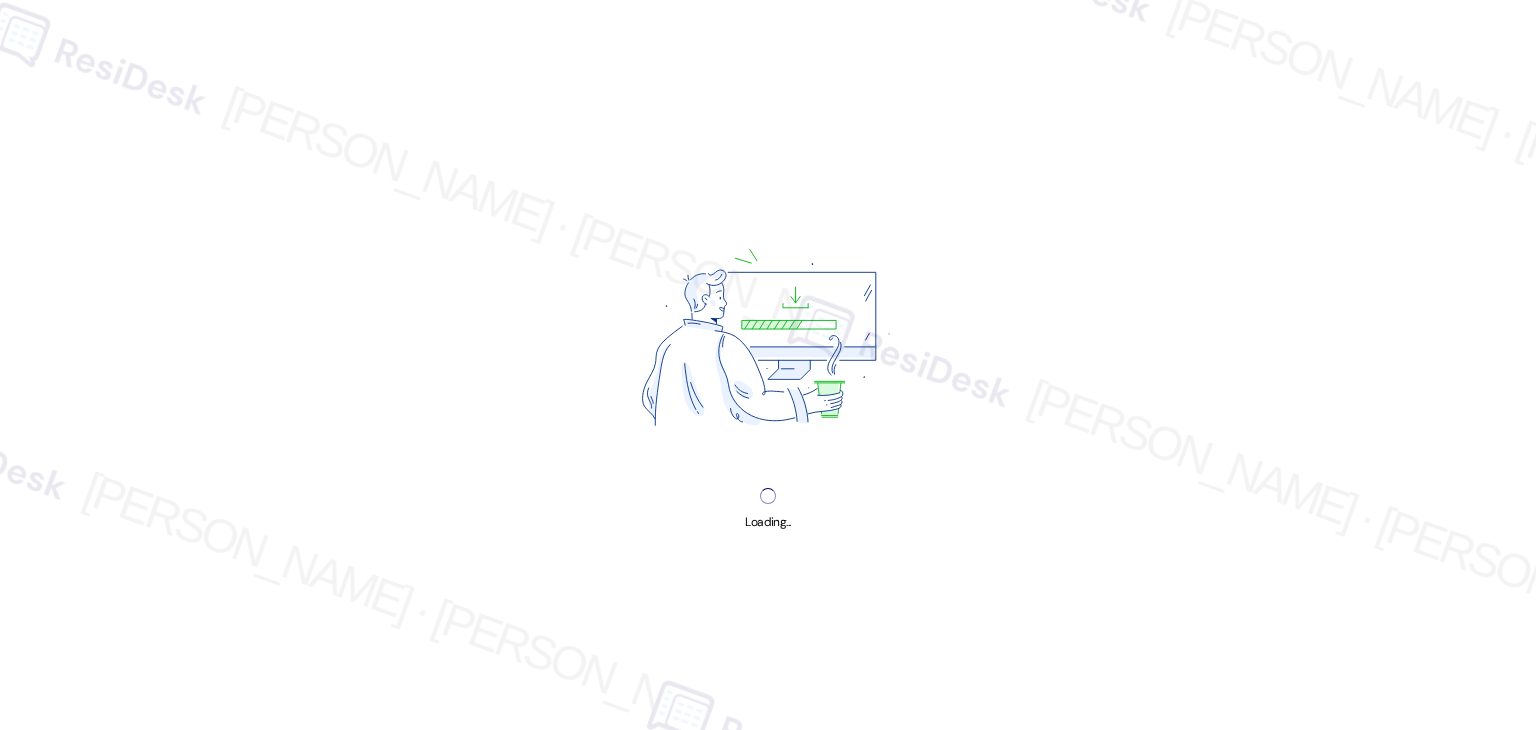 scroll, scrollTop: 0, scrollLeft: 0, axis: both 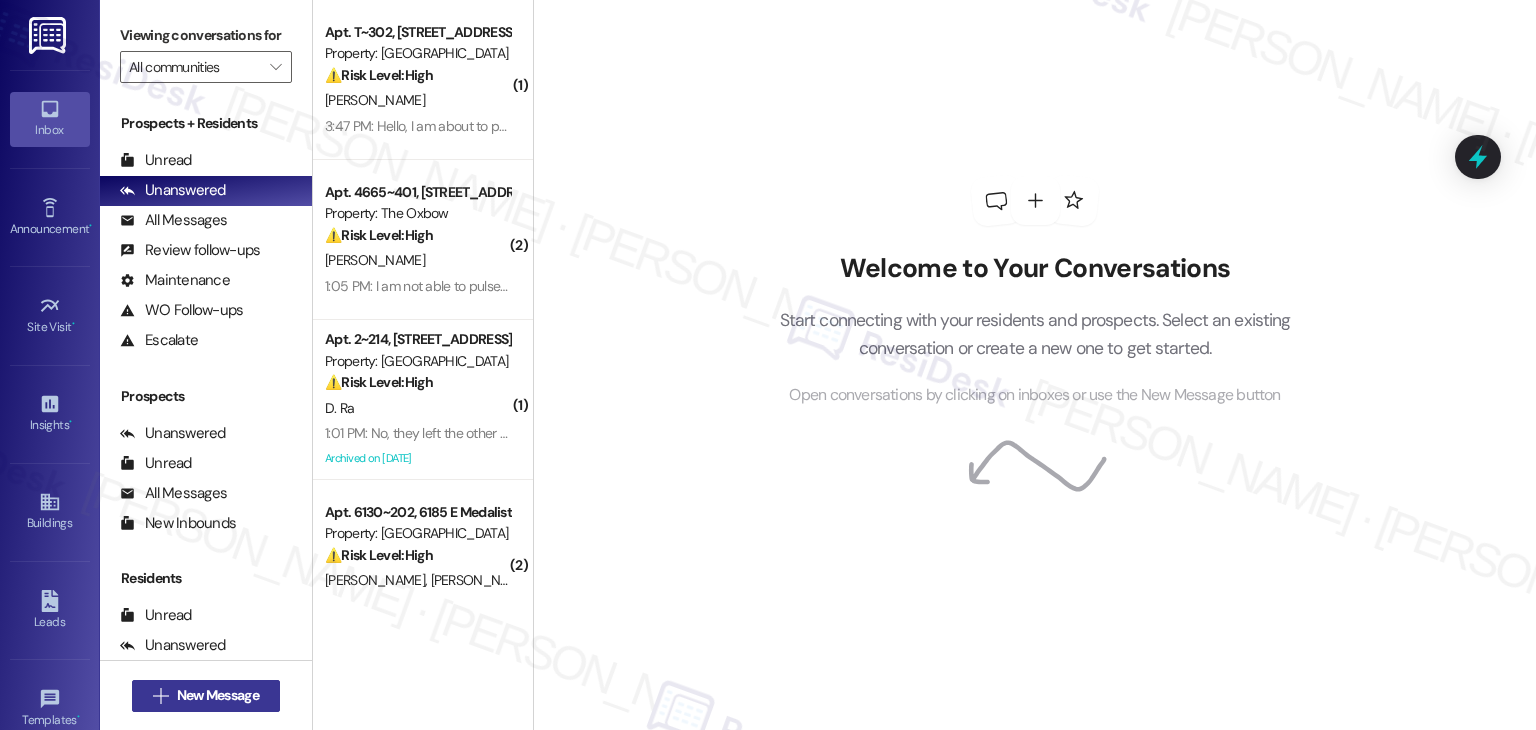 click on "New Message" at bounding box center [218, 695] 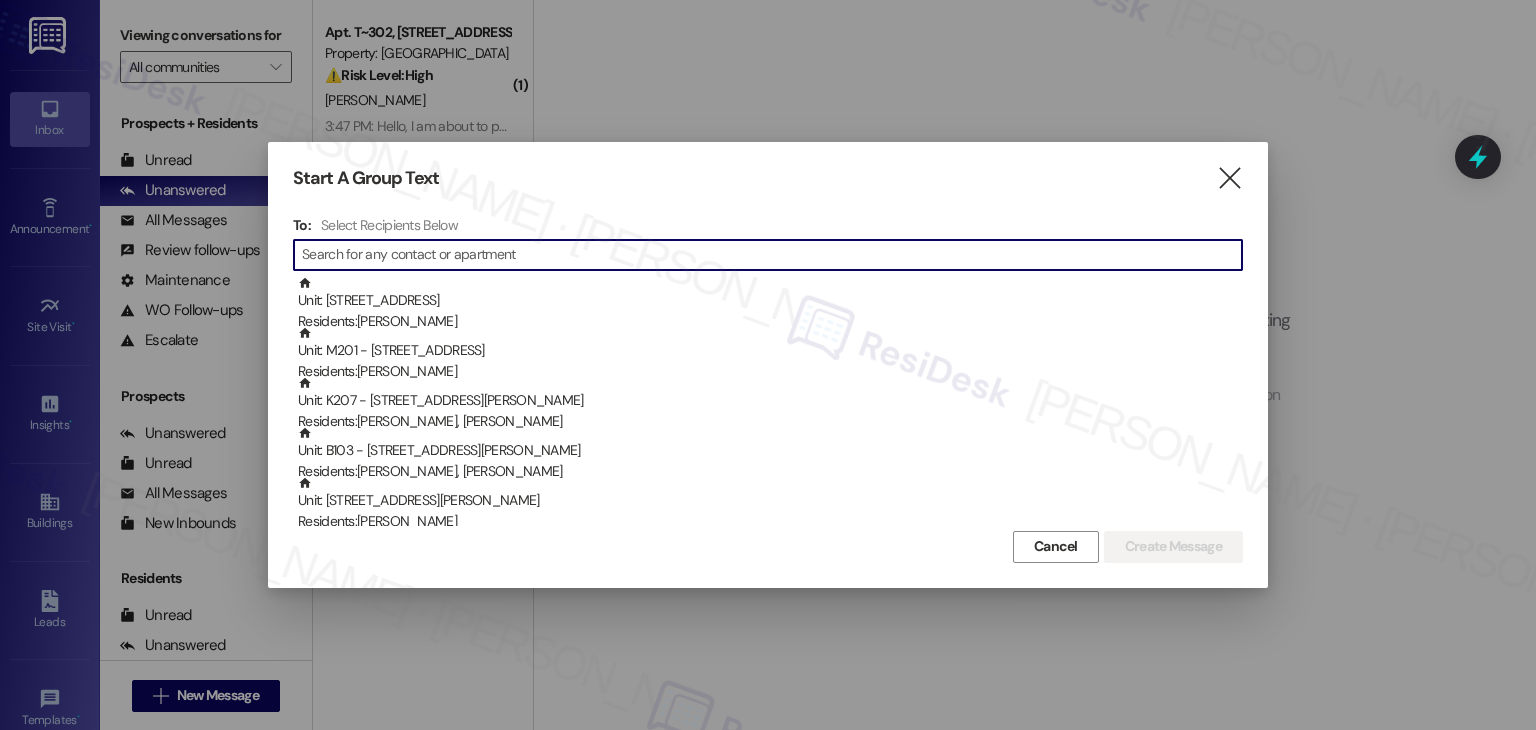 paste on "Doriane	Isingizwe Nyamurinda" 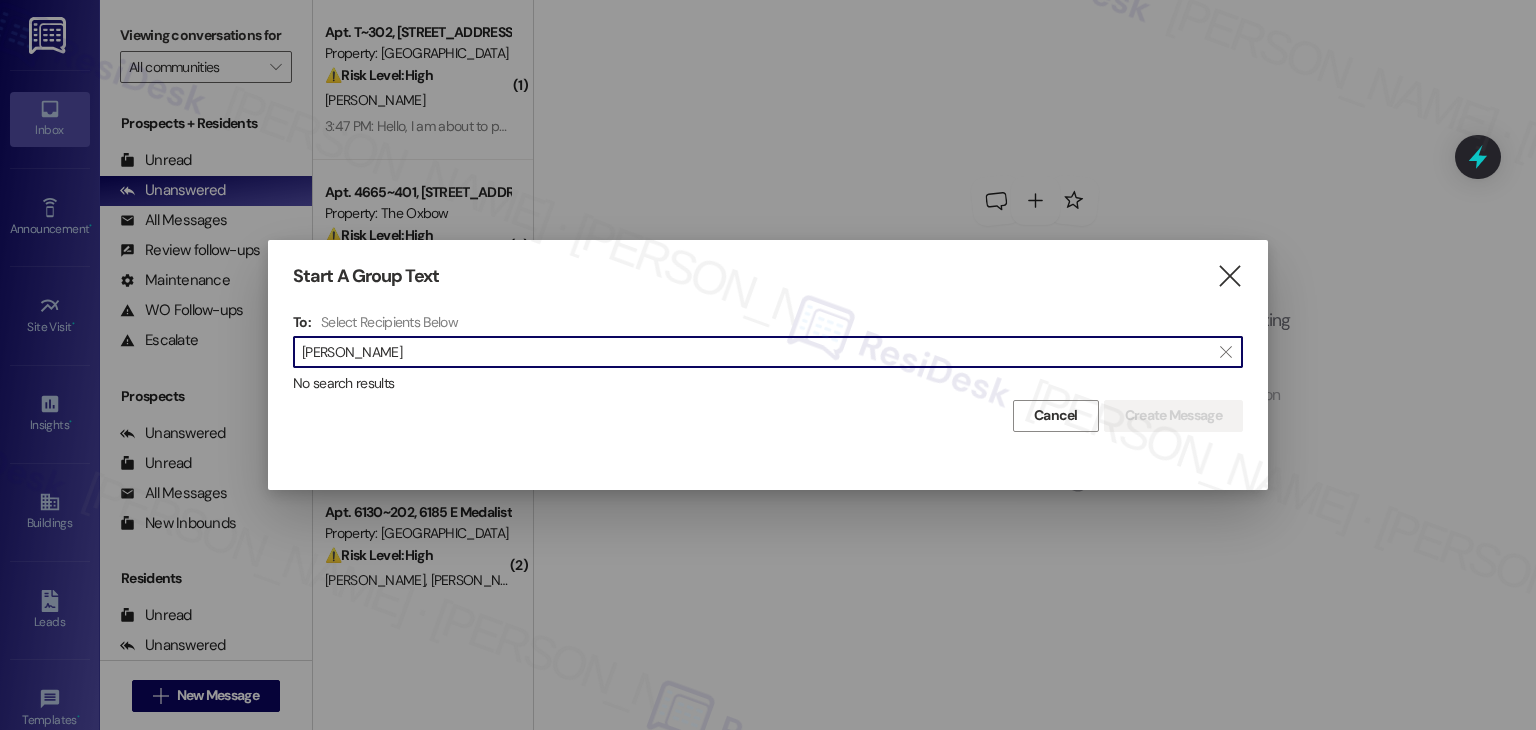 click on " Doriane	Isingizwe Nyamurinda " at bounding box center [768, 352] 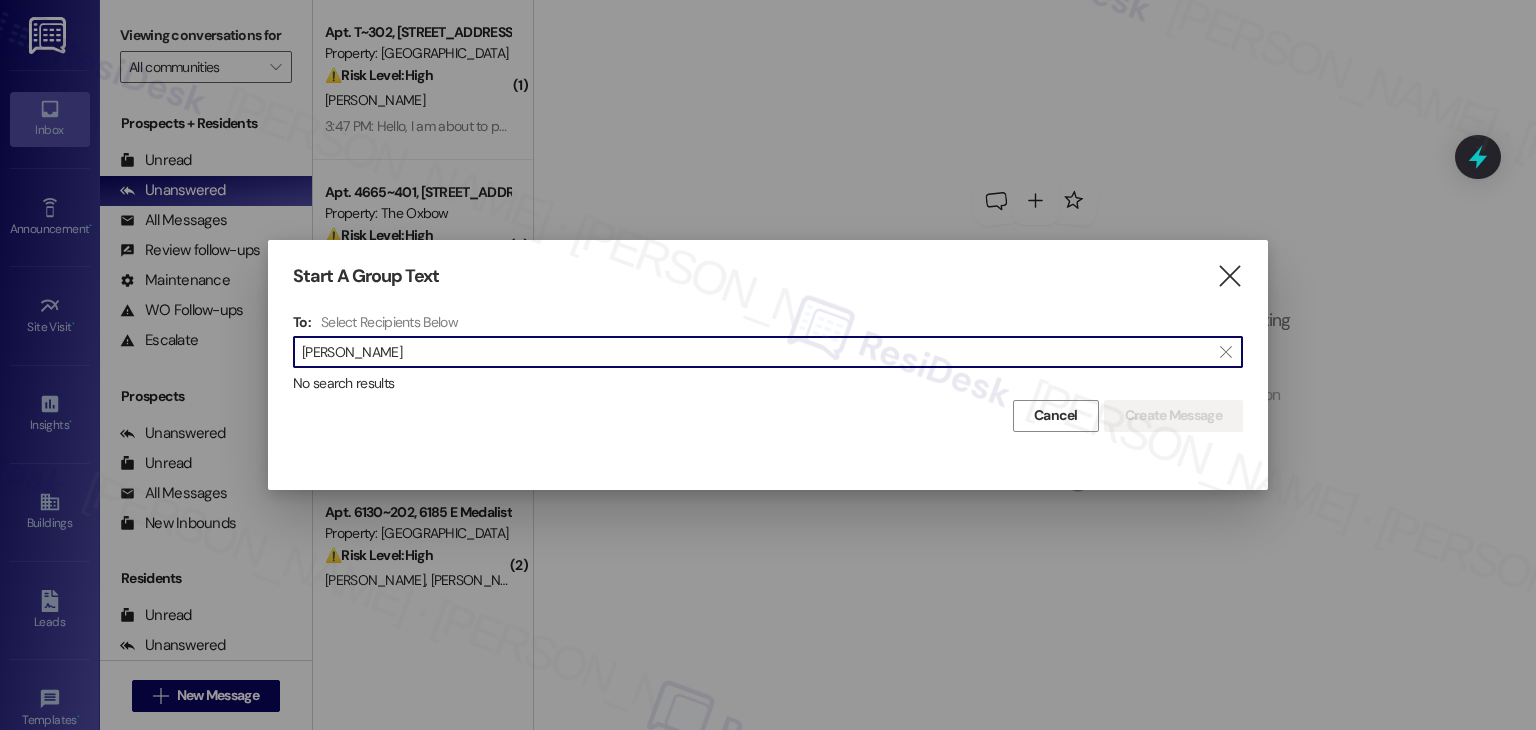 paste on "Emmanuel	Owusu Agyei" 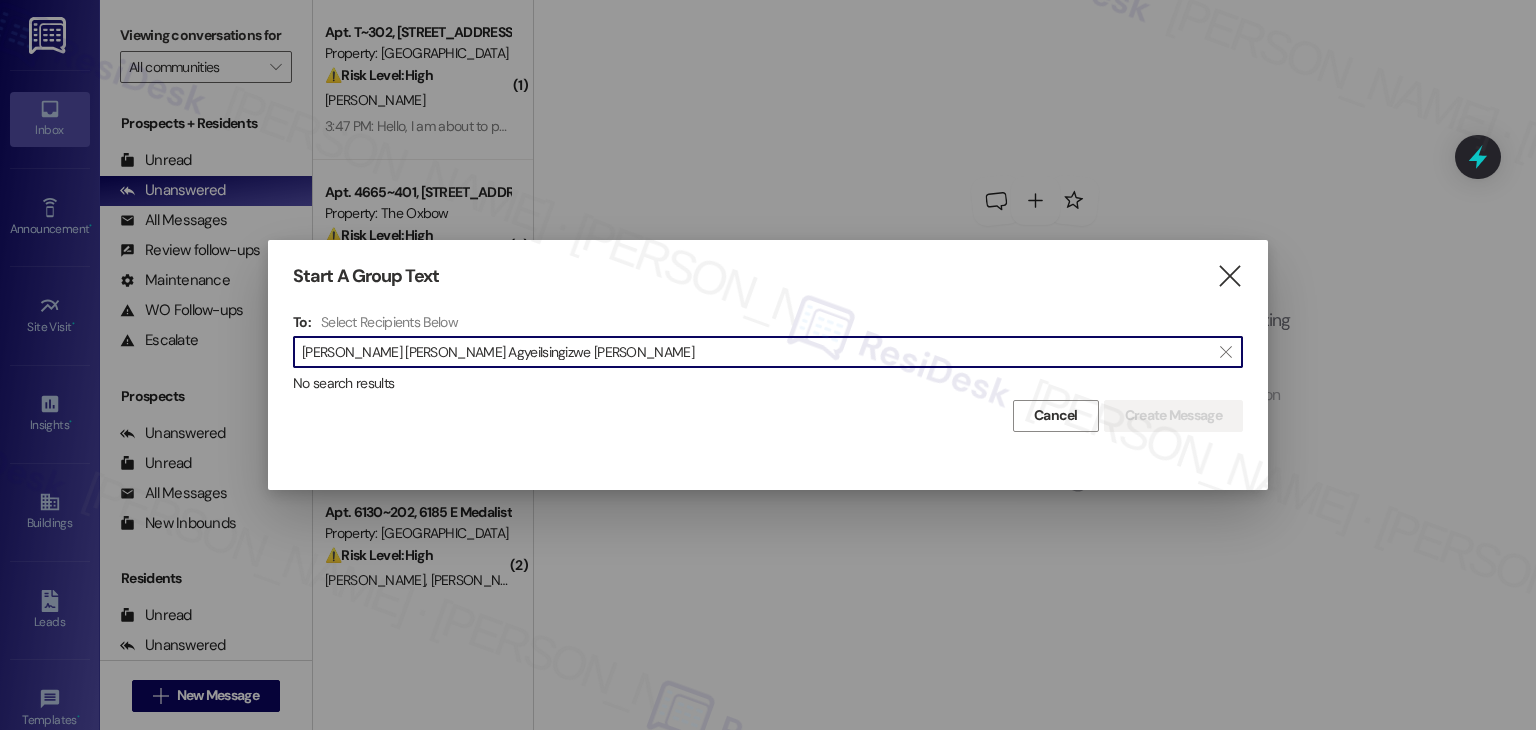 click on "Doriane Emmanuel	Owusu AgyeiIsingizwe Nyamurinda" at bounding box center (756, 352) 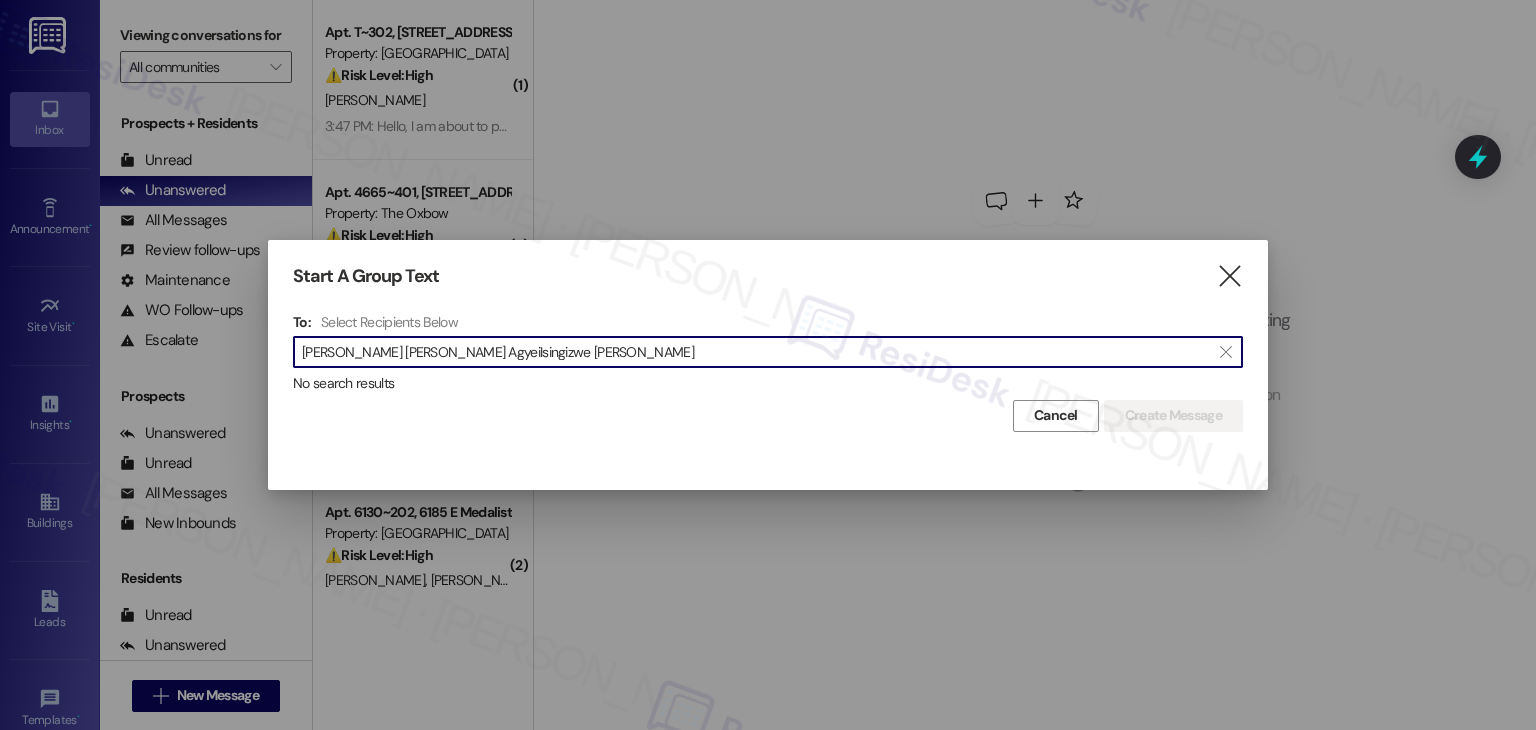 drag, startPoint x: 547, startPoint y: 352, endPoint x: 240, endPoint y: 324, distance: 308.27423 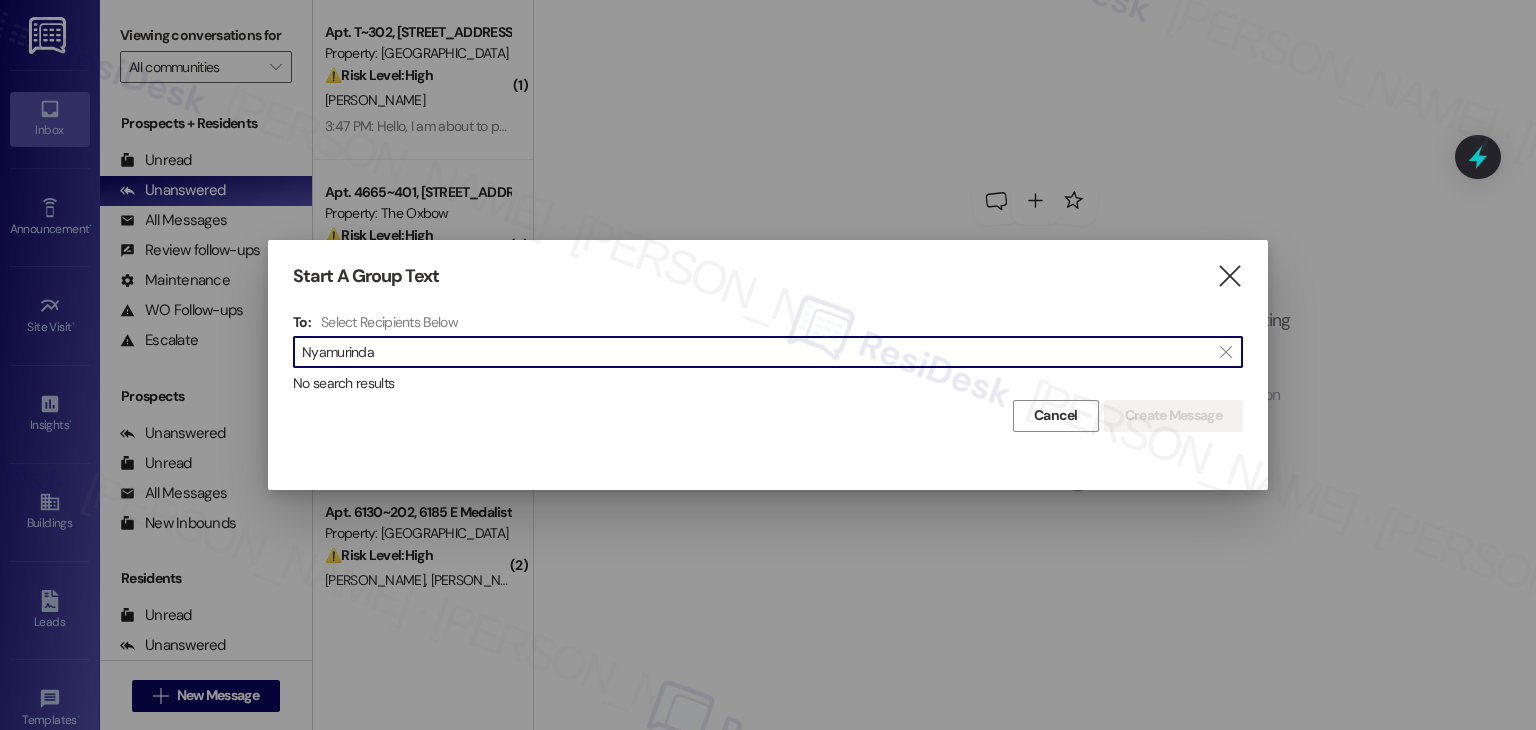 type on "Nyamurinda" 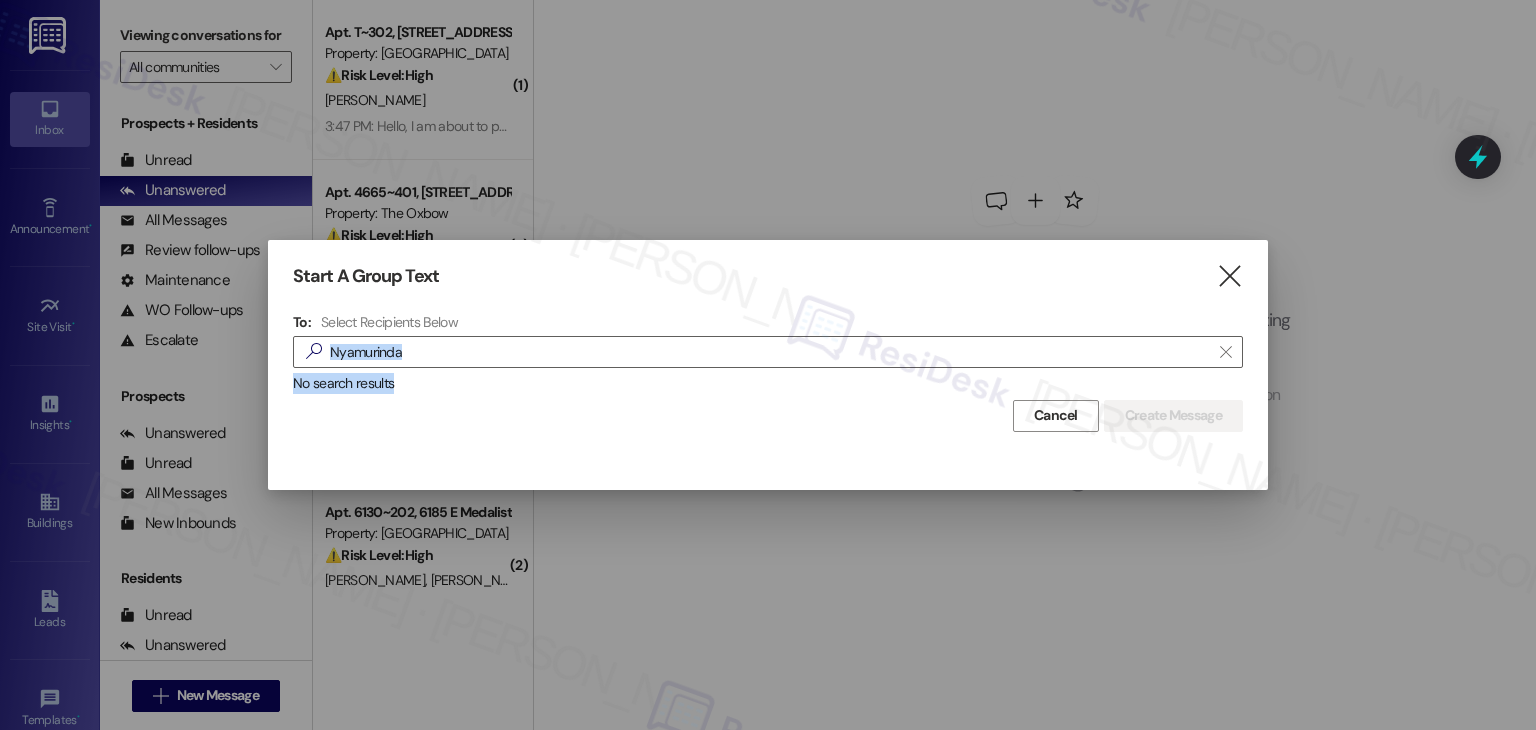 click on "To:  Select Recipients Below  Nyamurinda  No search results" at bounding box center [768, 353] 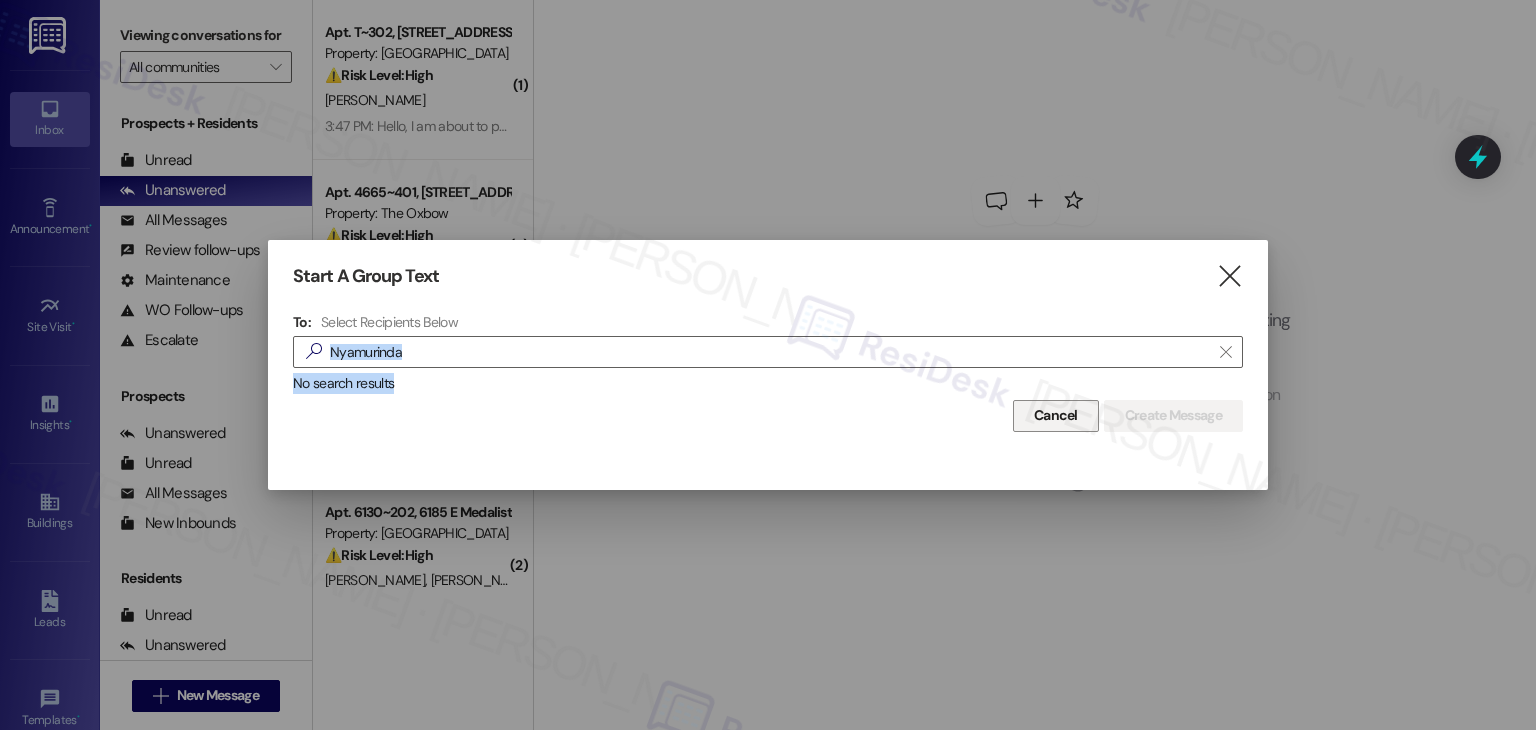 click on "Cancel" at bounding box center (1056, 416) 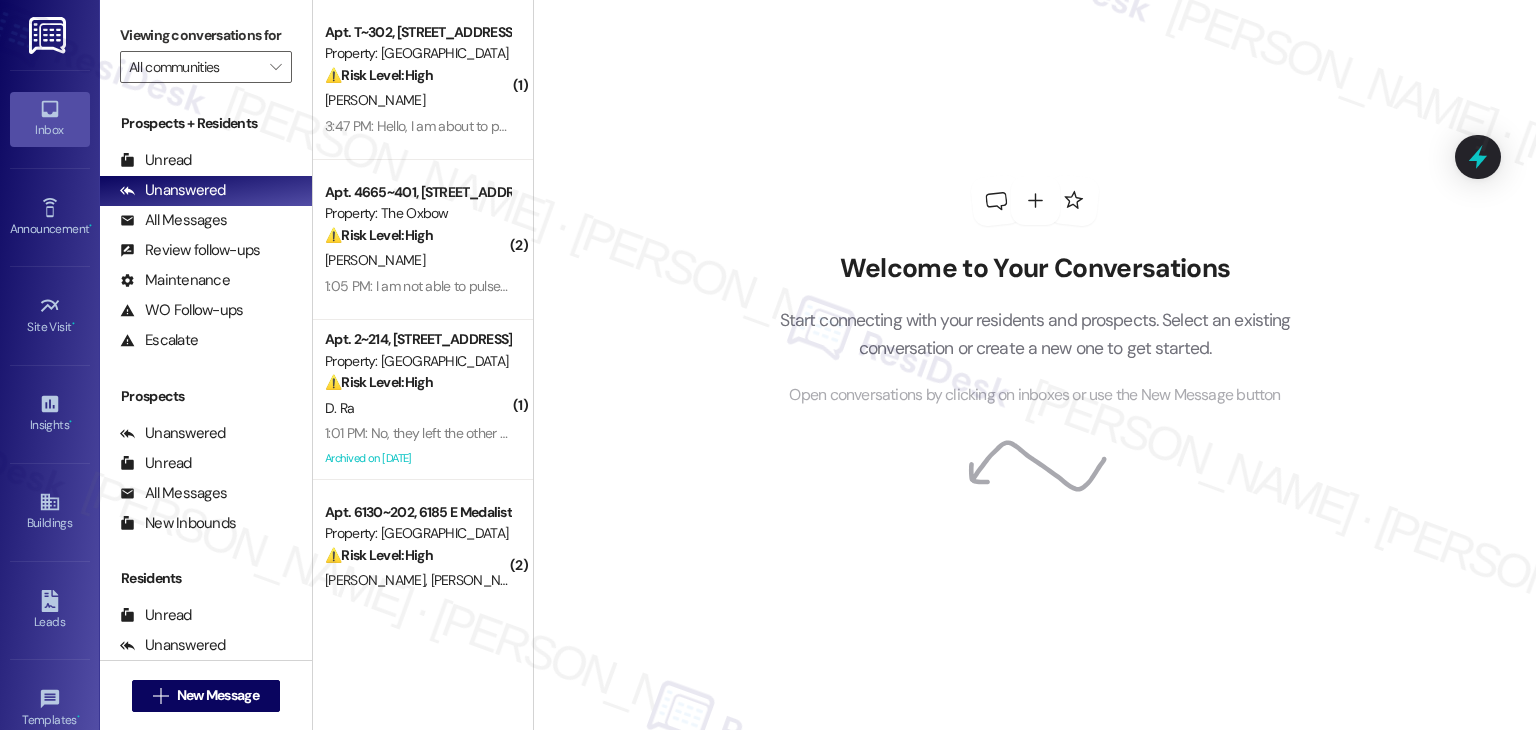 click on "Welcome to Your Conversations Start connecting with your residents and prospects. Select an existing conversation or create a new one to get started. Open conversations by clicking on inboxes or use the New Message button" at bounding box center (1034, 365) 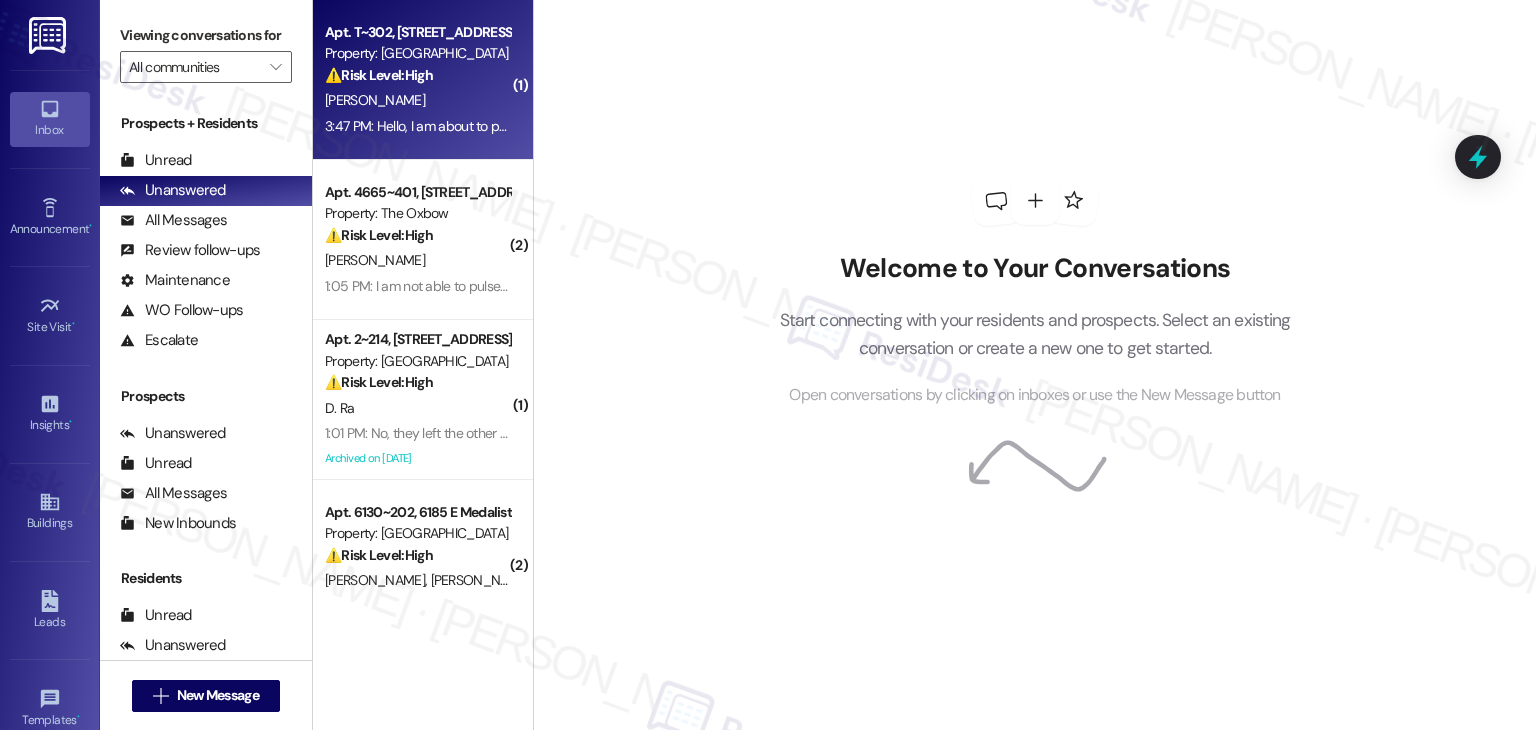 click on "Apt. T~302, 3304 N Lakeharbor Lane Property: Edgewater ⚠️  Risk Level:  High The resident is reporting a double charge for pet rent, which constitutes a financial concern requiring investigation and potential adjustment. This impacts the resident's financial obligations and requires prompt attention. D. Doremus 3:47 PM: Hello, I am about to pay rent and I noticed I got charge twice for pet rent for August and July? I only have 1 dog  3:47 PM: Hello, I am about to pay rent and I noticed I got charge twice for pet rent for August and July? I only have 1 dog" at bounding box center [423, 80] 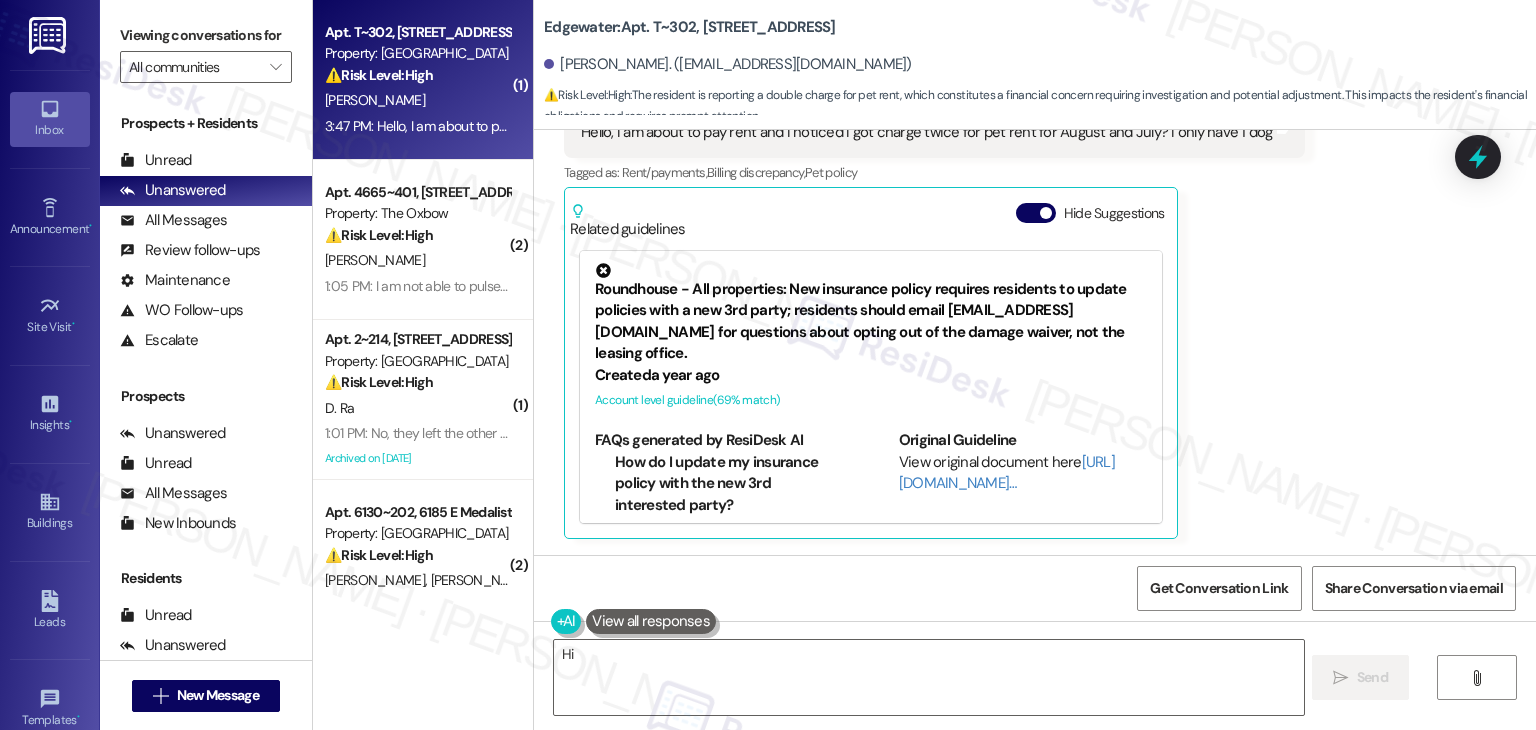 scroll, scrollTop: 2647, scrollLeft: 0, axis: vertical 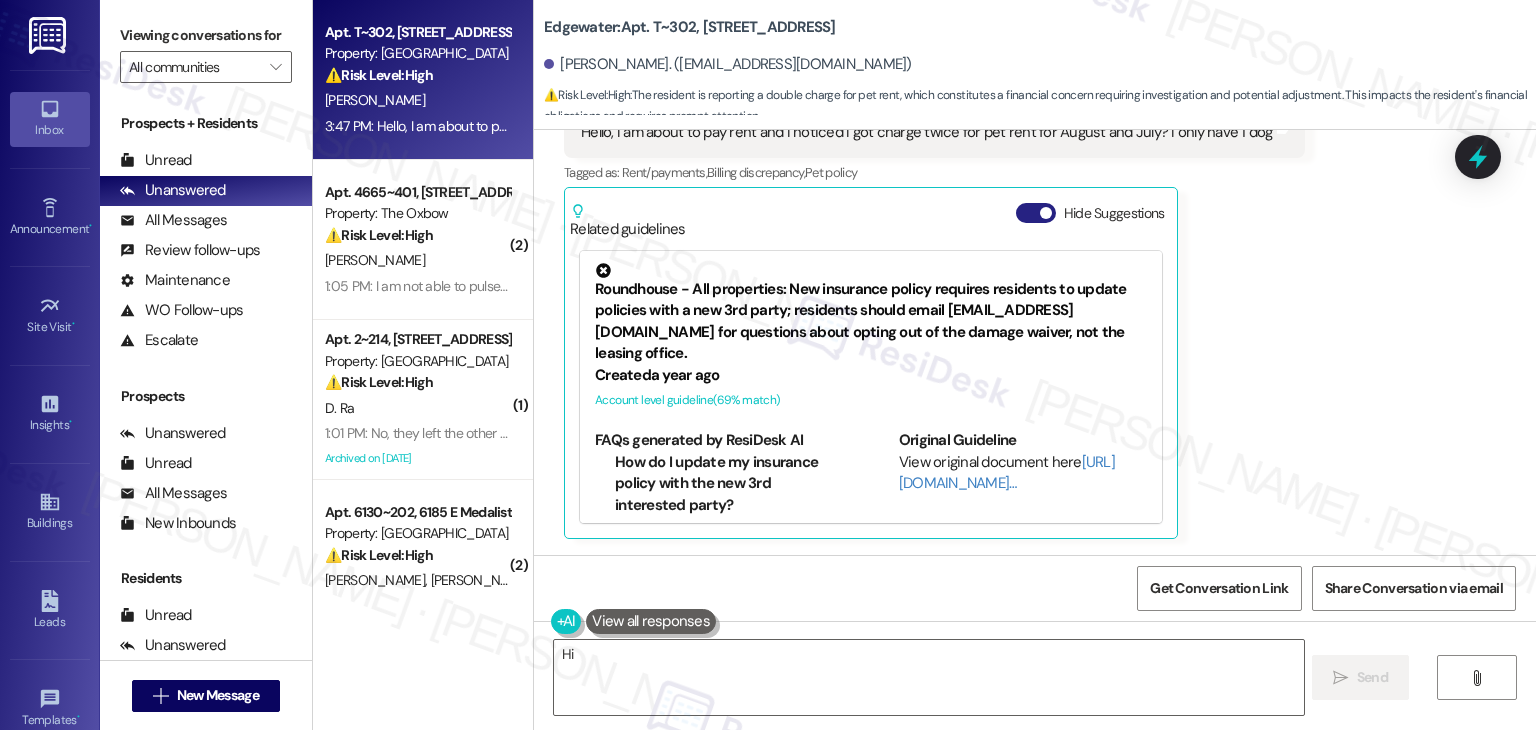 click on "Hide Suggestions" at bounding box center (1036, 213) 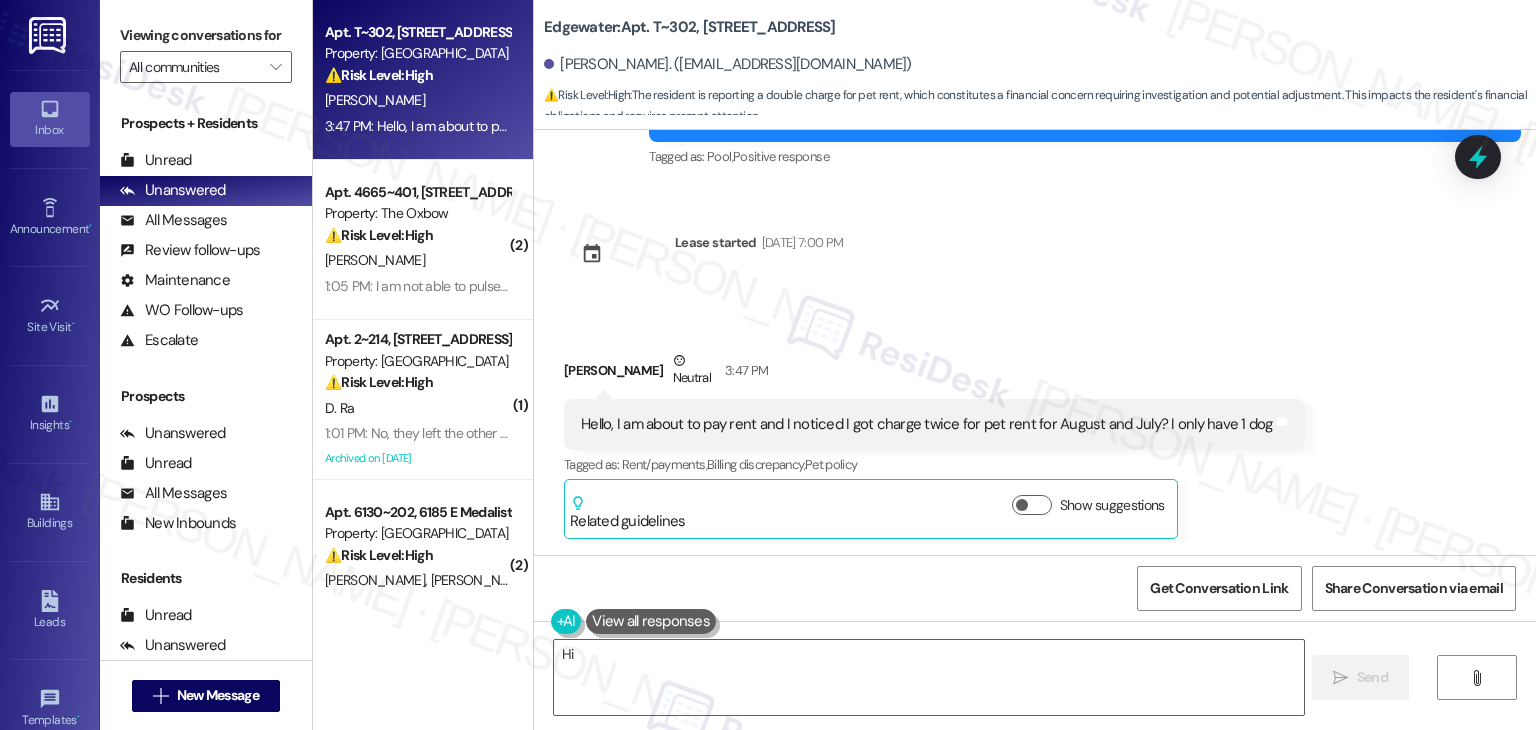 scroll, scrollTop: 2356, scrollLeft: 0, axis: vertical 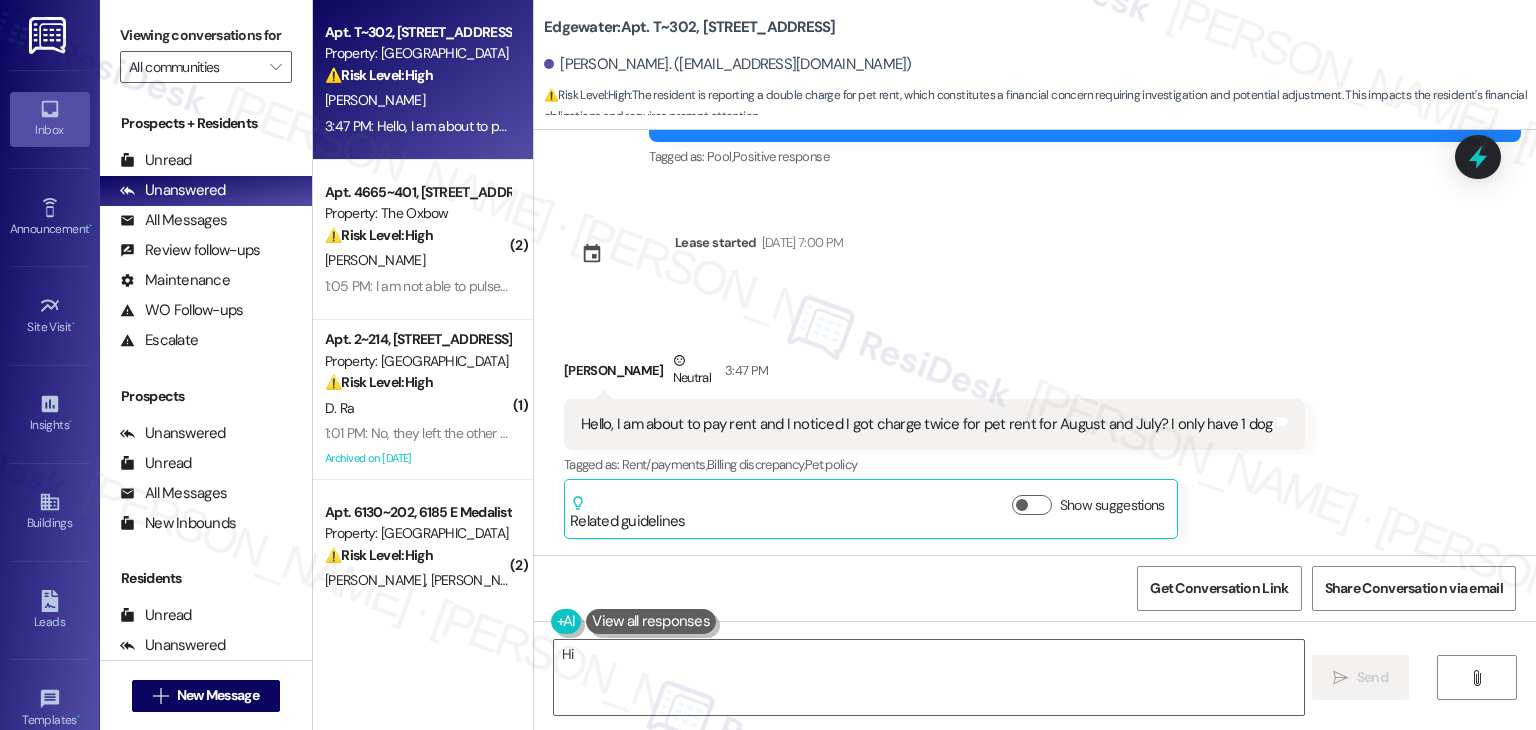 click on "Received via SMS Dana Doremus Question Nov 30, 2023 at 2:04 PM Is the ice melt safe for dogs?  Tags and notes Tagged as:   Pet policy ,  Click to highlight conversations about Pet policy Suggestion ,  Click to highlight conversations about Suggestion Question Click to highlight conversations about Question Sent via SMS Dottie  (ResiDesk) Dec 01, 2023 at 12:01 PM Hi Dana, thank you for reaching out. The safety of our residents and their pets is important to us. We recommend using pet-friendly ice melt products to ensure the well-being of your furry friend. Tags and notes Tagged as:   Safety & security ,  Click to highlight conversations about Safety & security Pet policy Click to highlight conversations about Pet policy Received via SMS Dana Doremus   Positive Dec 01, 2023 at 12:05 PM I'm asking if the ice melt Edgewater provides and spreads everywhere is safe for pets  Tags and notes Tagged as:   Pet policy ,  Click to highlight conversations about Pet policy Emailed client ,  Escalation type escalation" at bounding box center (1035, 342) 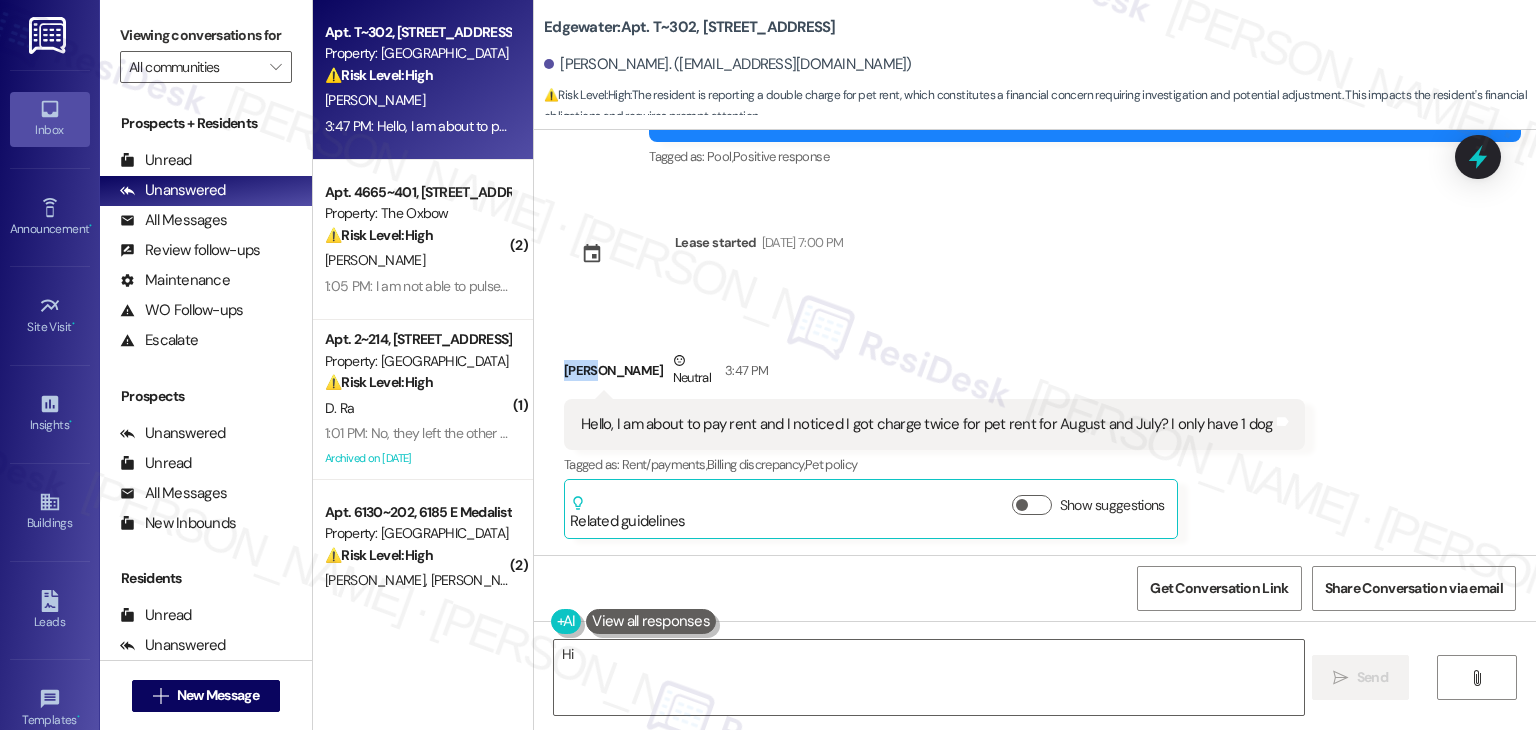click on "Received via SMS Dana Doremus Question Nov 30, 2023 at 2:04 PM Is the ice melt safe for dogs?  Tags and notes Tagged as:   Pet policy ,  Click to highlight conversations about Pet policy Suggestion ,  Click to highlight conversations about Suggestion Question Click to highlight conversations about Question Sent via SMS Dottie  (ResiDesk) Dec 01, 2023 at 12:01 PM Hi Dana, thank you for reaching out. The safety of our residents and their pets is important to us. We recommend using pet-friendly ice melt products to ensure the well-being of your furry friend. Tags and notes Tagged as:   Safety & security ,  Click to highlight conversations about Safety & security Pet policy Click to highlight conversations about Pet policy Received via SMS Dana Doremus   Positive Dec 01, 2023 at 12:05 PM I'm asking if the ice melt Edgewater provides and spreads everywhere is safe for pets  Tags and notes Tagged as:   Pet policy ,  Click to highlight conversations about Pet policy Emailed client ,  Escalation type escalation" at bounding box center [1035, 342] 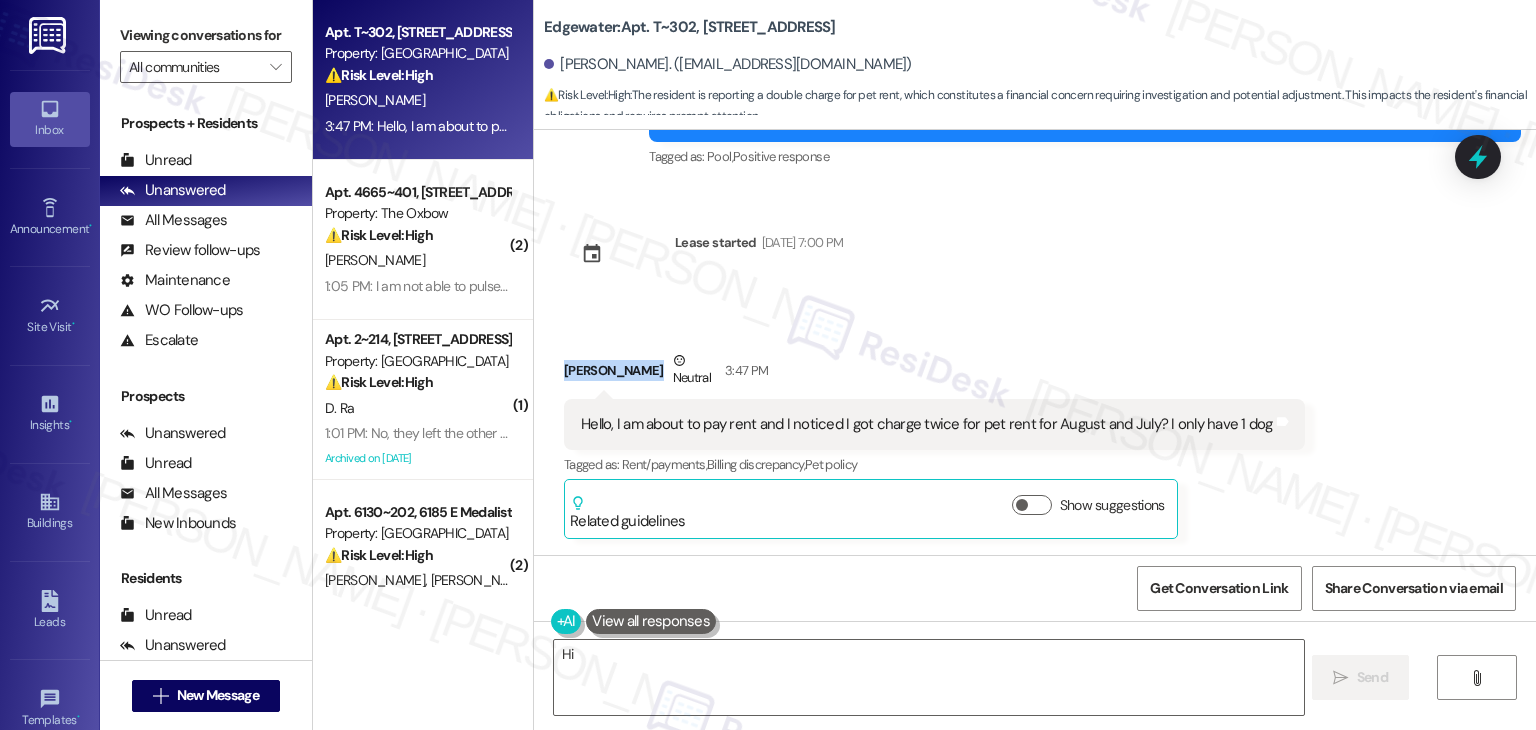 click on "Received via SMS Dana Doremus Question Nov 30, 2023 at 2:04 PM Is the ice melt safe for dogs?  Tags and notes Tagged as:   Pet policy ,  Click to highlight conversations about Pet policy Suggestion ,  Click to highlight conversations about Suggestion Question Click to highlight conversations about Question Sent via SMS Dottie  (ResiDesk) Dec 01, 2023 at 12:01 PM Hi Dana, thank you for reaching out. The safety of our residents and their pets is important to us. We recommend using pet-friendly ice melt products to ensure the well-being of your furry friend. Tags and notes Tagged as:   Safety & security ,  Click to highlight conversations about Safety & security Pet policy Click to highlight conversations about Pet policy Received via SMS Dana Doremus   Positive Dec 01, 2023 at 12:05 PM I'm asking if the ice melt Edgewater provides and spreads everywhere is safe for pets  Tags and notes Tagged as:   Pet policy ,  Click to highlight conversations about Pet policy Emailed client ,  Escalation type escalation" at bounding box center (1035, 342) 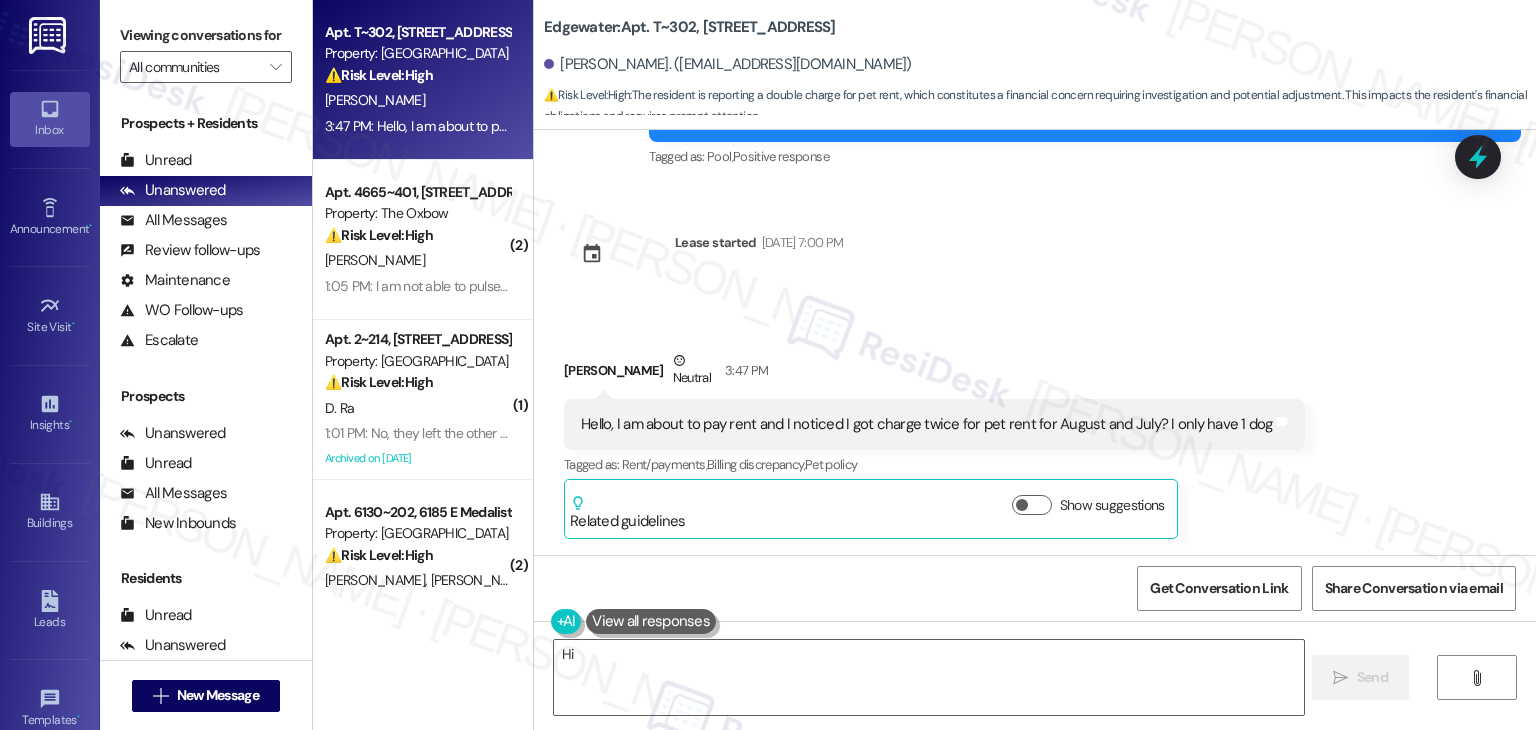 click on "Hello, I am about to pay rent and I noticed I got charge twice for pet rent for August and July? I only have 1 dog" at bounding box center (927, 424) 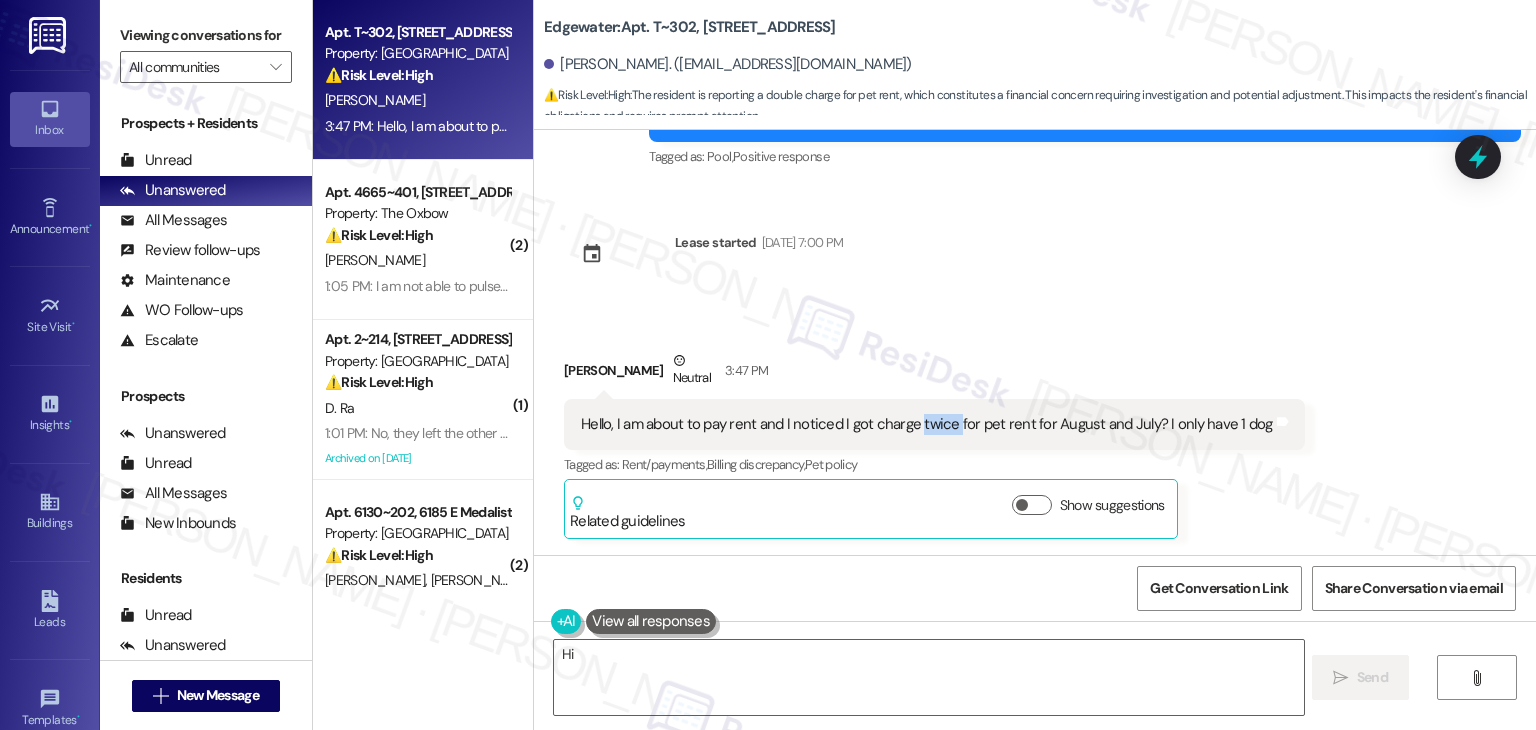 click on "Hello, I am about to pay rent and I noticed I got charge twice for pet rent for August and July? I only have 1 dog" at bounding box center [927, 424] 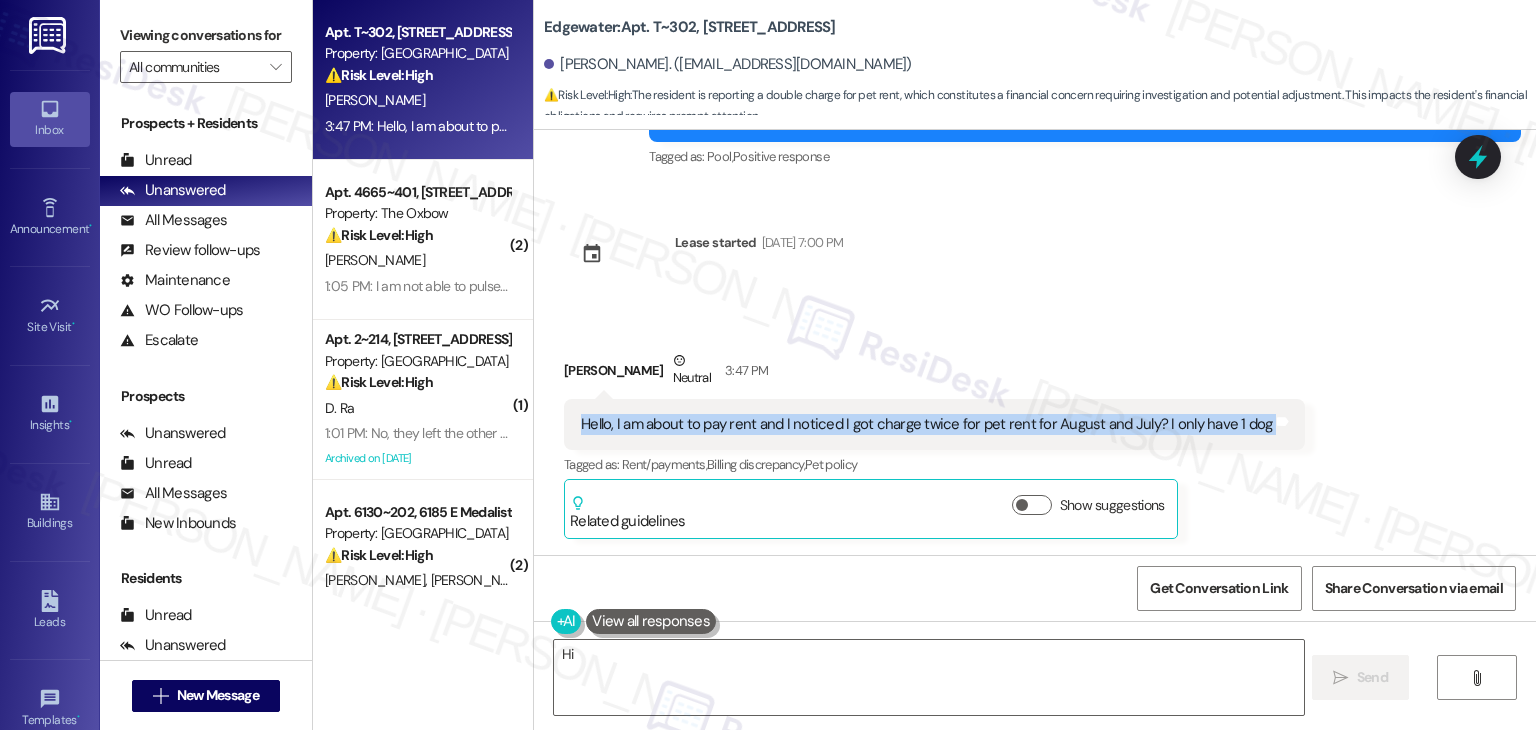 click on "Hello, I am about to pay rent and I noticed I got charge twice for pet rent for August and July? I only have 1 dog" at bounding box center [927, 424] 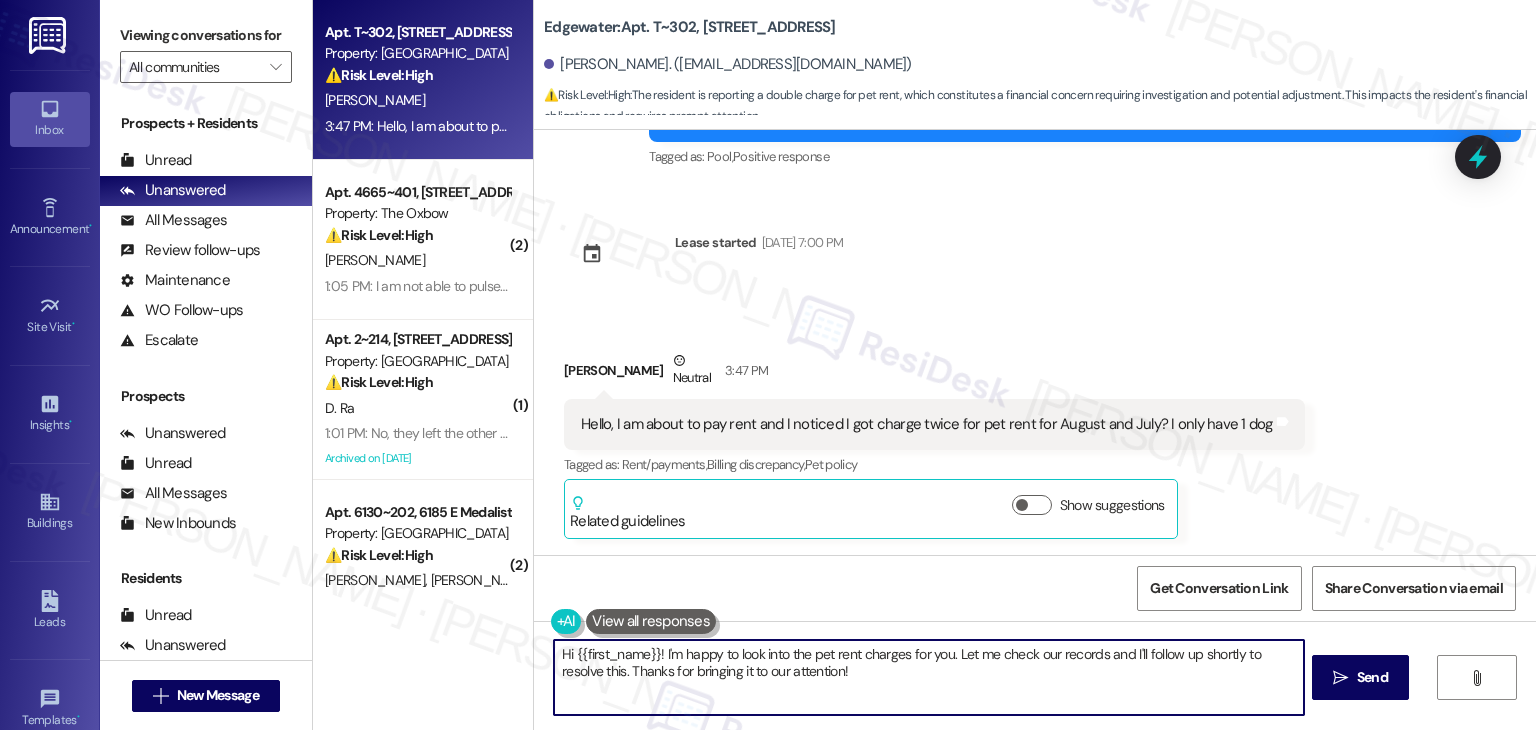 click on "Hi {{first_name}}! I'm happy to look into the pet rent charges for you. Let me check our records and I'll follow up shortly to resolve this. Thanks for bringing it to our attention!" at bounding box center (928, 677) 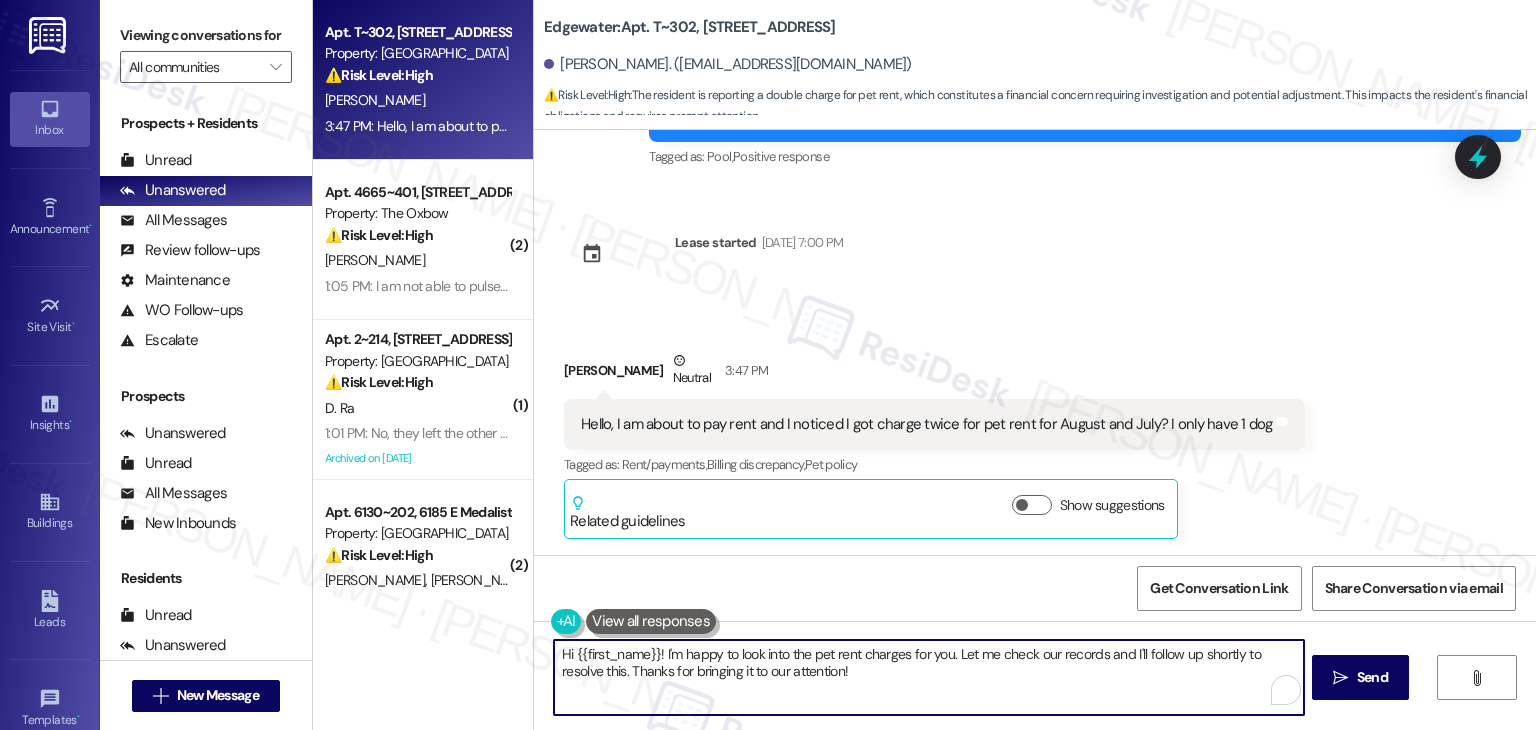 paste on "Dana! Thanks for reaching out. I’m sorry for the confusion with your charges. I don’t have access to billing details, but I’ll forward your concern to the site team so they can take a closer look. I appreciate your patience while we get this sorted out" 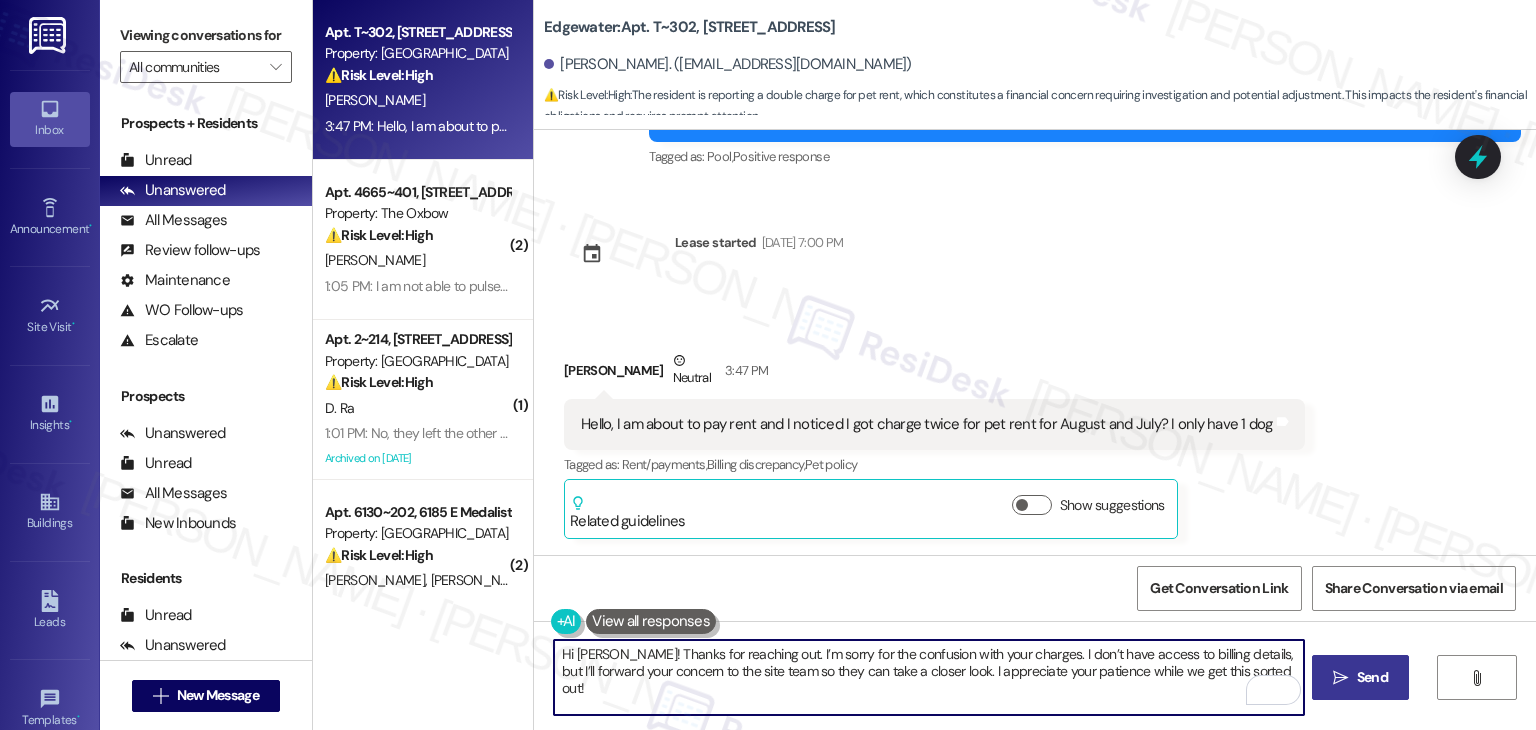 type on "Hi Dana! Thanks for reaching out. I’m sorry for the confusion with your charges. I don’t have access to billing details, but I’ll forward your concern to the site team so they can take a closer look. I appreciate your patience while we get this sorted out!" 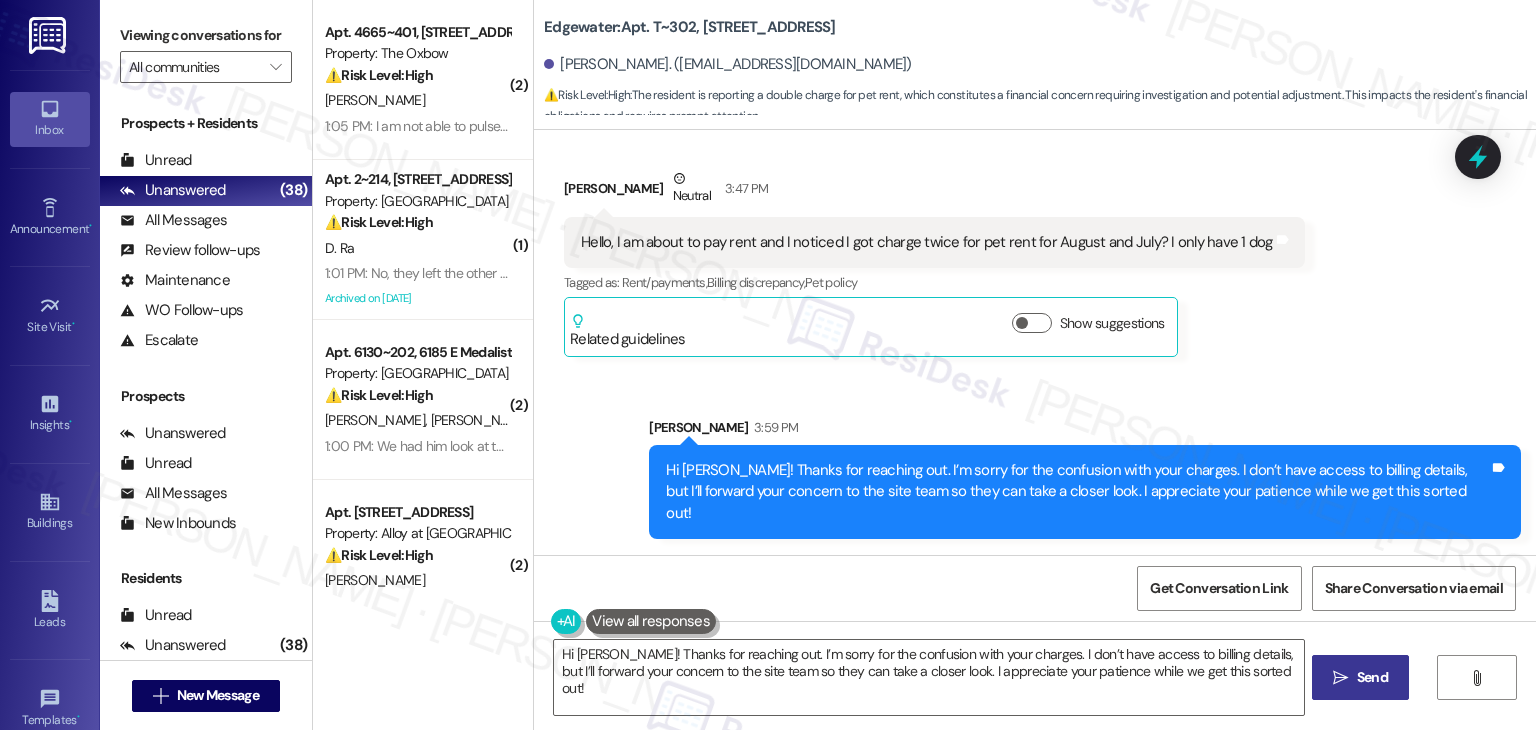 scroll, scrollTop: 2516, scrollLeft: 0, axis: vertical 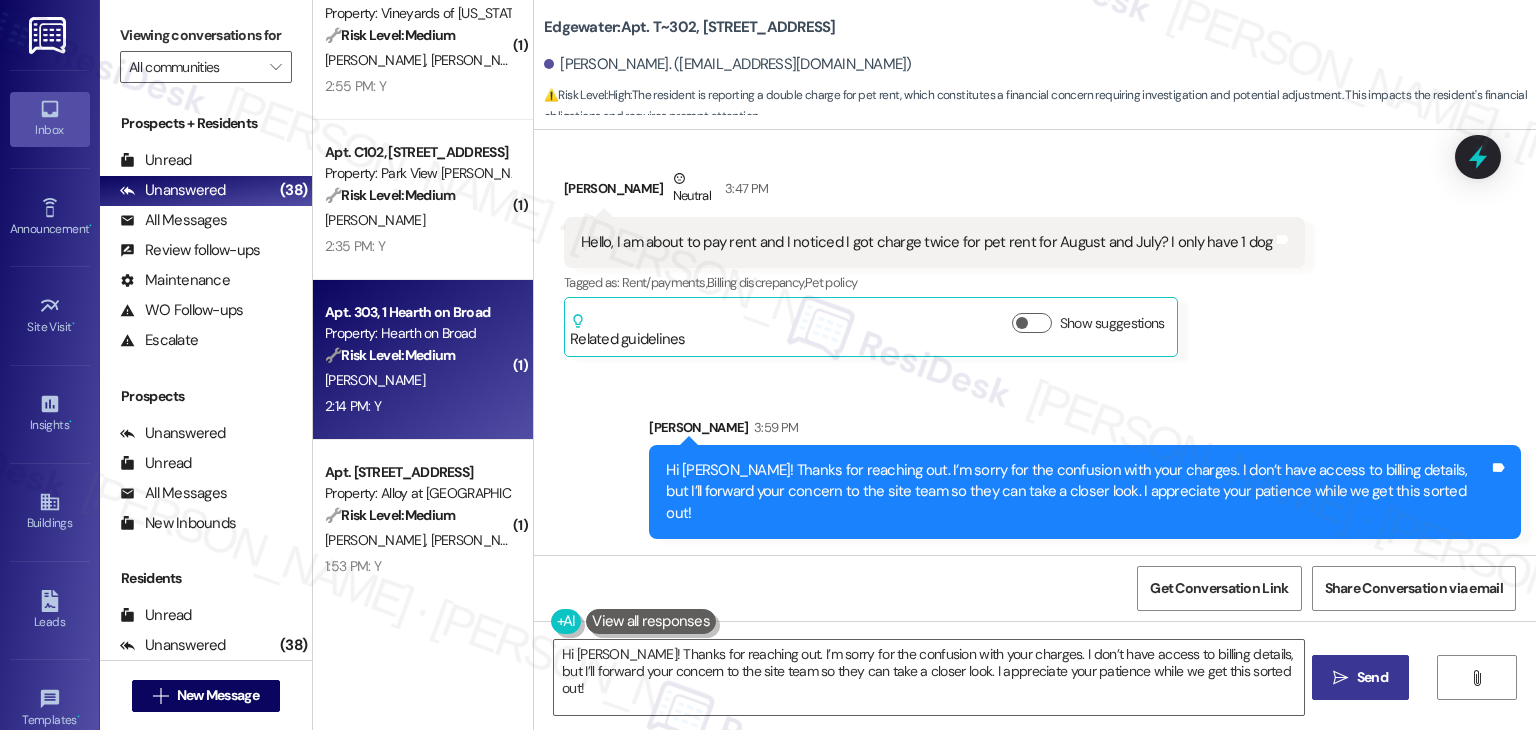 click on "K. Dickinson" at bounding box center (417, 380) 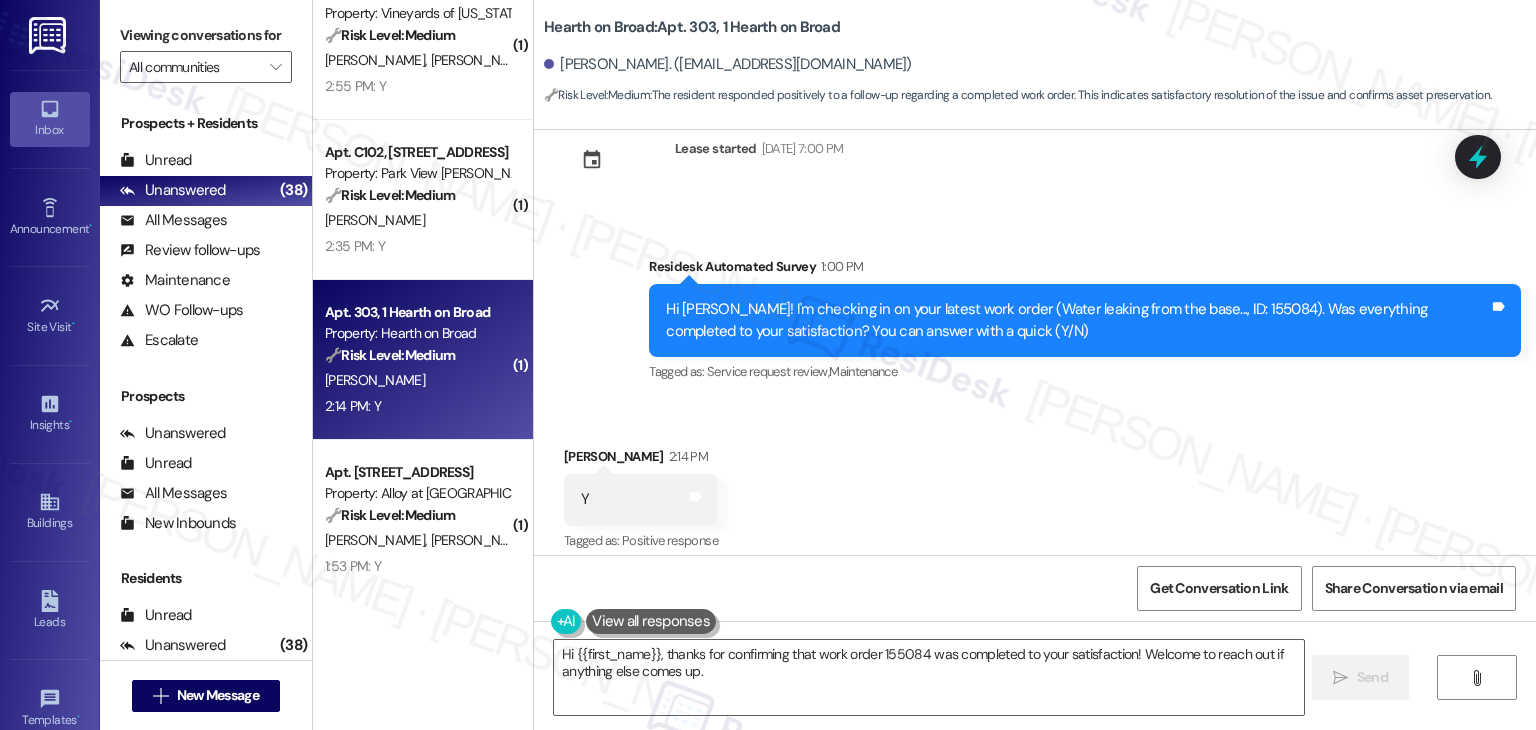 scroll, scrollTop: 1525, scrollLeft: 0, axis: vertical 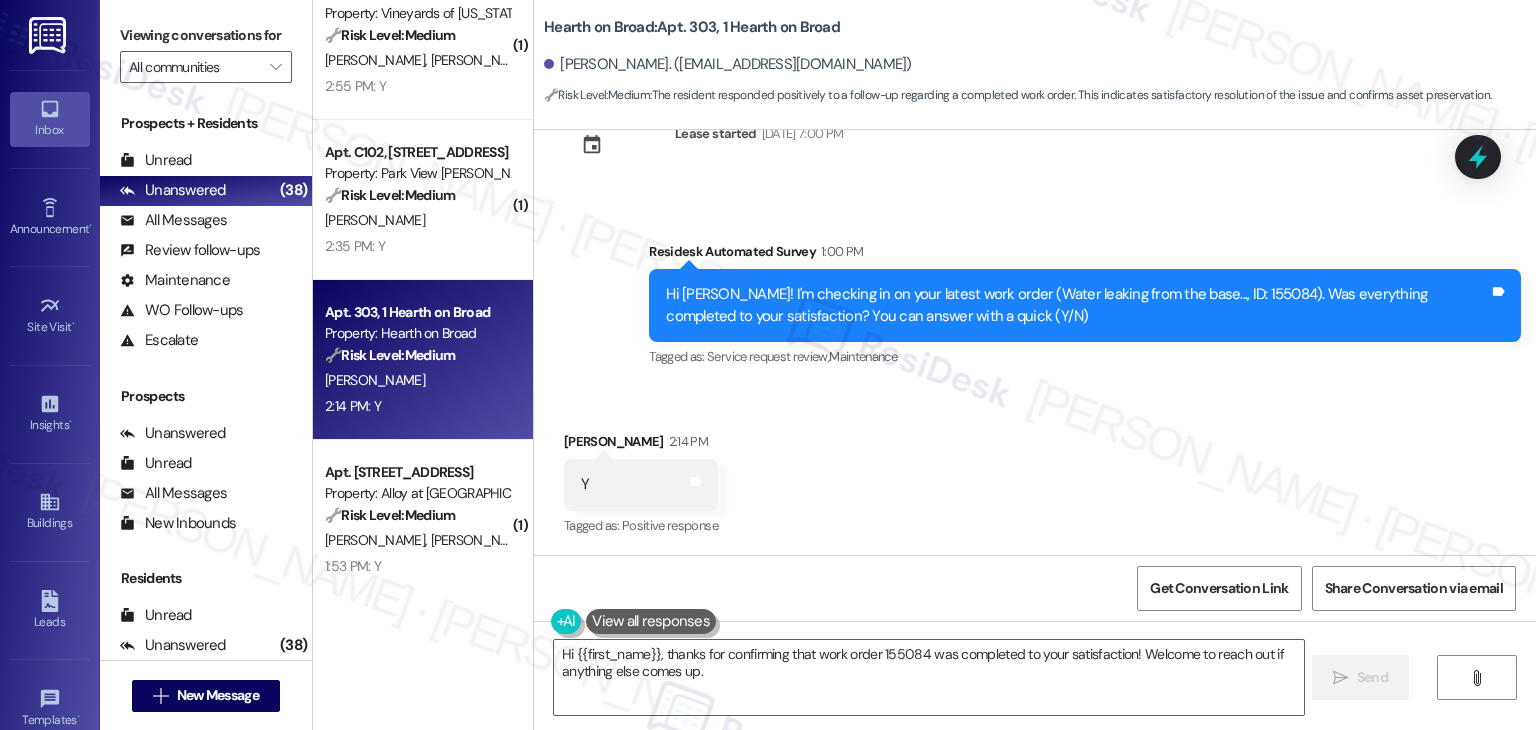 click on "Received via SMS Katherine Dickinson 2:14 PM Y Tags and notes Tagged as:   Positive response Click to highlight conversations about Positive response" at bounding box center (1035, 470) 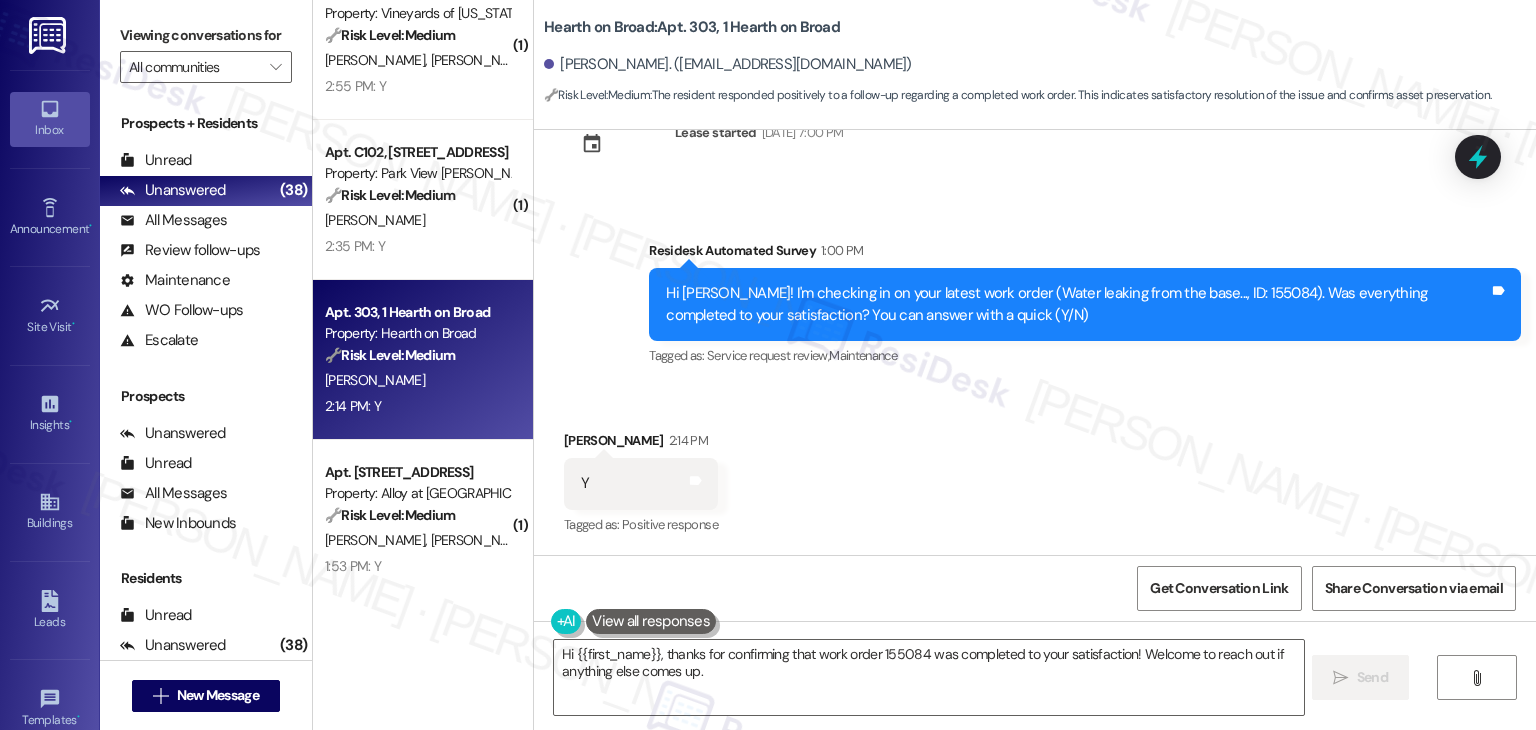 click on "Received via SMS Katherine Dickinson 2:14 PM Y Tags and notes Tagged as:   Positive response Click to highlight conversations about Positive response" at bounding box center (1035, 469) 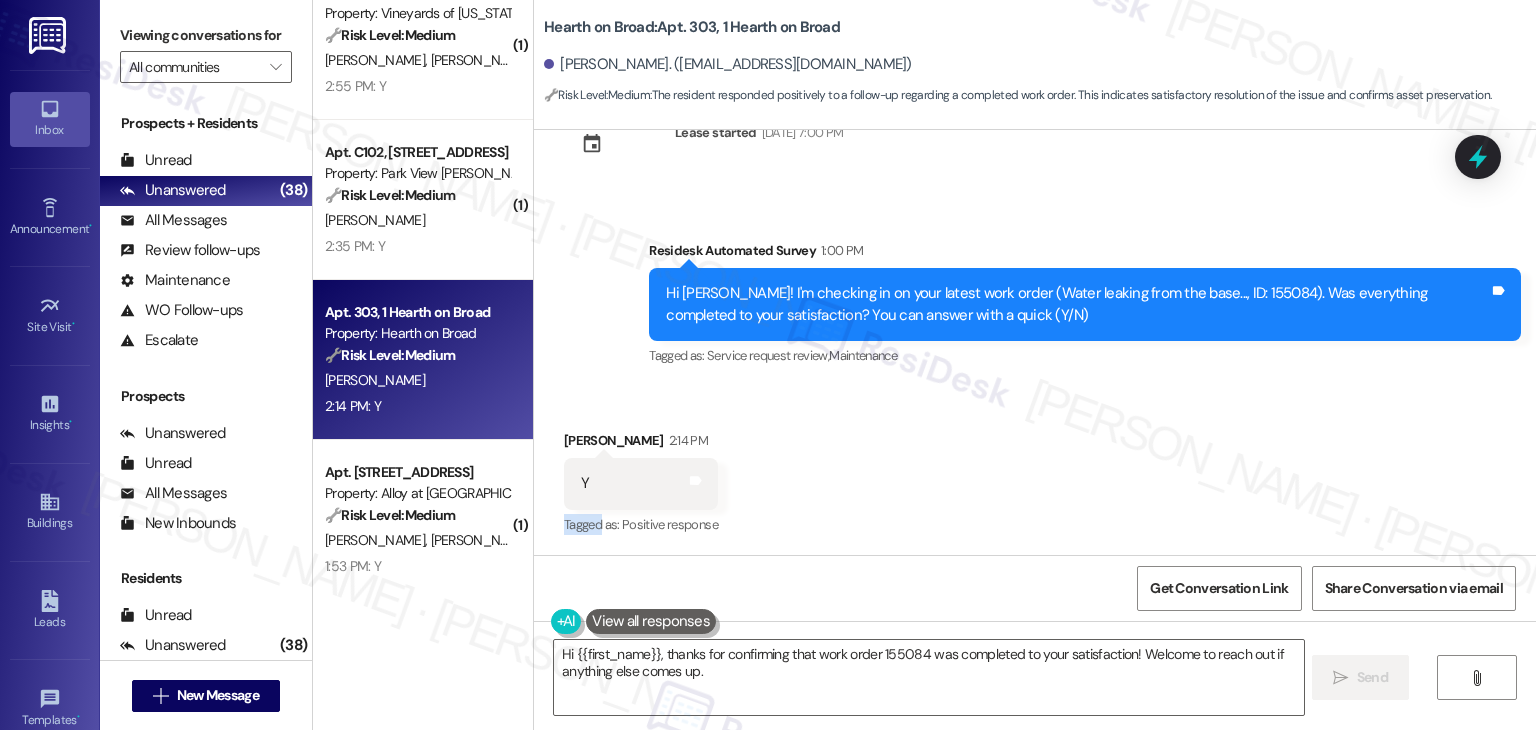 click on "Received via SMS Katherine Dickinson 2:14 PM Y Tags and notes Tagged as:   Positive response Click to highlight conversations about Positive response" at bounding box center (1035, 469) 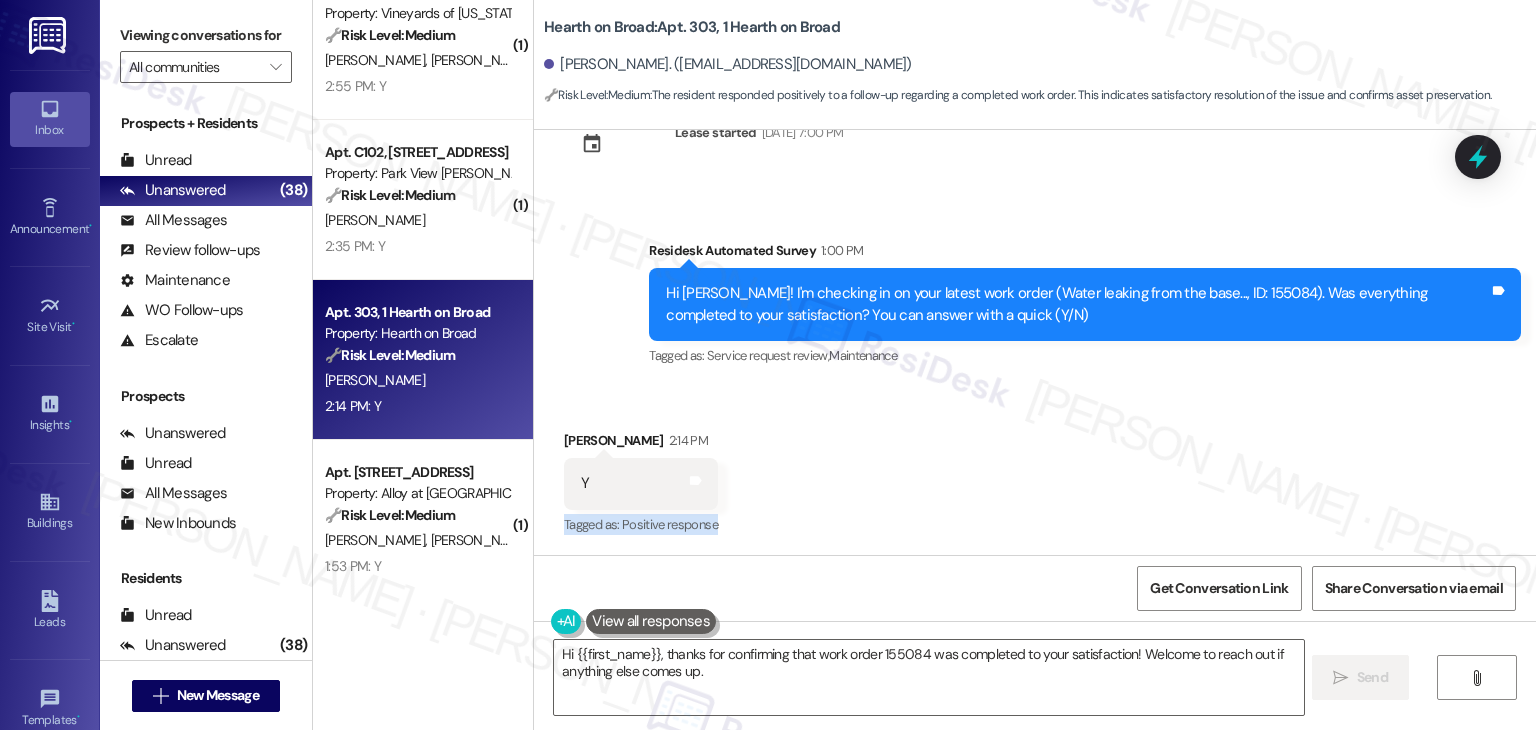 click on "Received via SMS Katherine Dickinson 2:14 PM Y Tags and notes Tagged as:   Positive response Click to highlight conversations about Positive response" at bounding box center [1035, 469] 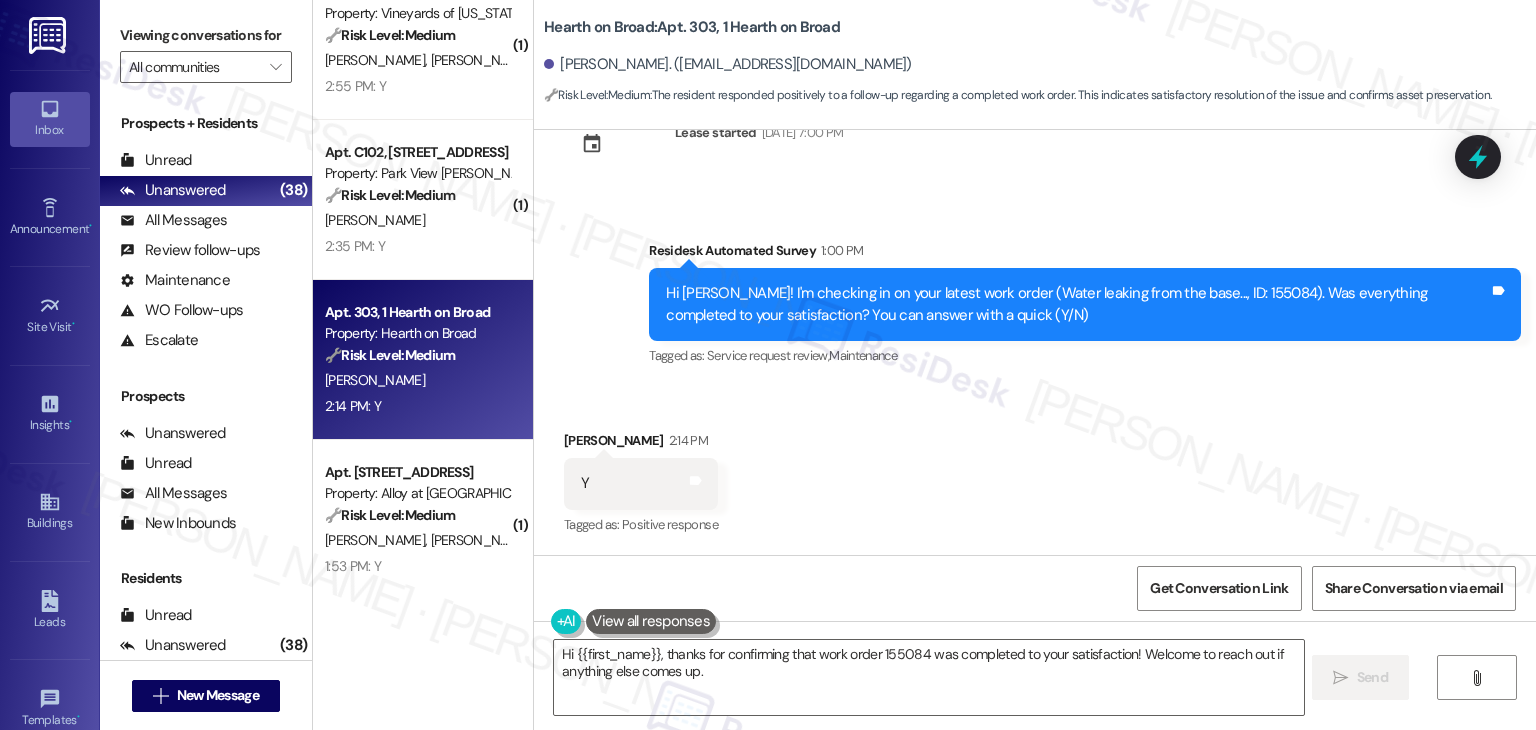 click on "Received via SMS Katherine Dickinson 2:14 PM Y Tags and notes Tagged as:   Positive response Click to highlight conversations about Positive response" at bounding box center [1035, 469] 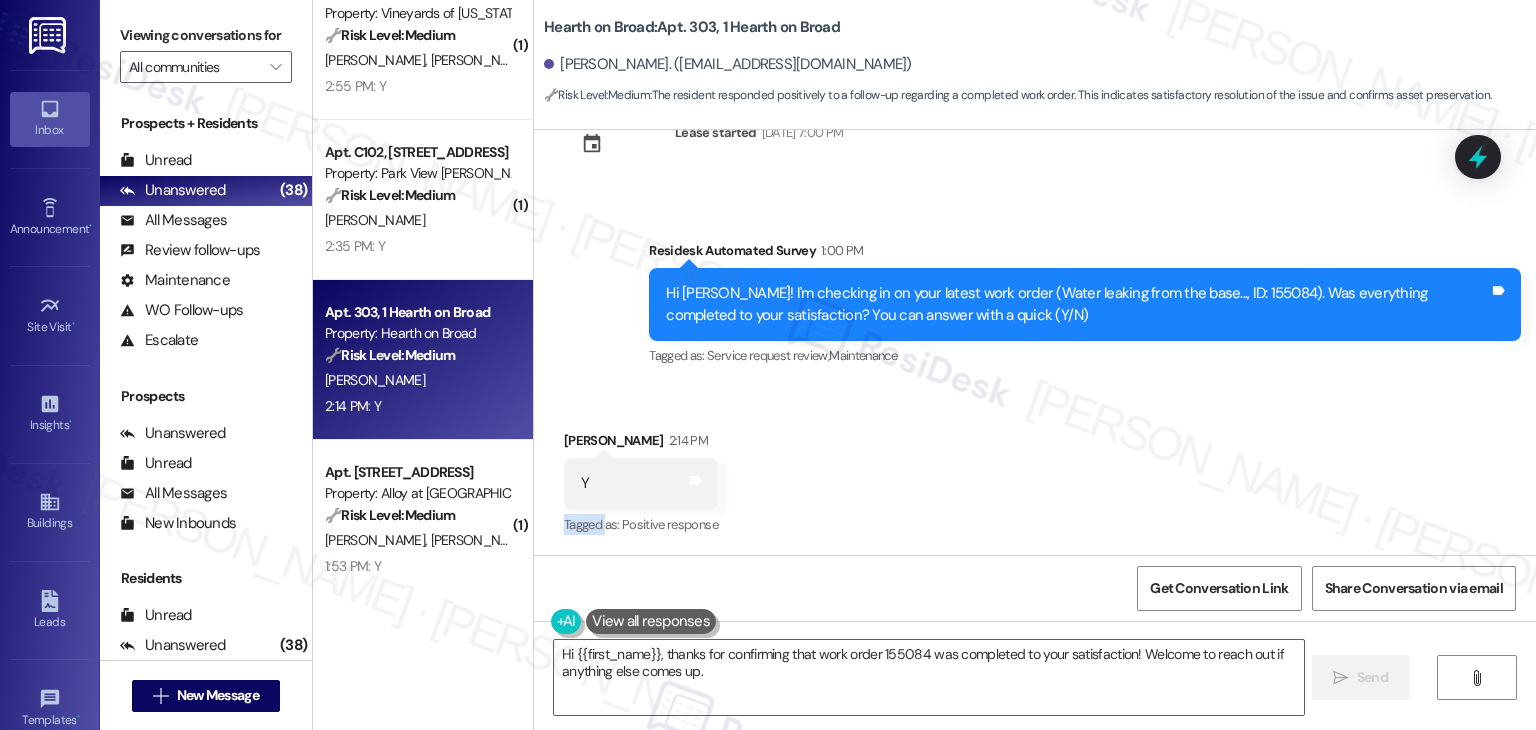 click on "Received via SMS Katherine Dickinson 2:14 PM Y Tags and notes Tagged as:   Positive response Click to highlight conversations about Positive response" at bounding box center (1035, 469) 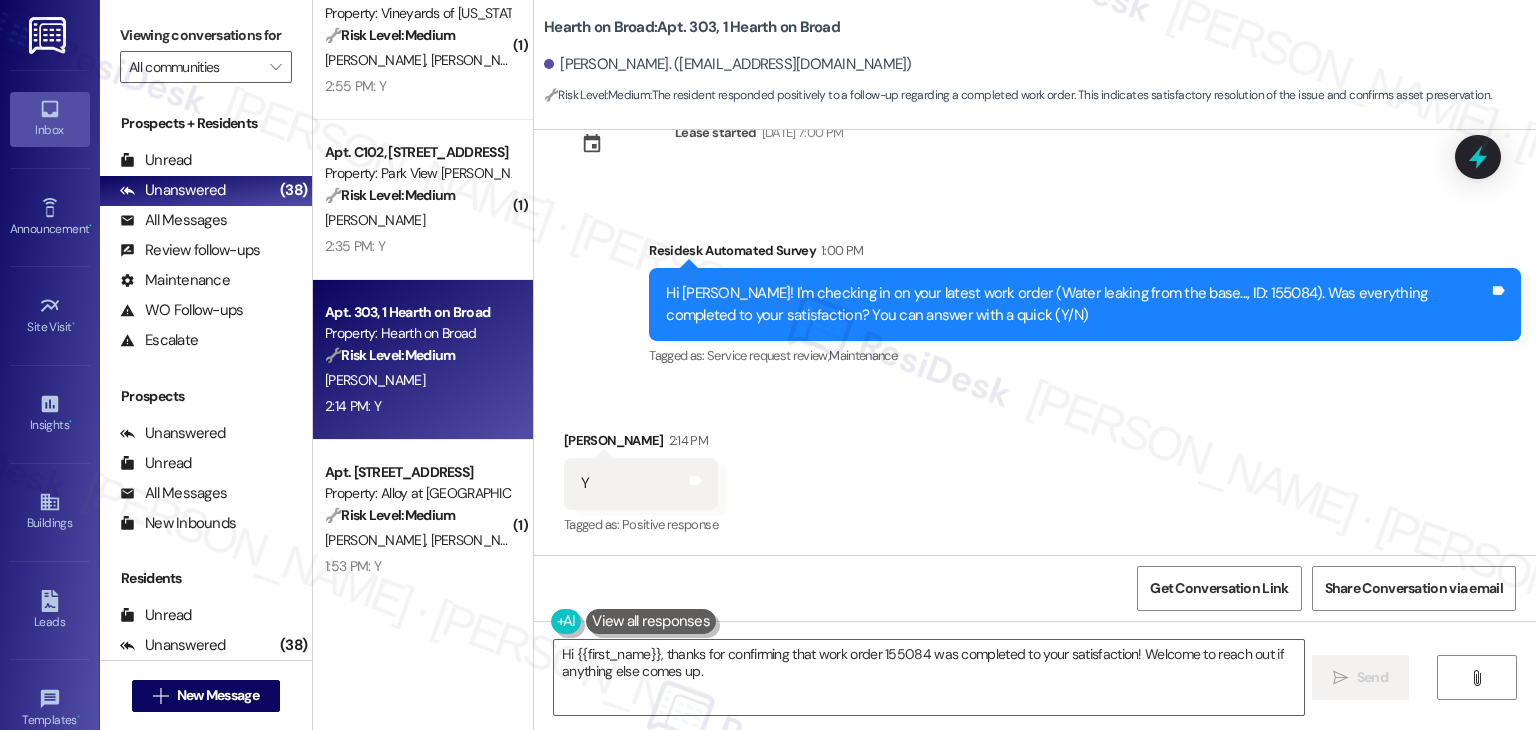 click on "Received via SMS Katherine Dickinson 2:14 PM Y Tags and notes Tagged as:   Positive response Click to highlight conversations about Positive response" at bounding box center (1035, 469) 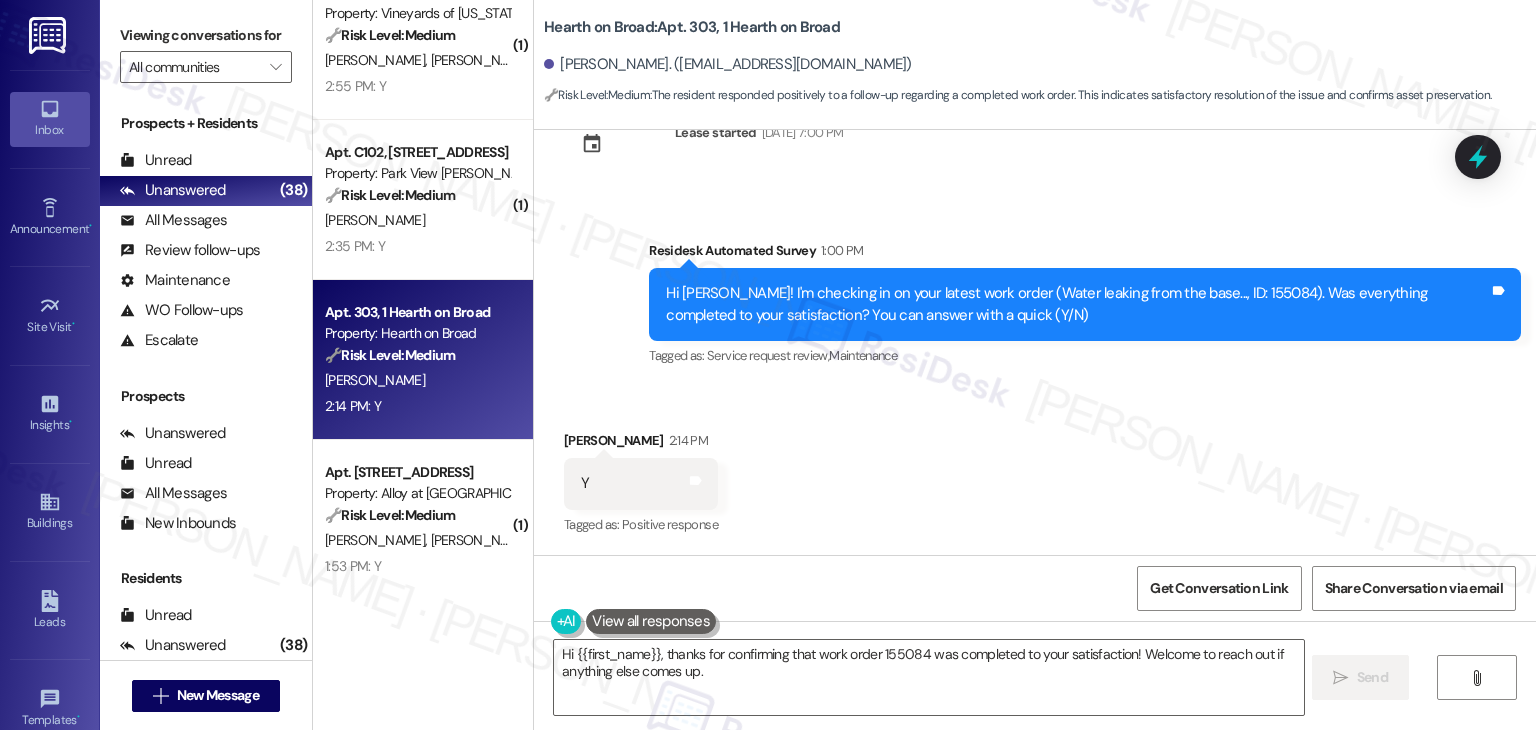 click on "Received via SMS Katherine Dickinson 2:14 PM Y Tags and notes Tagged as:   Positive response Click to highlight conversations about Positive response" at bounding box center (1035, 469) 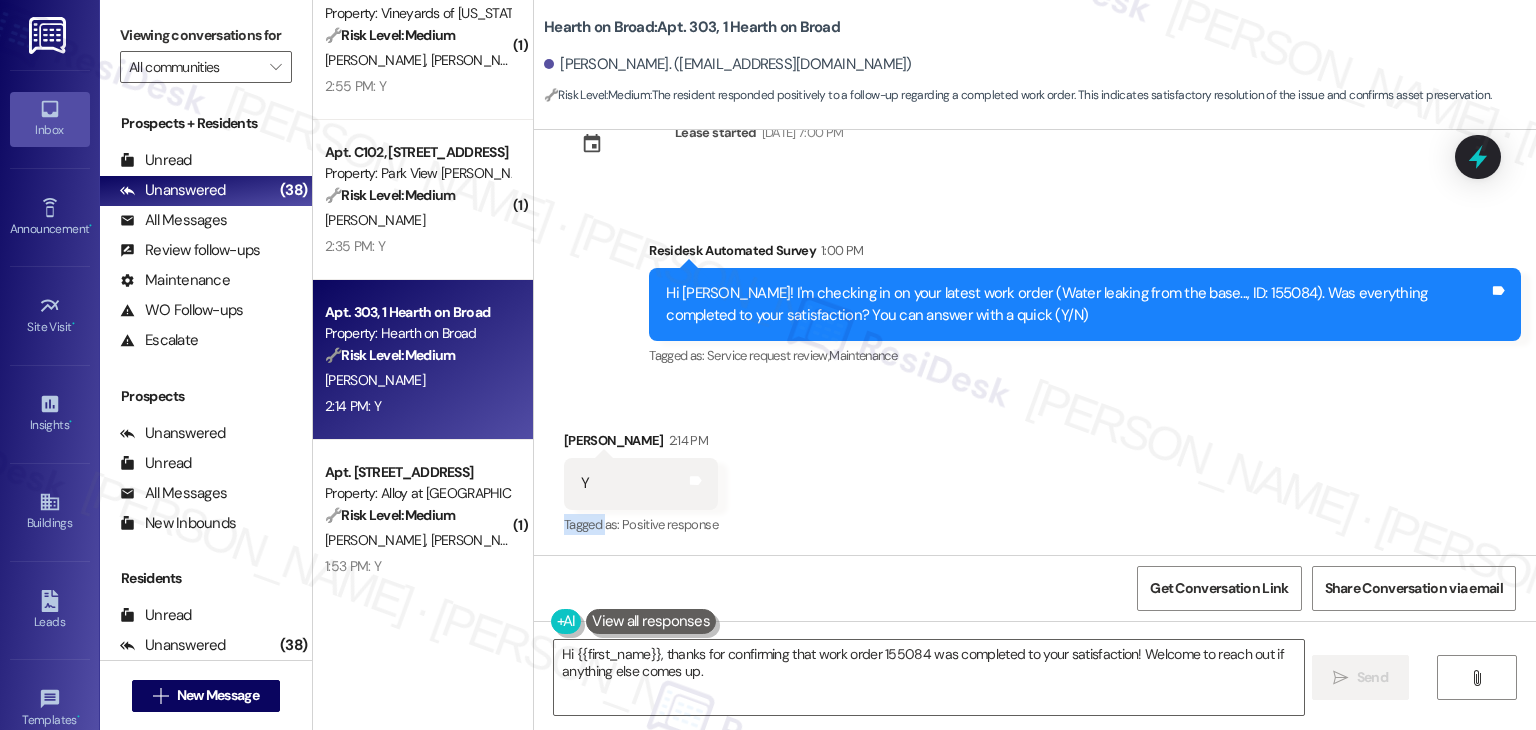 click on "Received via SMS Katherine Dickinson 2:14 PM Y Tags and notes Tagged as:   Positive response Click to highlight conversations about Positive response" at bounding box center (1035, 469) 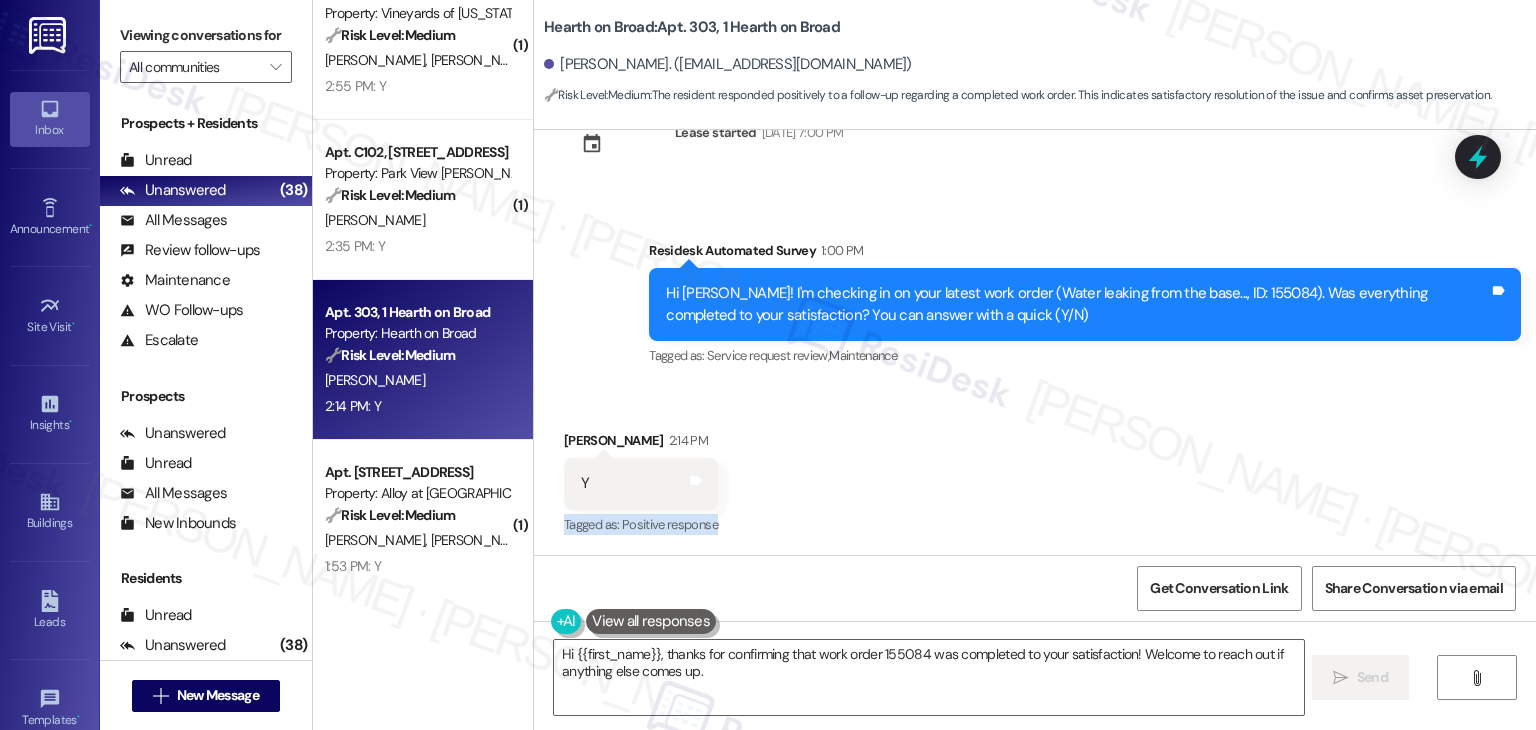 click on "Received via SMS Katherine Dickinson 2:14 PM Y Tags and notes Tagged as:   Positive response Click to highlight conversations about Positive response" at bounding box center (1035, 469) 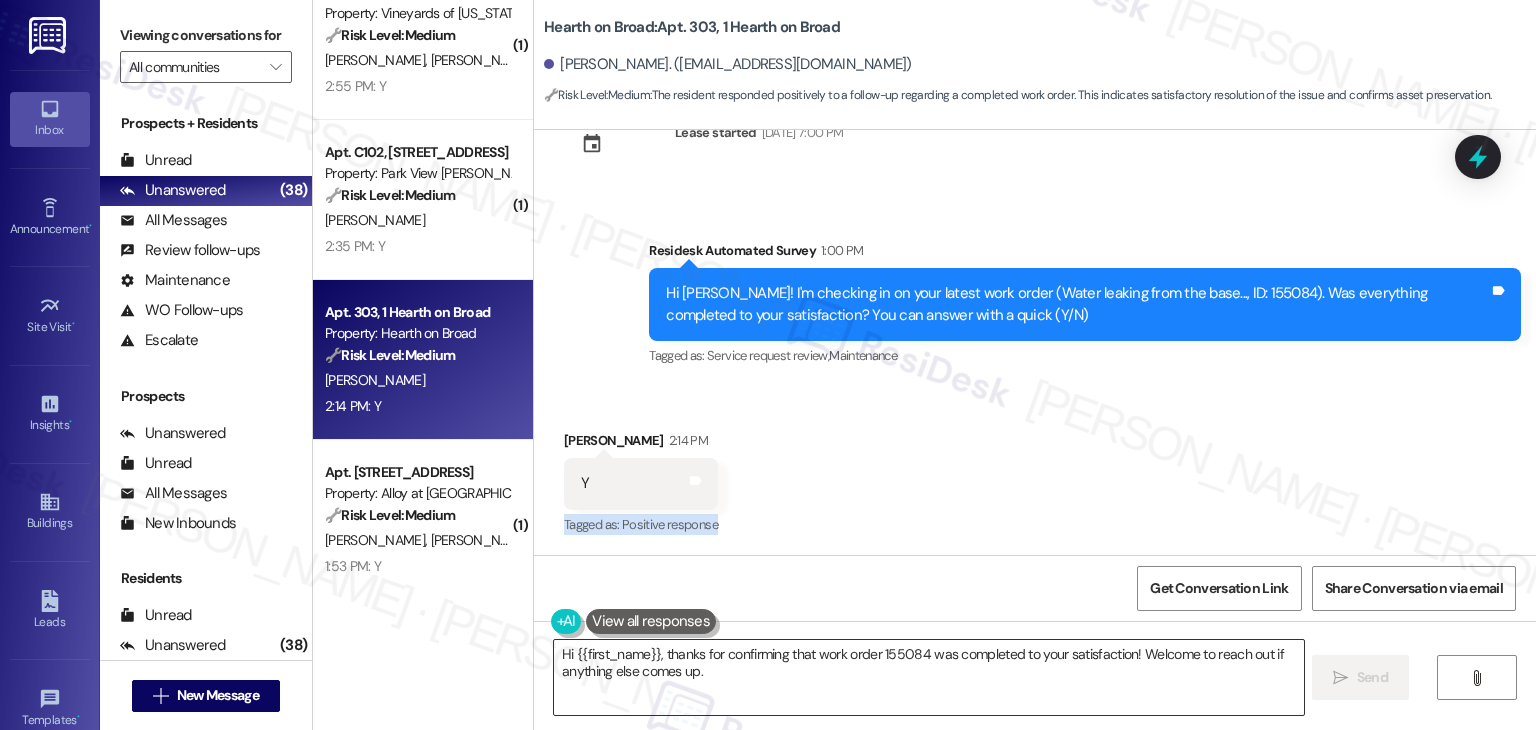 click on "Hi {{first_name}}, thanks for confirming that work order 155084 was completed to your satisfaction! Welcome to reach out if anything else comes up." at bounding box center [928, 677] 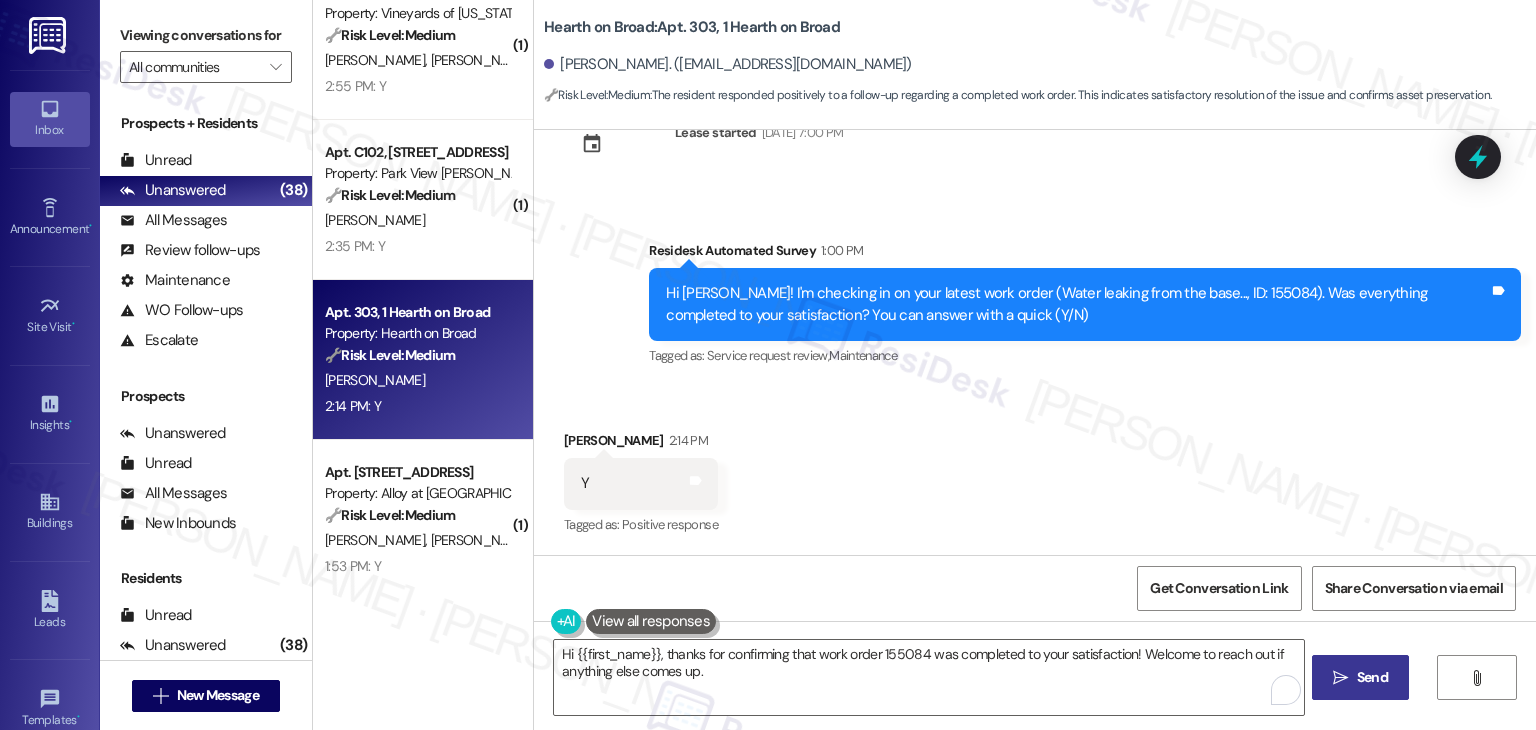 click on "Send" at bounding box center [1372, 677] 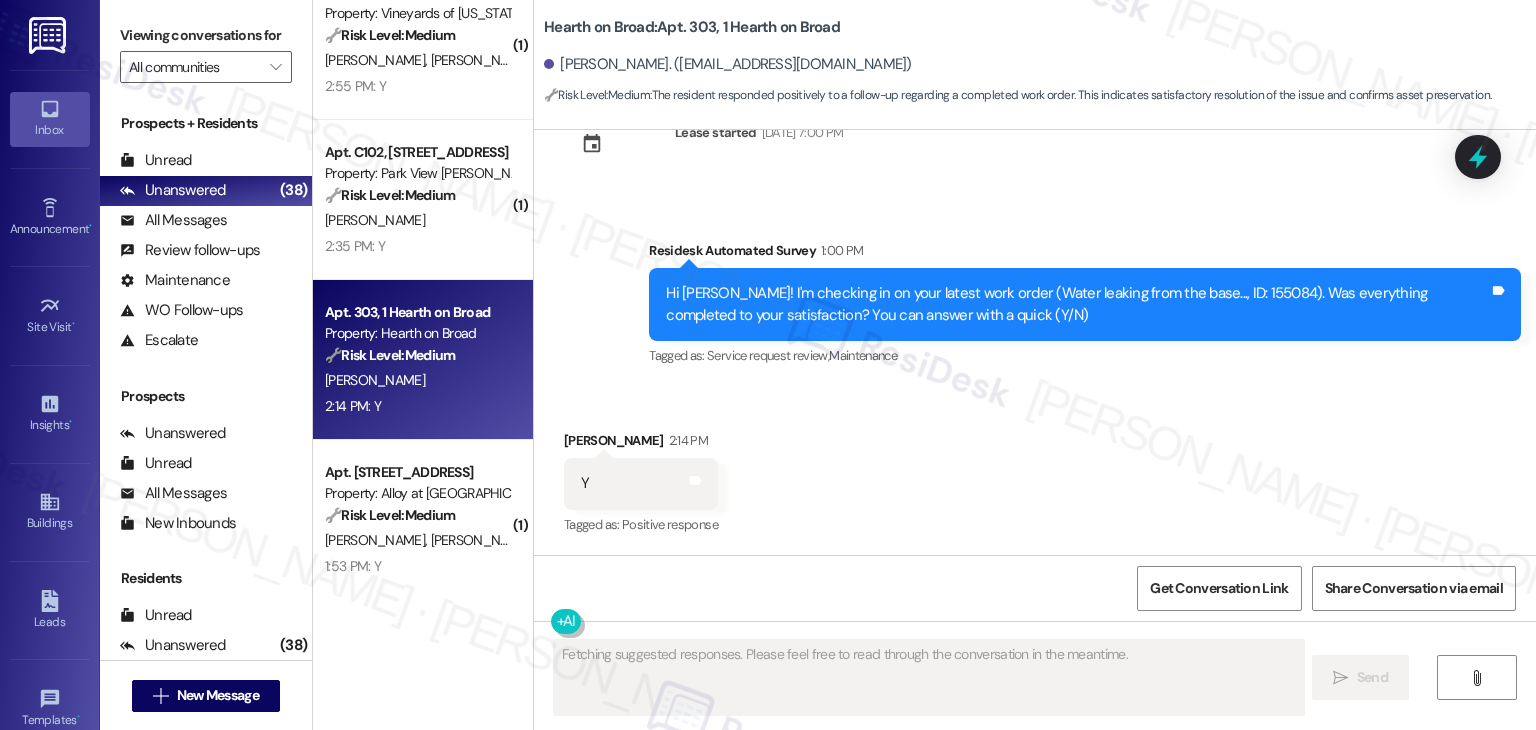 scroll, scrollTop: 1525, scrollLeft: 0, axis: vertical 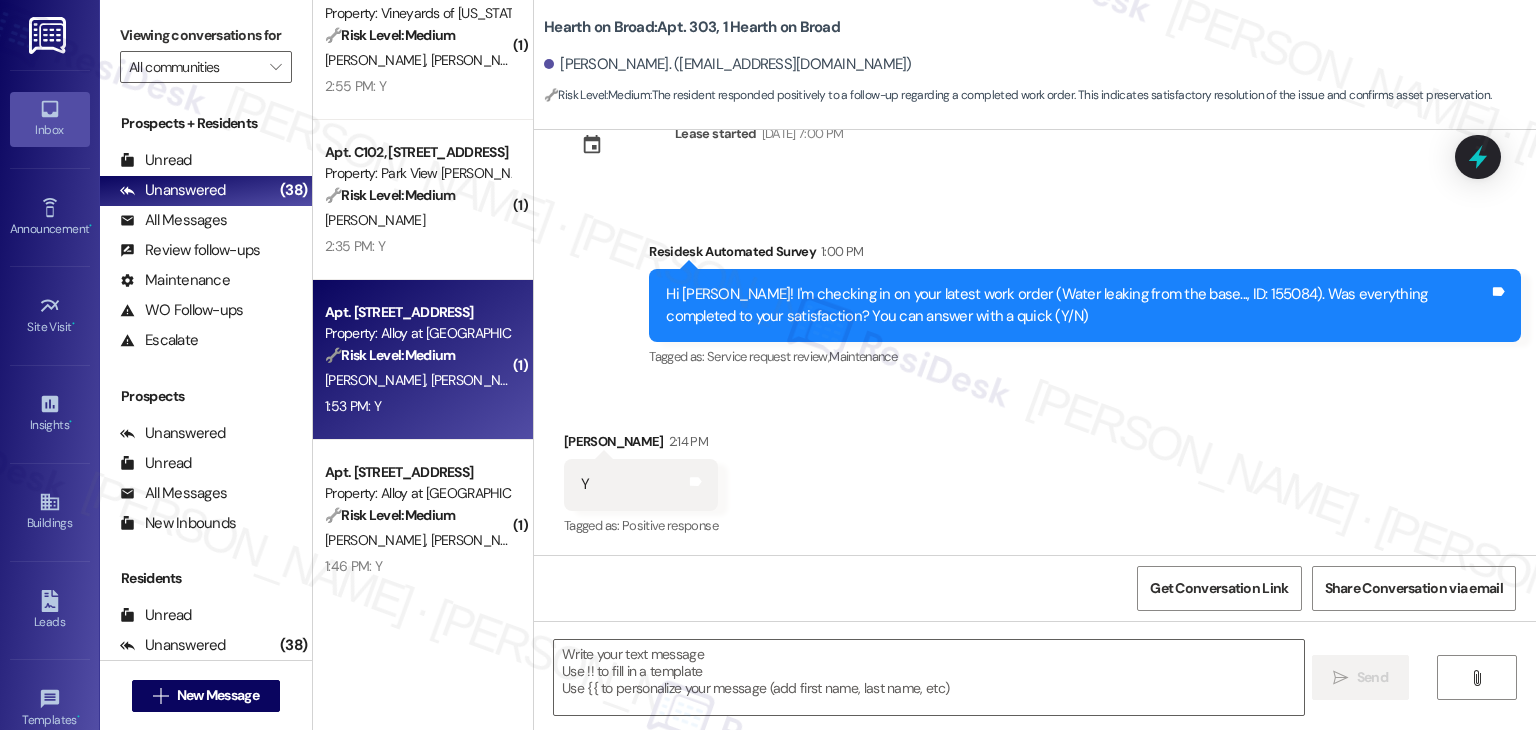 click on "Apt. D107, 100 South Geneva Road Property: Alloy at Geneva 🔧  Risk Level:  Medium The resident responded 'Y' to a check-in regarding a completed work order. This indicates satisfactory completion and falls under routine follow-up. M. Angell K. Paystrup K. Gallman 1:53 PM: Y 1:53 PM: Y" at bounding box center [423, 360] 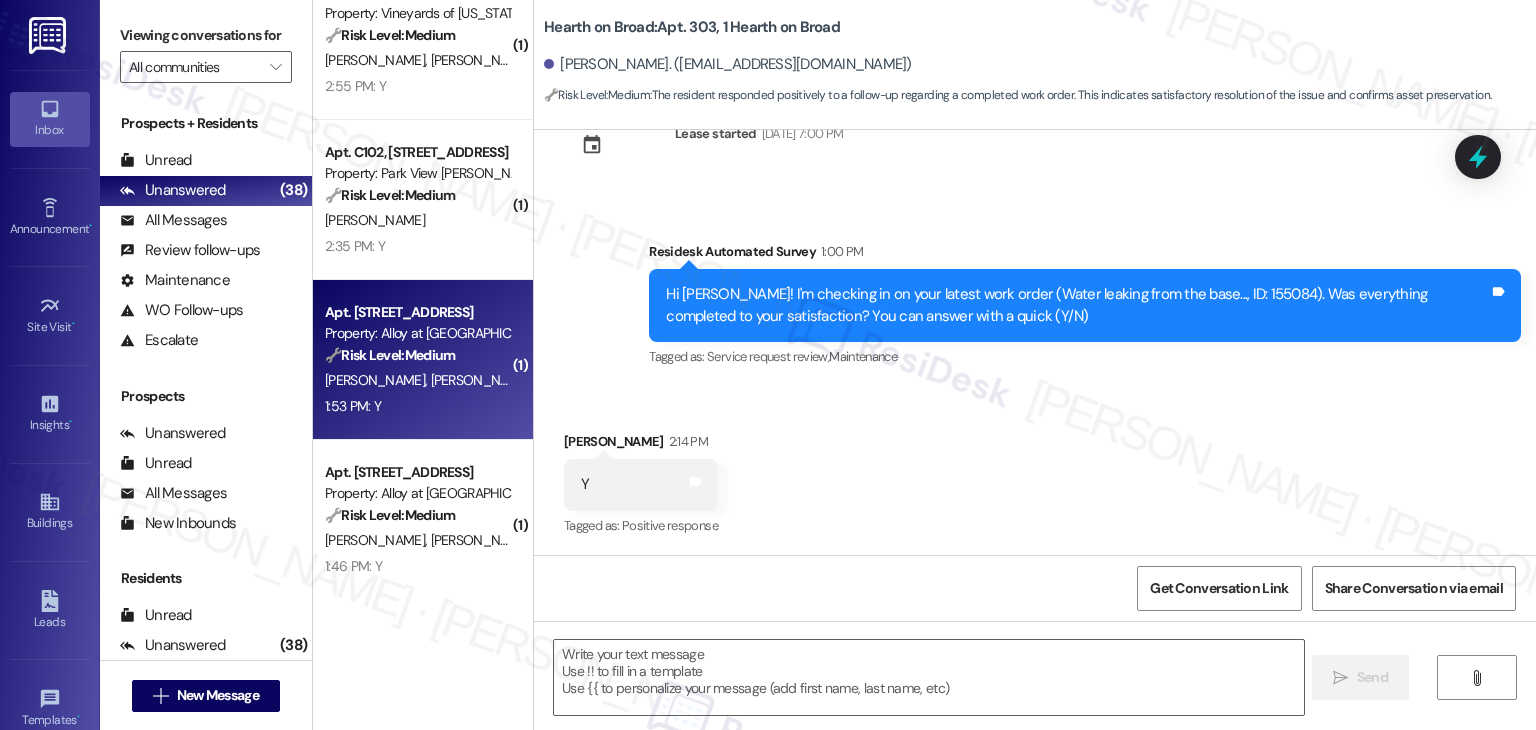 click on "1:53 PM: Y 1:53 PM: Y" at bounding box center (417, 406) 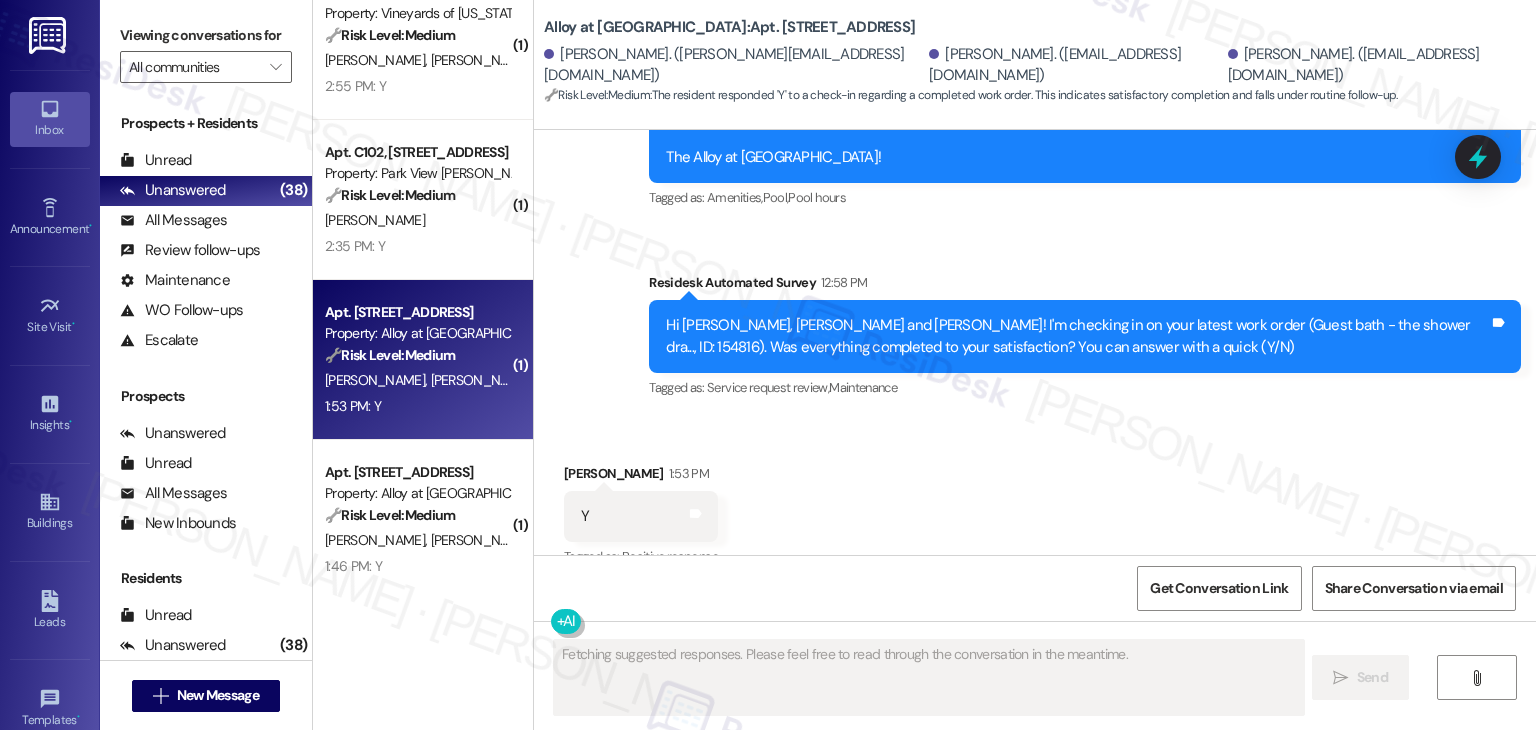 scroll, scrollTop: 556, scrollLeft: 0, axis: vertical 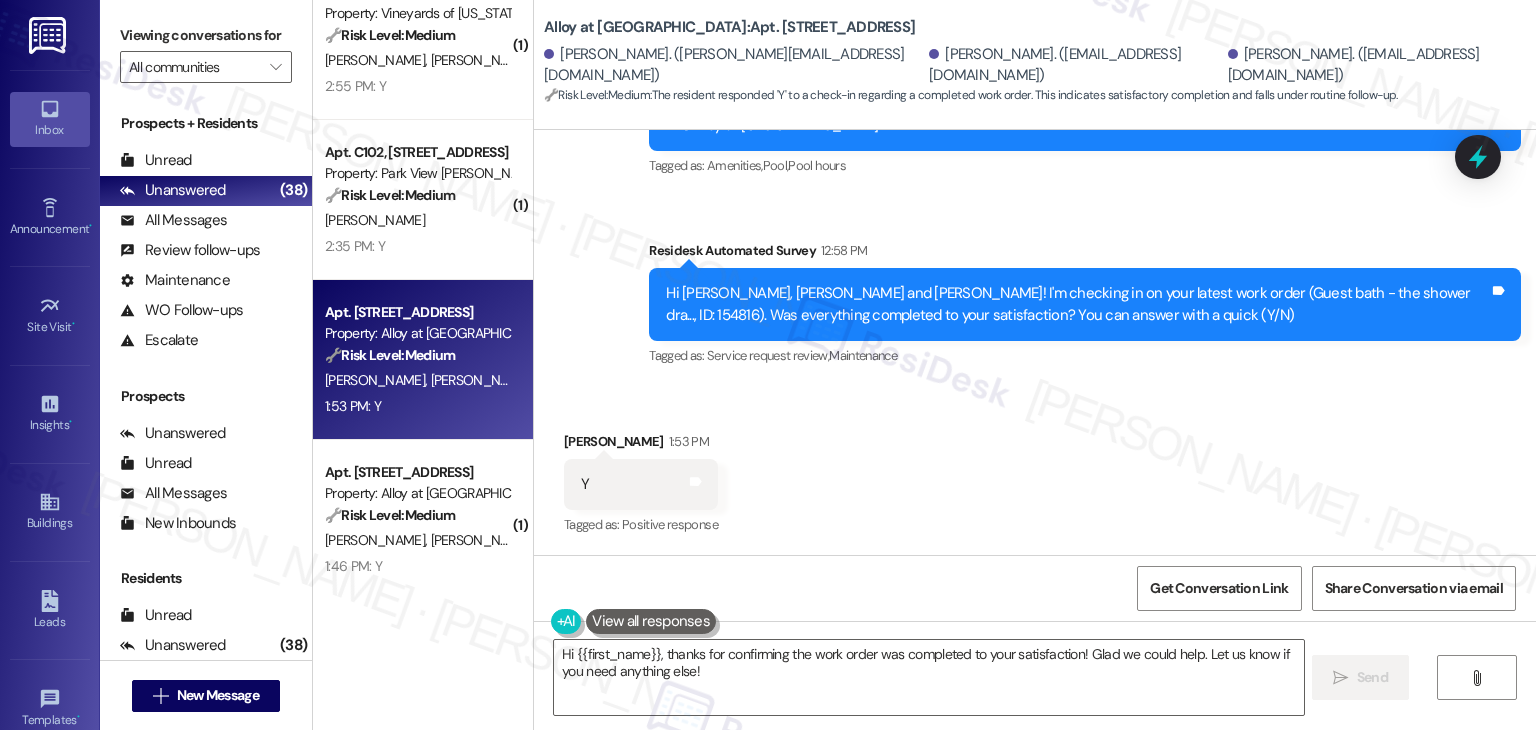 click on "Received via SMS Kate Gallman 1:53 PM Y Tags and notes Tagged as:   Positive response Click to highlight conversations about Positive response" at bounding box center (1035, 470) 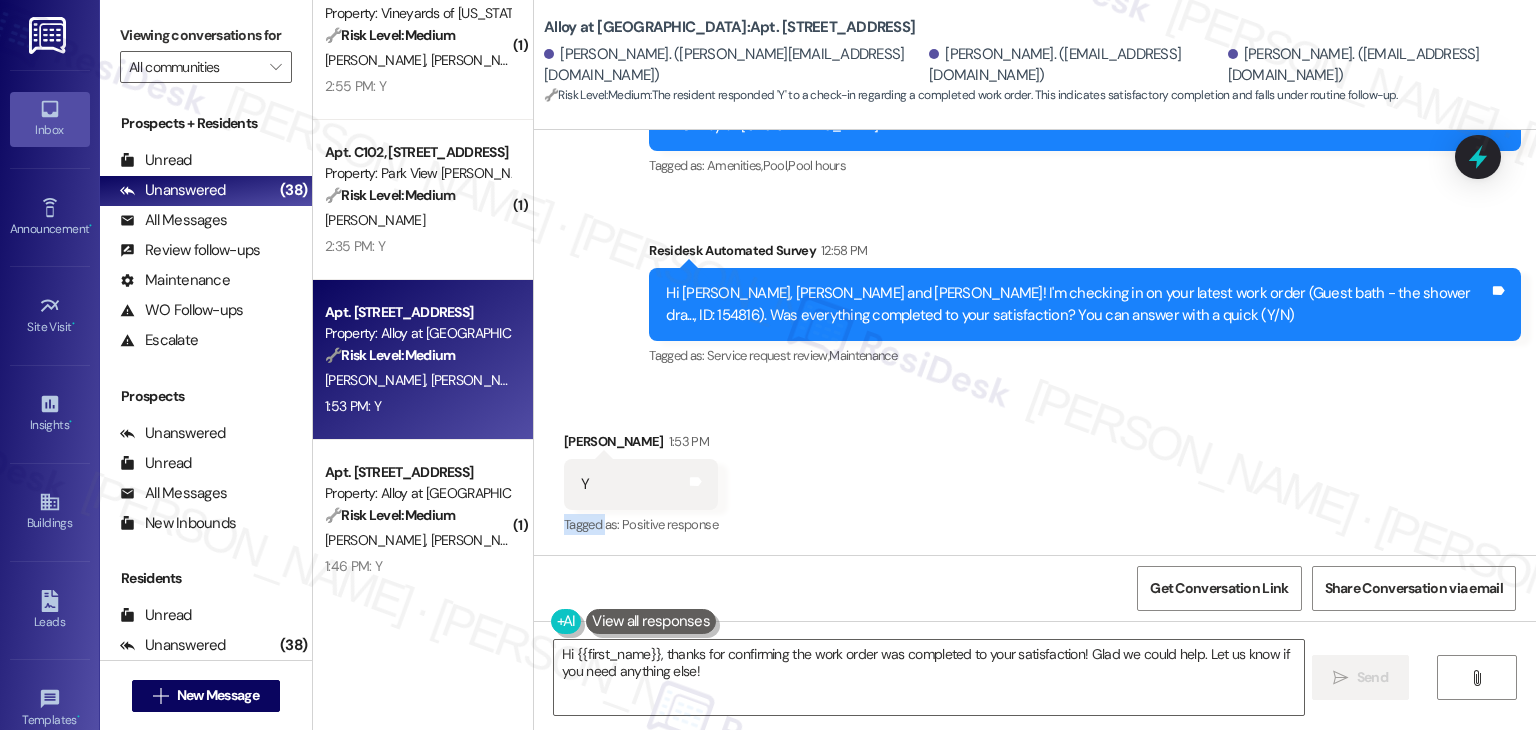 click on "Received via SMS Kate Gallman 1:53 PM Y Tags and notes Tagged as:   Positive response Click to highlight conversations about Positive response" at bounding box center [1035, 470] 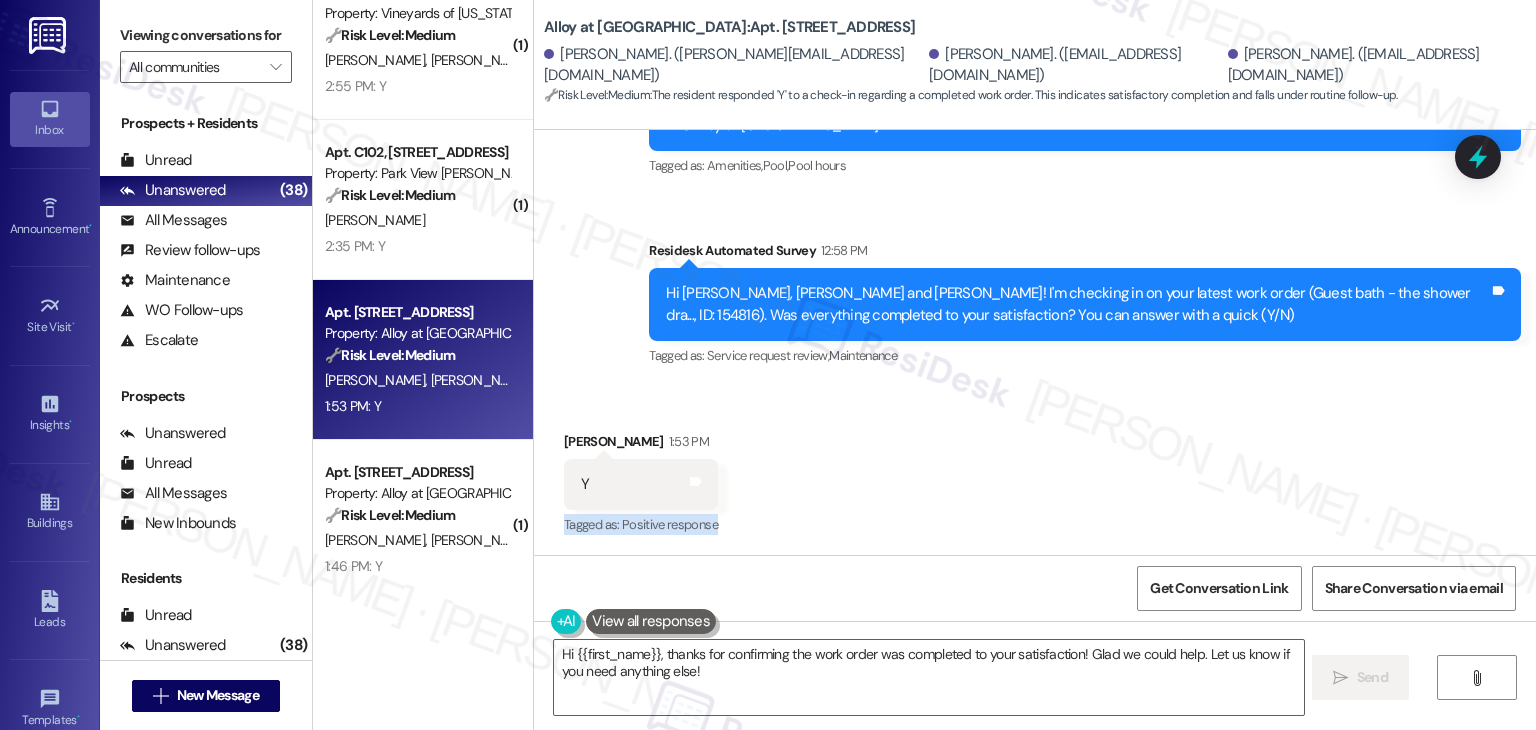 click on "Received via SMS Kate Gallman 1:53 PM Y Tags and notes Tagged as:   Positive response Click to highlight conversations about Positive response" at bounding box center (1035, 470) 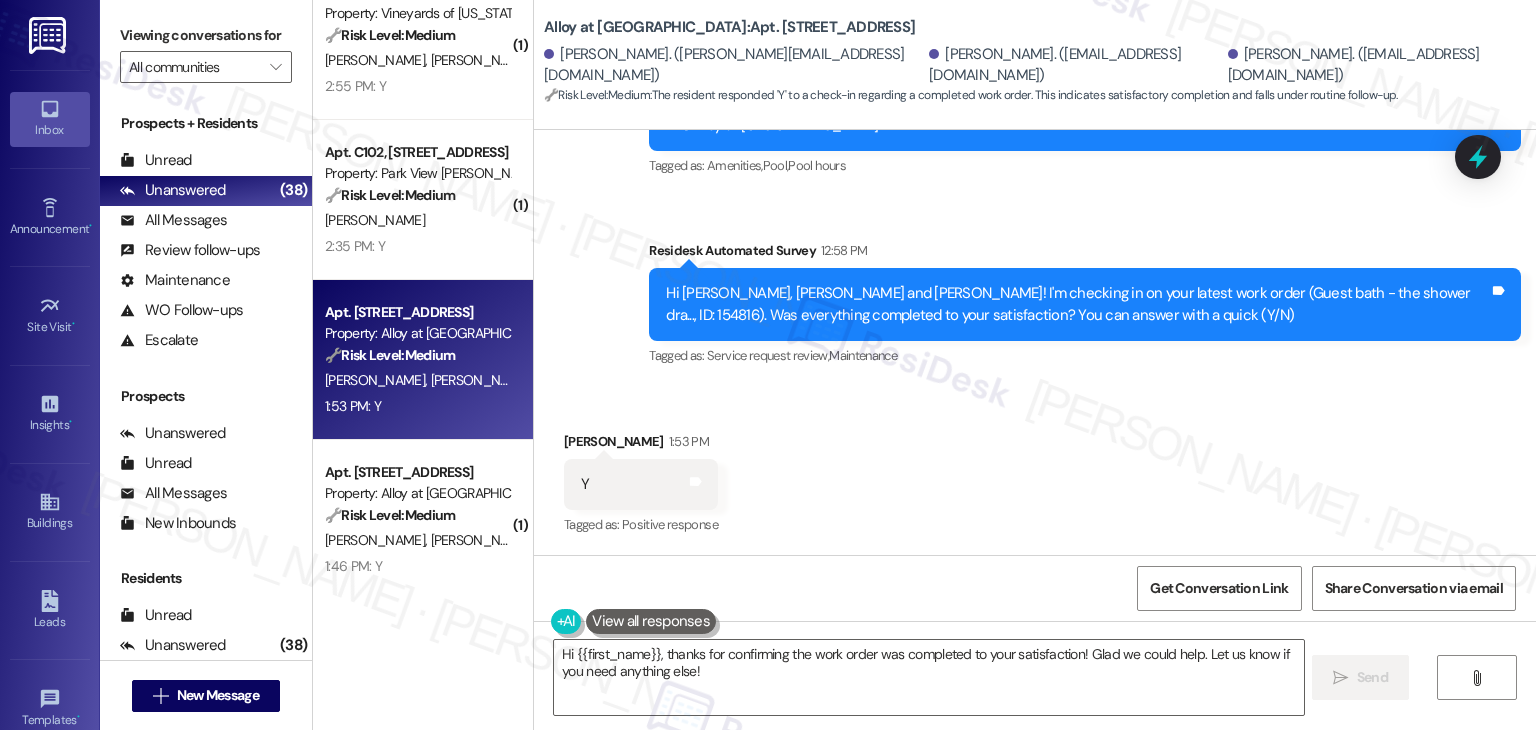 click on "Received via SMS Kate Gallman 1:53 PM Y Tags and notes Tagged as:   Positive response Click to highlight conversations about Positive response" at bounding box center [1035, 470] 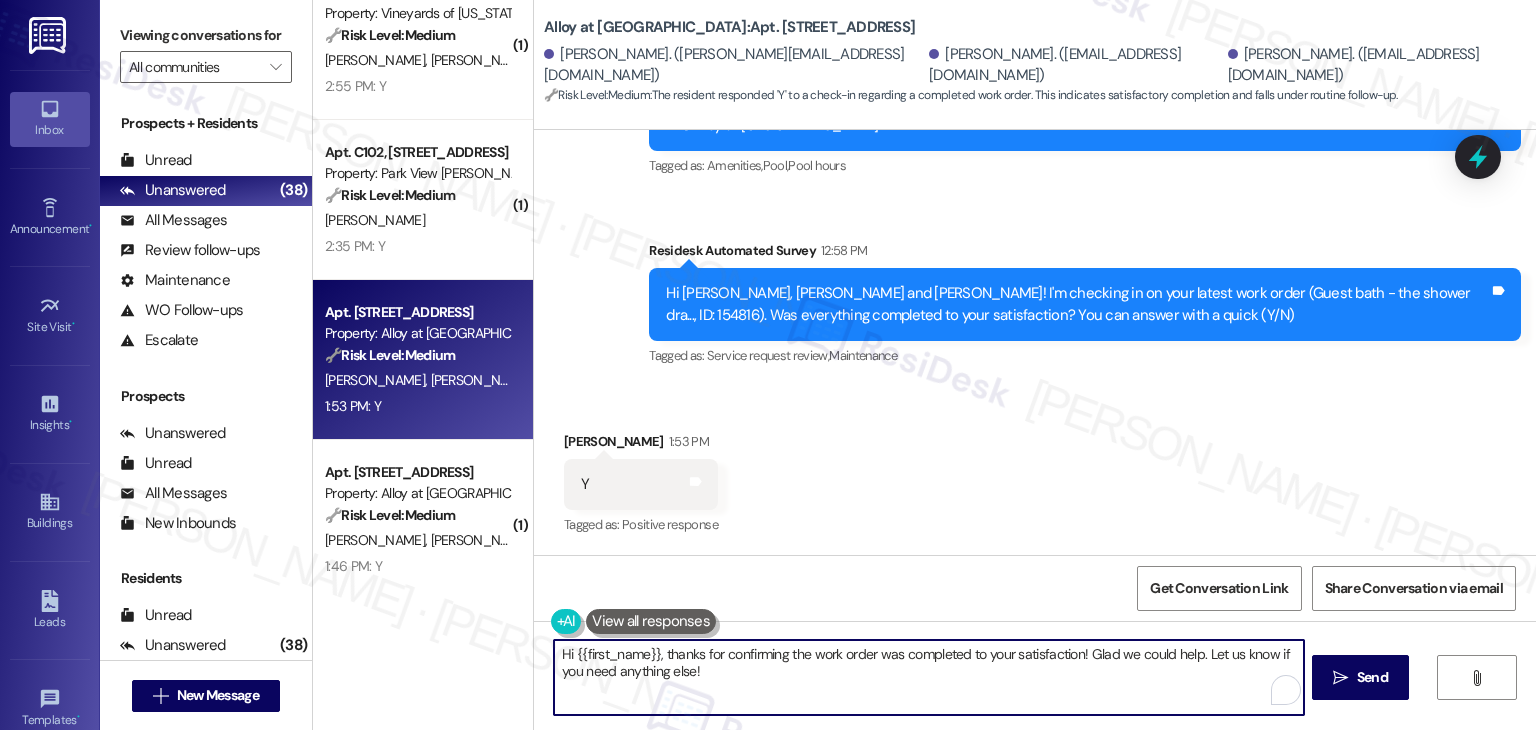 click on "Hi {{first_name}}, thanks for confirming the work order was completed to your satisfaction! Glad we could help. Let us know if you need anything else!" at bounding box center [928, 677] 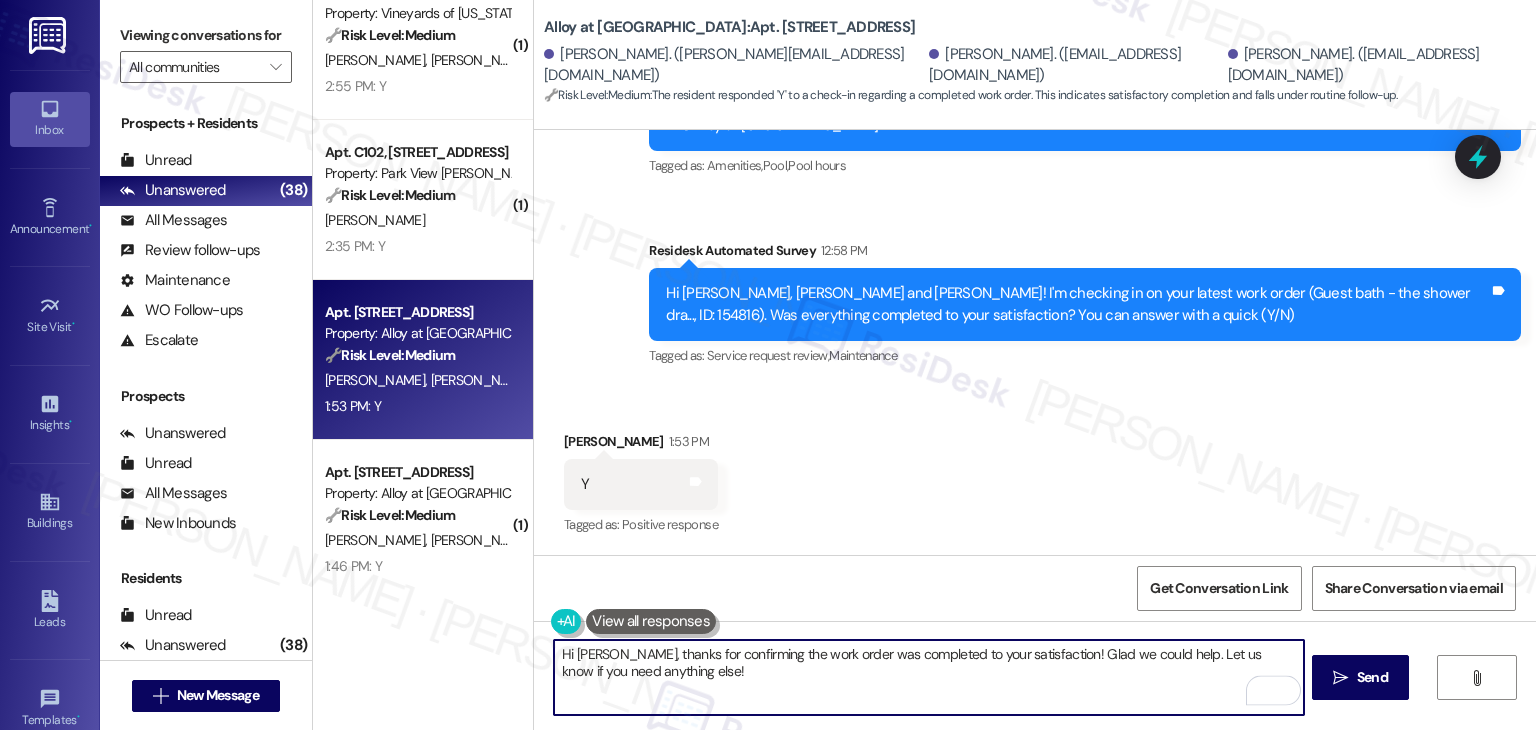 type on "Hi Kate, thanks for confirming the work order was completed to your satisfaction! Glad we could help. Let us know if you need anything else!" 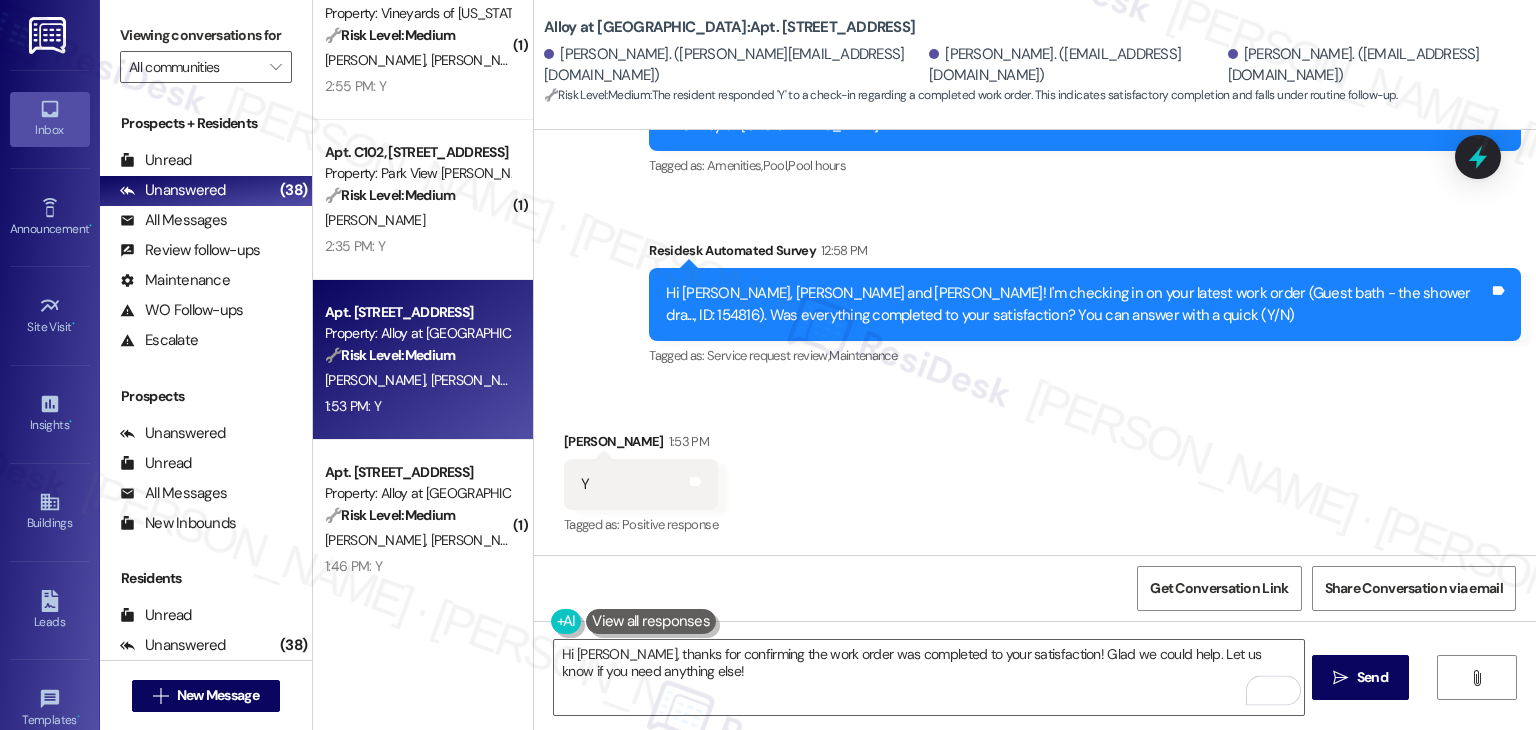 click on "Received via SMS Kate Gallman 1:53 PM Y Tags and notes Tagged as:   Positive response Click to highlight conversations about Positive response" at bounding box center [1035, 470] 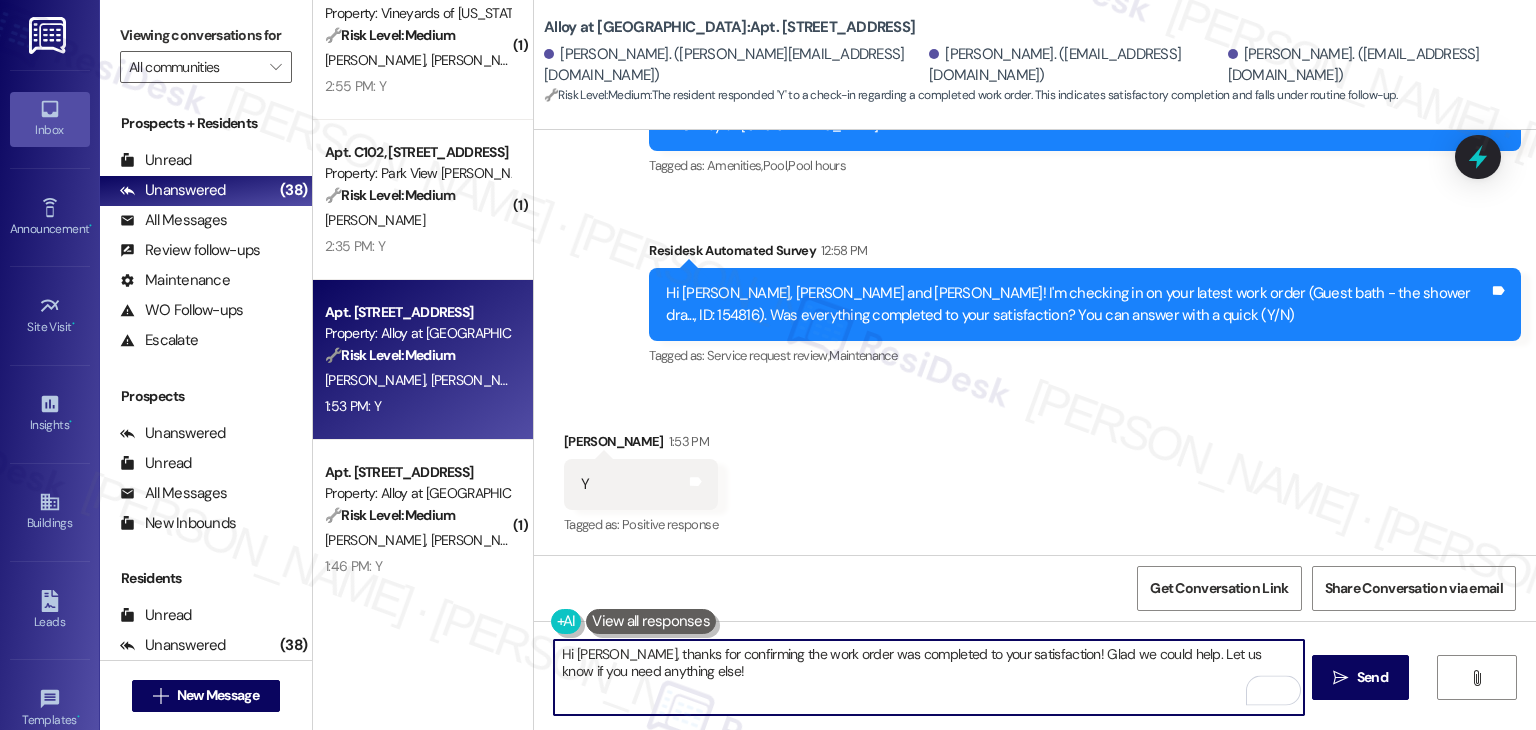 click on "Hi Kate, thanks for confirming the work order was completed to your satisfaction! Glad we could help. Let us know if you need anything else!" at bounding box center (928, 677) 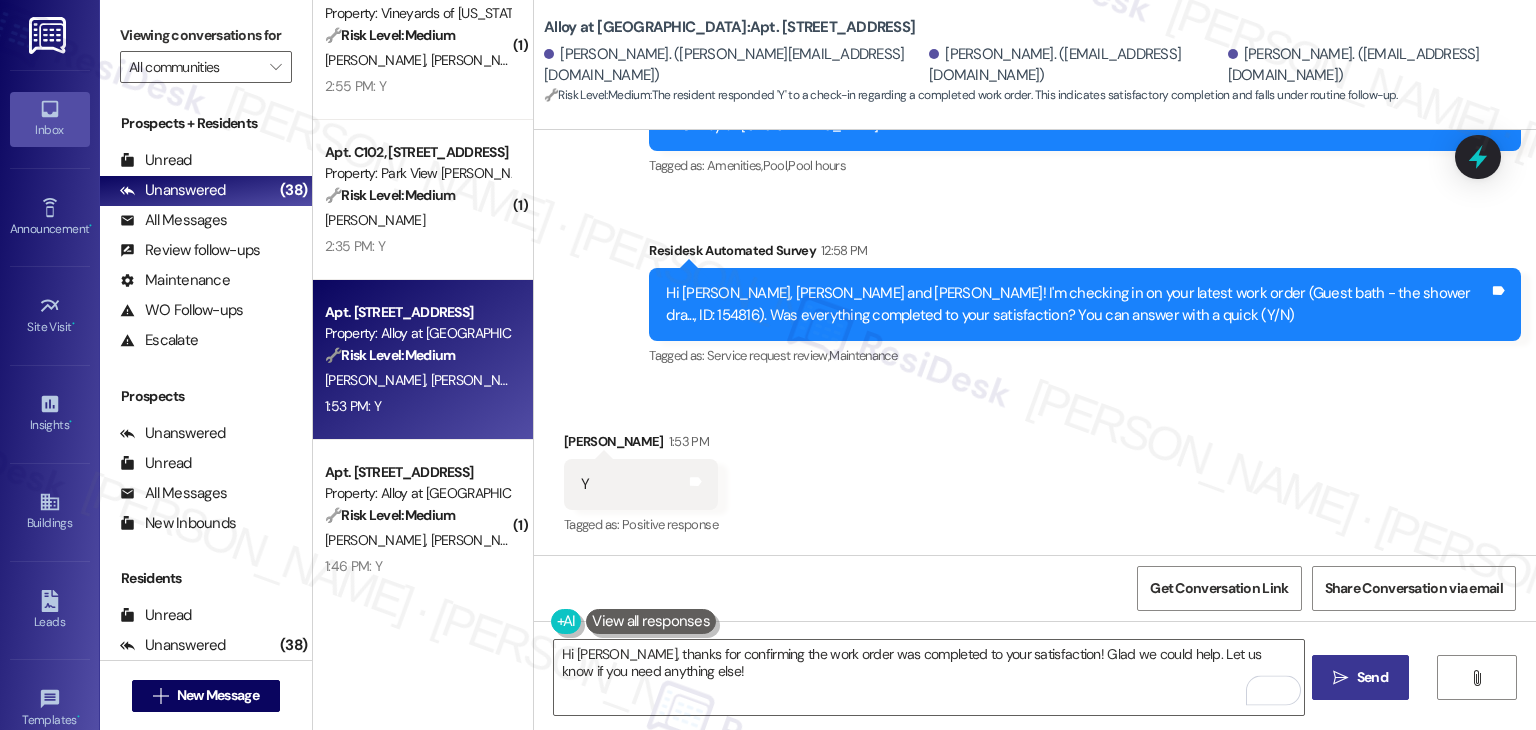 click on " Send" at bounding box center [1360, 677] 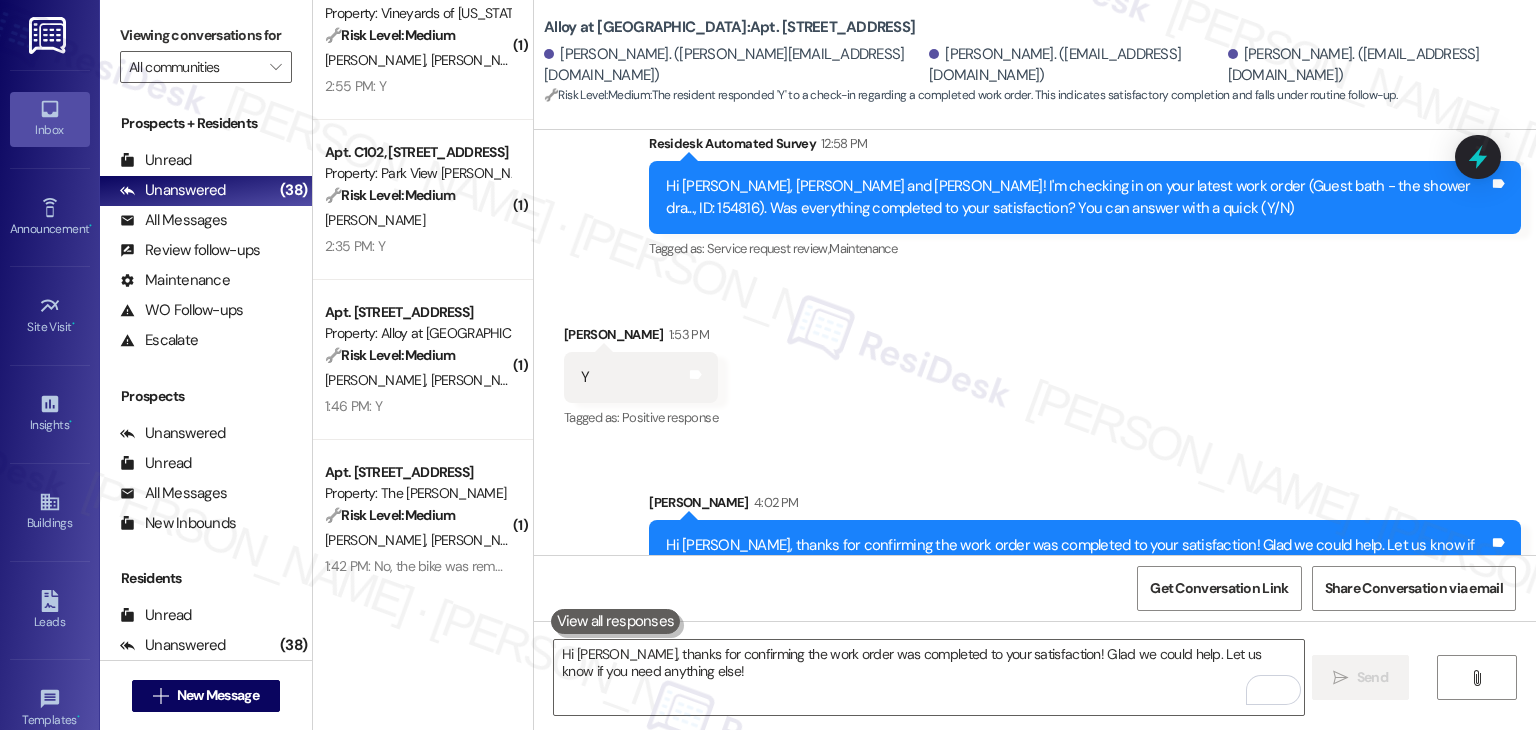 scroll, scrollTop: 717, scrollLeft: 0, axis: vertical 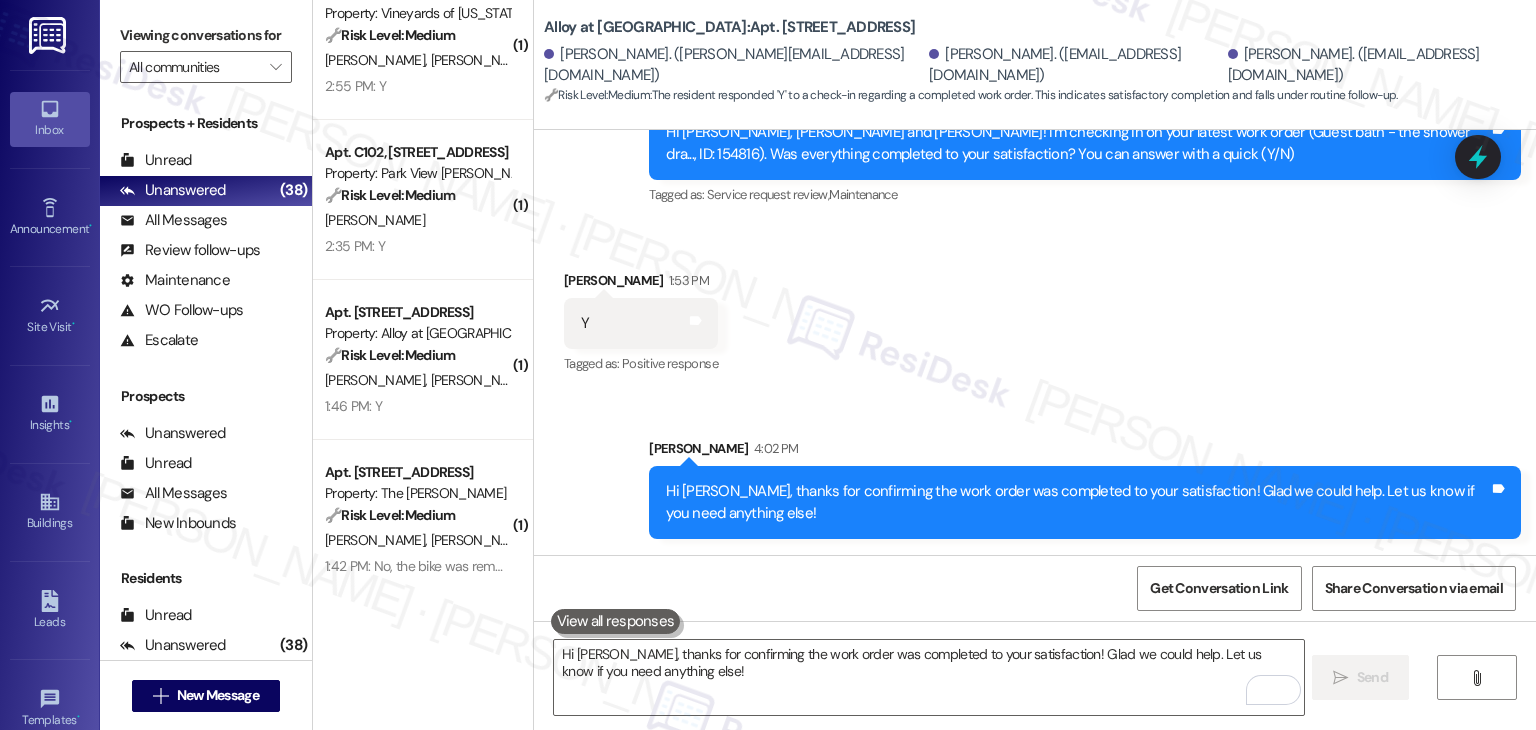 click on "Received via SMS Kate Gallman 1:53 PM Y Tags and notes Tagged as:   Positive response Click to highlight conversations about Positive response" at bounding box center [1035, 309] 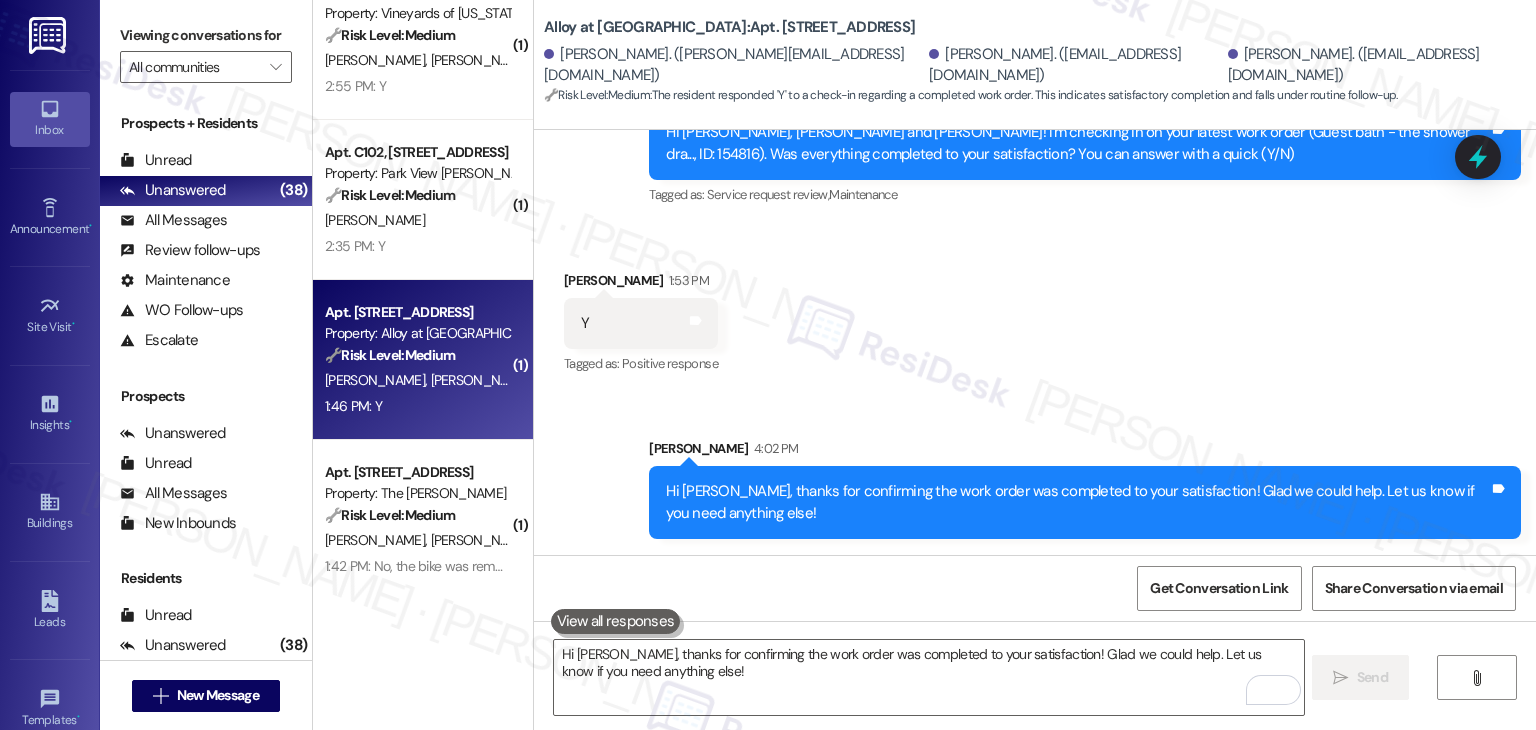 click on "Apt. E303, 100 South Geneva Road Property: Alloy at Geneva 🔧  Risk Level:  Medium The resident responded 'Y' to confirm that the work order regarding a leak was completed to their satisfaction. This indicates the issue has been resolved and no further action is needed. J. Heppner H. Katschke 1:46 PM: Y 1:46 PM: Y" at bounding box center (423, 360) 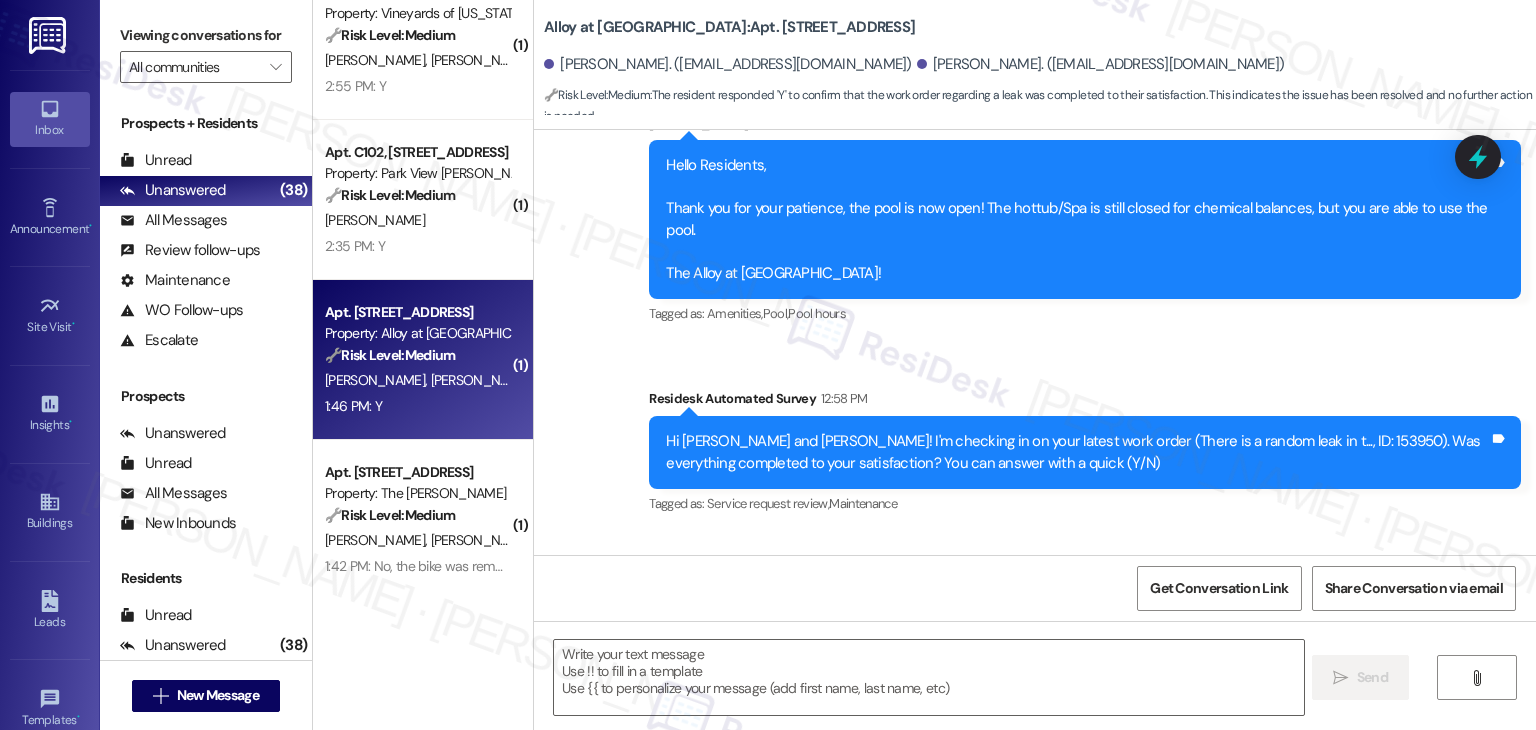 scroll, scrollTop: 556, scrollLeft: 0, axis: vertical 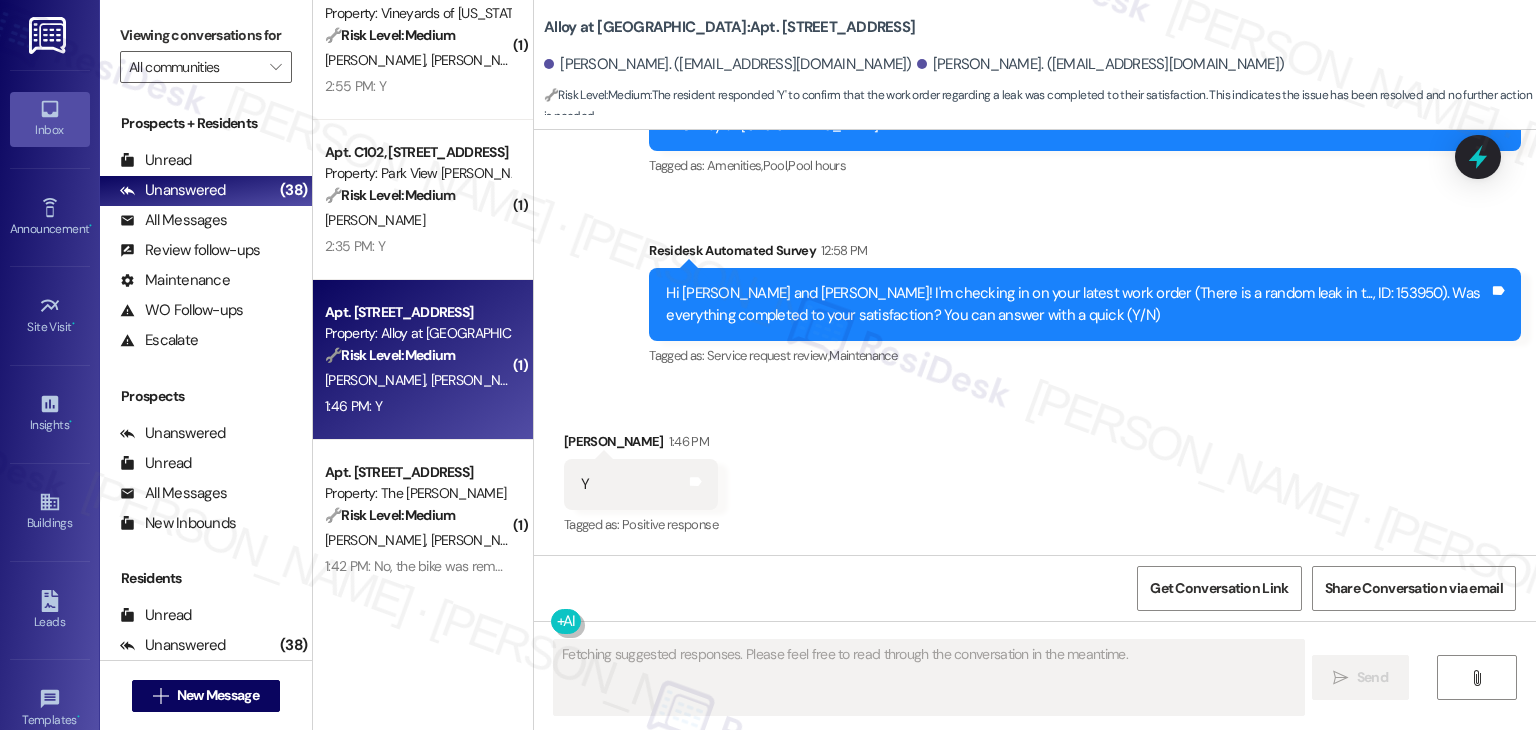 click on "Received via SMS Hunter Katschke 1:46 PM Y Tags and notes Tagged as:   Positive response Click to highlight conversations about Positive response" at bounding box center (1035, 470) 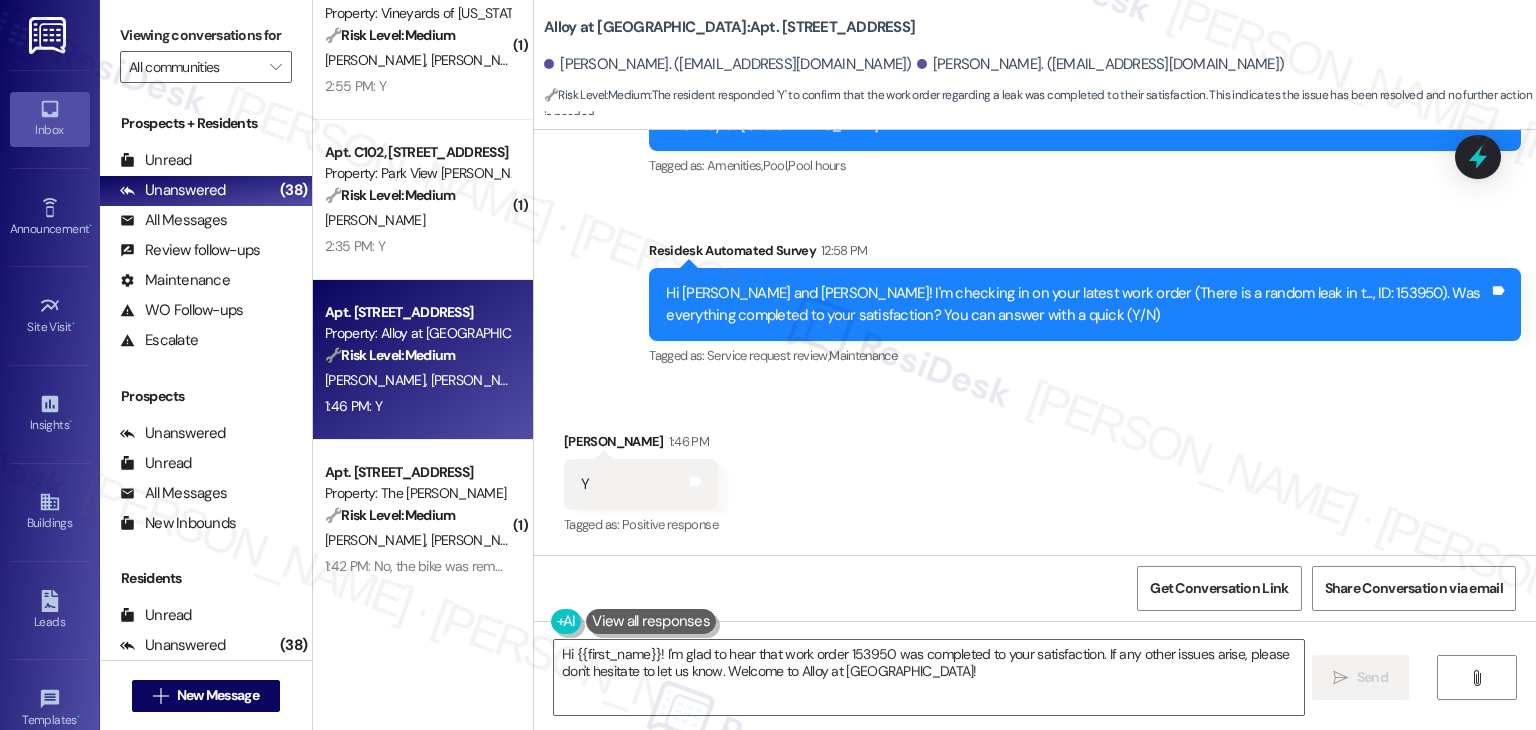 click on "Received via SMS Hunter Katschke 1:46 PM Y Tags and notes Tagged as:   Positive response Click to highlight conversations about Positive response" at bounding box center (1035, 470) 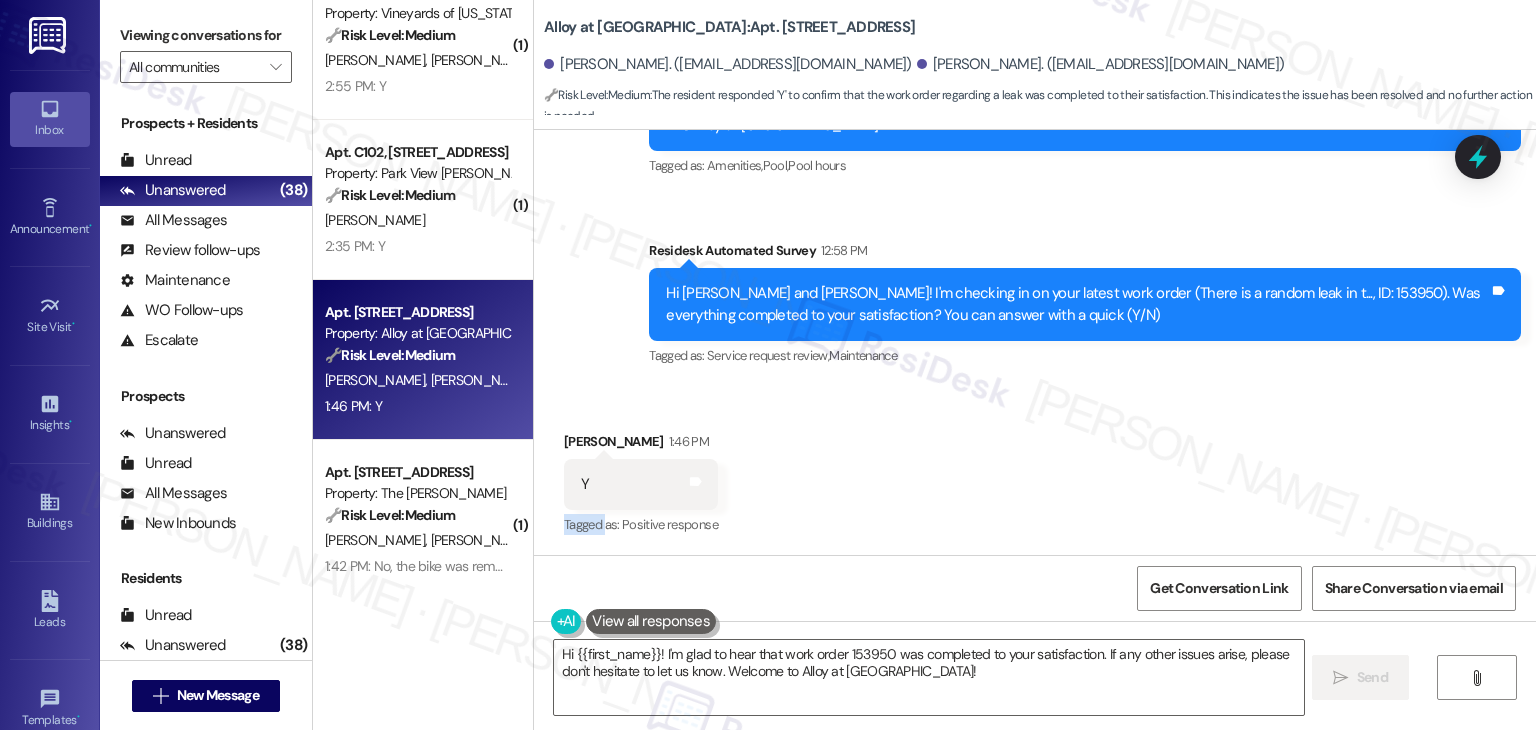 click on "Received via SMS Hunter Katschke 1:46 PM Y Tags and notes Tagged as:   Positive response Click to highlight conversations about Positive response" at bounding box center [1035, 470] 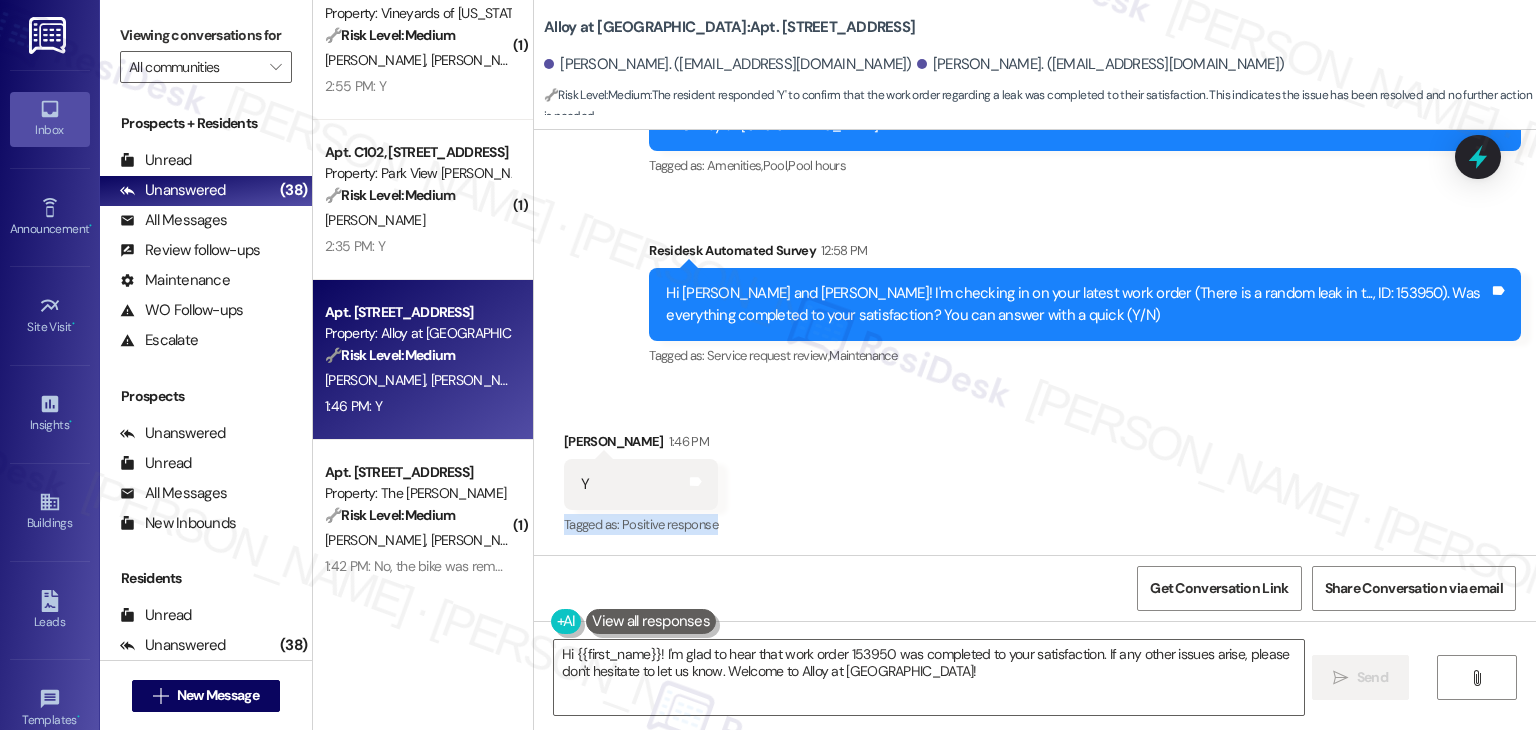 click on "Received via SMS Hunter Katschke 1:46 PM Y Tags and notes Tagged as:   Positive response Click to highlight conversations about Positive response" at bounding box center (1035, 470) 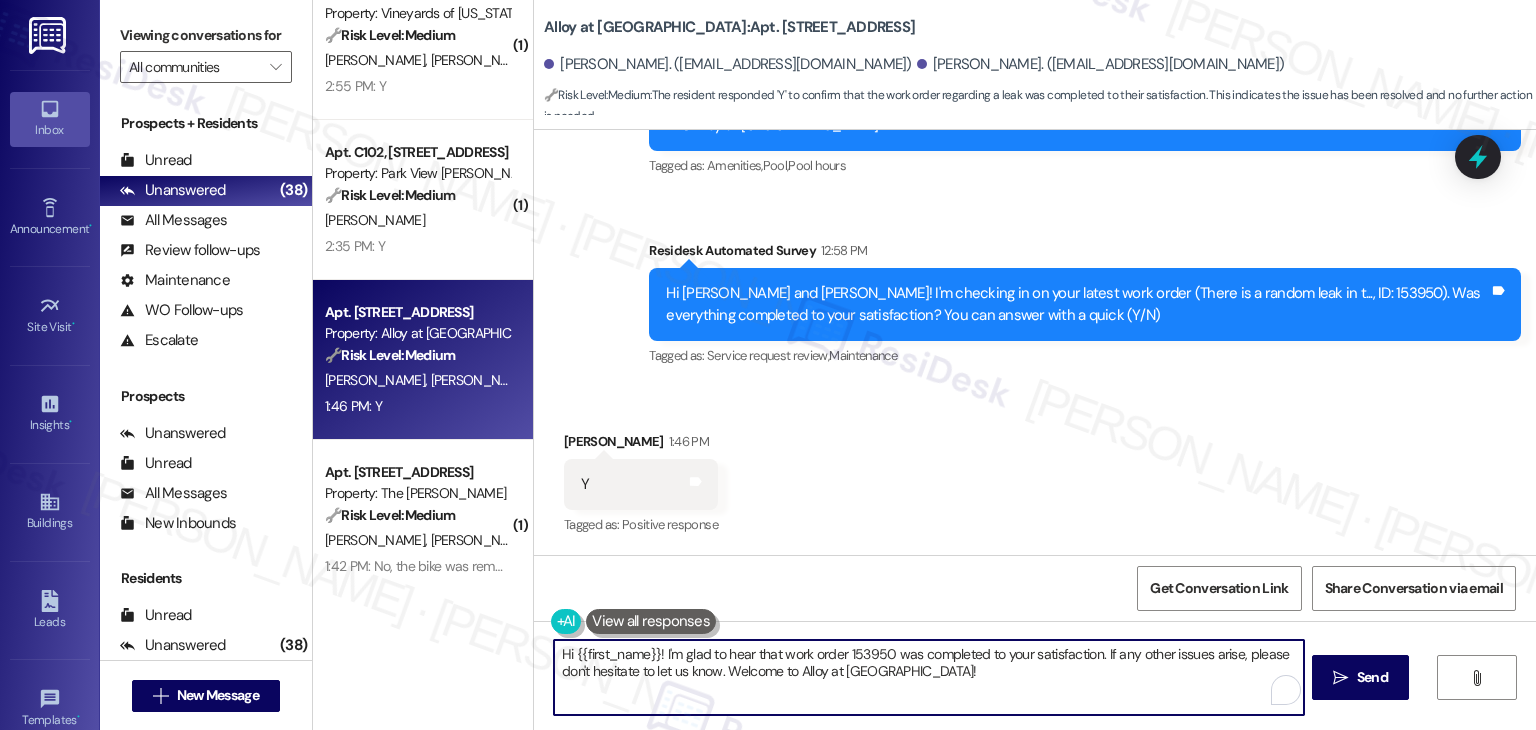 drag, startPoint x: 648, startPoint y: 657, endPoint x: 566, endPoint y: 650, distance: 82.29824 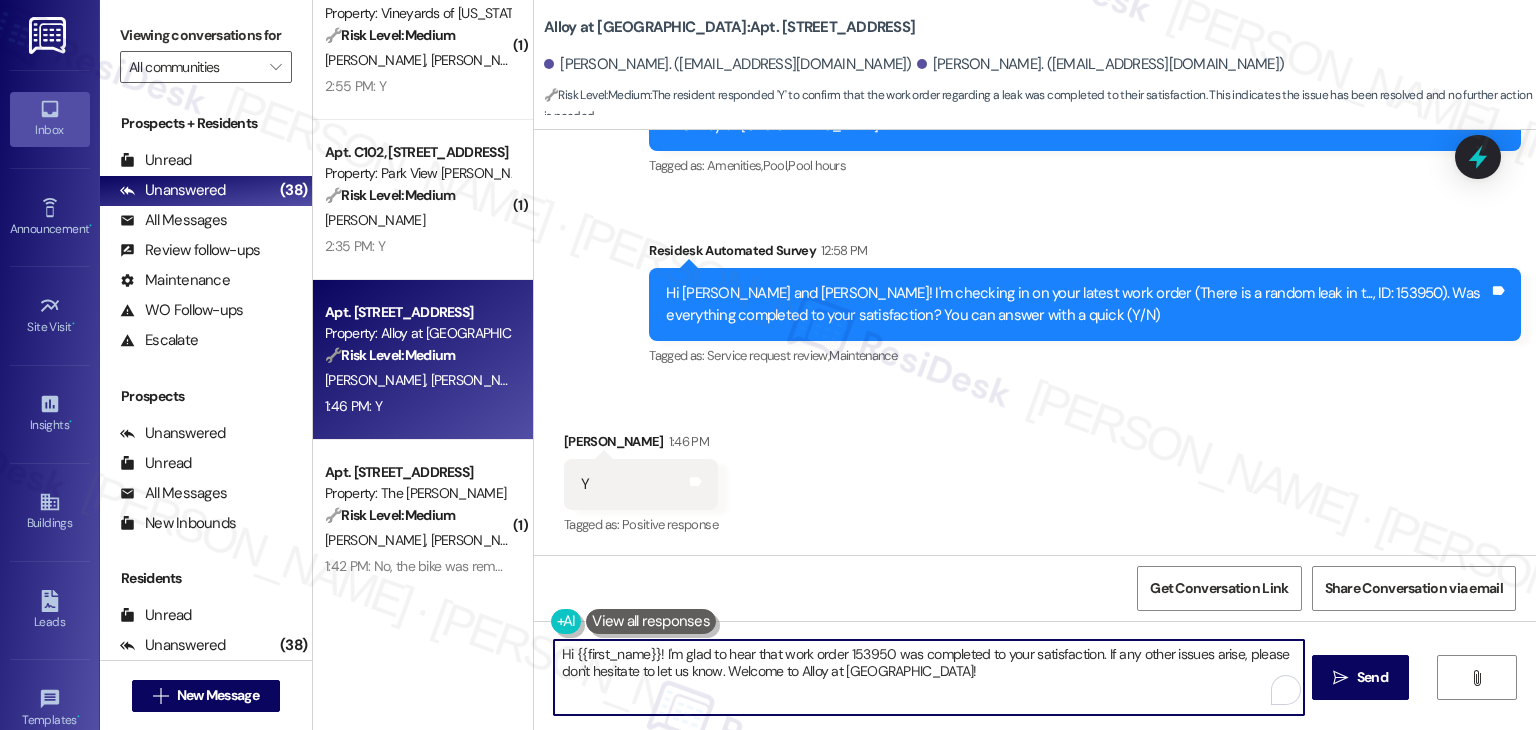 click on "Hi {{first_name}}! I'm glad to hear that work order 153950 was completed to your satisfaction. If any other issues arise, please don't hesitate to let us know. Welcome to Alloy at Geneva!" at bounding box center [928, 677] 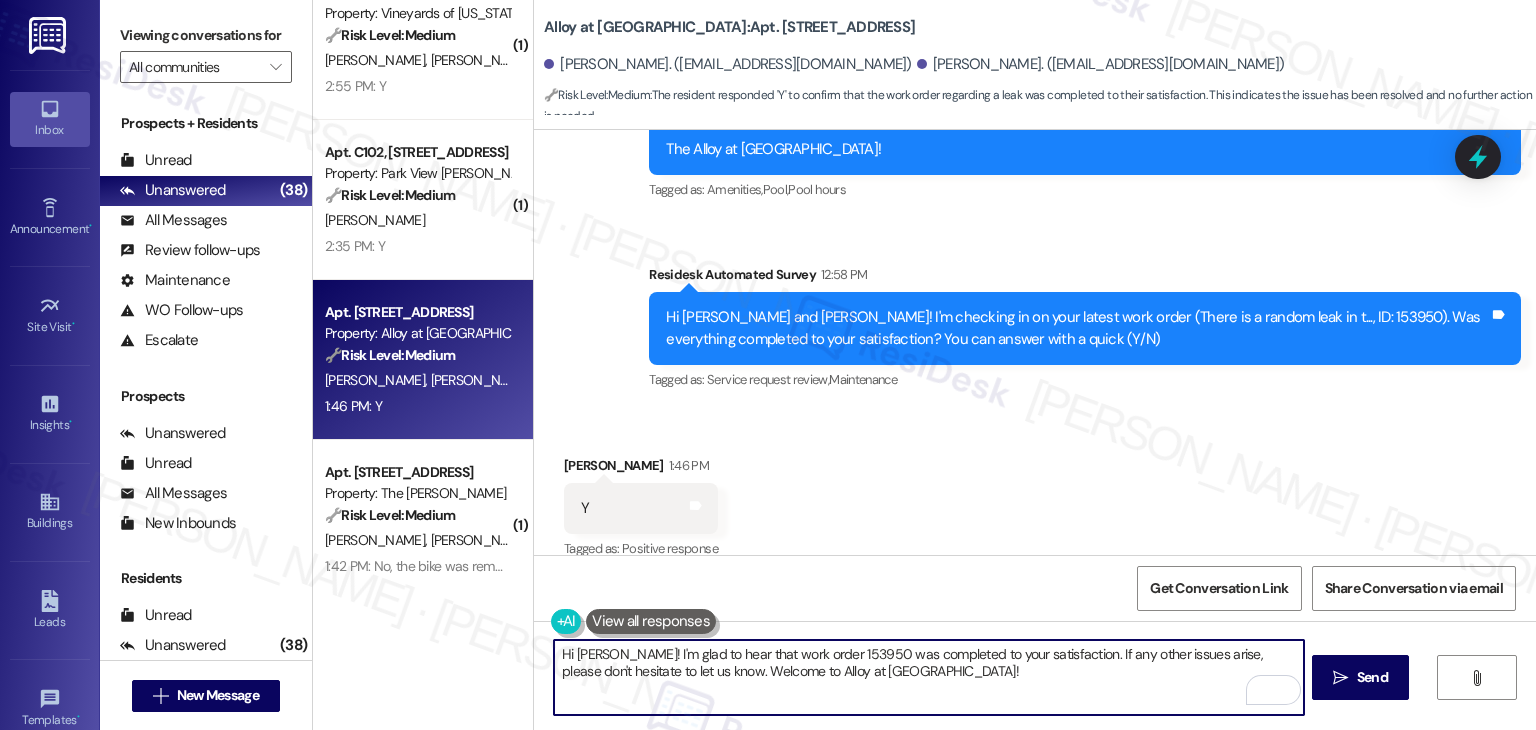 scroll, scrollTop: 556, scrollLeft: 0, axis: vertical 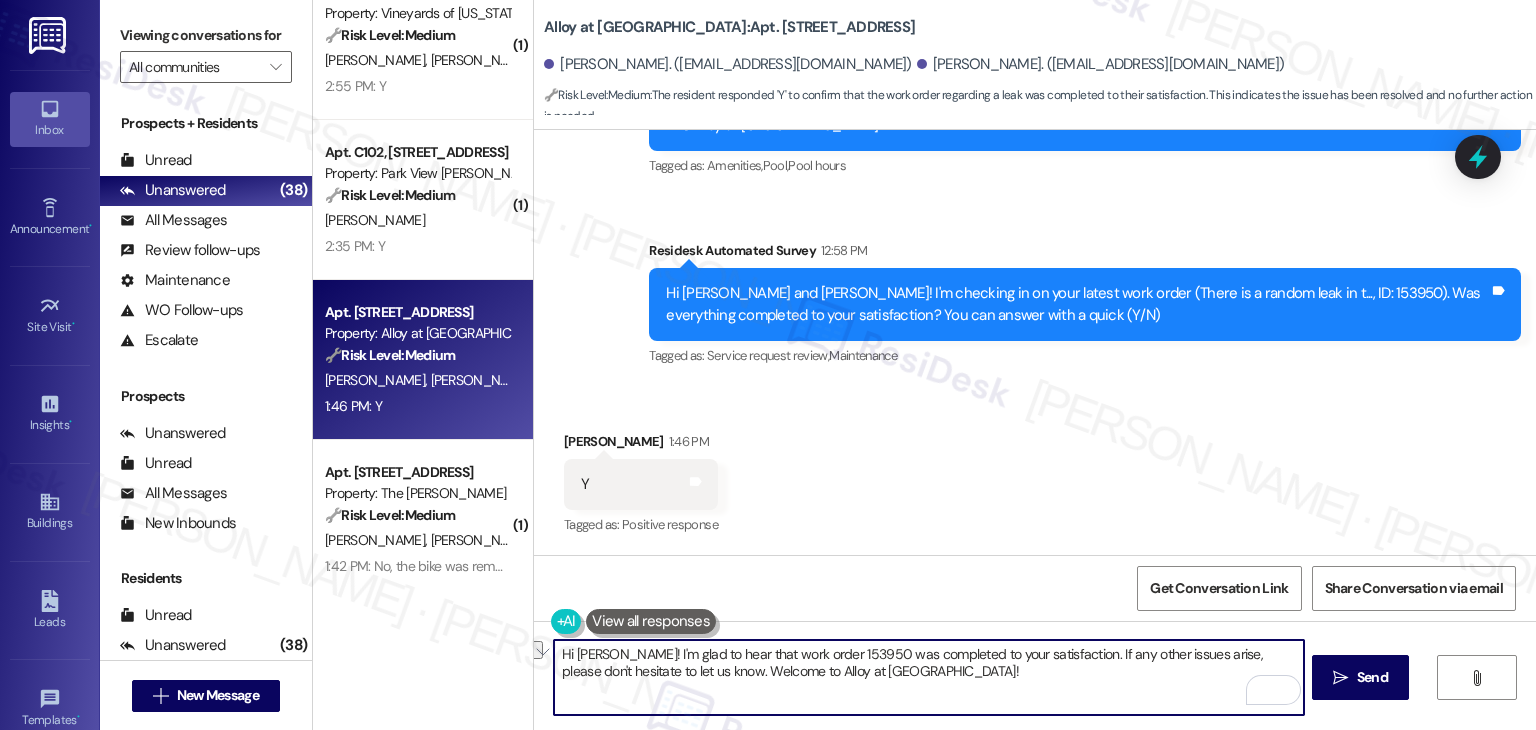 drag, startPoint x: 865, startPoint y: 673, endPoint x: 677, endPoint y: 717, distance: 193.08029 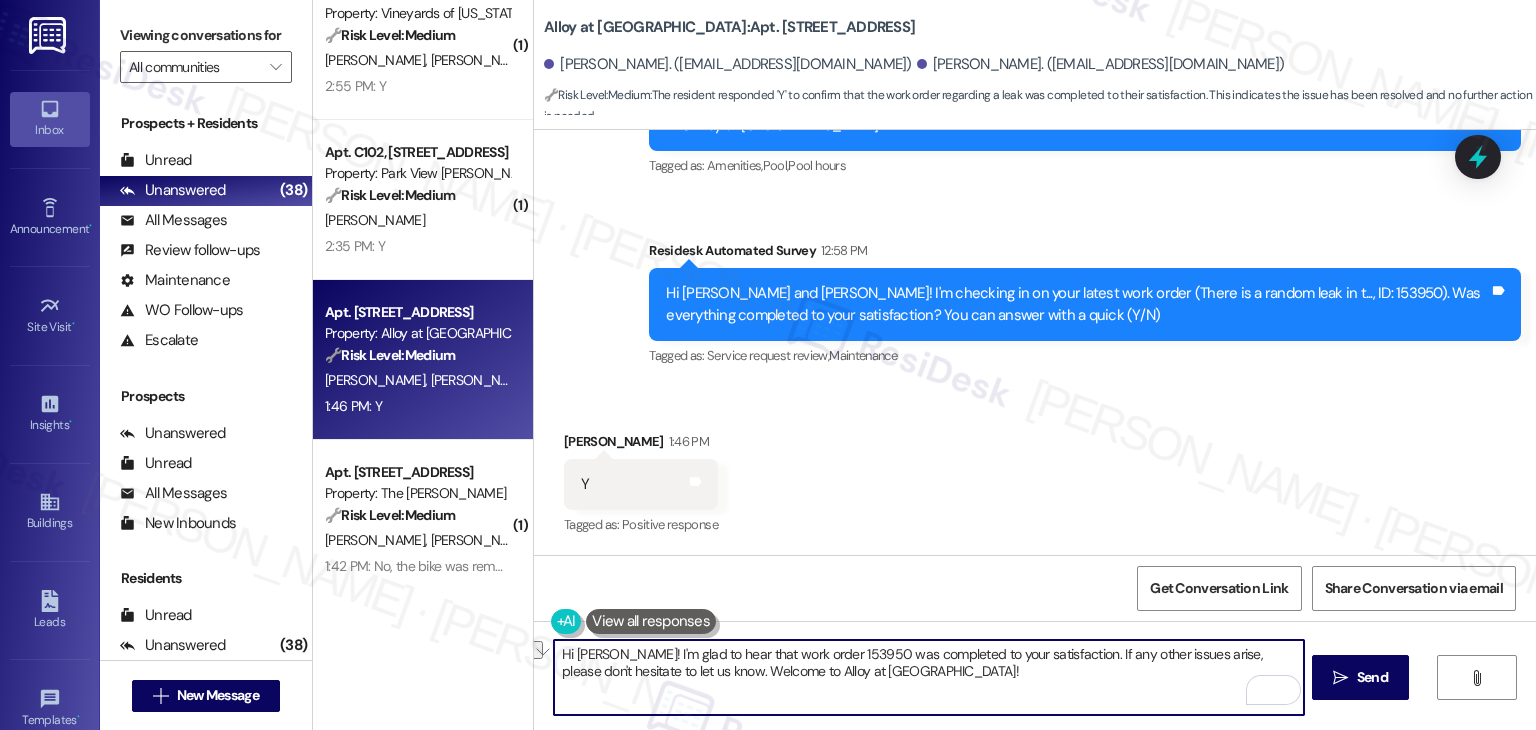 type on "Hi Hunter! I'm glad to hear that work order 153950 was completed to your satisfaction. If any other issues arise, please don't hesitate to let us know." 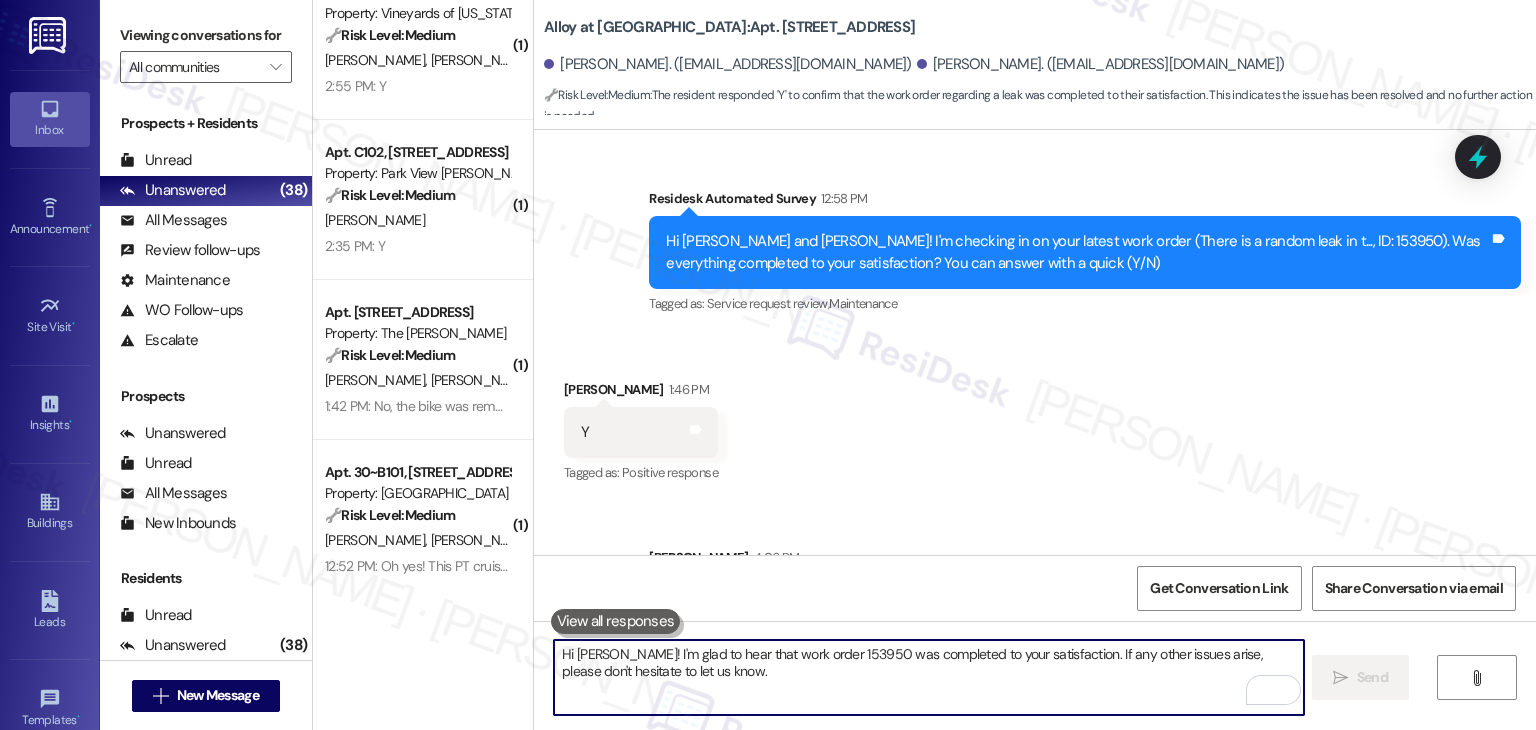 scroll, scrollTop: 717, scrollLeft: 0, axis: vertical 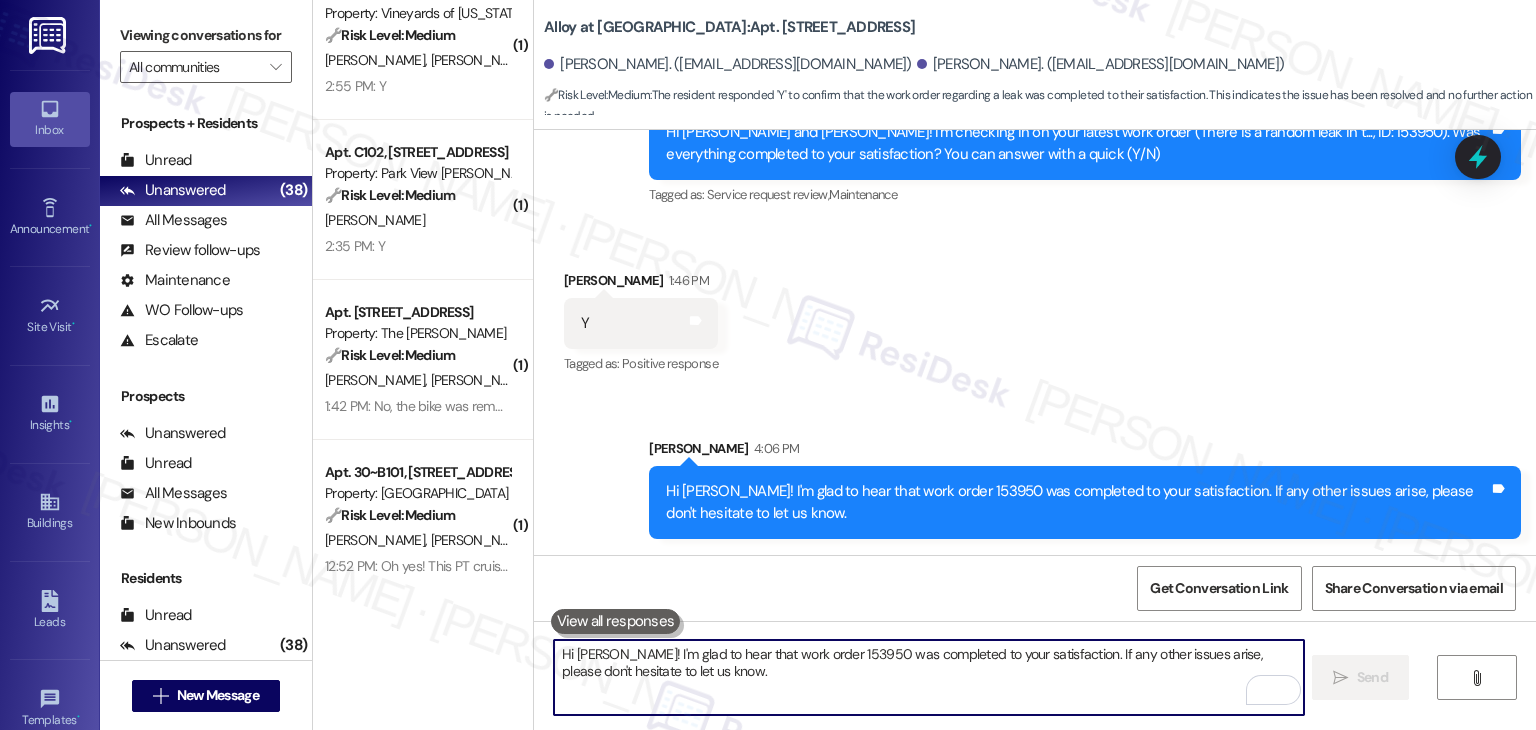 type 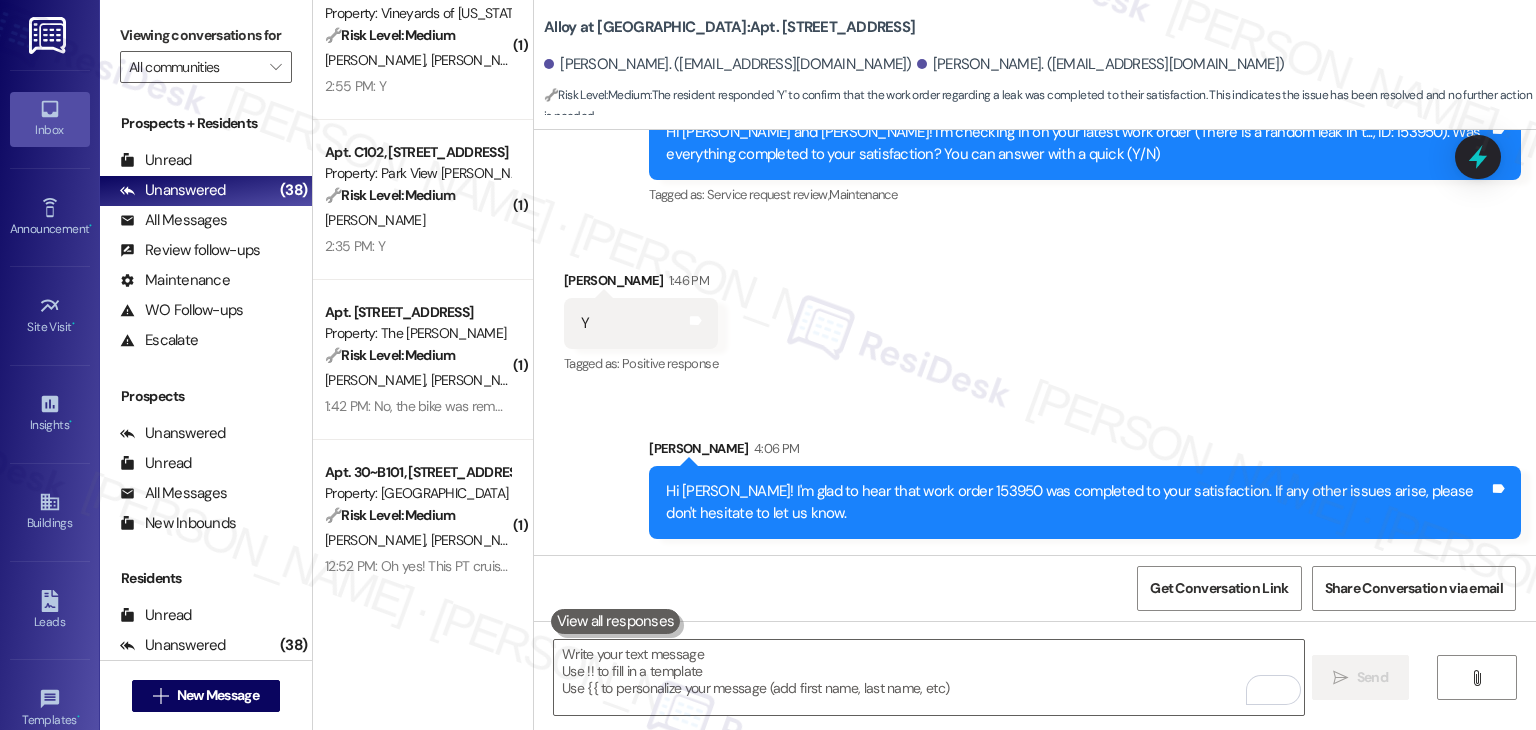 click on "Received via SMS Hunter Katschke 1:46 PM Y Tags and notes Tagged as:   Positive response Click to highlight conversations about Positive response" at bounding box center [1035, 309] 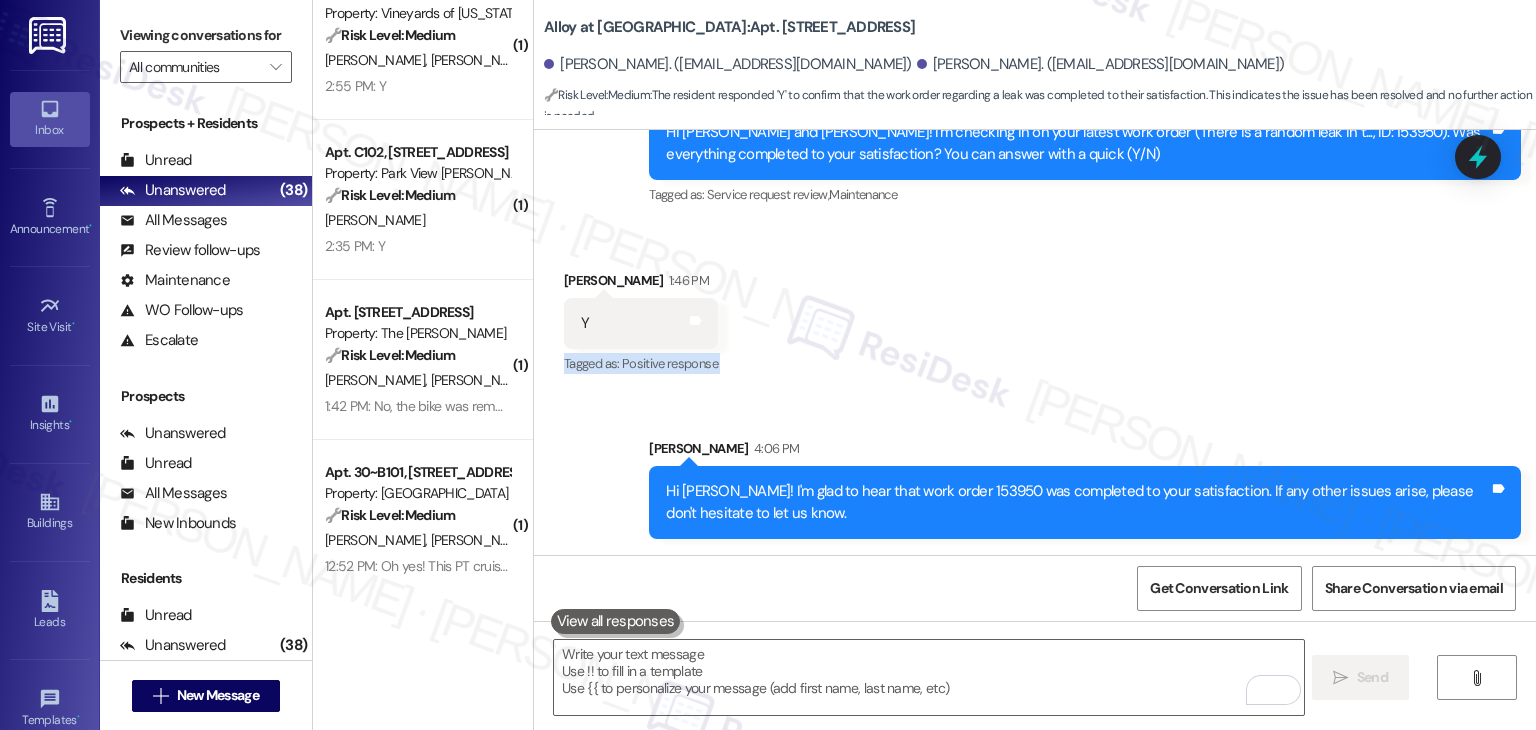click on "Received via SMS Hunter Katschke 1:46 PM Y Tags and notes Tagged as:   Positive response Click to highlight conversations about Positive response" at bounding box center [1035, 309] 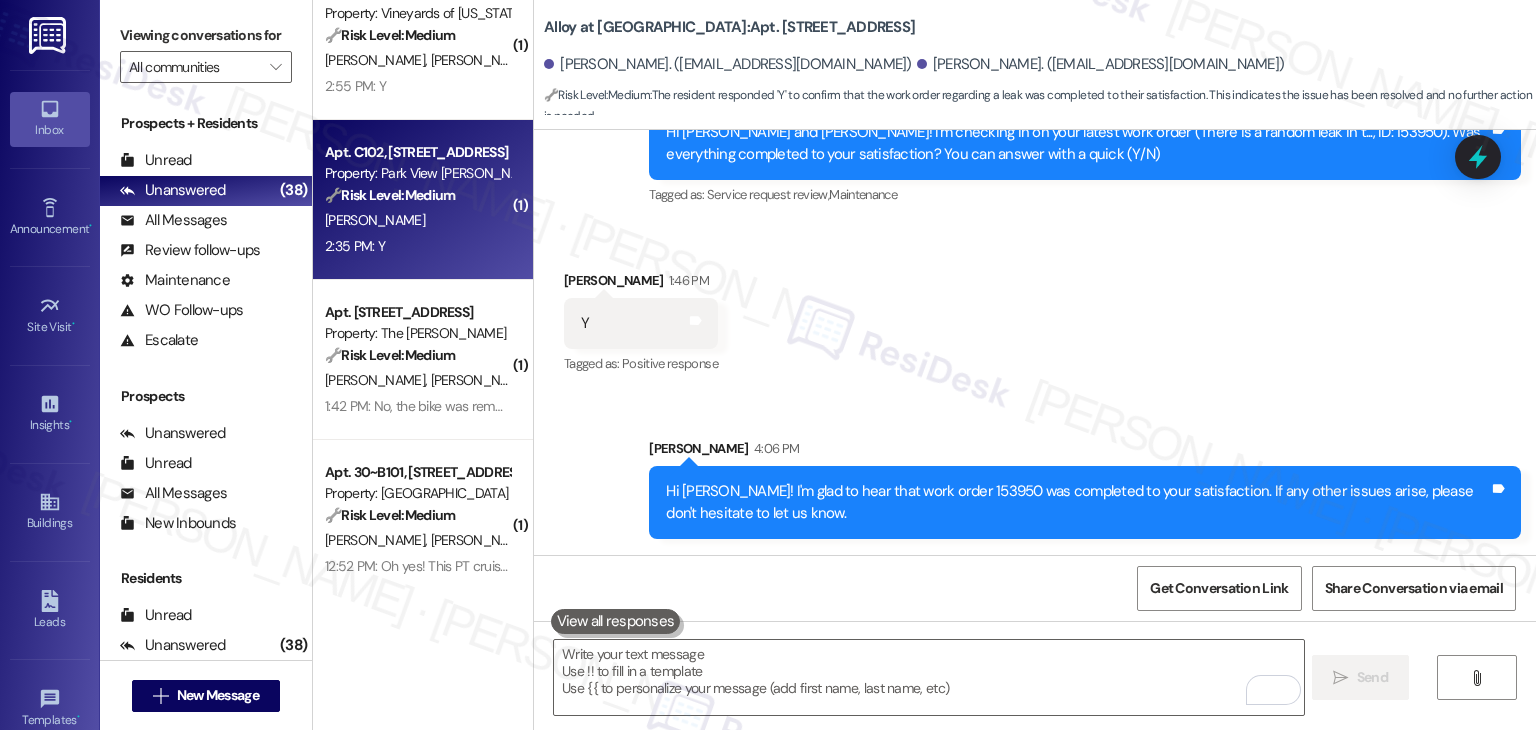 click on "Apt. C102, 415 Sunset Court Property: Park View Caldwell 🔧  Risk Level:  Medium The resident responded 'Y' to a follow-up question about a completed work order. This indicates the issue was resolved to their satisfaction and no further action is needed. This is a routine confirmation of service completion. S. Freeman 2:35 PM: Y 2:35 PM: Y" at bounding box center [423, 200] 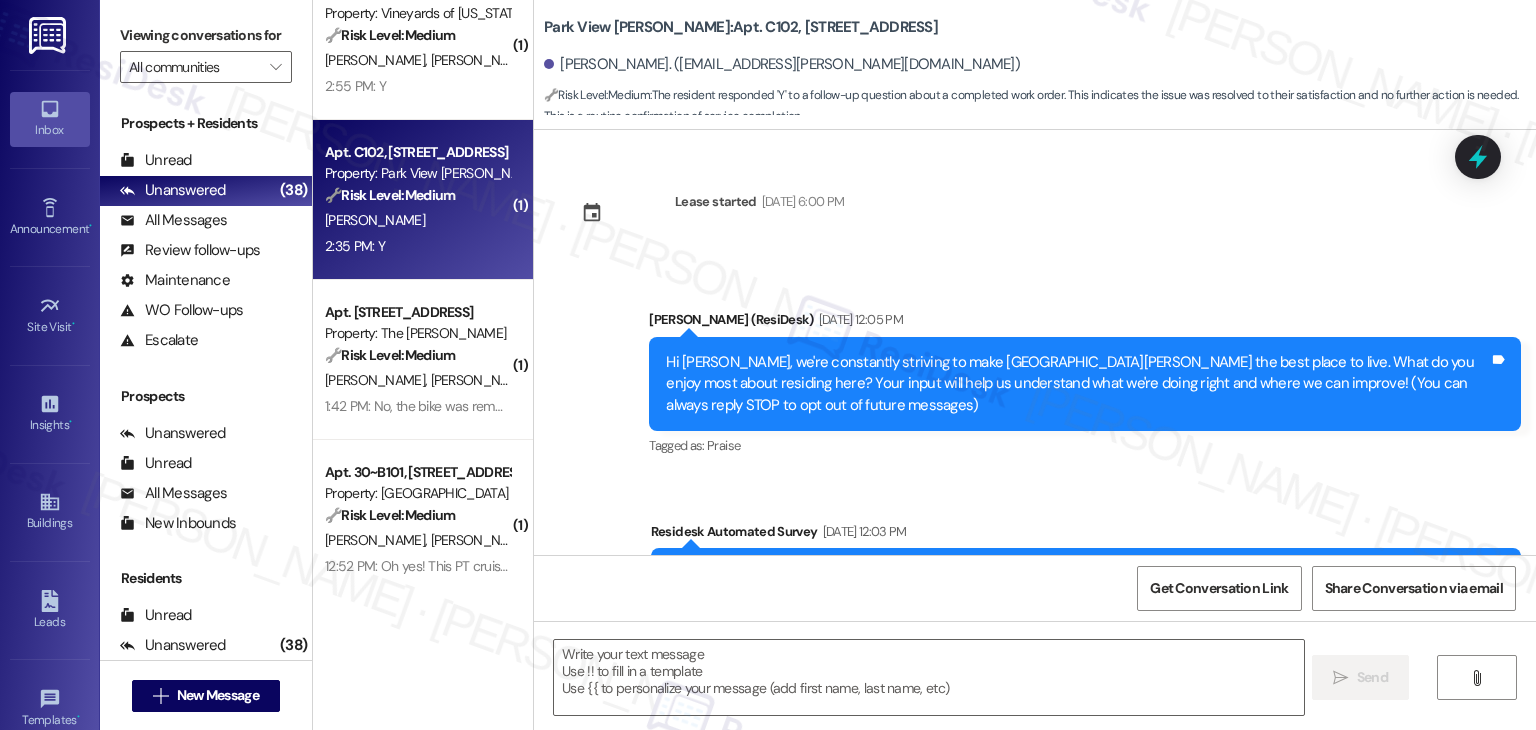 scroll, scrollTop: 3093, scrollLeft: 0, axis: vertical 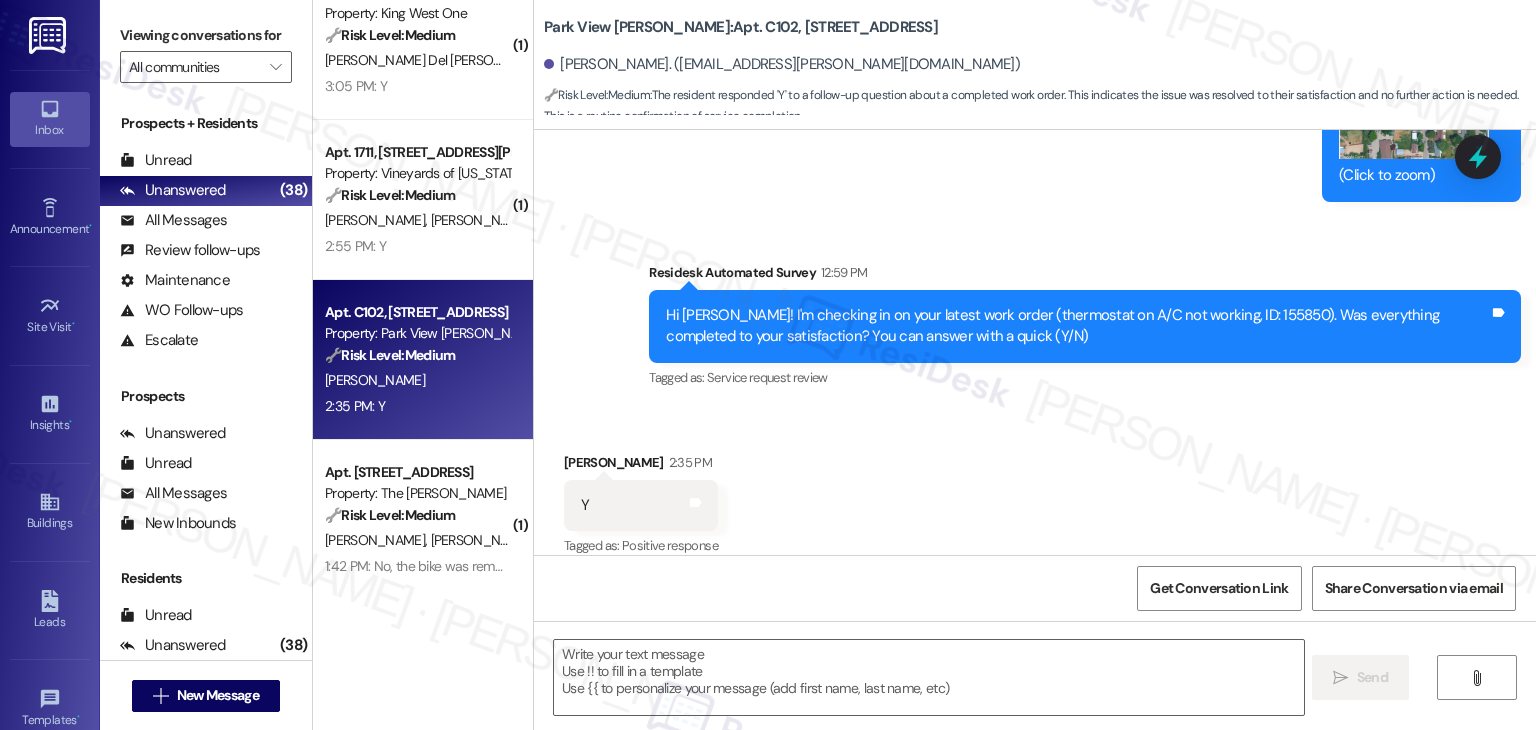 click on "Received via SMS Sara Freeman 2:35 PM Y Tags and notes Tagged as:   Positive response Click to highlight conversations about Positive response" at bounding box center (1035, 491) 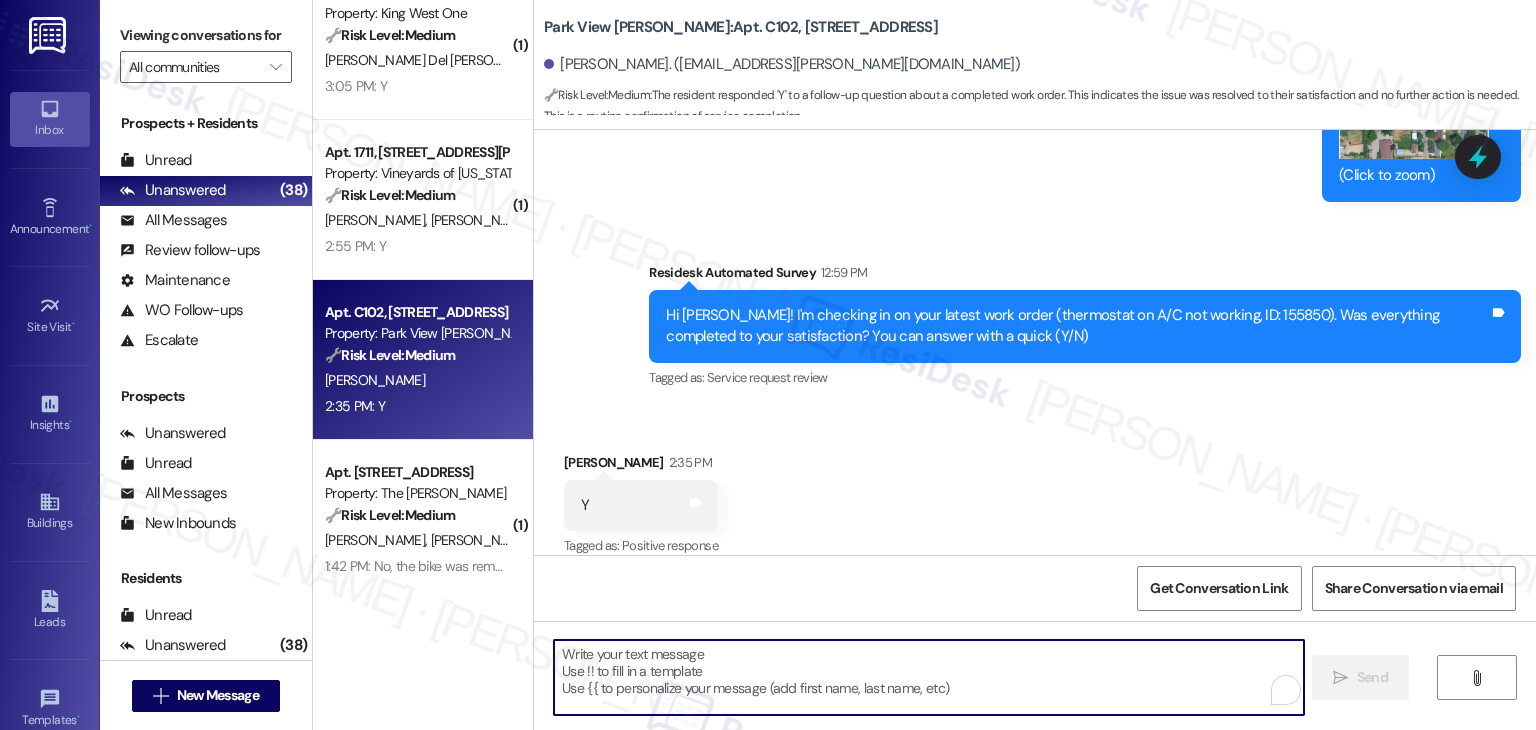 click at bounding box center (928, 677) 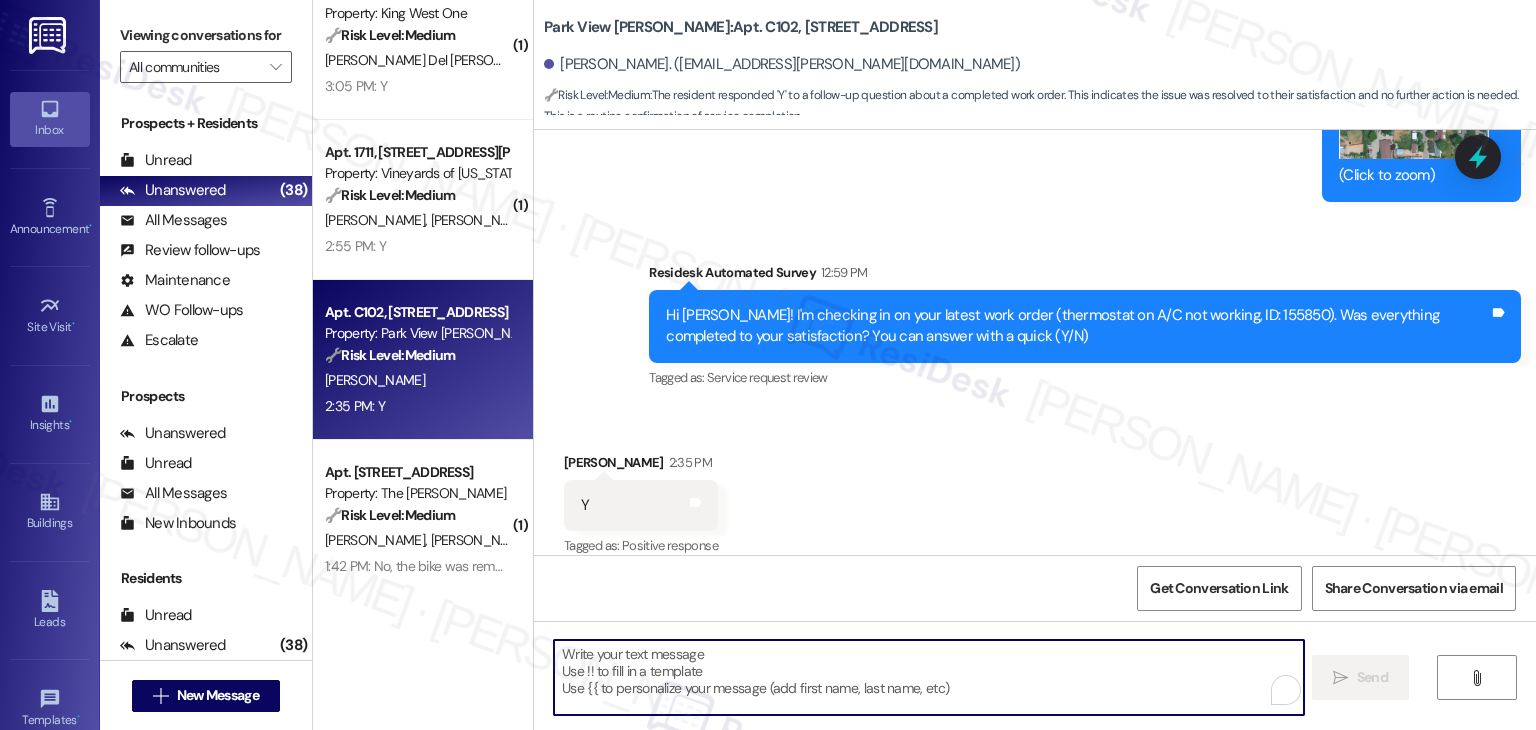 paste on "Great to hear, {{first_name}}! I'm happy the work order was completed to your satisfaction. If you need anything else, please don't hesitate to reach out. We're here to help!" 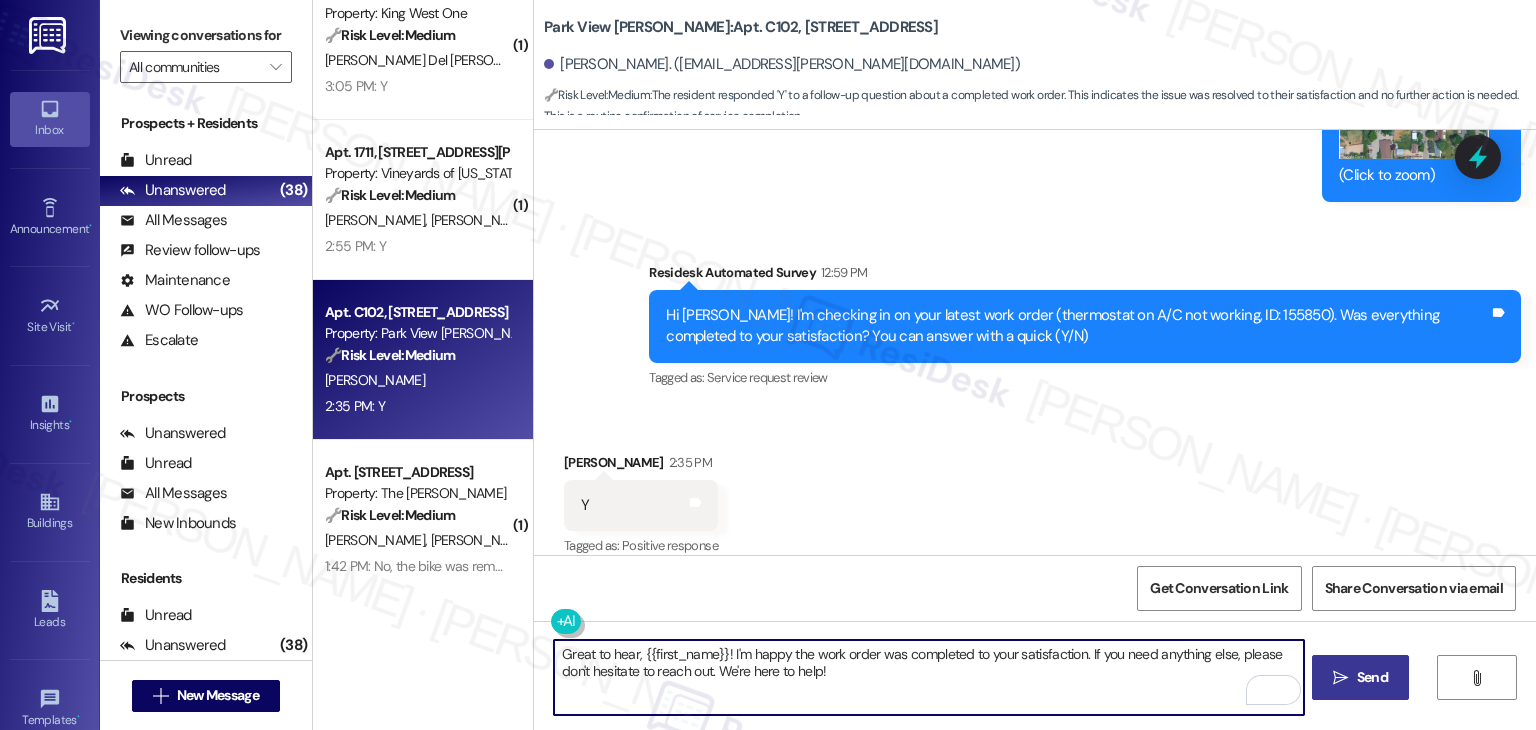 type on "Great to hear, {{first_name}}! I'm happy the work order was completed to your satisfaction. If you need anything else, please don't hesitate to reach out. We're here to help!" 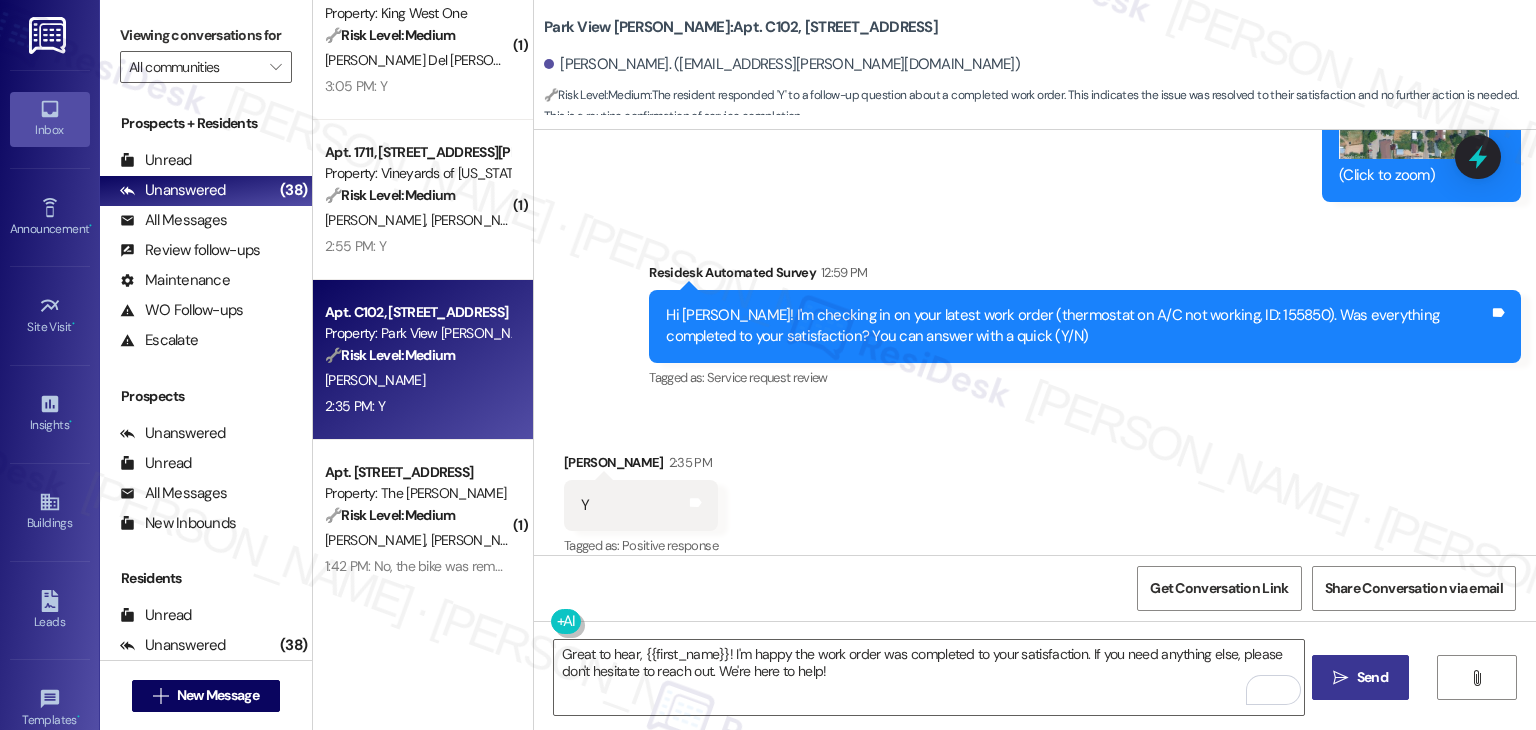 click on " Send" at bounding box center (1360, 677) 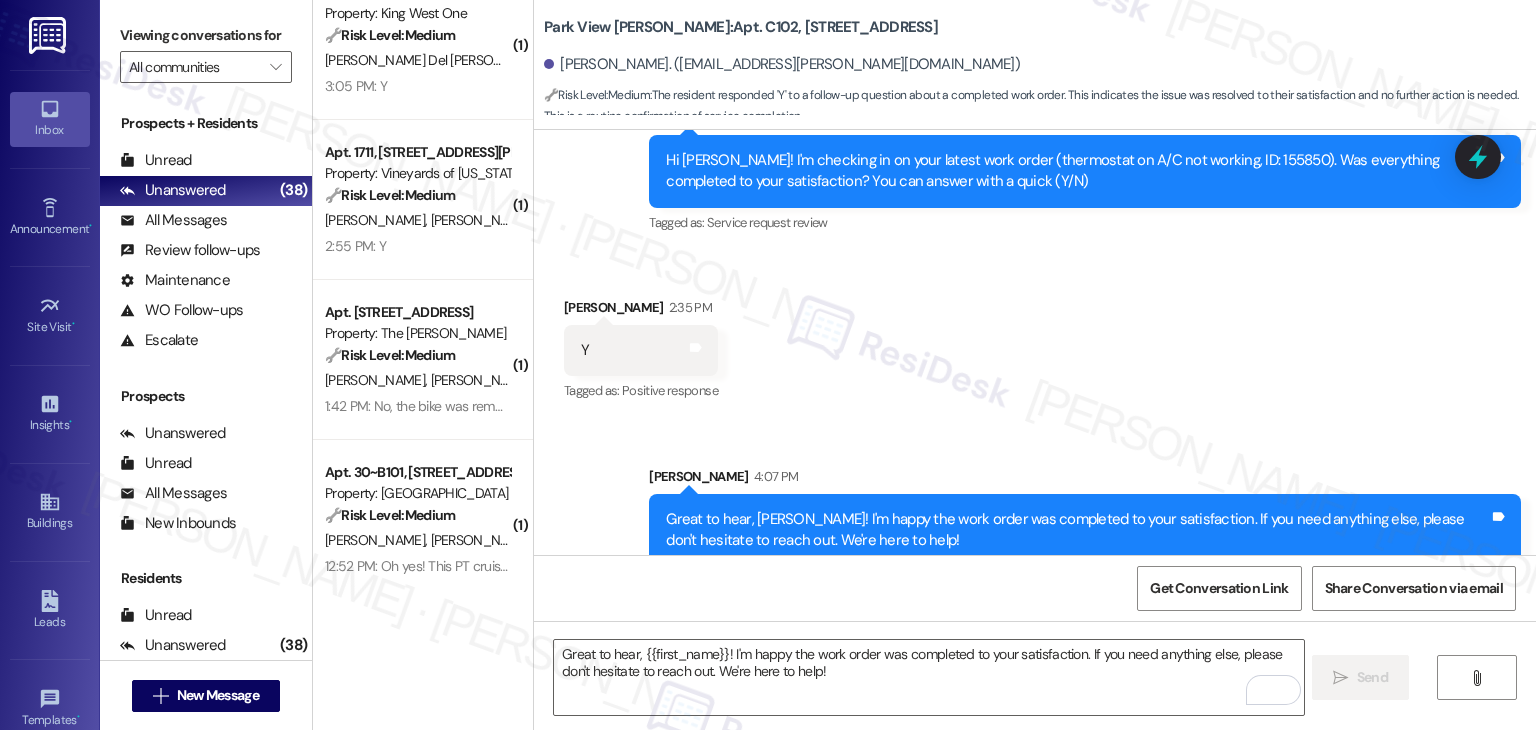 scroll, scrollTop: 3254, scrollLeft: 0, axis: vertical 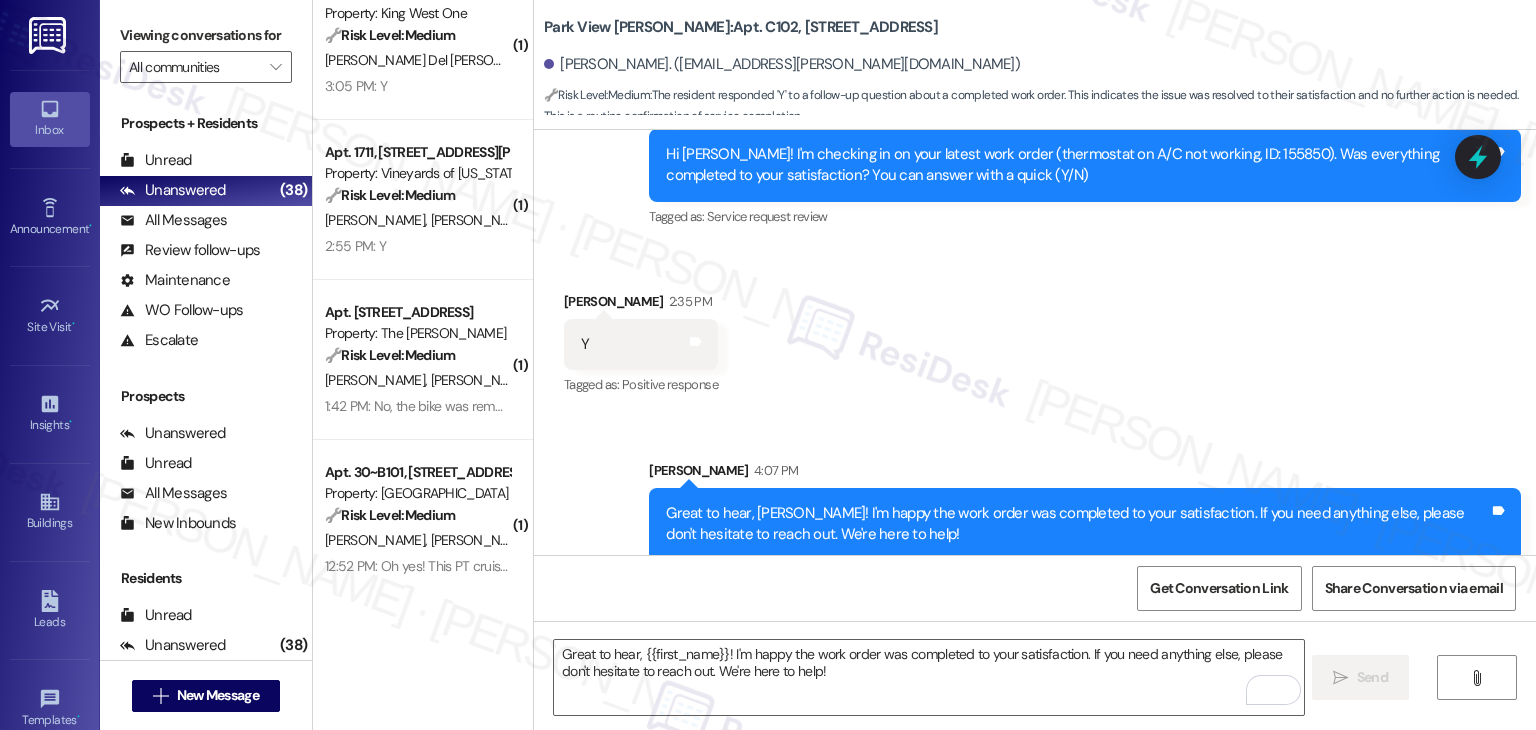 click on "Sarah 4:07 PM" at bounding box center (1085, 474) 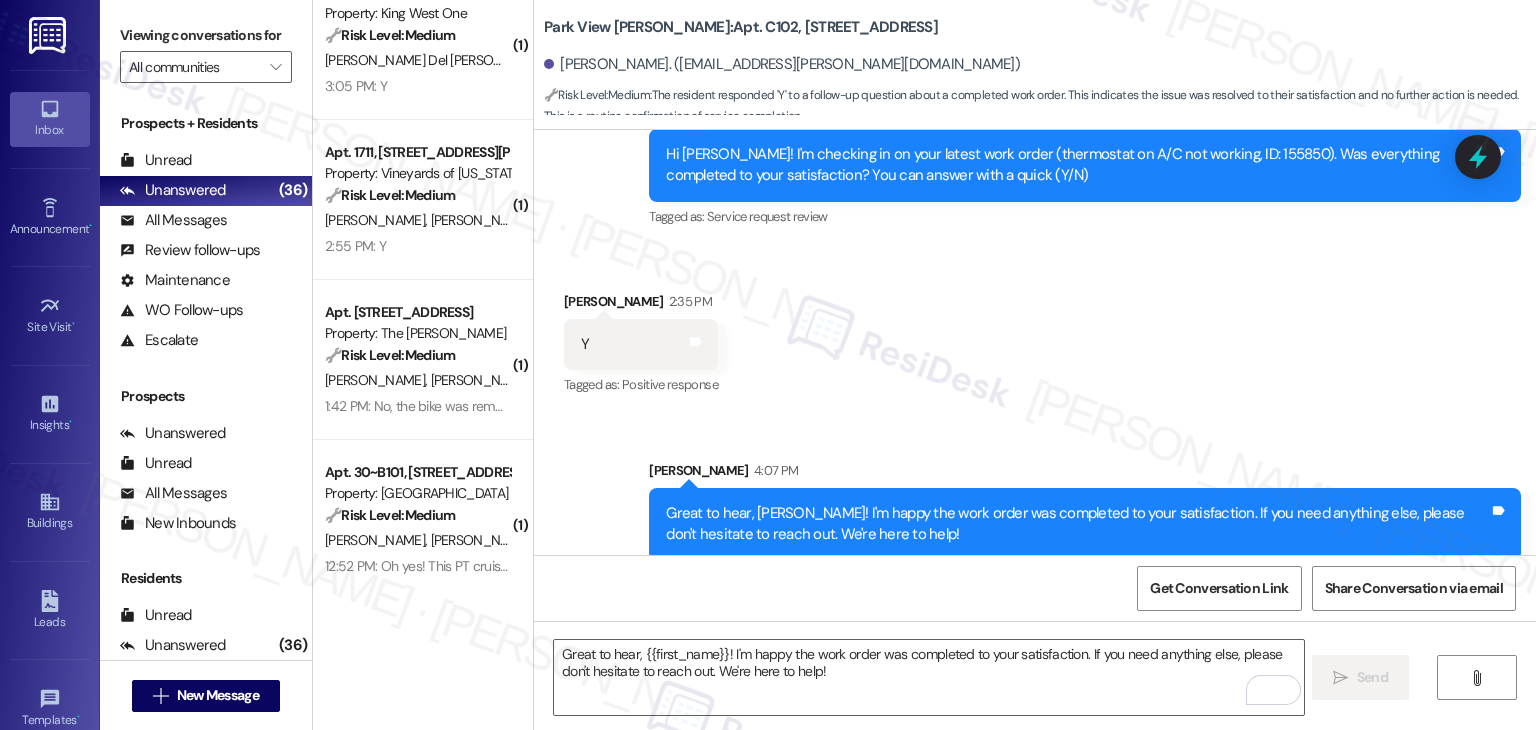 click on "Get Conversation Link Share Conversation via email" at bounding box center [1035, 588] 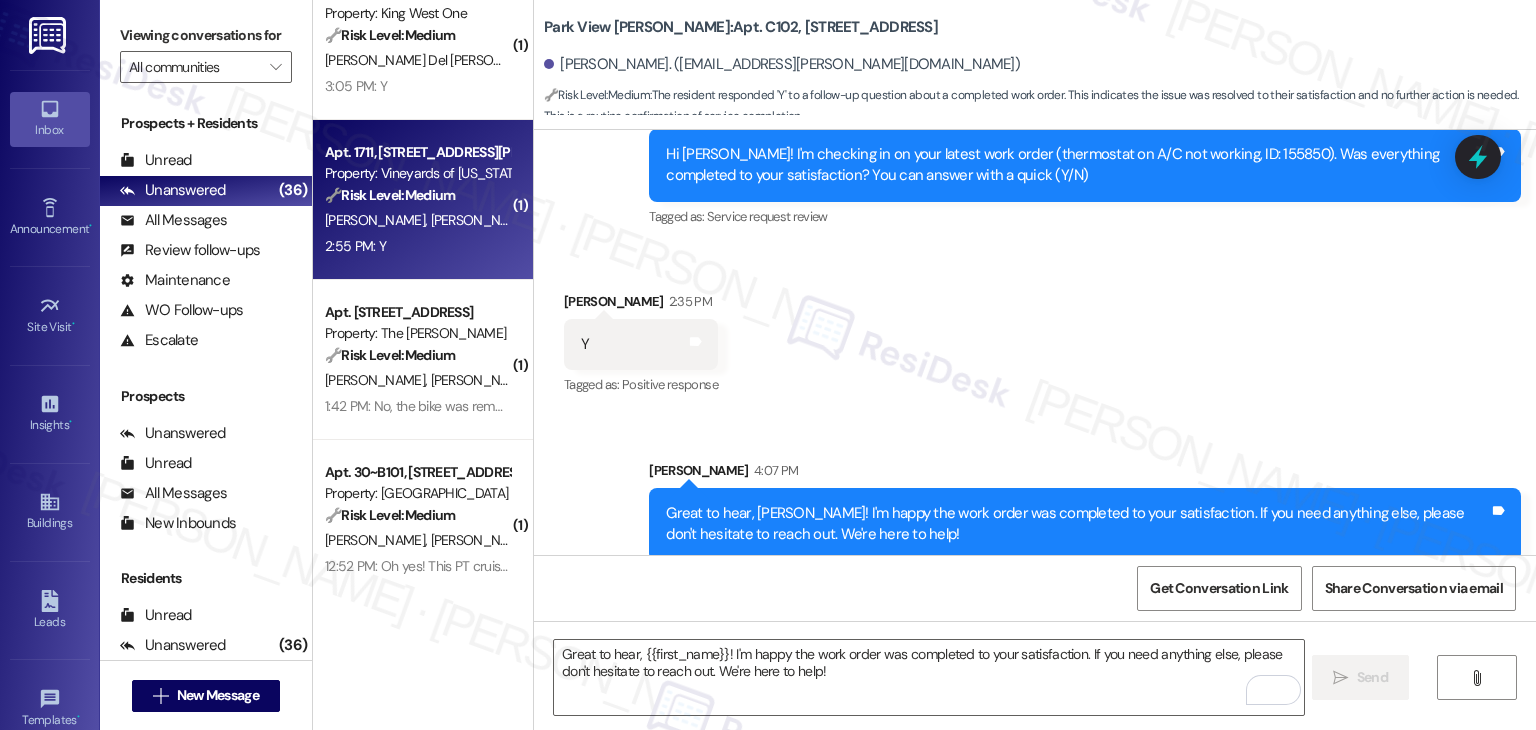 click on "2:55 PM: Y 2:55 PM: Y" at bounding box center [417, 246] 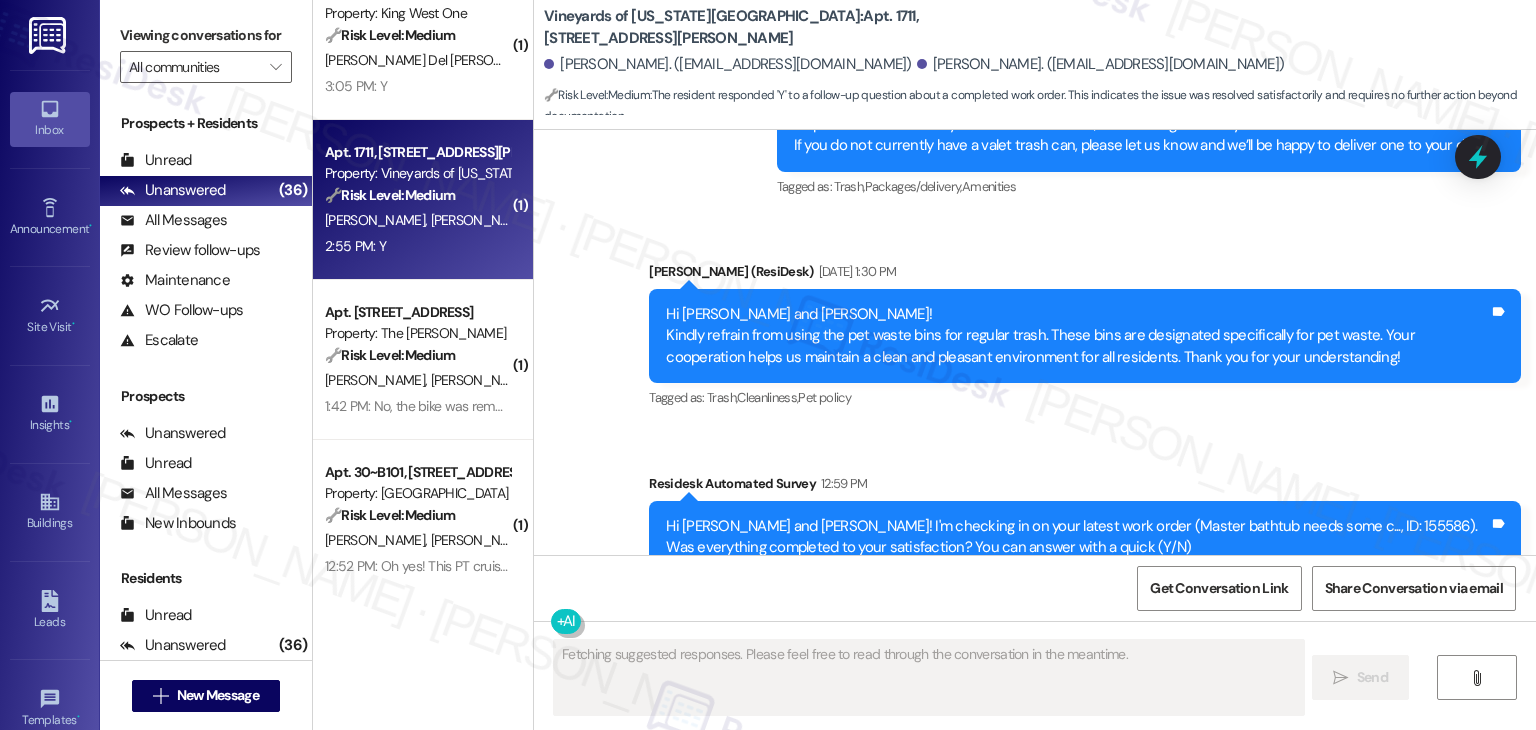 scroll, scrollTop: 12392, scrollLeft: 0, axis: vertical 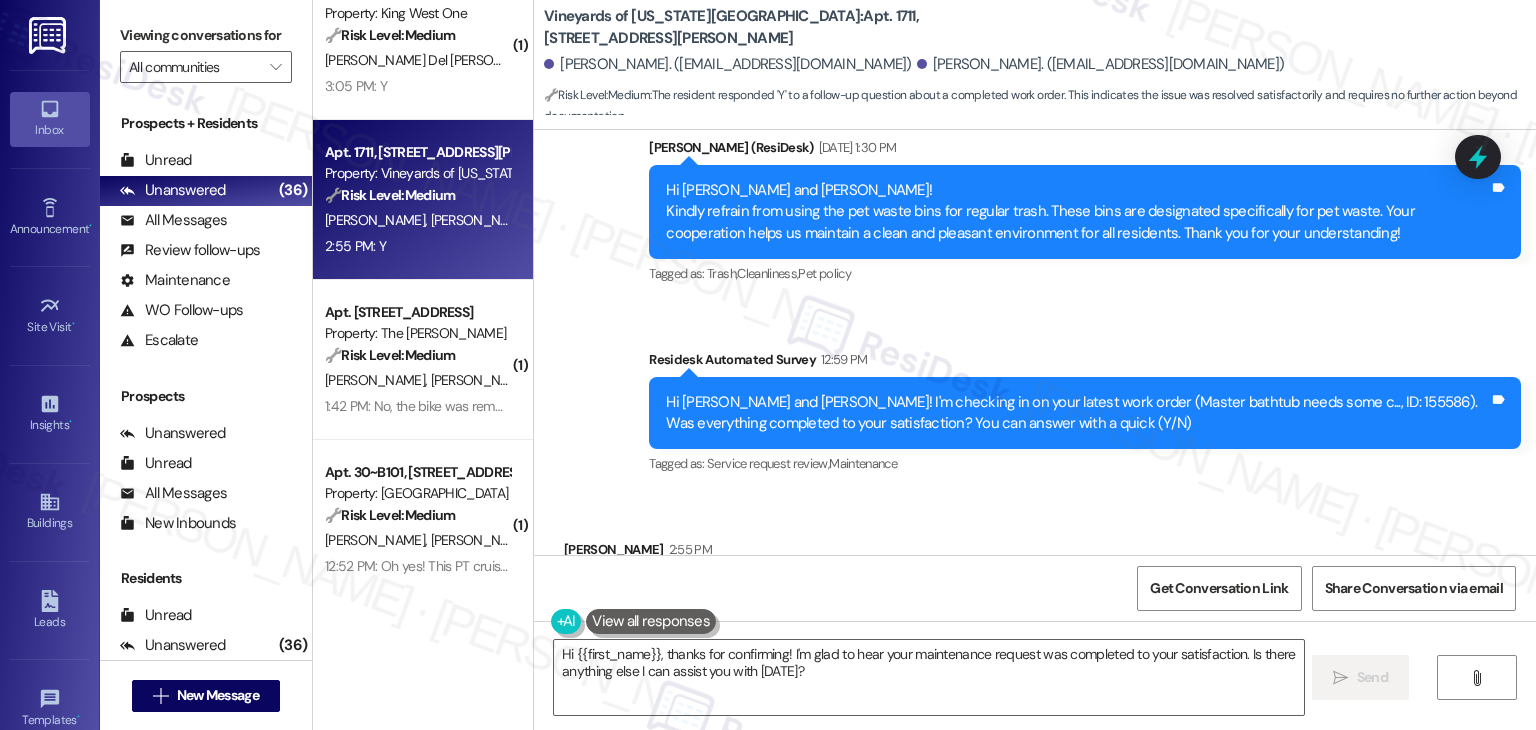 click on "Received via SMS Karen Baker 2:55 PM Y Tags and notes Tagged as:   Positive response Click to highlight conversations about Positive response" at bounding box center (1035, 578) 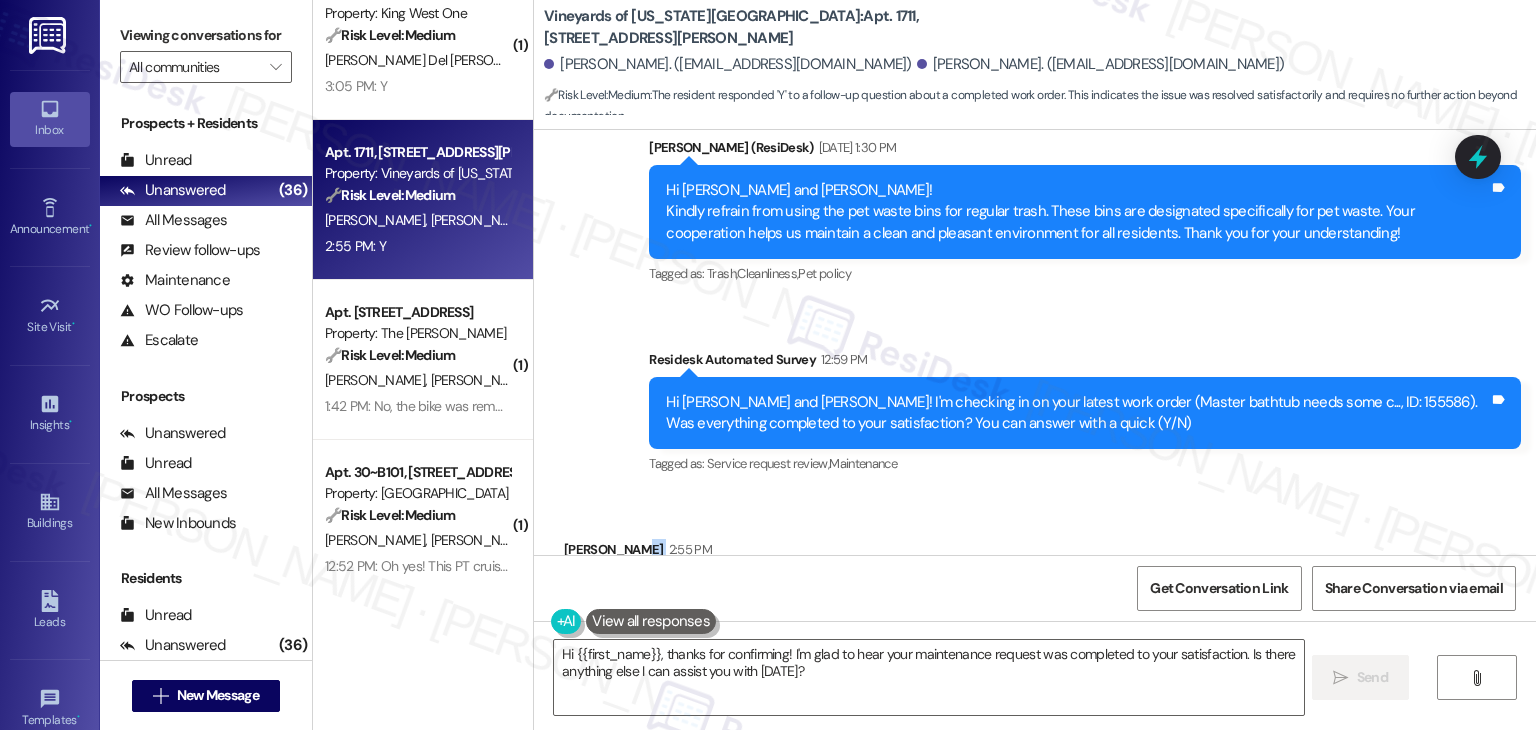 click on "Received via SMS Karen Baker 2:55 PM Y Tags and notes Tagged as:   Positive response Click to highlight conversations about Positive response" at bounding box center [1035, 578] 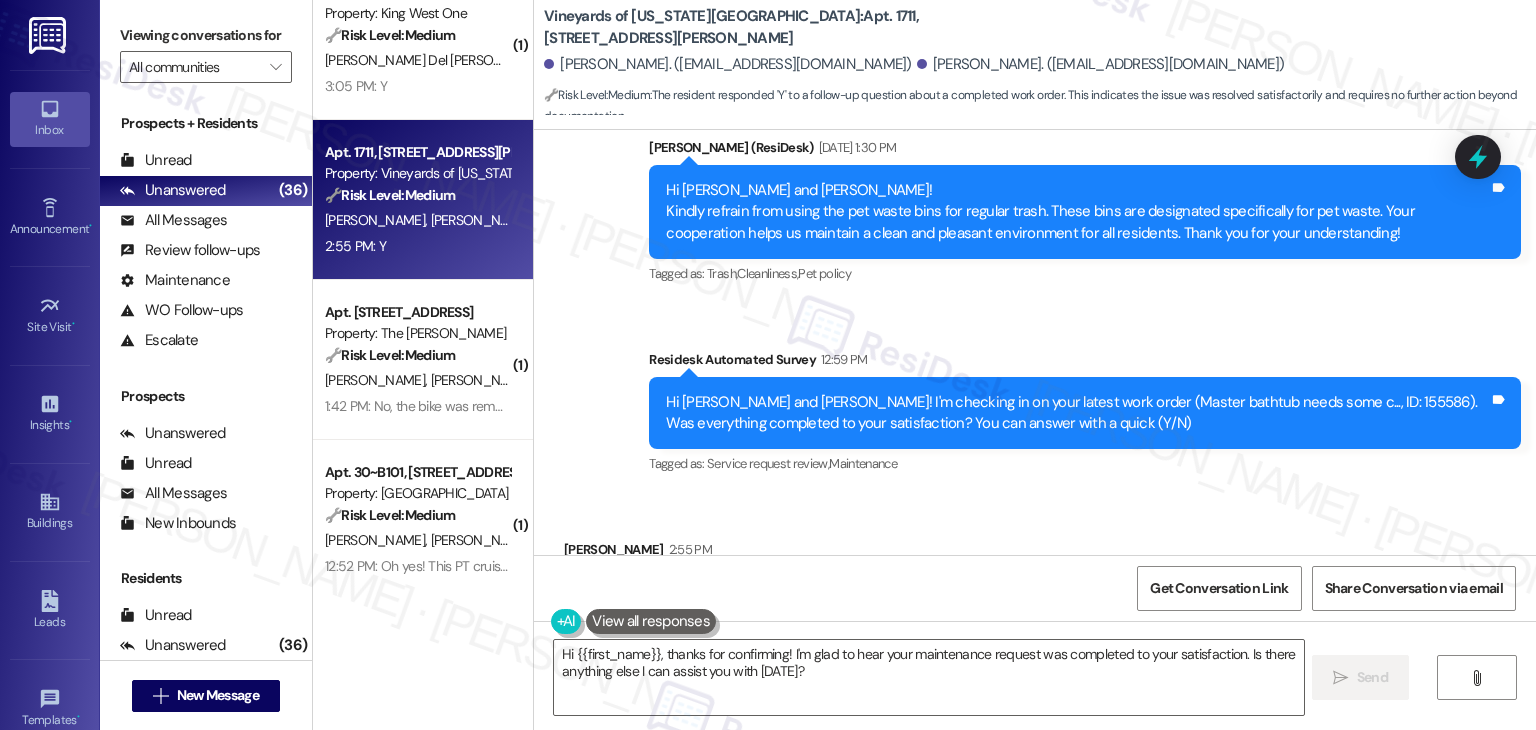 click on "Get Conversation Link Share Conversation via email" at bounding box center [1035, 588] 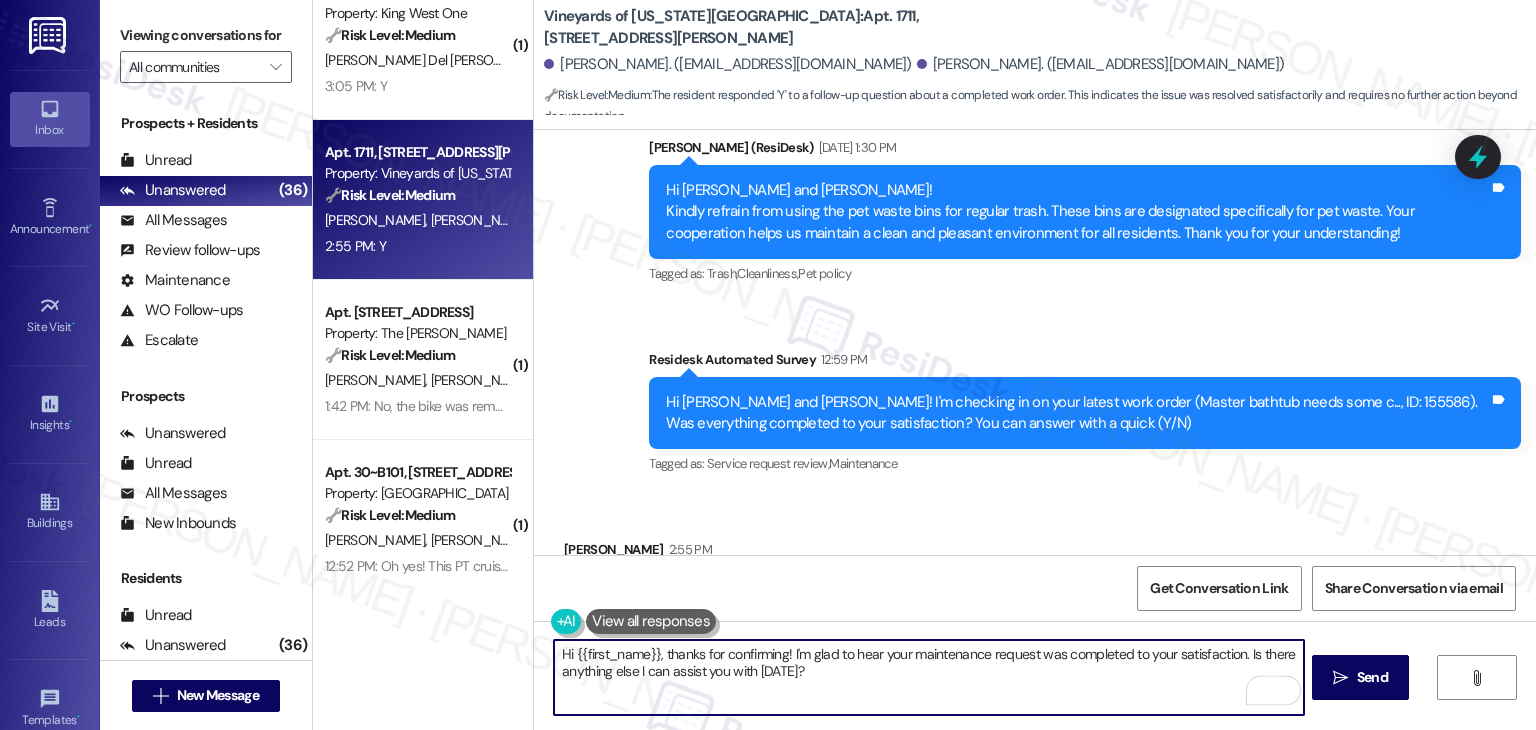 drag, startPoint x: 648, startPoint y: 651, endPoint x: 564, endPoint y: 642, distance: 84.48077 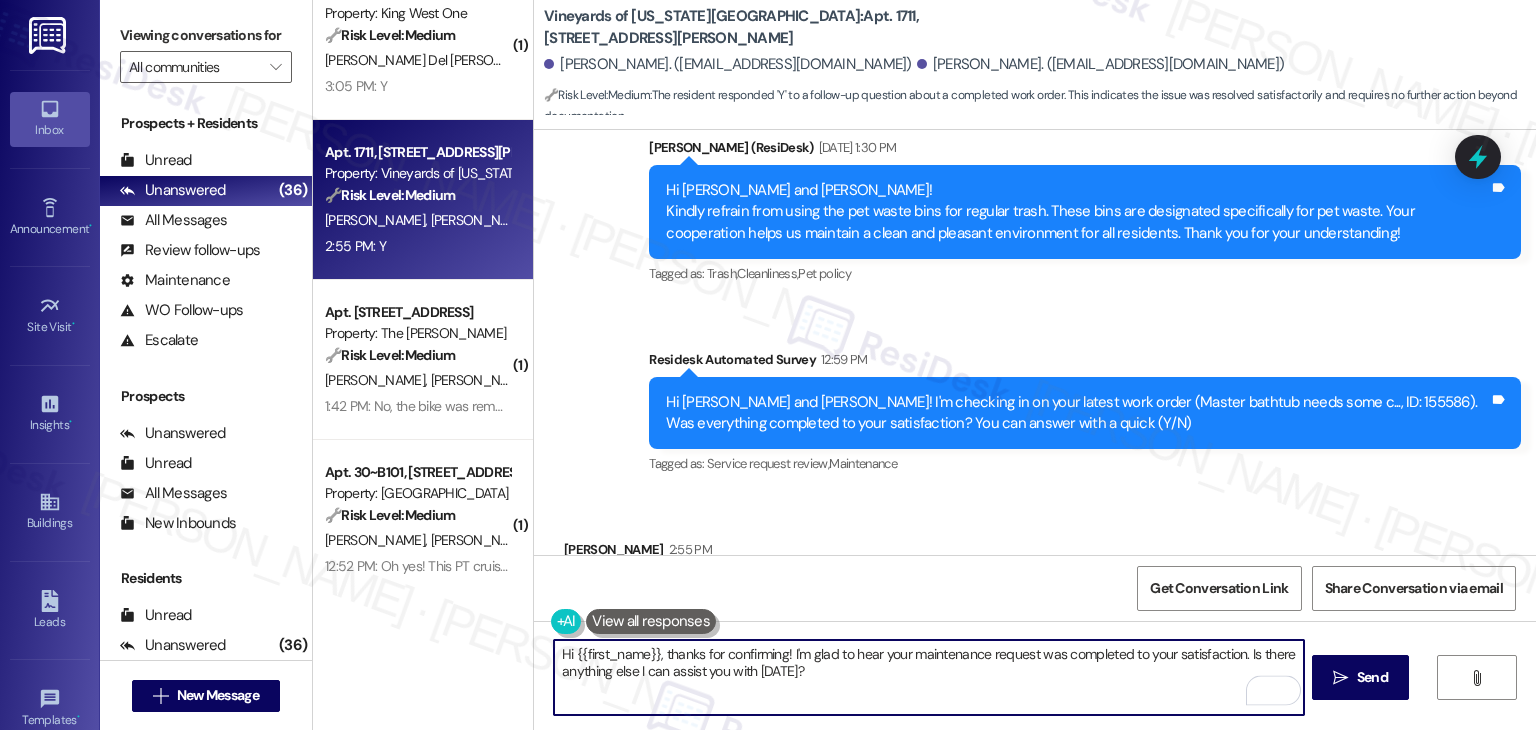 click on "Hi {{first_name}}, thanks for confirming! I'm glad to hear your maintenance request was completed to your satisfaction. Is there anything else I can assist you with today?" at bounding box center [928, 677] 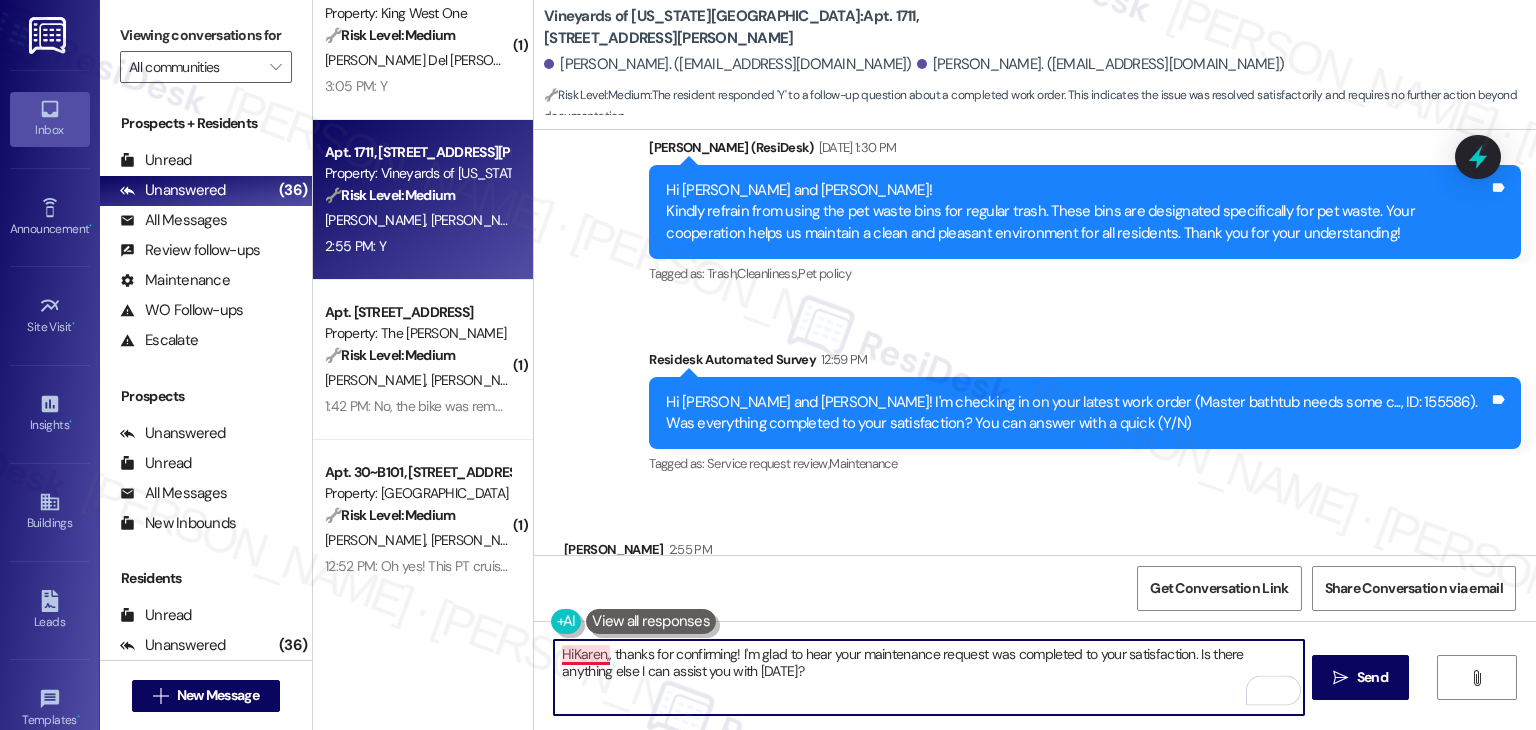 click on "HiKaren,, thanks for confirming! I'm glad to hear your maintenance request was completed to your satisfaction. Is there anything else I can assist you with today?" at bounding box center [928, 677] 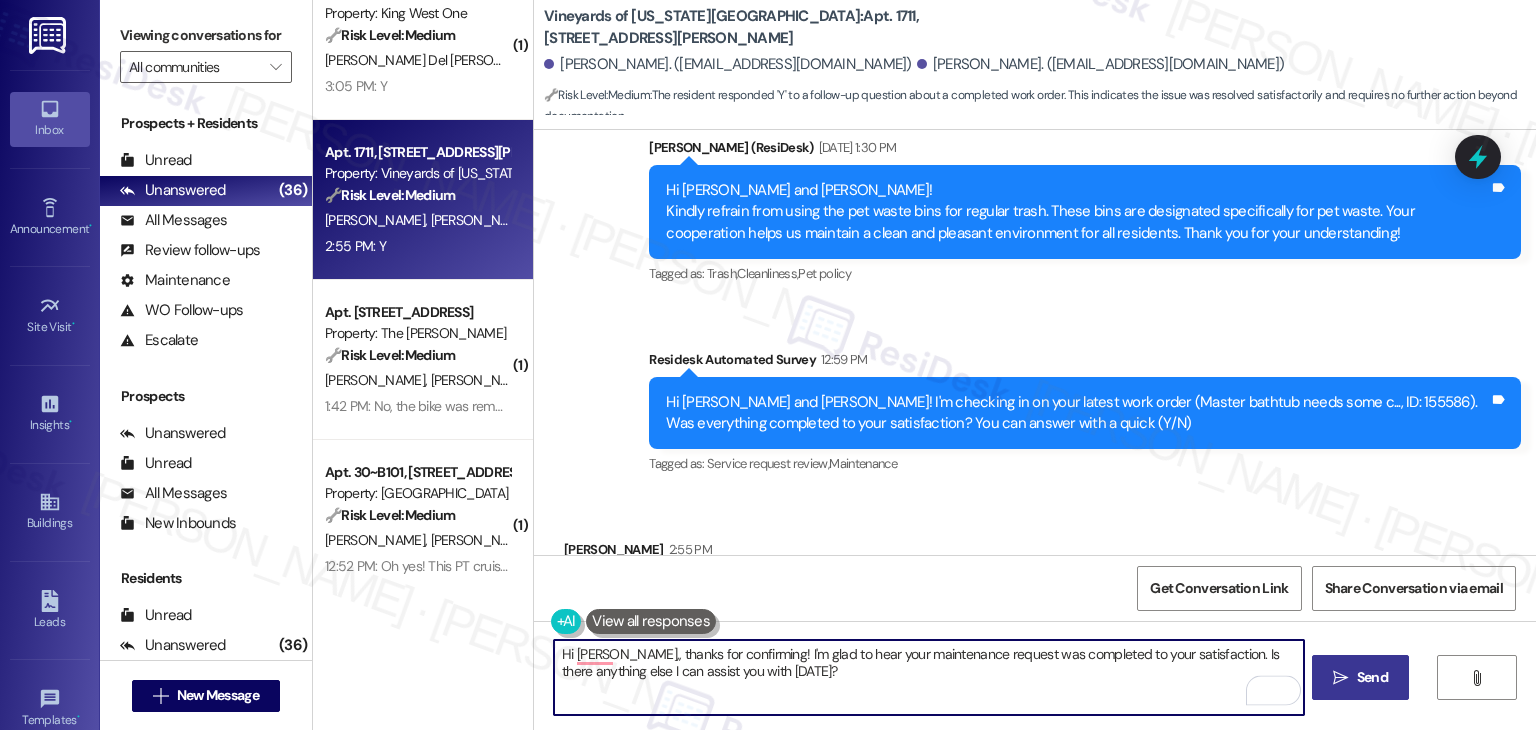type on "Hi Karen,, thanks for confirming! I'm glad to hear your maintenance request was completed to your satisfaction. Is there anything else I can assist you with today?" 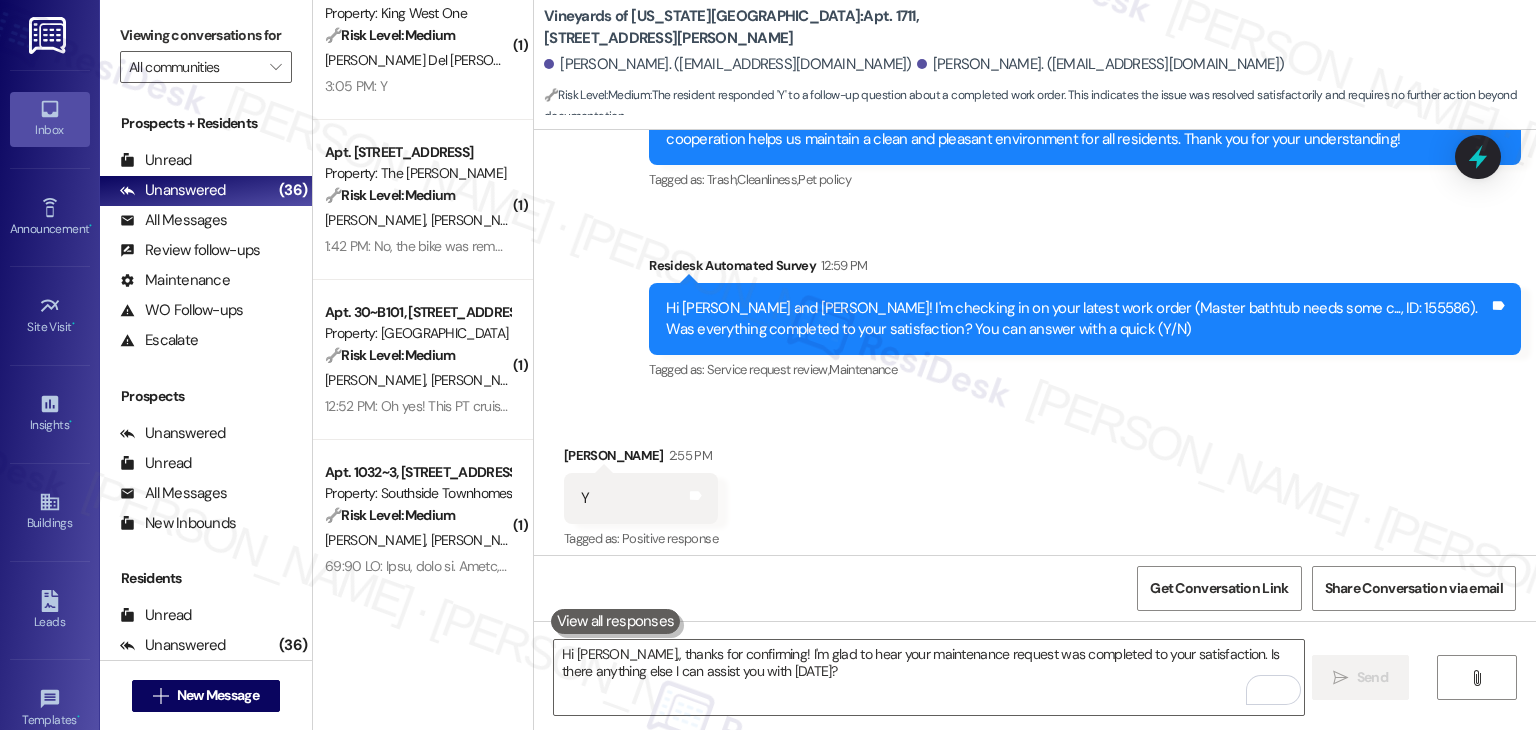 scroll, scrollTop: 12553, scrollLeft: 0, axis: vertical 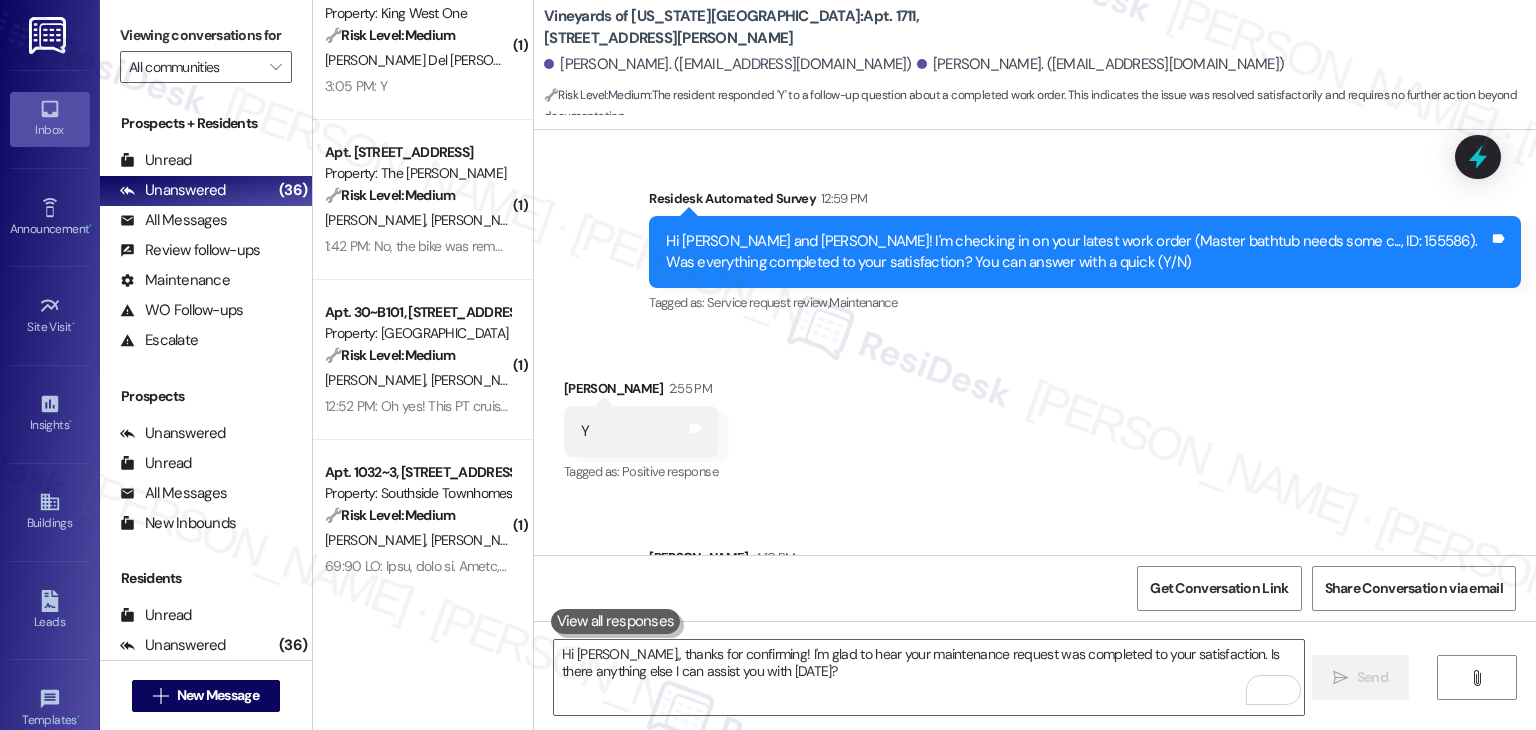 click on "Sent via SMS Sarah 4:10 PM Hi Karen,, thanks for confirming! I'm glad to hear your maintenance request was completed to your satisfaction. Is there anything else I can assist you with today? Tags and notes" at bounding box center (1035, 582) 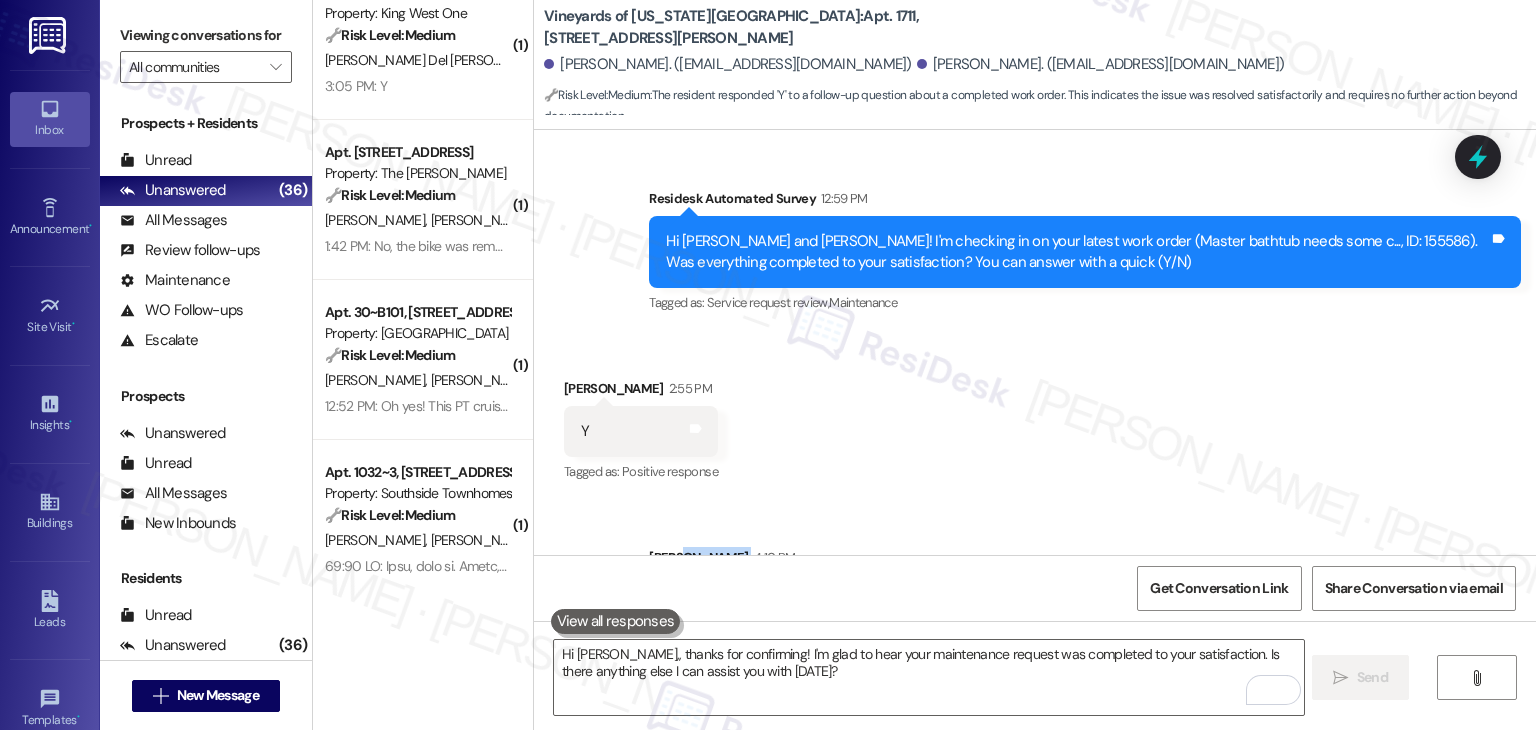 click on "Sent via SMS Sarah 4:10 PM Hi Karen,, thanks for confirming! I'm glad to hear your maintenance request was completed to your satisfaction. Is there anything else I can assist you with today? Tags and notes" at bounding box center [1035, 582] 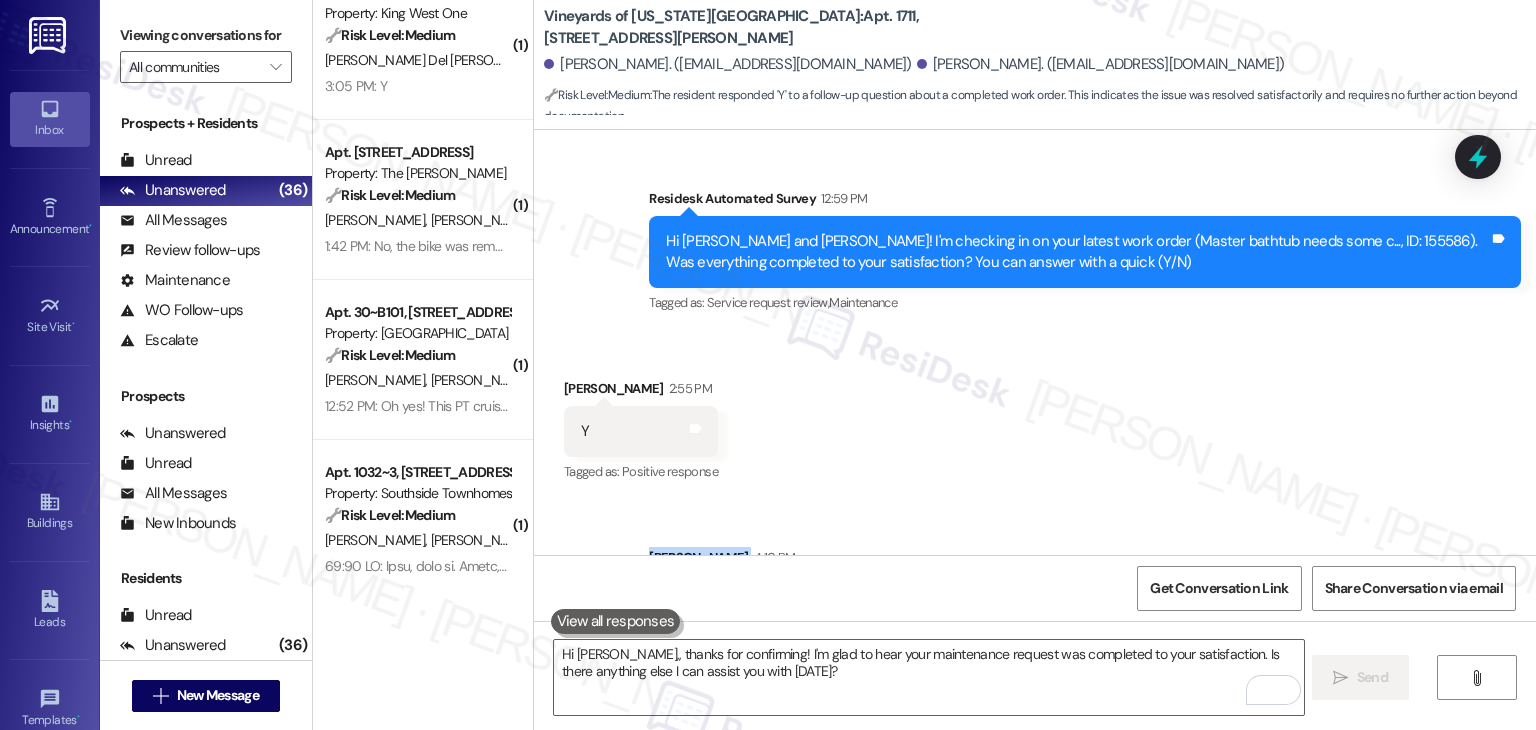 click on "Sent via SMS Sarah 4:10 PM Hi Karen,, thanks for confirming! I'm glad to hear your maintenance request was completed to your satisfaction. Is there anything else I can assist you with today? Tags and notes" at bounding box center (1035, 582) 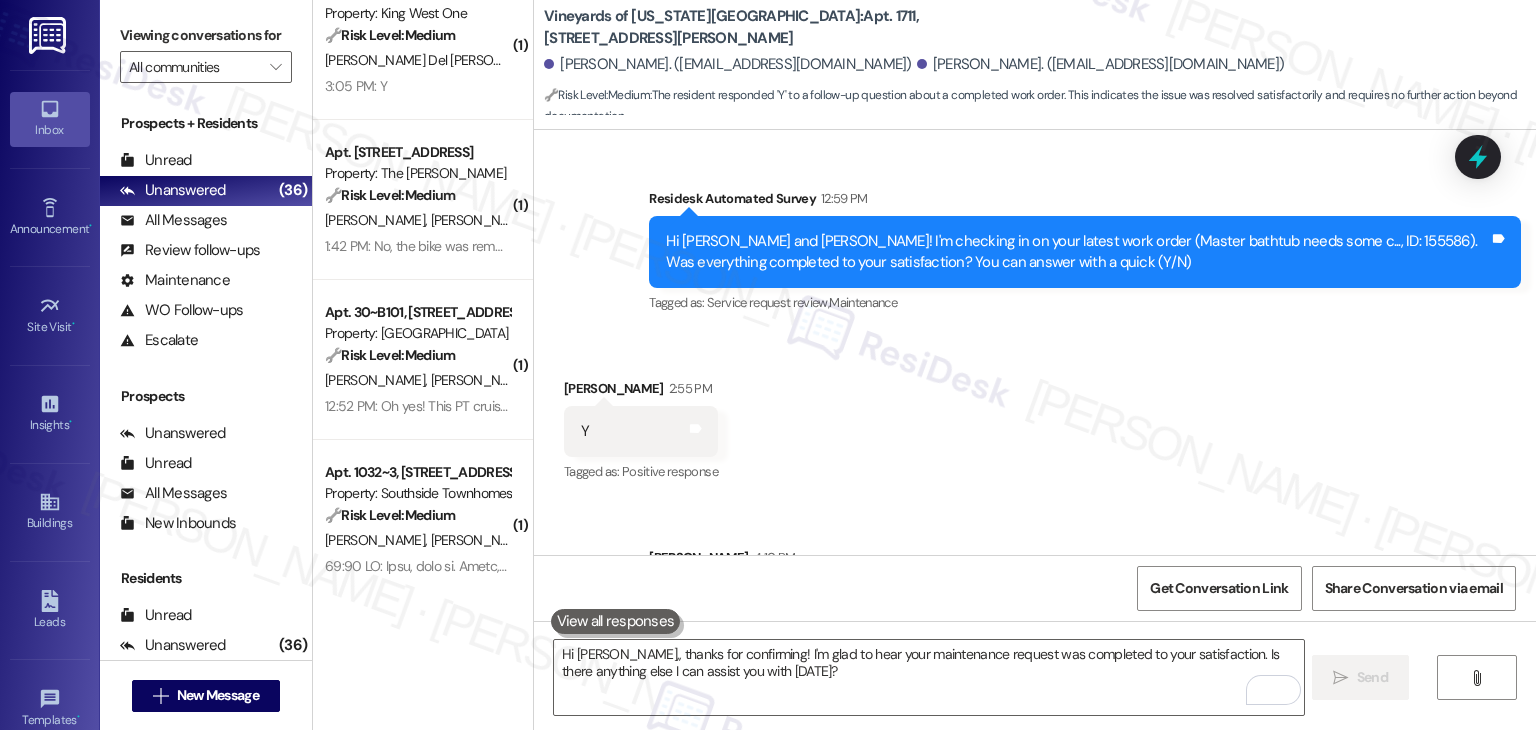 click on "Received via SMS Karen Baker 2:55 PM Y Tags and notes Tagged as:   Positive response Click to highlight conversations about Positive response" at bounding box center [1035, 417] 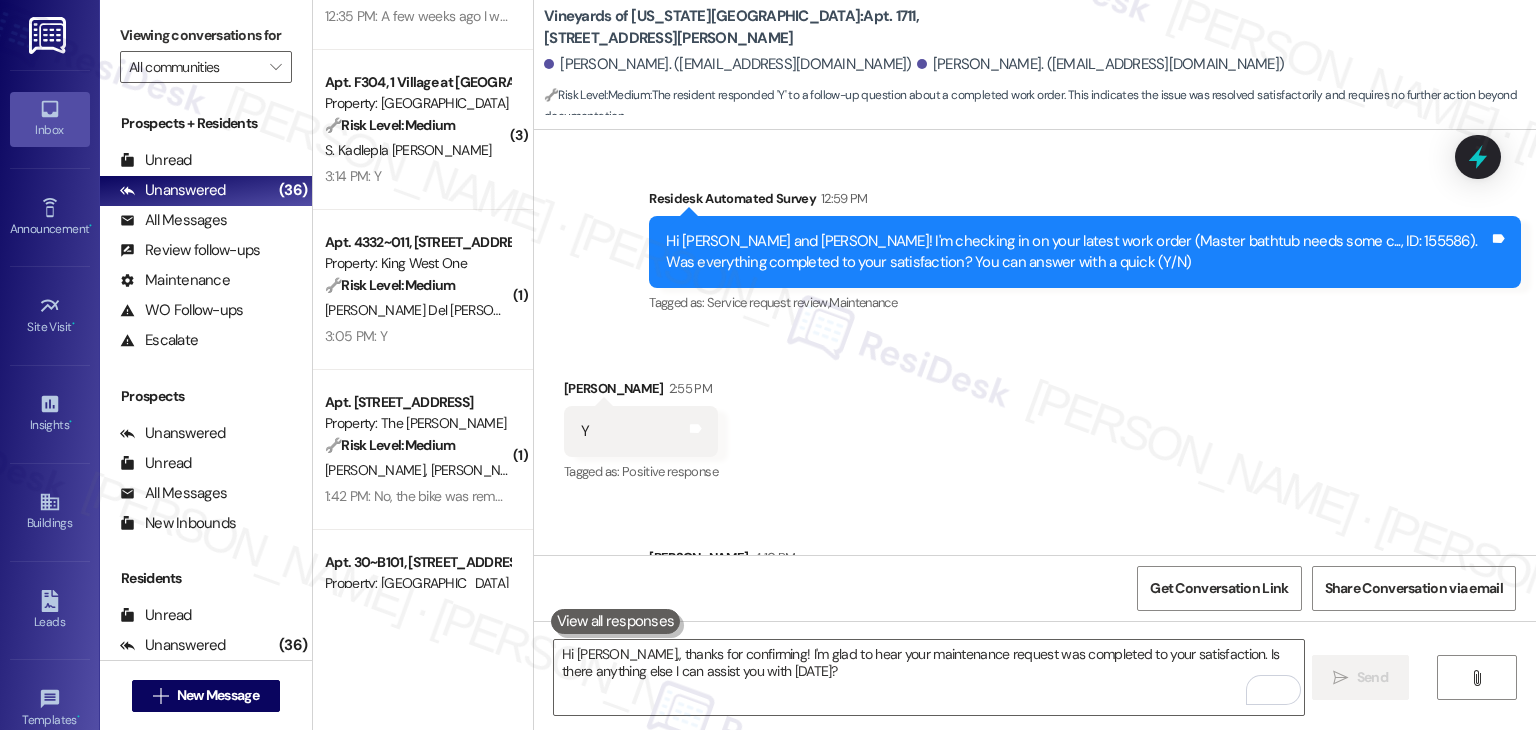 scroll, scrollTop: 700, scrollLeft: 0, axis: vertical 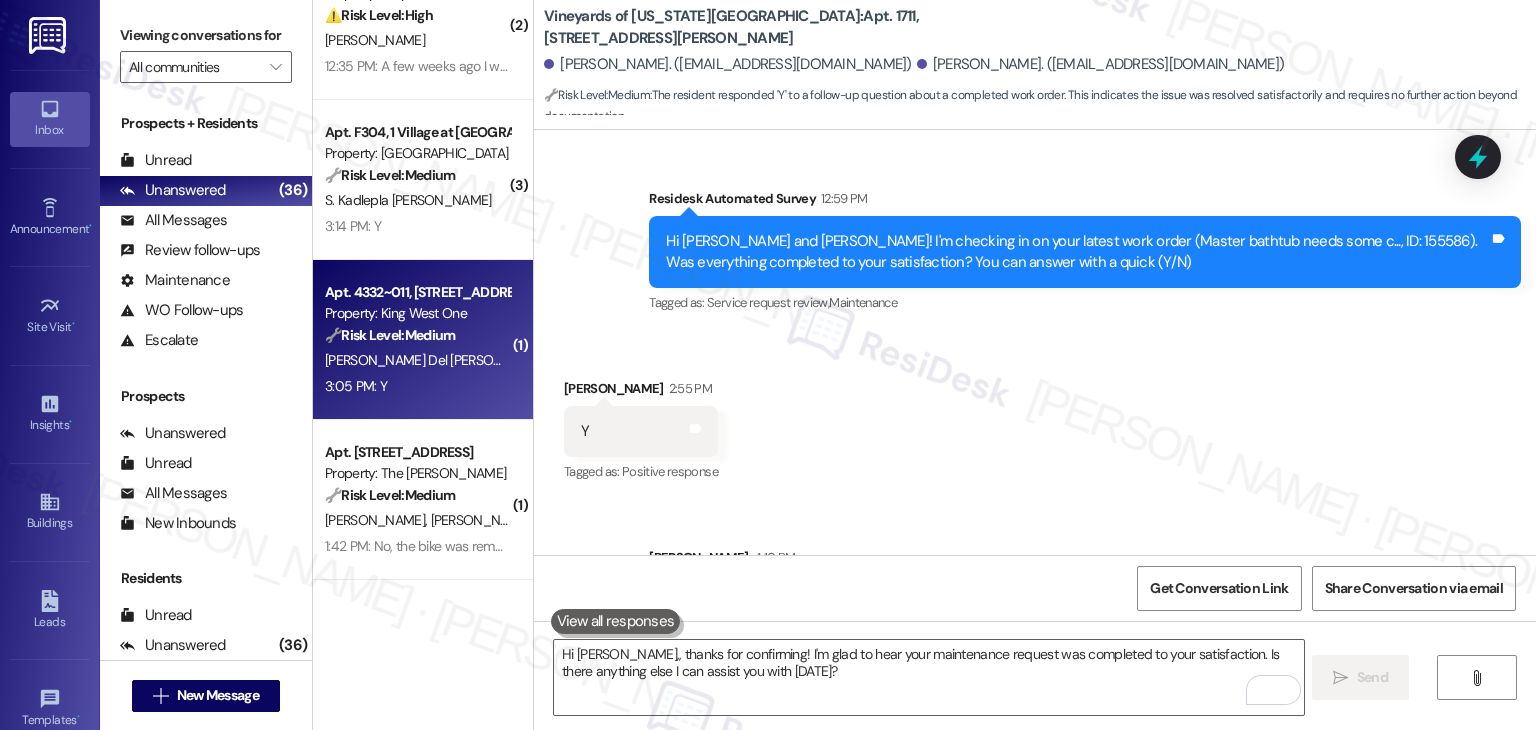 click on "Apt. 4332~011, 4301 King Ave W Property: King West One 🔧  Risk Level:  Medium The resident responded 'Y' to confirm that the garage door work order was completed to their satisfaction. This indicates a successful resolution and no further action is required. J. Del Rosario L. Berry 3:05 PM: Y 3:05 PM: Y" at bounding box center [423, 340] 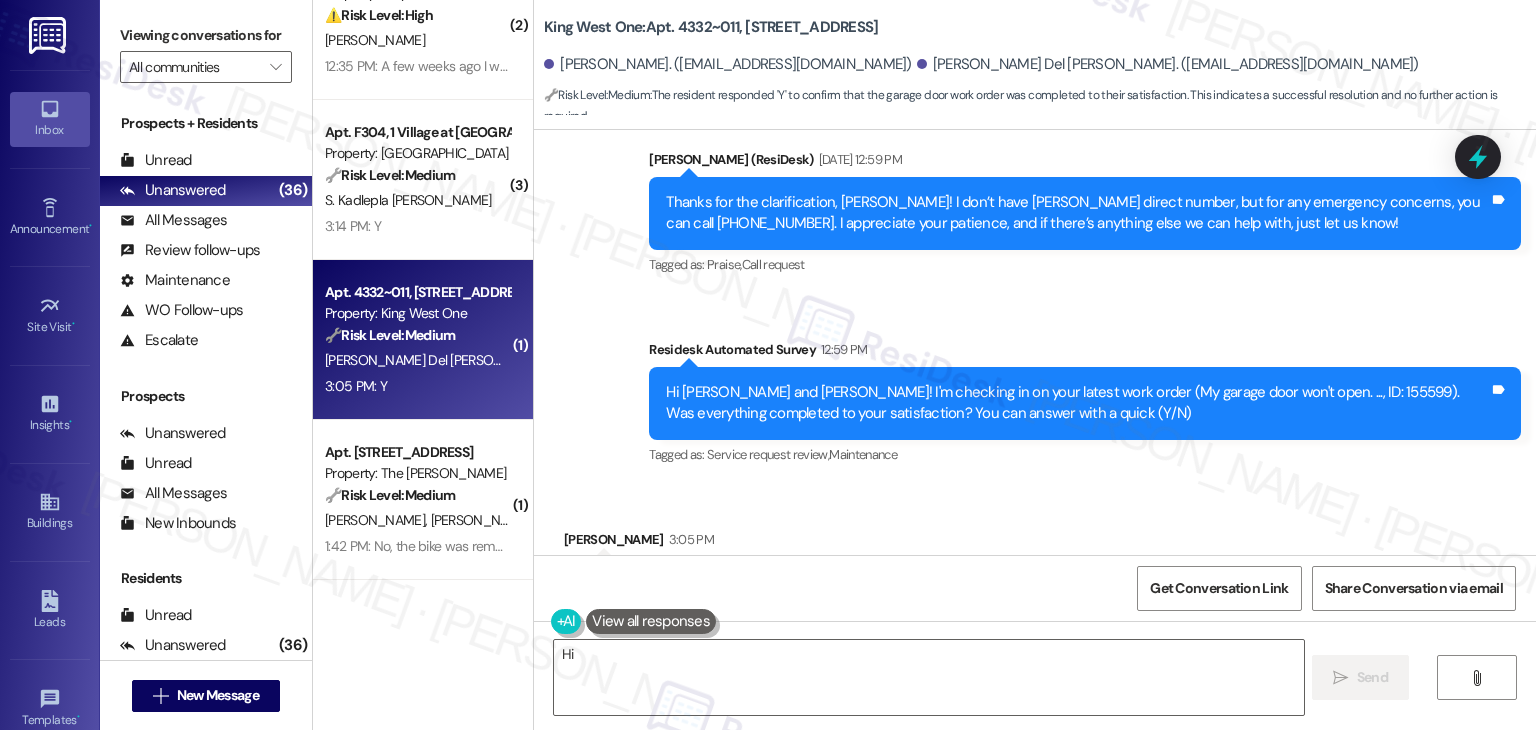scroll, scrollTop: 1867, scrollLeft: 0, axis: vertical 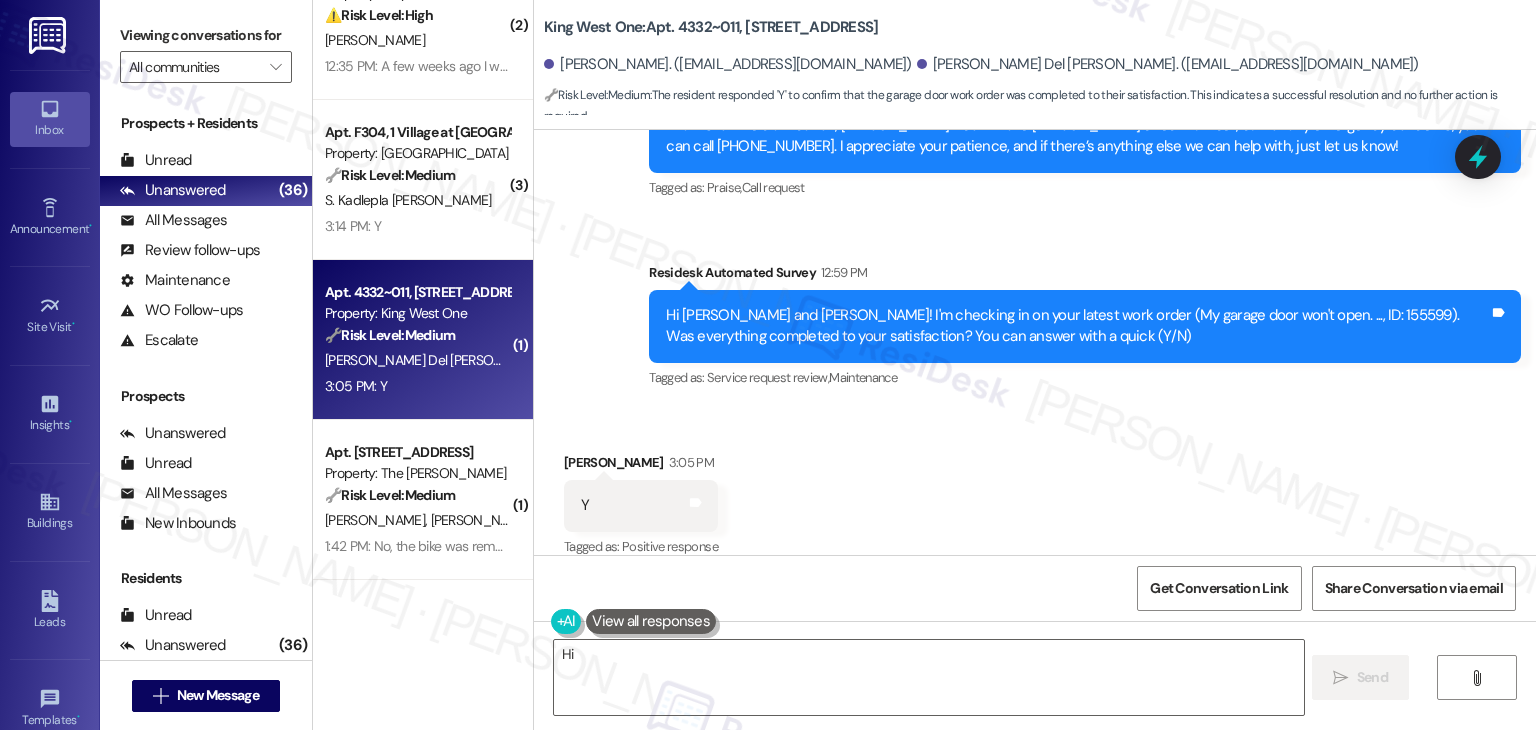 click on "Received via SMS Lalaine Berry 3:05 PM Y Tags and notes Tagged as:   Positive response Click to highlight conversations about Positive response" at bounding box center [1035, 491] 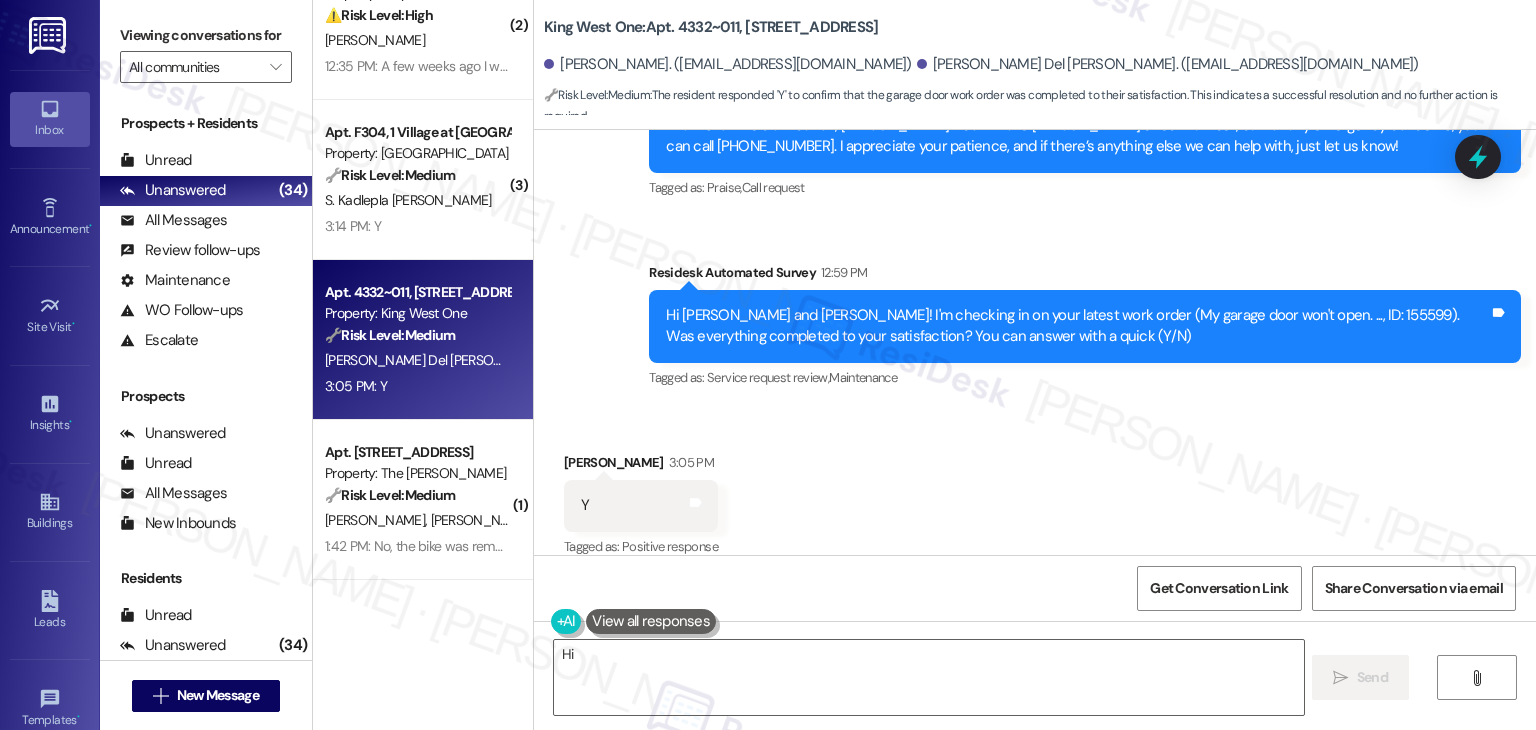 click on "Received via SMS Lalaine Berry 3:05 PM Y Tags and notes Tagged as:   Positive response Click to highlight conversations about Positive response" at bounding box center [1035, 491] 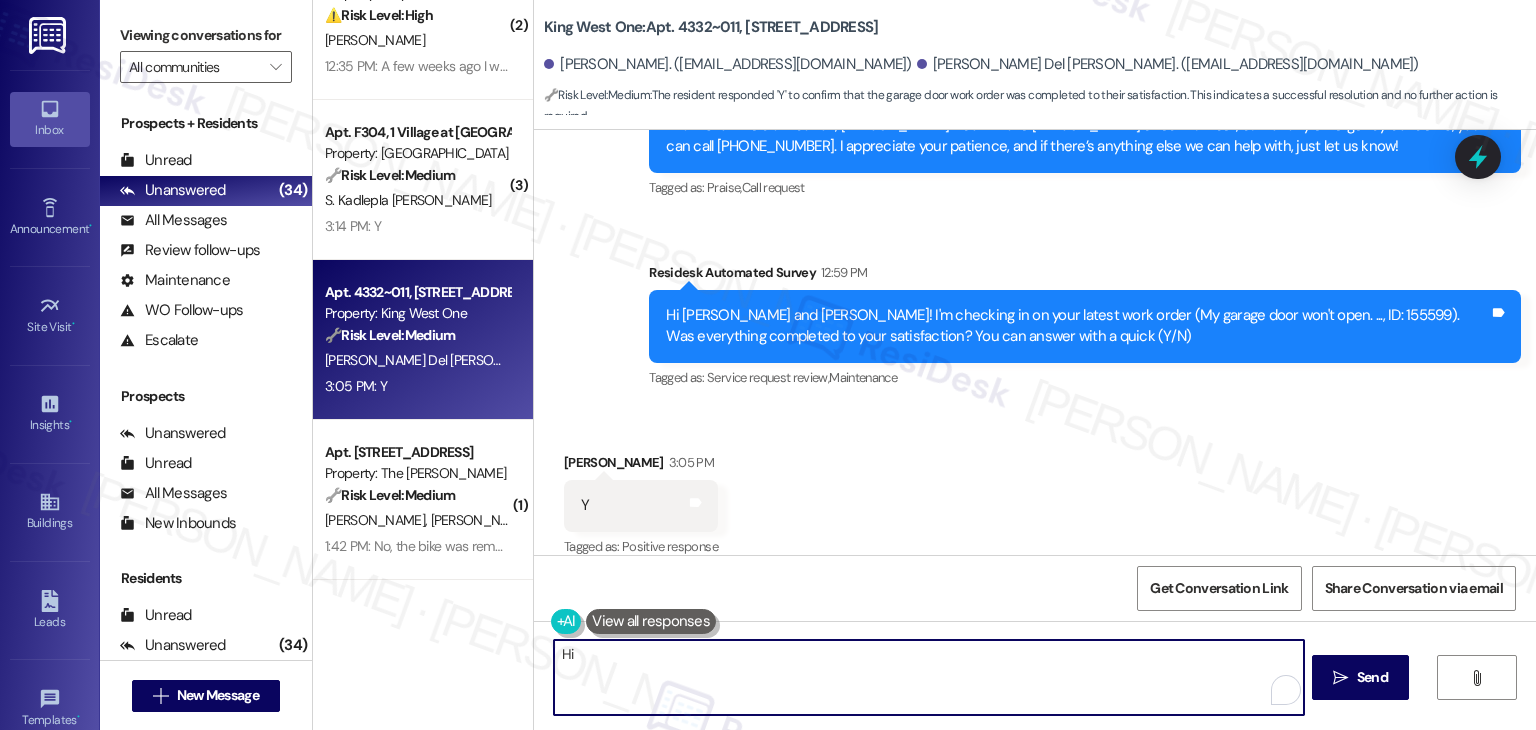 drag, startPoint x: 648, startPoint y: 653, endPoint x: 564, endPoint y: 646, distance: 84.29116 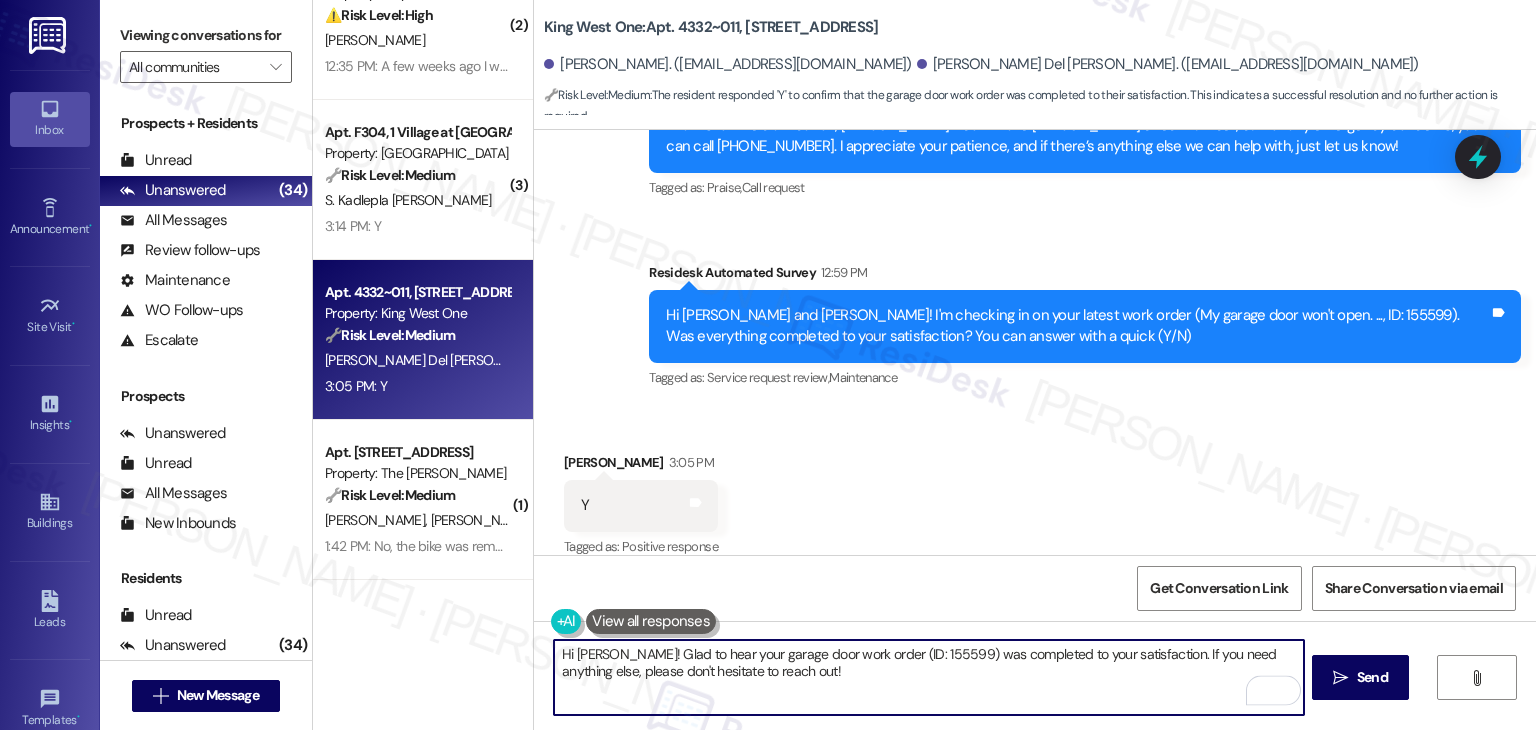 type on "Hi Lalaine! Glad to hear your garage door work order (ID: 155599) was completed to your satisfaction. If you need anything else, please don't hesitate to reach out!" 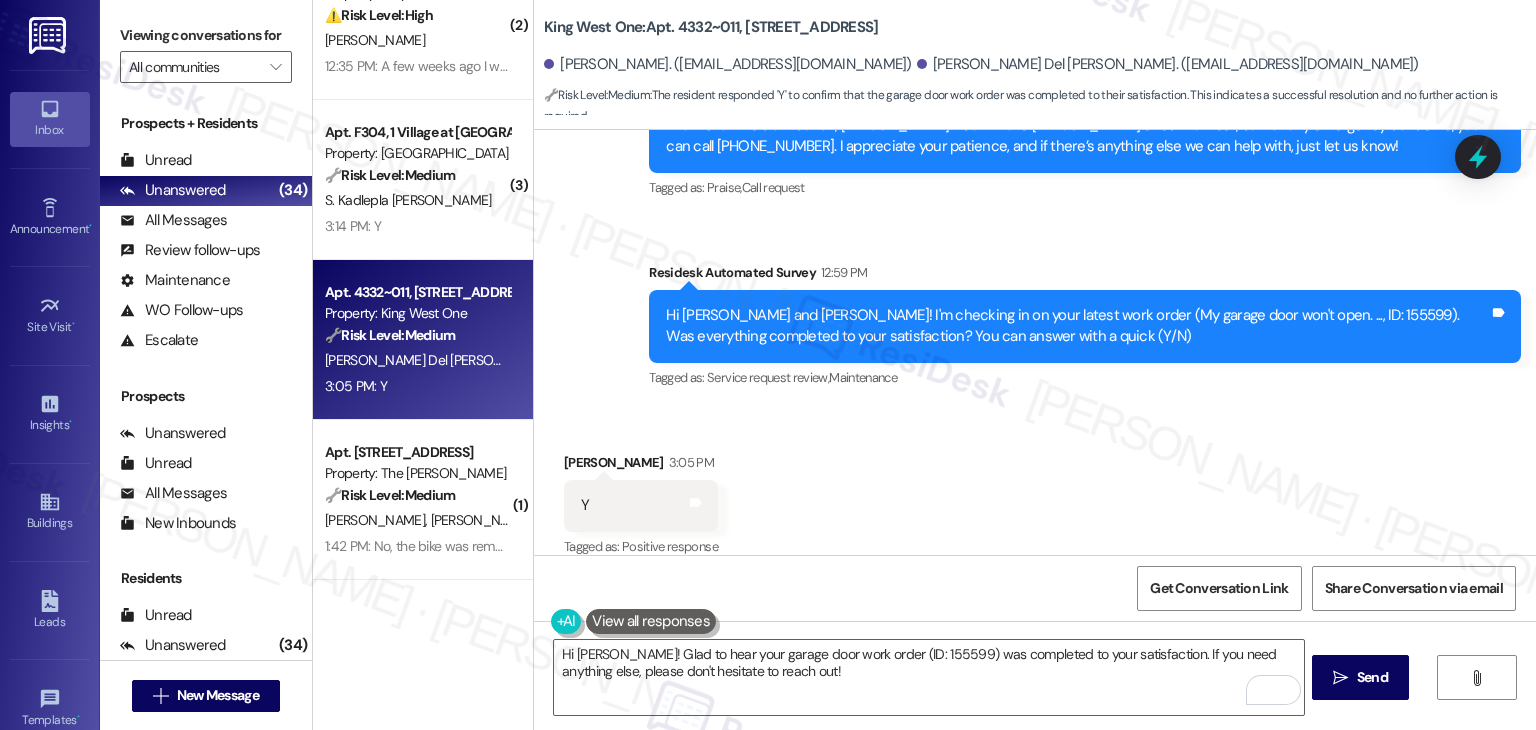 click on "Received via SMS Lalaine Berry 3:05 PM Y Tags and notes Tagged as:   Positive response Click to highlight conversations about Positive response" at bounding box center [1035, 491] 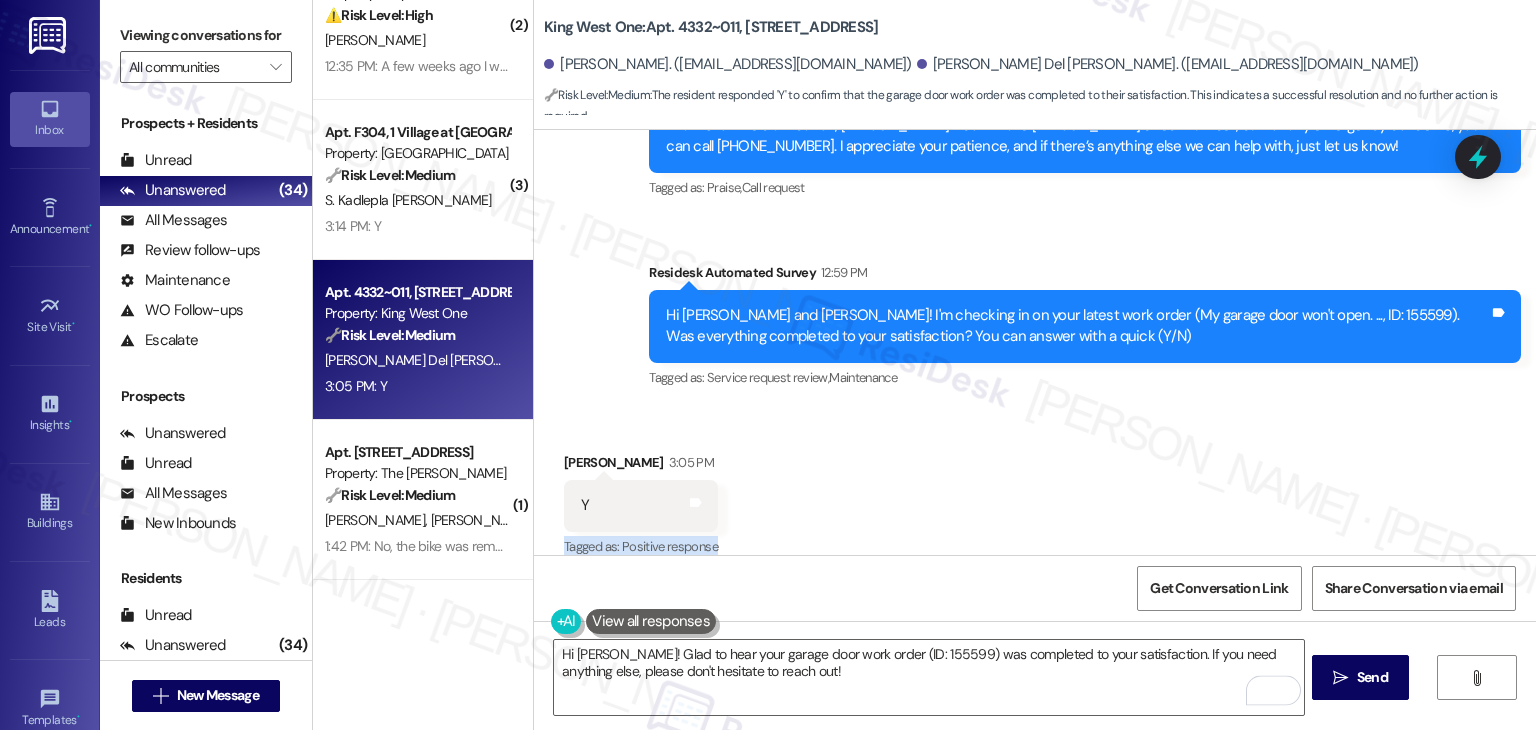 click on "Received via SMS Lalaine Berry 3:05 PM Y Tags and notes Tagged as:   Positive response Click to highlight conversations about Positive response" at bounding box center [1035, 491] 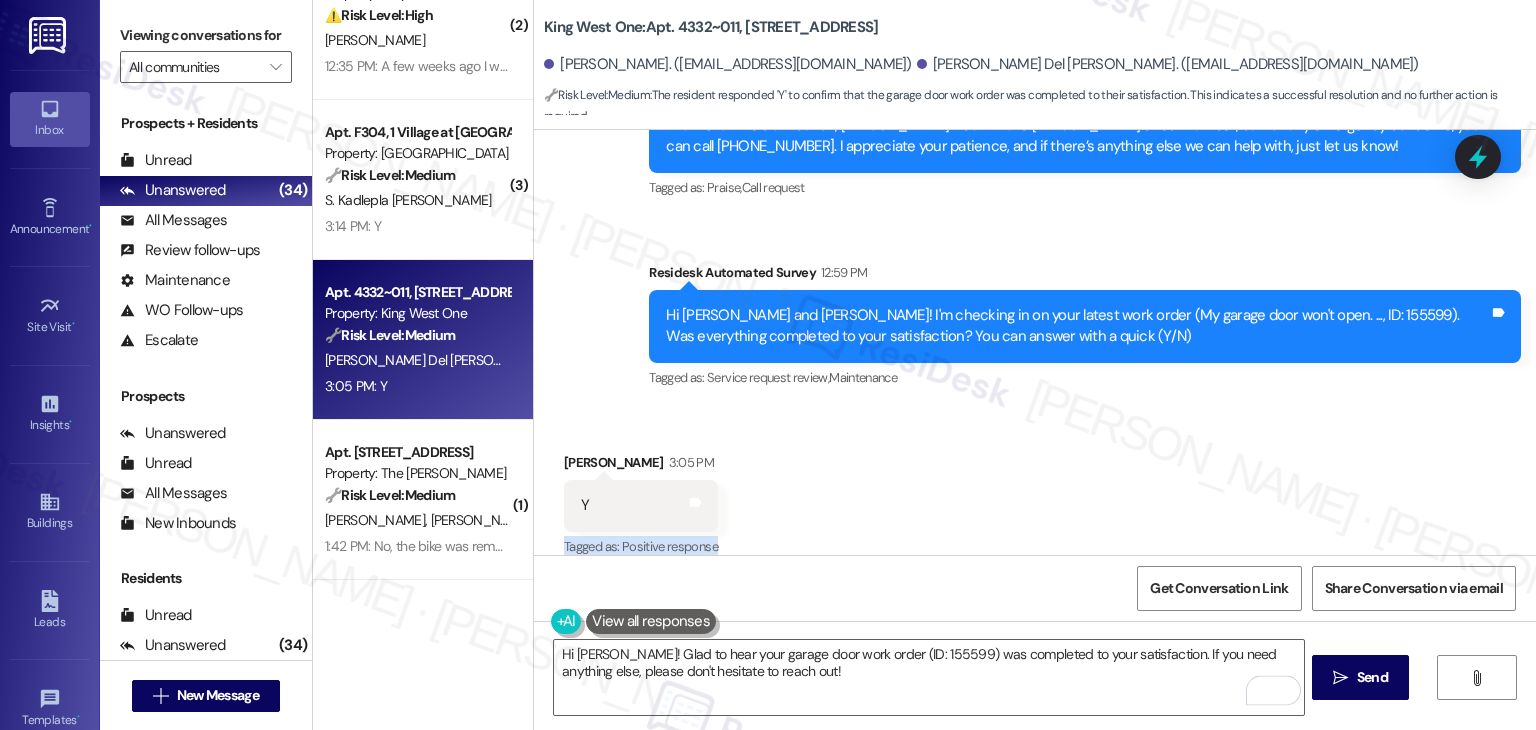 click on "Received via SMS Lalaine Berry 3:05 PM Y Tags and notes Tagged as:   Positive response Click to highlight conversations about Positive response" at bounding box center (1035, 491) 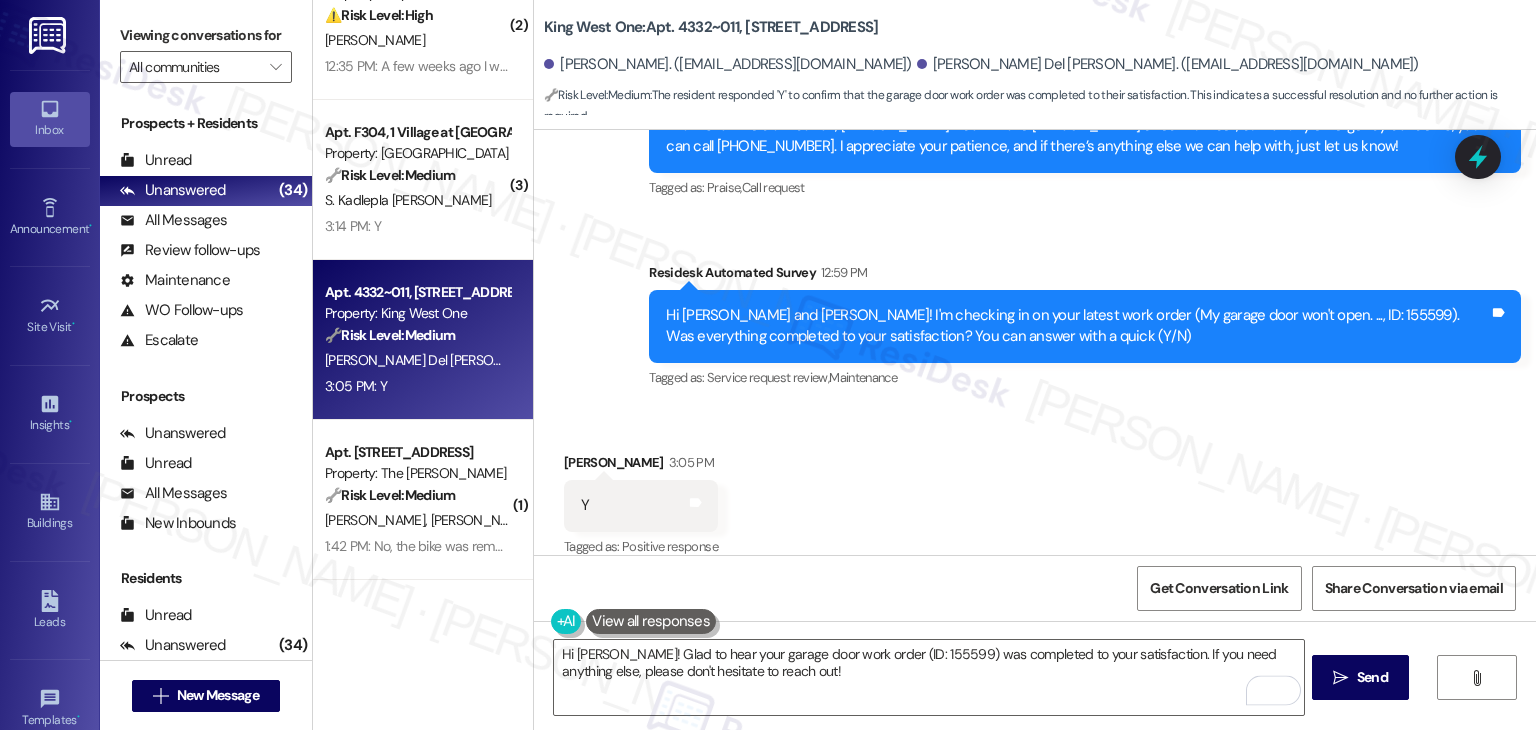 click on "Received via SMS Lalaine Berry 3:05 PM Y Tags and notes Tagged as:   Positive response Click to highlight conversations about Positive response" at bounding box center [1035, 491] 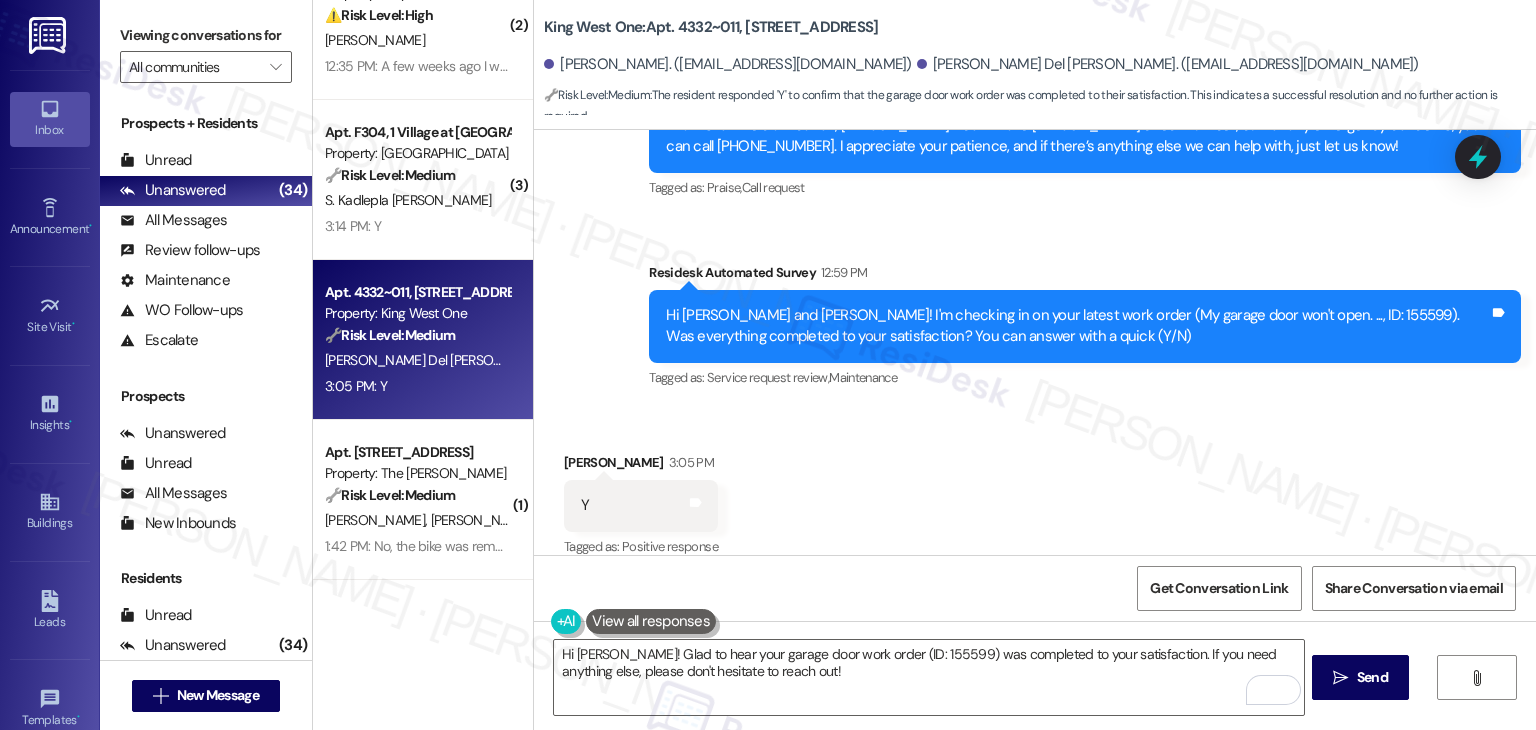click on "Received via SMS Lalaine Berry 3:05 PM Y Tags and notes Tagged as:   Positive response Click to highlight conversations about Positive response" at bounding box center (1035, 491) 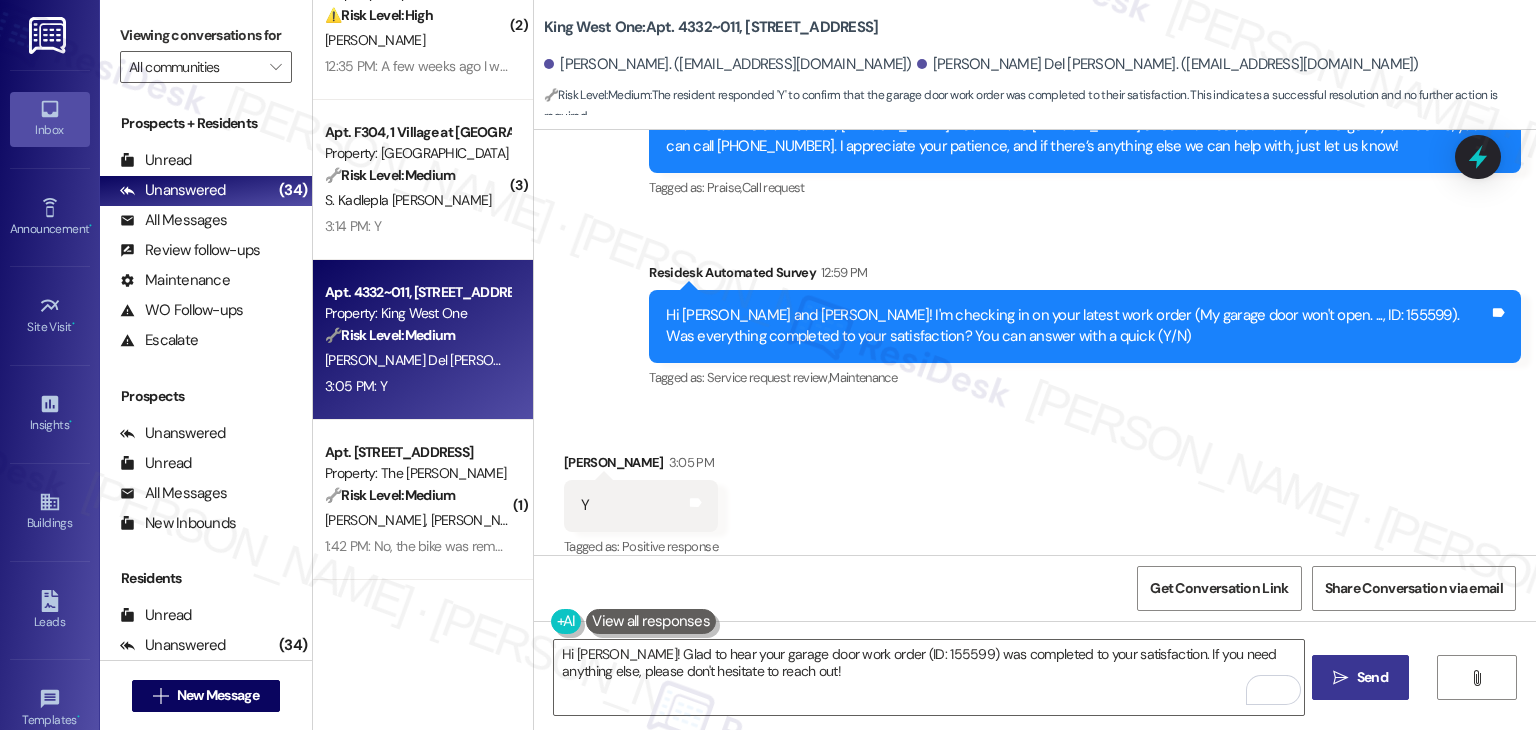 click on "Send" at bounding box center (1372, 677) 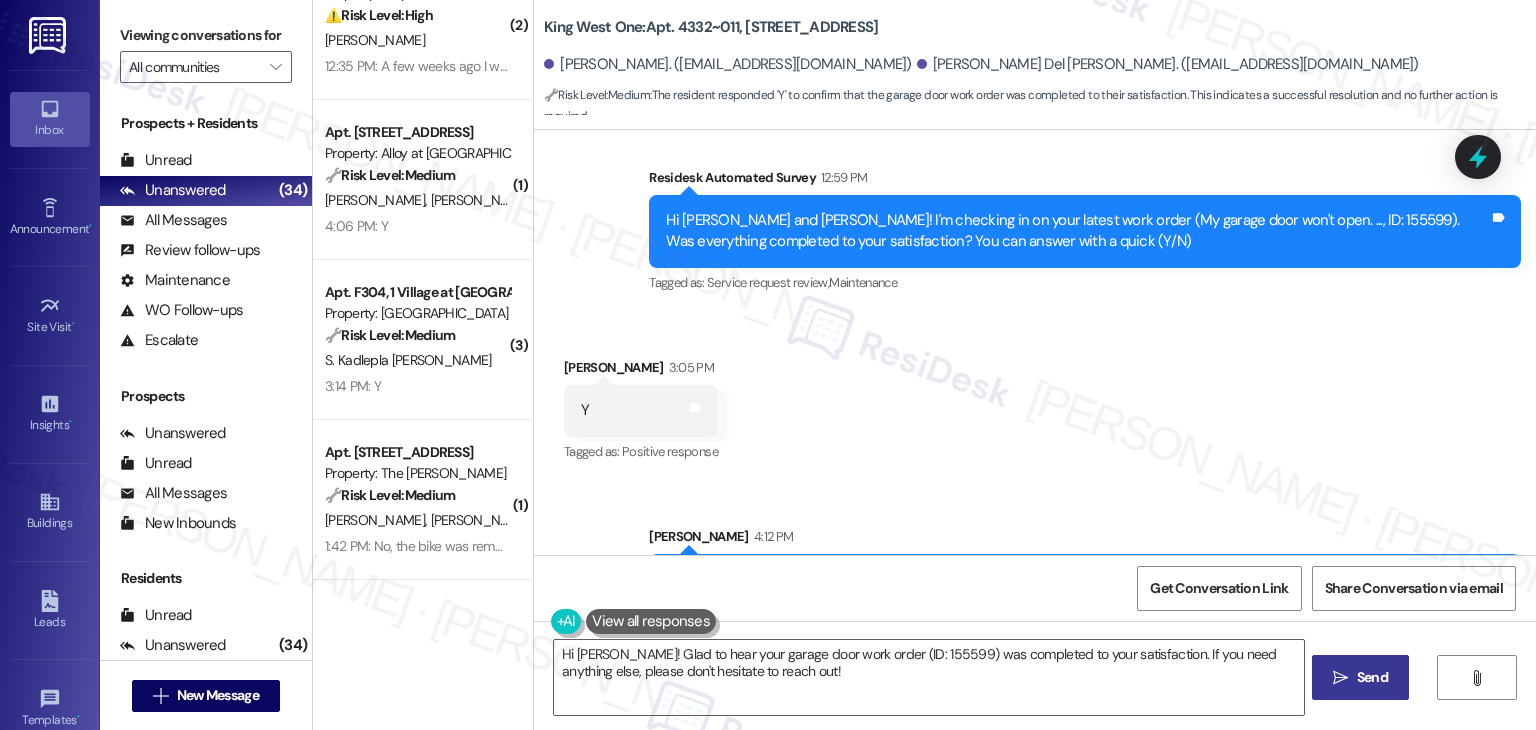 scroll, scrollTop: 2028, scrollLeft: 0, axis: vertical 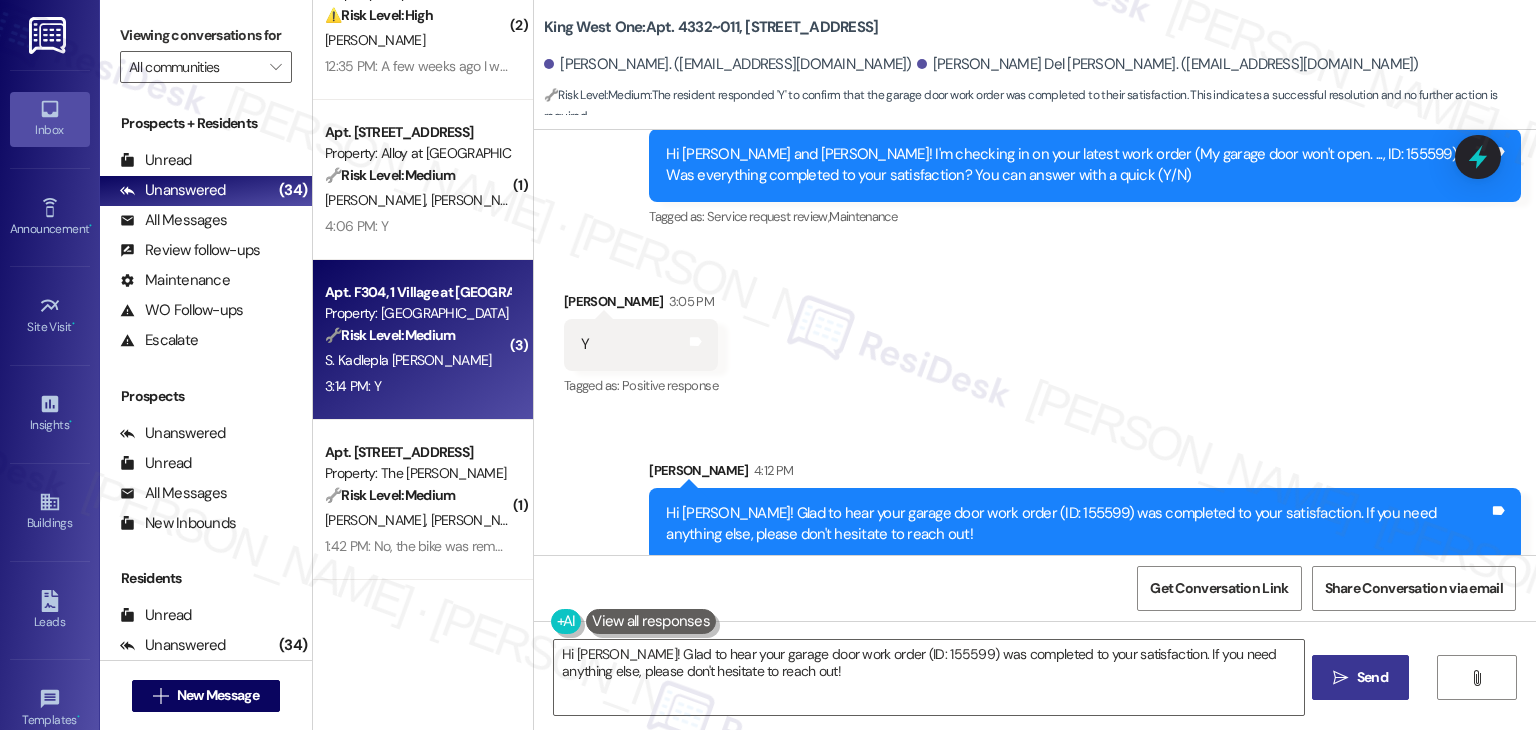 click on "3:14 PM: Y 3:14 PM: Y" at bounding box center (417, 386) 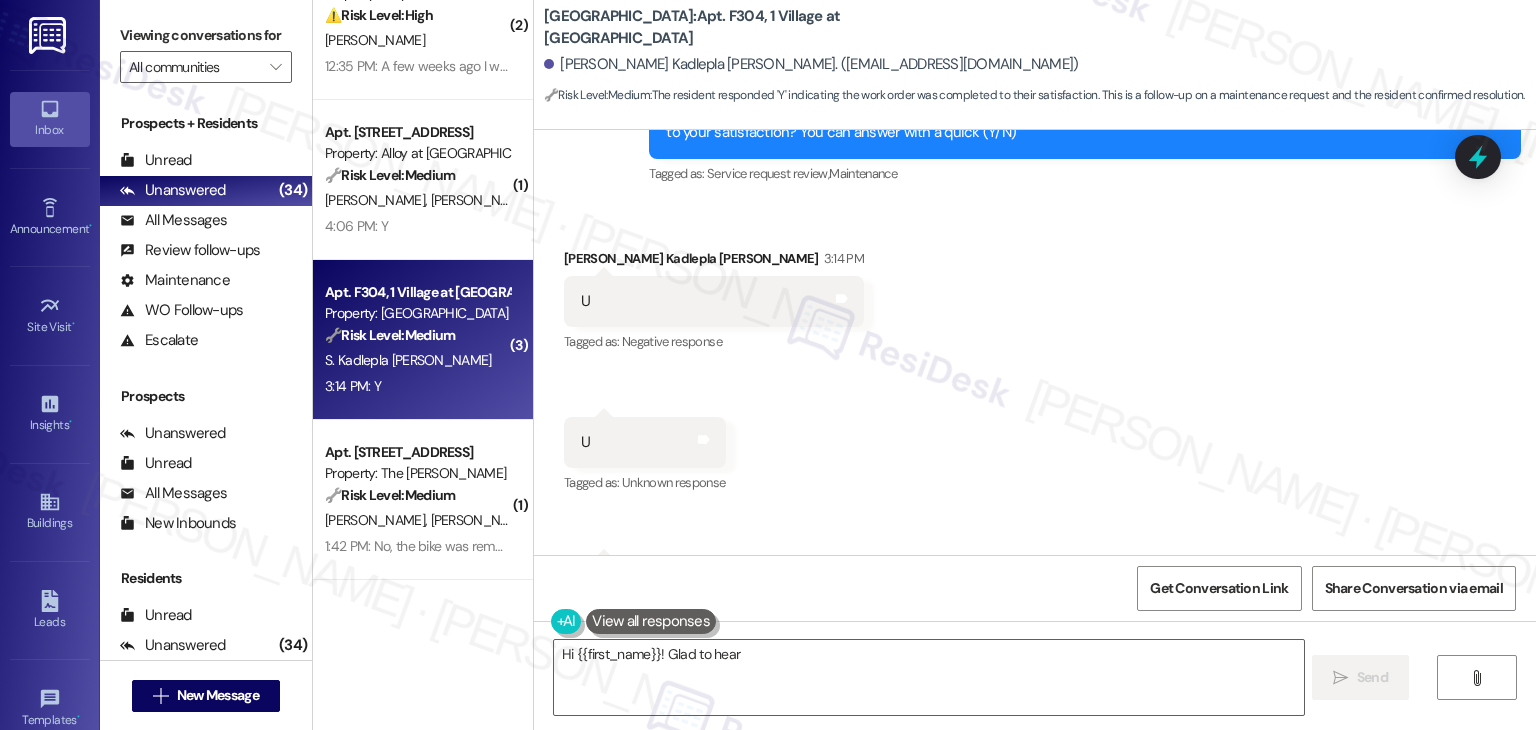 scroll, scrollTop: 1757, scrollLeft: 0, axis: vertical 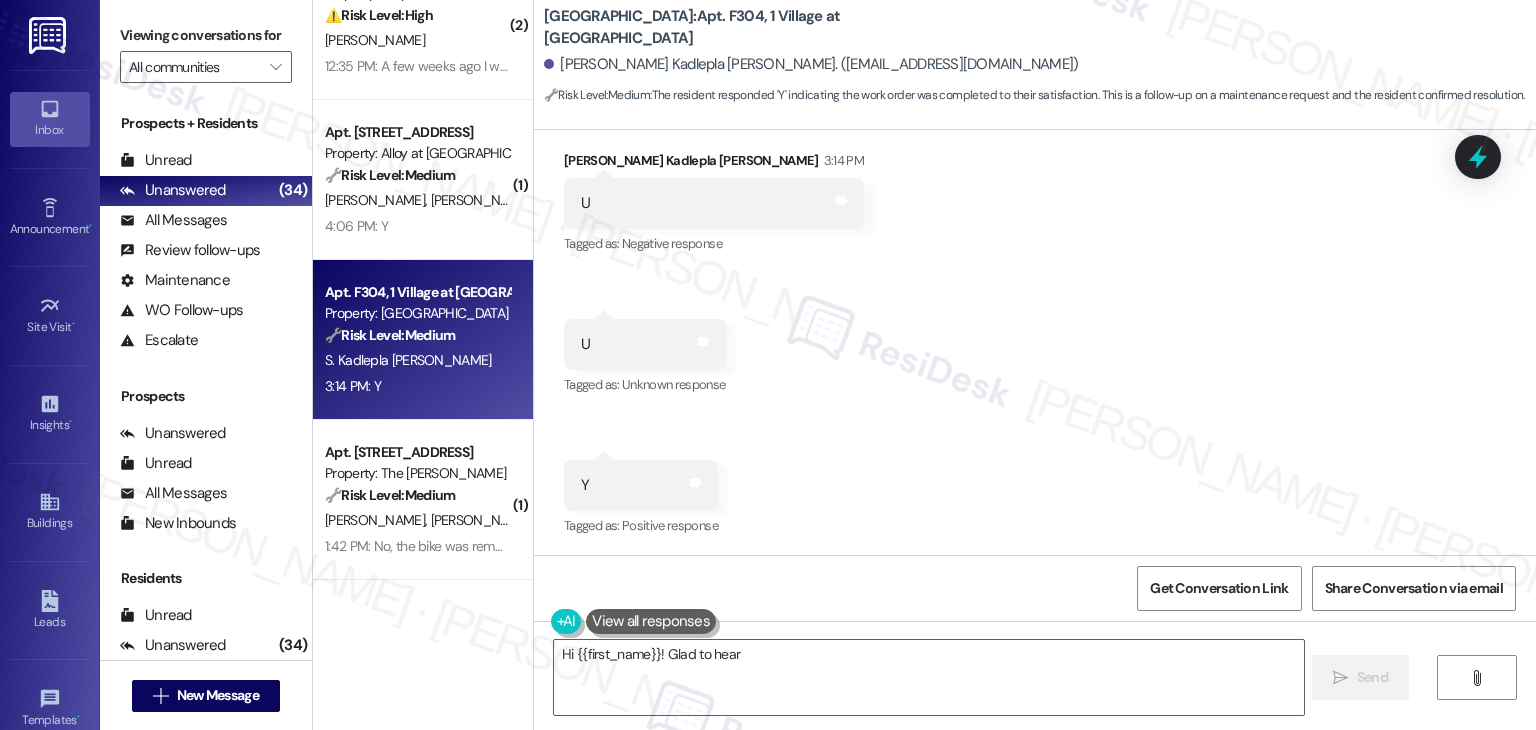 click on "Received via SMS Spandana Kadlepla Mata 3:14 PM U Tags and notes Tagged as:   Negative response Click to highlight conversations about Negative response Received via SMS 3:14 PM Spandana Kadlepla Mata 3:14 PM U Tags and notes Tagged as:   Unknown response Click to highlight conversations about Unknown response Received via SMS 3:14 PM Spandana Kadlepla Mata 3:14 PM Y Tags and notes Tagged as:   Positive response Click to highlight conversations about Positive response" at bounding box center [1035, 330] 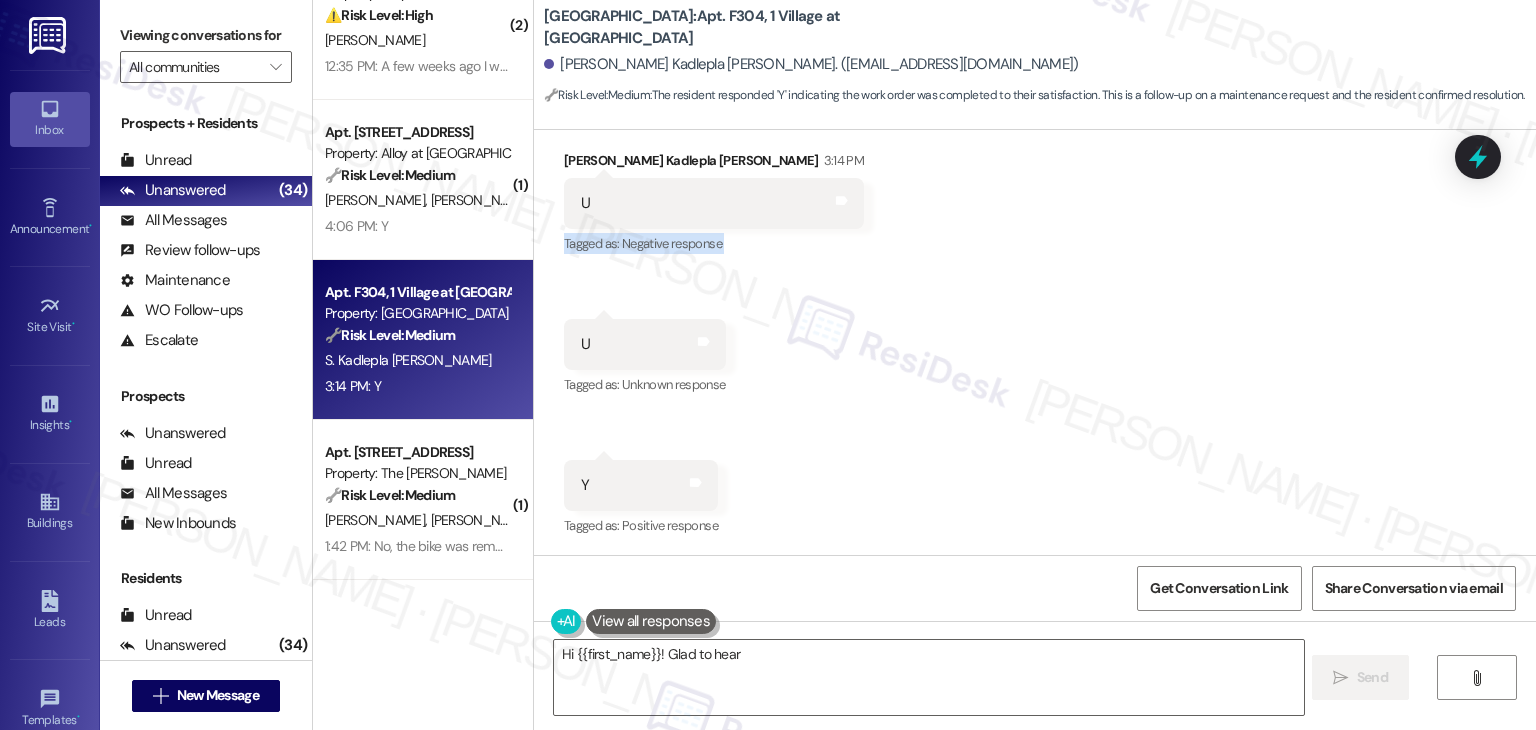 click on "Received via SMS Spandana Kadlepla Mata 3:14 PM U Tags and notes Tagged as:   Negative response Click to highlight conversations about Negative response Received via SMS 3:14 PM Spandana Kadlepla Mata 3:14 PM U Tags and notes Tagged as:   Unknown response Click to highlight conversations about Unknown response Received via SMS 3:14 PM Spandana Kadlepla Mata 3:14 PM Y Tags and notes Tagged as:   Positive response Click to highlight conversations about Positive response" at bounding box center [1035, 330] 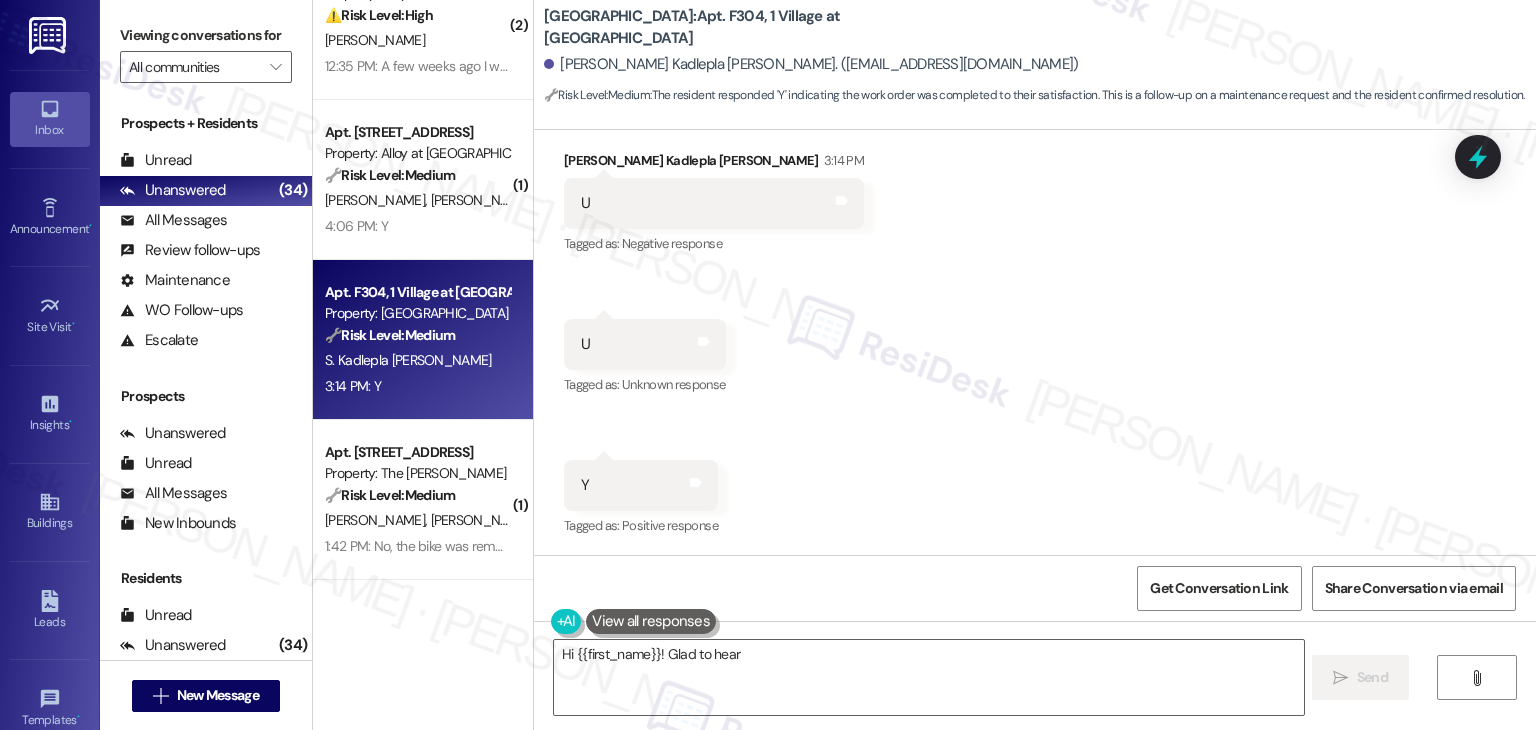 click on "Received via SMS Spandana Kadlepla Mata 3:14 PM U Tags and notes Tagged as:   Negative response Click to highlight conversations about Negative response Received via SMS 3:14 PM Spandana Kadlepla Mata 3:14 PM U Tags and notes Tagged as:   Unknown response Click to highlight conversations about Unknown response Received via SMS 3:14 PM Spandana Kadlepla Mata 3:14 PM Y Tags and notes Tagged as:   Positive response Click to highlight conversations about Positive response" at bounding box center (1035, 330) 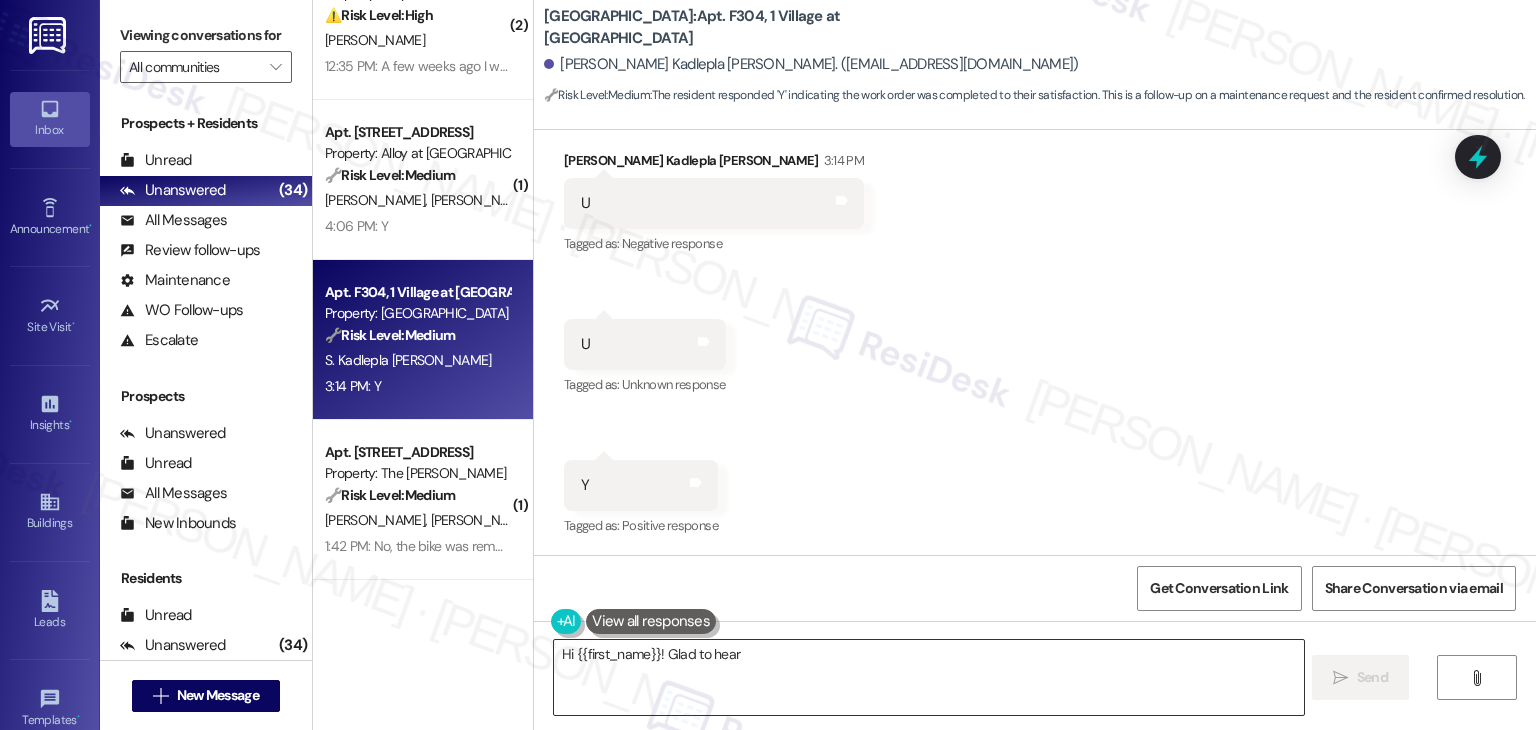 click on "Hi {{first_name}}! Glad to hear the work order was completed to your satisfaction. If you need anything else, please don't hesitate to reach out. We're always happy to help!" at bounding box center [928, 677] 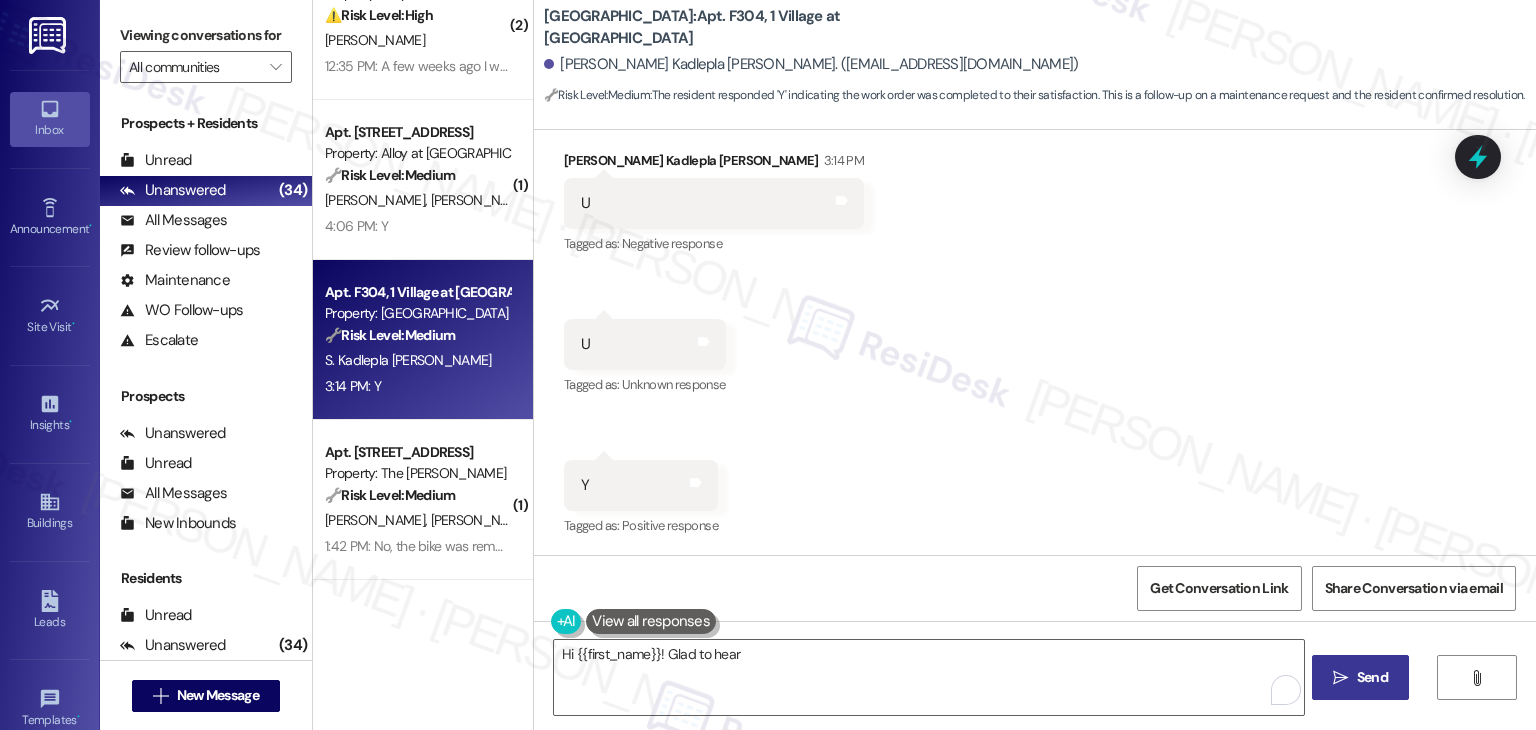 click on " Send" at bounding box center [1360, 677] 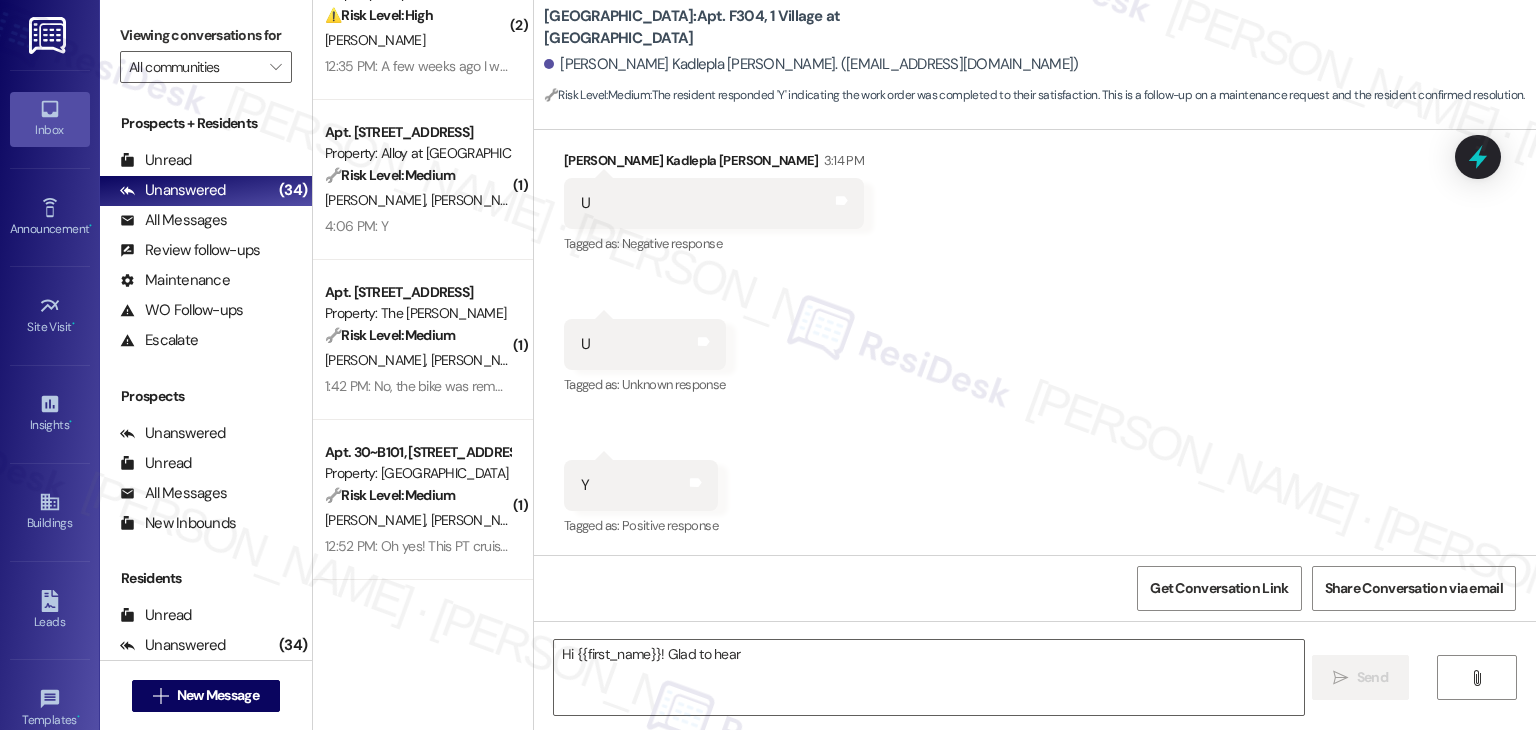 click on "Received via SMS Spandana Kadlepla Mata 3:14 PM U Tags and notes Tagged as:   Negative response Click to highlight conversations about Negative response Received via SMS 3:14 PM Spandana Kadlepla Mata 3:14 PM U Tags and notes Tagged as:   Unknown response Click to highlight conversations about Unknown response Received via SMS 3:14 PM Spandana Kadlepla Mata 3:14 PM Y Tags and notes Tagged as:   Positive response Click to highlight conversations about Positive response" at bounding box center (1035, 330) 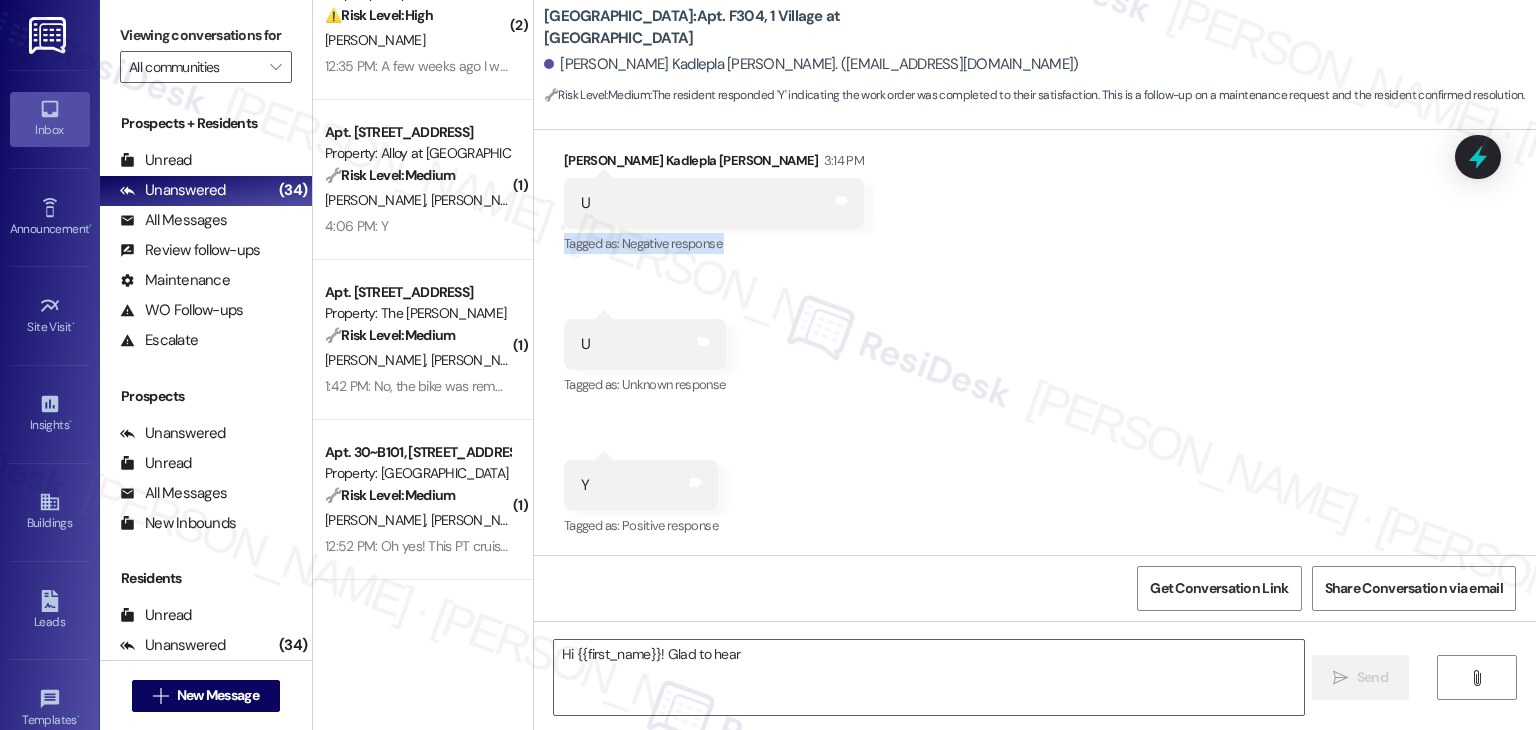 click on "Received via SMS Spandana Kadlepla Mata 3:14 PM U Tags and notes Tagged as:   Negative response Click to highlight conversations about Negative response Received via SMS 3:14 PM Spandana Kadlepla Mata 3:14 PM U Tags and notes Tagged as:   Unknown response Click to highlight conversations about Unknown response Received via SMS 3:14 PM Spandana Kadlepla Mata 3:14 PM Y Tags and notes Tagged as:   Positive response Click to highlight conversations about Positive response" at bounding box center [1035, 330] 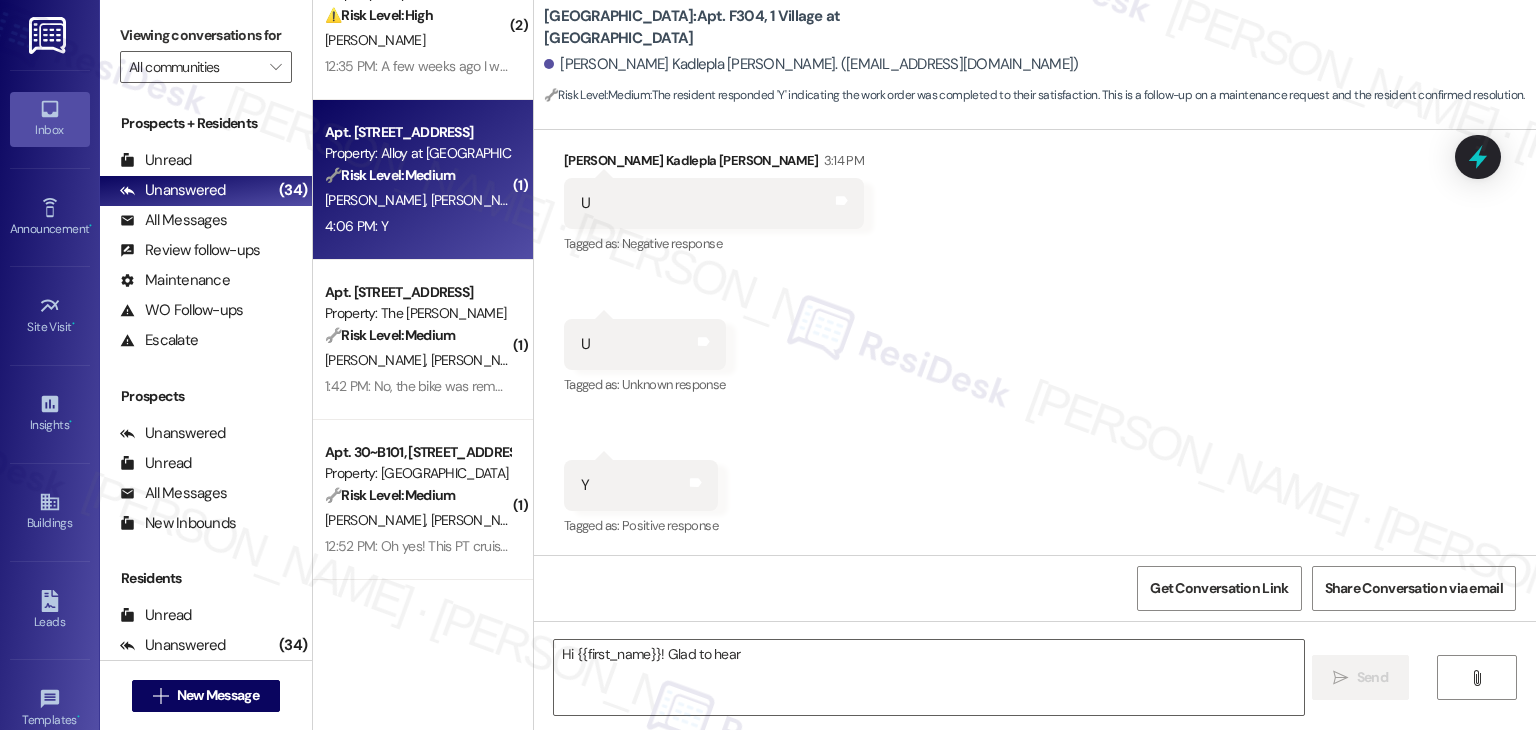 click on "4:06 PM: Y 4:06 PM: Y" at bounding box center (417, 226) 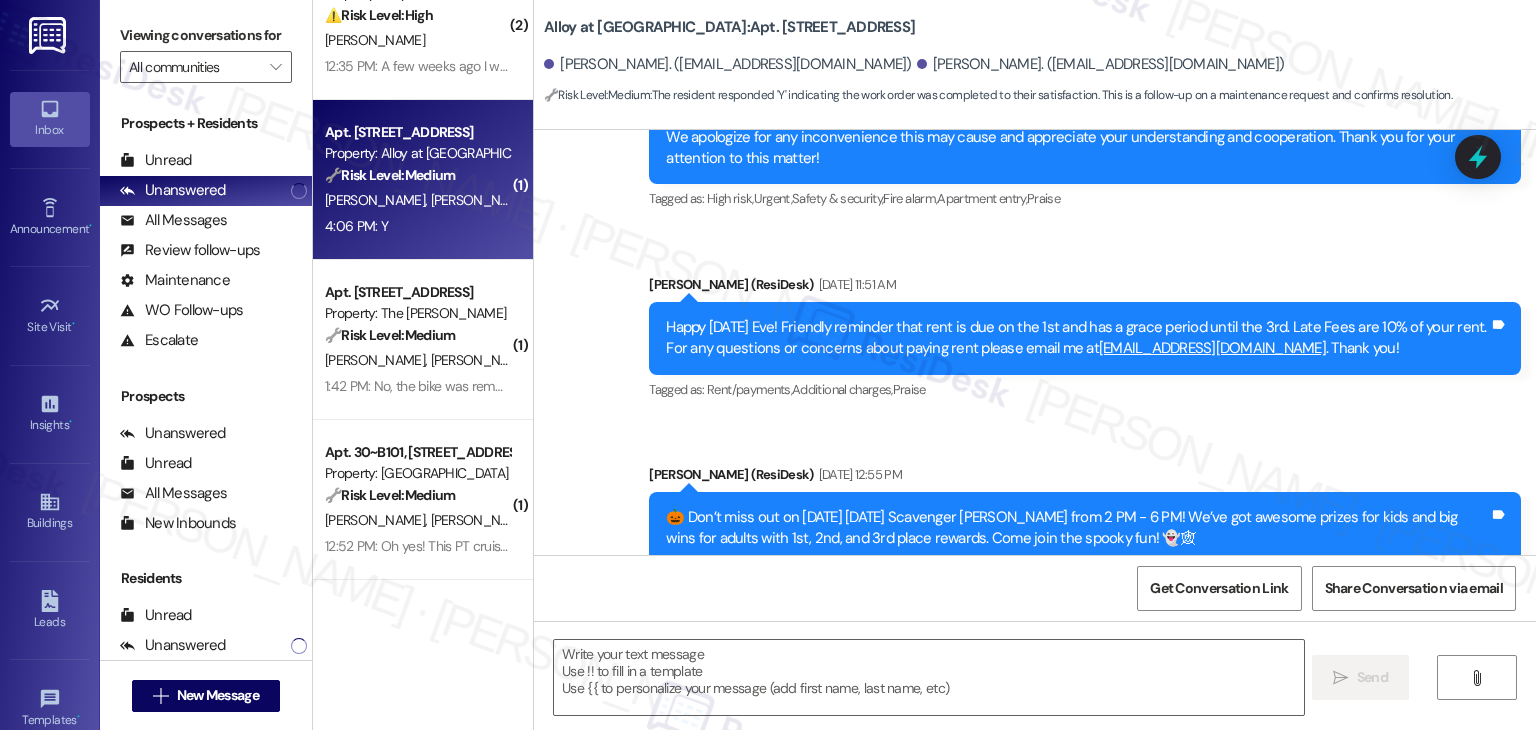scroll, scrollTop: 2652, scrollLeft: 0, axis: vertical 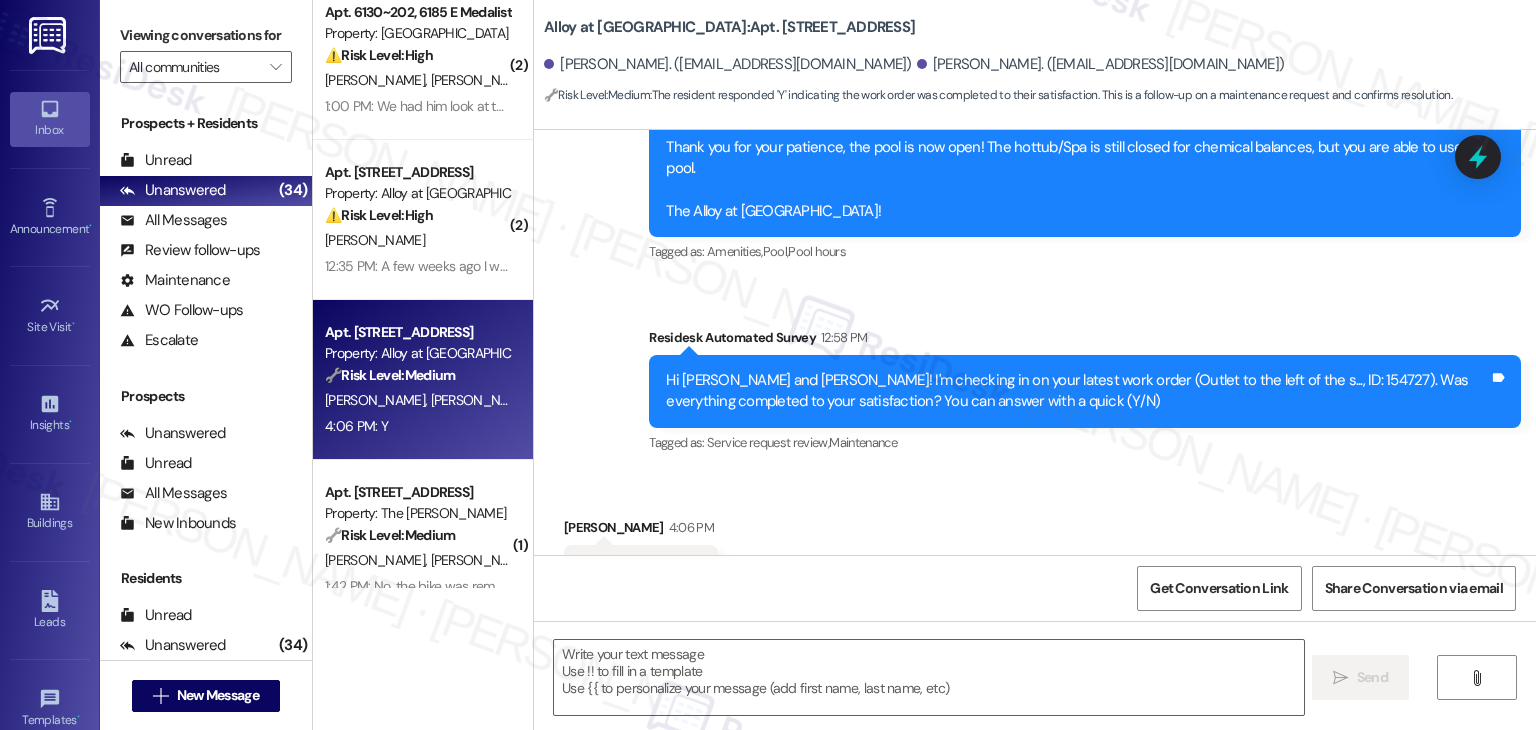 click on "Received via SMS Elizabeth Higginson 4:06 PM Y Tags and notes Tagged as:   Positive response Click to highlight conversations about Positive response" at bounding box center (1035, 556) 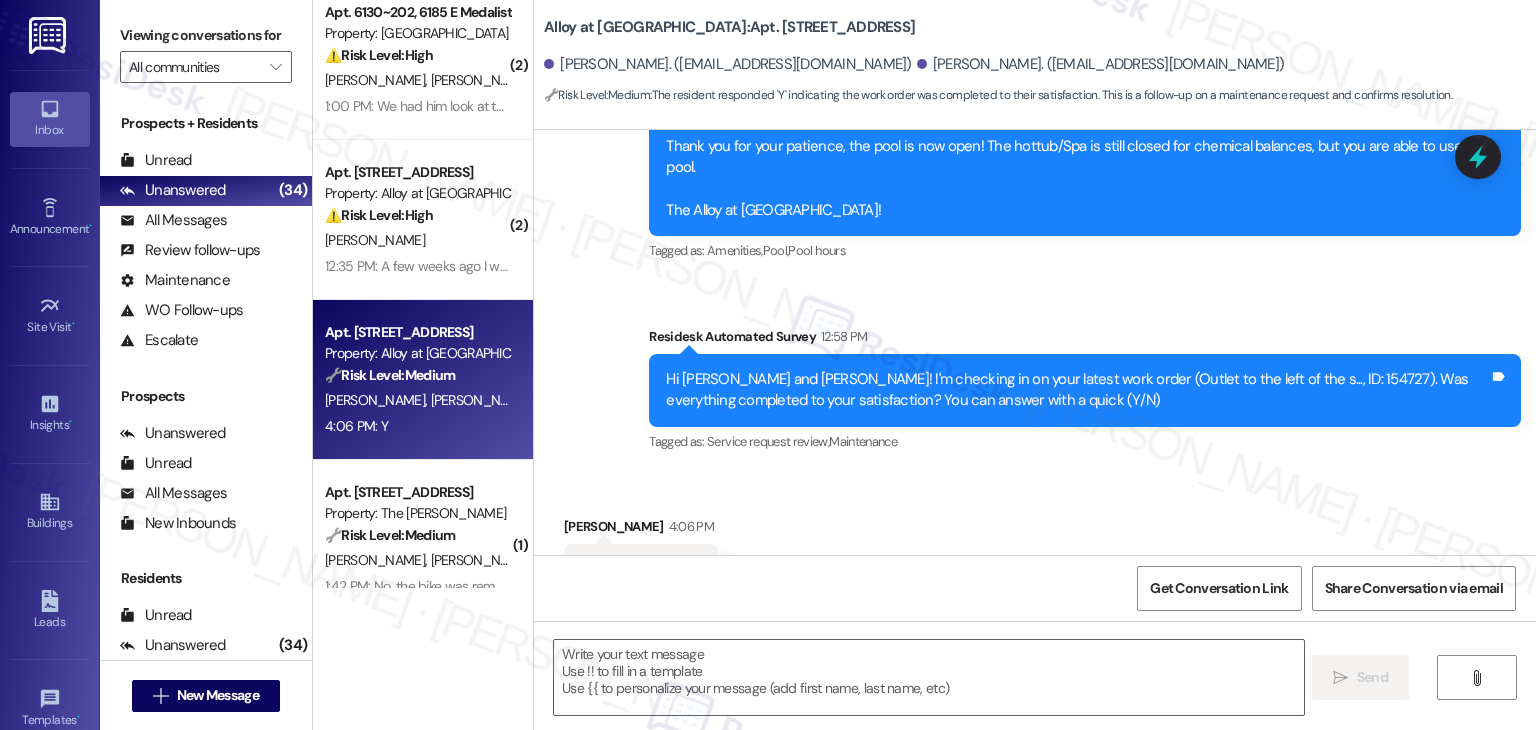 click on "Received via SMS Elizabeth Higginson 4:06 PM Y Tags and notes Tagged as:   Positive response Click to highlight conversations about Positive response" at bounding box center [1035, 555] 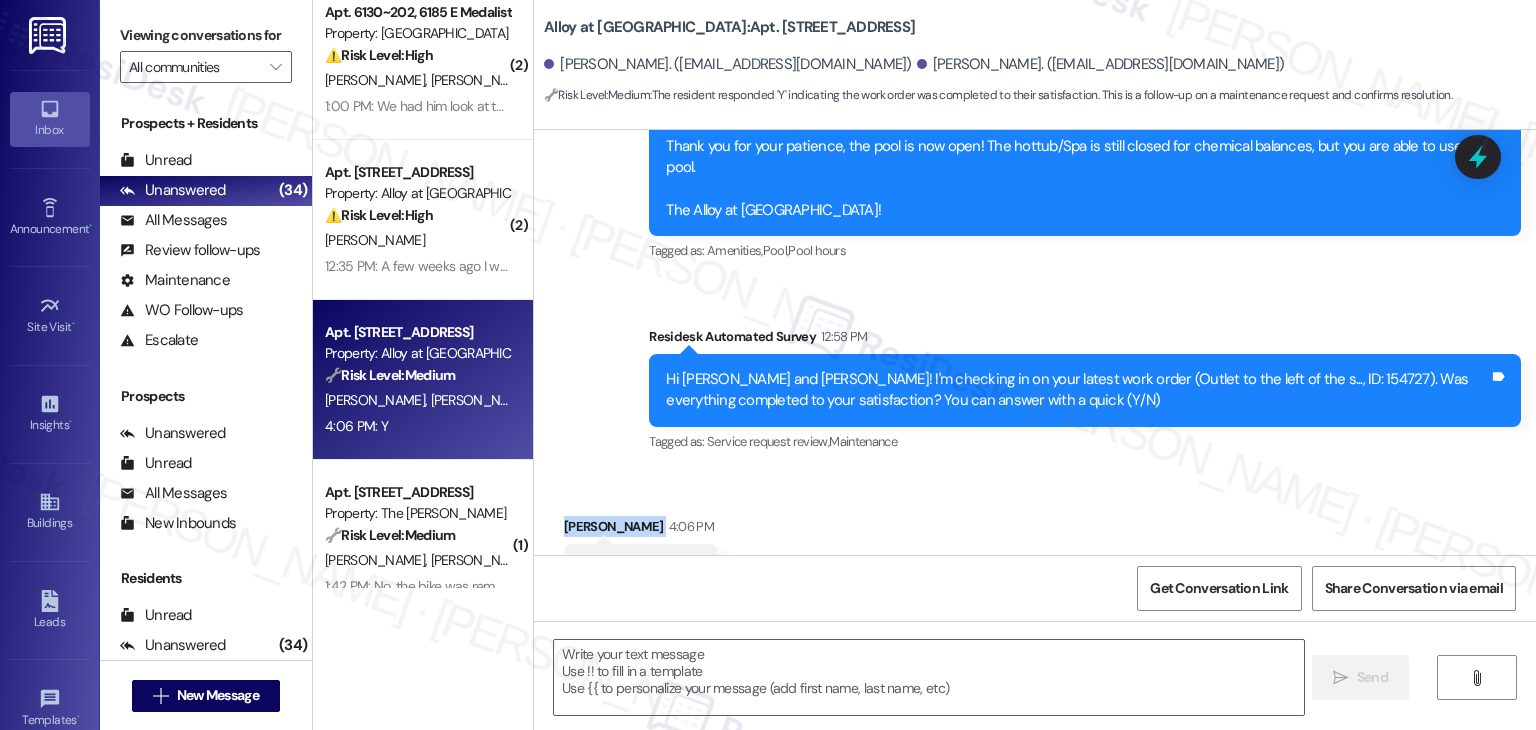 click on "Received via SMS Elizabeth Higginson 4:06 PM Y Tags and notes Tagged as:   Positive response Click to highlight conversations about Positive response" at bounding box center [1035, 555] 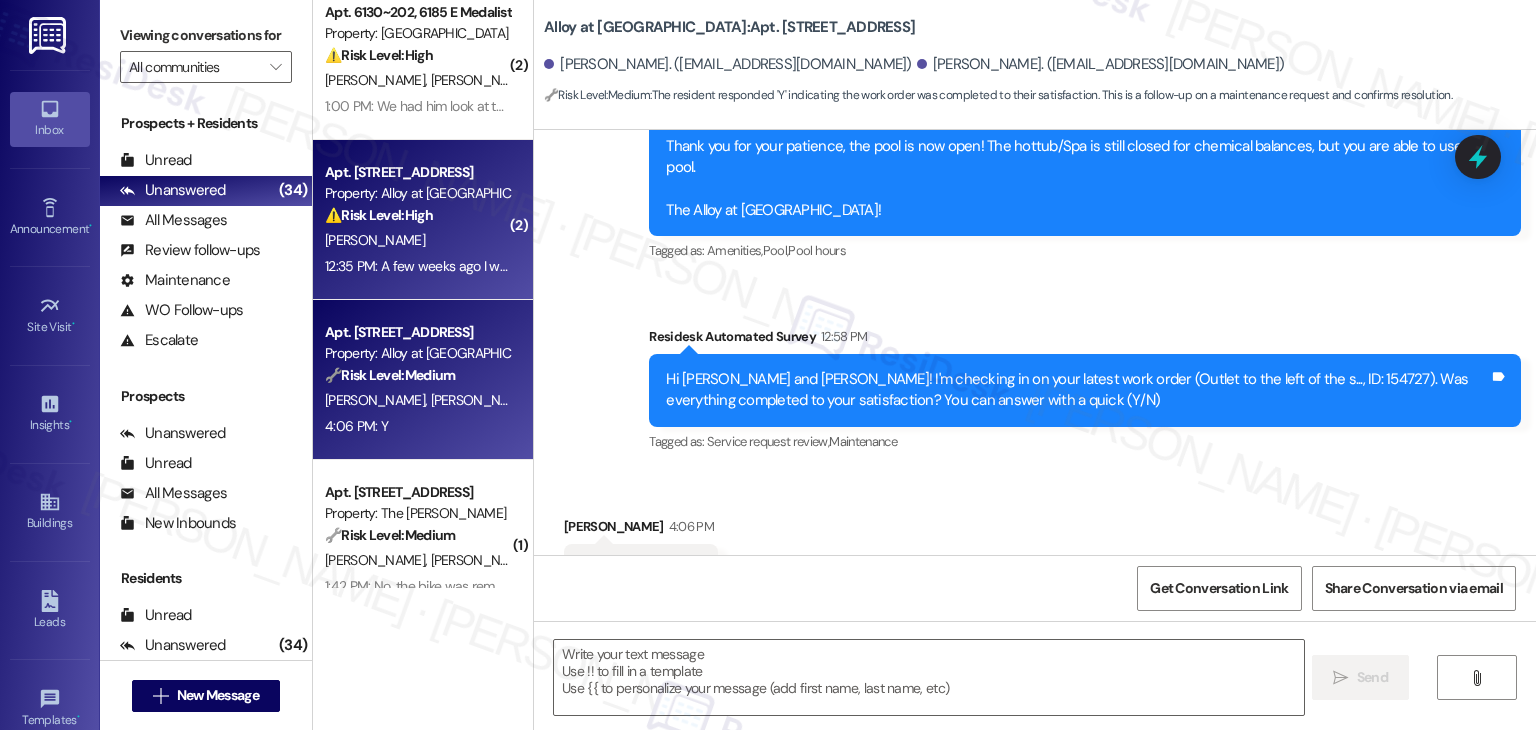 click on "Property: Alloy at Geneva" at bounding box center (417, 193) 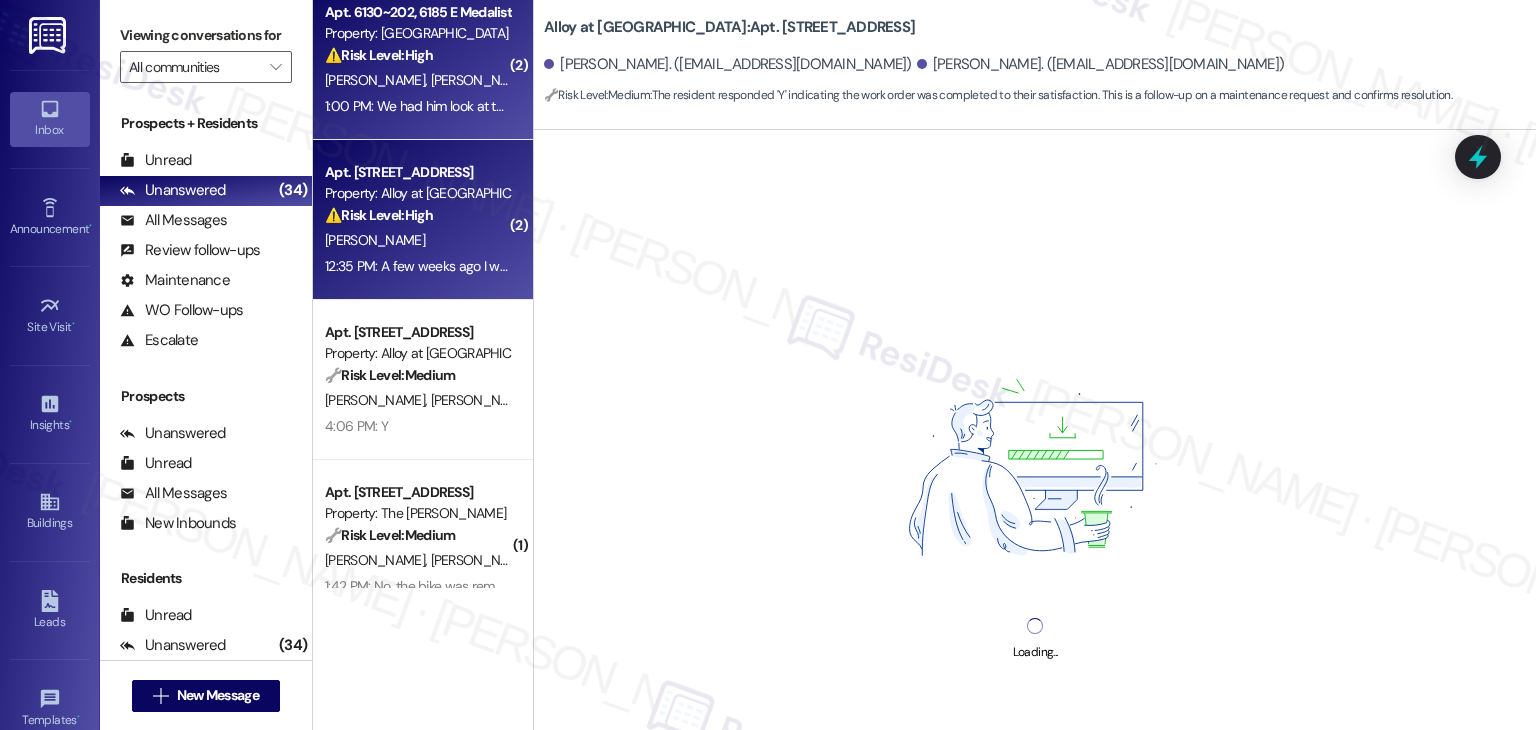 click on "1:00 PM: We had him look at the washer when he got here since our dryer fixed itself (it overheated) since the washer was also having issues and he said he reset it but now it doesn't work at all and I put a new critical work order in to fix the washer and no one has come yet  1:00 PM: We had him look at the washer when he got here since our dryer fixed itself (it overheated) since the washer was also having issues and he said he reset it but now it doesn't work at all and I put a new critical work order in to fix the washer and no one has come yet" at bounding box center [1113, 106] 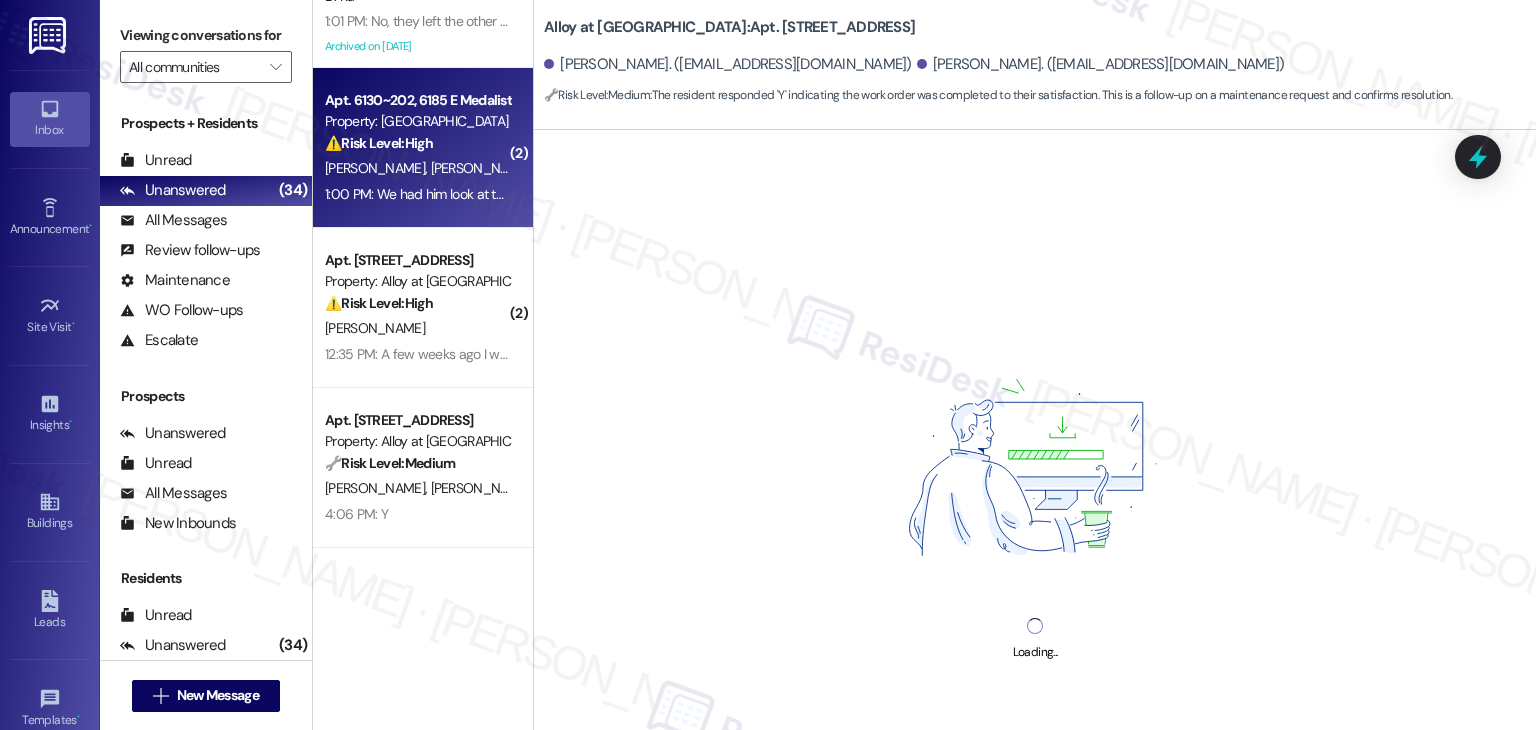 scroll, scrollTop: 0, scrollLeft: 0, axis: both 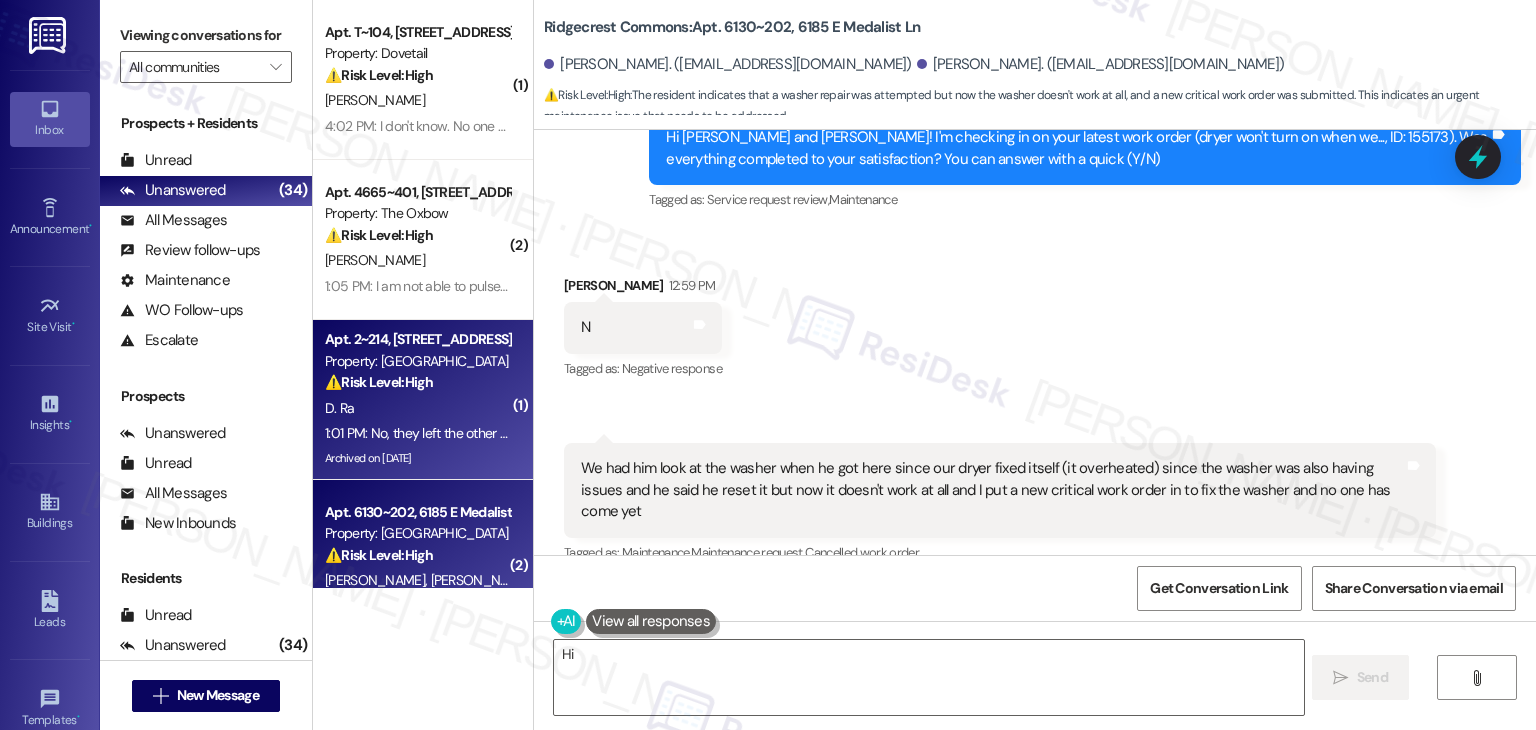 click on "Property: Silver Creek" at bounding box center (417, 361) 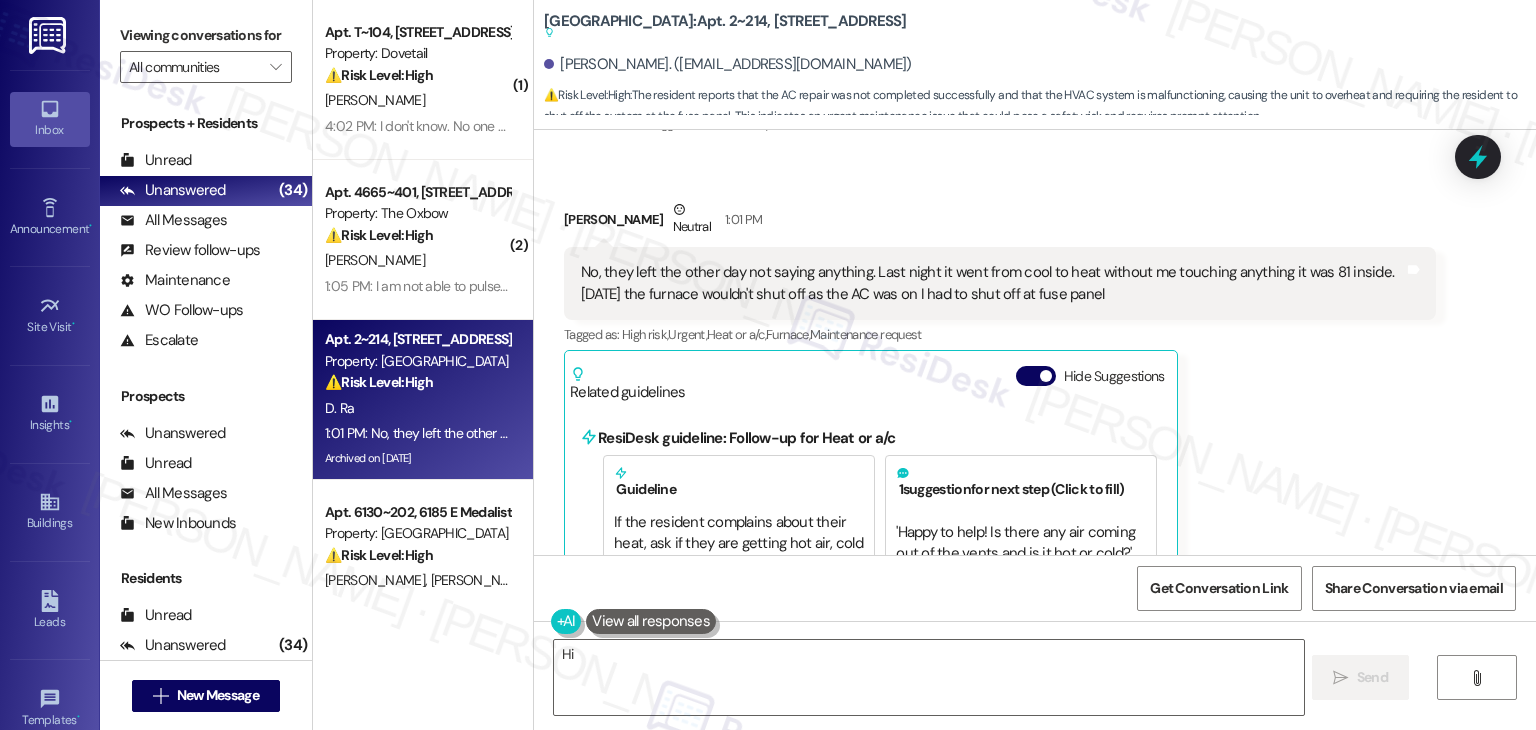 scroll, scrollTop: 19048, scrollLeft: 0, axis: vertical 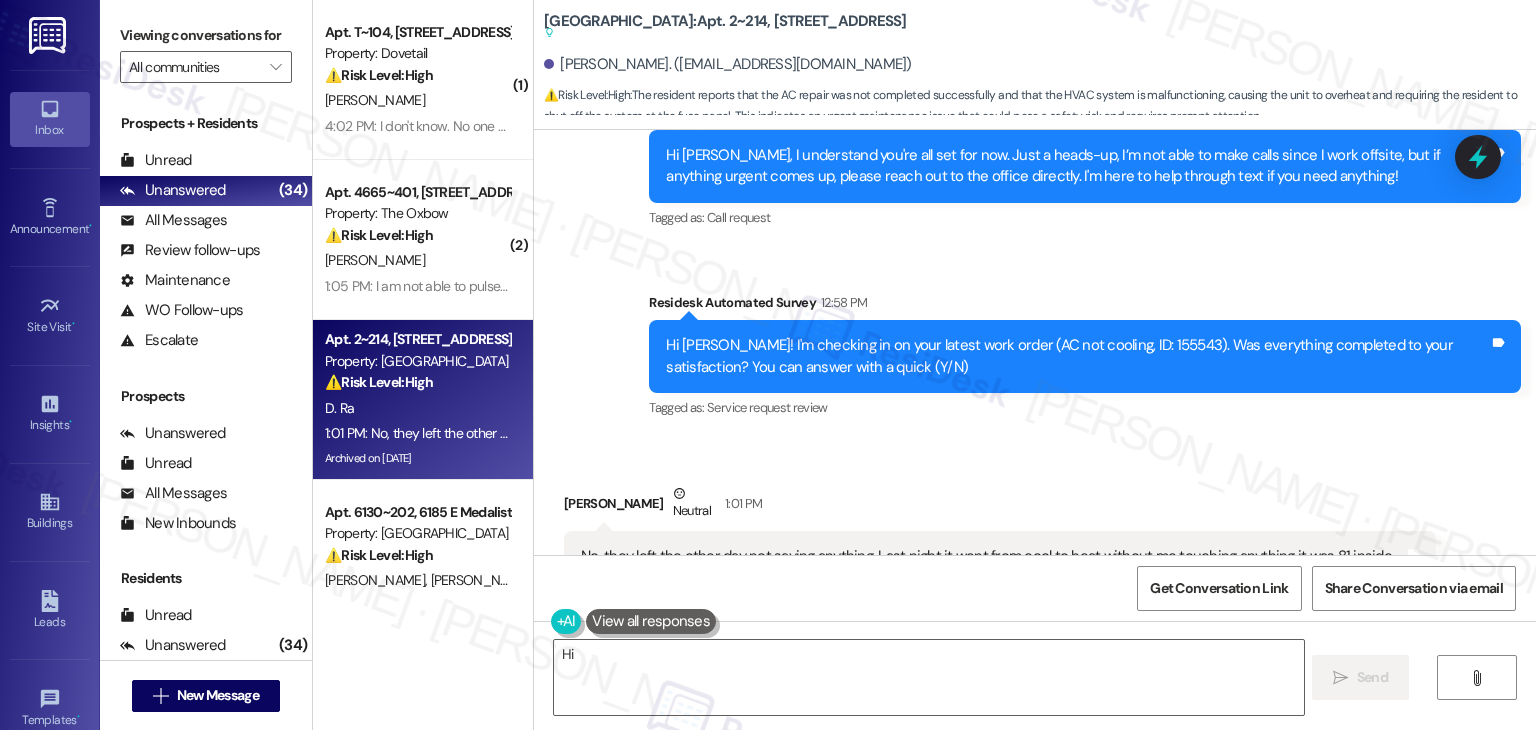 click on "Hide Suggestions" at bounding box center [1036, 660] 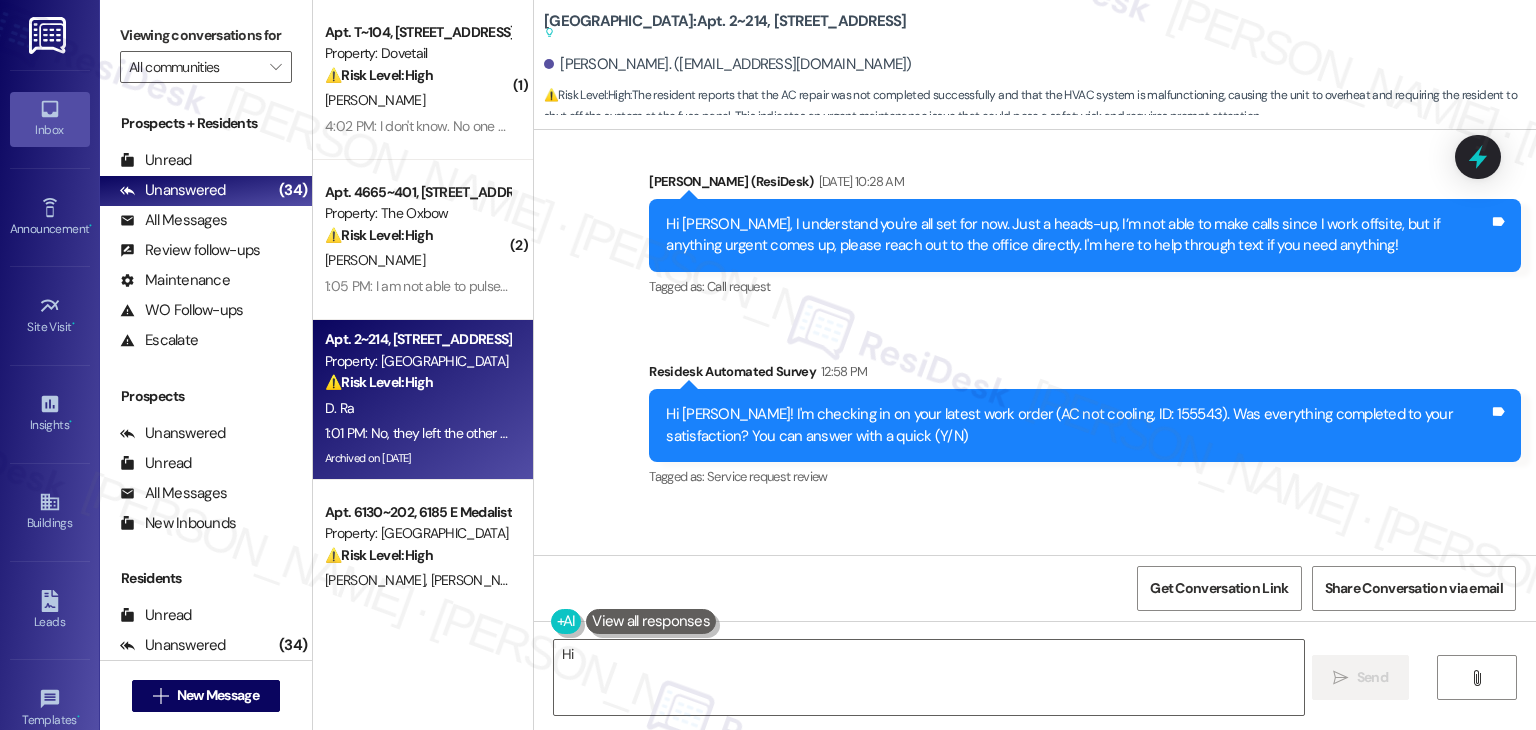 click on "Daniel Ra   Neutral 1:01 PM" at bounding box center [1000, 576] 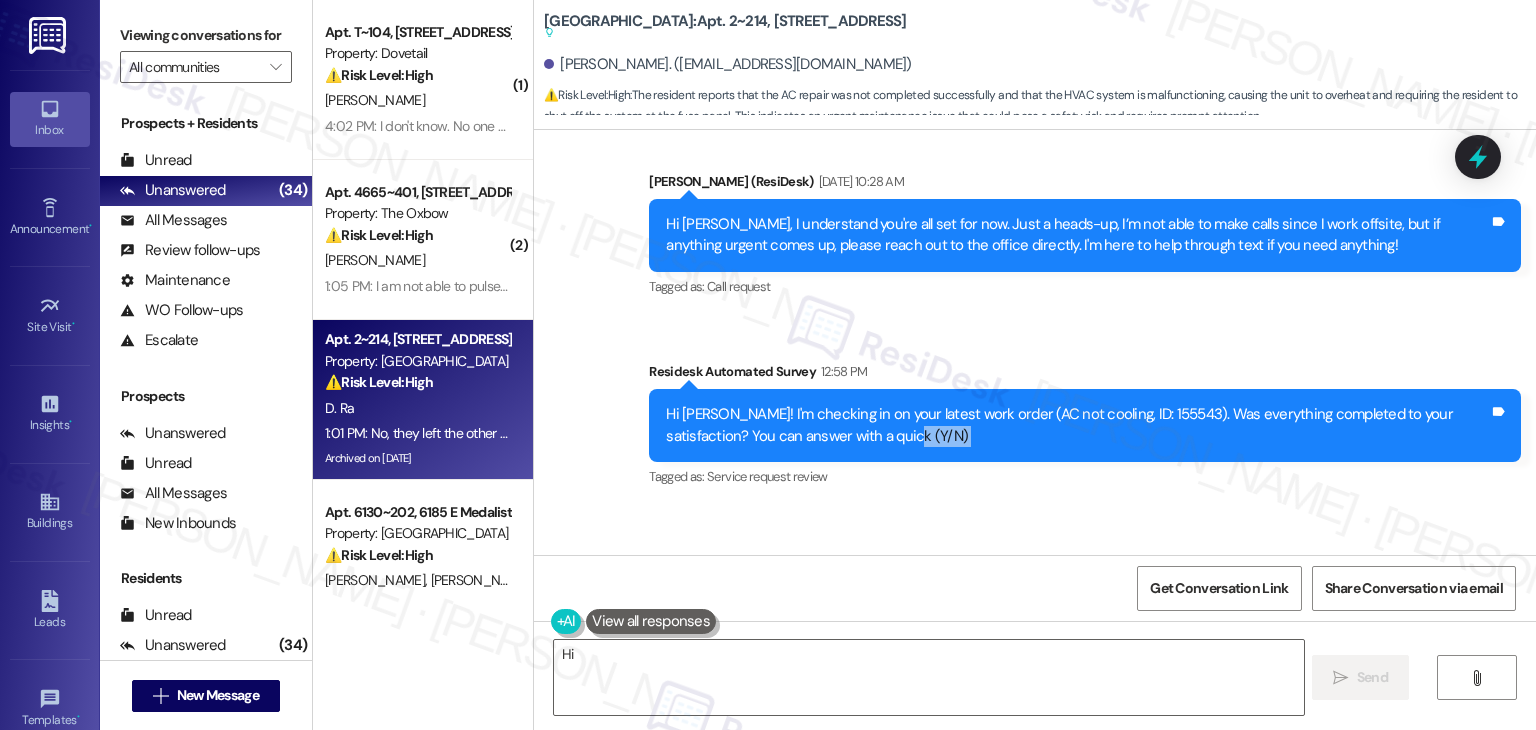 click on "Hi Daniel! I'm checking in on your latest work order (AC not cooling, ID: 155543). Was everything completed to your satisfaction? You can answer with a quick (Y/N)" at bounding box center [1077, 425] 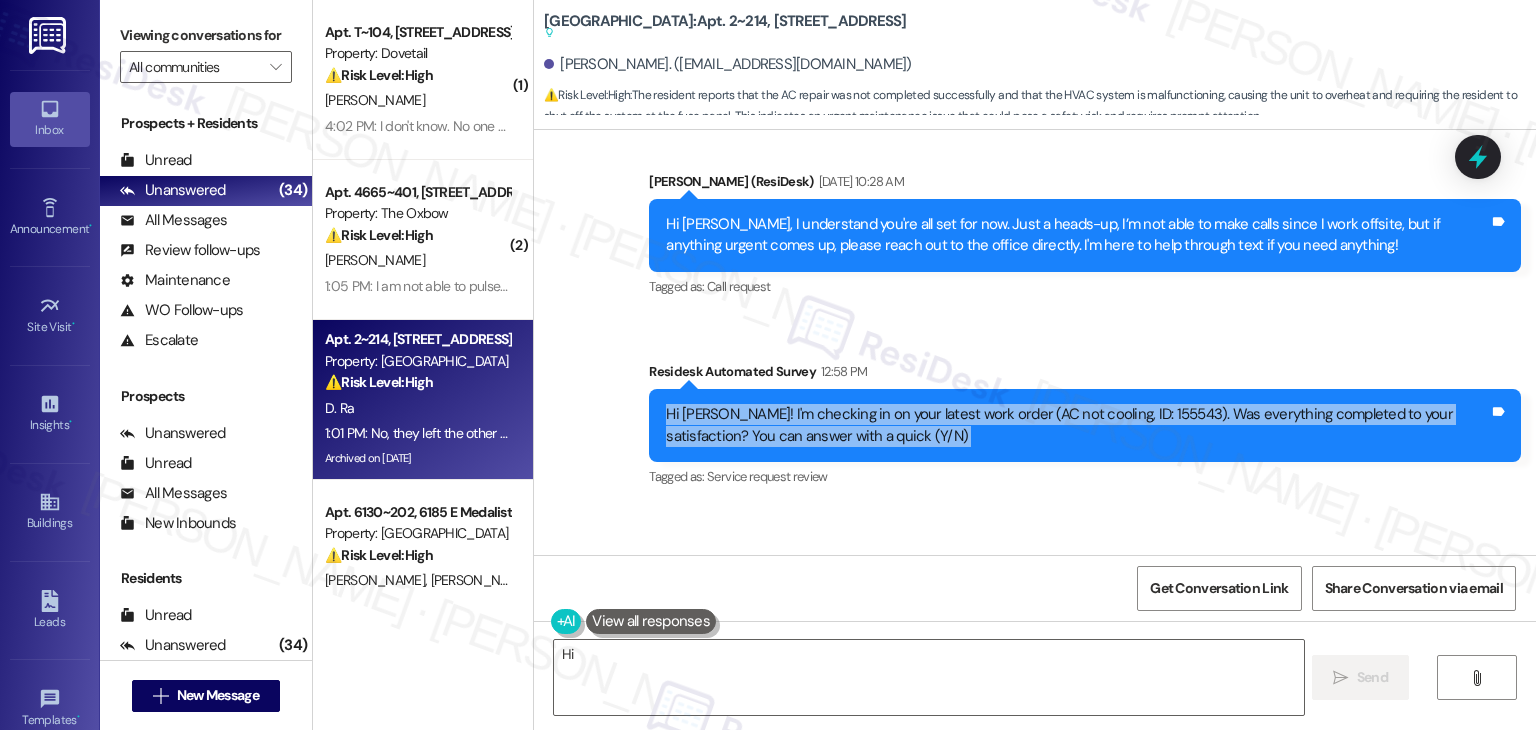 click on "Hi Daniel! I'm checking in on your latest work order (AC not cooling, ID: 155543). Was everything completed to your satisfaction? You can answer with a quick (Y/N)" at bounding box center [1077, 425] 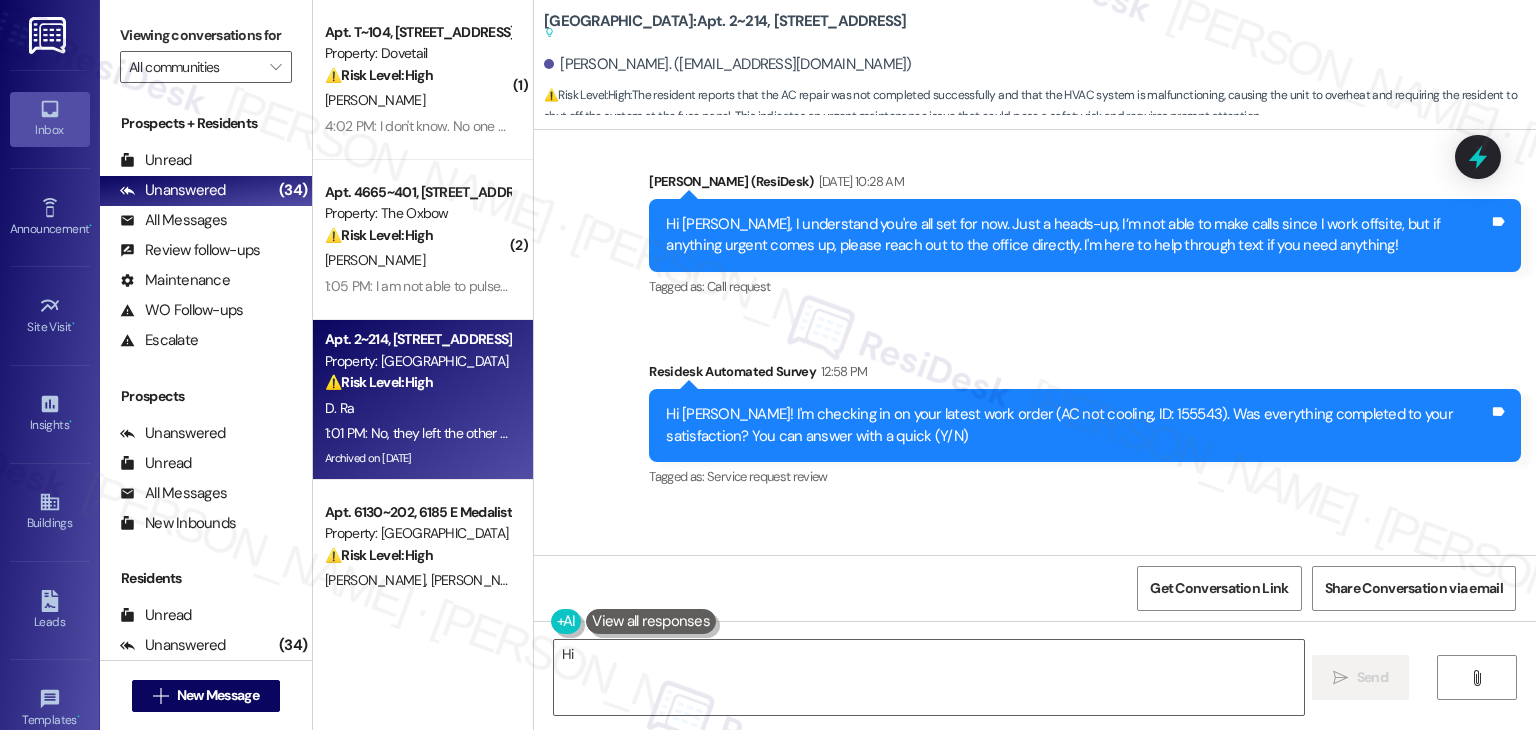 click on "No, they left the other day not saying anything. Last night it went from cool to heat without me touching anything it was 81 inside. Today the furnace wouldn't shut off as the AC was on I had to shut off at fuse panel" at bounding box center (992, 636) 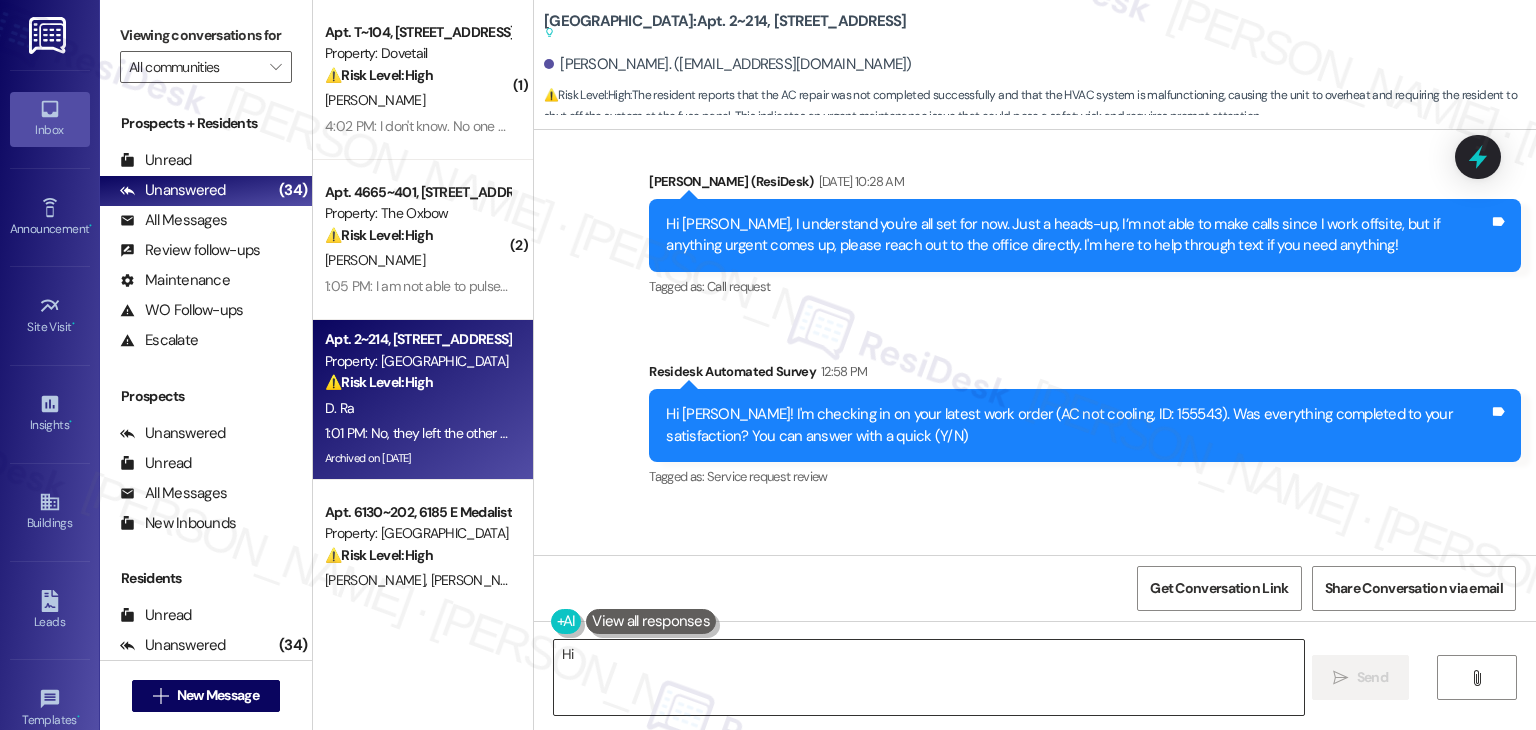 click on "Hi {{first_name}}, I'm sorry to hear your AC issues haven't been resolved! I'll immediately report this to the maintenance team so they can revisit and fix the problem. Please let me know if you have any further questions!" at bounding box center (928, 677) 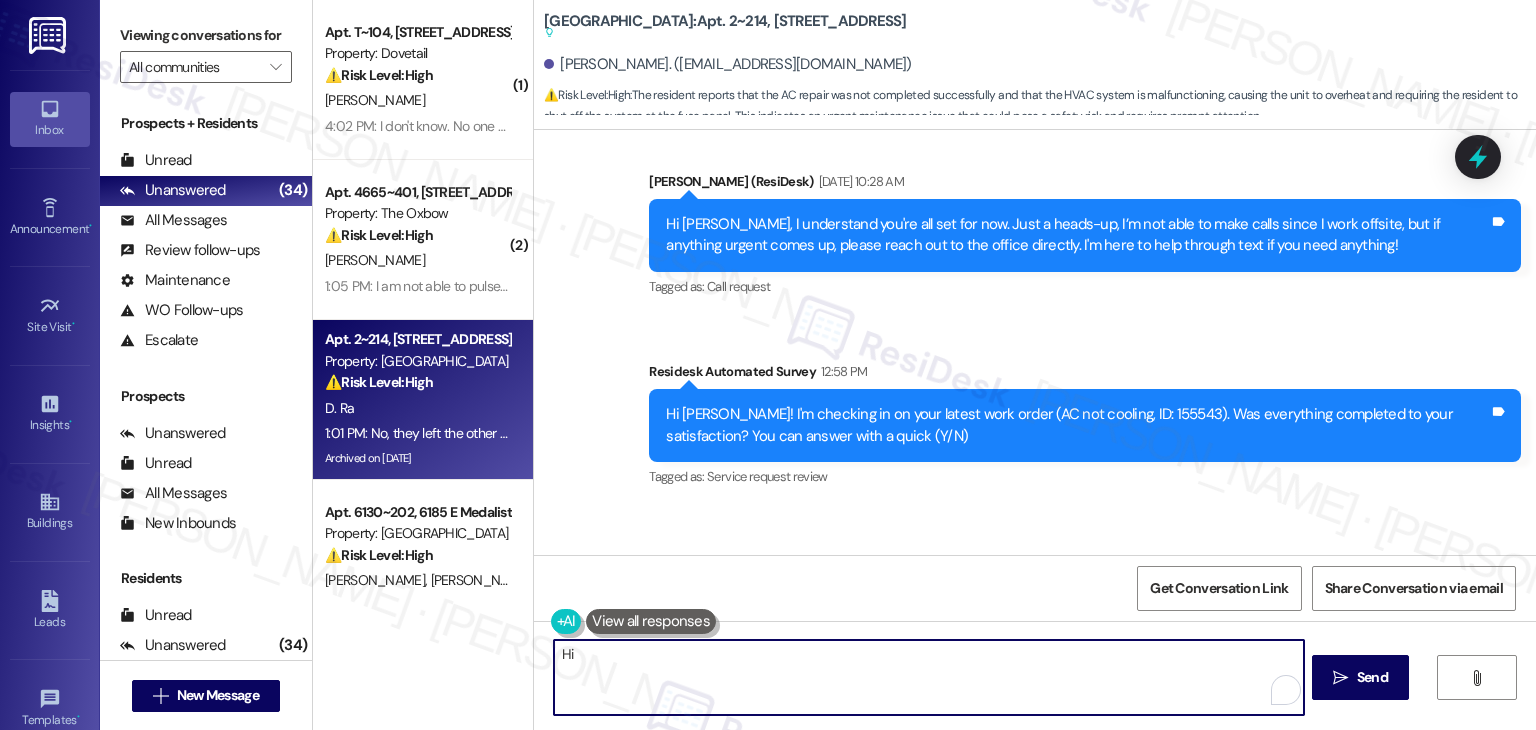 click on "Hi {{first_name}}, I'm sorry to hear your AC issues haven't been resolved! I'll immediately report this to the maintenance team so they can revisit and fix the problem. Please let me know if you have any further questions!" at bounding box center [928, 677] 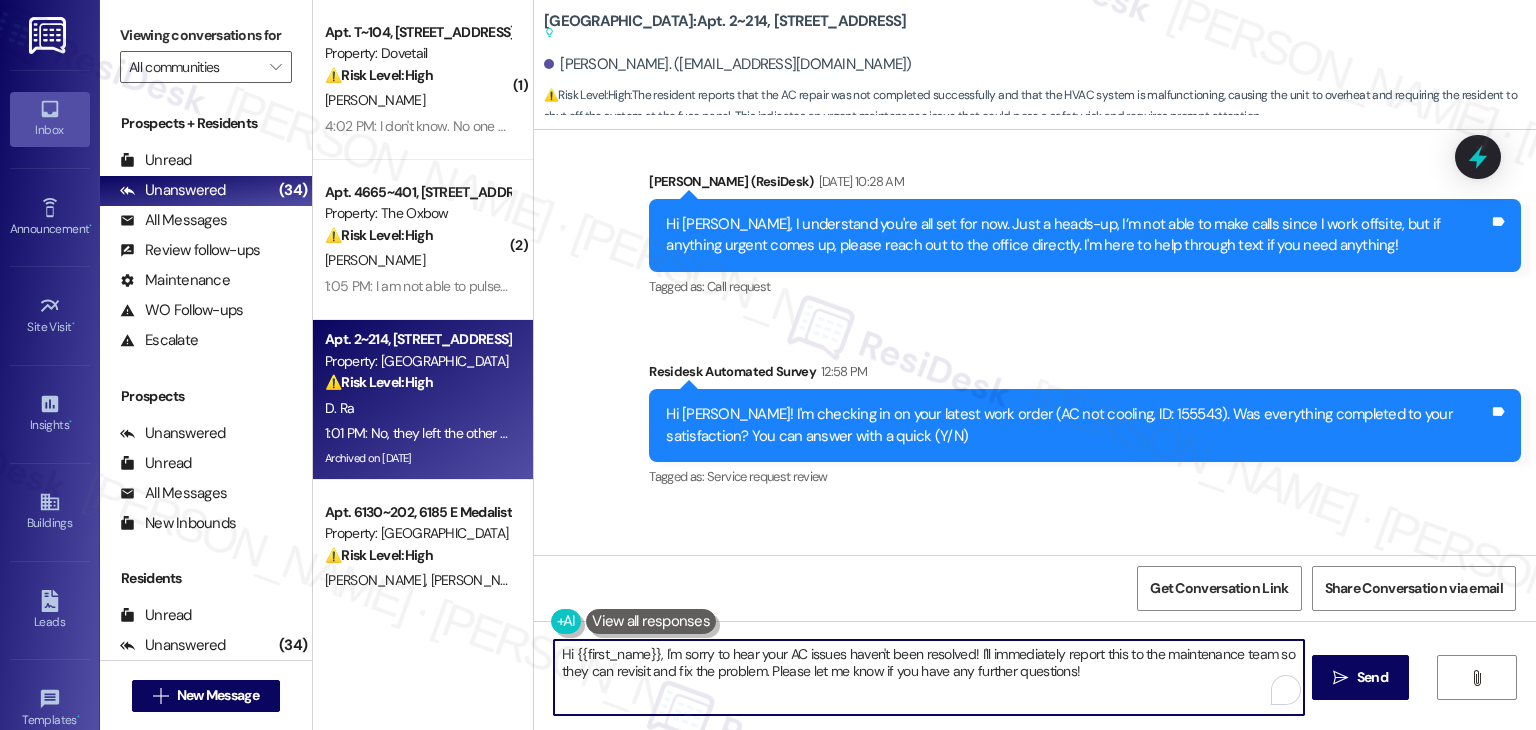 paste on "Thanks for the update, Daniel. I’m really sorry to hear the issue’s still happening and that it’s been so frustrating. I’ll go ahead and follow up with the site team right away and share the details you provided. I’ll keep you posted as soon as I hear back—thanks for your patience!
Ask ChatGPT" 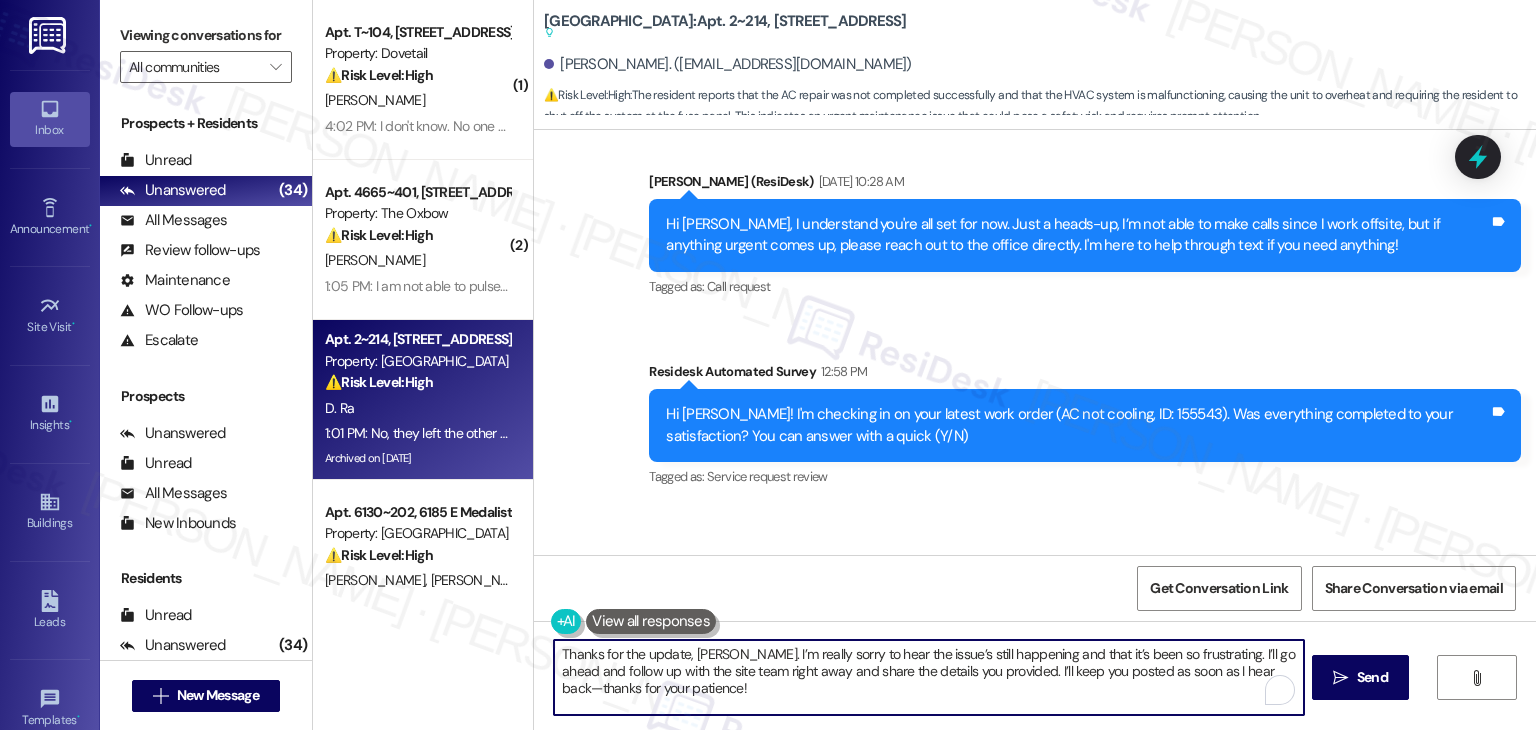 scroll, scrollTop: 135, scrollLeft: 0, axis: vertical 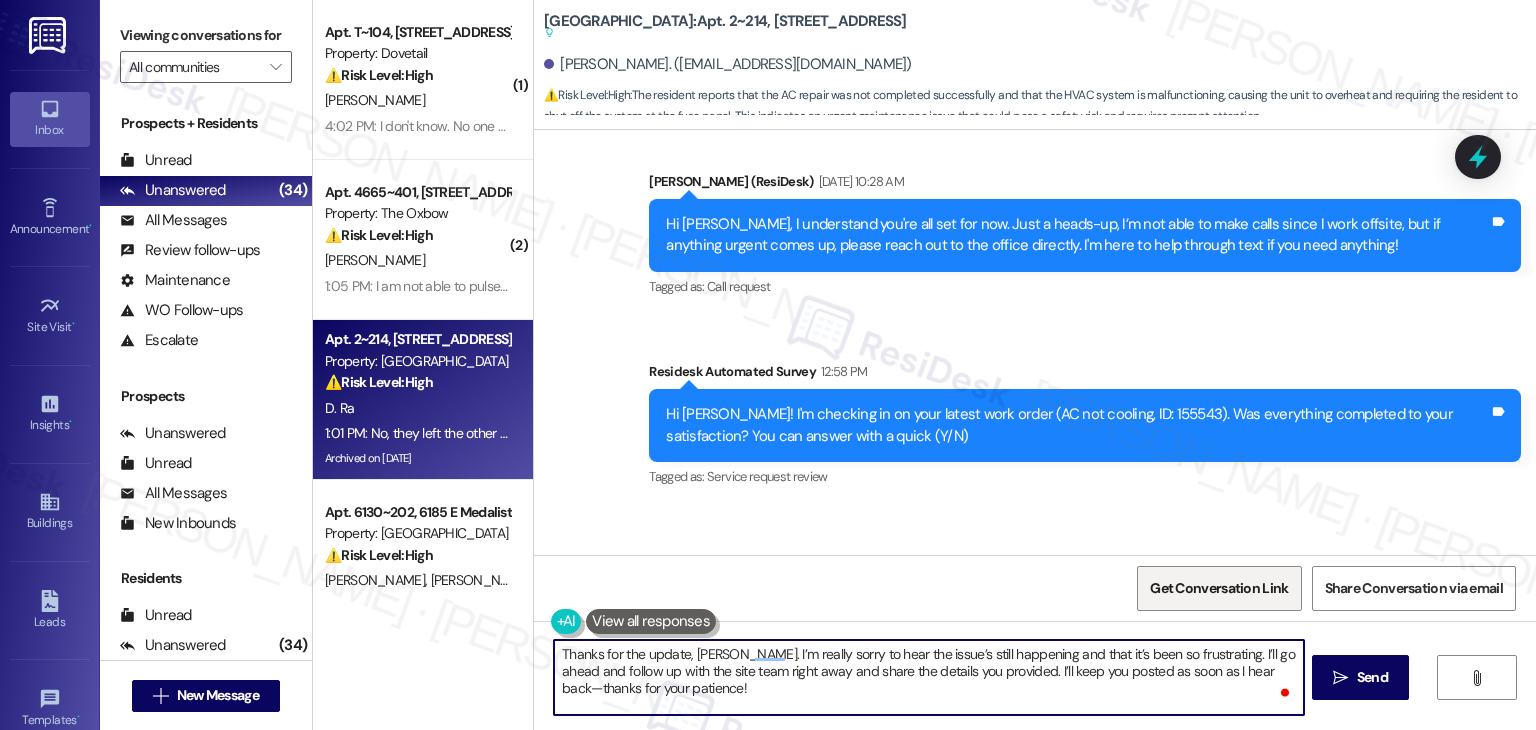 type on "Thanks for the update, Daniel. I’m really sorry to hear the issue’s still happening and that it’s been so frustrating. I’ll go ahead and follow up with the site team right away and share the details you provided. I’ll keep you posted as soon as I hear back—thanks for your patience!" 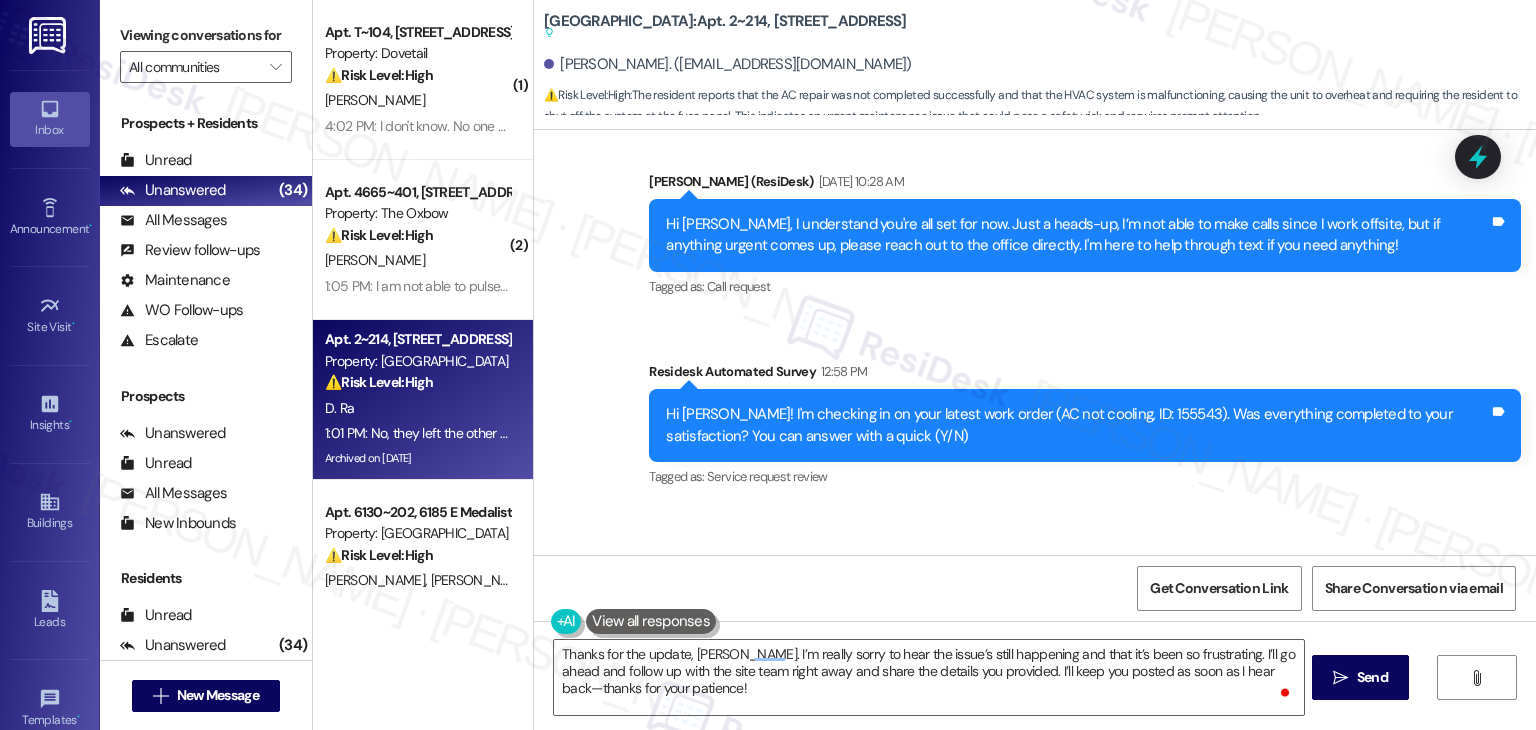 drag, startPoint x: 1021, startPoint y: 571, endPoint x: 1054, endPoint y: 590, distance: 38.078865 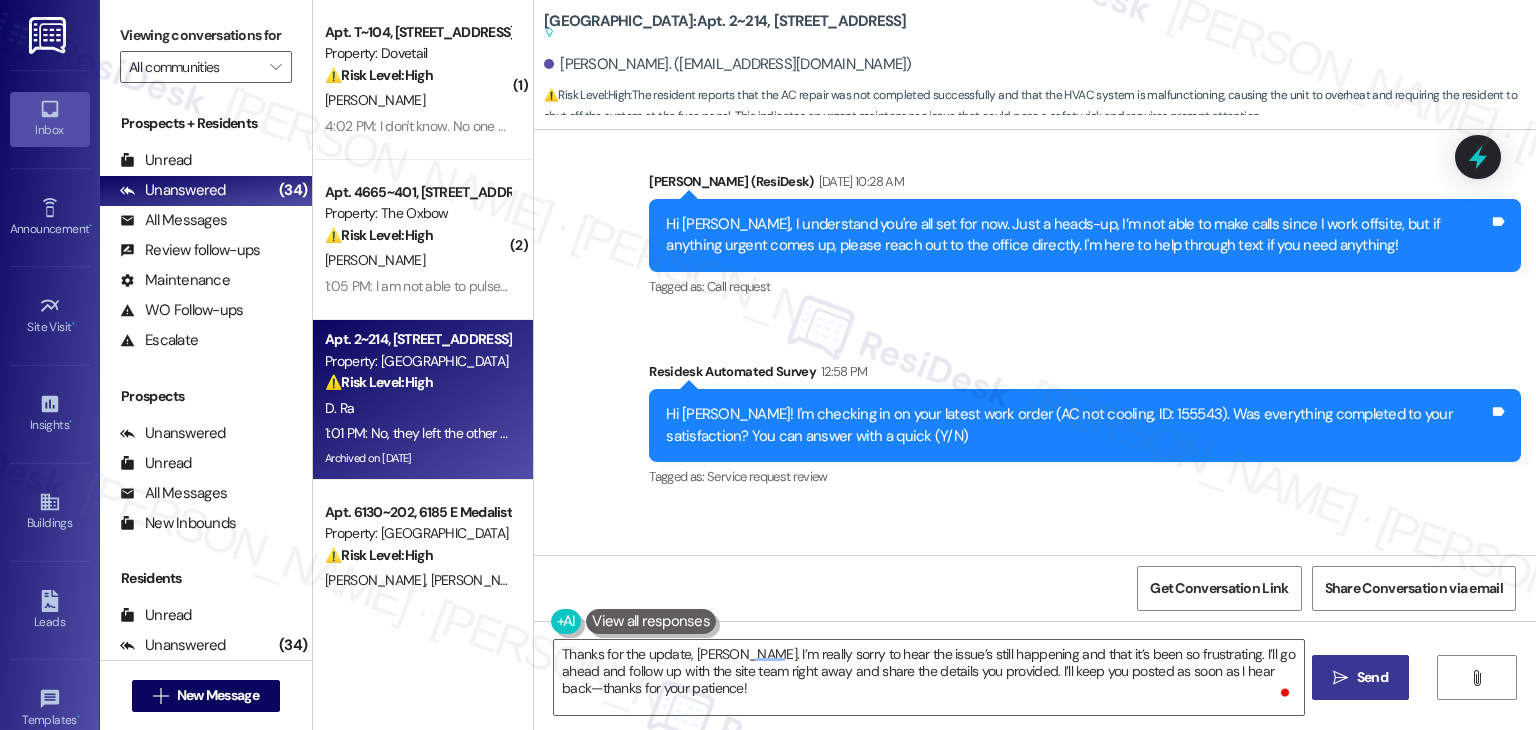 click on " Send" at bounding box center (1360, 677) 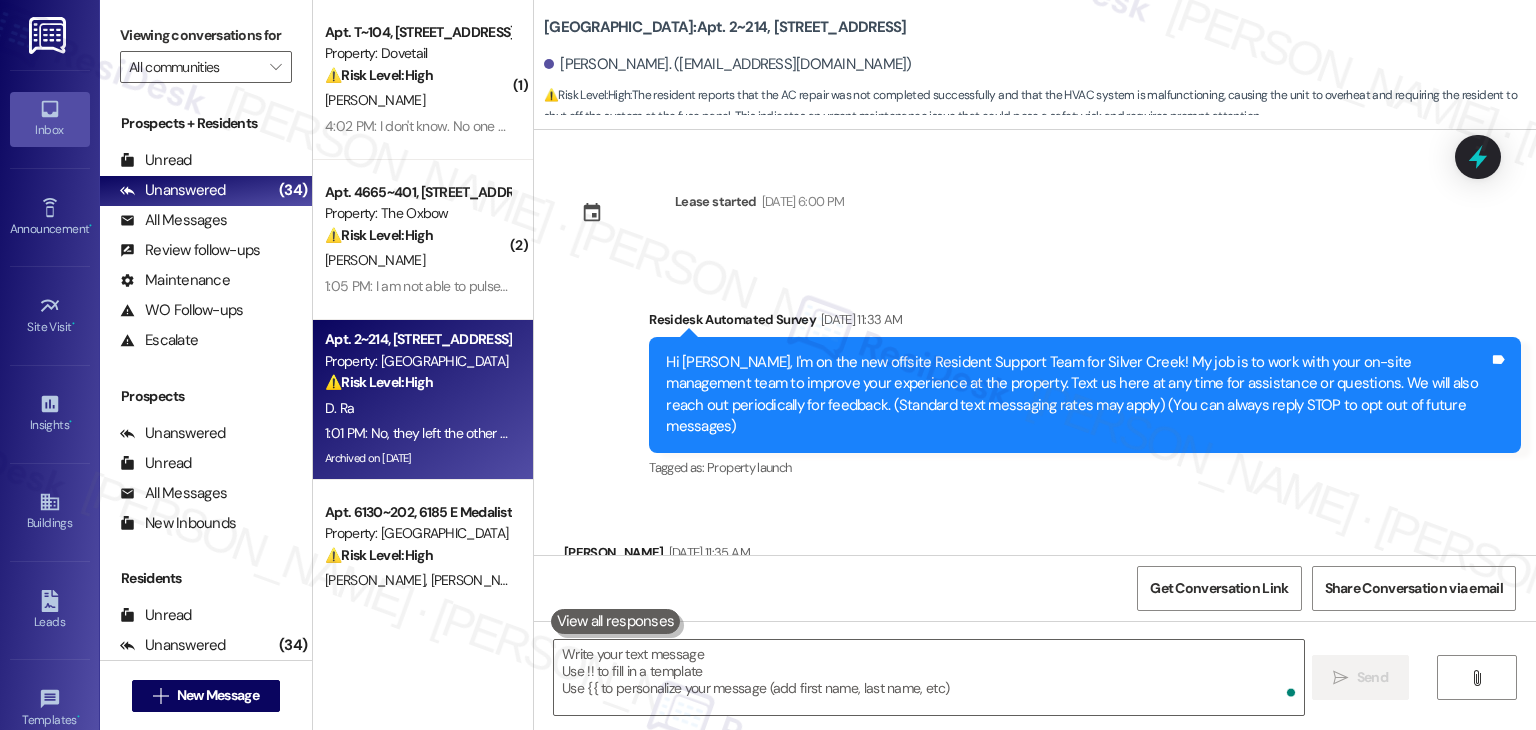 scroll, scrollTop: 0, scrollLeft: 0, axis: both 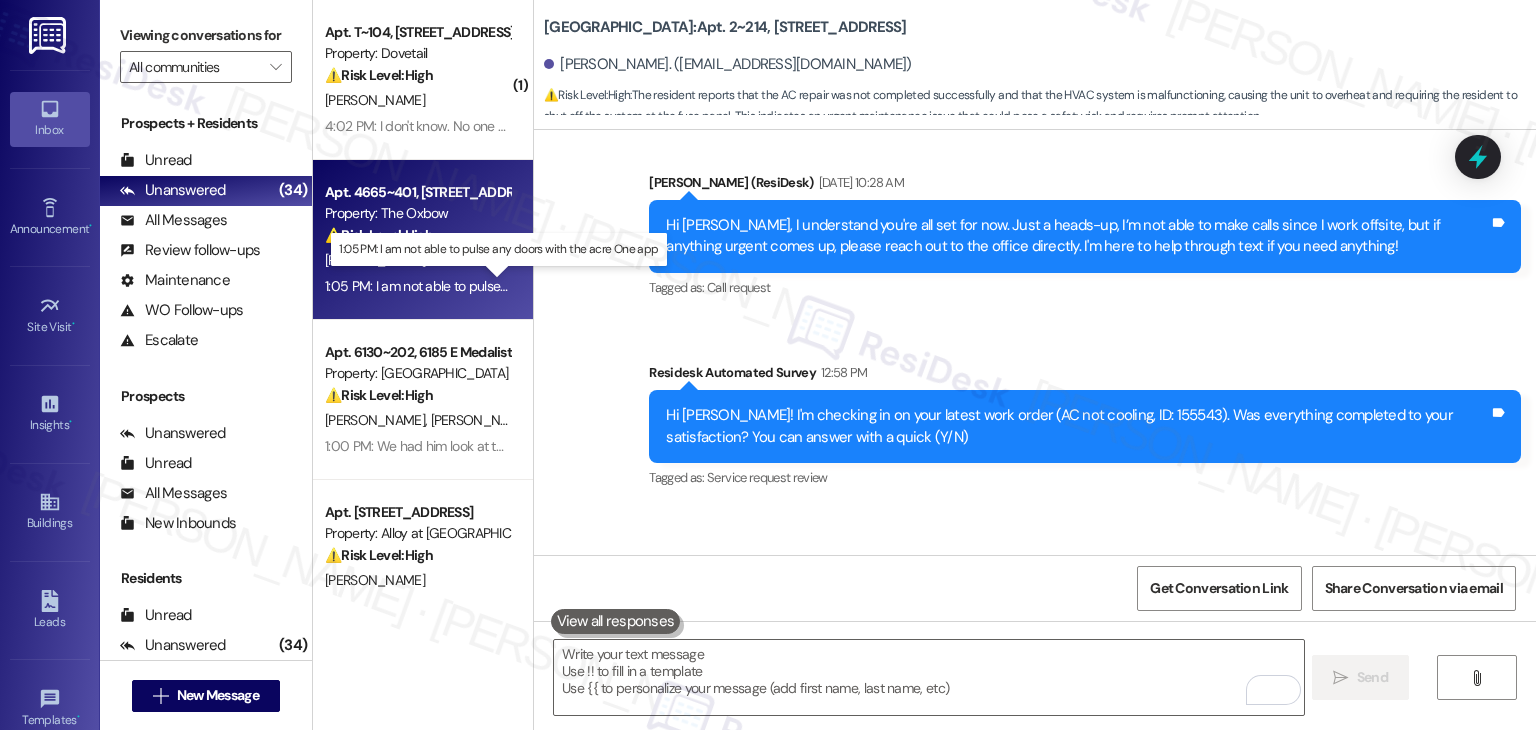 click on "1:05 PM: I am not able to pulse any doors with the acre One app 1:05 PM: I am not able to pulse any doors with the acre One app" at bounding box center (511, 286) 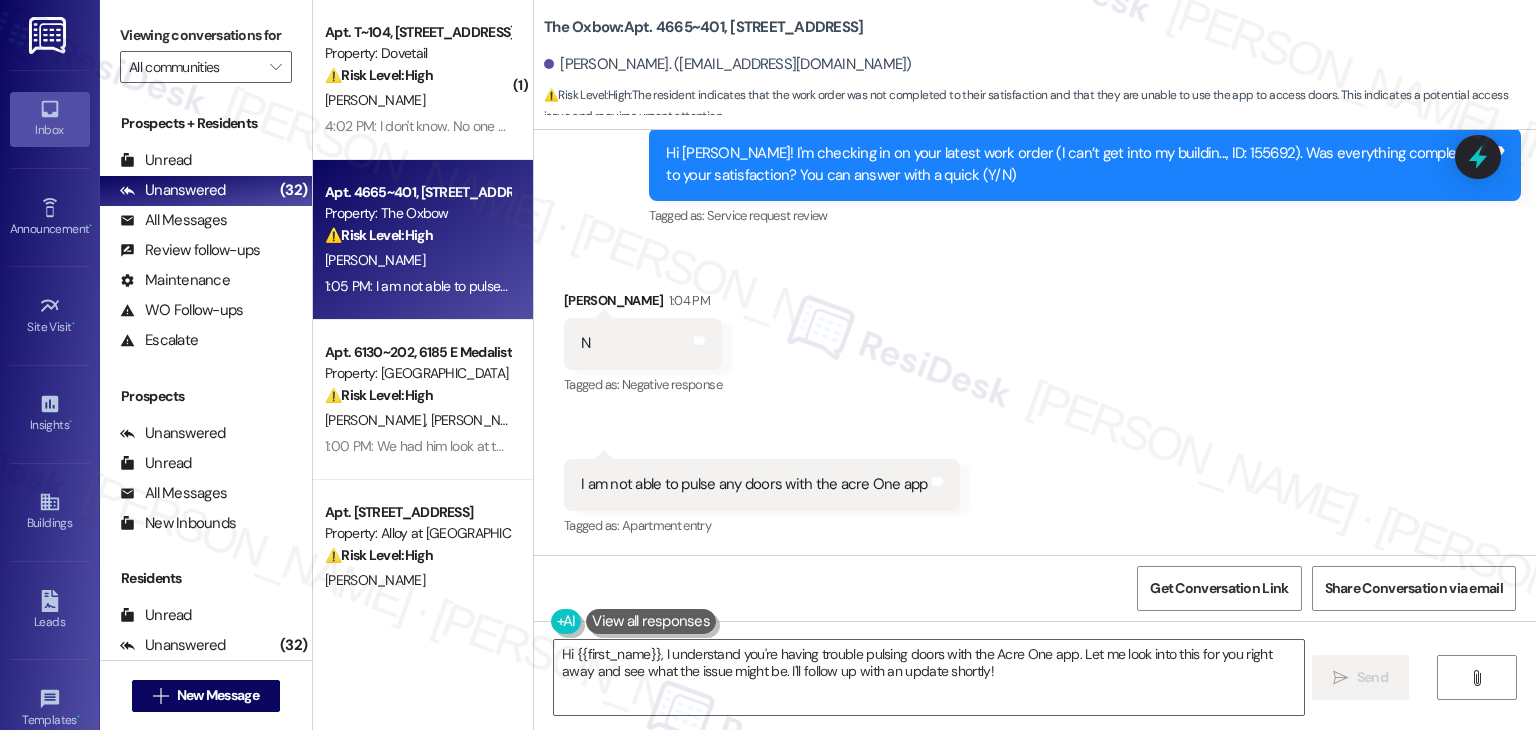 scroll, scrollTop: 1280, scrollLeft: 0, axis: vertical 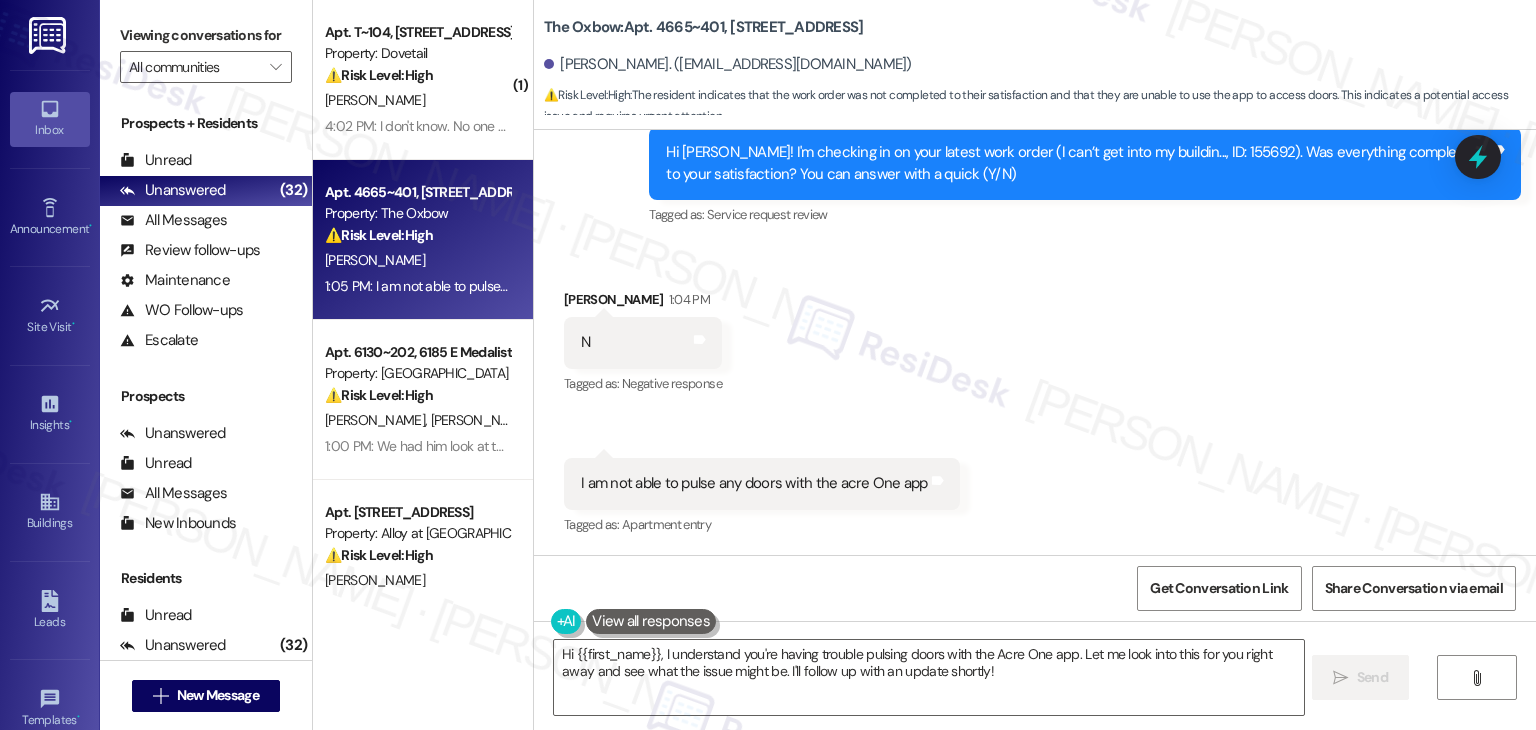 click on "Received via SMS Trevor Ostenson 1:04 PM N Tags and notes Tagged as:   Negative response Click to highlight conversations about Negative response Received via SMS 1:05 PM Trevor Ostenson 1:05 PM I am not able to pulse any doors with the acre One app Tags and notes Tagged as:   Apartment entry Click to highlight conversations about Apartment entry" at bounding box center (1035, 399) 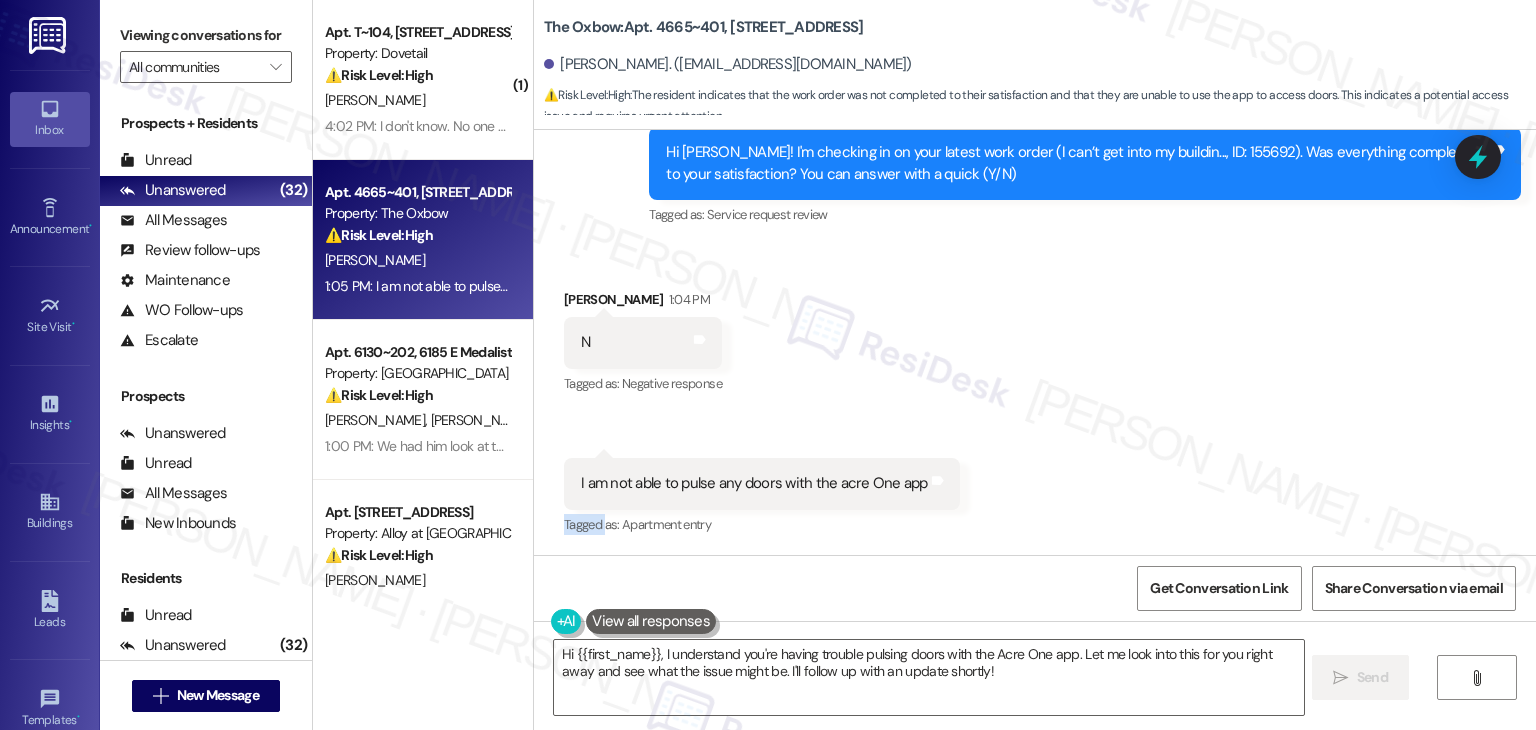 click on "Received via SMS Trevor Ostenson 1:04 PM N Tags and notes Tagged as:   Negative response Click to highlight conversations about Negative response Received via SMS 1:05 PM Trevor Ostenson 1:05 PM I am not able to pulse any doors with the acre One app Tags and notes Tagged as:   Apartment entry Click to highlight conversations about Apartment entry" at bounding box center [1035, 399] 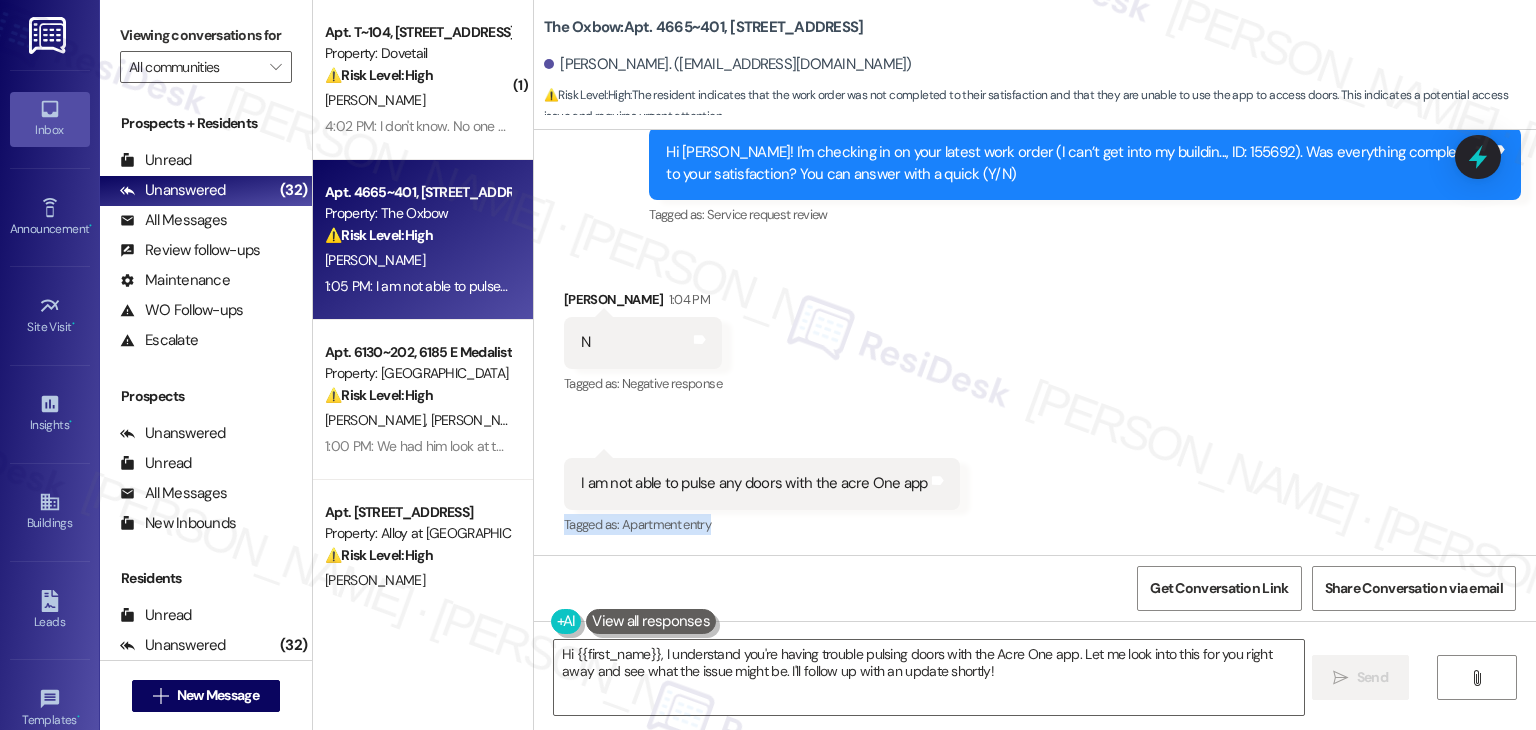 click on "Received via SMS Trevor Ostenson 1:04 PM N Tags and notes Tagged as:   Negative response Click to highlight conversations about Negative response Received via SMS 1:05 PM Trevor Ostenson 1:05 PM I am not able to pulse any doors with the acre One app Tags and notes Tagged as:   Apartment entry Click to highlight conversations about Apartment entry" at bounding box center [1035, 399] 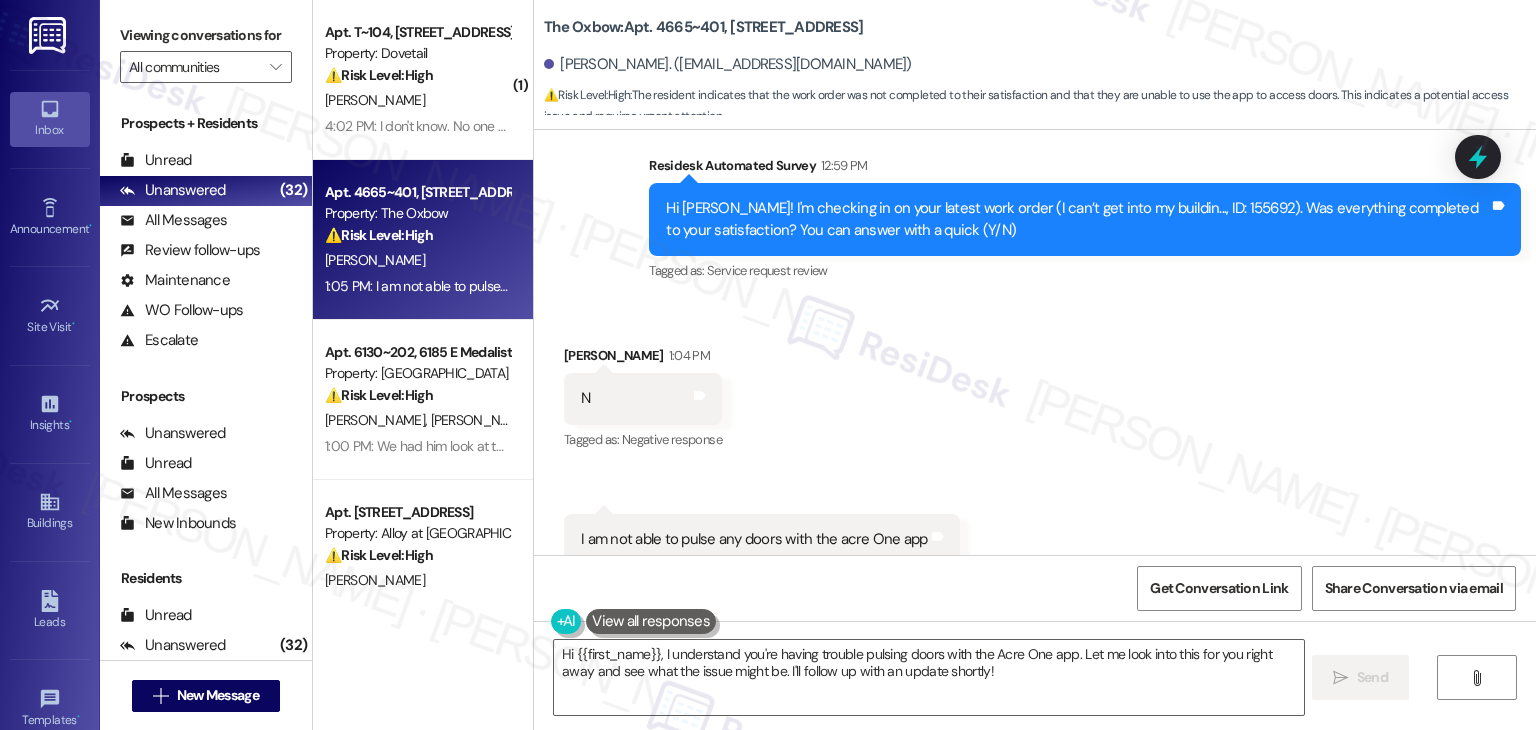 scroll, scrollTop: 1280, scrollLeft: 0, axis: vertical 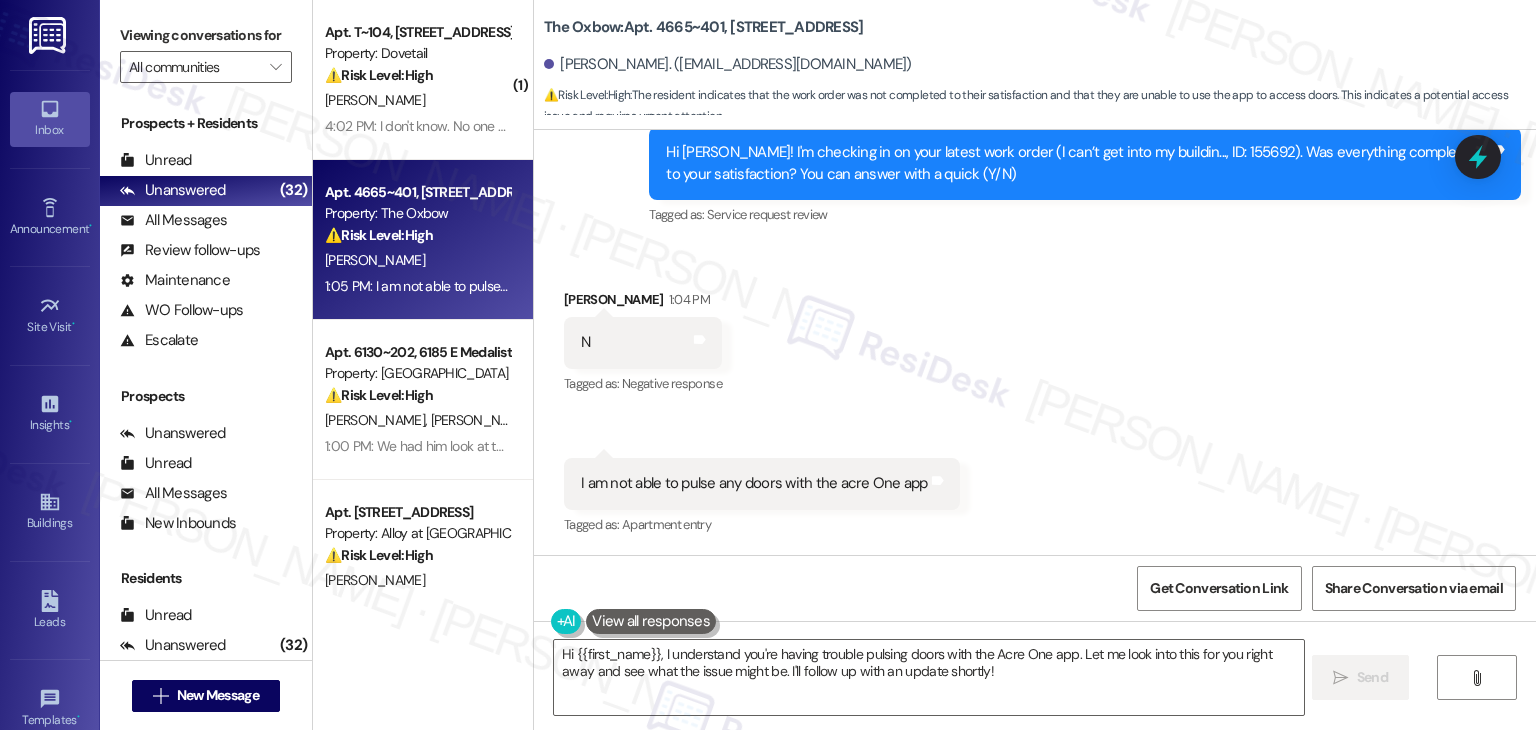click on "Received via SMS Trevor Ostenson 1:04 PM N Tags and notes Tagged as:   Negative response Click to highlight conversations about Negative response Received via SMS 1:05 PM Trevor Ostenson 1:05 PM I am not able to pulse any doors with the acre One app Tags and notes Tagged as:   Apartment entry Click to highlight conversations about Apartment entry" at bounding box center (1035, 399) 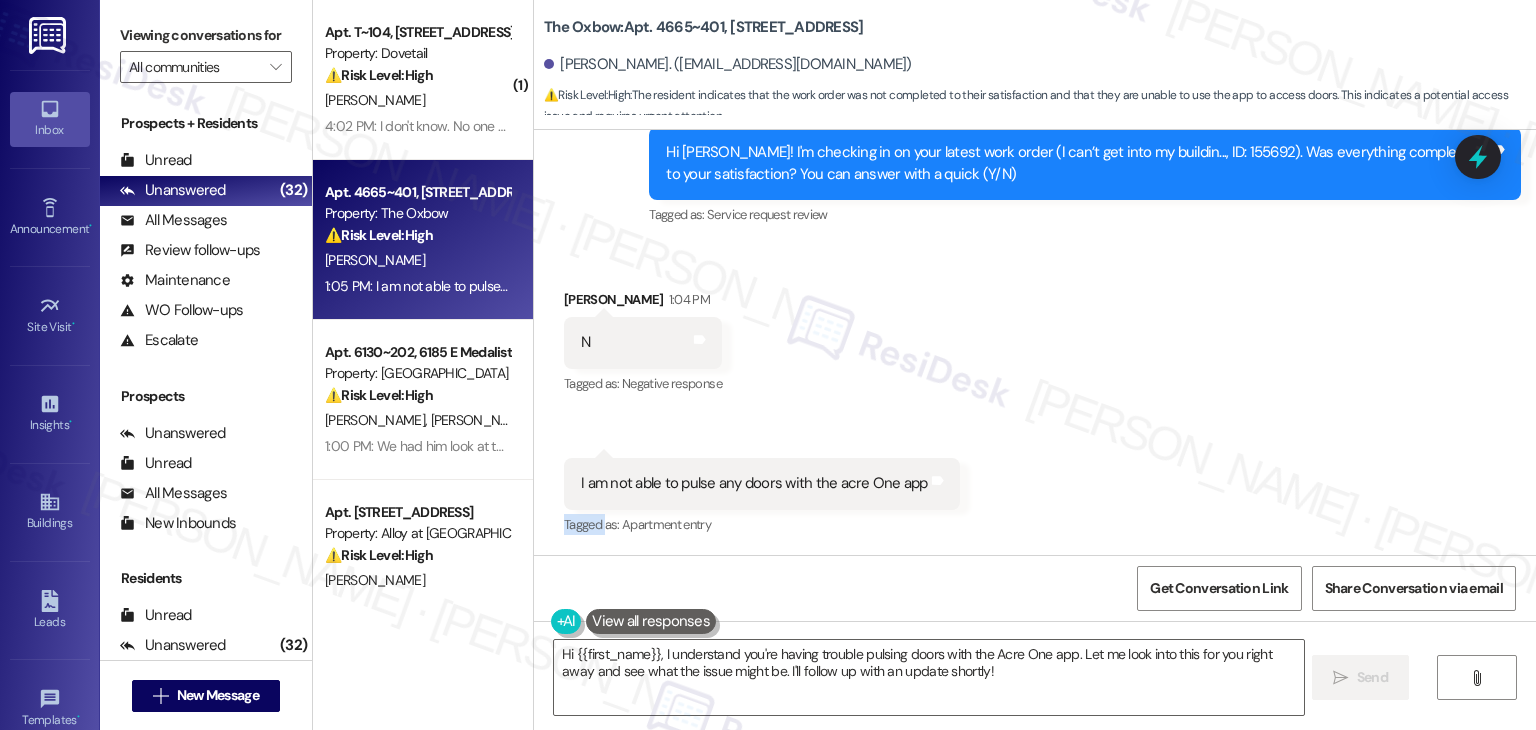 click on "Received via SMS Trevor Ostenson 1:04 PM N Tags and notes Tagged as:   Negative response Click to highlight conversations about Negative response Received via SMS 1:05 PM Trevor Ostenson 1:05 PM I am not able to pulse any doors with the acre One app Tags and notes Tagged as:   Apartment entry Click to highlight conversations about Apartment entry" at bounding box center [1035, 399] 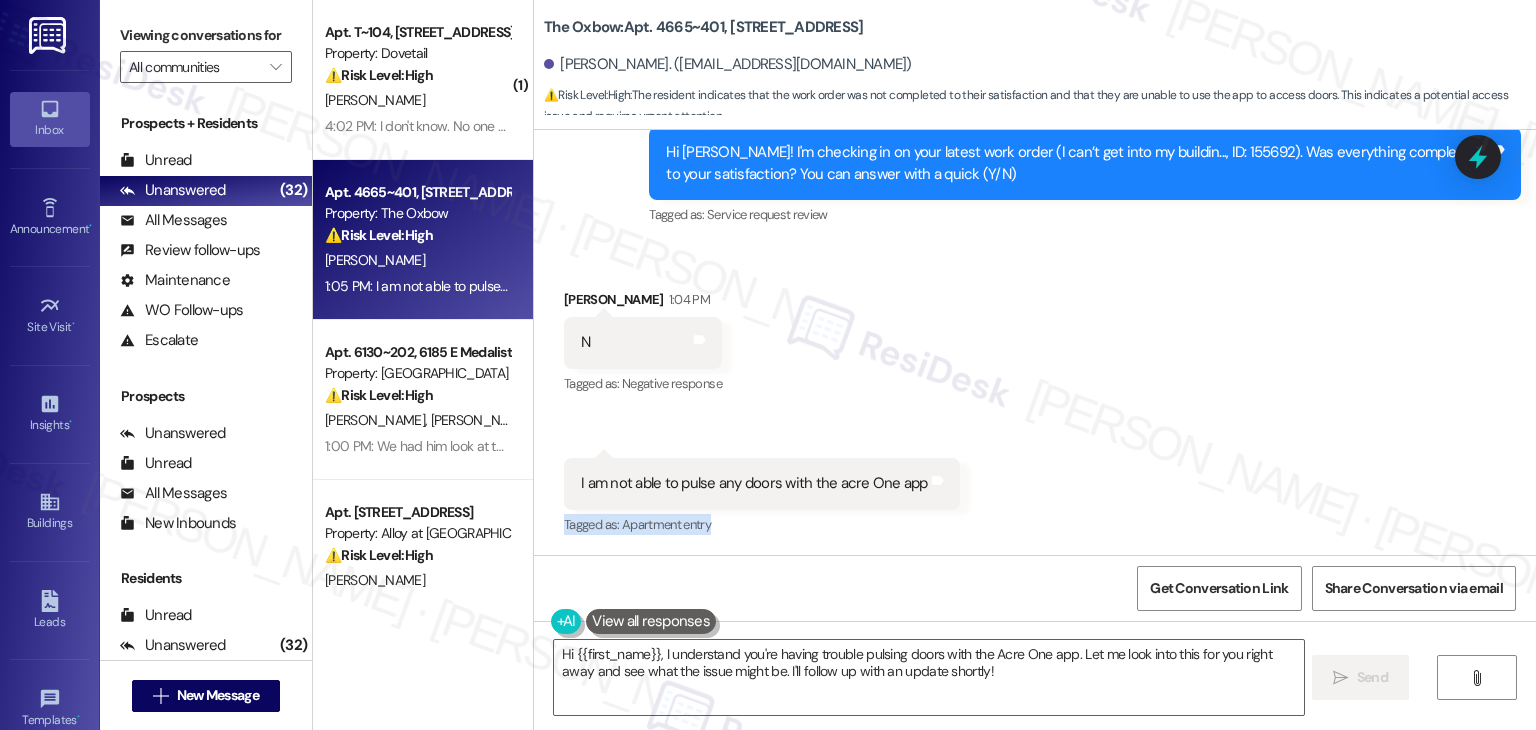 click on "Received via SMS Trevor Ostenson 1:04 PM N Tags and notes Tagged as:   Negative response Click to highlight conversations about Negative response Received via SMS 1:05 PM Trevor Ostenson 1:05 PM I am not able to pulse any doors with the acre One app Tags and notes Tagged as:   Apartment entry Click to highlight conversations about Apartment entry" at bounding box center (1035, 399) 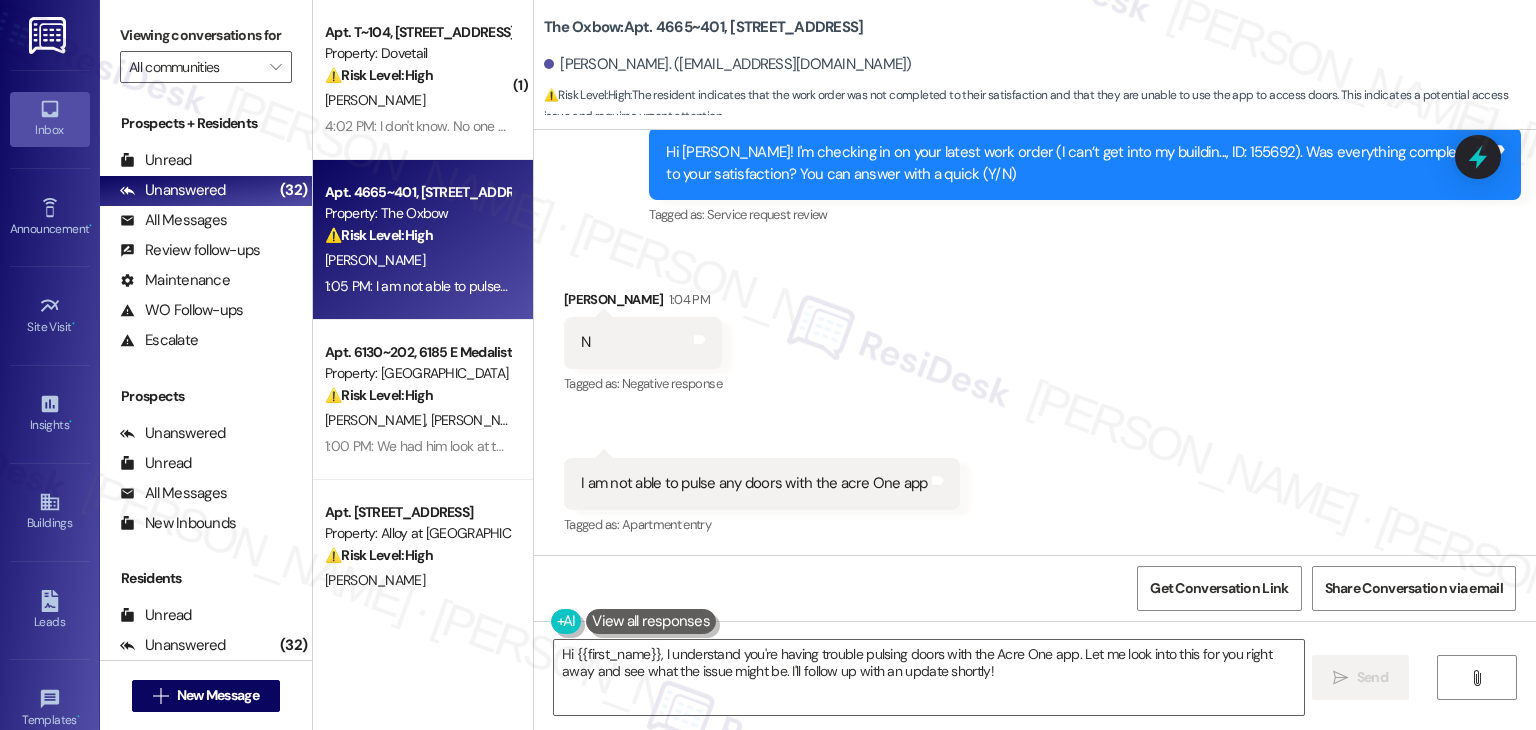 click on "Received via SMS Trevor Ostenson 1:04 PM N Tags and notes Tagged as:   Negative response Click to highlight conversations about Negative response Received via SMS 1:05 PM Trevor Ostenson 1:05 PM I am not able to pulse any doors with the acre One app Tags and notes Tagged as:   Apartment entry Click to highlight conversations about Apartment entry" at bounding box center (1035, 399) 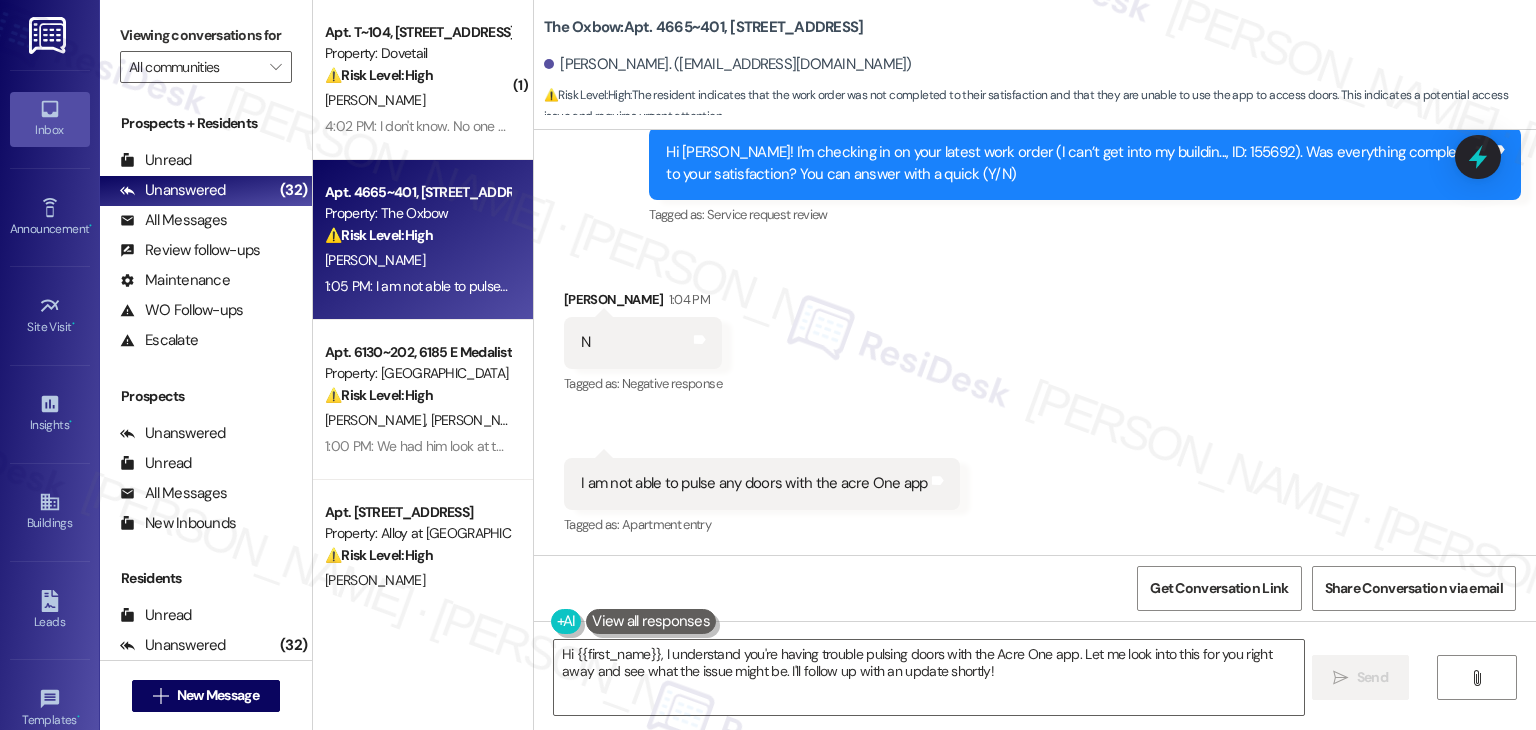 click on "Hi Trevor! I'm checking in on your latest work order (I can’t get into my buildin..., ID: 155692). Was everything completed to your satisfaction? You can answer with a quick (Y/N)" at bounding box center [1077, 163] 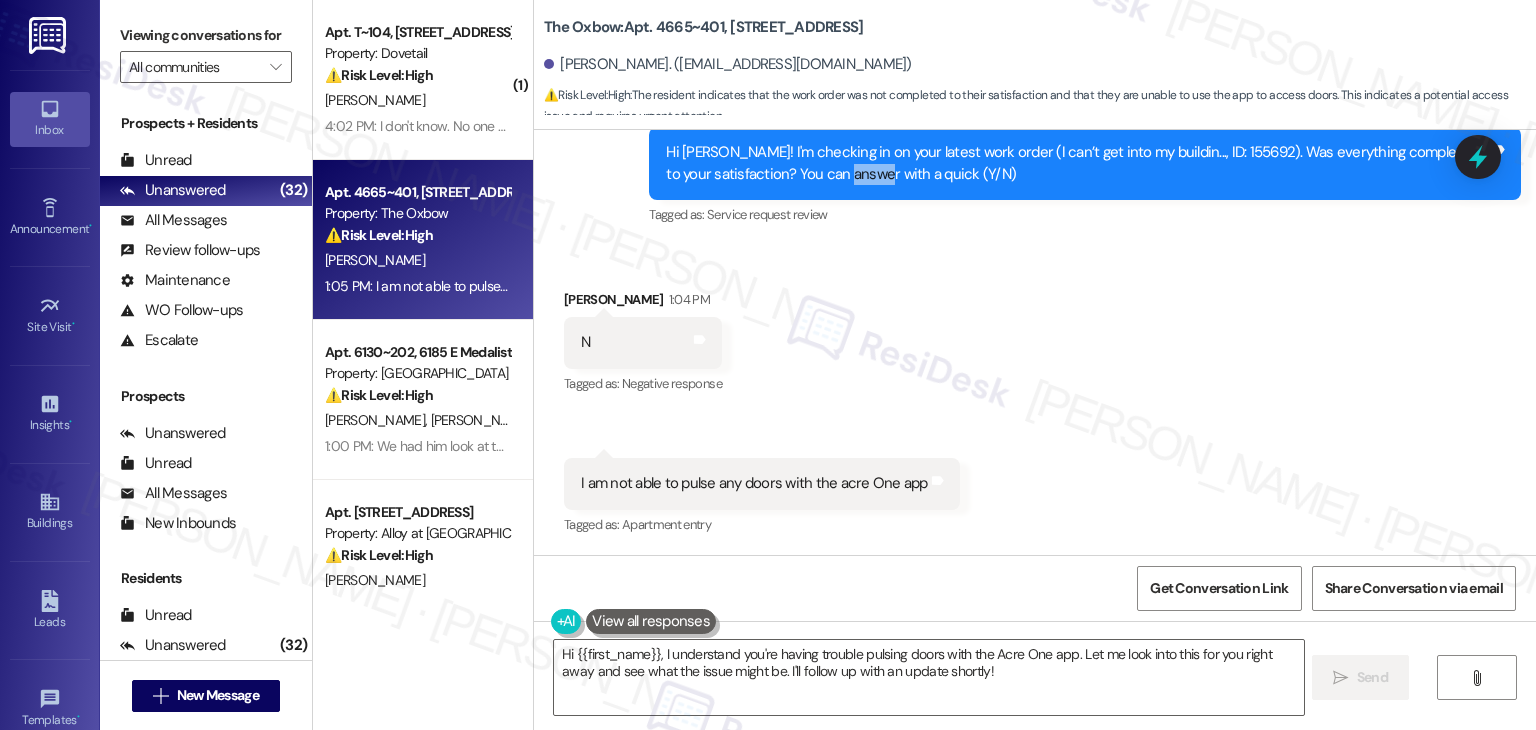click on "Hi Trevor! I'm checking in on your latest work order (I can’t get into my buildin..., ID: 155692). Was everything completed to your satisfaction? You can answer with a quick (Y/N)" at bounding box center (1077, 163) 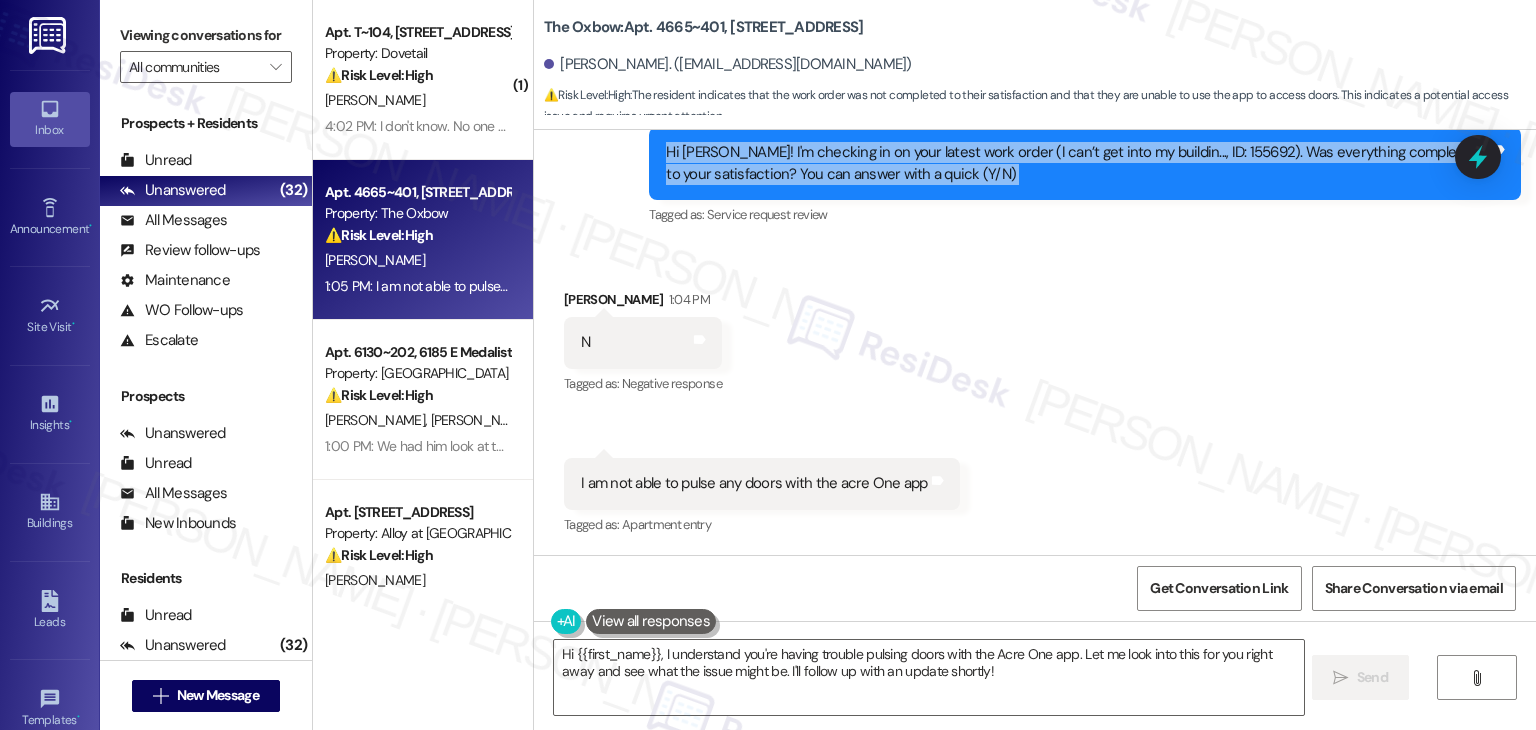 click on "Hi Trevor! I'm checking in on your latest work order (I can’t get into my buildin..., ID: 155692). Was everything completed to your satisfaction? You can answer with a quick (Y/N)" at bounding box center (1077, 163) 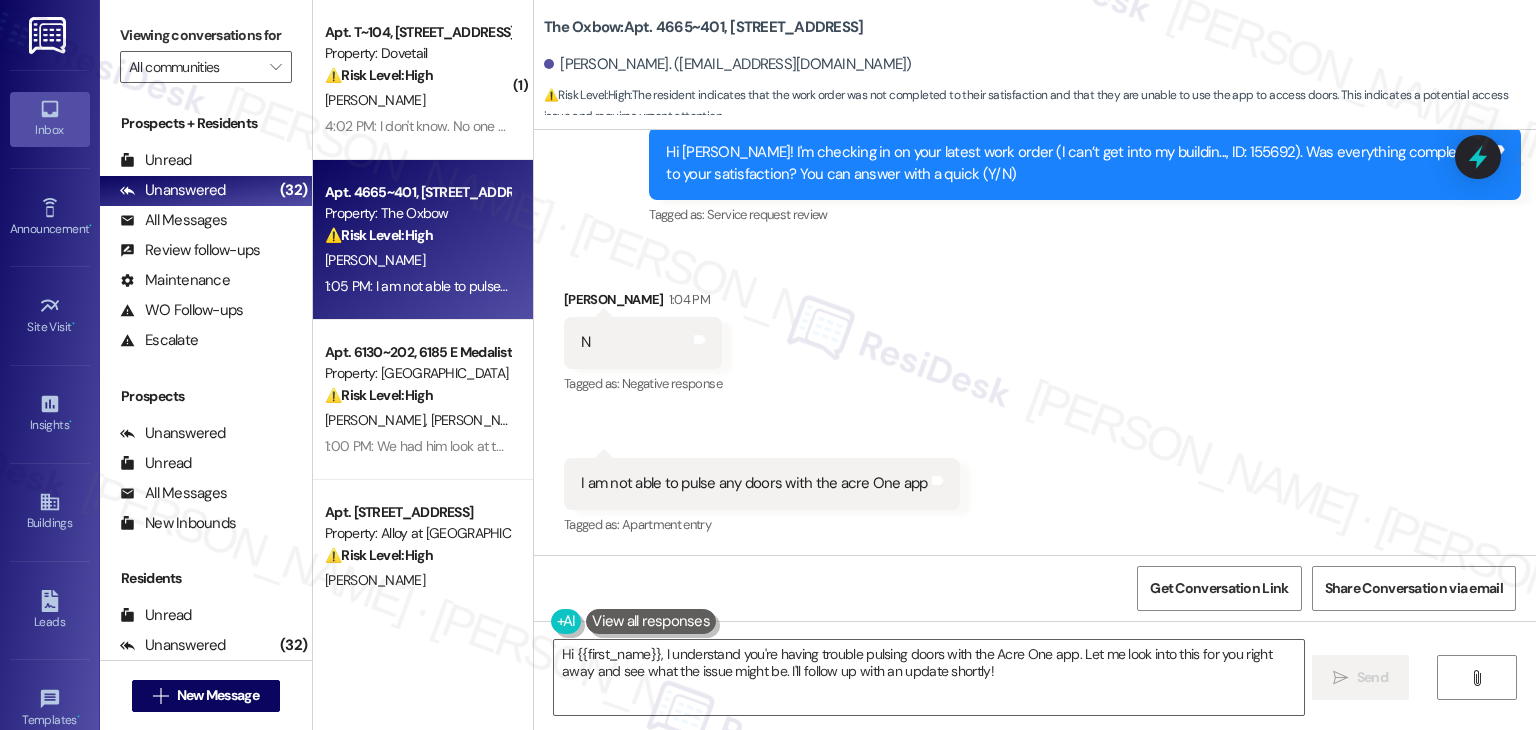 click on "I am not able to pulse any doors with the acre One app" at bounding box center (754, 483) 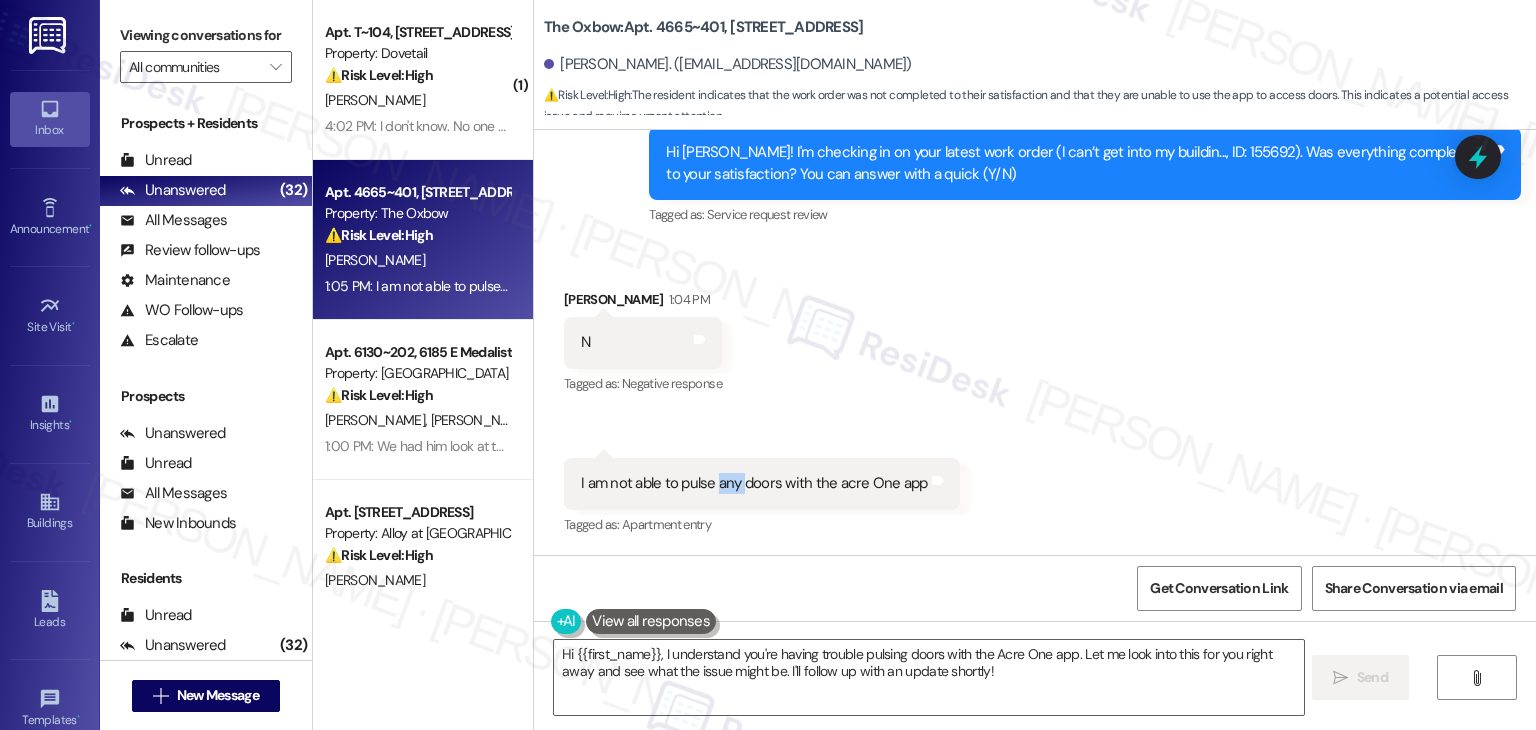 click on "I am not able to pulse any doors with the acre One app" at bounding box center [754, 483] 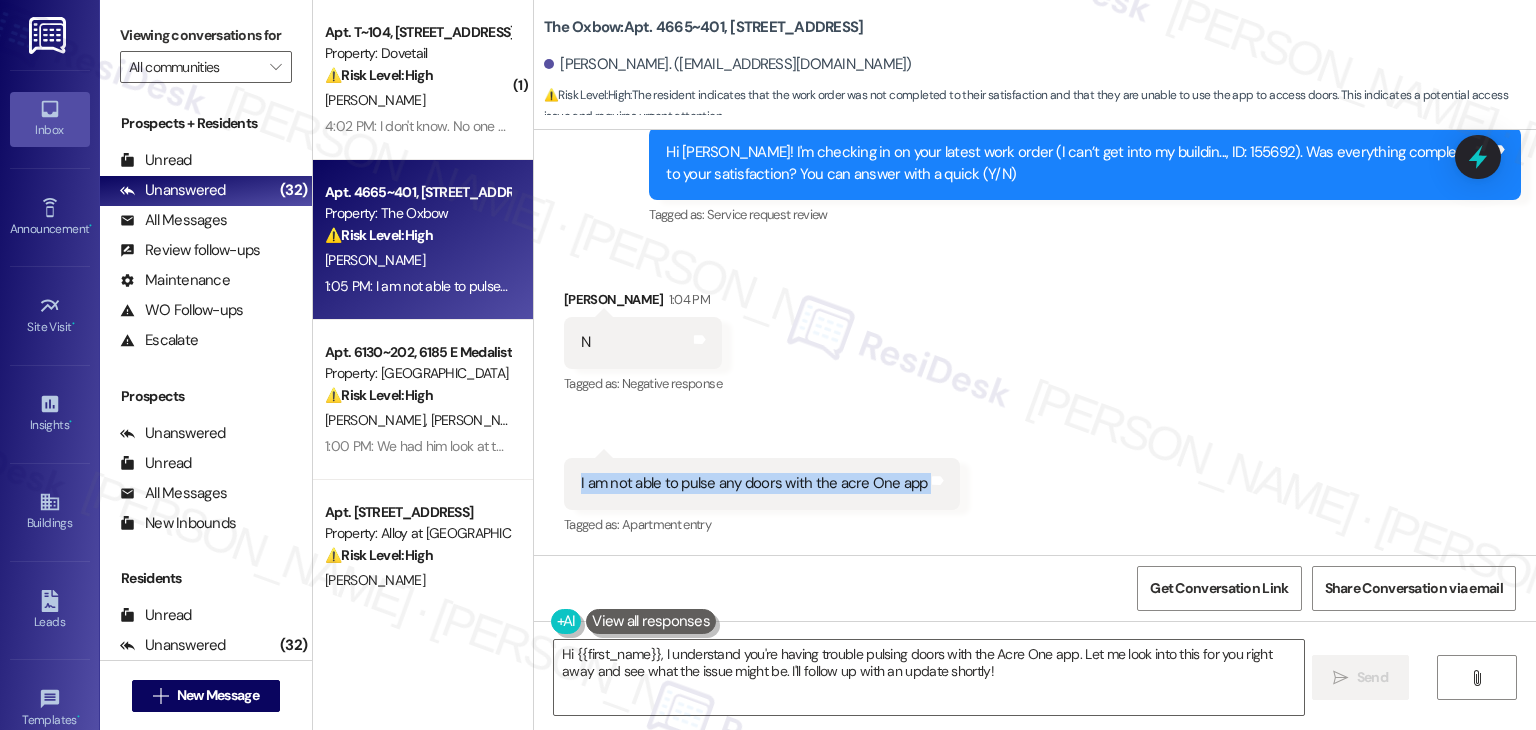 click on "I am not able to pulse any doors with the acre One app" at bounding box center (754, 483) 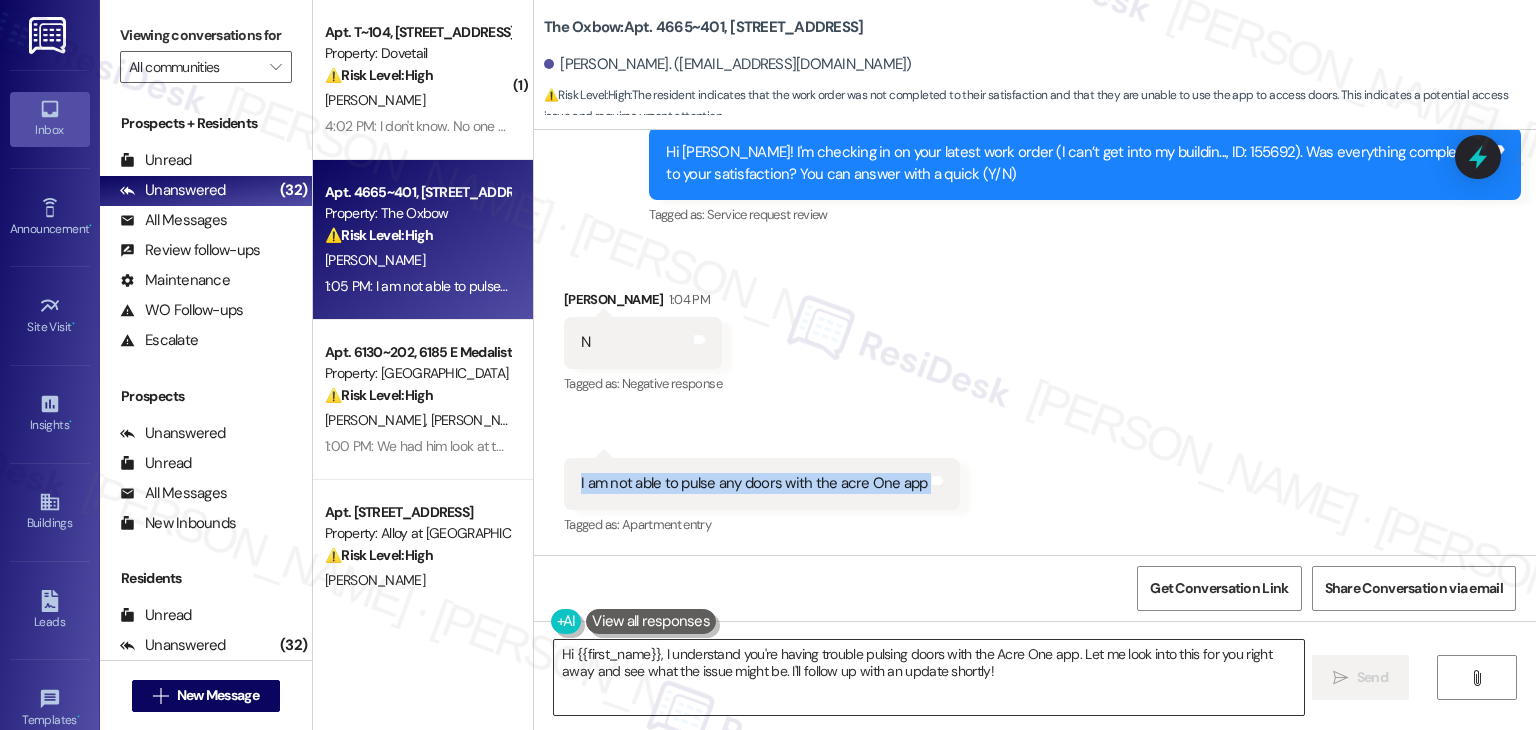 click on "Hi {{first_name}}, I understand you're having trouble pulsing doors with the Acre One app. Let me look into this for you right away and see what the issue might be. I'll follow up with an update shortly!" at bounding box center [928, 677] 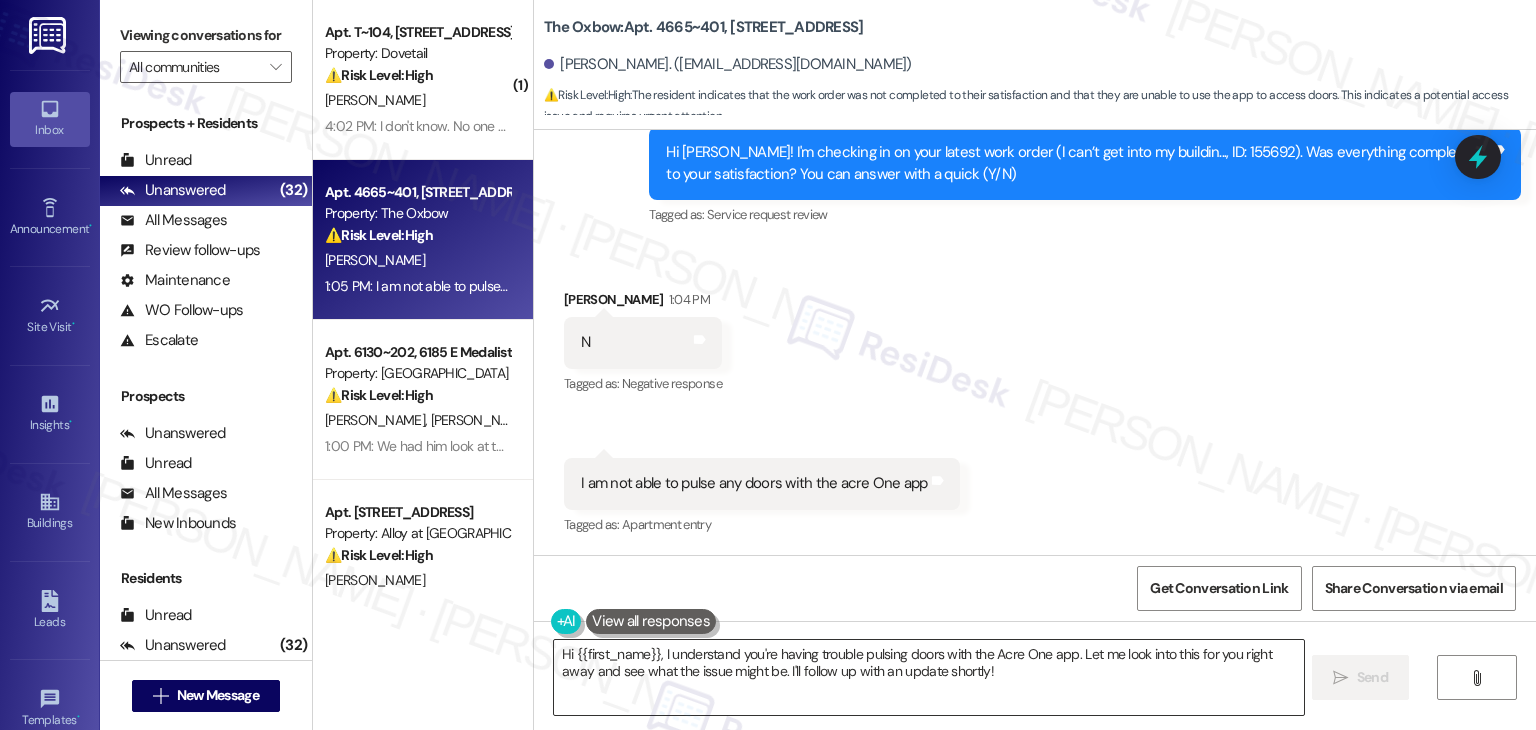click on "Hi {{first_name}}, I understand you're having trouble pulsing doors with the Acre One app. Let me look into this for you right away and see what the issue might be. I'll follow up with an update shortly!" at bounding box center [928, 677] 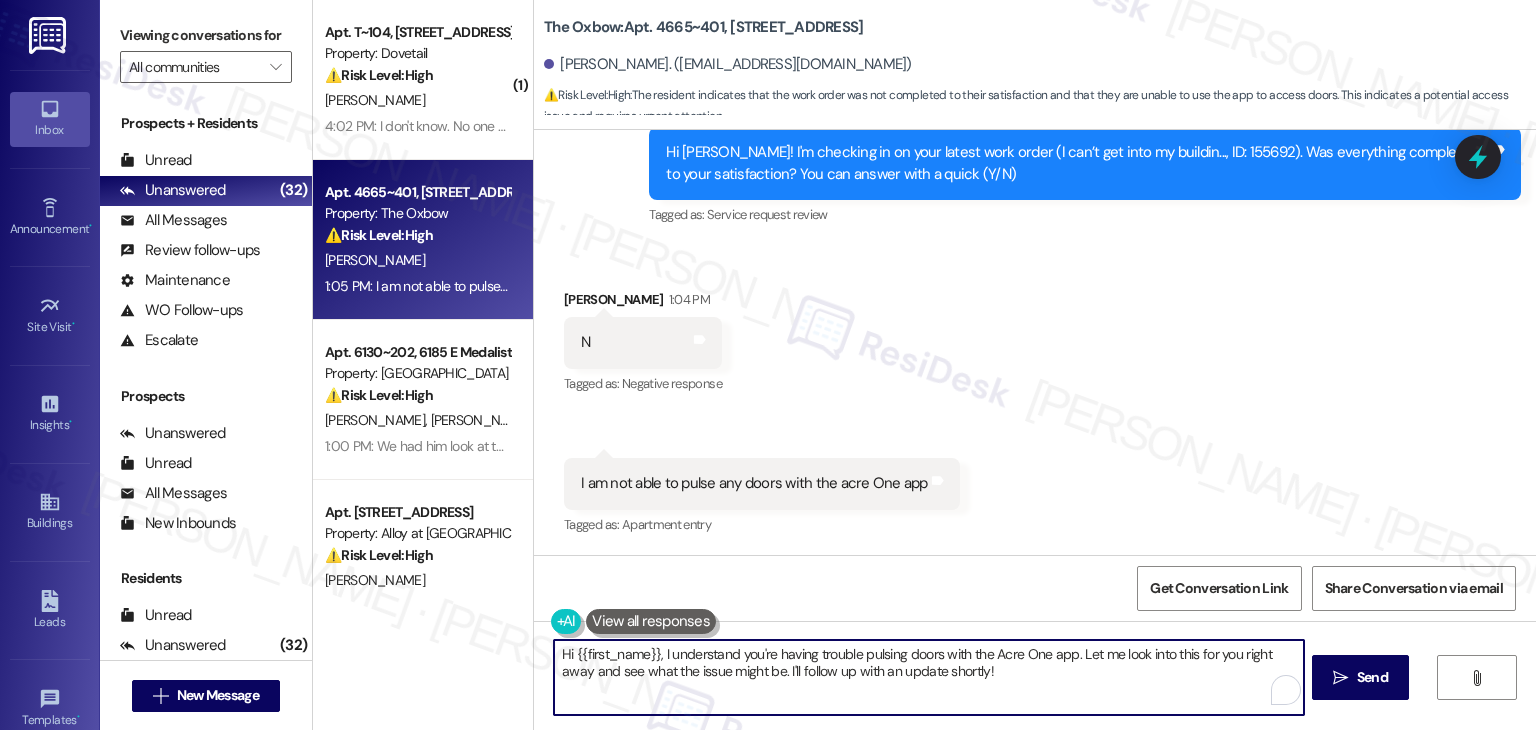 click on "Hi {{first_name}}, I understand you're having trouble pulsing doors with the Acre One app. Let me look into this for you right away and see what the issue might be. I'll follow up with an update shortly!" at bounding box center (928, 677) 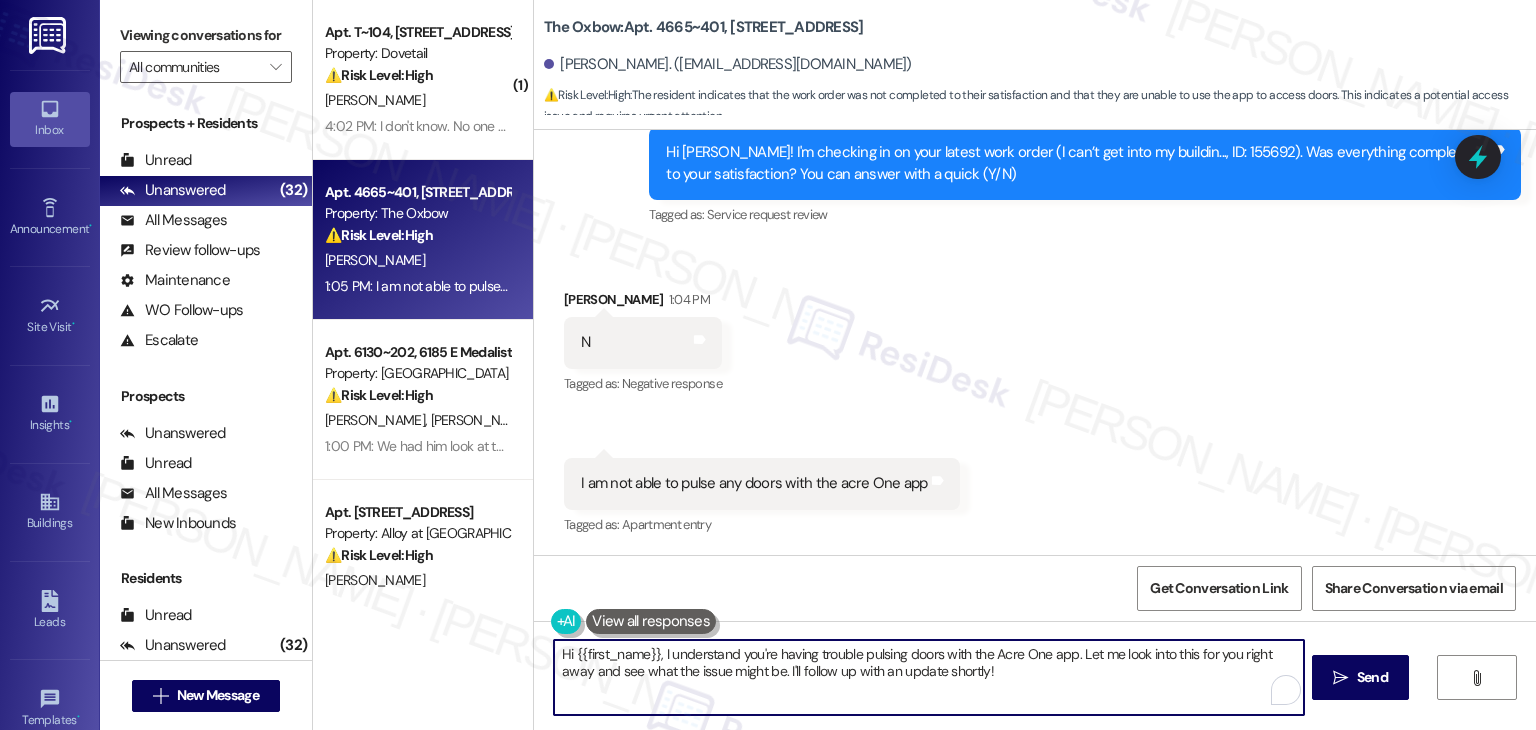 paste on "Thanks for the update, Trevor. I’m sorry to hear the app still isn’t working for you. I’ll follow up with the site team to let them know you’re unable to pulse any doors through the Acre One app. I’ll keep you posted once I hear back—thanks for your patience" 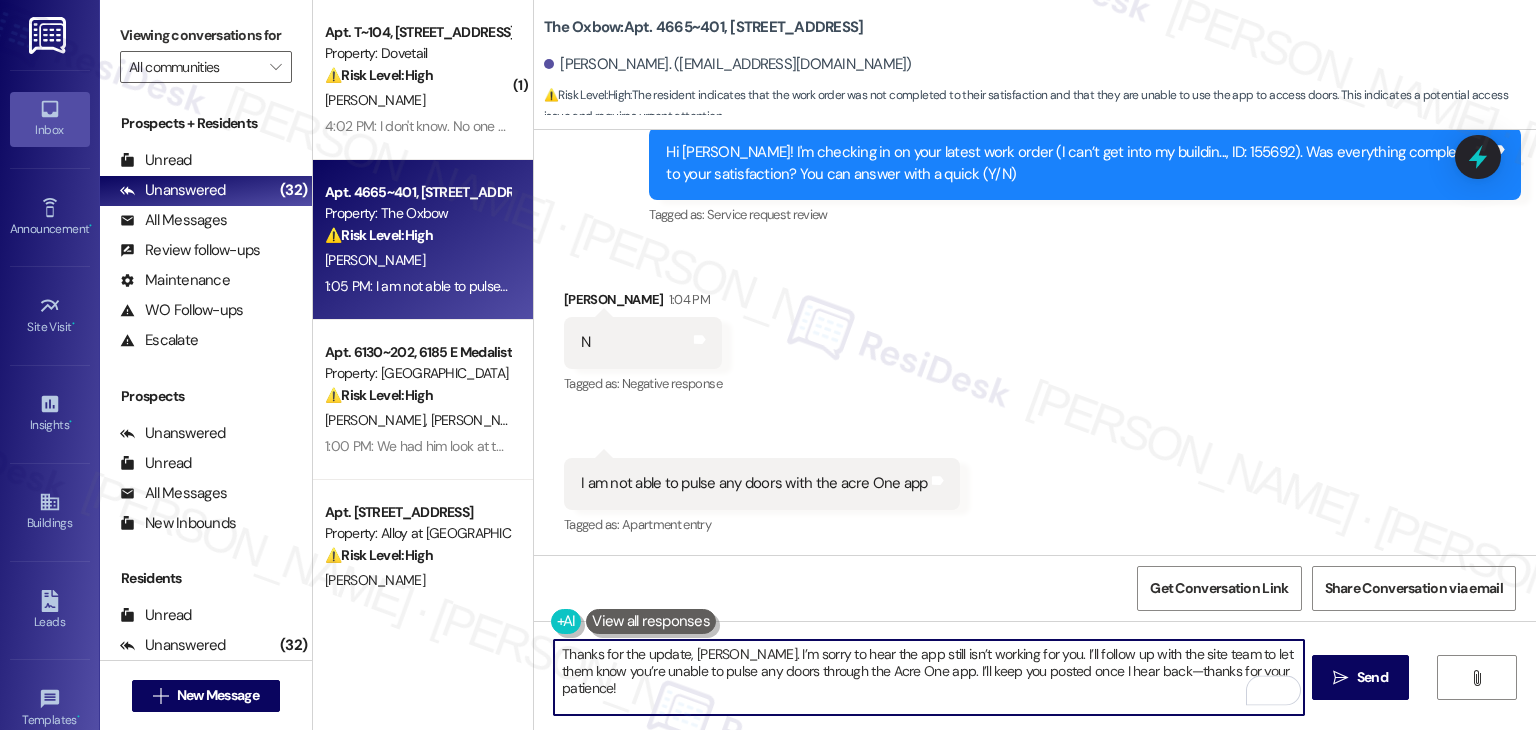 click on "Thanks for the update, Trevor. I’m sorry to hear the app still isn’t working for you. I’ll follow up with the site team to let them know you’re unable to pulse any doors through the Acre One app. I’ll keep you posted once I hear back—thanks for your patience!" at bounding box center [928, 677] 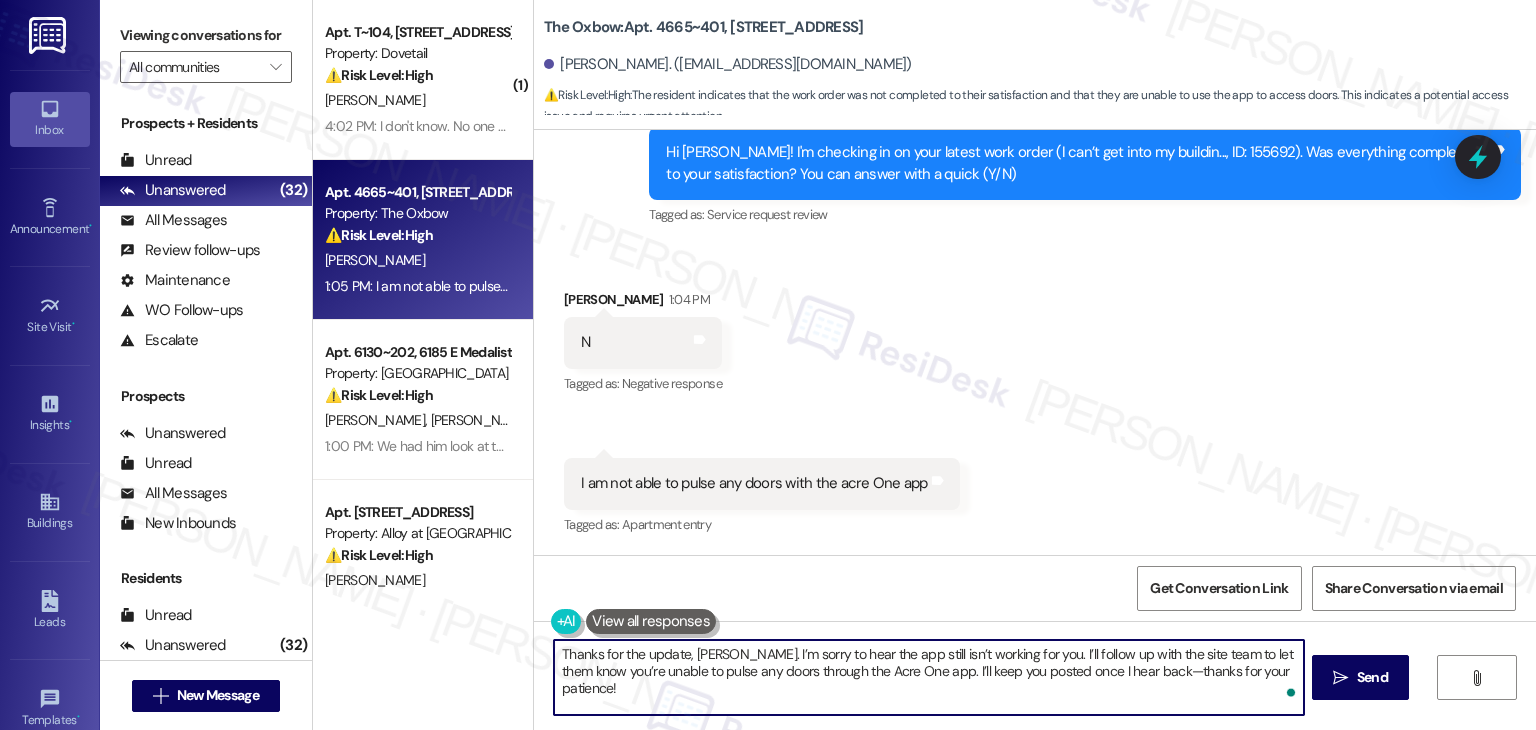 click on "Thanks for the update, Trevor. I’m sorry to hear the app still isn’t working for you. I’ll follow up with the site team to let them know you’re unable to pulse any doors through the Acre One app. I’ll keep you posted once I hear back—thanks for your patience!" at bounding box center [928, 677] 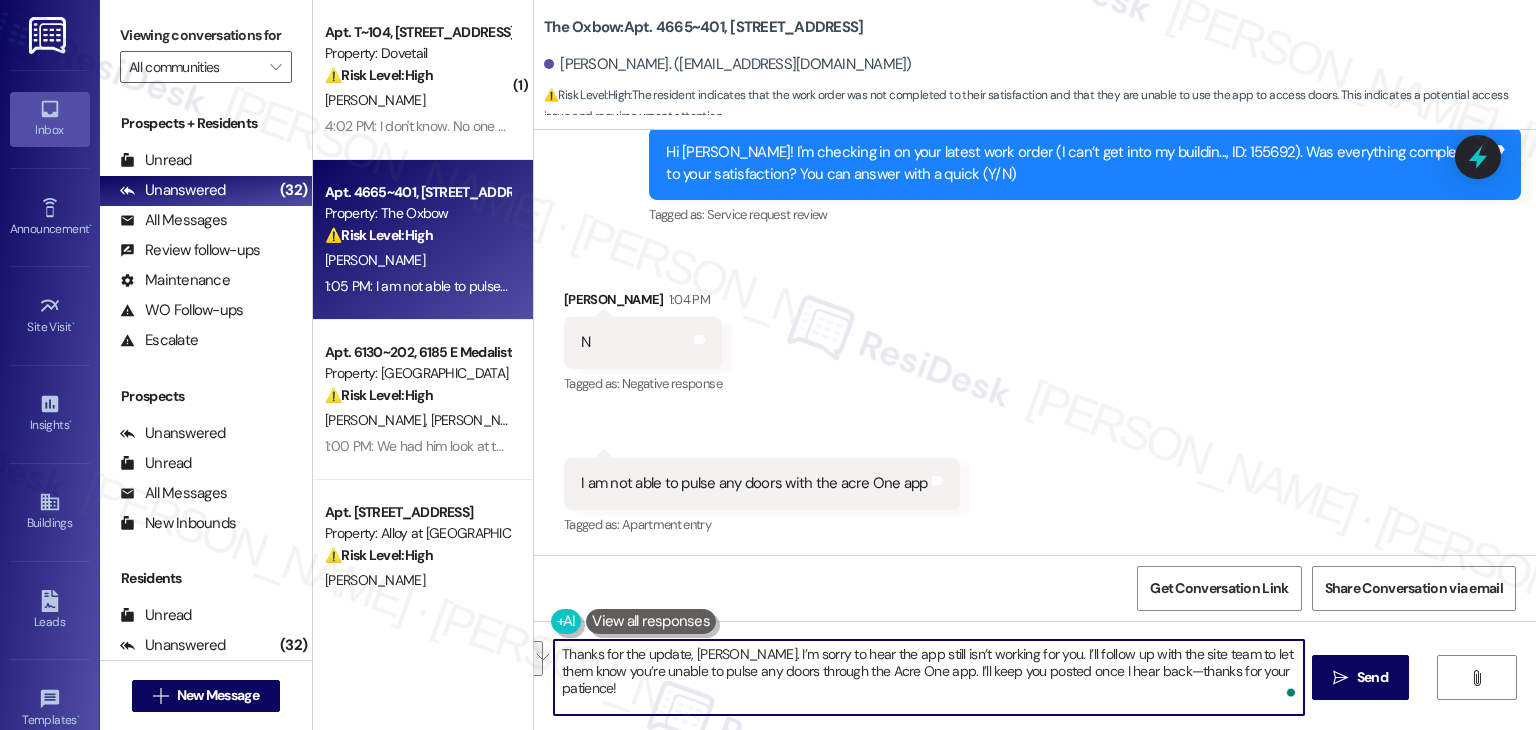 paste 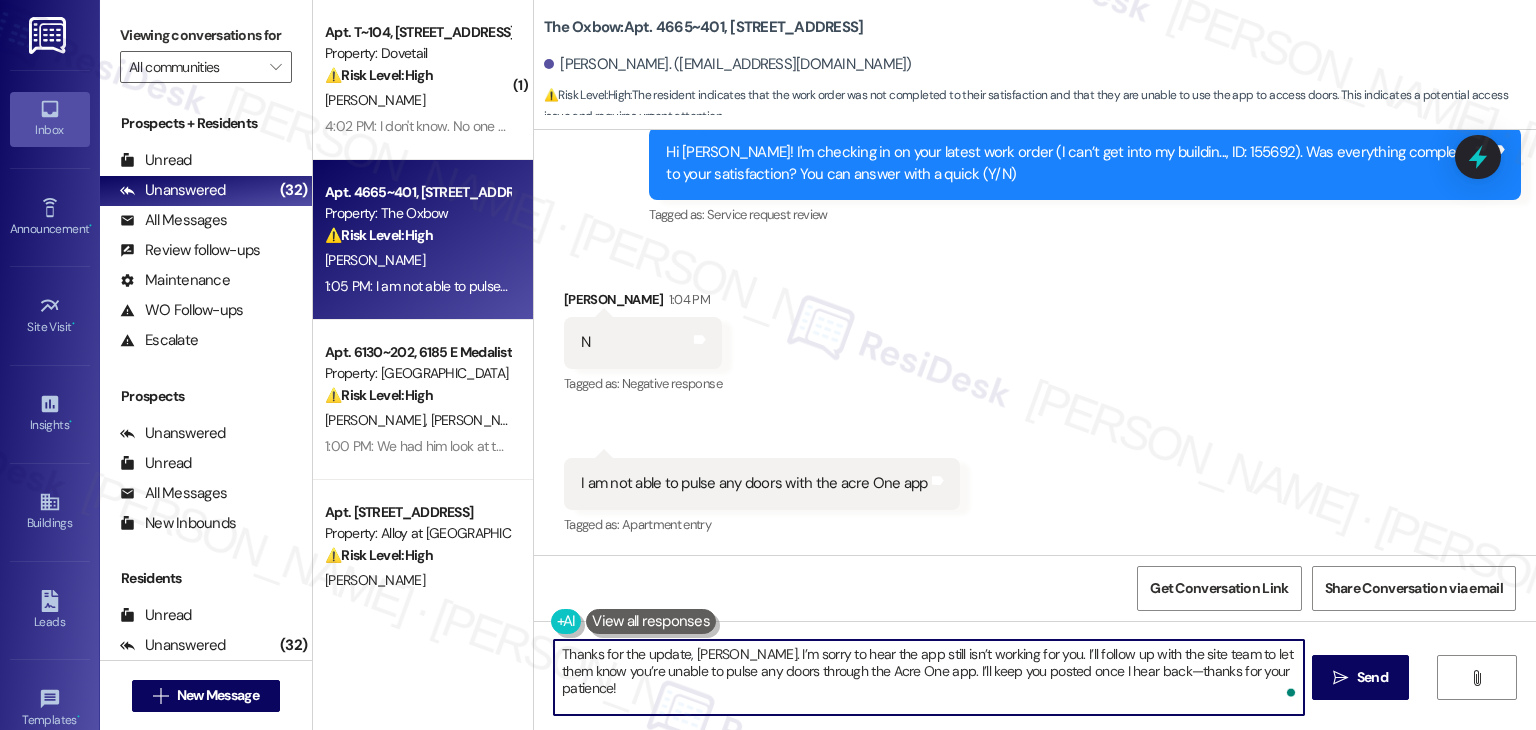 click on "Thanks for the update, Trevor. I’m sorry to hear the app still isn’t working for you. I’ll follow up with the site team to let them know you’re unable to pulse any doors through the Acre One app. I’ll keep you posted once I hear back—thanks for your patience!" at bounding box center (928, 677) 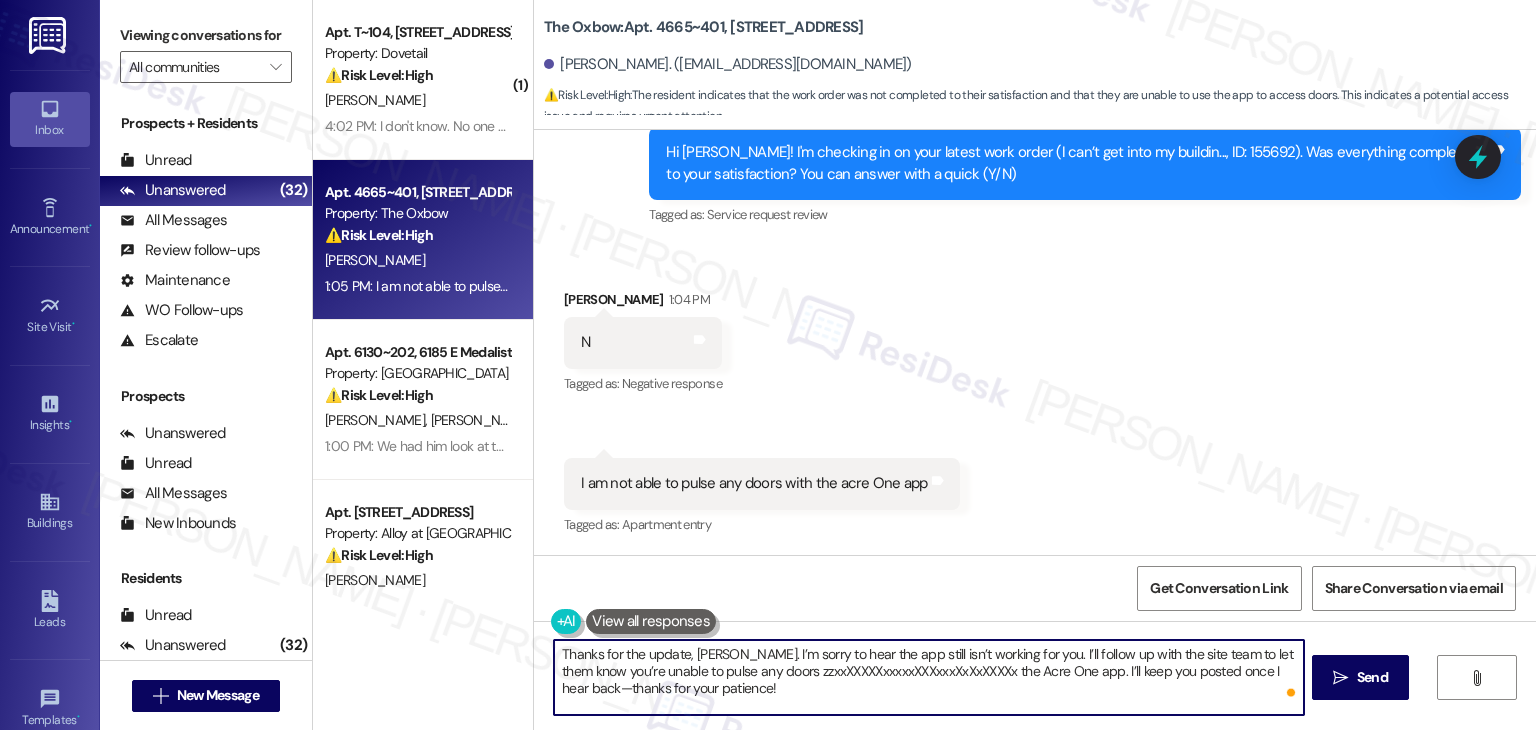 click on "Thanks for the update, Trevor. I’m sorry to hear the app still isn’t working for you. I’ll follow up with the site team to let them know you’re unable to pulse any doors zzxxXXXXXxxxxxXXXxxxXxXxXXXXx the Acre One app. I’ll keep you posted once I hear back—thanks for your patience!" at bounding box center [928, 677] 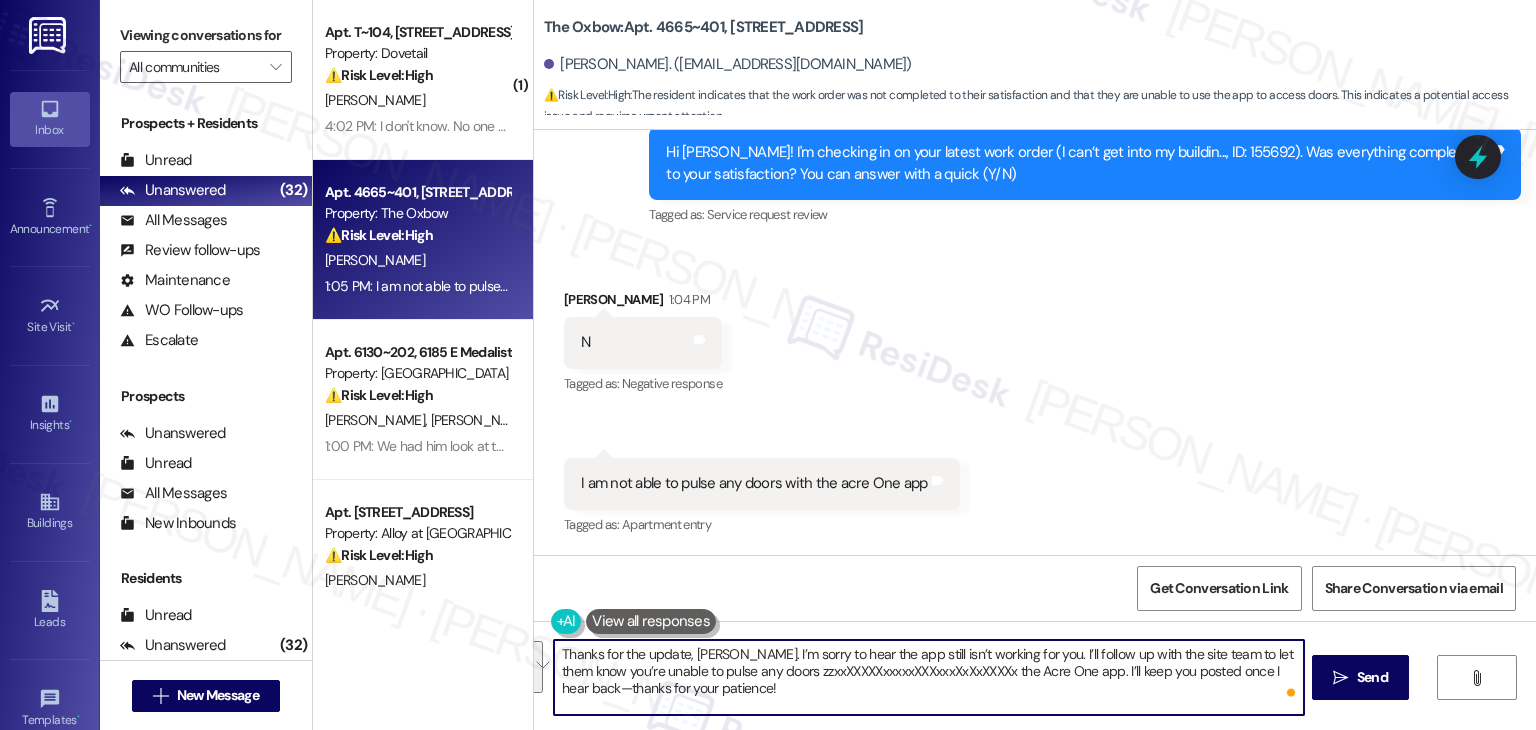 click on "Thanks for the update, Trevor. I’m sorry to hear the app still isn’t working for you. I’ll follow up with the site team to let them know you’re unable to pulse any doors zzxxXXXXXxxxxxXXXxxxXxXxXXXXx the Acre One app. I’ll keep you posted once I hear back—thanks for your patience!" at bounding box center [928, 677] 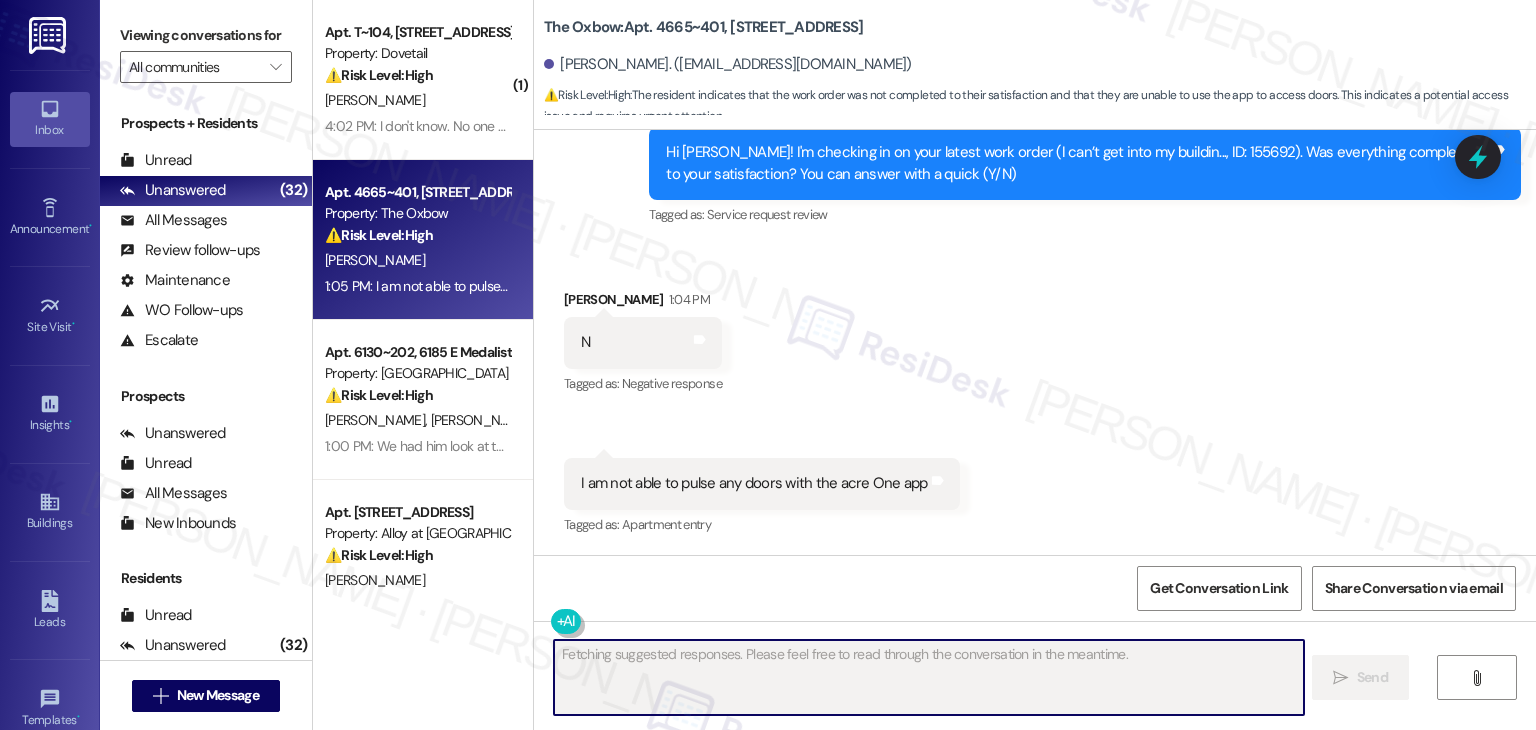 scroll, scrollTop: 1279, scrollLeft: 0, axis: vertical 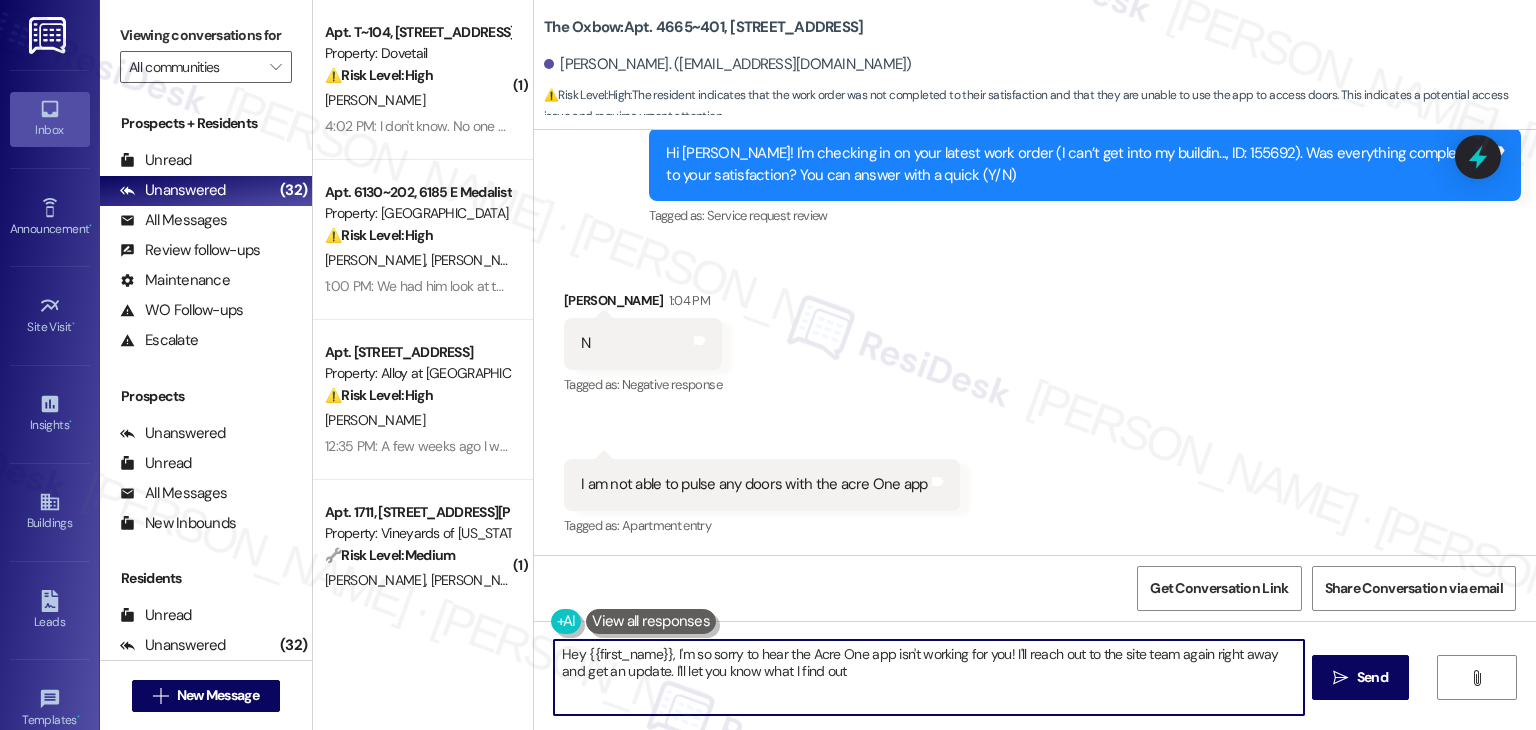 type on "Hey {{first_name}}, I'm so sorry to hear the Acre One app isn't working for you! I'll reach out to the site team again right away and get an update. I'll let you know what I find out!" 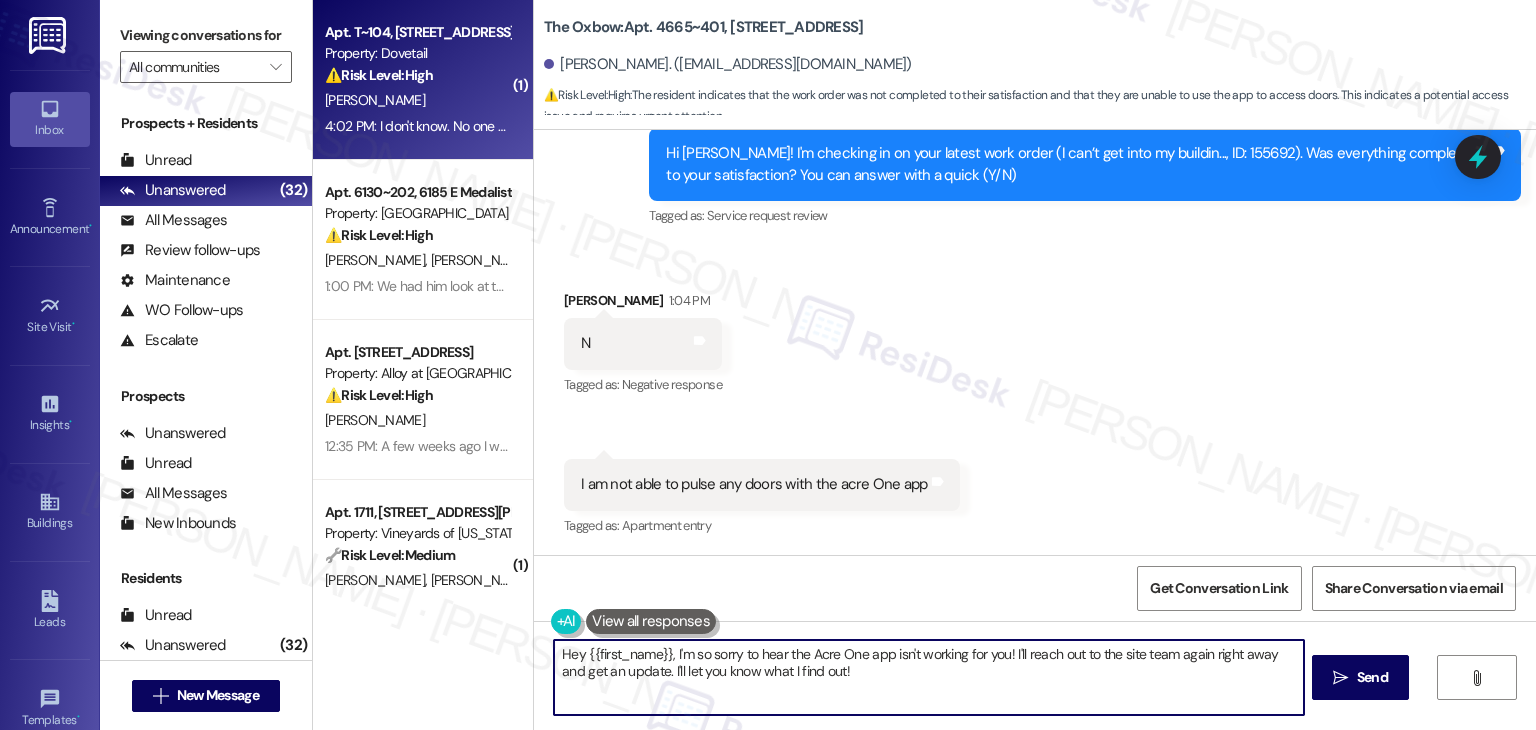 click on "4:02 PM: I don't know. No one answers phone or calls back.  4:02 PM: I don't know. No one answers phone or calls back." at bounding box center (495, 126) 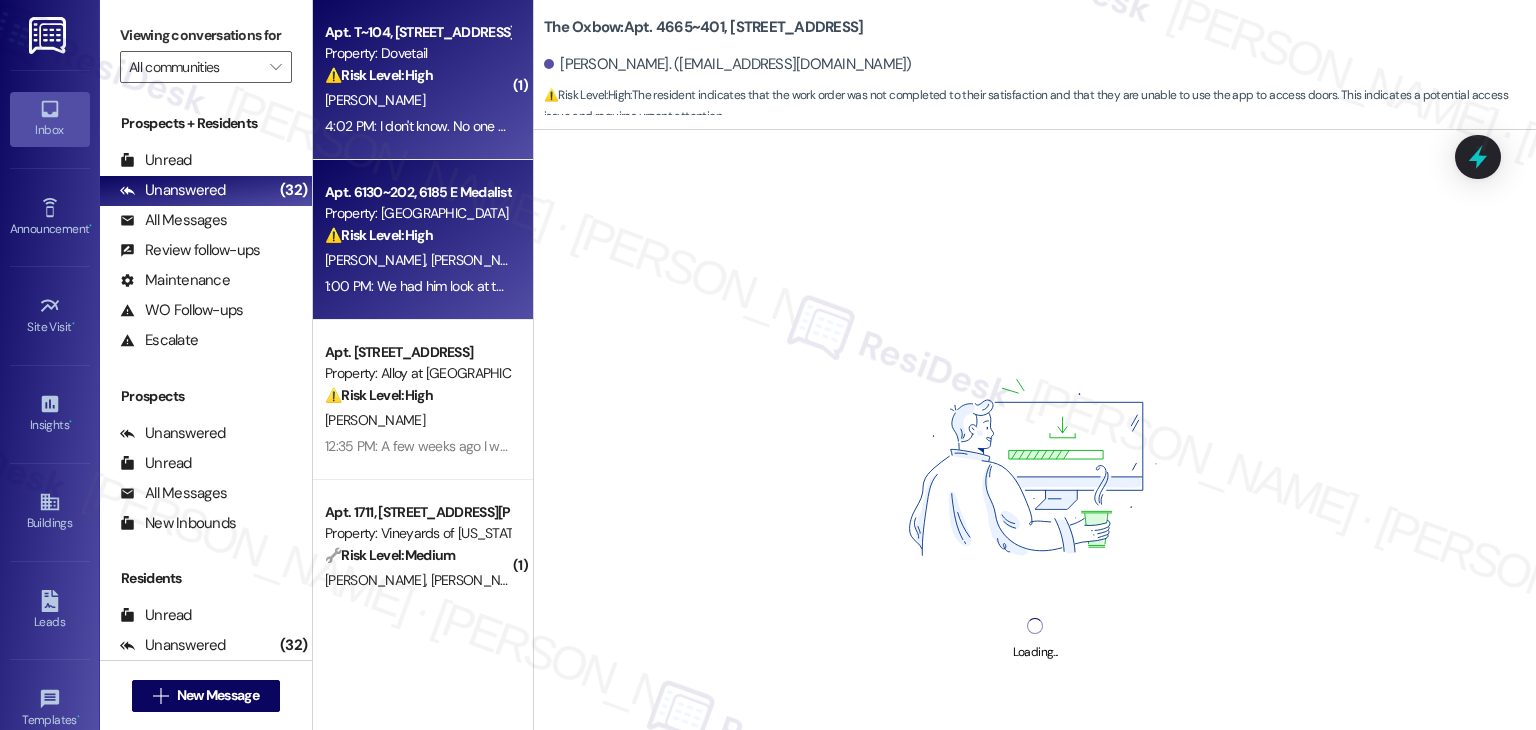 click on "J. Strohmeyer" at bounding box center (378, 260) 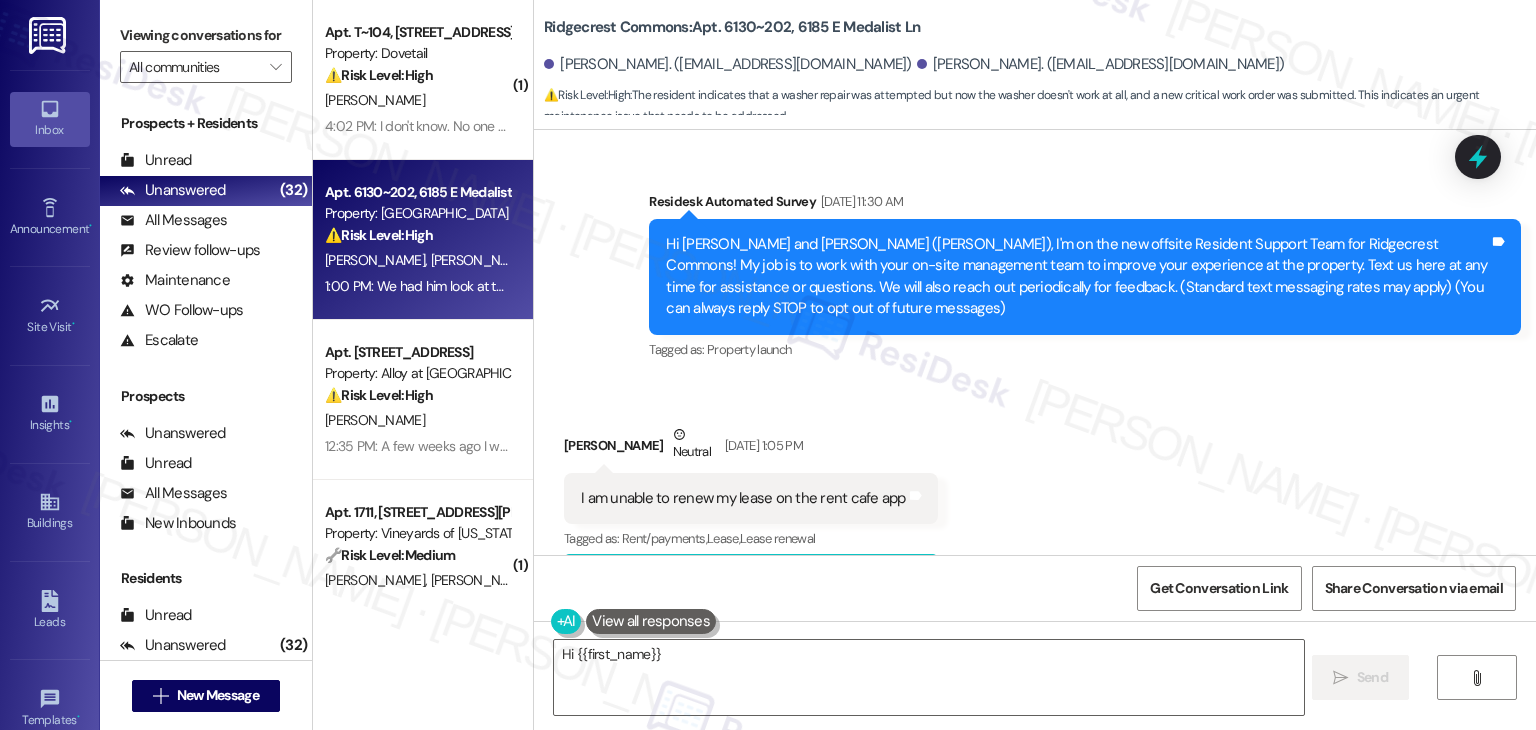 scroll, scrollTop: 1821, scrollLeft: 0, axis: vertical 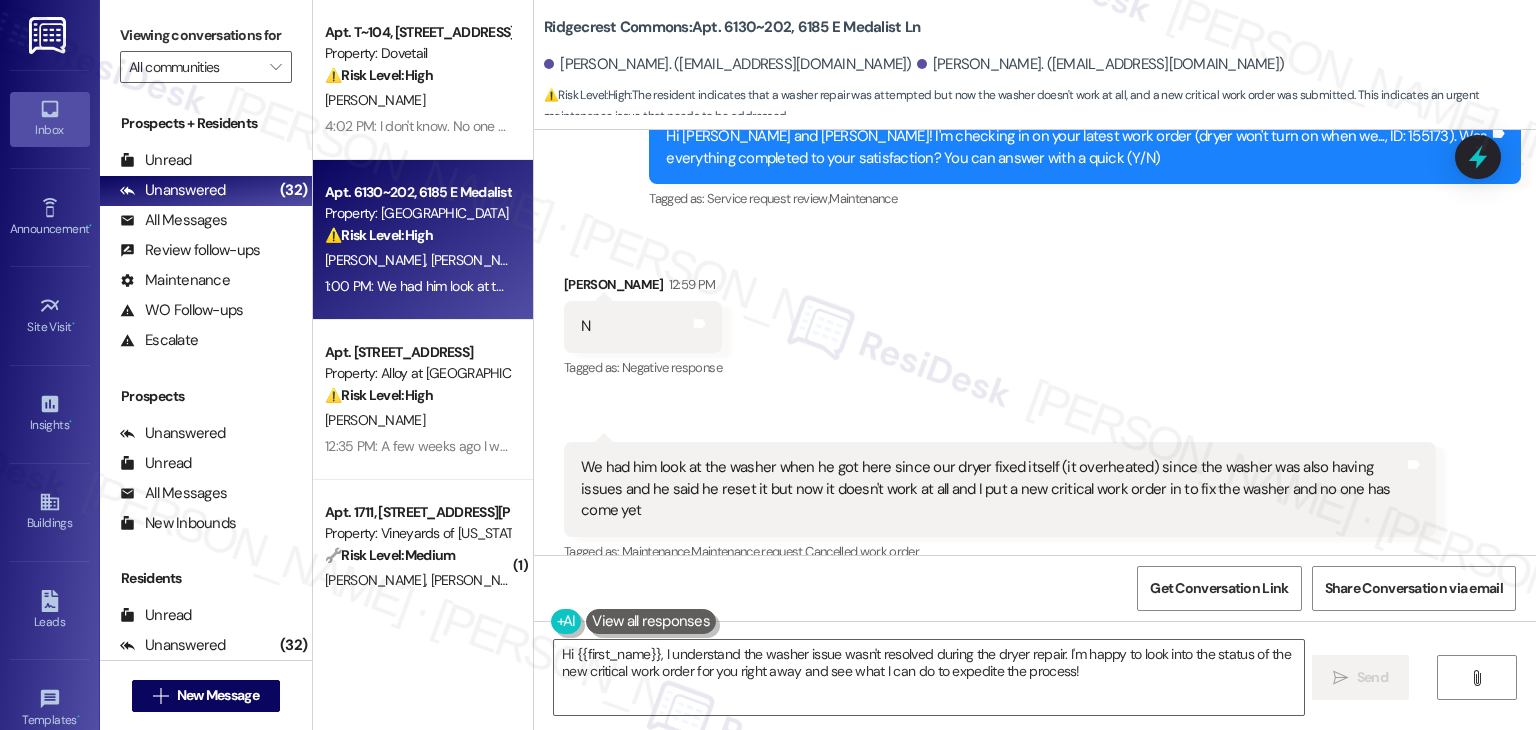 click on "Received via SMS Olivia Nelson 12:59 PM N Tags and notes Tagged as:   Negative response Click to highlight conversations about Negative response Received via SMS 1:00 PM Olivia Nelson Question 1:00 PM We had him look at the washer when he got here since our dryer fixed itself (it overheated) since the washer was also having issues and he said he reset it but now it doesn't work at all and I put a new critical work order in to fix the washer and no one has come yet  Tags and notes Tagged as:   Maintenance ,  Click to highlight conversations about Maintenance Maintenance request ,  Click to highlight conversations about Maintenance request Cancelled work order Click to highlight conversations about Cancelled work order  Related guidelines Show suggestions" at bounding box center (1035, 435) 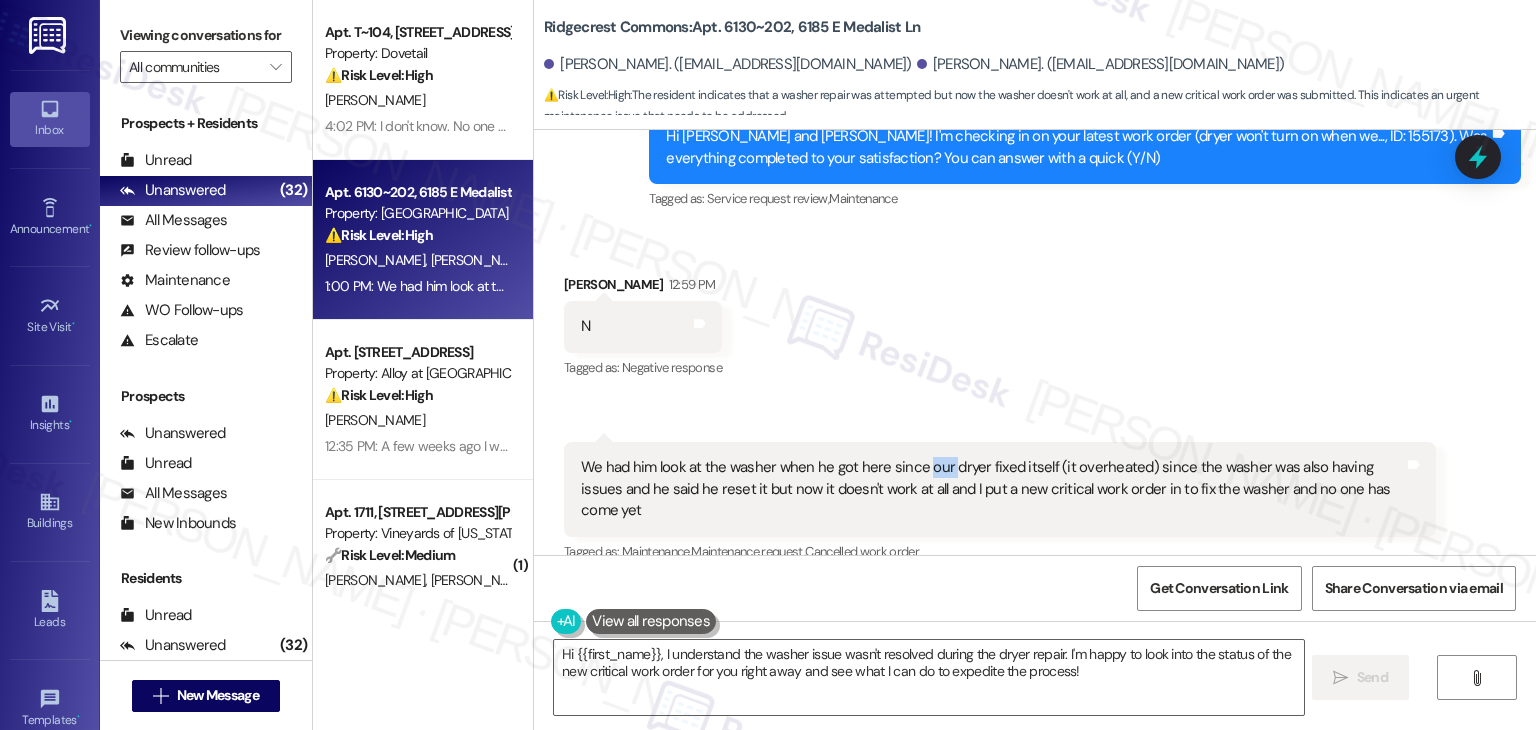 click on "Received via SMS Olivia Nelson 12:59 PM N Tags and notes Tagged as:   Negative response Click to highlight conversations about Negative response Received via SMS 1:00 PM Olivia Nelson Question 1:00 PM We had him look at the washer when he got here since our dryer fixed itself (it overheated) since the washer was also having issues and he said he reset it but now it doesn't work at all and I put a new critical work order in to fix the washer and no one has come yet  Tags and notes Tagged as:   Maintenance ,  Click to highlight conversations about Maintenance Maintenance request ,  Click to highlight conversations about Maintenance request Cancelled work order Click to highlight conversations about Cancelled work order  Related guidelines Show suggestions" at bounding box center [1035, 435] 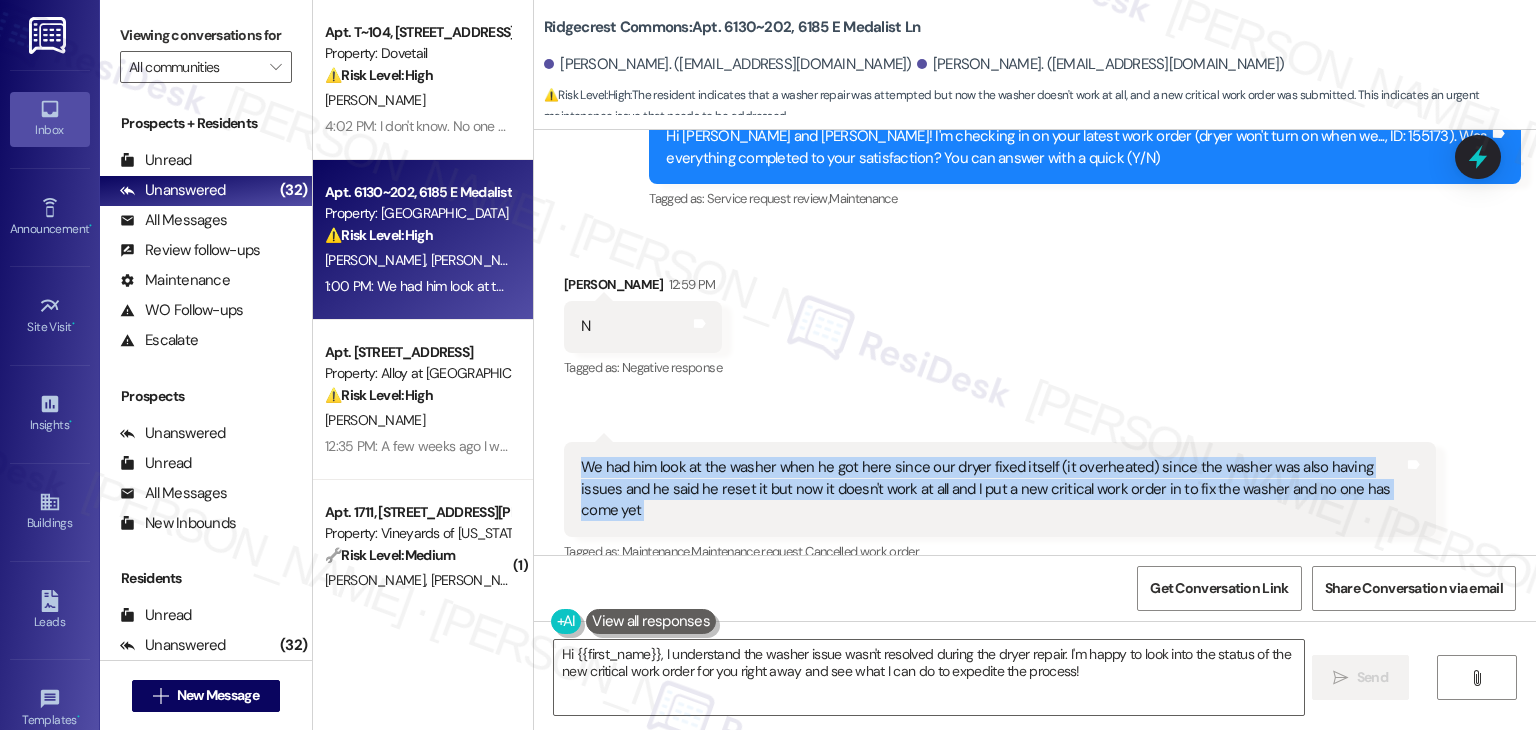 click on "Received via SMS Olivia Nelson 12:59 PM N Tags and notes Tagged as:   Negative response Click to highlight conversations about Negative response Received via SMS 1:00 PM Olivia Nelson Question 1:00 PM We had him look at the washer when he got here since our dryer fixed itself (it overheated) since the washer was also having issues and he said he reset it but now it doesn't work at all and I put a new critical work order in to fix the washer and no one has come yet  Tags and notes Tagged as:   Maintenance ,  Click to highlight conversations about Maintenance Maintenance request ,  Click to highlight conversations about Maintenance request Cancelled work order Click to highlight conversations about Cancelled work order  Related guidelines Show suggestions" at bounding box center [1035, 435] 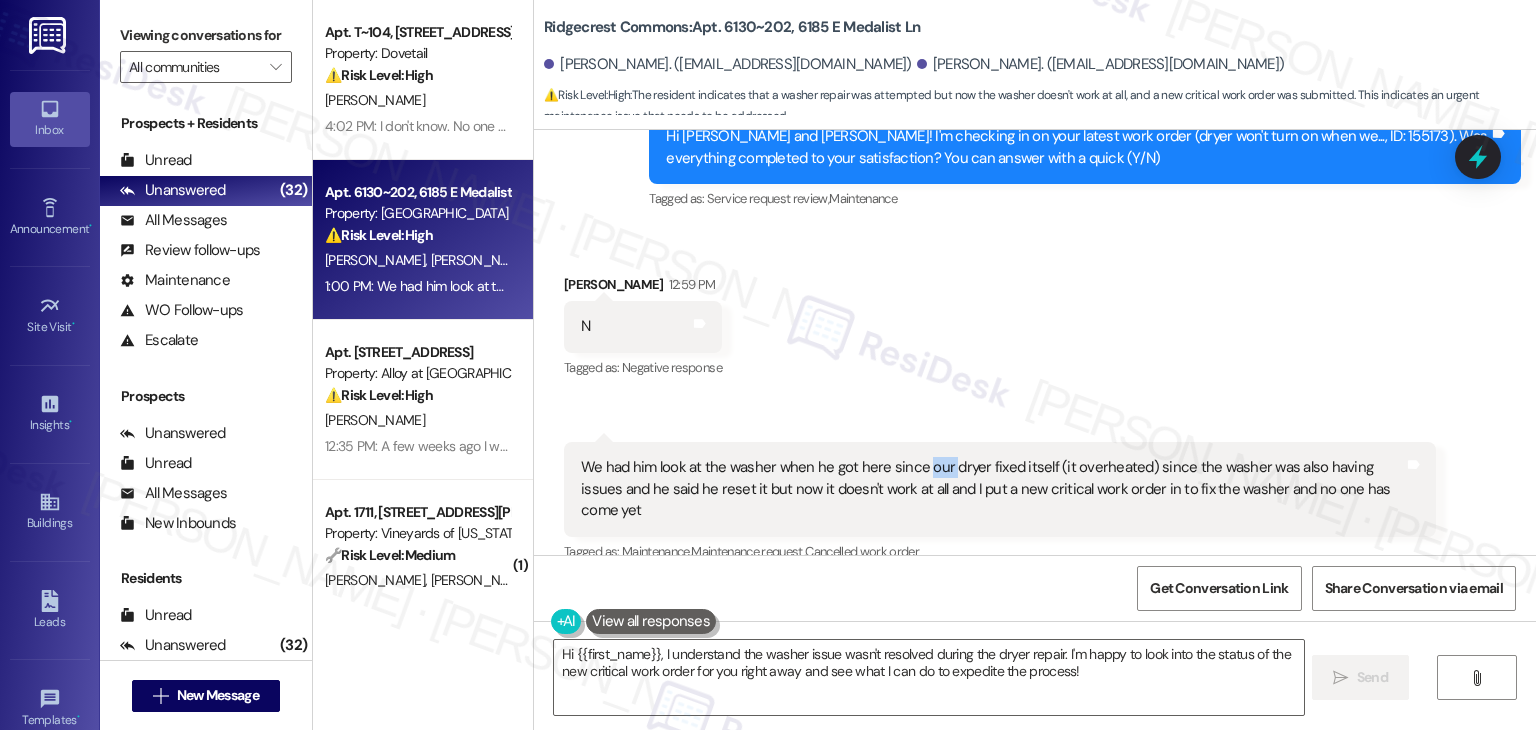click on "Received via SMS Olivia Nelson 12:59 PM N Tags and notes Tagged as:   Negative response Click to highlight conversations about Negative response Received via SMS 1:00 PM Olivia Nelson Question 1:00 PM We had him look at the washer when he got here since our dryer fixed itself (it overheated) since the washer was also having issues and he said he reset it but now it doesn't work at all and I put a new critical work order in to fix the washer and no one has come yet  Tags and notes Tagged as:   Maintenance ,  Click to highlight conversations about Maintenance Maintenance request ,  Click to highlight conversations about Maintenance request Cancelled work order Click to highlight conversations about Cancelled work order  Related guidelines Show suggestions" at bounding box center (1035, 435) 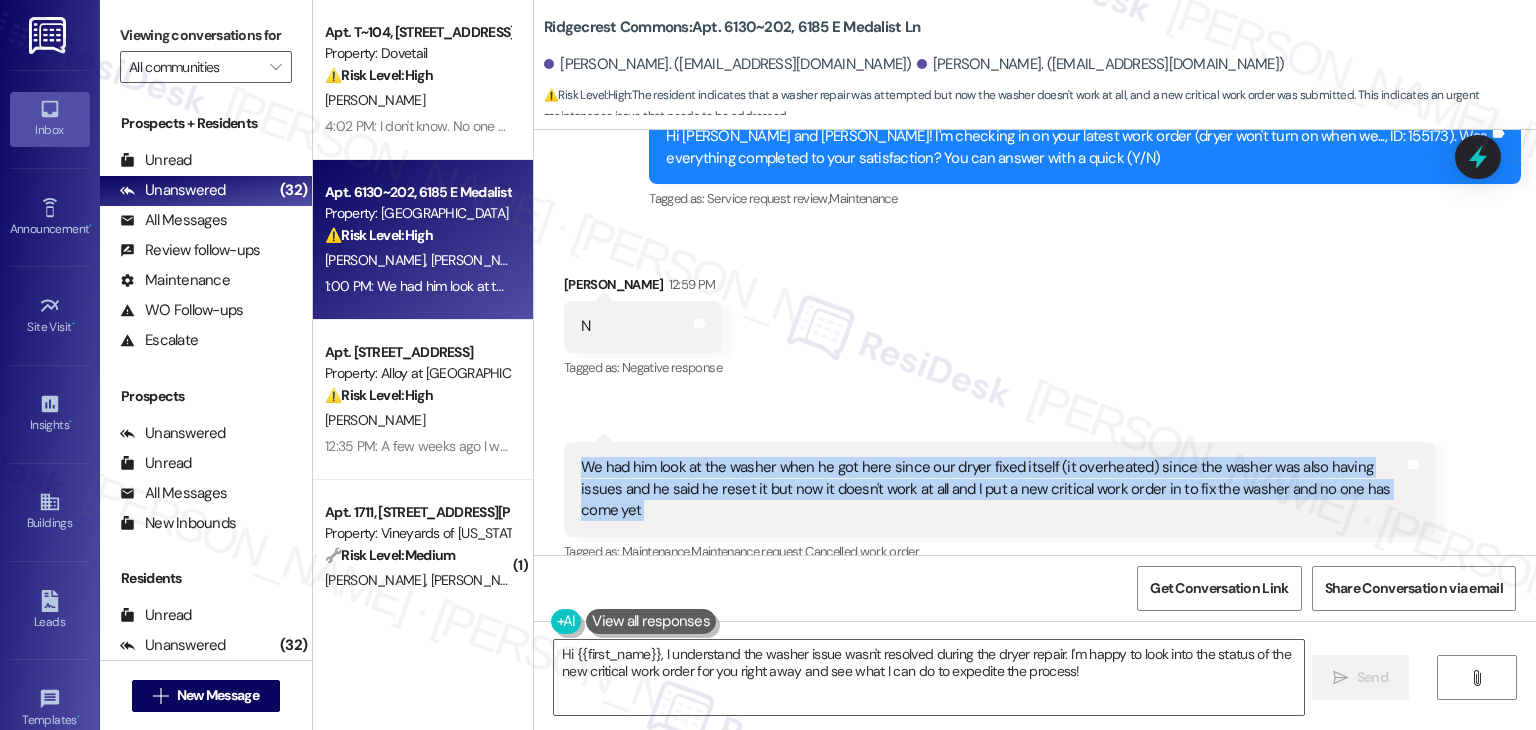click on "Received via SMS Olivia Nelson 12:59 PM N Tags and notes Tagged as:   Negative response Click to highlight conversations about Negative response Received via SMS 1:00 PM Olivia Nelson Question 1:00 PM We had him look at the washer when he got here since our dryer fixed itself (it overheated) since the washer was also having issues and he said he reset it but now it doesn't work at all and I put a new critical work order in to fix the washer and no one has come yet  Tags and notes Tagged as:   Maintenance ,  Click to highlight conversations about Maintenance Maintenance request ,  Click to highlight conversations about Maintenance request Cancelled work order Click to highlight conversations about Cancelled work order  Related guidelines Show suggestions" at bounding box center (1035, 435) 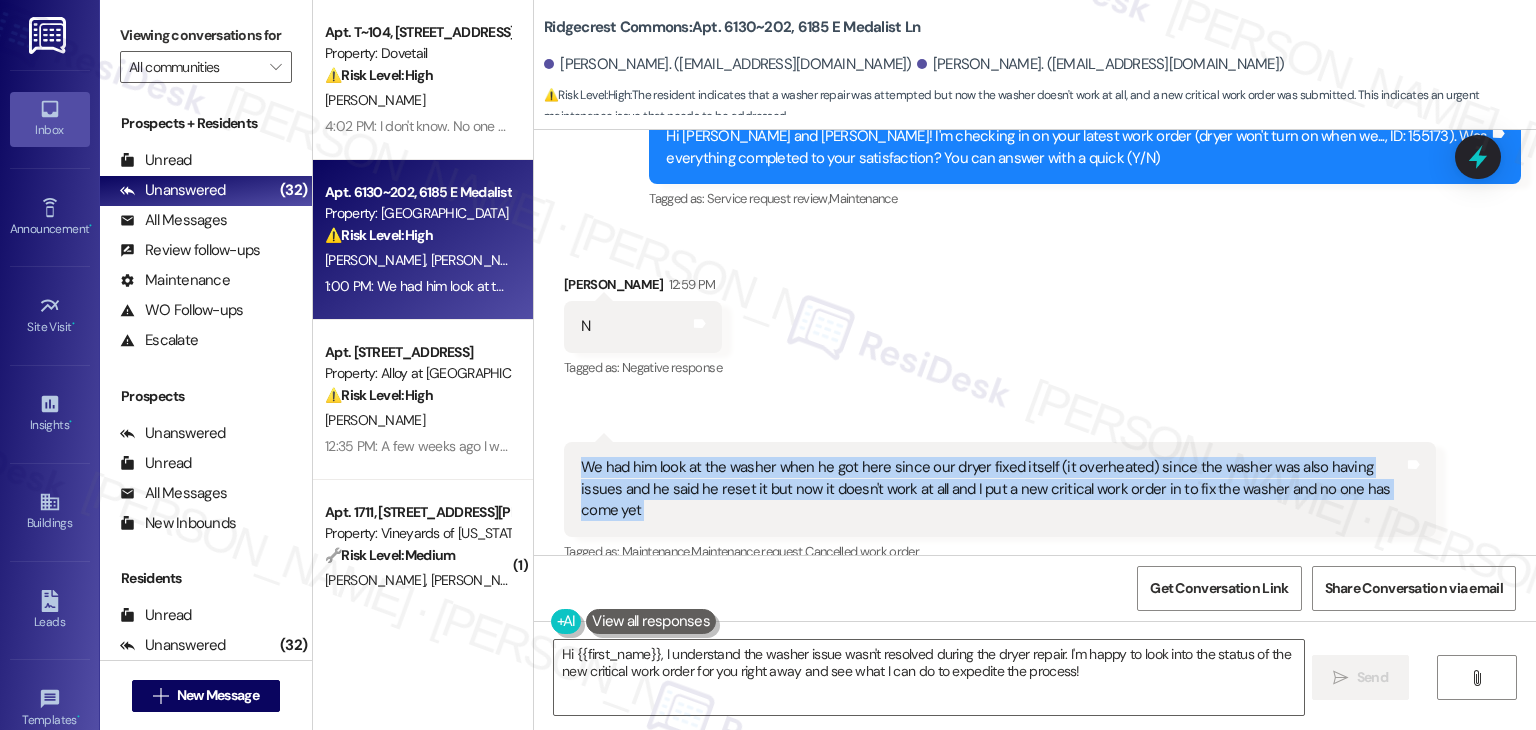 click on "Received via SMS Olivia Nelson 12:59 PM N Tags and notes Tagged as:   Negative response Click to highlight conversations about Negative response Received via SMS 1:00 PM Olivia Nelson Question 1:00 PM We had him look at the washer when he got here since our dryer fixed itself (it overheated) since the washer was also having issues and he said he reset it but now it doesn't work at all and I put a new critical work order in to fix the washer and no one has come yet  Tags and notes Tagged as:   Maintenance ,  Click to highlight conversations about Maintenance Maintenance request ,  Click to highlight conversations about Maintenance request Cancelled work order Click to highlight conversations about Cancelled work order  Related guidelines Show suggestions" at bounding box center (1035, 435) 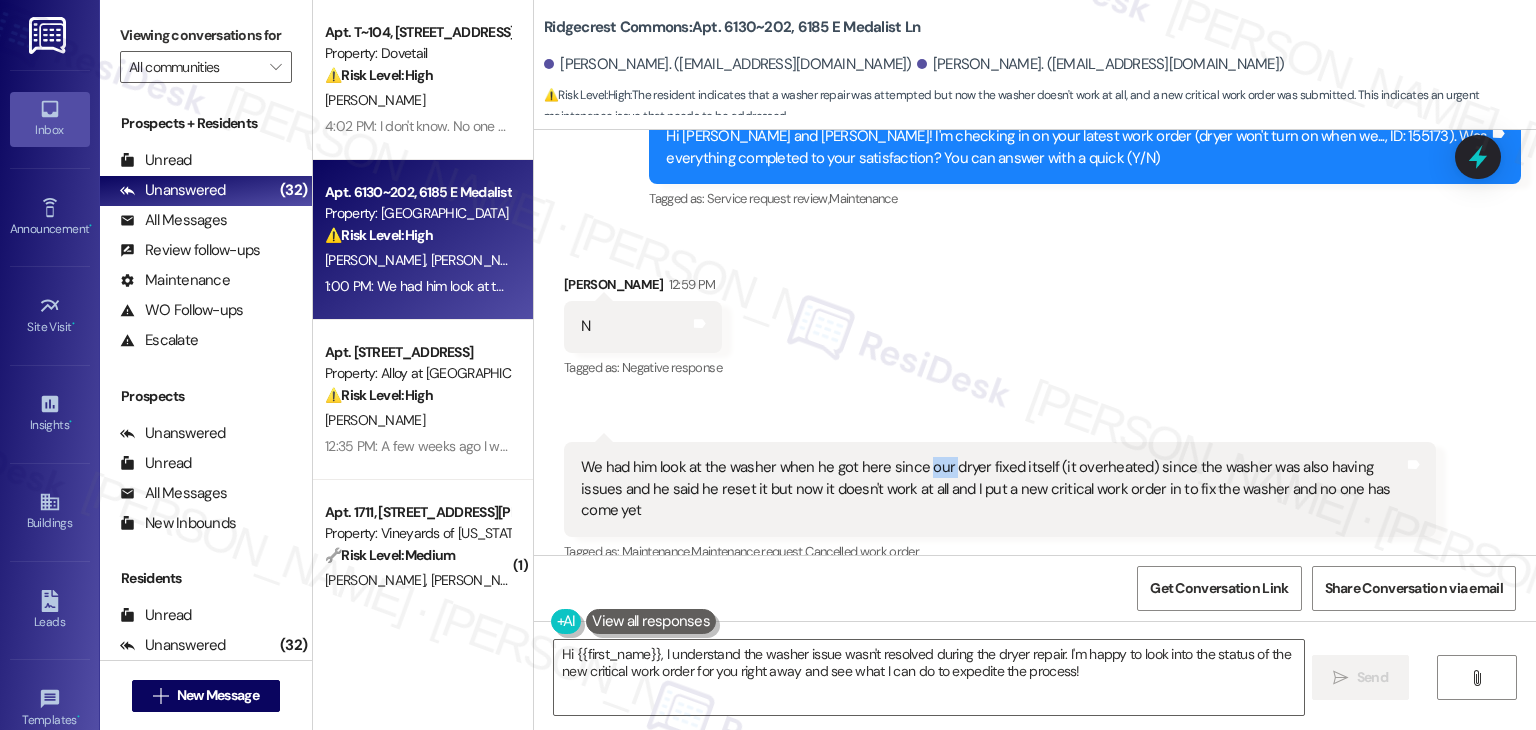 click on "Received via SMS Olivia Nelson 12:59 PM N Tags and notes Tagged as:   Negative response Click to highlight conversations about Negative response Received via SMS 1:00 PM Olivia Nelson Question 1:00 PM We had him look at the washer when he got here since our dryer fixed itself (it overheated) since the washer was also having issues and he said he reset it but now it doesn't work at all and I put a new critical work order in to fix the washer and no one has come yet  Tags and notes Tagged as:   Maintenance ,  Click to highlight conversations about Maintenance Maintenance request ,  Click to highlight conversations about Maintenance request Cancelled work order Click to highlight conversations about Cancelled work order  Related guidelines Show suggestions" at bounding box center (1035, 435) 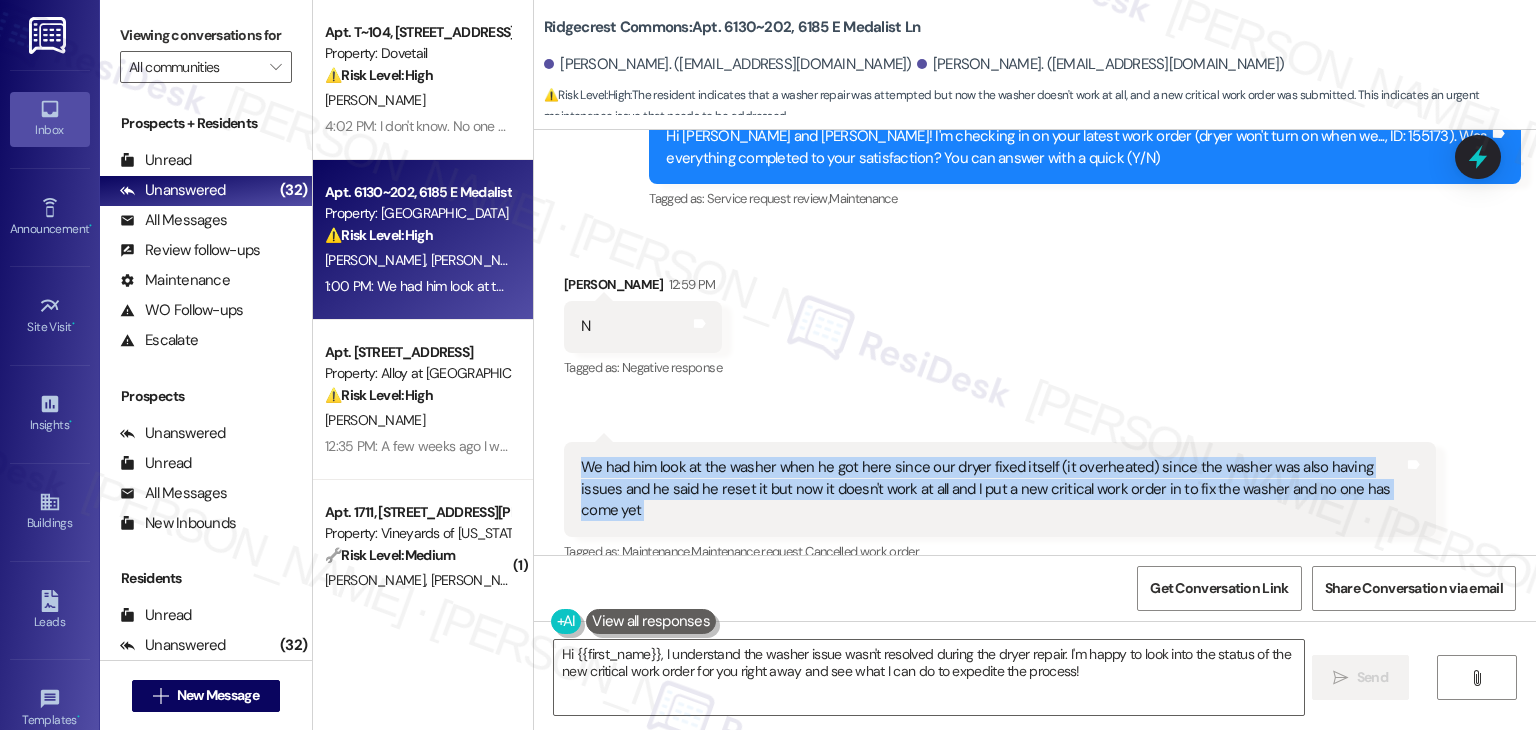click on "Received via SMS Olivia Nelson 12:59 PM N Tags and notes Tagged as:   Negative response Click to highlight conversations about Negative response Received via SMS 1:00 PM Olivia Nelson Question 1:00 PM We had him look at the washer when he got here since our dryer fixed itself (it overheated) since the washer was also having issues and he said he reset it but now it doesn't work at all and I put a new critical work order in to fix the washer and no one has come yet  Tags and notes Tagged as:   Maintenance ,  Click to highlight conversations about Maintenance Maintenance request ,  Click to highlight conversations about Maintenance request Cancelled work order Click to highlight conversations about Cancelled work order  Related guidelines Show suggestions" at bounding box center [1035, 435] 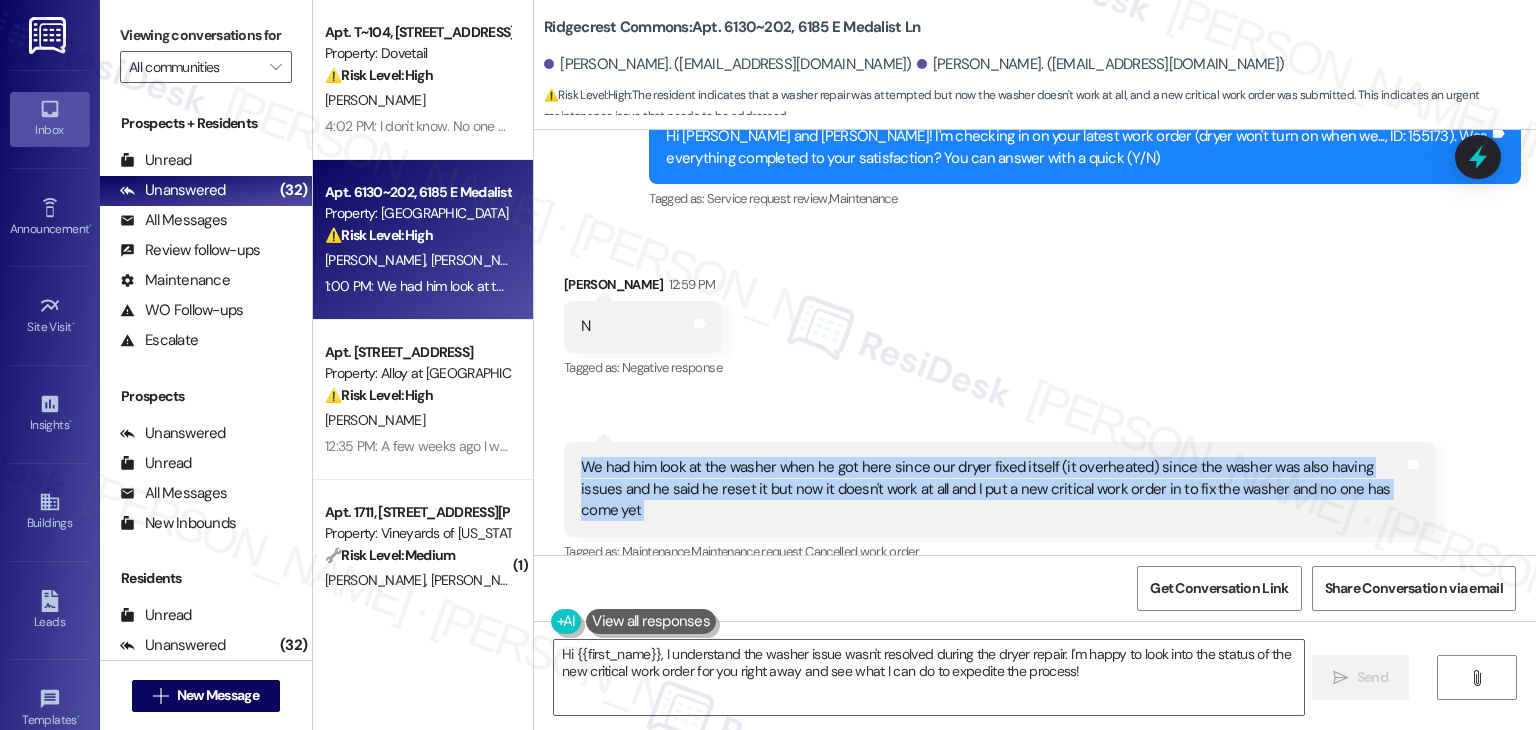 click on "Received via SMS Olivia Nelson 12:59 PM N Tags and notes Tagged as:   Negative response Click to highlight conversations about Negative response Received via SMS 1:00 PM Olivia Nelson Question 1:00 PM We had him look at the washer when he got here since our dryer fixed itself (it overheated) since the washer was also having issues and he said he reset it but now it doesn't work at all and I put a new critical work order in to fix the washer and no one has come yet  Tags and notes Tagged as:   Maintenance ,  Click to highlight conversations about Maintenance Maintenance request ,  Click to highlight conversations about Maintenance request Cancelled work order Click to highlight conversations about Cancelled work order  Related guidelines Show suggestions" at bounding box center [1035, 435] 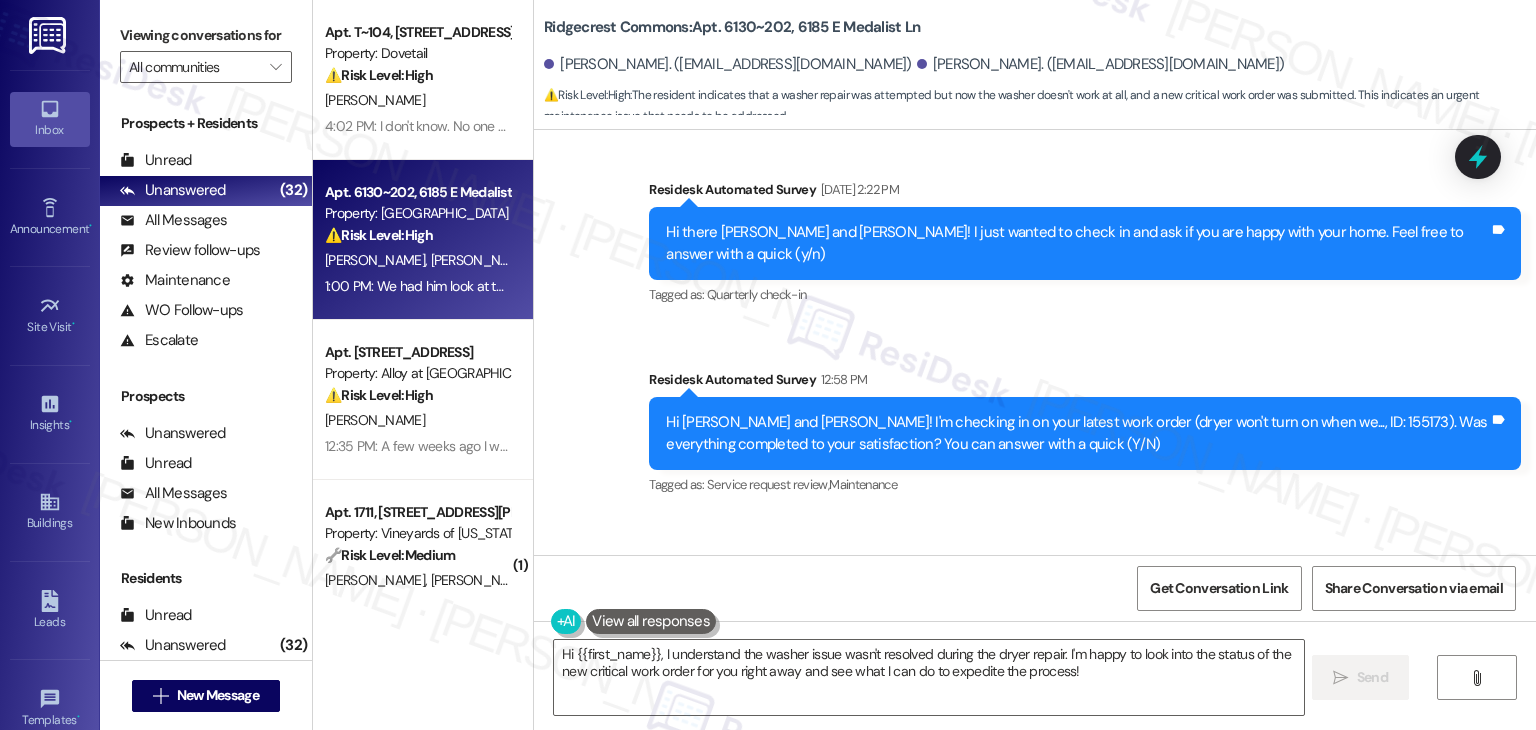 scroll, scrollTop: 1521, scrollLeft: 0, axis: vertical 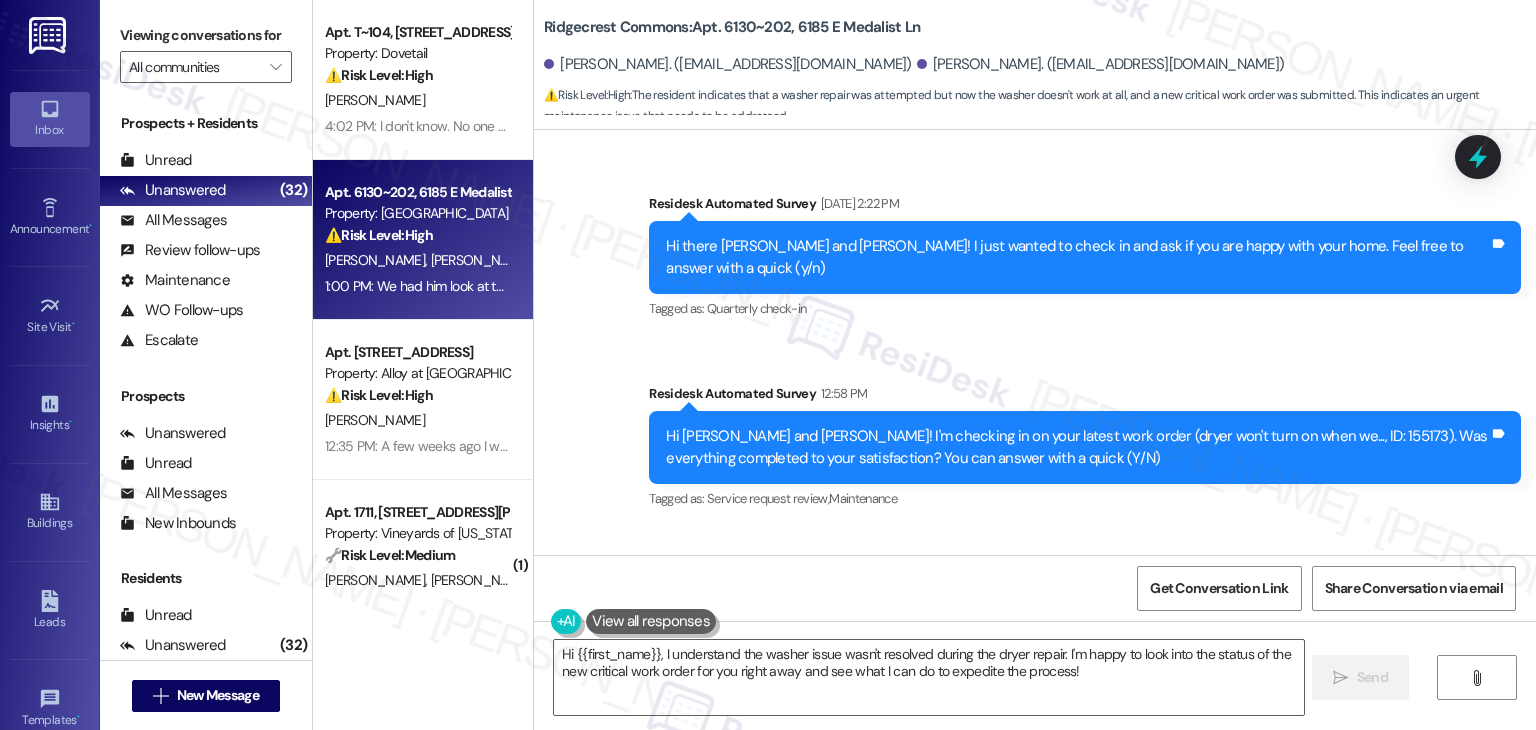 click on "Hi Olivia and Jace! I'm checking in on your latest work order (dryer won't turn on when we..., ID: 155173). Was everything completed to your satisfaction? You can answer with a quick (Y/N)" at bounding box center [1077, 447] 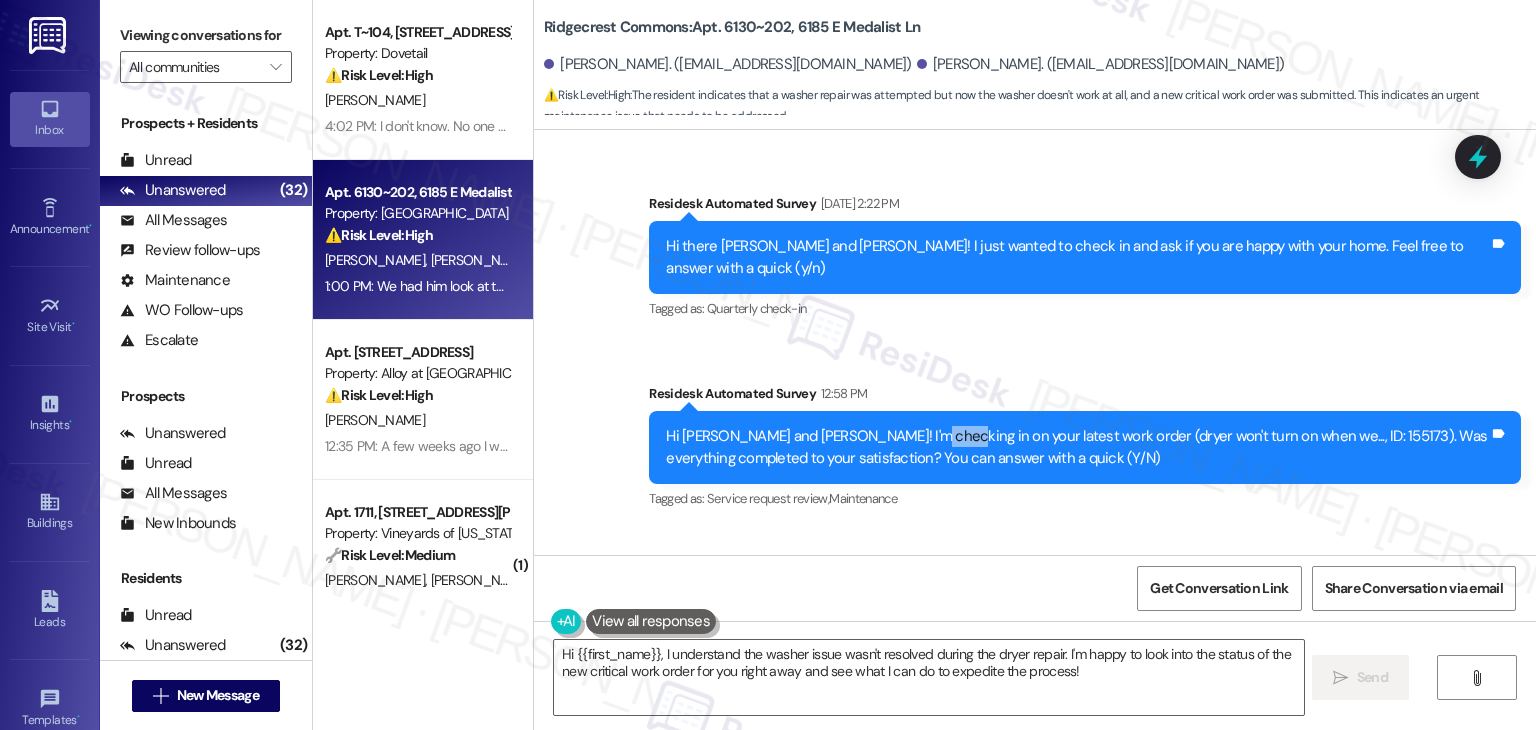 click on "Hi Olivia and Jace! I'm checking in on your latest work order (dryer won't turn on when we..., ID: 155173). Was everything completed to your satisfaction? You can answer with a quick (Y/N)" at bounding box center [1077, 447] 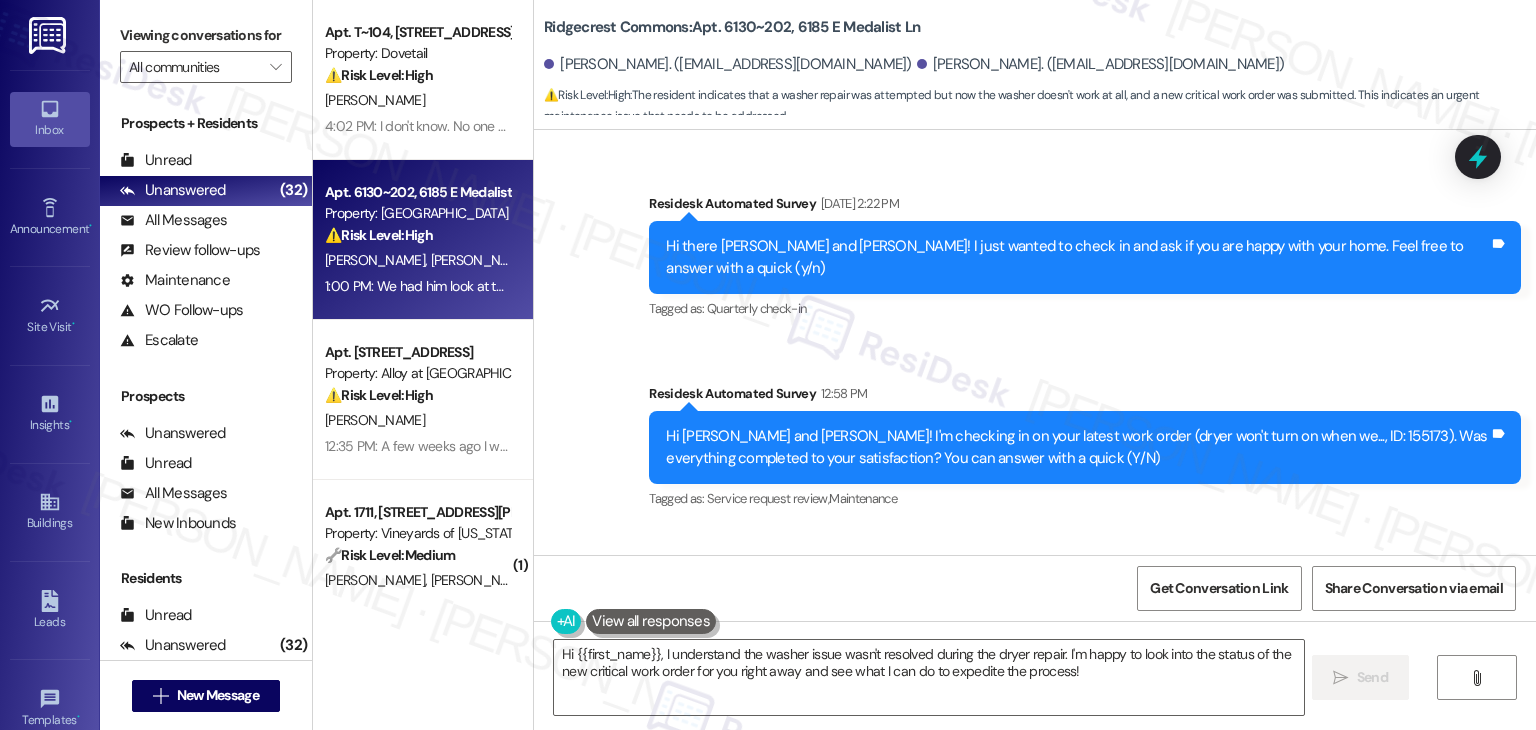 click on "Hi Olivia and Jace! I'm checking in on your latest work order (dryer won't turn on when we..., ID: 155173). Was everything completed to your satisfaction? You can answer with a quick (Y/N)" at bounding box center (1077, 447) 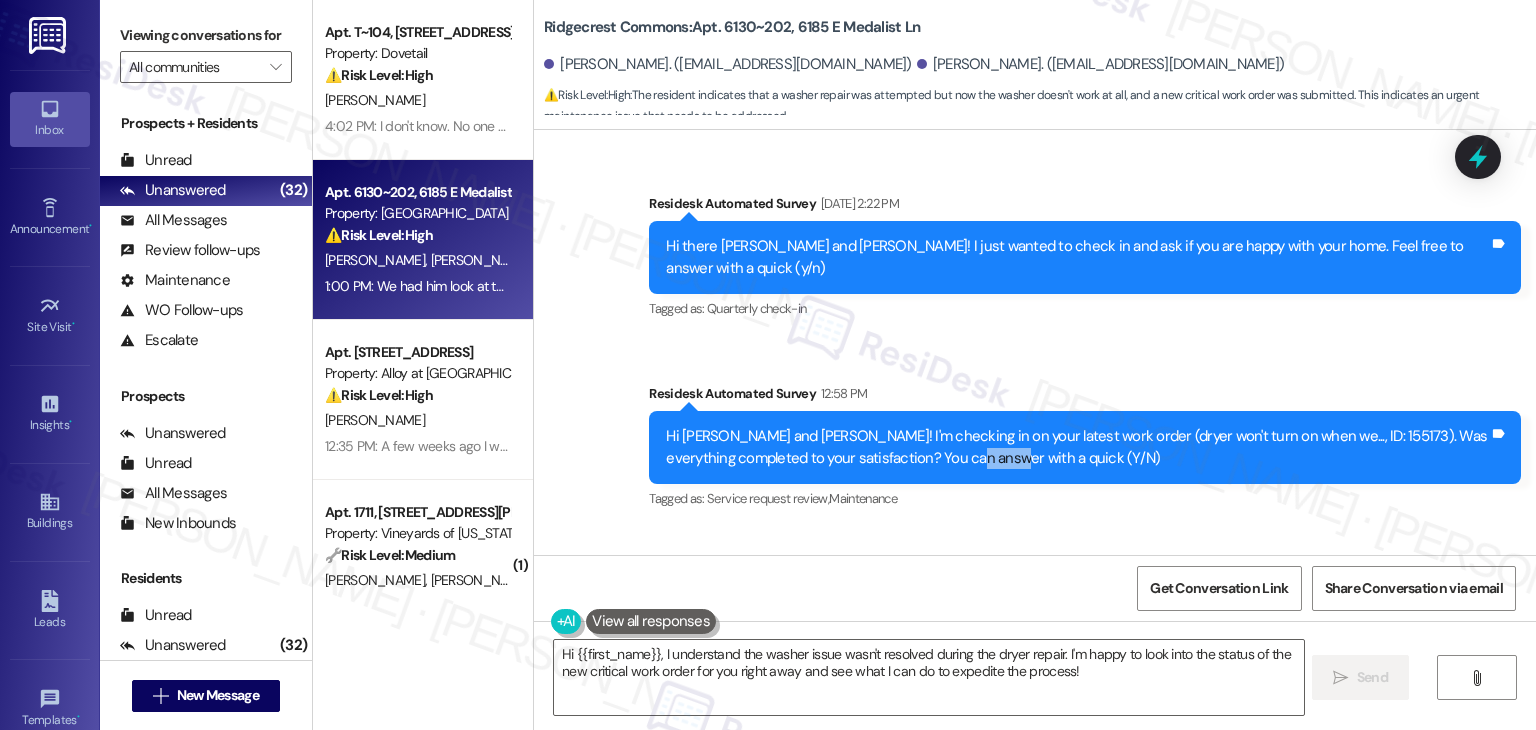 click on "Hi Olivia and Jace! I'm checking in on your latest work order (dryer won't turn on when we..., ID: 155173). Was everything completed to your satisfaction? You can answer with a quick (Y/N)" at bounding box center [1077, 447] 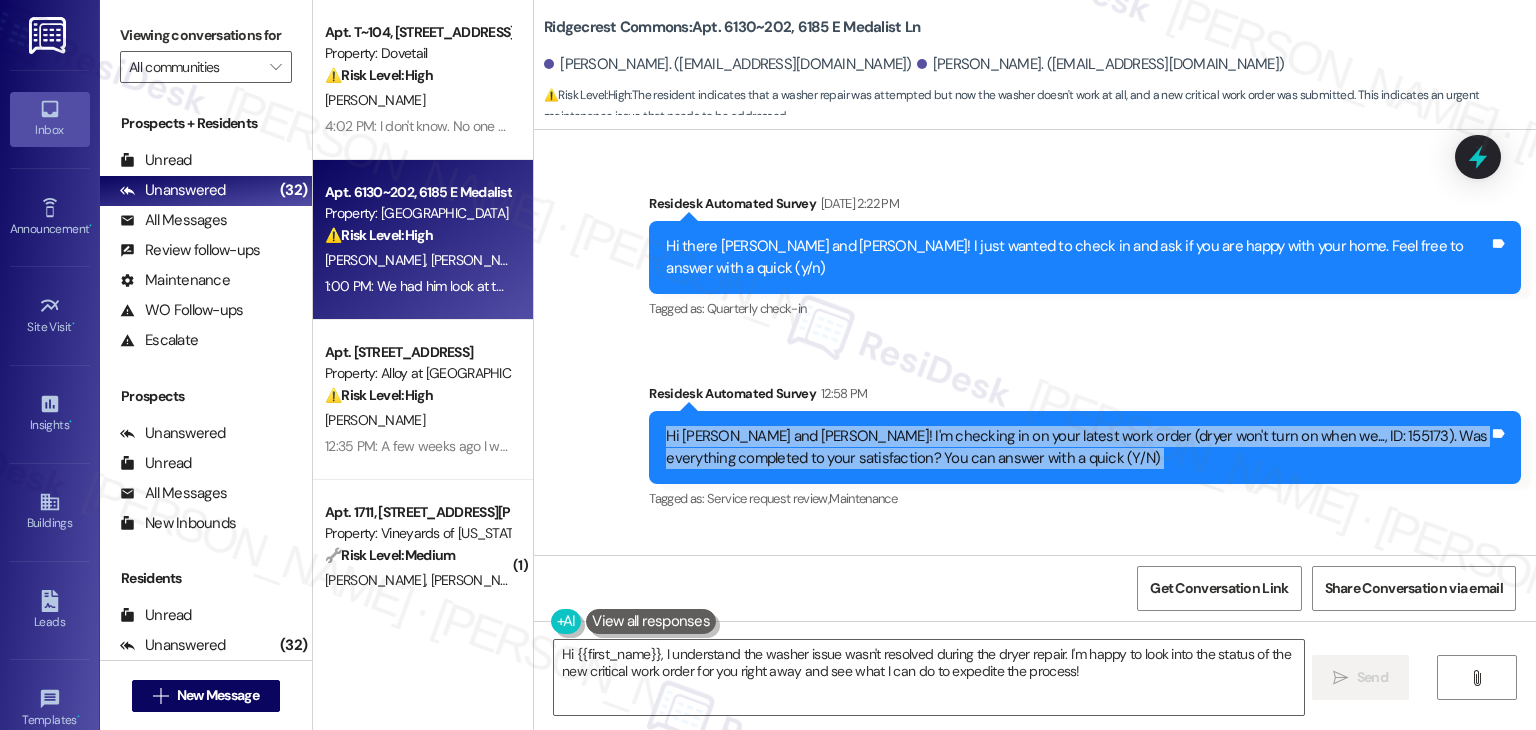 click on "Hi Olivia and Jace! I'm checking in on your latest work order (dryer won't turn on when we..., ID: 155173). Was everything completed to your satisfaction? You can answer with a quick (Y/N)" at bounding box center (1077, 447) 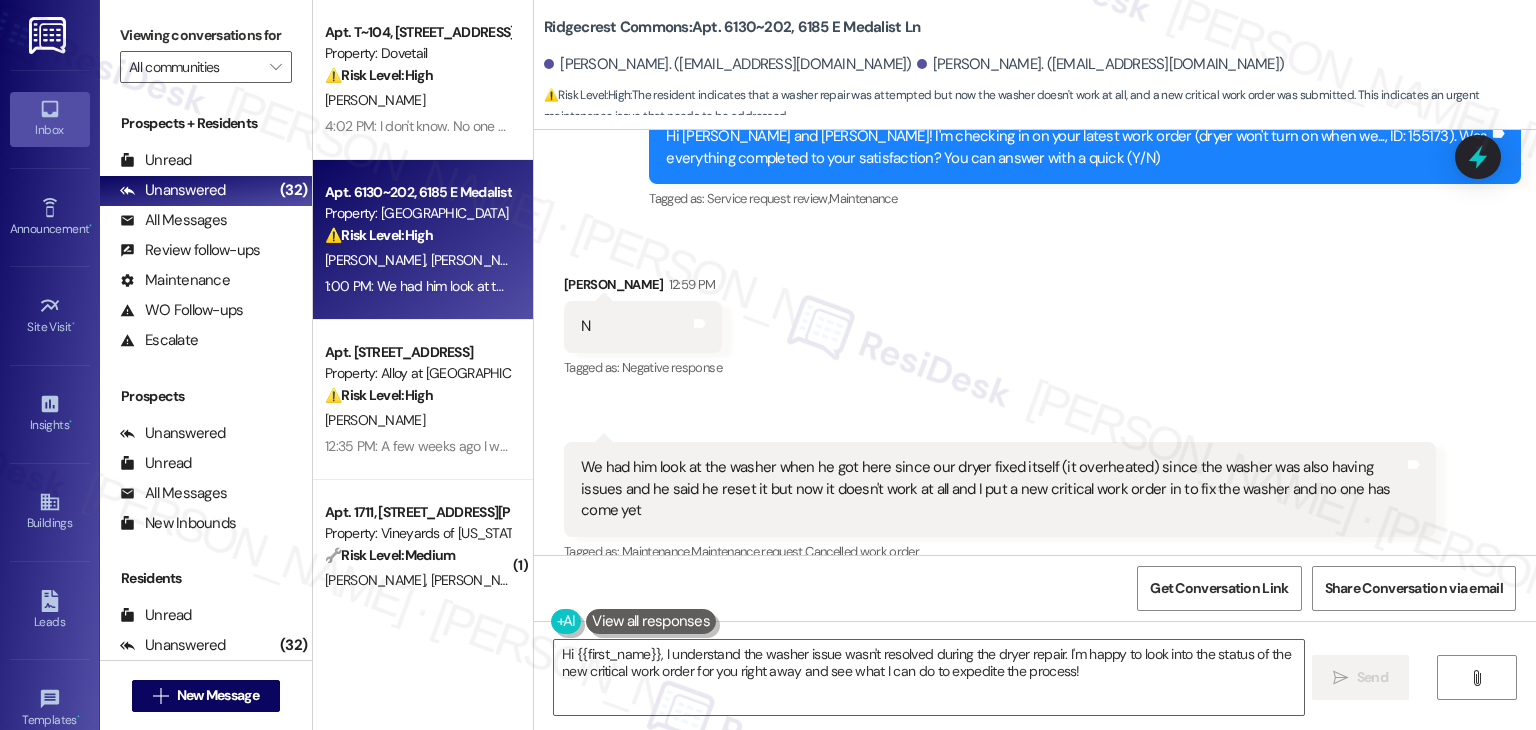 click on "We had him look at the washer when he got here since our dryer fixed itself (it overheated) since the washer was also having issues and he said he reset it but now it doesn't work at all and I put a new critical work order in to fix the washer and no one has come yet" at bounding box center [992, 489] 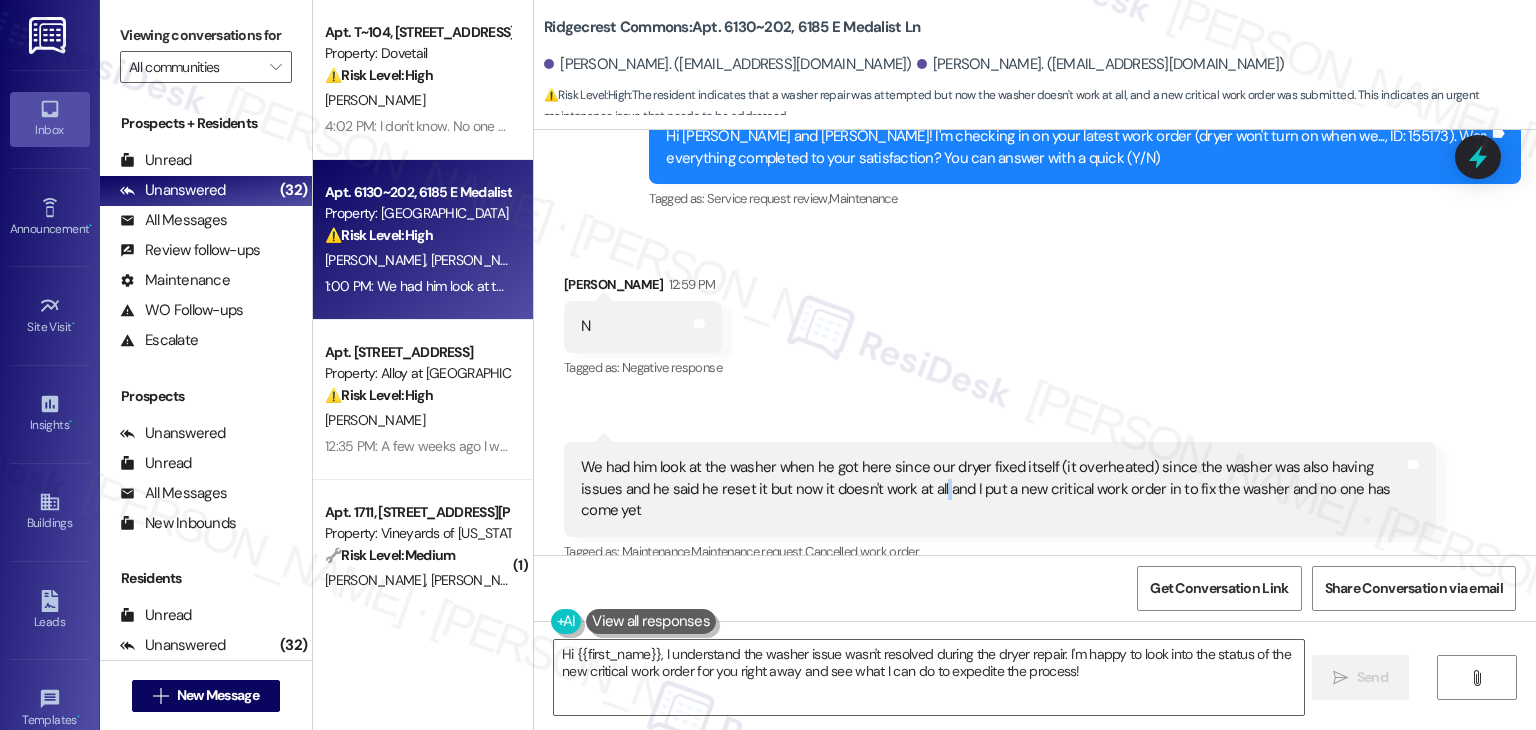 click on "We had him look at the washer when he got here since our dryer fixed itself (it overheated) since the washer was also having issues and he said he reset it but now it doesn't work at all and I put a new critical work order in to fix the washer and no one has come yet" at bounding box center (992, 489) 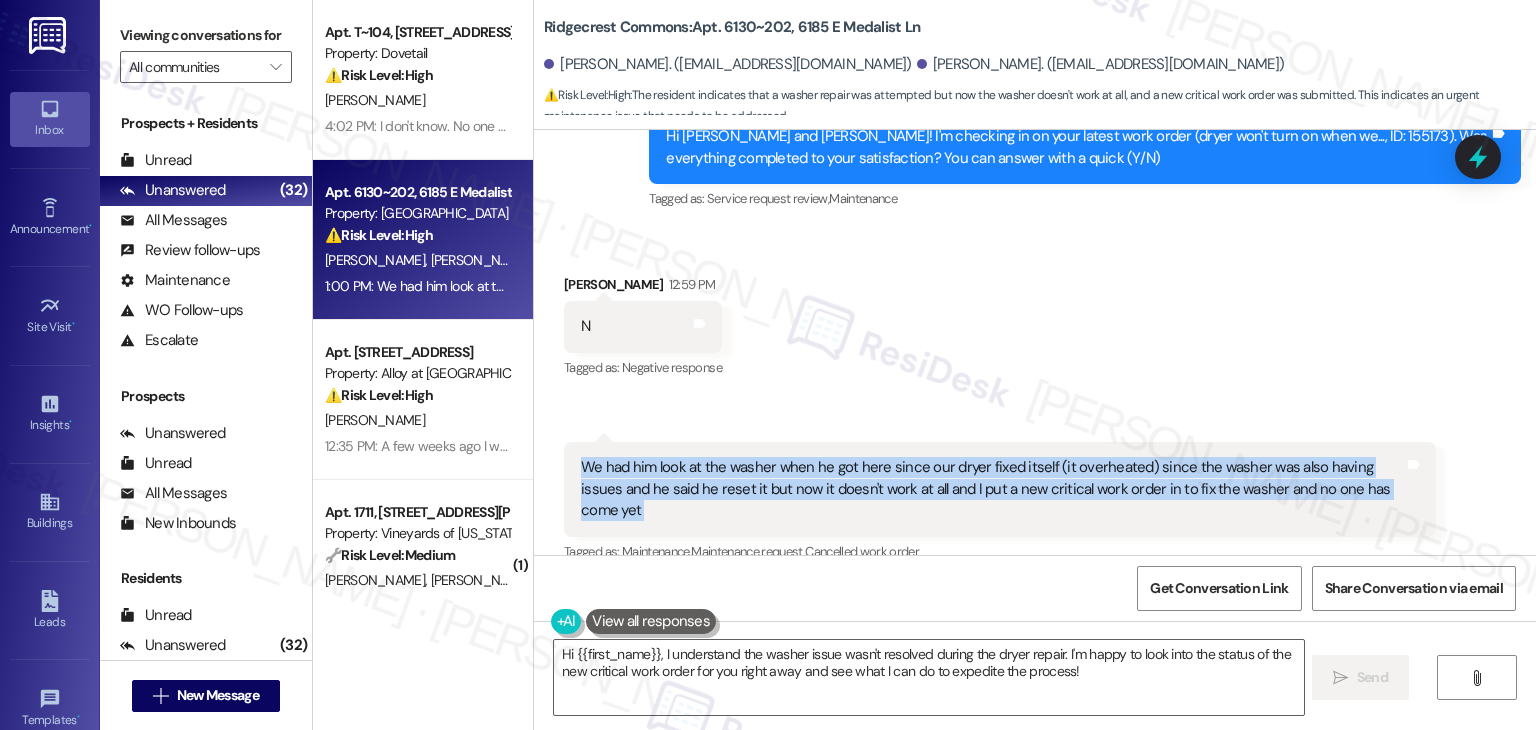 click on "We had him look at the washer when he got here since our dryer fixed itself (it overheated) since the washer was also having issues and he said he reset it but now it doesn't work at all and I put a new critical work order in to fix the washer and no one has come yet" at bounding box center [992, 489] 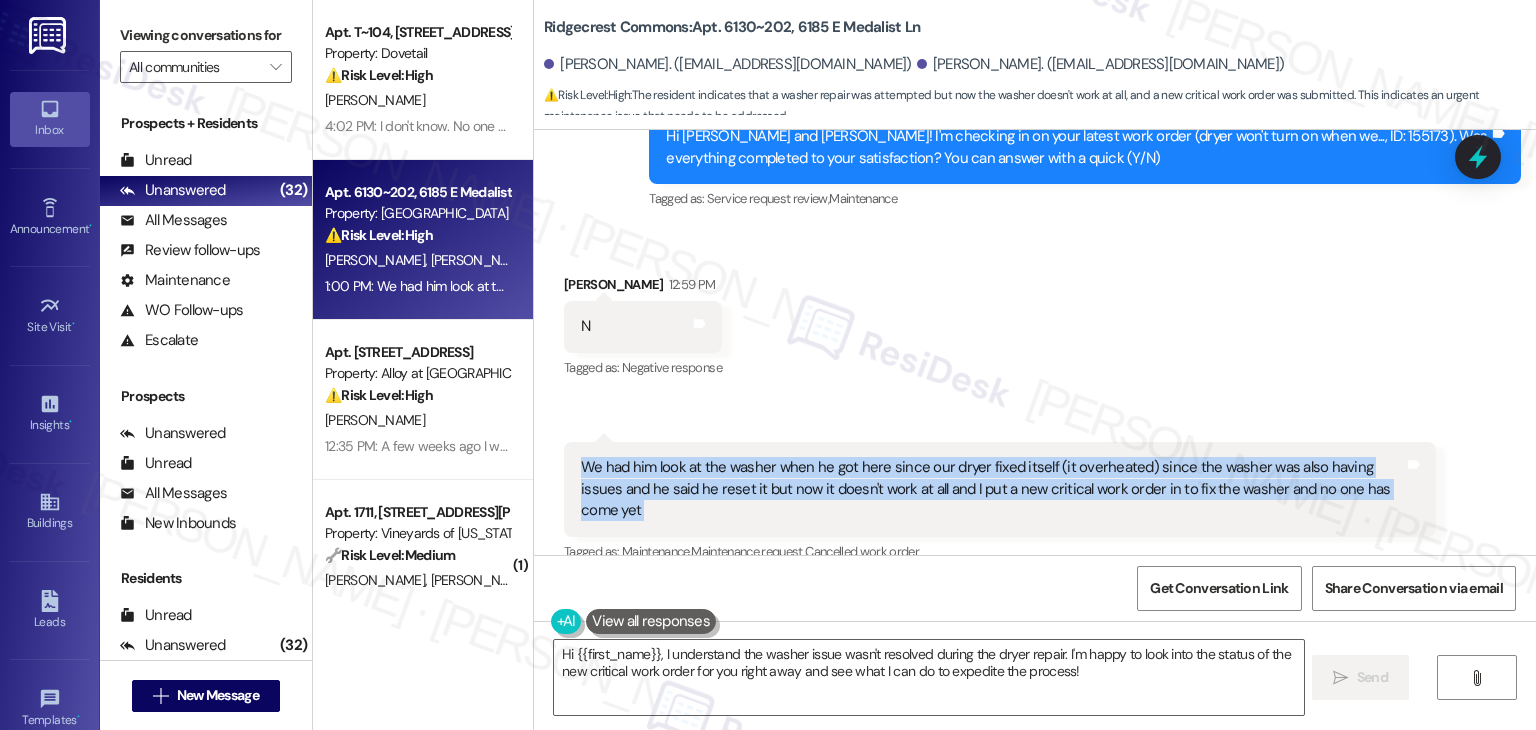 copy on "We had him look at the washer when he got here since our dryer fixed itself (it overheated) since the washer was also having issues and he said he reset it but now it doesn't work at all and I put a new critical work order in to fix the washer and no one has come yet  Tags and notes" 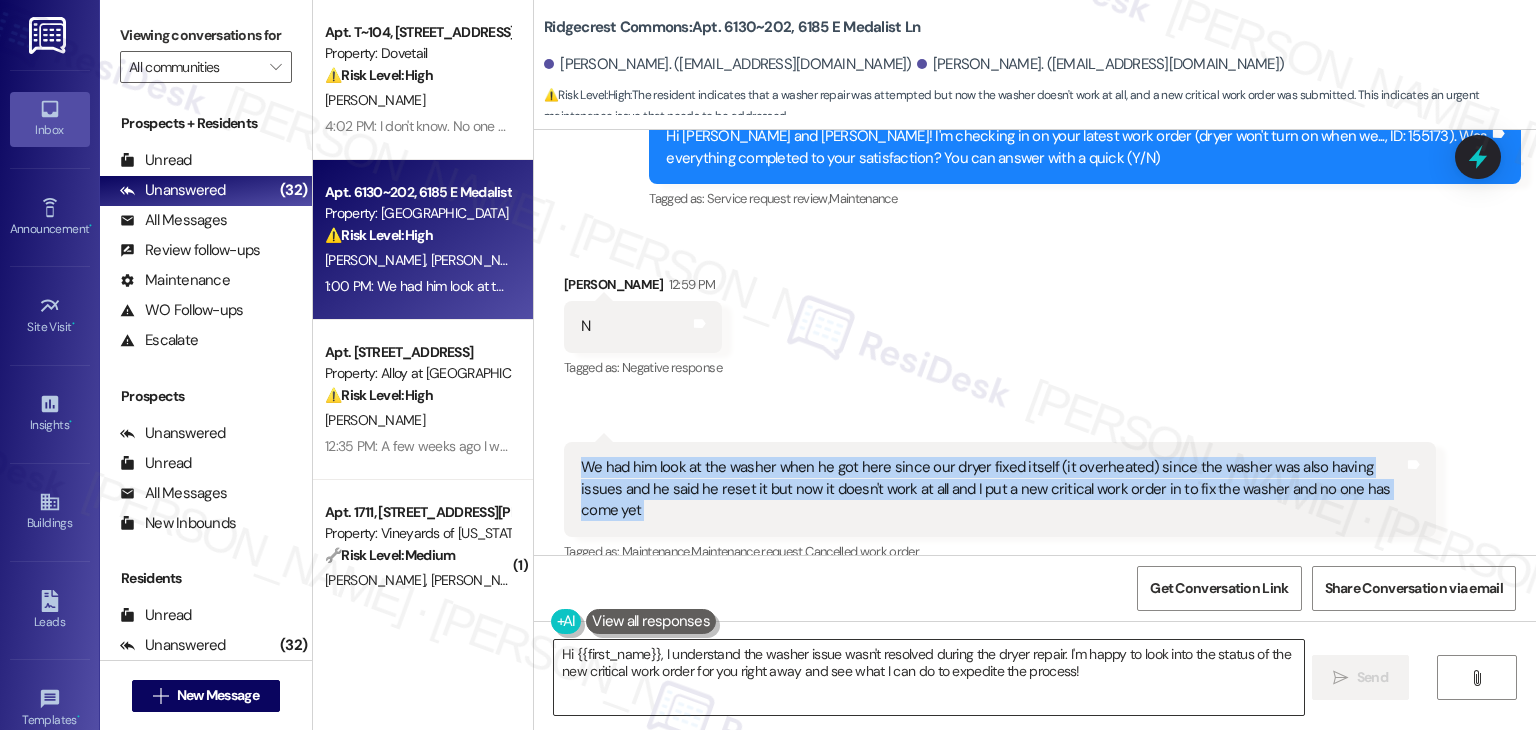 click on "Hi {{first_name}}, I understand the washer issue wasn't resolved during the dryer repair. I'm happy to look into the status of the new critical work order for you right away and see what I can do to expedite the process!" at bounding box center (928, 677) 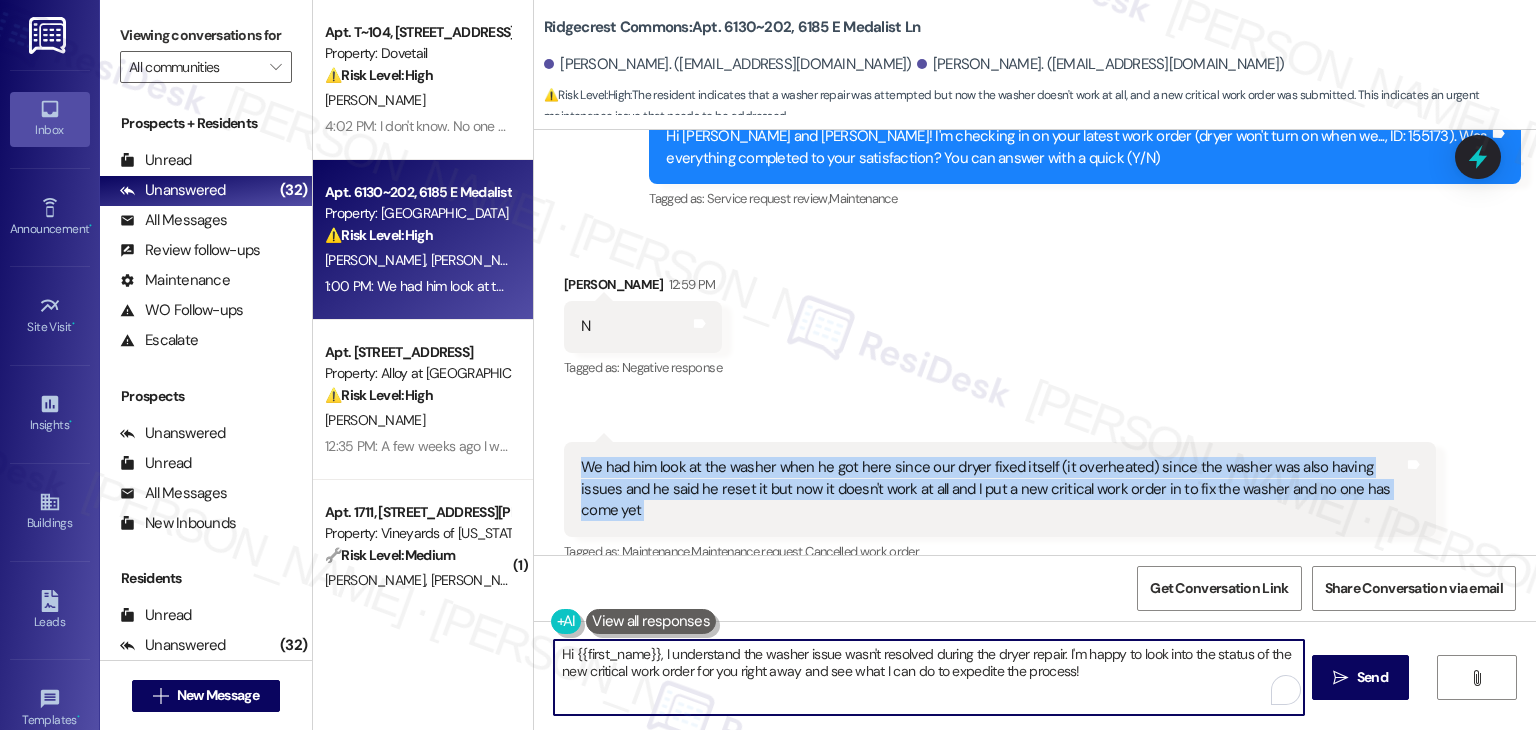 click on "Hi {{first_name}}, I understand the washer issue wasn't resolved during the dryer repair. I'm happy to look into the status of the new critical work order for you right away and see what I can do to expedite the process!" at bounding box center (928, 677) 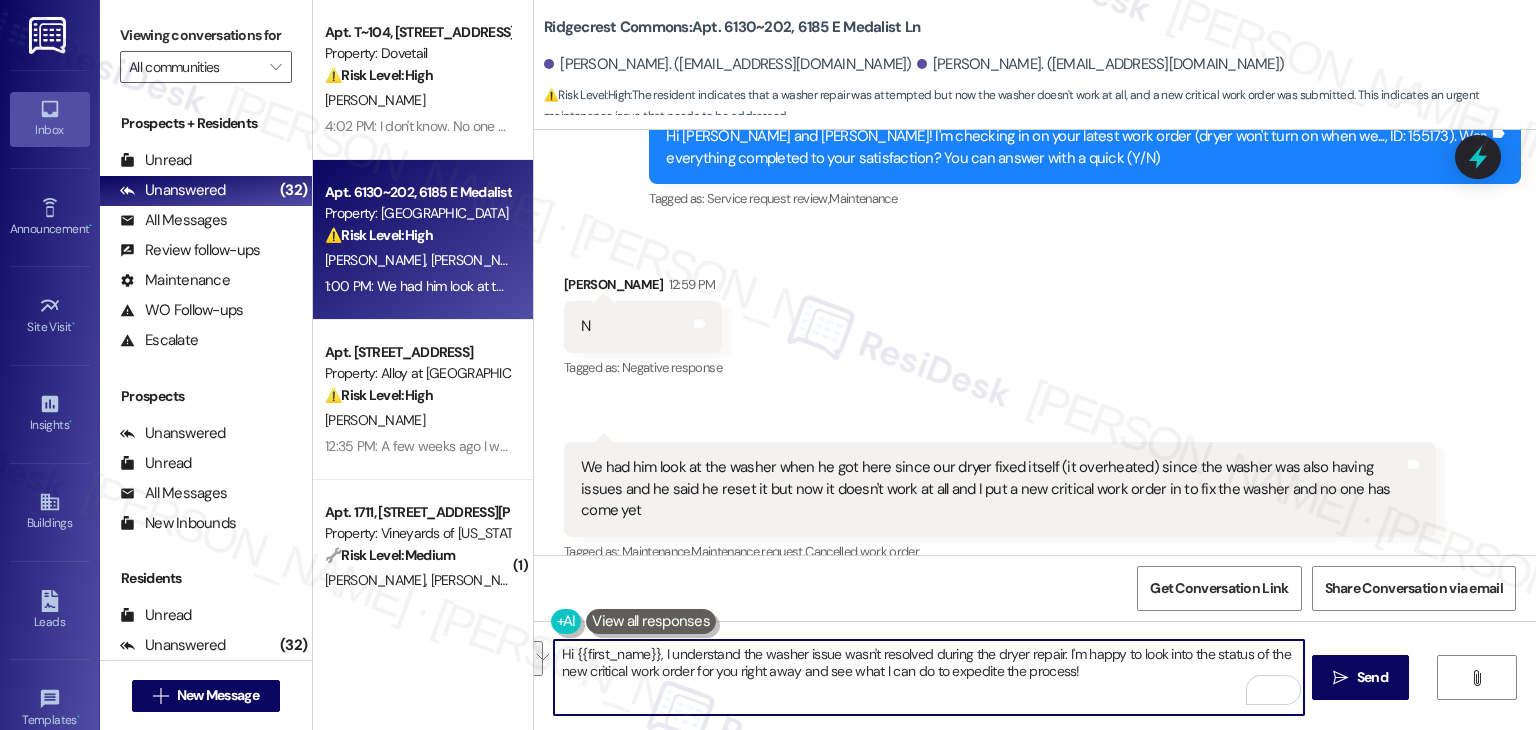 click on "Received via SMS Olivia Nelson 12:59 PM N Tags and notes Tagged as:   Negative response Click to highlight conversations about Negative response Received via SMS 1:00 PM Olivia Nelson Question 1:00 PM We had him look at the washer when he got here since our dryer fixed itself (it overheated) since the washer was also having issues and he said he reset it but now it doesn't work at all and I put a new critical work order in to fix the washer and no one has come yet  Tags and notes Tagged as:   Maintenance ,  Click to highlight conversations about Maintenance Maintenance request ,  Click to highlight conversations about Maintenance request Cancelled work order Click to highlight conversations about Cancelled work order  Related guidelines Show suggestions" at bounding box center (1035, 435) 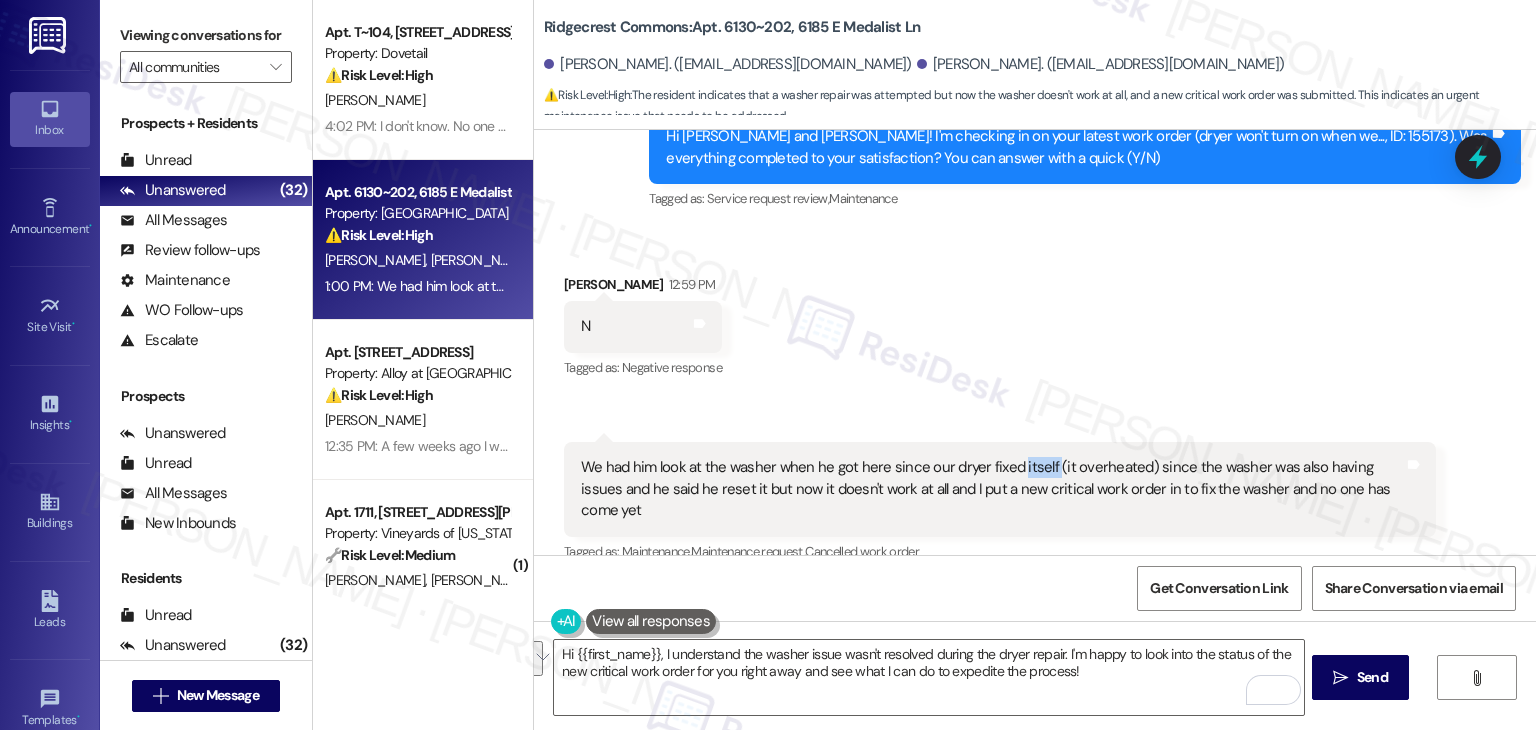 click on "Received via SMS Olivia Nelson 12:59 PM N Tags and notes Tagged as:   Negative response Click to highlight conversations about Negative response Received via SMS 1:00 PM Olivia Nelson Question 1:00 PM We had him look at the washer when he got here since our dryer fixed itself (it overheated) since the washer was also having issues and he said he reset it but now it doesn't work at all and I put a new critical work order in to fix the washer and no one has come yet  Tags and notes Tagged as:   Maintenance ,  Click to highlight conversations about Maintenance Maintenance request ,  Click to highlight conversations about Maintenance request Cancelled work order Click to highlight conversations about Cancelled work order  Related guidelines Show suggestions" at bounding box center (1035, 435) 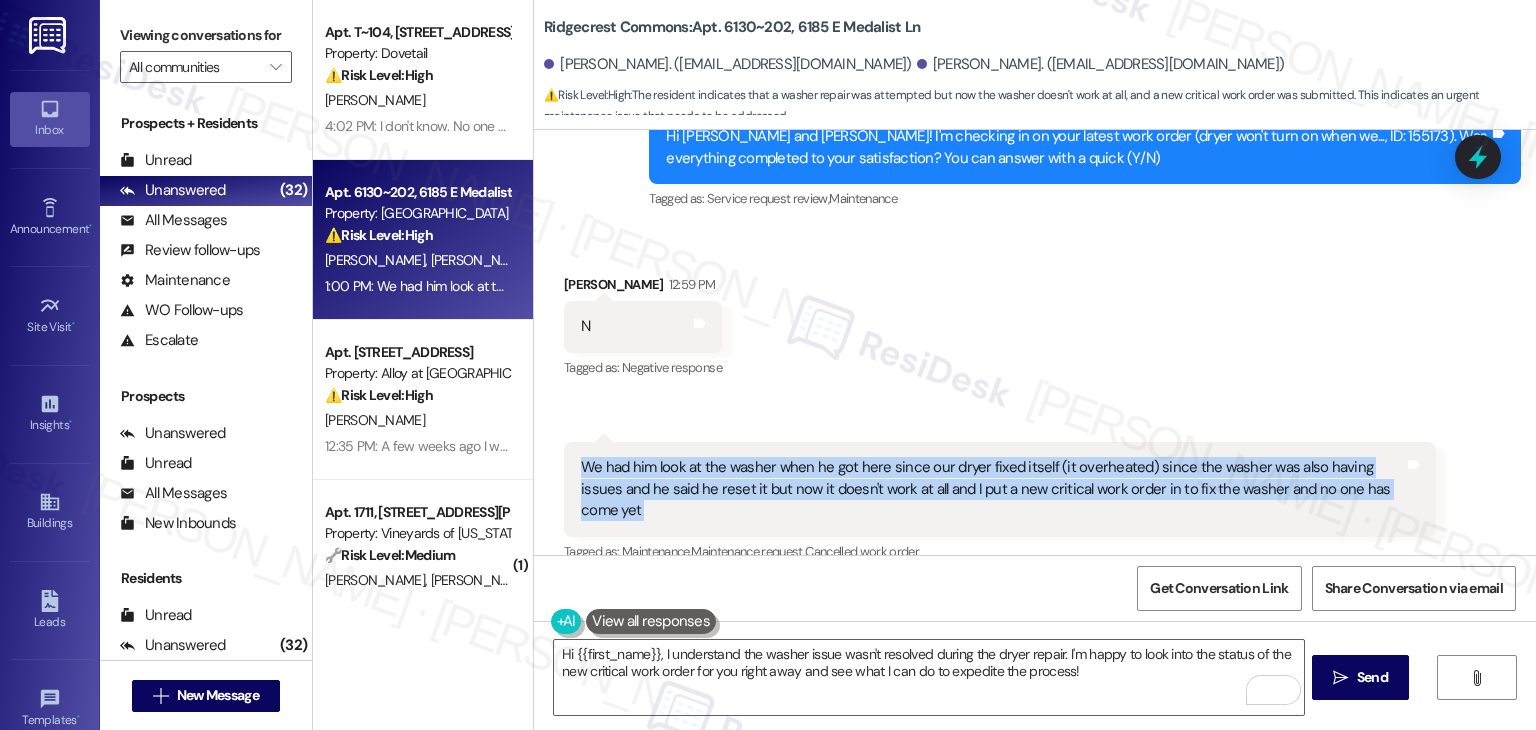 click on "Received via SMS Olivia Nelson 12:59 PM N Tags and notes Tagged as:   Negative response Click to highlight conversations about Negative response Received via SMS 1:00 PM Olivia Nelson Question 1:00 PM We had him look at the washer when he got here since our dryer fixed itself (it overheated) since the washer was also having issues and he said he reset it but now it doesn't work at all and I put a new critical work order in to fix the washer and no one has come yet  Tags and notes Tagged as:   Maintenance ,  Click to highlight conversations about Maintenance Maintenance request ,  Click to highlight conversations about Maintenance request Cancelled work order Click to highlight conversations about Cancelled work order  Related guidelines Show suggestions" at bounding box center (1035, 435) 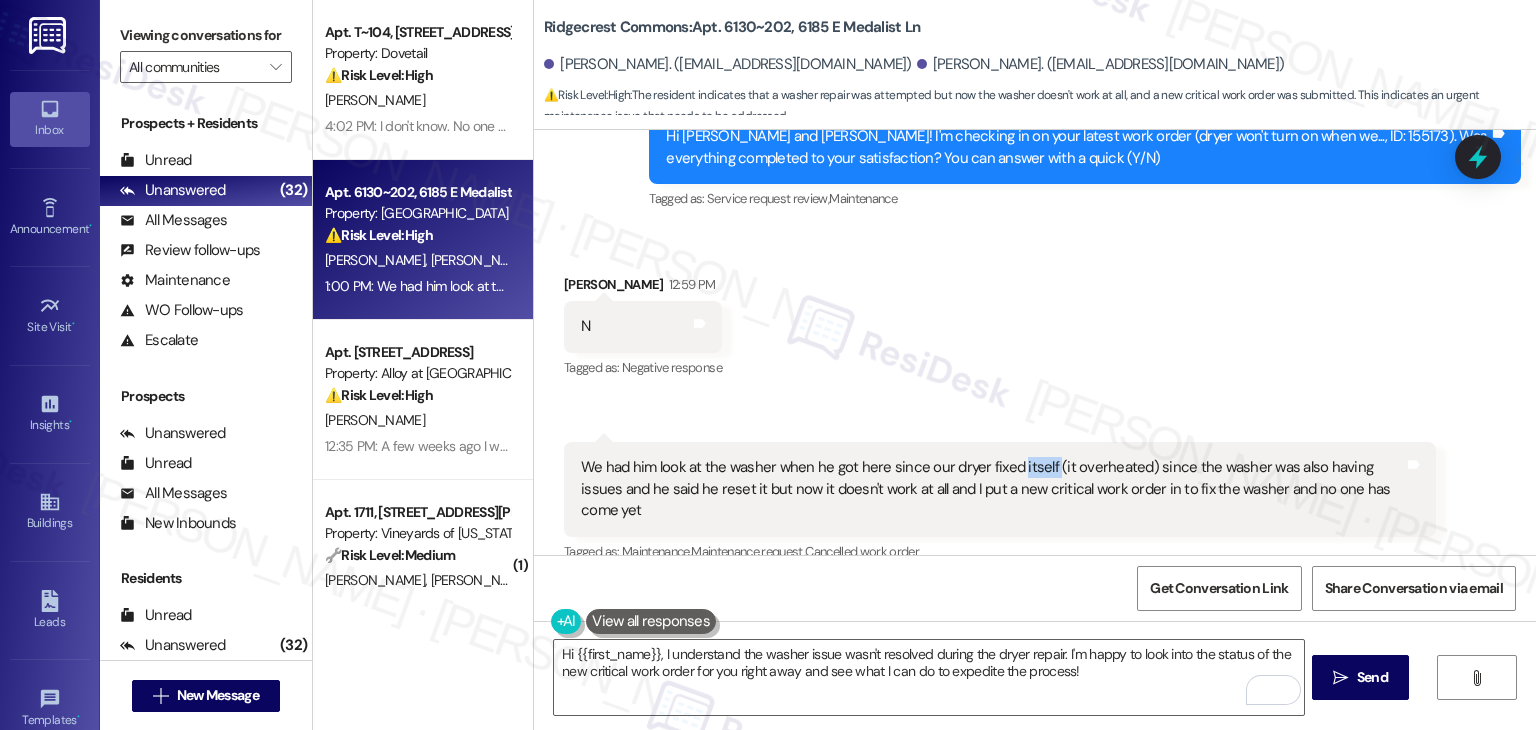 click on "Received via SMS Olivia Nelson 12:59 PM N Tags and notes Tagged as:   Negative response Click to highlight conversations about Negative response Received via SMS 1:00 PM Olivia Nelson Question 1:00 PM We had him look at the washer when he got here since our dryer fixed itself (it overheated) since the washer was also having issues and he said he reset it but now it doesn't work at all and I put a new critical work order in to fix the washer and no one has come yet  Tags and notes Tagged as:   Maintenance ,  Click to highlight conversations about Maintenance Maintenance request ,  Click to highlight conversations about Maintenance request Cancelled work order Click to highlight conversations about Cancelled work order  Related guidelines Show suggestions" at bounding box center (1035, 435) 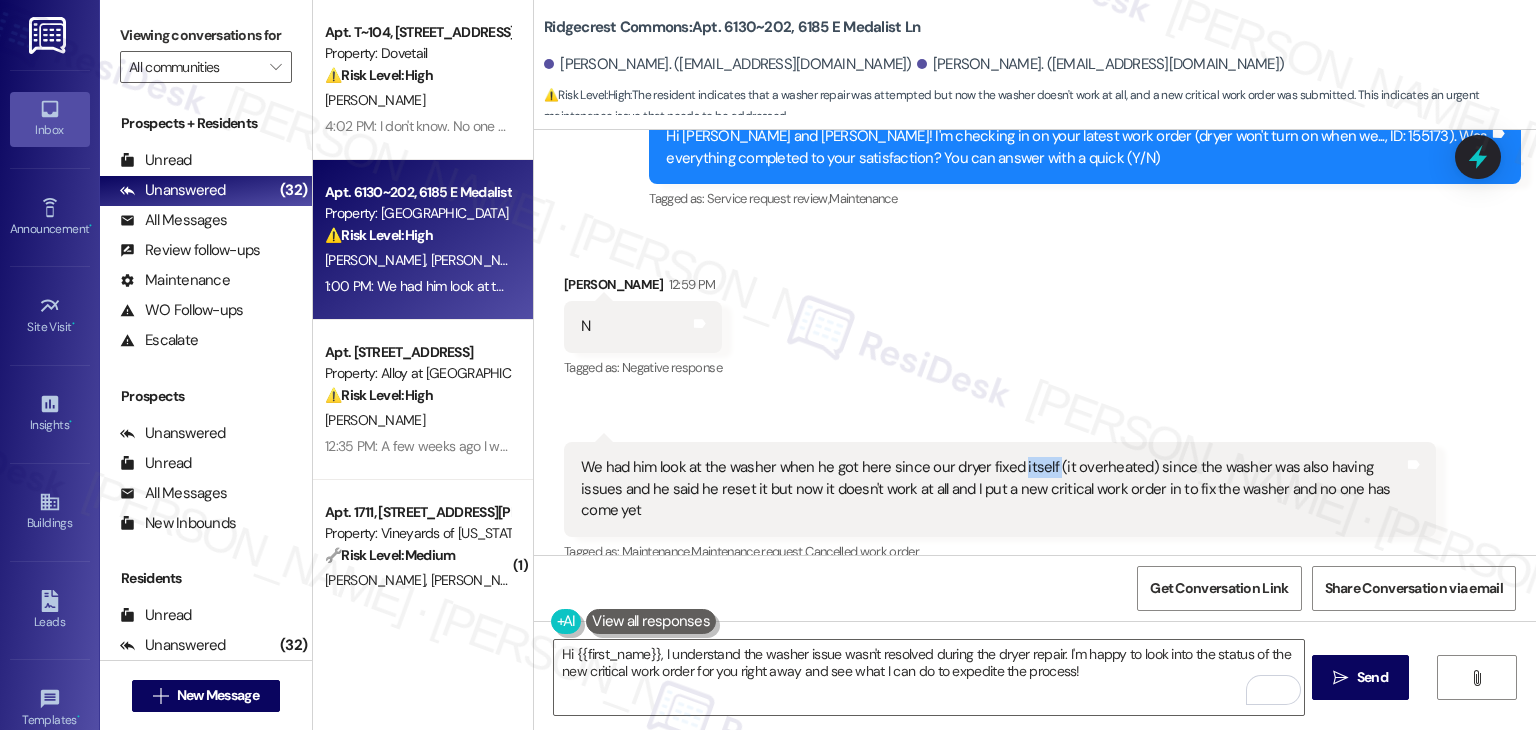 drag, startPoint x: 1388, startPoint y: 693, endPoint x: 986, endPoint y: 588, distance: 415.48645 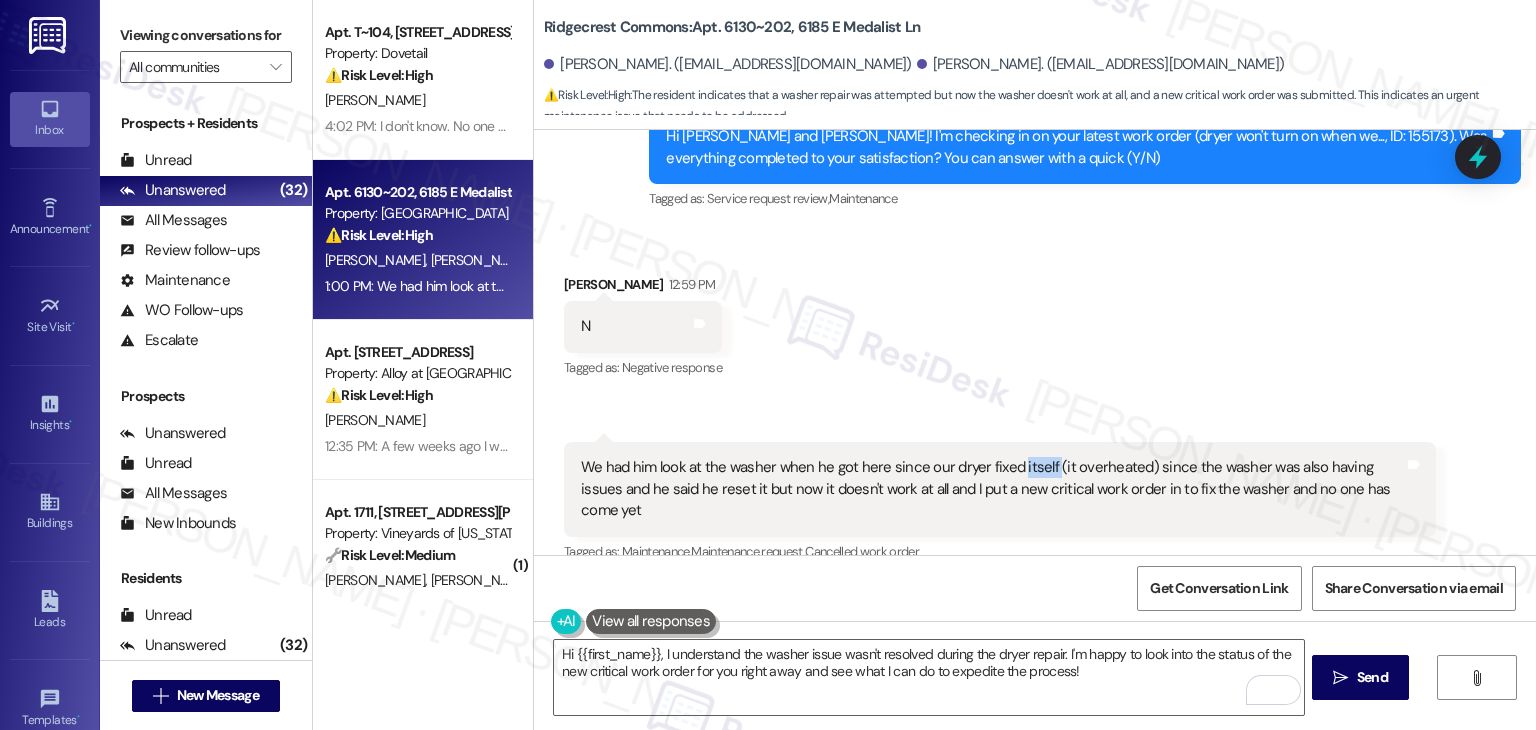 click on "Survey, sent via SMS Residesk Automated Survey Jan 10, 2025 at 11:30 AM Hi Olivia and Jace (Murph), I'm on the new offsite Resident Support Team for Ridgecrest Commons! My job is to work with your on-site management team to improve your experience at the property. Text us here at any time for assistance or questions. We will also reach out periodically for feedback. (Standard text messaging rates may apply) (You can always reply STOP to opt out of future messages) Tags and notes Tagged as:   Property launch Click to highlight conversations about Property launch Received via SMS Olivia Nelson   Neutral Jan 13, 2025 at 1:05 PM I am unable to renew my lease on the rent cafe app  Tags and notes Tagged as:   Rent/payments ,  Click to highlight conversations about Rent/payments Lease ,  Click to highlight conversations about Lease Lease renewal Click to highlight conversations about Lease renewal  Related guidelines Show suggestions Received via SMS 1:06 PM Olivia Nelson Jan 13, 2025 at 1:06 PM Tags and notes" at bounding box center (1035, 495) 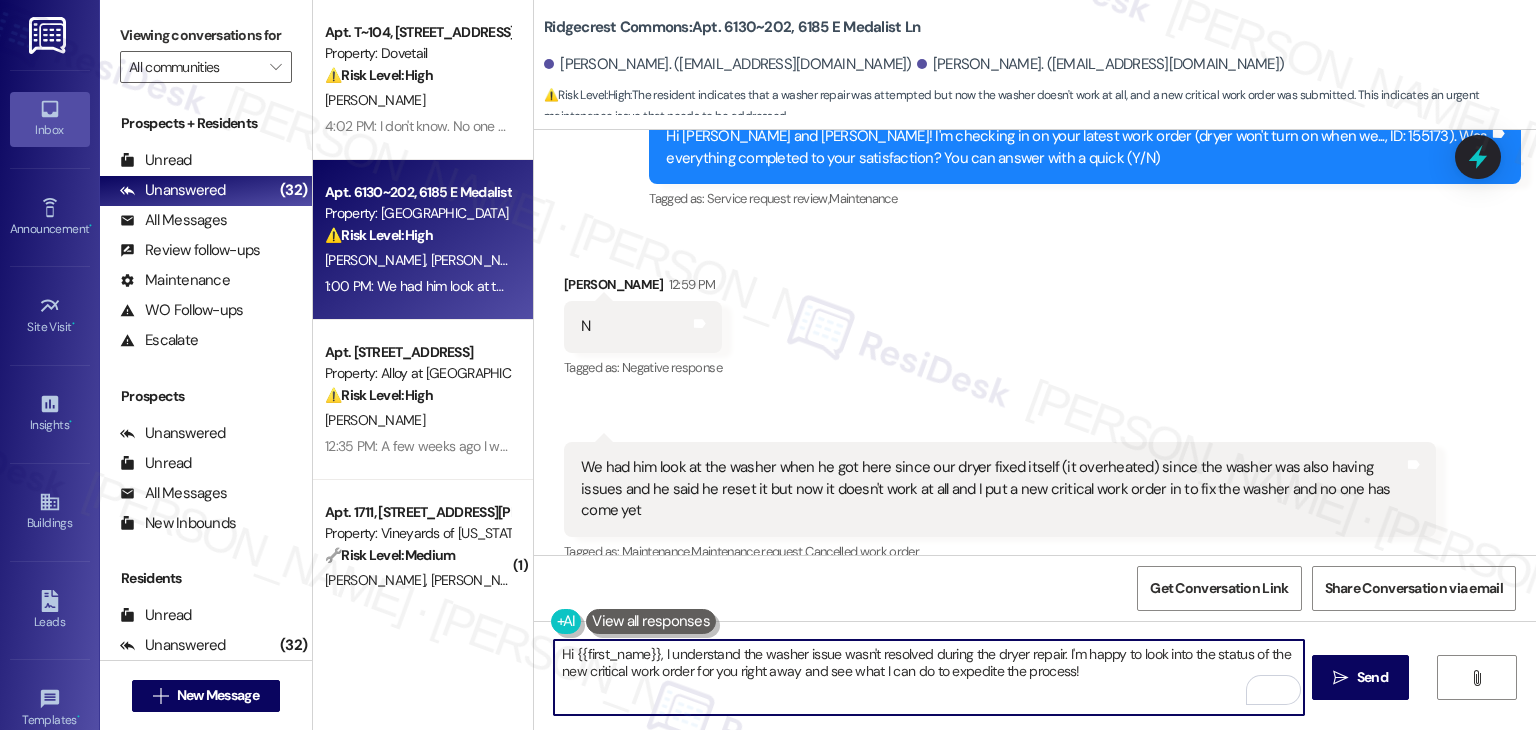 drag, startPoint x: 645, startPoint y: 643, endPoint x: 568, endPoint y: 657, distance: 78.26238 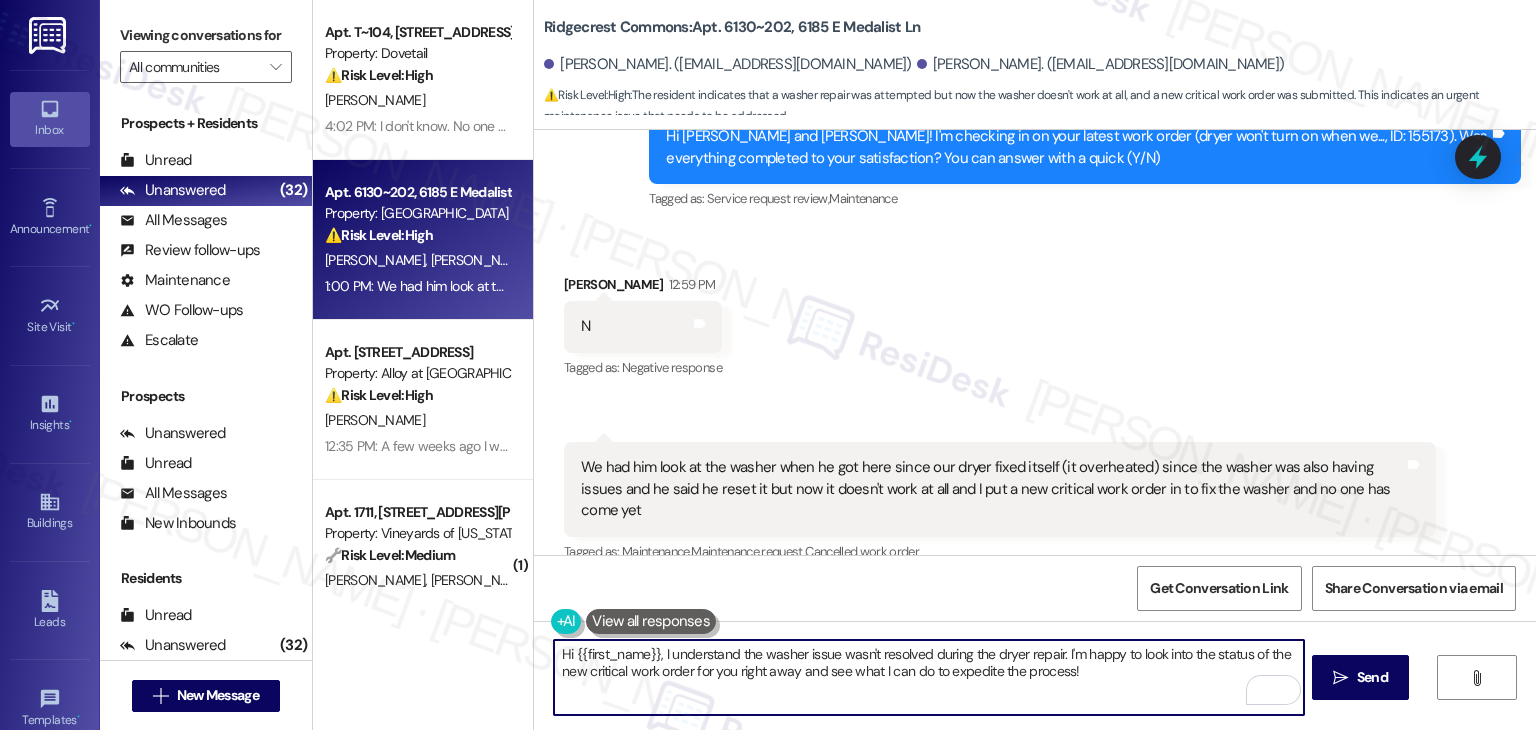 click on "Hi {{first_name}}, I understand the washer issue wasn't resolved during the dryer repair. I'm happy to look into the status of the new critical work order for you right away and see what I can do to expedite the process!" at bounding box center (928, 677) 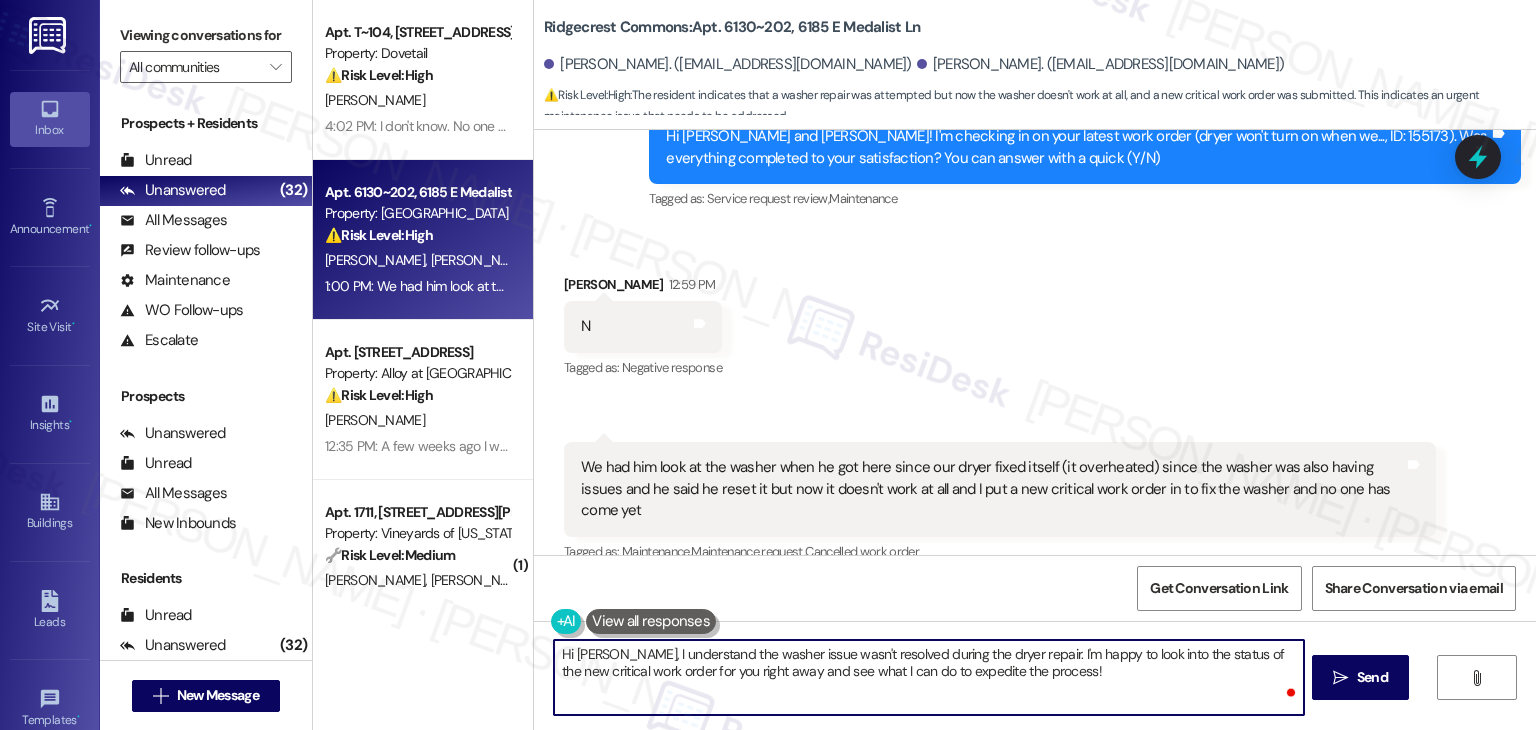 type on "Hi Olivia, I understand the washer issue wasn't resolved during the dryer repair. I'm happy to look into the status of the new critical work order for you right away and see what I can do to expedite the process!" 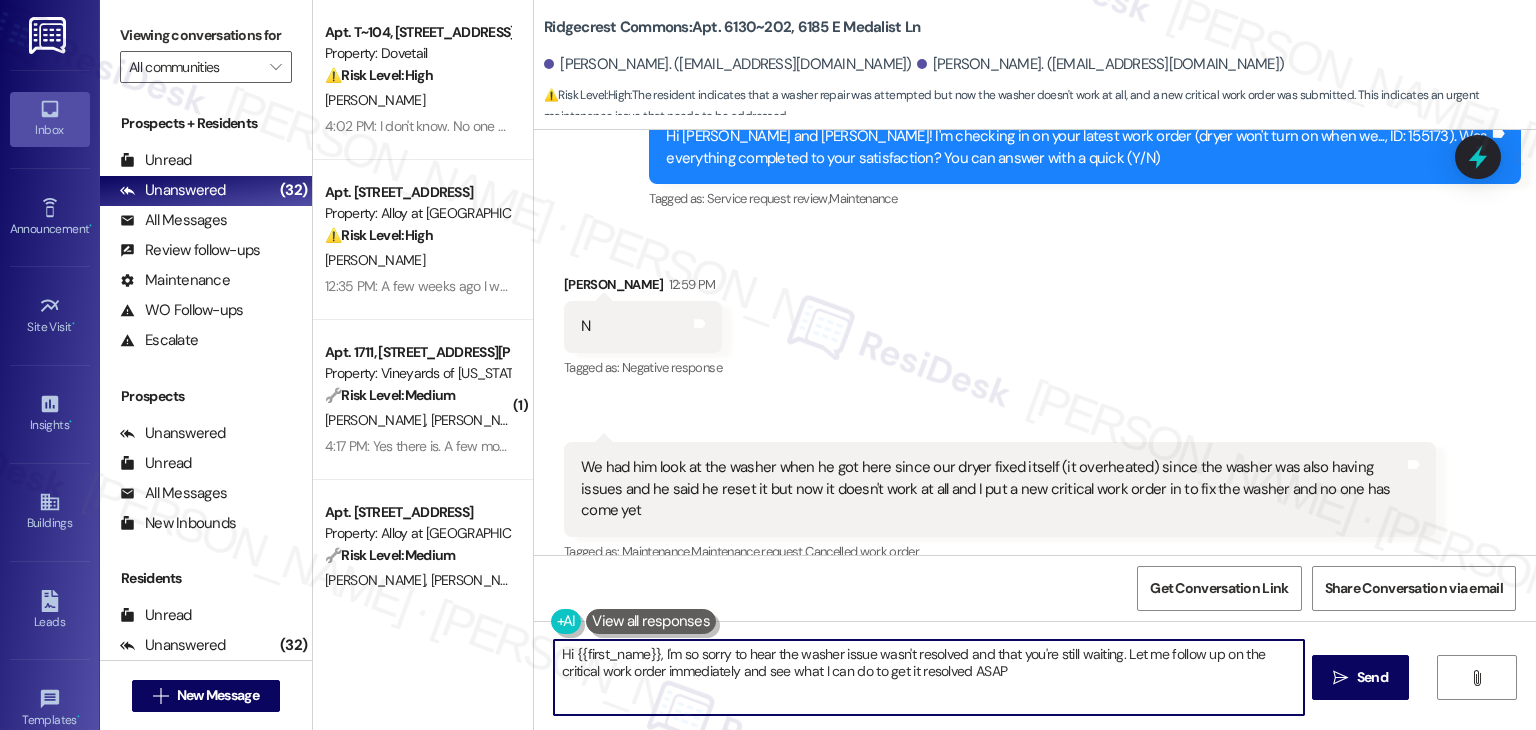 type on "Hi {{first_name}}, I'm so sorry to hear the washer issue wasn't resolved and that you're still waiting. Let me follow up on the critical work order immediately and see what I can do to get it resolved ASAP!" 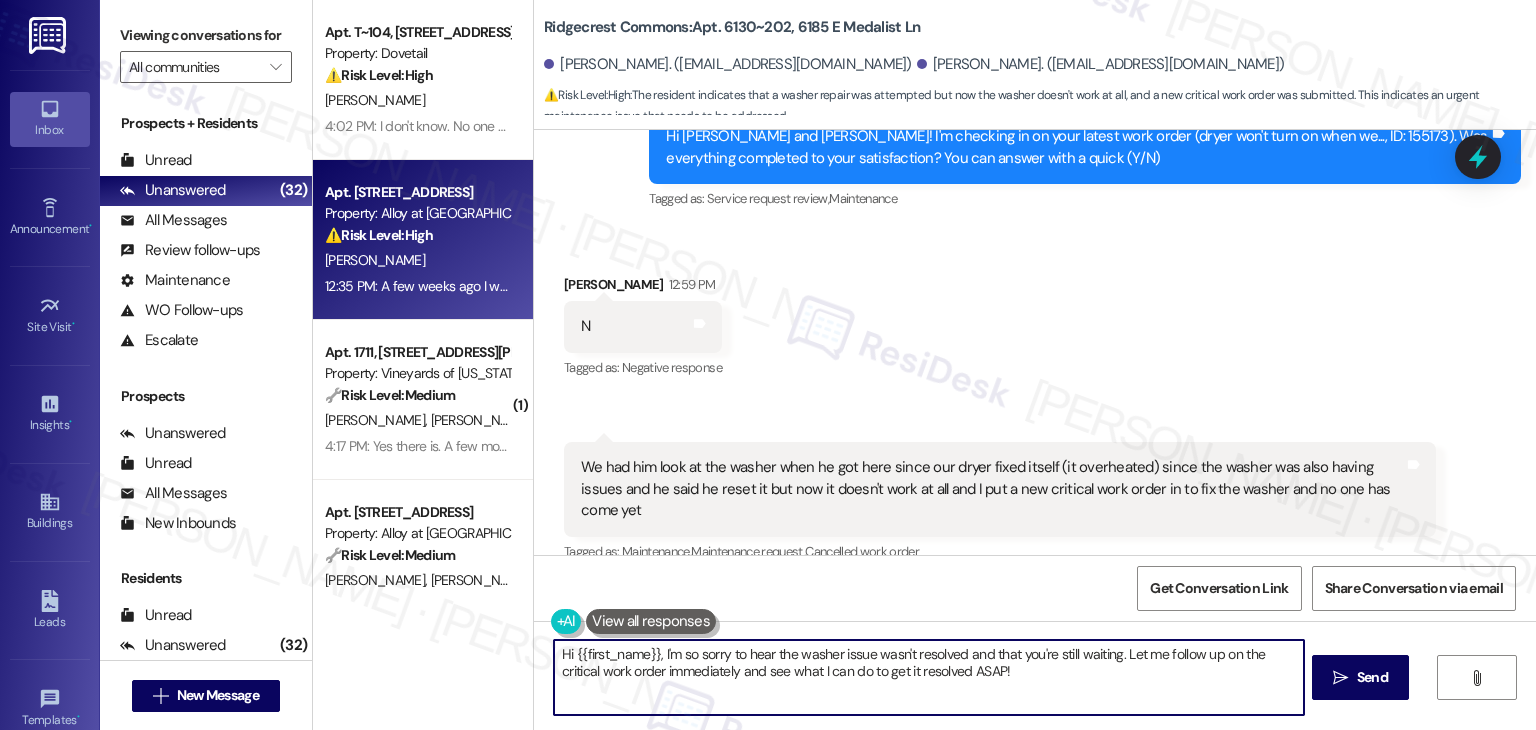 click on "Apt. B208, 100 South Geneva Road Property: Alloy at Geneva ⚠️  Risk Level:  High The resident is requesting a garage door code that is not working, and they need it urgently by Wednesday. This impacts their access to the property and requires timely resolution. B. Plowman 12:35 PM: A few weeks ago I was informed that a new garage door code would be sent to me, as the current move-in code is not working. Could you please provide me with the updated code and confirm when it will be activated?  I need this by Wednesday at the latest. 12:35 PM: A few weeks ago I was informed that a new garage door code would be sent to me, as the current move-in code is not working. Could you please provide me with the updated code and confirm when it will be activated?  I need this by Wednesday at the latest." at bounding box center [423, 240] 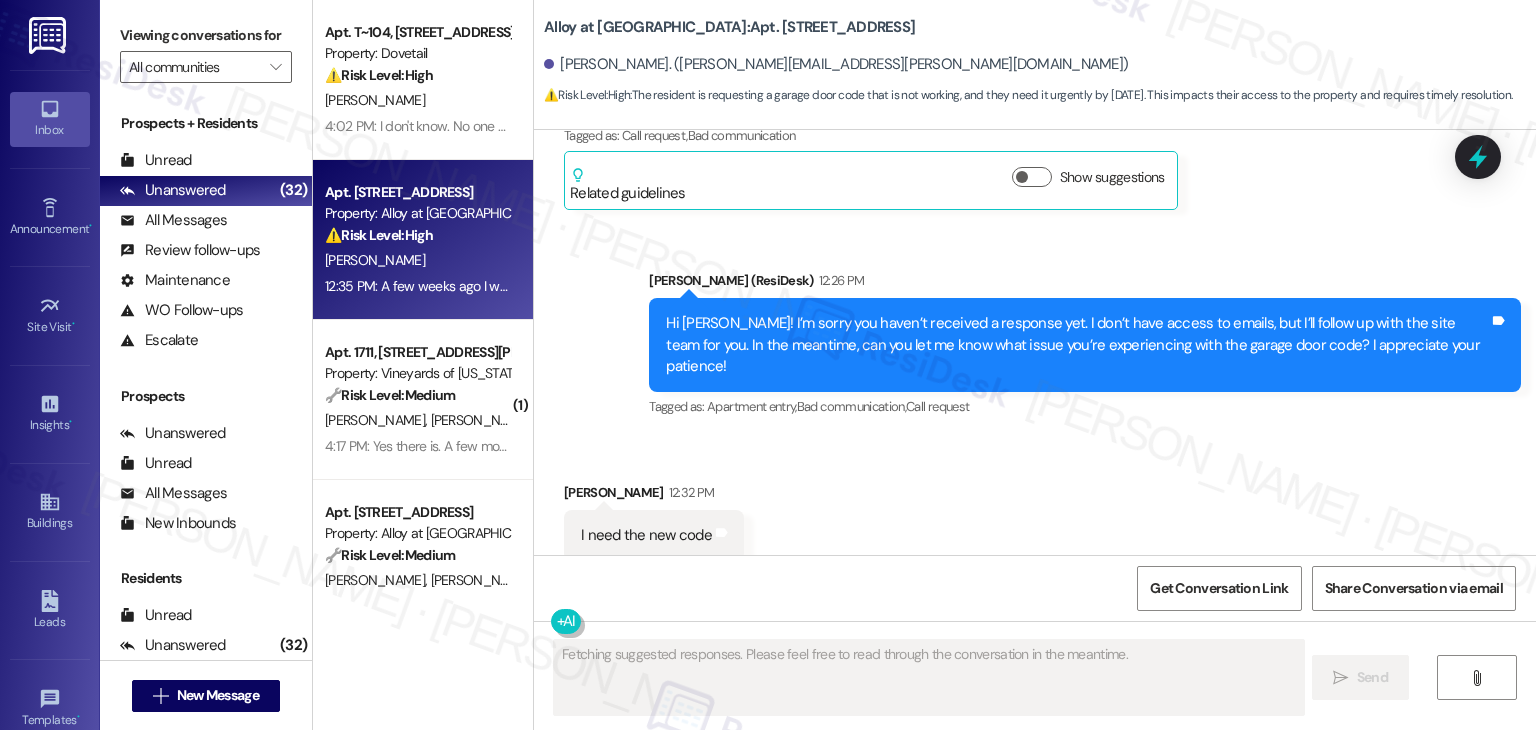 scroll, scrollTop: 9049, scrollLeft: 0, axis: vertical 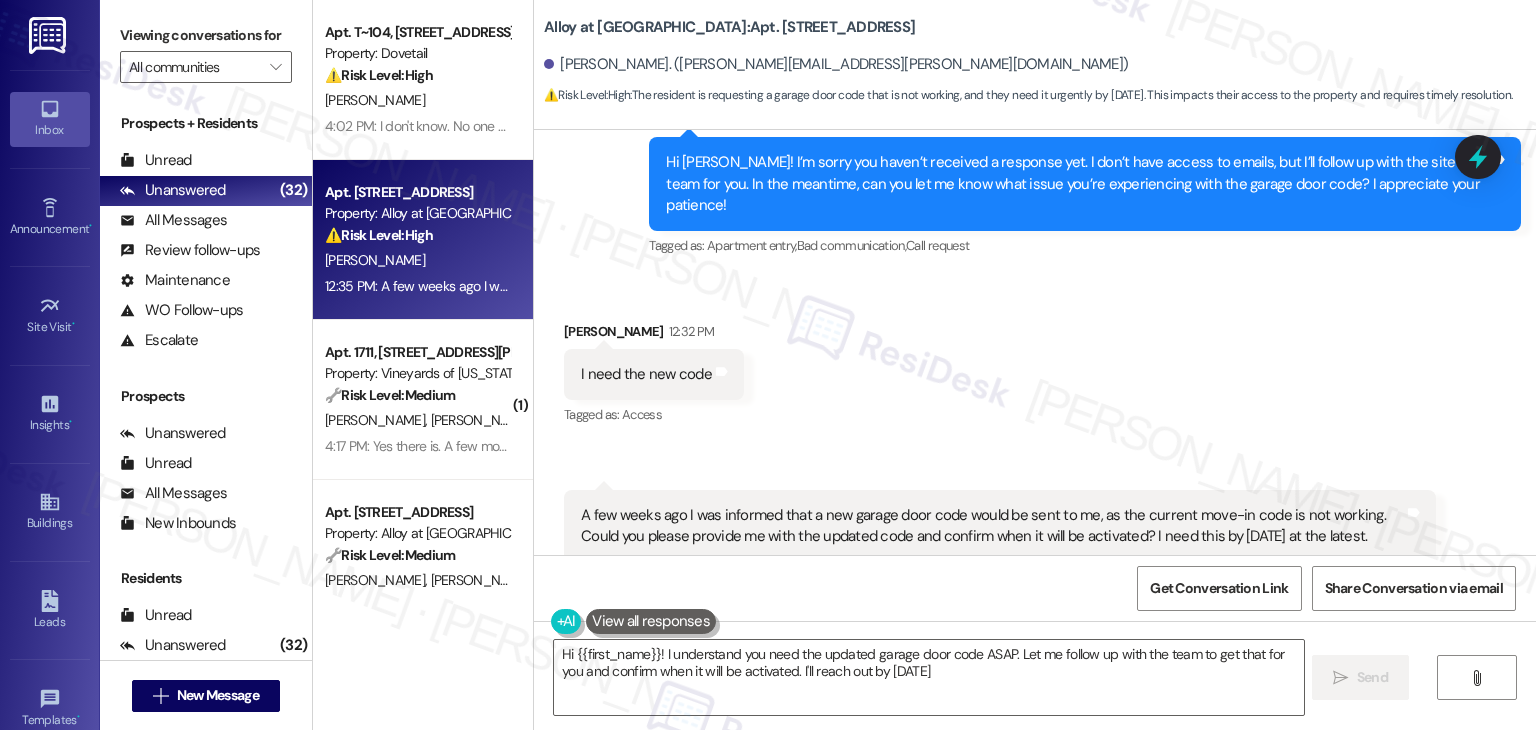 type on "Hi {{first_name}}! I understand you need the updated garage door code ASAP. Let me follow up with the team to get that for you and confirm when it will be activated. I'll reach out by Wednesday!" 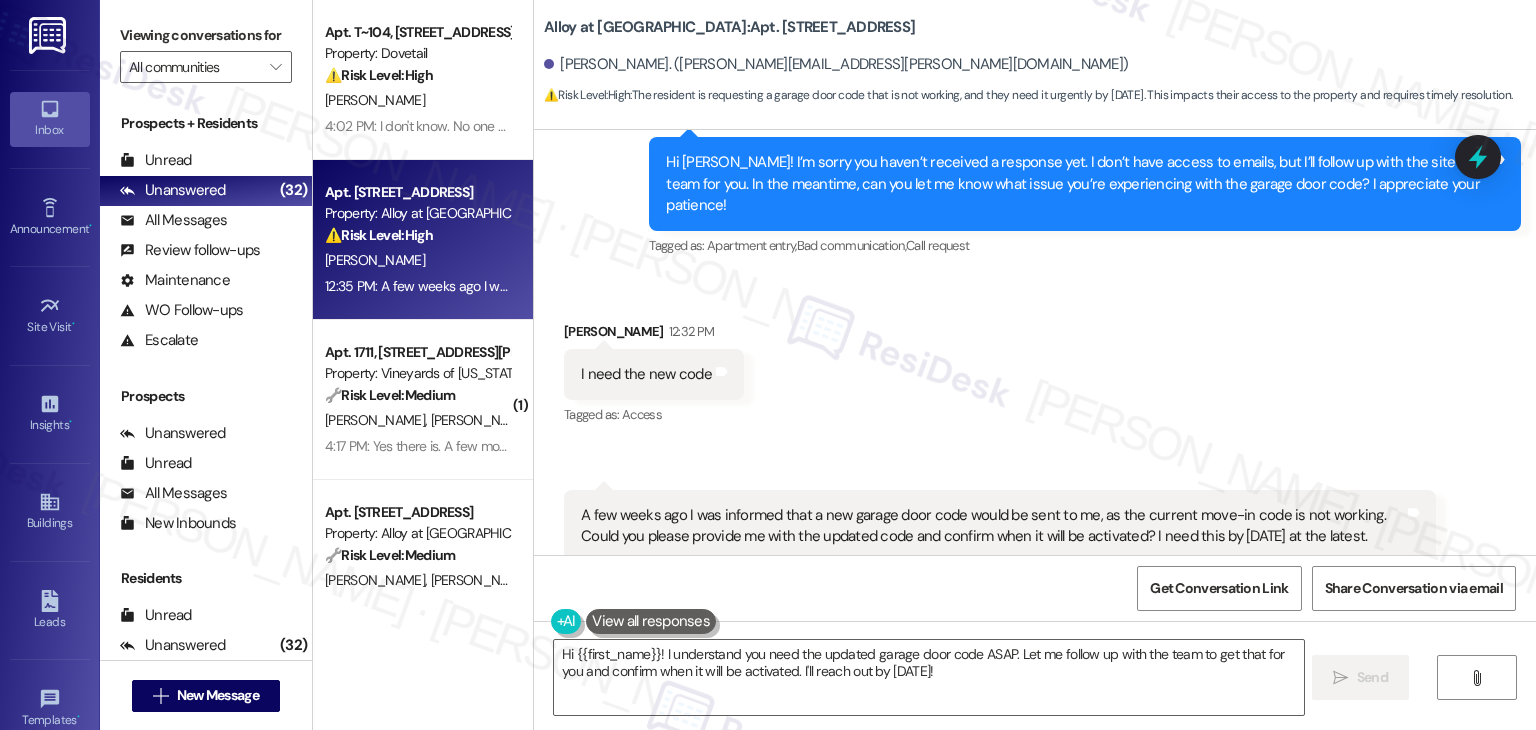 click on "Received via SMS Bridget Plowman 12:32 PM I need the new code  Tags and notes Tagged as:   Access Click to highlight conversations about Access Received via SMS 12:35 PM Bridget Plowman Question   Neutral 12:35 PM A few weeks ago I was informed that a new garage door code would be sent to me, as the current move-in code is not working. Could you please provide me with the updated code and confirm when it will be activated?  I need this by Wednesday at the latest. Tags and notes Tagged as:   Maintenance ,  Click to highlight conversations about Maintenance Access ,  Click to highlight conversations about Access Gate code ,  Click to highlight conversations about Gate code Apartment entry ,  Click to highlight conversations about Apartment entry Maintenance request Click to highlight conversations about Maintenance request  Related guidelines Show suggestions" at bounding box center (1035, 471) 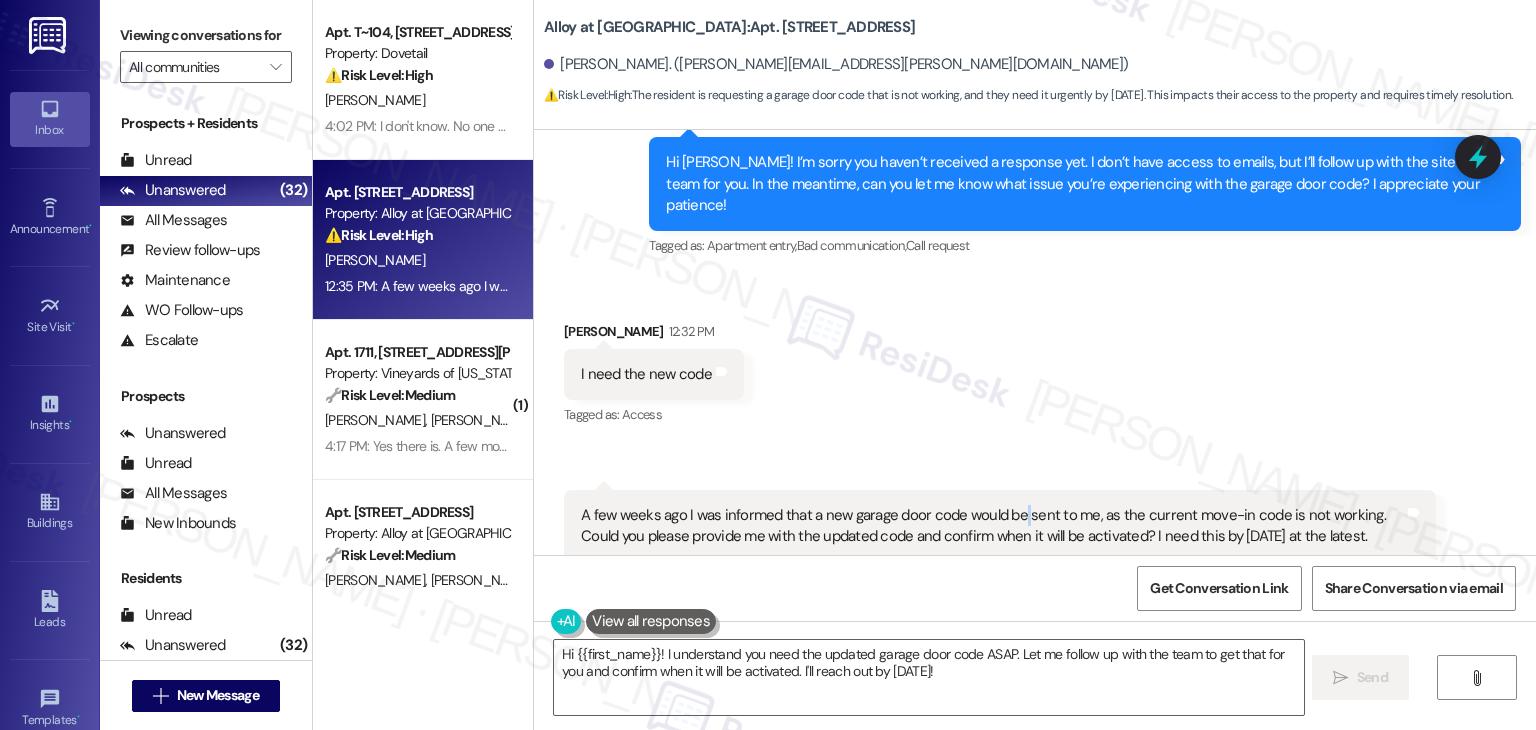 click on "Received via SMS Bridget Plowman 12:32 PM I need the new code  Tags and notes Tagged as:   Access Click to highlight conversations about Access Received via SMS 12:35 PM Bridget Plowman Question   Neutral 12:35 PM A few weeks ago I was informed that a new garage door code would be sent to me, as the current move-in code is not working. Could you please provide me with the updated code and confirm when it will be activated?  I need this by Wednesday at the latest. Tags and notes Tagged as:   Maintenance ,  Click to highlight conversations about Maintenance Access ,  Click to highlight conversations about Access Gate code ,  Click to highlight conversations about Gate code Apartment entry ,  Click to highlight conversations about Apartment entry Maintenance request Click to highlight conversations about Maintenance request  Related guidelines Show suggestions" at bounding box center (1035, 471) 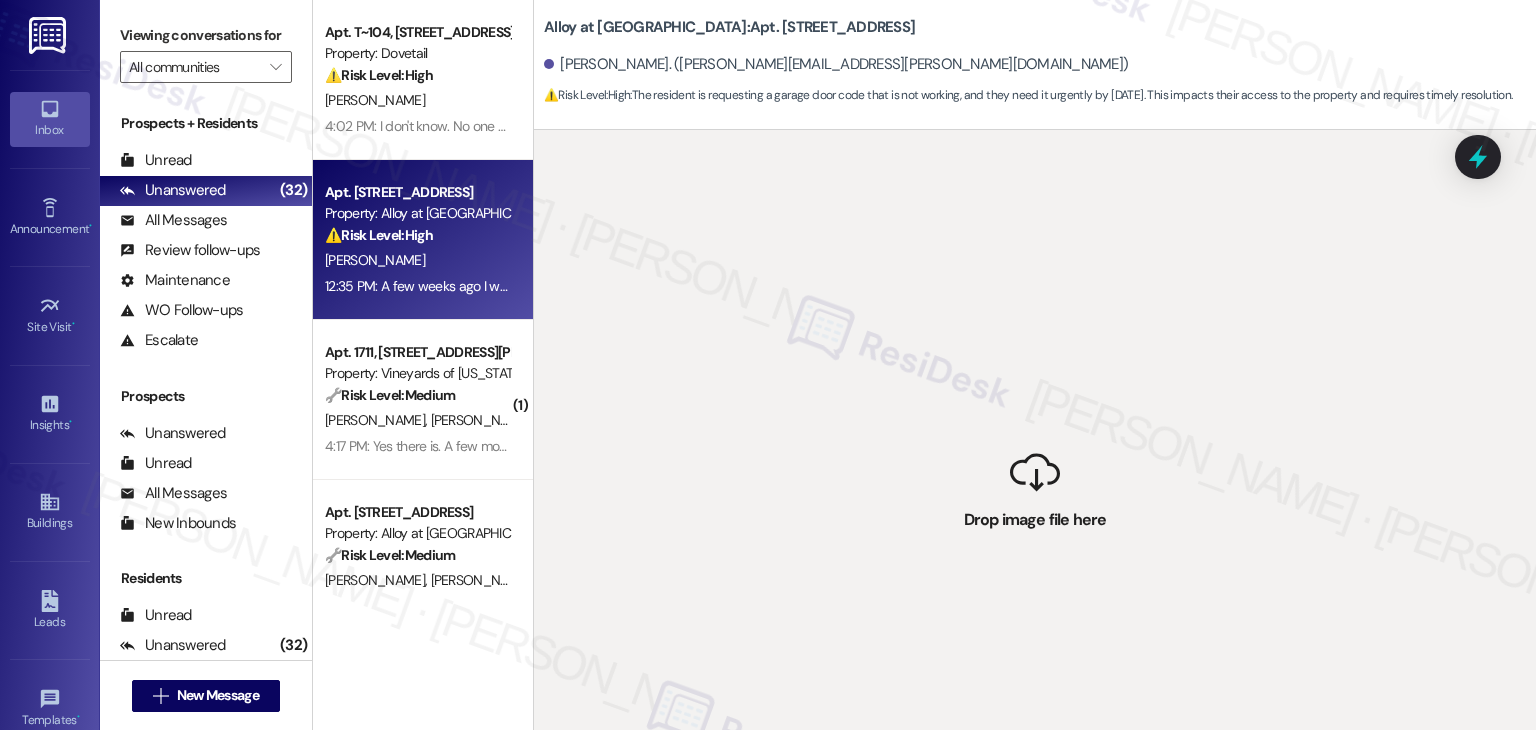 drag, startPoint x: 1009, startPoint y: 168, endPoint x: 1015, endPoint y: 197, distance: 29.614185 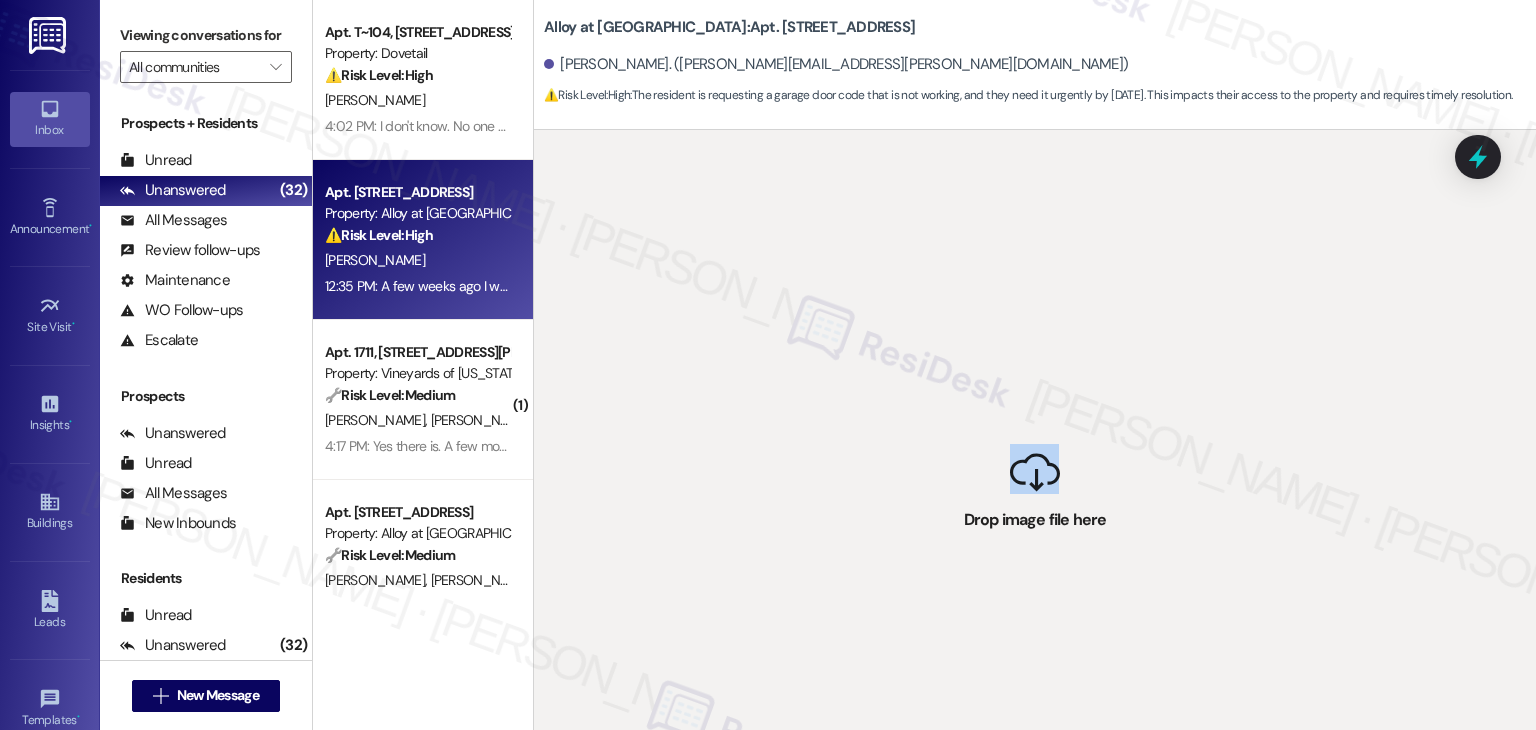 click on " Drop image file here" at bounding box center (1035, 495) 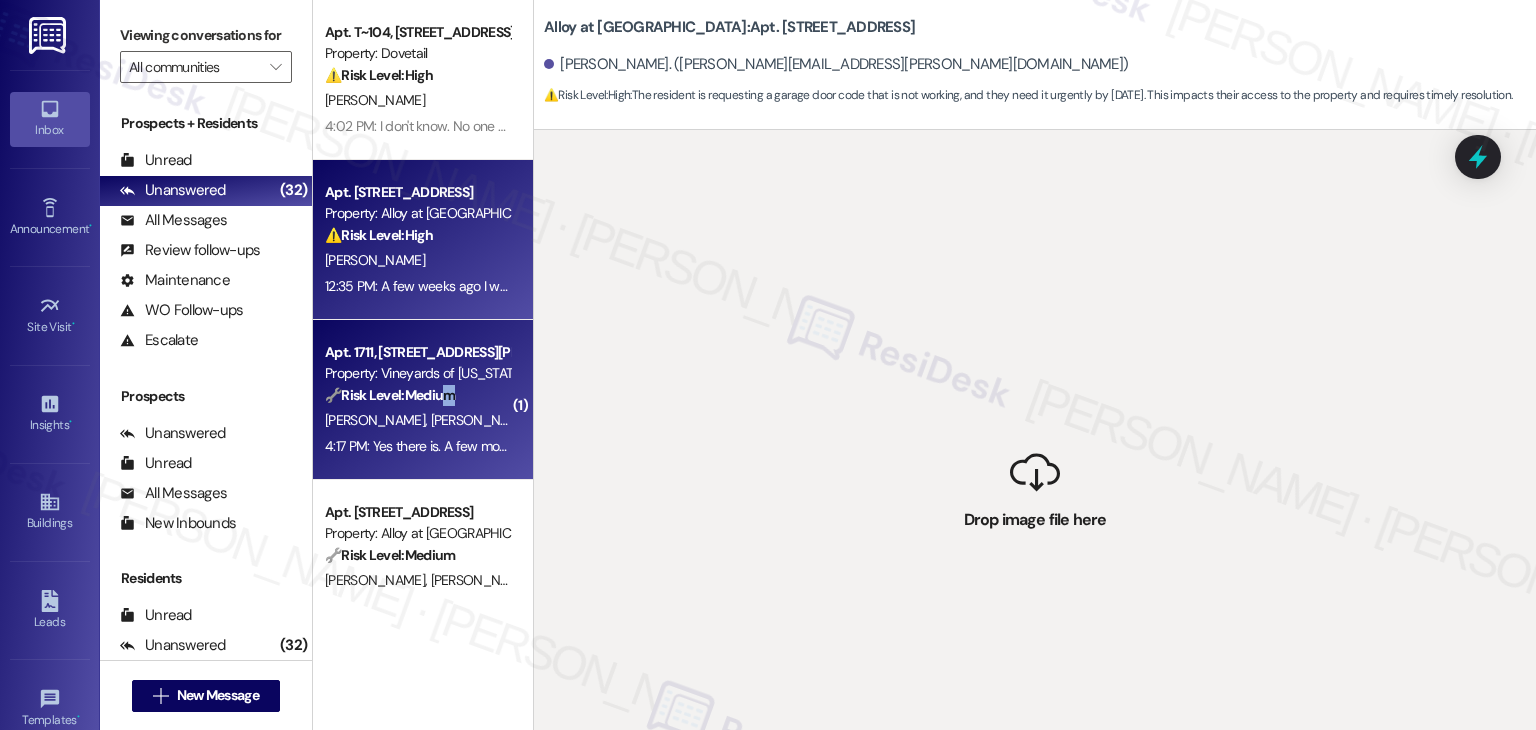 click on "🔧  Risk Level:  Medium" at bounding box center (390, 395) 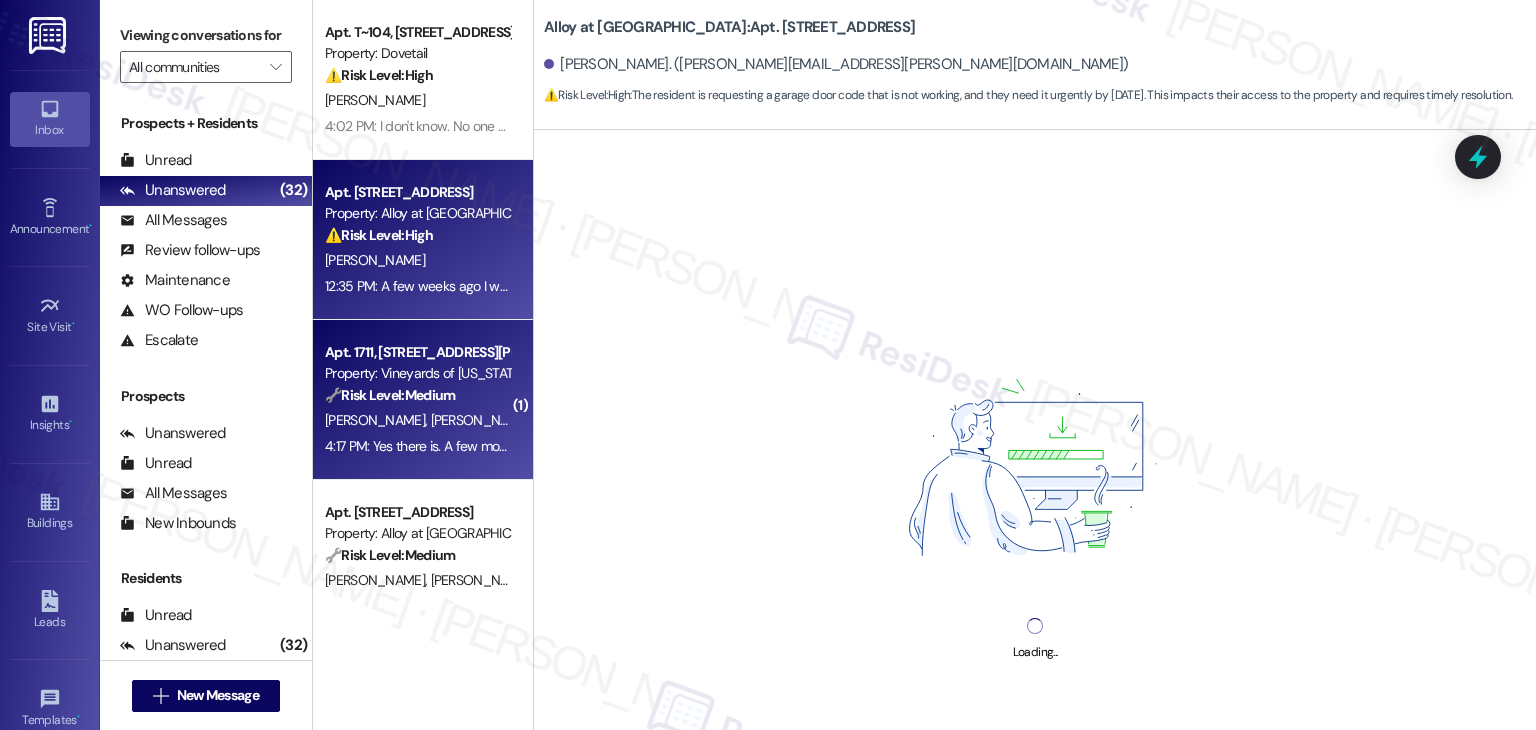click on "Apt. B208, 100 South Geneva Road Property: Alloy at Geneva ⚠️  Risk Level:  High The resident is requesting a garage door code that is not working, and they need it urgently by Wednesday. This impacts their access to the property and requires timely resolution. B. Plowman 12:35 PM: A few weeks ago I was informed that a new garage door code would be sent to me, as the current move-in code is not working. Could you please provide me with the updated code and confirm when it will be activated?  I need this by Wednesday at the latest. 12:35 PM: A few weeks ago I was informed that a new garage door code would be sent to me, as the current move-in code is not working. Could you please provide me with the updated code and confirm when it will be activated?  I need this by Wednesday at the latest." at bounding box center [423, 240] 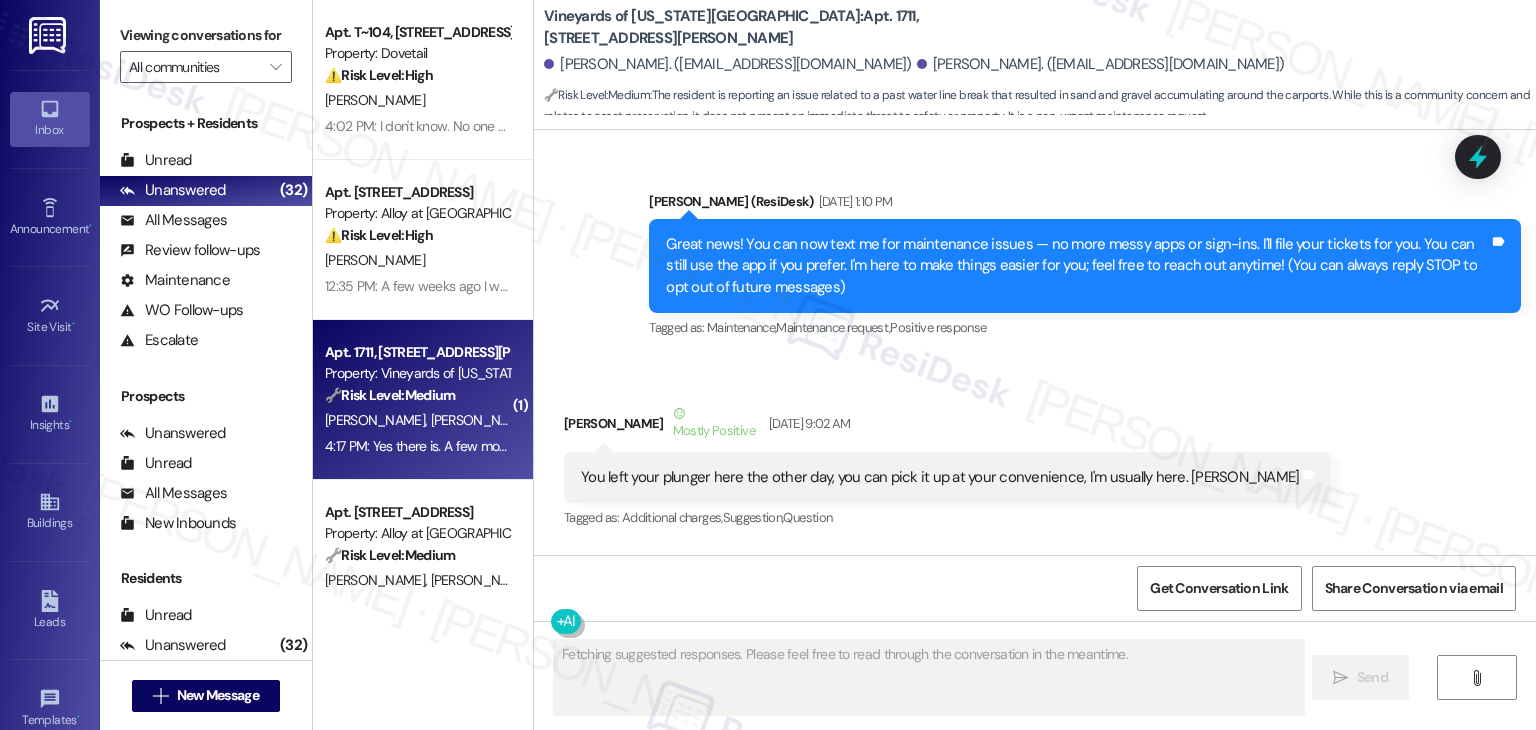 scroll, scrollTop: 200, scrollLeft: 0, axis: vertical 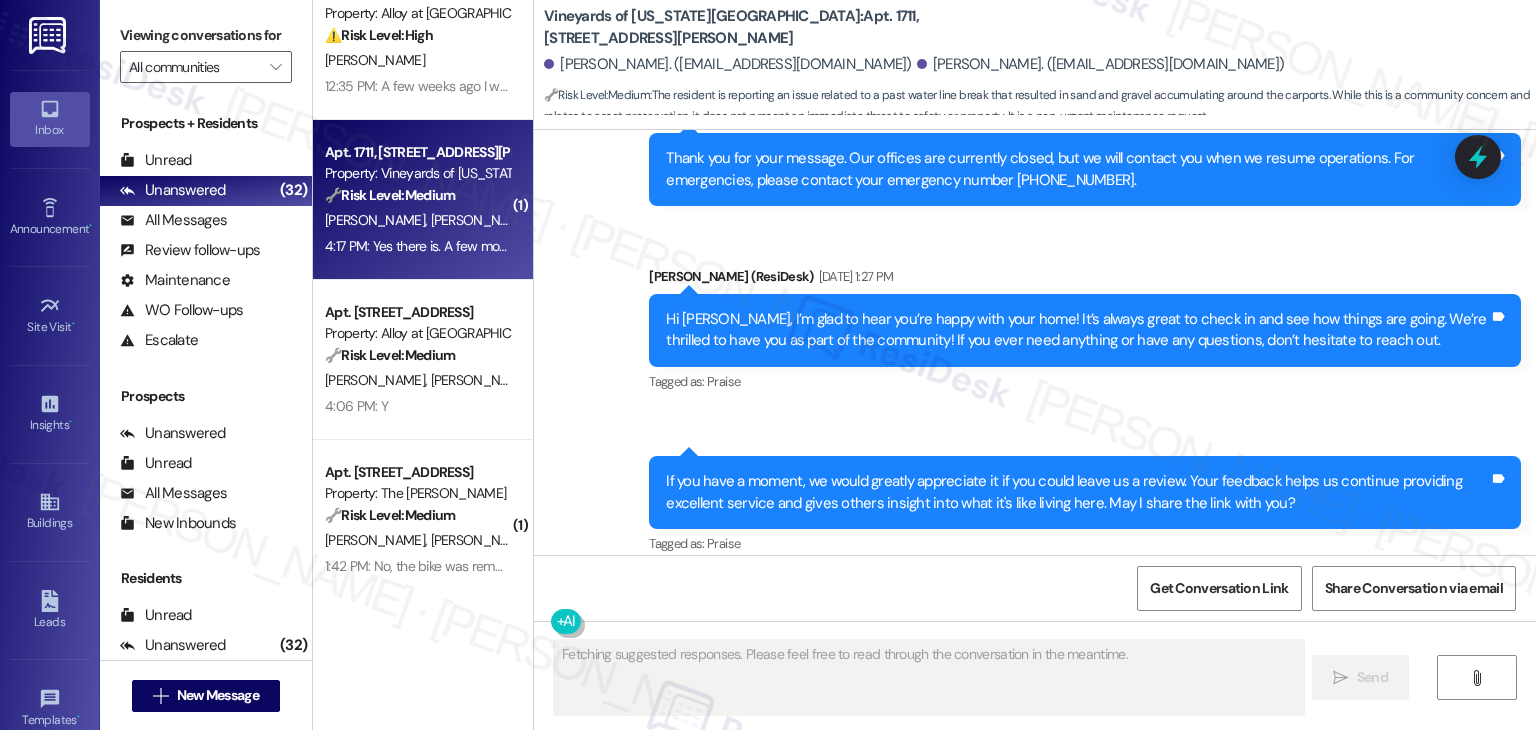 click on "Apt. T~104, 1350 N Webb Way Property: Dovetail ⚠️  Risk Level:  High The resident indicates a lack of communication and responsiveness regarding a lease takeover work order. This suggests a potential breakdown in service and requires urgent attention to ensure resident satisfaction and prevent potential lease complications. T. Zacher 4:02 PM: I don't know. No one answers phone or calls back.  4:02 PM: I don't know. No one answers phone or calls back.  Apt. B208, 100 South Geneva Road Property: Alloy at Geneva ⚠️  Risk Level:  High The resident is requesting a garage door code that is not working, and they need it urgently by Wednesday. This impacts their access to the property and requires timely resolution. B. Plowman 12:35 PM: A few weeks ago I was informed that a new garage door code would be sent to me, as the current move-in code is not working. Could you please provide me with the updated code and confirm when it will be activated?  I need this by Wednesday at the latest. ( 1 ) 🔧 Medium 🔧" at bounding box center (423, 294) 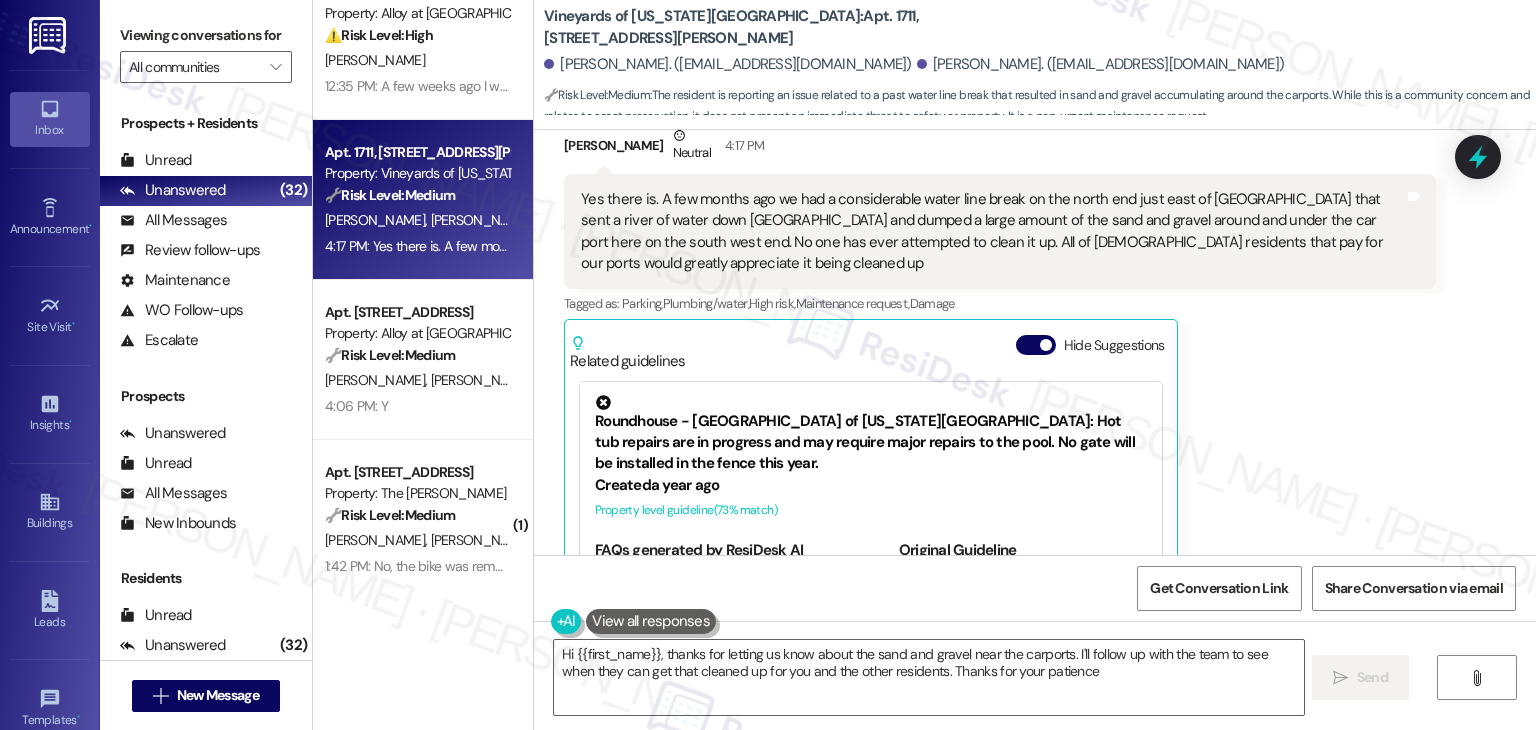 type on "Hi {{first_name}}, thanks for letting us know about the sand and gravel near the carports. I'll follow up with the team to see when they can get that cleaned up for you and the other residents. Thanks for your patience!" 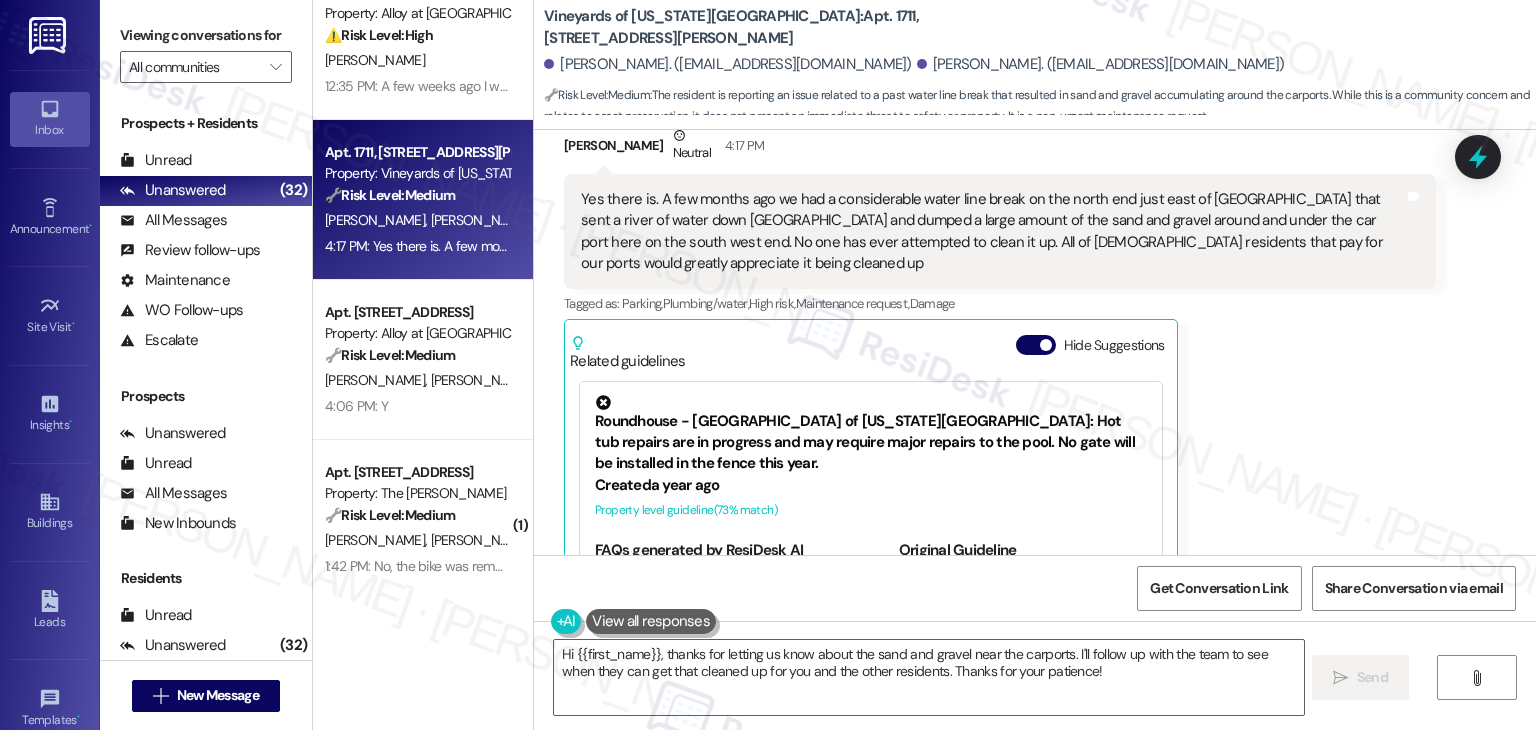 click on "Karen Baker   Neutral 4:17 PM Yes there is. A few months ago we had a considerable water line break on the north end just east of Bodega that sent a river of water down Bodega and dumped a large amount of the sand and gravel around and under the car port here on the south west end.  No one has ever attempted to clean it up. All of us residents that pay for our ports would greatly appreciate it being cleaned up  Tags and notes Tagged as:   Parking ,  Click to highlight conversations about Parking Plumbing/water ,  Click to highlight conversations about Plumbing/water High risk ,  Click to highlight conversations about High risk Maintenance request ,  Click to highlight conversations about Maintenance request Damage Click to highlight conversations about Damage  Related guidelines Hide Suggestions Roundhouse - Vineyards of Colorado Springs: Hot tub repairs are in progress and may require major repairs to the pool. No gate will be installed in the fence this year. Created  a year ago Property level guideline  (" at bounding box center [1000, 397] 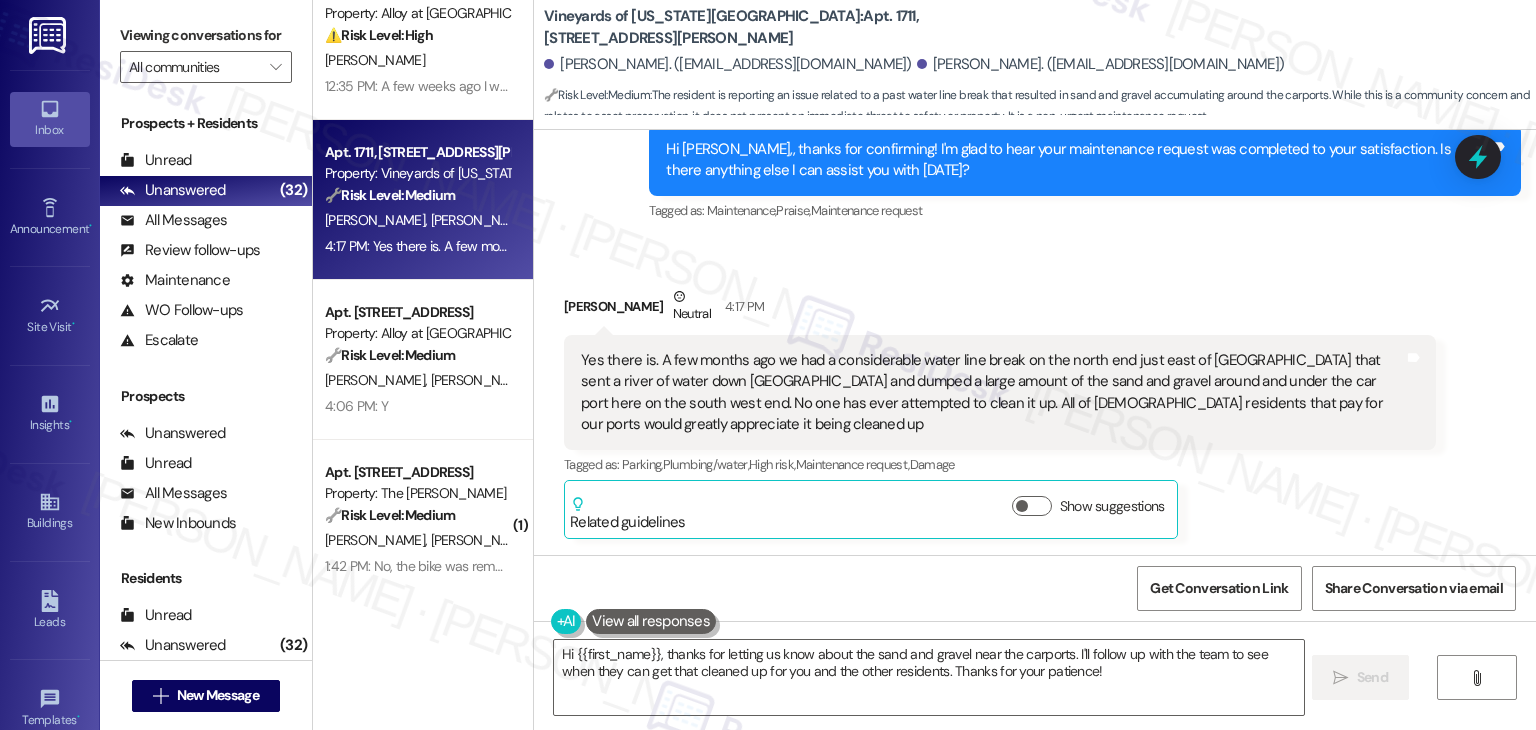 scroll, scrollTop: 12875, scrollLeft: 0, axis: vertical 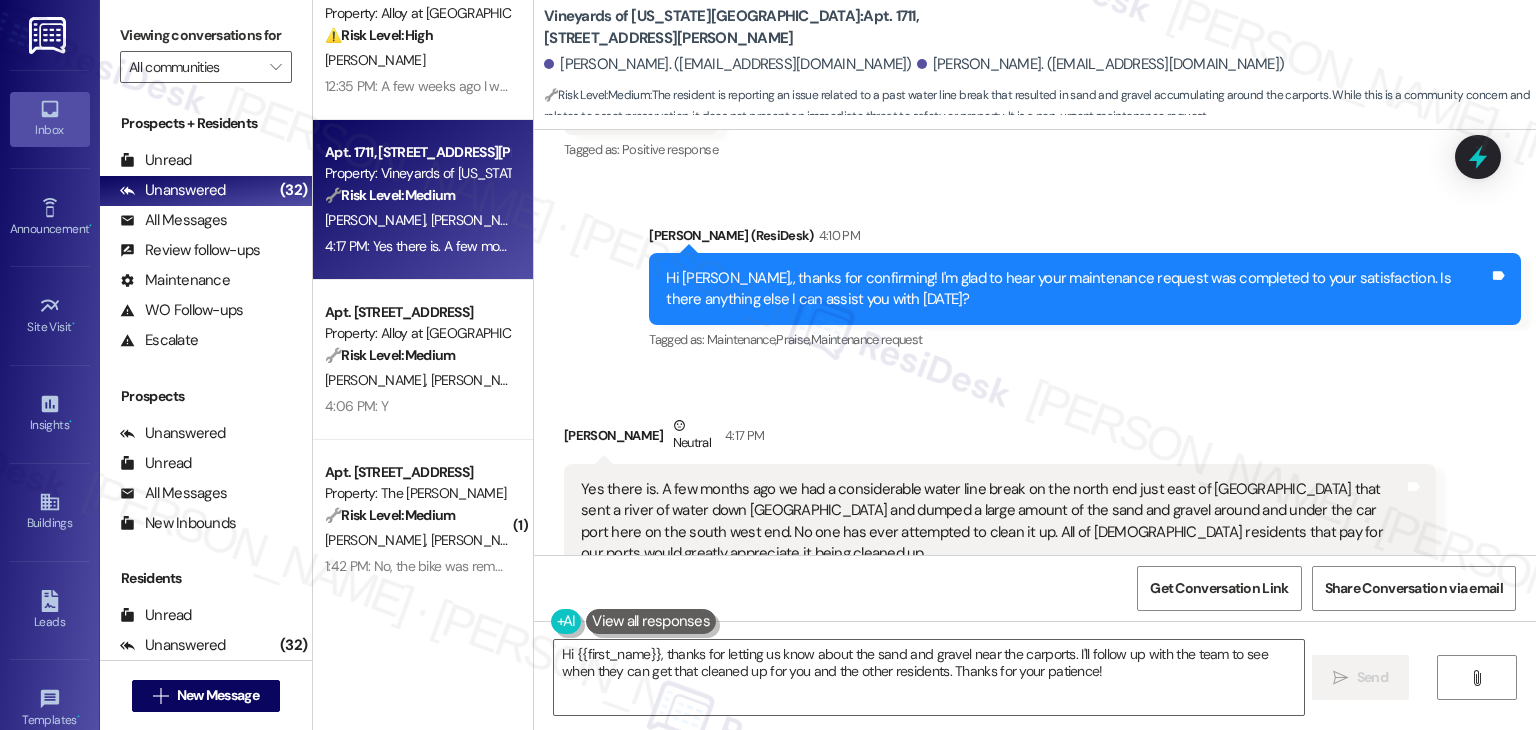 click on "Karen Baker   Neutral 4:17 PM Yes there is. A few months ago we had a considerable water line break on the north end just east of Bodega that sent a river of water down Bodega and dumped a large amount of the sand and gravel around and under the car port here on the south west end.  No one has ever attempted to clean it up. All of us residents that pay for our ports would greatly appreciate it being cleaned up  Tags and notes Tagged as:   Parking ,  Click to highlight conversations about Parking Plumbing/water ,  Click to highlight conversations about Plumbing/water High risk ,  Click to highlight conversations about High risk Maintenance request ,  Click to highlight conversations about Maintenance request Damage Click to highlight conversations about Damage  Related guidelines Show suggestions" at bounding box center (1000, 541) 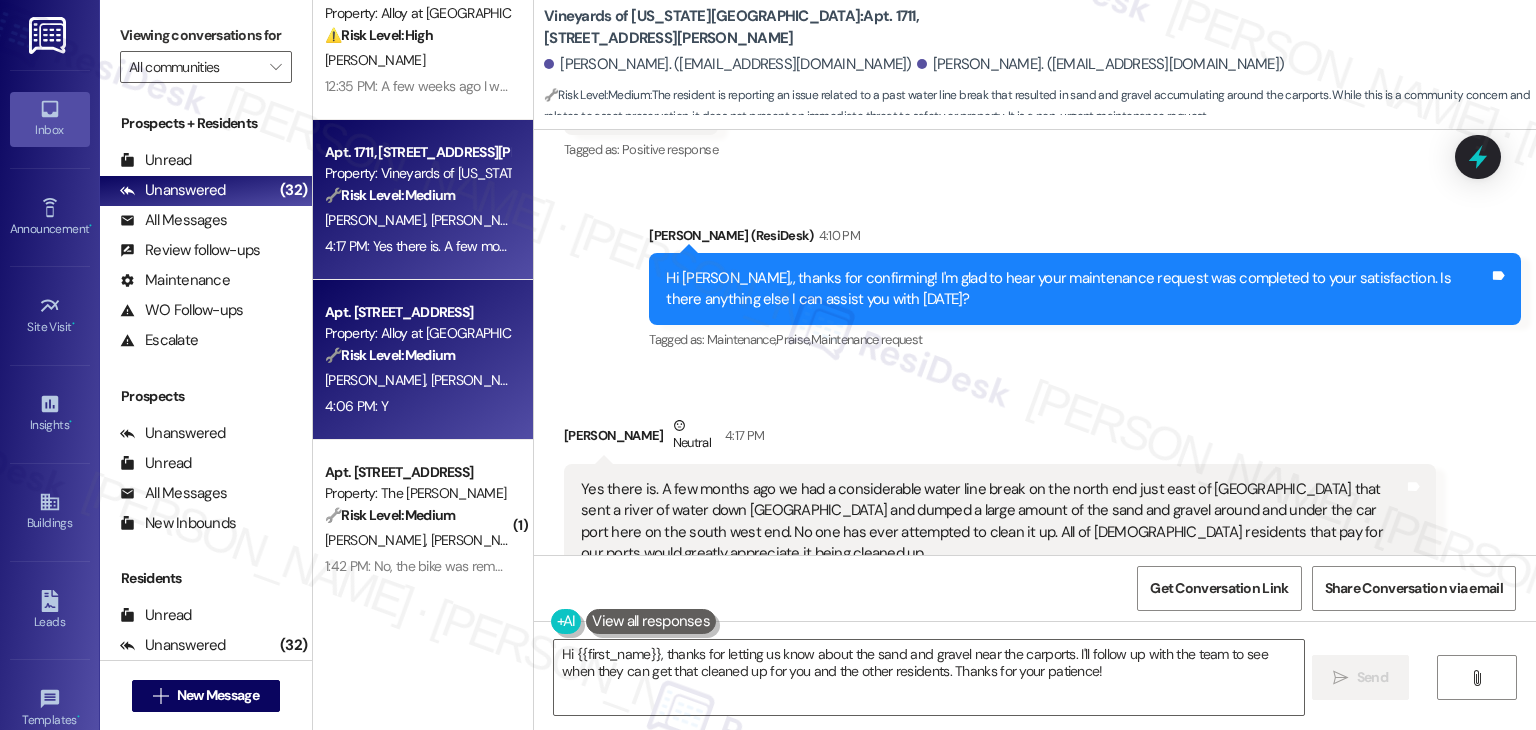 click on "S. Madsen E. Higginson" at bounding box center [417, 380] 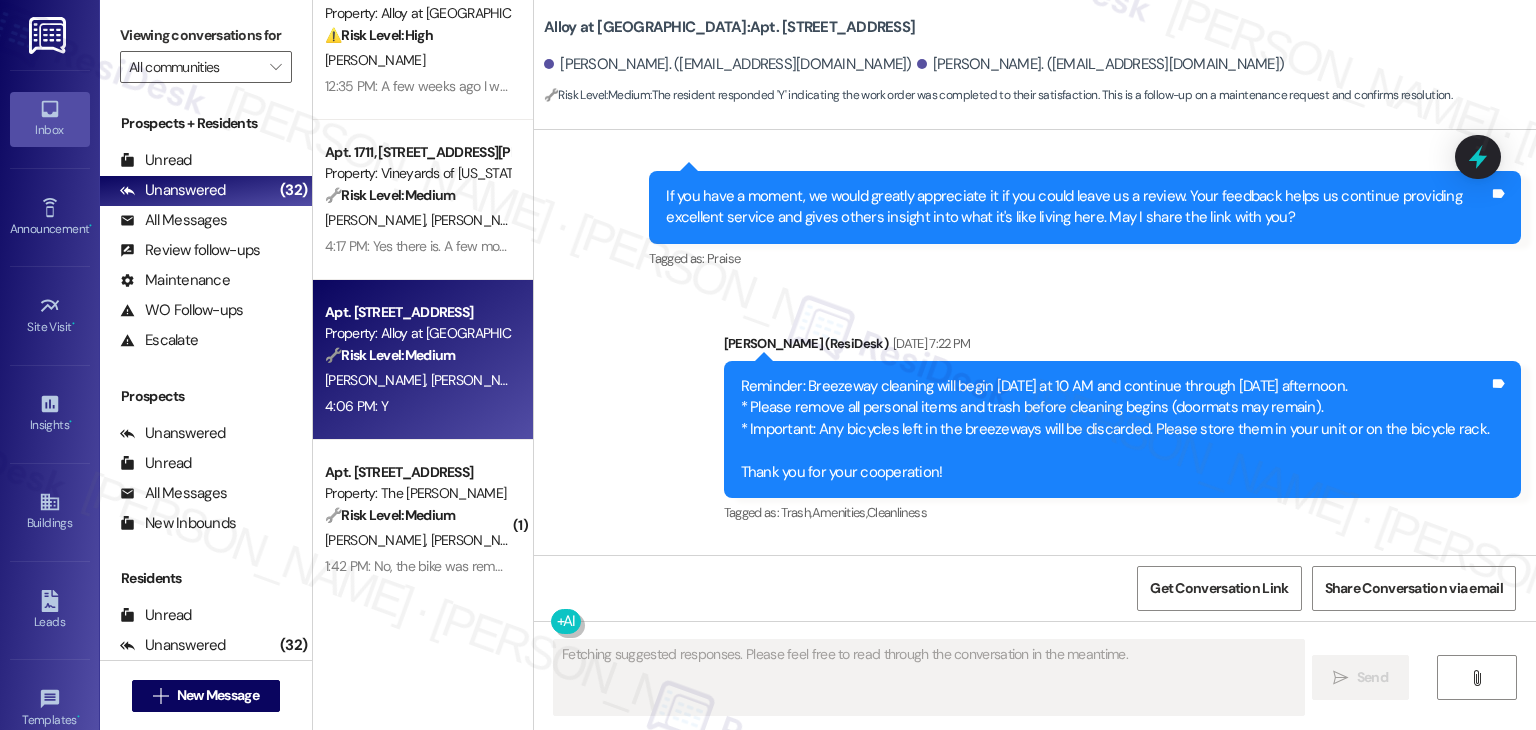 type on "Fetching suggested responses. Please feel free to read through the conversation in the meantime." 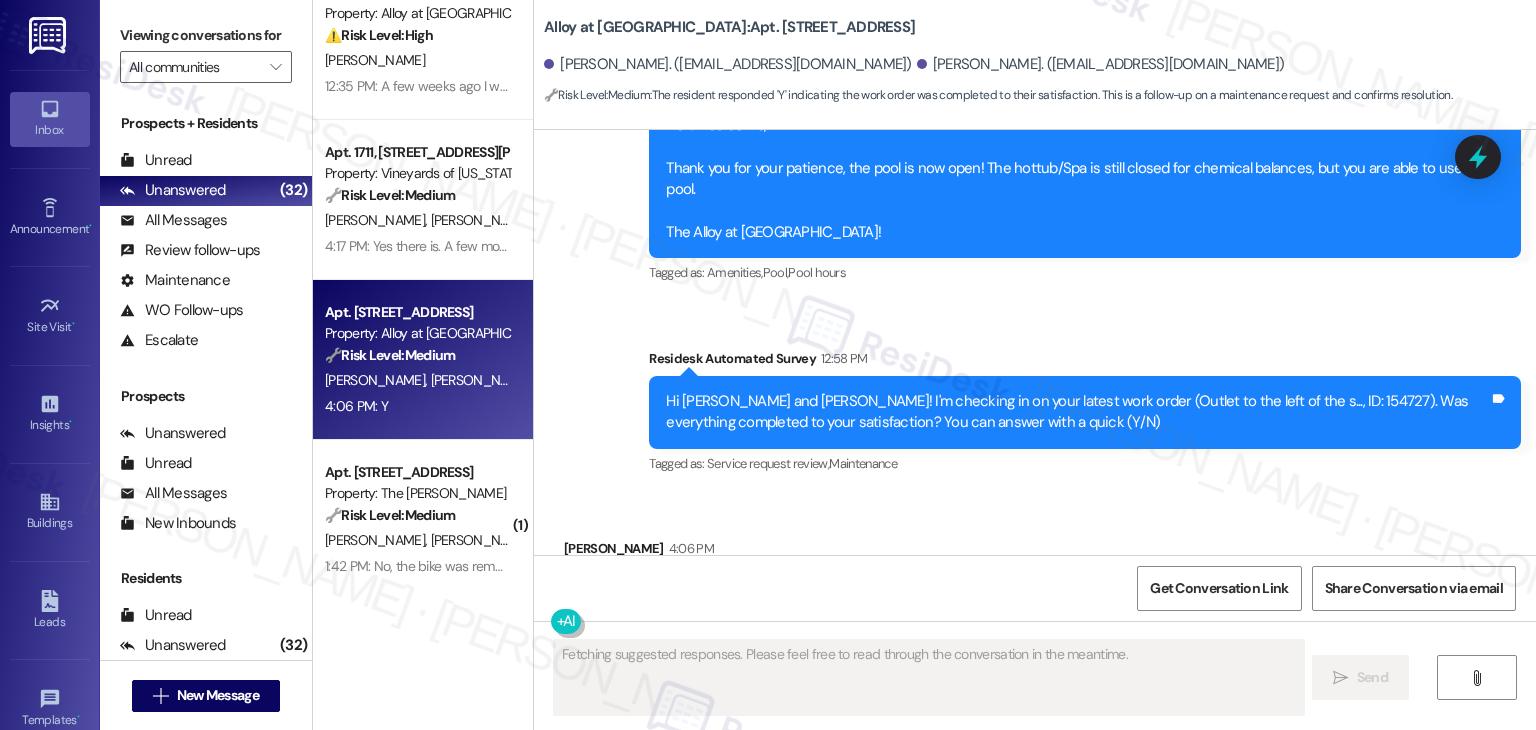 scroll, scrollTop: 4905, scrollLeft: 0, axis: vertical 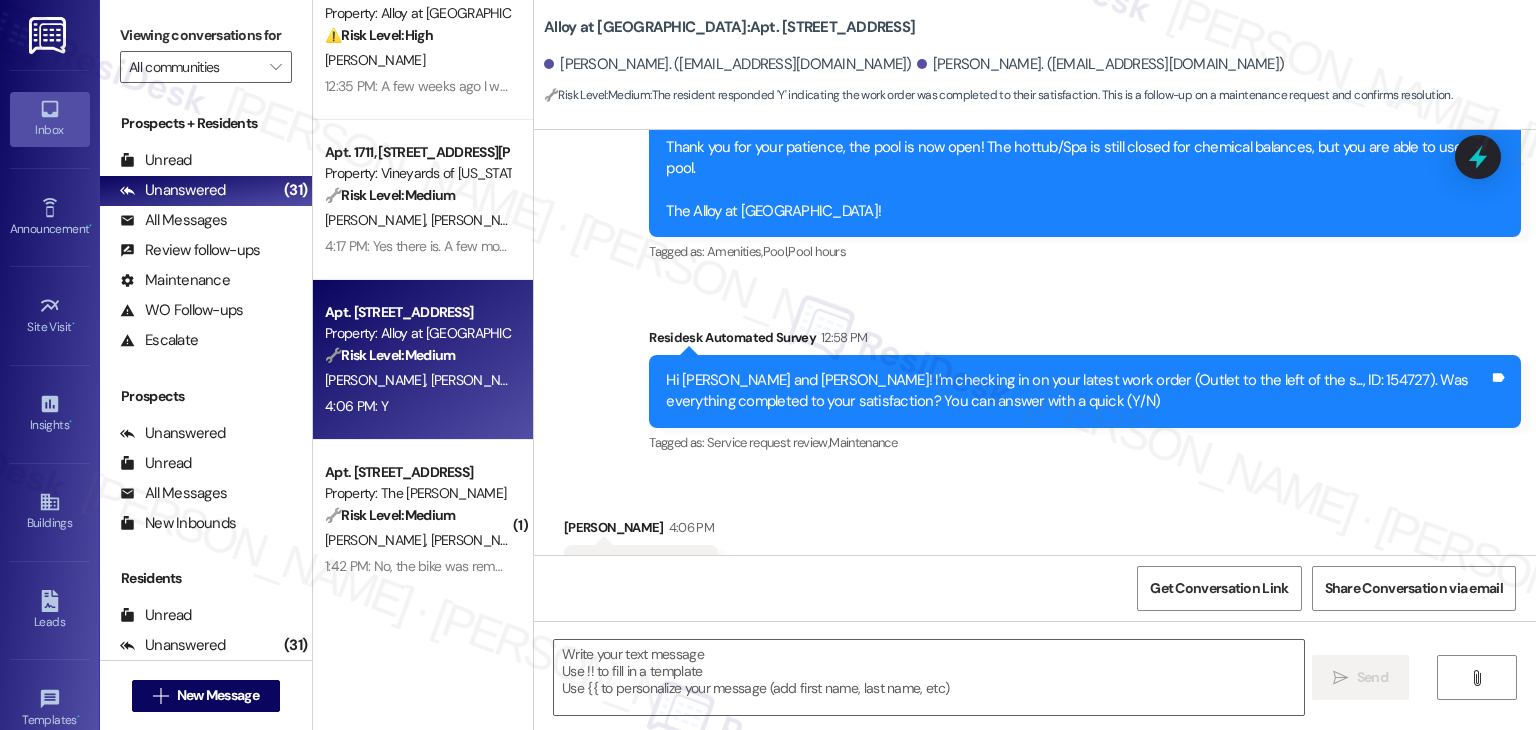 click on "Received via SMS Elizabeth Higginson 4:06 PM Y Tags and notes Tagged as:   Positive response Click to highlight conversations about Positive response" at bounding box center [1035, 556] 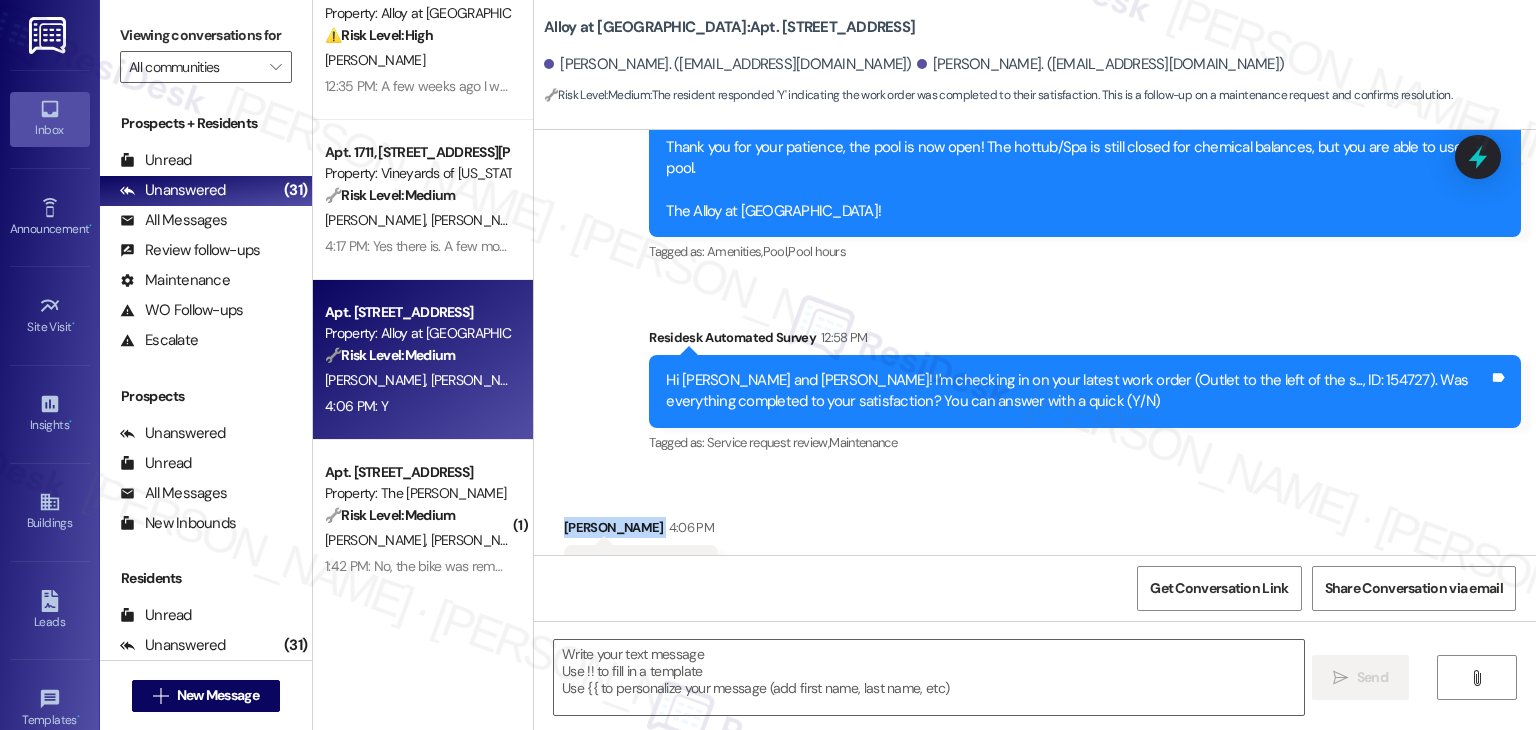 click on "Received via SMS Elizabeth Higginson 4:06 PM Y Tags and notes Tagged as:   Positive response Click to highlight conversations about Positive response" at bounding box center [1035, 556] 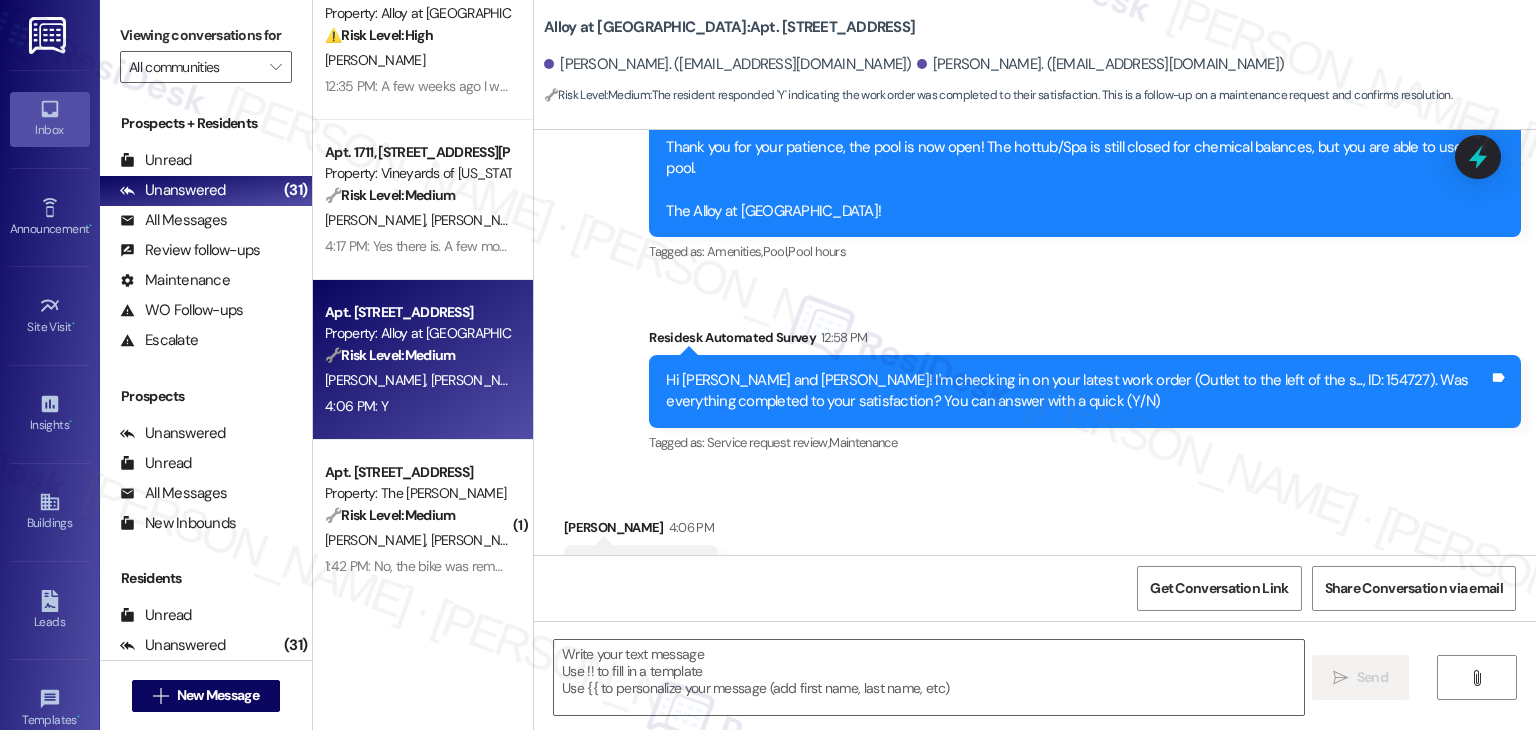 click on "Received via SMS Elizabeth Higginson 4:06 PM Y Tags and notes Tagged as:   Positive response Click to highlight conversations about Positive response" at bounding box center (1035, 556) 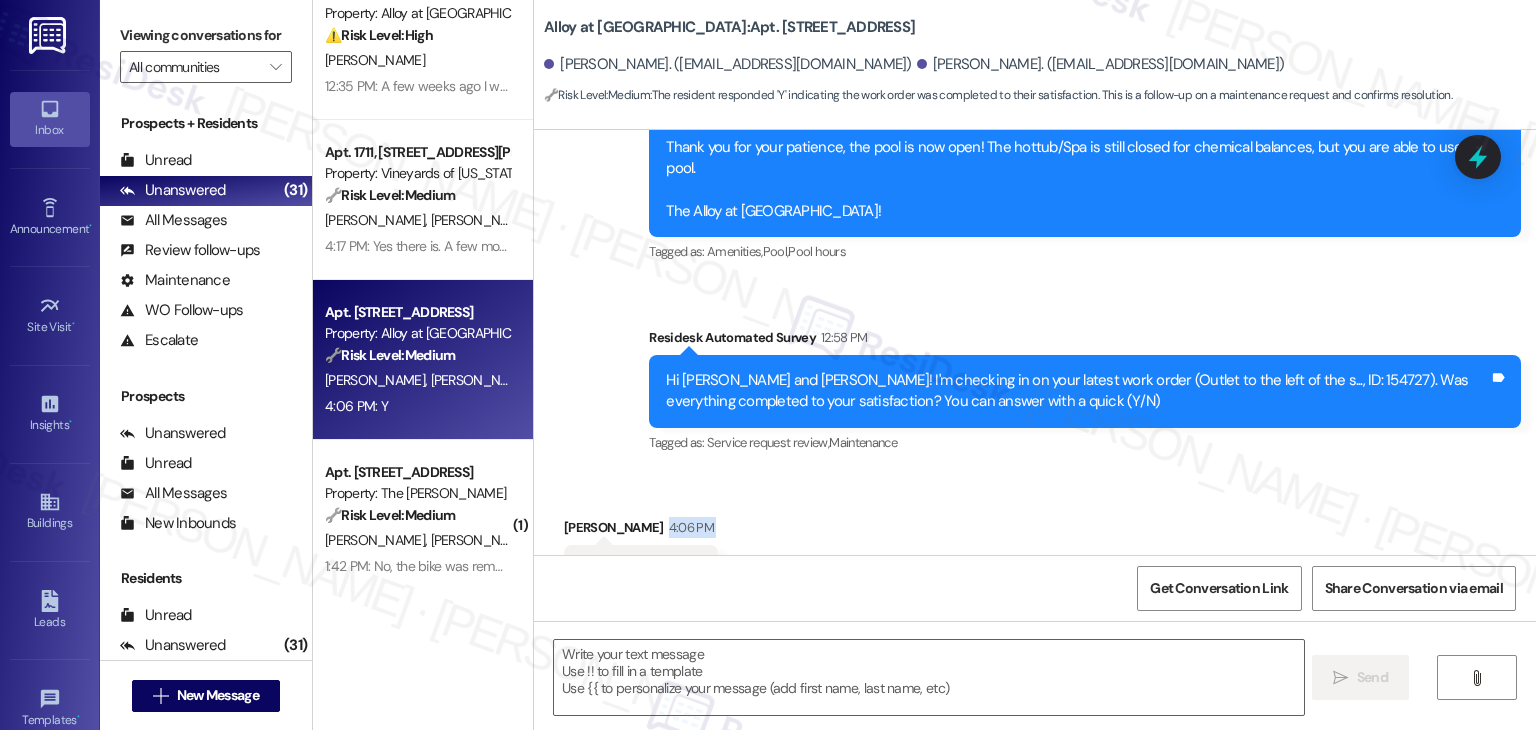 click on "Received via SMS Elizabeth Higginson 4:06 PM Y Tags and notes Tagged as:   Positive response Click to highlight conversations about Positive response" at bounding box center [1035, 556] 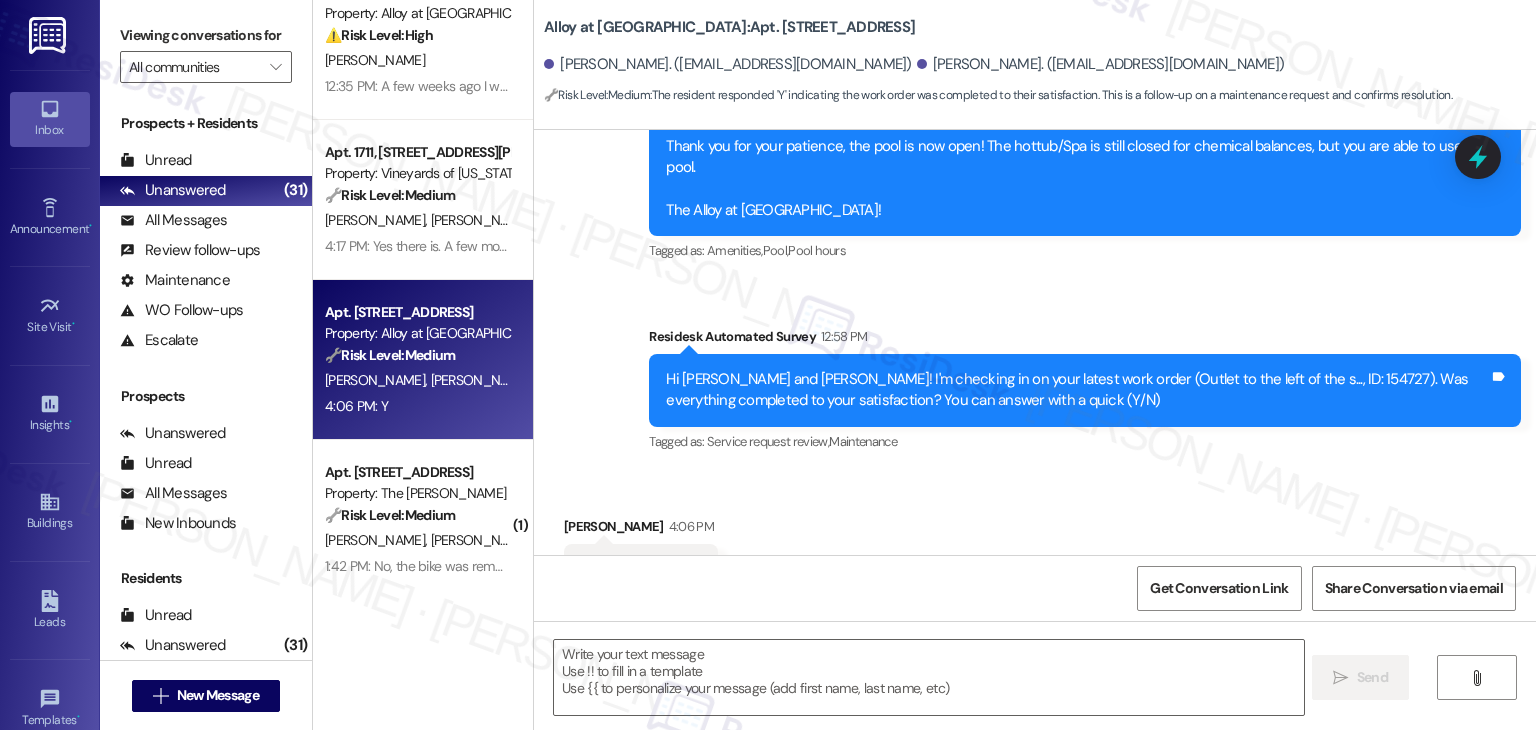 click on "Received via SMS Elizabeth Higginson 4:06 PM Y Tags and notes Tagged as:   Positive response Click to highlight conversations about Positive response" at bounding box center [1035, 555] 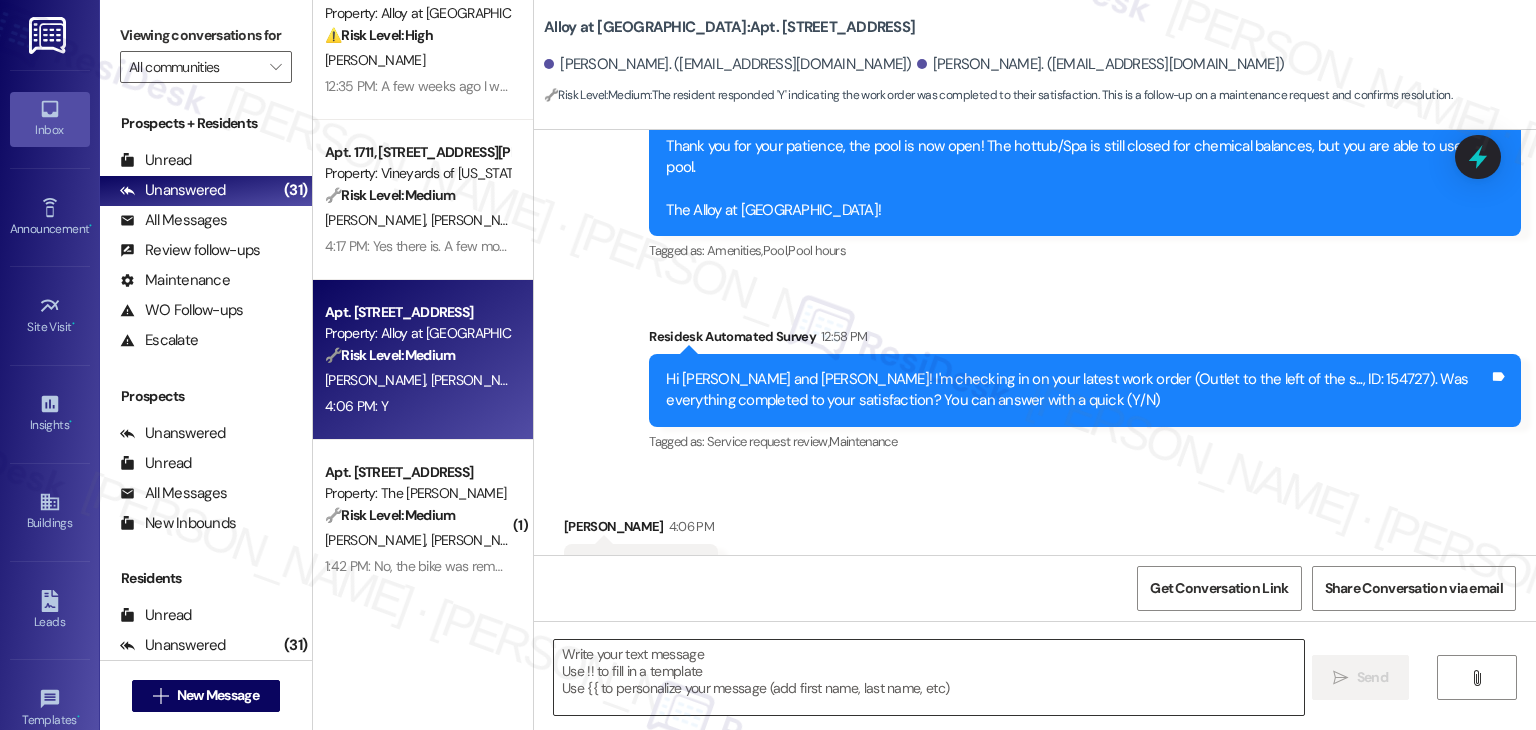 click at bounding box center [928, 677] 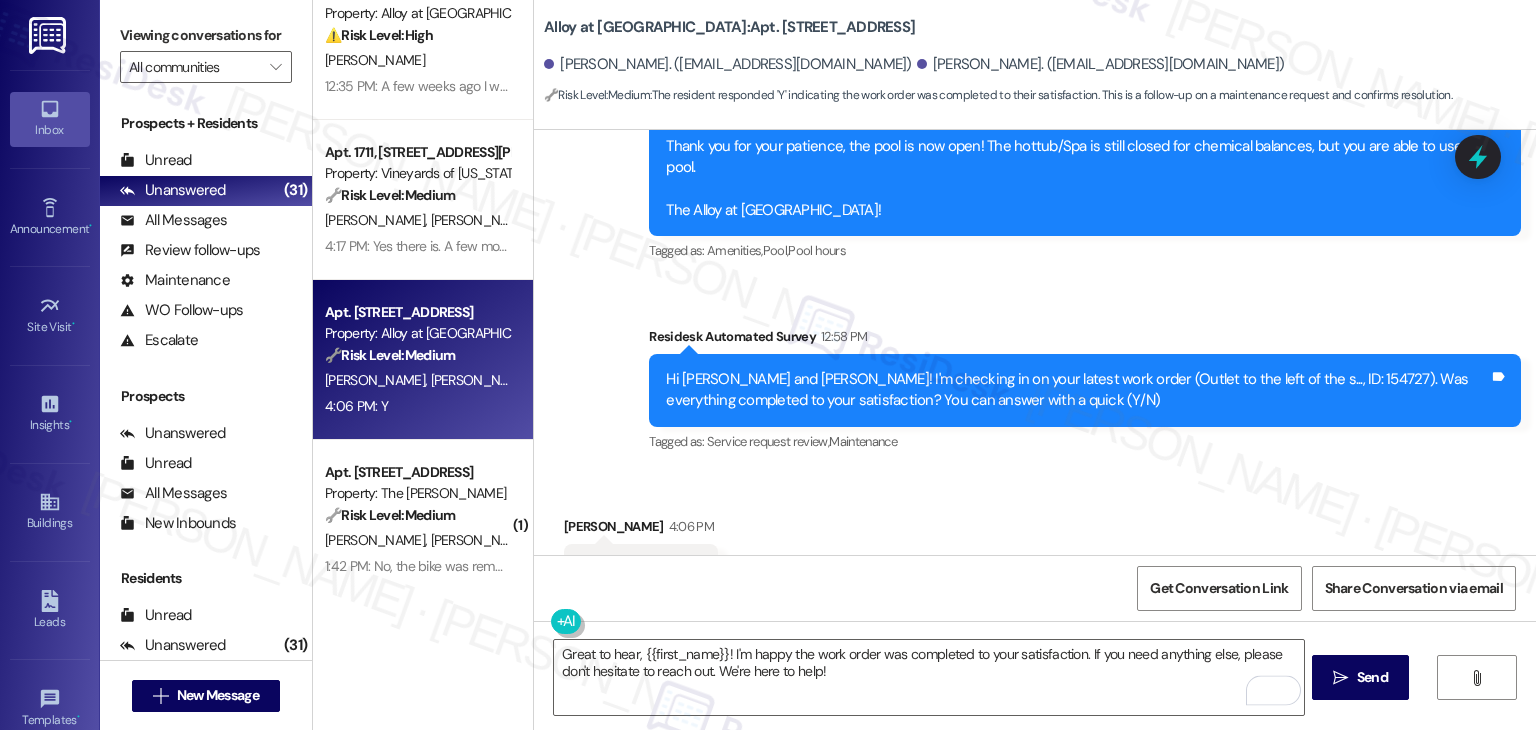 click on "Elizabeth Higginson 4:06 PM" at bounding box center (641, 530) 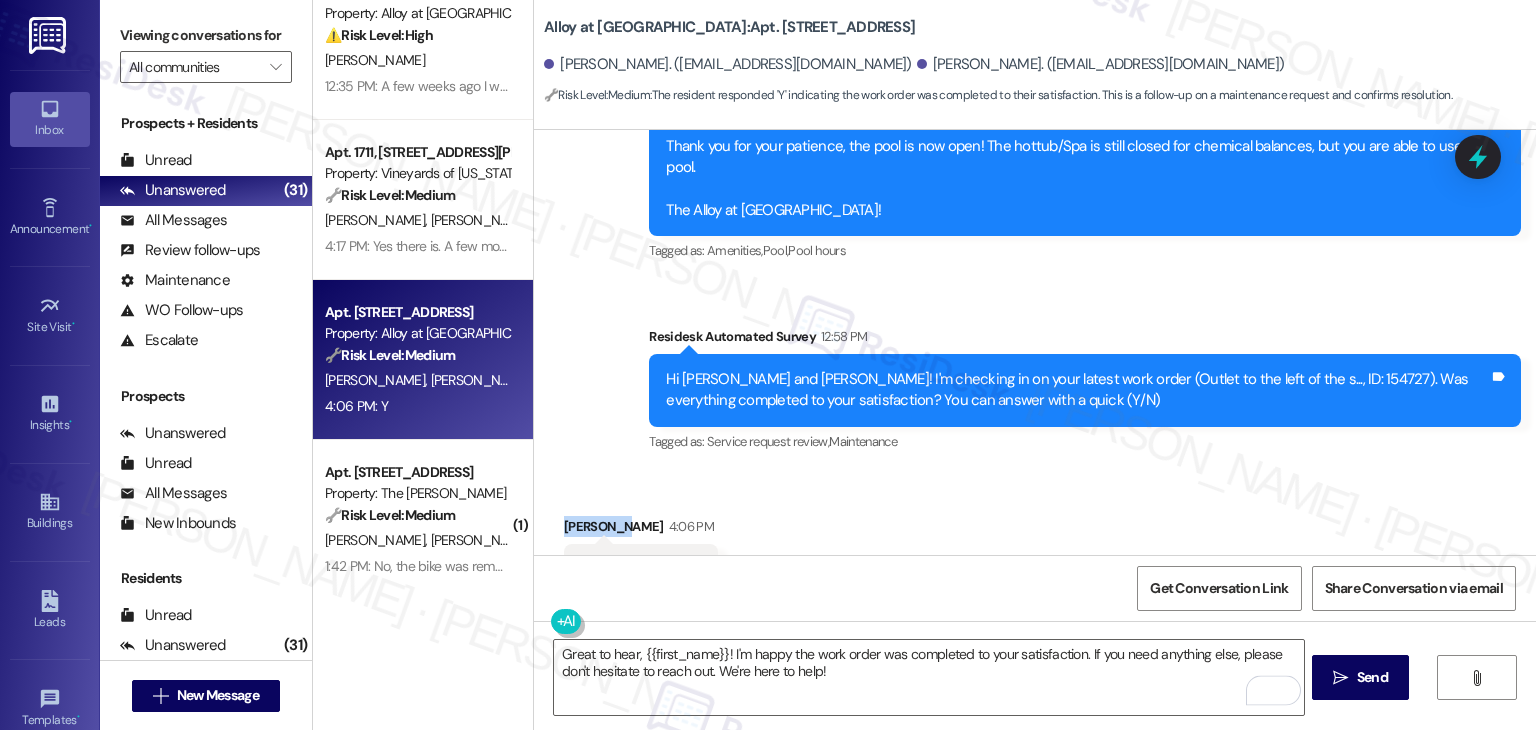 click on "Elizabeth Higginson 4:06 PM" at bounding box center [641, 530] 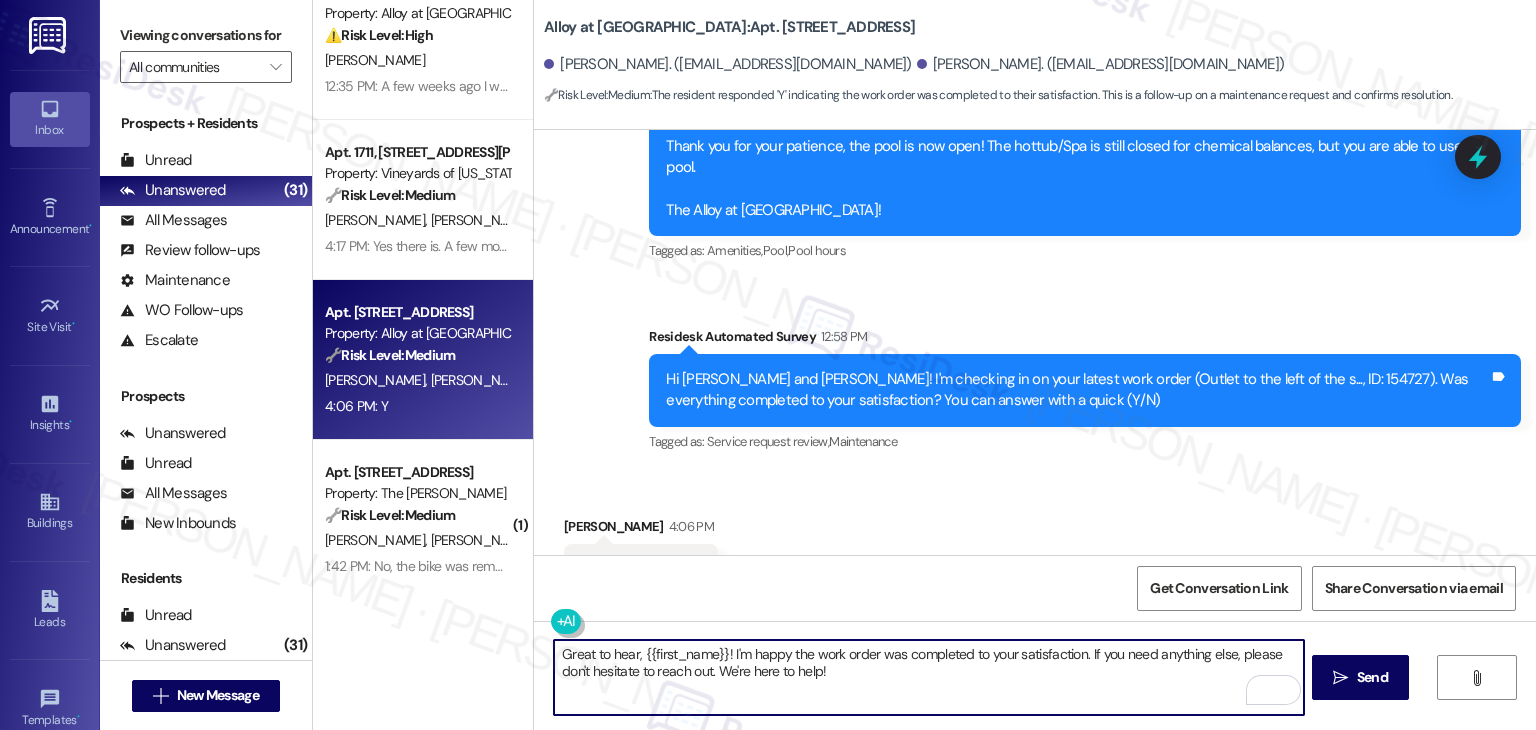 drag, startPoint x: 716, startPoint y: 656, endPoint x: 632, endPoint y: 644, distance: 84.85281 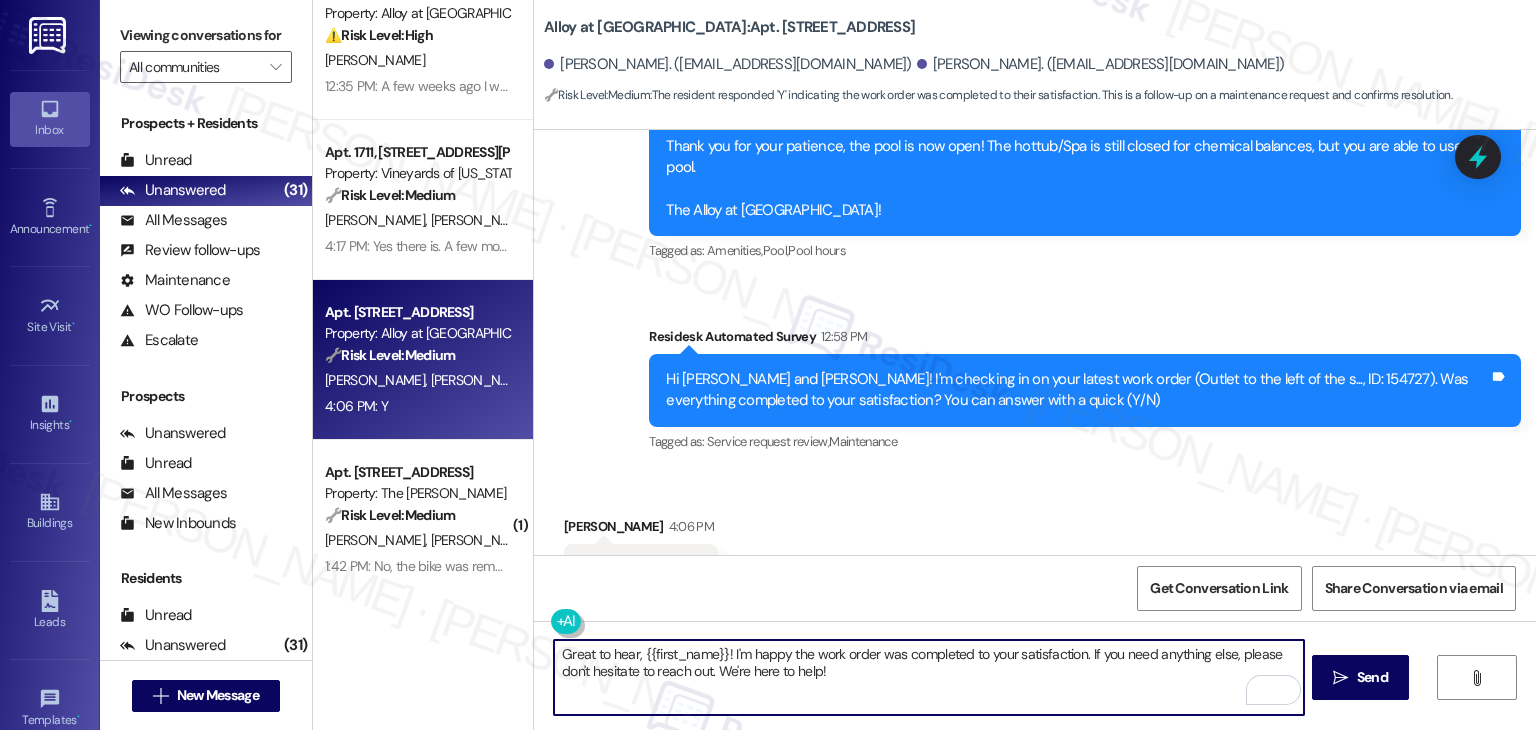 click on "Great to hear, {{first_name}}! I'm happy the work order was completed to your satisfaction. If you need anything else, please don't hesitate to reach out. We're here to help!" at bounding box center [928, 677] 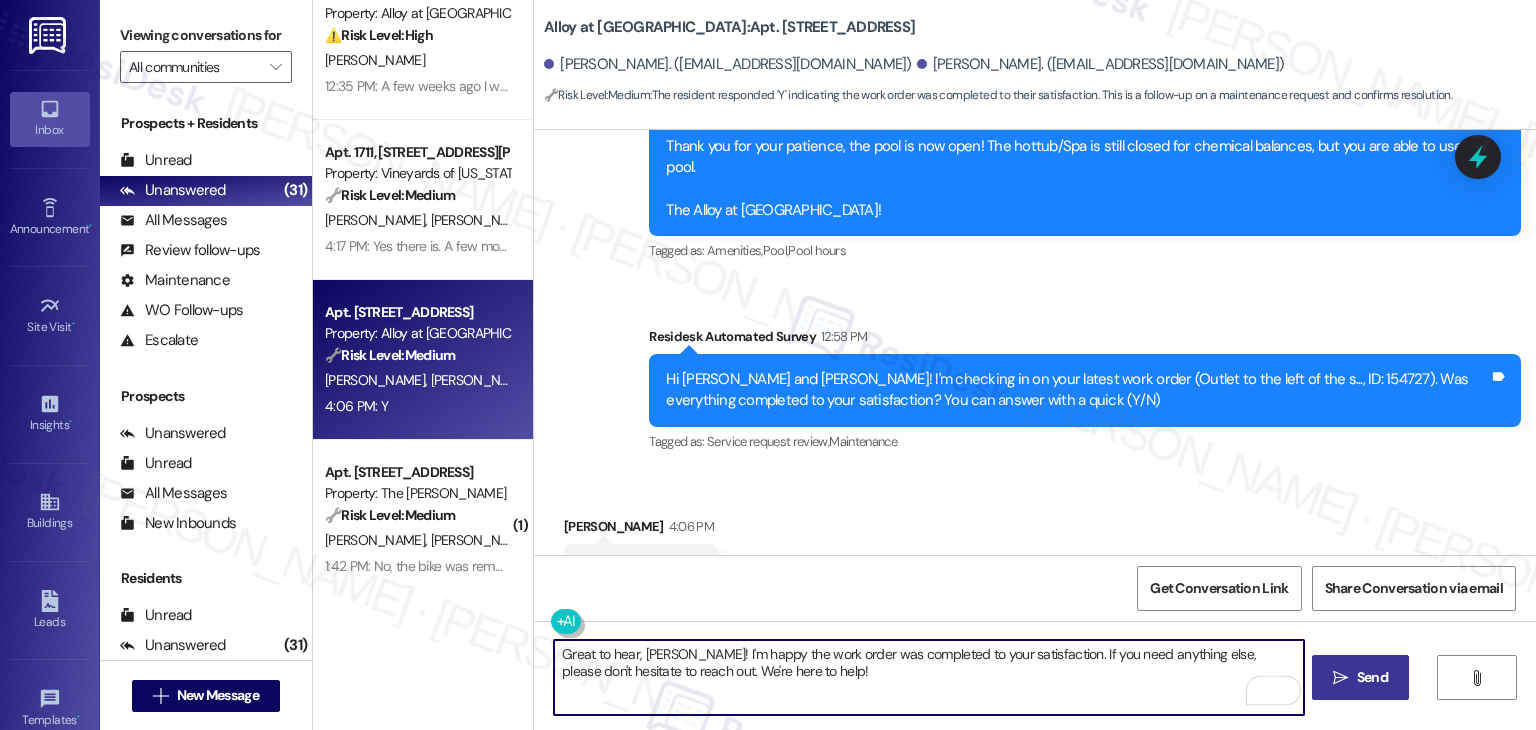 type on "Great to hear, Elizabeth! I'm happy the work order was completed to your satisfaction. If you need anything else, please don't hesitate to reach out. We're here to help!" 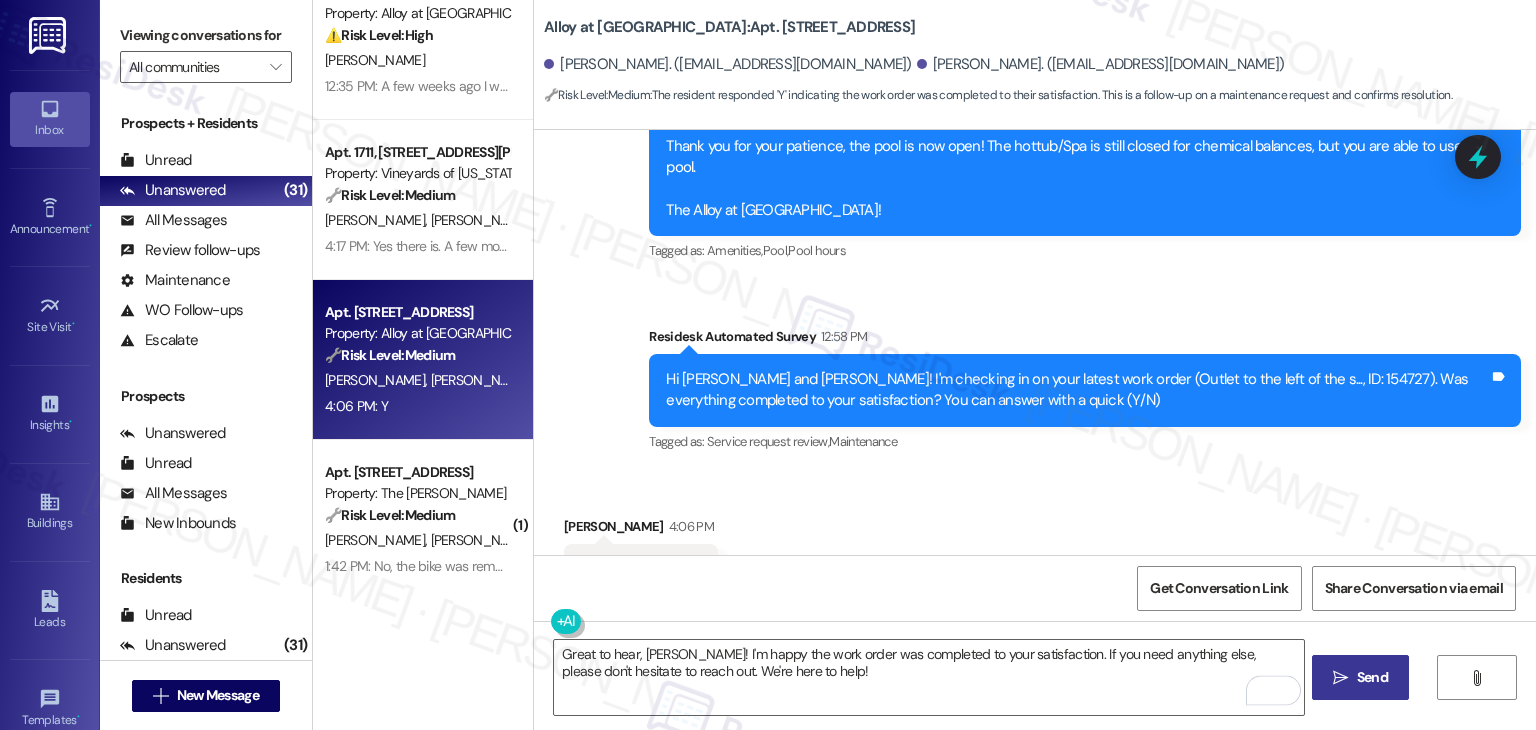 click on "" at bounding box center [1340, 678] 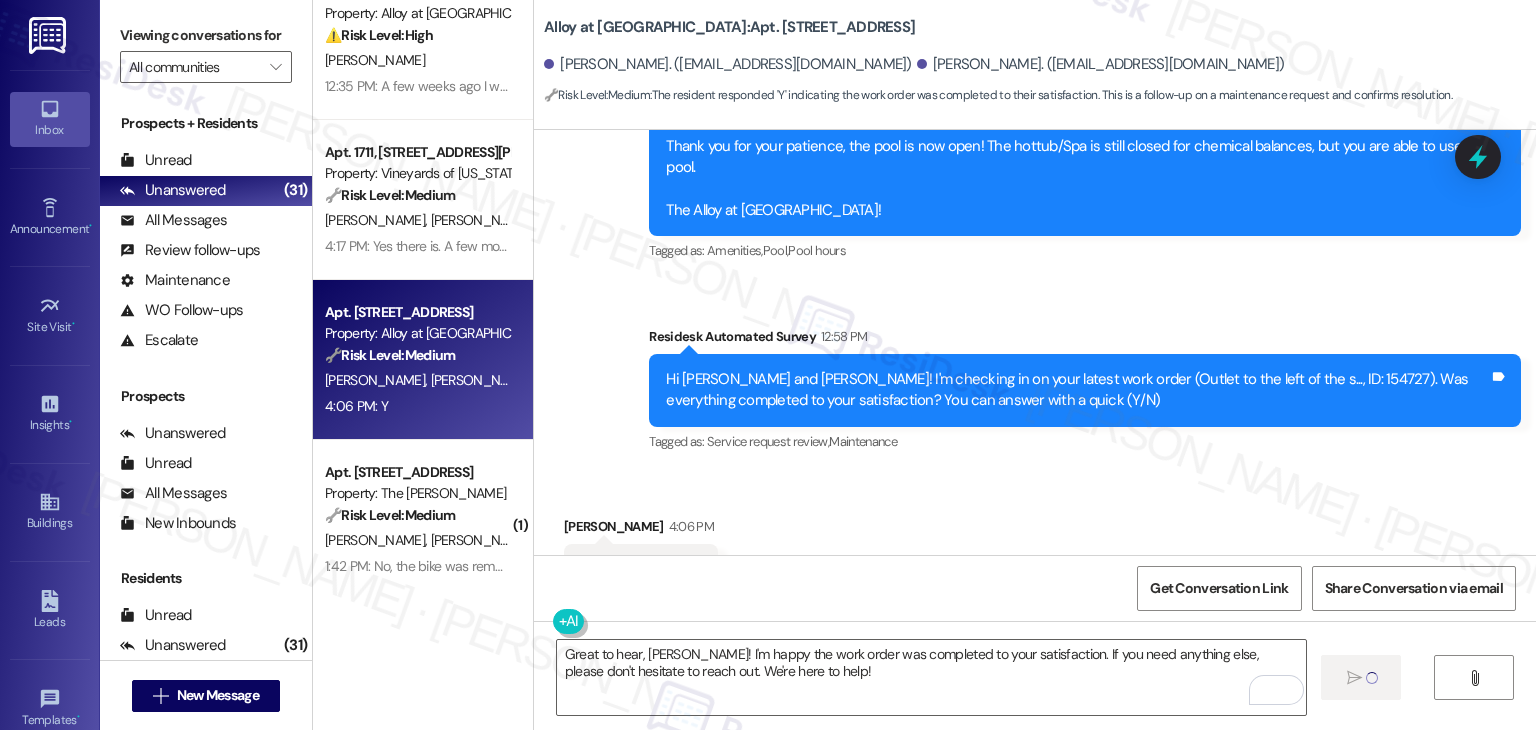 type 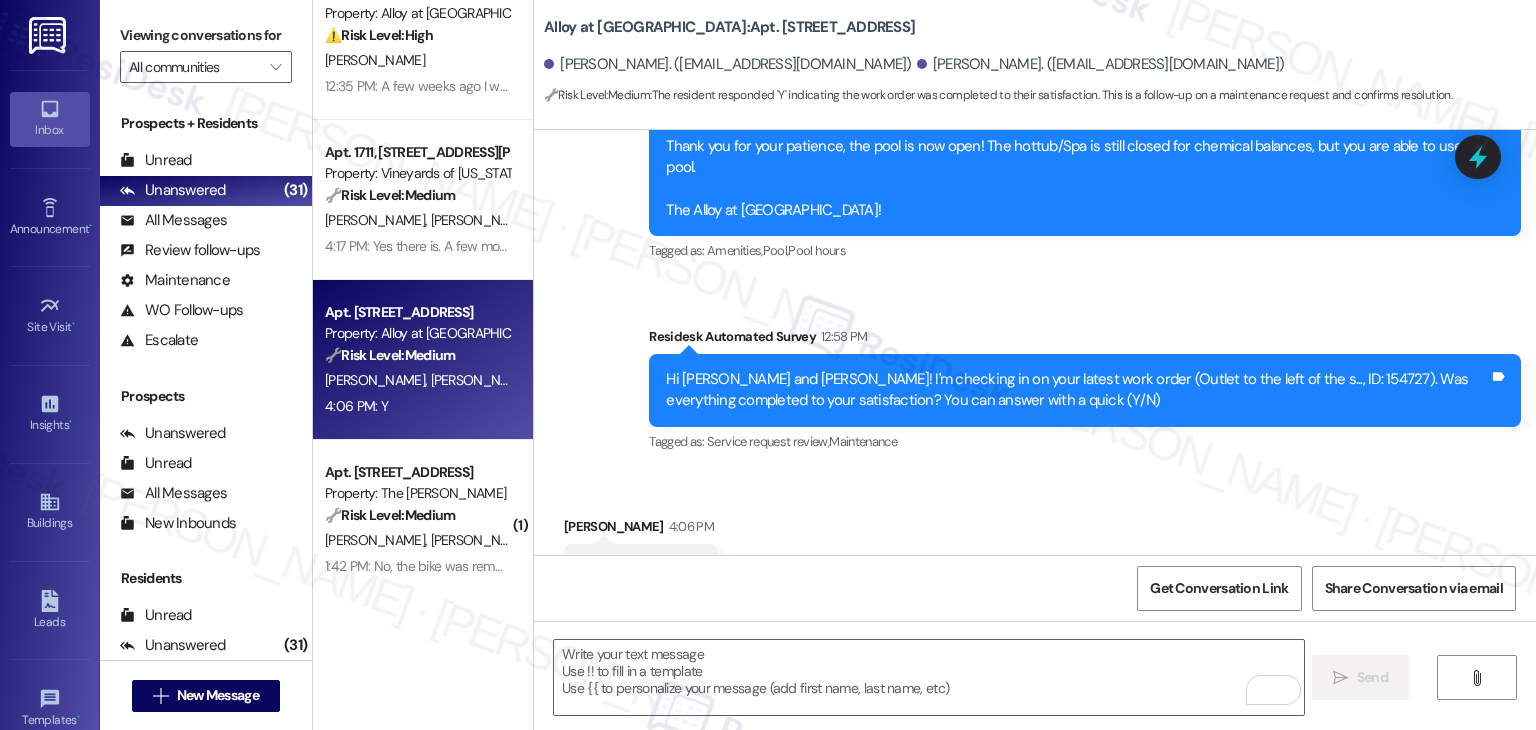 scroll, scrollTop: 4905, scrollLeft: 0, axis: vertical 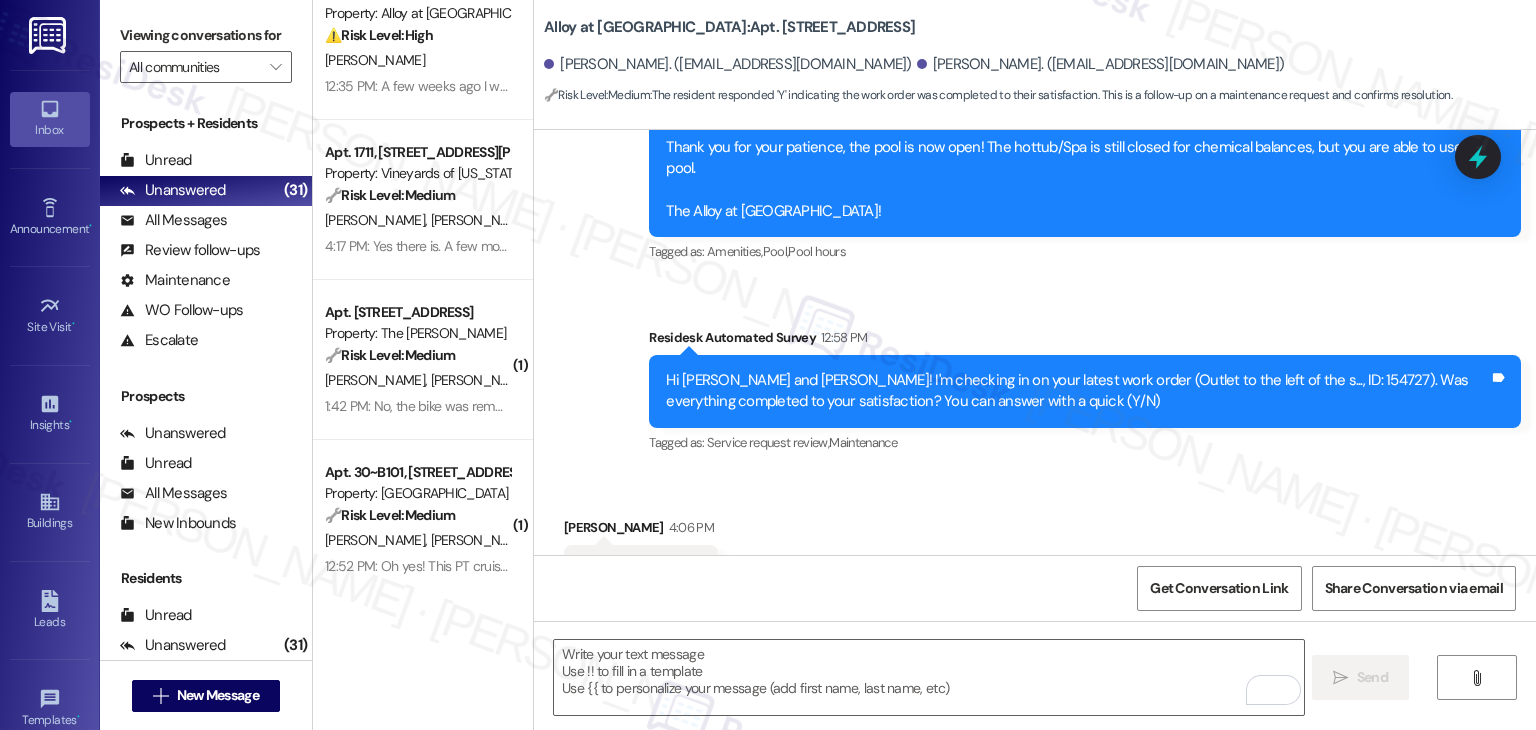 click on "Received via SMS Elizabeth Higginson 4:06 PM Y Tags and notes Tagged as:   Positive response Click to highlight conversations about Positive response" at bounding box center (1035, 556) 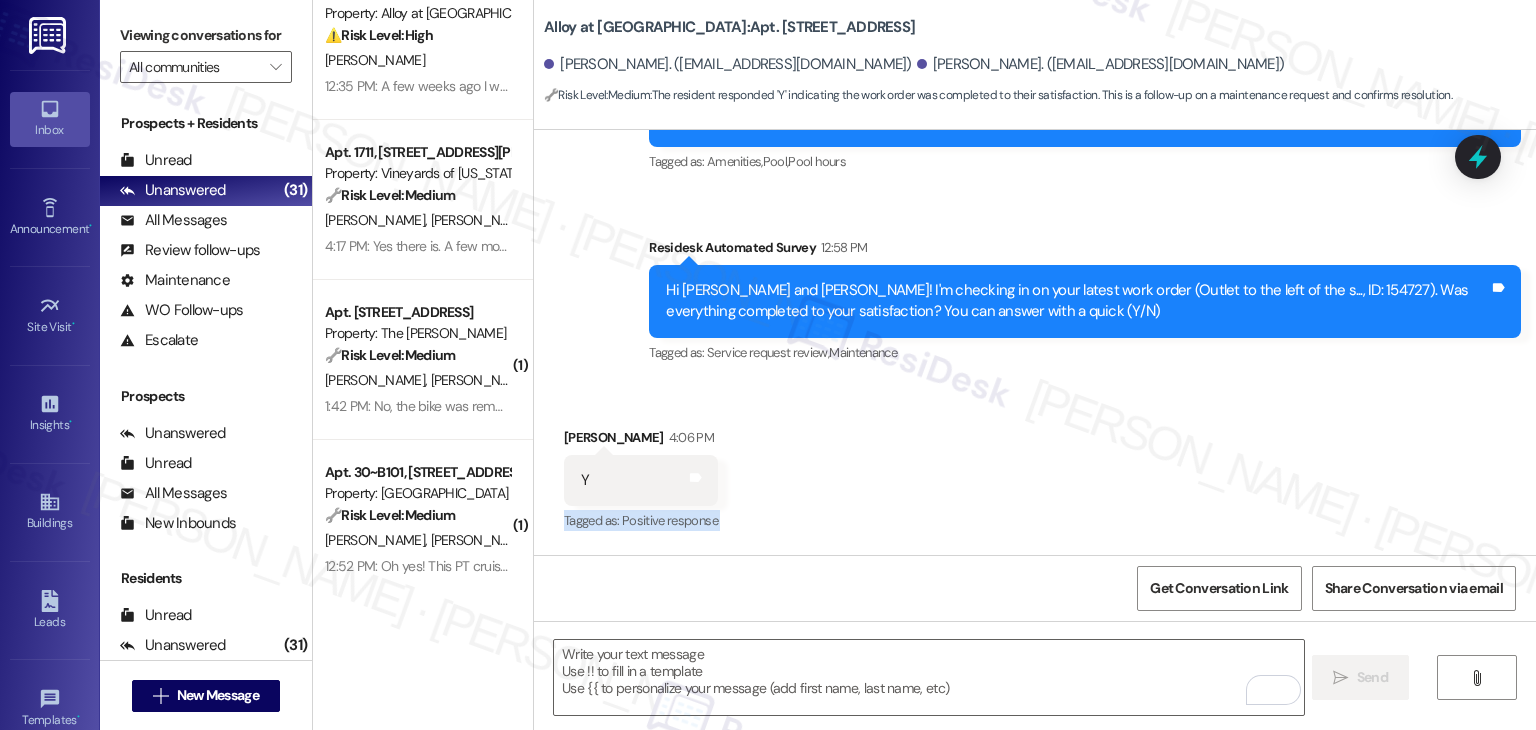 scroll, scrollTop: 5067, scrollLeft: 0, axis: vertical 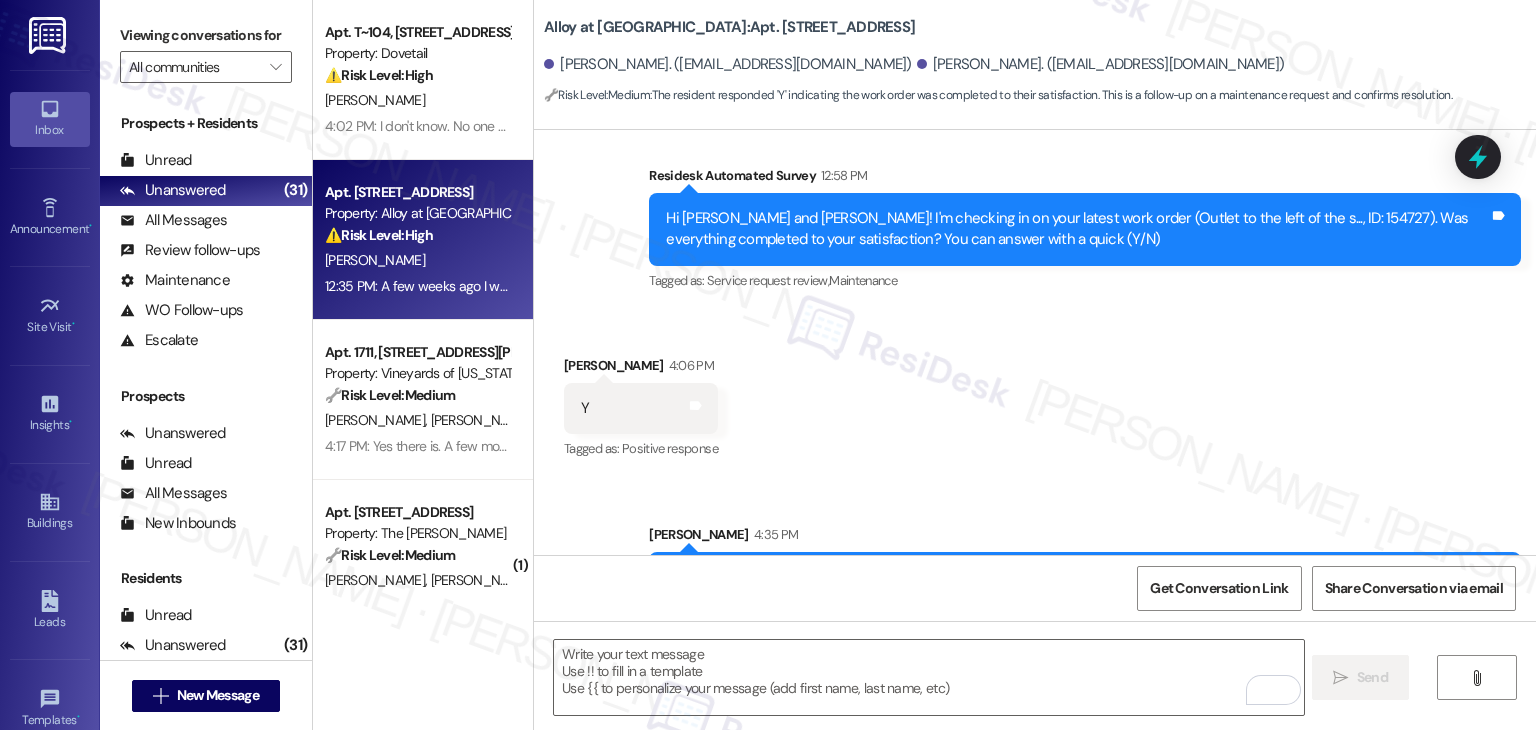 click on "B. Plowman" at bounding box center [417, 260] 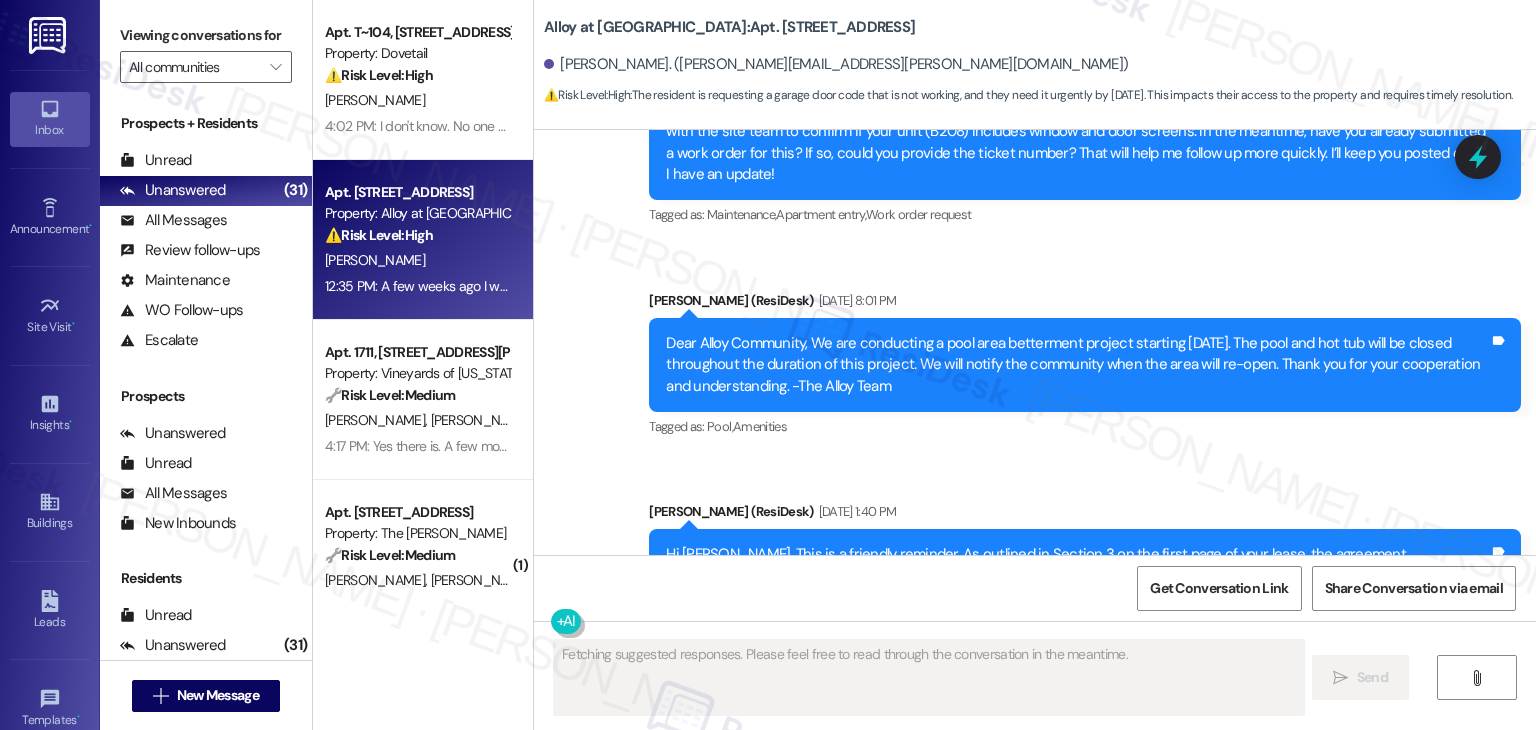scroll, scrollTop: 9049, scrollLeft: 0, axis: vertical 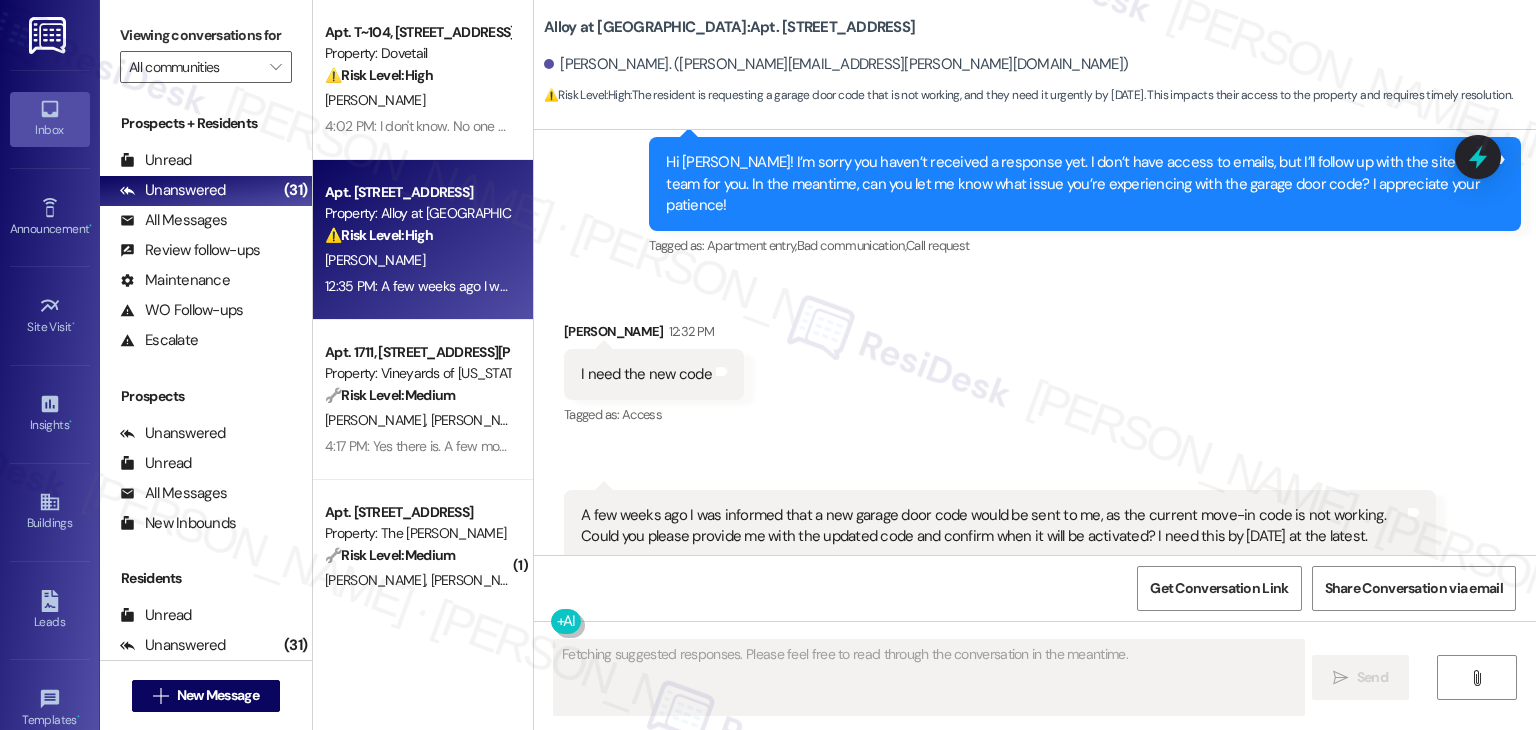 click on "Received via SMS Bridget Plowman 12:32 PM I need the new code  Tags and notes Tagged as:   Access Click to highlight conversations about Access Received via SMS 12:35 PM Bridget Plowman Question   Neutral 12:35 PM A few weeks ago I was informed that a new garage door code would be sent to me, as the current move-in code is not working. Could you please provide me with the updated code and confirm when it will be activated?  I need this by Wednesday at the latest. Tags and notes Tagged as:   Maintenance ,  Click to highlight conversations about Maintenance Access ,  Click to highlight conversations about Access Gate code ,  Click to highlight conversations about Gate code Apartment entry ,  Click to highlight conversations about Apartment entry Maintenance request Click to highlight conversations about Maintenance request  Related guidelines Show suggestions" at bounding box center (1035, 471) 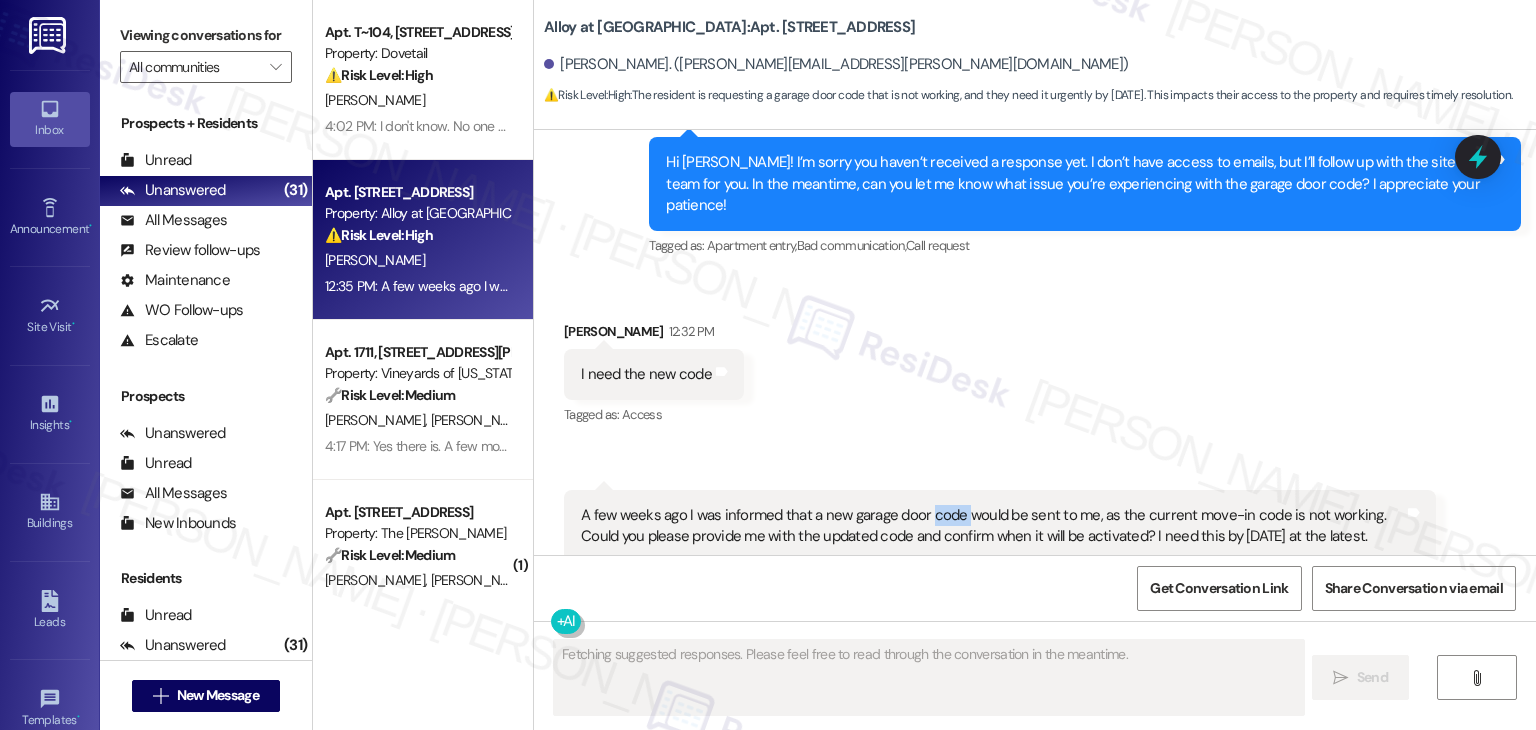 click on "Received via SMS Bridget Plowman 12:32 PM I need the new code  Tags and notes Tagged as:   Access Click to highlight conversations about Access Received via SMS 12:35 PM Bridget Plowman Question   Neutral 12:35 PM A few weeks ago I was informed that a new garage door code would be sent to me, as the current move-in code is not working. Could you please provide me with the updated code and confirm when it will be activated?  I need this by Wednesday at the latest. Tags and notes Tagged as:   Maintenance ,  Click to highlight conversations about Maintenance Access ,  Click to highlight conversations about Access Gate code ,  Click to highlight conversations about Gate code Apartment entry ,  Click to highlight conversations about Apartment entry Maintenance request Click to highlight conversations about Maintenance request  Related guidelines Show suggestions" at bounding box center (1035, 471) 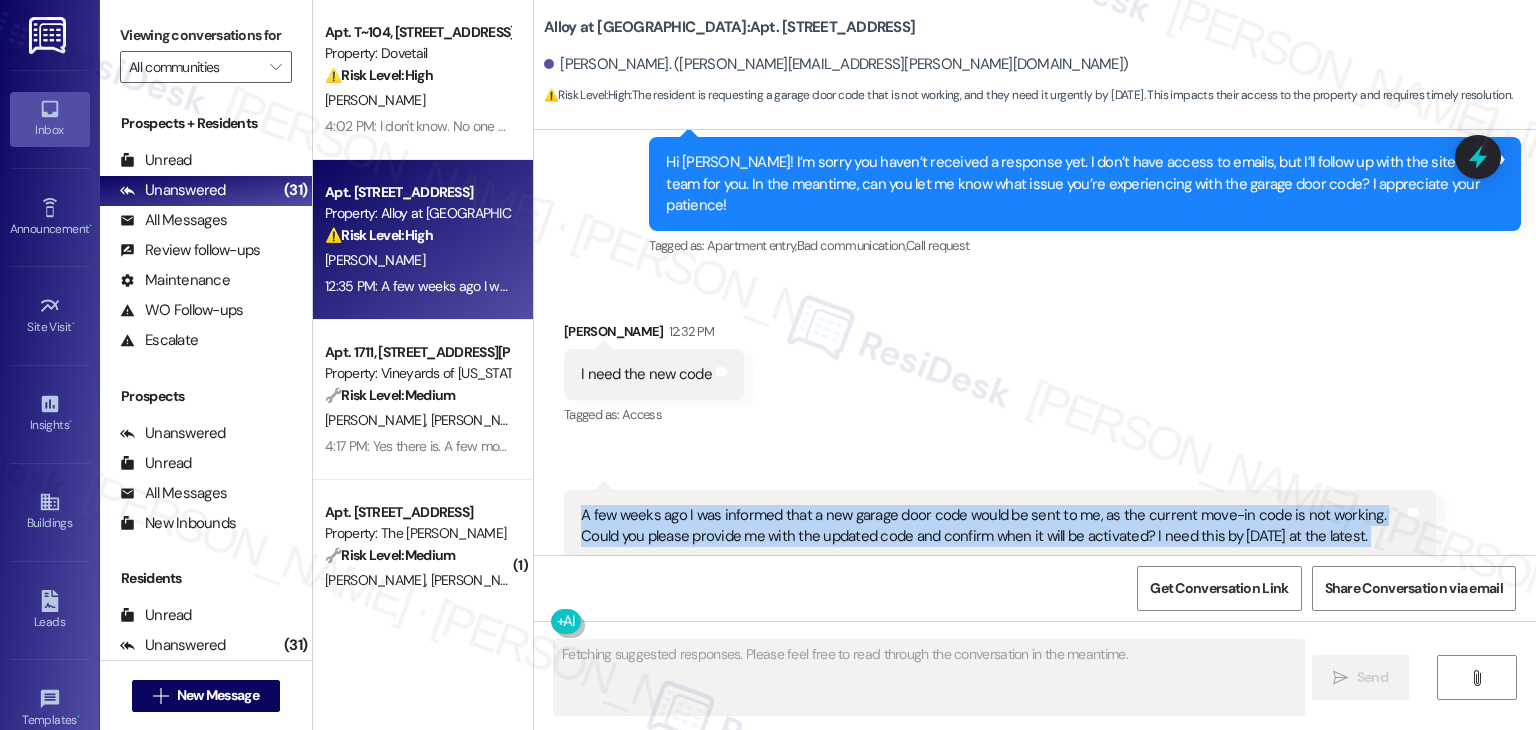 click on "Received via SMS Bridget Plowman 12:32 PM I need the new code  Tags and notes Tagged as:   Access Click to highlight conversations about Access Received via SMS 12:35 PM Bridget Plowman Question   Neutral 12:35 PM A few weeks ago I was informed that a new garage door code would be sent to me, as the current move-in code is not working. Could you please provide me with the updated code and confirm when it will be activated?  I need this by Wednesday at the latest. Tags and notes Tagged as:   Maintenance ,  Click to highlight conversations about Maintenance Access ,  Click to highlight conversations about Access Gate code ,  Click to highlight conversations about Gate code Apartment entry ,  Click to highlight conversations about Apartment entry Maintenance request Click to highlight conversations about Maintenance request  Related guidelines Show suggestions" at bounding box center [1035, 471] 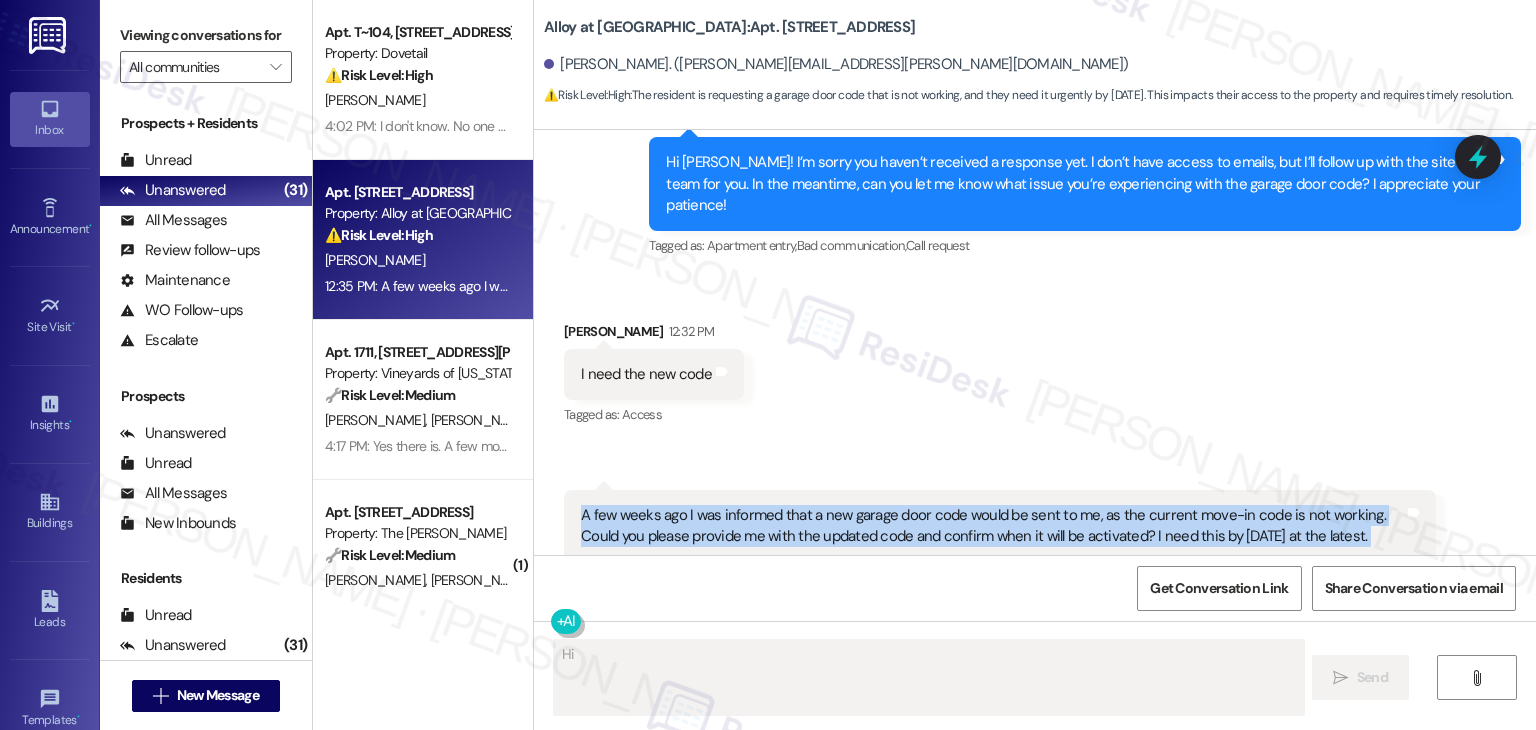 click on "Received via SMS Bridget Plowman 12:32 PM I need the new code  Tags and notes Tagged as:   Access Click to highlight conversations about Access Received via SMS 12:35 PM Bridget Plowman Question   Neutral 12:35 PM A few weeks ago I was informed that a new garage door code would be sent to me, as the current move-in code is not working. Could you please provide me with the updated code and confirm when it will be activated?  I need this by Wednesday at the latest. Tags and notes Tagged as:   Maintenance ,  Click to highlight conversations about Maintenance Access ,  Click to highlight conversations about Access Gate code ,  Click to highlight conversations about Gate code Apartment entry ,  Click to highlight conversations about Apartment entry Maintenance request Click to highlight conversations about Maintenance request  Related guidelines Show suggestions" at bounding box center [1035, 471] 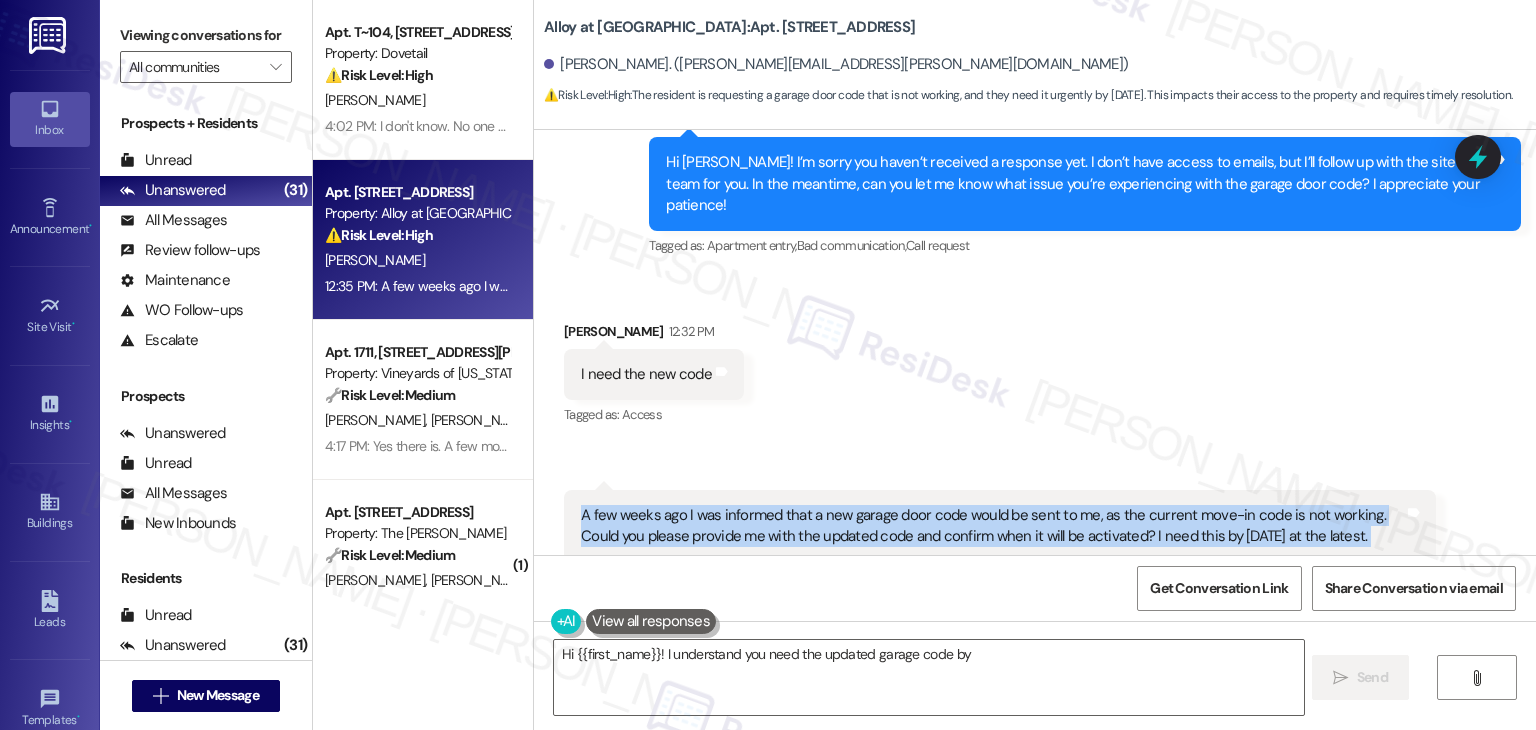 click on "Received via SMS Bridget Plowman 12:32 PM I need the new code  Tags and notes Tagged as:   Access Click to highlight conversations about Access Received via SMS 12:35 PM Bridget Plowman Question   Neutral 12:35 PM A few weeks ago I was informed that a new garage door code would be sent to me, as the current move-in code is not working. Could you please provide me with the updated code and confirm when it will be activated?  I need this by Wednesday at the latest. Tags and notes Tagged as:   Maintenance ,  Click to highlight conversations about Maintenance Access ,  Click to highlight conversations about Access Gate code ,  Click to highlight conversations about Gate code Apartment entry ,  Click to highlight conversations about Apartment entry Maintenance request Click to highlight conversations about Maintenance request  Related guidelines Show suggestions" at bounding box center [1035, 471] 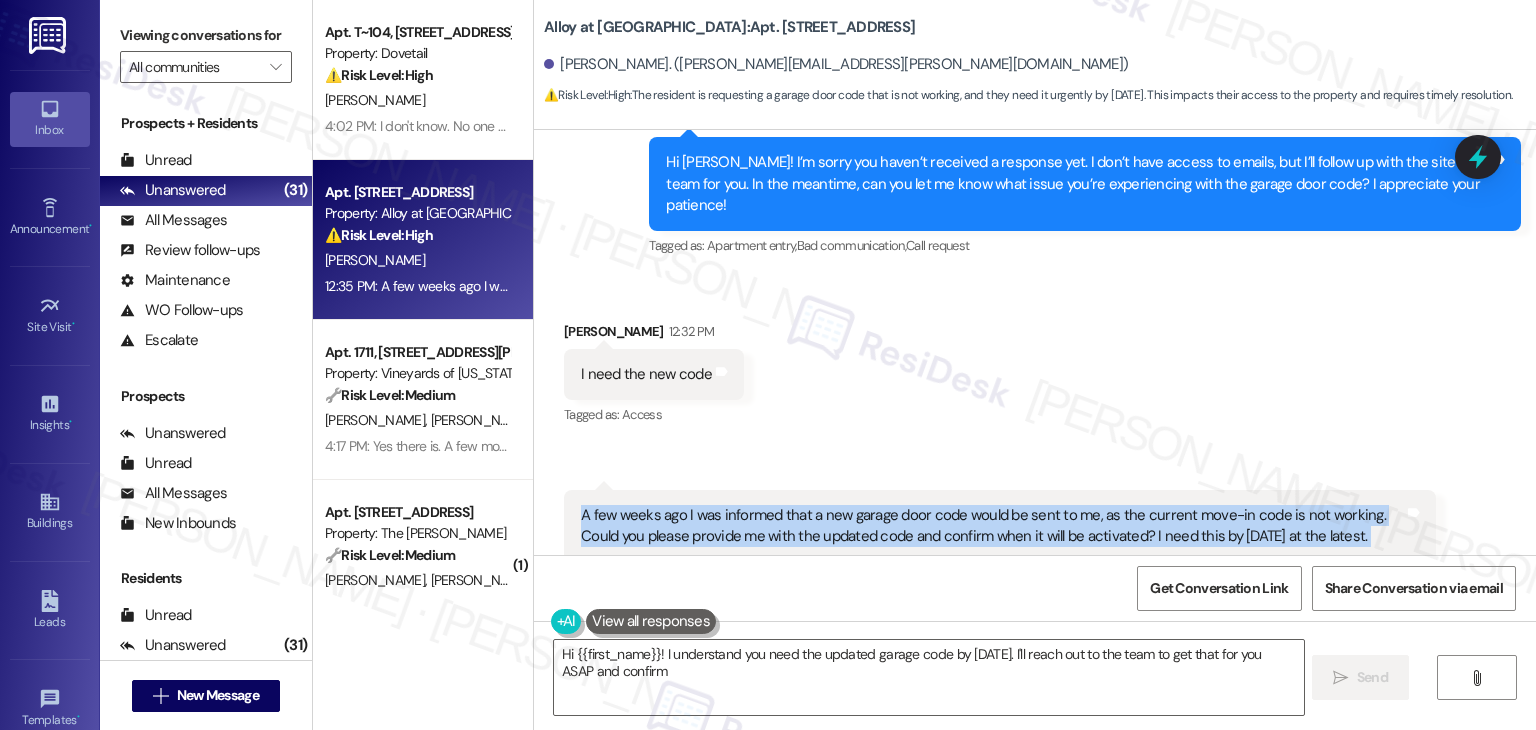 click on "Received via SMS Bridget Plowman 12:32 PM I need the new code  Tags and notes Tagged as:   Access Click to highlight conversations about Access Received via SMS 12:35 PM Bridget Plowman Question   Neutral 12:35 PM A few weeks ago I was informed that a new garage door code would be sent to me, as the current move-in code is not working. Could you please provide me with the updated code and confirm when it will be activated?  I need this by Wednesday at the latest. Tags and notes Tagged as:   Maintenance ,  Click to highlight conversations about Maintenance Access ,  Click to highlight conversations about Access Gate code ,  Click to highlight conversations about Gate code Apartment entry ,  Click to highlight conversations about Apartment entry Maintenance request Click to highlight conversations about Maintenance request  Related guidelines Show suggestions" at bounding box center [1035, 471] 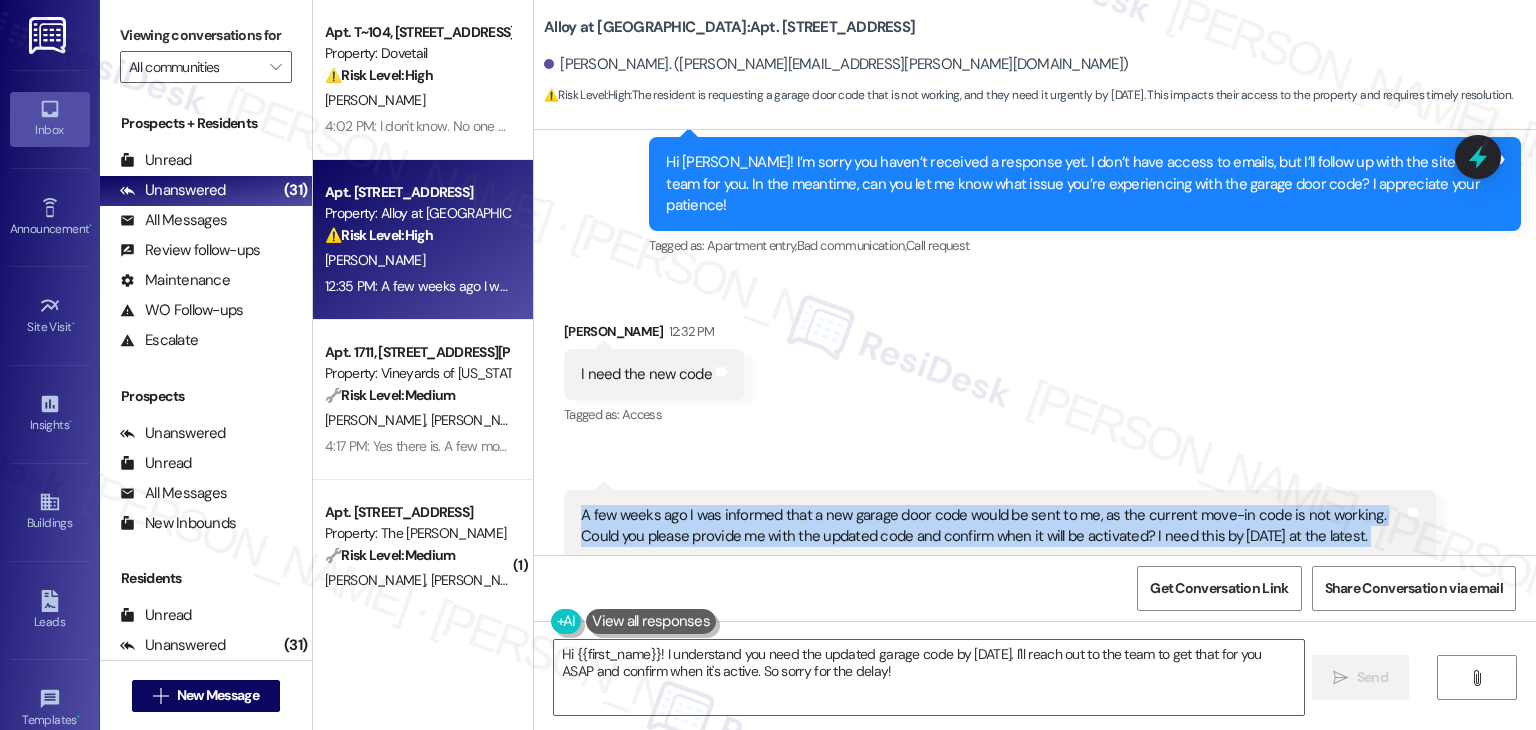click on "Received via SMS Bridget Plowman 12:32 PM I need the new code  Tags and notes Tagged as:   Access Click to highlight conversations about Access Received via SMS 12:35 PM Bridget Plowman Question   Neutral 12:35 PM A few weeks ago I was informed that a new garage door code would be sent to me, as the current move-in code is not working. Could you please provide me with the updated code and confirm when it will be activated?  I need this by Wednesday at the latest. Tags and notes Tagged as:   Maintenance ,  Click to highlight conversations about Maintenance Access ,  Click to highlight conversations about Access Gate code ,  Click to highlight conversations about Gate code Apartment entry ,  Click to highlight conversations about Apartment entry Maintenance request Click to highlight conversations about Maintenance request  Related guidelines Show suggestions" at bounding box center [1035, 471] 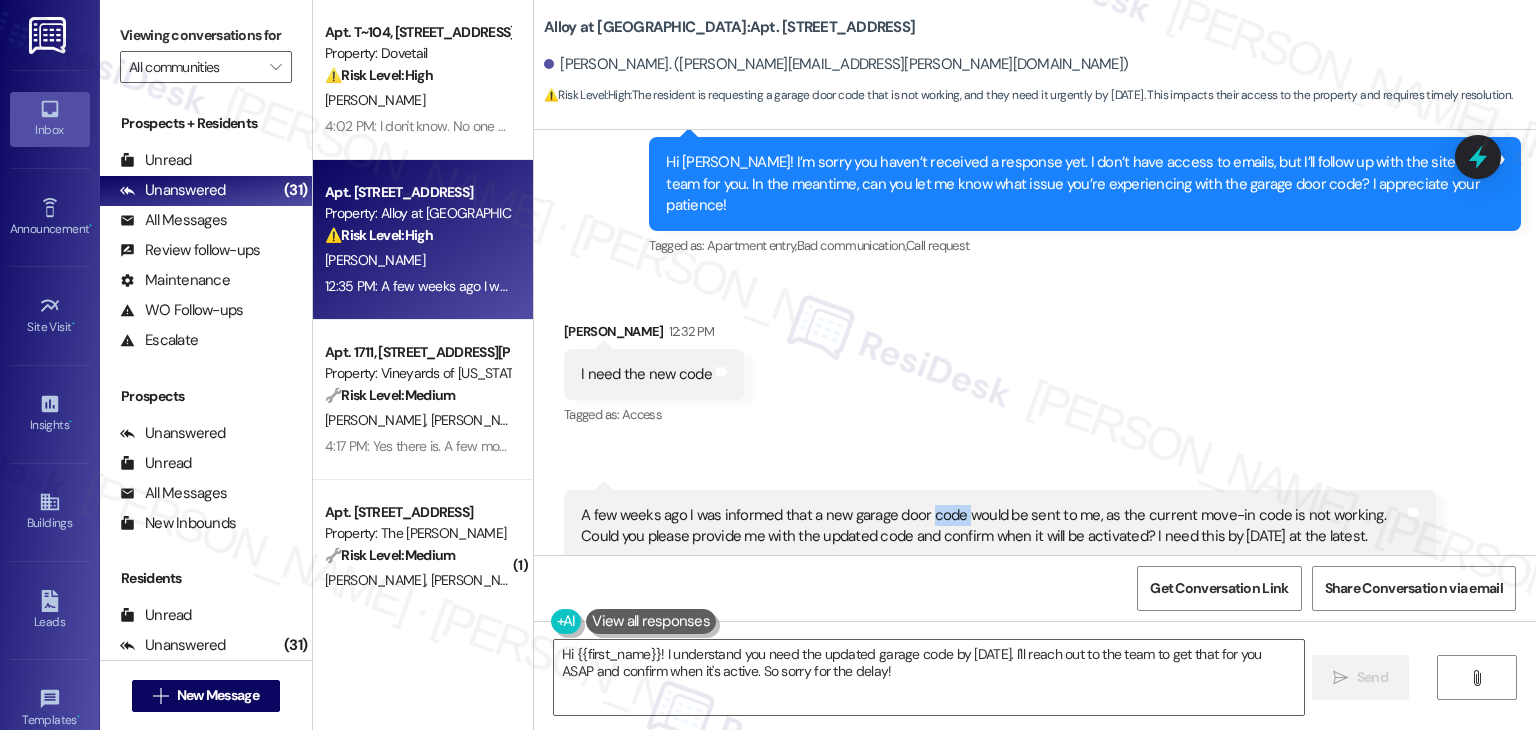 click on "Received via SMS Bridget Plowman 12:32 PM I need the new code  Tags and notes Tagged as:   Access Click to highlight conversations about Access Received via SMS 12:35 PM Bridget Plowman Question   Neutral 12:35 PM A few weeks ago I was informed that a new garage door code would be sent to me, as the current move-in code is not working. Could you please provide me with the updated code and confirm when it will be activated?  I need this by Wednesday at the latest. Tags and notes Tagged as:   Maintenance ,  Click to highlight conversations about Maintenance Access ,  Click to highlight conversations about Access Gate code ,  Click to highlight conversations about Gate code Apartment entry ,  Click to highlight conversations about Apartment entry Maintenance request Click to highlight conversations about Maintenance request  Related guidelines Show suggestions" at bounding box center [1035, 471] 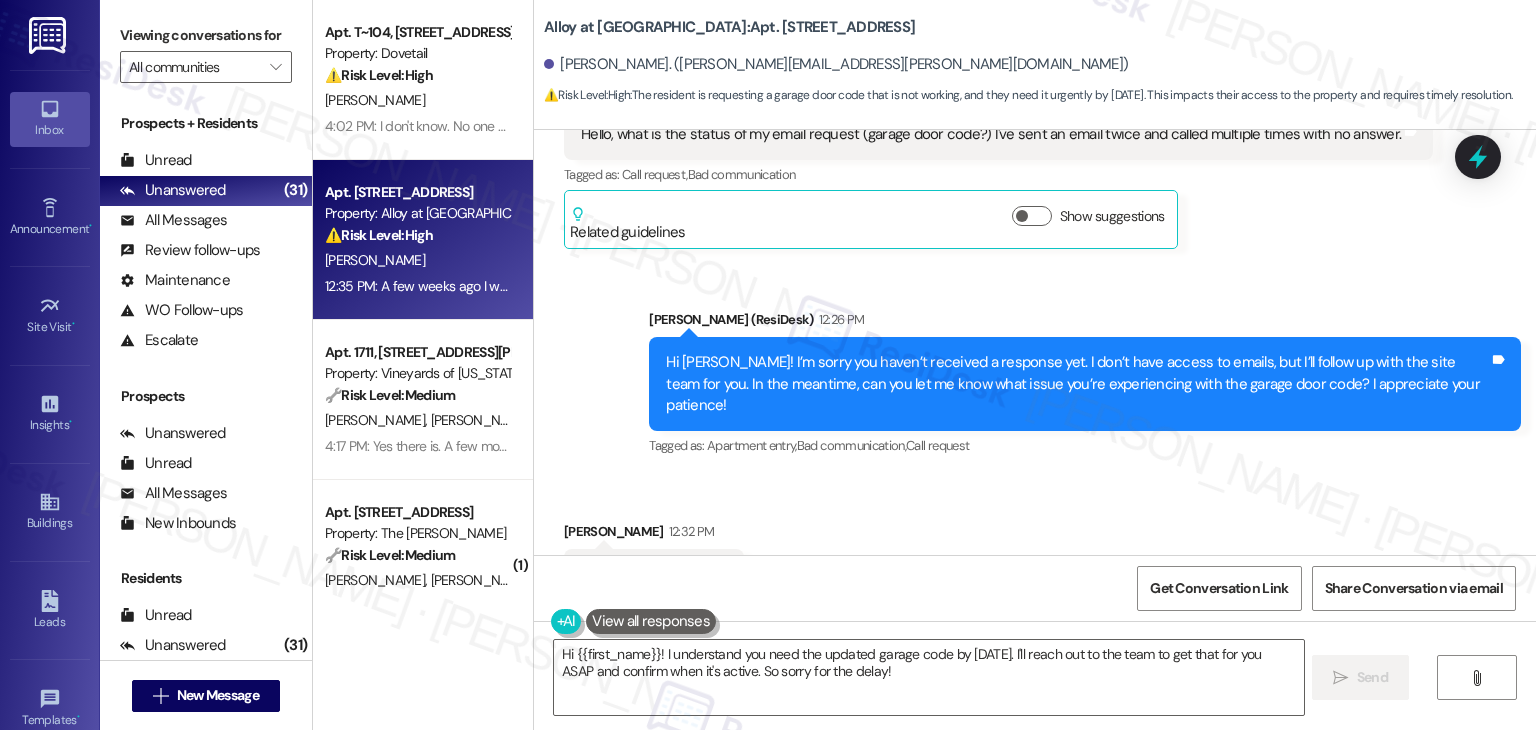 click on "Hi Bridget! I’m sorry you haven’t received a response yet. I don’t have access to emails, but I’ll follow up with the site team for you. In the meantime, can you let me know what issue you’re experiencing with the garage door code? I appreciate your patience!" at bounding box center [1077, 384] 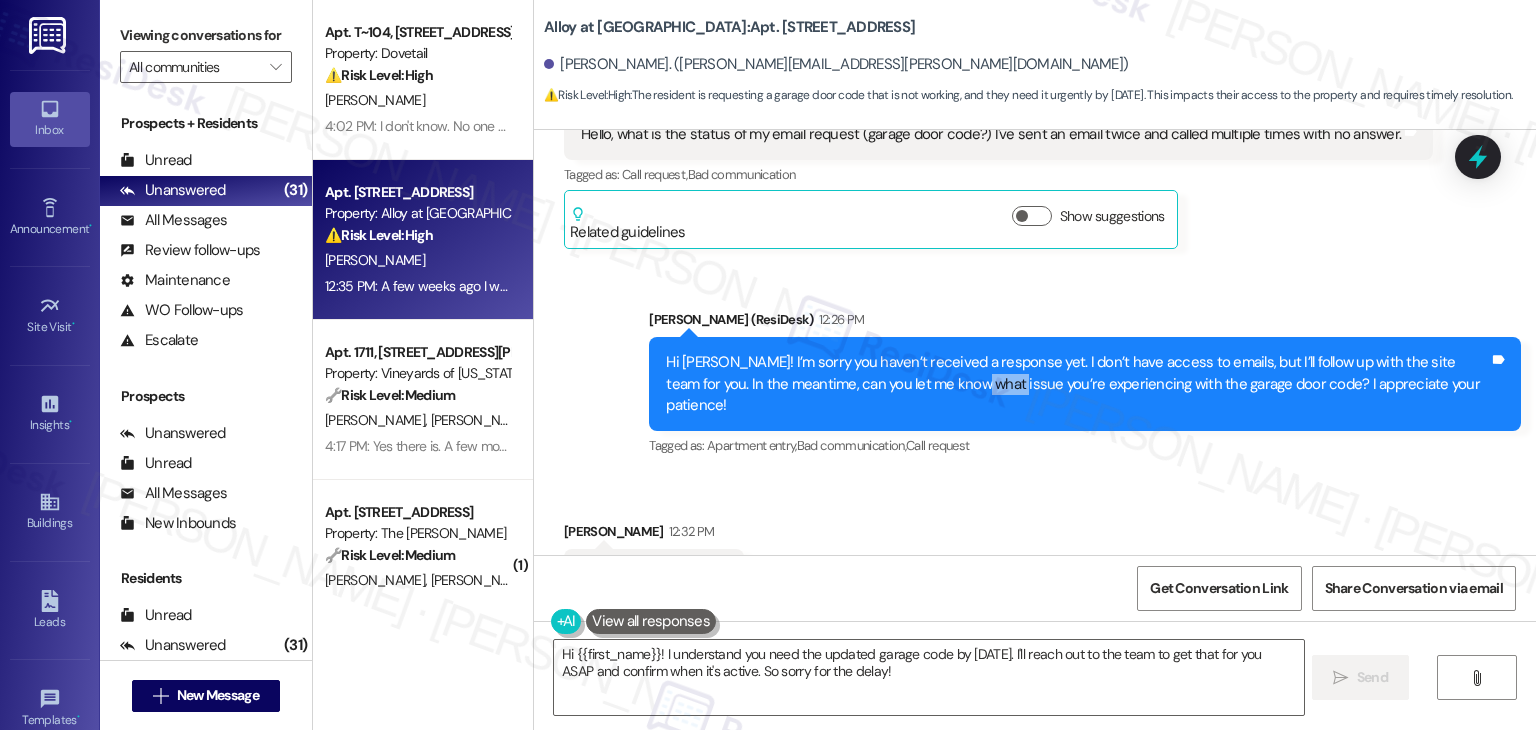 click on "Hi Bridget! I’m sorry you haven’t received a response yet. I don’t have access to emails, but I’ll follow up with the site team for you. In the meantime, can you let me know what issue you’re experiencing with the garage door code? I appreciate your patience!" at bounding box center [1077, 384] 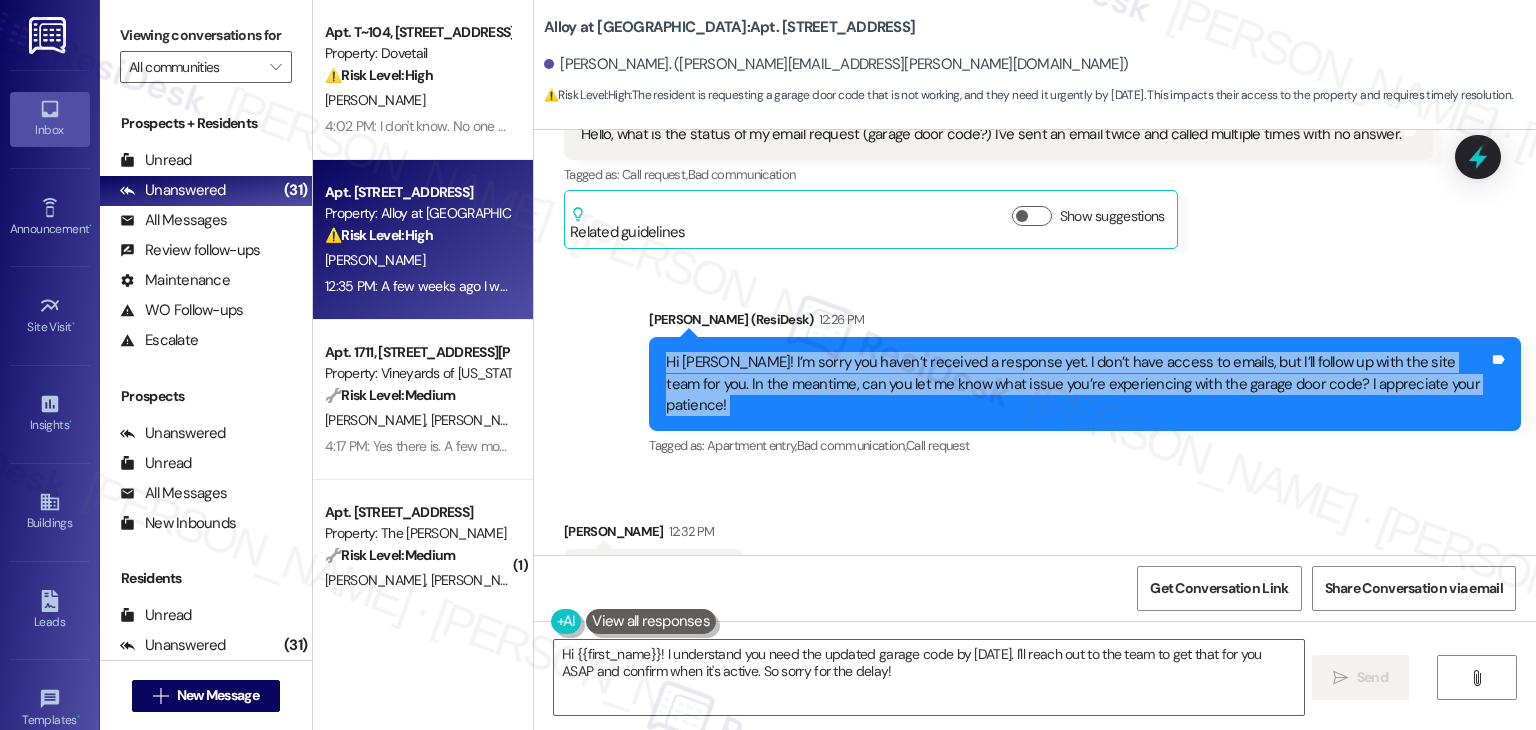 click on "Hi Bridget! I’m sorry you haven’t received a response yet. I don’t have access to emails, but I’ll follow up with the site team for you. In the meantime, can you let me know what issue you’re experiencing with the garage door code? I appreciate your patience!" at bounding box center (1077, 384) 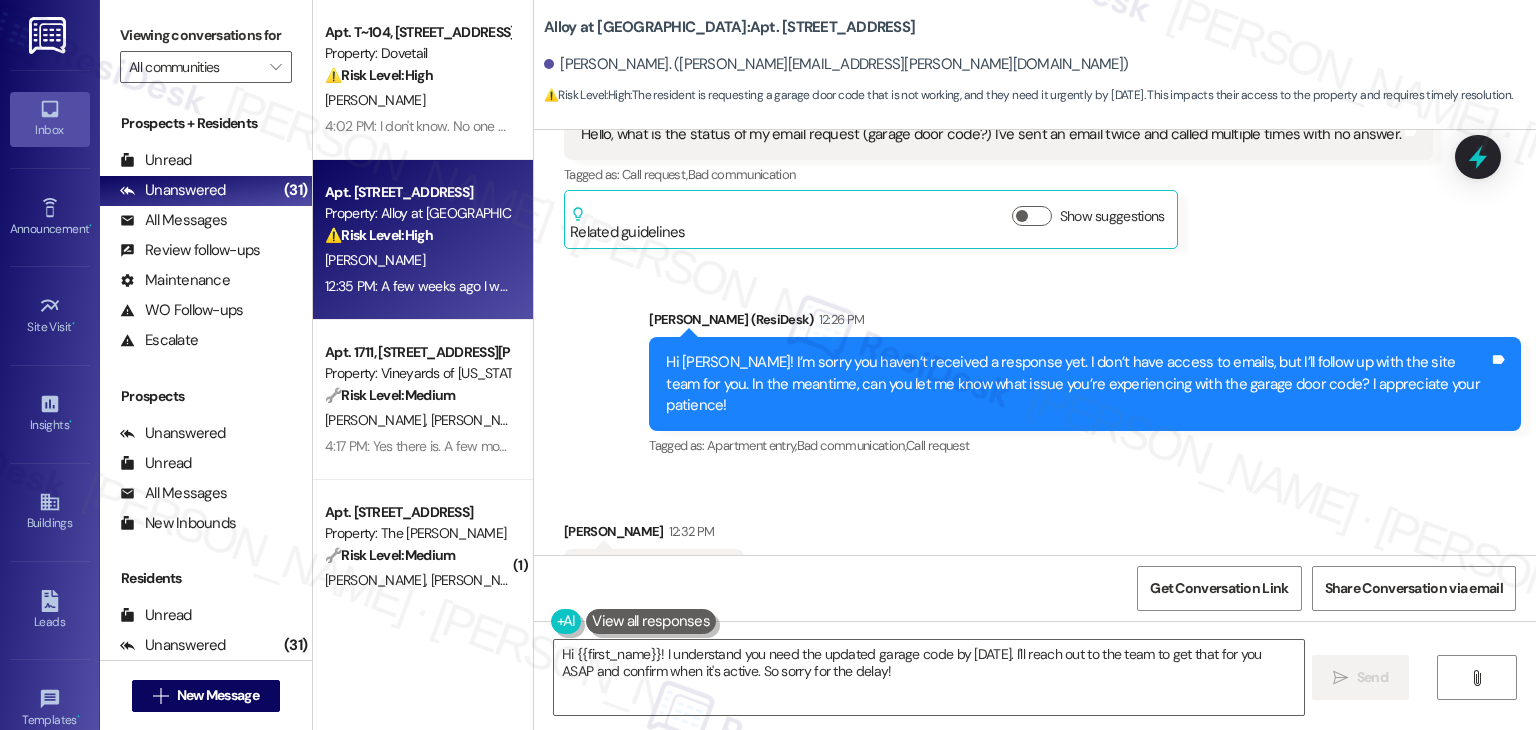 click on "I need the new code" at bounding box center [646, 574] 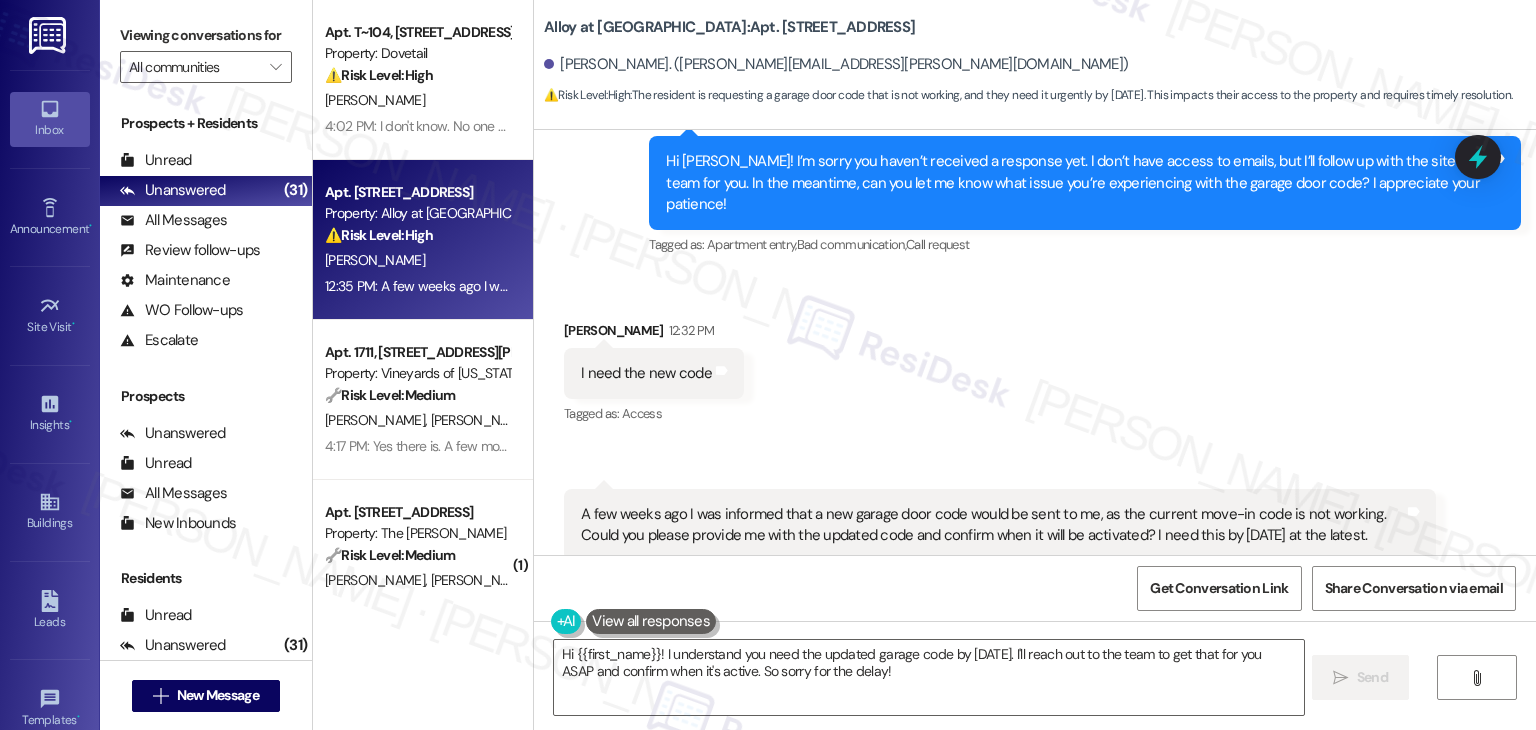 click on "A few weeks ago I was informed that a new garage door code would be sent to me, as the current move-in code is not working. Could you please provide me with the updated code and confirm when it will be activated?  I need this by Wednesday at the latest." at bounding box center (992, 525) 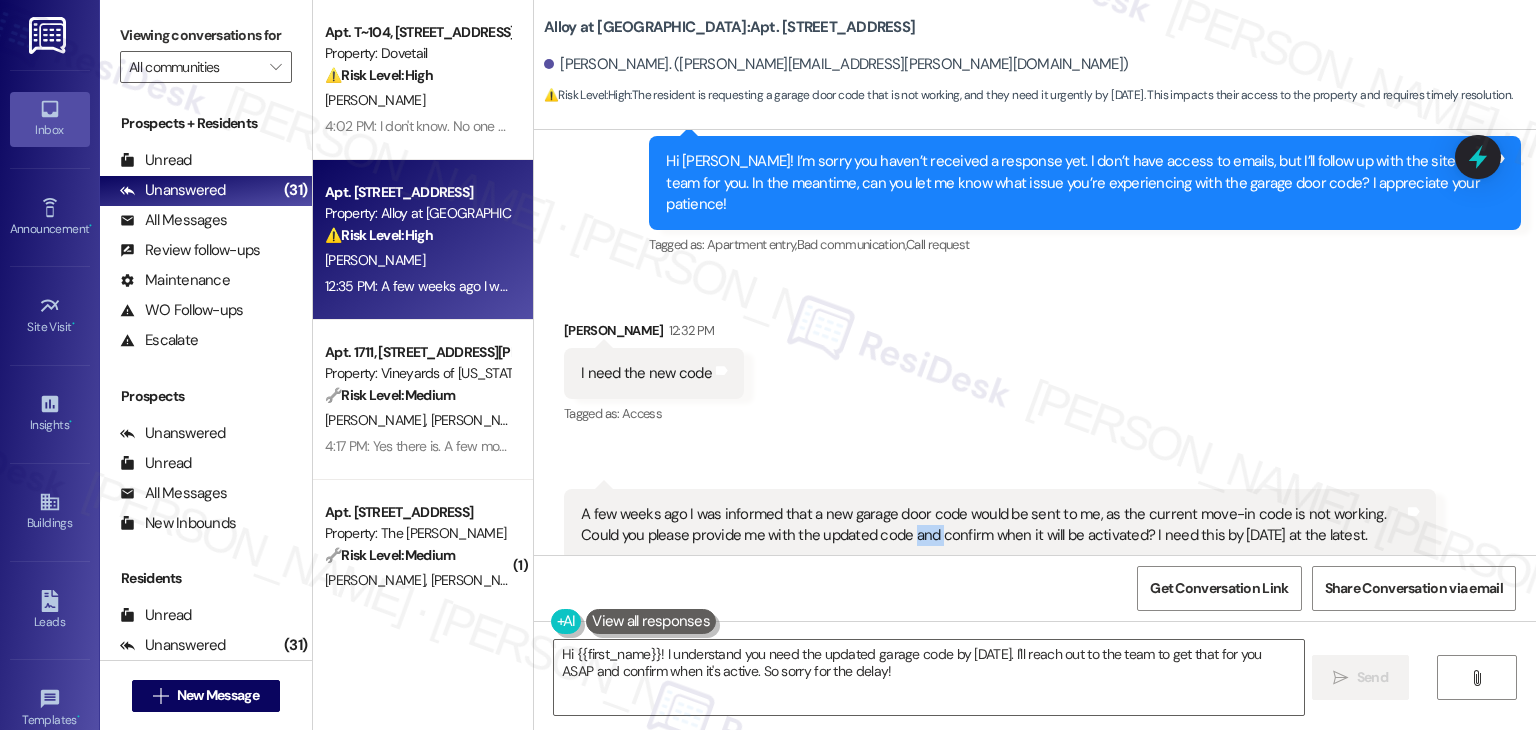 click on "A few weeks ago I was informed that a new garage door code would be sent to me, as the current move-in code is not working. Could you please provide me with the updated code and confirm when it will be activated?  I need this by Wednesday at the latest." at bounding box center [992, 525] 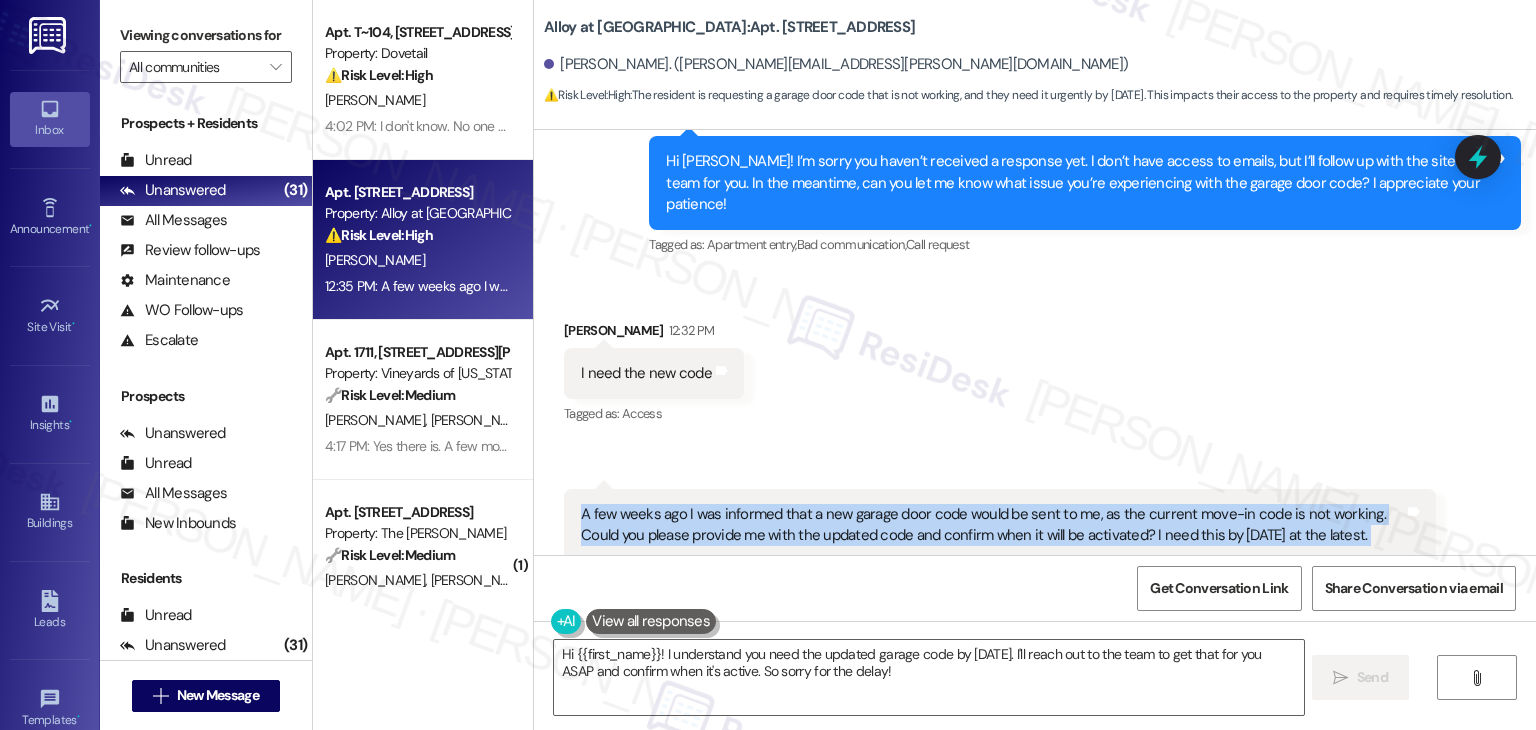 click on "A few weeks ago I was informed that a new garage door code would be sent to me, as the current move-in code is not working. Could you please provide me with the updated code and confirm when it will be activated?  I need this by Wednesday at the latest." at bounding box center [992, 525] 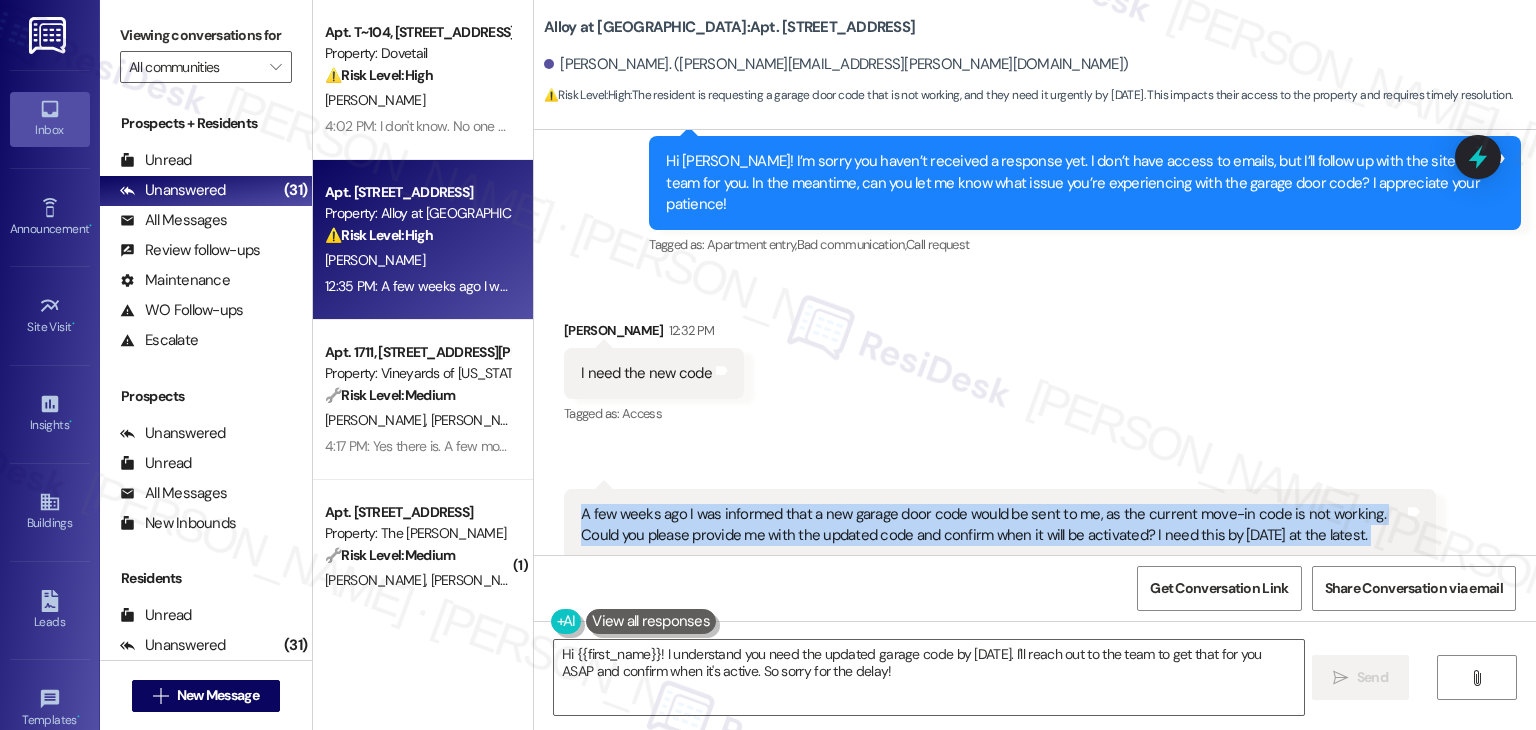 click on "Received via SMS Bridget Plowman 12:32 PM I need the new code  Tags and notes Tagged as:   Access Click to highlight conversations about Access Received via SMS 12:35 PM Bridget Plowman Question   Neutral 12:35 PM A few weeks ago I was informed that a new garage door code would be sent to me, as the current move-in code is not working. Could you please provide me with the updated code and confirm when it will be activated?  I need this by Wednesday at the latest. Tags and notes Tagged as:   Maintenance ,  Click to highlight conversations about Maintenance Access ,  Click to highlight conversations about Access Gate code ,  Click to highlight conversations about Gate code Apartment entry ,  Click to highlight conversations about Apartment entry Maintenance request Click to highlight conversations about Maintenance request  Related guidelines Show suggestions" at bounding box center (1035, 470) 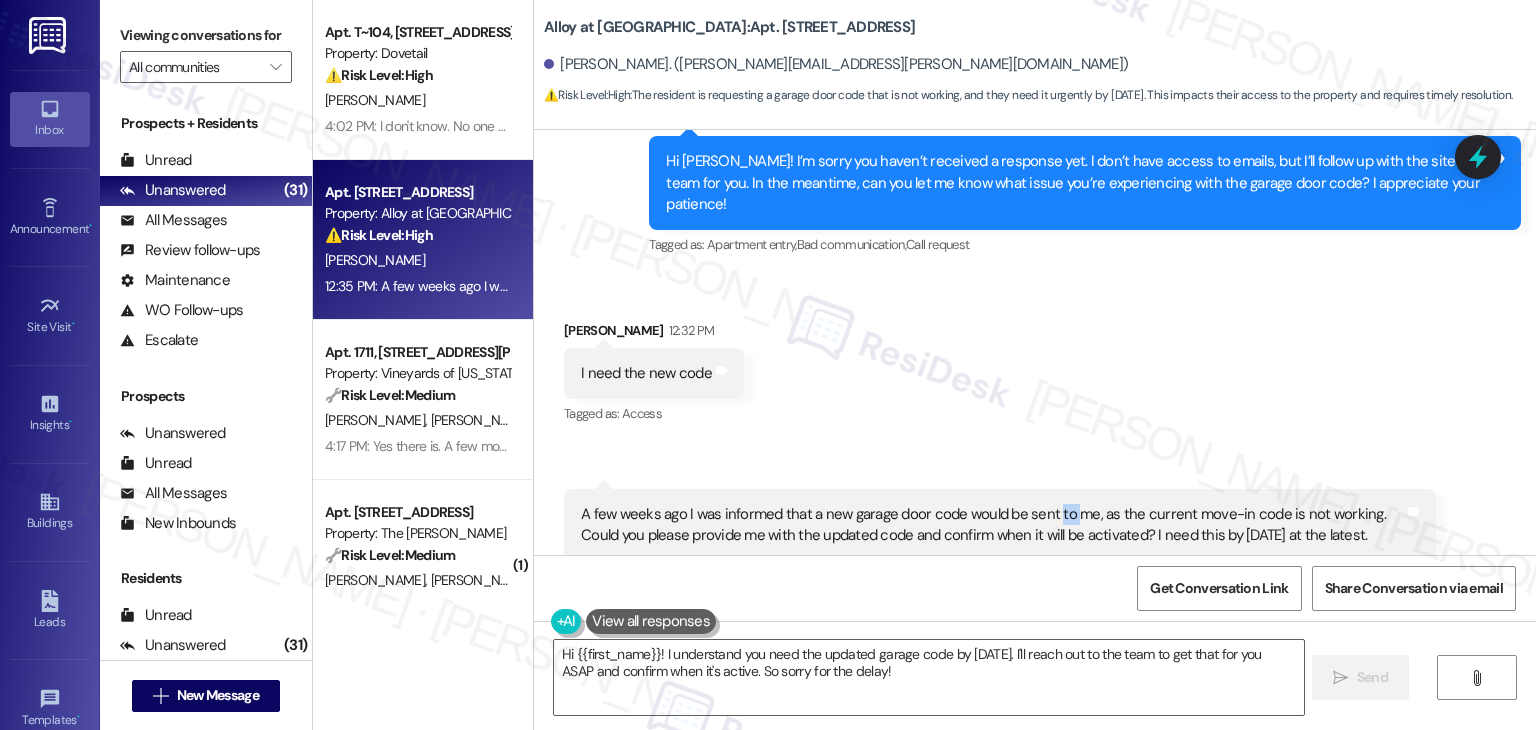 click on "Received via SMS Bridget Plowman 12:32 PM I need the new code  Tags and notes Tagged as:   Access Click to highlight conversations about Access Received via SMS 12:35 PM Bridget Plowman Question   Neutral 12:35 PM A few weeks ago I was informed that a new garage door code would be sent to me, as the current move-in code is not working. Could you please provide me with the updated code and confirm when it will be activated?  I need this by Wednesday at the latest. Tags and notes Tagged as:   Maintenance ,  Click to highlight conversations about Maintenance Access ,  Click to highlight conversations about Access Gate code ,  Click to highlight conversations about Gate code Apartment entry ,  Click to highlight conversations about Apartment entry Maintenance request Click to highlight conversations about Maintenance request  Related guidelines Show suggestions" at bounding box center [1035, 470] 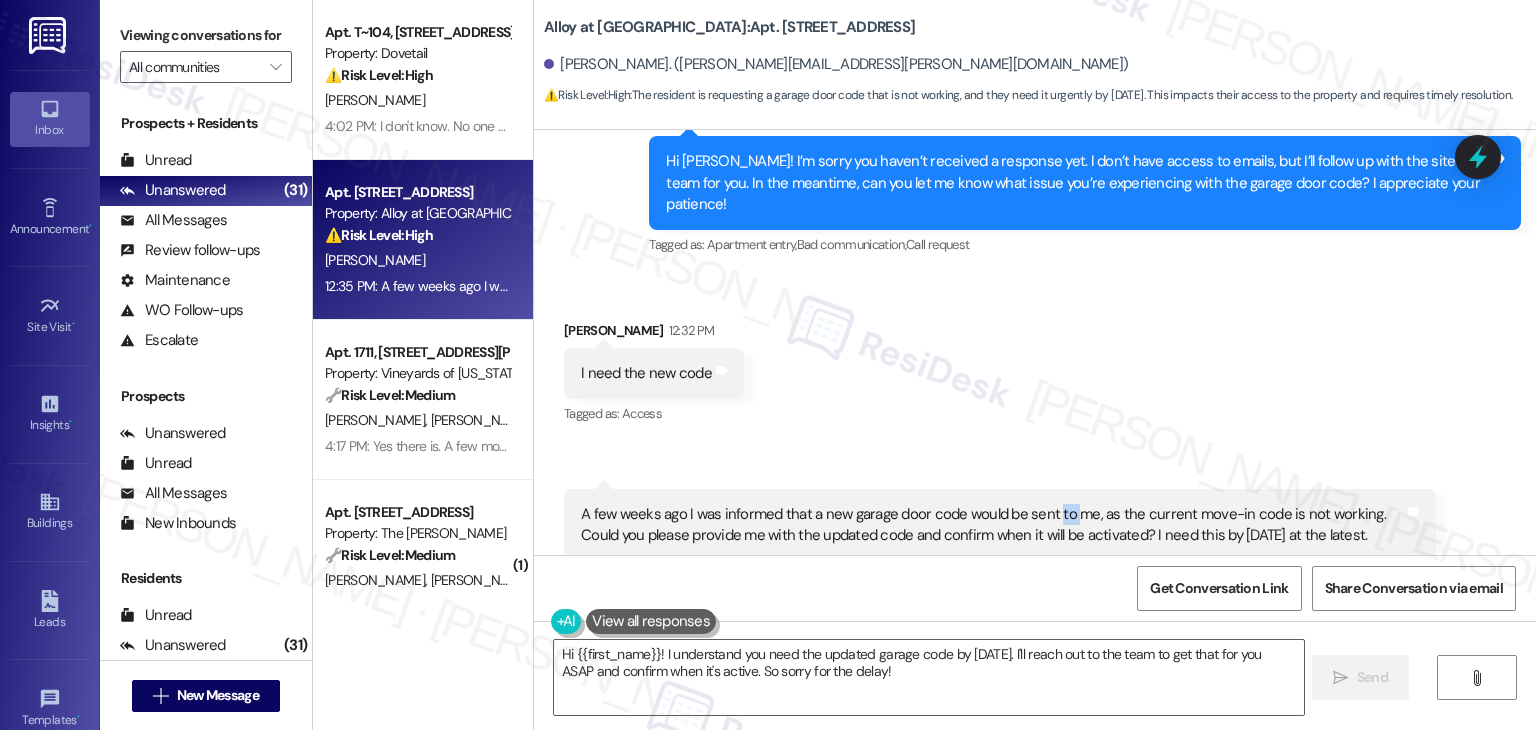 click on "Received via SMS Bridget Plowman 12:32 PM I need the new code  Tags and notes Tagged as:   Access Click to highlight conversations about Access Received via SMS 12:35 PM Bridget Plowman Question   Neutral 12:35 PM A few weeks ago I was informed that a new garage door code would be sent to me, as the current move-in code is not working. Could you please provide me with the updated code and confirm when it will be activated?  I need this by Wednesday at the latest. Tags and notes Tagged as:   Maintenance ,  Click to highlight conversations about Maintenance Access ,  Click to highlight conversations about Access Gate code ,  Click to highlight conversations about Gate code Apartment entry ,  Click to highlight conversations about Apartment entry Maintenance request Click to highlight conversations about Maintenance request  Related guidelines Show suggestions" at bounding box center [1035, 470] 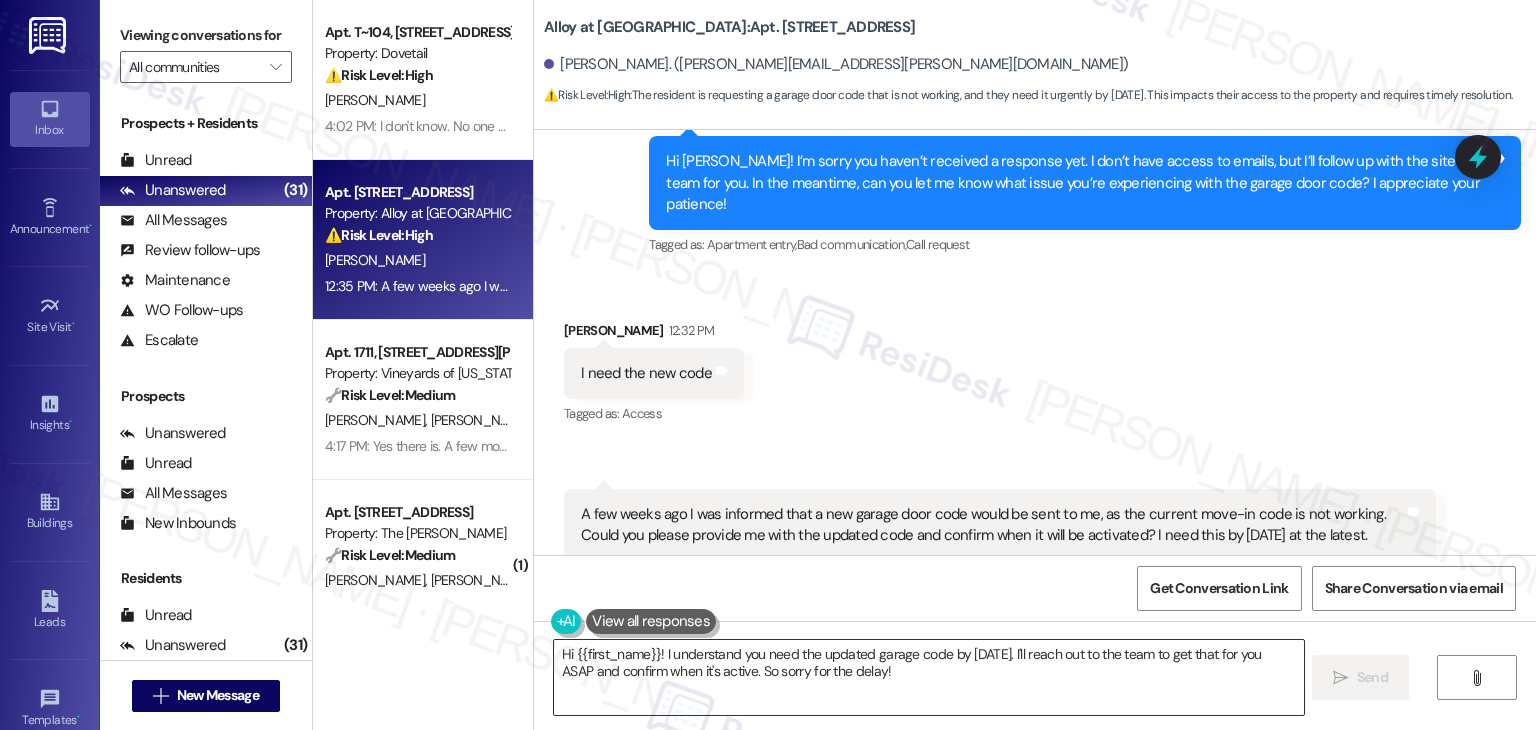 click on "Hi {{first_name}}! I understand you need the updated garage code by Wednesday. I'll reach out to the team to get that for you ASAP and confirm when it's active. So sorry for the delay!" at bounding box center (928, 677) 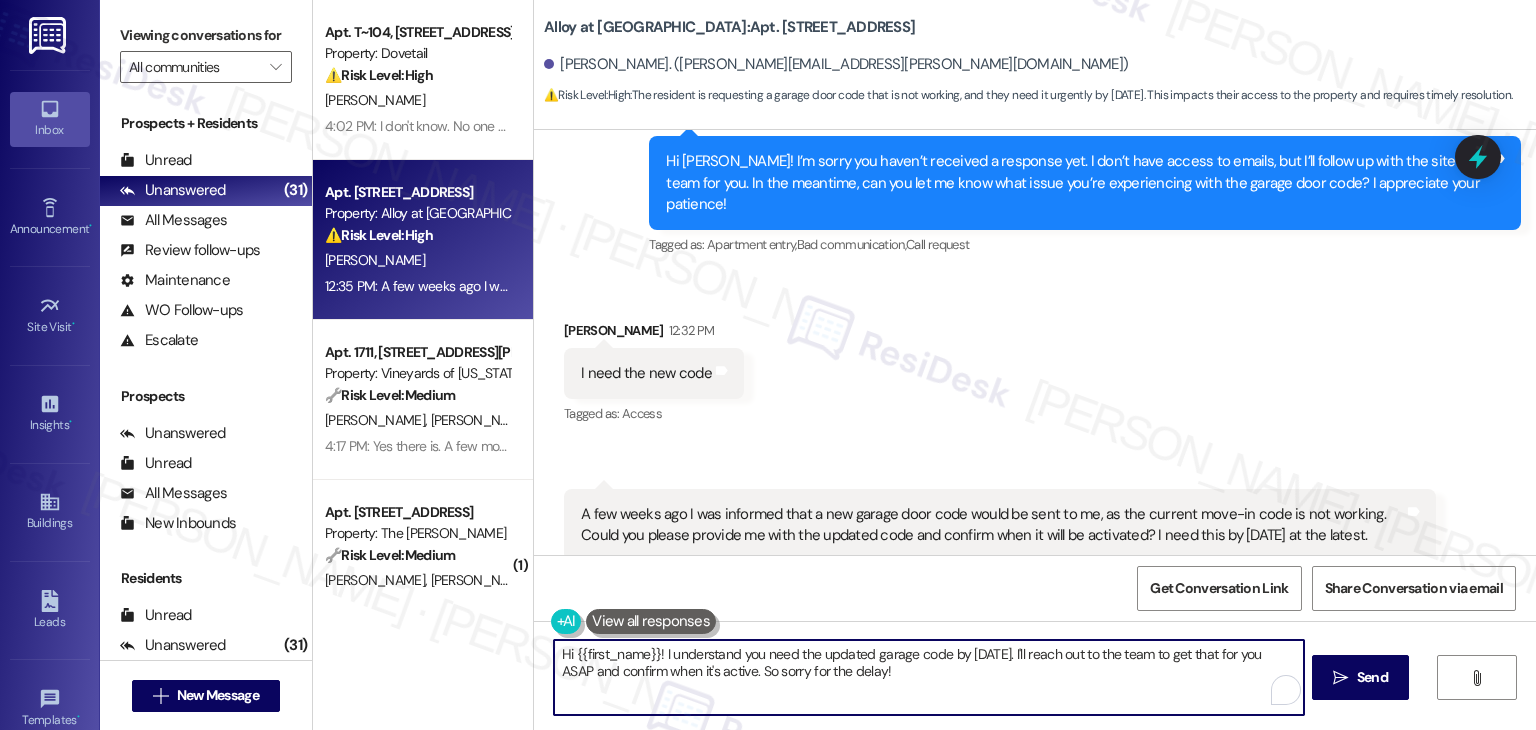 click on "Hi {{first_name}}! I understand you need the updated garage code by Wednesday. I'll reach out to the team to get that for you ASAP and confirm when it's active. So sorry for the delay!" at bounding box center (928, 677) 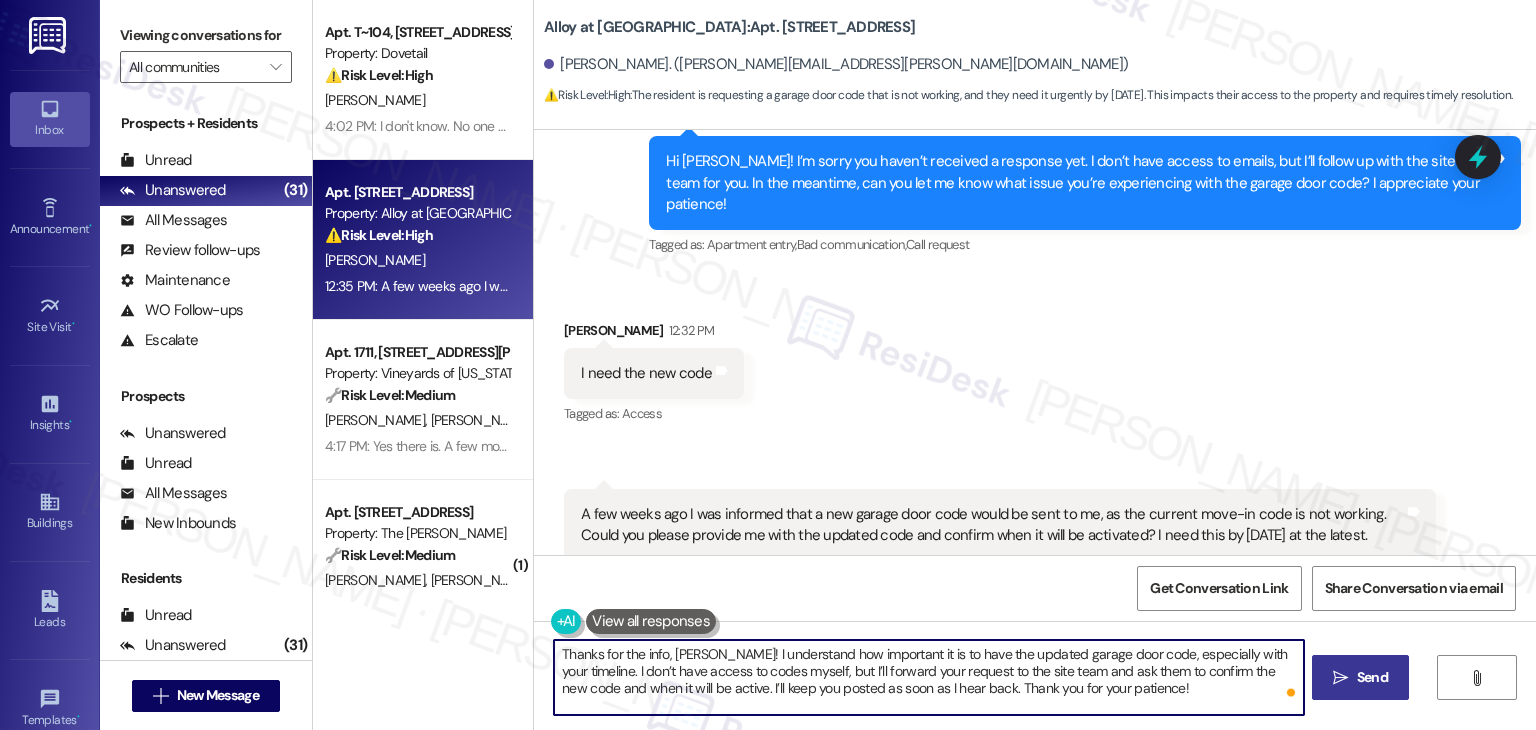 type on "Thanks for the info, Bridget! I understand how important it is to have the updated garage door code, especially with your timeline. I don’t have access to codes myself, but I’ll forward your request to the site team and ask them to confirm the new code and when it will be active. I’ll keep you posted as soon as I hear back. Thank you for your patience!" 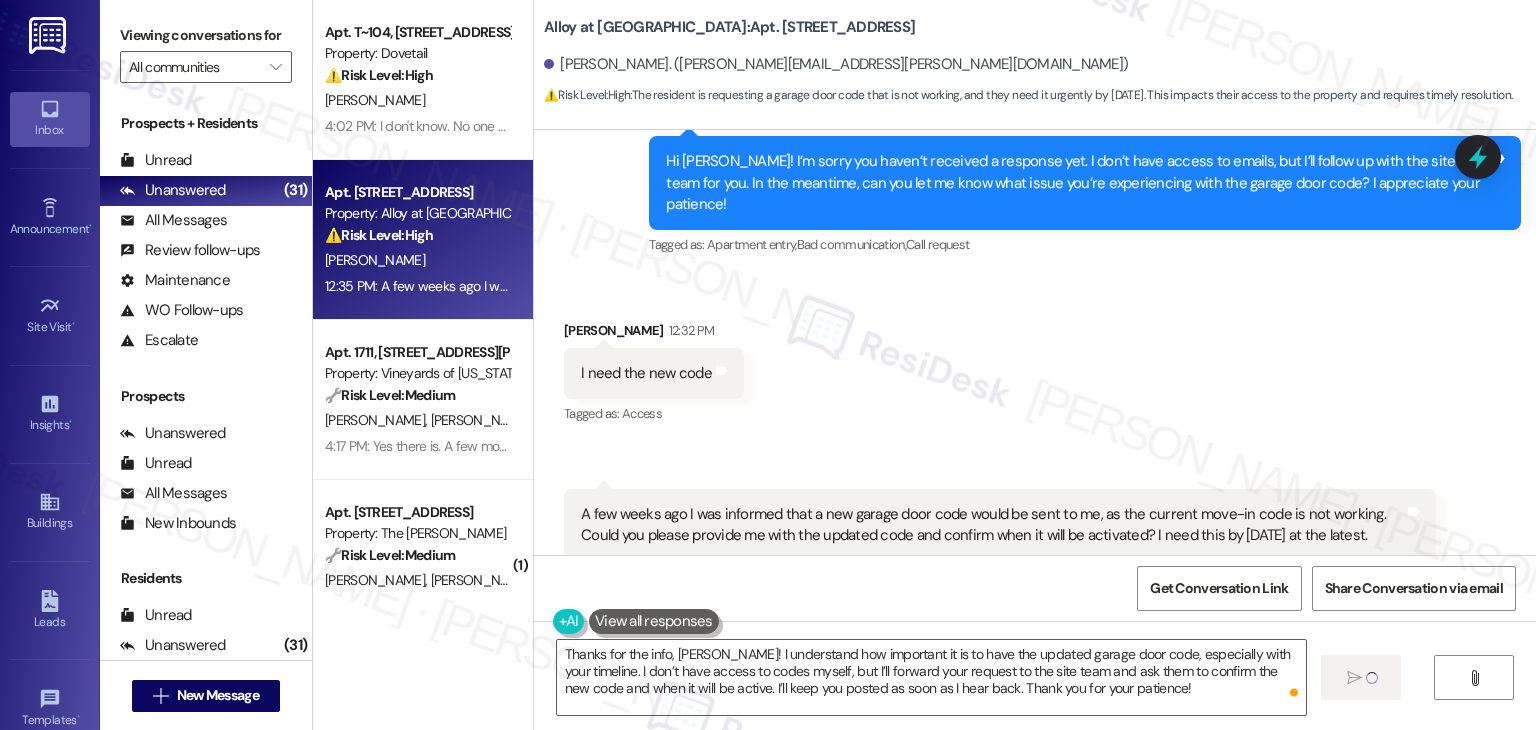 type 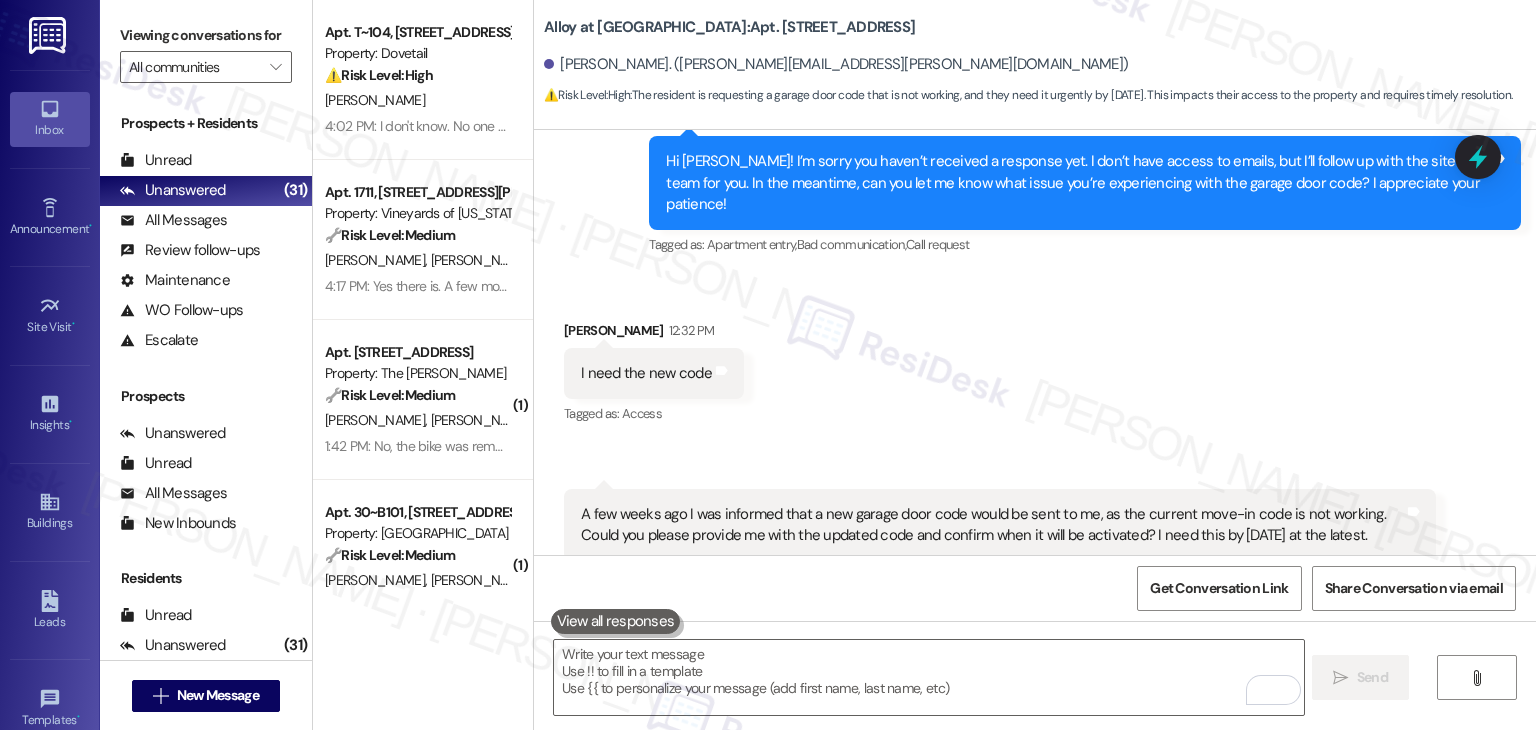 scroll, scrollTop: 9049, scrollLeft: 0, axis: vertical 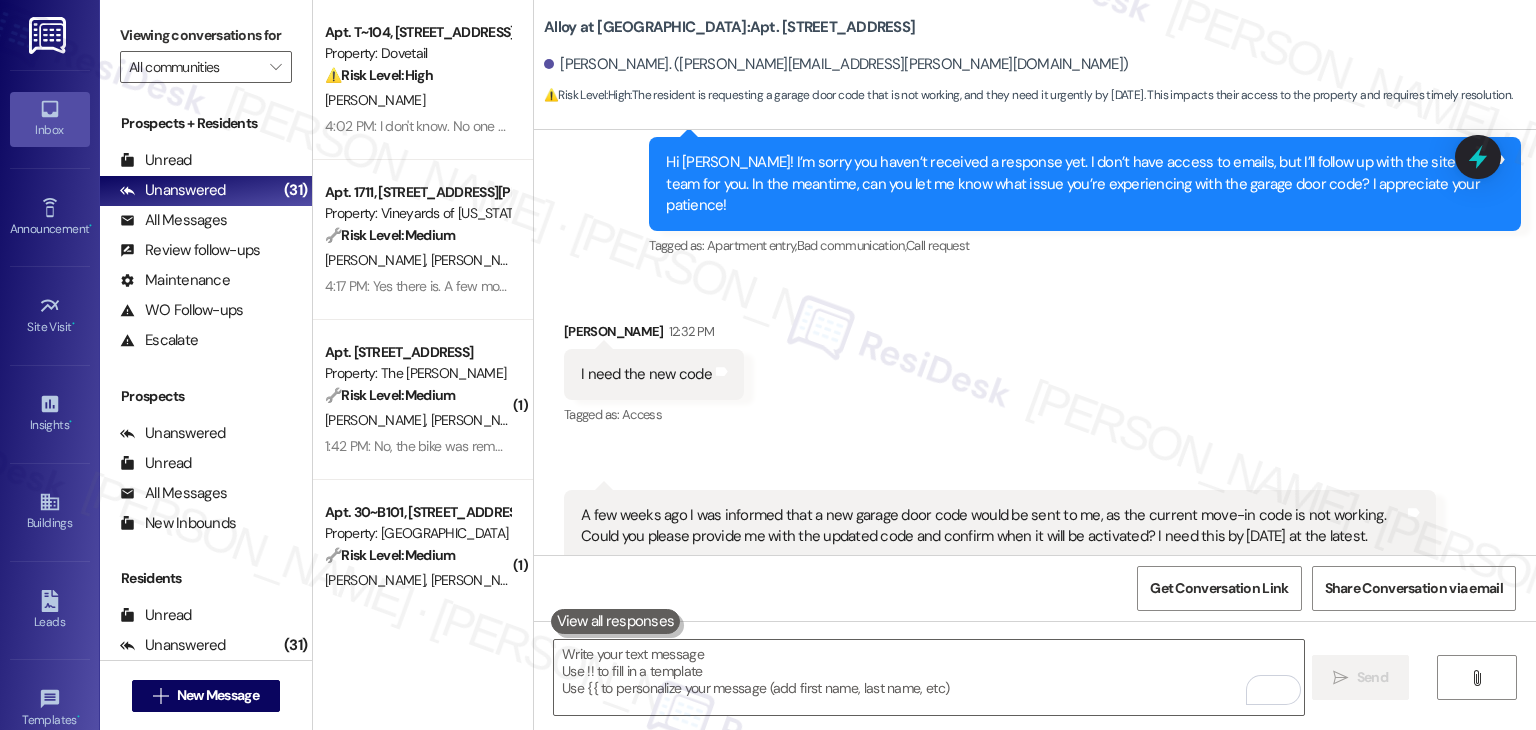 click on "Received via SMS Bridget Plowman 12:32 PM I need the new code  Tags and notes Tagged as:   Access Click to highlight conversations about Access Received via SMS 12:35 PM Bridget Plowman Question   Neutral 12:35 PM A few weeks ago I was informed that a new garage door code would be sent to me, as the current move-in code is not working. Could you please provide me with the updated code and confirm when it will be activated?  I need this by Wednesday at the latest. Tags and notes Tagged as:   Maintenance ,  Click to highlight conversations about Maintenance Access ,  Click to highlight conversations about Access Gate code ,  Click to highlight conversations about Gate code Apartment entry ,  Click to highlight conversations about Apartment entry Maintenance request Click to highlight conversations about Maintenance request  Related guidelines Show suggestions" at bounding box center (1035, 471) 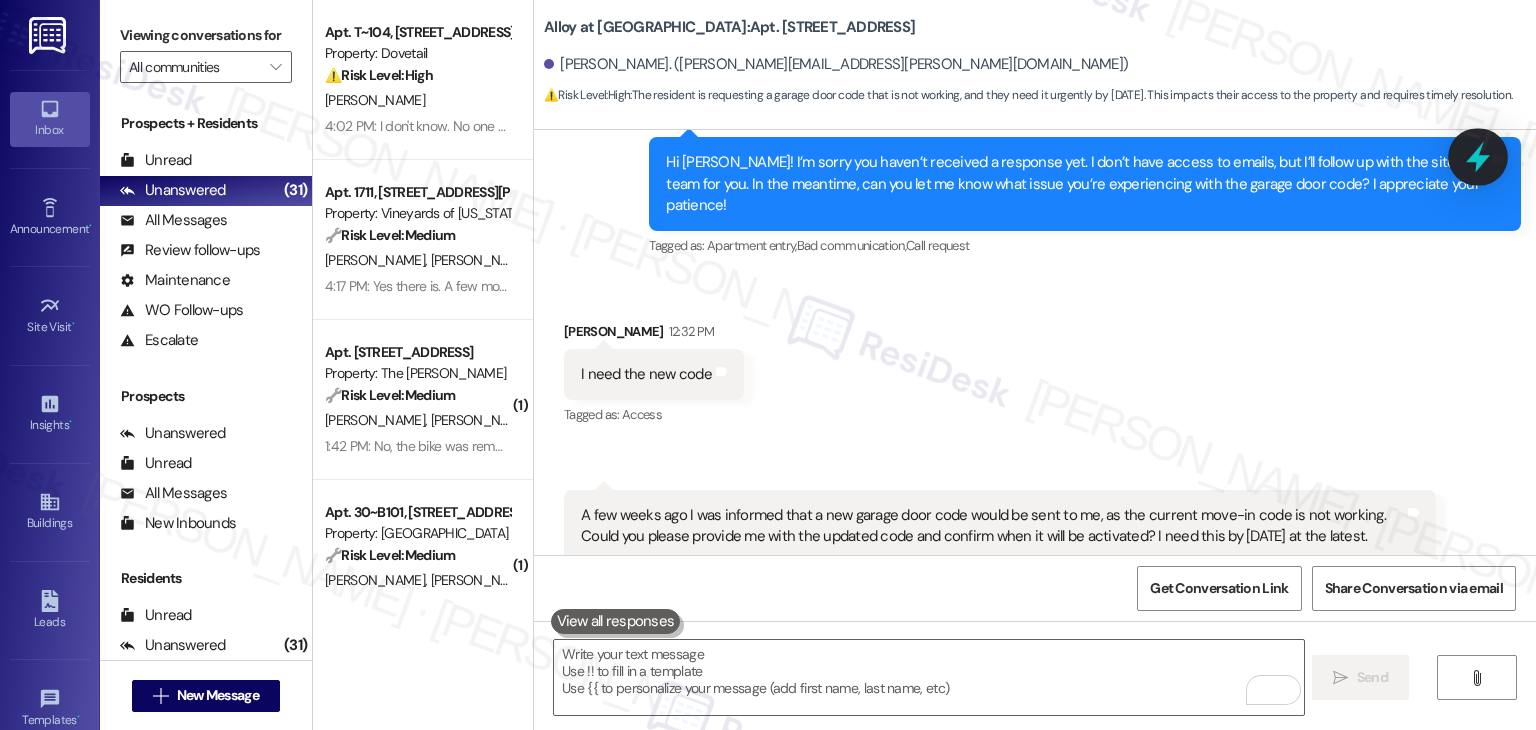 click 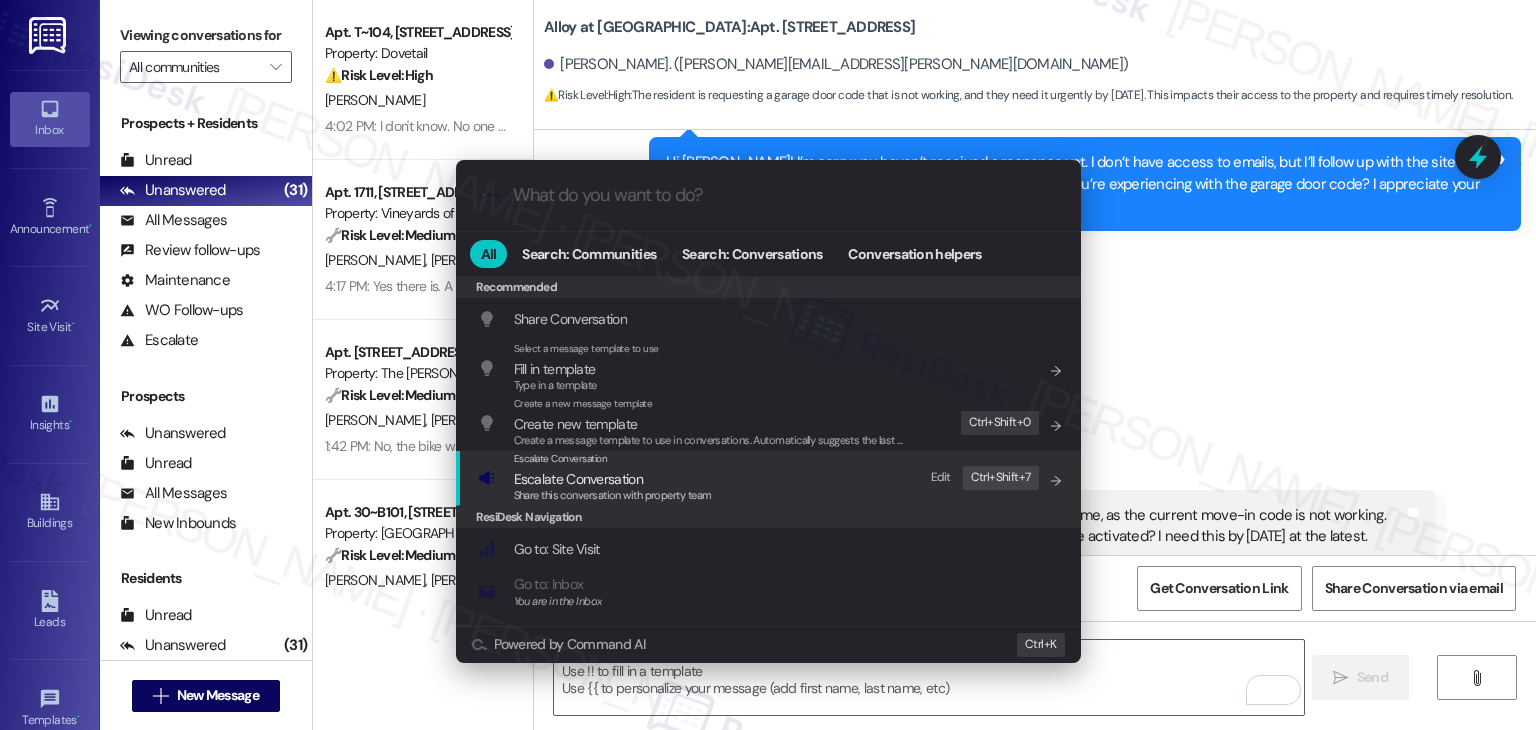 click on "Escalate Conversation" at bounding box center [578, 479] 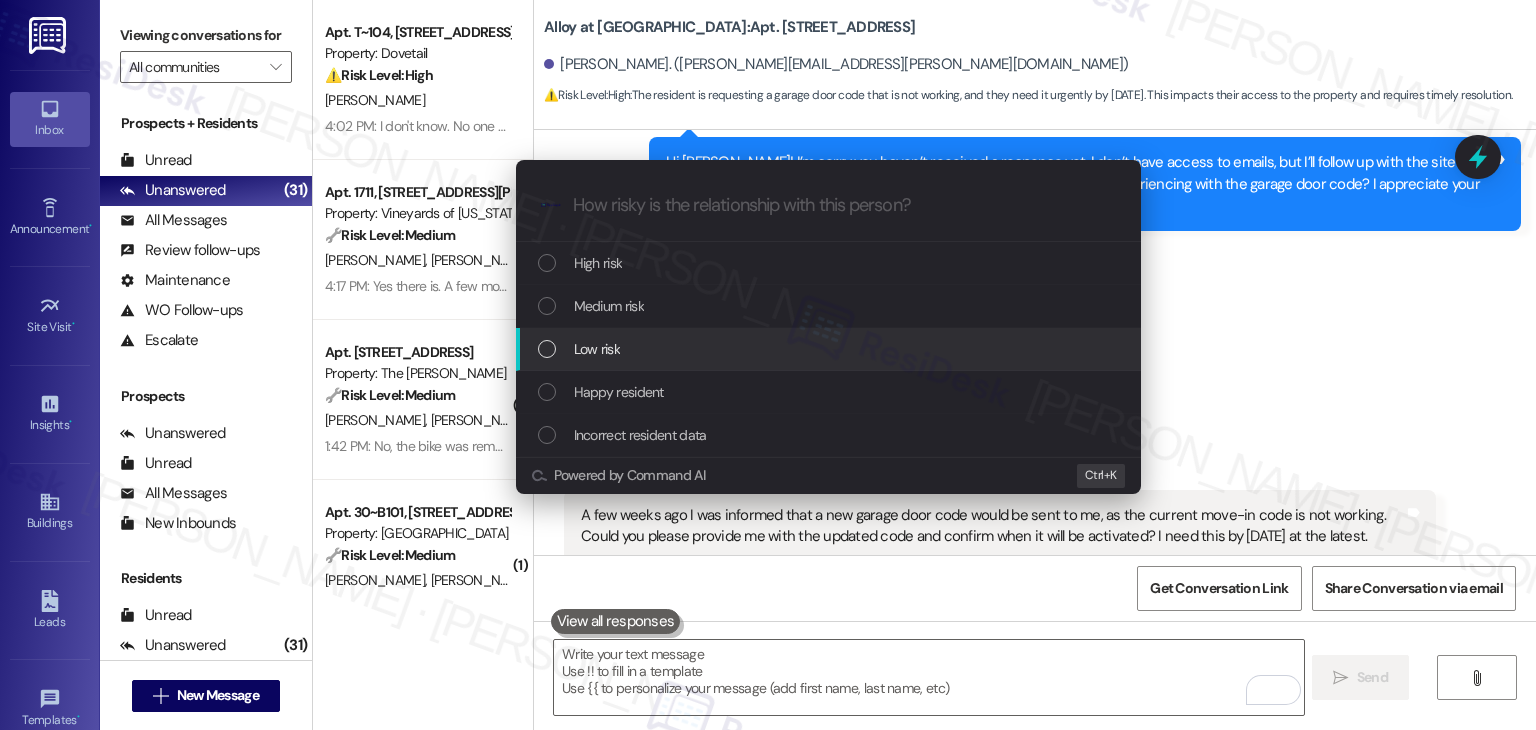 click at bounding box center (547, 349) 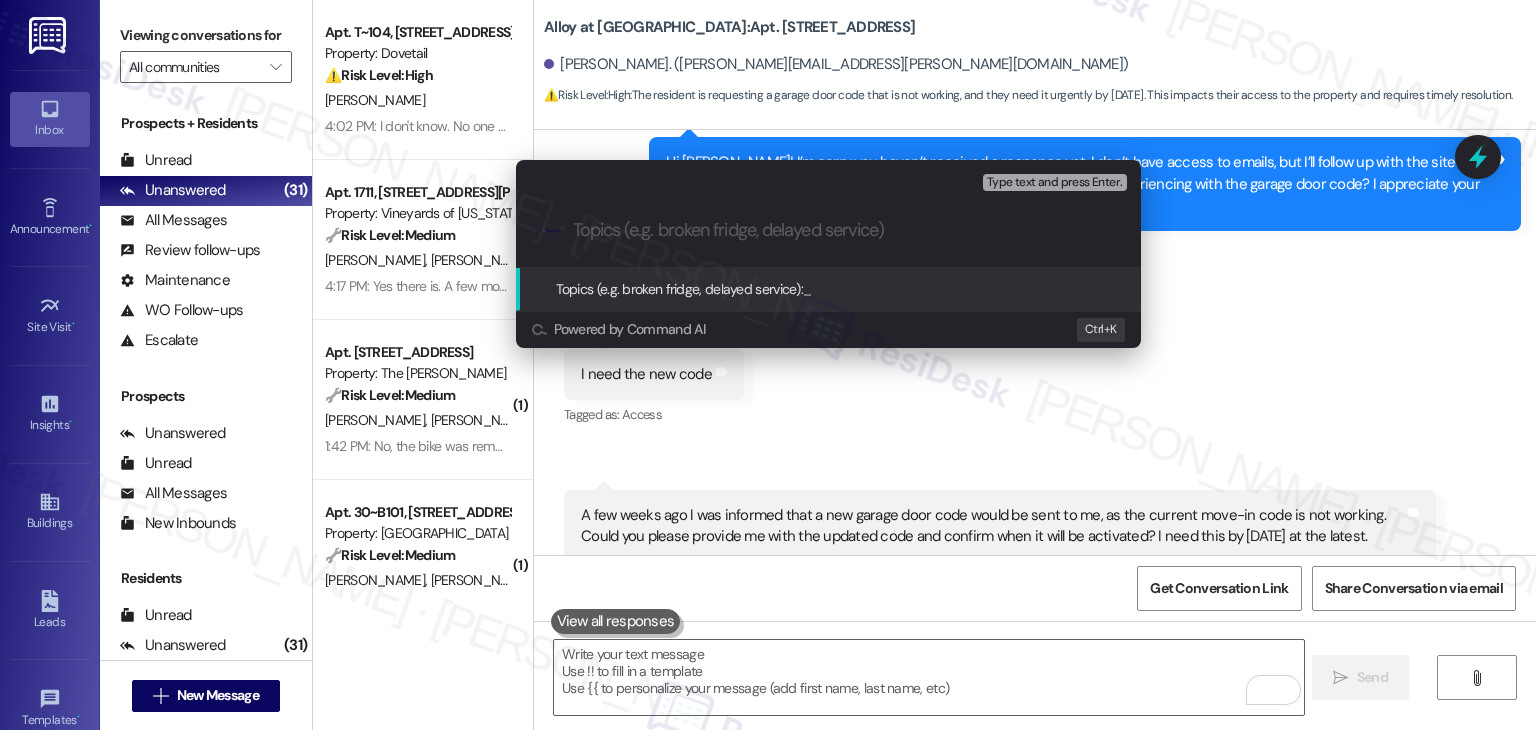 paste on "Request for Updated Garage Door Code" 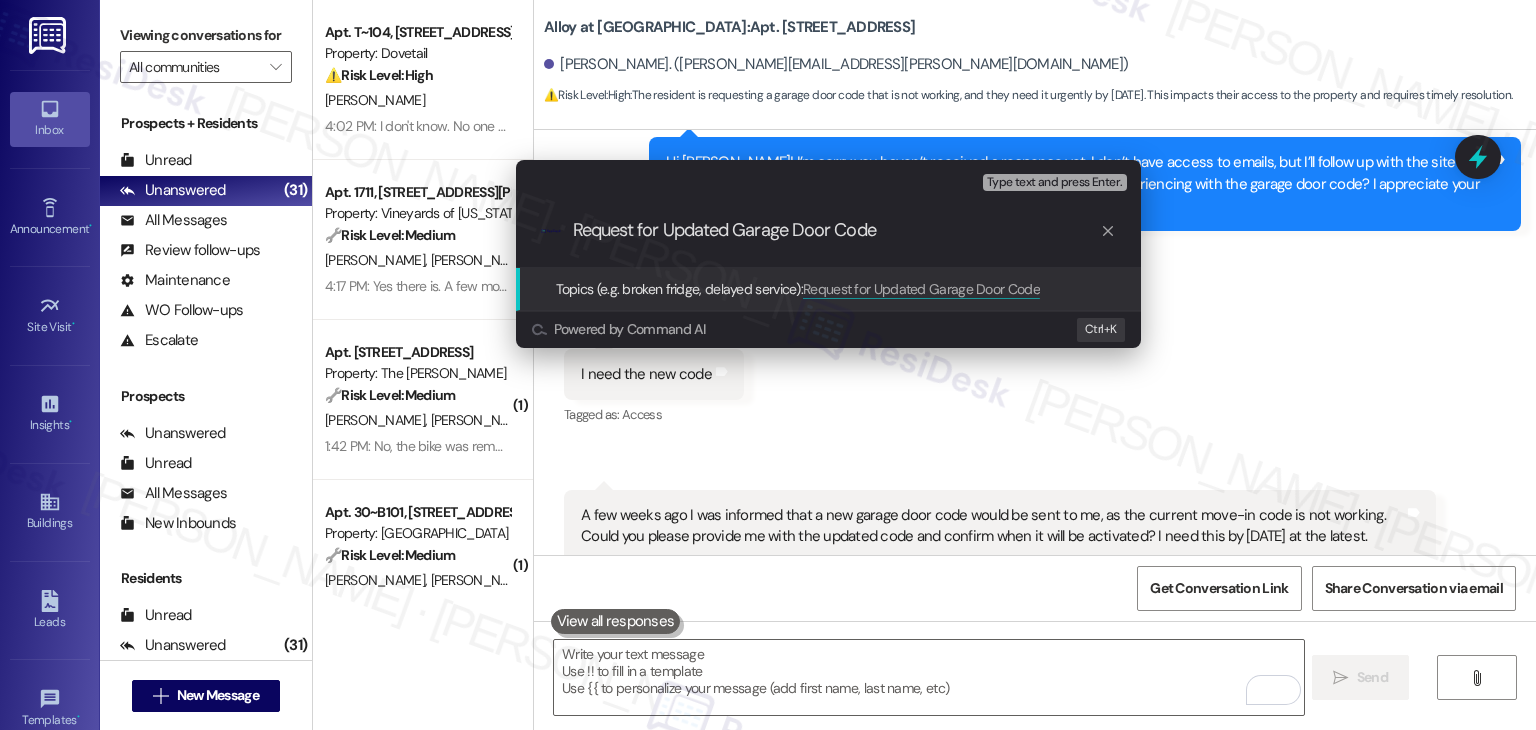 type 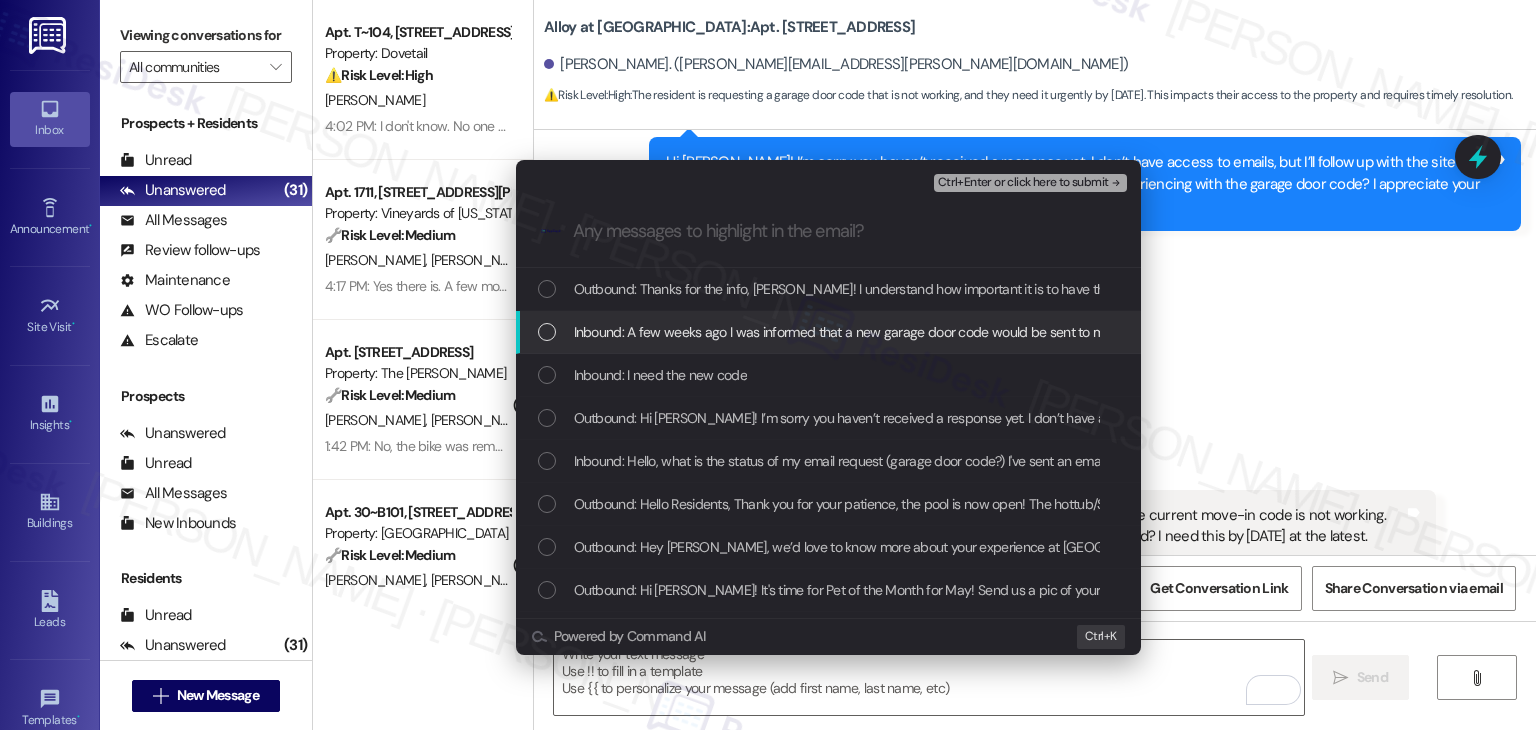 click at bounding box center [547, 332] 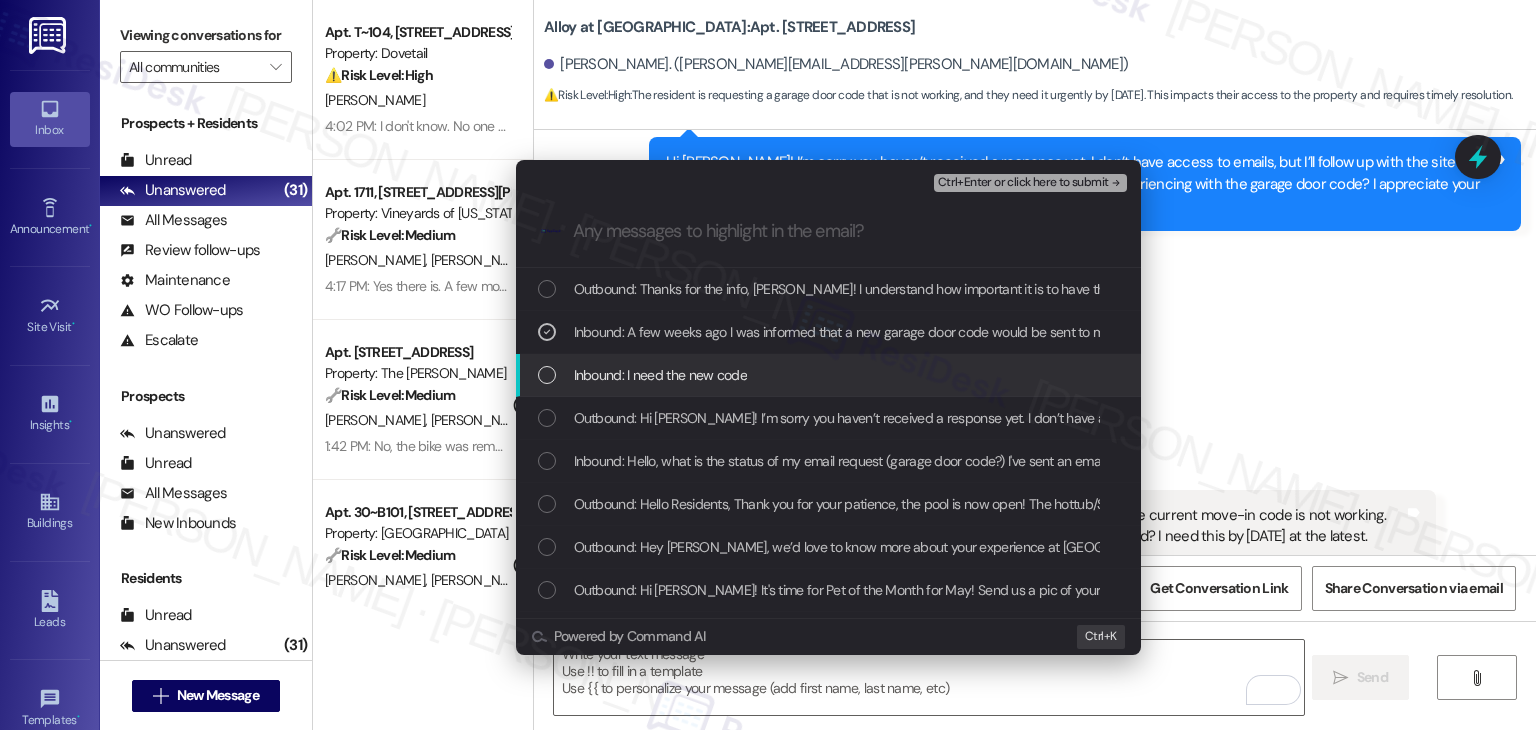 click at bounding box center (547, 375) 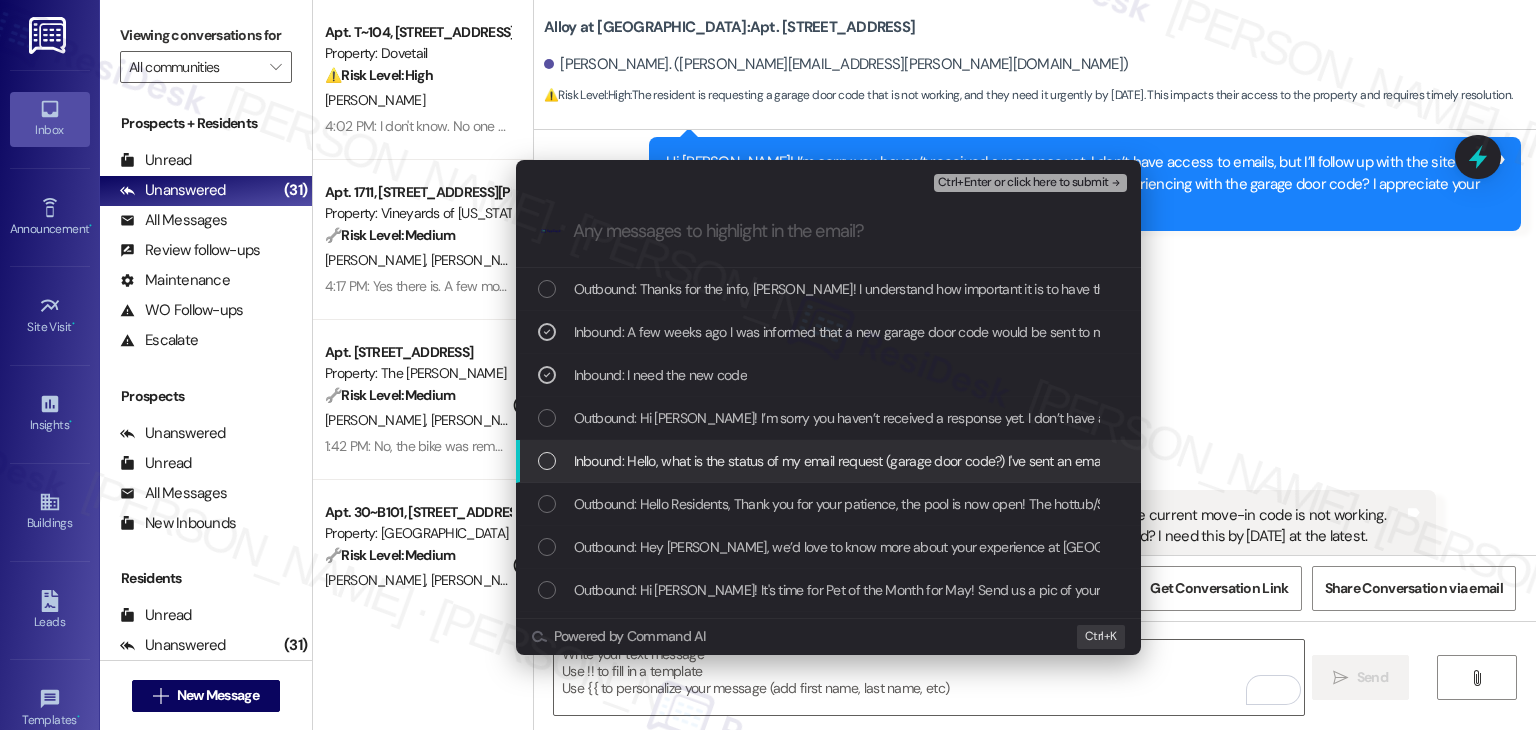 click at bounding box center (547, 461) 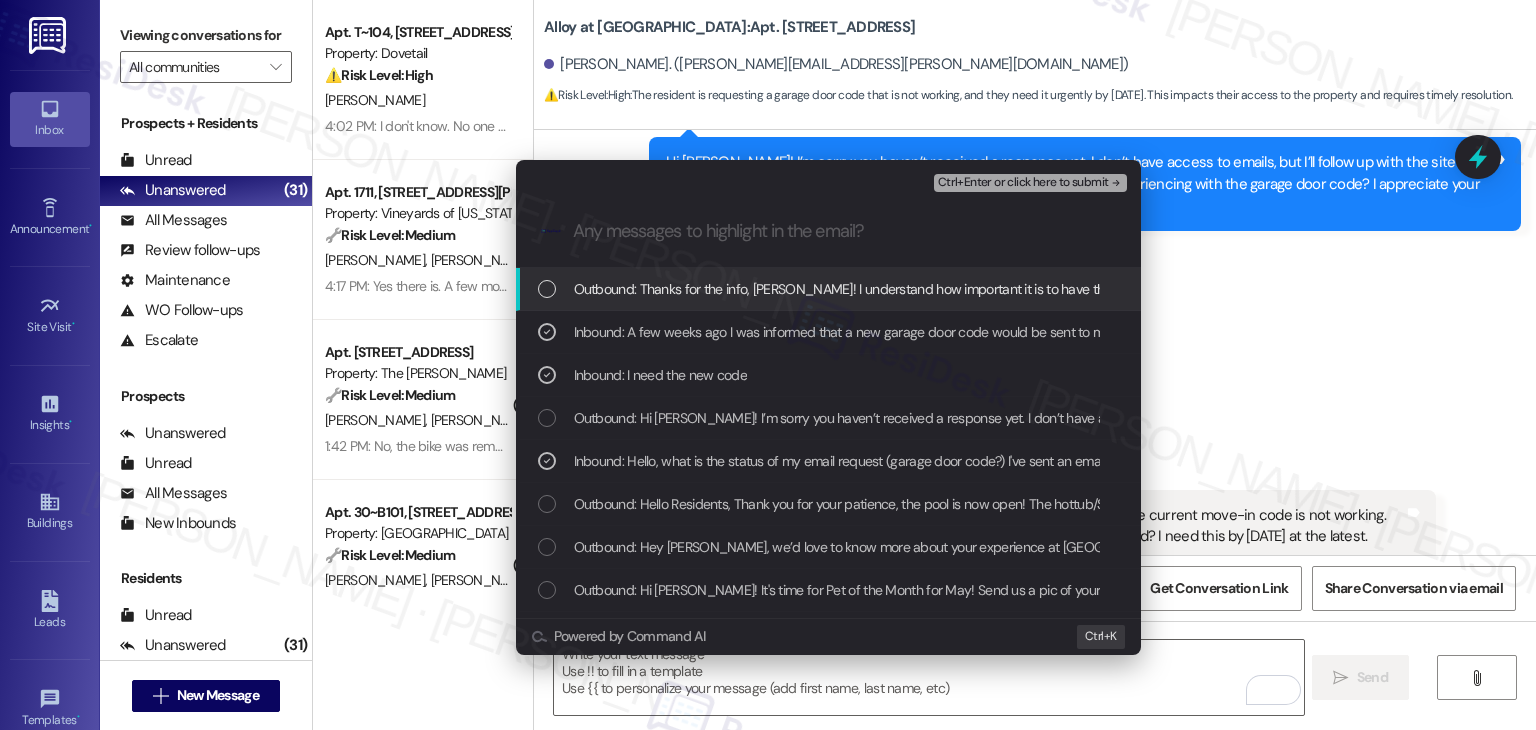click on "Ctrl+Enter or click here to submit" at bounding box center [1023, 183] 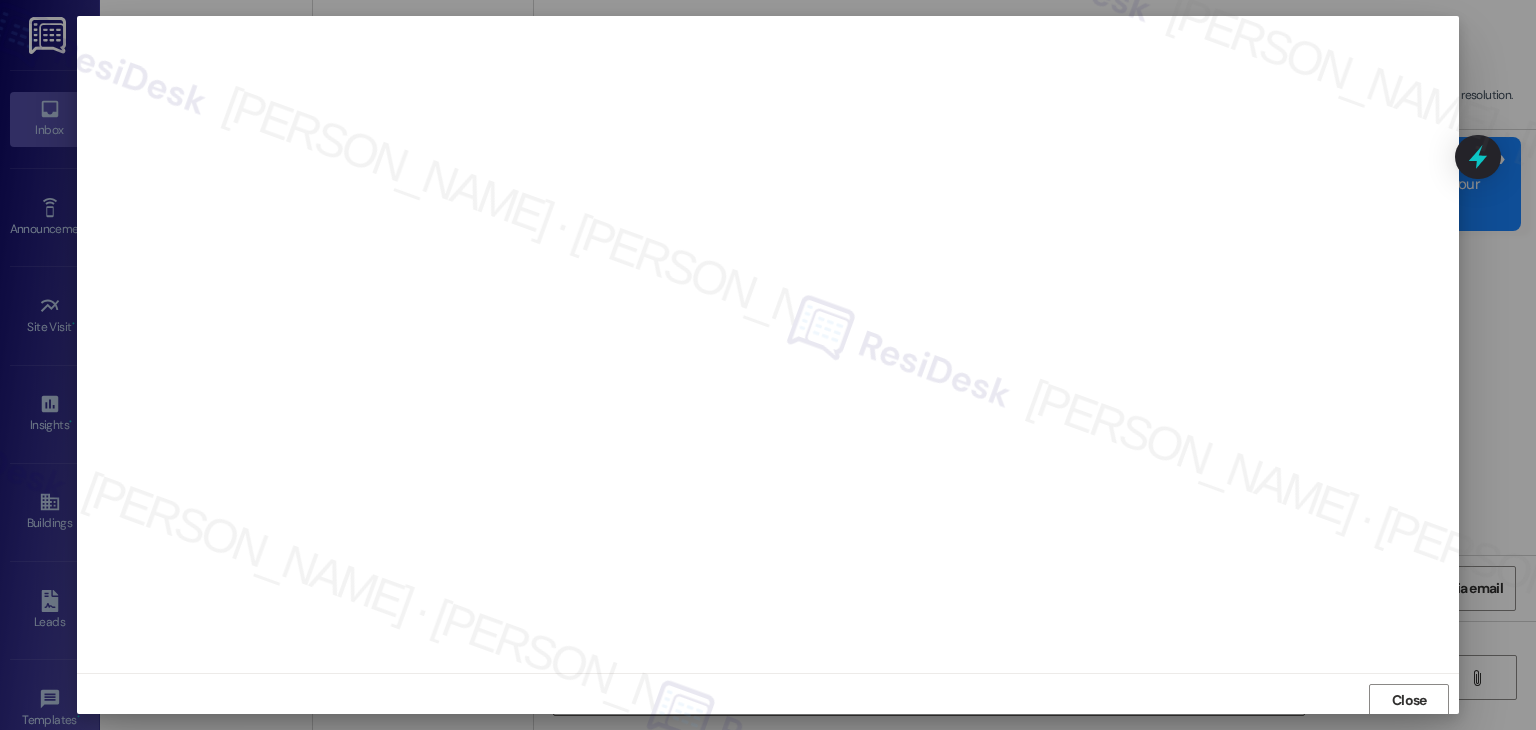 scroll, scrollTop: 1, scrollLeft: 0, axis: vertical 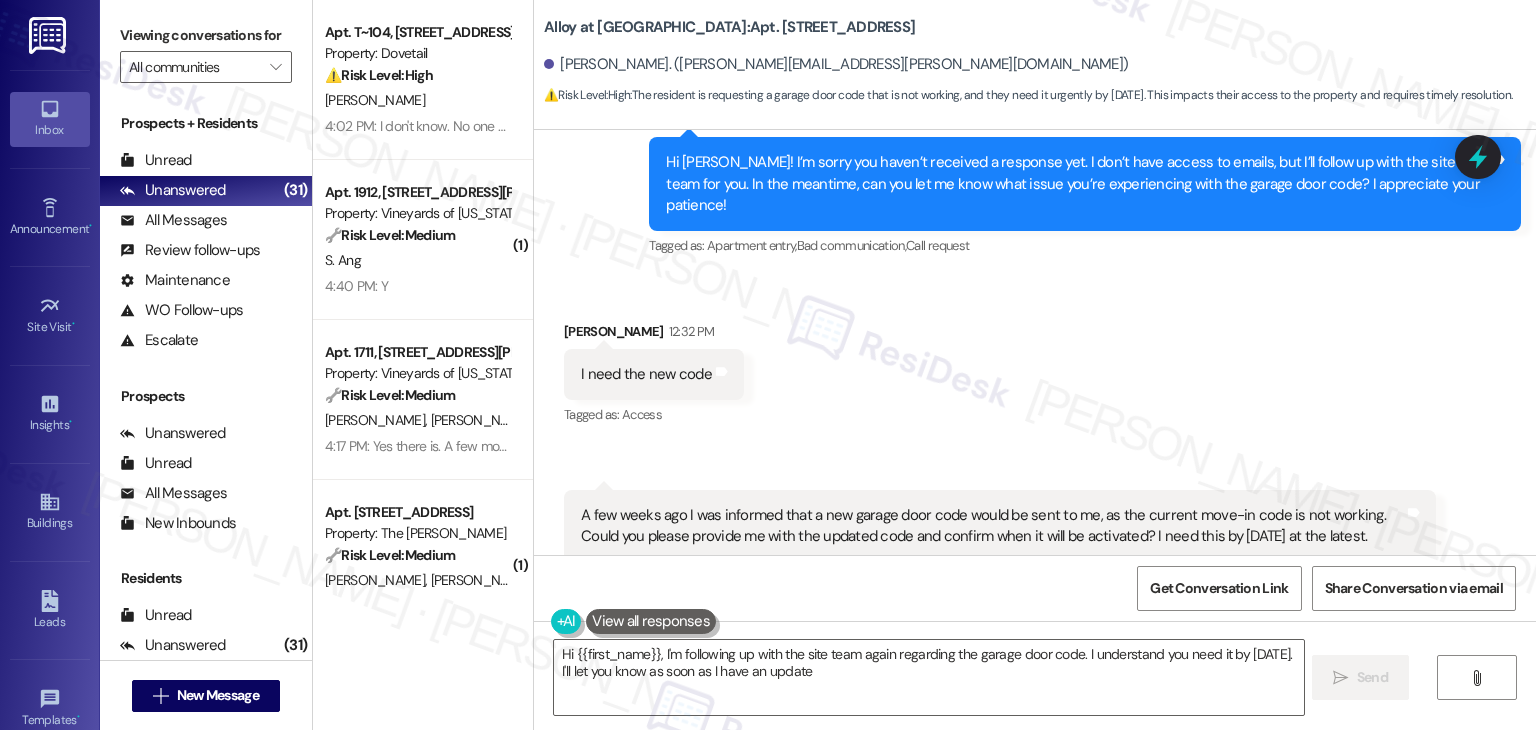 type on "Hi {{first_name}}, I'm following up with the site team again regarding the garage door code. I understand you need it by Wednesday. I'll let you know as soon as I have an update!" 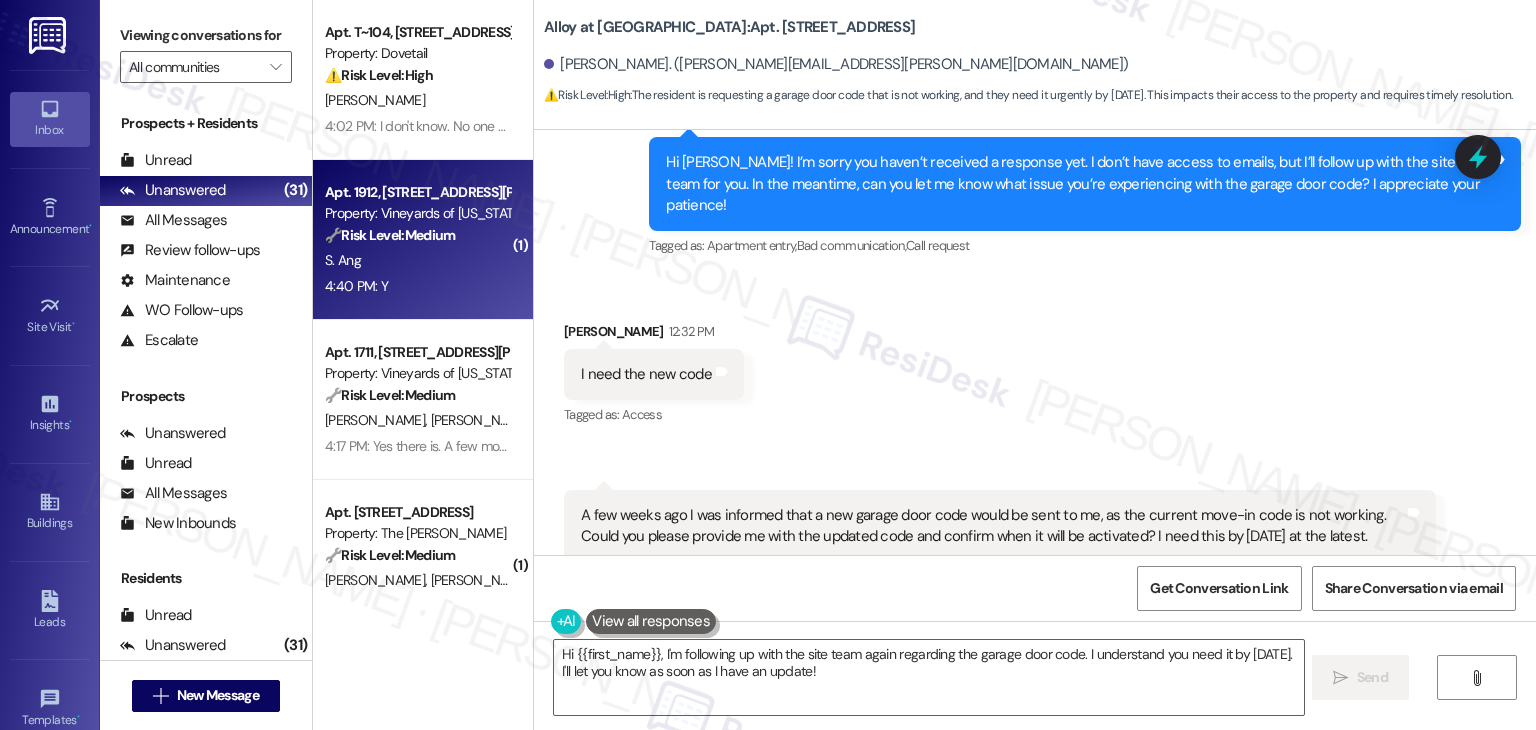 drag, startPoint x: 416, startPoint y: 183, endPoint x: 427, endPoint y: 191, distance: 13.601471 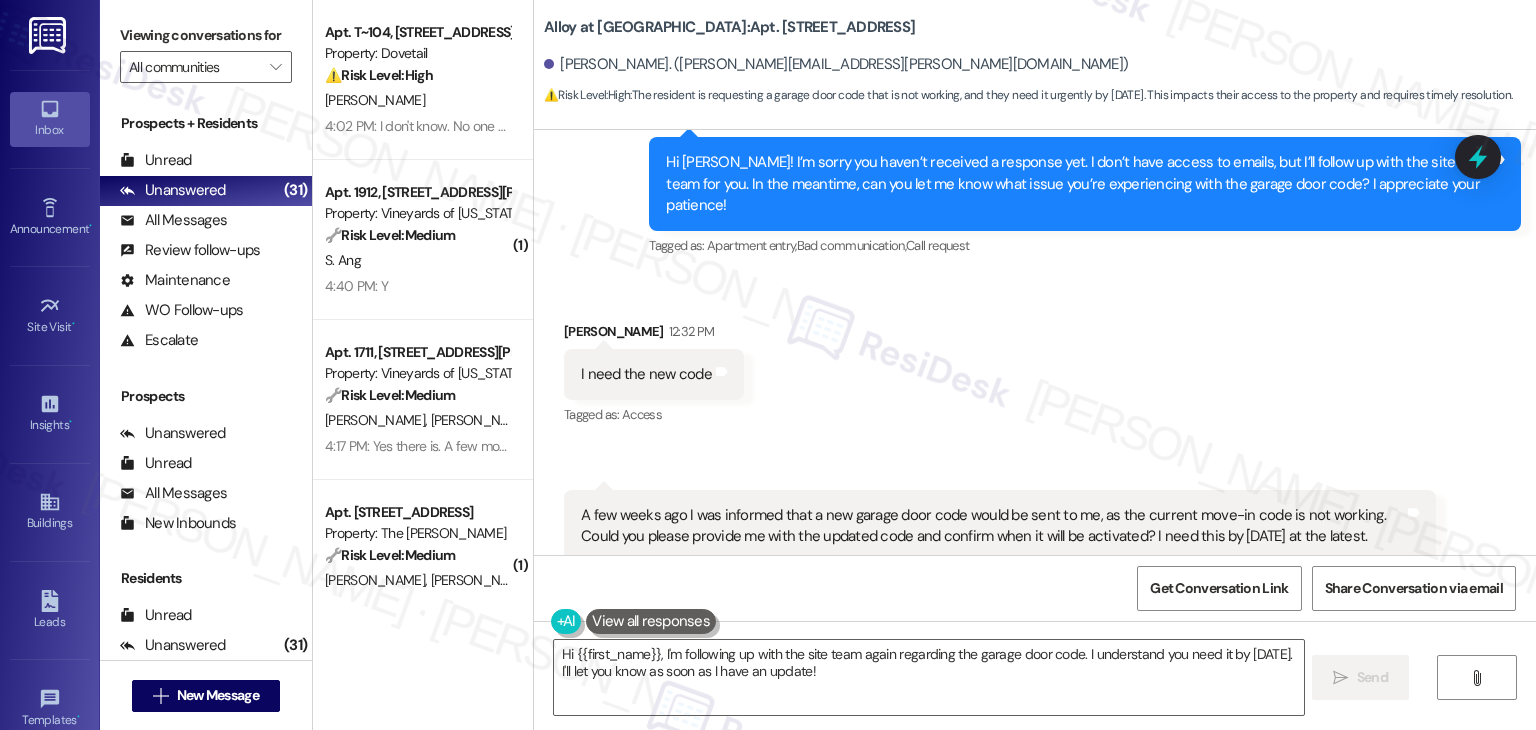 click on "Received via SMS Bridget Plowman 12:32 PM I need the new code  Tags and notes Tagged as:   Access Click to highlight conversations about Access Received via SMS 12:35 PM Bridget Plowman Question   Neutral 12:35 PM A few weeks ago I was informed that a new garage door code would be sent to me, as the current move-in code is not working. Could you please provide me with the updated code and confirm when it will be activated?  I need this by Wednesday at the latest. Tags and notes Tagged as:   Maintenance ,  Click to highlight conversations about Maintenance Access ,  Click to highlight conversations about Access Gate code ,  Click to highlight conversations about Gate code Apartment entry ,  Click to highlight conversations about Apartment entry Maintenance request ,  Click to highlight conversations about Maintenance request Emailed client ,  Click to highlight conversations about Emailed client Escalation type escalation Click to highlight conversations about Escalation type escalation  Related guidelines" at bounding box center [1035, 471] 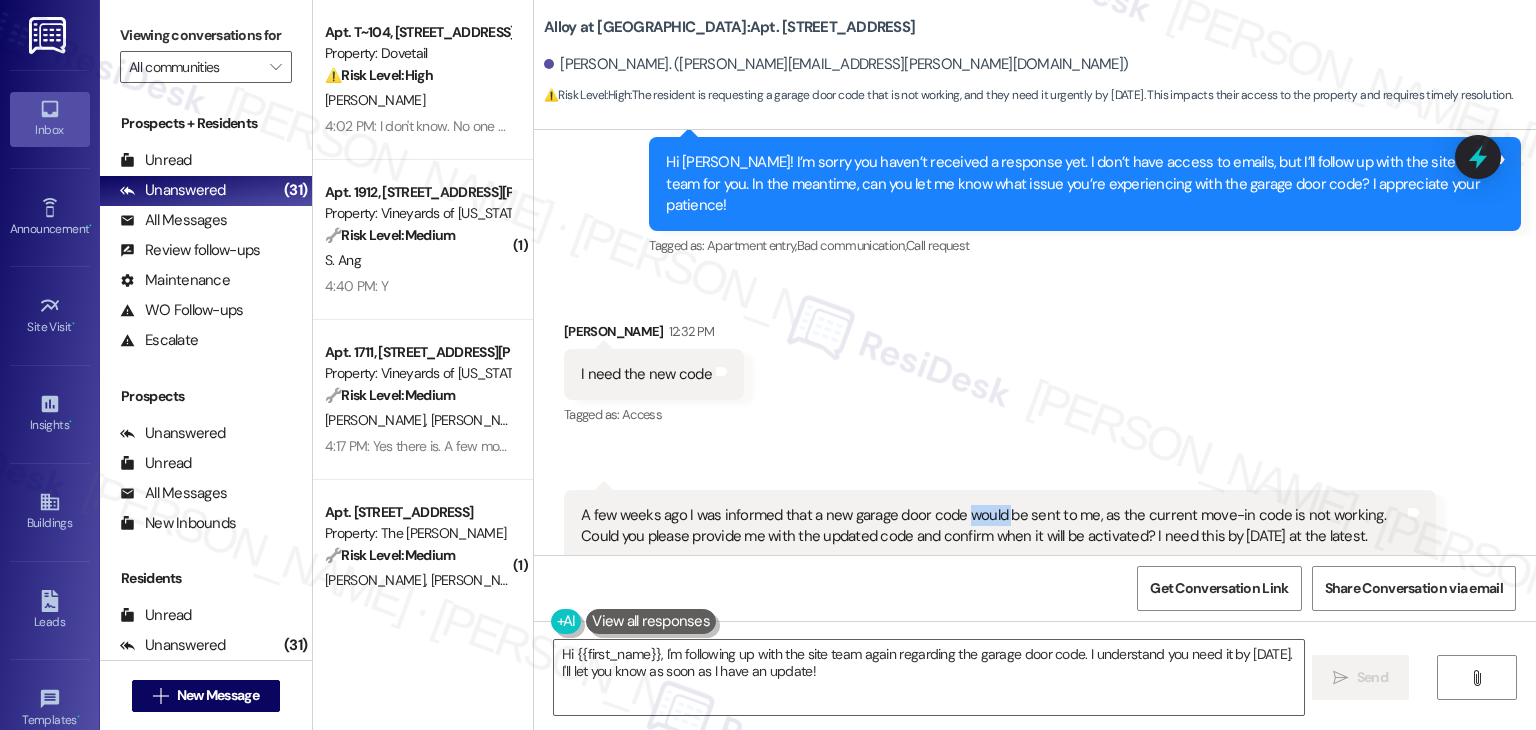 click on "Received via SMS Bridget Plowman 12:32 PM I need the new code  Tags and notes Tagged as:   Access Click to highlight conversations about Access Received via SMS 12:35 PM Bridget Plowman Question   Neutral 12:35 PM A few weeks ago I was informed that a new garage door code would be sent to me, as the current move-in code is not working. Could you please provide me with the updated code and confirm when it will be activated?  I need this by Wednesday at the latest. Tags and notes Tagged as:   Maintenance ,  Click to highlight conversations about Maintenance Access ,  Click to highlight conversations about Access Gate code ,  Click to highlight conversations about Gate code Apartment entry ,  Click to highlight conversations about Apartment entry Maintenance request ,  Click to highlight conversations about Maintenance request Emailed client ,  Click to highlight conversations about Emailed client Escalation type escalation Click to highlight conversations about Escalation type escalation  Related guidelines" at bounding box center [1035, 471] 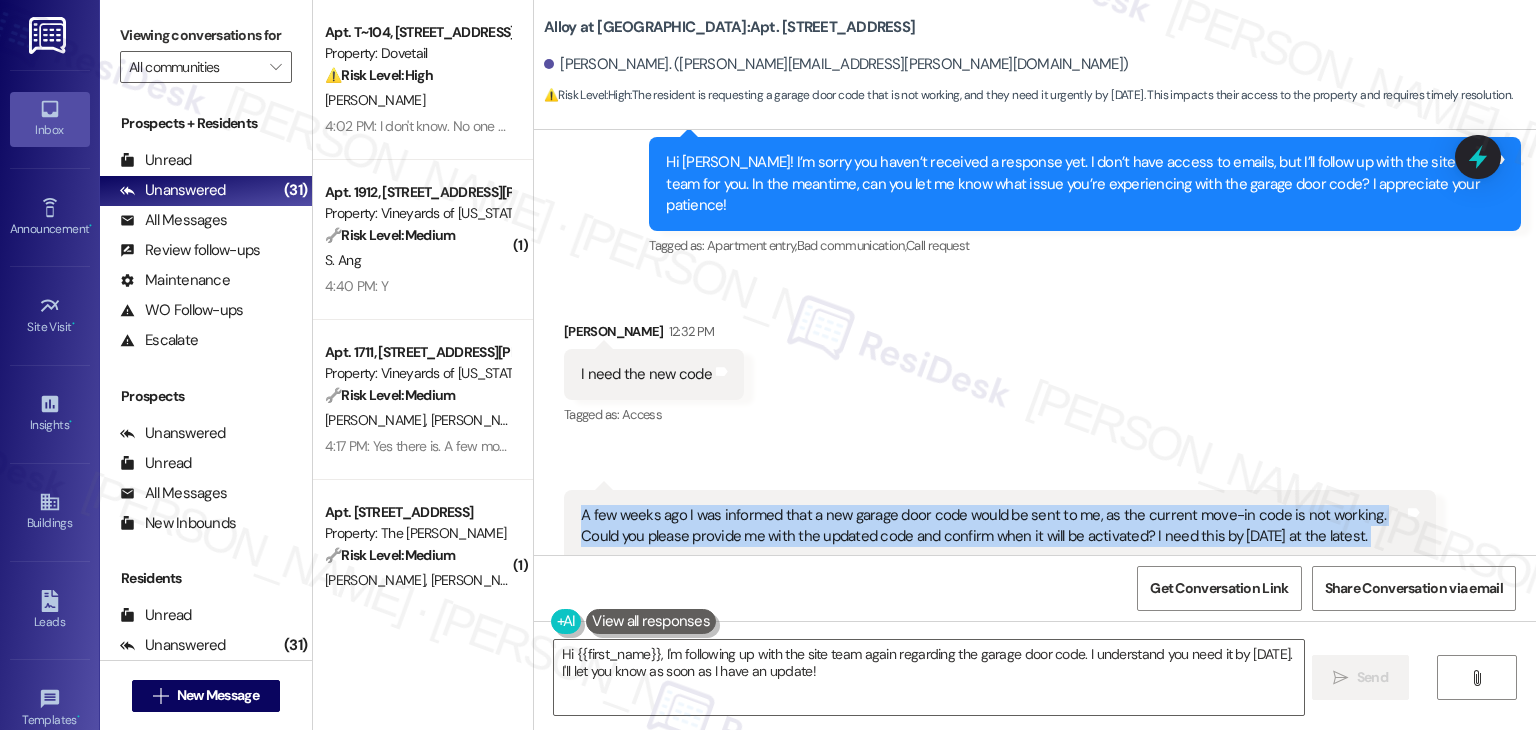 click on "Received via SMS Bridget Plowman 12:32 PM I need the new code  Tags and notes Tagged as:   Access Click to highlight conversations about Access Received via SMS 12:35 PM Bridget Plowman Question   Neutral 12:35 PM A few weeks ago I was informed that a new garage door code would be sent to me, as the current move-in code is not working. Could you please provide me with the updated code and confirm when it will be activated?  I need this by Wednesday at the latest. Tags and notes Tagged as:   Maintenance ,  Click to highlight conversations about Maintenance Access ,  Click to highlight conversations about Access Gate code ,  Click to highlight conversations about Gate code Apartment entry ,  Click to highlight conversations about Apartment entry Maintenance request ,  Click to highlight conversations about Maintenance request Emailed client ,  Click to highlight conversations about Emailed client Escalation type escalation Click to highlight conversations about Escalation type escalation  Related guidelines" at bounding box center (1035, 471) 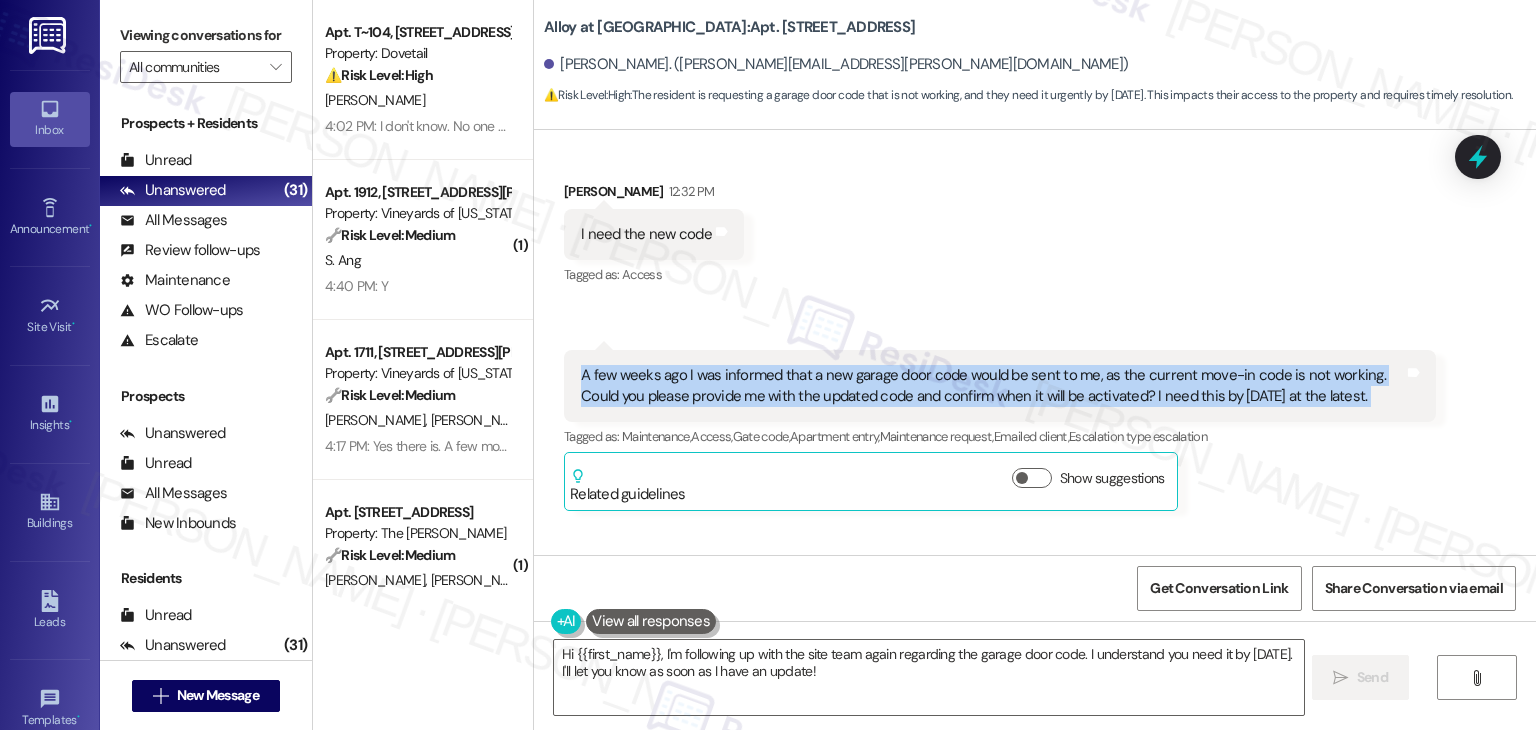scroll, scrollTop: 9262, scrollLeft: 0, axis: vertical 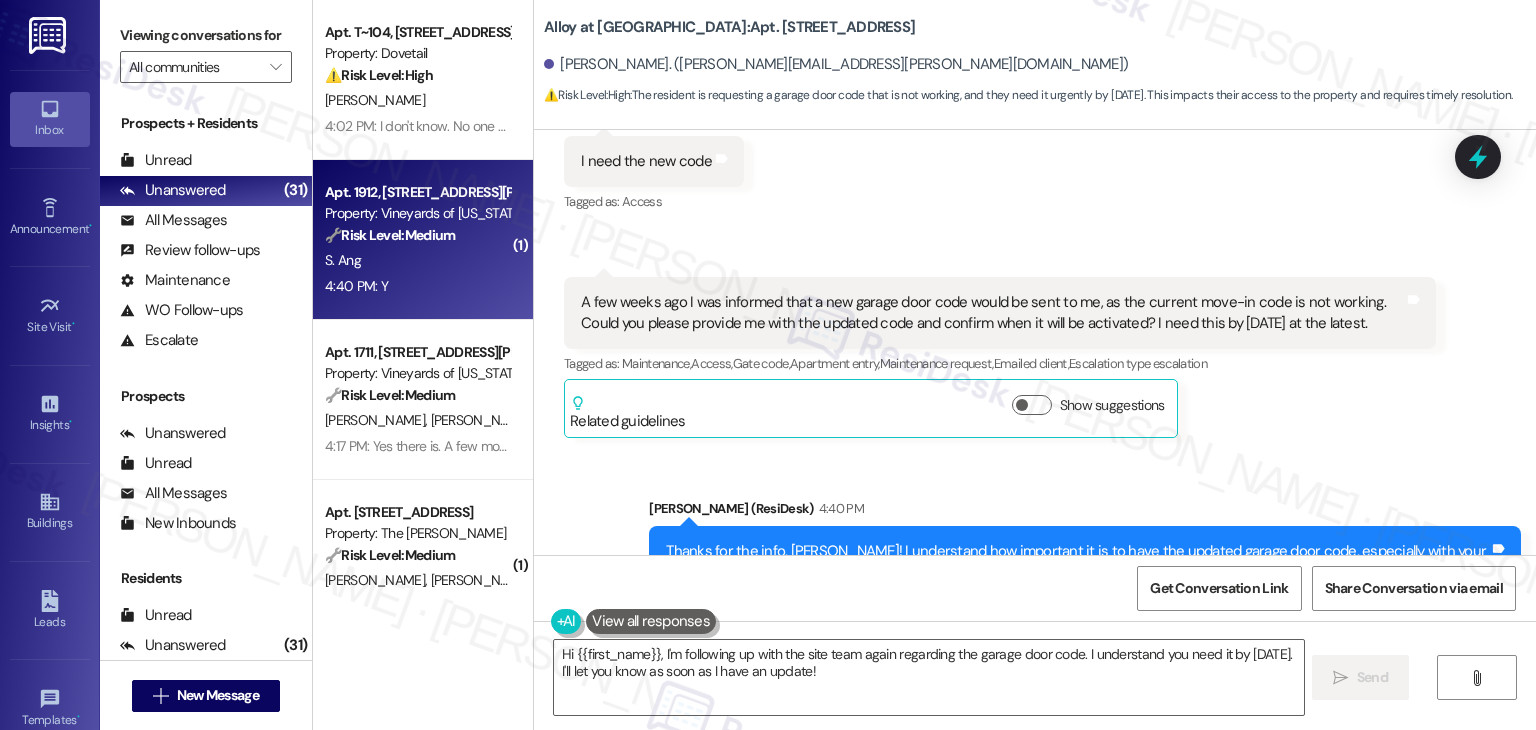 click on "4:40 PM: Y 4:40 PM: Y" at bounding box center [417, 286] 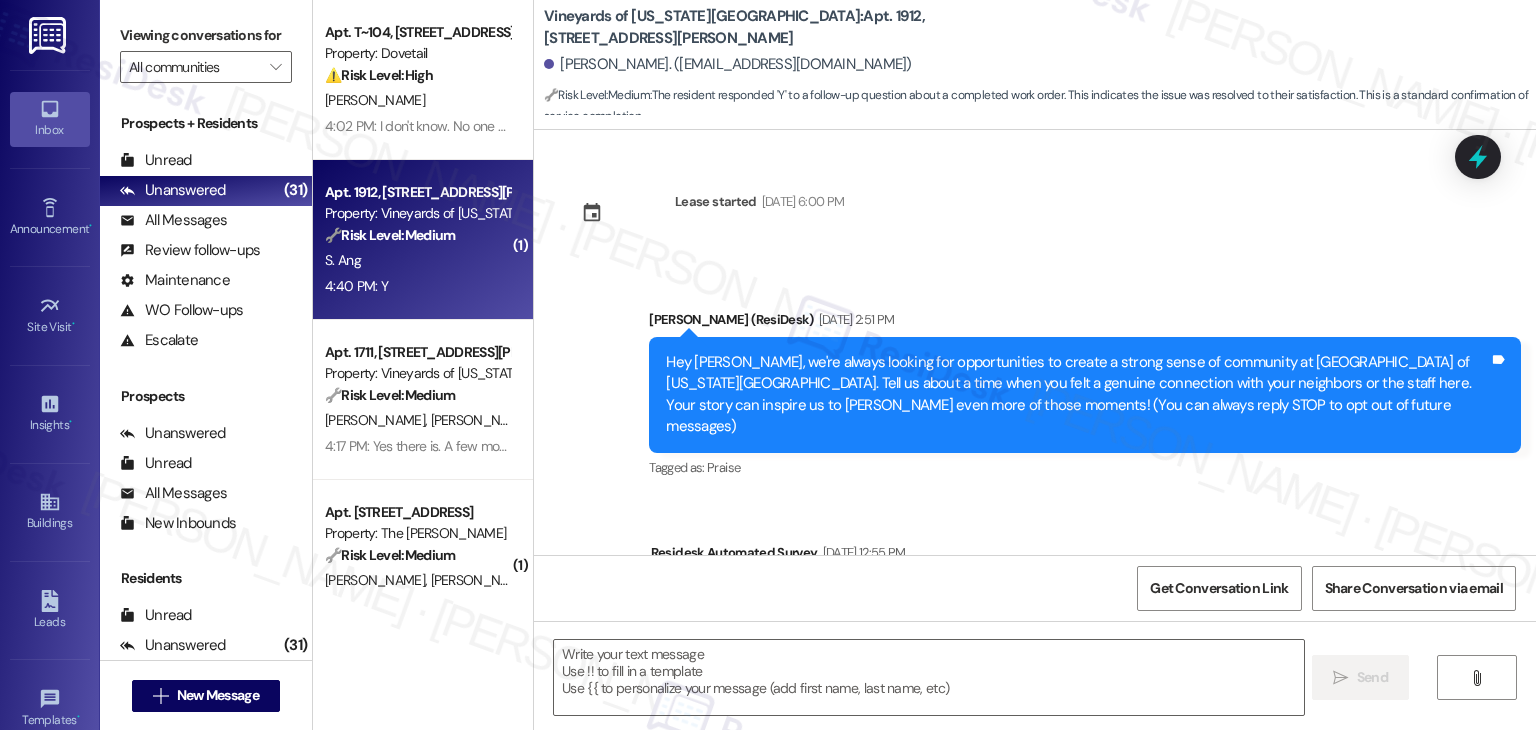 type on "Fetching suggested responses. Please feel free to read through the conversation in the meantime." 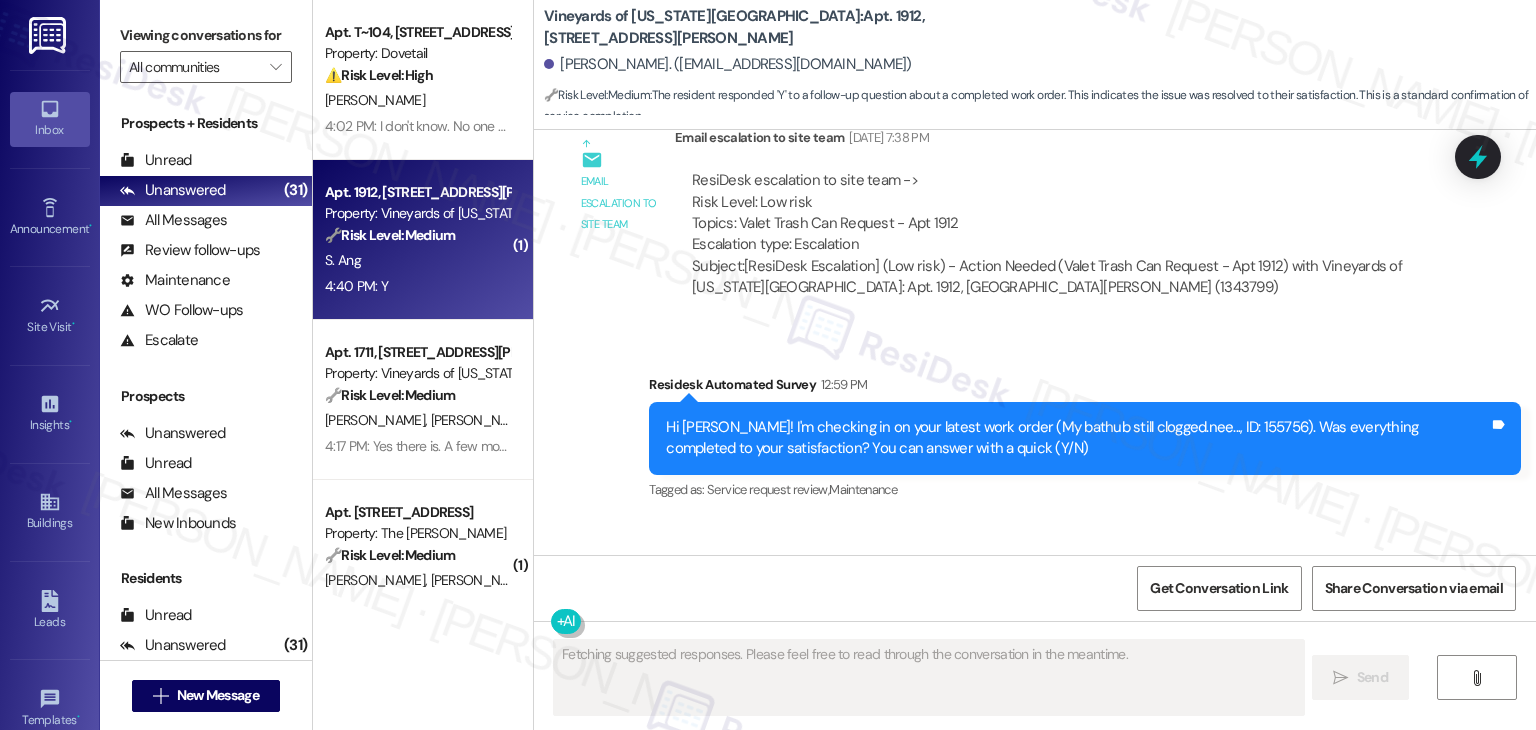 scroll, scrollTop: 3665, scrollLeft: 0, axis: vertical 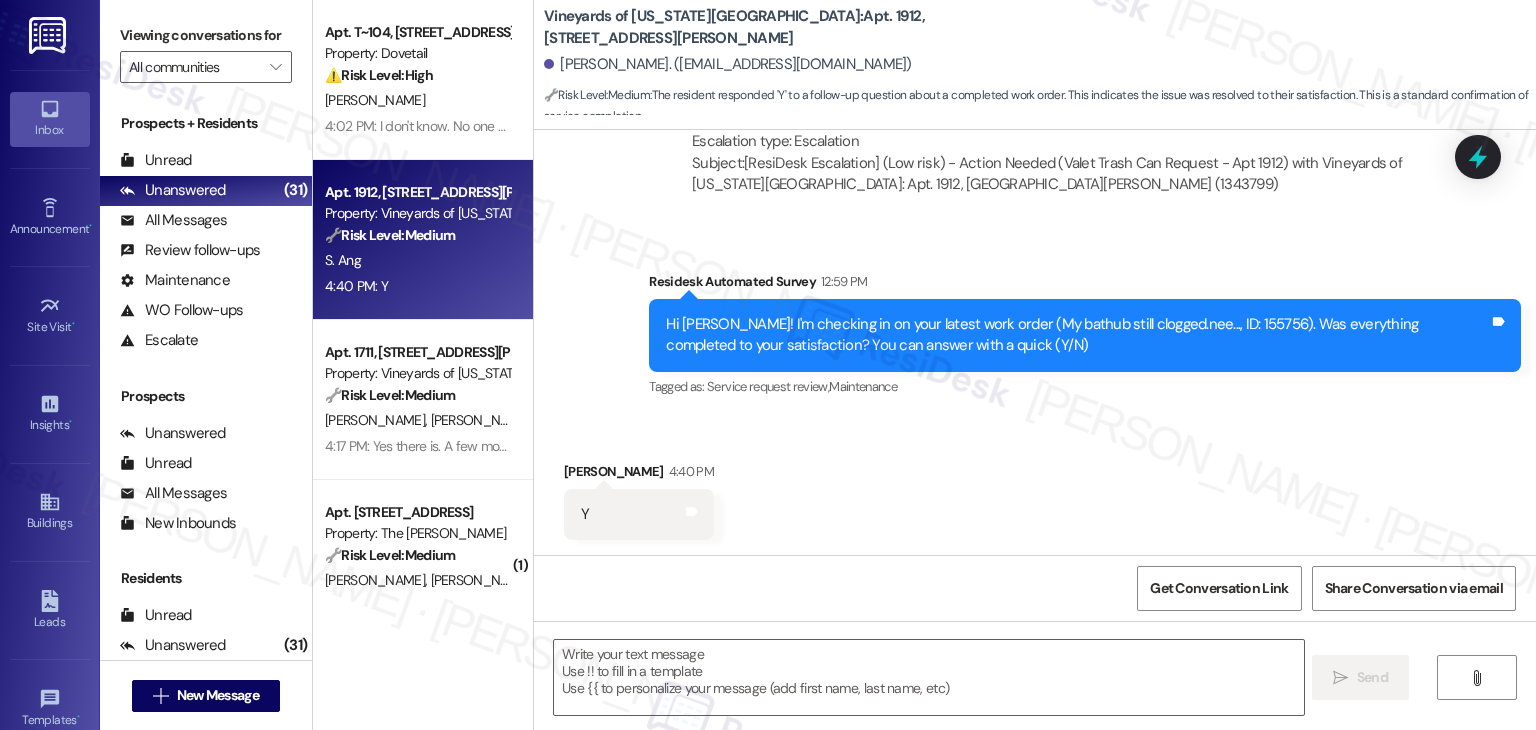 click on "Received via SMS Sarah Ang 4:40 PM Y Tags and notes" at bounding box center (1035, 485) 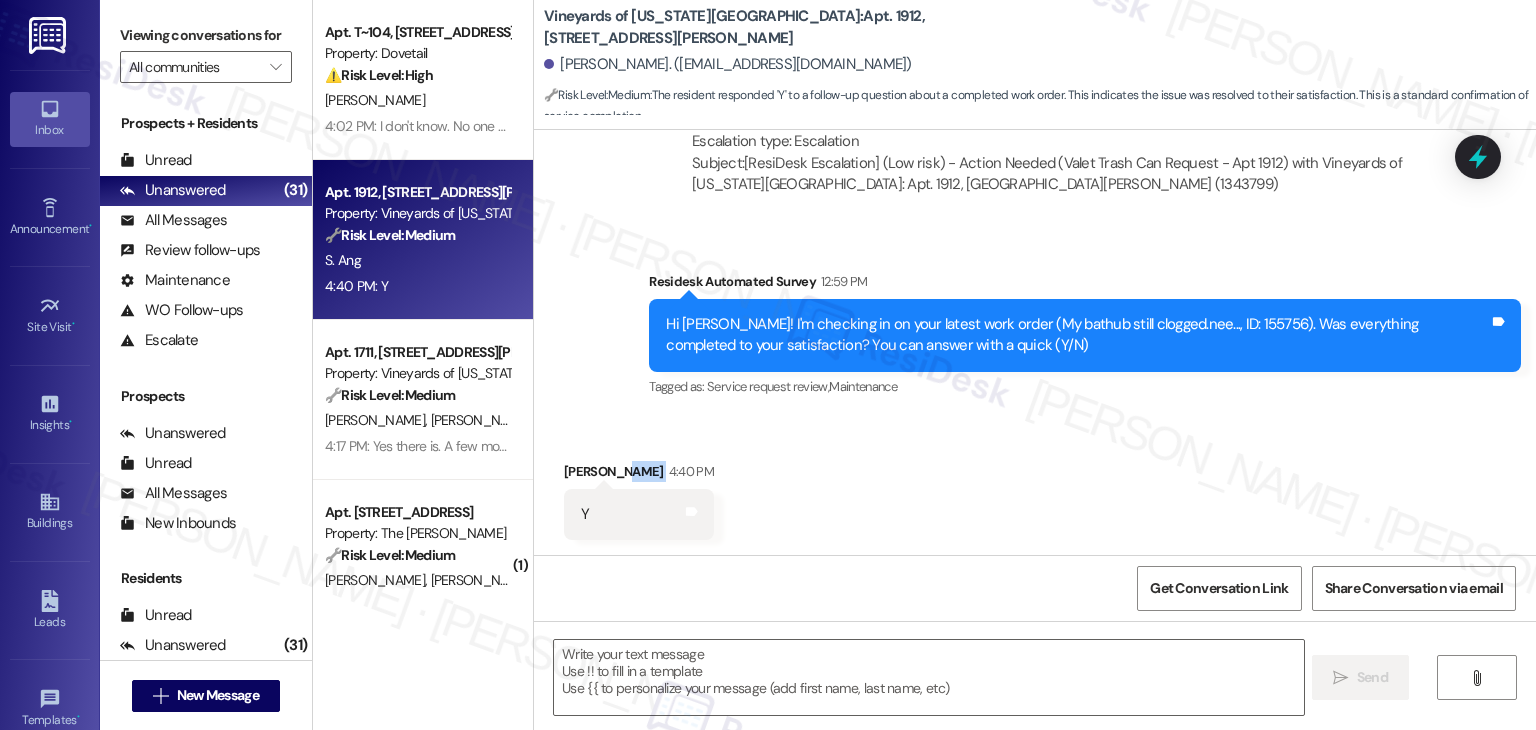 click on "Received via SMS Sarah Ang 4:40 PM Y Tags and notes" at bounding box center (1035, 485) 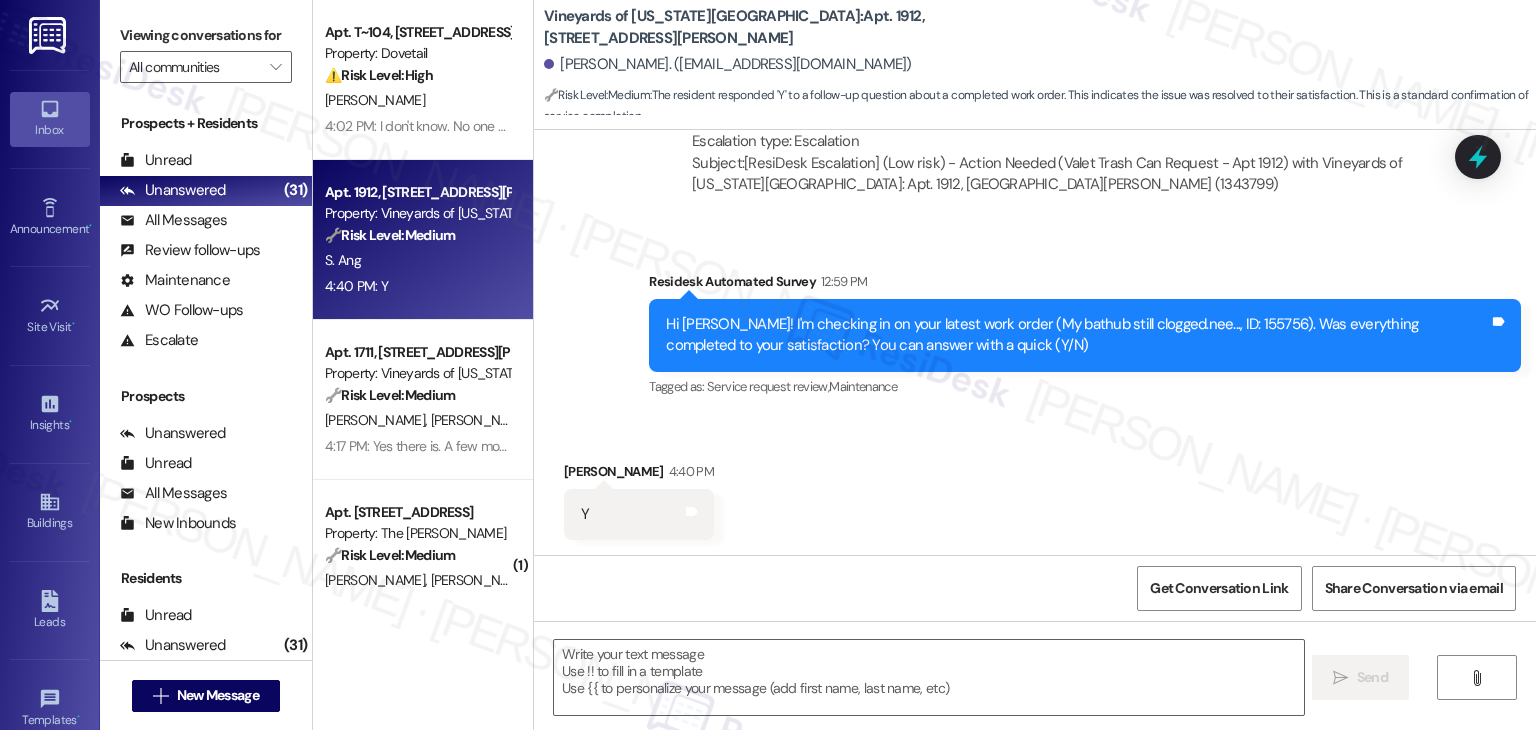 click on "Received via SMS Sarah Ang 4:40 PM Y Tags and notes" at bounding box center (1035, 485) 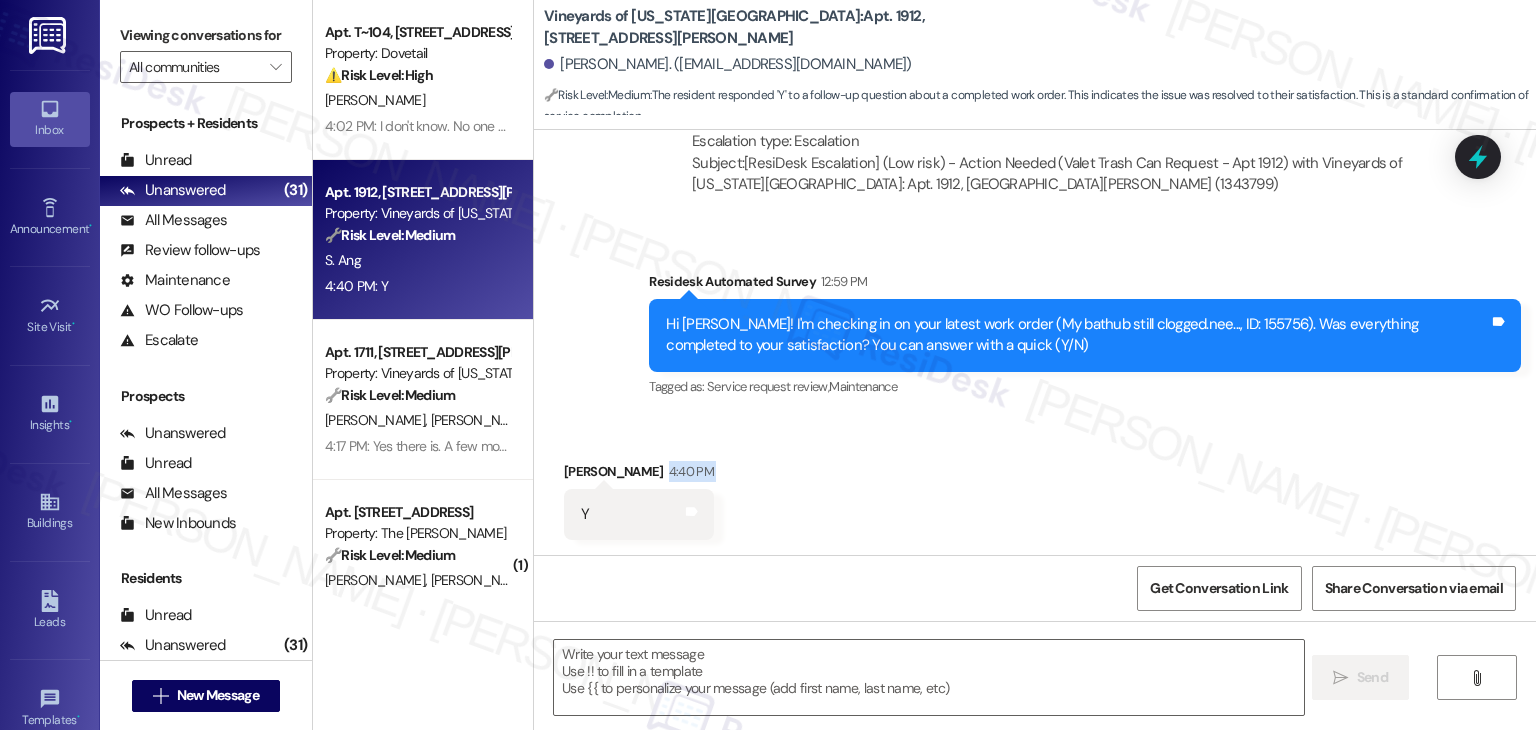 click on "Received via SMS Sarah Ang 4:40 PM Y Tags and notes" at bounding box center [1035, 485] 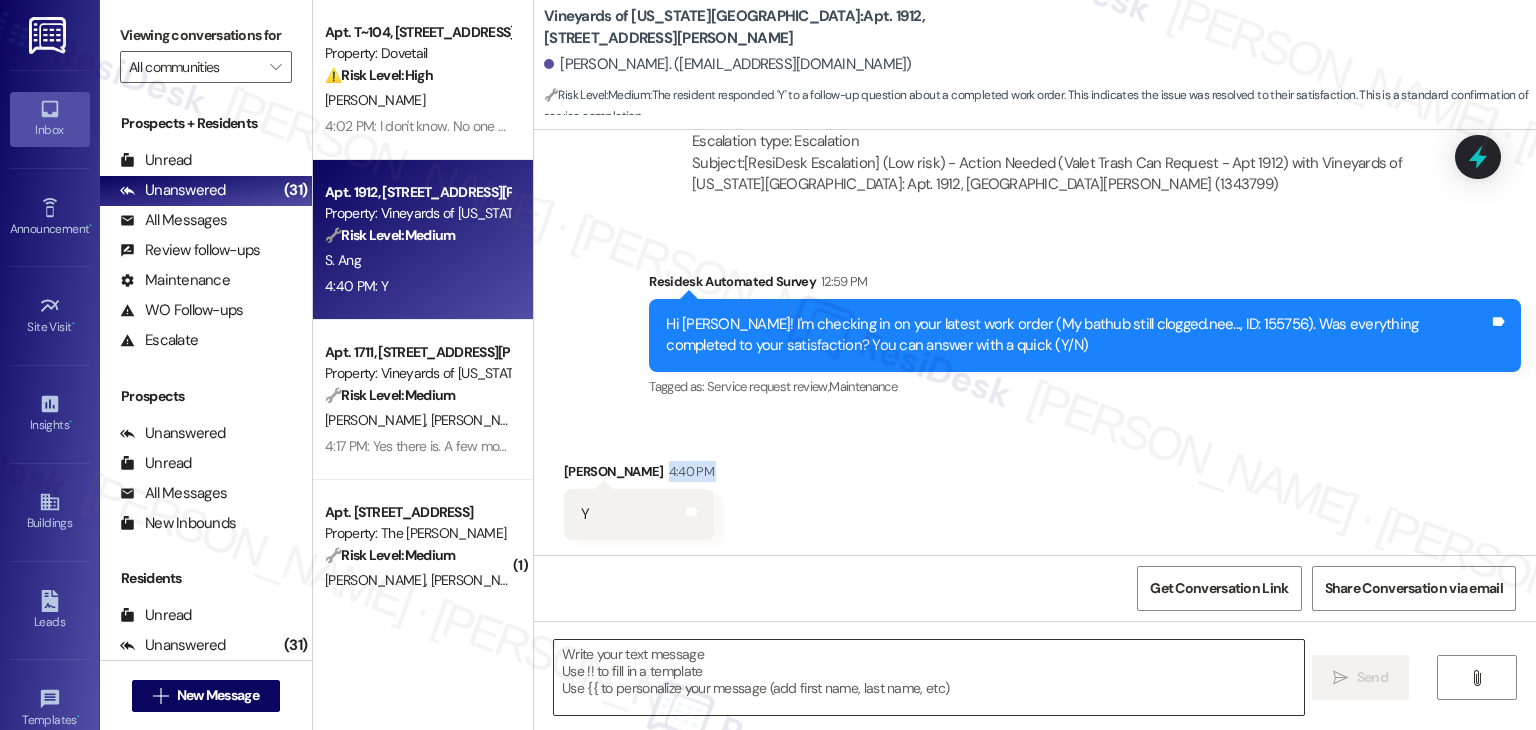 click at bounding box center (928, 677) 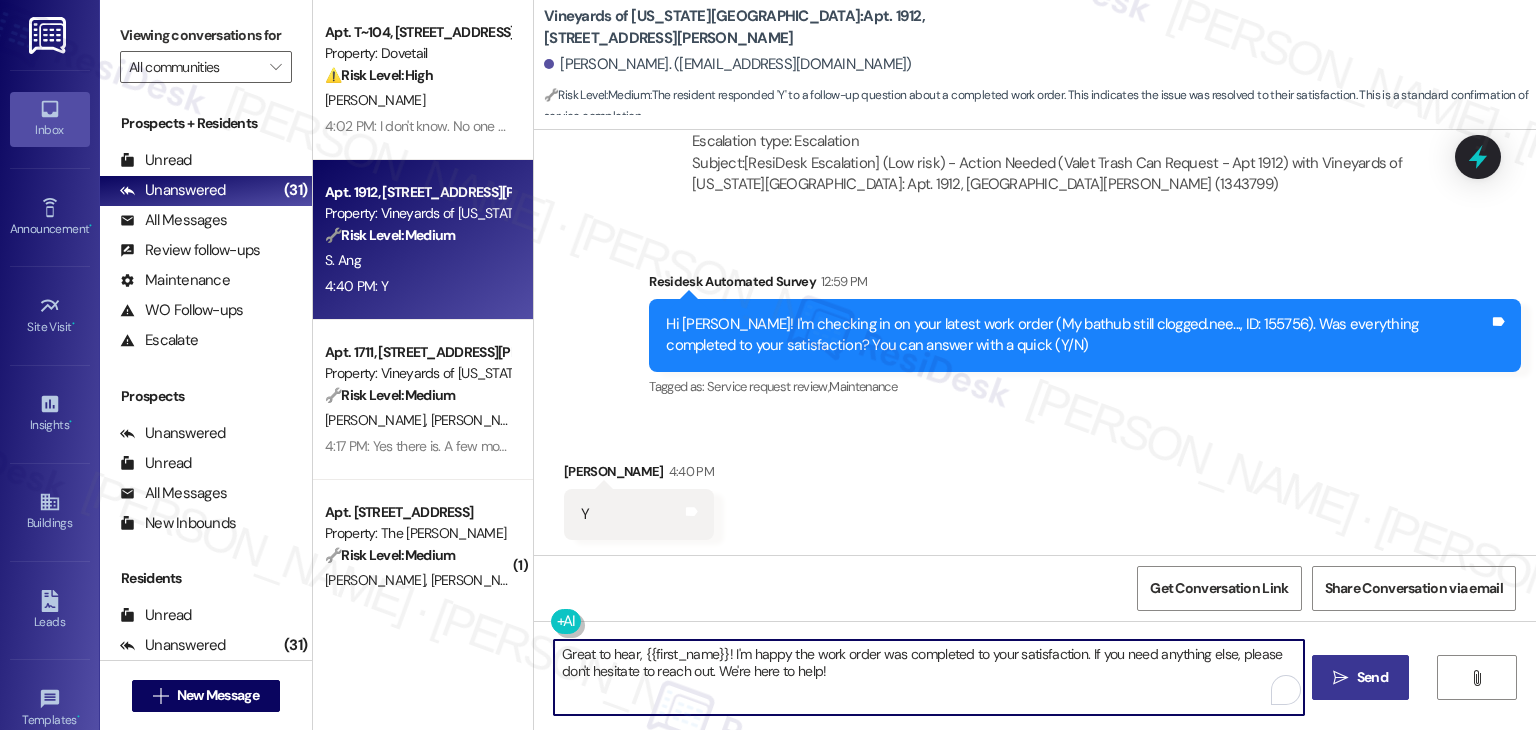 type on "Great to hear, {{first_name}}! I'm happy the work order was completed to your satisfaction. If you need anything else, please don't hesitate to reach out. We're here to help!" 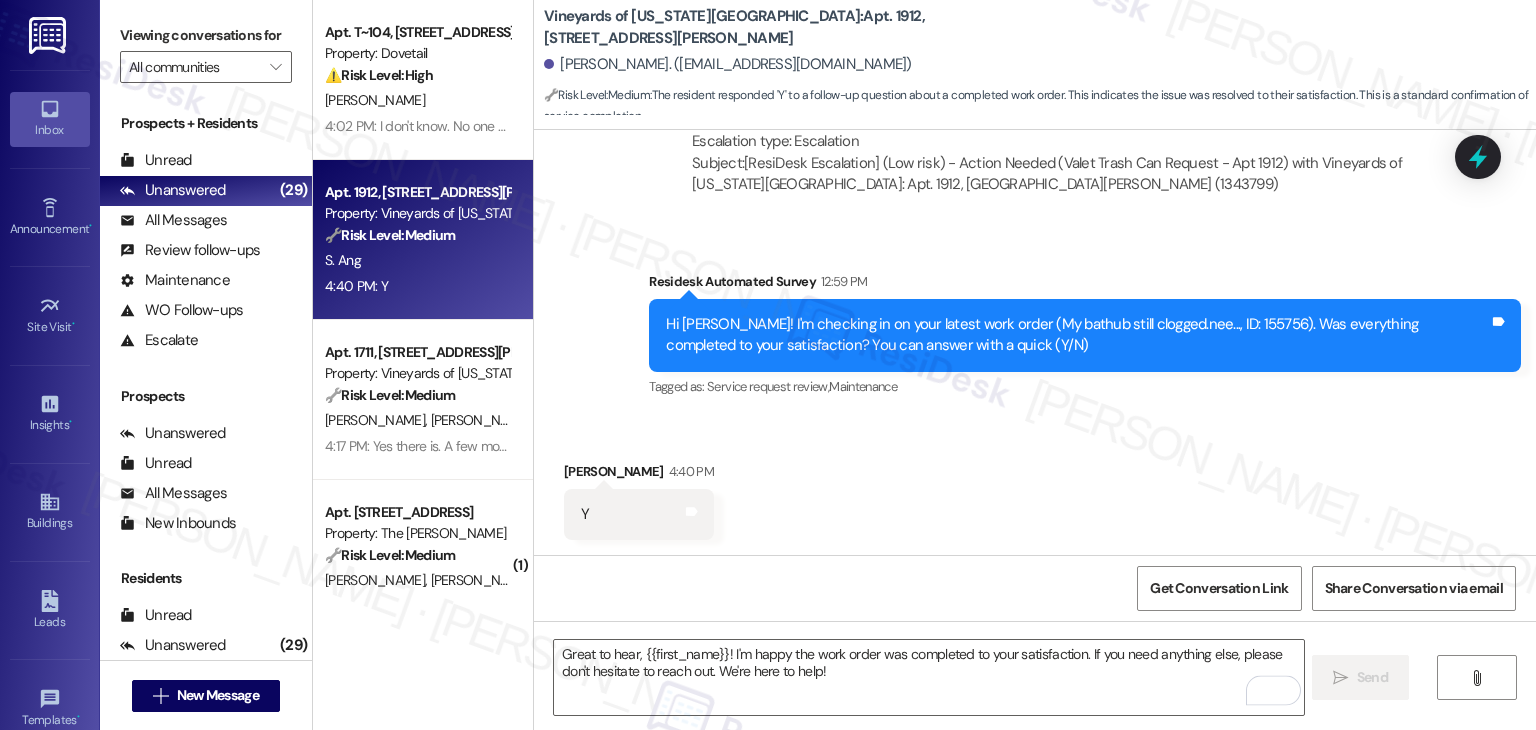 type 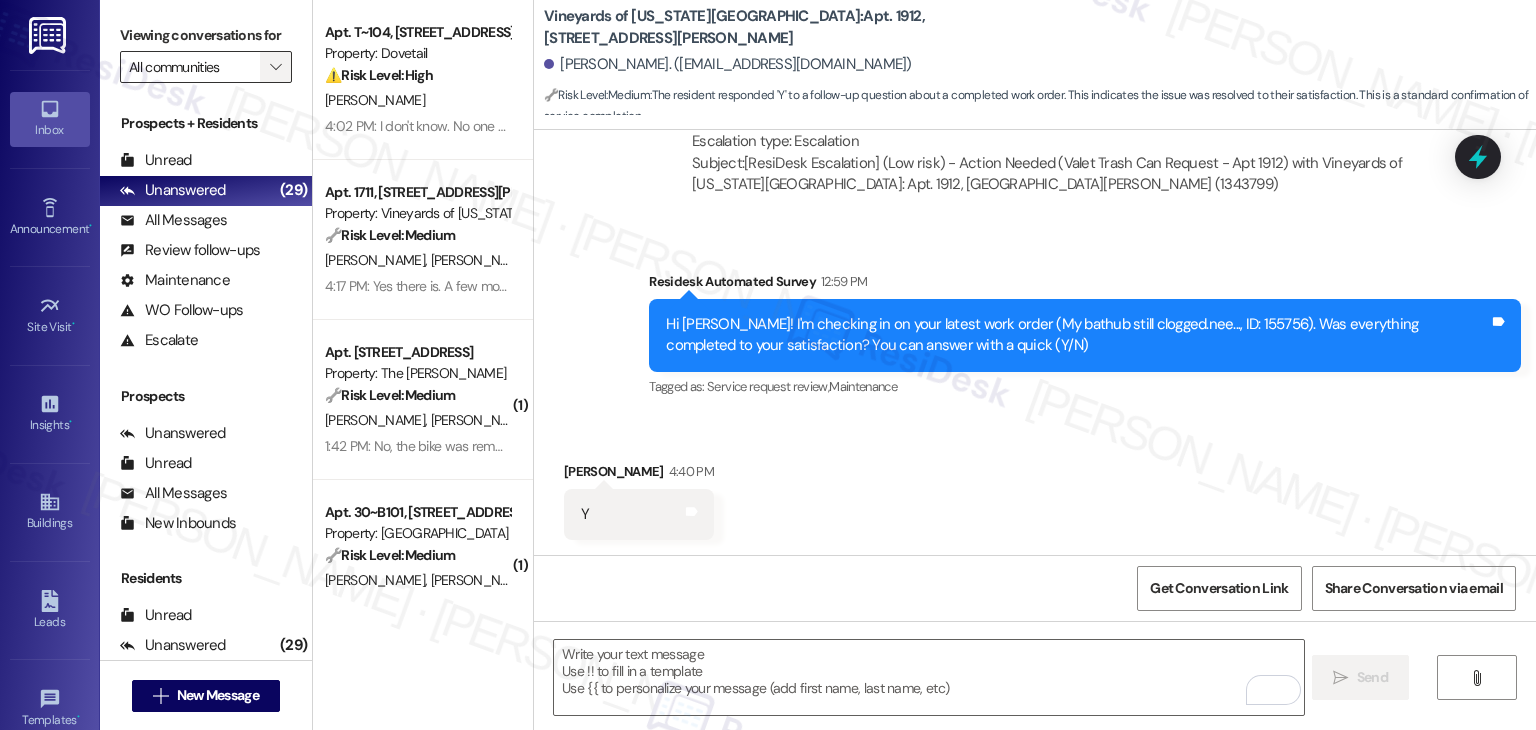 click on "" at bounding box center [275, 67] 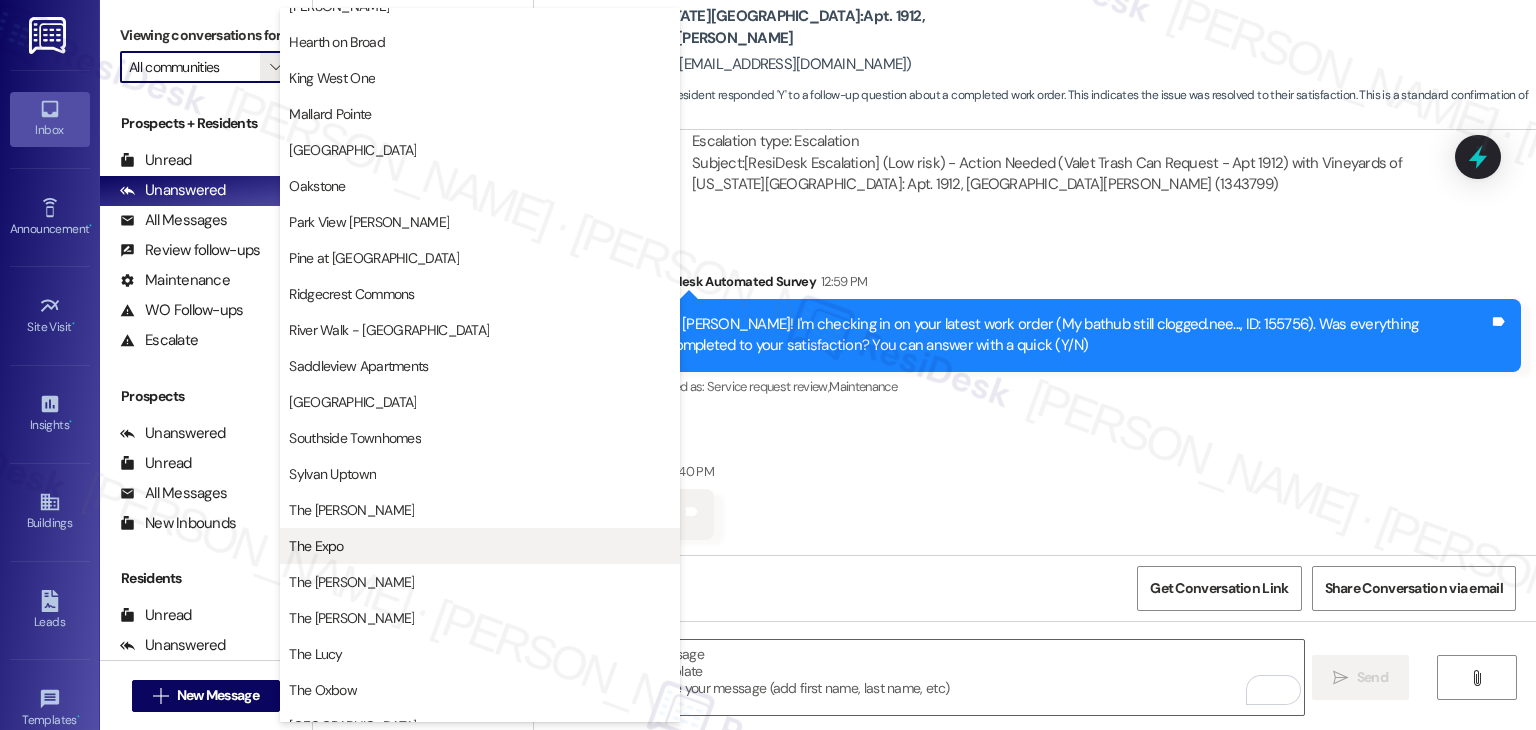 scroll, scrollTop: 678, scrollLeft: 0, axis: vertical 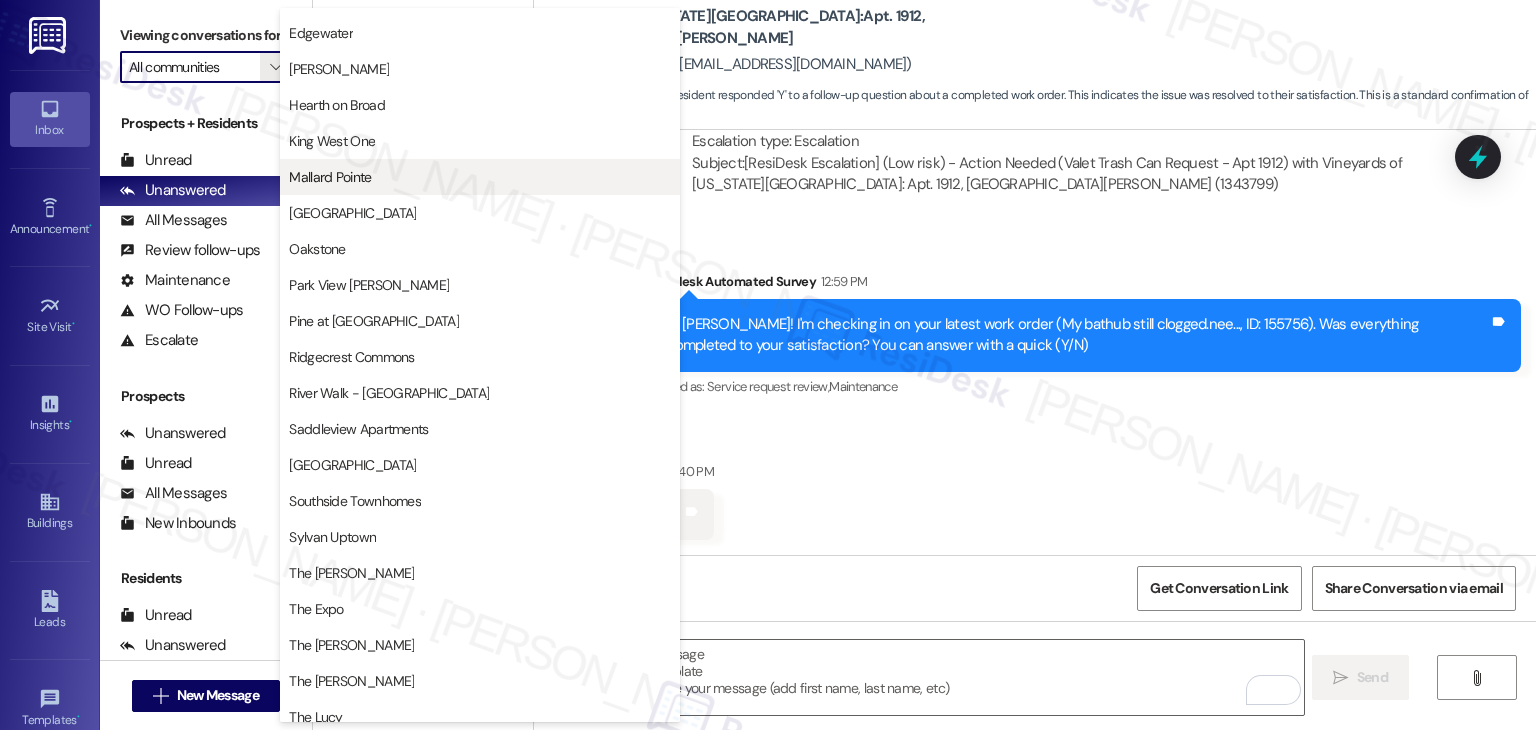 click on "Mallard Pointe" at bounding box center (480, 177) 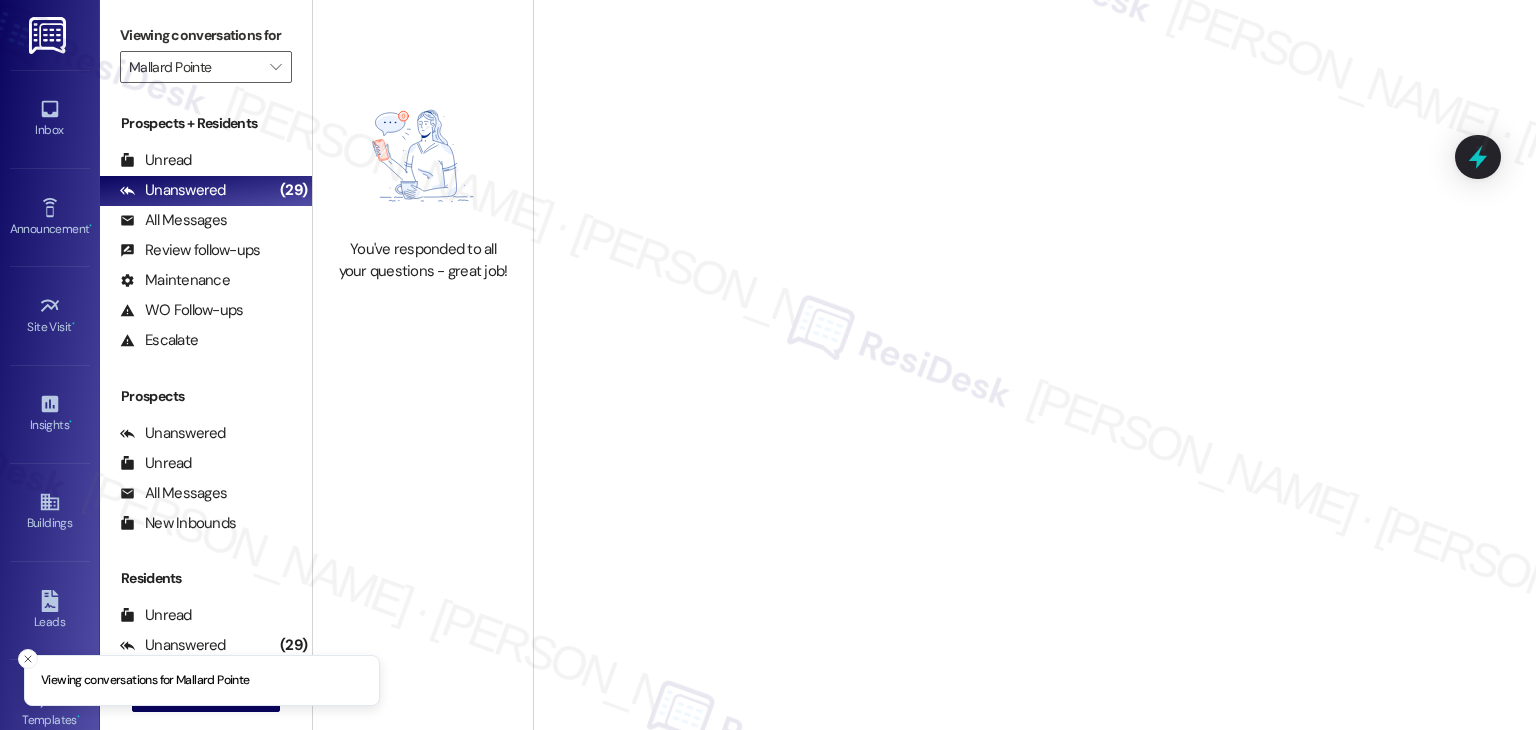 type on "Mallard Pointe" 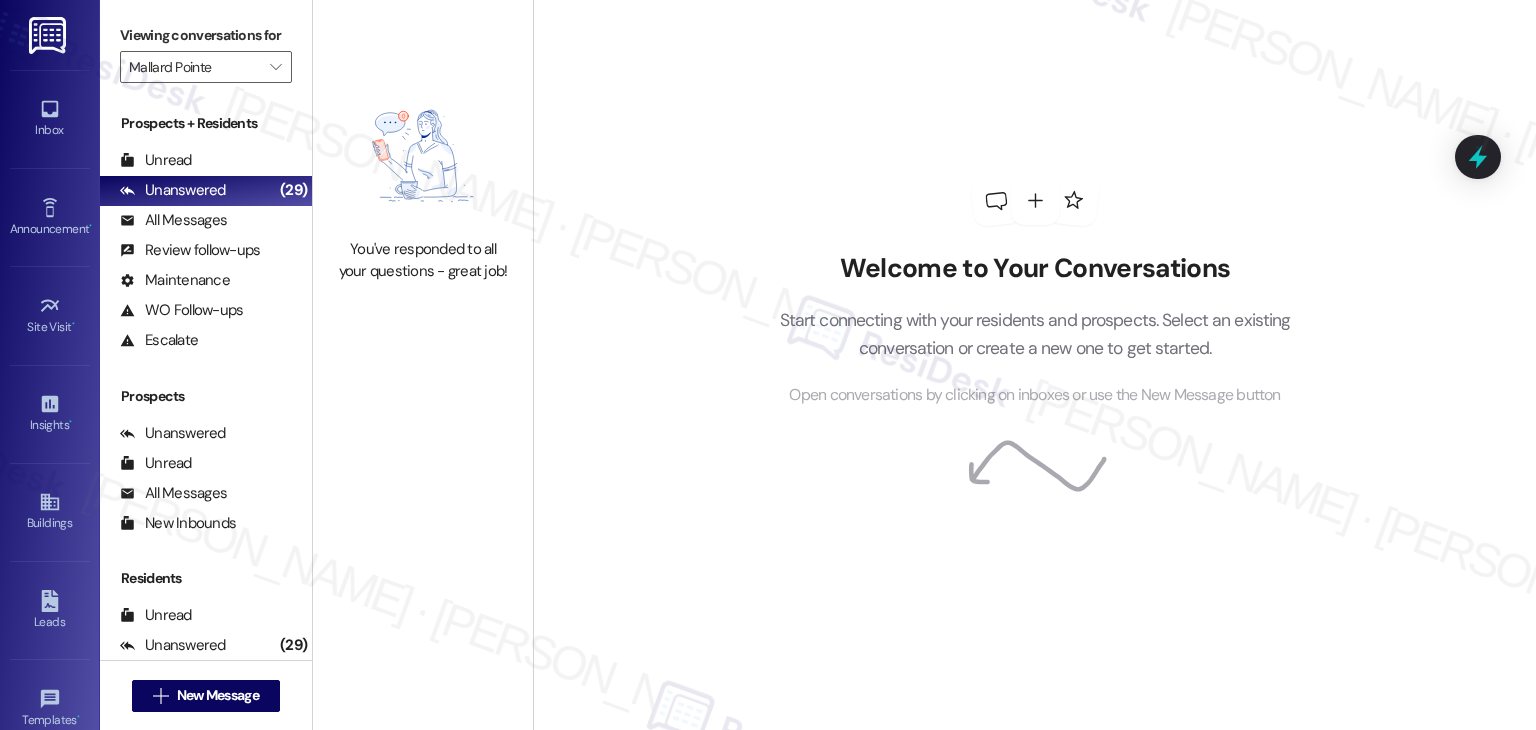scroll, scrollTop: 0, scrollLeft: 0, axis: both 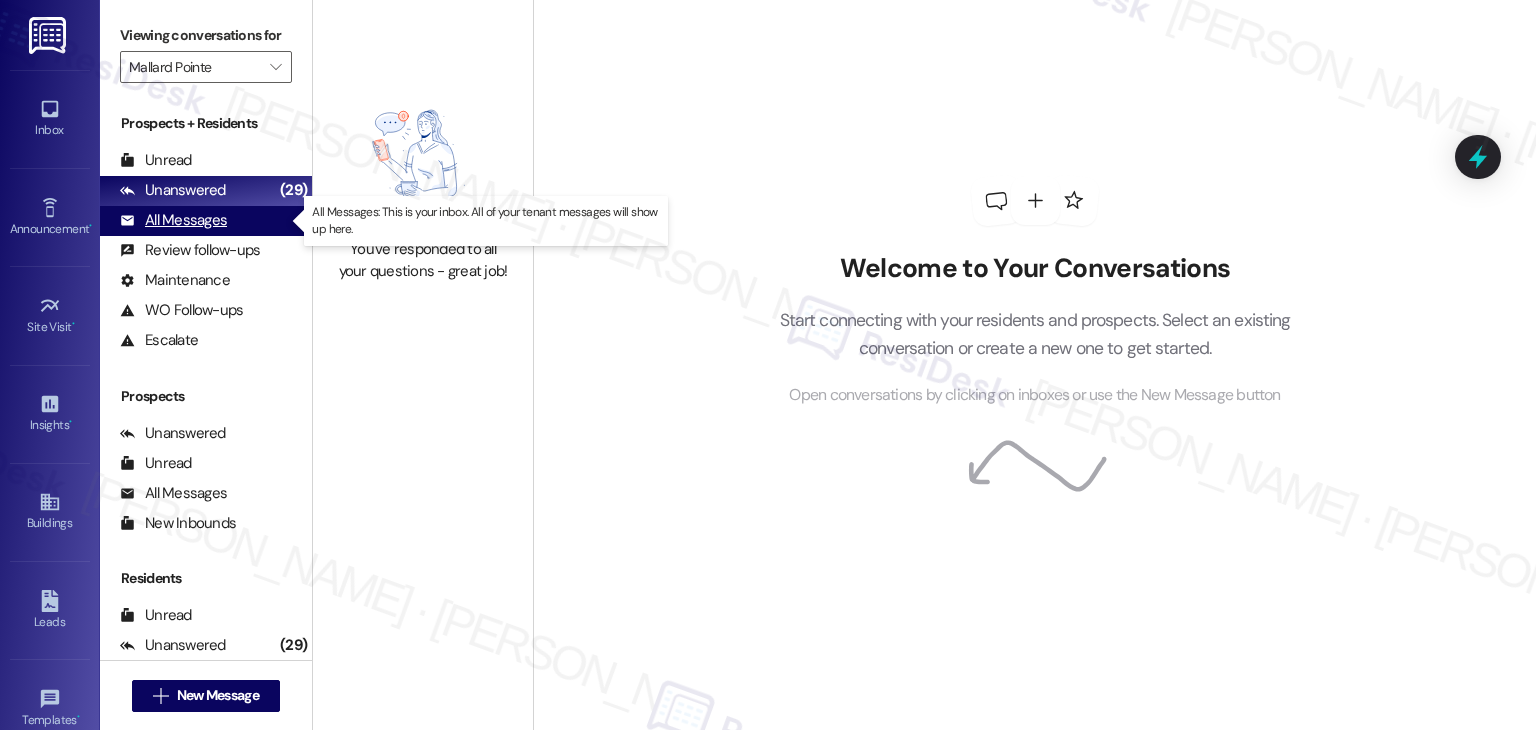click on "All Messages (undefined)" at bounding box center (206, 221) 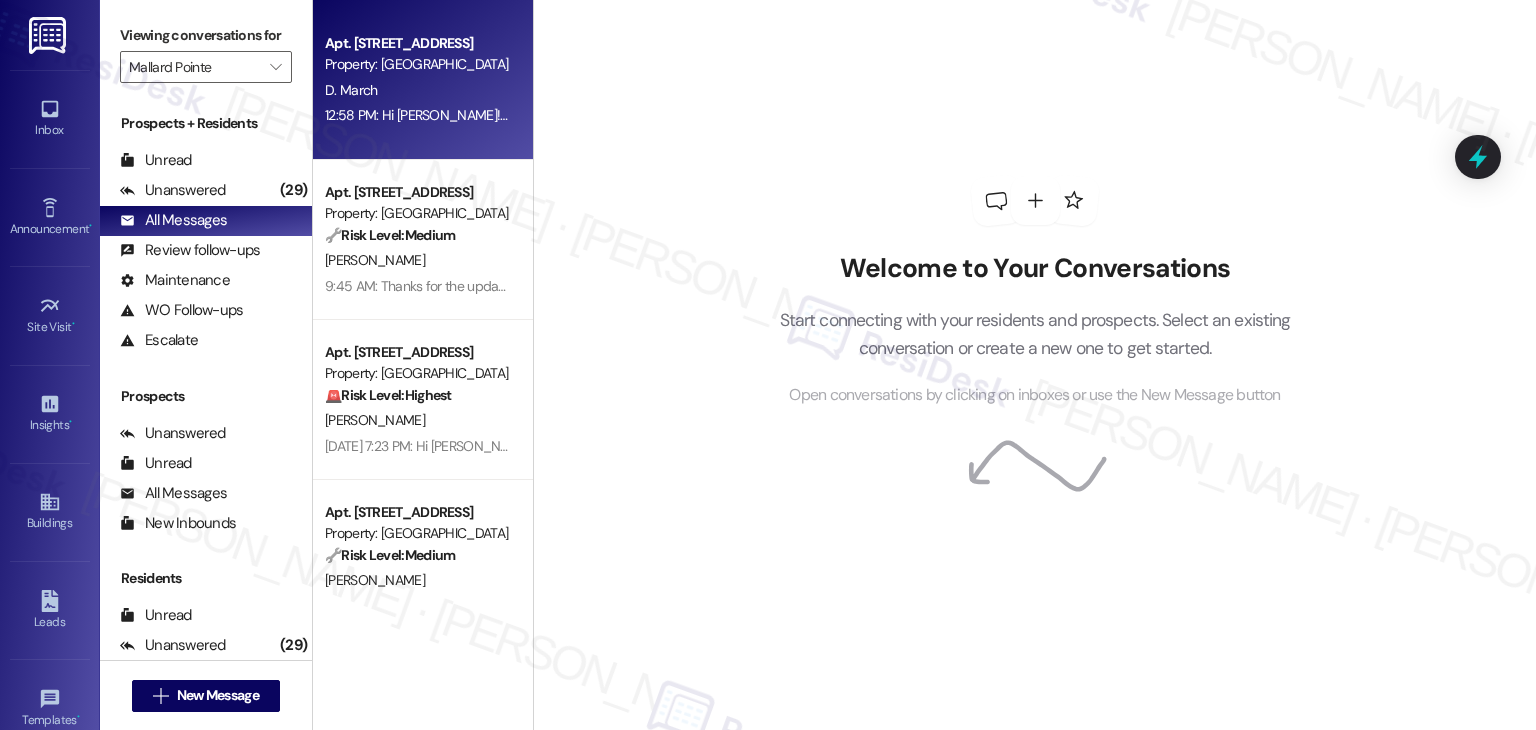 click on "Apt. [STREET_ADDRESS] Property: [GEOGRAPHIC_DATA] March 12:58 PM: Hi [PERSON_NAME]! I'm checking in on your latest work order (Lost keys to unit, mailbox,..., ID: 155801). Was everything completed to your satisfaction? You can answer with a quick (Y/N) 12:58 PM: Hi [PERSON_NAME]! I'm checking in on your latest work order (Lost keys to unit, mailbox,..., ID: 155801). Was everything completed to your satisfaction? You can answer with a quick (Y/N)" at bounding box center (423, 80) 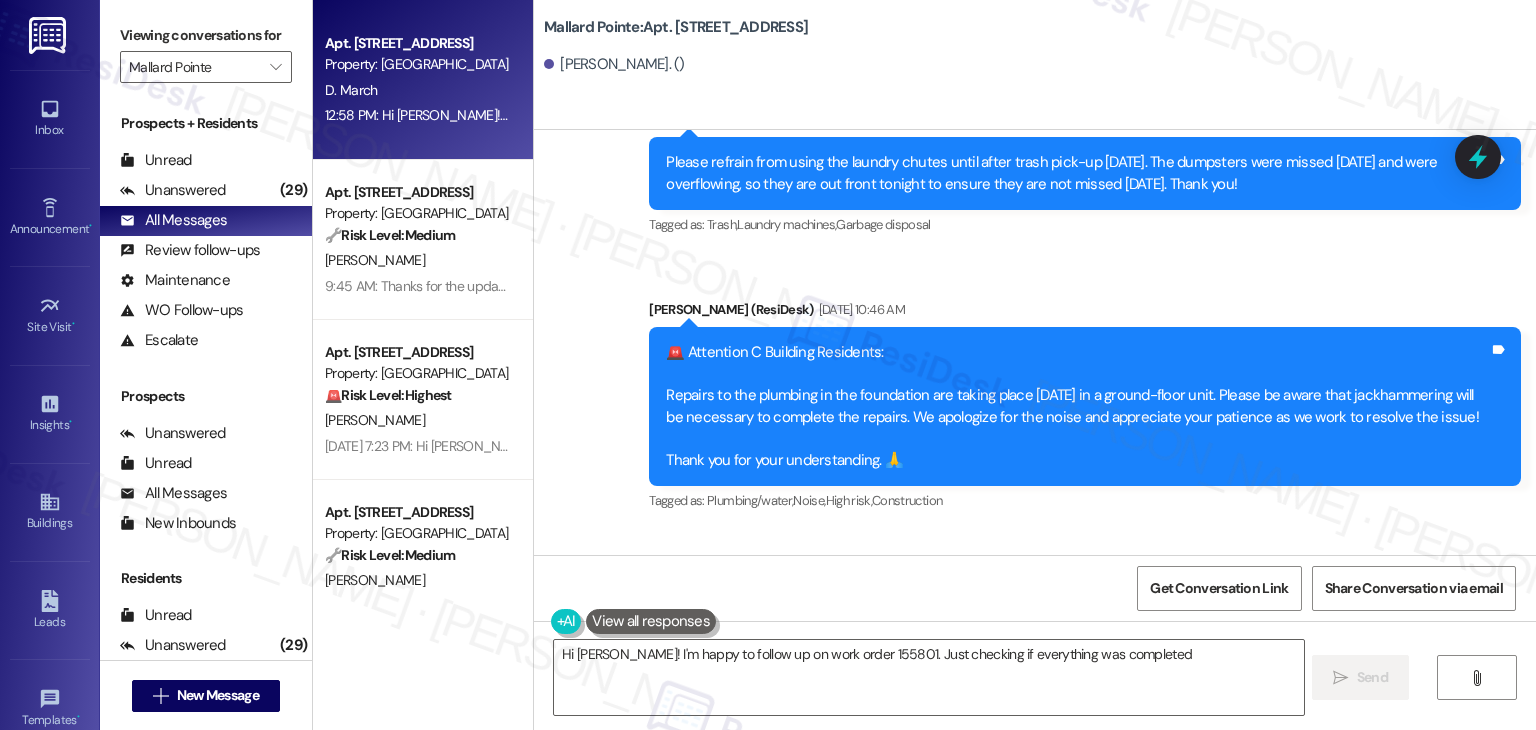 scroll, scrollTop: 600, scrollLeft: 0, axis: vertical 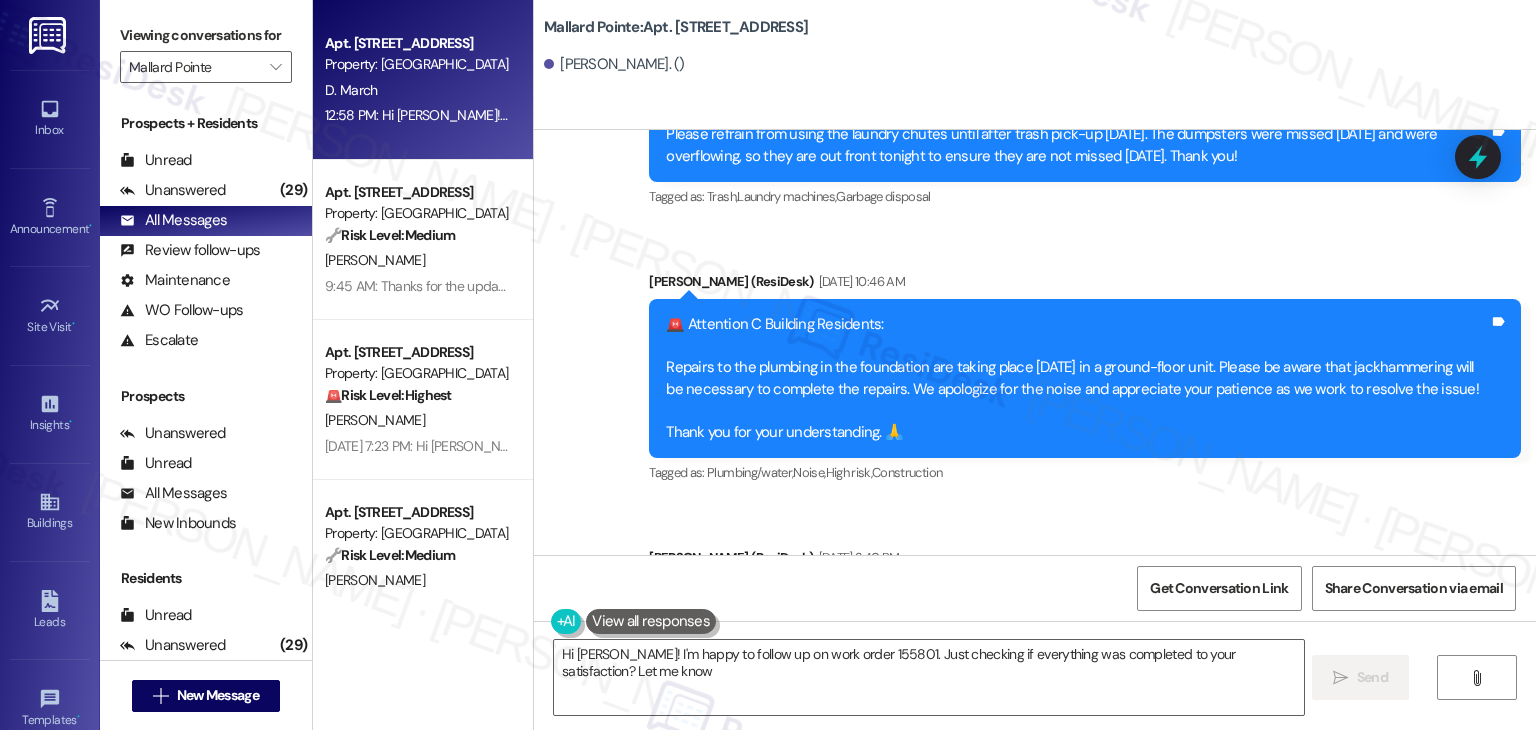 type on "Hi Danny! I'm happy to follow up on work order 155801. Just checking if everything was completed to your satisfaction? Let me know!" 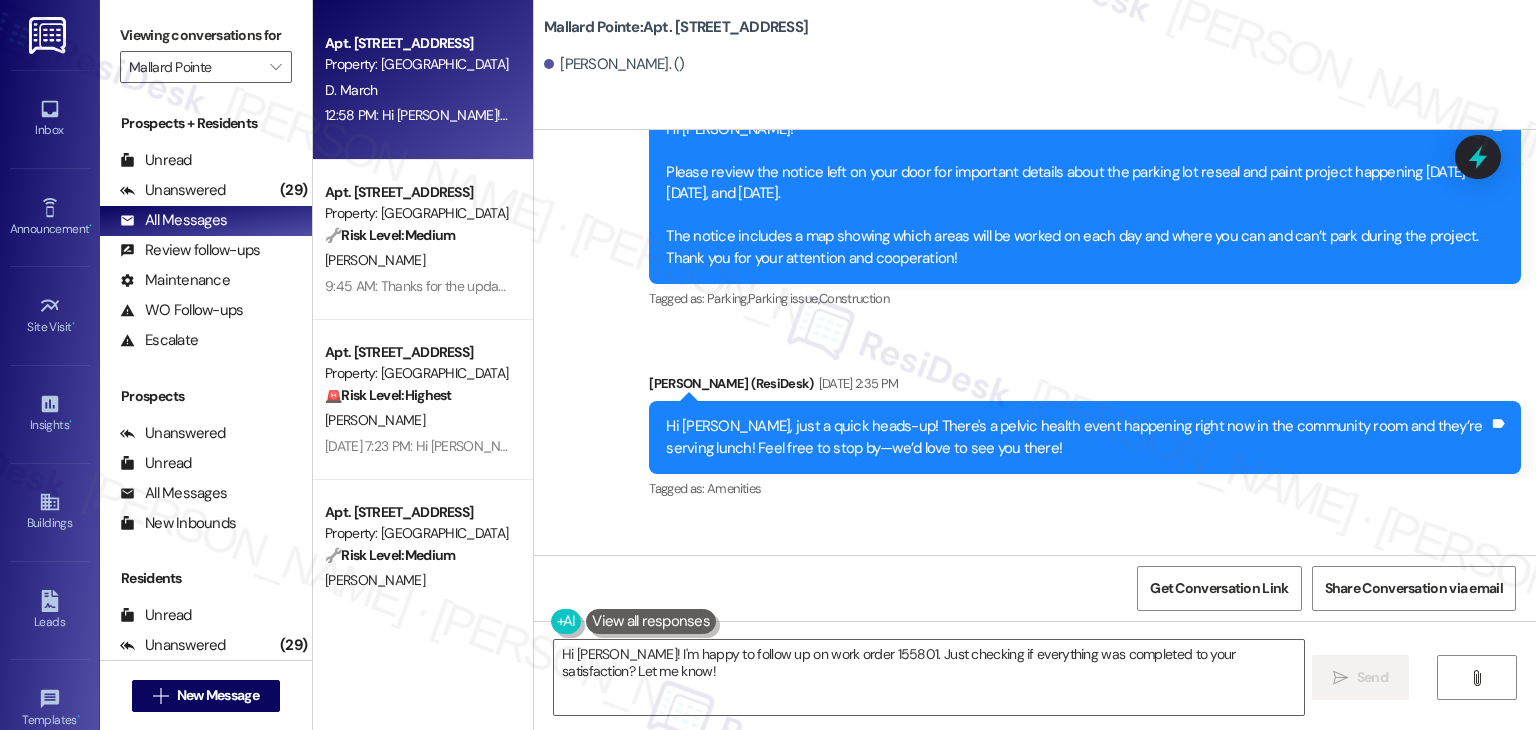scroll, scrollTop: 3324, scrollLeft: 0, axis: vertical 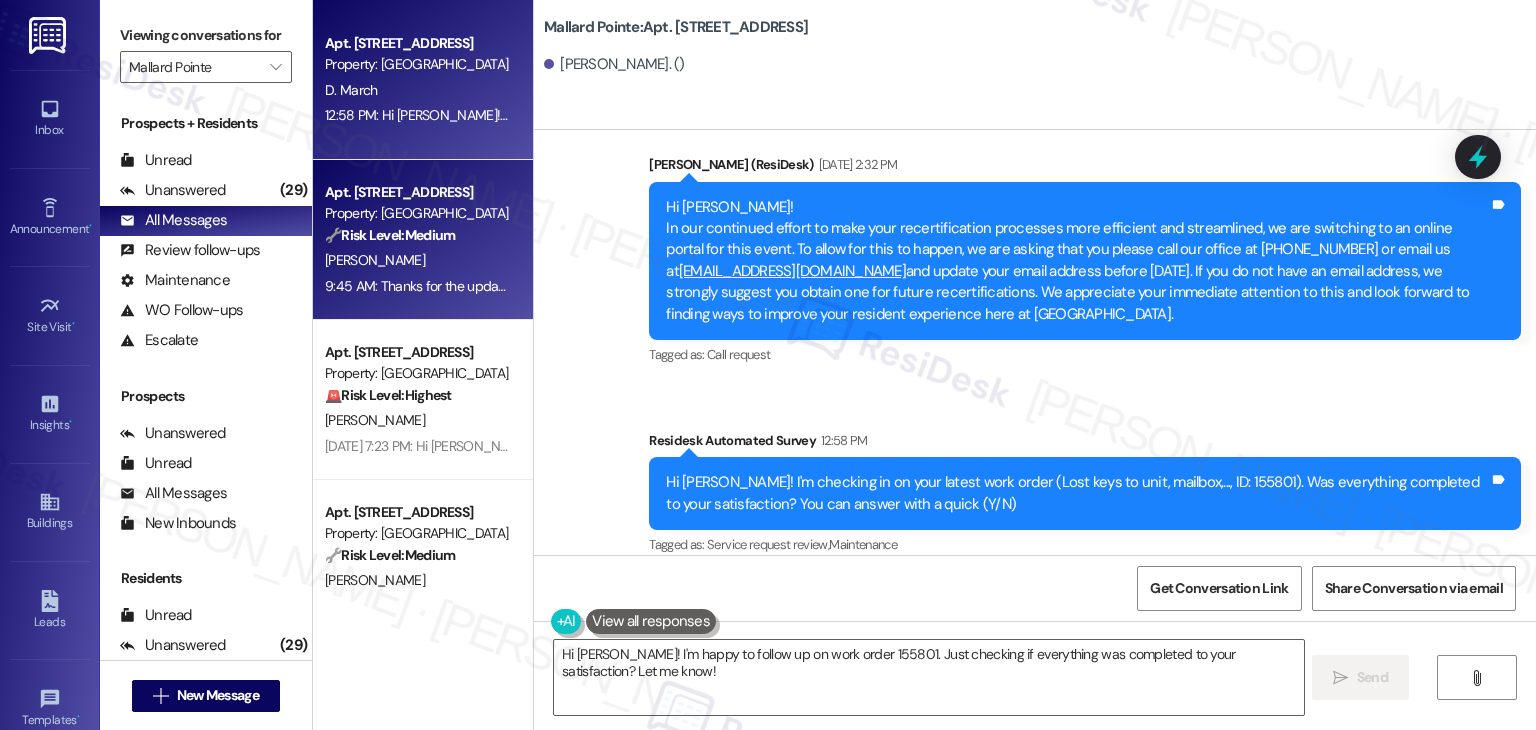 click on "J. Stivers" at bounding box center [417, 260] 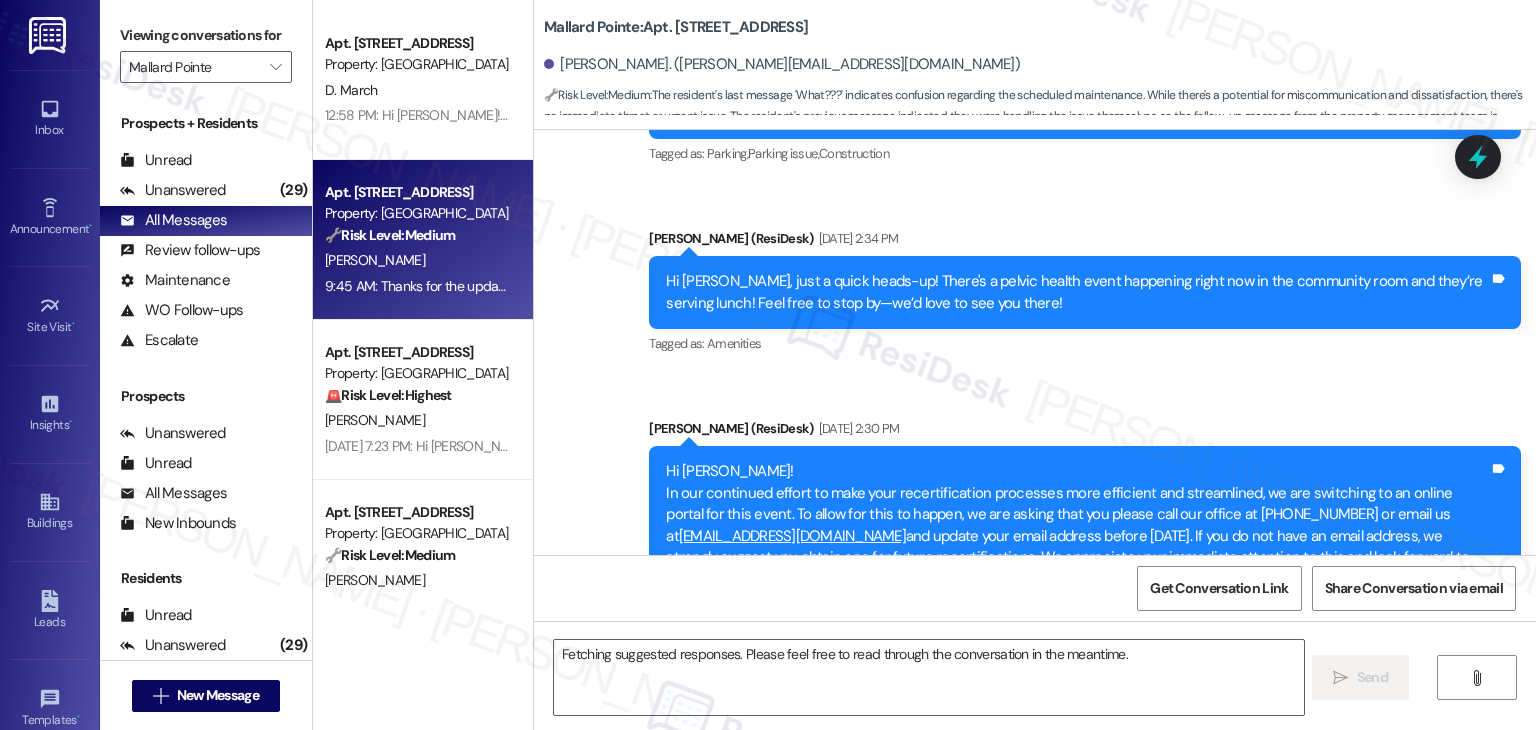 scroll, scrollTop: 7055, scrollLeft: 0, axis: vertical 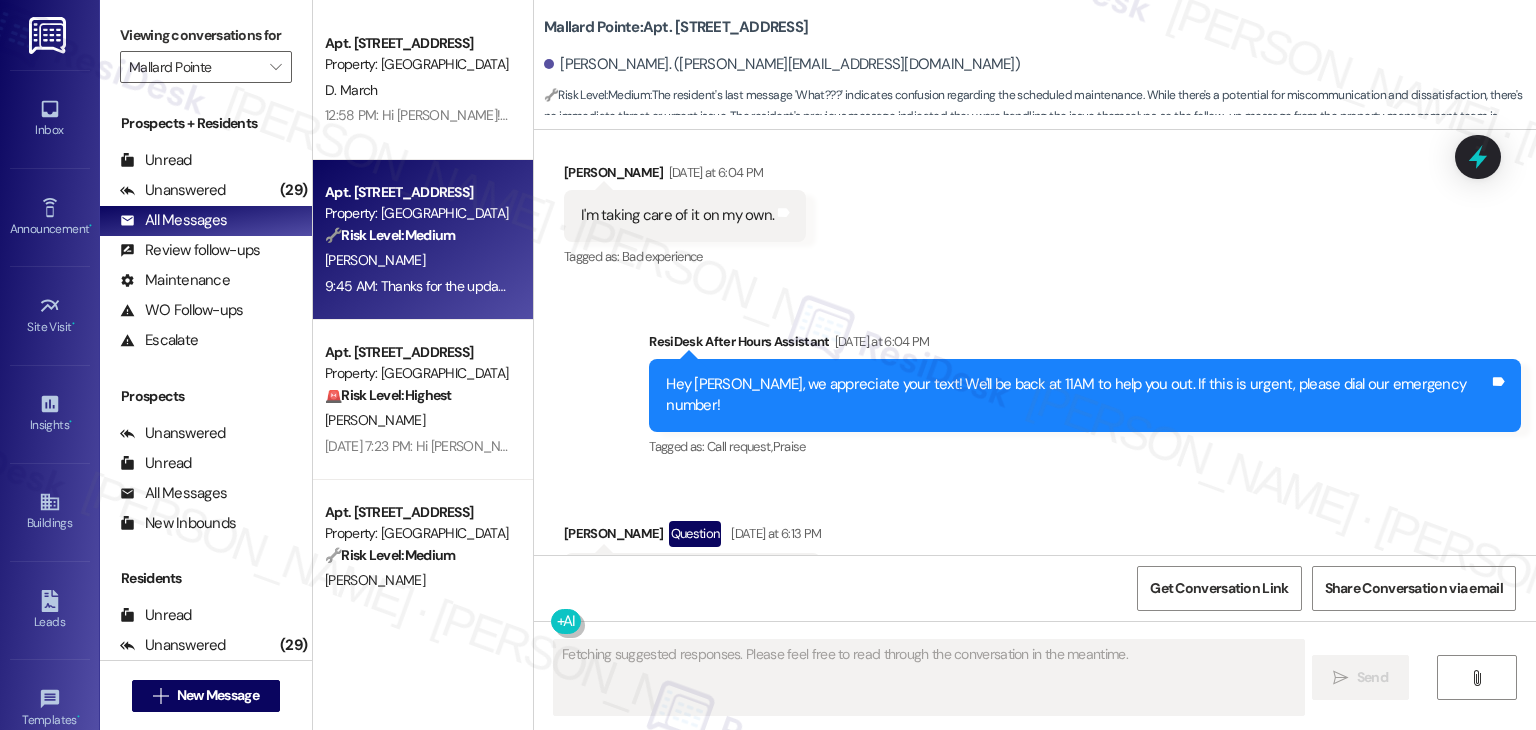 click on "Received via SMS Jean Stivers Question Yesterday at 6:13 PM What???   Tags and notes" at bounding box center [1035, 547] 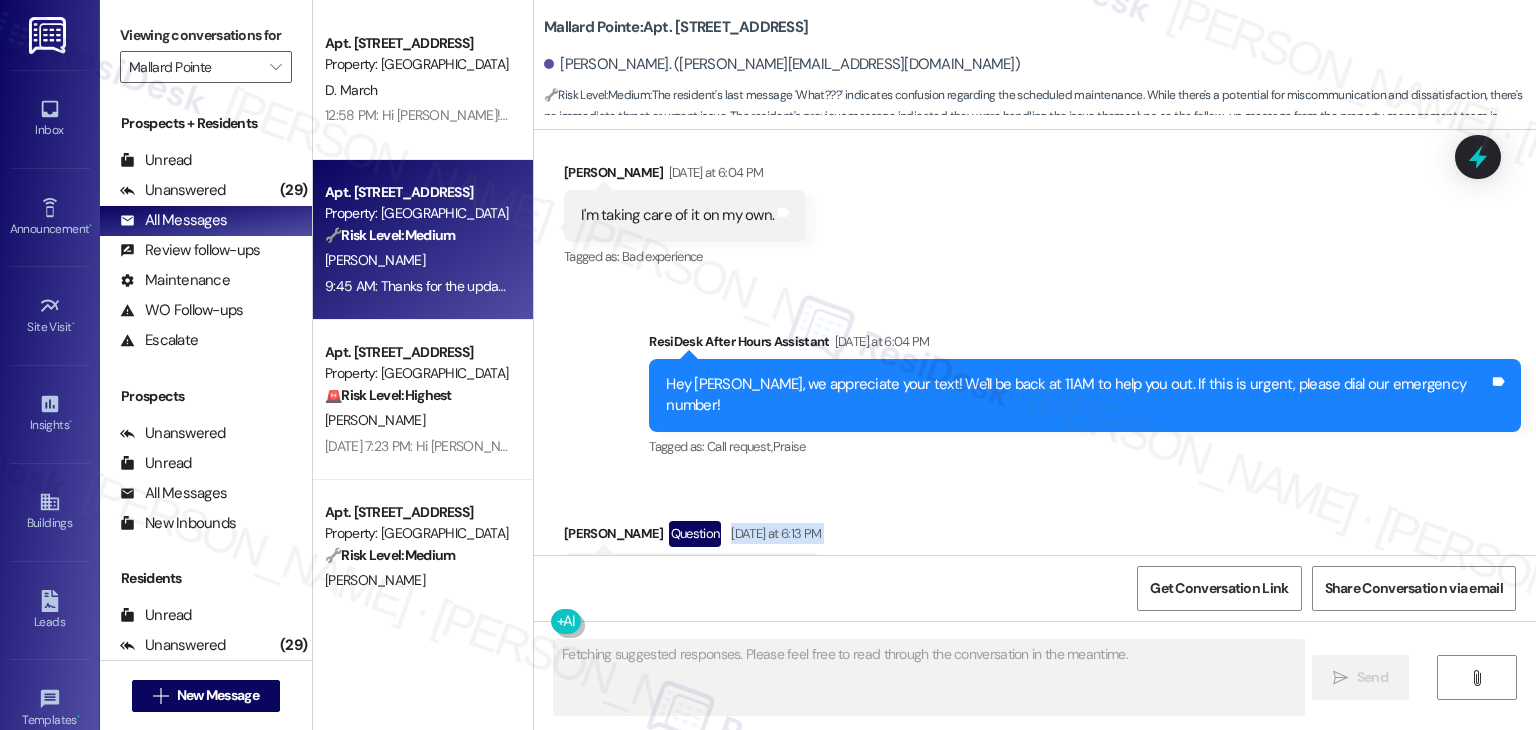 click on "Received via SMS Jean Stivers Question Yesterday at 6:13 PM What???   Tags and notes" at bounding box center (1035, 547) 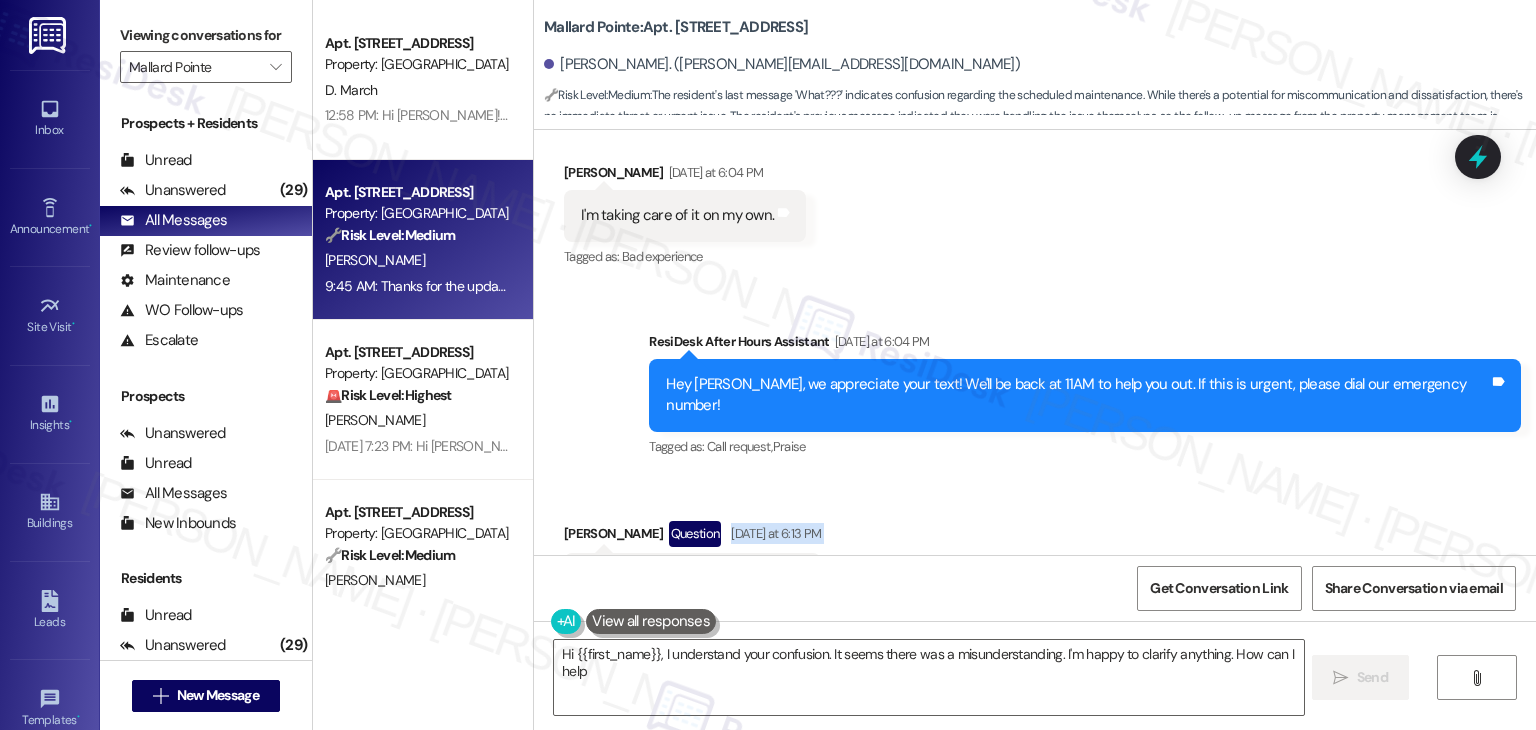 type on "Hi {{first_name}}, I understand your confusion. It seems there was a misunderstanding. I'm happy to clarify anything. How can I help?" 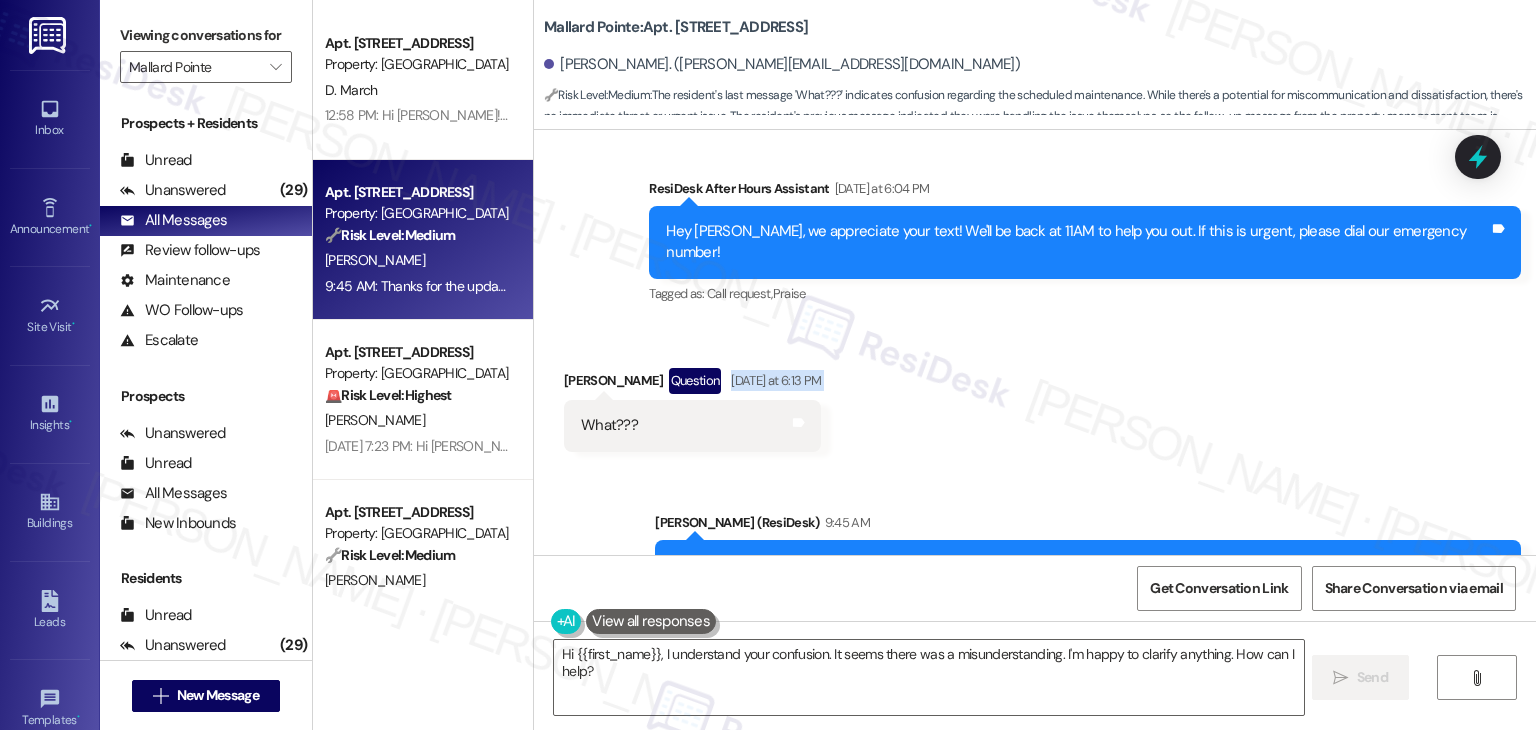 scroll, scrollTop: 7224, scrollLeft: 0, axis: vertical 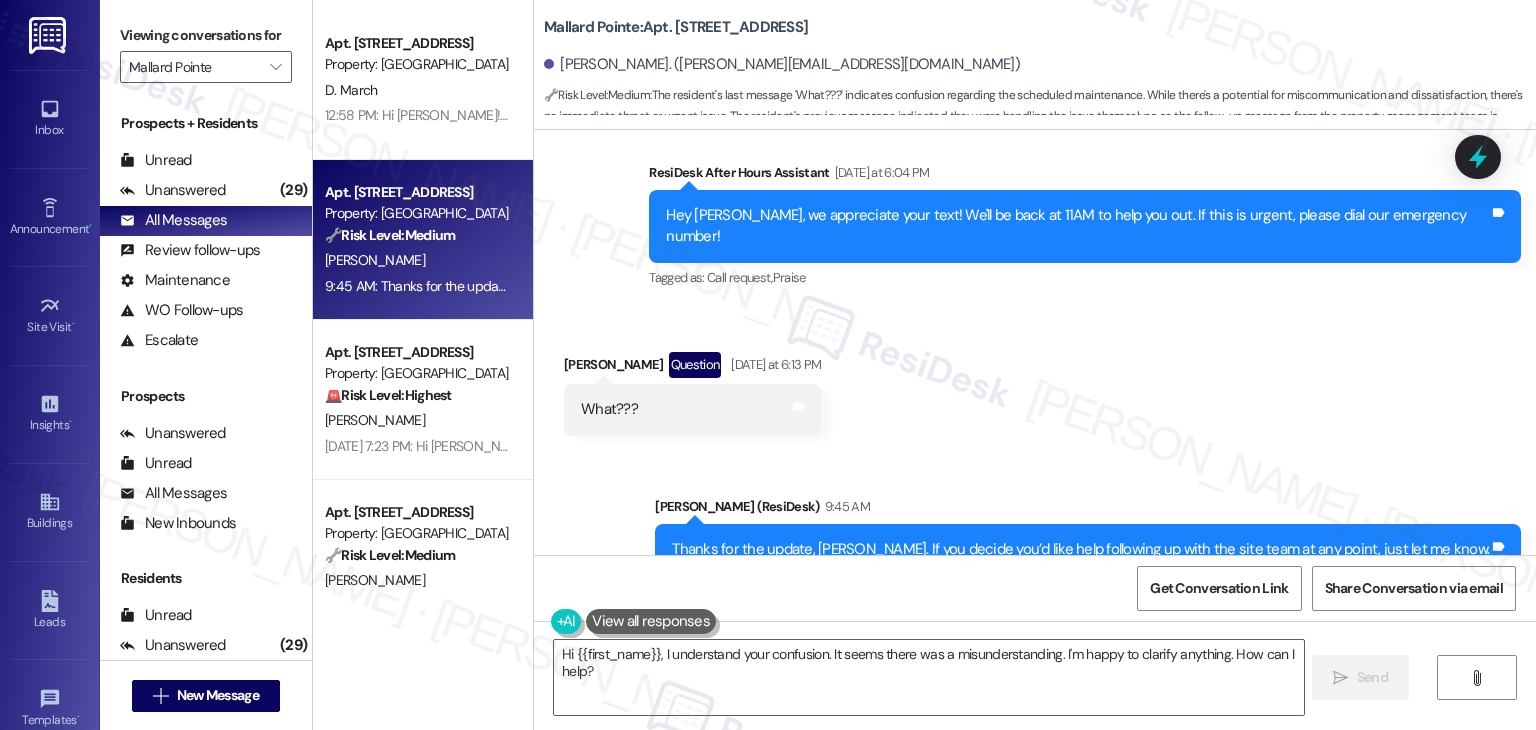 click on "Received via SMS Jean Stivers Question Yesterday at 6:13 PM What???   Tags and notes" at bounding box center [1035, 378] 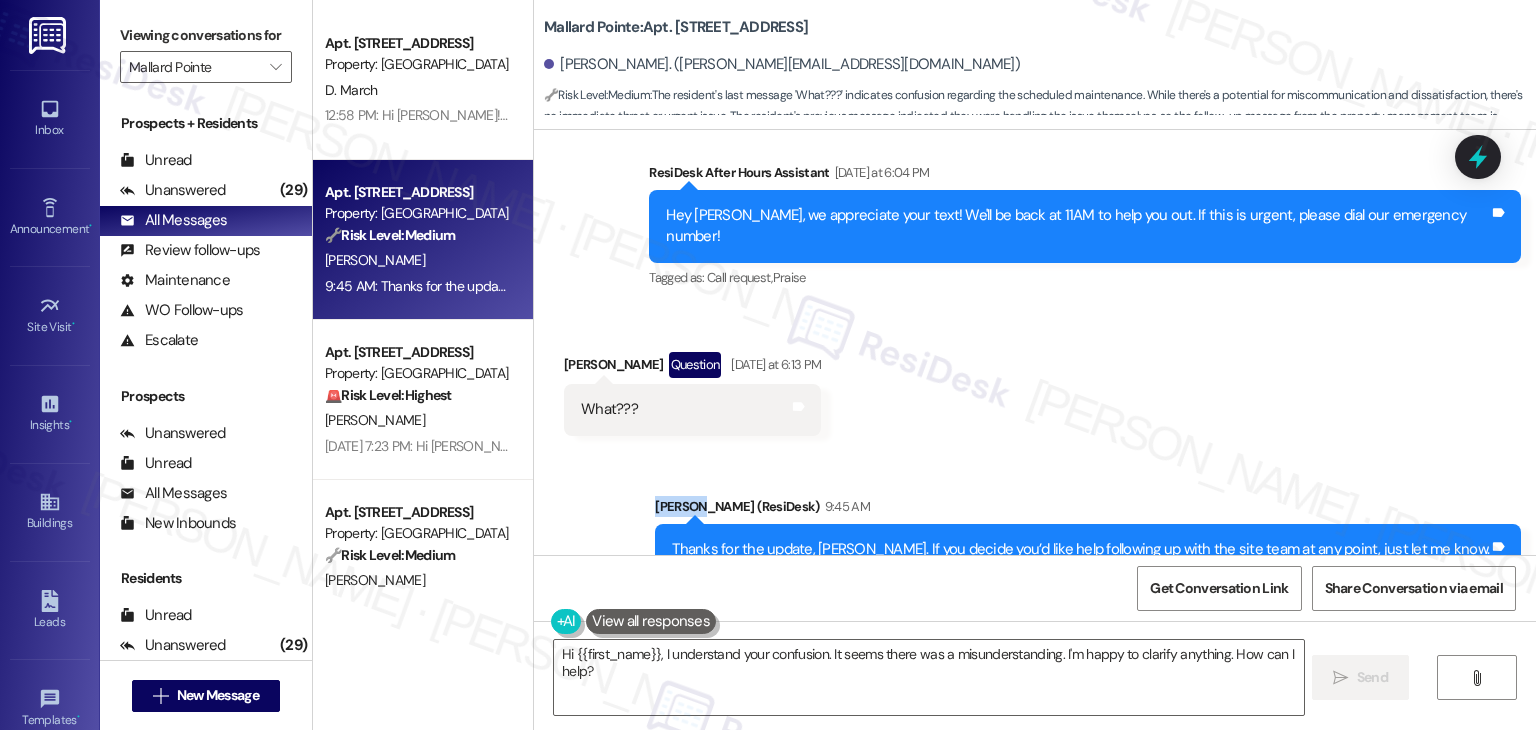 click on "Received via SMS Jean Stivers Question Yesterday at 6:13 PM What???   Tags and notes" at bounding box center (1035, 378) 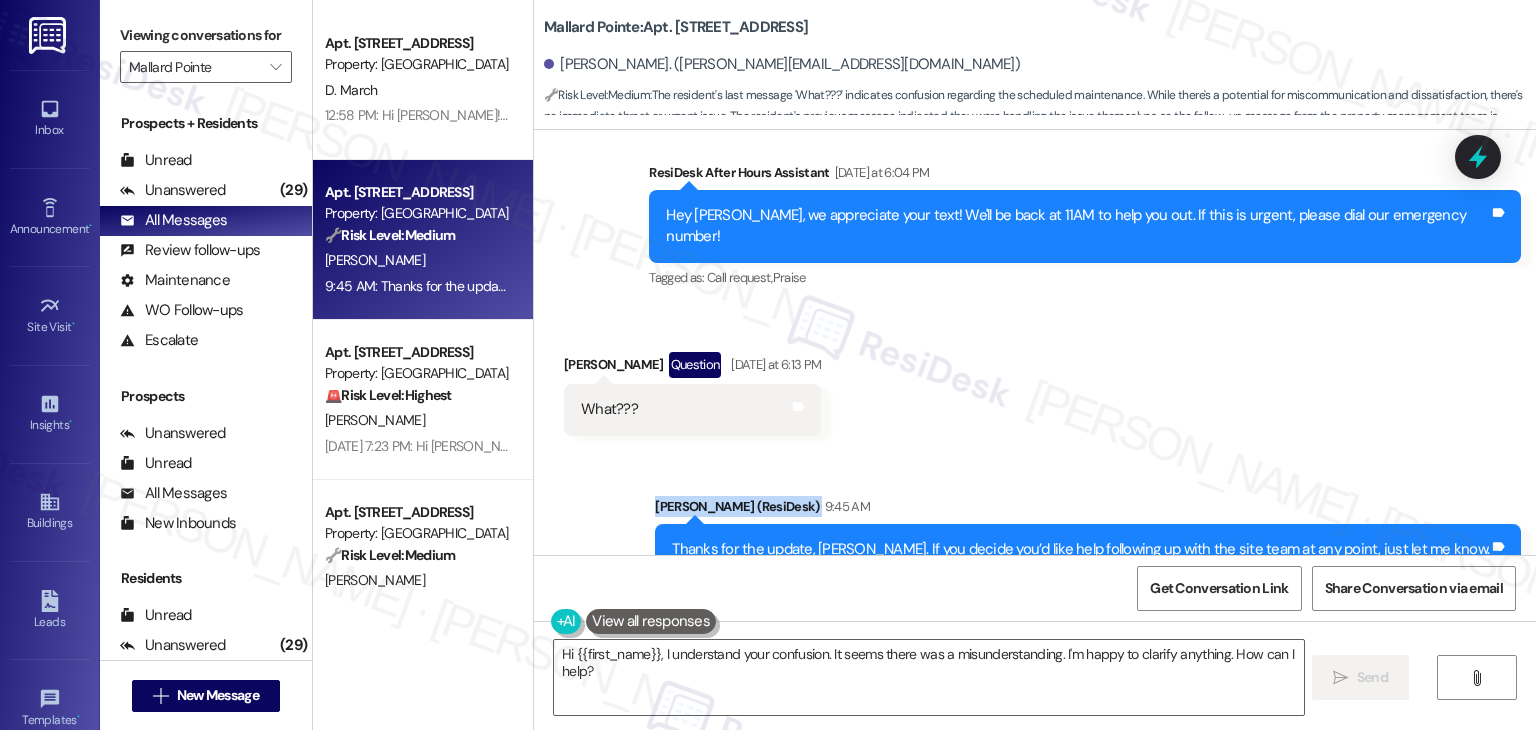 click on "Received via SMS Jean Stivers Question Yesterday at 6:13 PM What???   Tags and notes" at bounding box center (1035, 378) 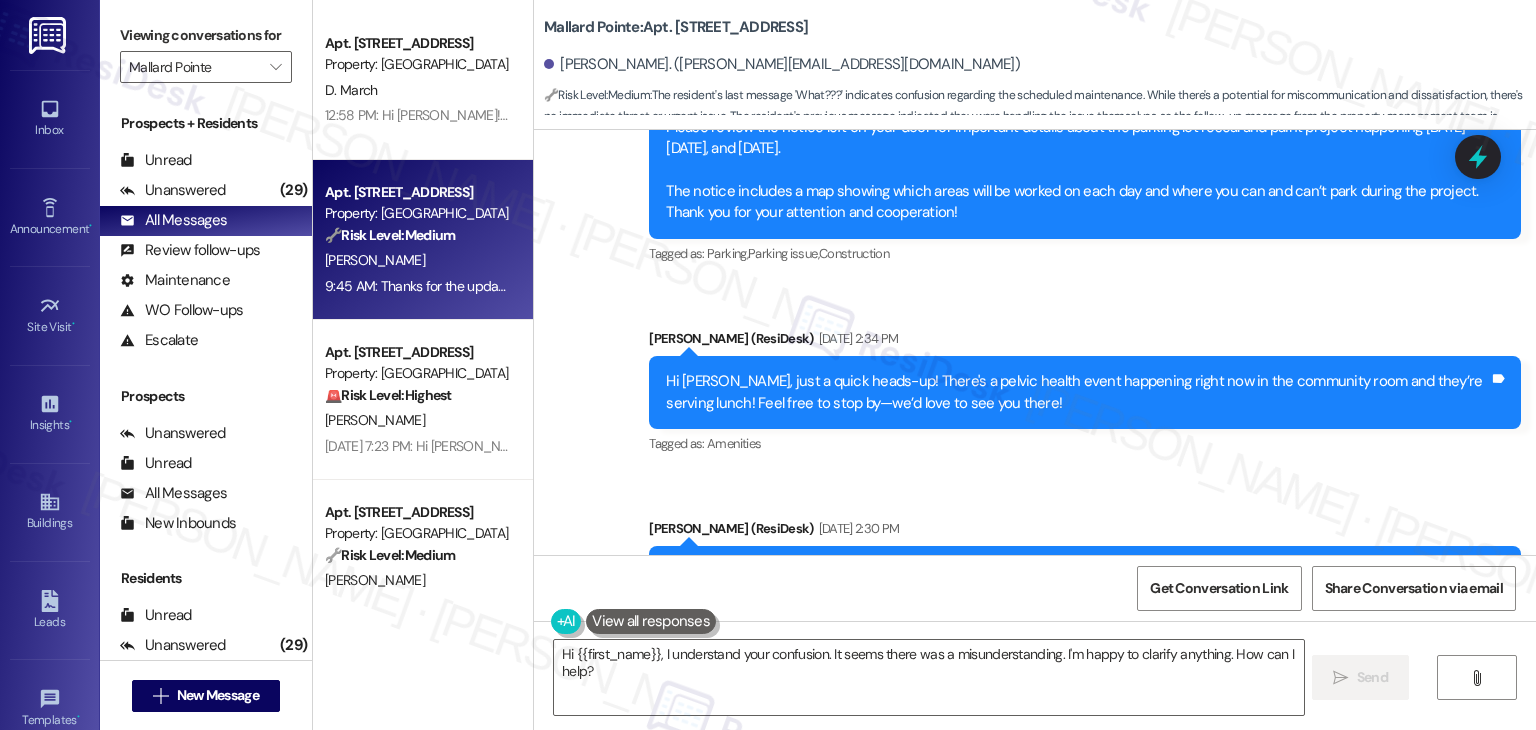 scroll, scrollTop: 5724, scrollLeft: 0, axis: vertical 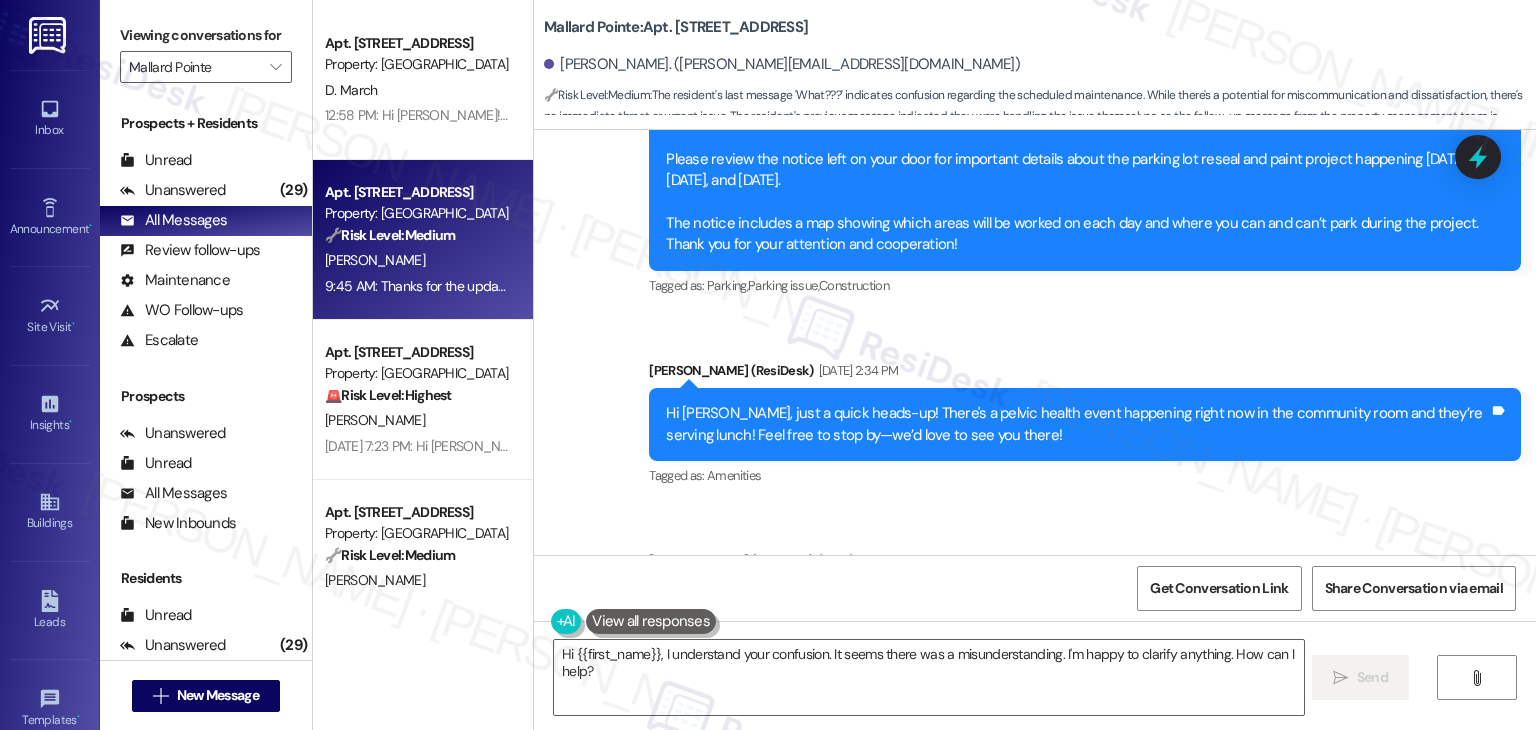 click on "Announcement, sent via SMS Dottie  (ResiDesk) Jun 13, 2025 at 2:34 PM Hi Jean, just a quick heads-up! There's a pelvic health event happening right now in the community room and they’re serving lunch! Feel free to stop by—we’d love to see you there! Tags and notes Tagged as:   Amenities Click to highlight conversations about Amenities" at bounding box center [1085, 425] 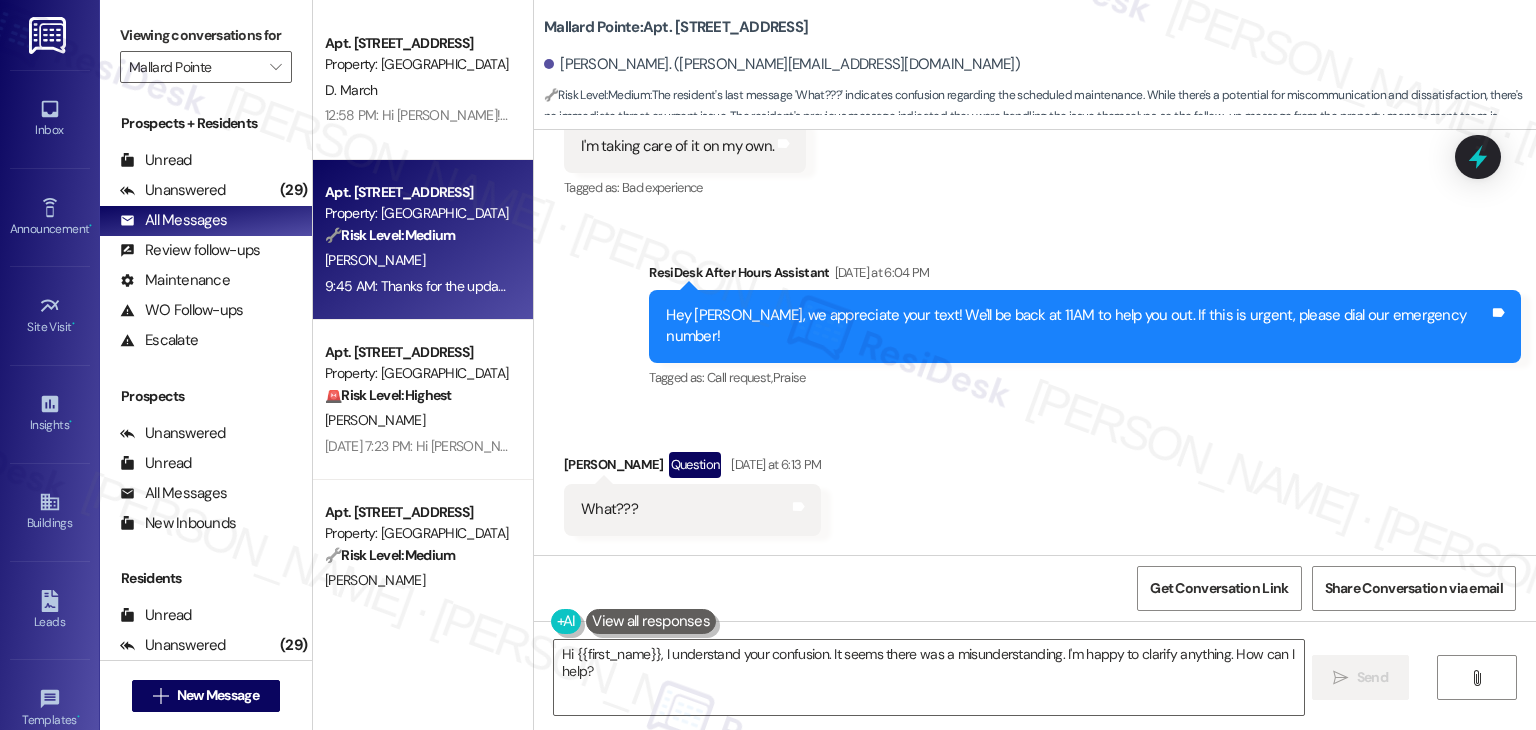 scroll, scrollTop: 7224, scrollLeft: 0, axis: vertical 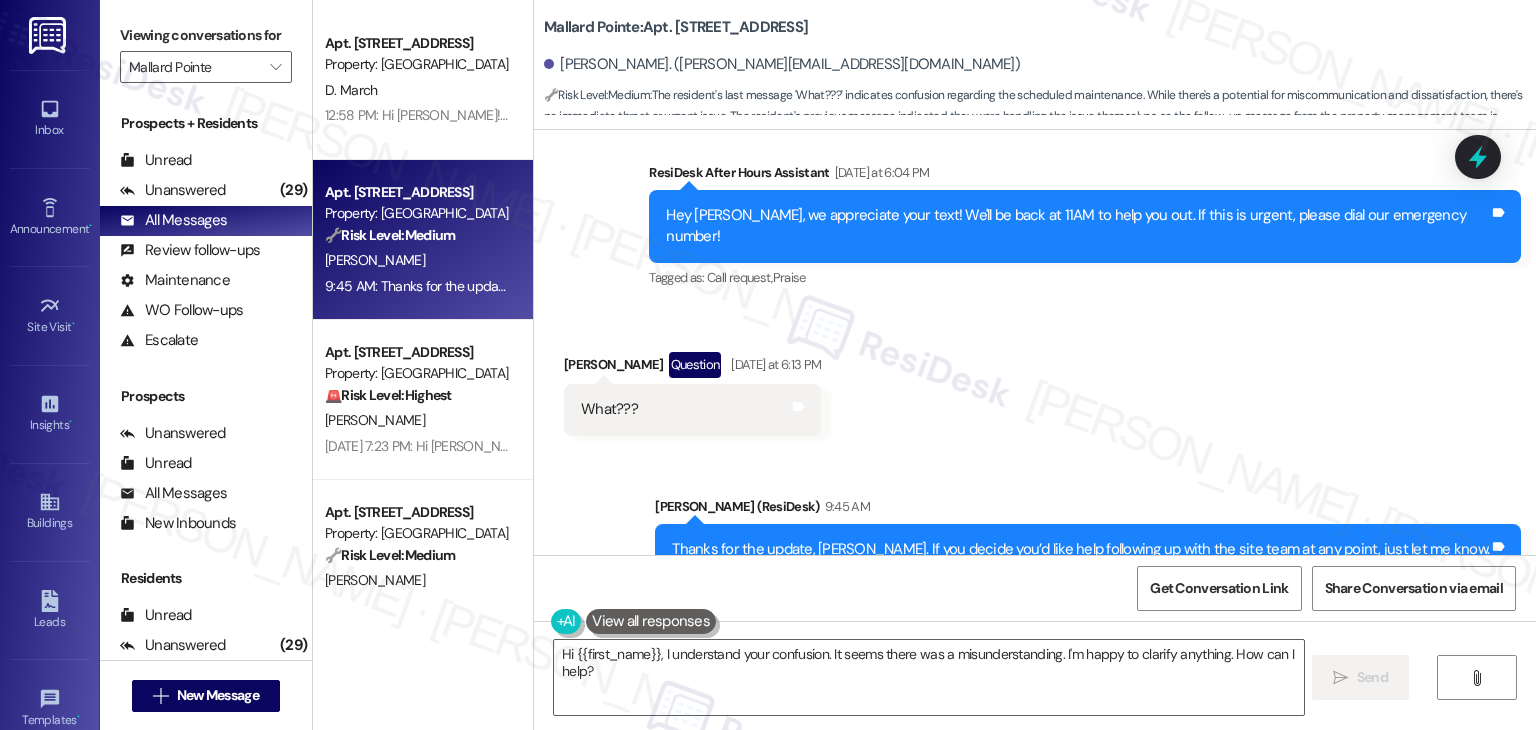click on "Received via SMS Jean Stivers Question Yesterday at 6:13 PM What???   Tags and notes" at bounding box center (1035, 378) 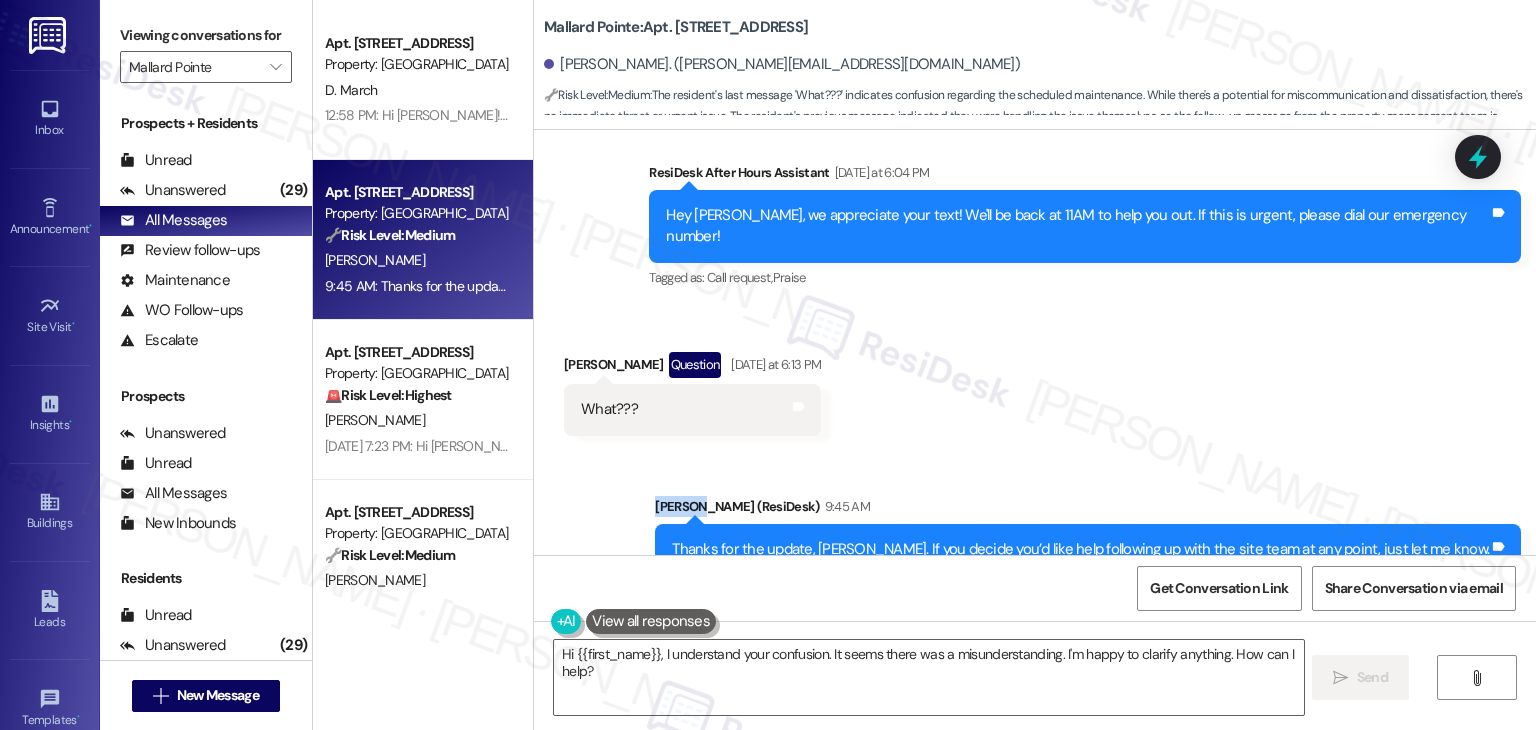 click on "Received via SMS Jean Stivers Question Yesterday at 6:13 PM What???   Tags and notes" at bounding box center [1035, 378] 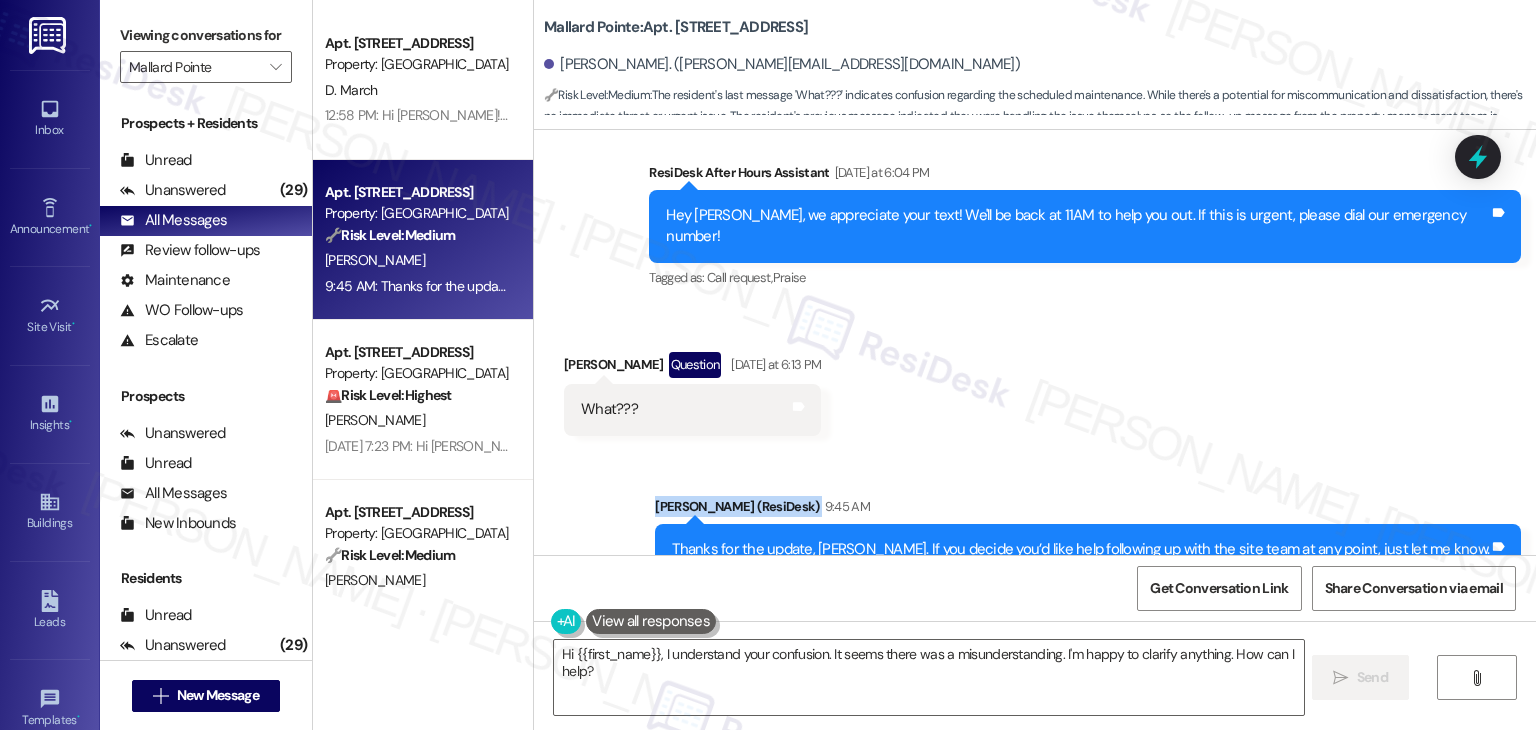 click on "Received via SMS Jean Stivers Question Yesterday at 6:13 PM What???   Tags and notes" at bounding box center (1035, 378) 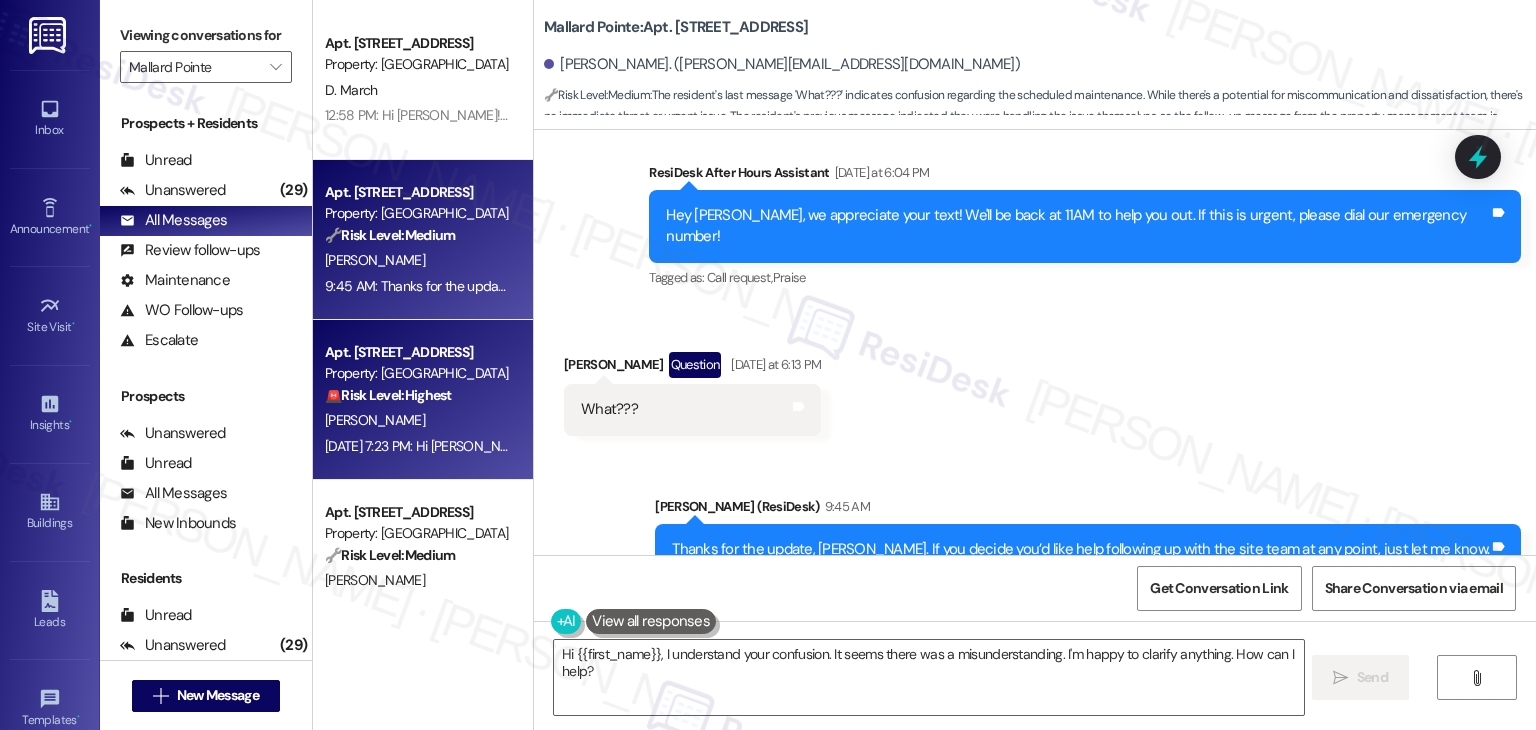 click on "Apt. A208, 508 Bldg A E 50th St Property: Mallard Pointe 🚨  Risk Level:  Highest The resident is claiming that they are being gassed with diethyl ether, a substance that could be used as a weapon, and that it is being put through their door frame. This is a potential safety and security threat to the resident and possibly others. J. Jordan Jul 25, 2025 at 7:23 PM: Hi John, I’ve shared your concern with the site team. They mentioned that maintenance schedules appointments directly with residents and will not enter your apartment without prior notice—unless it’s an emergency. Currently, there is only one maintenance technician assigned to the property, so lower-priority work orders are being addressed in the order they were received. We appreciate your patience, and Tom will be reaching out soon to set up an appointment." at bounding box center (423, 400) 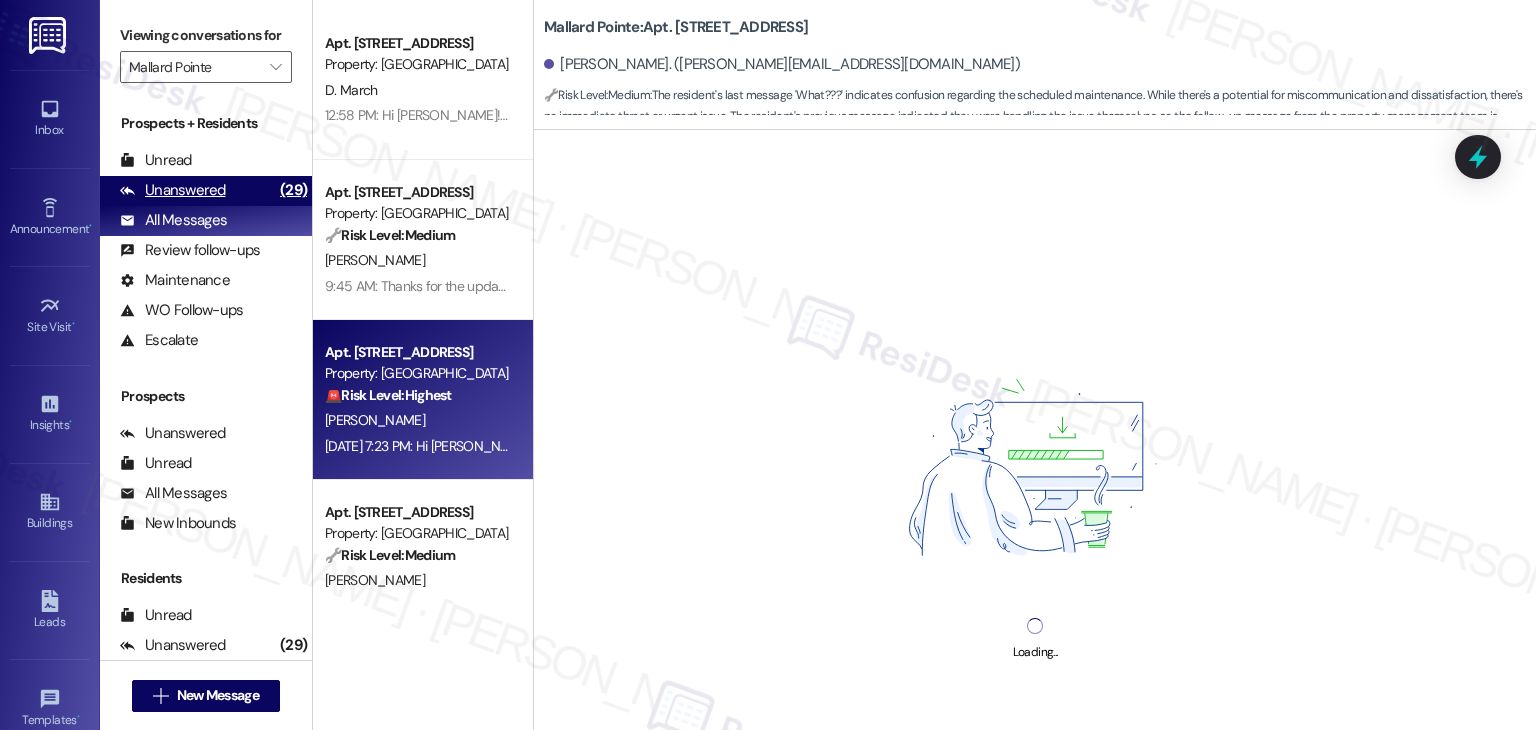click on "Unanswered (29)" at bounding box center [206, 191] 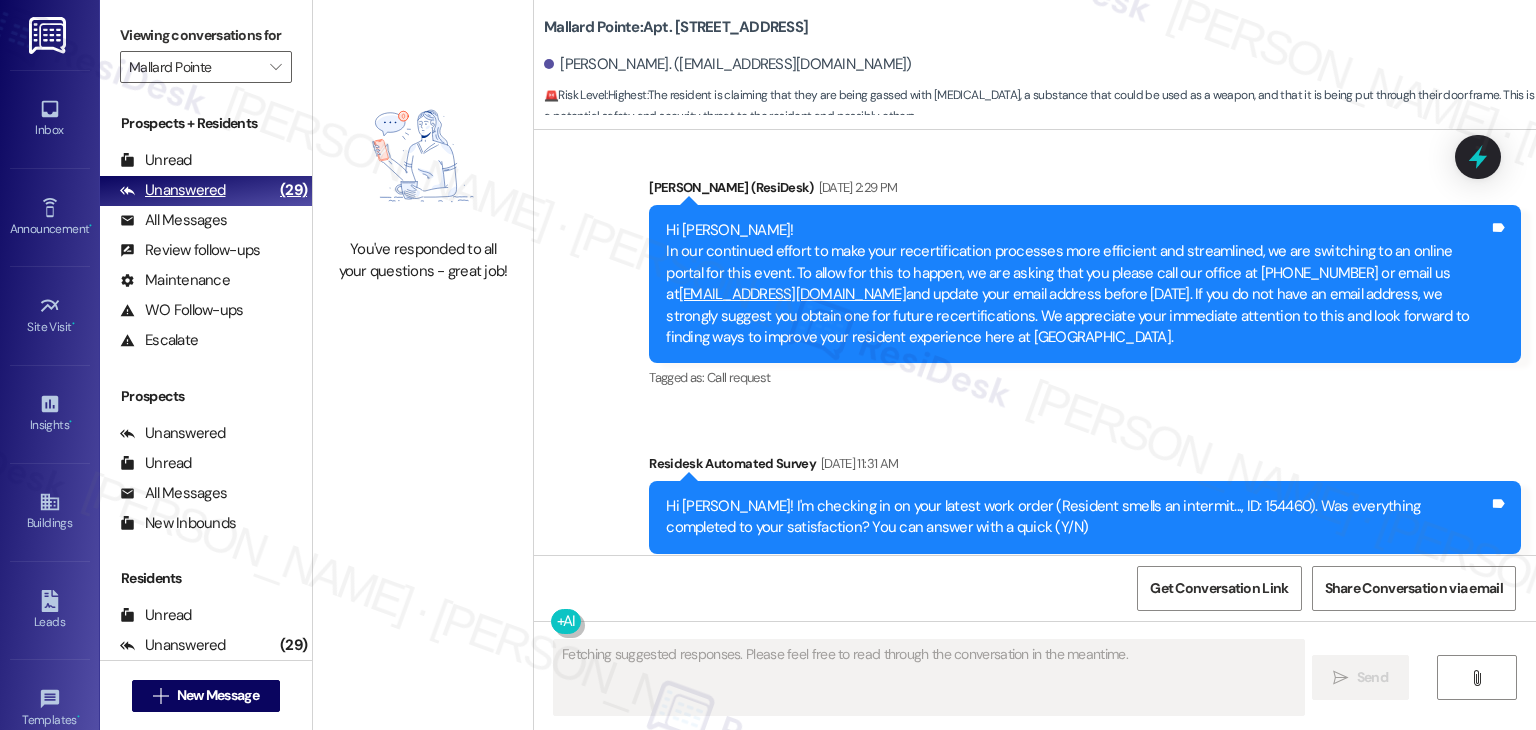 scroll, scrollTop: 4699, scrollLeft: 0, axis: vertical 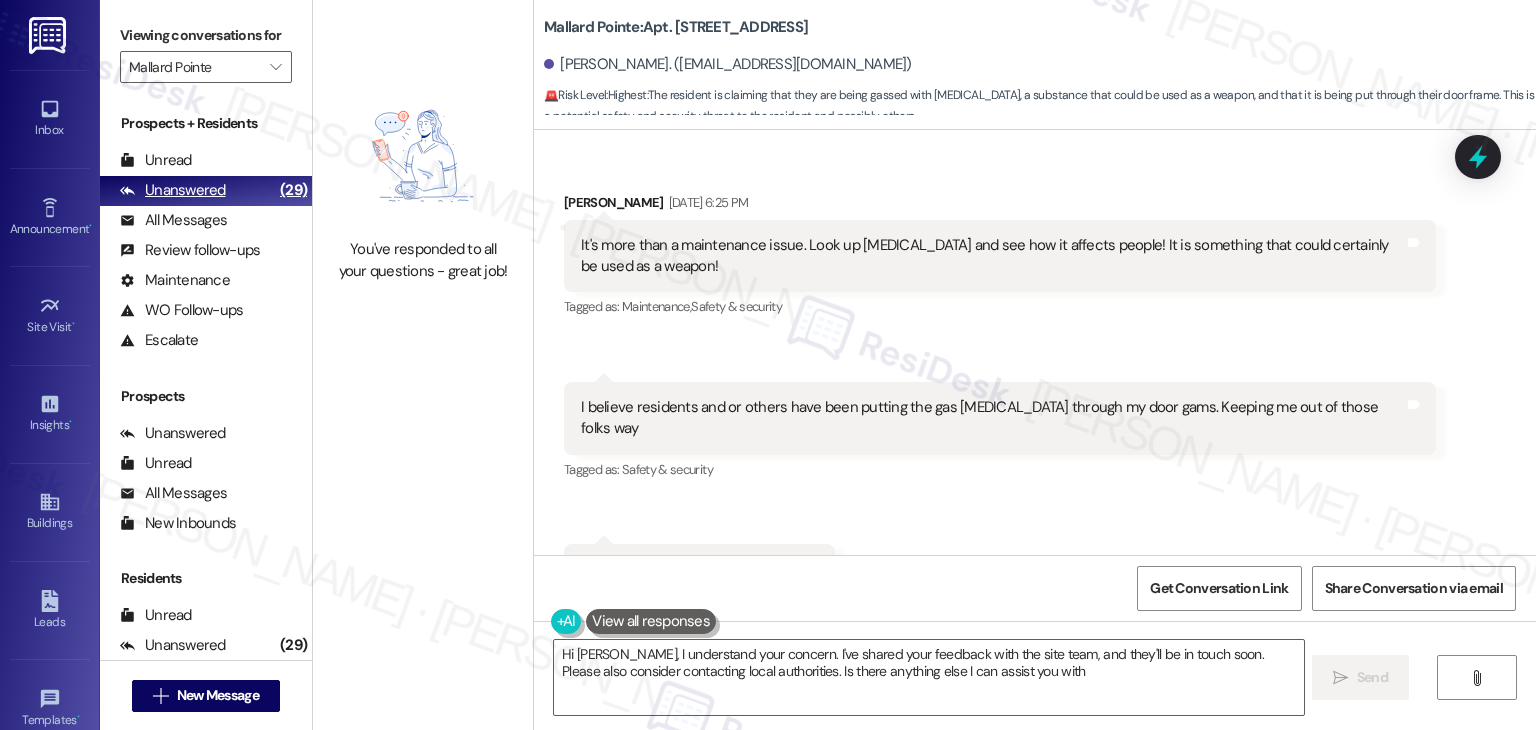 type on "Hi John, I understand your concern. I've shared your feedback with the site team, and they'll be in touch soon. Please also consider contacting local authorities. Is there anything else I can assist you with?" 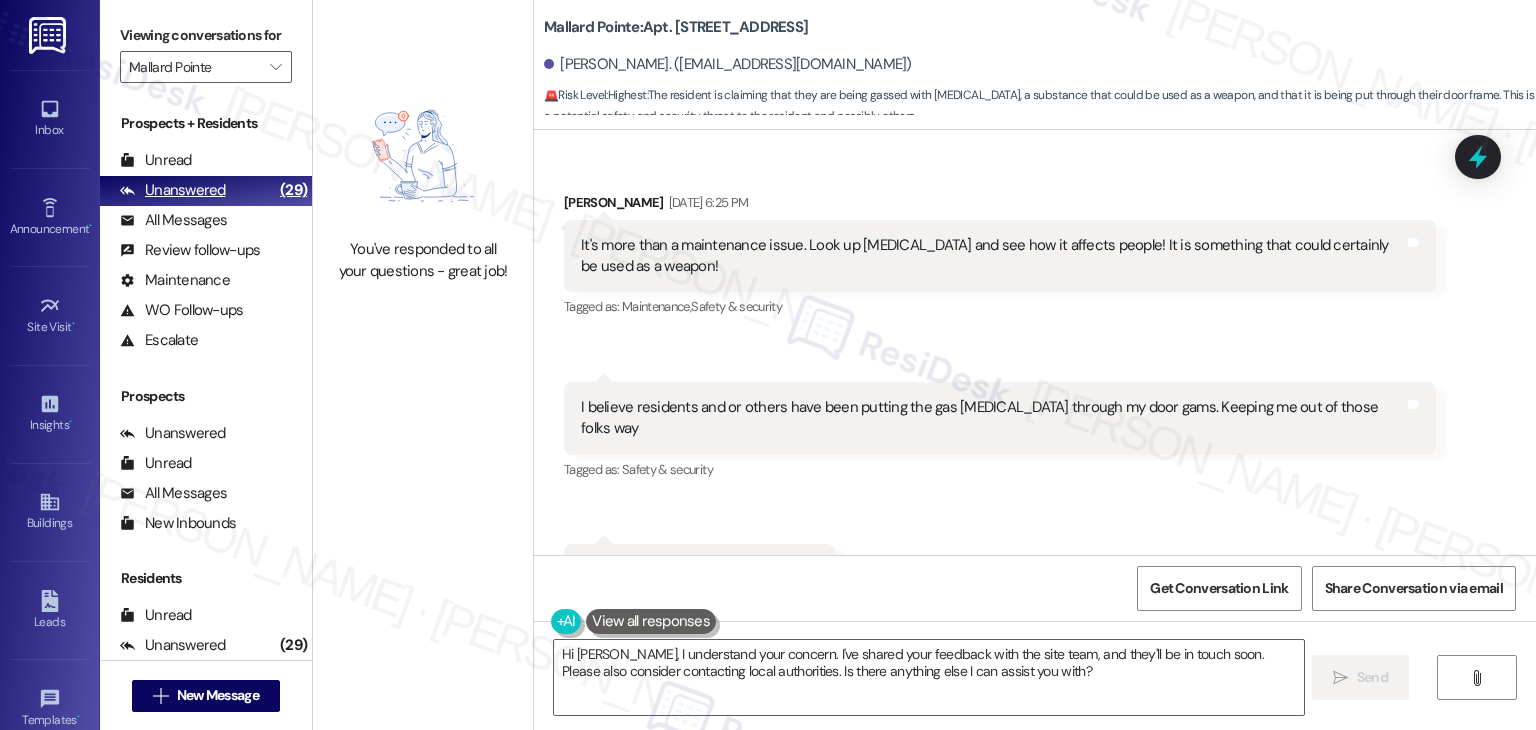 click on "Unanswered (29)" at bounding box center [206, 191] 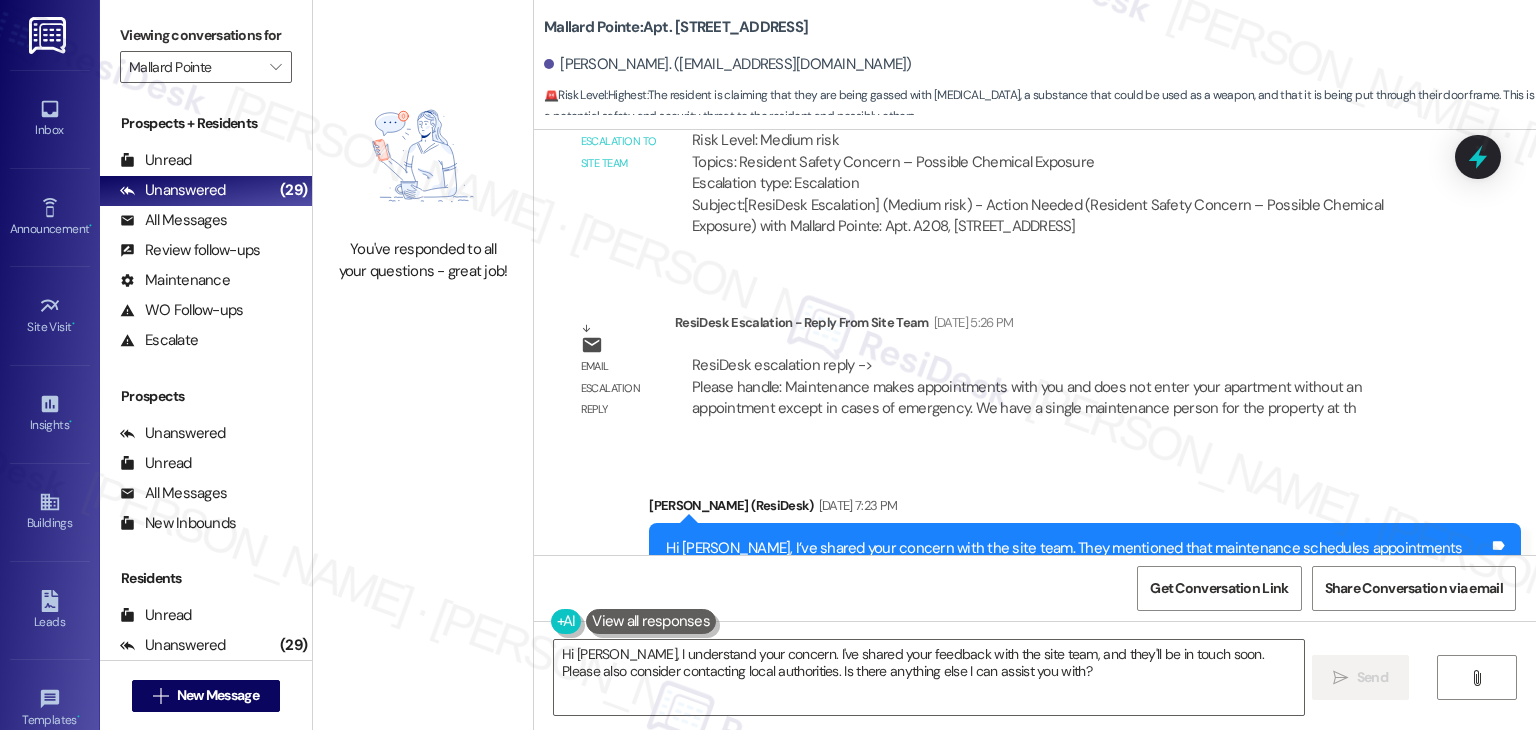 scroll, scrollTop: 5594, scrollLeft: 0, axis: vertical 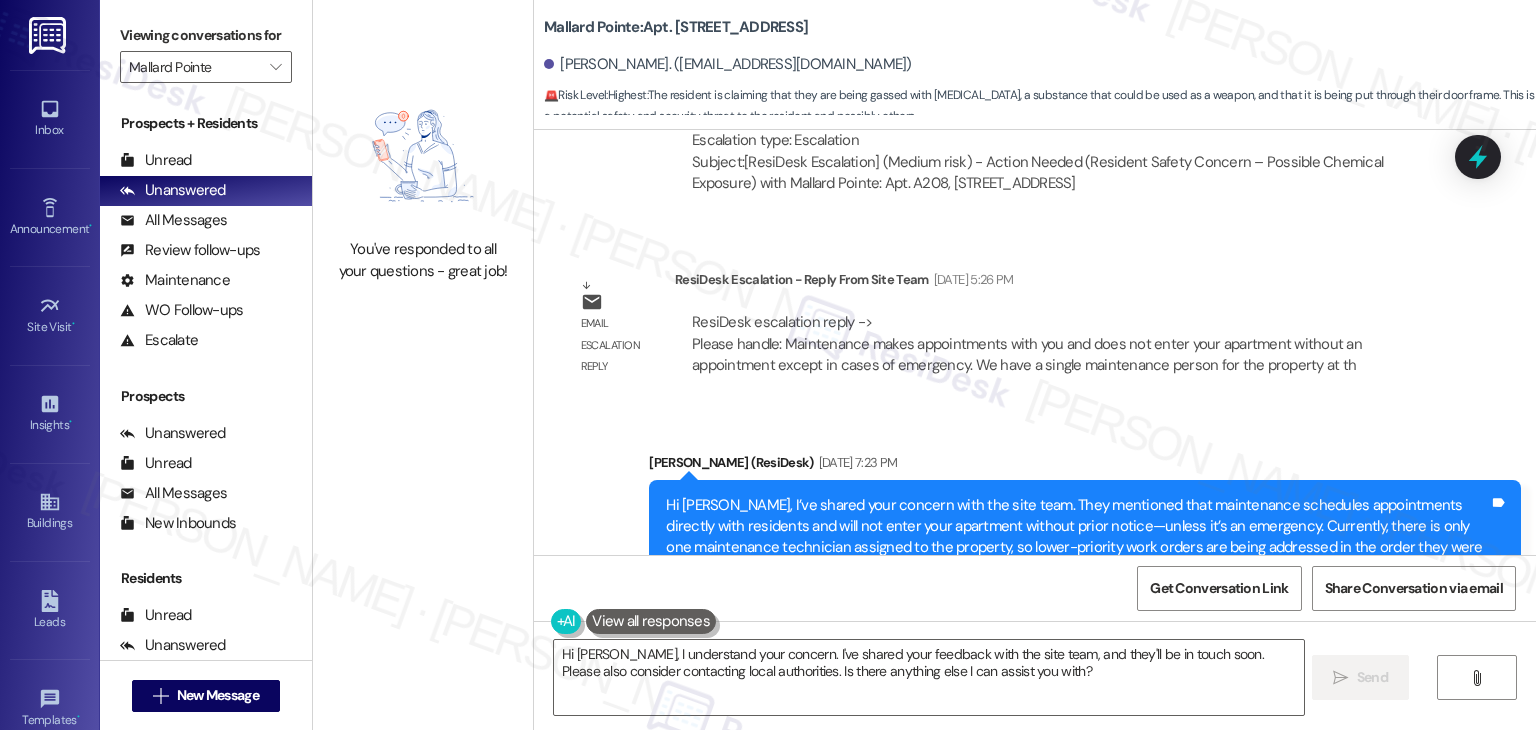 click on "Sent via SMS Dottie  (ResiDesk) Jul 25, 2025 at 7:23 PM Hi John, I’ve shared your concern with the site team. They mentioned that maintenance schedules appointments directly with residents and will not enter your apartment without prior notice—unless it’s an emergency. Currently, there is only one maintenance technician assigned to the property, so lower-priority work orders are being addressed in the order they were received. We appreciate your patience, and Tom will be reaching out soon to set up an appointment. Tags and notes Tagged as:   Maintenance ,  Click to highlight conversations about Maintenance Safety & security ,  Click to highlight conversations about Safety & security Maintenance request ,  Click to highlight conversations about Maintenance request Work order request ,  Click to highlight conversations about Work order request Praise Click to highlight conversations about Praise" at bounding box center (1035, 523) 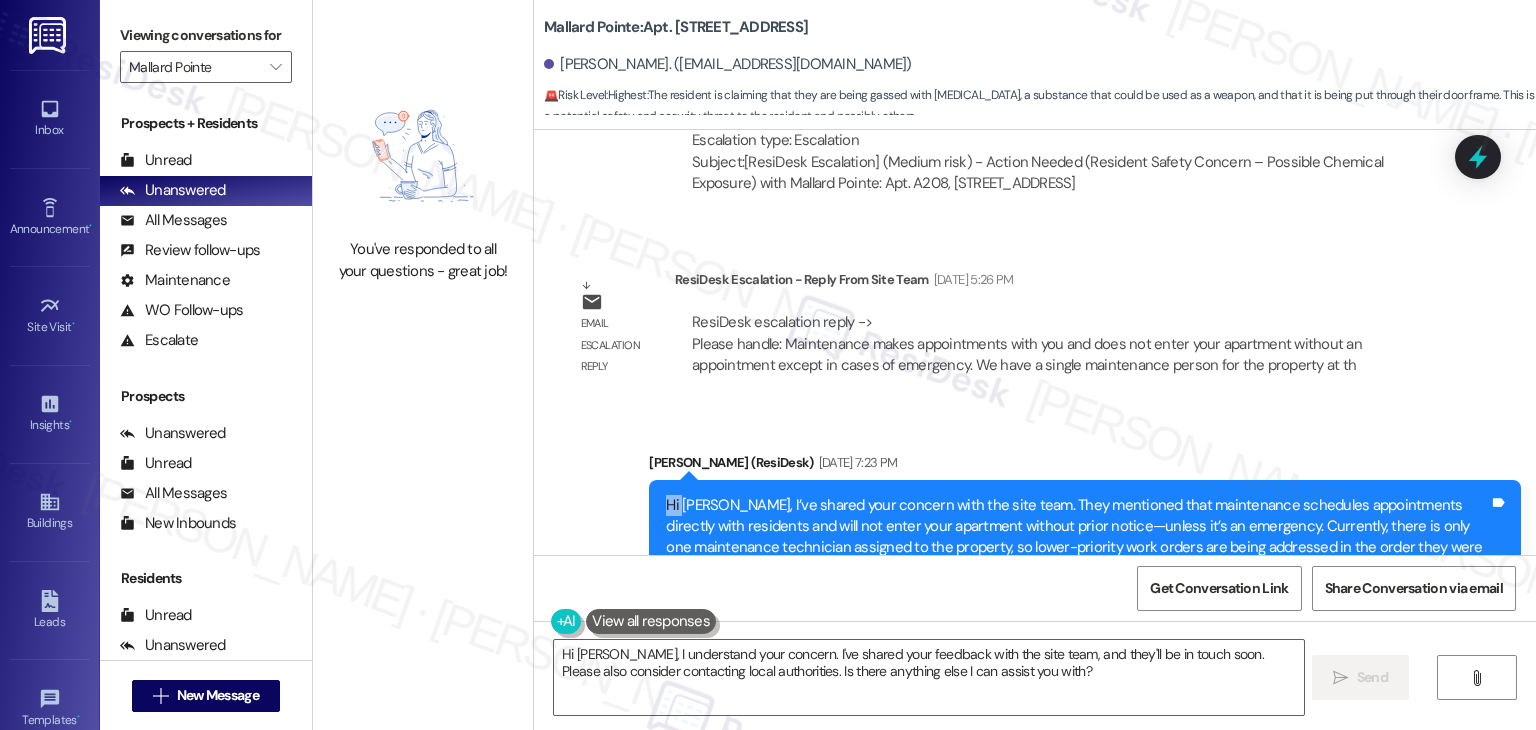click on "Sent via SMS Dottie  (ResiDesk) Jul 25, 2025 at 7:23 PM Hi John, I’ve shared your concern with the site team. They mentioned that maintenance schedules appointments directly with residents and will not enter your apartment without prior notice—unless it’s an emergency. Currently, there is only one maintenance technician assigned to the property, so lower-priority work orders are being addressed in the order they were received. We appreciate your patience, and Tom will be reaching out soon to set up an appointment. Tags and notes Tagged as:   Maintenance ,  Click to highlight conversations about Maintenance Safety & security ,  Click to highlight conversations about Safety & security Maintenance request ,  Click to highlight conversations about Maintenance request Work order request ,  Click to highlight conversations about Work order request Praise Click to highlight conversations about Praise" at bounding box center (1035, 523) 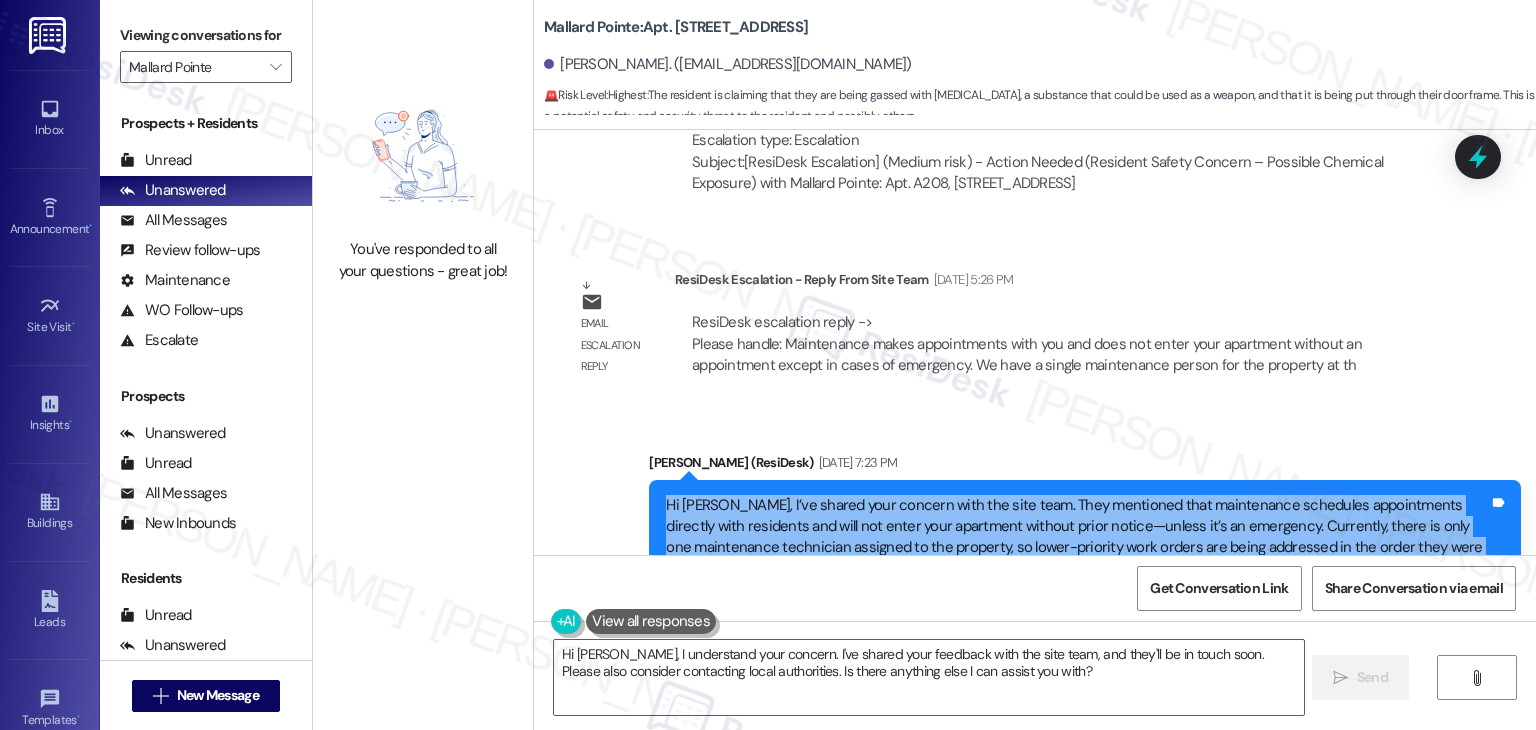 click on "Sent via SMS Dottie  (ResiDesk) Jul 25, 2025 at 7:23 PM Hi John, I’ve shared your concern with the site team. They mentioned that maintenance schedules appointments directly with residents and will not enter your apartment without prior notice—unless it’s an emergency. Currently, there is only one maintenance technician assigned to the property, so lower-priority work orders are being addressed in the order they were received. We appreciate your patience, and Tom will be reaching out soon to set up an appointment. Tags and notes Tagged as:   Maintenance ,  Click to highlight conversations about Maintenance Safety & security ,  Click to highlight conversations about Safety & security Maintenance request ,  Click to highlight conversations about Maintenance request Work order request ,  Click to highlight conversations about Work order request Praise Click to highlight conversations about Praise" at bounding box center [1035, 523] 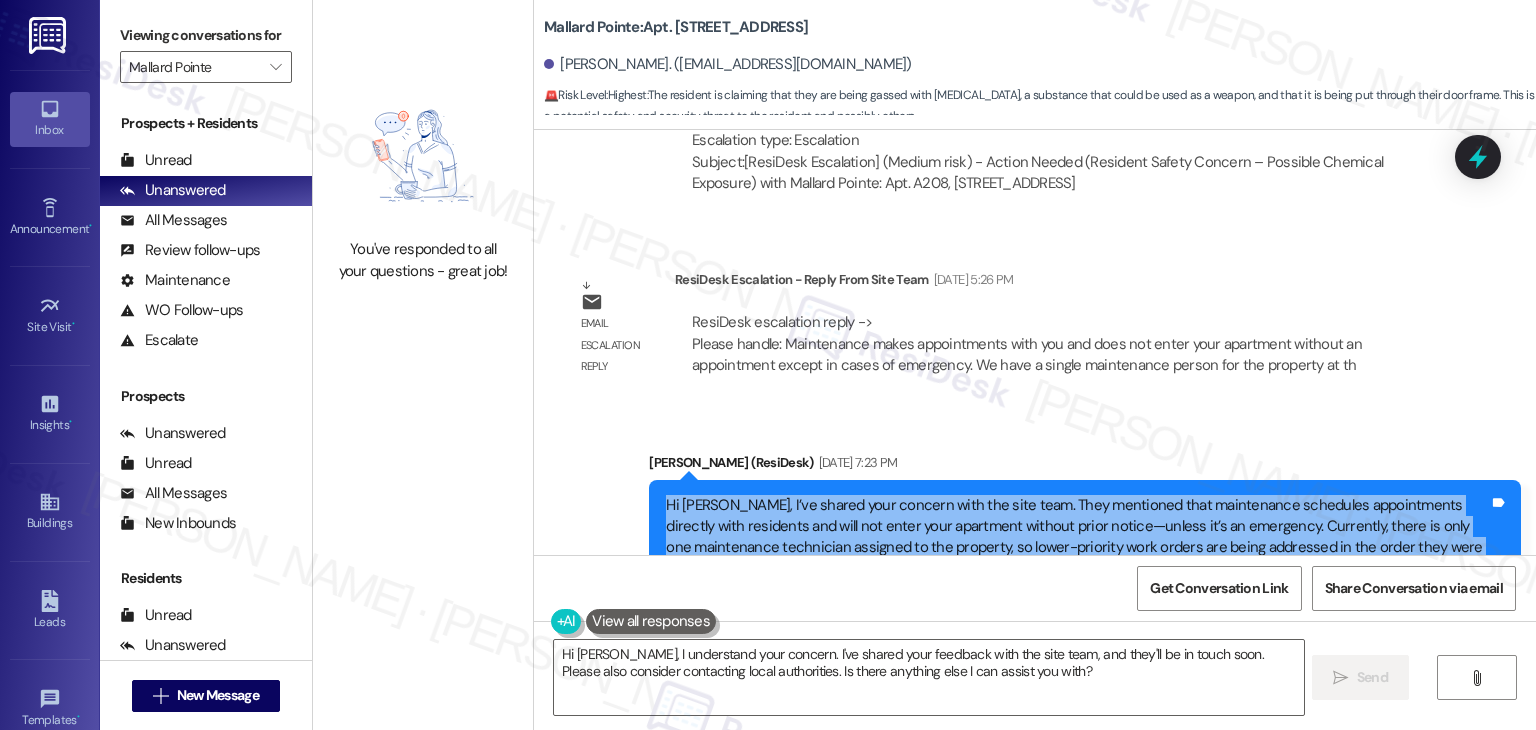 click 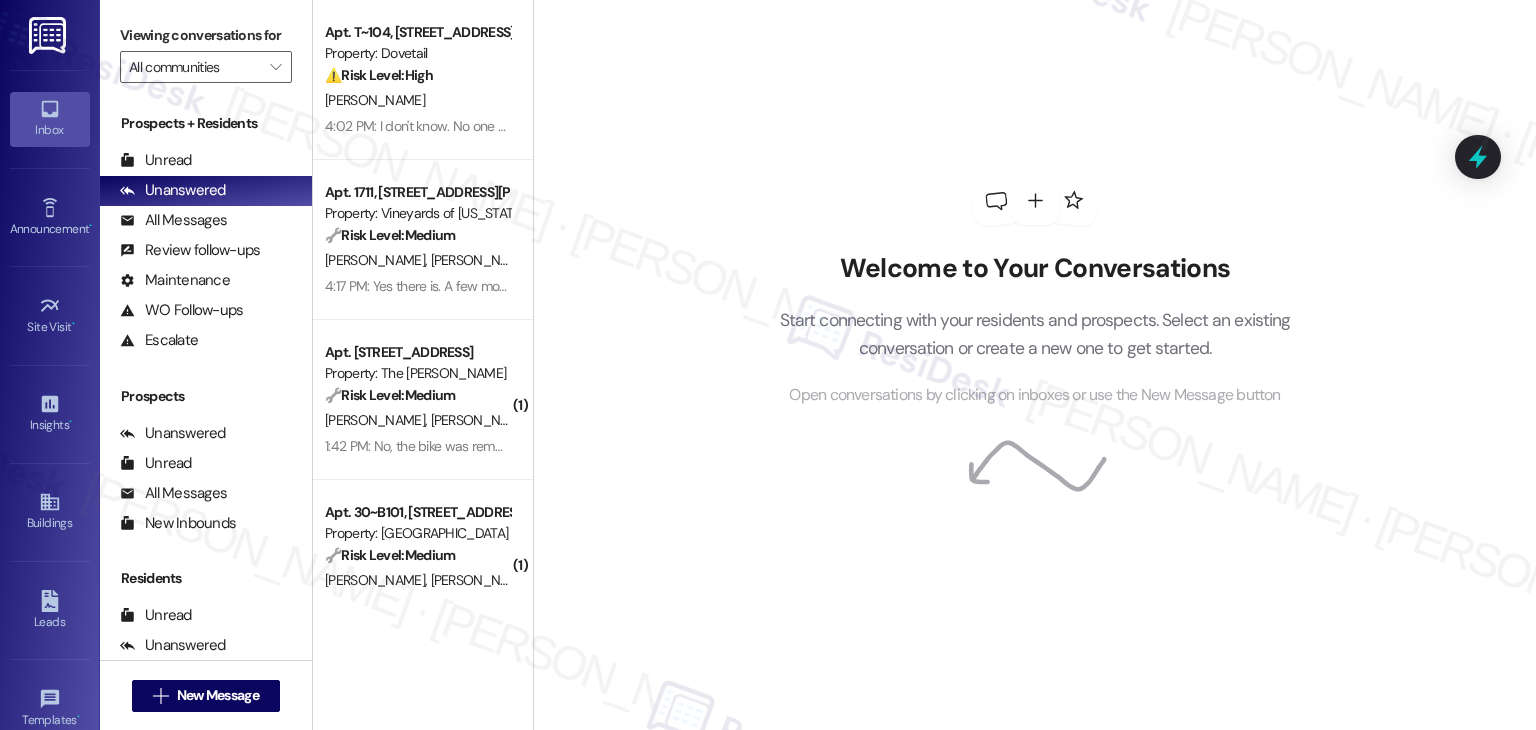 click on "Welcome to Your Conversations Start connecting with your residents and prospects. Select an existing conversation or create a new one to get started. Open conversations by clicking on inboxes or use the New Message button" at bounding box center [1034, 365] 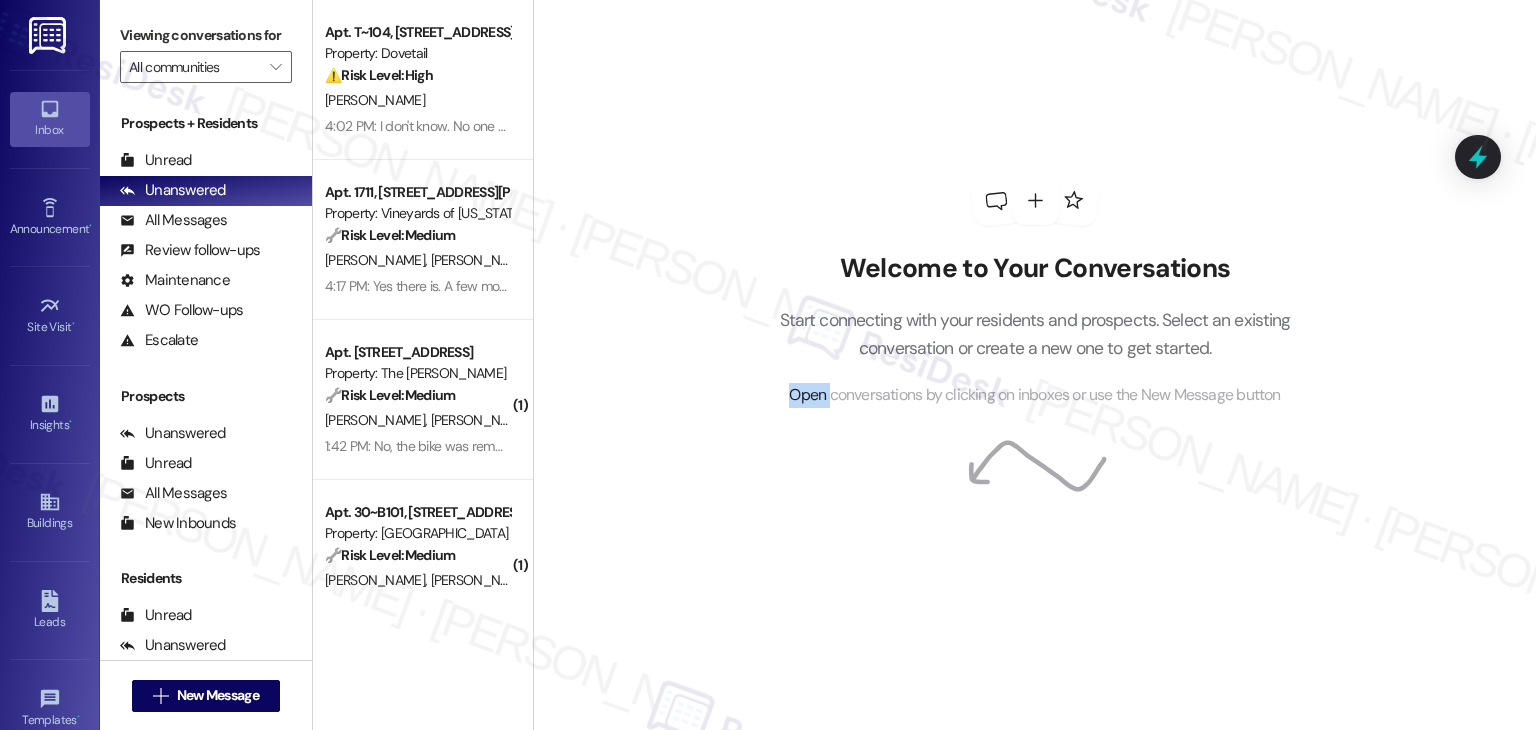 click on "Welcome to Your Conversations Start connecting with your residents and prospects. Select an existing conversation or create a new one to get started. Open conversations by clicking on inboxes or use the New Message button" at bounding box center [1034, 365] 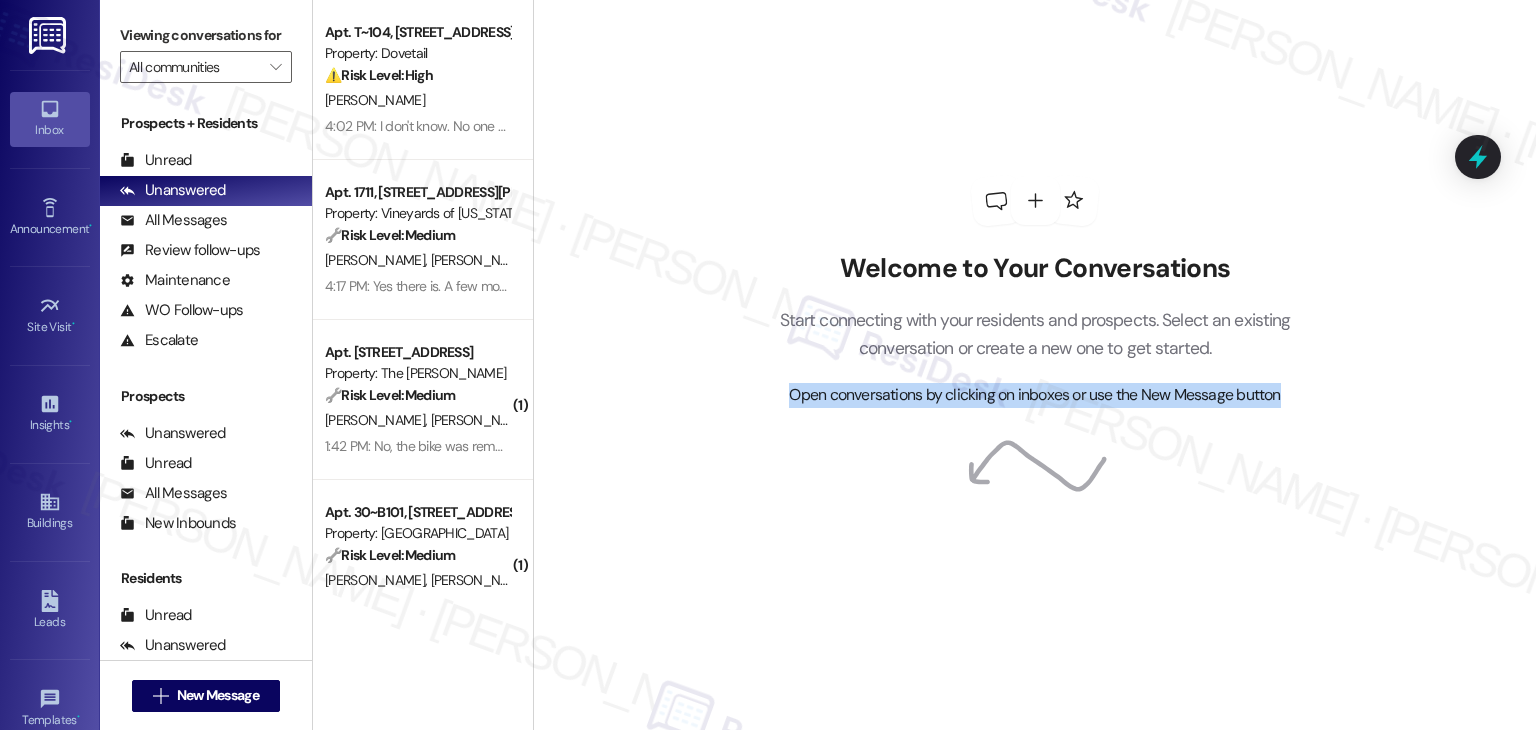 click on "Welcome to Your Conversations Start connecting with your residents and prospects. Select an existing conversation or create a new one to get started. Open conversations by clicking on inboxes or use the New Message button" at bounding box center (1034, 365) 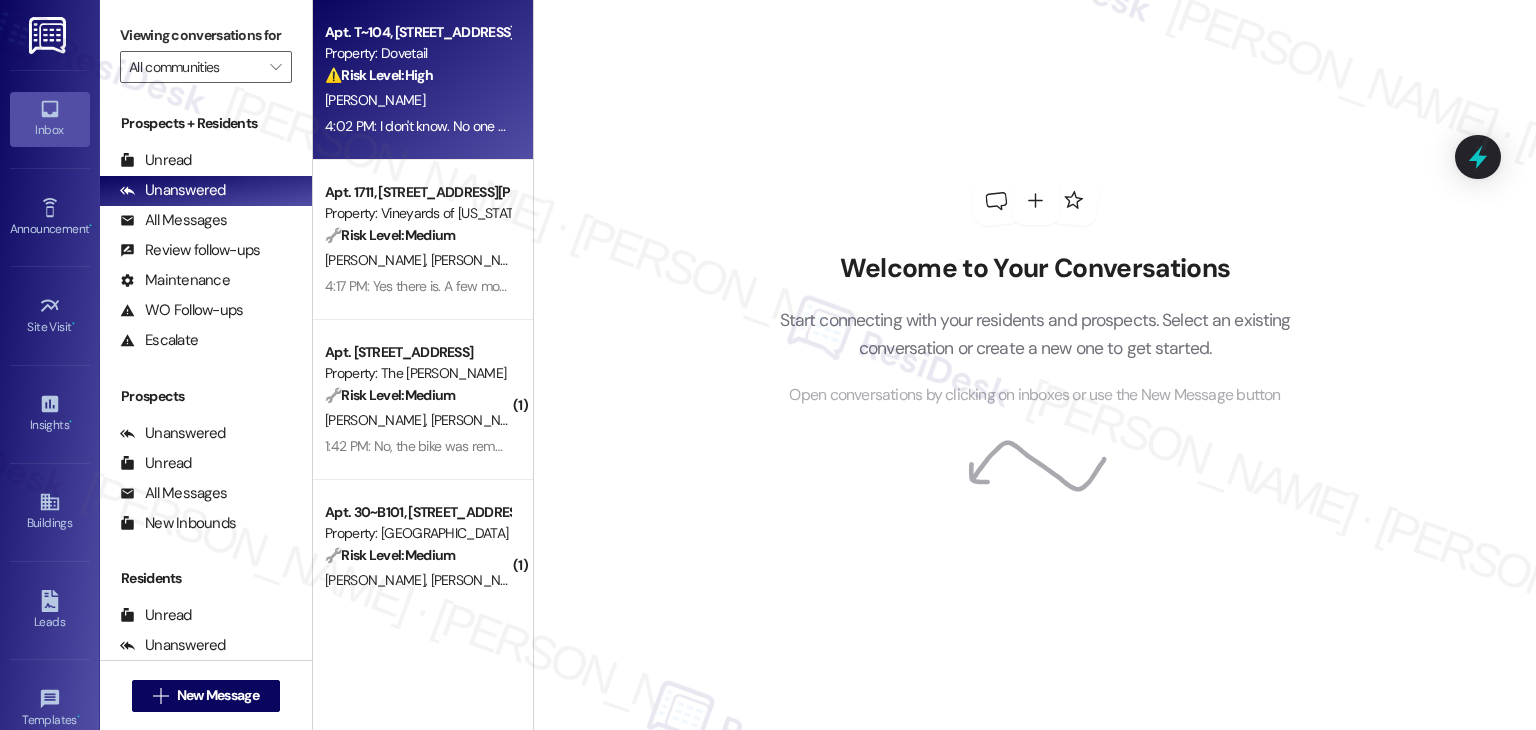 click on "4:02 PM: I don't know. No one answers phone or calls back.  4:02 PM: I don't know. No one answers phone or calls back." at bounding box center [417, 126] 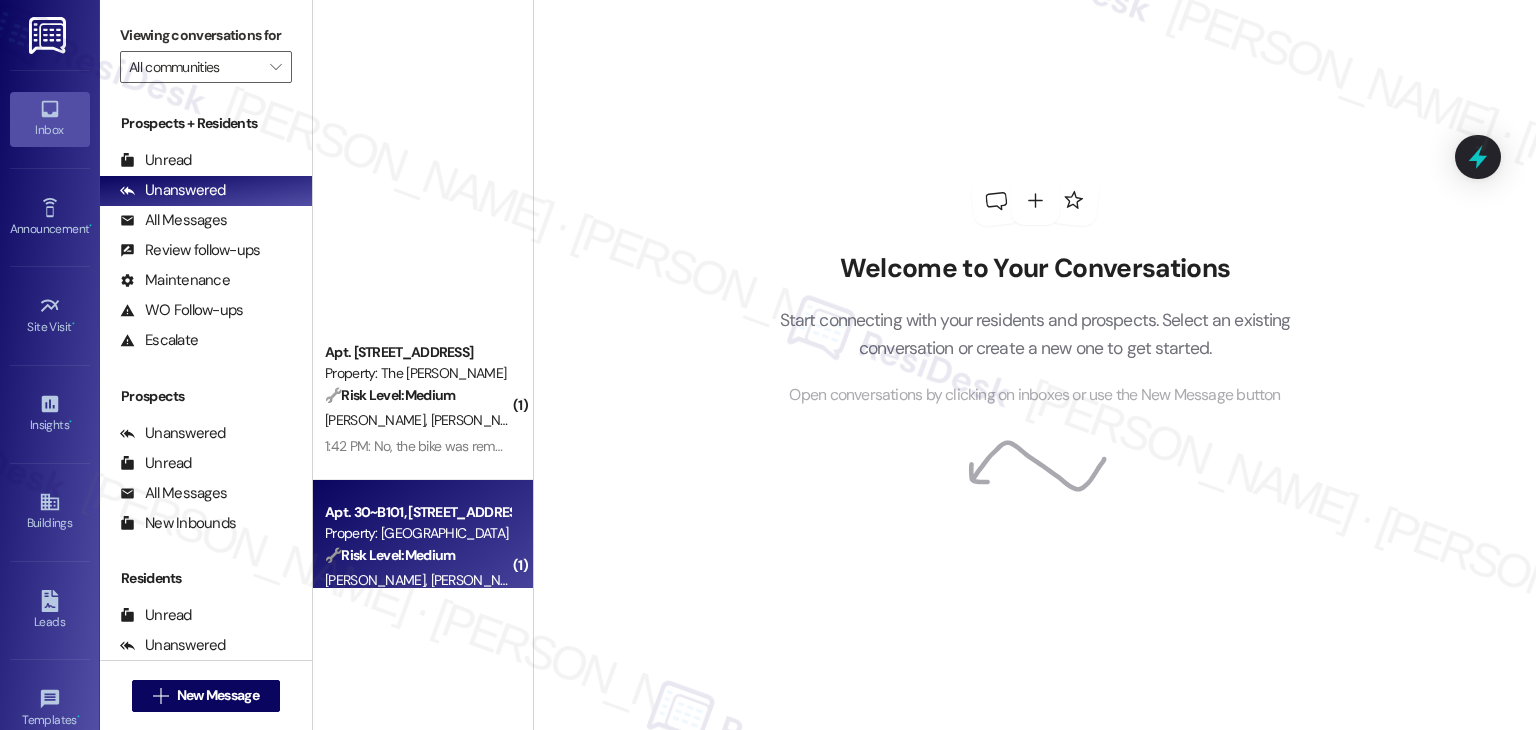 scroll, scrollTop: 800, scrollLeft: 0, axis: vertical 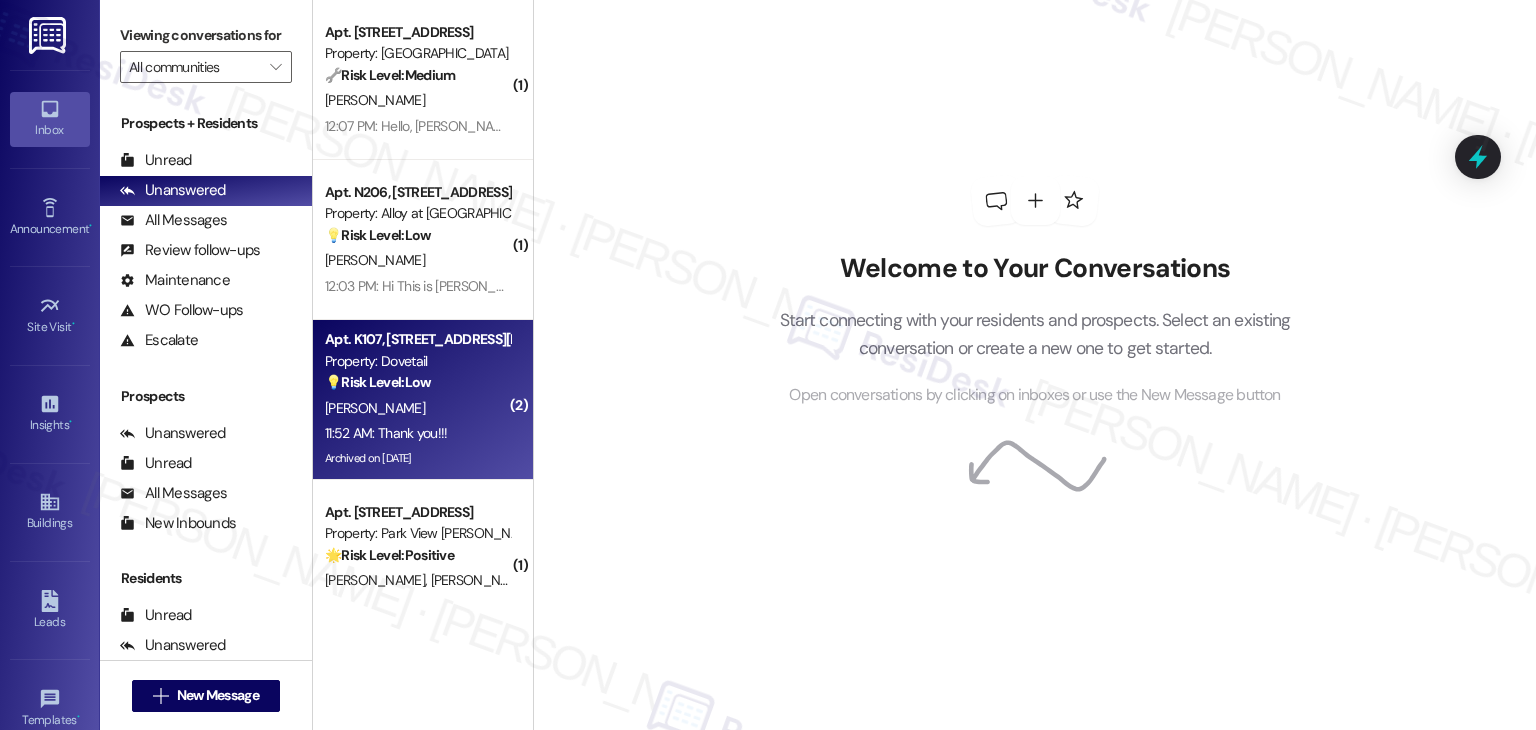 click on "11:52 AM: Thank you!!!  11:52 AM: Thank you!!!" at bounding box center (386, 433) 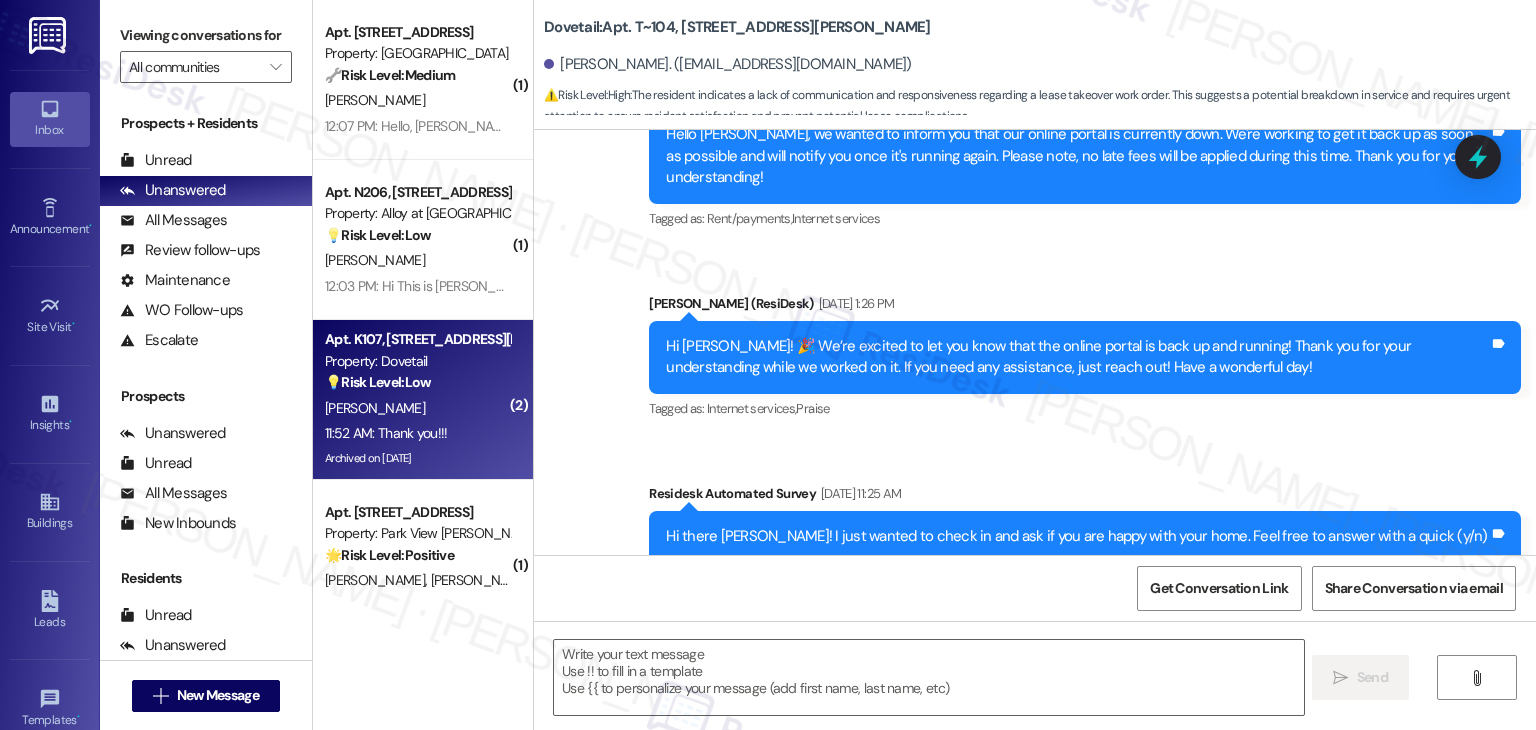 scroll, scrollTop: 0, scrollLeft: 0, axis: both 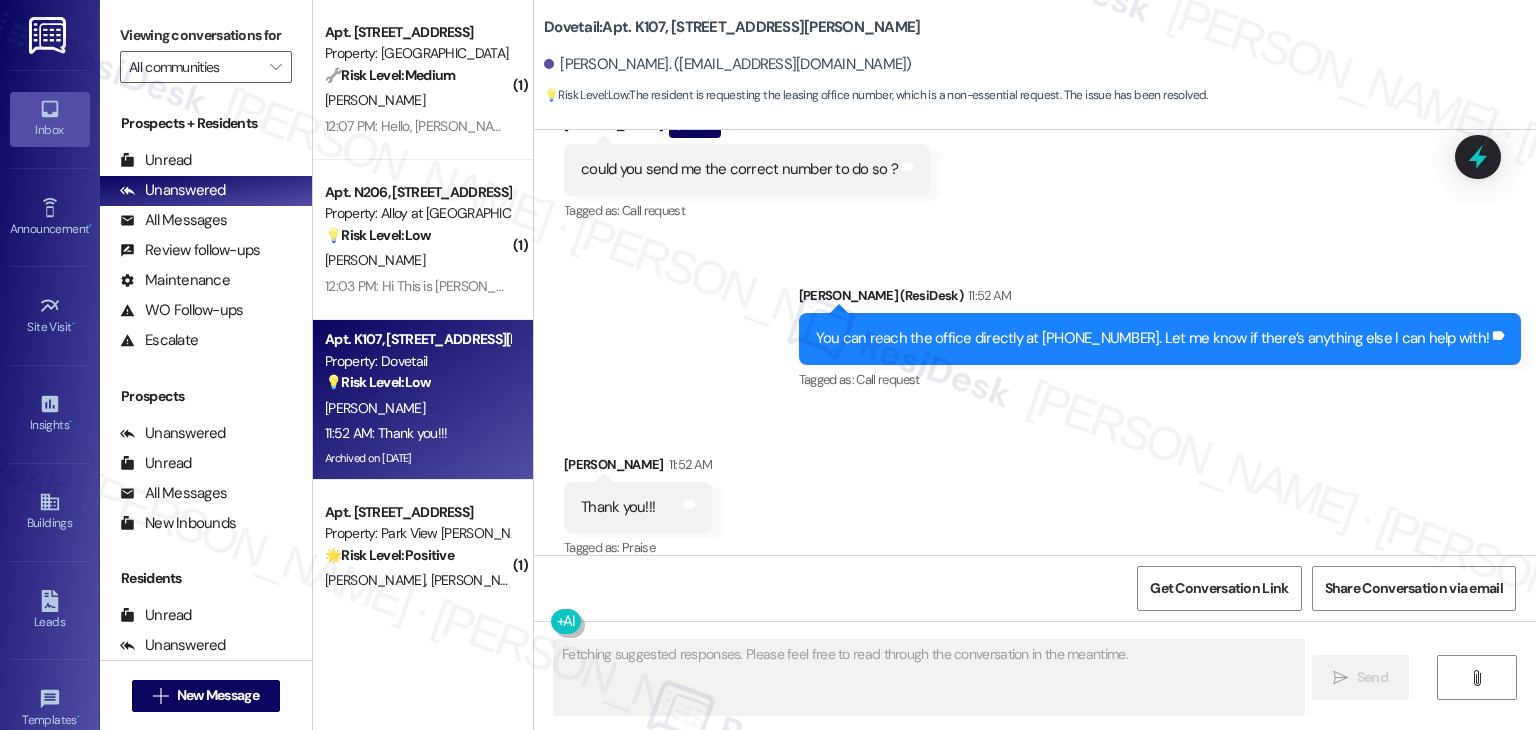 click on "Received via SMS Cyanne Boren 11:52 AM Thank you!!!  Tags and notes Tagged as:   Praise Click to highlight conversations about Praise" at bounding box center [1035, 493] 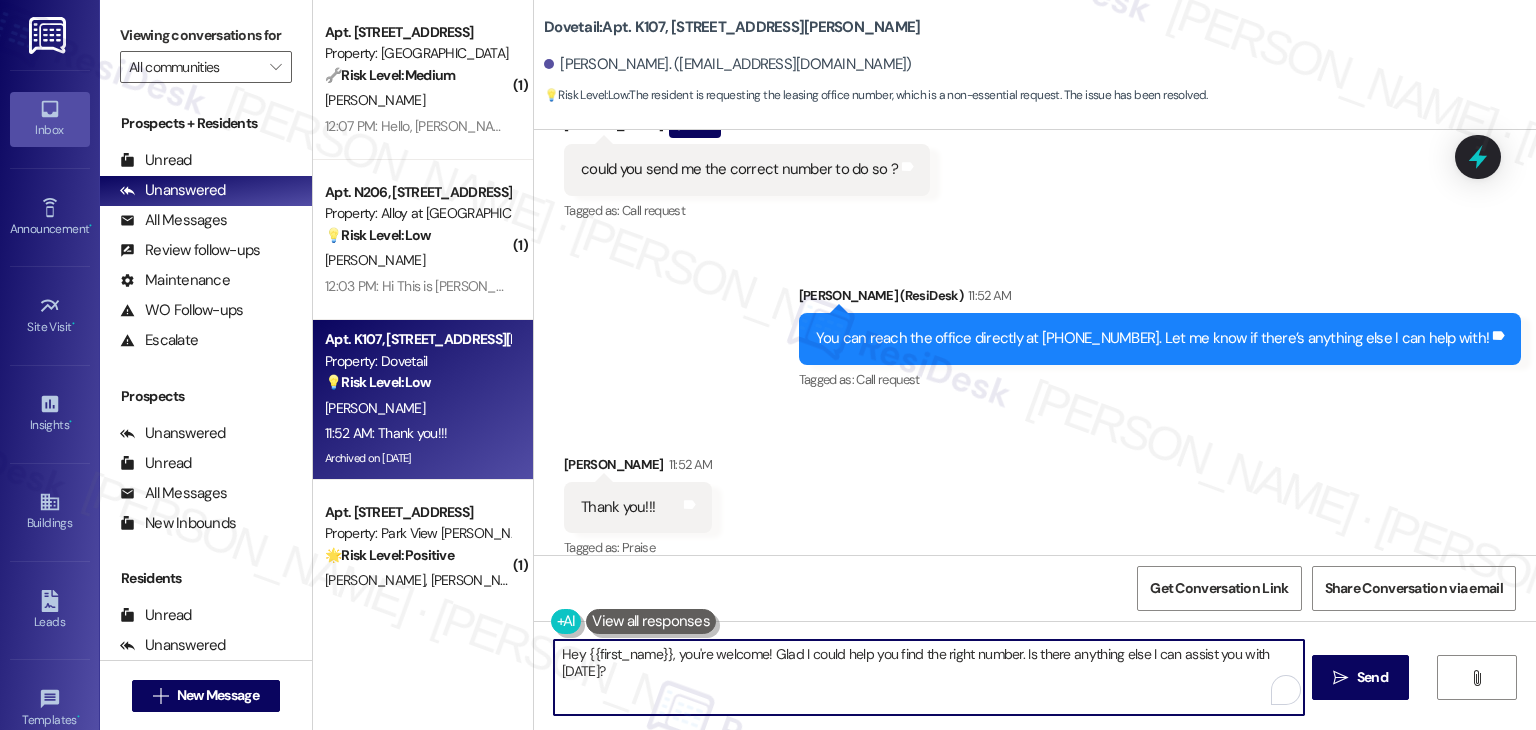 drag, startPoint x: 673, startPoint y: 650, endPoint x: 539, endPoint y: 657, distance: 134.18271 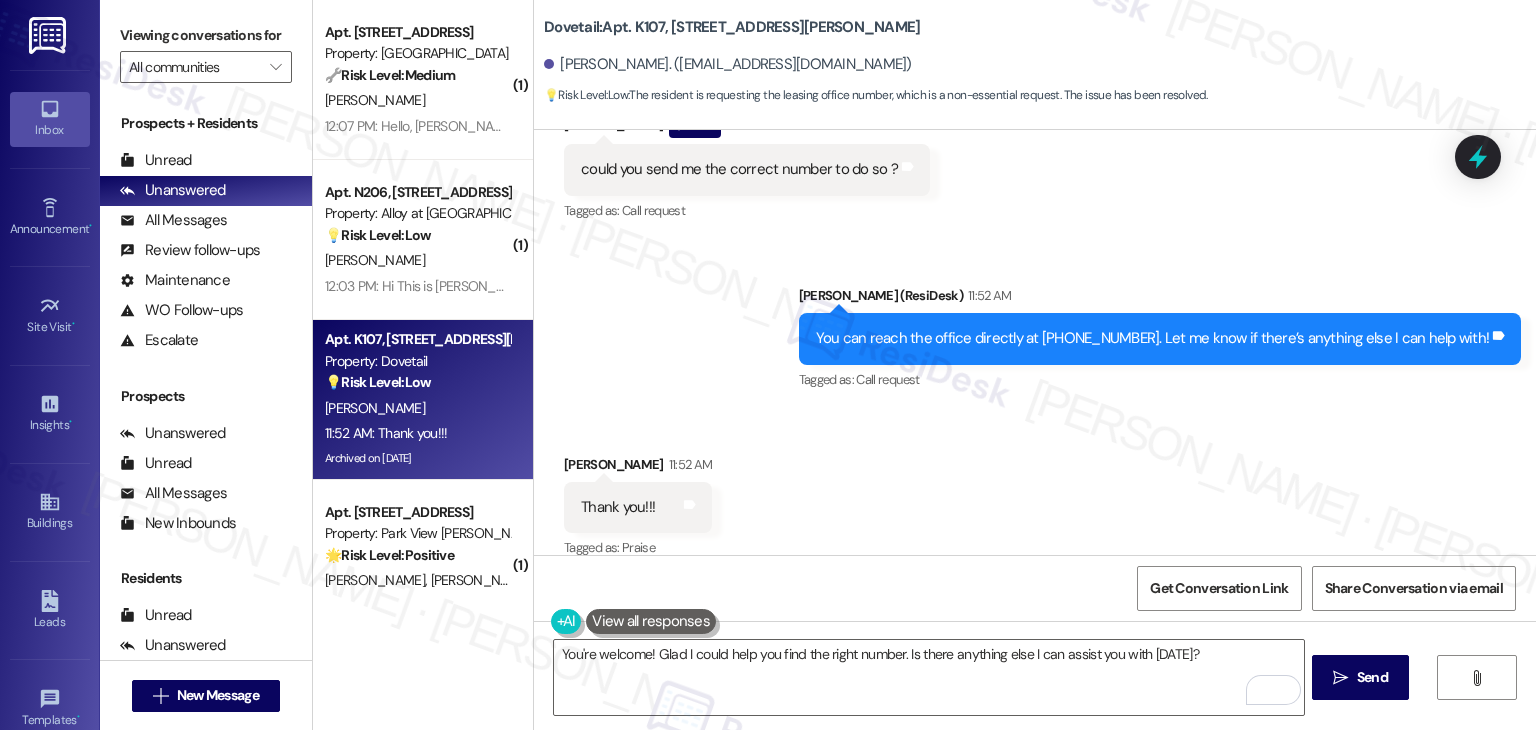 click on "Received via SMS Cyanne Boren 11:52 AM Thank you!!!  Tags and notes Tagged as:   Praise Click to highlight conversations about Praise" at bounding box center (1035, 493) 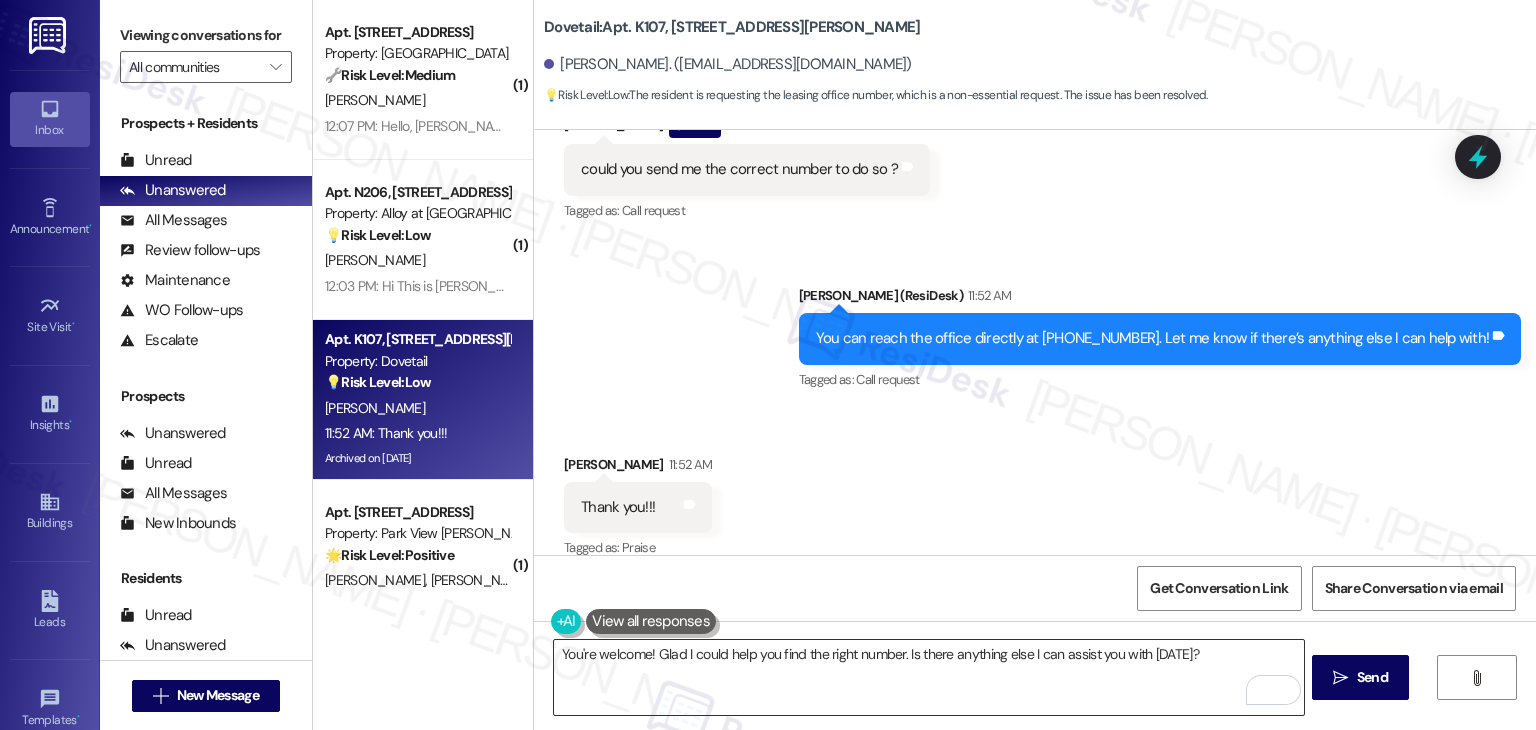 drag, startPoint x: 831, startPoint y: 669, endPoint x: 858, endPoint y: 669, distance: 27 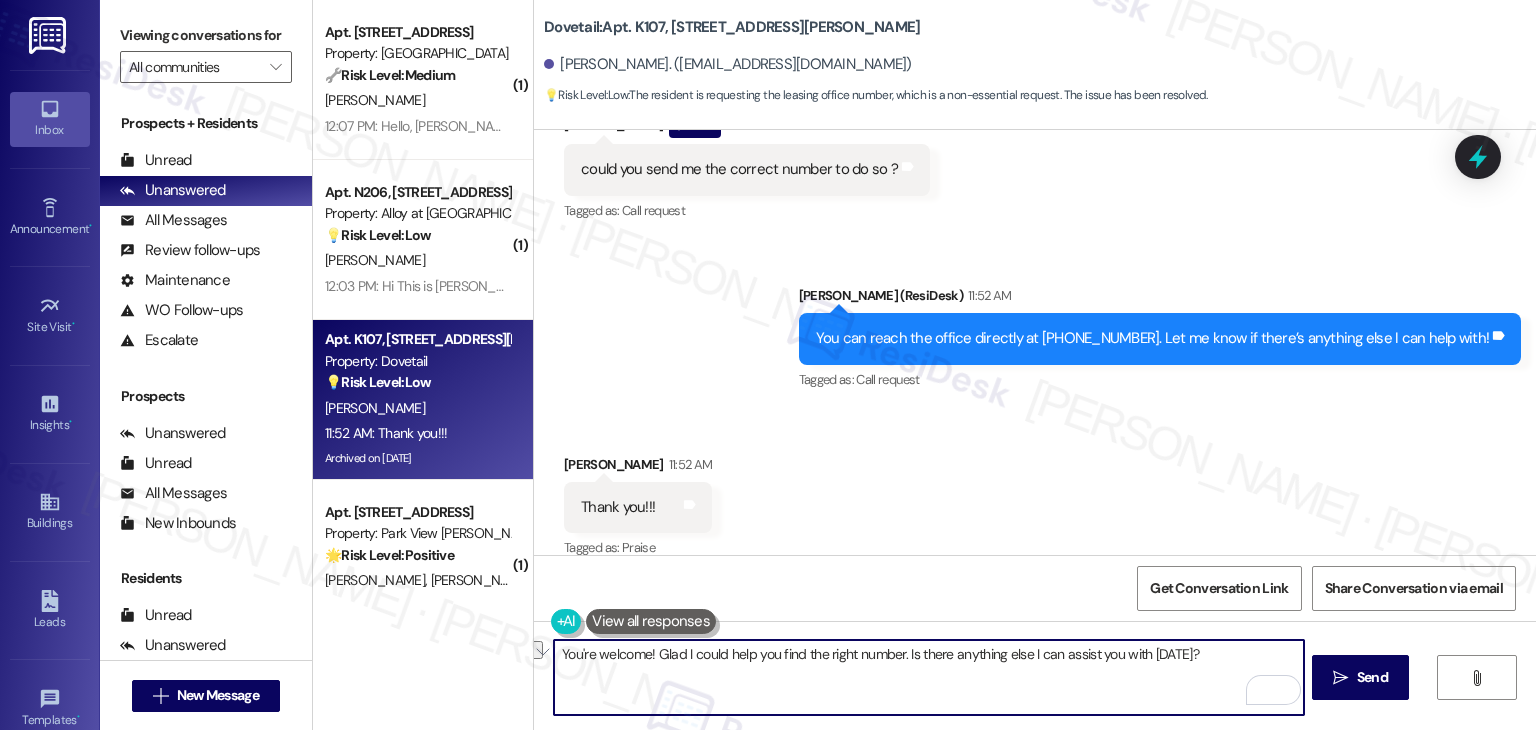 drag, startPoint x: 1221, startPoint y: 649, endPoint x: 895, endPoint y: 653, distance: 326.02454 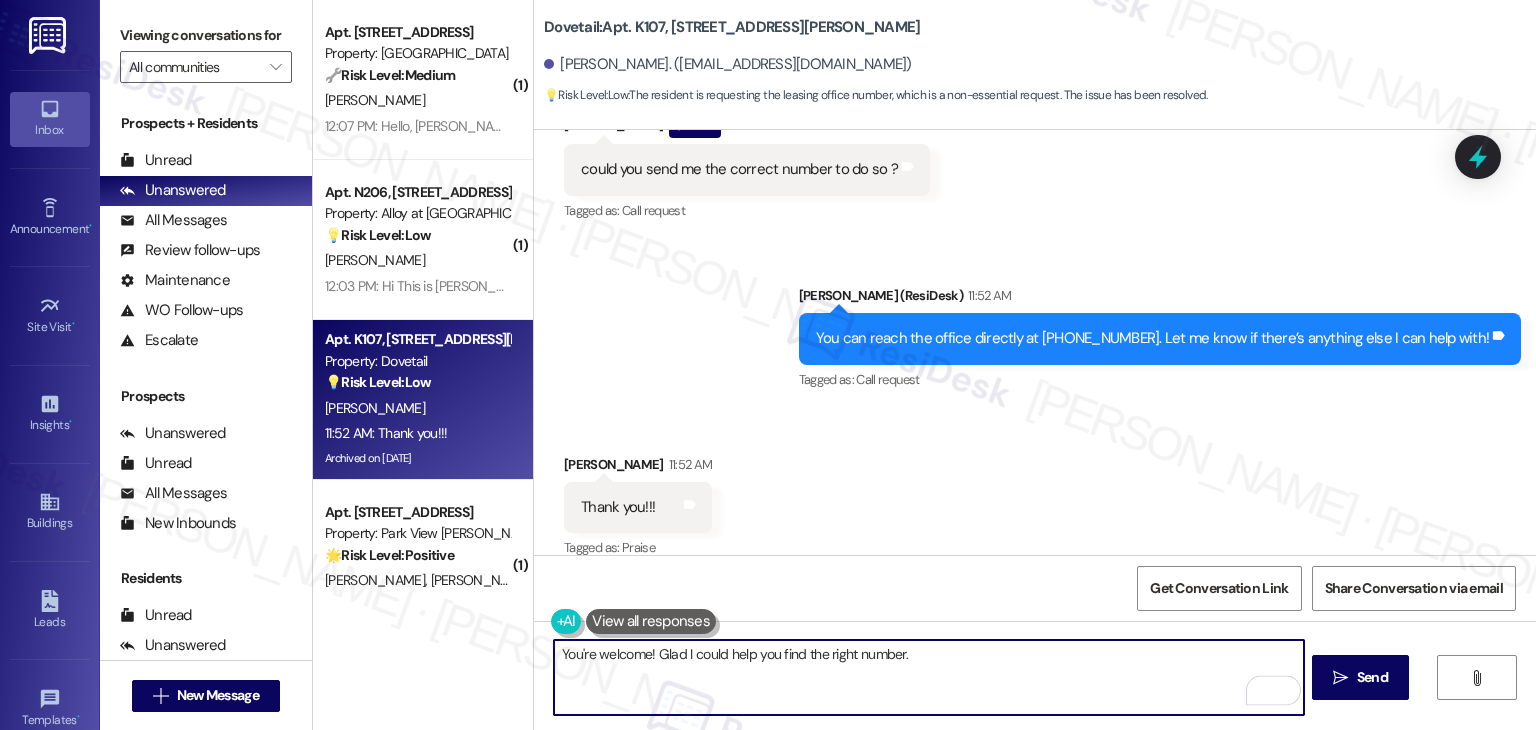 paste on "Let us know if there's anything else we can assist you with!" 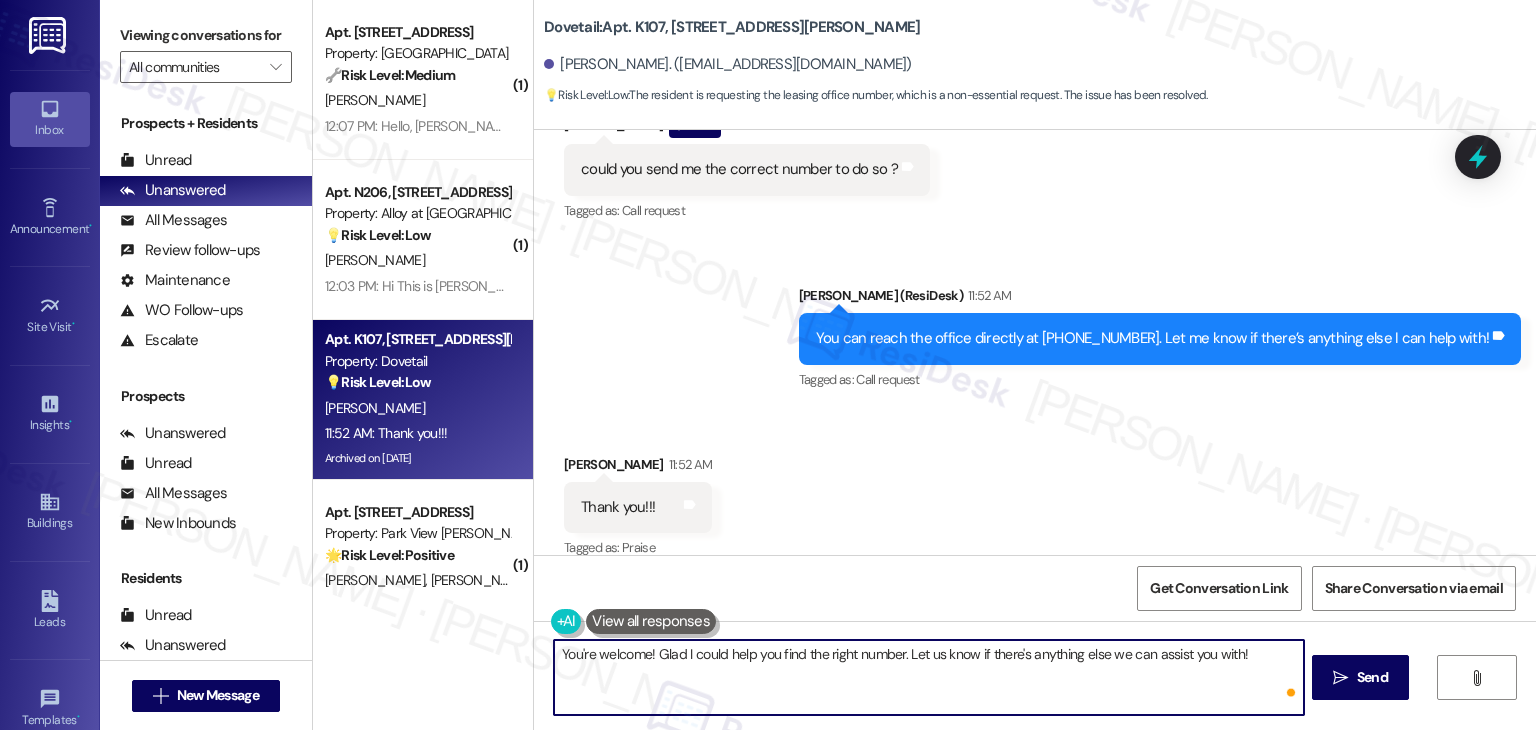 type on "You're welcome! Glad I could help you find the right number. Let us know if there's anything else we can assist you with!" 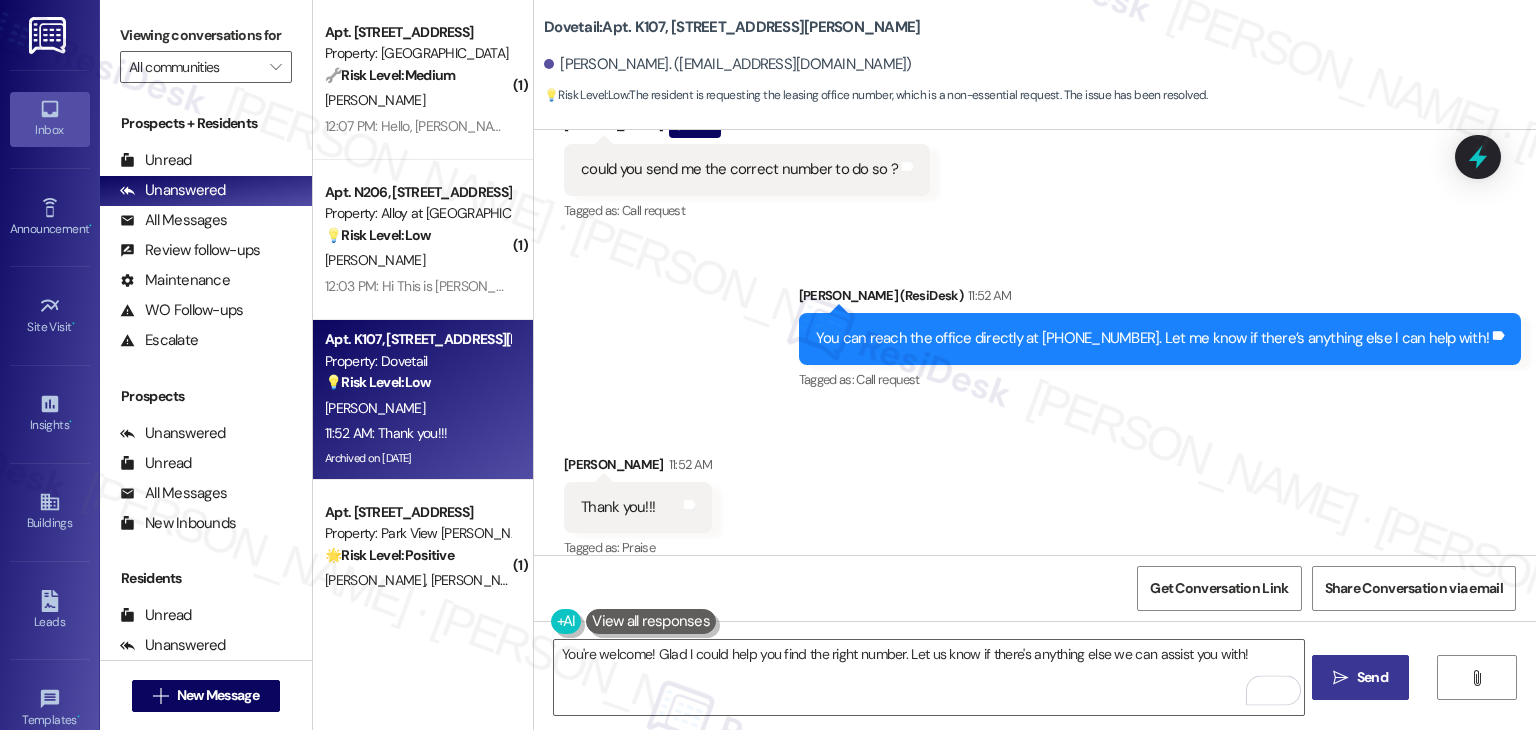 click on "Send" at bounding box center [1372, 677] 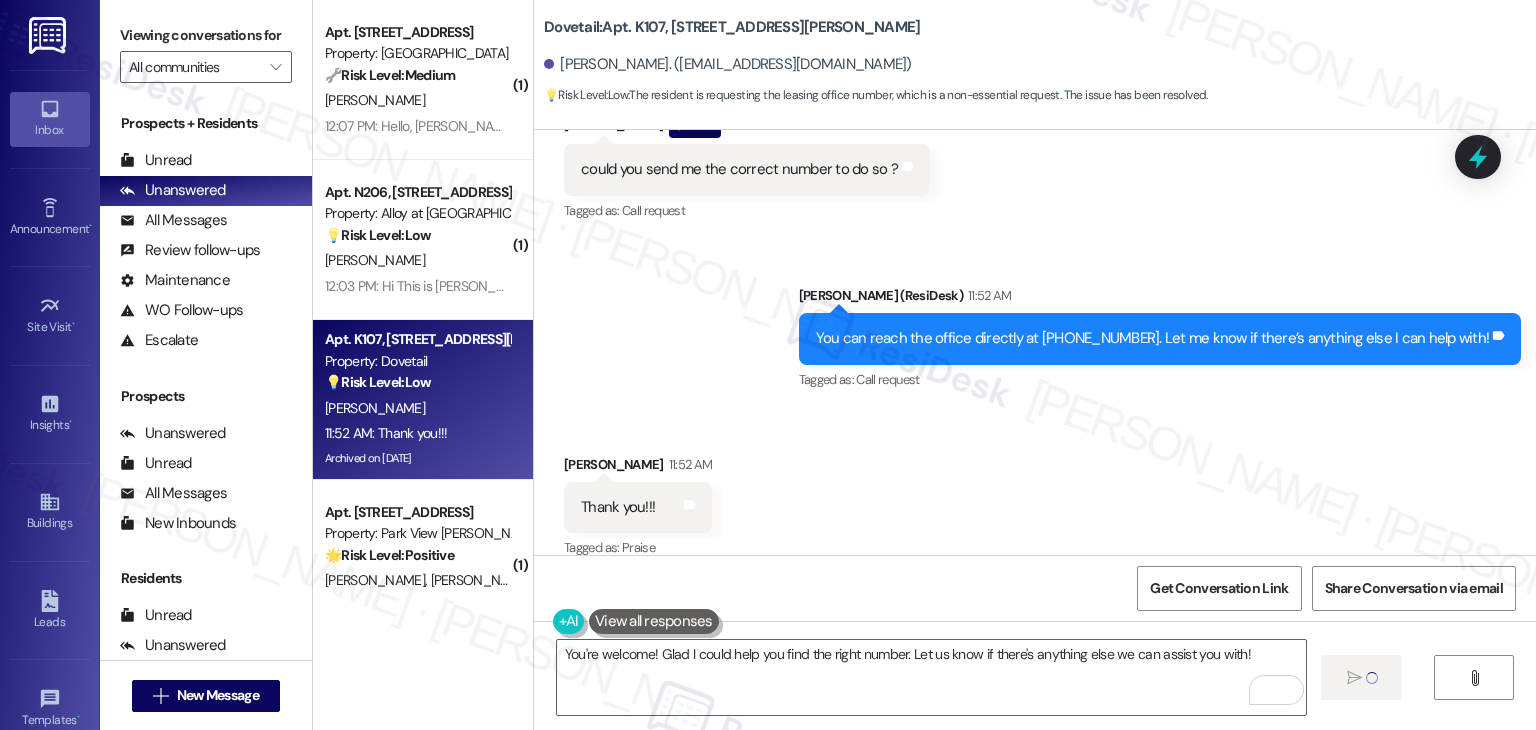 type 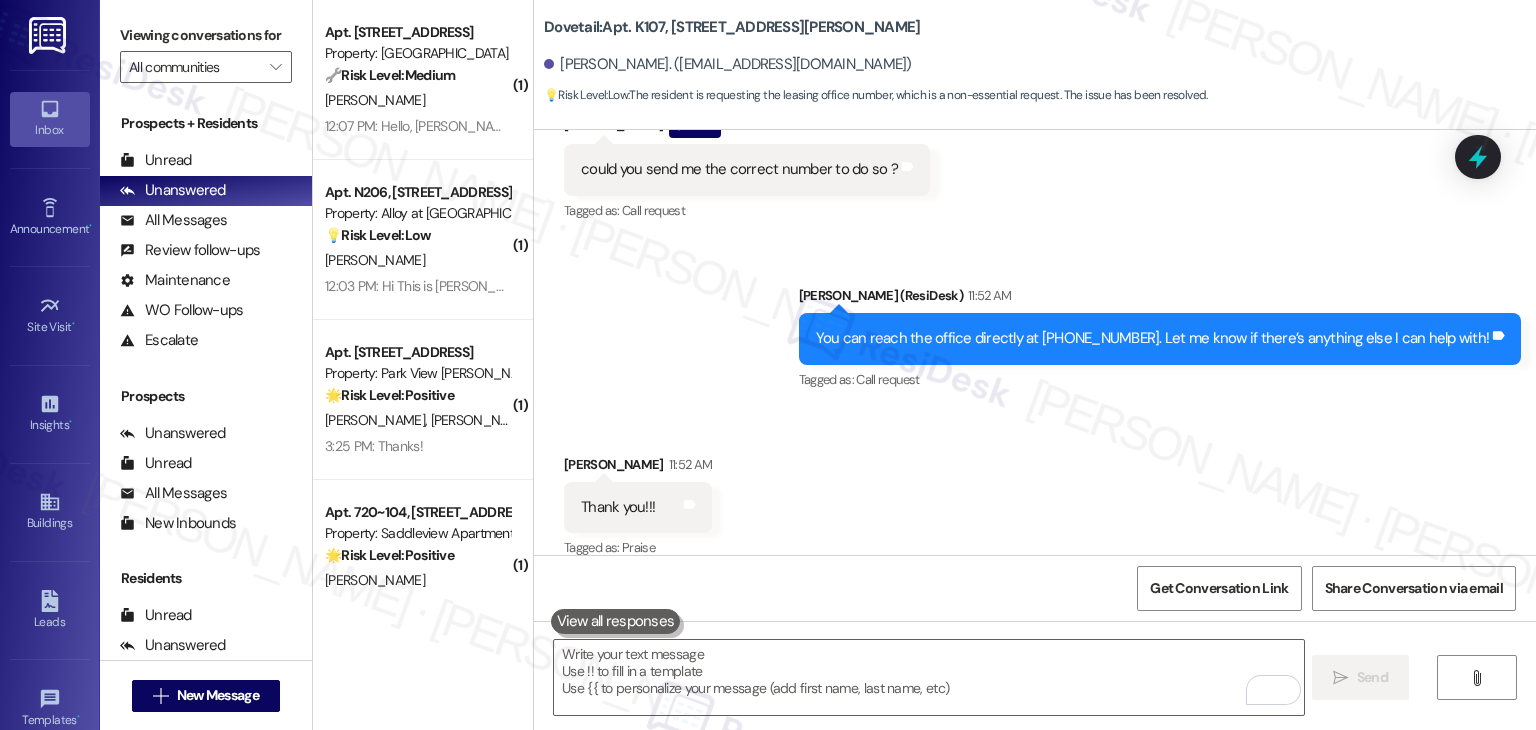click on "Received via SMS Cyanne Boren 11:52 AM Thank you!!!  Tags and notes Tagged as:   Praise Click to highlight conversations about Praise" at bounding box center (1035, 493) 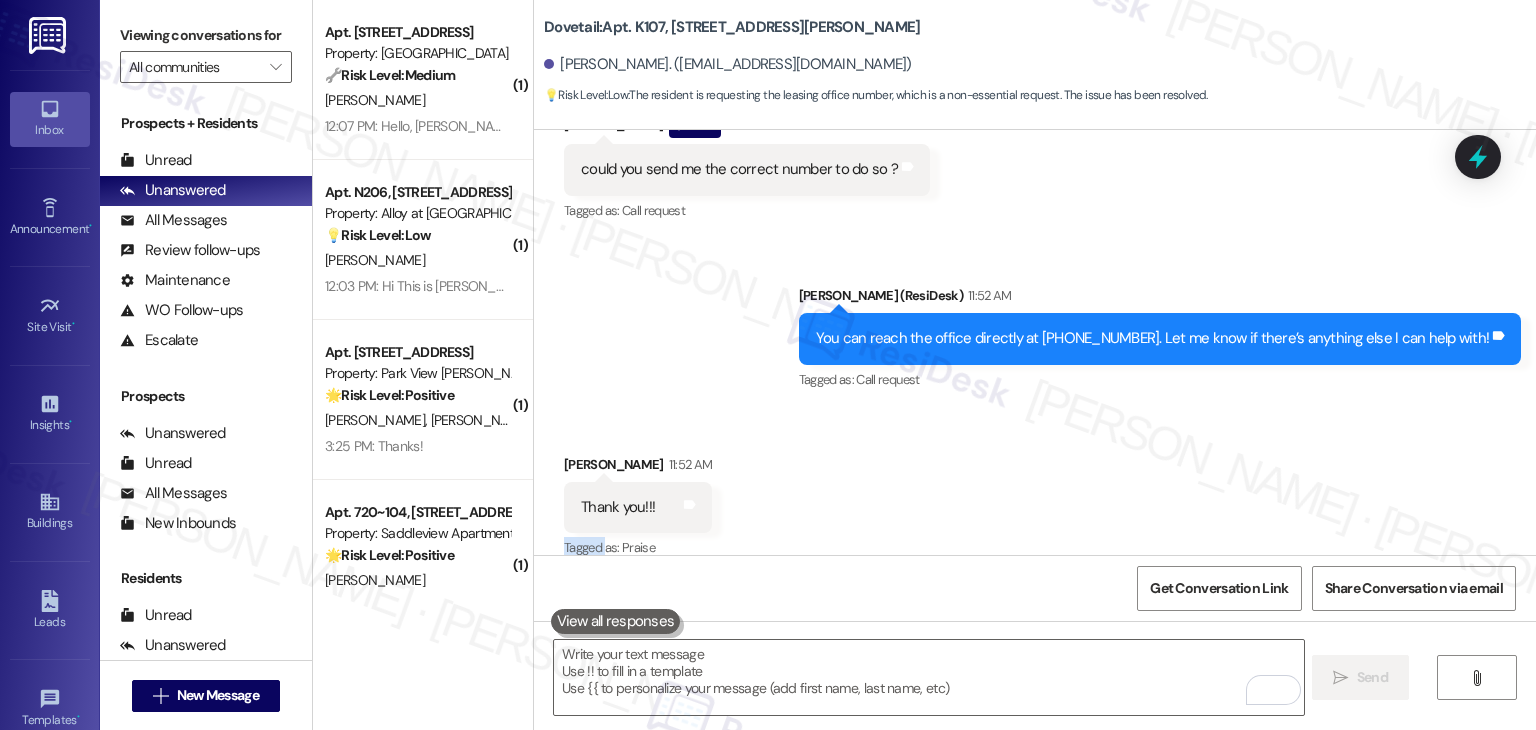 click on "Received via SMS Cyanne Boren 11:52 AM Thank you!!!  Tags and notes Tagged as:   Praise Click to highlight conversations about Praise" at bounding box center [1035, 493] 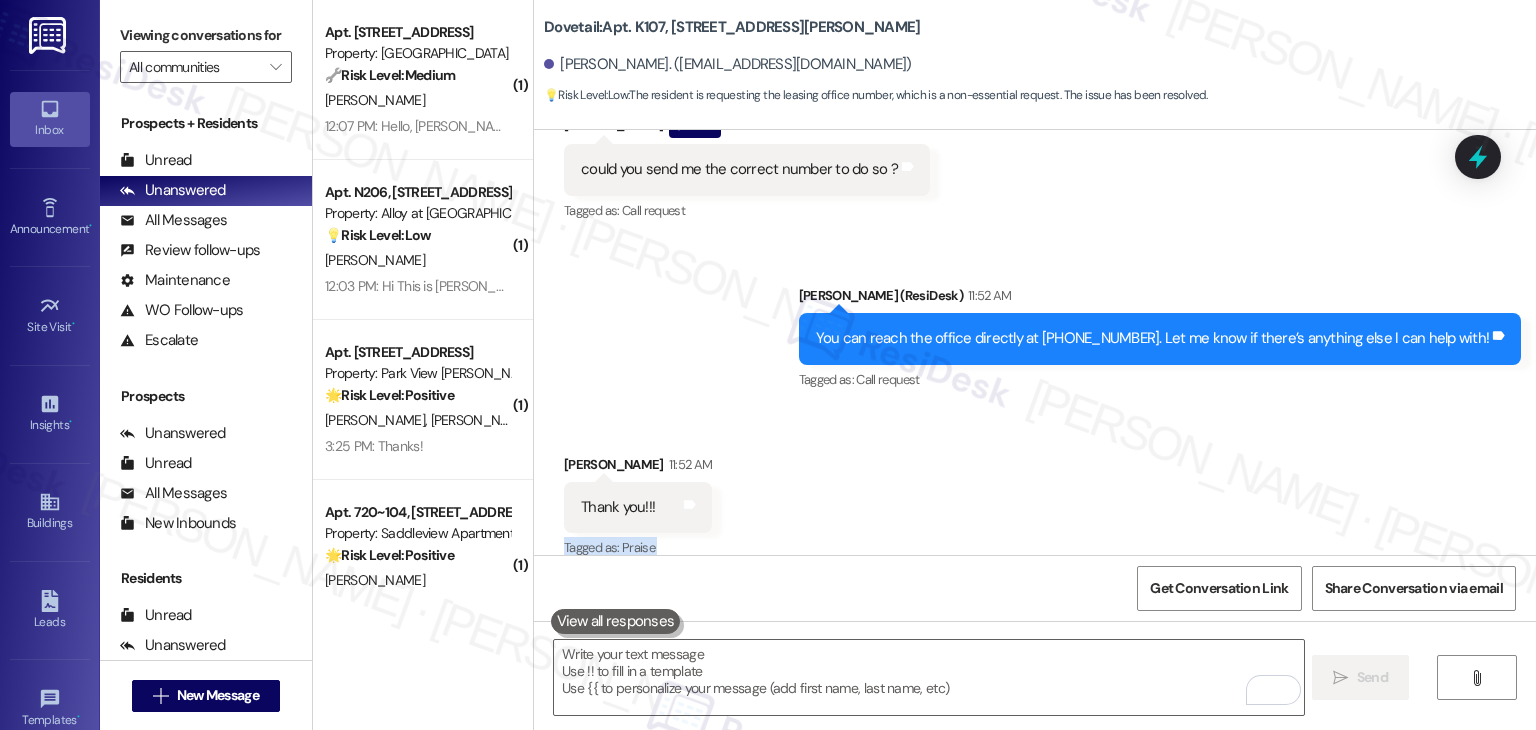 click on "Received via SMS Cyanne Boren 11:52 AM Thank you!!!  Tags and notes Tagged as:   Praise Click to highlight conversations about Praise" at bounding box center (1035, 493) 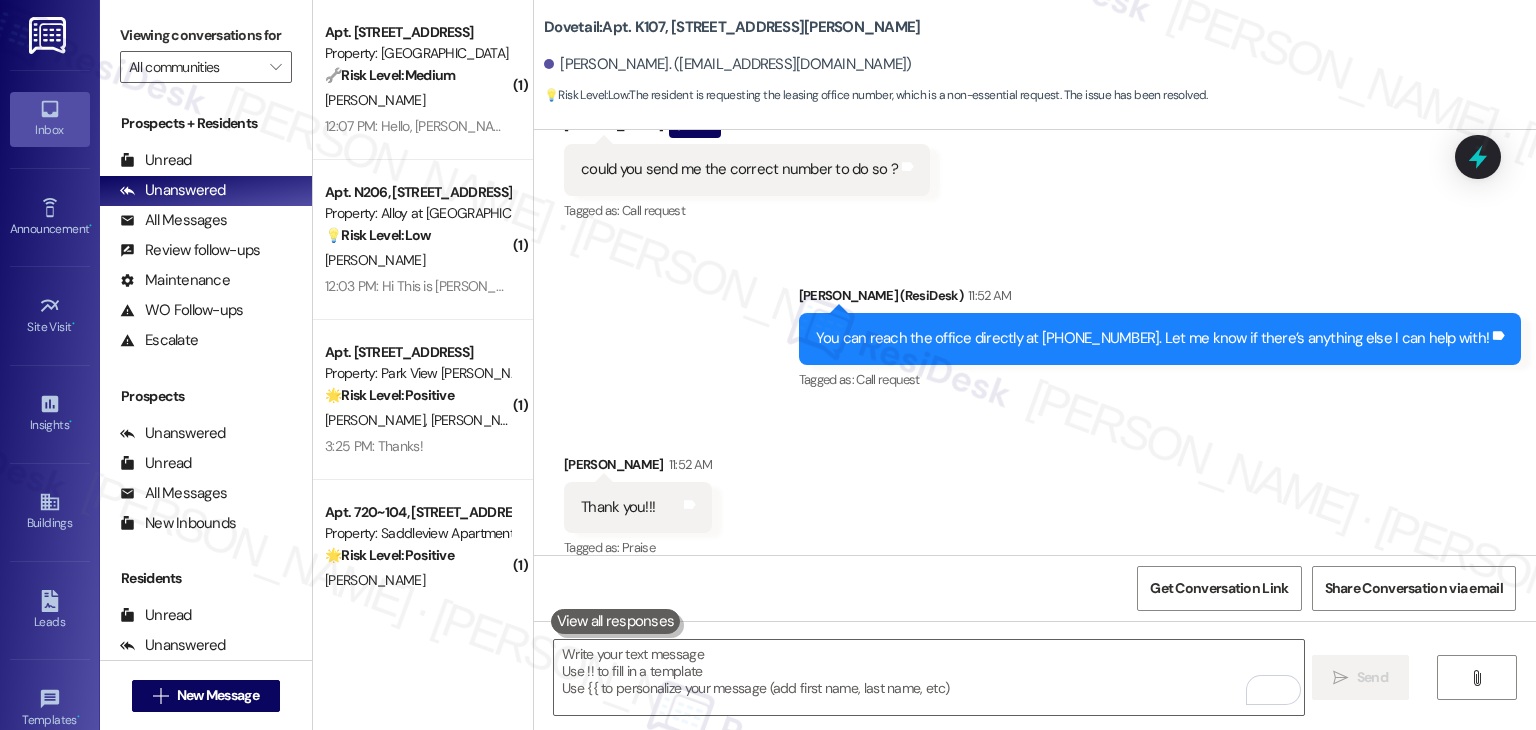 click on "Received via SMS Cyanne Boren 11:52 AM Thank you!!!  Tags and notes Tagged as:   Praise Click to highlight conversations about Praise" at bounding box center (1035, 493) 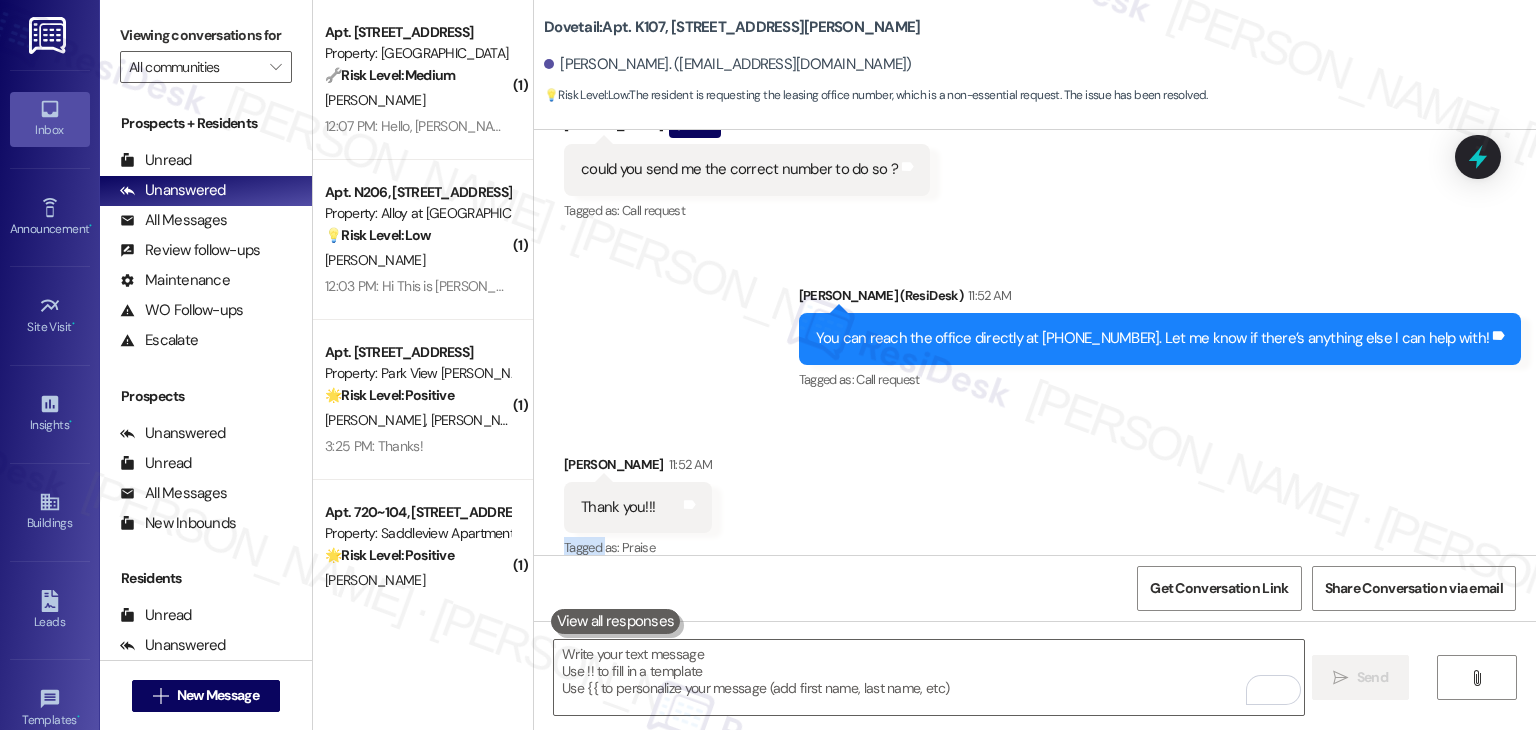 click on "Received via SMS Cyanne Boren 11:52 AM Thank you!!!  Tags and notes Tagged as:   Praise Click to highlight conversations about Praise" at bounding box center (1035, 493) 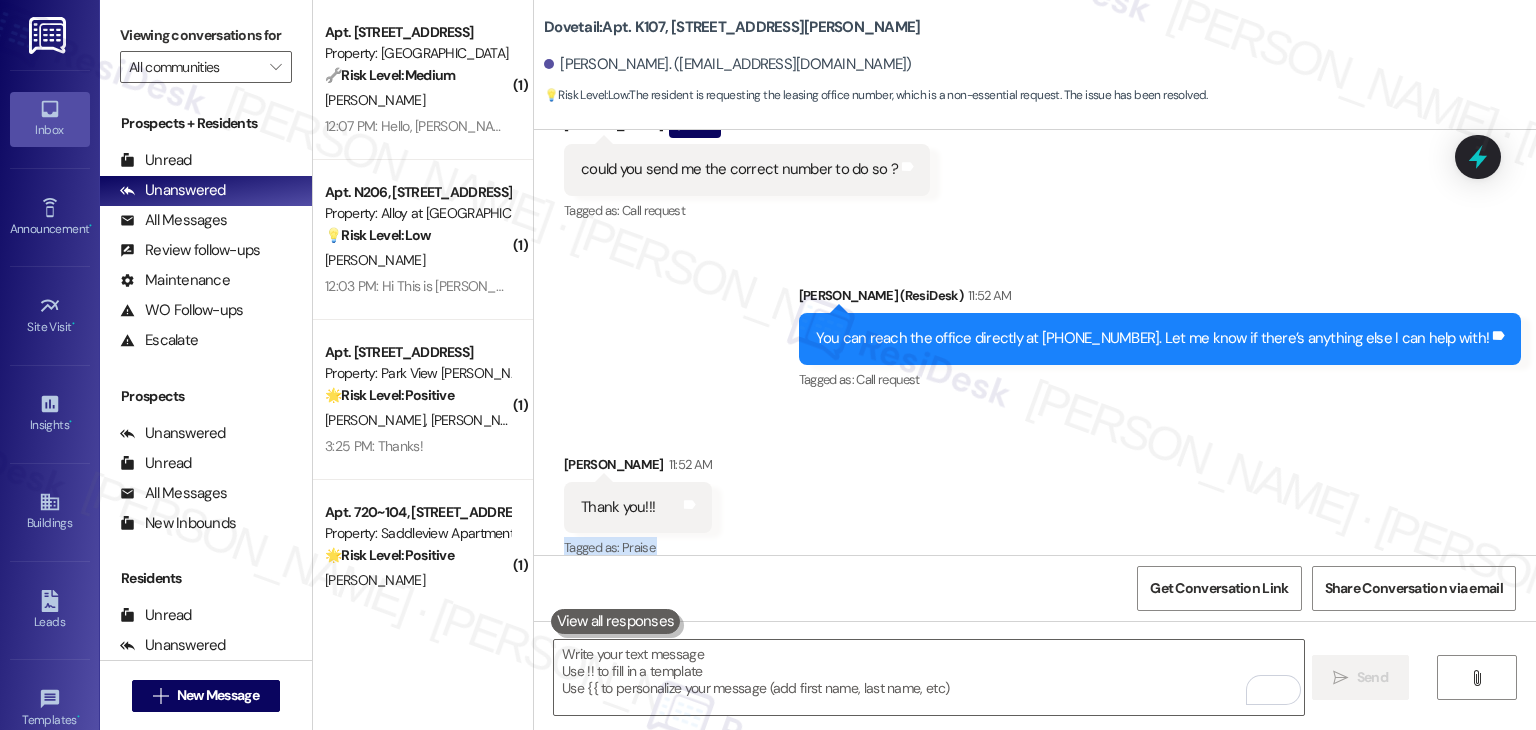 click on "Received via SMS Cyanne Boren 11:52 AM Thank you!!!  Tags and notes Tagged as:   Praise Click to highlight conversations about Praise" at bounding box center [1035, 493] 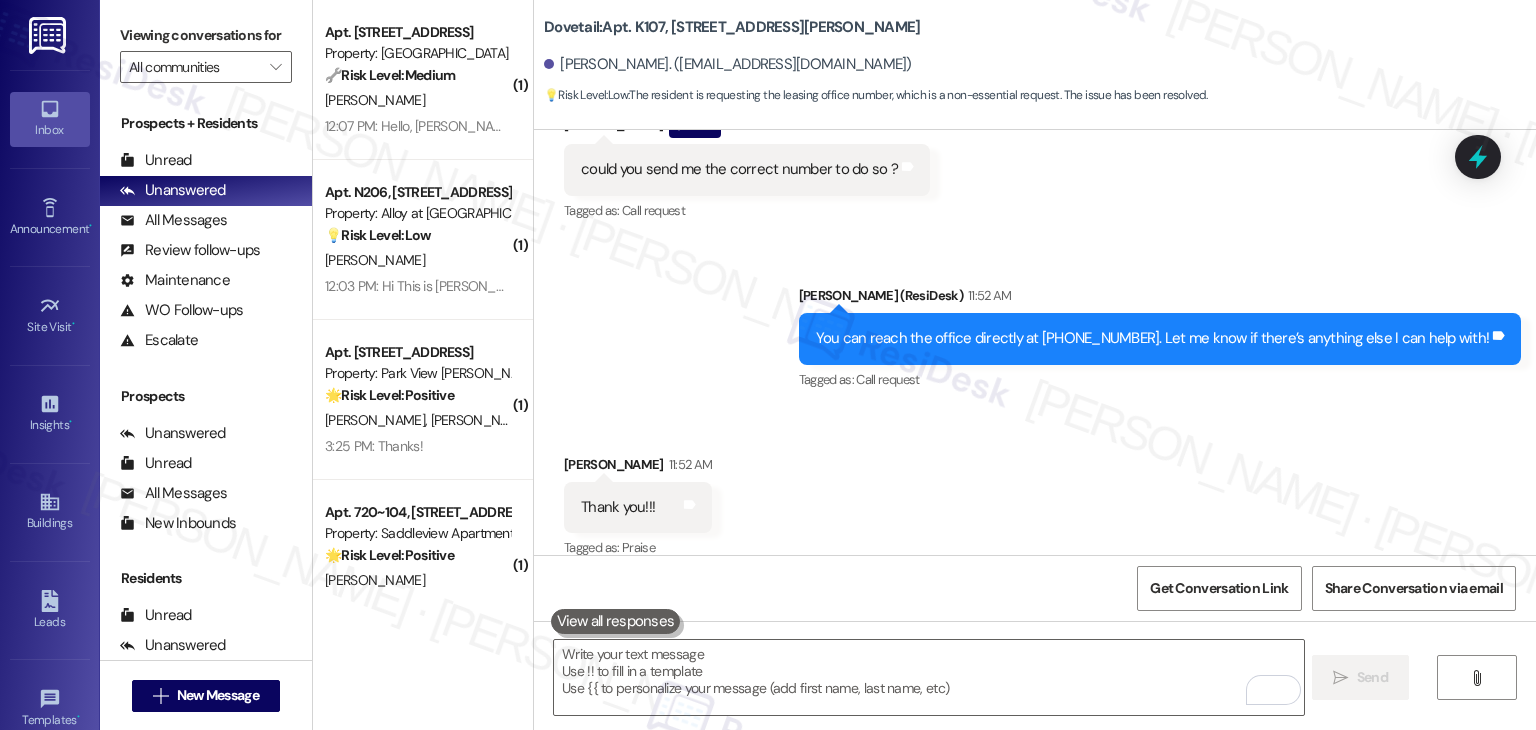 click on "Received via SMS Cyanne Boren 11:52 AM Thank you!!!  Tags and notes Tagged as:   Praise Click to highlight conversations about Praise" at bounding box center (1035, 493) 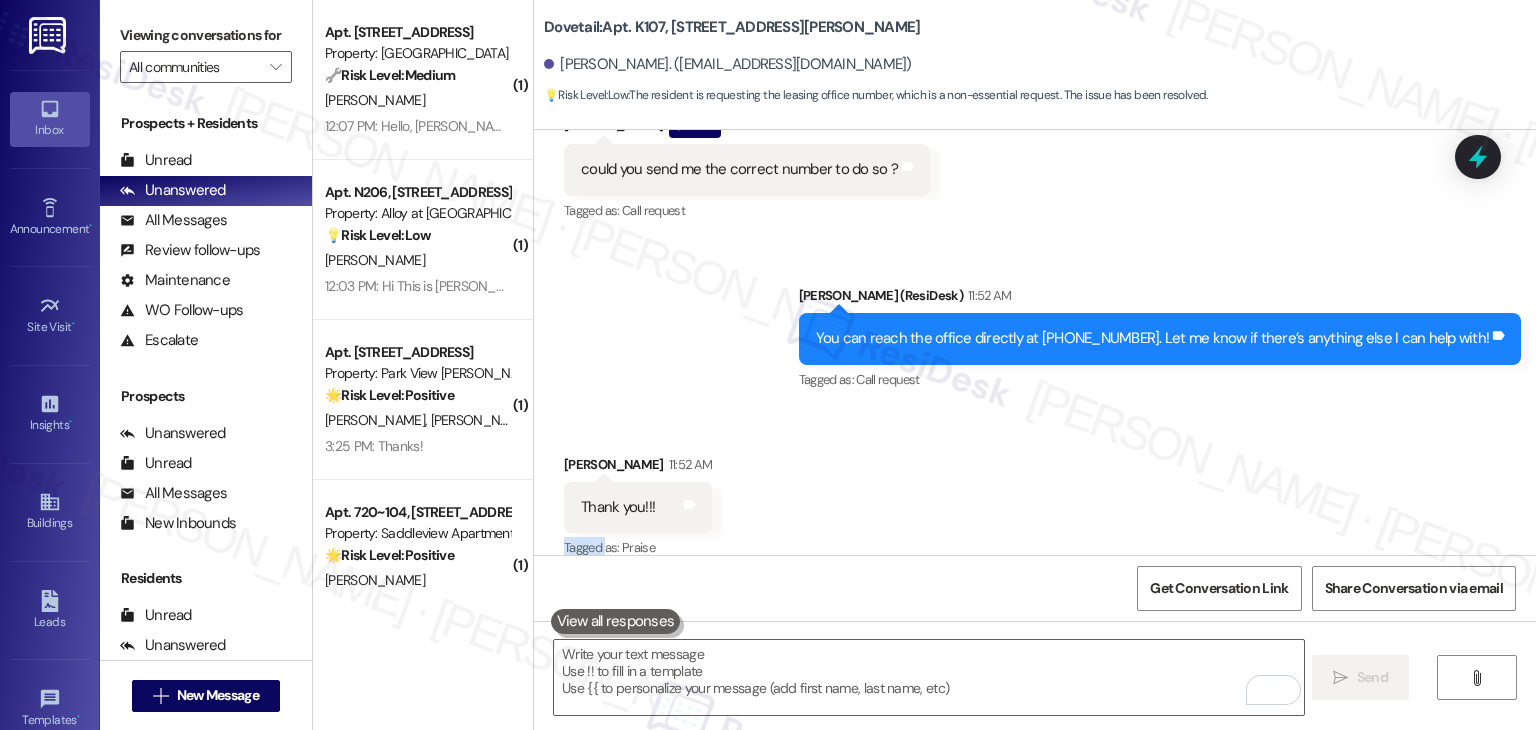 click on "Received via SMS Cyanne Boren 11:52 AM Thank you!!!  Tags and notes Tagged as:   Praise Click to highlight conversations about Praise" at bounding box center [1035, 493] 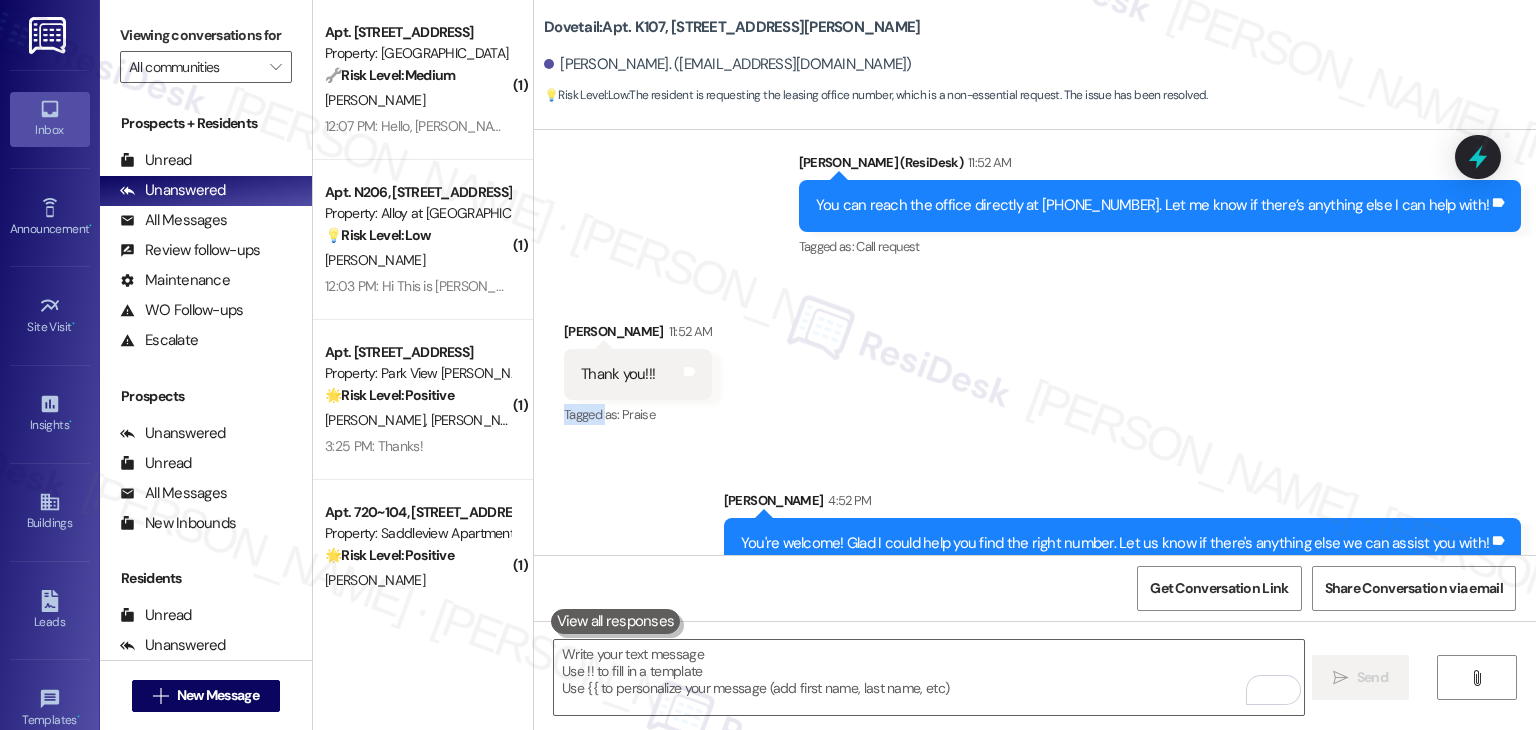 scroll, scrollTop: 3275, scrollLeft: 0, axis: vertical 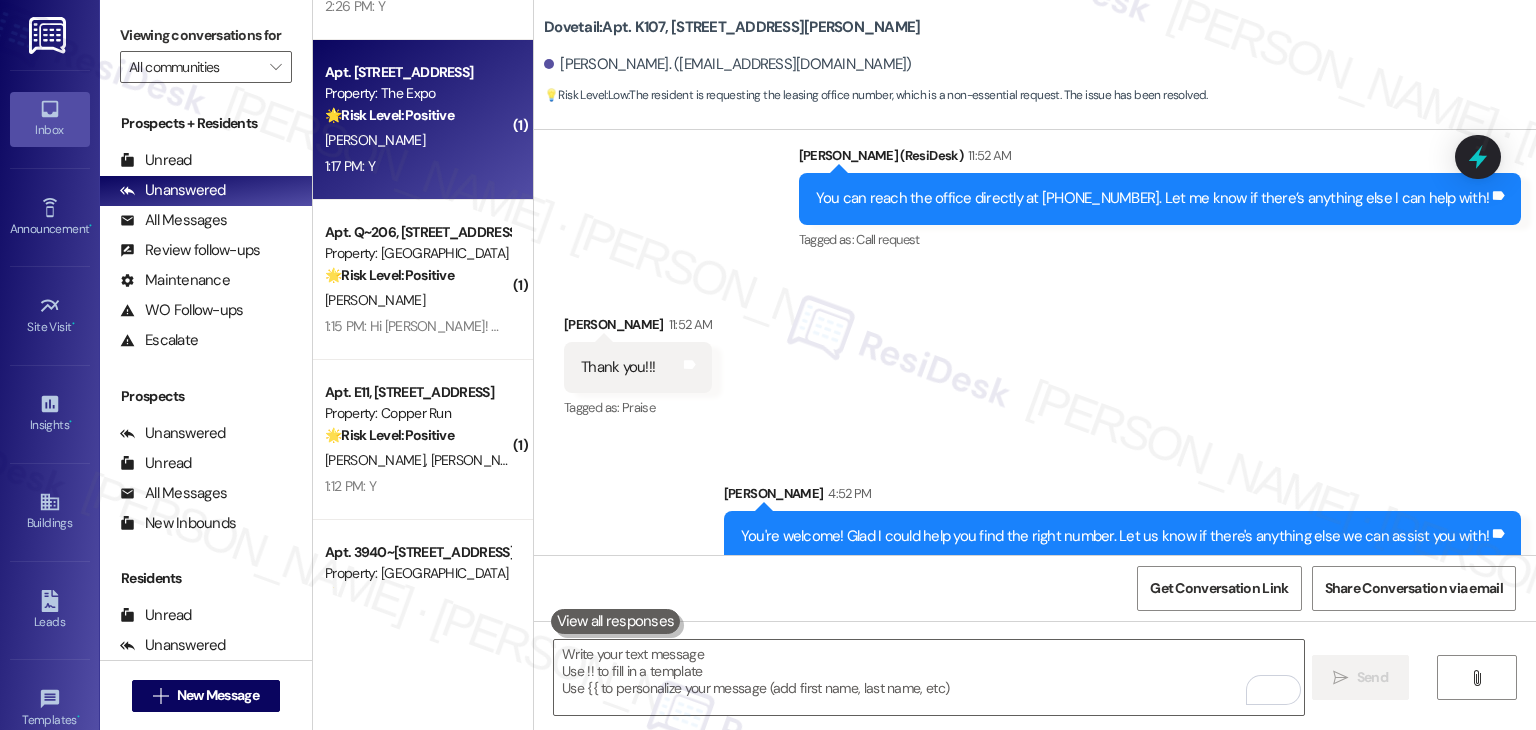 click on "[PERSON_NAME]" at bounding box center [417, 140] 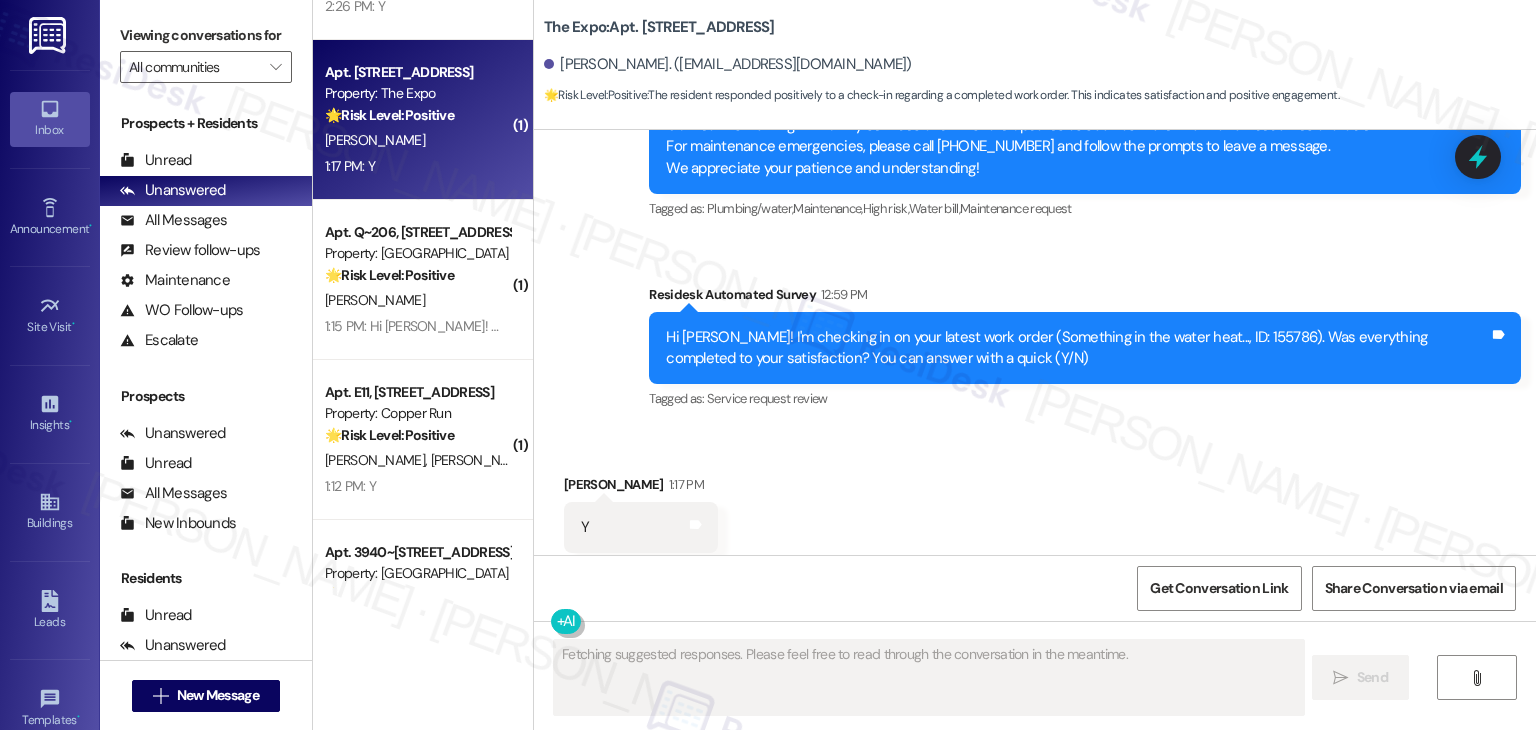 scroll, scrollTop: 2141, scrollLeft: 0, axis: vertical 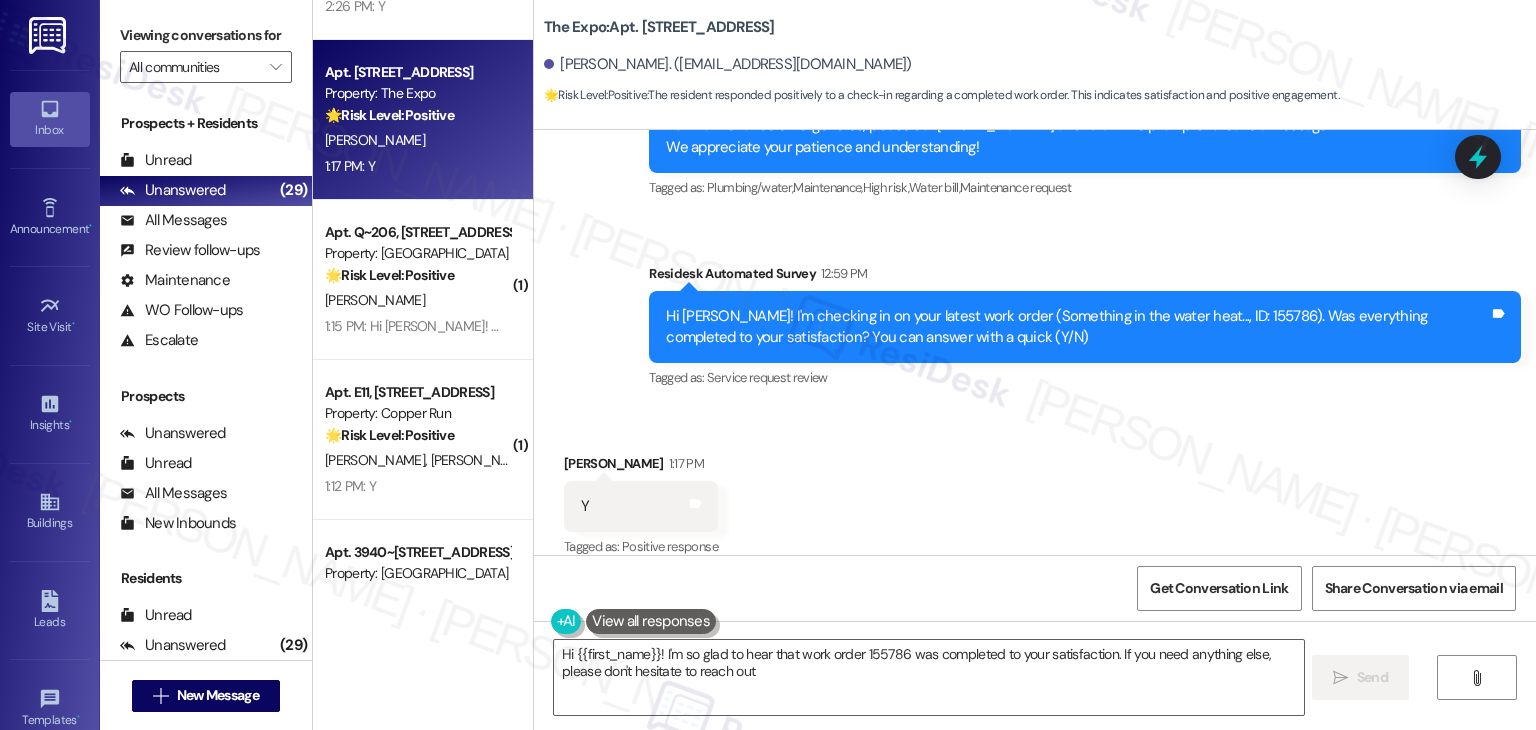 type on "Hi {{first_name}}! I'm so glad to hear that work order 155786 was completed to your satisfaction. If you need anything else, please don't hesitate to reach out!" 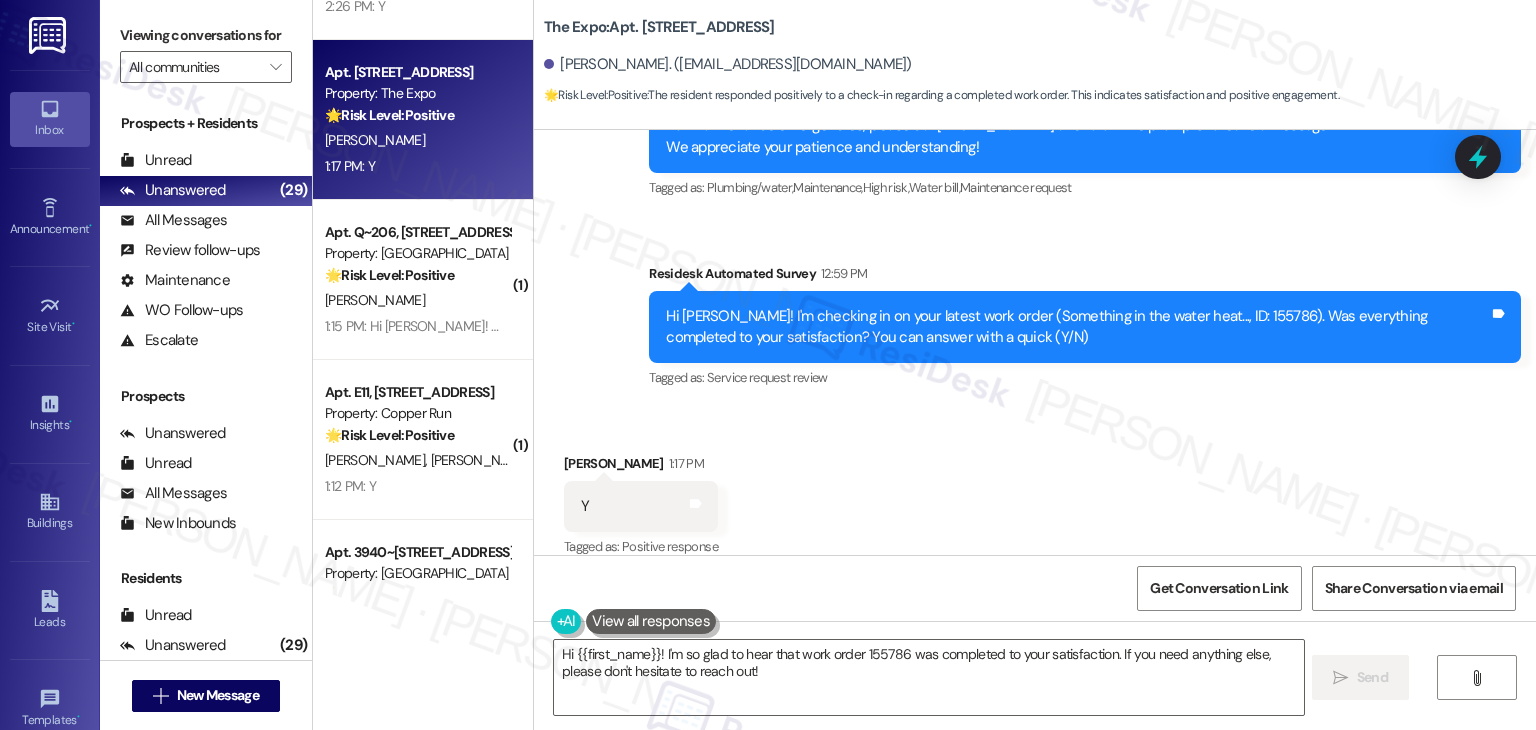 click on "Received via SMS Elizabeth Wilson 1:17 PM Y Tags and notes Tagged as:   Positive response Click to highlight conversations about Positive response" at bounding box center [1035, 492] 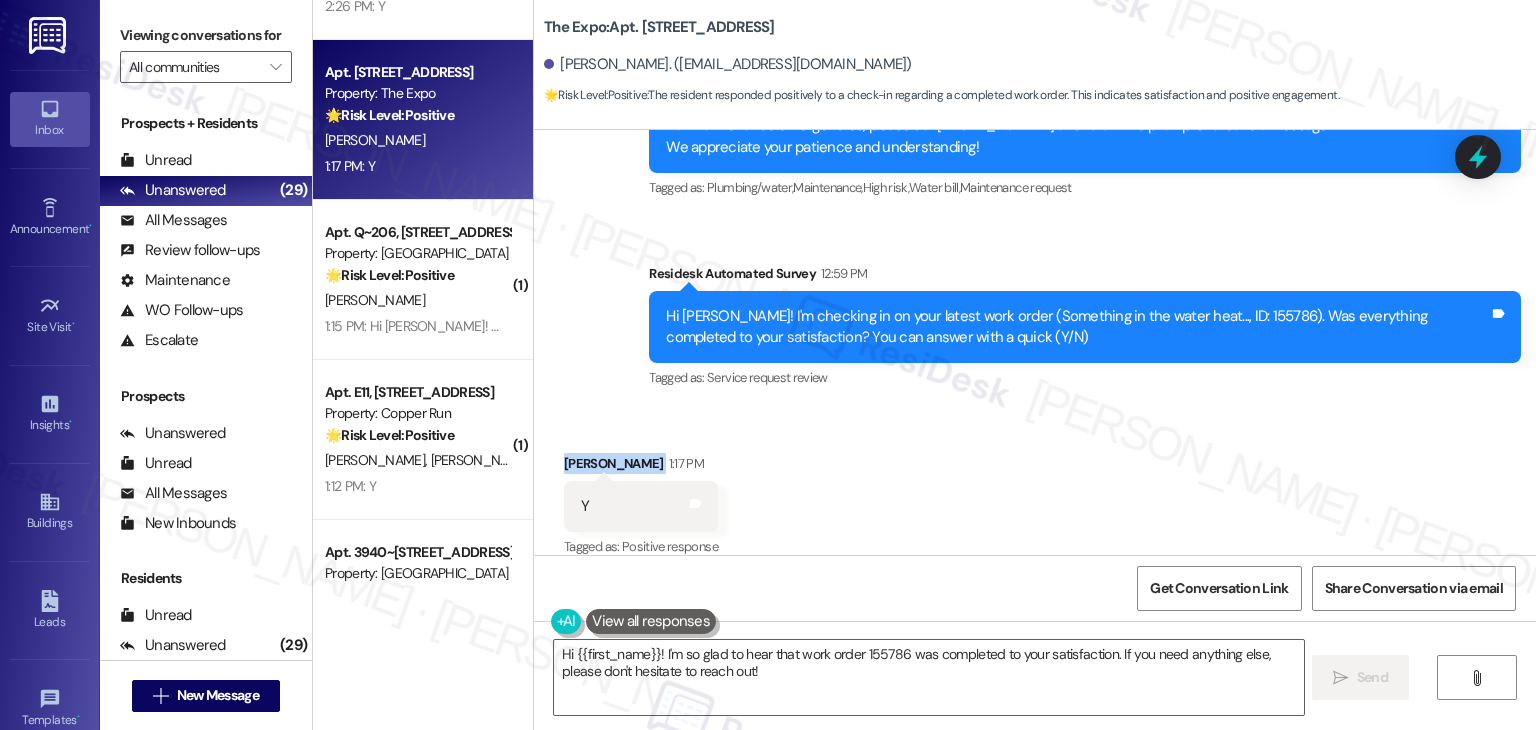 click on "Received via SMS Elizabeth Wilson 1:17 PM Y Tags and notes Tagged as:   Positive response Click to highlight conversations about Positive response" at bounding box center [1035, 492] 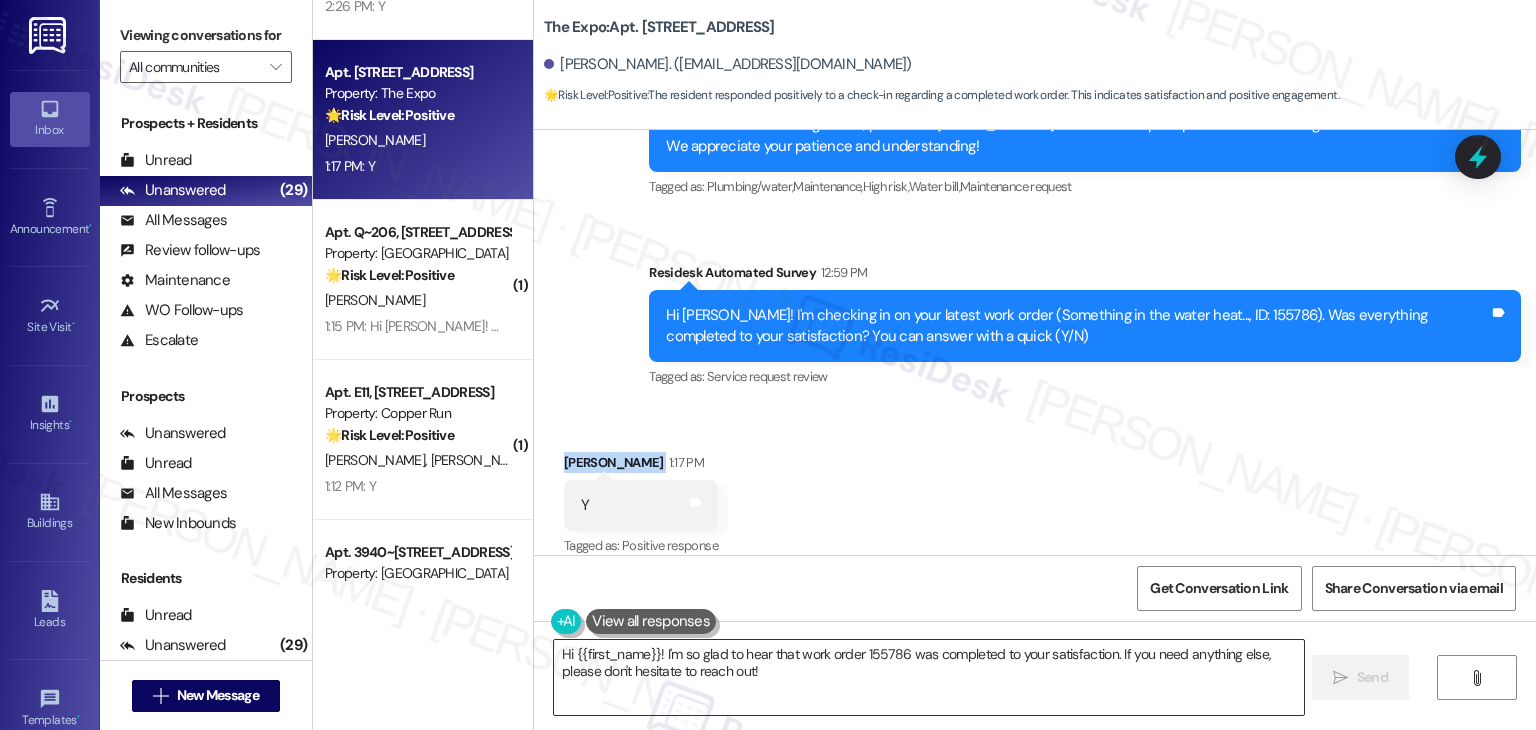 click on "Hi {{first_name}}! I'm so glad to hear that work order 155786 was completed to your satisfaction. If you need anything else, please don't hesitate to reach out!" at bounding box center (928, 677) 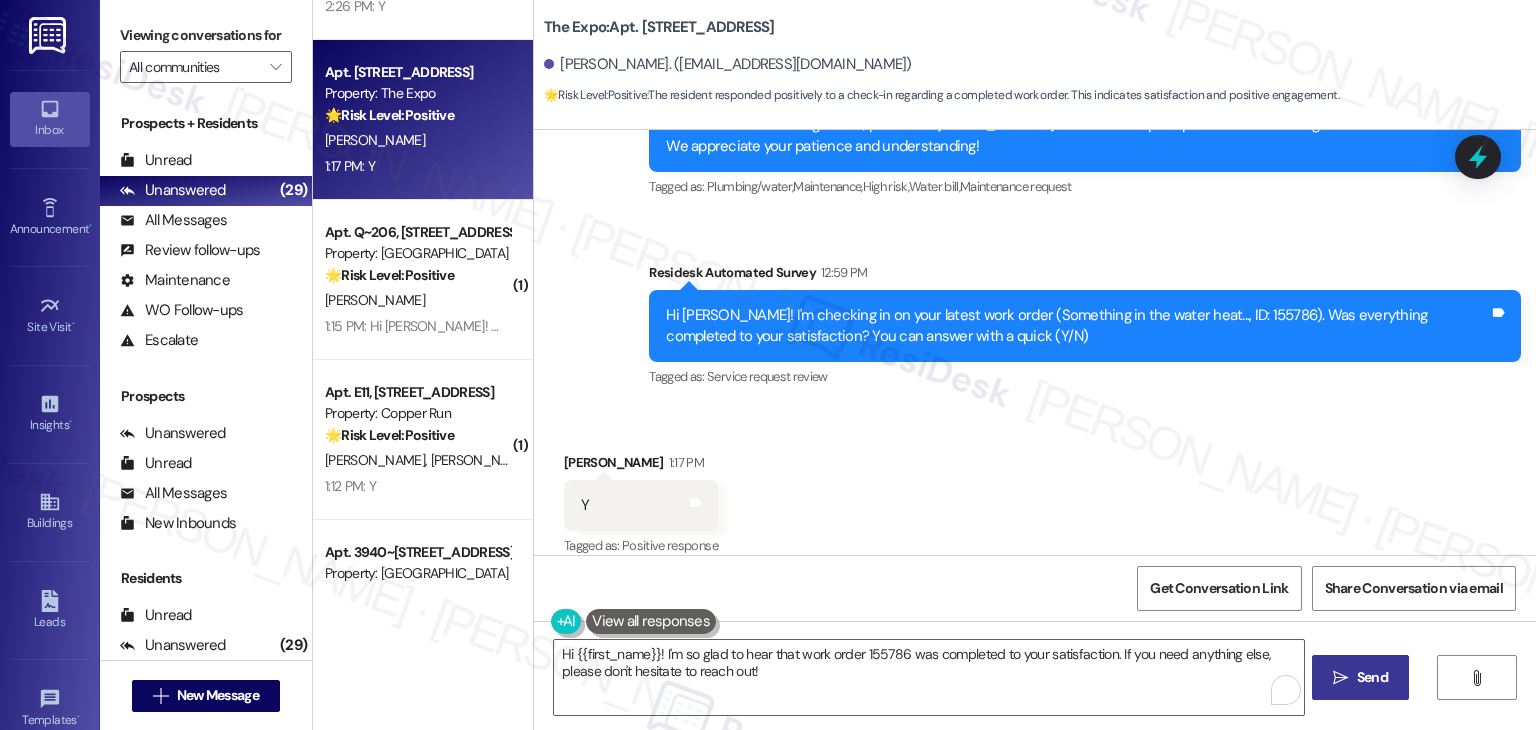 click on "Send" at bounding box center (1372, 677) 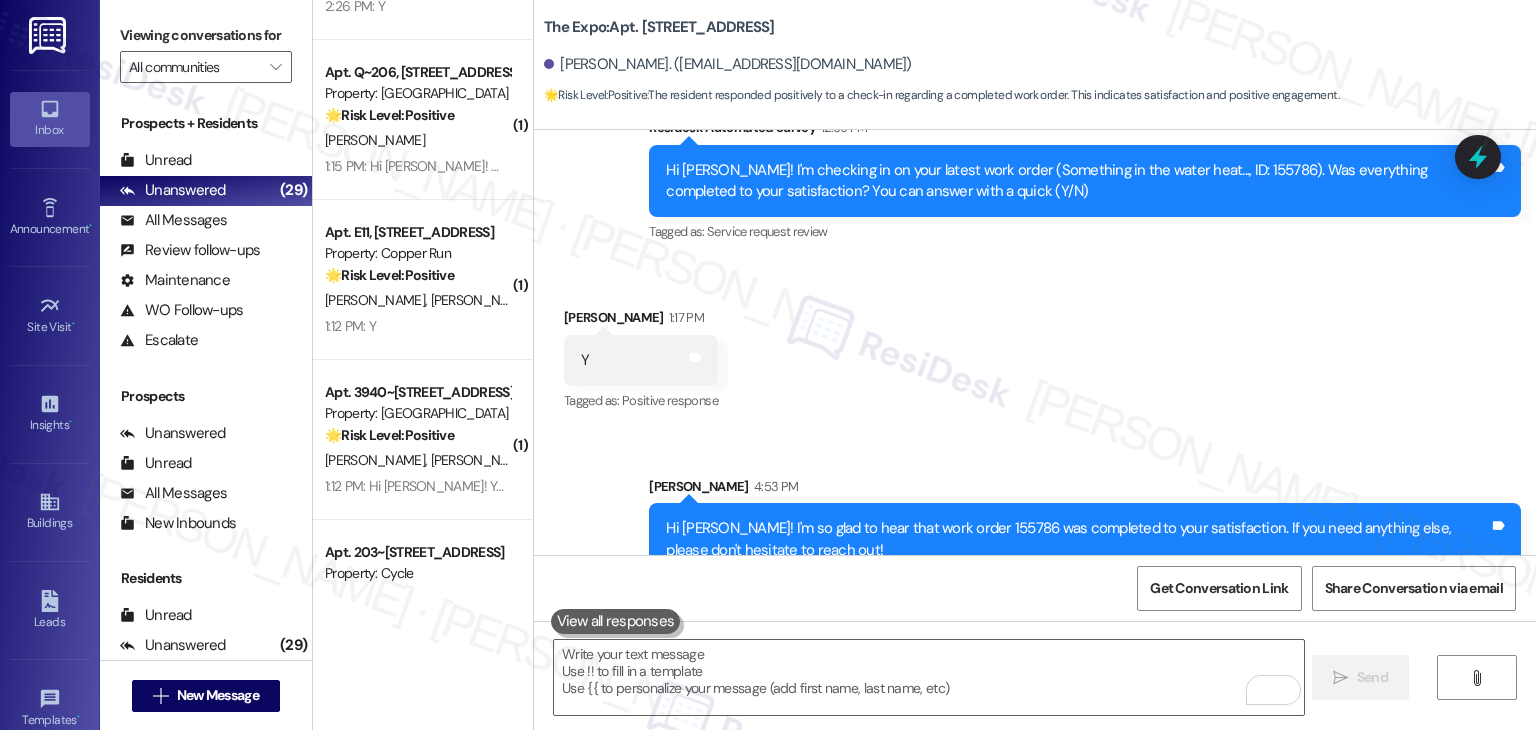 scroll, scrollTop: 2303, scrollLeft: 0, axis: vertical 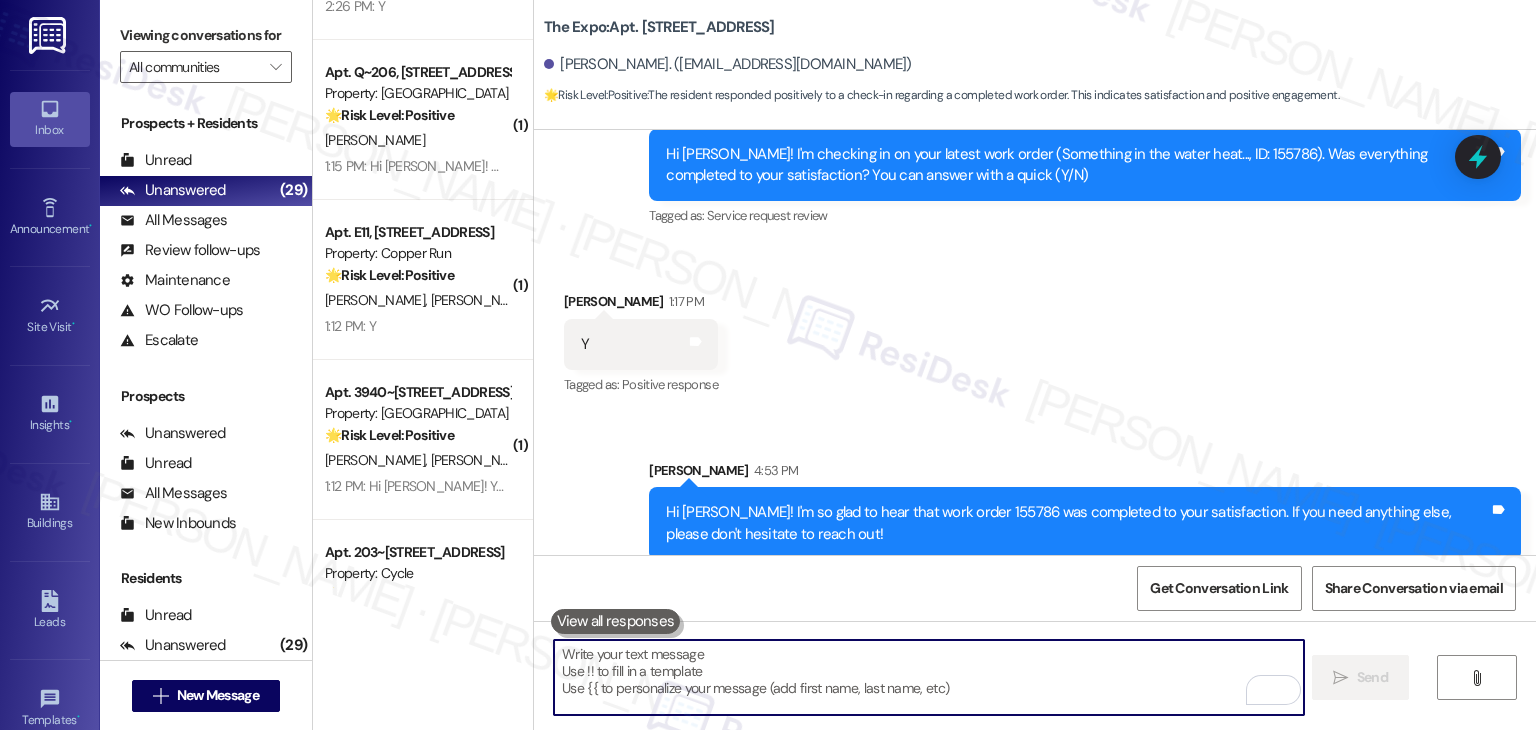 click at bounding box center (928, 677) 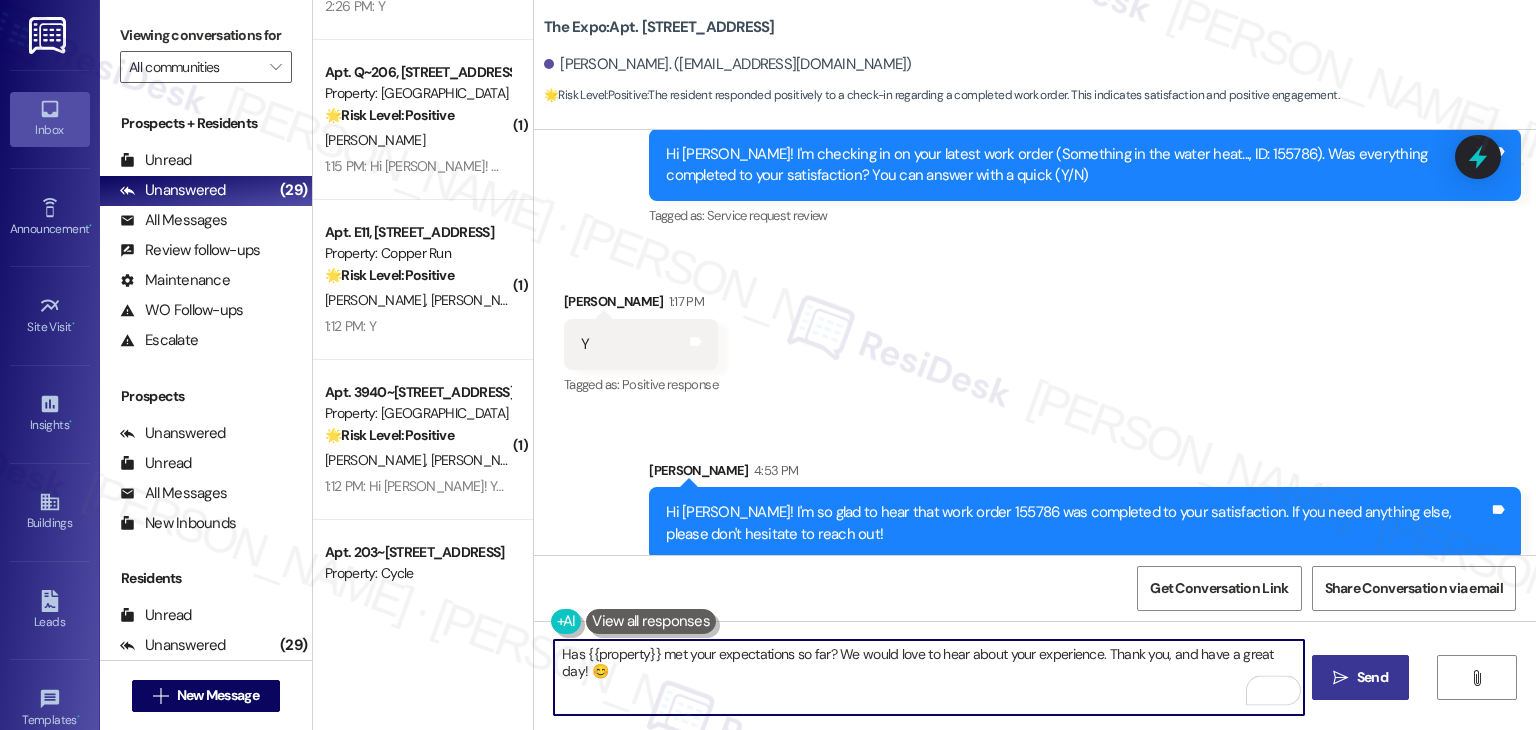 type on "Has {{property}} met your expectations so far? We would love to hear about your experience. Thank you, and have a great day! 😊" 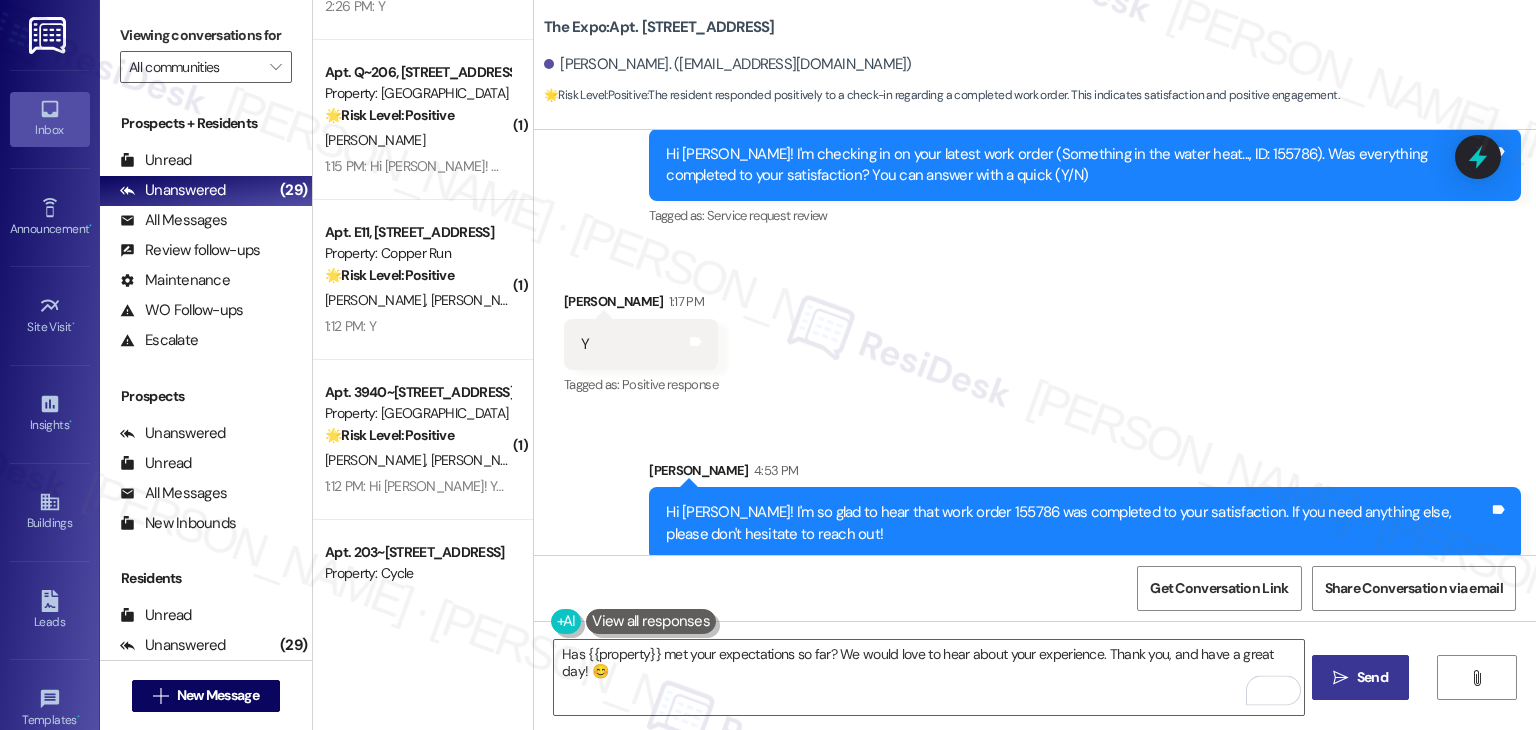 click on "Send" at bounding box center (1372, 677) 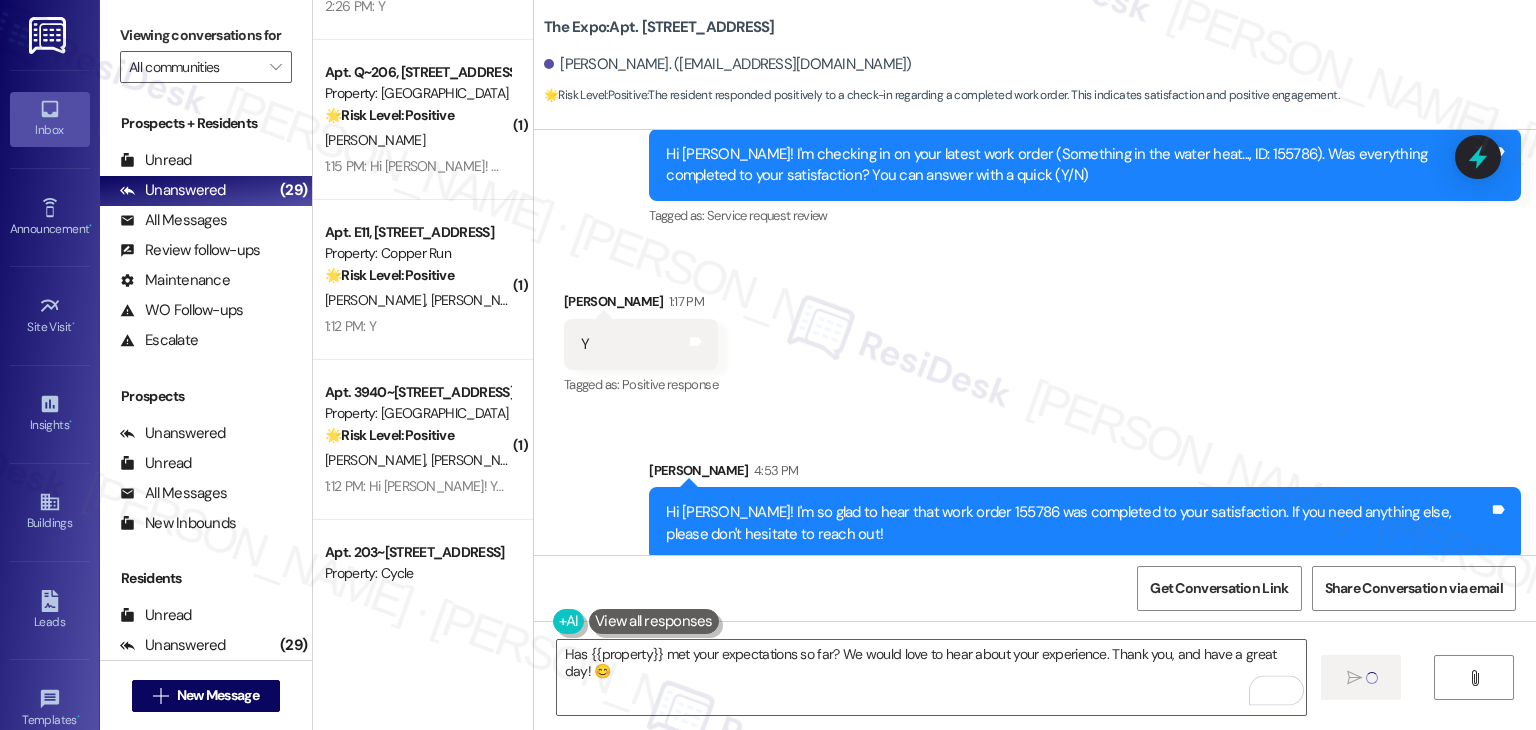 type 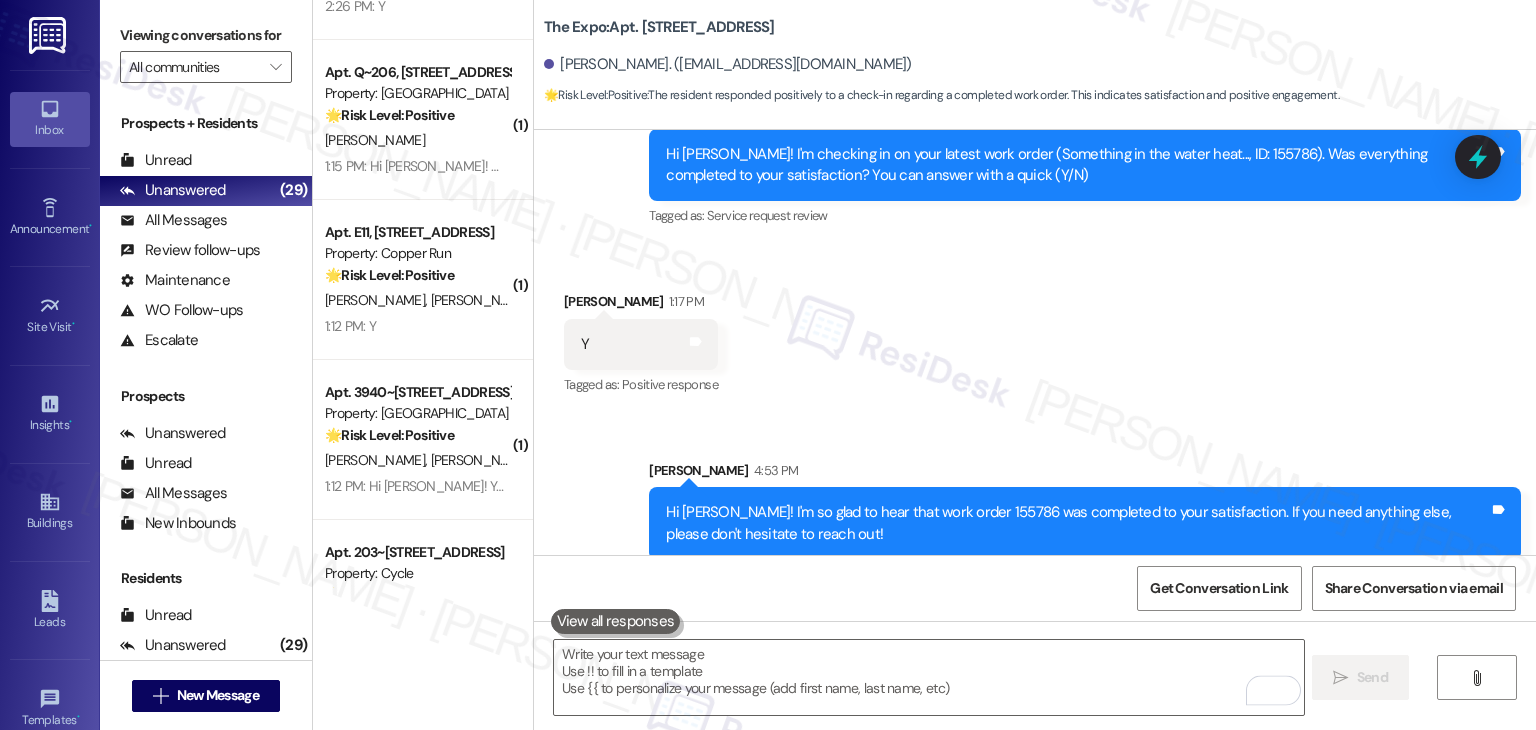 scroll, scrollTop: 2141, scrollLeft: 0, axis: vertical 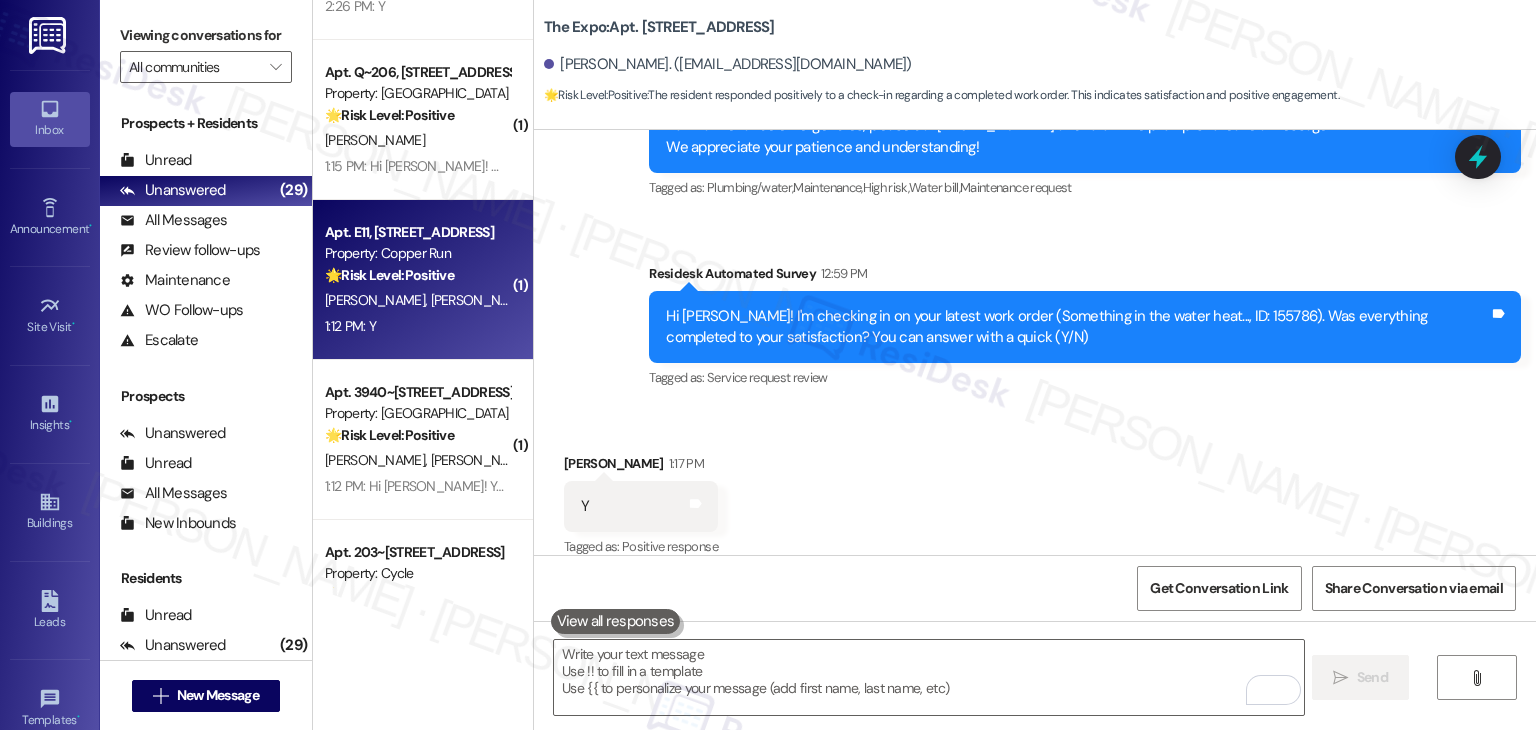 click on "[PERSON_NAME]" at bounding box center [484, 300] 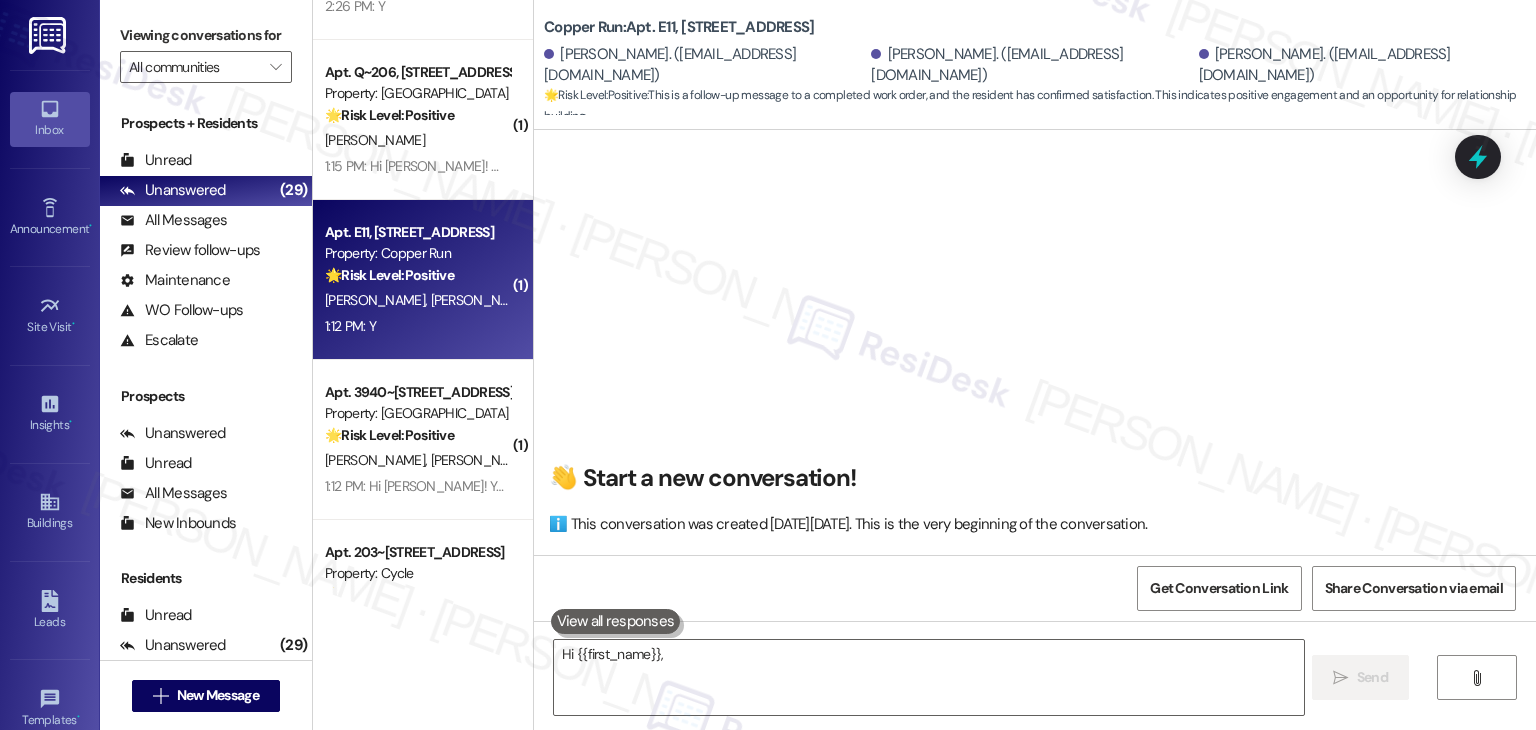 click on "Copper Run:  Apt. E11, 2200 Great Northern Ave       Olivia Boehm. (boehmolivia3@gmail.com)     Stephan Cardella. (cardellas12@gmail.com)     Tyler Holley. (ty.holleywood21@hotmail.com)   🌟  Risk Level:  Positive :  This is a follow-up message to a completed work order, and the resident has confirmed satisfaction. This indicates positive engagement and an opportunity for relationship building." at bounding box center (1040, 60) 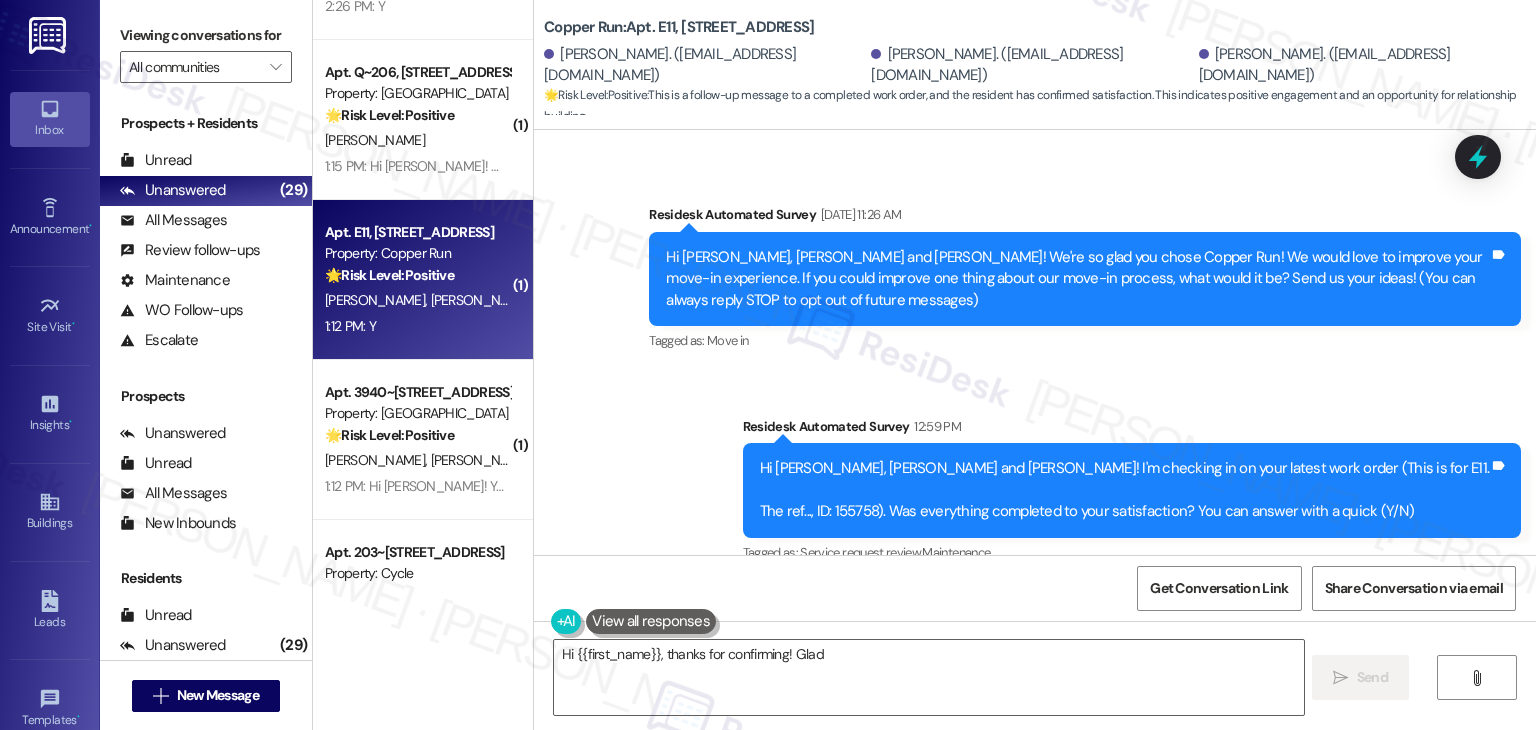 scroll, scrollTop: 301, scrollLeft: 0, axis: vertical 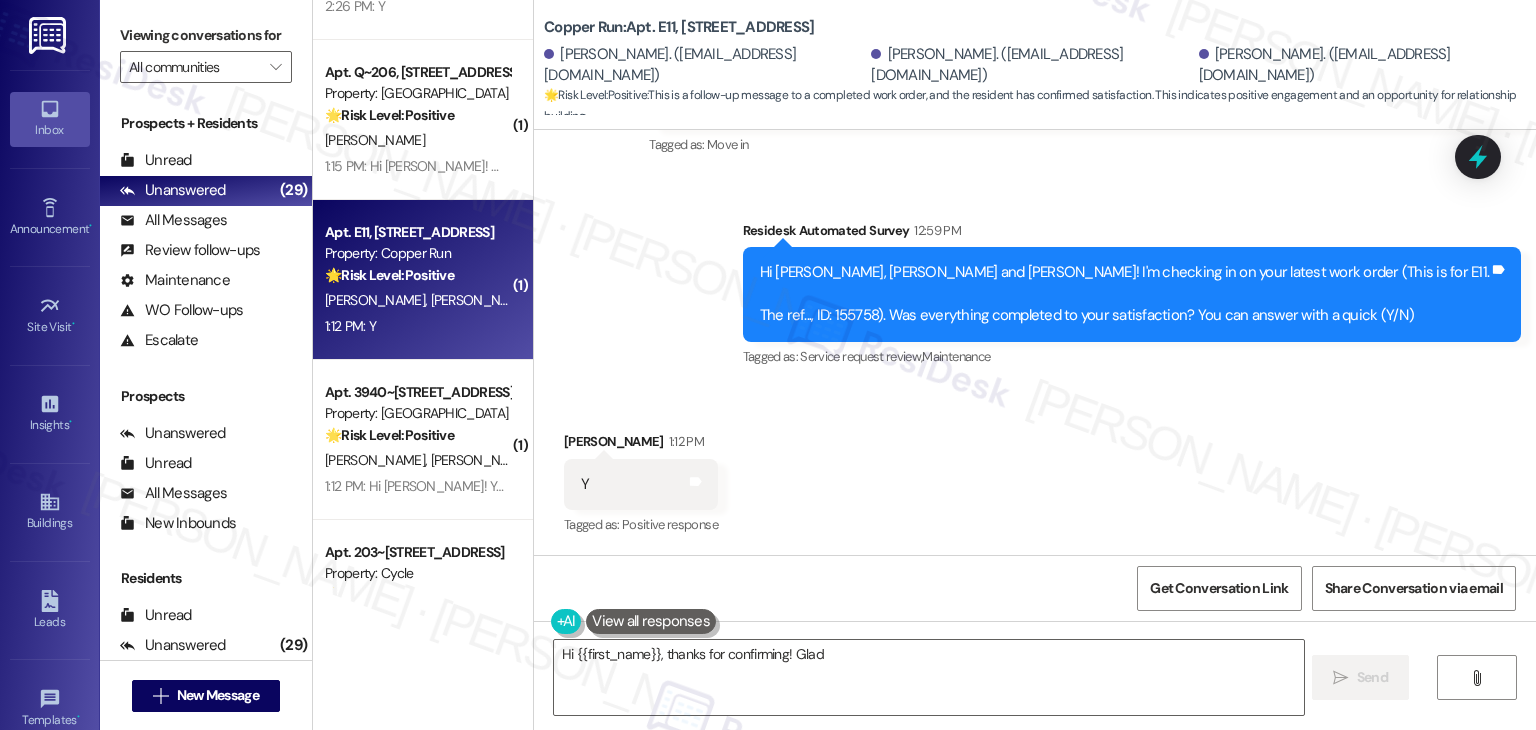 click on "Copper Run:  Apt. E11, 2200 Great Northern Ave       Olivia Boehm. (boehmolivia3@gmail.com)     Stephan Cardella. (cardellas12@gmail.com)     Tyler Holley. (ty.holleywood21@hotmail.com)   🌟  Risk Level:  Positive :  This is a follow-up message to a completed work order, and the resident has confirmed satisfaction. This indicates positive engagement and an opportunity for relationship building." at bounding box center (1040, 60) 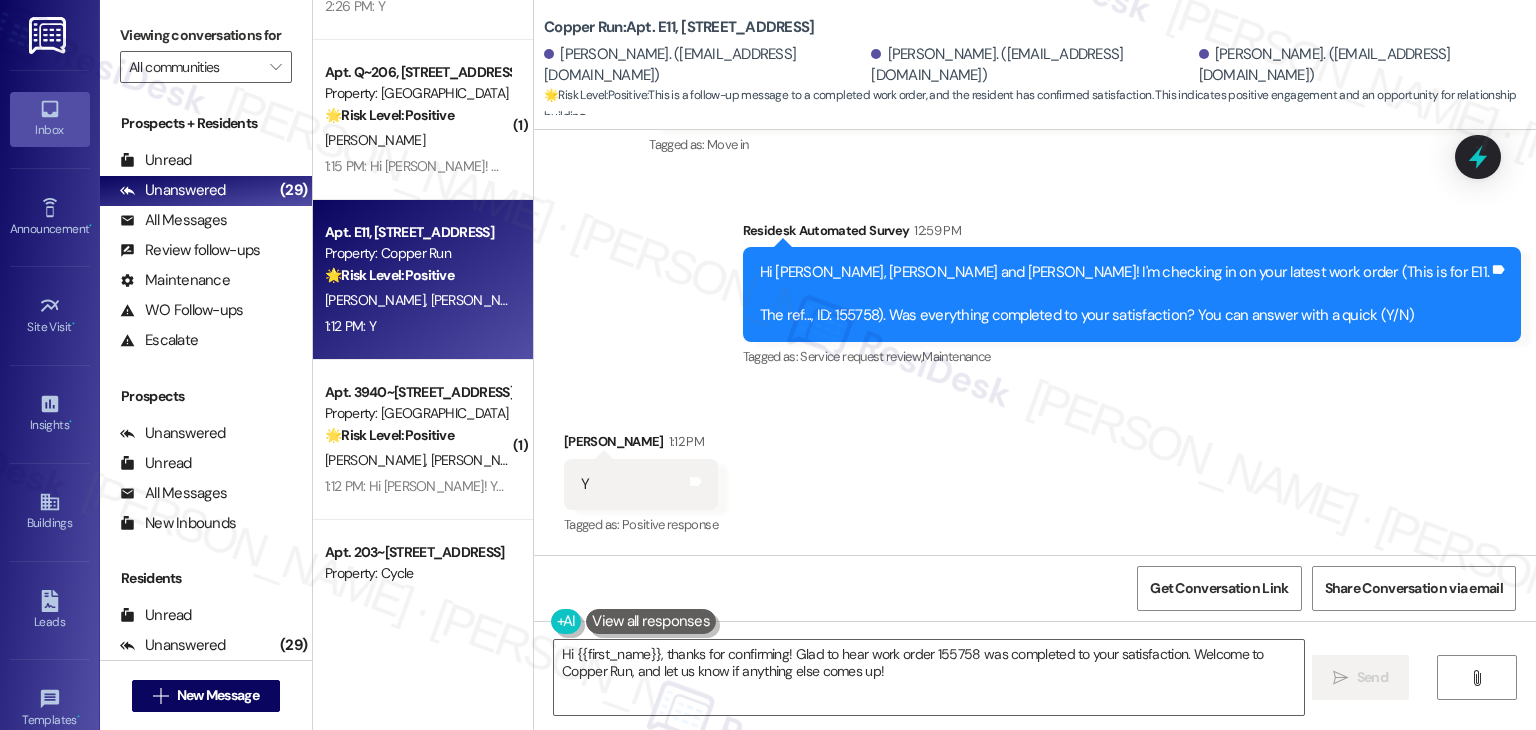 scroll, scrollTop: 302, scrollLeft: 0, axis: vertical 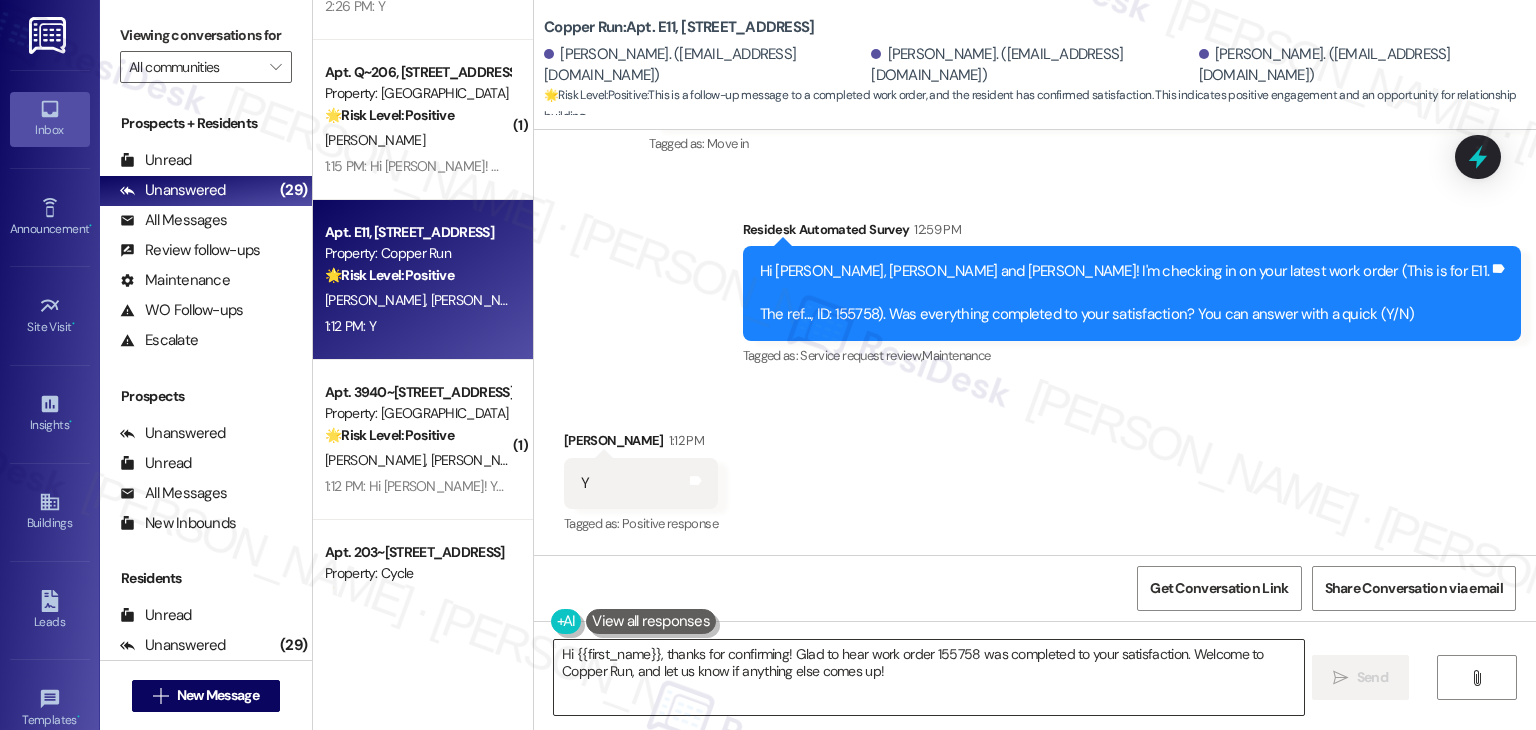 click on "Hi {{first_name}}, thanks for confirming! Glad to hear work order 155758 was completed to your satisfaction. Welcome to Copper Run, and let us know if anything else comes up!" at bounding box center [928, 677] 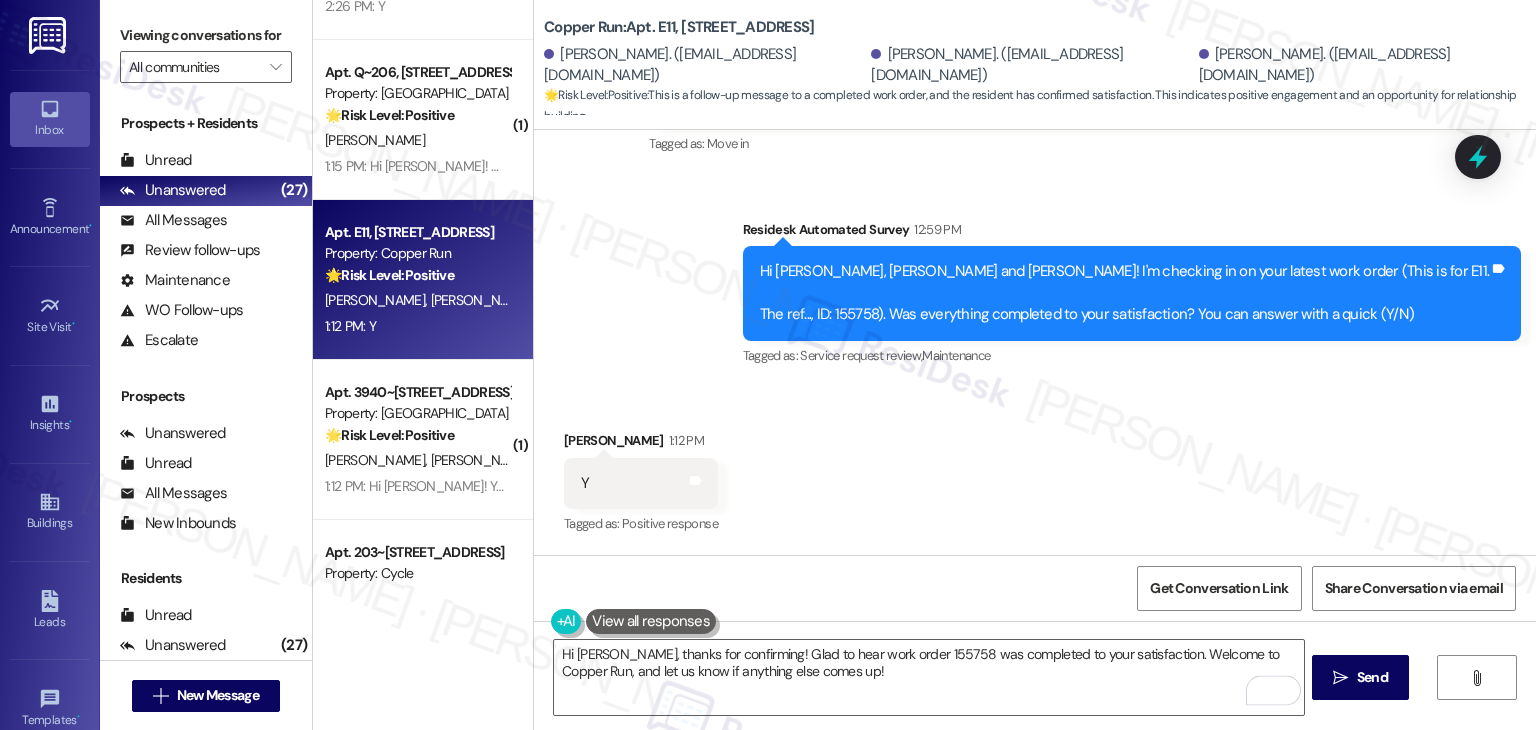 click on "Get Conversation Link Share Conversation via email" at bounding box center [1035, 588] 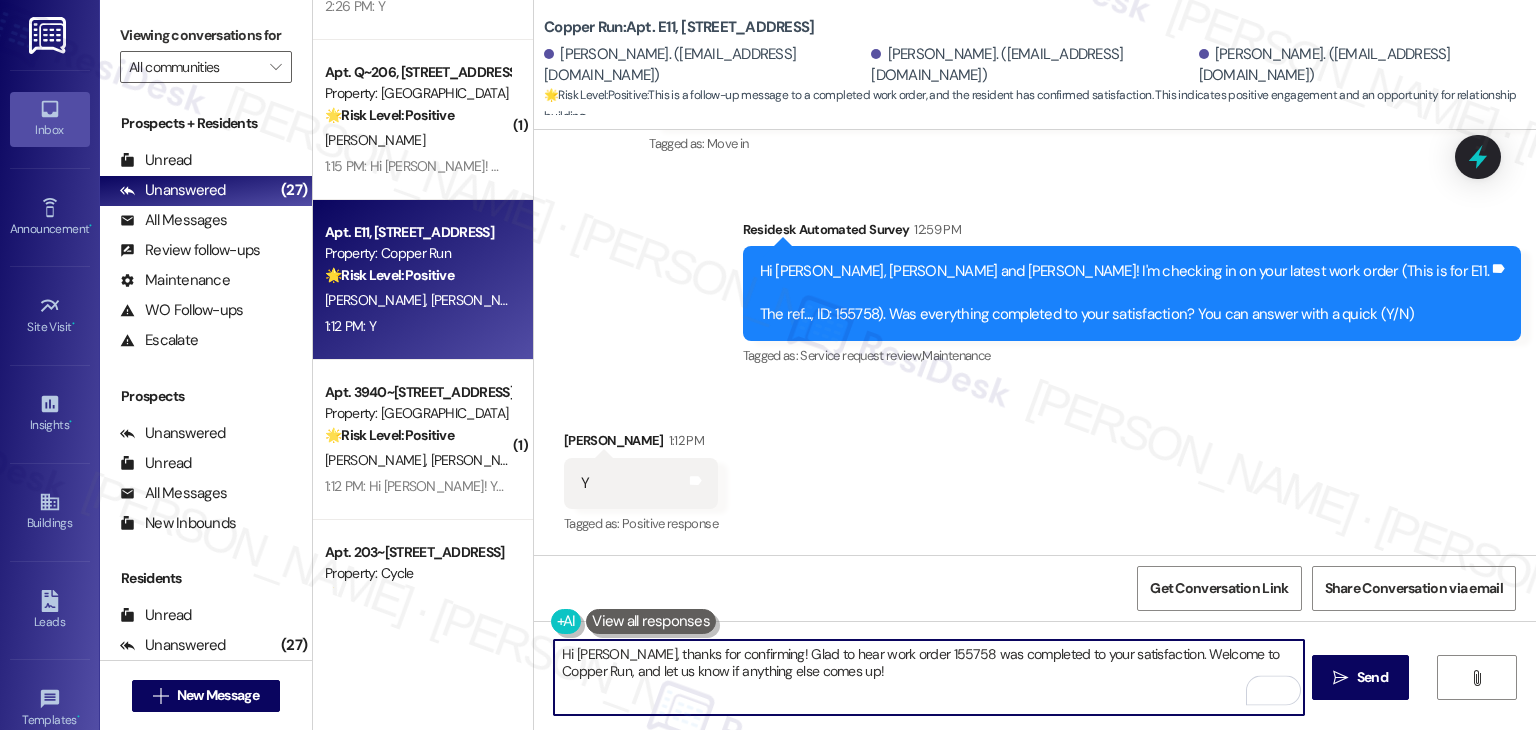 click on "Hi Tyler, thanks for confirming! Glad to hear work order 155758 was completed to your satisfaction. Welcome to Copper Run, and let us know if anything else comes up!" at bounding box center (928, 677) 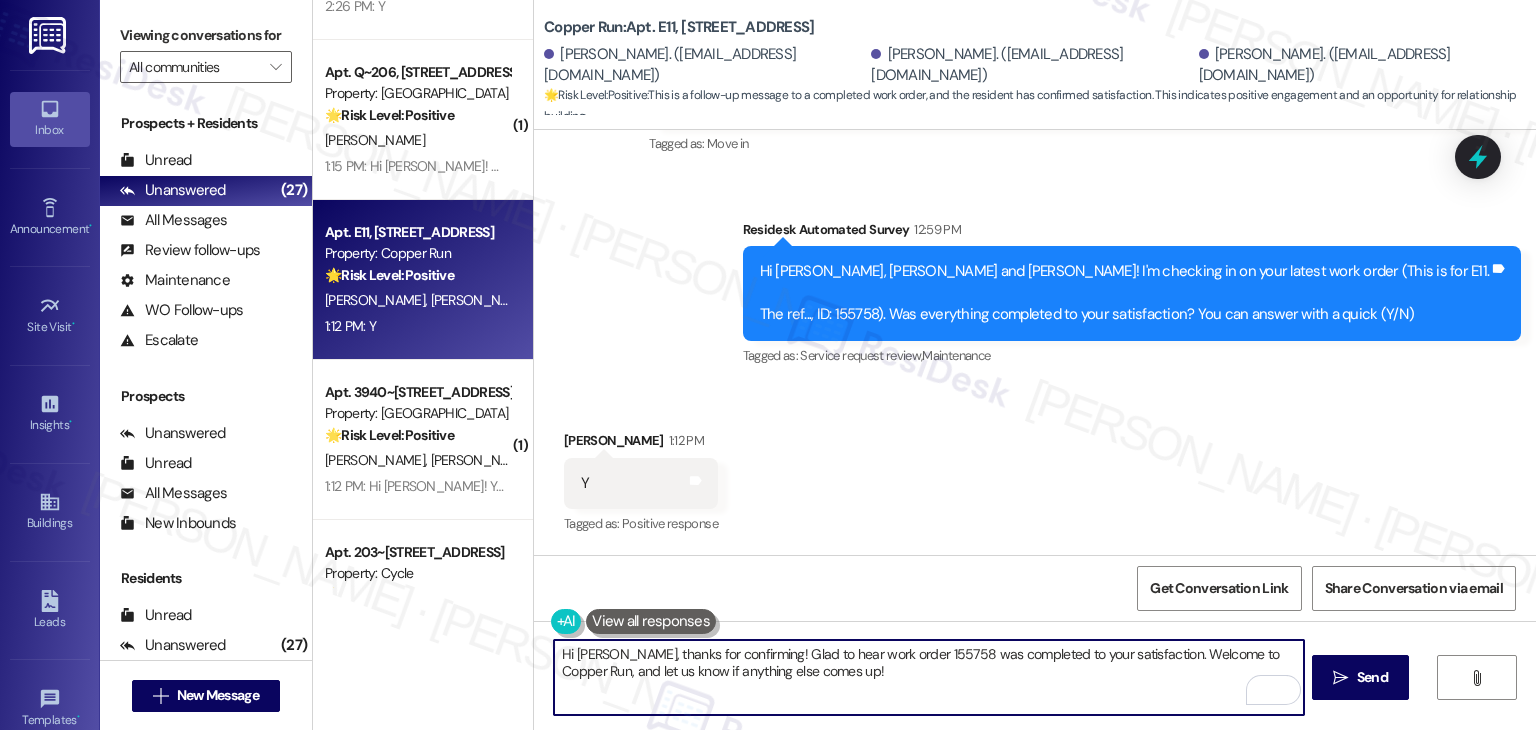 click on "Get Conversation Link Share Conversation via email" at bounding box center (1035, 588) 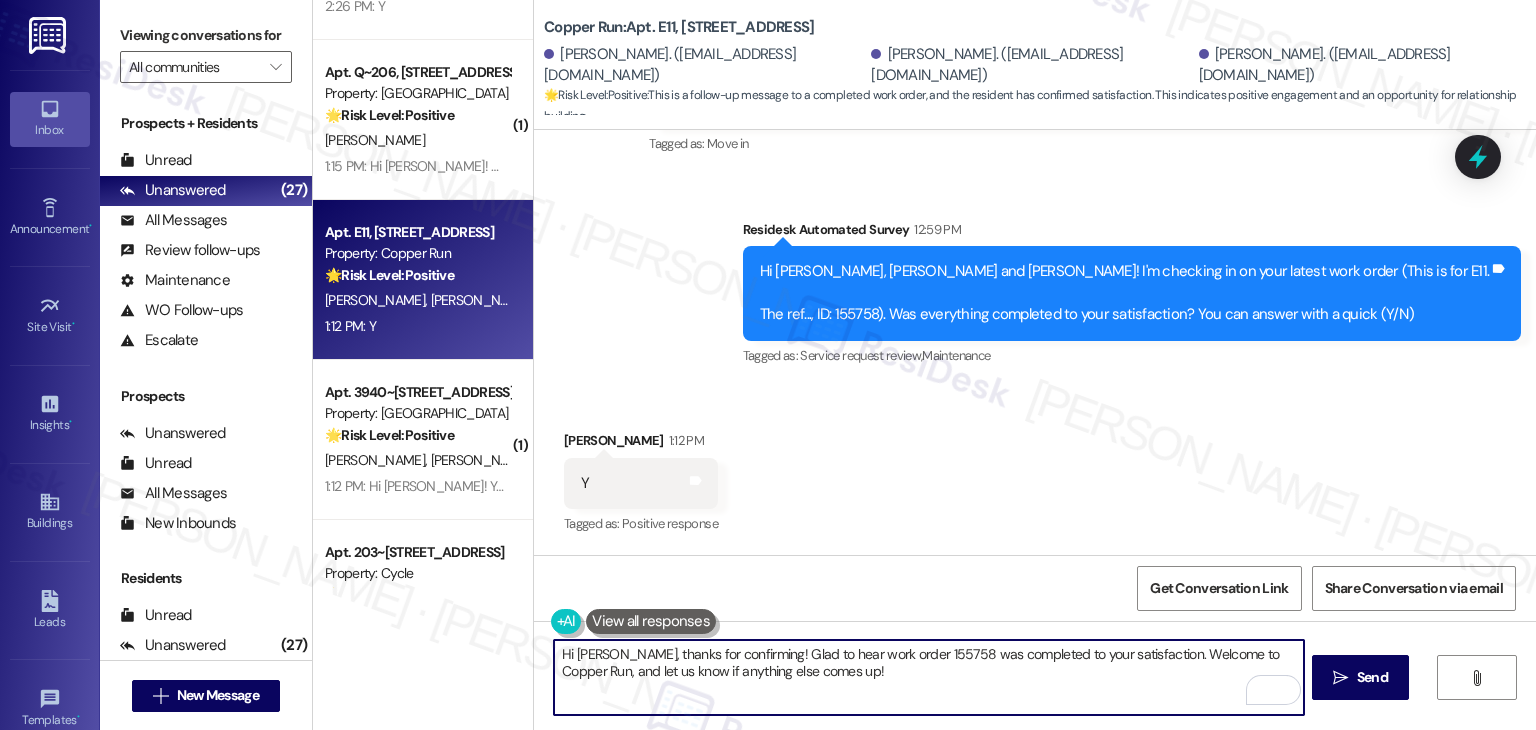 click on "Hi Tyler, thanks for confirming! Glad to hear work order 155758 was completed to your satisfaction. Welcome to Copper Run, and let us know if anything else comes up!" at bounding box center [928, 677] 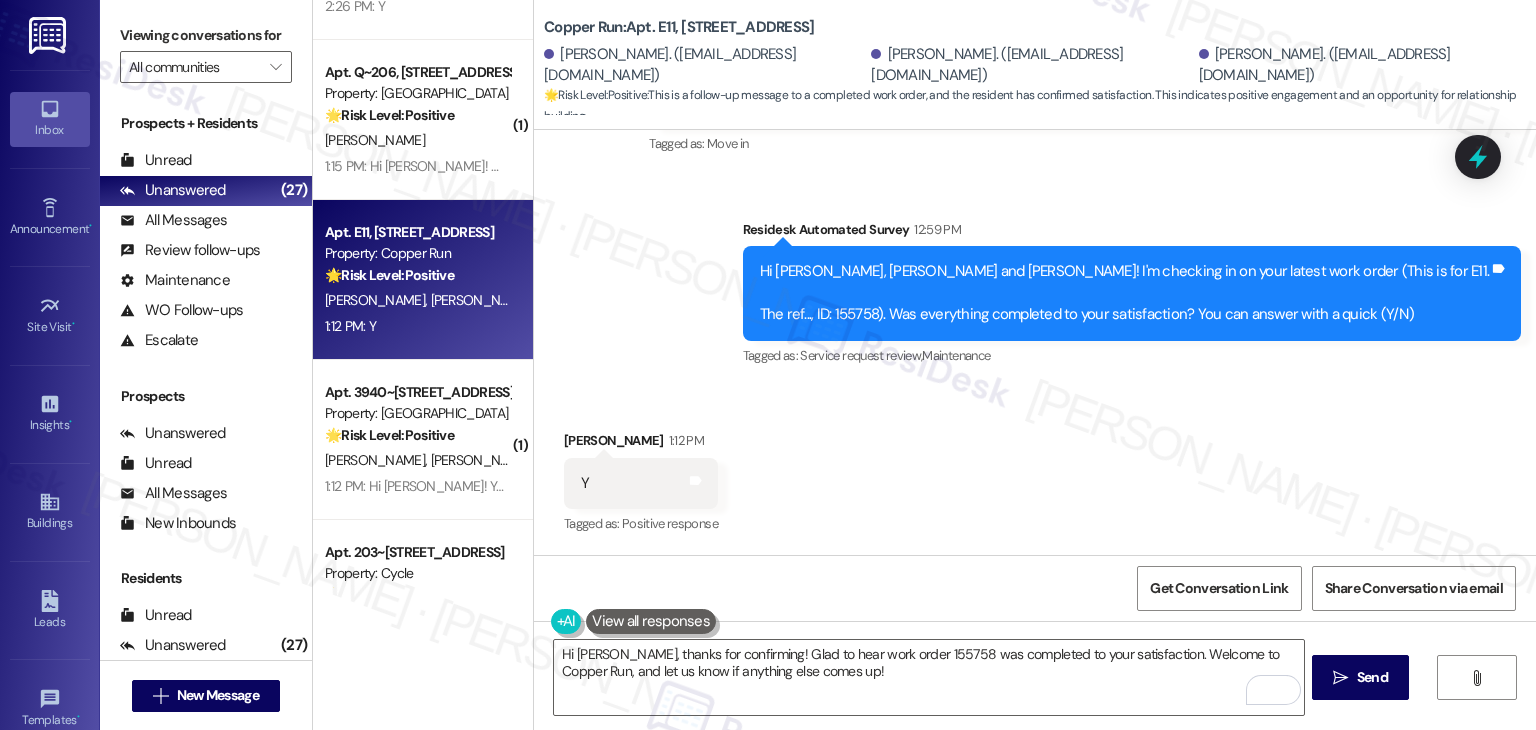drag, startPoint x: 825, startPoint y: 589, endPoint x: 976, endPoint y: 633, distance: 157.28 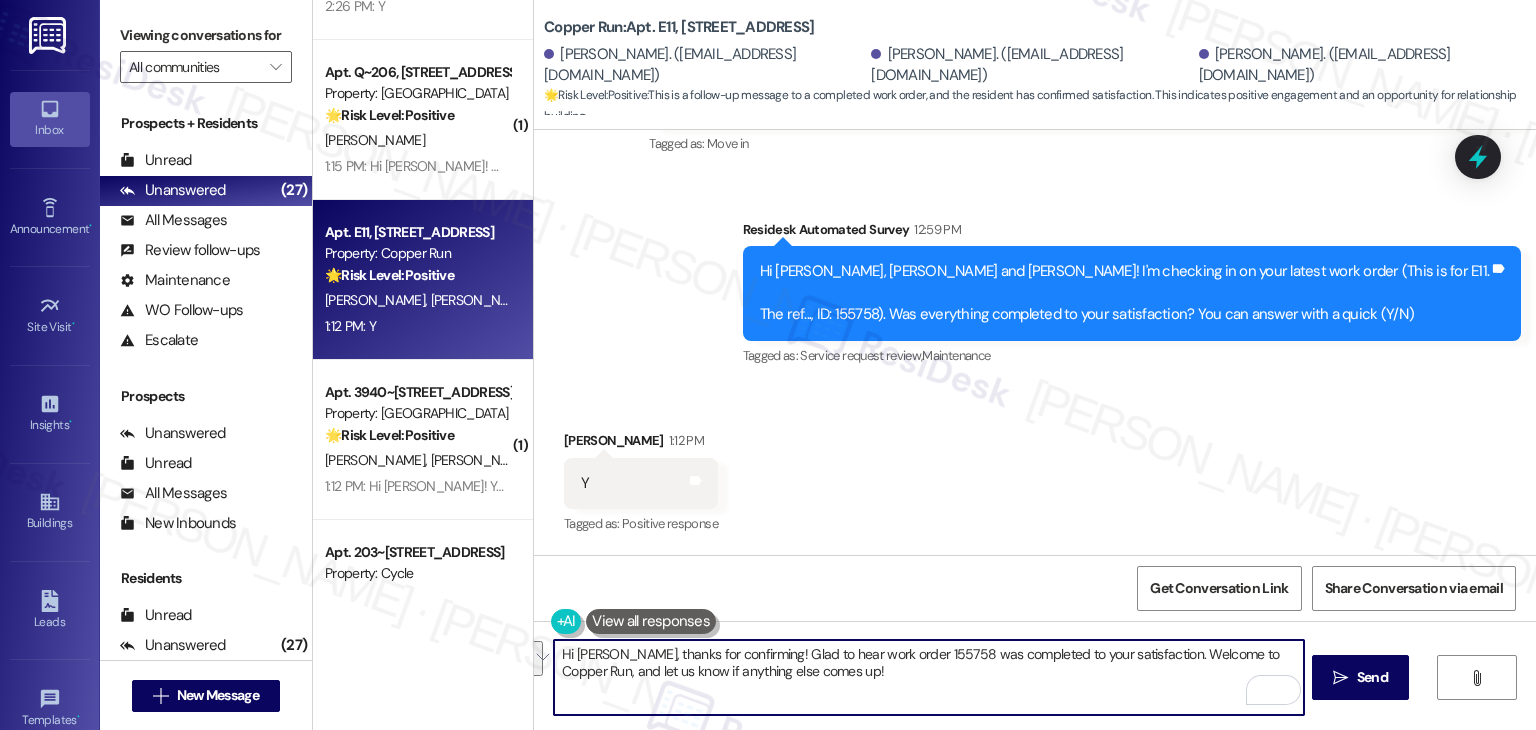drag, startPoint x: 1121, startPoint y: 677, endPoint x: 1123, endPoint y: 657, distance: 20.09975 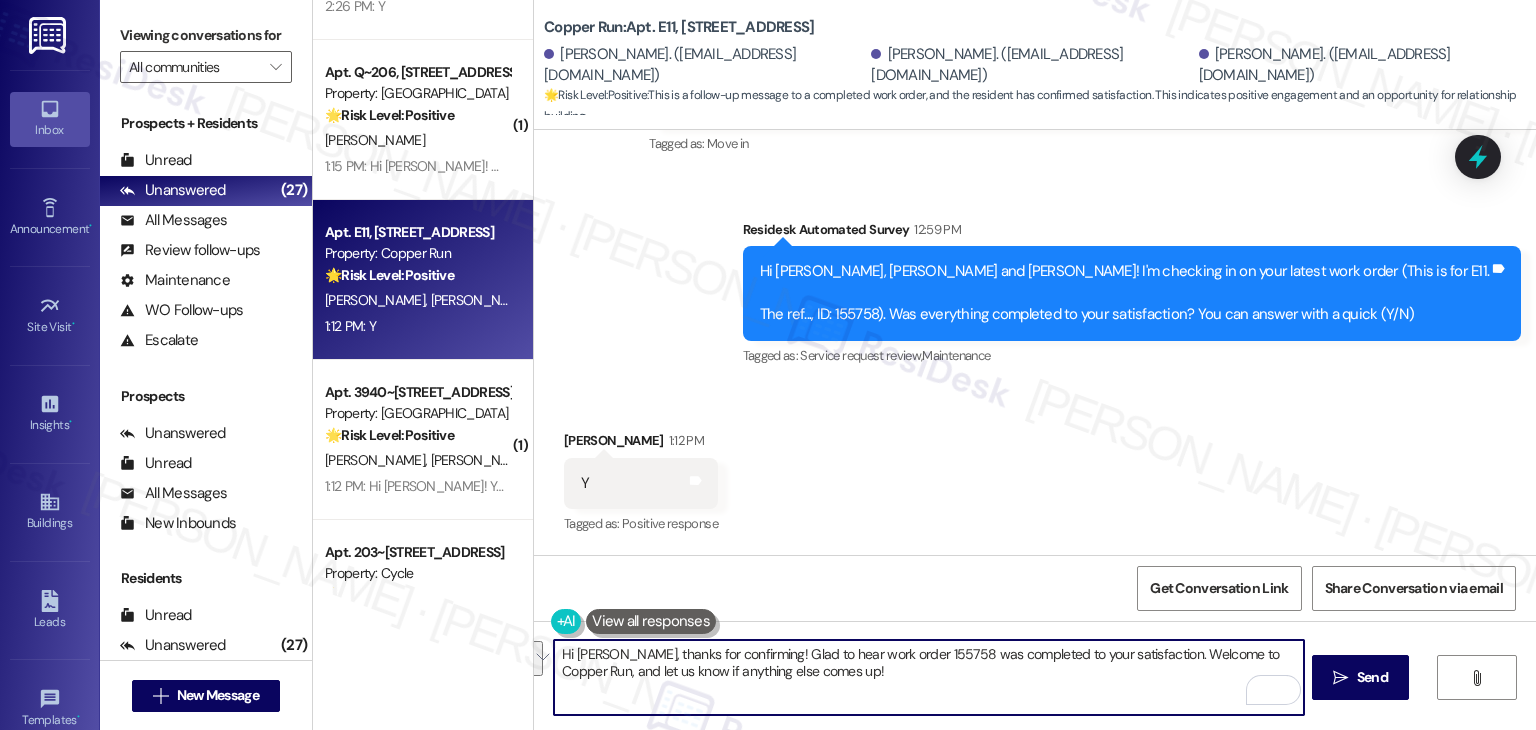 click on "Hi Tyler, thanks for confirming! Glad to hear work order 155758 was completed to your satisfaction. Welcome to Copper Run, and let us know if anything else comes up!" at bounding box center [928, 677] 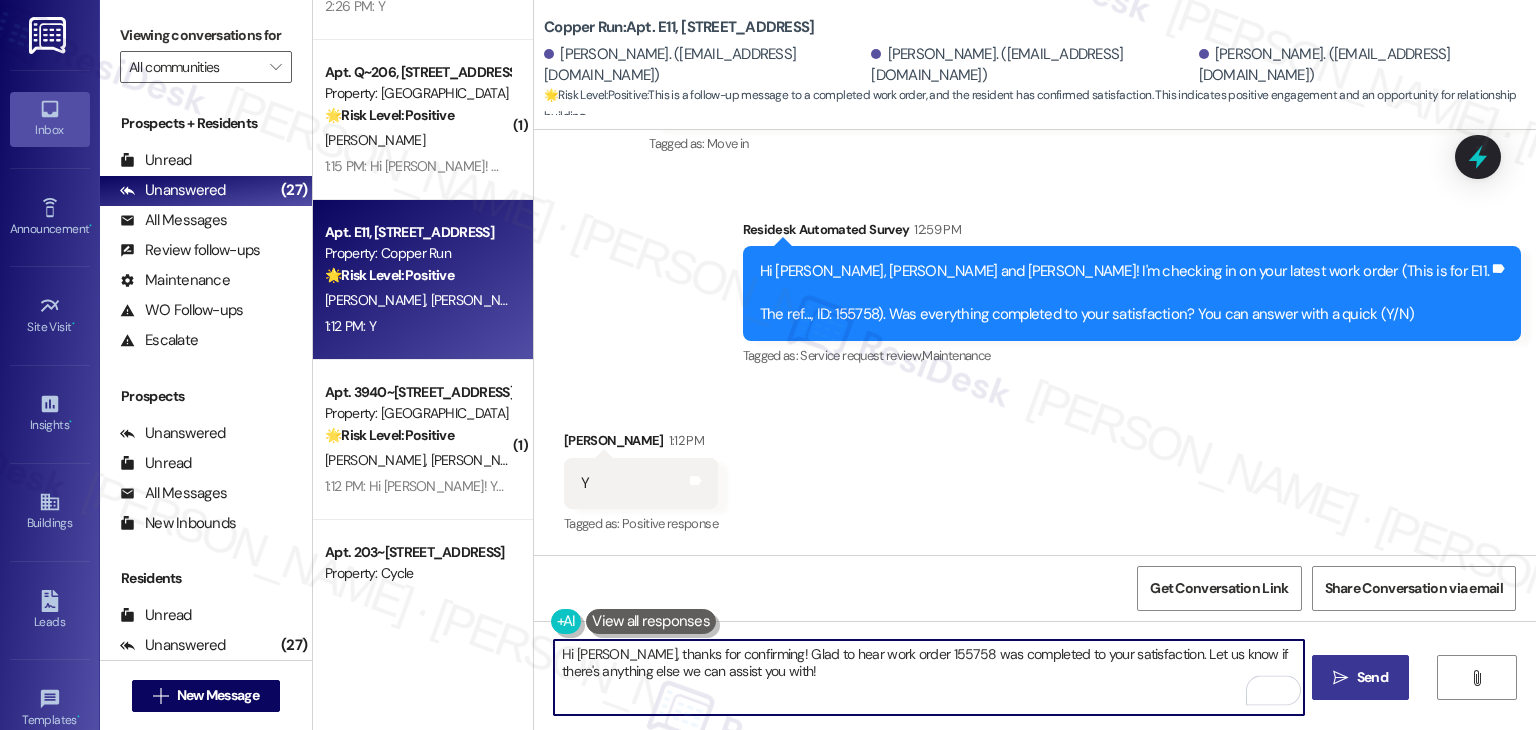 click on "Send" at bounding box center [1372, 677] 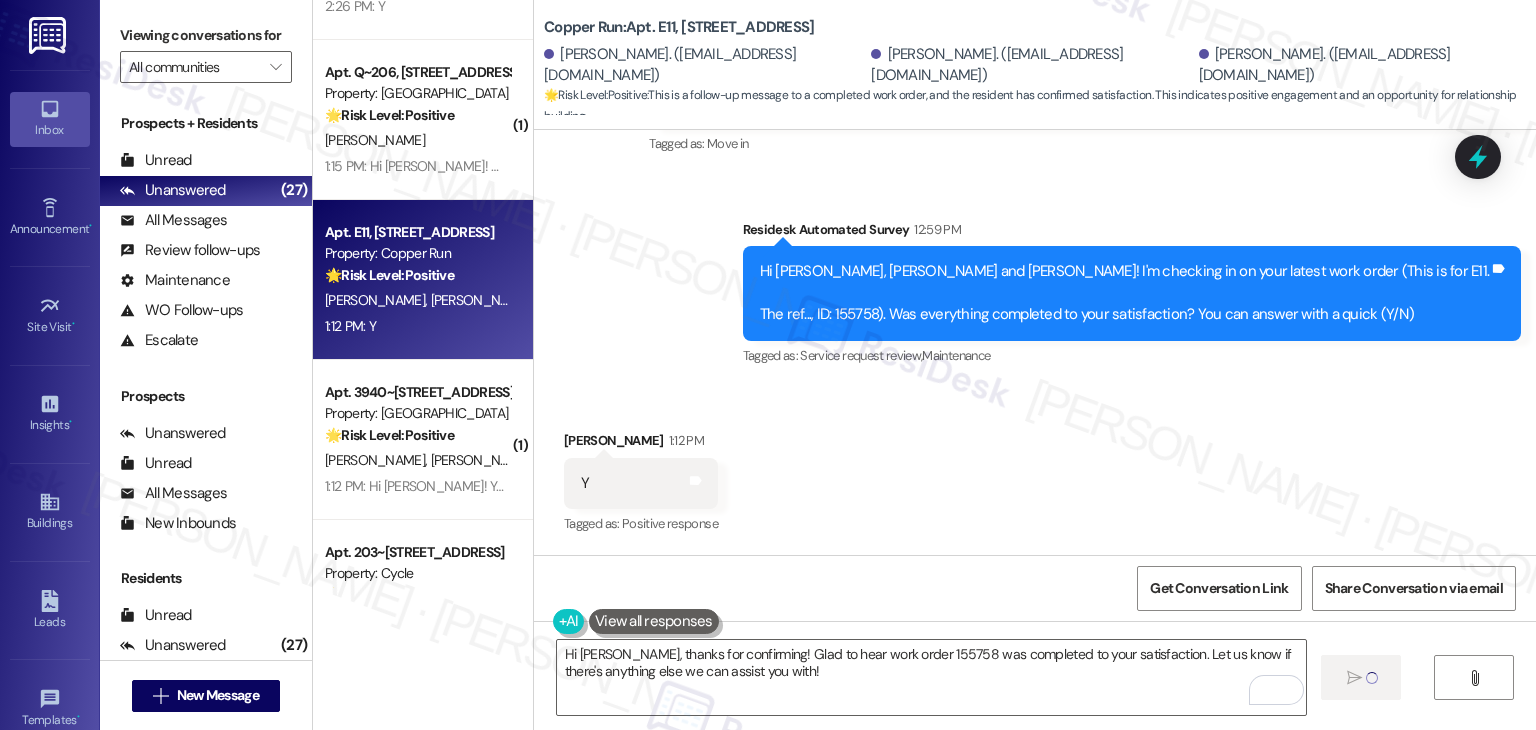 type on "Fetching suggested responses. Please feel free to read through the conversation in the meantime." 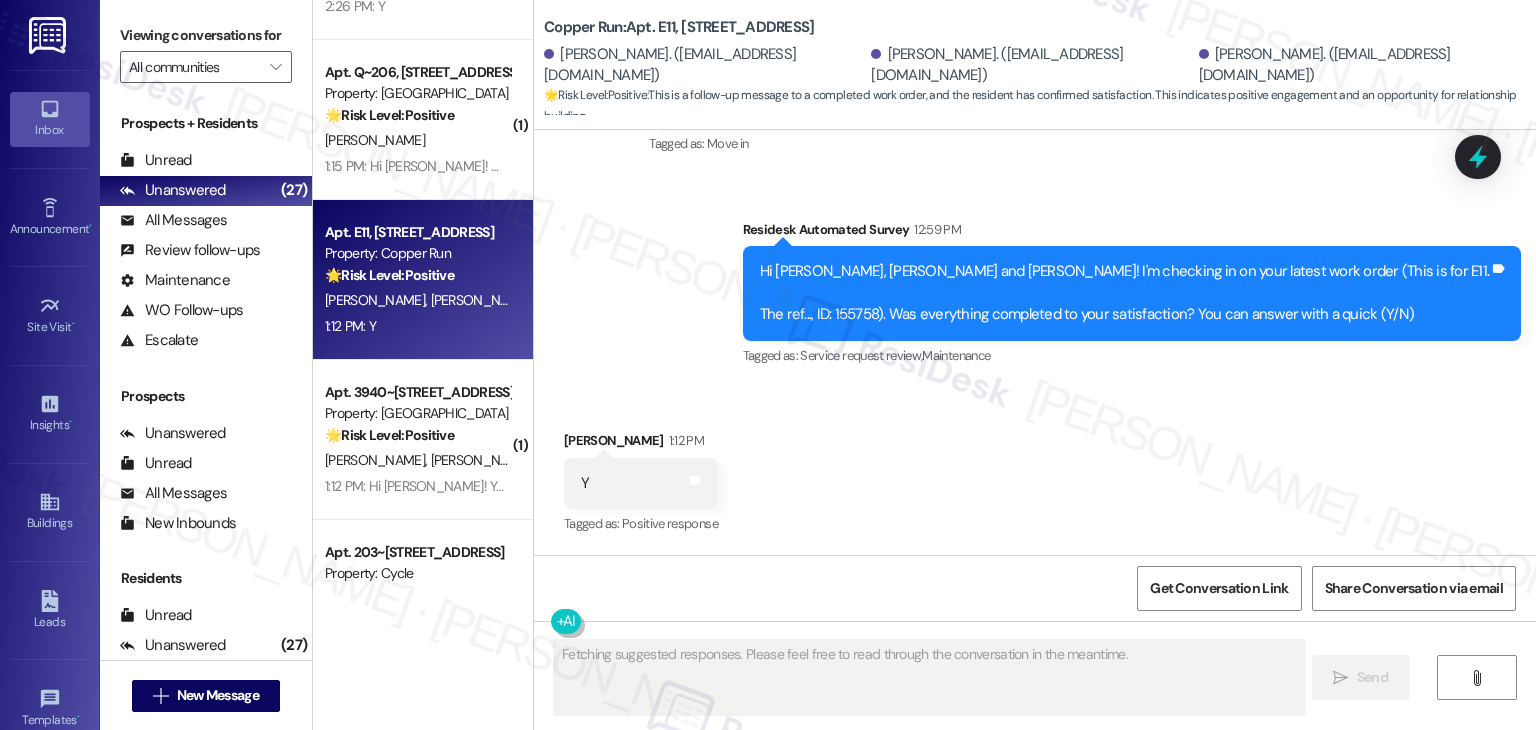 type 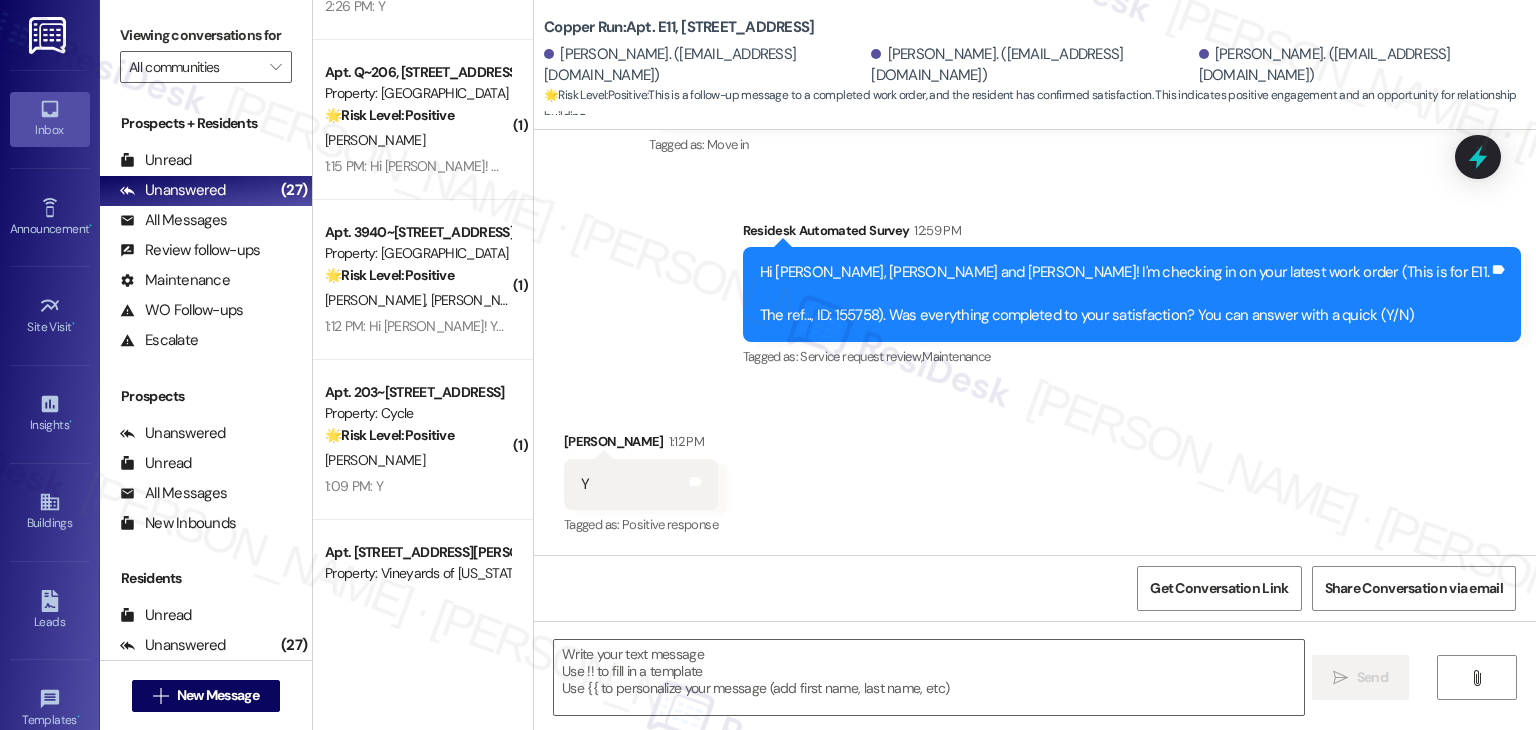 scroll, scrollTop: 463, scrollLeft: 0, axis: vertical 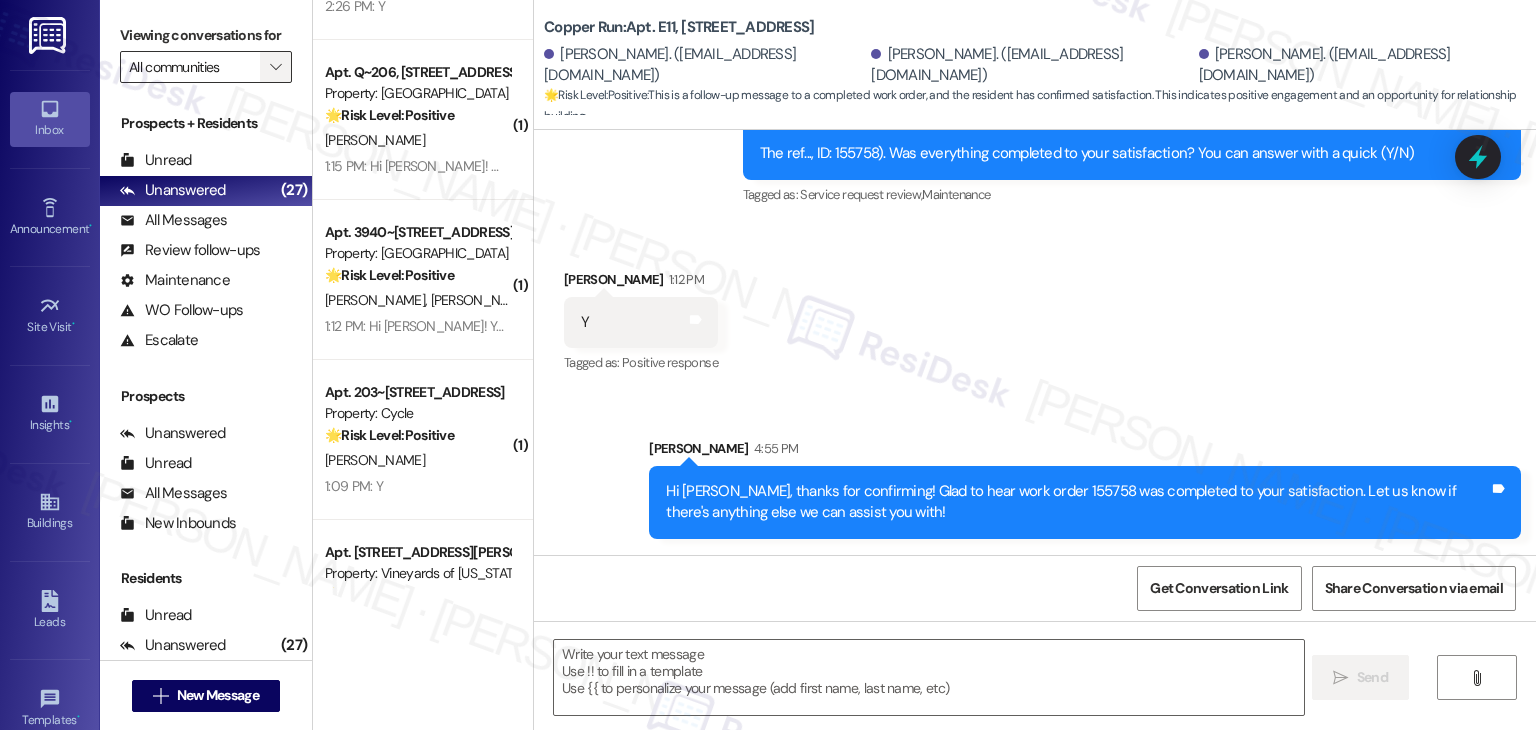 click on "" at bounding box center [276, 67] 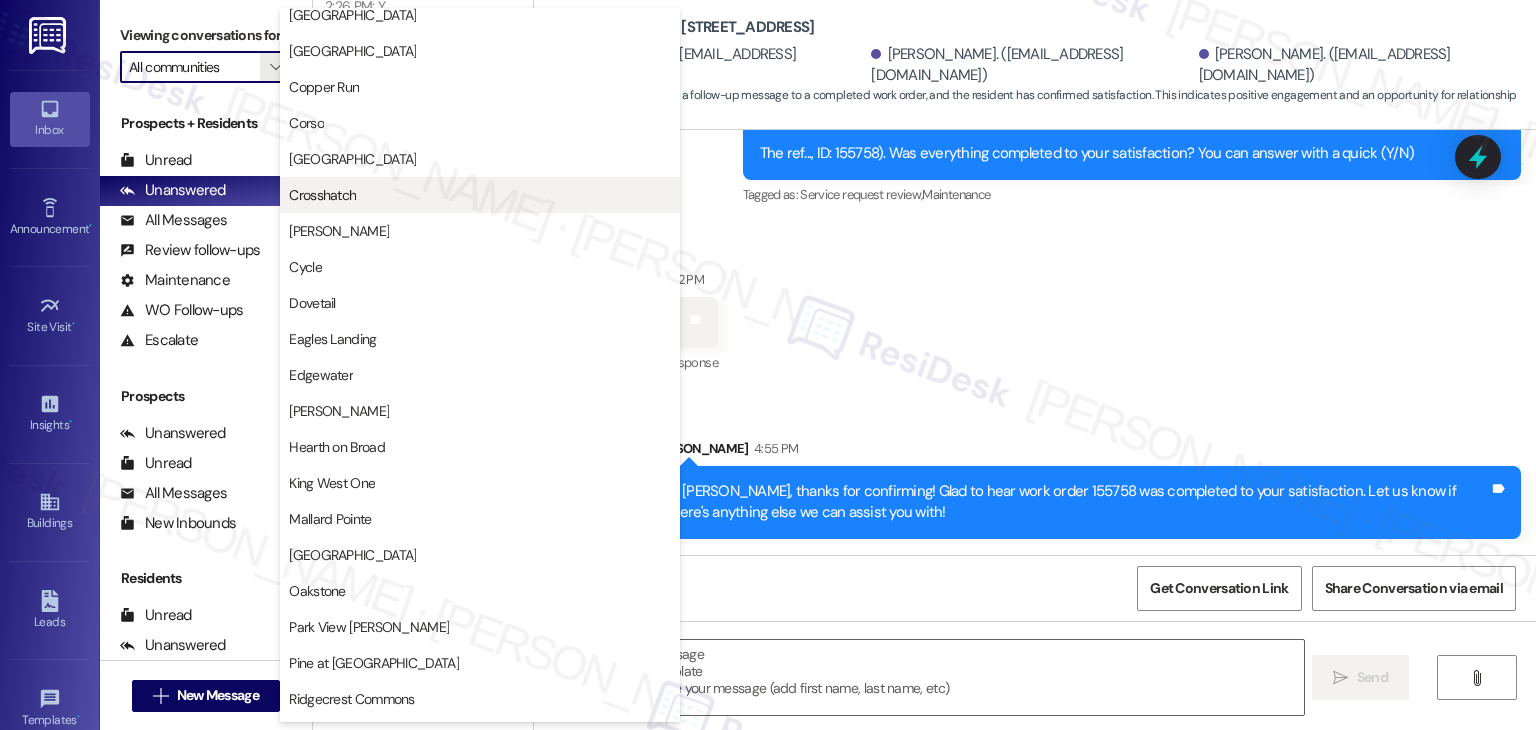 scroll, scrollTop: 600, scrollLeft: 0, axis: vertical 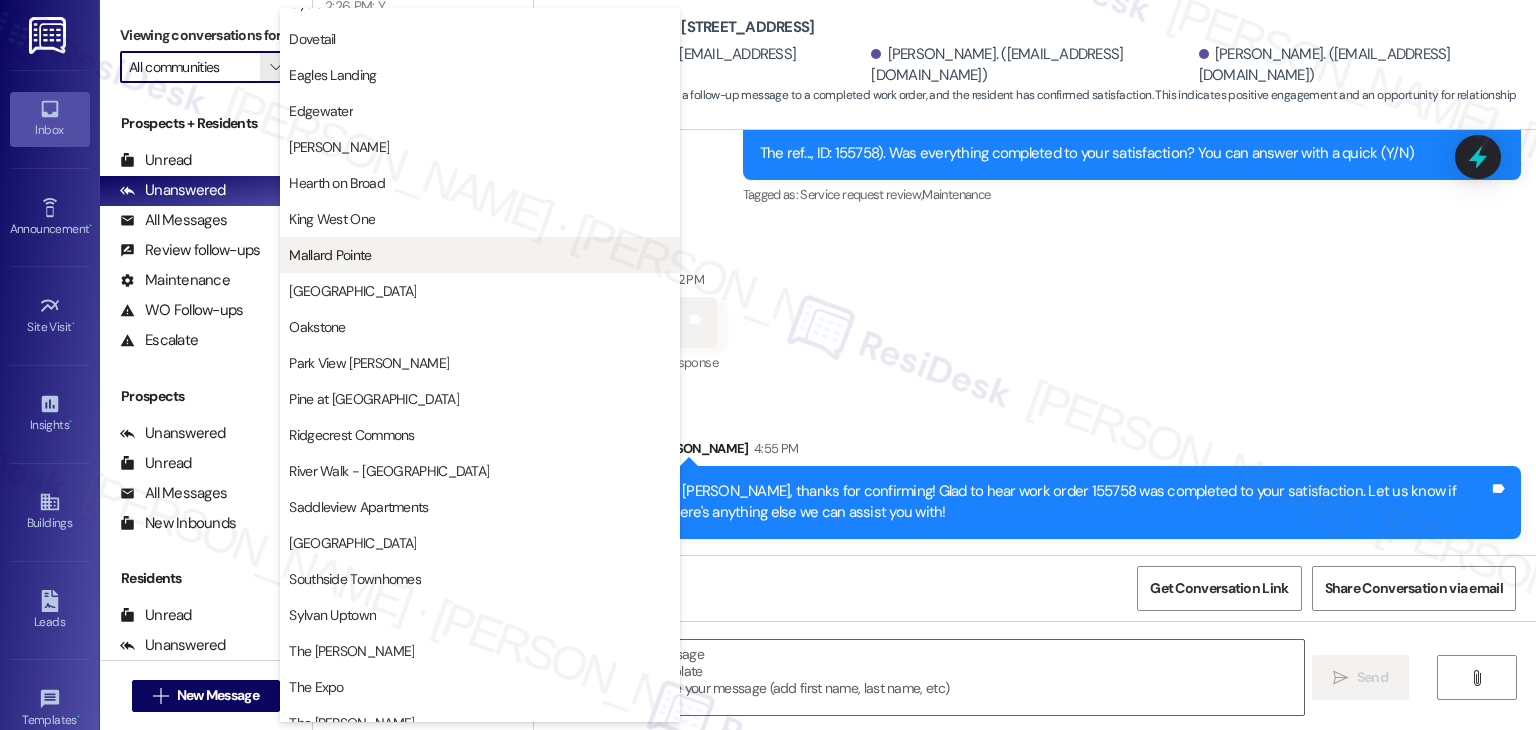 click on "Mallard Pointe" at bounding box center [480, 255] 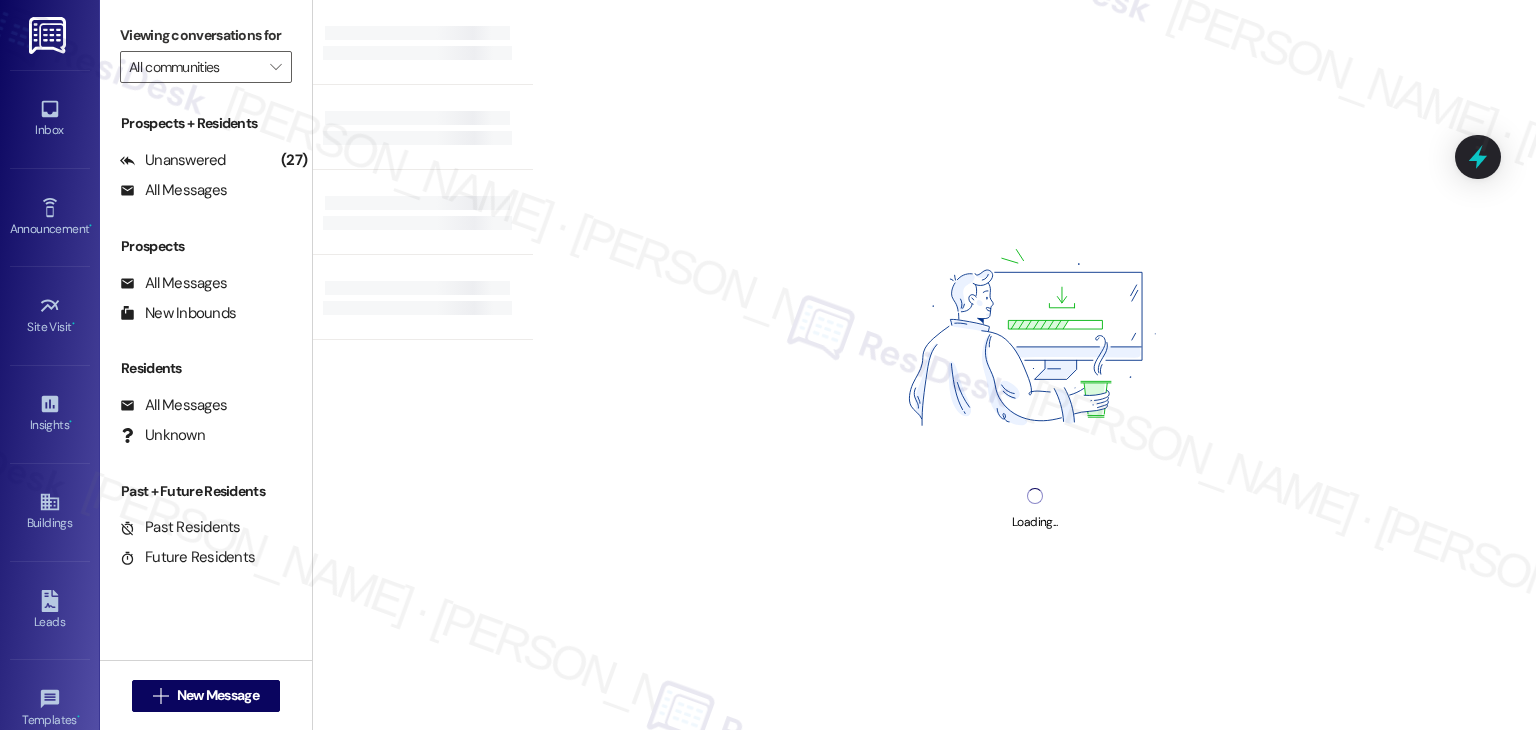 type on "Mallard Pointe" 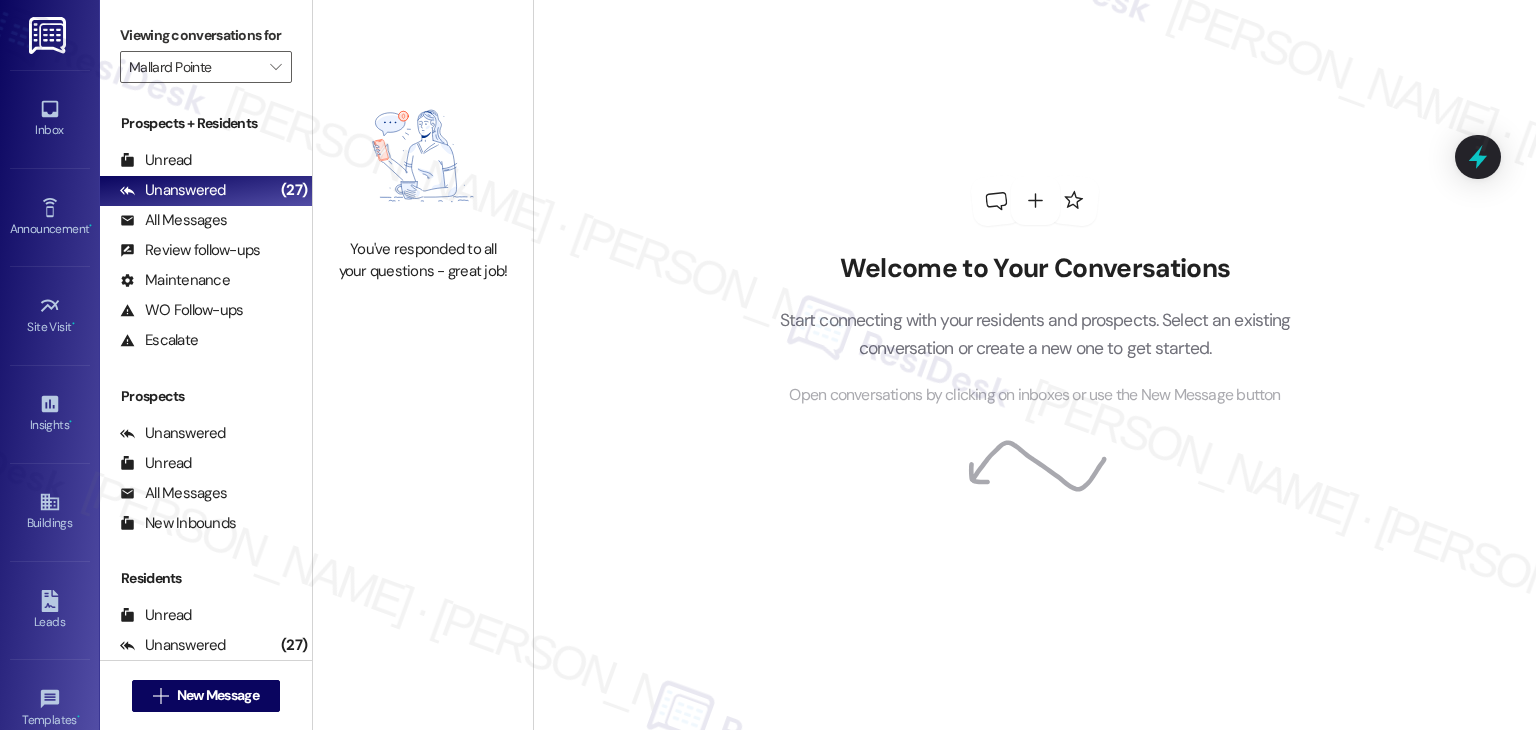 click on "Welcome to Your Conversations Start connecting with your residents and prospects. Select an existing conversation or create a new one to get started. Open conversations by clicking on inboxes or use the New Message button" at bounding box center [1035, 292] 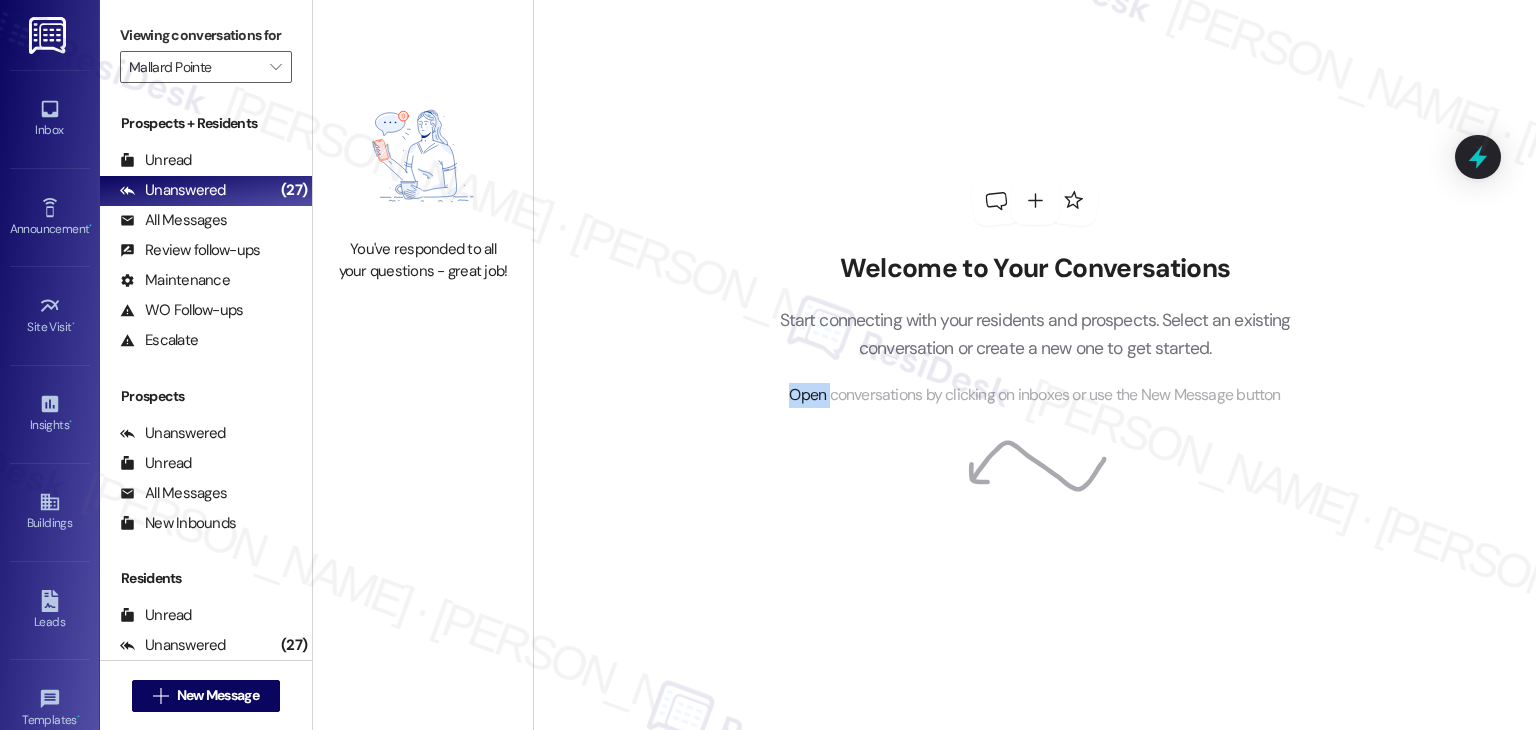 click on "Welcome to Your Conversations Start connecting with your residents and prospects. Select an existing conversation or create a new one to get started. Open conversations by clicking on inboxes or use the New Message button" at bounding box center [1035, 292] 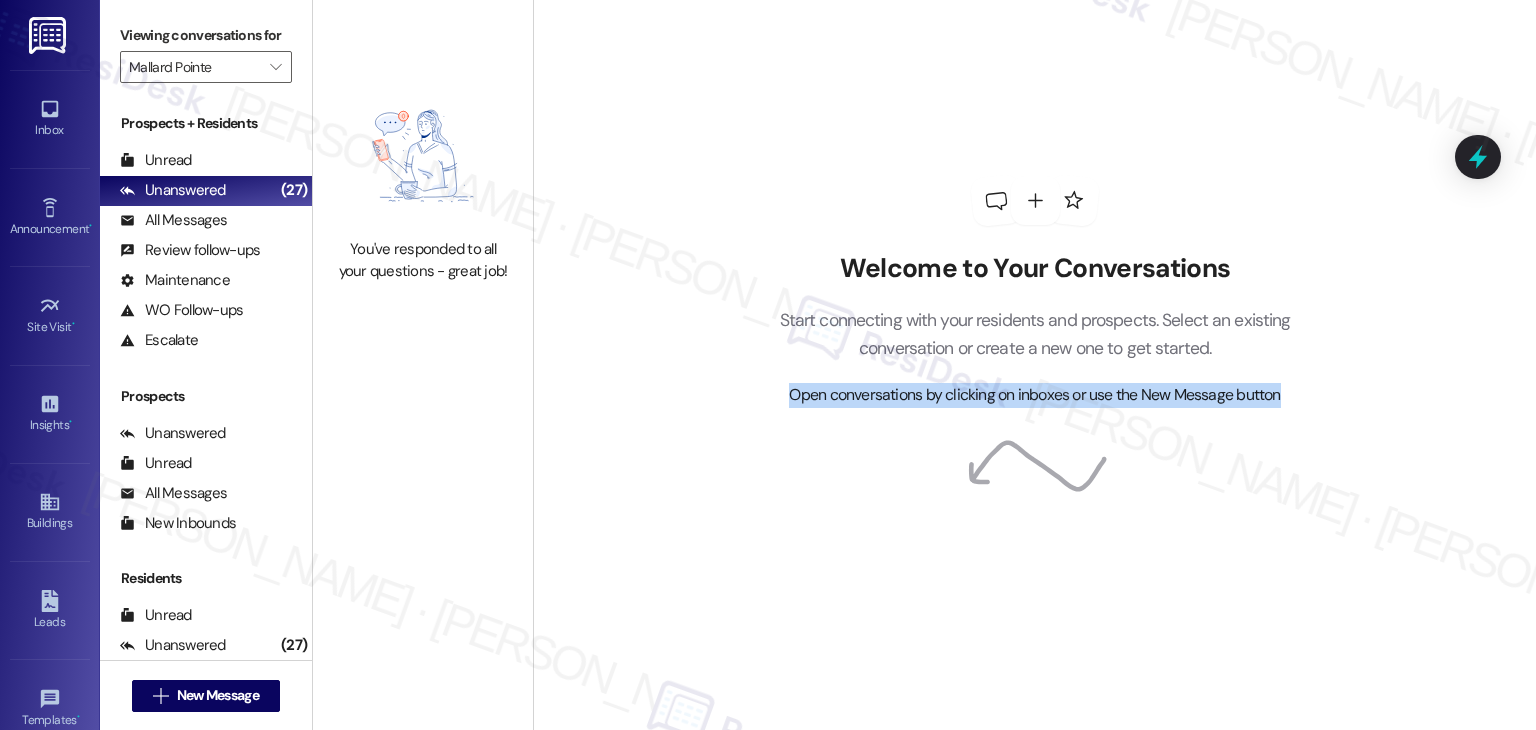 click on "Welcome to Your Conversations Start connecting with your residents and prospects. Select an existing conversation or create a new one to get started. Open conversations by clicking on inboxes or use the New Message button" at bounding box center (1035, 292) 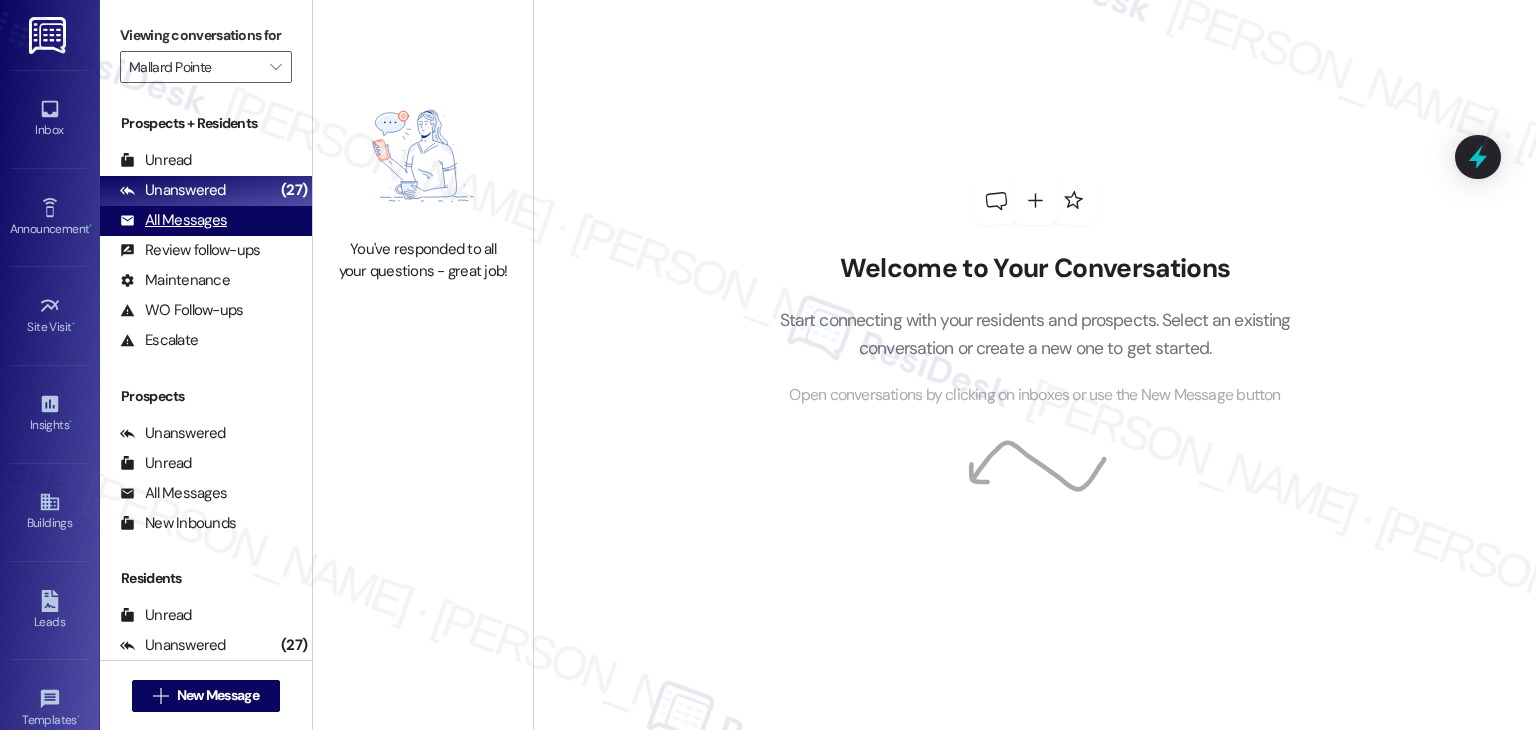 click on "All Messages" at bounding box center (173, 220) 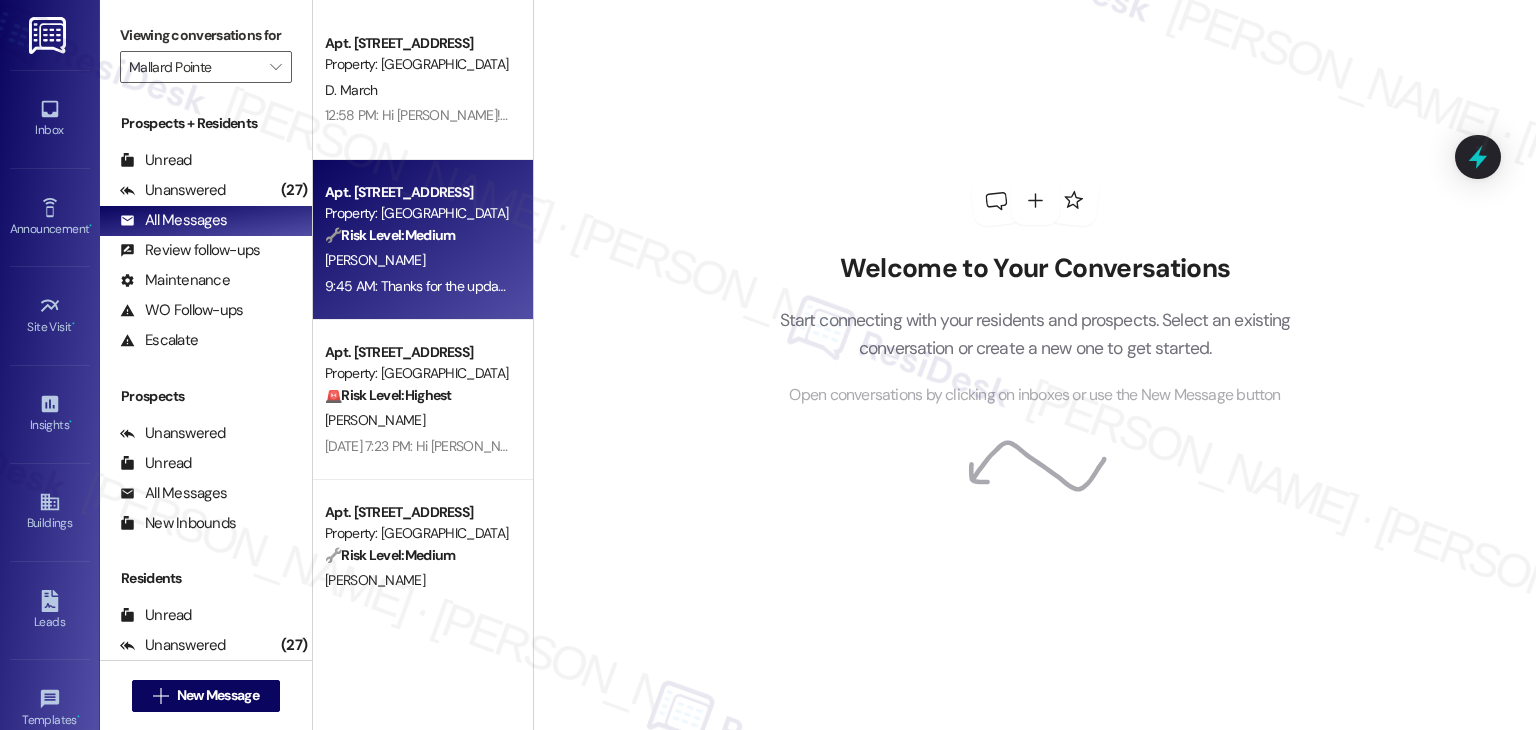 click on "9:45 AM: Thanks for the update, Jean. If you decide you’d like help following up with the site team at any point, just let me know. 9:45 AM: Thanks for the update, Jean. If you decide you’d like help following up with the site team at any point, just let me know." at bounding box center [417, 286] 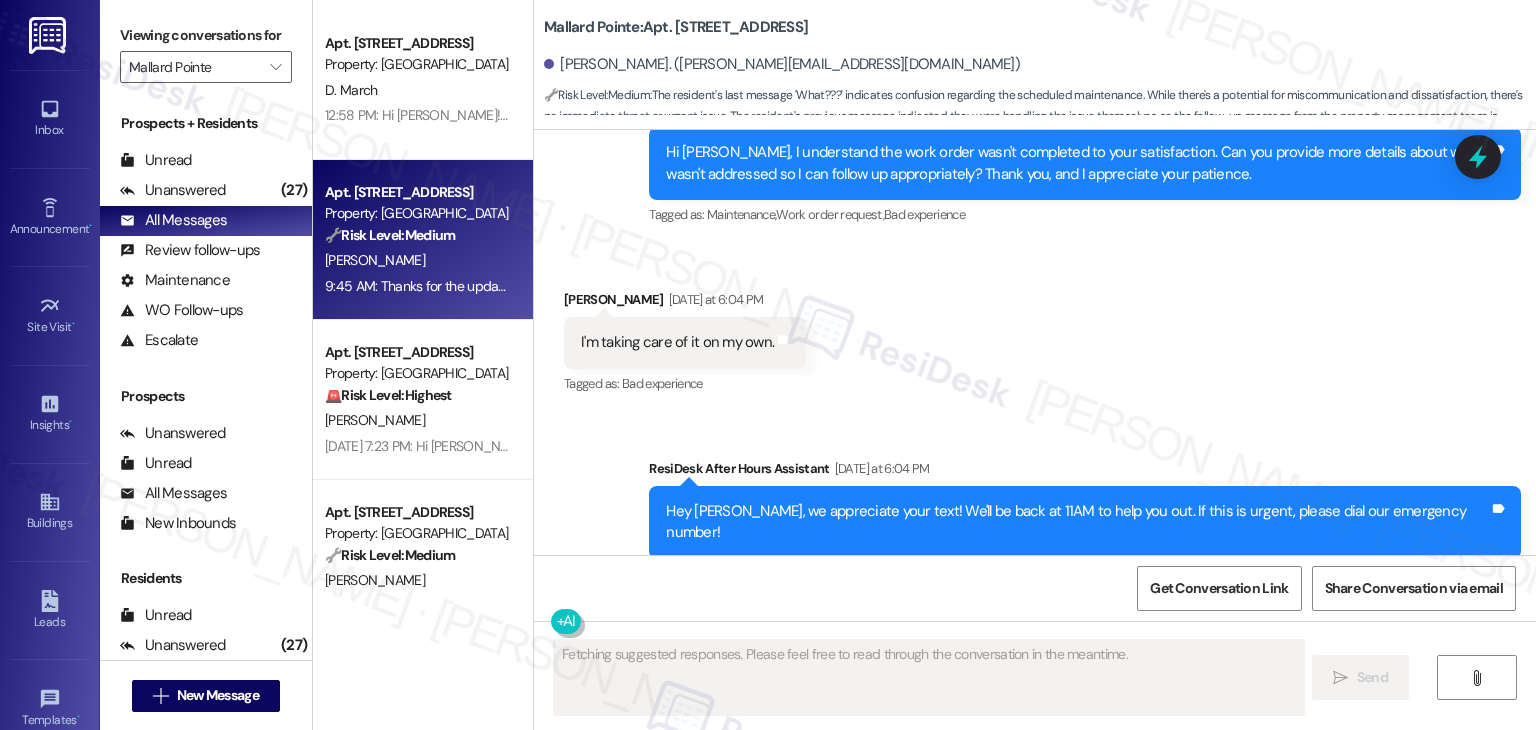 scroll, scrollTop: 7055, scrollLeft: 0, axis: vertical 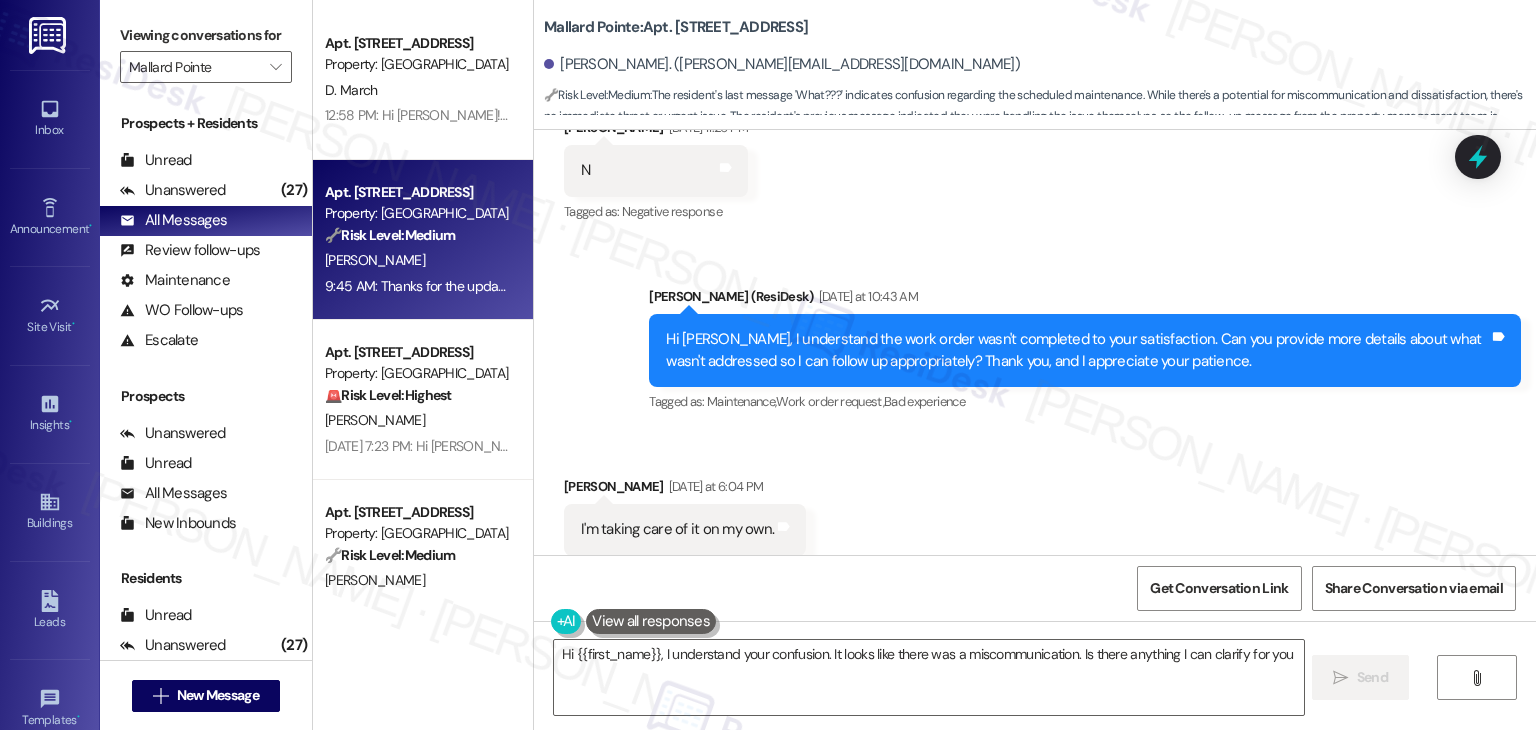 type on "Hi {{first_name}}, I understand your confusion. It looks like there was a miscommunication. Is there anything I can clarify for you?" 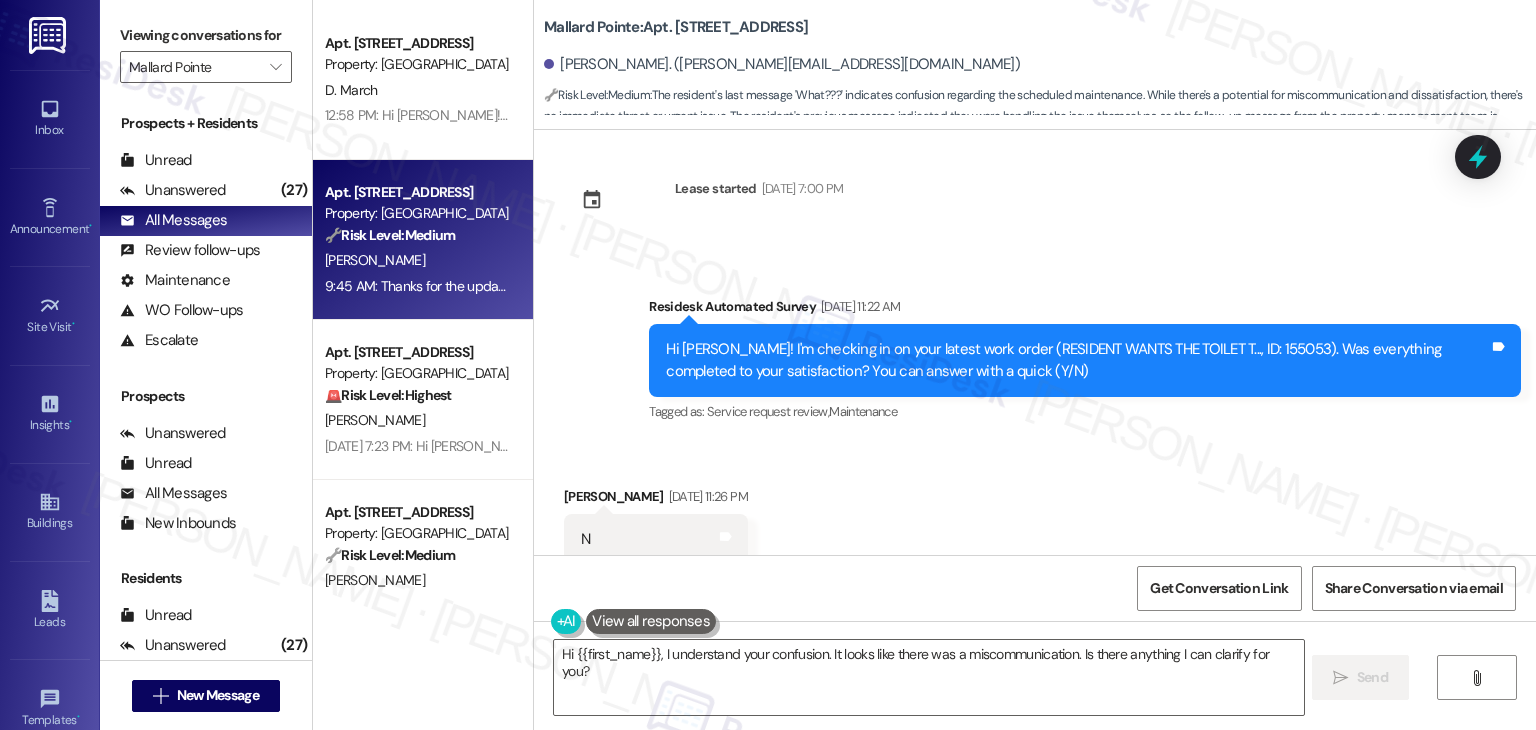 scroll, scrollTop: 6355, scrollLeft: 0, axis: vertical 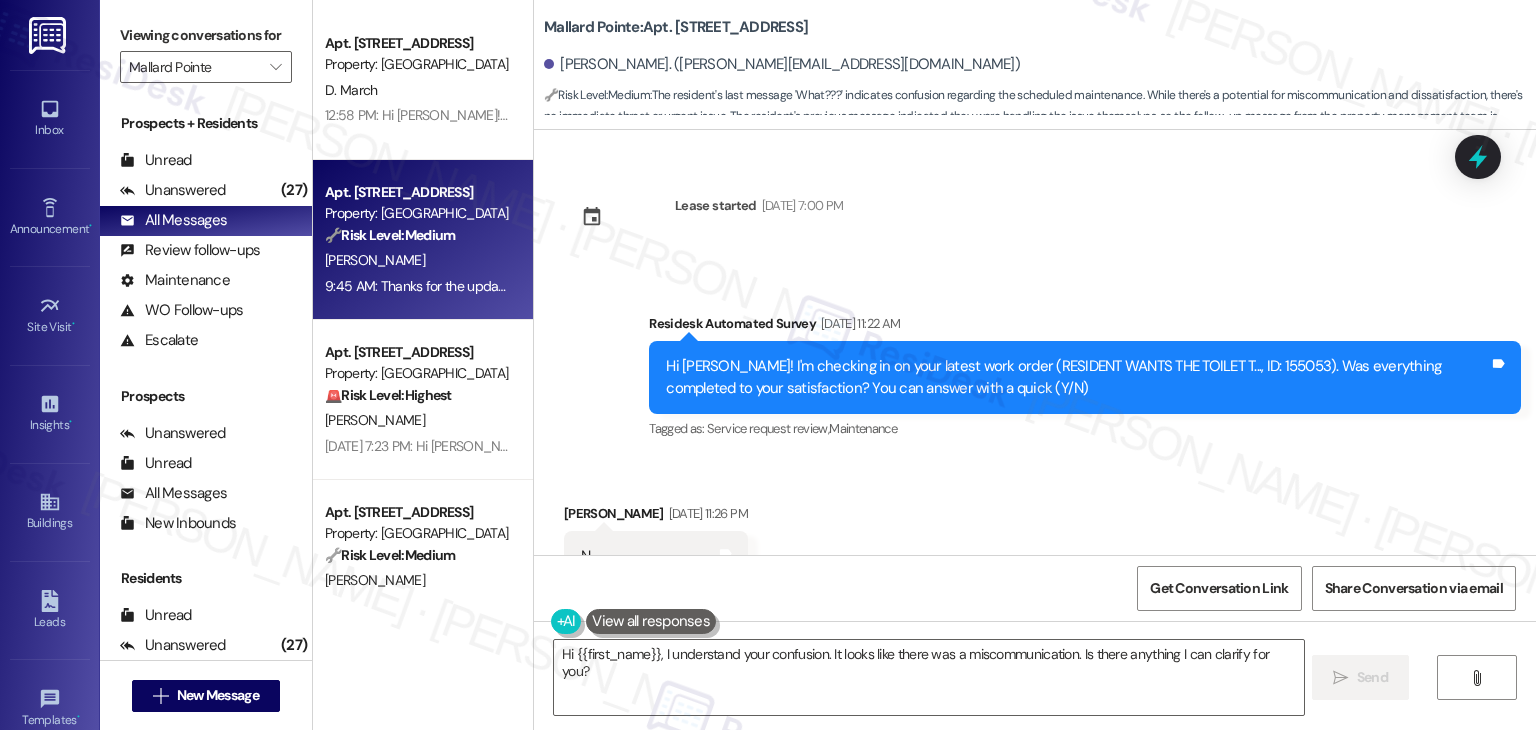 click on "Received via SMS Jean Stivers Jul 25, 2025 at 11:26 PM N Tags and notes Tagged as:   Negative response Click to highlight conversations about Negative response" at bounding box center (1035, 542) 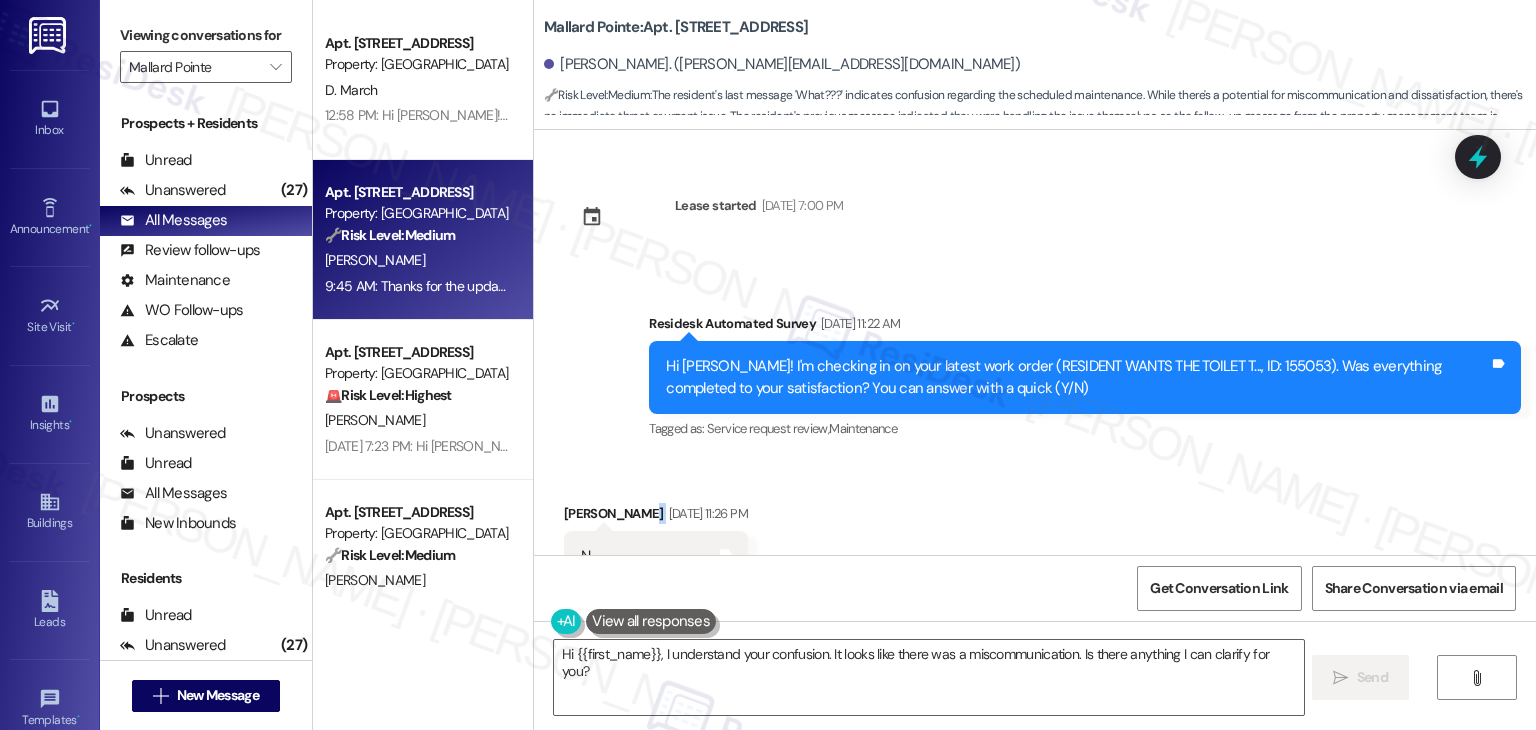 click on "Received via SMS Jean Stivers Jul 25, 2025 at 11:26 PM N Tags and notes Tagged as:   Negative response Click to highlight conversations about Negative response" at bounding box center [1035, 542] 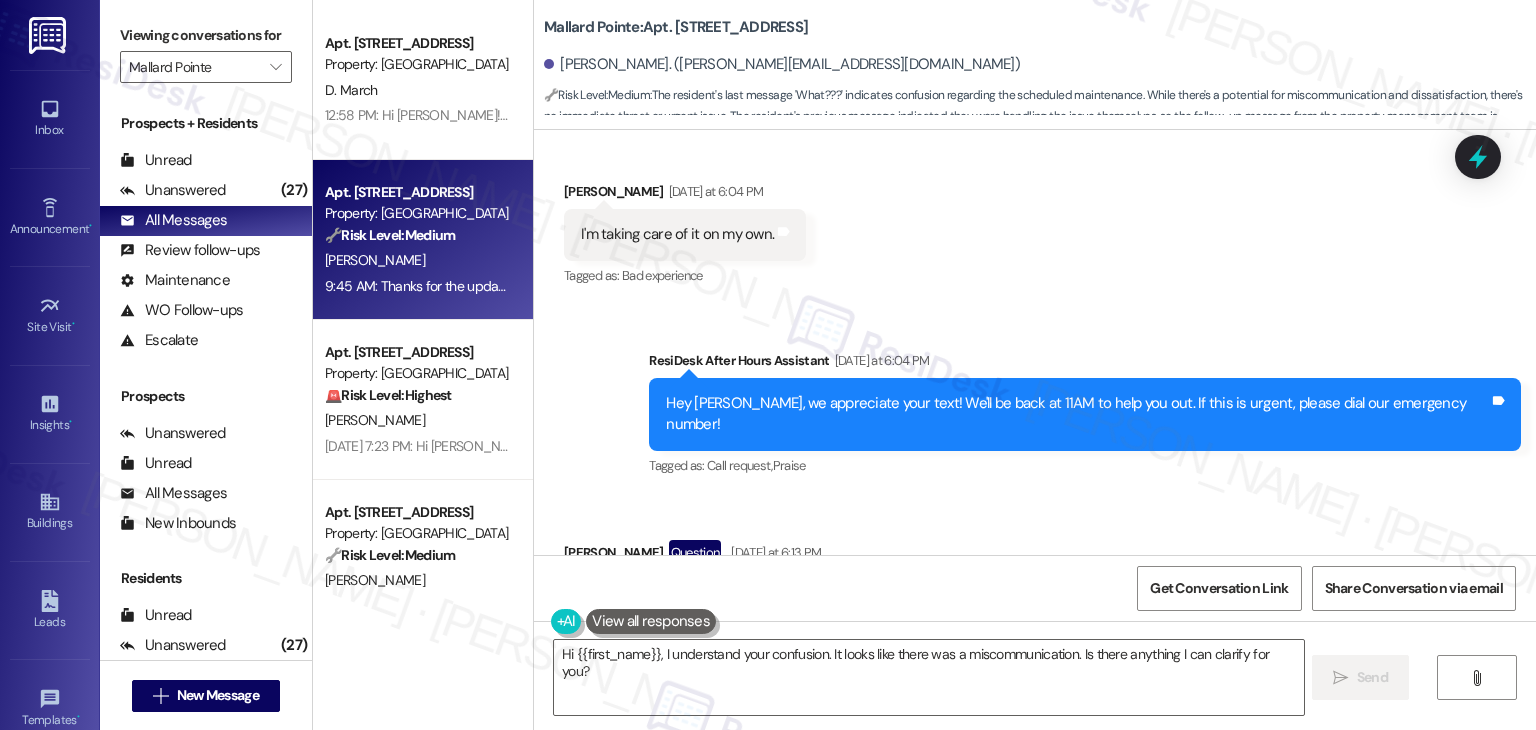 scroll, scrollTop: 7055, scrollLeft: 0, axis: vertical 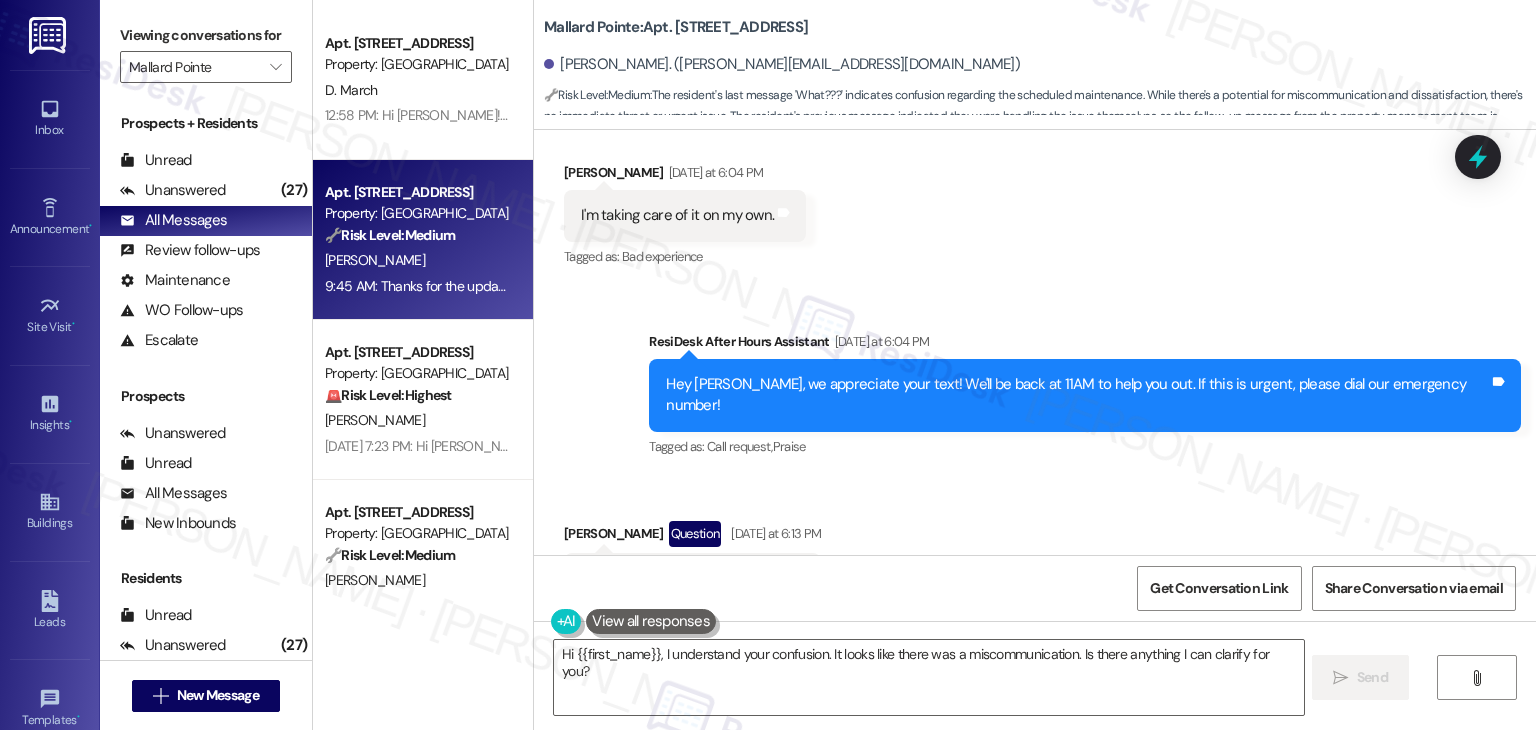 click on "Received via SMS Jean Stivers Question Yesterday at 6:13 PM What???   Tags and notes" at bounding box center [1035, 547] 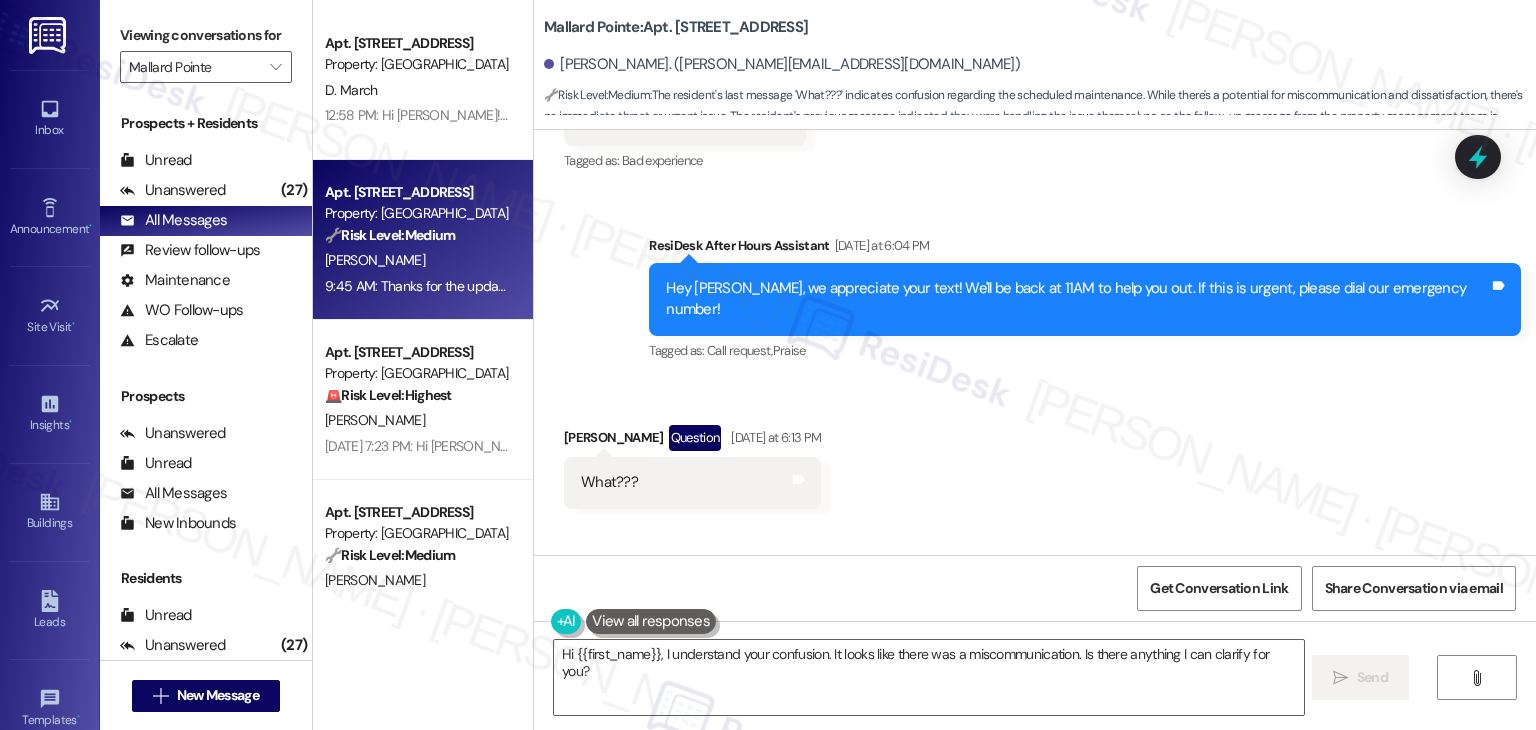 scroll, scrollTop: 7224, scrollLeft: 0, axis: vertical 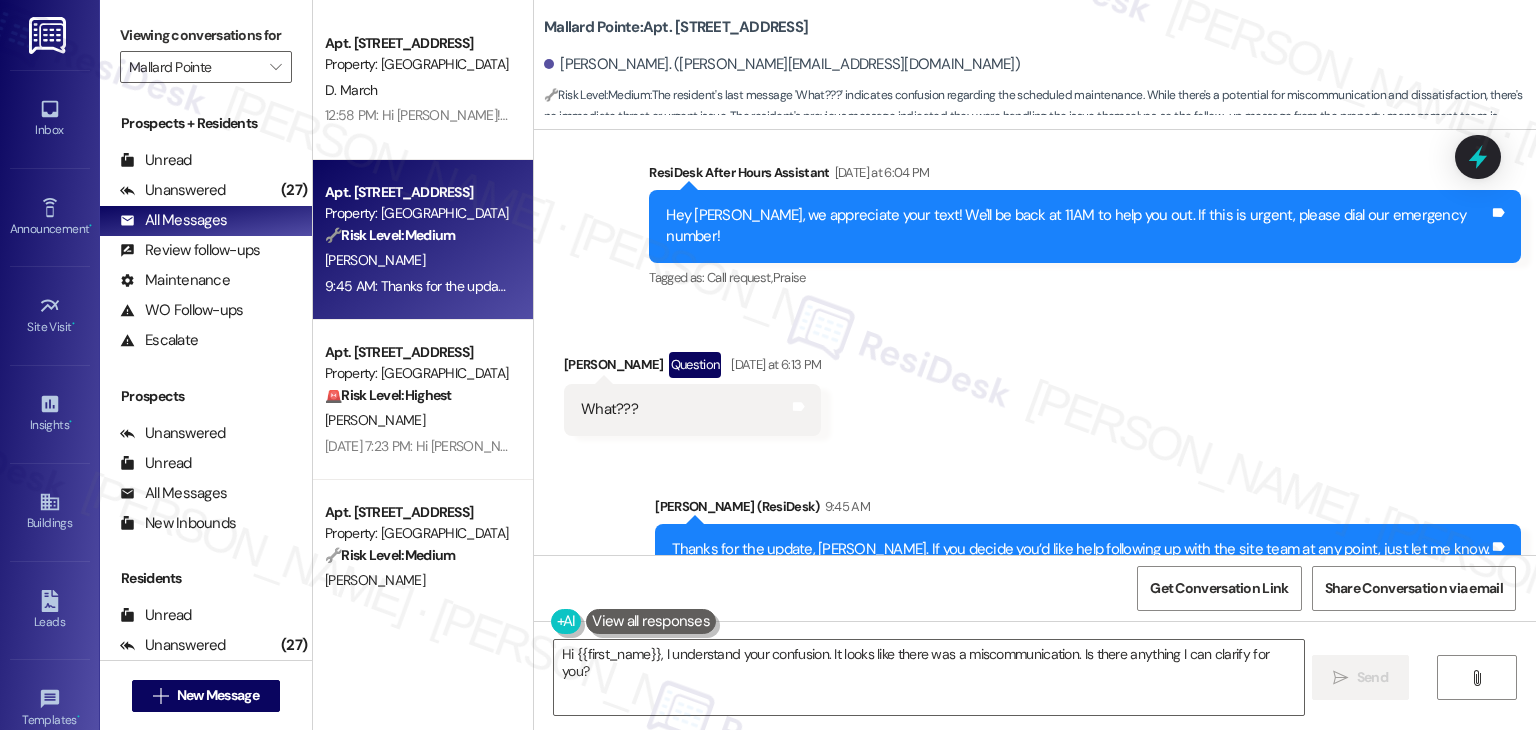 click on "Sent via SMS Dottie  (ResiDesk) 9:45 AM Thanks for the update, Jean. If you decide you’d like help following up with the site team at any point, just let me know. Tags and notes Tagged as:   Praise ,  Click to highlight conversations about Praise Call request Click to highlight conversations about Call request" at bounding box center (1035, 535) 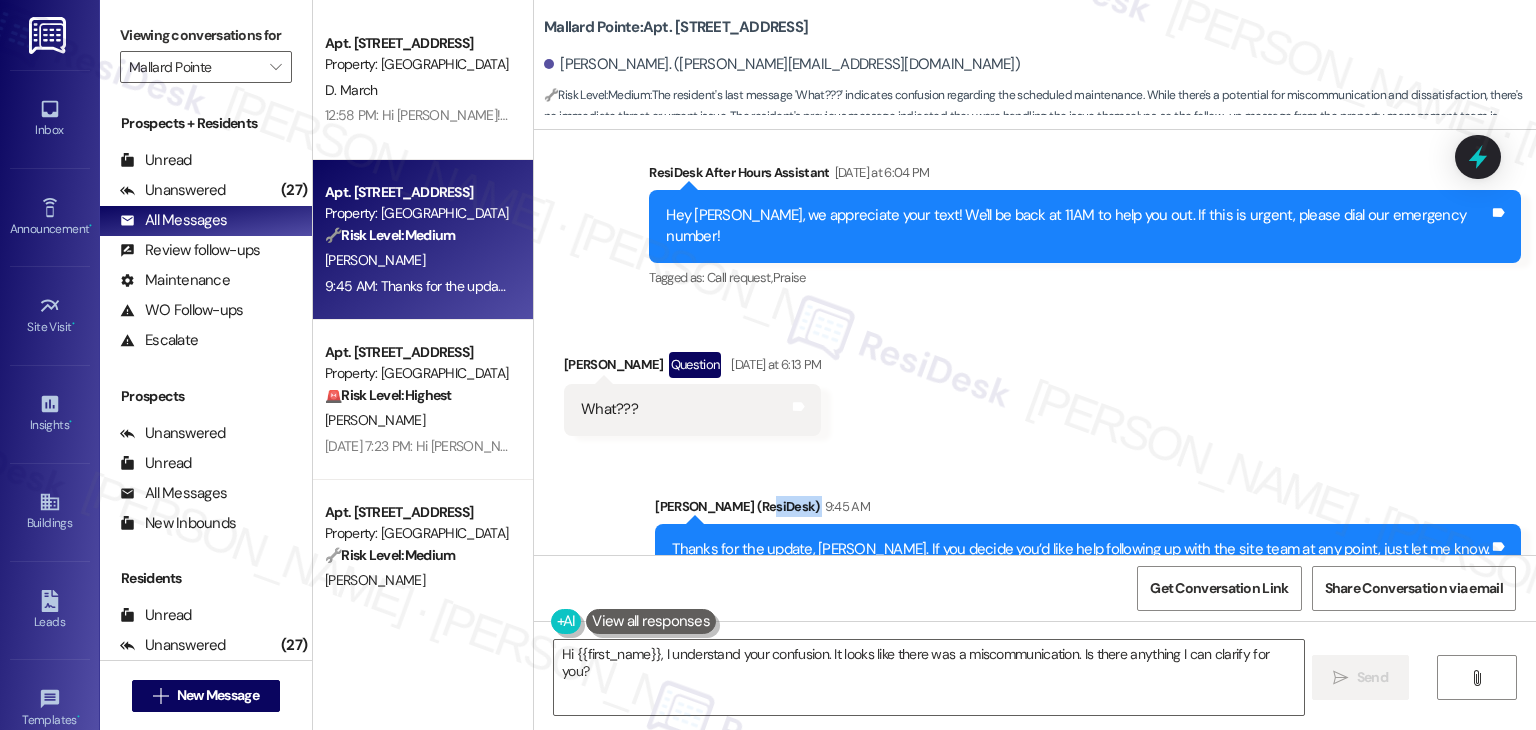 click on "Sent via SMS Dottie  (ResiDesk) 9:45 AM Thanks for the update, Jean. If you decide you’d like help following up with the site team at any point, just let me know. Tags and notes Tagged as:   Praise ,  Click to highlight conversations about Praise Call request Click to highlight conversations about Call request" at bounding box center [1035, 535] 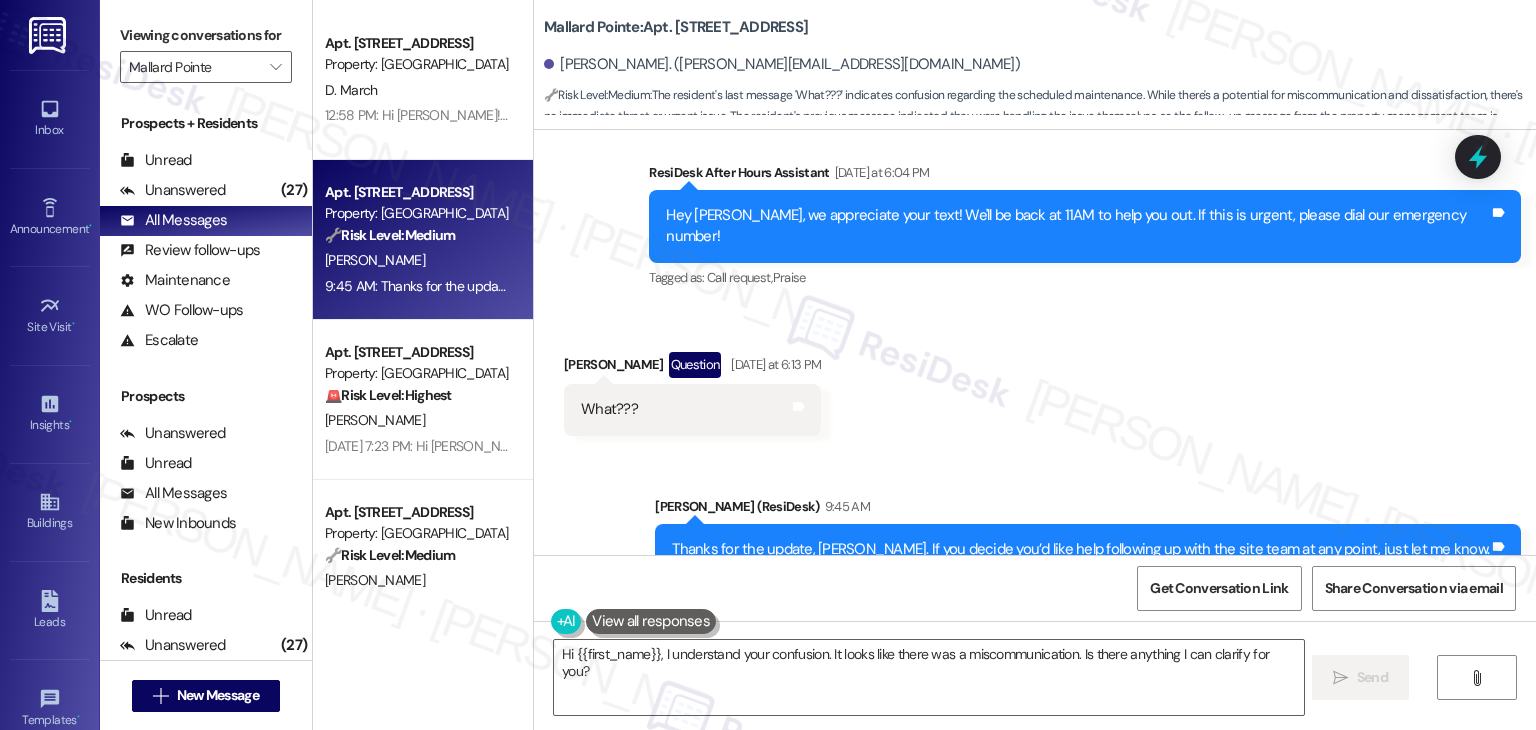 click on "Get Conversation Link Share Conversation via email" at bounding box center (1035, 588) 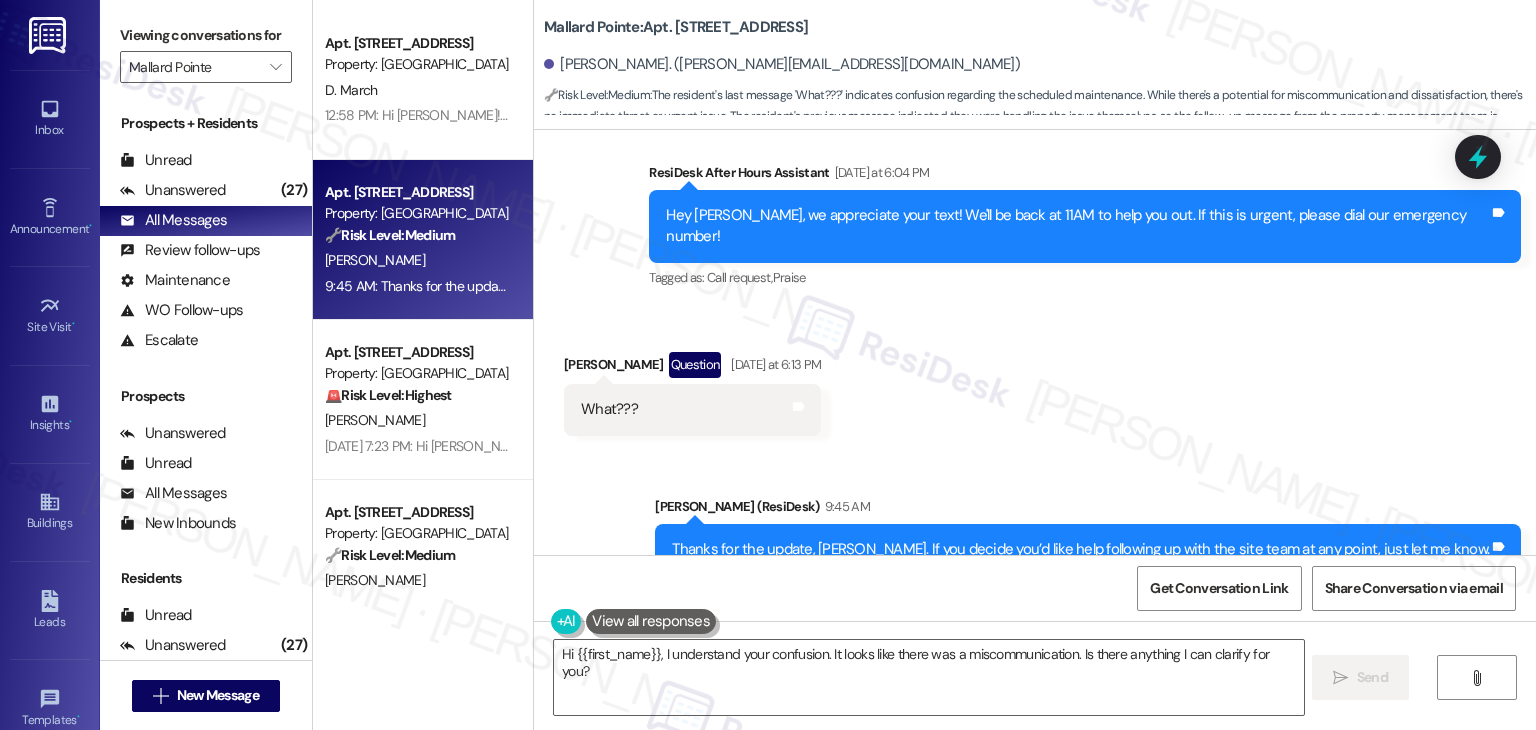 click on "Get Conversation Link Share Conversation via email" at bounding box center (1035, 588) 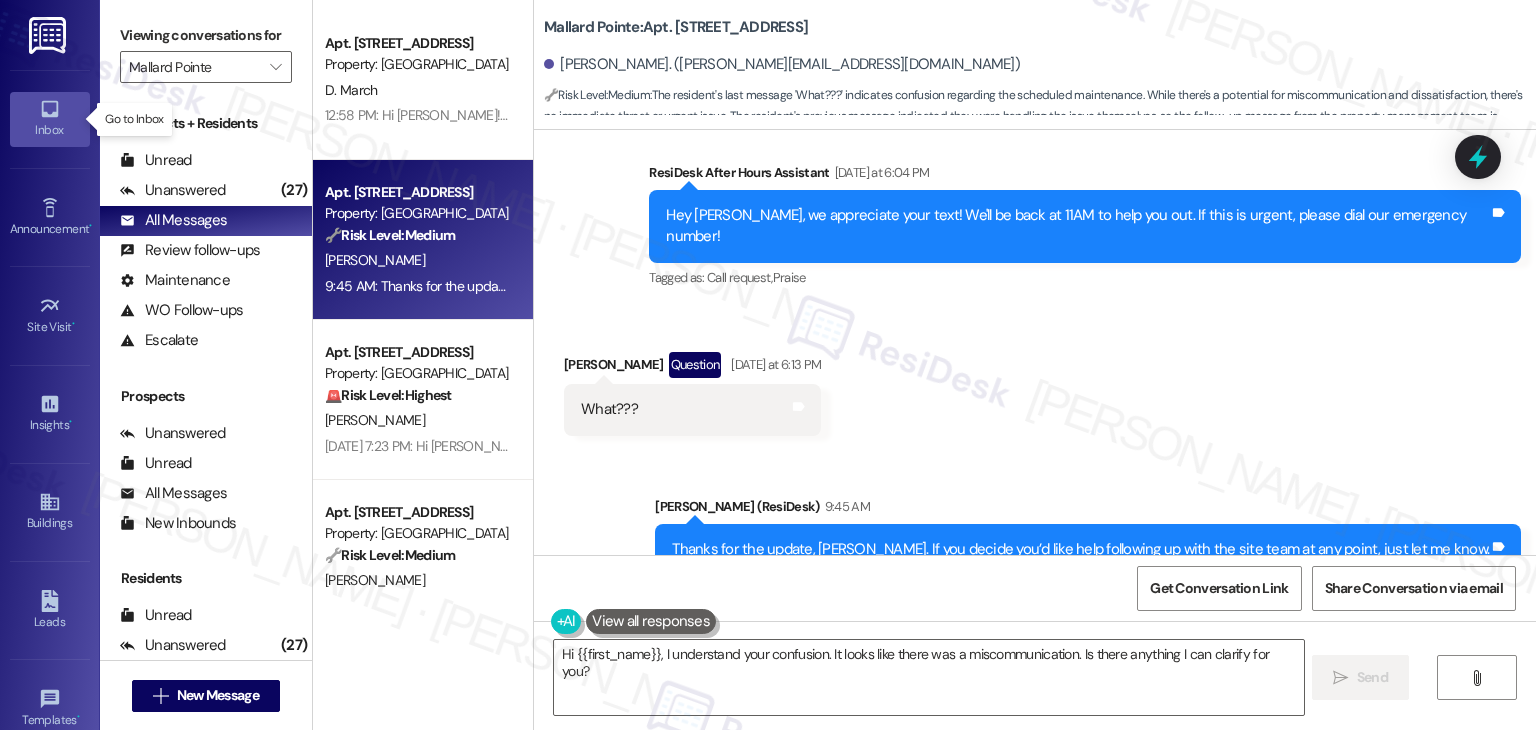 click on "Inbox" at bounding box center (50, 130) 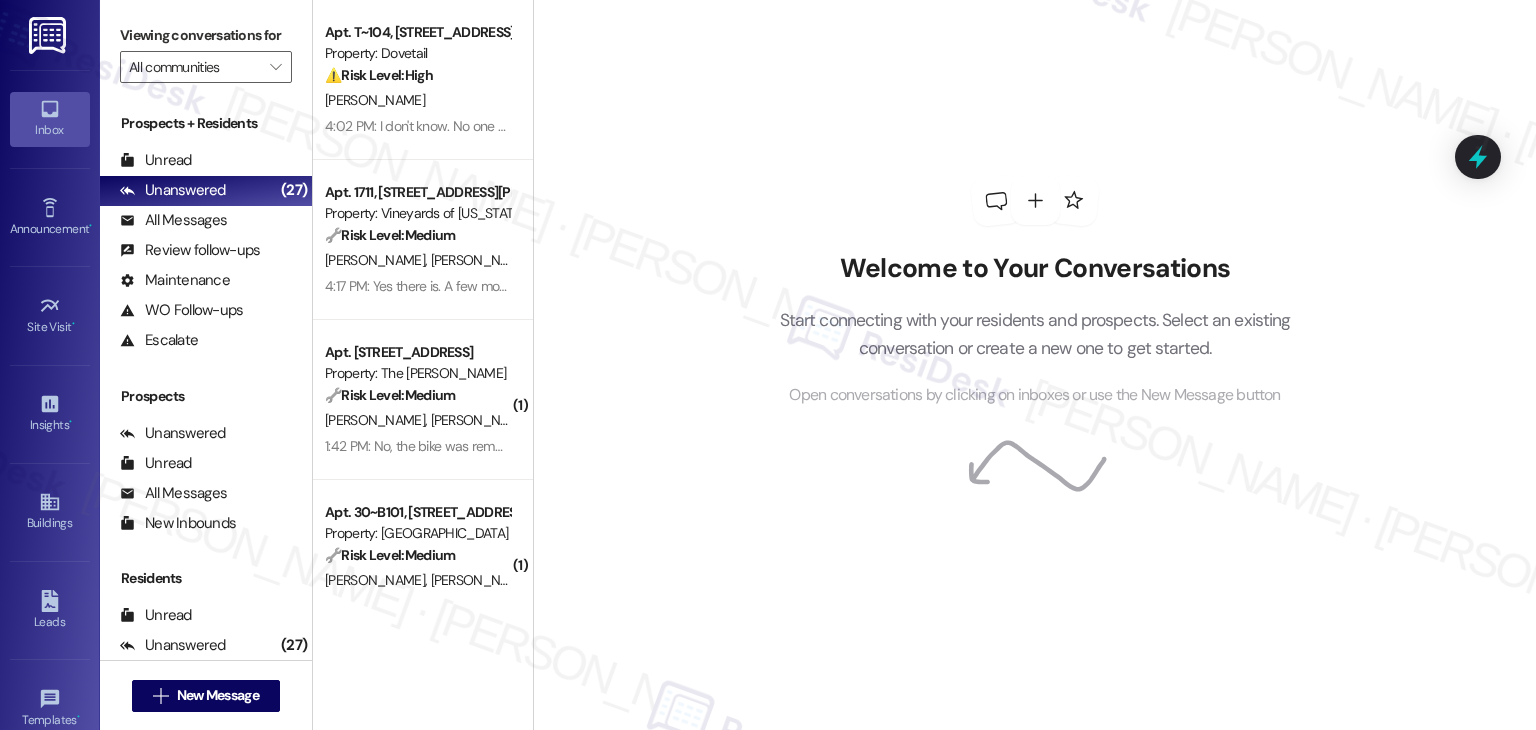 click on "Welcome to Your Conversations Start connecting with your residents and prospects. Select an existing conversation or create a new one to get started. Open conversations by clicking on inboxes or use the New Message button" at bounding box center (1035, 292) 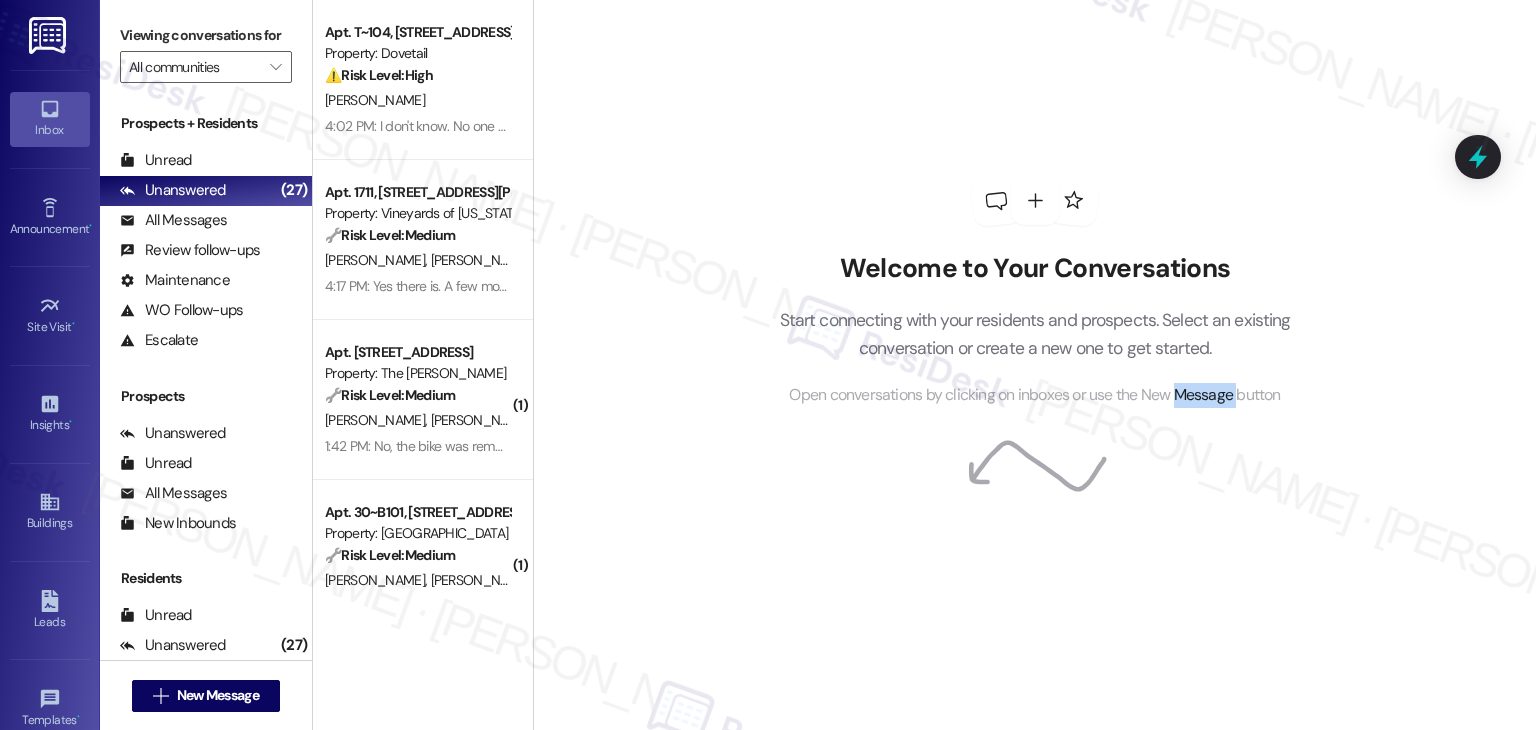 click on "Welcome to Your Conversations Start connecting with your residents and prospects. Select an existing conversation or create a new one to get started. Open conversations by clicking on inboxes or use the New Message button" at bounding box center [1035, 292] 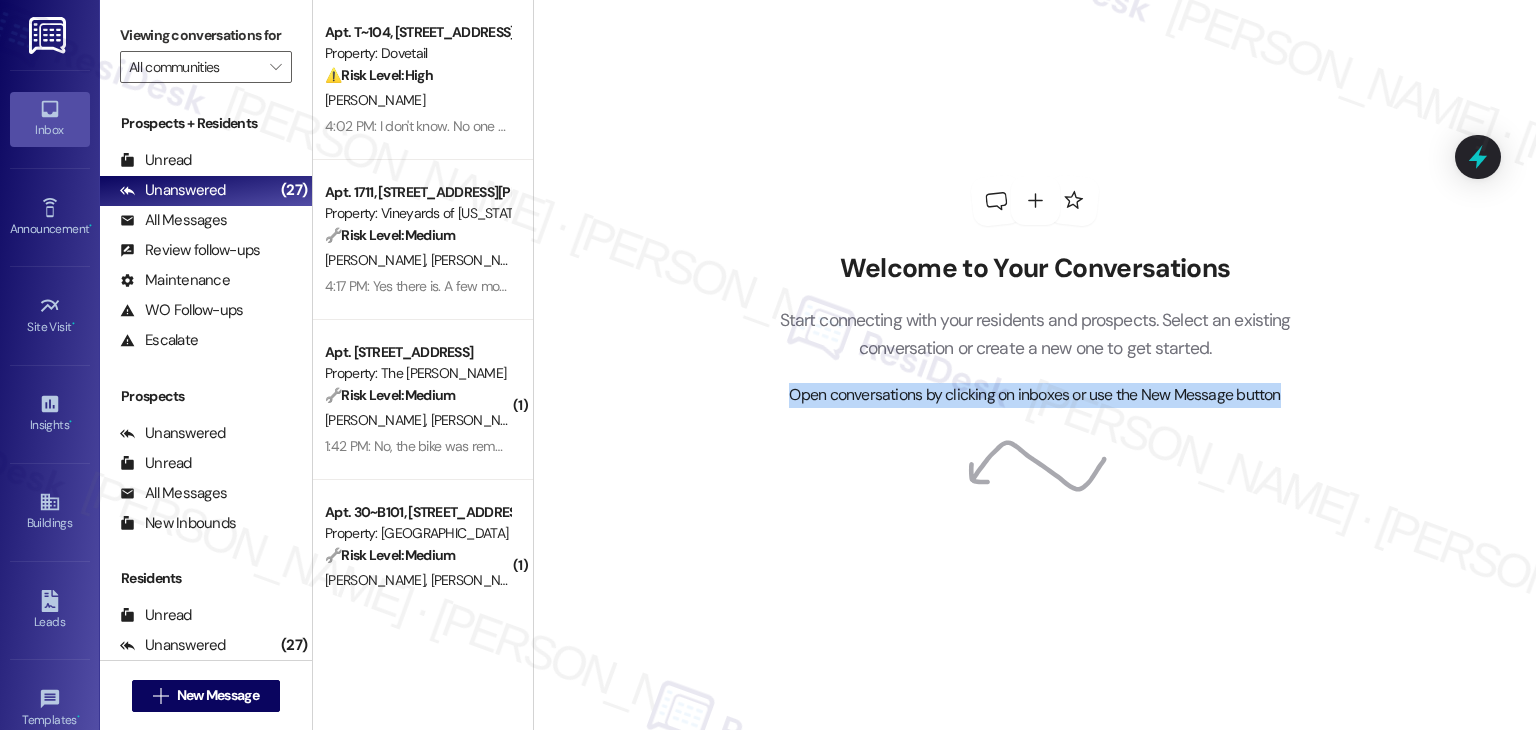 click on "Welcome to Your Conversations Start connecting with your residents and prospects. Select an existing conversation or create a new one to get started. Open conversations by clicking on inboxes or use the New Message button" at bounding box center [1035, 292] 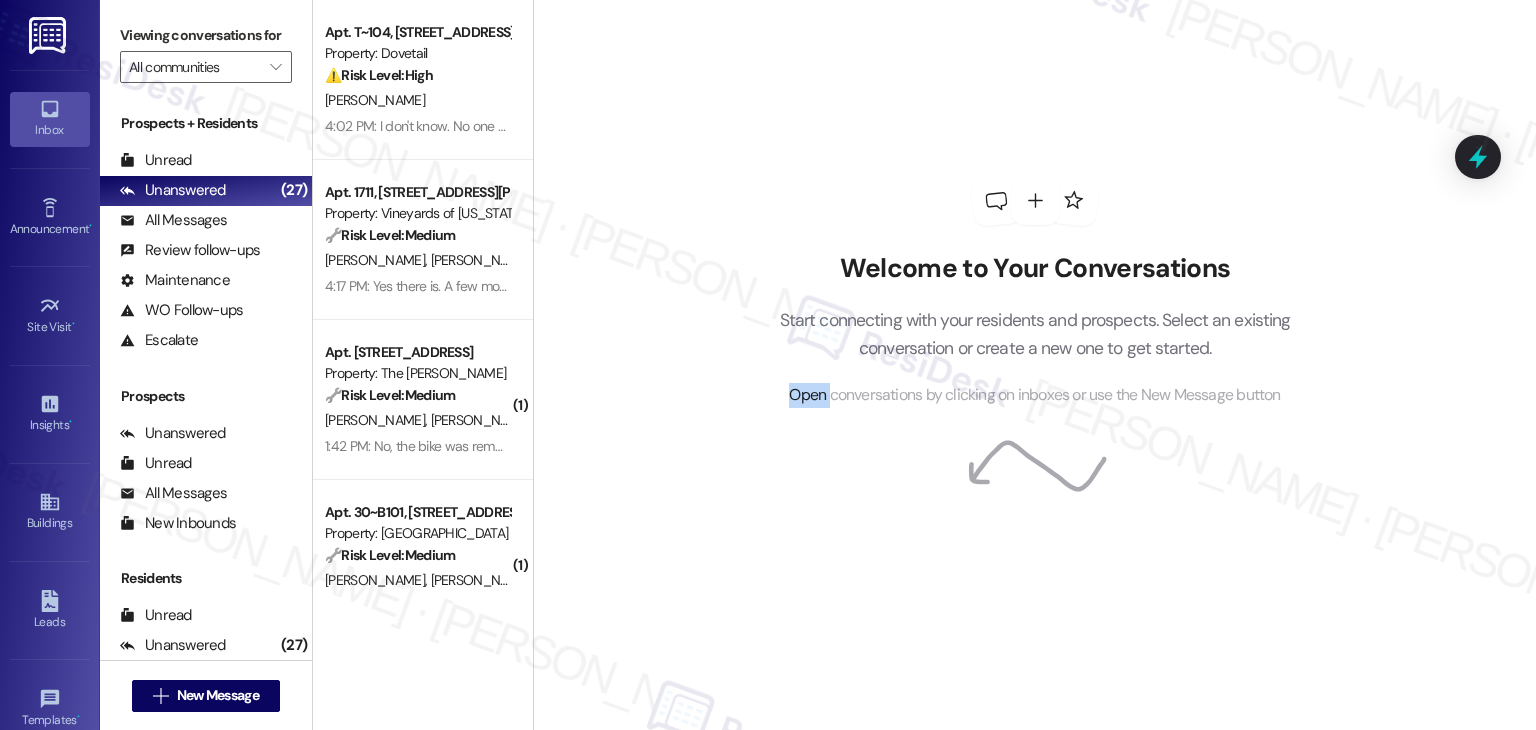 click on "Welcome to Your Conversations Start connecting with your residents and prospects. Select an existing conversation or create a new one to get started. Open conversations by clicking on inboxes or use the New Message button" at bounding box center [1035, 292] 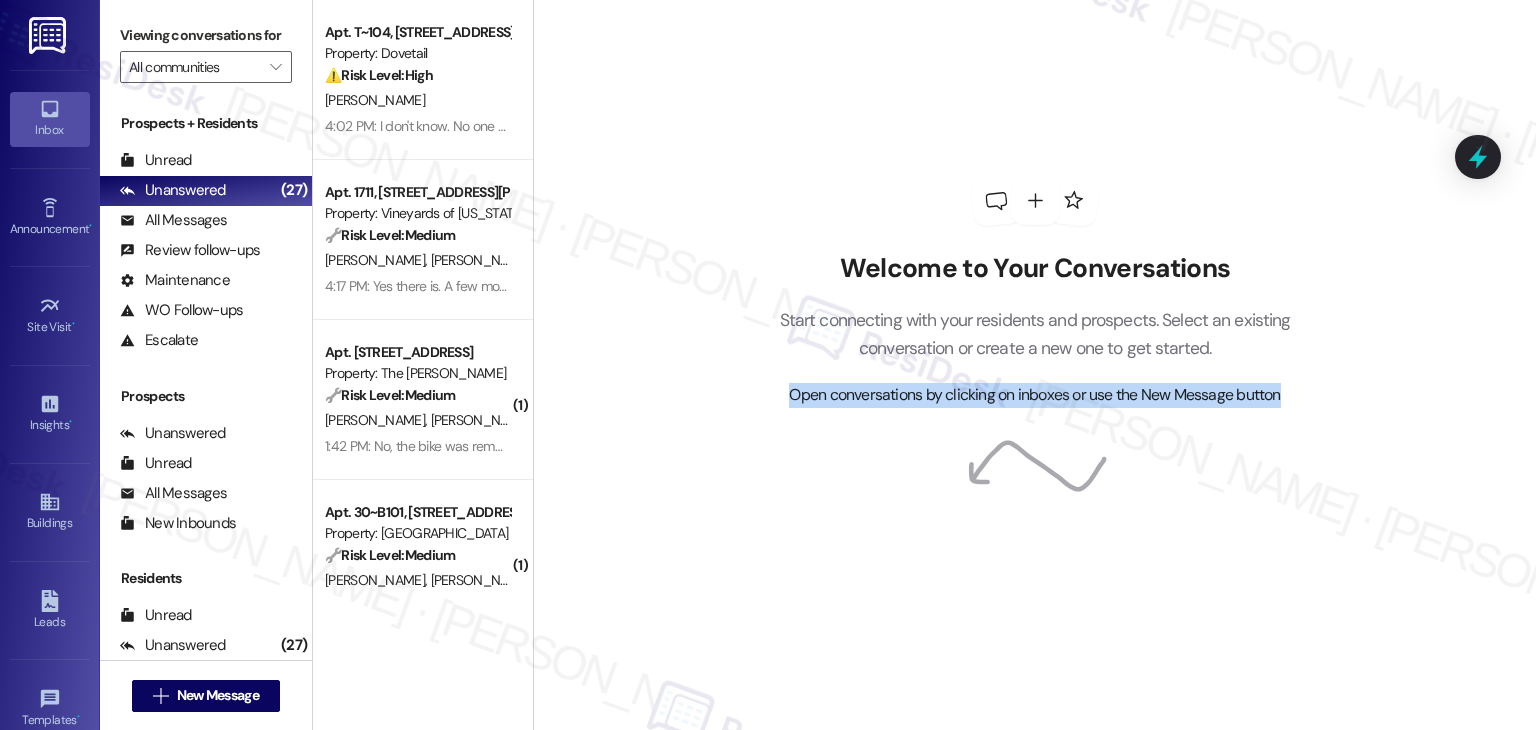 click on "Welcome to Your Conversations Start connecting with your residents and prospects. Select an existing conversation or create a new one to get started. Open conversations by clicking on inboxes or use the New Message button" at bounding box center [1035, 292] 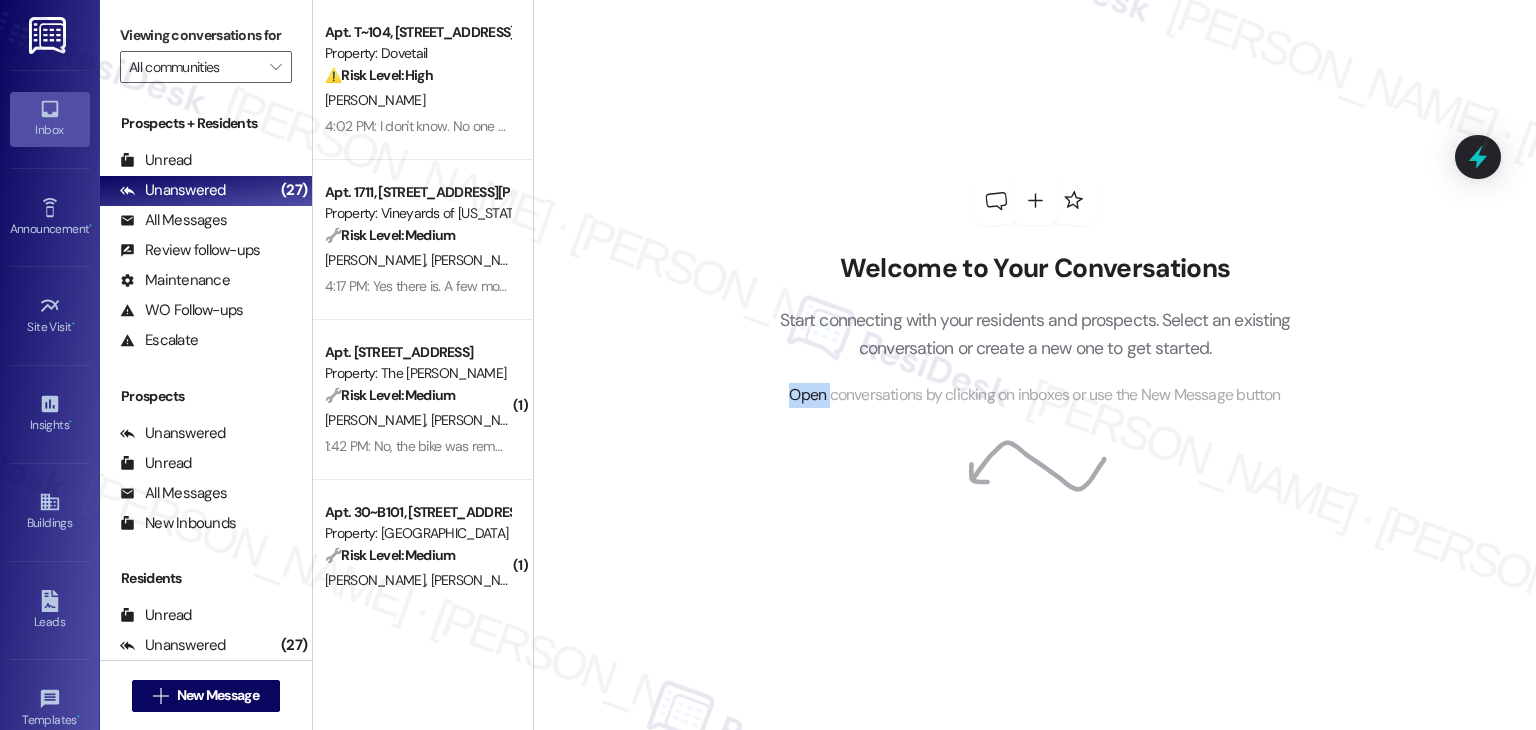 click on "Welcome to Your Conversations Start connecting with your residents and prospects. Select an existing conversation or create a new one to get started. Open conversations by clicking on inboxes or use the New Message button" at bounding box center (1034, 365) 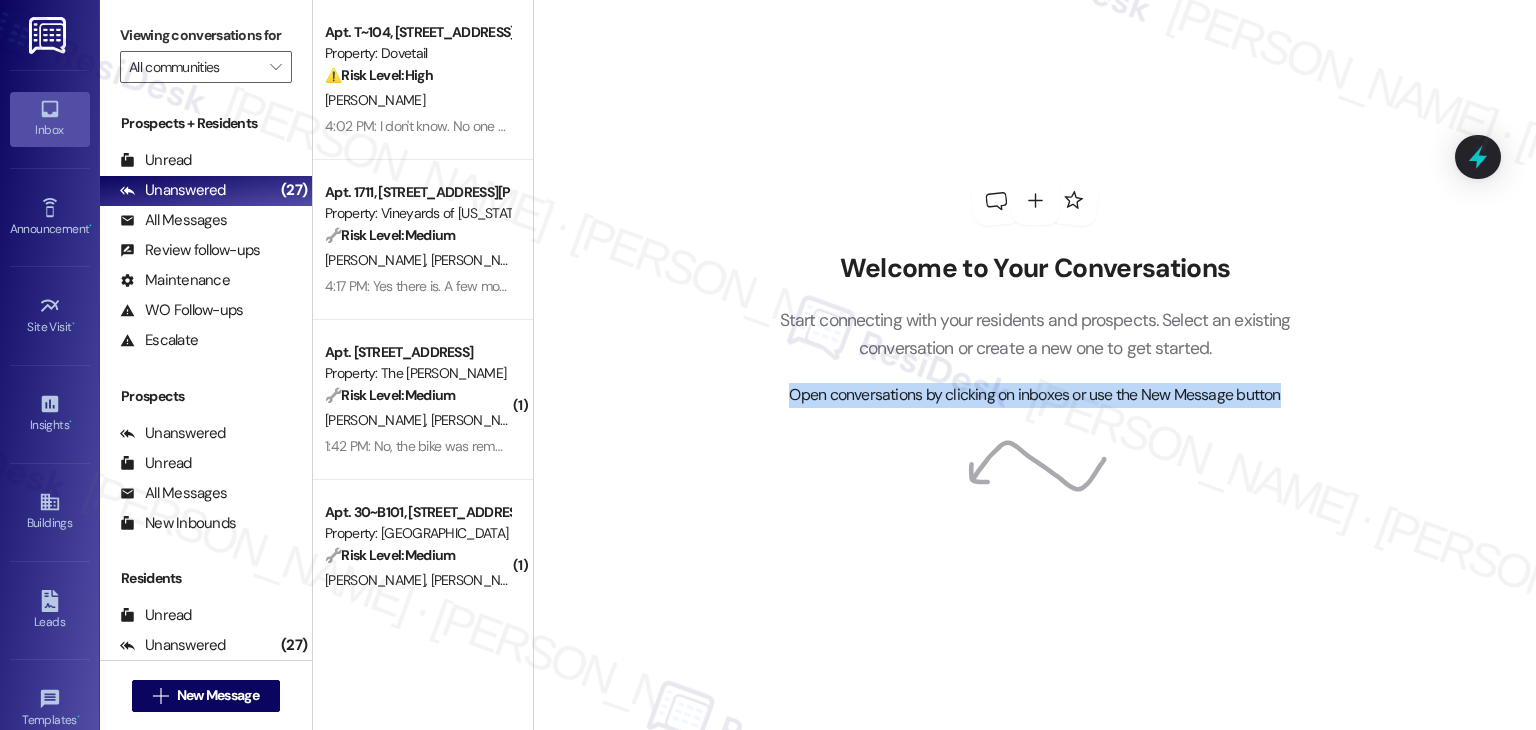 click on "Welcome to Your Conversations Start connecting with your residents and prospects. Select an existing conversation or create a new one to get started. Open conversations by clicking on inboxes or use the New Message button" at bounding box center [1034, 365] 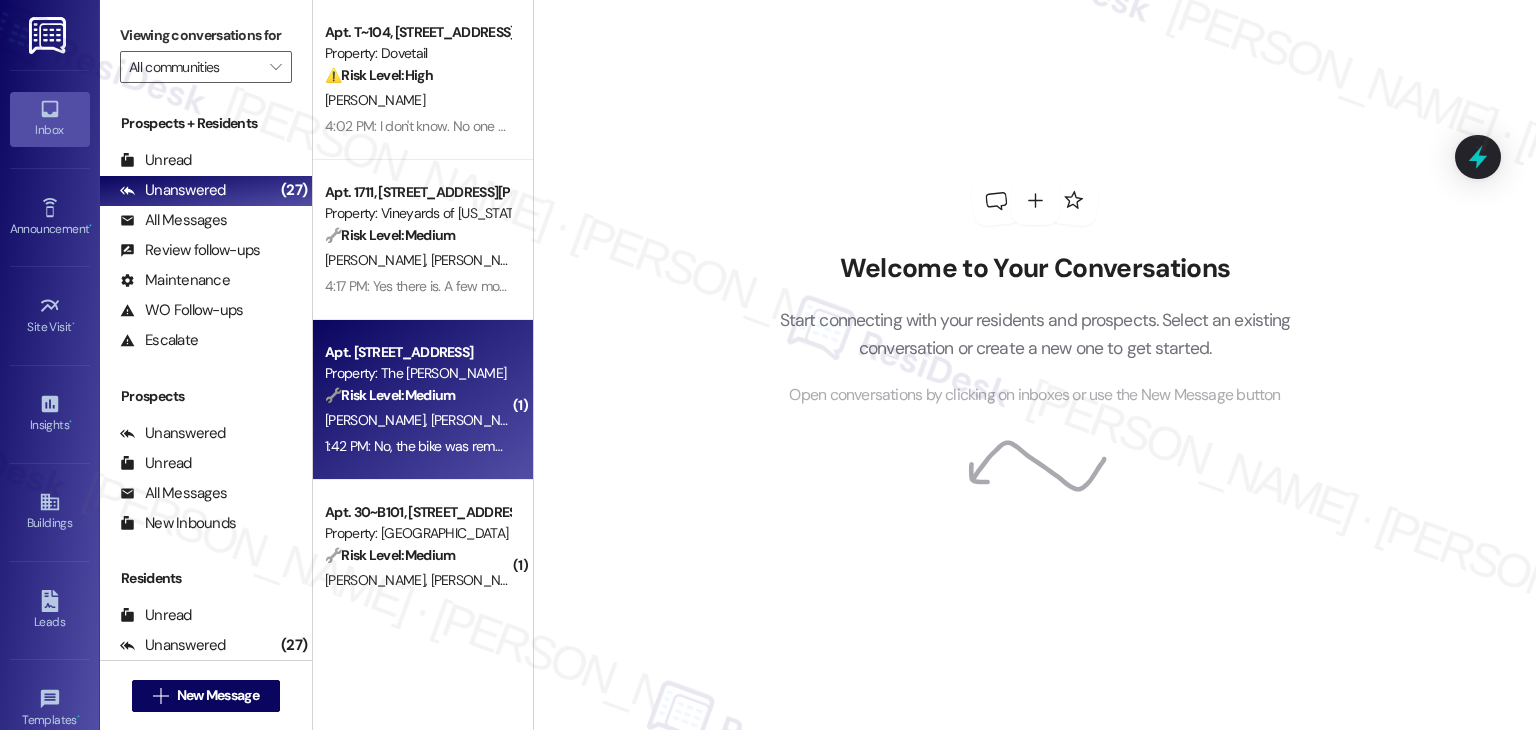 click on "S. Stickney K. Stickney" at bounding box center [417, 420] 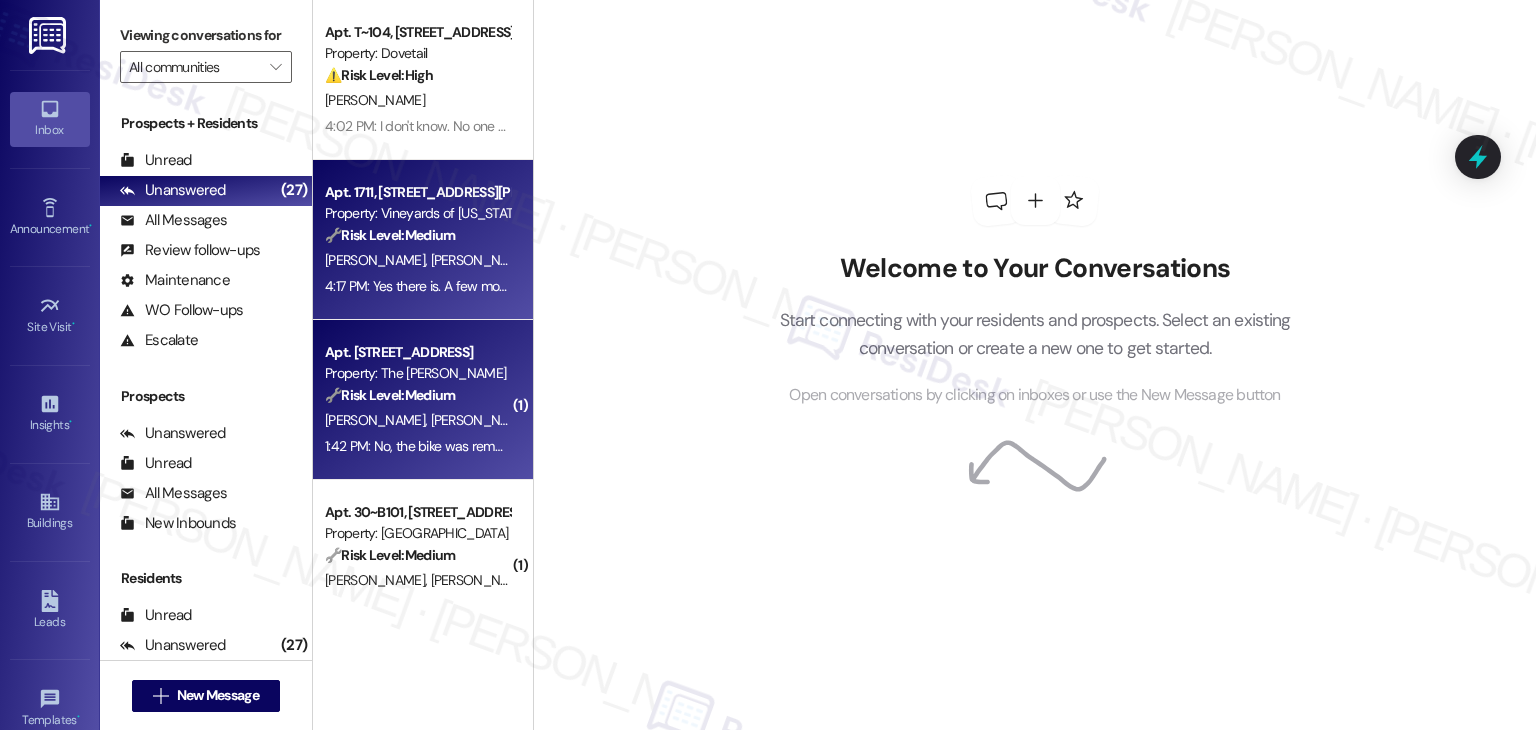 click on "4:17 PM: Yes there is. A few months ago we had a considerable water line break on the north end just east of Bodega that sent a river of water down Bodega and dumped a large amount of the sand and gravel around and under the car port here on the south west end.  No one has ever attempted to clean it up. All of us residents that pay for our ports would greatly appreciate it being cleaned up  4:17 PM: Yes there is. A few months ago we had a considerable water line break on the north end just east of Bodega that sent a river of water down Bodega and dumped a large amount of the sand and gravel around and under the car port here on the south west end.  No one has ever attempted to clean it up. All of us residents that pay for our ports would greatly appreciate it being cleaned up" at bounding box center (417, 286) 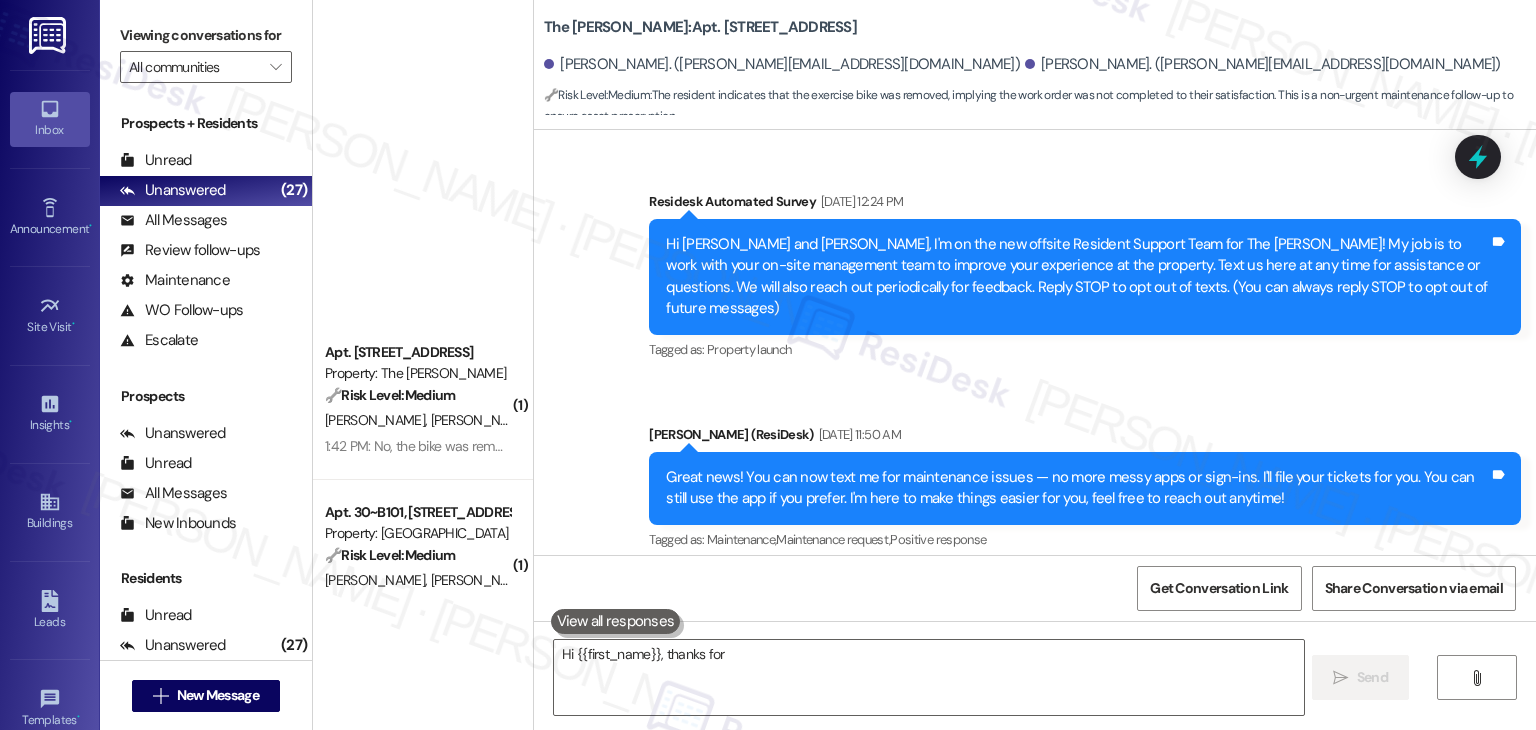 scroll, scrollTop: 1411, scrollLeft: 0, axis: vertical 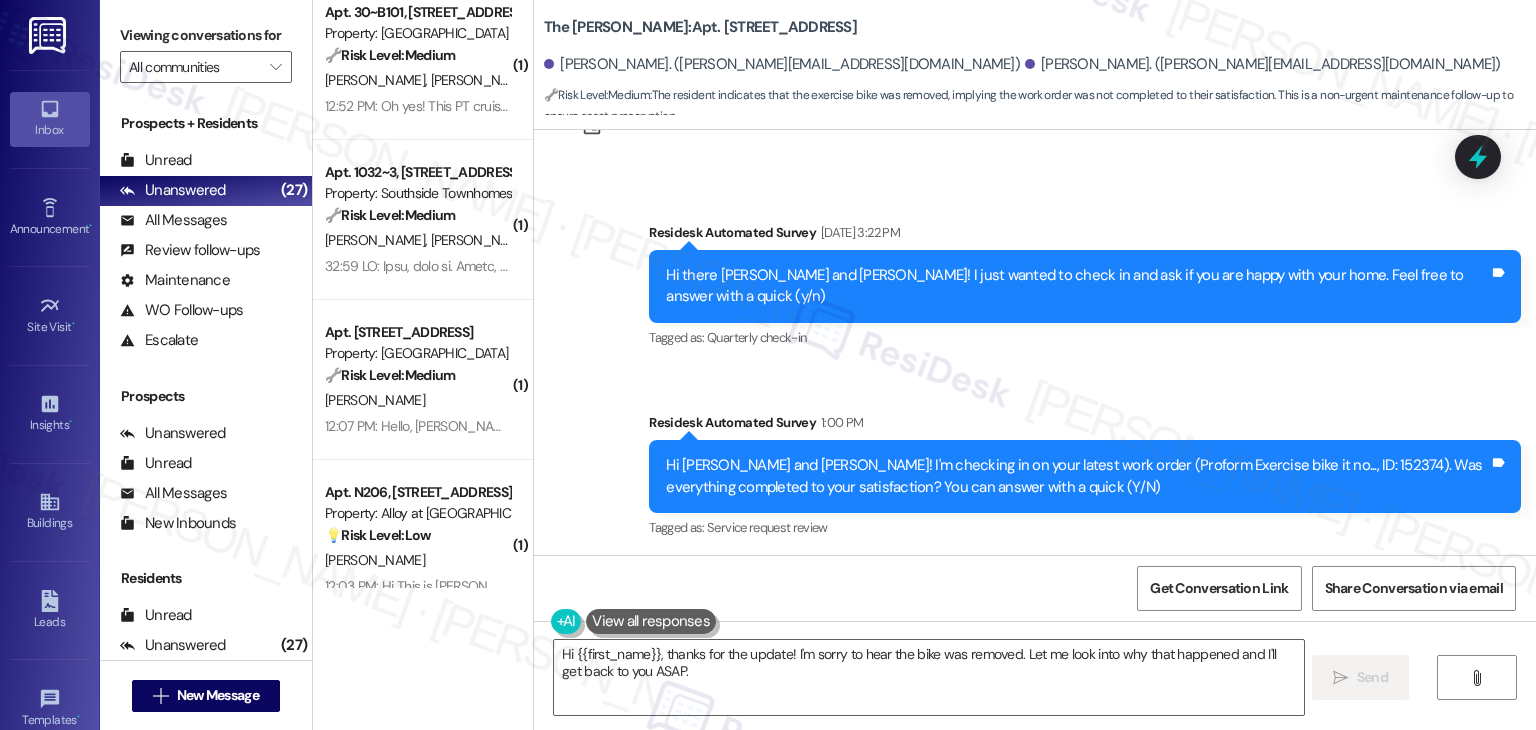click on "Received via SMS Karen Stickney 1:42 PM No, the bike was removed. Tags and notes Tagged as:   Negative response Click to highlight conversations about Negative response" at bounding box center [1035, 642] 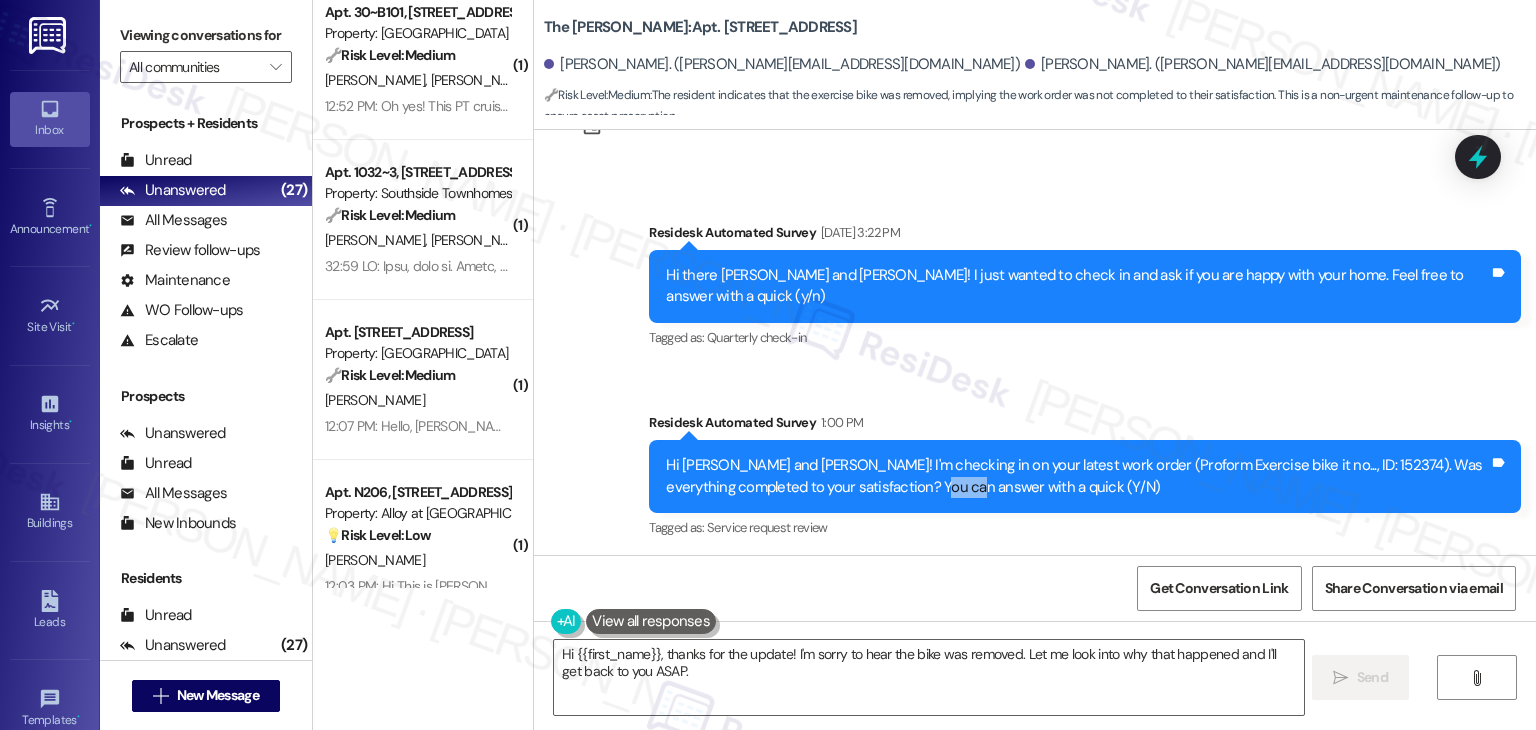click on "Hi Spencer and Karen! I'm checking in on your latest work order (Proform Exercise bike it no..., ID: 152374). Was everything completed to your satisfaction? You can answer with a quick (Y/N)" at bounding box center (1077, 476) 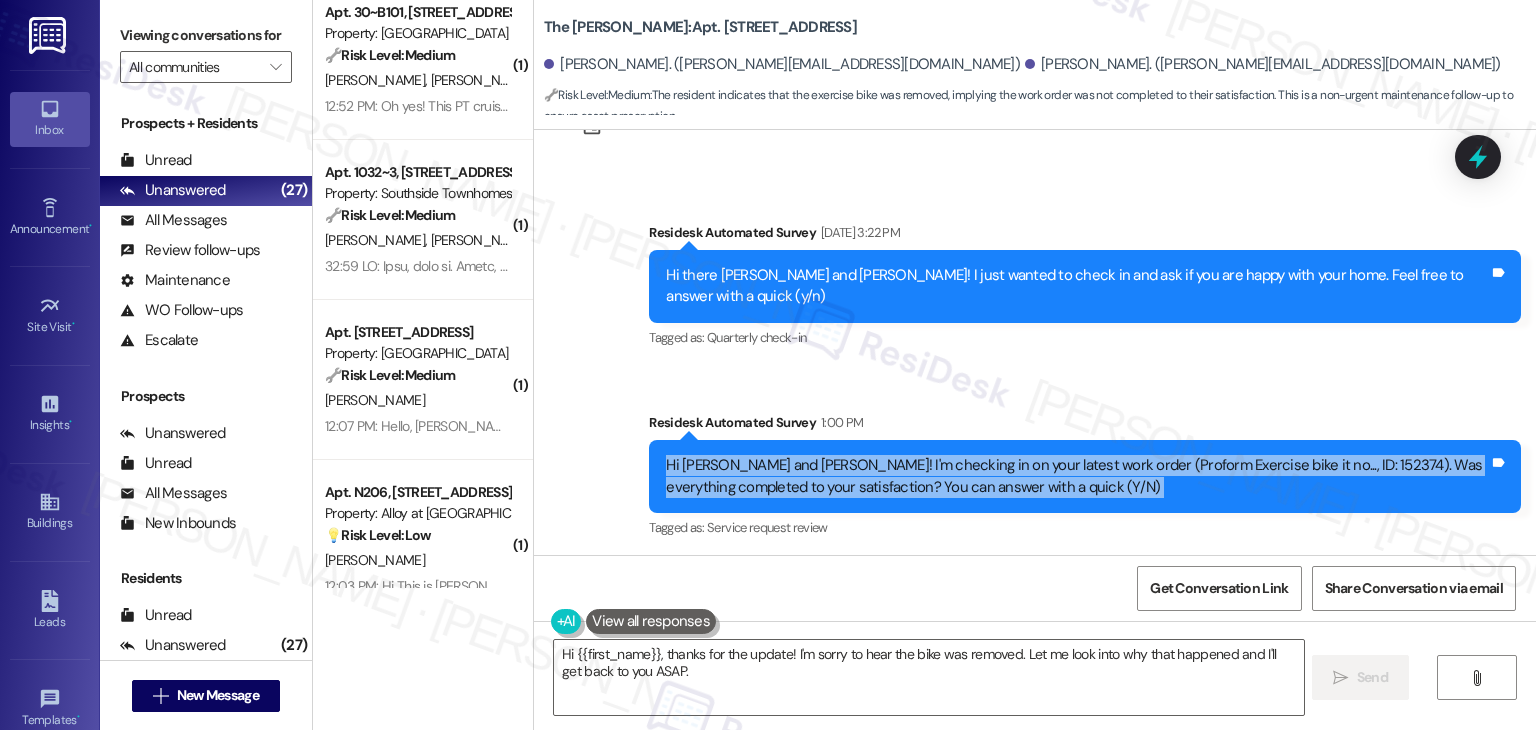 click on "Hi Spencer and Karen! I'm checking in on your latest work order (Proform Exercise bike it no..., ID: 152374). Was everything completed to your satisfaction? You can answer with a quick (Y/N) Tags and notes" at bounding box center [1085, 476] 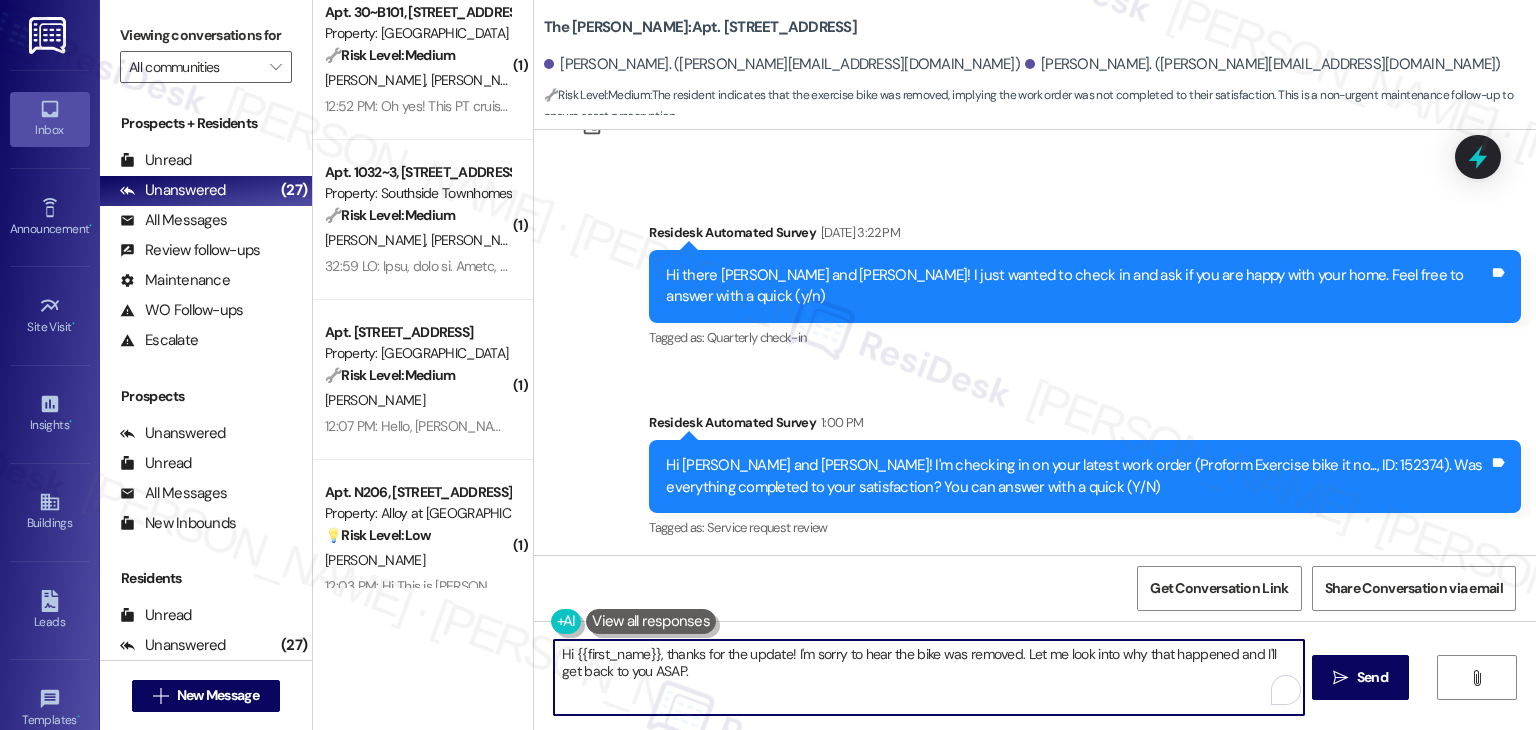 drag, startPoint x: 648, startPoint y: 653, endPoint x: 566, endPoint y: 652, distance: 82.006096 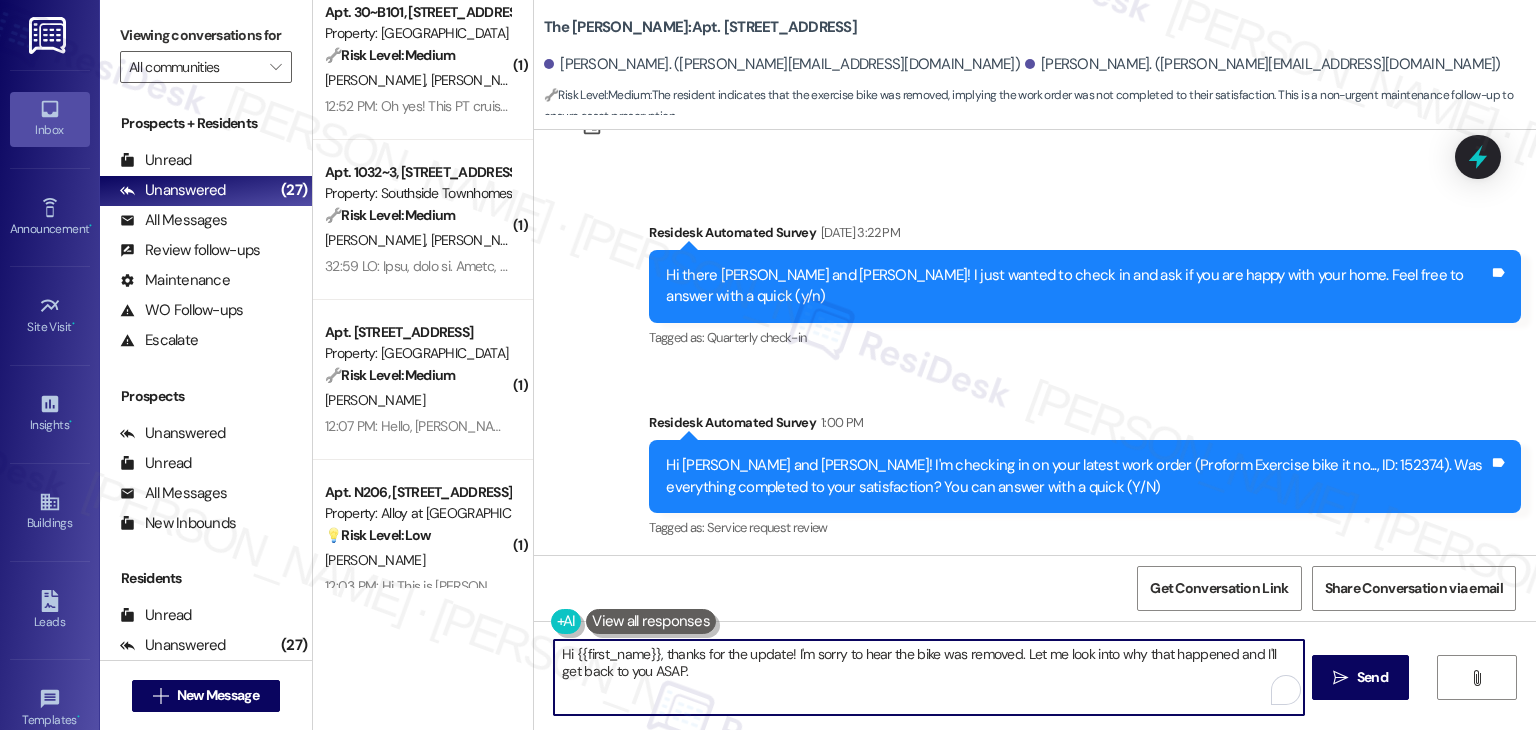 click on "Hi {{first_name}}, thanks for the update! I'm sorry to hear the bike was removed. Let me look into why that happened and I'll get back to you ASAP." at bounding box center (928, 677) 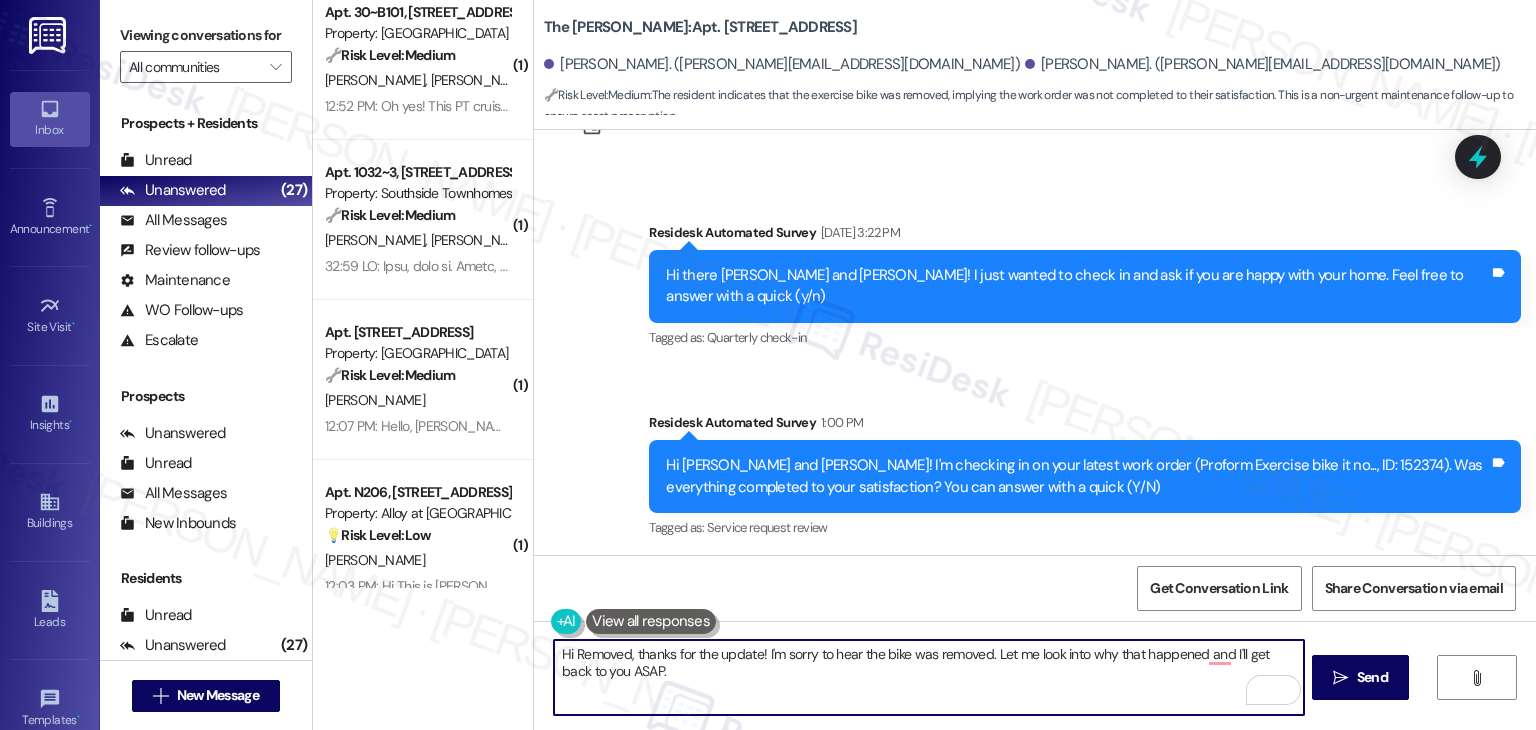 type on "Hi Removed, thanks for the update! I'm sorry to hear the bike was removed. Let me look into why that happened and I'll get back to you ASAP." 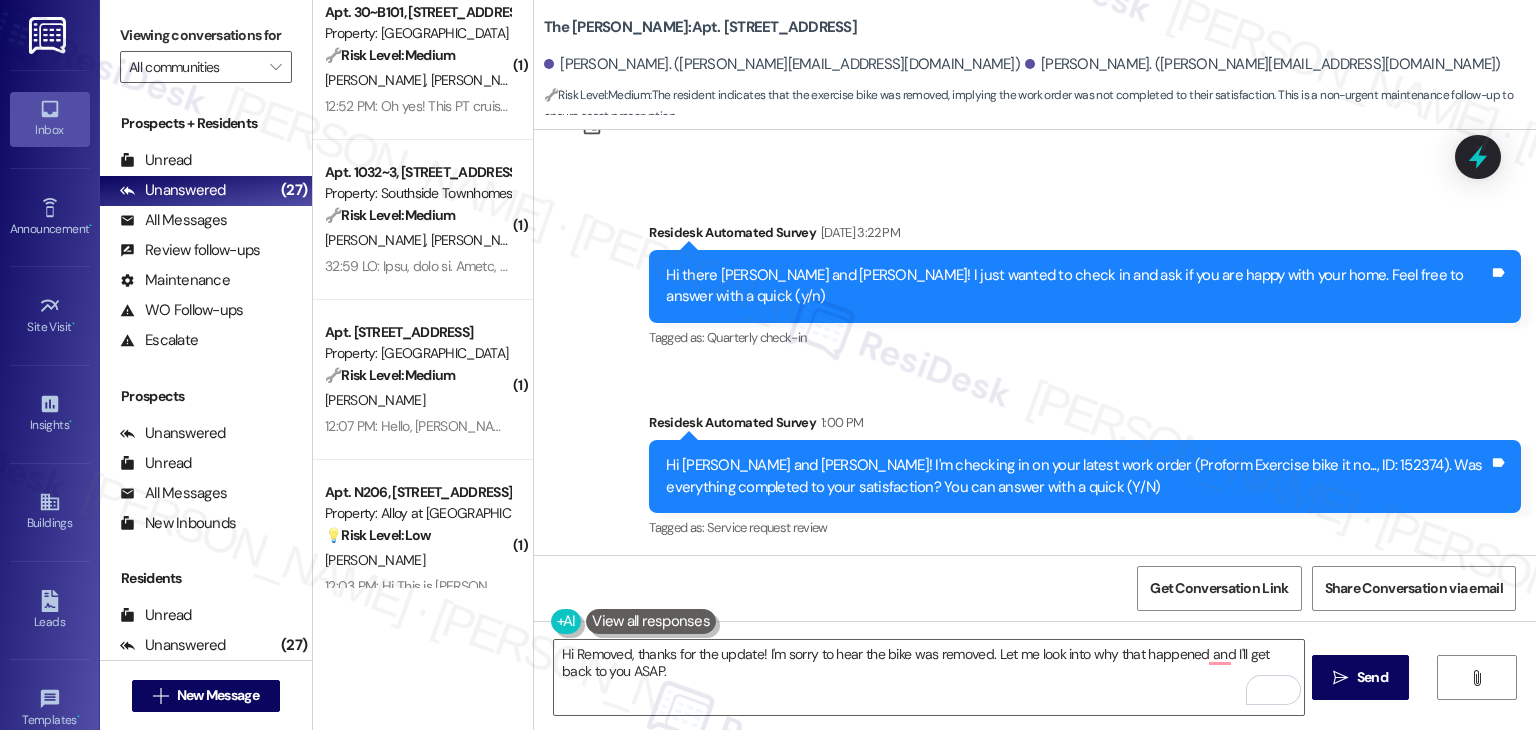 click on "Hi Spencer and Karen! I'm checking in on your latest work order (Proform Exercise bike it no..., ID: 152374). Was everything completed to your satisfaction? You can answer with a quick (Y/N)" at bounding box center [1077, 476] 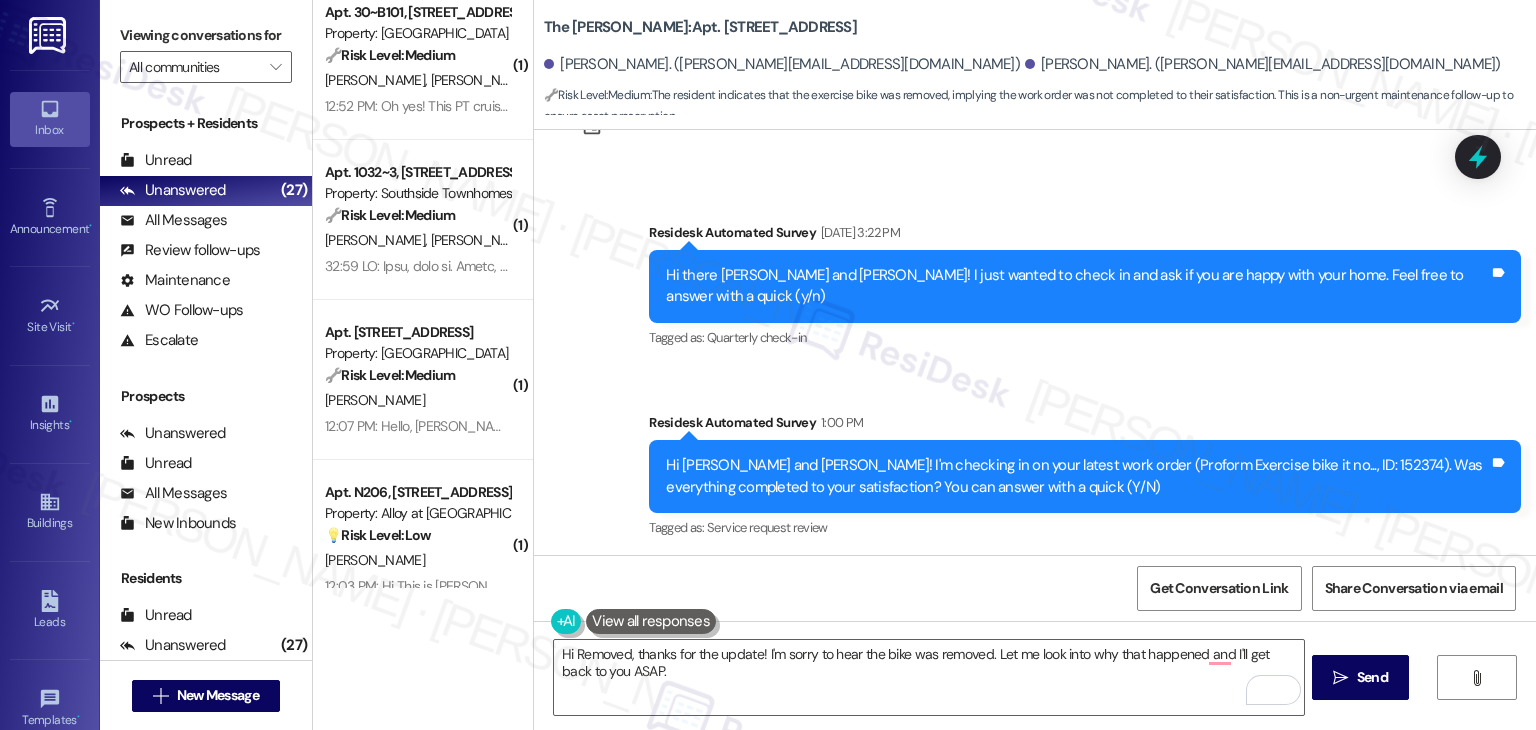 click on "Received via SMS Karen Stickney 1:42 PM No, the bike was removed. Tags and notes Tagged as:   Negative response Click to highlight conversations about Negative response" at bounding box center [1035, 642] 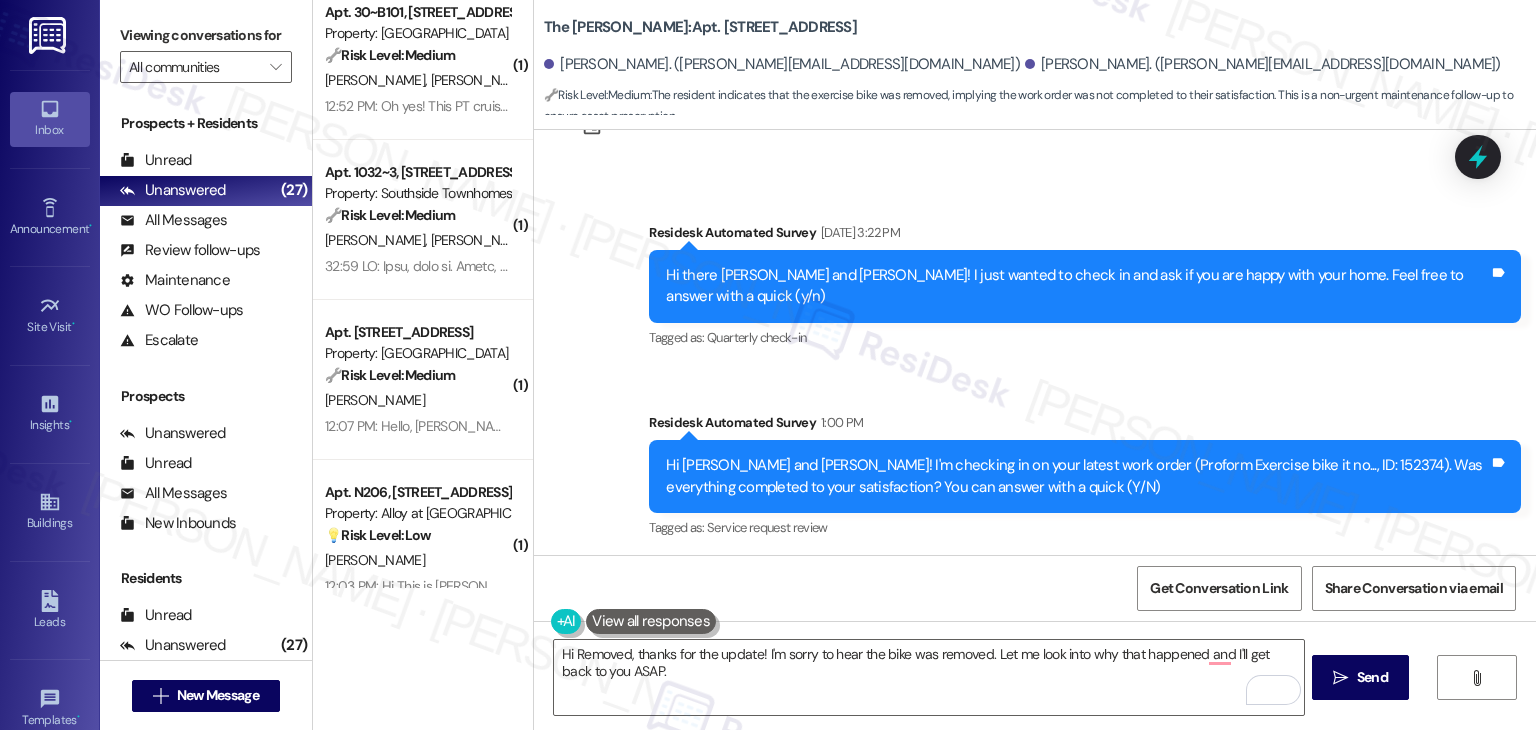 click on " Send" at bounding box center [1360, 677] 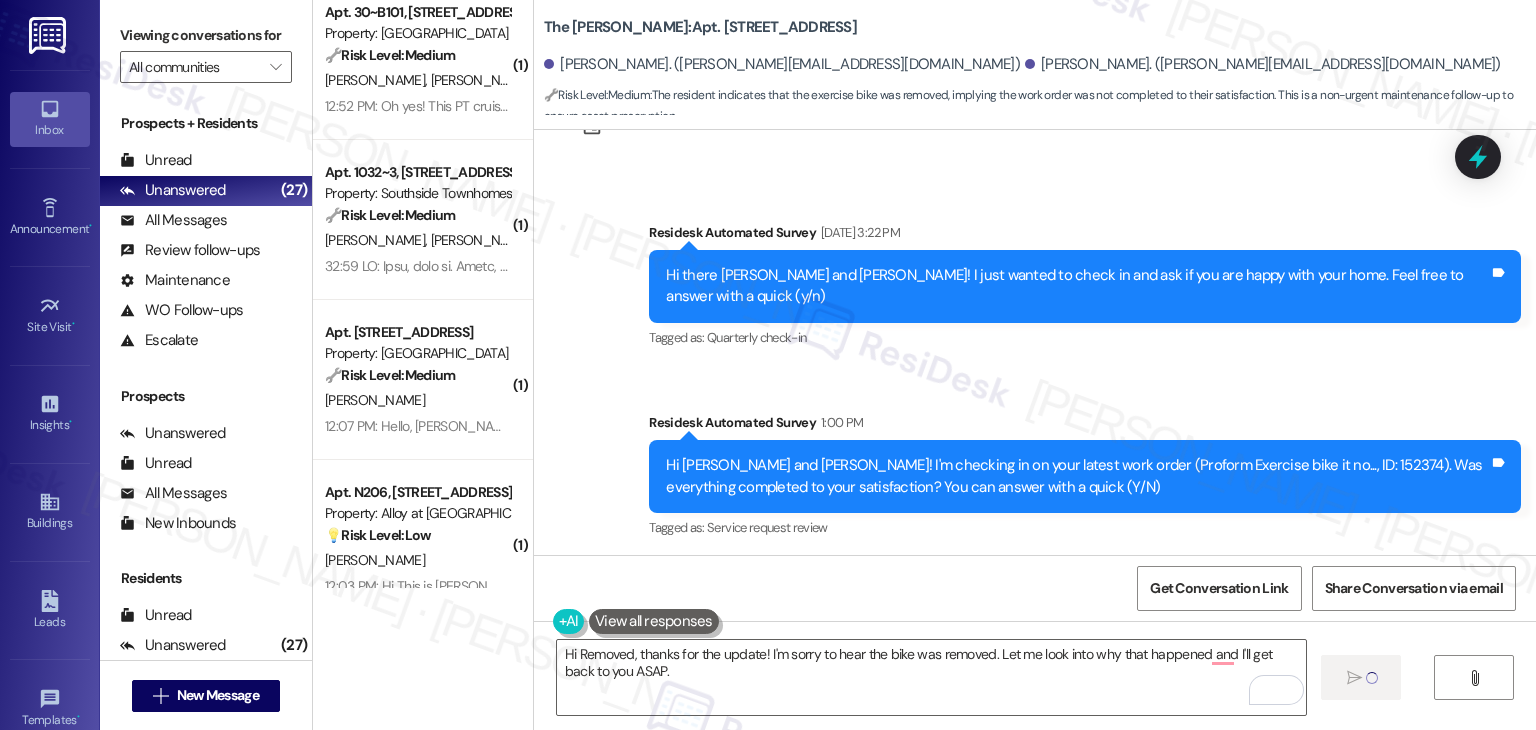 type 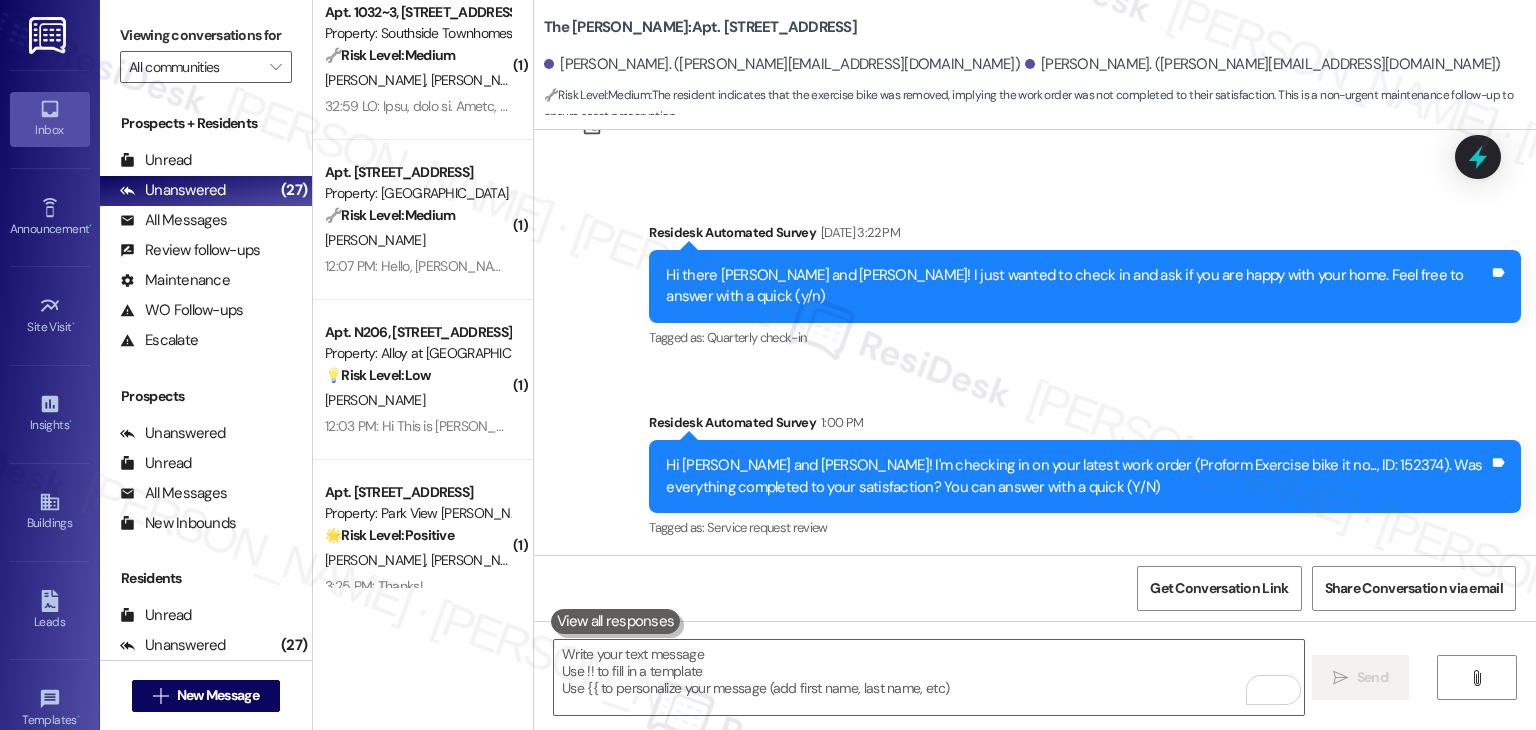 click on "Get Conversation Link Share Conversation via email" at bounding box center (1035, 588) 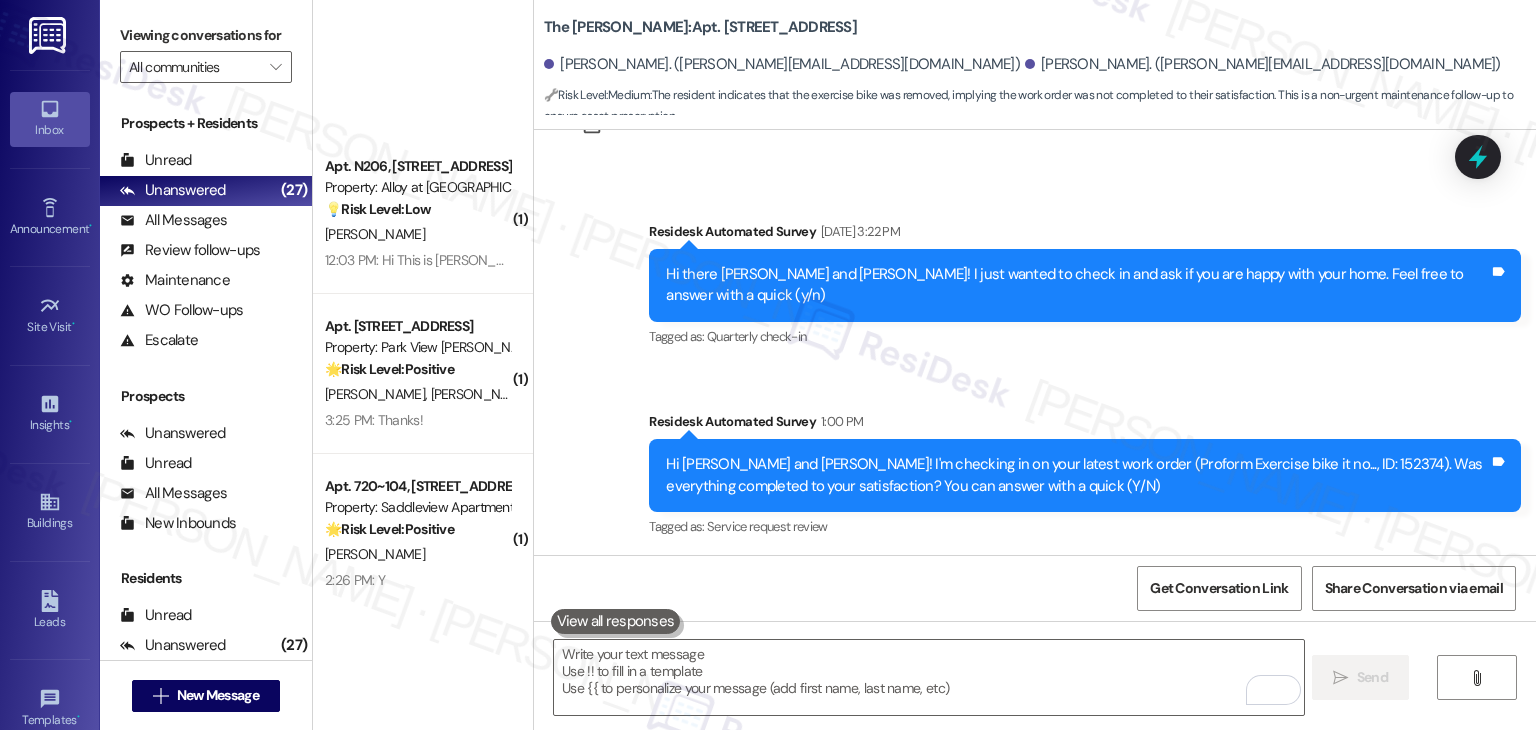 scroll, scrollTop: 1000, scrollLeft: 0, axis: vertical 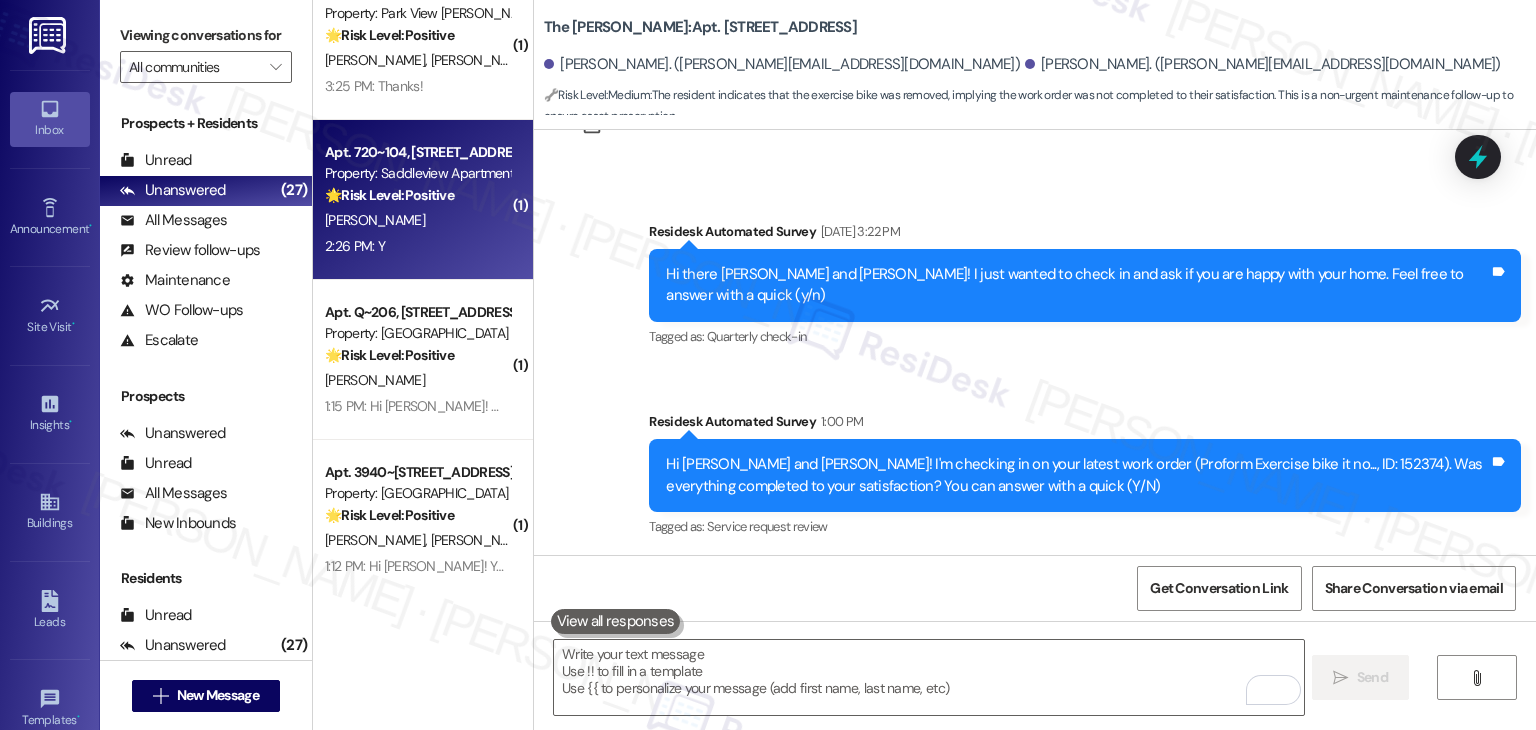 click on "2:26 PM: Y 2:26 PM: Y" at bounding box center (417, 246) 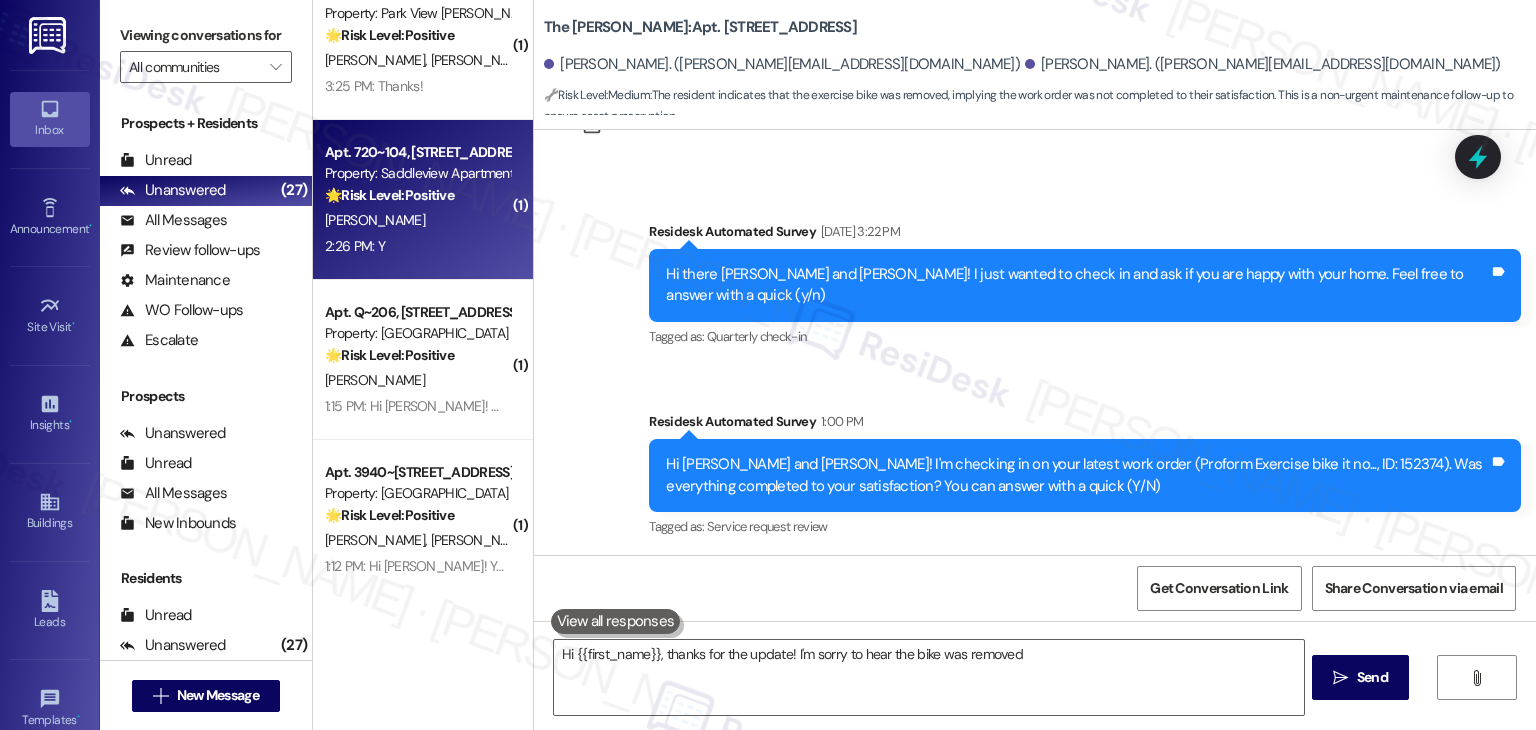 type on "Hi {{first_name}}, thanks for the update! I'm sorry to hear the bike was removed." 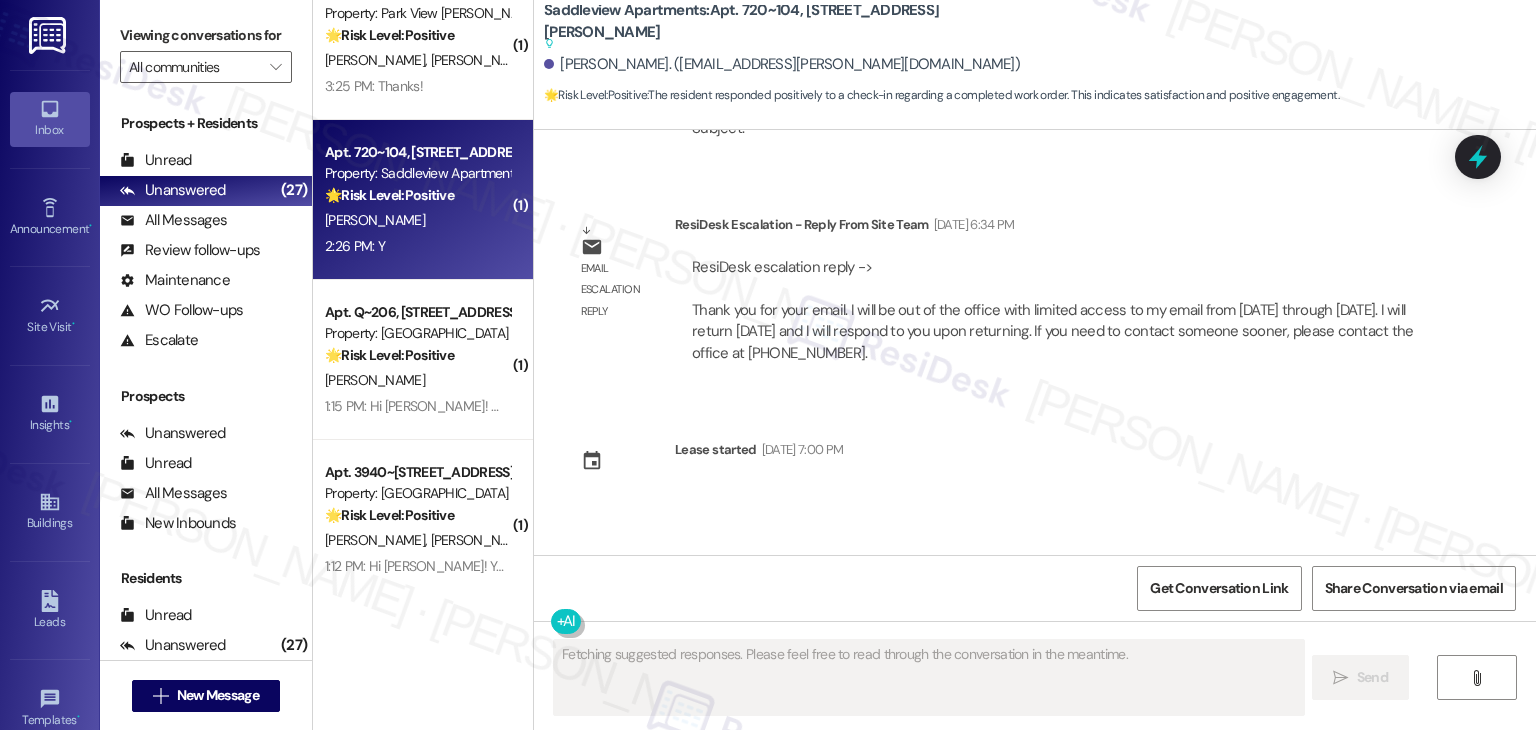 scroll, scrollTop: 3267, scrollLeft: 0, axis: vertical 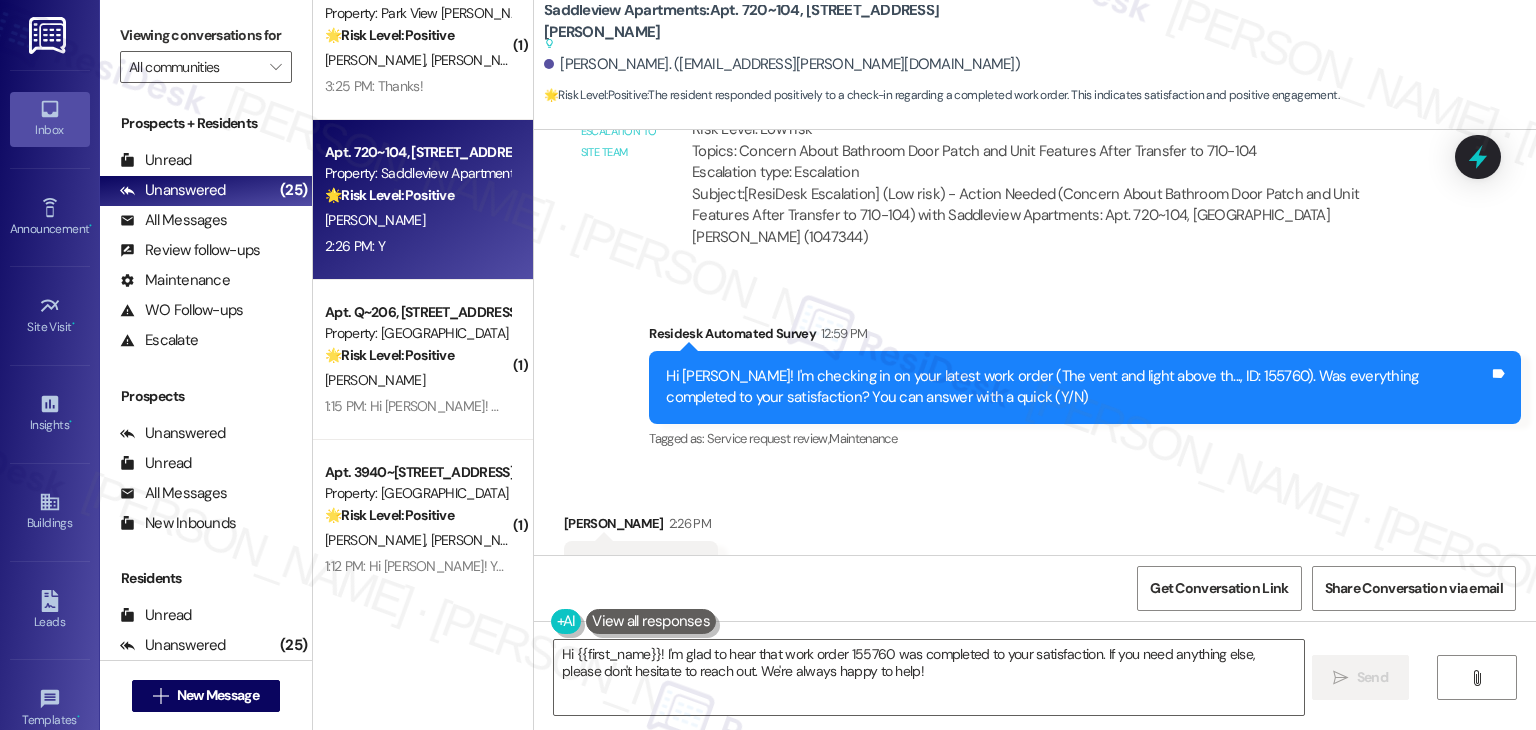 click on "Survey, sent via SMS Residesk Automated Survey 12:59 PM Hi Mackenzie! I'm checking in on your latest work order (The vent and light above th..., ID: 155760). Was everything completed to your satisfaction? You can answer with a quick (Y/N) Tags and notes Tagged as:   Service request review ,  Click to highlight conversations about Service request review Maintenance Click to highlight conversations about Maintenance" at bounding box center (1085, 388) 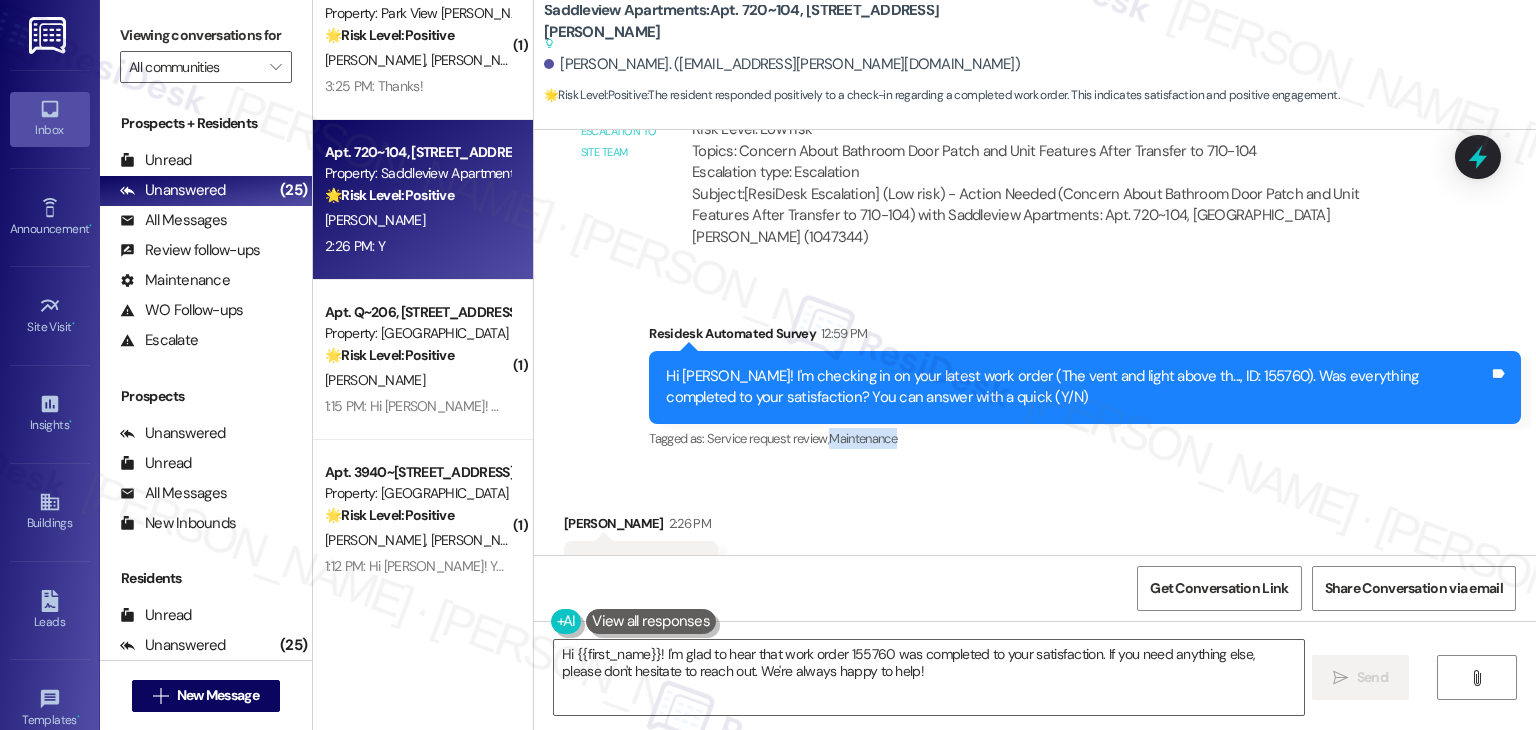 click on "Survey, sent via SMS Residesk Automated Survey 12:59 PM Hi Mackenzie! I'm checking in on your latest work order (The vent and light above th..., ID: 155760). Was everything completed to your satisfaction? You can answer with a quick (Y/N) Tags and notes Tagged as:   Service request review ,  Click to highlight conversations about Service request review Maintenance Click to highlight conversations about Maintenance" at bounding box center (1085, 388) 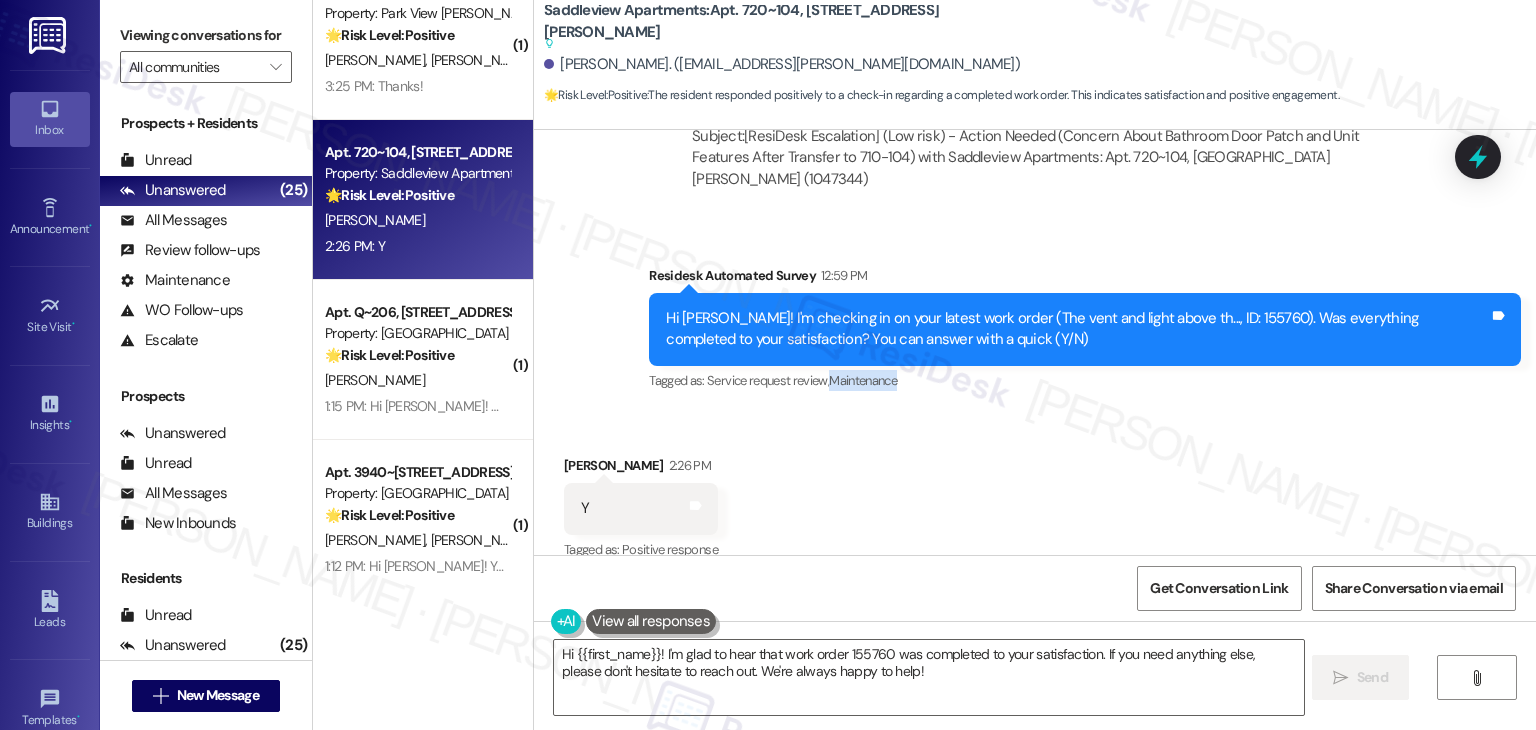 scroll, scrollTop: 3327, scrollLeft: 0, axis: vertical 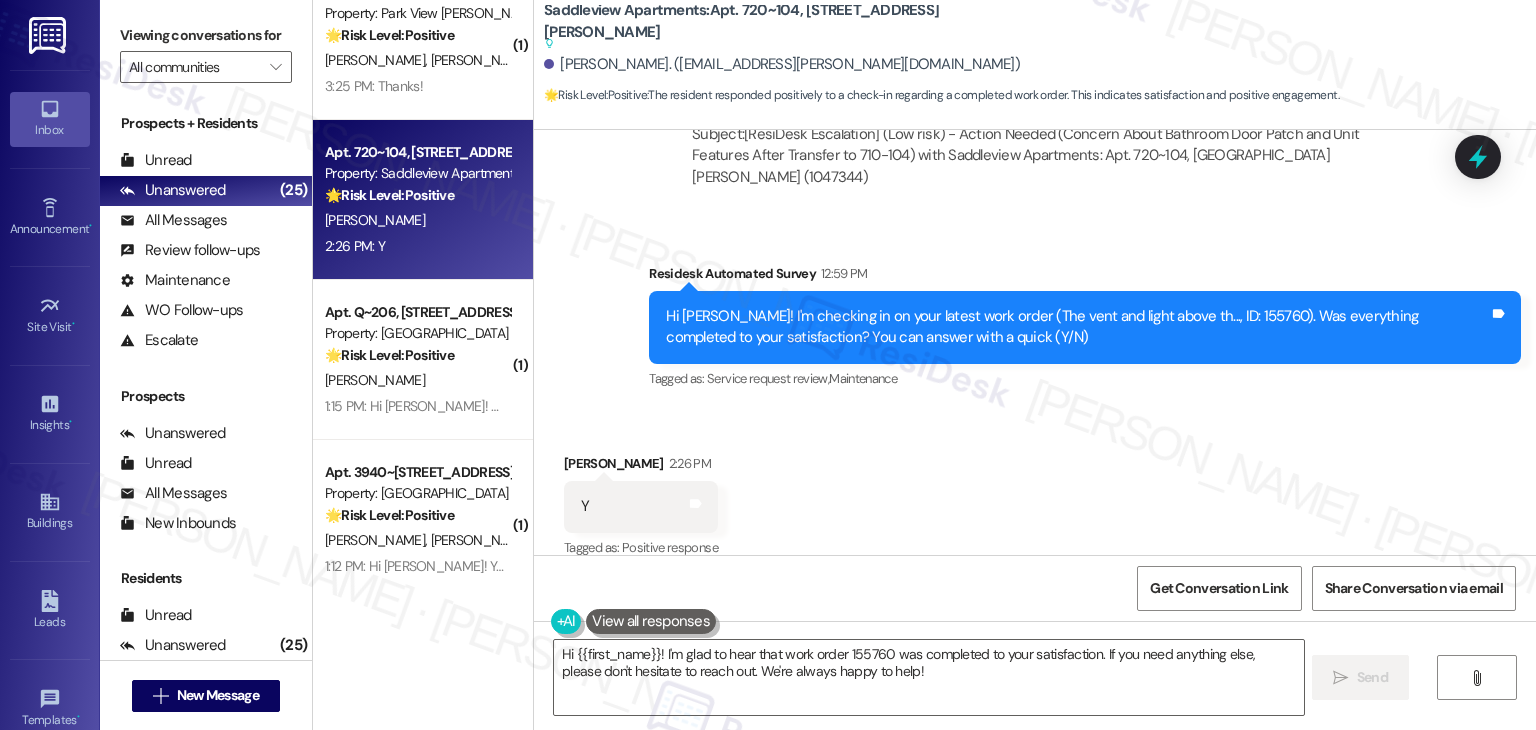 click on "Received via SMS Mackenzie Stmarie 2:26 PM Y Tags and notes Tagged as:   Positive response Click to highlight conversations about Positive response" at bounding box center (1035, 492) 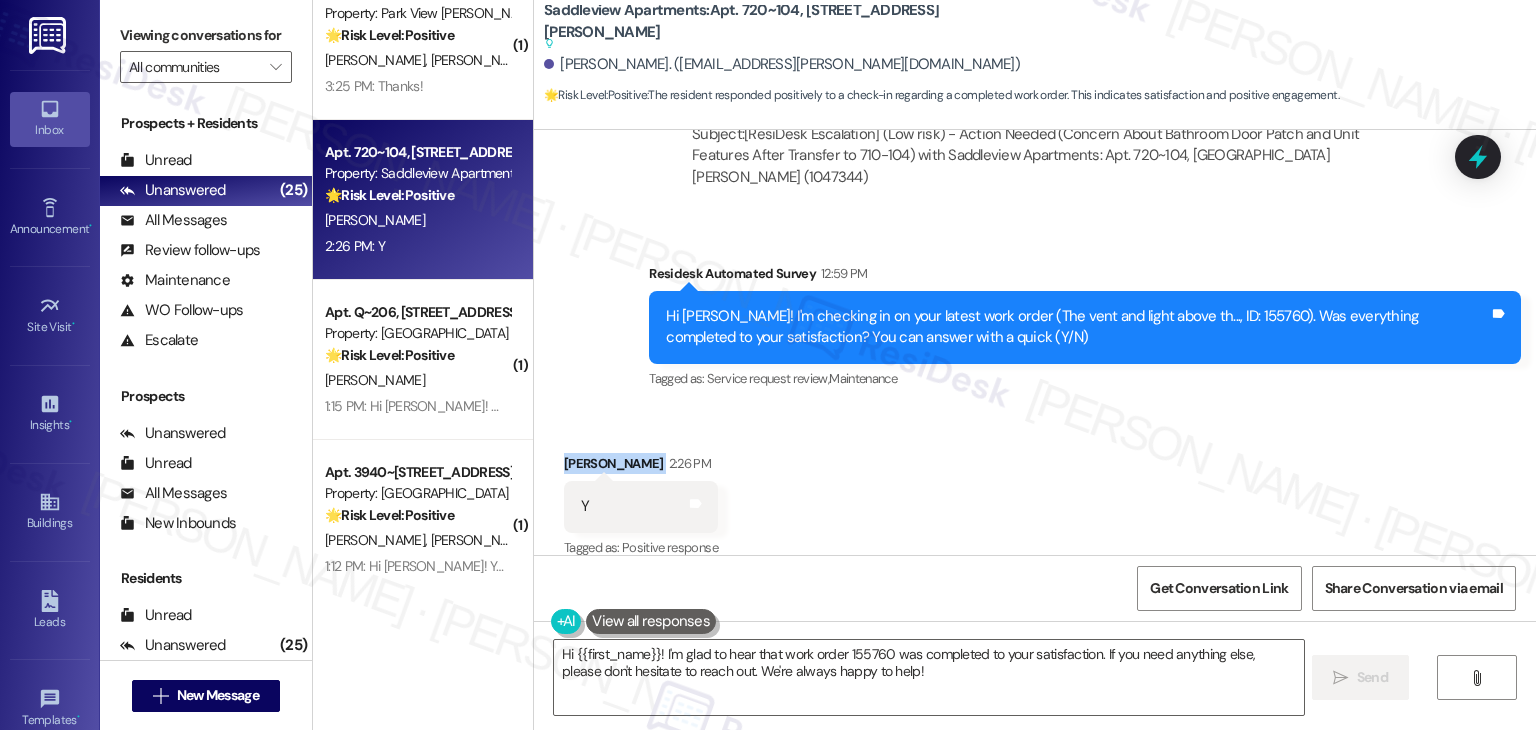 click on "Received via SMS Mackenzie Stmarie 2:26 PM Y Tags and notes Tagged as:   Positive response Click to highlight conversations about Positive response" at bounding box center [1035, 492] 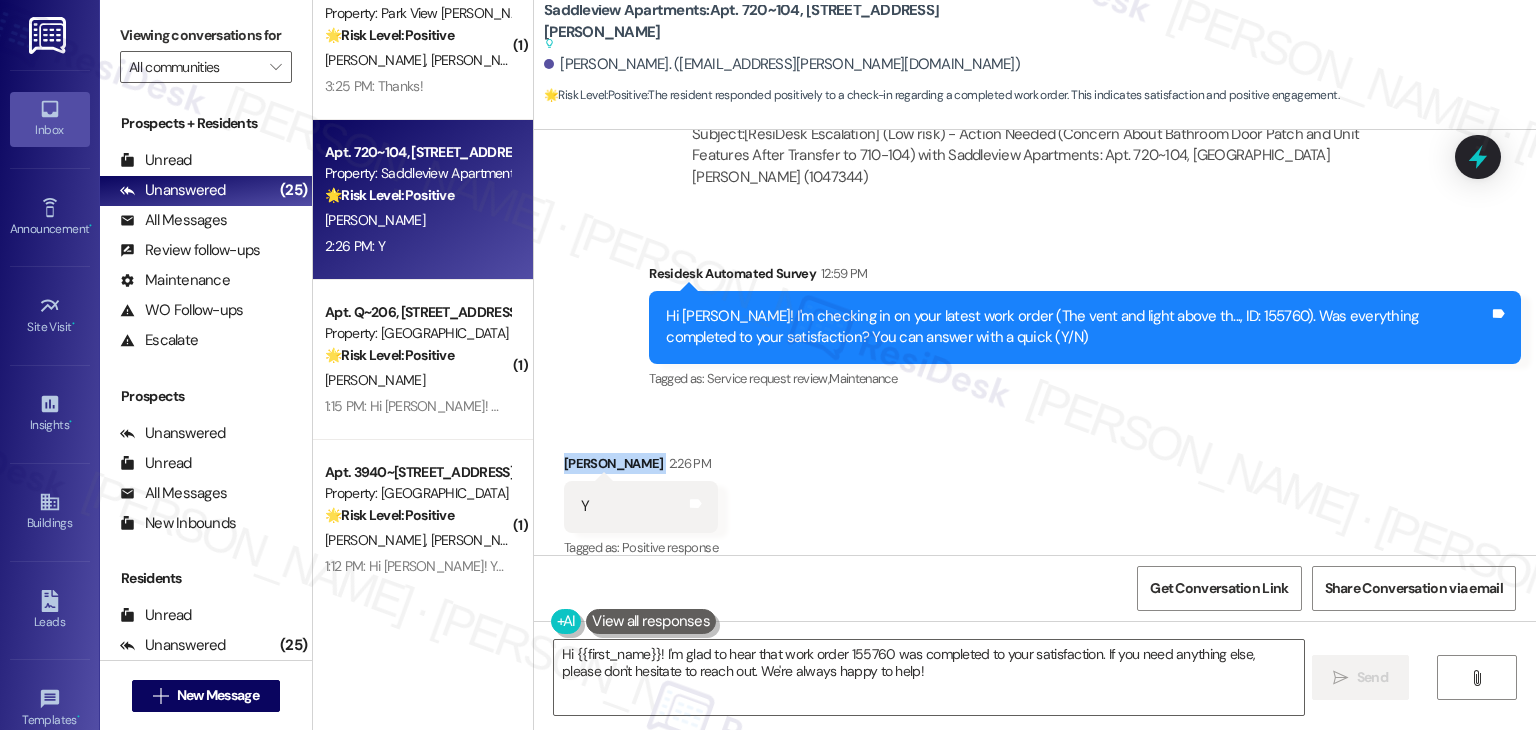 click on "Received via SMS Mackenzie Stmarie 2:26 PM Y Tags and notes Tagged as:   Positive response Click to highlight conversations about Positive response" at bounding box center [1035, 492] 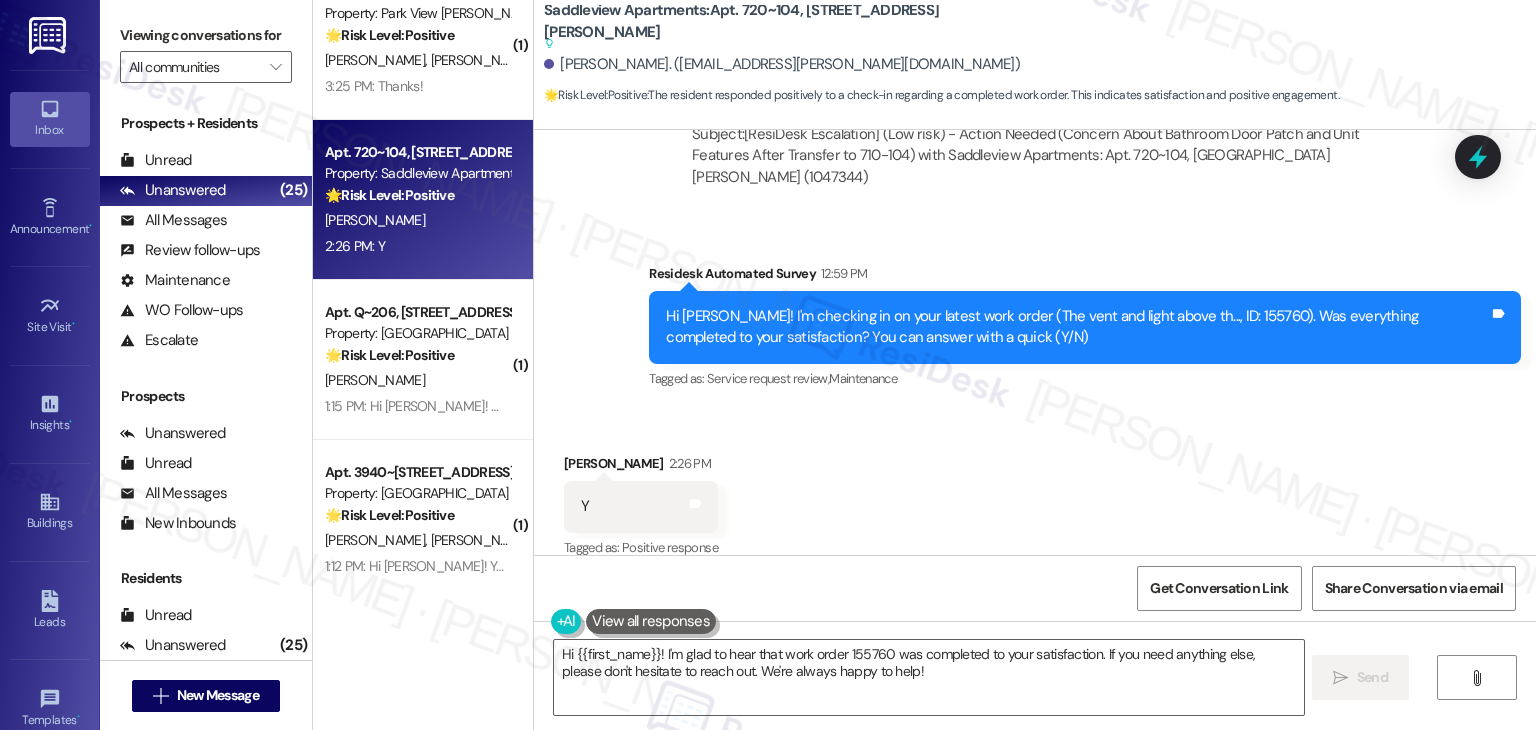 click on "Received via SMS Mackenzie Stmarie 2:26 PM Y Tags and notes Tagged as:   Positive response Click to highlight conversations about Positive response" at bounding box center [1035, 492] 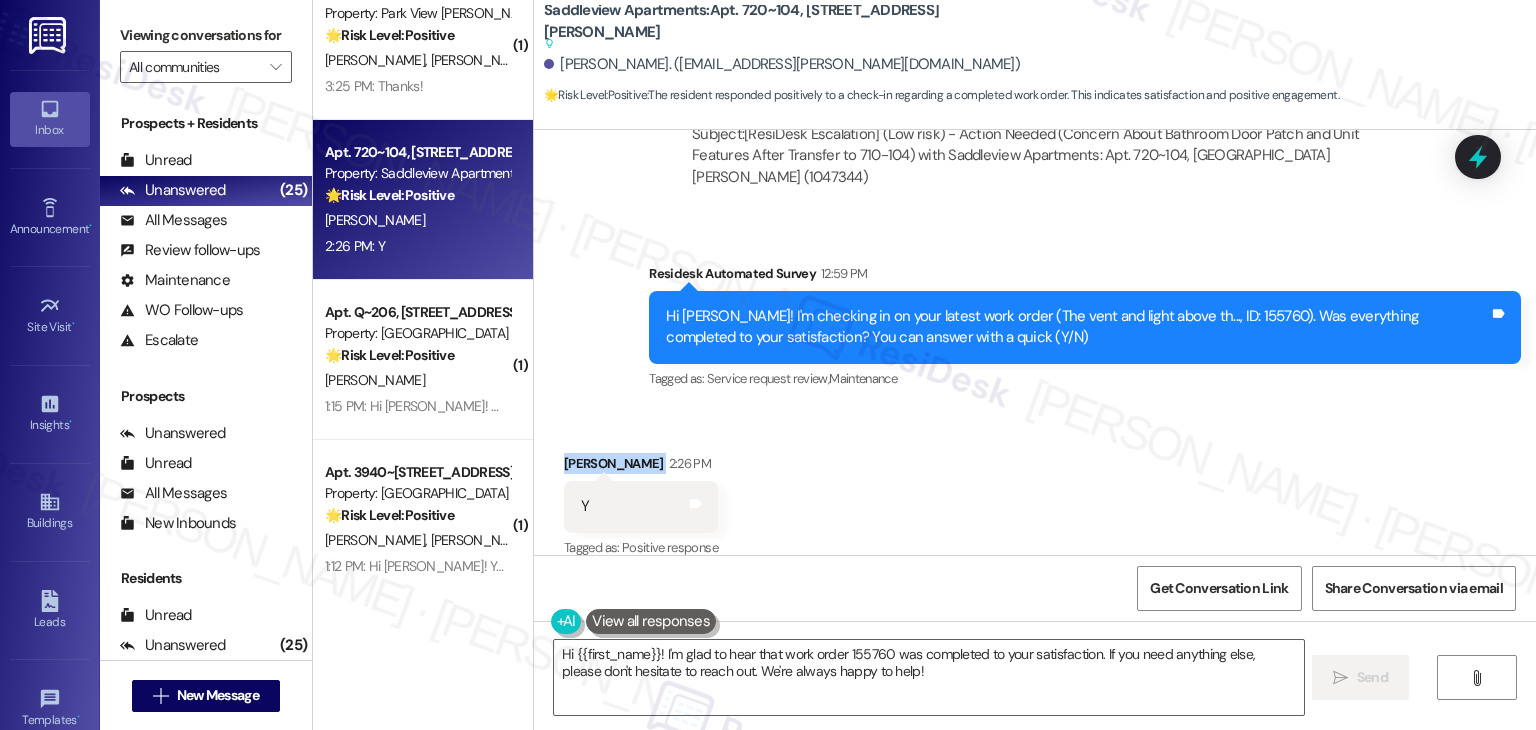 click on "Received via SMS Mackenzie Stmarie 2:26 PM Y Tags and notes Tagged as:   Positive response Click to highlight conversations about Positive response" at bounding box center (1035, 492) 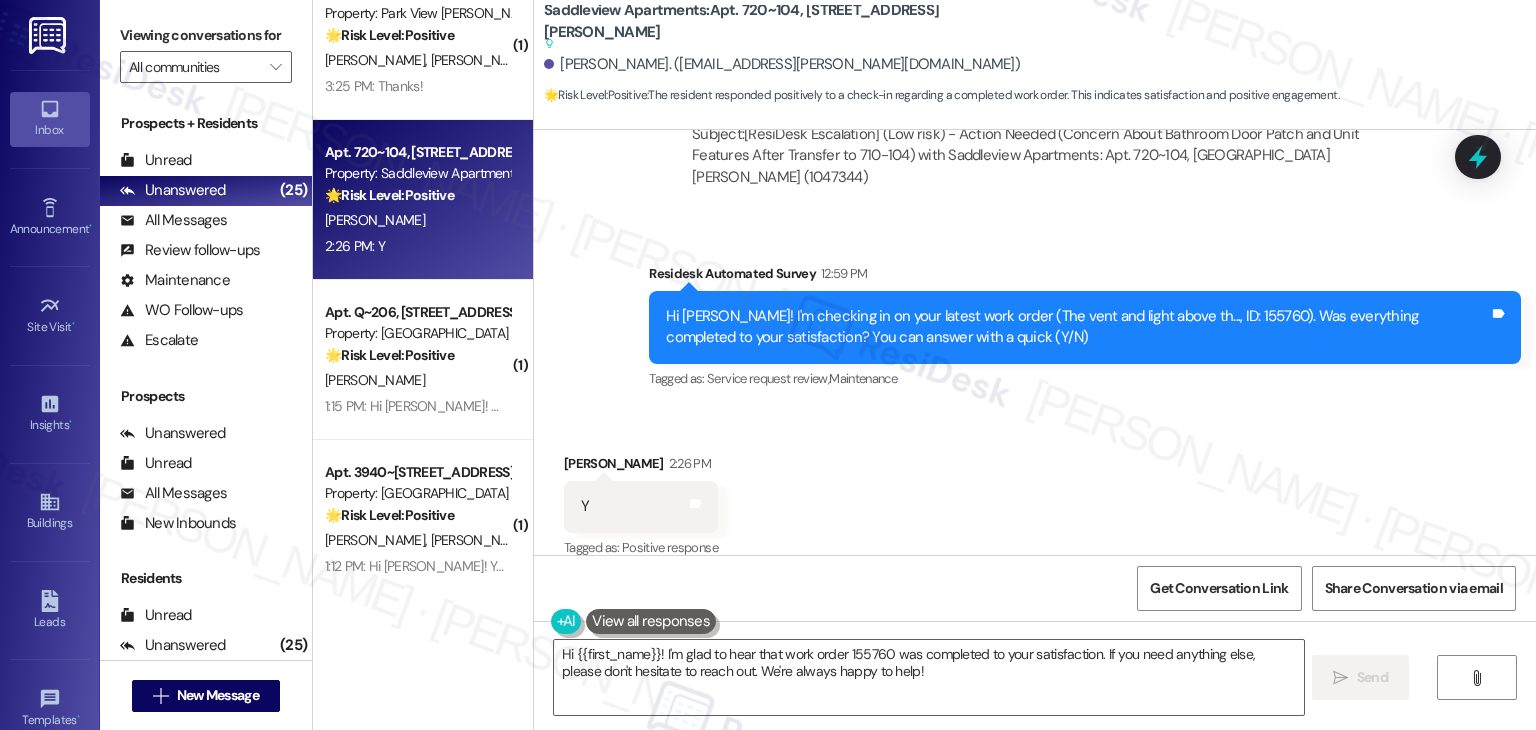 click on "Received via SMS Mackenzie Stmarie 2:26 PM Y Tags and notes Tagged as:   Positive response Click to highlight conversations about Positive response" at bounding box center [1035, 492] 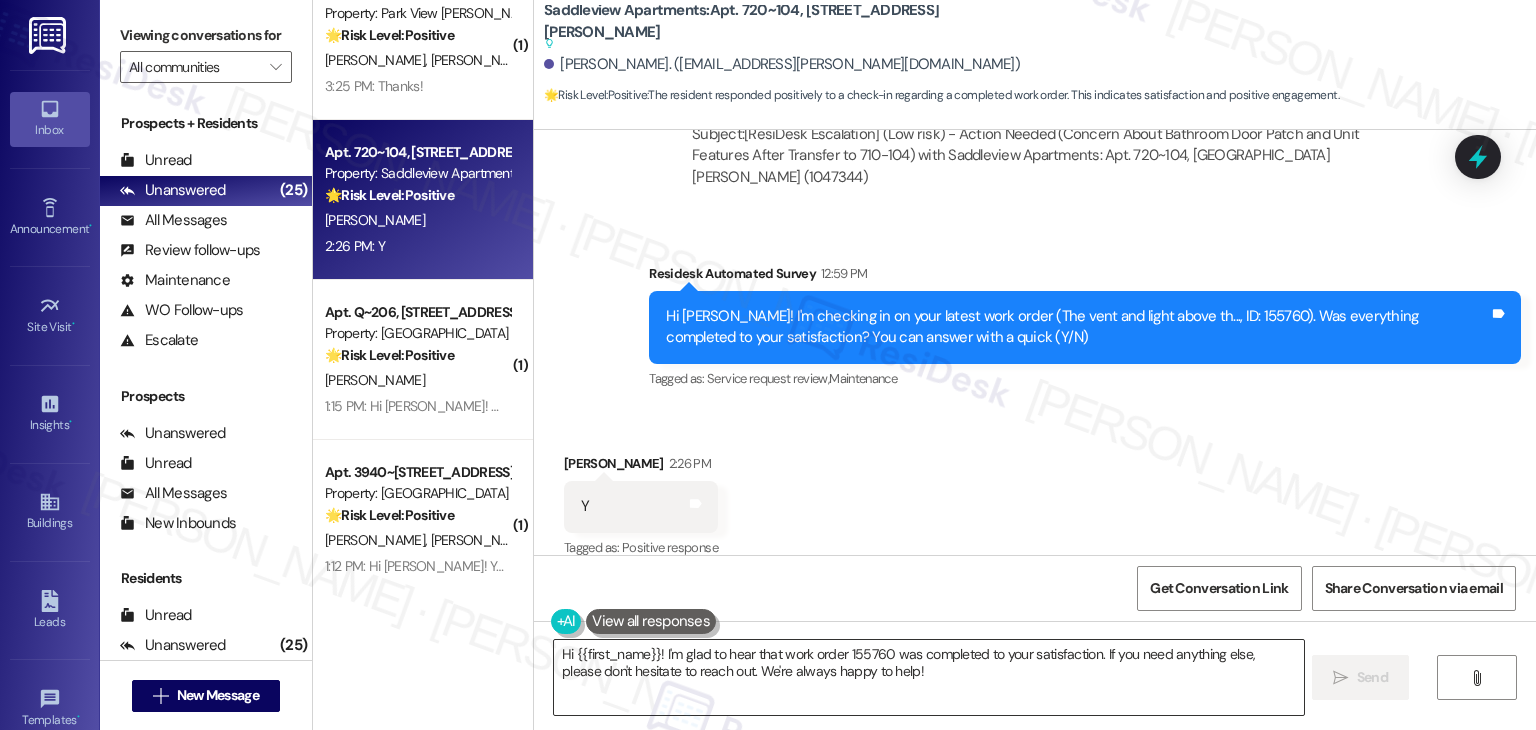 click on "Hi {{first_name}}! I'm glad to hear that work order 155760 was completed to your satisfaction. If you need anything else, please don't hesitate to reach out. We're always happy to help!" at bounding box center (928, 677) 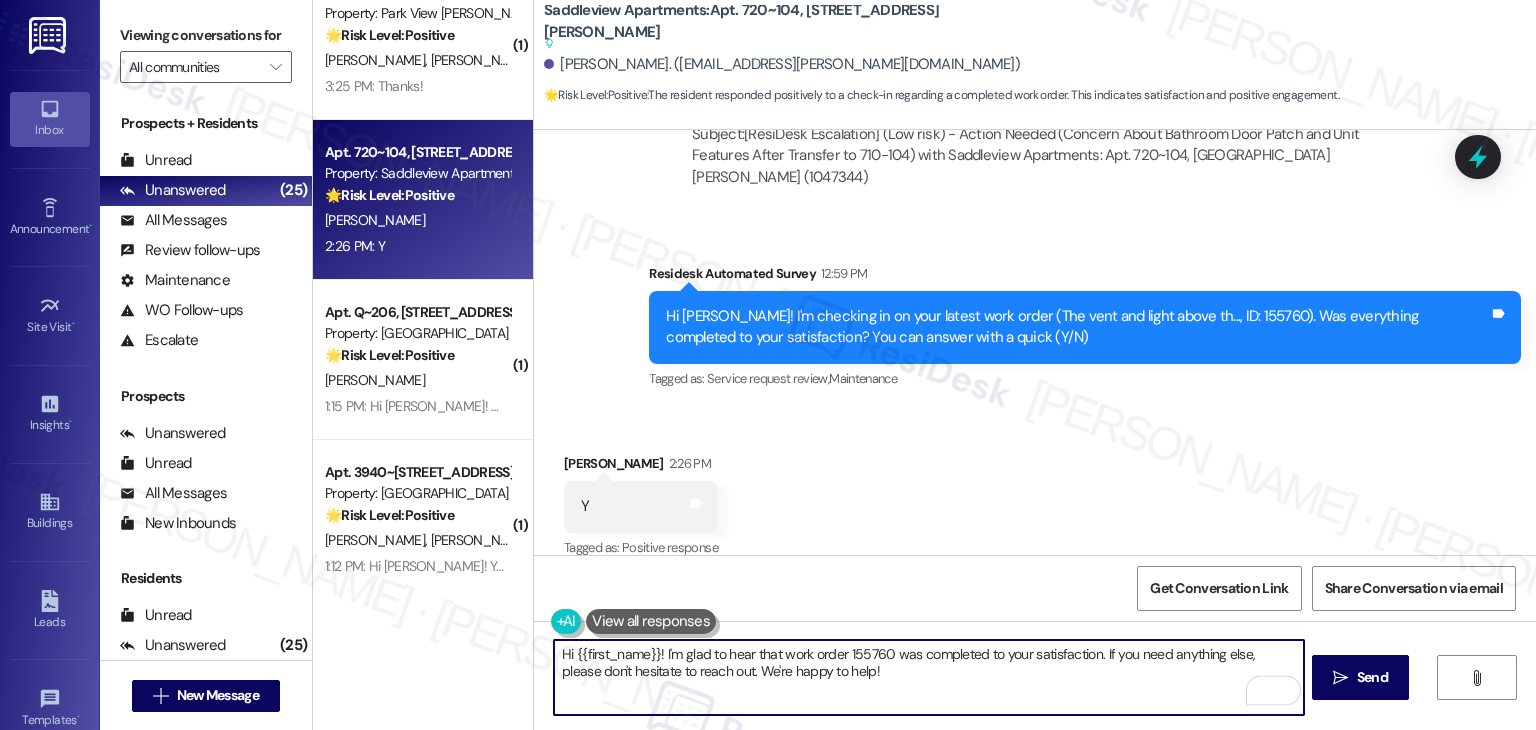 type on "Hi {{first_name}}! I'm glad to hear that work order 155760 was completed to your satisfaction. If you need anything else, please don't hesitate to reach out. We're happy to help!" 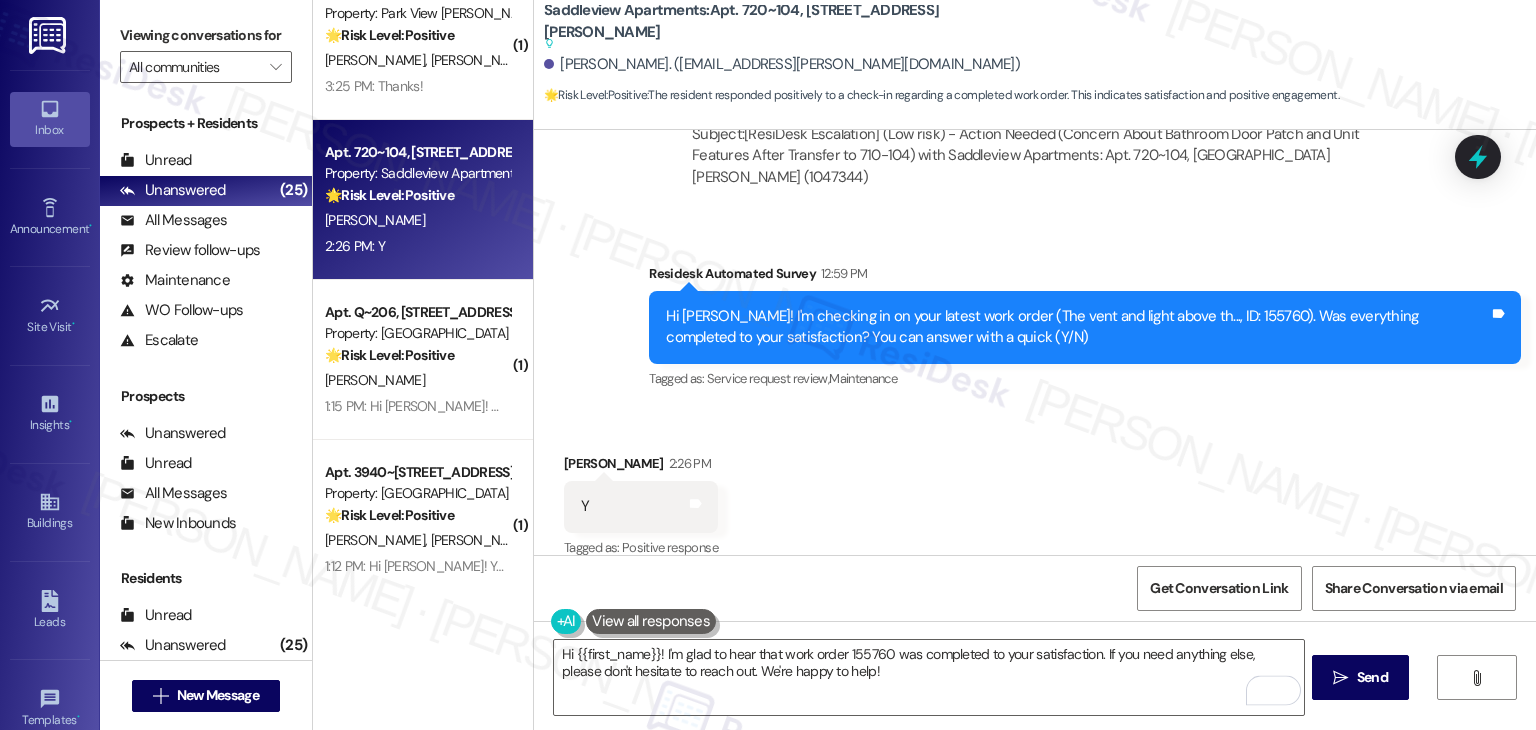 click on "Received via SMS Mackenzie Stmarie 2:26 PM Y Tags and notes Tagged as:   Positive response Click to highlight conversations about Positive response" at bounding box center (1035, 492) 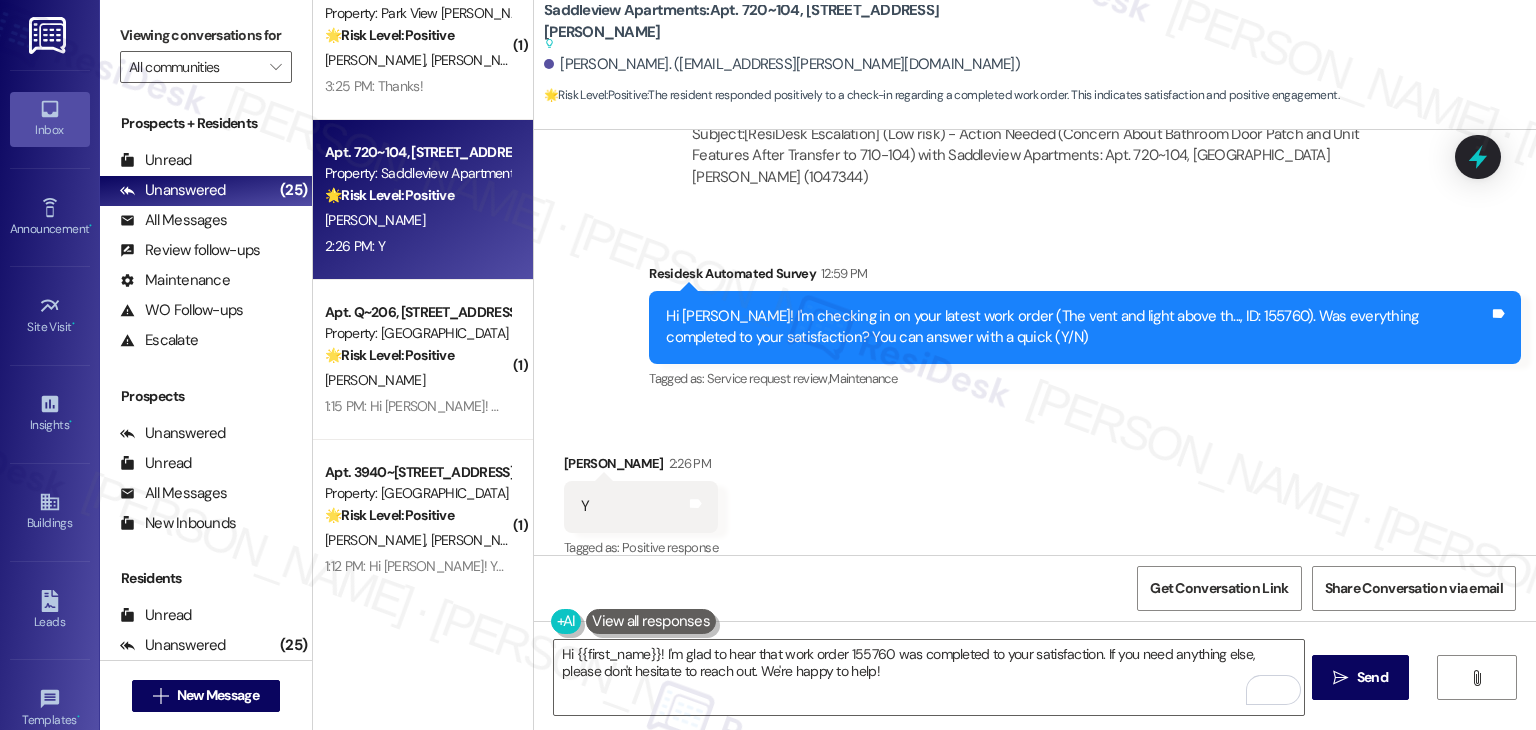 click on "Received via SMS Mackenzie Stmarie 2:26 PM Y Tags and notes Tagged as:   Positive response Click to highlight conversations about Positive response" at bounding box center [1035, 492] 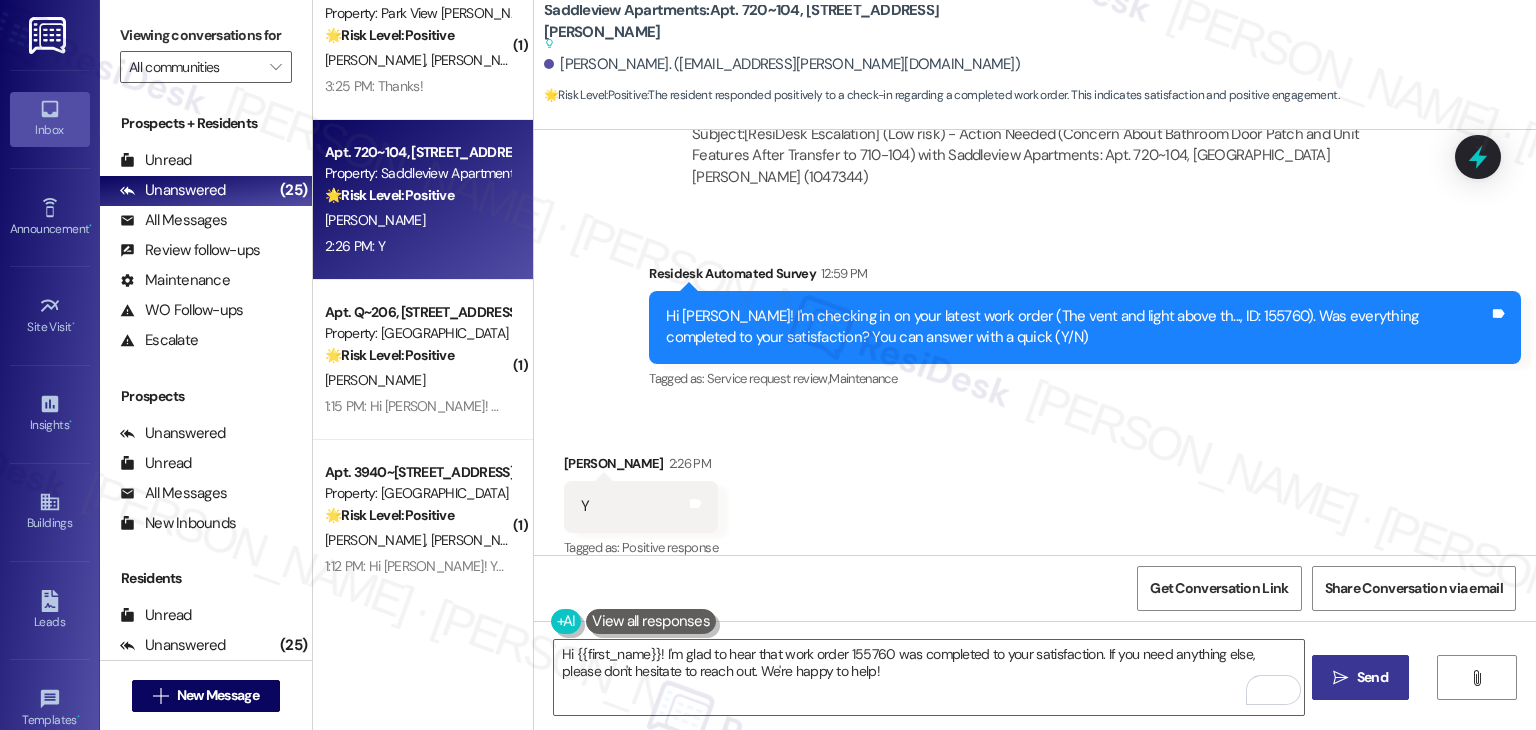 click on "Send" at bounding box center [1372, 677] 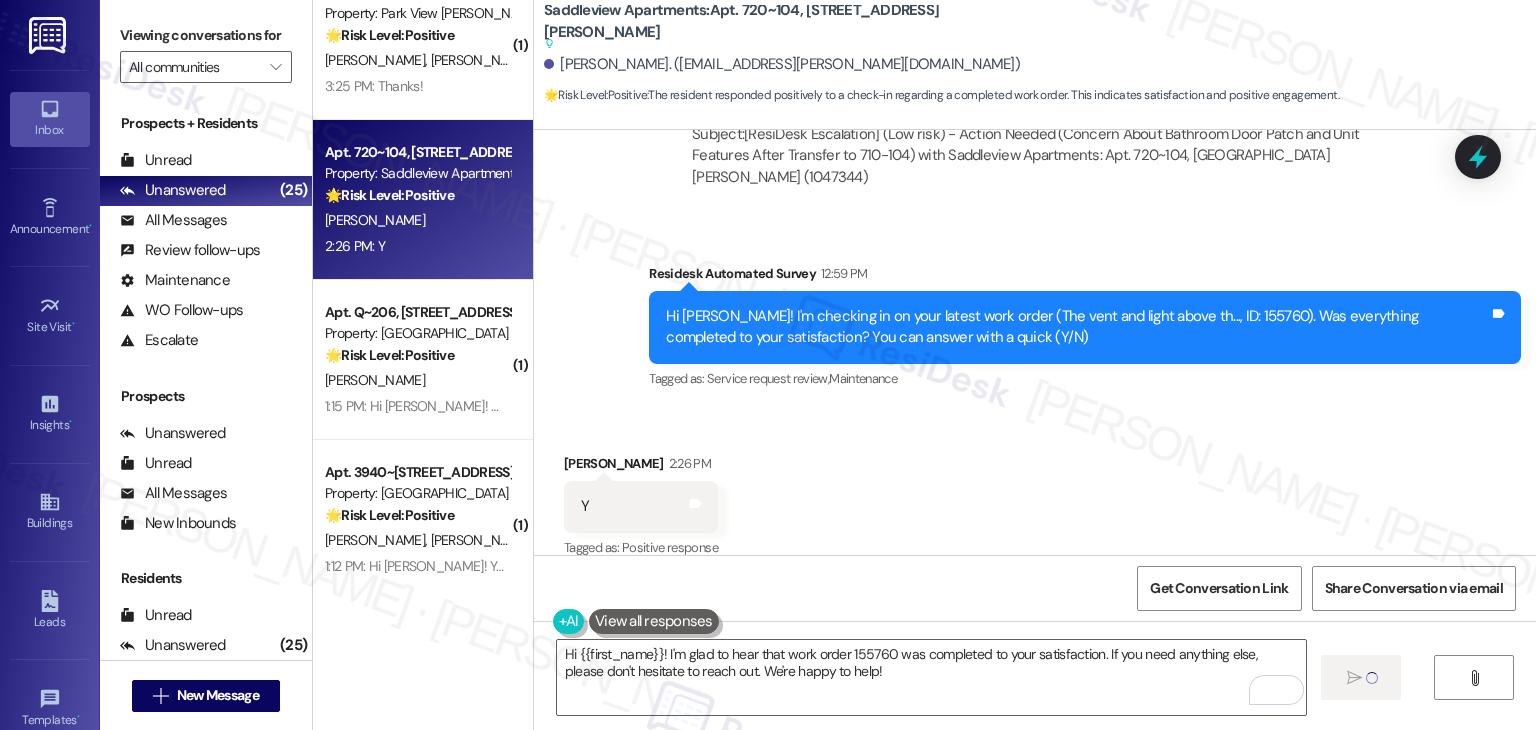 type 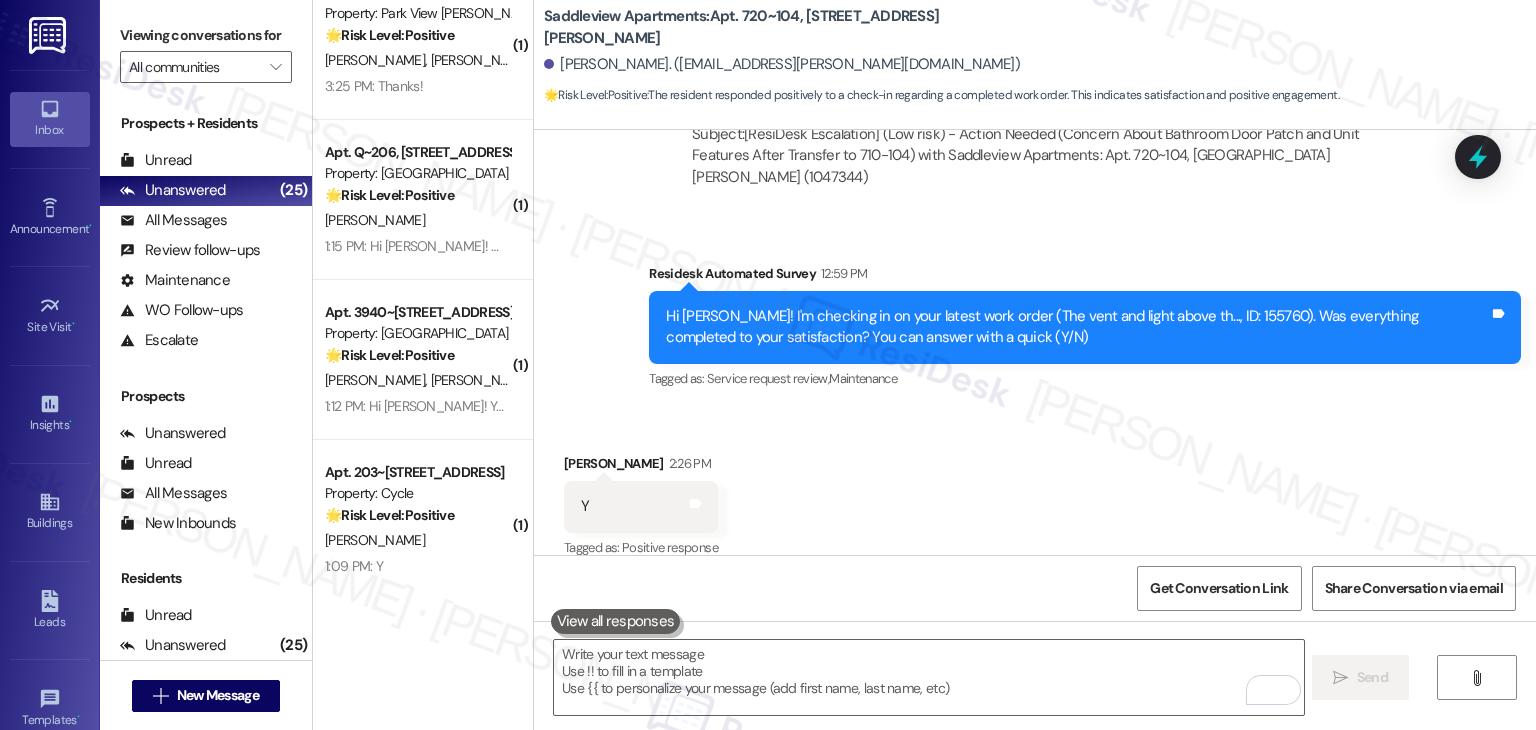scroll, scrollTop: 3326, scrollLeft: 0, axis: vertical 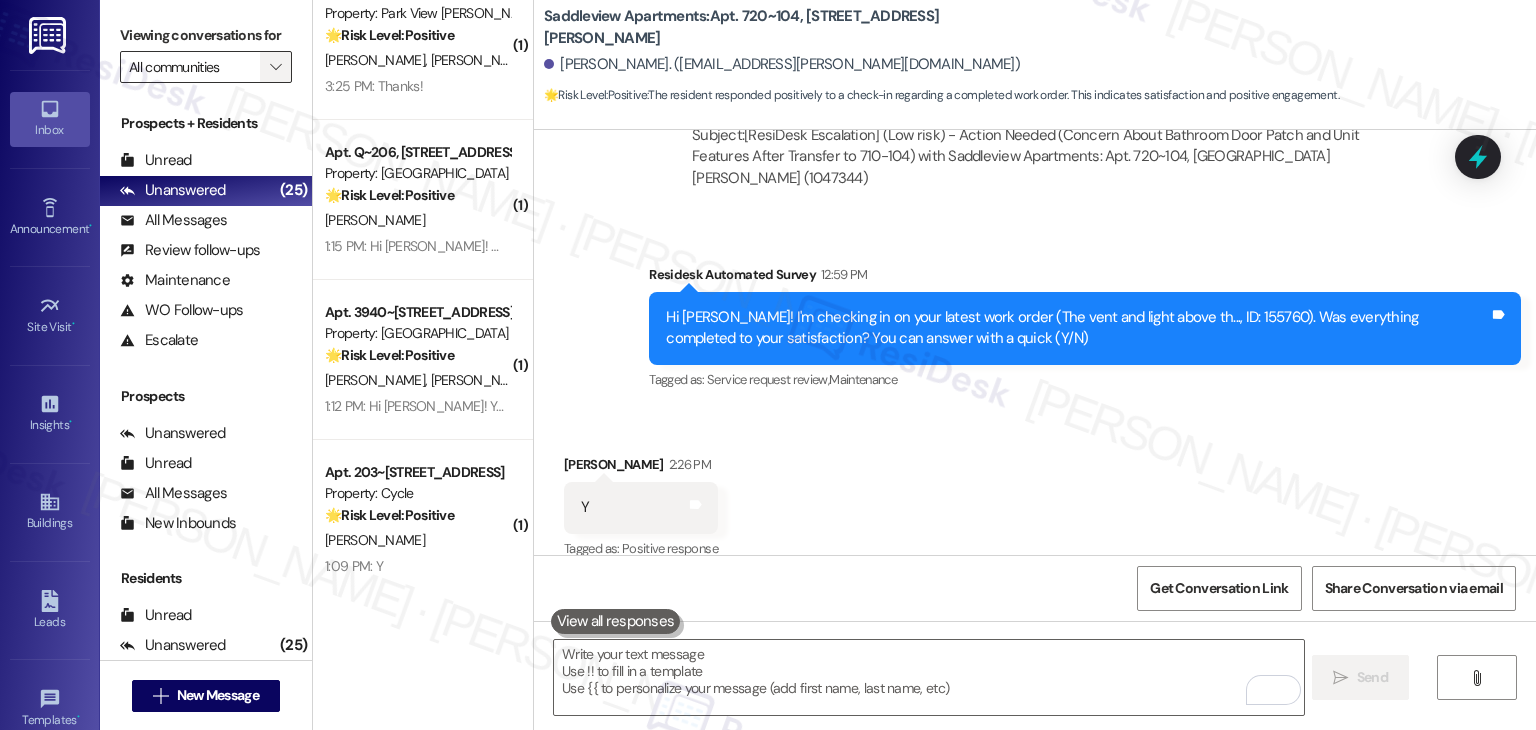 click on "" at bounding box center [275, 67] 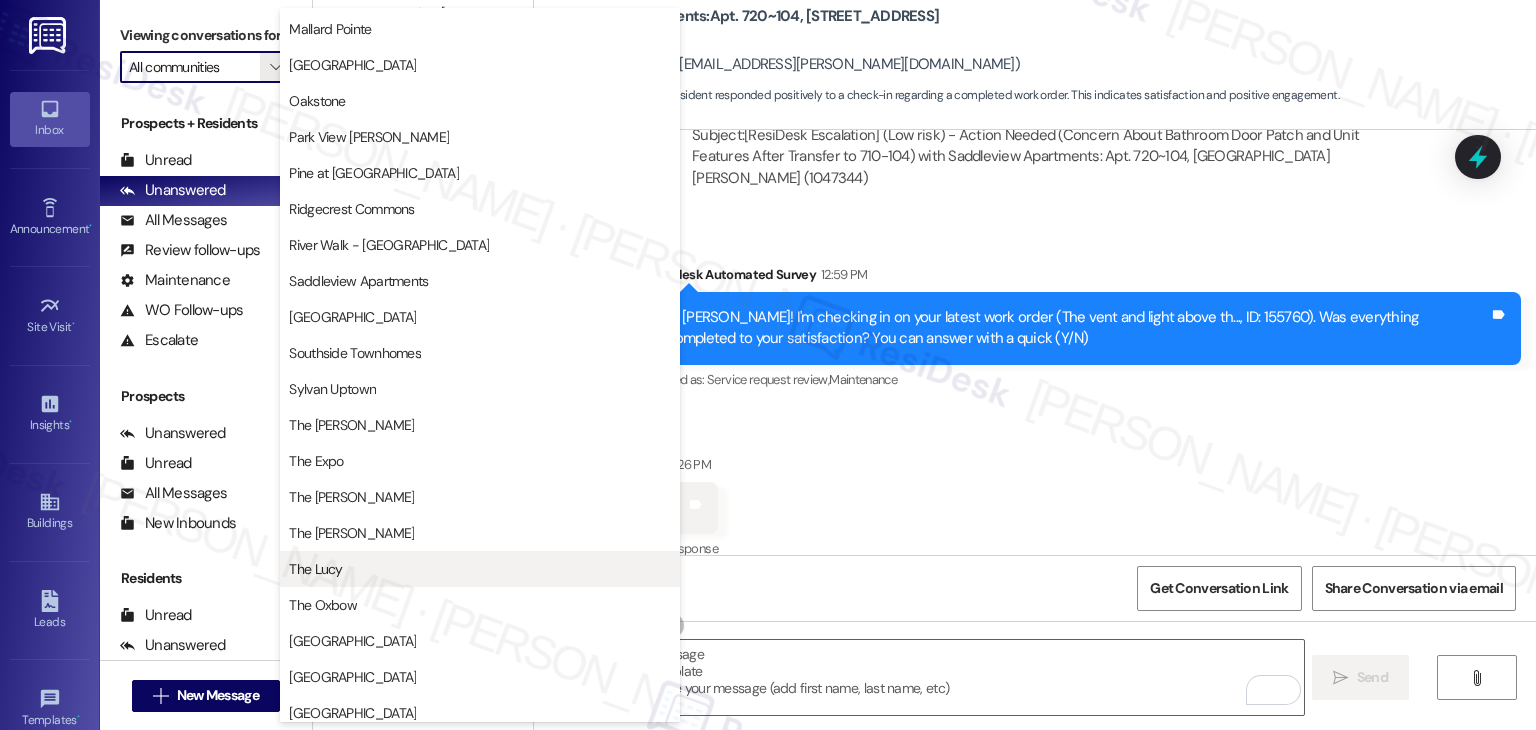 scroll, scrollTop: 678, scrollLeft: 0, axis: vertical 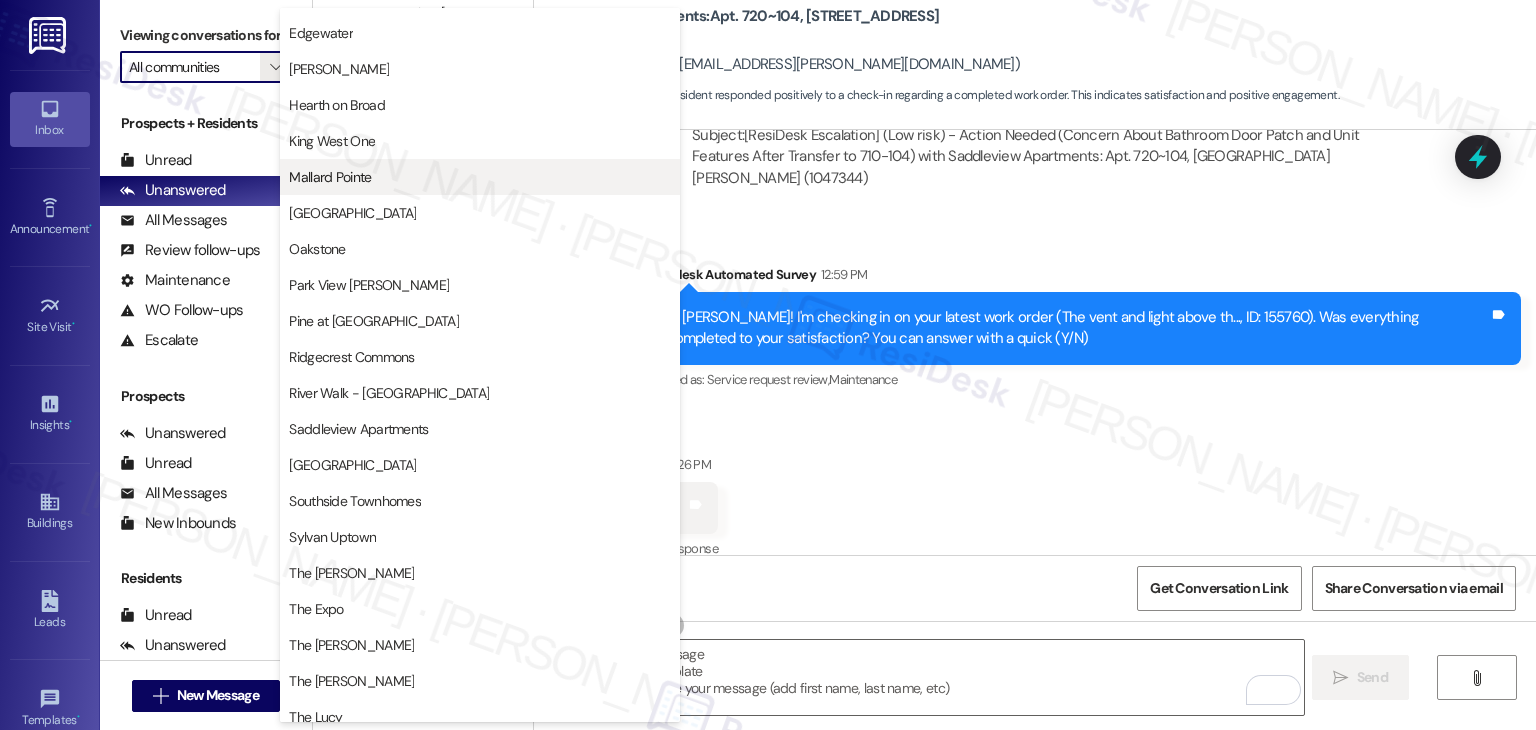 click on "Mallard Pointe" at bounding box center [330, 177] 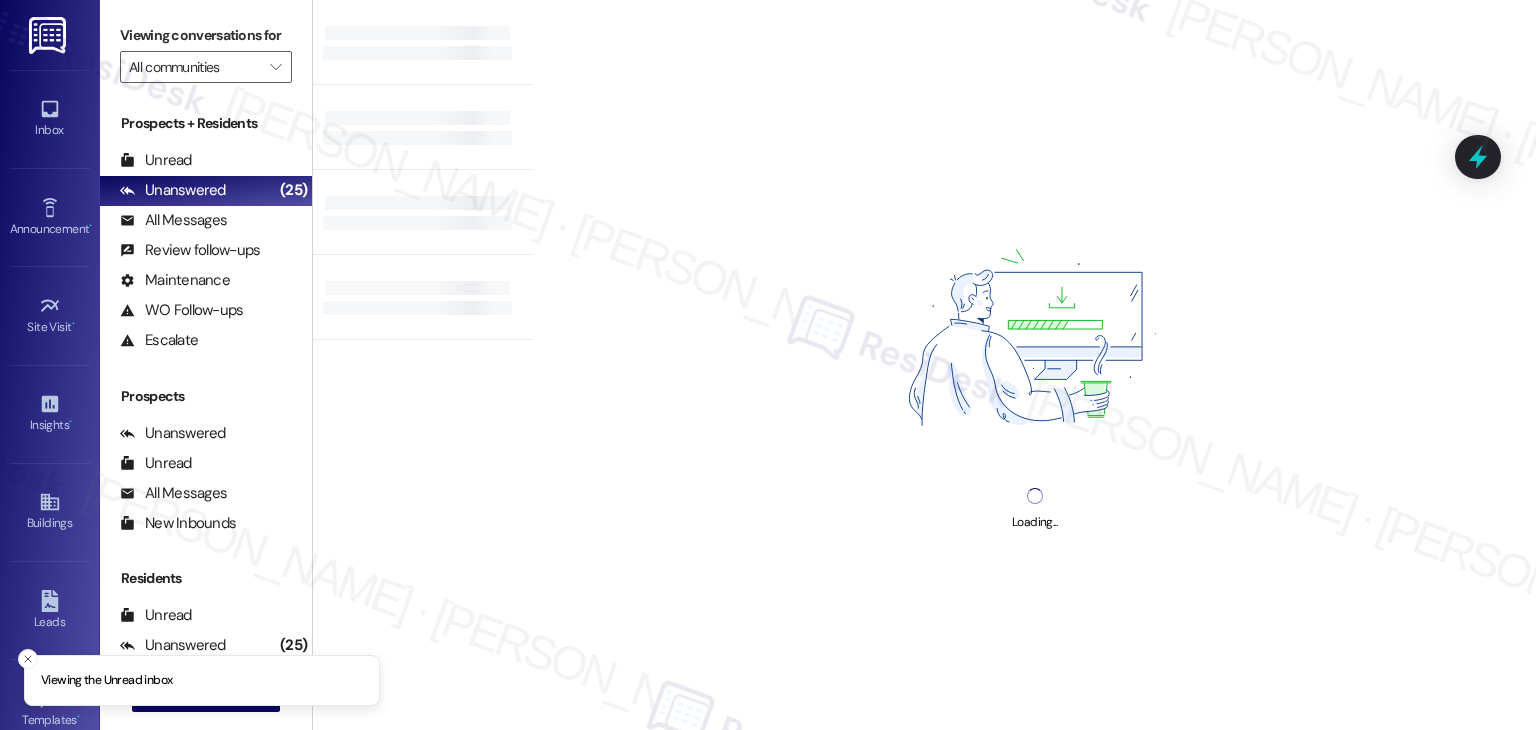 type on "Mallard Pointe" 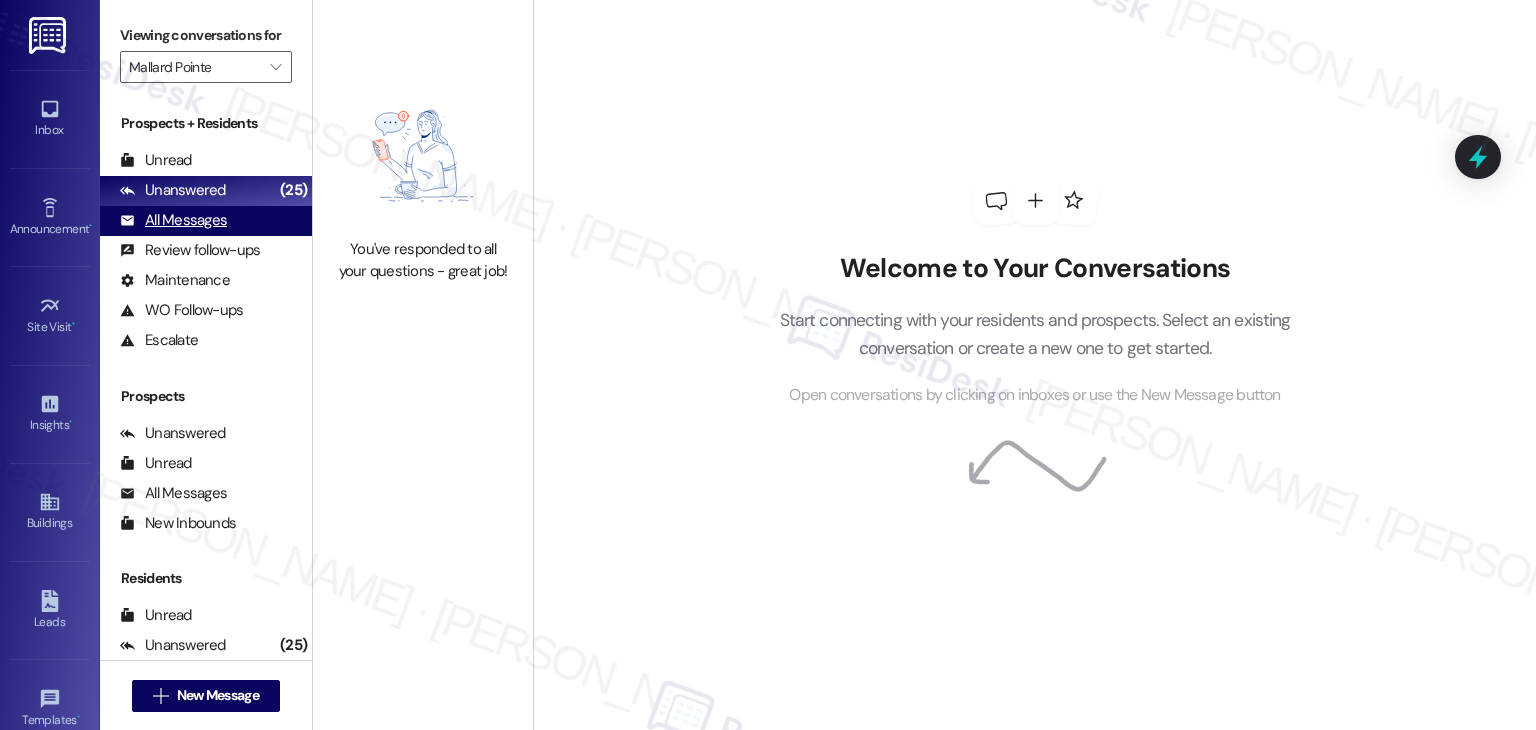 click on "All Messages" at bounding box center [173, 220] 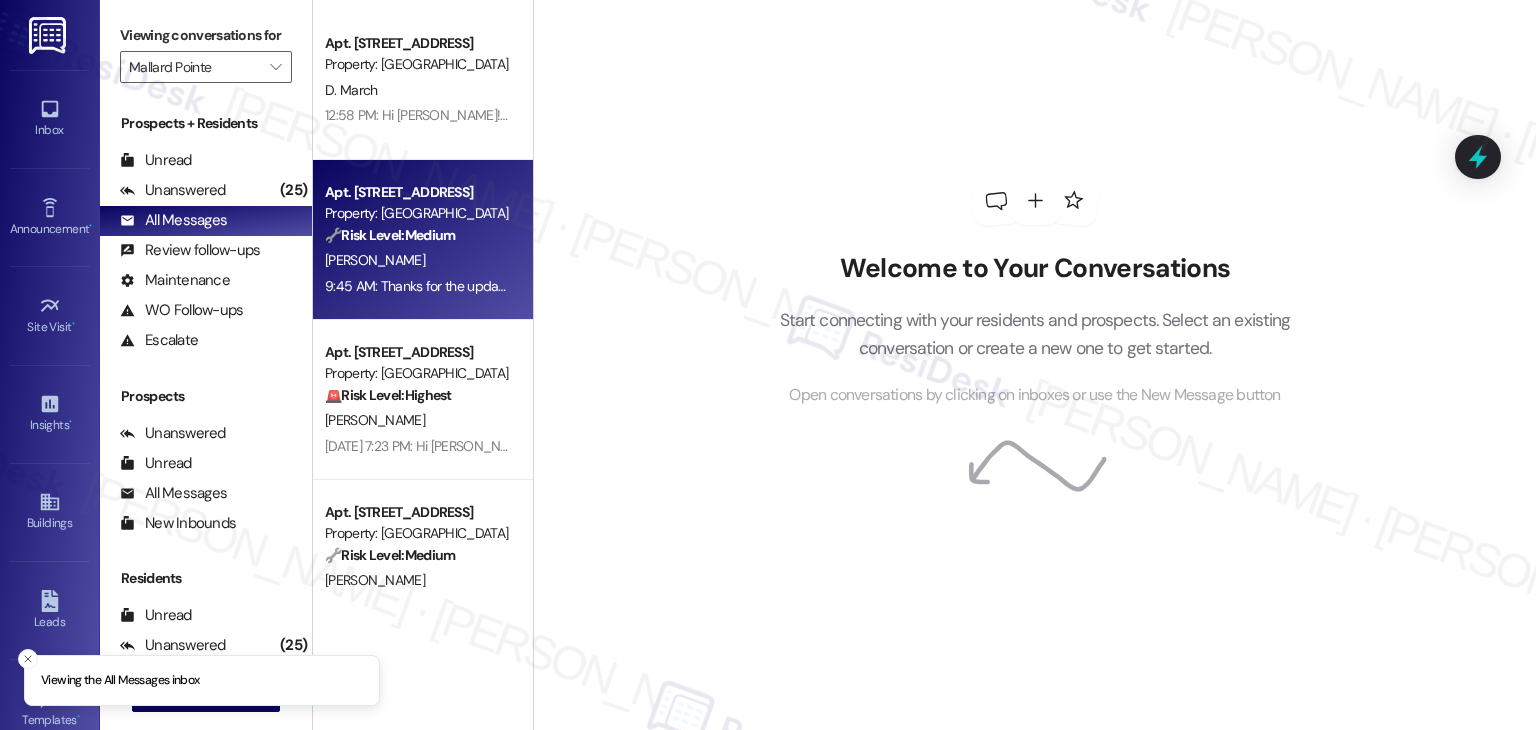 click on "9:45 AM: Thanks for the update, Jean. If you decide you’d like help following up with the site team at any point, just let me know. 9:45 AM: Thanks for the update, Jean. If you decide you’d like help following up with the site team at any point, just let me know." at bounding box center [417, 286] 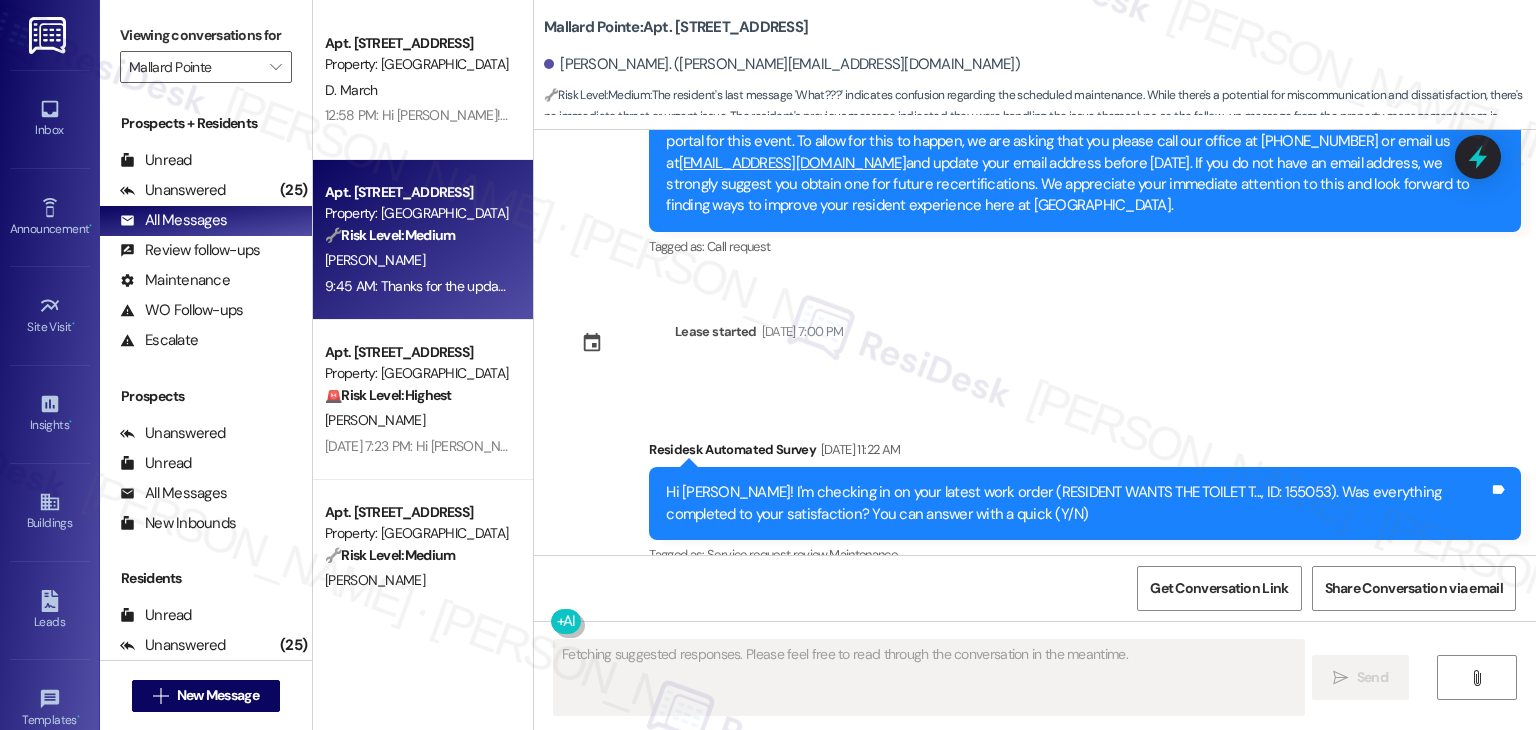 scroll, scrollTop: 7055, scrollLeft: 0, axis: vertical 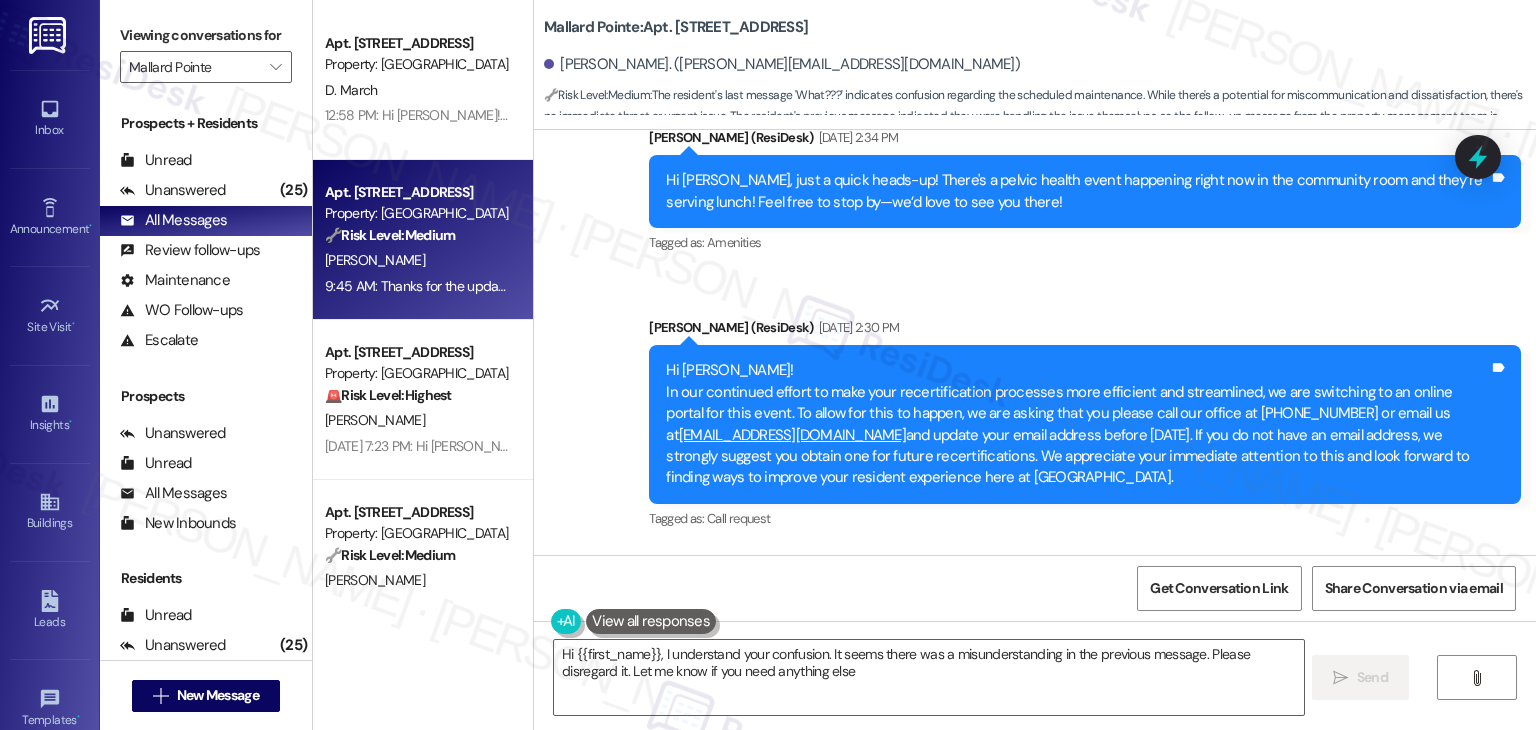 type on "Hi {{first_name}}, I understand your confusion. It seems there was a misunderstanding in the previous message. Please disregard it. Let me know if you need anything else!" 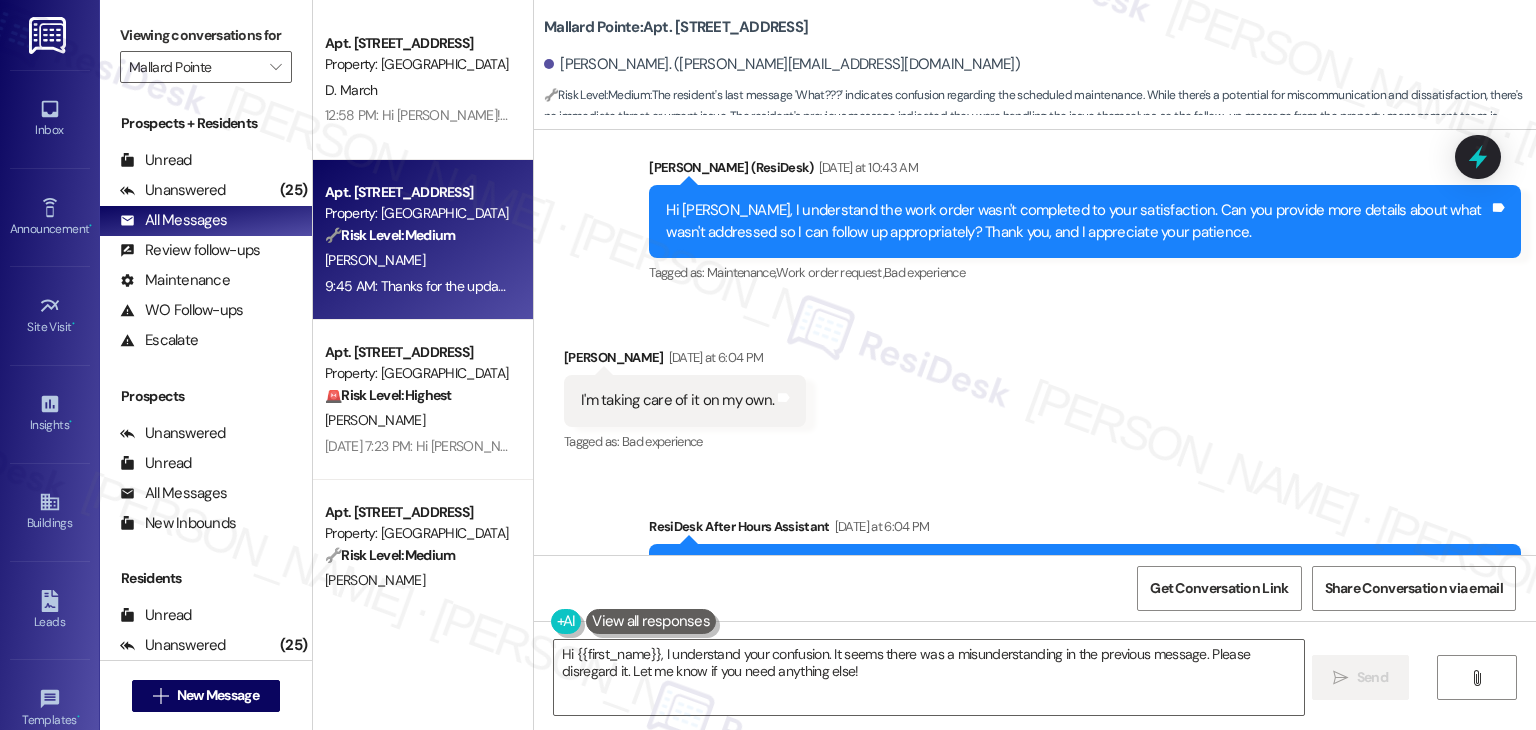 scroll, scrollTop: 7055, scrollLeft: 0, axis: vertical 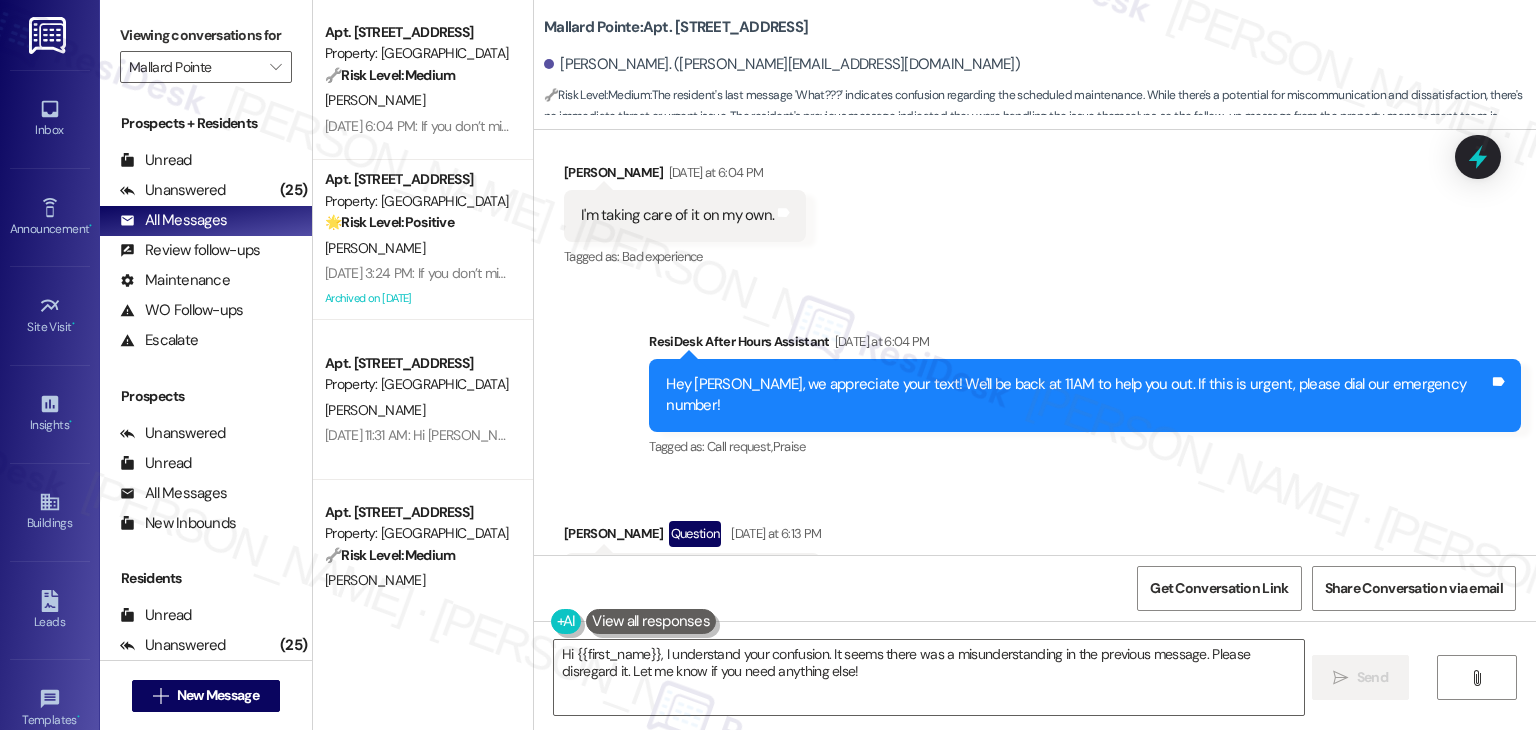 click on "Received via SMS Jean Stivers Question Yesterday at 6:13 PM What???   Tags and notes" at bounding box center (1035, 547) 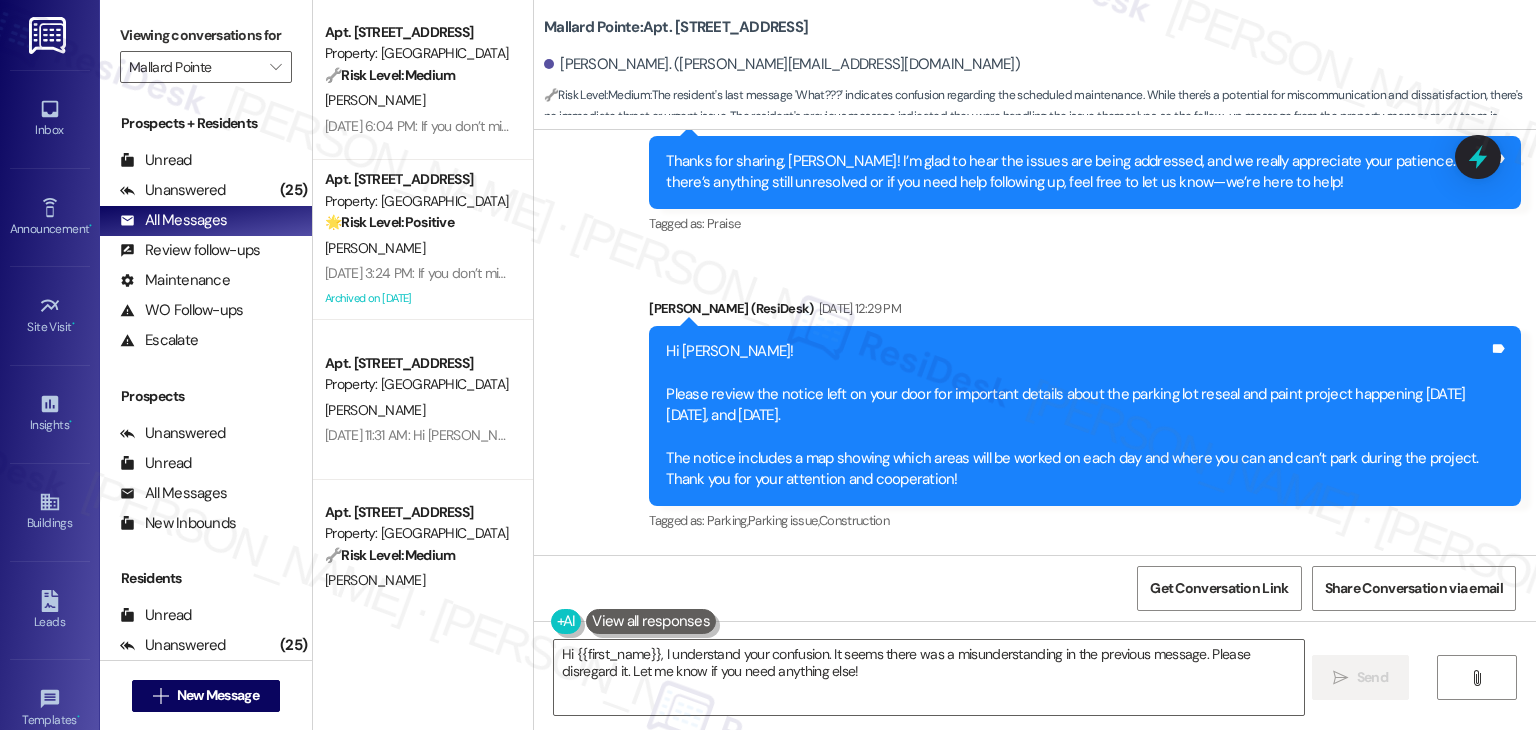 scroll, scrollTop: 5455, scrollLeft: 0, axis: vertical 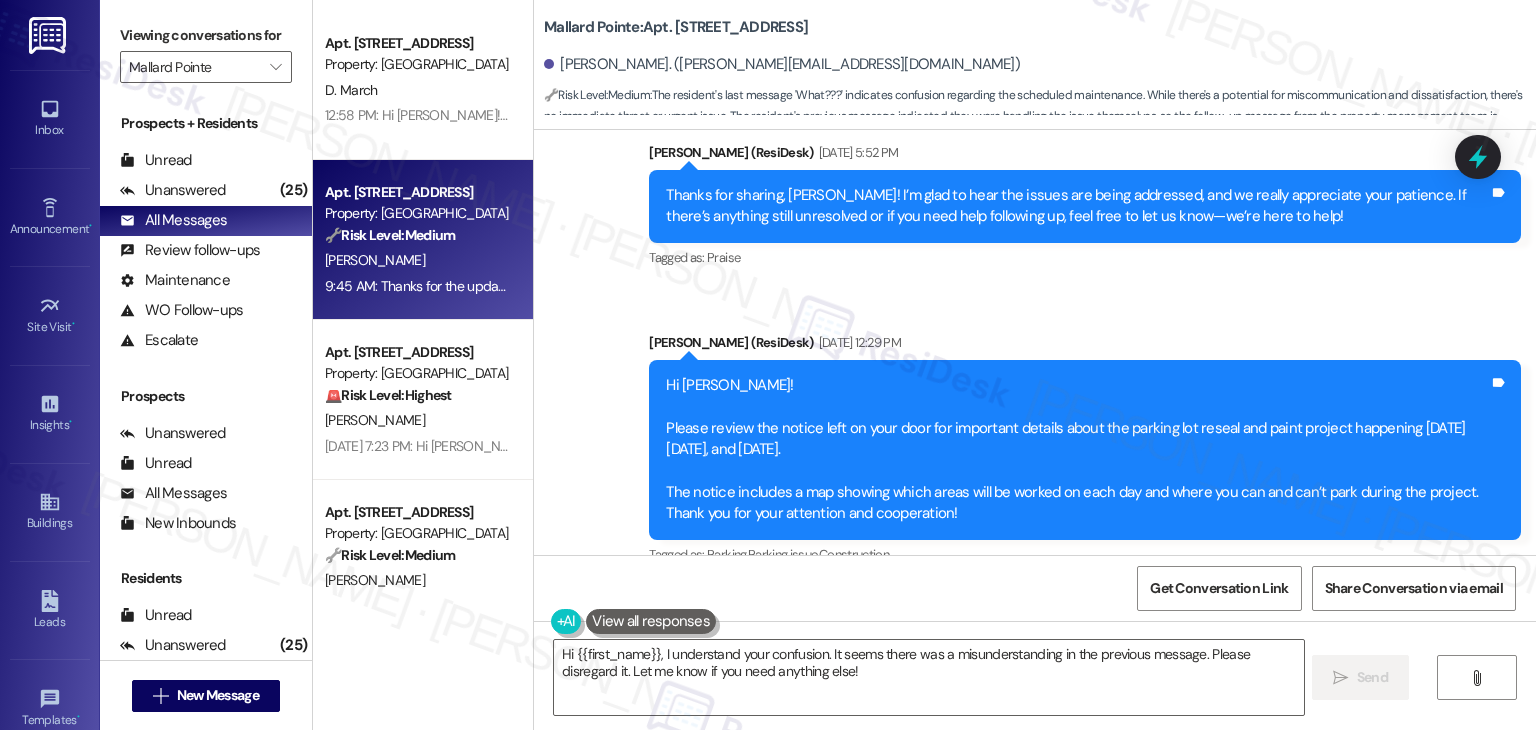 click on "Sent via SMS Dottie  (ResiDesk) May 23, 2025 at 5:52 PM Thanks for sharing, Jean! I’m glad to hear the issues are being addressed, and we really appreciate your patience. If there’s anything still unresolved or if you need help following up, feel free to let us know—we’re here to help! Tags and notes Tagged as:   Praise Click to highlight conversations about Praise Announcement, sent via SMS Dottie  (ResiDesk) May 27, 2025 at 12:29 PM Hi Jean!
Please review the notice left on your door for important details about the parking lot reseal and paint project happening this Thursday, 5/29, and Friday, 5/30.
The notice includes a map showing which areas will be worked on each day and where you can and can’t park during the project.
Thank you for your attention and cooperation! Tags and notes Tagged as:   Parking ,  Click to highlight conversations about Parking Parking issue ,  Click to highlight conversations about Parking issue Construction Click to highlight conversations about Construction" at bounding box center [1035, 574] 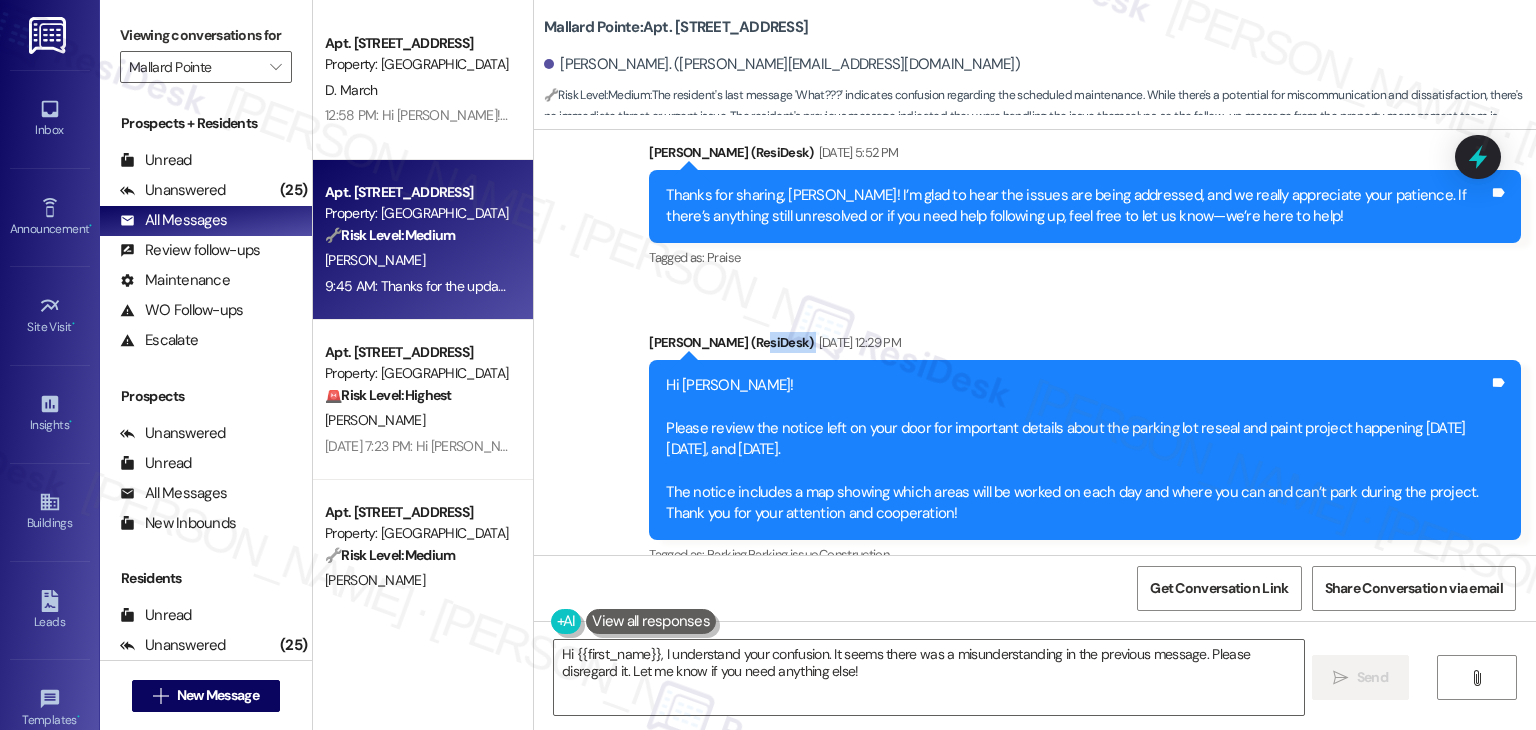 click on "Sent via SMS Dottie  (ResiDesk) May 23, 2025 at 5:52 PM Thanks for sharing, Jean! I’m glad to hear the issues are being addressed, and we really appreciate your patience. If there’s anything still unresolved or if you need help following up, feel free to let us know—we’re here to help! Tags and notes Tagged as:   Praise Click to highlight conversations about Praise Announcement, sent via SMS Dottie  (ResiDesk) May 27, 2025 at 12:29 PM Hi Jean!
Please review the notice left on your door for important details about the parking lot reseal and paint project happening this Thursday, 5/29, and Friday, 5/30.
The notice includes a map showing which areas will be worked on each day and where you can and can’t park during the project.
Thank you for your attention and cooperation! Tags and notes Tagged as:   Parking ,  Click to highlight conversations about Parking Parking issue ,  Click to highlight conversations about Parking issue Construction Click to highlight conversations about Construction" at bounding box center (1035, 574) 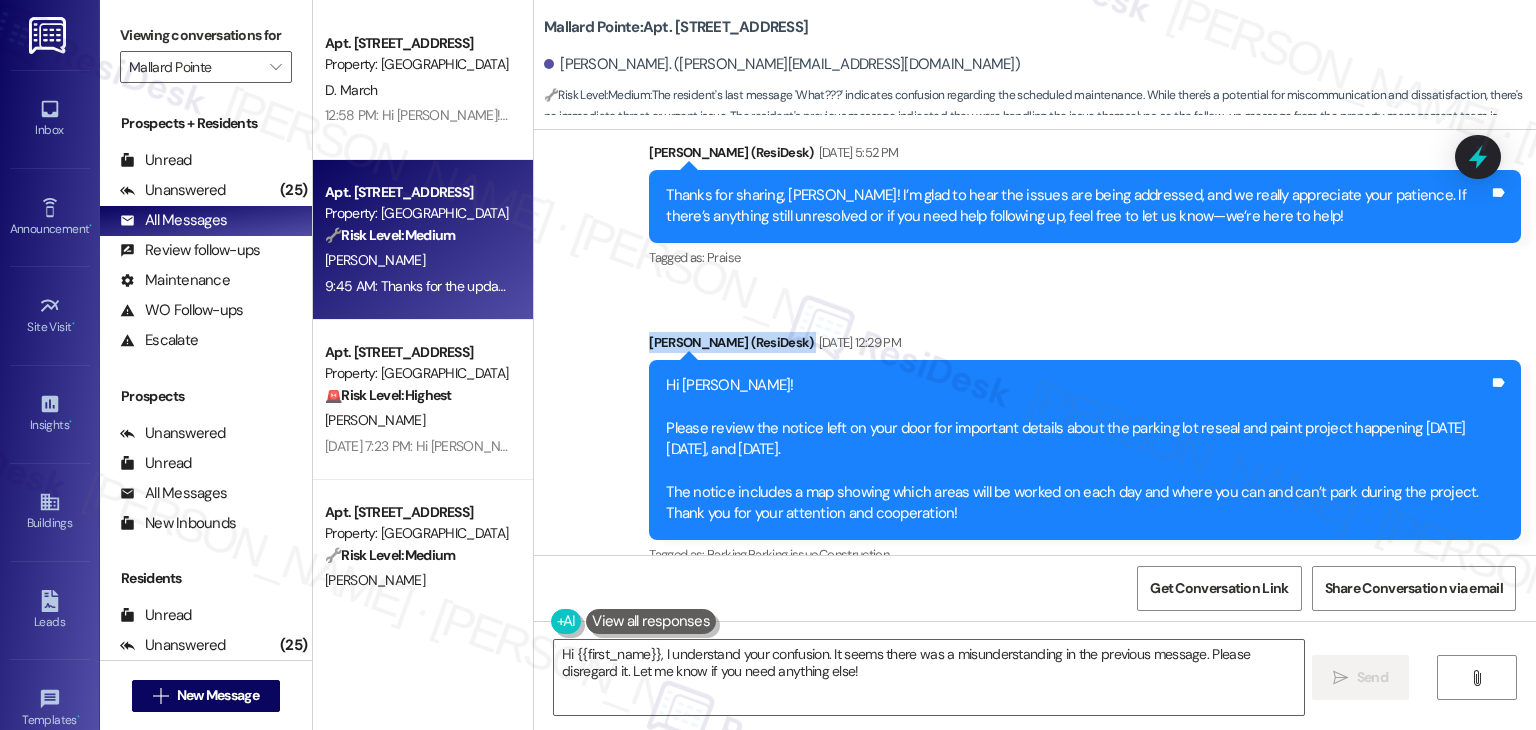 click on "Sent via SMS Dottie  (ResiDesk) May 23, 2025 at 5:52 PM Thanks for sharing, Jean! I’m glad to hear the issues are being addressed, and we really appreciate your patience. If there’s anything still unresolved or if you need help following up, feel free to let us know—we’re here to help! Tags and notes Tagged as:   Praise Click to highlight conversations about Praise Announcement, sent via SMS Dottie  (ResiDesk) May 27, 2025 at 12:29 PM Hi Jean!
Please review the notice left on your door for important details about the parking lot reseal and paint project happening this Thursday, 5/29, and Friday, 5/30.
The notice includes a map showing which areas will be worked on each day and where you can and can’t park during the project.
Thank you for your attention and cooperation! Tags and notes Tagged as:   Parking ,  Click to highlight conversations about Parking Parking issue ,  Click to highlight conversations about Parking issue Construction Click to highlight conversations about Construction" at bounding box center [1035, 574] 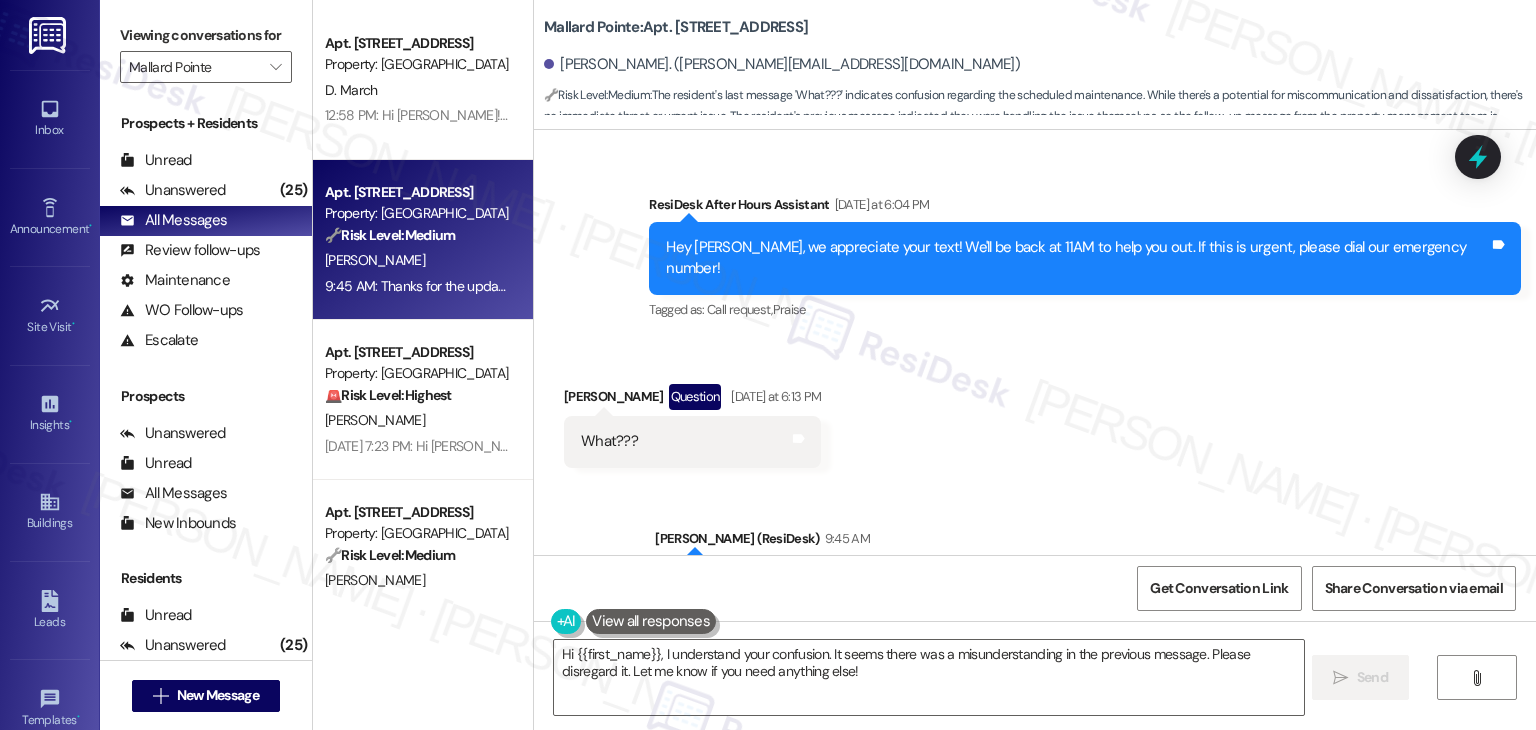 scroll, scrollTop: 7224, scrollLeft: 0, axis: vertical 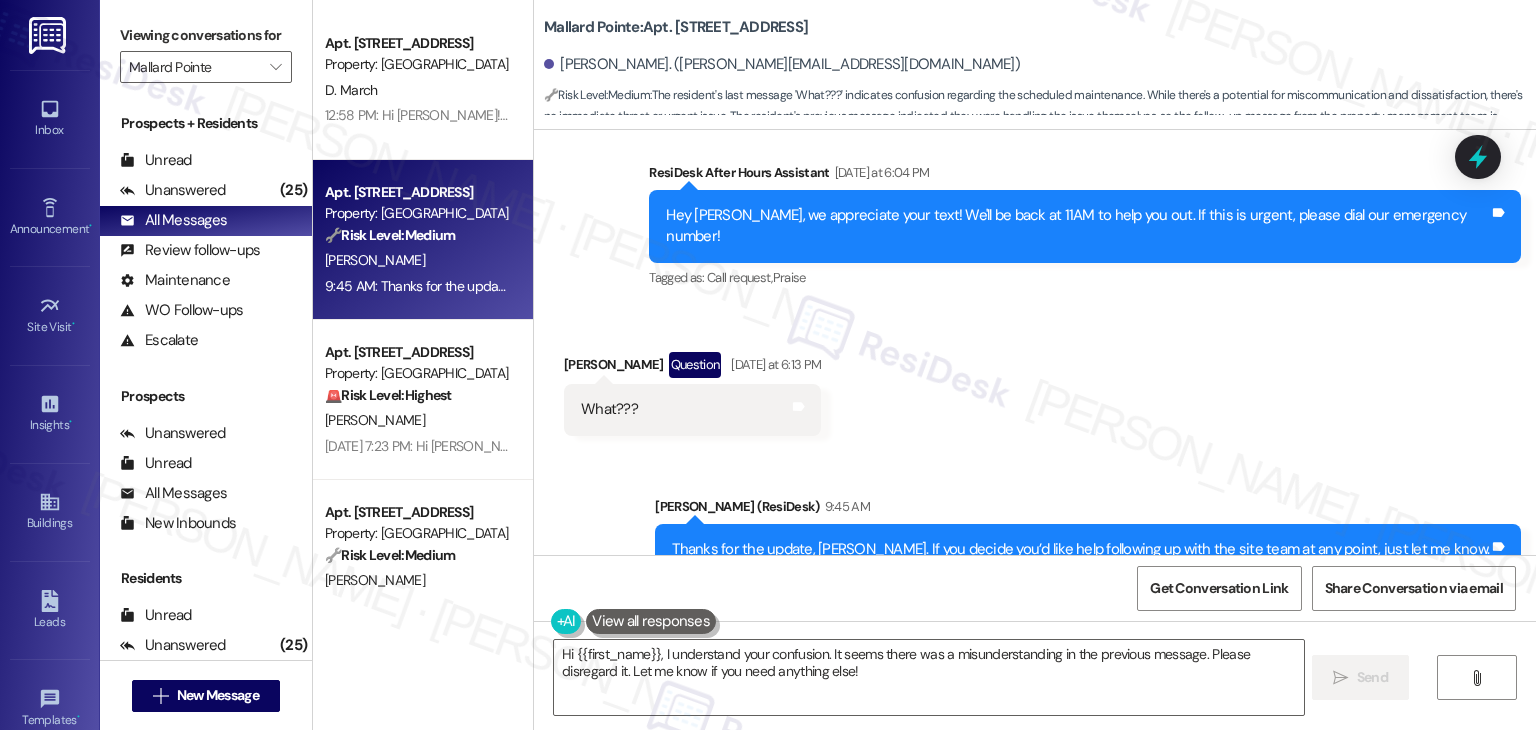 click on "Received via SMS Jean Stivers Question Yesterday at 6:13 PM What???   Tags and notes" at bounding box center [1035, 378] 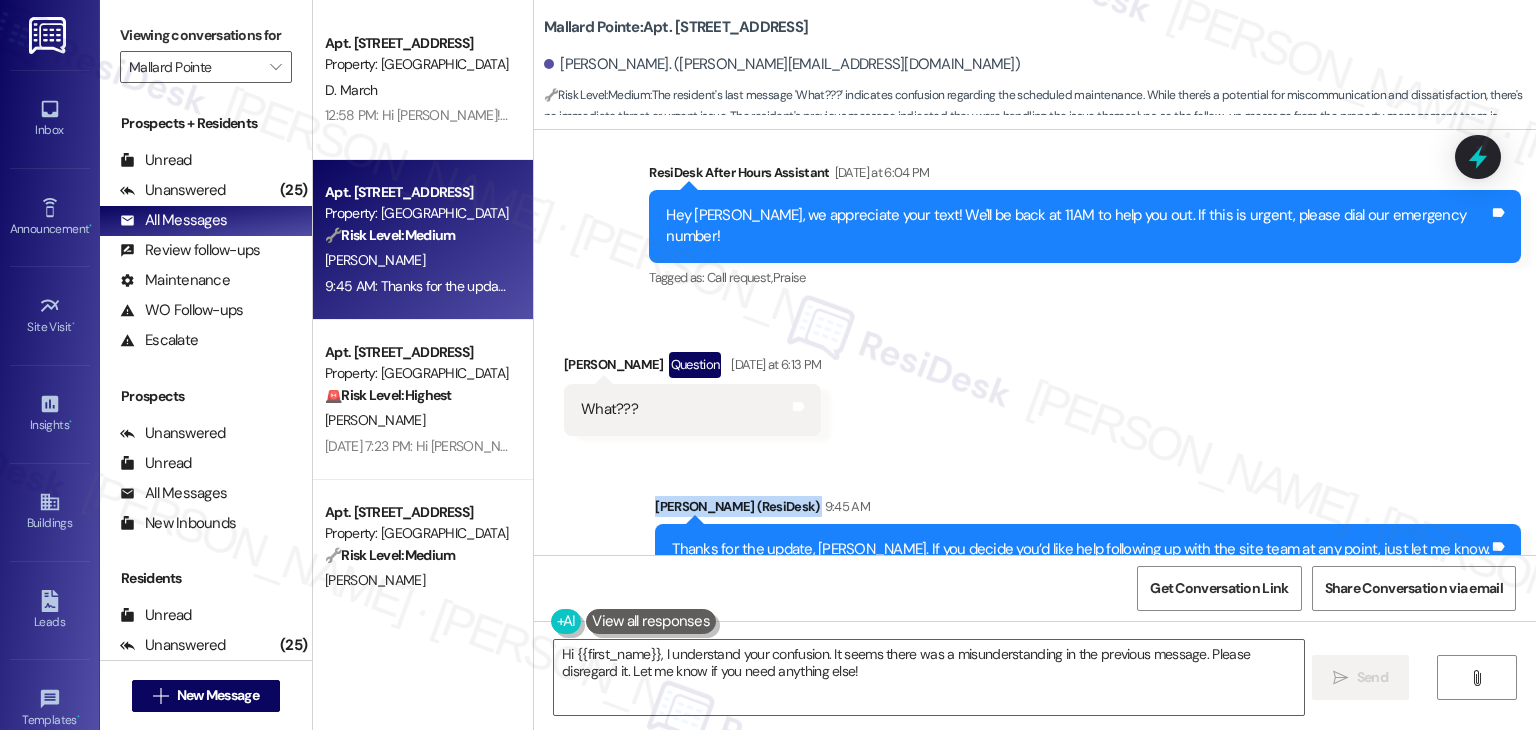 click on "Received via SMS Jean Stivers Question Yesterday at 6:13 PM What???   Tags and notes" at bounding box center [1035, 378] 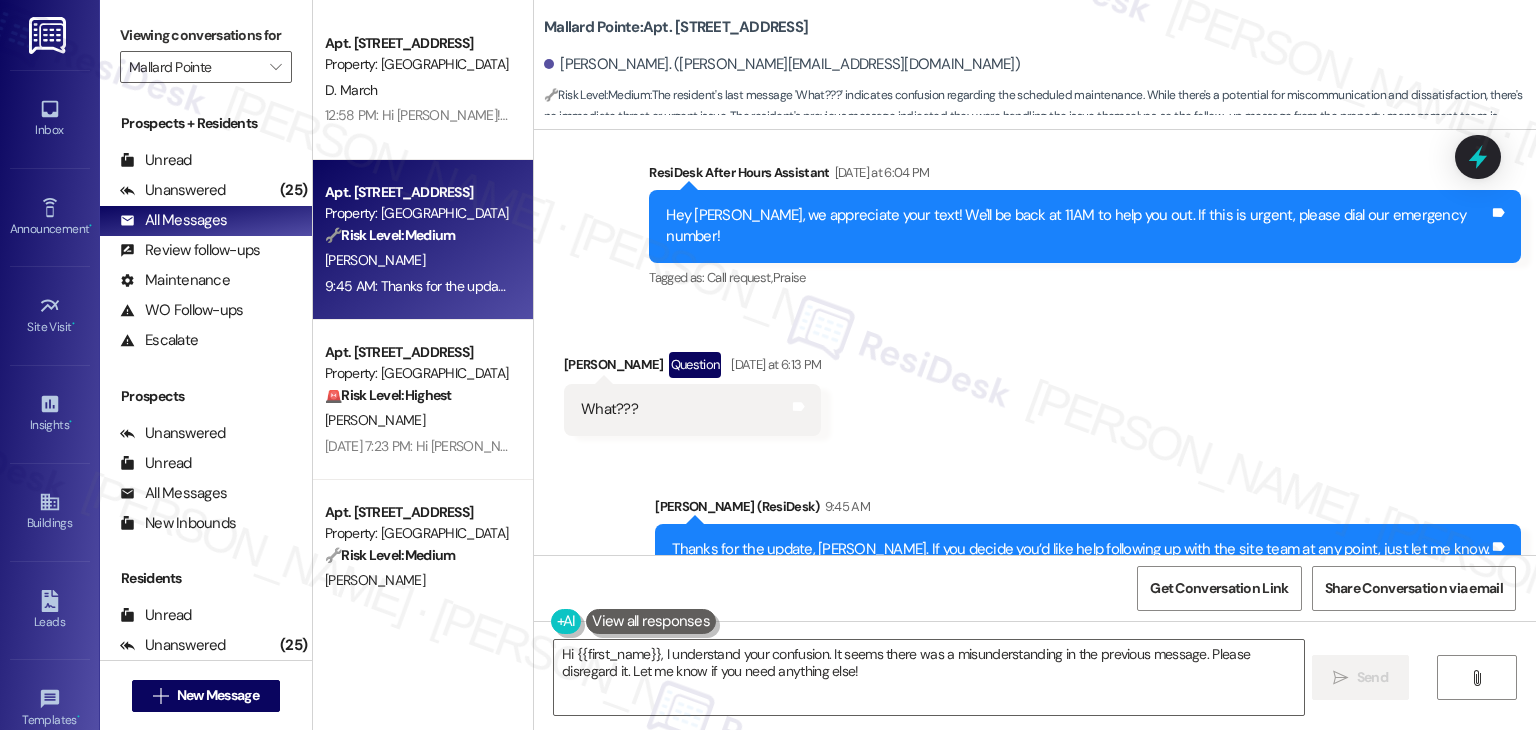 click on "Apt. B216, 508 Bldg B E 50th St Property: Mallard Pointe 🔧  Risk Level:  Medium The resident's last message 'What???' indicates confusion regarding the scheduled maintenance. While there's a potential for miscommunication and dissatisfaction, there's no immediate threat or urgent issue. The resident's previous message indicated they were handling the issue themselves, so the follow-up message from the property management team is confusing to them. J. Stivers 9:45 AM: Thanks for the update, Jean. If you decide you’d like help following up with the site team at any point, just let me know. 9:45 AM: Thanks for the update, Jean. If you decide you’d like help following up with the site team at any point, just let me know." at bounding box center [423, 240] 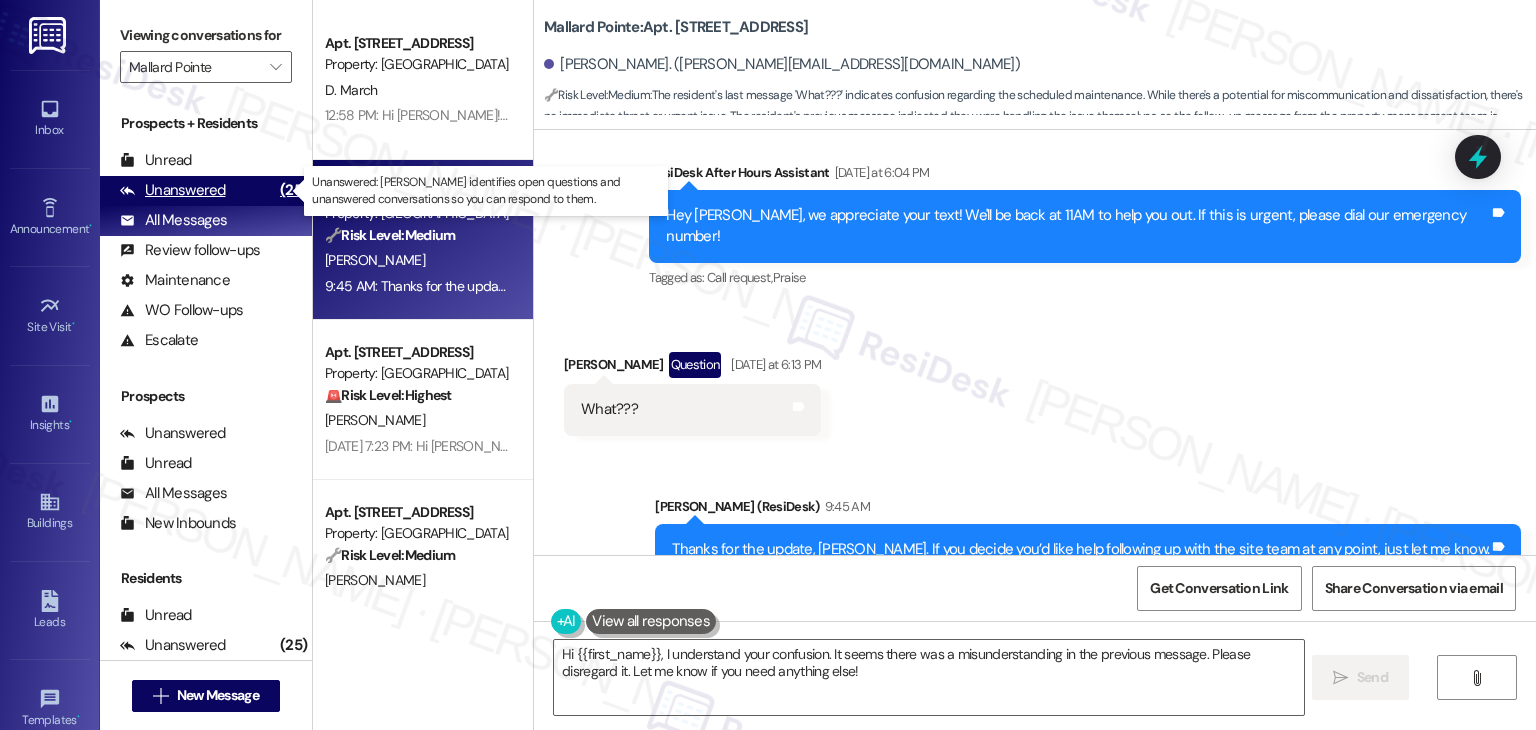 click on "Unanswered (25)" at bounding box center [206, 191] 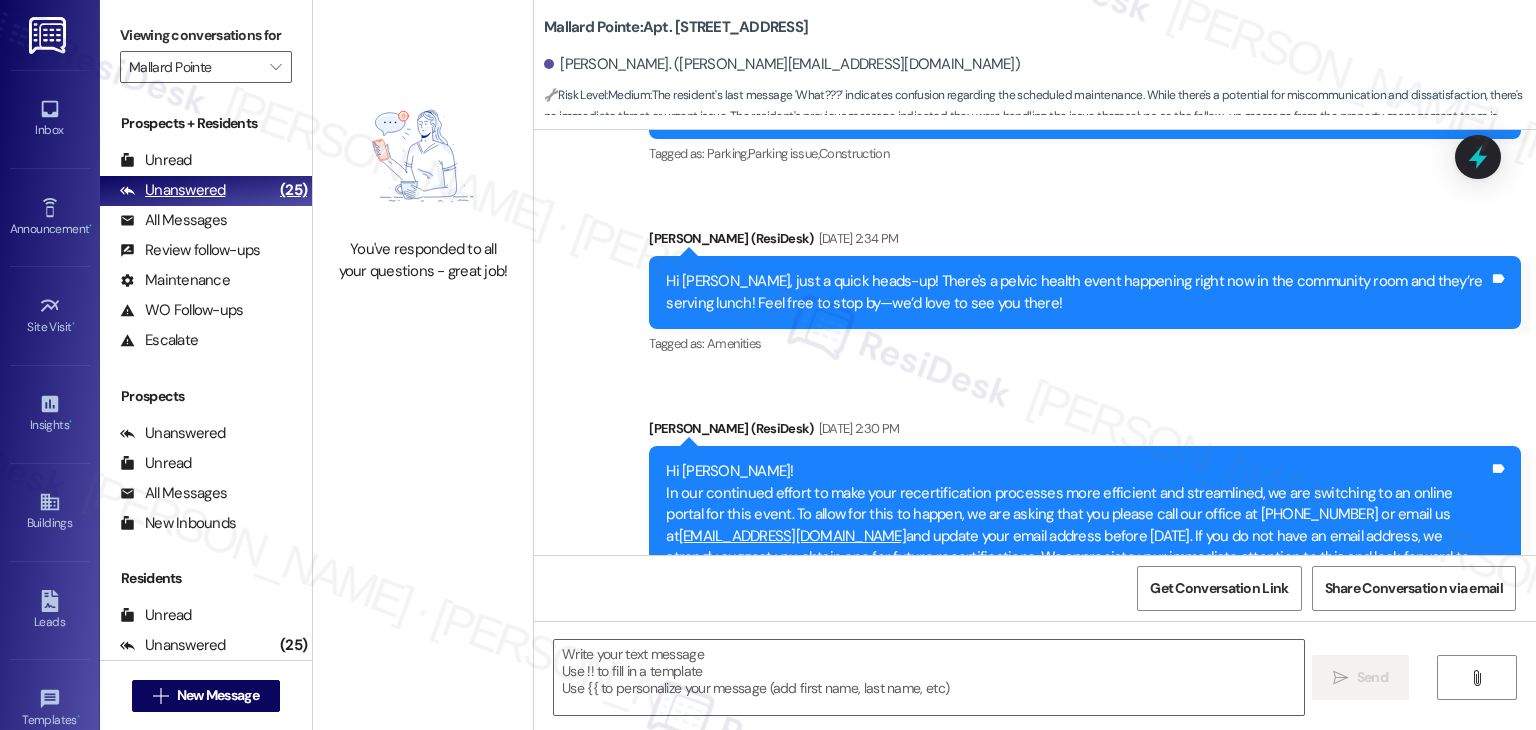 scroll, scrollTop: 7055, scrollLeft: 0, axis: vertical 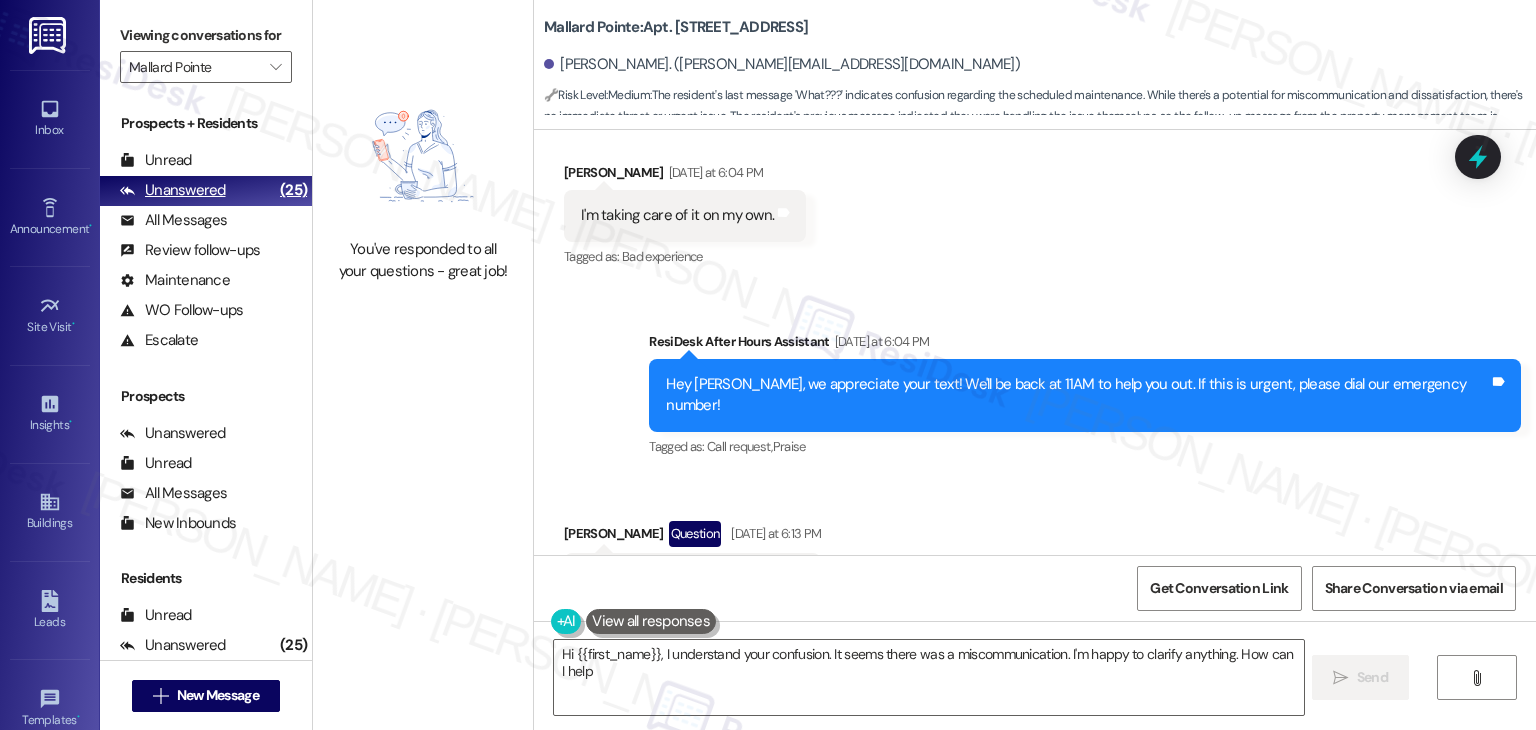 type on "Hi {{first_name}}, I understand your confusion. It seems there was a miscommunication. I'm happy to clarify anything. How can I help?" 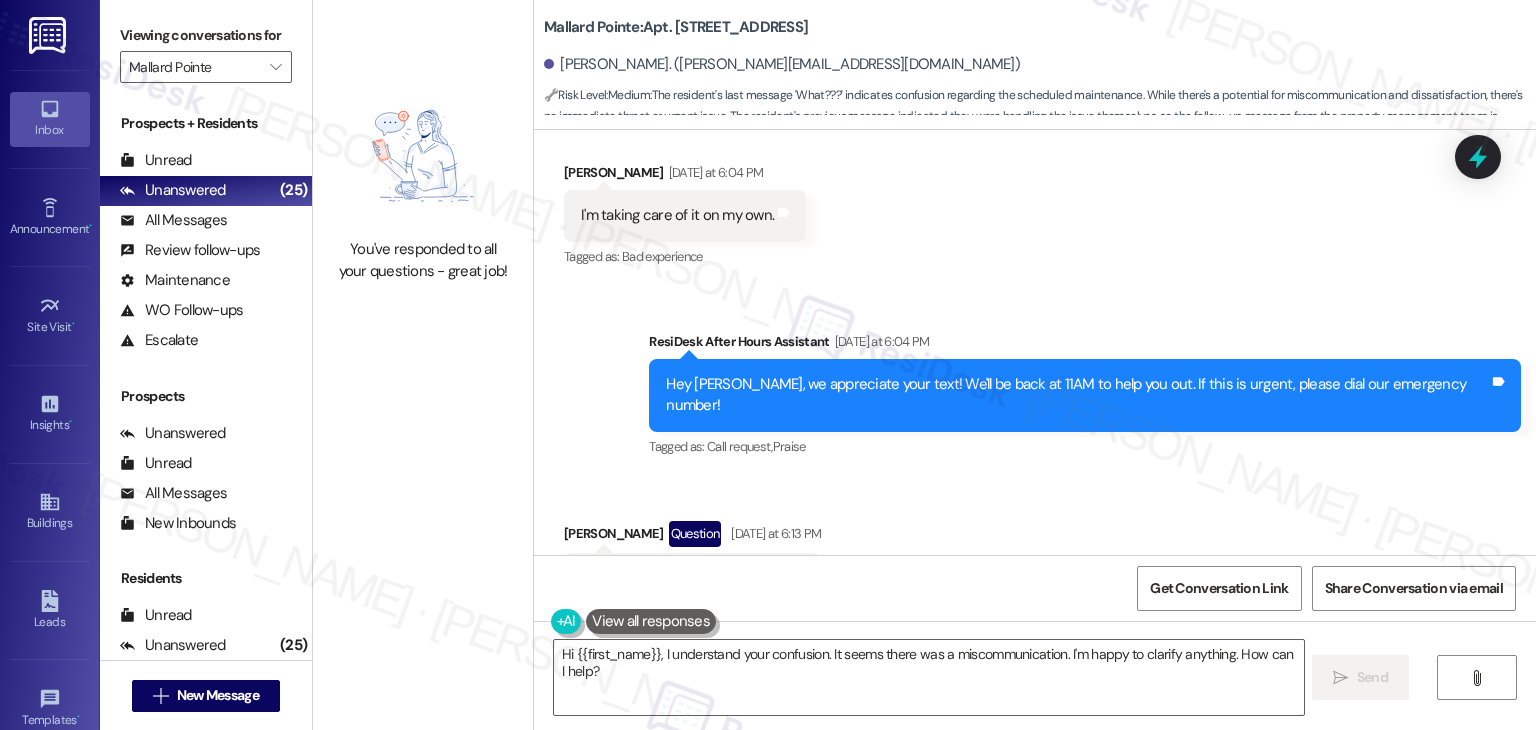 click on "Inbox" at bounding box center (50, 130) 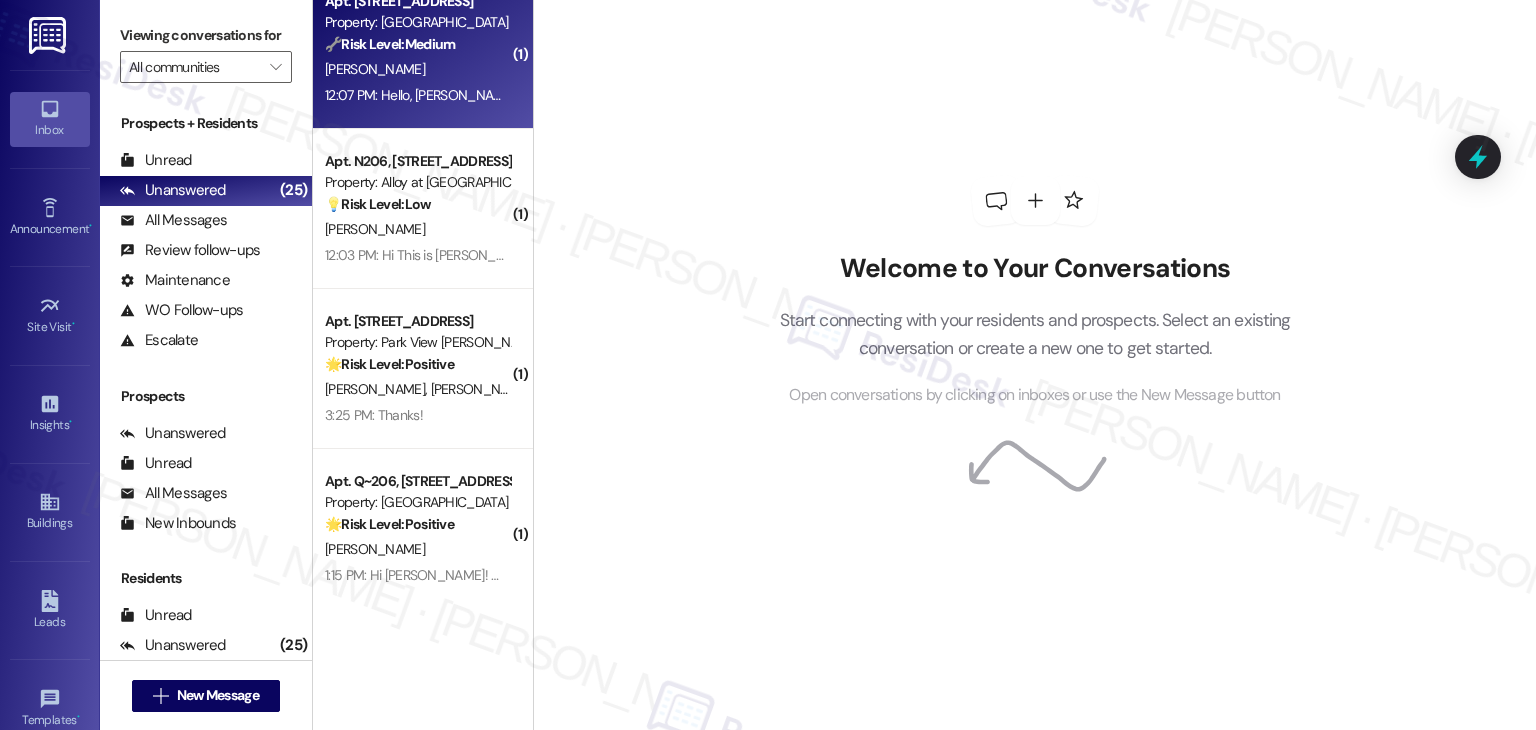 scroll, scrollTop: 700, scrollLeft: 0, axis: vertical 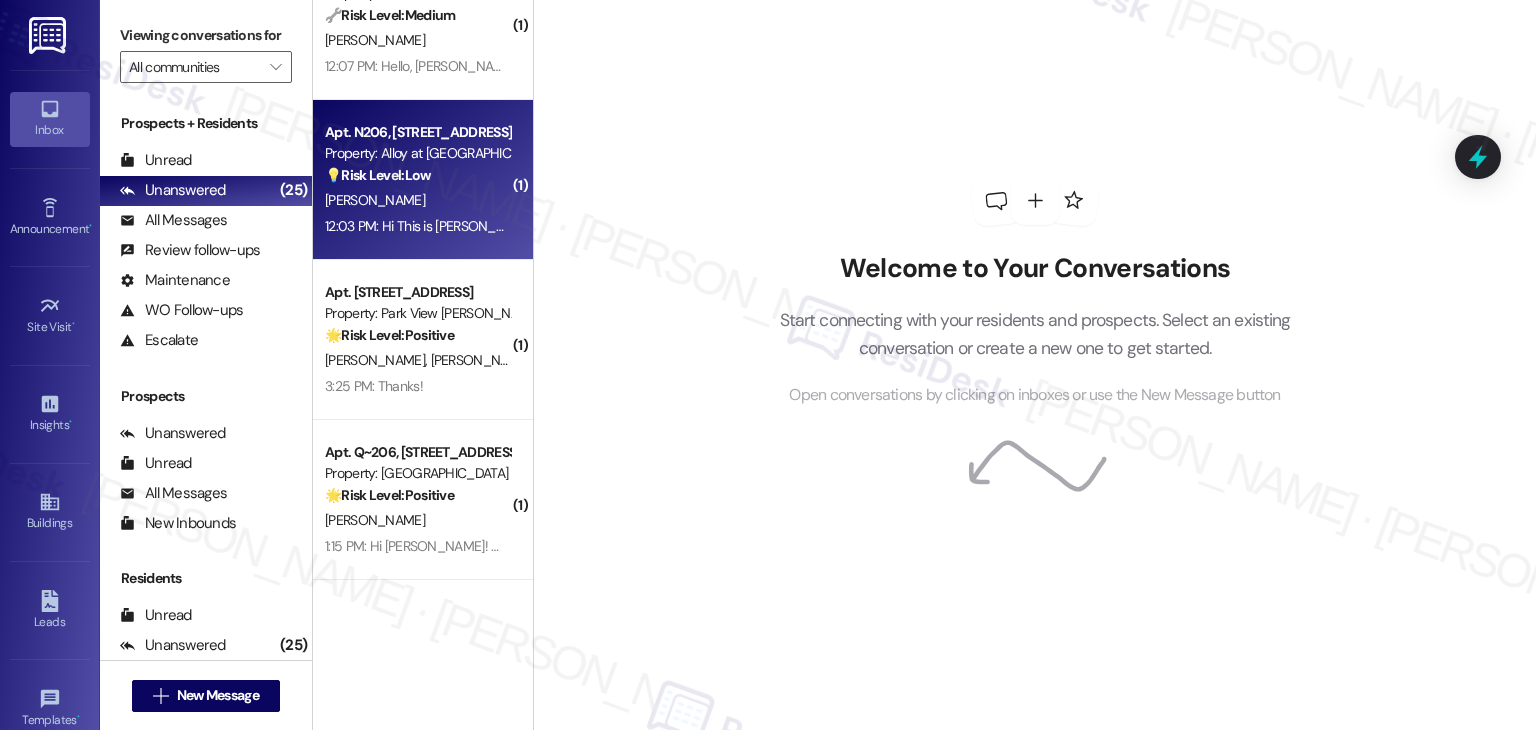 click on "12:03 PM: Hi This is Brienna Tuck, I need to get in contact with the leasing team, what is the best way to contact them?  12:03 PM: Hi This is Brienna Tuck, I need to get in contact with the leasing team, what is the best way to contact them?" at bounding box center (417, 226) 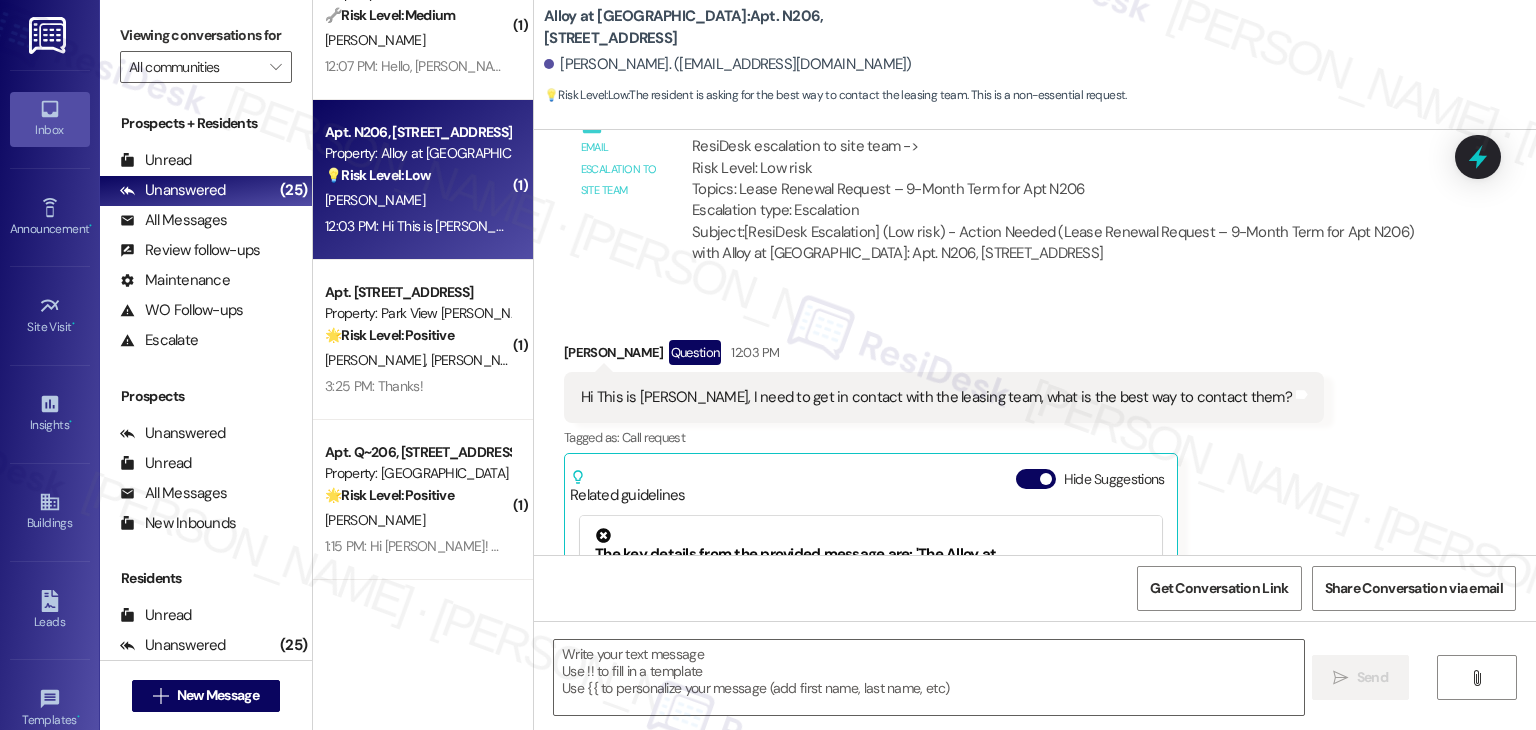 scroll, scrollTop: 901, scrollLeft: 0, axis: vertical 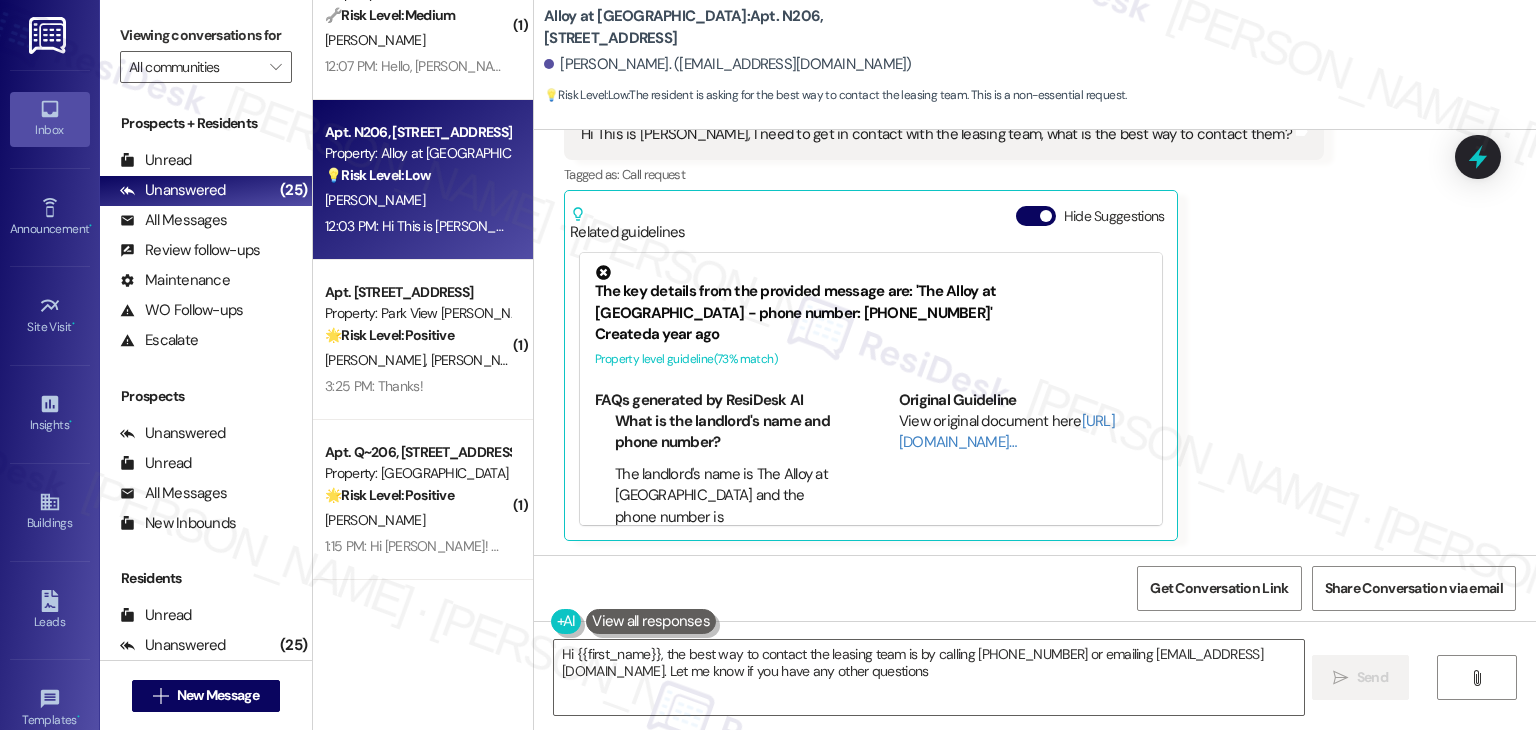 type on "Hi {{first_name}}, the best way to contact the leasing team is by calling 801-655-5600 or emailing alloyatgeneva@rndhouse.com. Let me know if you have any other questions!" 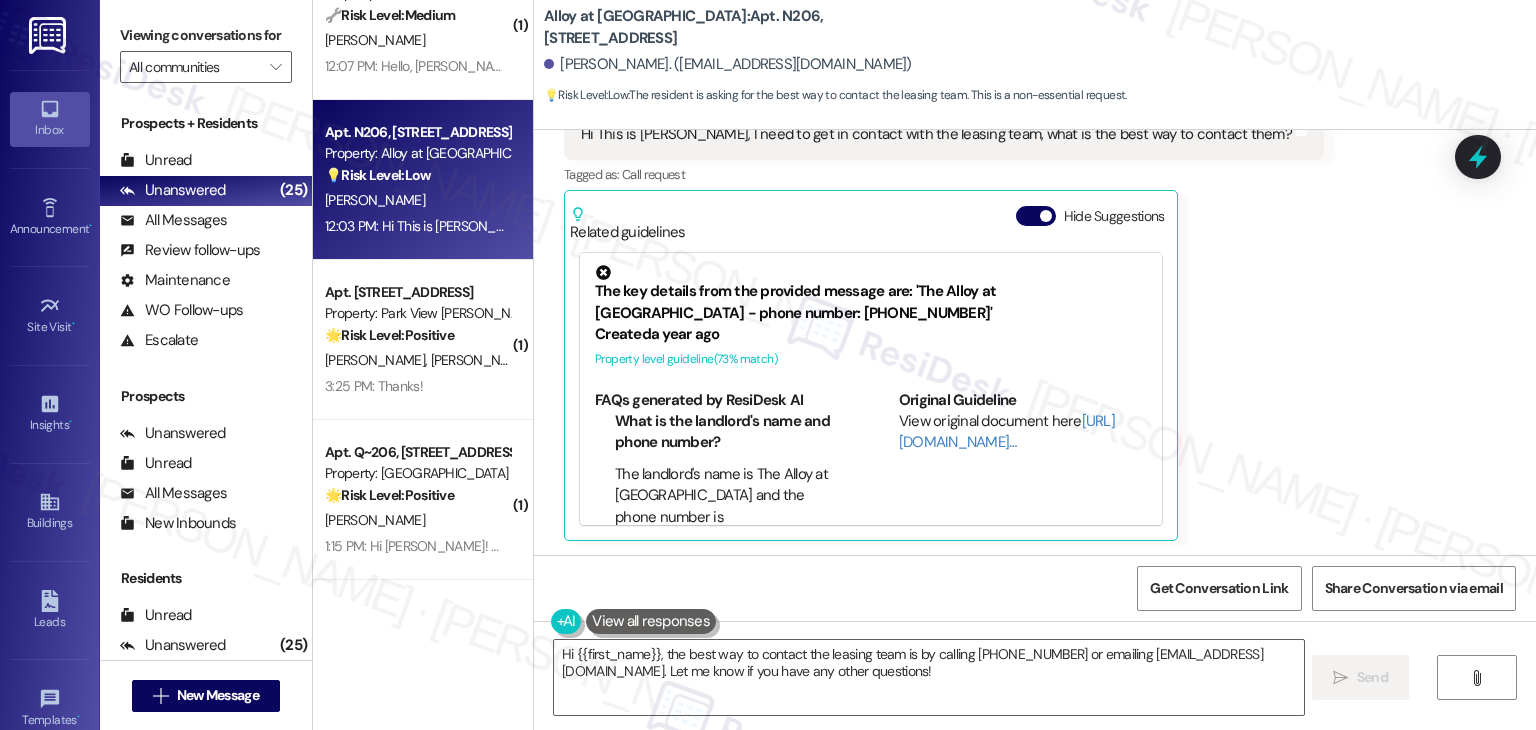 click on "Brienna Tuck Question 12:03 PM Hi This is Brienna Tuck, I need to get in contact with the leasing team, what is the best way to contact them?  Tags and notes Tagged as:   Call request Click to highlight conversations about Call request  Related guidelines Hide Suggestions The key details from the provided message are:
'The Alloy at Geneva - phone number: 801.655.5600' Created  a year ago Property level guideline  ( 73 % match) FAQs generated by ResiDesk AI What is the landlord's name and phone number? The landlord's name is The Alloy at Geneva and the phone number is 801.655.5600. Original Guideline View original document here  http://res.cl… Roundhouse - All properties: New insurance policy requires residents to update policies with a new 3rd party; residents should email info@confirminsurance.com for questions about opting out of the damage waiver, not the leasing office. Created  a year ago Account level guideline  ( 72 % match) FAQs generated by ResiDesk AI Can I opt out of the new damage waiver policy?" at bounding box center [944, 309] 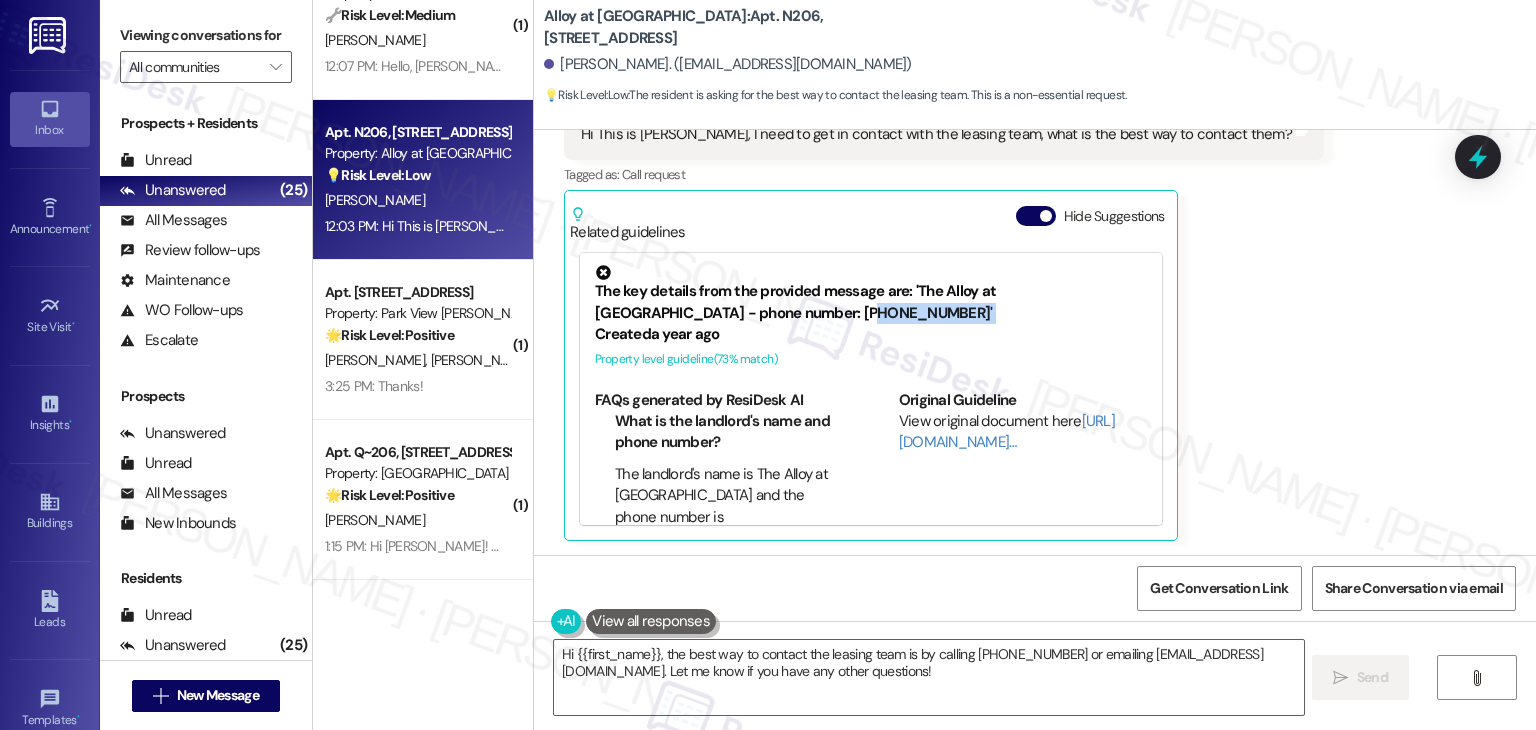 click on "Brienna Tuck Question 12:03 PM Hi This is Brienna Tuck, I need to get in contact with the leasing team, what is the best way to contact them?  Tags and notes Tagged as:   Call request Click to highlight conversations about Call request  Related guidelines Hide Suggestions The key details from the provided message are:
'The Alloy at Geneva - phone number: 801.655.5600' Created  a year ago Property level guideline  ( 73 % match) FAQs generated by ResiDesk AI What is the landlord's name and phone number? The landlord's name is The Alloy at Geneva and the phone number is 801.655.5600. Original Guideline View original document here  http://res.cl… Roundhouse - All properties: New insurance policy requires residents to update policies with a new 3rd party; residents should email info@confirminsurance.com for questions about opting out of the damage waiver, not the leasing office. Created  a year ago Account level guideline  ( 72 % match) FAQs generated by ResiDesk AI Can I opt out of the new damage waiver policy?" at bounding box center (944, 309) 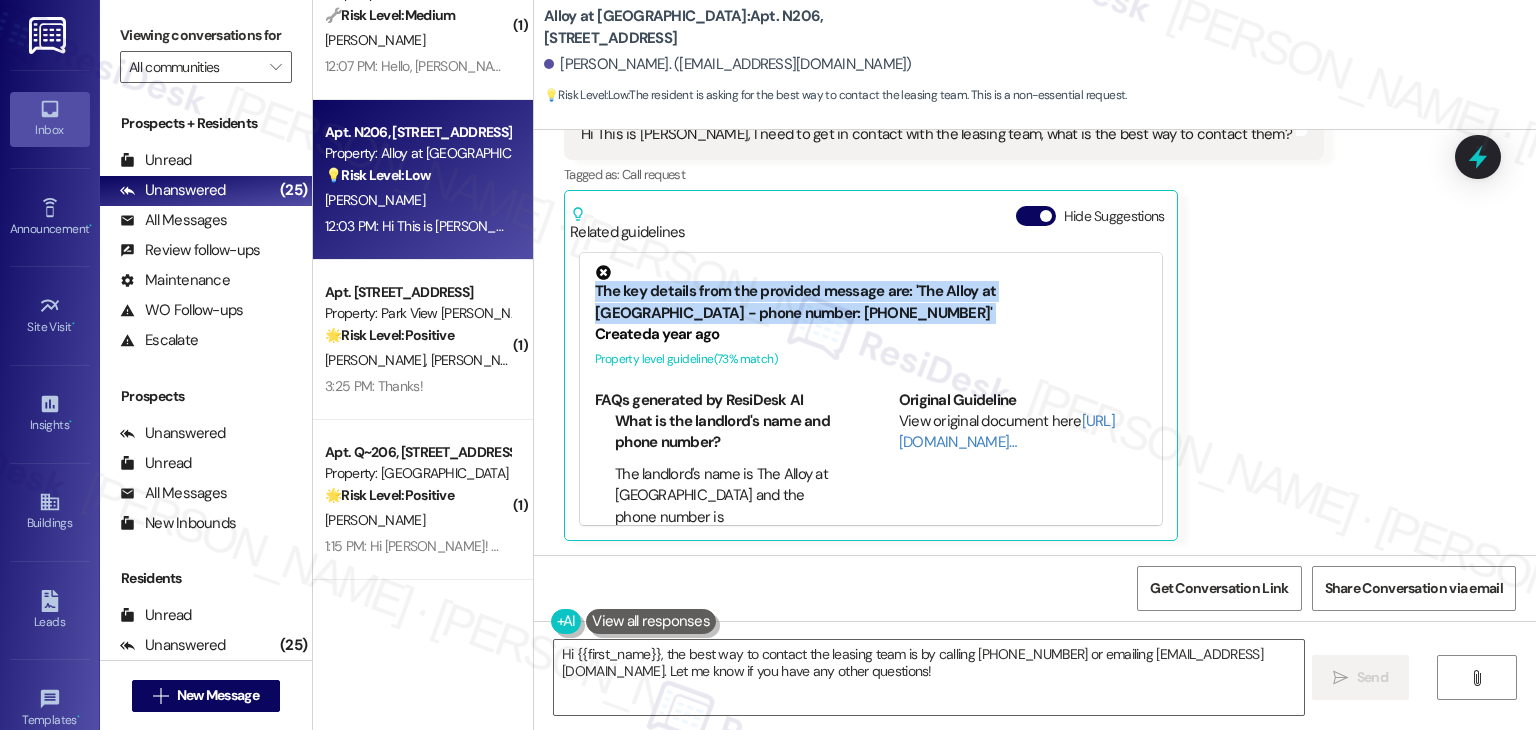 click on "Brienna Tuck Question 12:03 PM Hi This is Brienna Tuck, I need to get in contact with the leasing team, what is the best way to contact them?  Tags and notes Tagged as:   Call request Click to highlight conversations about Call request  Related guidelines Hide Suggestions The key details from the provided message are:
'The Alloy at Geneva - phone number: 801.655.5600' Created  a year ago Property level guideline  ( 73 % match) FAQs generated by ResiDesk AI What is the landlord's name and phone number? The landlord's name is The Alloy at Geneva and the phone number is 801.655.5600. Original Guideline View original document here  http://res.cl… Roundhouse - All properties: New insurance policy requires residents to update policies with a new 3rd party; residents should email info@confirminsurance.com for questions about opting out of the damage waiver, not the leasing office. Created  a year ago Account level guideline  ( 72 % match) FAQs generated by ResiDesk AI Can I opt out of the new damage waiver policy?" at bounding box center (944, 309) 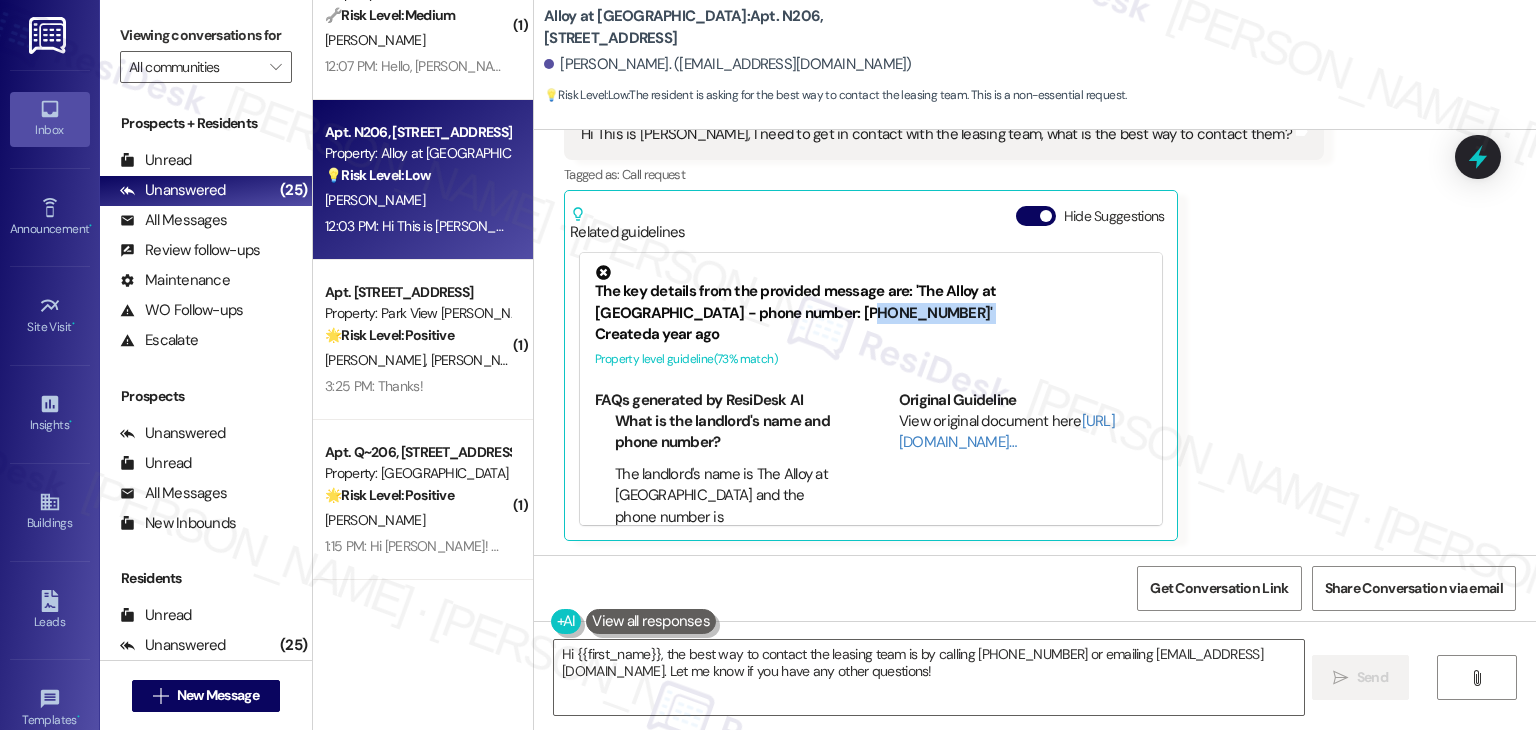 click on "Brienna Tuck Question 12:03 PM Hi This is Brienna Tuck, I need to get in contact with the leasing team, what is the best way to contact them?  Tags and notes Tagged as:   Call request Click to highlight conversations about Call request  Related guidelines Hide Suggestions The key details from the provided message are:
'The Alloy at Geneva - phone number: 801.655.5600' Created  a year ago Property level guideline  ( 73 % match) FAQs generated by ResiDesk AI What is the landlord's name and phone number? The landlord's name is The Alloy at Geneva and the phone number is 801.655.5600. Original Guideline View original document here  http://res.cl… Roundhouse - All properties: New insurance policy requires residents to update policies with a new 3rd party; residents should email info@confirminsurance.com for questions about opting out of the damage waiver, not the leasing office. Created  a year ago Account level guideline  ( 72 % match) FAQs generated by ResiDesk AI Can I opt out of the new damage waiver policy?" at bounding box center [944, 309] 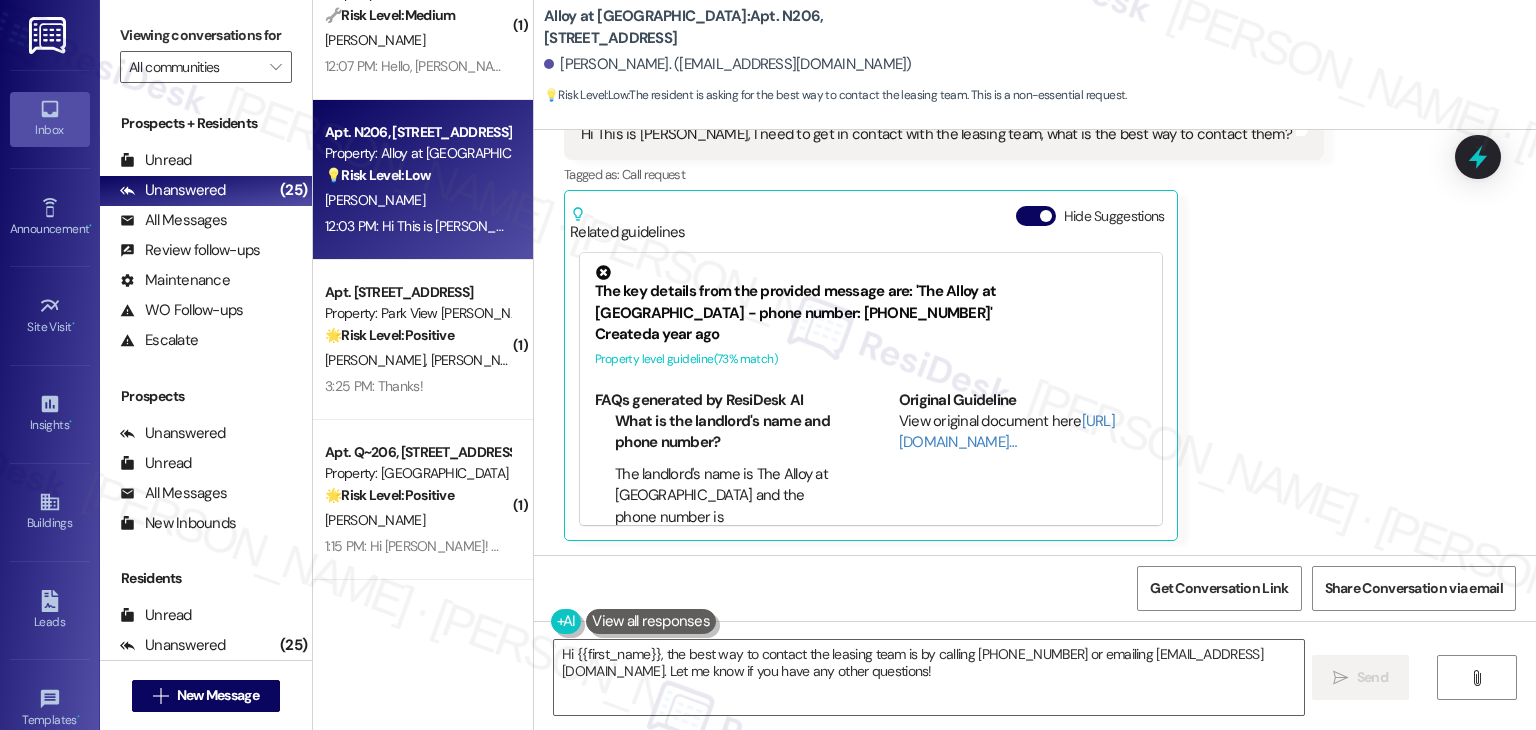 click on "Hide Suggestions" at bounding box center [1094, 216] 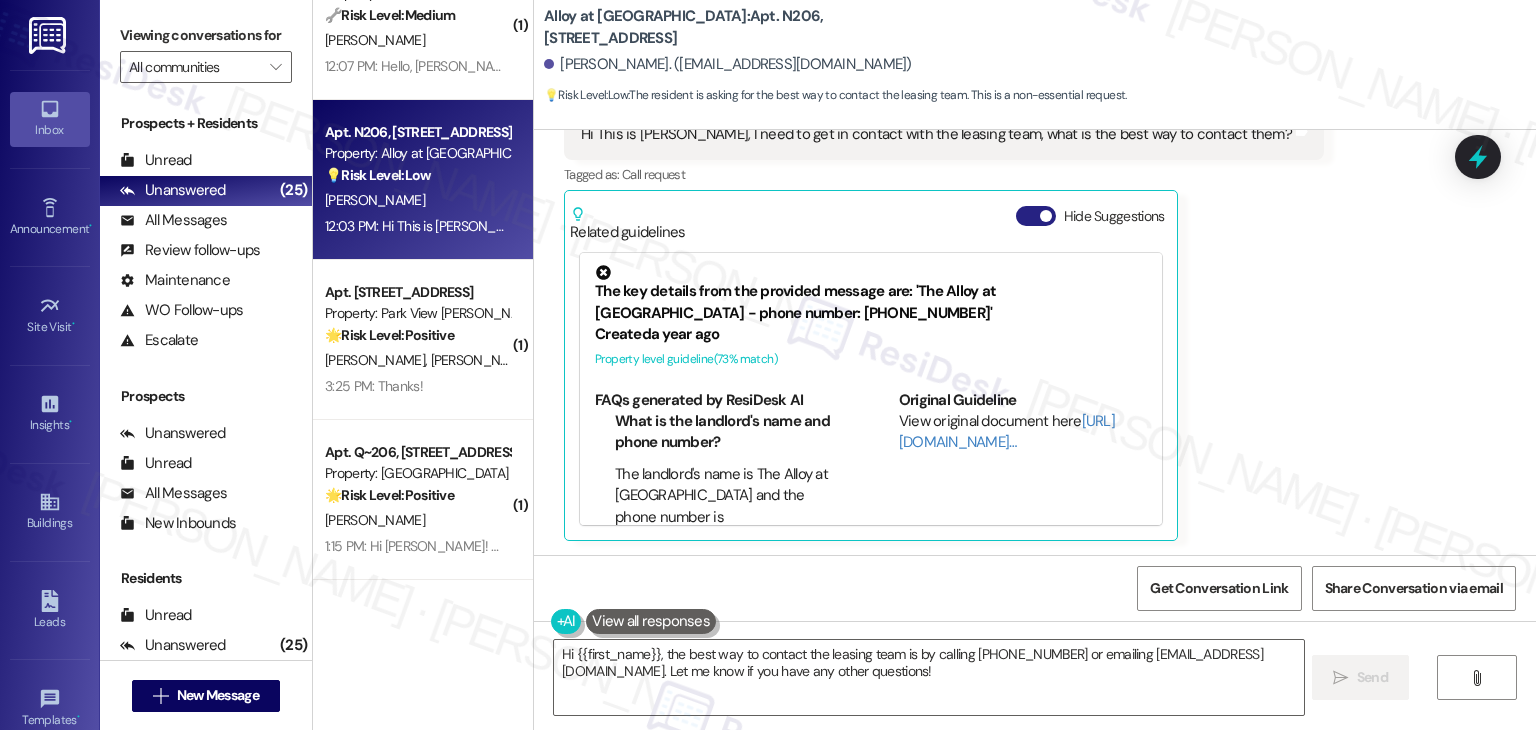 click on "Hide Suggestions" at bounding box center [1036, 216] 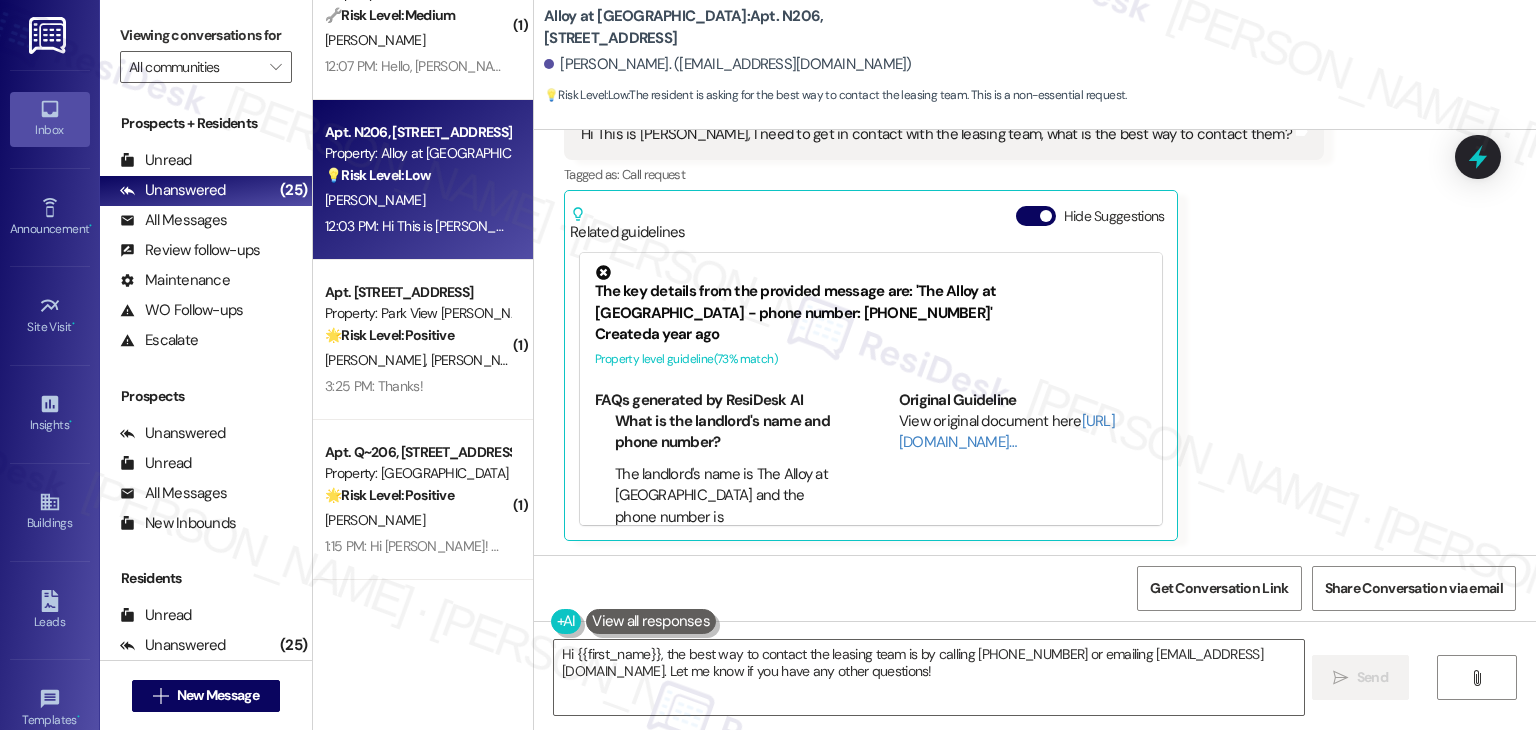 scroll, scrollTop: 610, scrollLeft: 0, axis: vertical 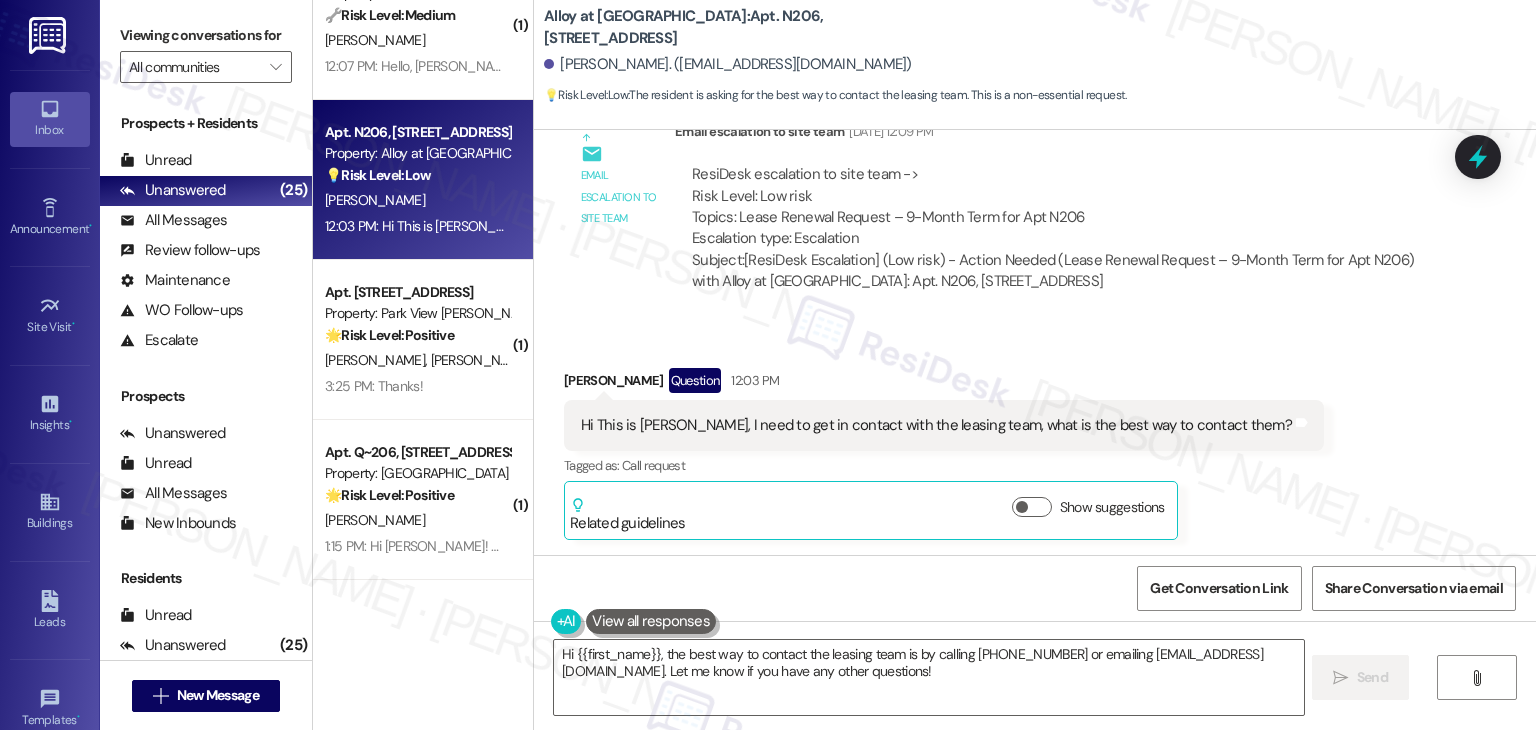 click on "Received via SMS Brienna Tuck Question 12:03 PM Hi This is Brienna Tuck, I need to get in contact with the leasing team, what is the best way to contact them?  Tags and notes Tagged as:   Call request Click to highlight conversations about Call request  Related guidelines Show suggestions" at bounding box center (1035, 439) 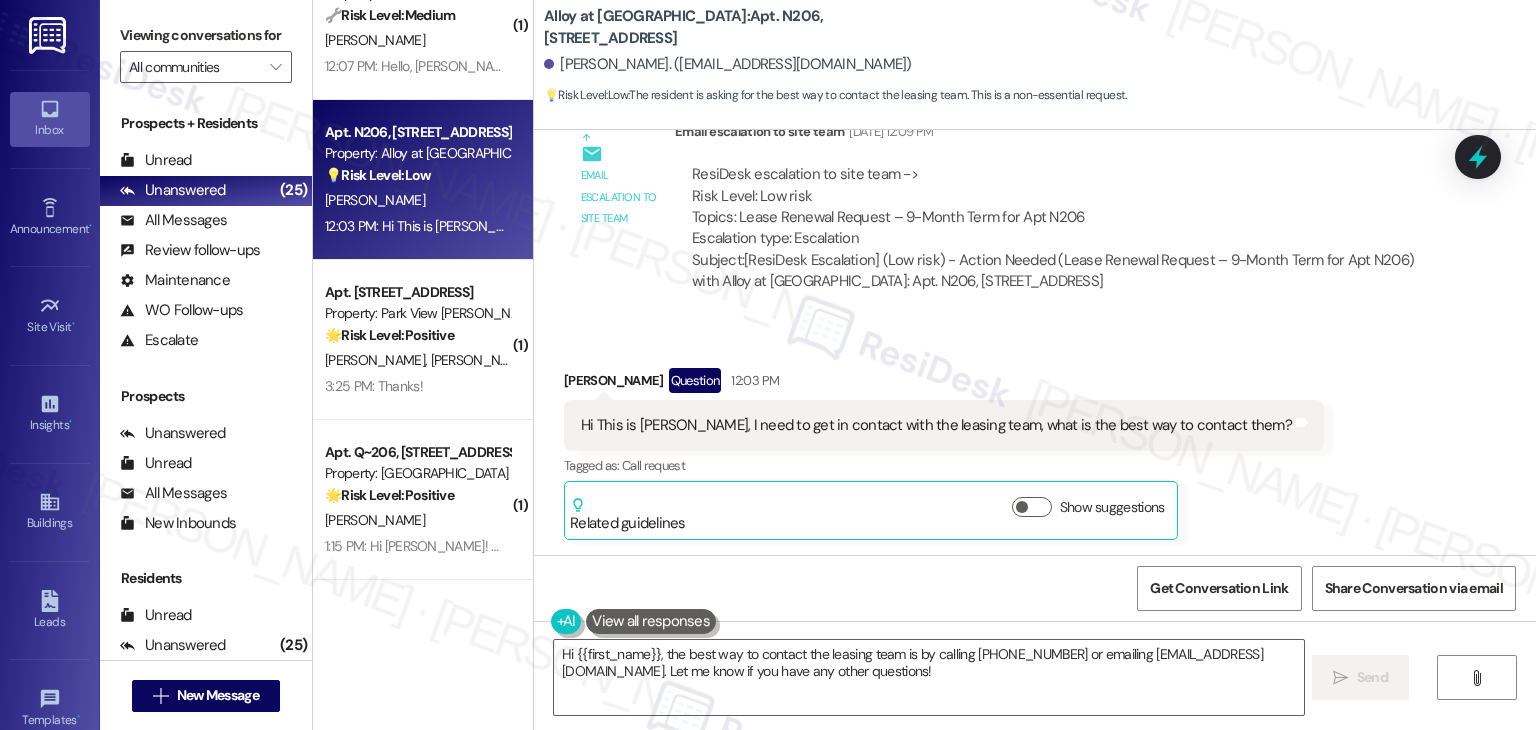 click on "Hi This is Brienna Tuck, I need to get in contact with the leasing team, what is the best way to contact them?" at bounding box center (936, 425) 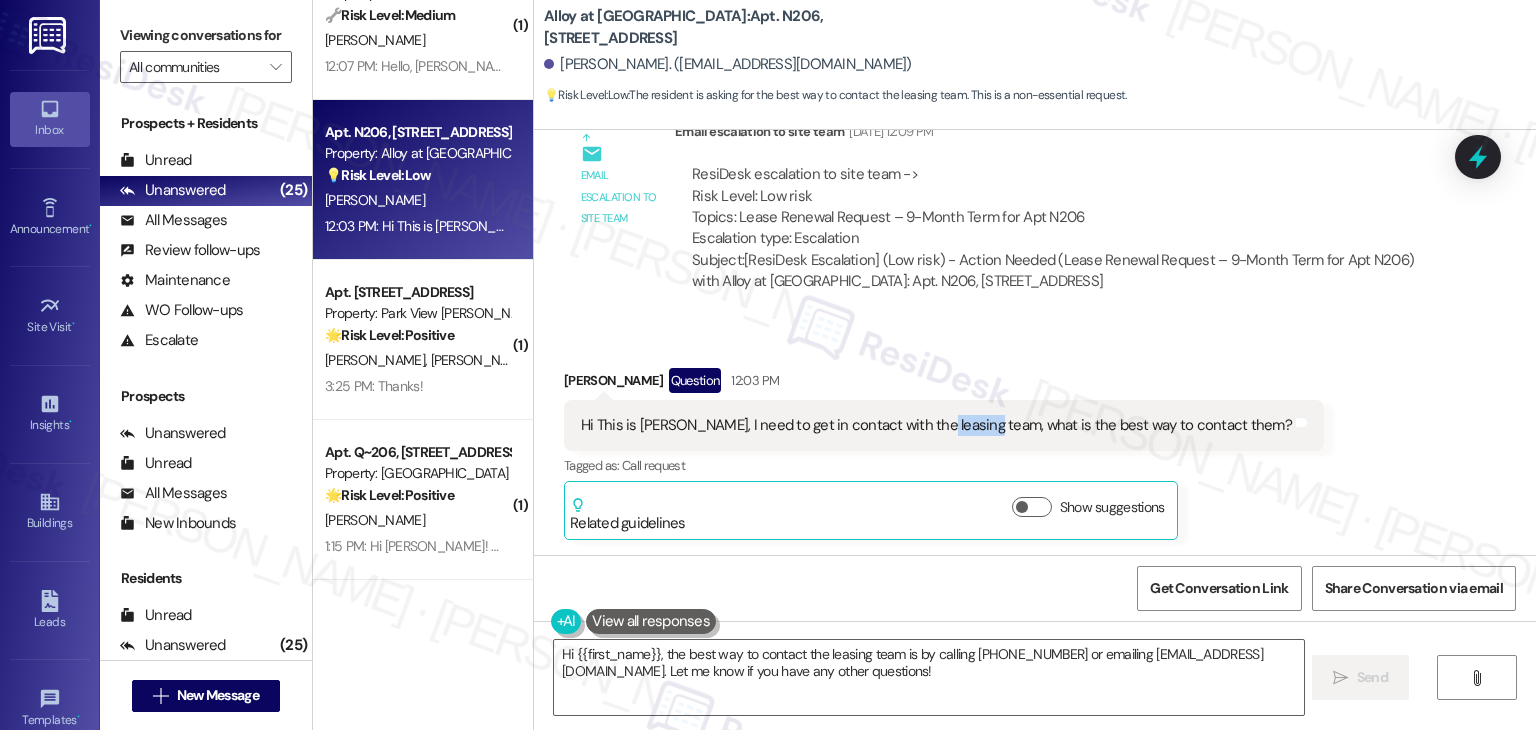 click on "Hi This is Brienna Tuck, I need to get in contact with the leasing team, what is the best way to contact them?" at bounding box center [936, 425] 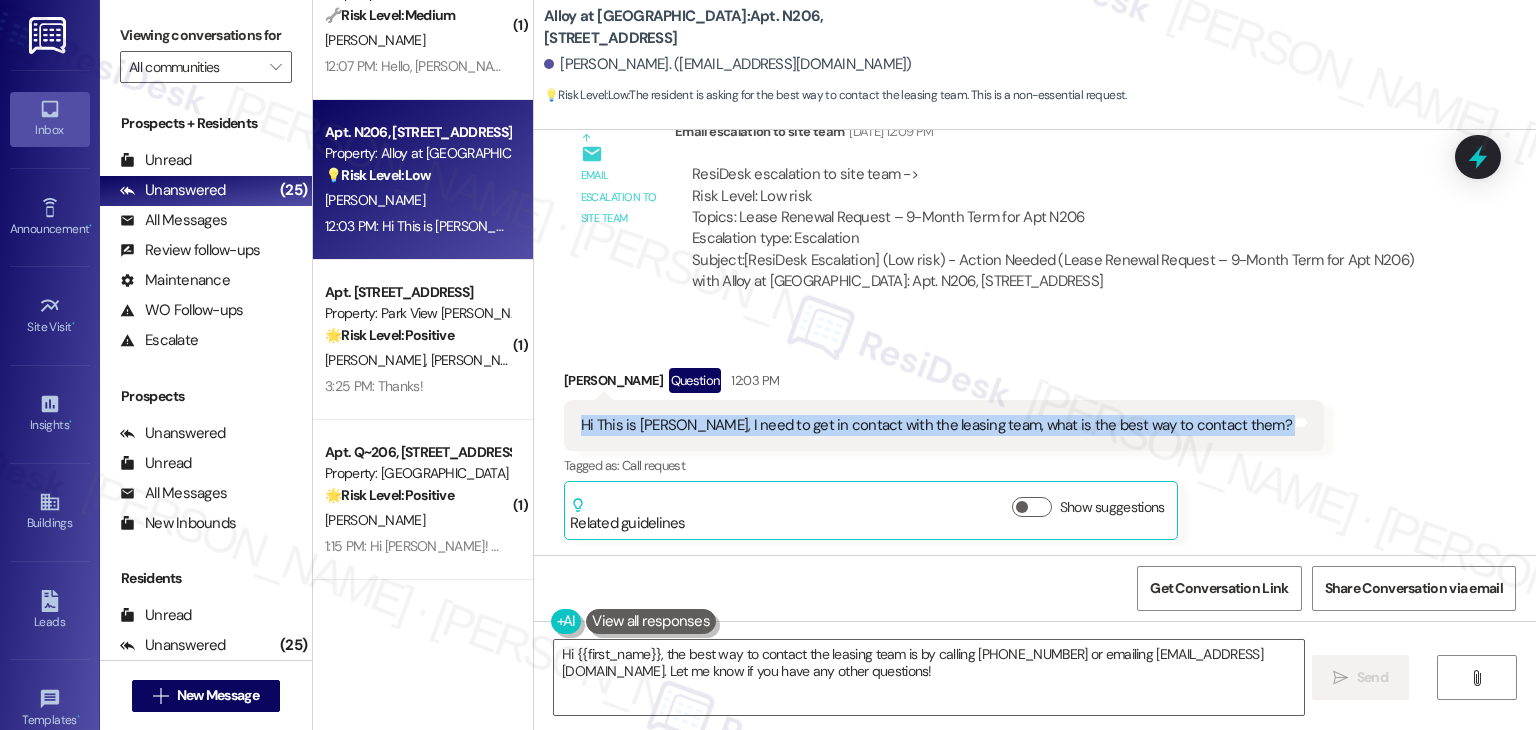 click on "Hi This is Brienna Tuck, I need to get in contact with the leasing team, what is the best way to contact them?" at bounding box center [936, 425] 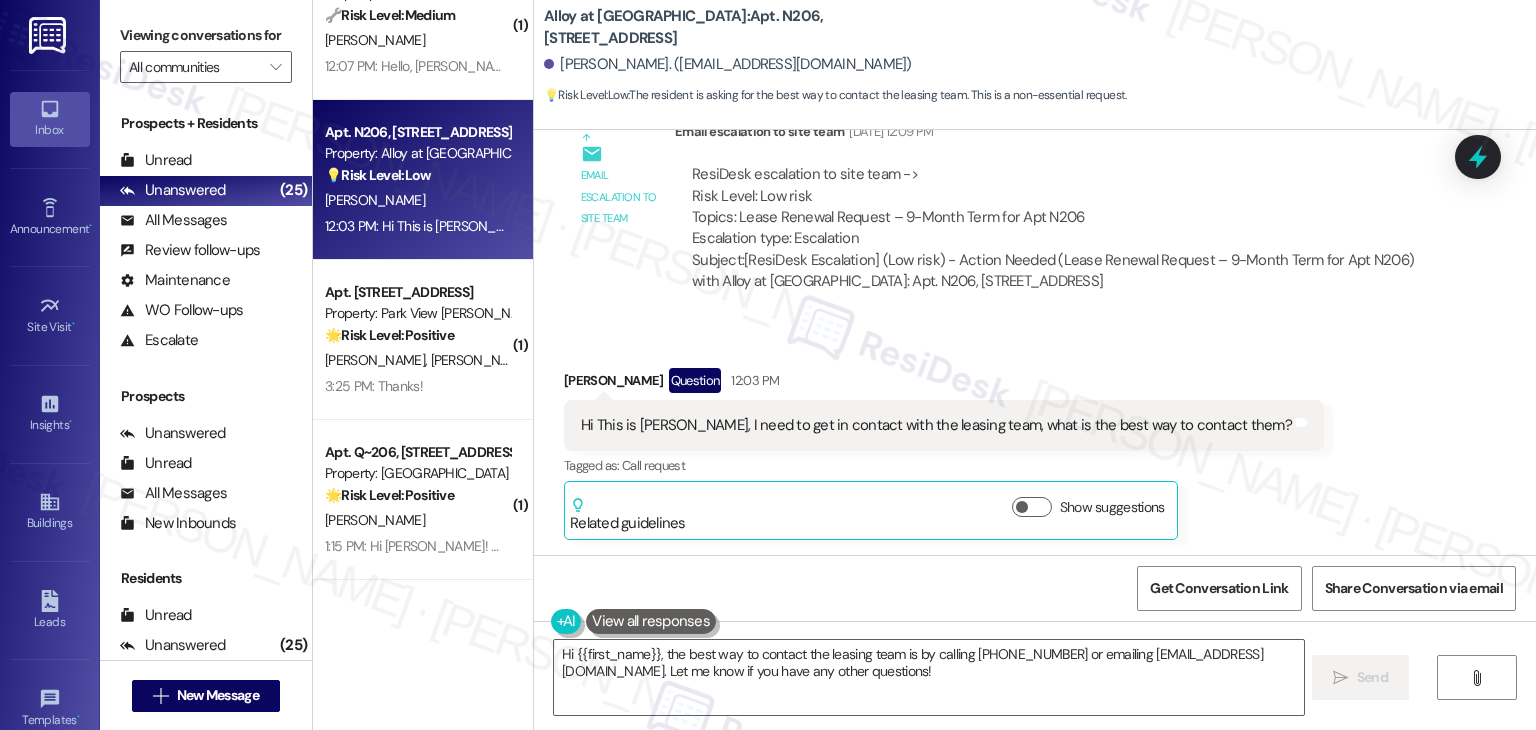 click on "Email escalation to site team Email escalation to site team Jul 09, 2025 at 12:09 PM ResiDesk escalation to site team ->
Risk Level: Low risk
Topics: Lease Renewal Request – 9-Month Term for Apt N206
Escalation type: Escalation Subject:  [ResiDesk Escalation] (Low risk) - Action Needed (Lease Renewal Request – 9-Month Term for Apt N206) with Alloy at Geneva: Apt. N206, 100 South Geneva Road (1298170)" at bounding box center (1000, 214) 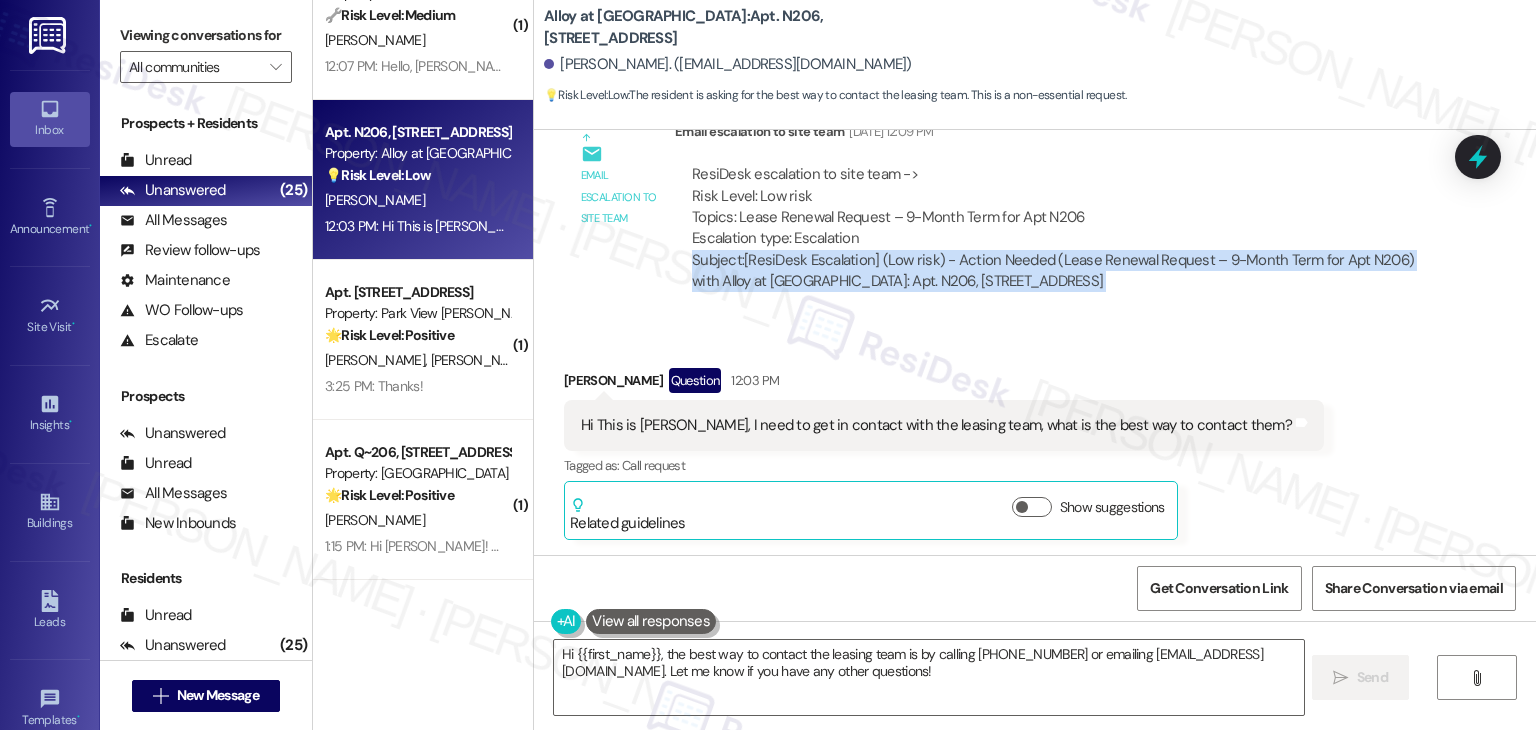 click on "Email escalation to site team Email escalation to site team Jul 09, 2025 at 12:09 PM ResiDesk escalation to site team ->
Risk Level: Low risk
Topics: Lease Renewal Request – 9-Month Term for Apt N206
Escalation type: Escalation Subject:  [ResiDesk Escalation] (Low risk) - Action Needed (Lease Renewal Request – 9-Month Term for Apt N206) with Alloy at Geneva: Apt. N206, 100 South Geneva Road (1298170)" at bounding box center (1000, 214) 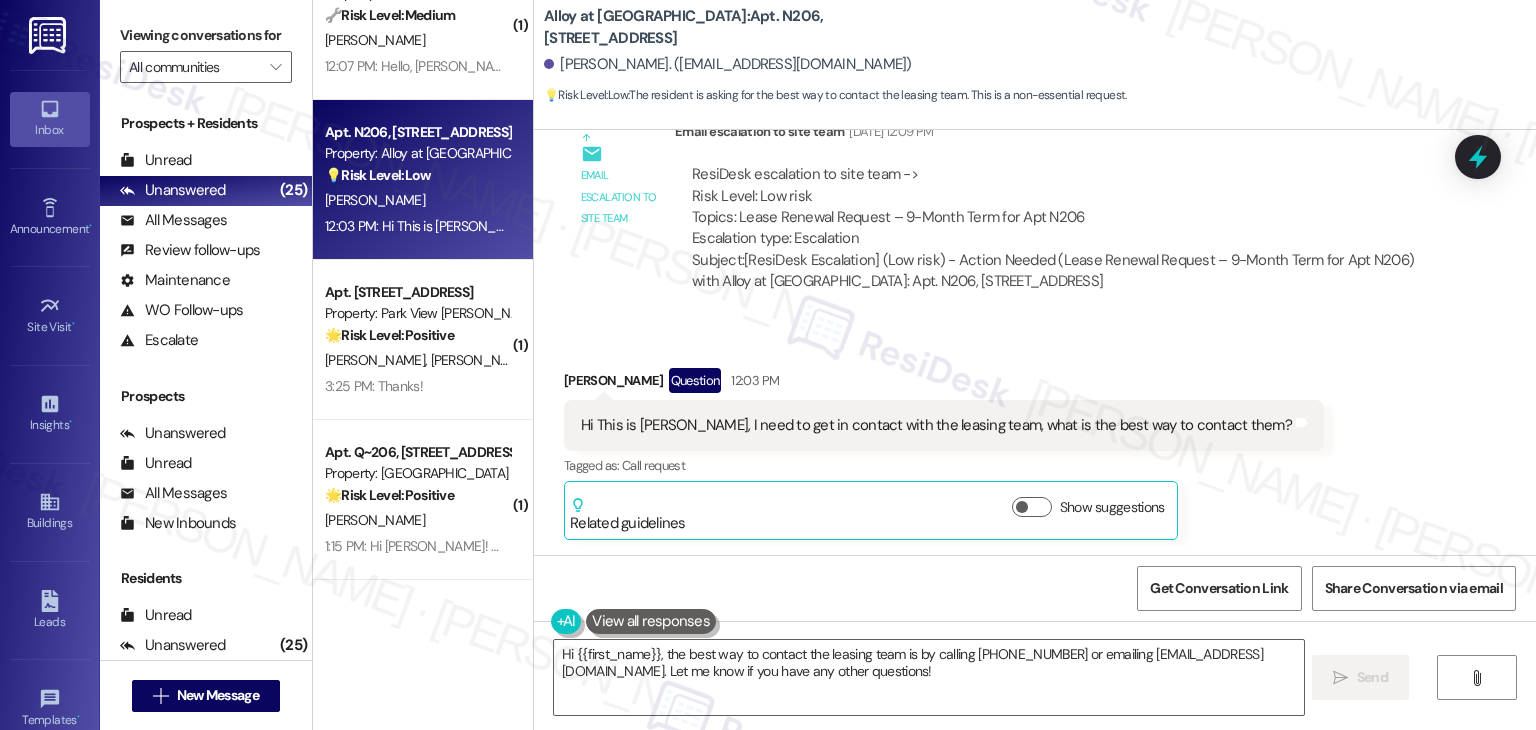click on "Hi This is Brienna Tuck, I need to get in contact with the leasing team, what is the best way to contact them?" at bounding box center [936, 425] 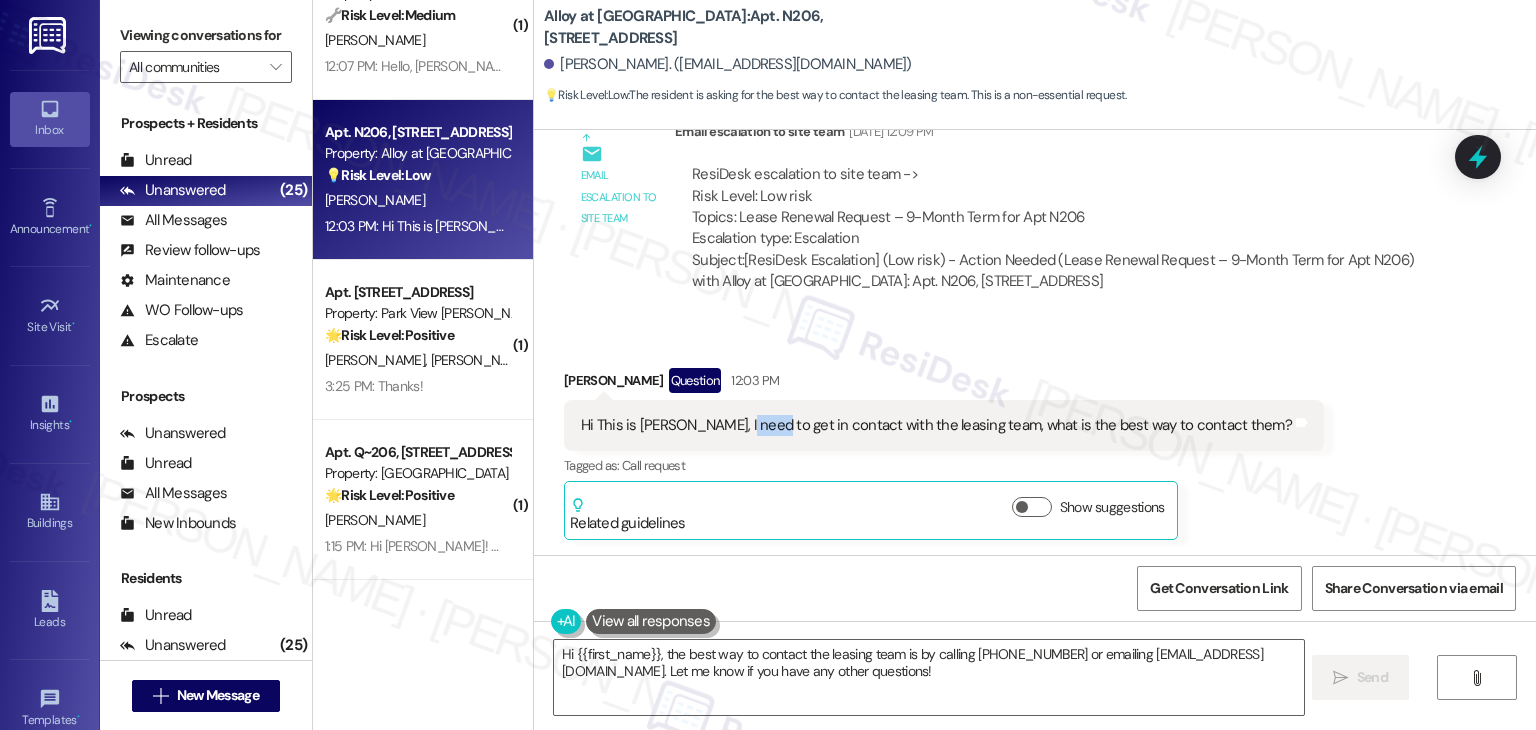 click on "Hi This is Brienna Tuck, I need to get in contact with the leasing team, what is the best way to contact them?" at bounding box center [936, 425] 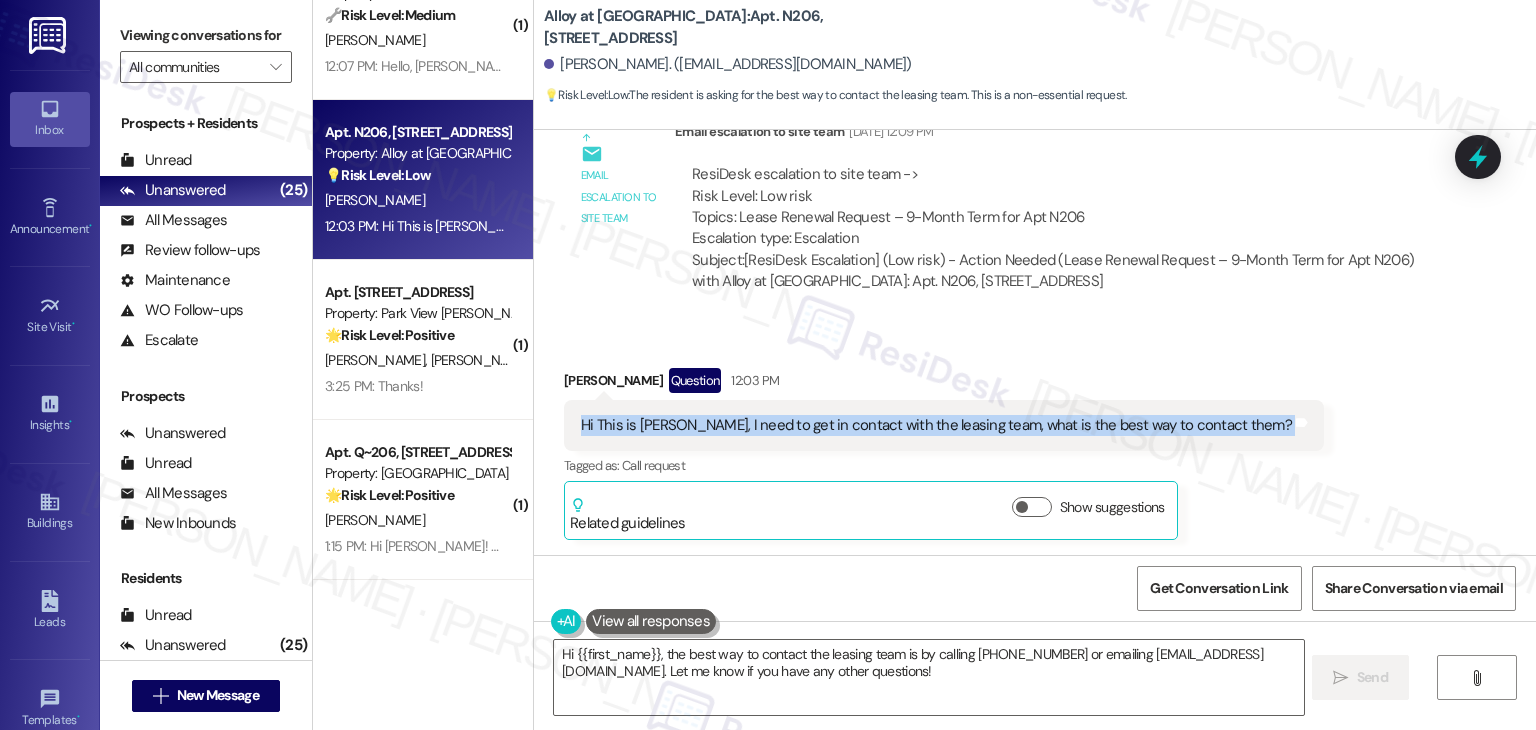 click on "Hi This is Brienna Tuck, I need to get in contact with the leasing team, what is the best way to contact them?" at bounding box center [936, 425] 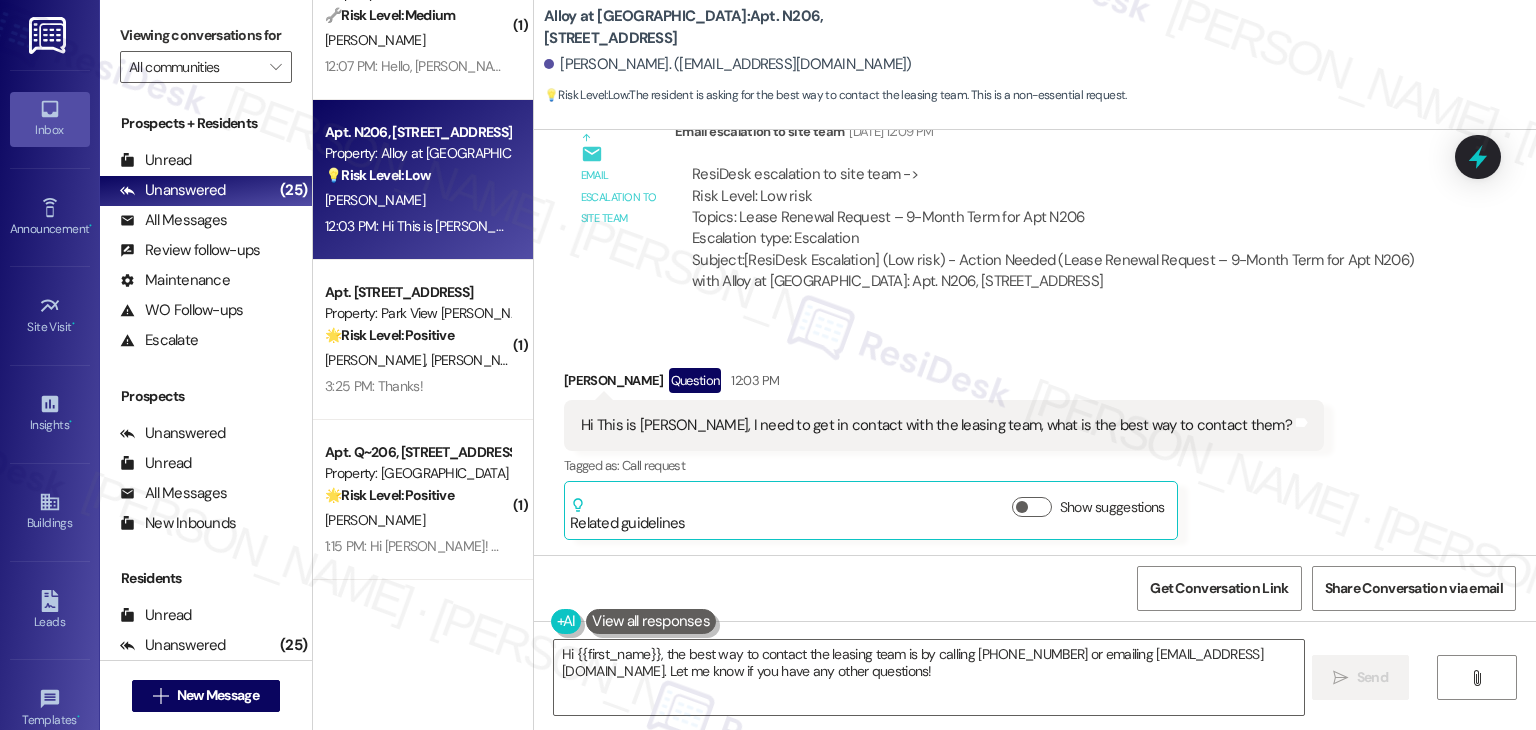 click on "Received via SMS Brienna Tuck Question 12:03 PM Hi This is Brienna Tuck, I need to get in contact with the leasing team, what is the best way to contact them?  Tags and notes Tagged as:   Call request Click to highlight conversations about Call request  Related guidelines Show suggestions" at bounding box center [1035, 439] 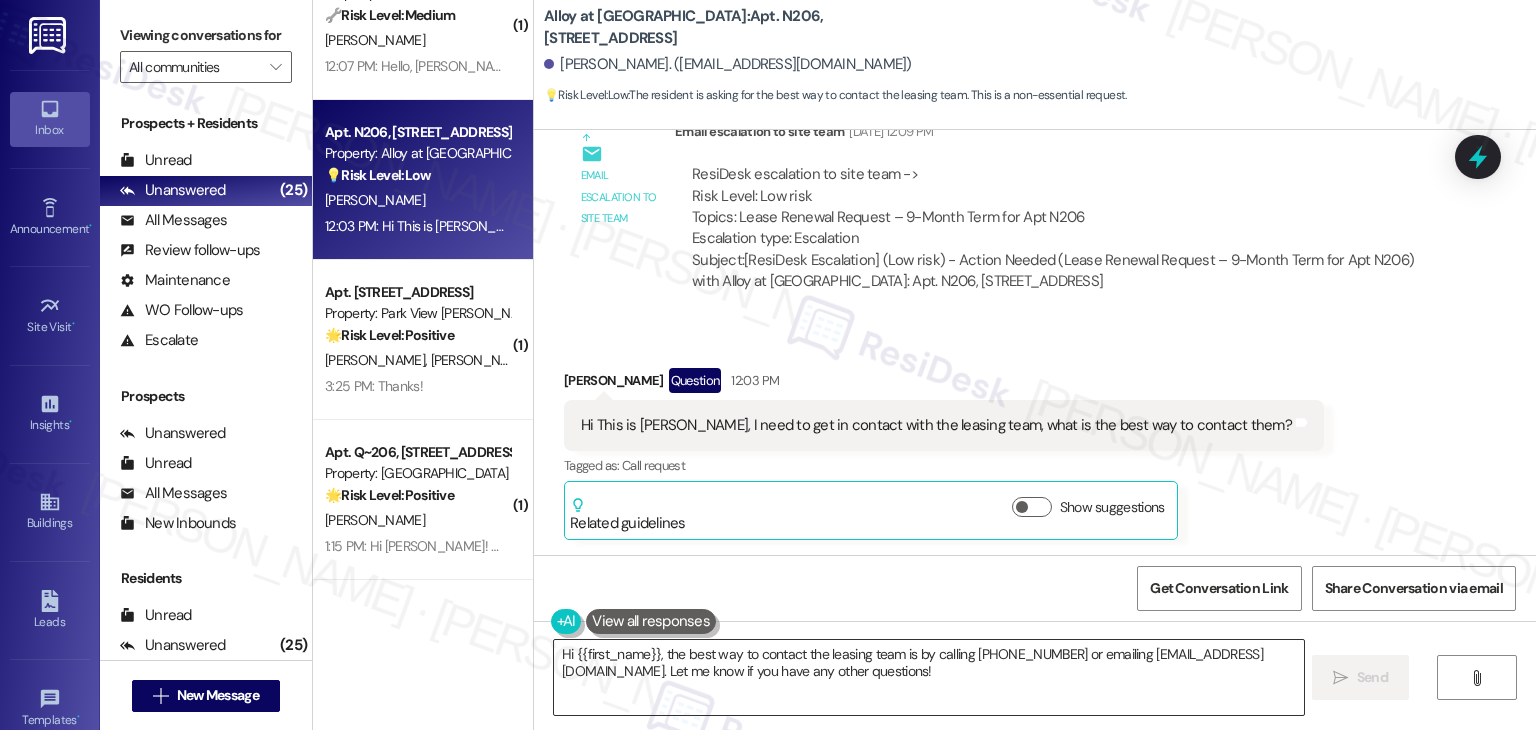 click on "Hi {{first_name}}, the best way to contact the leasing team is by calling 801-655-5600 or emailing alloyatgeneva@rndhouse.com. Let me know if you have any other questions!" at bounding box center [928, 677] 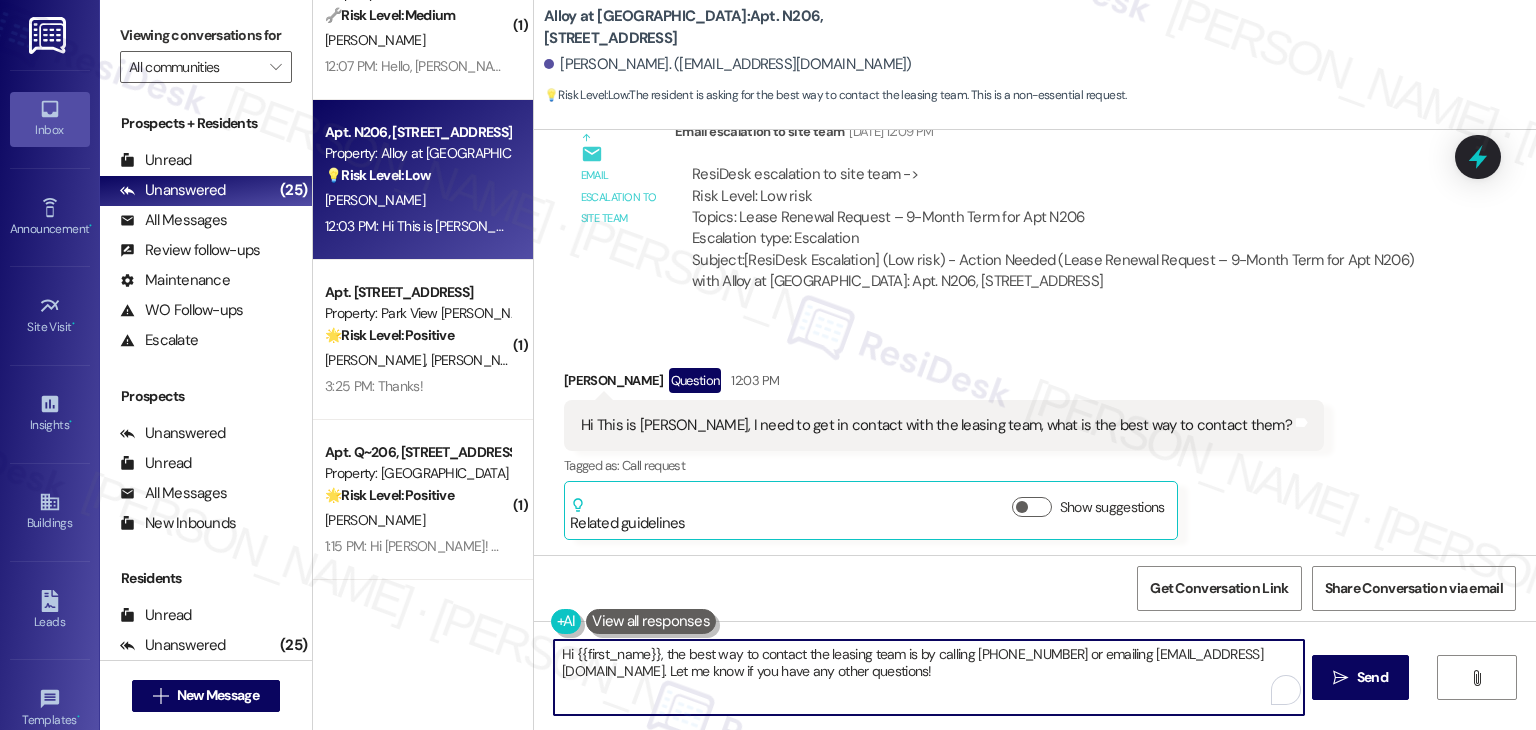 click on "Hi {{first_name}}, the best way to contact the leasing team is by calling 801-655-5600 or emailing alloyatgeneva@rndhouse.com. Let me know if you have any other questions!" at bounding box center (928, 677) 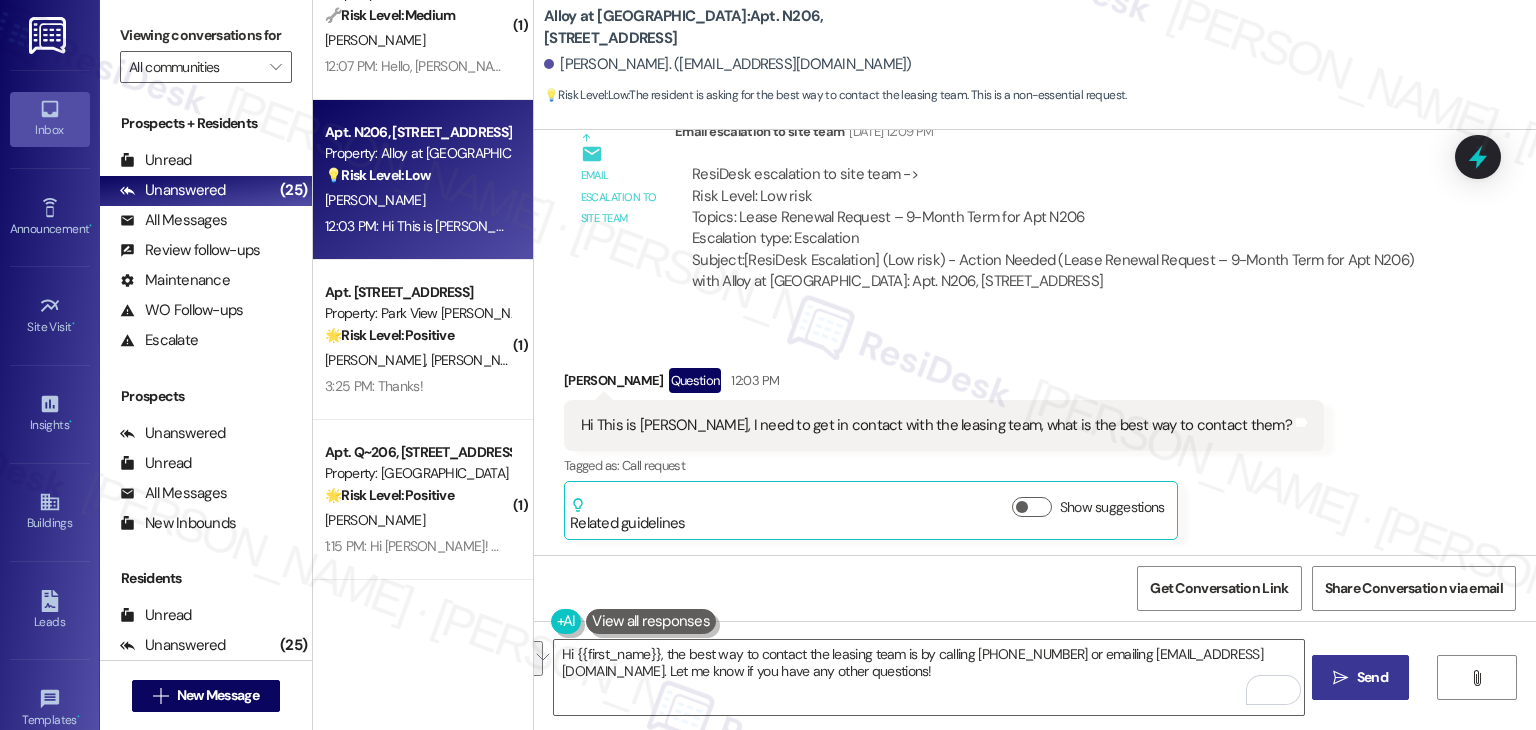 click on " Send" at bounding box center [1360, 677] 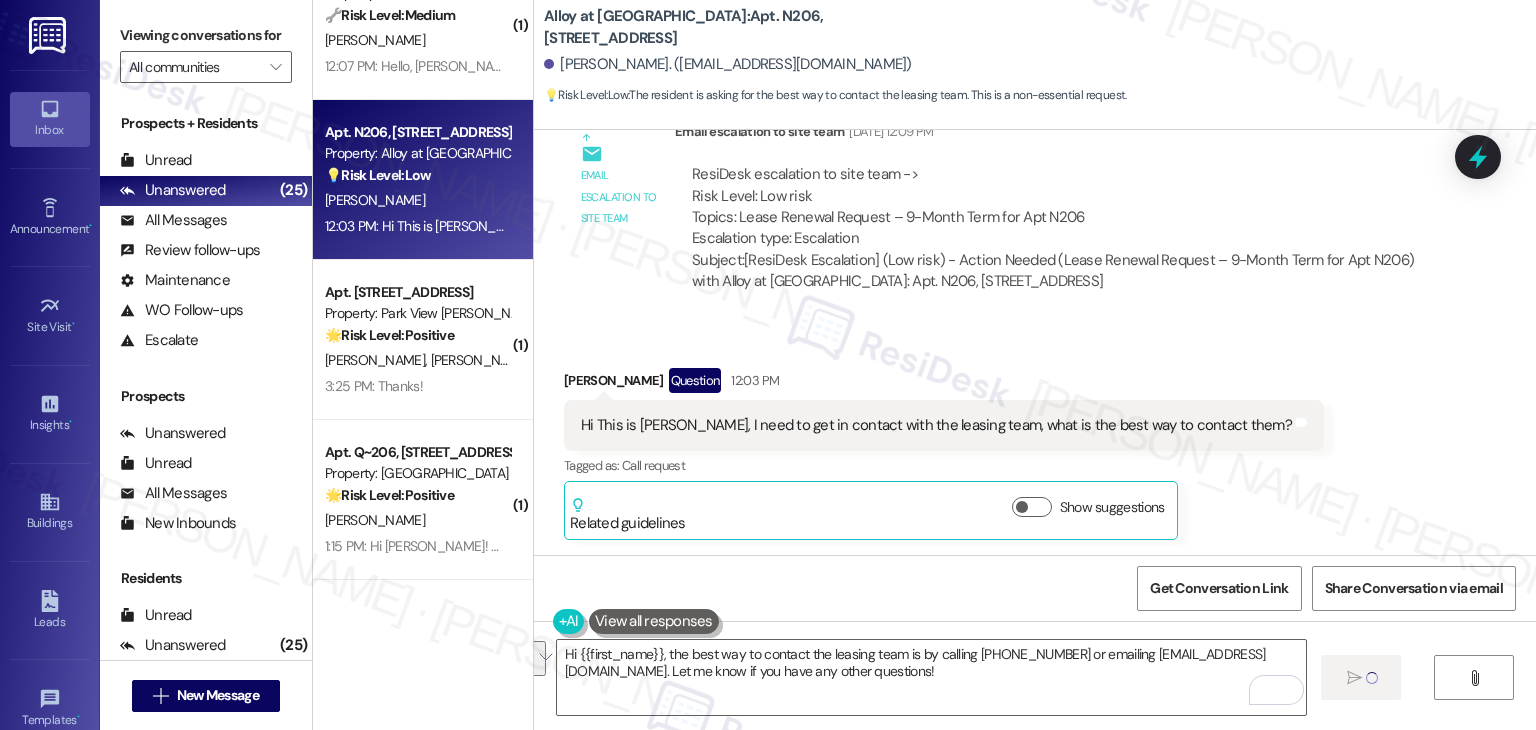 type 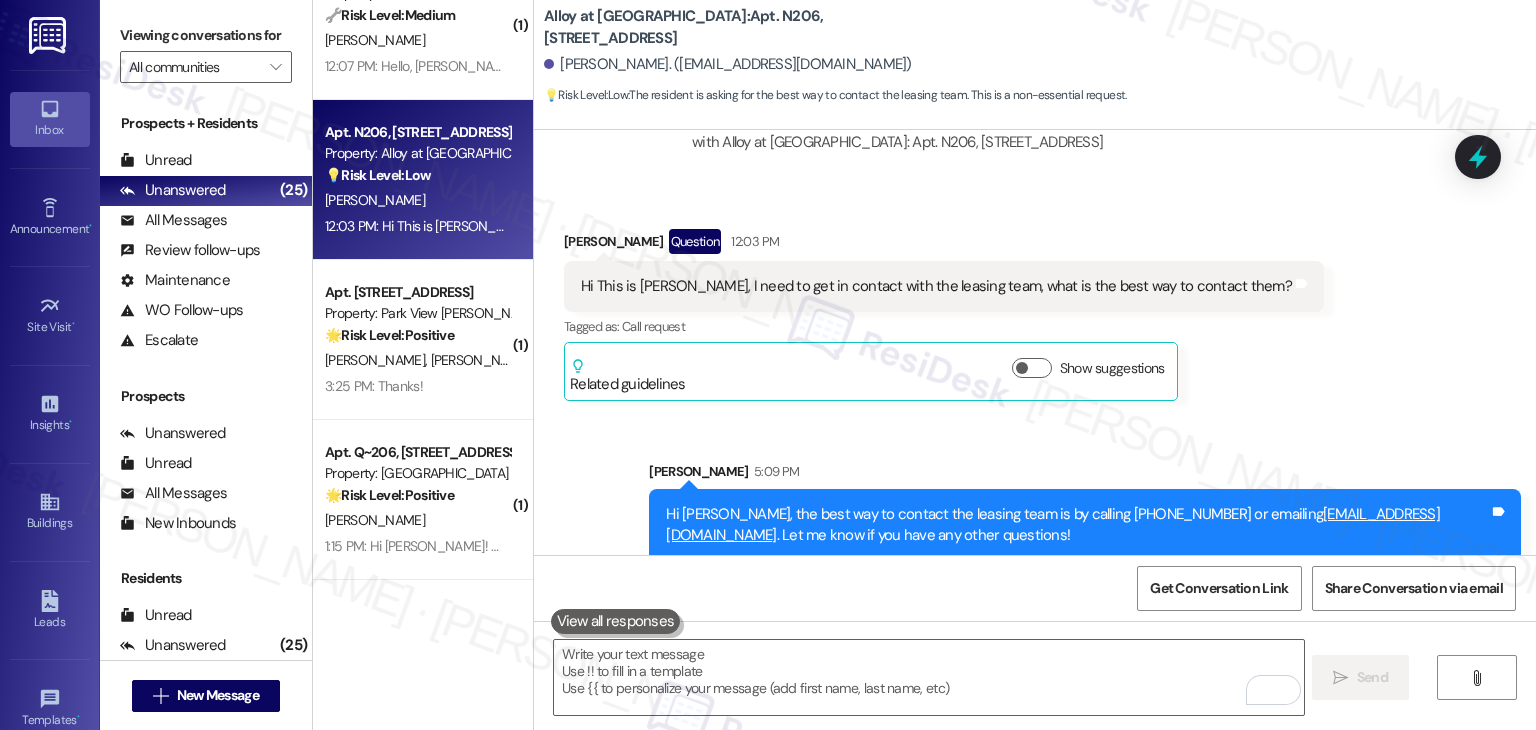scroll, scrollTop: 771, scrollLeft: 0, axis: vertical 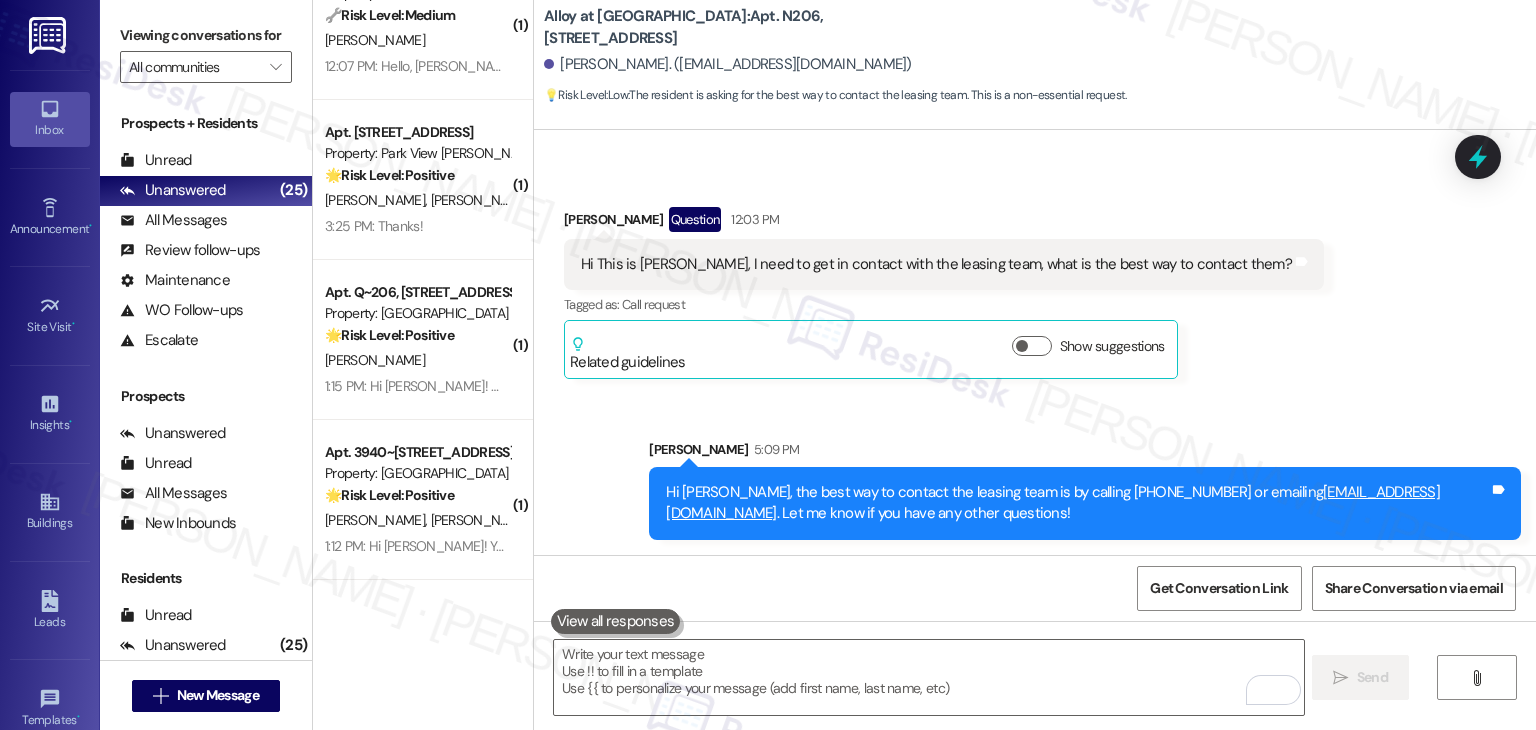 click on "Sent via SMS Sarah 5:09 PM Hi Brienna, the best way to contact the leasing team is by calling 801-655-5600 or emailing  alloyatgeneva@rndhouse.com . Let me know if you have any other questions! Tags and notes" at bounding box center (1035, 474) 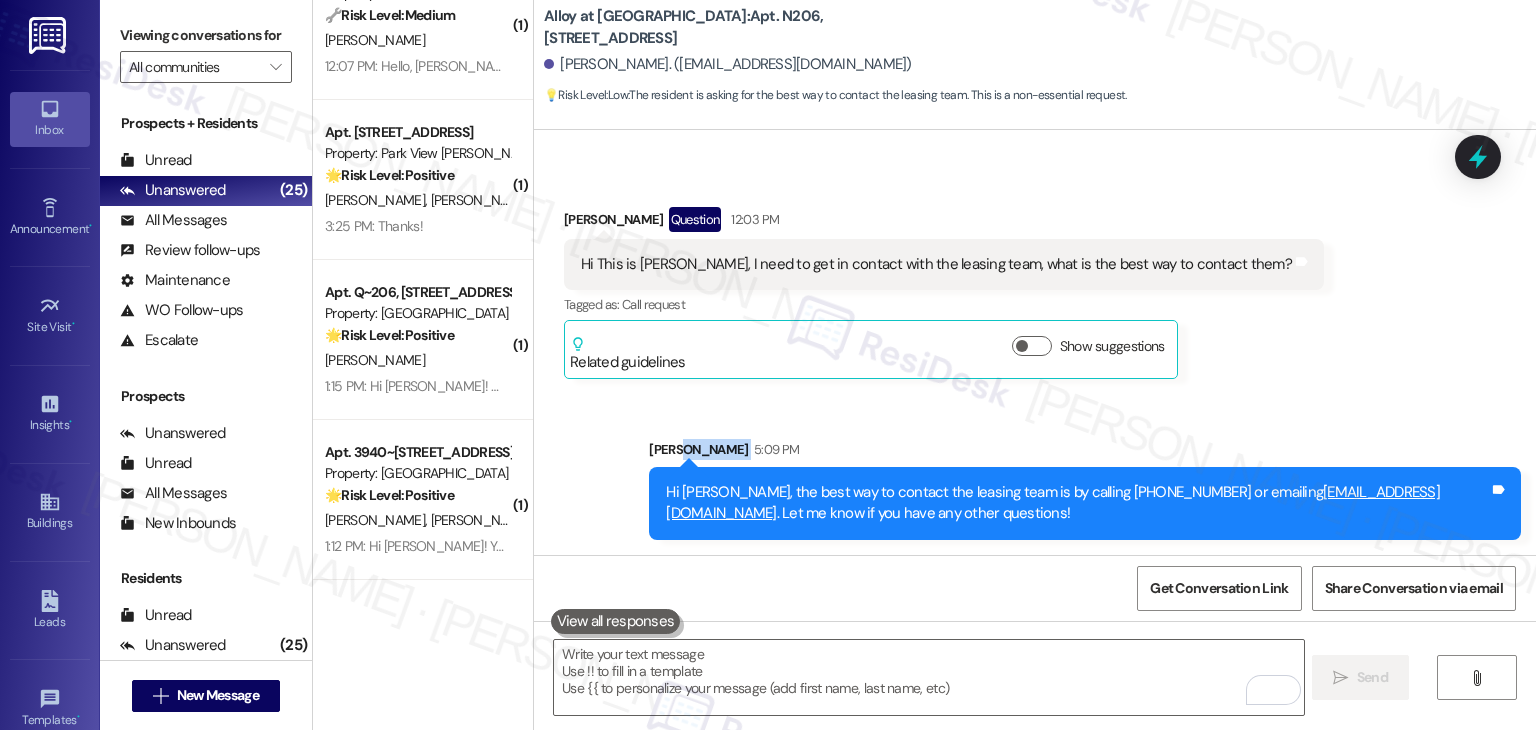 click on "Sent via SMS Sarah 5:09 PM Hi Brienna, the best way to contact the leasing team is by calling 801-655-5600 or emailing  alloyatgeneva@rndhouse.com . Let me know if you have any other questions! Tags and notes" at bounding box center (1085, 489) 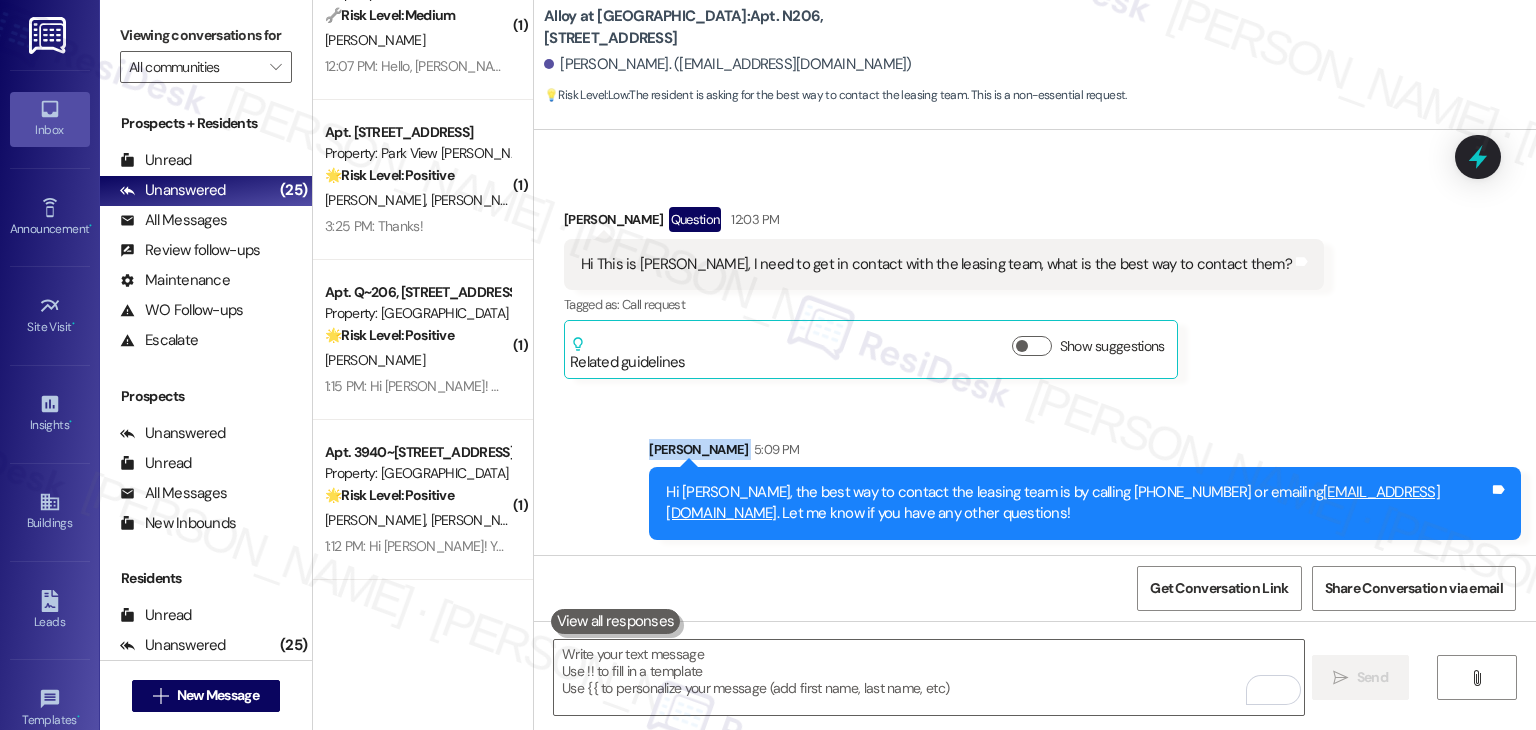 click on "Sent via SMS Sarah 5:09 PM Hi Brienna, the best way to contact the leasing team is by calling 801-655-5600 or emailing  alloyatgeneva@rndhouse.com . Let me know if you have any other questions! Tags and notes" at bounding box center [1085, 489] 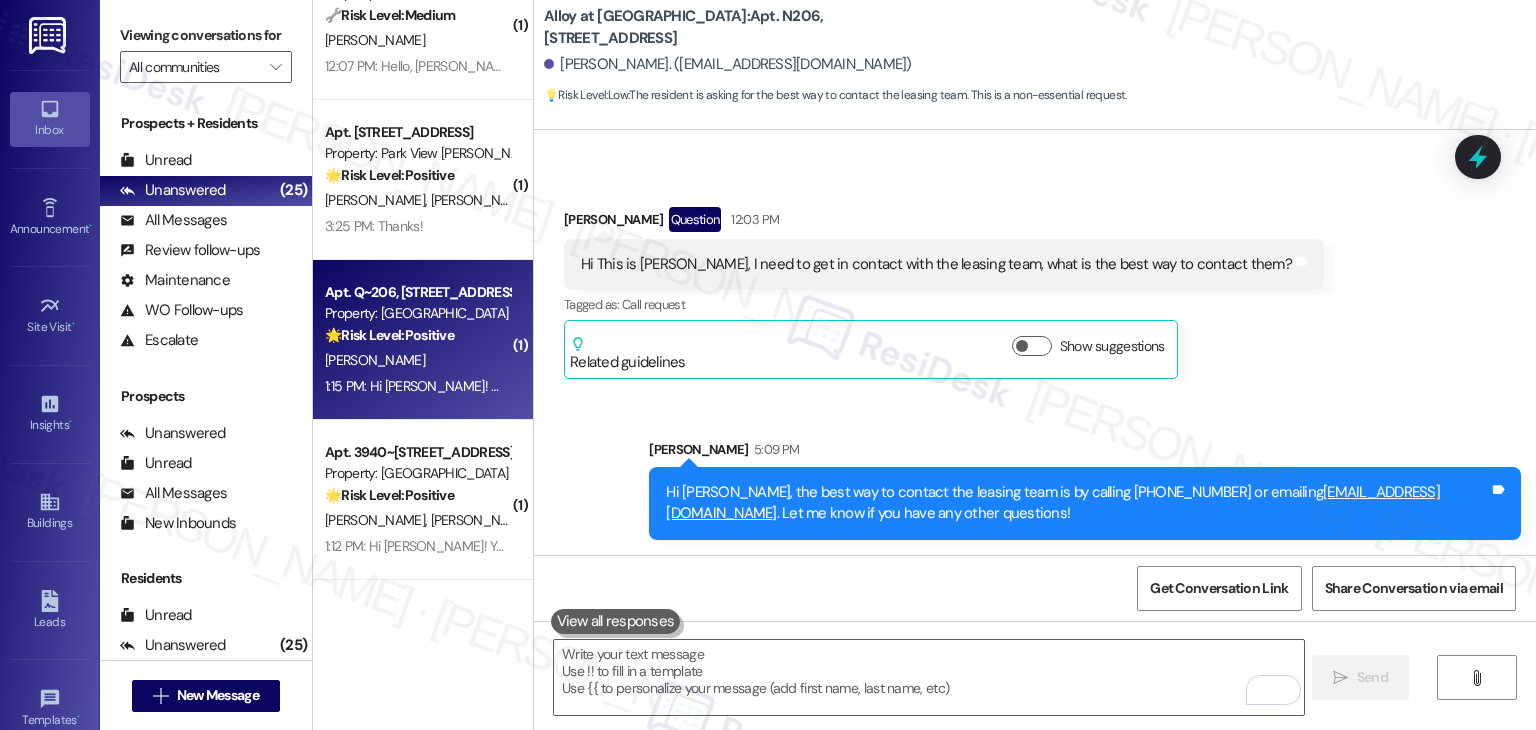 click on "1:15 PM: Hi Dottie! 😊 I'm moving in on Monday, 8/4. I will be sure to let you know if I have any ideas for move-in improvements! 1:15 PM: Hi Dottie! 😊 I'm moving in on Monday, 8/4. I will be sure to let you know if I have any ideas for move-in improvements!" at bounding box center [710, 386] 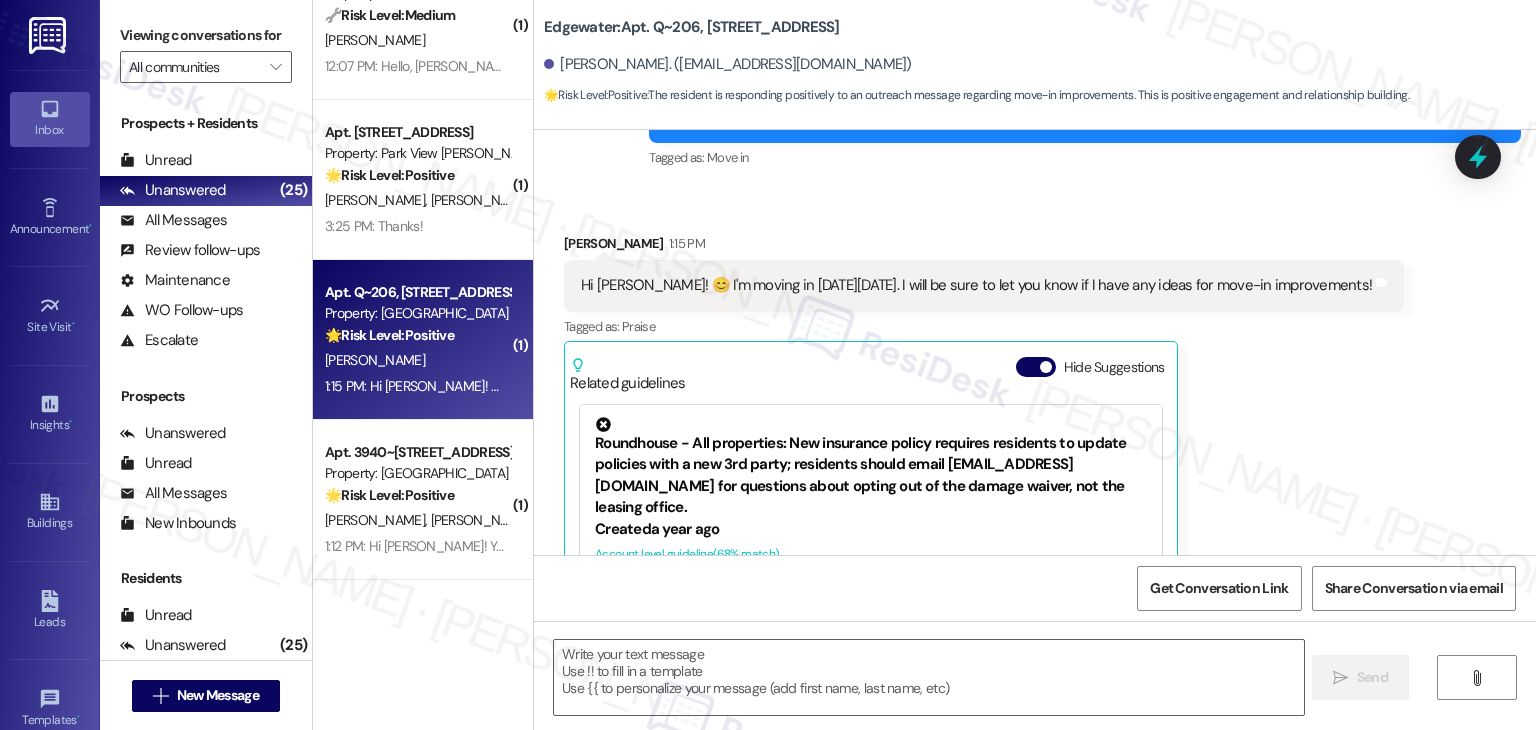 scroll, scrollTop: 419, scrollLeft: 0, axis: vertical 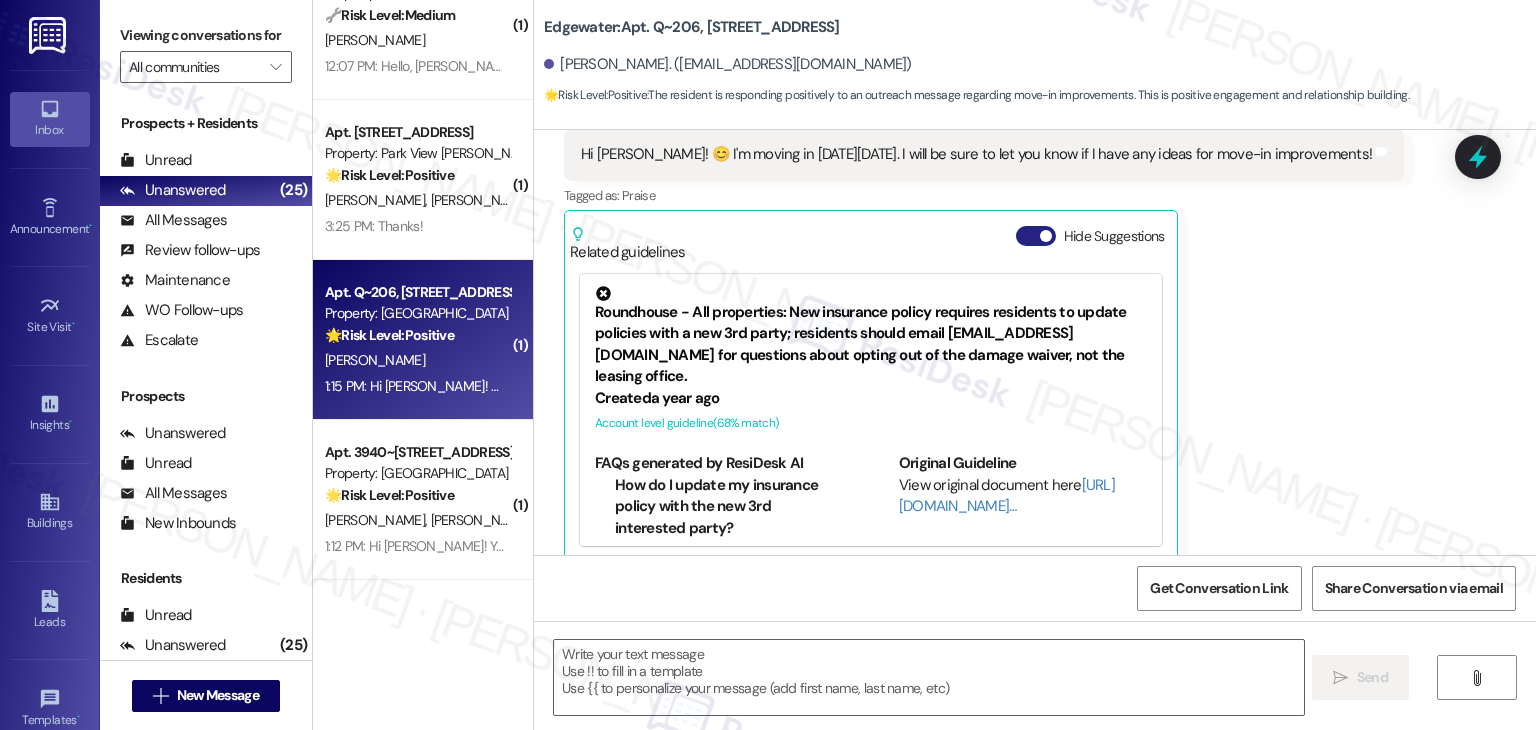 click on "Hide Suggestions" at bounding box center [1036, 236] 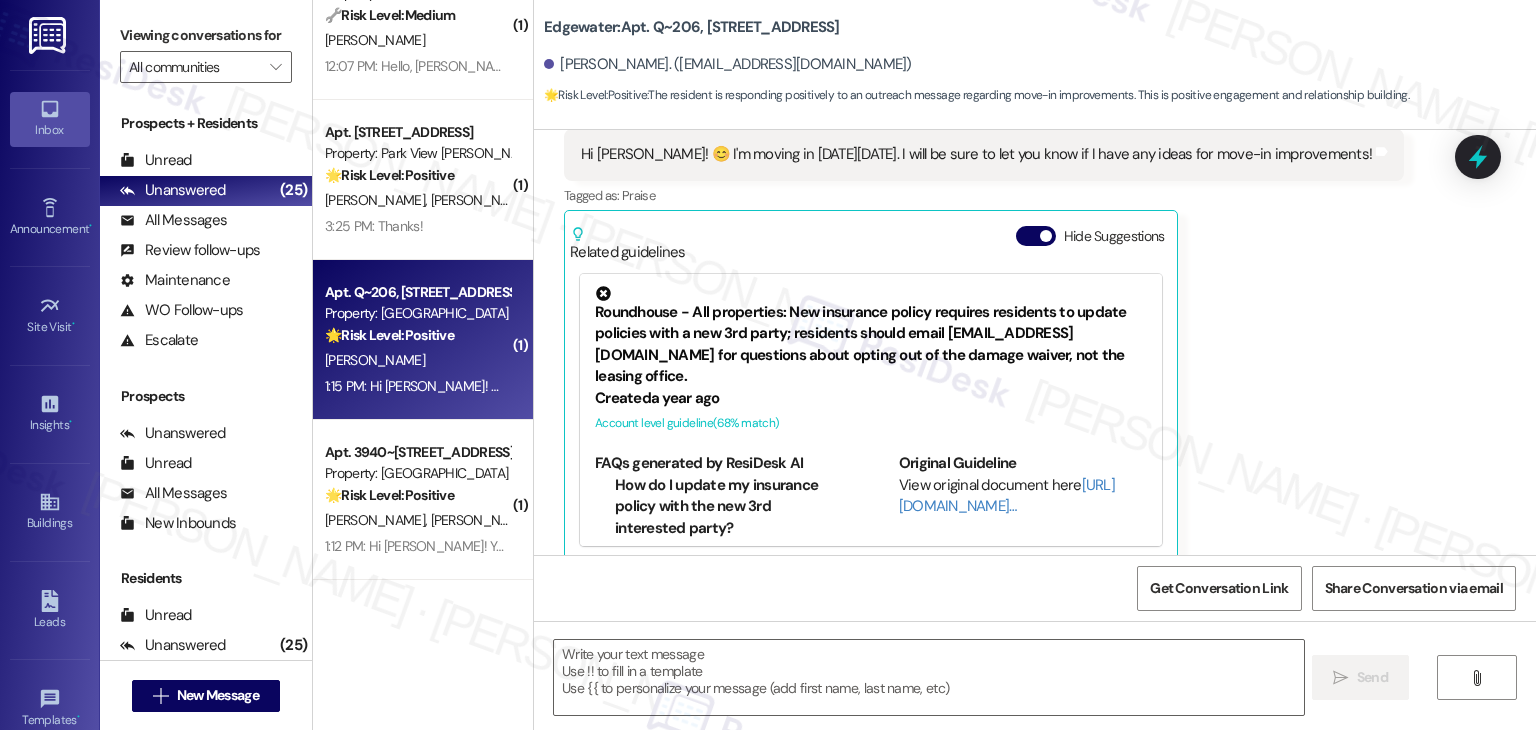 scroll, scrollTop: 128, scrollLeft: 0, axis: vertical 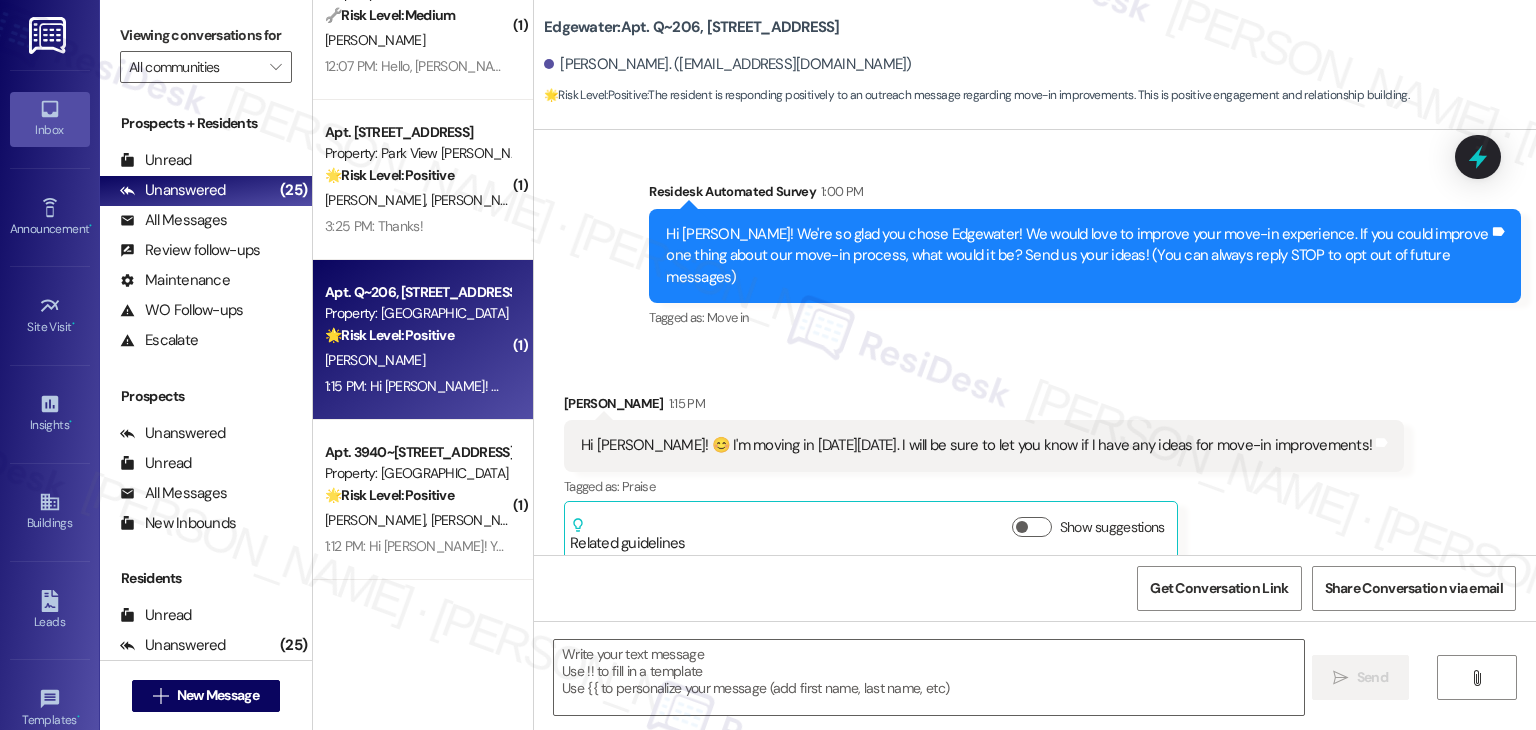 click on "Received via SMS Loraine Olvera 1:15 PM Hi Dottie! 😊 I'm moving in on Monday, 8/4. I will be sure to let you know if I have any ideas for move-in improvements! Tags and notes Tagged as:   Praise Click to highlight conversations about Praise  Related guidelines Show suggestions" at bounding box center (1035, 462) 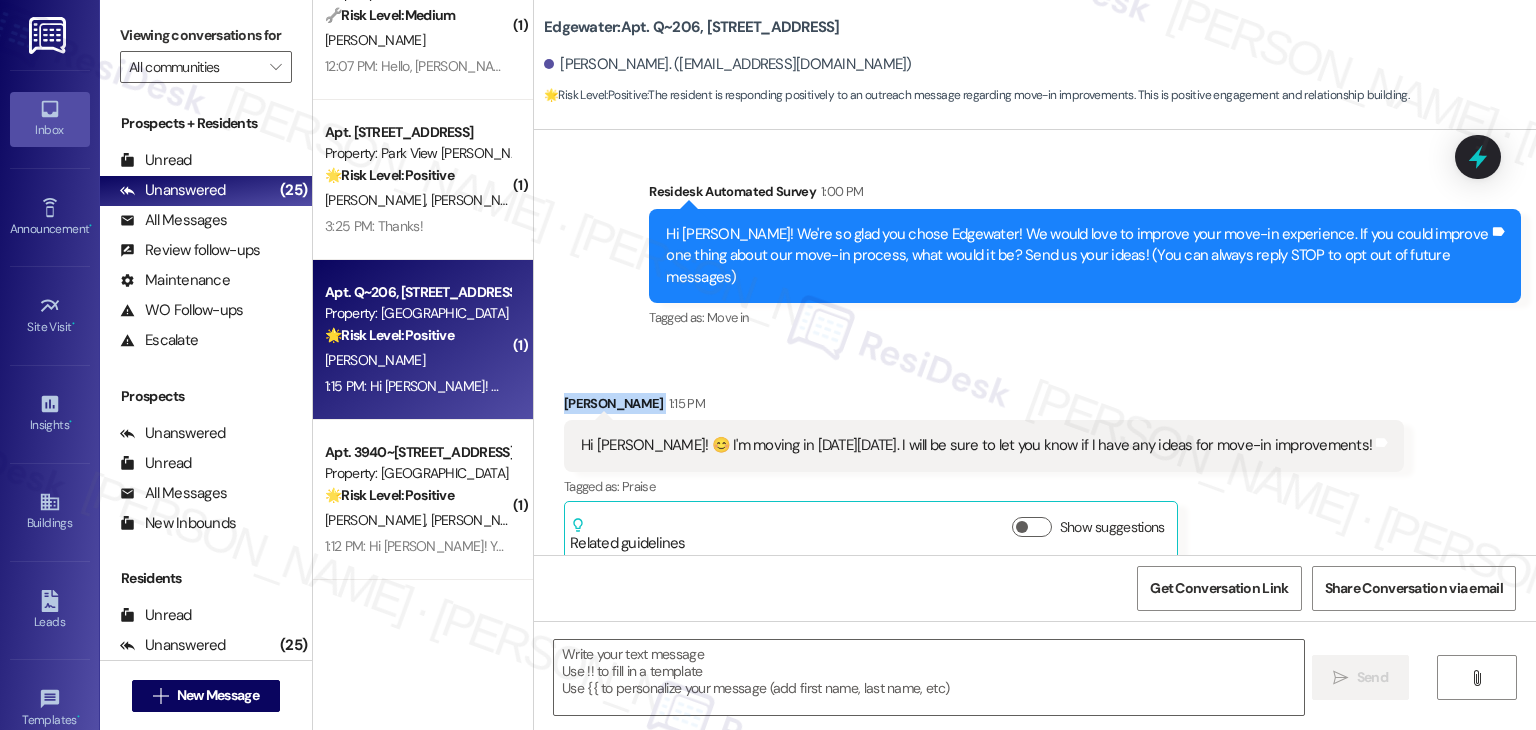 click on "Received via SMS Loraine Olvera 1:15 PM Hi Dottie! 😊 I'm moving in on Monday, 8/4. I will be sure to let you know if I have any ideas for move-in improvements! Tags and notes Tagged as:   Praise Click to highlight conversations about Praise  Related guidelines Show suggestions" at bounding box center [1035, 462] 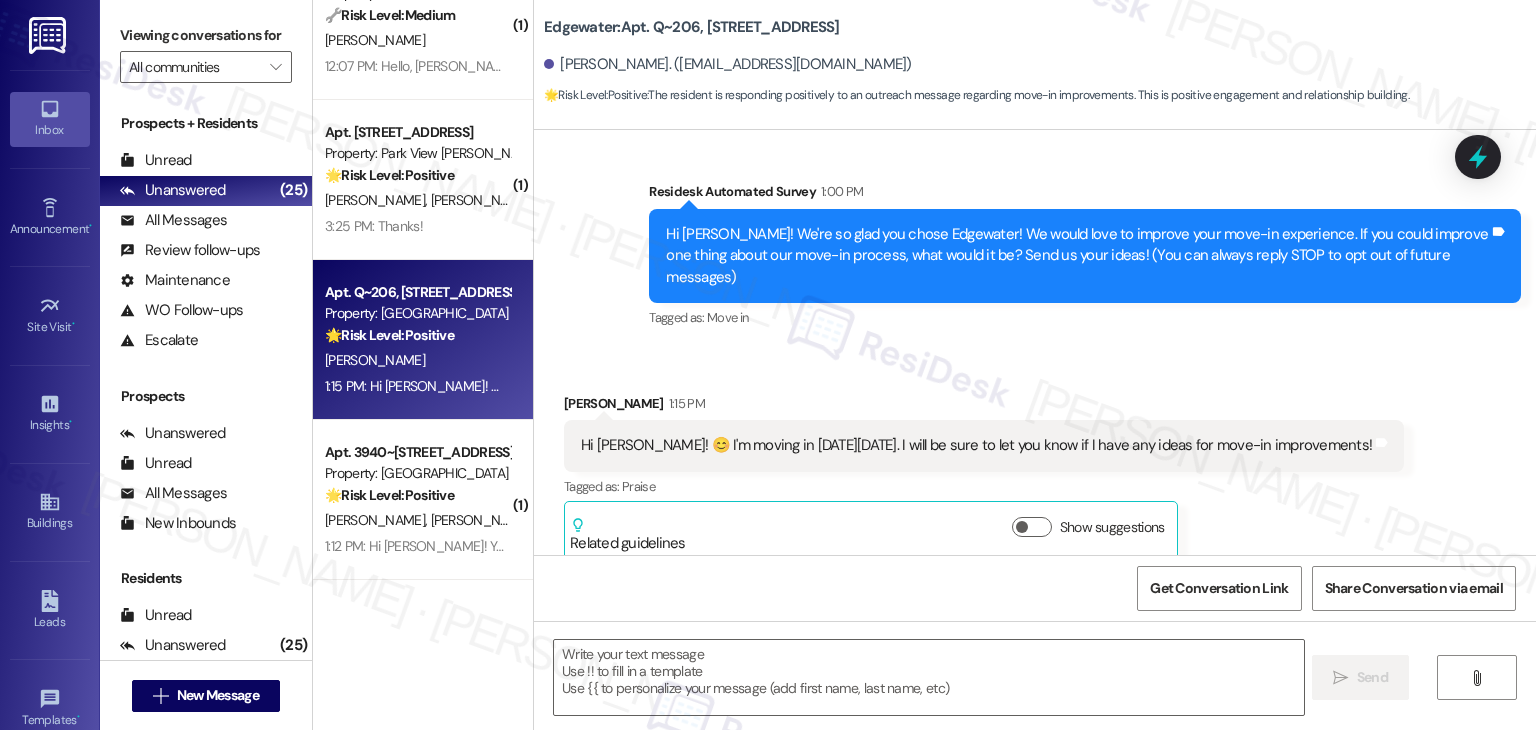 click on "Hi [PERSON_NAME]! 😊 I'm moving in [DATE][DATE]. I will be sure to let you know if I have any ideas for move-in improvements!" at bounding box center (976, 445) 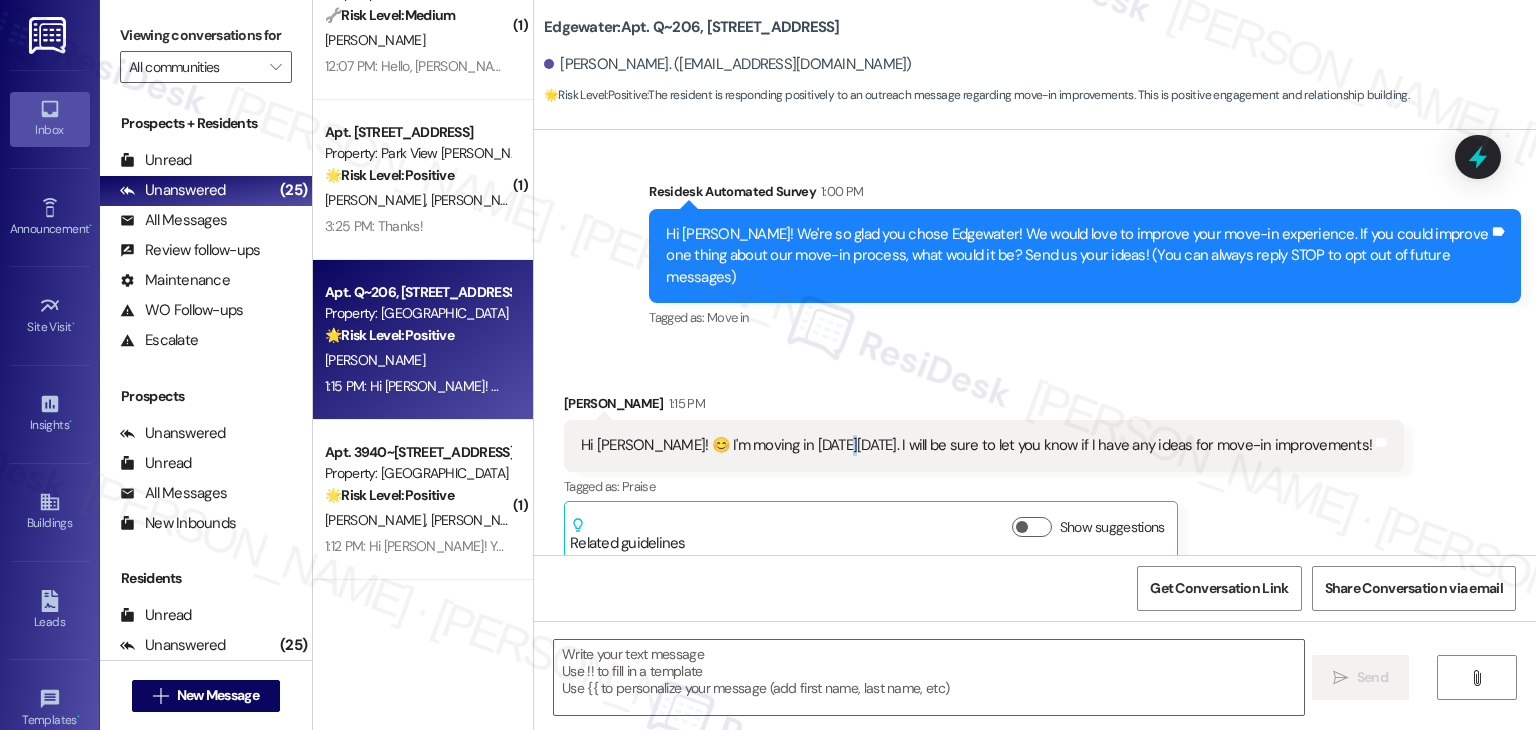 click on "Hi [PERSON_NAME]! 😊 I'm moving in [DATE][DATE]. I will be sure to let you know if I have any ideas for move-in improvements!" at bounding box center [976, 445] 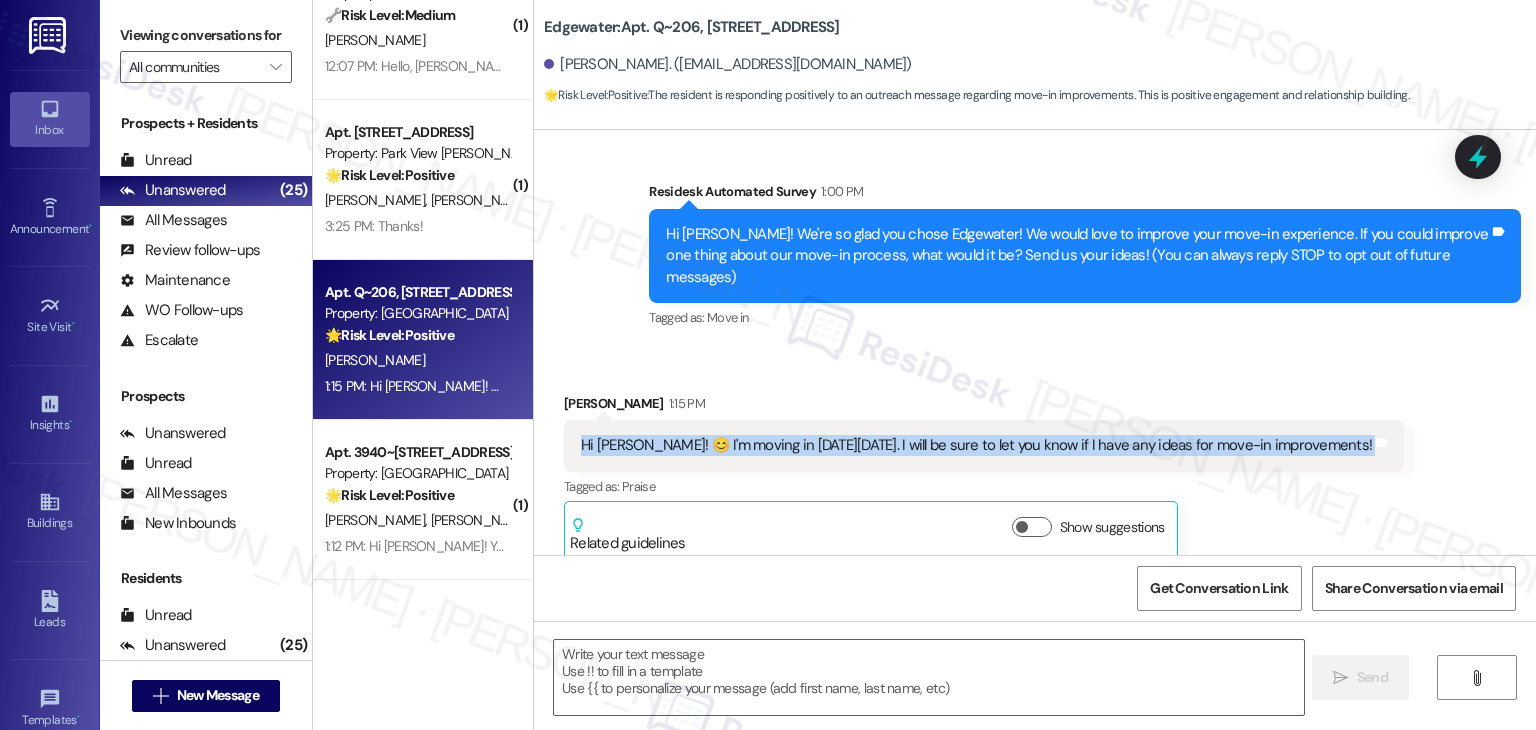 click on "Hi [PERSON_NAME]! 😊 I'm moving in [DATE][DATE]. I will be sure to let you know if I have any ideas for move-in improvements!" at bounding box center (976, 445) 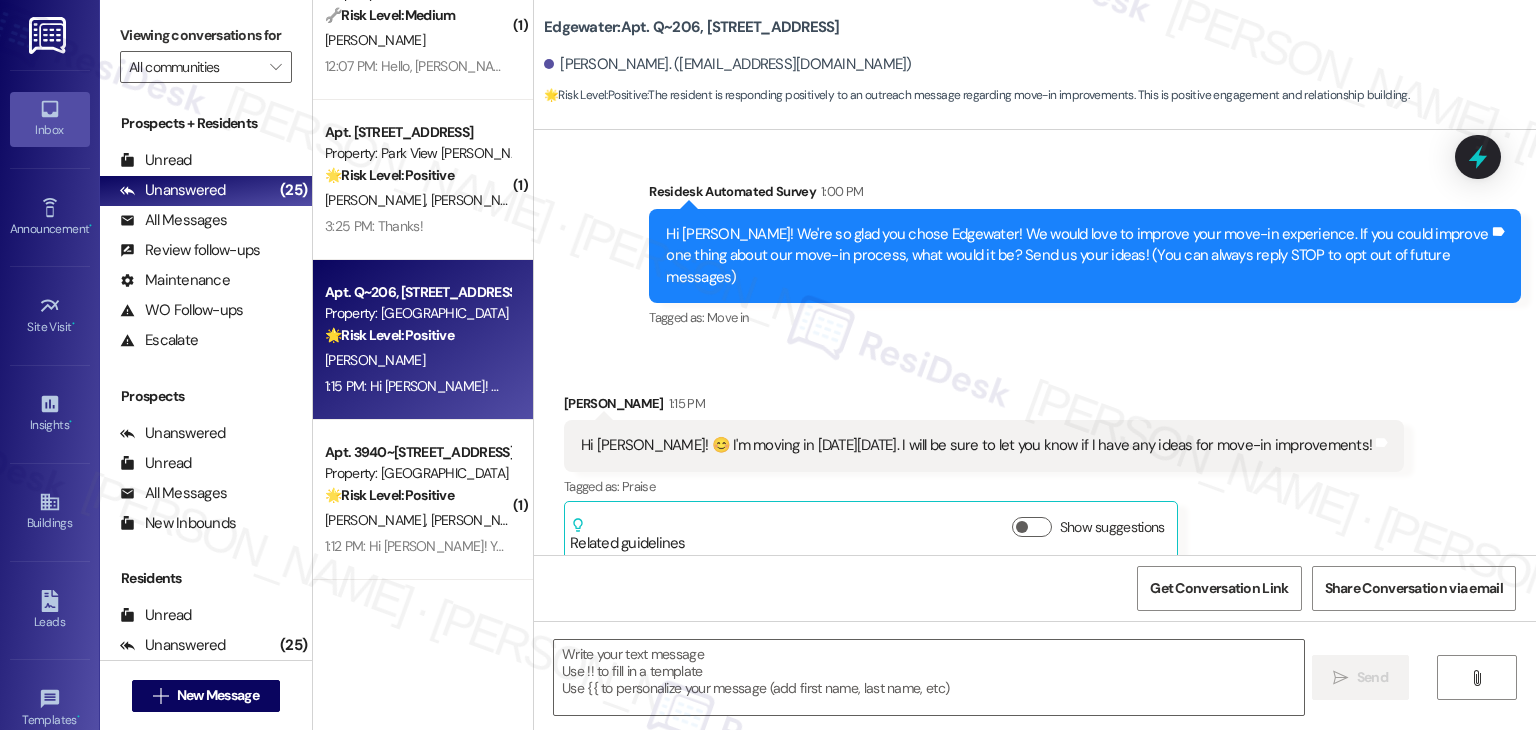 click on "Received via SMS Loraine Olvera 1:15 PM Hi Dottie! 😊 I'm moving in on Monday, 8/4. I will be sure to let you know if I have any ideas for move-in improvements! Tags and notes Tagged as:   Praise Click to highlight conversations about Praise  Related guidelines Show suggestions" at bounding box center (984, 477) 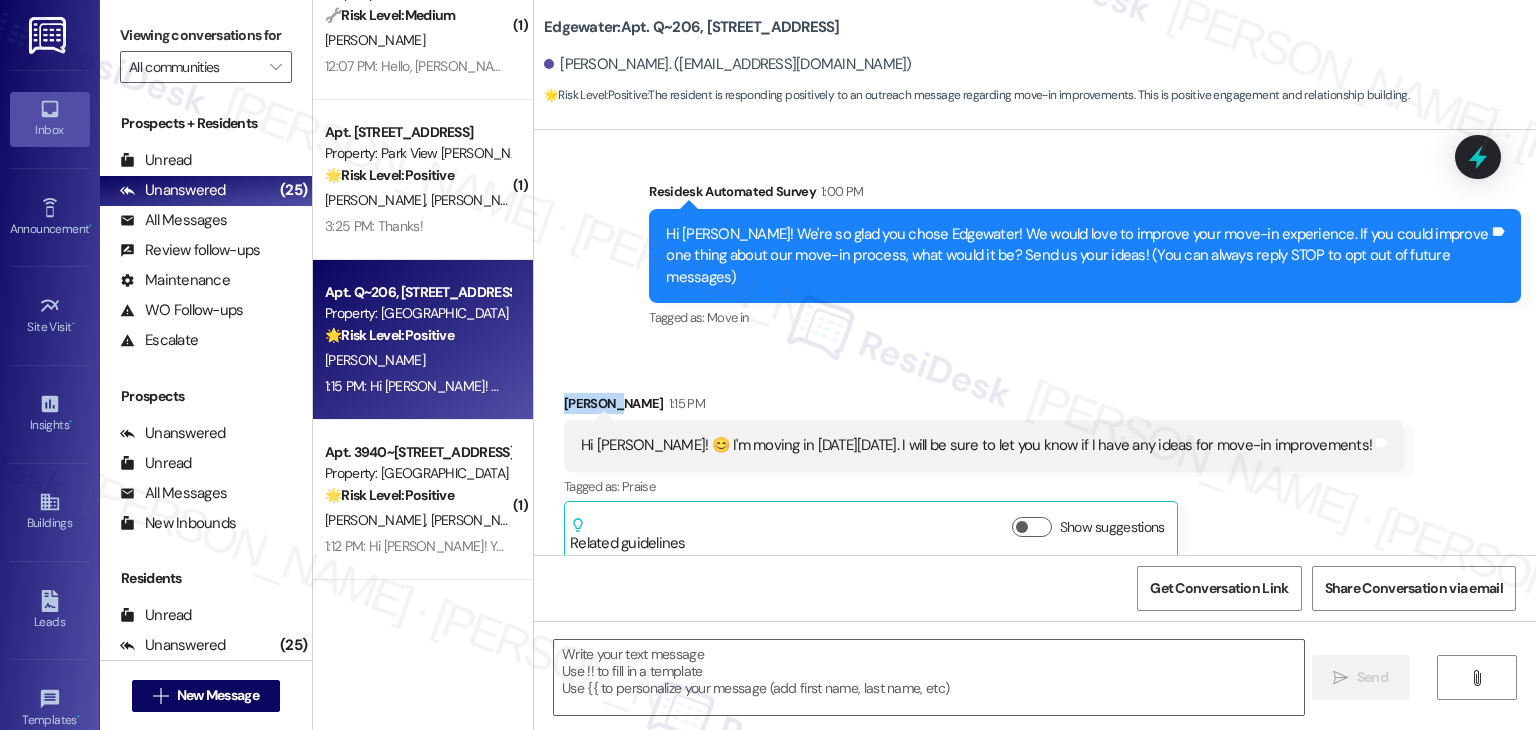 click on "Received via SMS Loraine Olvera 1:15 PM Hi Dottie! 😊 I'm moving in on Monday, 8/4. I will be sure to let you know if I have any ideas for move-in improvements! Tags and notes Tagged as:   Praise Click to highlight conversations about Praise  Related guidelines Show suggestions" at bounding box center [984, 477] 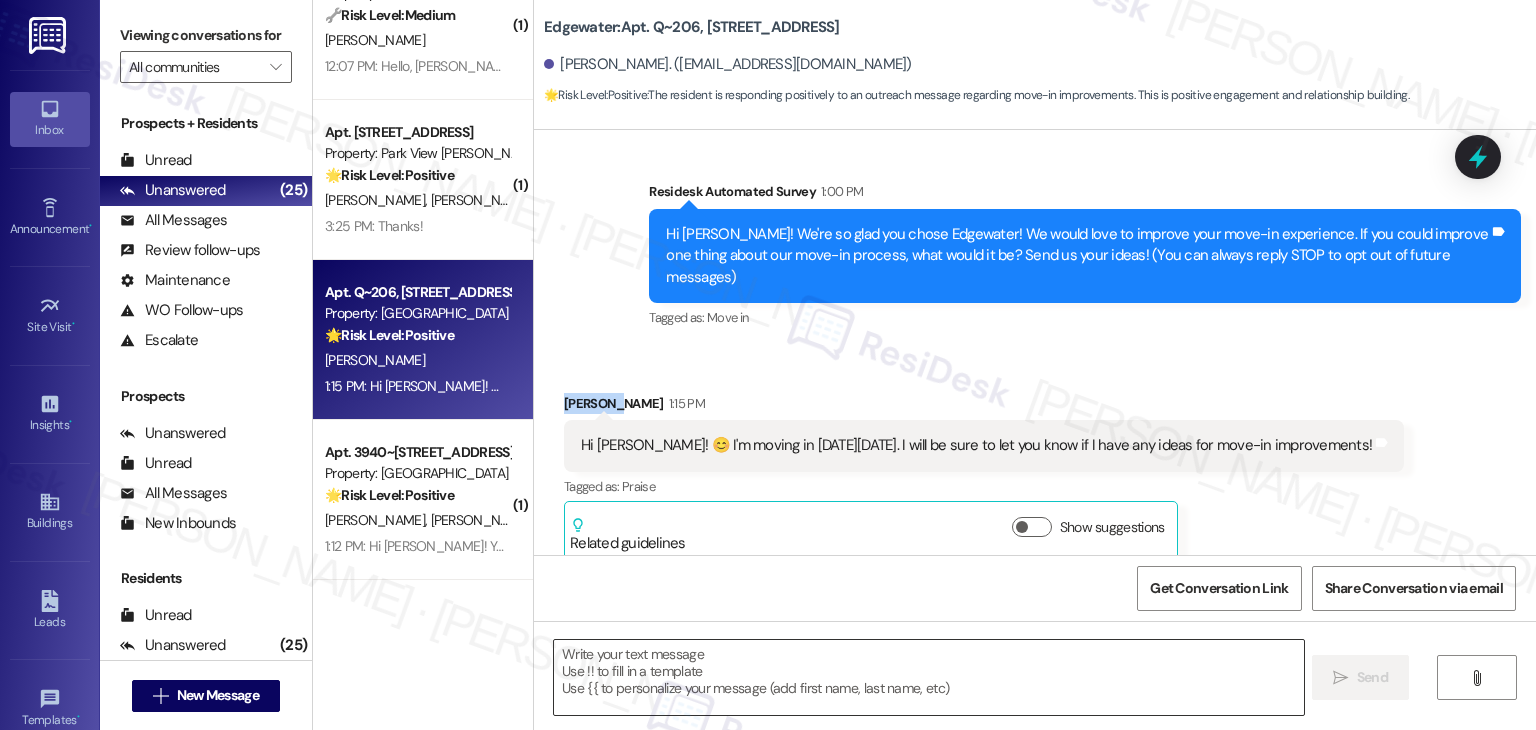 click at bounding box center (928, 677) 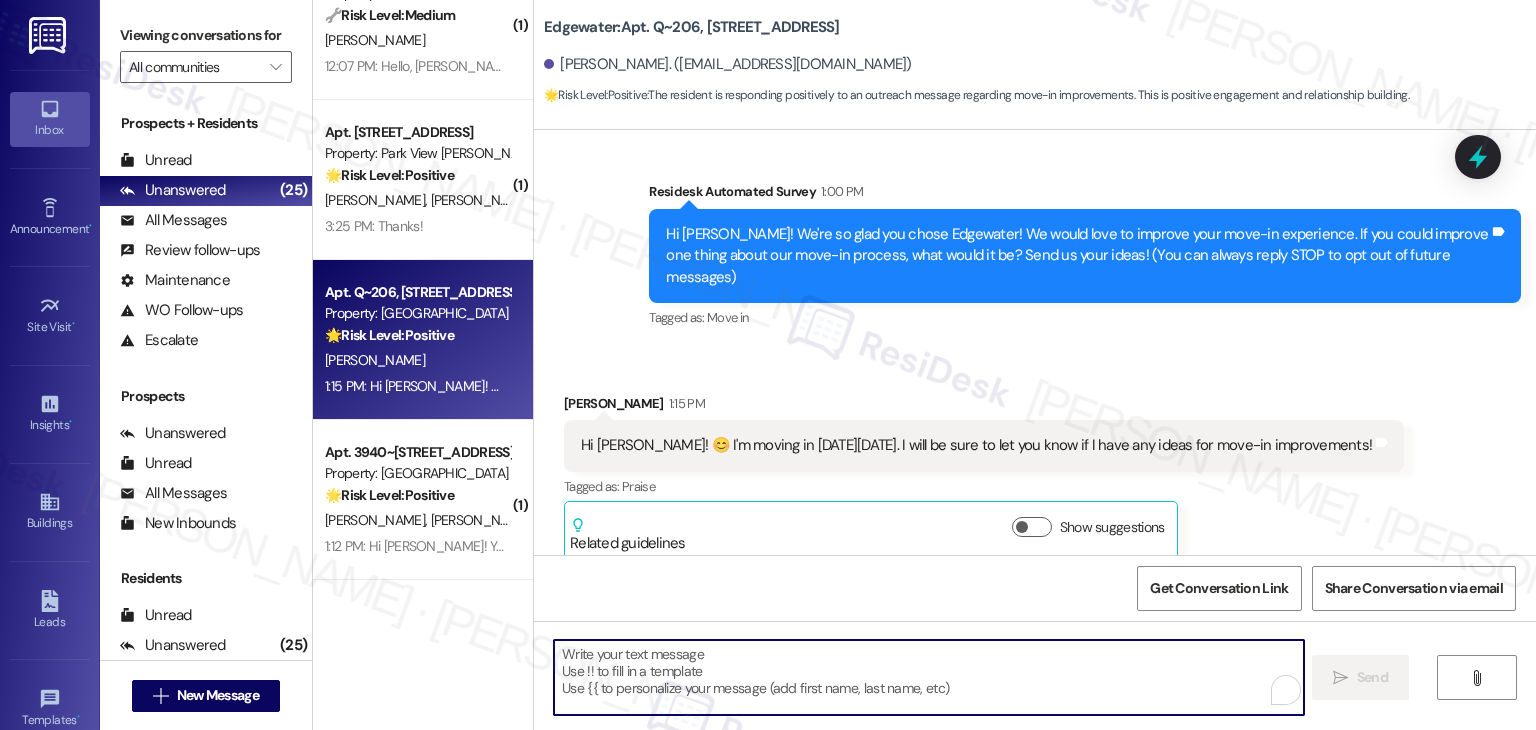 paste on "Hi [PERSON_NAME]! 😊 Thanks for the heads-up—so excited for your move-in [DATE][DATE]! Definitely feel free to share any feedback or ideas once you’re settled in. Wishing you a smooth and easy move!" 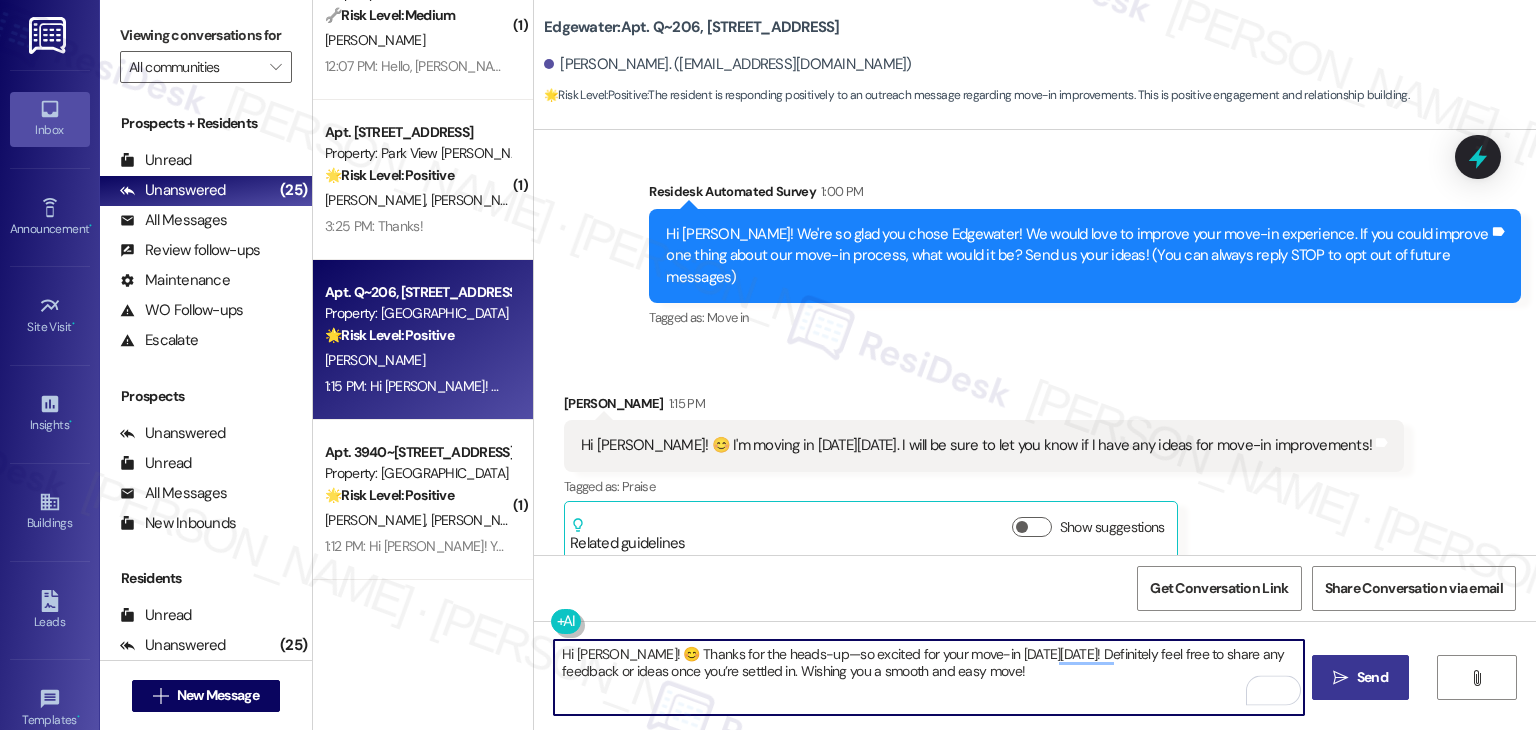 type on "Hi [PERSON_NAME]! 😊 Thanks for the heads-up—so excited for your move-in [DATE][DATE]! Definitely feel free to share any feedback or ideas once you’re settled in. Wishing you a smooth and easy move!" 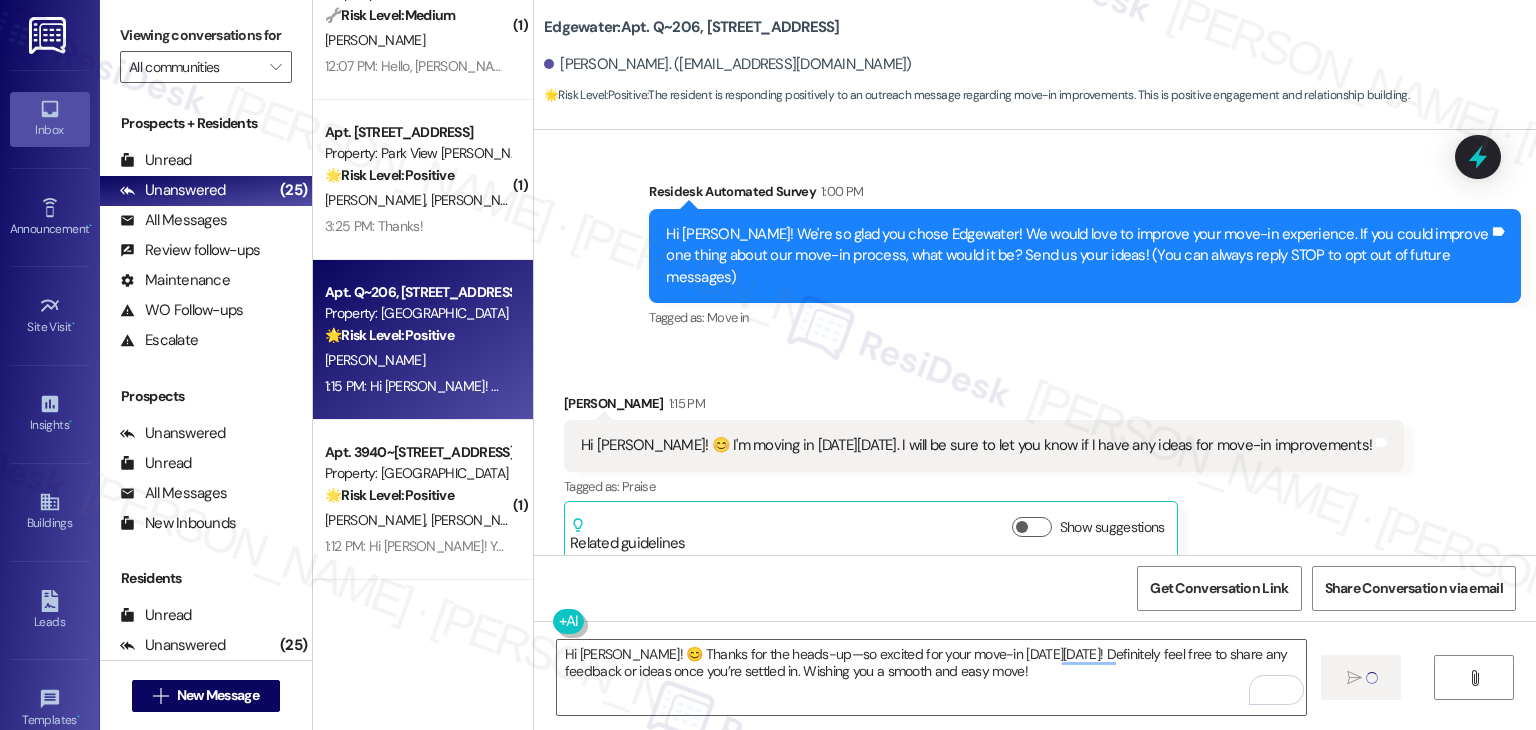 type 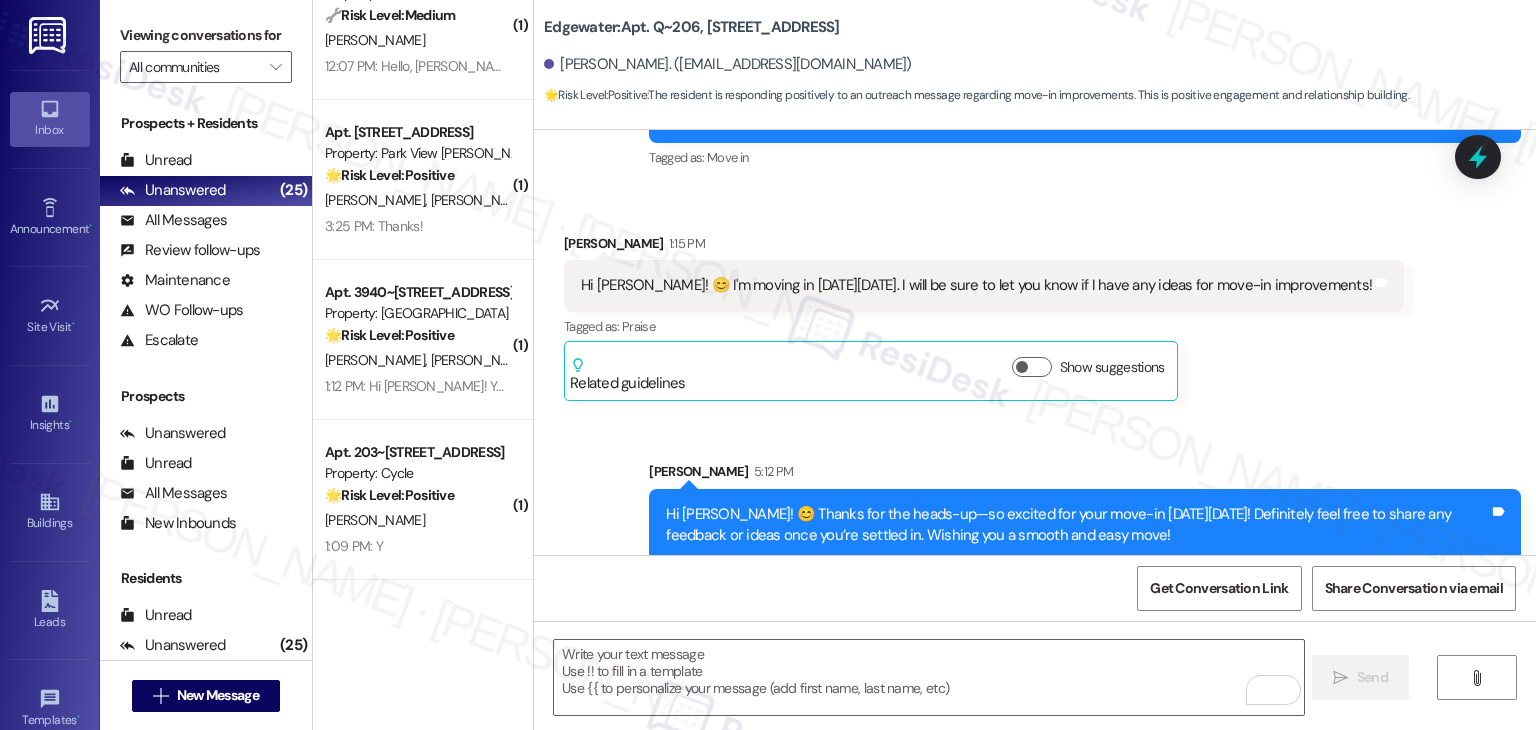 scroll, scrollTop: 288, scrollLeft: 0, axis: vertical 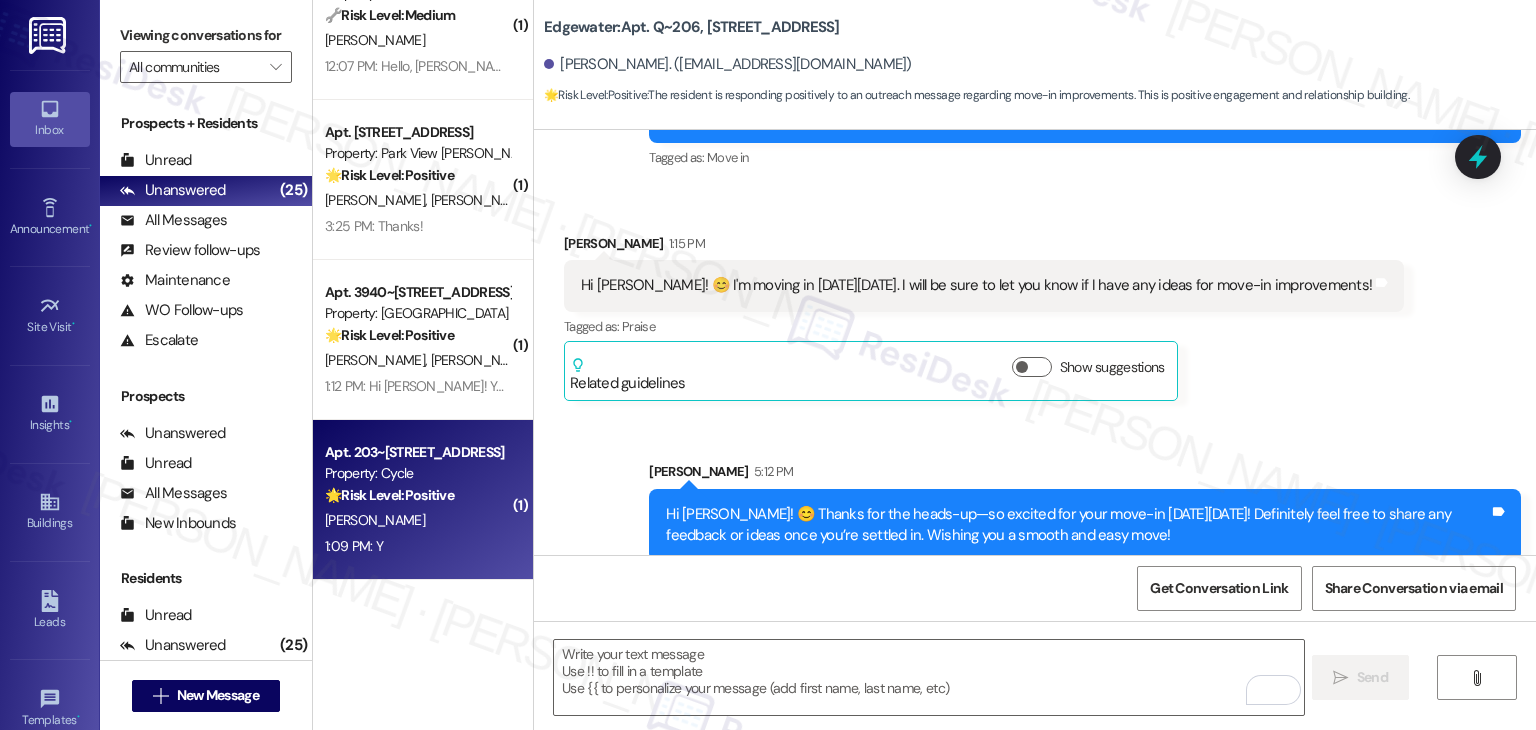 click on "M. Johnson" at bounding box center [417, 520] 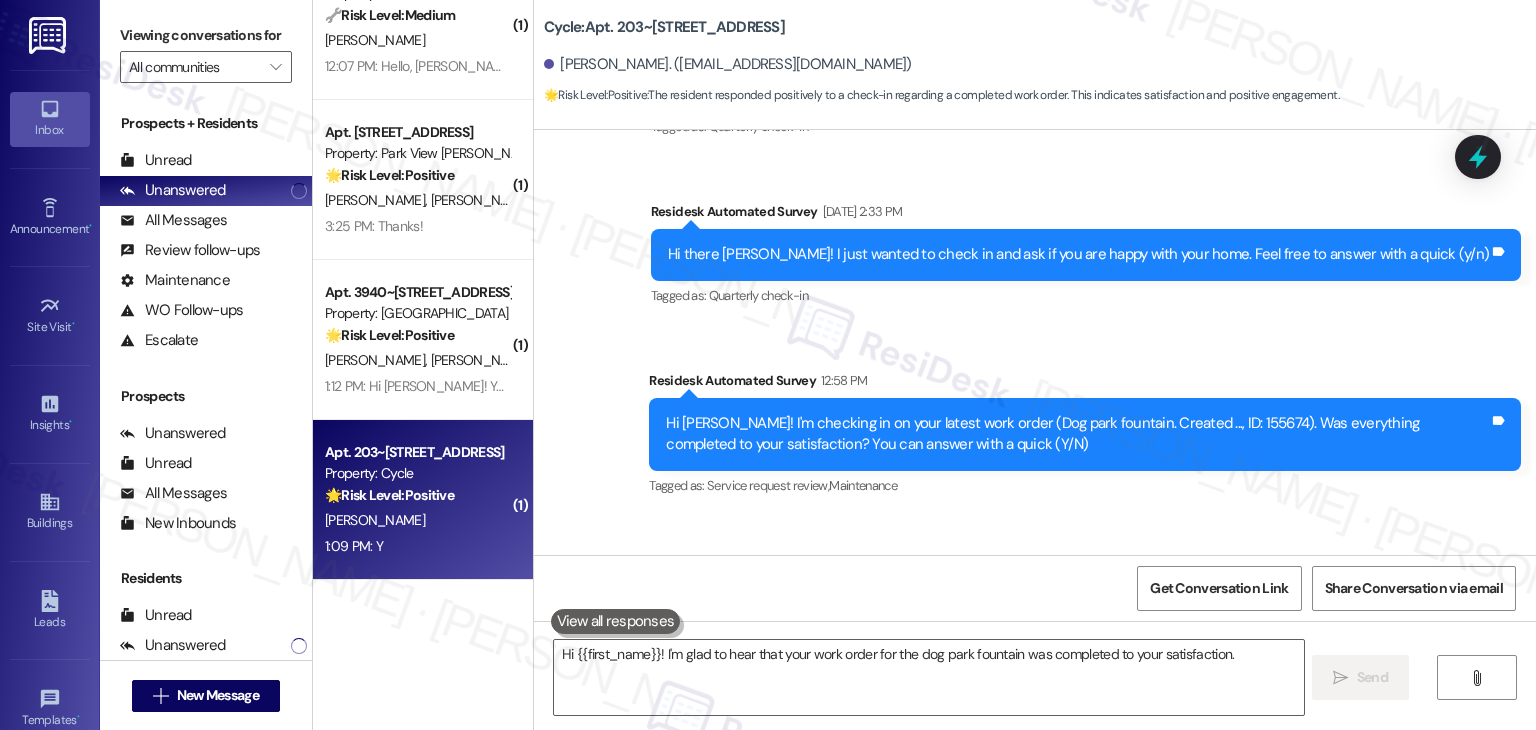 scroll, scrollTop: 617, scrollLeft: 0, axis: vertical 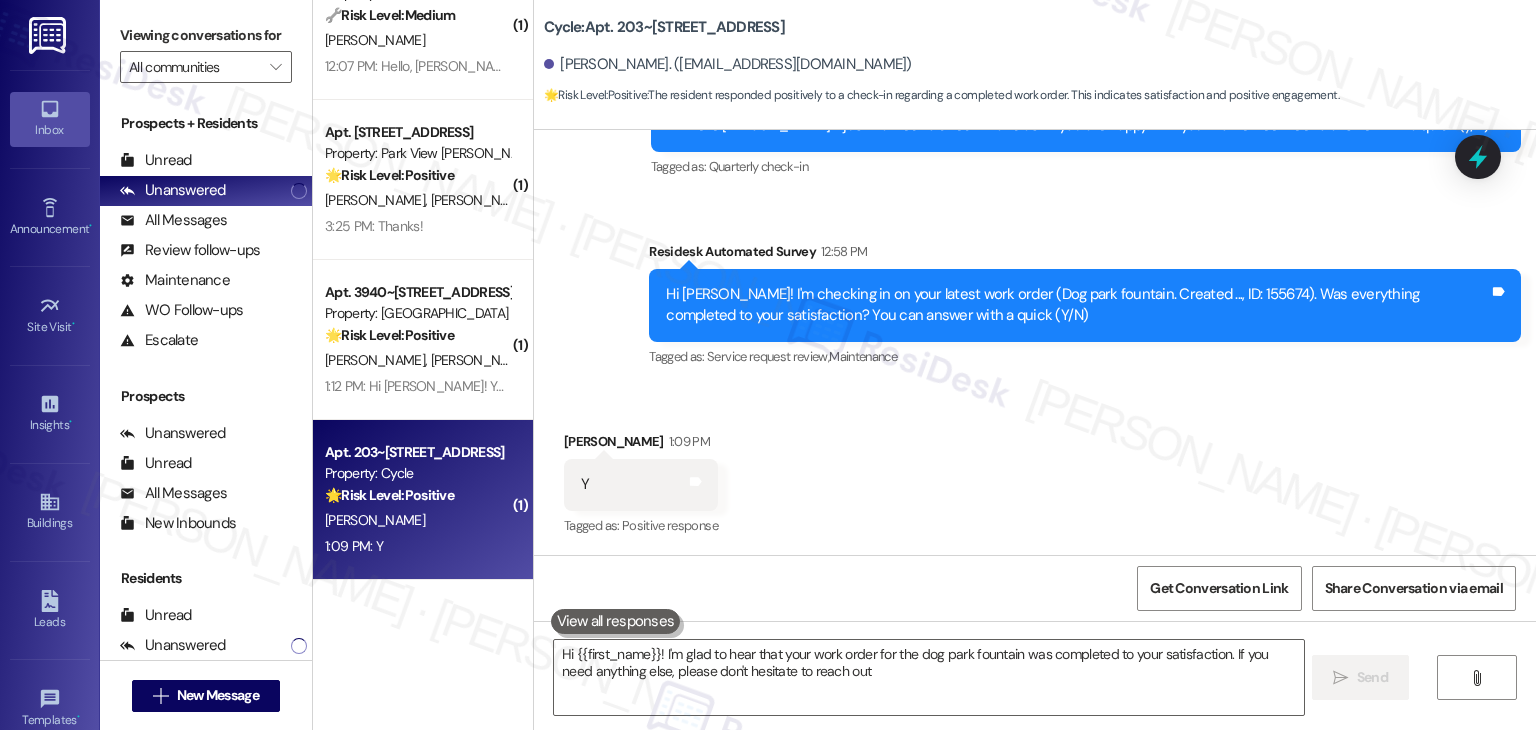 type on "Hi {{first_name}}! I'm glad to hear that your work order for the dog park fountain was completed to your satisfaction. If you need anything else, please don't hesitate to reach out!" 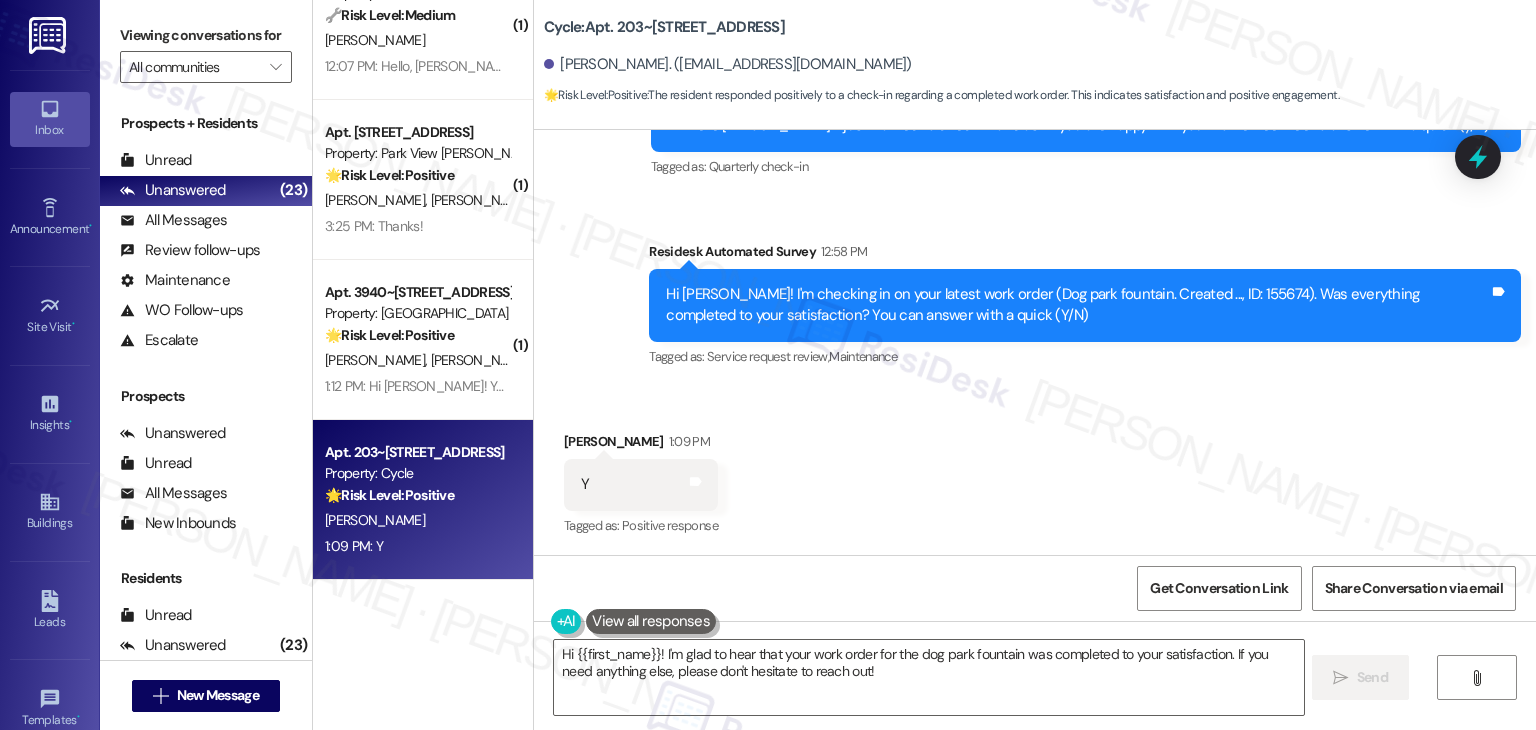 click on "Received via SMS Meleah Johnson 1:09 PM Y Tags and notes Tagged as:   Positive response Click to highlight conversations about Positive response" at bounding box center [1035, 470] 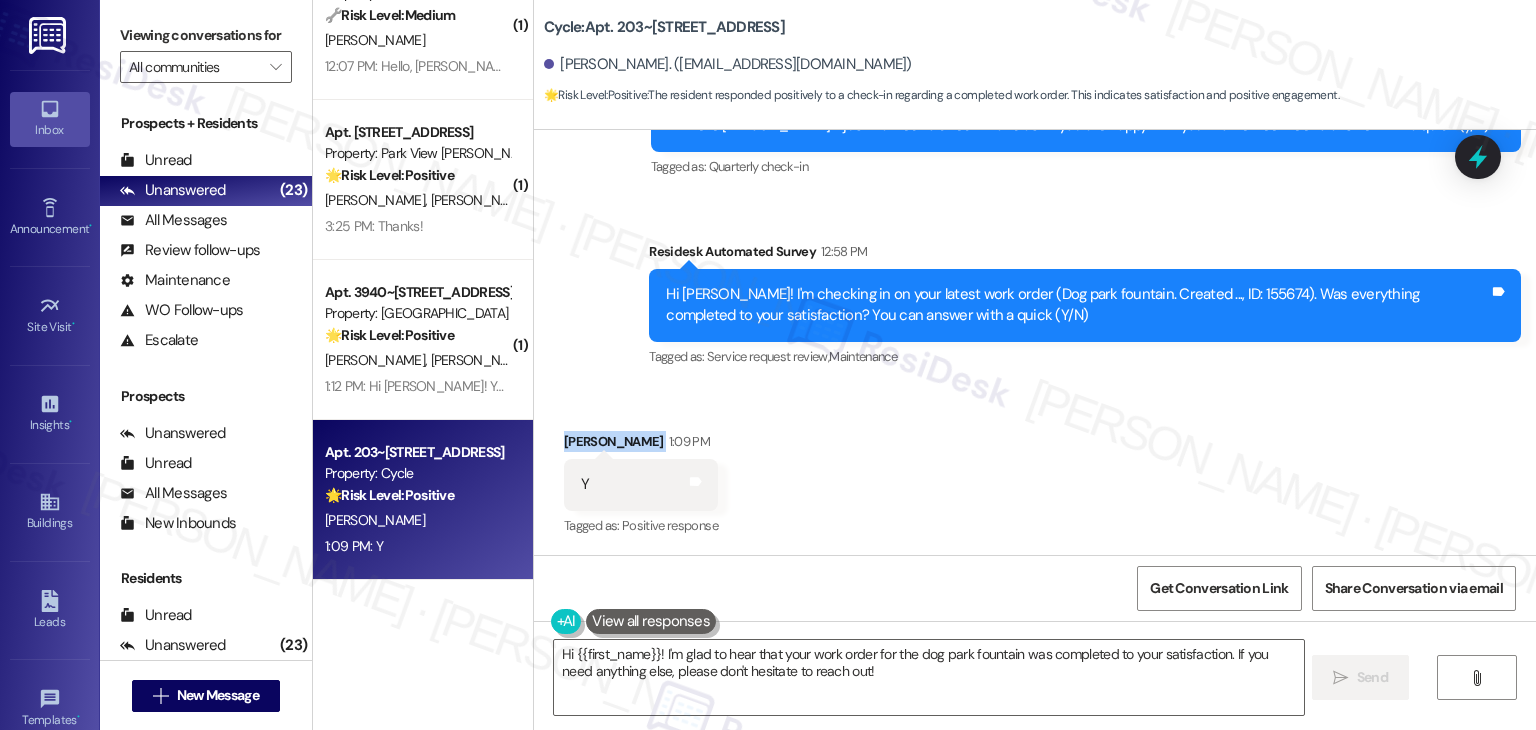 click on "Received via SMS Meleah Johnson 1:09 PM Y Tags and notes Tagged as:   Positive response Click to highlight conversations about Positive response" at bounding box center [1035, 470] 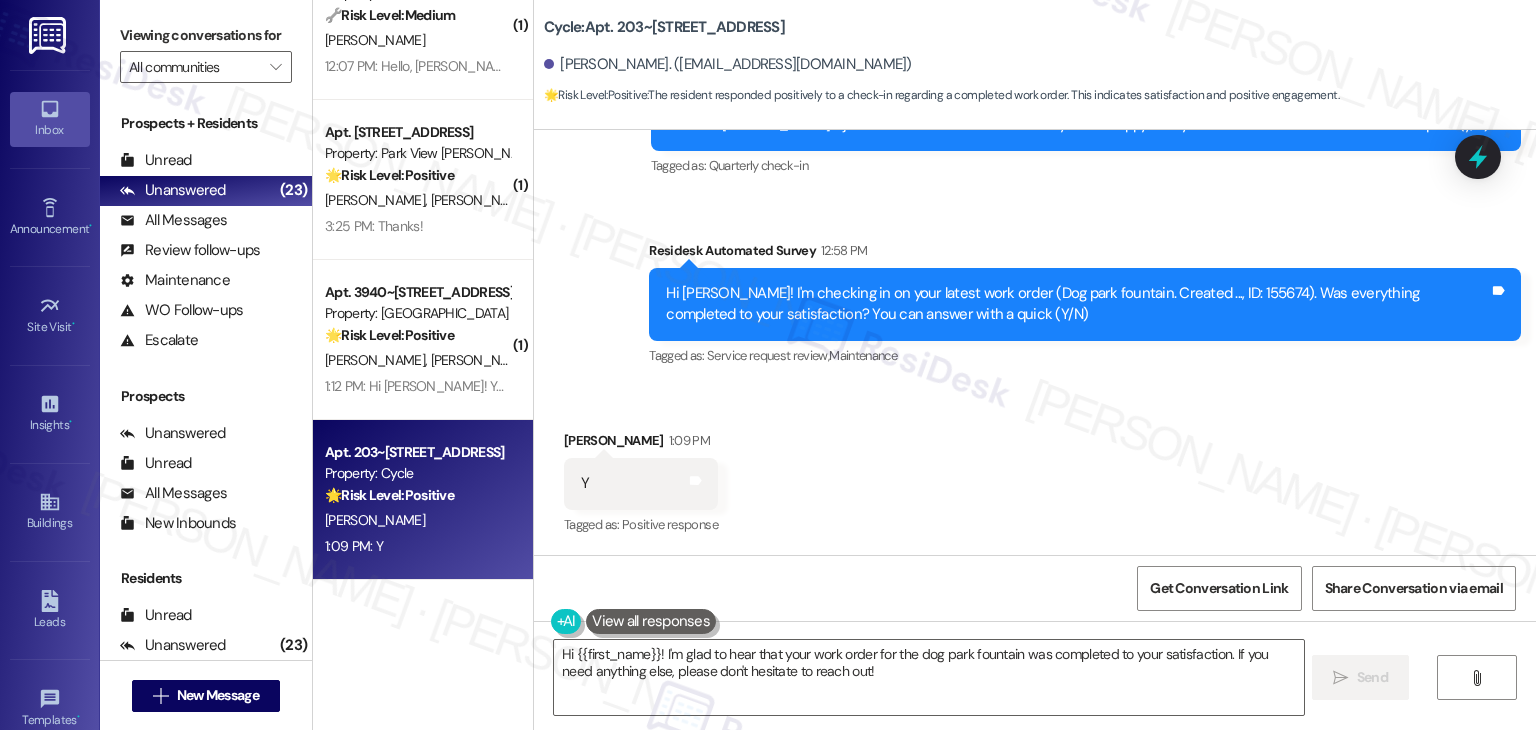 click on "Received via SMS Meleah Johnson 1:09 PM Y Tags and notes Tagged as:   Positive response Click to highlight conversations about Positive response" at bounding box center [1035, 469] 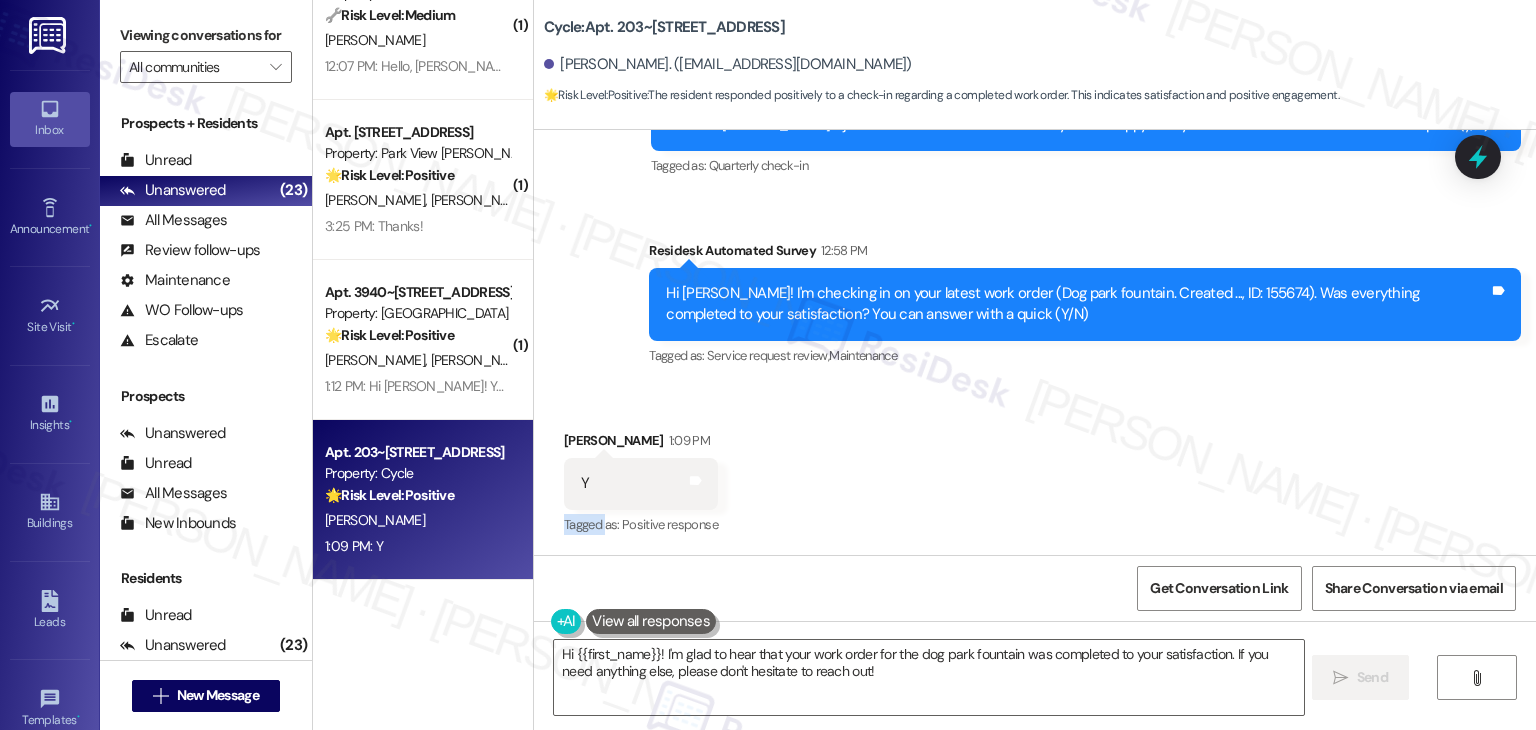 click on "Received via SMS Meleah Johnson 1:09 PM Y Tags and notes Tagged as:   Positive response Click to highlight conversations about Positive response" at bounding box center (1035, 469) 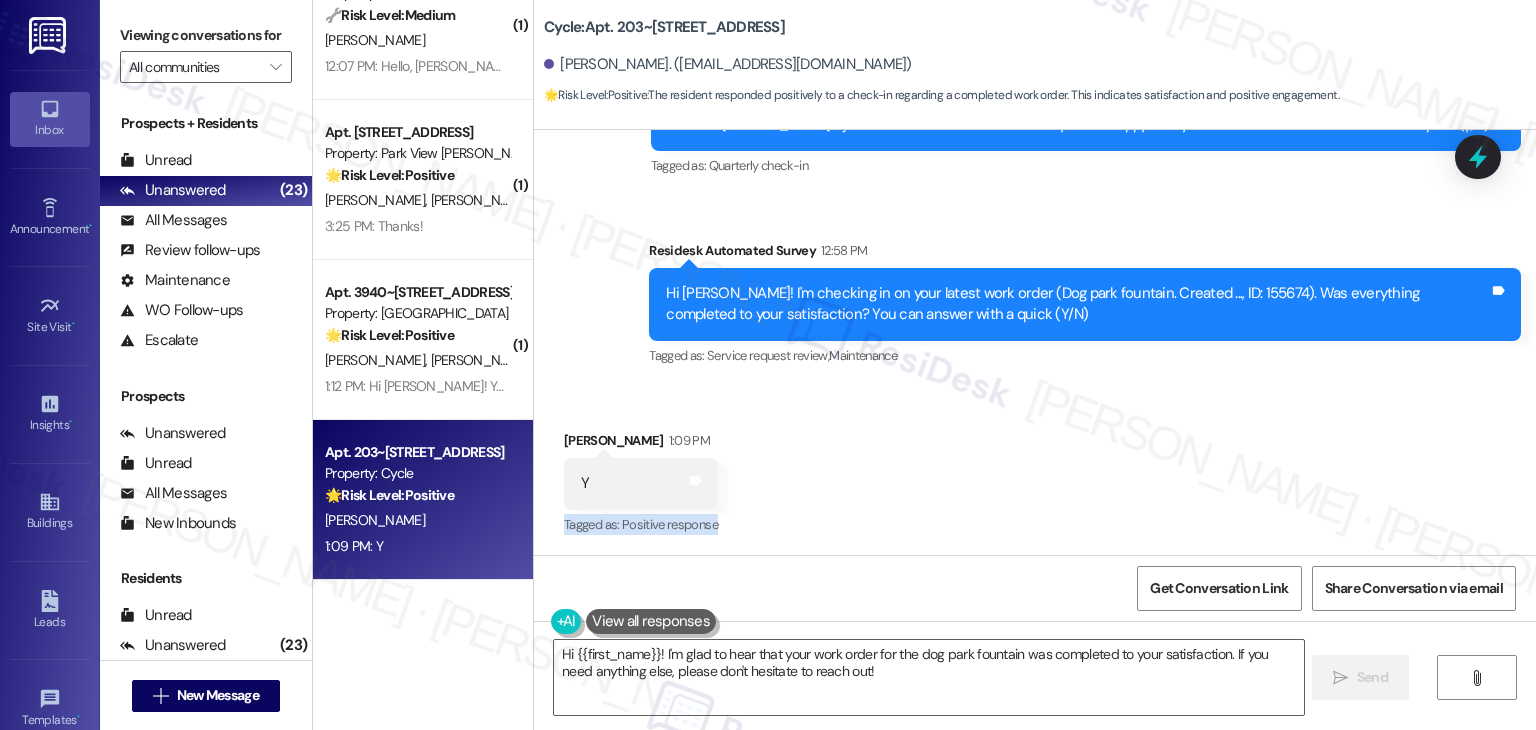 click on "Received via SMS Meleah Johnson 1:09 PM Y Tags and notes Tagged as:   Positive response Click to highlight conversations about Positive response" at bounding box center [1035, 469] 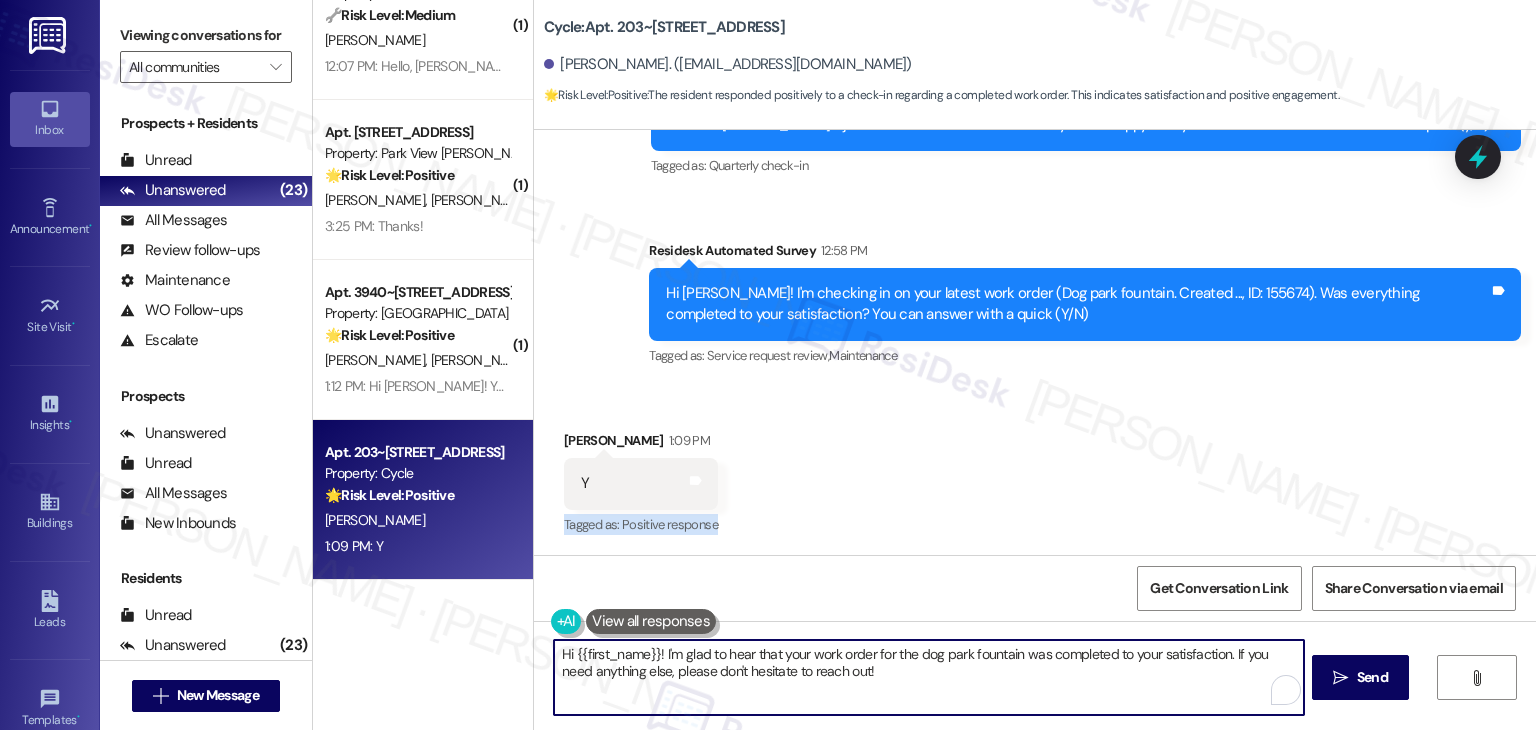 click on "Hi {{first_name}}! I'm glad to hear that your work order for the dog park fountain was completed to your satisfaction. If you need anything else, please don't hesitate to reach out!" at bounding box center [928, 677] 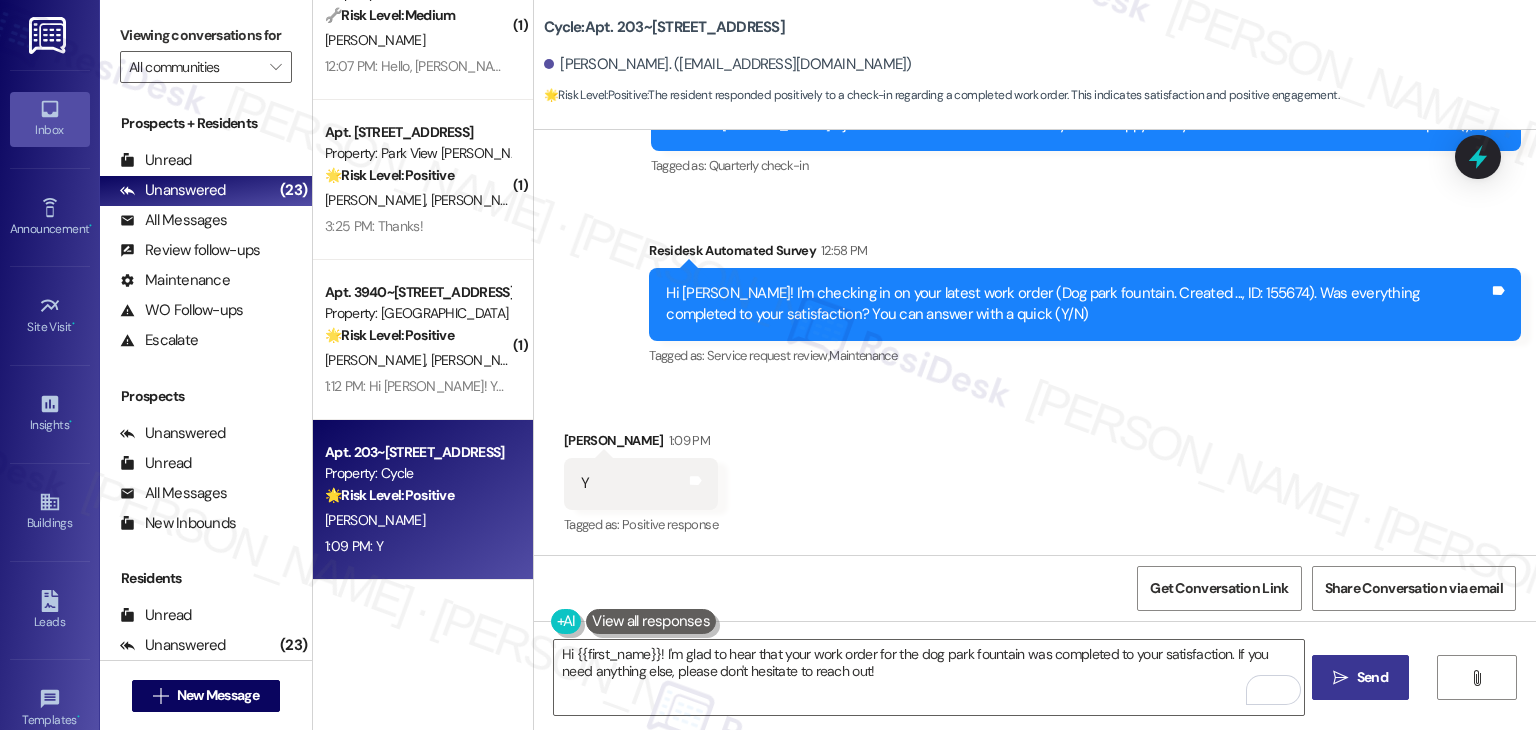 click on " Send" at bounding box center [1360, 677] 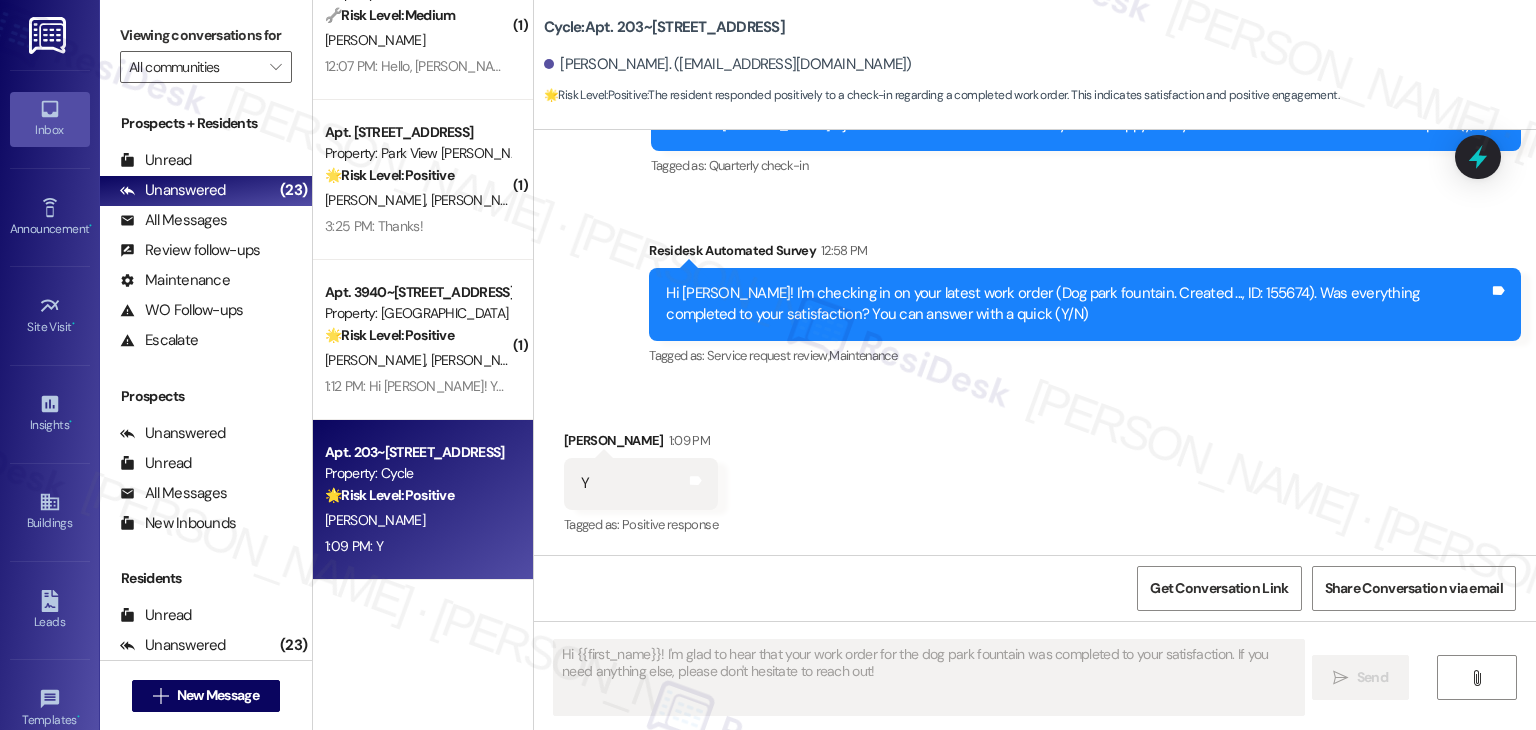 type 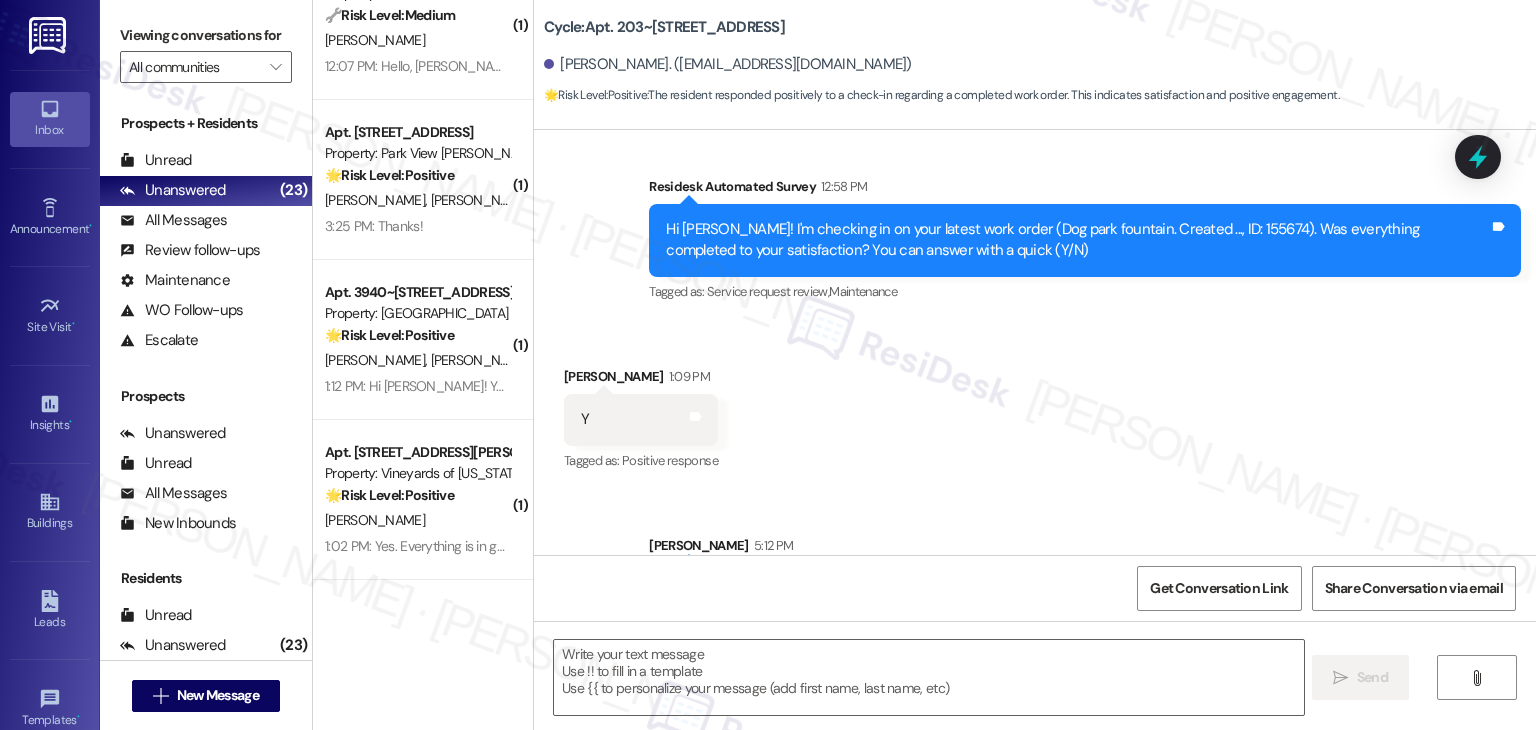 scroll, scrollTop: 779, scrollLeft: 0, axis: vertical 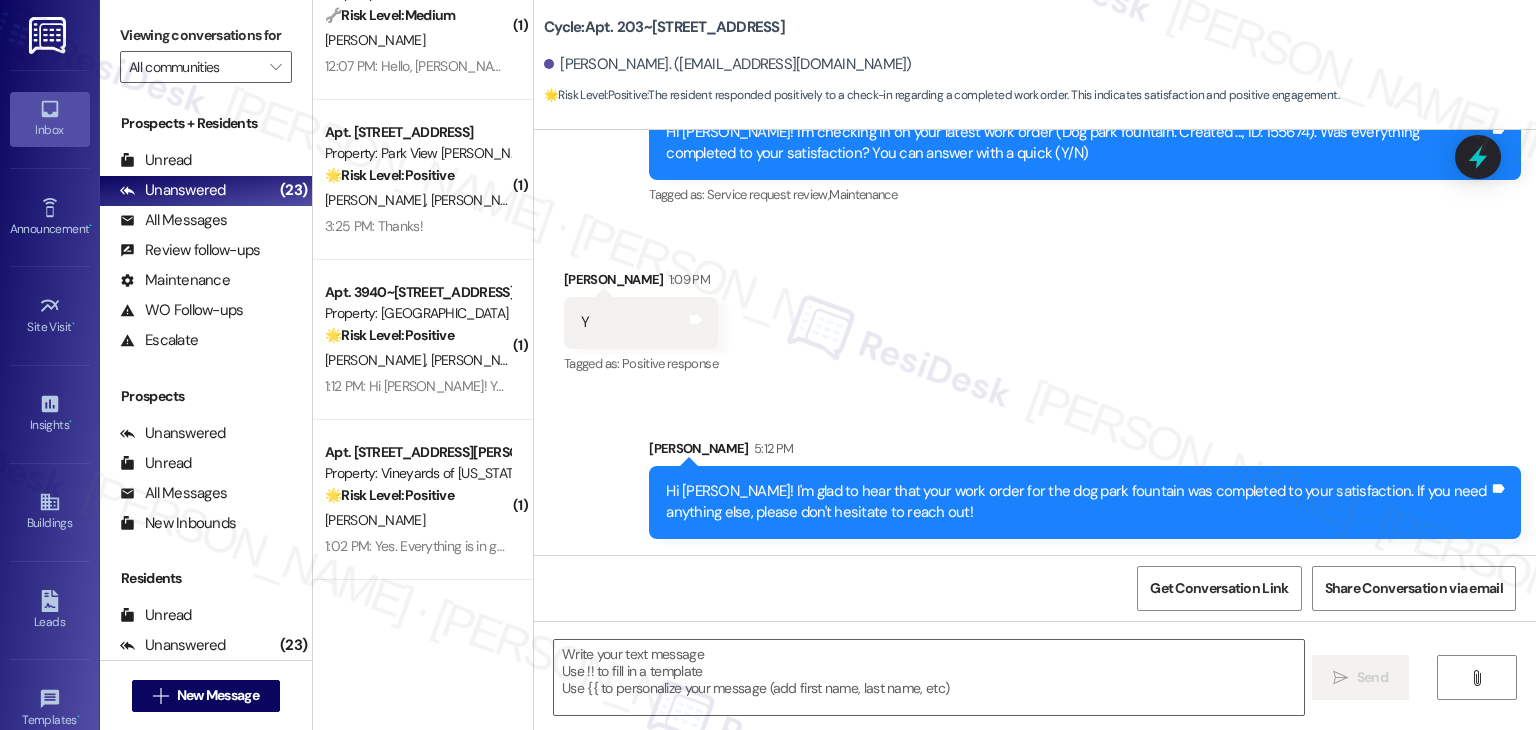 click on "Received via SMS Meleah Johnson 1:09 PM Y Tags and notes Tagged as:   Positive response Click to highlight conversations about Positive response" at bounding box center (1035, 308) 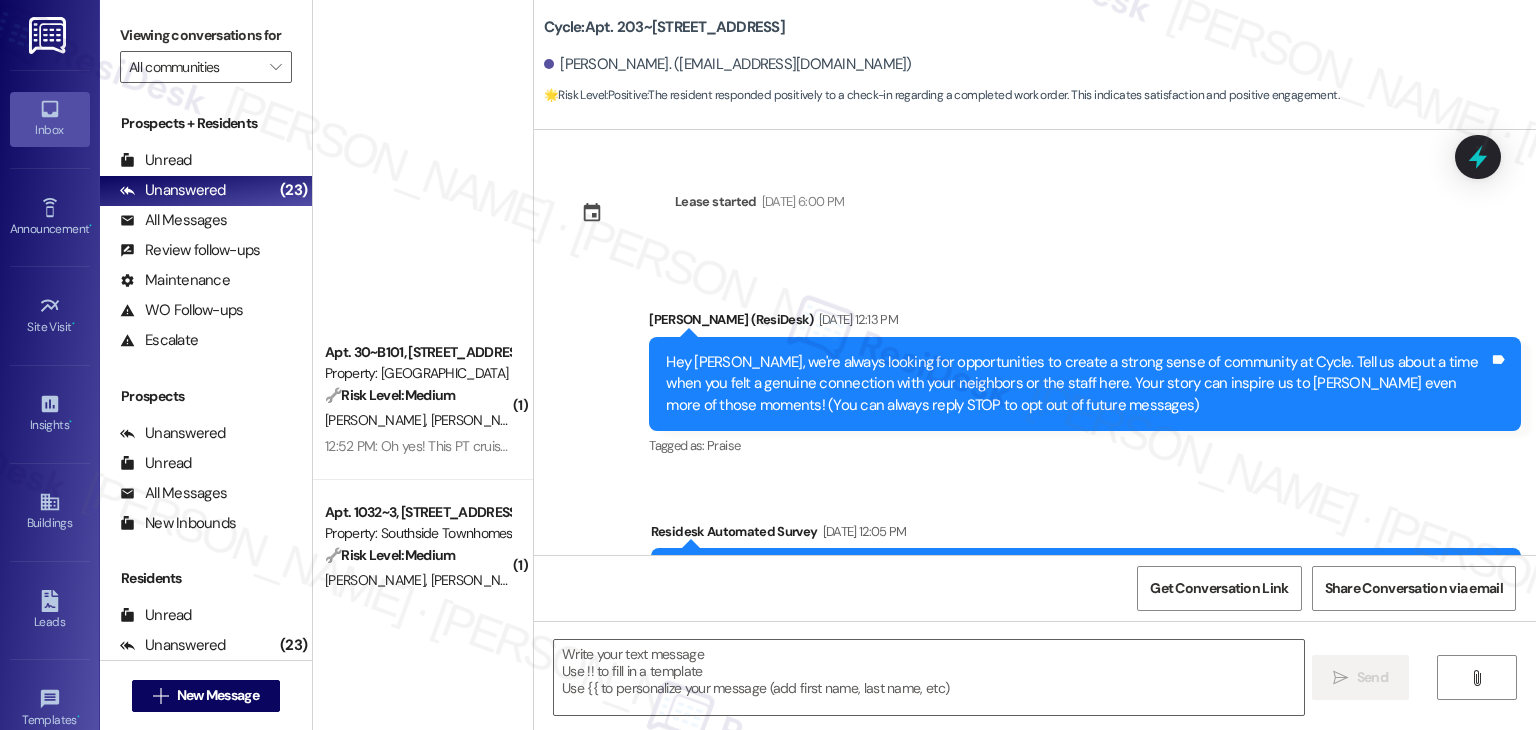 scroll, scrollTop: 0, scrollLeft: 0, axis: both 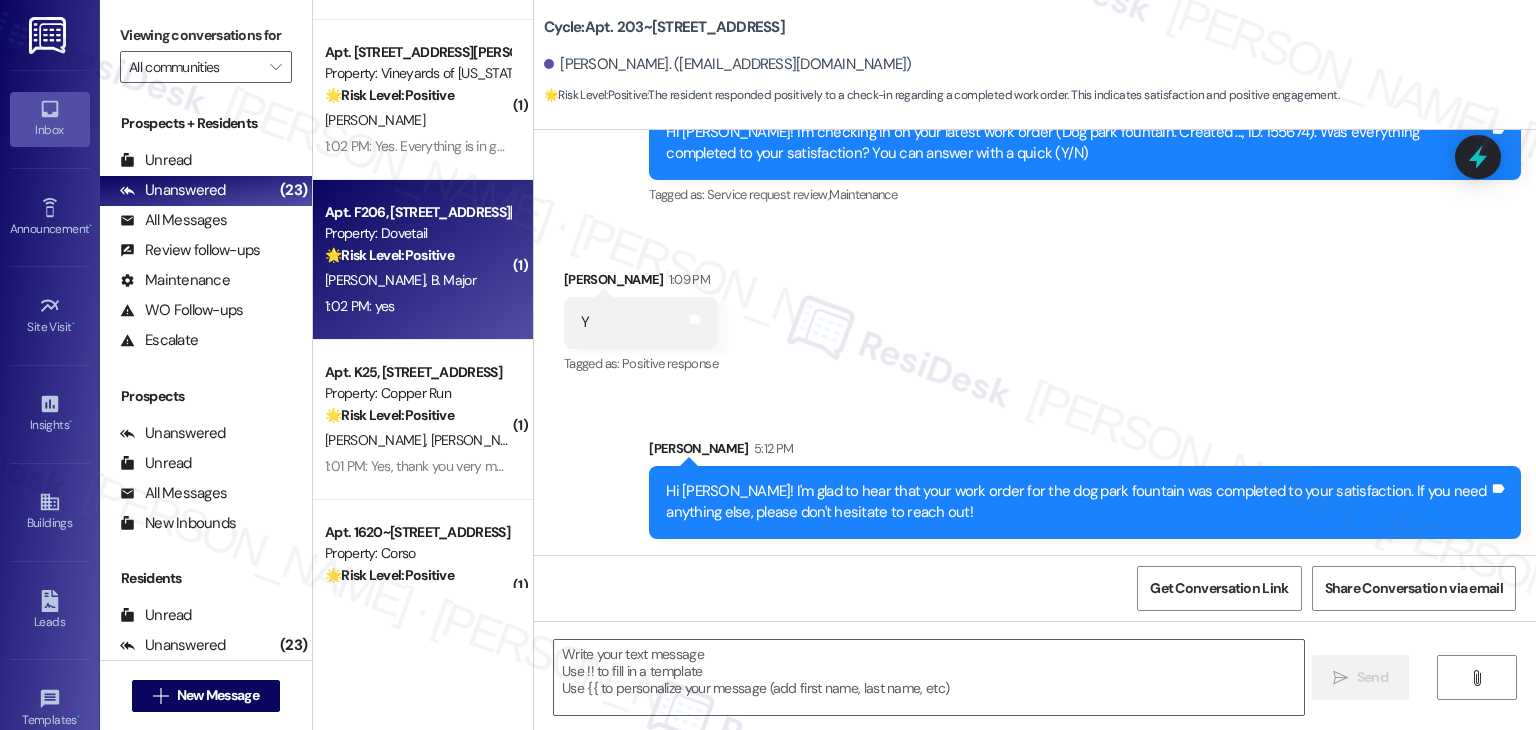 click on "[PERSON_NAME] B. Major" at bounding box center (417, 280) 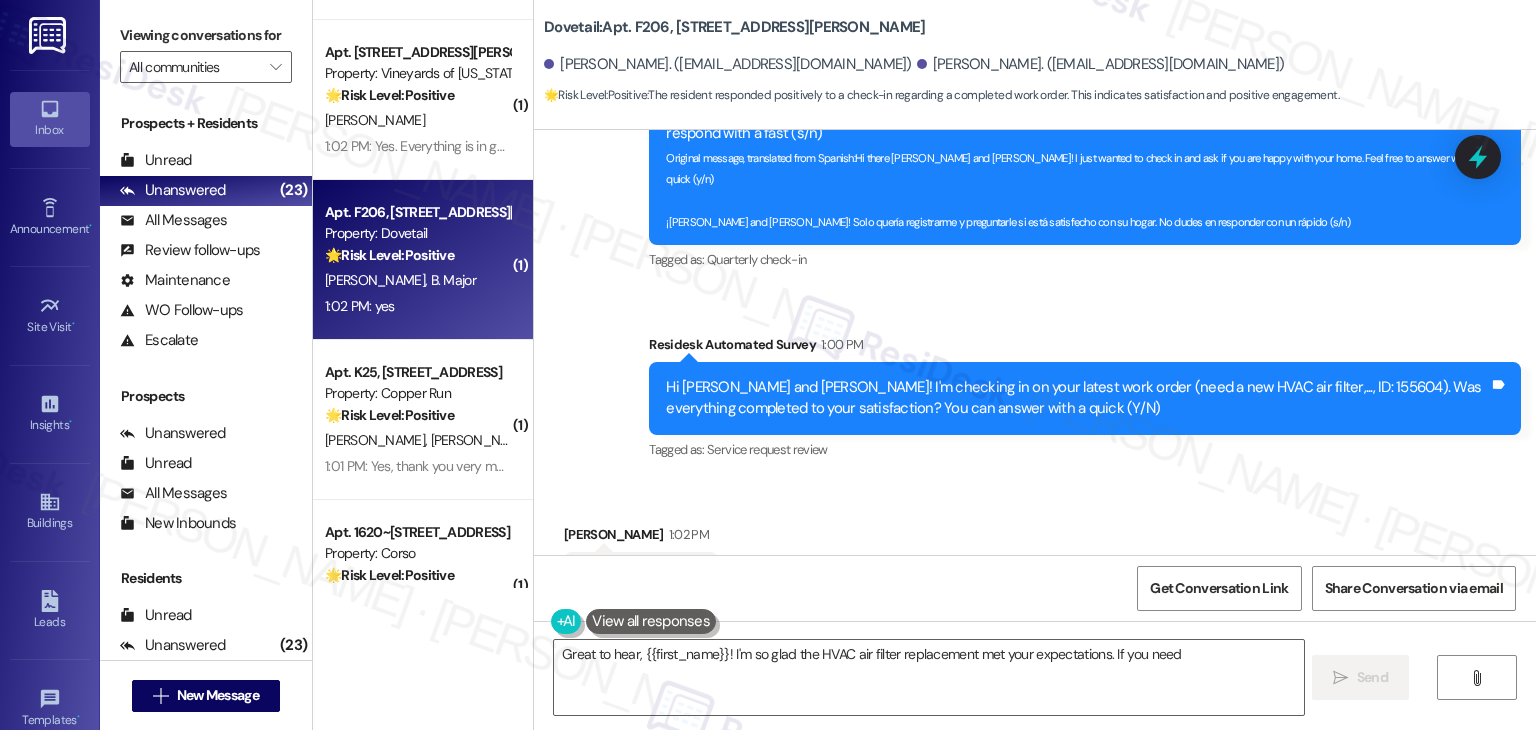 scroll, scrollTop: 939, scrollLeft: 0, axis: vertical 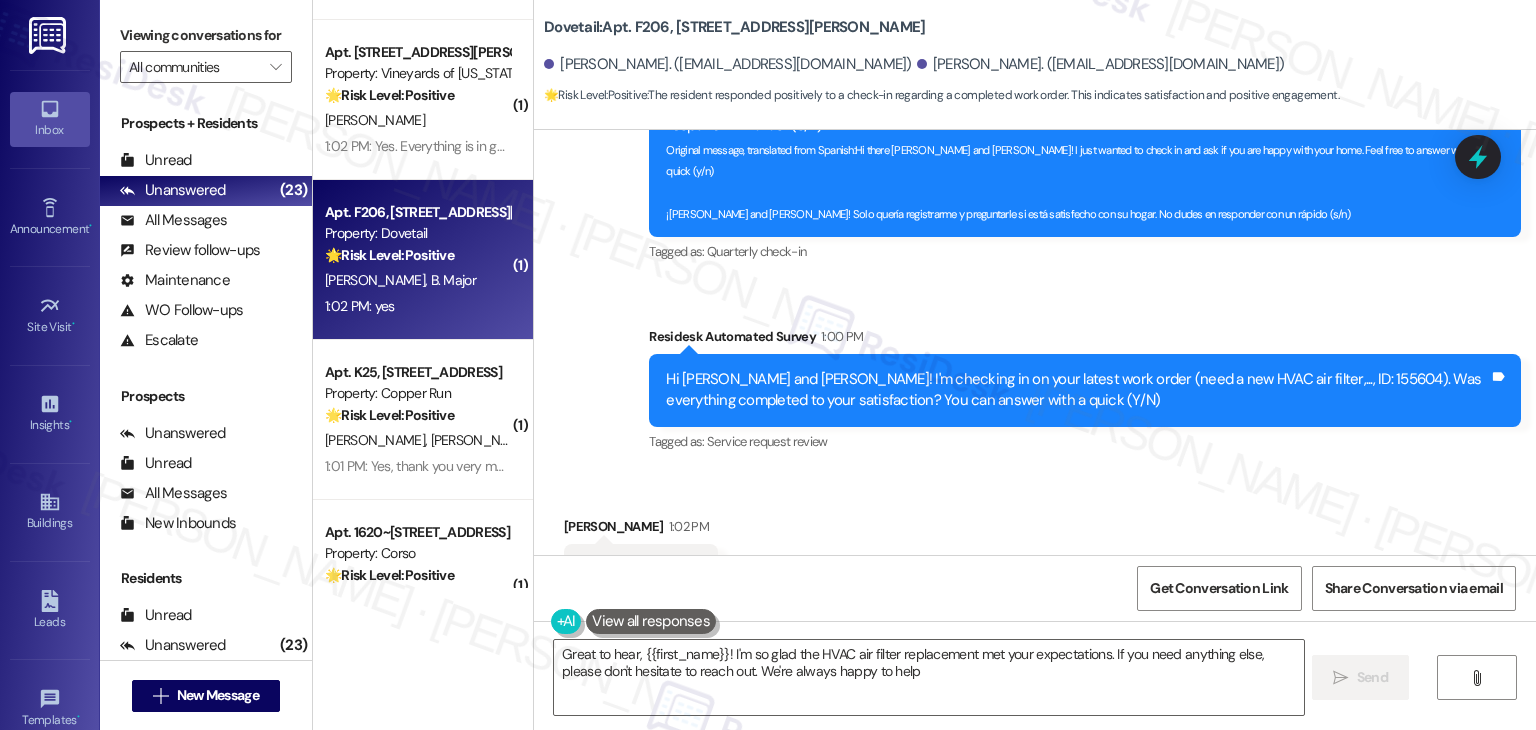 type on "Great to hear, {{first_name}}! I'm so glad the HVAC air filter replacement met your expectations. If you need anything else, please don't hesitate to reach out. We're always happy to help!" 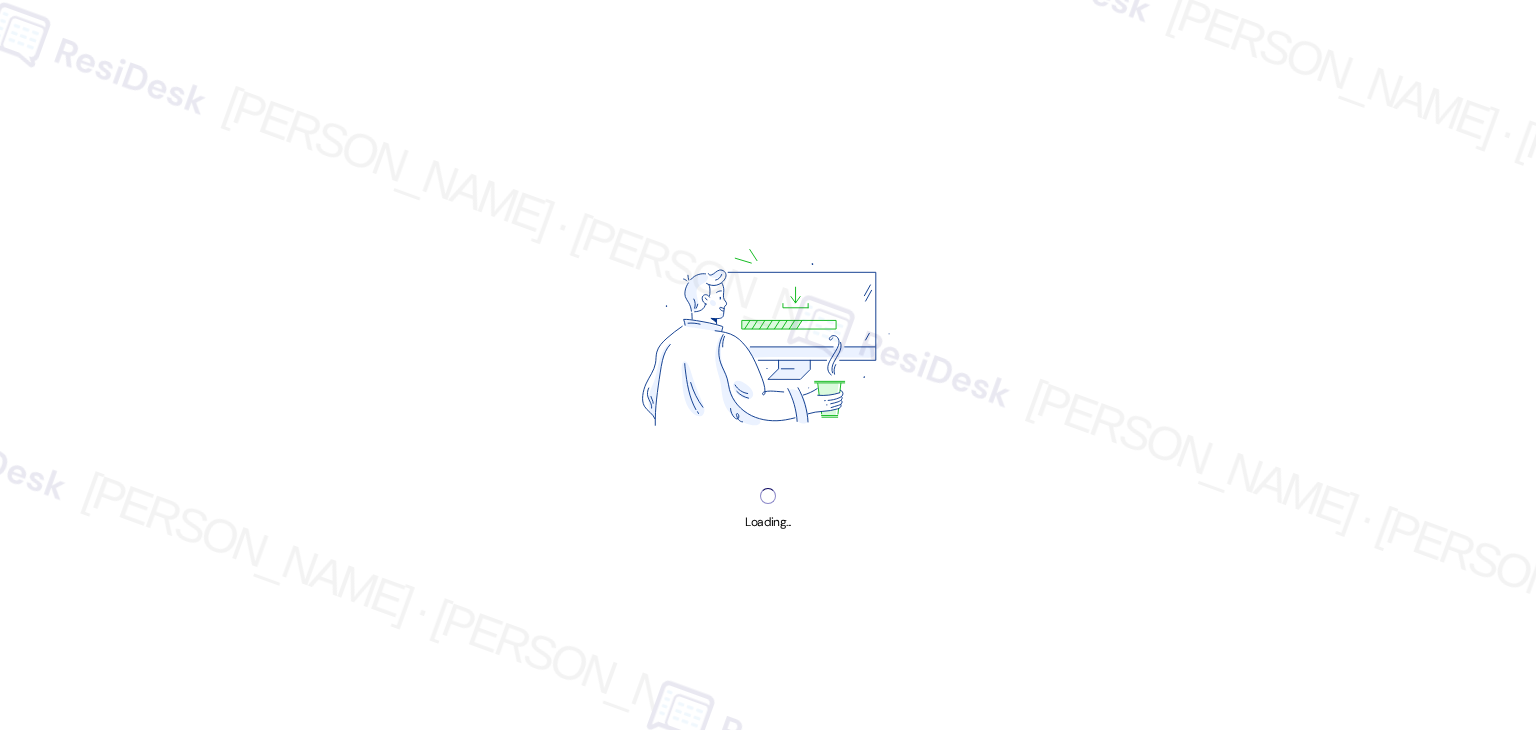 scroll, scrollTop: 0, scrollLeft: 0, axis: both 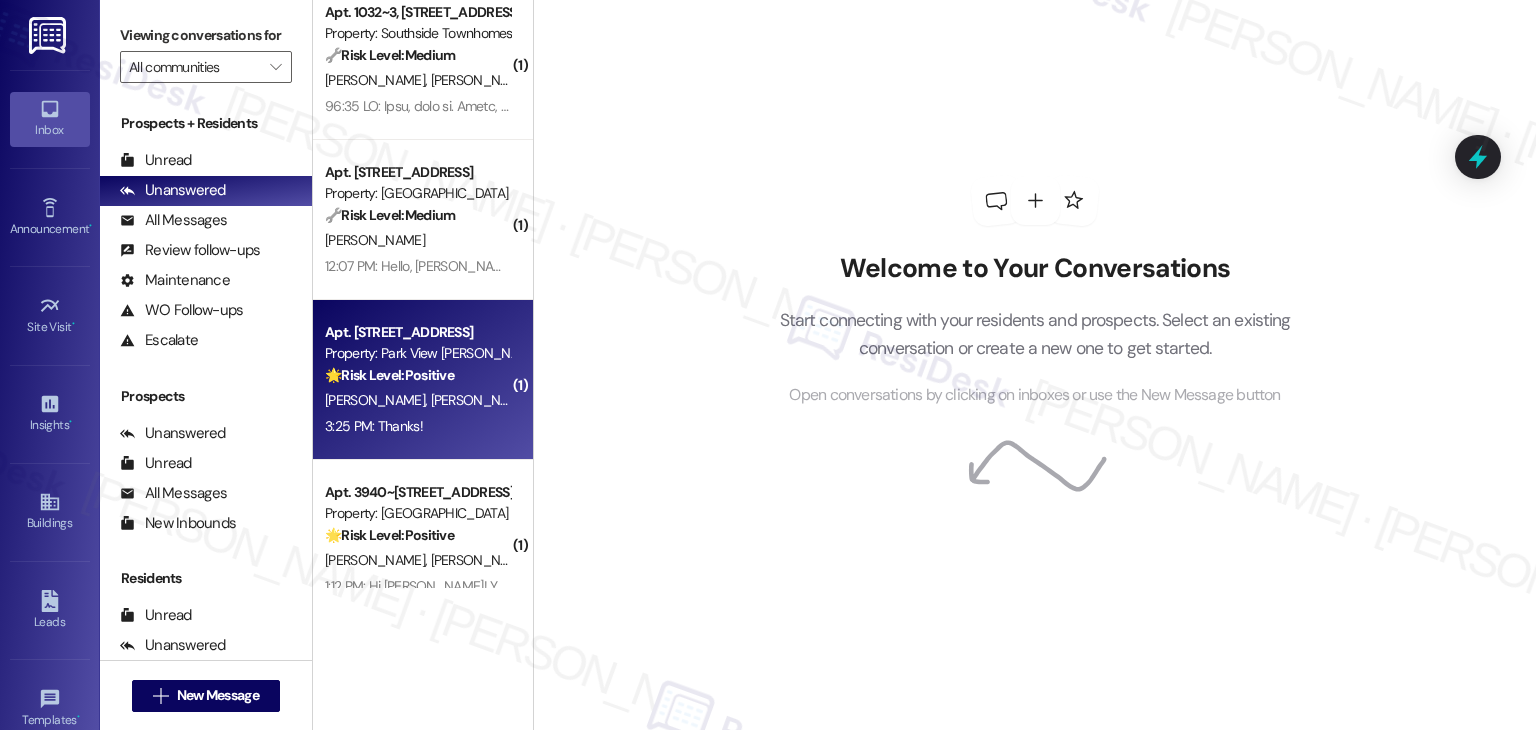 click on "3:25 PM: Thanks! 3:25 PM: Thanks!" at bounding box center [417, 426] 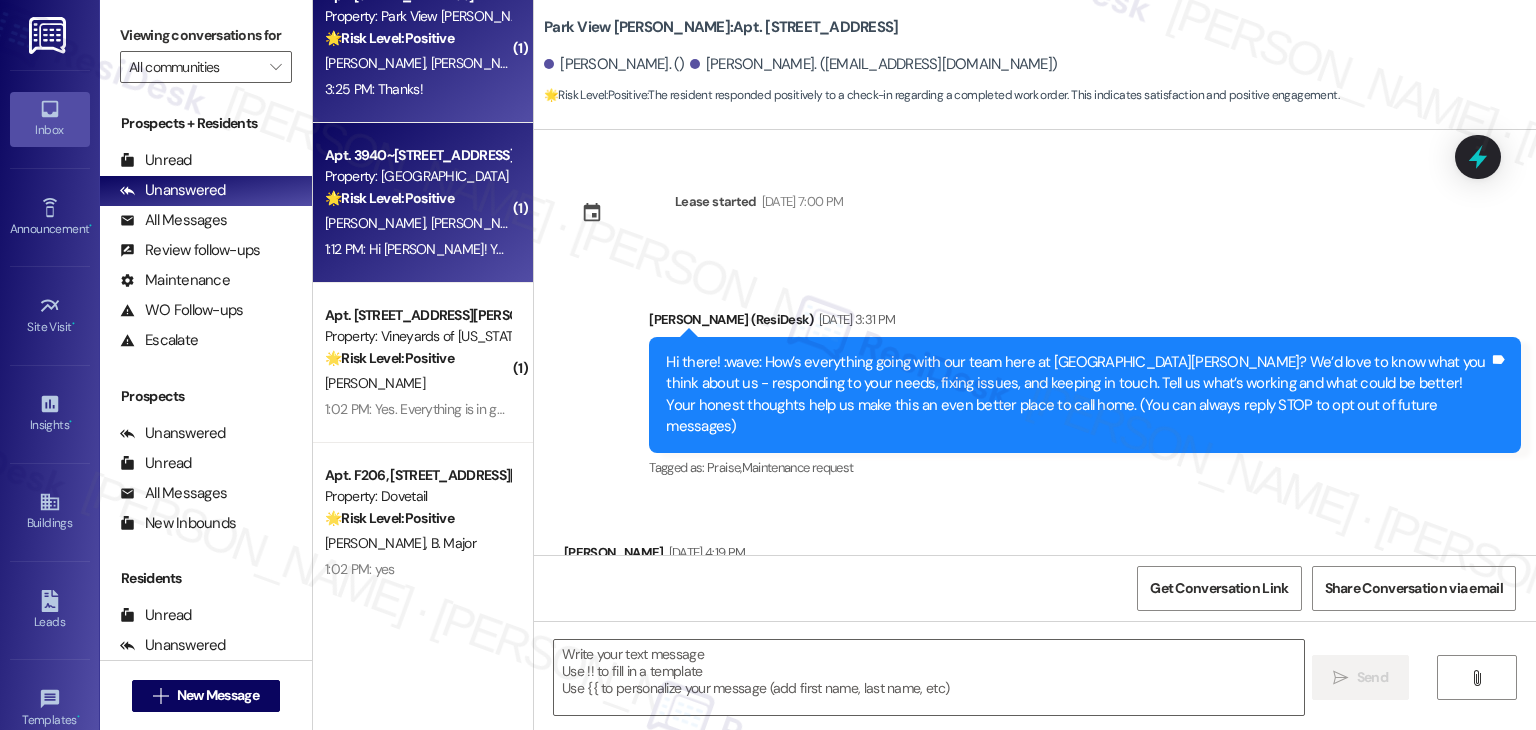 scroll, scrollTop: 900, scrollLeft: 0, axis: vertical 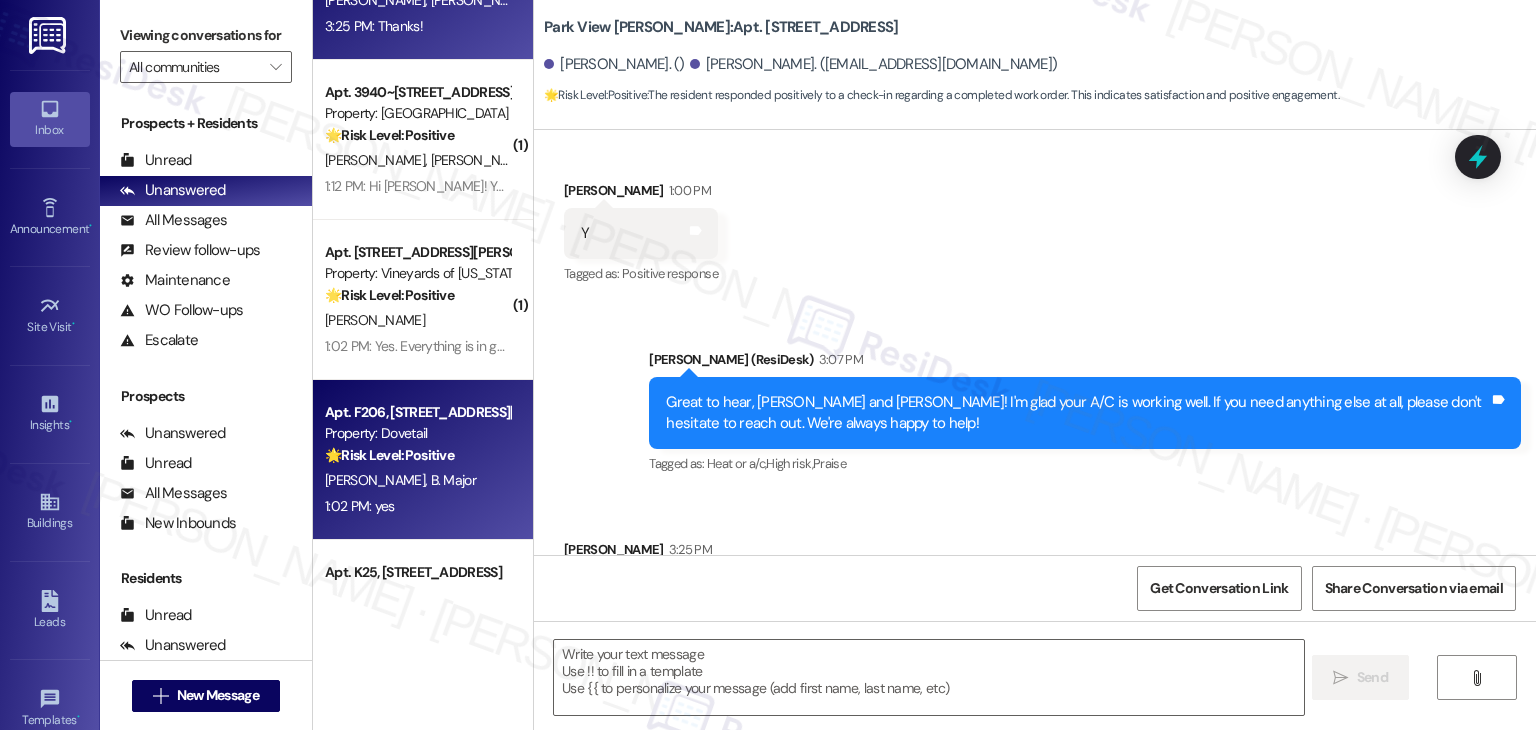 type on "Fetching suggested responses. Please feel free to read through the conversation in the meantime." 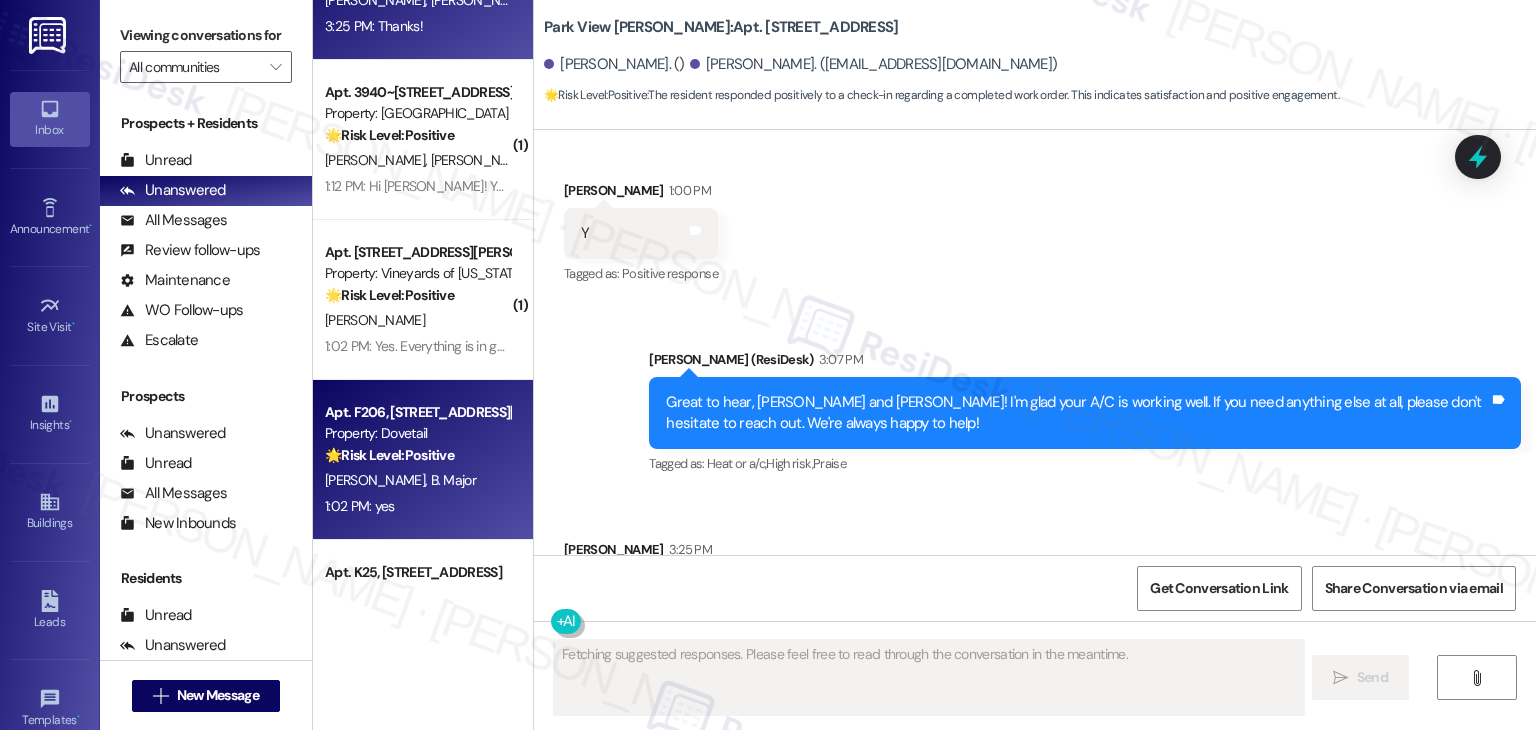 click on "[PERSON_NAME] B. Major" at bounding box center [417, 480] 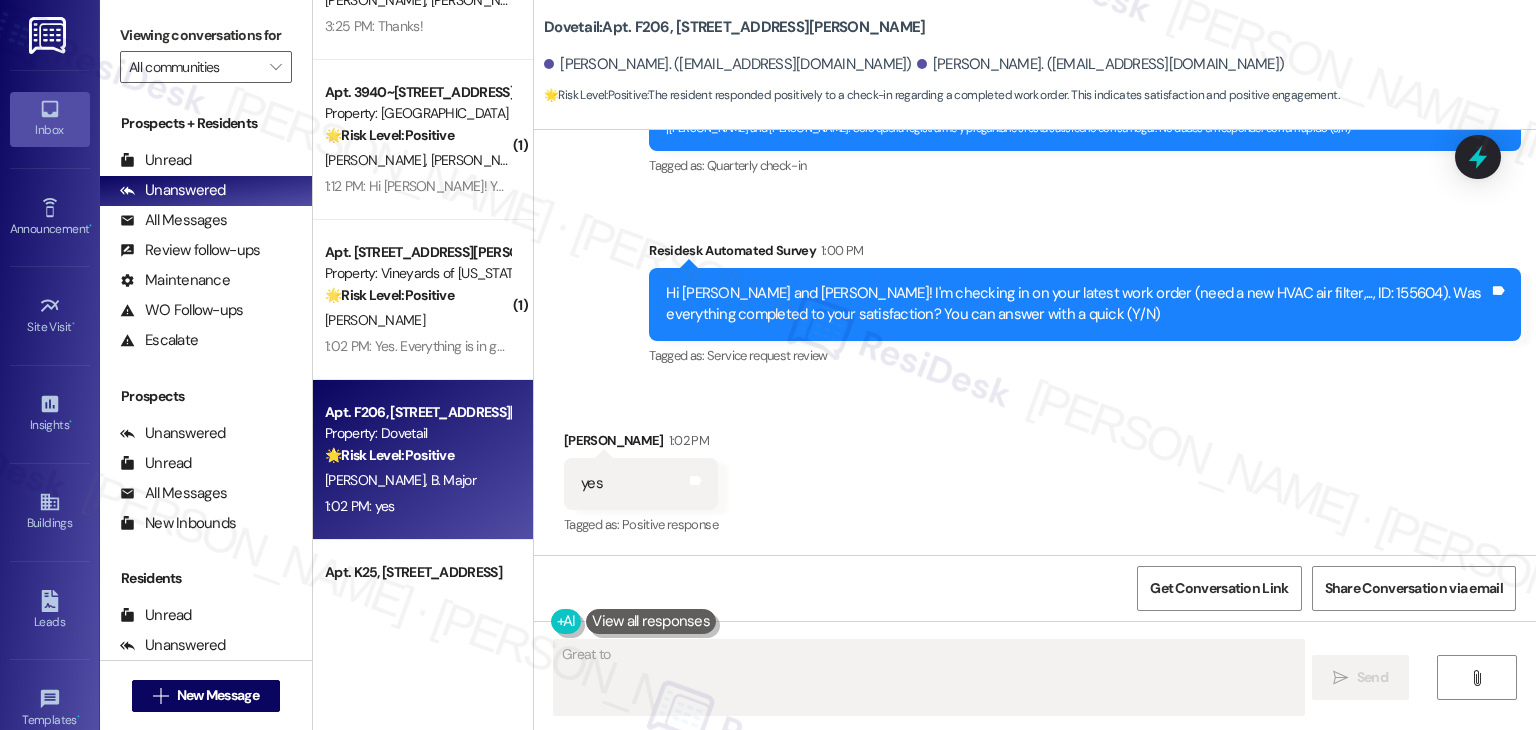 scroll, scrollTop: 940, scrollLeft: 0, axis: vertical 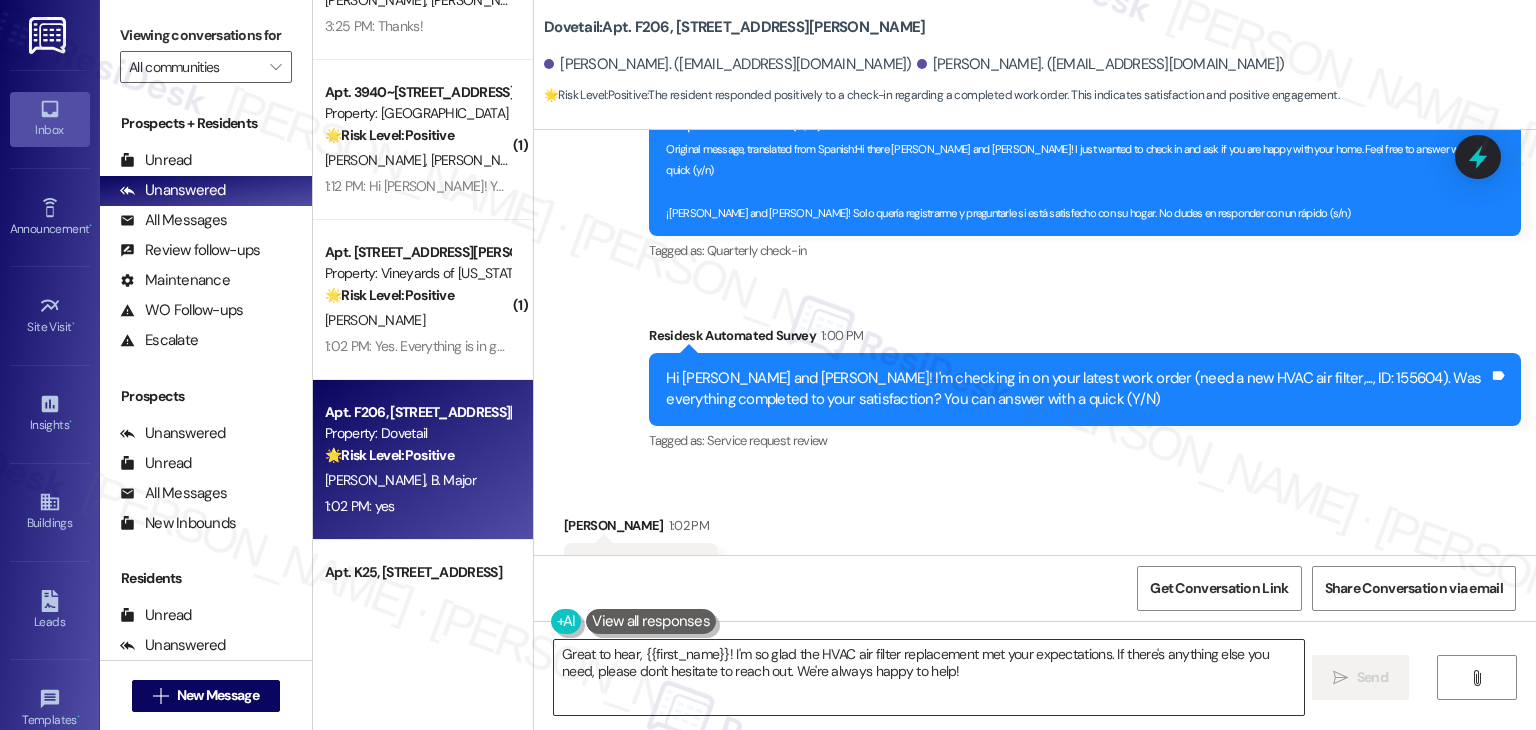 click on "Great to hear, {{first_name}}! I'm so glad the HVAC air filter replacement met your expectations. If there's anything else you need, please don't hesitate to reach out. We're always happy to help!" at bounding box center [928, 677] 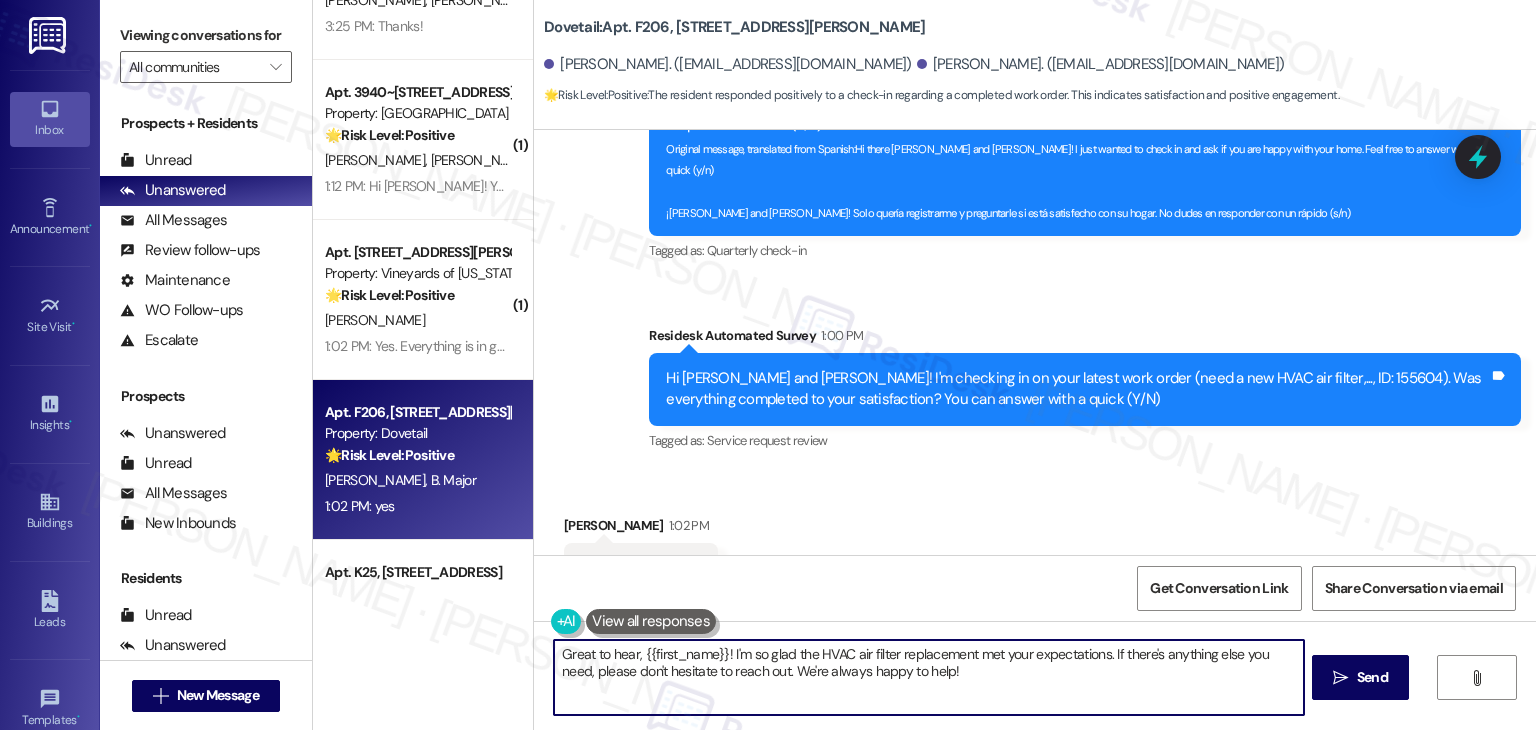 click on "Great to hear, {{first_name}}! I'm so glad the HVAC air filter replacement met your expectations. If there's anything else you need, please don't hesitate to reach out. We're always happy to help!" at bounding box center (928, 677) 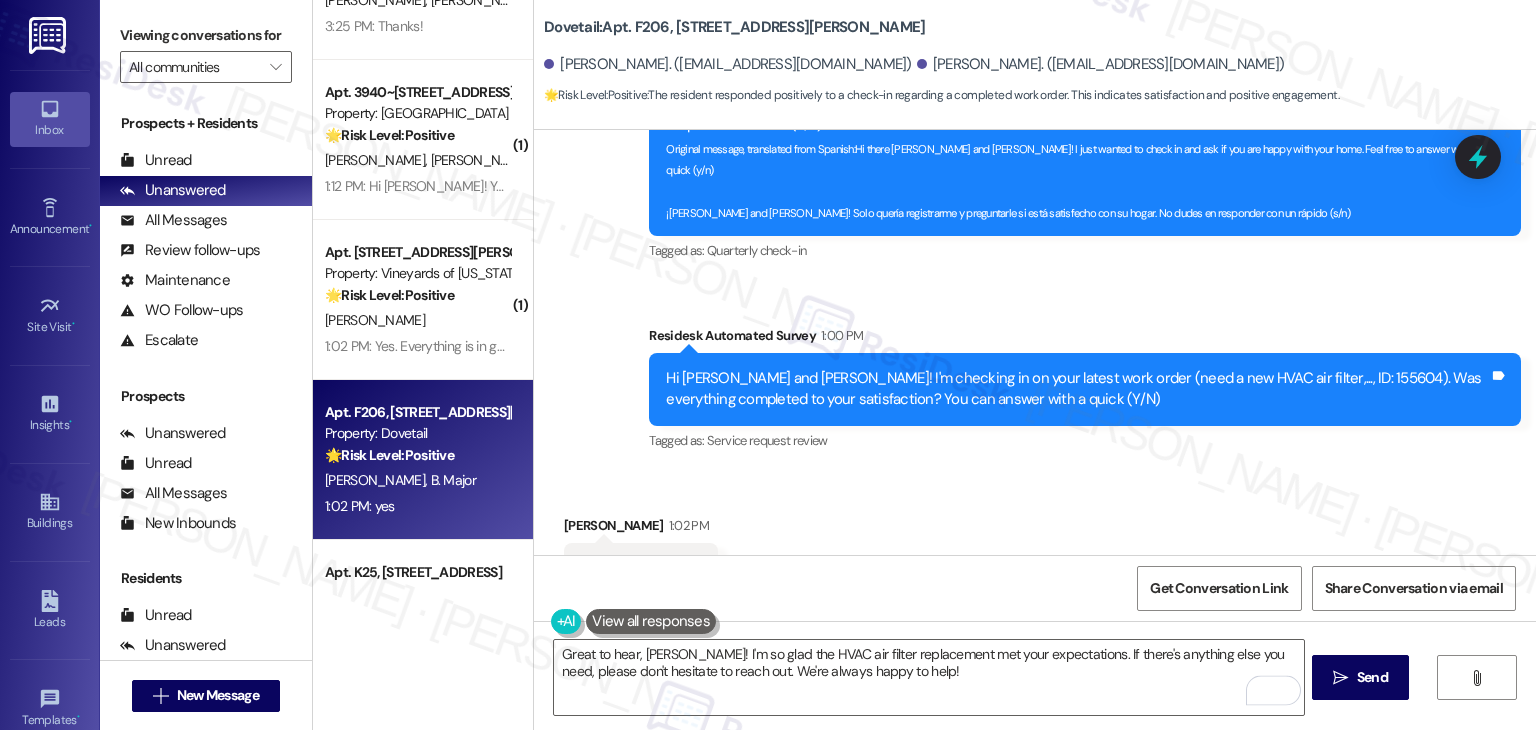 click on "Received via SMS [PERSON_NAME] 1:02 PM yes Tags and notes Tagged as:   Positive response Click to highlight conversations about Positive response" at bounding box center (1035, 554) 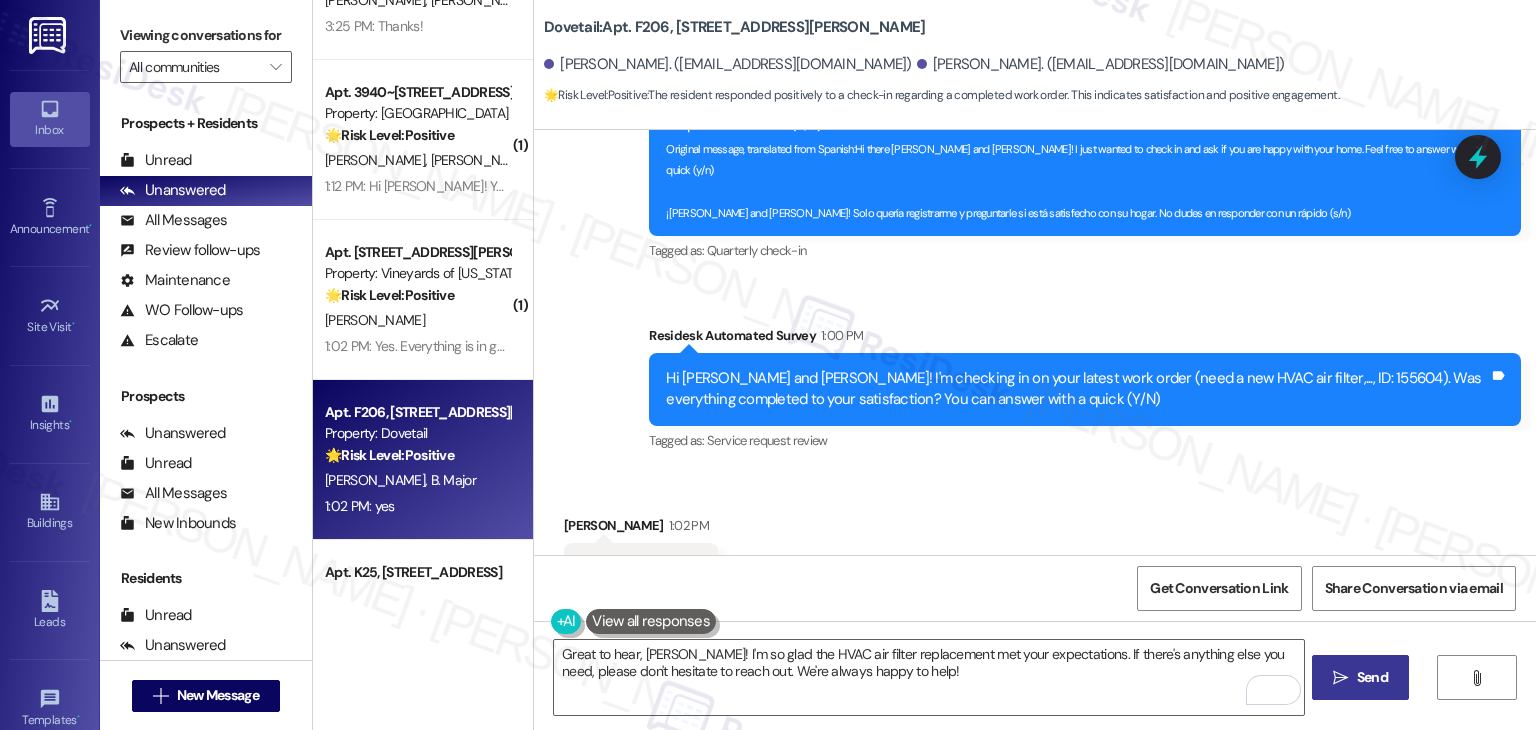 click on "Send" at bounding box center [1372, 677] 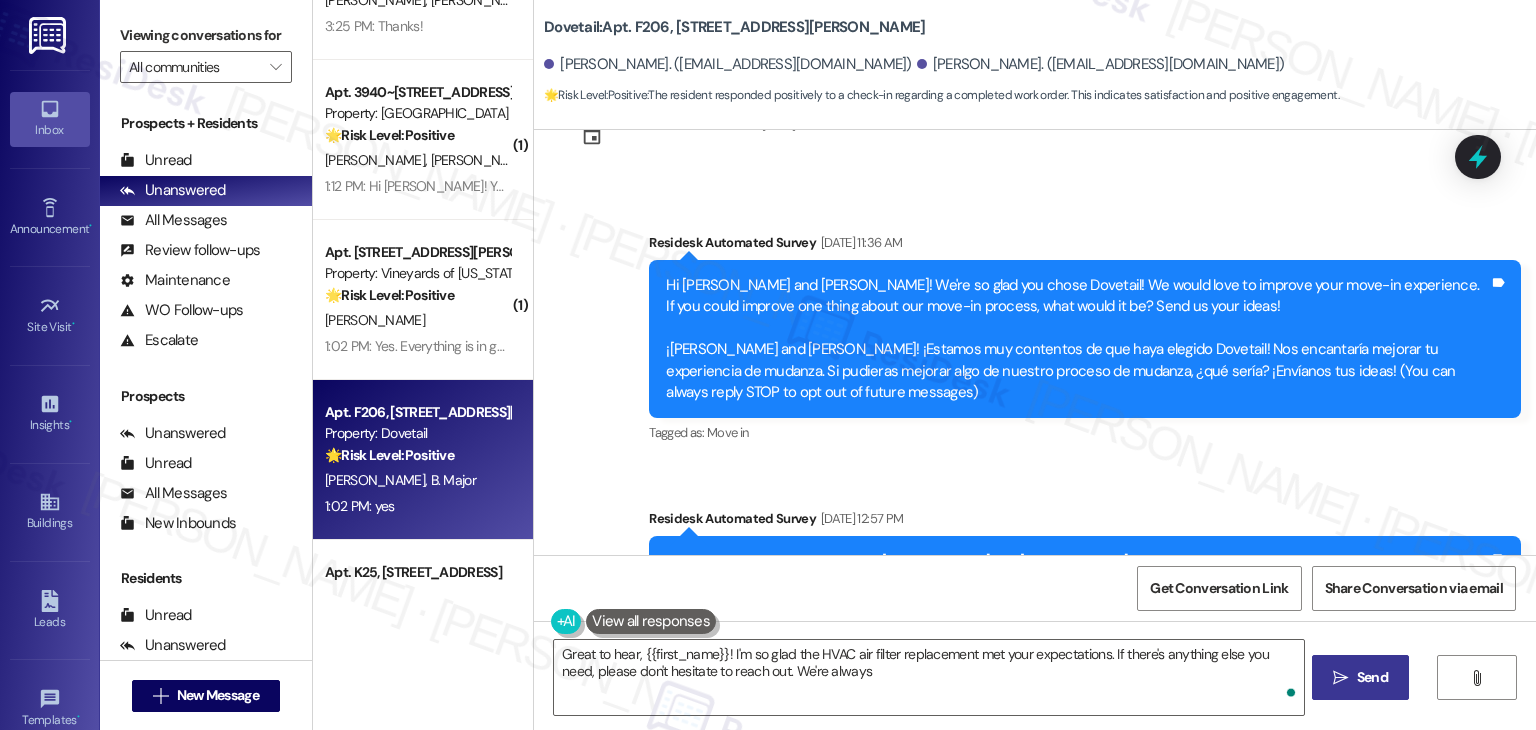 scroll, scrollTop: 32, scrollLeft: 0, axis: vertical 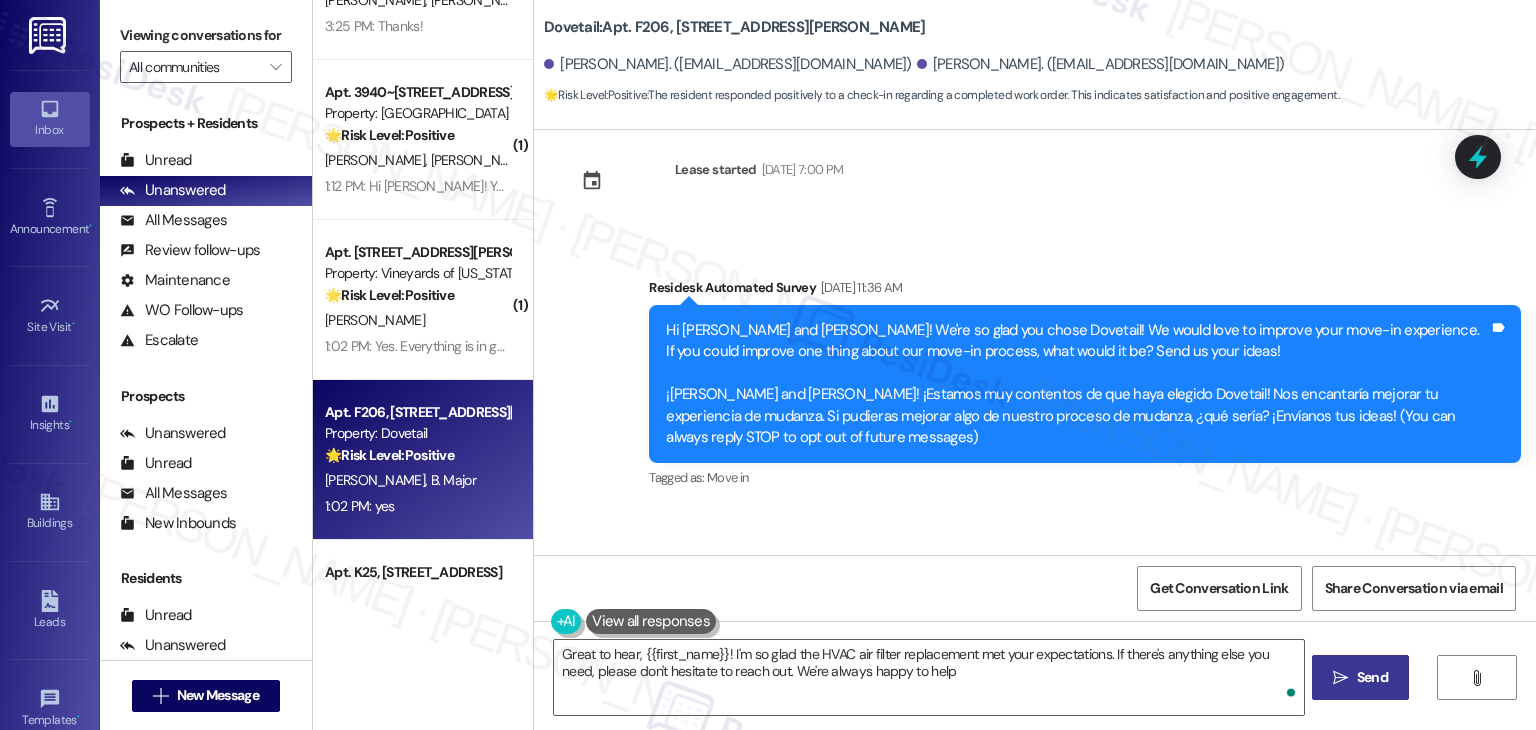 type on "Great to hear, {{first_name}}! I'm so glad the HVAC air filter replacement met your expectations. If there's anything else you need, please don't hesitate to reach out. We're always happy to help!" 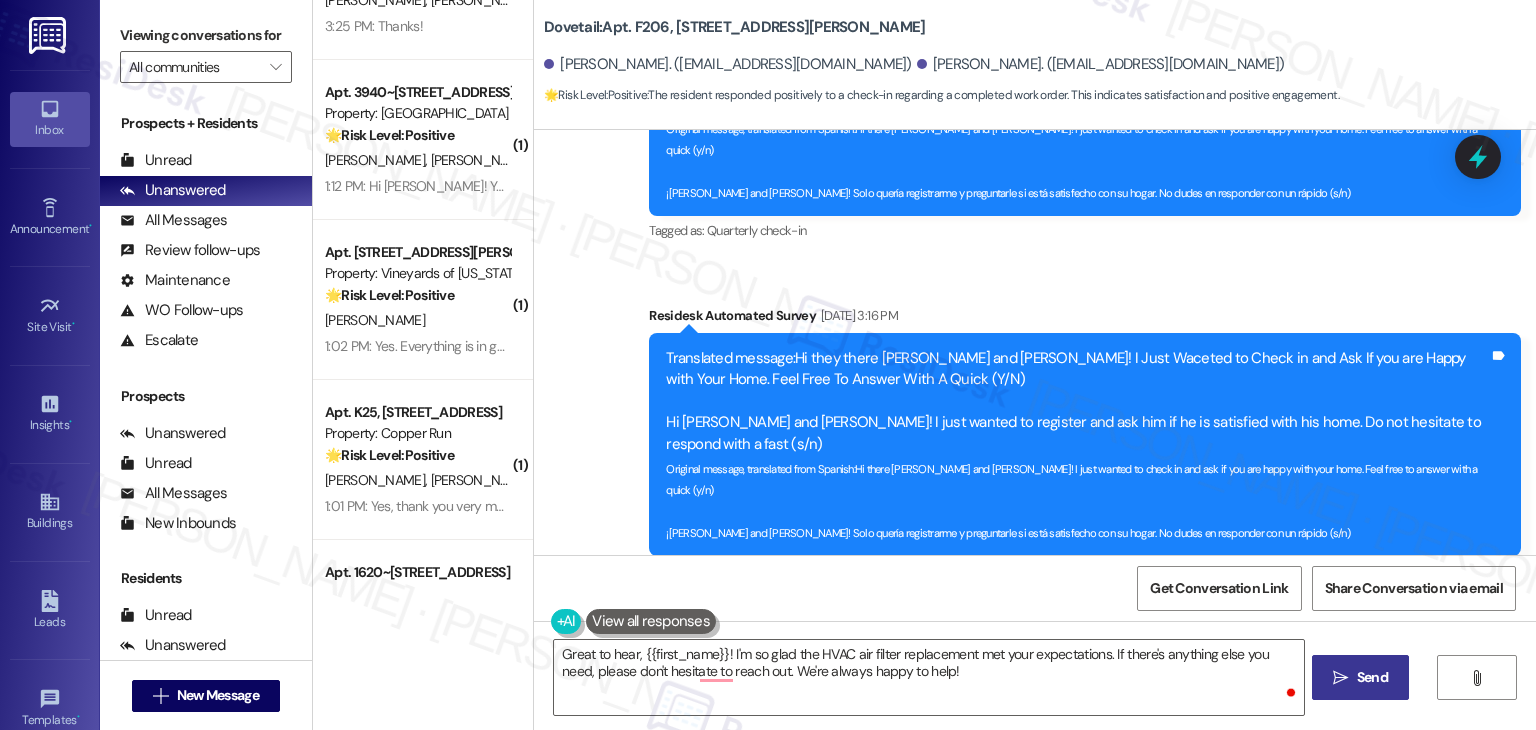 scroll, scrollTop: 1100, scrollLeft: 0, axis: vertical 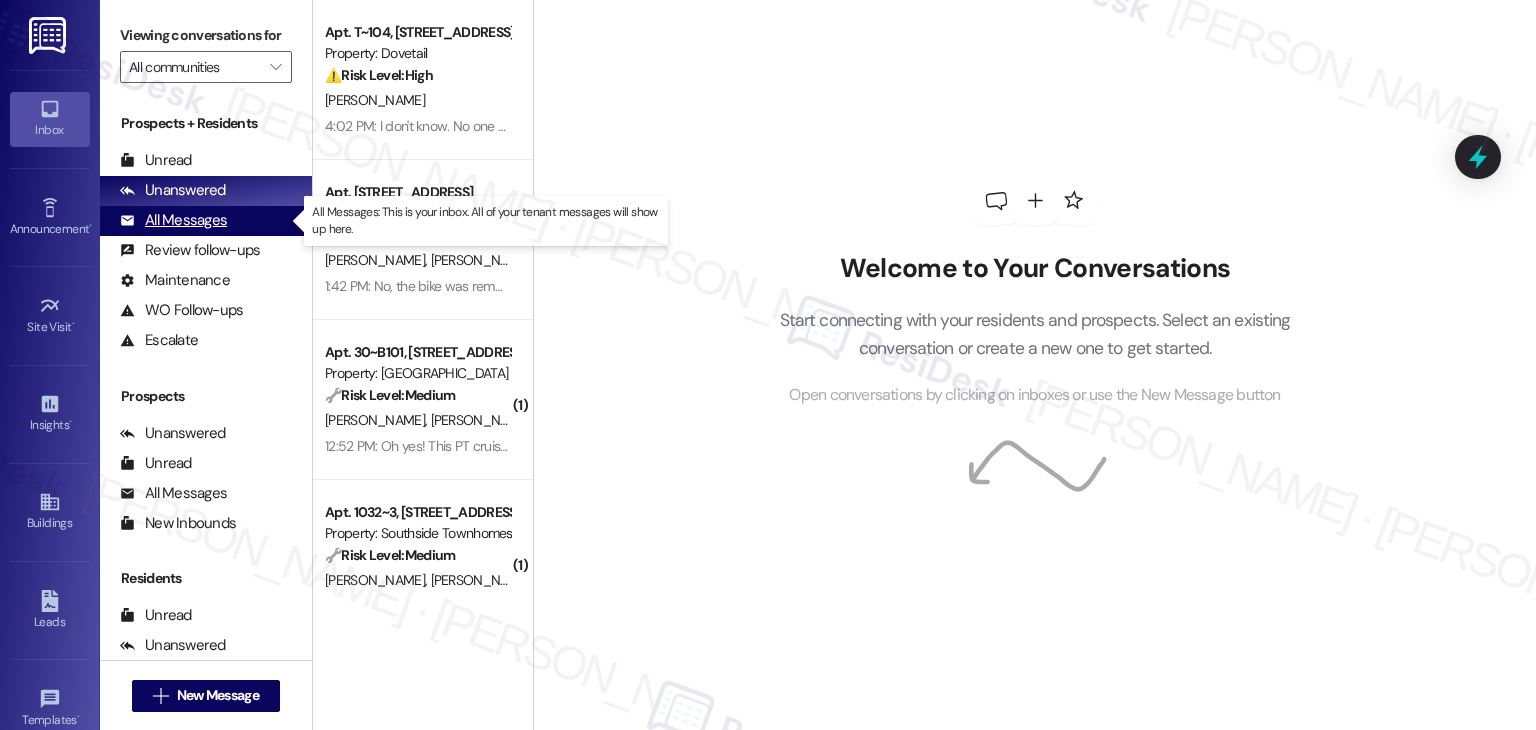 click on "All Messages" at bounding box center [173, 220] 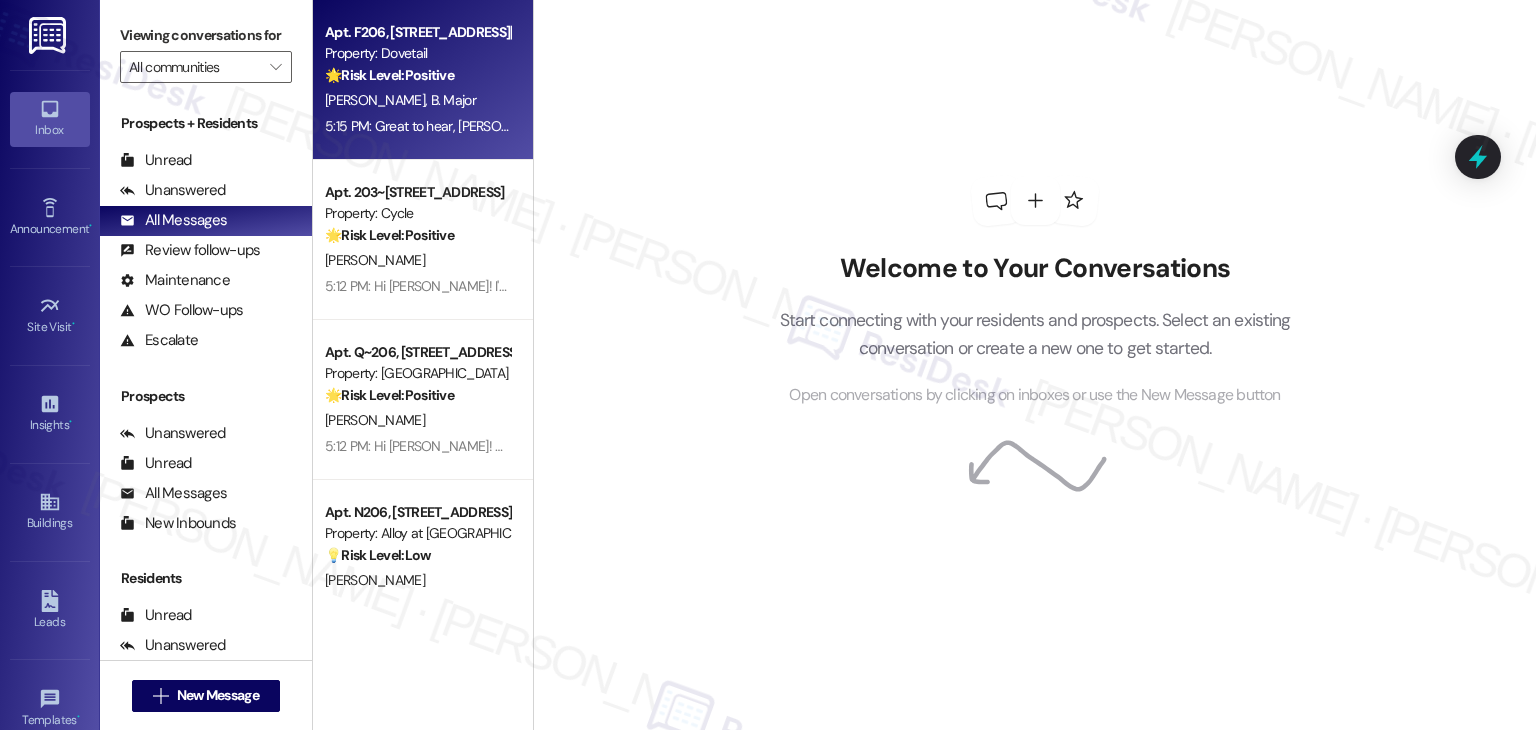 click on "Apt. F206, [STREET_ADDRESS][PERSON_NAME] Property: Dovetail 🌟  Risk Level:  Positive The resident responded positively to a check-in regarding a completed work order. This indicates satisfaction and positive engagement. [PERSON_NAME] B. Major 5:15 PM: Great to hear, [PERSON_NAME]! I'm so glad the HVAC air filter replacement met your expectations. If there's anything else you need, please don't hesitate to reach out. We're always happy to help! 5:15 PM: Great to hear, [PERSON_NAME]! I'm so glad the HVAC air filter replacement met your expectations. If there's anything else you need, please don't hesitate to reach out. We're always happy to help!" at bounding box center [423, 80] 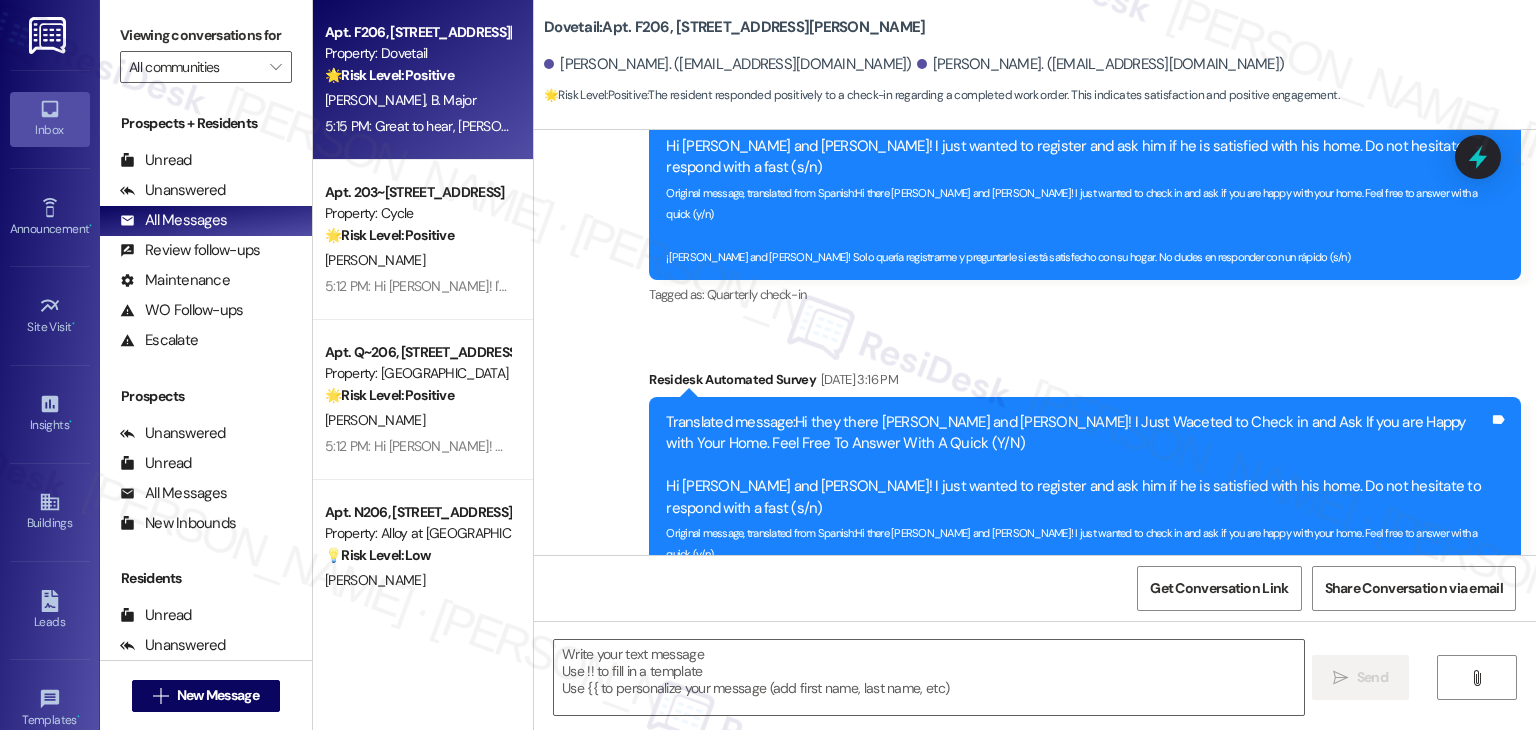 type on "Fetching suggested responses. Please feel free to read through the conversation in the meantime." 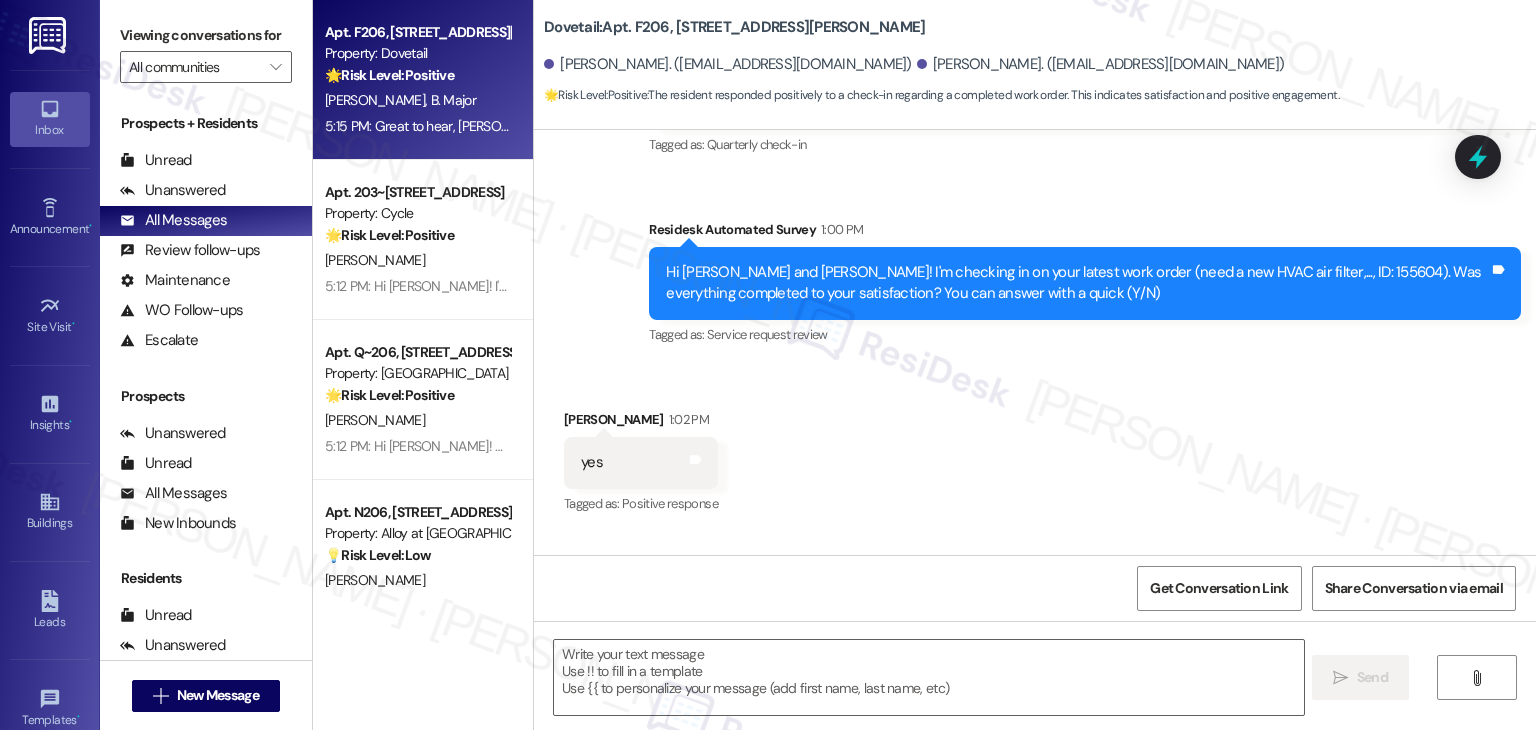 scroll, scrollTop: 1129, scrollLeft: 0, axis: vertical 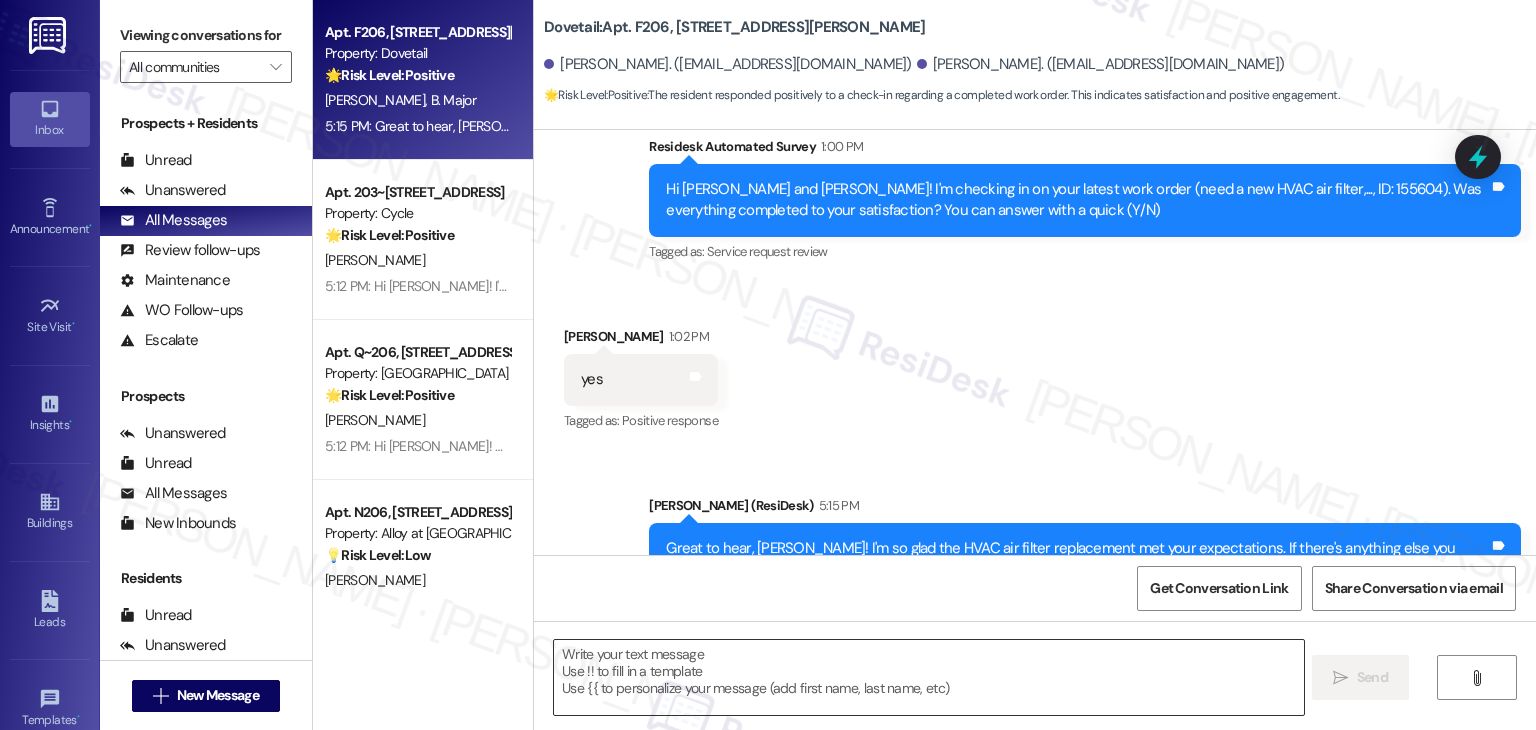 click at bounding box center [928, 677] 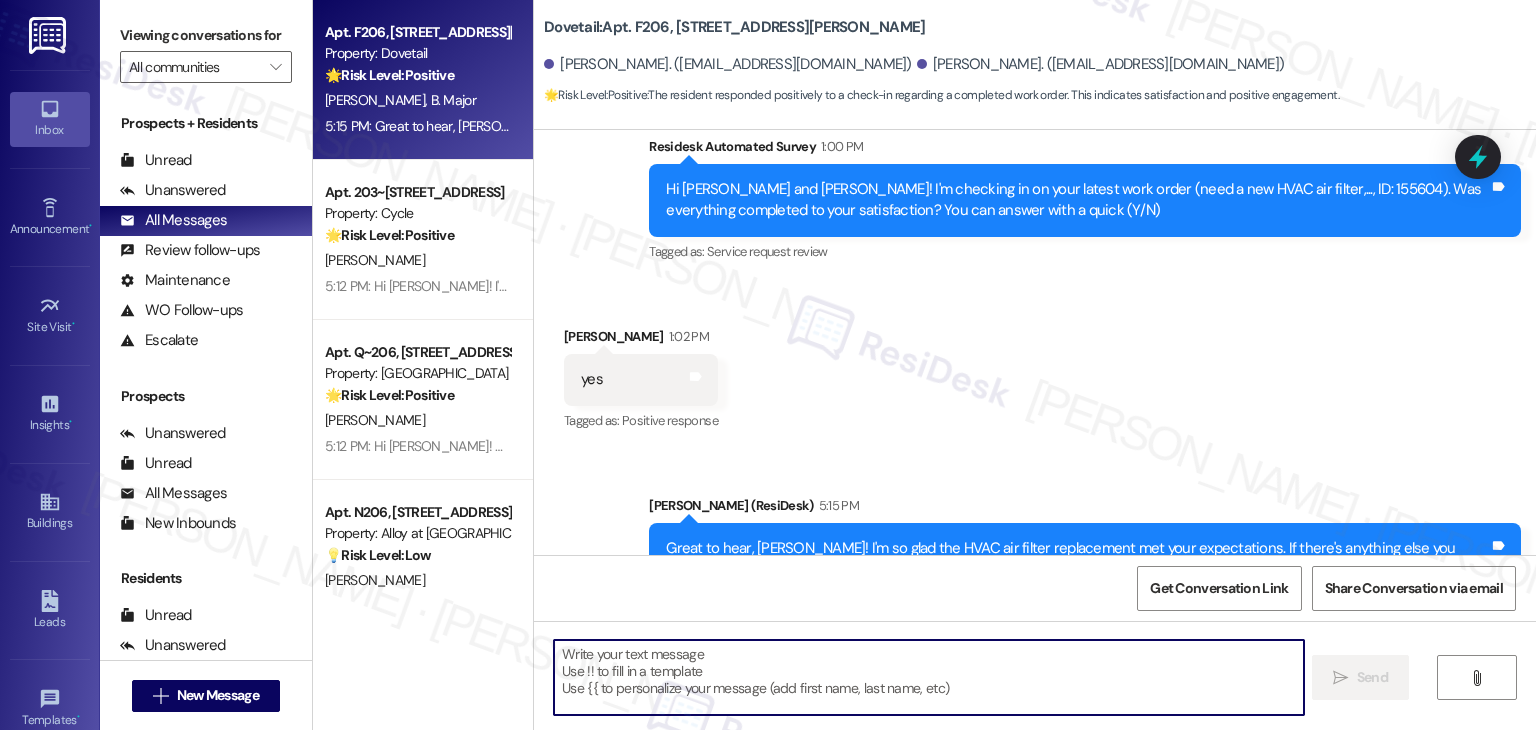 paste on "We're eager to know if {{property}} has met your expectations. Your feedback is important to us. Thank you, and enjoy the rest of your day! 😊" 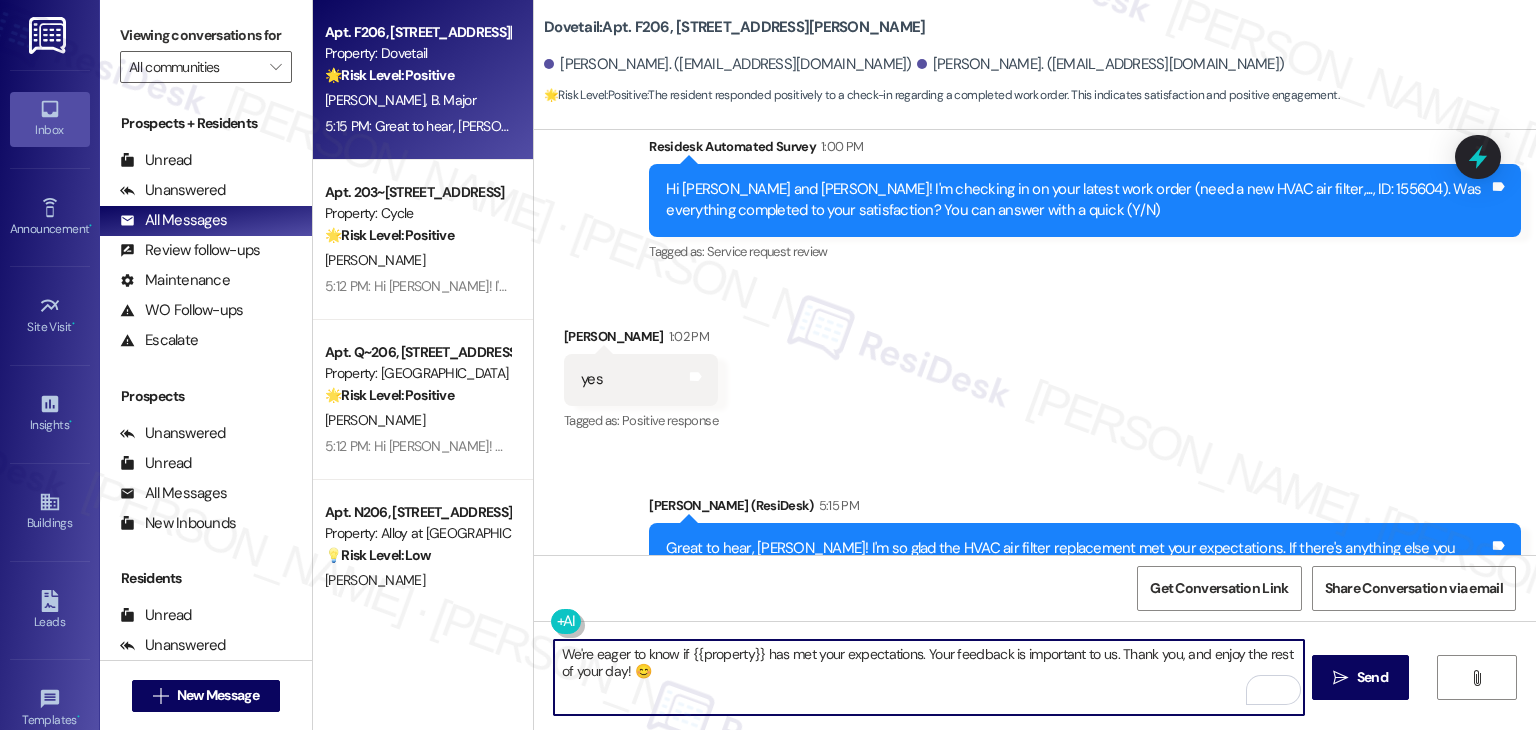 type on "We're eager to know if {{property}} has met your expectations. Your feedback is important to us. Thank you, and enjoy the rest of your day! 😊" 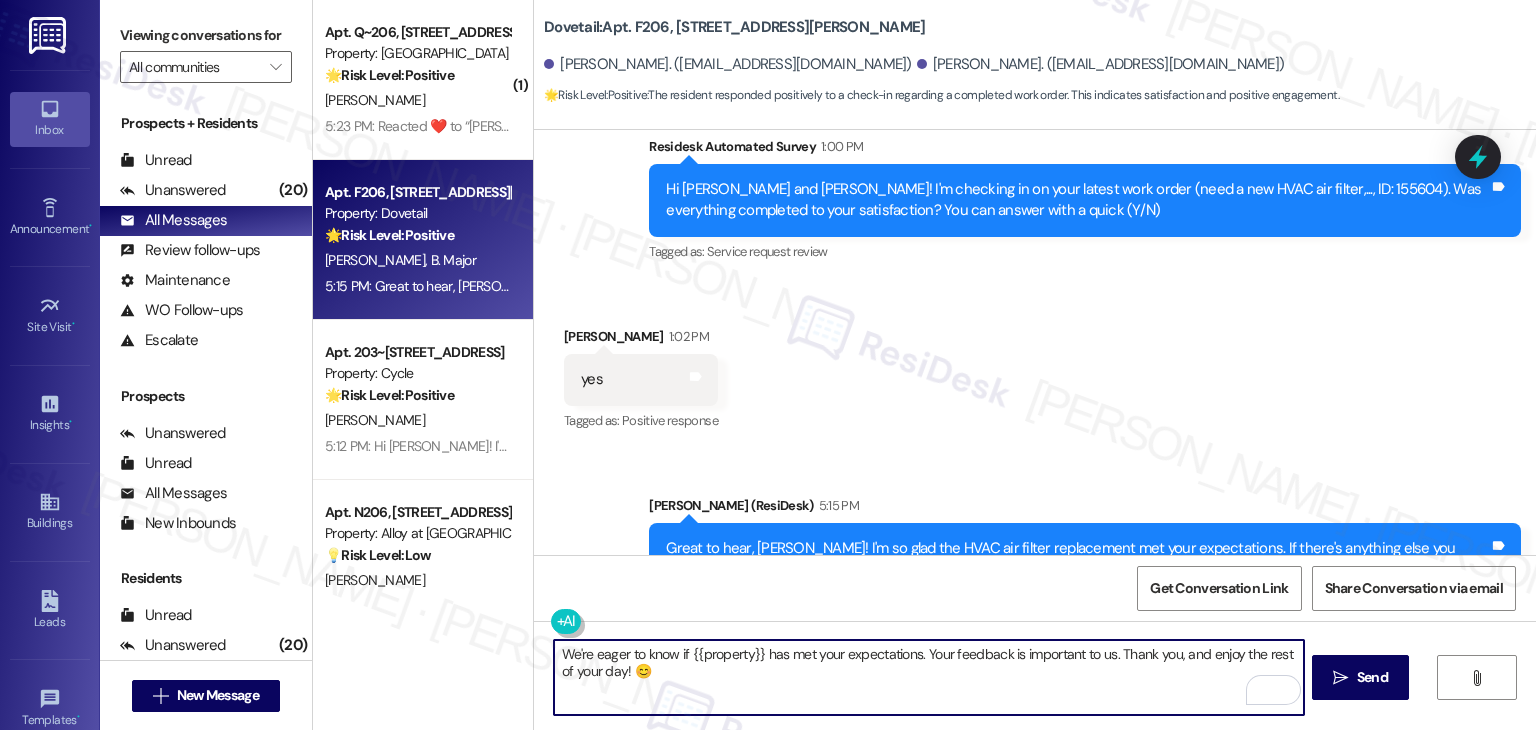 click on "Sent via SMS [PERSON_NAME]  (ResiDesk) 5:15 PM Great to hear, [PERSON_NAME]! I'm so glad the HVAC air filter replacement met your expectations. If there's anything else you need, please don't hesitate to reach out. We're always happy to help! Tags and notes Tagged as:   High risk ,  Click to highlight conversations about High risk Urgent ,  Click to highlight conversations about Urgent Praise Click to highlight conversations about Praise" at bounding box center (1035, 545) 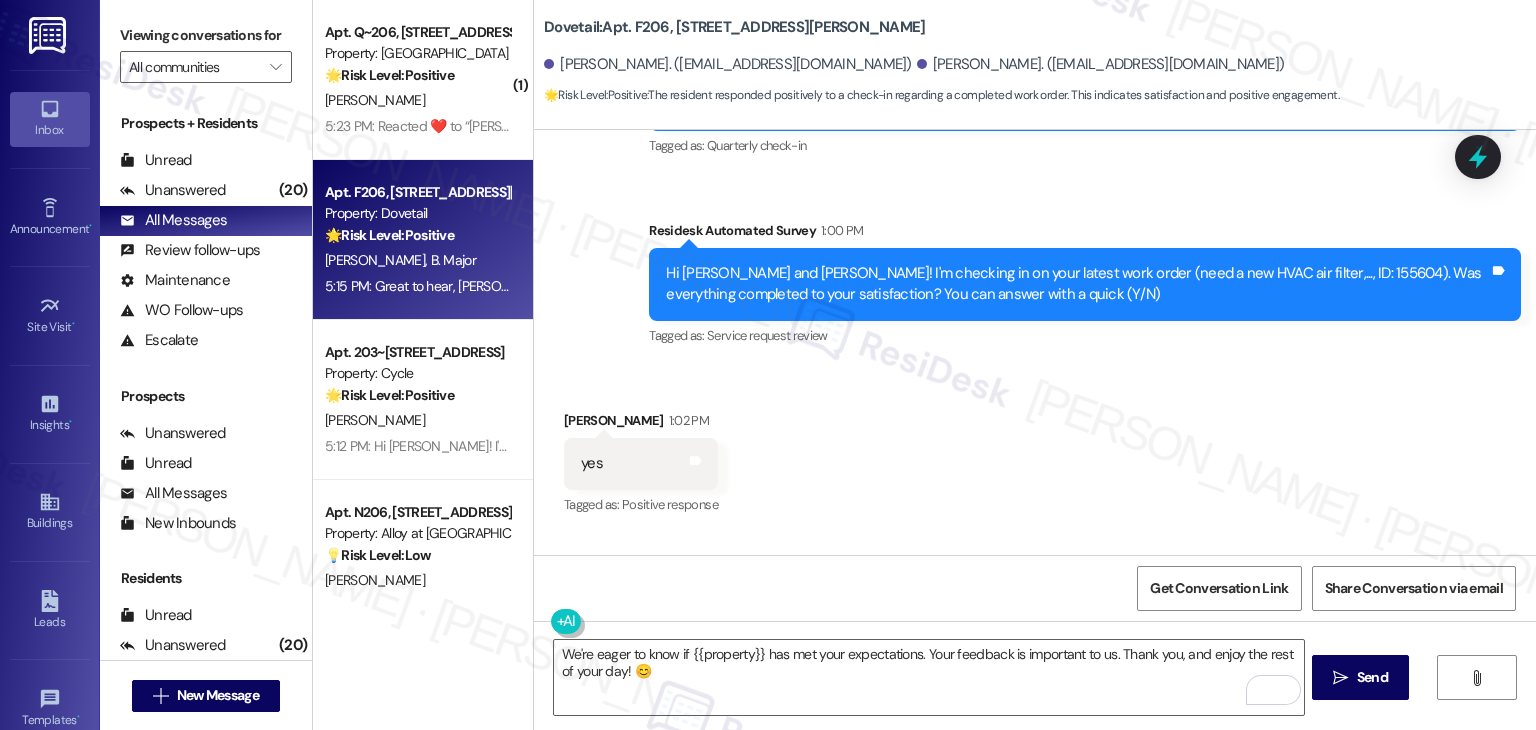 scroll, scrollTop: 1129, scrollLeft: 0, axis: vertical 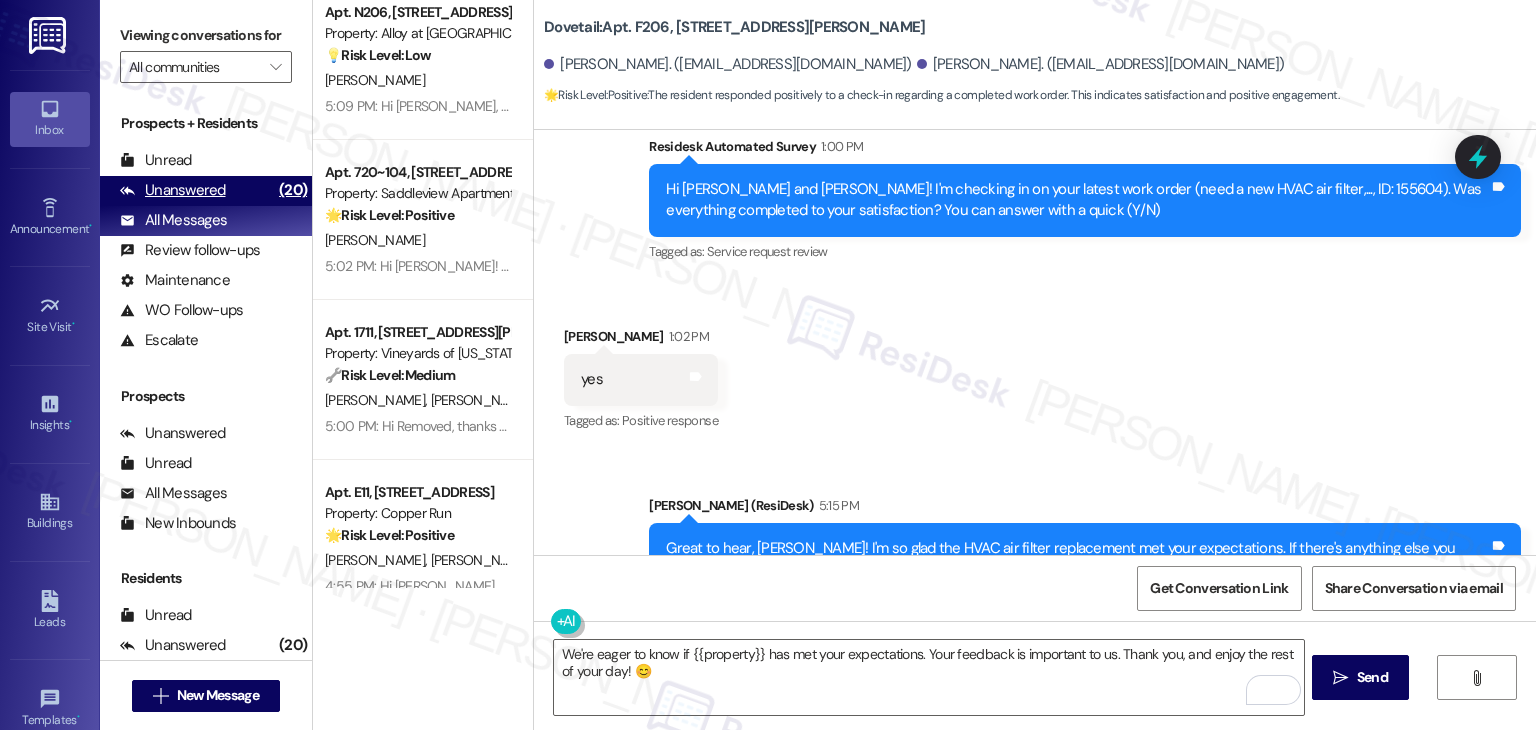 click on "(20)" at bounding box center [293, 190] 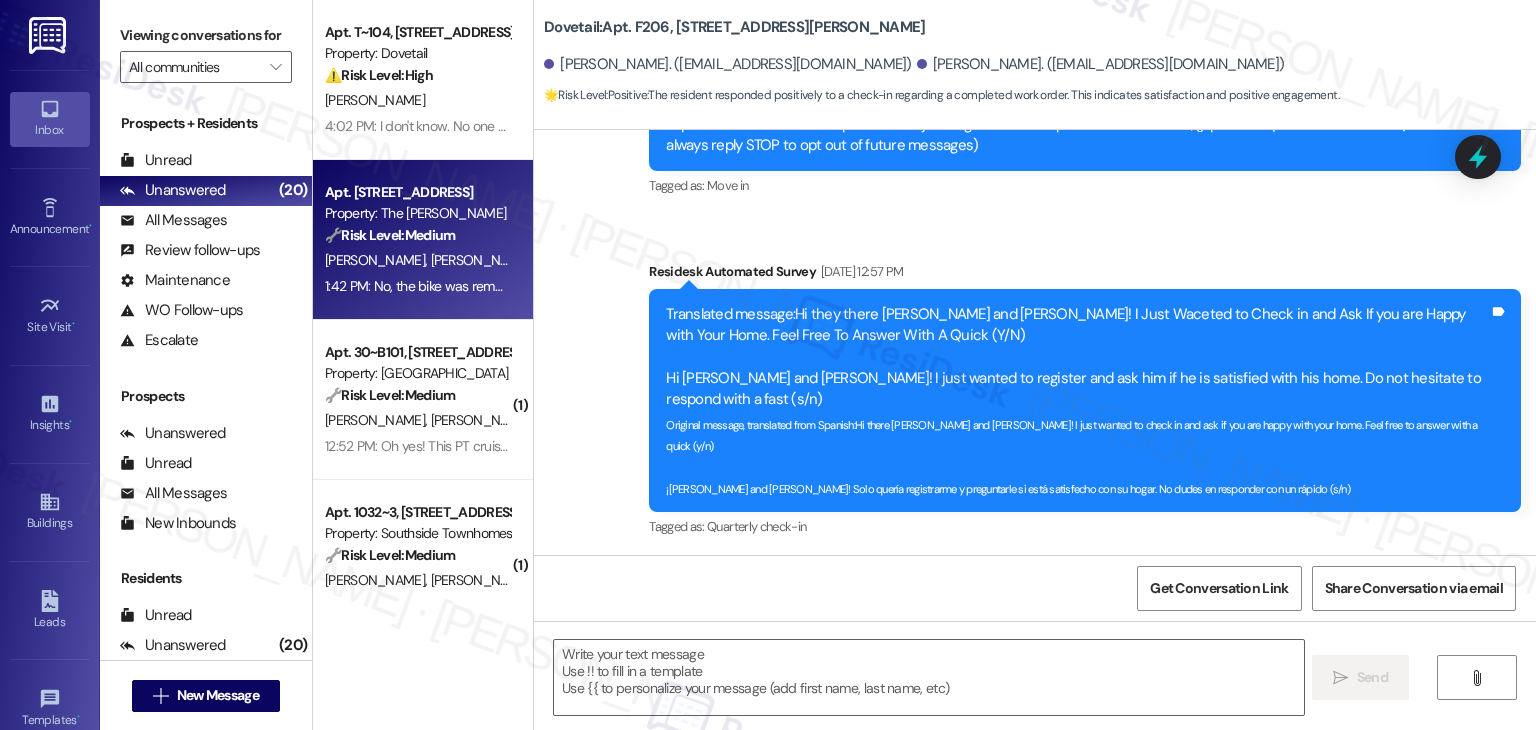 type on "Fetching suggested responses. Please feel free to read through the conversation in the meantime." 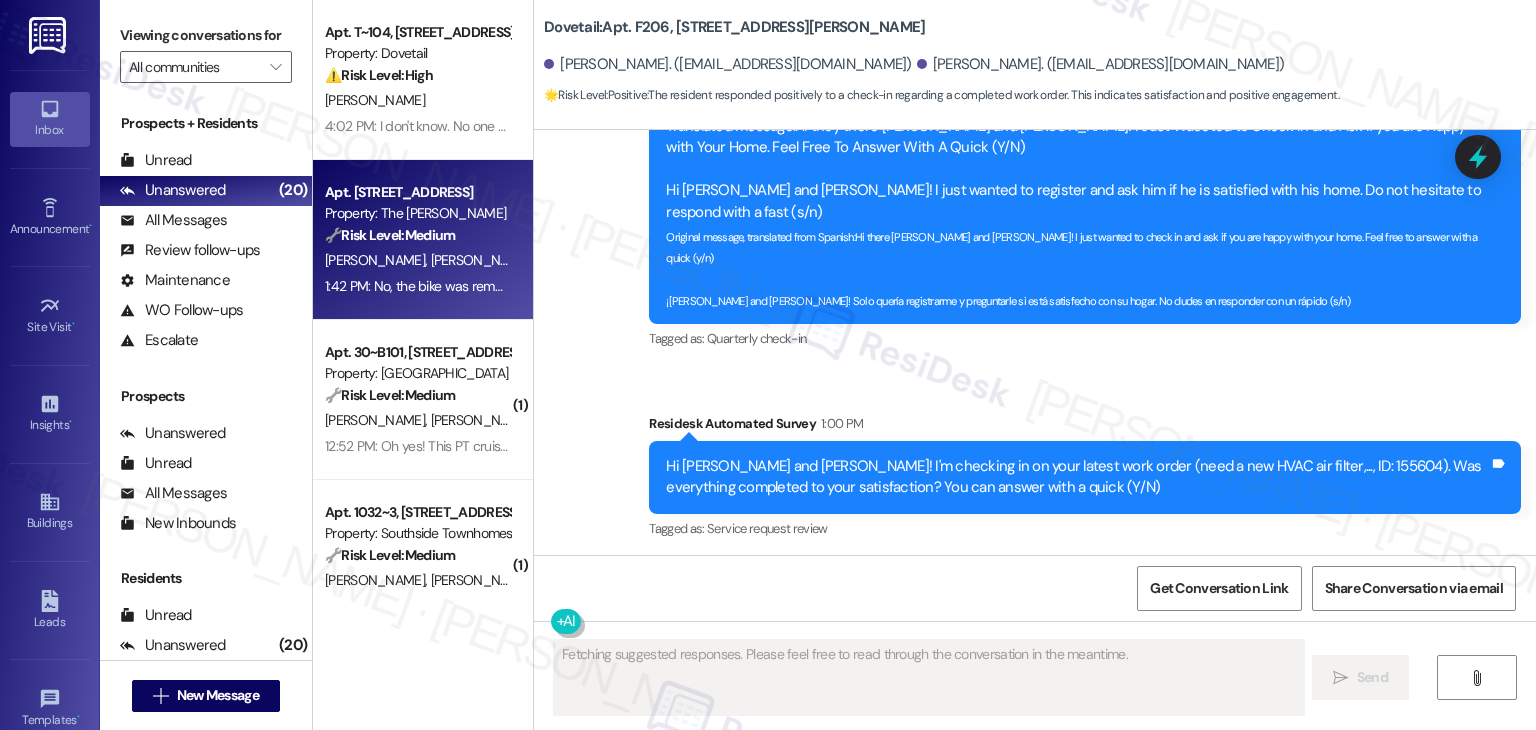 scroll, scrollTop: 939, scrollLeft: 0, axis: vertical 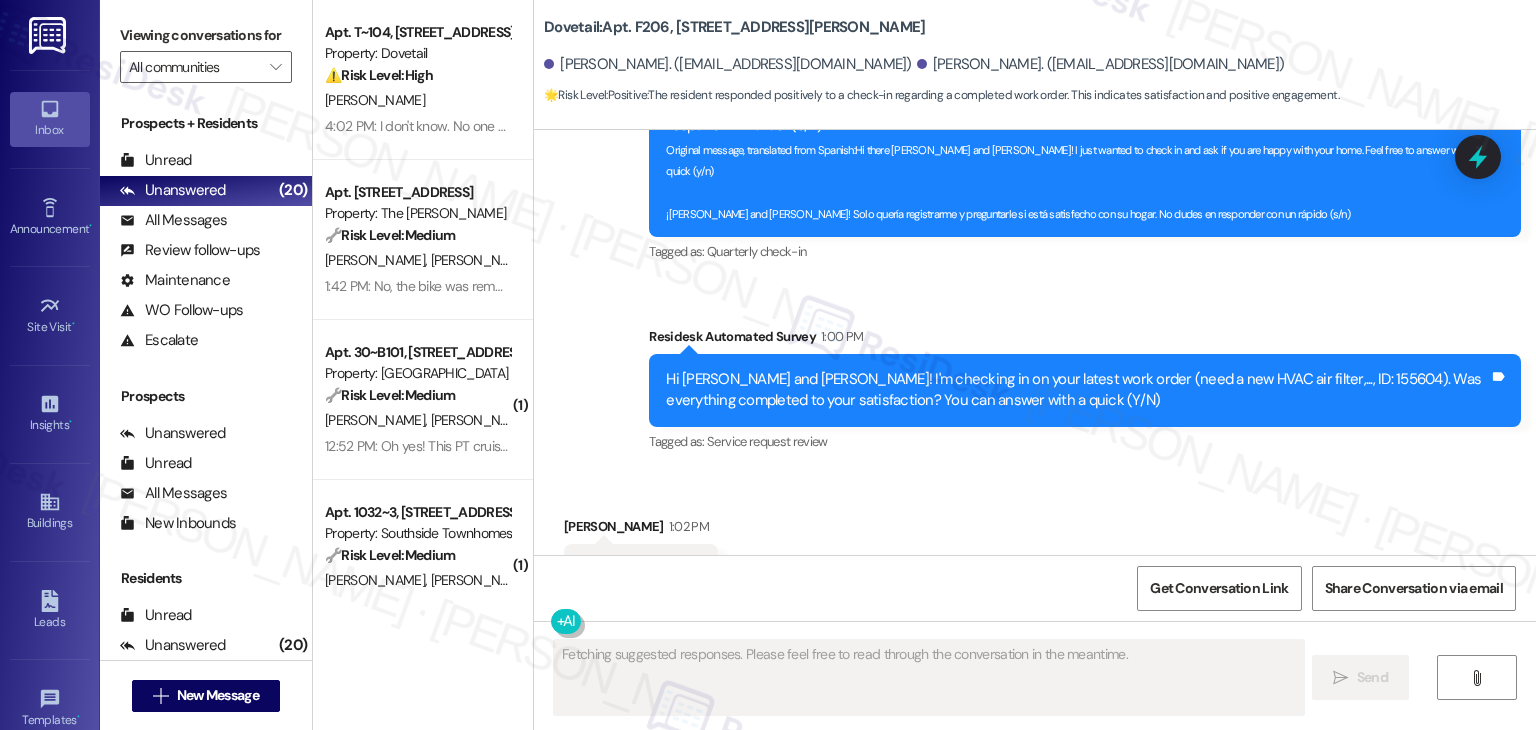 type 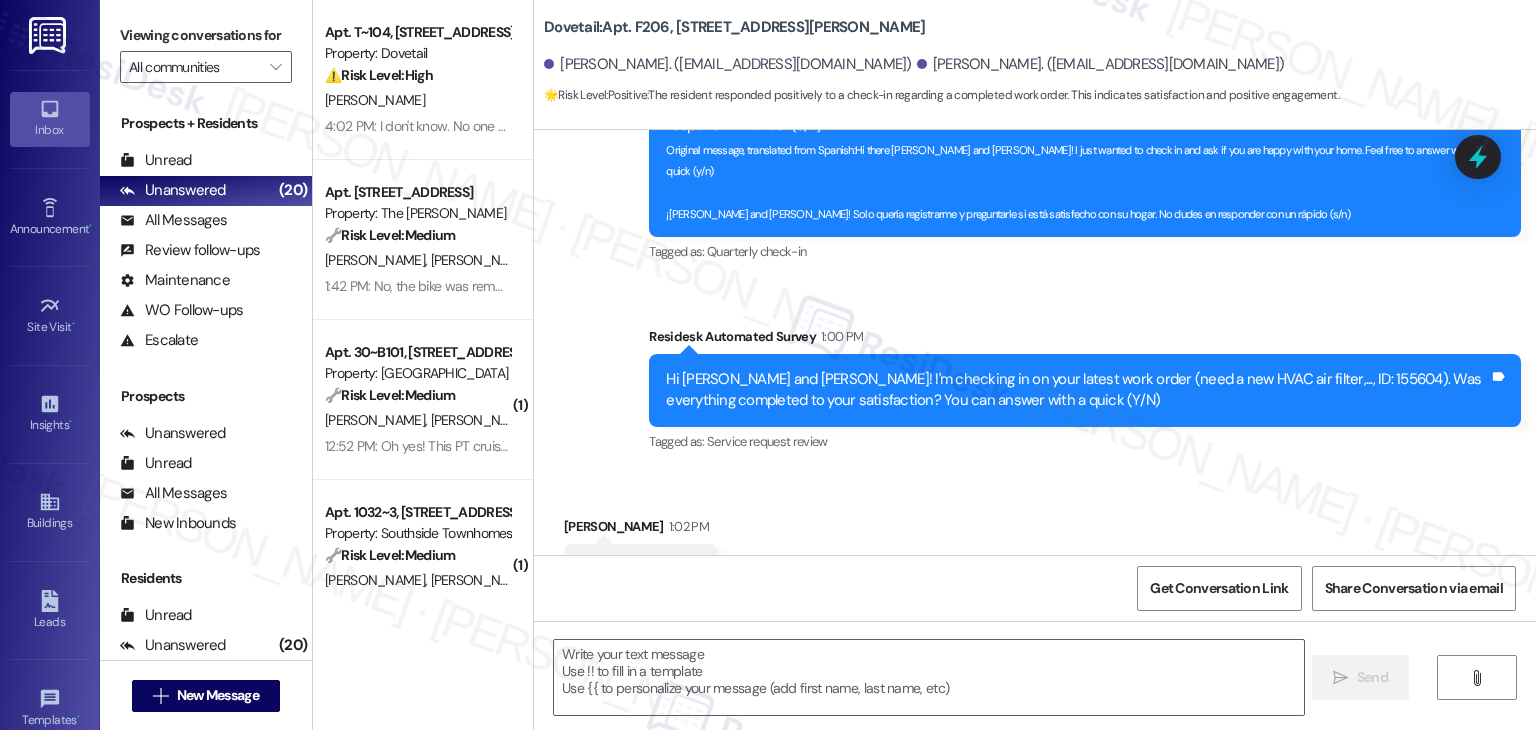 click on "Dovetail:  Apt. F206, [STREET_ADDRESS][PERSON_NAME][PERSON_NAME]. ([EMAIL_ADDRESS][DOMAIN_NAME])     [PERSON_NAME]. ([EMAIL_ADDRESS][DOMAIN_NAME])   🌟  Risk Level:  Positive :  The resident responded positively to a check-in regarding a completed work order. This indicates satisfaction and positive engagement." at bounding box center (1035, 65) 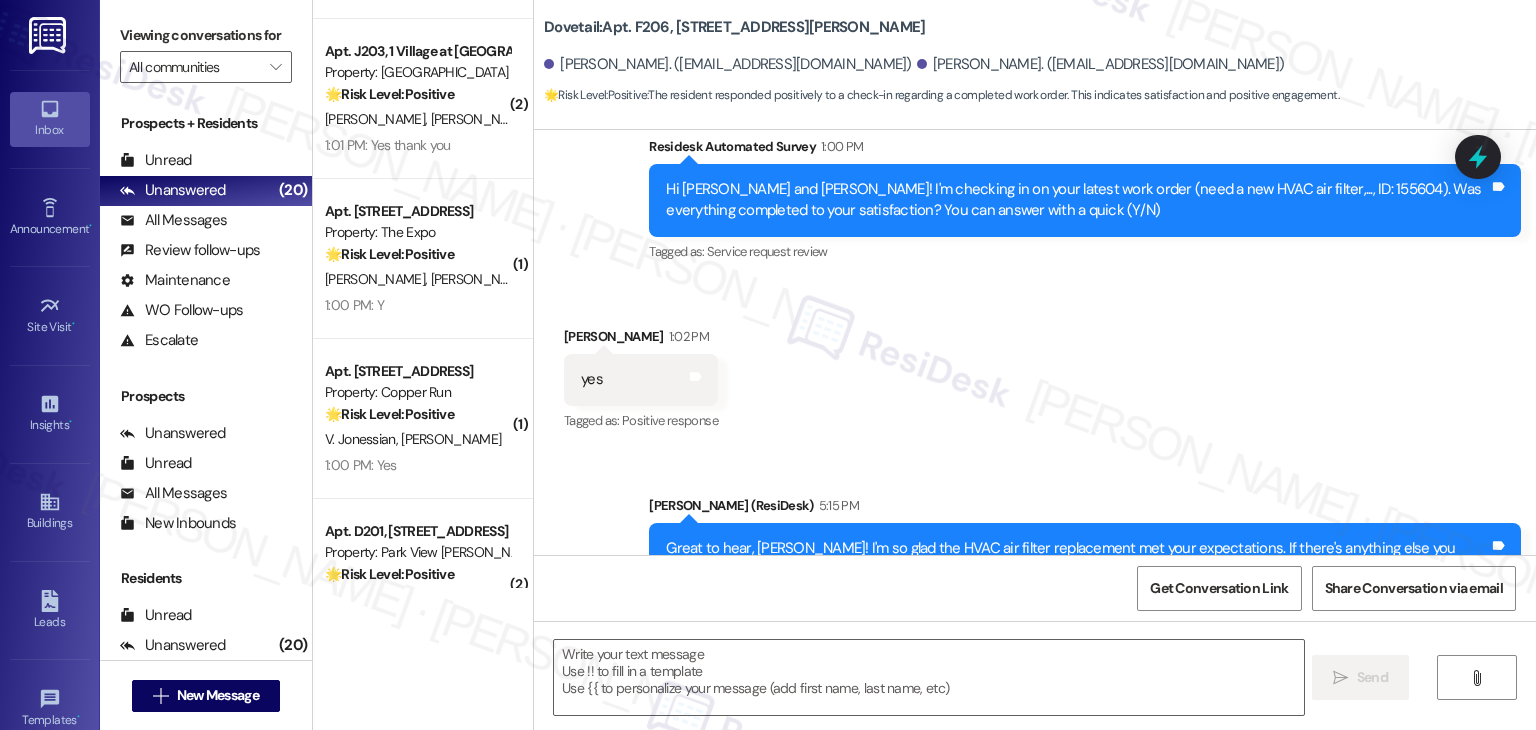 scroll, scrollTop: 1800, scrollLeft: 0, axis: vertical 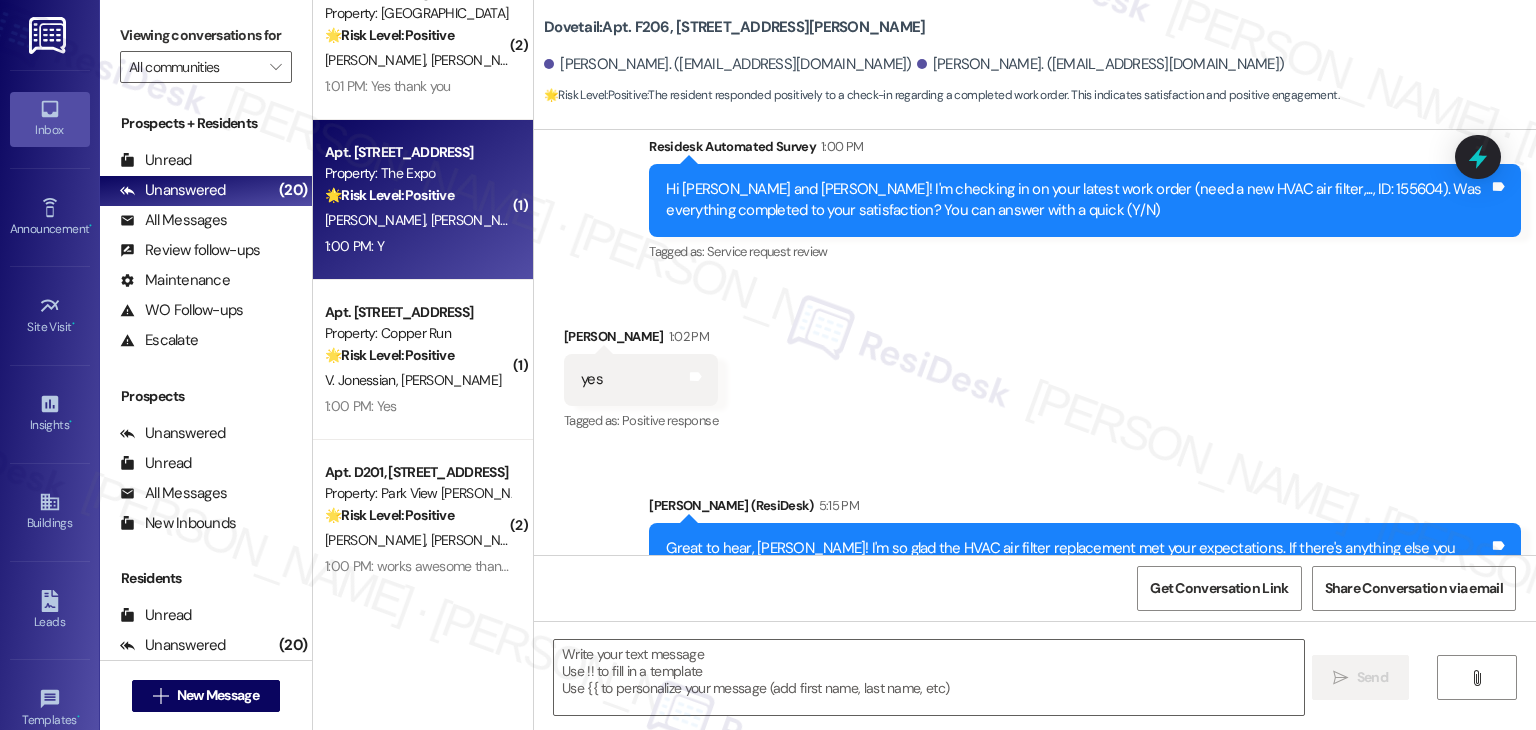 click on "🌟  Risk Level:  Positive The resident responded positively to a check-in regarding a completed work order. This indicates satisfaction and positive engagement." at bounding box center [417, 195] 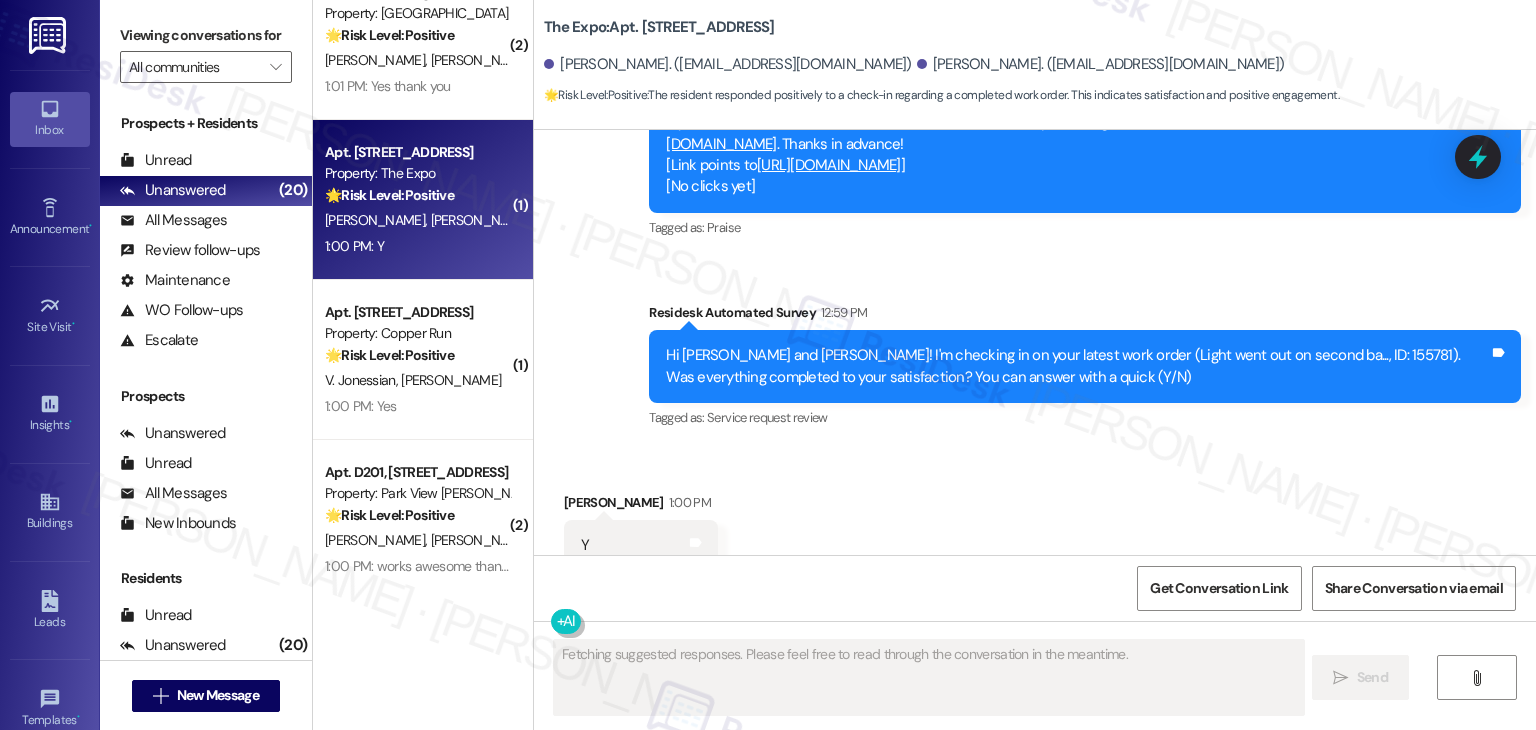 scroll, scrollTop: 1837, scrollLeft: 0, axis: vertical 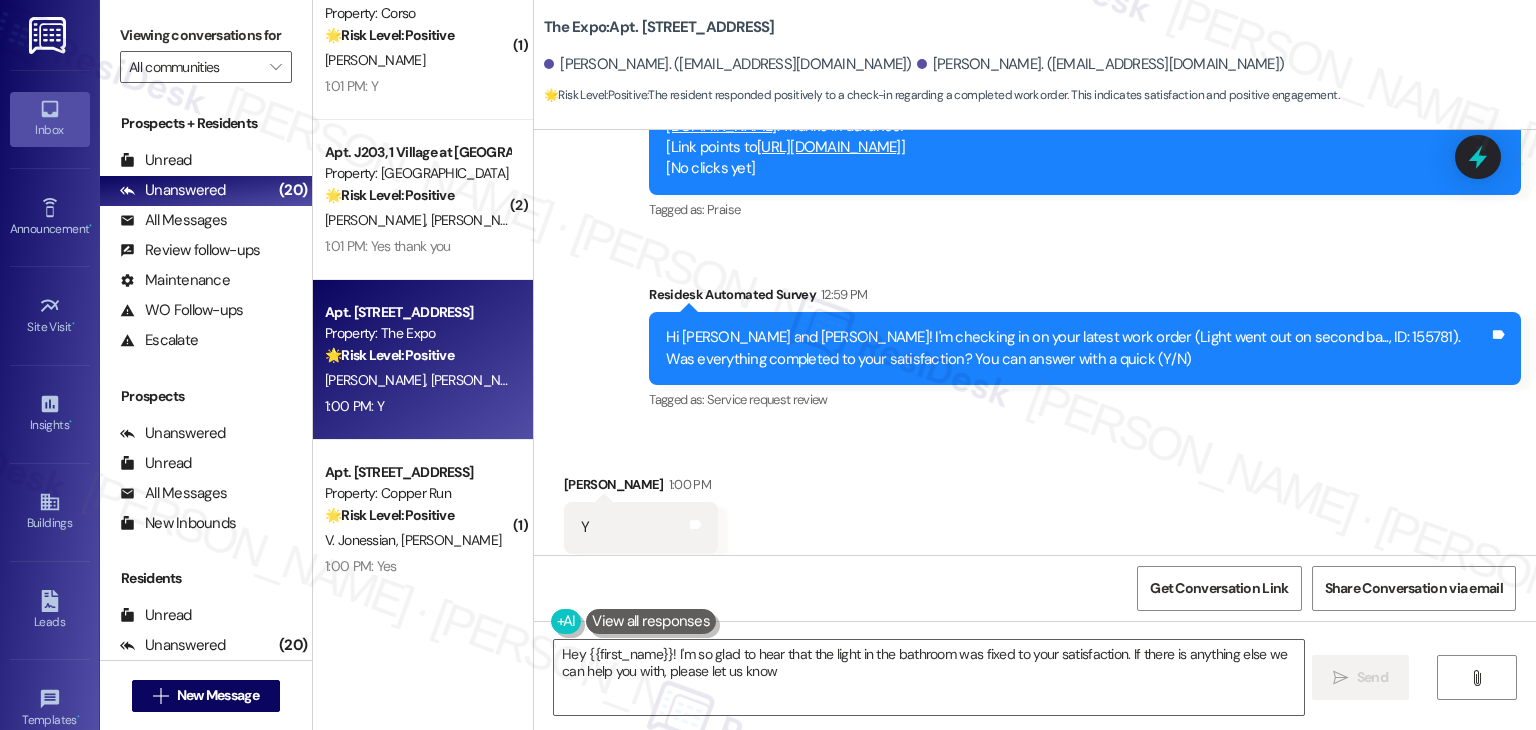 type on "Hey {{first_name}}! I'm so glad to hear that the light in the bathroom was fixed to your satisfaction. If there is anything else we can help you with, please let us know!" 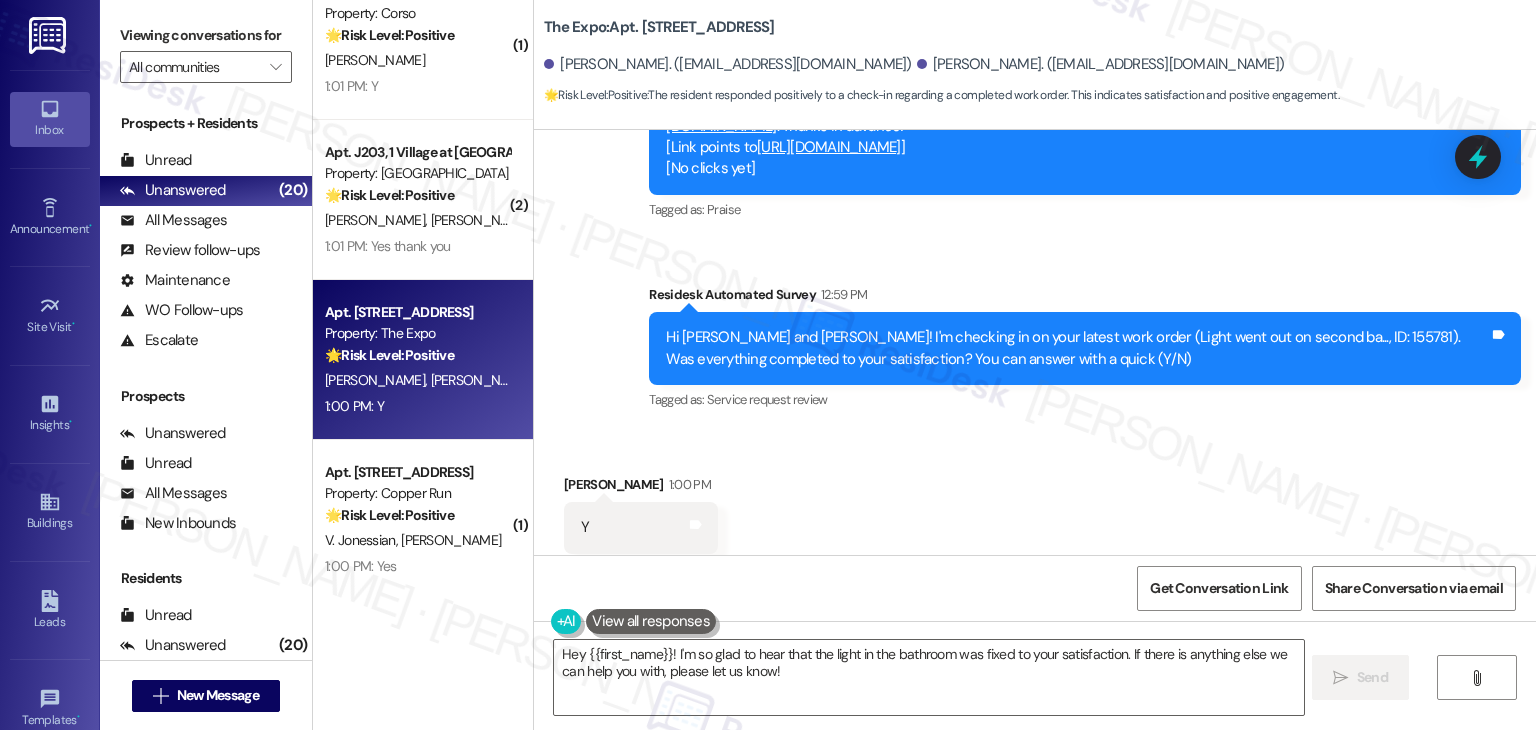 click on "Received via SMS [PERSON_NAME] 1:00 PM Y Tags and notes Tagged as:   Positive response Click to highlight conversations about Positive response" at bounding box center (1035, 513) 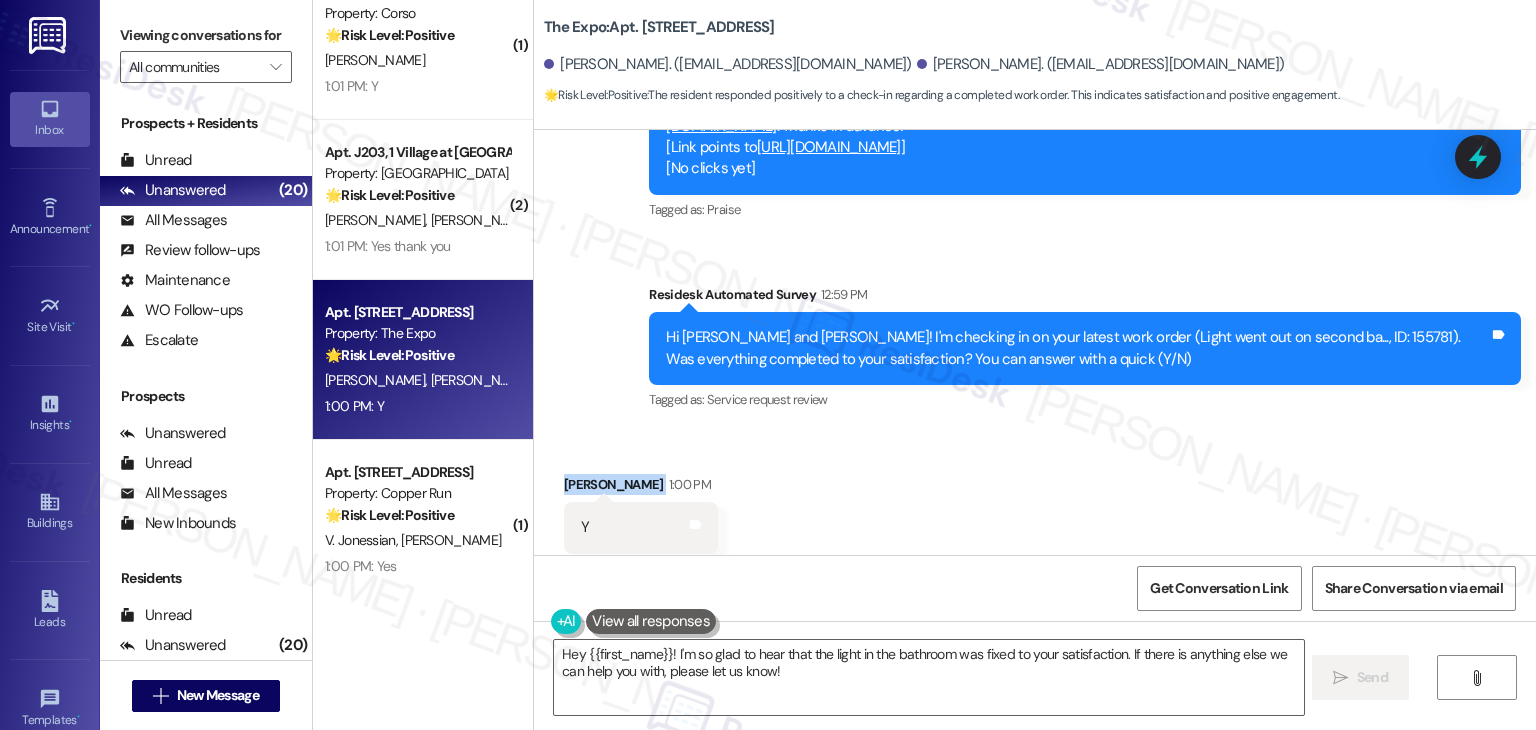 click on "Received via SMS [PERSON_NAME] 1:00 PM Y Tags and notes Tagged as:   Positive response Click to highlight conversations about Positive response" at bounding box center [1035, 513] 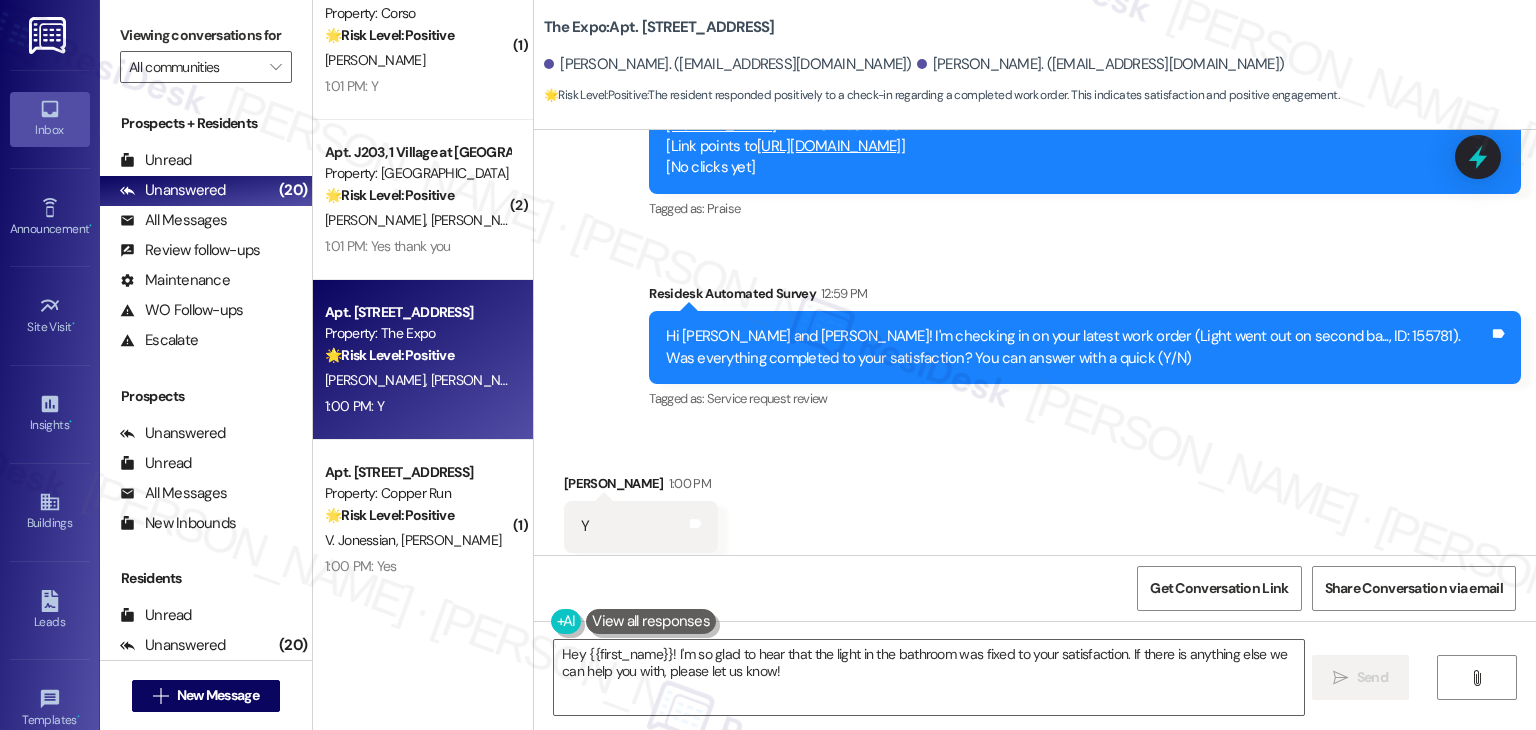 click on "Received via SMS [PERSON_NAME] 1:00 PM Y Tags and notes Tagged as:   Positive response Click to highlight conversations about Positive response" at bounding box center (1035, 512) 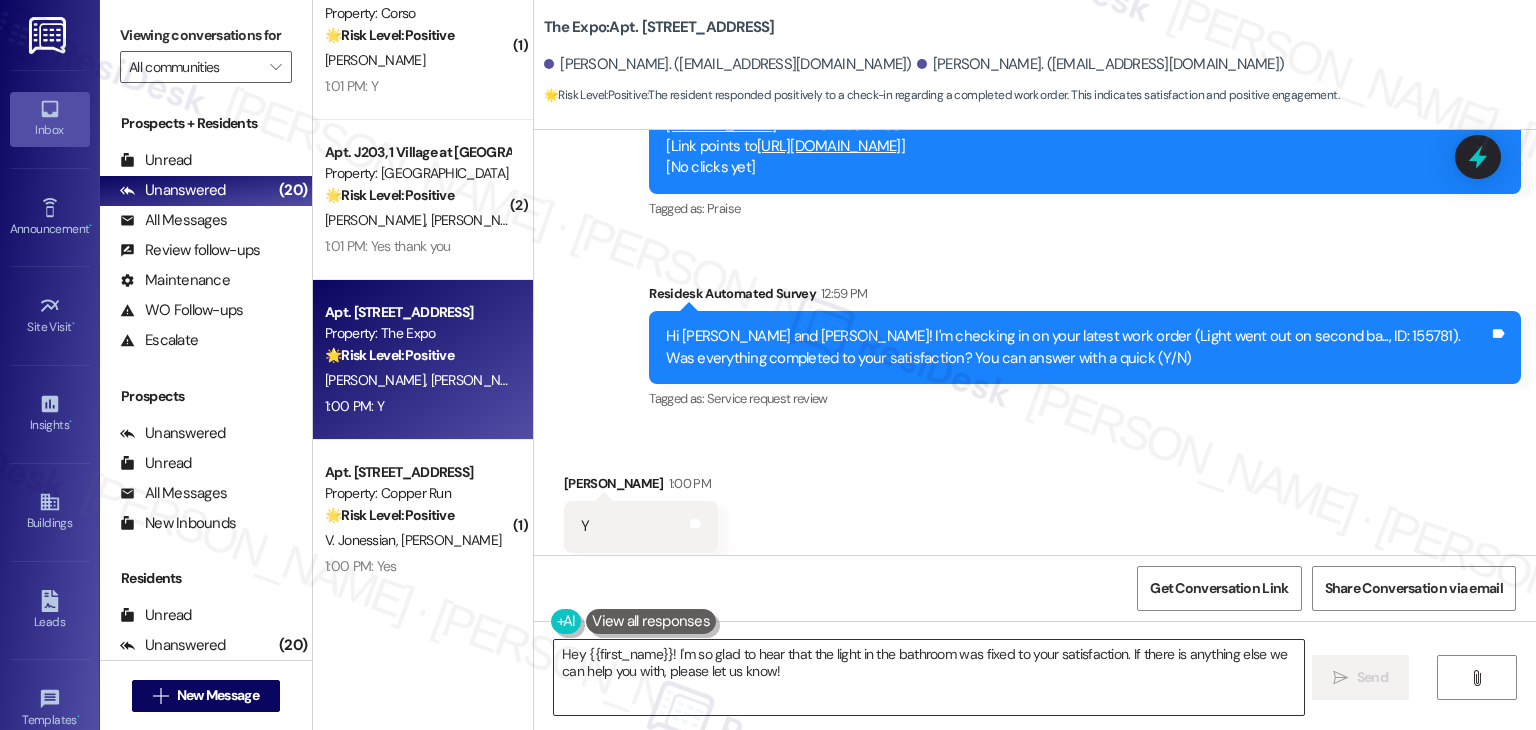 drag, startPoint x: 968, startPoint y: 650, endPoint x: 984, endPoint y: 657, distance: 17.464249 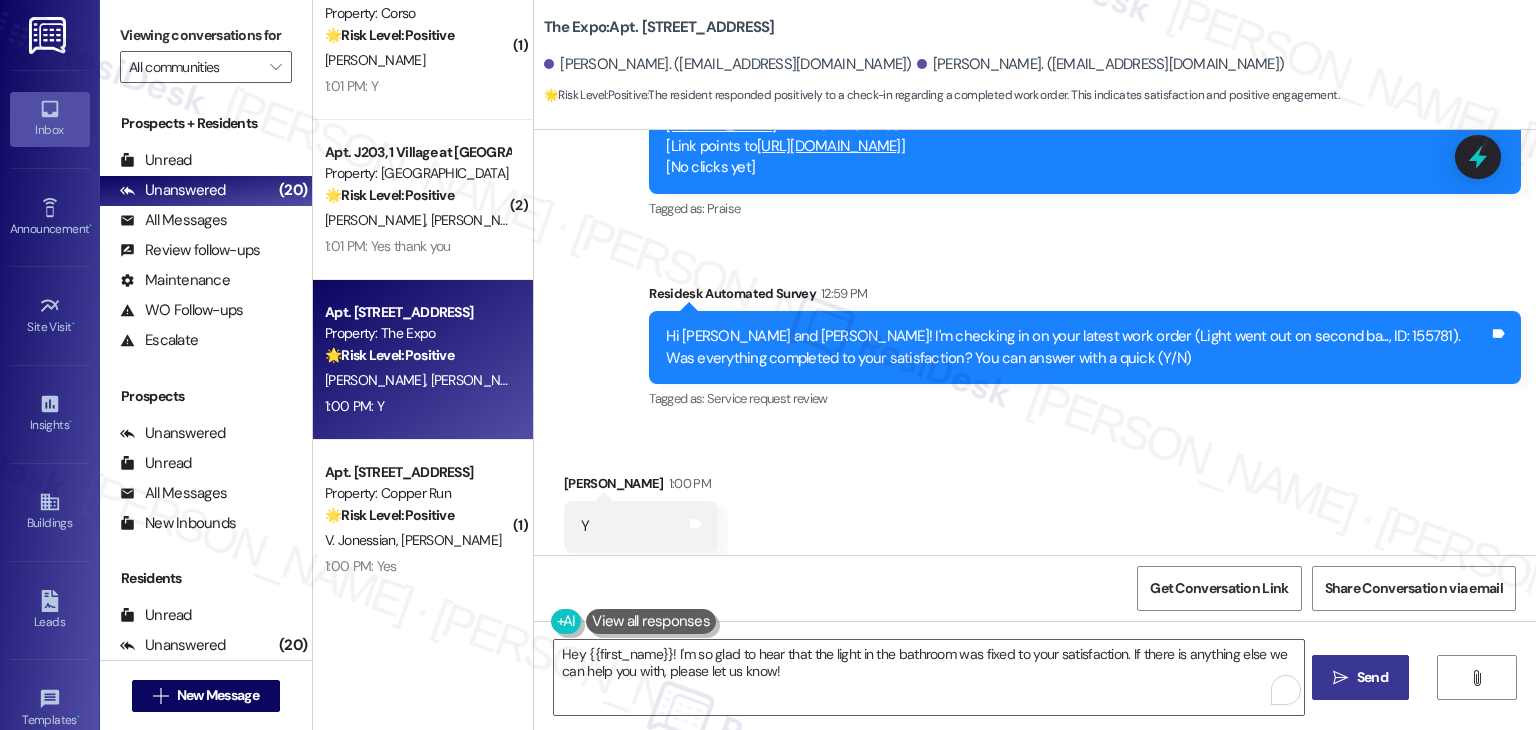click on "Send" at bounding box center (1372, 677) 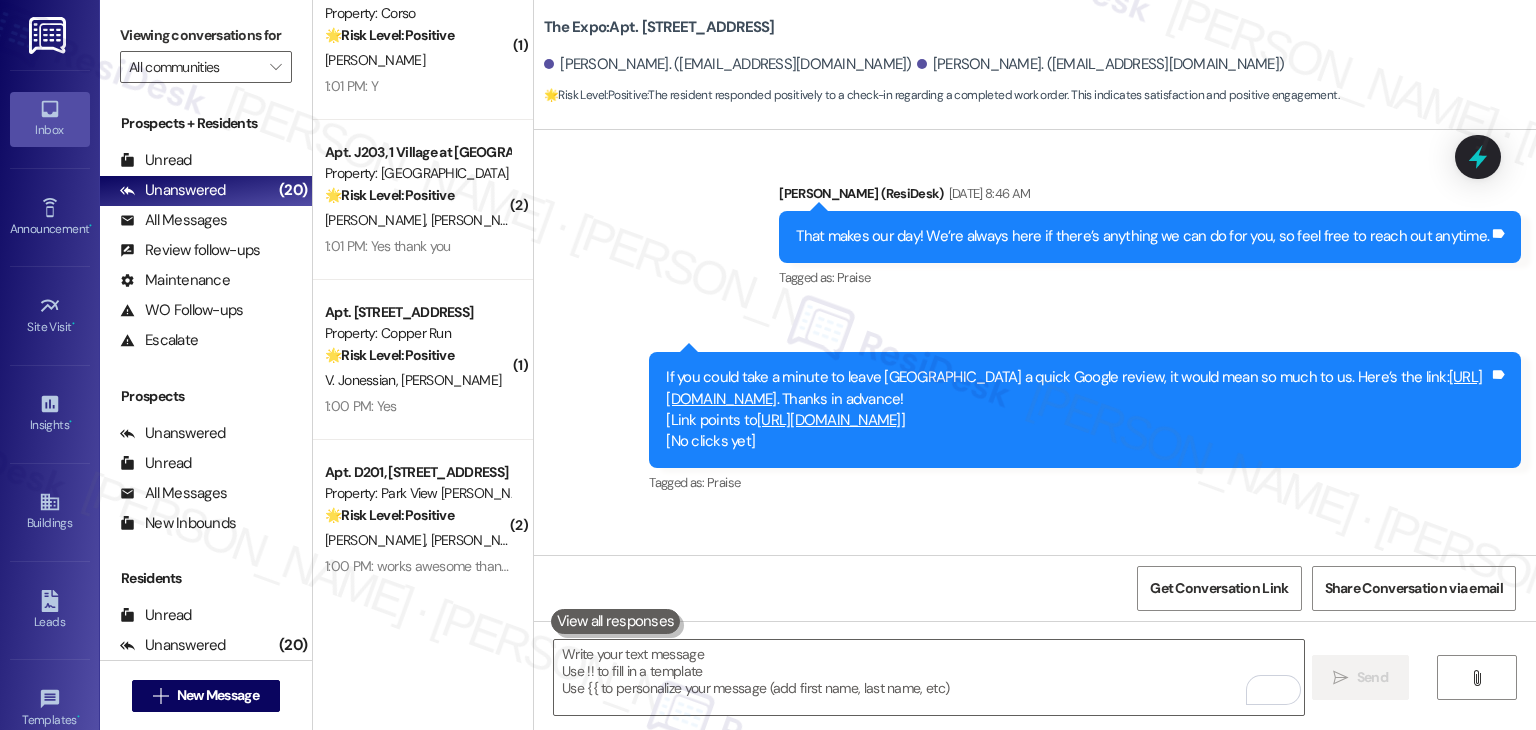 scroll, scrollTop: 1578, scrollLeft: 0, axis: vertical 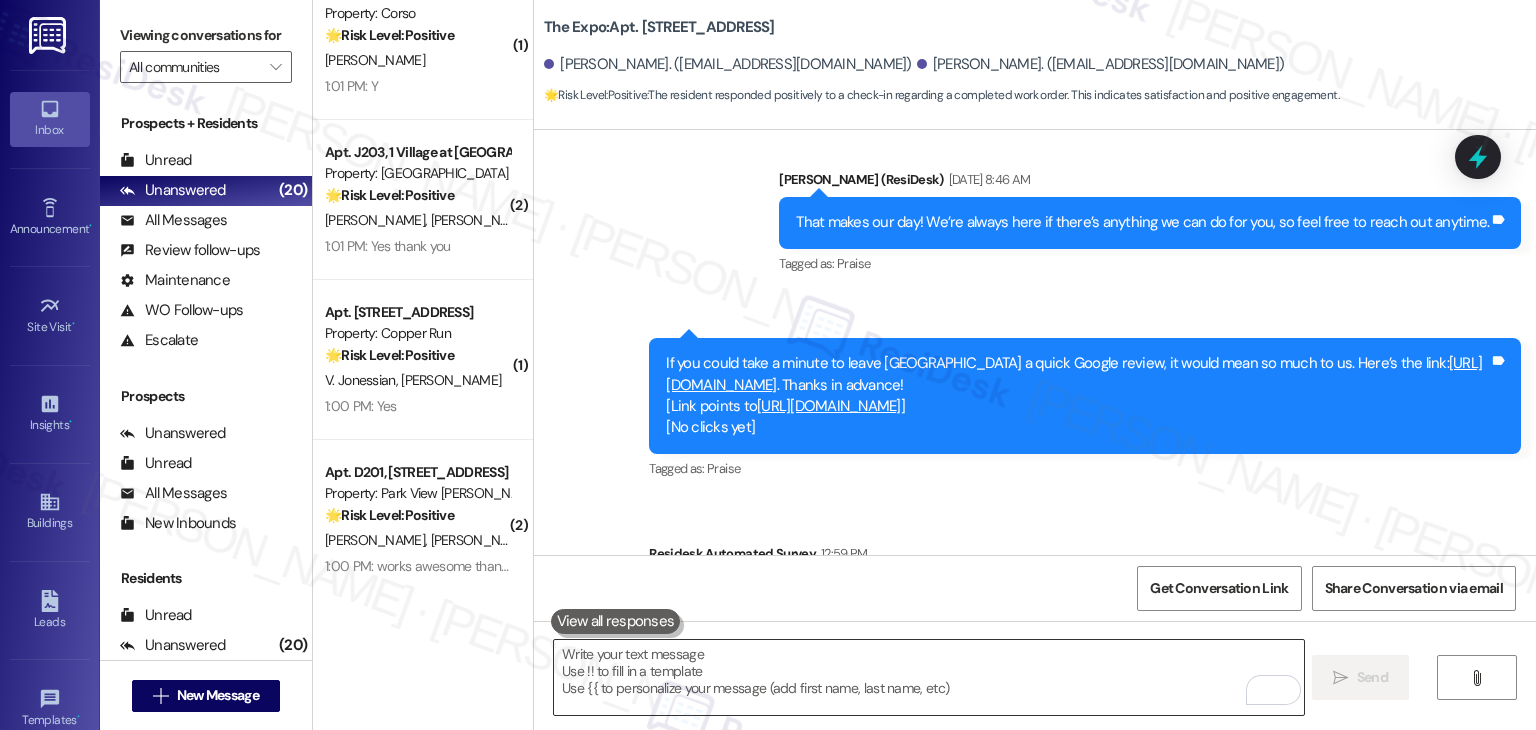 click at bounding box center [928, 677] 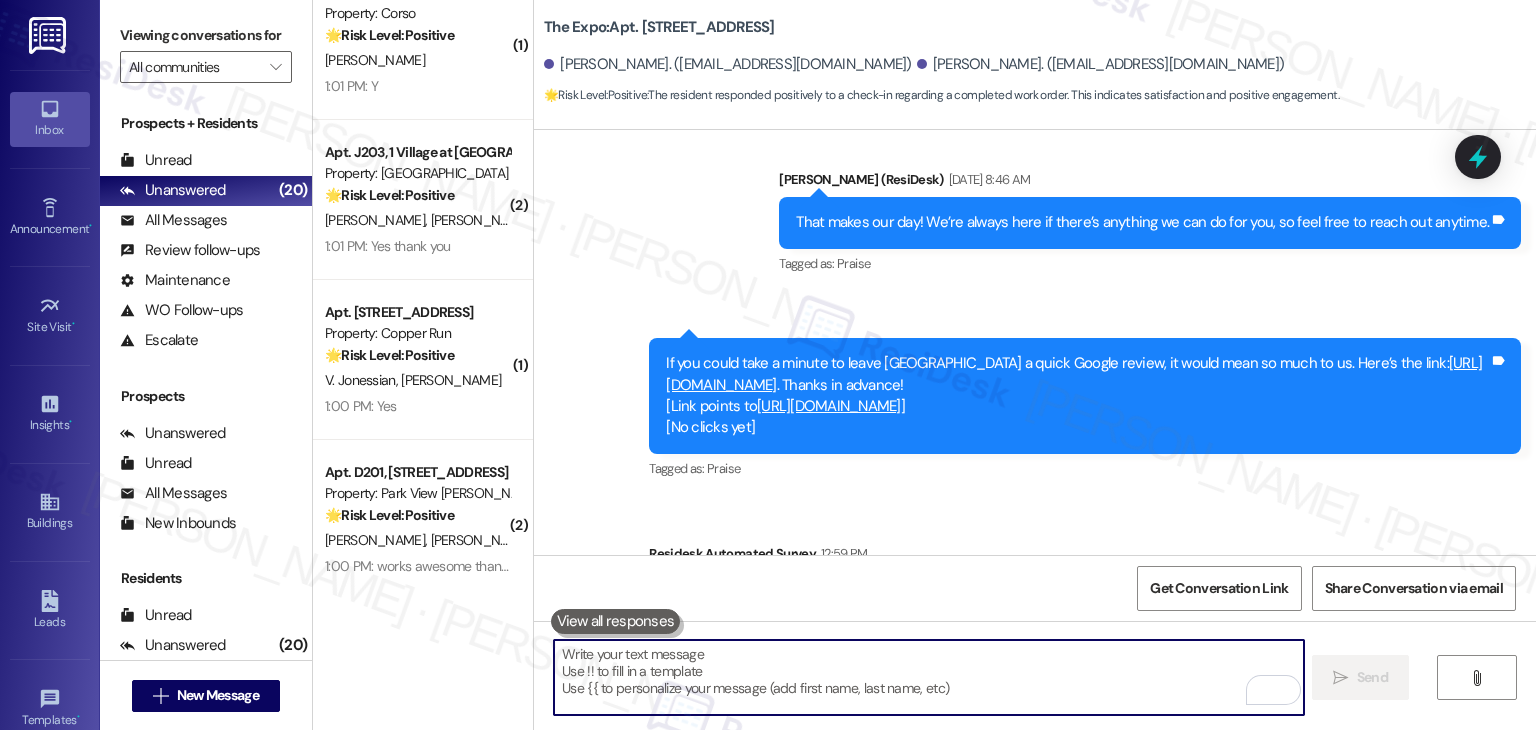 paste on "We're eager to know if {{property}} has met your expectations. Your feedback is important to us. Thank you, and enjoy the rest of your day! 😊" 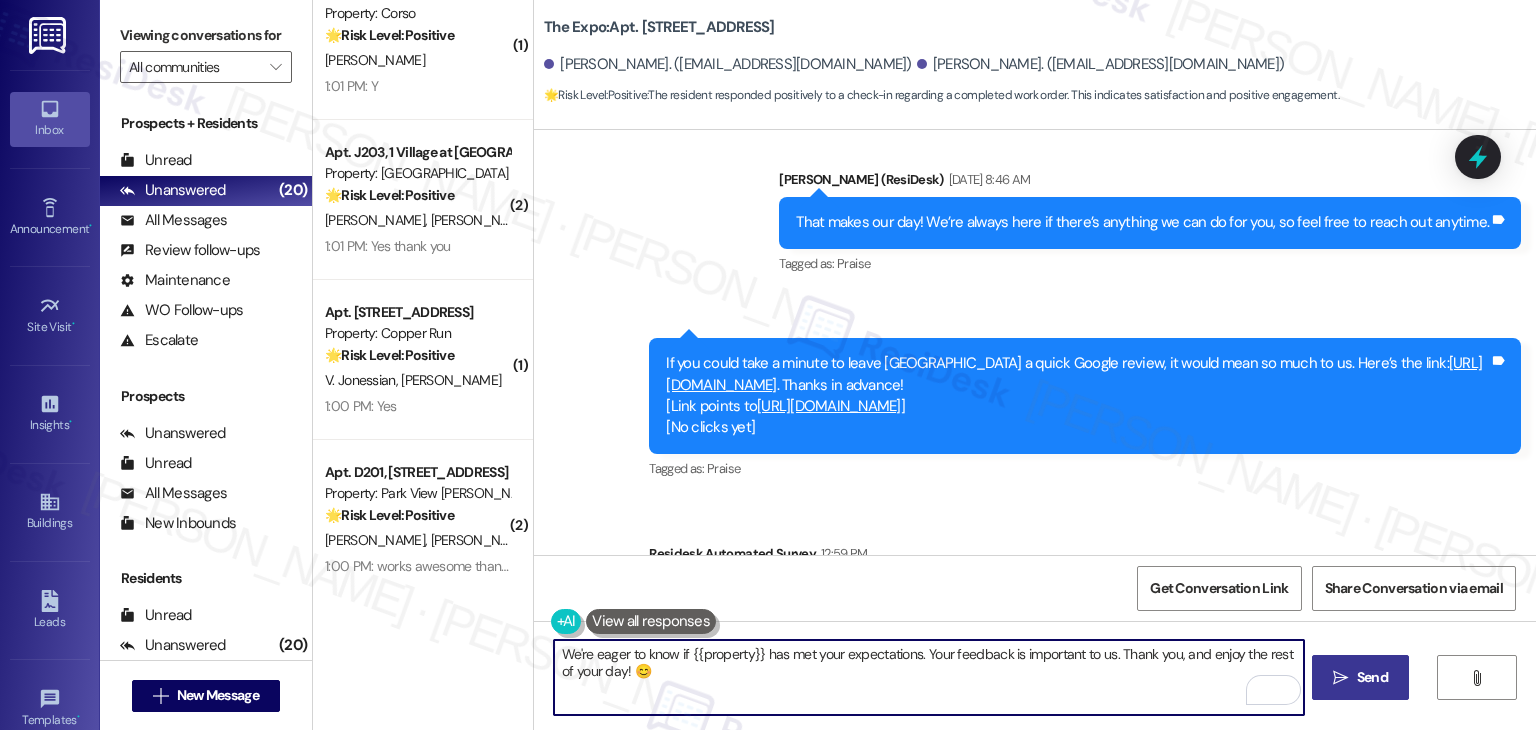 type on "We're eager to know if {{property}} has met your expectations. Your feedback is important to us. Thank you, and enjoy the rest of your day! 😊" 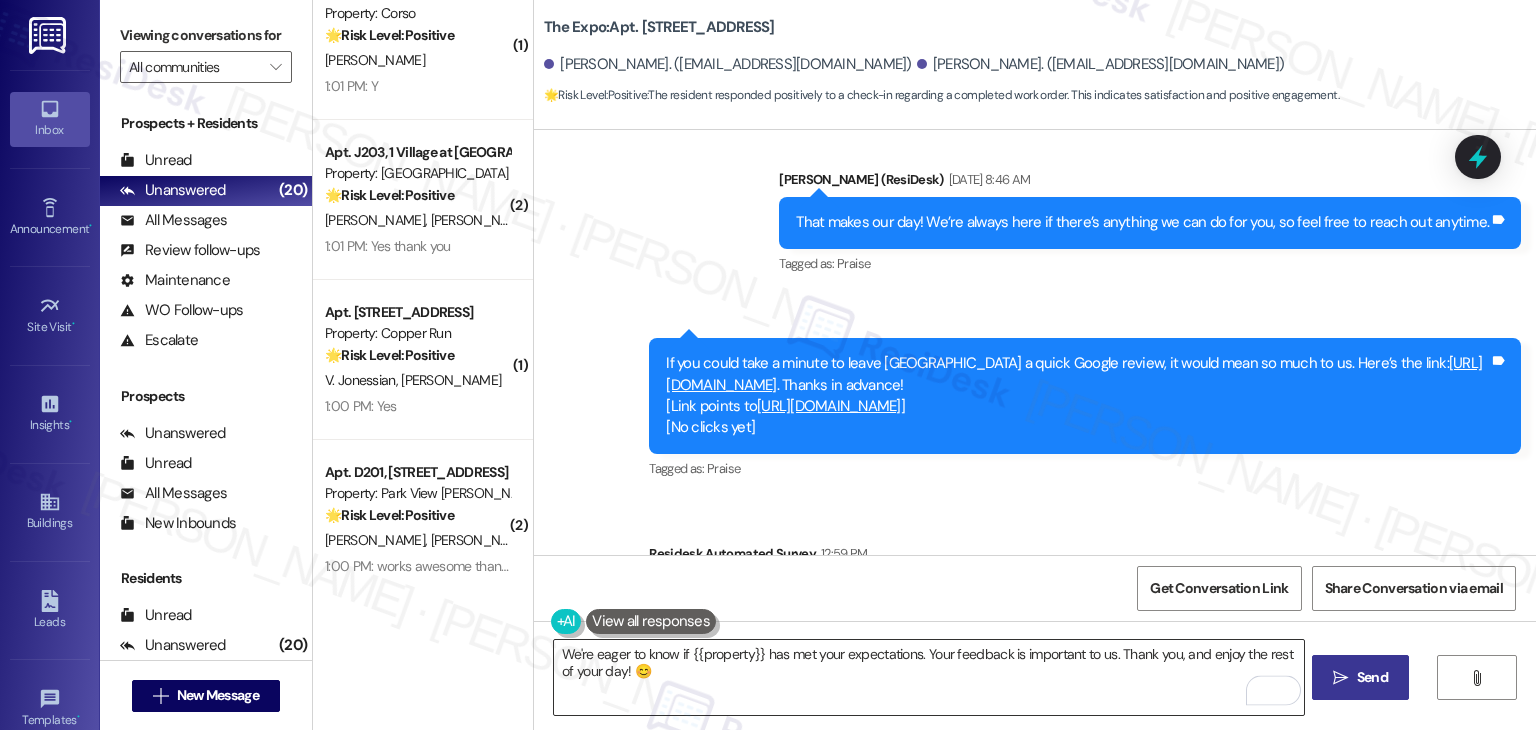 click on "We're eager to know if {{property}} has met your expectations. Your feedback is important to us. Thank you, and enjoy the rest of your day! 😊" at bounding box center [928, 677] 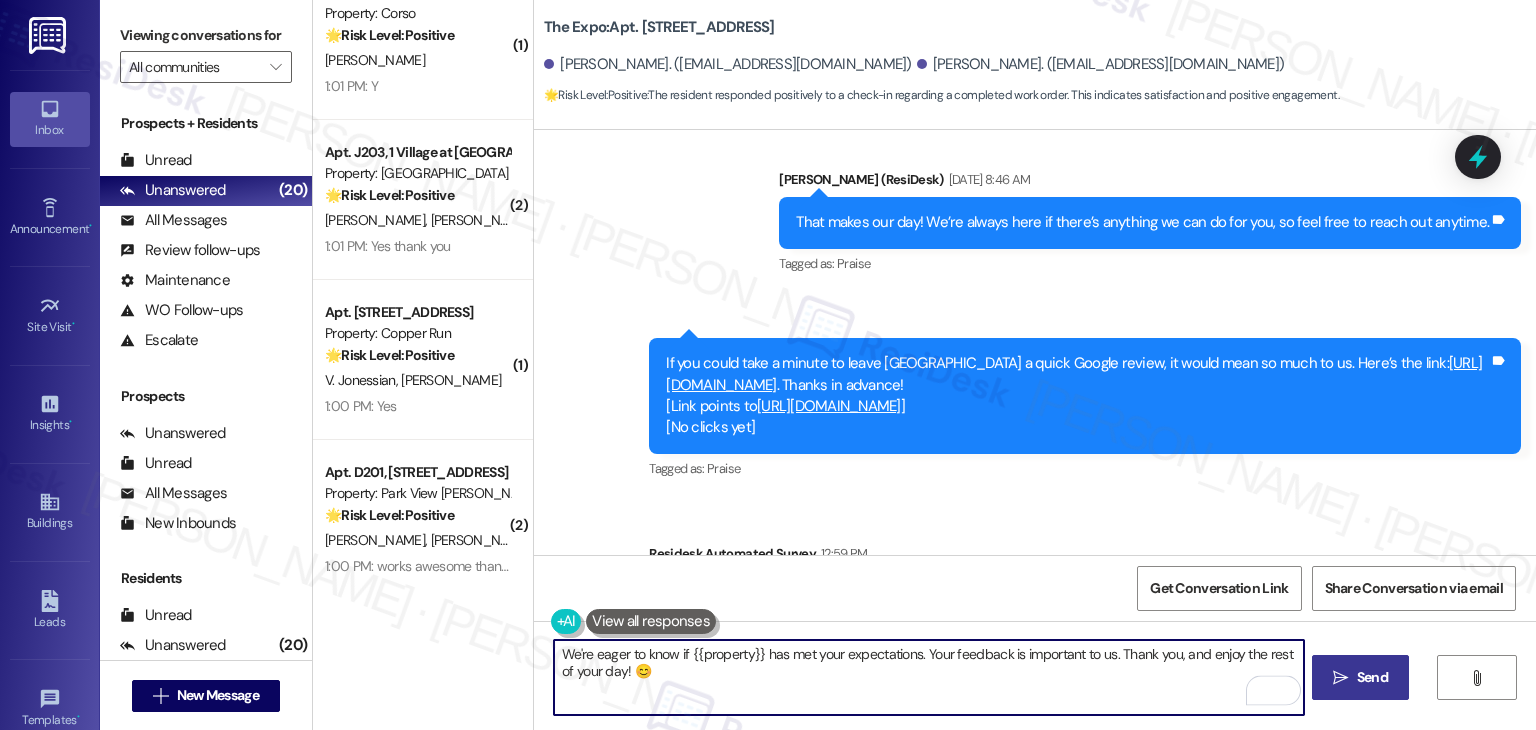 click on "" at bounding box center (1340, 678) 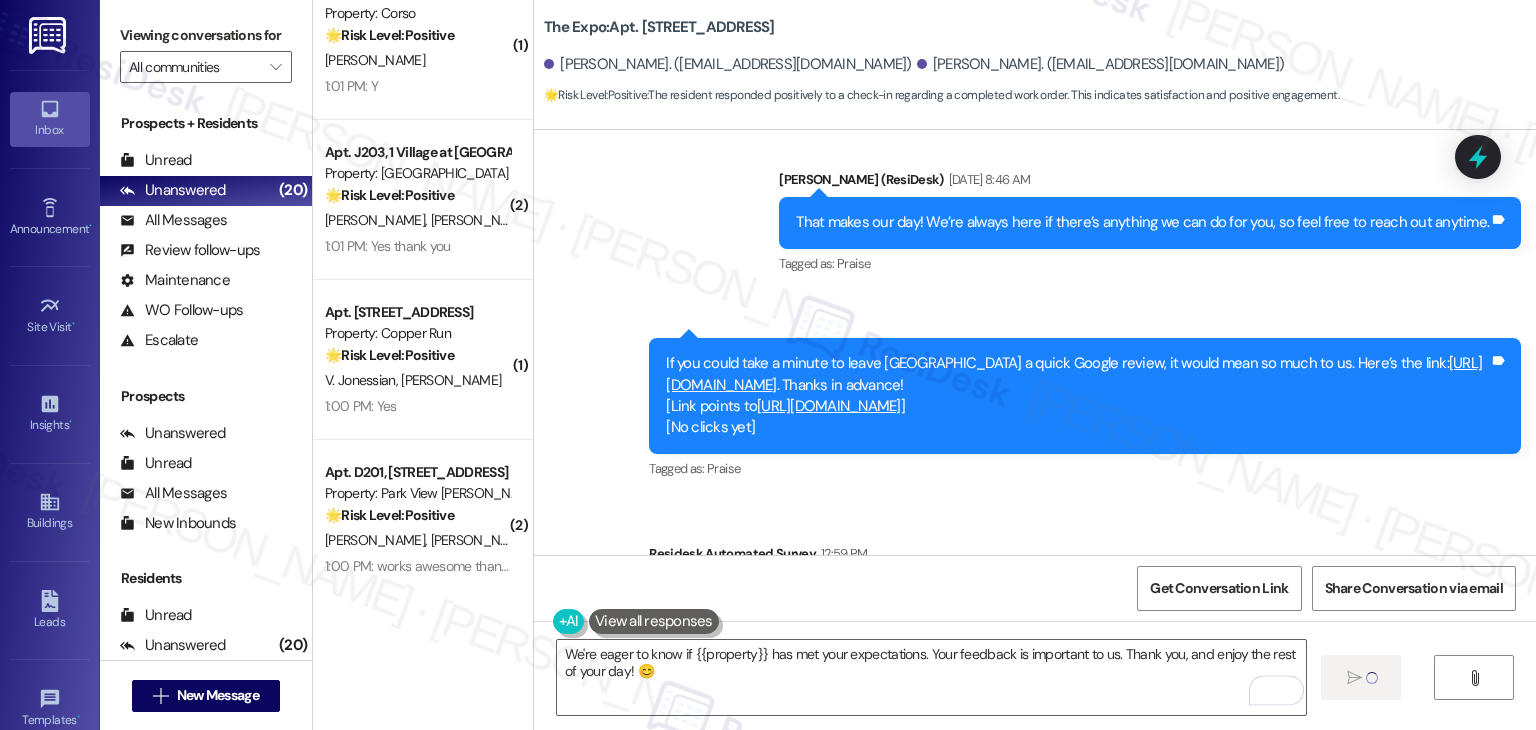 type 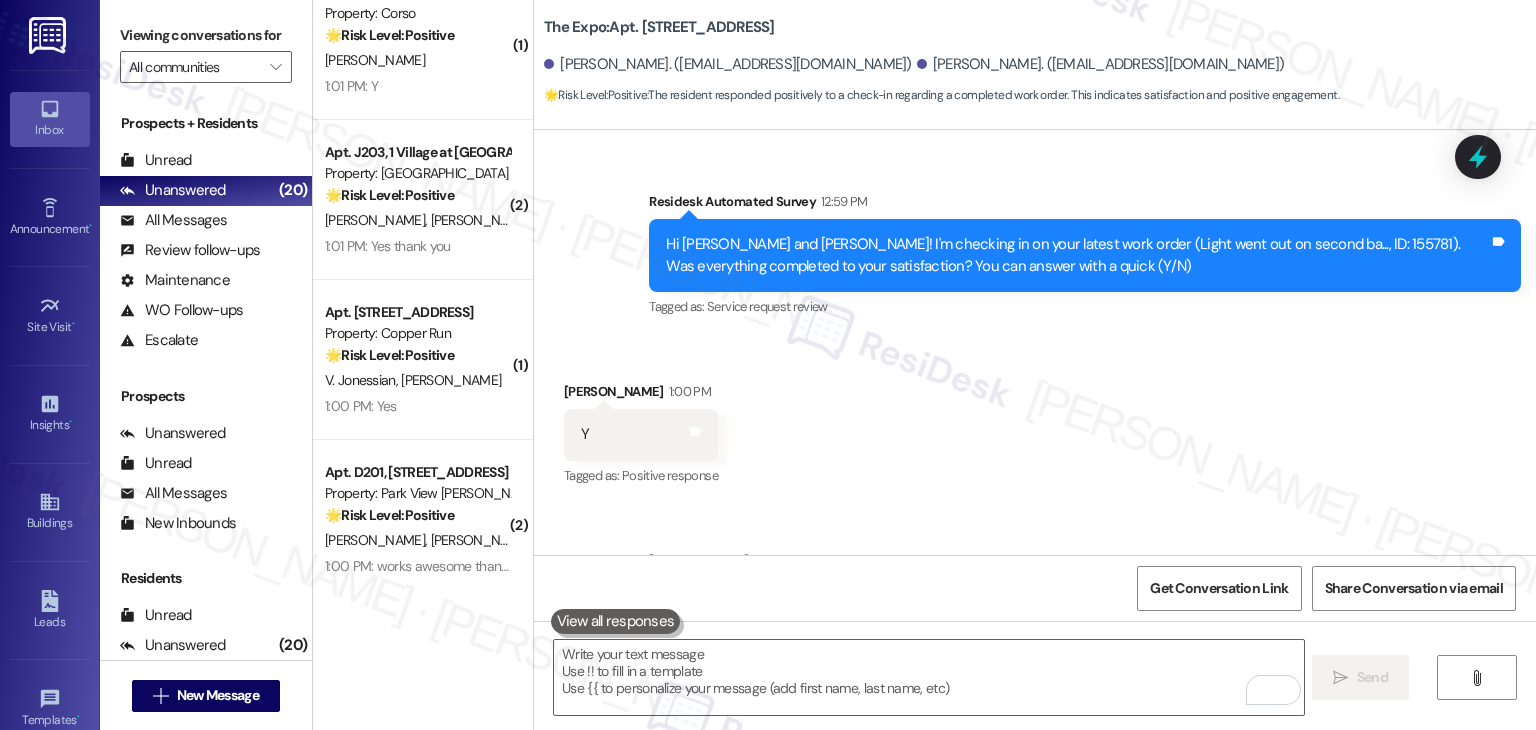 scroll, scrollTop: 2160, scrollLeft: 0, axis: vertical 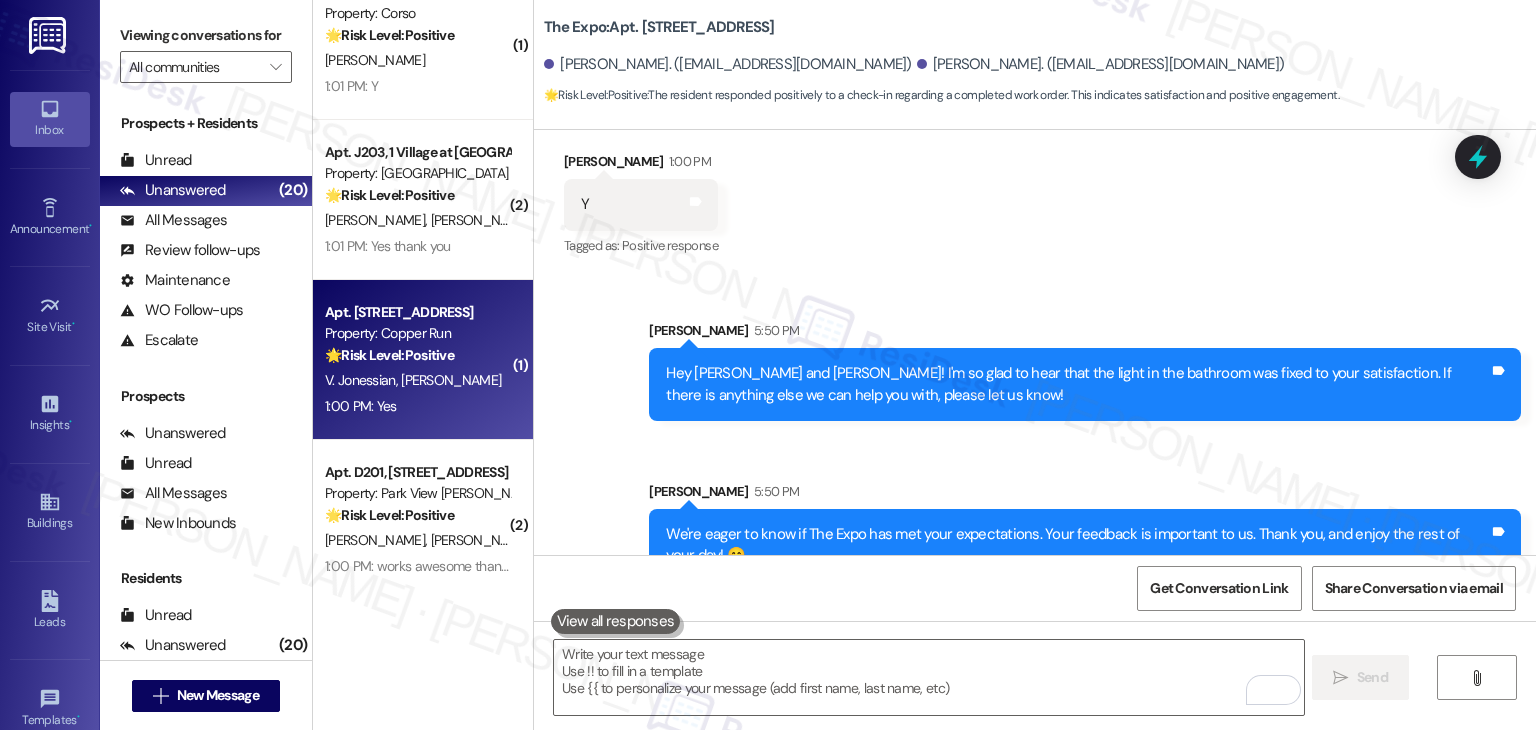 click on "1:00 PM: Yes 1:00 PM: Yes" at bounding box center (417, 406) 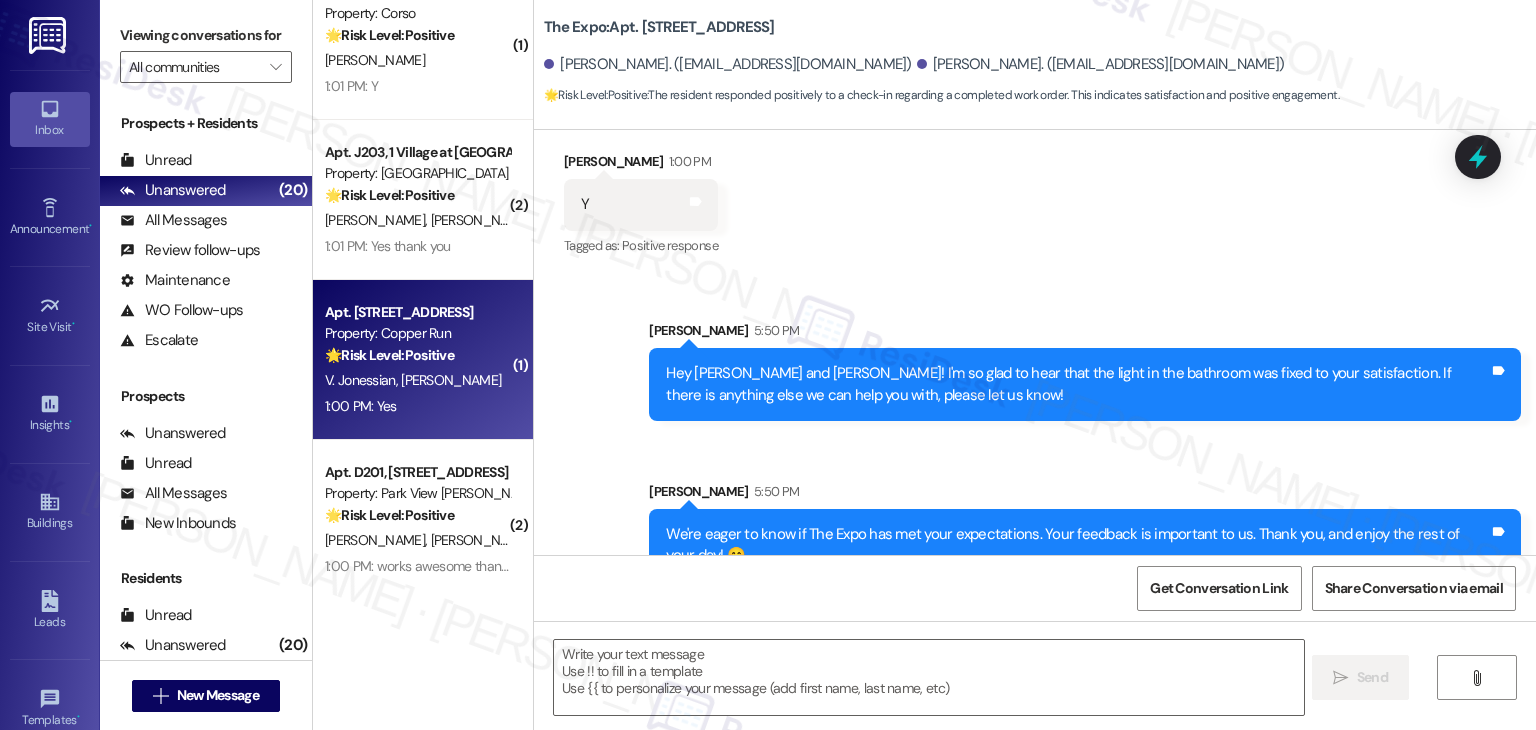 type on "Fetching suggested responses. Please feel free to read through the conversation in the meantime." 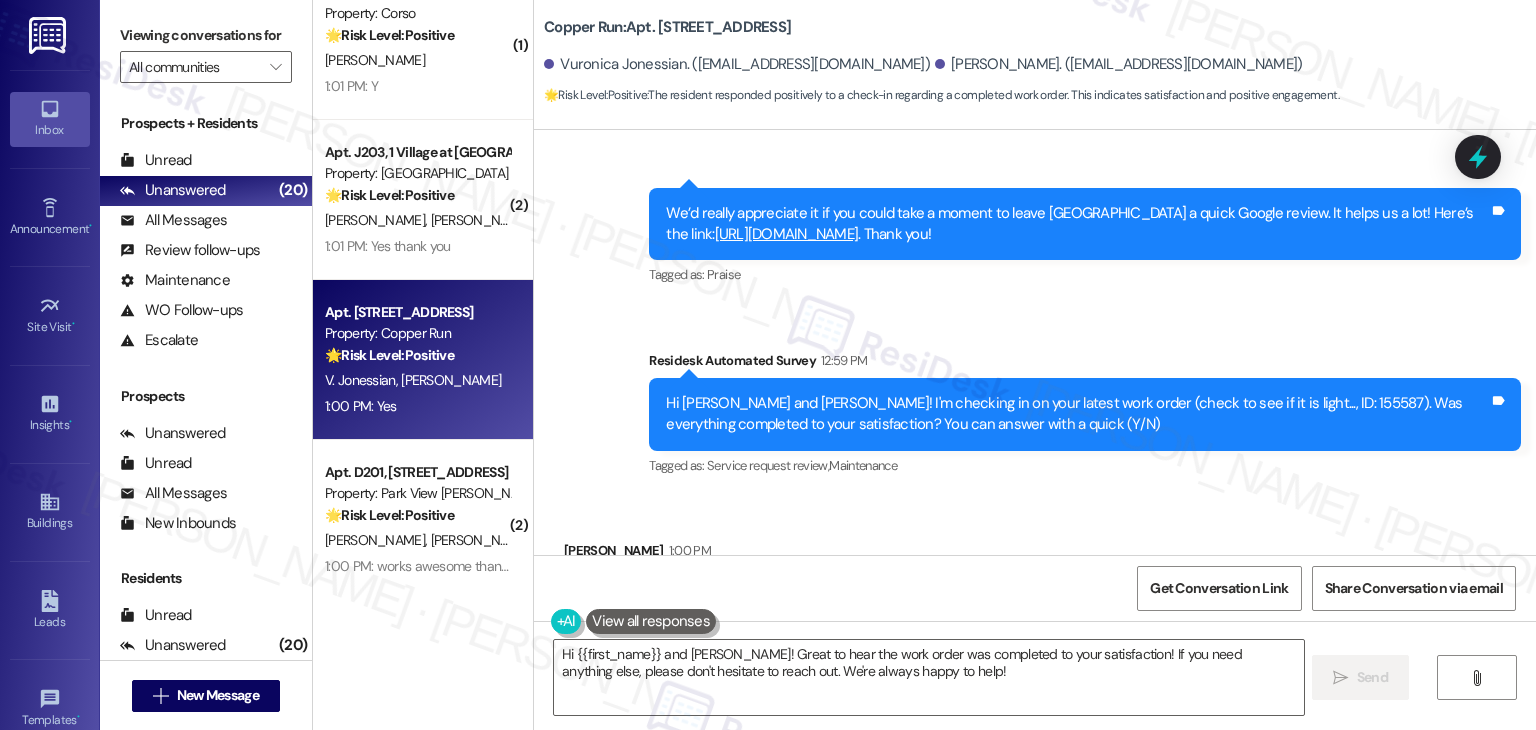 scroll, scrollTop: 2909, scrollLeft: 0, axis: vertical 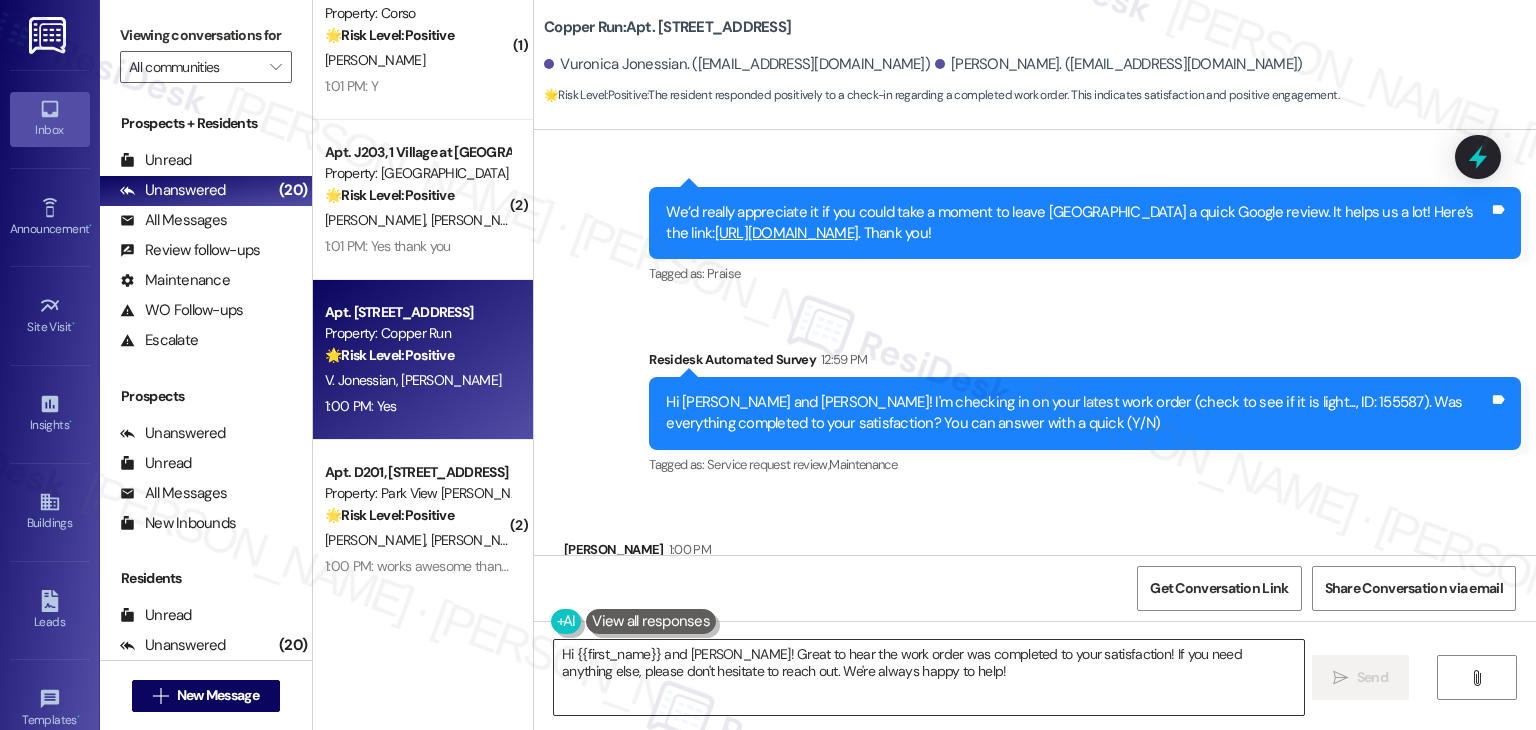 click on "Hi {{first_name}} and [PERSON_NAME]! Great to hear the work order was completed to your satisfaction! If you need anything else, please don't hesitate to reach out. We're always happy to help!" at bounding box center [928, 677] 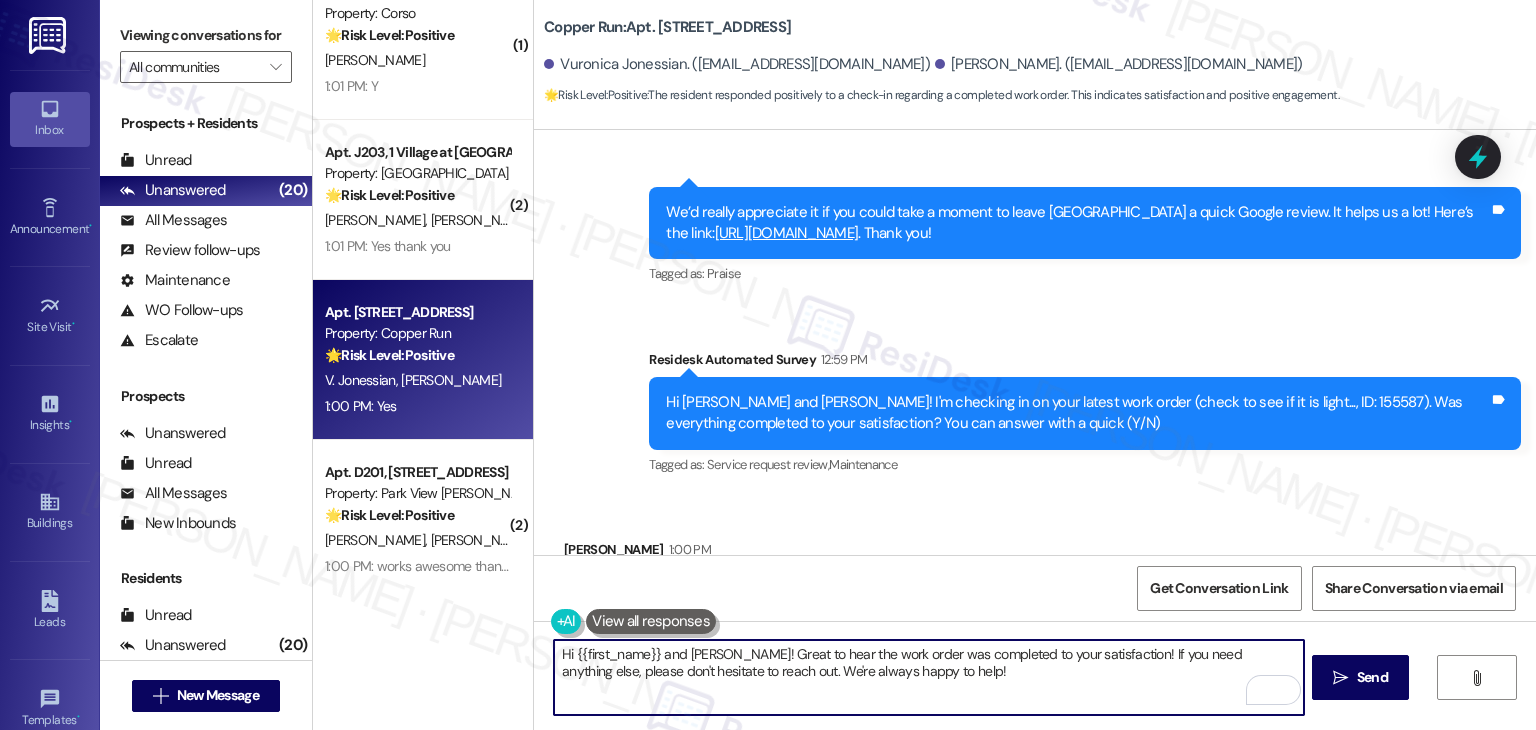 click on "Hi {{first_name}} and [PERSON_NAME]! Great to hear the work order was completed to your satisfaction! If you need anything else, please don't hesitate to reach out. We're always happy to help!" at bounding box center [928, 677] 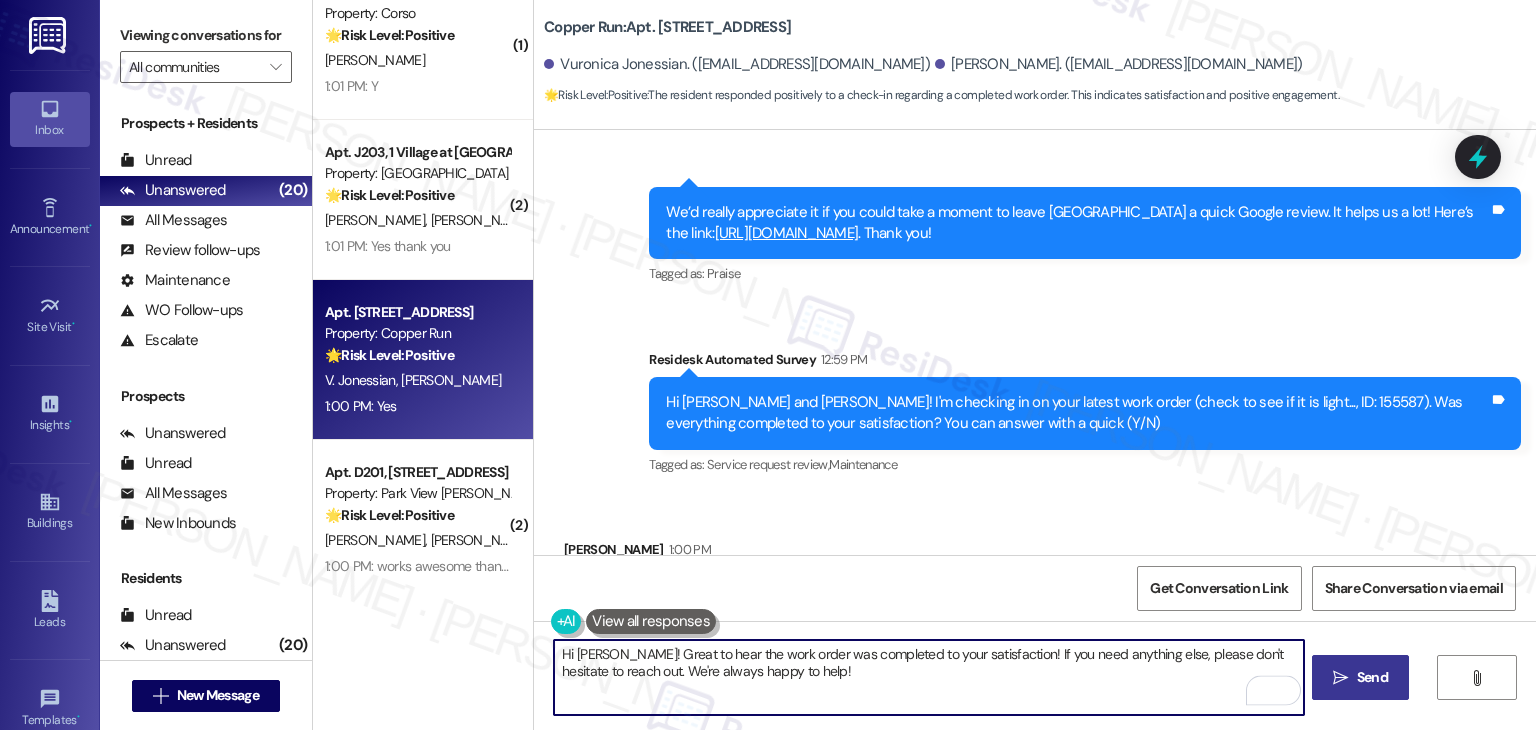 type on "Hi [PERSON_NAME]! Great to hear the work order was completed to your satisfaction! If you need anything else, please don't hesitate to reach out. We're always happy to help!" 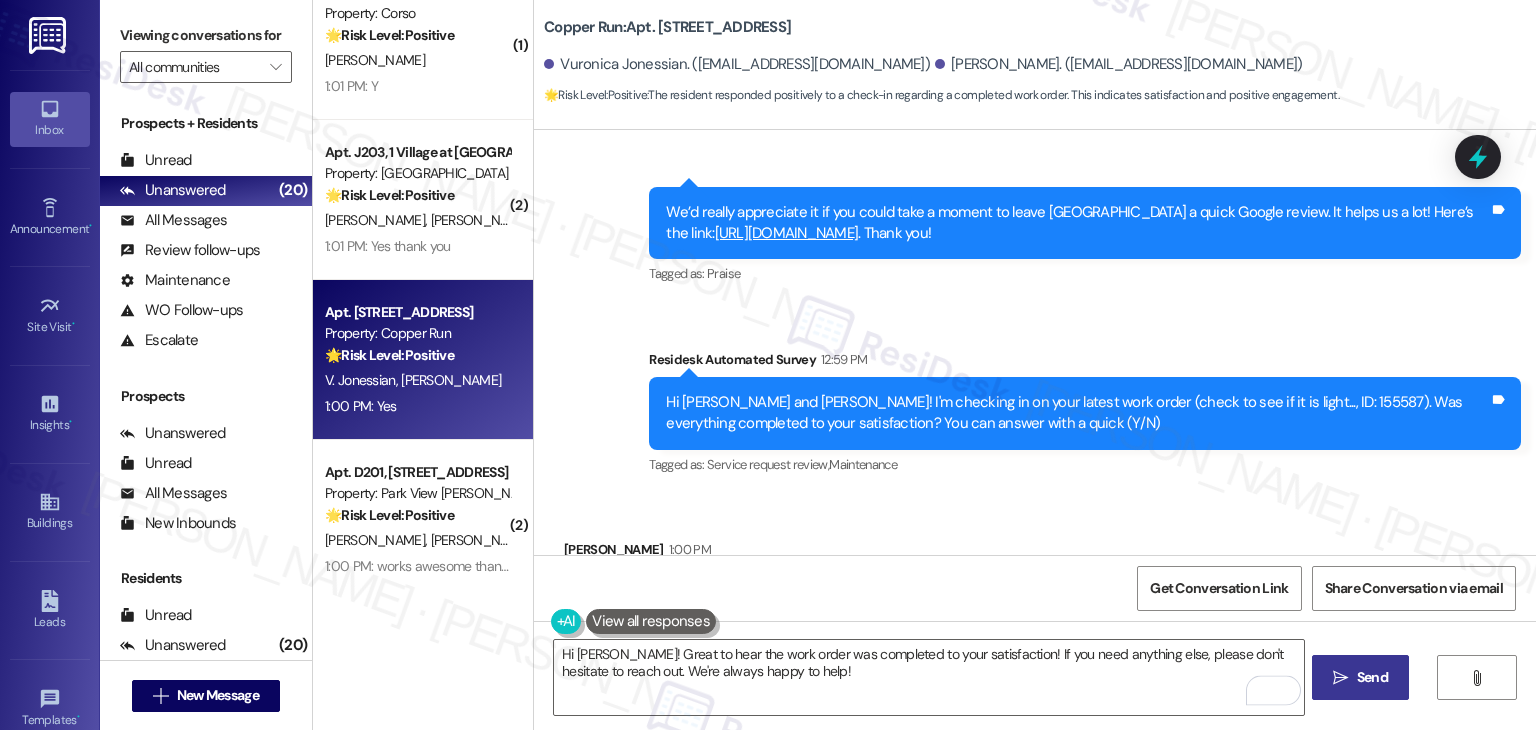 click on "Send" at bounding box center [1372, 677] 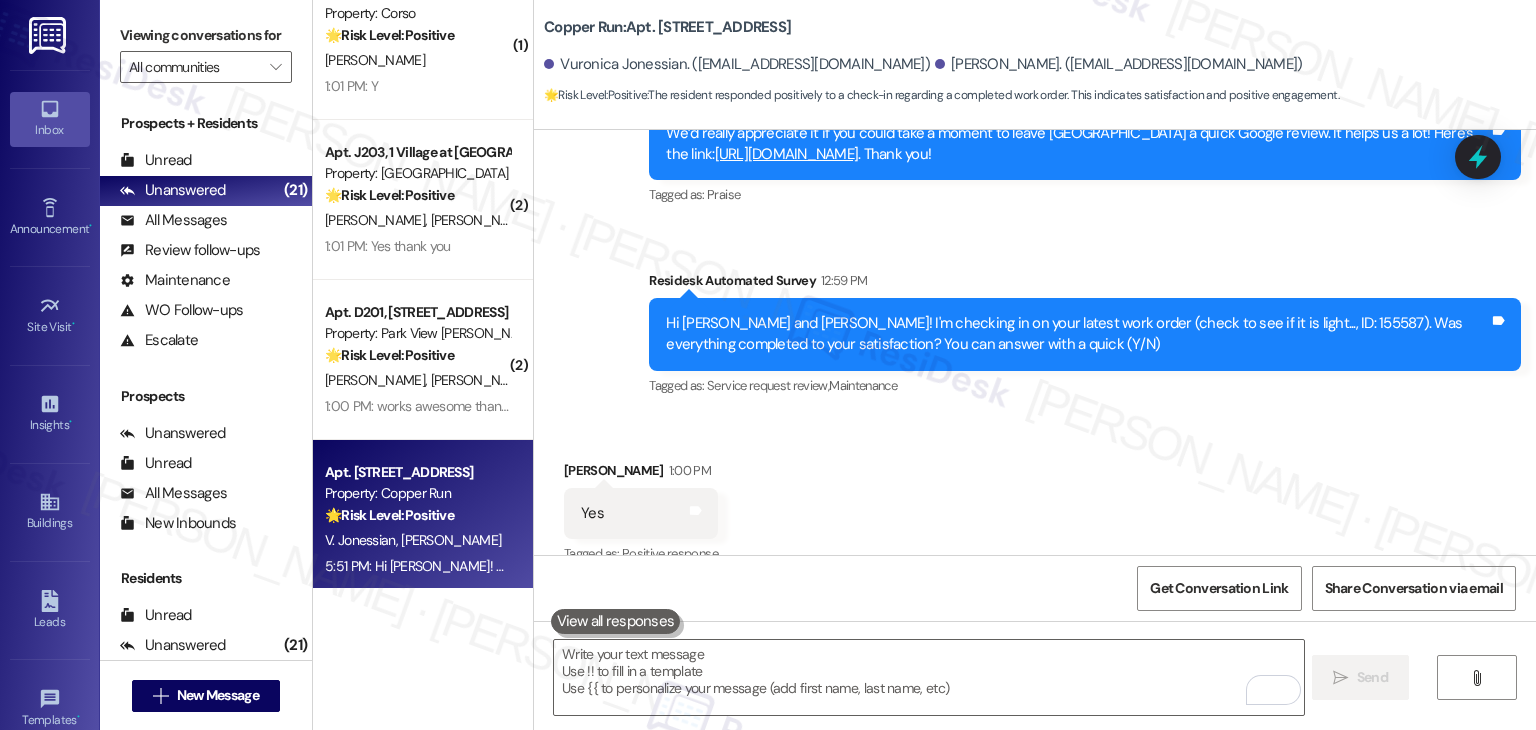 scroll, scrollTop: 3070, scrollLeft: 0, axis: vertical 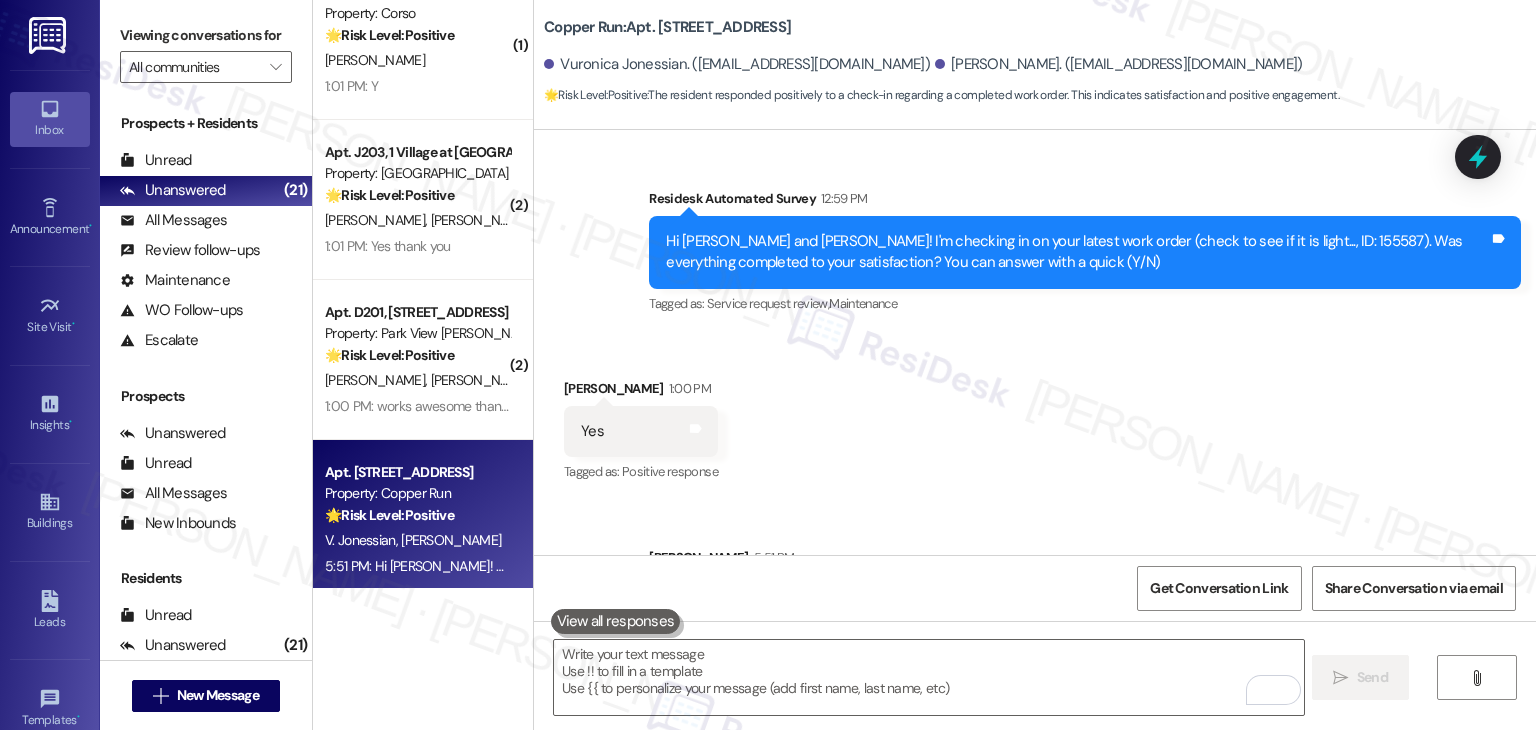 click on "Received via SMS [PERSON_NAME] 1:00 PM Yes Tags and notes Tagged as:   Positive response Click to highlight conversations about Positive response" at bounding box center (1035, 417) 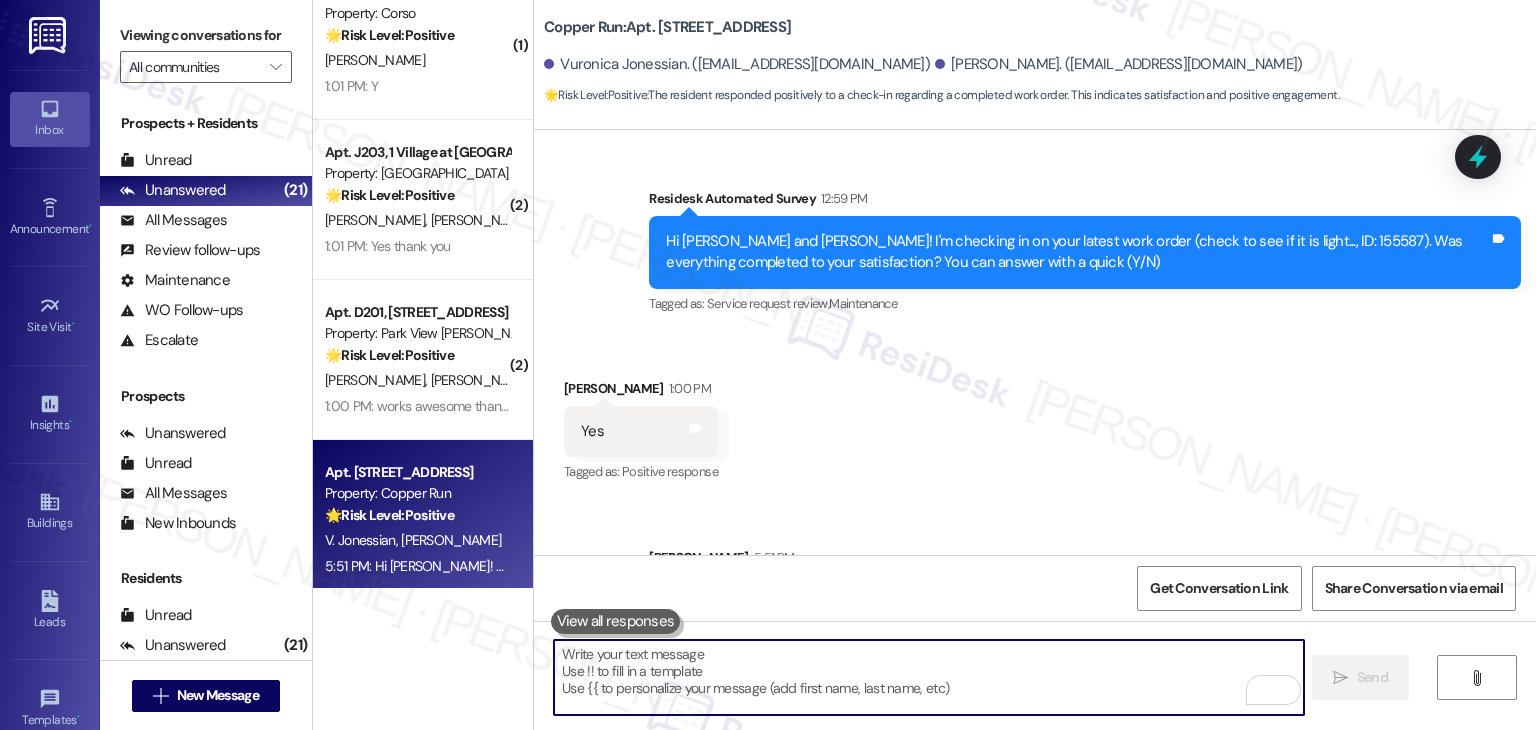 click at bounding box center [928, 677] 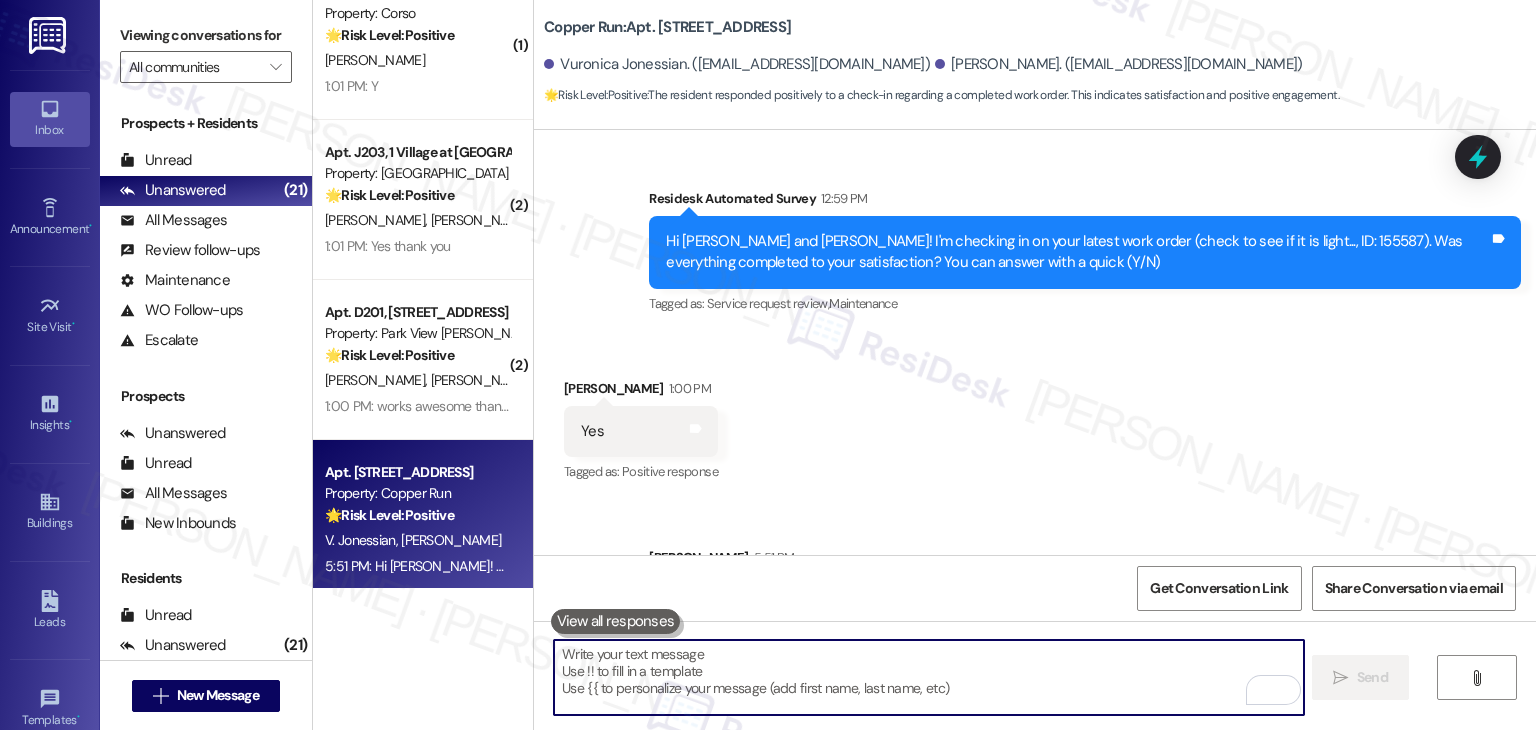 paste on "We're eager to know if {{property}} has met your expectations. Your feedback is important to us. Thank you, and enjoy the rest of your day! 😊" 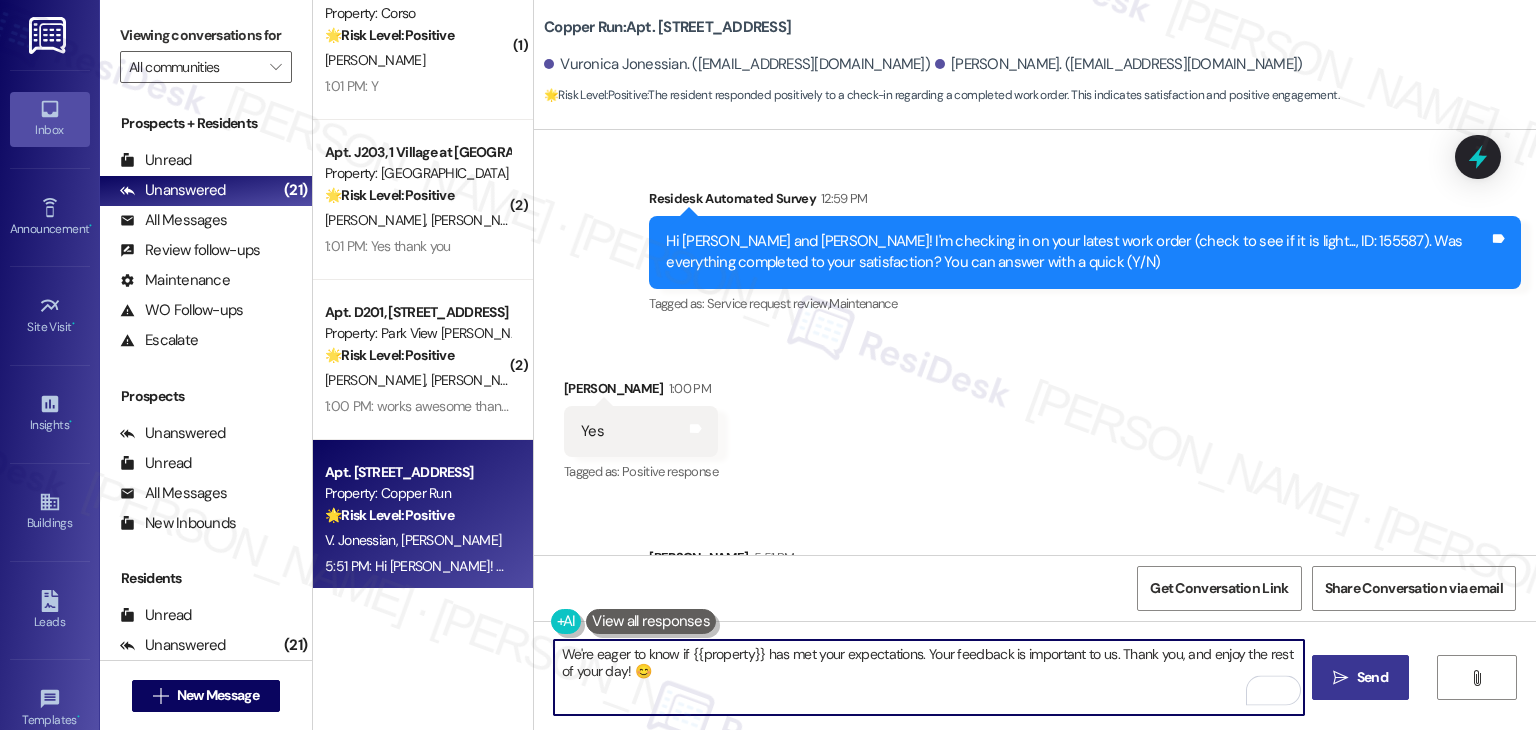 type on "We're eager to know if {{property}} has met your expectations. Your feedback is important to us. Thank you, and enjoy the rest of your day! 😊" 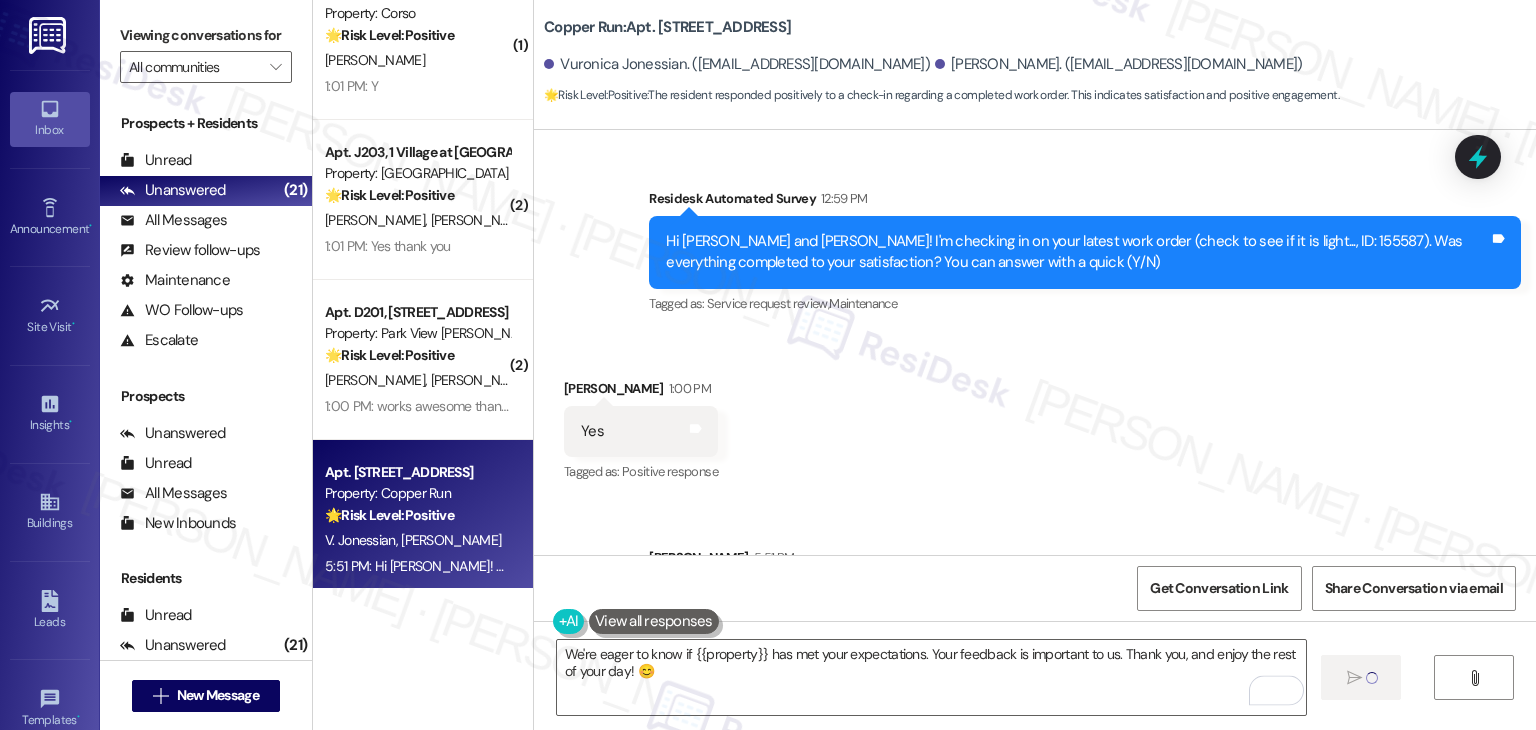 type 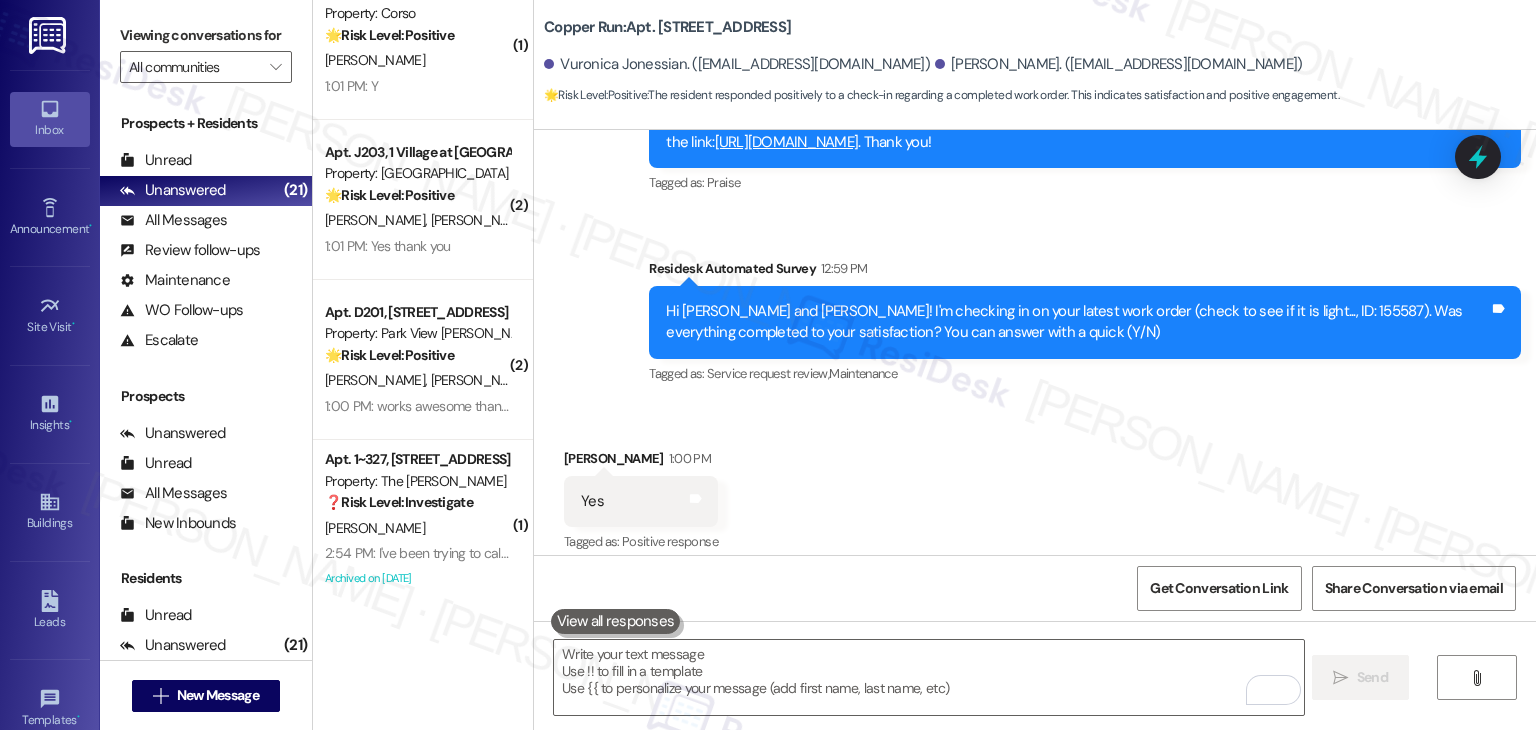 scroll, scrollTop: 3231, scrollLeft: 0, axis: vertical 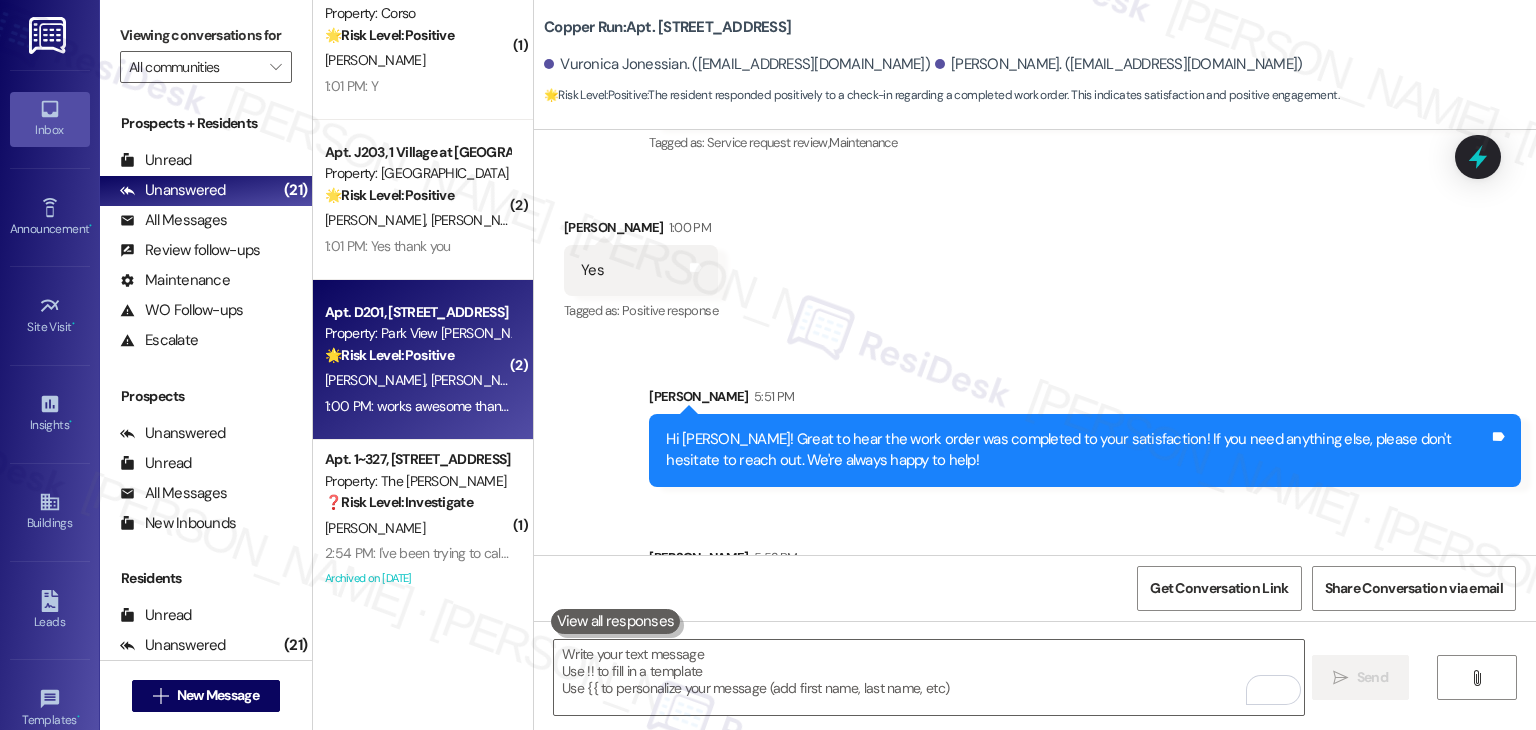 click on "[PERSON_NAME] [PERSON_NAME]" at bounding box center (417, 380) 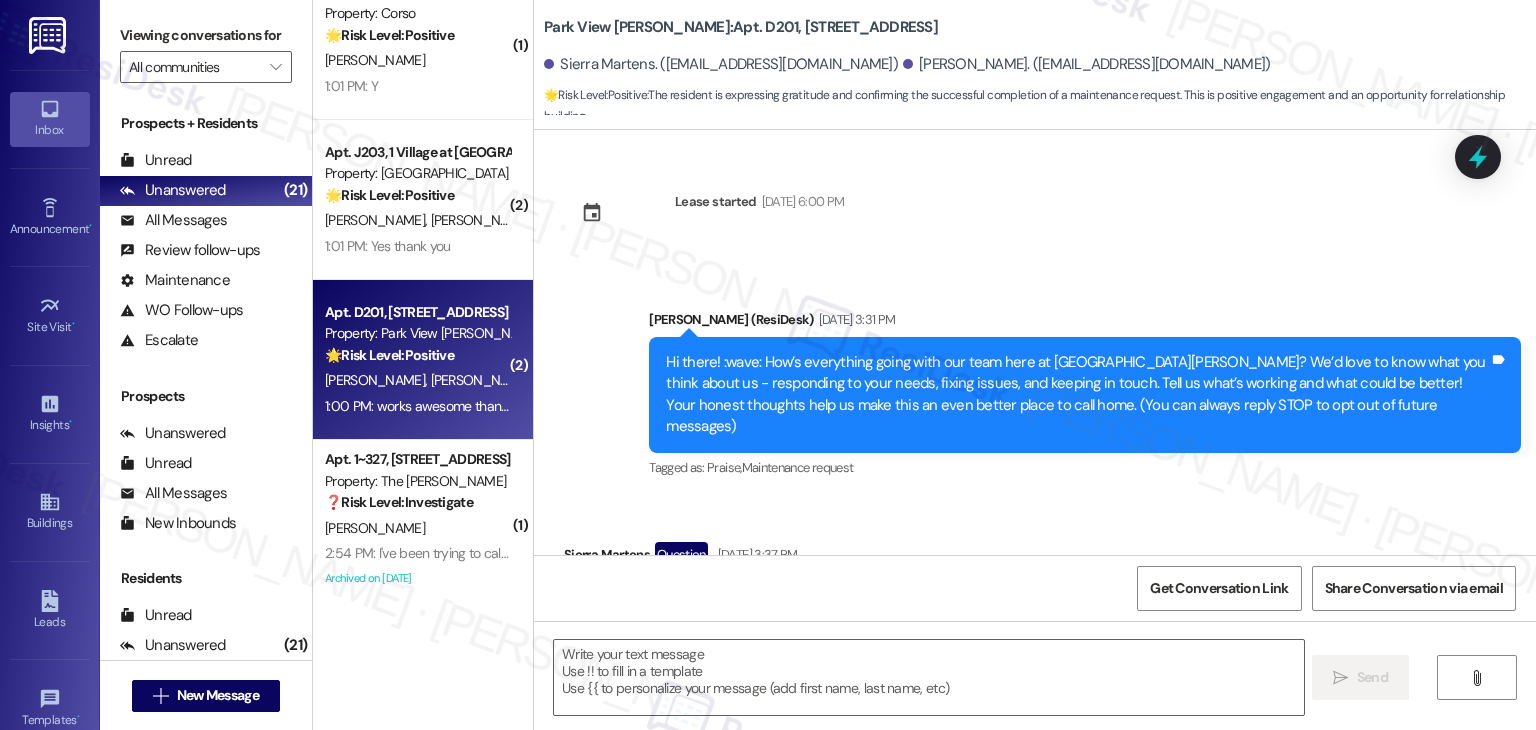 scroll, scrollTop: 6952, scrollLeft: 0, axis: vertical 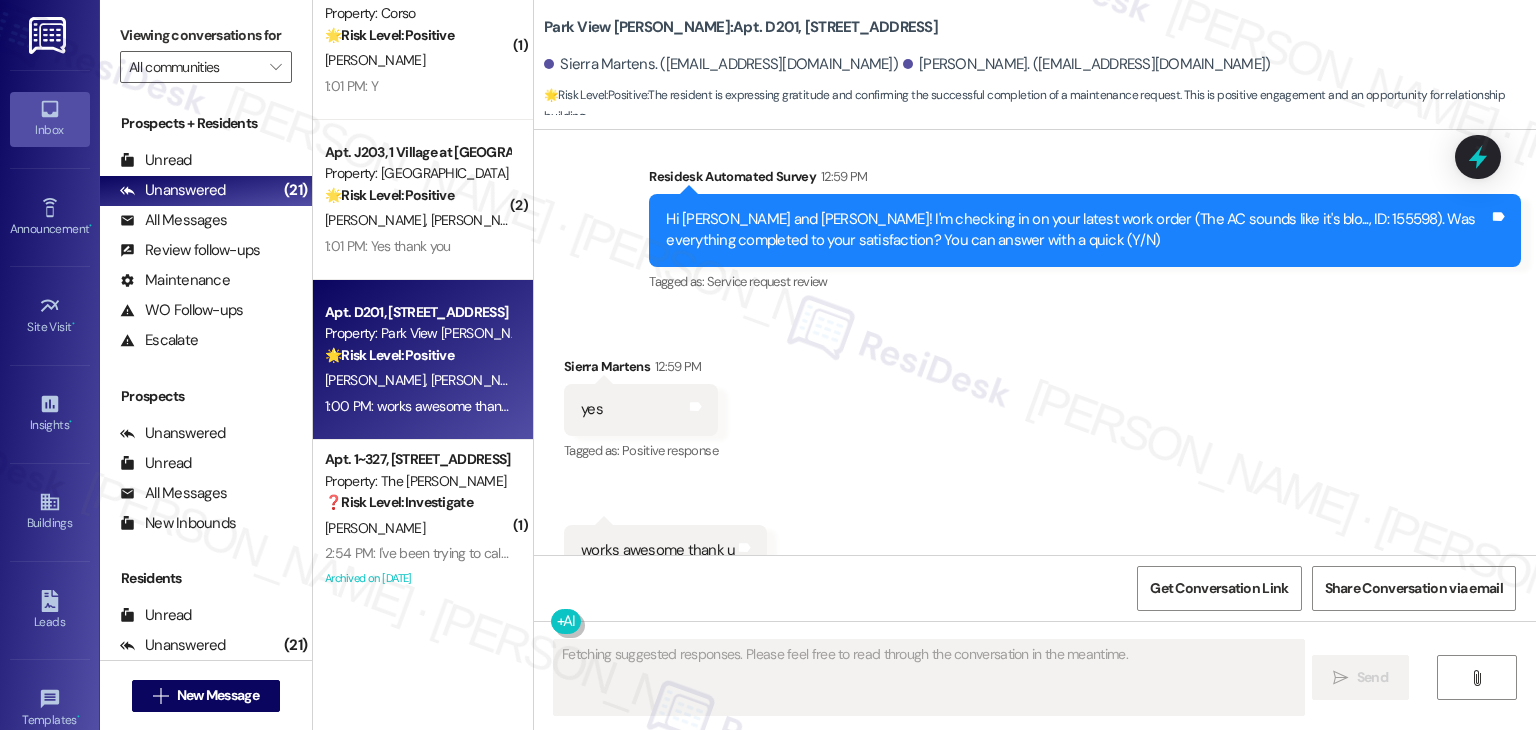 click on "Received via SMS [PERSON_NAME] 12:59 PM yes Tags and notes Tagged as:   Positive response Click to highlight conversations about Positive response Received via SMS 1:00 PM [PERSON_NAME] 1:00 PM works awesome thank u Tags and notes Tagged as:   Praise Click to highlight conversations about Praise" at bounding box center [1035, 466] 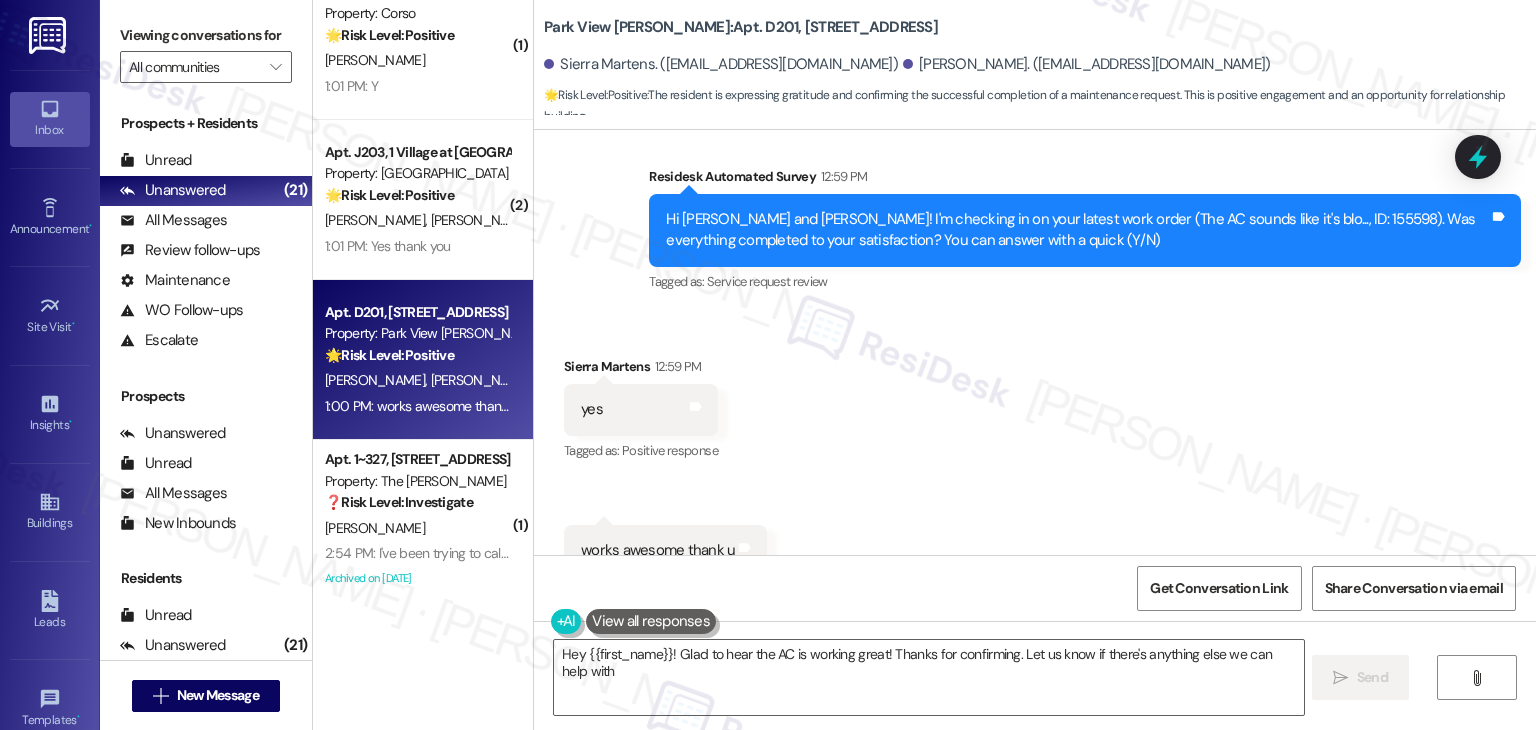 type on "Hey {{first_name}}! Glad to hear the AC is working great! Thanks for confirming. Let us know if there's anything else we can help with!" 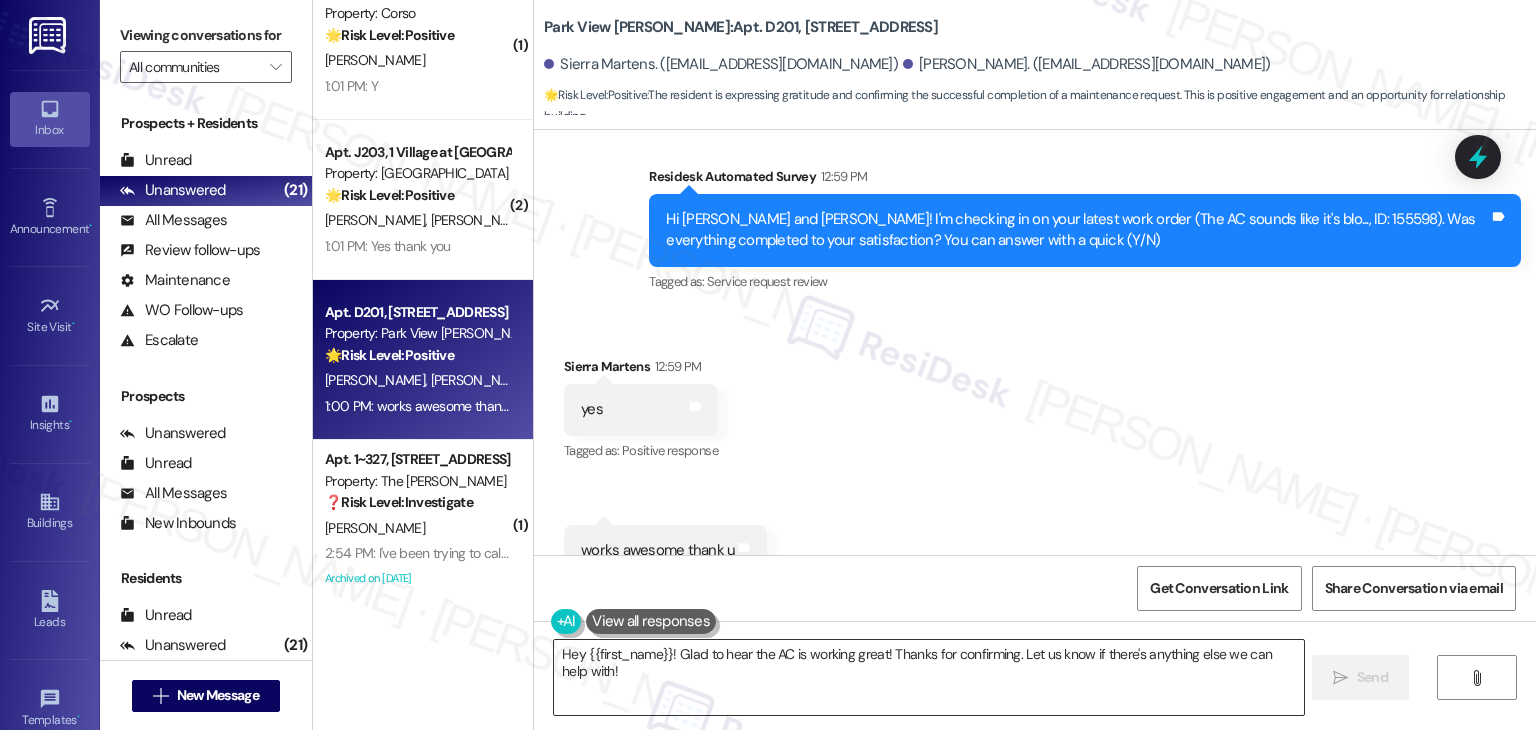 click on "Hey {{first_name}}! Glad to hear the AC is working great! Thanks for confirming. Let us know if there's anything else we can help with!" at bounding box center [928, 677] 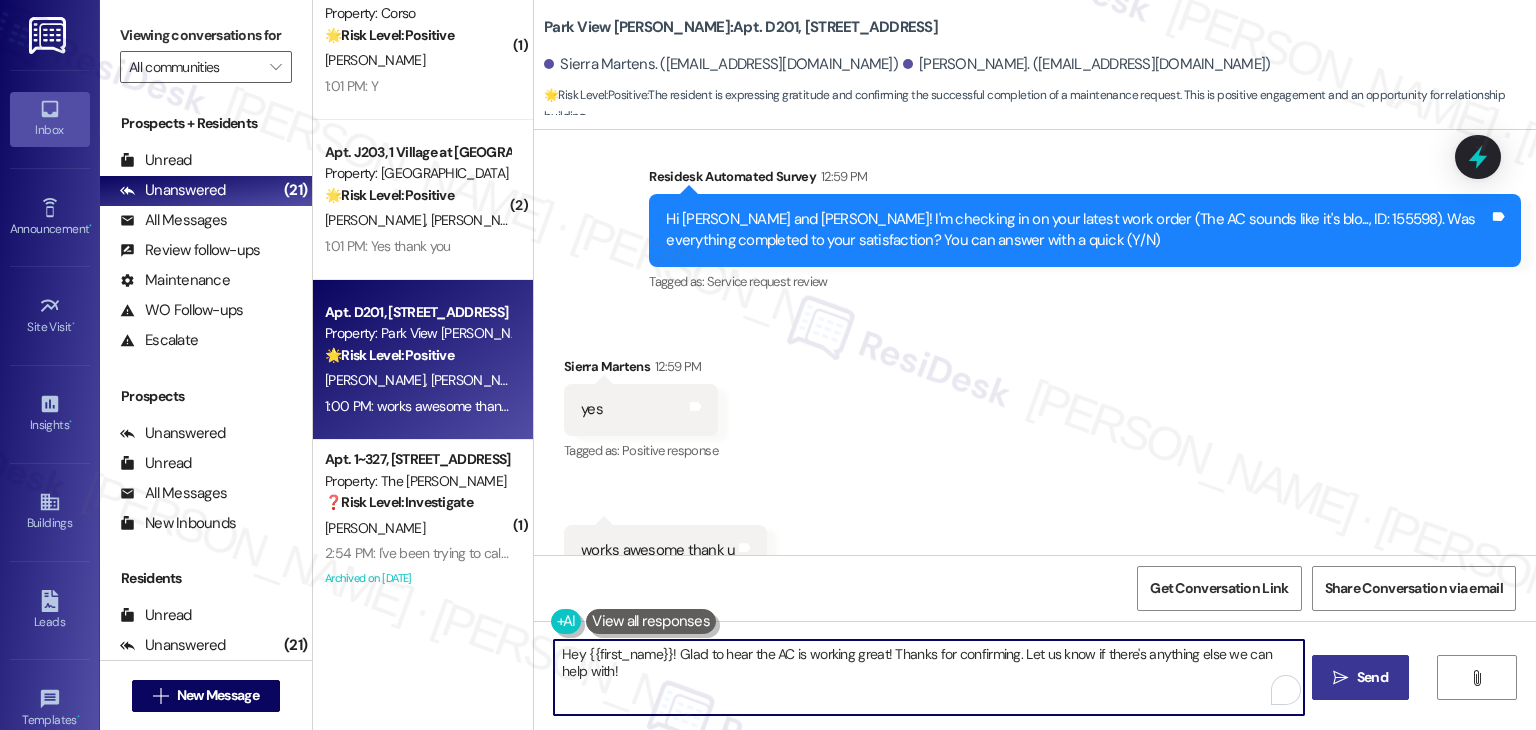 click on "Send" at bounding box center [1372, 677] 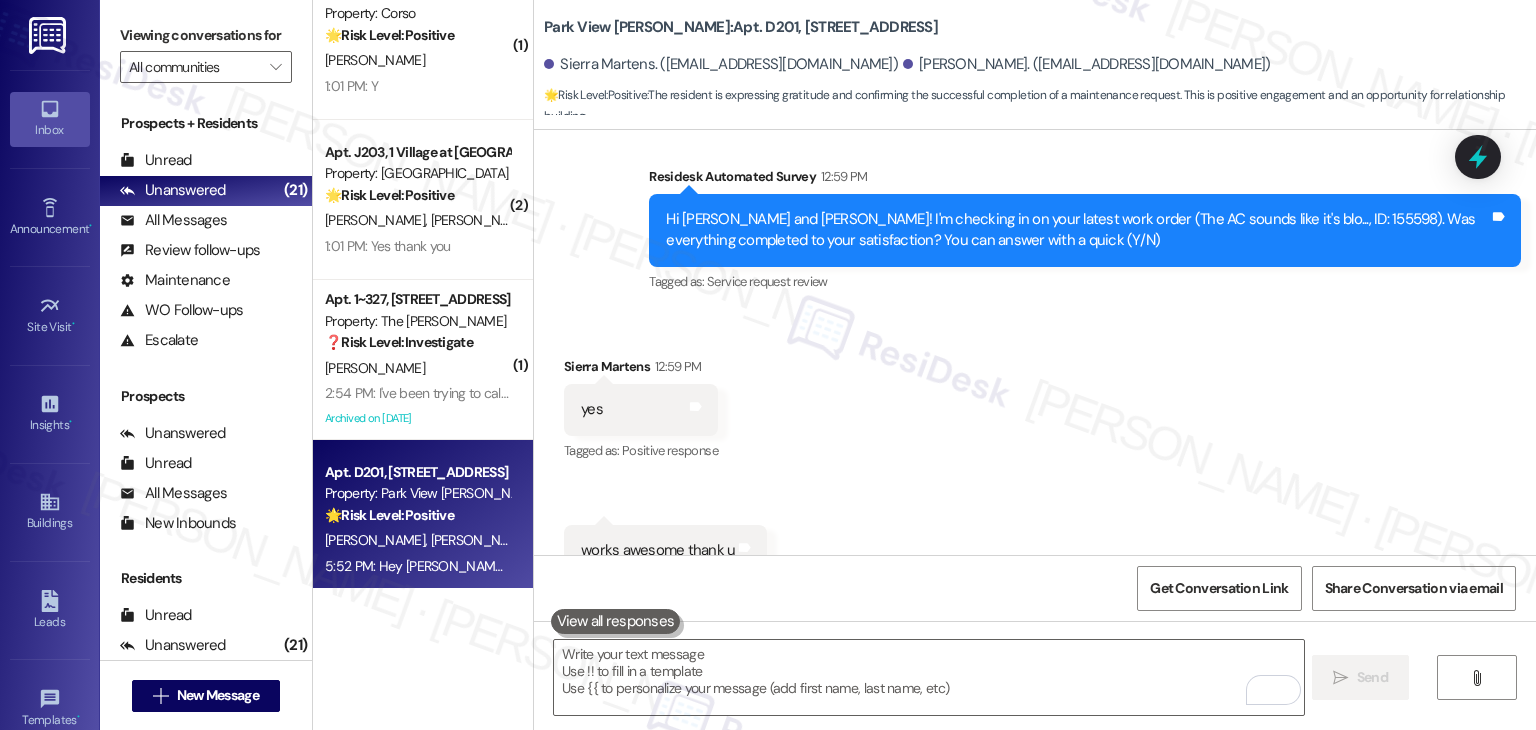 scroll, scrollTop: 7113, scrollLeft: 0, axis: vertical 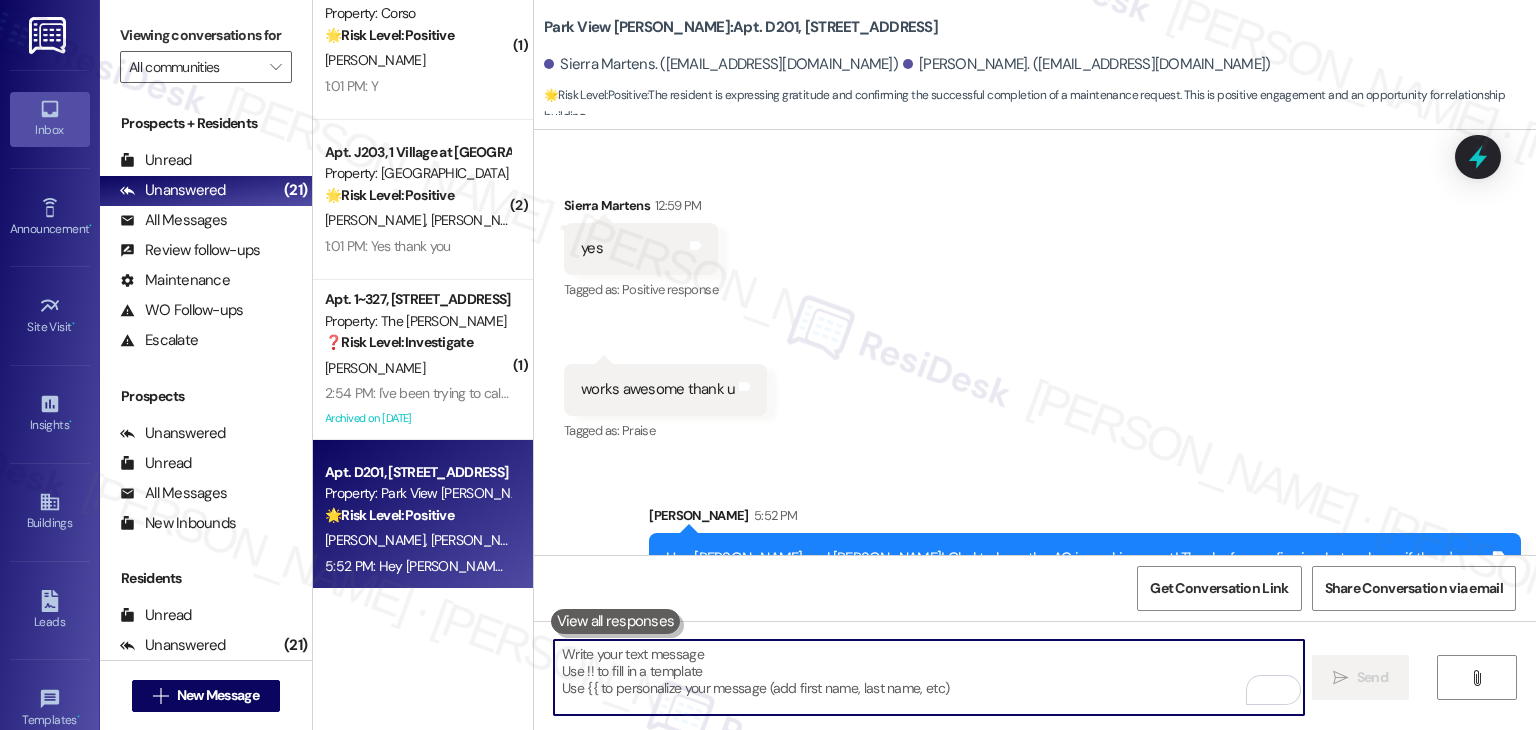 click at bounding box center (928, 677) 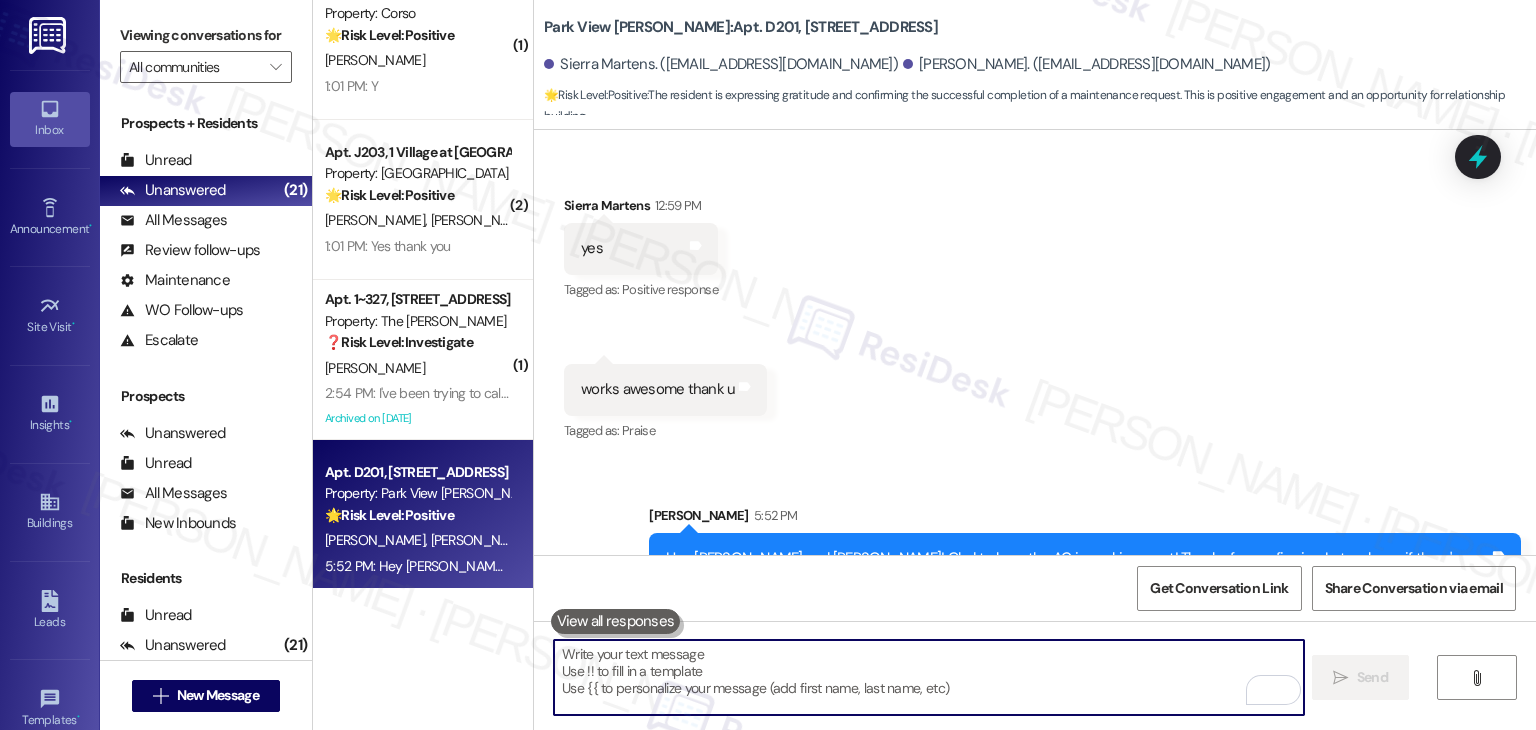 paste on "We're eager to know if {{property}} has met your expectations. Your feedback is important to us. Thank you, and enjoy the rest of your day! 😊" 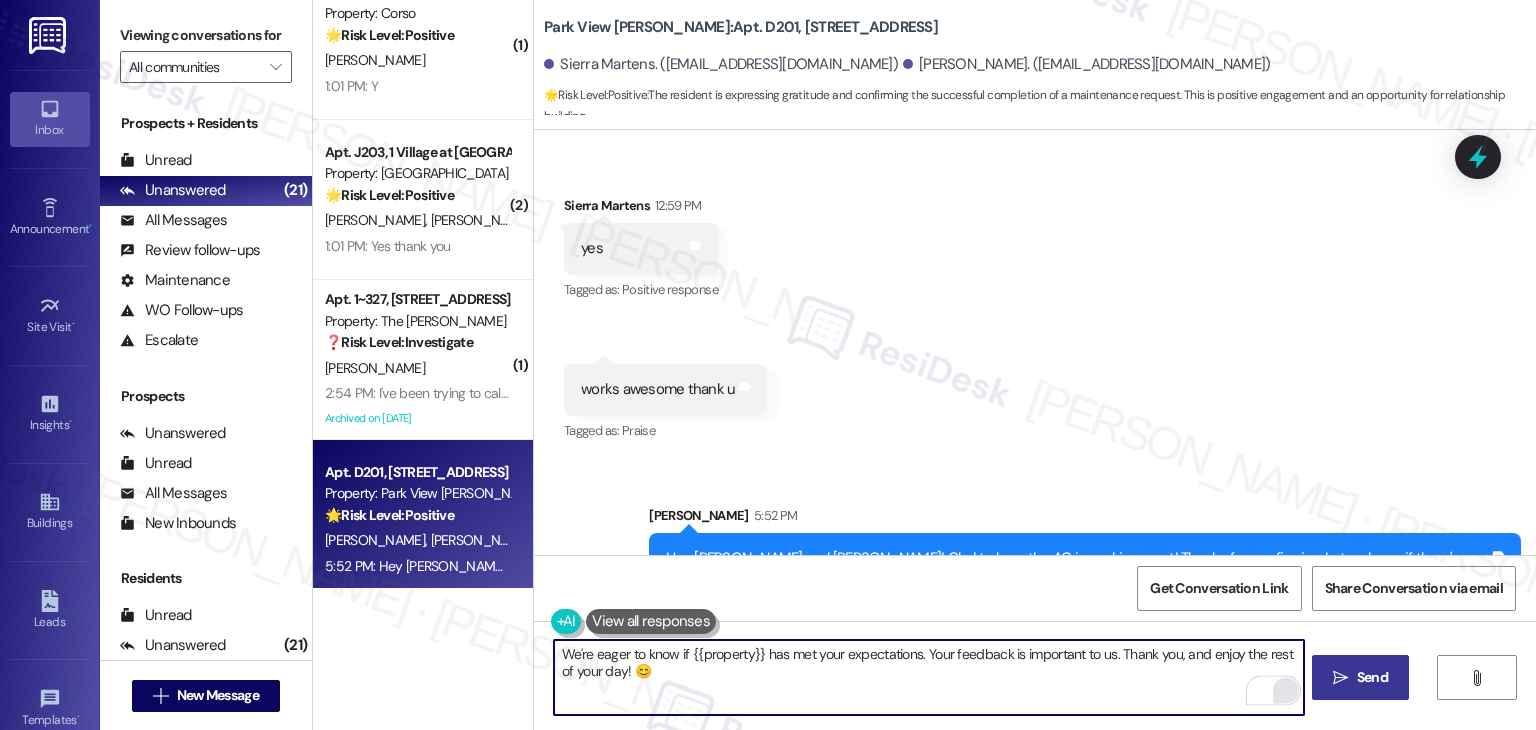 type on "We're eager to know if {{property}} has met your expectations. Your feedback is important to us. Thank you, and enjoy the rest of your day! 😊" 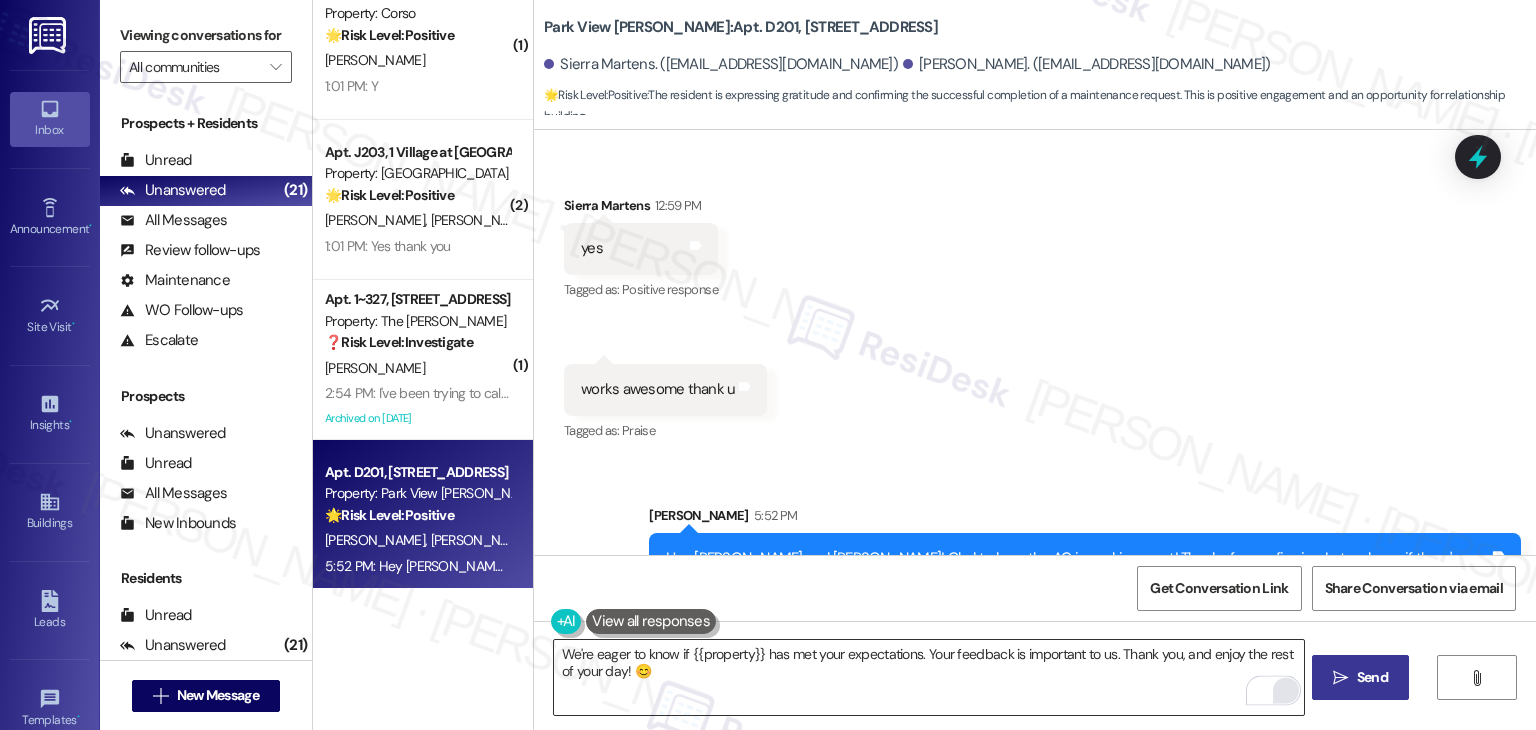 click on "Send" at bounding box center (1372, 677) 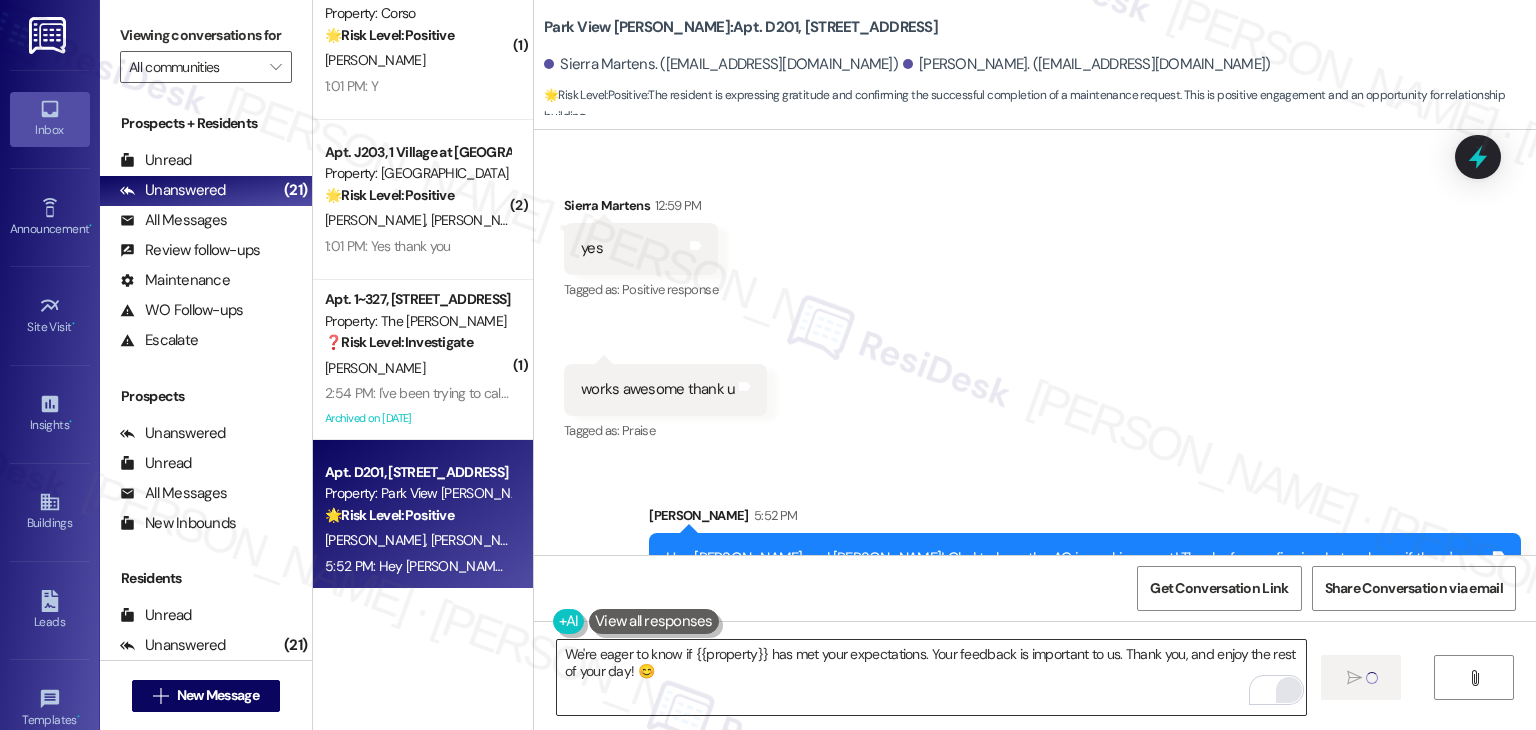 type 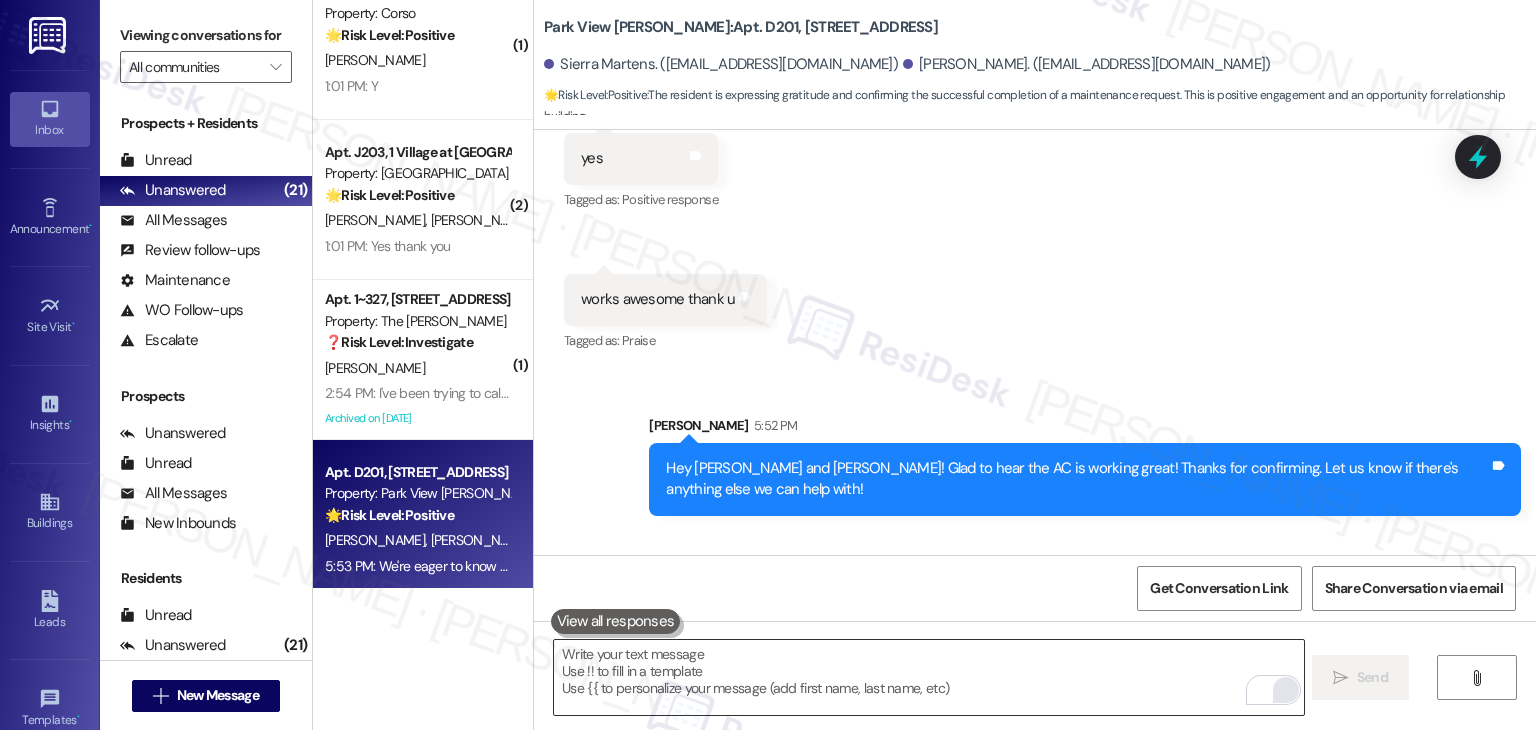 scroll, scrollTop: 7274, scrollLeft: 0, axis: vertical 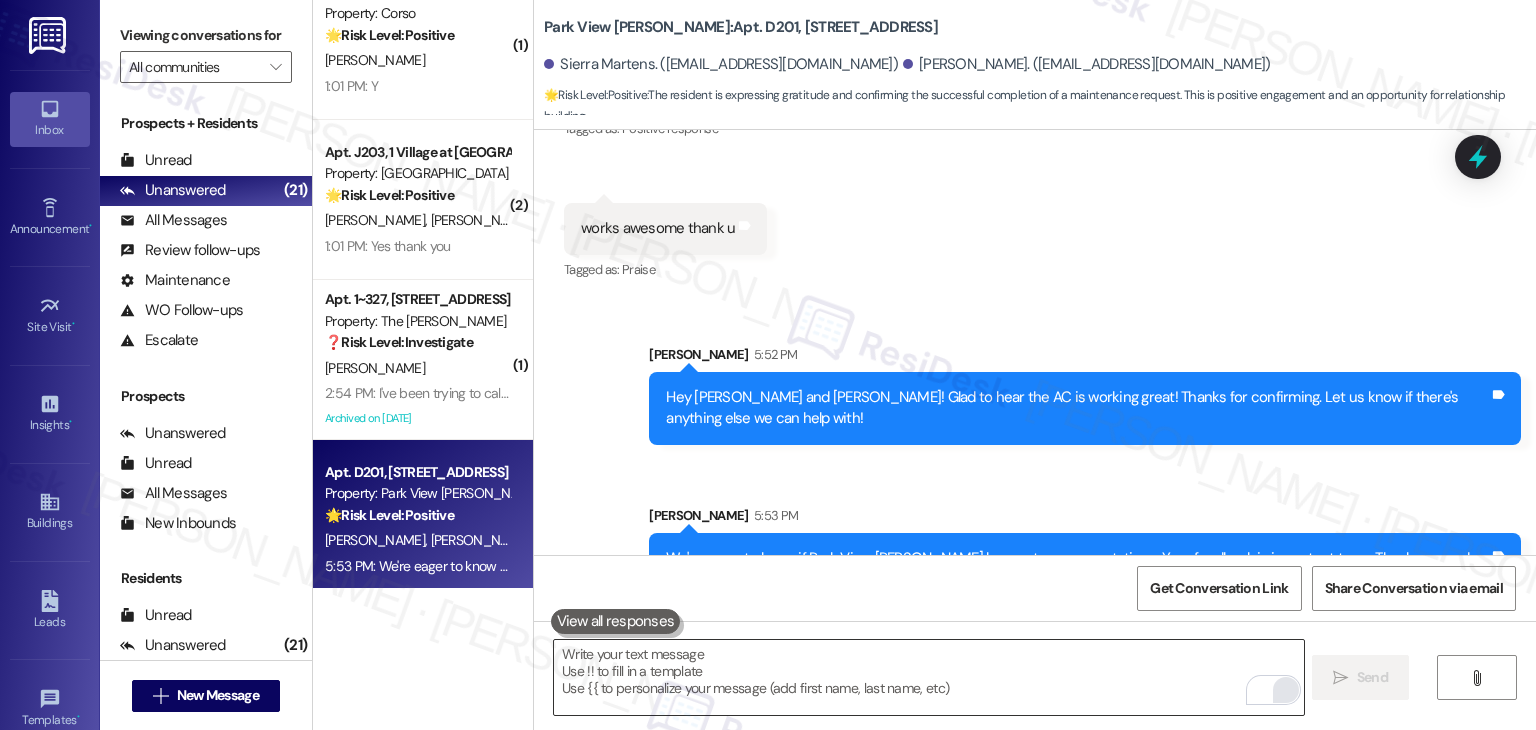 click on "[PERSON_NAME] 5:53 PM" at bounding box center (1085, 519) 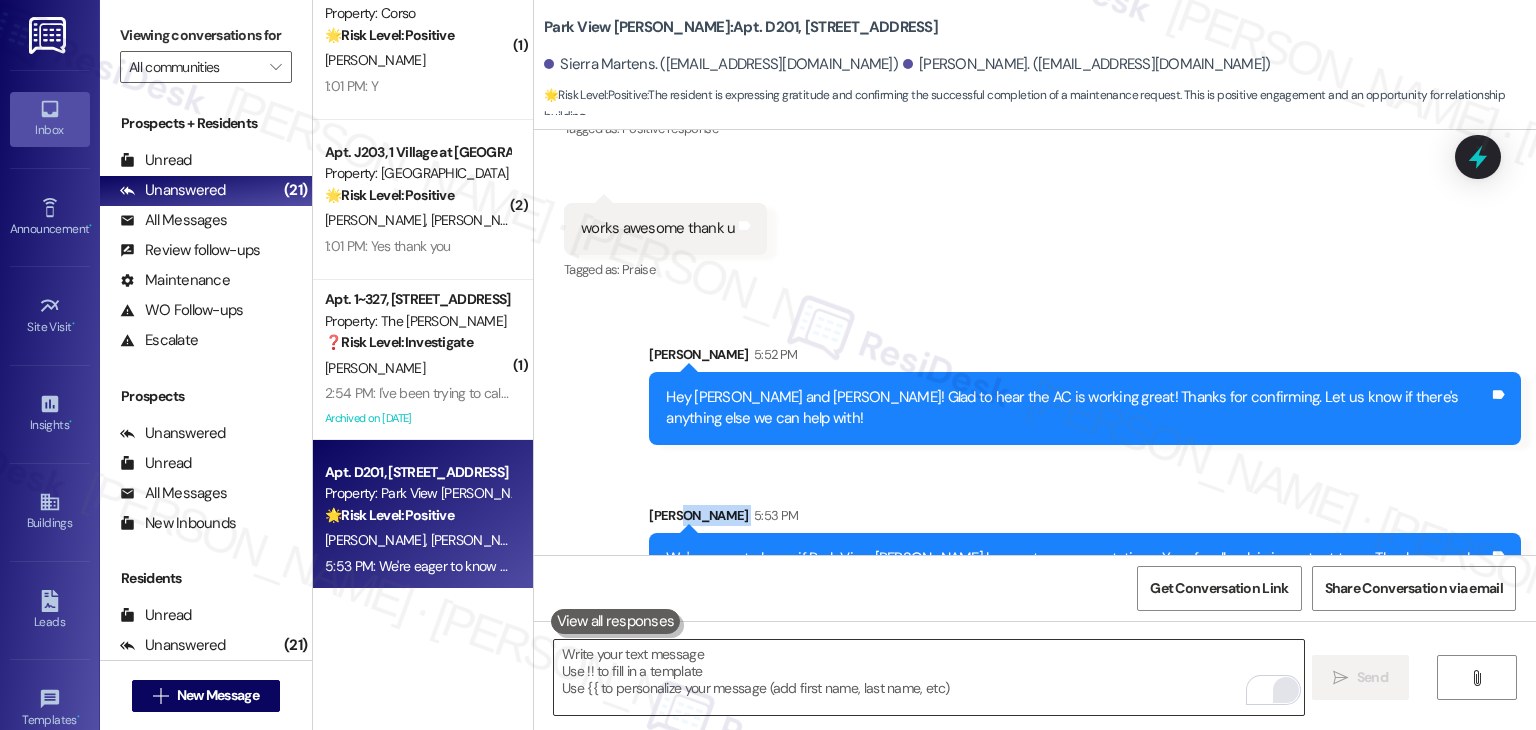 click on "[PERSON_NAME] 5:53 PM" at bounding box center [1085, 519] 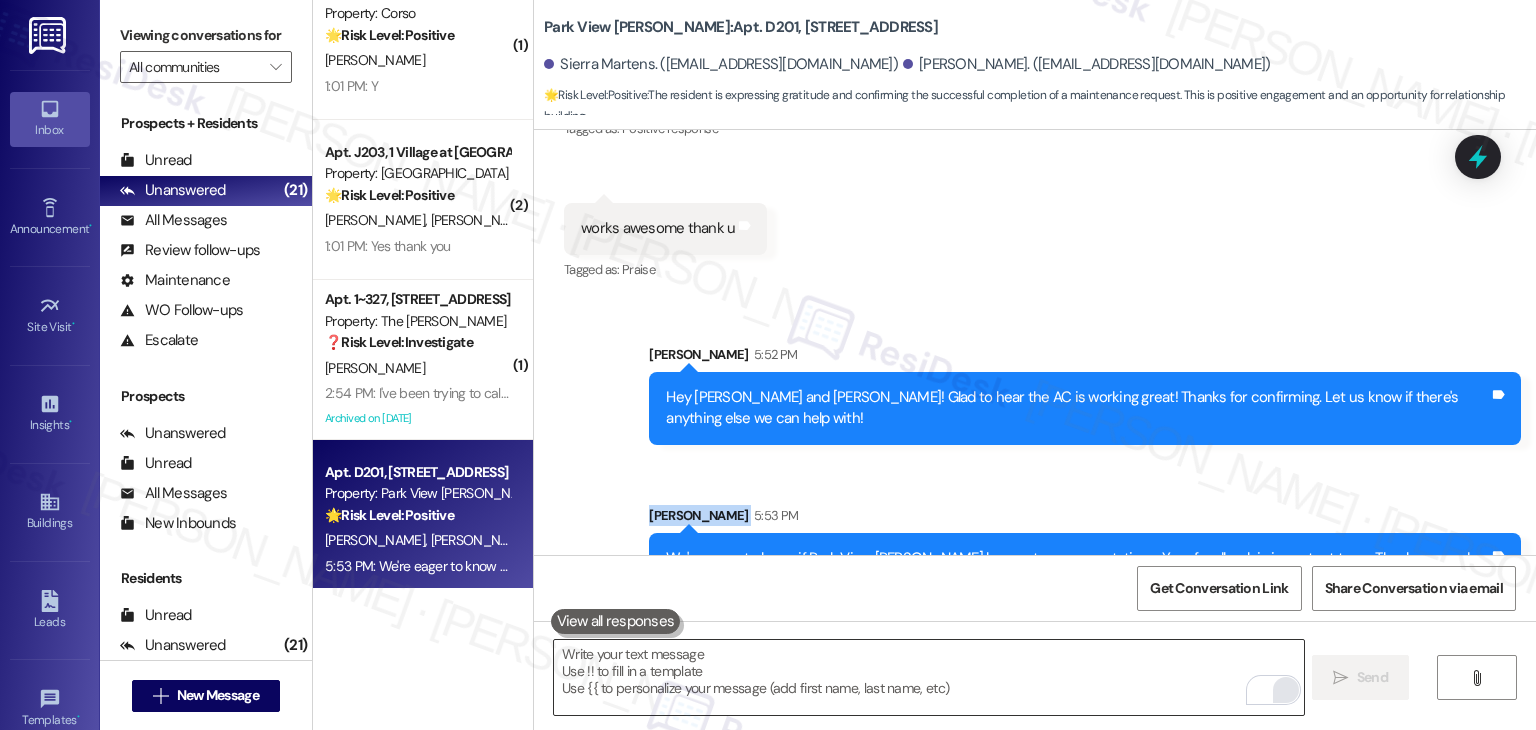 click on "[PERSON_NAME] 5:53 PM" at bounding box center [1085, 519] 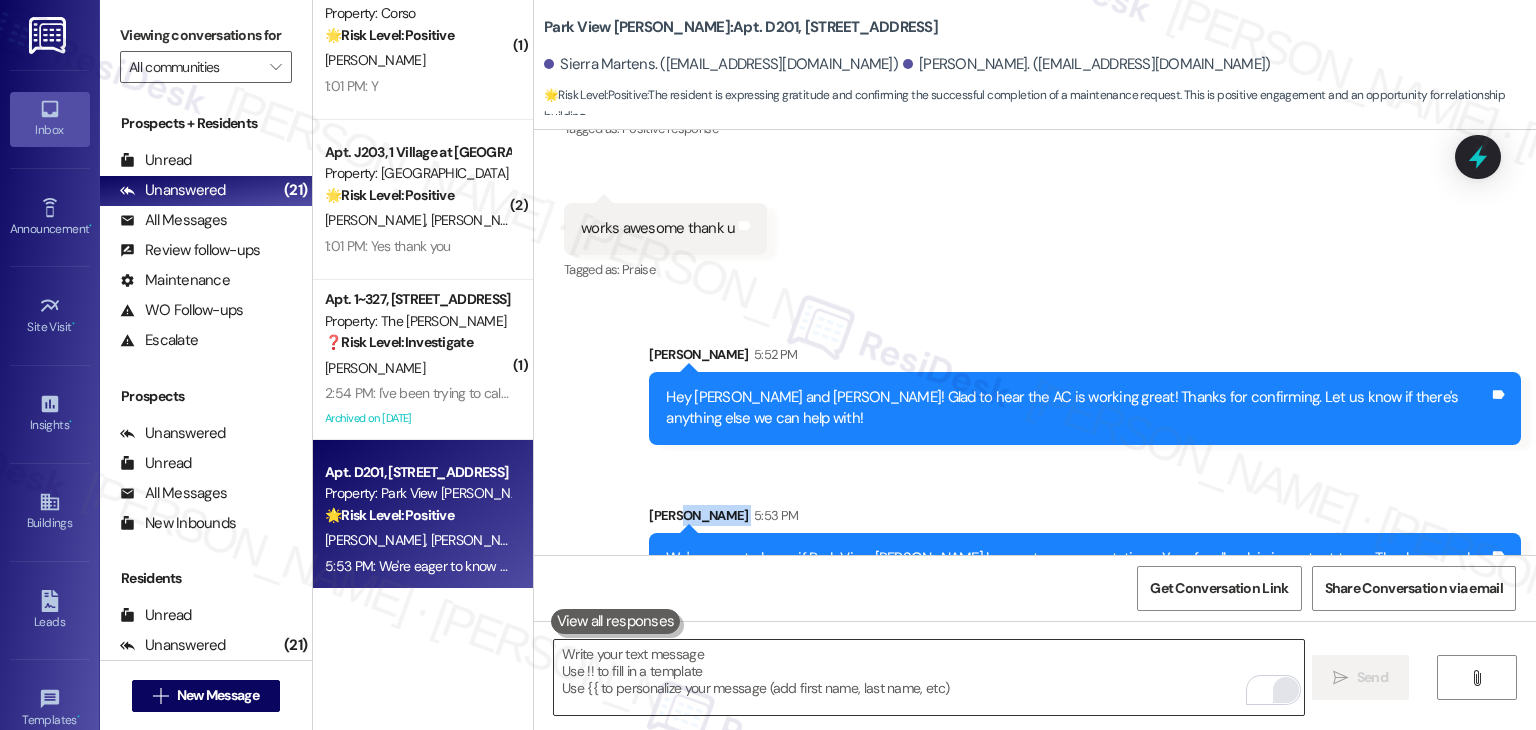 click on "Sent via SMS [PERSON_NAME] 5:52 PM Hey [PERSON_NAME] and [PERSON_NAME]! Glad to hear the AC is working great! Thanks for confirming. Let us know if there's anything else we can help with! Tags and notes Sent via SMS [PERSON_NAME] 5:53 PM We're eager to know if Park View [PERSON_NAME] has met your expectations. Your feedback is important to us. Thank you, and enjoy the rest of your day! 😊 Tags and notes" at bounding box center (1035, 460) 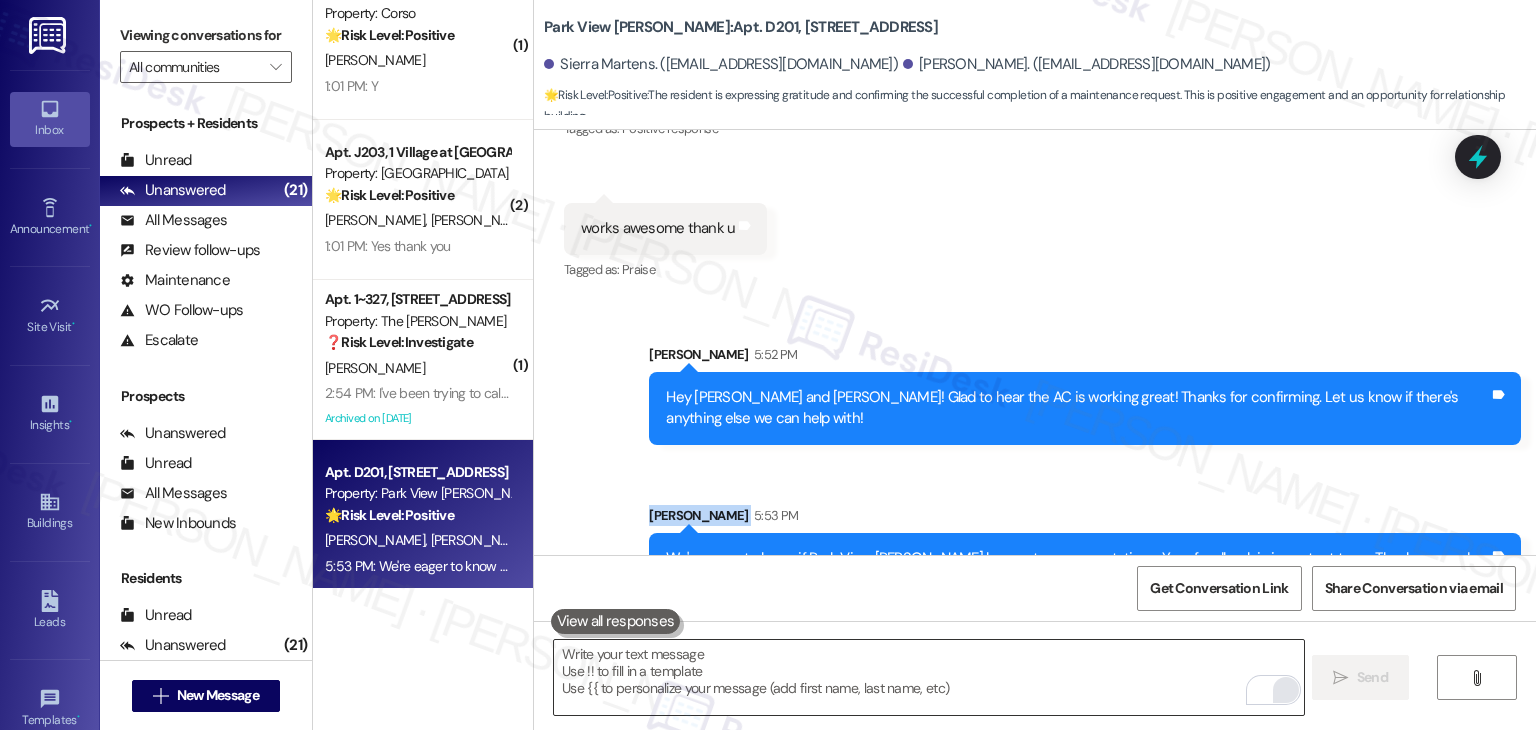 click on "Sent via SMS [PERSON_NAME] 5:52 PM Hey [PERSON_NAME] and [PERSON_NAME]! Glad to hear the AC is working great! Thanks for confirming. Let us know if there's anything else we can help with! Tags and notes Sent via SMS [PERSON_NAME] 5:53 PM We're eager to know if Park View [PERSON_NAME] has met your expectations. Your feedback is important to us. Thank you, and enjoy the rest of your day! 😊 Tags and notes" at bounding box center (1035, 460) 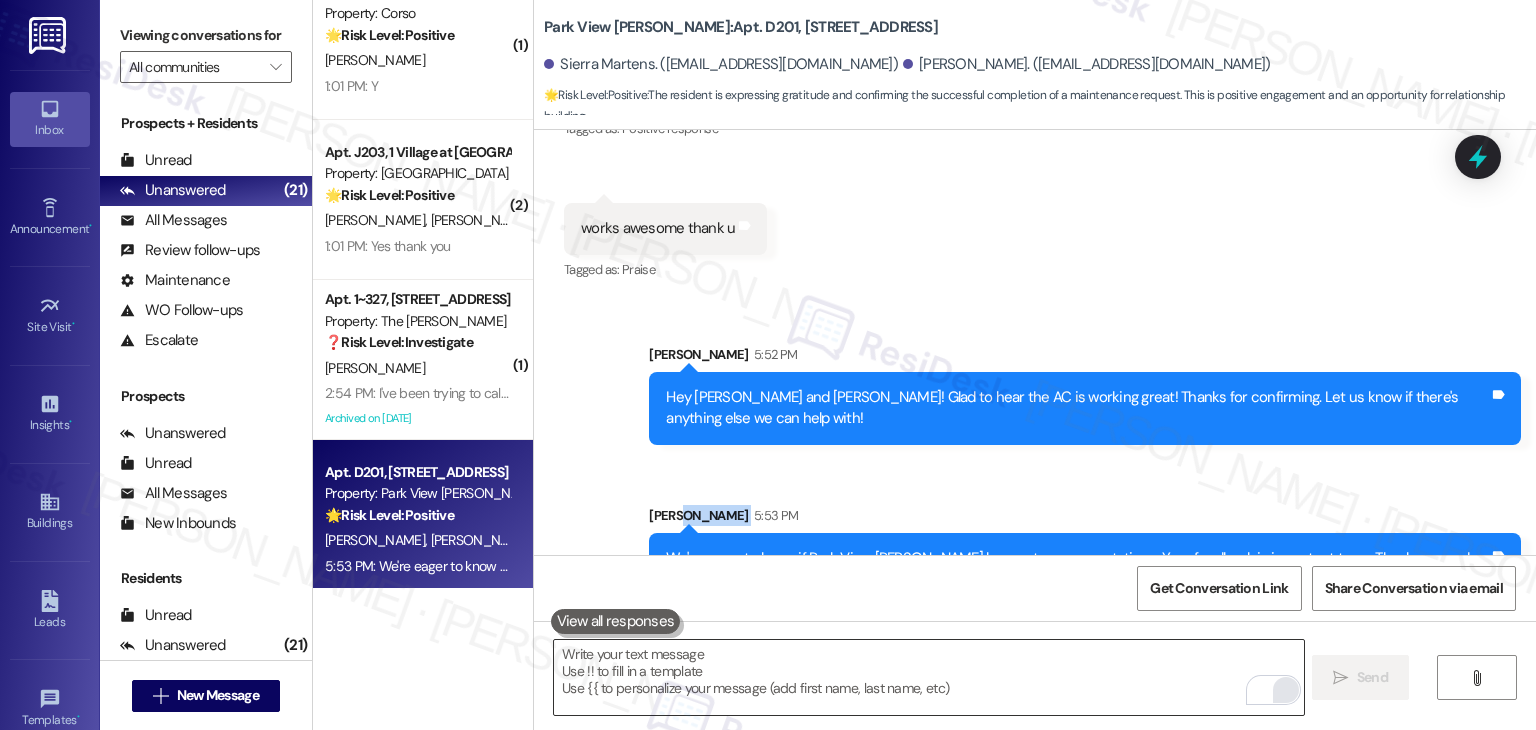 click on "Sent via SMS [PERSON_NAME] 5:52 PM Hey [PERSON_NAME] and [PERSON_NAME]! Glad to hear the AC is working great! Thanks for confirming. Let us know if there's anything else we can help with! Tags and notes Sent via SMS [PERSON_NAME] 5:53 PM We're eager to know if Park View [PERSON_NAME] has met your expectations. Your feedback is important to us. Thank you, and enjoy the rest of your day! 😊 Tags and notes" at bounding box center [1035, 460] 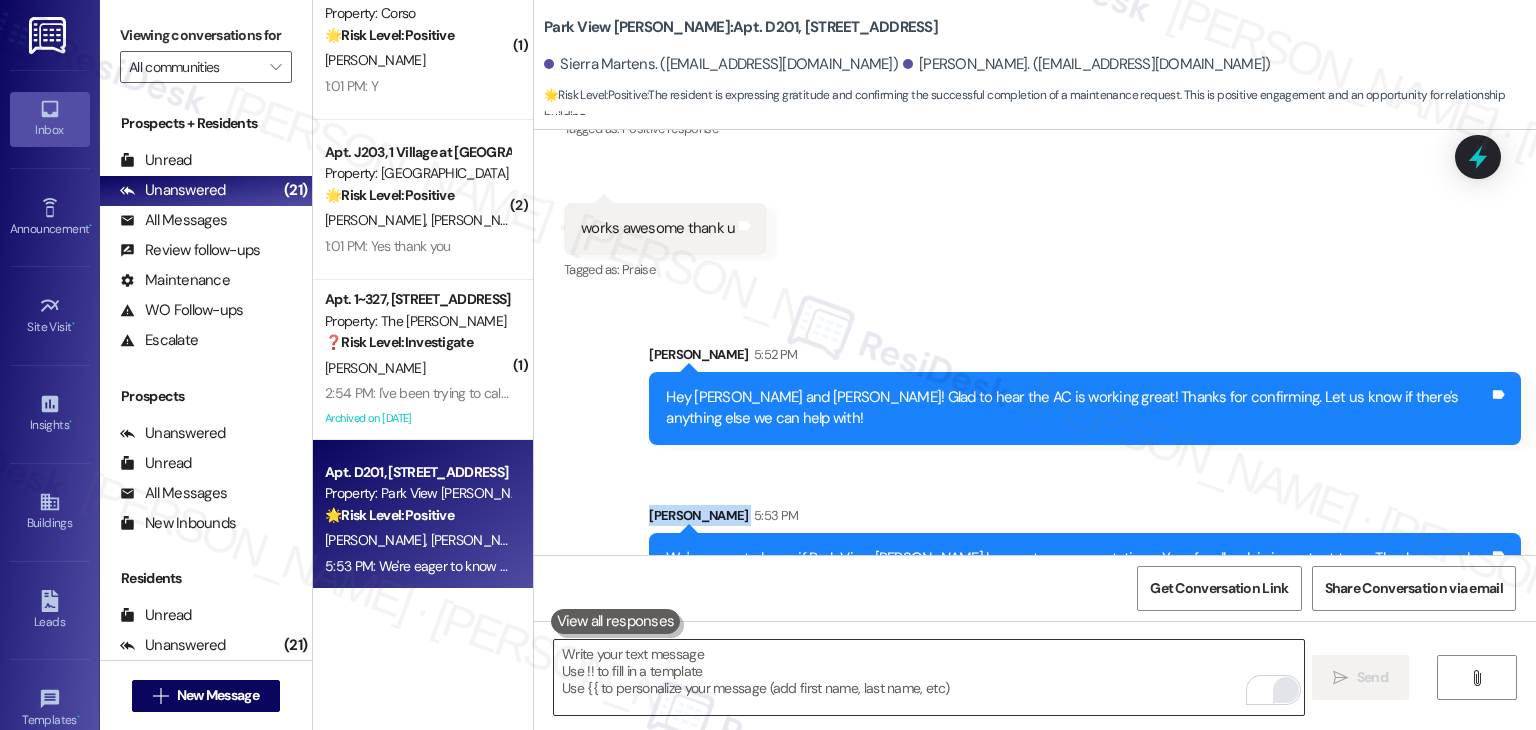 click on "Sent via SMS [PERSON_NAME] 5:52 PM Hey [PERSON_NAME] and [PERSON_NAME]! Glad to hear the AC is working great! Thanks for confirming. Let us know if there's anything else we can help with! Tags and notes Sent via SMS [PERSON_NAME] 5:53 PM We're eager to know if Park View [PERSON_NAME] has met your expectations. Your feedback is important to us. Thank you, and enjoy the rest of your day! 😊 Tags and notes" at bounding box center (1035, 460) 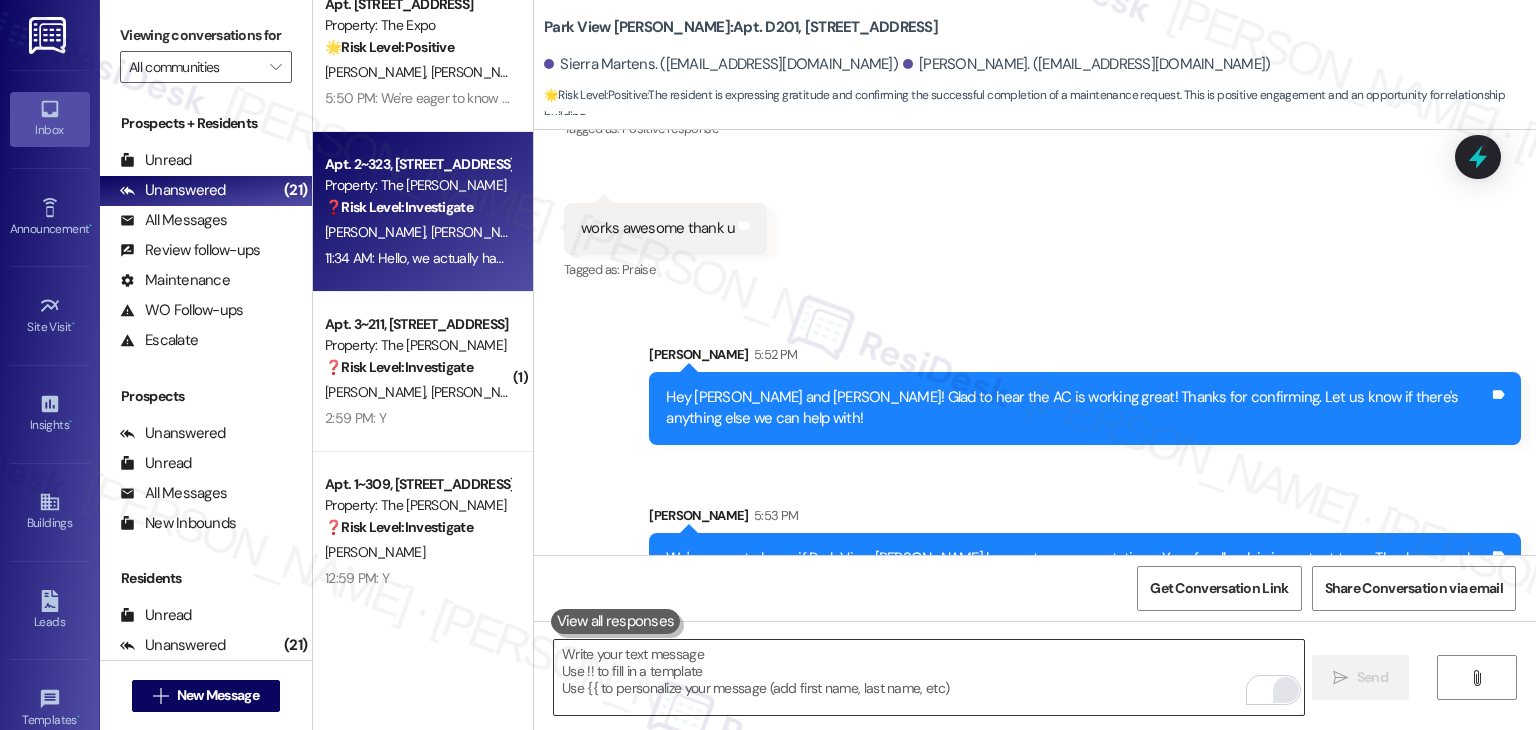 scroll, scrollTop: 2772, scrollLeft: 0, axis: vertical 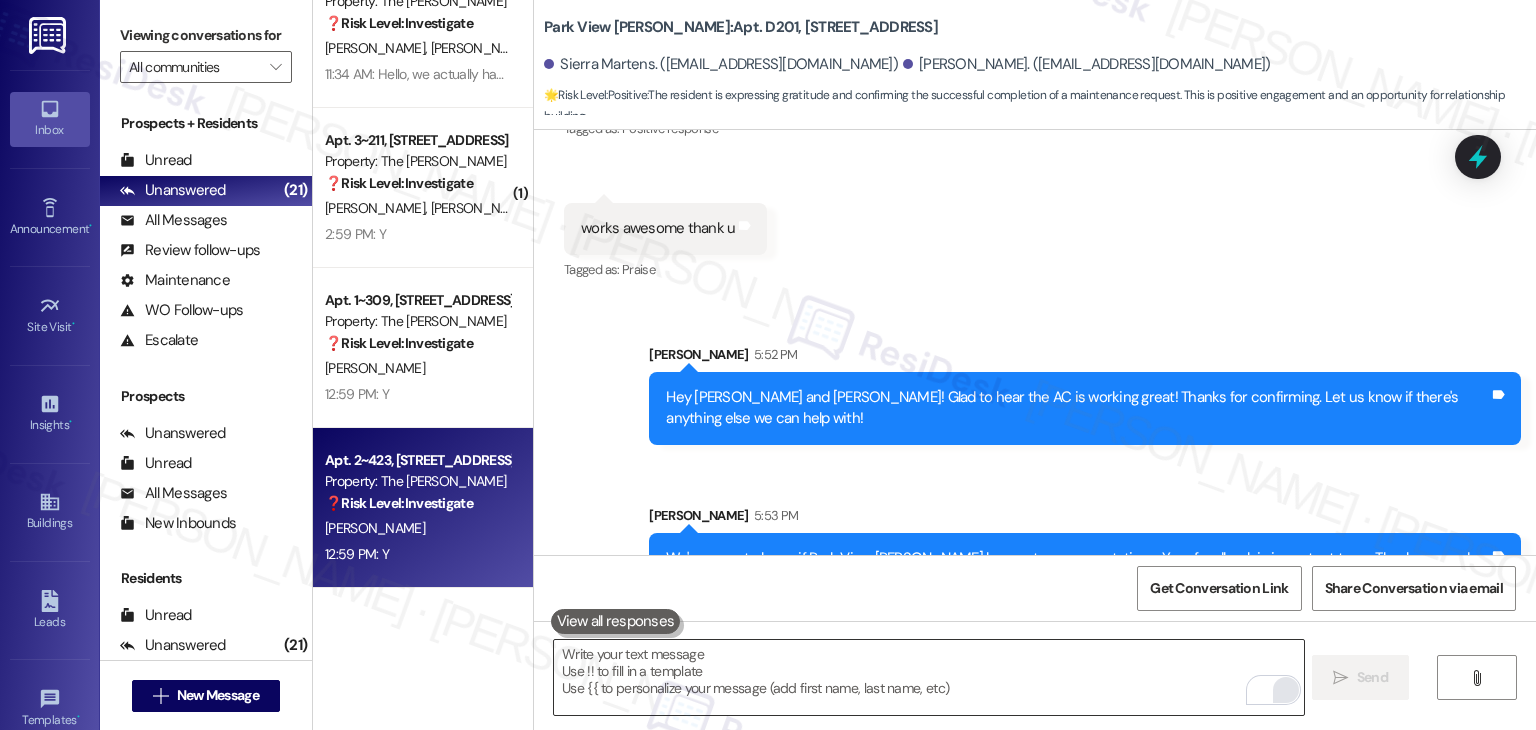 click on "12:59 PM: Y 12:59 PM: Y" at bounding box center [417, 554] 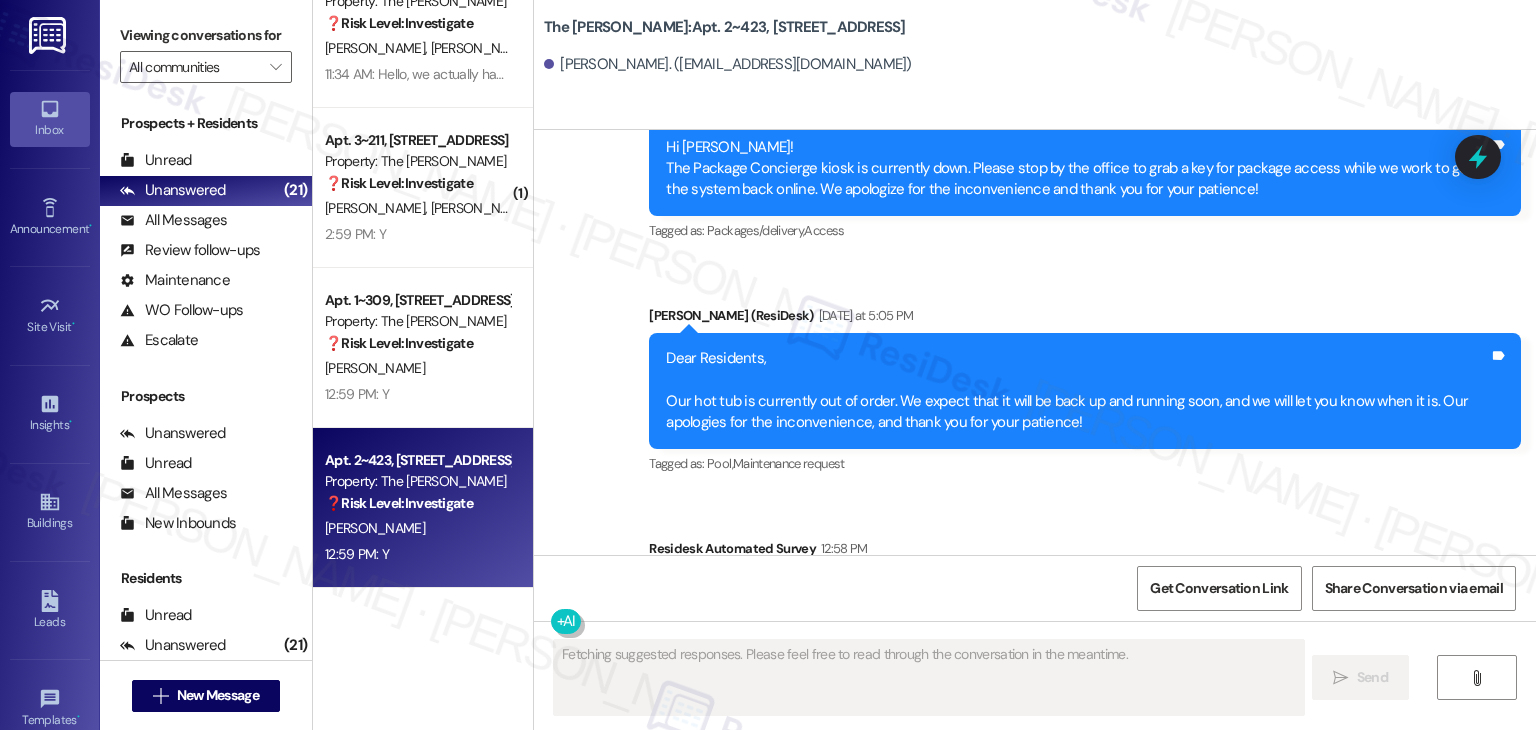 scroll, scrollTop: 8985, scrollLeft: 0, axis: vertical 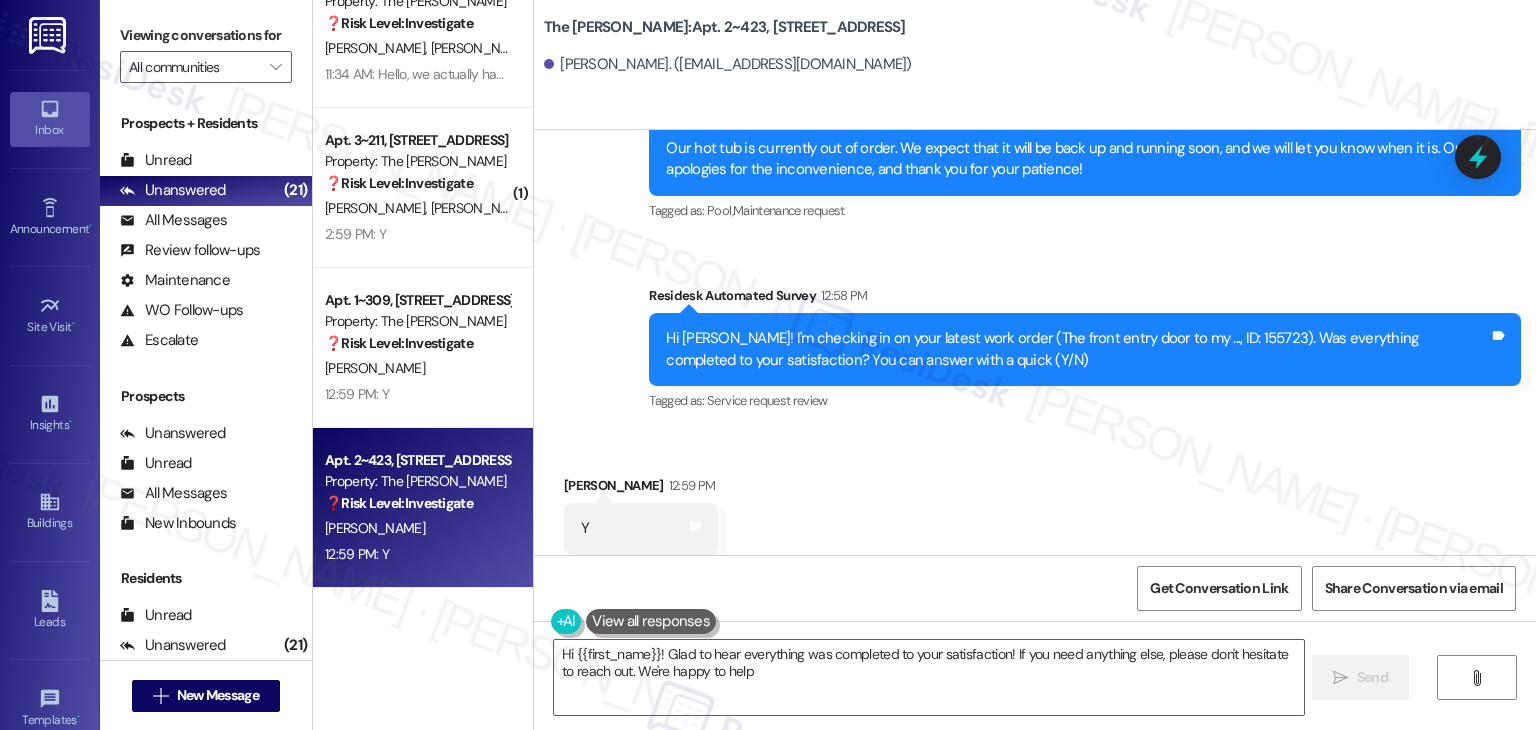 type on "Hi {{first_name}}! Glad to hear everything was completed to your satisfaction! If you need anything else, please don't hesitate to reach out. We're happy to help!" 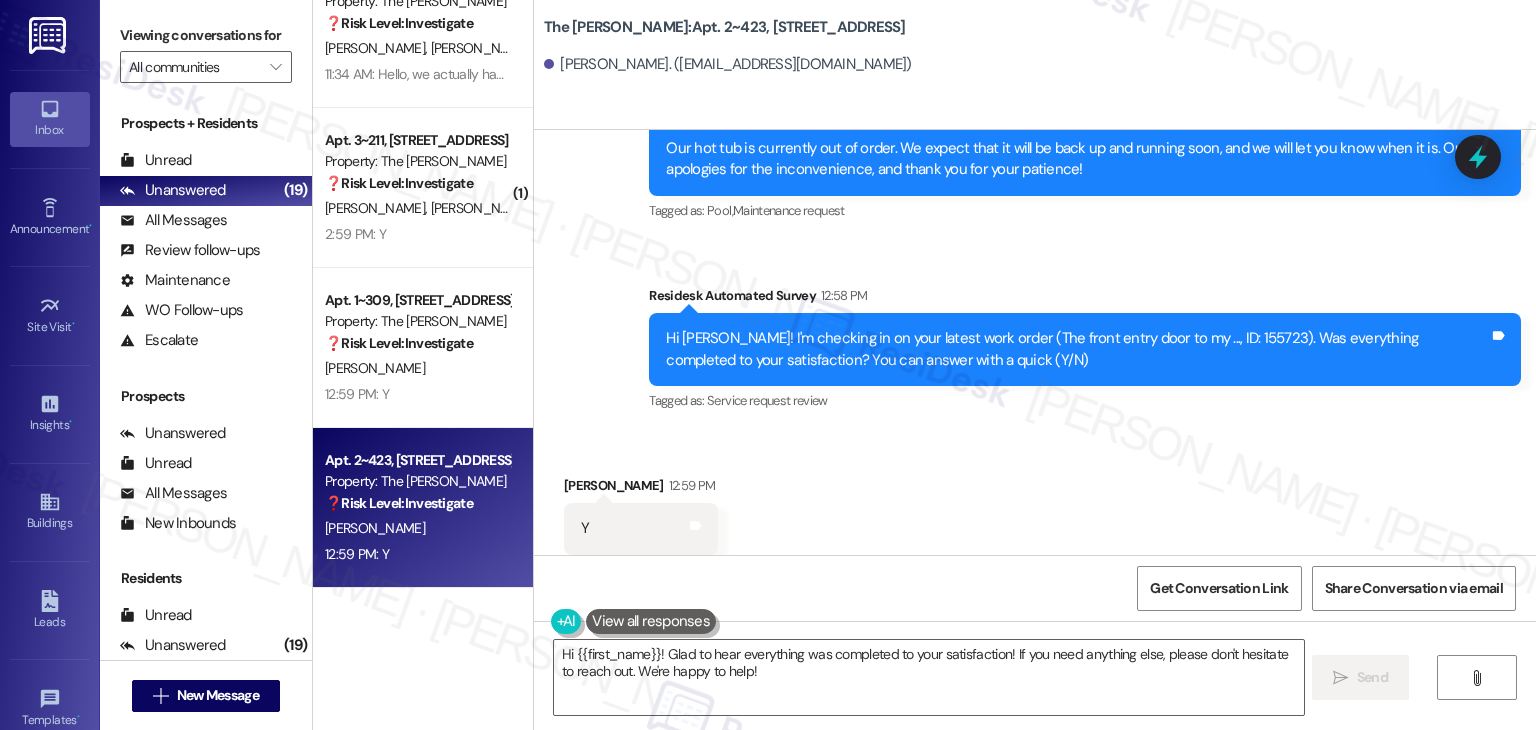 click on "Received via SMS [PERSON_NAME] 12:59 PM Y Tags and notes Tagged as:   Positive response Click to highlight conversations about Positive response" at bounding box center [1035, 514] 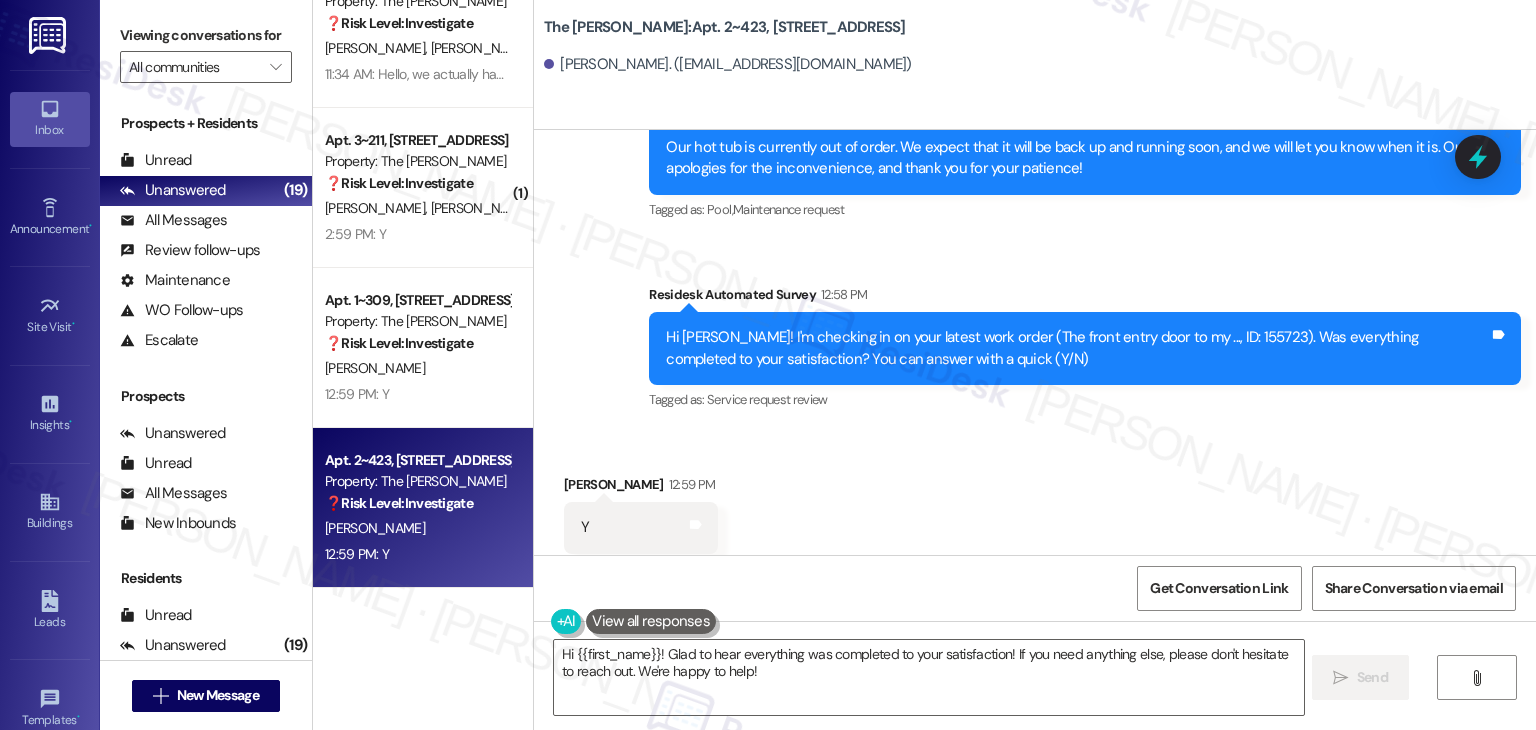 click on "Received via SMS [PERSON_NAME] 12:59 PM Y Tags and notes Tagged as:   Positive response Click to highlight conversations about Positive response" at bounding box center (1035, 513) 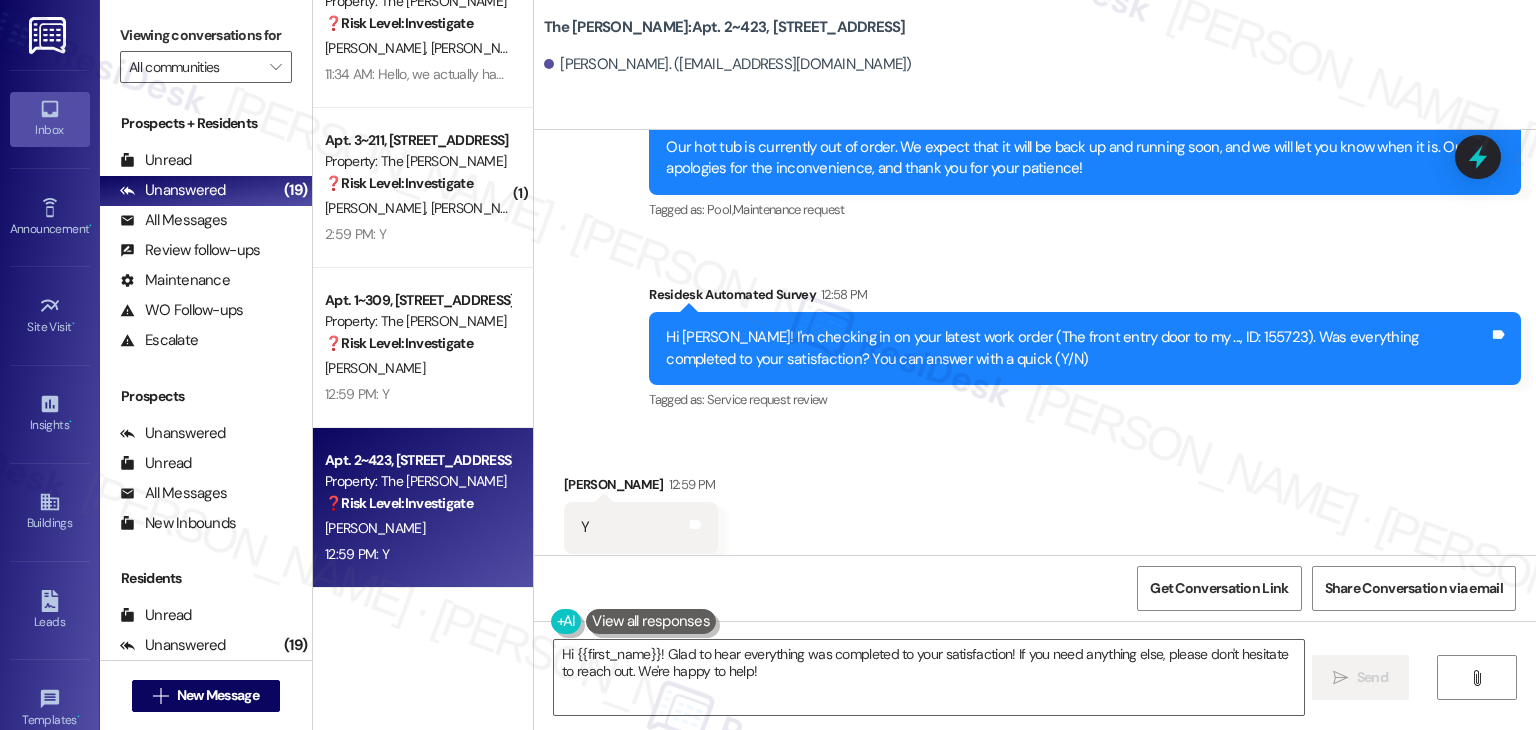 click on "Get Conversation Link Share Conversation via email" at bounding box center (1035, 588) 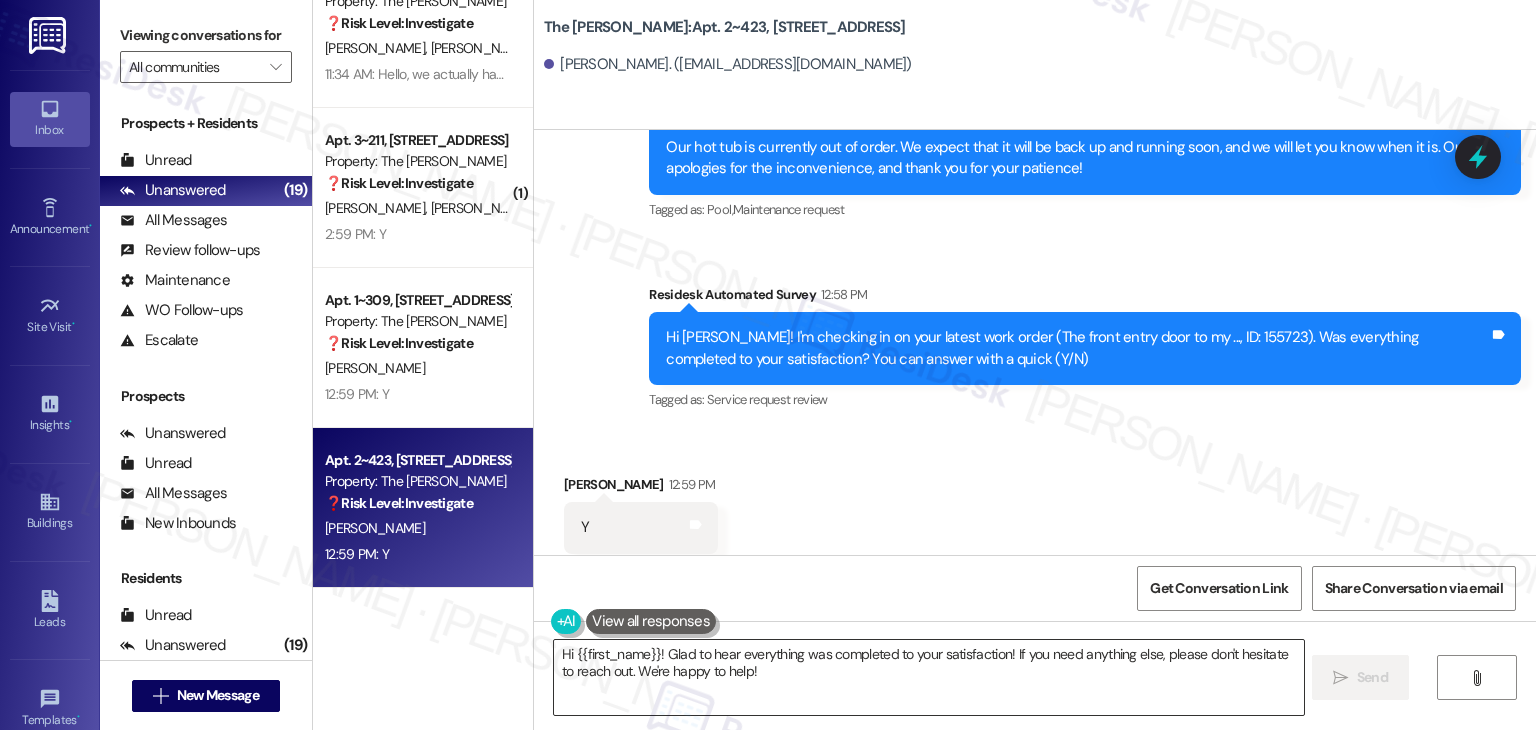 click on "Hi {{first_name}}! Glad to hear everything was completed to your satisfaction! If you need anything else, please don't hesitate to reach out. We're happy to help!" at bounding box center [928, 677] 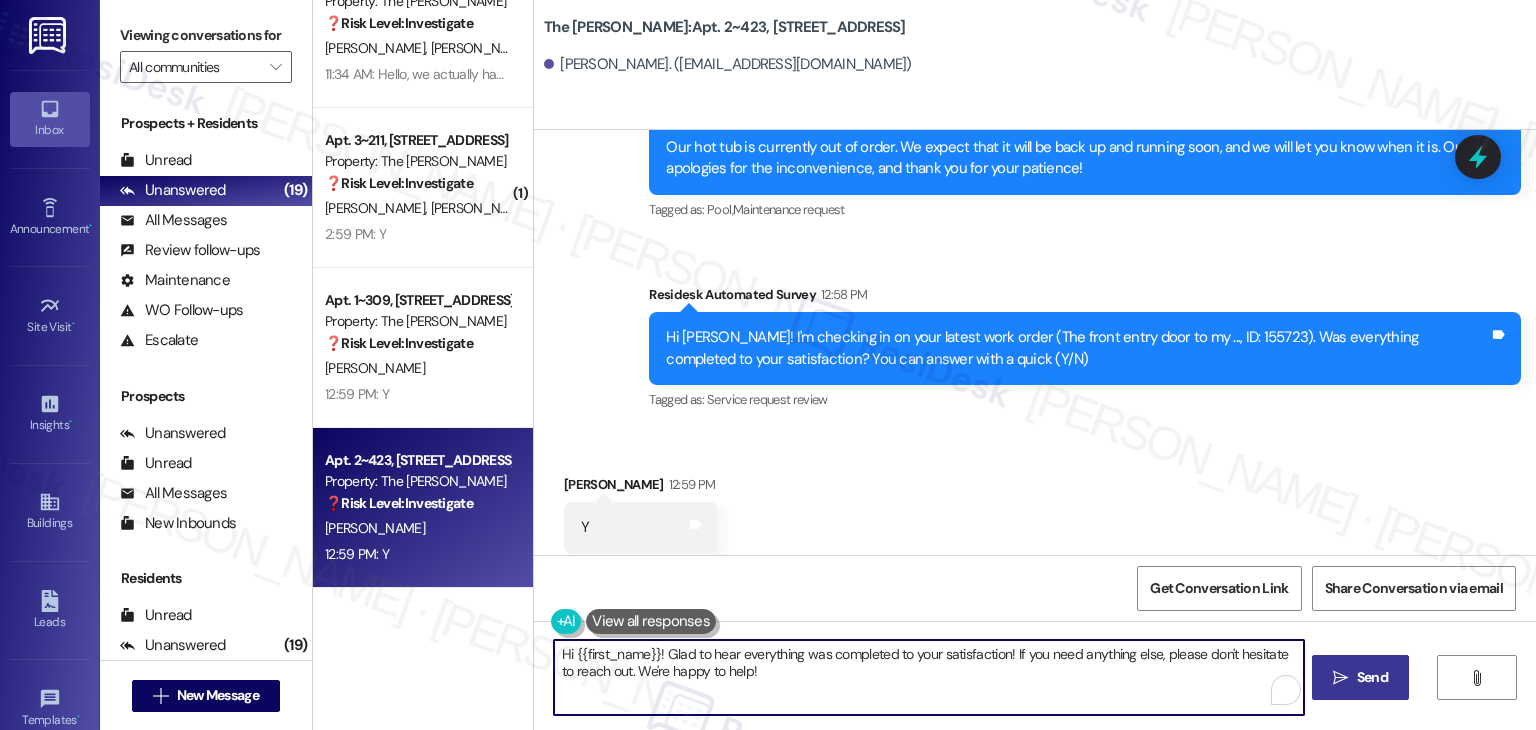 click on "Send" at bounding box center [1372, 677] 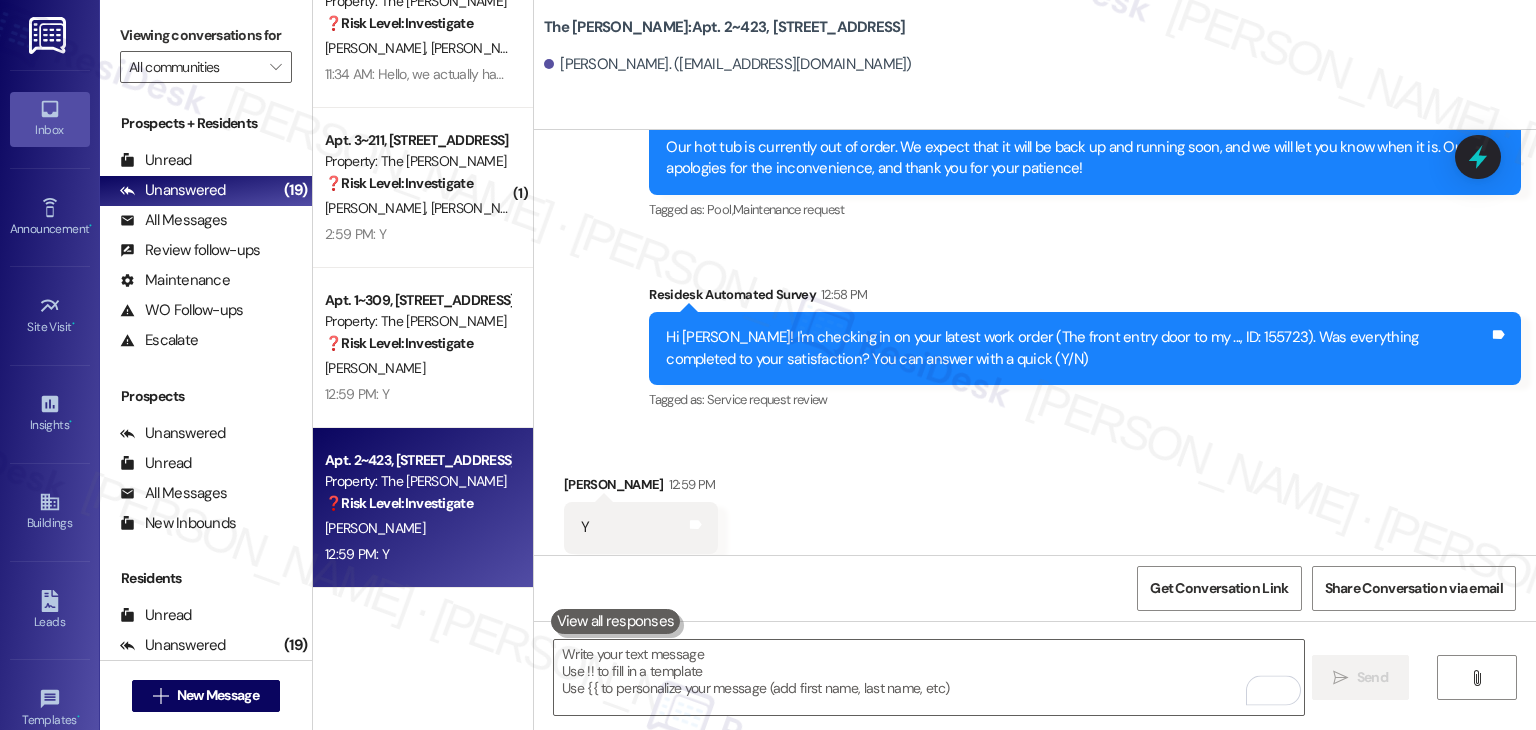 scroll, scrollTop: 8985, scrollLeft: 0, axis: vertical 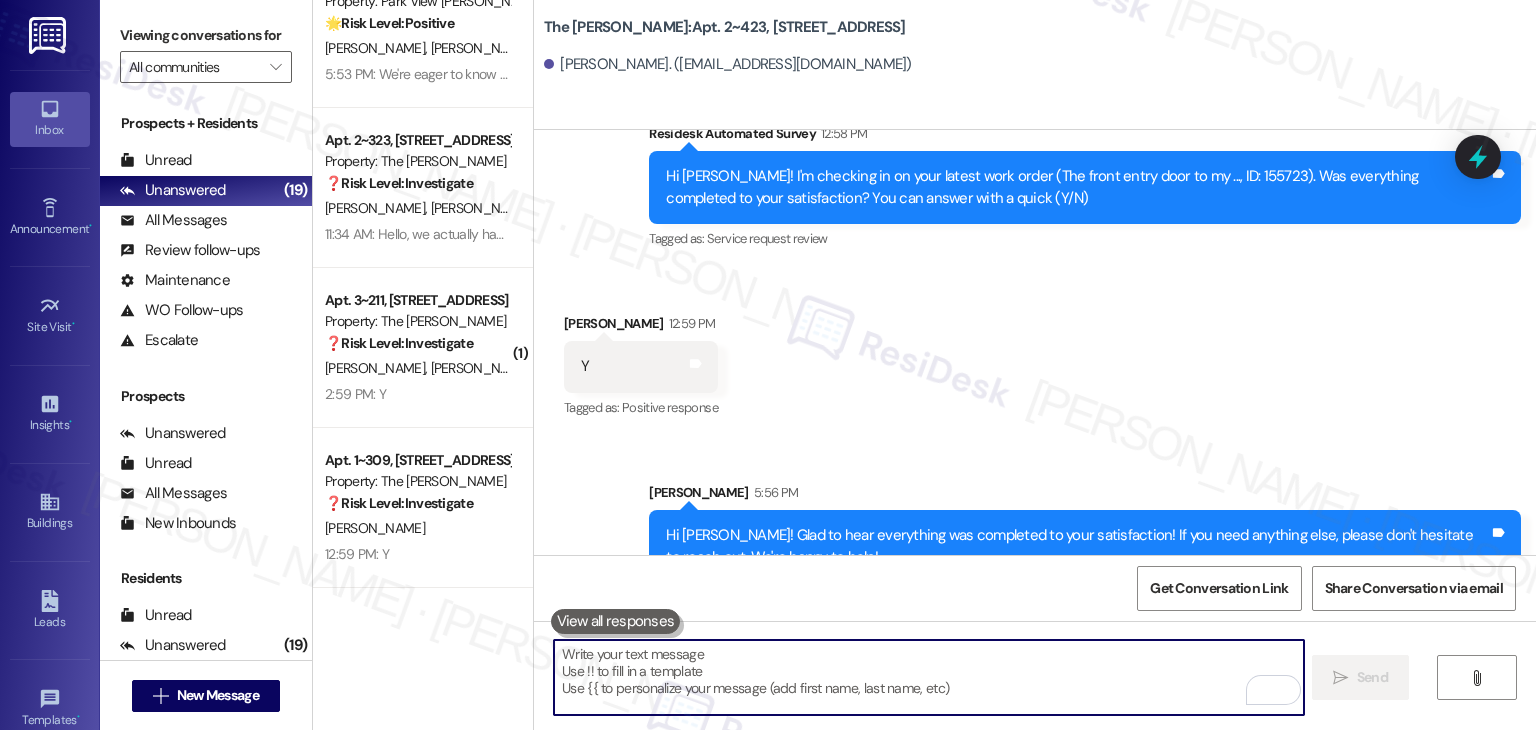 click at bounding box center [928, 677] 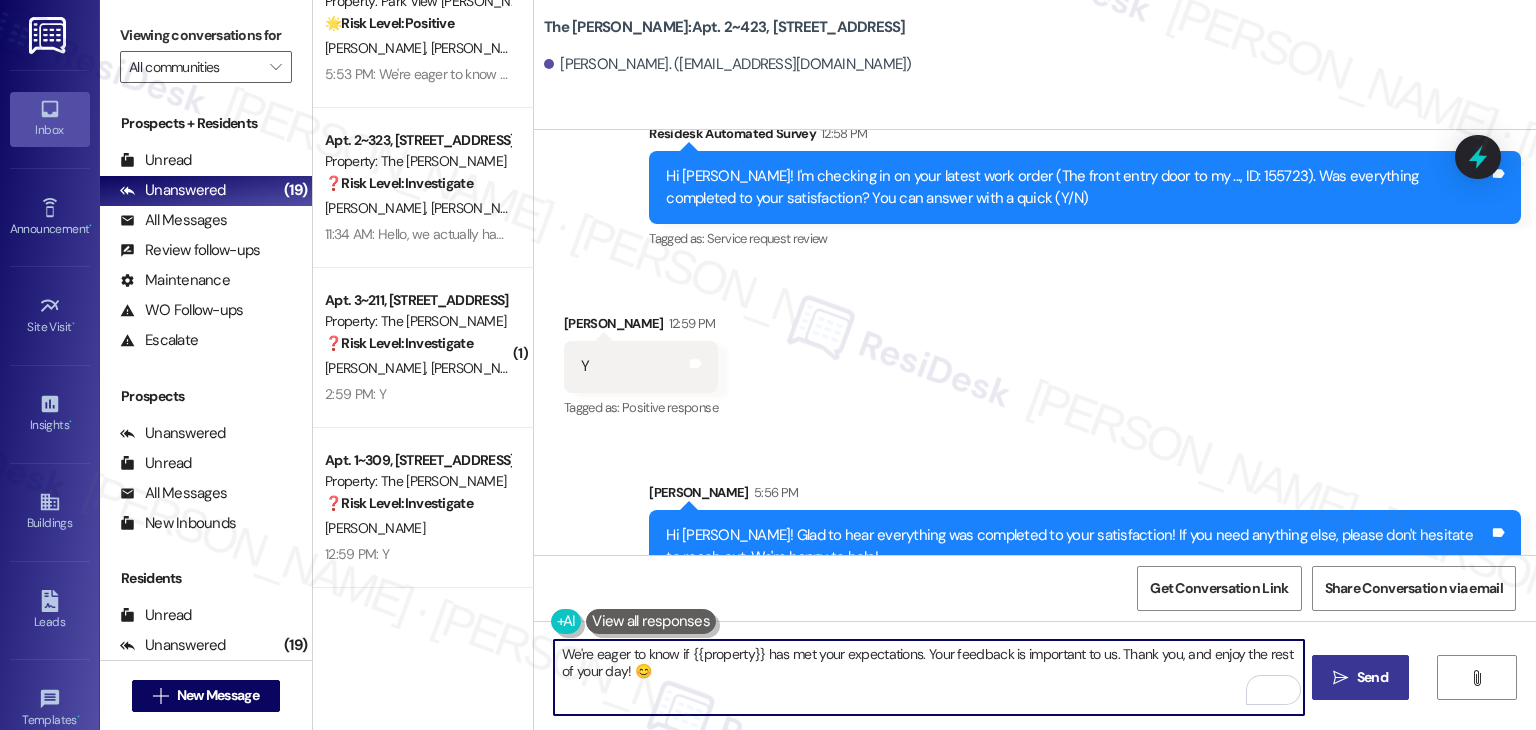 type on "We're eager to know if {{property}} has met your expectations. Your feedback is important to us. Thank you, and enjoy the rest of your day! 😊" 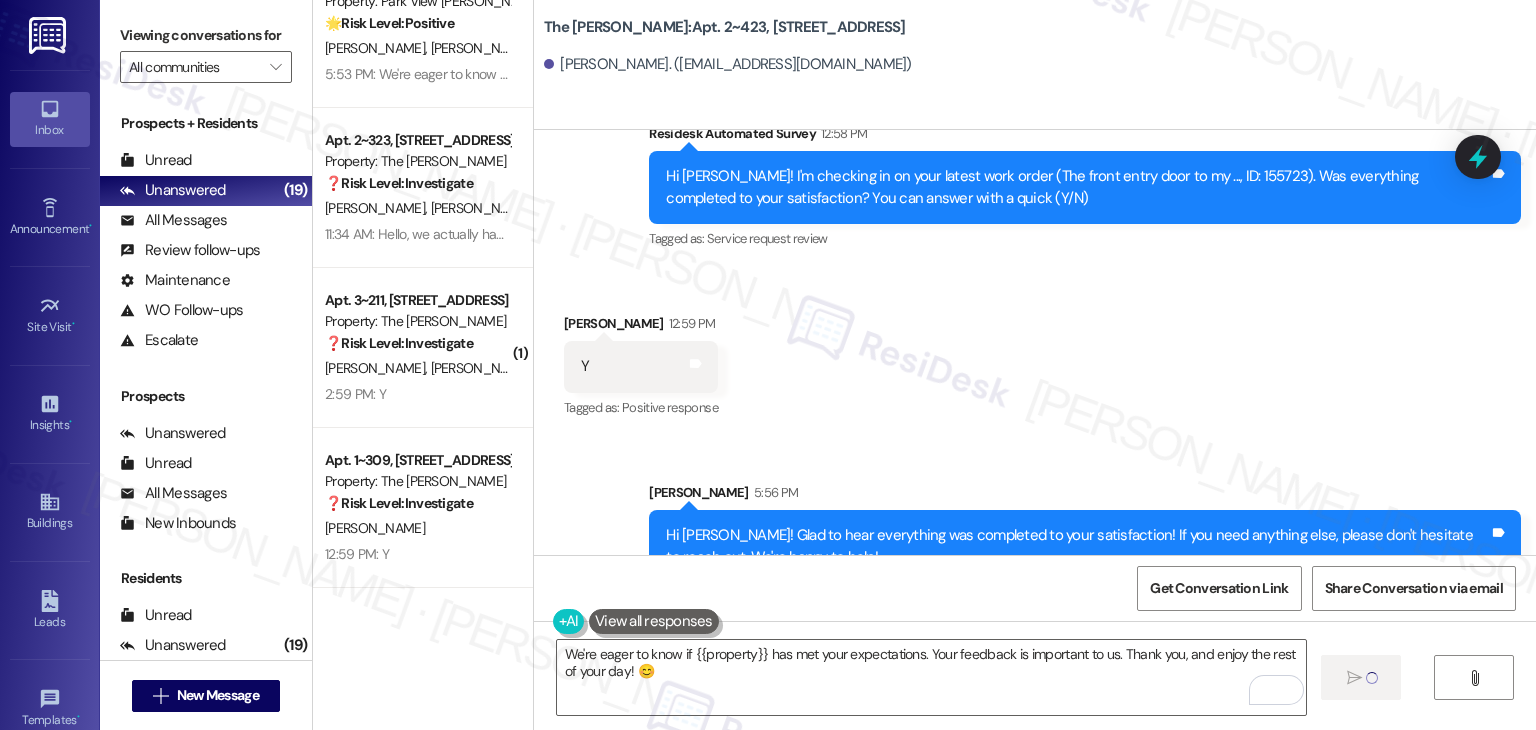 type 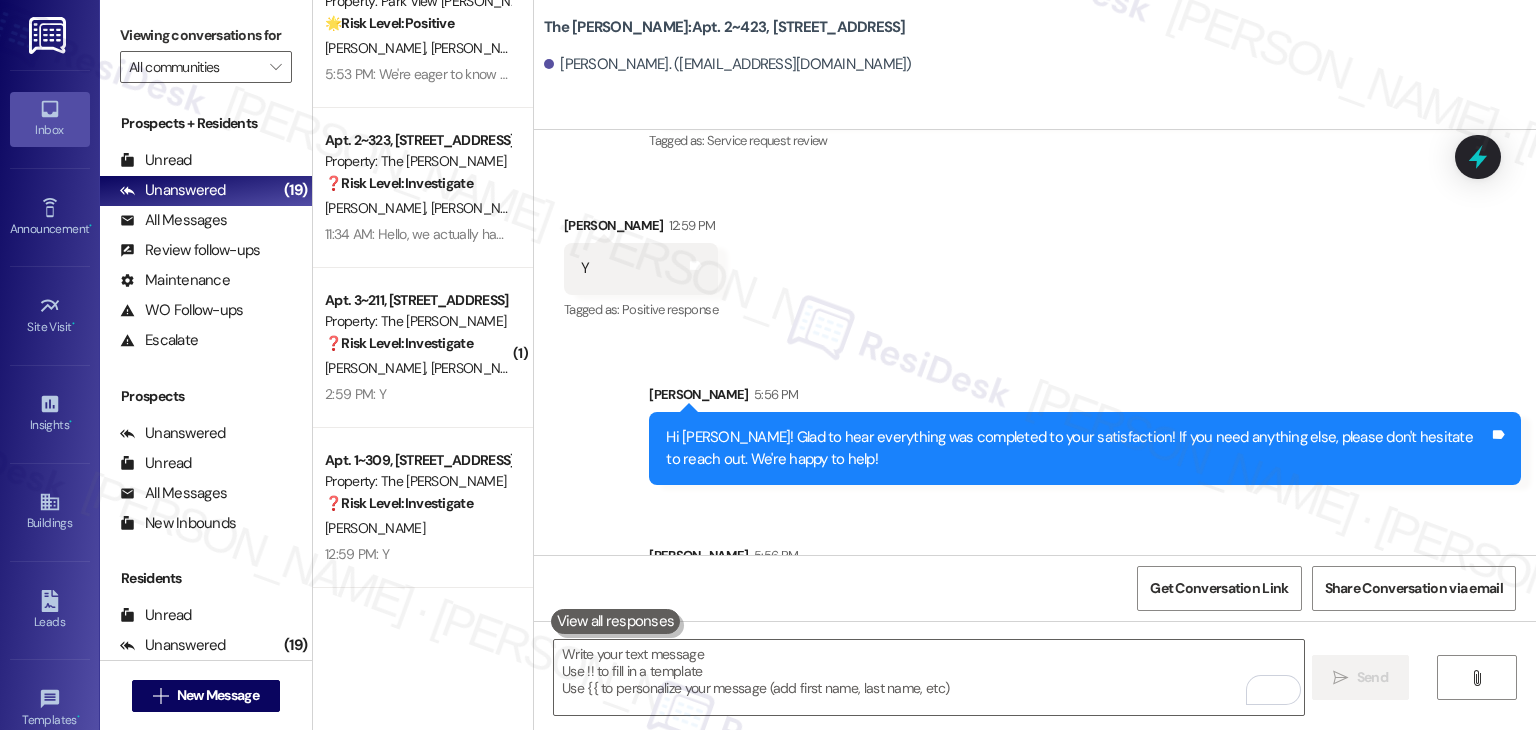 scroll, scrollTop: 9308, scrollLeft: 0, axis: vertical 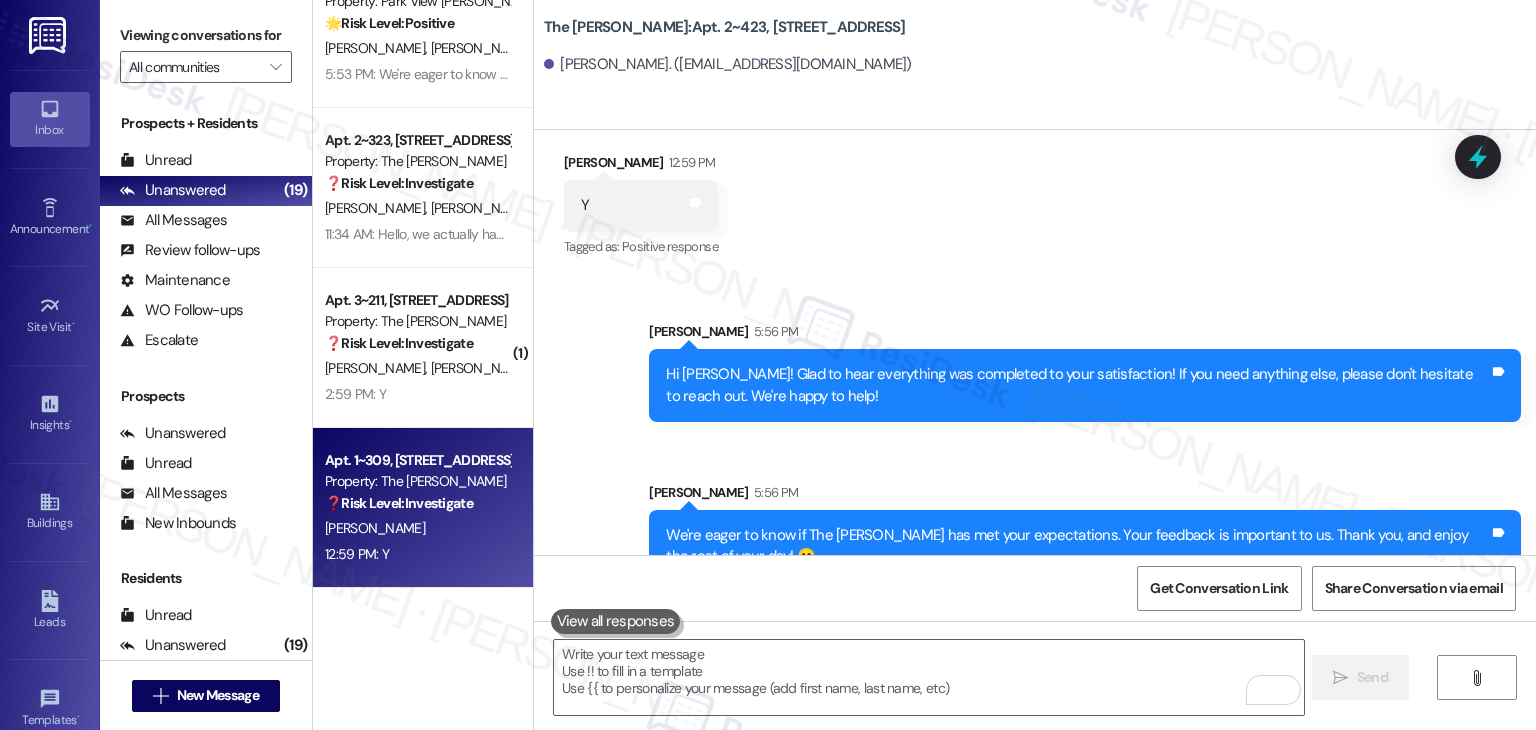click on "12:59 PM: Y 12:59 PM: Y" at bounding box center [417, 554] 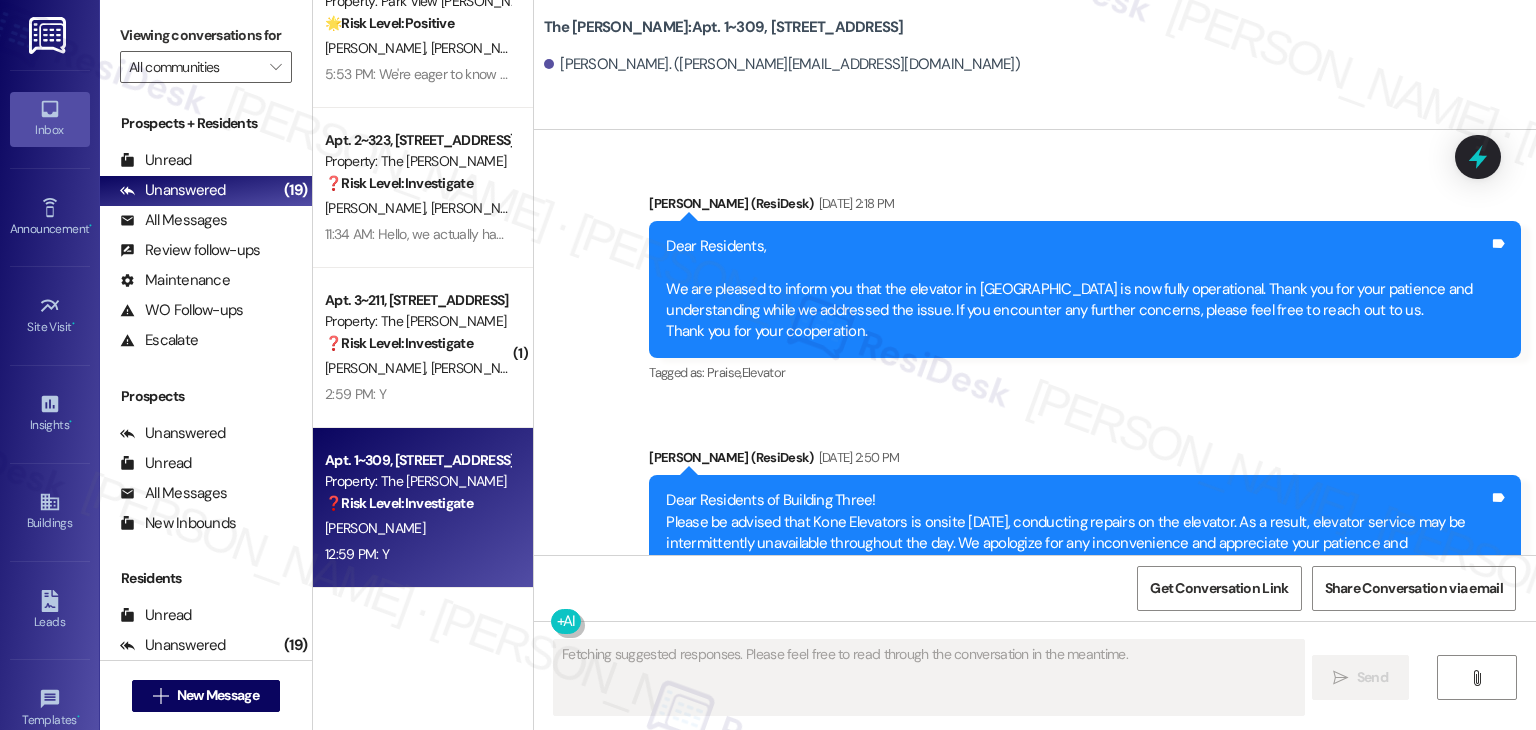 type on "Fetching suggested responses. Please feel free to read through the conversation in the meantime." 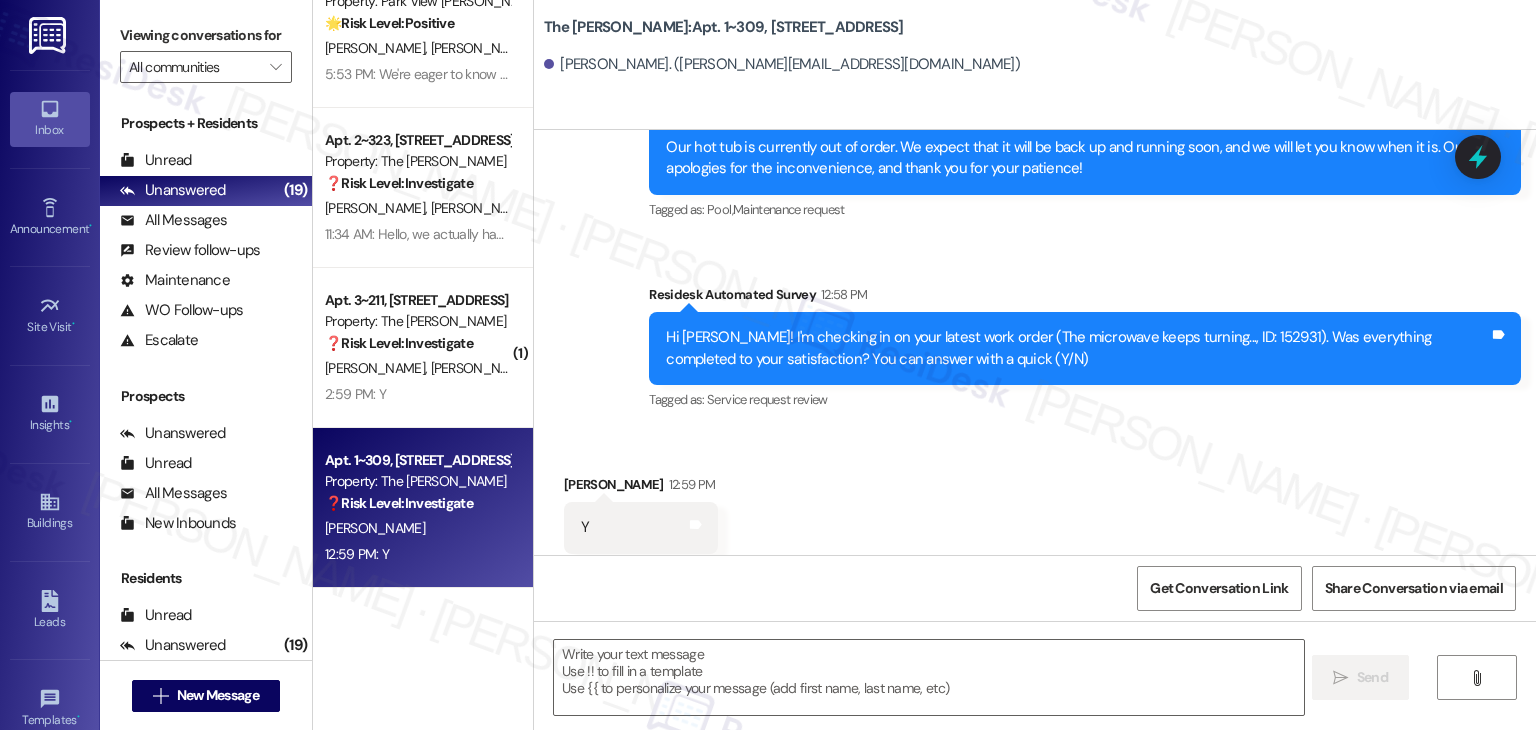 scroll, scrollTop: 6421, scrollLeft: 0, axis: vertical 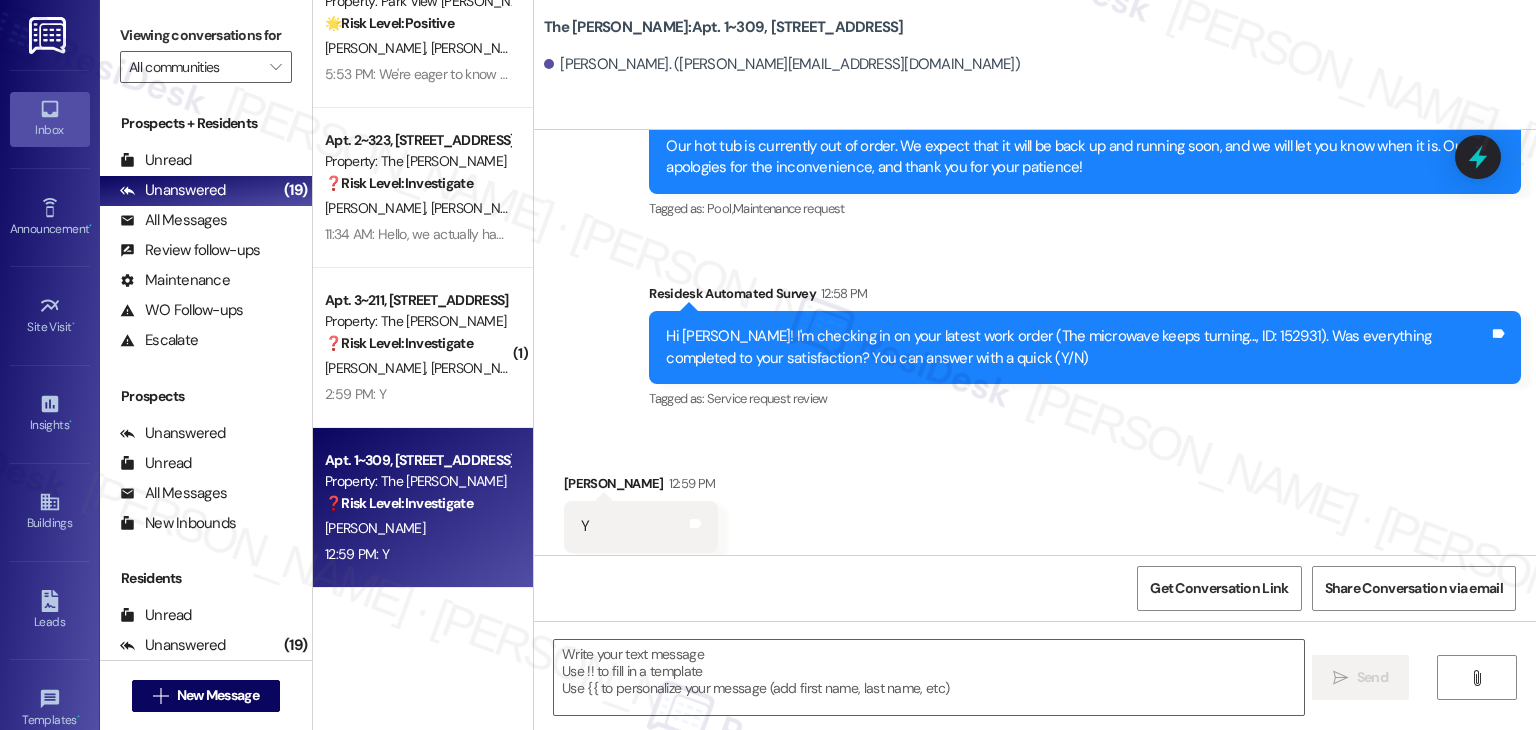 click on "Received via SMS [PERSON_NAME] 12:59 PM Y Tags and notes Tagged as:   Positive response Click to highlight conversations about Positive response" at bounding box center (1035, 512) 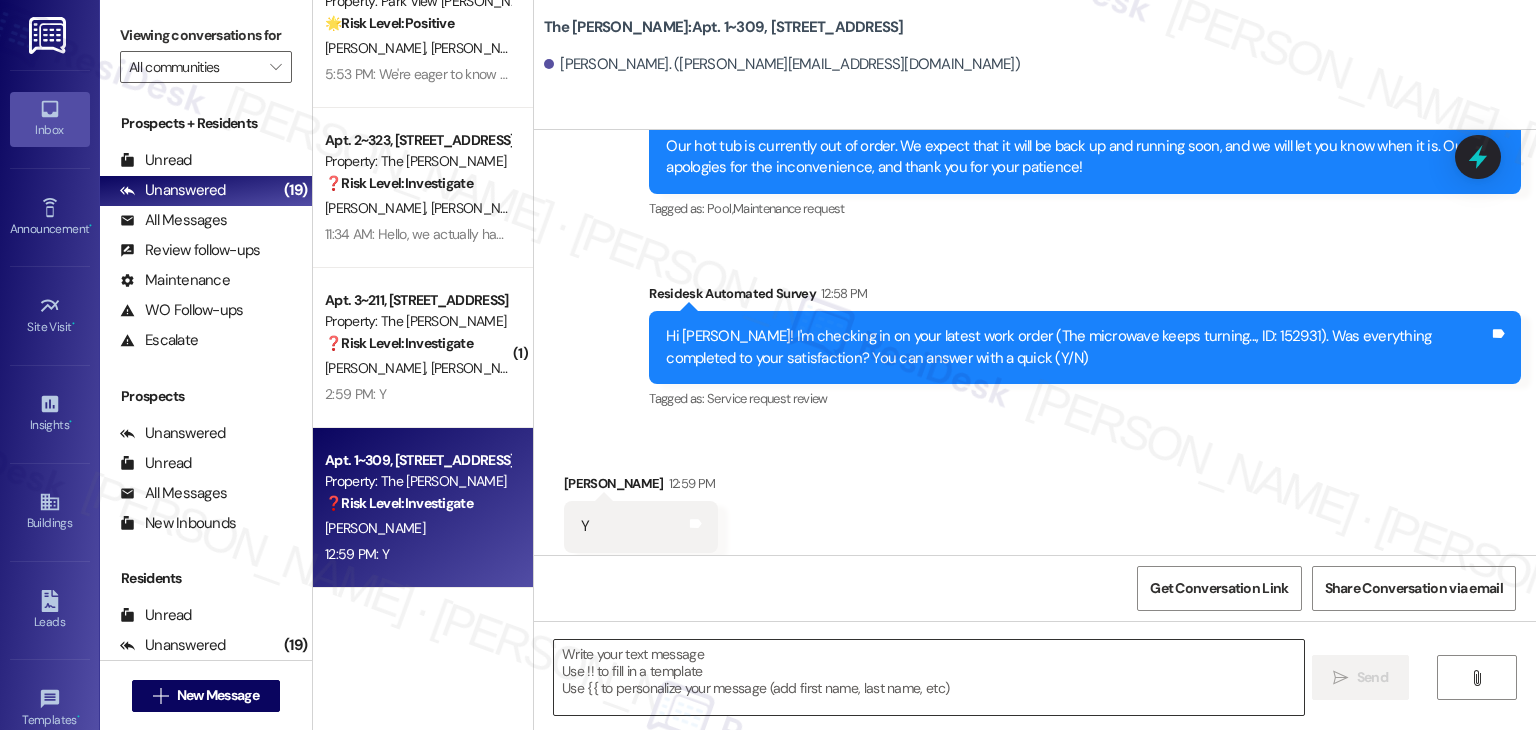 click at bounding box center [928, 677] 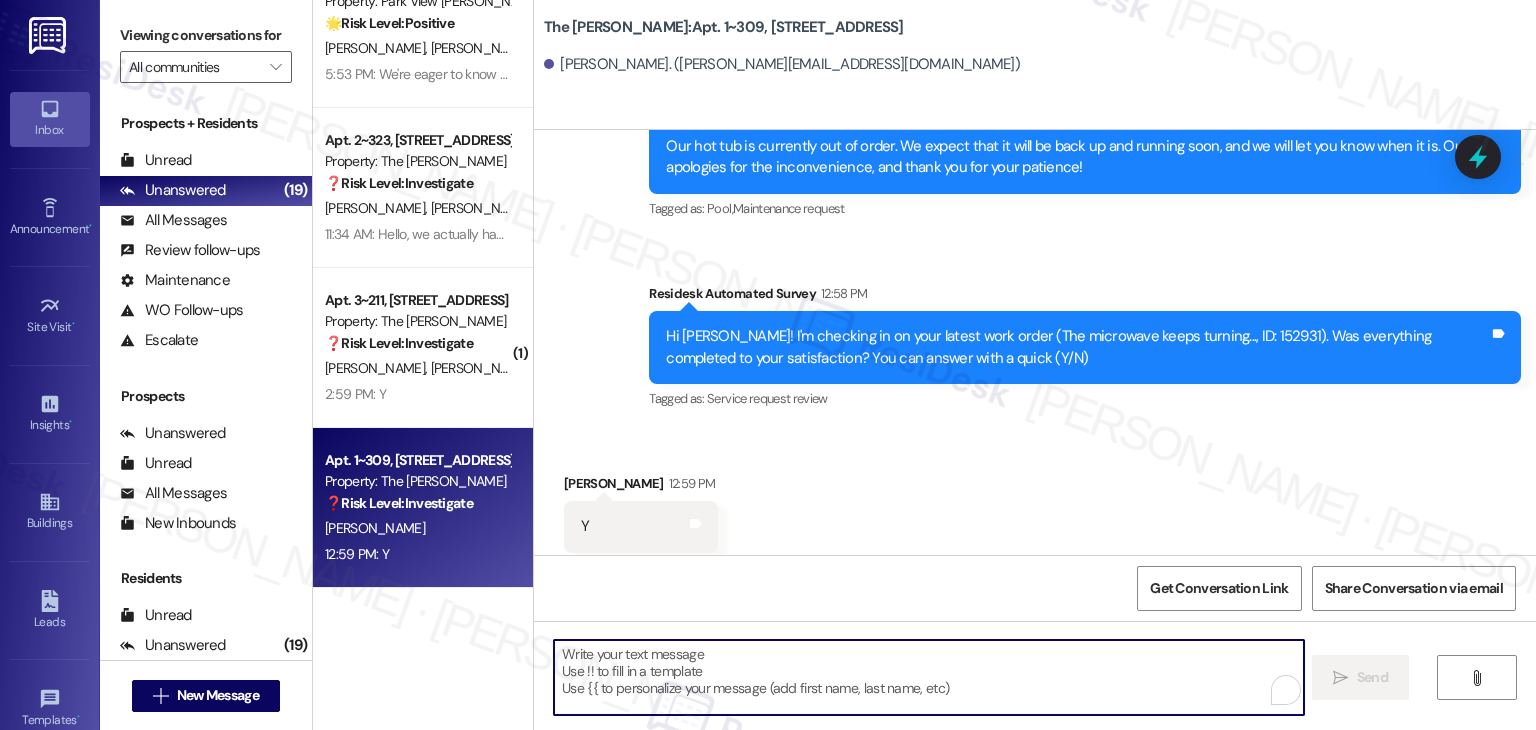 paste on "Great to hear, {{first_name}}! I'm happy the work order was completed to your satisfaction. If you need anything else, please don't hesitate to reach out. We're here to help!" 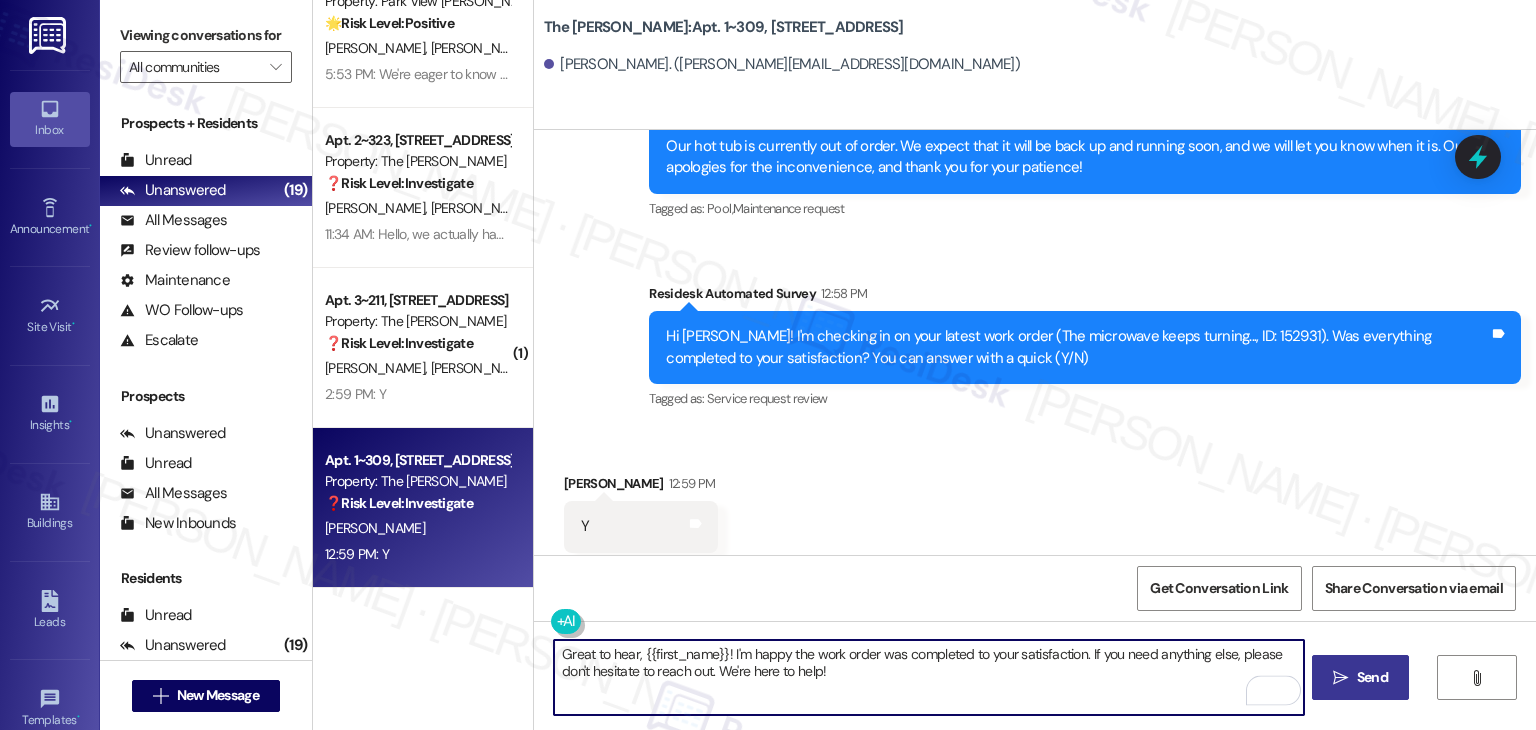 type on "Great to hear, {{first_name}}! I'm happy the work order was completed to your satisfaction. If you need anything else, please don't hesitate to reach out. We're here to help!" 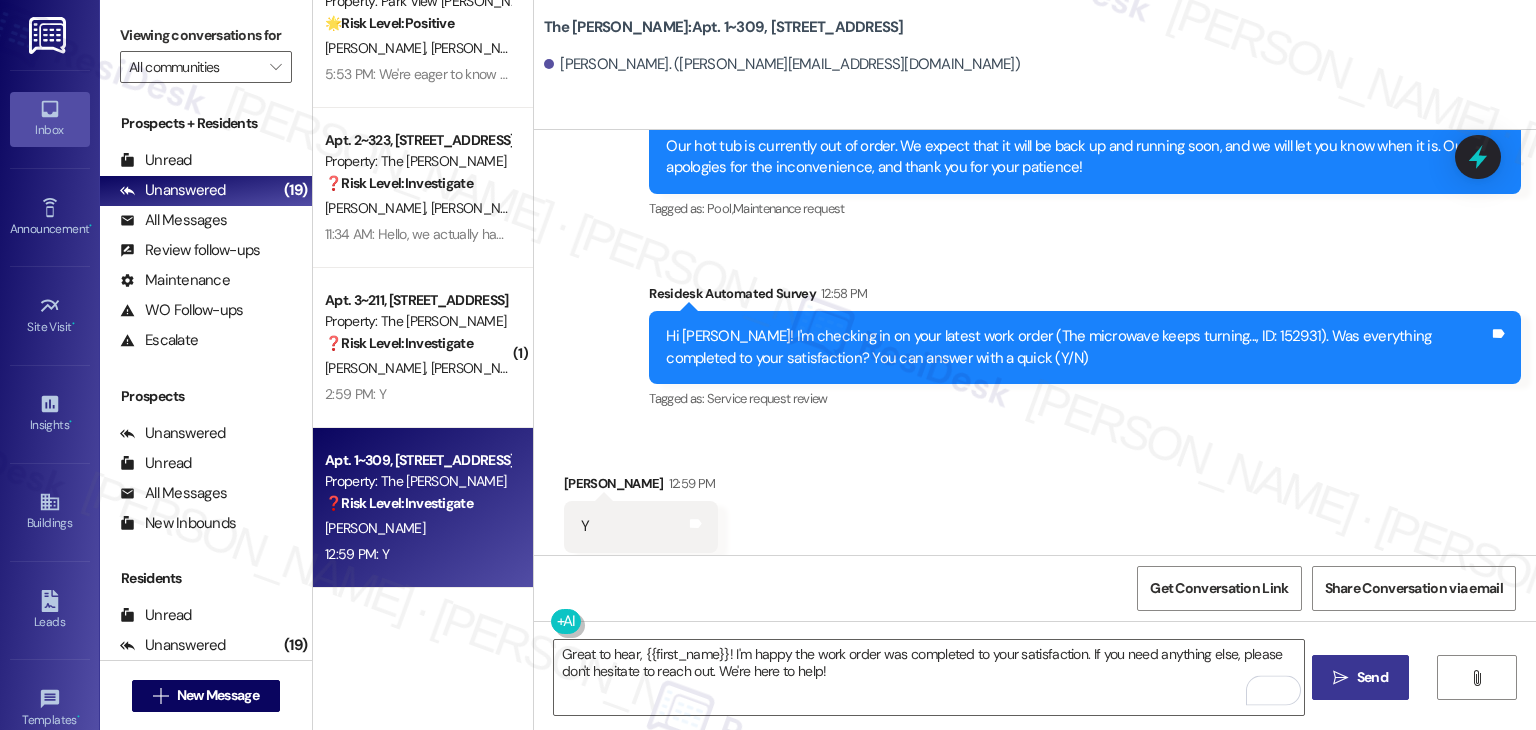 click on " Send" at bounding box center (1360, 677) 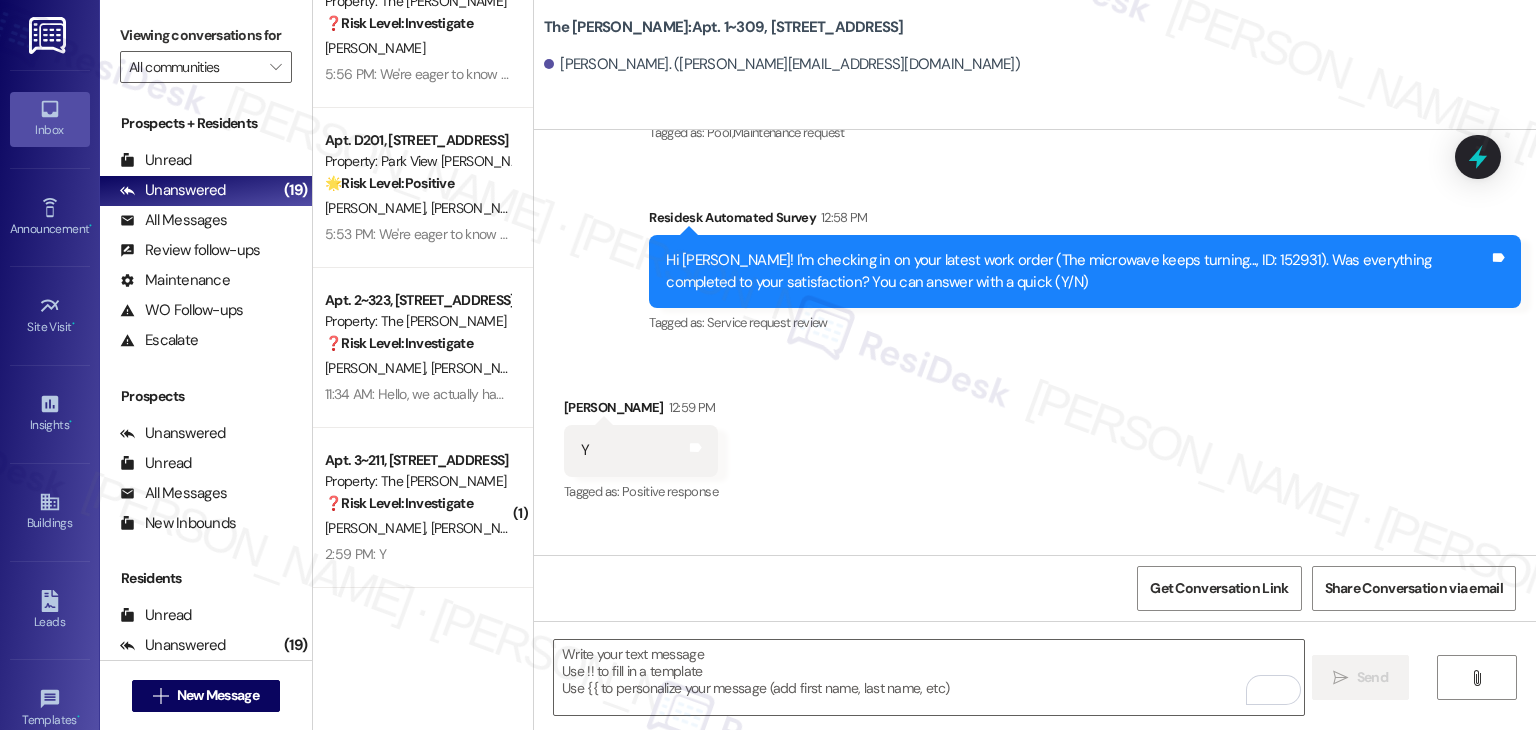 scroll, scrollTop: 6582, scrollLeft: 0, axis: vertical 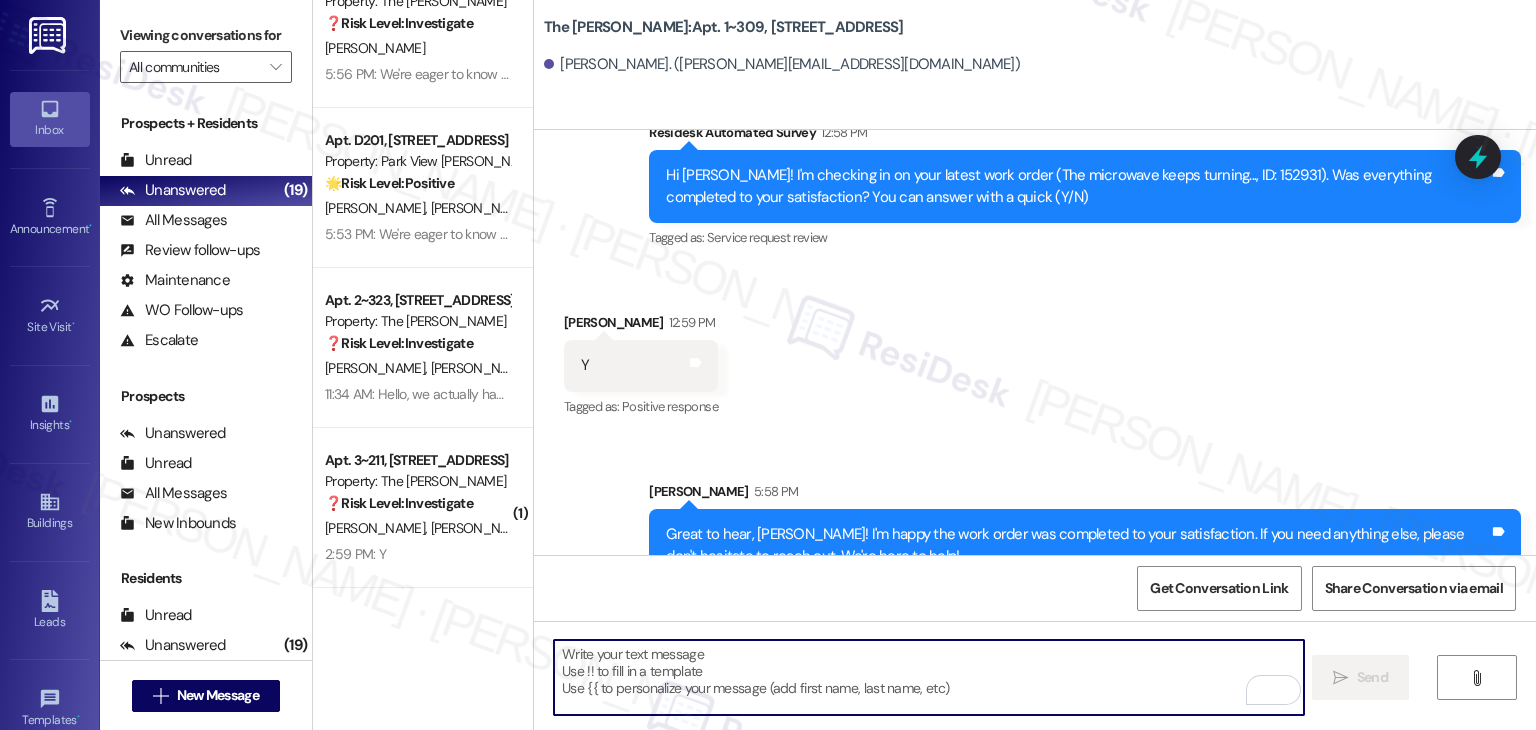 click at bounding box center [928, 677] 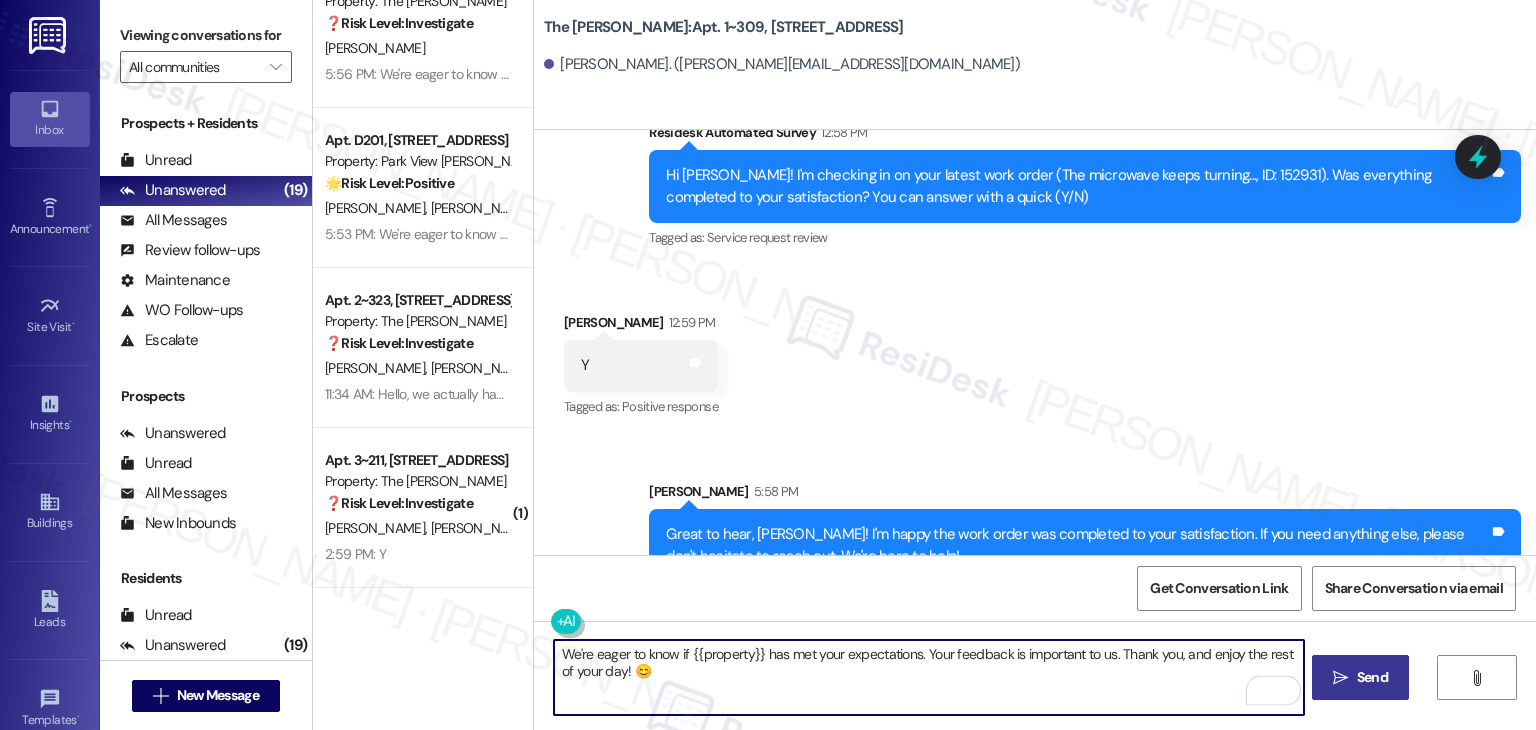type on "We're eager to know if {{property}} has met your expectations. Your feedback is important to us. Thank you, and enjoy the rest of your day! 😊" 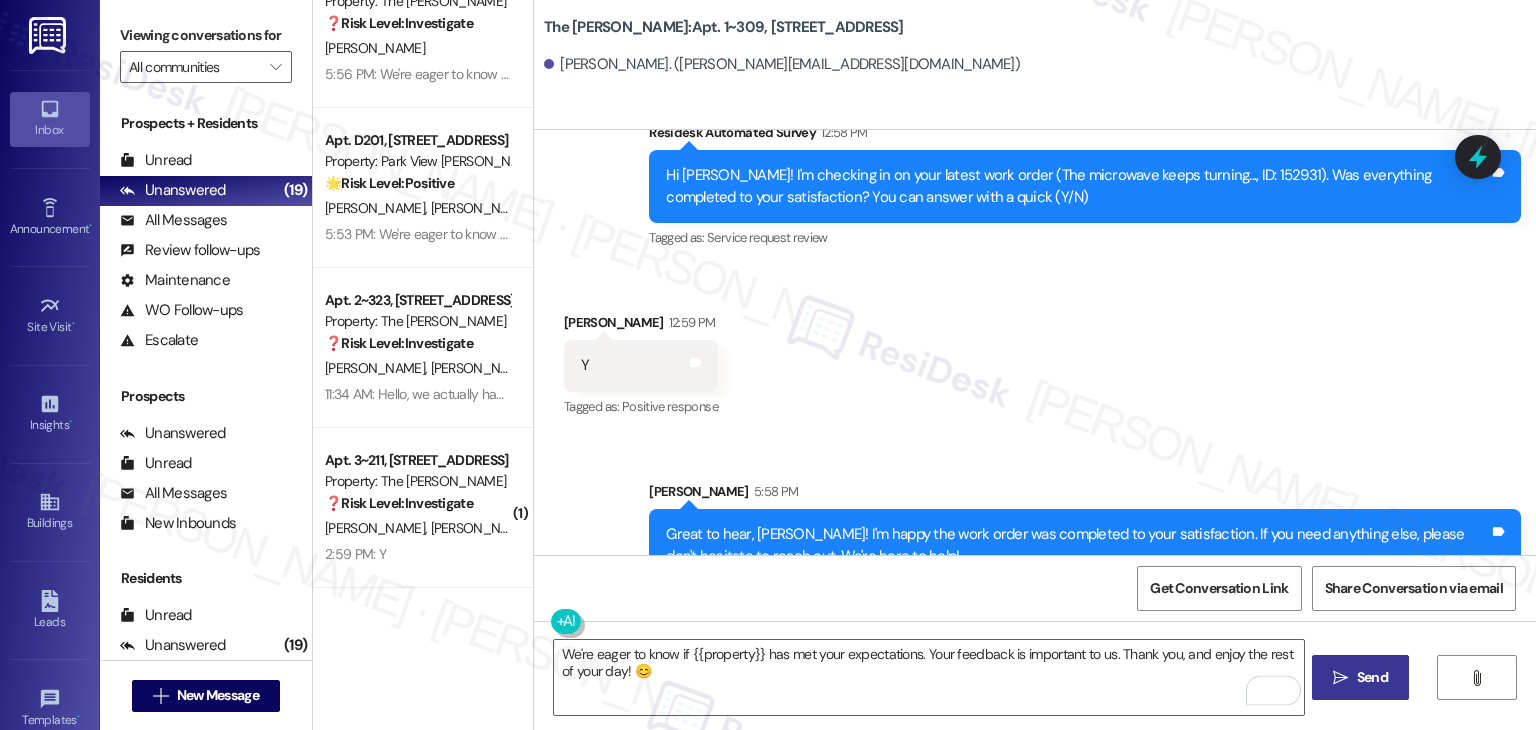 click on "Send" at bounding box center (1372, 677) 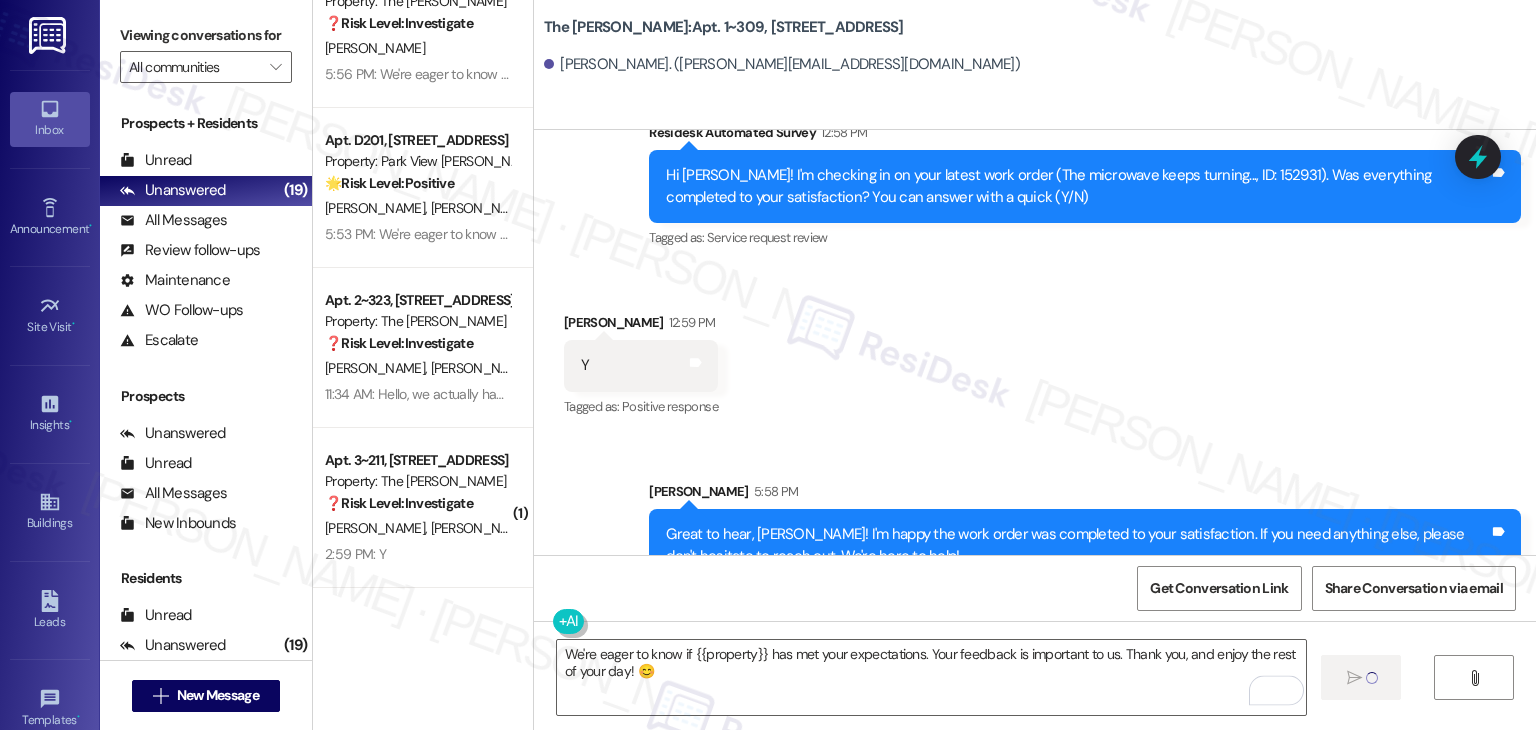 type 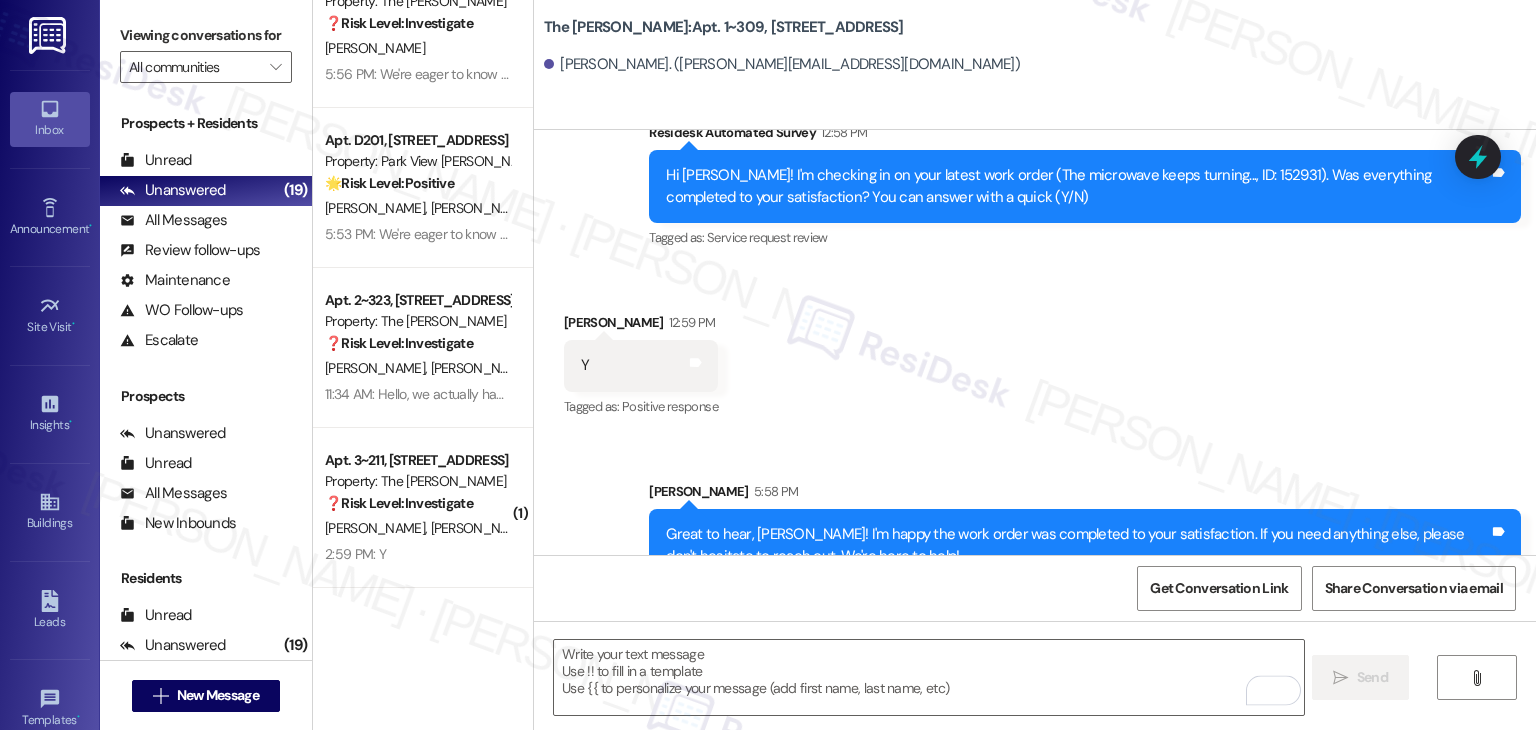 scroll, scrollTop: 6420, scrollLeft: 0, axis: vertical 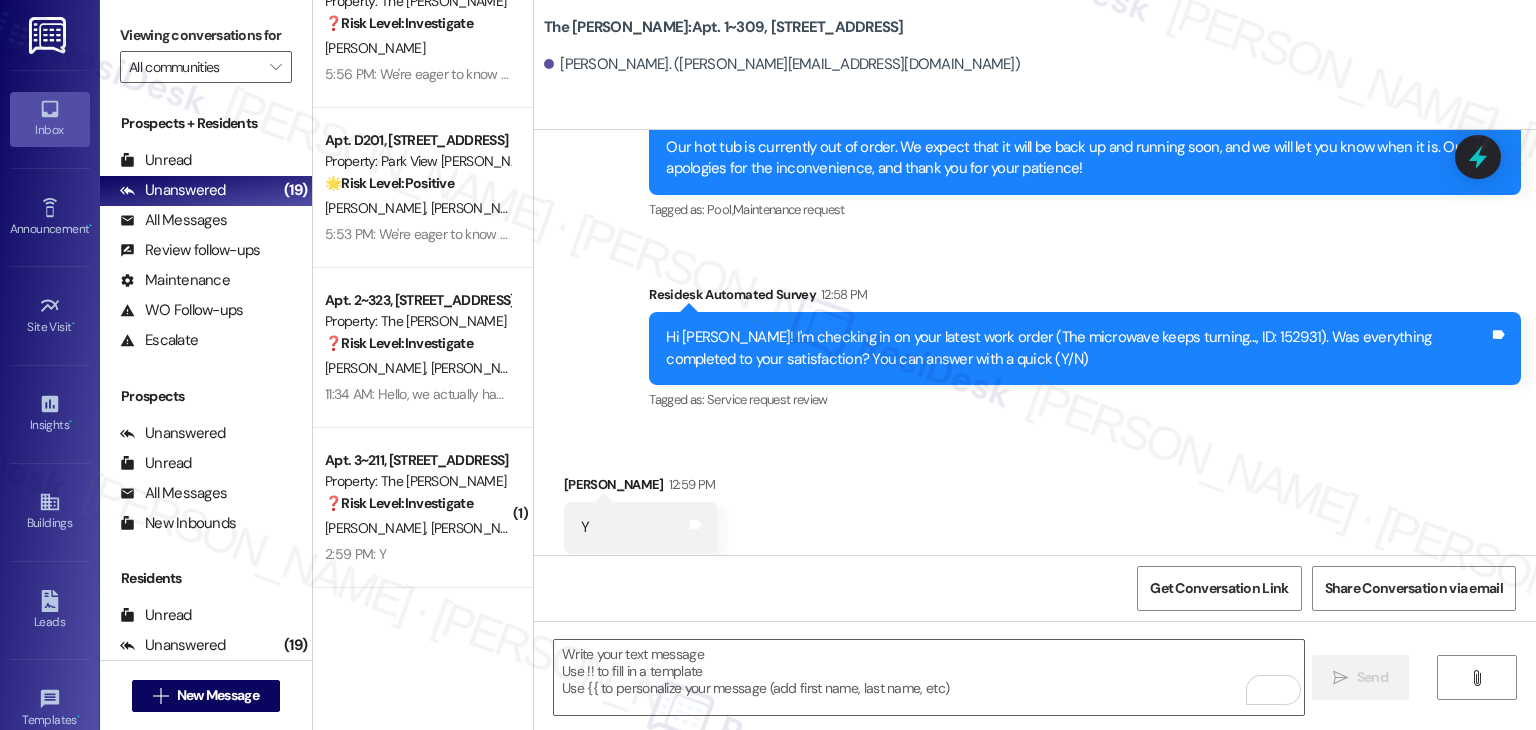 click on "Get Conversation Link Share Conversation via email" at bounding box center (1035, 588) 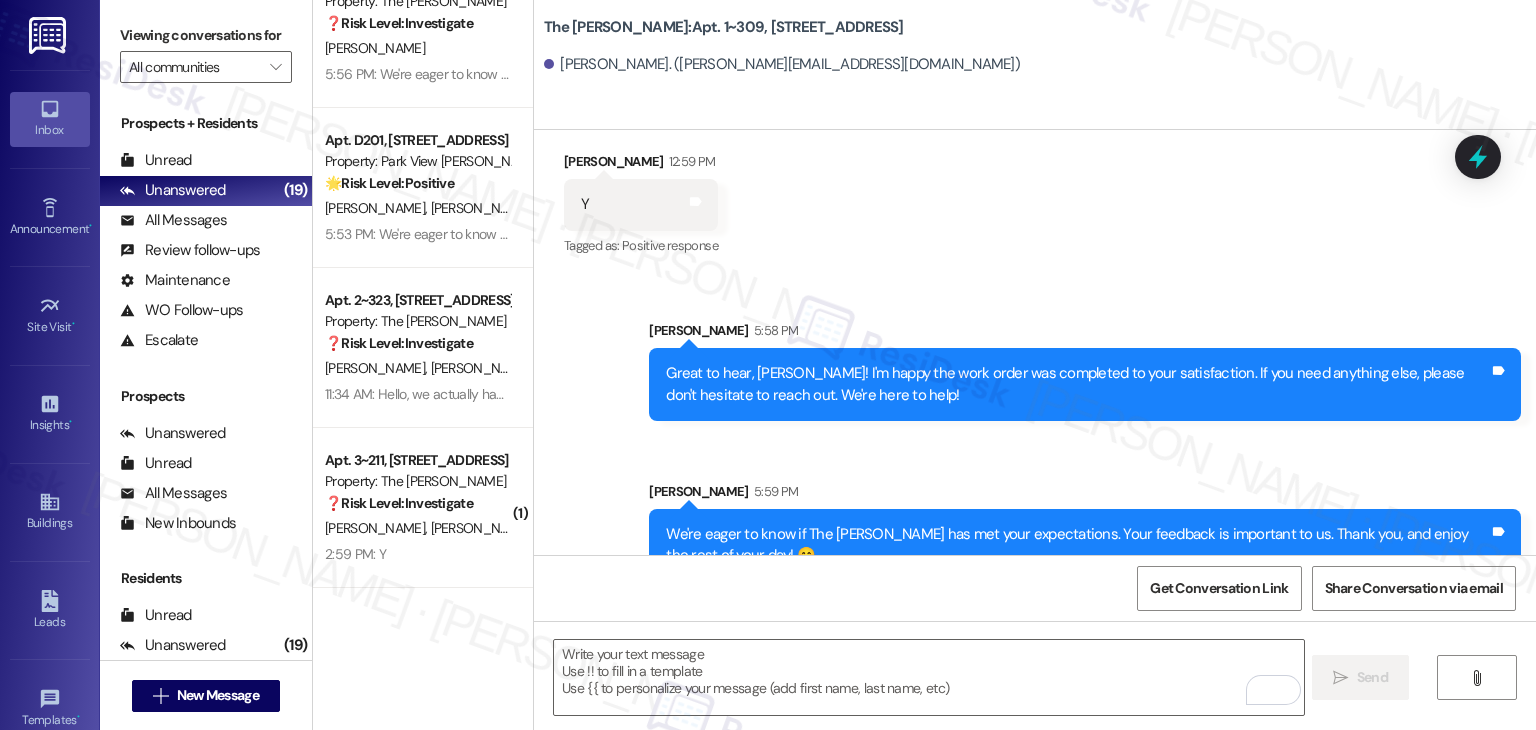 click on "Get Conversation Link Share Conversation via email" at bounding box center (1035, 588) 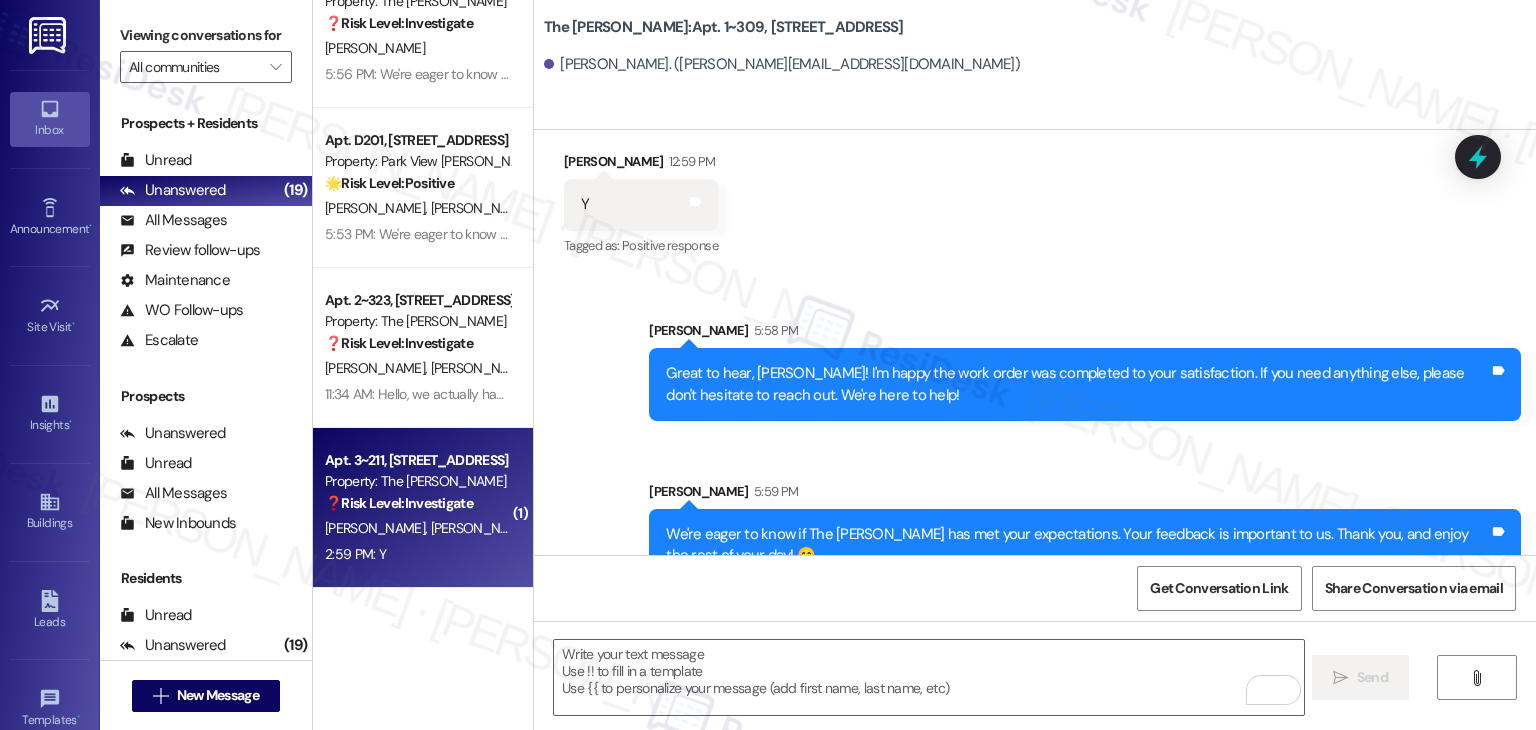 click on "[PERSON_NAME] [PERSON_NAME]" at bounding box center (417, 528) 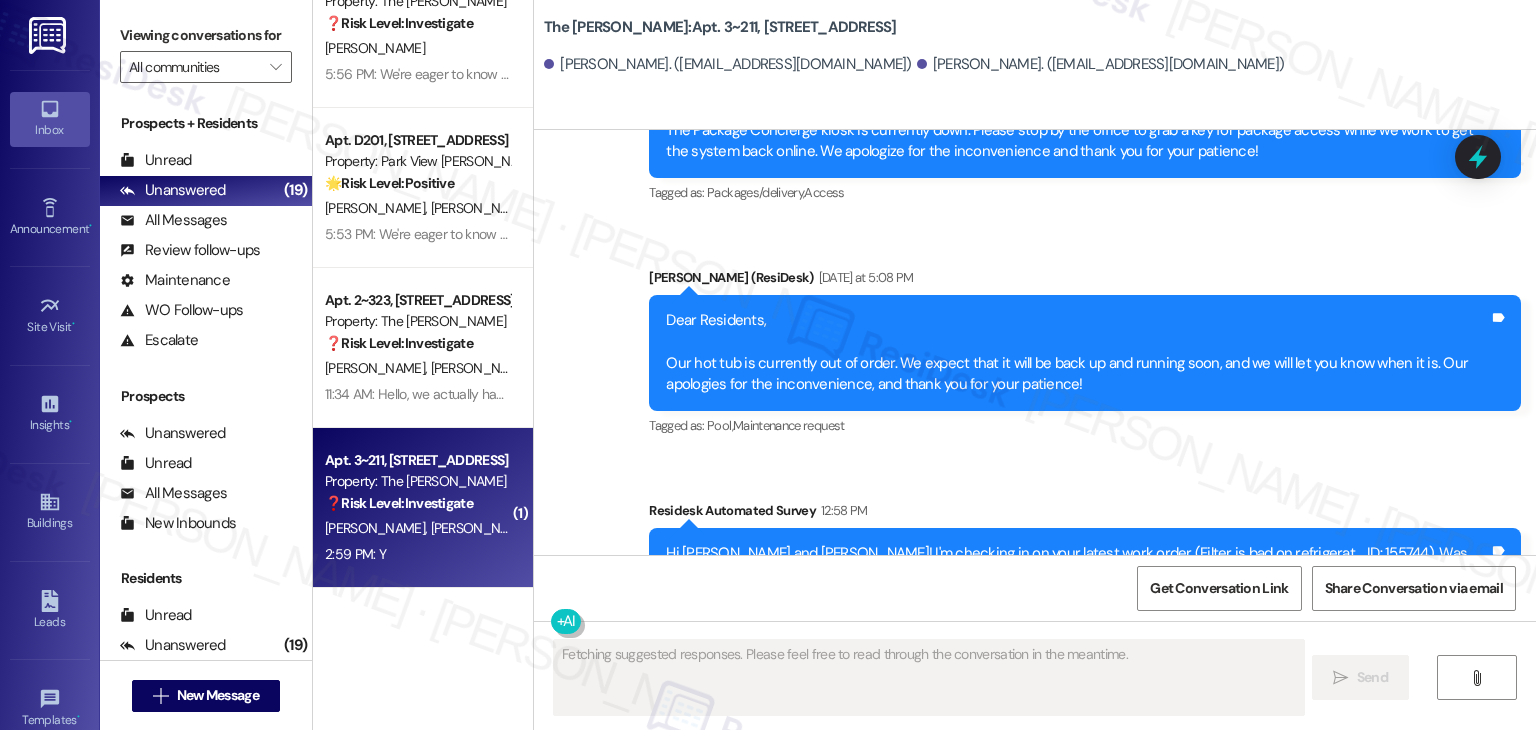 scroll, scrollTop: 9684, scrollLeft: 0, axis: vertical 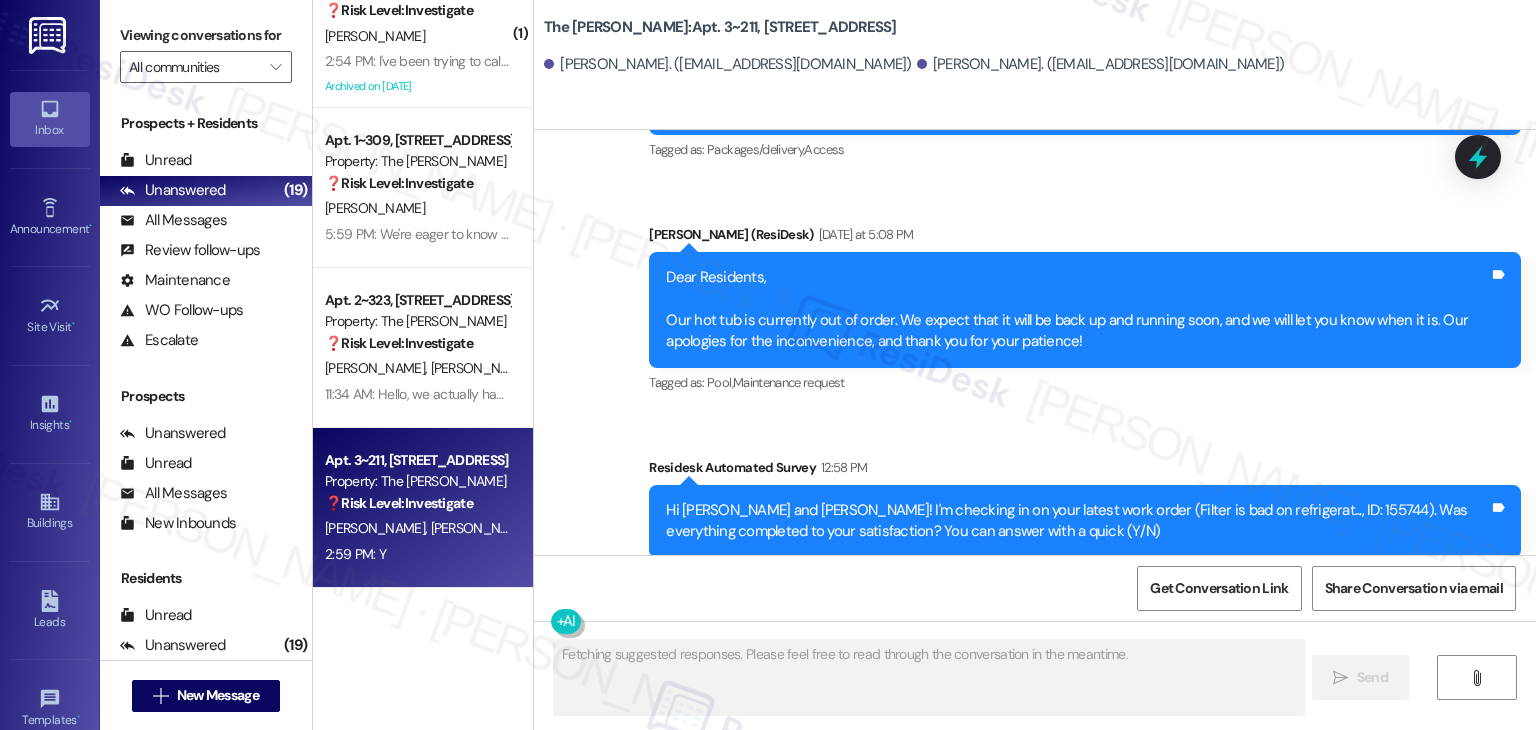 click on "Get Conversation Link Share Conversation via email" at bounding box center (1035, 588) 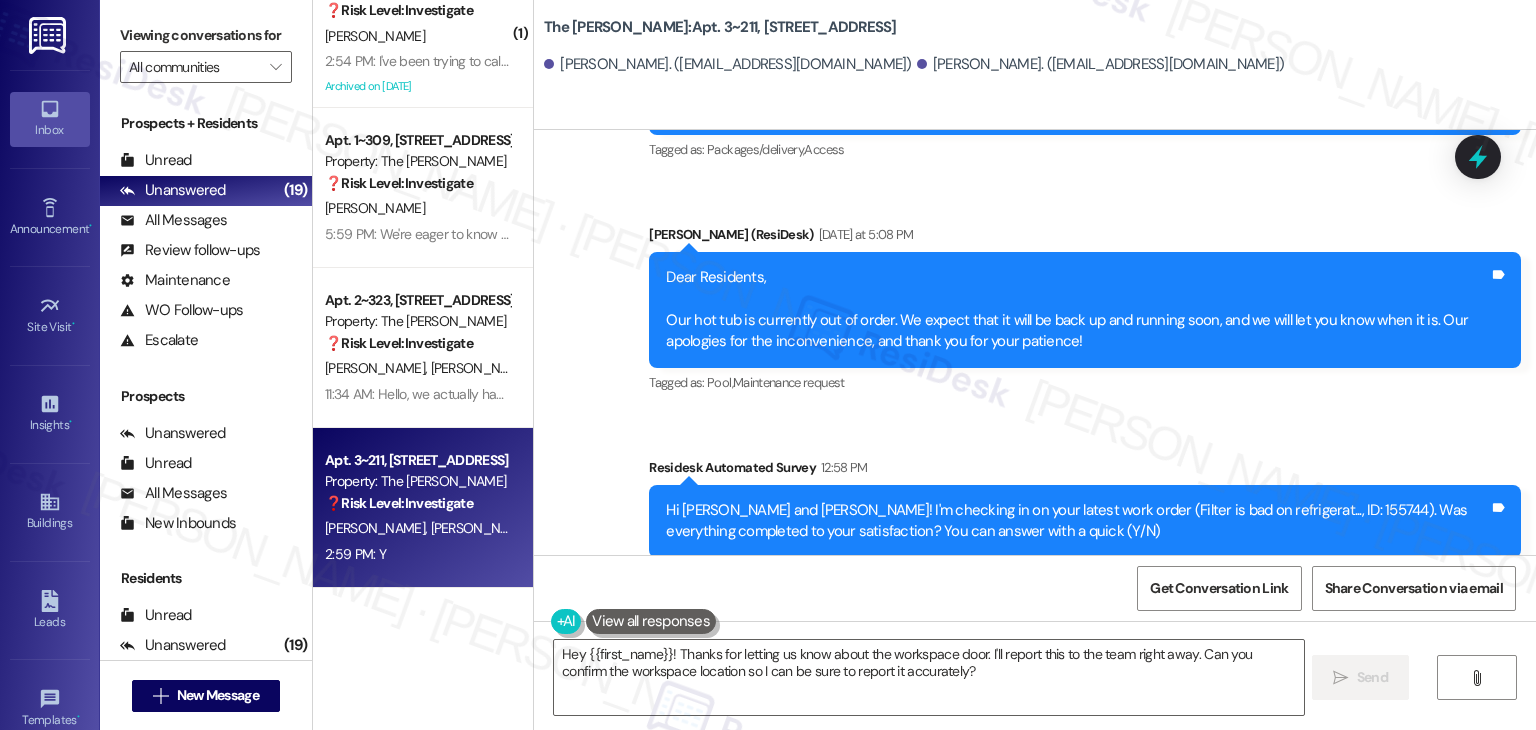 click on "Received via SMS [PERSON_NAME] 2:59 PM Y Tags and notes Tagged as:   Positive response Click to highlight conversations about Positive response" at bounding box center [1035, 686] 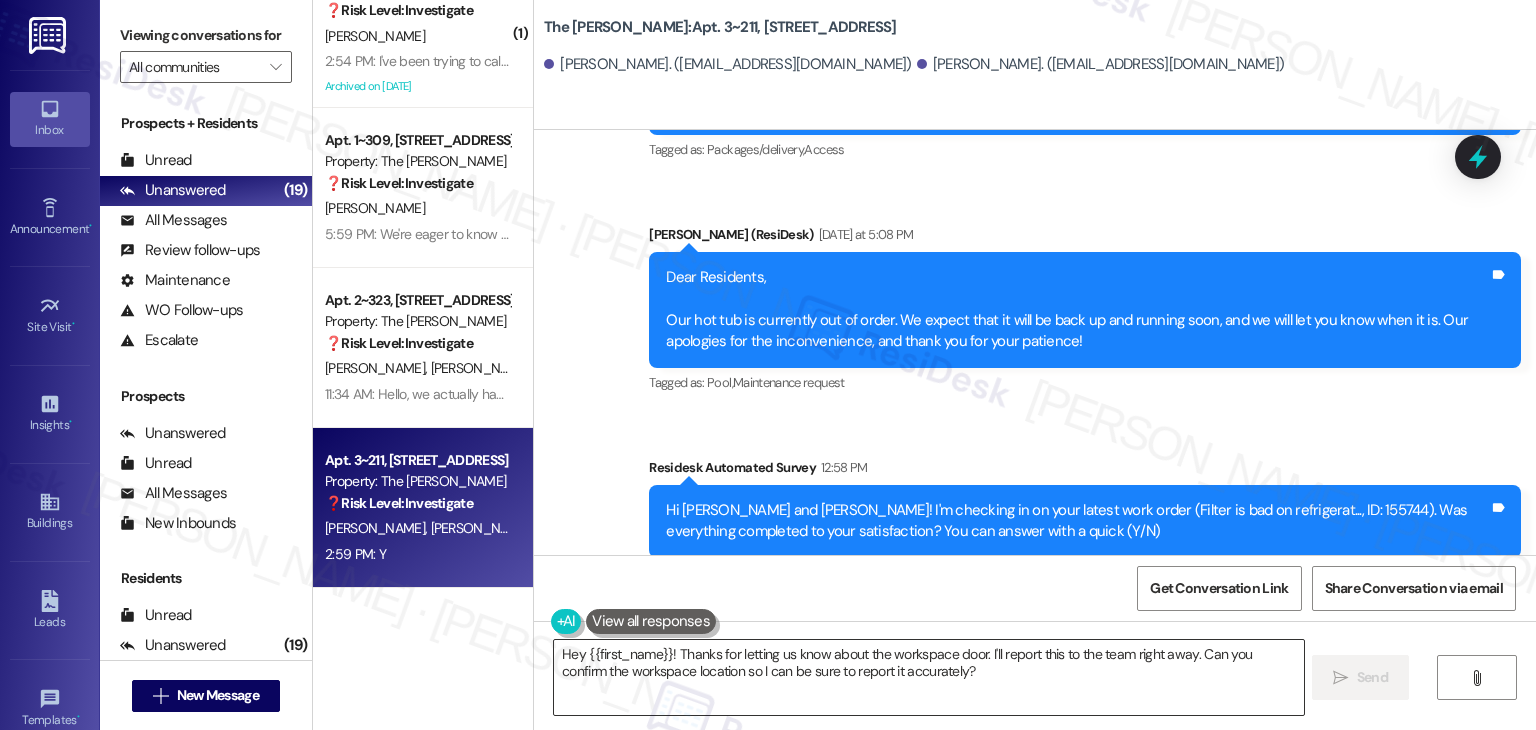 click on "Hey {{first_name}}! Thanks for letting us know about the workspace door. I'll report this to the team right away. Can you confirm the workspace location so I can be sure to report it accurately?" at bounding box center (928, 677) 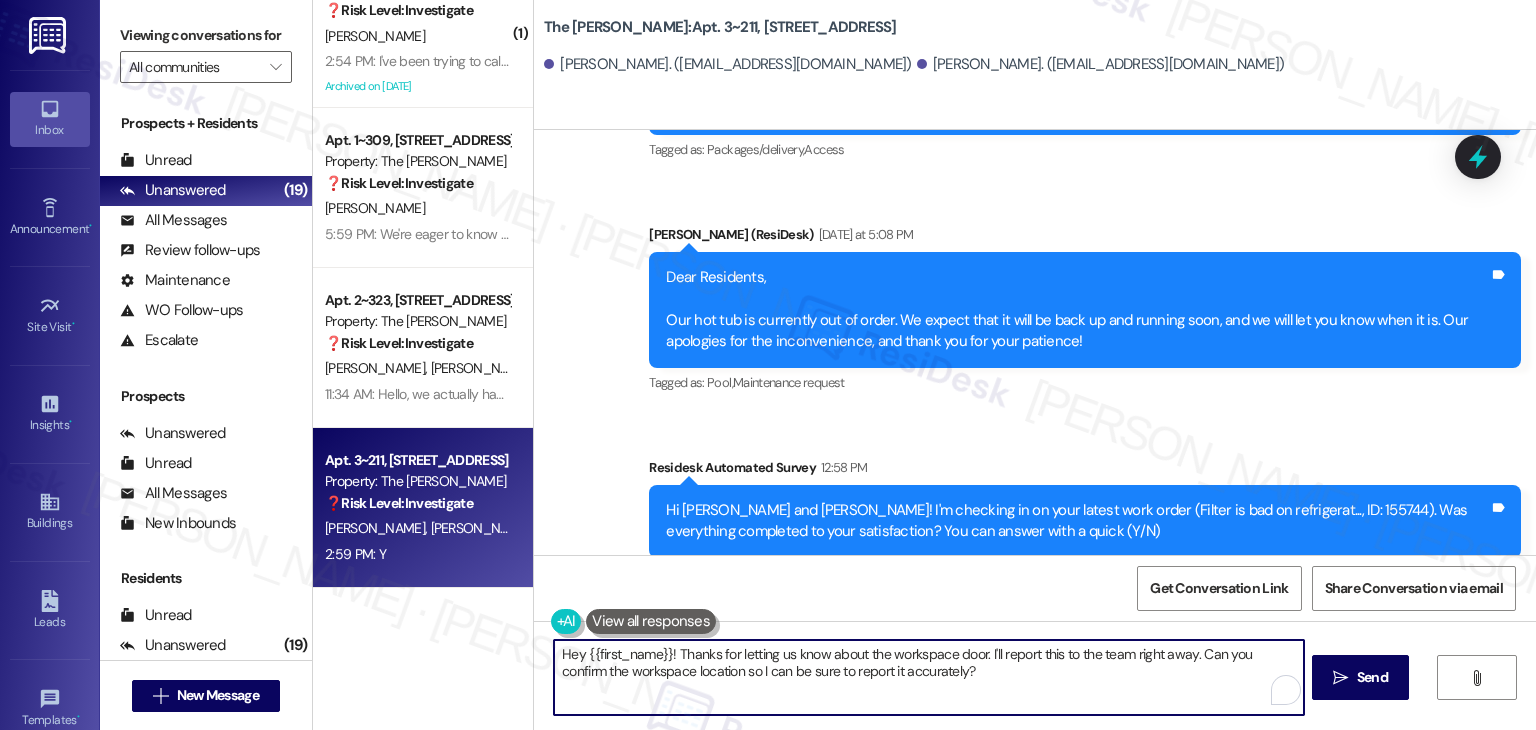 click on "Hey {{first_name}}! Thanks for letting us know about the workspace door. I'll report this to the team right away. Can you confirm the workspace location so I can be sure to report it accurately?" at bounding box center (928, 677) 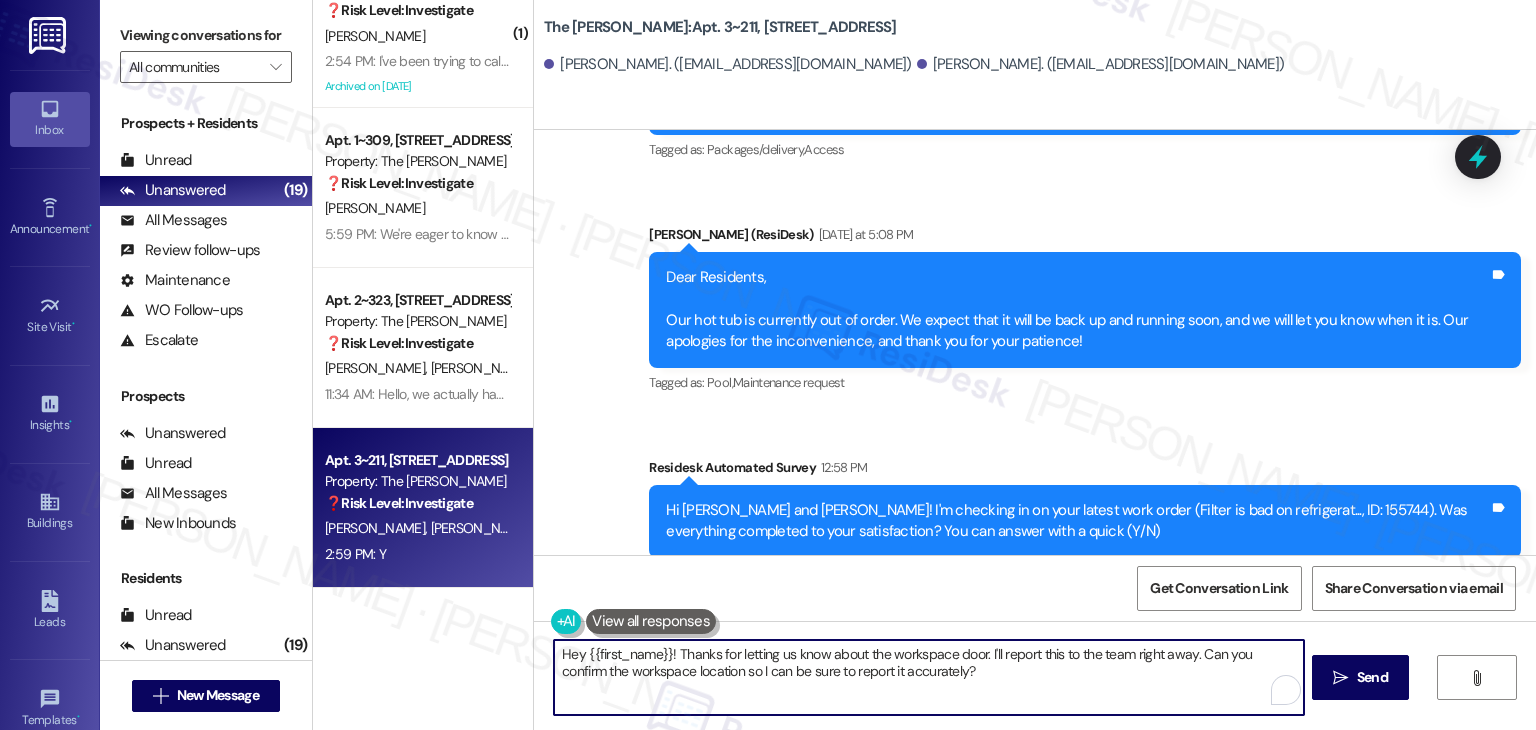 click on "Hey {{first_name}}! Thanks for letting us know about the workspace door. I'll report this to the team right away. Can you confirm the workspace location so I can be sure to report it accurately?" at bounding box center (928, 677) 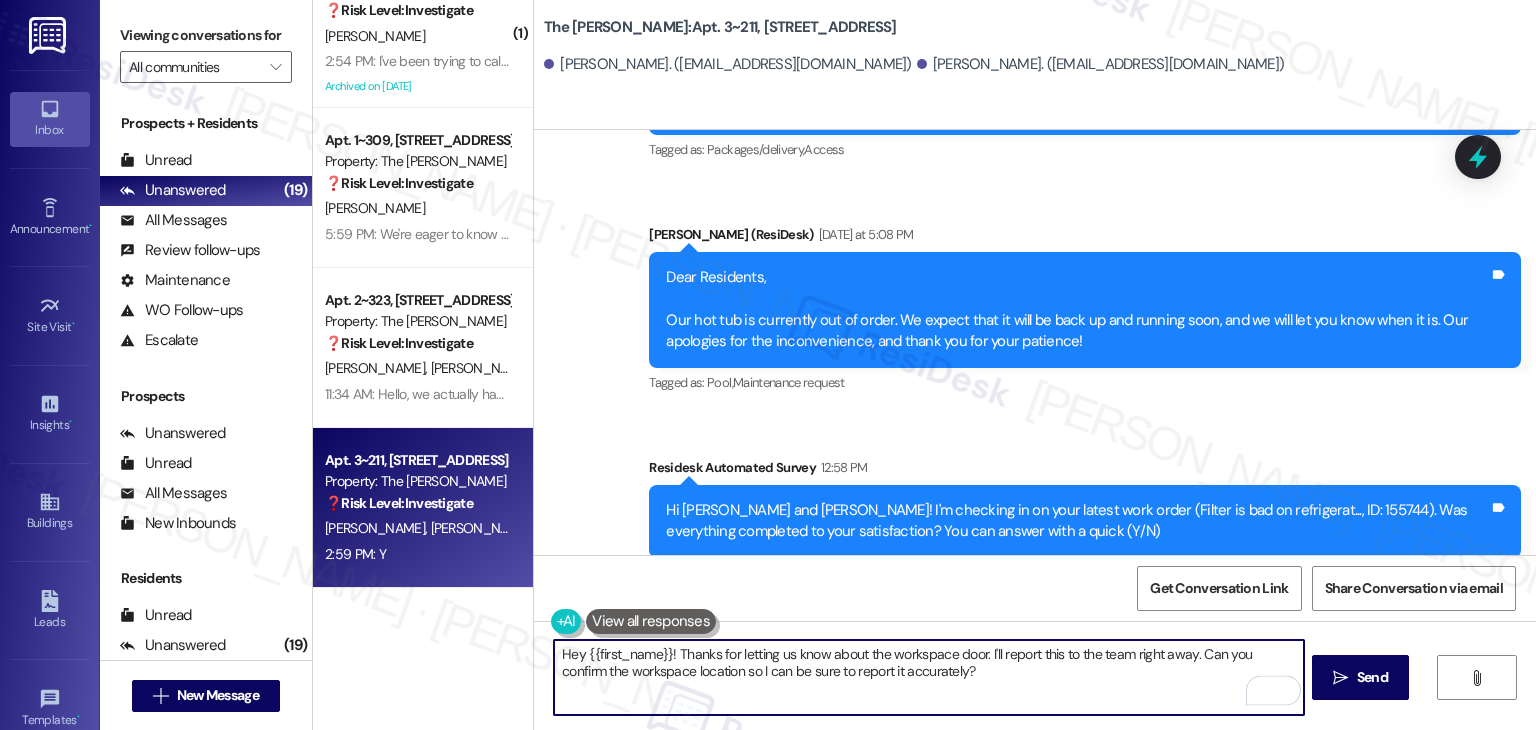 paste on "Great to hear, {{first_name}}! I'm happy the work order was completed to your satisfaction. If you need anything else, please don't hesitate to reach out. We're here to help!" 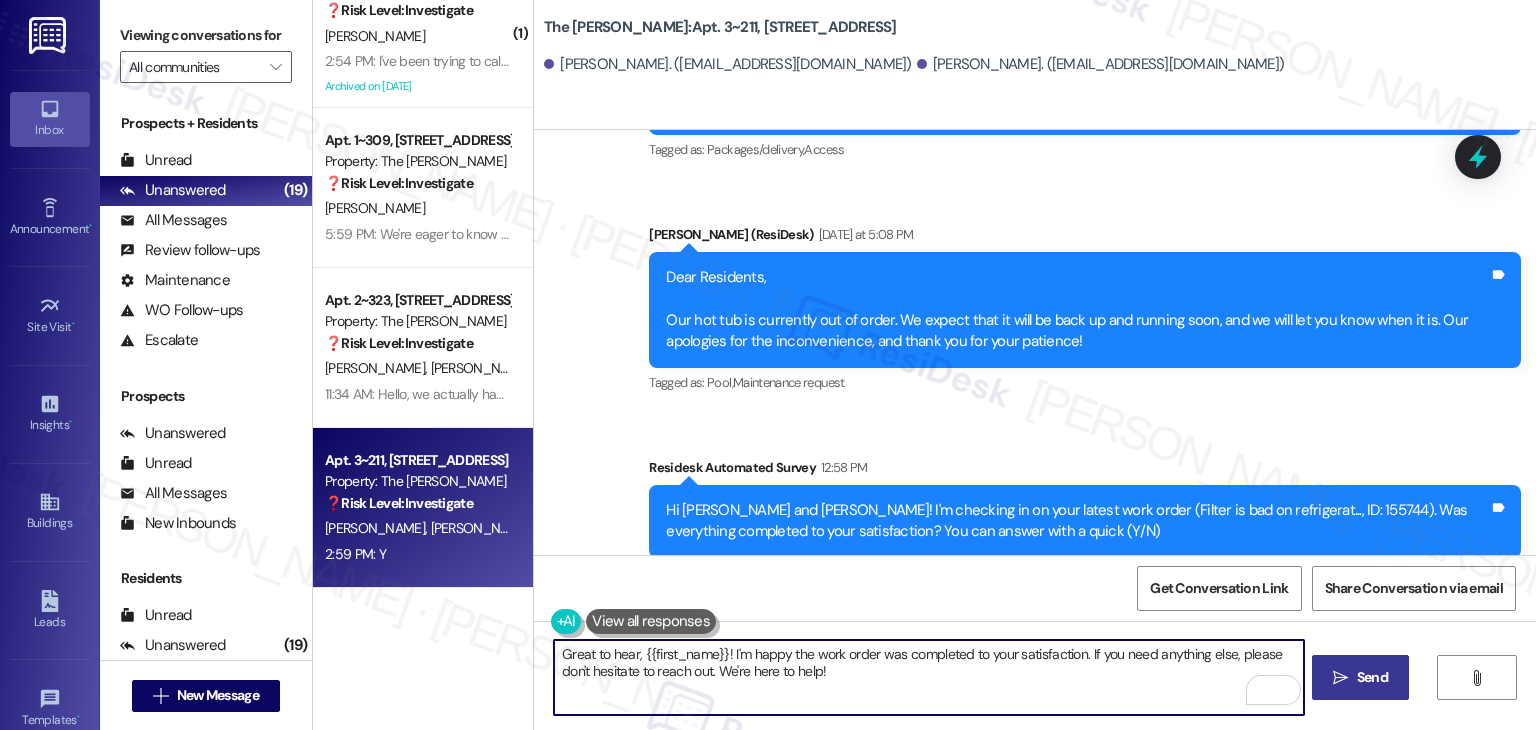 type on "Great to hear, {{first_name}}! I'm happy the work order was completed to your satisfaction. If you need anything else, please don't hesitate to reach out. We're here to help!" 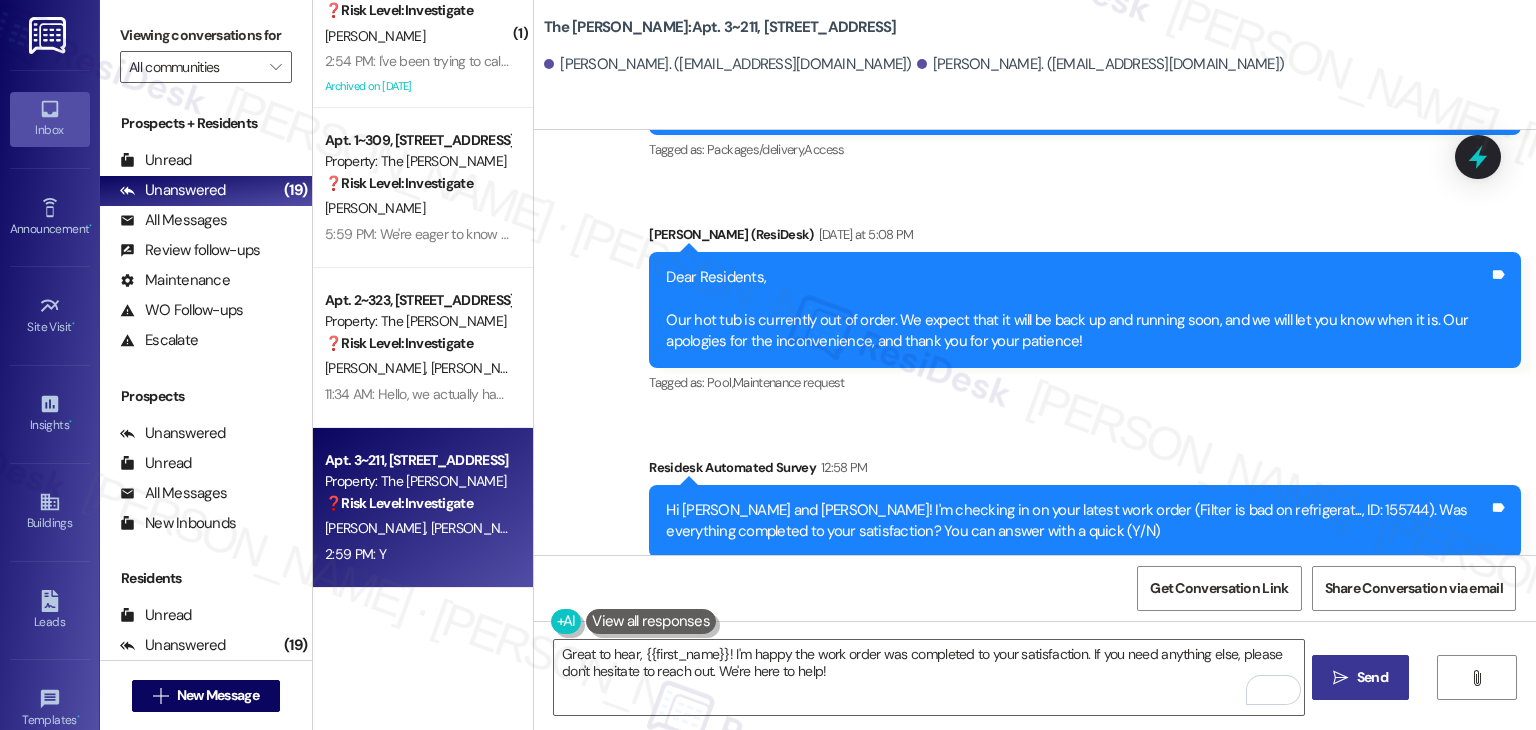 click on "Send" at bounding box center (1372, 677) 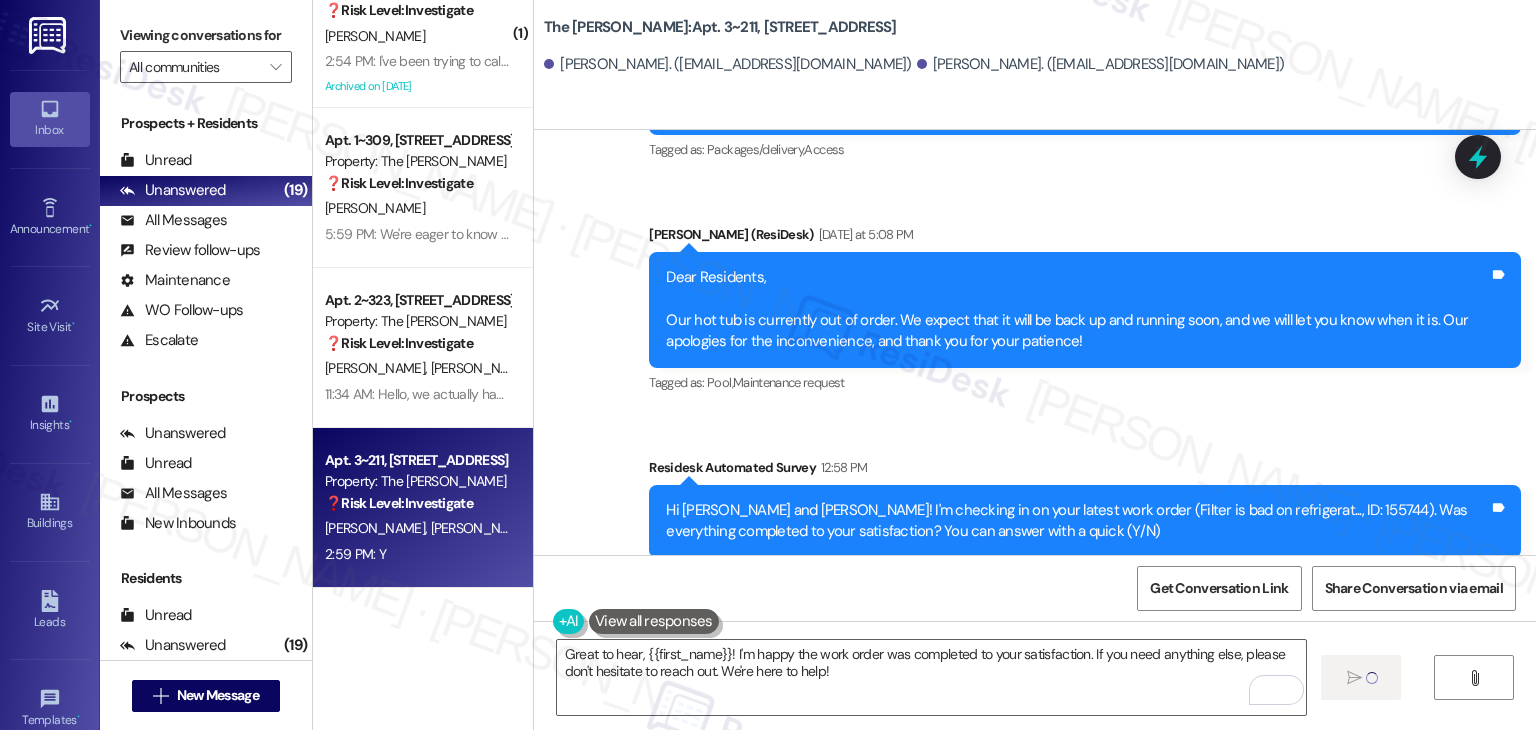type 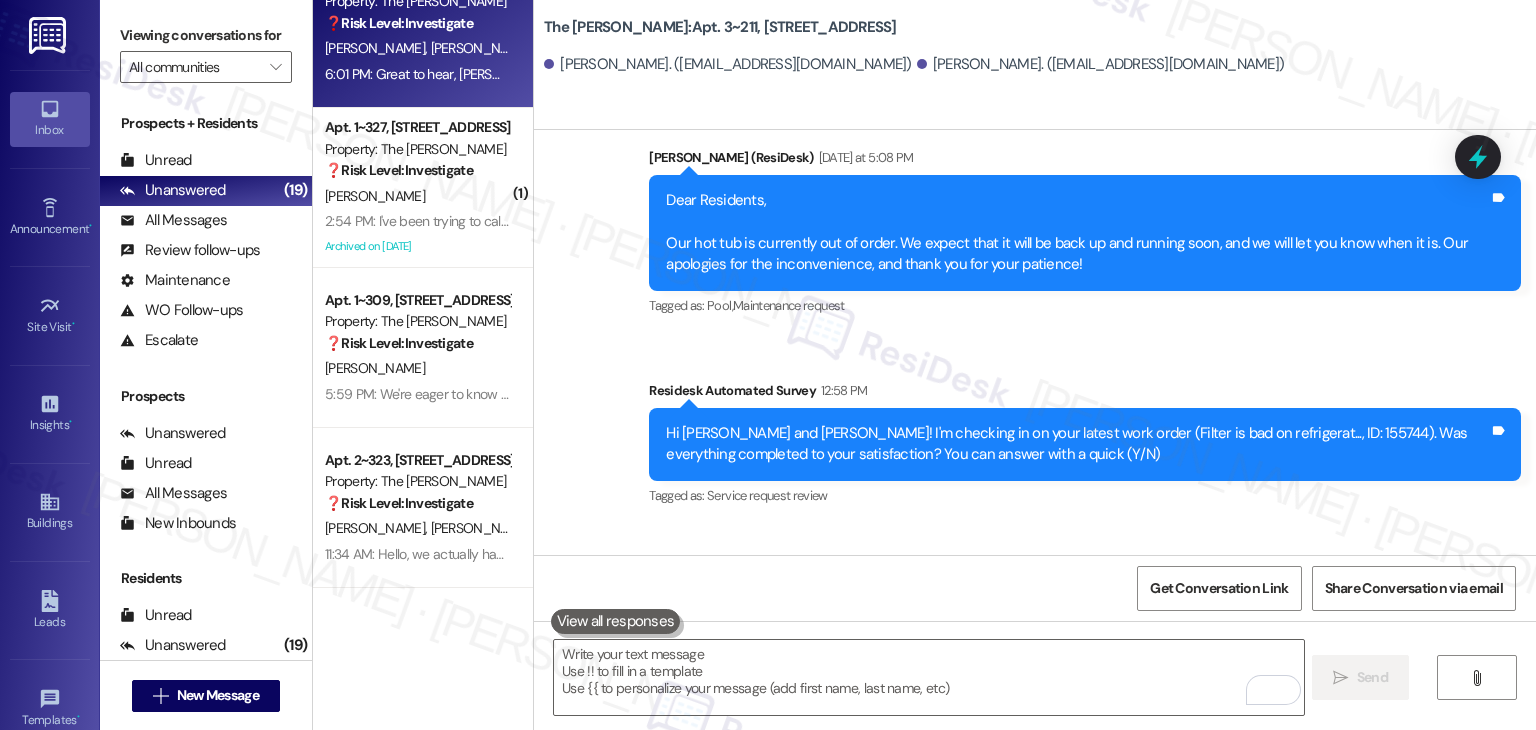 scroll, scrollTop: 9846, scrollLeft: 0, axis: vertical 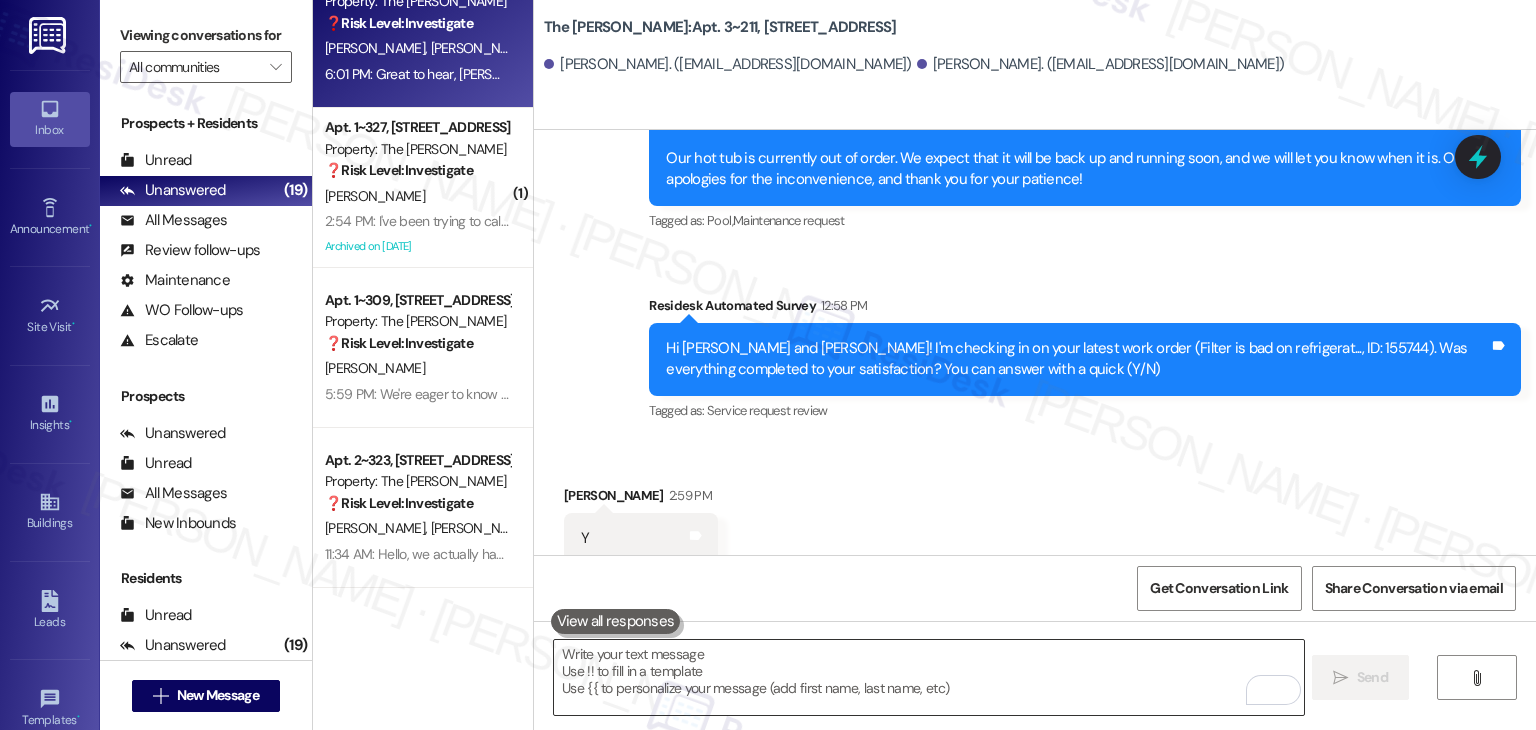 click at bounding box center [928, 677] 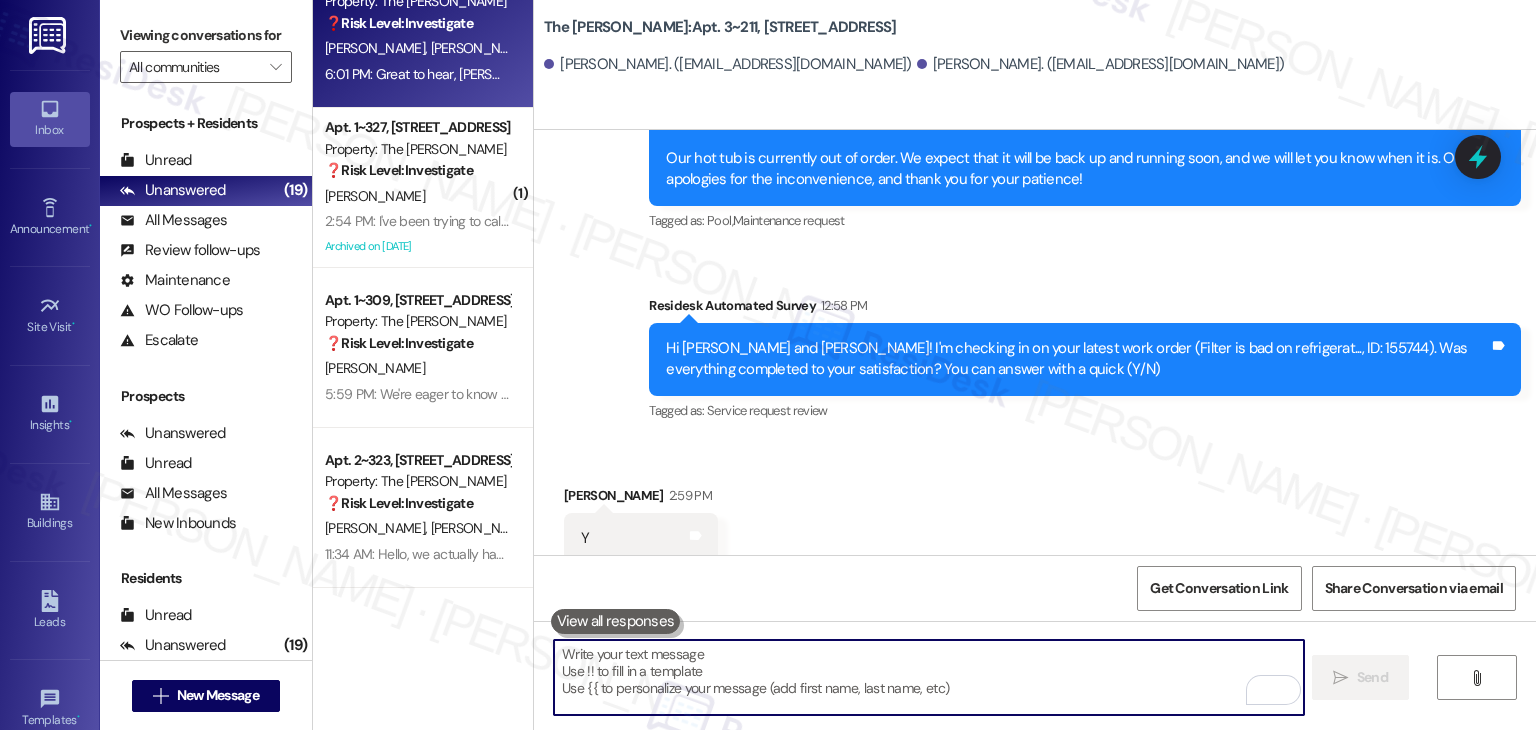 paste on "We're eager to know if {{property}} has met your expectations. Your feedback is important to us. Thank you, and enjoy the rest of your day! 😊" 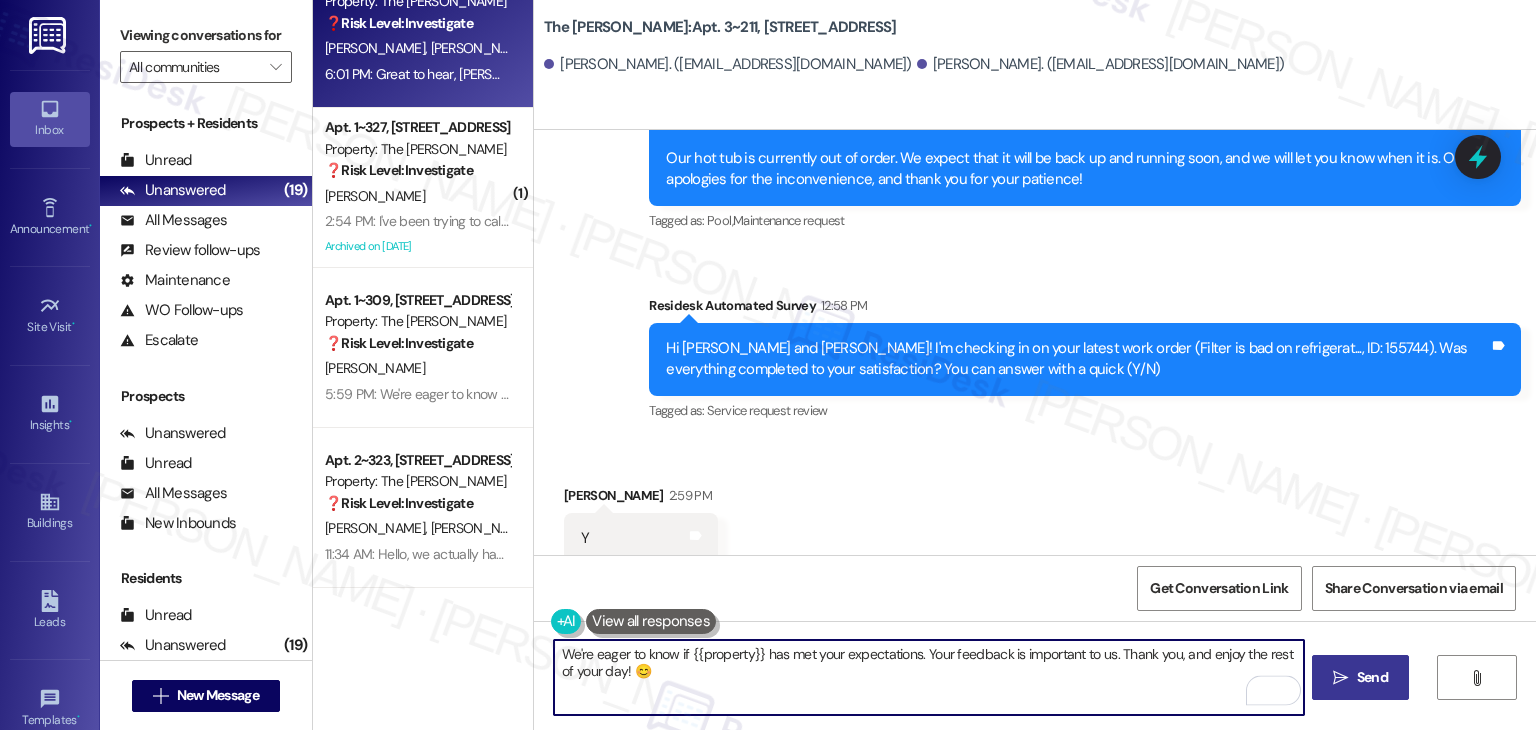 type on "We're eager to know if {{property}} has met your expectations. Your feedback is important to us. Thank you, and enjoy the rest of your day! 😊" 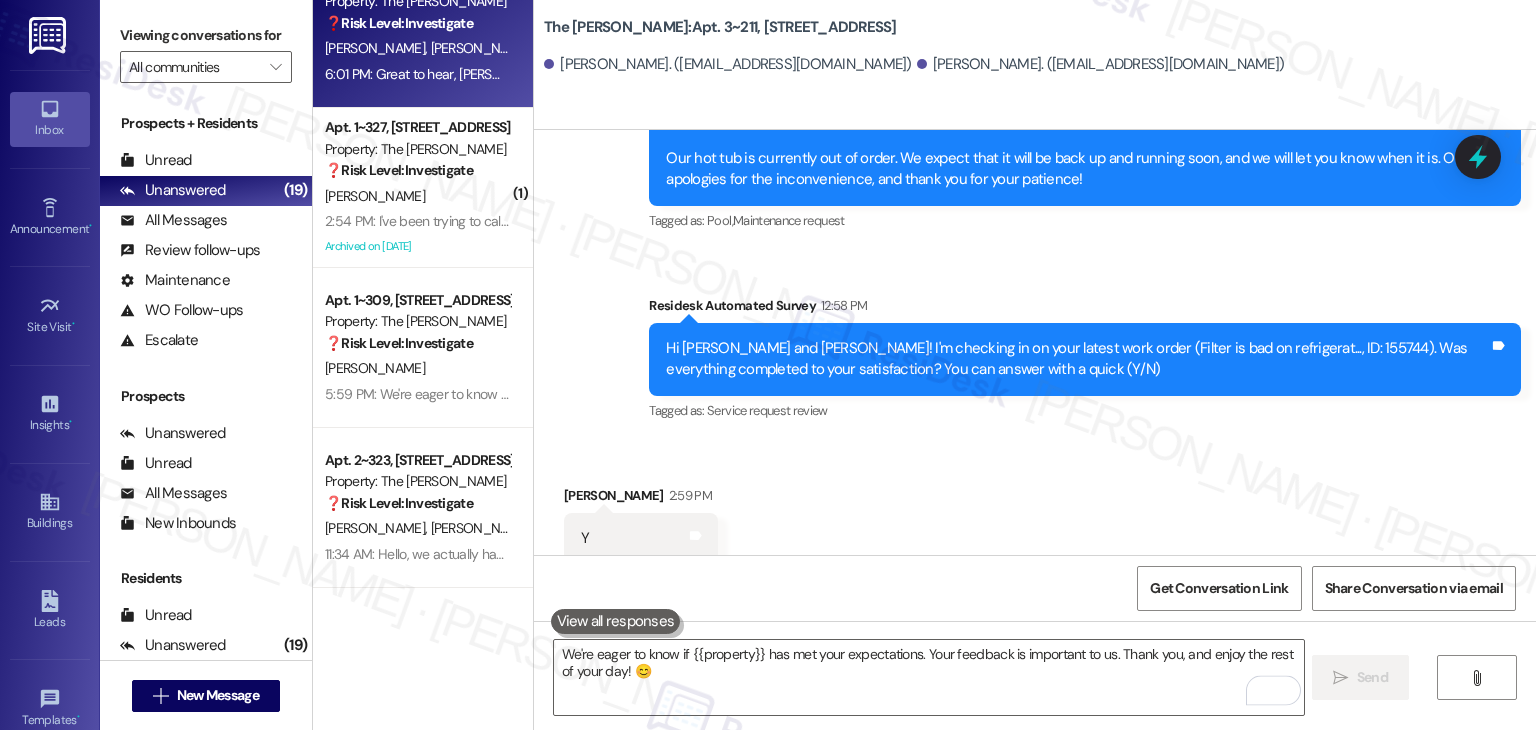 scroll, scrollTop: 9684, scrollLeft: 0, axis: vertical 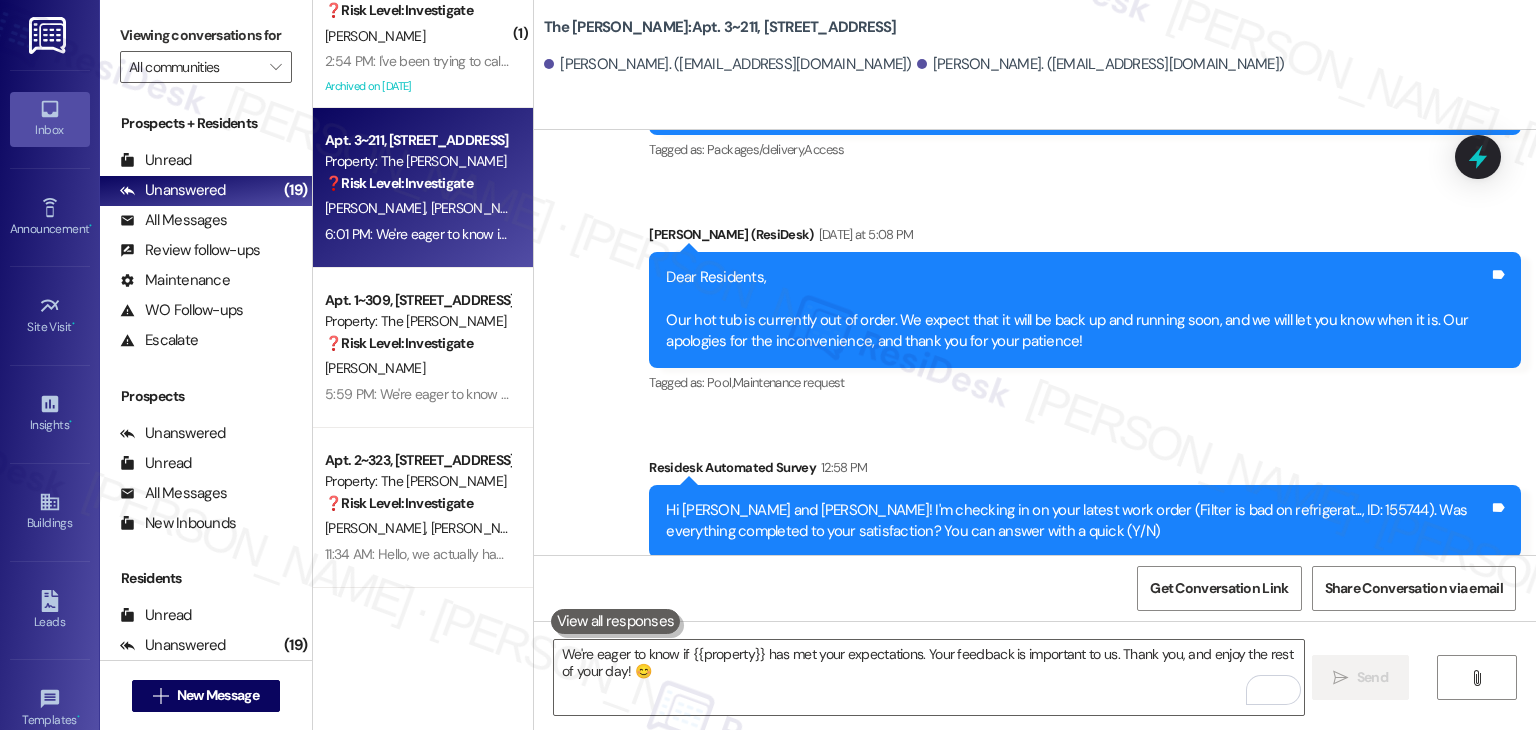 click on "Received via SMS [PERSON_NAME] 2:59 PM Y Tags and notes Tagged as:   Positive response Click to highlight conversations about Positive response" at bounding box center (1035, 686) 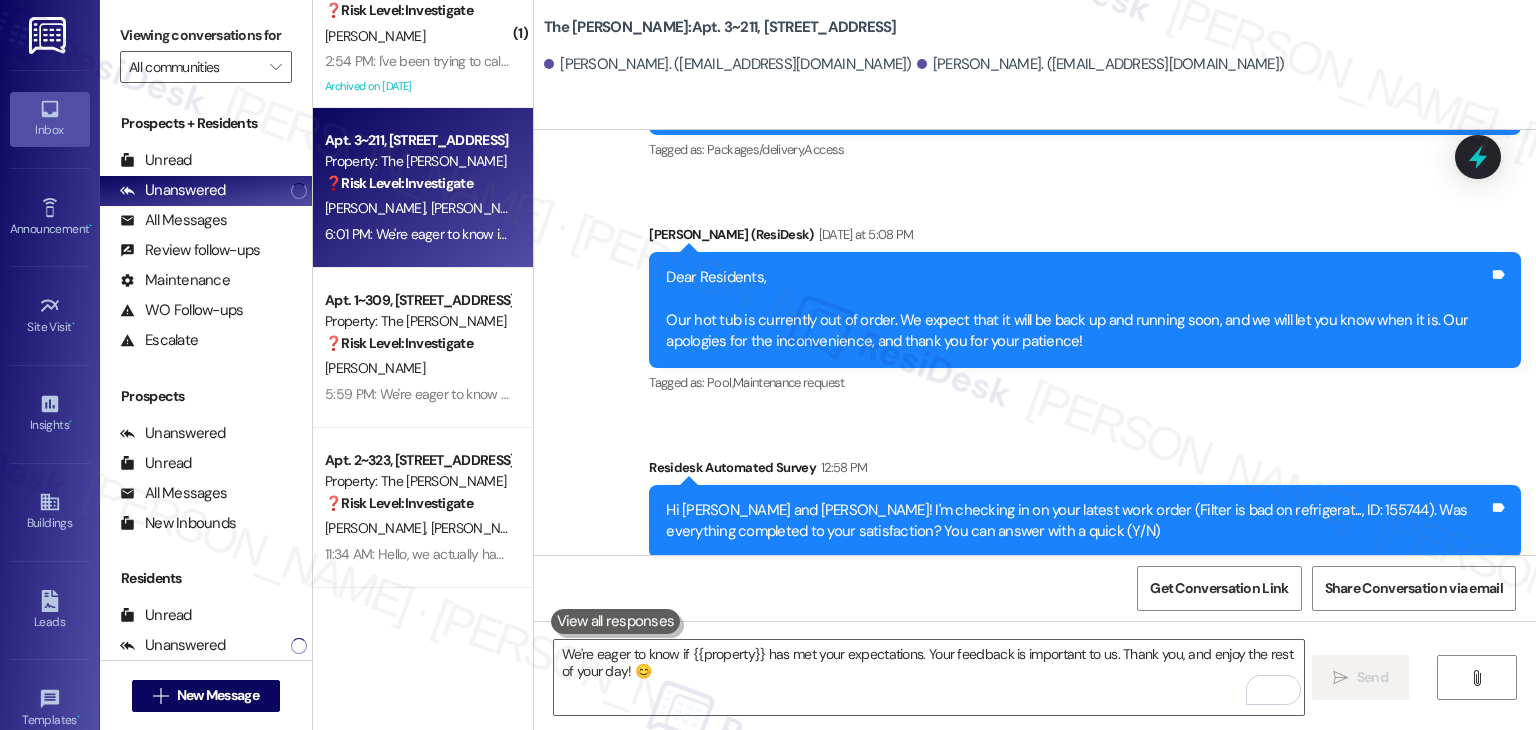 click on "Received via SMS [PERSON_NAME] 2:59 PM Y Tags and notes Tagged as:   Positive response Click to highlight conversations about Positive response" at bounding box center (1035, 686) 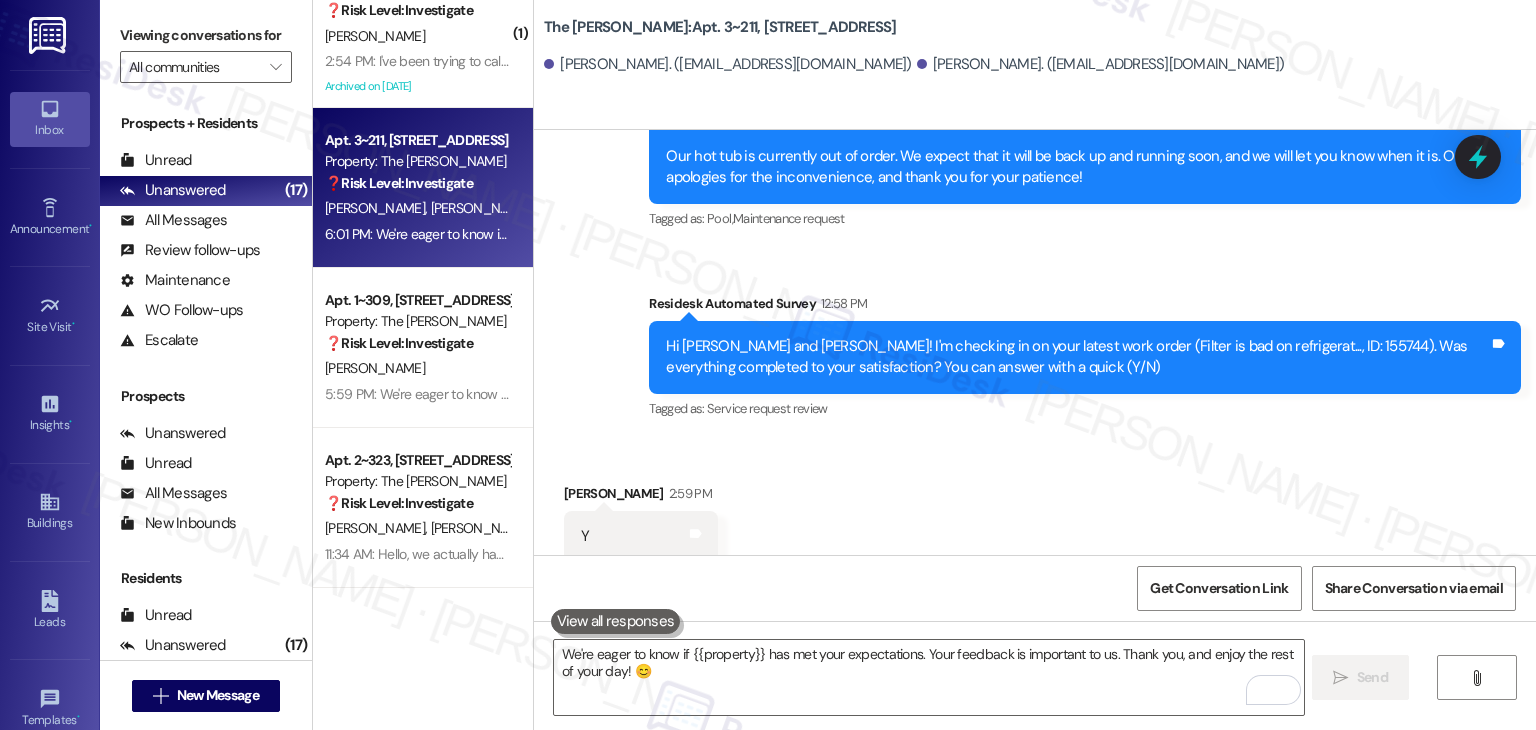 scroll, scrollTop: 10007, scrollLeft: 0, axis: vertical 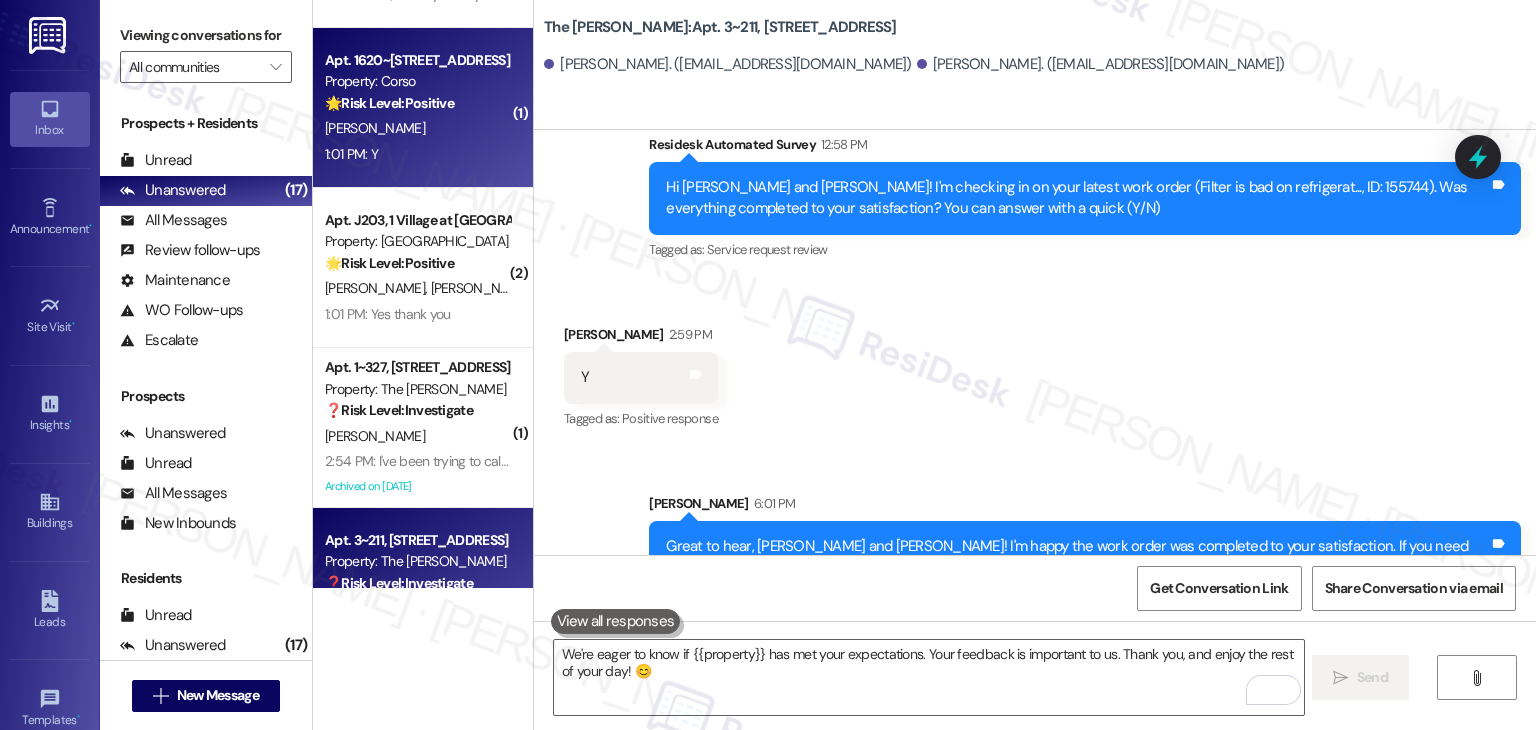 click on "1:01 PM: Y 1:01 PM: Y" at bounding box center (417, 154) 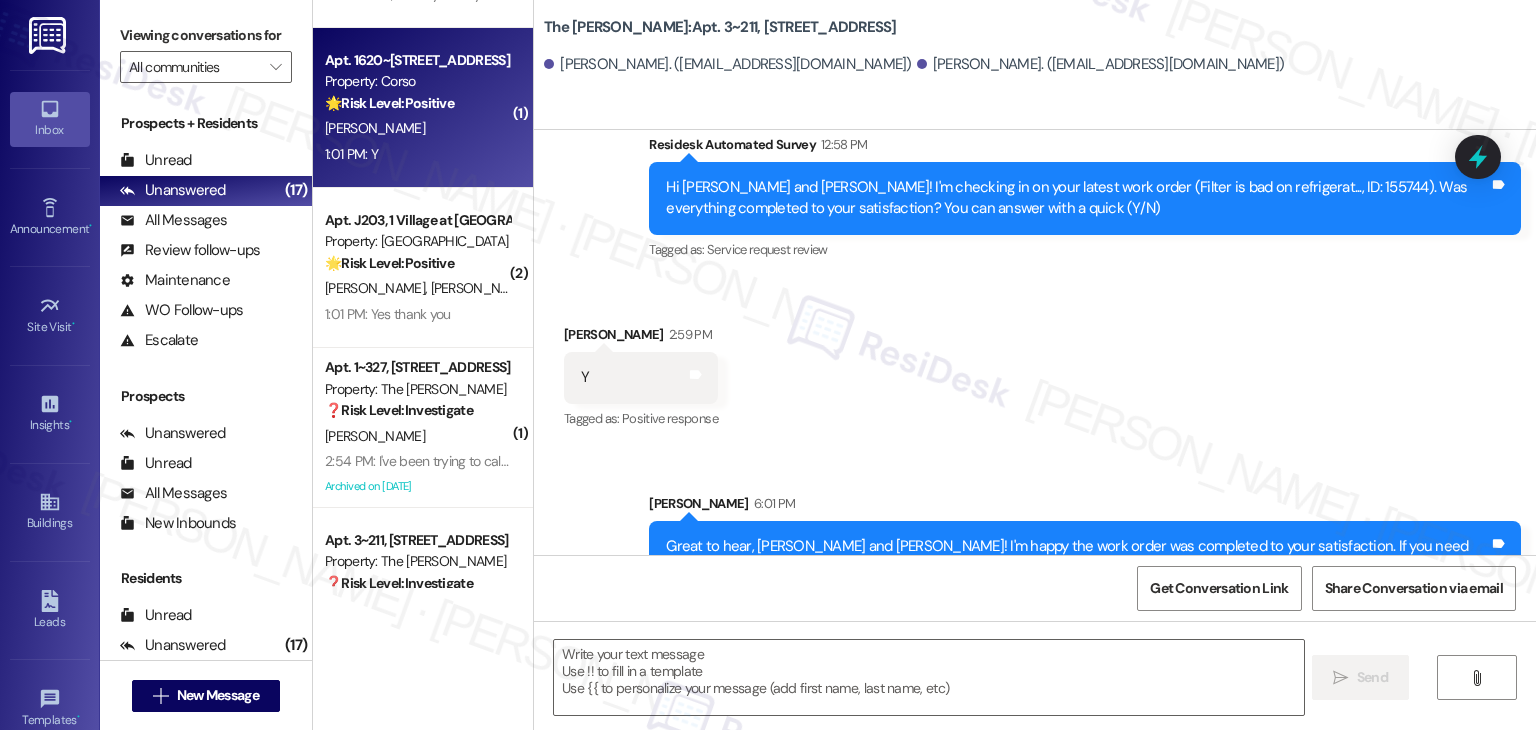 type on "Fetching suggested responses. Please feel free to read through the conversation in the meantime." 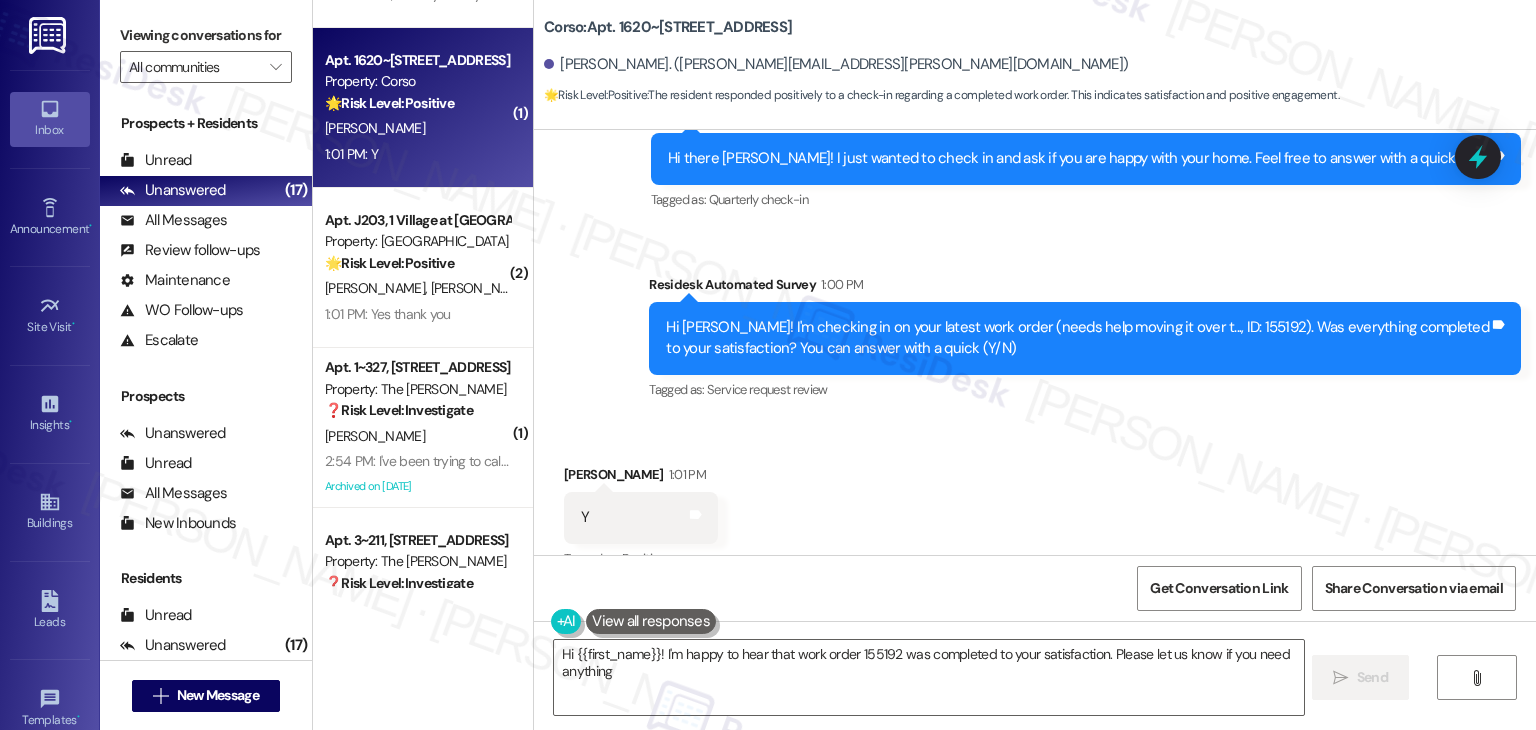 scroll, scrollTop: 1884, scrollLeft: 0, axis: vertical 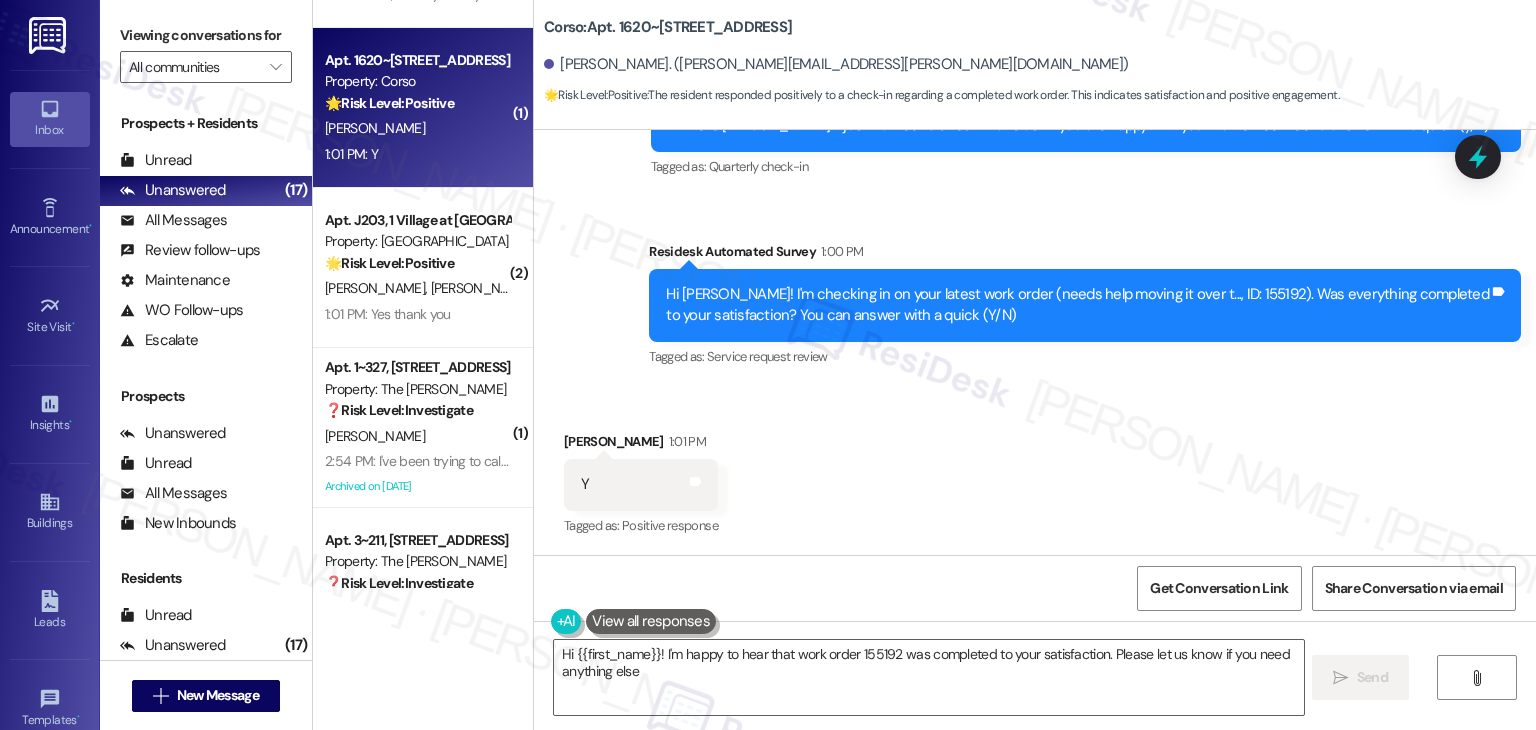 type on "Hi {{first_name}}! I'm happy to hear that work order 155192 was completed to your satisfaction. Please let us know if you need anything else!" 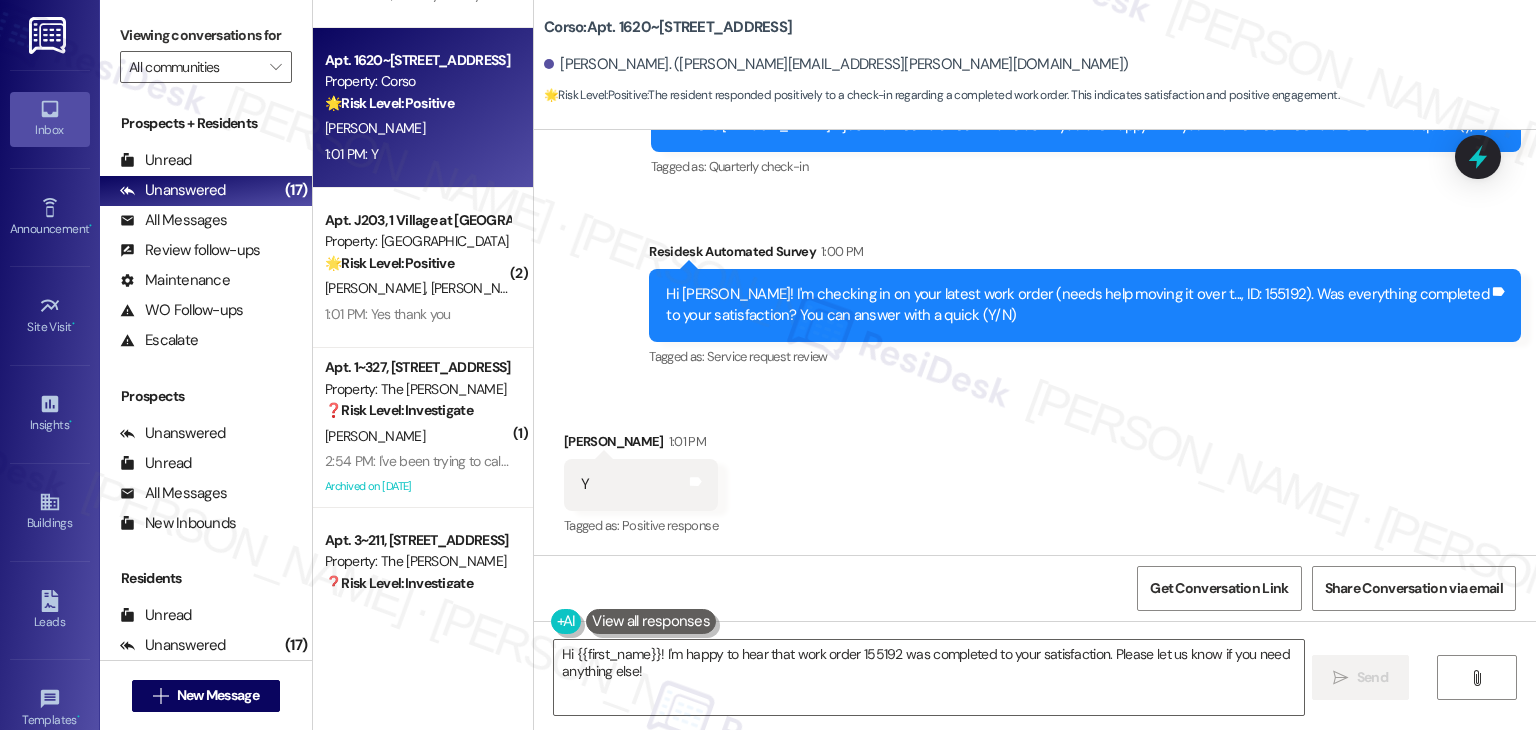 click on "Received via SMS [PERSON_NAME] 1:01 PM Y Tags and notes Tagged as:   Positive response Click to highlight conversations about Positive response" at bounding box center [1035, 470] 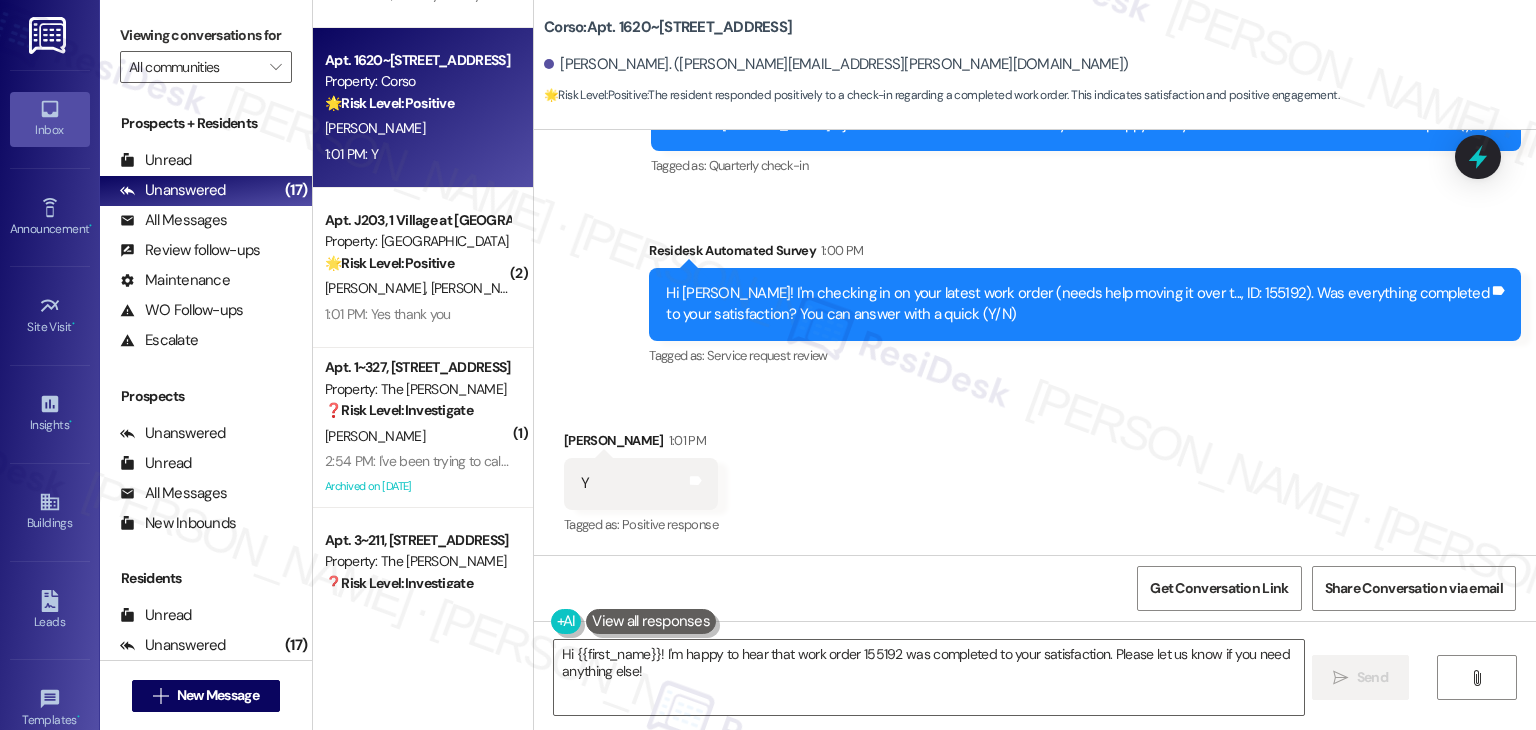 click on "Received via SMS [PERSON_NAME] 1:01 PM Y Tags and notes Tagged as:   Positive response Click to highlight conversations about Positive response" at bounding box center (1035, 469) 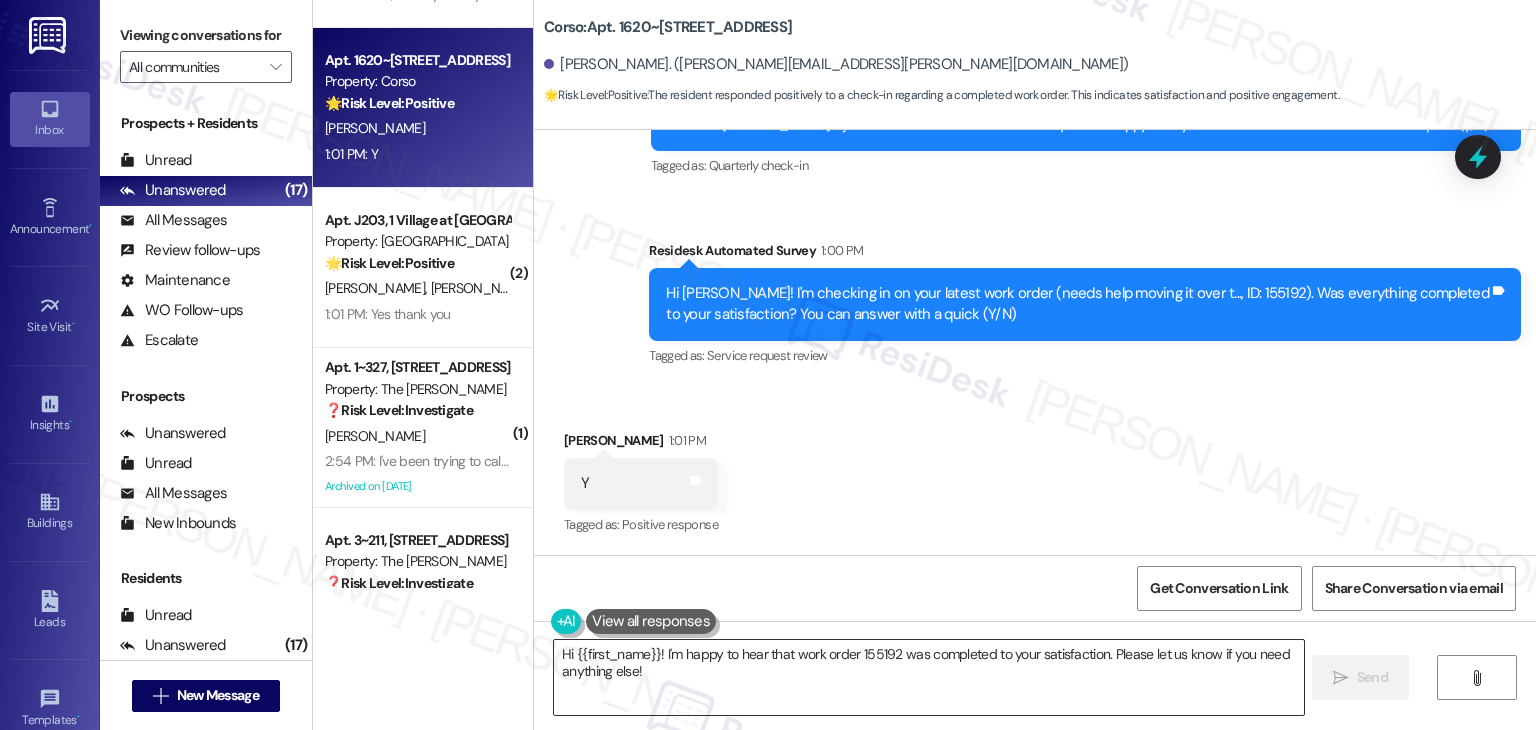 click on "Hi {{first_name}}! I'm happy to hear that work order 155192 was completed to your satisfaction. Please let us know if you need anything else!" at bounding box center (928, 677) 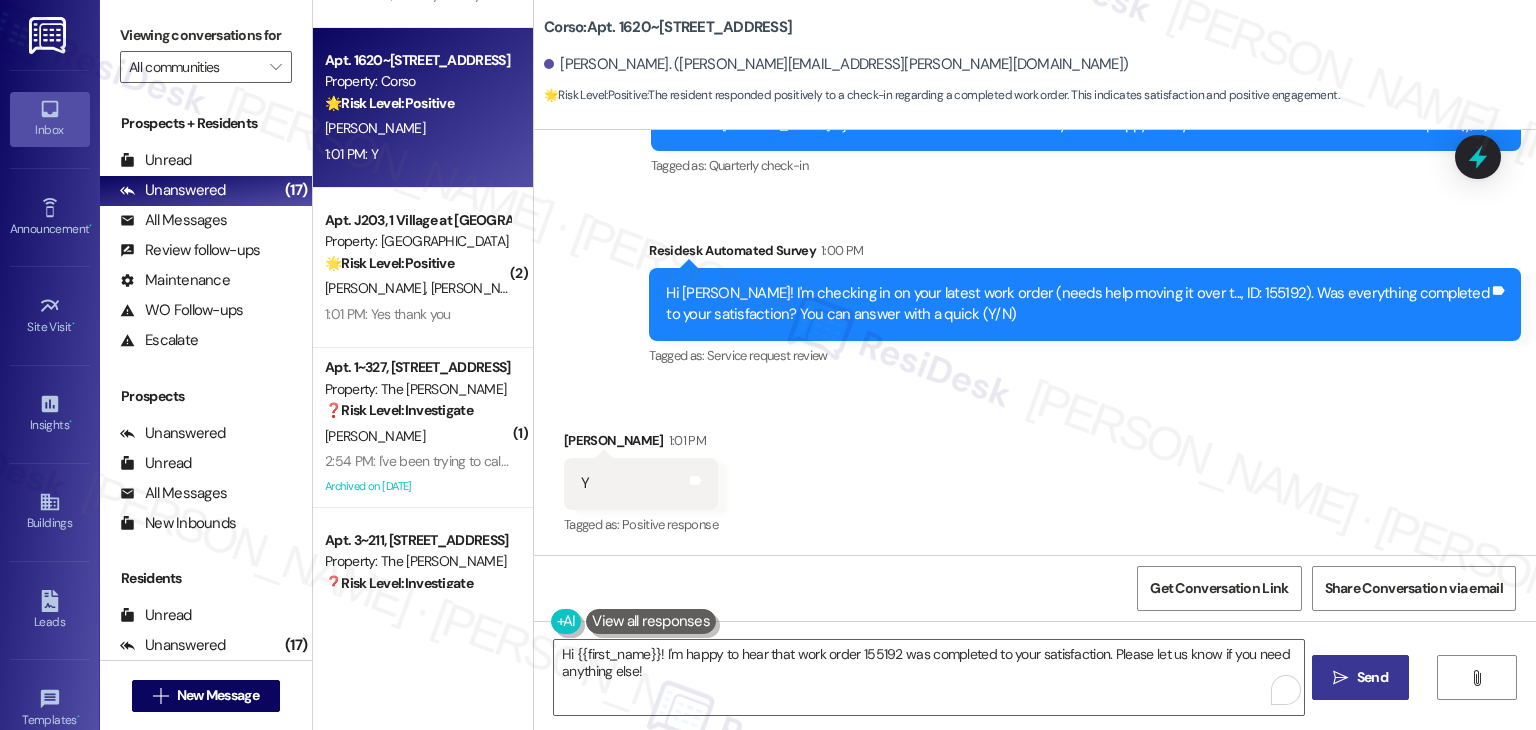 click on "" at bounding box center [1340, 678] 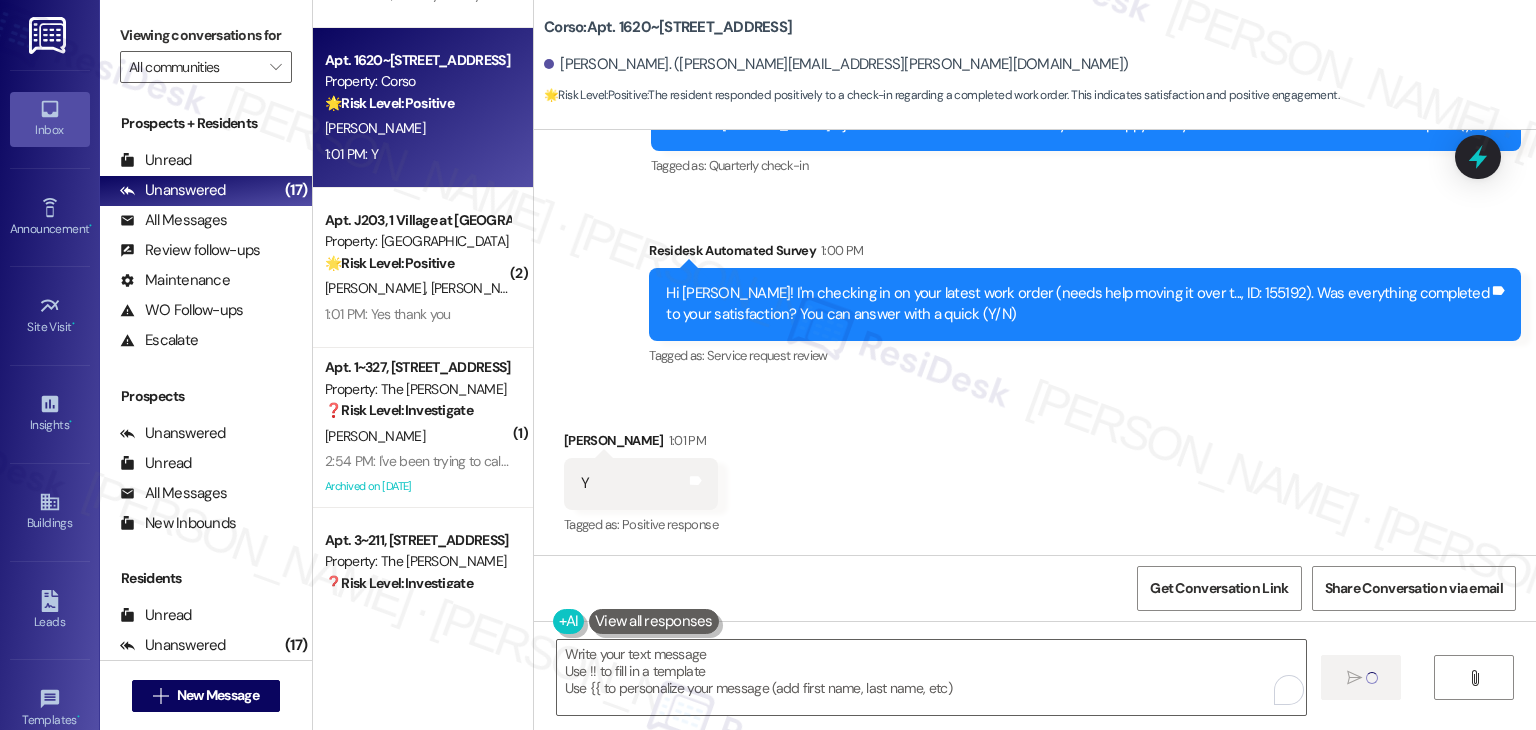type on "Fetching suggested responses. Please feel free to read through the conversation in the meantime." 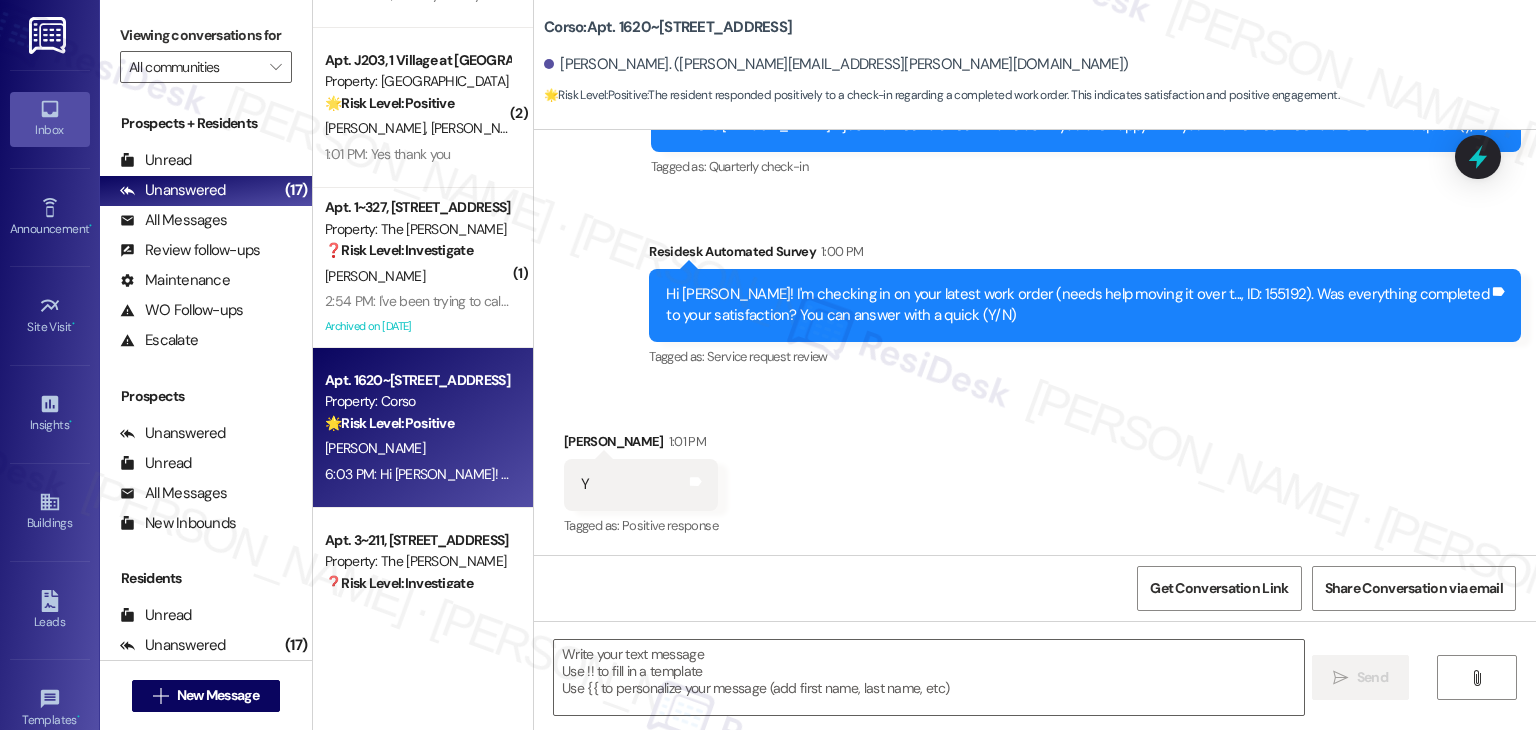 scroll, scrollTop: 2024, scrollLeft: 0, axis: vertical 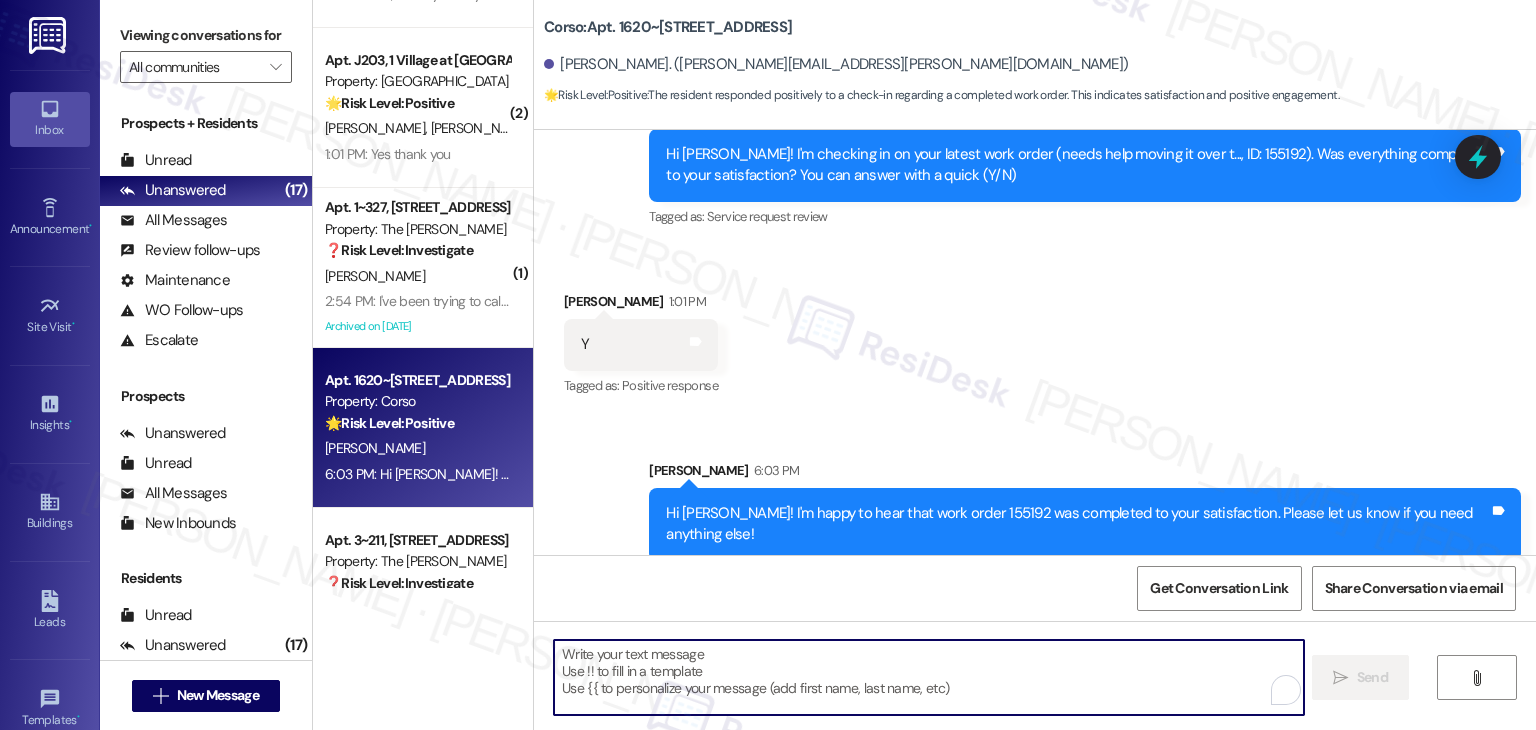 click at bounding box center [928, 677] 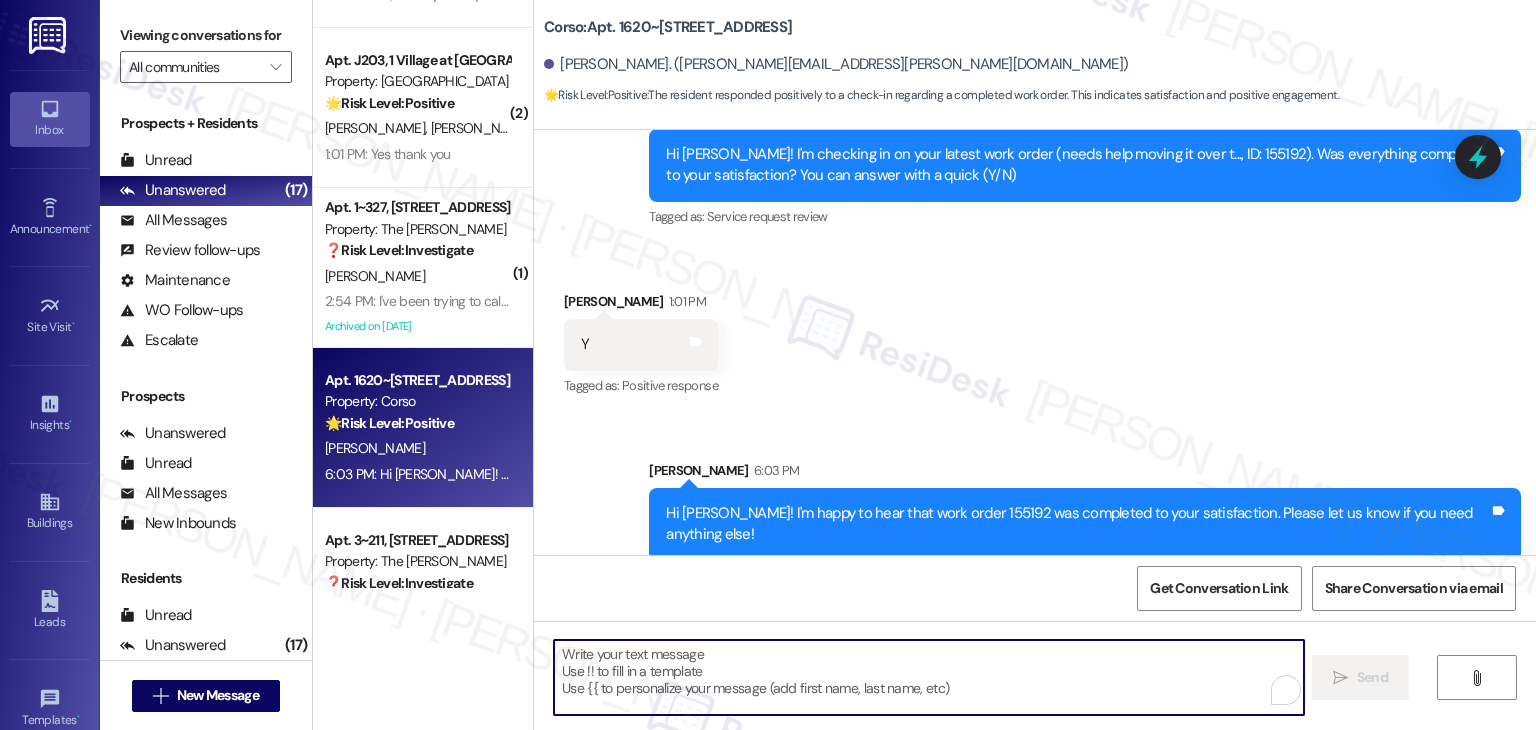 paste on "We're eager to know if {{property}} has met your expectations. Your feedback is important to us. Thank you, and enjoy the rest of your day! 😊" 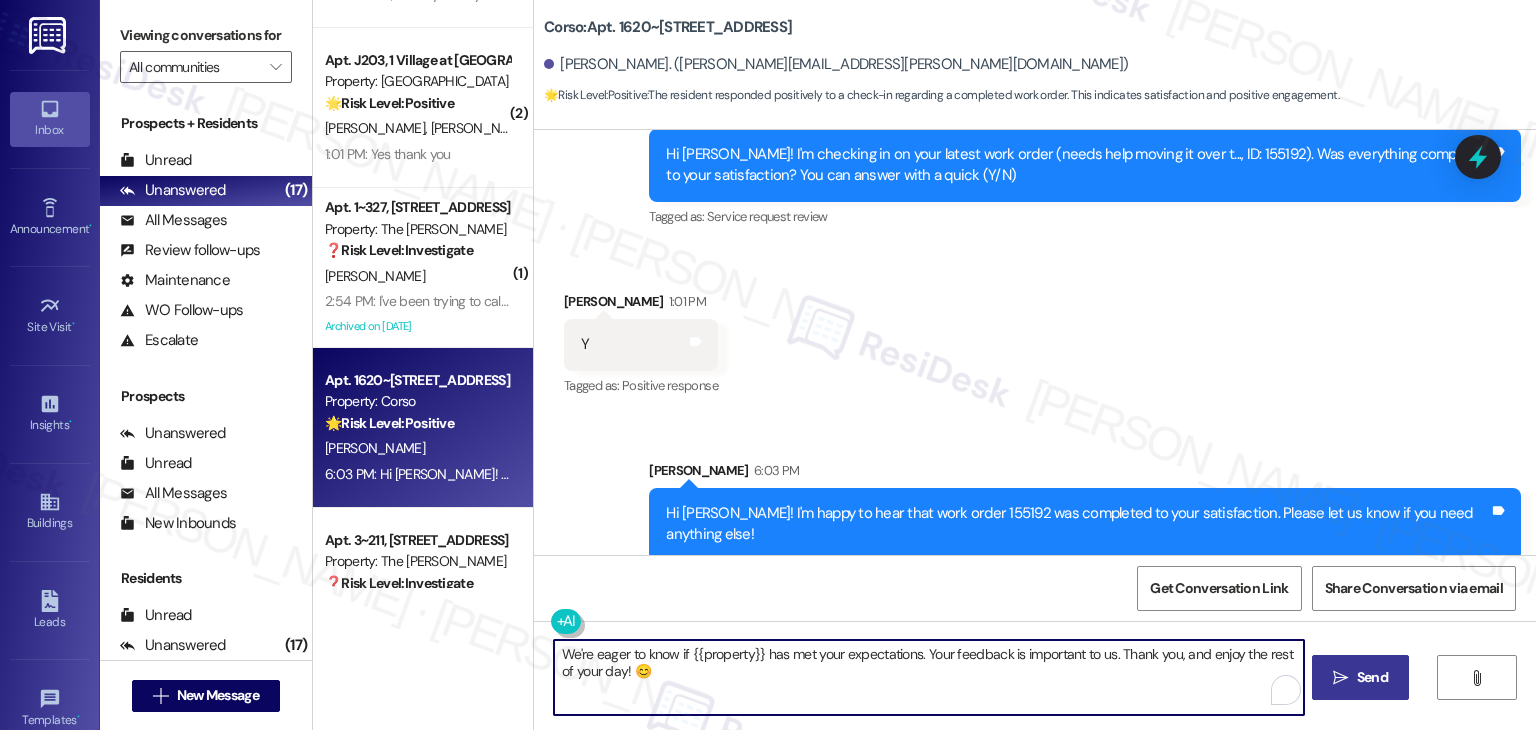type on "We're eager to know if {{property}} has met your expectations. Your feedback is important to us. Thank you, and enjoy the rest of your day! 😊" 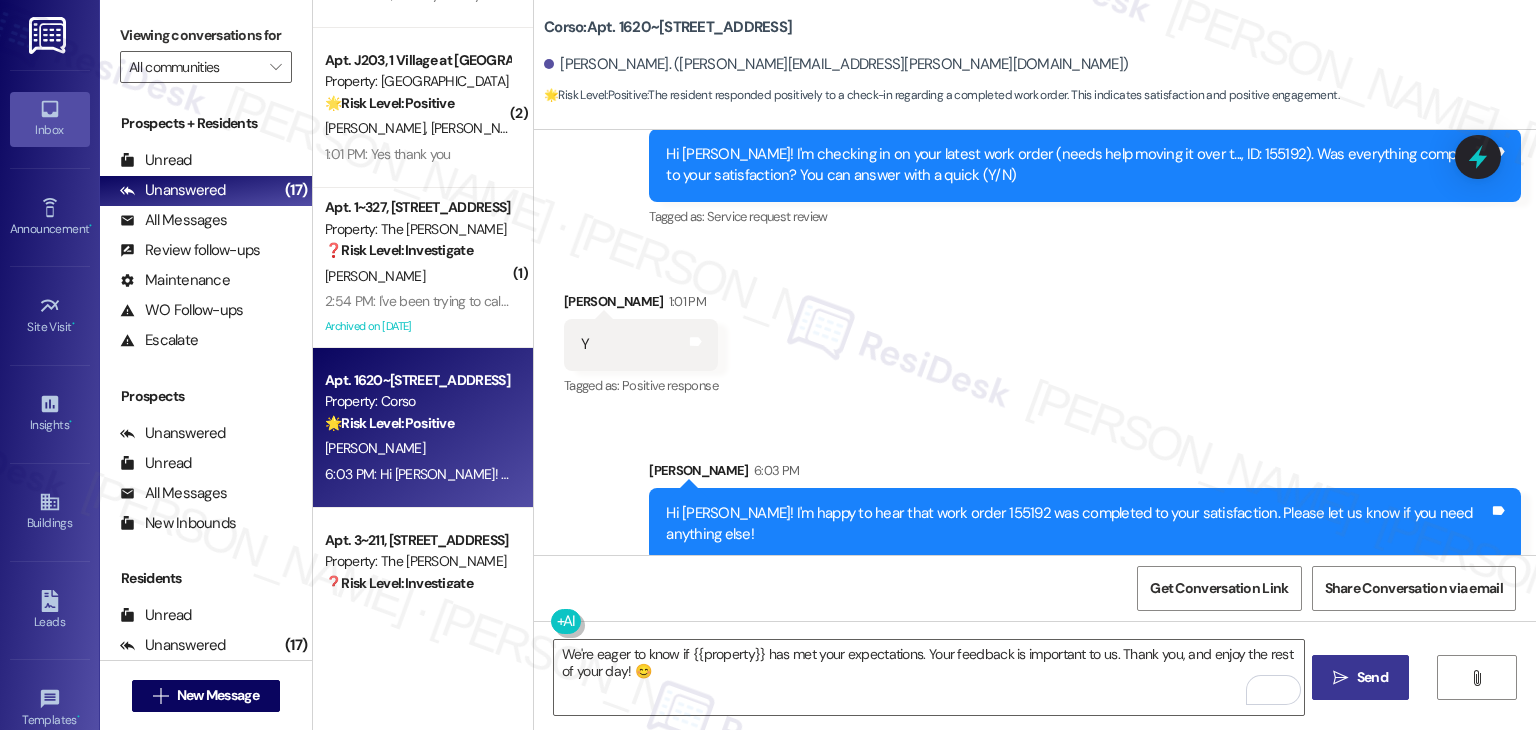 click on "Send" at bounding box center [1372, 677] 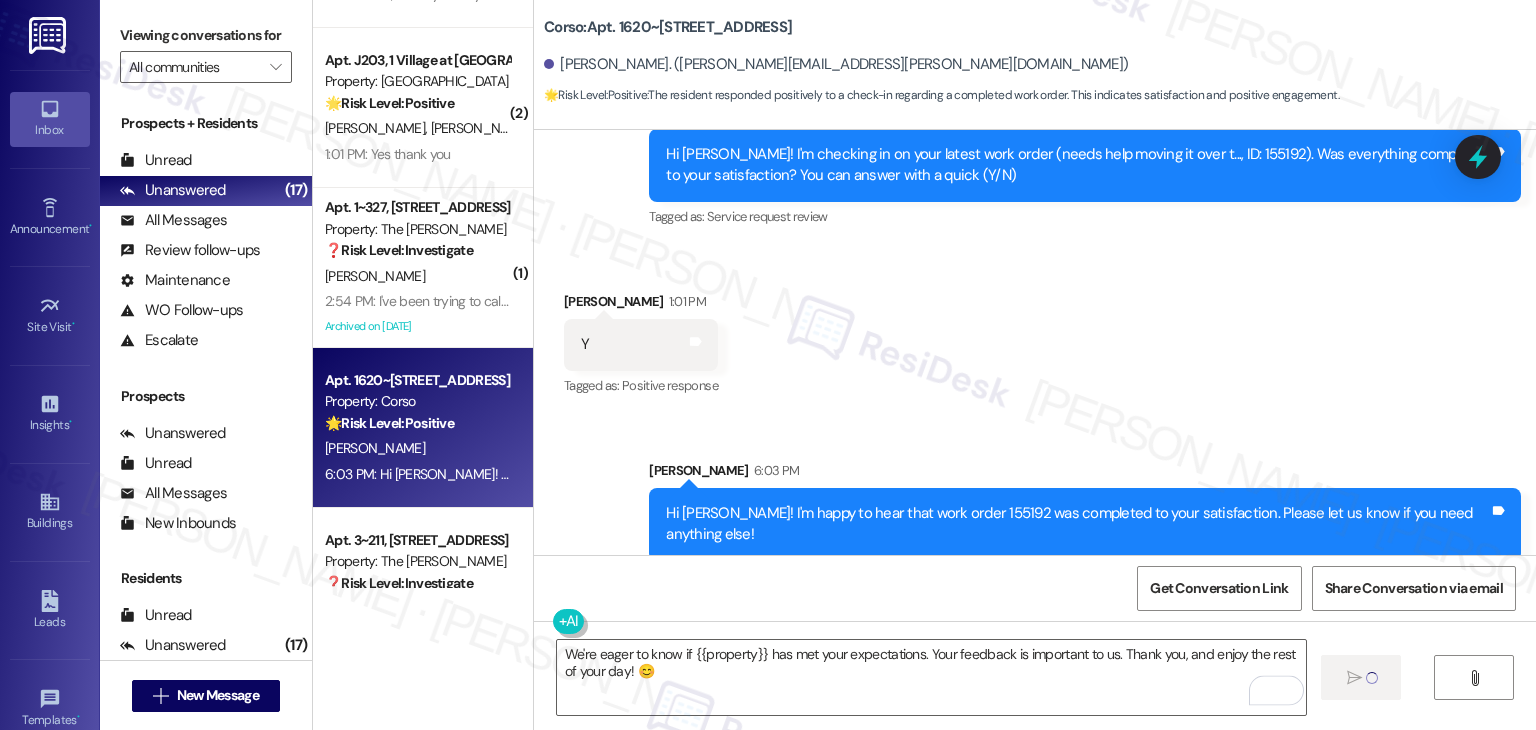 type 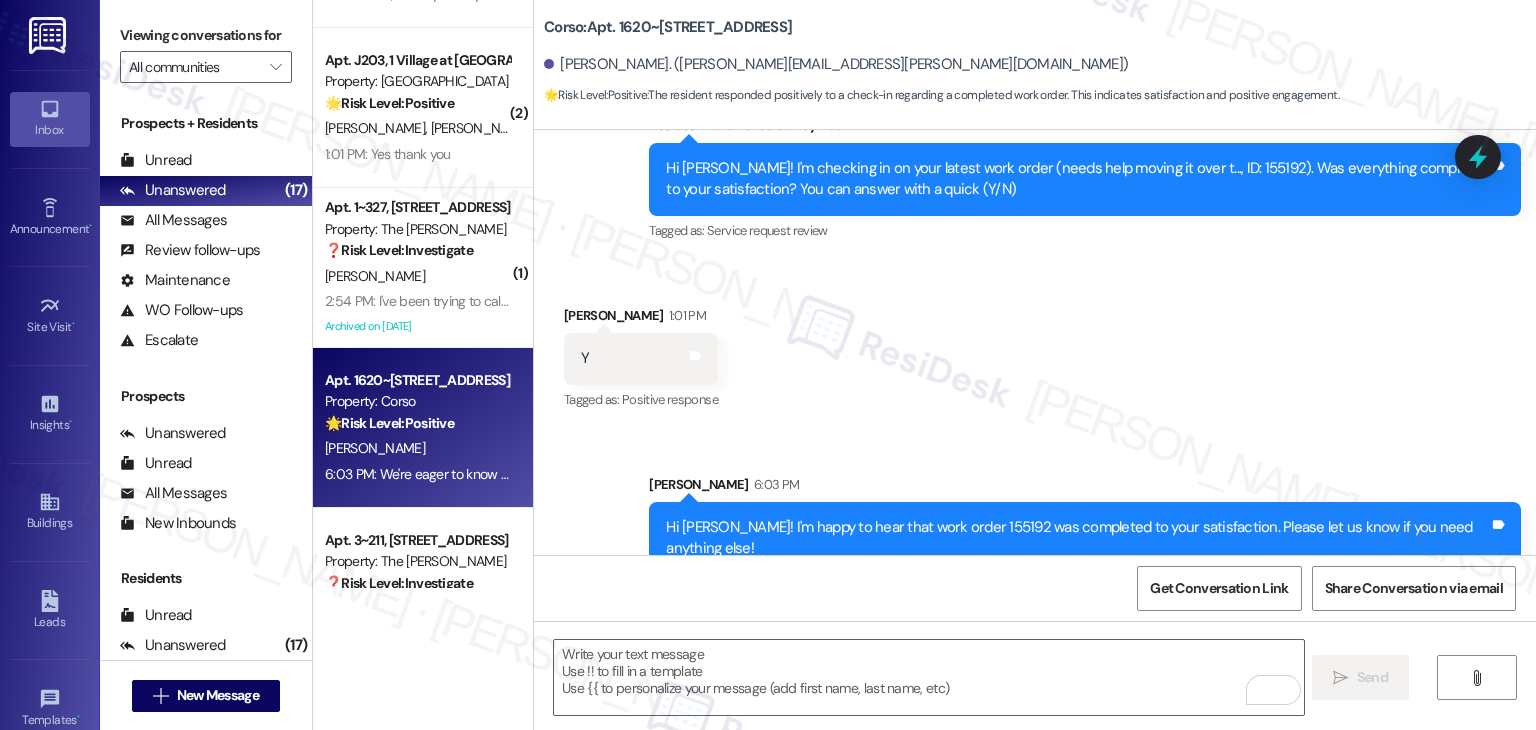 scroll, scrollTop: 2185, scrollLeft: 0, axis: vertical 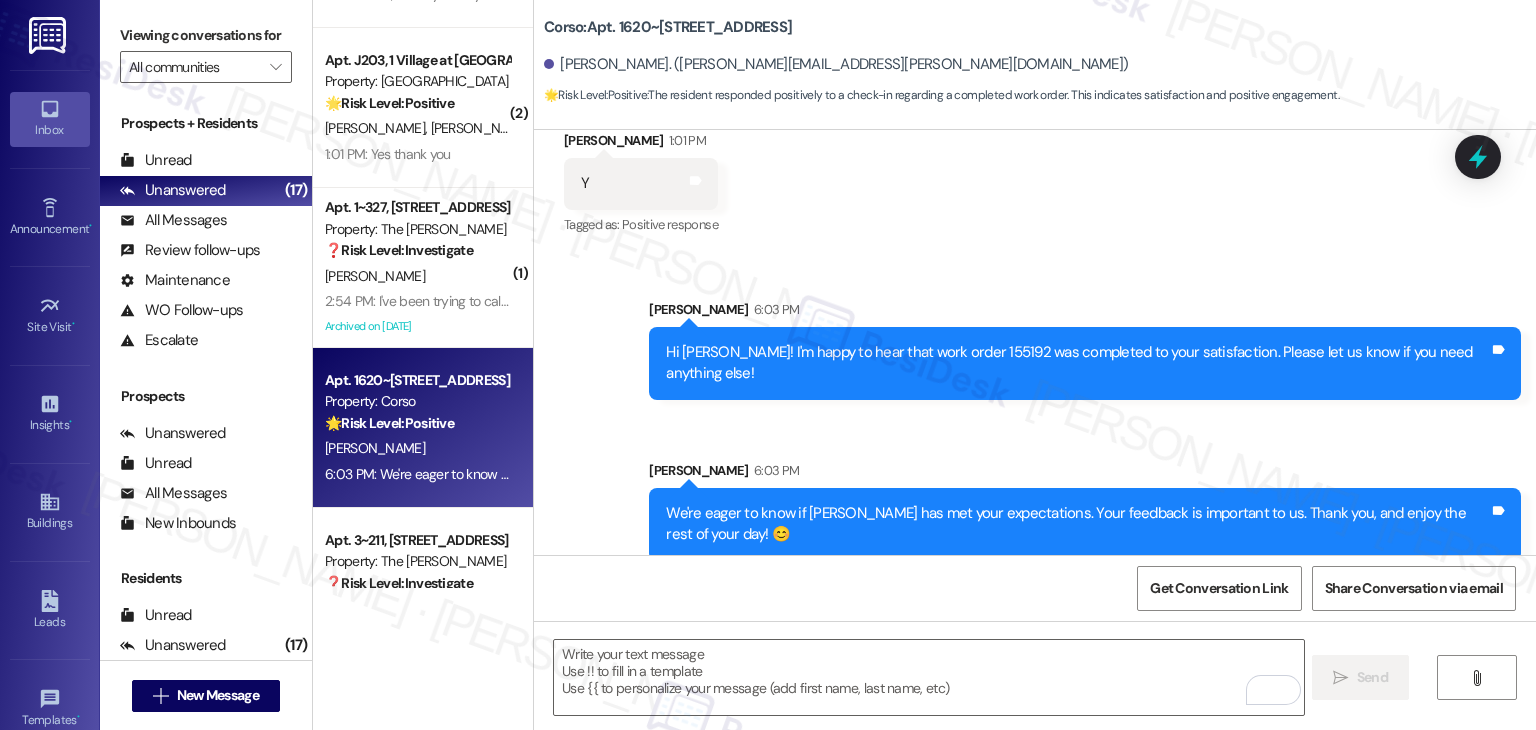 click on "Sent via SMS [PERSON_NAME] 6:03 PM We're eager to know if [PERSON_NAME] has met your expectations. Your feedback is important to us. Thank you, and enjoy the rest of your day! 😊 Tags and notes" at bounding box center (1085, 510) 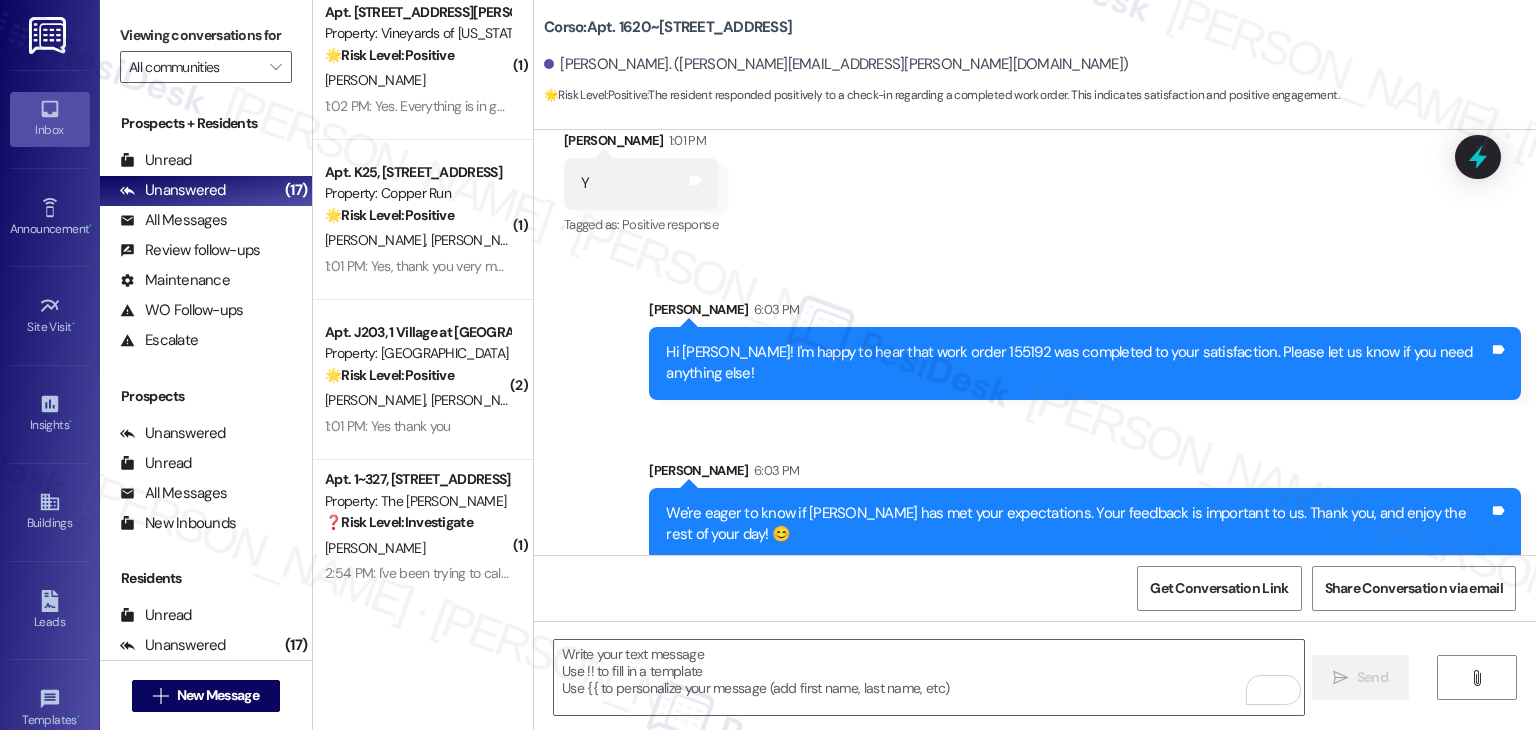 scroll, scrollTop: 1432, scrollLeft: 0, axis: vertical 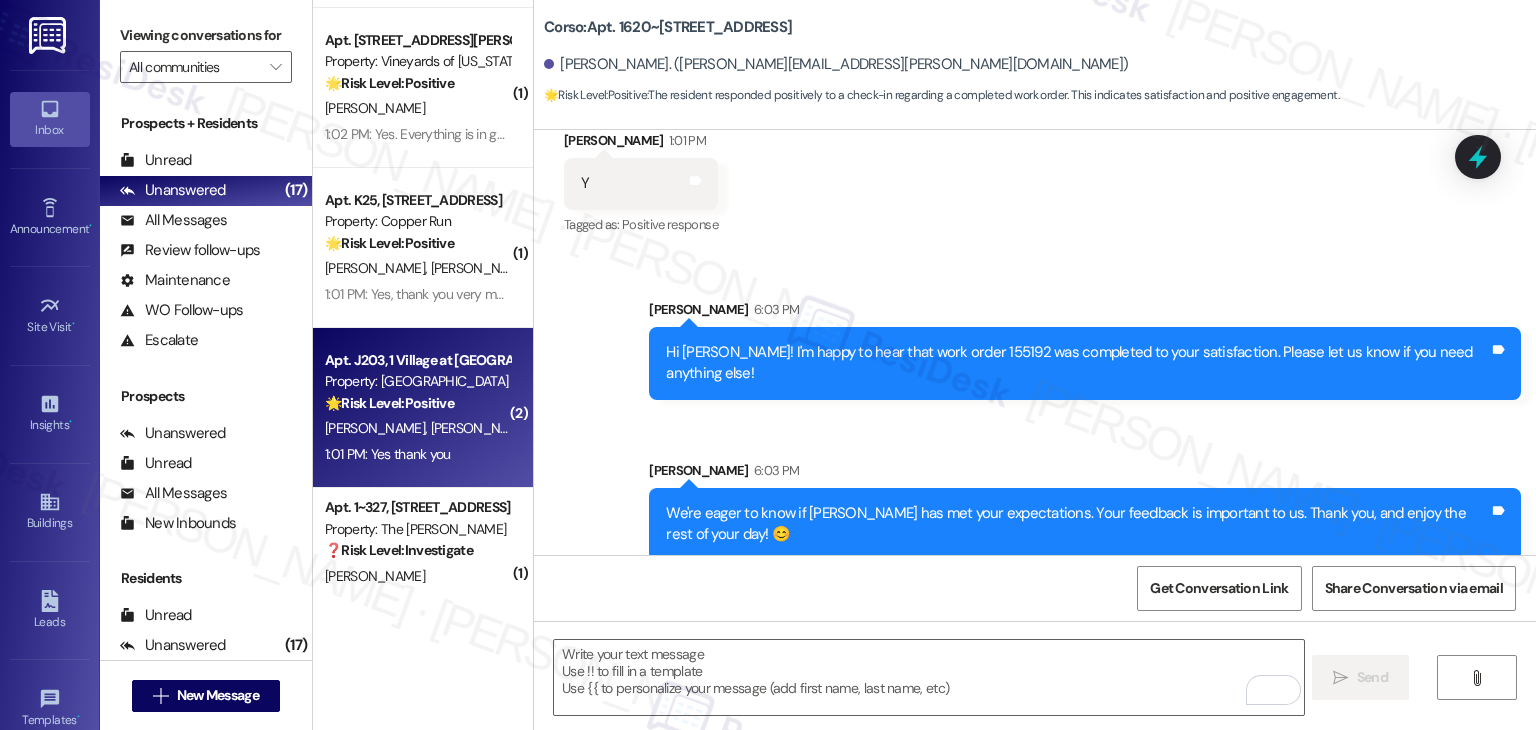 click on "1:01 PM: Yes thank you 1:01 PM: Yes thank you" at bounding box center (417, 454) 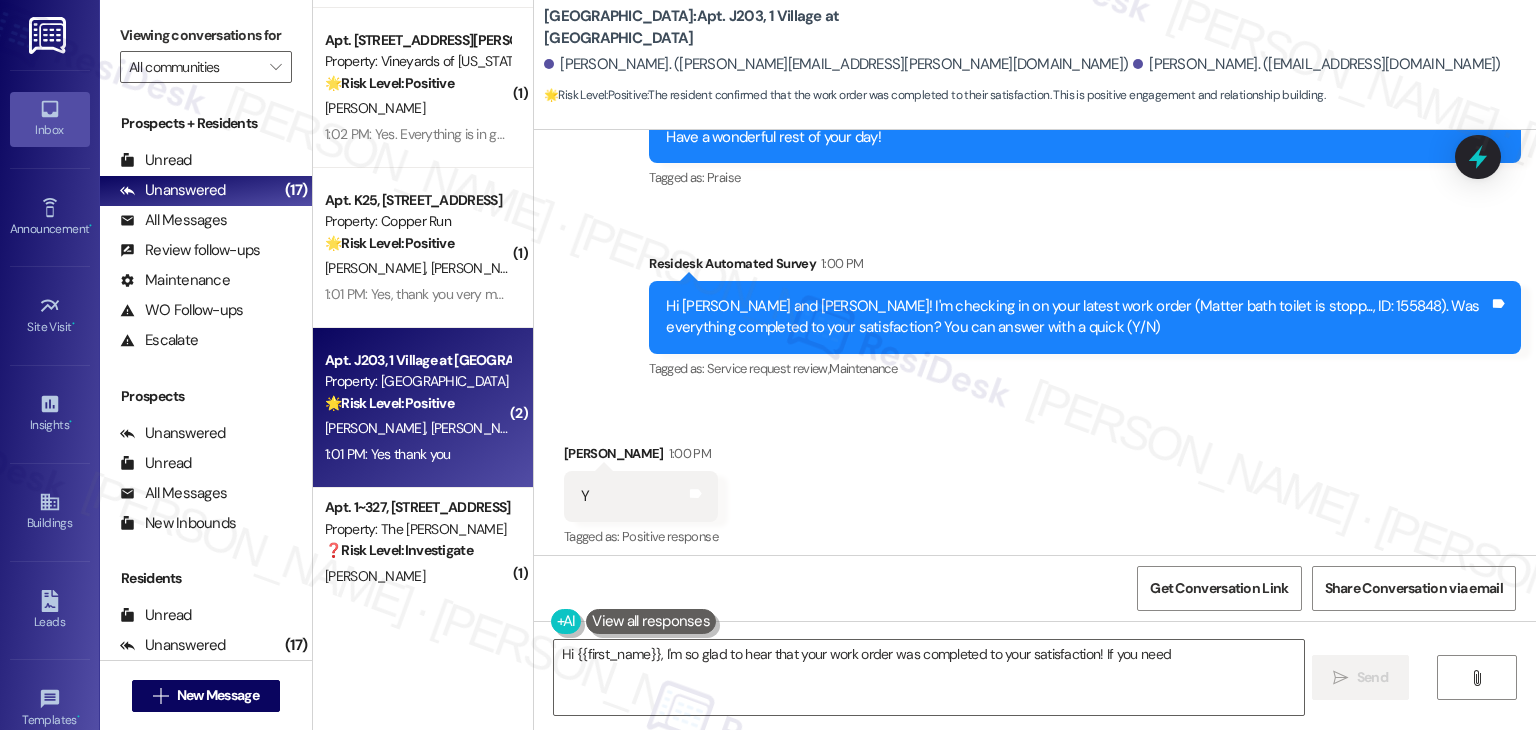 scroll, scrollTop: 1856, scrollLeft: 0, axis: vertical 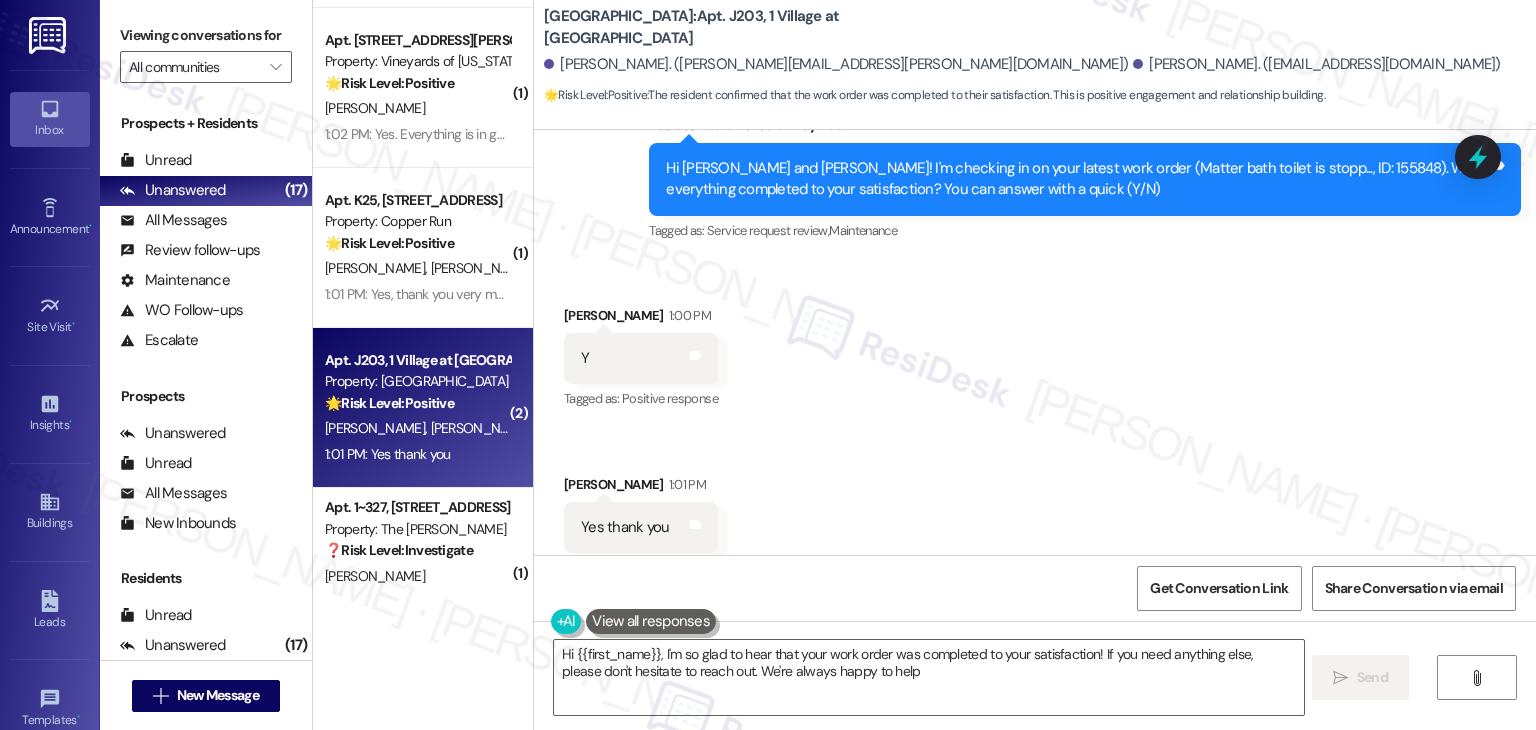 click on "Received via SMS [PERSON_NAME] 1:00 PM Y Tags and notes Tagged as:   Positive response Click to highlight conversations about Positive response Received via SMS [PERSON_NAME] 1:01 PM Yes thank you Tags and notes Tagged as:   Positive response Click to highlight conversations about Positive response" at bounding box center (1035, 429) 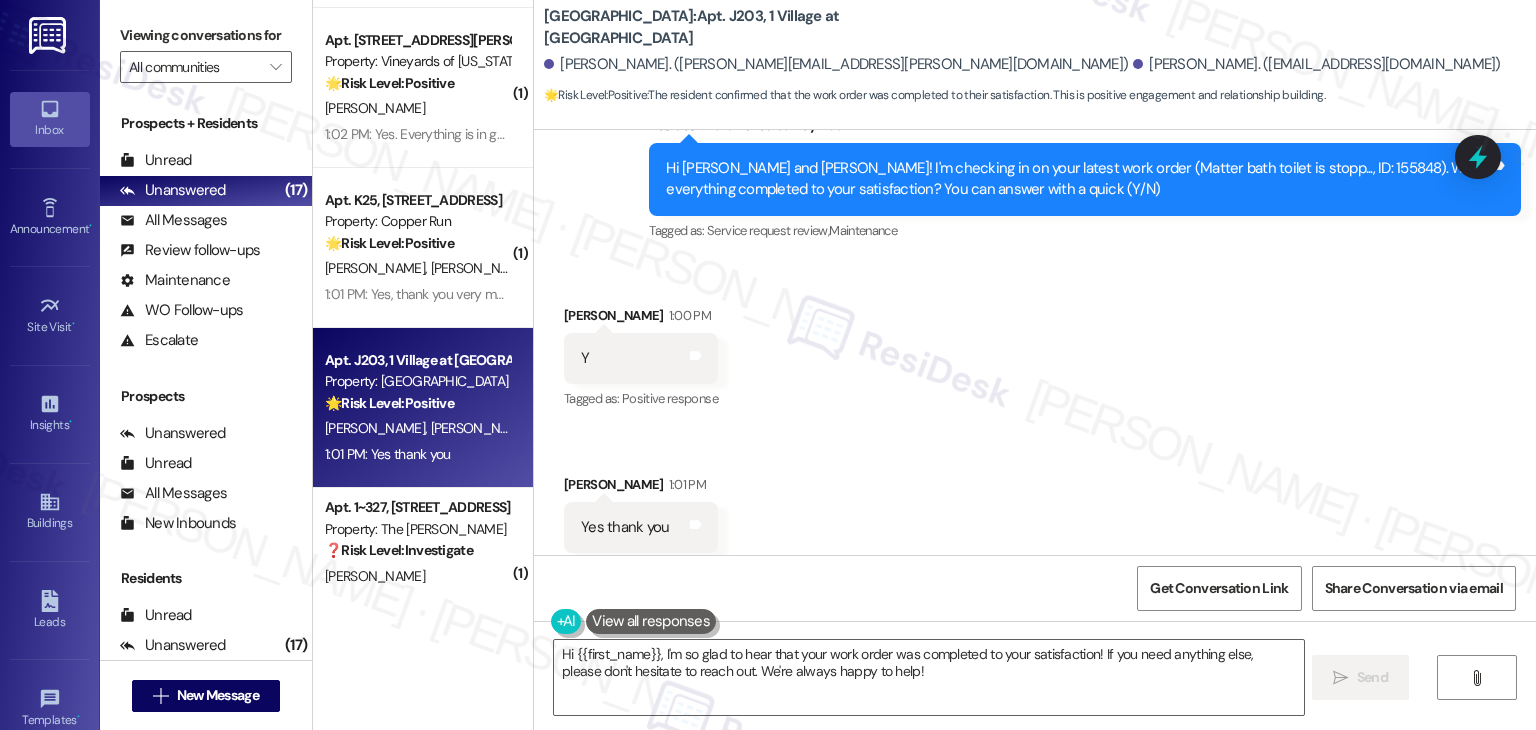 drag, startPoint x: 894, startPoint y: 434, endPoint x: 900, endPoint y: 445, distance: 12.529964 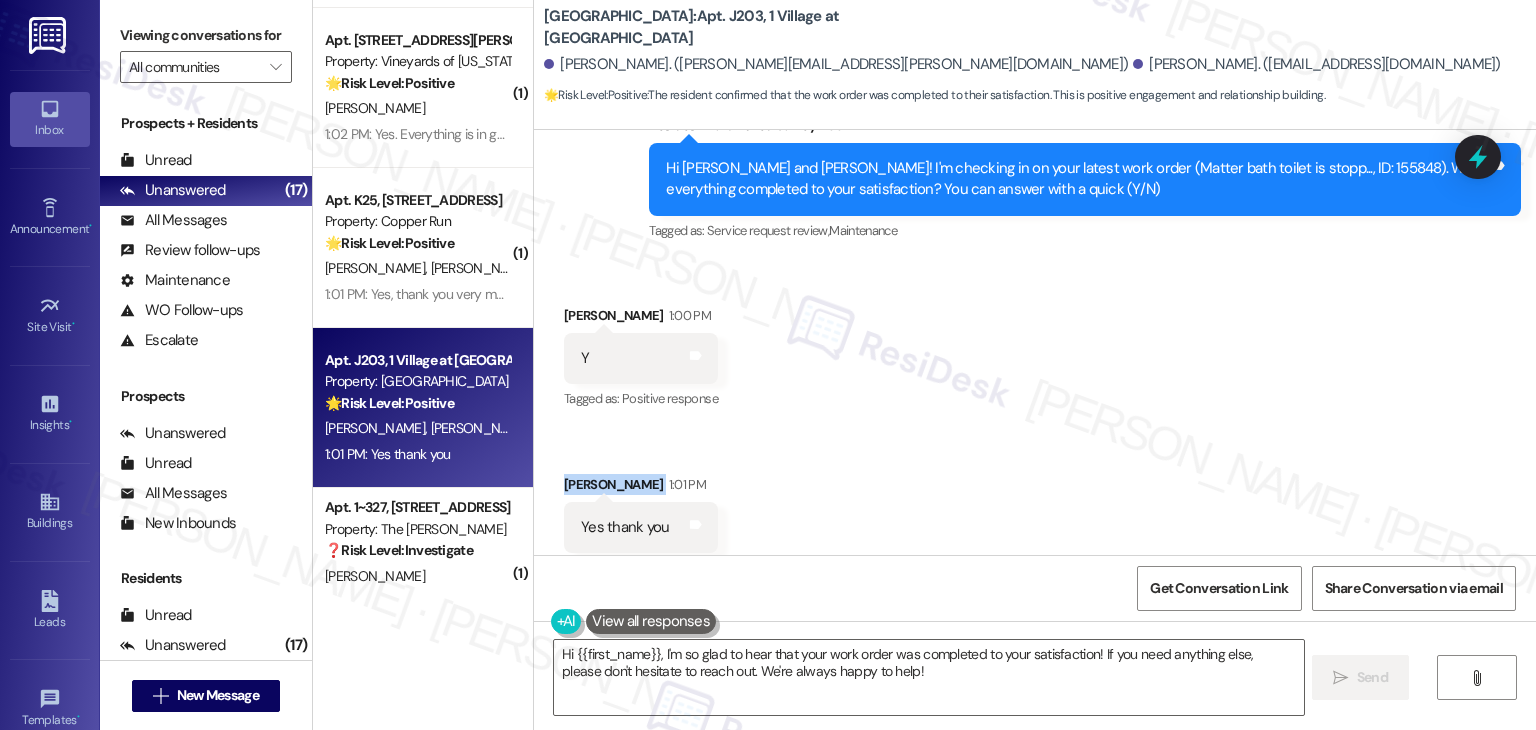 click on "Received via SMS [PERSON_NAME] 1:00 PM Y Tags and notes Tagged as:   Positive response Click to highlight conversations about Positive response Received via SMS [PERSON_NAME] 1:01 PM Yes thank you Tags and notes Tagged as:   Positive response Click to highlight conversations about Positive response" at bounding box center (1035, 429) 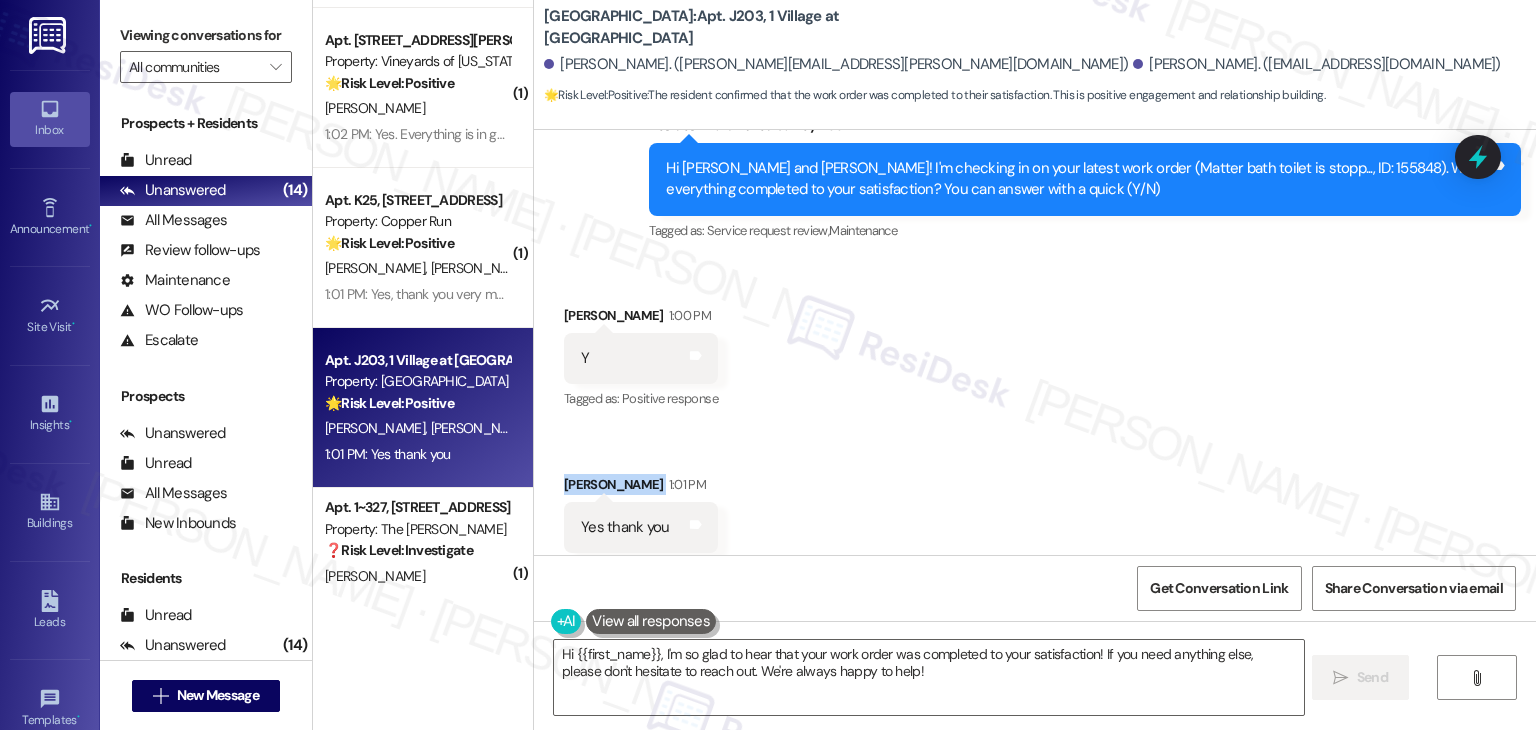 click on "Received via SMS [PERSON_NAME] 1:00 PM Y Tags and notes Tagged as:   Positive response Click to highlight conversations about Positive response Received via SMS [PERSON_NAME] 1:01 PM Yes thank you Tags and notes Tagged as:   Positive response Click to highlight conversations about Positive response" at bounding box center [1035, 429] 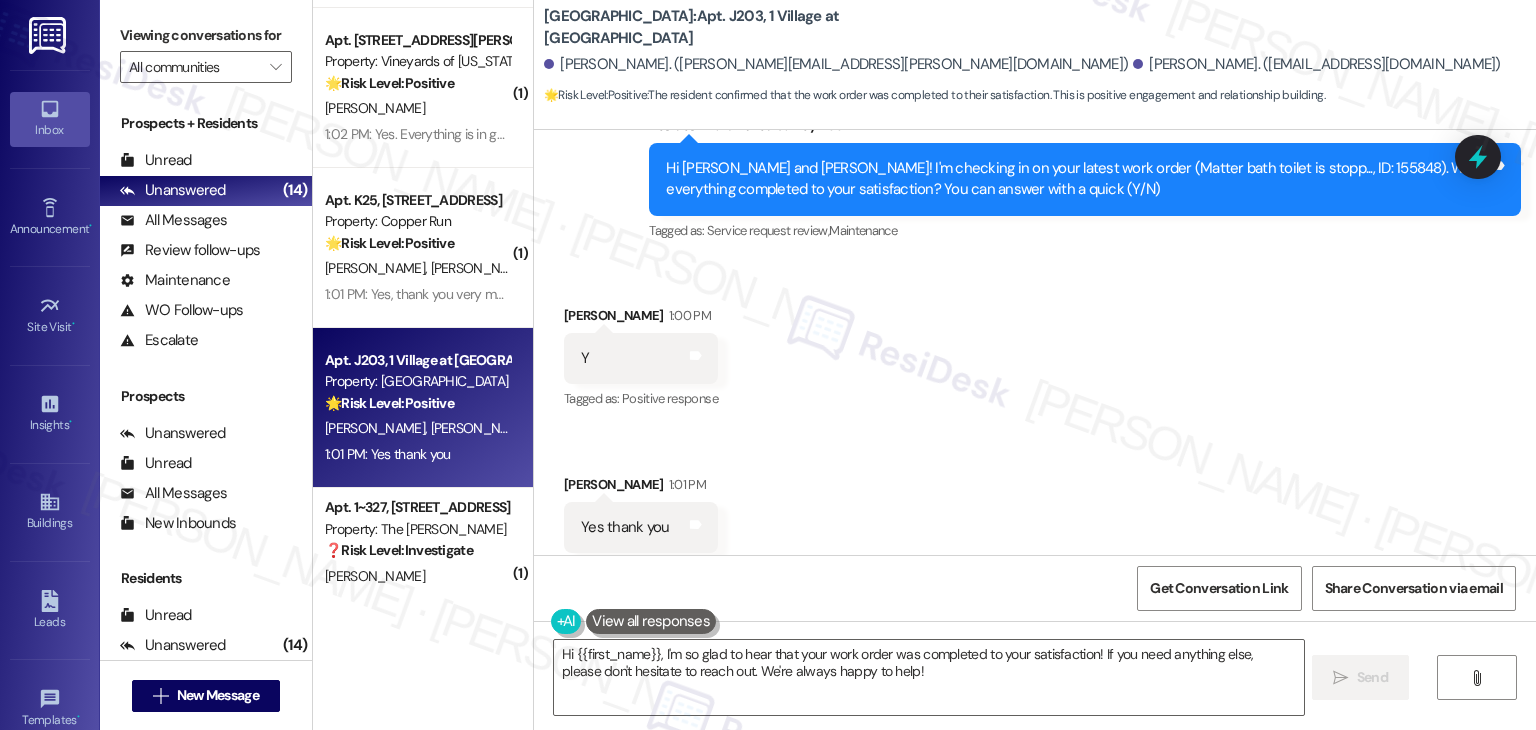 click on "Received via SMS [PERSON_NAME] 1:00 PM Y Tags and notes Tagged as:   Positive response Click to highlight conversations about Positive response Received via SMS [PERSON_NAME] 1:01 PM Yes thank you Tags and notes Tagged as:   Positive response Click to highlight conversations about Positive response" at bounding box center [1035, 429] 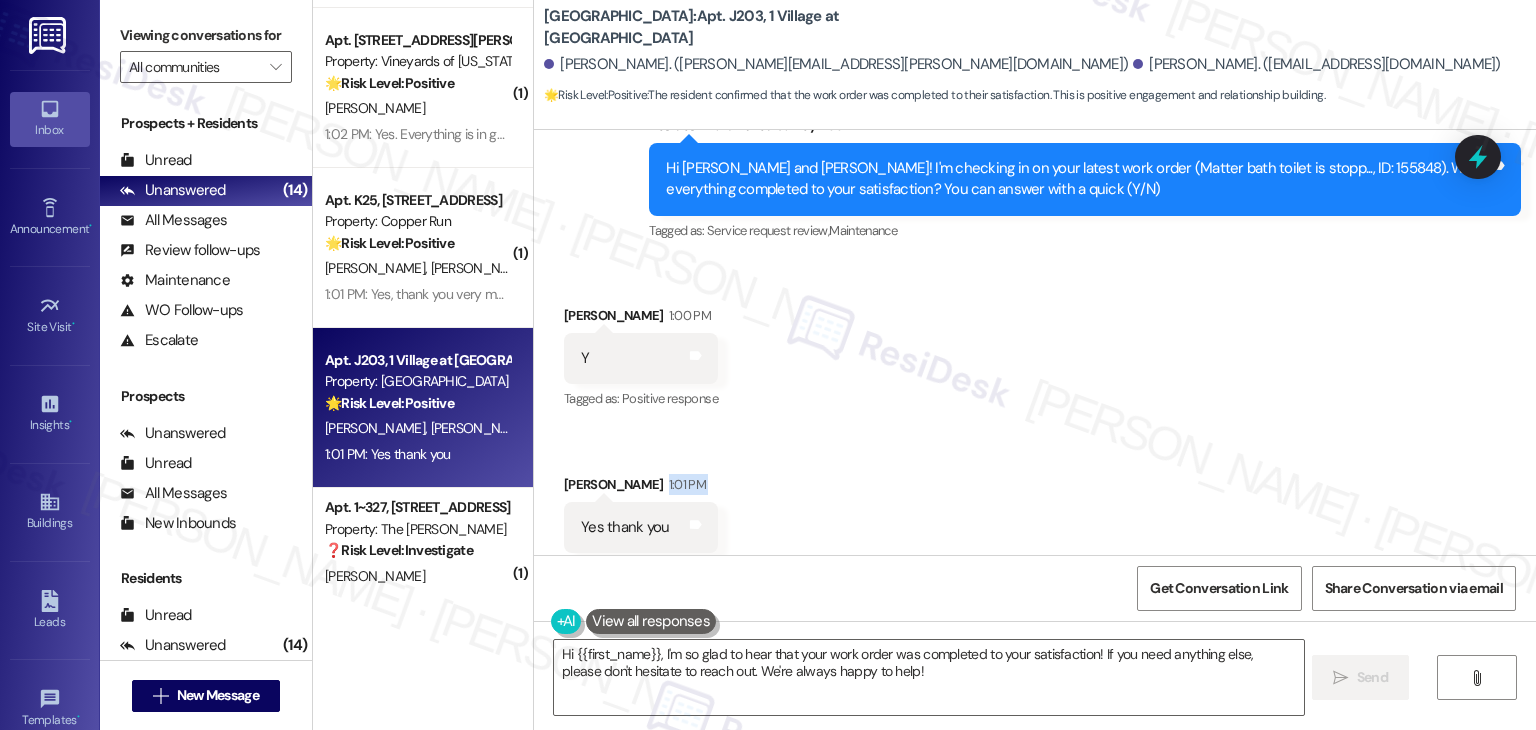 click on "Received via SMS [PERSON_NAME] 1:00 PM Y Tags and notes Tagged as:   Positive response Click to highlight conversations about Positive response Received via SMS [PERSON_NAME] 1:01 PM Yes thank you Tags and notes Tagged as:   Positive response Click to highlight conversations about Positive response" at bounding box center [1035, 429] 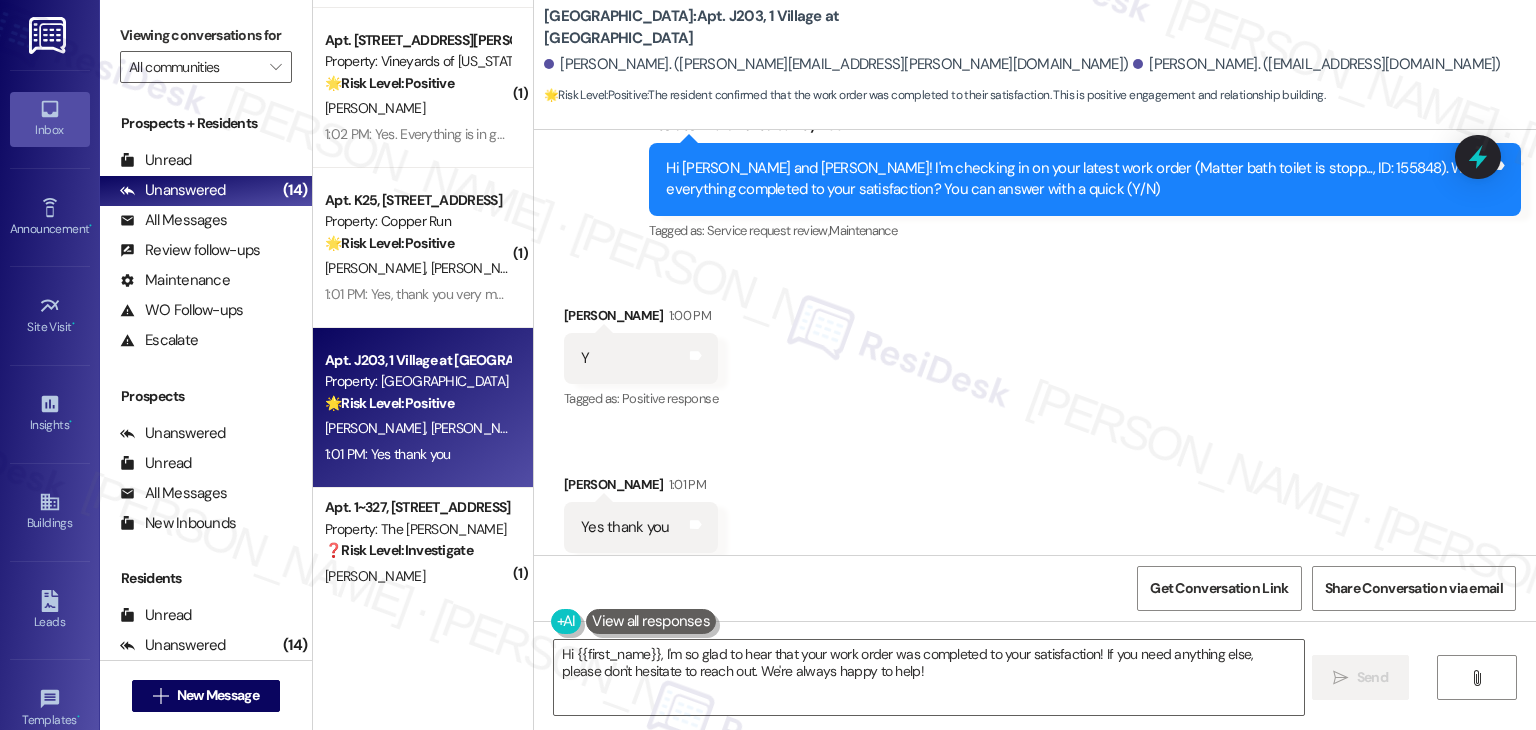 click on "Received via SMS [PERSON_NAME] 1:00 PM Y Tags and notes Tagged as:   Positive response Click to highlight conversations about Positive response Received via SMS [PERSON_NAME] 1:01 PM Yes thank you Tags and notes Tagged as:   Positive response Click to highlight conversations about Positive response" at bounding box center (1035, 429) 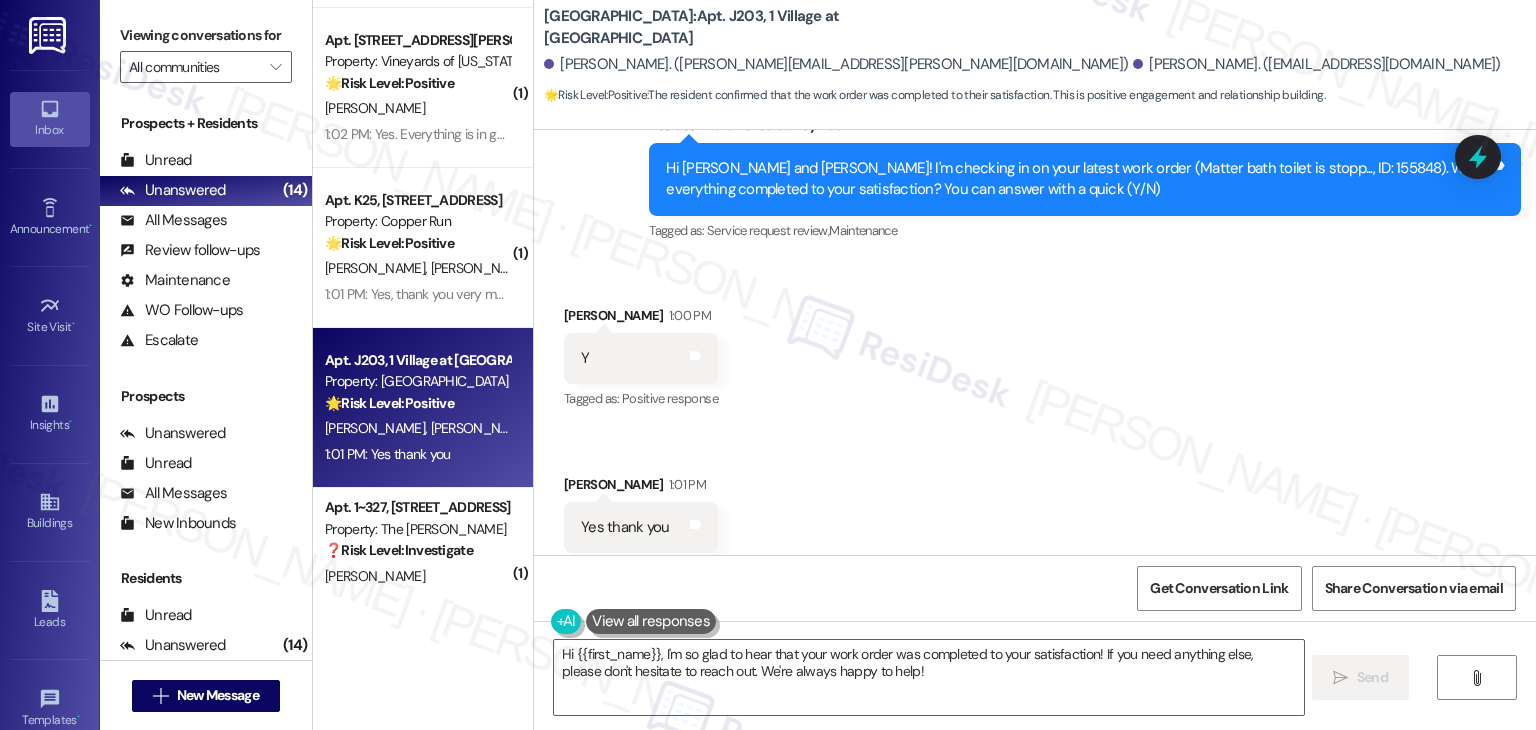 click on "Received via SMS [PERSON_NAME] 1:00 PM Y Tags and notes Tagged as:   Positive response Click to highlight conversations about Positive response Received via SMS [PERSON_NAME] 1:01 PM Yes thank you Tags and notes Tagged as:   Positive response Click to highlight conversations about Positive response" at bounding box center (1035, 429) 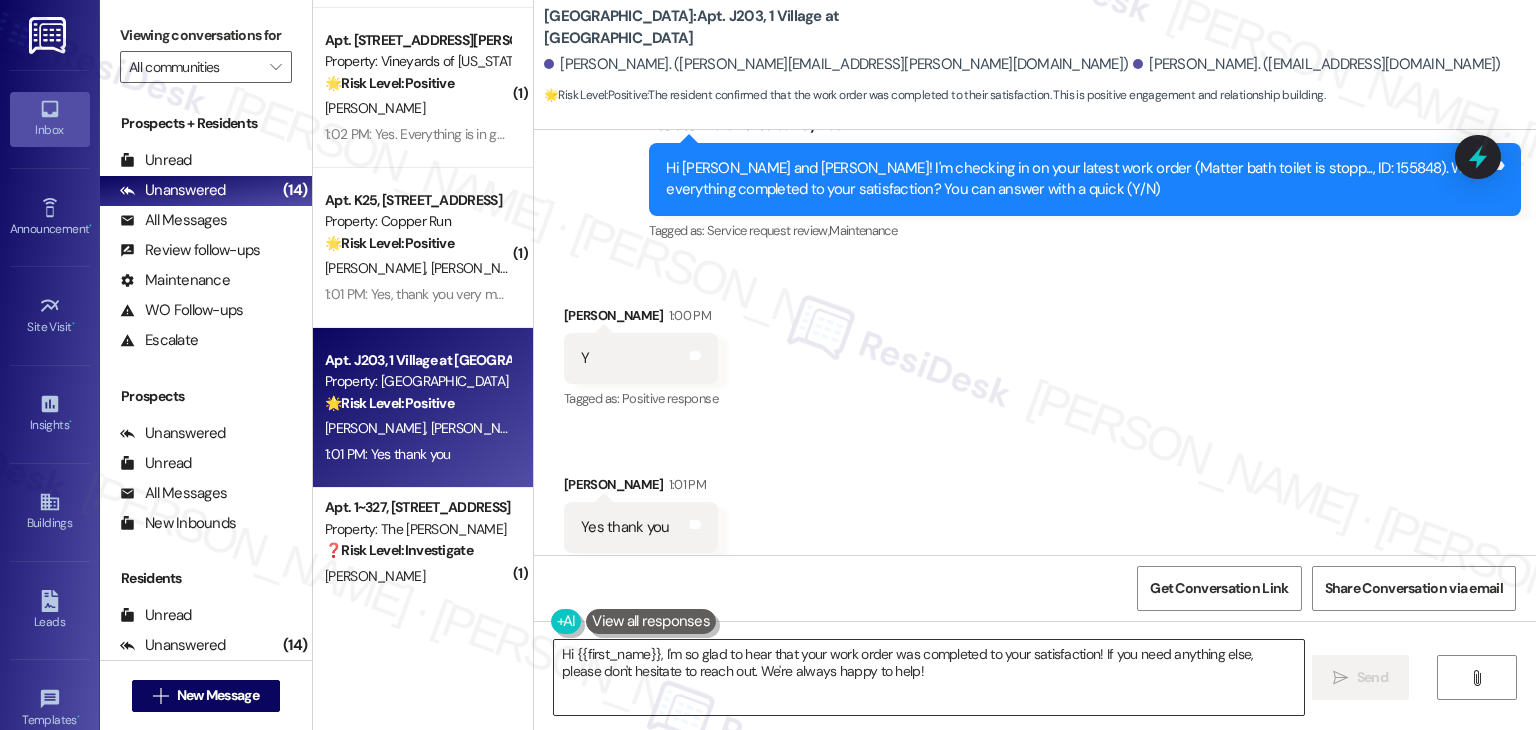 click on "Hi {{first_name}}, I'm so glad to hear that your work order was completed to your satisfaction! If you need anything else, please don't hesitate to reach out. We're always happy to help!" at bounding box center (928, 677) 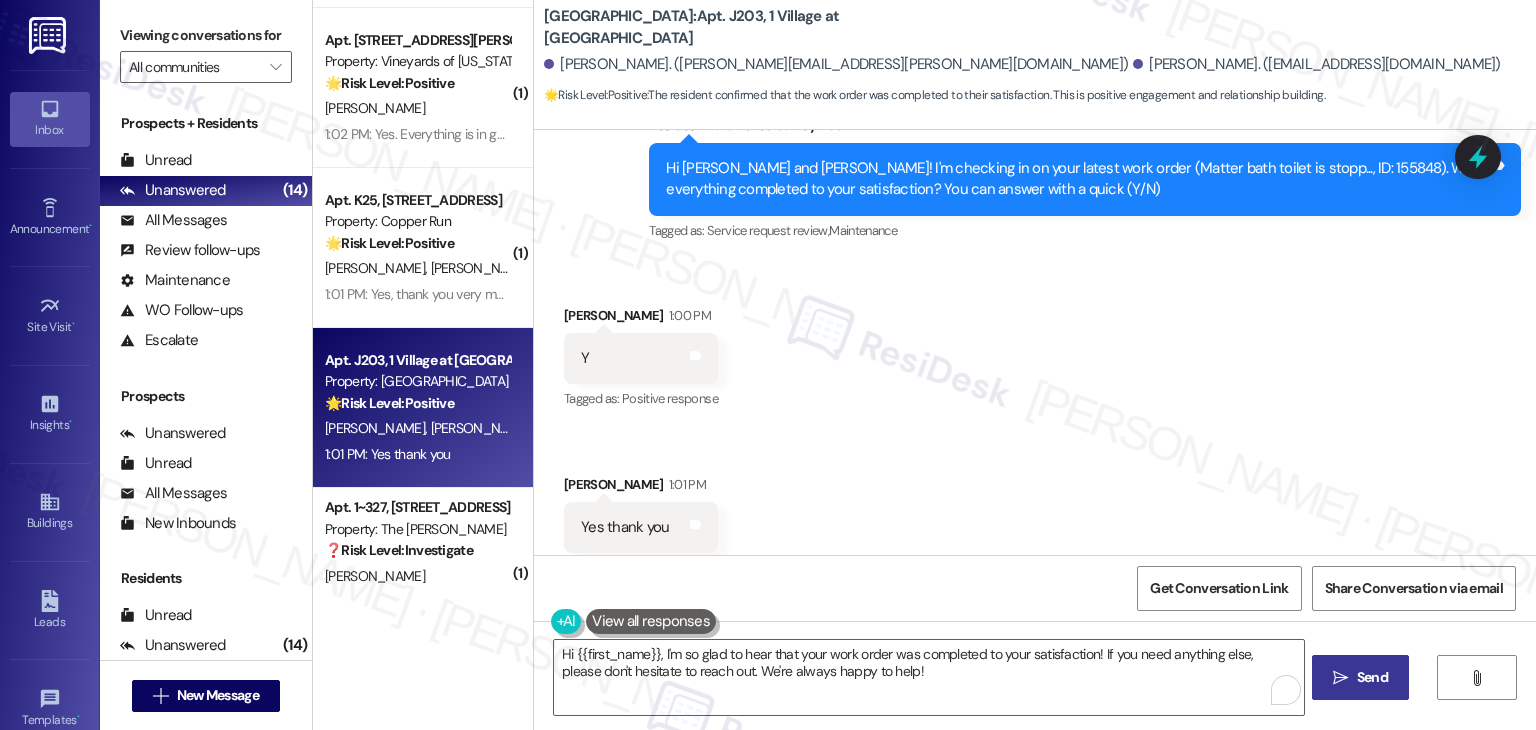 click on "Send" at bounding box center (1372, 677) 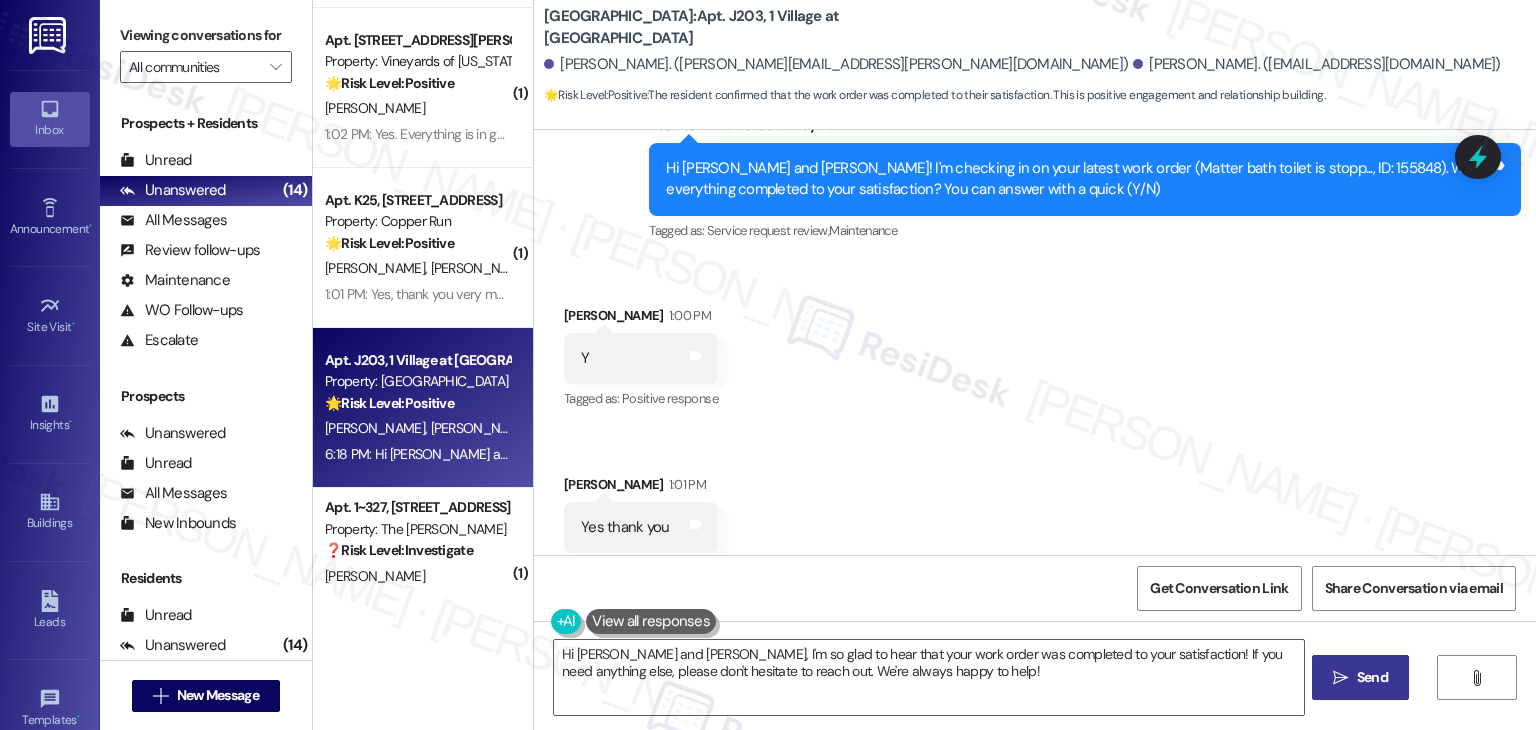 scroll, scrollTop: 2017, scrollLeft: 0, axis: vertical 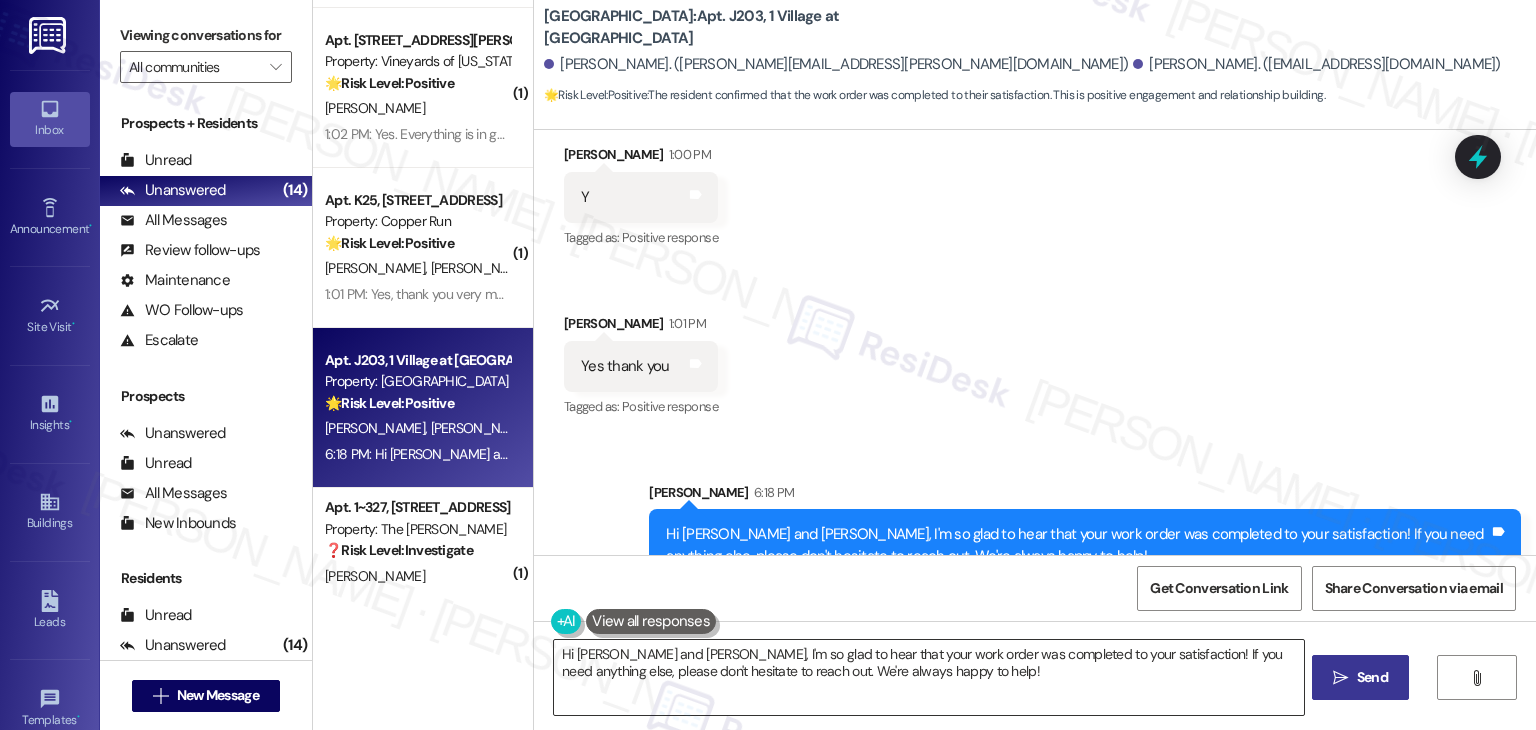 click on "Hi [PERSON_NAME] and [PERSON_NAME], I'm so glad to hear that your work order was completed to your satisfaction! If you need anything else, please don't hesitate to reach out. We're always happy to help!" at bounding box center (928, 677) 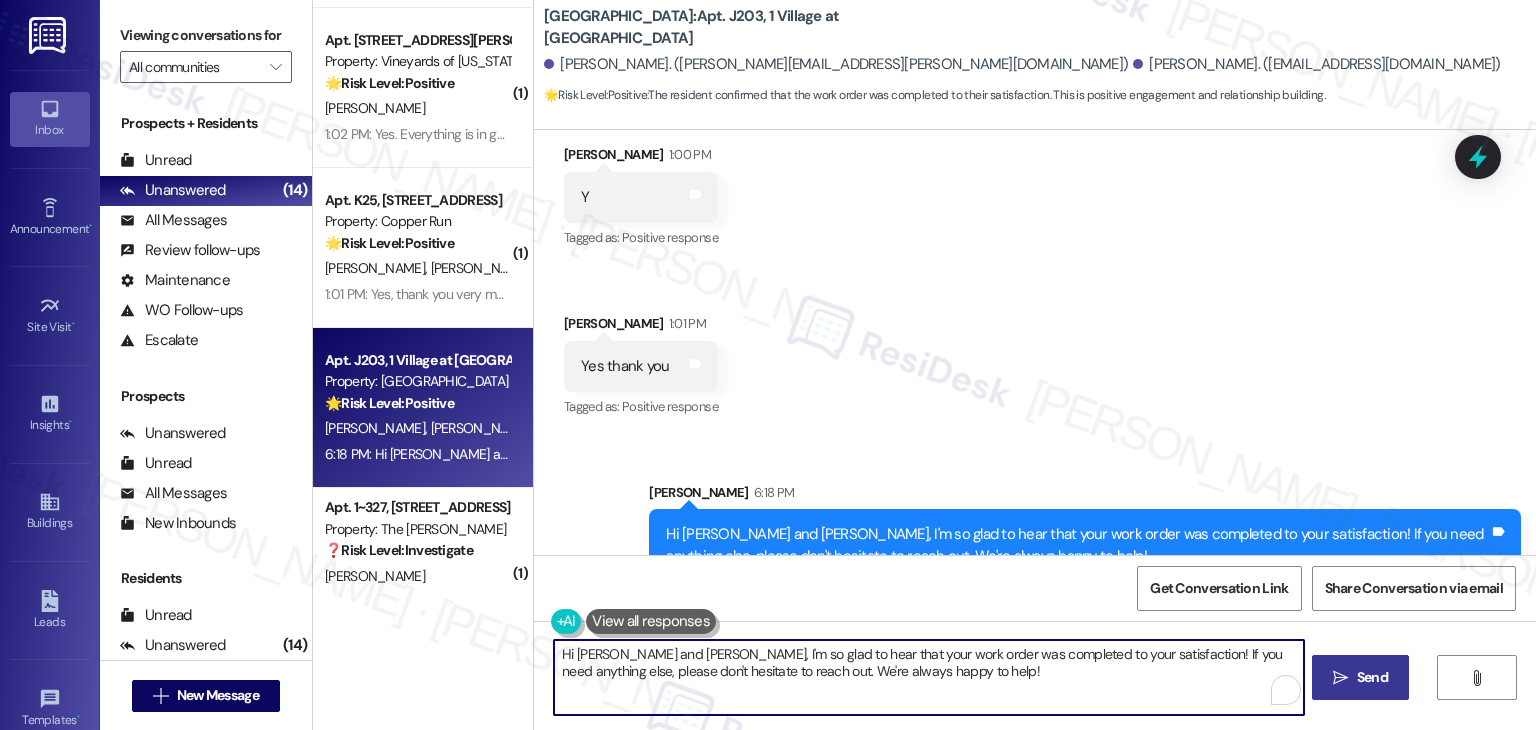 paste on "We're eager to know if {{property}} has met your expectations. Your feedback is important to us. Thank you, and enjoy the rest of your day! 😊" 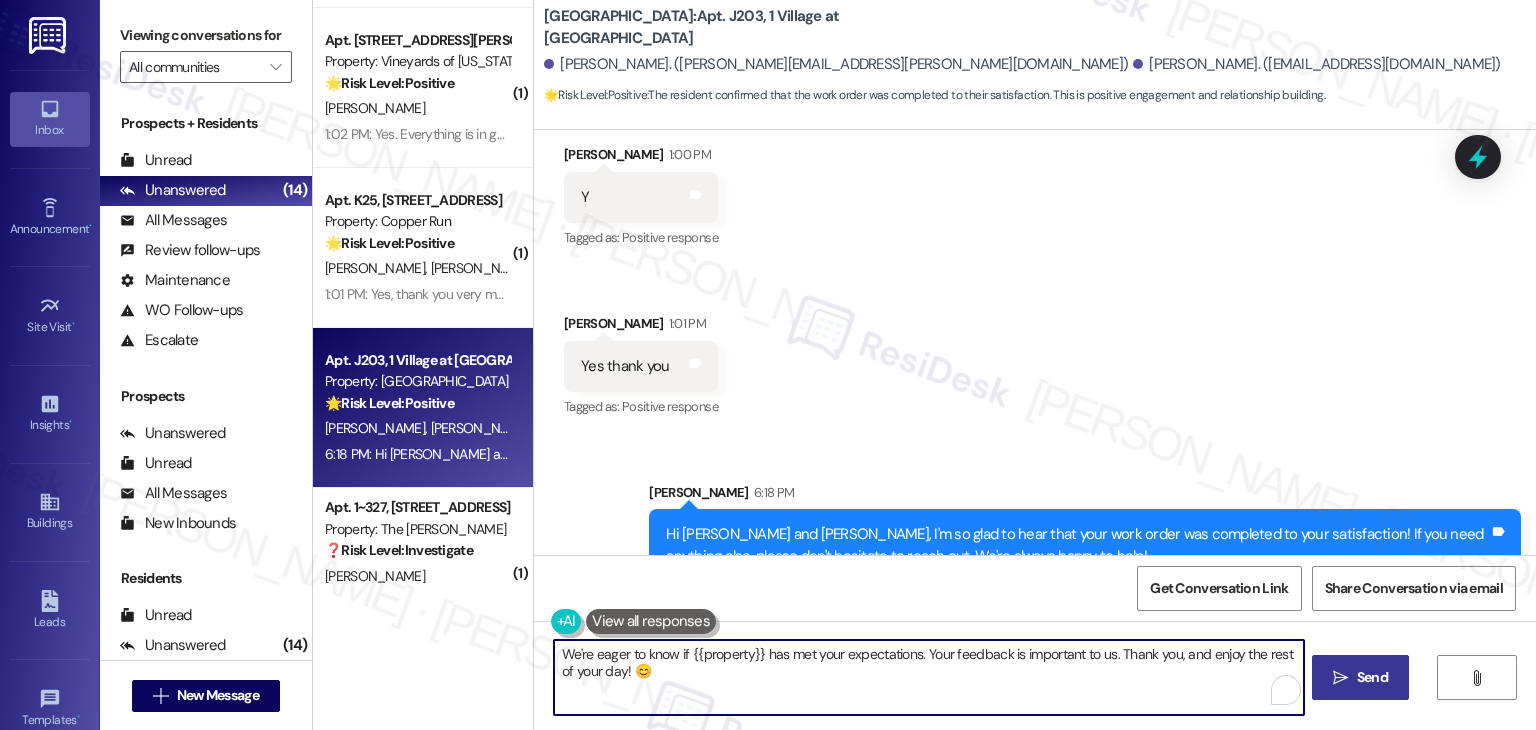 type on "We're eager to know if {{property}} has met your expectations. Your feedback is important to us. Thank you, and enjoy the rest of your day! 😊" 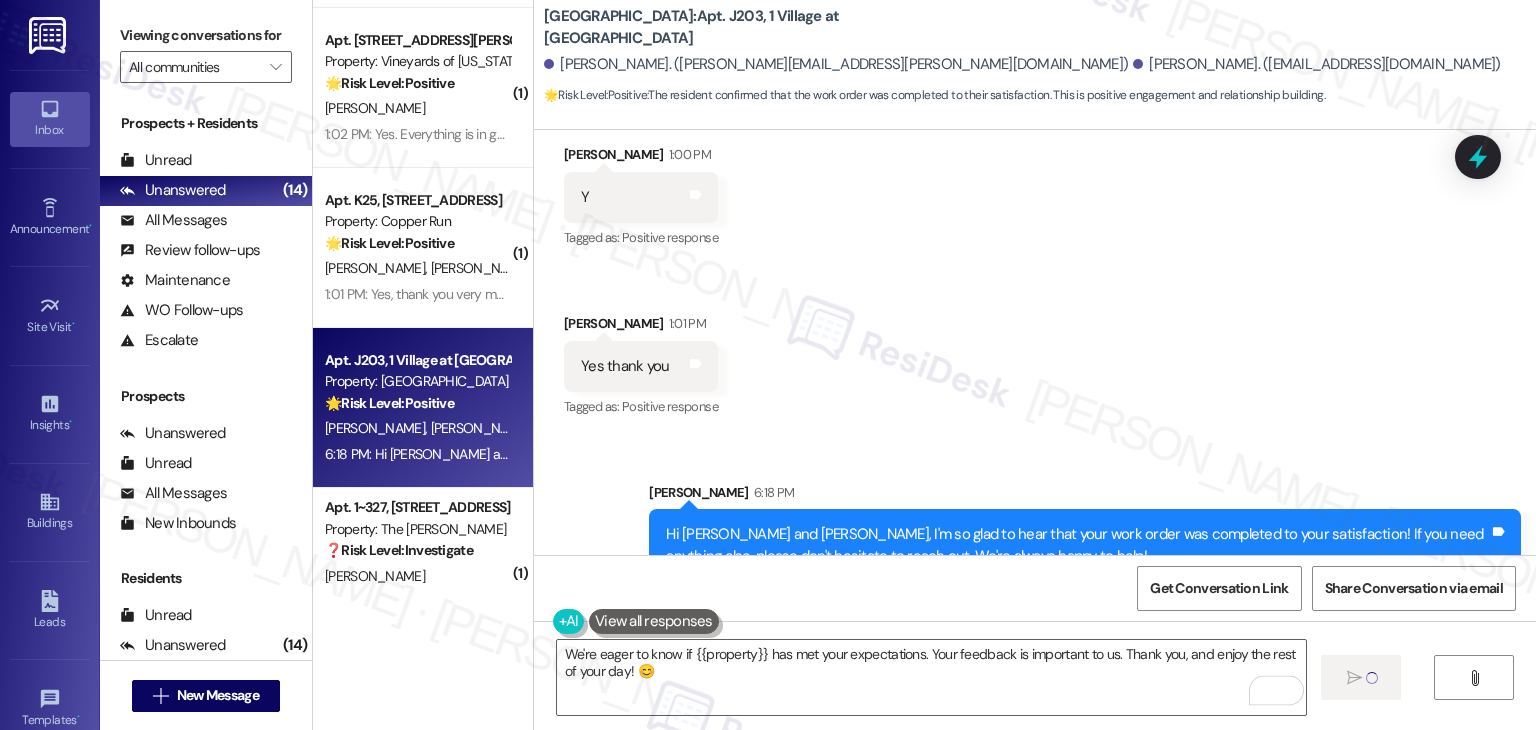 type 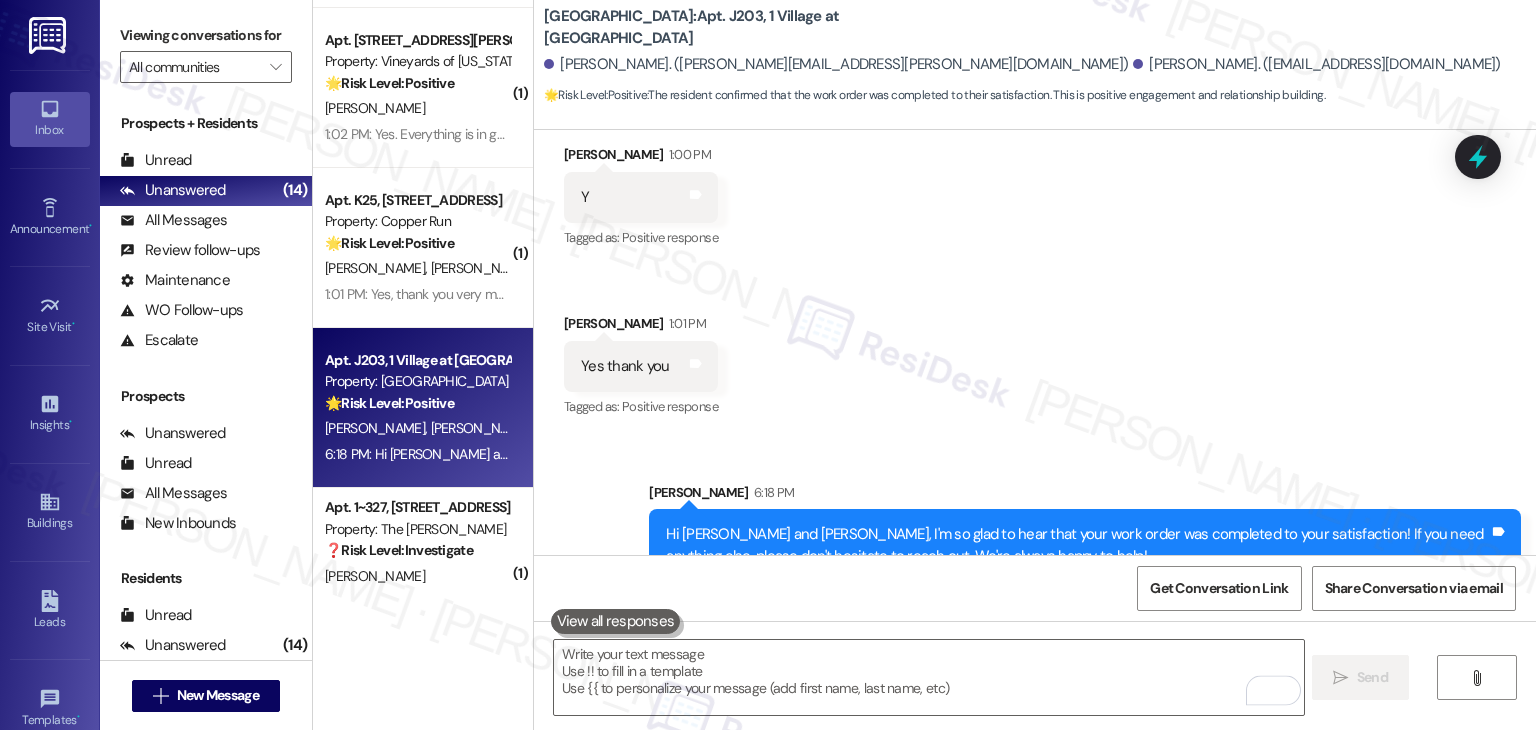 scroll, scrollTop: 1856, scrollLeft: 0, axis: vertical 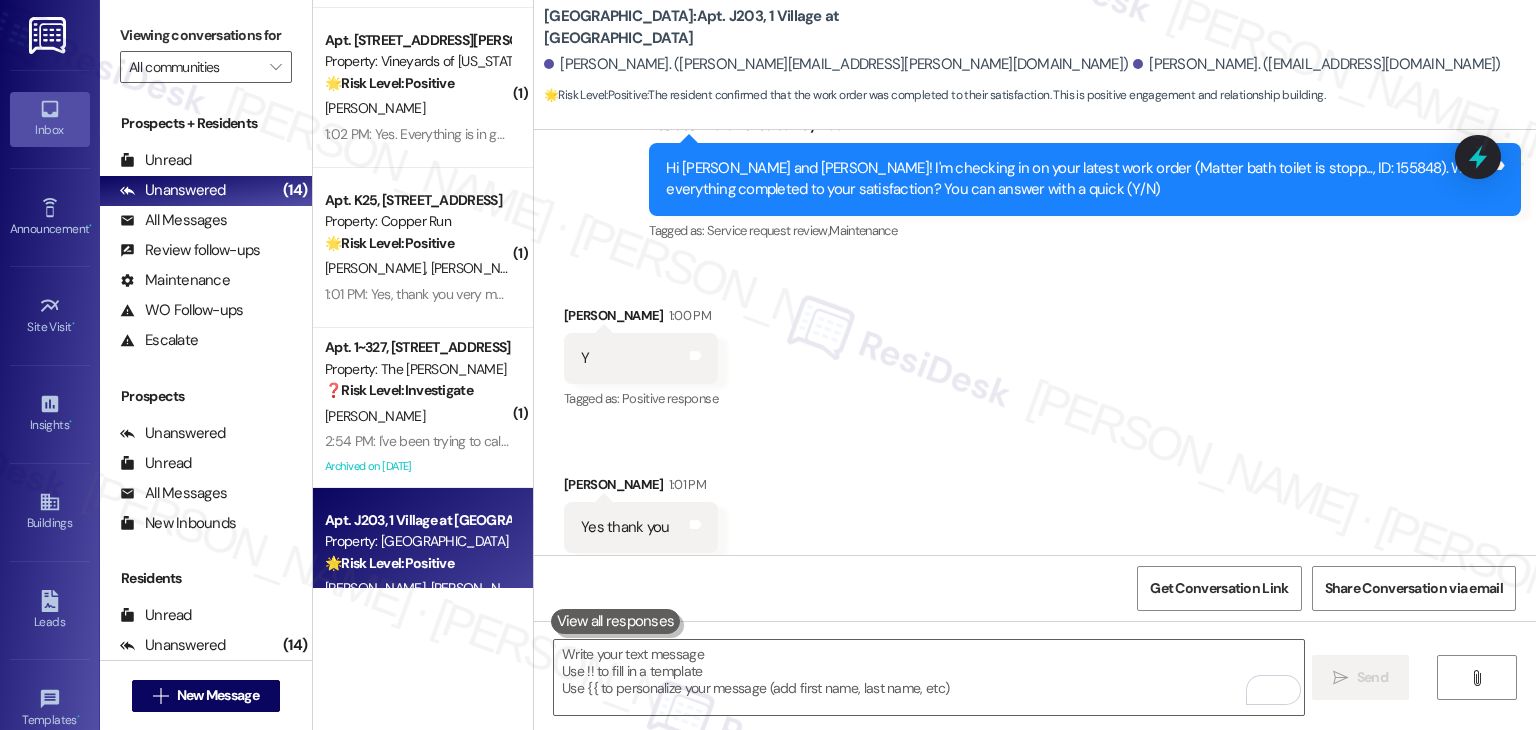 click on "Received via SMS [PERSON_NAME] 1:00 PM Y Tags and notes Tagged as:   Positive response Click to highlight conversations about Positive response Received via SMS [PERSON_NAME] 1:01 PM Yes thank you Tags and notes Tagged as:   Positive response Click to highlight conversations about Positive response" at bounding box center [1035, 429] 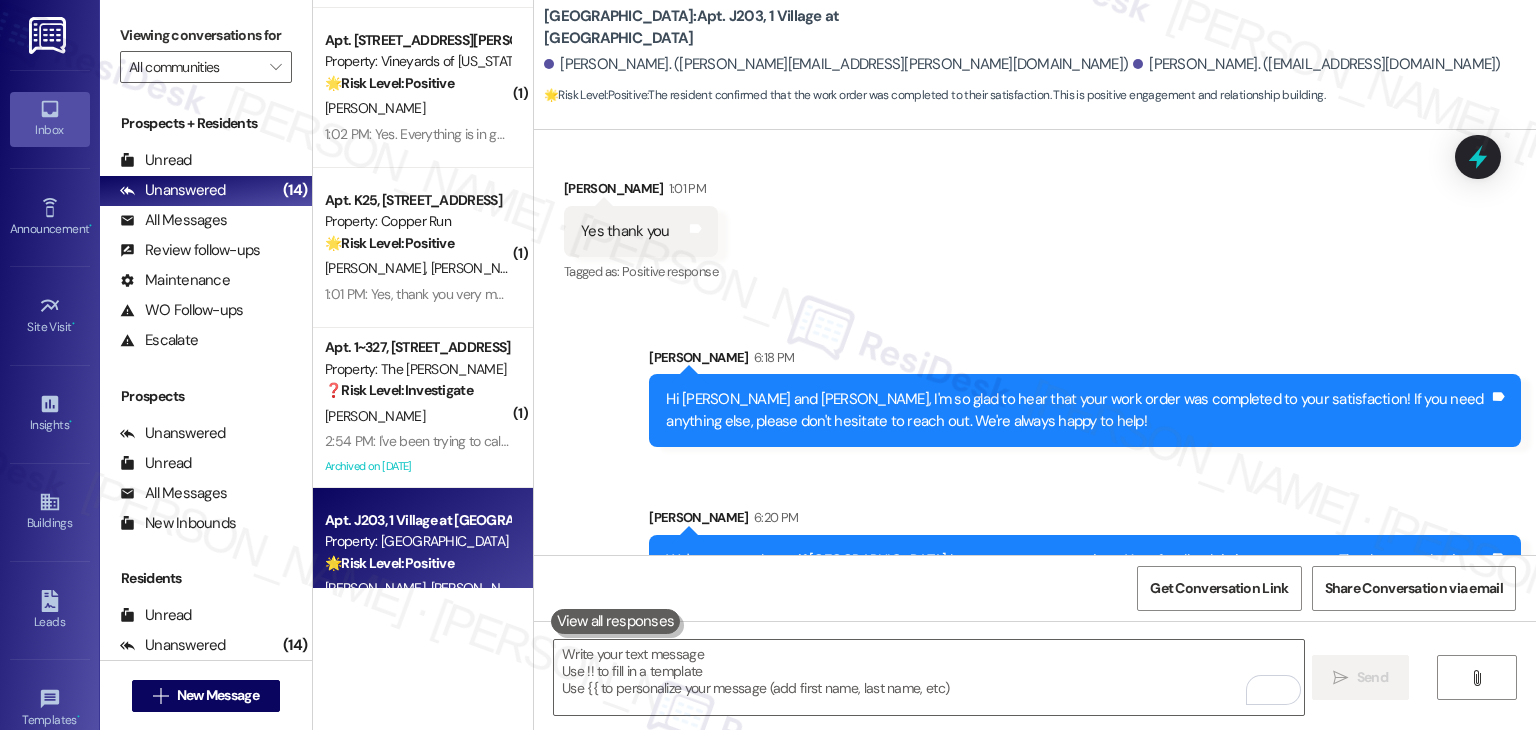 scroll, scrollTop: 2178, scrollLeft: 0, axis: vertical 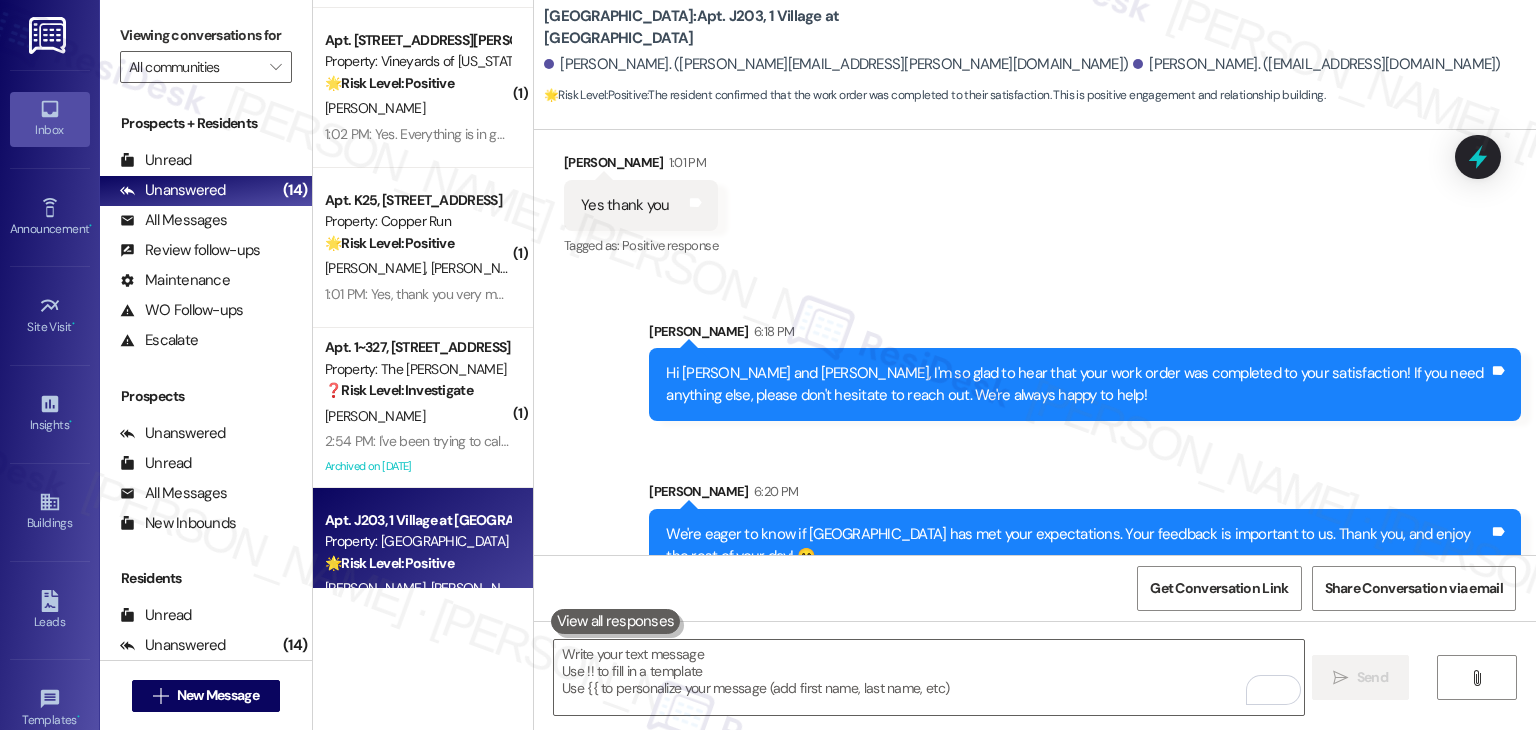 click on "[PERSON_NAME] 6:20 PM" at bounding box center (1085, 495) 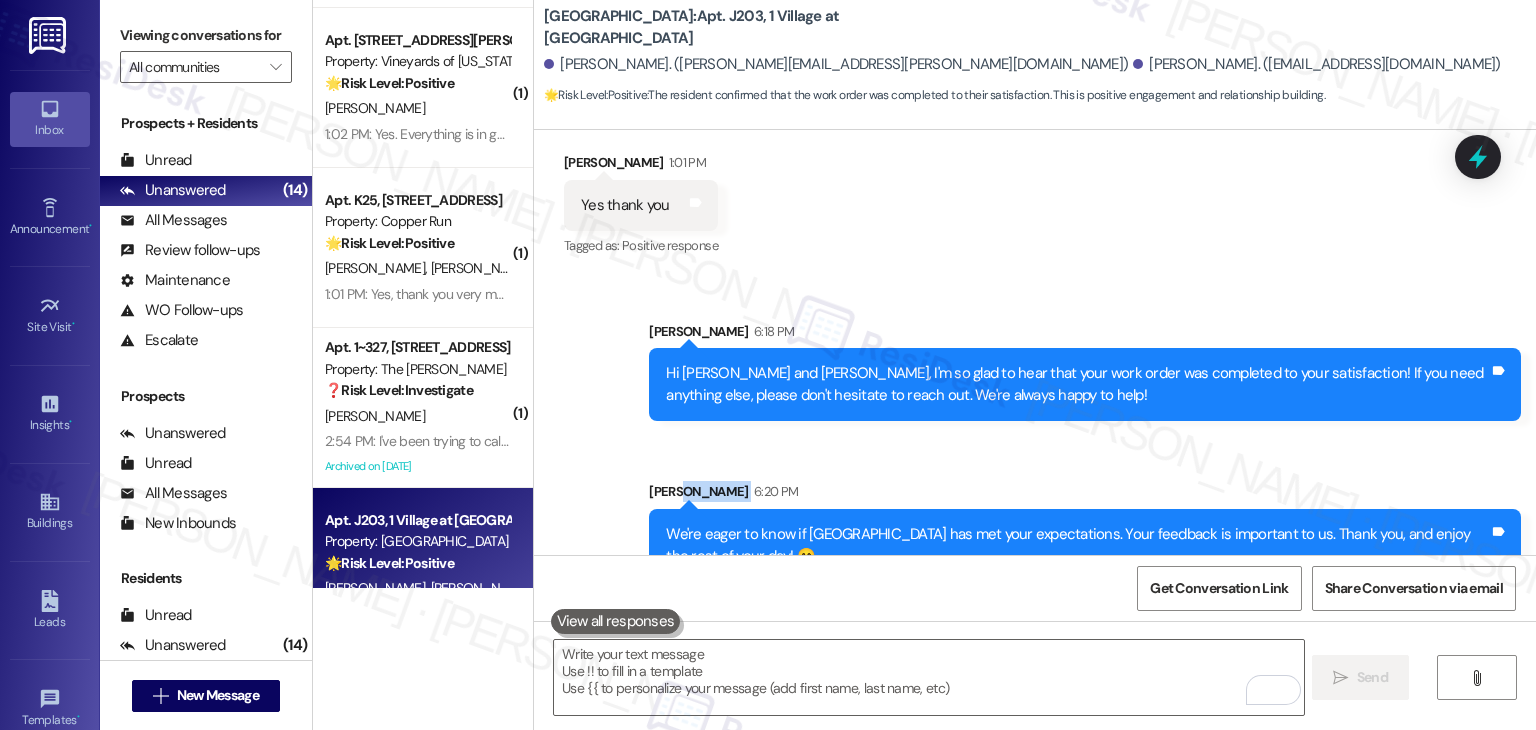 click on "[PERSON_NAME] 6:20 PM" at bounding box center (1085, 495) 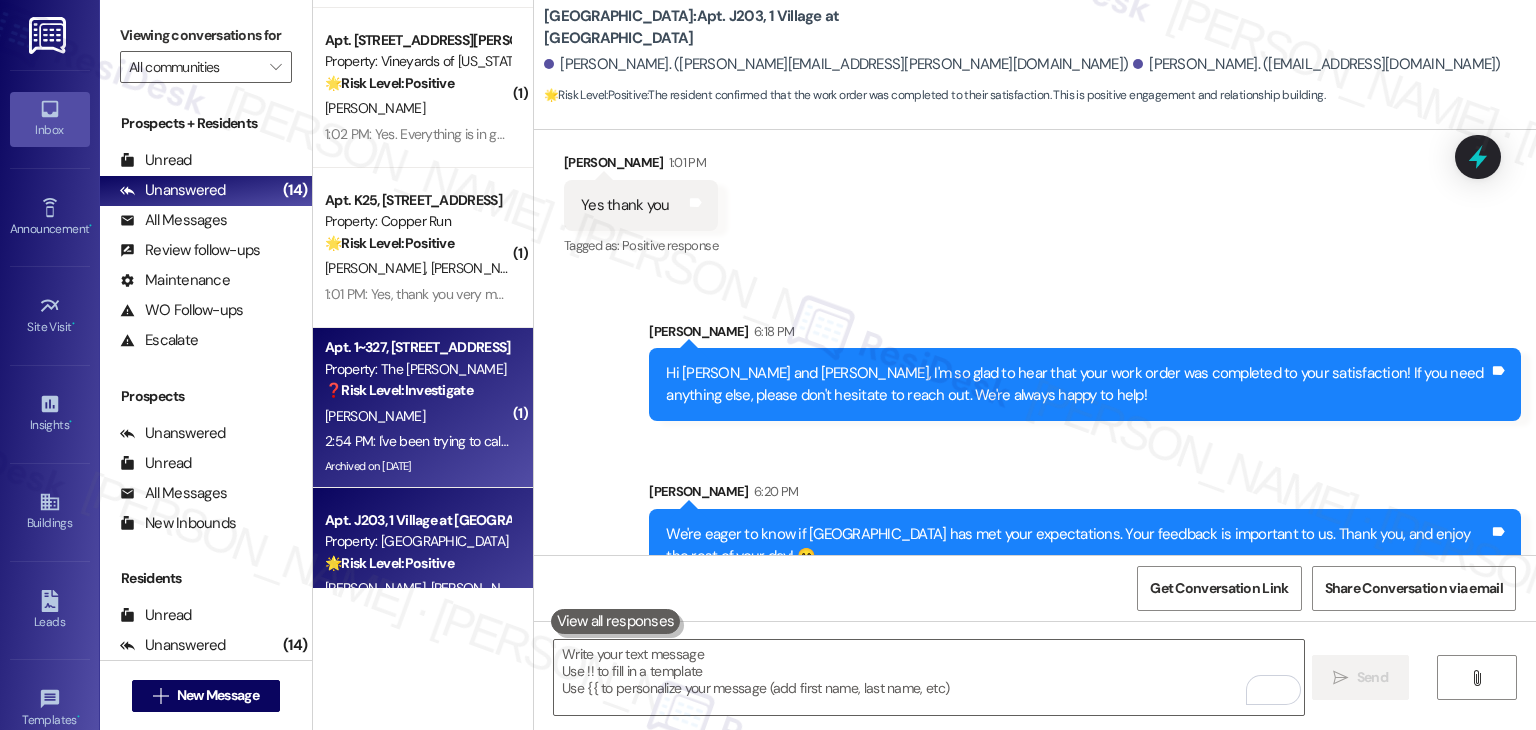 click on "[PERSON_NAME]" at bounding box center [417, 416] 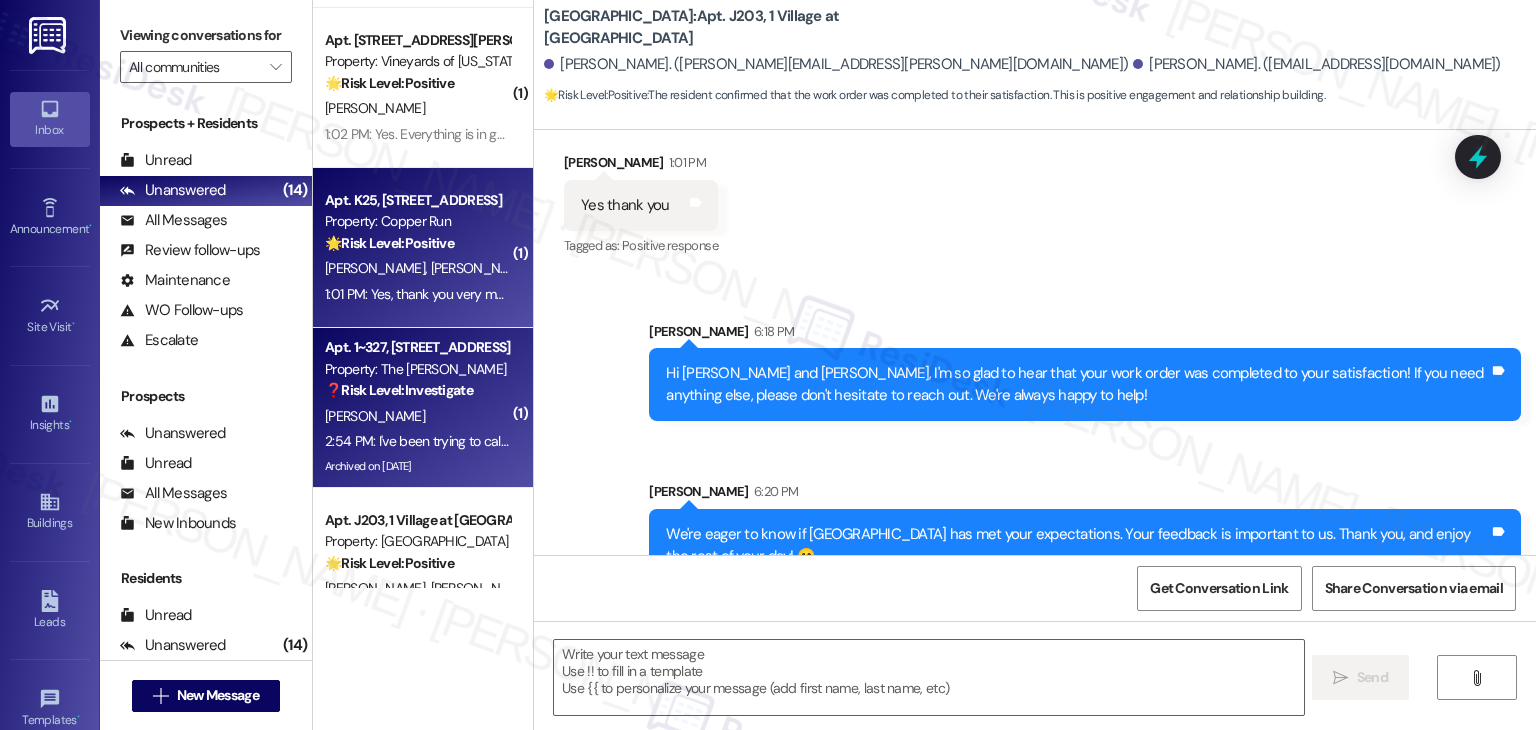 click on "1:01 PM: Yes, thank you very much for everything 1:01 PM: Yes, thank you very much for everything" at bounding box center (463, 294) 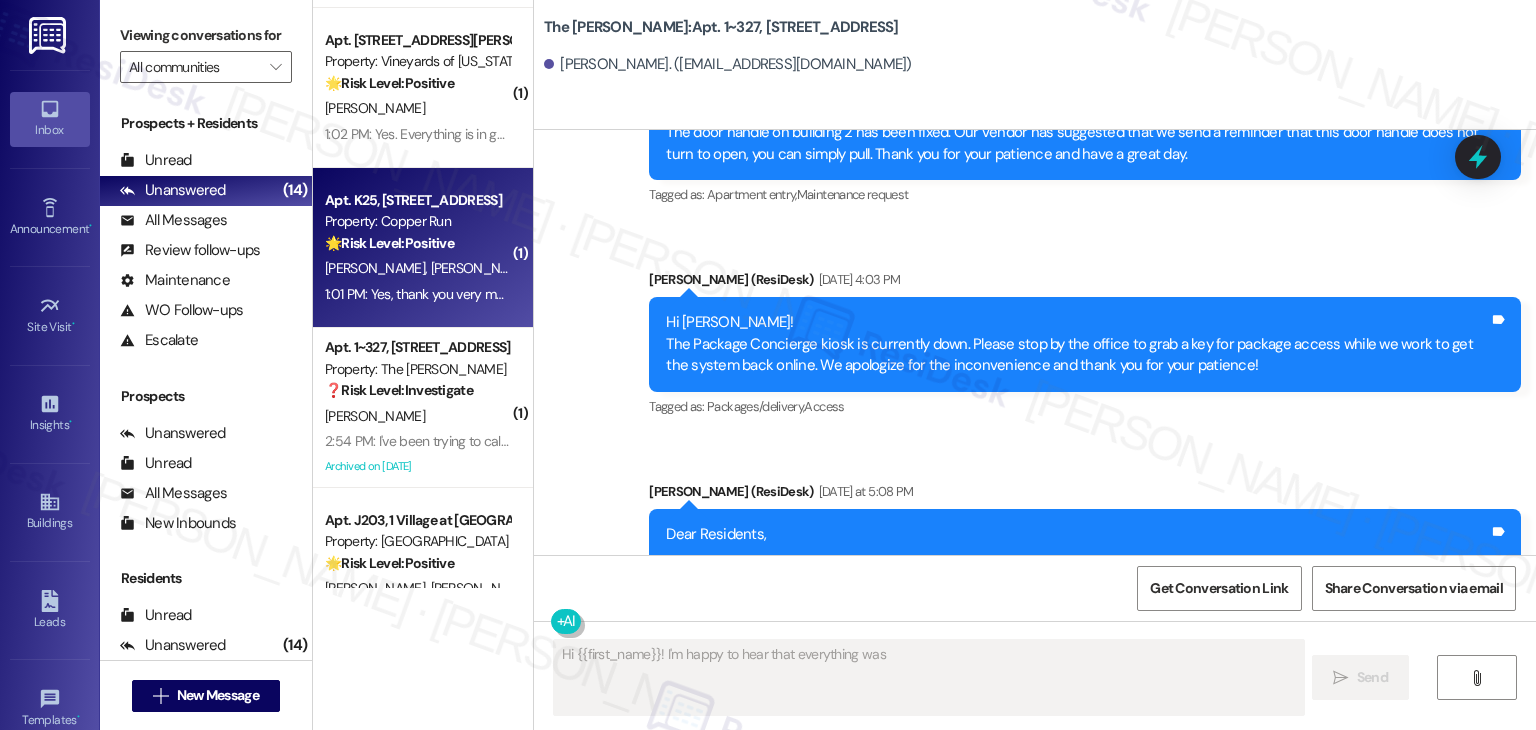 scroll, scrollTop: 9895, scrollLeft: 0, axis: vertical 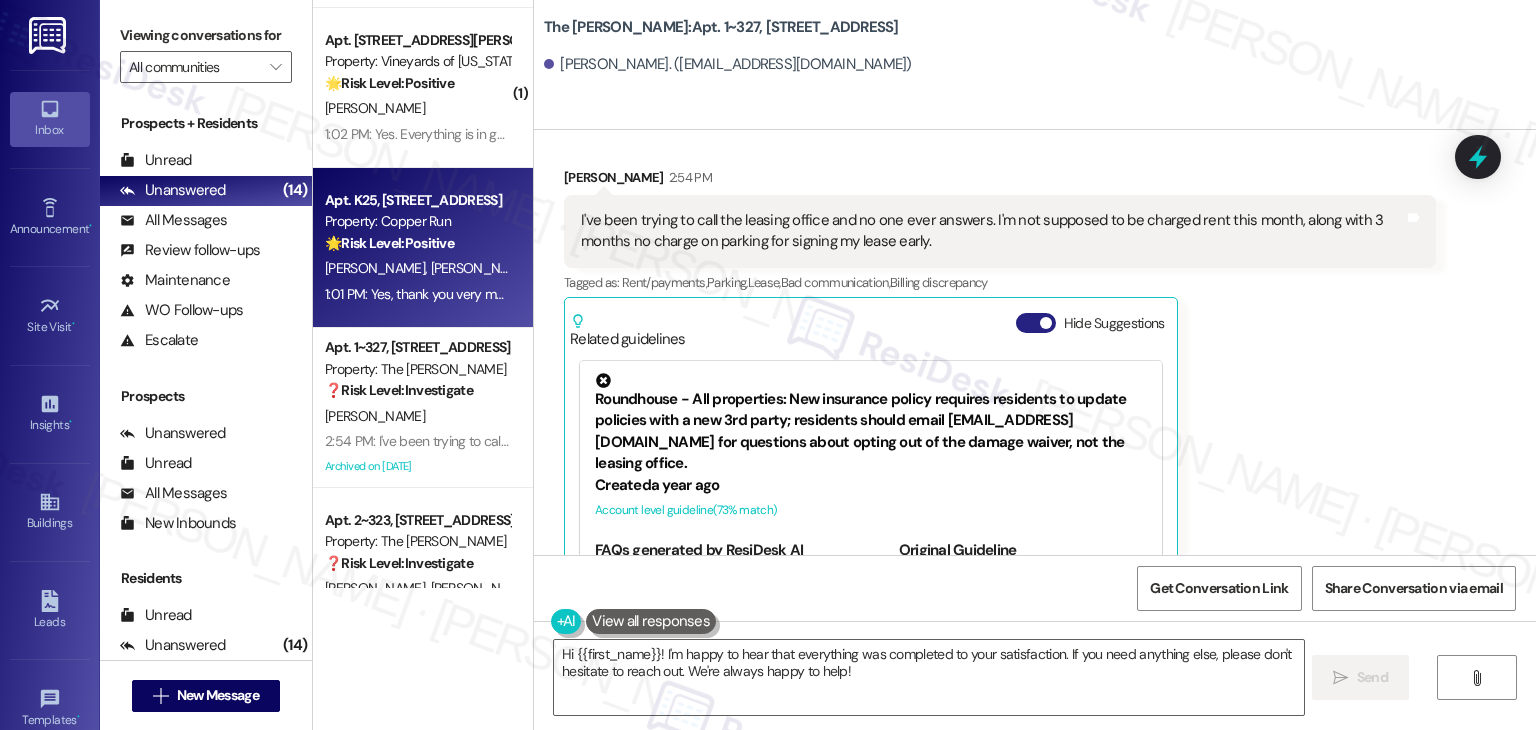 click on "Hide Suggestions" at bounding box center [1036, 323] 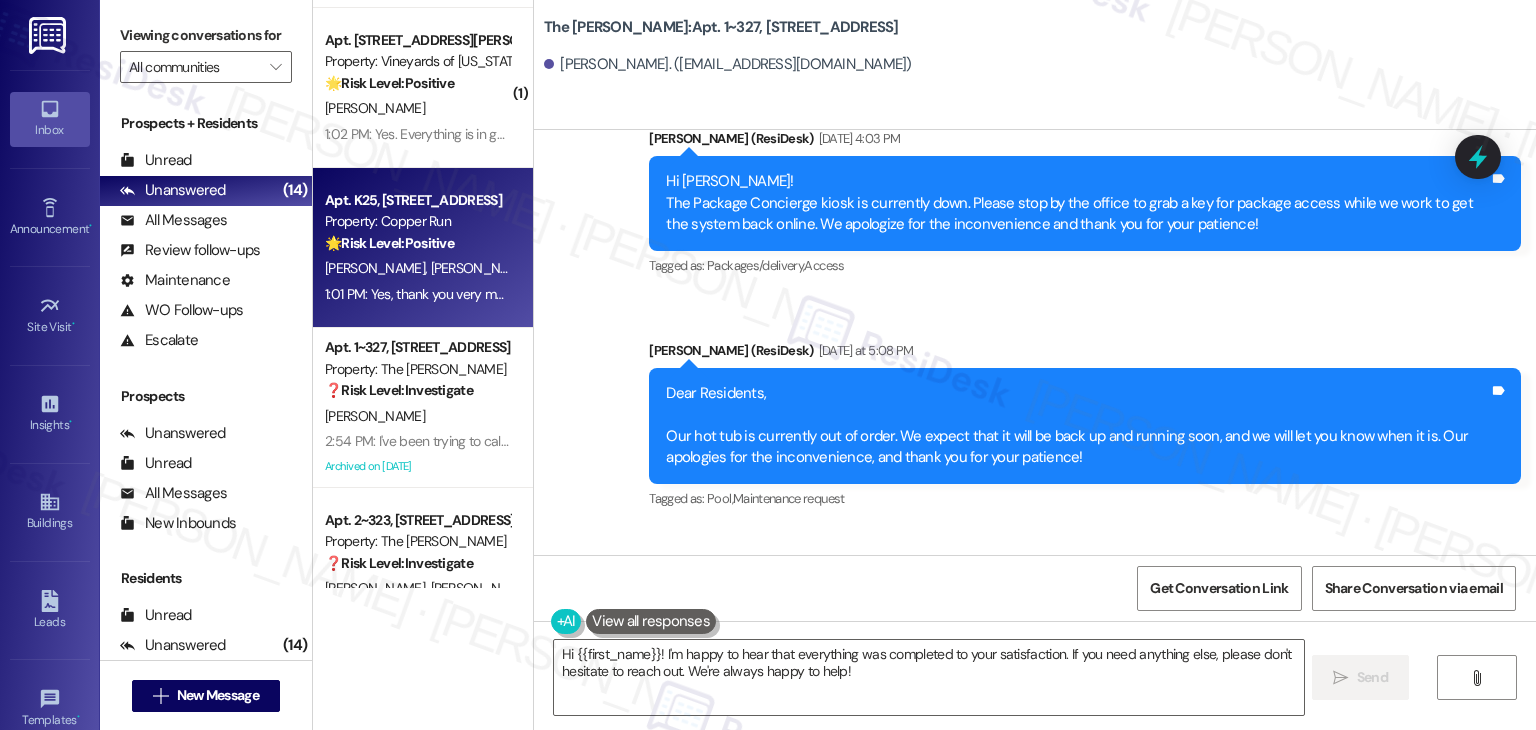 scroll, scrollTop: 9604, scrollLeft: 0, axis: vertical 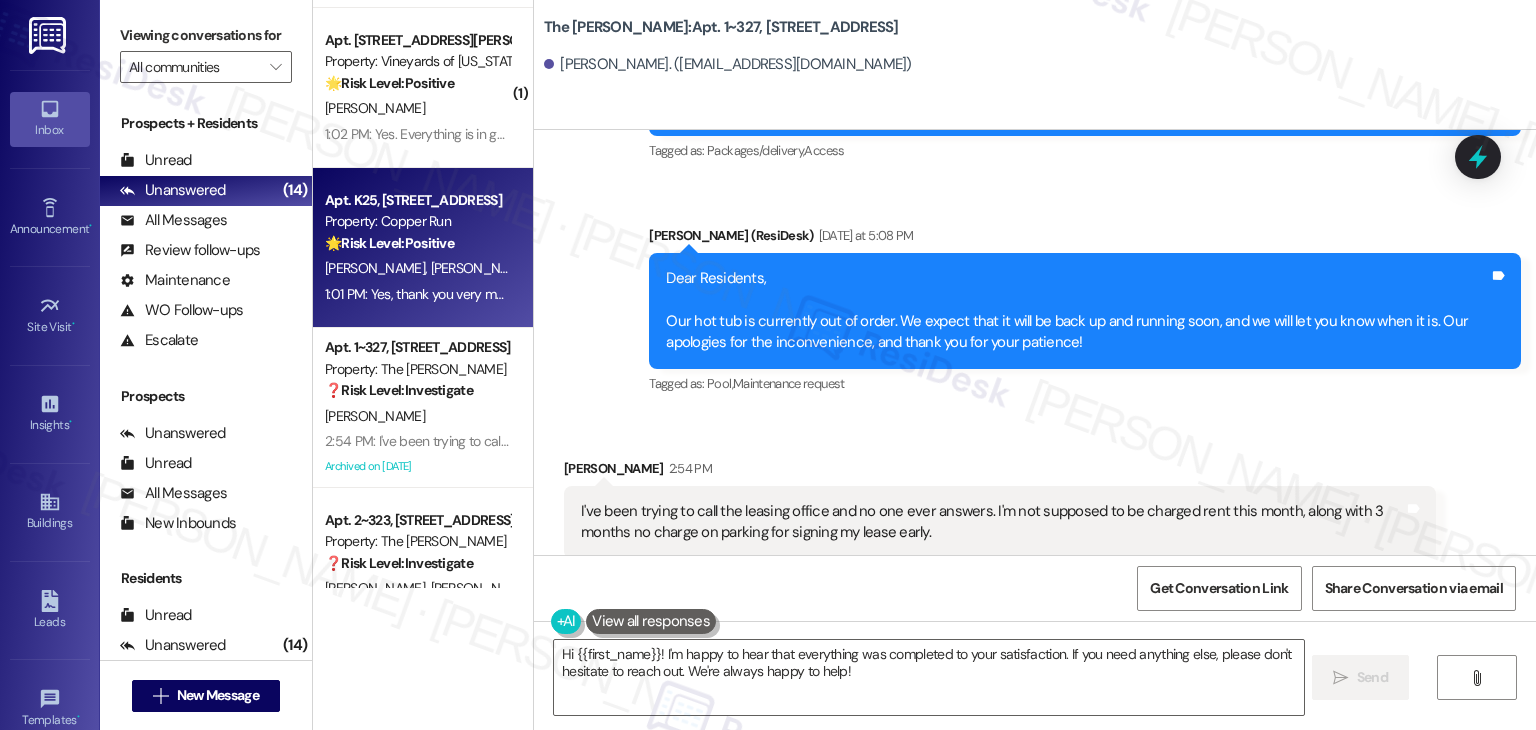 click on "I've been trying to call the leasing office and no one ever answers. I'm not supposed to be charged rent this month, along with 3 months no charge on parking for signing my lease early." at bounding box center (992, 522) 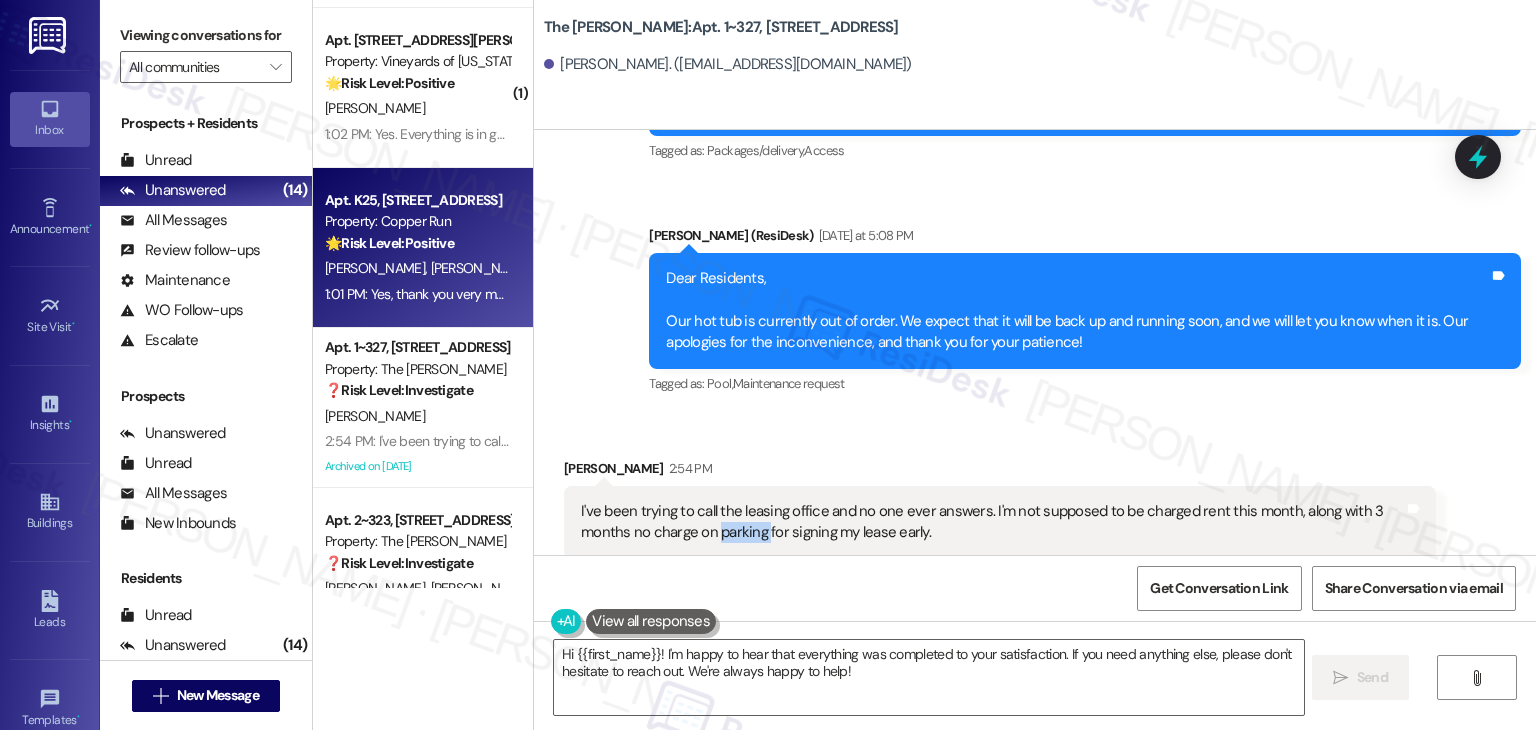 click on "I've been trying to call the leasing office and no one ever answers. I'm not supposed to be charged rent this month, along with 3 months no charge on parking for signing my lease early." at bounding box center [992, 522] 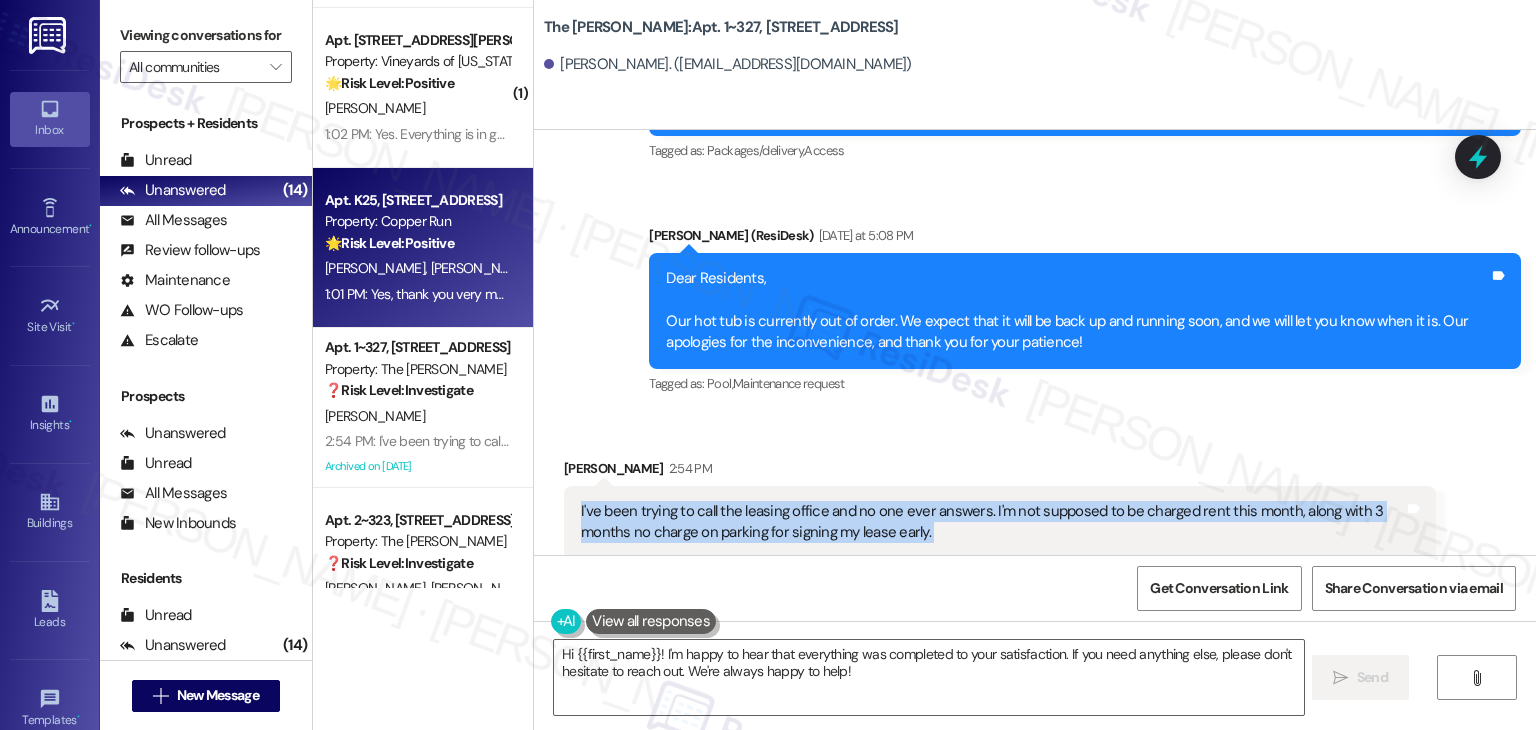 click on "I've been trying to call the leasing office and no one ever answers. I'm not supposed to be charged rent this month, along with 3 months no charge on parking for signing my lease early." at bounding box center (992, 522) 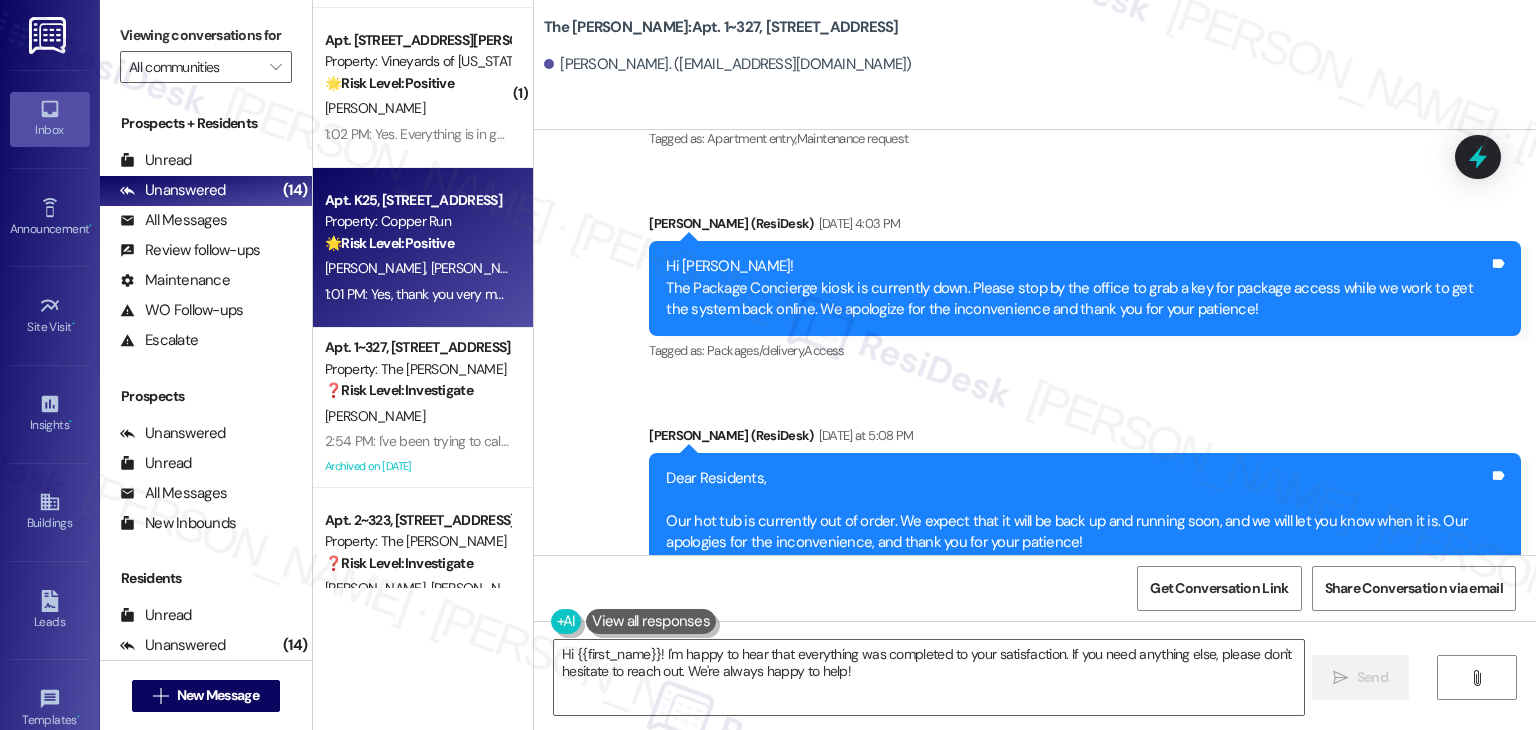 scroll, scrollTop: 9604, scrollLeft: 0, axis: vertical 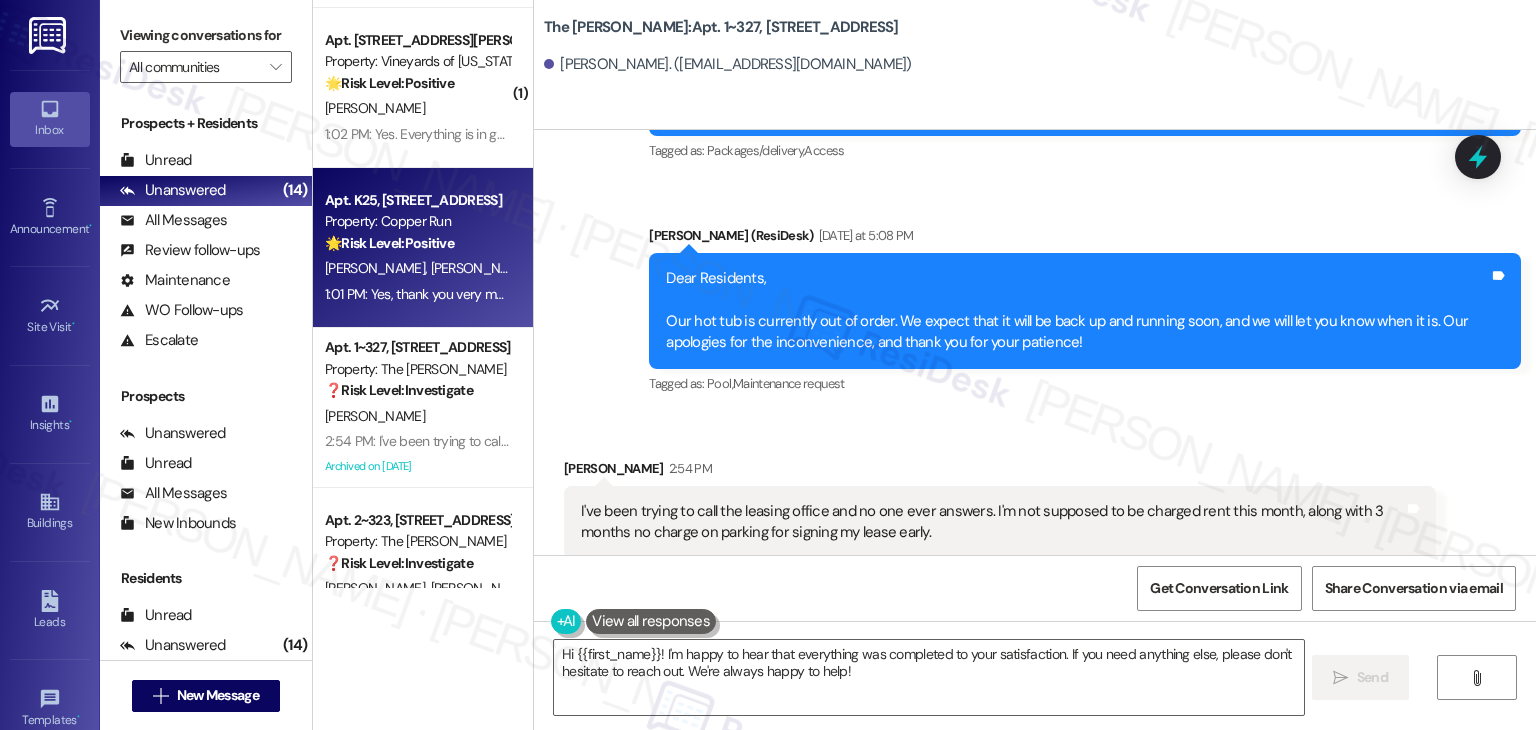 click on "[PERSON_NAME] 2:54 PM" at bounding box center (1000, 472) 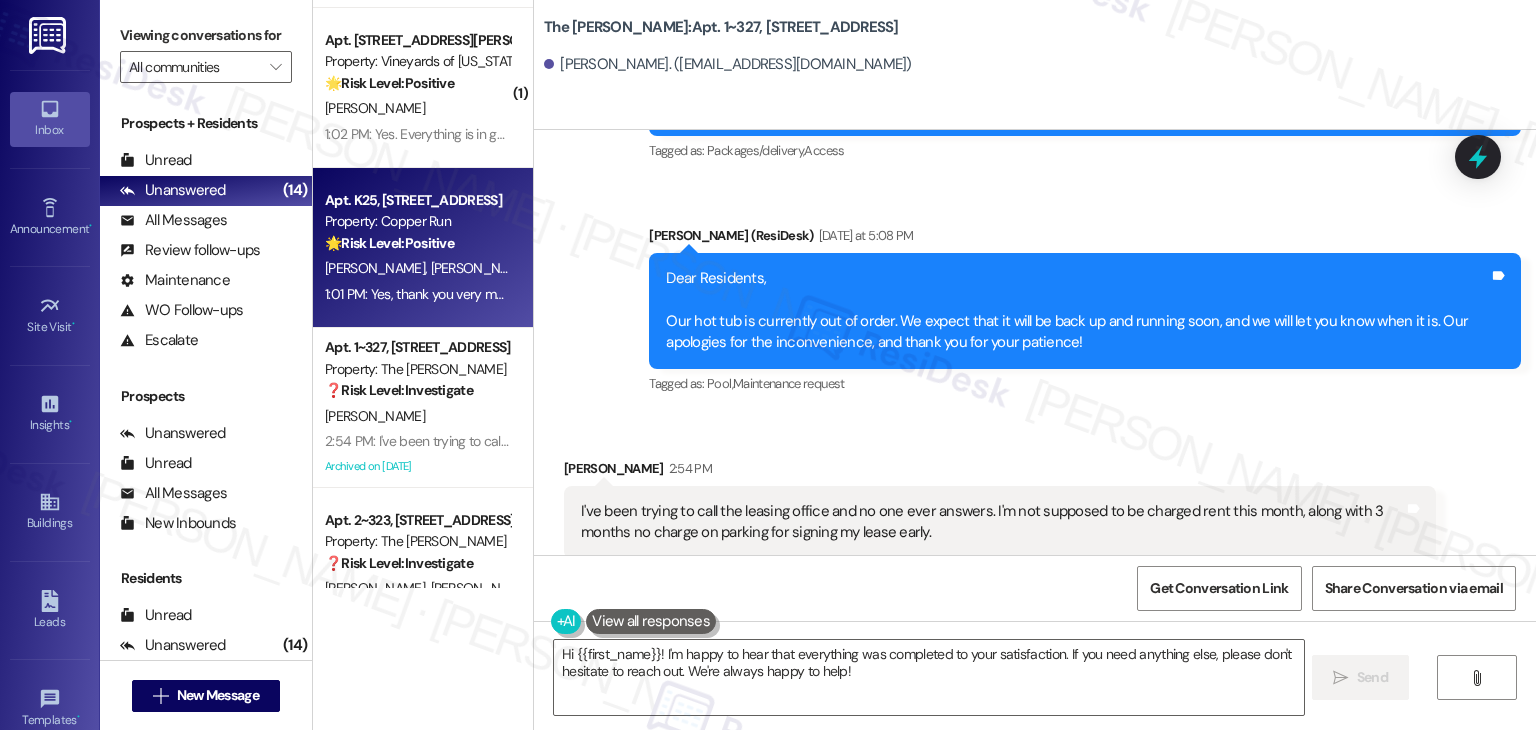 click on "[PERSON_NAME] 2:54 PM" at bounding box center [1000, 472] 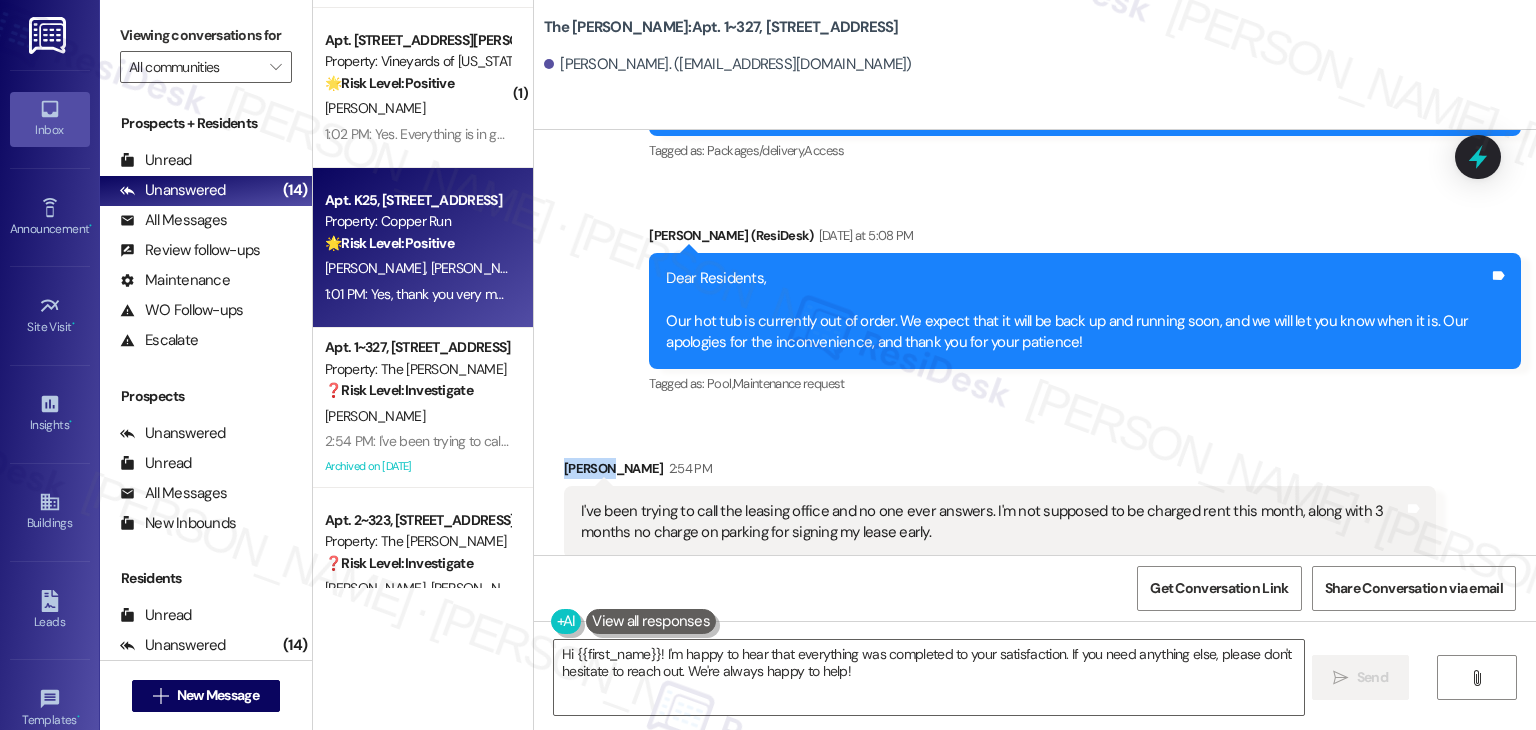 click on "[PERSON_NAME] 2:54 PM" at bounding box center (1000, 472) 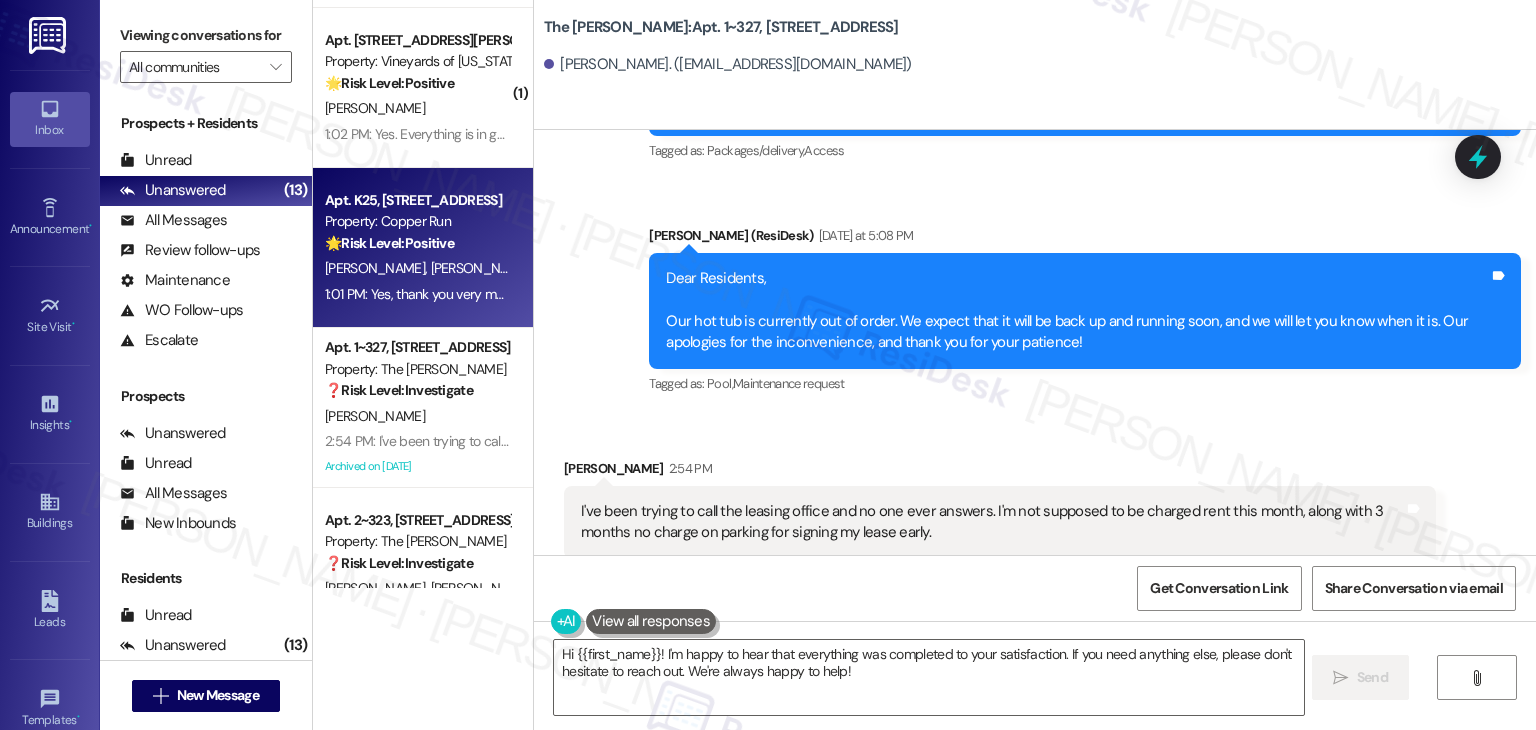 click on "Received via SMS [PERSON_NAME] 2:54 PM I've been trying to call the leasing office and no one ever answers. I'm not supposed to be charged rent this month, along with 3 months no charge on parking for signing my lease early.  Tags and notes Tagged as:   Rent/payments ,  Click to highlight conversations about Rent/payments Parking ,  Click to highlight conversations about Parking Lease ,  Click to highlight conversations about Lease Bad communication ,  Click to highlight conversations about Bad communication Billing discrepancy Click to highlight conversations about Billing discrepancy  Related guidelines Show suggestions" at bounding box center [1035, 538] 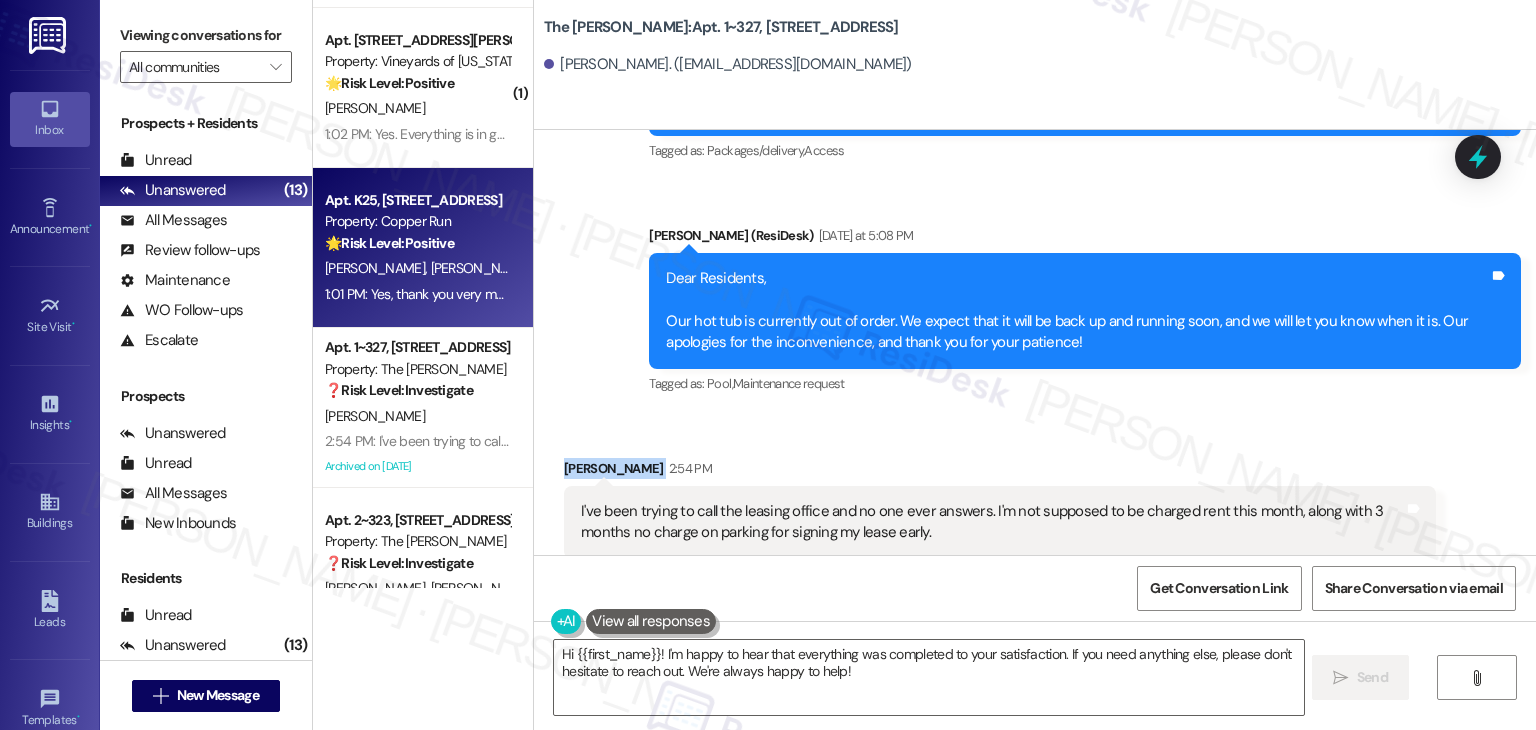 click on "Received via SMS [PERSON_NAME] 2:54 PM I've been trying to call the leasing office and no one ever answers. I'm not supposed to be charged rent this month, along with 3 months no charge on parking for signing my lease early.  Tags and notes Tagged as:   Rent/payments ,  Click to highlight conversations about Rent/payments Parking ,  Click to highlight conversations about Parking Lease ,  Click to highlight conversations about Lease Bad communication ,  Click to highlight conversations about Bad communication Billing discrepancy Click to highlight conversations about Billing discrepancy  Related guidelines Show suggestions" at bounding box center [1035, 538] 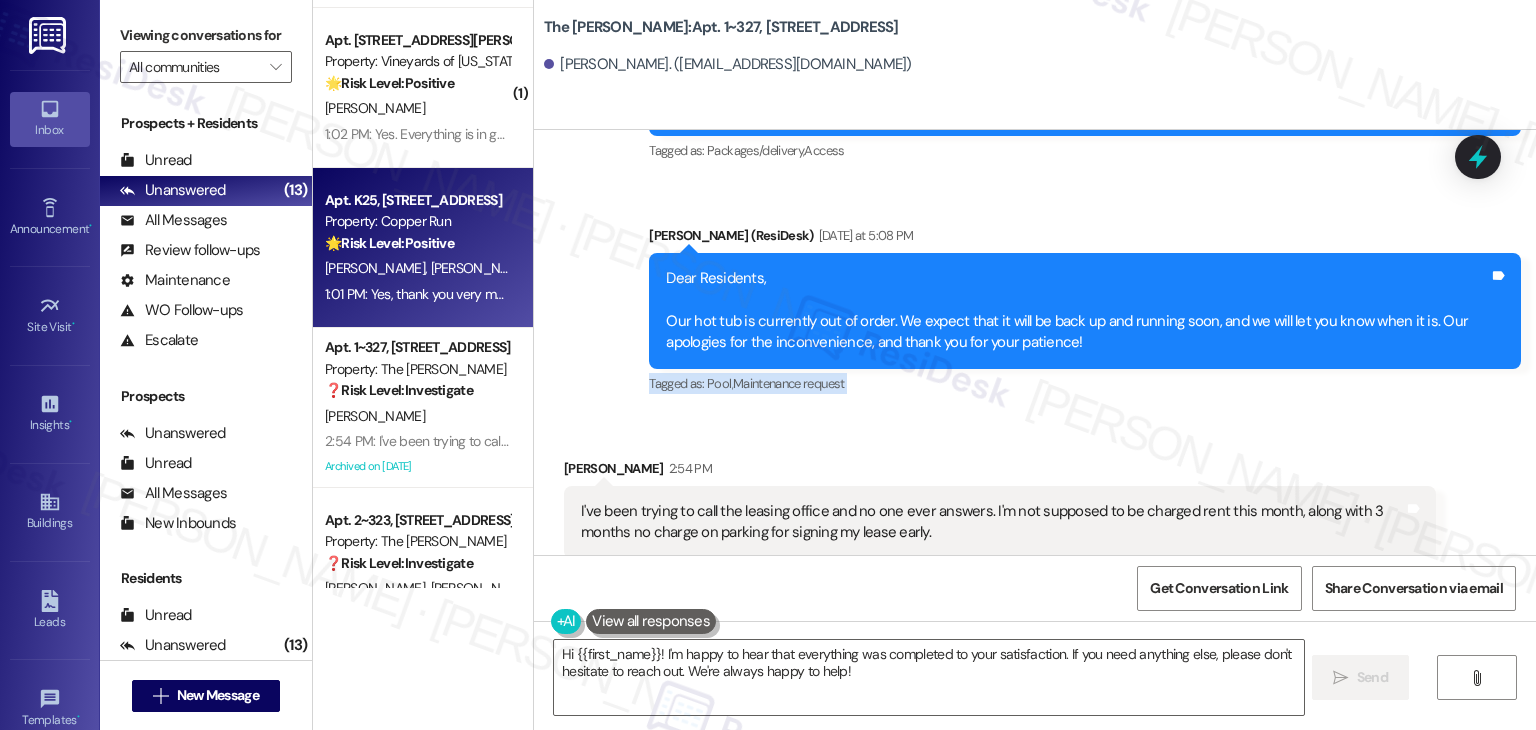 click on "Announcement, sent via SMS [PERSON_NAME]  (ResiDesk) [DATE] at 5:08 PM Dear Residents,
Our hot tub is currently out of order. We expect that it will be back up and running soon, and we will let you know when it is. Our apologies for the inconvenience, and thank you for your patience! Tags and notes Tagged as:   Pool ,  Click to highlight conversations about Pool Maintenance request Click to highlight conversations about Maintenance request" at bounding box center (1085, 311) 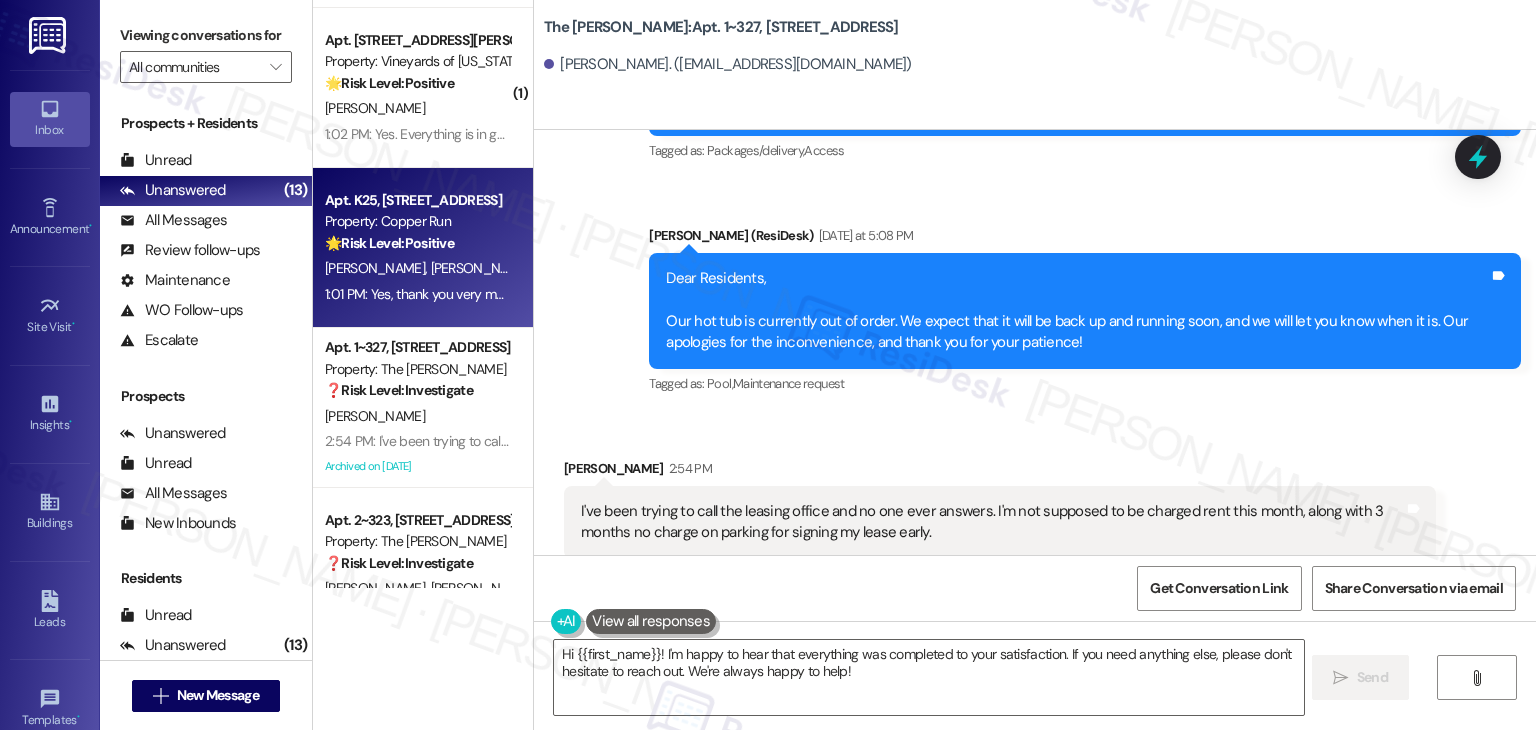 click on "Announcement, sent via SMS Dottie  (ResiDesk) Yesterday at 5:08 PM Dear Residents,
Our hot tub is currently out of order. We expect that it will be back up and running soon, and we will let you know when it is. Our apologies for the inconvenience, and thank you for your patience! Tags and notes Tagged as:   Pool ,  Click to highlight conversations about Pool Maintenance request Click to highlight conversations about Maintenance request" at bounding box center (1085, 311) 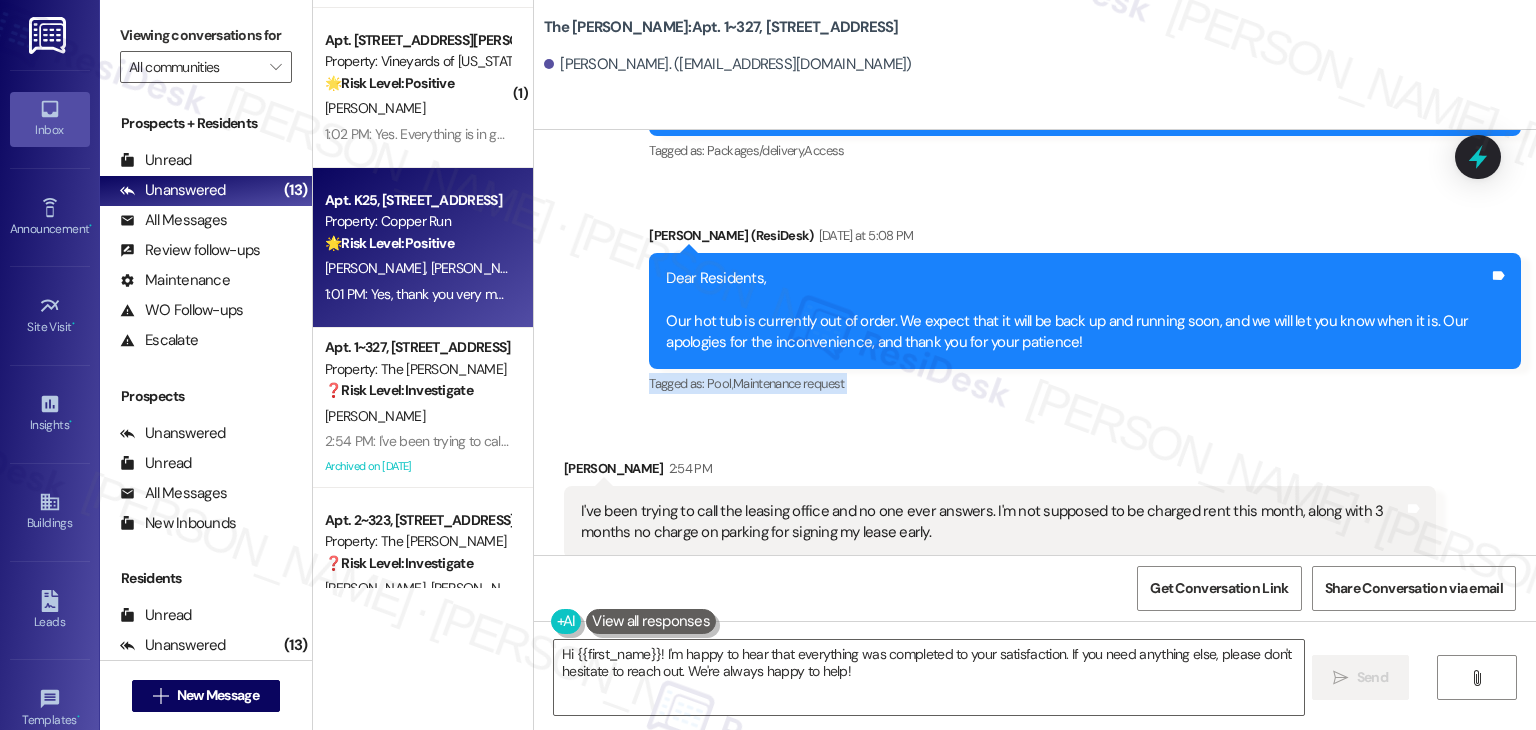 click on "Announcement, sent via SMS Dottie  (ResiDesk) Yesterday at 5:08 PM Dear Residents,
Our hot tub is currently out of order. We expect that it will be back up and running soon, and we will let you know when it is. Our apologies for the inconvenience, and thank you for your patience! Tags and notes Tagged as:   Pool ,  Click to highlight conversations about Pool Maintenance request Click to highlight conversations about Maintenance request" at bounding box center [1085, 311] 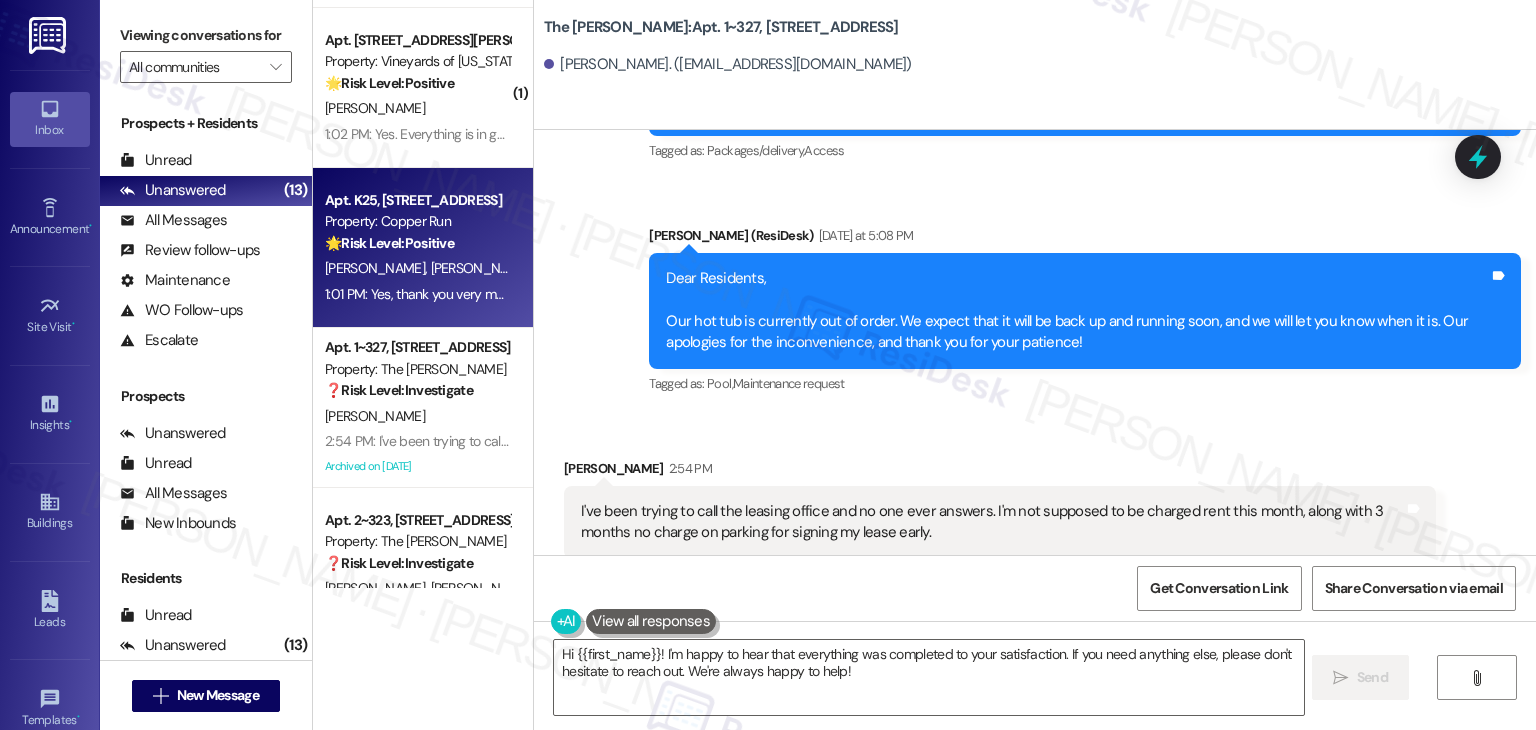 click on "Sydney Senger 2:54 PM I've been trying to call the leasing office and no one ever answers. I'm not supposed to be charged rent this month, along with 3 months no charge on parking for signing my lease early.  Tags and notes Tagged as:   Rent/payments ,  Click to highlight conversations about Rent/payments Parking ,  Click to highlight conversations about Parking Lease ,  Click to highlight conversations about Lease Bad communication ,  Click to highlight conversations about Bad communication Billing discrepancy Click to highlight conversations about Billing discrepancy  Related guidelines Show suggestions" at bounding box center [1000, 553] 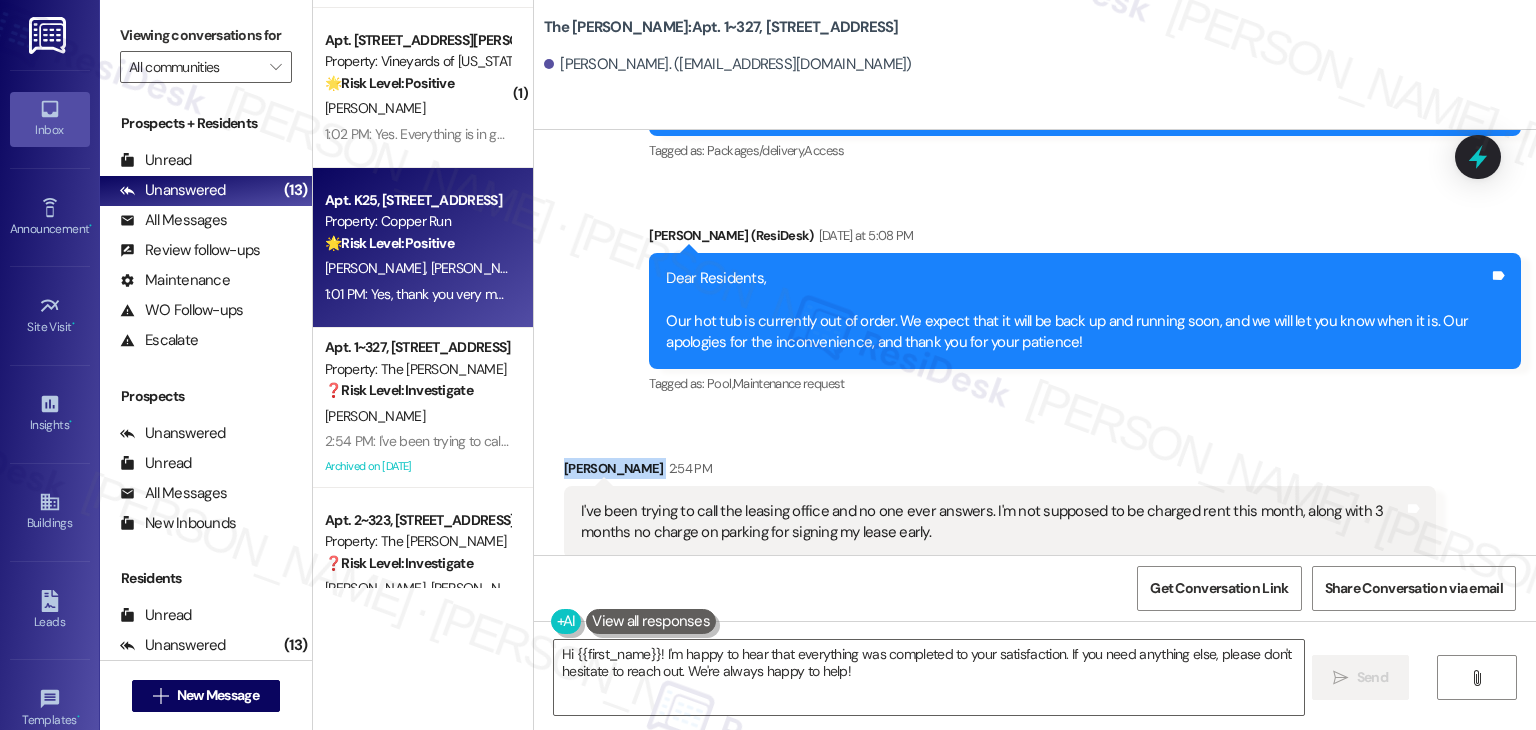 click on "Received via SMS Sydney Senger 2:54 PM I've been trying to call the leasing office and no one ever answers. I'm not supposed to be charged rent this month, along with 3 months no charge on parking for signing my lease early.  Tags and notes Tagged as:   Rent/payments ,  Click to highlight conversations about Rent/payments Parking ,  Click to highlight conversations about Parking Lease ,  Click to highlight conversations about Lease Bad communication ,  Click to highlight conversations about Bad communication Billing discrepancy Click to highlight conversations about Billing discrepancy  Related guidelines Show suggestions" at bounding box center (1000, 553) 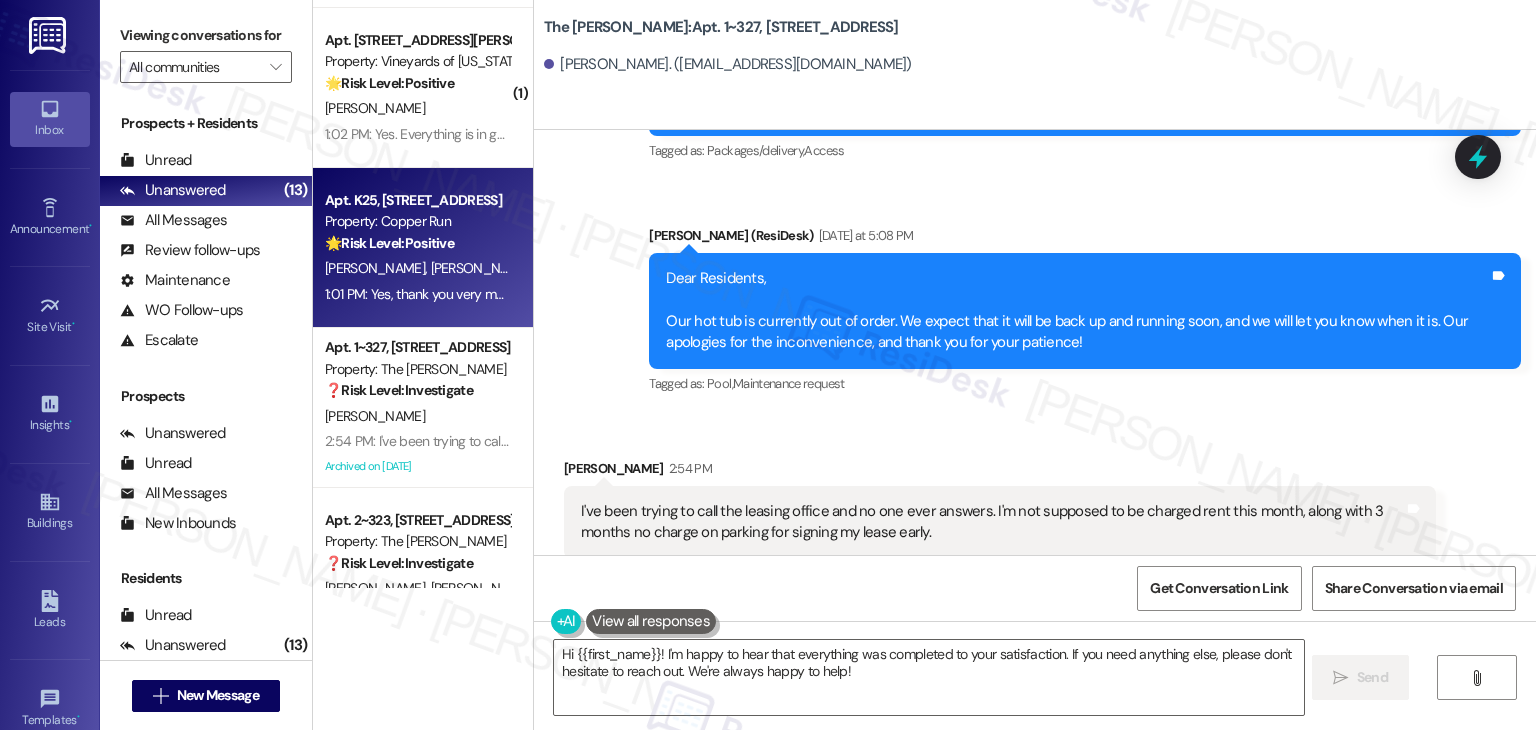 click on "Received via SMS Sydney Senger 2:54 PM I've been trying to call the leasing office and no one ever answers. I'm not supposed to be charged rent this month, along with 3 months no charge on parking for signing my lease early.  Tags and notes Tagged as:   Rent/payments ,  Click to highlight conversations about Rent/payments Parking ,  Click to highlight conversations about Parking Lease ,  Click to highlight conversations about Lease Bad communication ,  Click to highlight conversations about Bad communication Billing discrepancy Click to highlight conversations about Billing discrepancy  Related guidelines Show suggestions" at bounding box center [1035, 538] 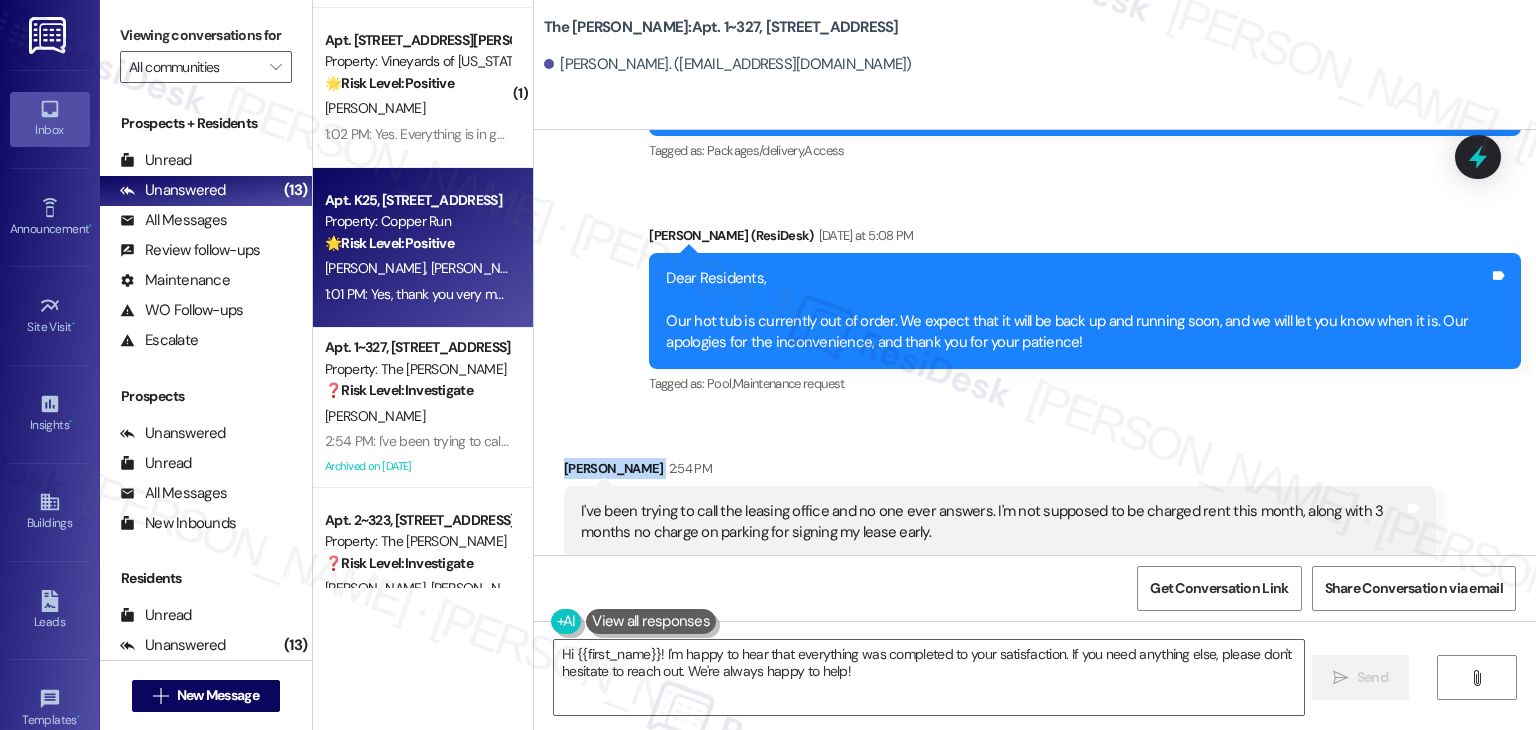 click on "Received via SMS Sydney Senger 2:54 PM I've been trying to call the leasing office and no one ever answers. I'm not supposed to be charged rent this month, along with 3 months no charge on parking for signing my lease early.  Tags and notes Tagged as:   Rent/payments ,  Click to highlight conversations about Rent/payments Parking ,  Click to highlight conversations about Parking Lease ,  Click to highlight conversations about Lease Bad communication ,  Click to highlight conversations about Bad communication Billing discrepancy Click to highlight conversations about Billing discrepancy  Related guidelines Show suggestions" at bounding box center [1035, 538] 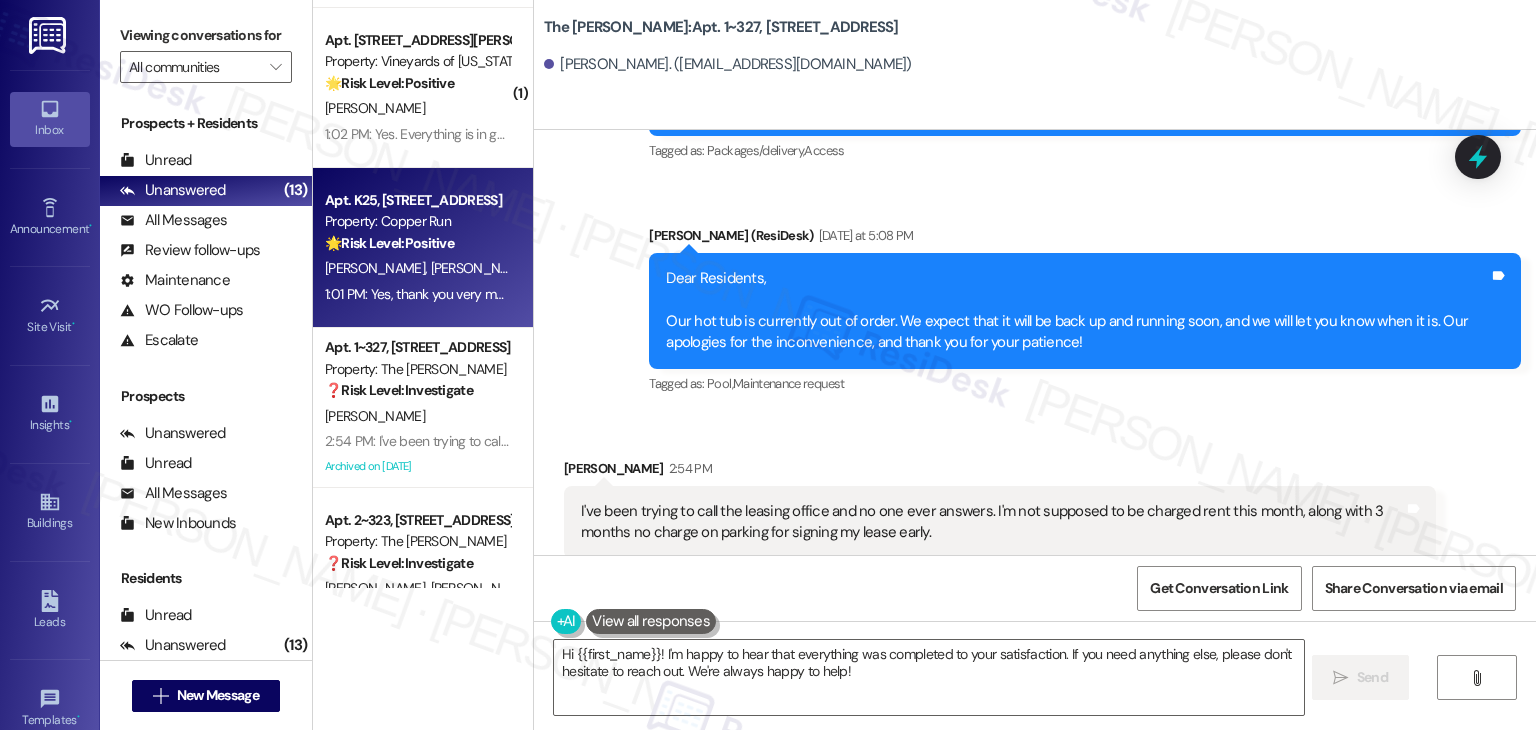 click on "Received via SMS Sydney Senger 2:54 PM I've been trying to call the leasing office and no one ever answers. I'm not supposed to be charged rent this month, along with 3 months no charge on parking for signing my lease early.  Tags and notes Tagged as:   Rent/payments ,  Click to highlight conversations about Rent/payments Parking ,  Click to highlight conversations about Parking Lease ,  Click to highlight conversations about Lease Bad communication ,  Click to highlight conversations about Bad communication Billing discrepancy Click to highlight conversations about Billing discrepancy  Related guidelines Show suggestions" at bounding box center (1000, 553) 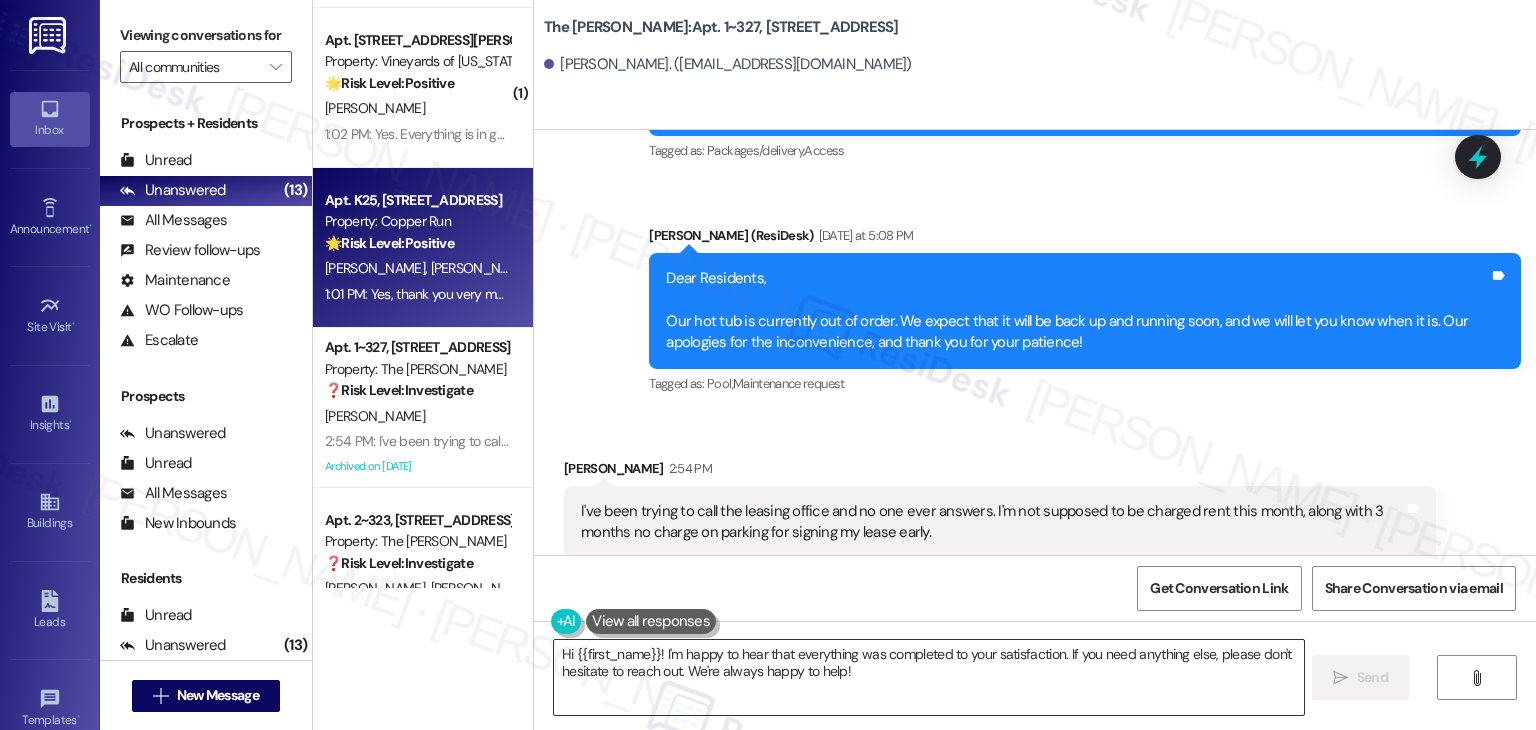 click on "Hi {{first_name}}! I'm happy to hear that everything was completed to your satisfaction. If you need anything else, please don't hesitate to reach out. We're always happy to help!" at bounding box center [928, 677] 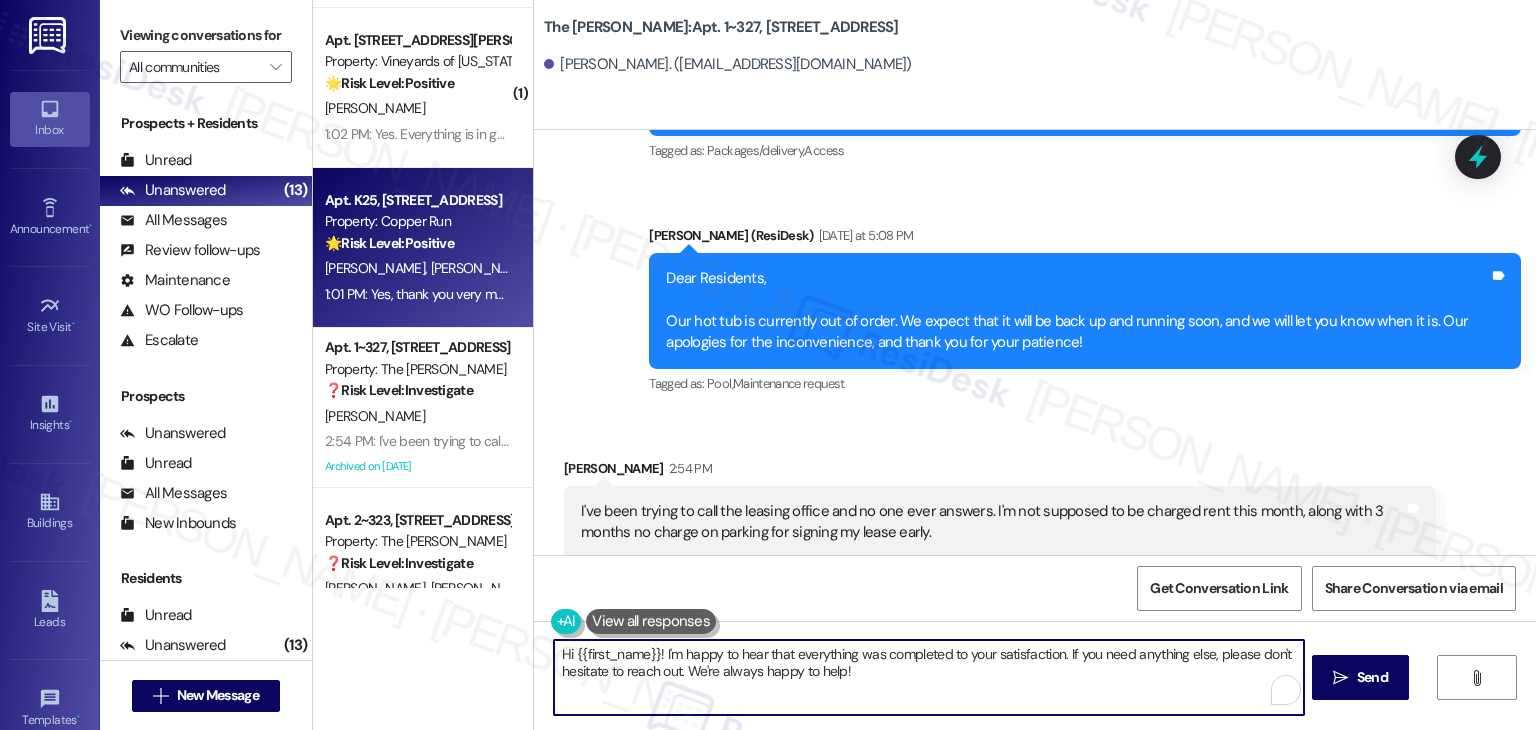 paste on "Sydney! I’m sorry you haven’t been able to reach anyone by phone. I don’t have access to billing details, but I’ll forward your message to the site team so they can review the rent and parking charges. I appreciate your patience while they look into this" 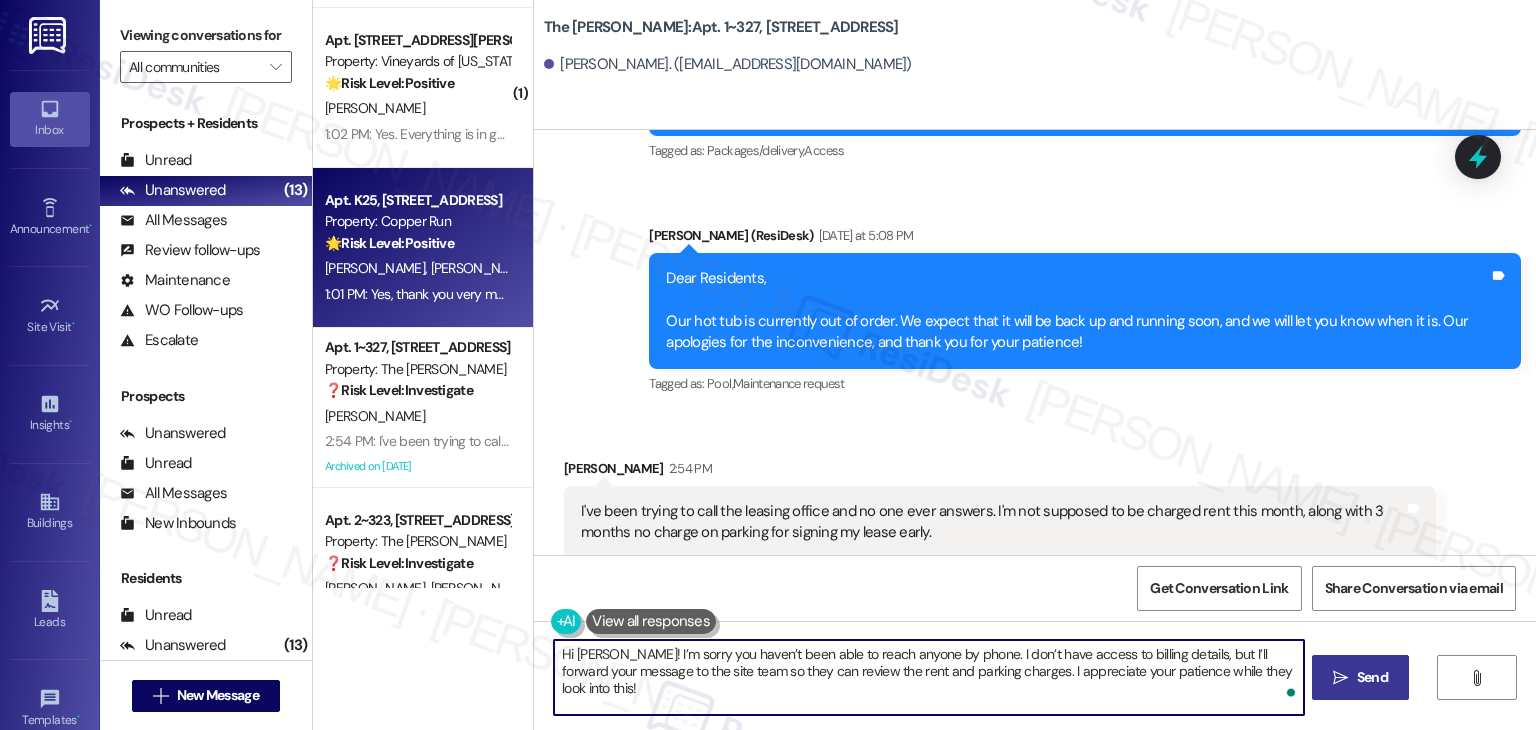 type on "Hi Sydney! I’m sorry you haven’t been able to reach anyone by phone. I don’t have access to billing details, but I’ll forward your message to the site team so they can review the rent and parking charges. I appreciate your patience while they look into this!" 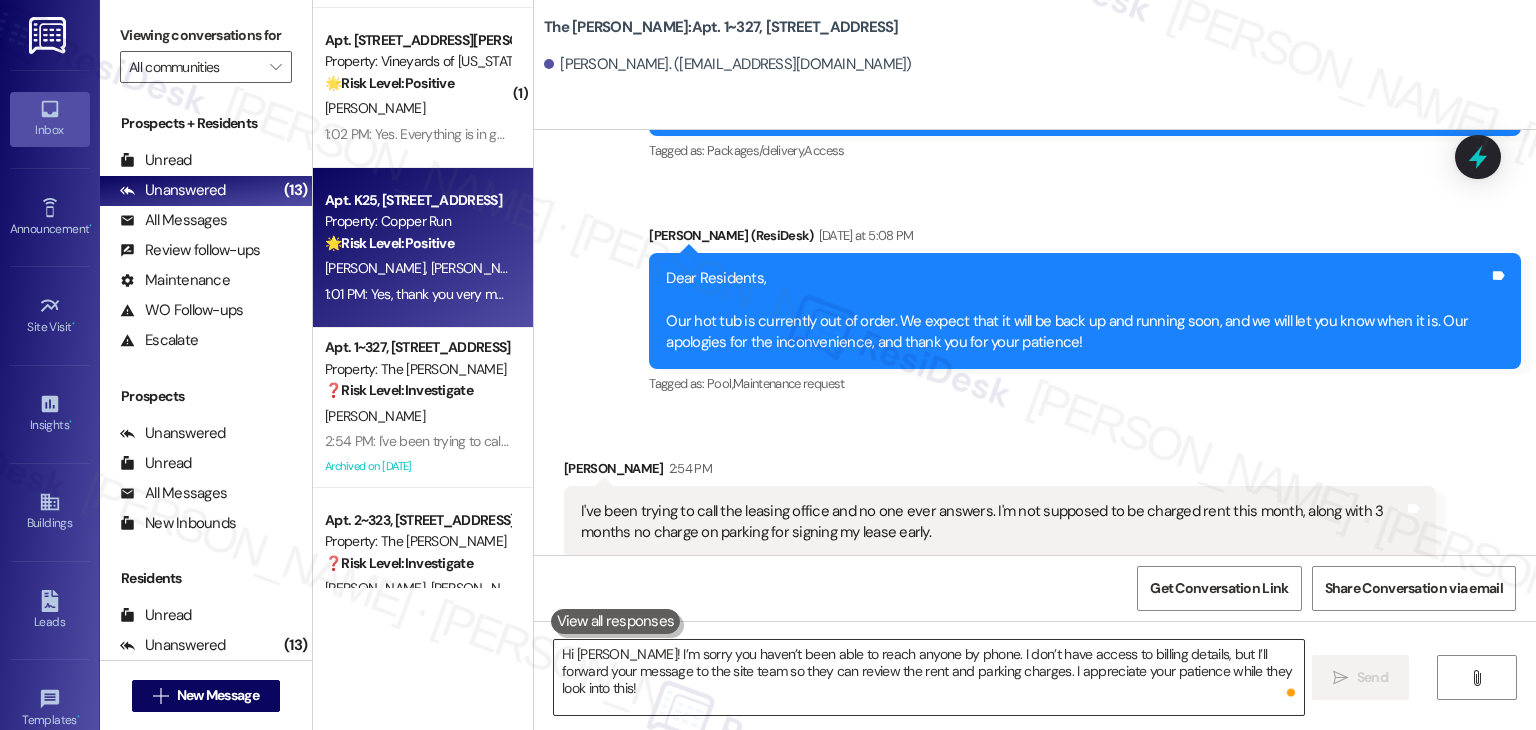 type 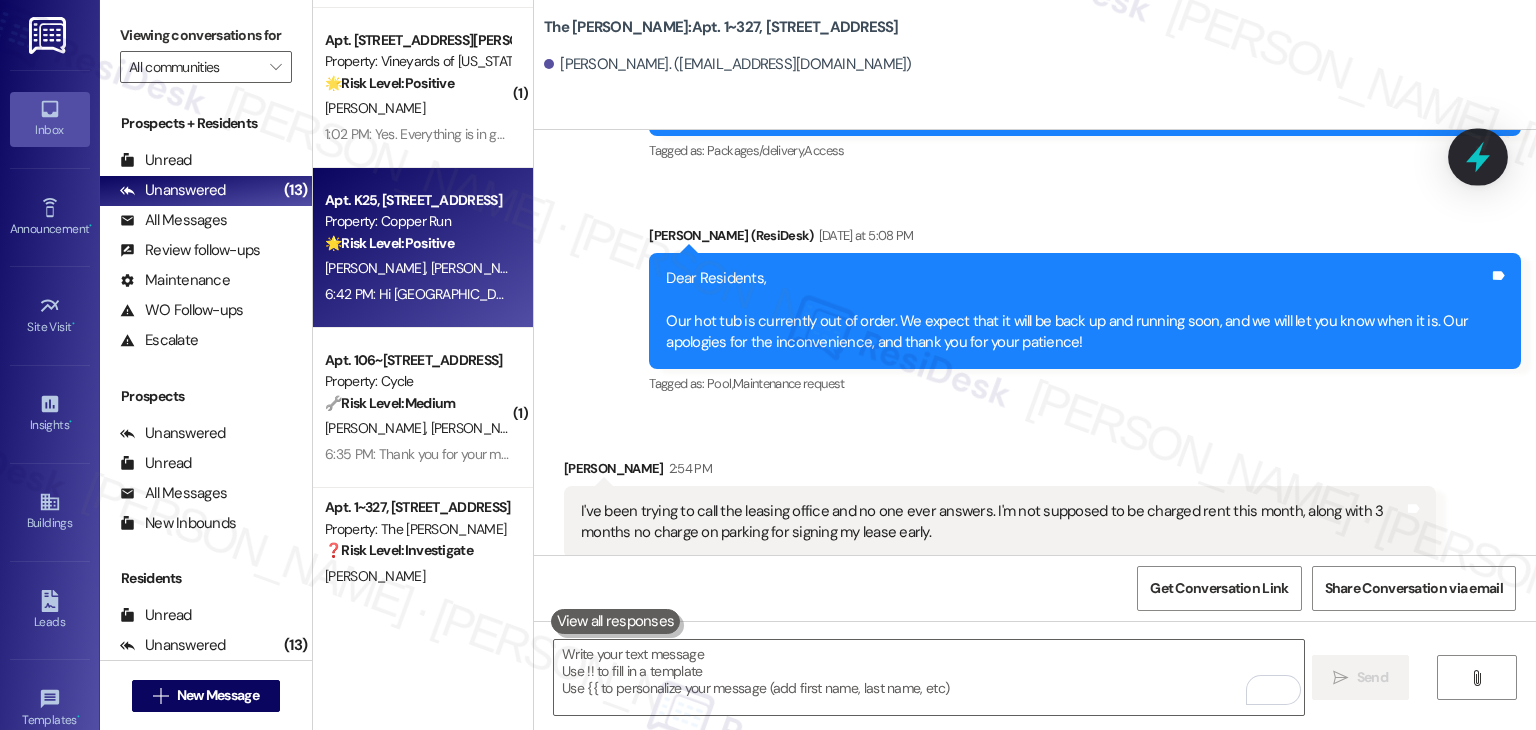 click 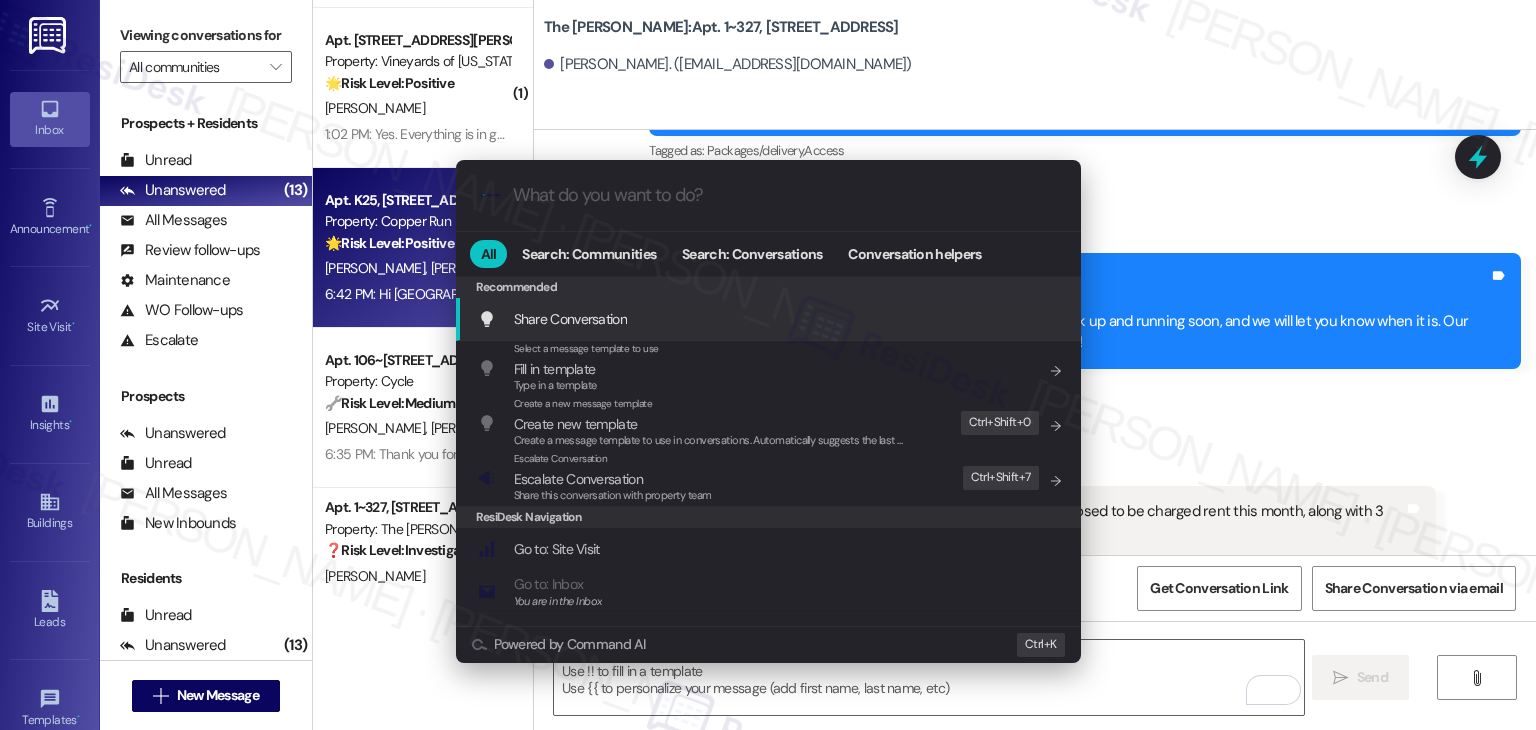 click on ".cls-1{fill:#0a055f;}.cls-2{fill:#0cc4c4;} resideskLogoBlueOrange All Search: Communities Search: Conversations Conversation helpers Recommended Recommended Share Conversation Add shortcut Select a message template to use Fill in template Type in a template Add shortcut Create a new message template Create new template Create a message template to use in conversations. Automatically suggests the last message you sent. Edit Ctrl+ Shift+ 0 Escalate Conversation Escalate Conversation Share this conversation with property team Edit Ctrl+ Shift+ 7 ResiDesk Navigation Go to: Site Visit Add shortcut Go to: Inbox You are in the Inbox Add shortcut Go to: Settings Add shortcut Go to: Message Templates Add shortcut Go to: Buildings Add shortcut Help Getting Started: What you can do with ResiDesk Add shortcut Settings Powered by Command AI Ctrl+ K" at bounding box center [768, 365] 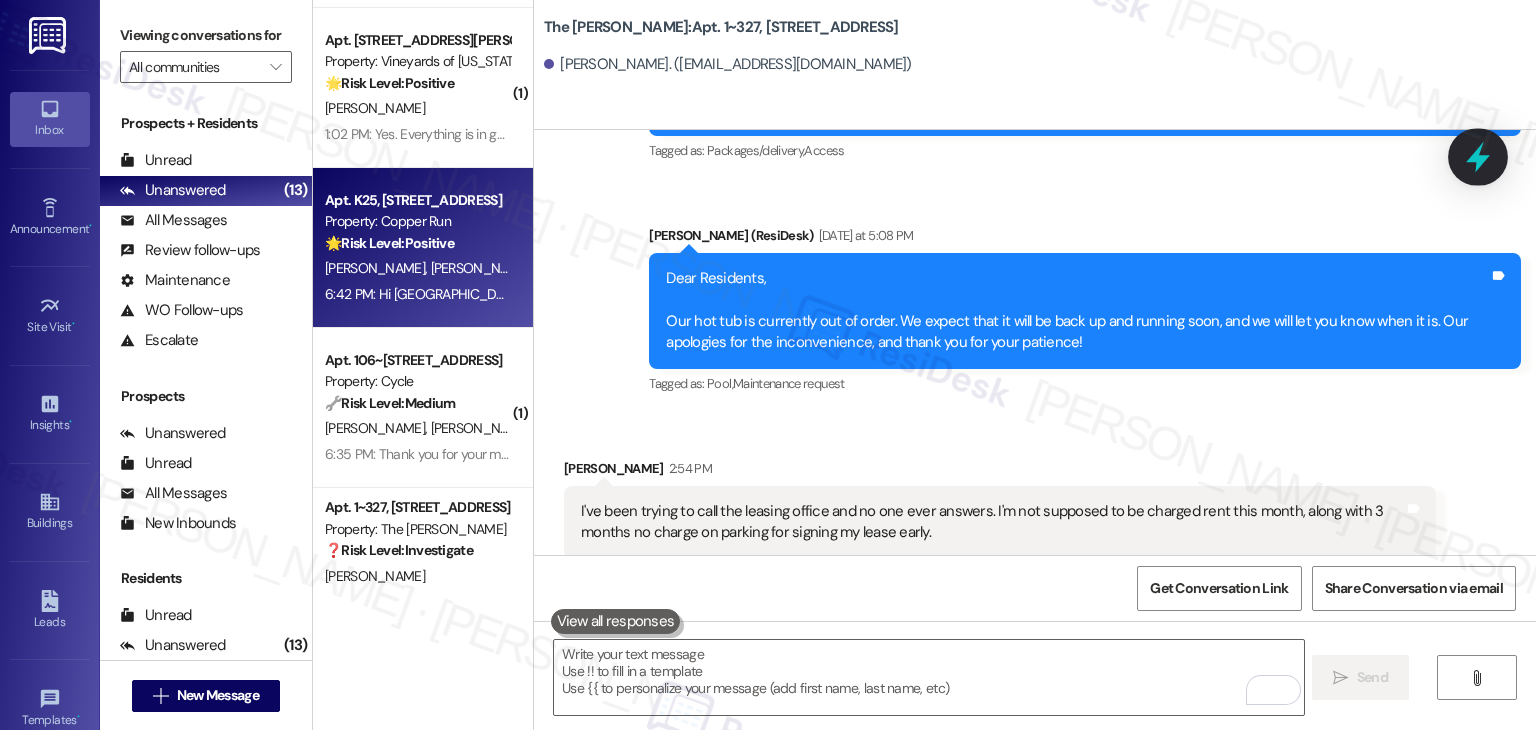 click 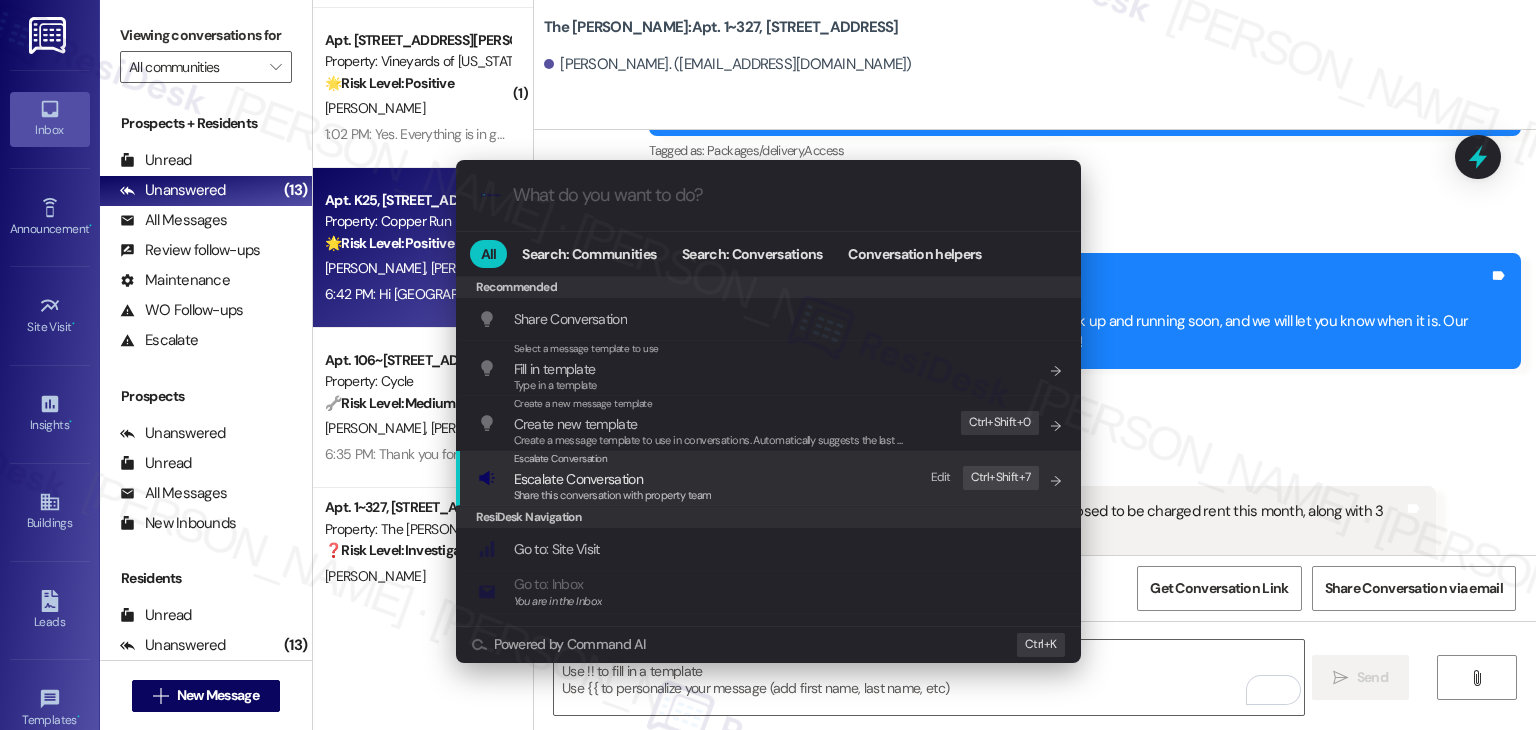 click on "Escalate Conversation" at bounding box center (613, 479) 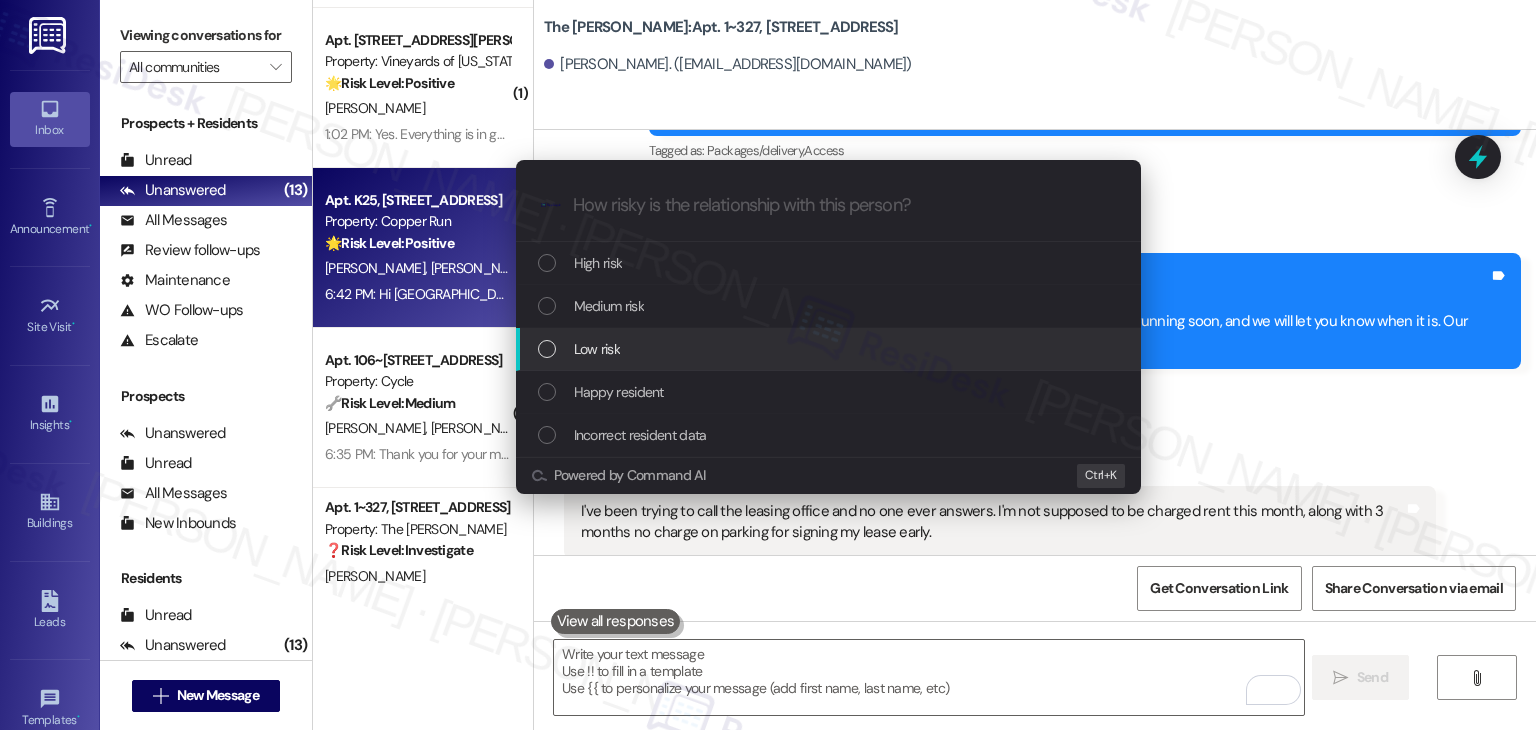 click at bounding box center [547, 349] 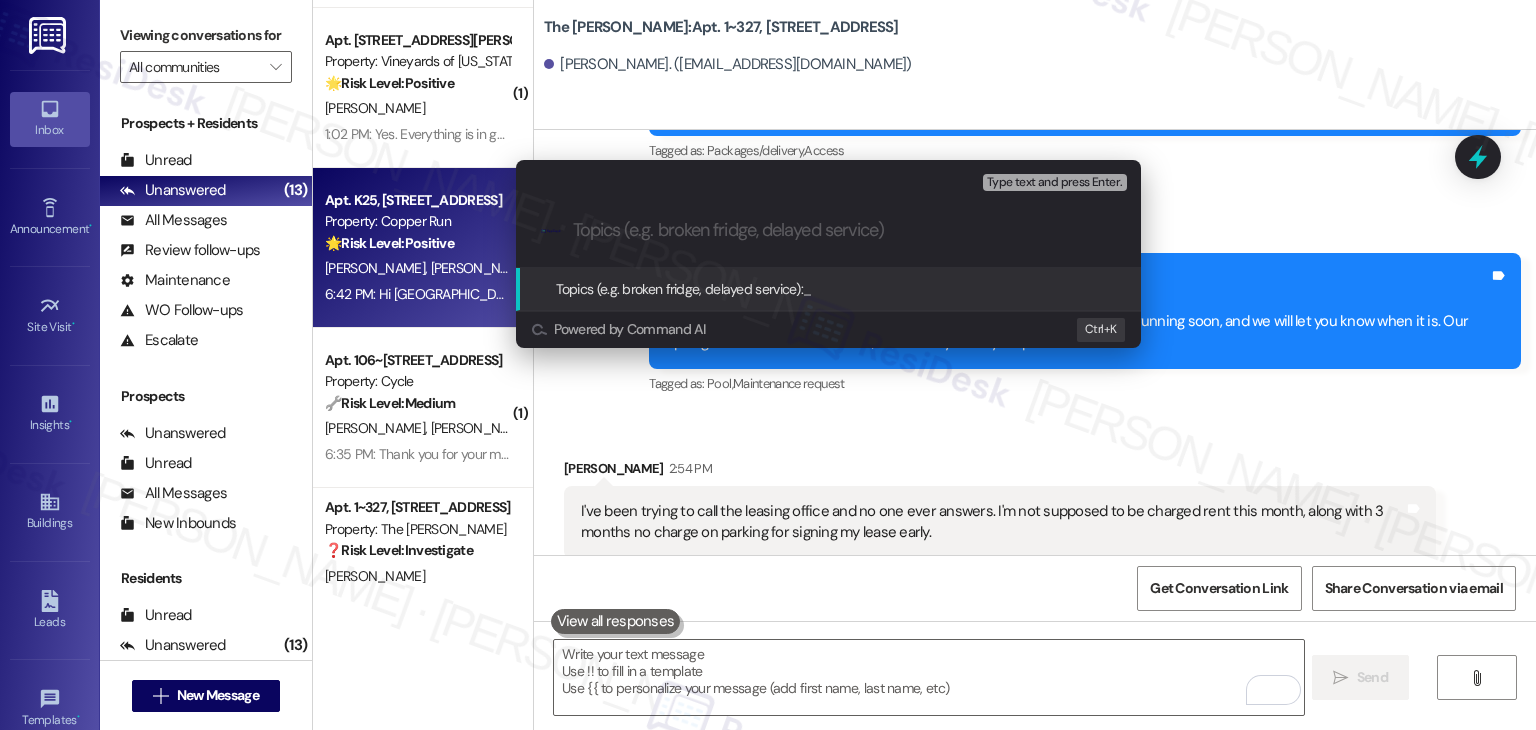 paste on "Billing Concern – Rent and Parking Charges Dispute" 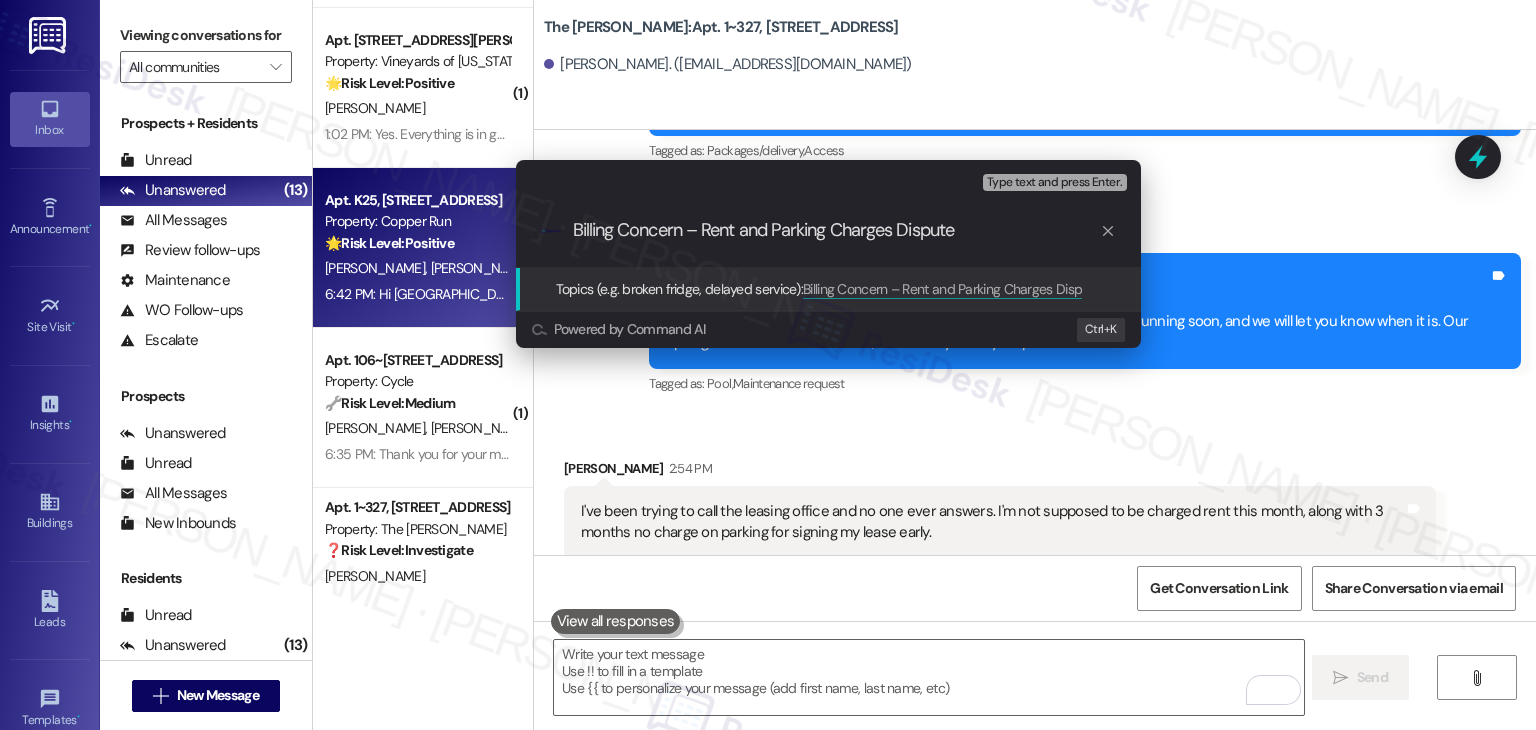 type 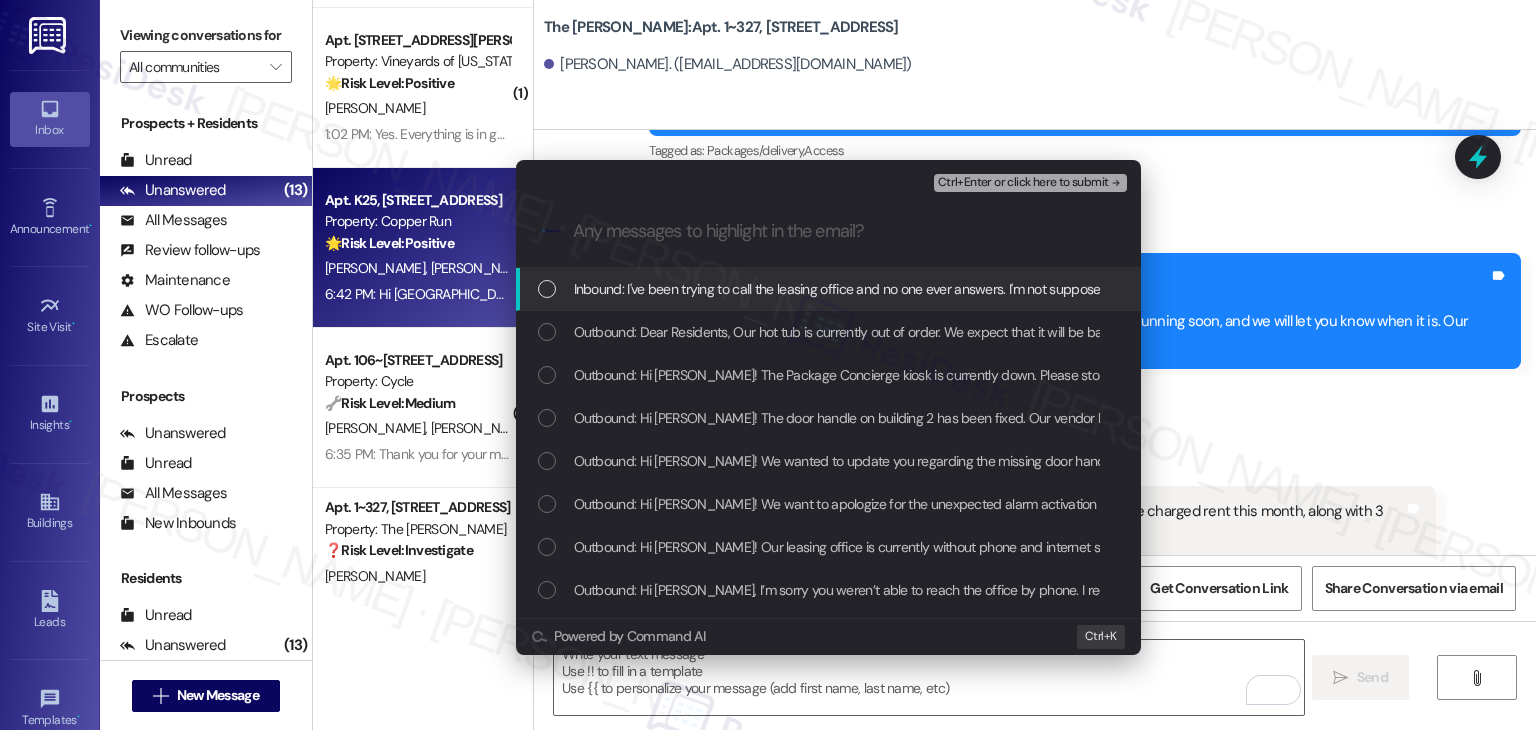 click at bounding box center [547, 289] 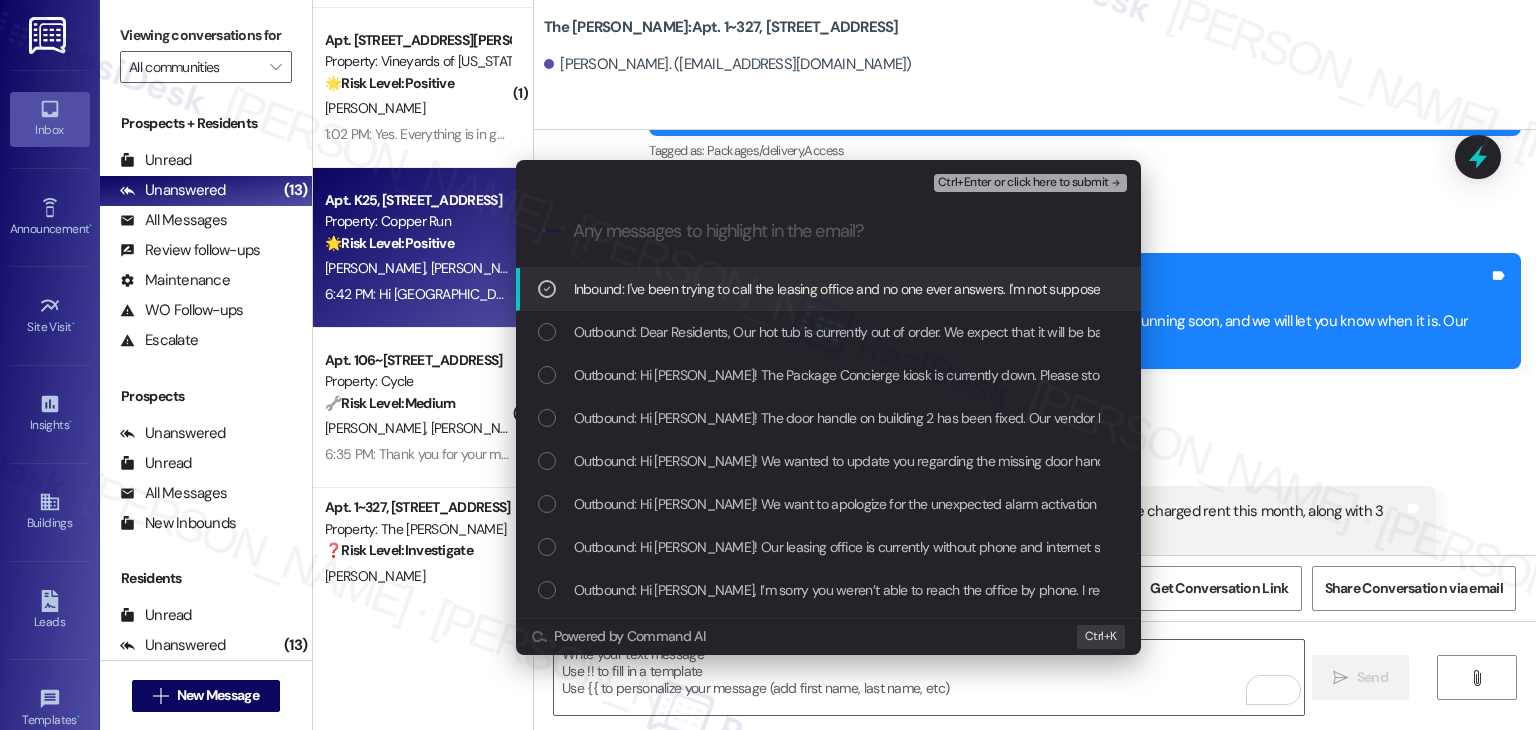 click on "Escalate Conversation Low risk Billing Concern – Rent and Parking Charges Dispute Inbound: I've been trying to call the leasing office and no one ever answers. I'm not supposed to be charged rent this month, along with 3 months no charge on parking for signing my lease early.  Ctrl+Enter or click here to submit .cls-1{fill:#0a055f;}.cls-2{fill:#0cc4c4;} resideskLogoBlueOrange Inbound: I've been trying to call the leasing office and no one ever answers. I'm not supposed to be charged rent this month, along with 3 months no charge on parking for signing my lease early.  Outbound: Dear Residents,
Our hot tub is currently out of order. We expect that it will be back up and running soon, and we will let you know when it is. Our apologies for the inconvenience, and thank you for your patience! Inbound: I reached out to you guys over phone and left message about an outstanding balance of $15. Can you guys give me a call? Powered by Command AI Ctrl+ K" at bounding box center [768, 365] 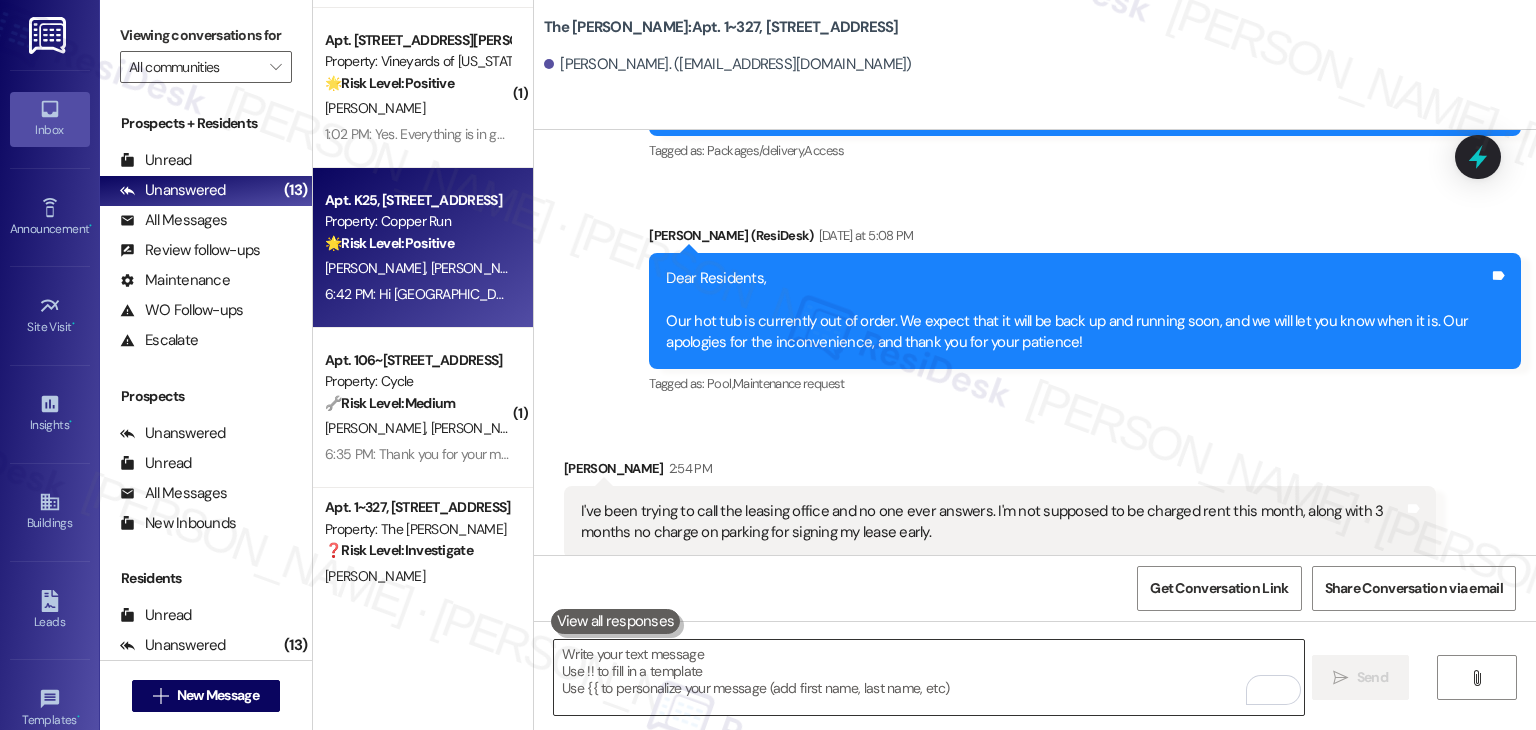 click at bounding box center [928, 677] 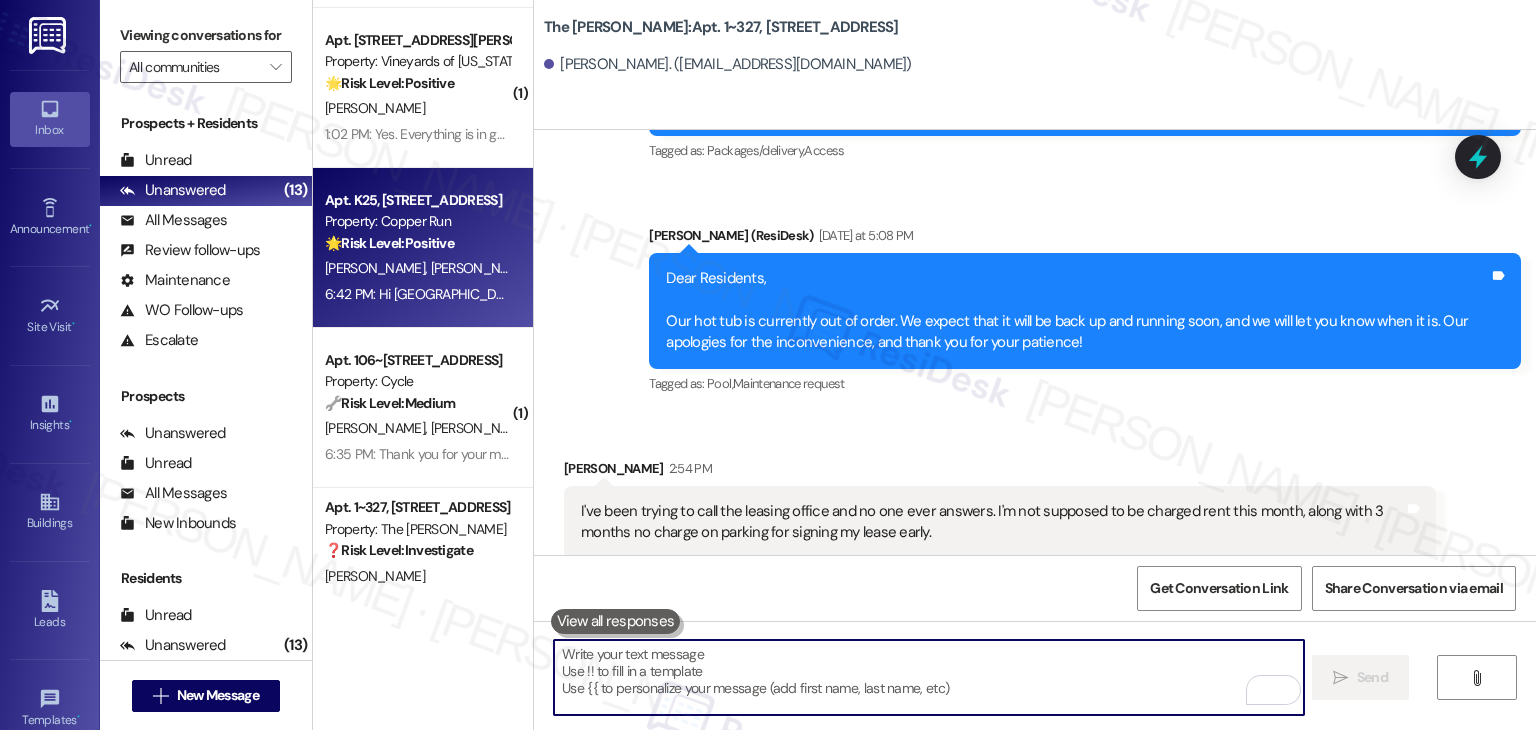 paste on "Hi Sydney! I’m sorry you haven’t been able to reach anyone by phone. I don’t have access to billing details, but I’ll forward your message to the site team so they can review the rent and parking charges. I appreciate your patience while they look into this!" 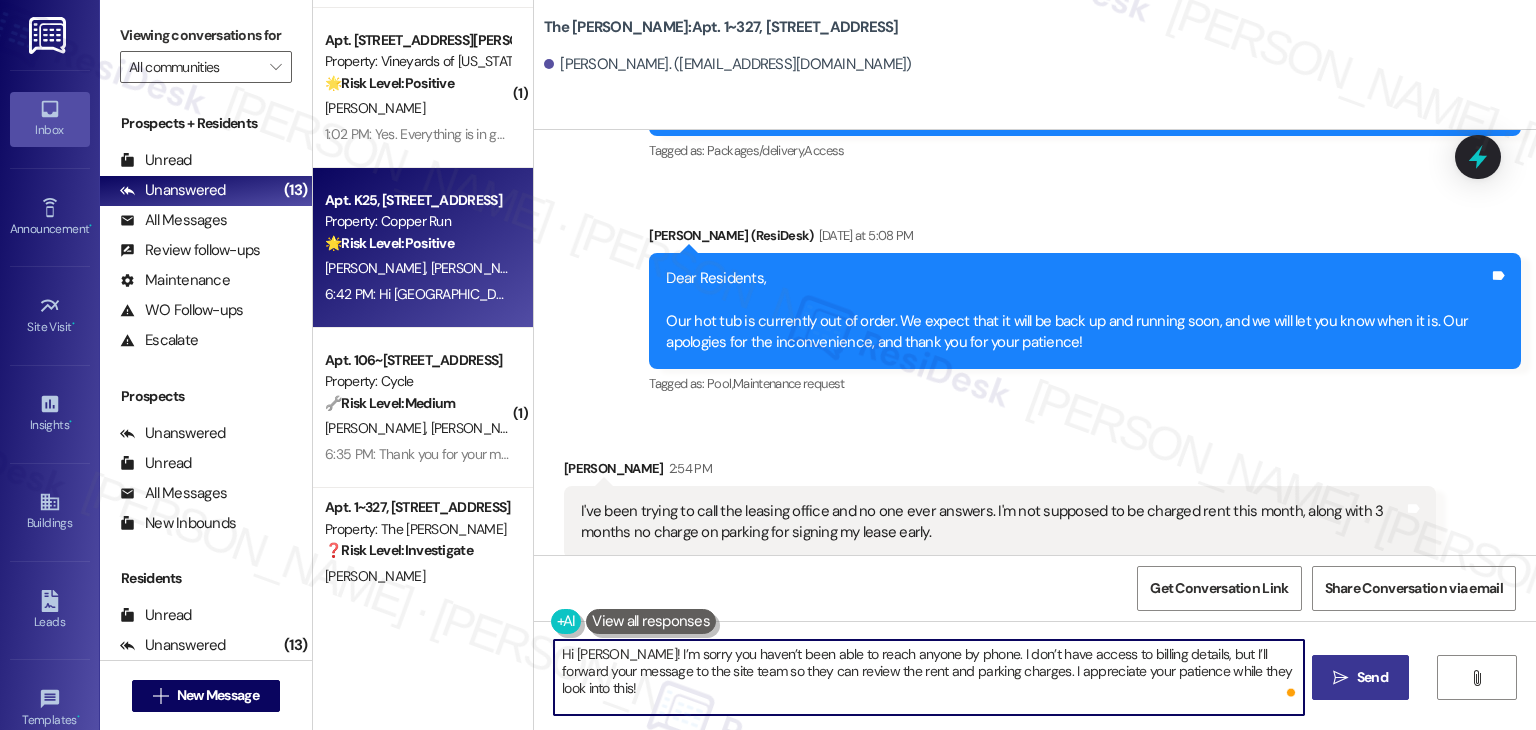 type on "Hi Sydney! I’m sorry you haven’t been able to reach anyone by phone. I don’t have access to billing details, but I’ll forward your message to the site team so they can review the rent and parking charges. I appreciate your patience while they look into this!" 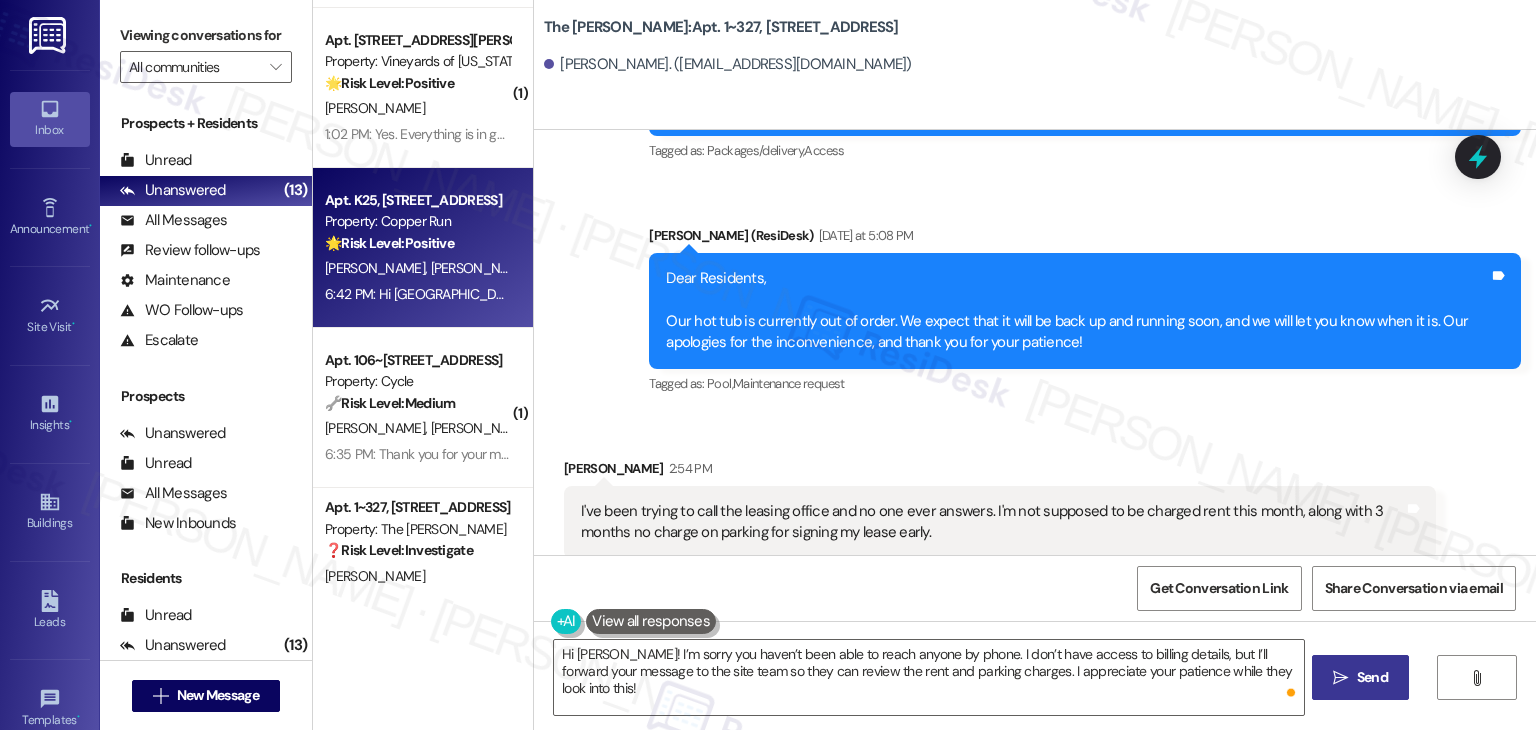 click on "Send" at bounding box center [1372, 677] 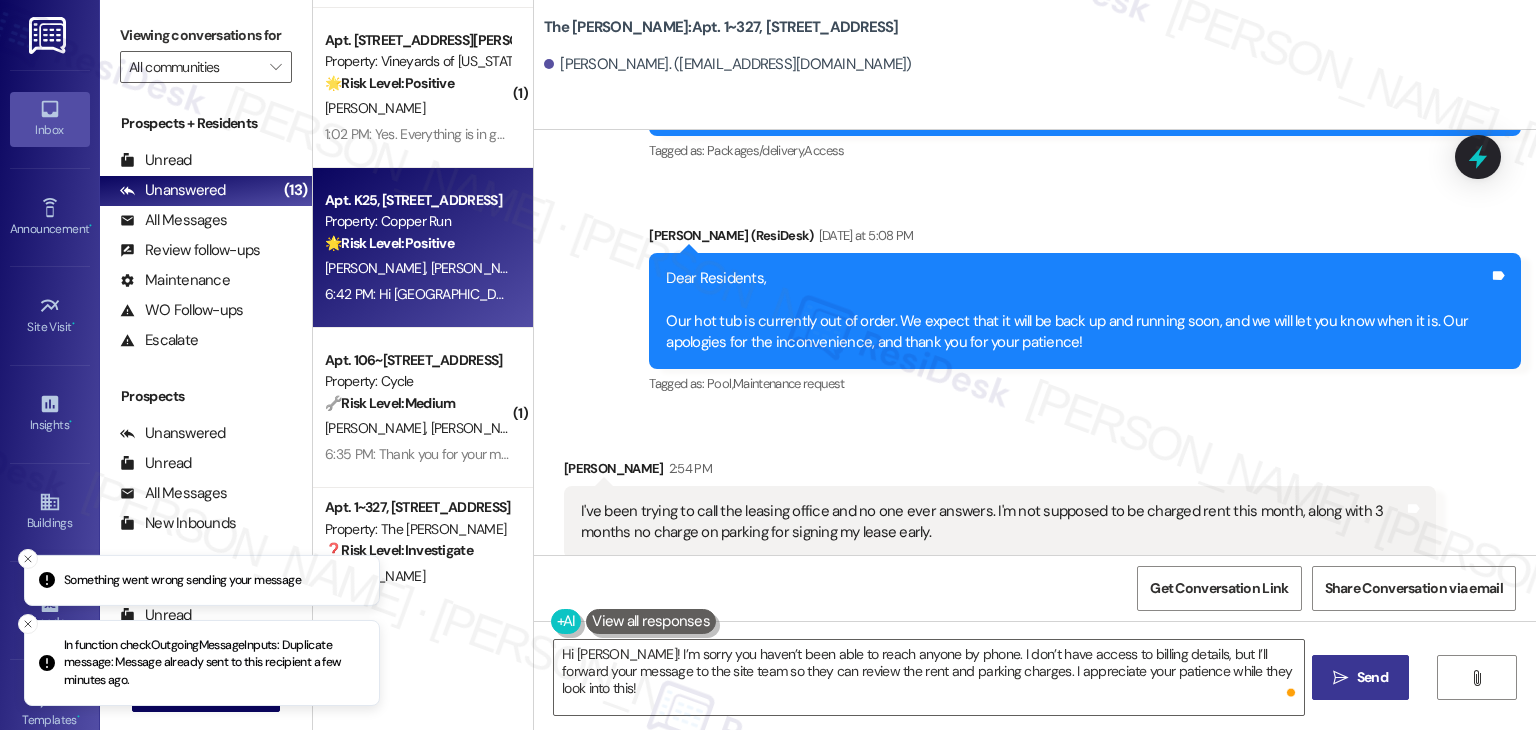 click on "Send" at bounding box center (1372, 677) 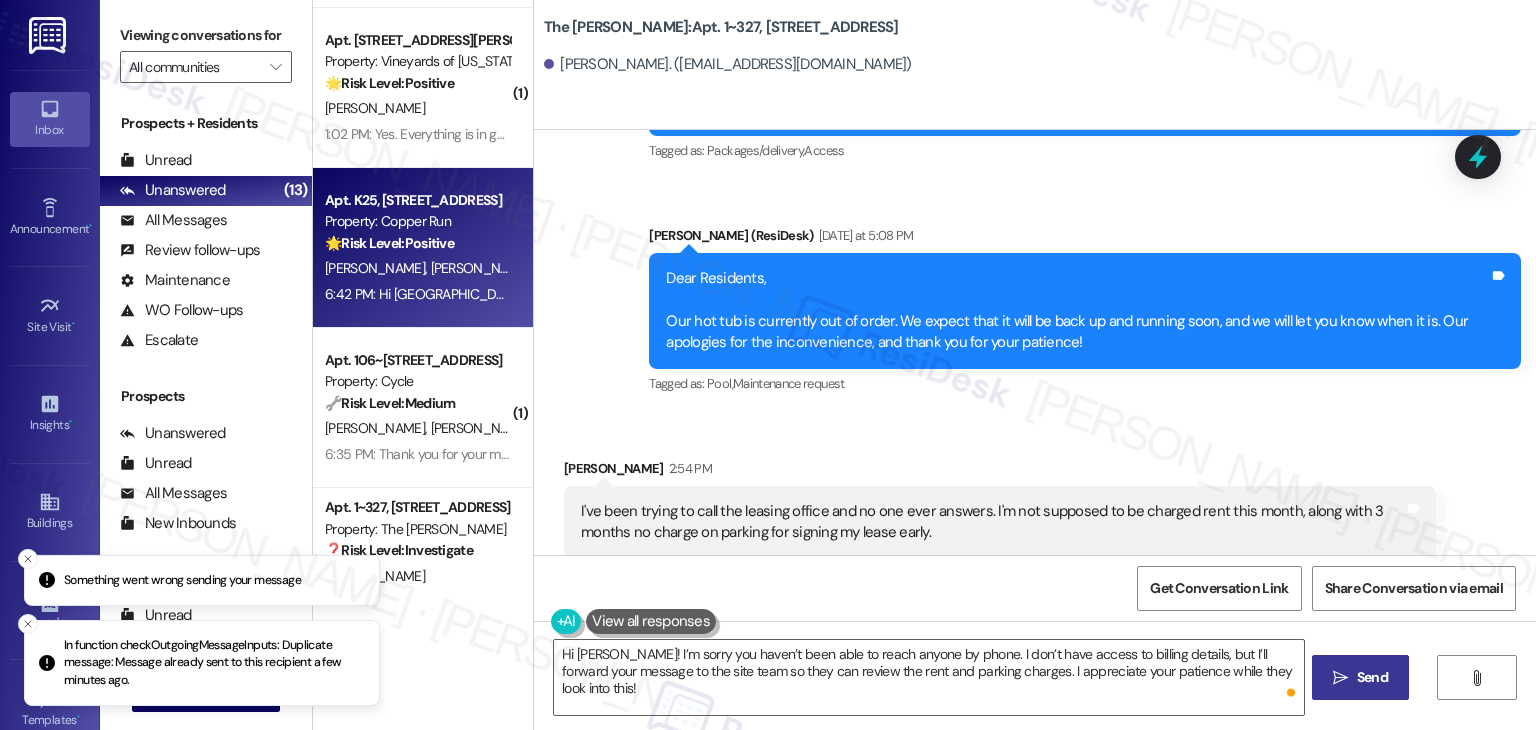 click on "Sydney Senger 2:54 PM I've been trying to call the leasing office and no one ever answers. I'm not supposed to be charged rent this month, along with 3 months no charge on parking for signing my lease early.  Tags and notes Tagged as:   Rent/payments ,  Click to highlight conversations about Rent/payments Parking ,  Click to highlight conversations about Parking Lease ,  Click to highlight conversations about Lease Bad communication ,  Click to highlight conversations about Bad communication Billing discrepancy Click to highlight conversations about Billing discrepancy  Related guidelines Show suggestions" at bounding box center [1000, 553] 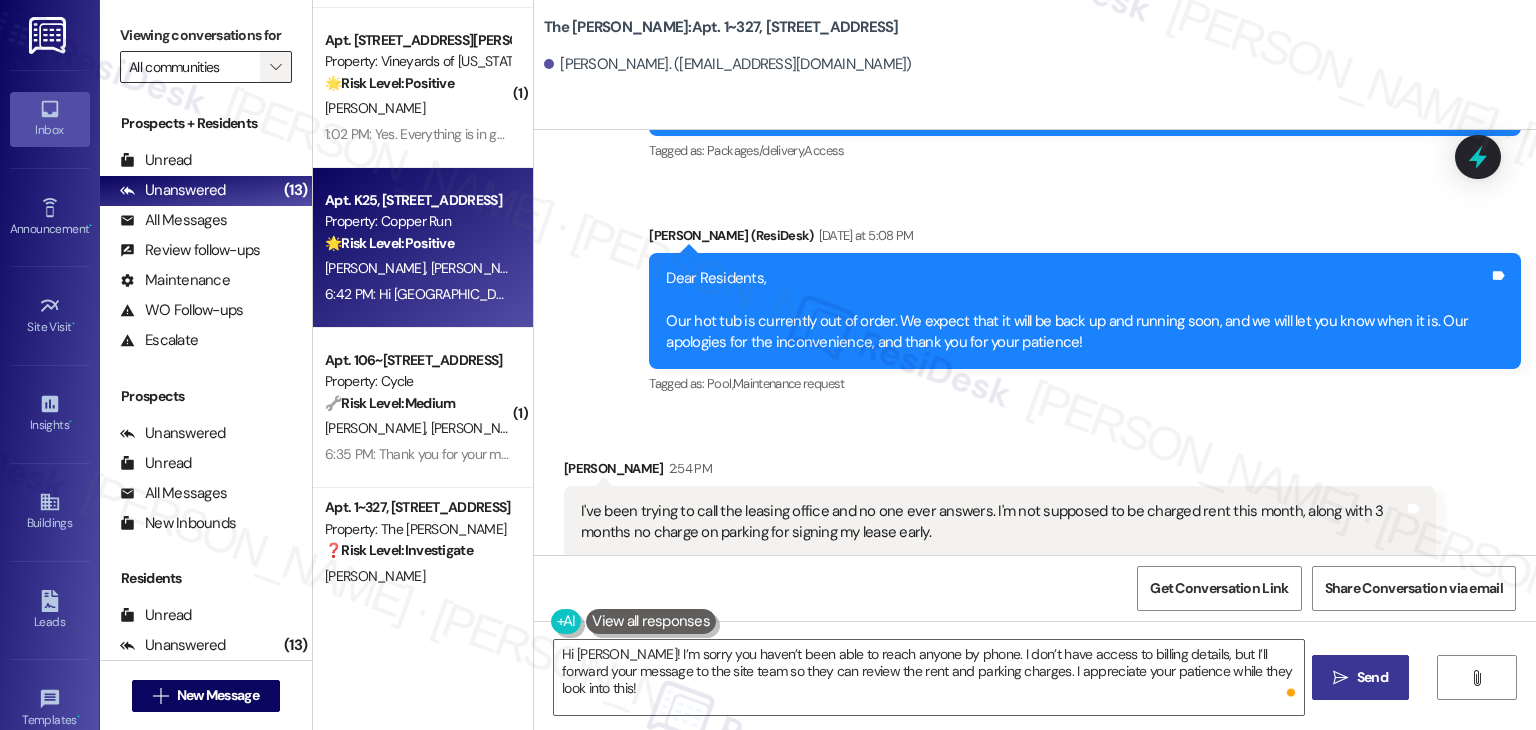 click on "" at bounding box center [275, 67] 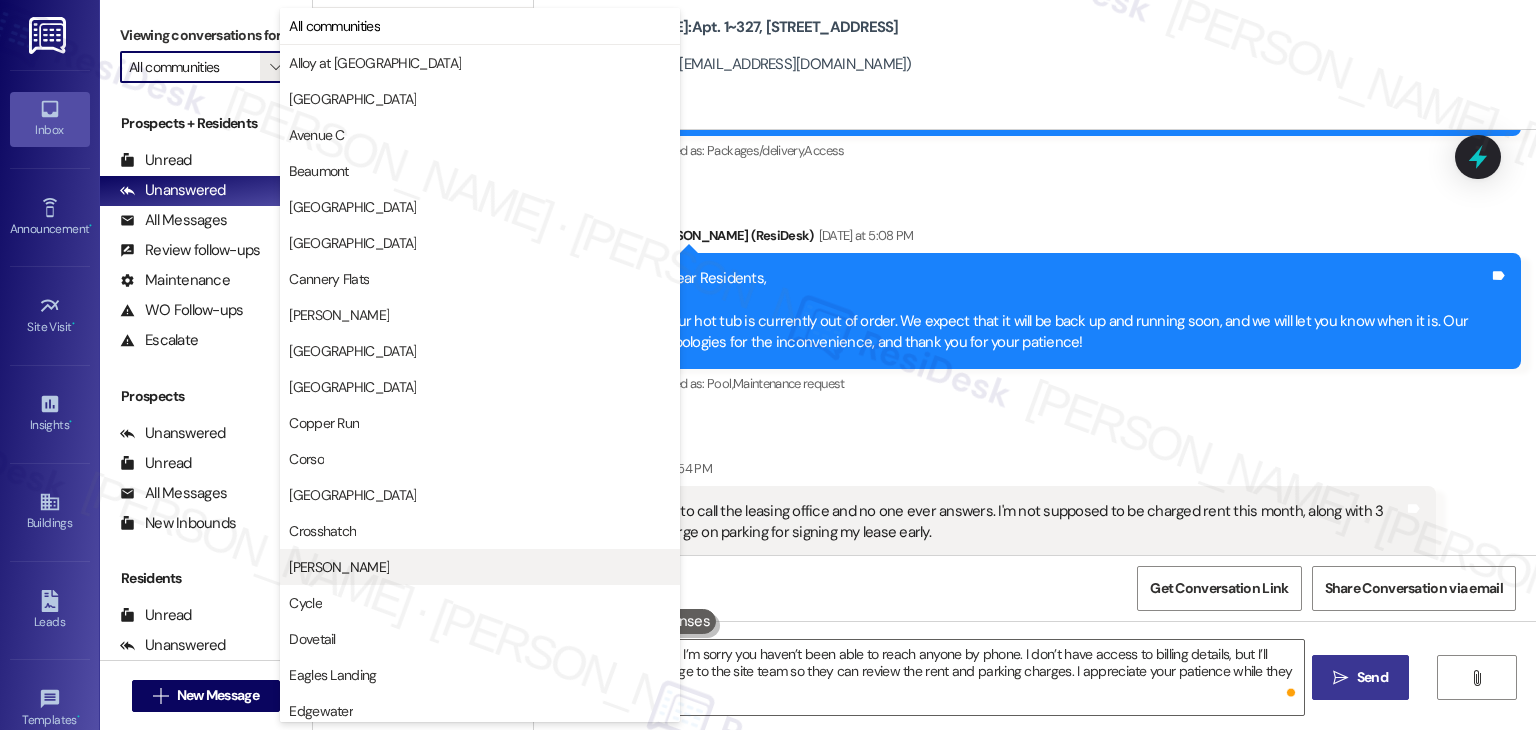scroll, scrollTop: 800, scrollLeft: 0, axis: vertical 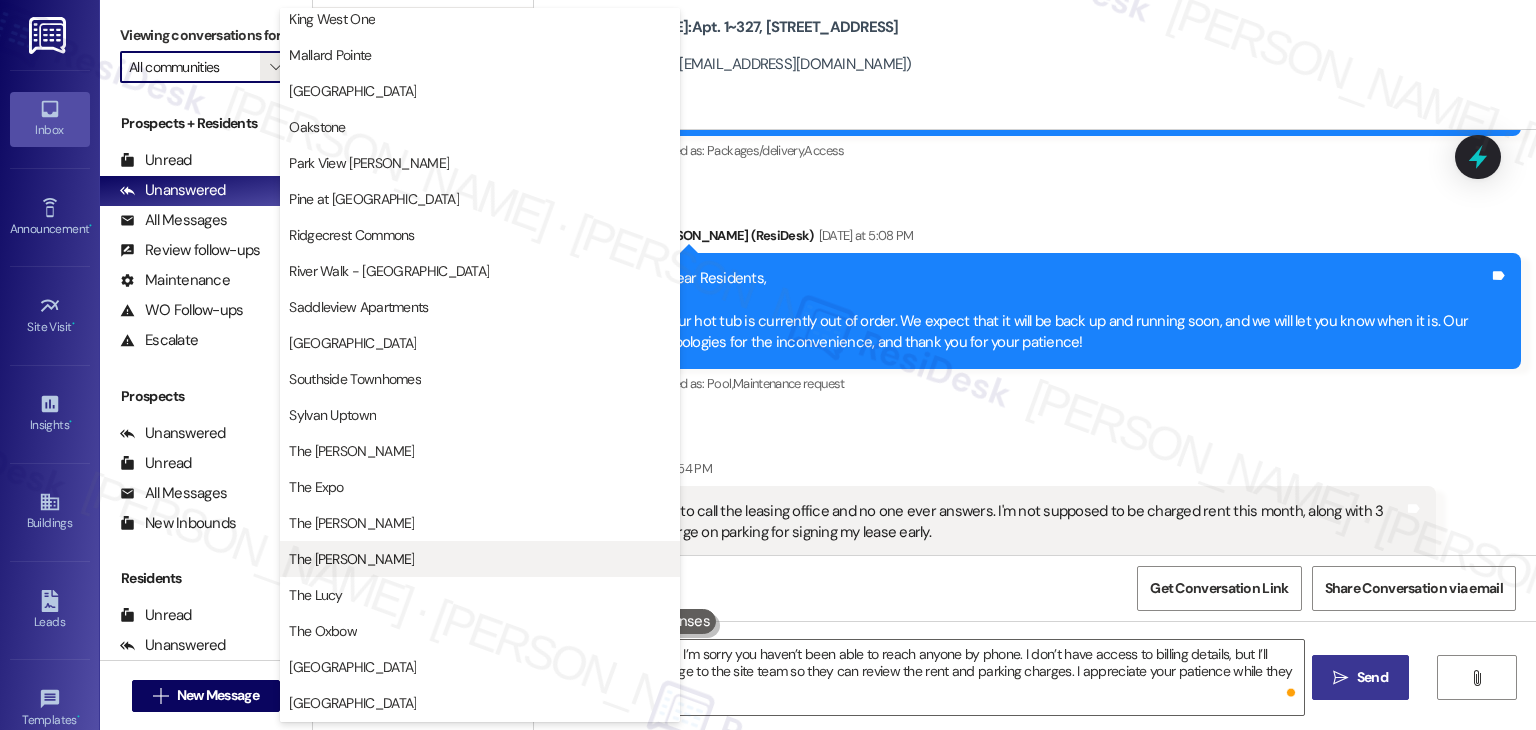 click on "The Hayes" at bounding box center [480, 559] 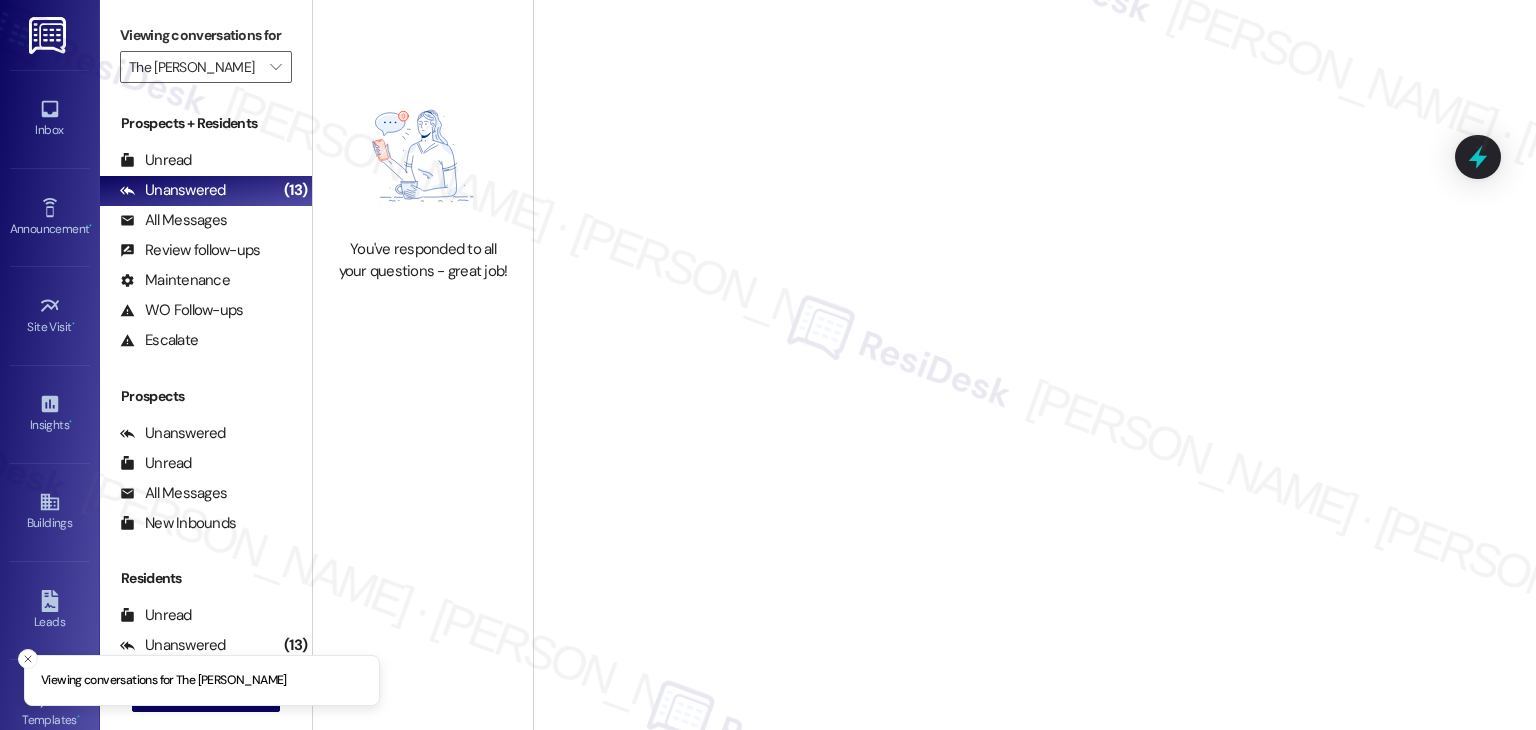 type on "The Hayes" 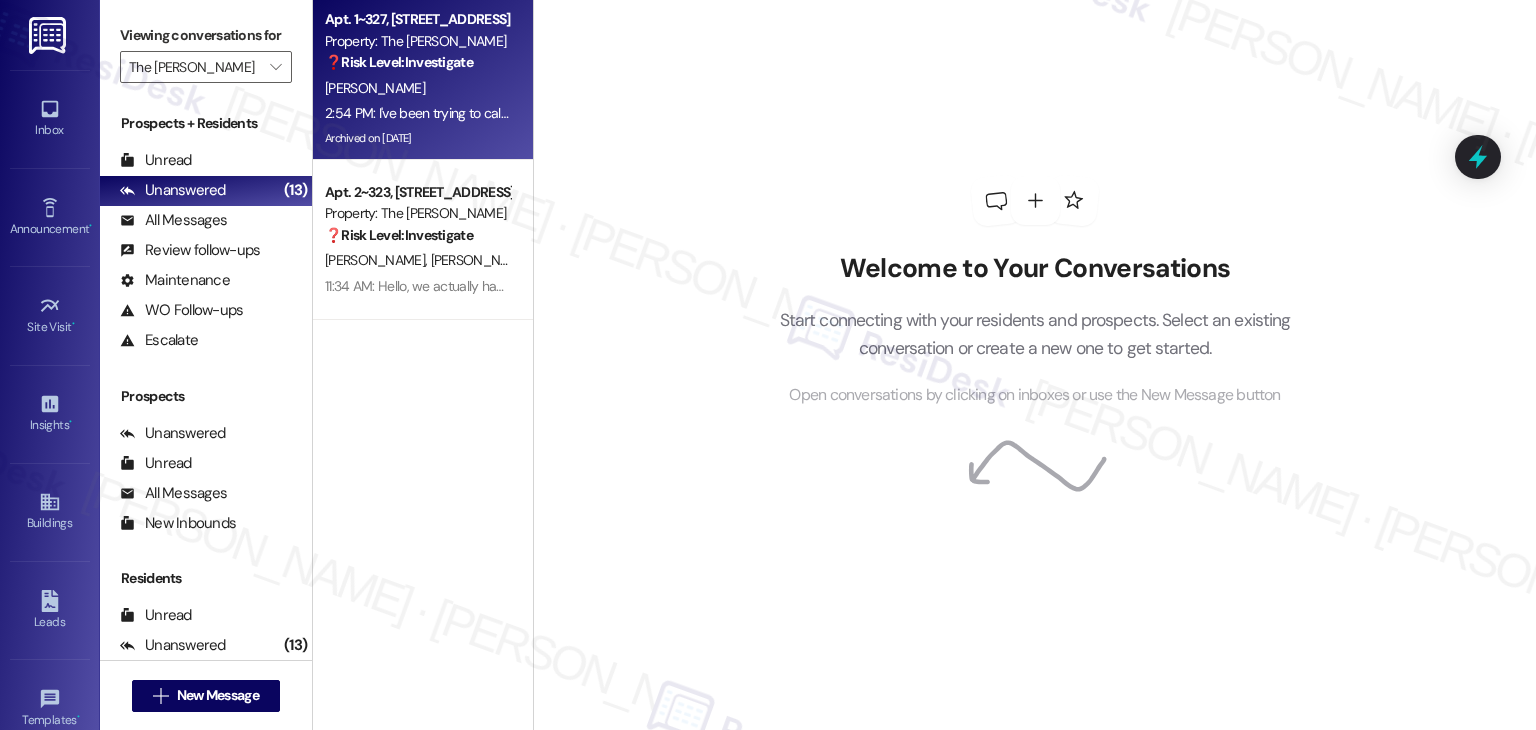 click on "Archived on 03/05/2025" at bounding box center [417, 138] 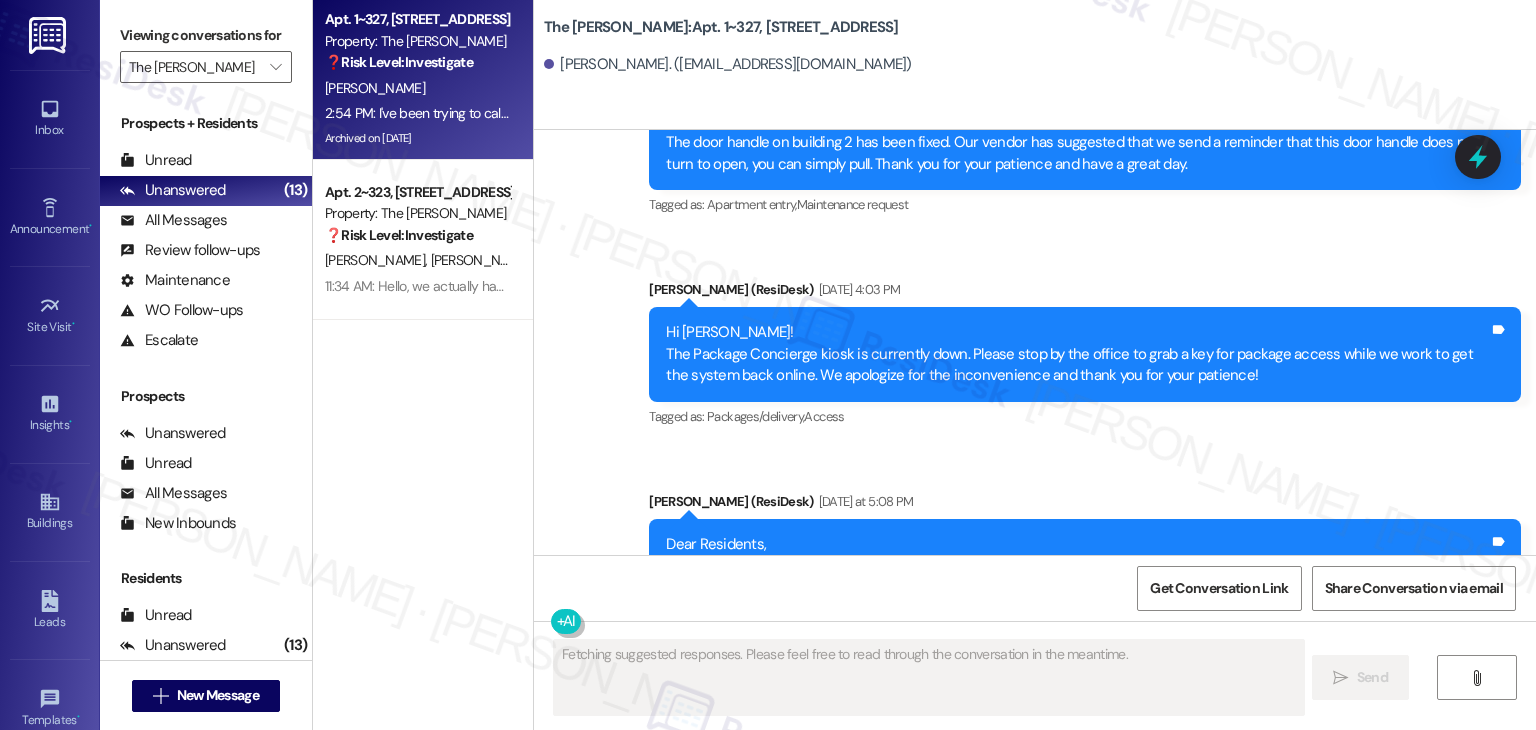 scroll, scrollTop: 9895, scrollLeft: 0, axis: vertical 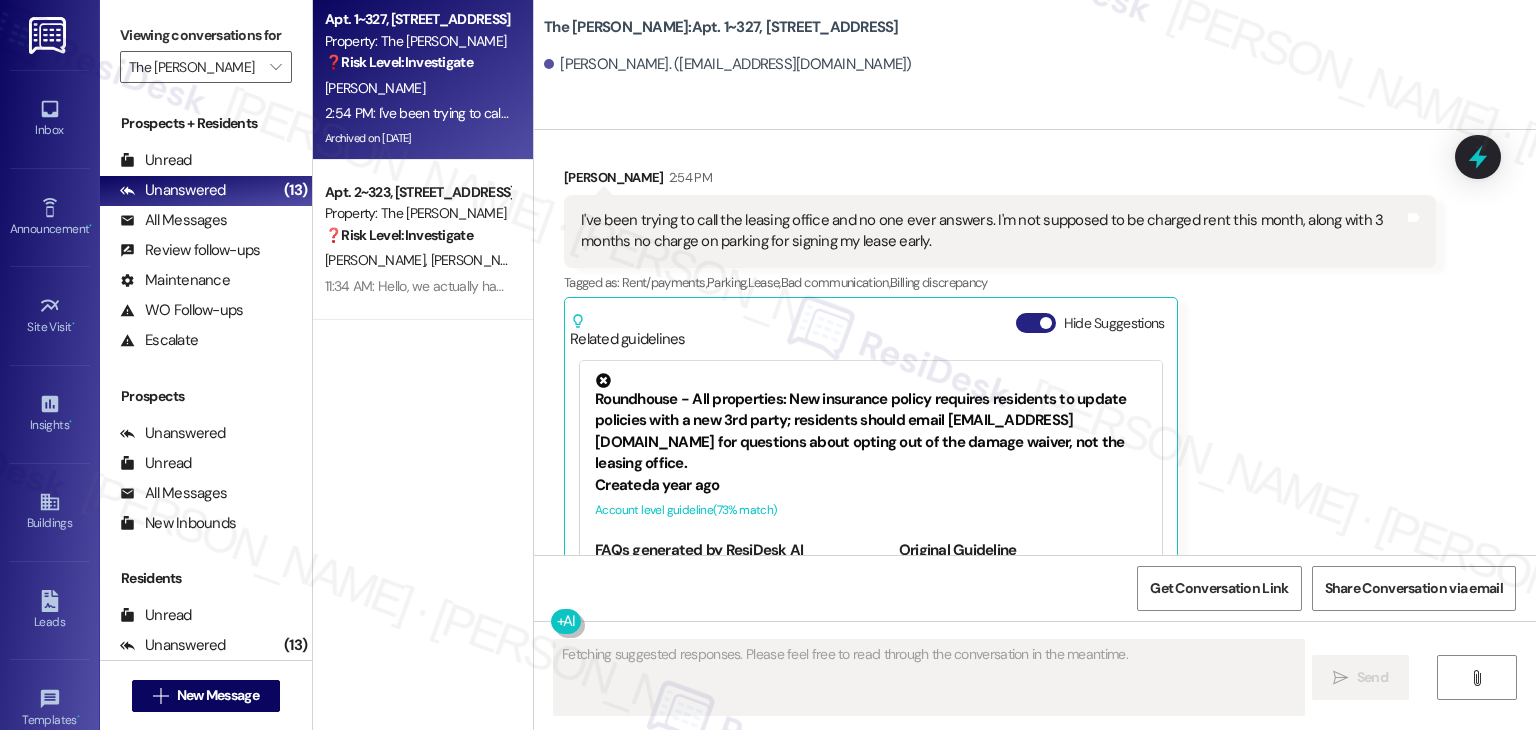 click at bounding box center (1046, 323) 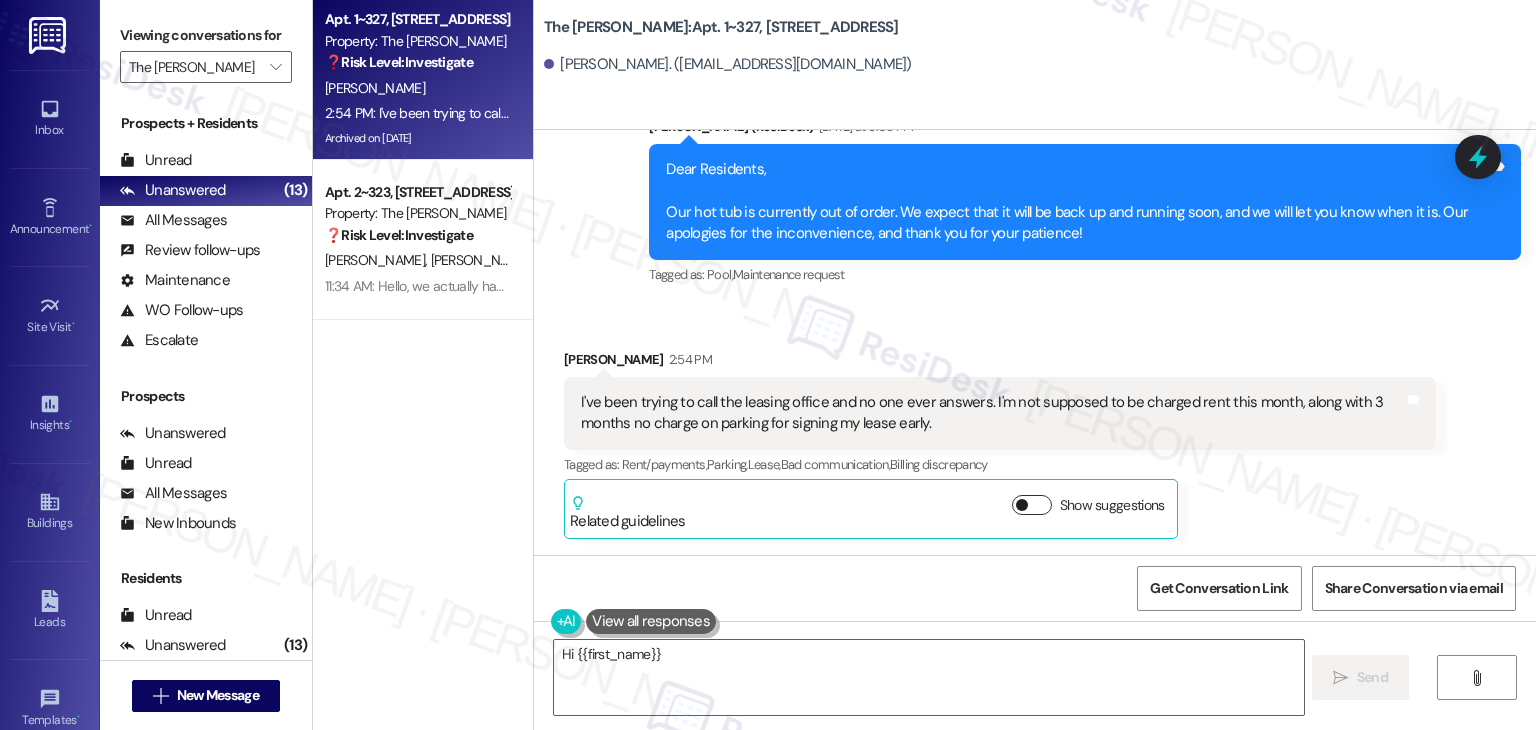 scroll, scrollTop: 9604, scrollLeft: 0, axis: vertical 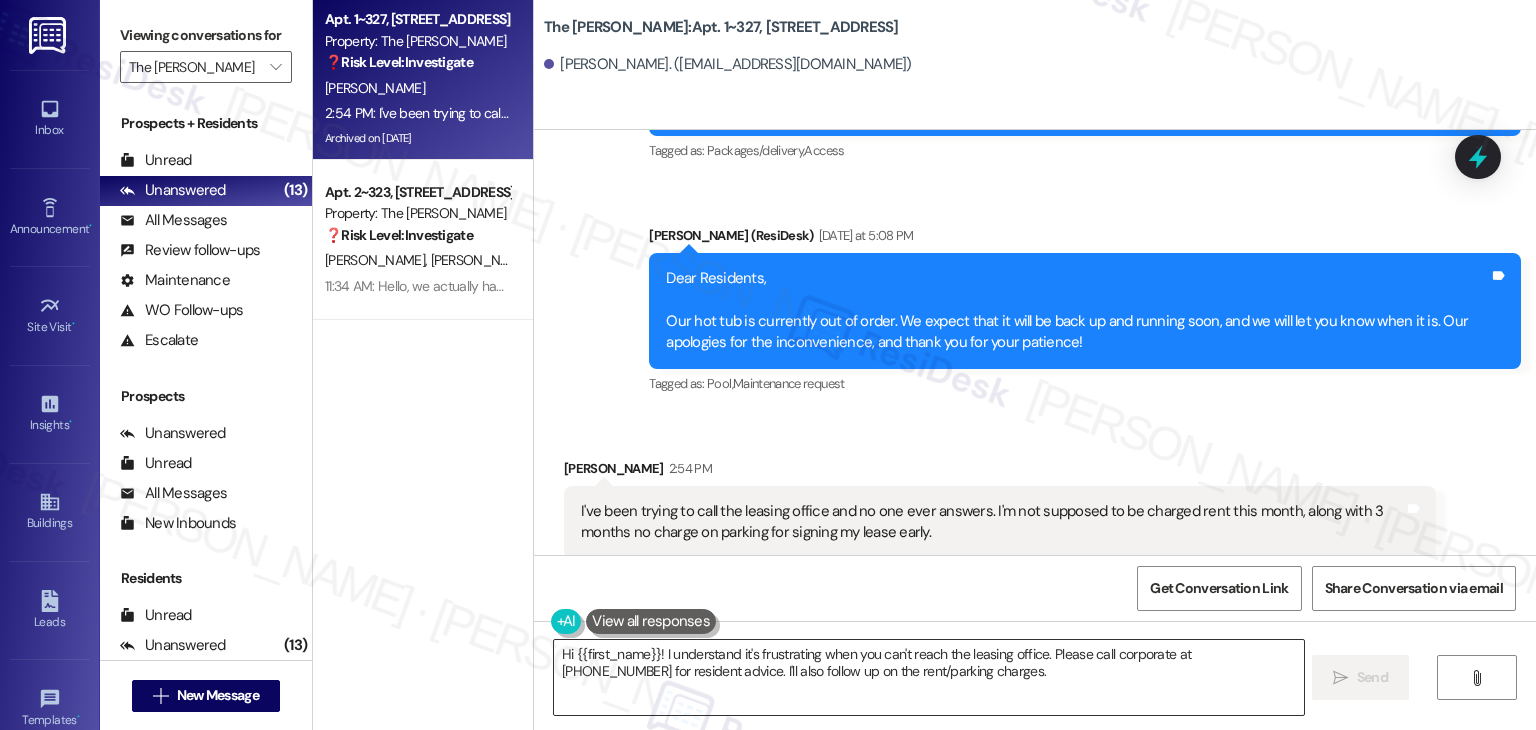 click on "Hi {{first_name}}! I understand it's frustrating when you can't reach the leasing office. Please call corporate at 208-271-7281 for resident advice. I'll also follow up on the rent/parking charges." at bounding box center [928, 677] 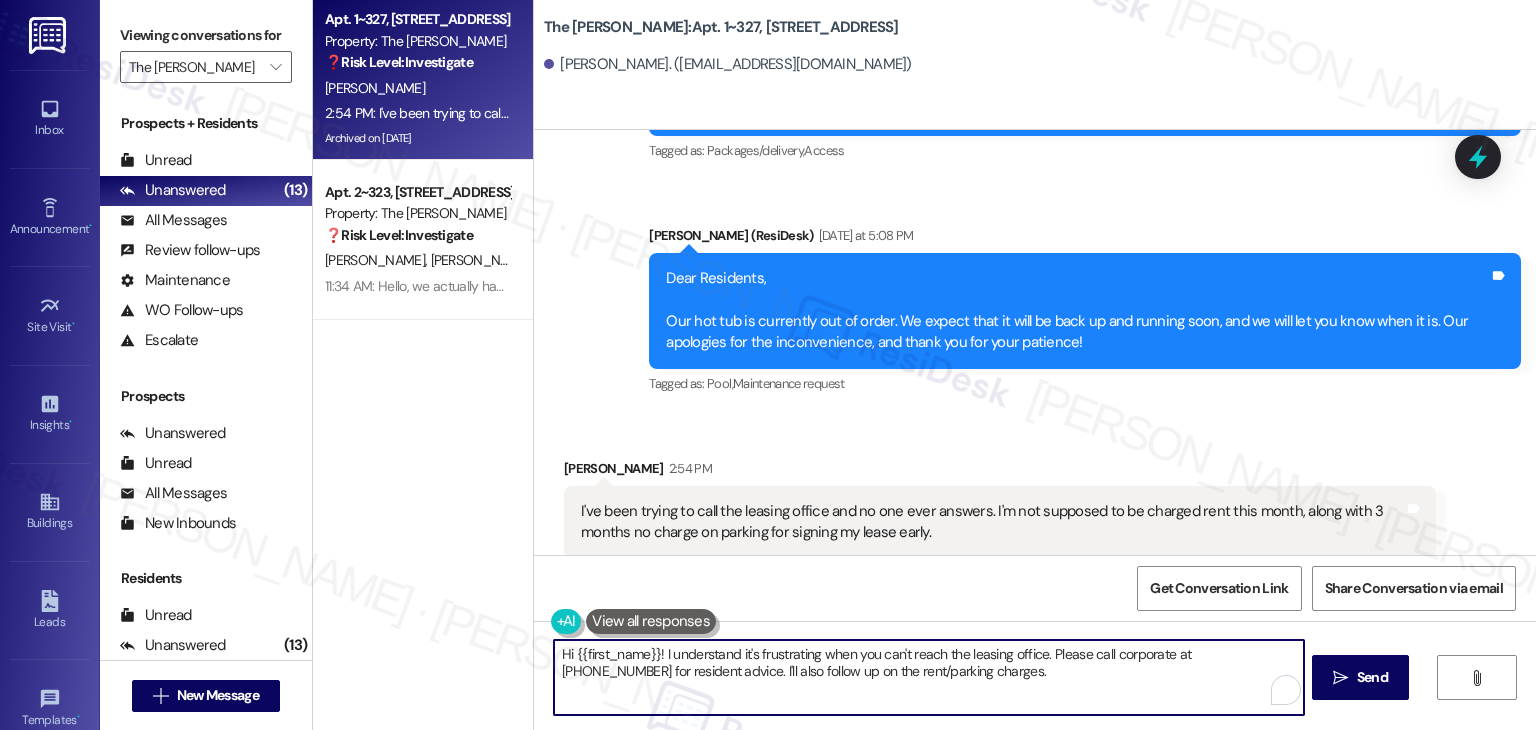 click on "Hi {{first_name}}! I understand it's frustrating when you can't reach the leasing office. Please call corporate at 208-271-7281 for resident advice. I'll also follow up on the rent/parking charges." at bounding box center [928, 677] 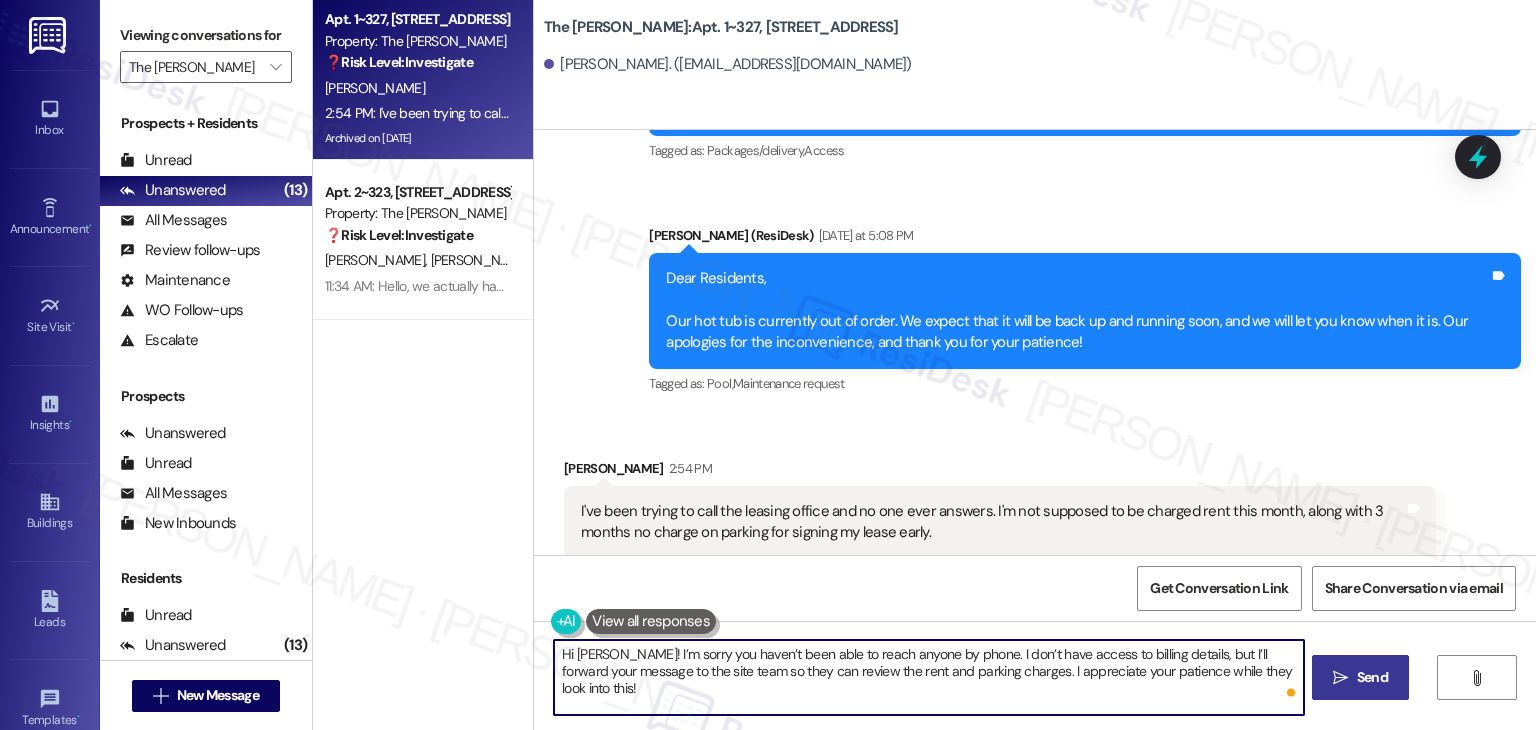 type on "Hi Sydney! I’m sorry you haven’t been able to reach anyone by phone. I don’t have access to billing details, but I’ll forward your message to the site team so they can review the rent and parking charges. I appreciate your patience while they look into this!" 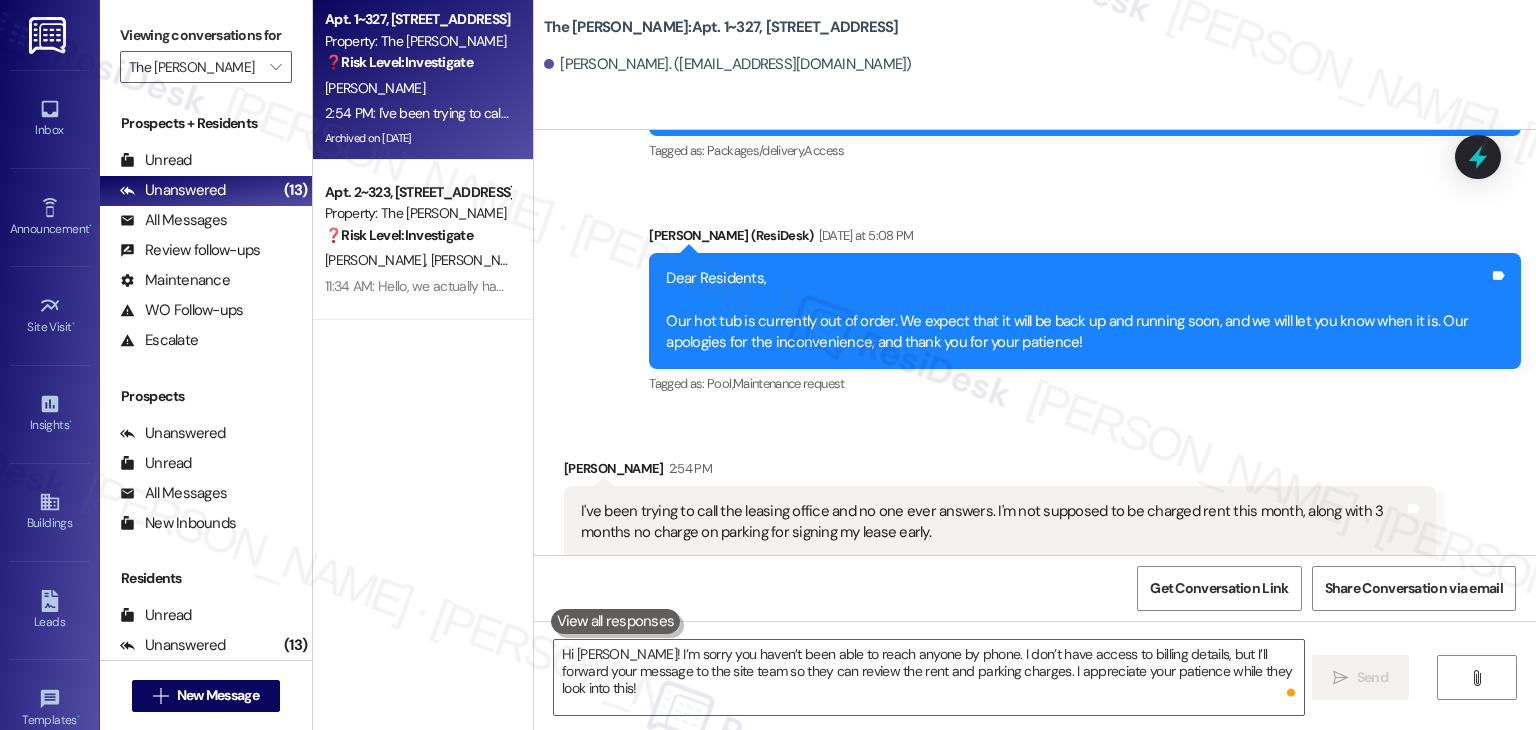 type 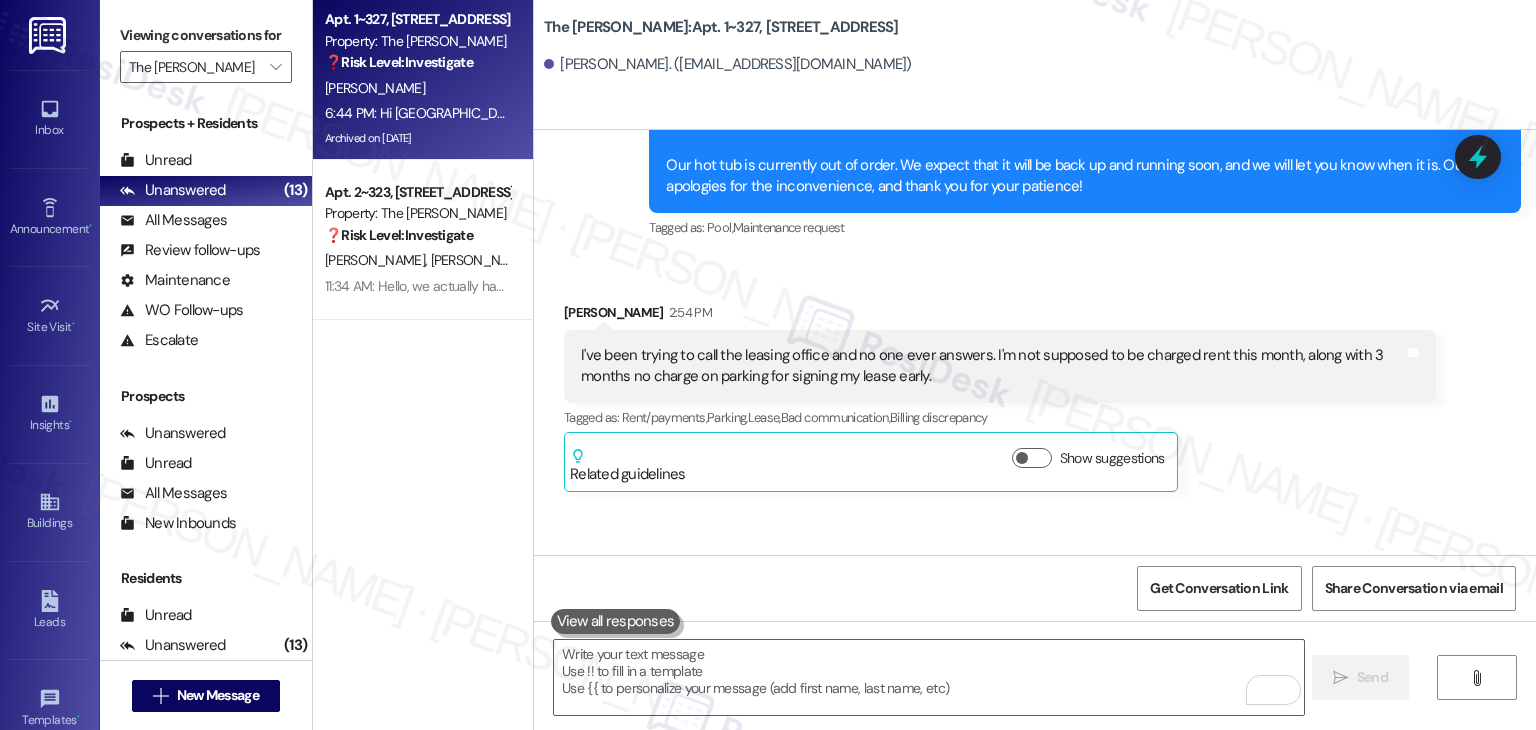 scroll, scrollTop: 9764, scrollLeft: 0, axis: vertical 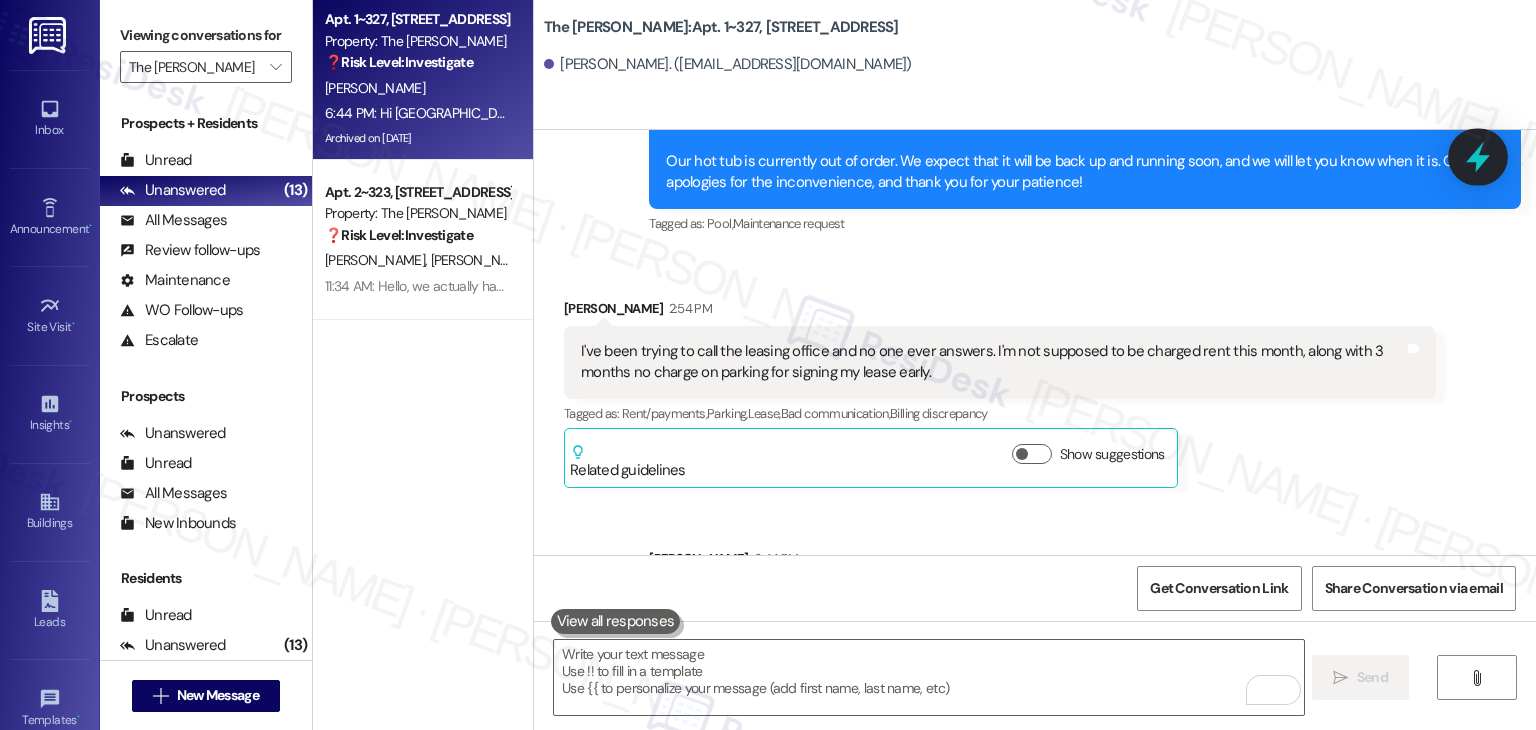 click 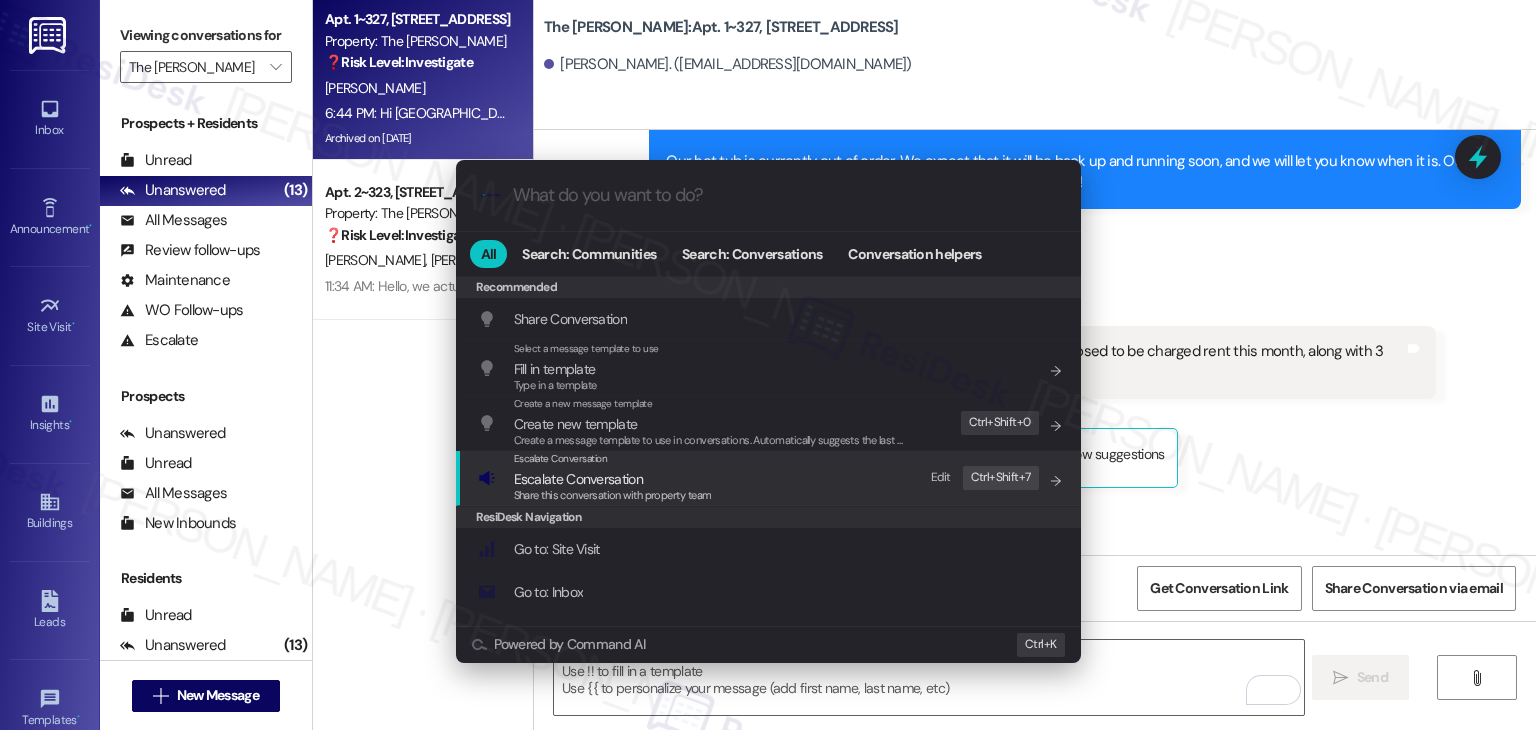click on "Escalate Conversation" at bounding box center (578, 479) 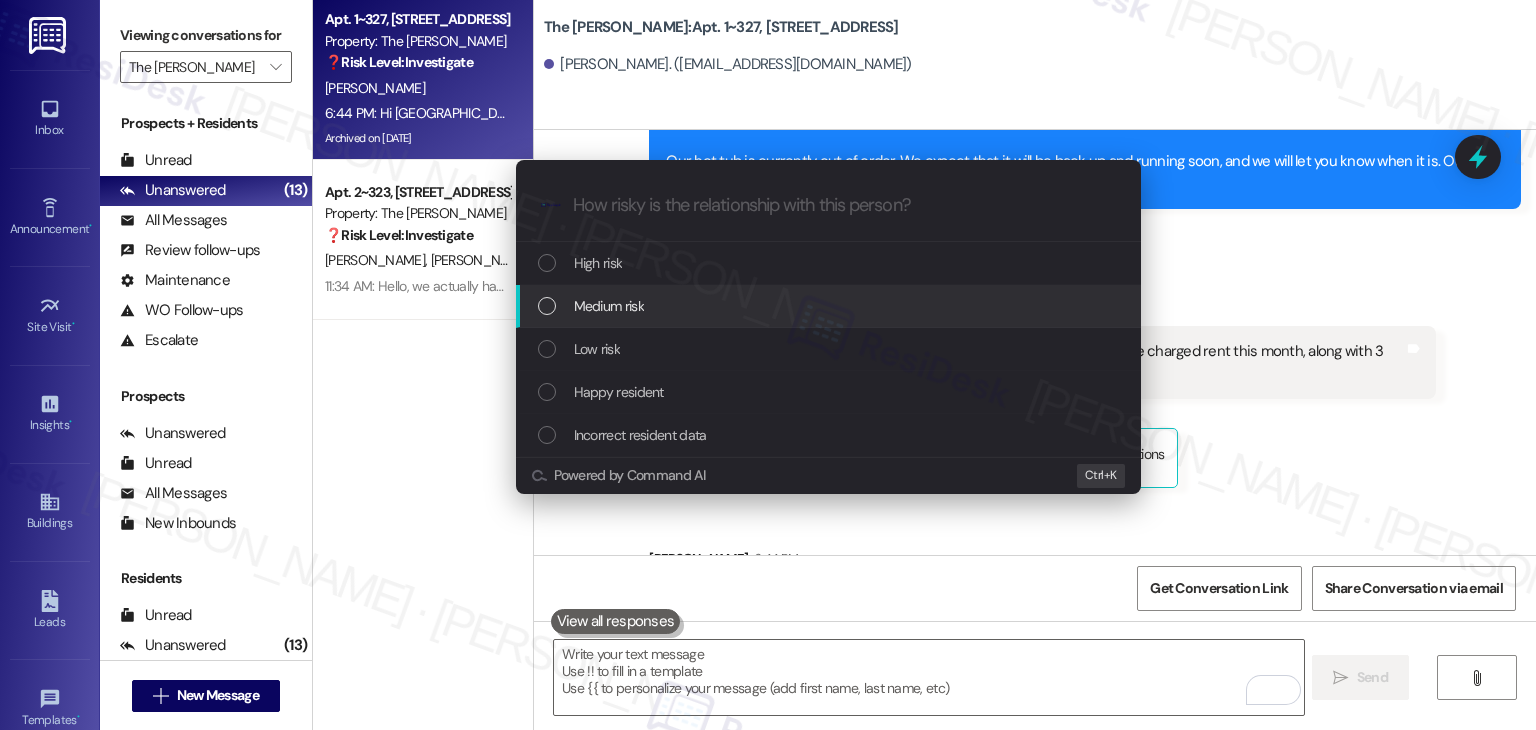 click at bounding box center (547, 306) 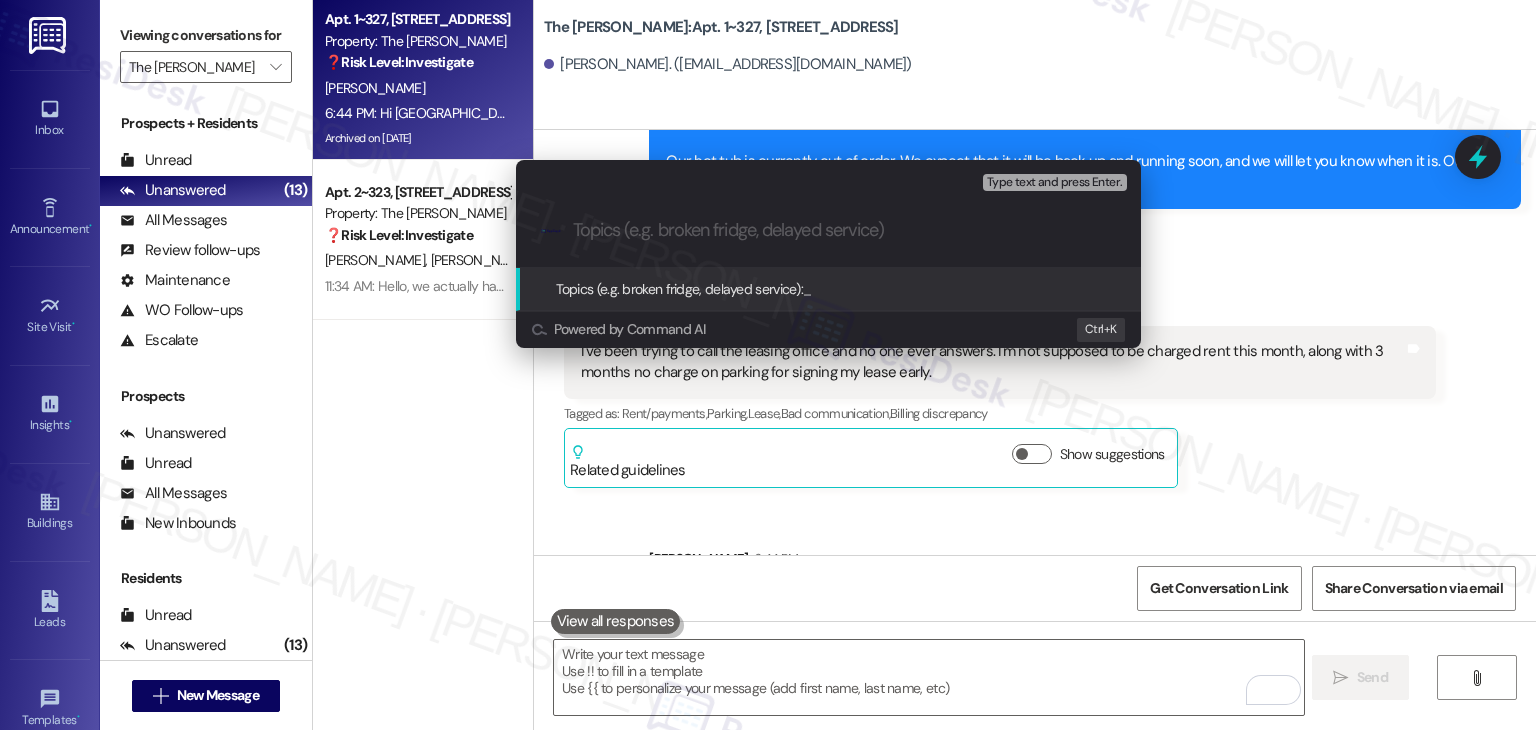 paste on "Billing Concern – Rent and Parking Charges Dispute" 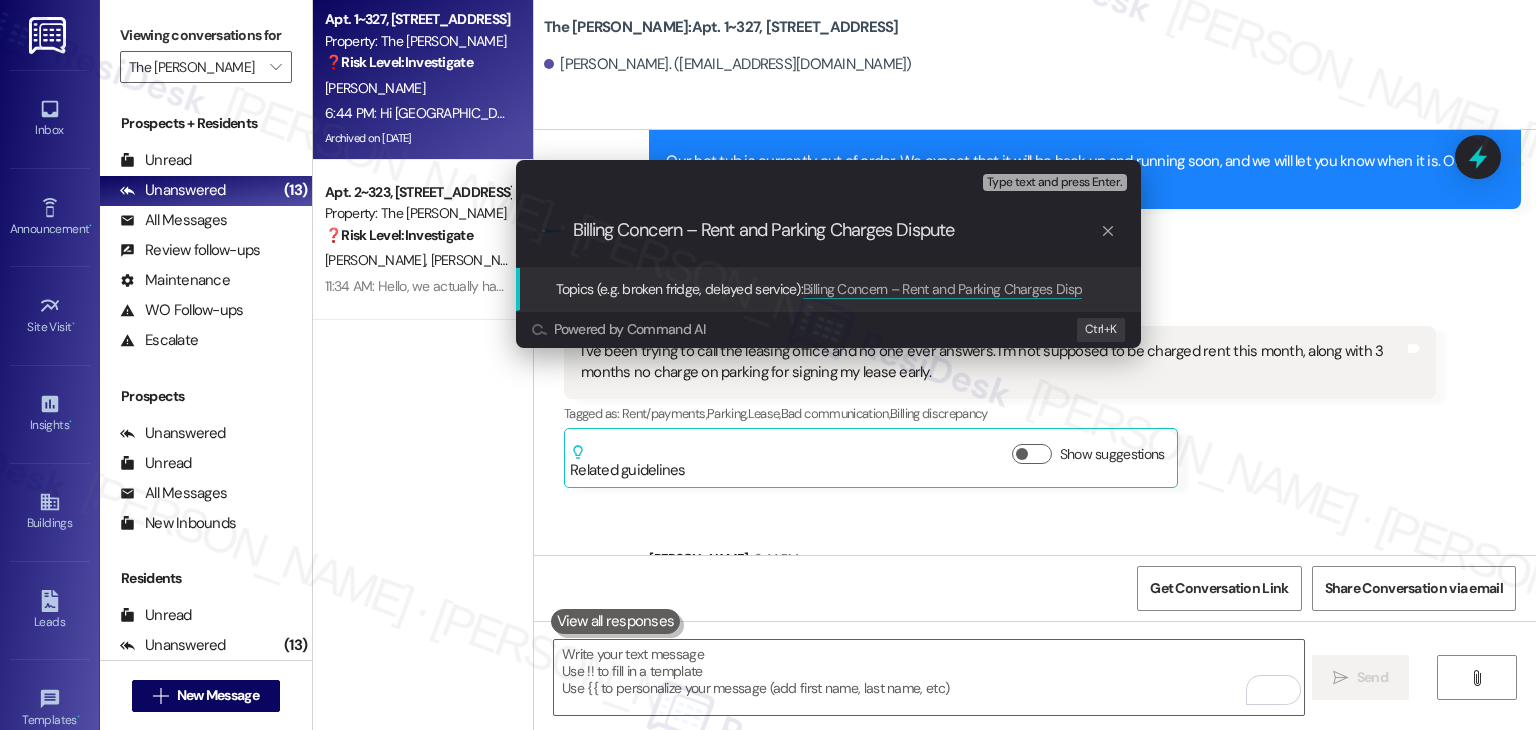 type 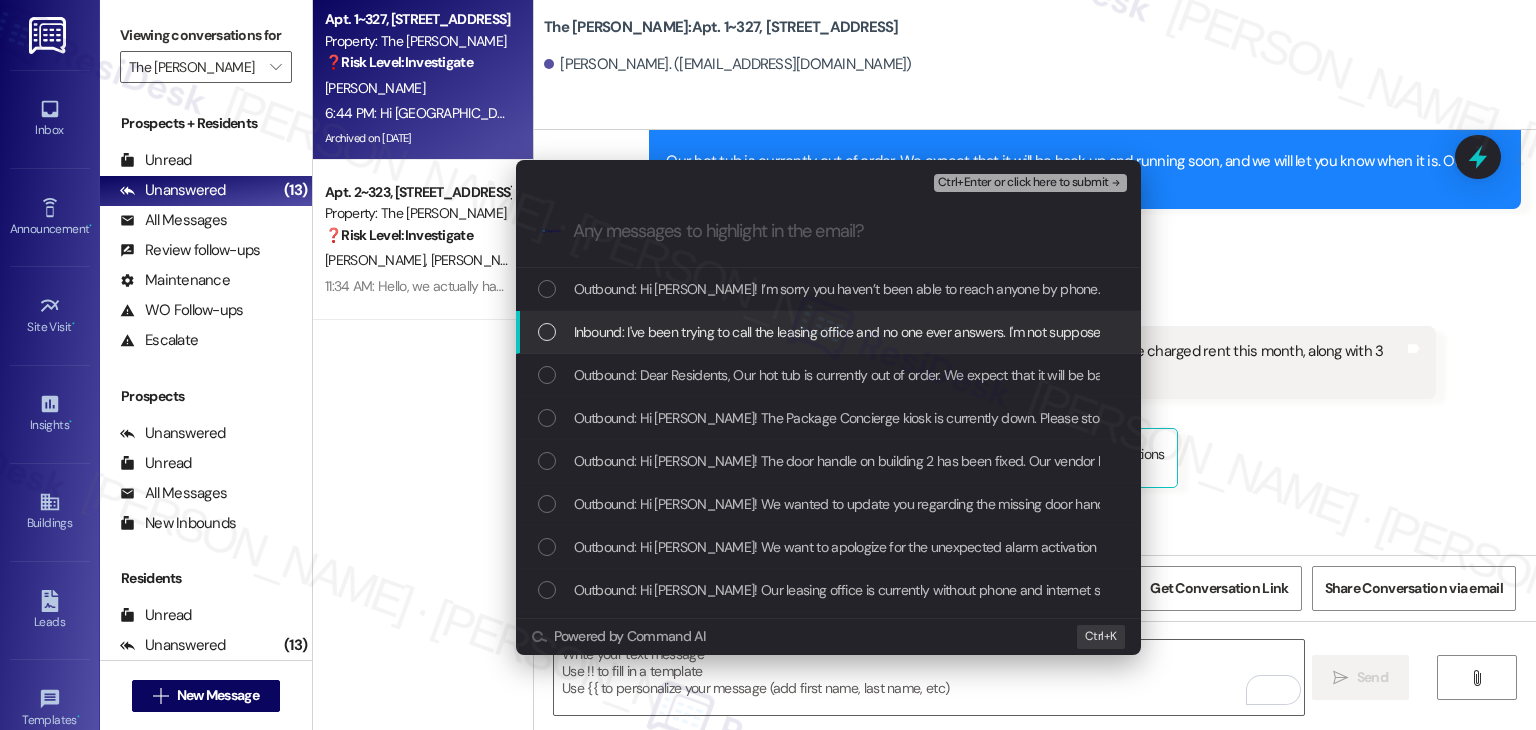 click at bounding box center [547, 332] 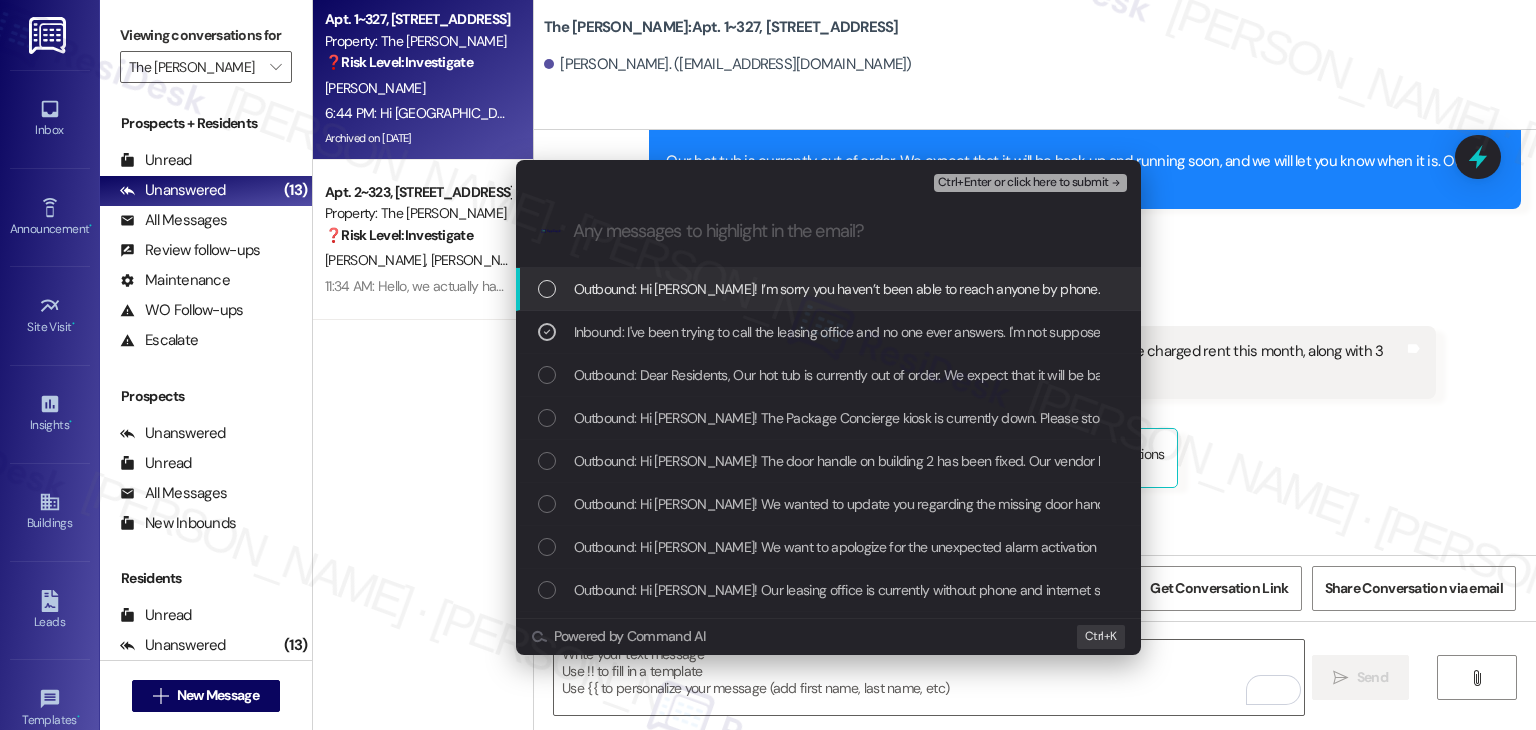 click on "Ctrl+Enter or click here to submit" at bounding box center [1023, 183] 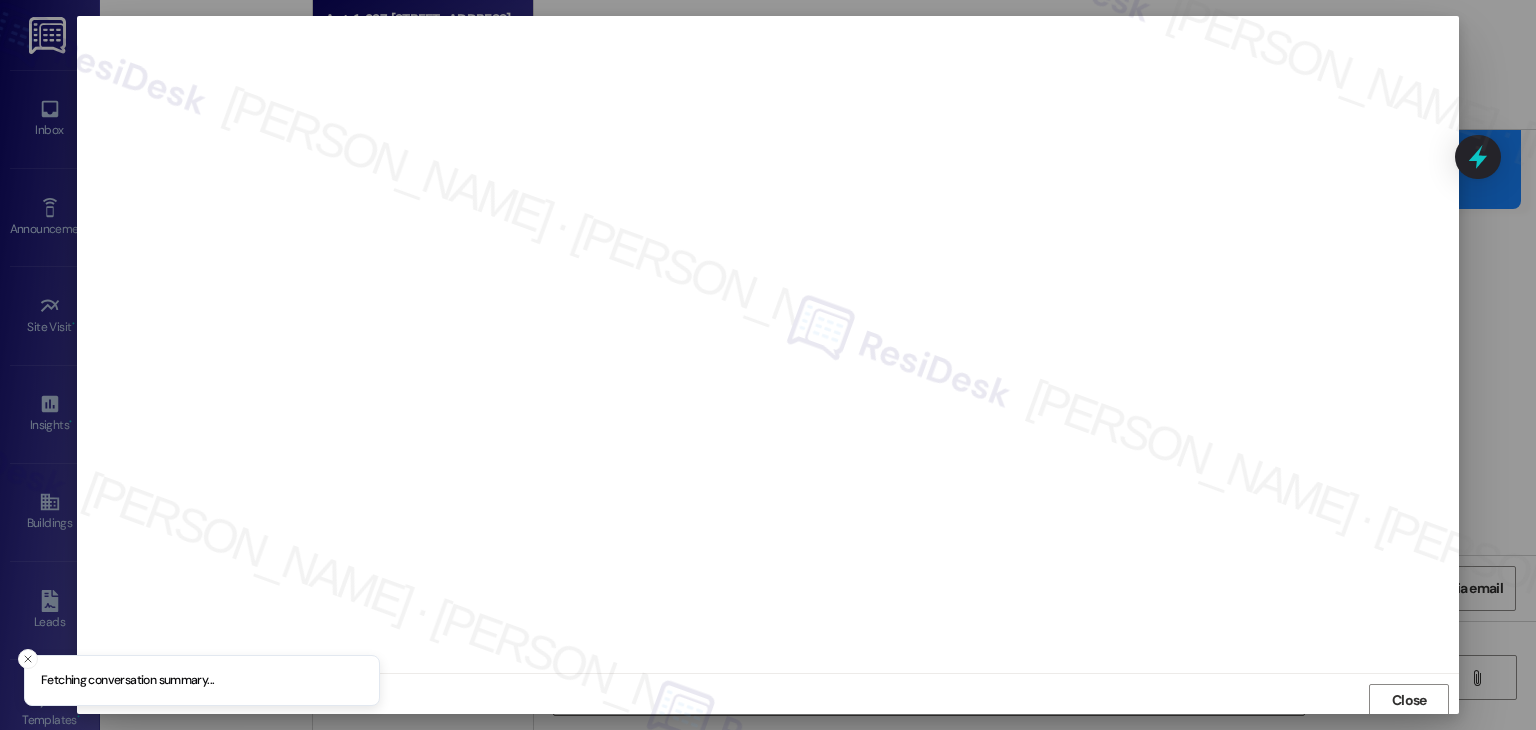 scroll, scrollTop: 1, scrollLeft: 0, axis: vertical 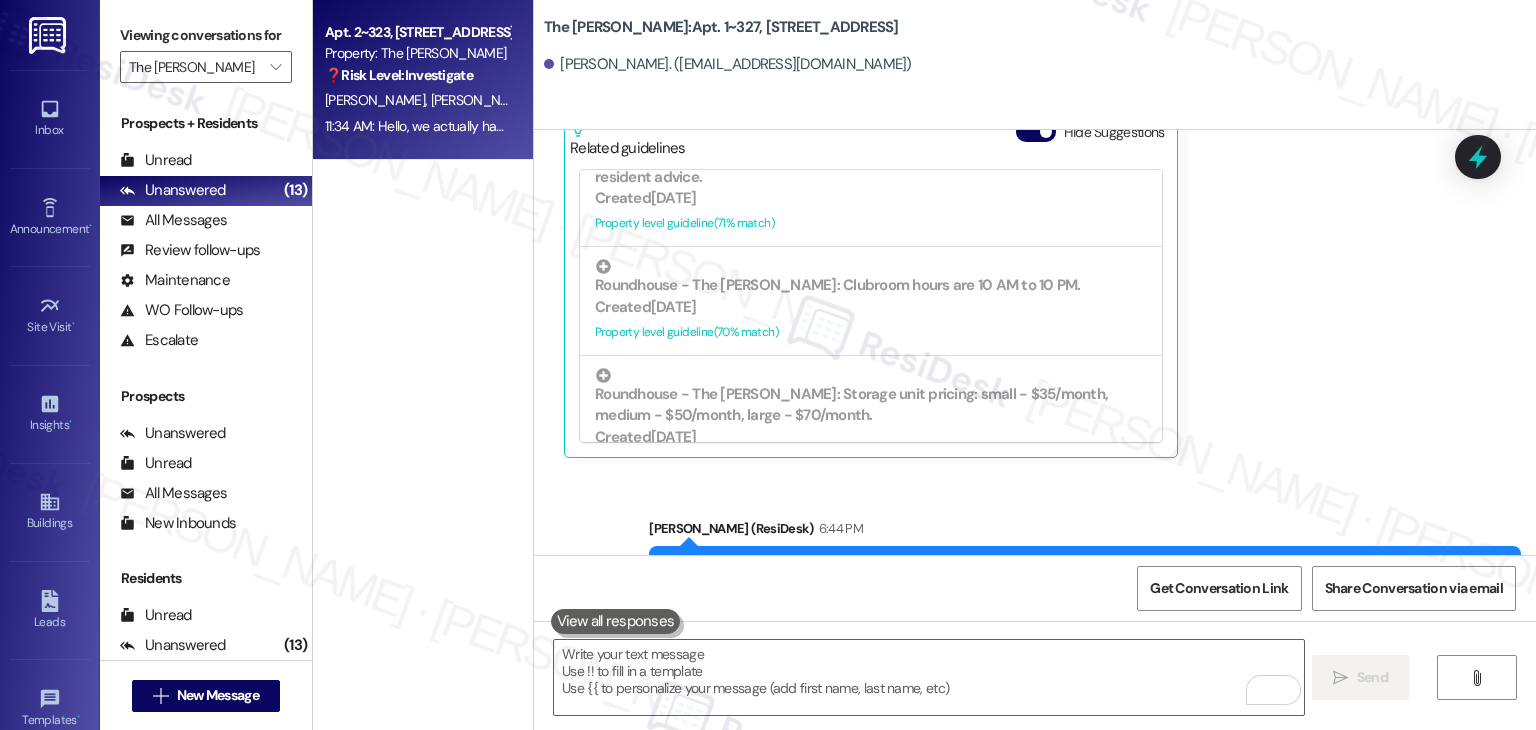 click on "11:34 AM: Hello, we actually have an open maintenance request for our dryer that was put in a few weeks ago  11:34 AM: Hello, we actually have an open maintenance request for our dryer that was put in a few weeks ago" at bounding box center (640, 126) 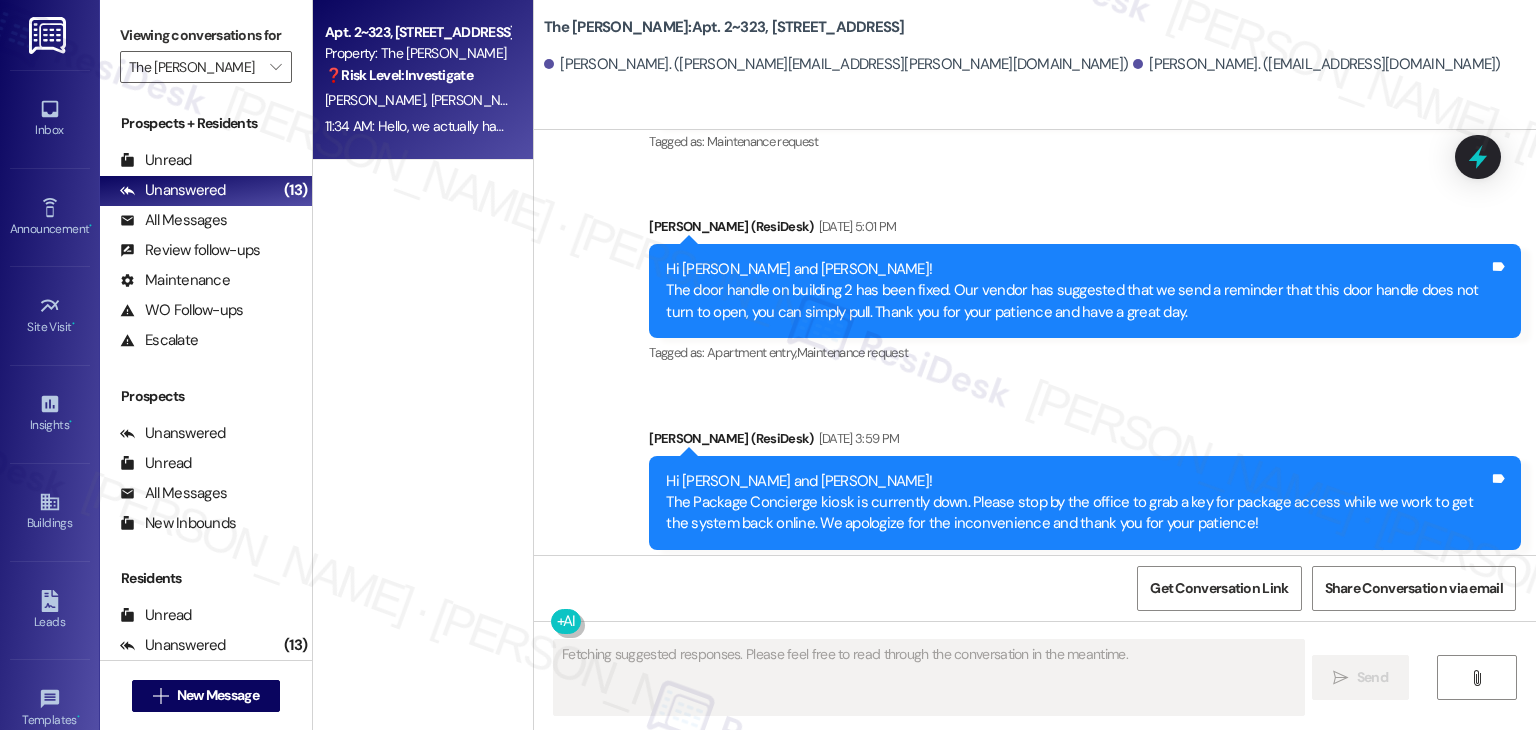 scroll, scrollTop: 6281, scrollLeft: 0, axis: vertical 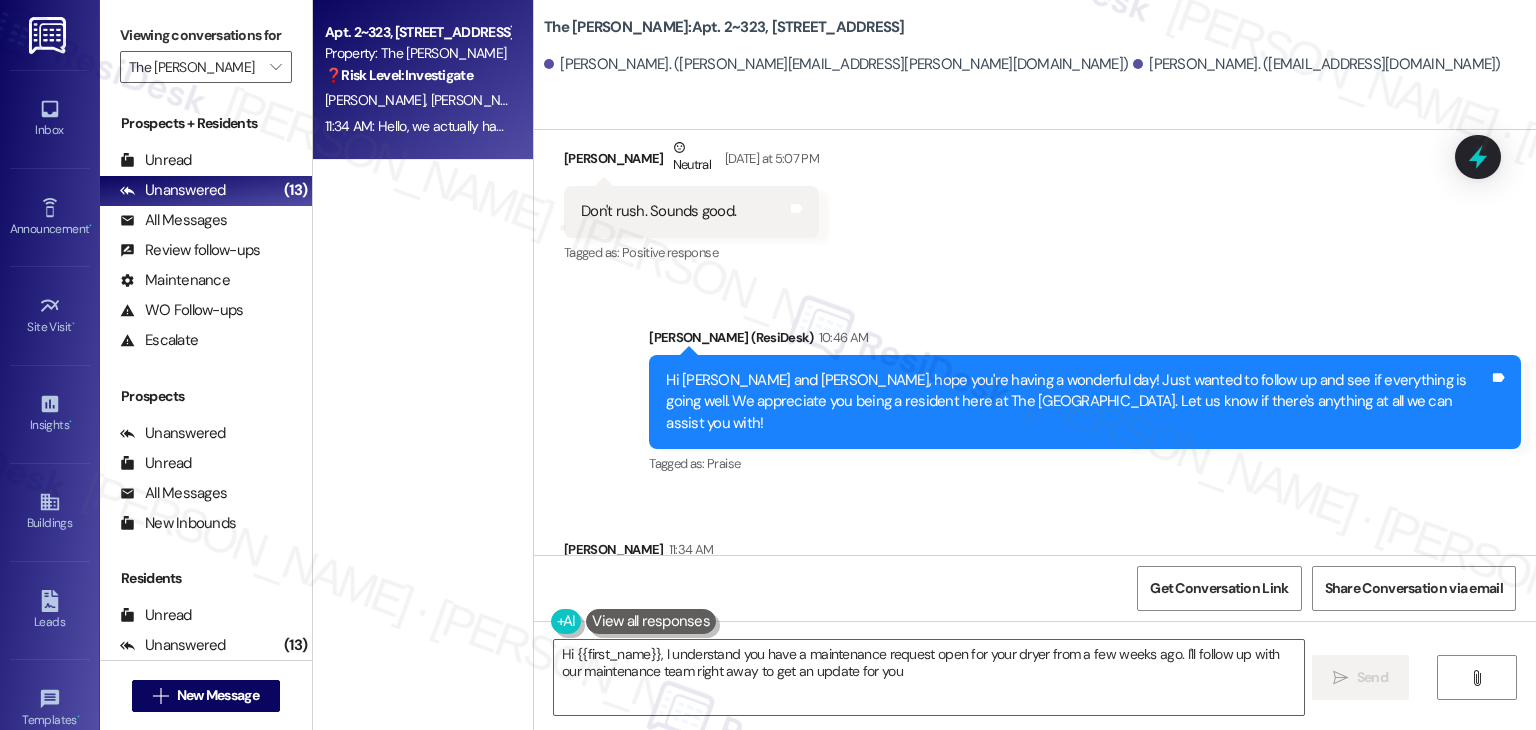 type on "Hi {{first_name}}, I understand you have a maintenance request open for your dryer from a few weeks ago. I'll follow up with our maintenance team right away to get an update for you!" 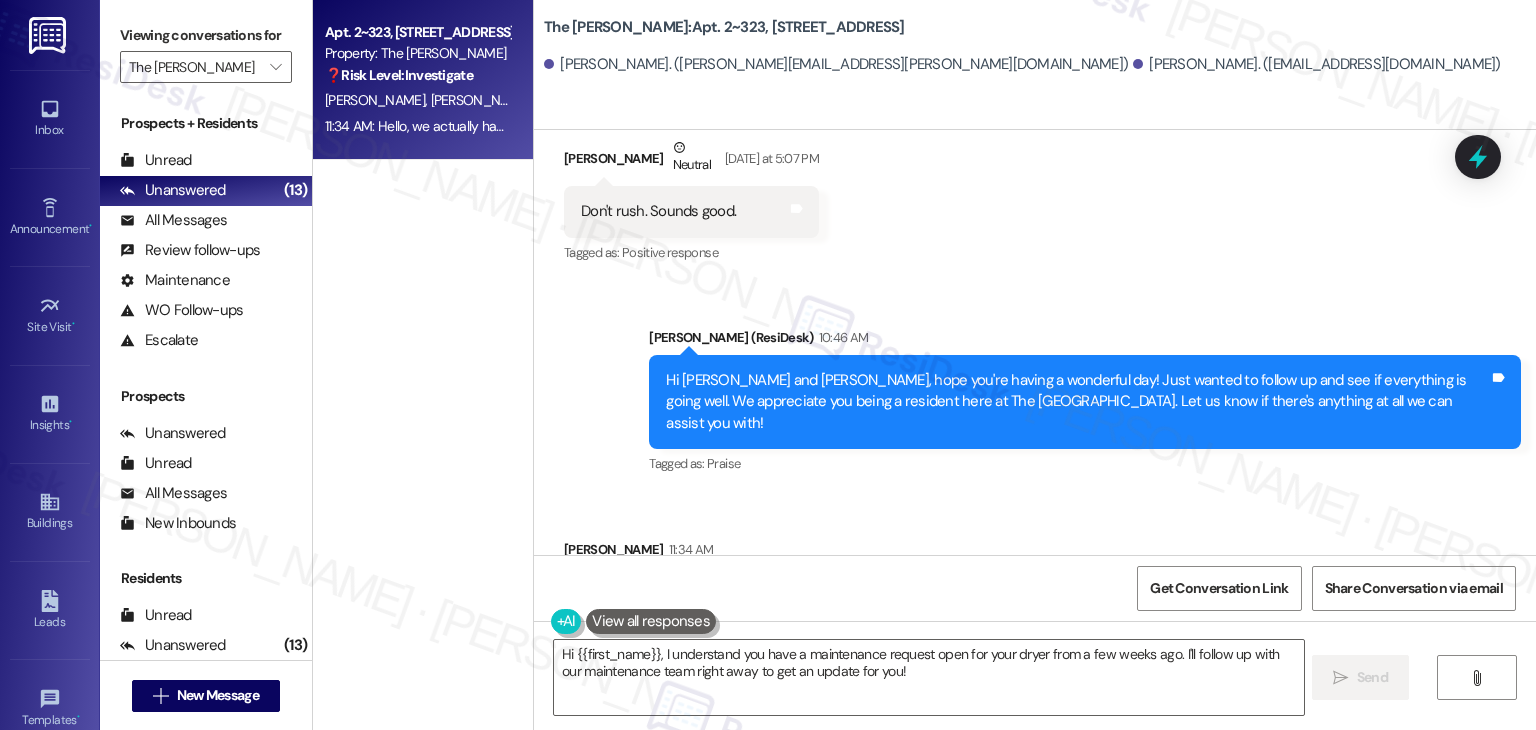 scroll, scrollTop: 6282, scrollLeft: 0, axis: vertical 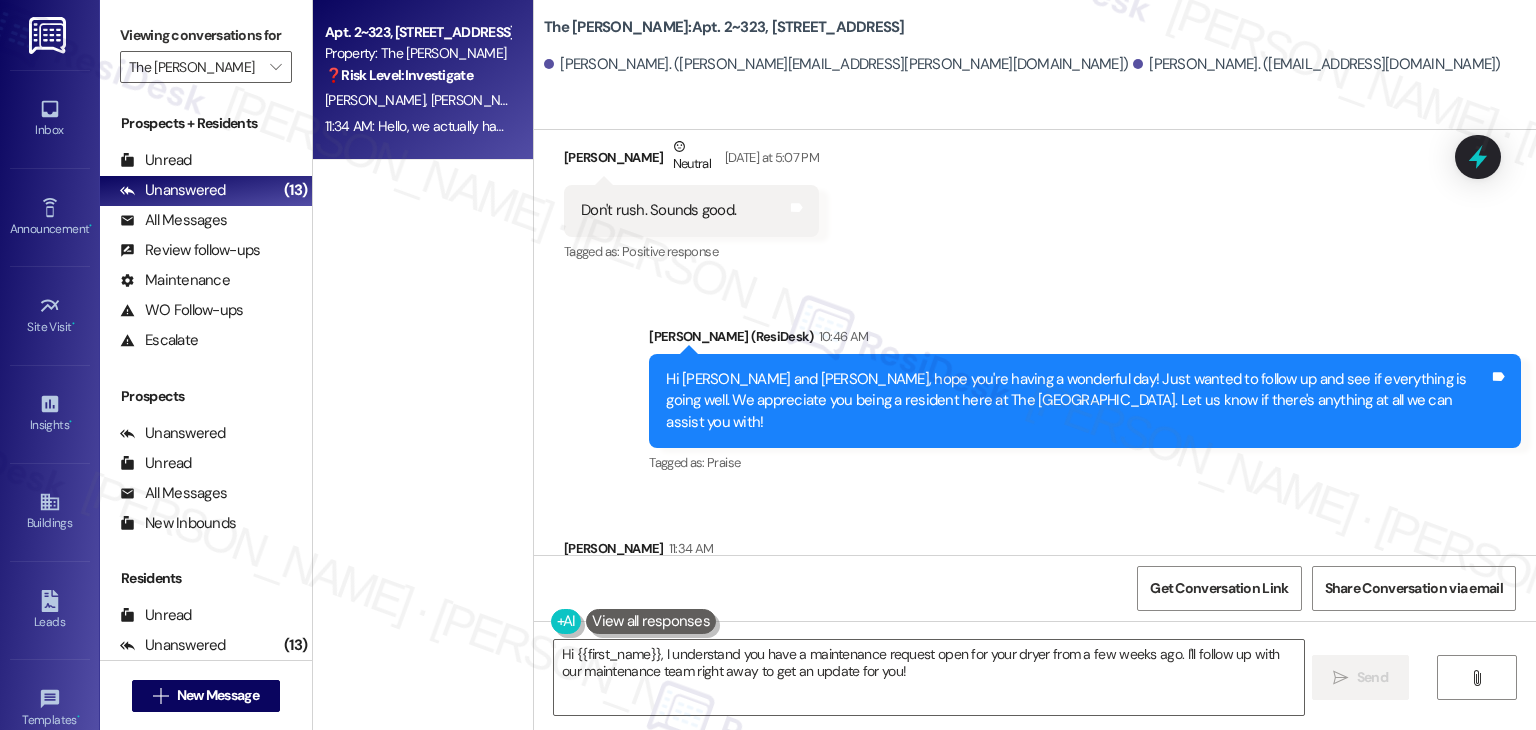 click on "Received via SMS Leann Harman 11:34 AM Hello, we actually have an open maintenance request for our dryer that was put in a few weeks ago  Tags and notes Tagged as:   Maintenance ,  Click to highlight conversations about Maintenance Maintenance request Click to highlight conversations about Maintenance request" at bounding box center [1035, 577] 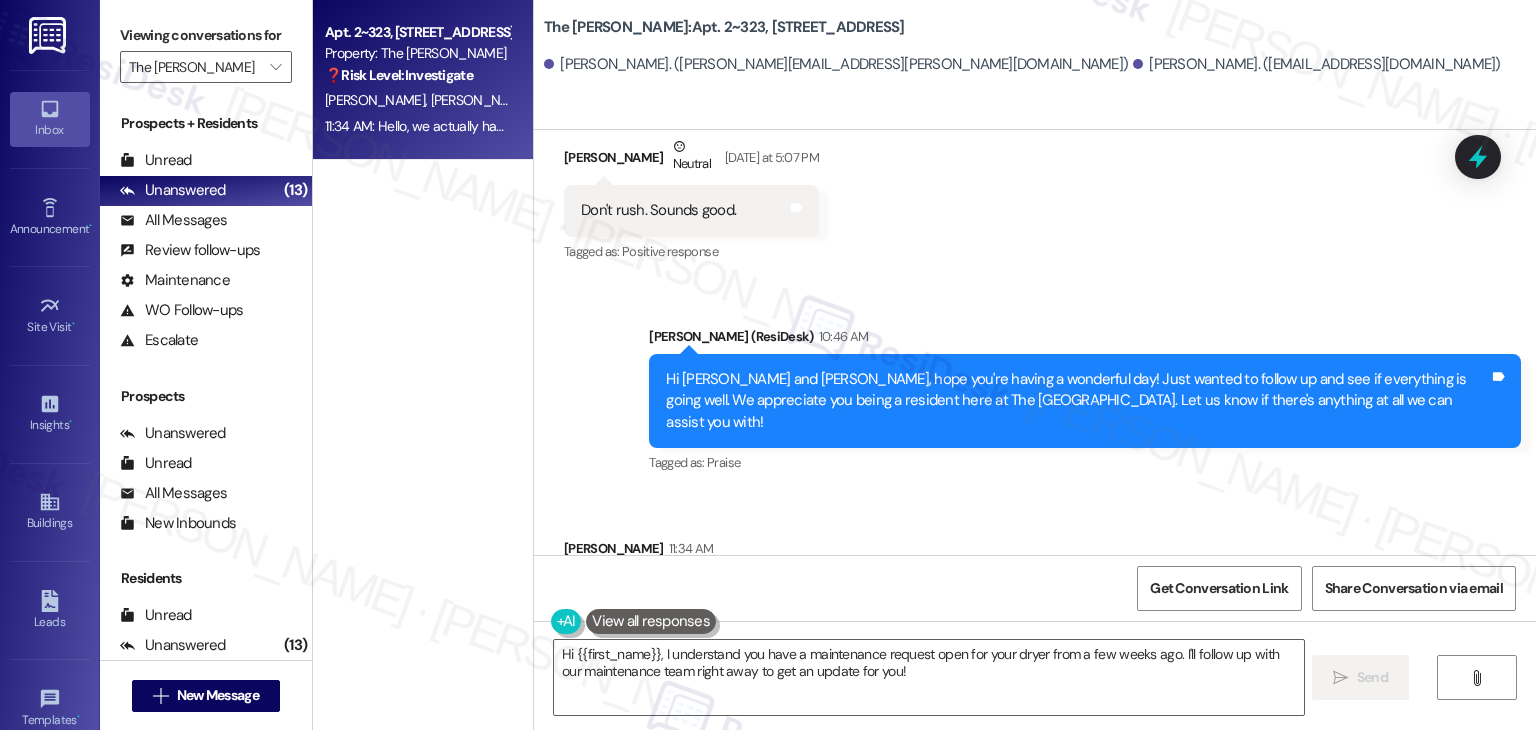 click on "Inbox" at bounding box center (50, 130) 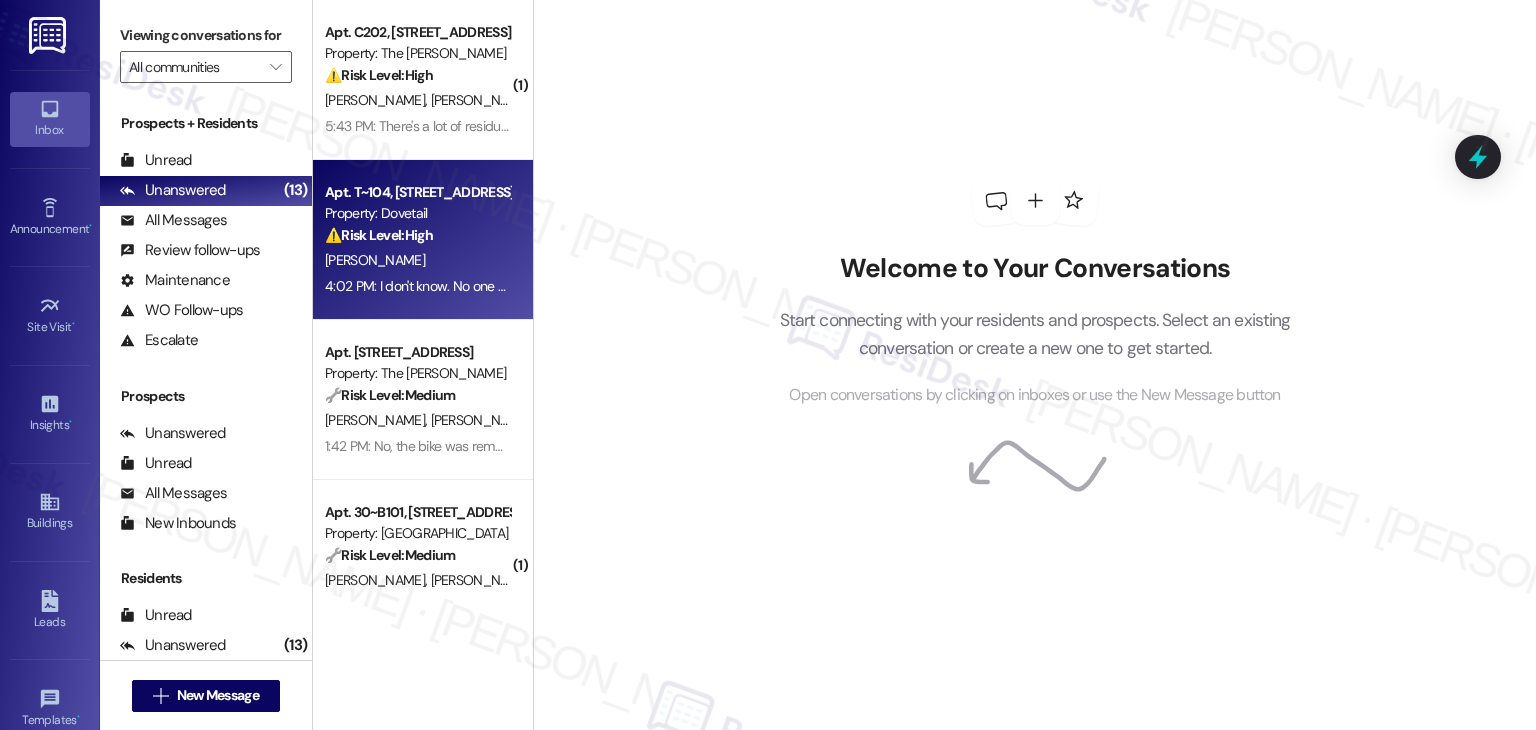 click on "4:02 PM: I don't know. No one answers phone or calls back.  4:02 PM: I don't know. No one answers phone or calls back." at bounding box center (495, 286) 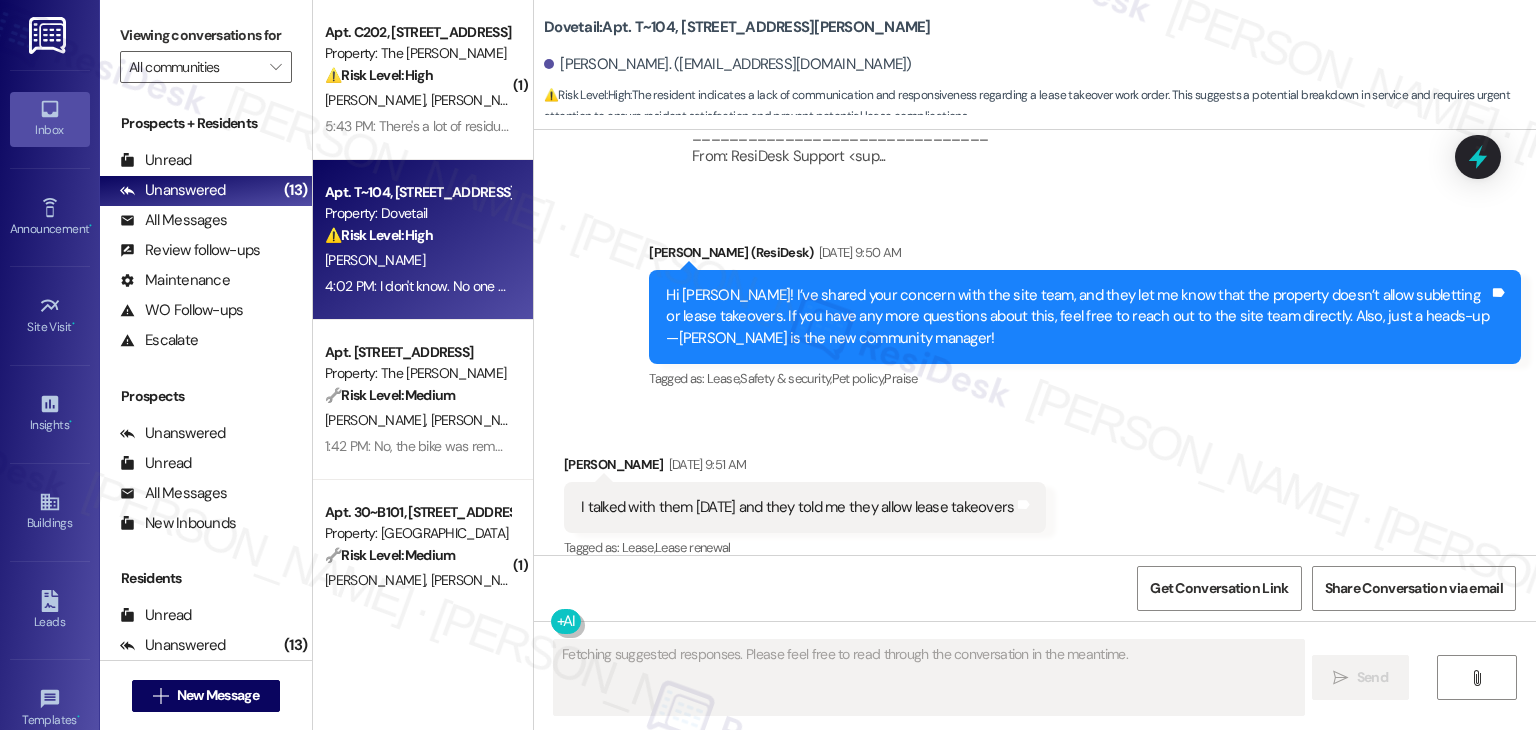 scroll, scrollTop: 11192, scrollLeft: 0, axis: vertical 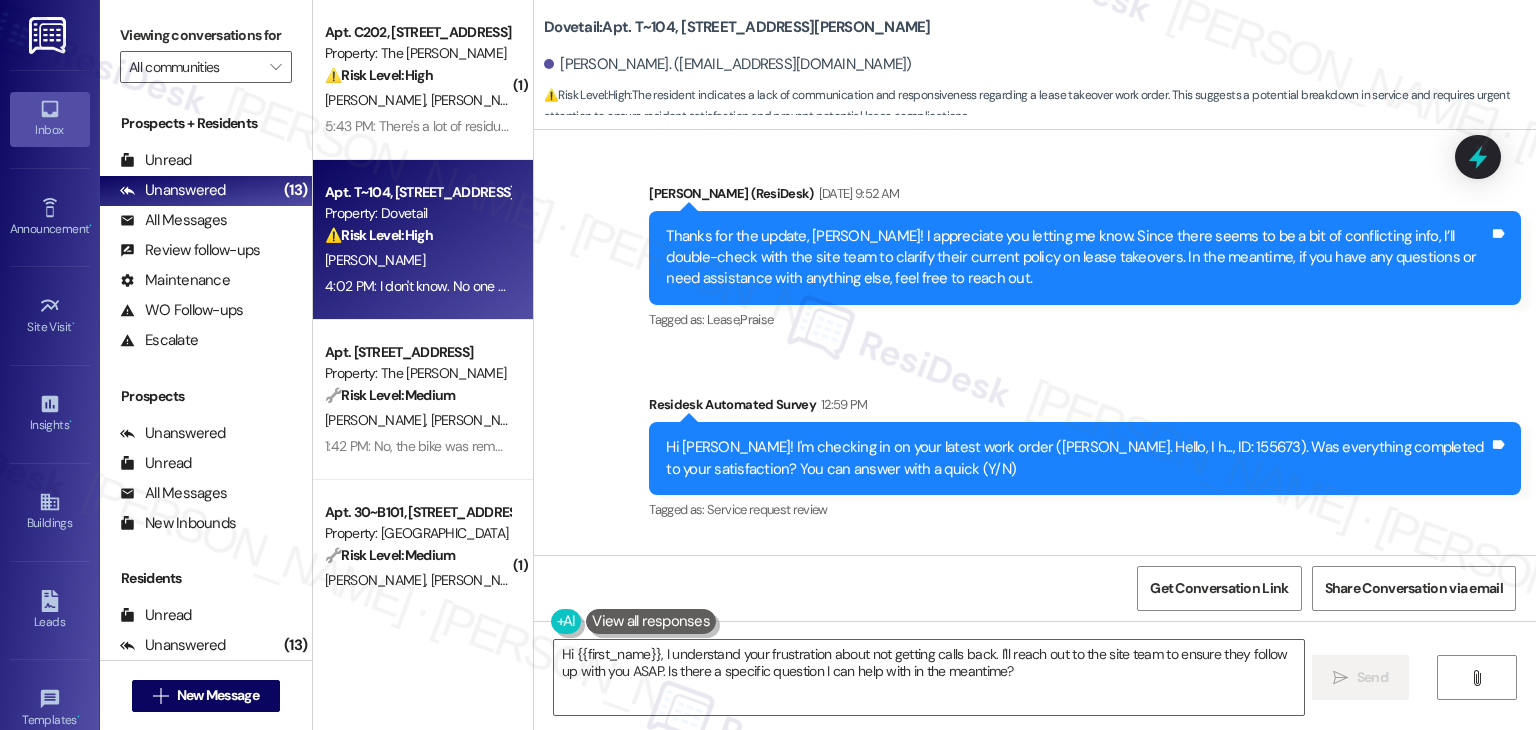 click on "Received via SMS Trevor Zacher   Neutral 4:02 PM I don't know. No one answers phone or calls back.  Tags and notes Tagged as:   Bad communication Click to highlight conversations about Bad communication" at bounding box center [1035, 634] 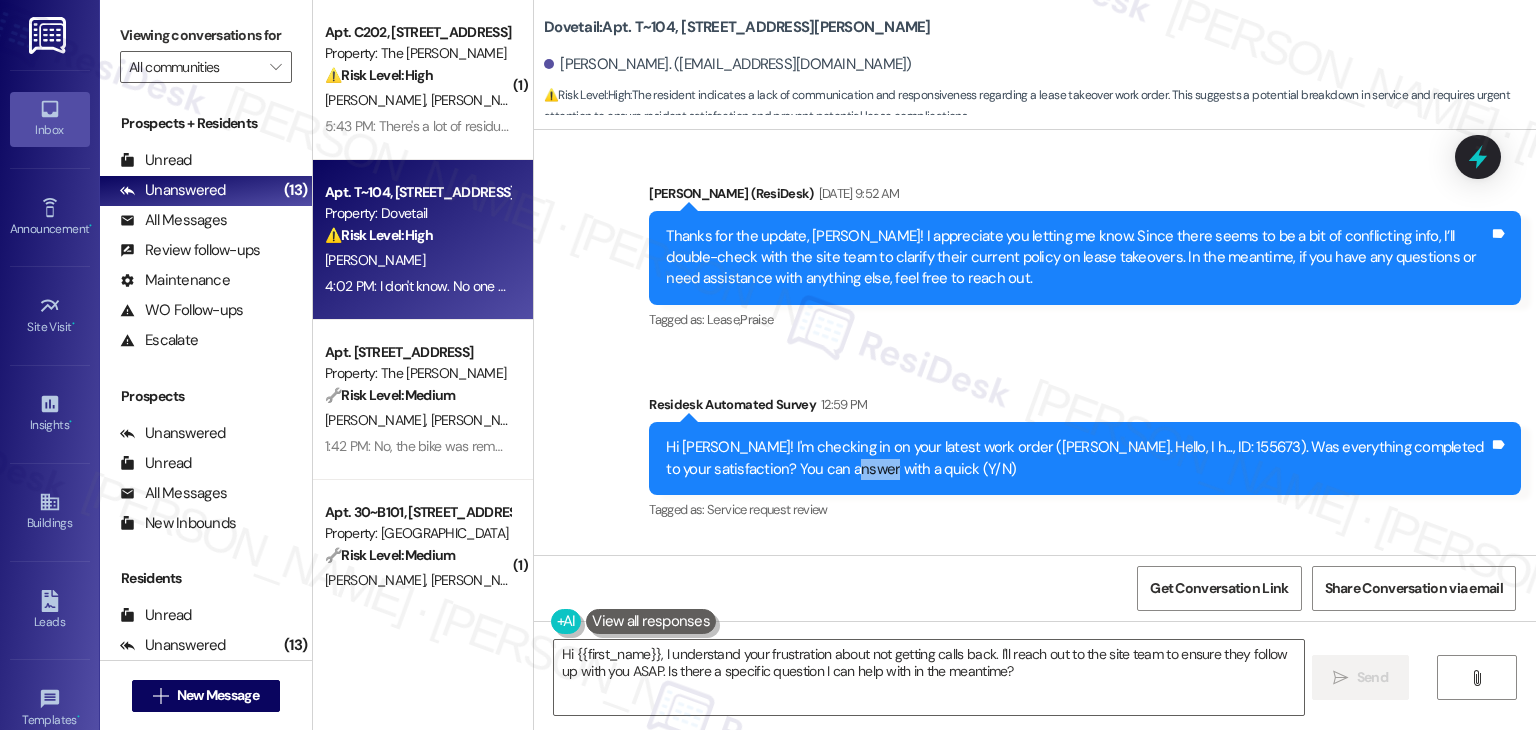 click on "Hi Trevor! I'm checking in on your latest work order (Lease Takeover. Hello, I  h..., ID: 155673). Was everything completed to your satisfaction? You can answer with a quick (Y/N)" at bounding box center (1077, 458) 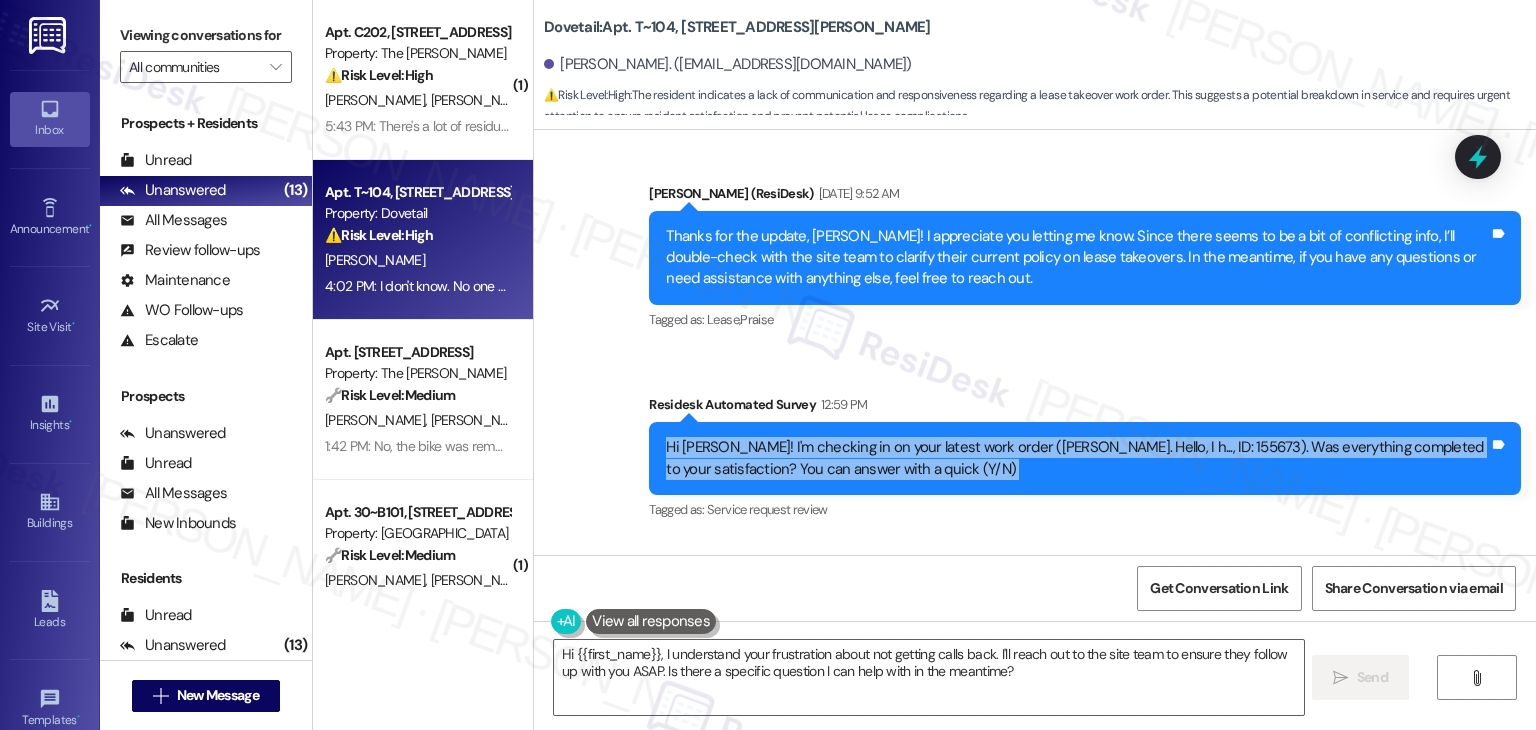click on "Hi Trevor! I'm checking in on your latest work order (Lease Takeover. Hello, I  h..., ID: 155673). Was everything completed to your satisfaction? You can answer with a quick (Y/N)" at bounding box center [1077, 458] 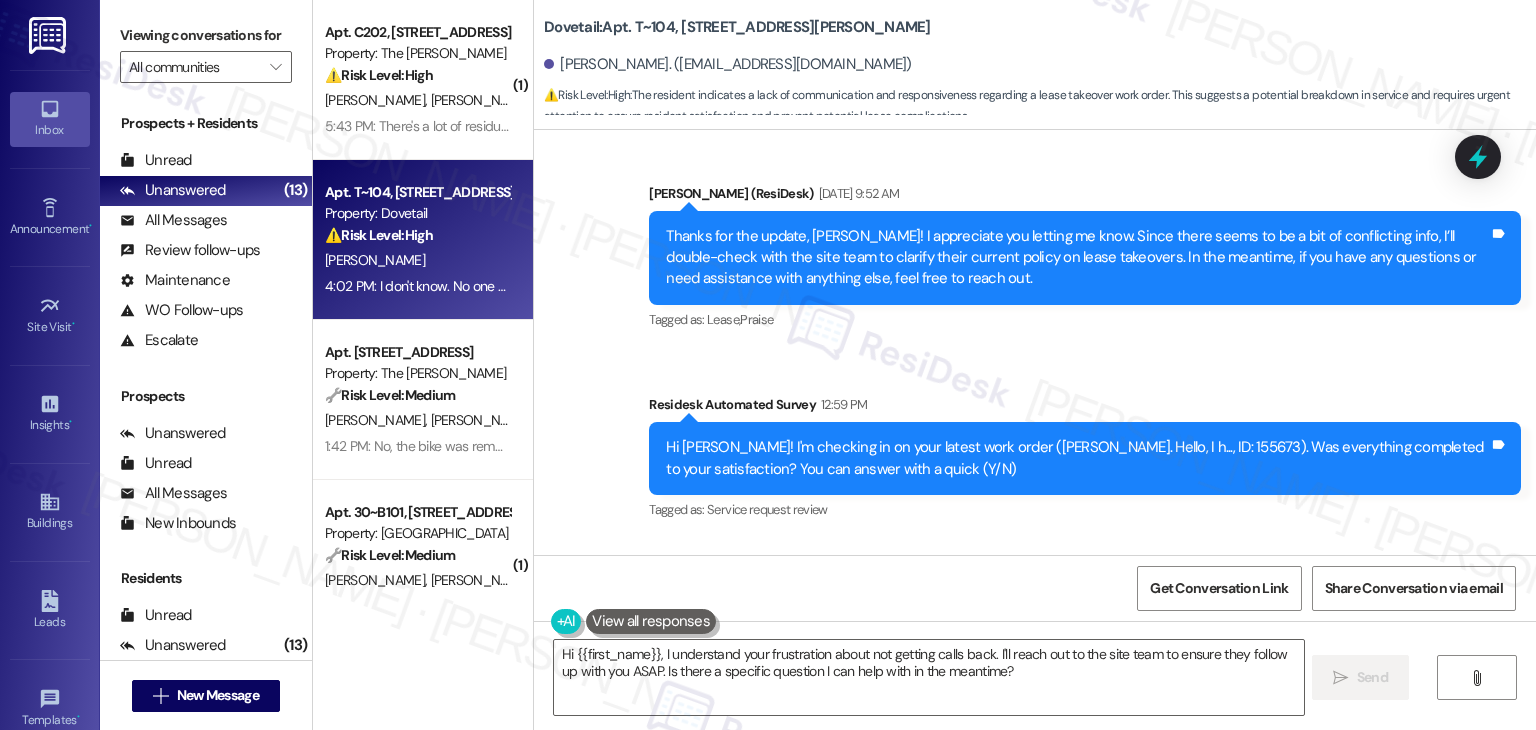 click on "I don't know. No one answers phone or calls back." at bounding box center (735, 658) 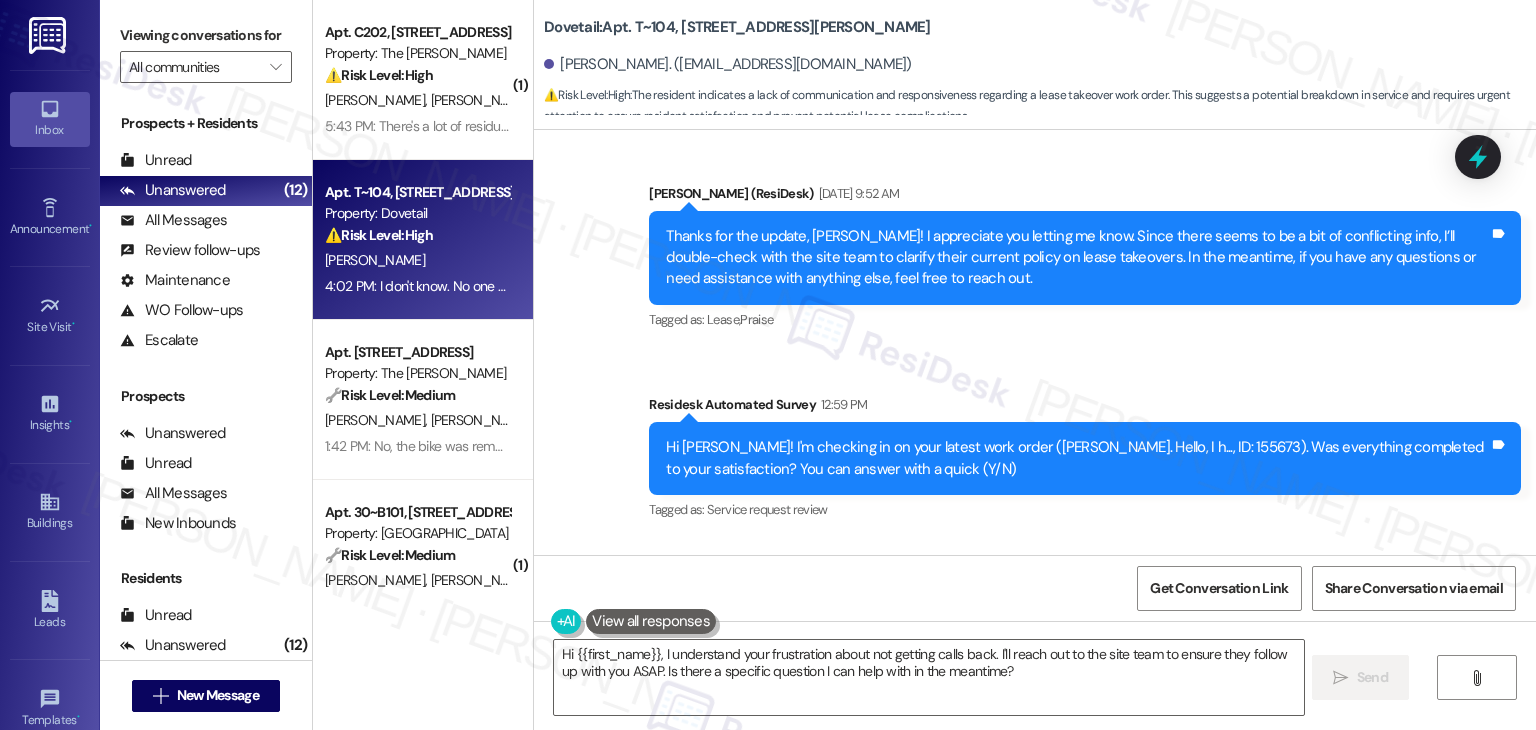 scroll, scrollTop: 11192, scrollLeft: 0, axis: vertical 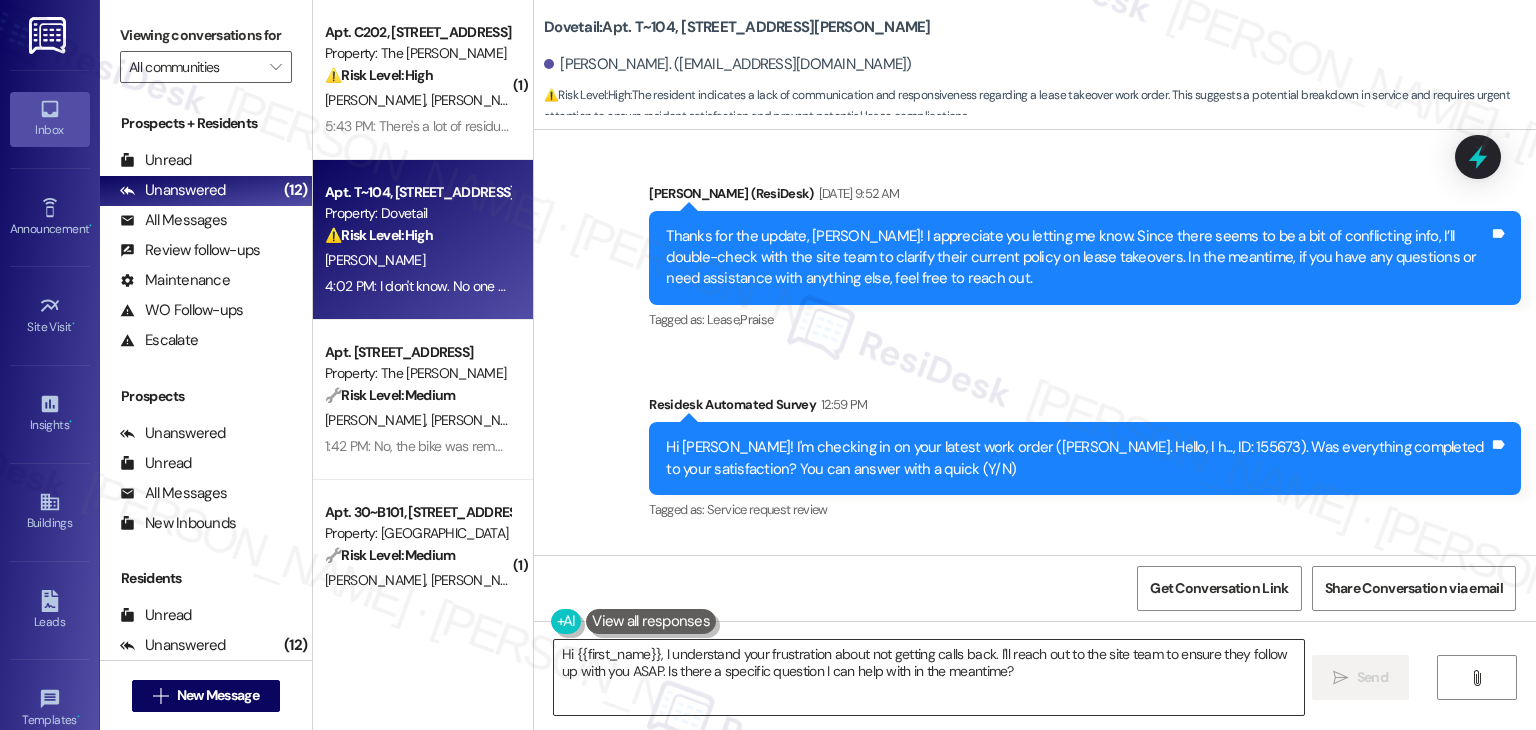 click on "Hi {{first_name}}, I understand your frustration about not getting calls back. I'll reach out to the site team to ensure they follow up with you ASAP. Is there a specific question I can help with in the meantime?" at bounding box center [928, 677] 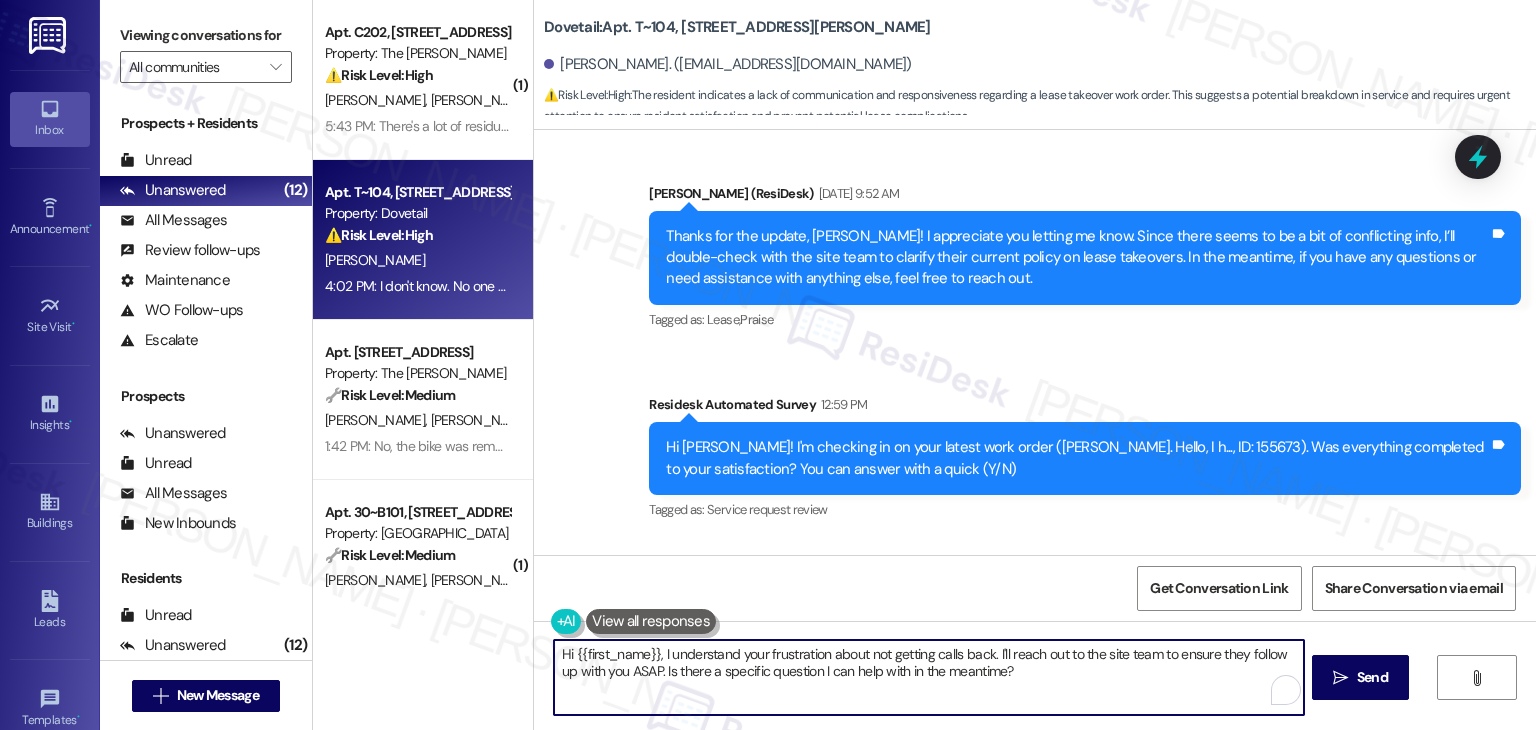 click on "Hi {{first_name}}, I understand your frustration about not getting calls back. I'll reach out to the site team to ensure they follow up with you ASAP. Is there a specific question I can help with in the meantime?" at bounding box center (928, 677) 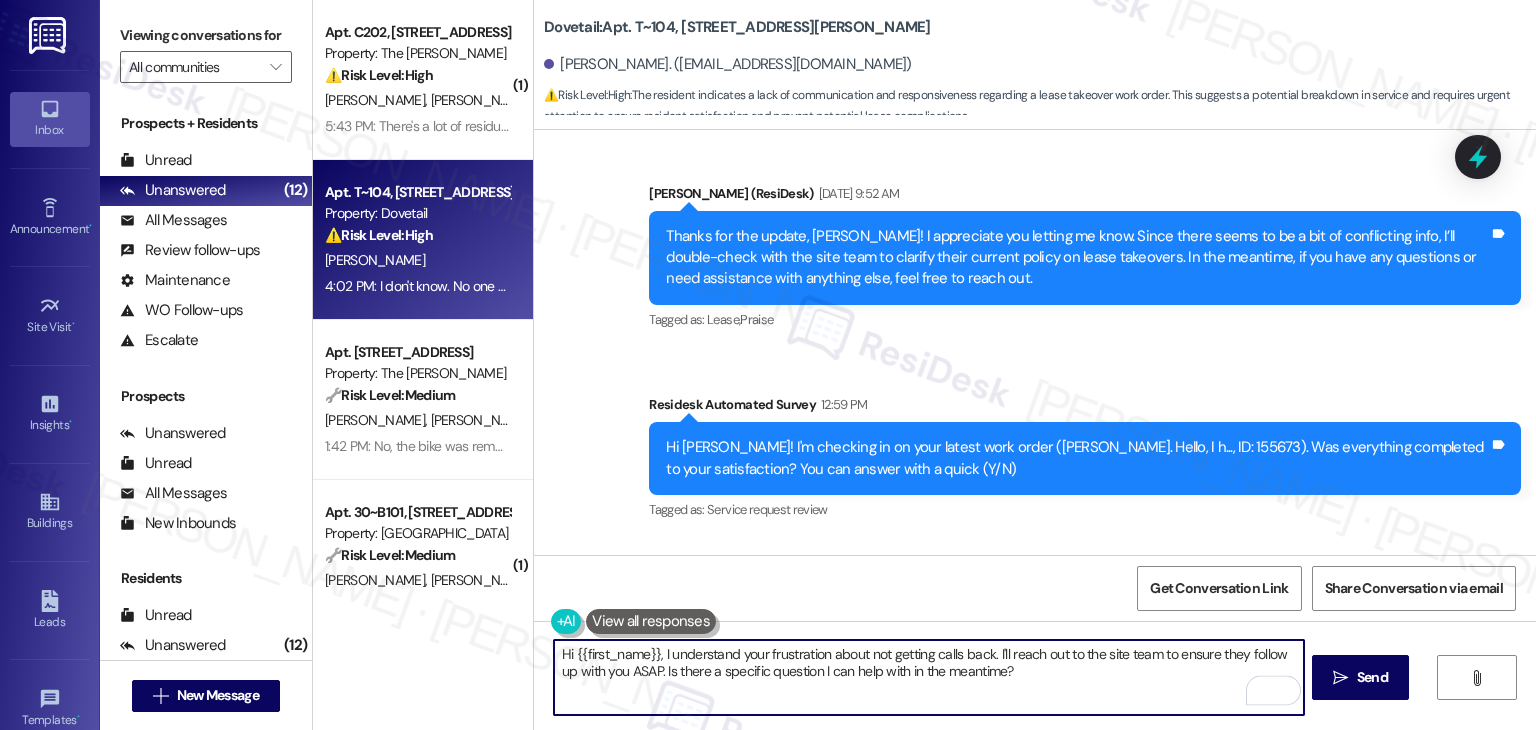 paste on "Thanks for letting me know, Trevor. I’m sorry you haven’t been able to get a response. I’ll follow up with the site team to check on the status of your lease takeover request. I’ll keep you posted as soon as I hear back!" 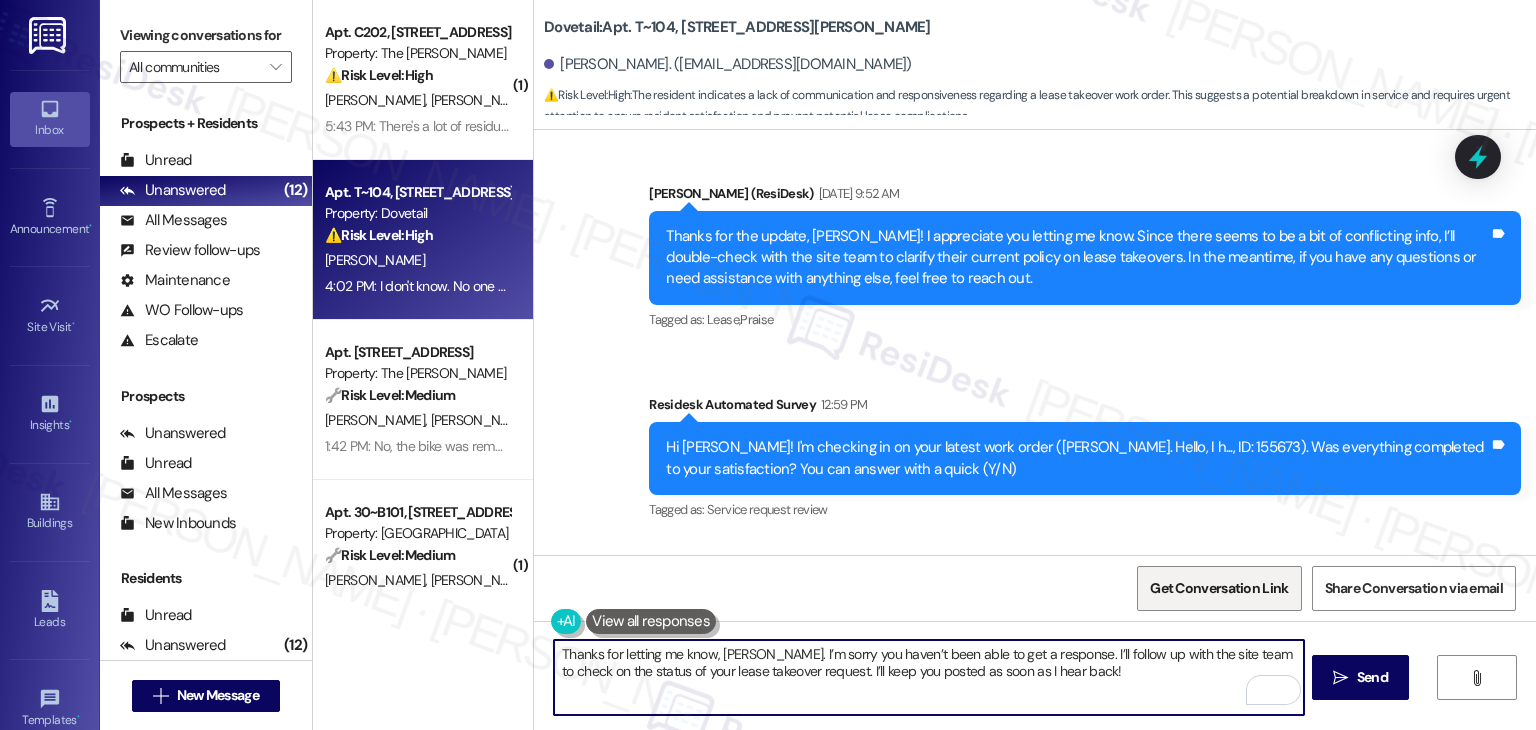 type on "Thanks for letting me know, Trevor. I’m sorry you haven’t been able to get a response. I’ll follow up with the site team to check on the status of your lease takeover request. I’ll keep you posted as soon as I hear back!" 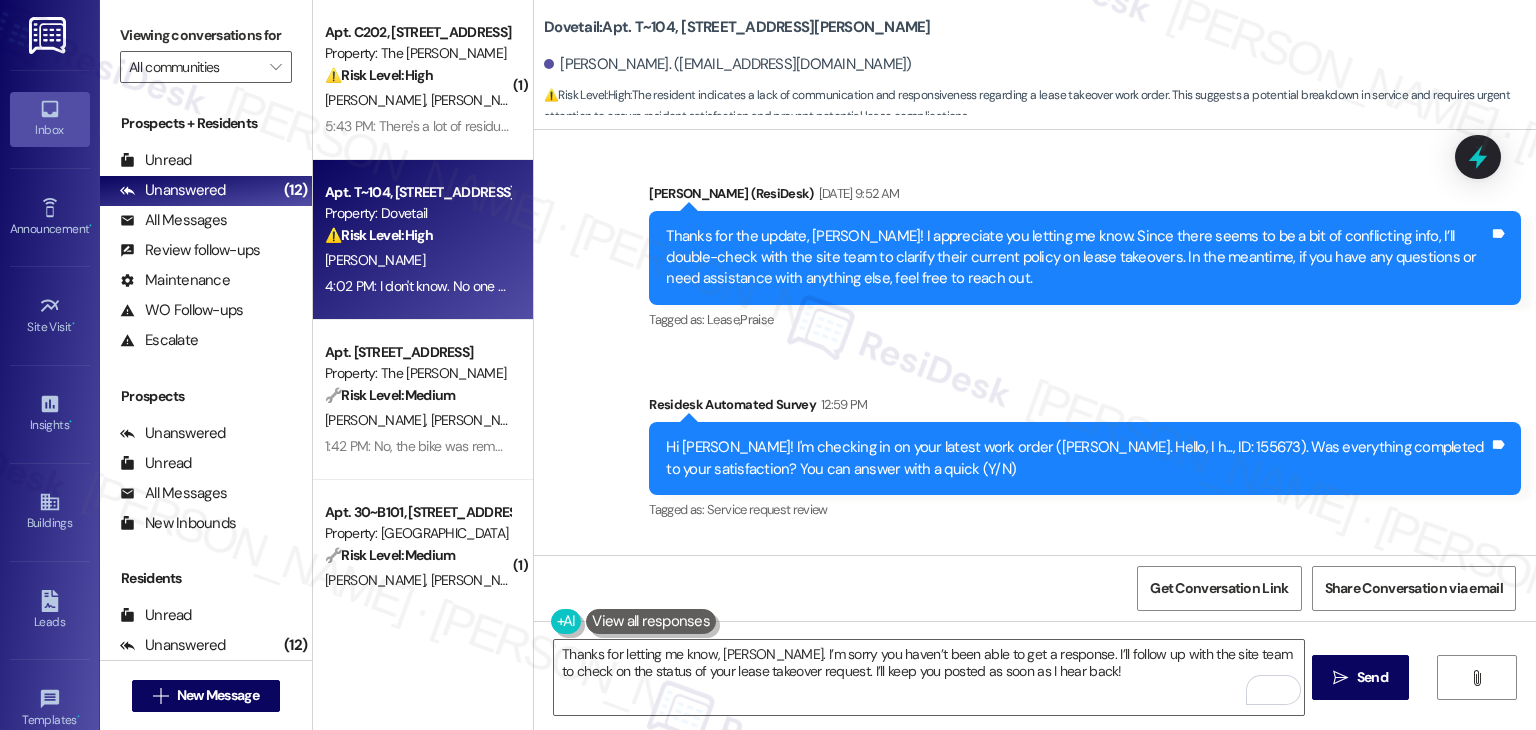click on "Received via SMS Trevor Zacher   Neutral 4:02 PM I don't know. No one answers phone or calls back.  Tags and notes Tagged as:   Bad communication Click to highlight conversations about Bad communication" at bounding box center [1035, 634] 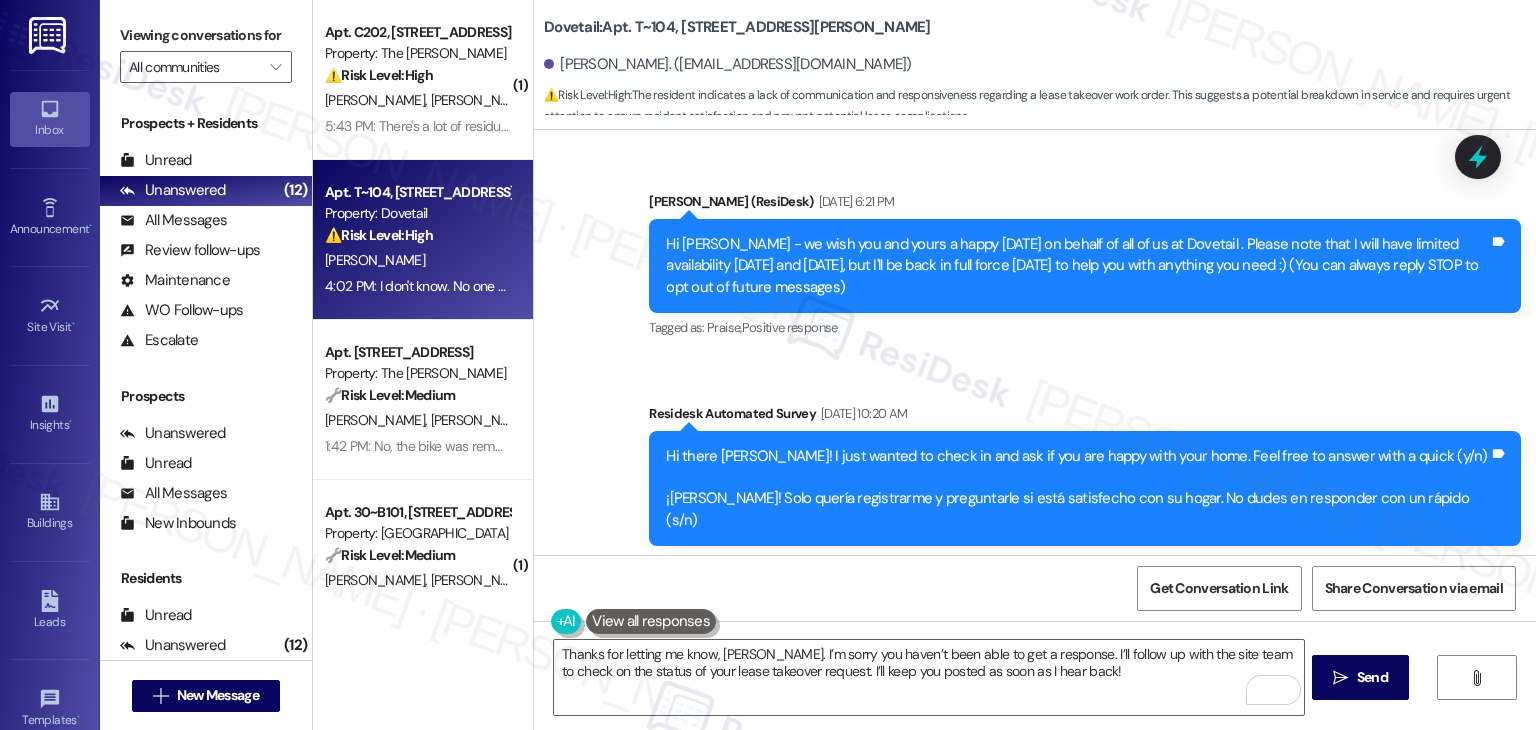 scroll, scrollTop: 0, scrollLeft: 0, axis: both 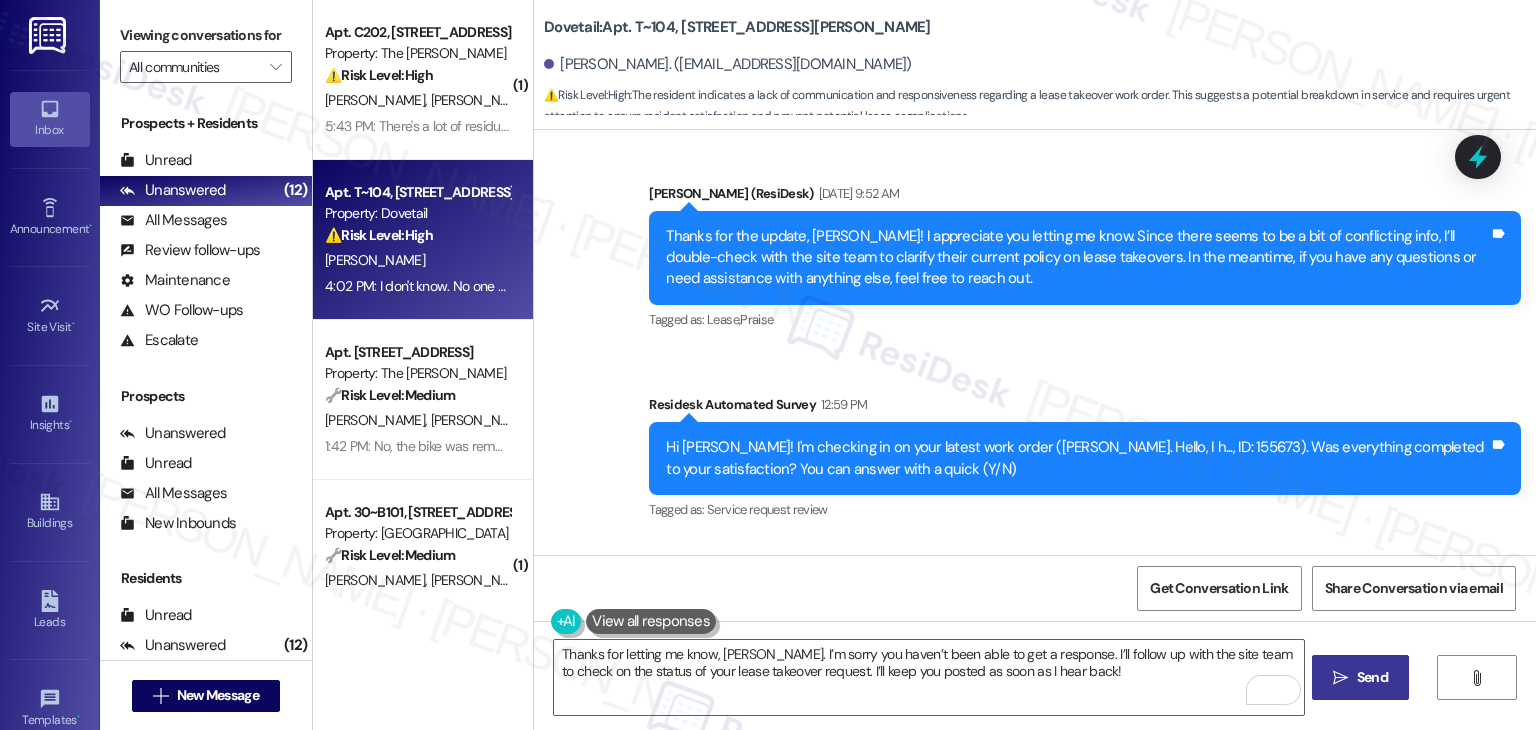 click on "Send" at bounding box center [1372, 677] 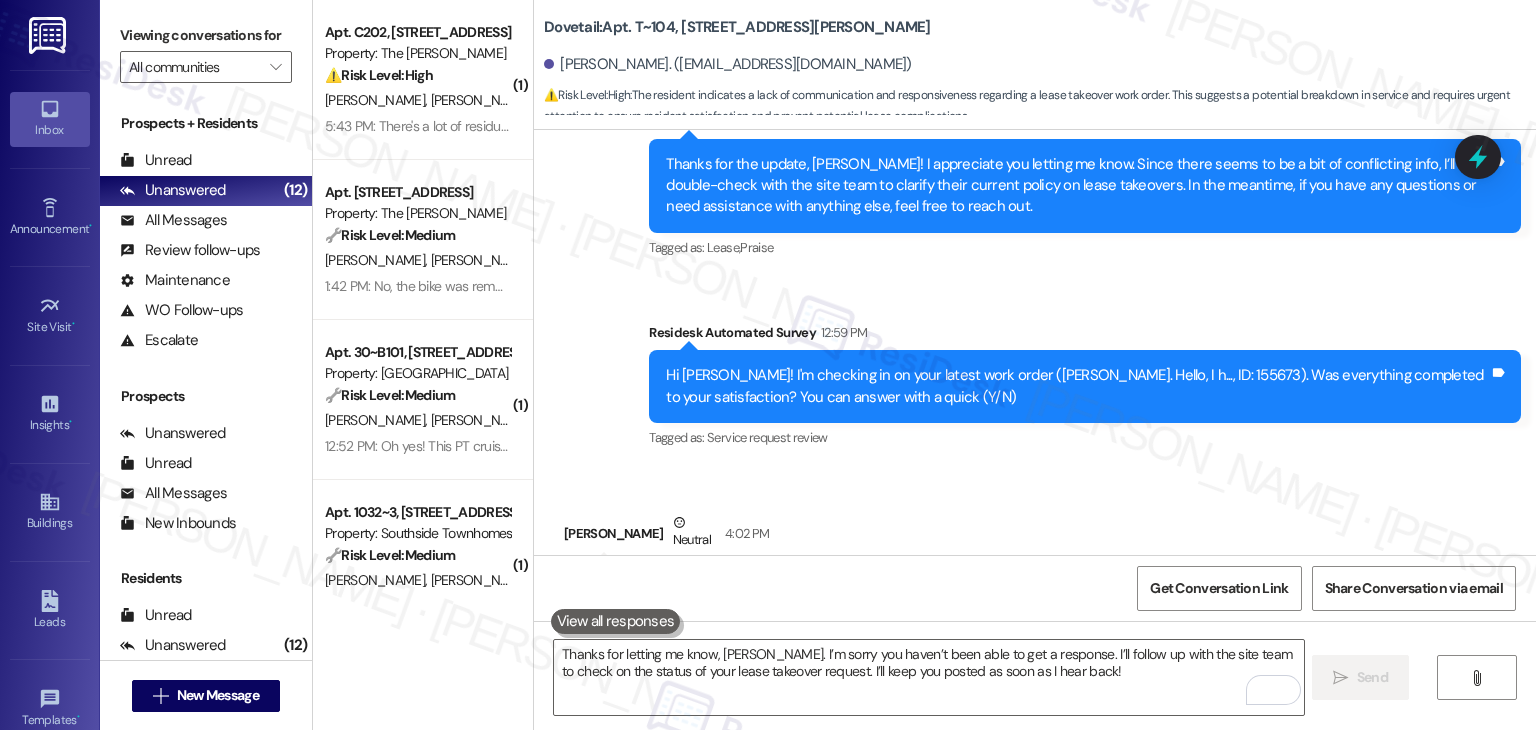 scroll, scrollTop: 11353, scrollLeft: 0, axis: vertical 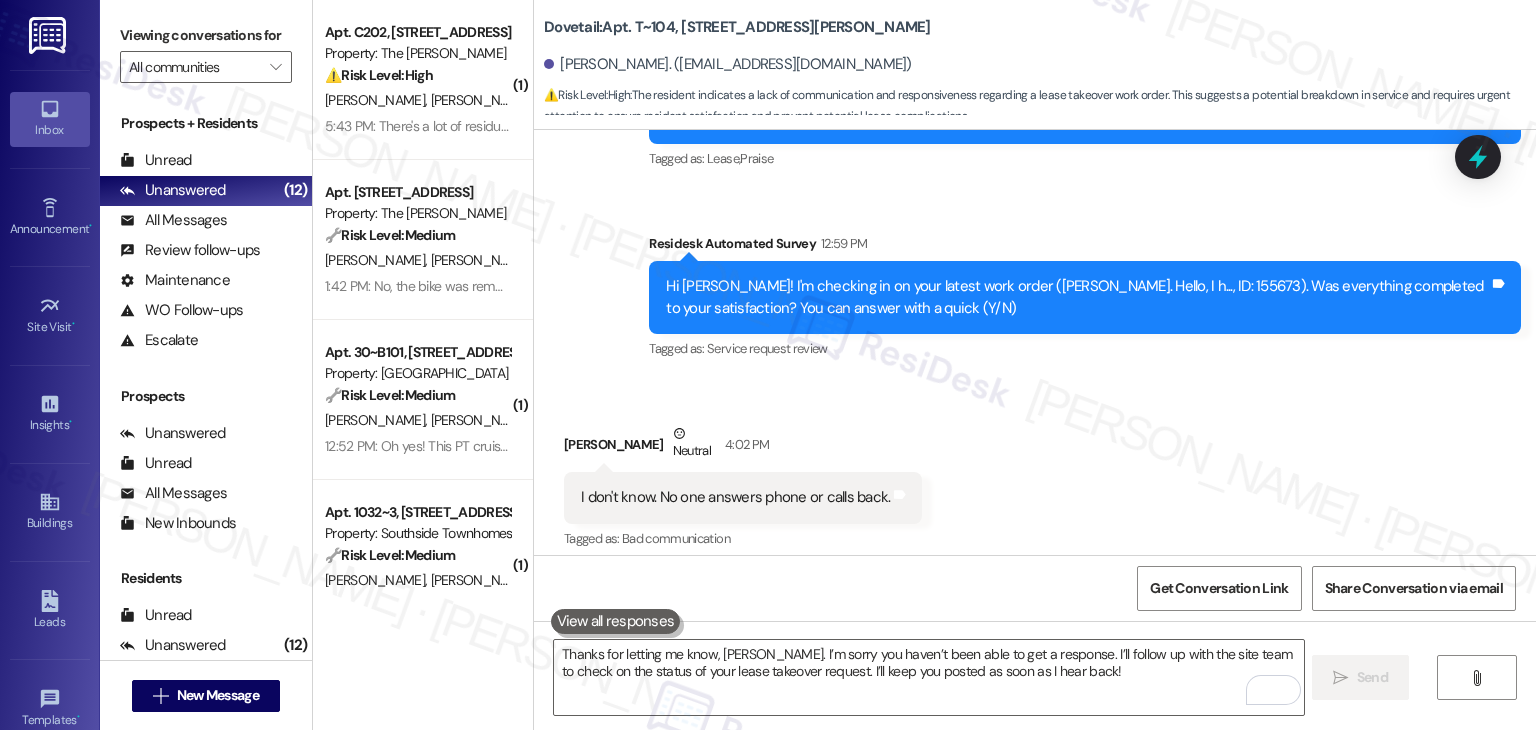 click on "Received via SMS [PERSON_NAME]   Neutral 4:02 PM I don't know. No one answers phone or calls back.  Tags and notes Tagged as:   Bad communication Click to highlight conversations about Bad communication" at bounding box center [1035, 473] 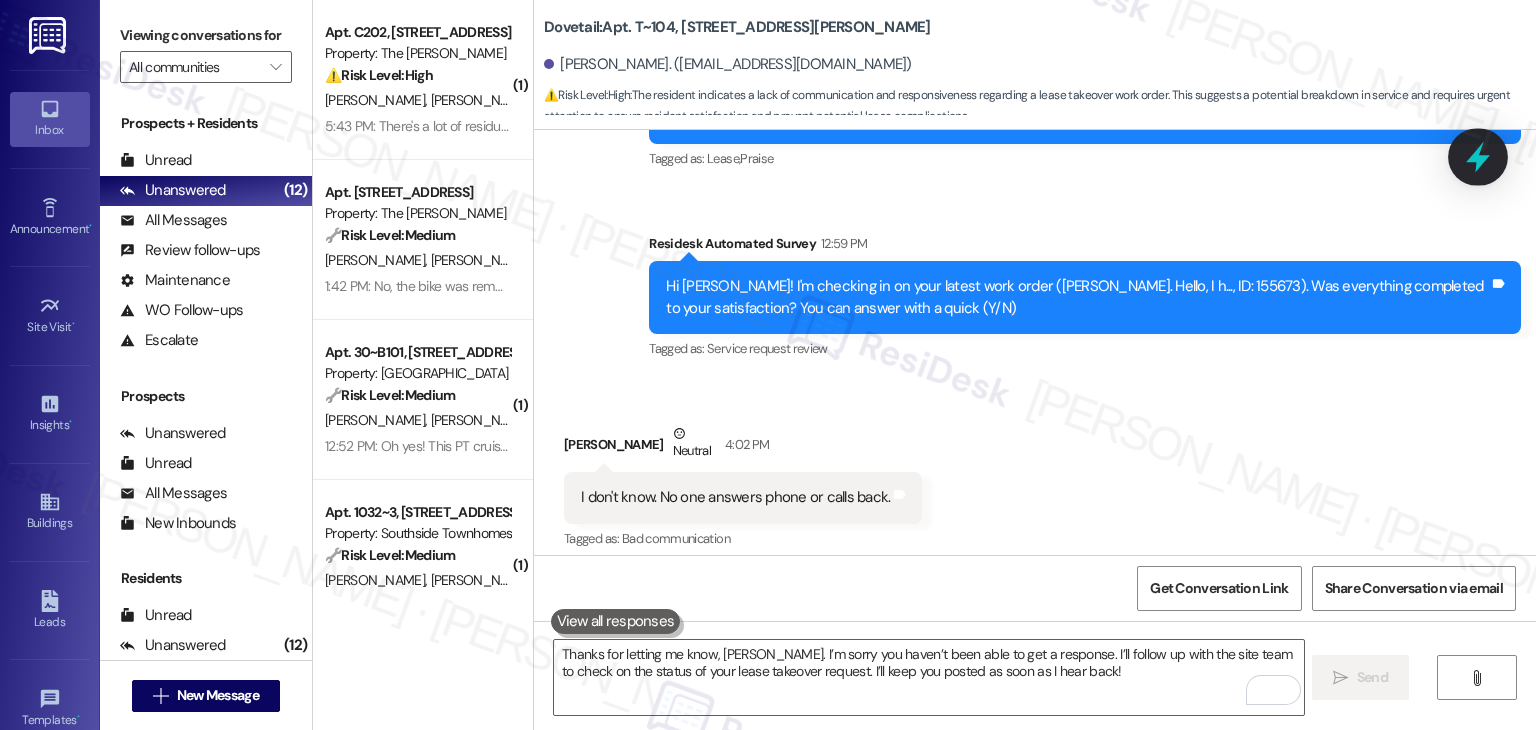 click 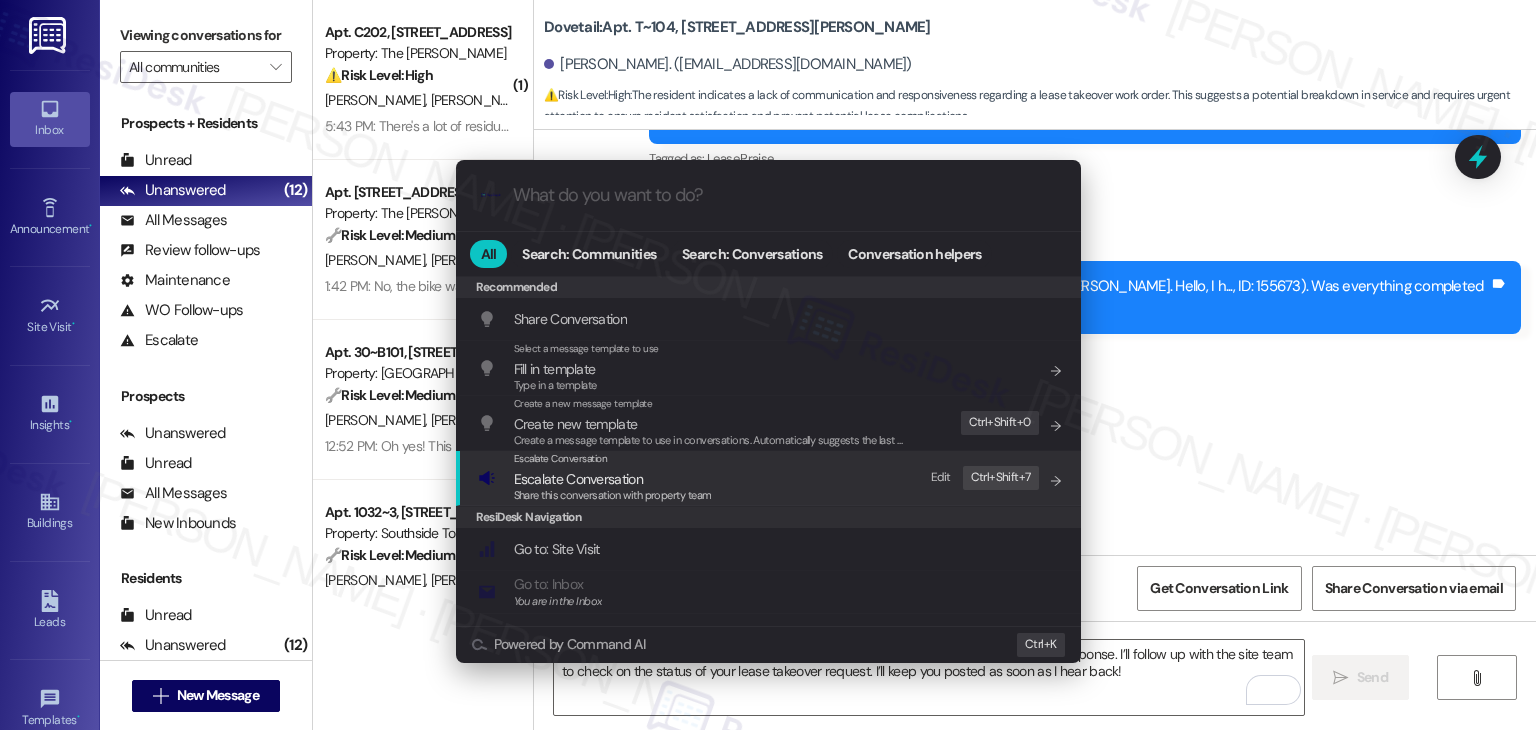 click on "Escalate Conversation" at bounding box center [578, 479] 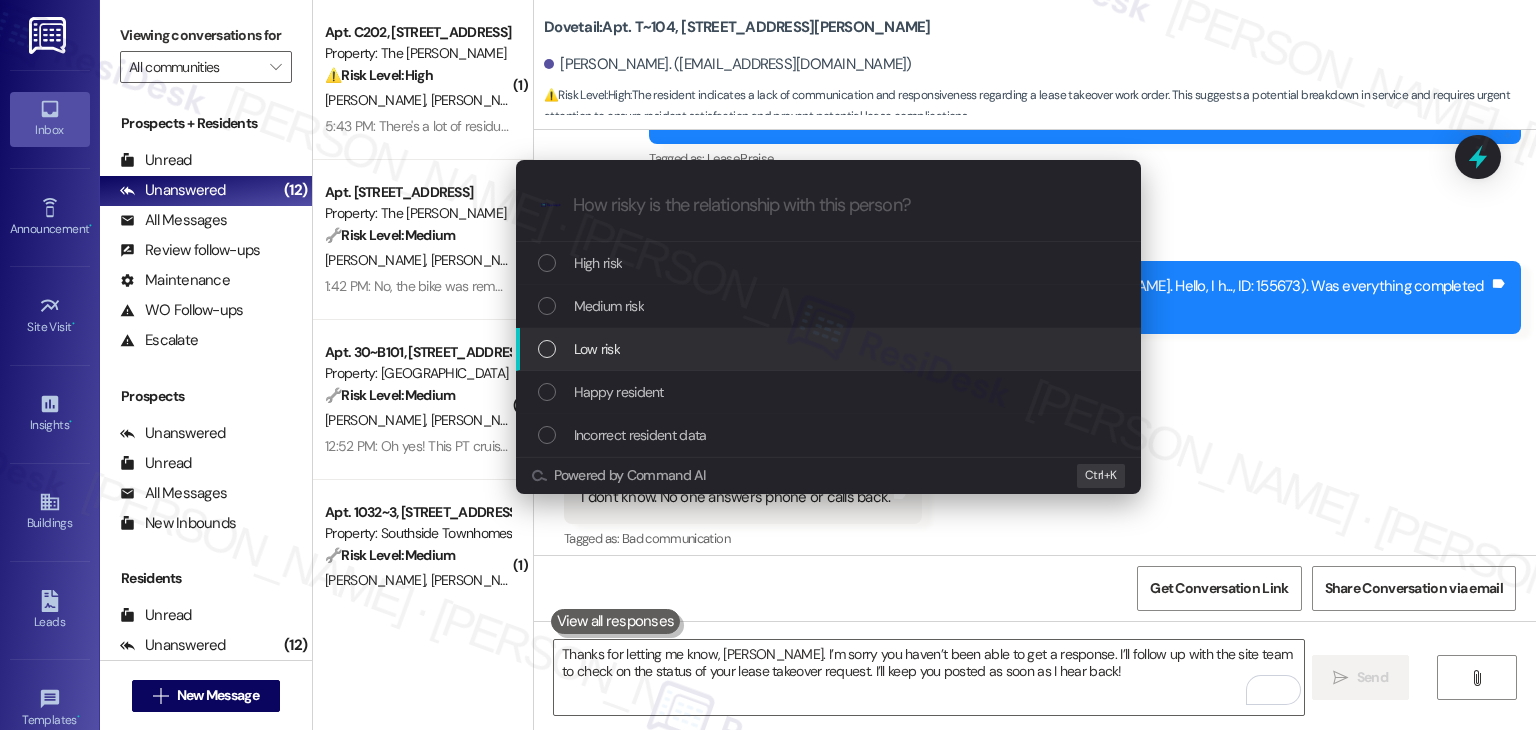 click at bounding box center [547, 349] 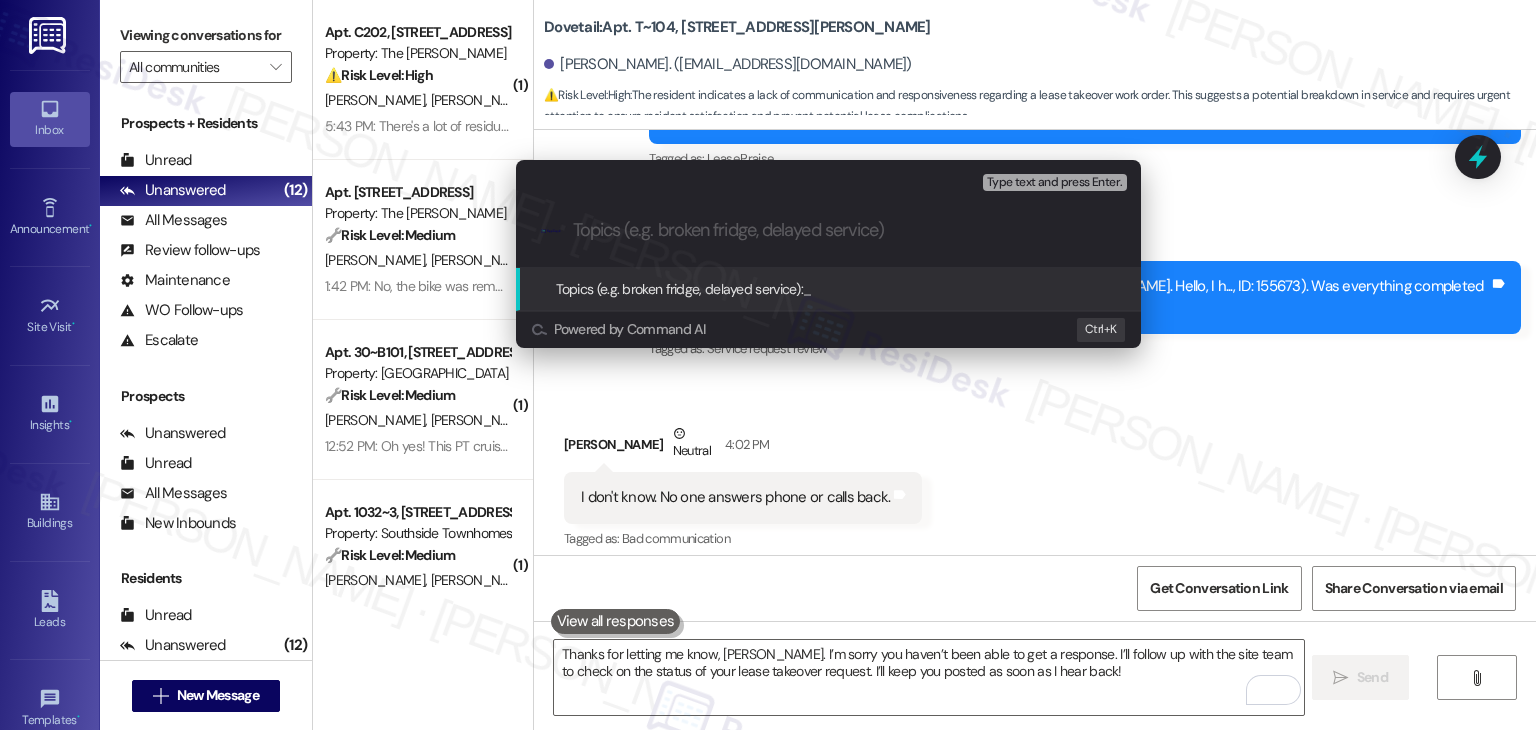 paste on "Follow-Up Needed – Lease Takeover Status & Lack of Response" 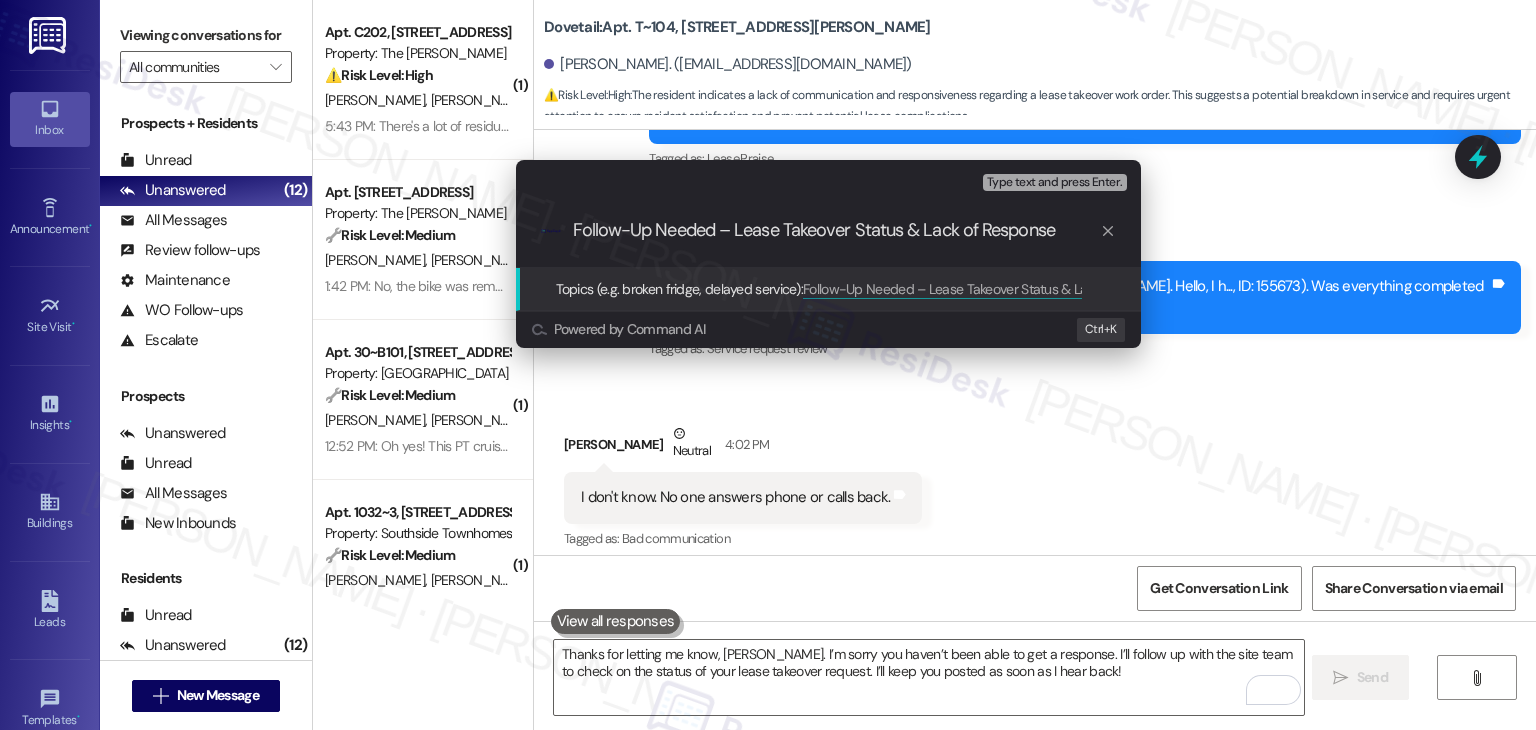 type 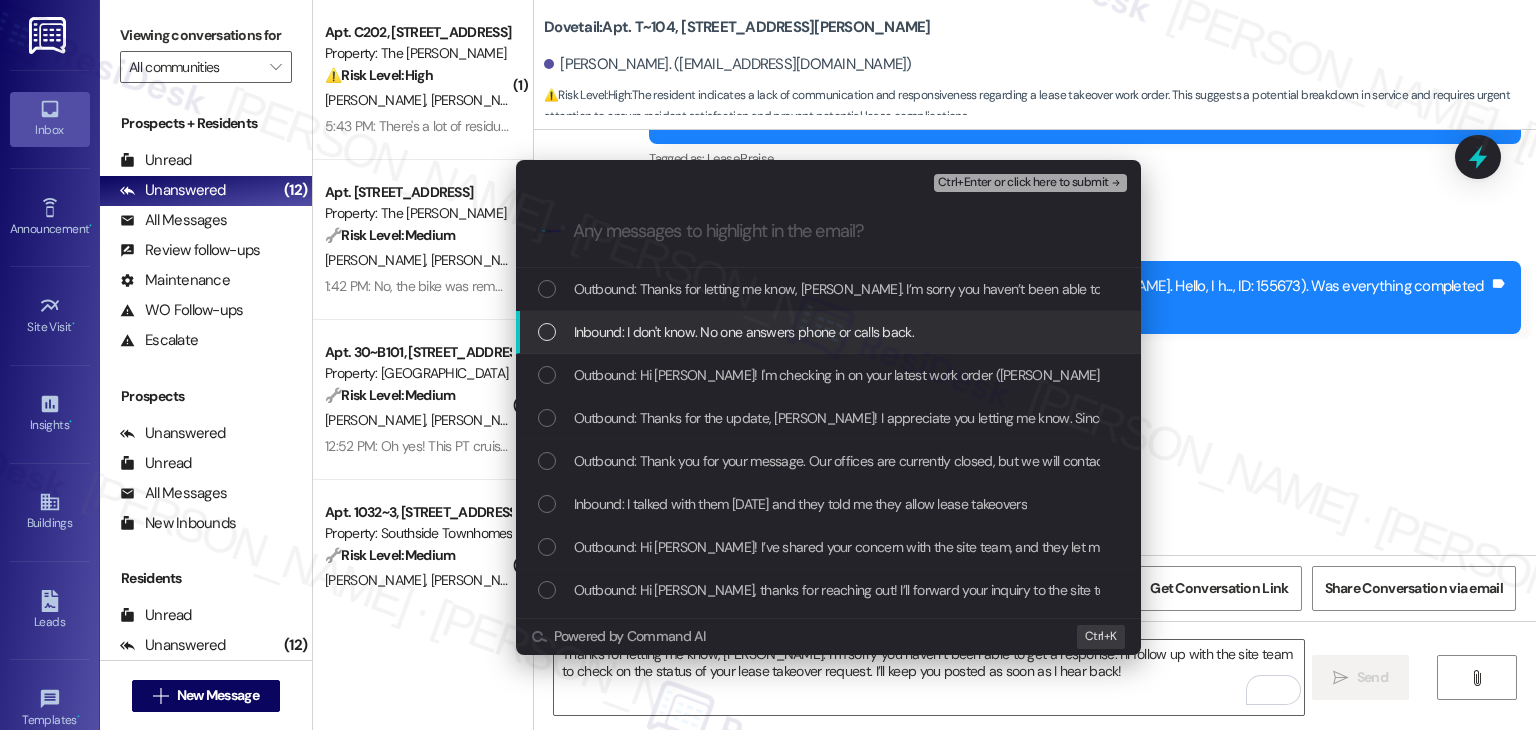 click at bounding box center [547, 332] 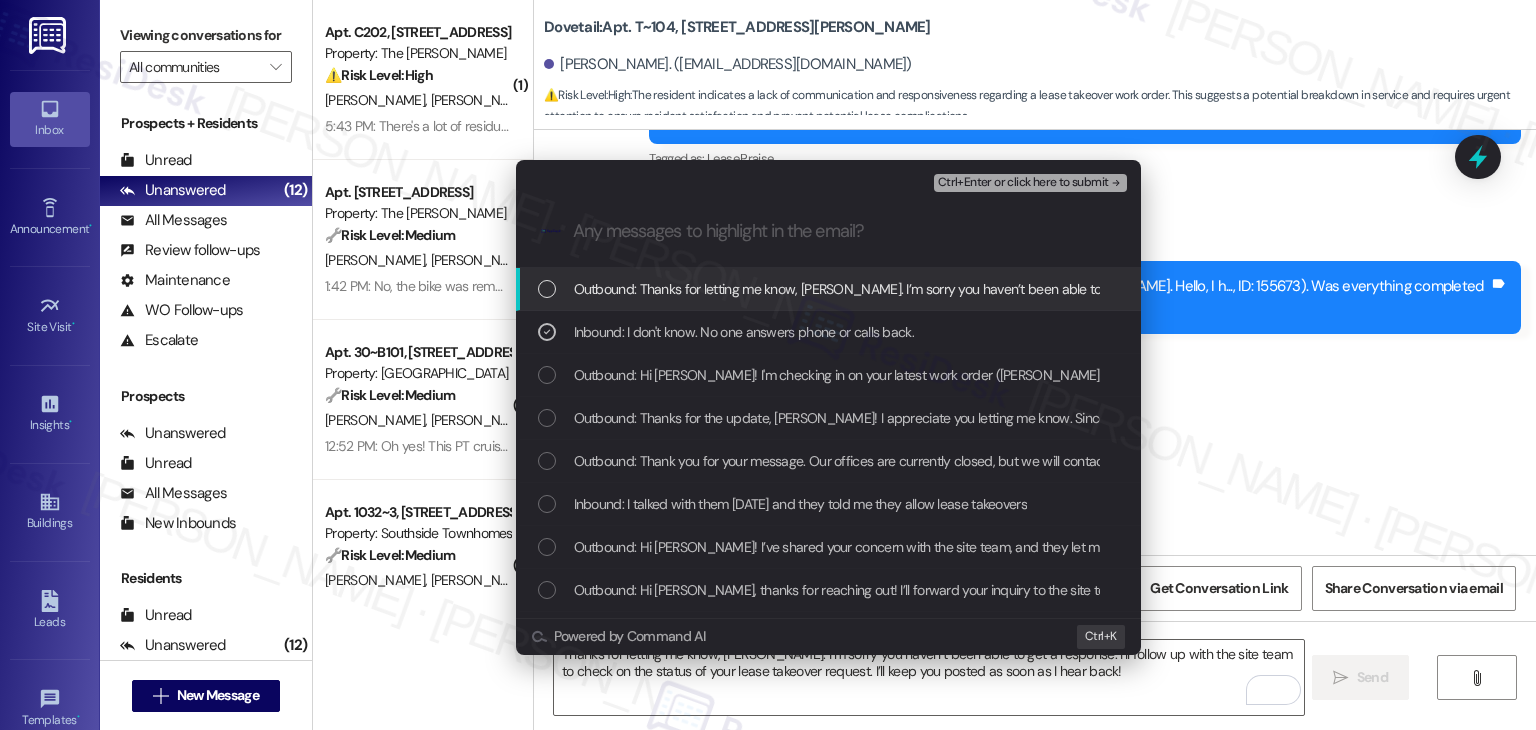 click on "Ctrl+Enter or click here to submit" at bounding box center [1023, 183] 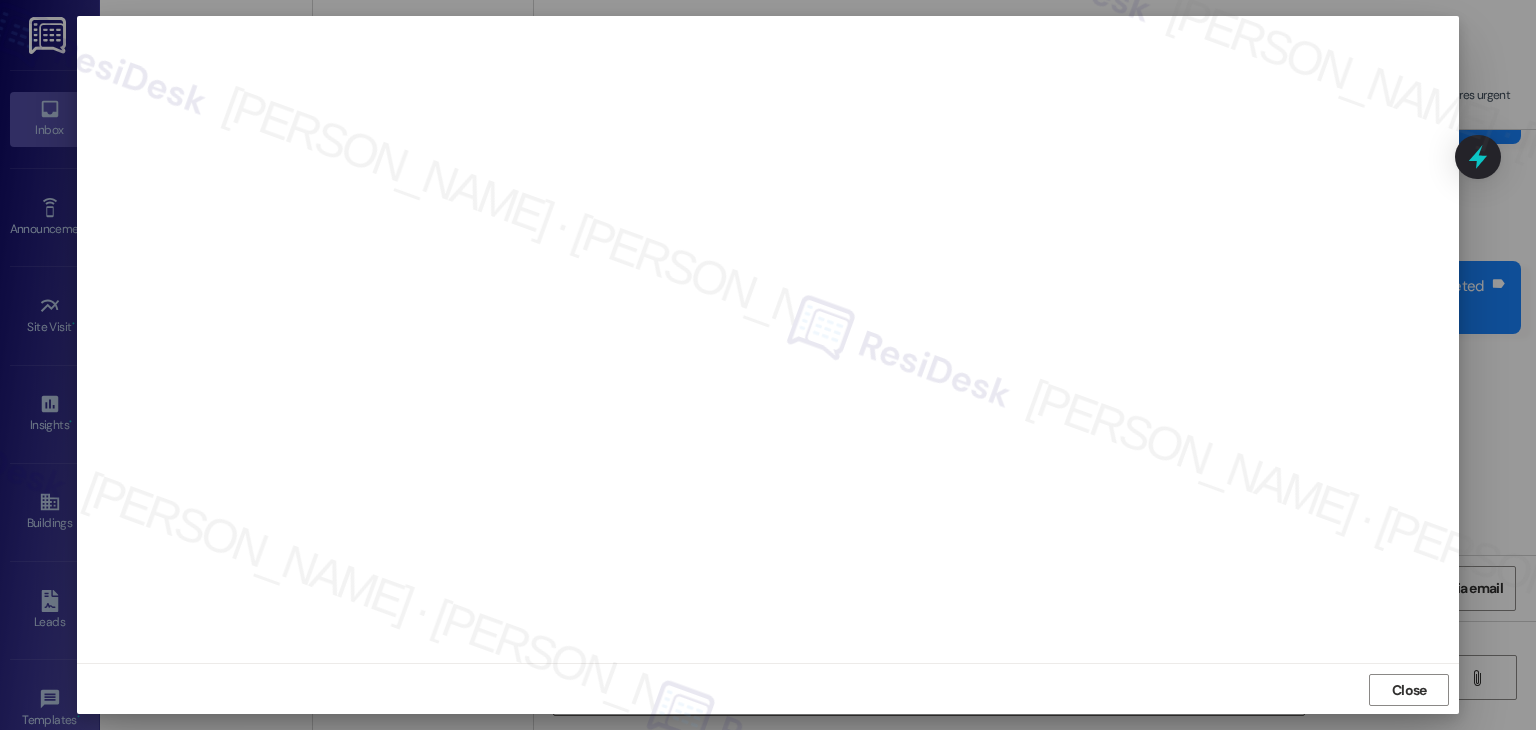 scroll, scrollTop: 12, scrollLeft: 0, axis: vertical 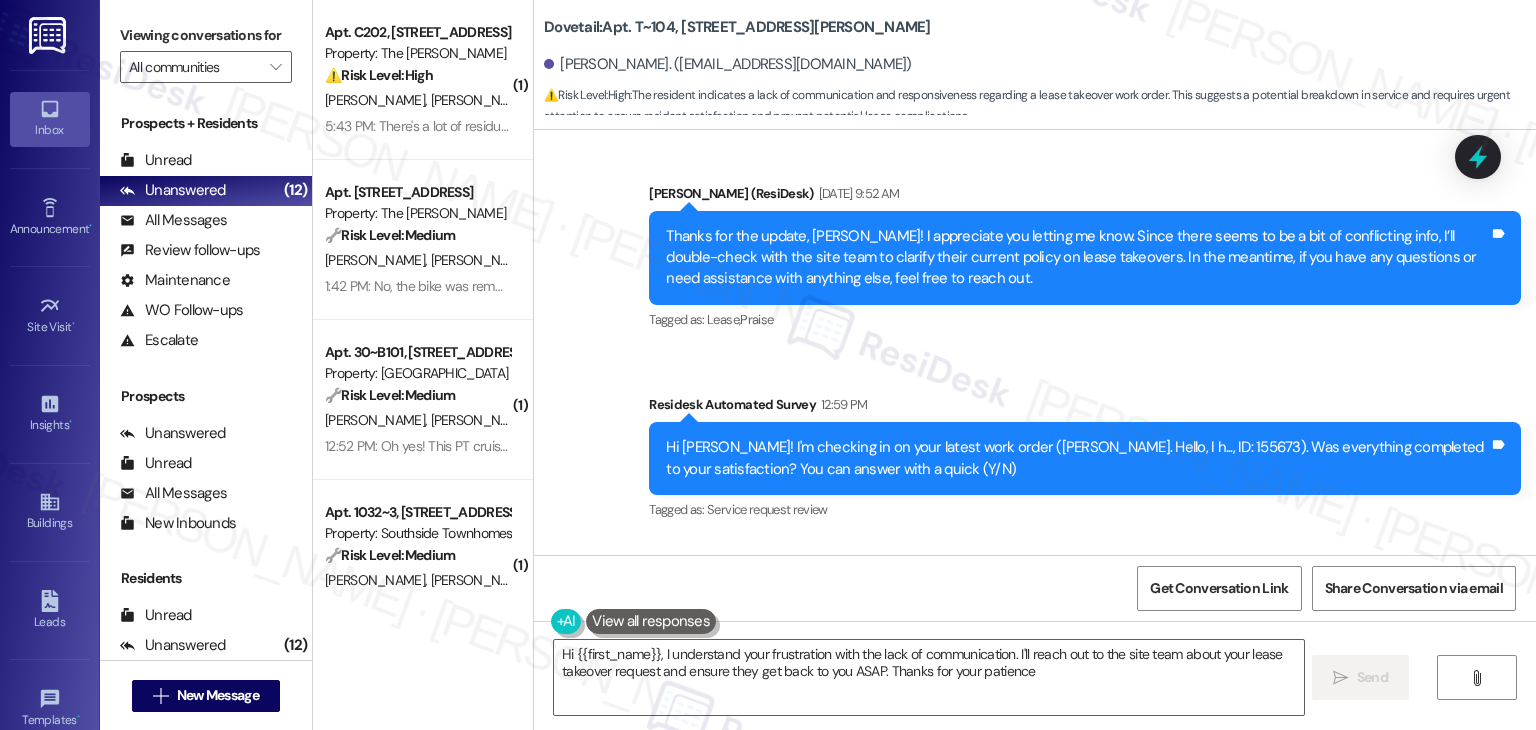 type on "Hi {{first_name}}, I understand your frustration with the lack of communication. I'll reach out to the site team about your lease takeover request and ensure they get back to you ASAP. Thanks for your patience!" 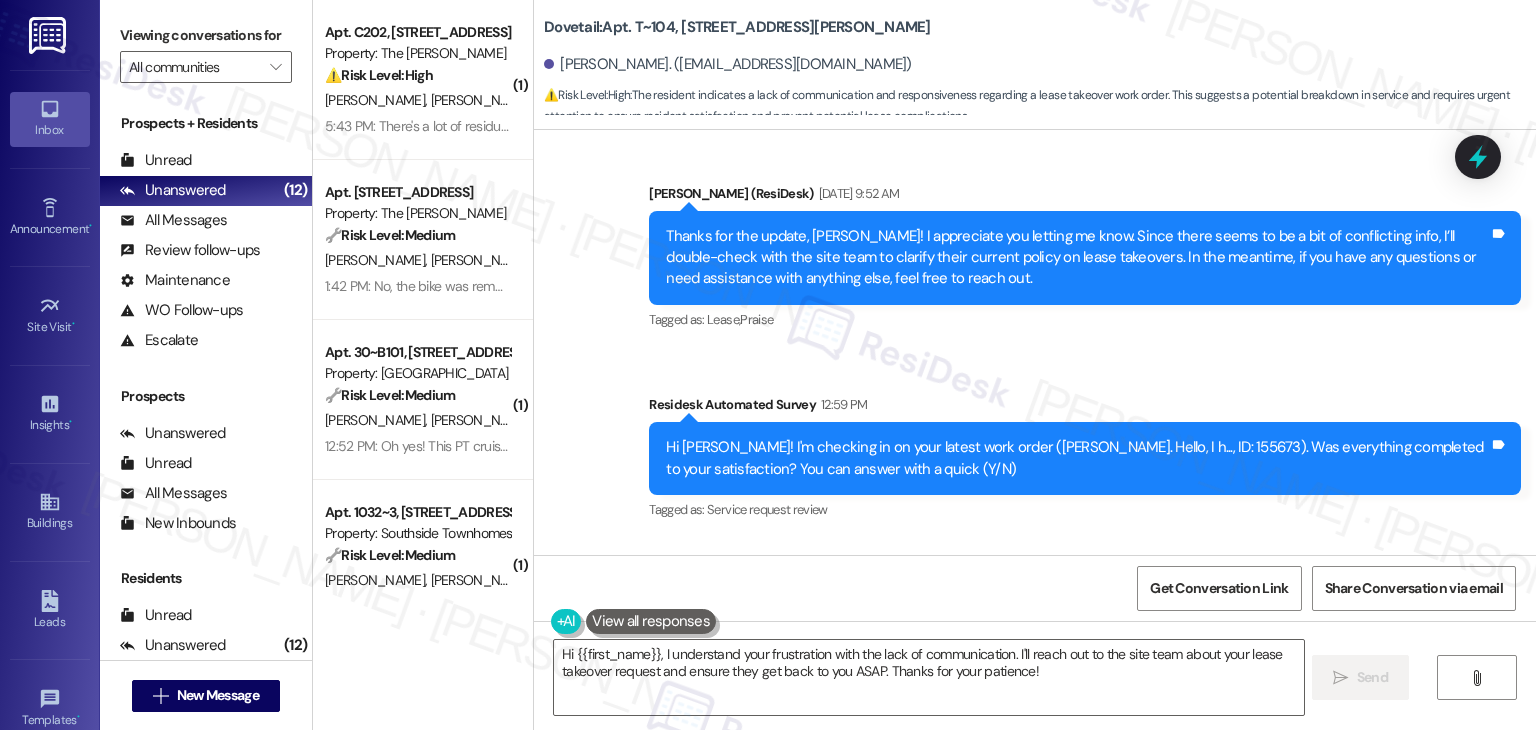 scroll, scrollTop: 11382, scrollLeft: 0, axis: vertical 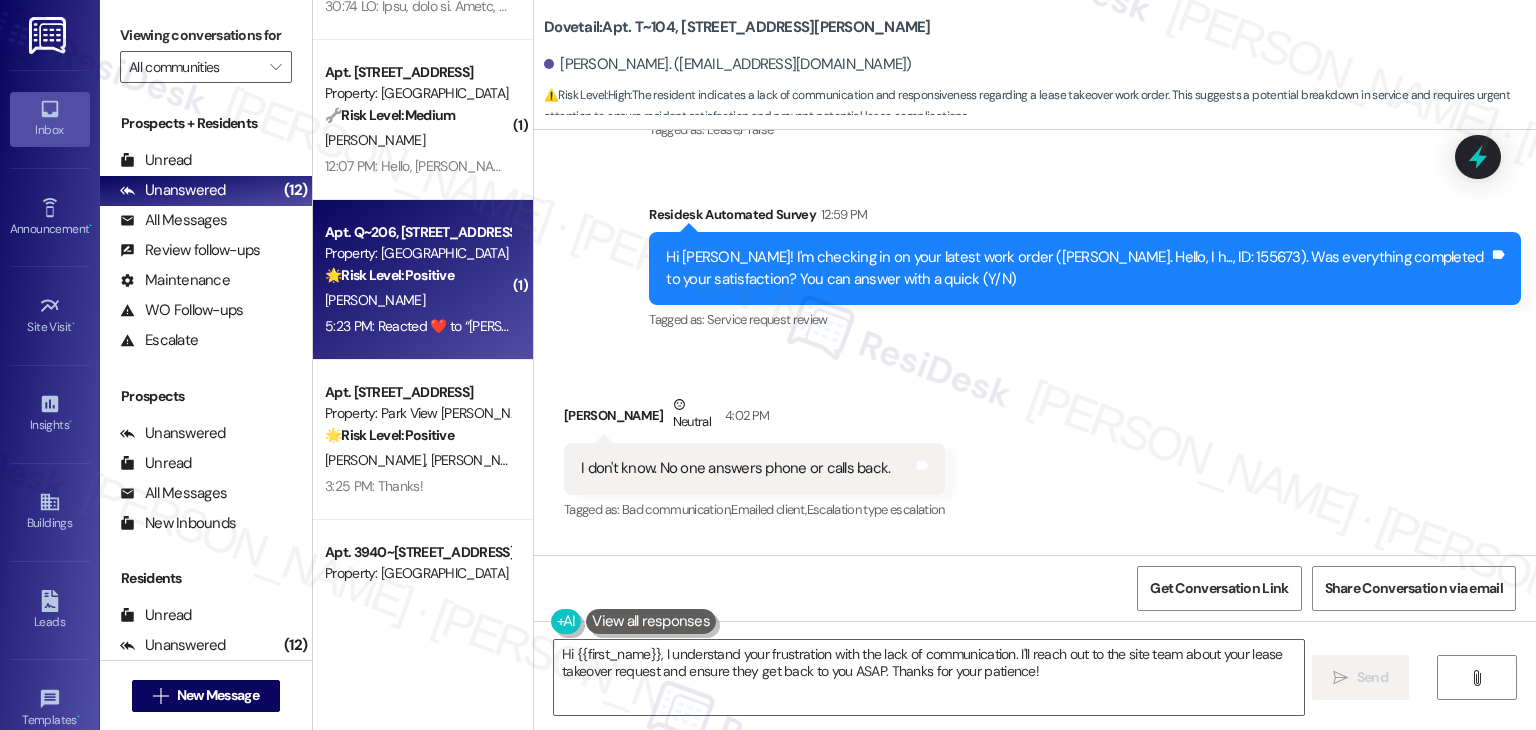 click on "5:23 PM: Reacted ❤️ to “[PERSON_NAME] (Edgewater): Hi [PERSON_NAME]! 😊 Thanks for the heads-up—so excited for your move-in [DATE][DATE]! Definitely feel free to share any feedback or ideas once you’re settled in. Wishing you a smooth and easy move!” 5:23 PM: Reacted ❤️ to “[PERSON_NAME] (Edgewater): Hi [PERSON_NAME]! 😊 Thanks for the heads-up—so excited for your move-in [DATE][DATE]! Definitely feel free to share any feedback or ideas once you’re settled in. Wishing you a smooth and easy move!”" at bounding box center [417, 326] 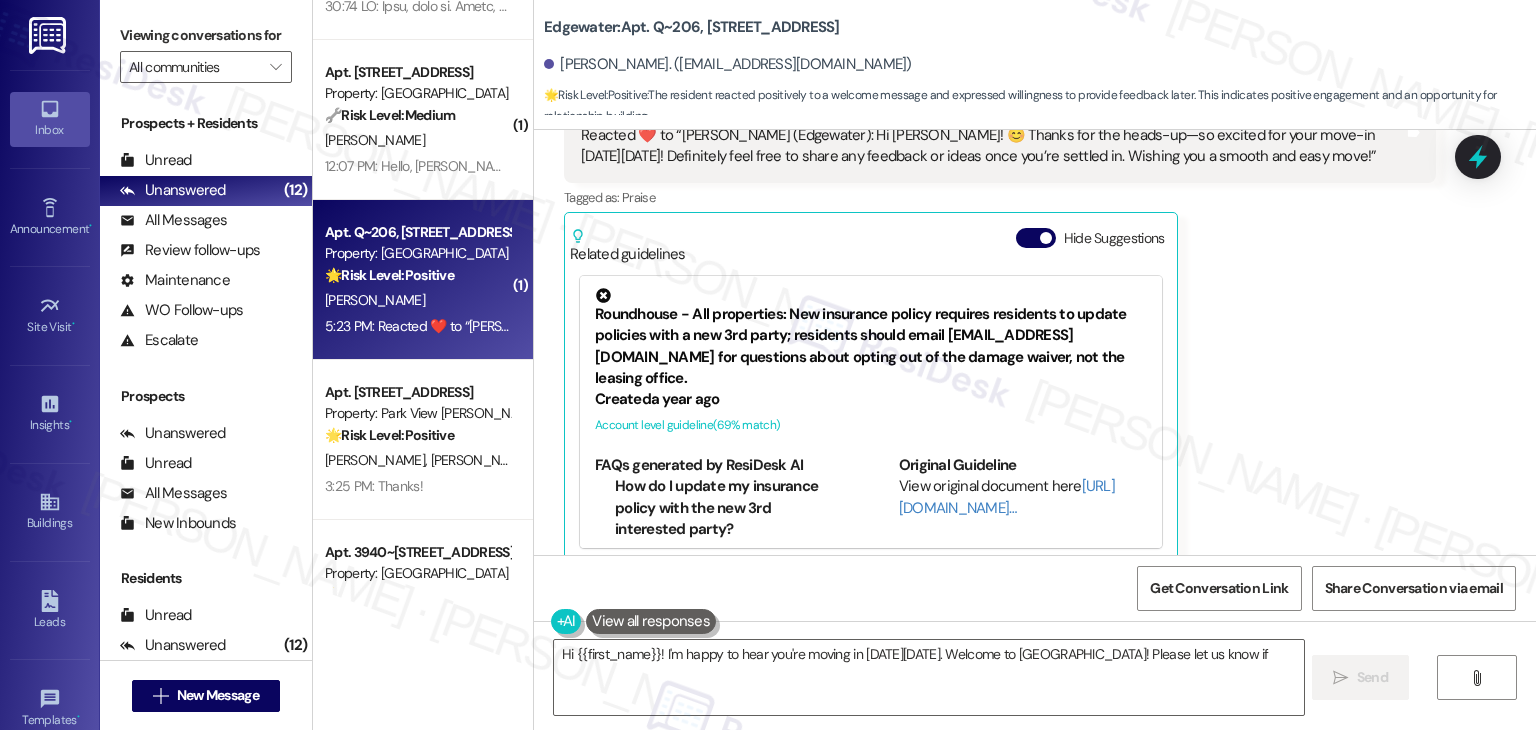 scroll, scrollTop: 858, scrollLeft: 0, axis: vertical 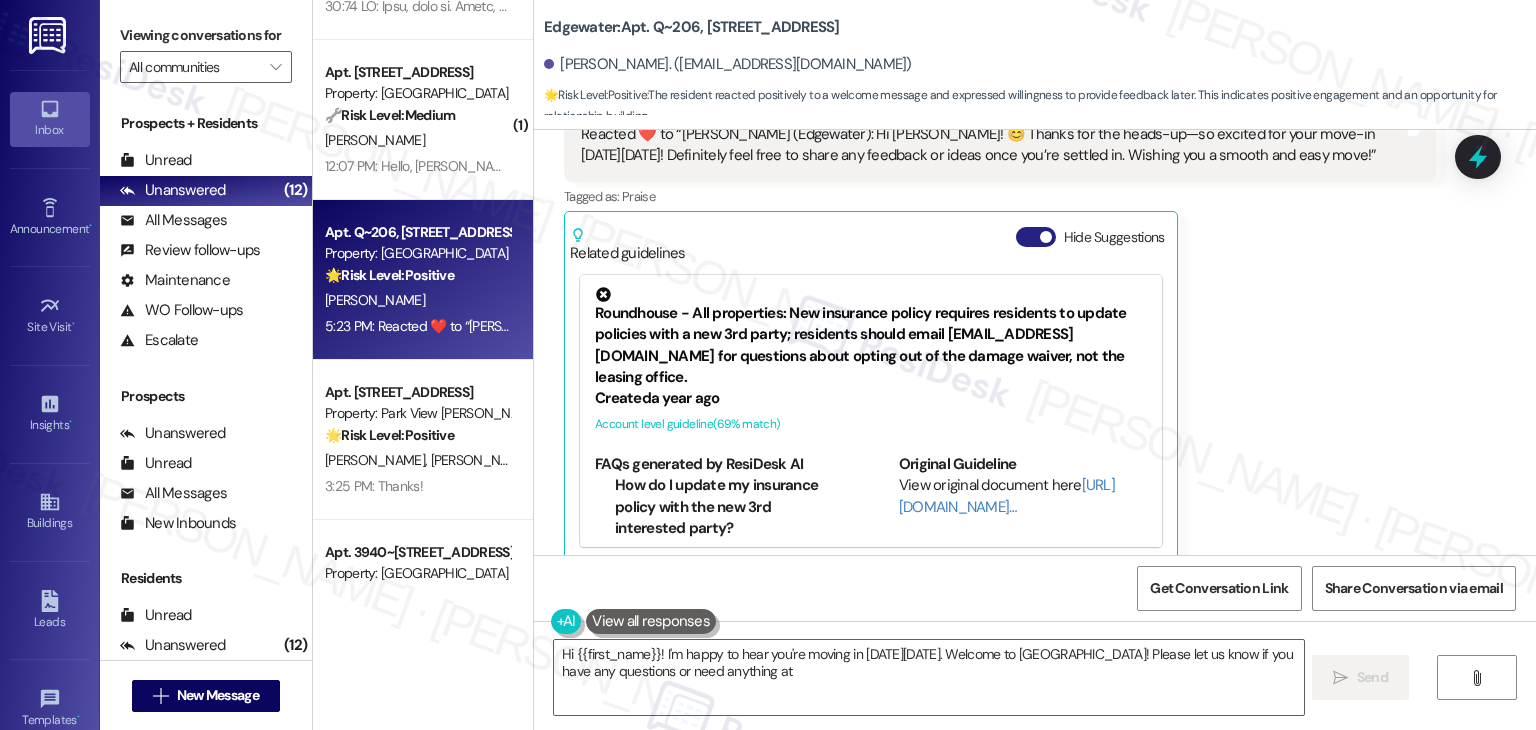 click on "Hide Suggestions" at bounding box center [1036, 237] 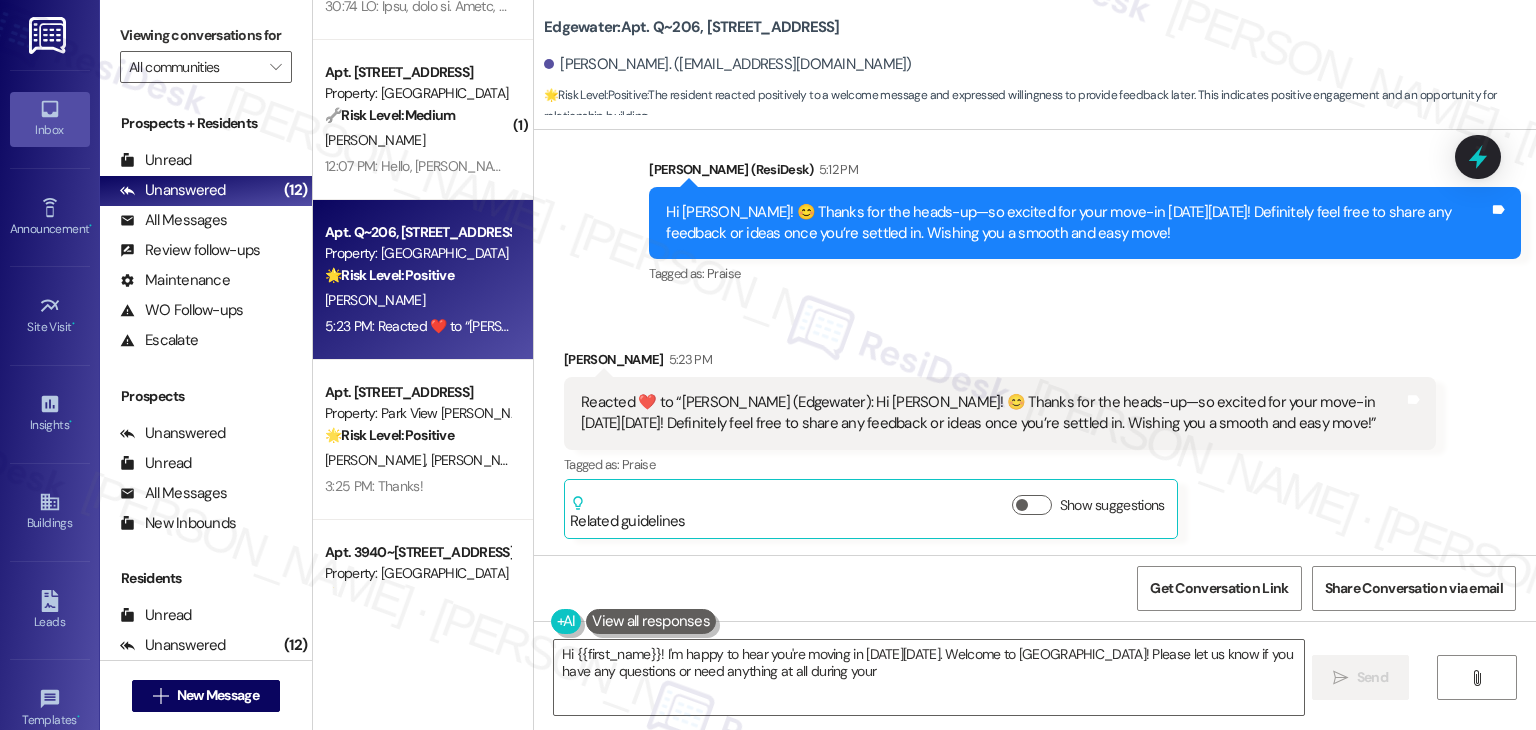 scroll, scrollTop: 567, scrollLeft: 0, axis: vertical 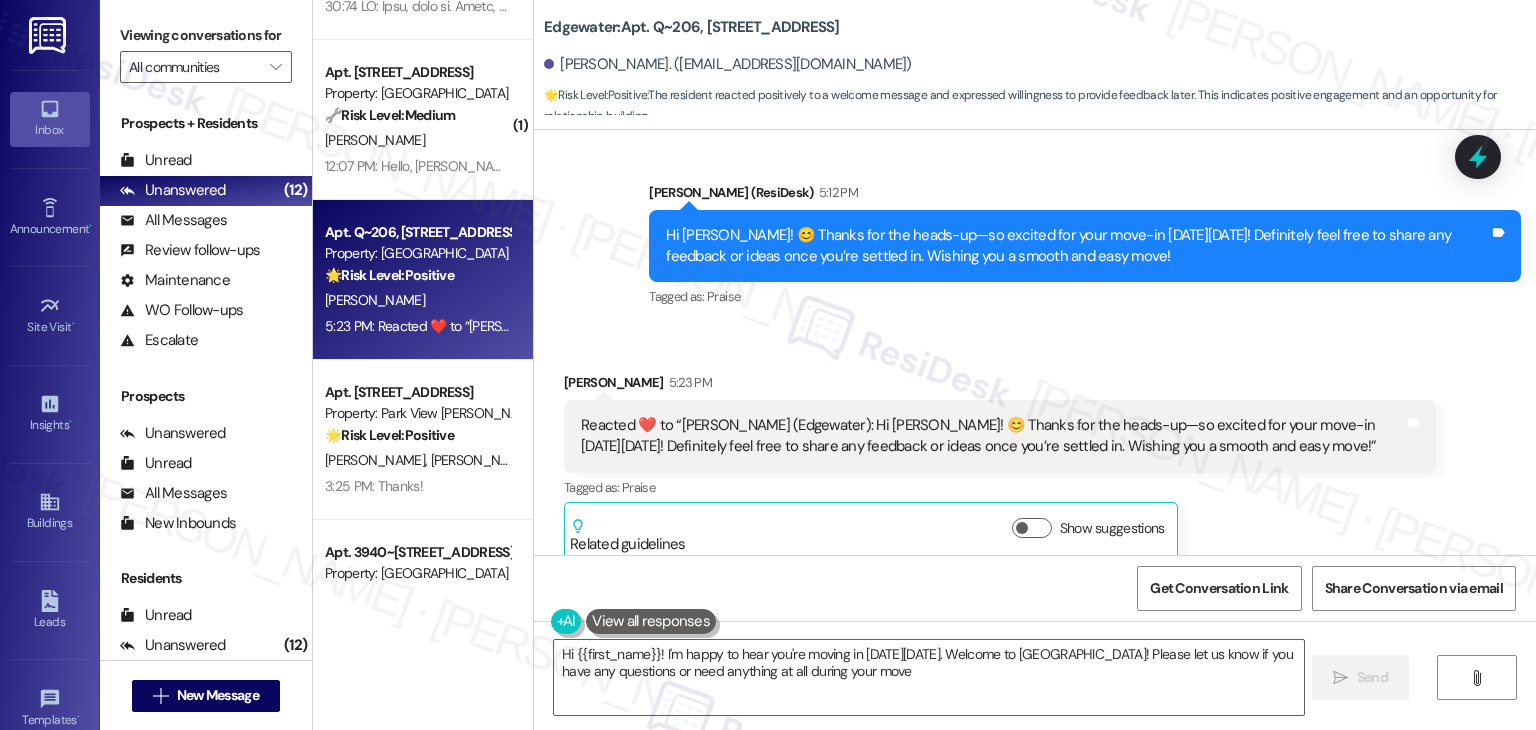 type on "Hi {{first_name}}! I'm happy to hear you're moving in [DATE][DATE]. Welcome to [GEOGRAPHIC_DATA]! Please let us know if you have any questions or need anything at all during your move." 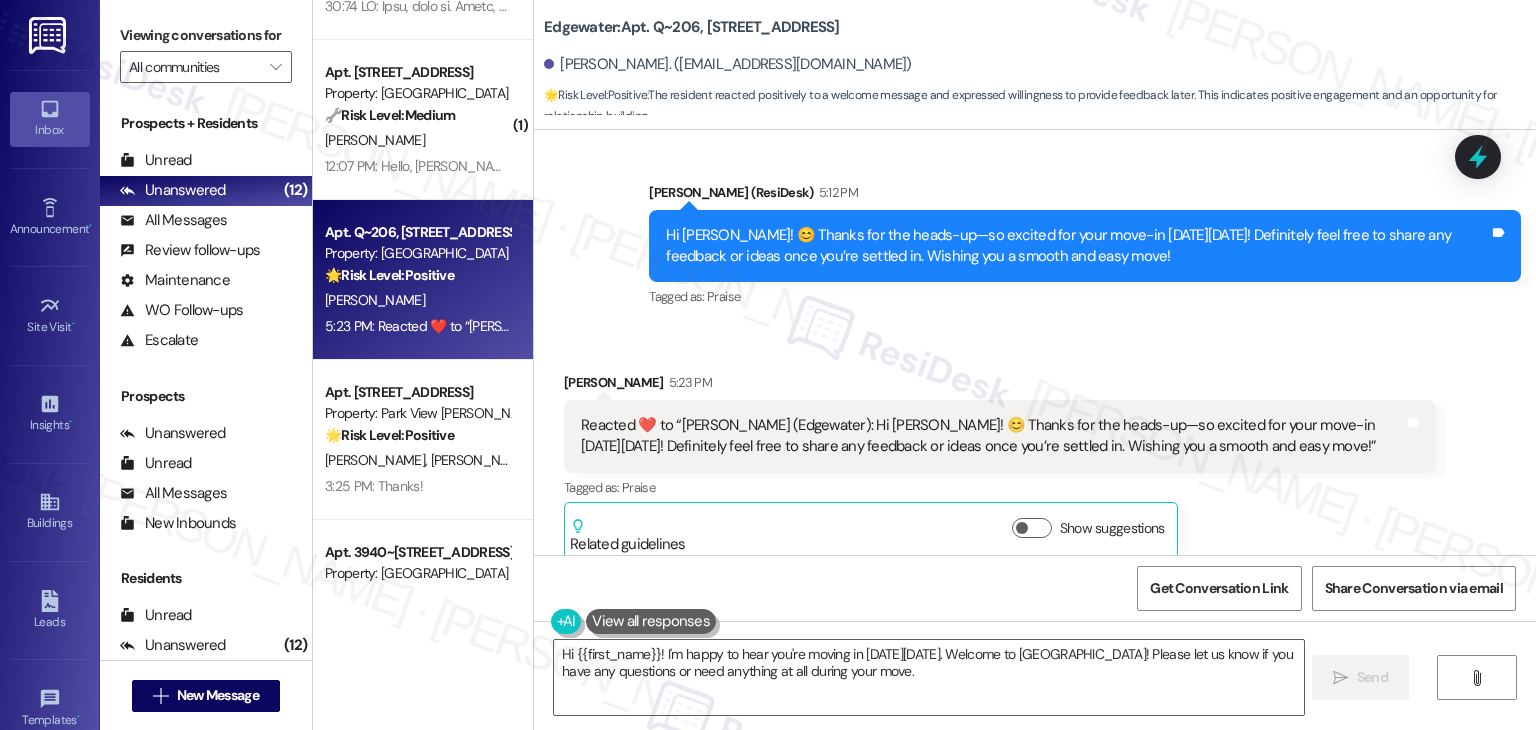 click on "Tagged as:   Praise Click to highlight conversations about Praise" at bounding box center [1000, 487] 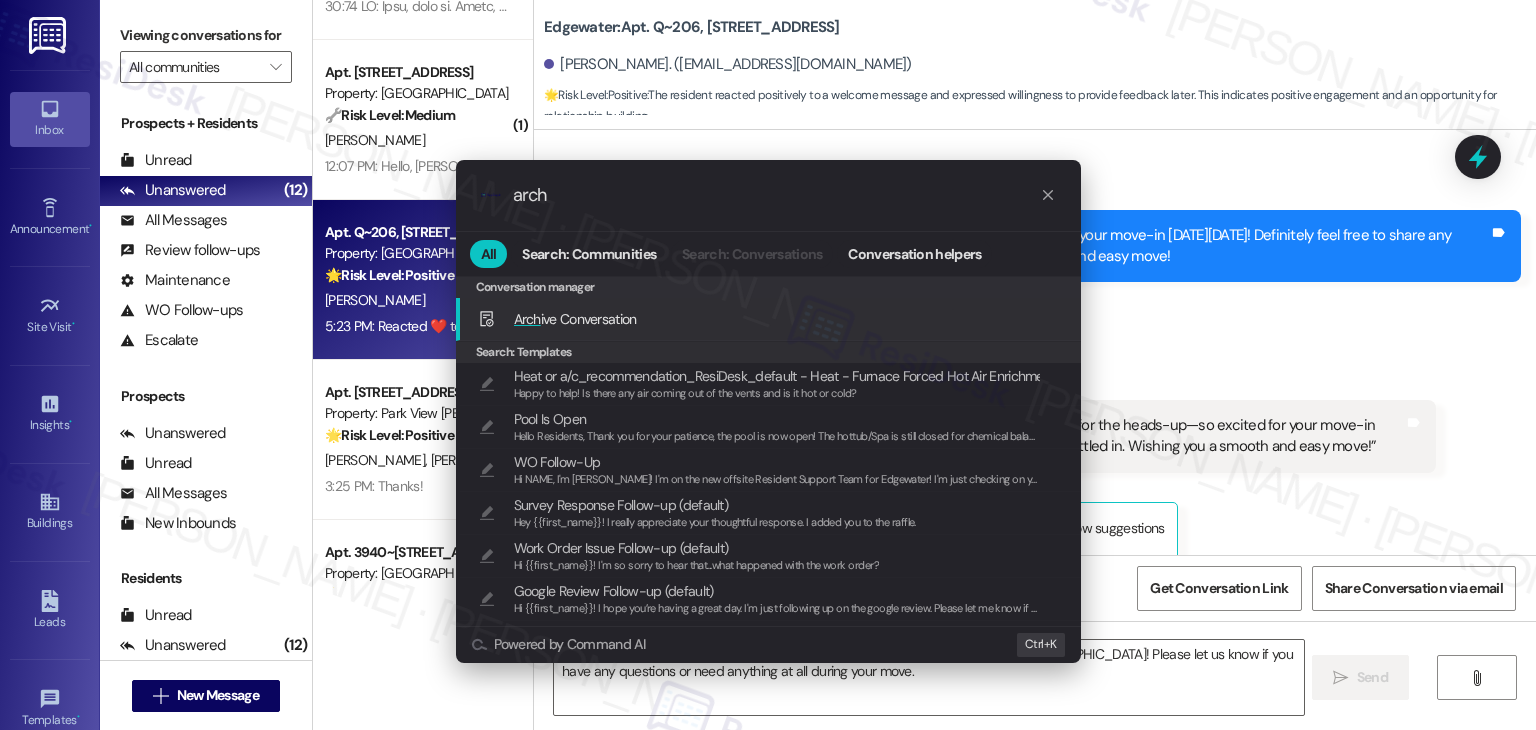 type on "arch" 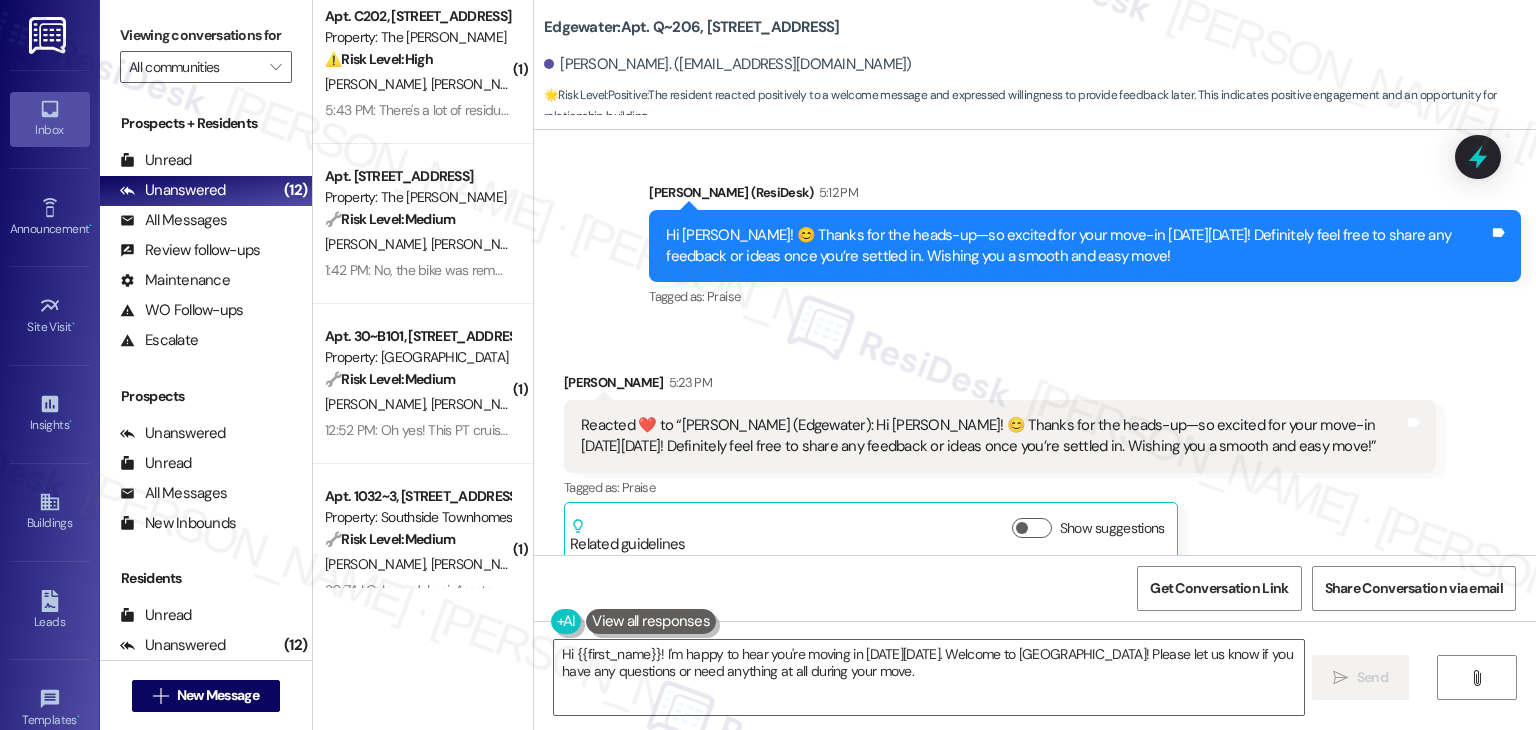 scroll, scrollTop: 0, scrollLeft: 0, axis: both 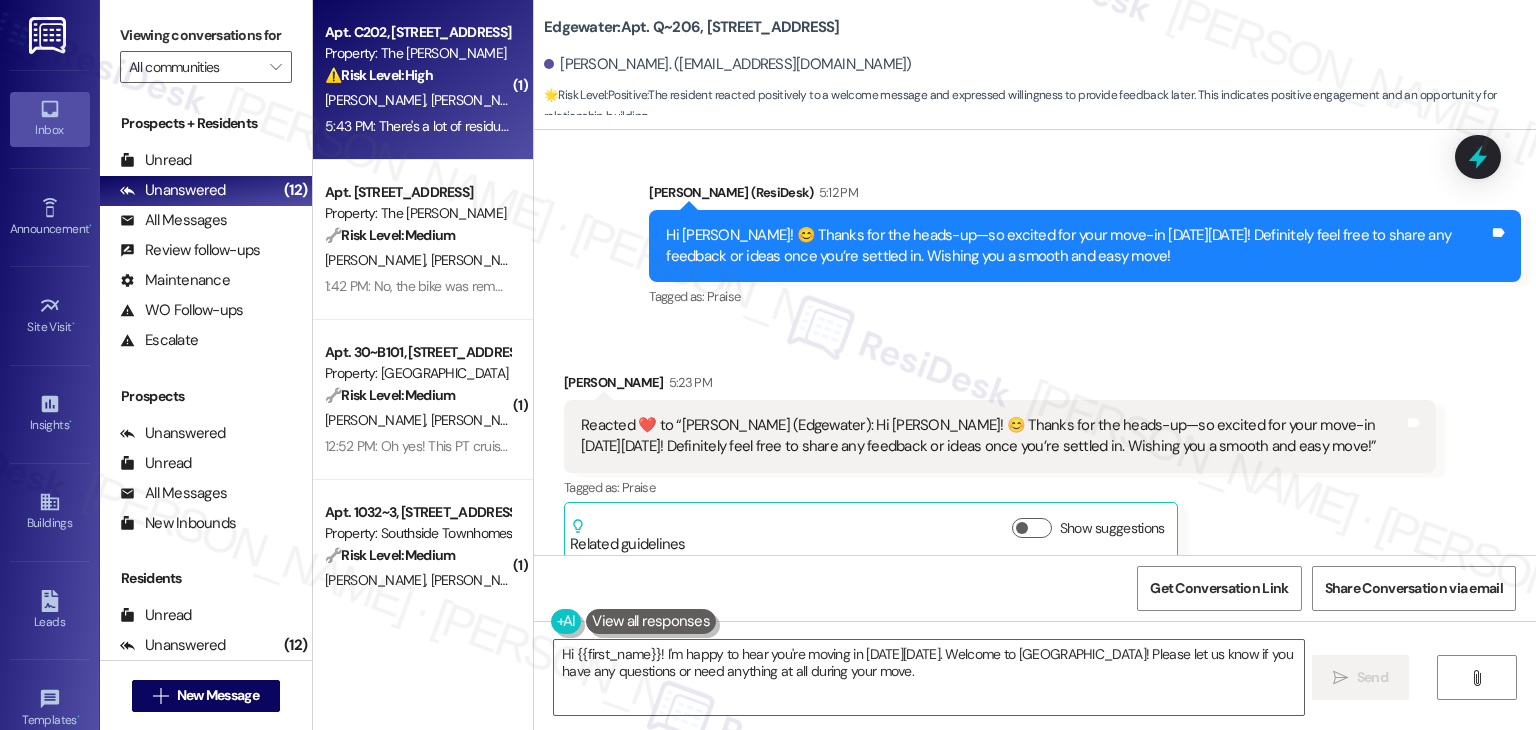 click on "5:43 PM: There's a lot of residue on the outside of our window and the wasps are swarming into our screen door. 5:43 PM: There's a lot of residue on the outside of our window and the wasps are swarming into our screen door." at bounding box center (417, 126) 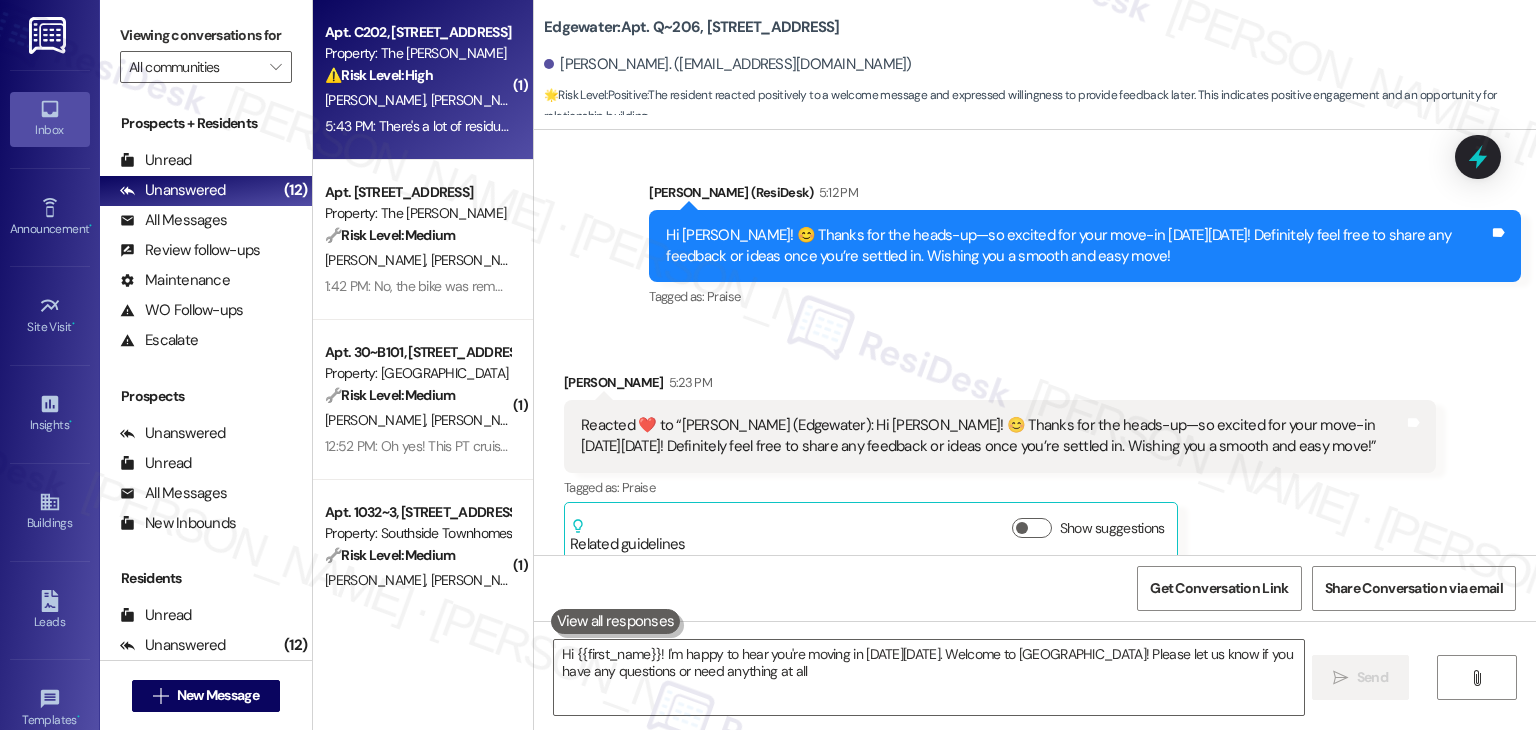 type on "Hi {{first_name}}! I'm happy to hear you're moving in [DATE][DATE]. Welcome to [GEOGRAPHIC_DATA]! Please let us know if you have any questions or need anything at all during" 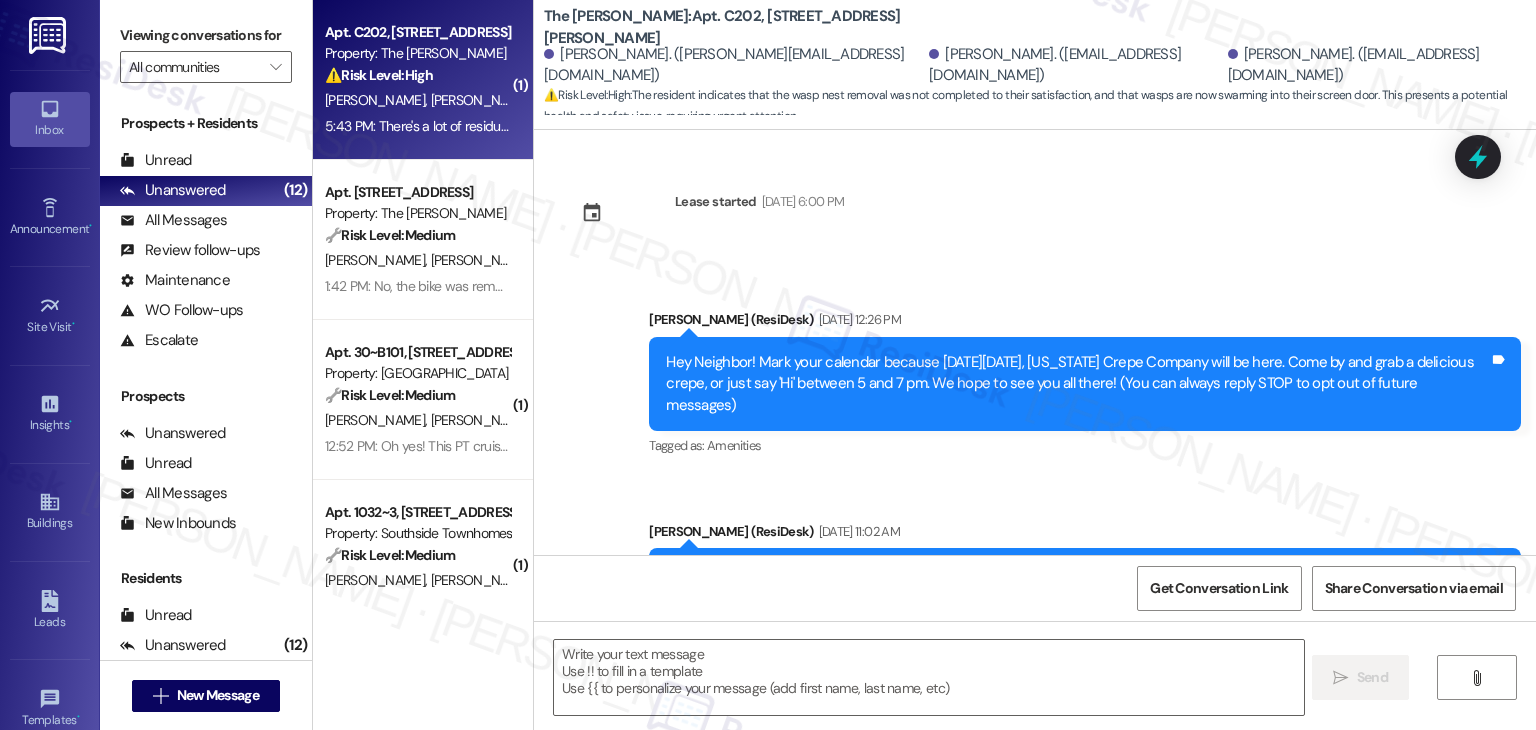 scroll, scrollTop: 8957, scrollLeft: 0, axis: vertical 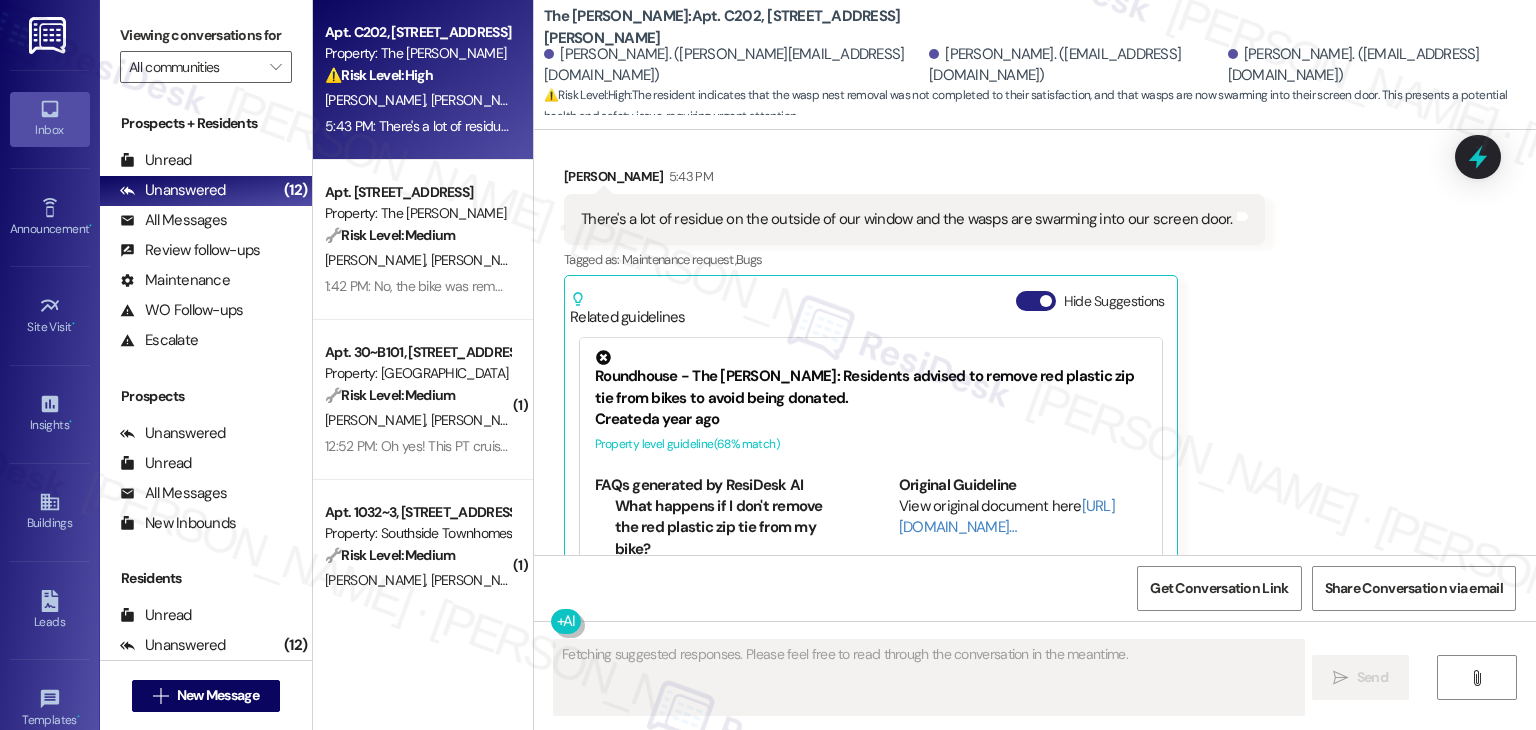 click on "Hide Suggestions" at bounding box center [1036, 301] 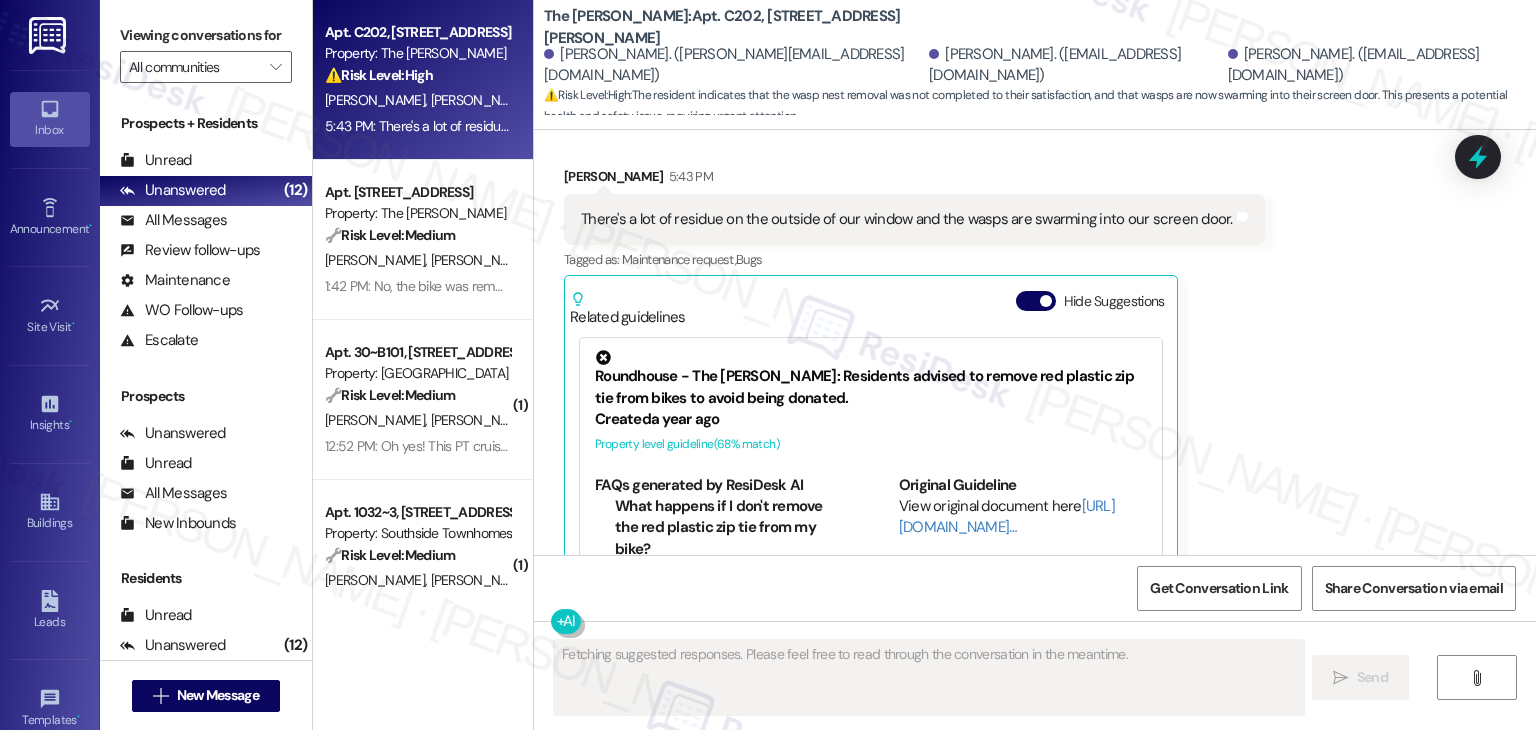 scroll, scrollTop: 8666, scrollLeft: 0, axis: vertical 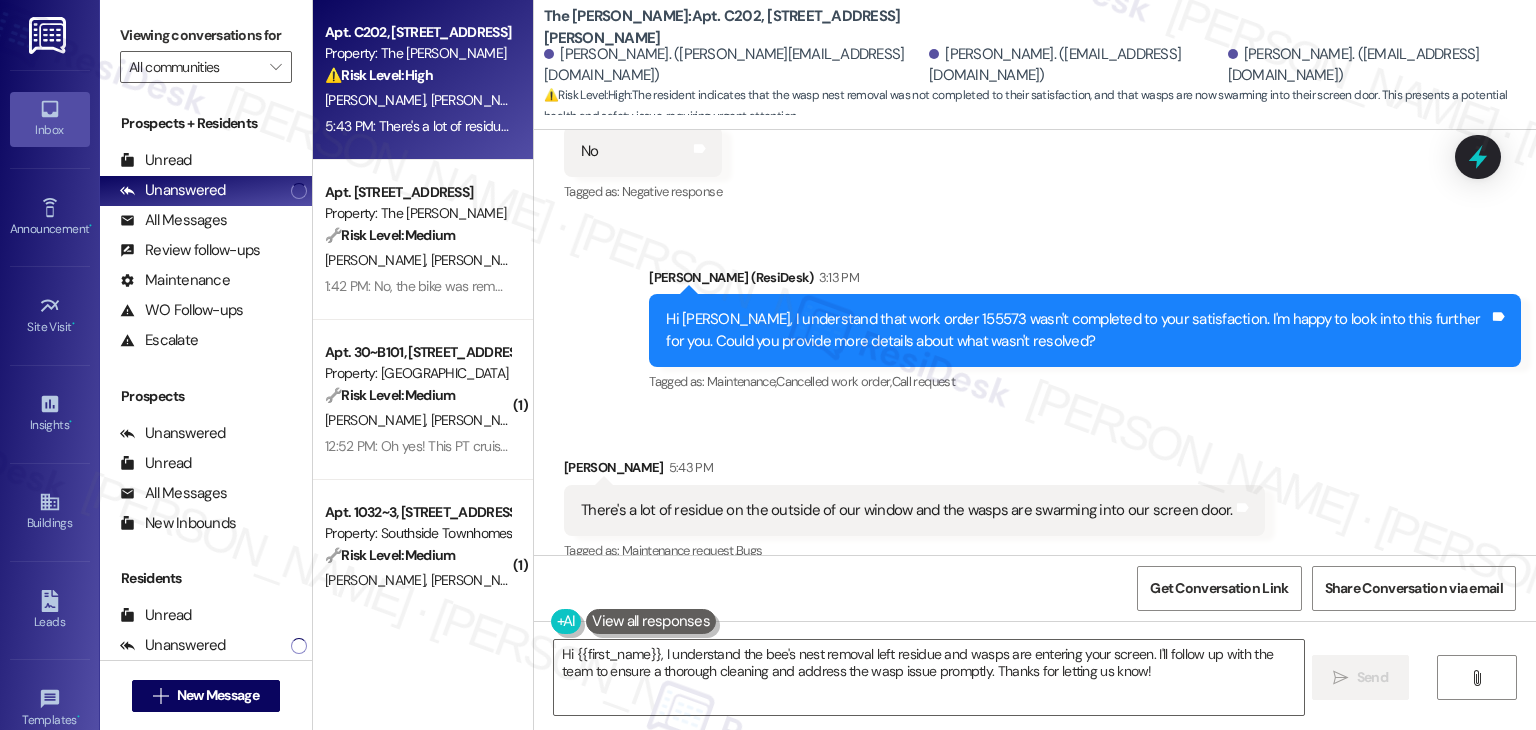 click on "Received via SMS [PERSON_NAME] 5:43 PM There's a lot of residue on the outside of our window and the wasps are swarming into our screen door. Tags and notes Tagged as:   Maintenance request ,  Click to highlight conversations about Maintenance request Bugs Click to highlight conversations about Bugs  Related guidelines Show suggestions" at bounding box center [914, 541] 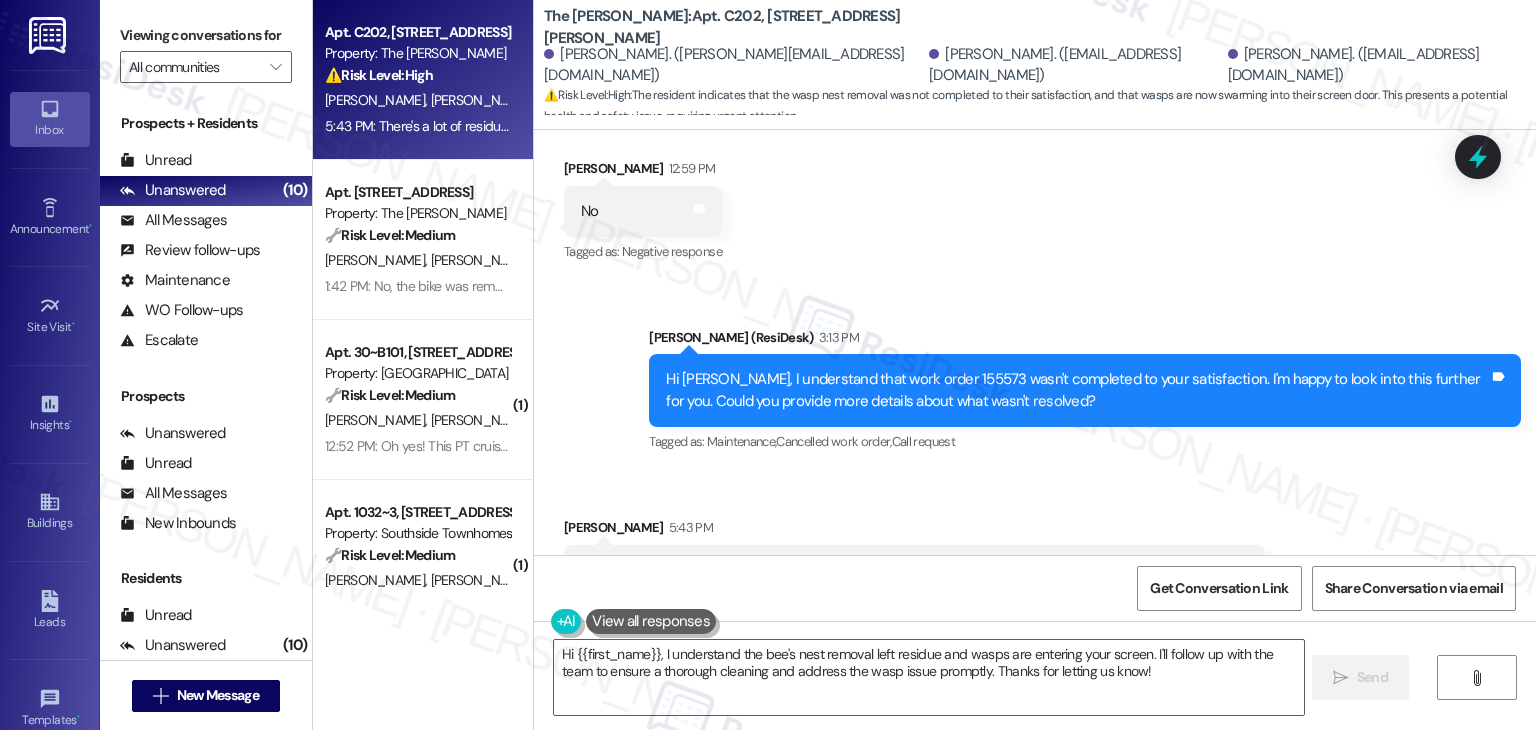 scroll, scrollTop: 8666, scrollLeft: 0, axis: vertical 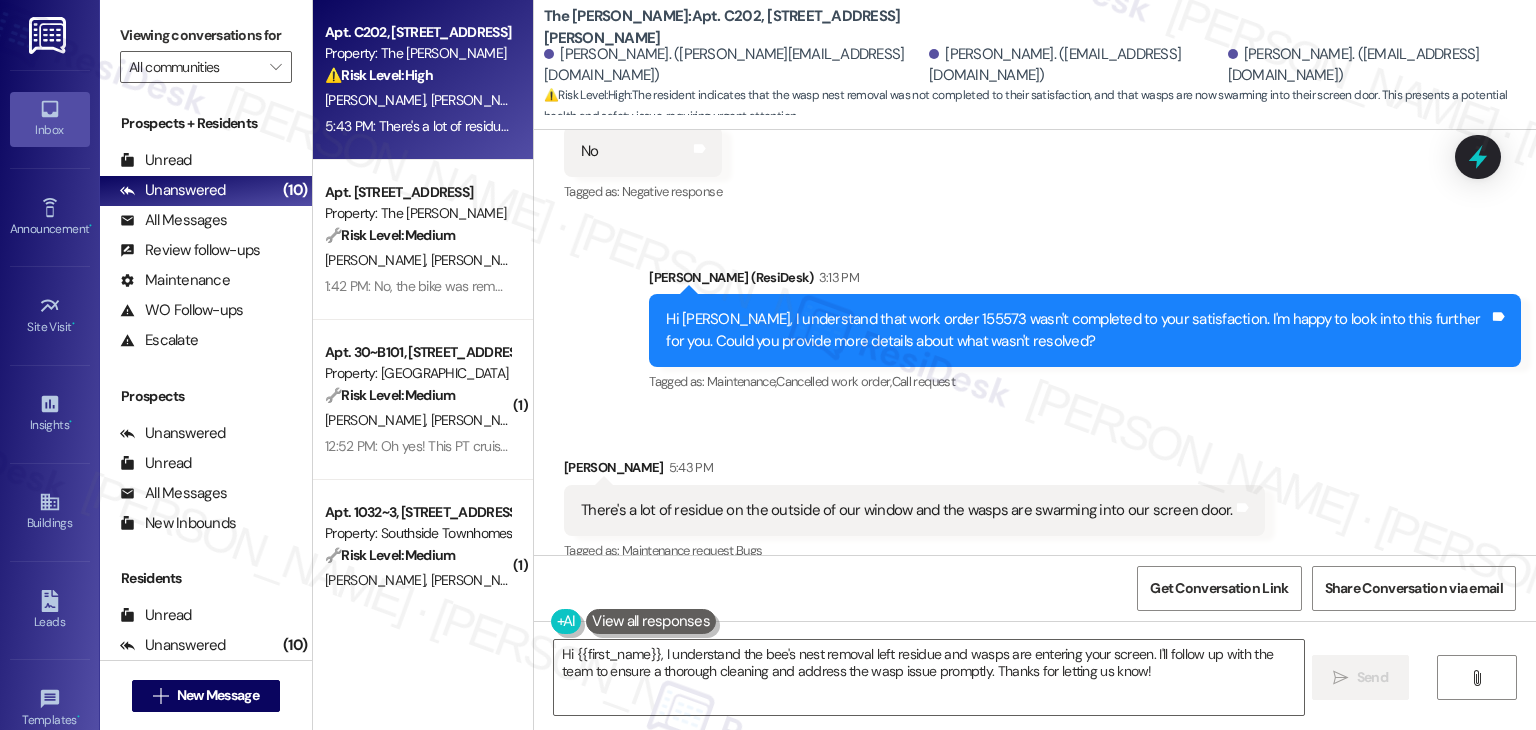 click on "Received via SMS [PERSON_NAME] 5:43 PM There's a lot of residue on the outside of our window and the wasps are swarming into our screen door. Tags and notes Tagged as:   Maintenance request ,  Click to highlight conversations about Maintenance request Bugs Click to highlight conversations about Bugs  Related guidelines Show suggestions" at bounding box center [1035, 526] 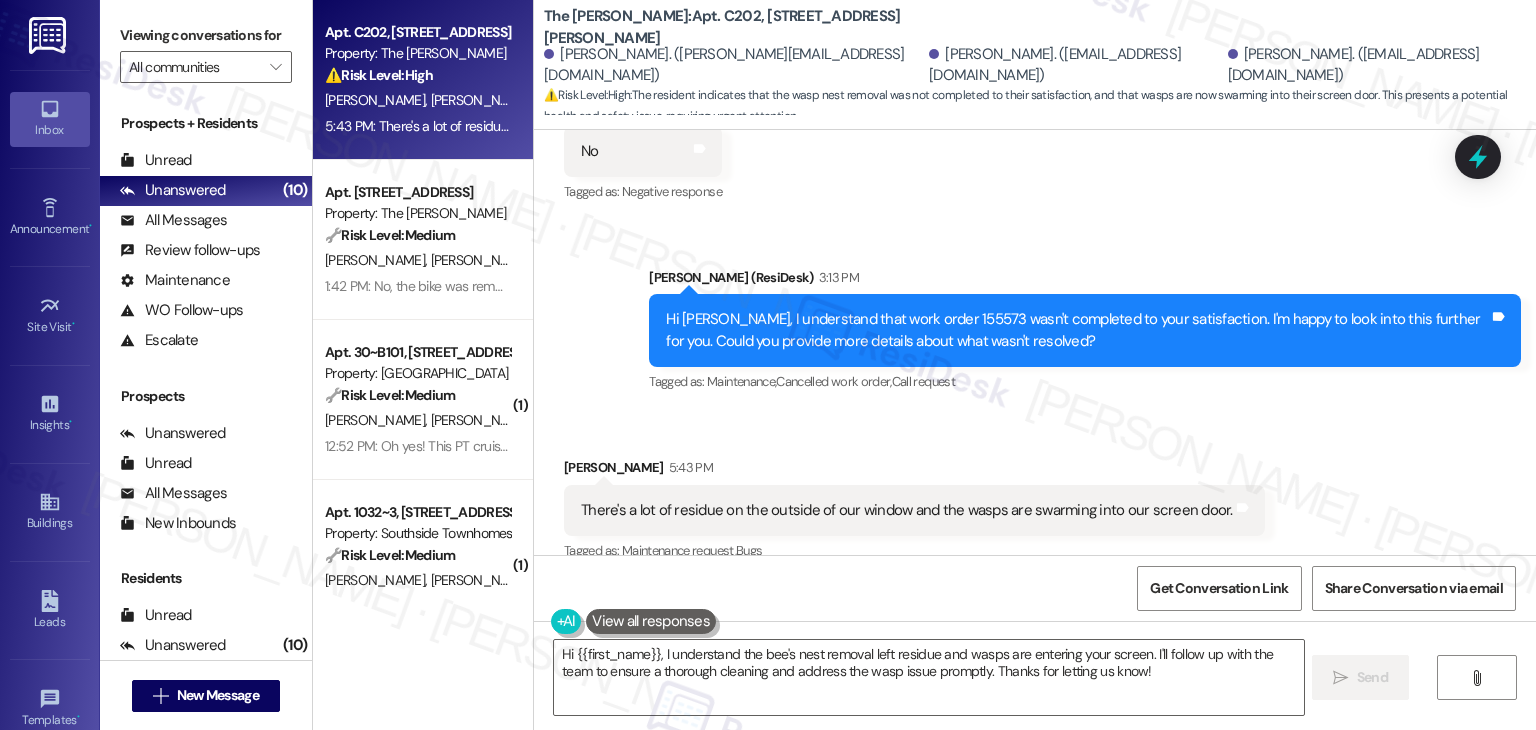 click on "Hi [PERSON_NAME], I understand that work order 155573 wasn't completed to your satisfaction. I'm happy to look into this further for you. Could you provide more details about what wasn't resolved?" at bounding box center (1077, 330) 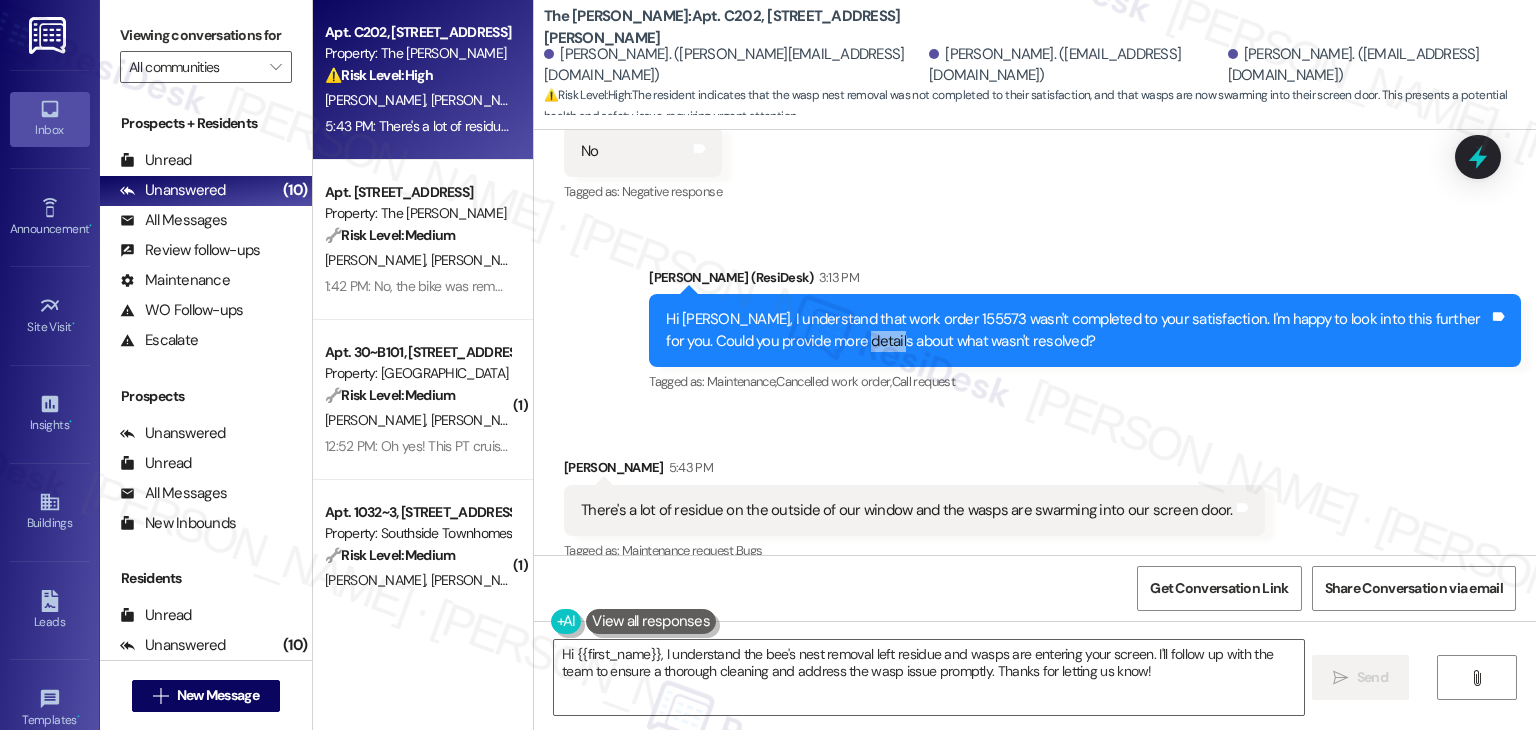 click on "Hi [PERSON_NAME], I understand that work order 155573 wasn't completed to your satisfaction. I'm happy to look into this further for you. Could you provide more details about what wasn't resolved?" at bounding box center [1077, 330] 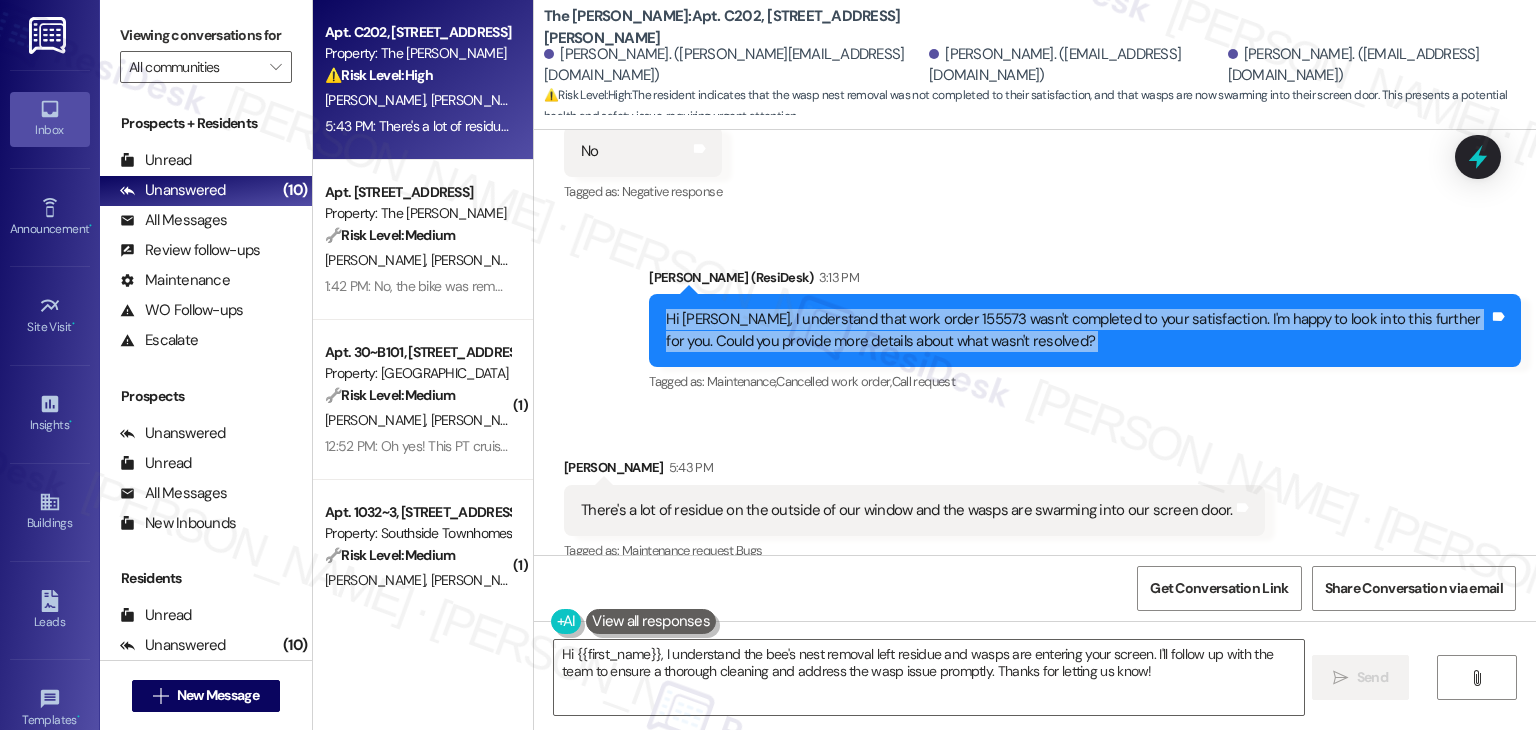 click on "Hi [PERSON_NAME], I understand that work order 155573 wasn't completed to your satisfaction. I'm happy to look into this further for you. Could you provide more details about what wasn't resolved?" at bounding box center (1077, 330) 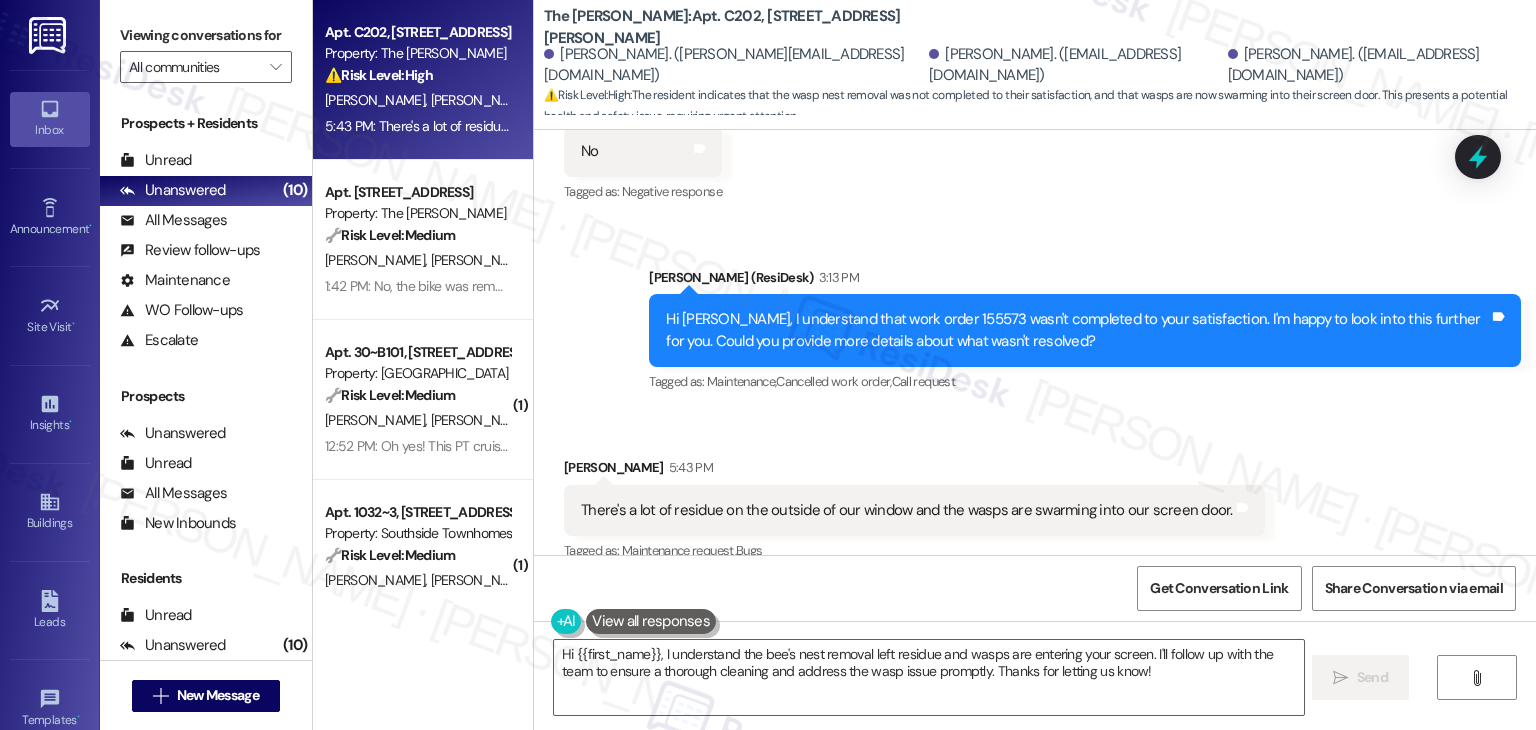 click on "There's a lot of residue on the outside of our window and the wasps are swarming into our screen door." at bounding box center (907, 510) 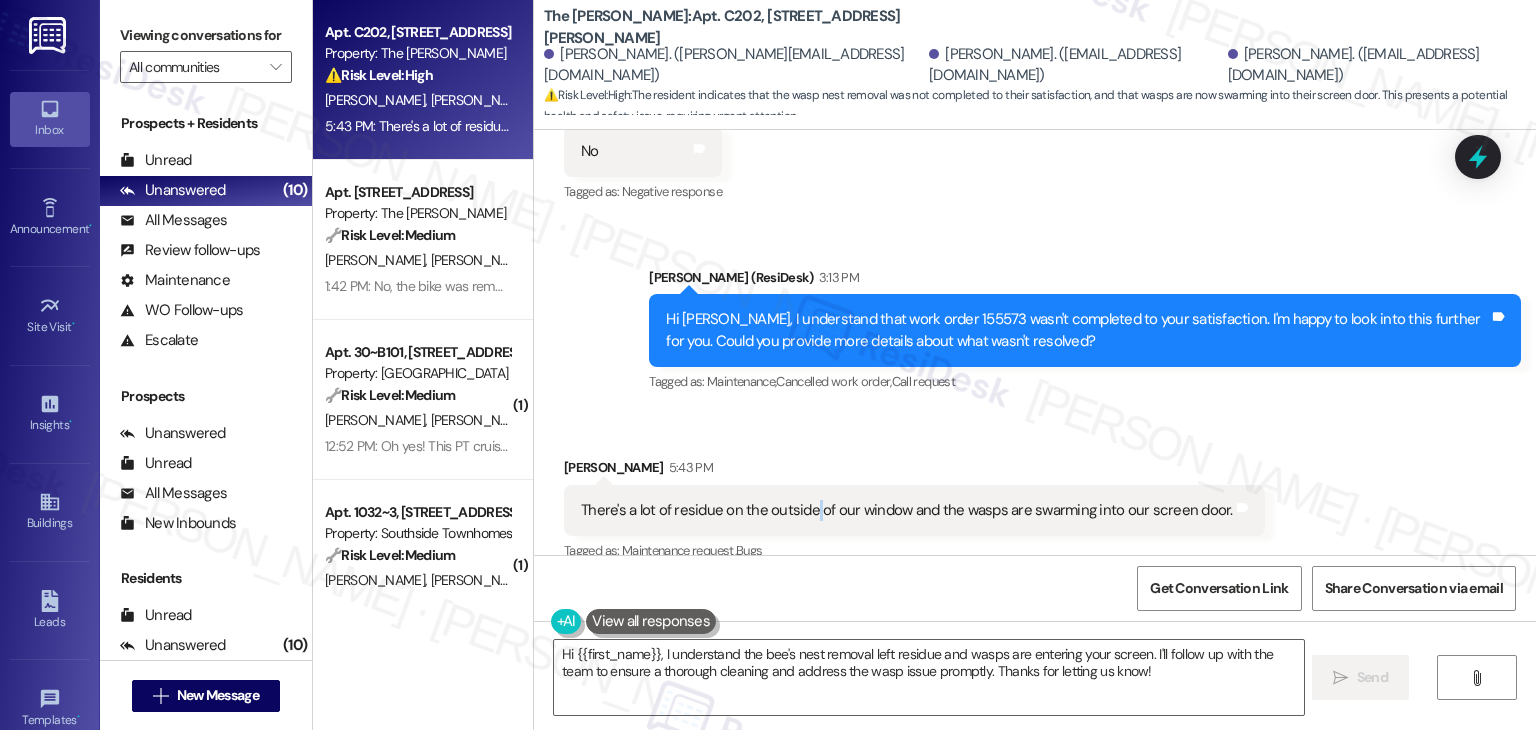 click on "There's a lot of residue on the outside of our window and the wasps are swarming into our screen door." at bounding box center [907, 510] 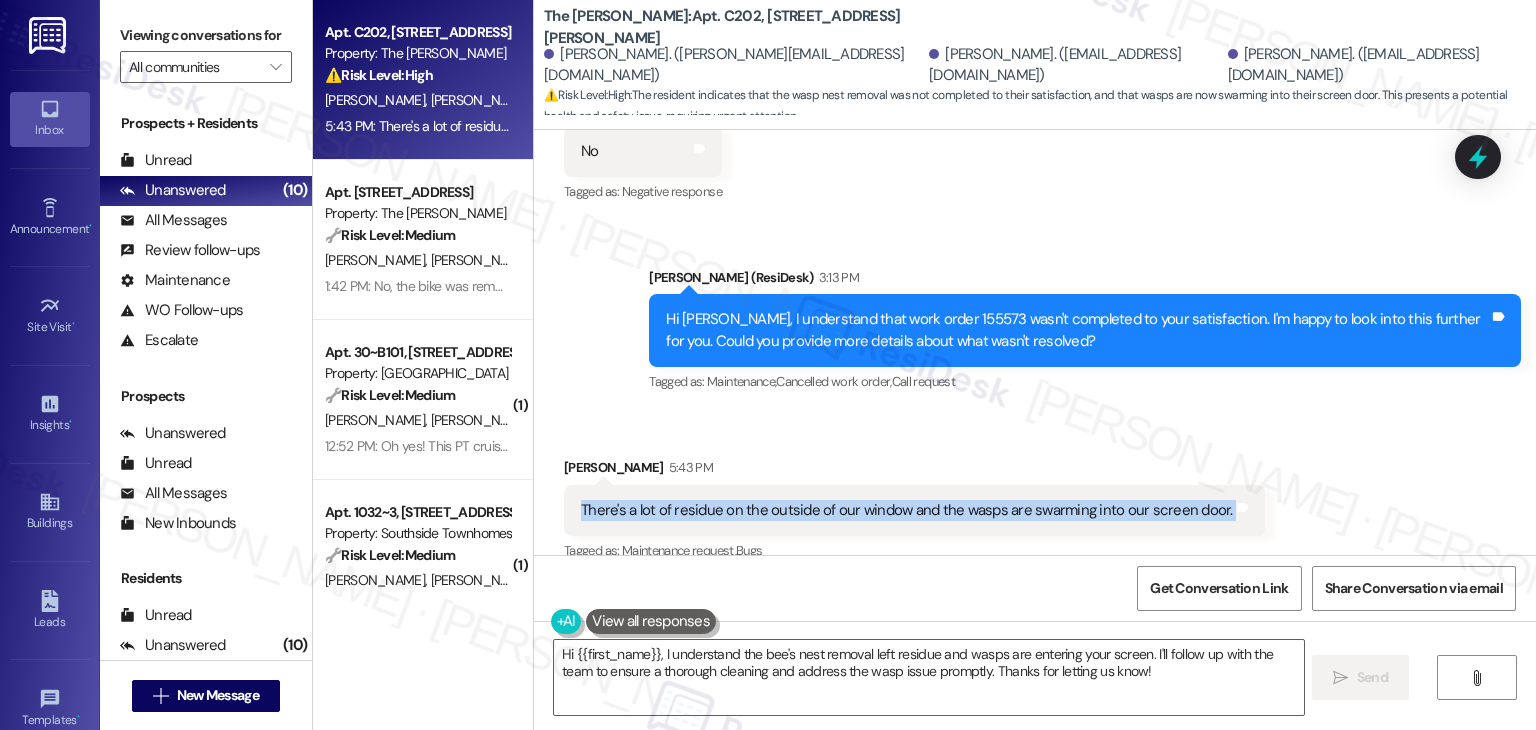 click on "There's a lot of residue on the outside of our window and the wasps are swarming into our screen door." at bounding box center [907, 510] 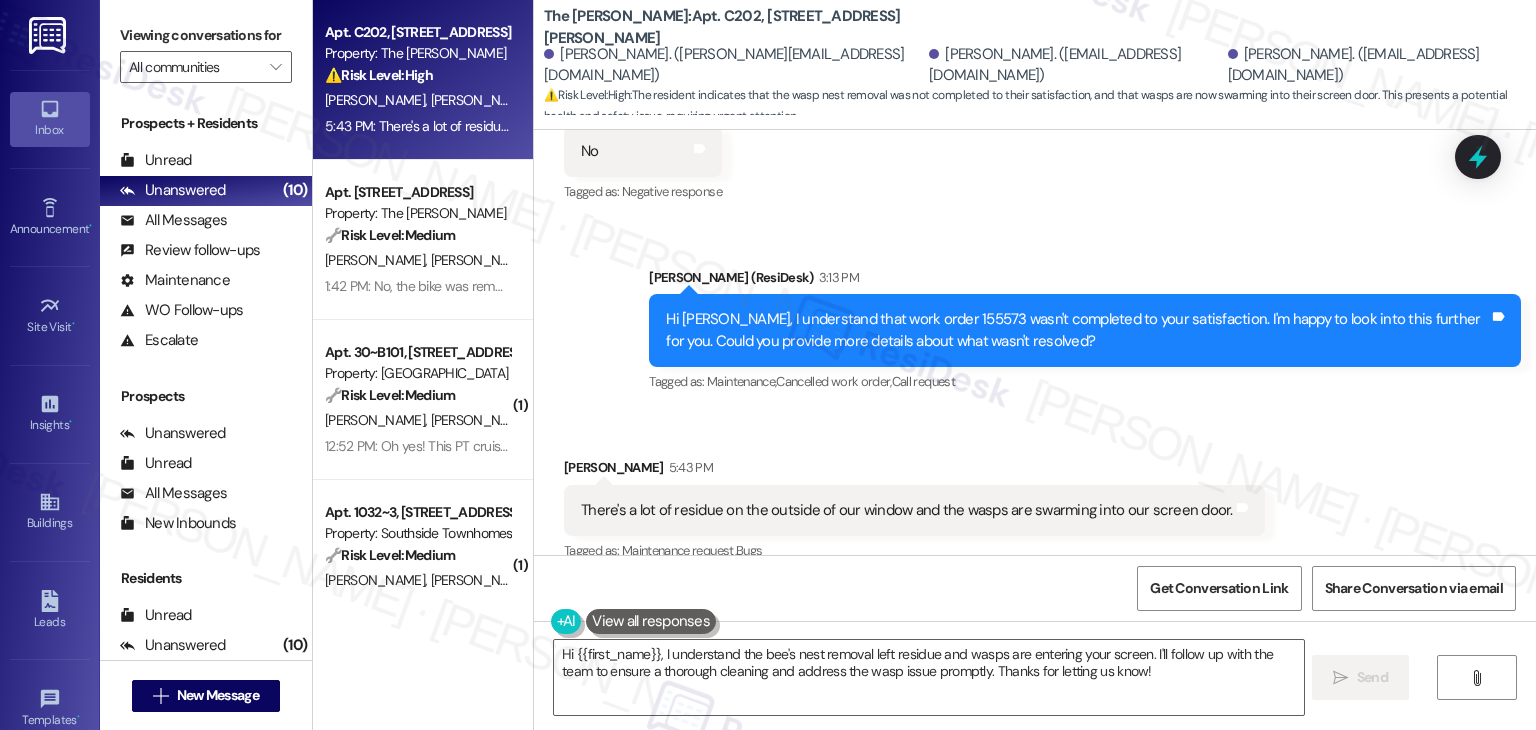 click on "Sent via SMS [PERSON_NAME]  (ResiDesk) 3:13 PM Hi [PERSON_NAME], I understand that work order 155573 wasn't completed to your satisfaction. I'm happy to look into this further for you. Could you provide more details about what wasn't resolved? Tags and notes Tagged as:   Maintenance ,  Click to highlight conversations about Maintenance Cancelled work order ,  Click to highlight conversations about Cancelled work order Call request Click to highlight conversations about Call request" at bounding box center (1085, 332) 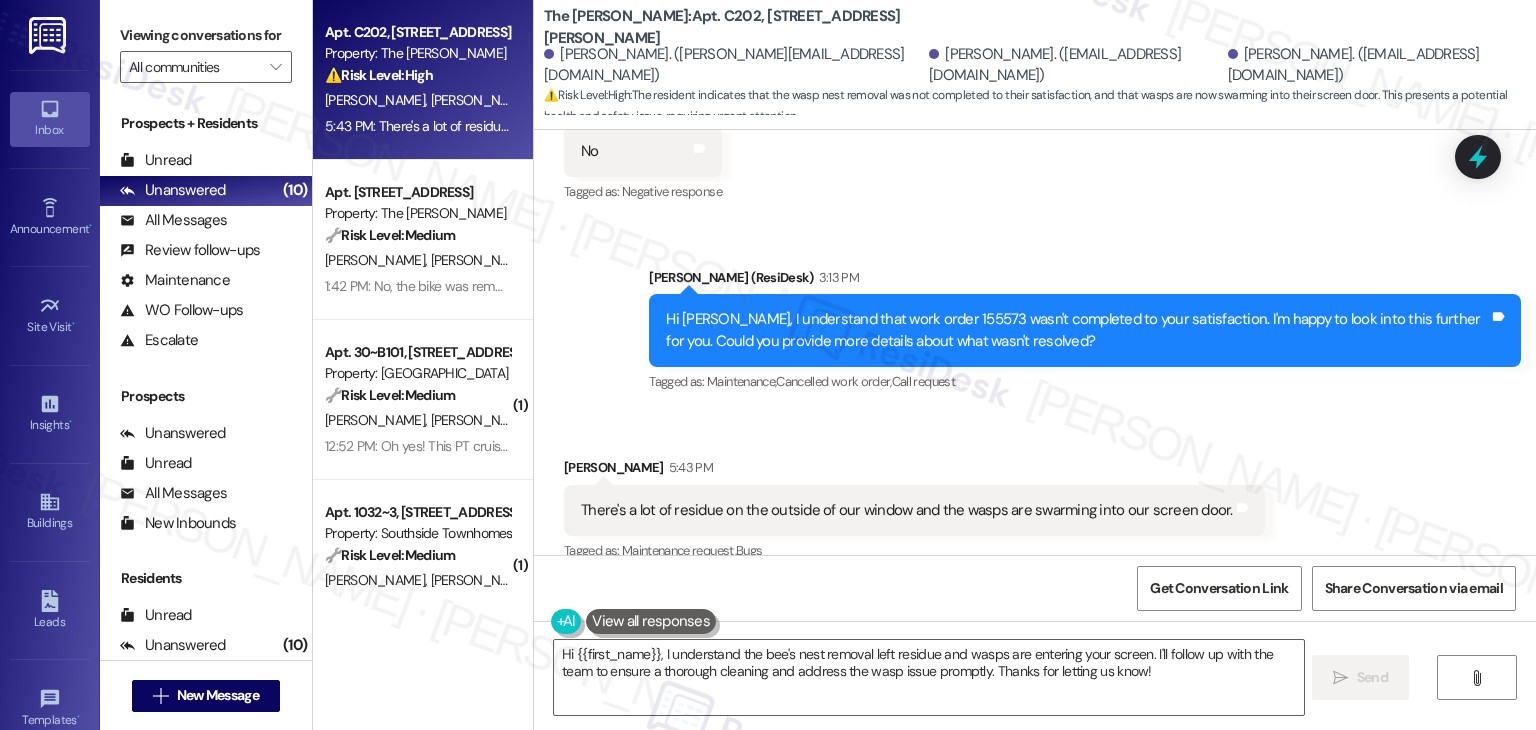 click on "Sent via SMS [PERSON_NAME]  (ResiDesk) 3:13 PM Hi [PERSON_NAME], I understand that work order 155573 wasn't completed to your satisfaction. I'm happy to look into this further for you. Could you provide more details about what wasn't resolved? Tags and notes Tagged as:   Maintenance ,  Click to highlight conversations about Maintenance Cancelled work order ,  Click to highlight conversations about Cancelled work order Call request Click to highlight conversations about Call request" at bounding box center (1085, 332) 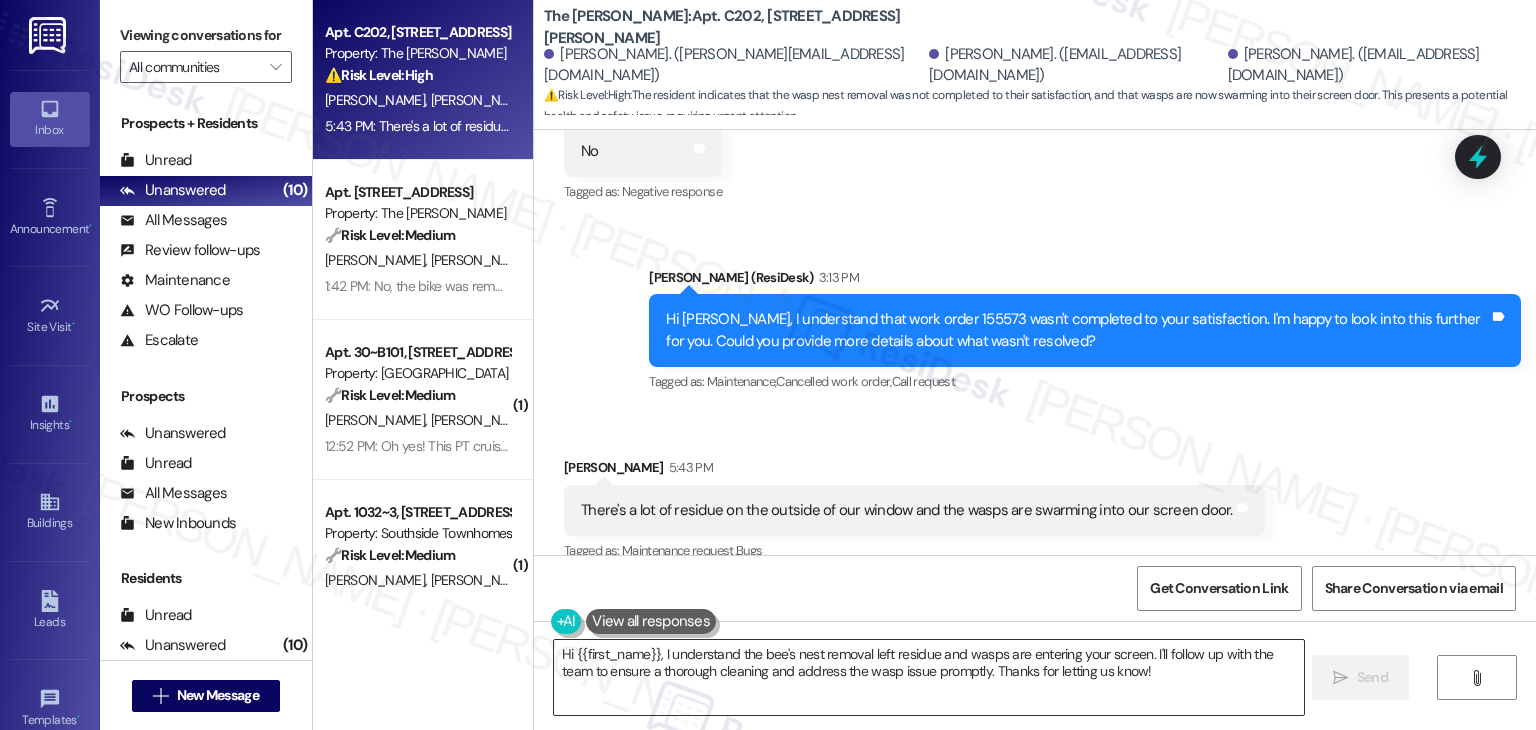 click on "Hi {{first_name}}, I understand the bee's nest removal left residue and wasps are entering your screen. I'll follow up with the team to ensure a thorough cleaning and address the wasp issue promptly. Thanks for letting us know!" at bounding box center (928, 677) 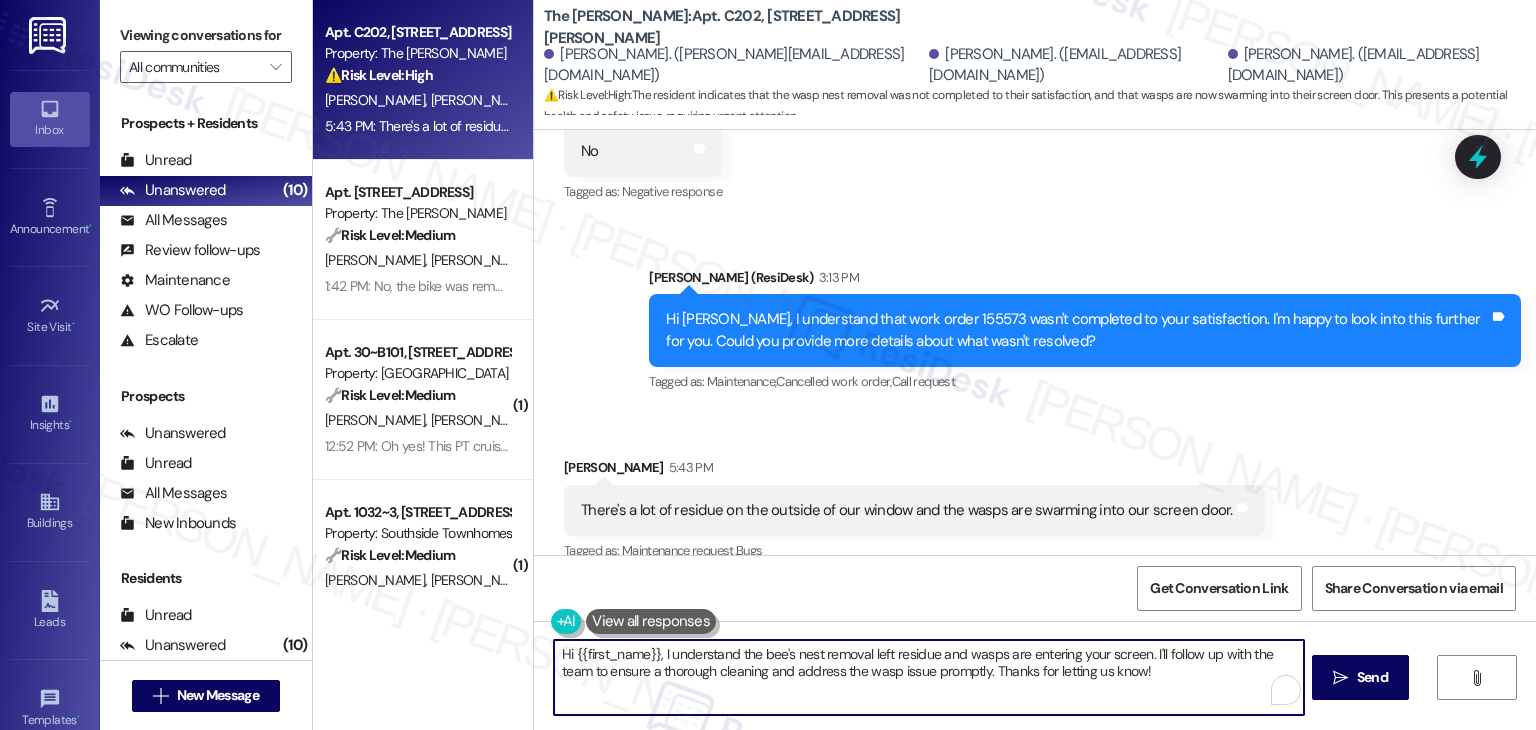 paste on "Thanks for the update, [PERSON_NAME]. Just to clarify, would you like me to have maintenance come back to clean the window and check the screen door for gaps or openings? Let me know how you'd like to move forward, and I’ll pass it along to the site team" 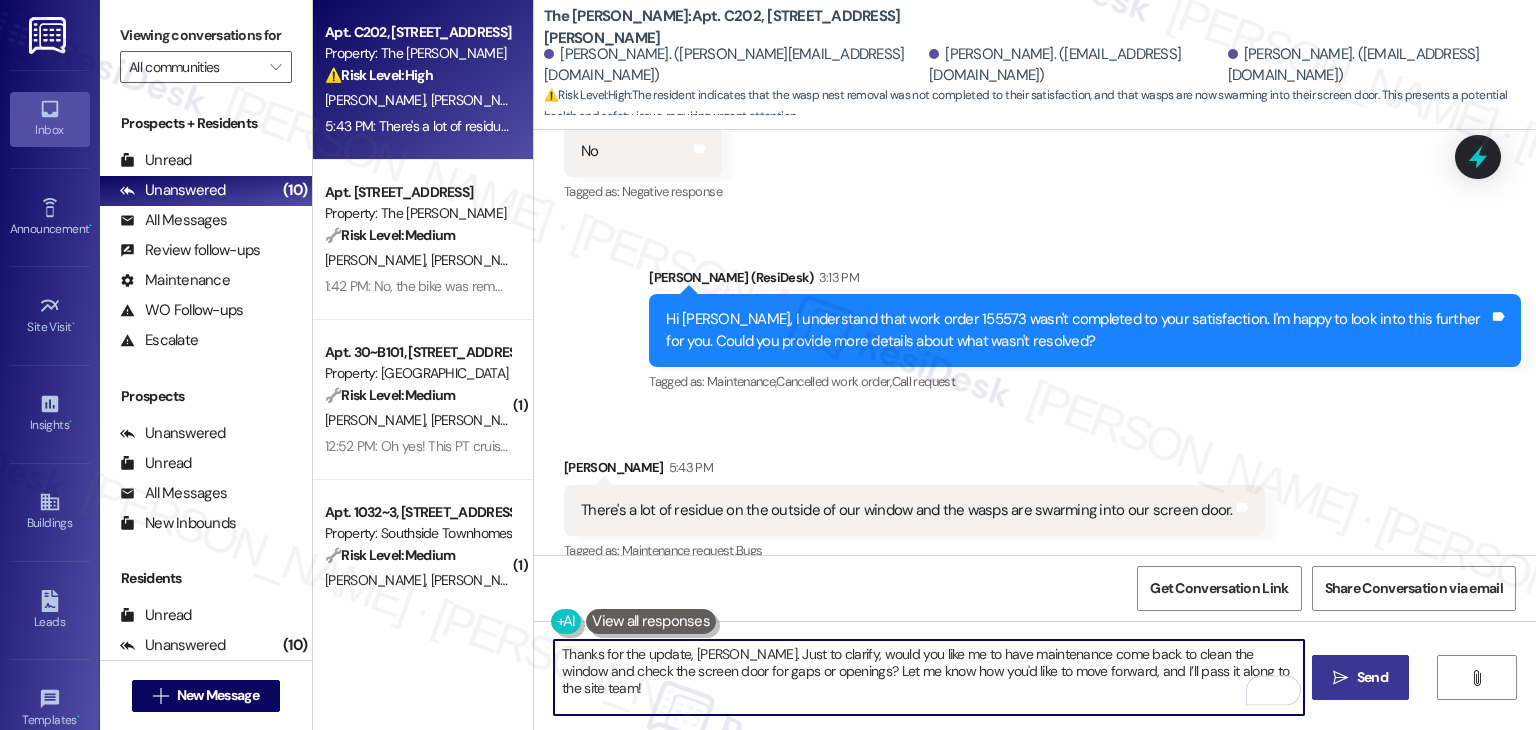 type on "Thanks for the update, [PERSON_NAME]. Just to clarify, would you like me to have maintenance come back to clean the window and check the screen door for gaps or openings? Let me know how you'd like to move forward, and I’ll pass it along to the site team!" 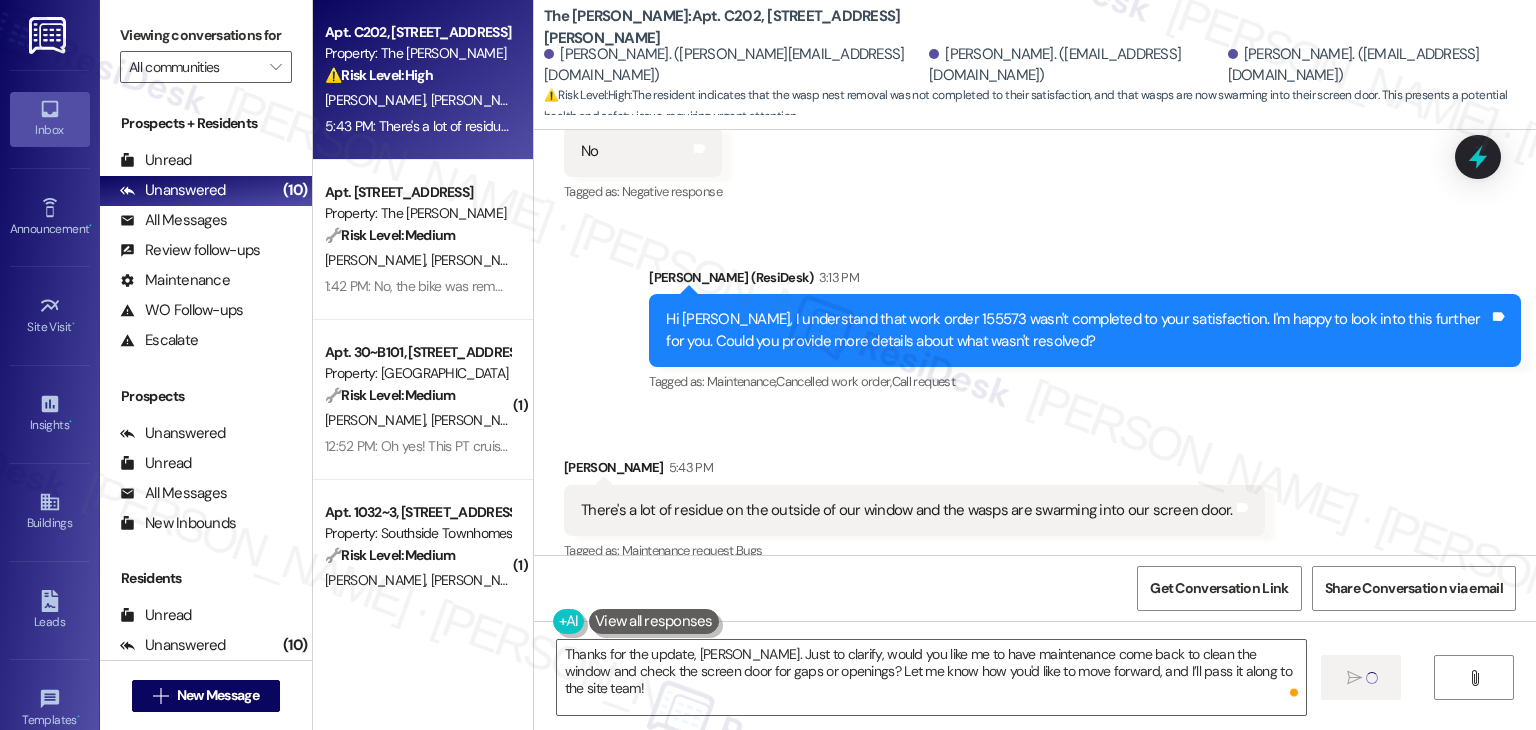 type 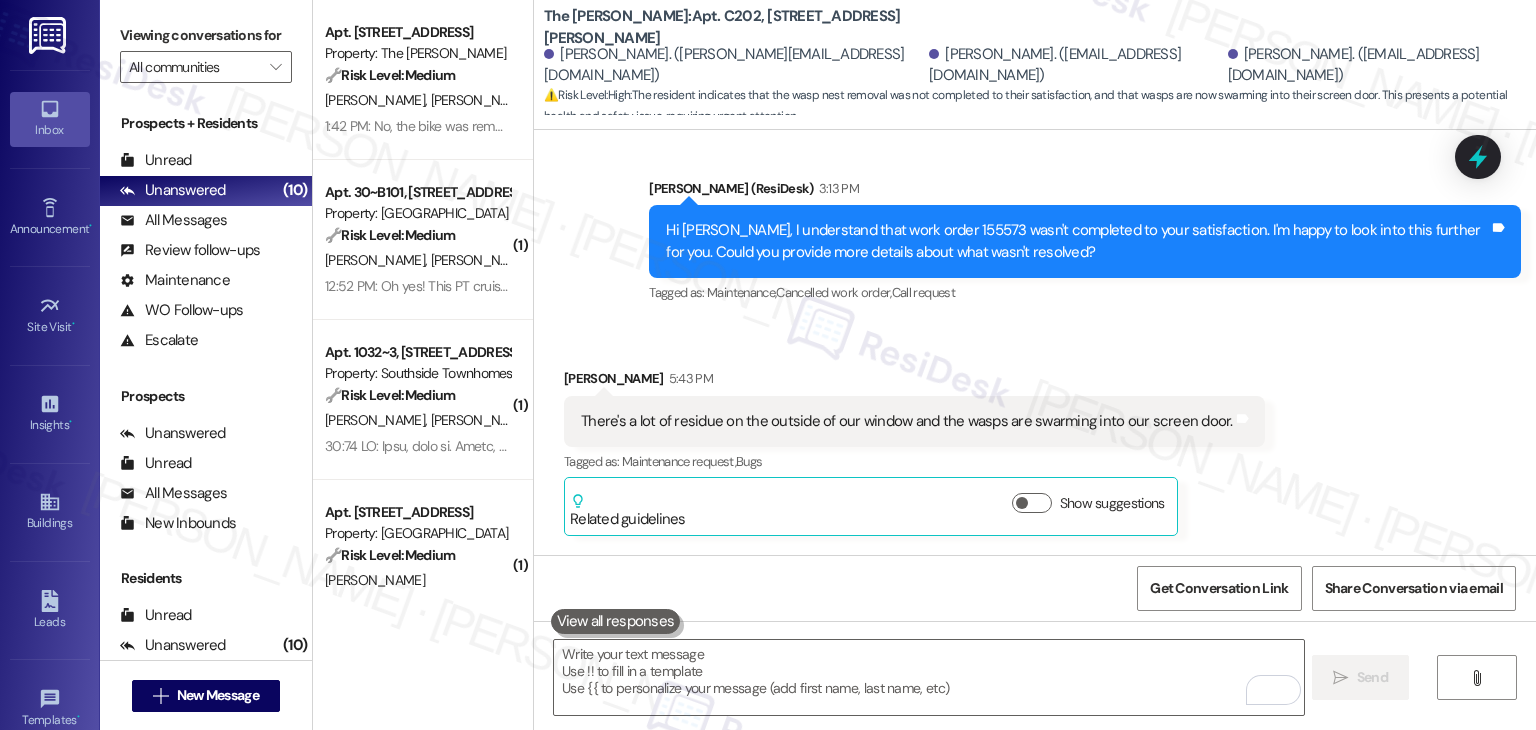 scroll, scrollTop: 8826, scrollLeft: 0, axis: vertical 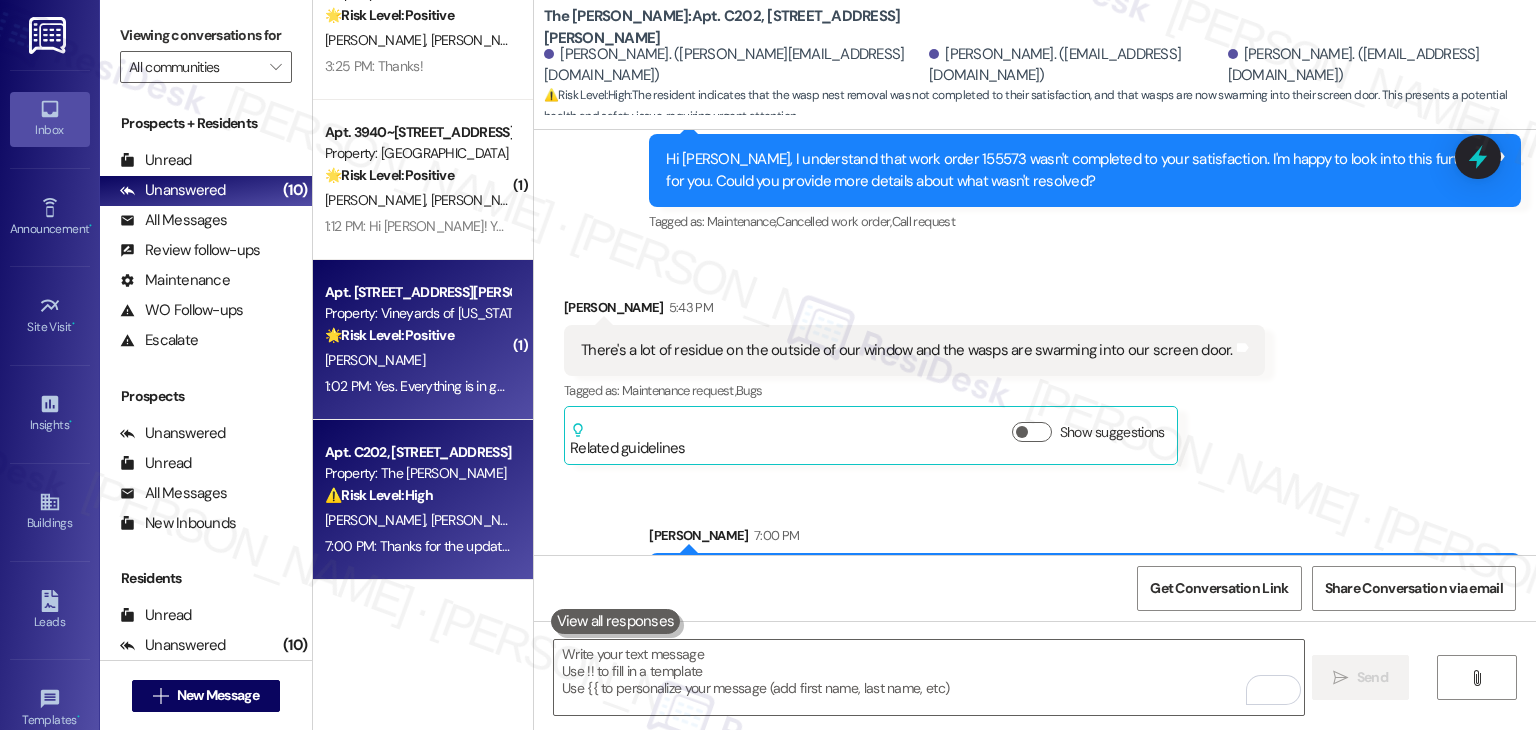 click on "1:02 PM: Yes. Everything is in good shape. Thank you 1:02 PM: Yes. Everything is in good shape. Thank you" at bounding box center [475, 386] 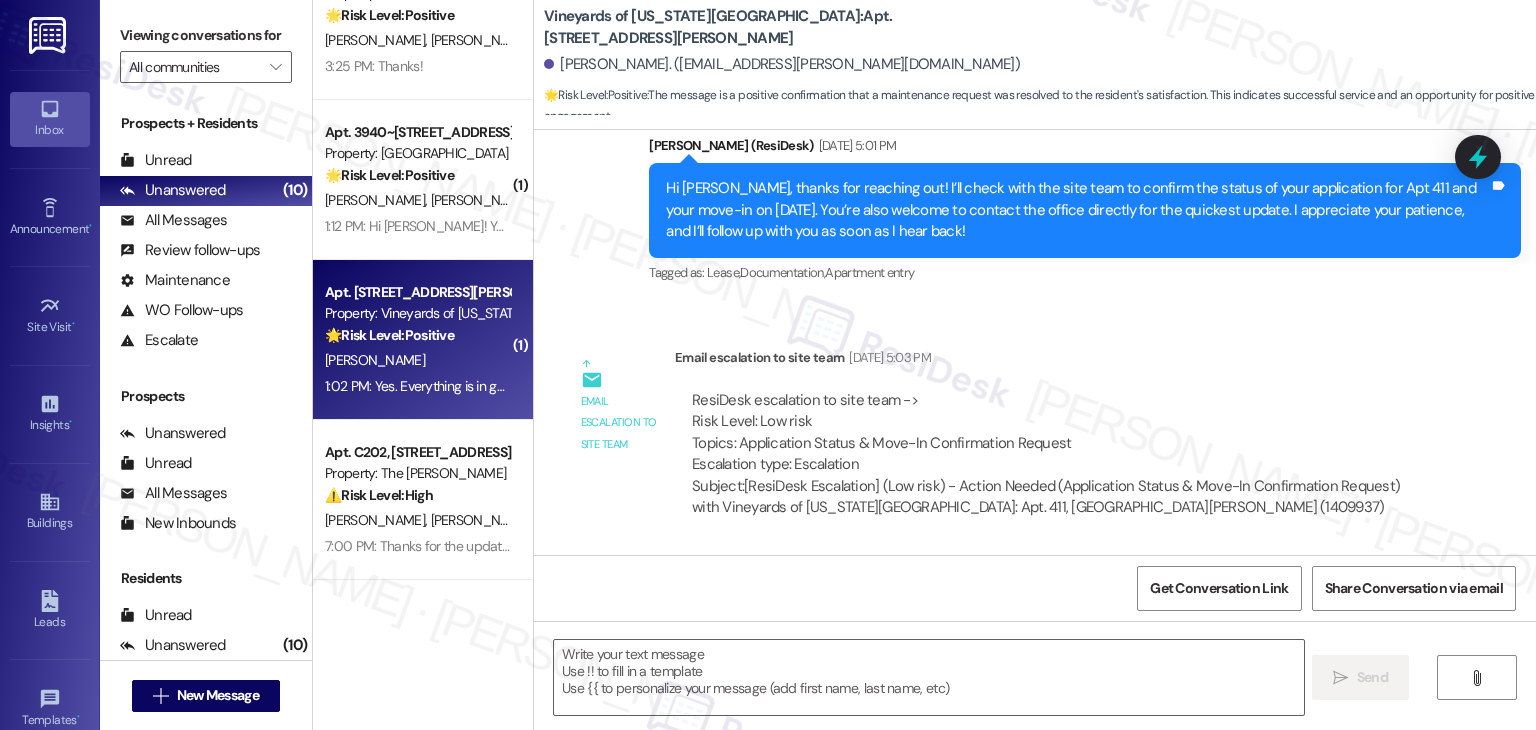 type on "Fetching suggested responses. Please feel free to read through the conversation in the meantime." 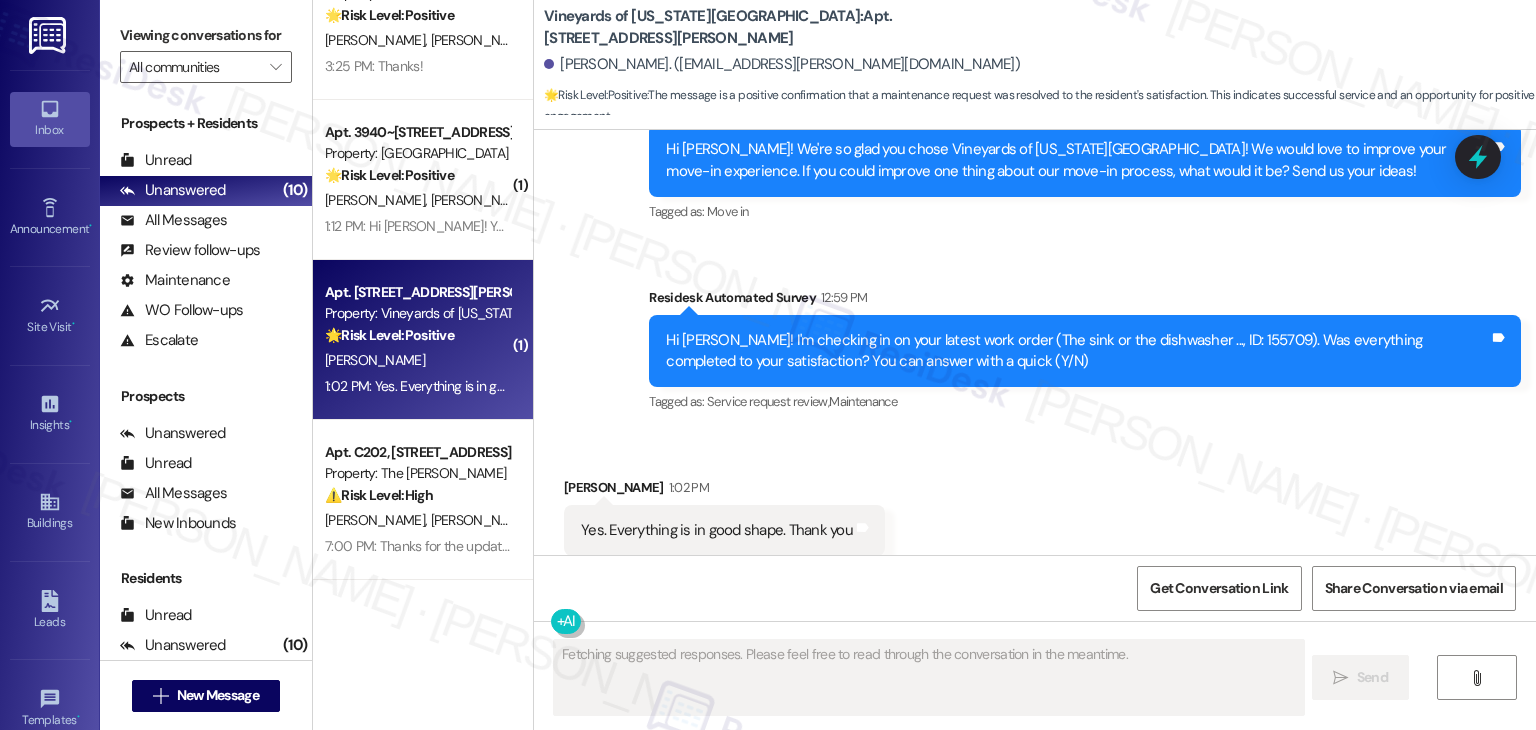 scroll, scrollTop: 1110, scrollLeft: 0, axis: vertical 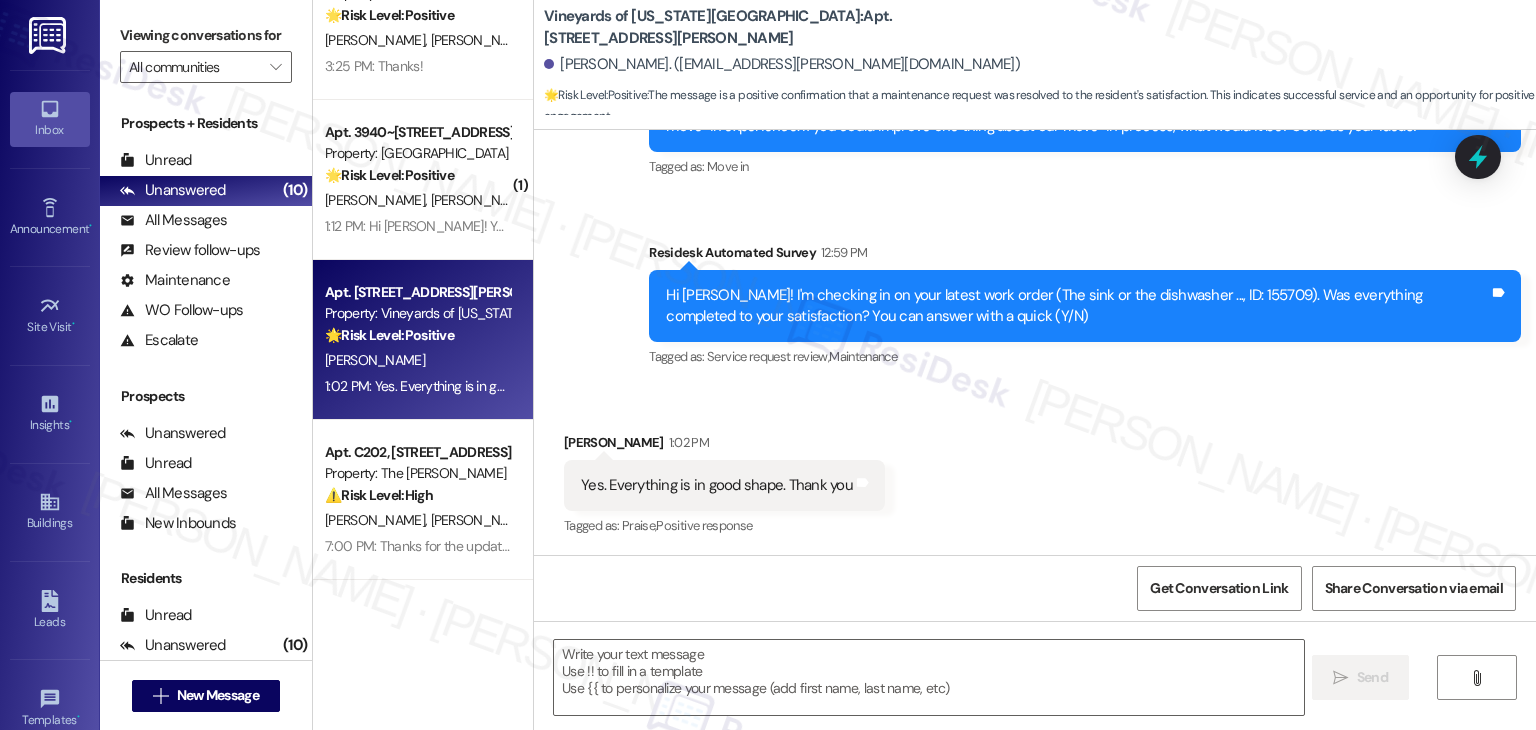 click on "Received via SMS [PERSON_NAME] 1:02 PM Yes. Everything is in good shape. Thank you Tags and notes Tagged as:   Praise ,  Click to highlight conversations about Praise Positive response Click to highlight conversations about Positive response" at bounding box center [1035, 471] 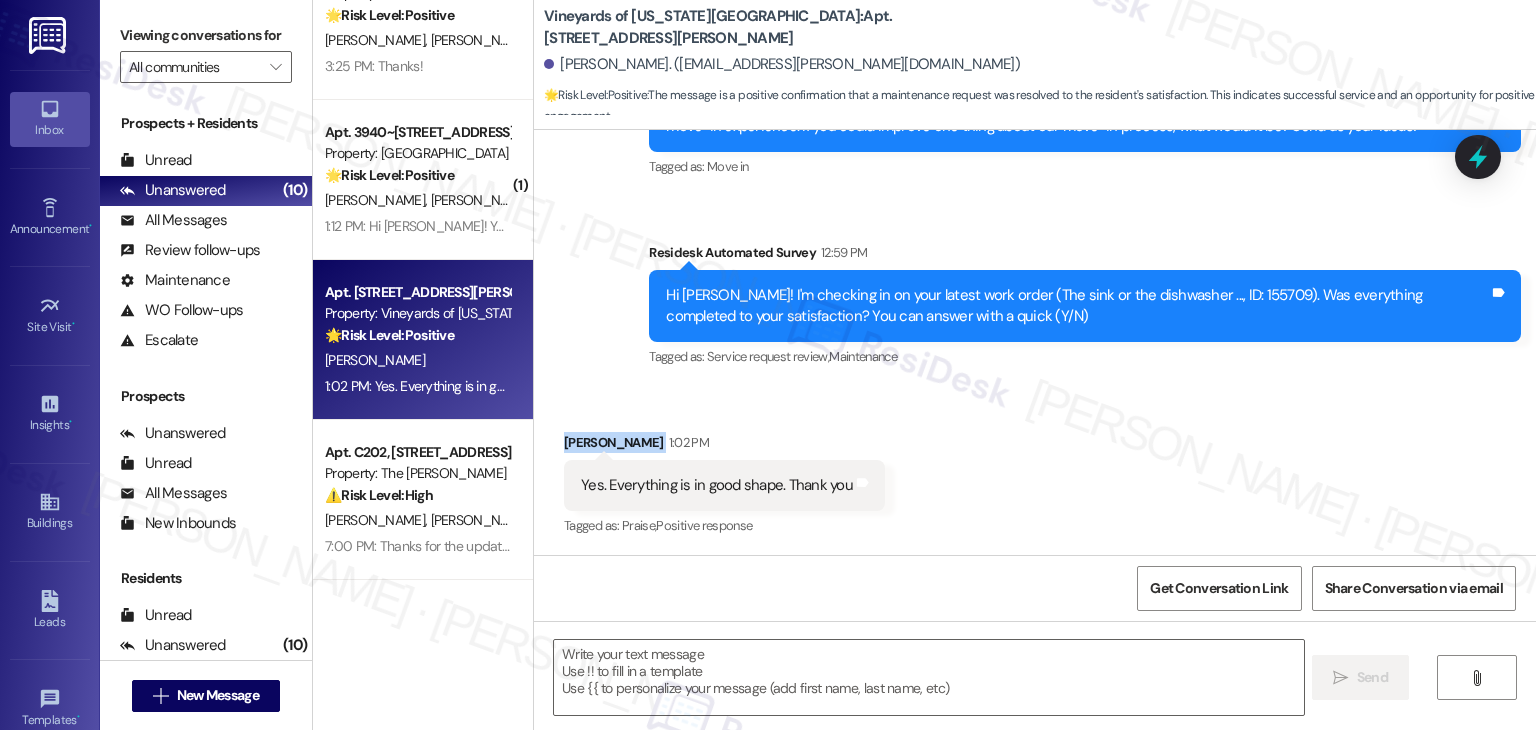 click on "Received via SMS [PERSON_NAME] 1:02 PM Yes. Everything is in good shape. Thank you Tags and notes Tagged as:   Praise ,  Click to highlight conversations about Praise Positive response Click to highlight conversations about Positive response" at bounding box center [1035, 471] 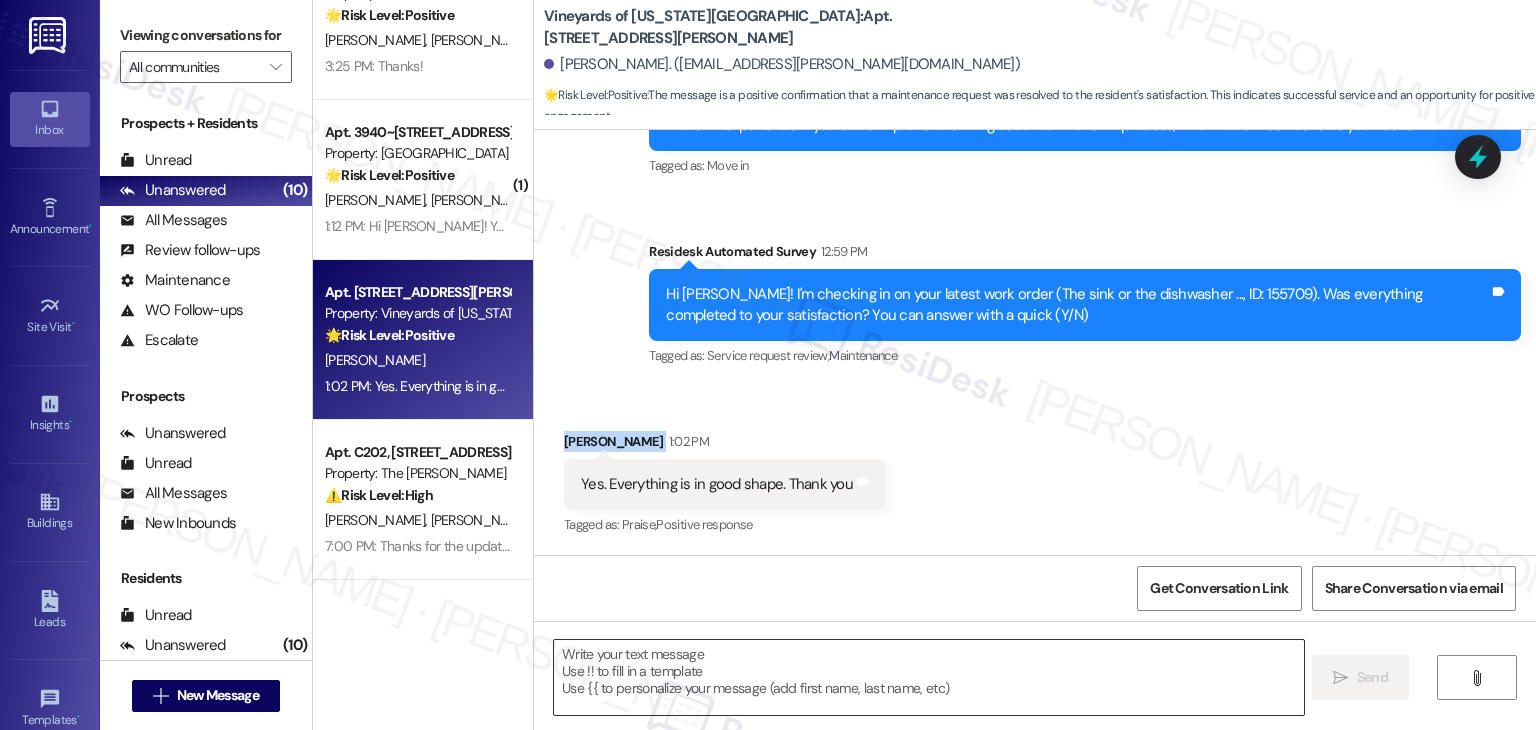 click at bounding box center [928, 677] 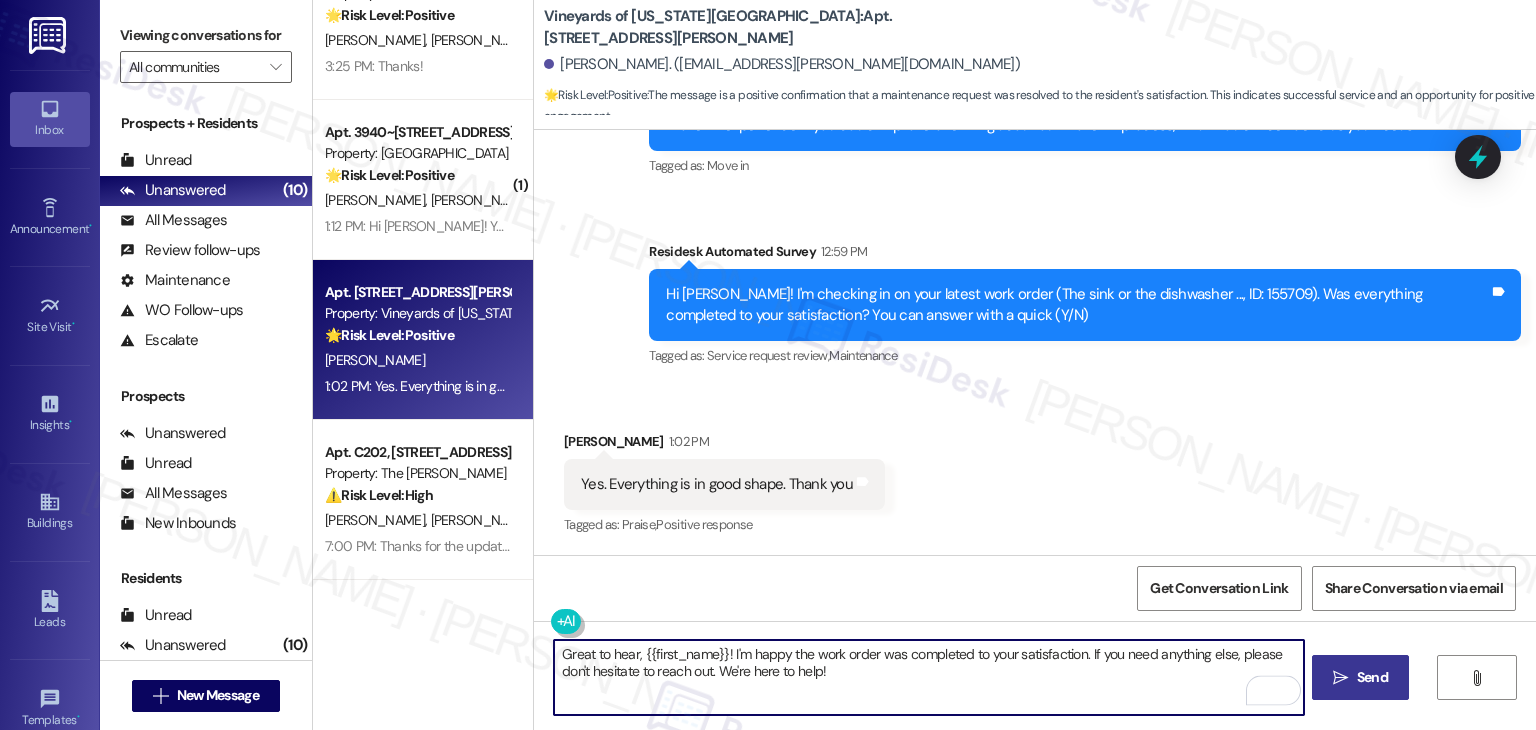 type on "Great to hear, {{first_name}}! I'm happy the work order was completed to your satisfaction. If you need anything else, please don't hesitate to reach out. We're here to help!" 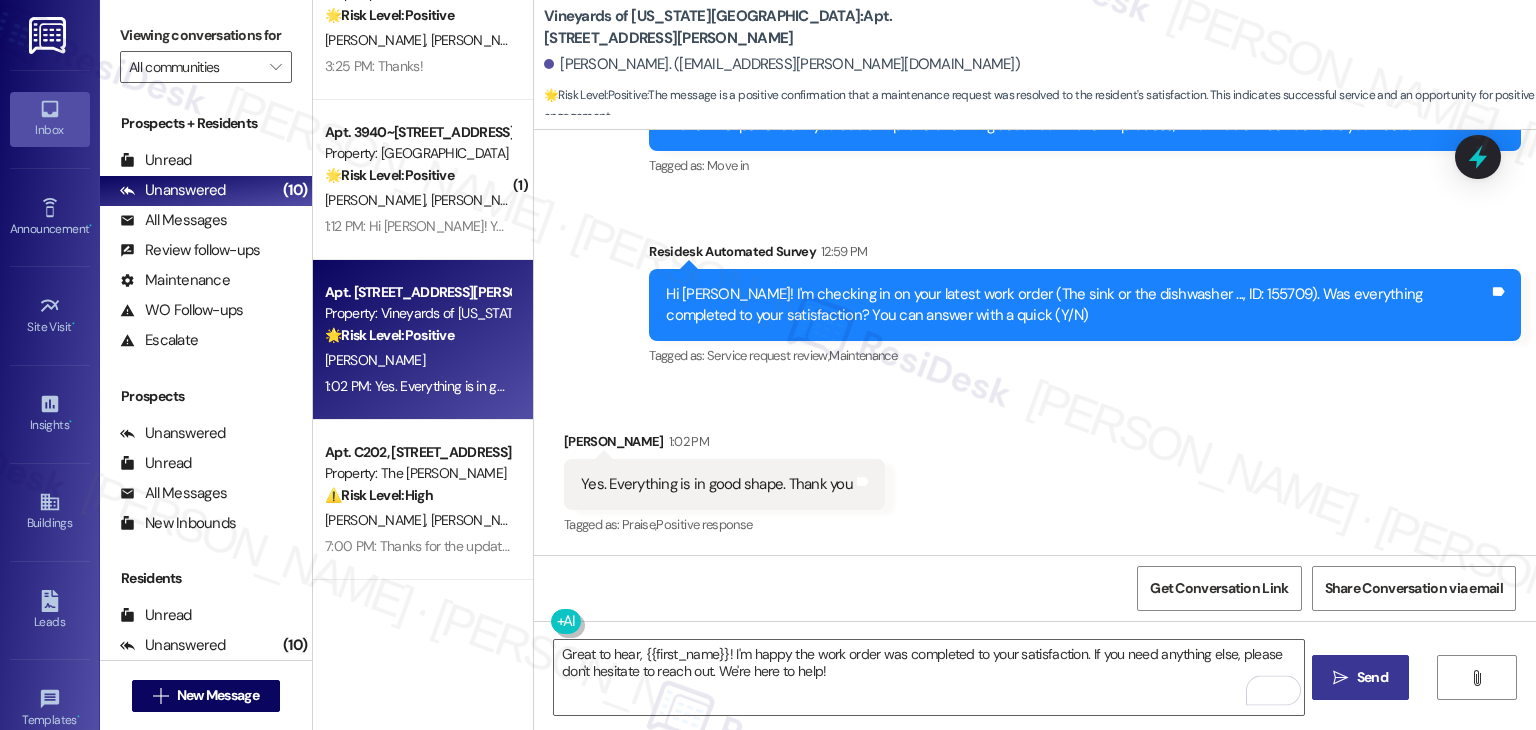 click on "Send" at bounding box center (1372, 677) 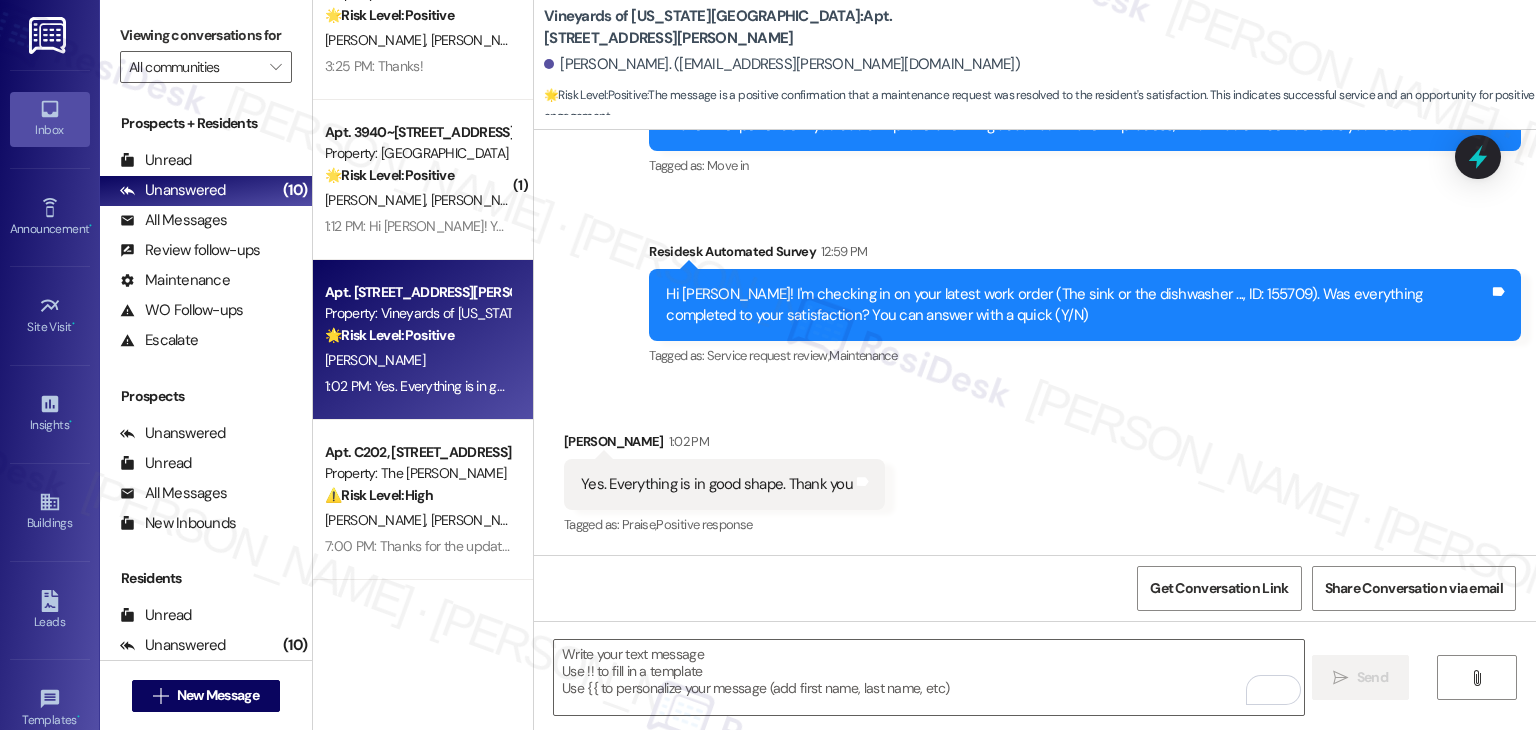 scroll, scrollTop: 1110, scrollLeft: 0, axis: vertical 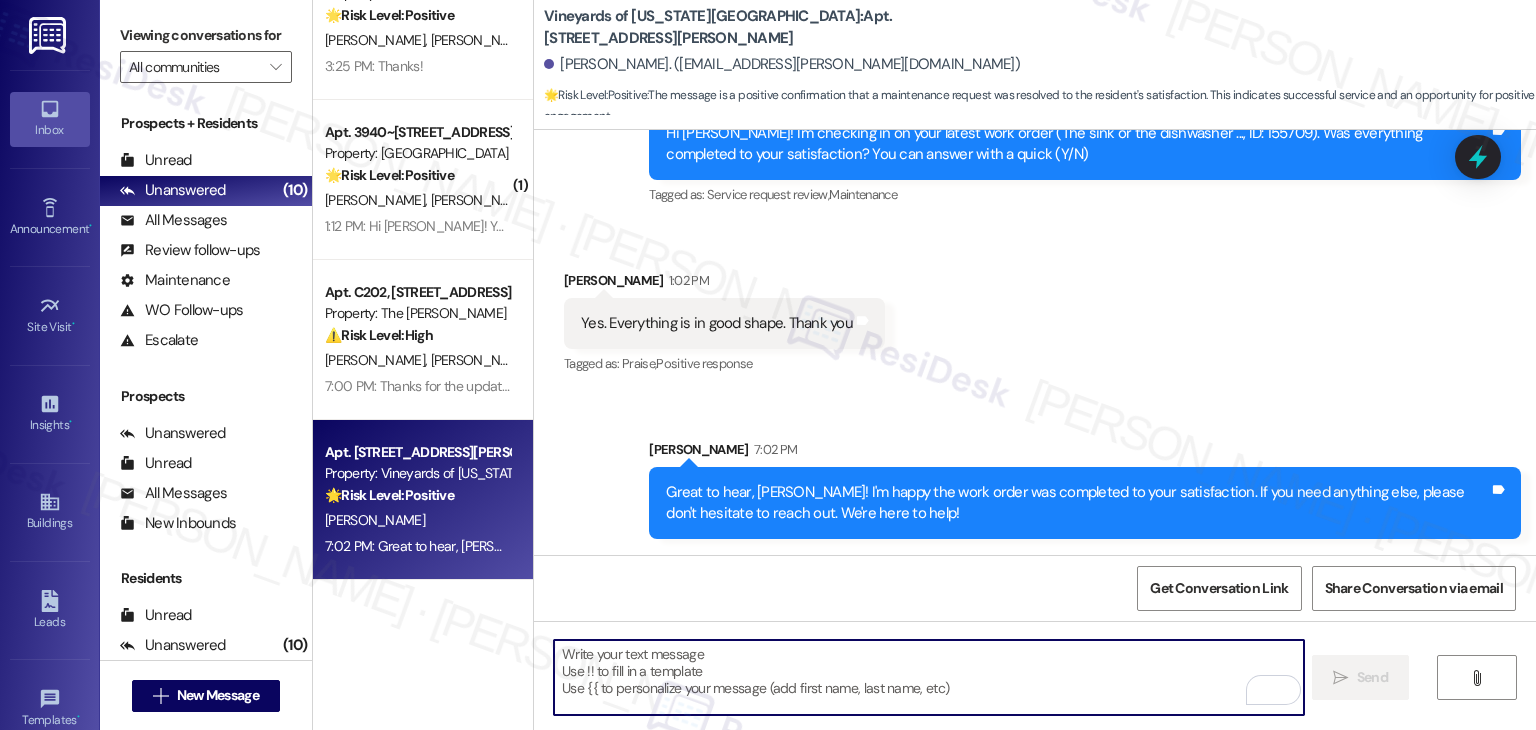 click at bounding box center [928, 677] 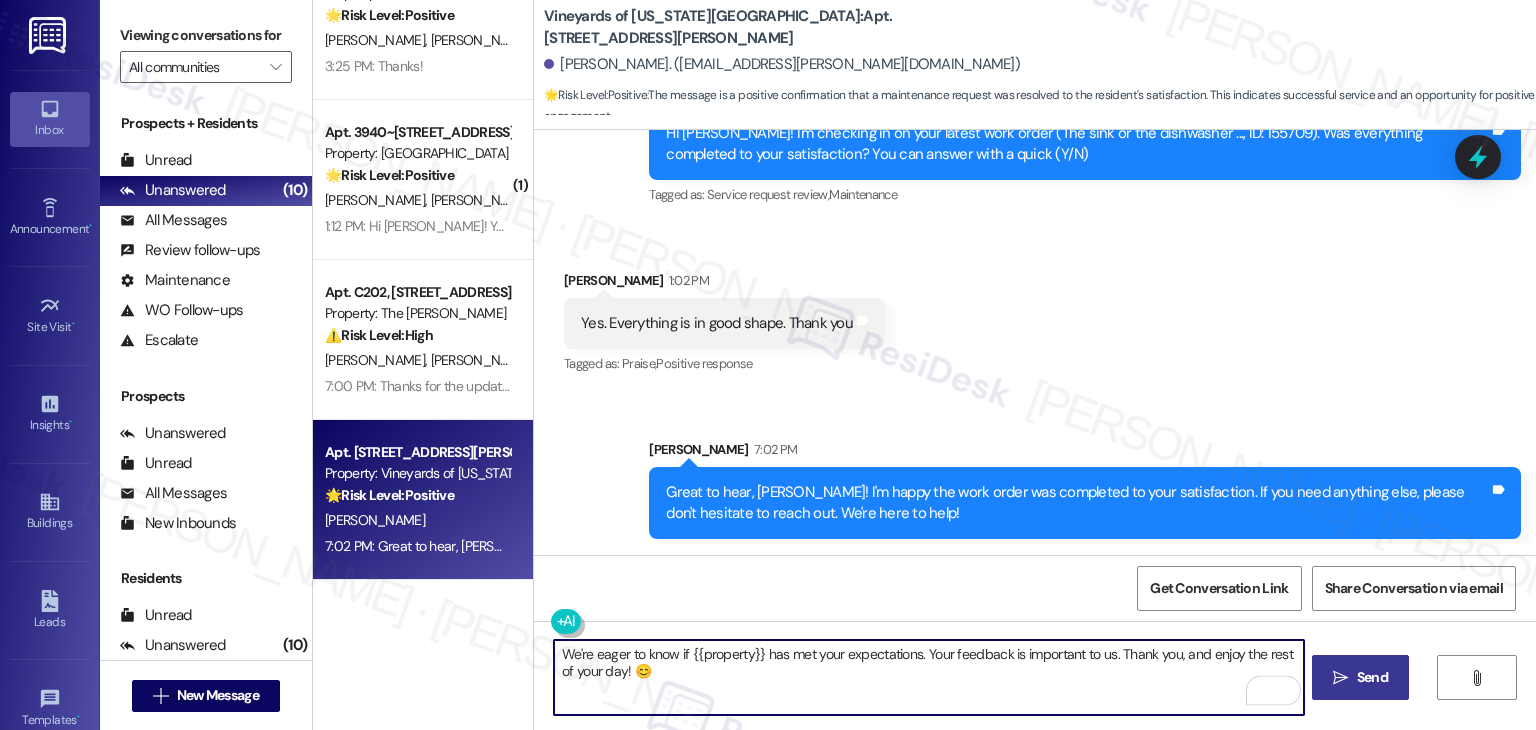 type on "We're eager to know if {{property}} has met your expectations. Your feedback is important to us. Thank you, and enjoy the rest of your day! 😊" 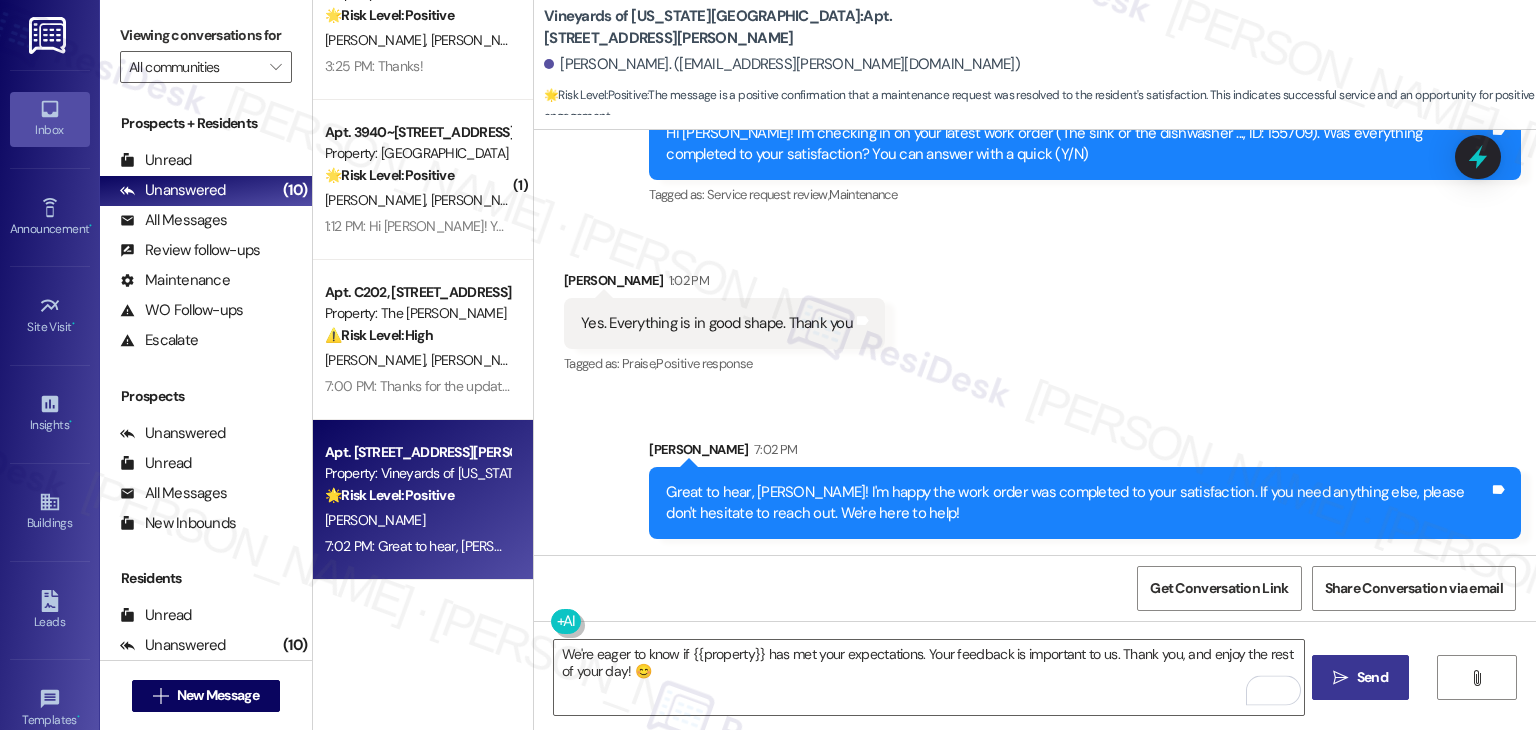 click on "Send" at bounding box center (1372, 677) 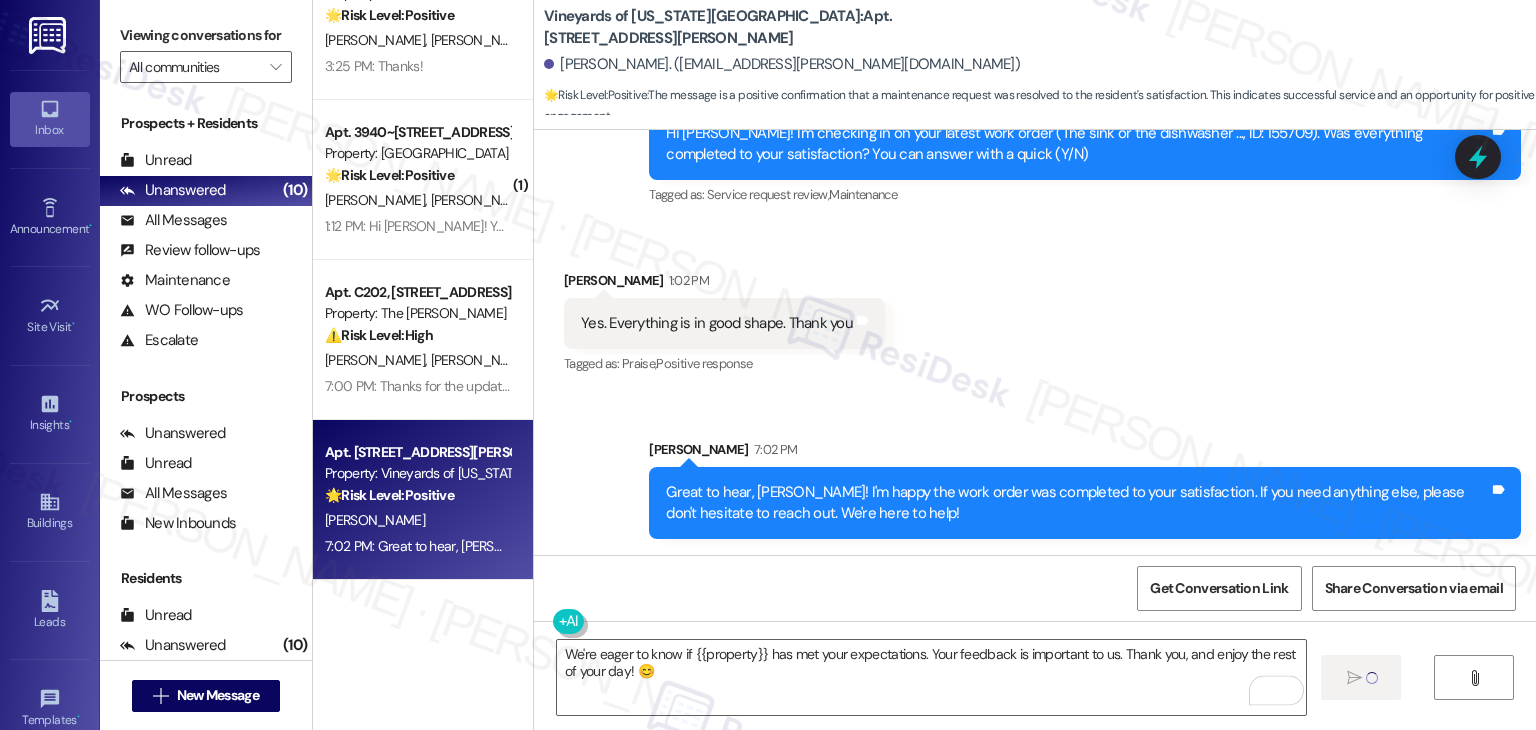 type 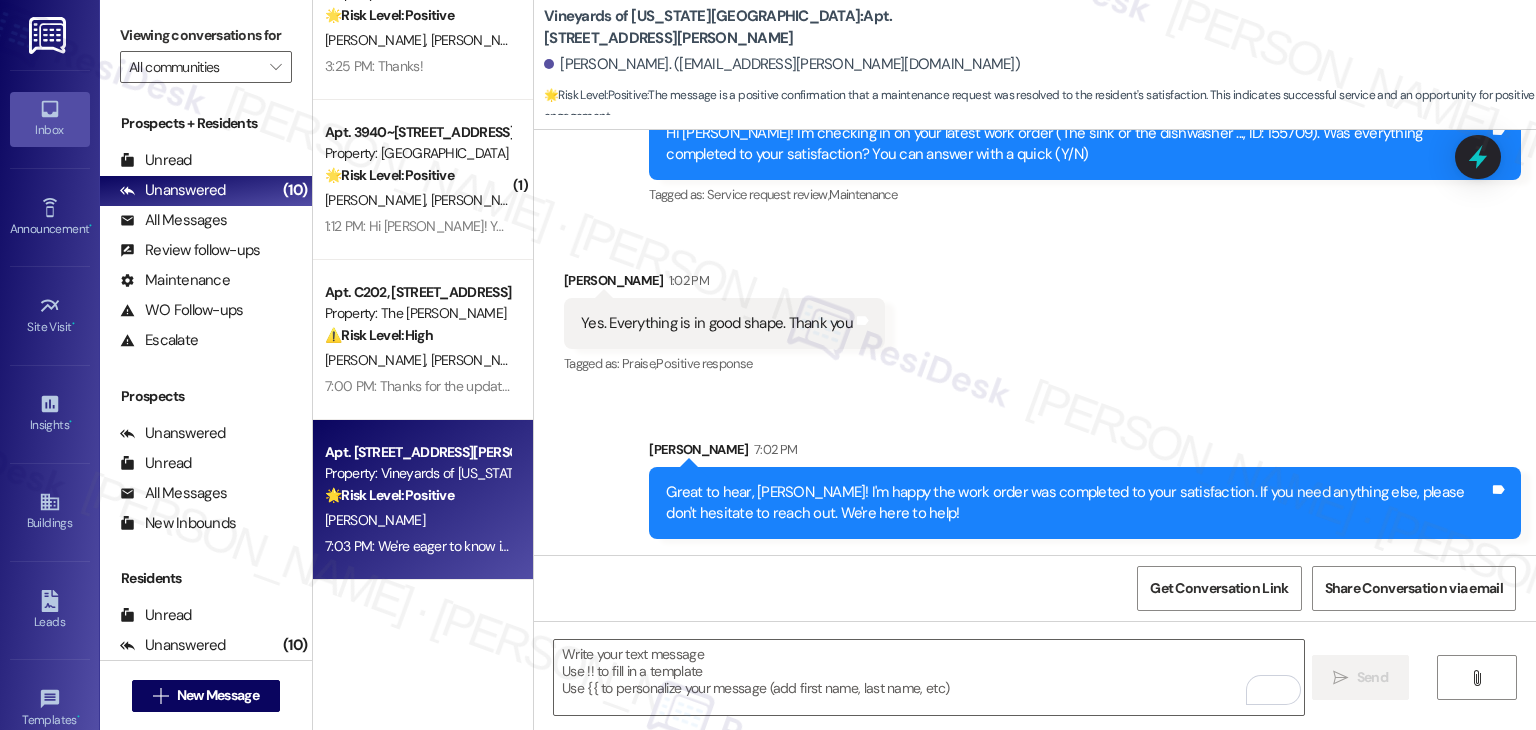 scroll, scrollTop: 1110, scrollLeft: 0, axis: vertical 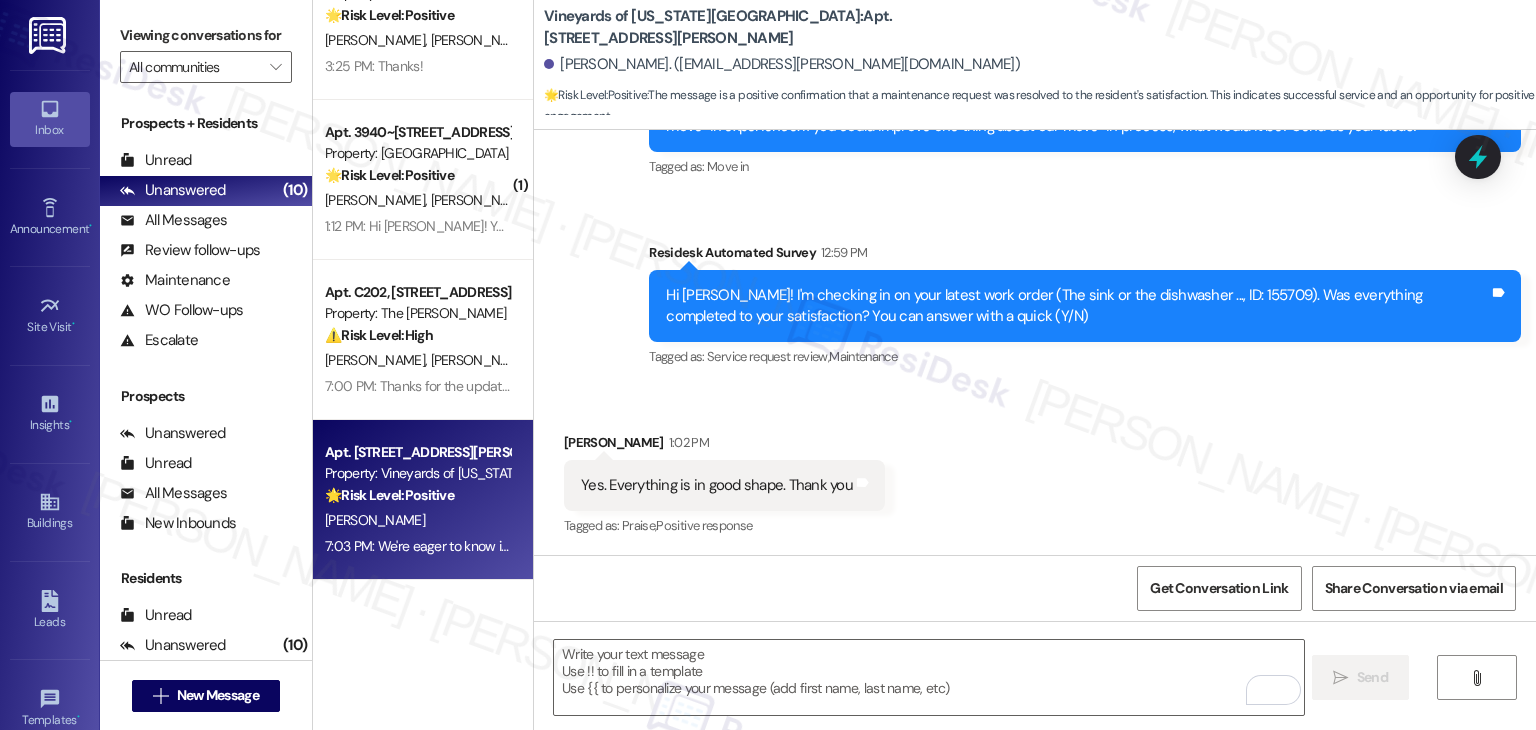 click on "Received via SMS [PERSON_NAME] 1:02 PM Yes. Everything is in good shape. Thank you Tags and notes Tagged as:   Praise ,  Click to highlight conversations about Praise Positive response Click to highlight conversations about Positive response" at bounding box center [1035, 471] 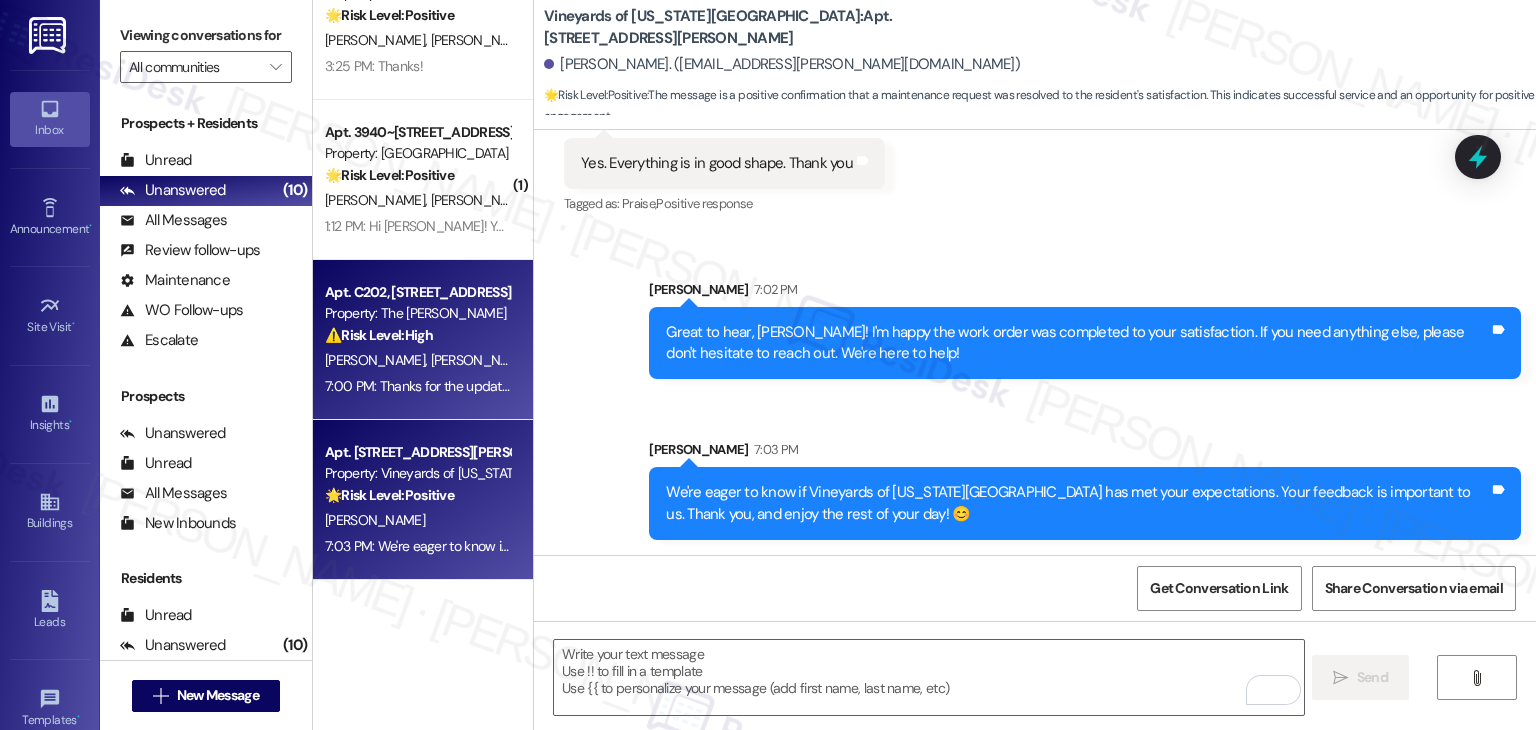 click on "7:00 PM: Thanks for the update, [PERSON_NAME]. Just to clarify, would you like me to have maintenance come back to clean the window and check the screen door for gaps or openings? Let me know how you'd like to move forward, and I’ll pass it along to the site team! 7:00 PM: Thanks for the update, [PERSON_NAME]. Just to clarify, would you like me to have maintenance come back to clean the window and check the screen door for gaps or openings? Let me know how you'd like to move forward, and I’ll pass it along to the site team!" at bounding box center (1104, 386) 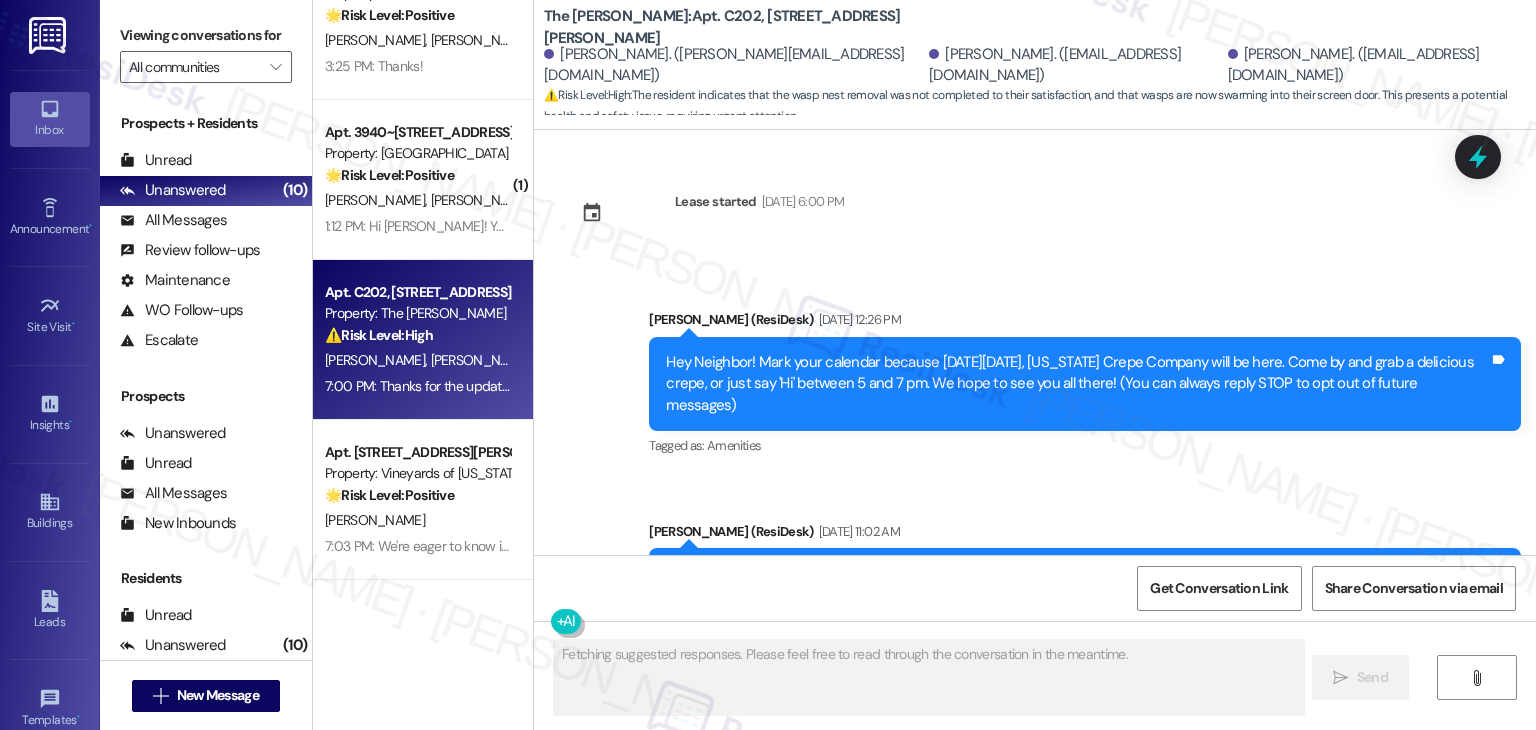 scroll, scrollTop: 9148, scrollLeft: 0, axis: vertical 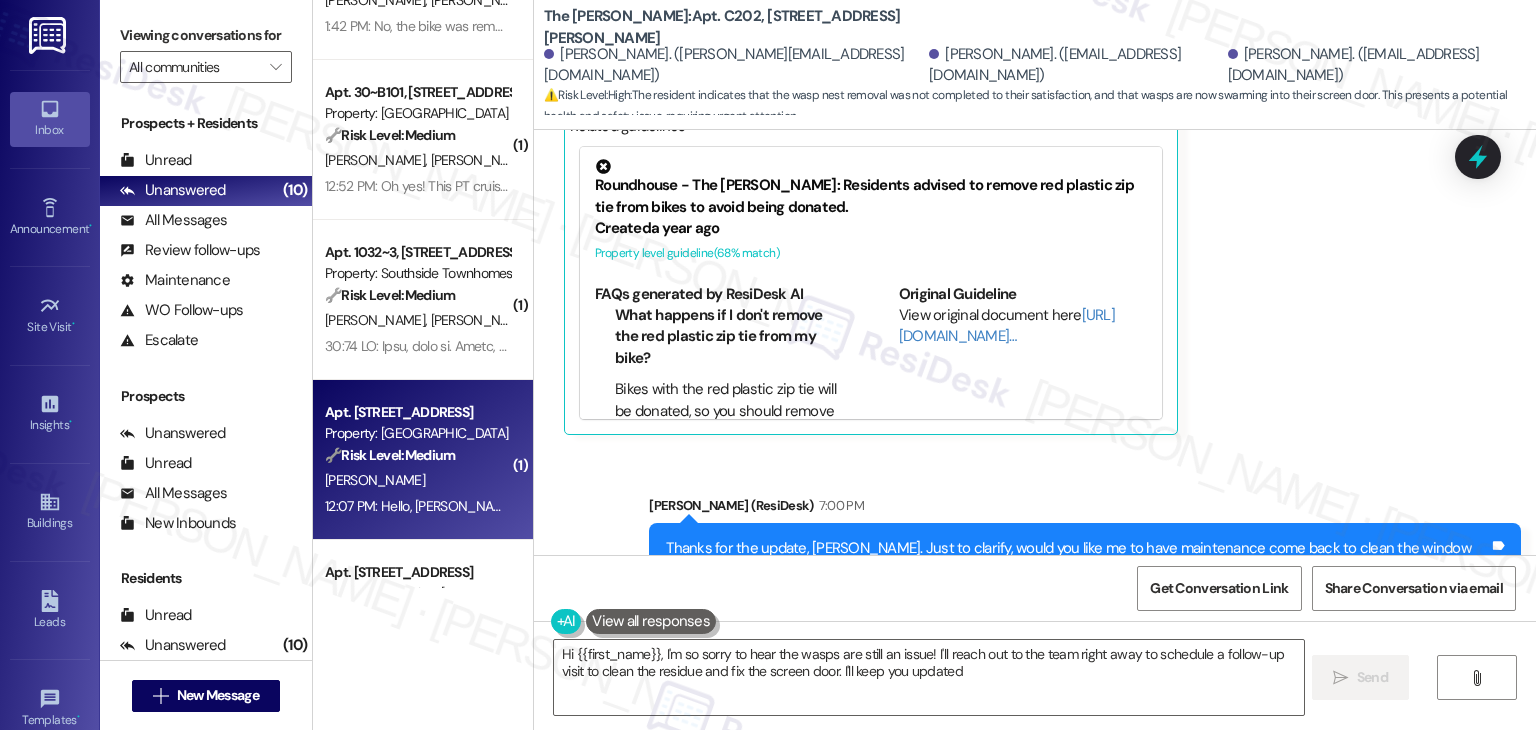 type on "Hi {{first_name}}, I'm so sorry to hear the wasps are still an issue! I'll reach out to the team right away to schedule a follow-up visit to clean the residue and fix the screen door. I'll keep you updated!" 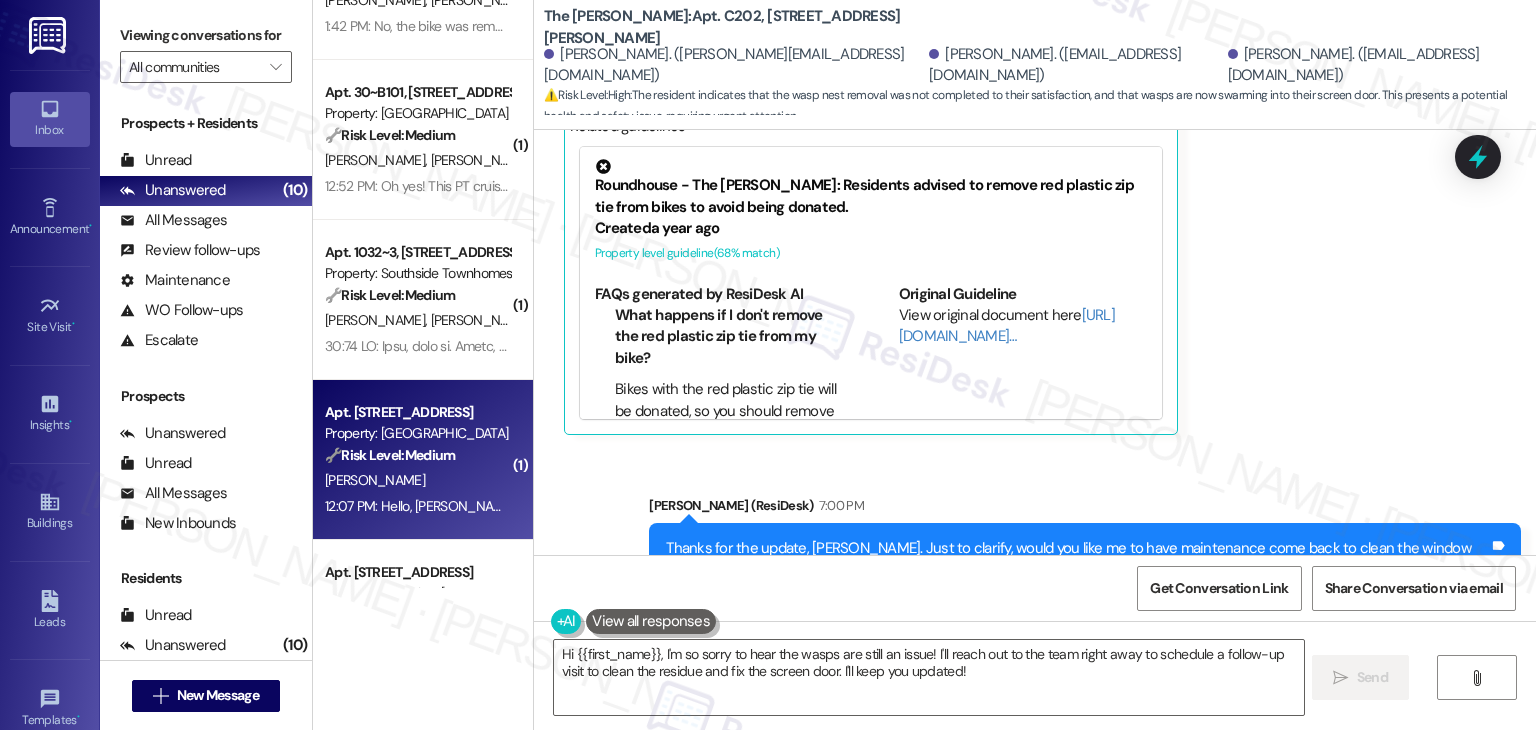 scroll, scrollTop: 0, scrollLeft: 0, axis: both 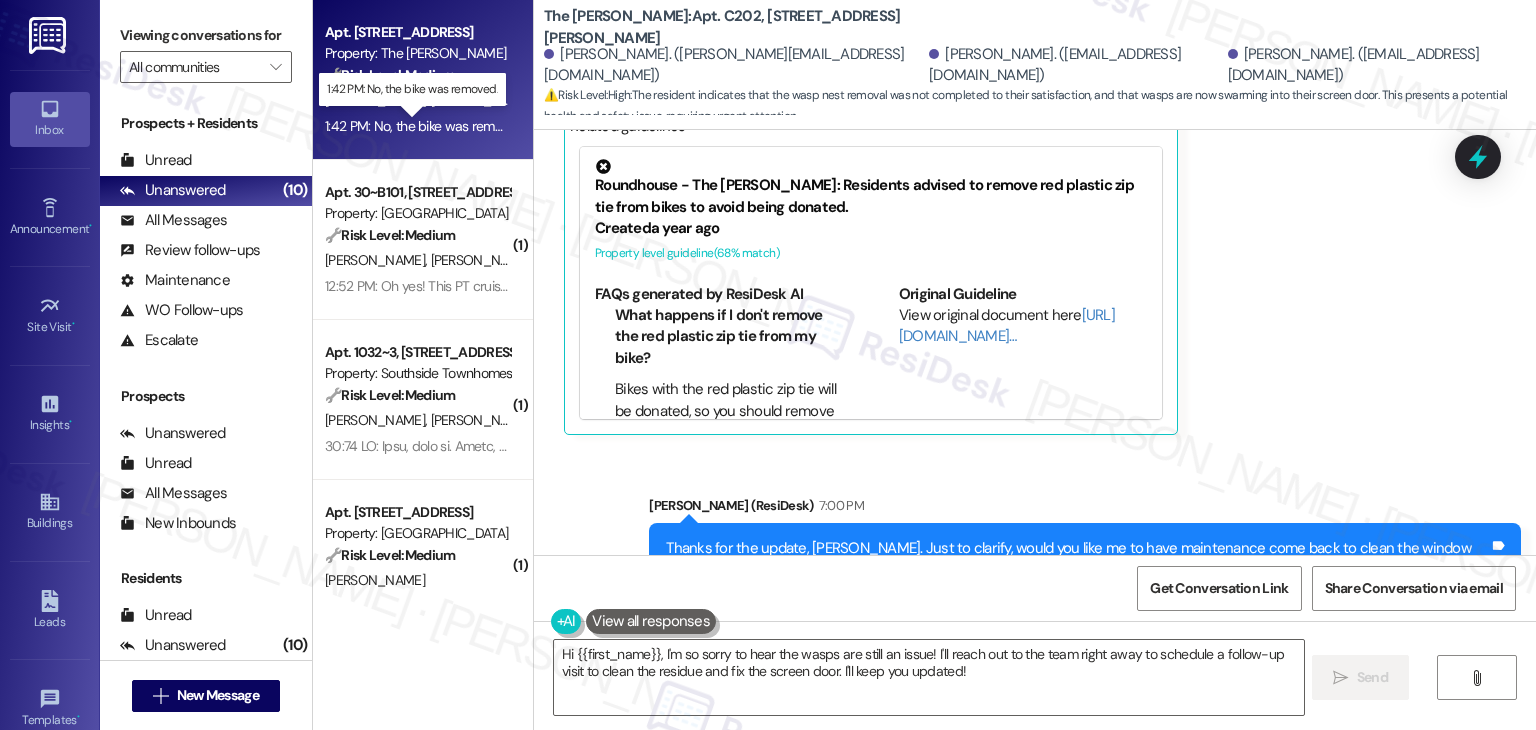 click on "1:42 PM: No, the bike was removed. 1:42 PM: No, the bike was removed." at bounding box center [425, 126] 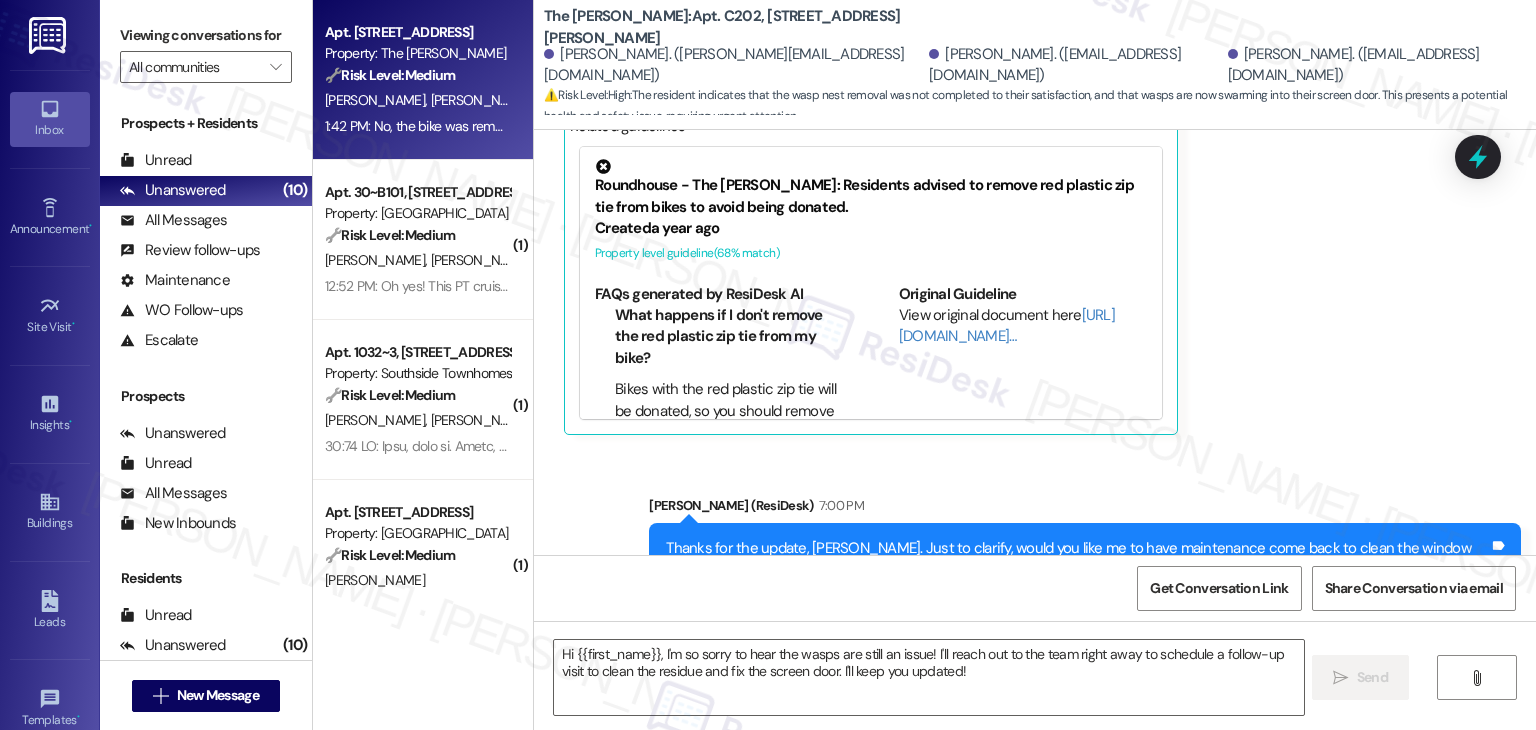 type on "Fetching suggested responses. Please feel free to read through the conversation in the meantime." 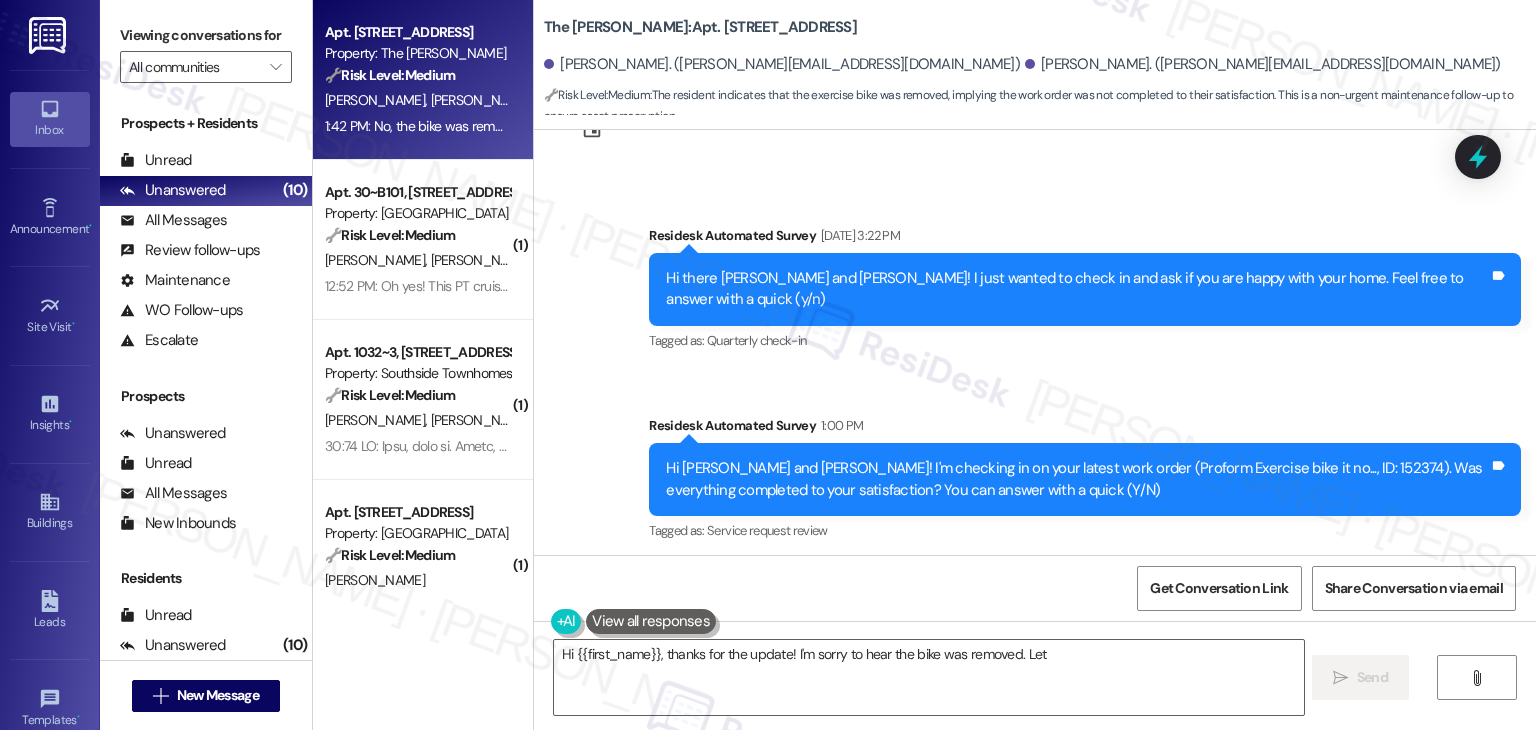 scroll, scrollTop: 2609, scrollLeft: 0, axis: vertical 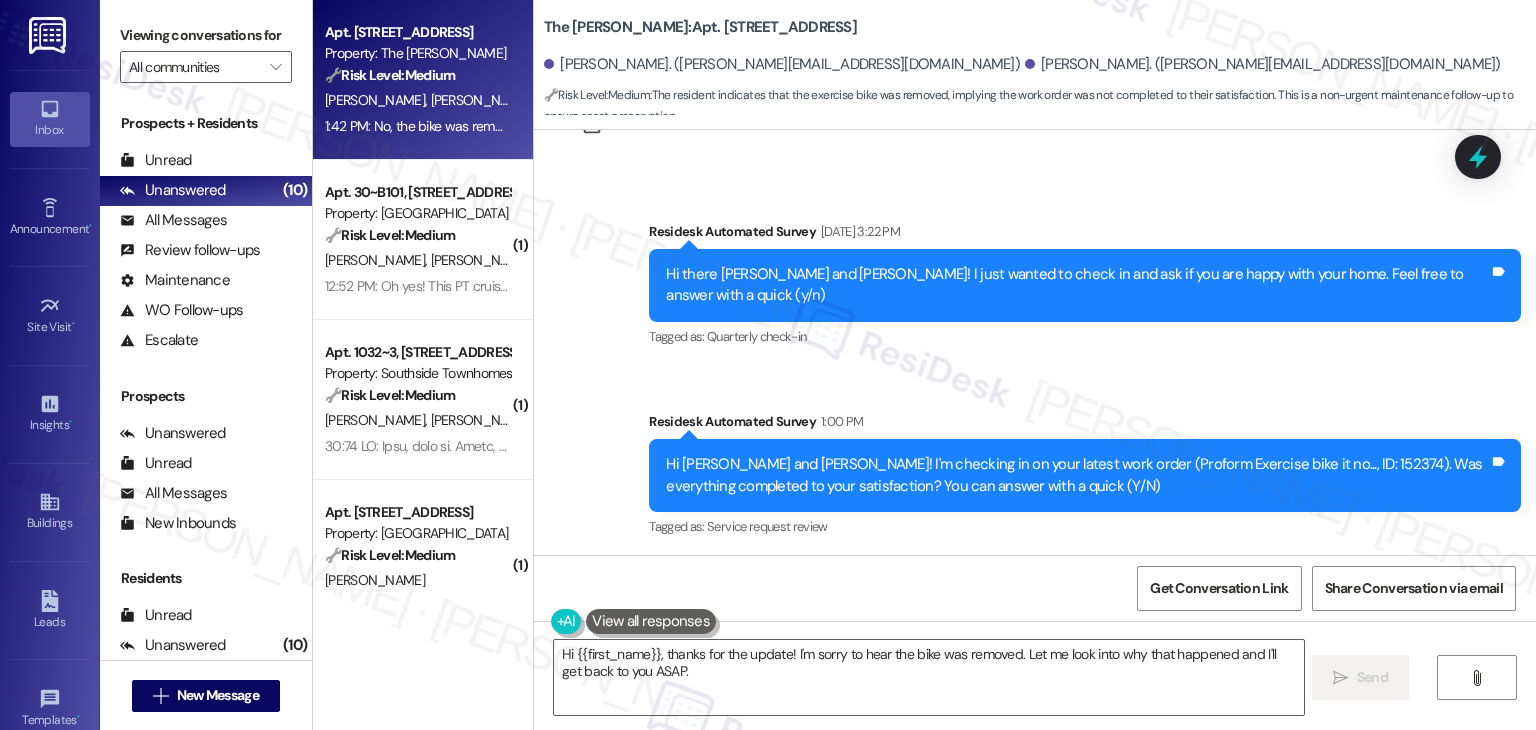 click on "Hi Spencer and Karen! I'm checking in on your latest work order (Proform Exercise bike it no..., ID: 152374). Was everything completed to your satisfaction? You can answer with a quick (Y/N)" at bounding box center [1077, 475] 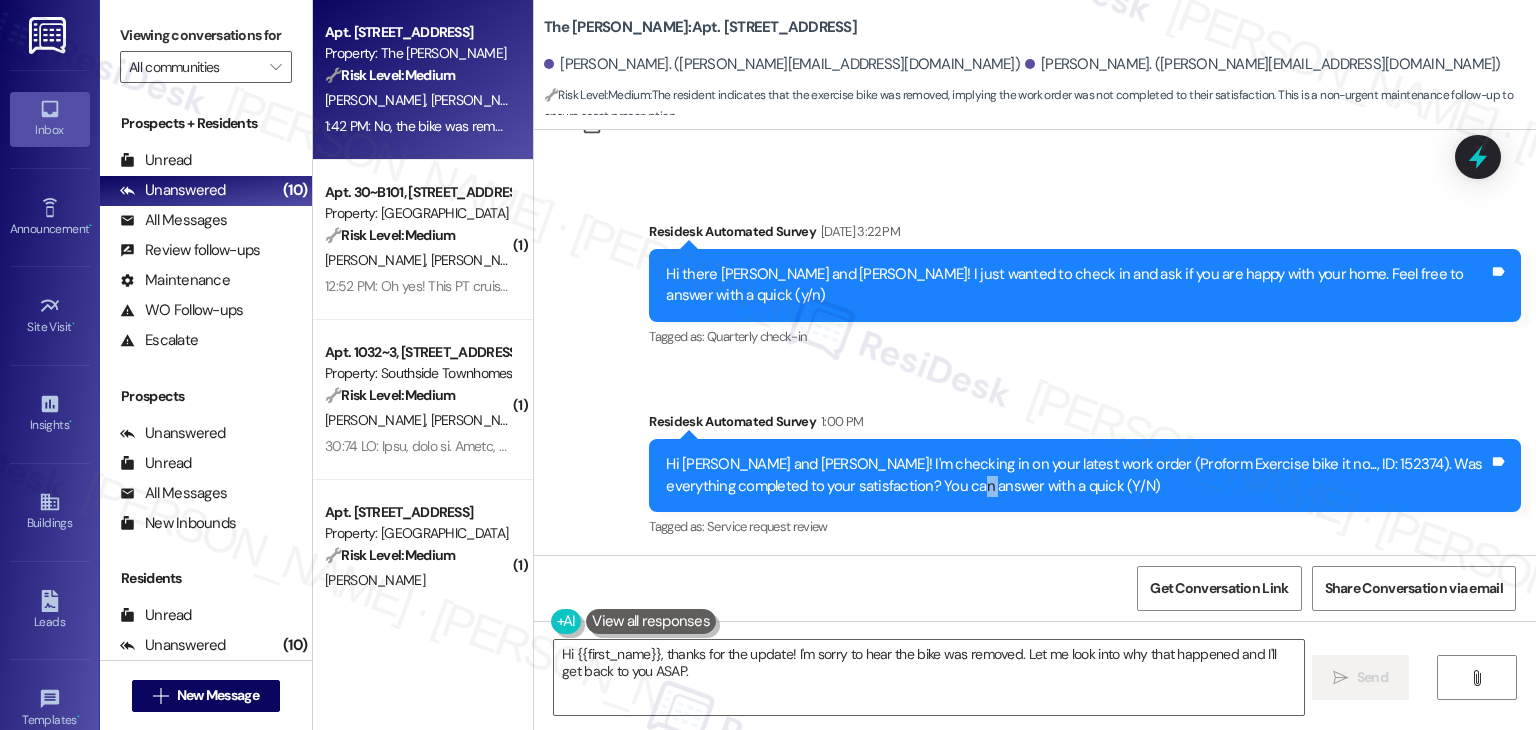 click on "Hi Spencer and Karen! I'm checking in on your latest work order (Proform Exercise bike it no..., ID: 152374). Was everything completed to your satisfaction? You can answer with a quick (Y/N)" at bounding box center [1077, 475] 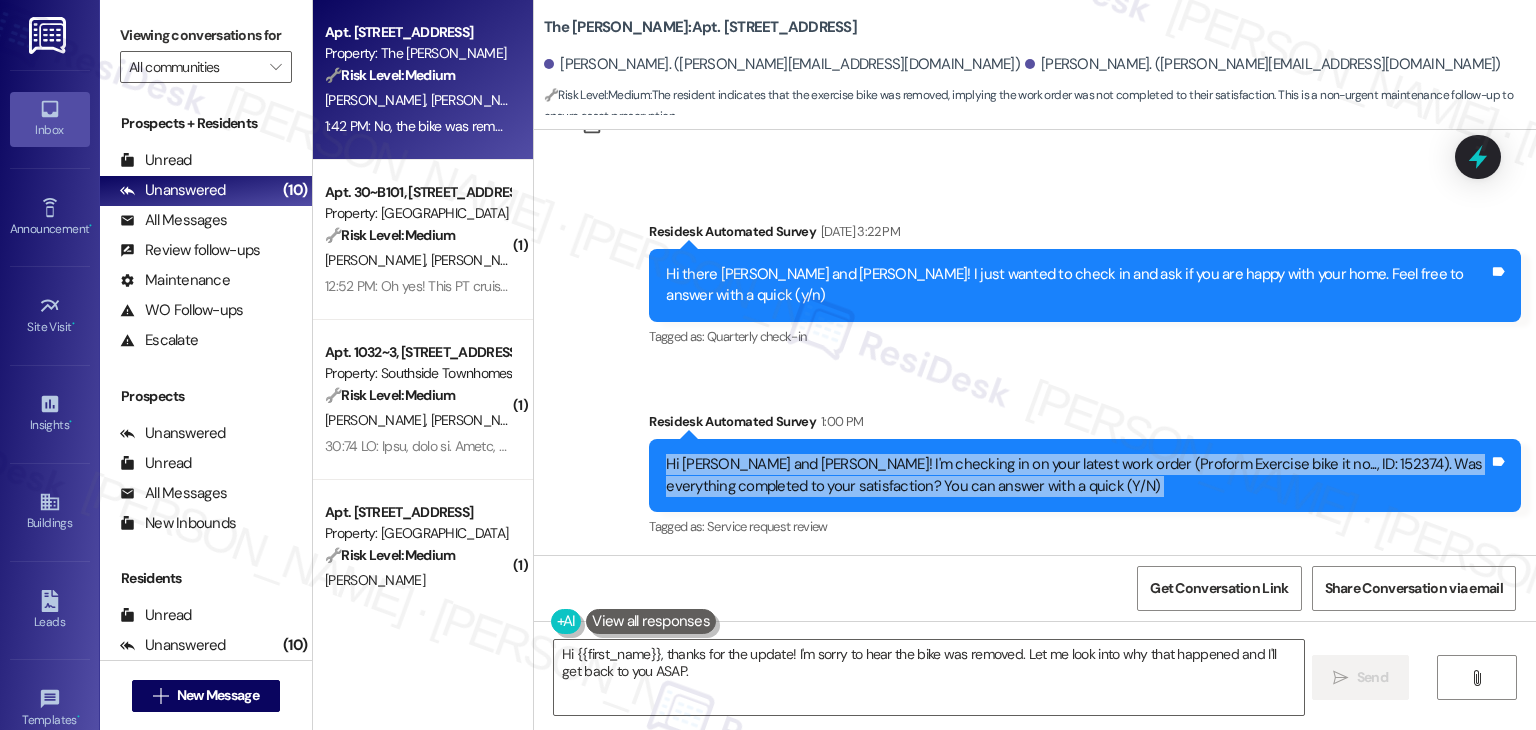 click on "Hi Spencer and Karen! I'm checking in on your latest work order (Proform Exercise bike it no..., ID: 152374). Was everything completed to your satisfaction? You can answer with a quick (Y/N)" at bounding box center [1077, 475] 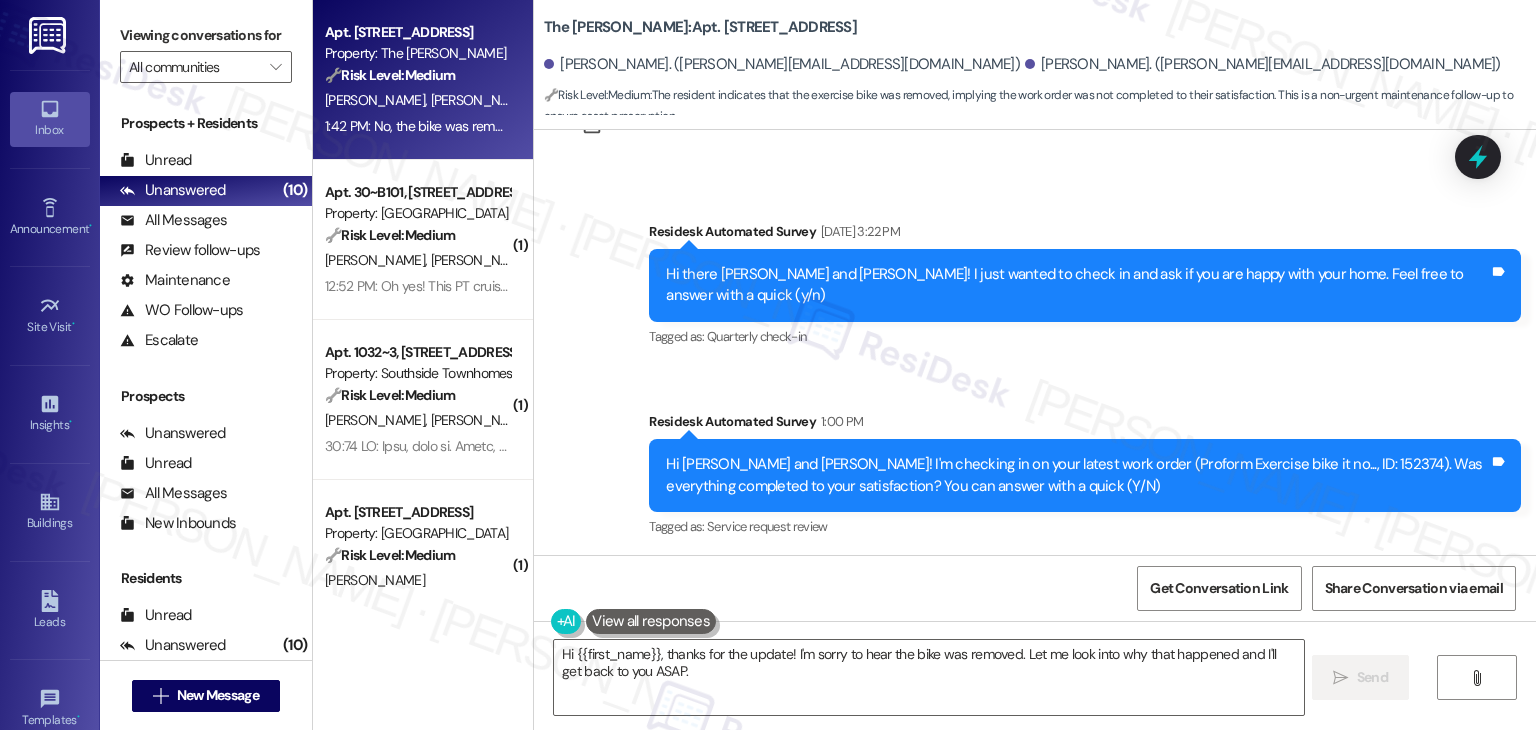 click on "No, the bike was removed." at bounding box center [663, 654] 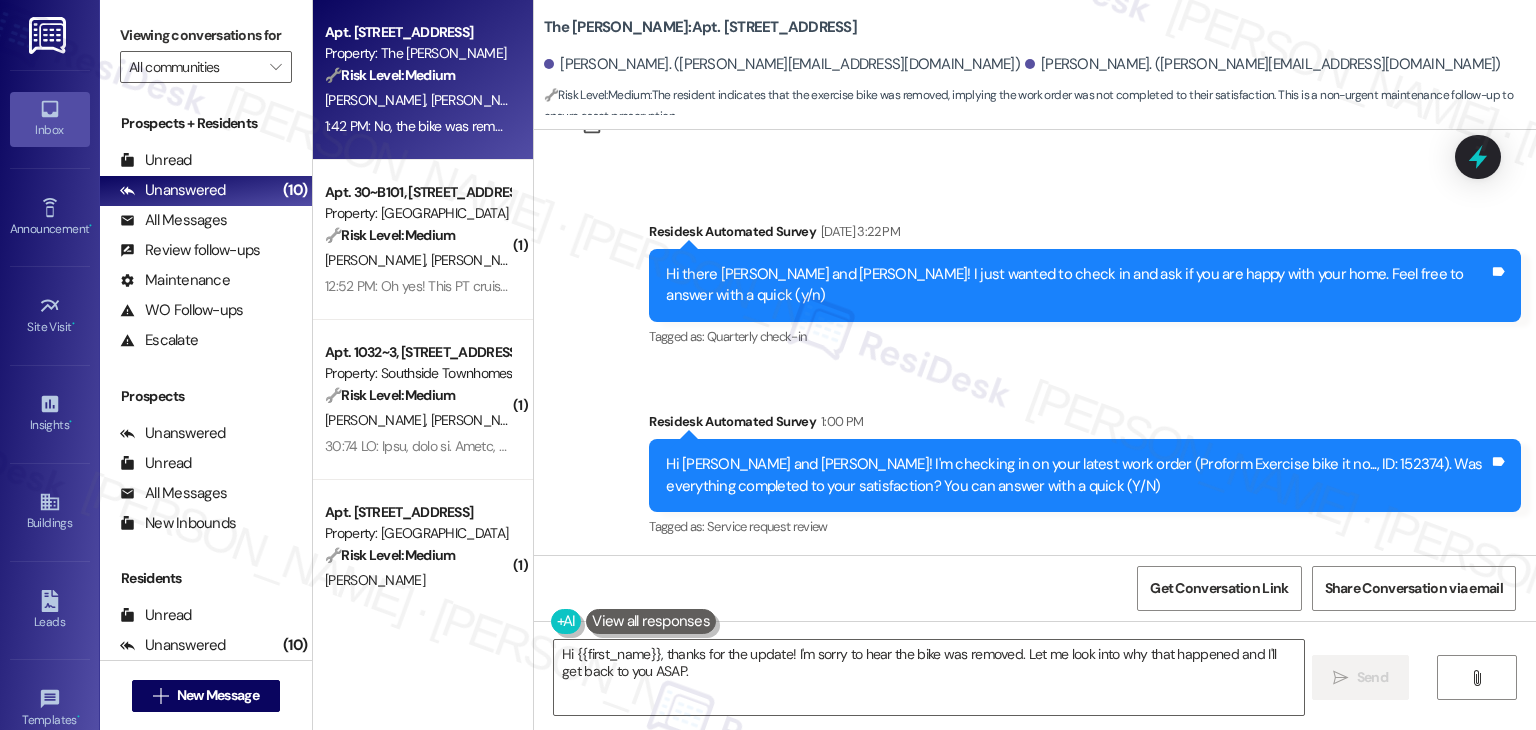 copy on "No, the bike was removed. Tags and notes" 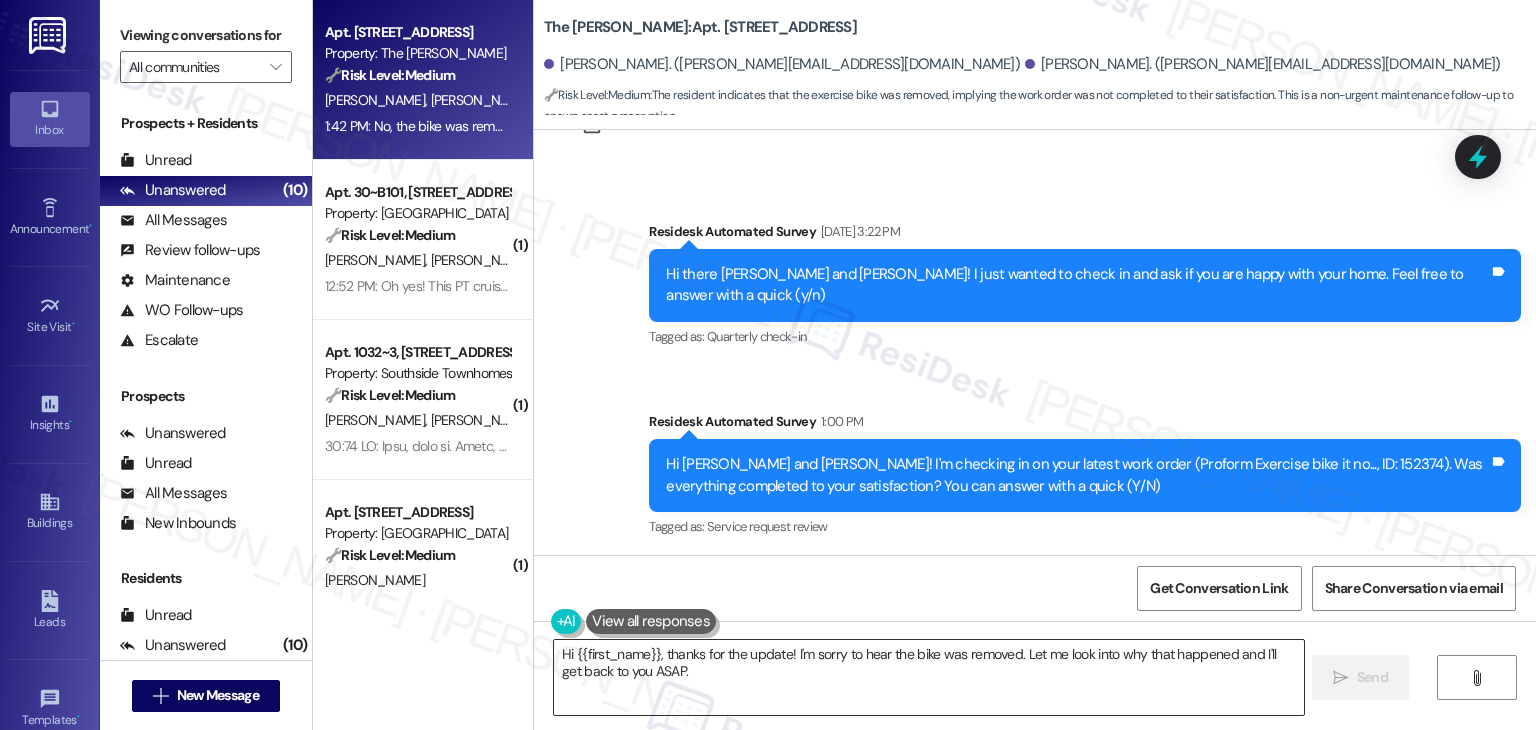 click on "Hi {{first_name}}, thanks for the update! I'm sorry to hear the bike was removed. Let me look into why that happened and I'll get back to you ASAP." at bounding box center (928, 677) 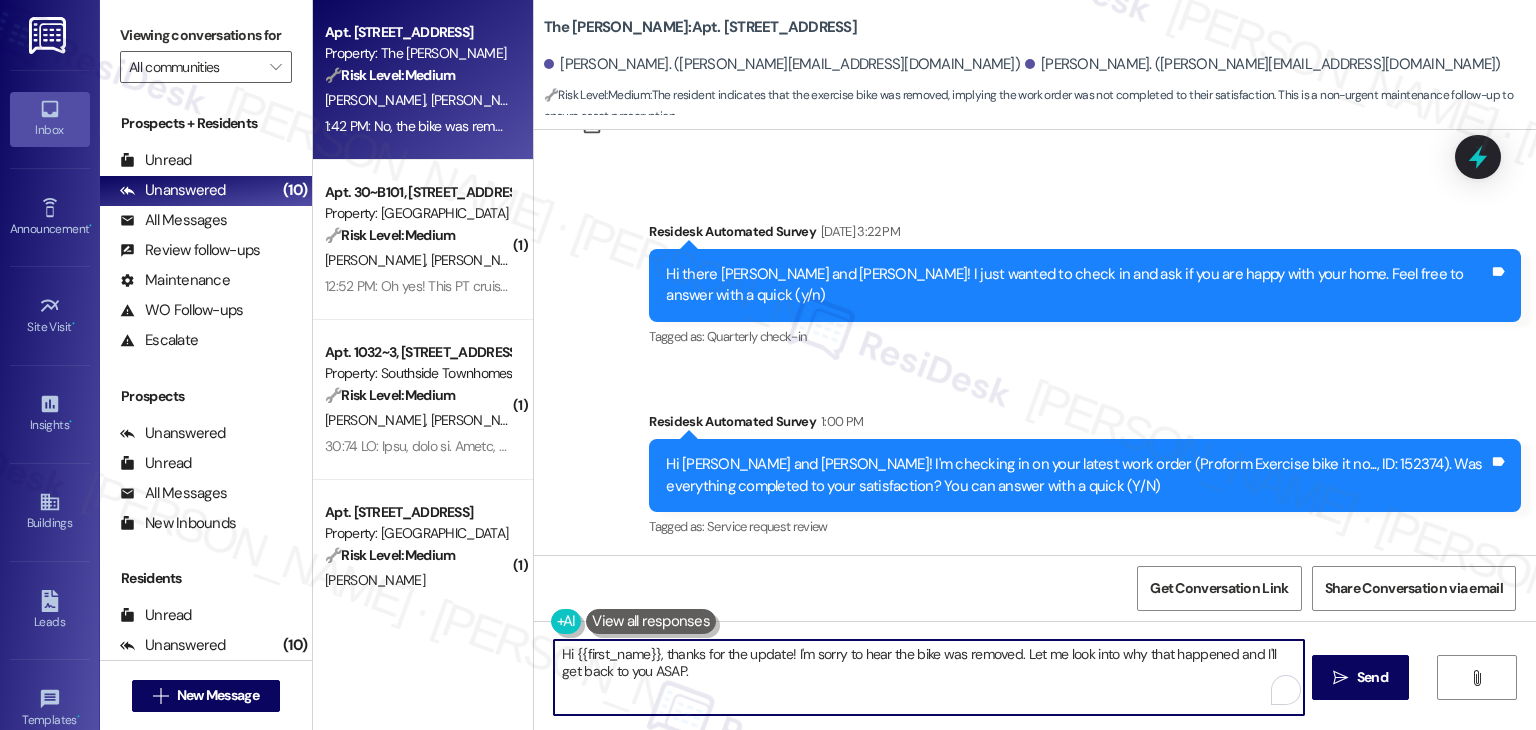 click on "Hi {{first_name}}, thanks for the update! I'm sorry to hear the bike was removed. Let me look into why that happened and I'll get back to you ASAP." at bounding box center (928, 677) 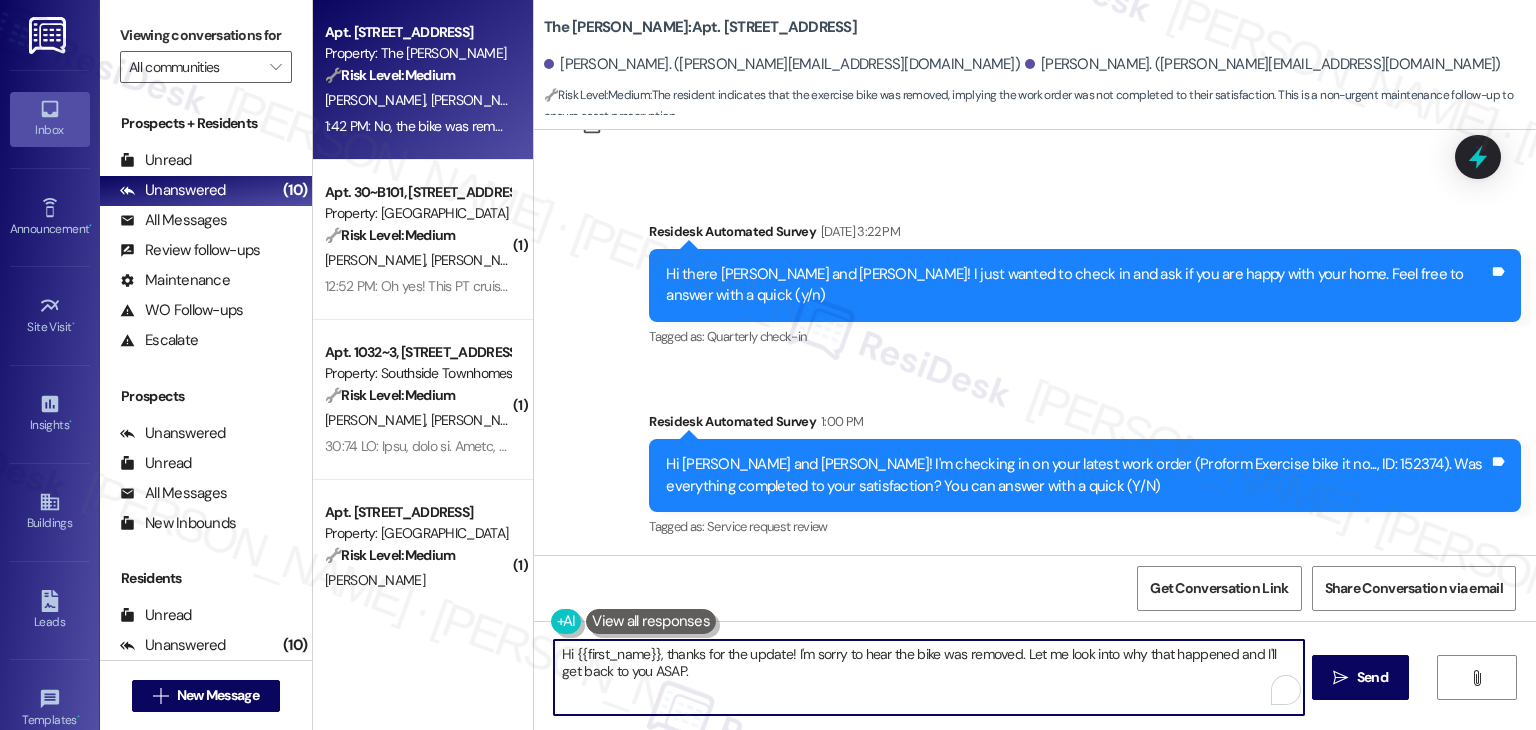 click on "Hi {{first_name}}, thanks for the update! I'm sorry to hear the bike was removed. Let me look into why that happened and I'll get back to you ASAP." at bounding box center (928, 677) 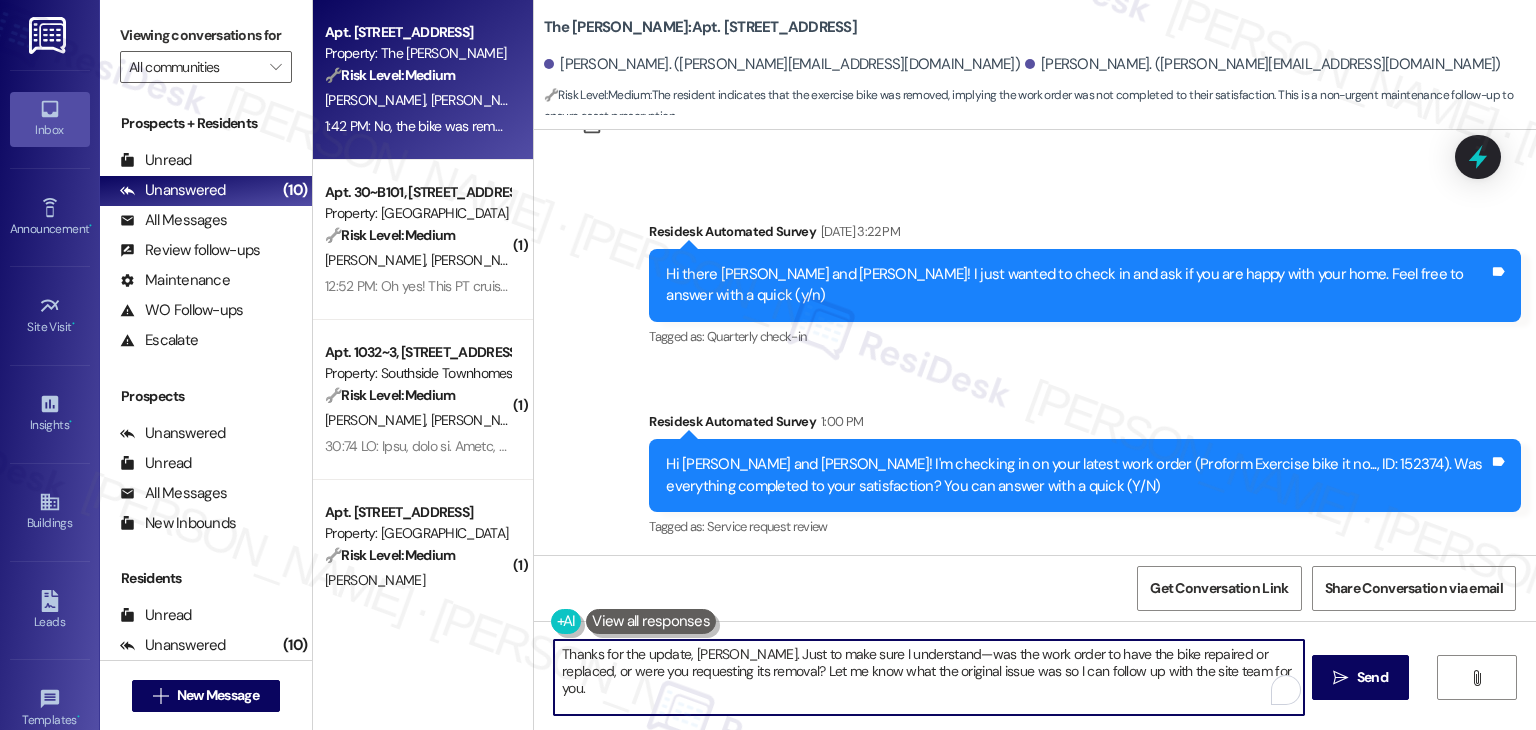 click on "Send" at bounding box center [1372, 677] 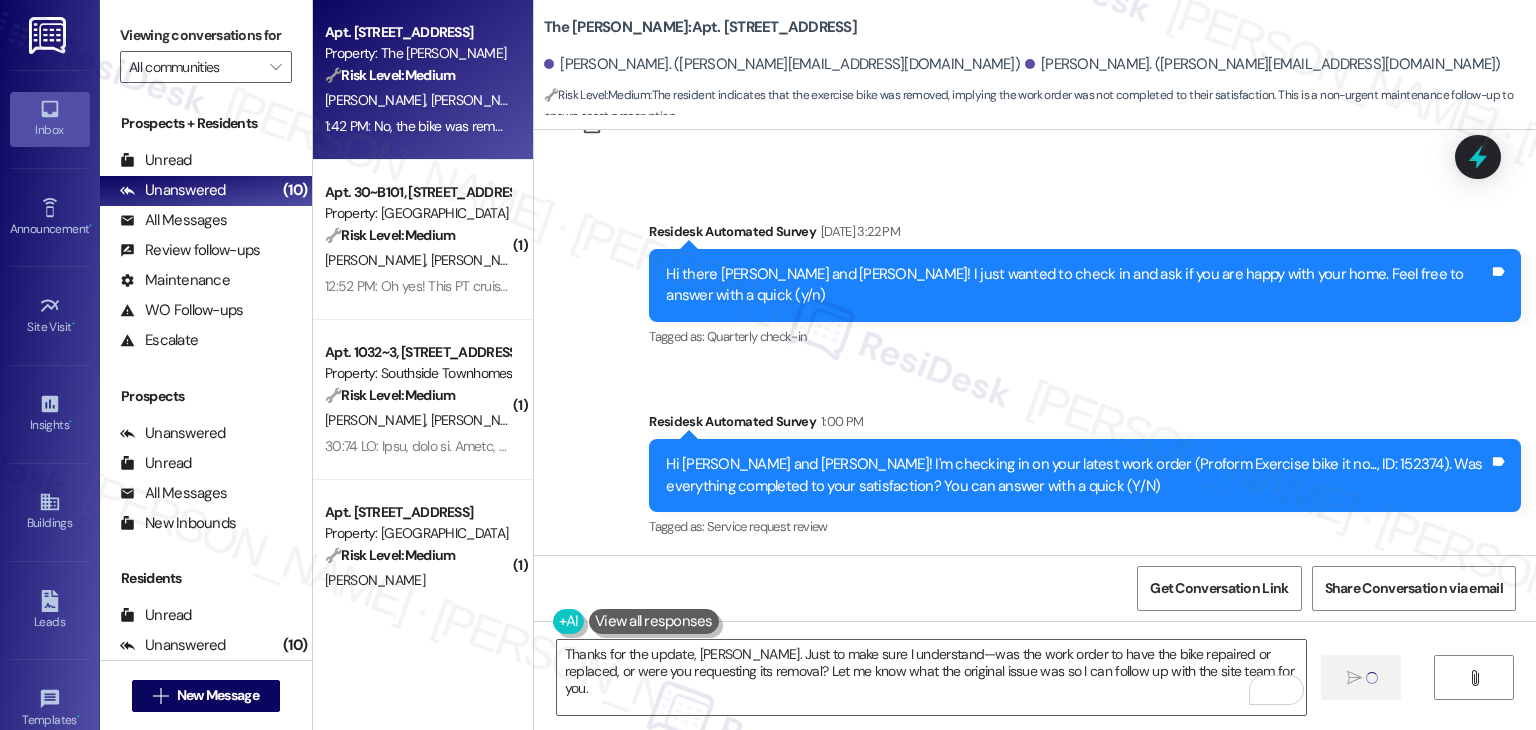 click on "Received via SMS Karen Stickney 1:42 PM No, the bike was removed. Tags and notes Tagged as:   Negative response Click to highlight conversations about Negative response" at bounding box center [1035, 641] 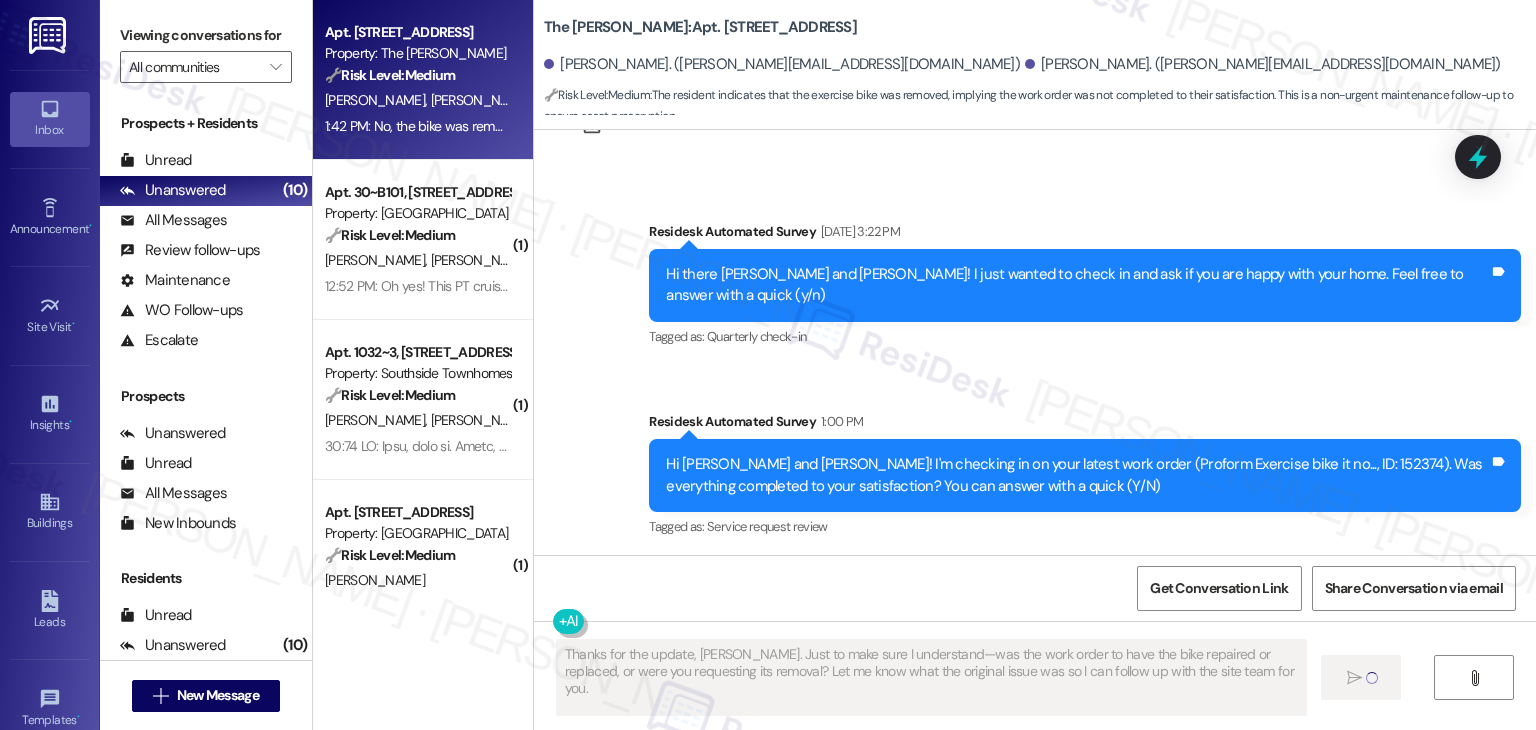 type on "Fetching suggested responses. Please feel free to read through the conversation in the meantime." 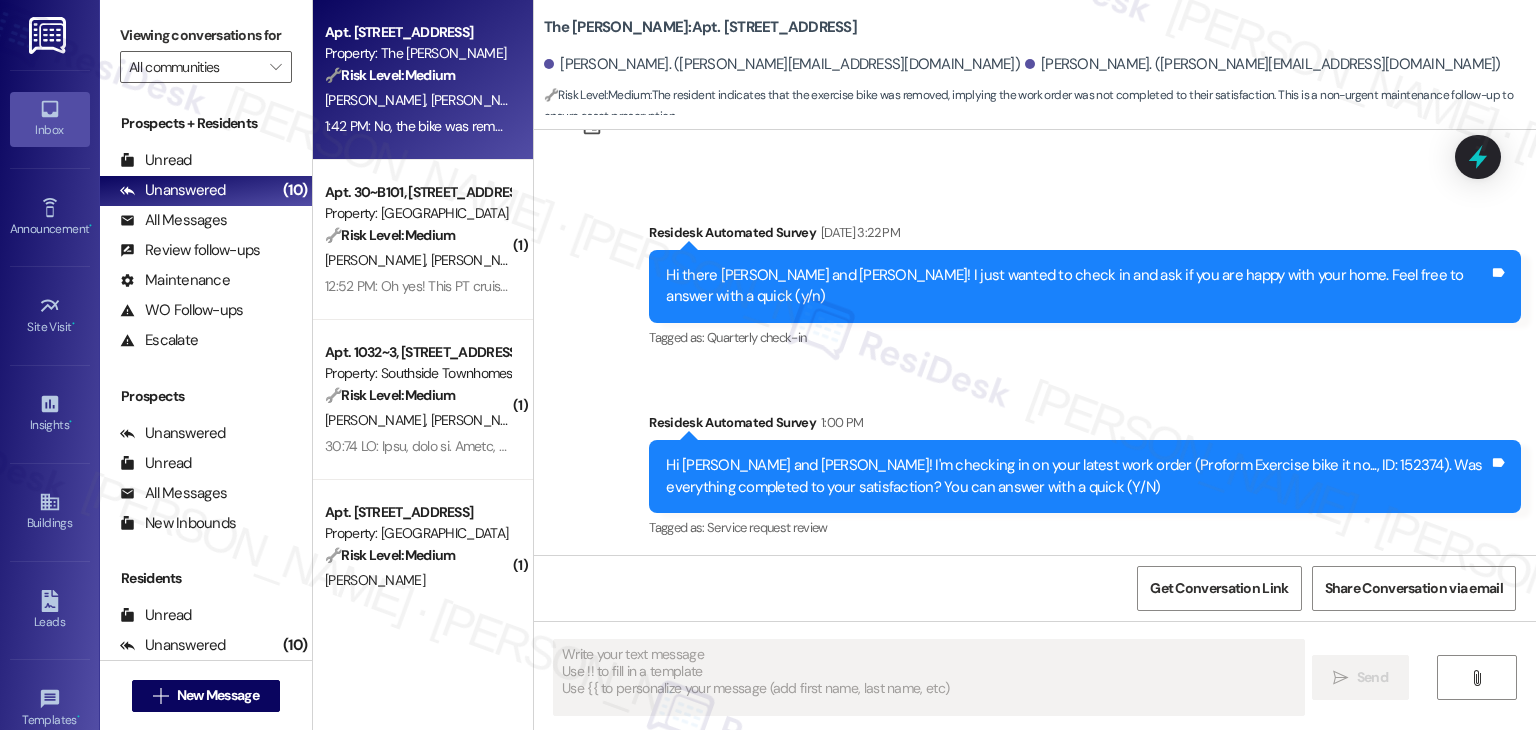 scroll, scrollTop: 2771, scrollLeft: 0, axis: vertical 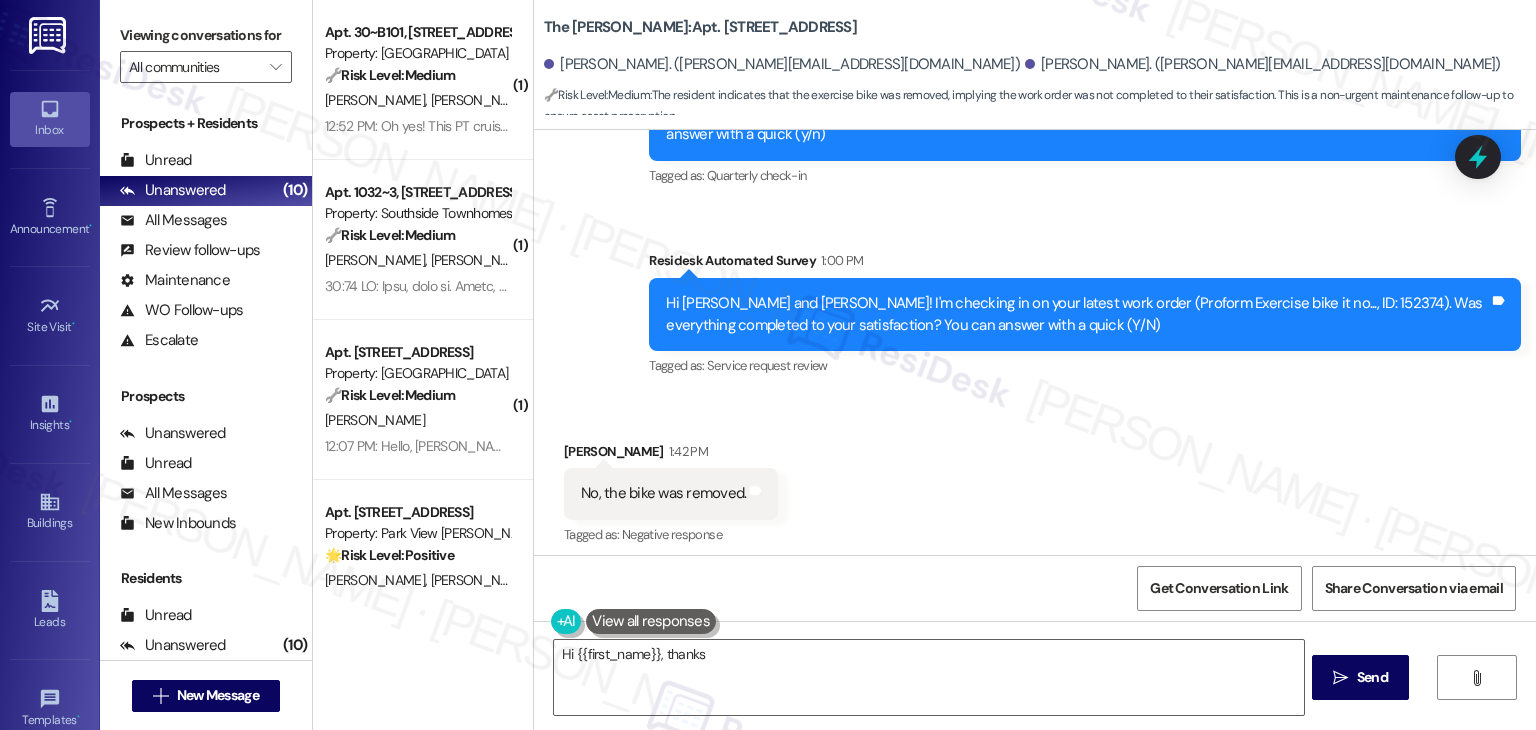 click on "Sarah 7:05 PM" at bounding box center (1085, 623) 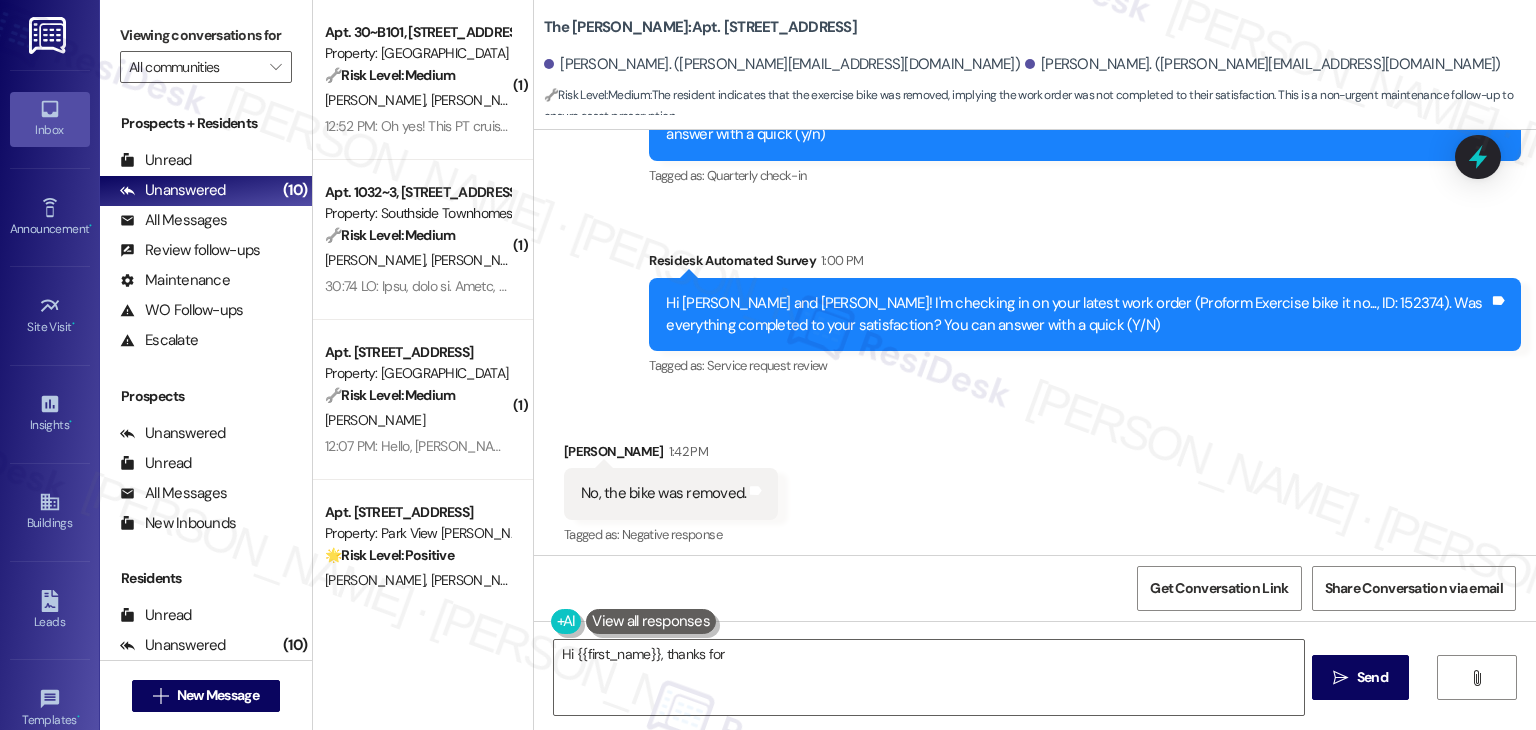 click on "Sarah 7:05 PM" at bounding box center (1085, 623) 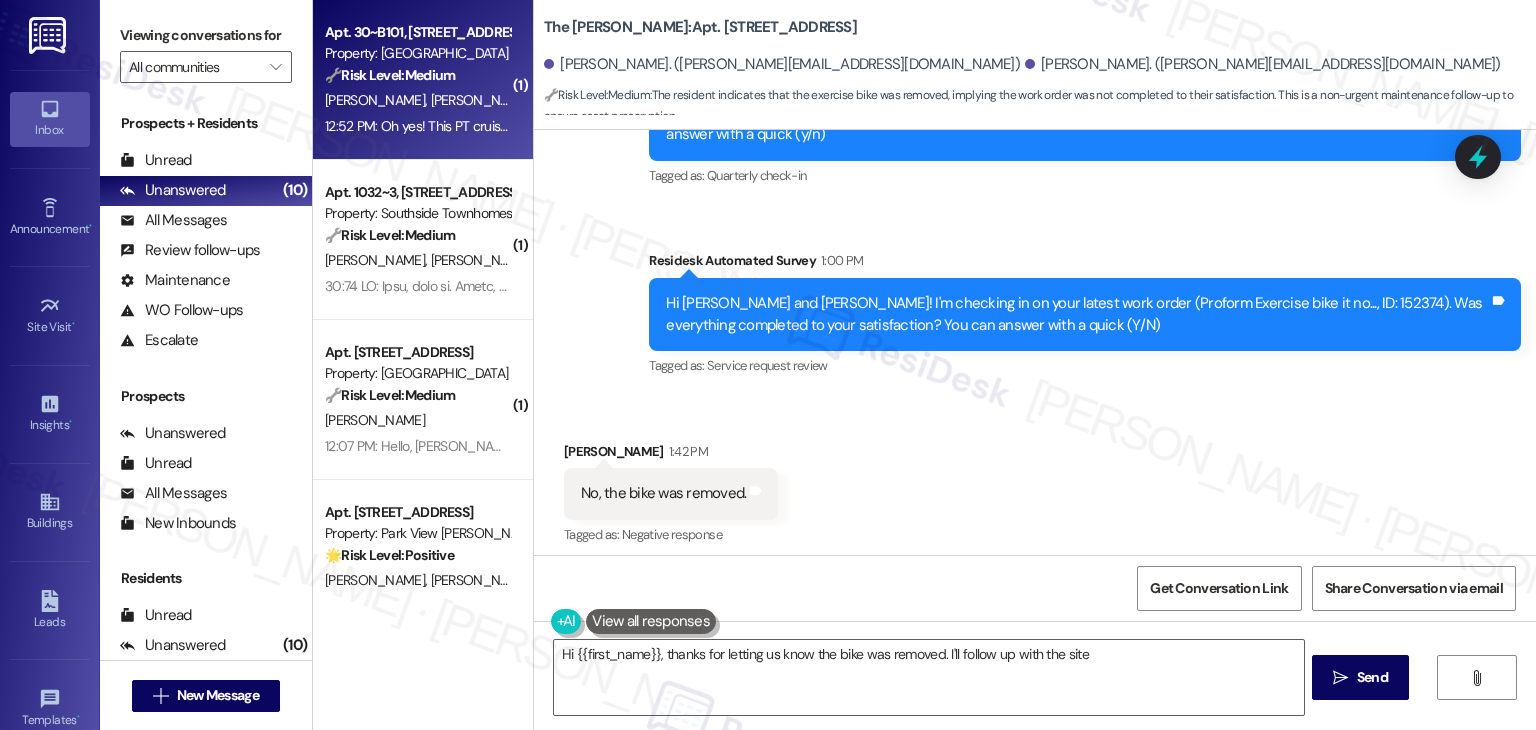 type on "Hi {{first_name}}, thanks for letting us know the bike was removed. I'll follow up with the site team" 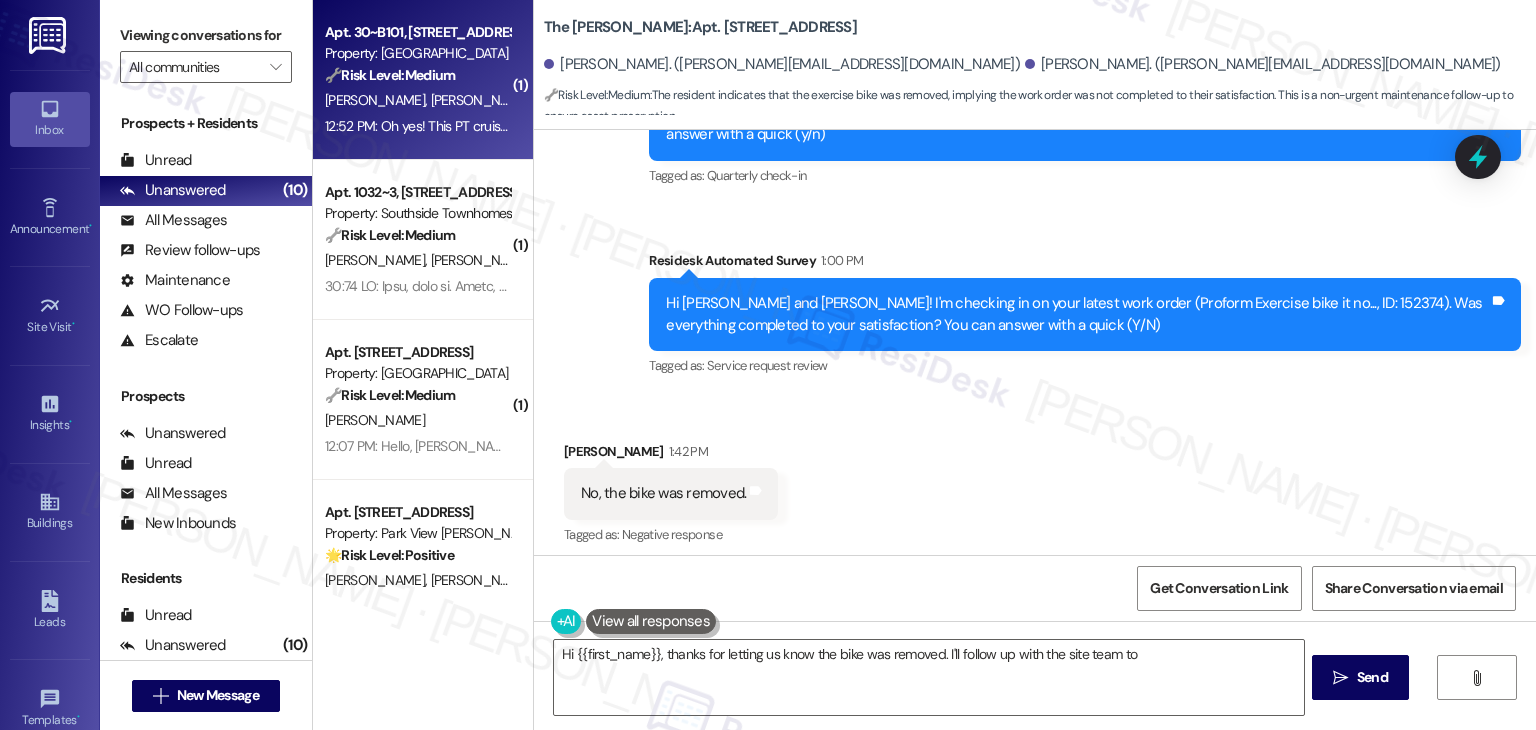 click on "12:52 PM: Oh yes! This PT cruiser was parked in our driveway. This isn't the first time we have seen other cars parked in our drive way. We believe it belongs to our neighbors across the street. 12:52 PM: Oh yes! This PT cruiser was parked in our driveway. This isn't the first time we have seen other cars parked in our drive way. We believe it belongs to our neighbors across the street." at bounding box center (417, 126) 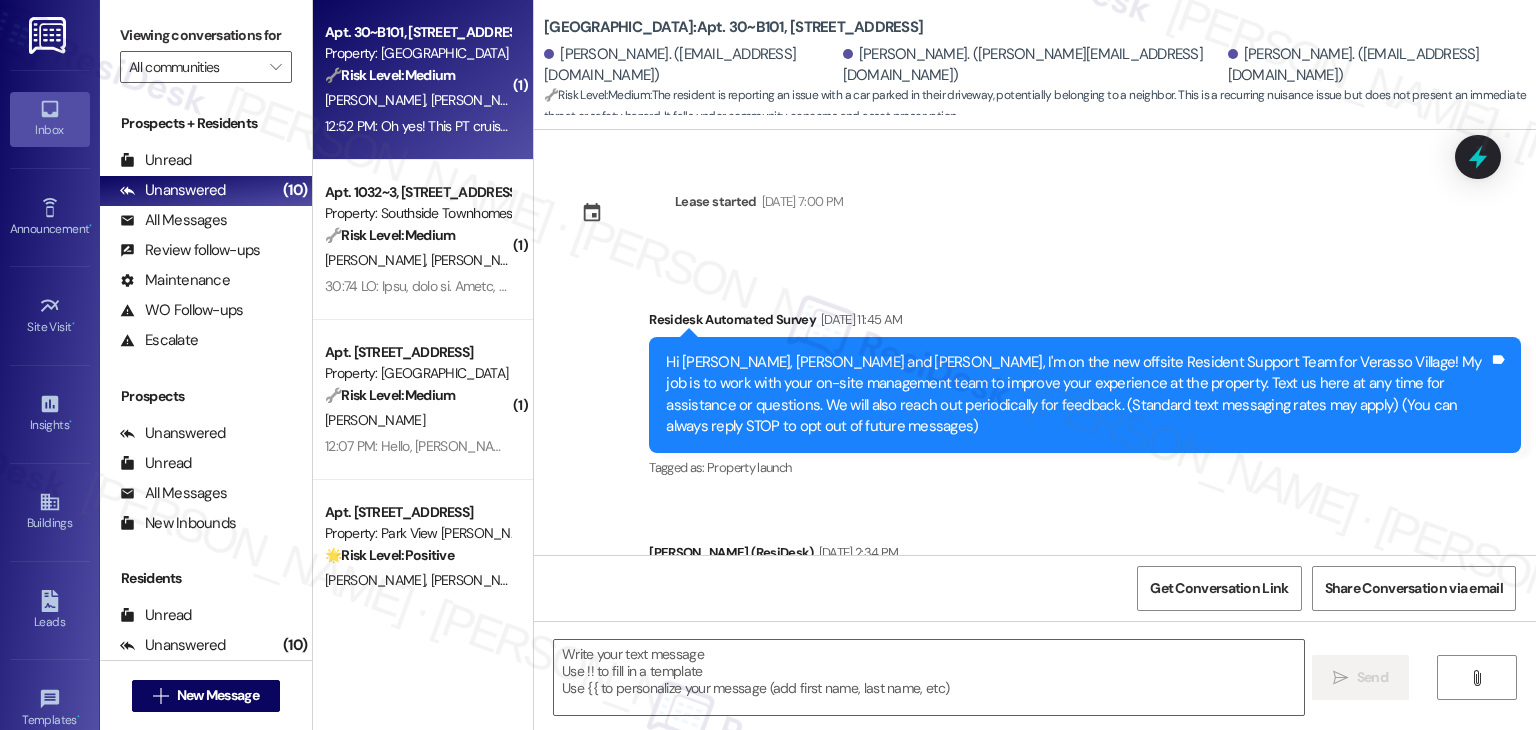scroll, scrollTop: 6870, scrollLeft: 0, axis: vertical 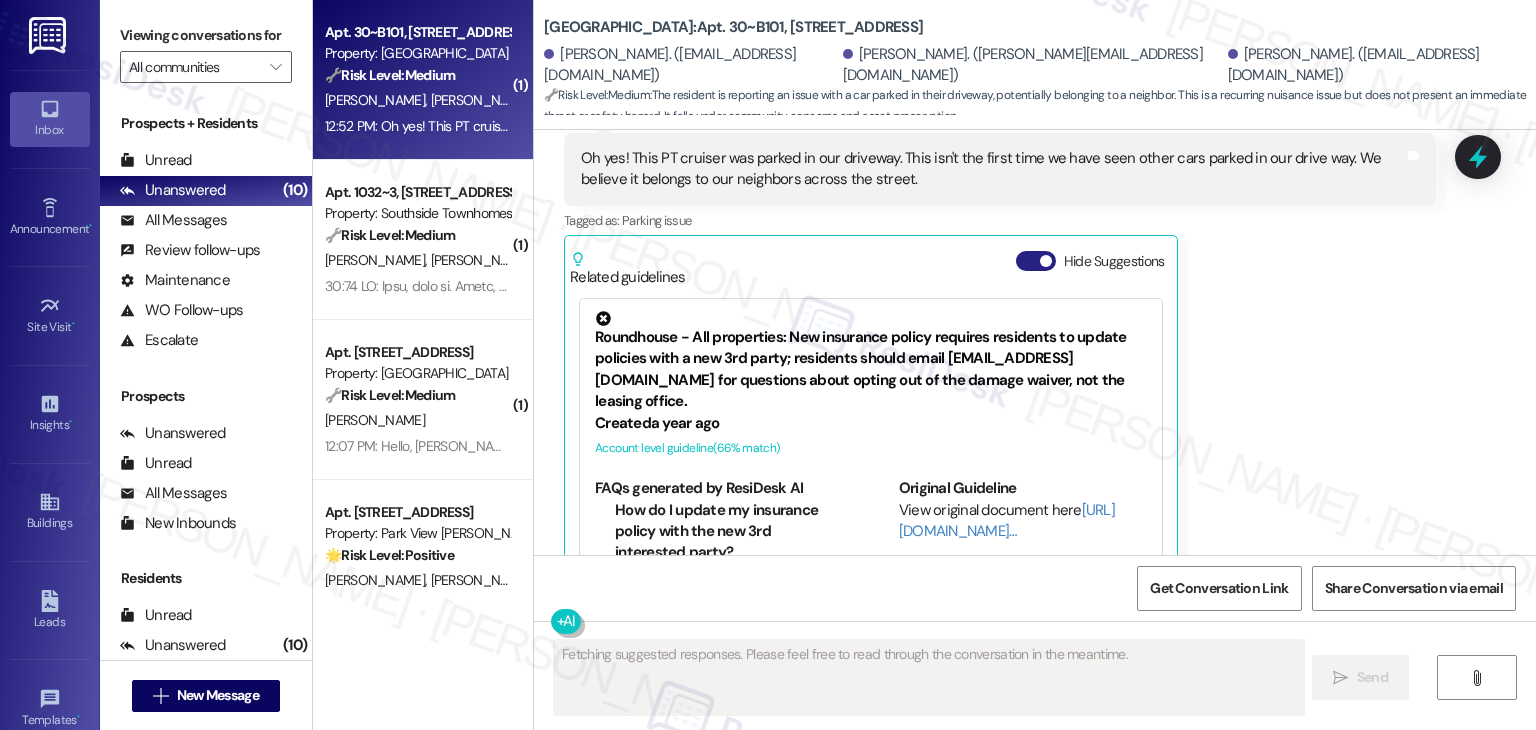 click on "Hide Suggestions" at bounding box center (1036, 261) 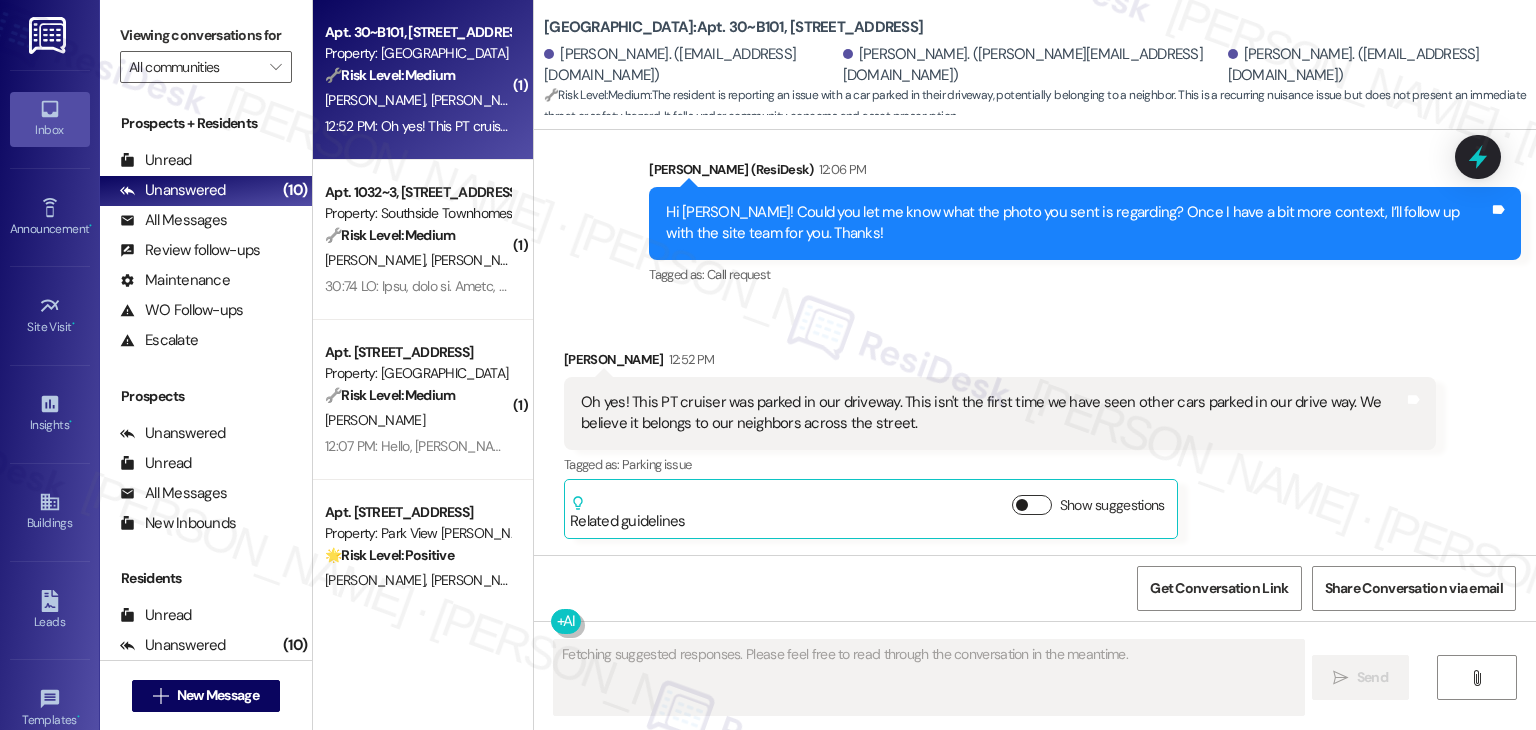 scroll, scrollTop: 6578, scrollLeft: 0, axis: vertical 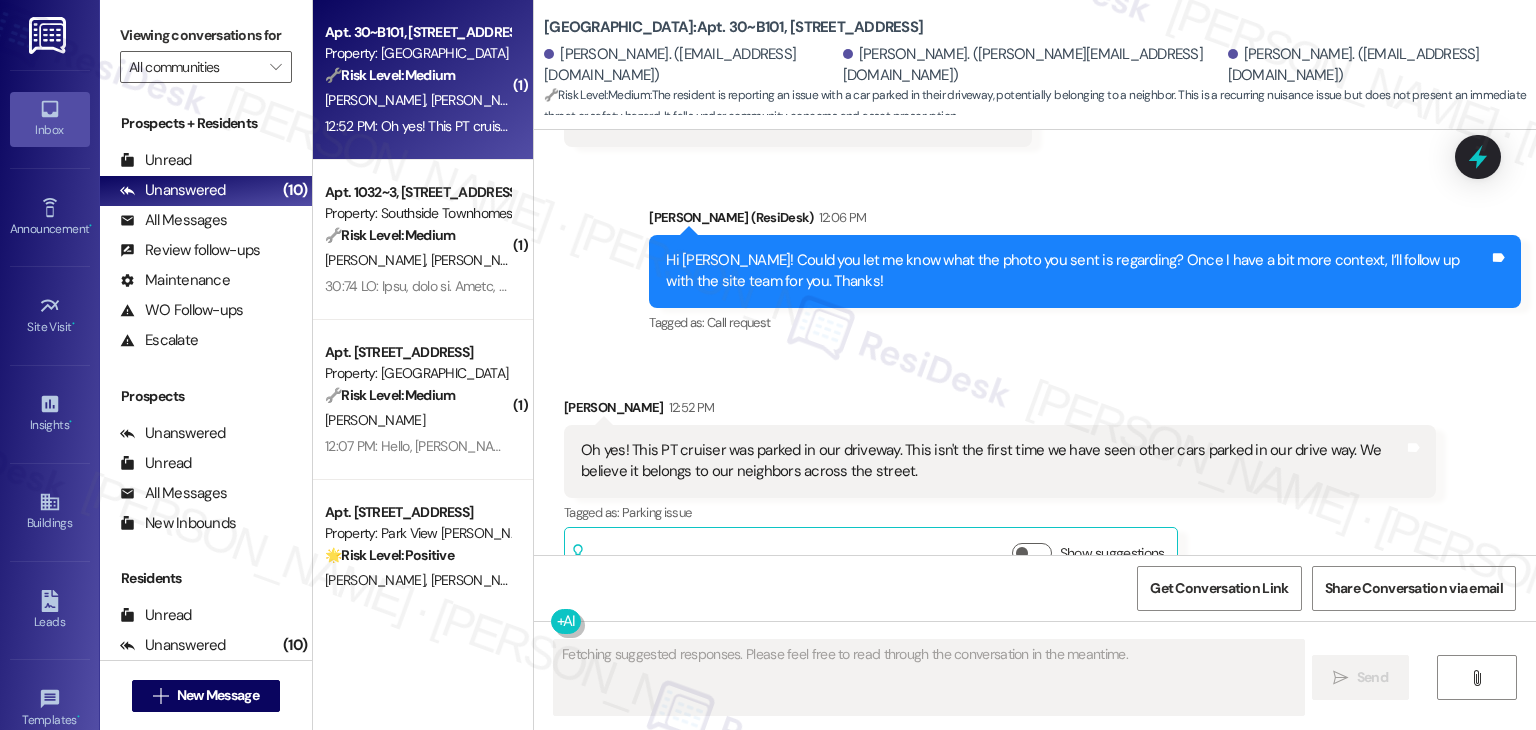 click on "Sent via SMS Dottie  (ResiDesk) 12:06 PM Hi Benjamin! Could you let me know what the photo you sent is regarding? Once I have a bit more context, I’ll follow up with the site team for you. Thanks! Tags and notes Tagged as:   Call request Click to highlight conversations about Call request" at bounding box center [1085, 272] 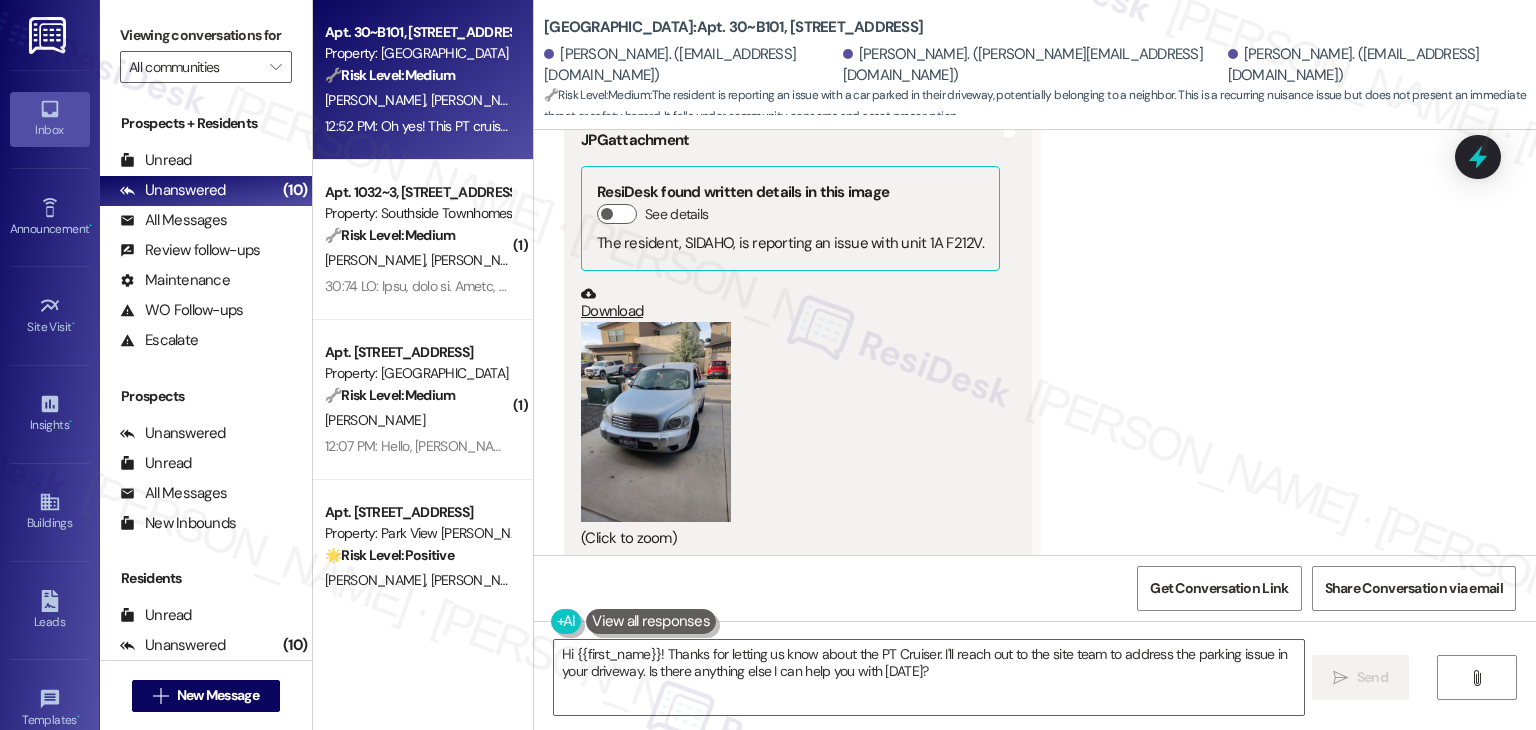 scroll, scrollTop: 6078, scrollLeft: 0, axis: vertical 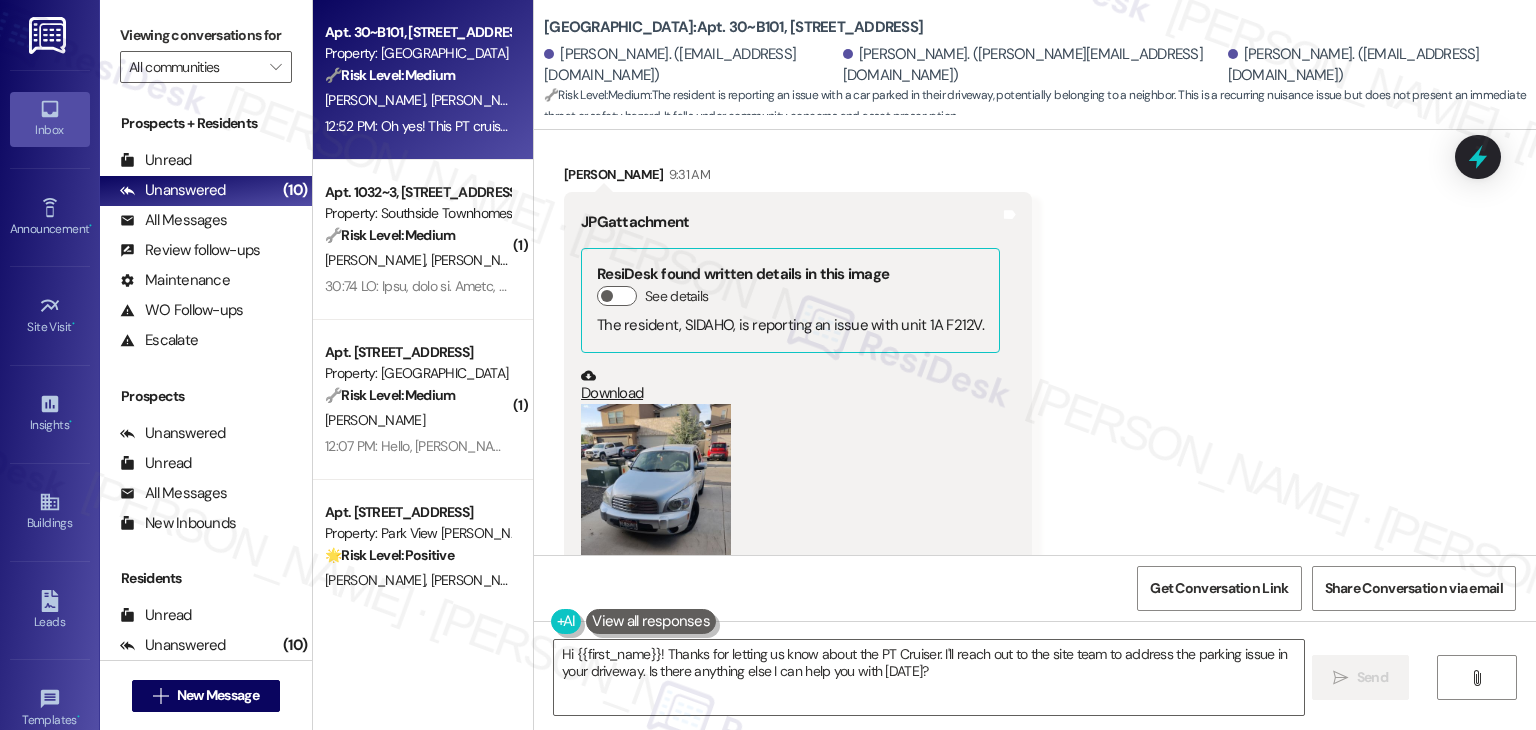 click at bounding box center (656, 504) 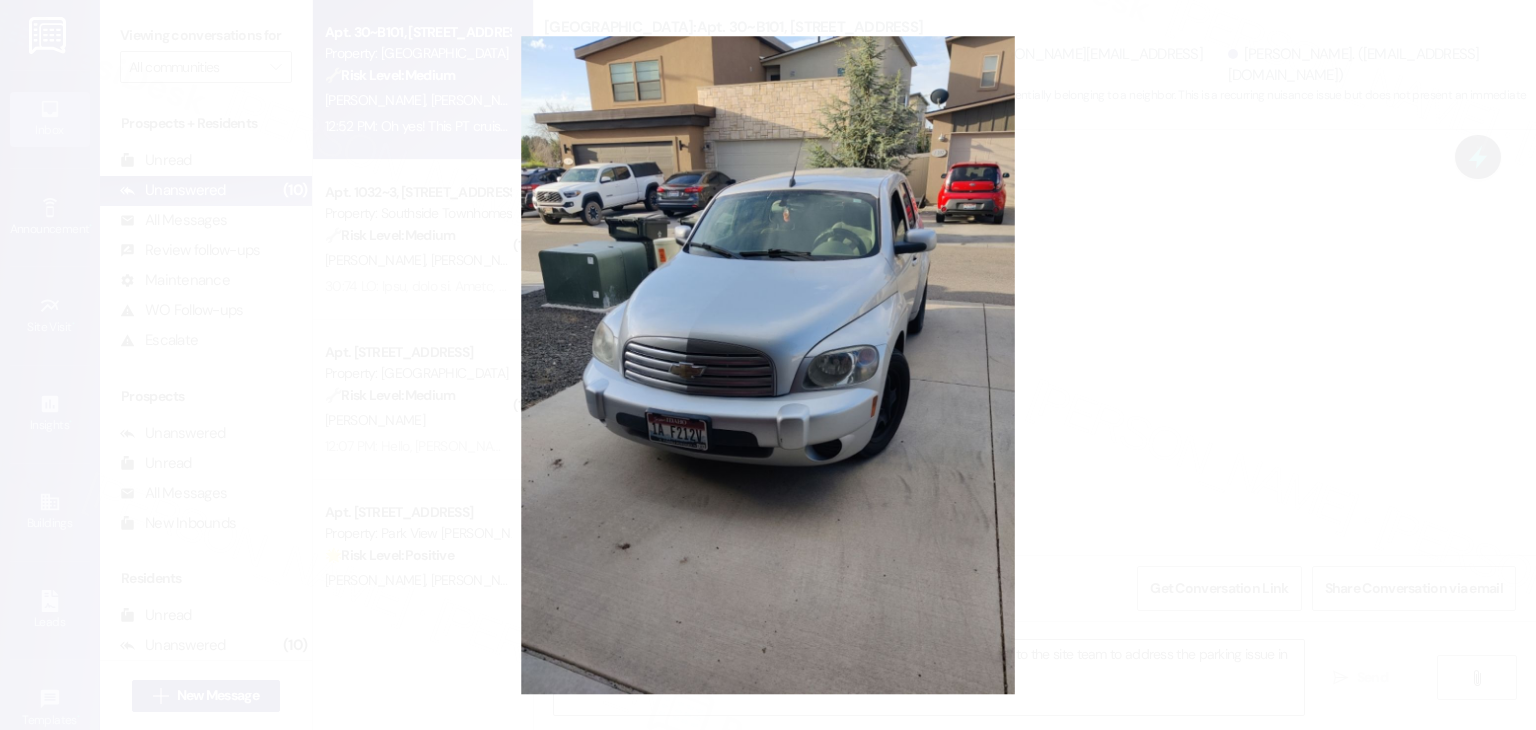 click at bounding box center [768, 365] 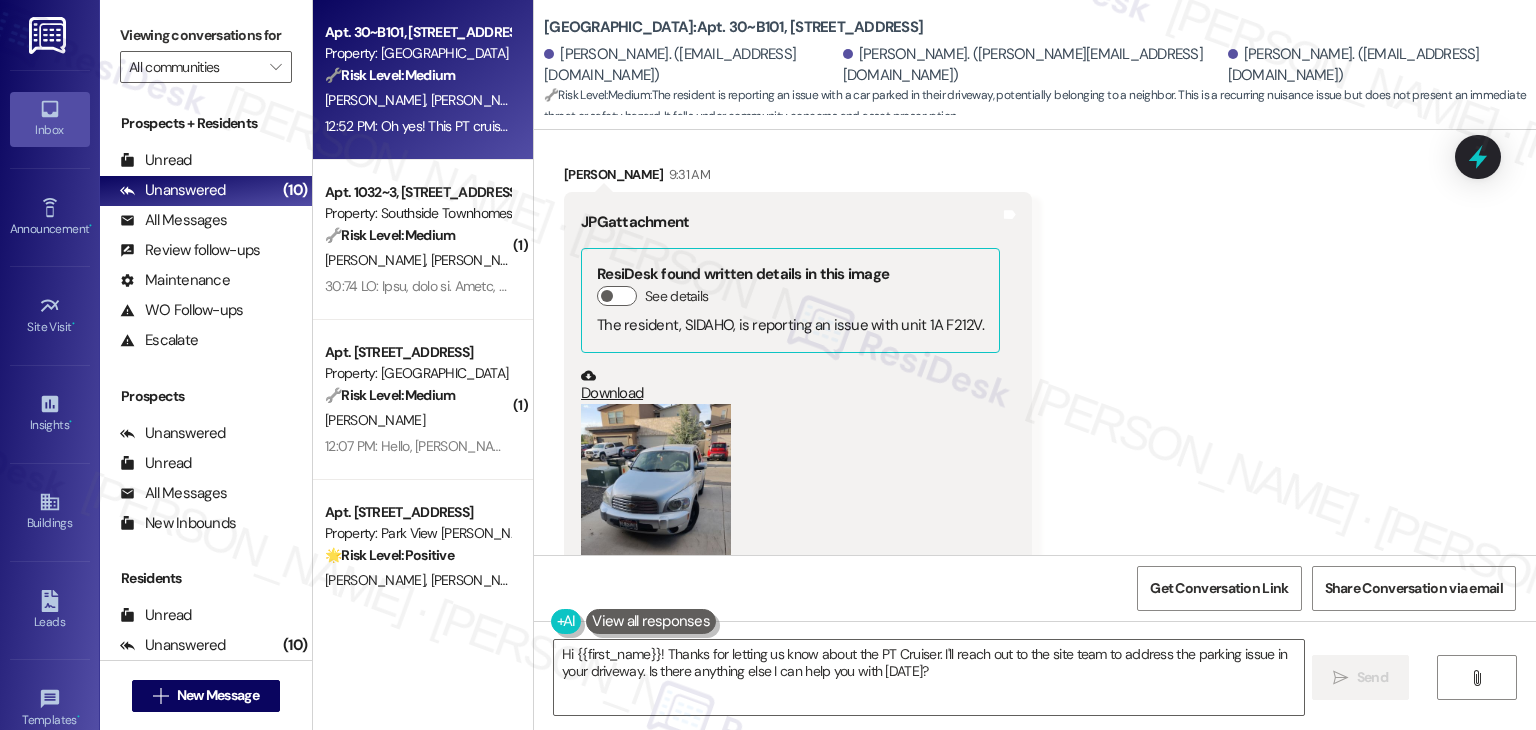 click on "Received via SMS Benjamin Holberg 9:31 AM JPG  attachment ResiDesk found written details in this image   See details The resident, SIDAHO, is reporting an issue with unit 1A F212V.
Download   (Click to zoom) Tags and notes" at bounding box center [1035, 390] 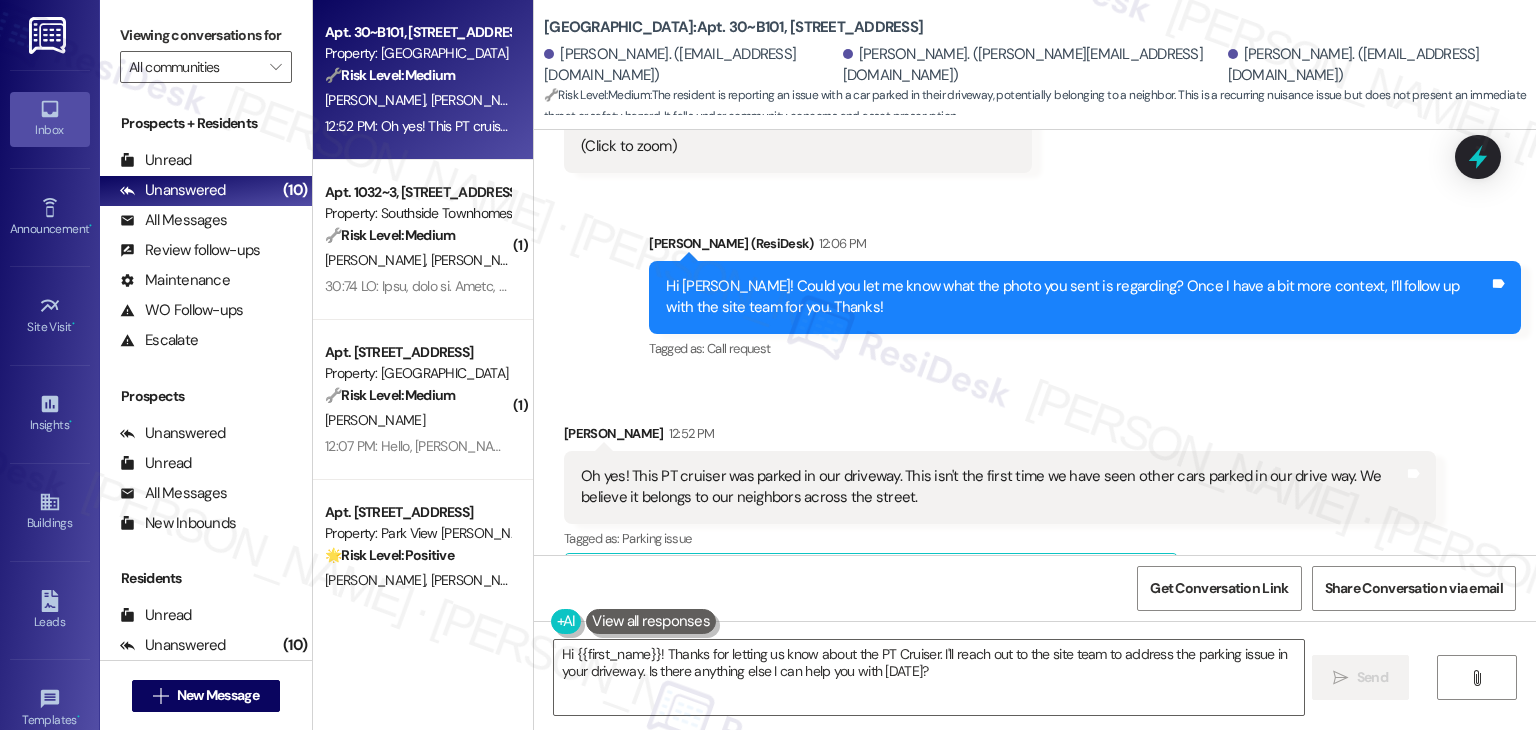 scroll, scrollTop: 6578, scrollLeft: 0, axis: vertical 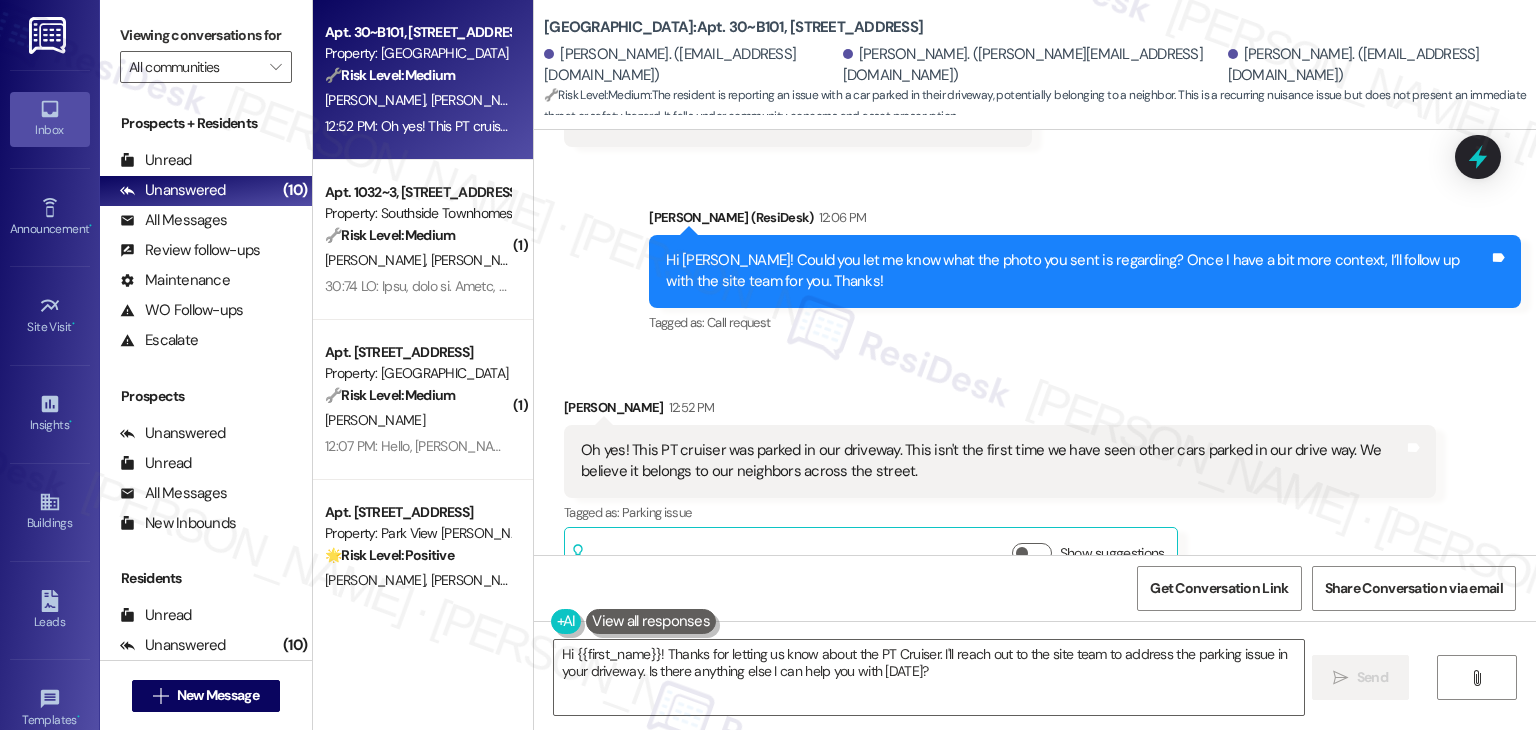 click on "Oh yes! This PT cruiser was parked in our driveway. This isn't the first time we have seen other cars parked in our drive way. We believe it belongs to our neighbors across the street." at bounding box center (992, 461) 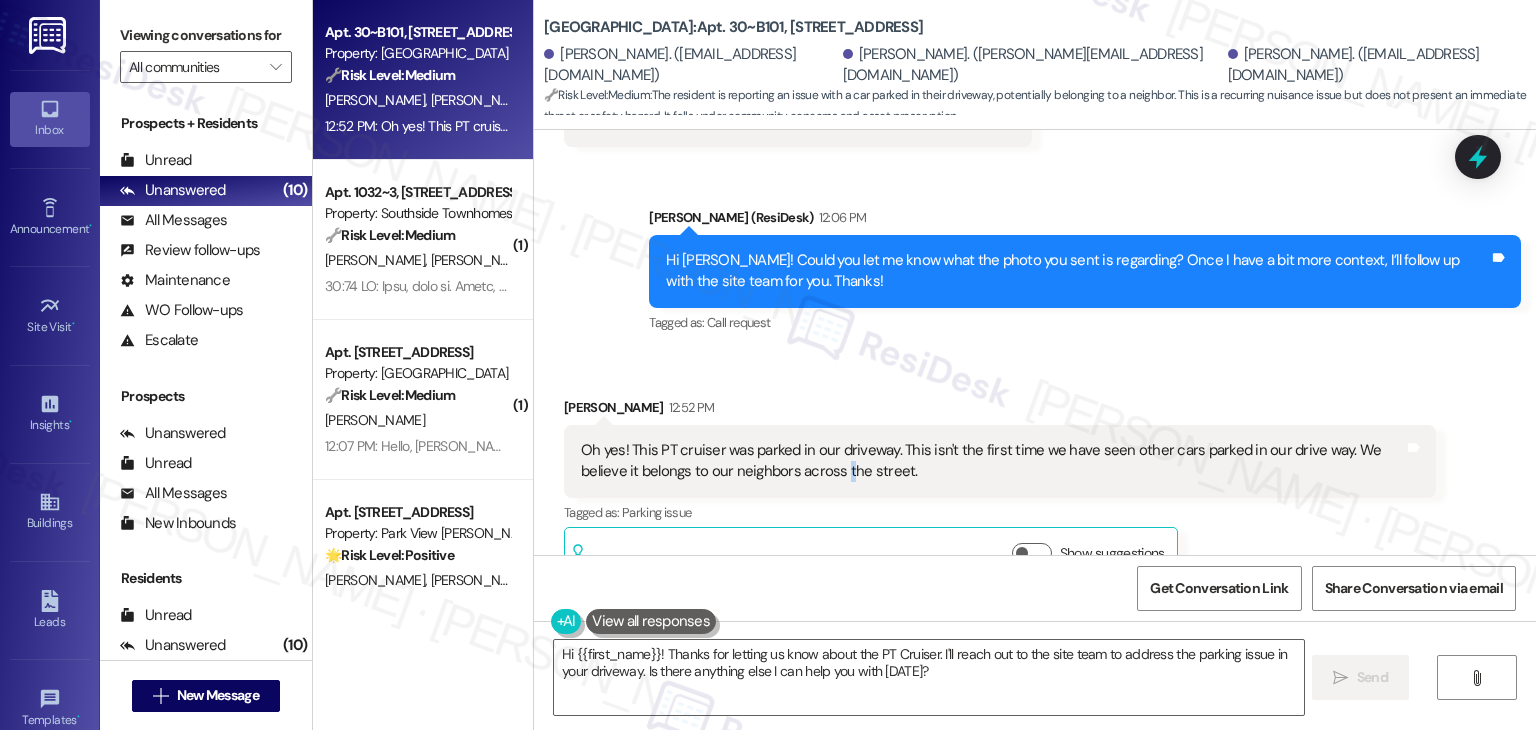 click on "Oh yes! This PT cruiser was parked in our driveway. This isn't the first time we have seen other cars parked in our drive way. We believe it belongs to our neighbors across the street." at bounding box center (992, 461) 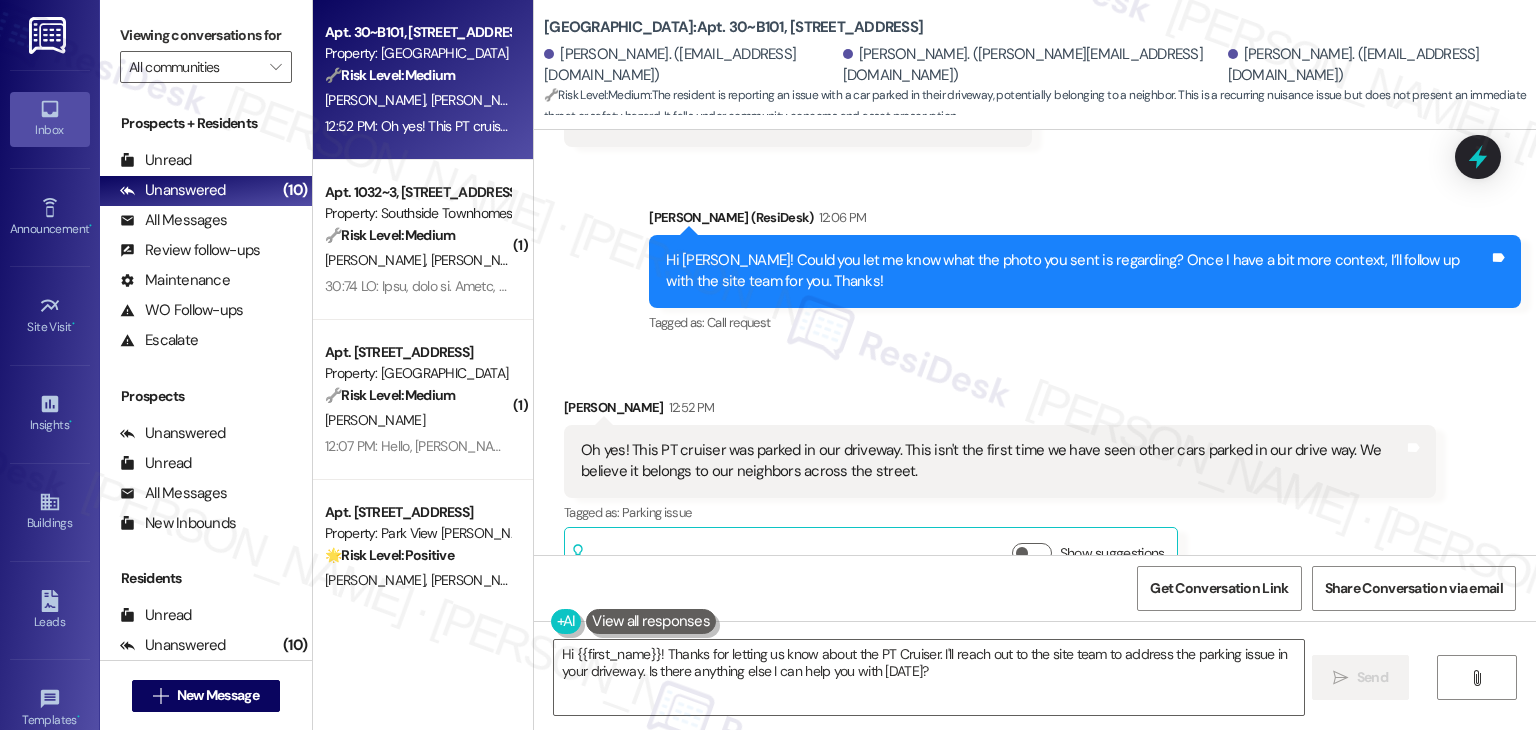 click on "Hi Benjamin! Could you let me know what the photo you sent is regarding? Once I have a bit more context, I’ll follow up with the site team for you. Thanks!" at bounding box center (1077, 271) 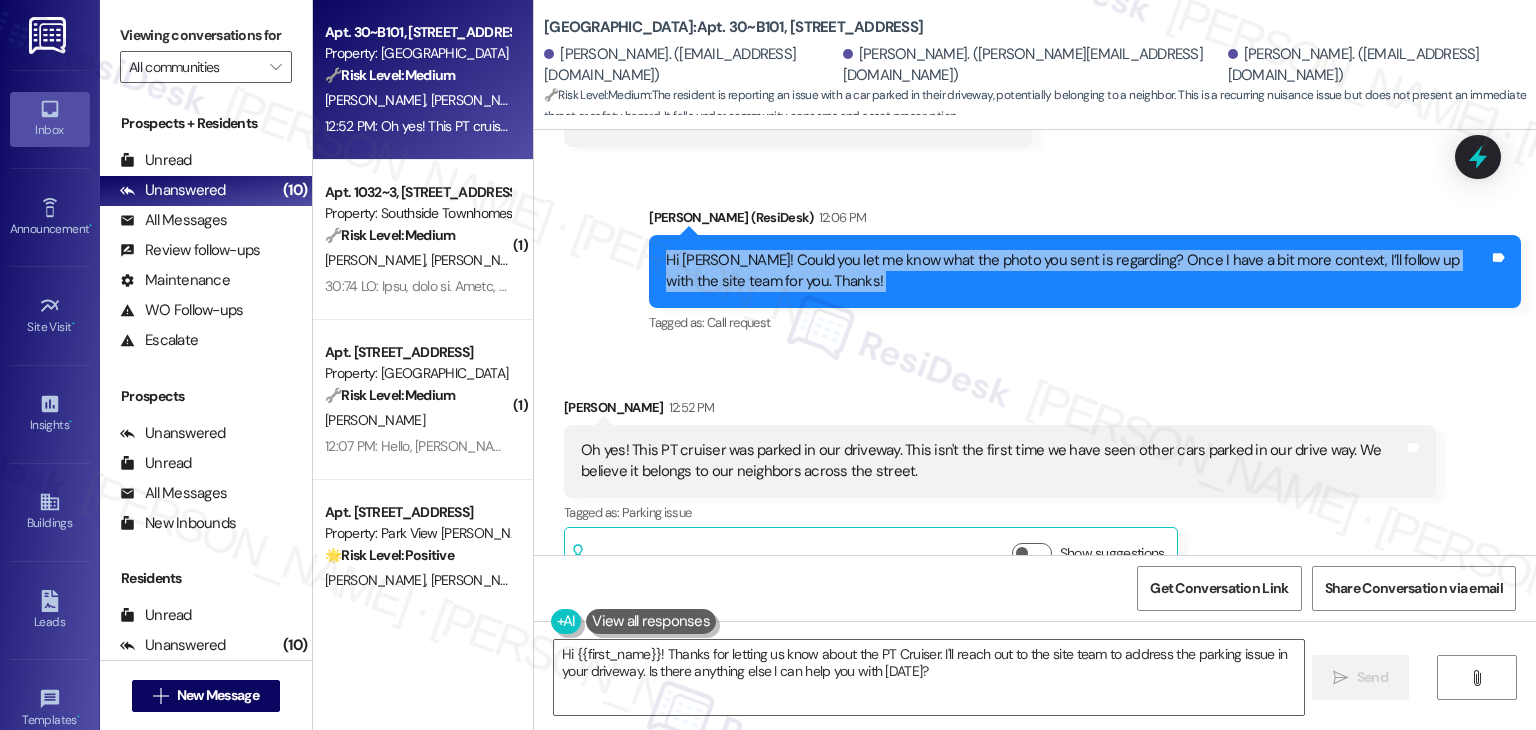 copy on "Hi Benjamin! Could you let me know what the photo you sent is regarding? Once I have a bit more context, I’ll follow up with the site team for you. Thanks! Tags and notes" 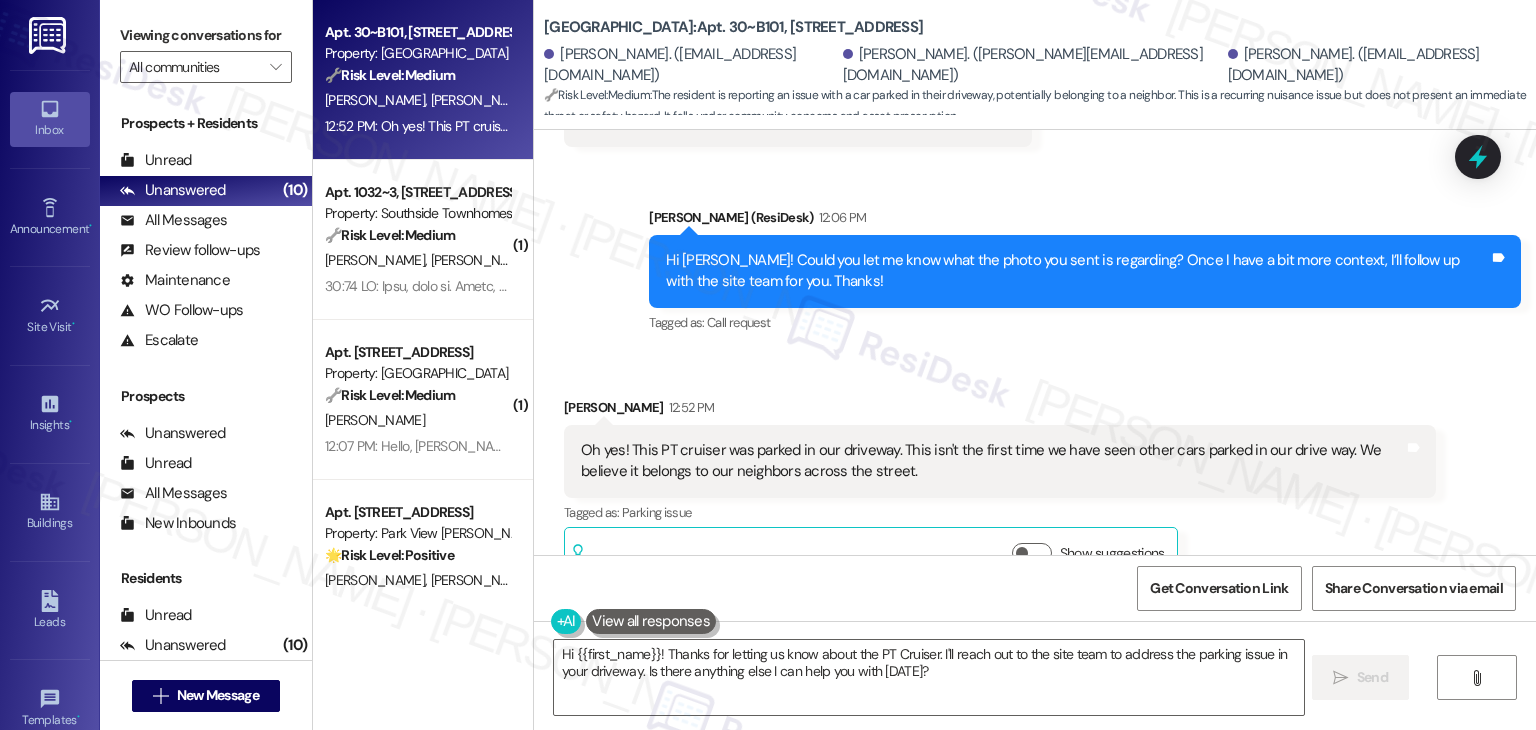 click on "Oh yes! This PT cruiser was parked in our driveway. This isn't the first time we have seen other cars parked in our drive way. We believe it belongs to our neighbors across the street." at bounding box center (992, 461) 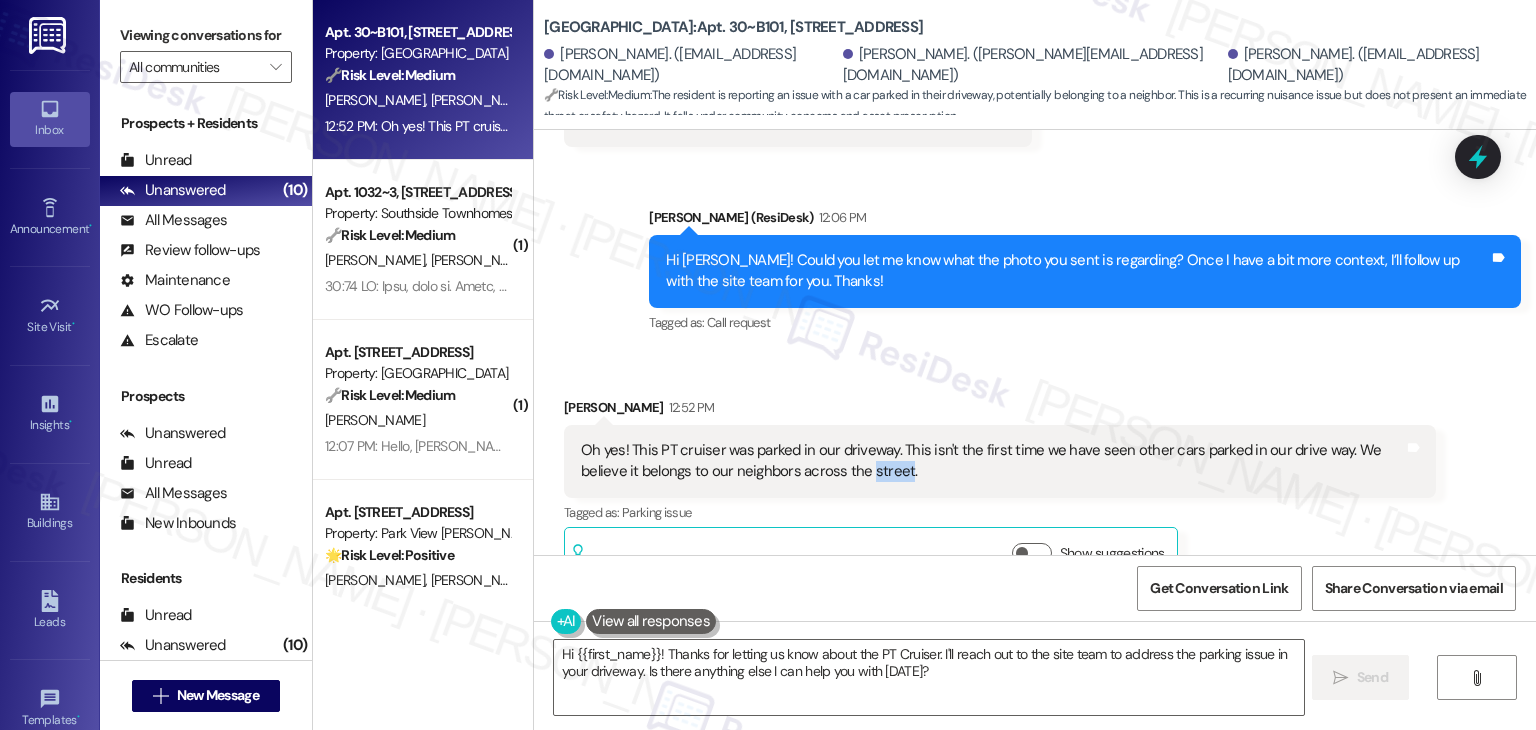 click on "Oh yes! This PT cruiser was parked in our driveway. This isn't the first time we have seen other cars parked in our drive way. We believe it belongs to our neighbors across the street." at bounding box center (992, 461) 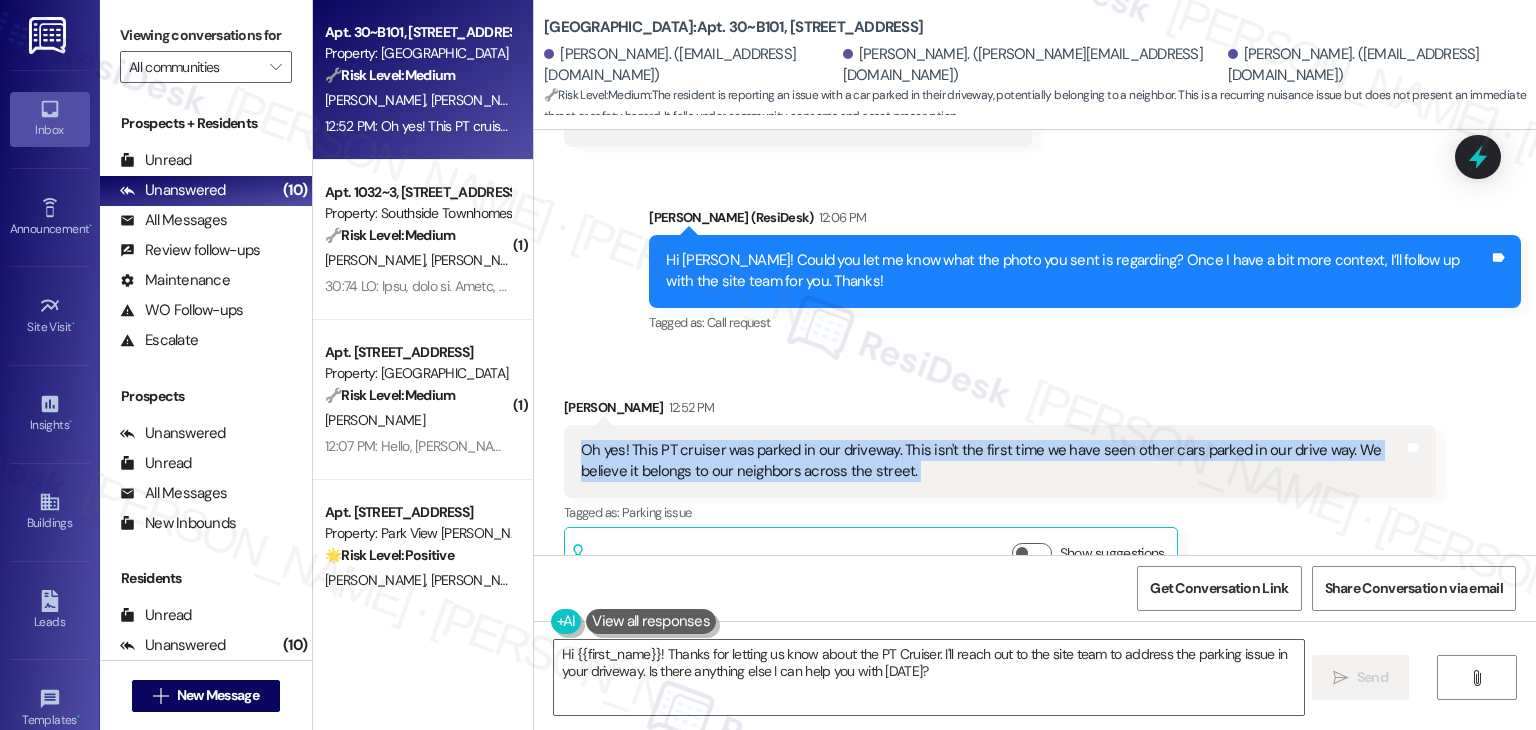 click on "Oh yes! This PT cruiser was parked in our driveway. This isn't the first time we have seen other cars parked in our drive way. We believe it belongs to our neighbors across the street." at bounding box center [992, 461] 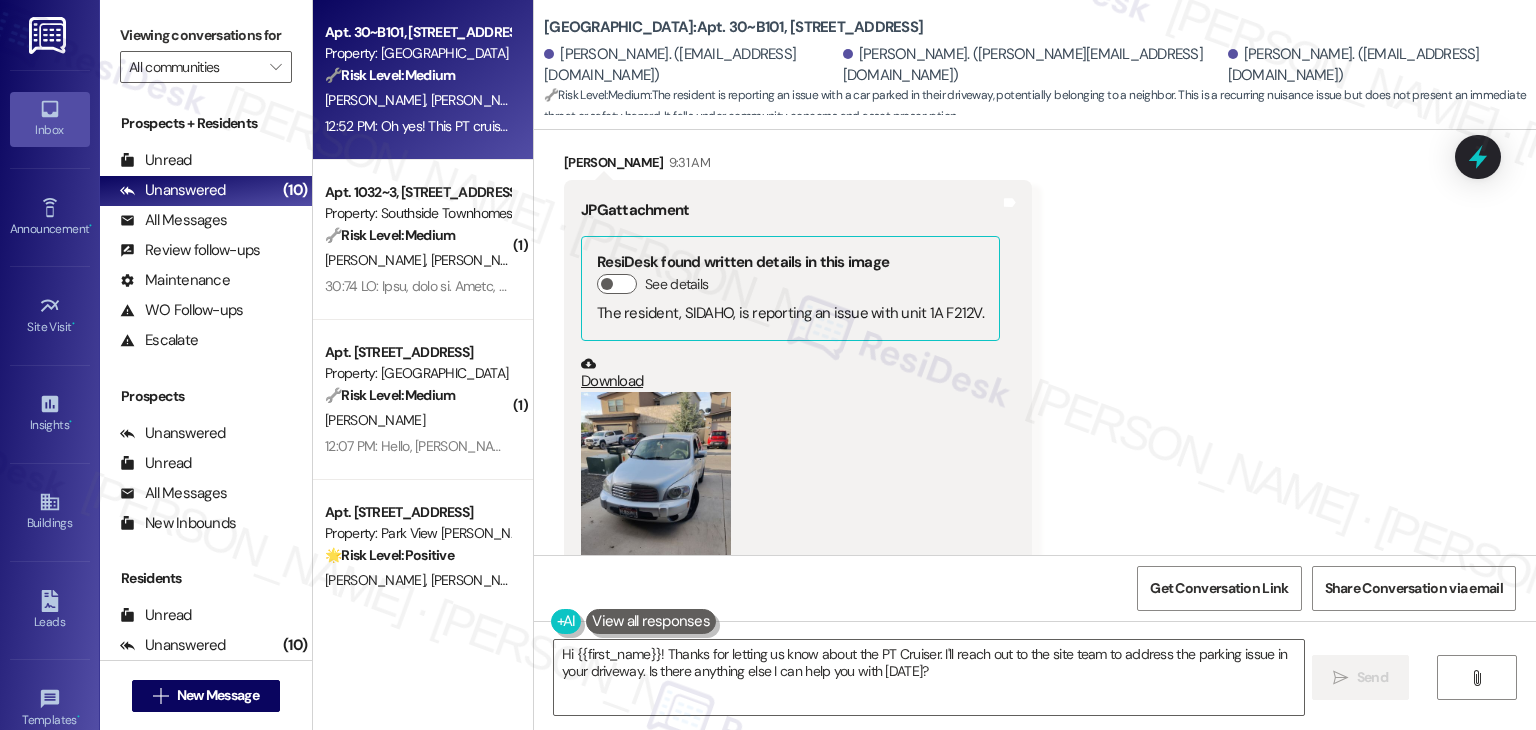 scroll, scrollTop: 6078, scrollLeft: 0, axis: vertical 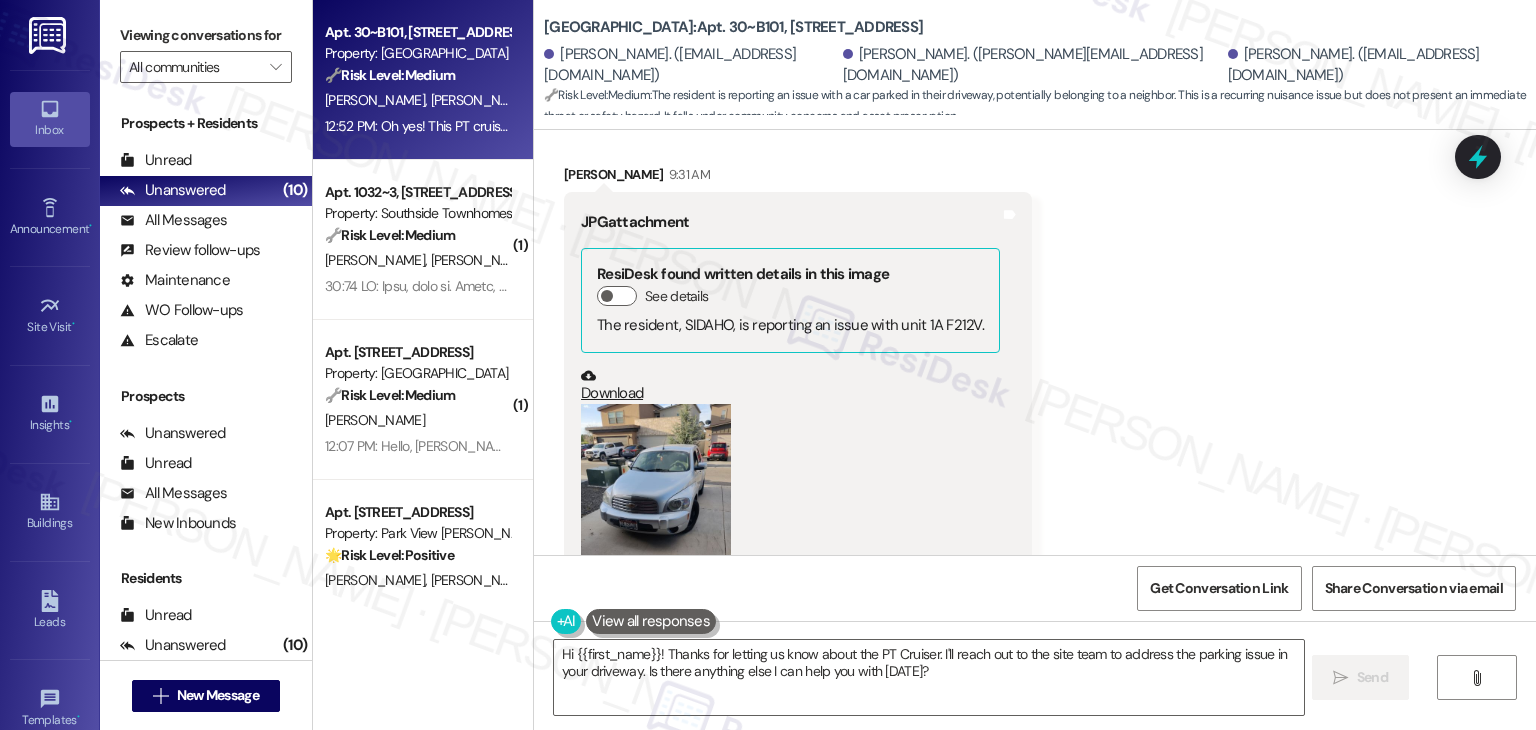 click on "Download" at bounding box center [790, 385] 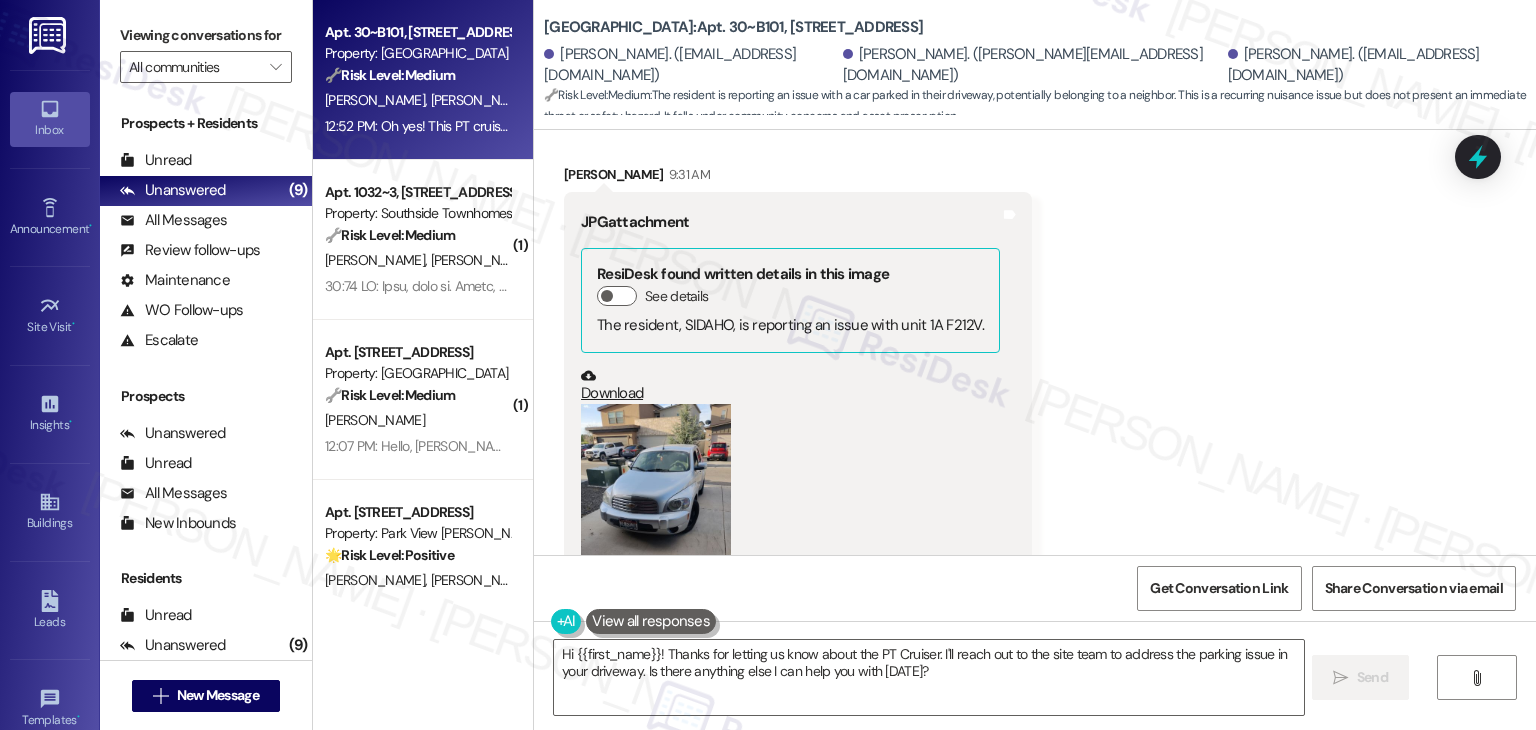 scroll, scrollTop: 6578, scrollLeft: 0, axis: vertical 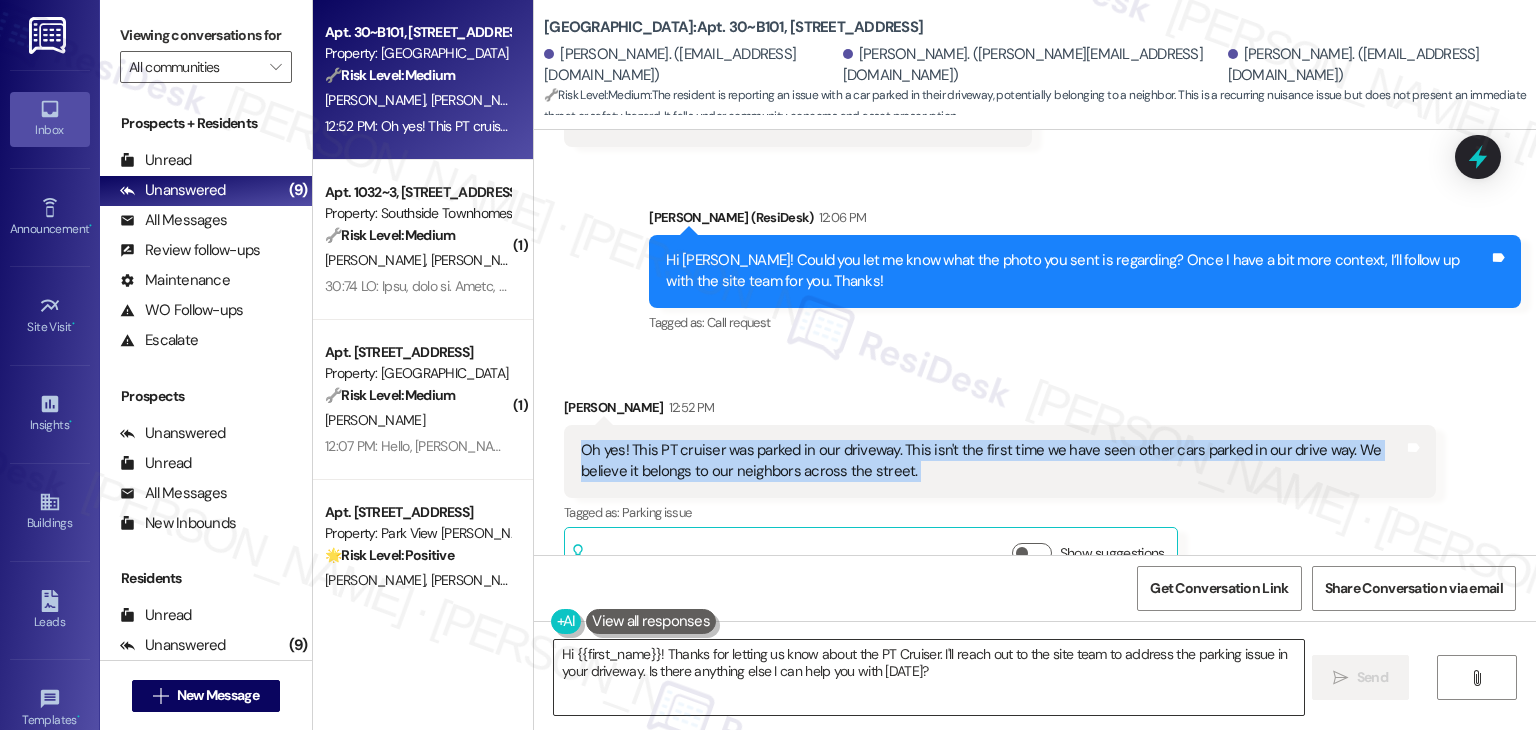 click on "Hi {{first_name}}! Thanks for letting us know about the PT Cruiser. I'll reach out to the site team to address the parking issue in your driveway. Is there anything else I can help you with today?" at bounding box center (928, 677) 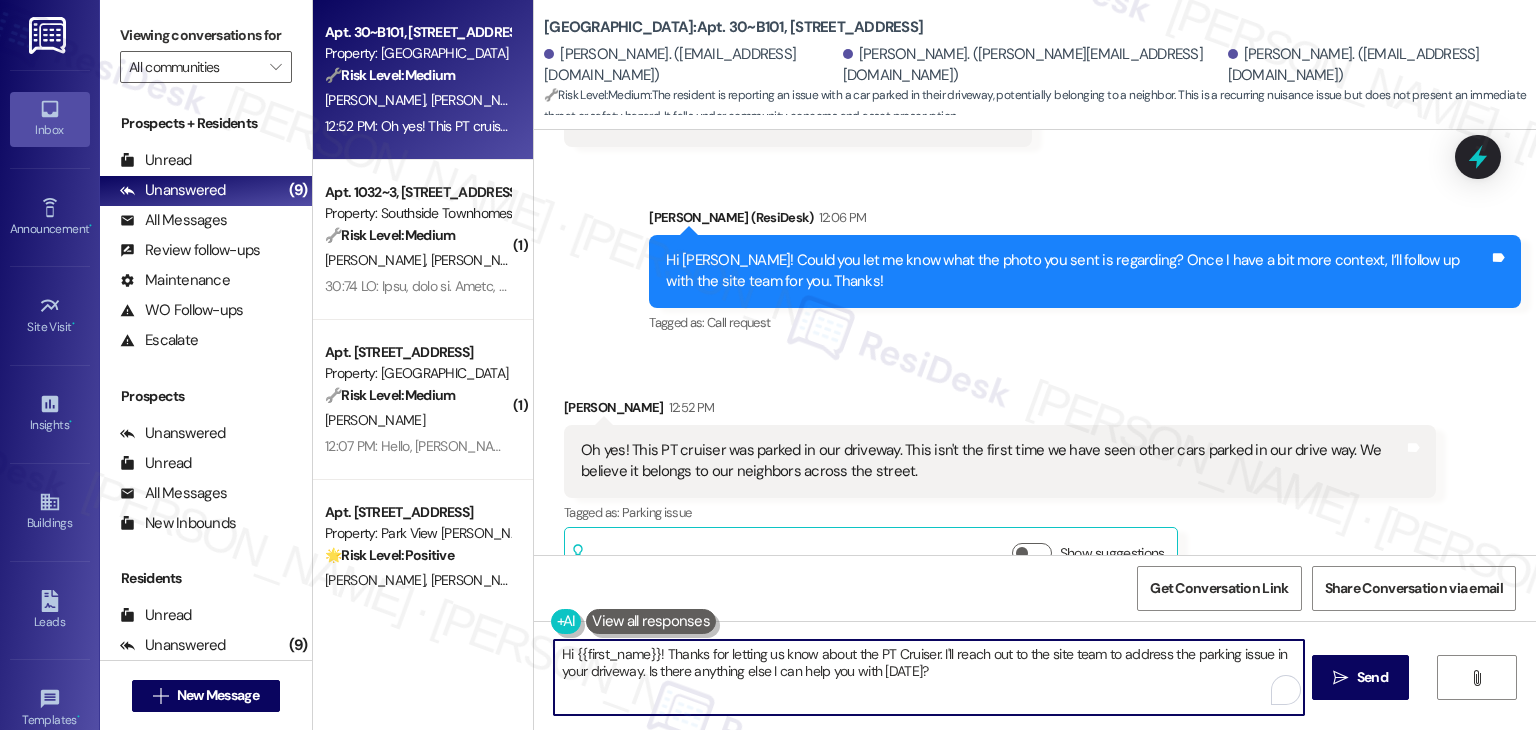 click on "Hi {{first_name}}! Thanks for letting us know about the PT Cruiser. I'll reach out to the site team to address the parking issue in your driveway. Is there anything else I can help you with today?" at bounding box center (928, 677) 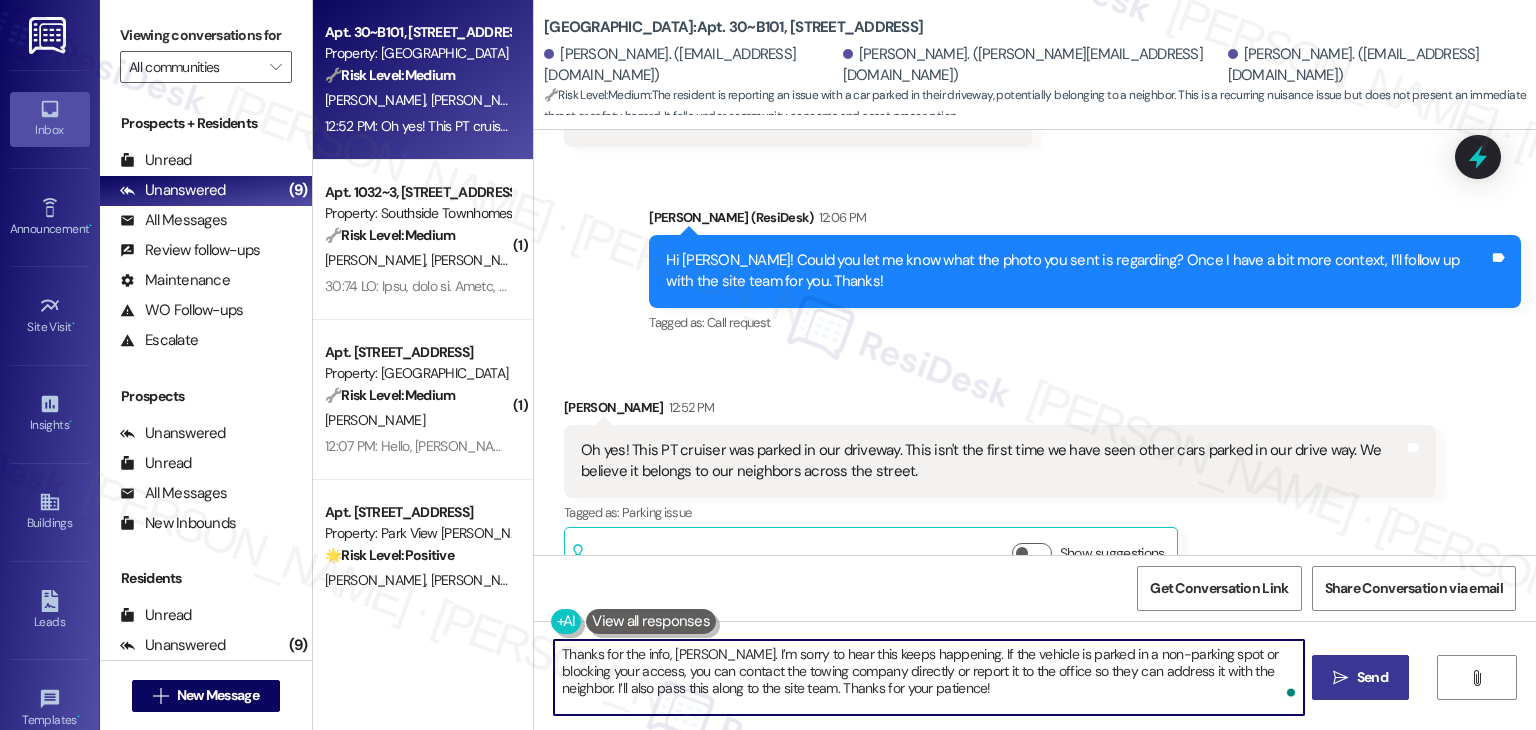 type on "Thanks for the info, Sara. I’m sorry to hear this keeps happening. If the vehicle is parked in a non-parking spot or blocking your access, you can contact the towing company directly or report it to the office so they can address it with the neighbor. I’ll also pass this along to the site team. Thanks for your patience!" 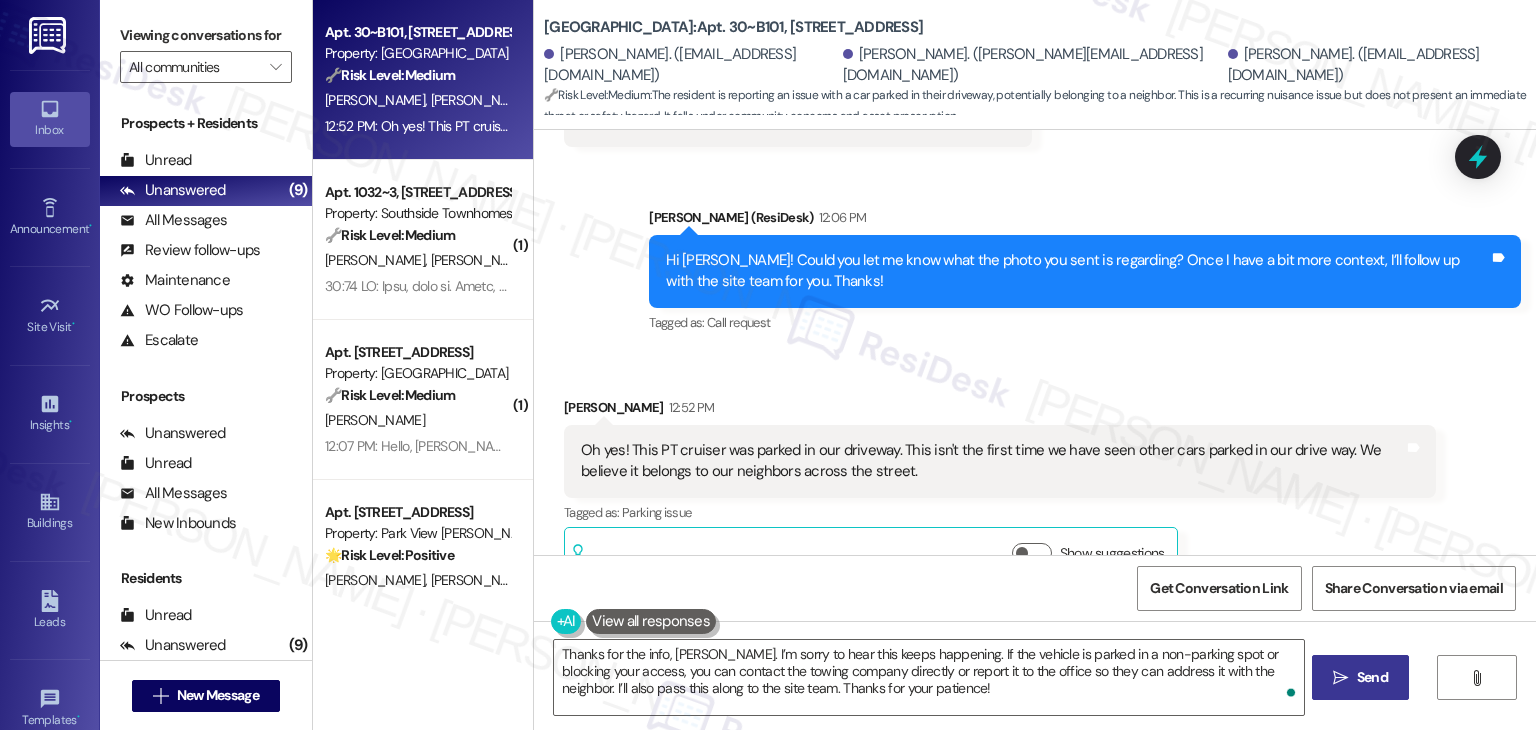click on " Send" at bounding box center [1360, 677] 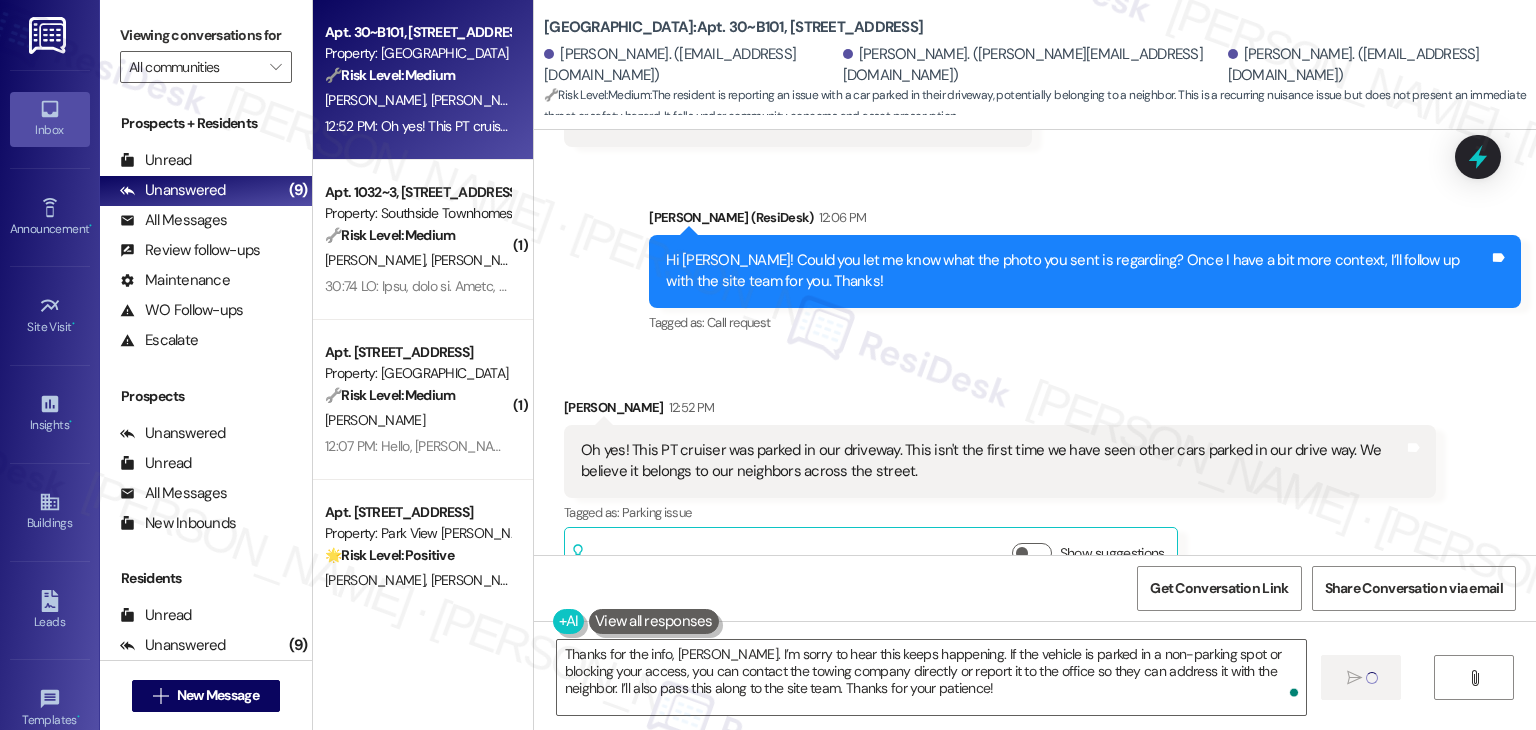 type 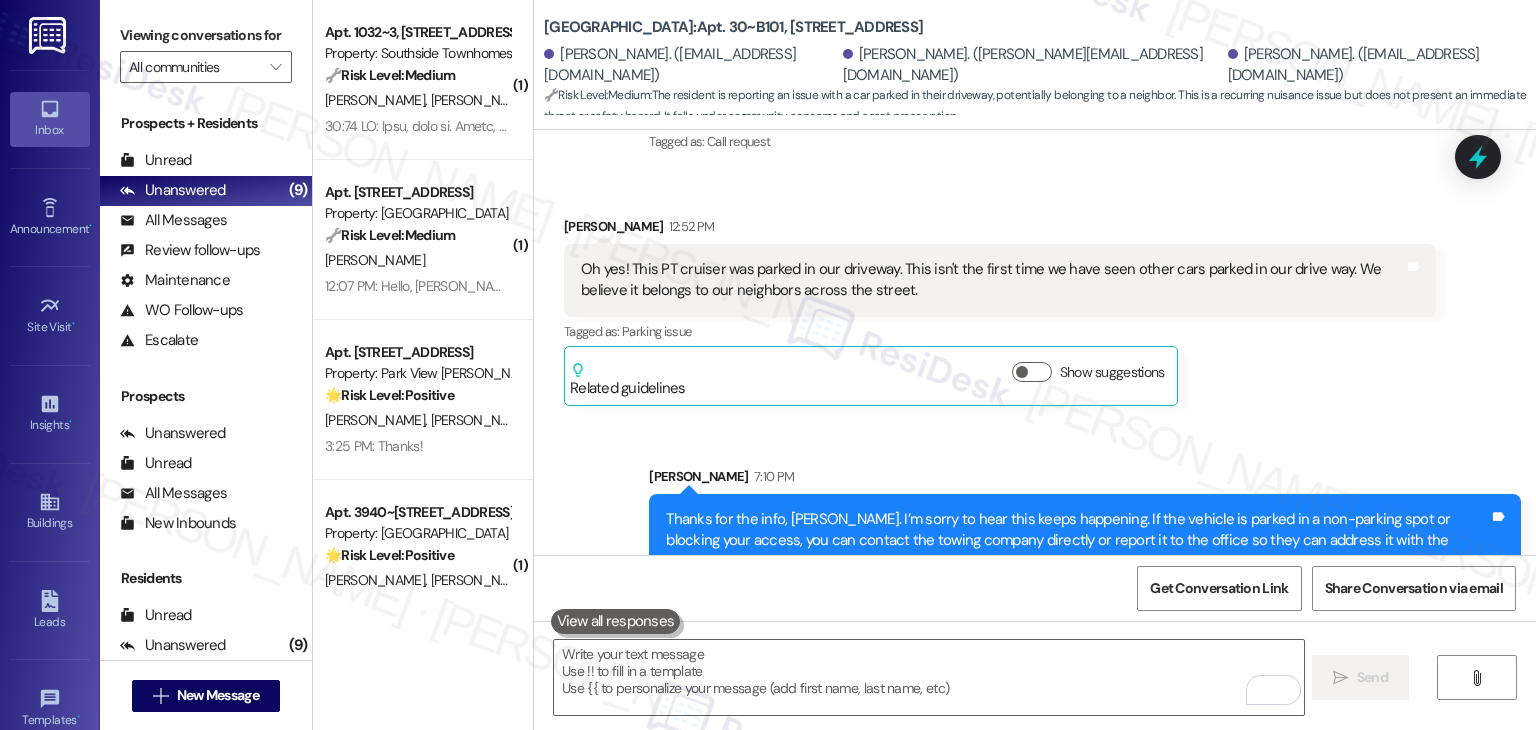 scroll, scrollTop: 6760, scrollLeft: 0, axis: vertical 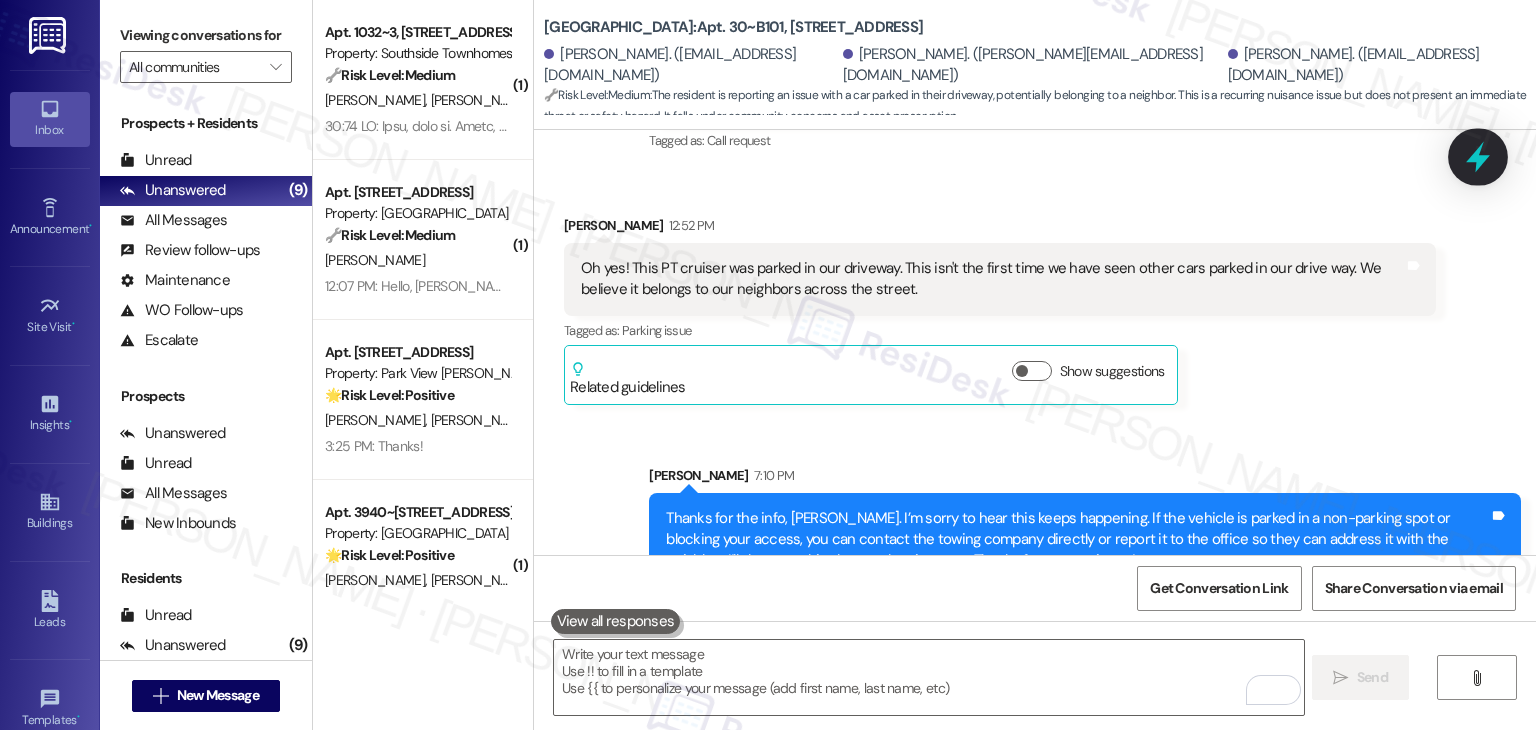 click 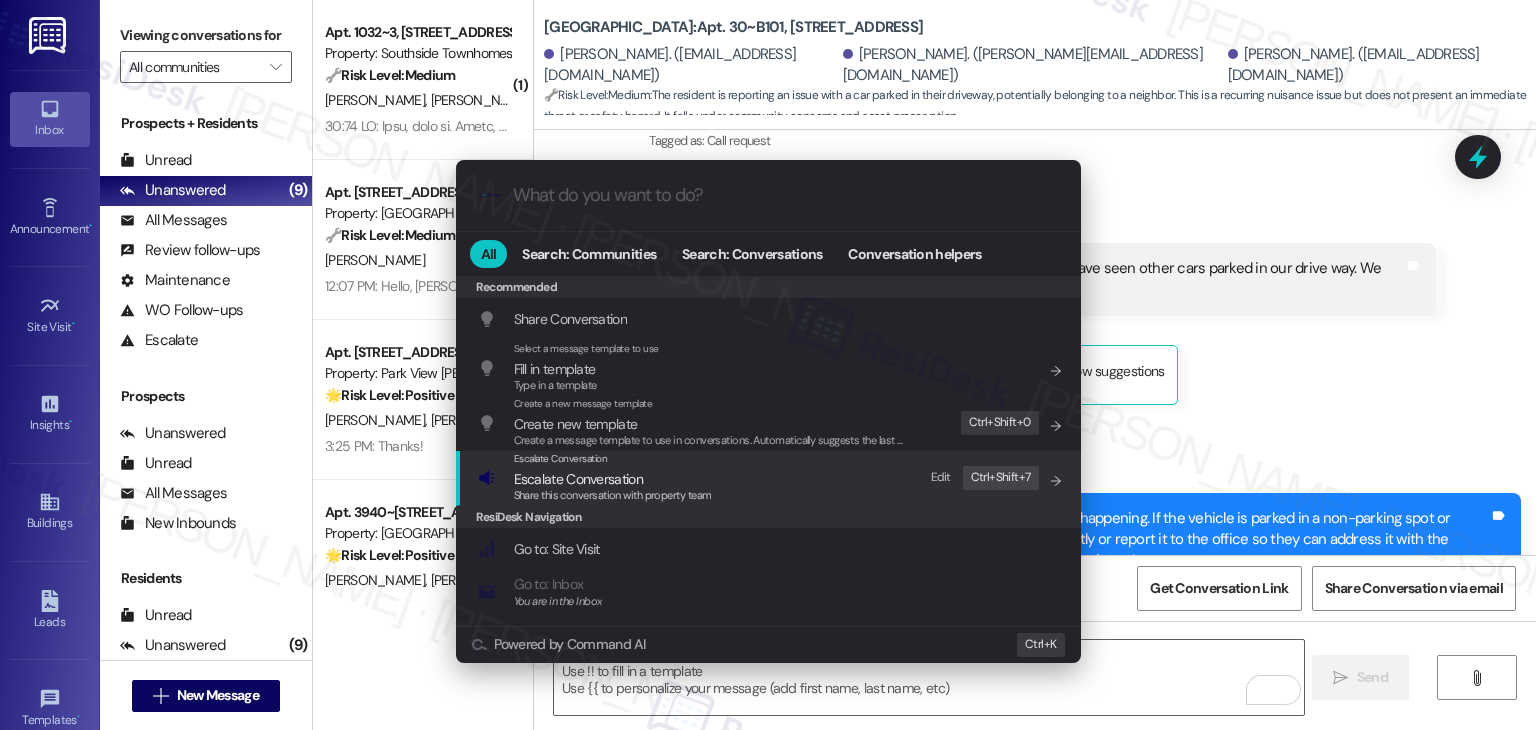click on "Escalate Conversation" at bounding box center (578, 479) 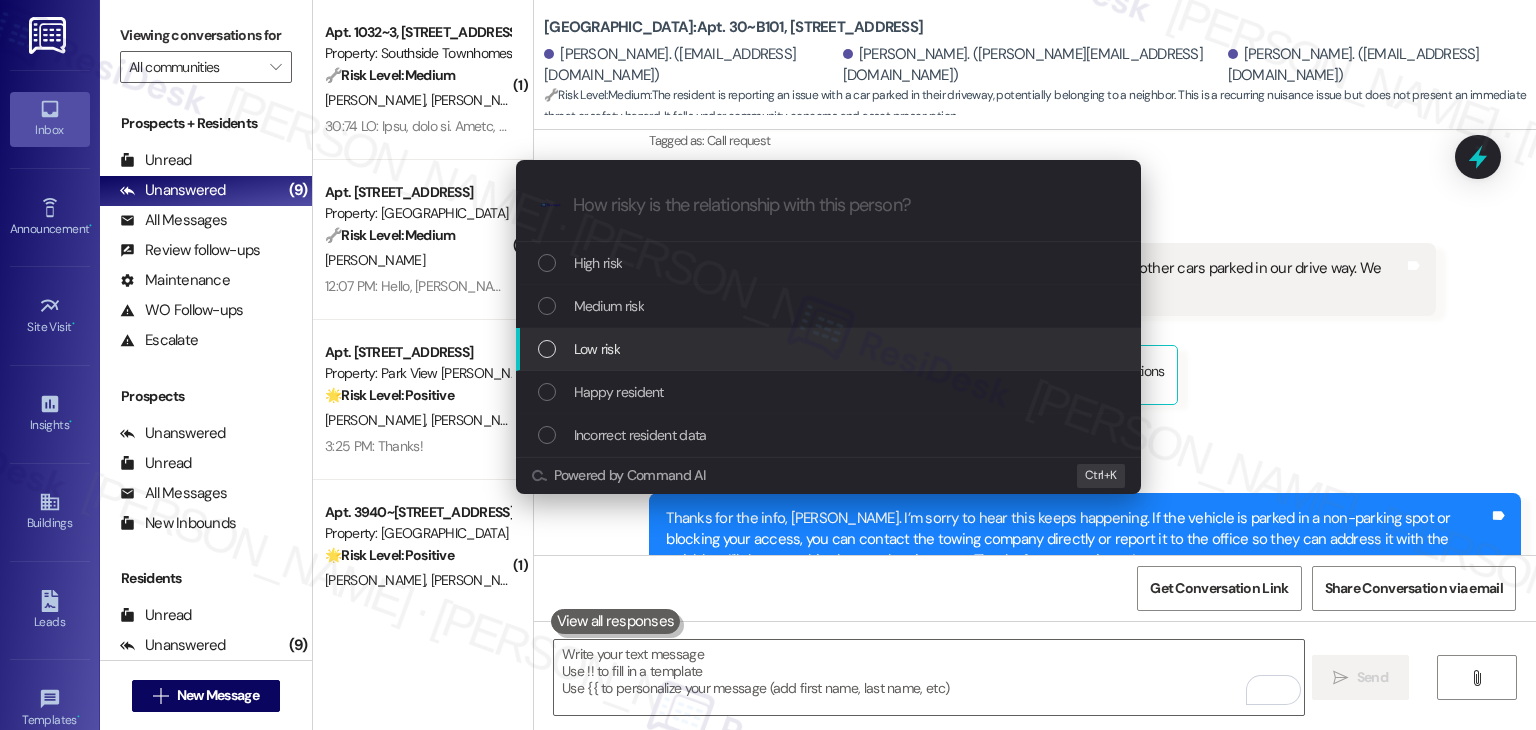 click at bounding box center (547, 349) 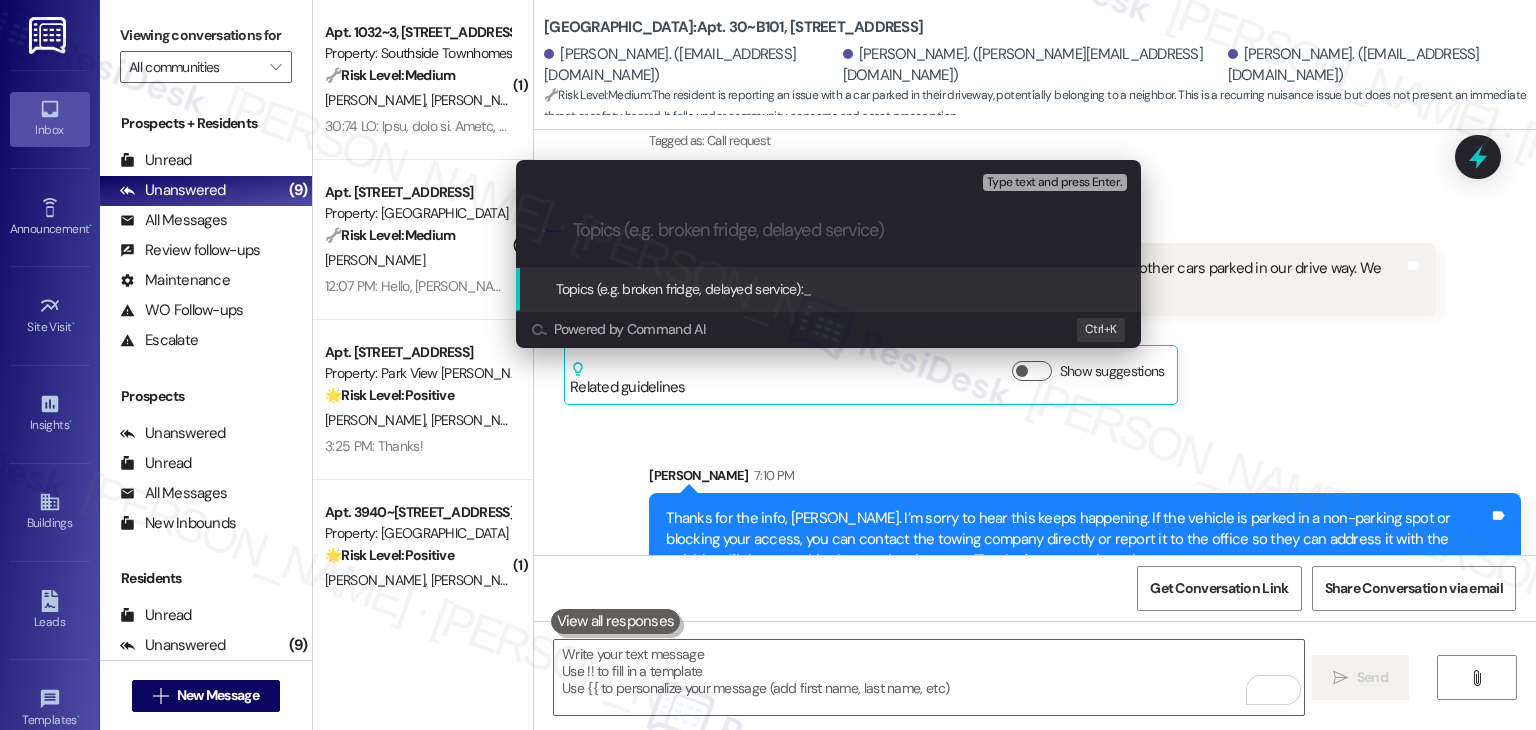 paste on "Repeated Unauthorized Parking in Driveway" 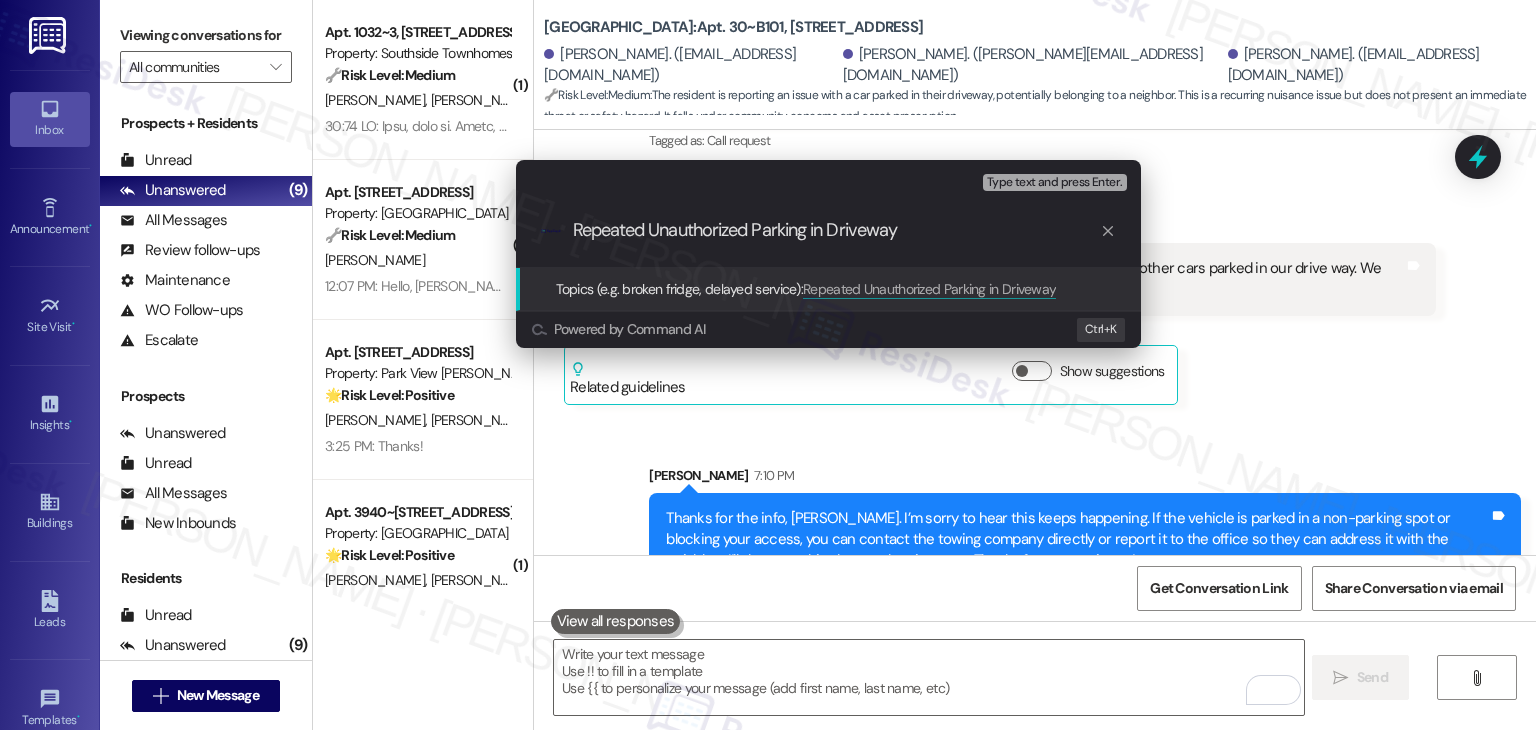 type 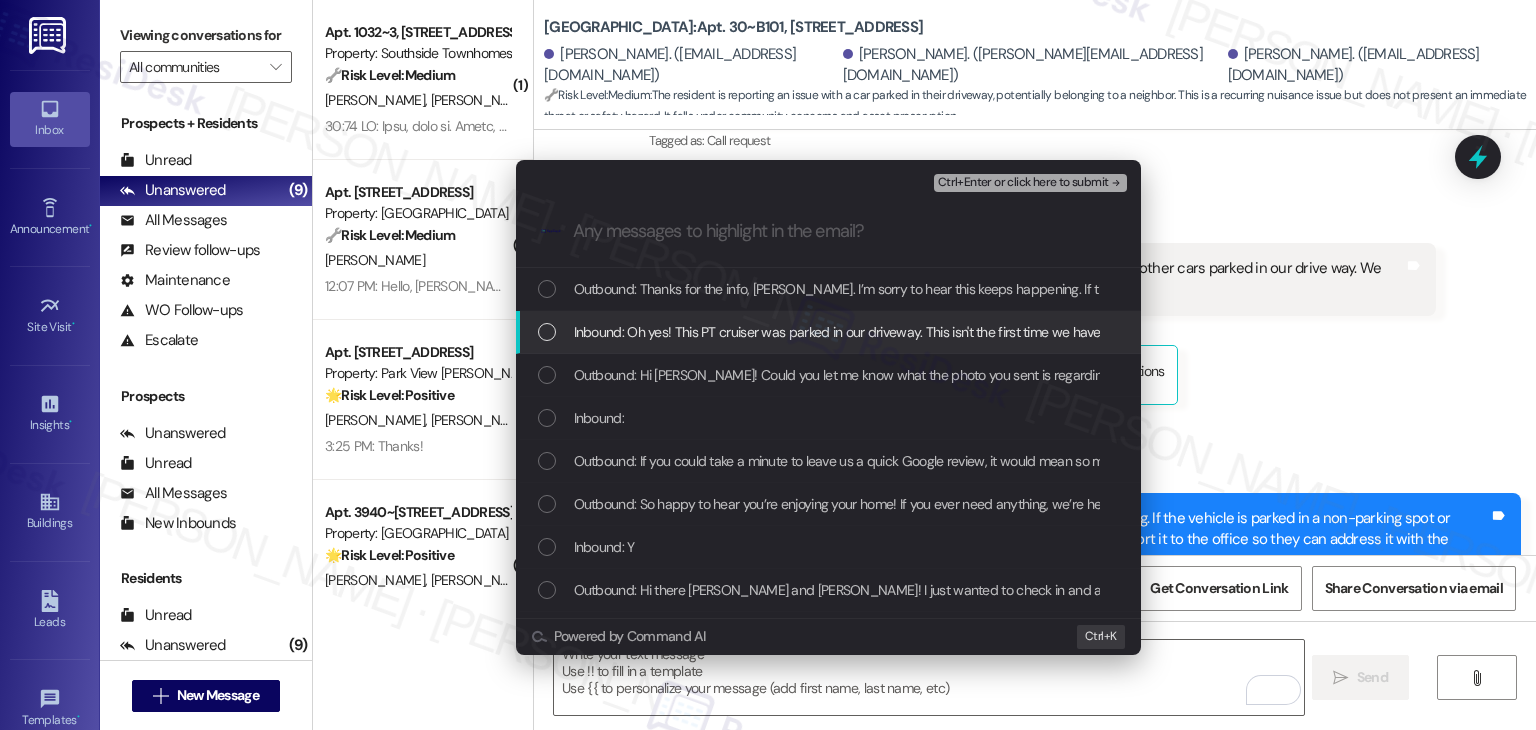 click on "Inbound: Oh yes! This PT cruiser was parked in our driveway. This isn't the first time we have seen other cars parked in our drive way. We believe it belongs to our neighbors across the street." at bounding box center (830, 332) 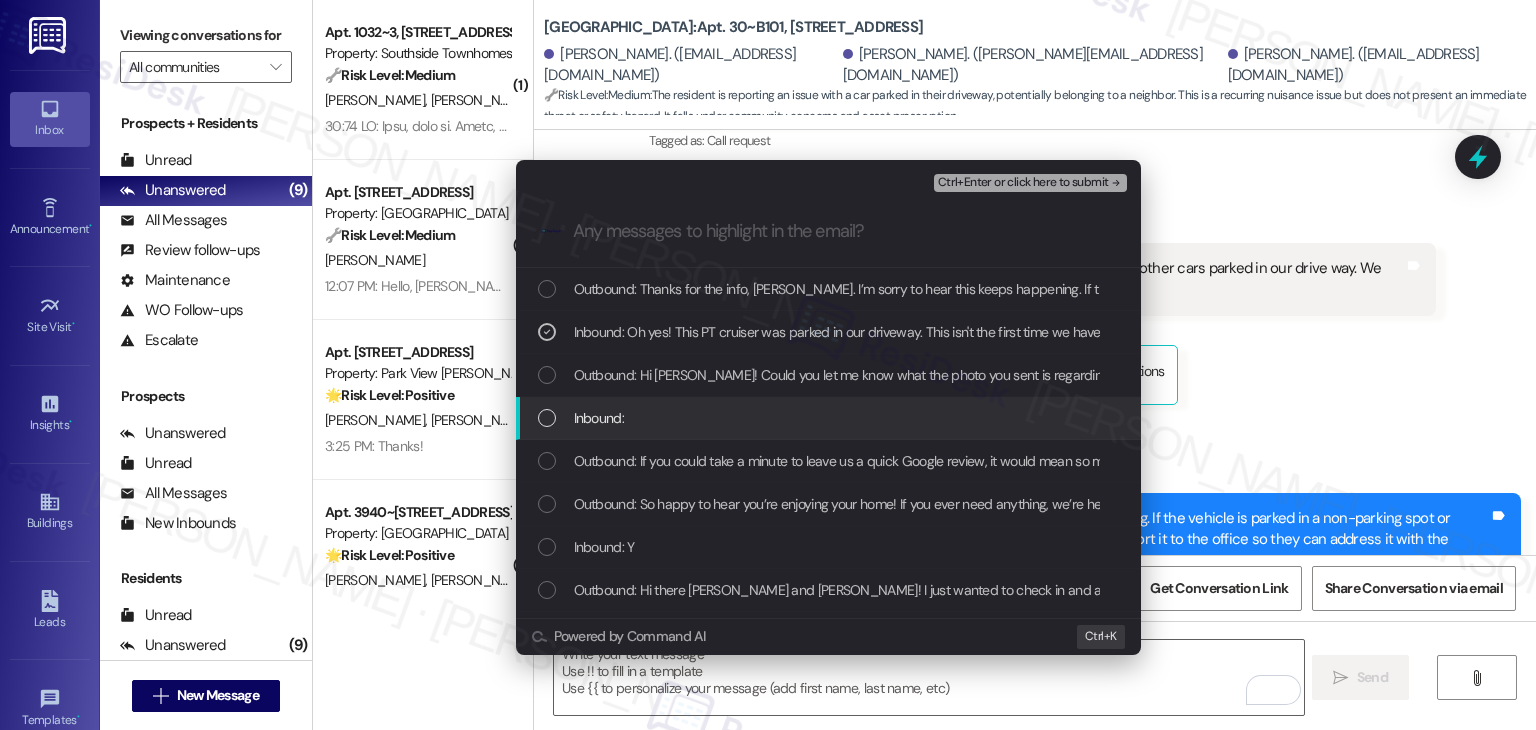 click at bounding box center [547, 418] 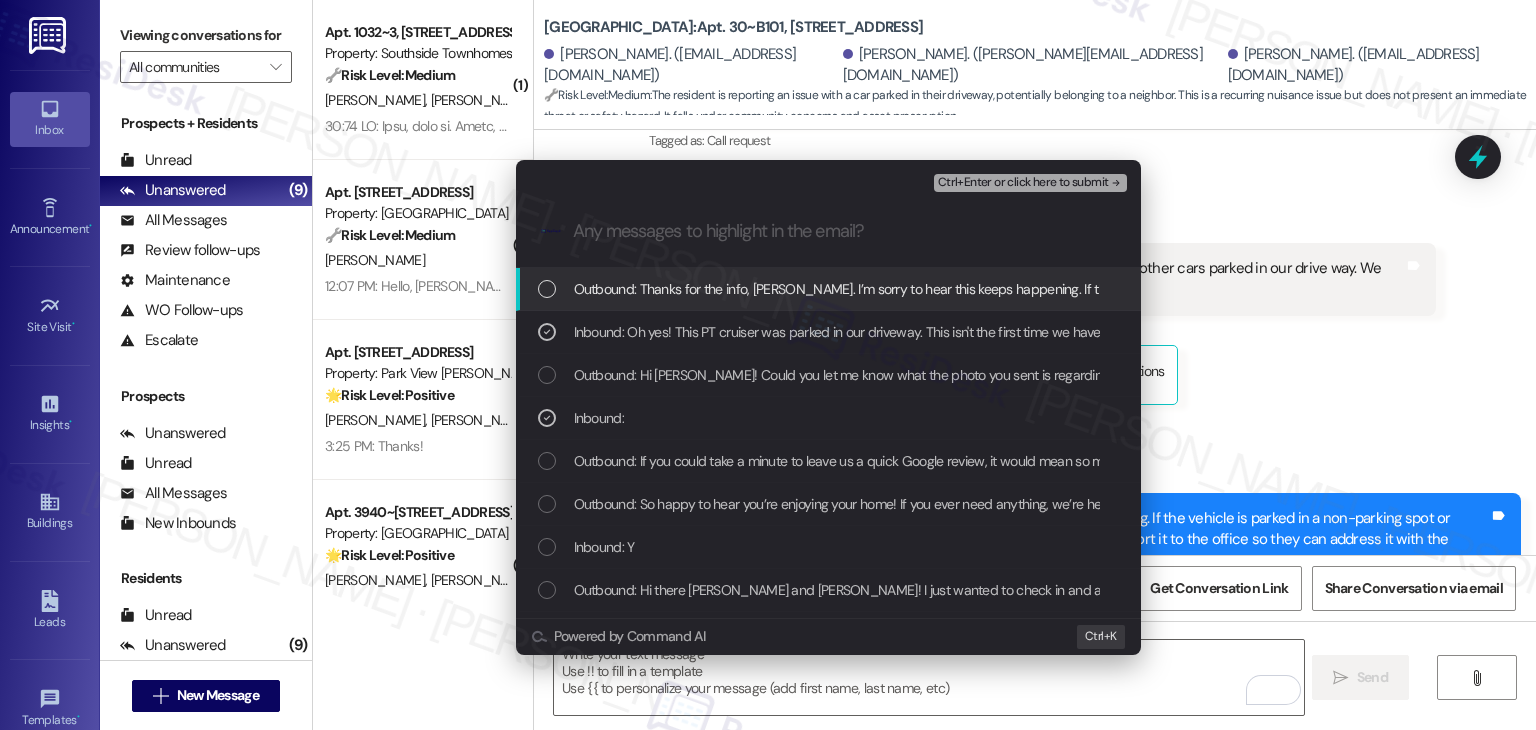 click on "Ctrl+Enter or click here to submit" at bounding box center (1023, 183) 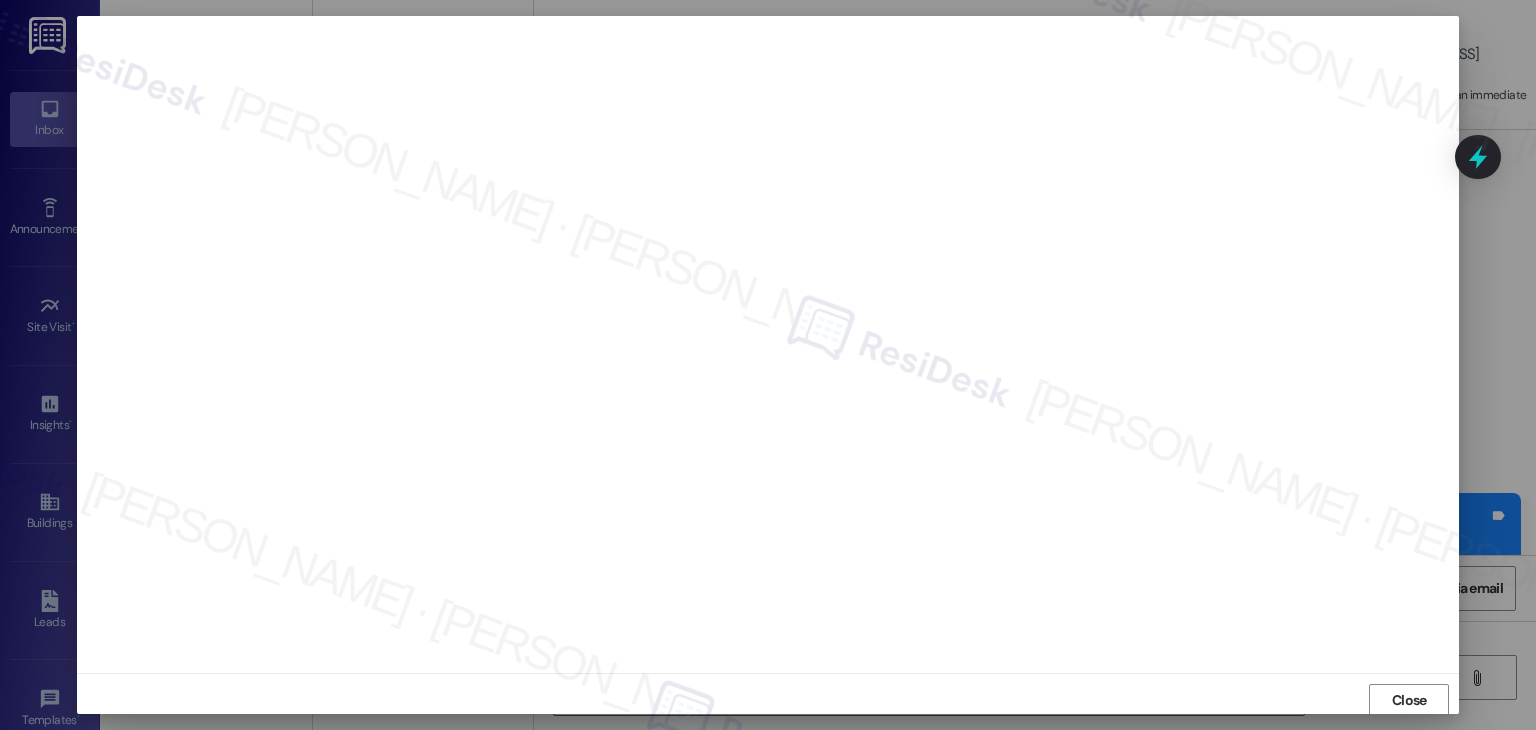 scroll, scrollTop: 1, scrollLeft: 0, axis: vertical 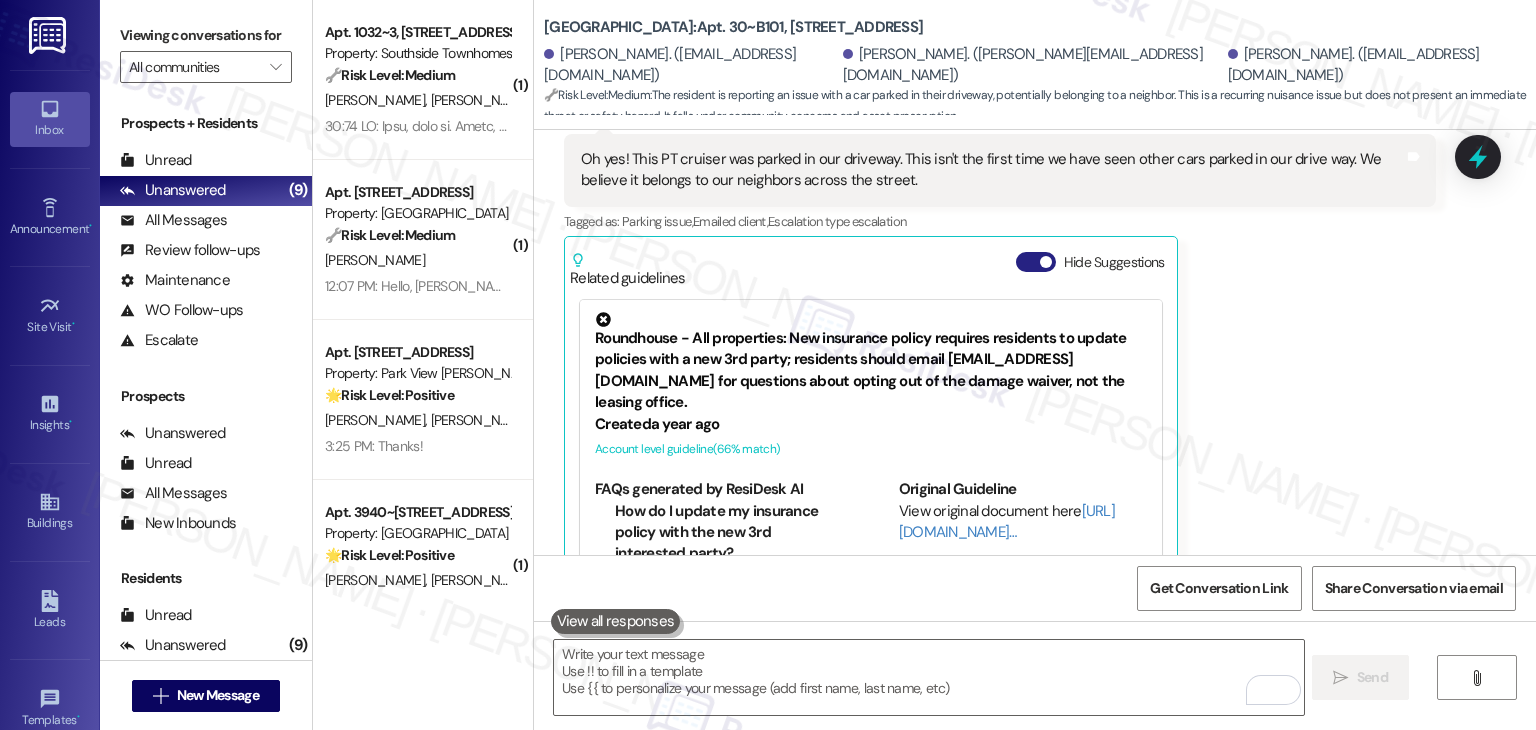 click on "Hide Suggestions" at bounding box center [1036, 262] 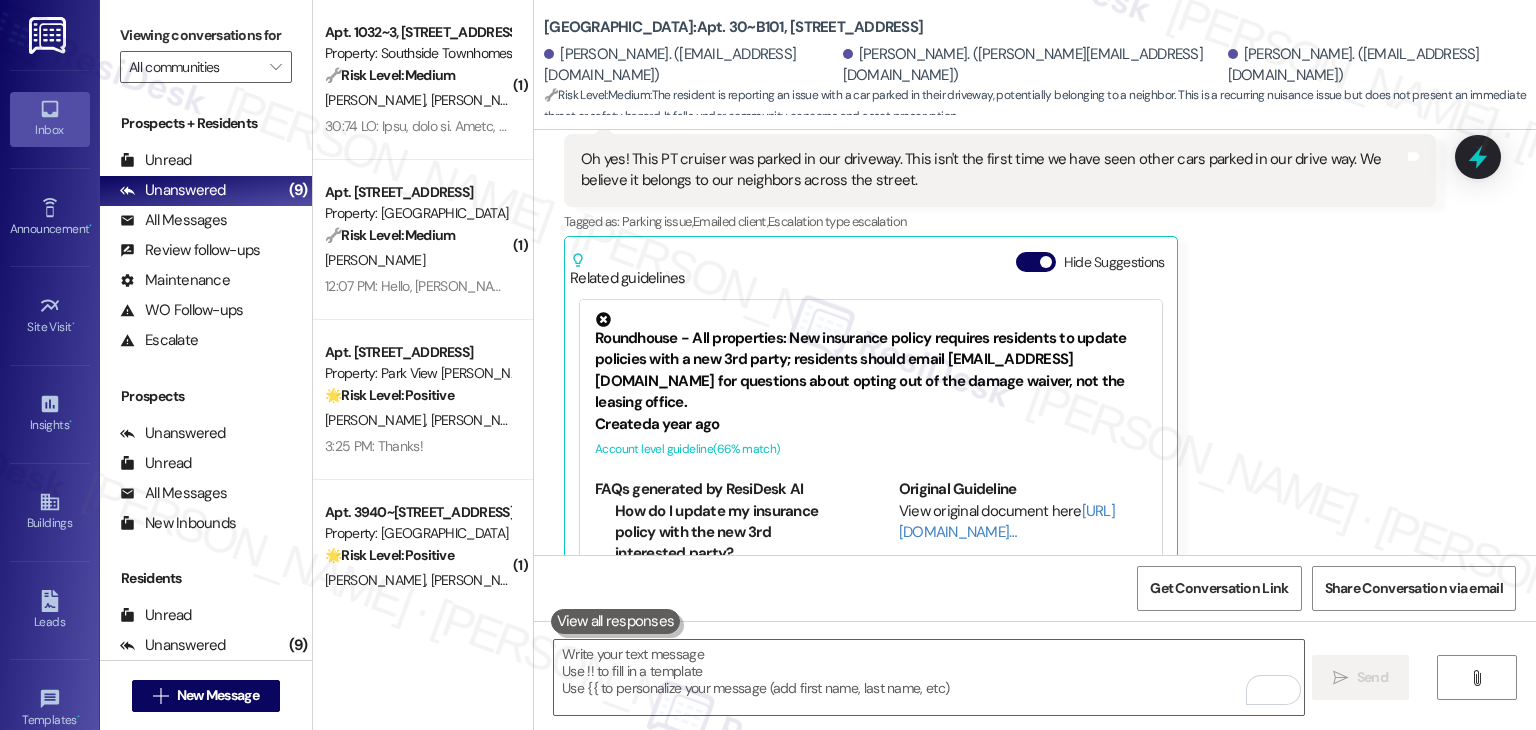 scroll, scrollTop: 6790, scrollLeft: 0, axis: vertical 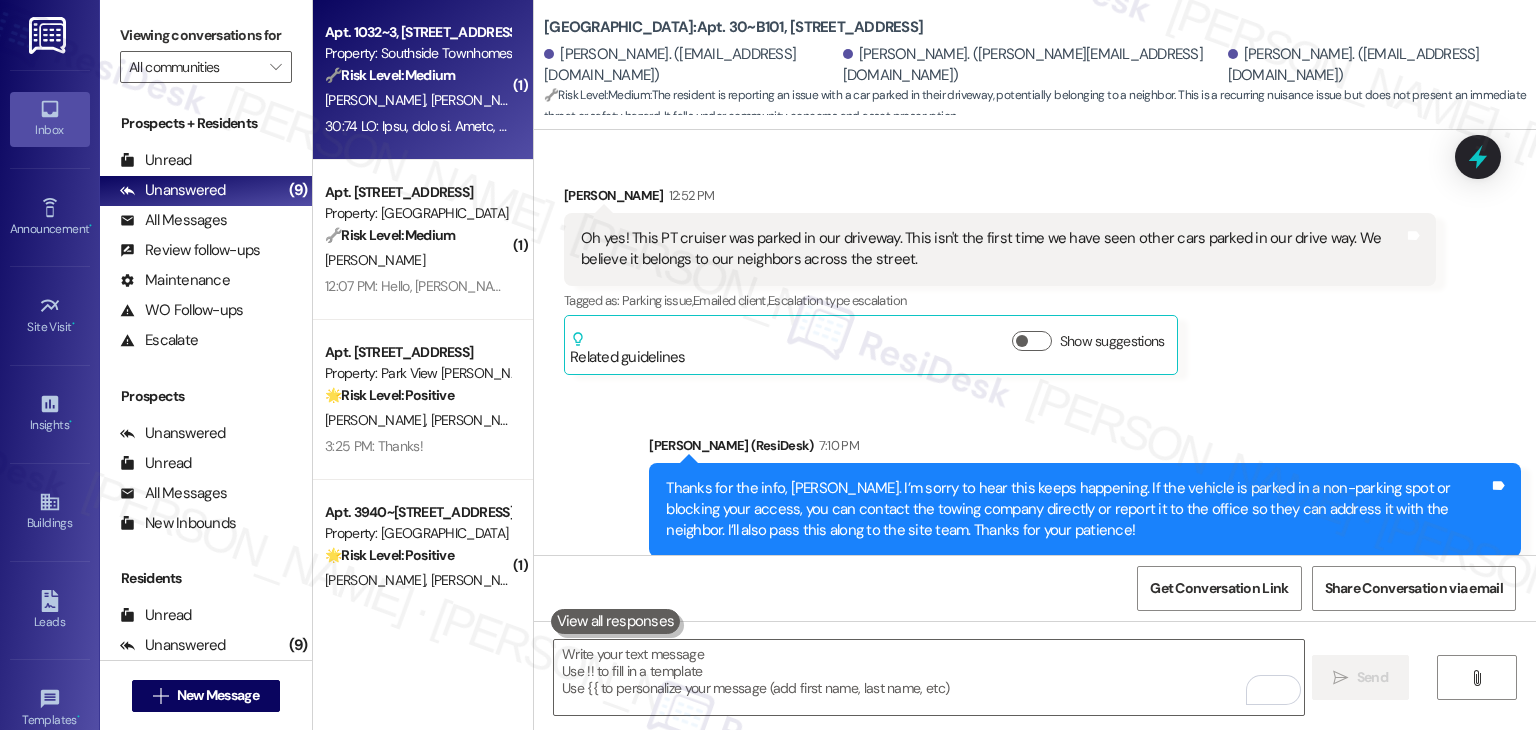 click at bounding box center [417, 126] 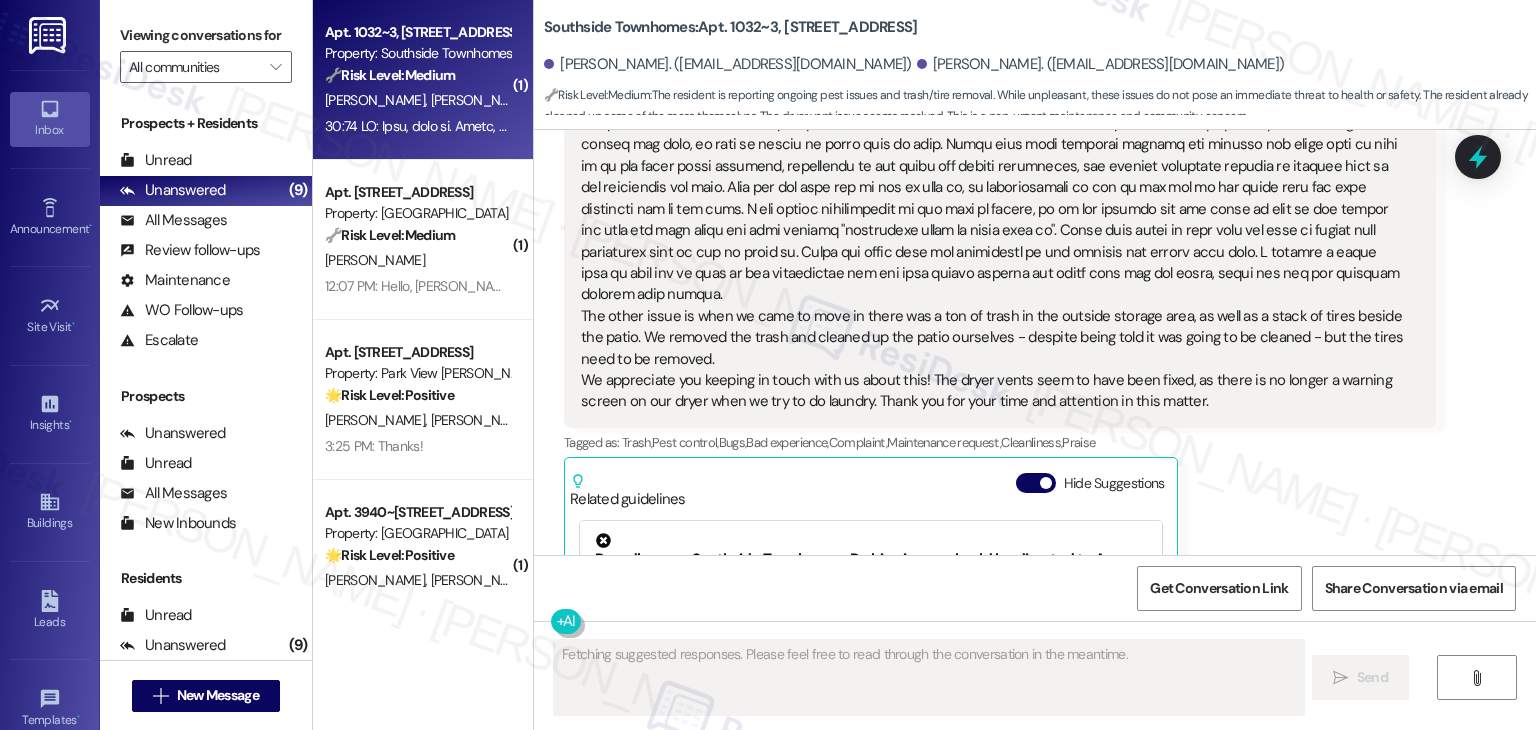 scroll, scrollTop: 3028, scrollLeft: 0, axis: vertical 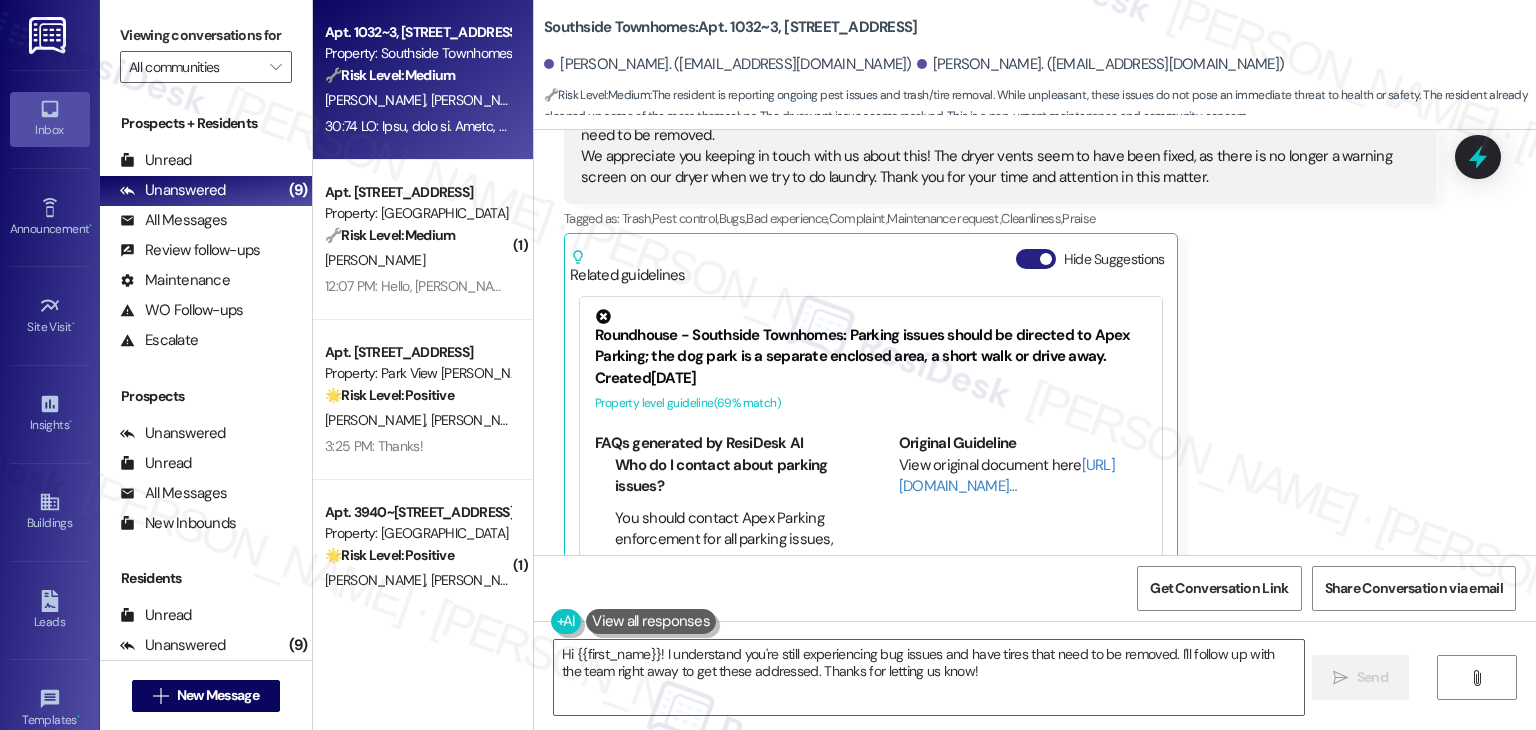 click on "Hide Suggestions" at bounding box center (1036, 259) 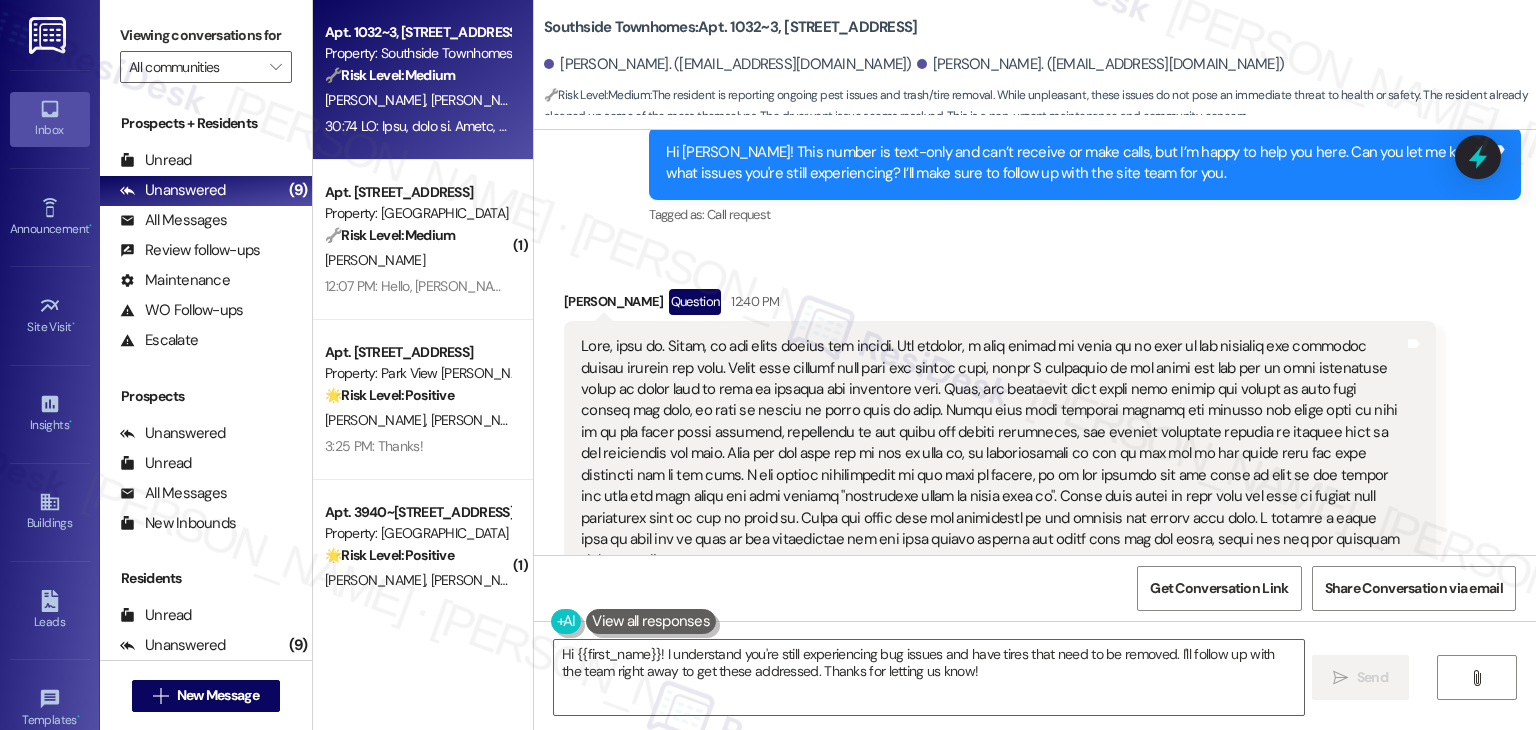 scroll, scrollTop: 2438, scrollLeft: 0, axis: vertical 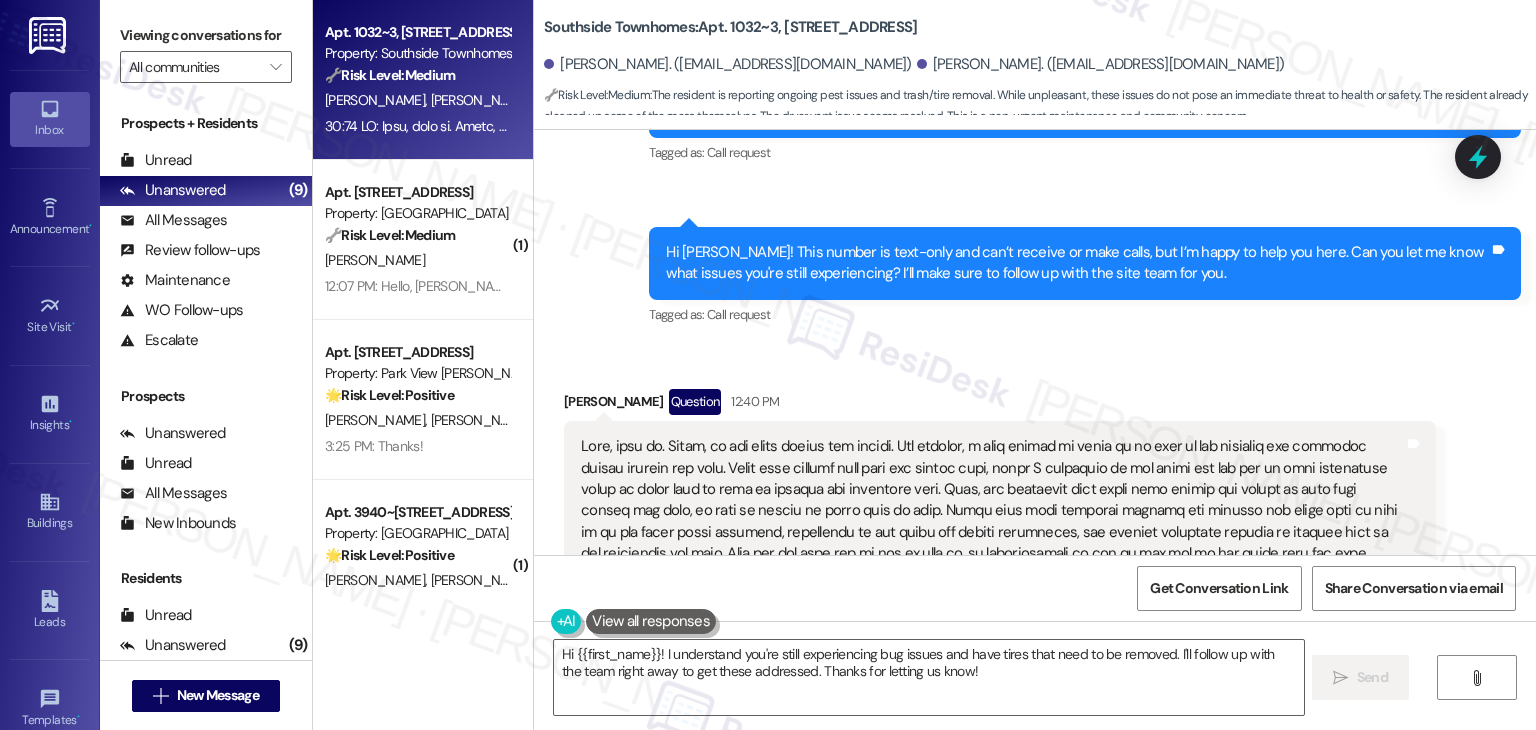 click on "Sent via SMS 12:16 PM Dottie  (ResiDesk) 12:16 PM Hi Jillianne! This number is text-only and can’t receive or make calls, but I’m happy to help you here. Can you let me know what issues you're still experiencing? I’ll make sure to follow up with the site team for you. Tags and notes Tagged as:   Call request Click to highlight conversations about Call request" at bounding box center [1085, 278] 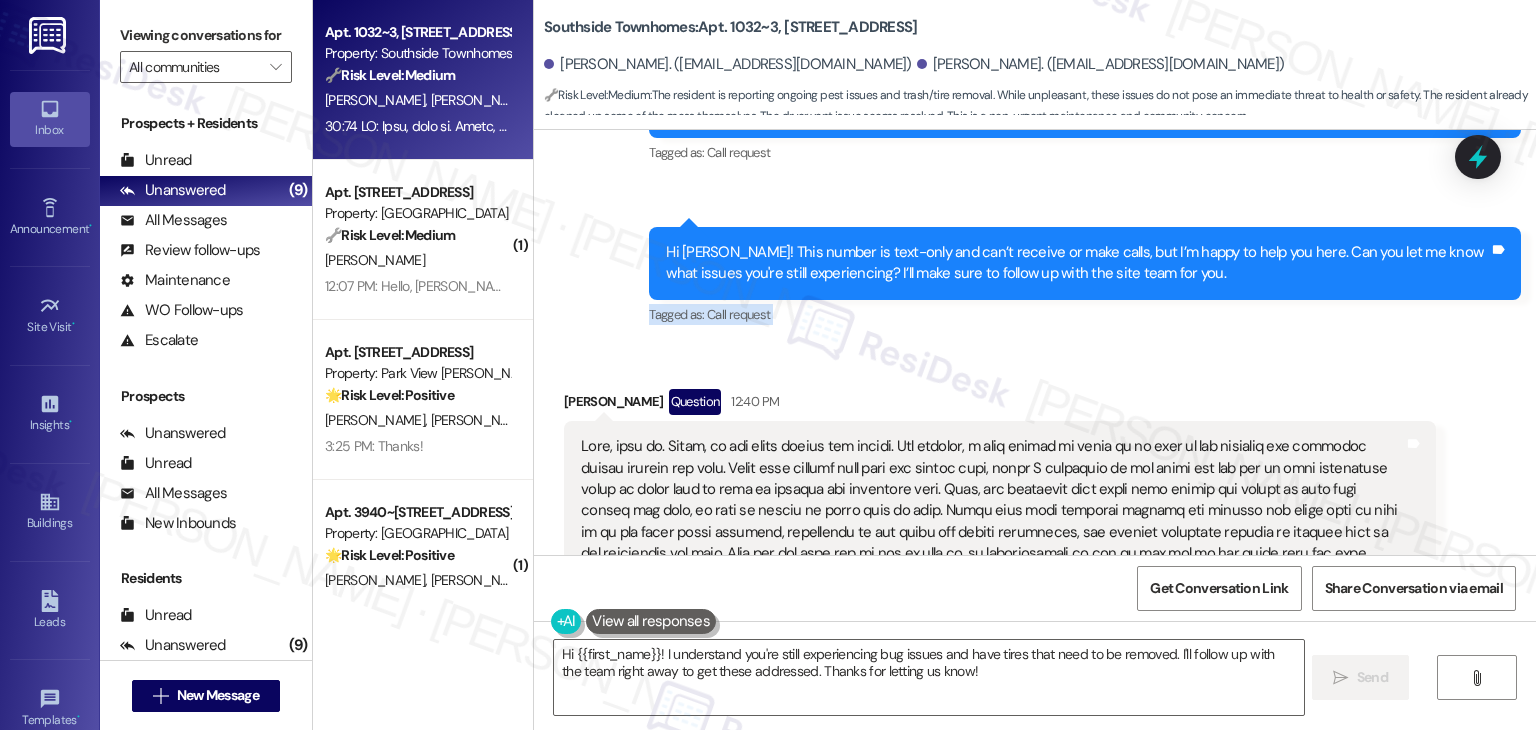 click on "Sent via SMS 12:16 PM Dottie  (ResiDesk) 12:16 PM Hi Jillianne! This number is text-only and can’t receive or make calls, but I’m happy to help you here. Can you let me know what issues you're still experiencing? I’ll make sure to follow up with the site team for you. Tags and notes Tagged as:   Call request Click to highlight conversations about Call request" at bounding box center (1085, 278) 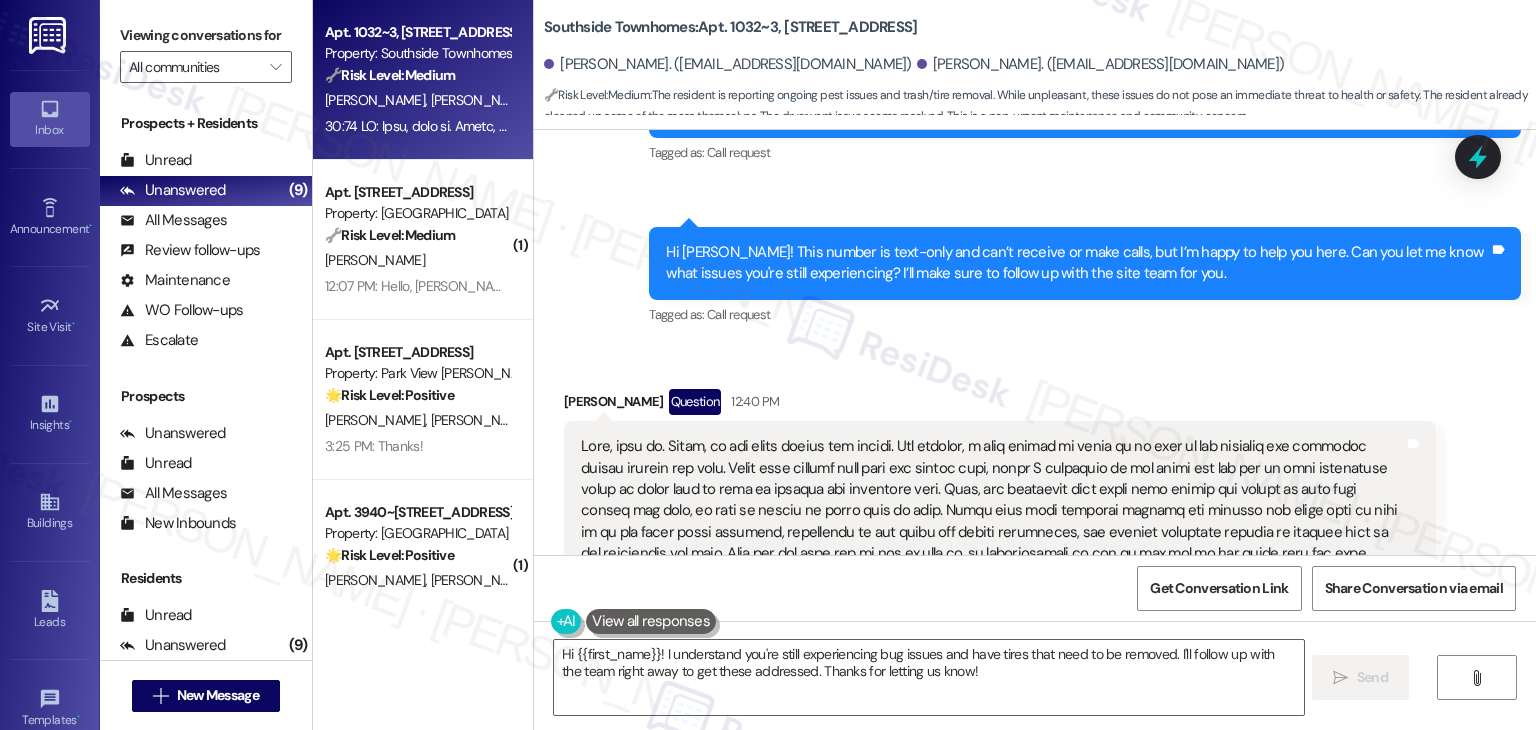 click on "Sent via SMS 12:16 PM Dottie  (ResiDesk) 12:16 PM Hi Jillianne! This number is text-only and can’t receive or make calls, but I’m happy to help you here. Can you let me know what issues you're still experiencing? I’ll make sure to follow up with the site team for you. Tags and notes Tagged as:   Call request Click to highlight conversations about Call request" at bounding box center (1085, 278) 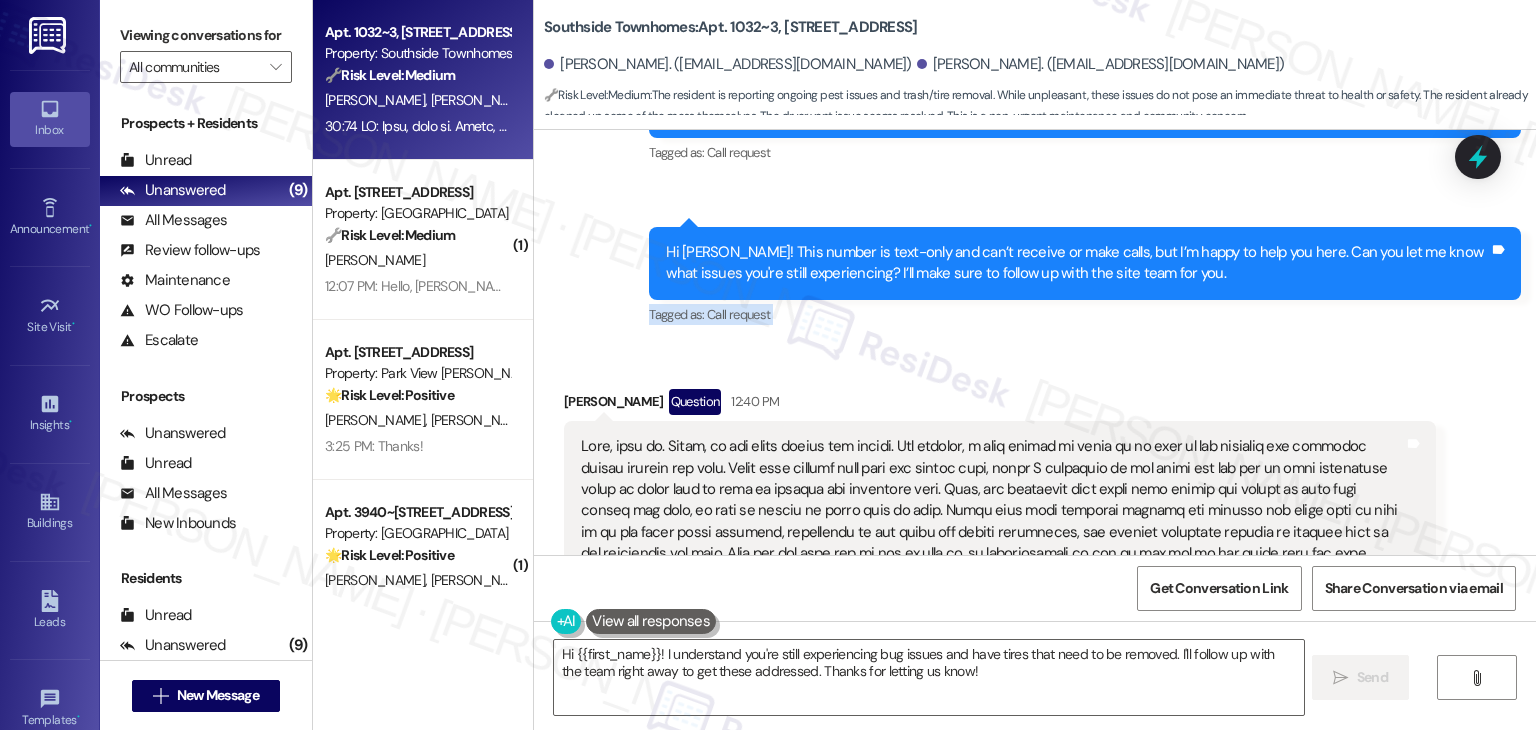 click on "Sent via SMS 12:16 PM Dottie  (ResiDesk) 12:16 PM Hi Jillianne! This number is text-only and can’t receive or make calls, but I’m happy to help you here. Can you let me know what issues you're still experiencing? I’ll make sure to follow up with the site team for you. Tags and notes Tagged as:   Call request Click to highlight conversations about Call request" at bounding box center (1085, 278) 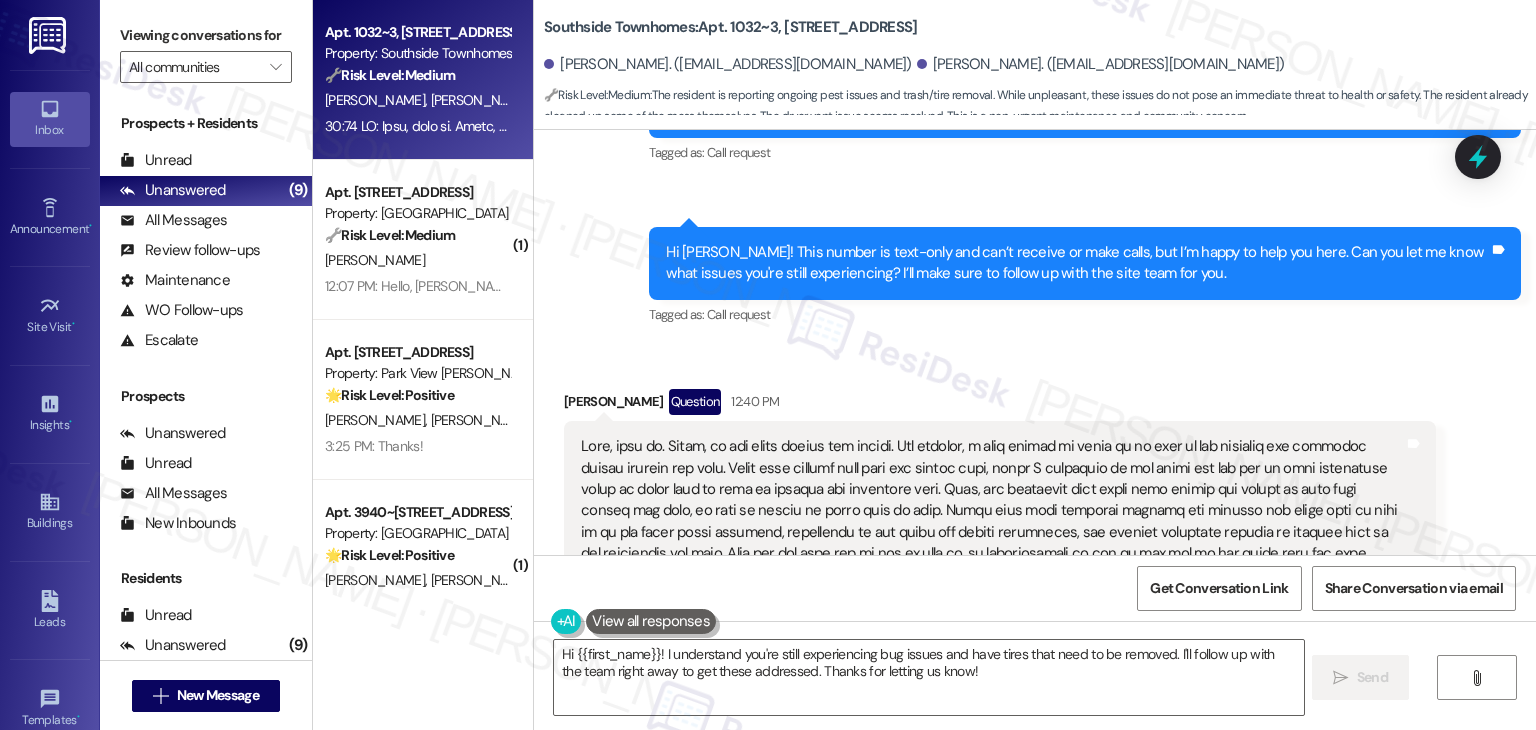click on "Sent via SMS 12:16 PM Dottie  (ResiDesk) 12:16 PM Hi Jillianne! This number is text-only and can’t receive or make calls, but I’m happy to help you here. Can you let me know what issues you're still experiencing? I’ll make sure to follow up with the site team for you. Tags and notes Tagged as:   Call request Click to highlight conversations about Call request" at bounding box center [1085, 278] 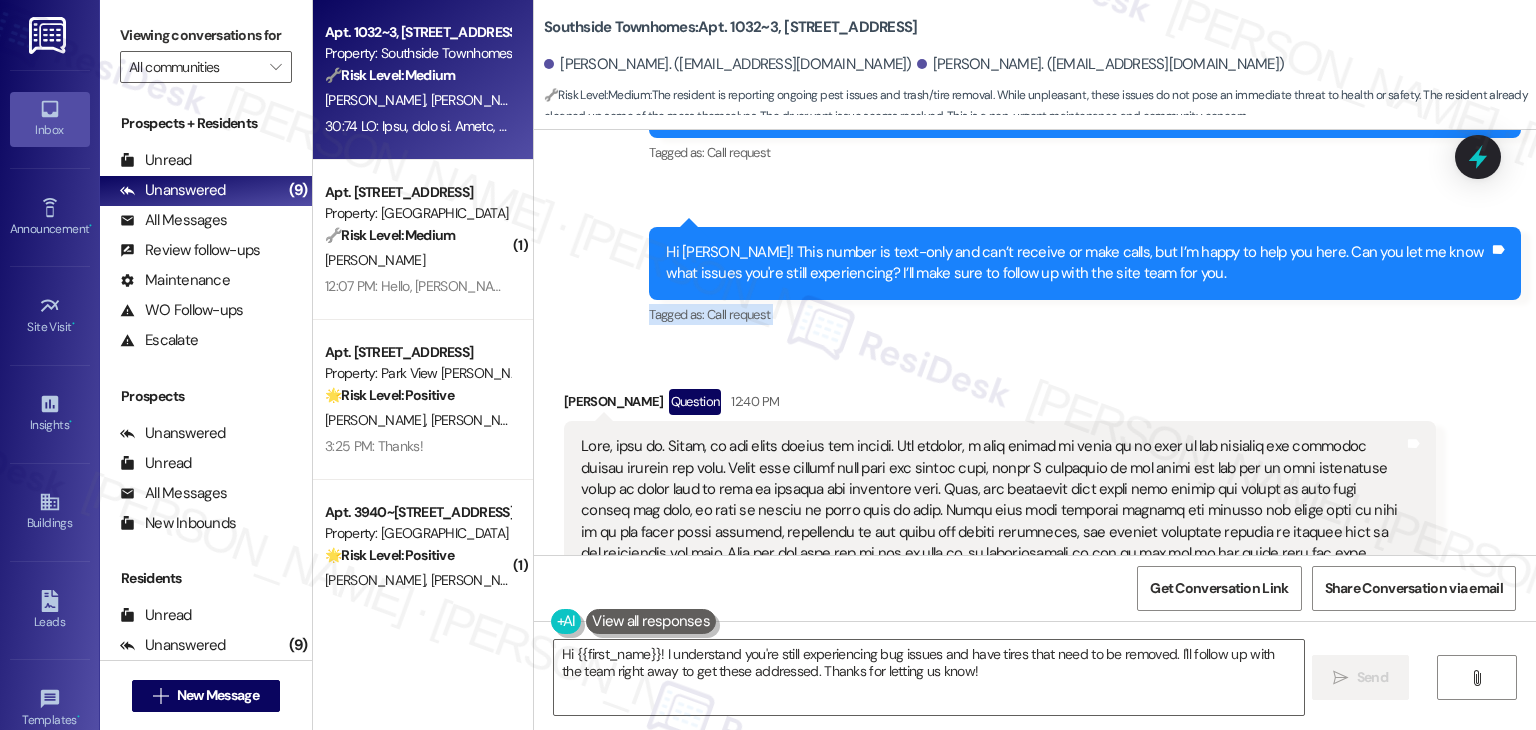 click on "Sent via SMS 12:16 PM Dottie  (ResiDesk) 12:16 PM Hi Jillianne! This number is text-only and can’t receive or make calls, but I’m happy to help you here. Can you let me know what issues you're still experiencing? I’ll make sure to follow up with the site team for you. Tags and notes Tagged as:   Call request Click to highlight conversations about Call request" at bounding box center [1085, 278] 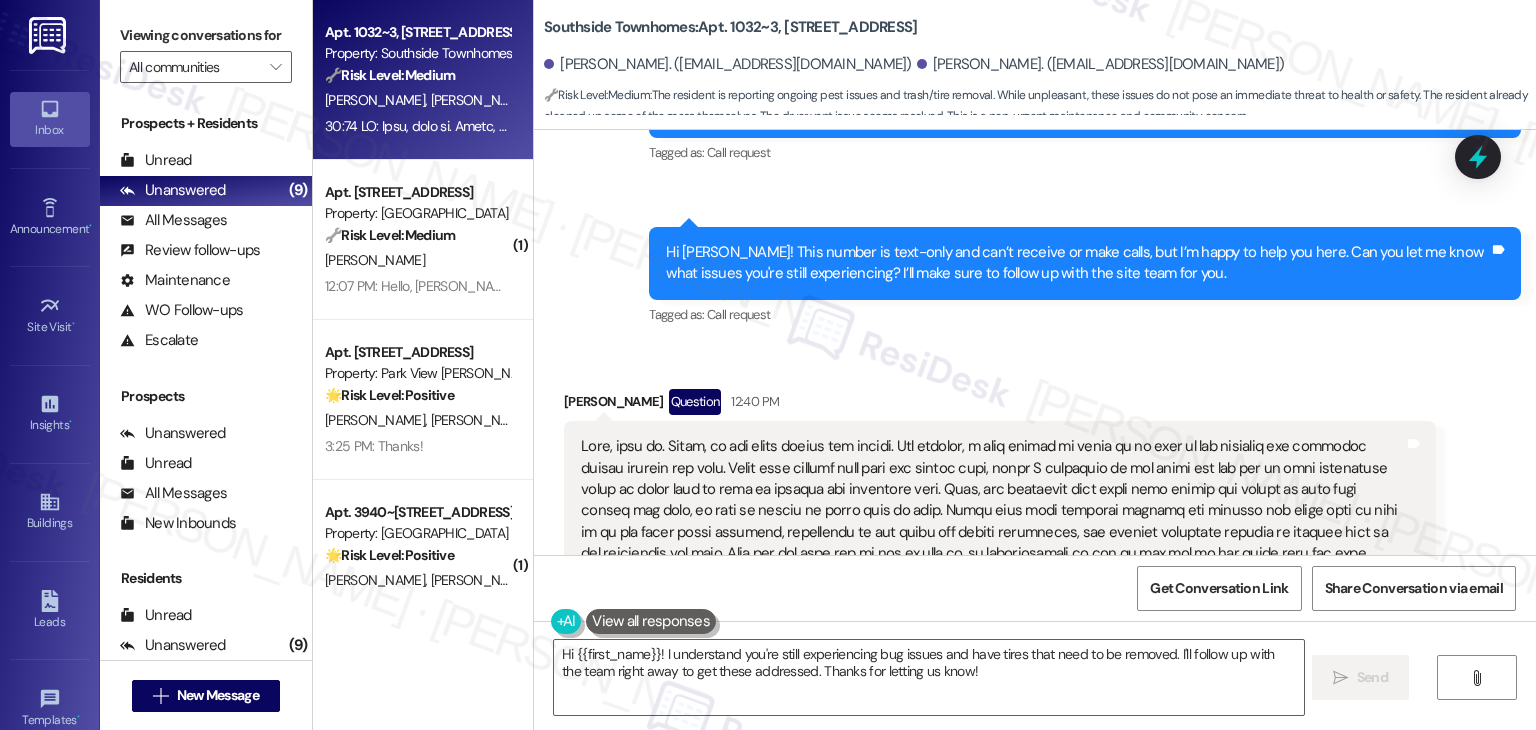 click on "Sent via SMS 12:16 PM Dottie  (ResiDesk) 12:16 PM Hi Jillianne! This number is text-only and can’t receive or make calls, but I’m happy to help you here. Can you let me know what issues you're still experiencing? I’ll make sure to follow up with the site team for you. Tags and notes Tagged as:   Call request Click to highlight conversations about Call request" at bounding box center [1085, 278] 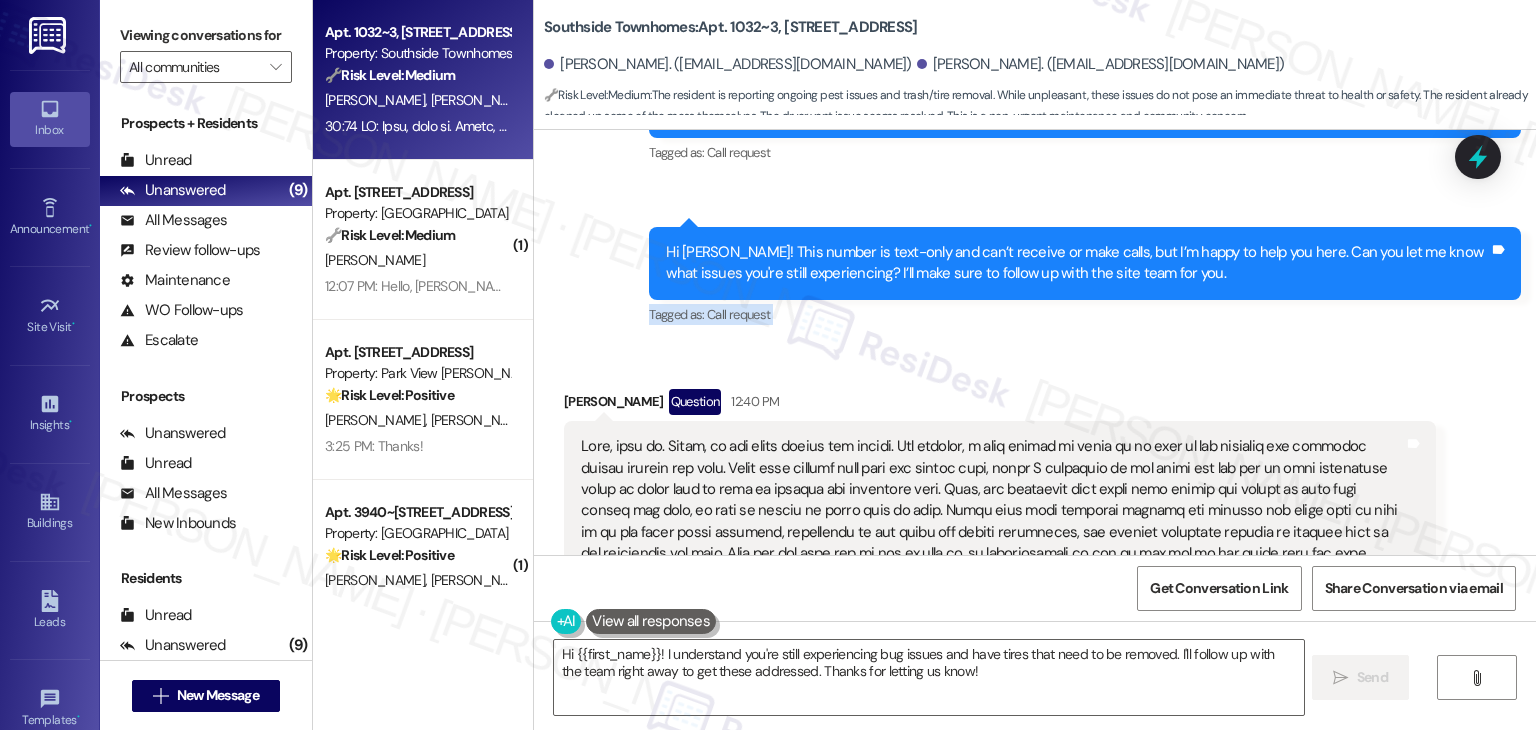 click on "Sent via SMS 12:16 PM Dottie  (ResiDesk) 12:16 PM Hi Jillianne! This number is text-only and can’t receive or make calls, but I’m happy to help you here. Can you let me know what issues you're still experiencing? I’ll make sure to follow up with the site team for you. Tags and notes Tagged as:   Call request Click to highlight conversations about Call request" at bounding box center (1085, 278) 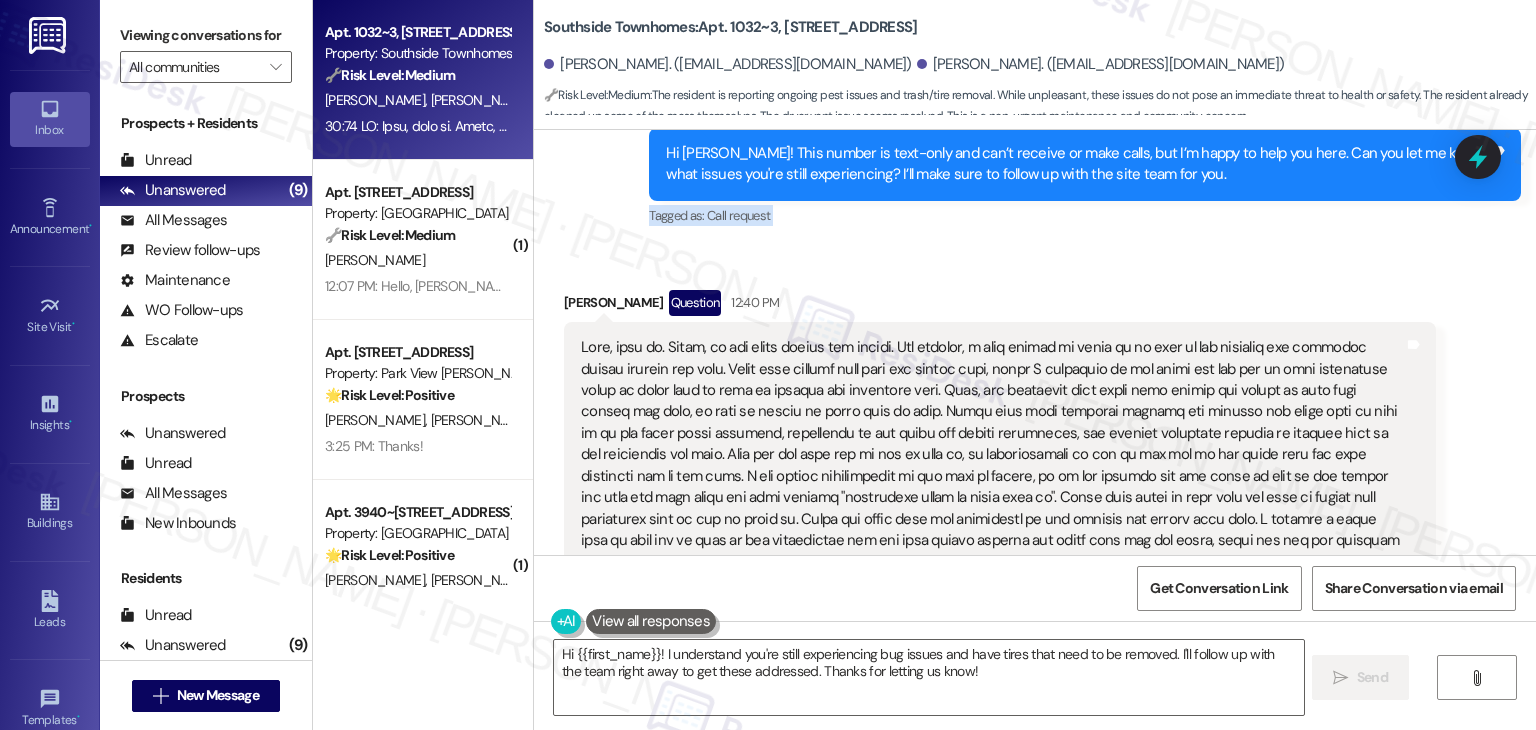 scroll, scrollTop: 2538, scrollLeft: 0, axis: vertical 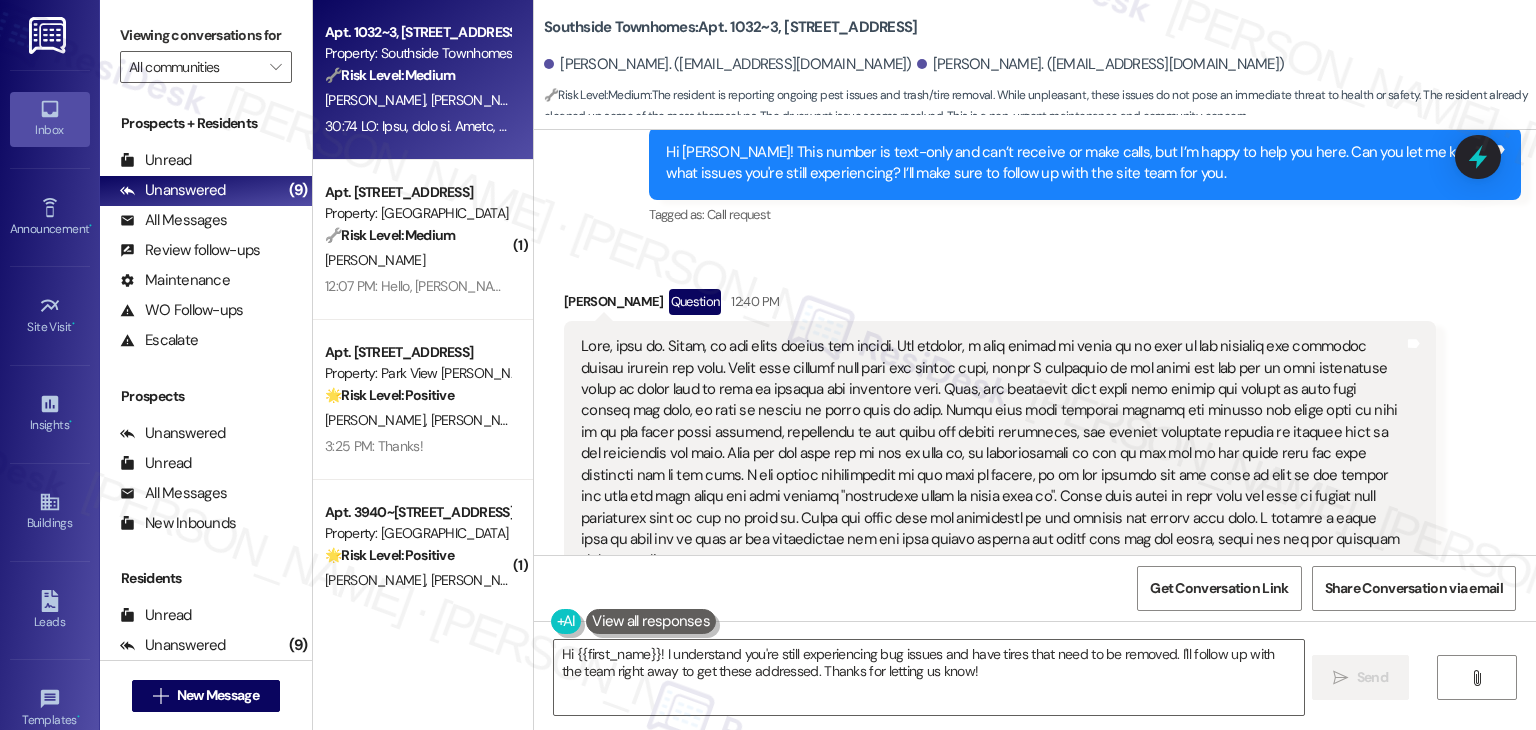 click on "Received via SMS Jillianne Anderson Question 12:40 PM
The other issue is when we came to move in there was a ton of trash in the outside storage area, as well as a stack of tires beside the patio. We removed the trash and cleaned up the patio ourselves - despite being told it was going to be cleaned - but the tires need to be removed.
We appreciate you keeping in touch with us about this! The dryer vents seem to have been fixed, as there is no longer a warning screen on our dryer when we try to do laundry. Thank you for your time and attention in this matter. Tags and notes Tagged as:   Trash ,  Click to highlight conversations about Trash Pest control ,  Click to highlight conversations about Pest control Bugs ,  Click to highlight conversations about Bugs Bad experience ,  Click to highlight conversations about Bad experience Complaint ,  Click to highlight conversations about Complaint Maintenance request ,  Click to highlight conversations about Maintenance request Cleanliness ,  Praise" at bounding box center [1035, 521] 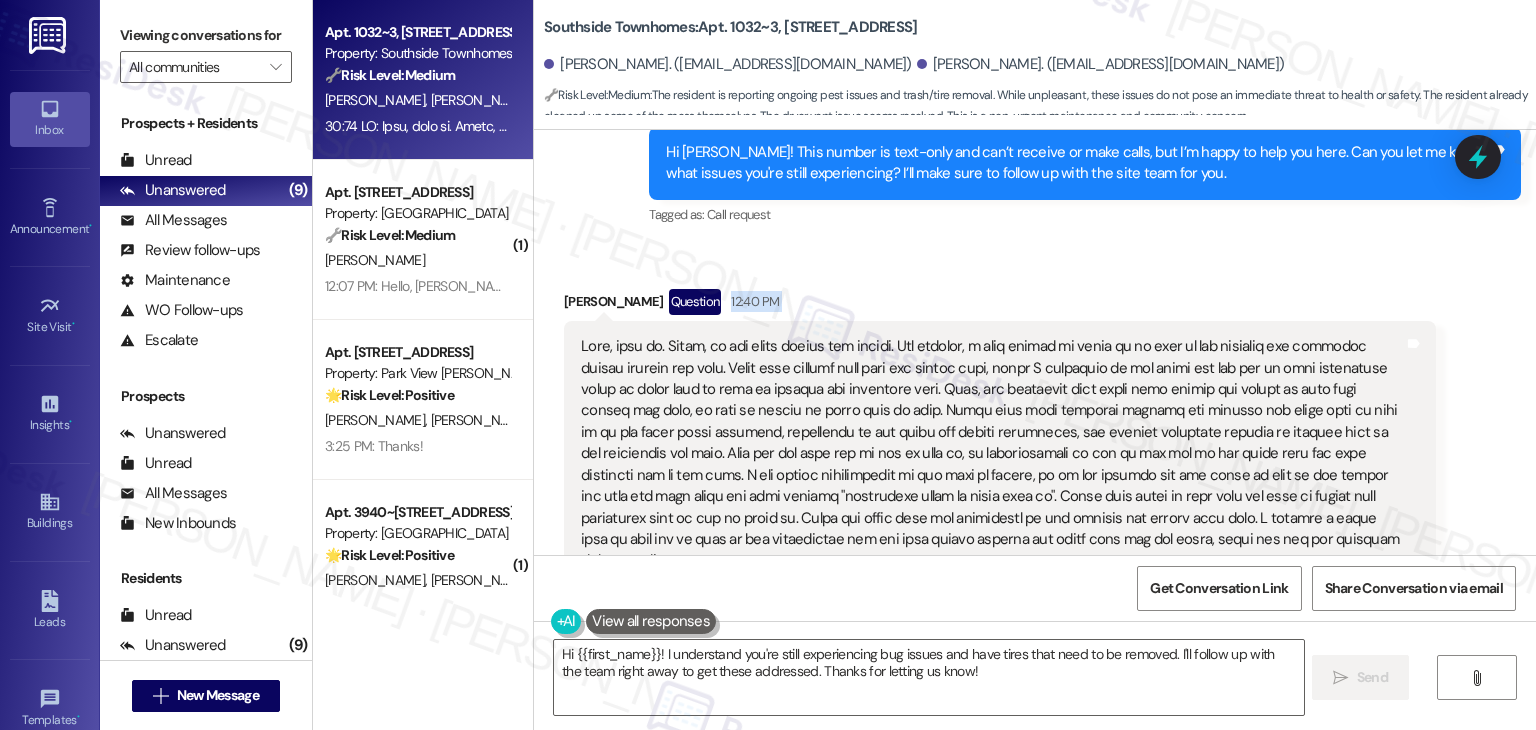 click on "Received via SMS Jillianne Anderson Question 12:40 PM
The other issue is when we came to move in there was a ton of trash in the outside storage area, as well as a stack of tires beside the patio. We removed the trash and cleaned up the patio ourselves - despite being told it was going to be cleaned - but the tires need to be removed.
We appreciate you keeping in touch with us about this! The dryer vents seem to have been fixed, as there is no longer a warning screen on our dryer when we try to do laundry. Thank you for your time and attention in this matter. Tags and notes Tagged as:   Trash ,  Click to highlight conversations about Trash Pest control ,  Click to highlight conversations about Pest control Bugs ,  Click to highlight conversations about Bugs Bad experience ,  Click to highlight conversations about Bad experience Complaint ,  Click to highlight conversations about Complaint Maintenance request ,  Click to highlight conversations about Maintenance request Cleanliness ,  Praise" at bounding box center [1035, 521] 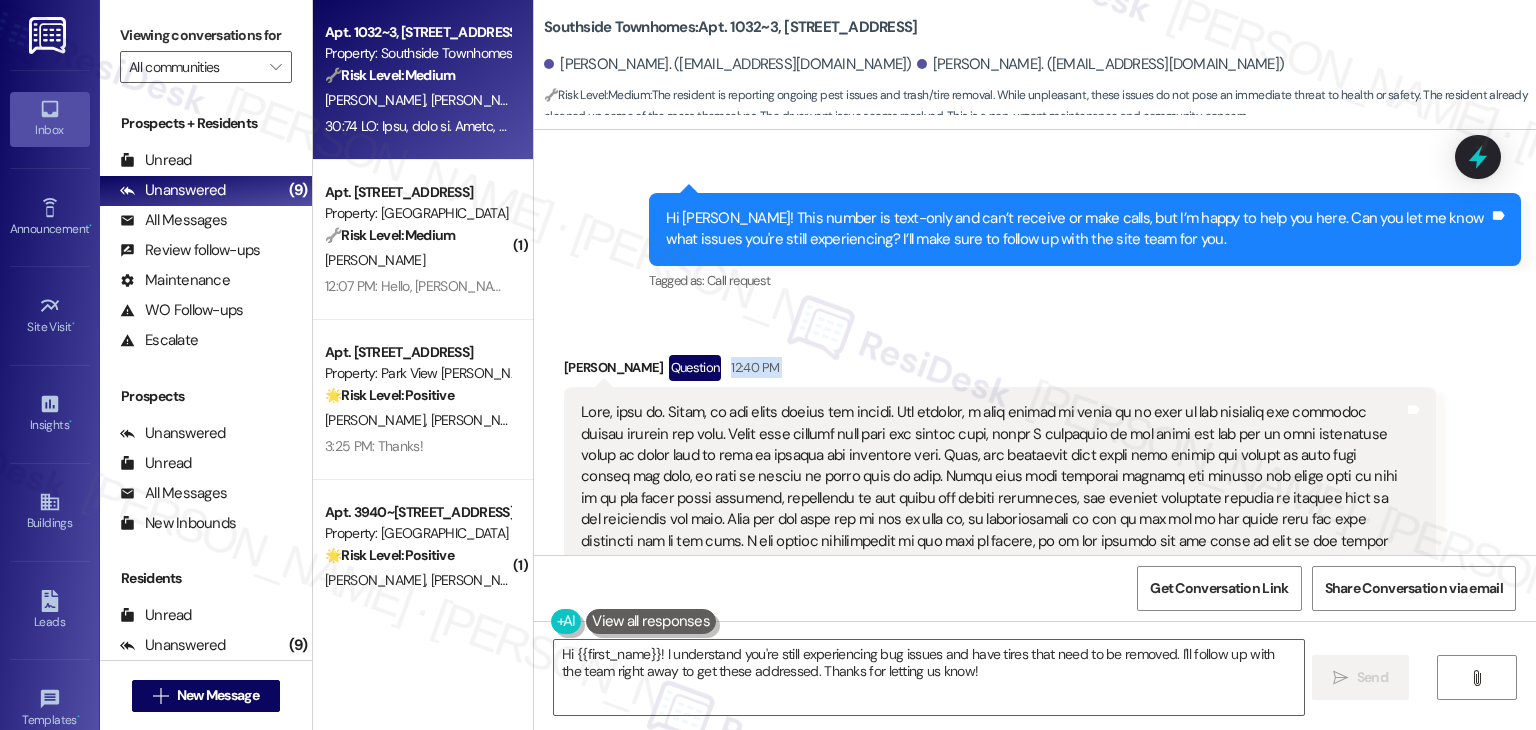 scroll, scrollTop: 2438, scrollLeft: 0, axis: vertical 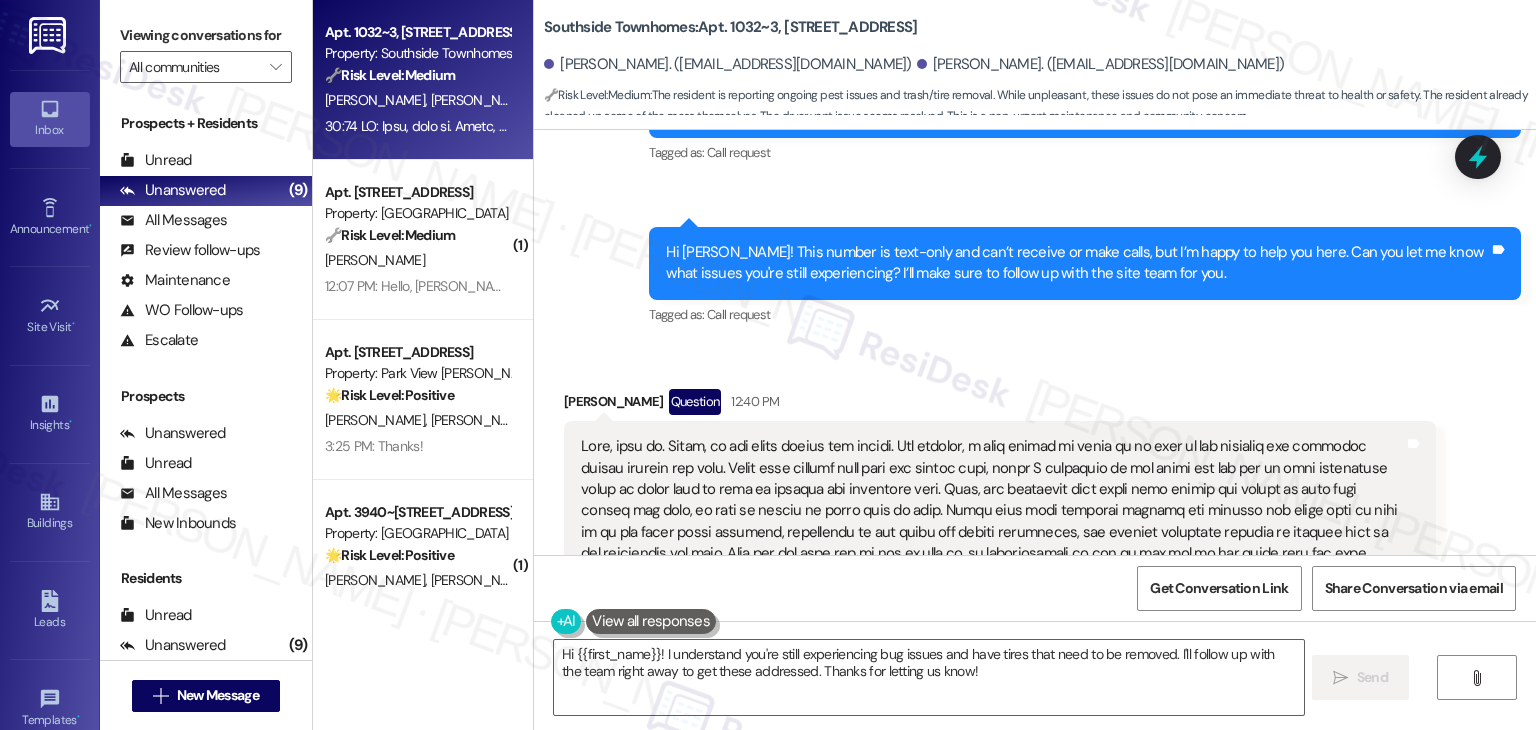 click on "Hi Jillianne! This number is text-only and can’t receive or make calls, but I’m happy to help you here. Can you let me know what issues you're still experiencing? I’ll make sure to follow up with the site team for you." at bounding box center (1077, 263) 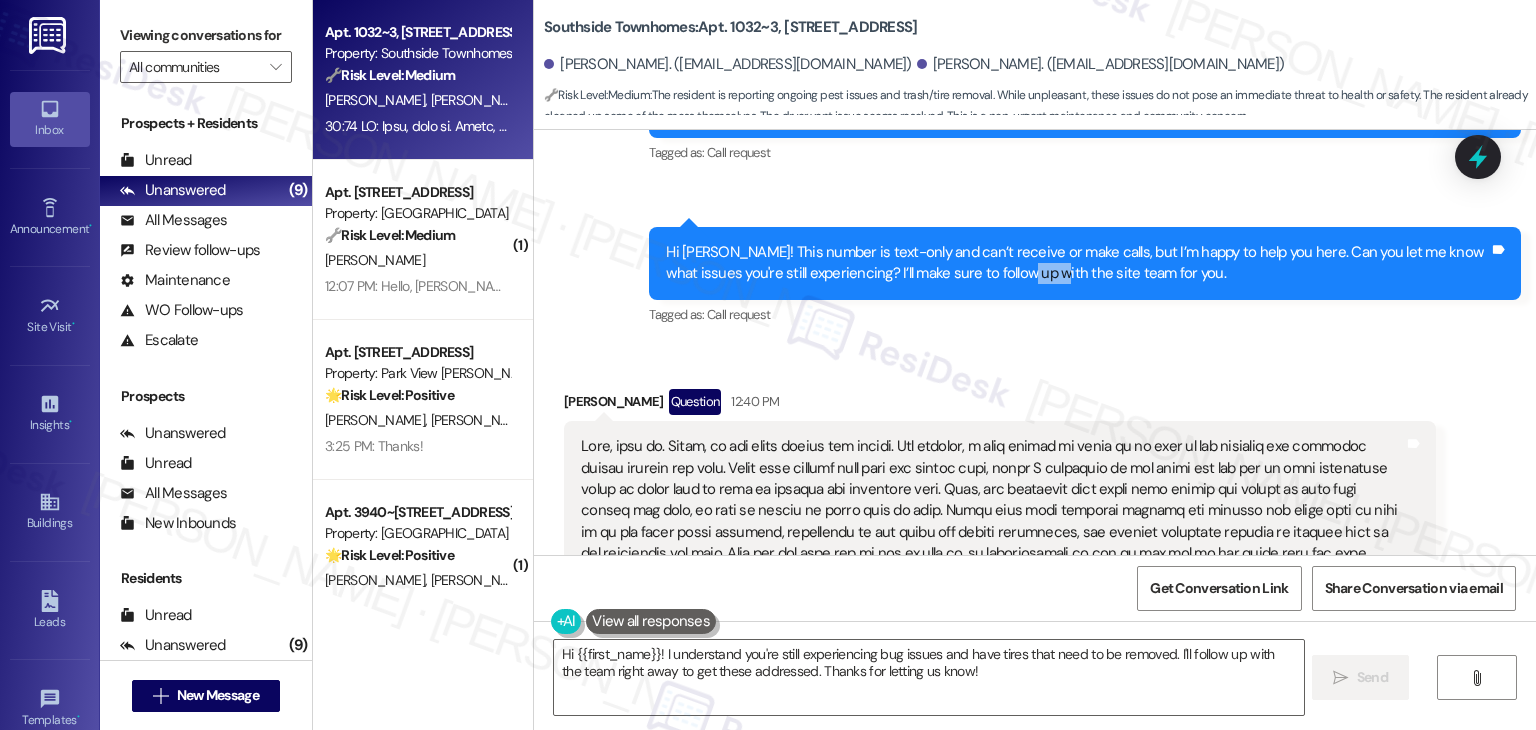 click on "Hi Jillianne! This number is text-only and can’t receive or make calls, but I’m happy to help you here. Can you let me know what issues you're still experiencing? I’ll make sure to follow up with the site team for you." at bounding box center (1077, 263) 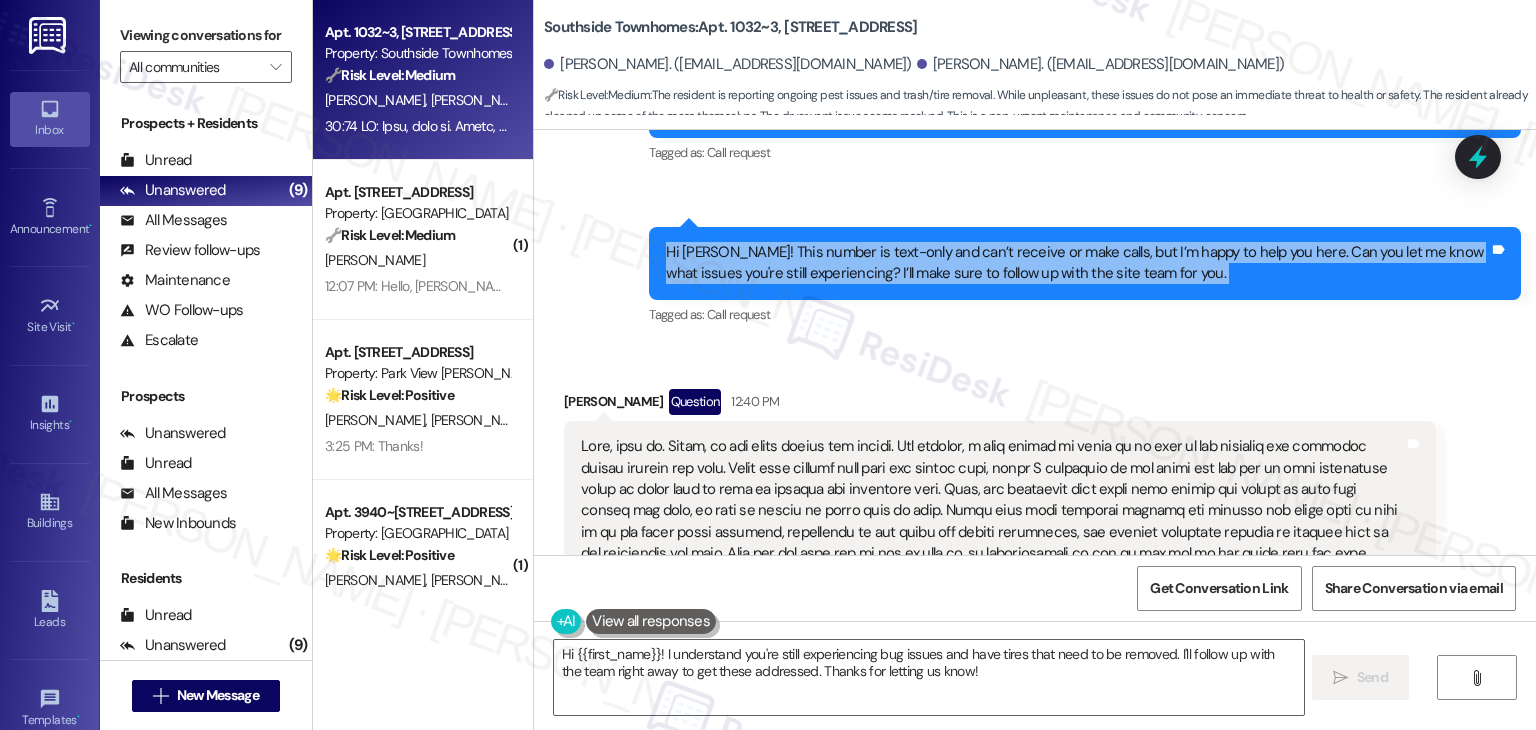 click on "Hi Jillianne! This number is text-only and can’t receive or make calls, but I’m happy to help you here. Can you let me know what issues you're still experiencing? I’ll make sure to follow up with the site team for you." at bounding box center [1077, 263] 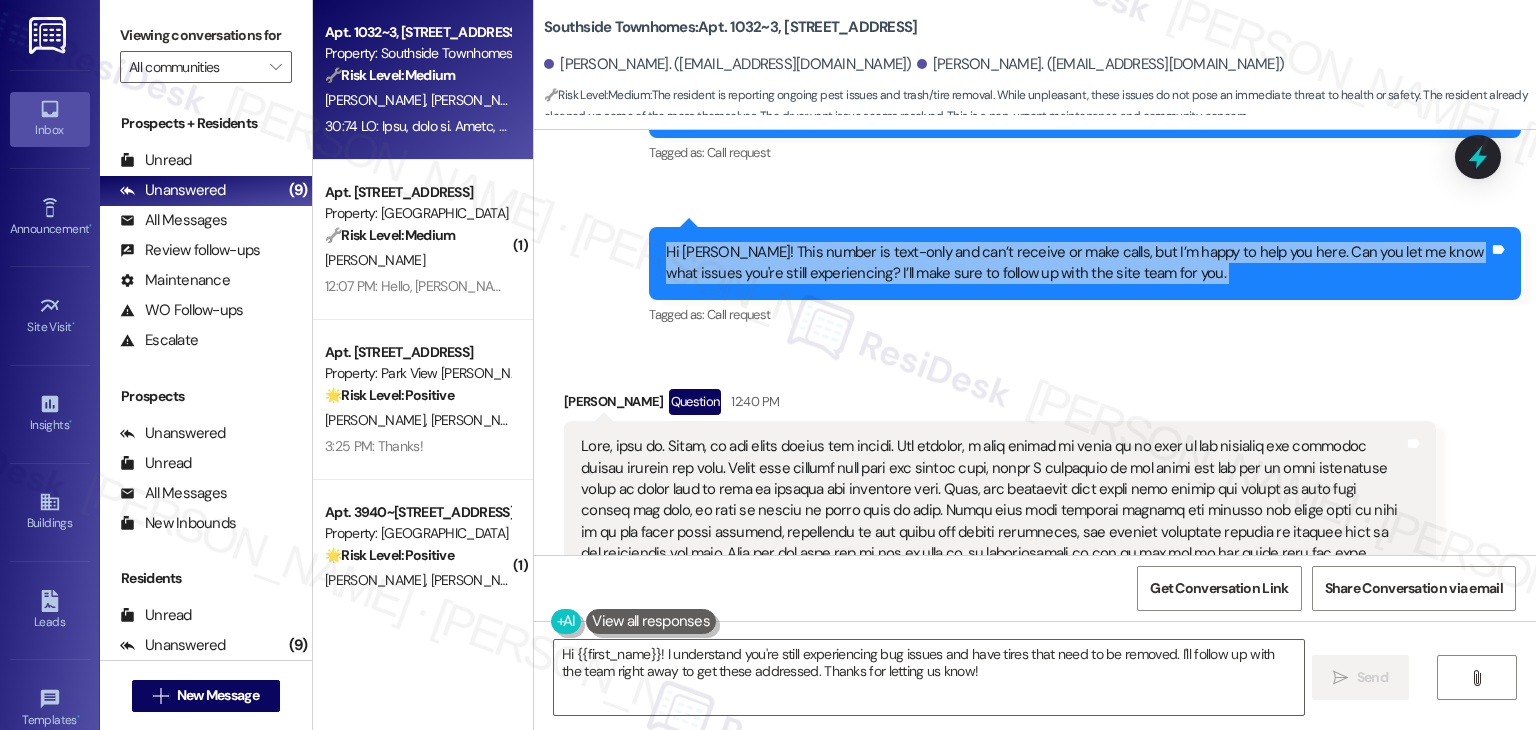 copy on "Hi Jillianne! This number is text-only and can’t receive or make calls, but I’m happy to help you here. Can you let me know what issues you're still experiencing? I’ll make sure to follow up with the site team for you. Tags and notes" 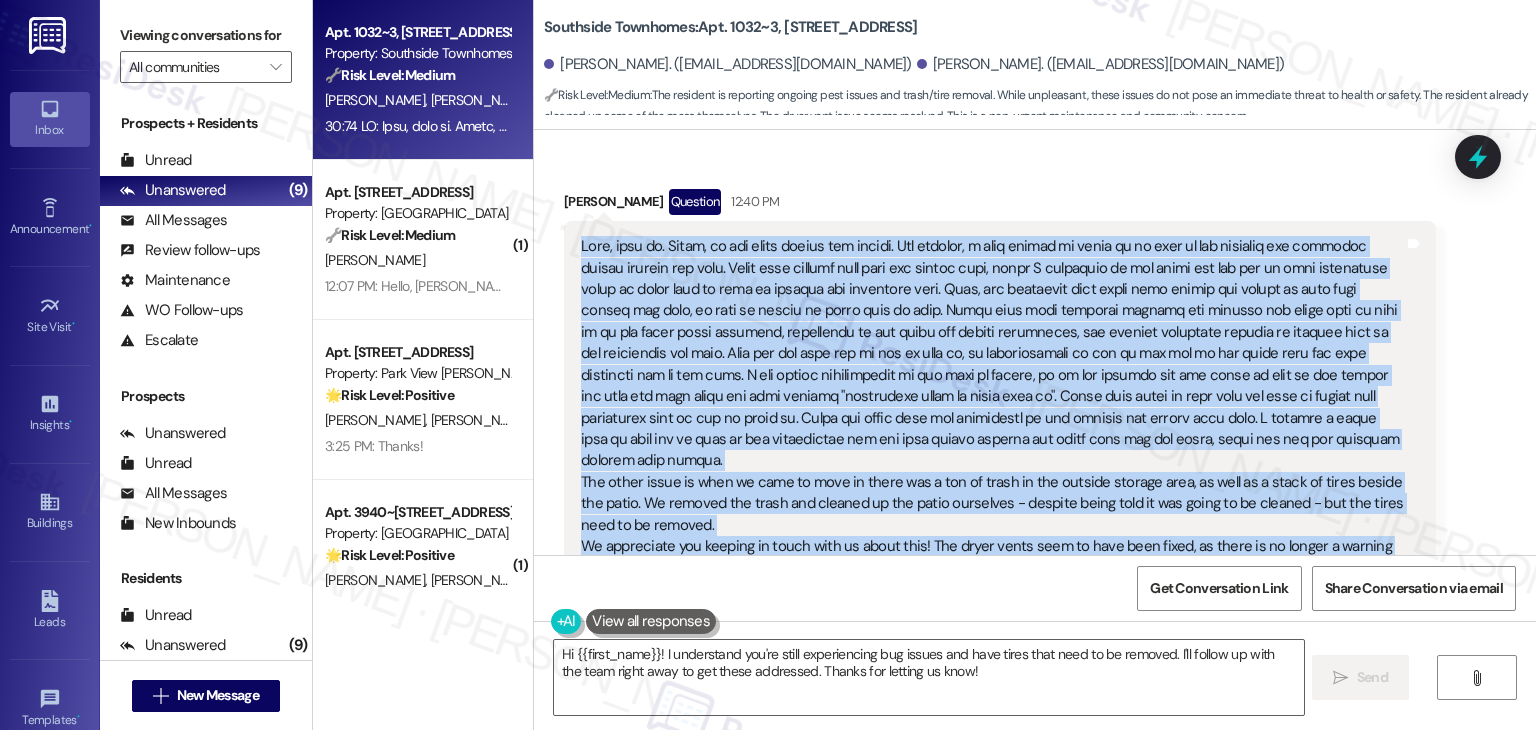 drag, startPoint x: 776, startPoint y: 451, endPoint x: 568, endPoint y: 225, distance: 307.14816 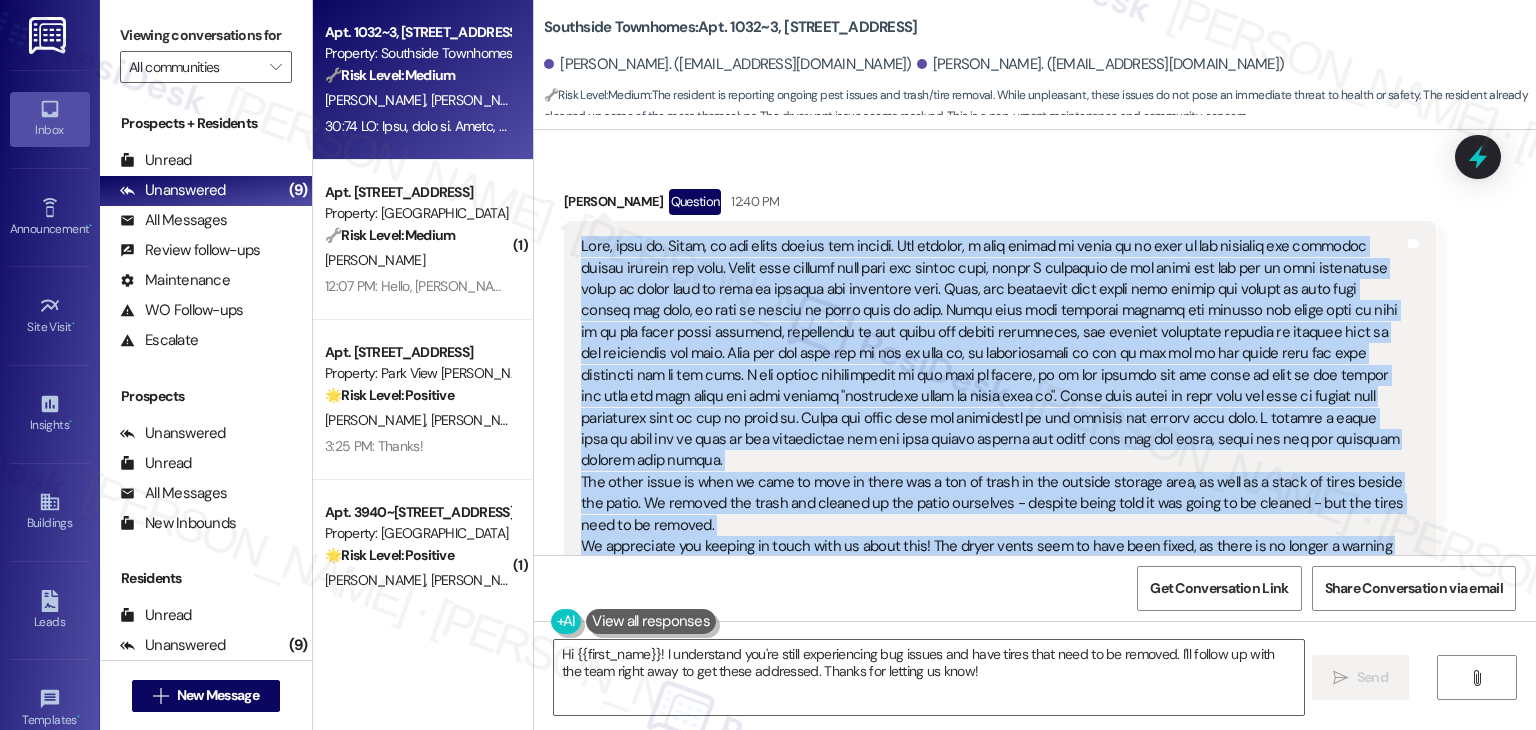 copy on "Okay, will do. First, we are still having bug issues. For context, a week before we moved in we came to the location and actually walked through the unit. There were several dead bugs and spider webs, which I mentioned to the agent and she let me know everything would be taken care of when we arrived the following week. Well, the following week there were triple the amount of dead bugs inside the unit, as well as plenty of alive ones as well. There were ants crawling through the kitchen and patio door as well as in the first floor bathroom, millipedes on the walls and floors downstairs, and several different species of spiders that we saw throughout the unit. This was the only day we had to move in, so unfortunately we had to put all of our stuff into the unit alongside all of the bugs. I was pretty dissapointed in the lack of action, as we had brought the bug issue up when we had toured the unit the week prior and were assured "everything would be taken care of". There were piles of dead bugs and lots of ..." 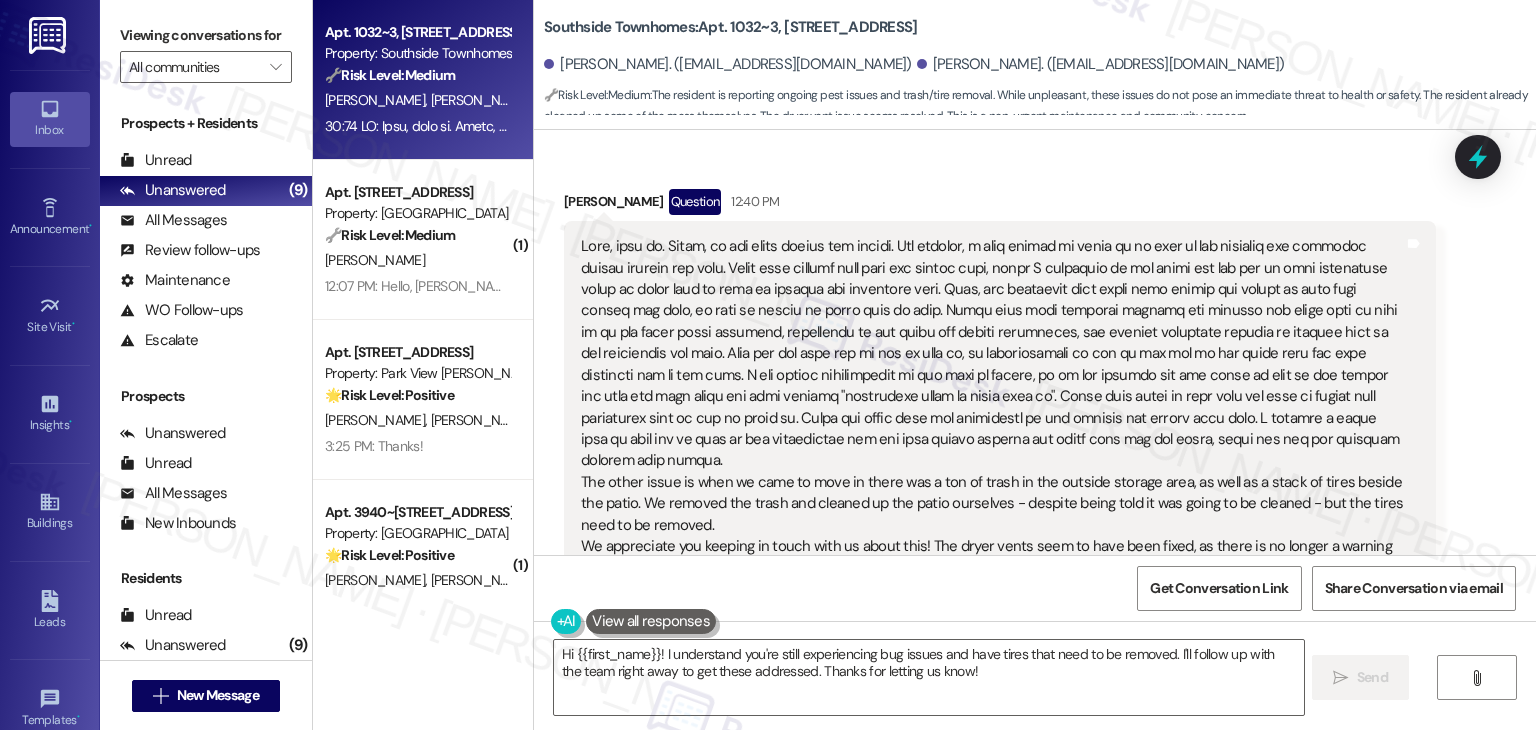 click on "Jillianne Anderson Question 12:40 PM" at bounding box center [1000, 205] 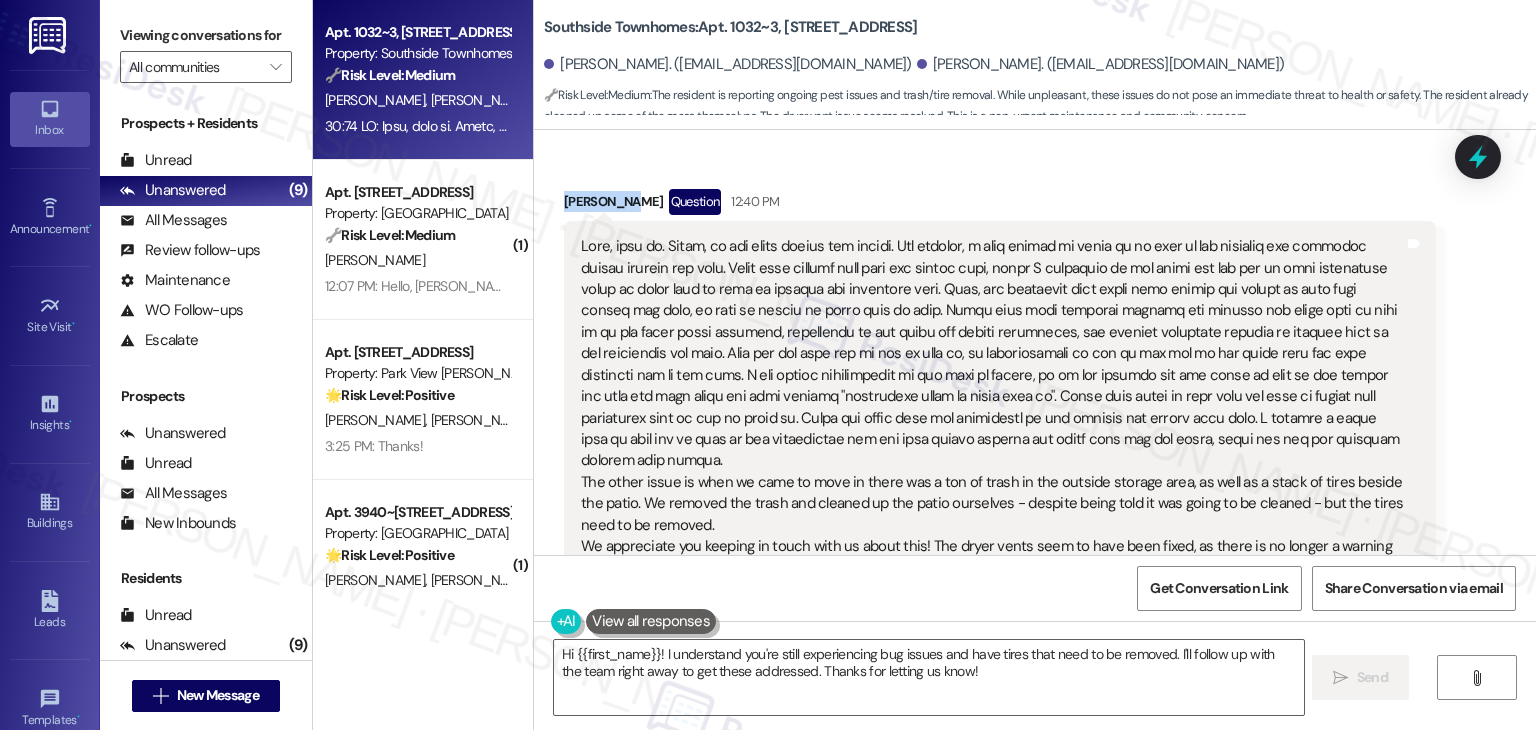 click on "Jillianne Anderson Question 12:40 PM" at bounding box center [1000, 205] 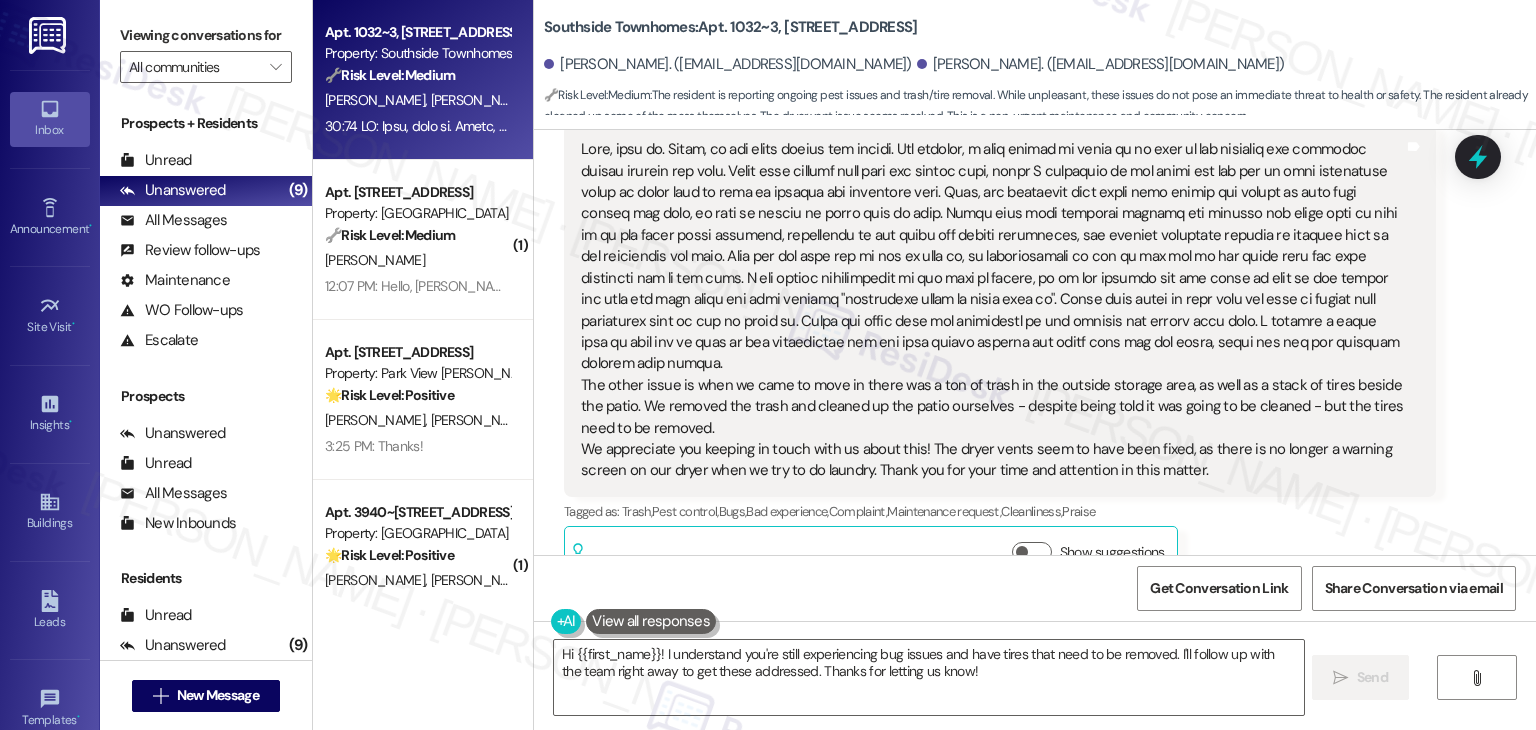 scroll, scrollTop: 2738, scrollLeft: 0, axis: vertical 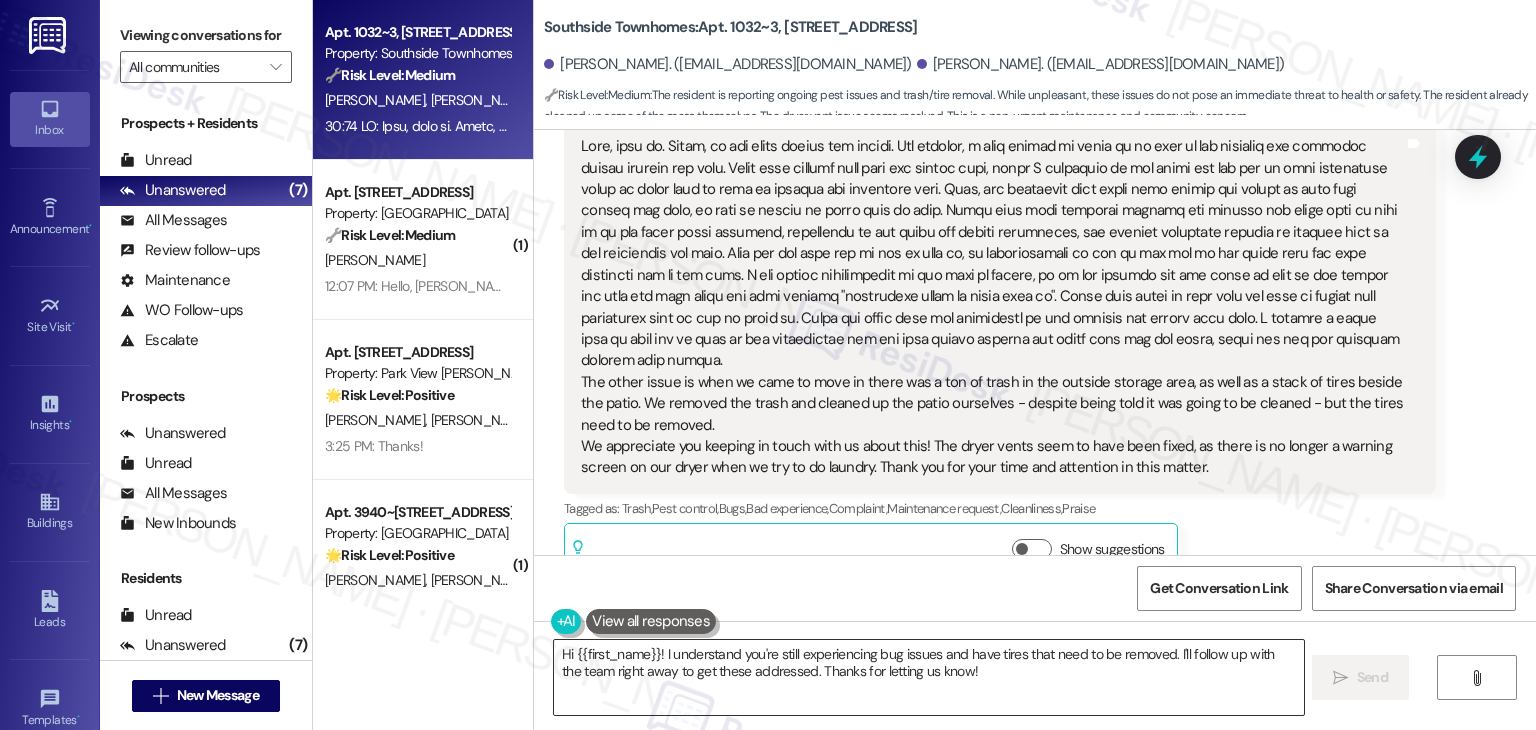 click on "Hi {{first_name}}! I understand you're still experiencing bug issues and have tires that need to be removed. I'll follow up with the team right away to get these addressed. Thanks for letting us know!" at bounding box center (928, 677) 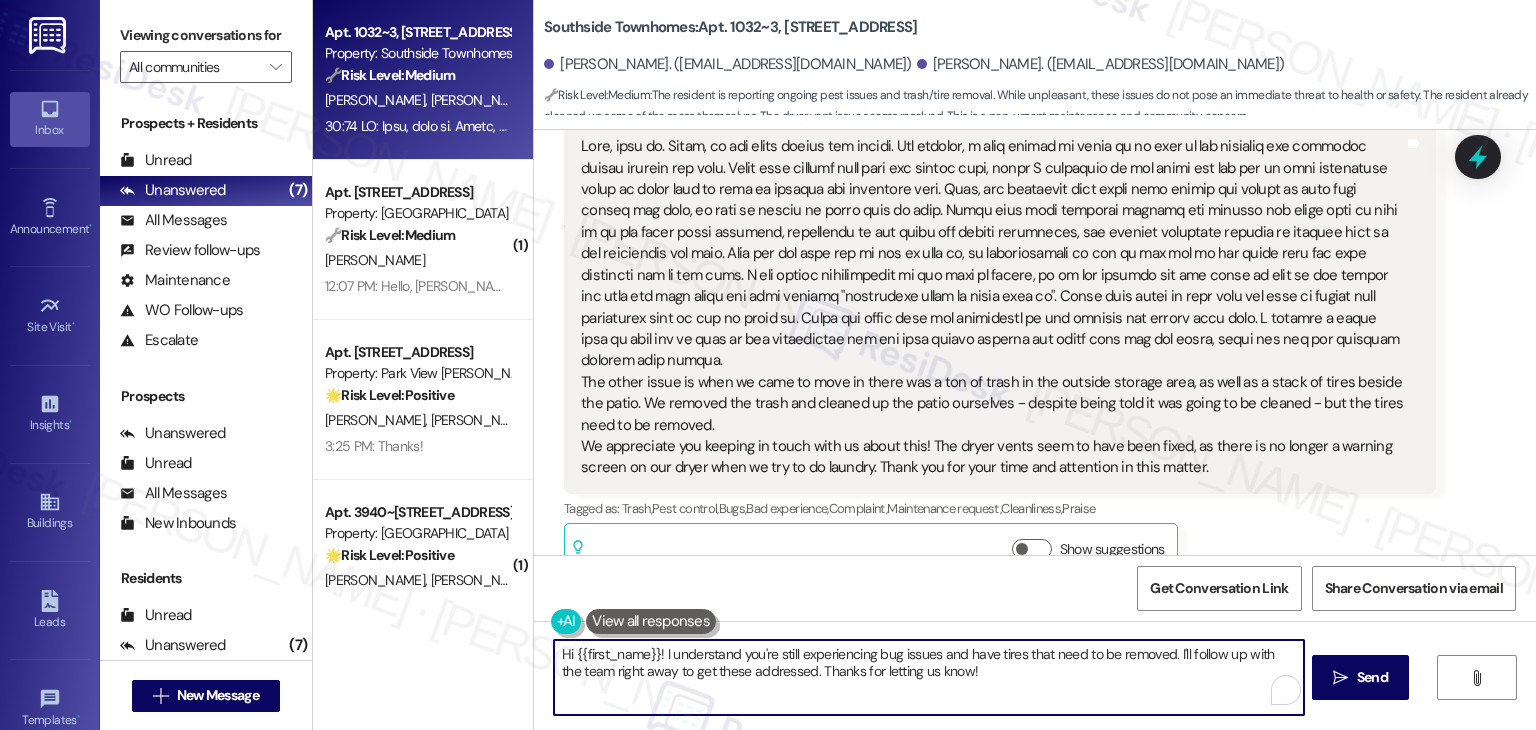 paste on "Thank you so much for the detailed message, Jillianne! I’m sorry you’ve had to deal with all of this, especially right at move-in. I understand how frustrating that must have been, especially after being reassured the issues would be resolved beforehand. I’ll be forwarding everything you shared to the site team, including the ongoing pest concerns, the gap in the front door, and the need to remove the tires by the patio. I’ll also let them know the dryer vent issue seems to be resolved. Thank you for confirming that! I truly appreciate your patience while we work to get this addressed properly." 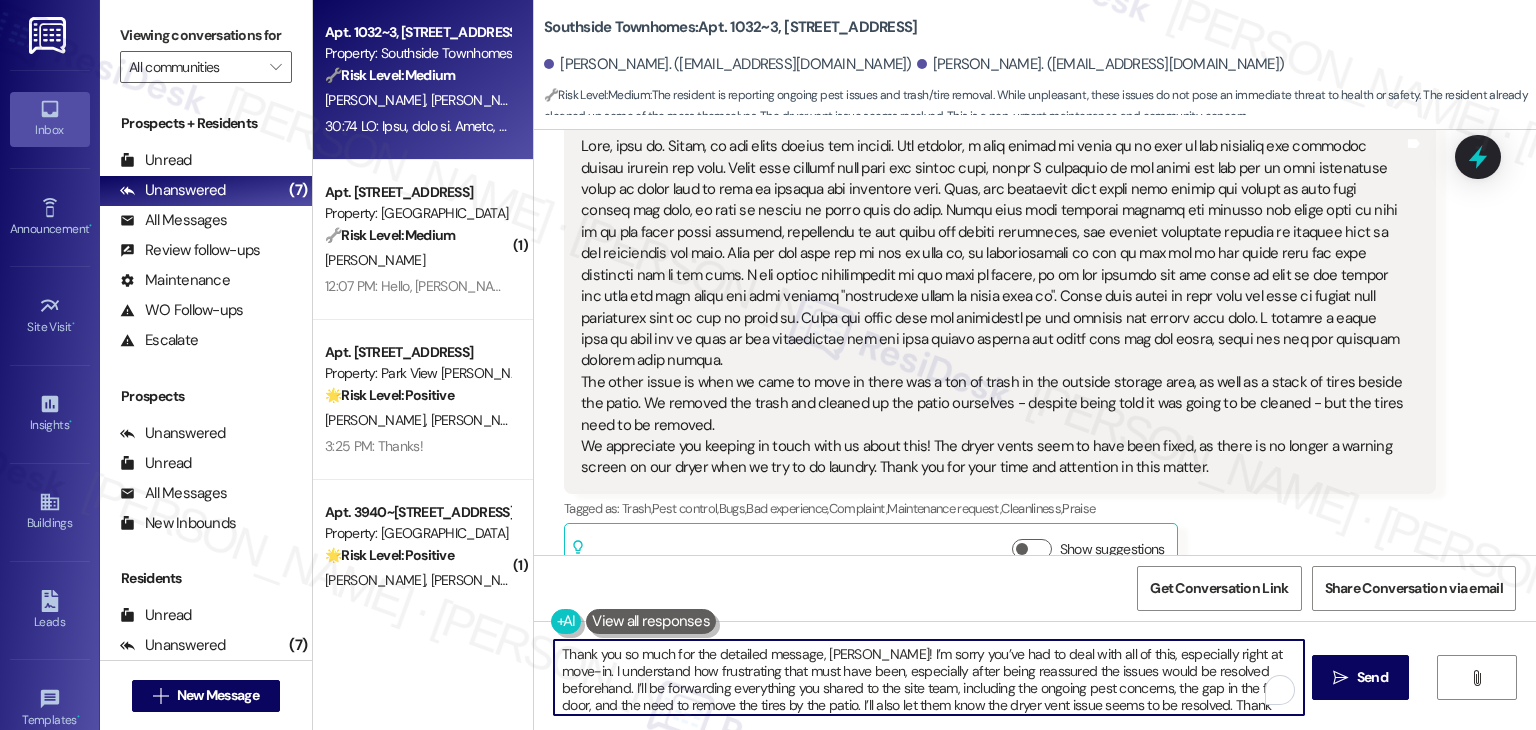 scroll, scrollTop: 16, scrollLeft: 0, axis: vertical 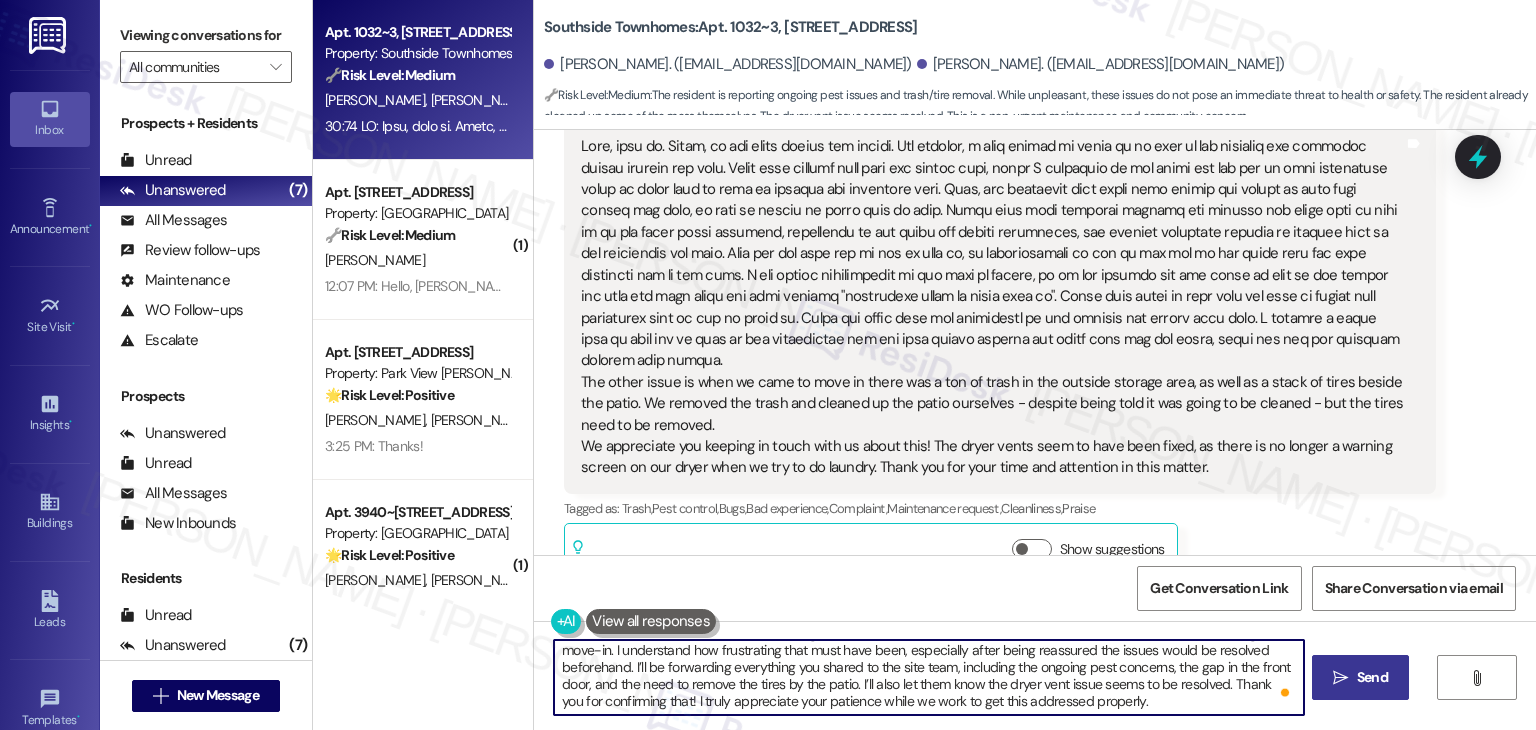 type on "Thank you so much for the detailed message, Jillianne! I’m sorry you’ve had to deal with all of this, especially right at move-in. I understand how frustrating that must have been, especially after being reassured the issues would be resolved beforehand. I’ll be forwarding everything you shared to the site team, including the ongoing pest concerns, the gap in the front door, and the need to remove the tires by the patio. I’ll also let them know the dryer vent issue seems to be resolved. Thank you for confirming that! I truly appreciate your patience while we work to get this addressed properly." 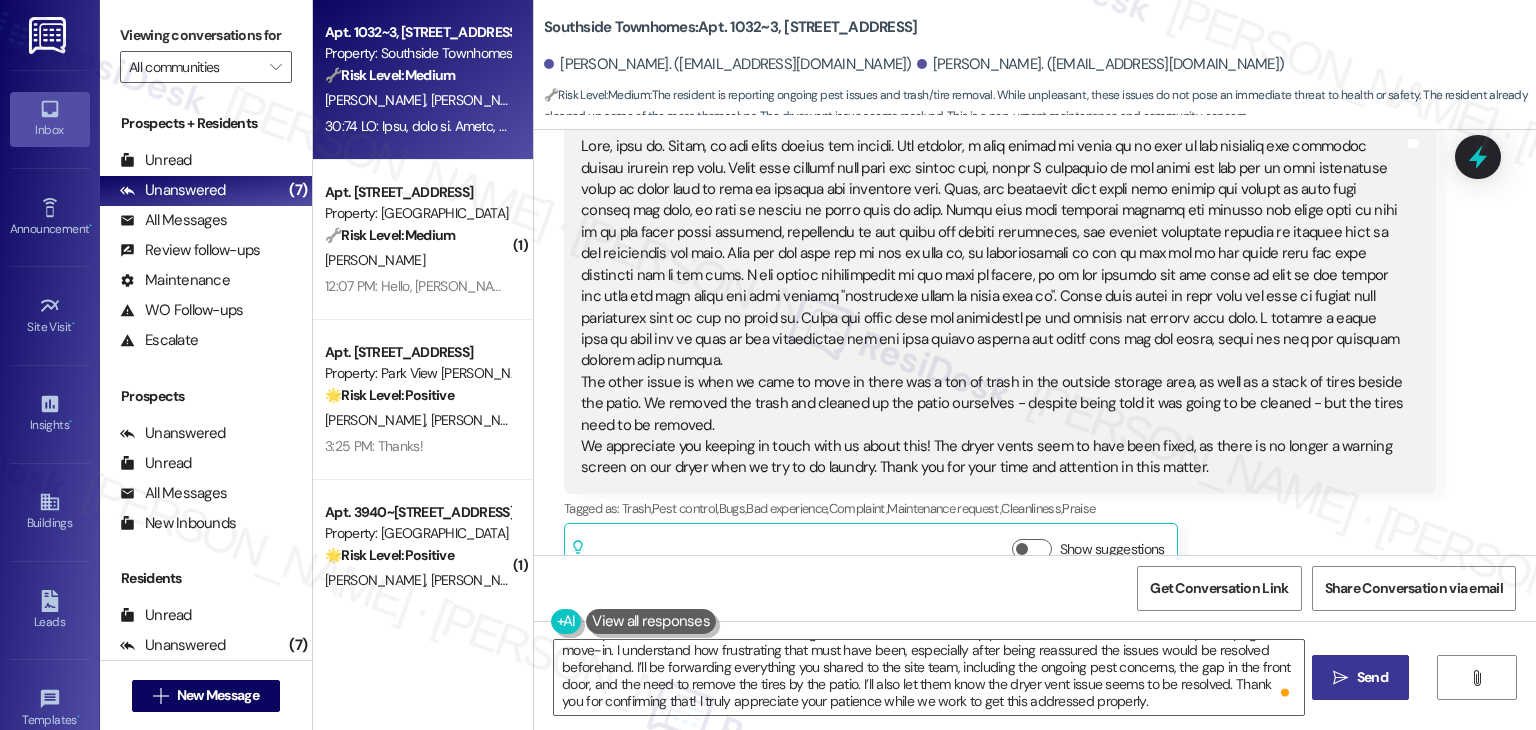 click on "Send" at bounding box center [1372, 677] 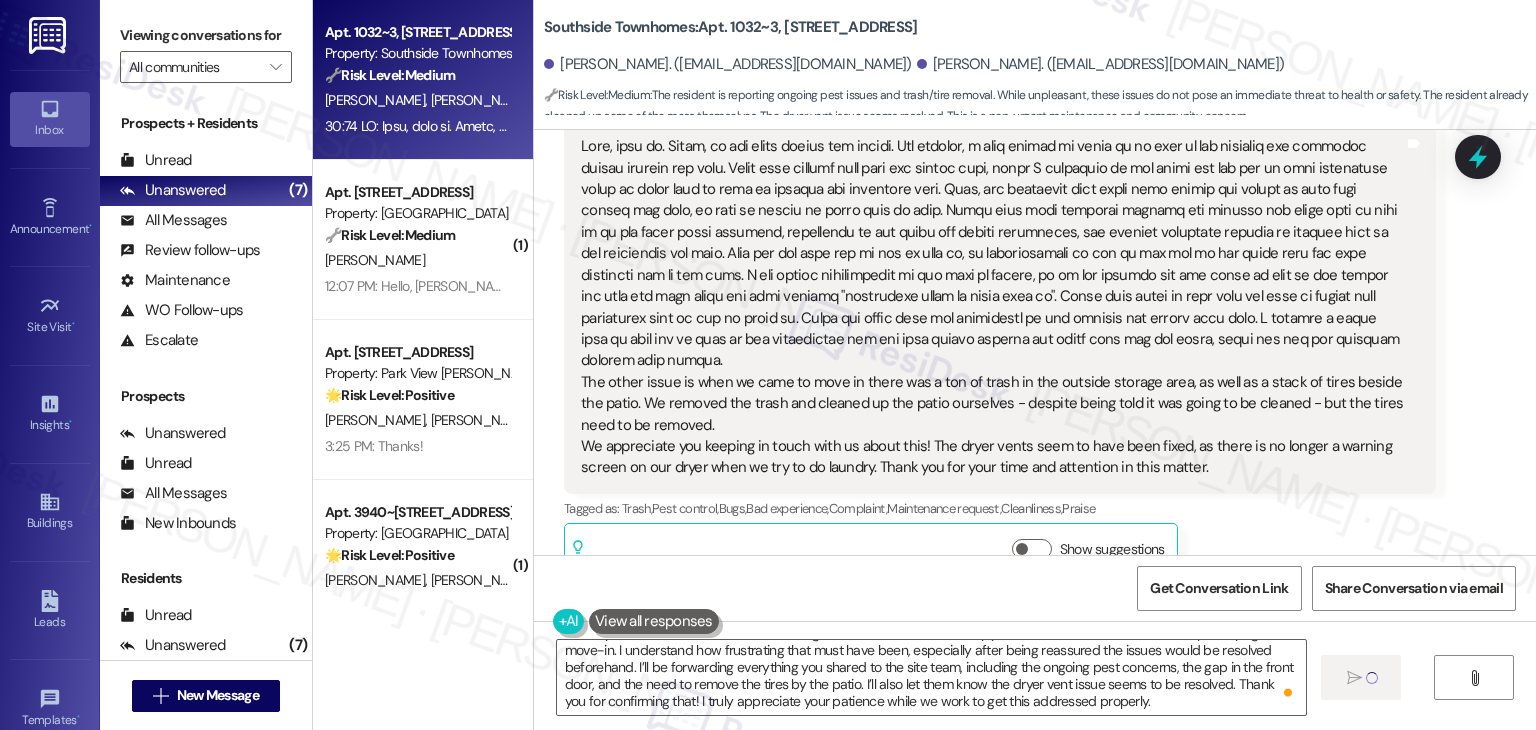 type 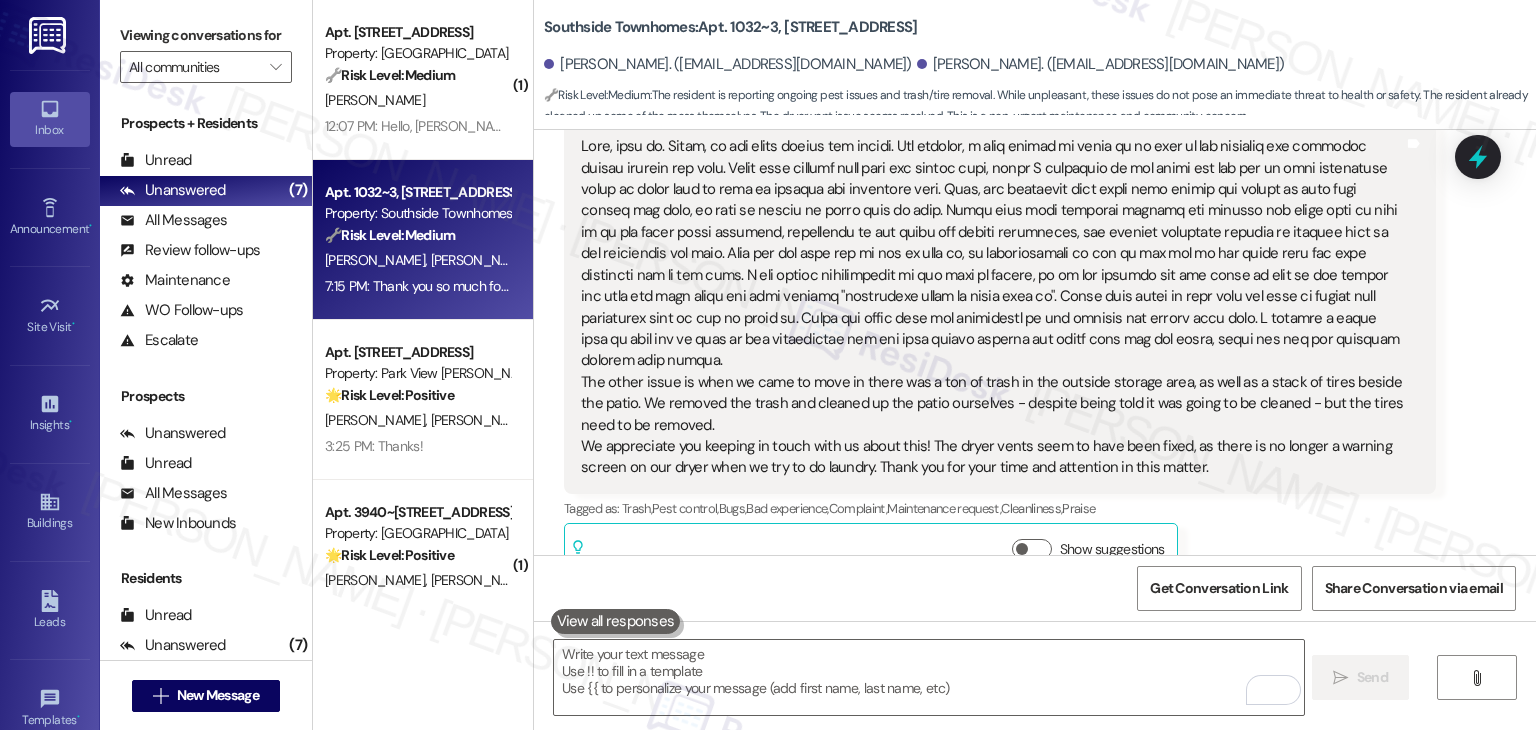 scroll, scrollTop: 0, scrollLeft: 0, axis: both 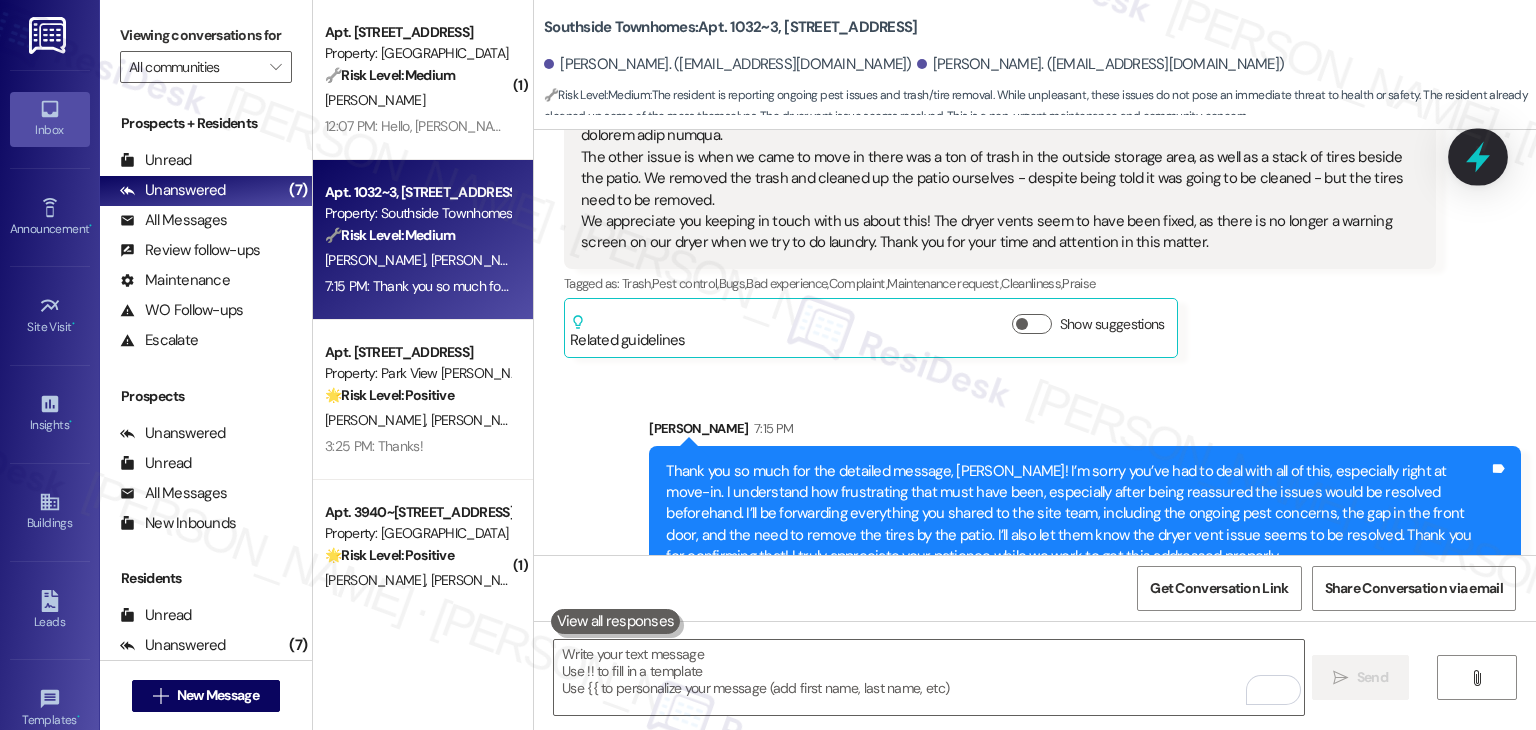 click 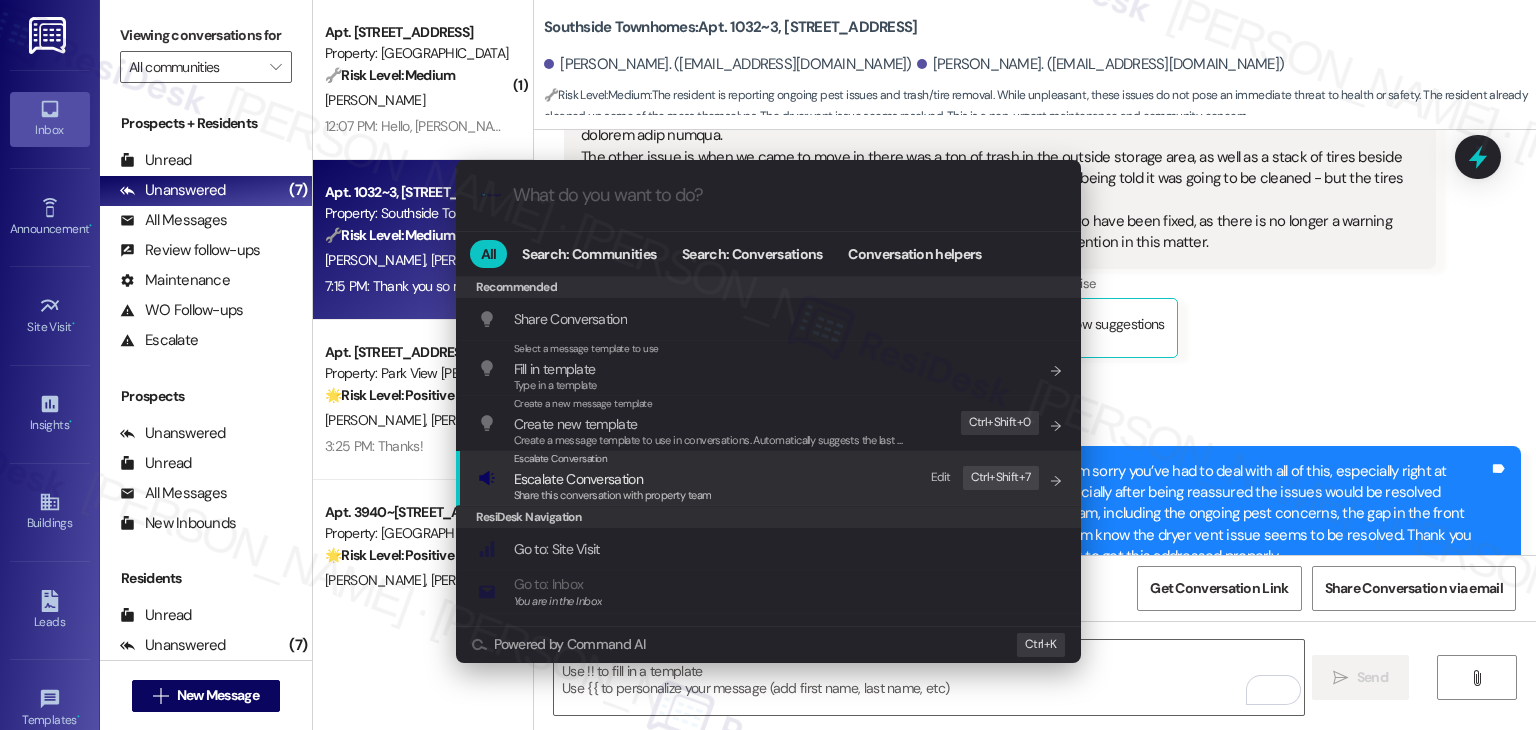 click on "Share this conversation with property team" at bounding box center (613, 495) 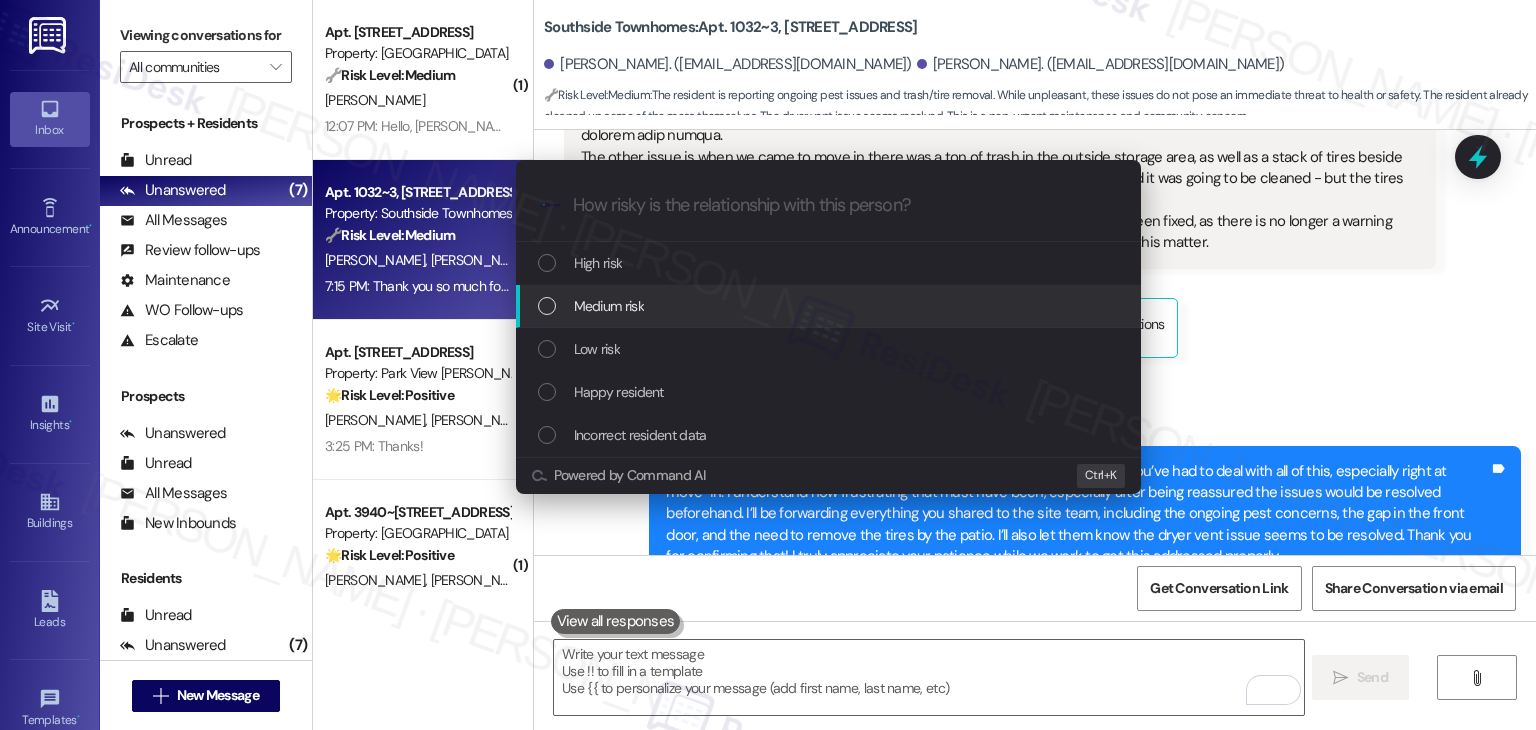 click at bounding box center [547, 306] 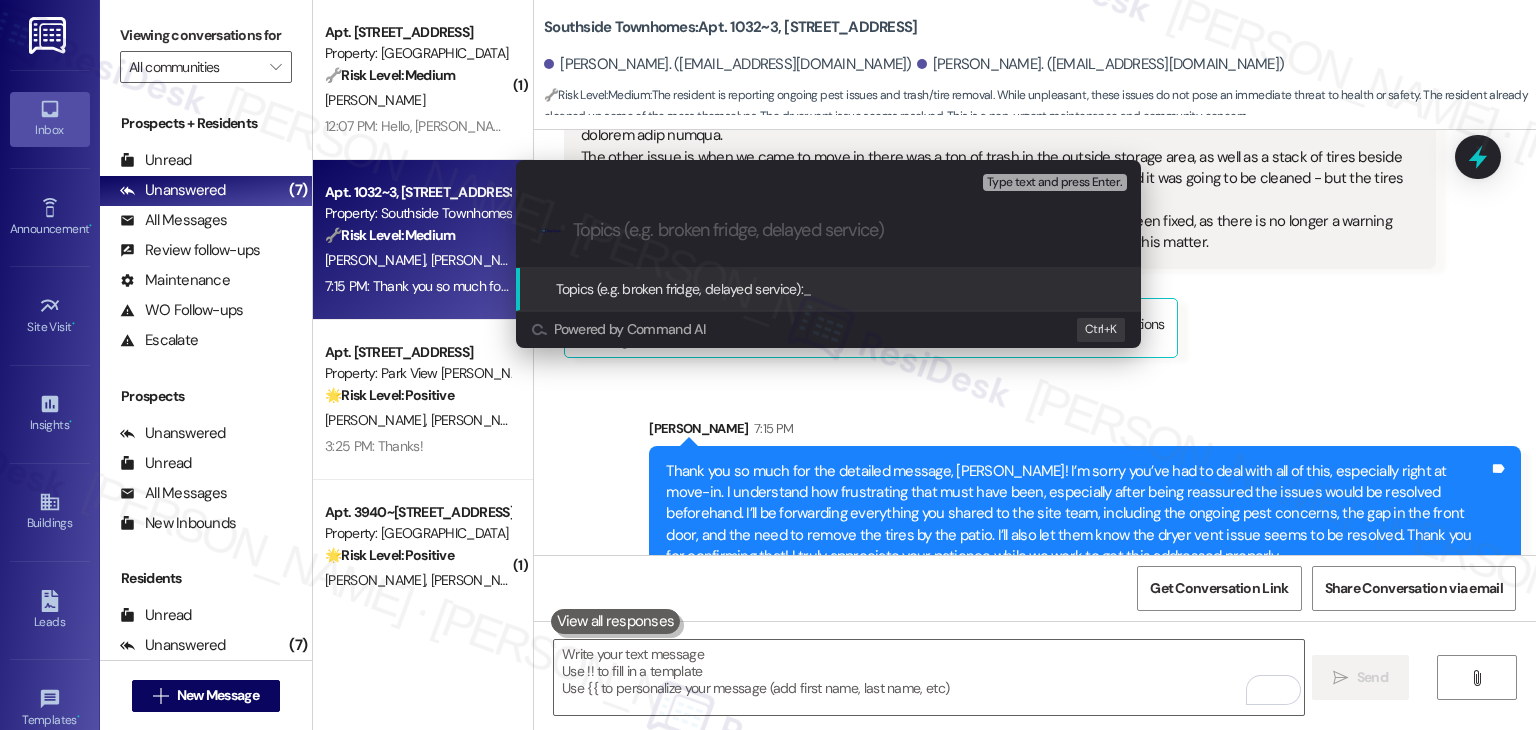 paste on "Ongoing Move-In Concerns – Pest Issues, Patio Cleanup, and Front Door Gap" 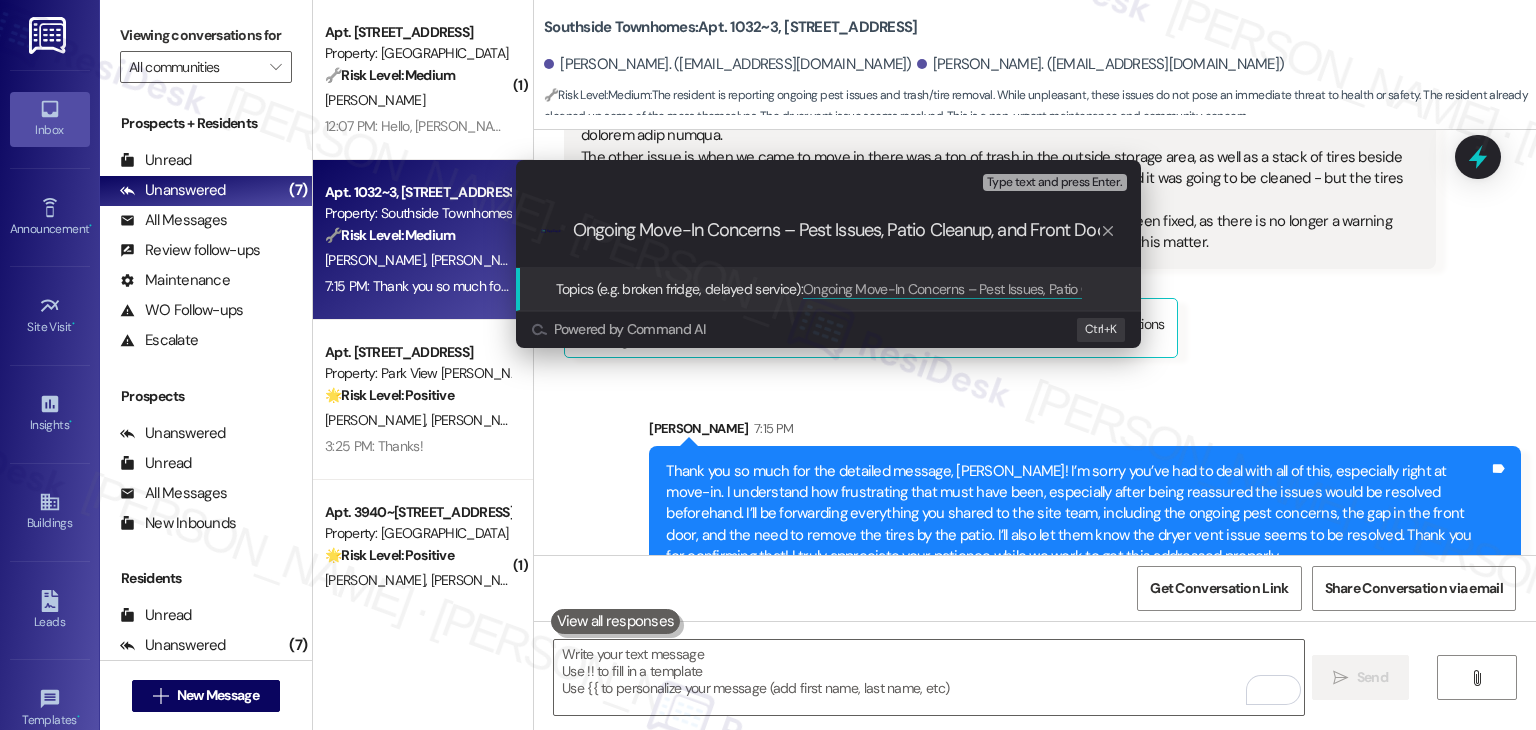 scroll, scrollTop: 0, scrollLeft: 52, axis: horizontal 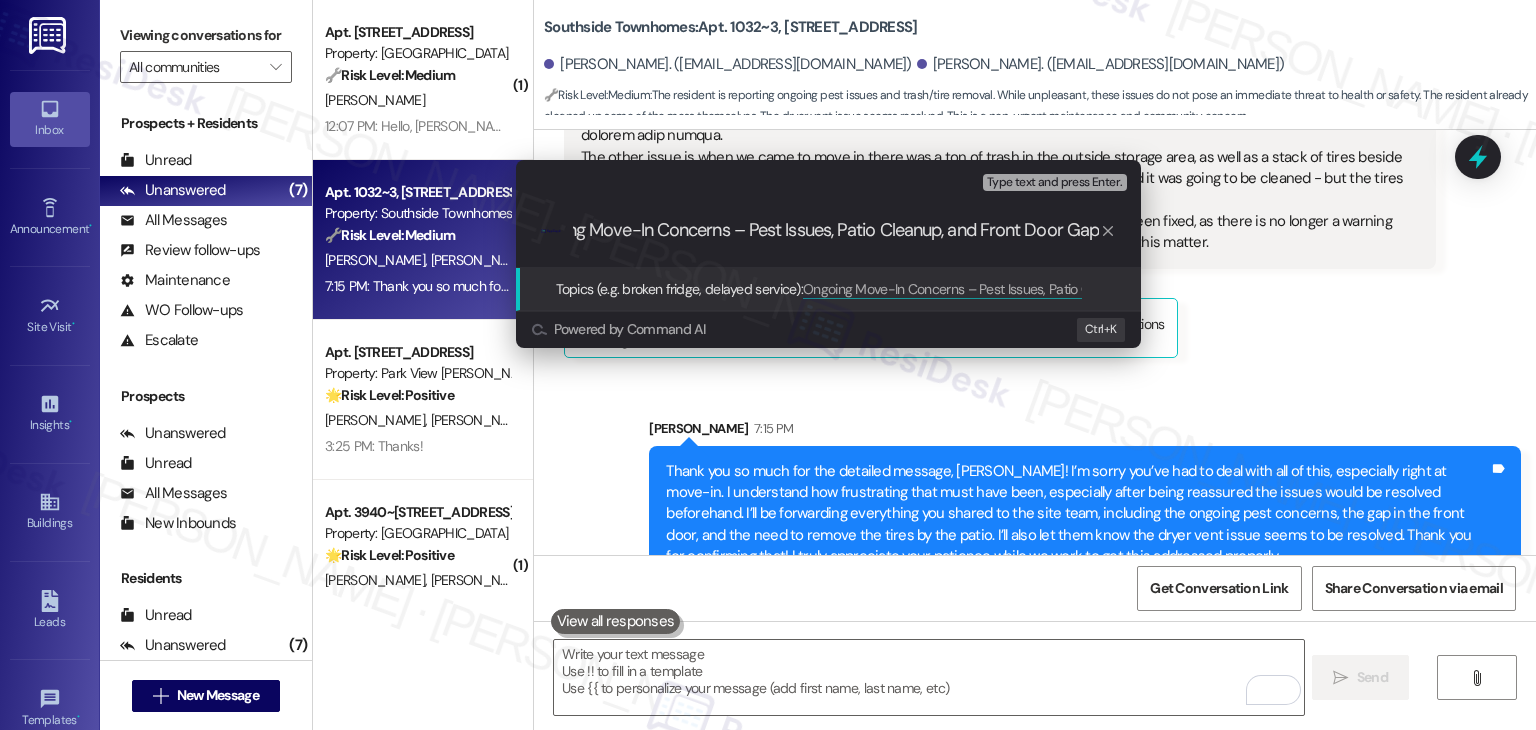 type 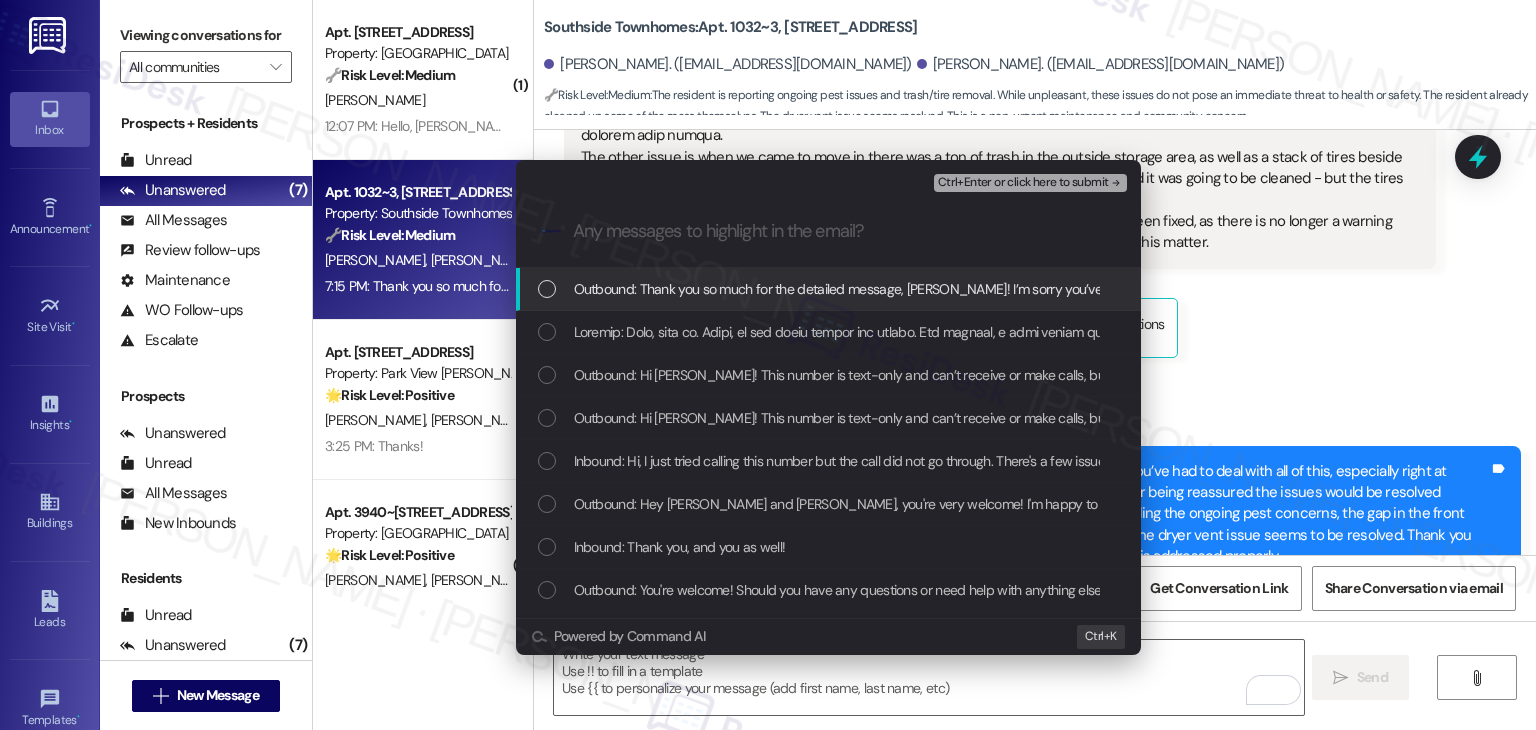 scroll, scrollTop: 0, scrollLeft: 0, axis: both 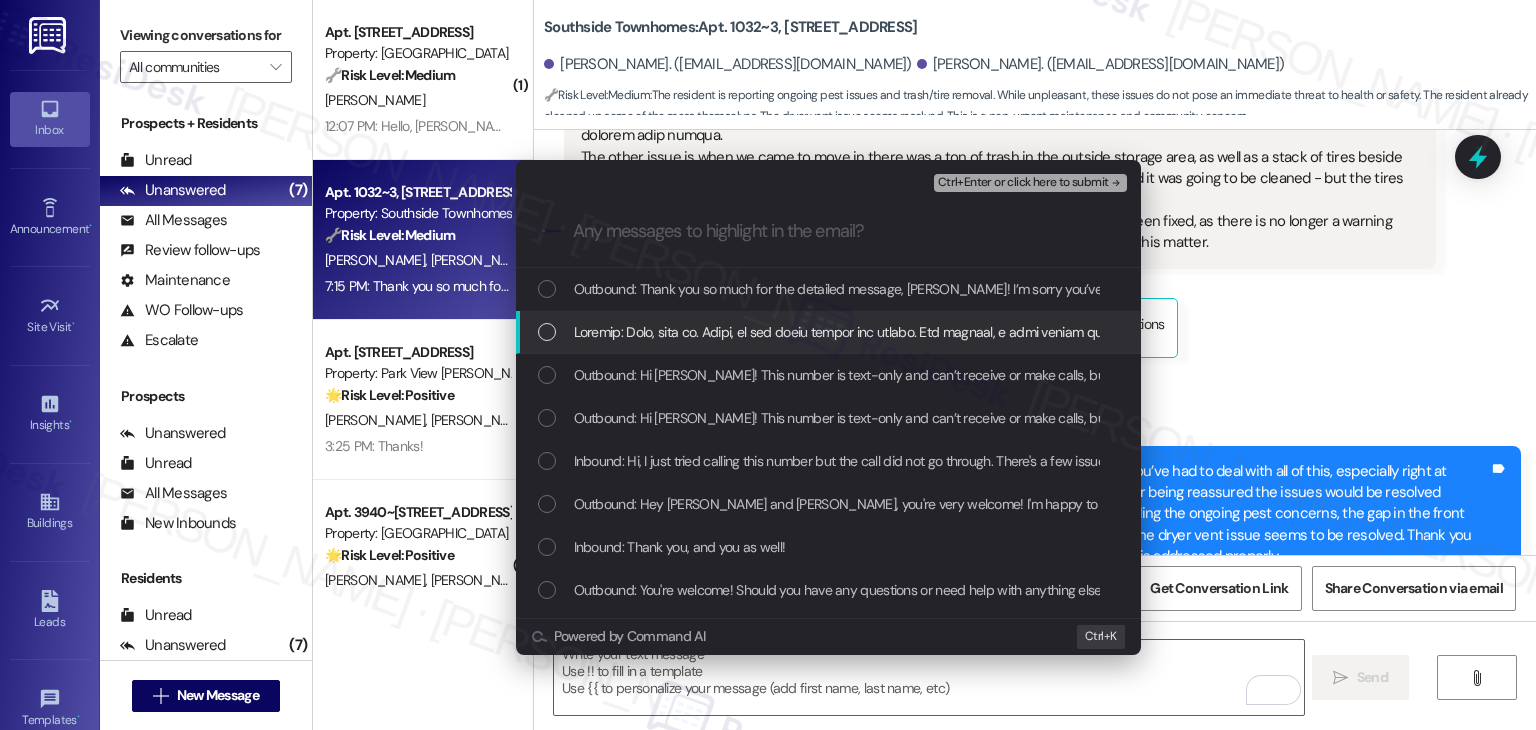 click at bounding box center [547, 332] 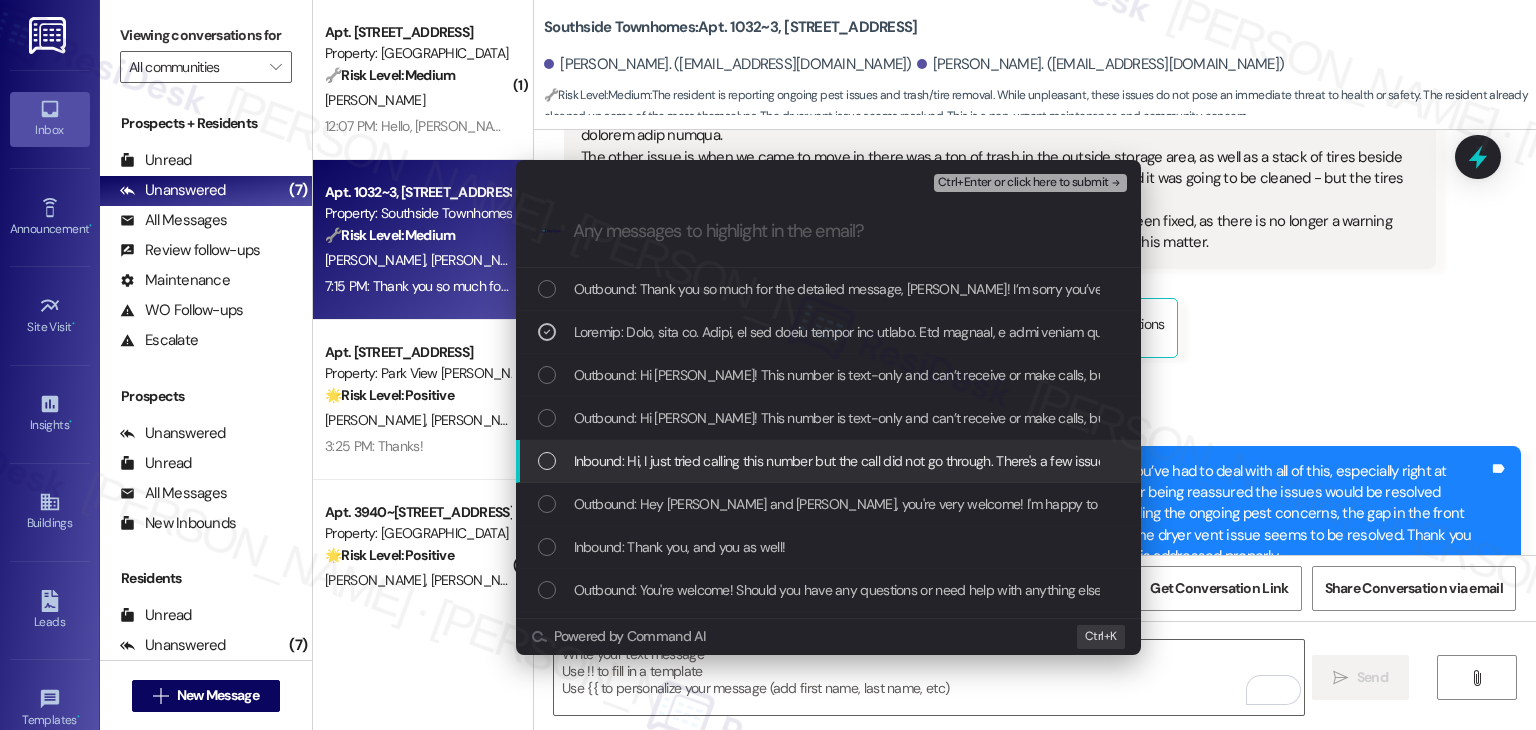 click at bounding box center [547, 461] 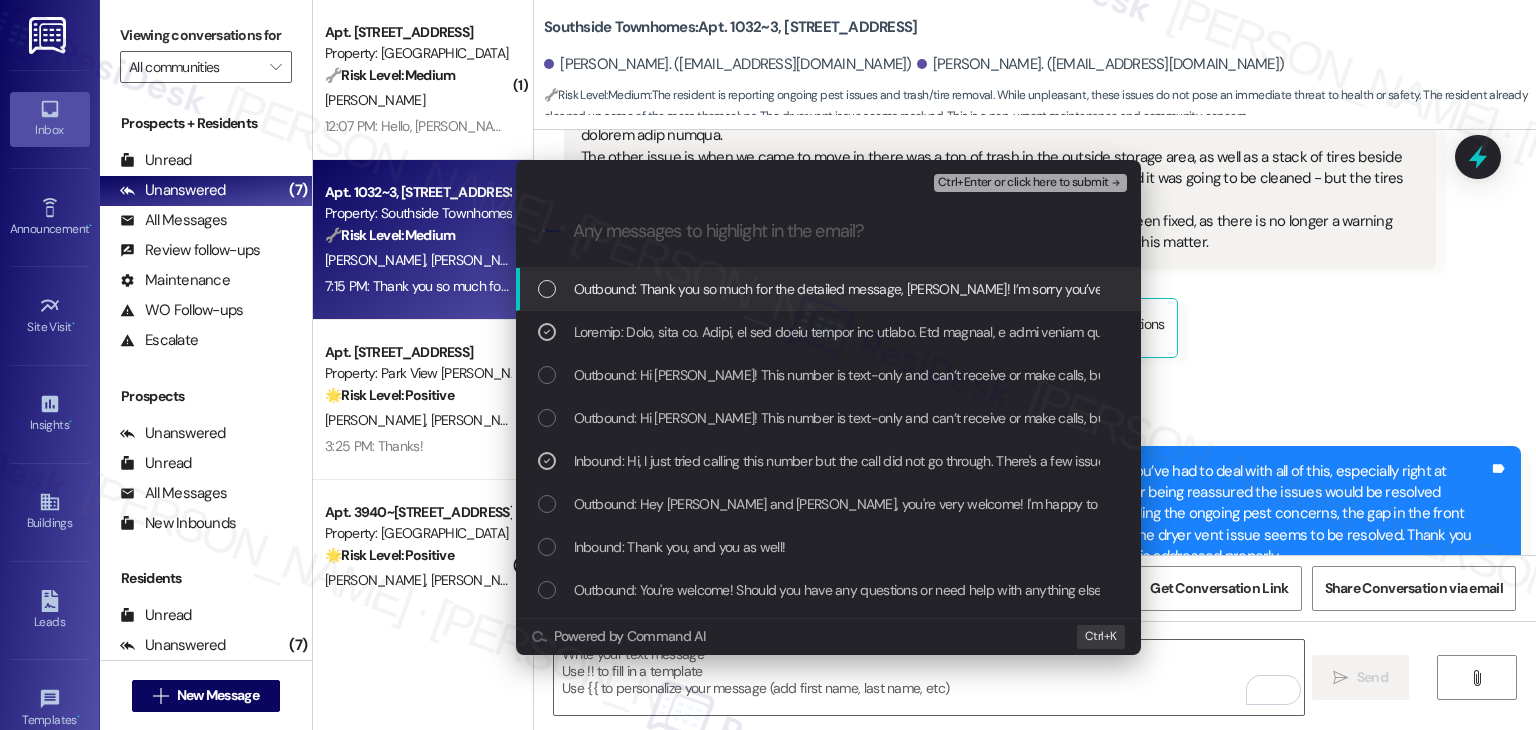 click on "Ctrl+Enter or click here to submit" at bounding box center [1023, 183] 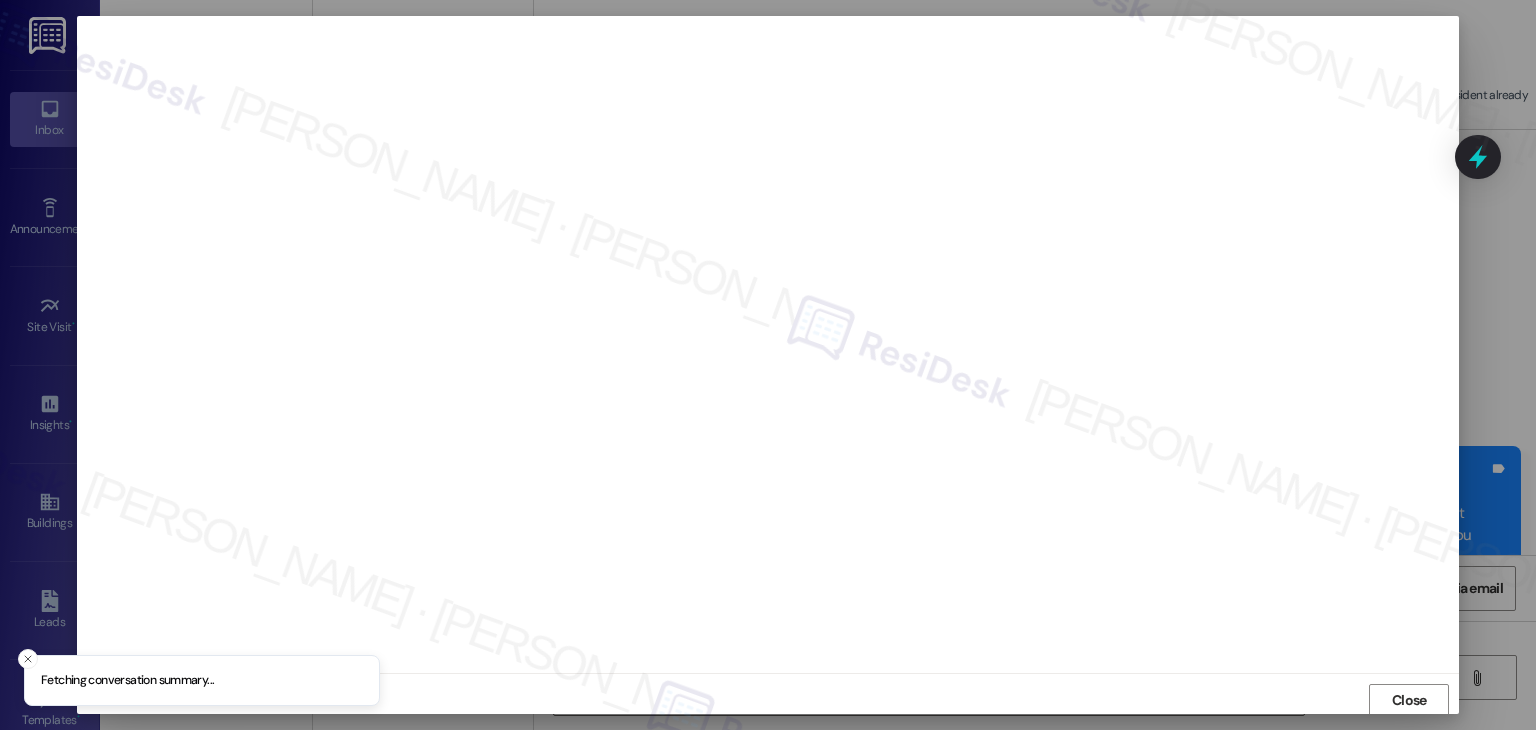 scroll, scrollTop: 1, scrollLeft: 0, axis: vertical 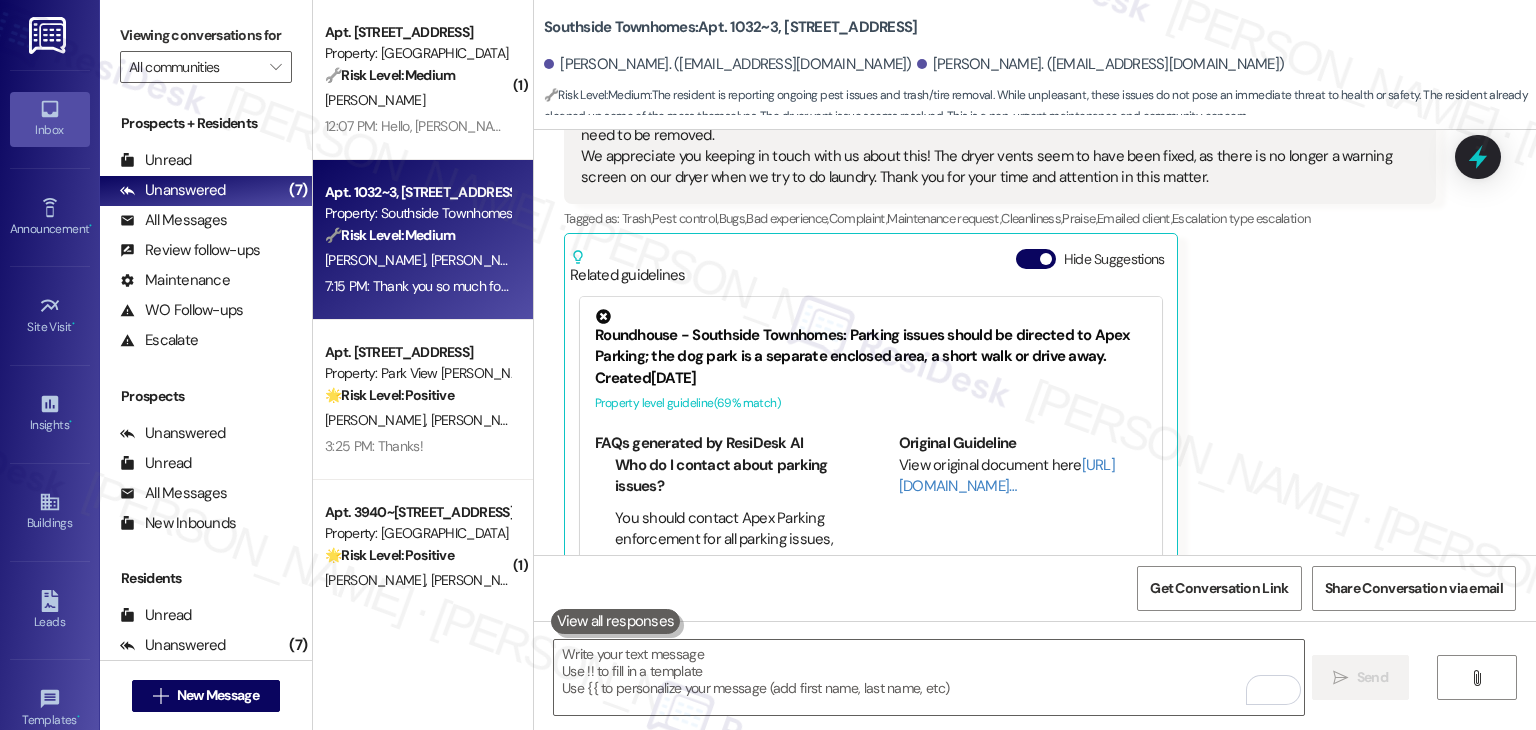 click on "Jillianne Anderson Question 12:40 PM
The other issue is when we came to move in there was a ton of trash in the outside storage area, as well as a stack of tires beside the patio. We removed the trash and cleaned up the patio ourselves - despite being told it was going to be cleaned - but the tires need to be removed.
We appreciate you keeping in touch with us about this! The dryer vents seem to have been fixed, as there is no longer a warning screen on our dryer when we try to do laundry. Thank you for your time and attention in this matter. Tags and notes Tagged as:   Trash ,  Click to highlight conversations about Trash Pest control ,  Click to highlight conversations about Pest control Bugs ,  Click to highlight conversations about Bugs Bad experience ,  Click to highlight conversations about Bad experience Complaint ,  Click to highlight conversations about Complaint Maintenance request ,  Click to highlight conversations about Maintenance request Cleanliness ,  Praise ,  Emailed client ,  Created" at bounding box center [1000, 192] 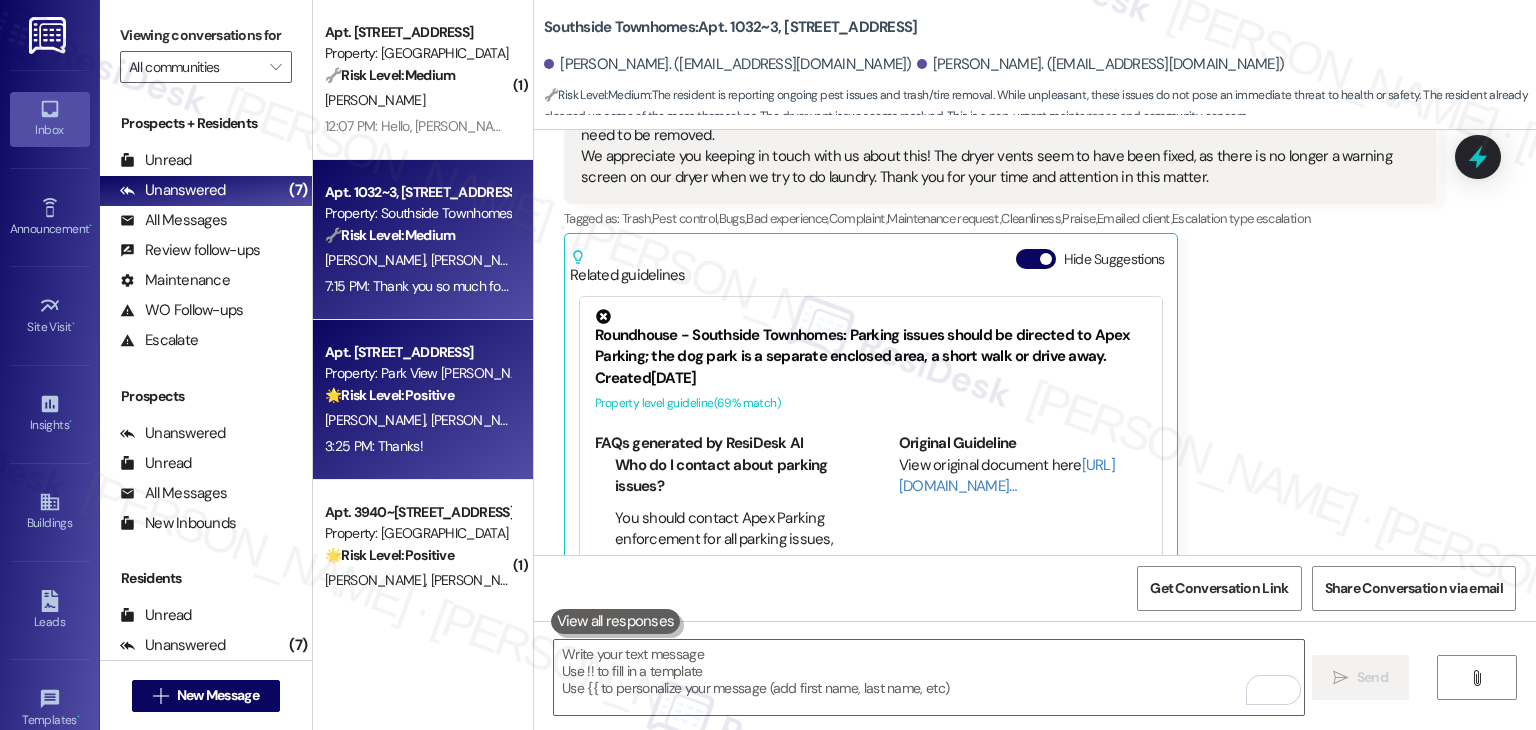 click on "R. Sanchez A. Whiteaker" at bounding box center (417, 420) 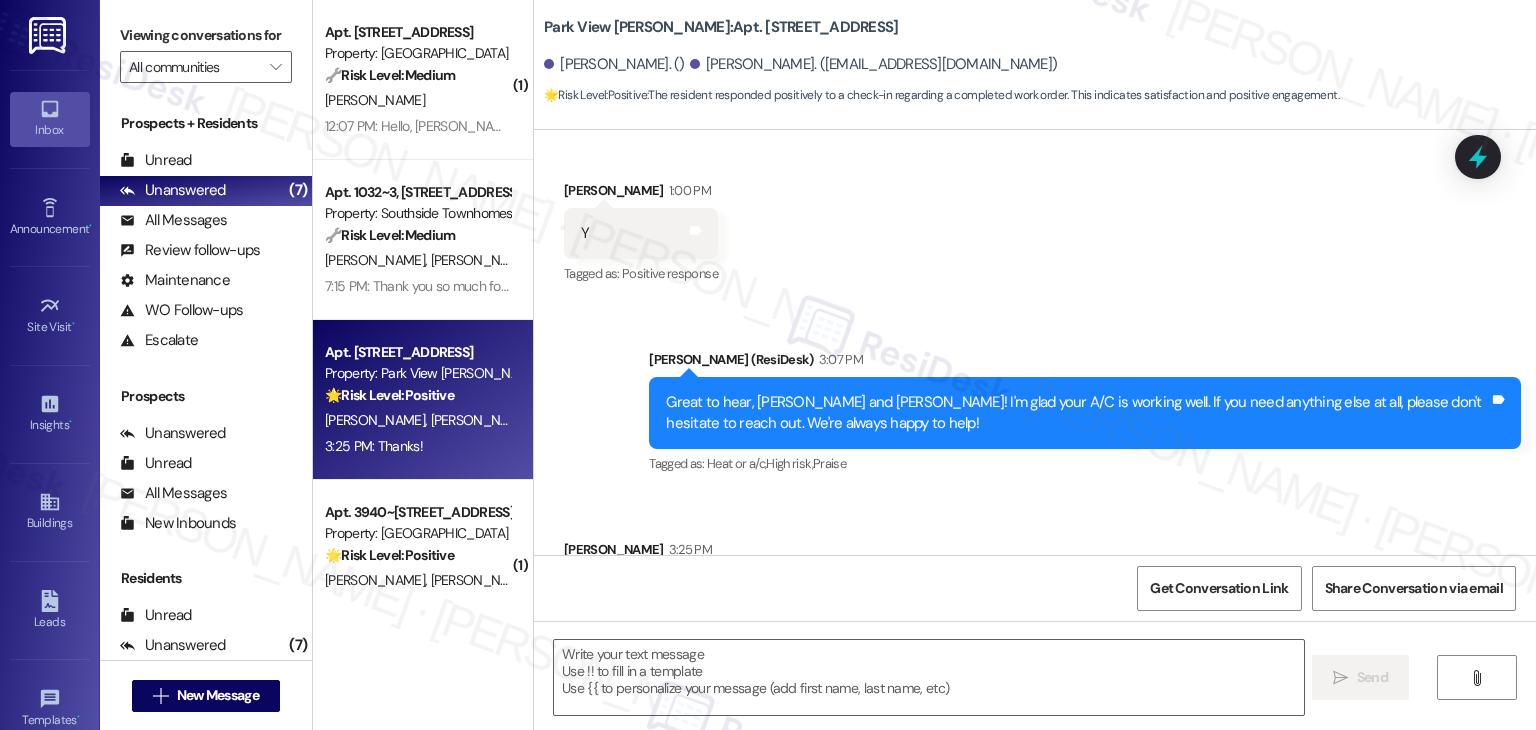 scroll, scrollTop: 5332, scrollLeft: 0, axis: vertical 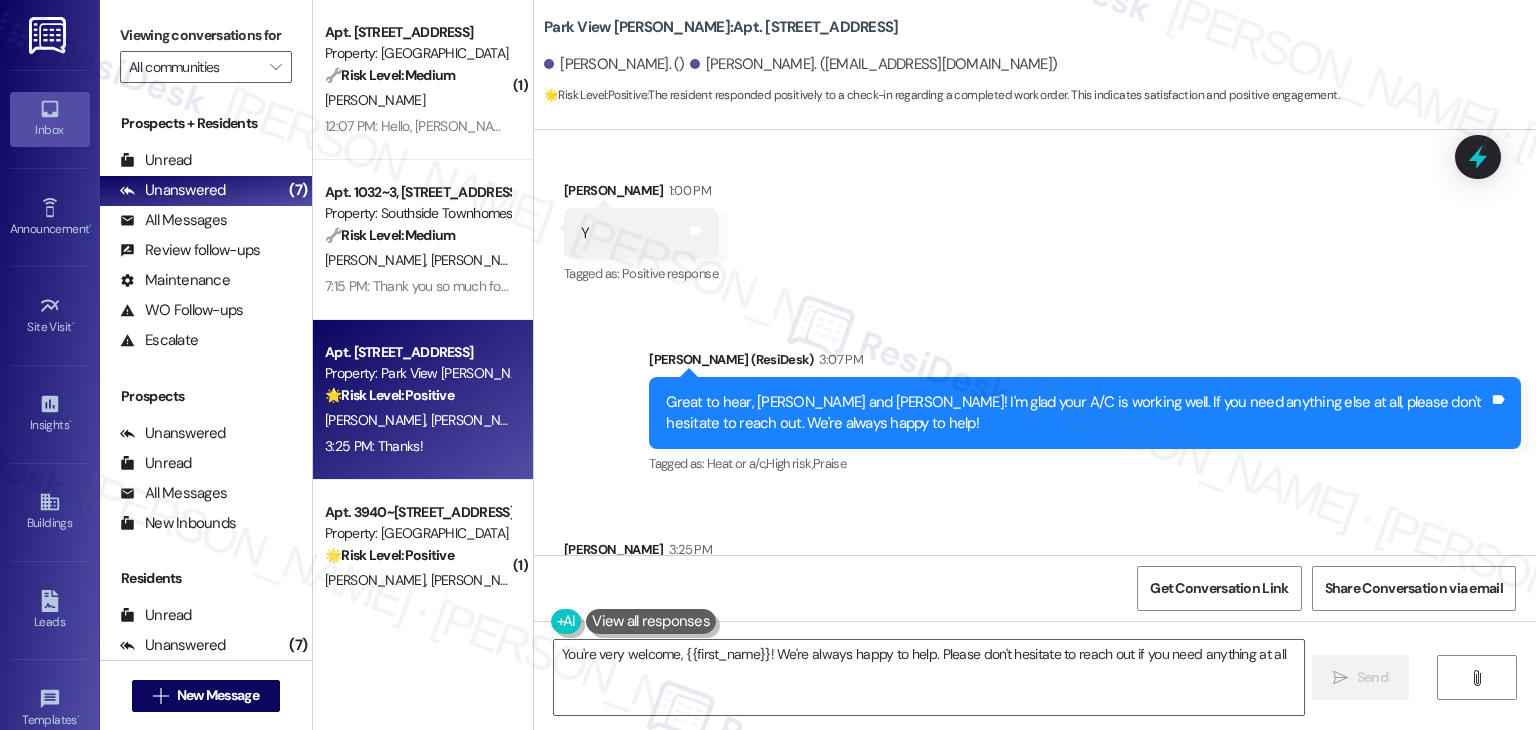 type on "You're very welcome, {{first_name}}! We're always happy to help. Please don't hesitate to reach out if you need anything at all!" 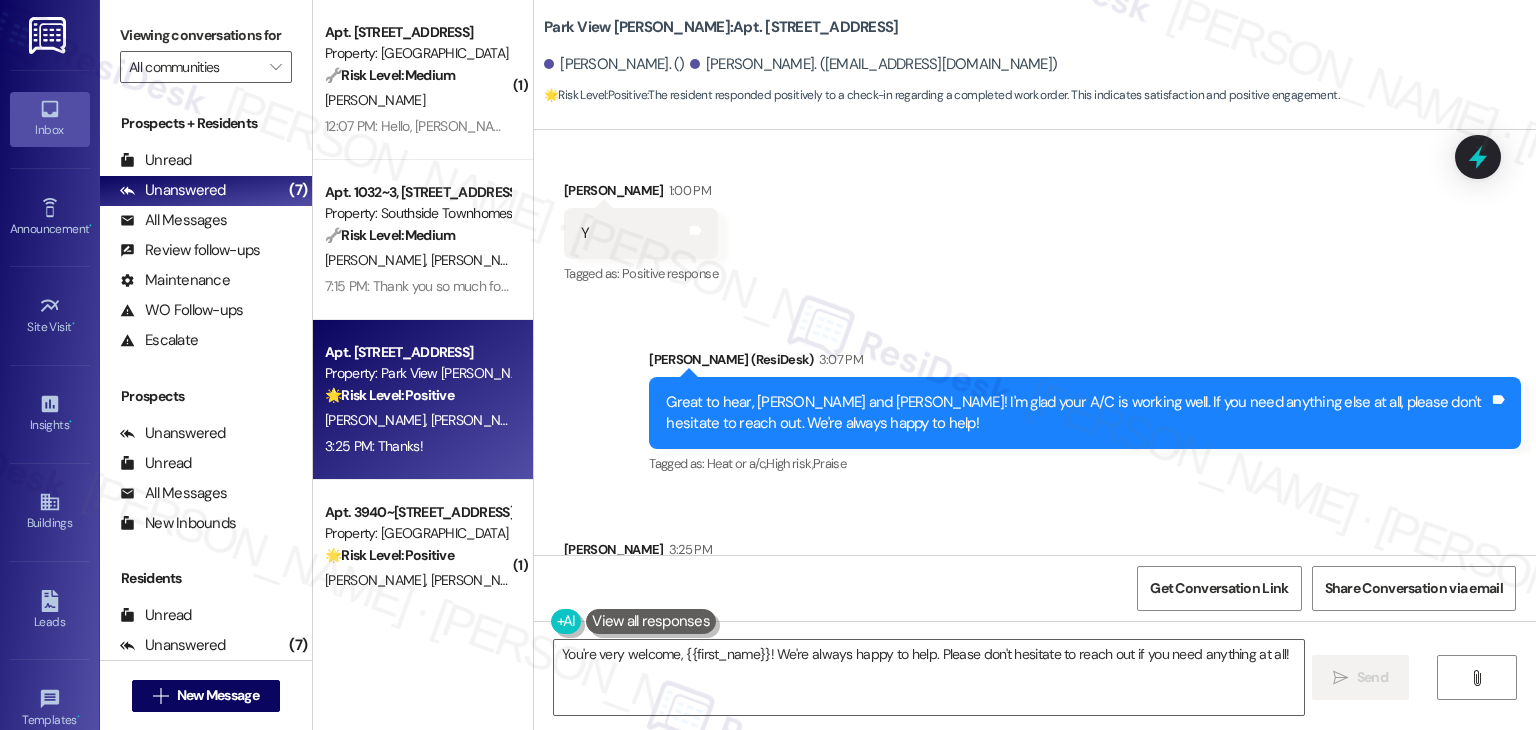 click on "Received via SMS Angela Whiteaker 3:25 PM Thanks! Tags and notes Tagged as:   Praise Click to highlight conversations about Praise" at bounding box center (1035, 578) 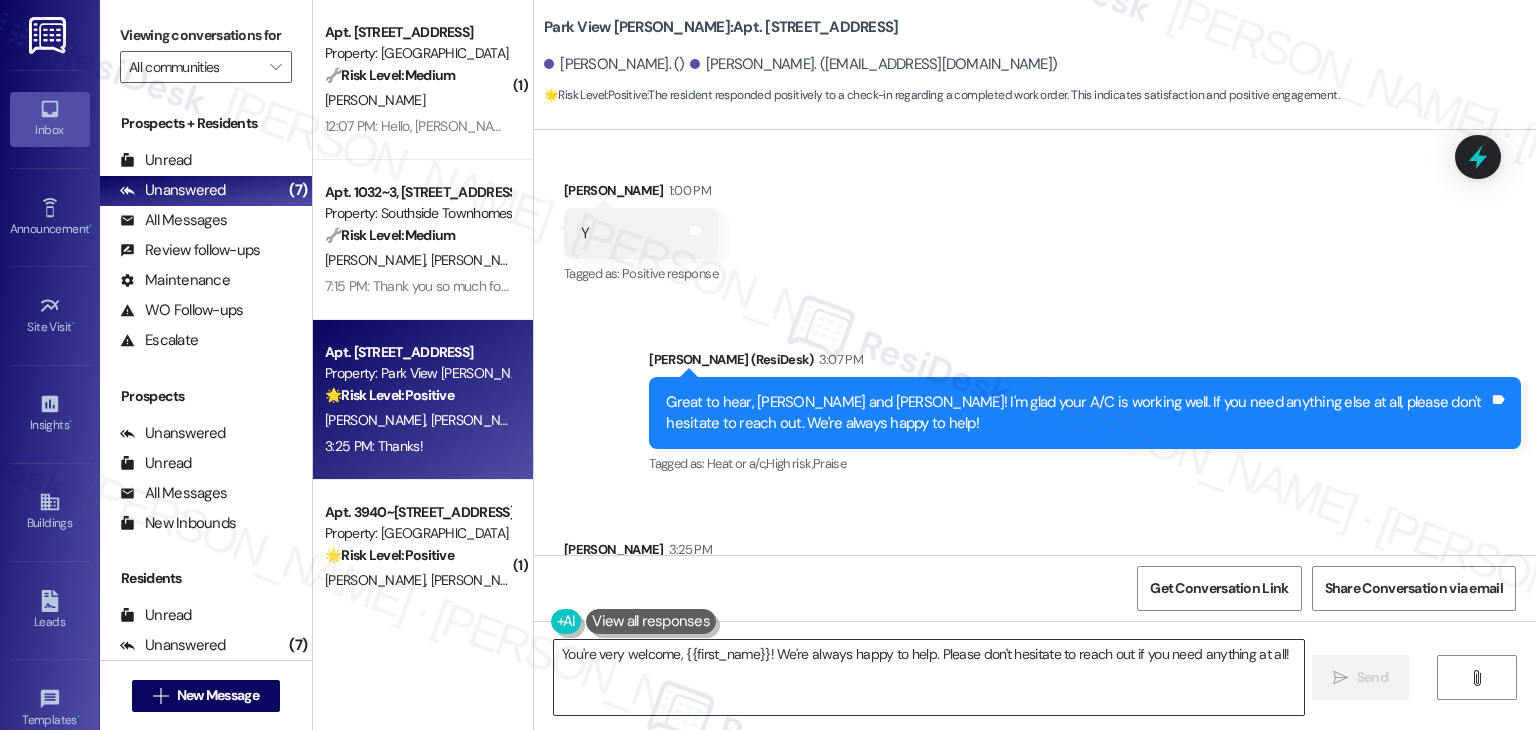 click on "You're very welcome, {{first_name}}! We're always happy to help. Please don't hesitate to reach out if you need anything at all!" at bounding box center [928, 677] 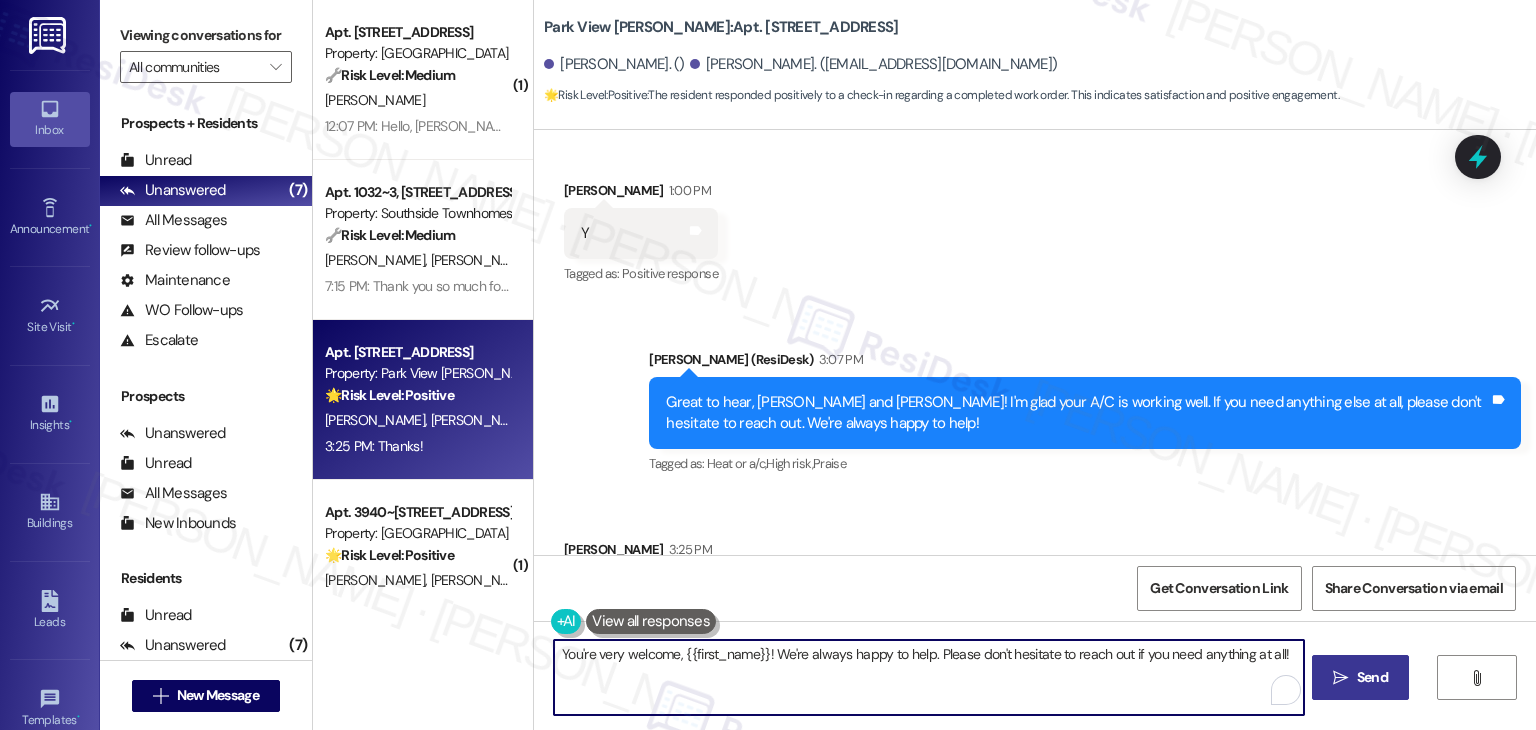 click on "Send" at bounding box center (1372, 677) 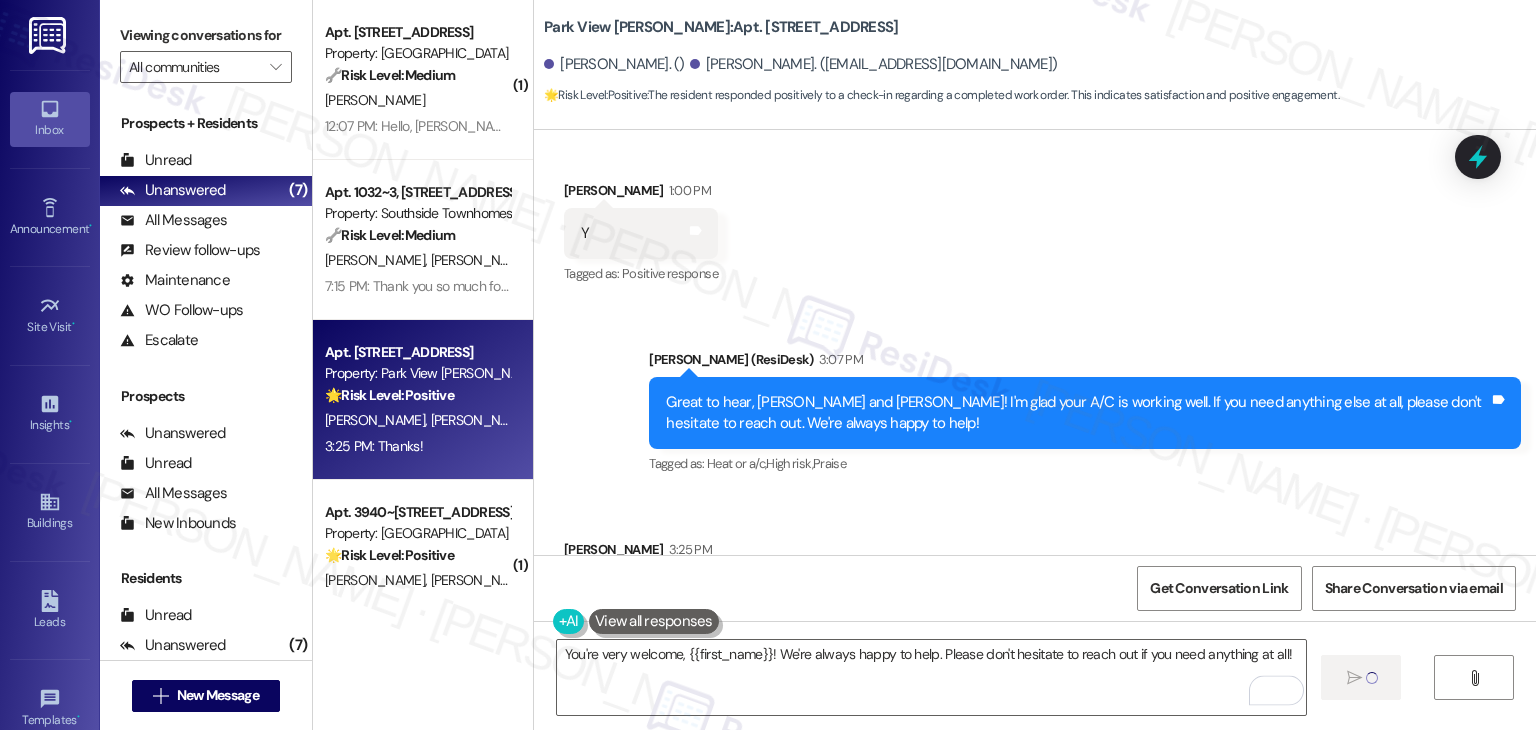 type 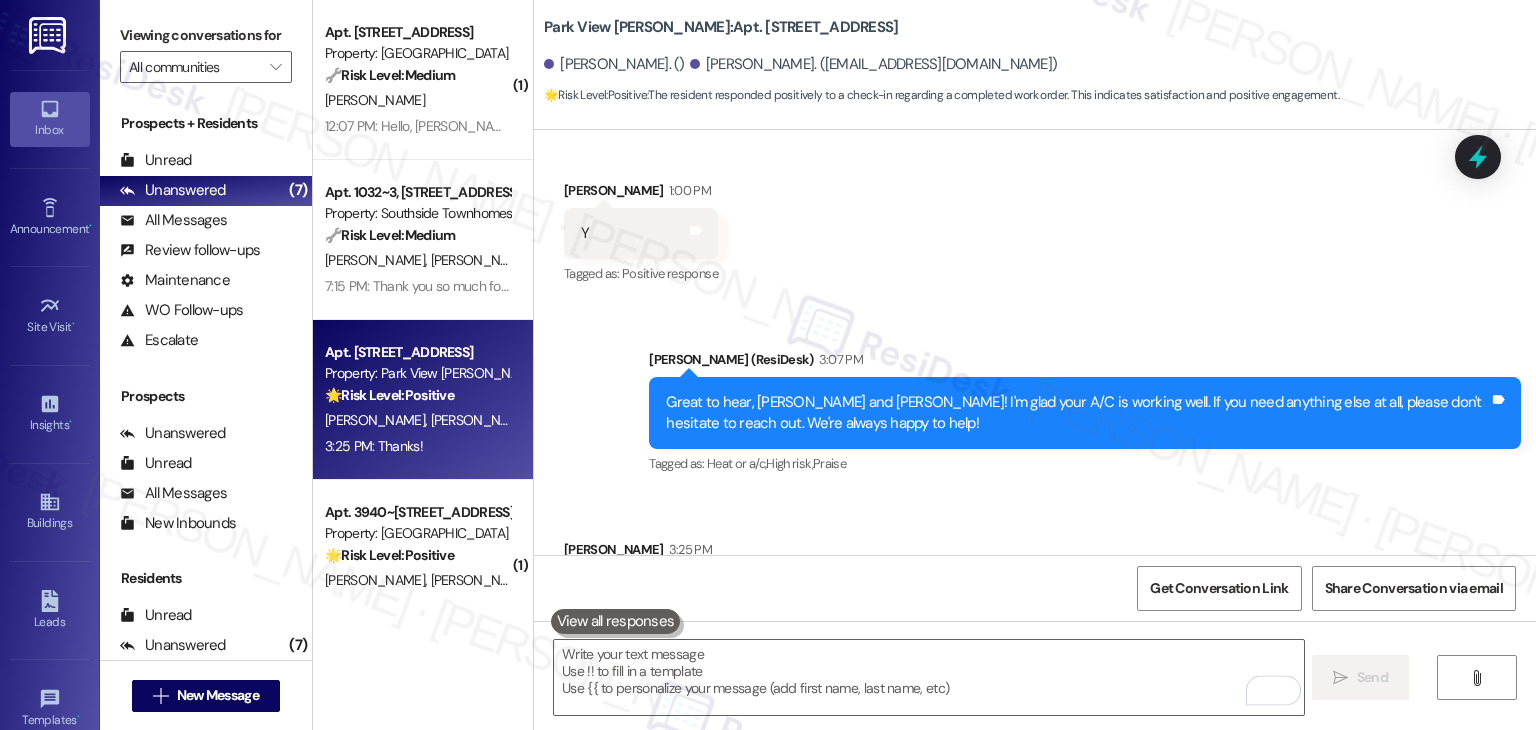 click on "Received via SMS Angela Whiteaker 3:25 PM Thanks! Tags and notes Tagged as:   Praise Click to highlight conversations about Praise" at bounding box center [1035, 578] 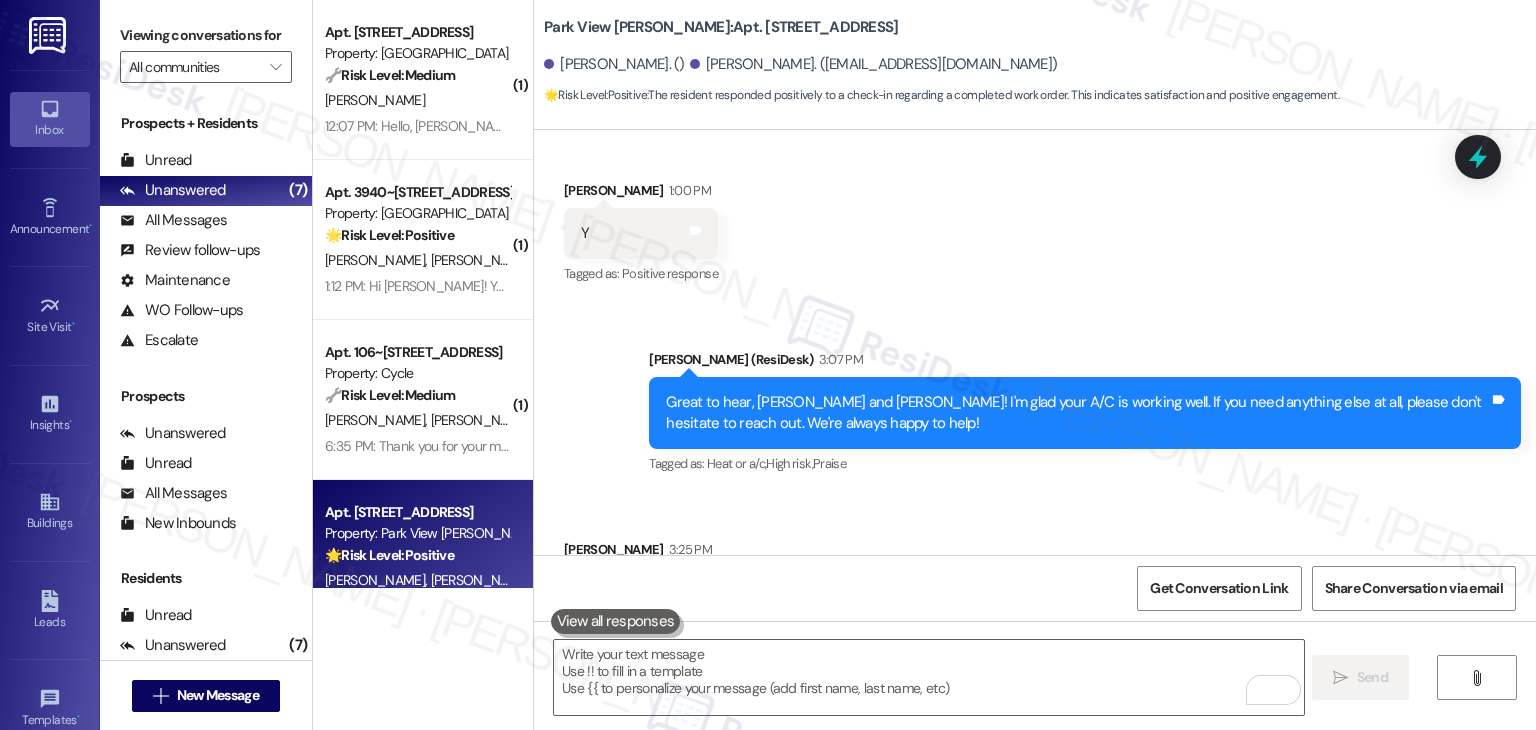 scroll, scrollTop: 5472, scrollLeft: 0, axis: vertical 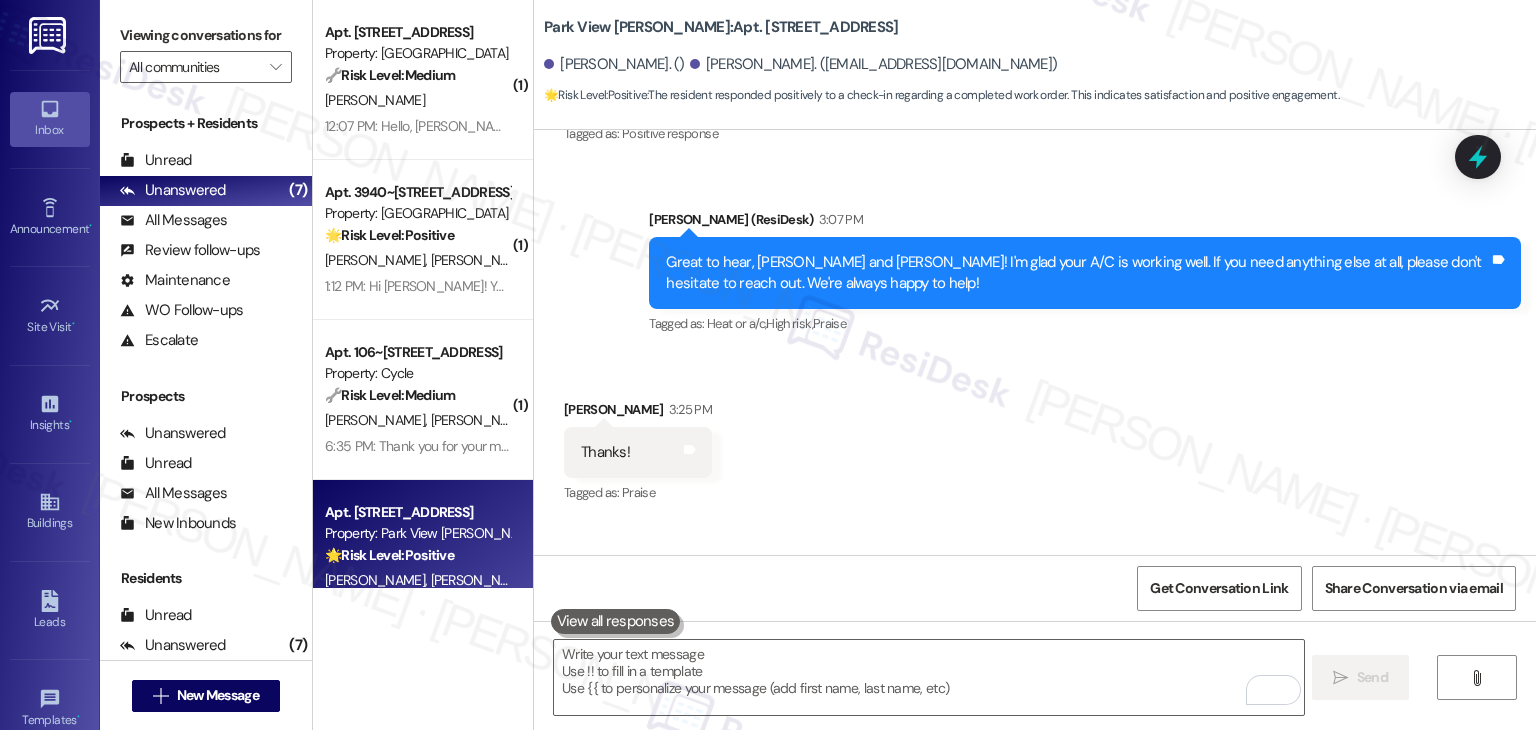 click on "You're very welcome, Ray and Angela! We're always happy to help. Please don't hesitate to reach out if you need anything at all!" at bounding box center (1077, 631) 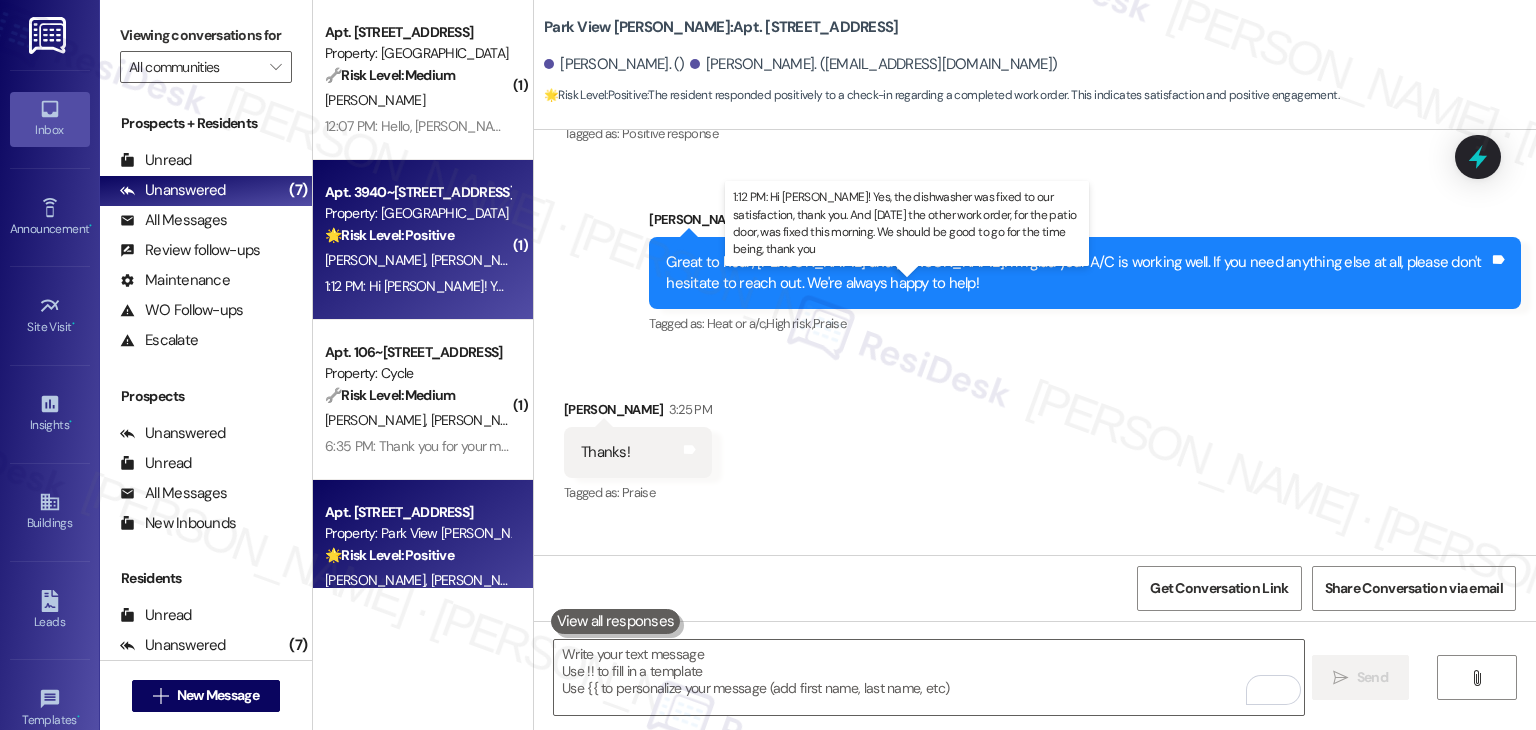 click on "1:12 PM: Hi Dottie! Yes, the dishwasher was fixed to our satisfaction, thank you. And today the other work order, for the patio door, was fixed this morning. We should be good to go for the time being, thank you 1:12 PM: Hi Dottie! Yes, the dishwasher was fixed to our satisfaction, thank you. And today the other work order, for the patio door, was fixed this morning. We should be good to go for the time being, thank you" at bounding box center (956, 286) 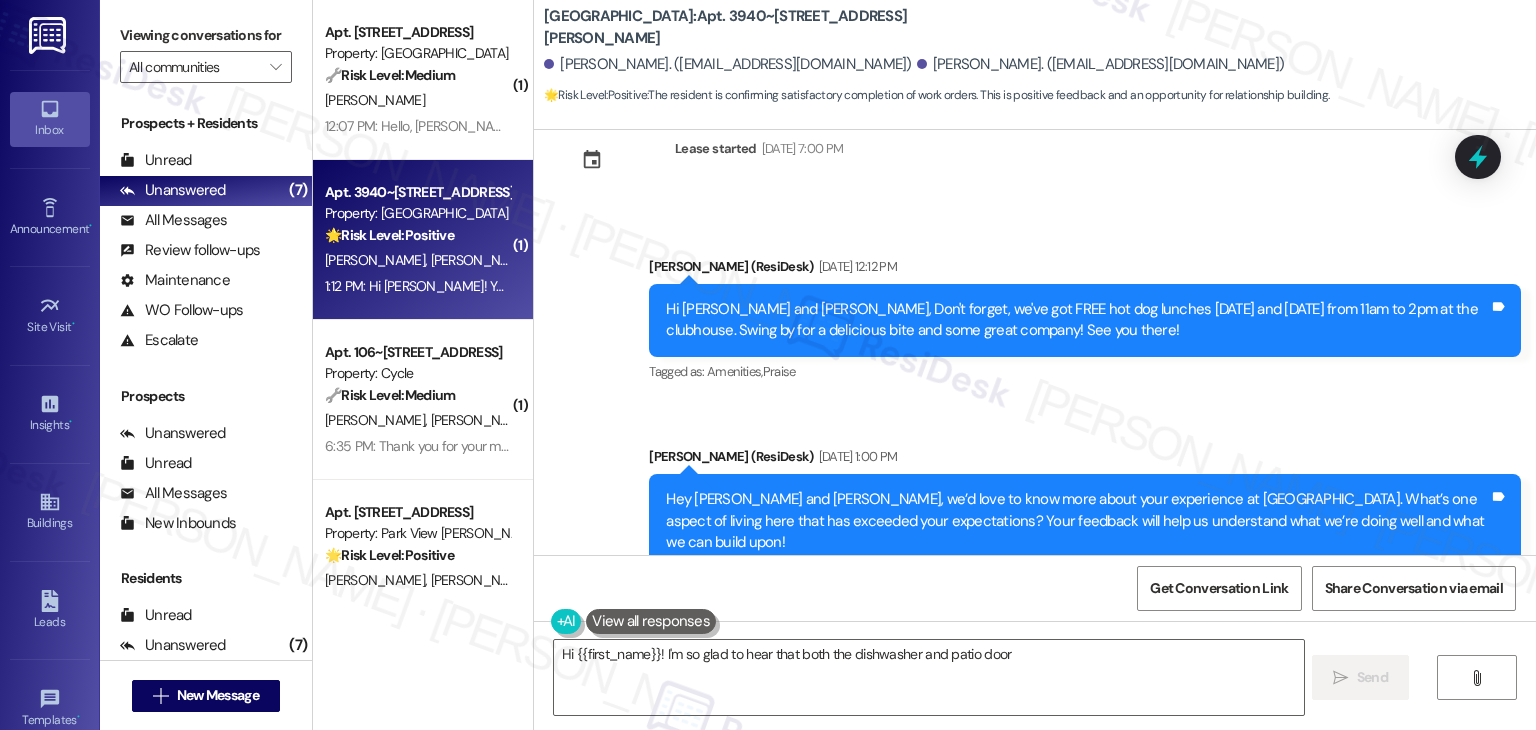 scroll, scrollTop: 5333, scrollLeft: 0, axis: vertical 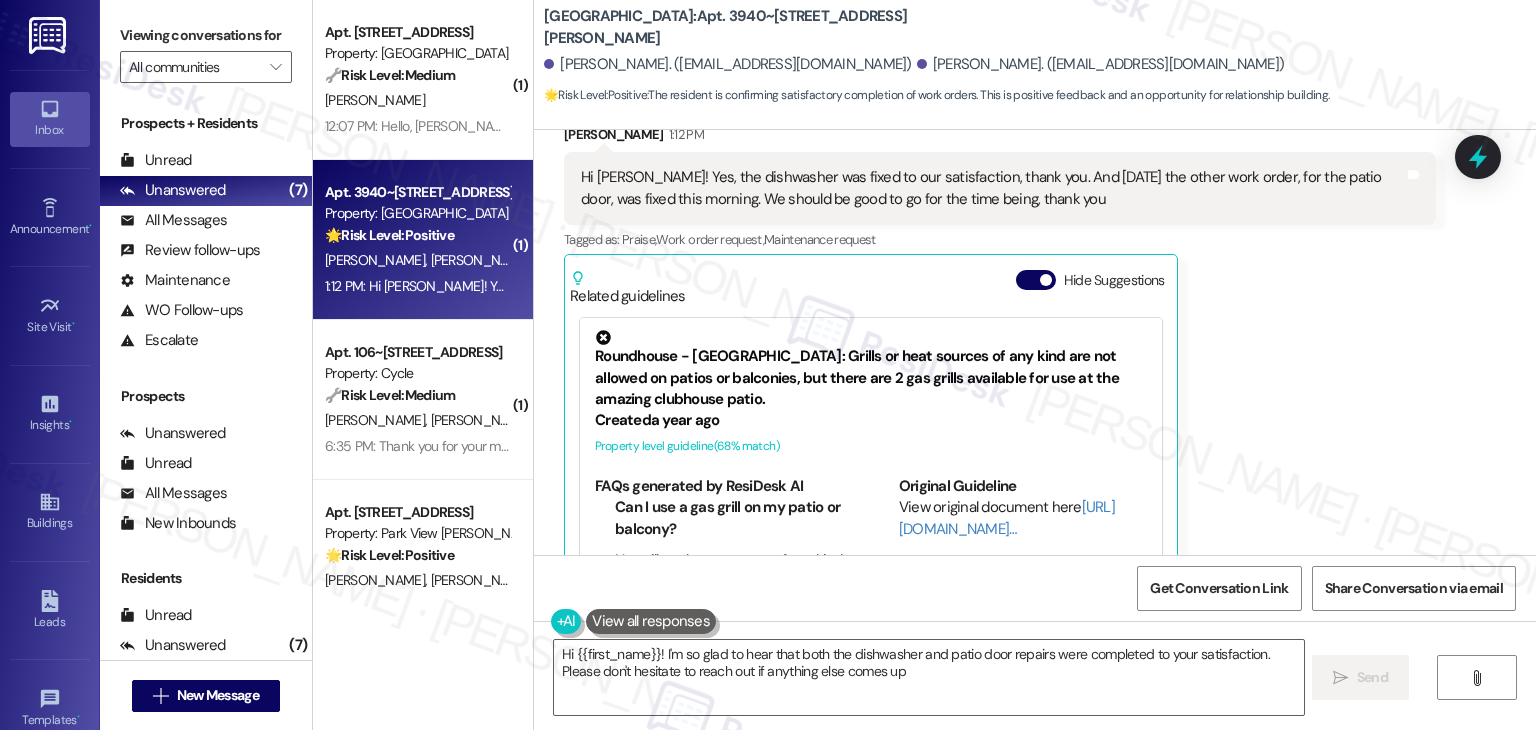 type on "Hi {{first_name}}! I'm so glad to hear that both the dishwasher and patio door repairs were completed to your satisfaction. Please don't hesitate to reach out if anything else comes up!" 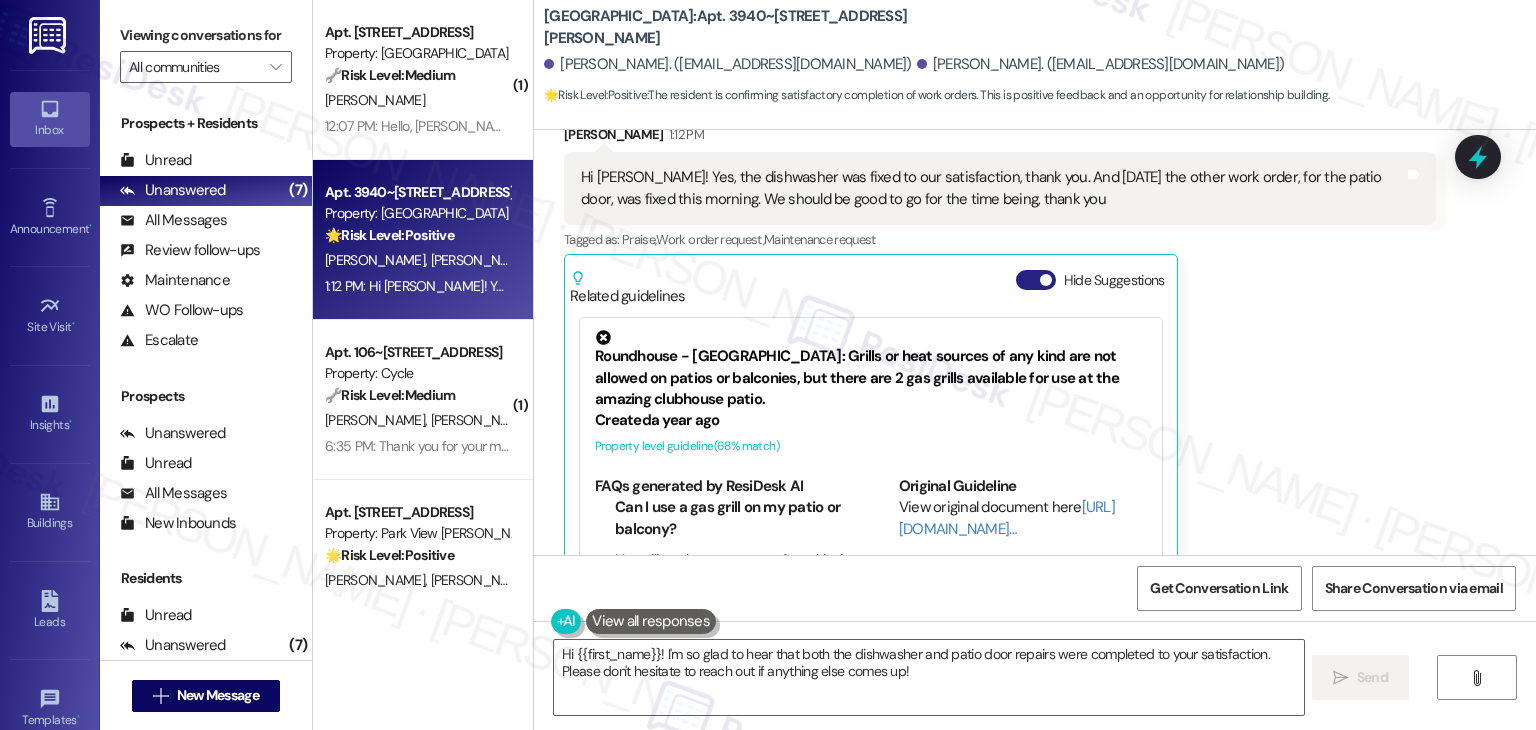 click on "Hide Suggestions" at bounding box center [1036, 280] 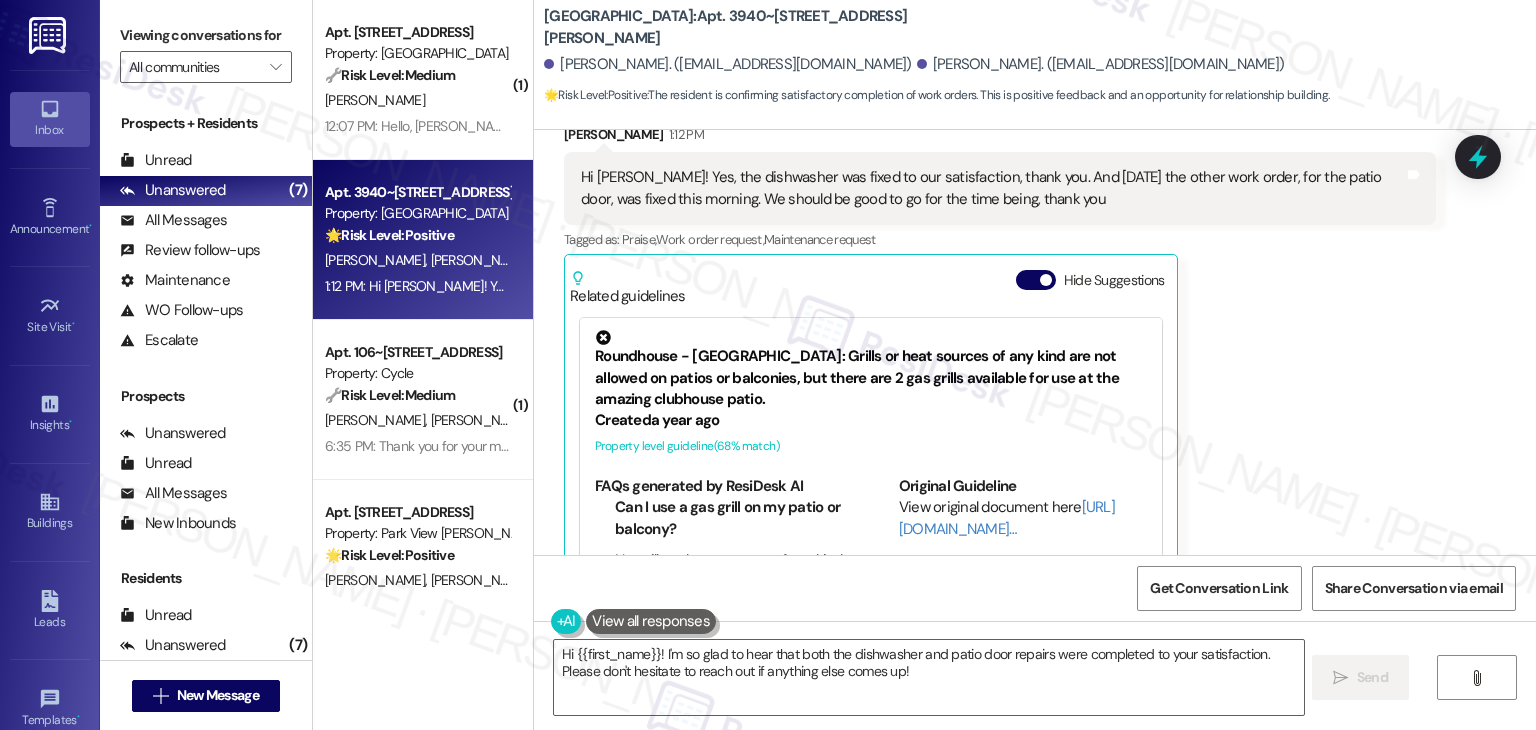 scroll, scrollTop: 5042, scrollLeft: 0, axis: vertical 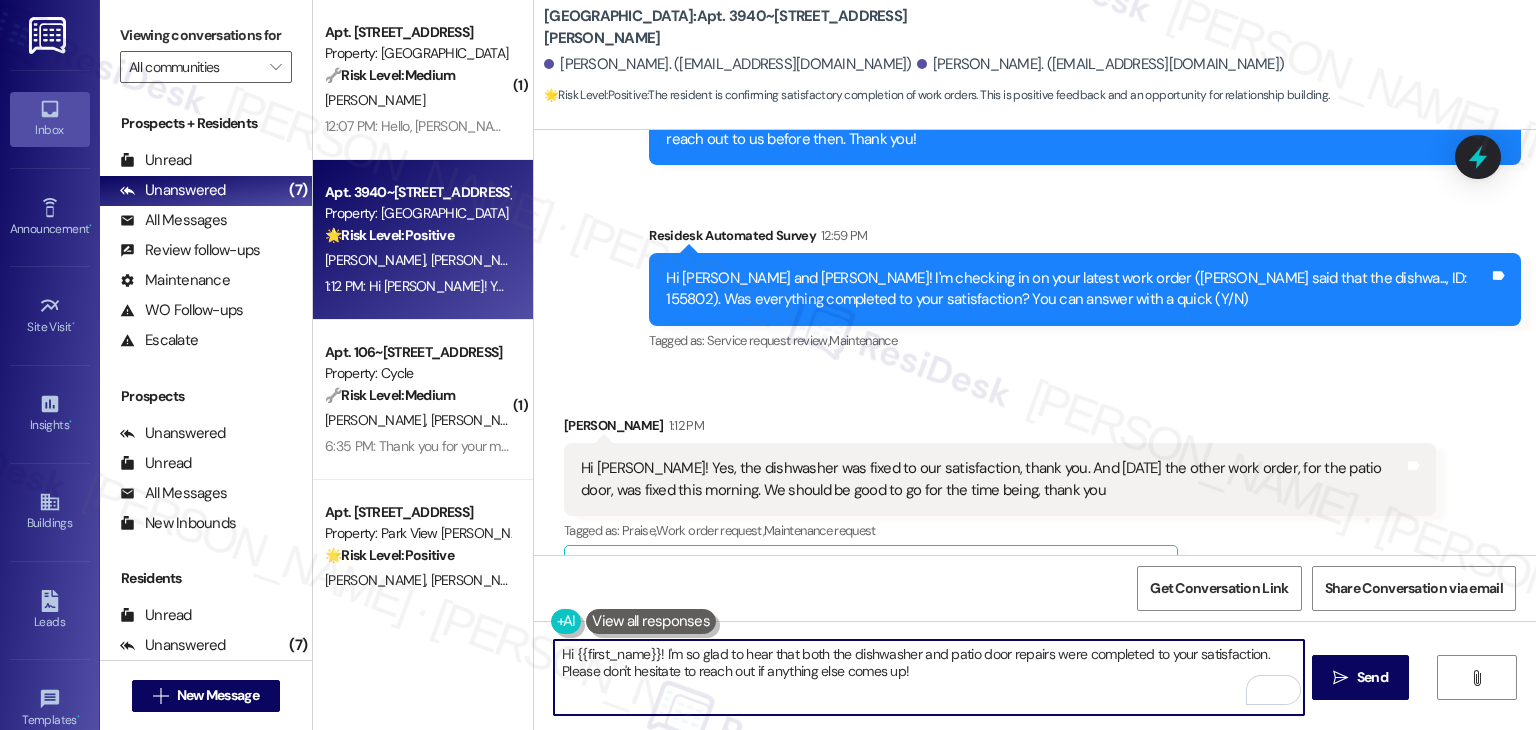 drag, startPoint x: 648, startPoint y: 653, endPoint x: 566, endPoint y: 644, distance: 82.492424 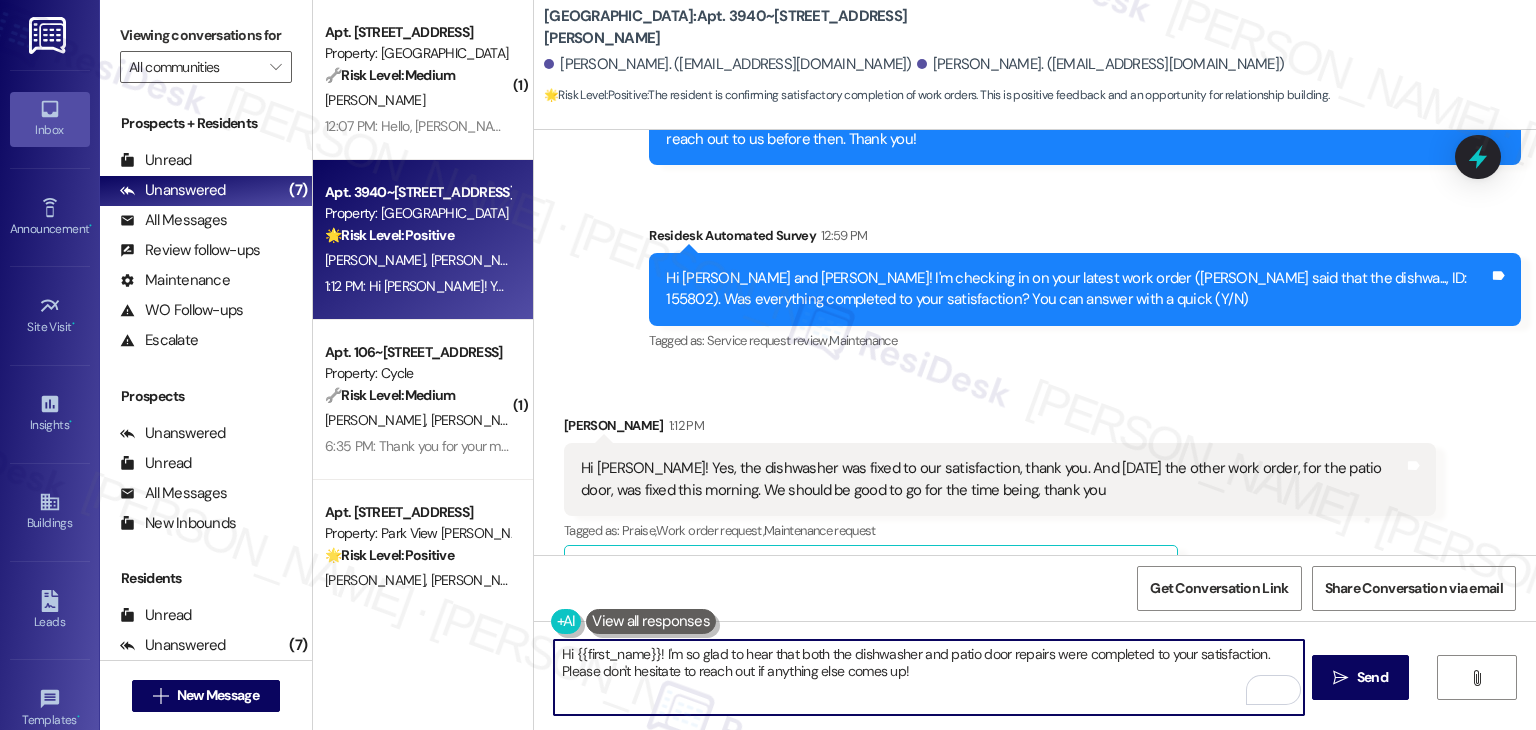 click on "Hi {{first_name}}! I'm so glad to hear that both the dishwasher and patio door repairs were completed to your satisfaction. Please don't hesitate to reach out if anything else comes up!" at bounding box center (928, 677) 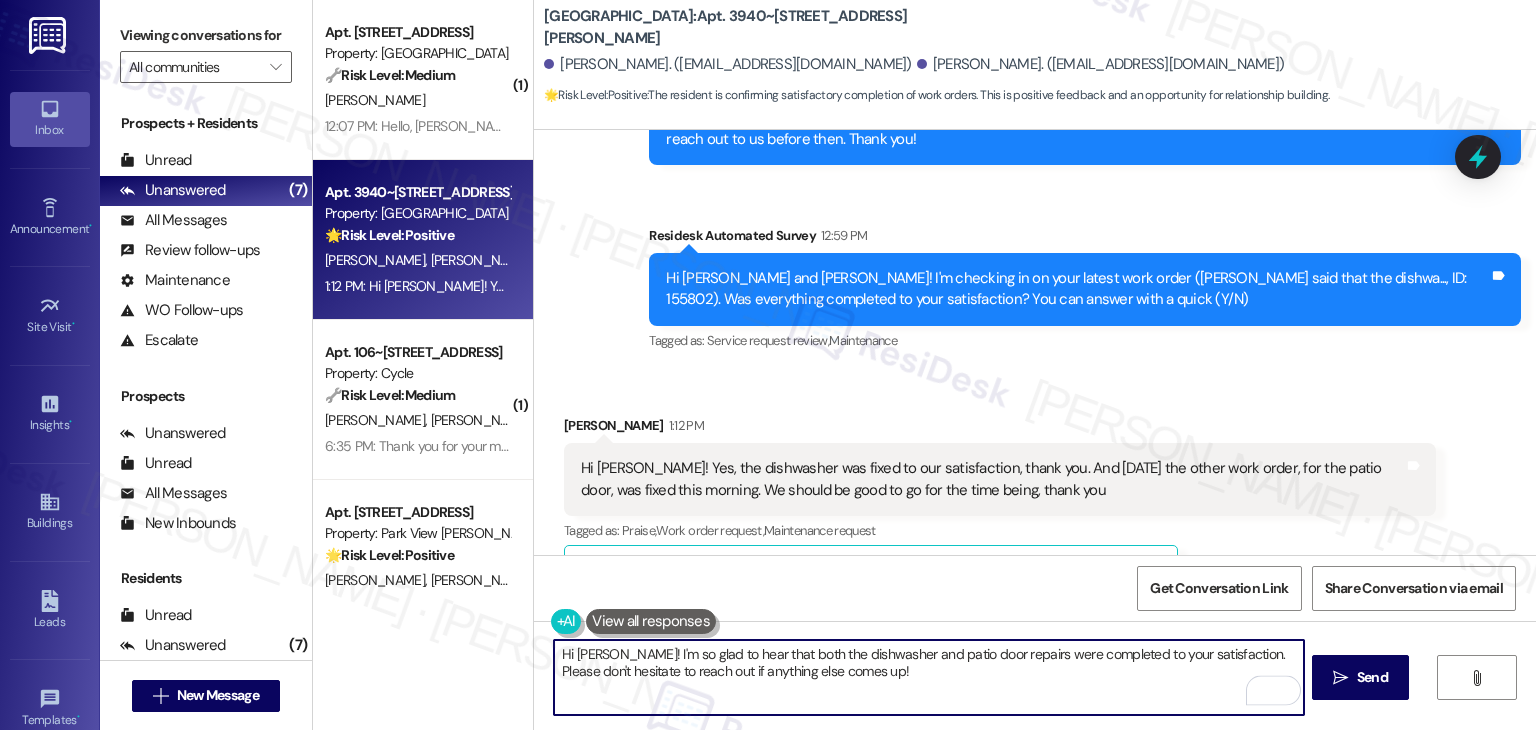 type on "Hi [PERSON_NAME]! I'm so glad to hear that both the dishwasher and patio door repairs were completed to your satisfaction. Please don't hesitate to reach out if anything else comes up!" 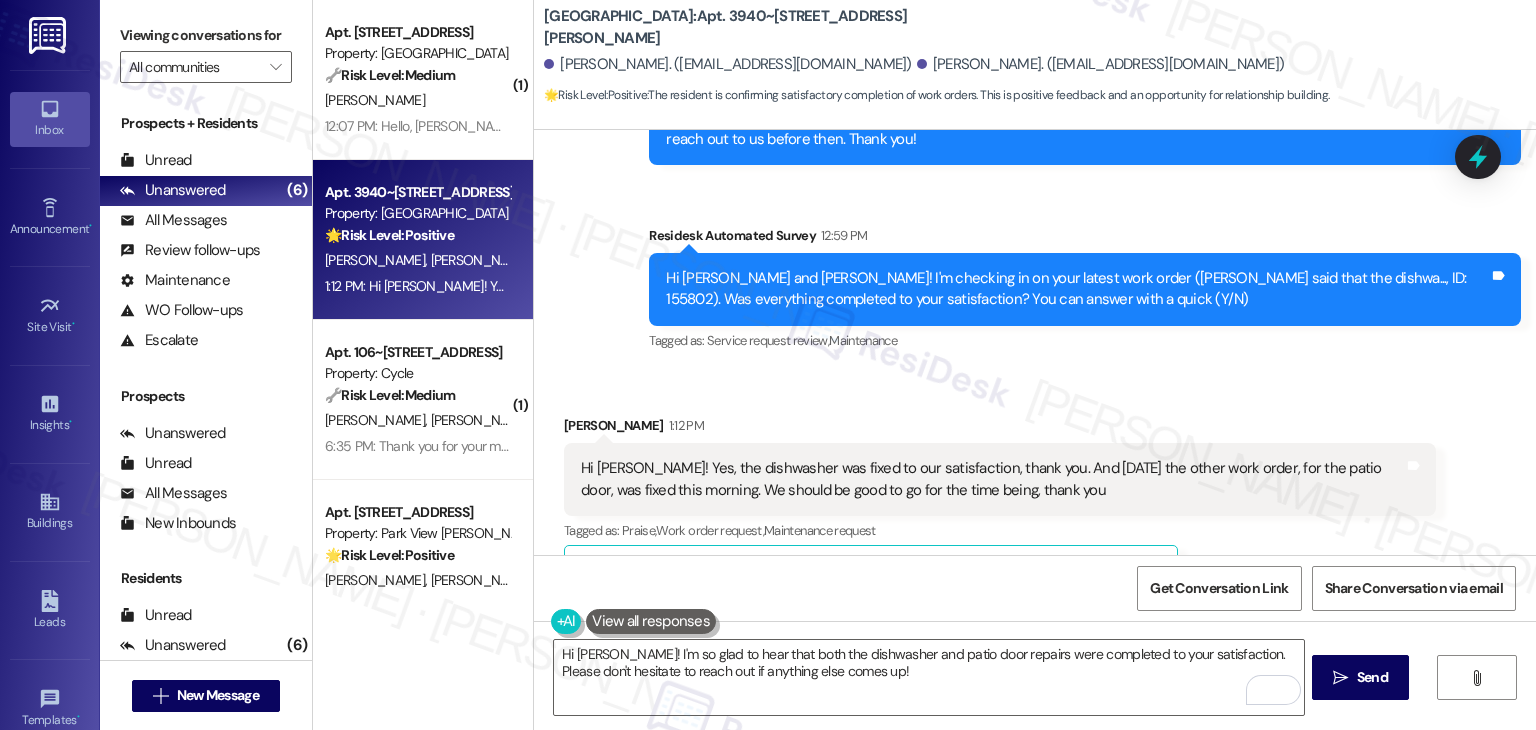 click on "Send" at bounding box center [1372, 677] 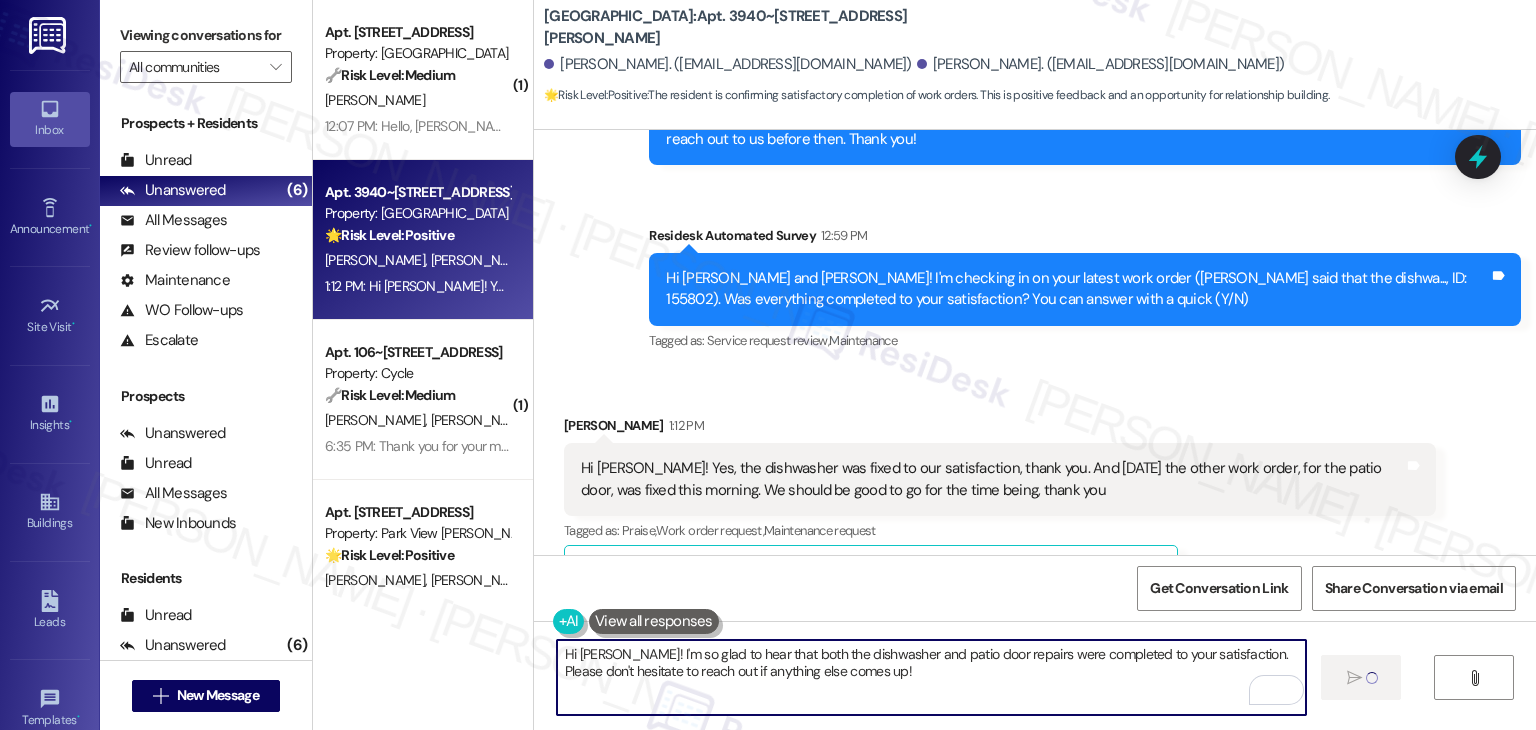 click on "Hi [PERSON_NAME]! I'm so glad to hear that both the dishwasher and patio door repairs were completed to your satisfaction. Please don't hesitate to reach out if anything else comes up!" at bounding box center [931, 677] 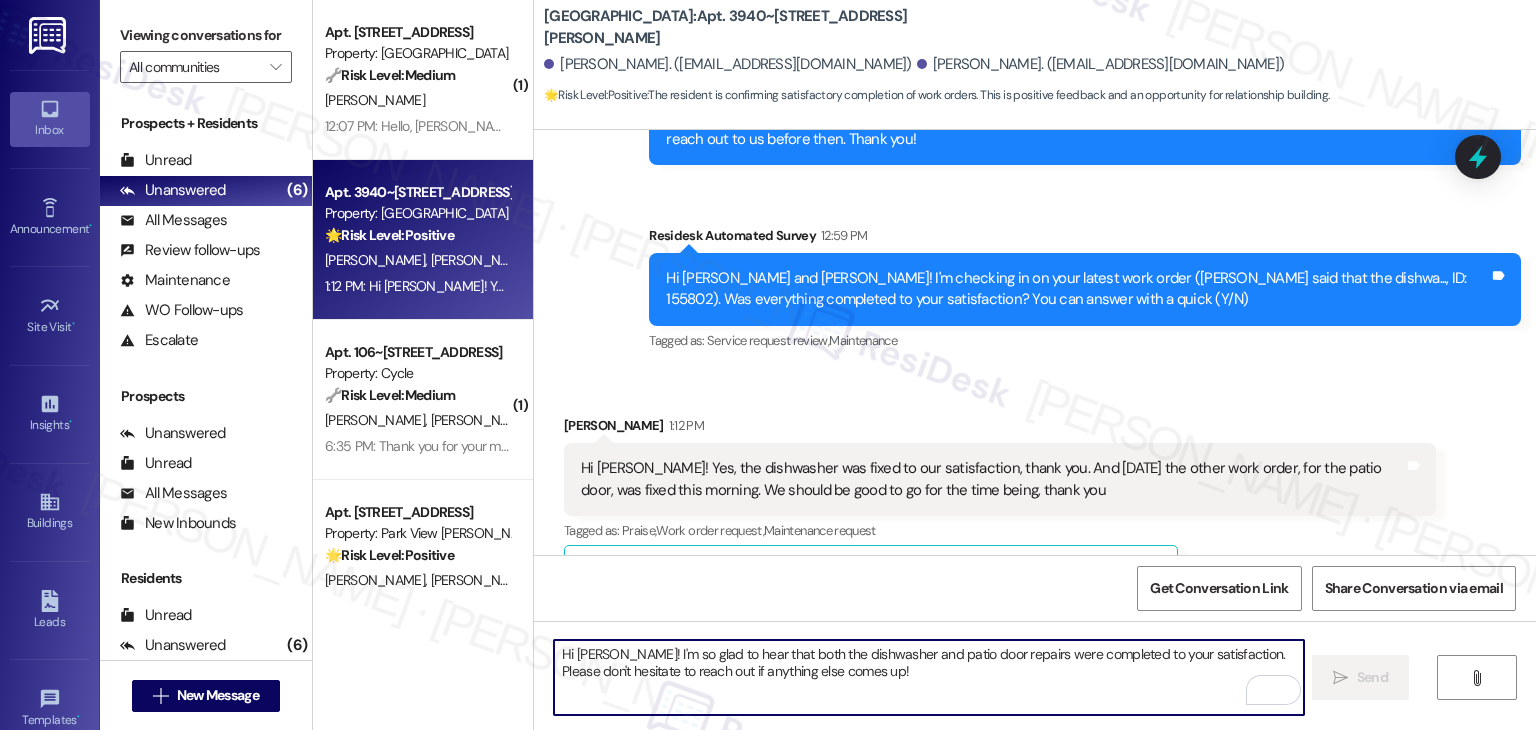 click on "Hi [PERSON_NAME]! I'm so glad to hear that both the dishwasher and patio door repairs were completed to your satisfaction. Please don't hesitate to reach out if anything else comes up!" at bounding box center [928, 677] 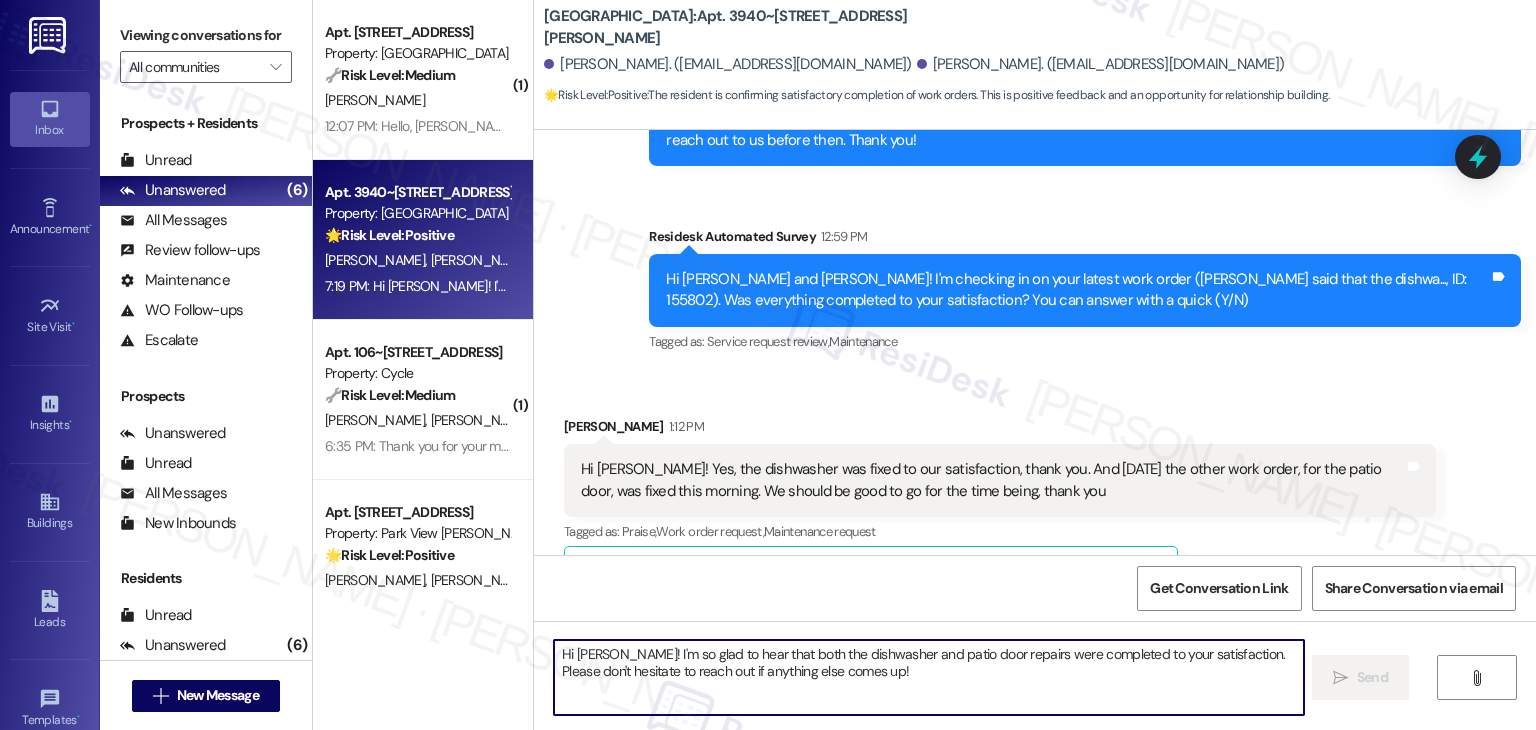 click on "Hi [PERSON_NAME]! I'm so glad to hear that both the dishwasher and patio door repairs were completed to your satisfaction. Please don't hesitate to reach out if anything else comes up!" at bounding box center (928, 677) 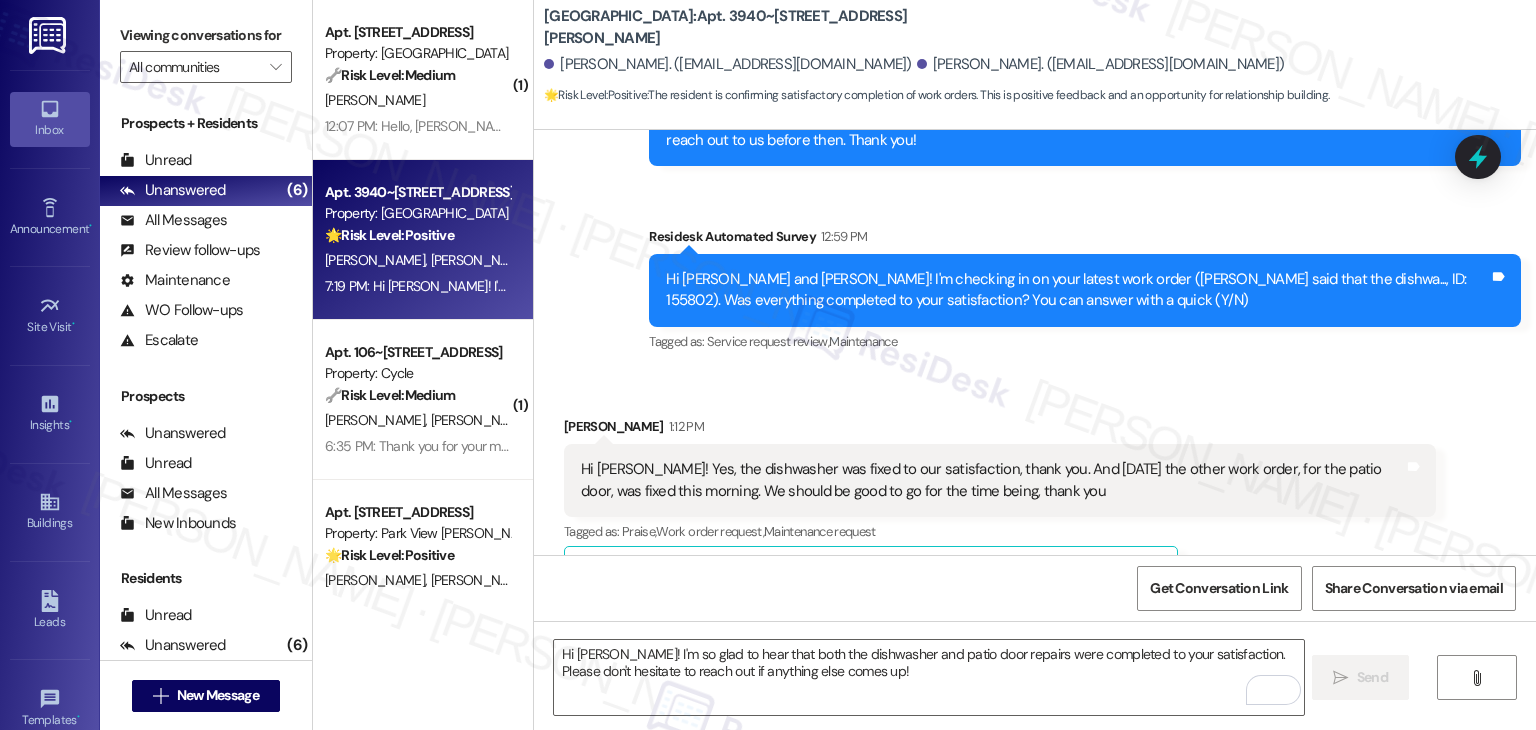 click on "[PERSON_NAME] 1:12 PM Hi [PERSON_NAME]! Yes, the dishwasher was fixed to our satisfaction, thank you. And [DATE] the other work order, for the patio door, was fixed this morning. We should be good to go for the time being, thank you Tags and notes Tagged as:   Praise ,  Click to highlight conversations about Praise Work order request ,  Click to highlight conversations about Work order request Maintenance request Click to highlight conversations about Maintenance request  Related guidelines Show suggestions" at bounding box center (1000, 511) 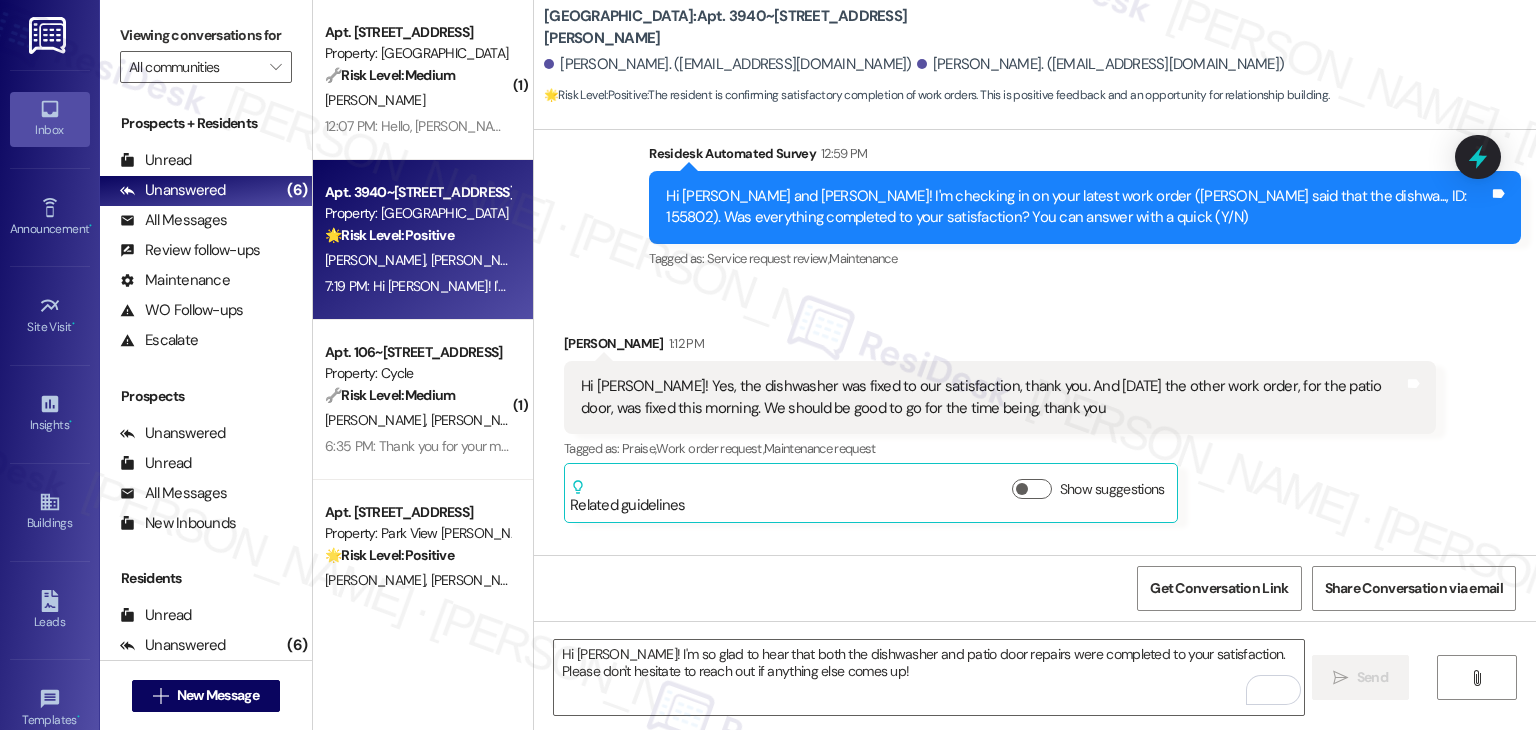 scroll, scrollTop: 5203, scrollLeft: 0, axis: vertical 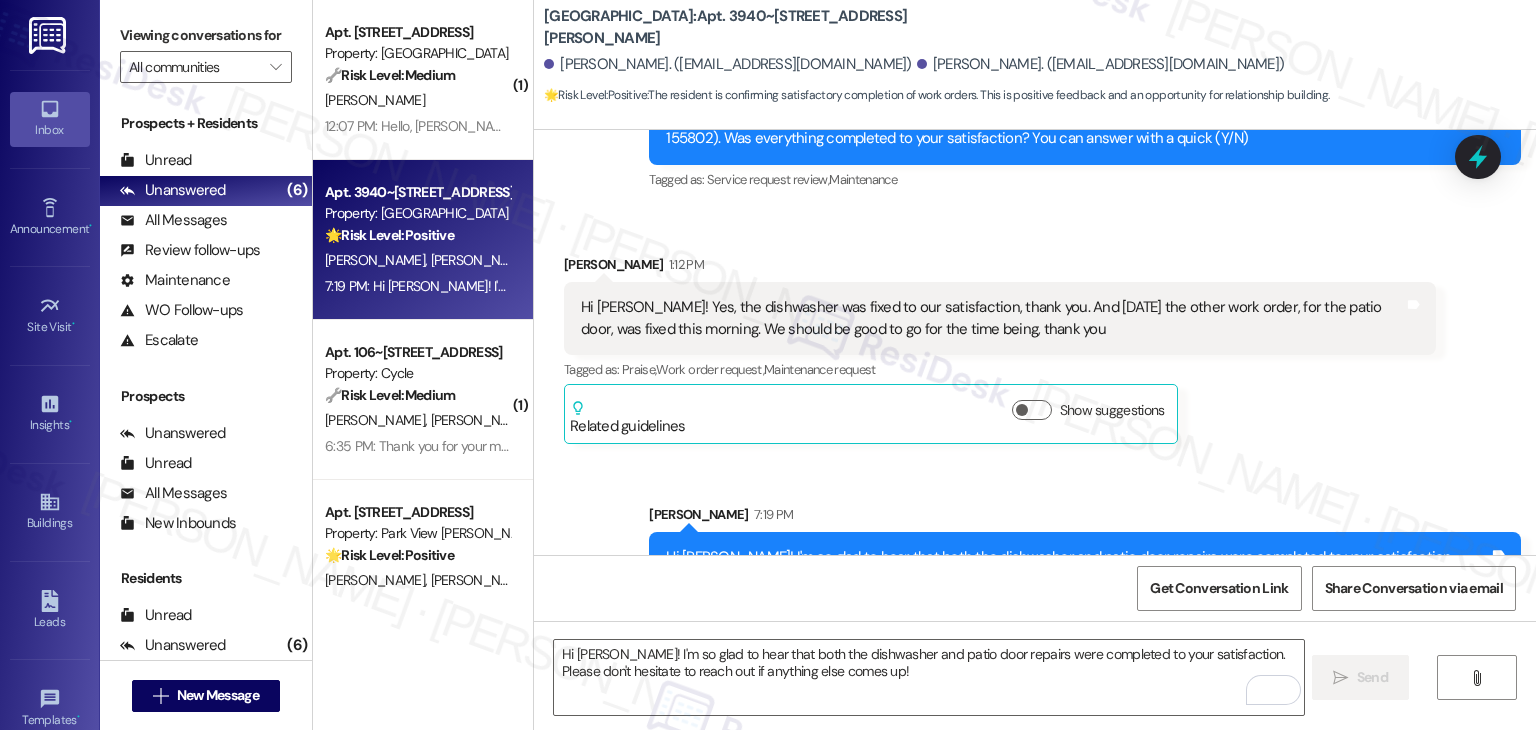 click on "Sent via SMS [PERSON_NAME] 7:19 PM Hi [PERSON_NAME]! I'm so glad to hear that both the dishwasher and patio door repairs were completed to your satisfaction. Please don't hesitate to reach out if anything else comes up! Tags and notes" at bounding box center (1035, 539) 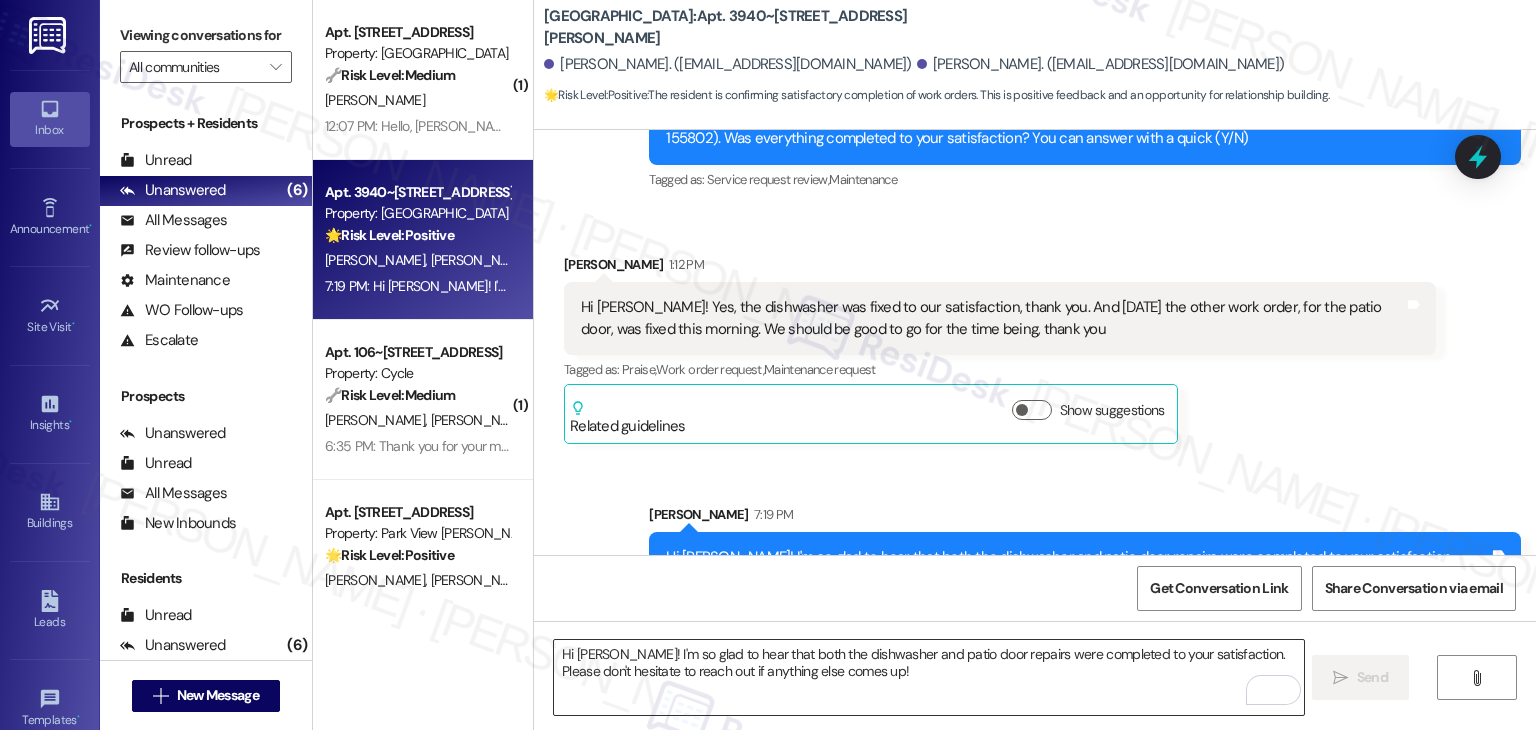 click on "Hi [PERSON_NAME]! I'm so glad to hear that both the dishwasher and patio door repairs were completed to your satisfaction. Please don't hesitate to reach out if anything else comes up!" at bounding box center (928, 677) 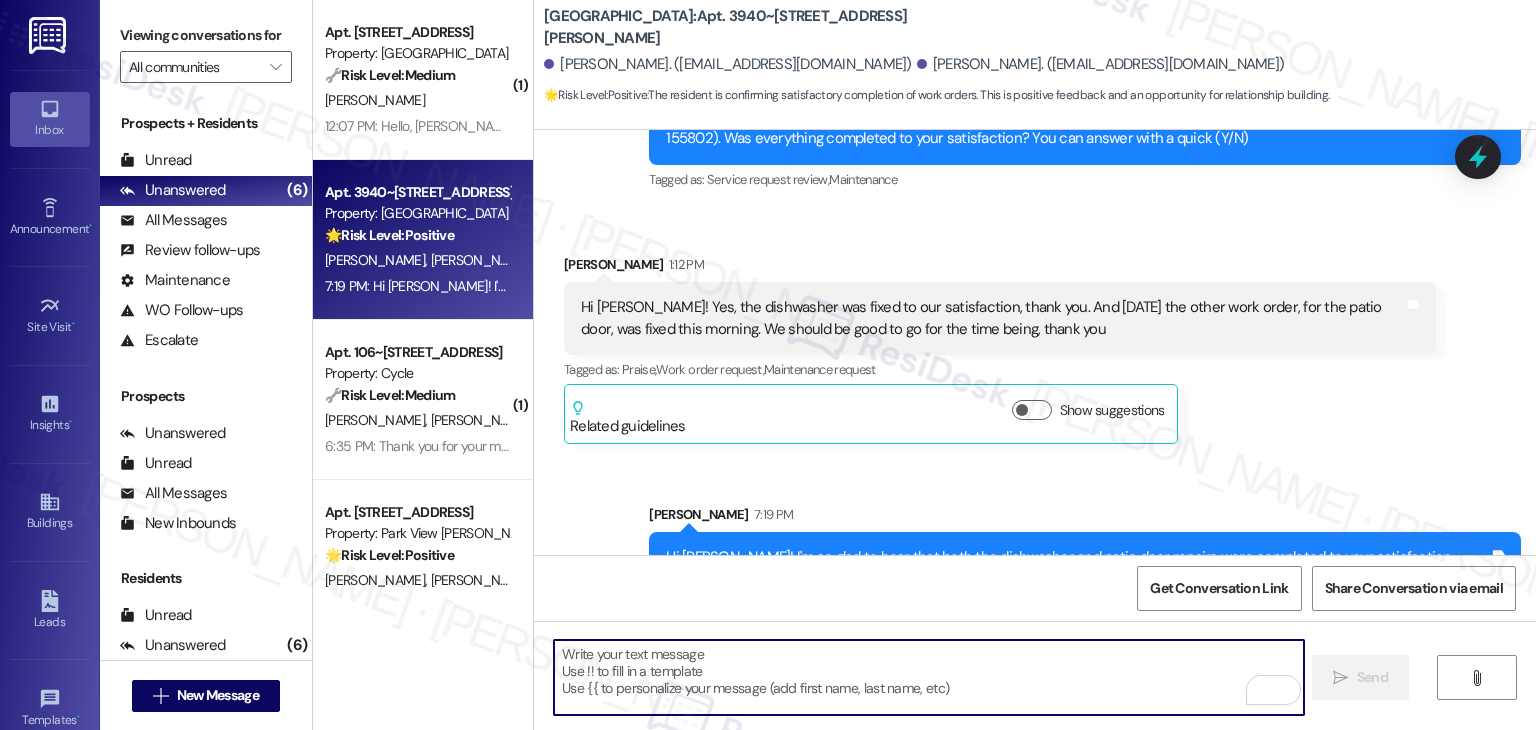 paste on "We're eager to know if {{property}} has met your expectations. Your feedback is important to us. Thank you, and enjoy the rest of your day! 😊" 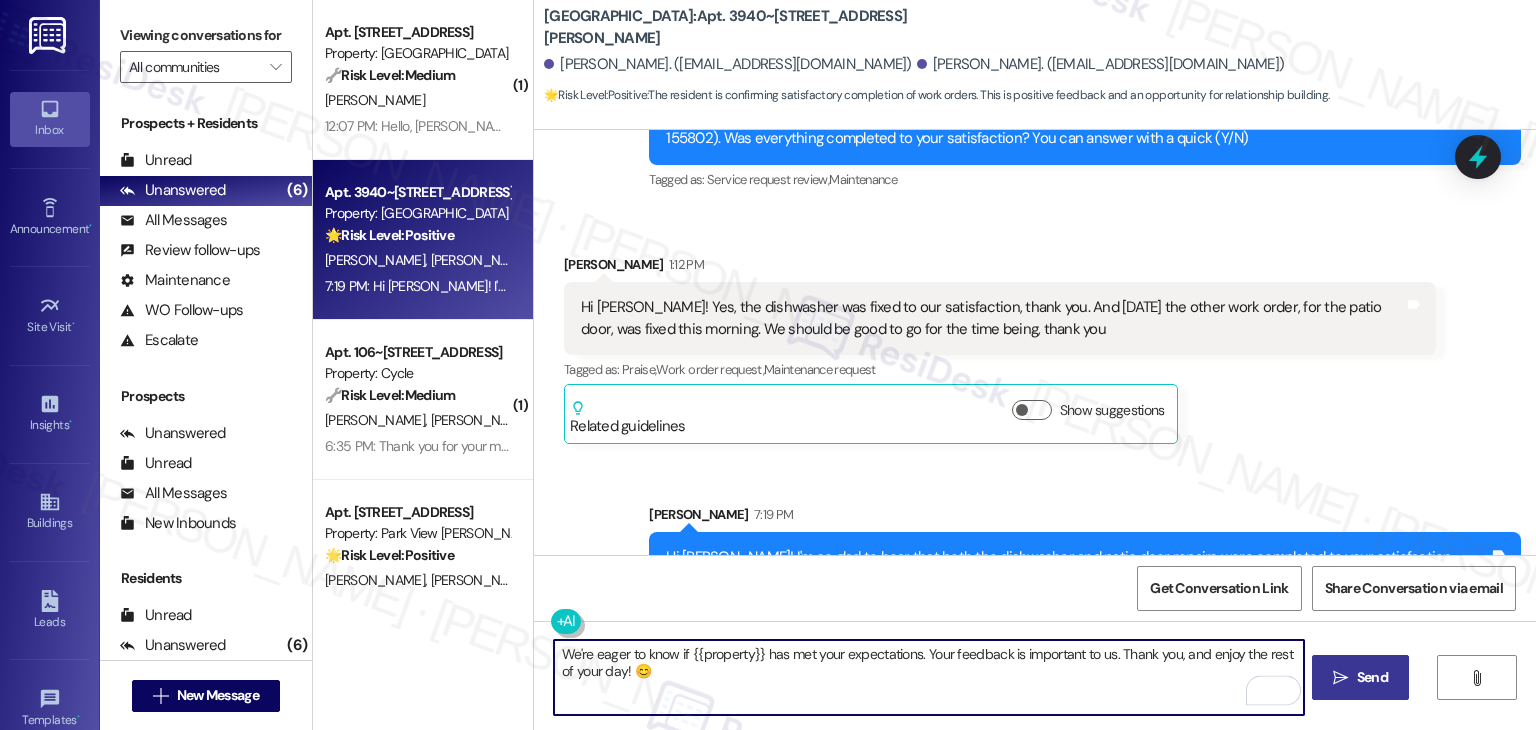 type on "We're eager to know if {{property}} has met your expectations. Your feedback is important to us. Thank you, and enjoy the rest of your day! 😊" 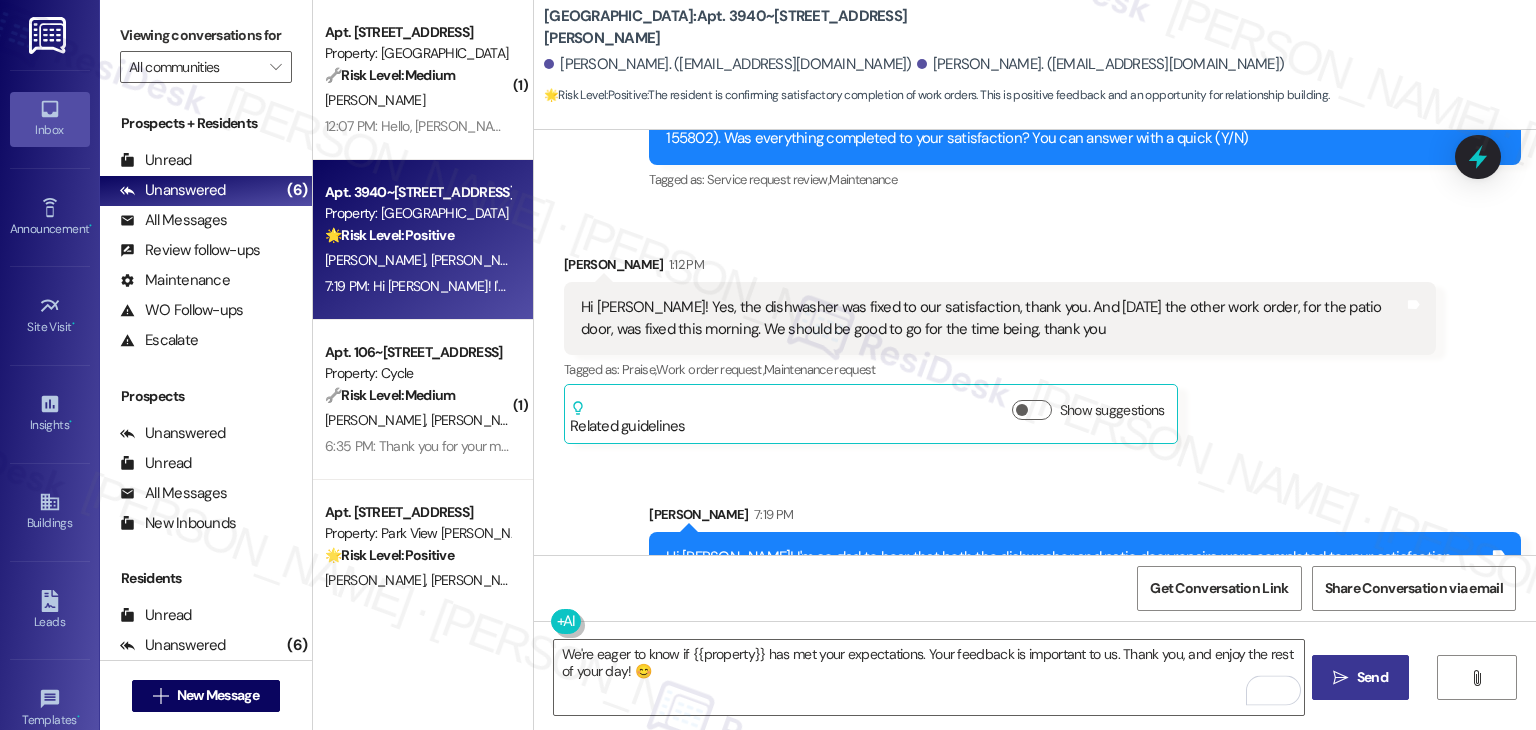 click on "Send" at bounding box center (1372, 677) 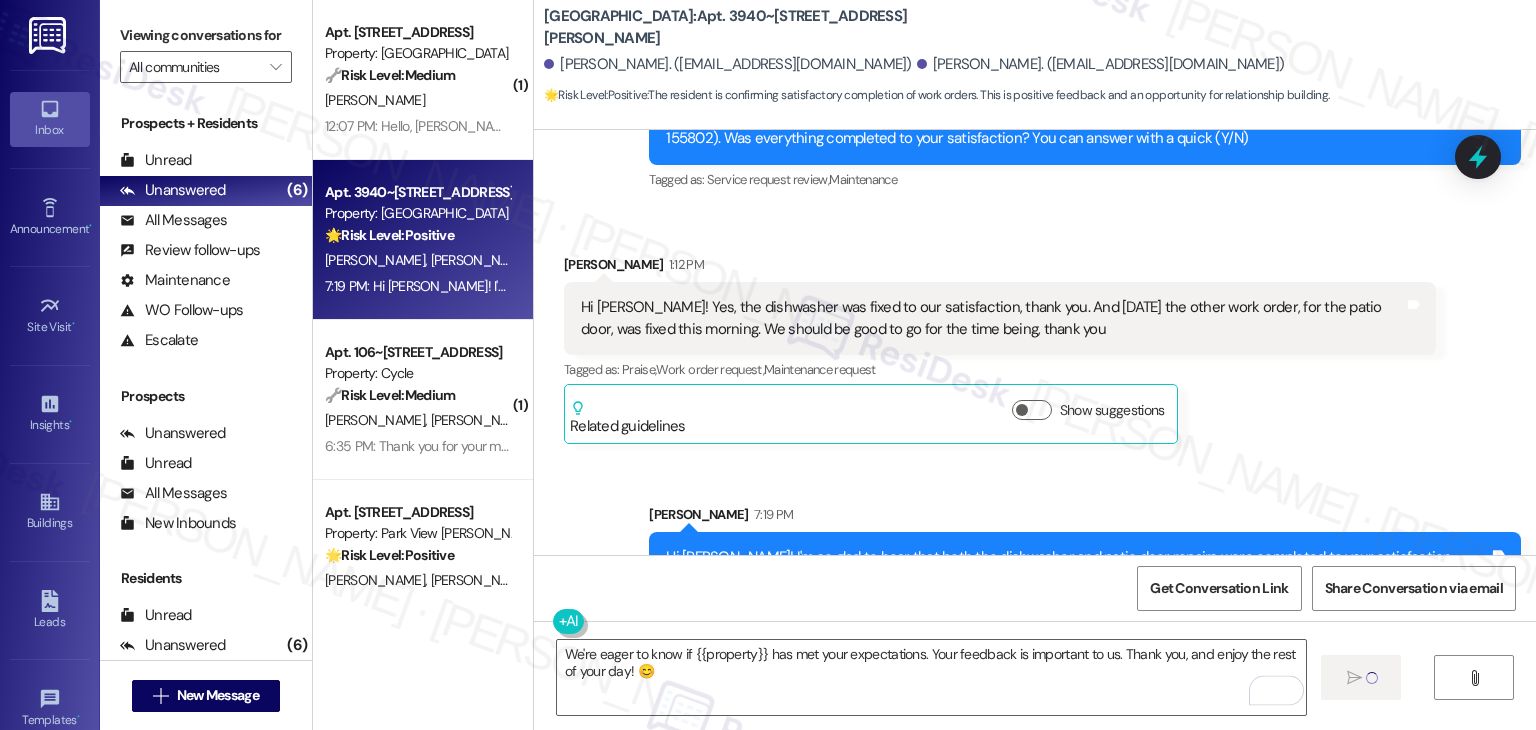 click on "Sent via SMS [PERSON_NAME] 7:19 PM Hi [PERSON_NAME]! I'm so glad to hear that both the dishwasher and patio door repairs were completed to your satisfaction. Please don't hesitate to reach out if anything else comes up! Tags and notes" at bounding box center [1035, 539] 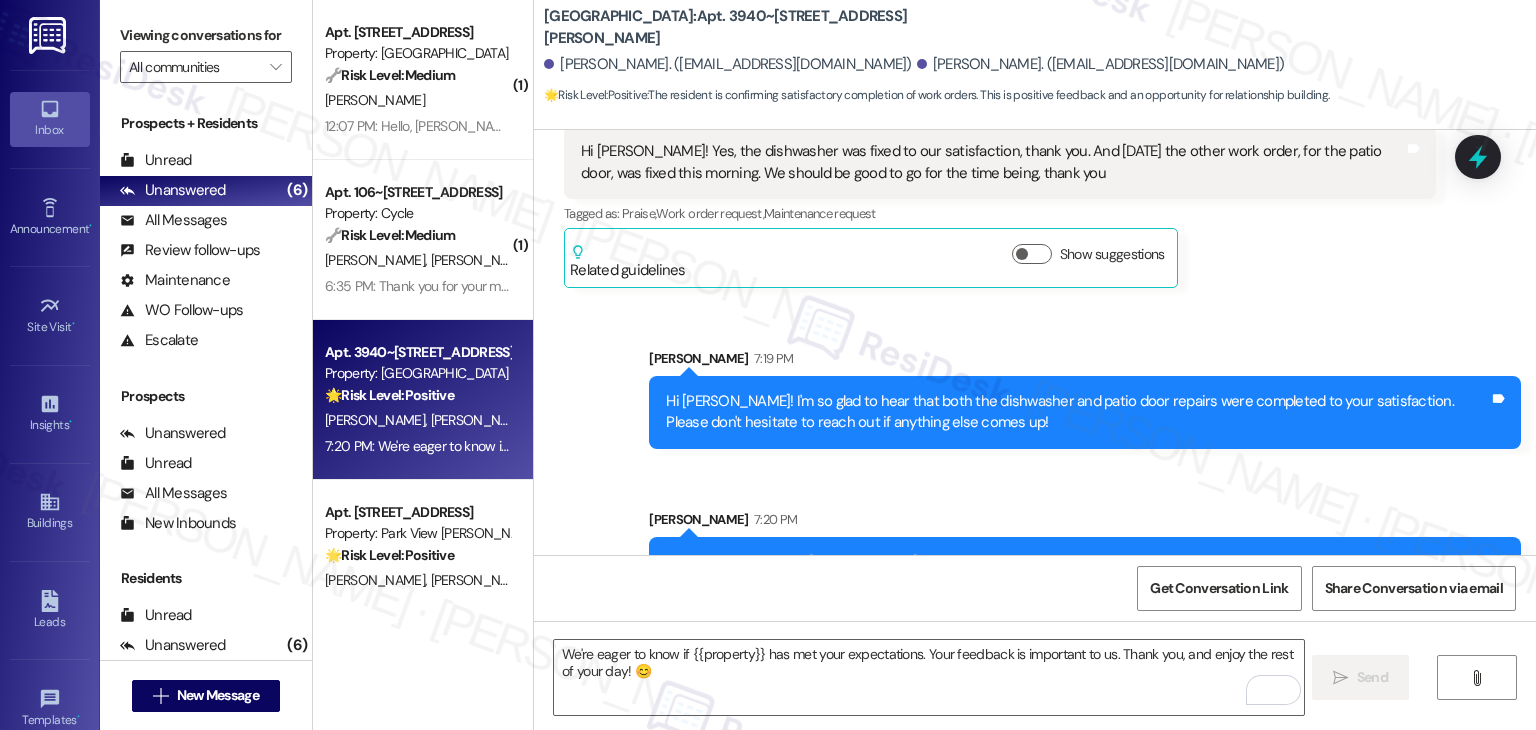 scroll, scrollTop: 5364, scrollLeft: 0, axis: vertical 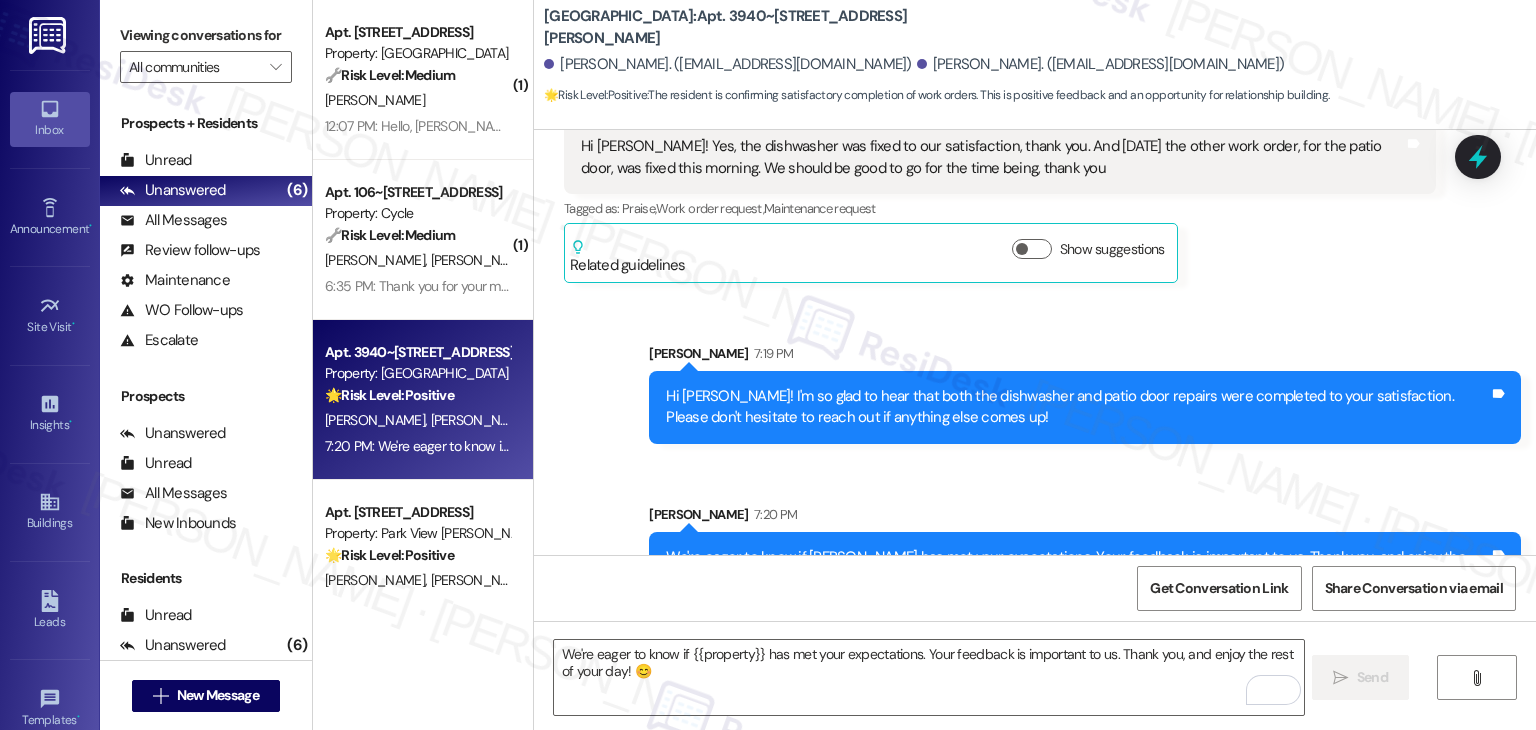 click on "Sent via SMS [PERSON_NAME] 7:20 PM We're eager to know if [PERSON_NAME] has met your expectations. Your feedback is important to us. Thank you, and enjoy the rest of your day! 😊 Tags and notes" at bounding box center [1085, 554] 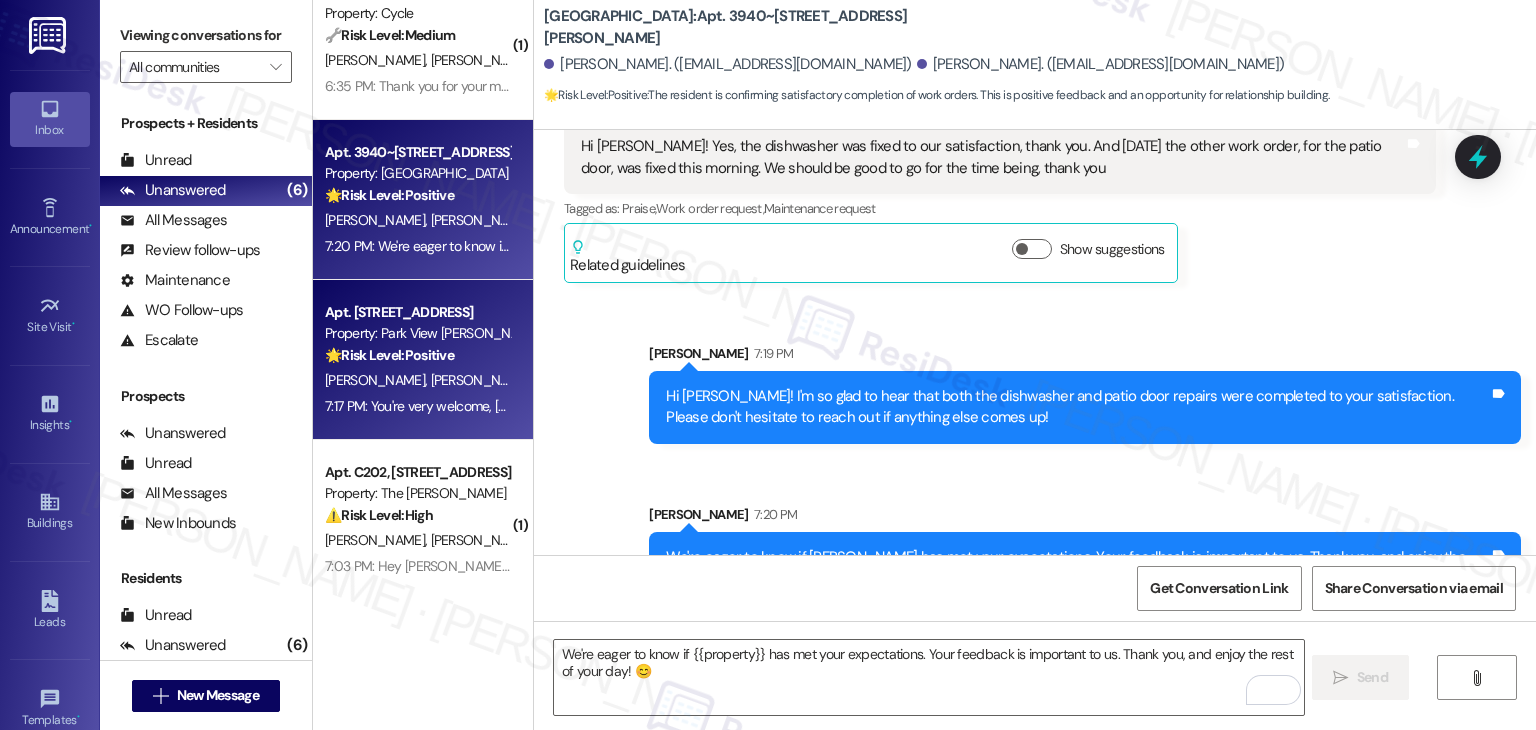 scroll, scrollTop: 372, scrollLeft: 0, axis: vertical 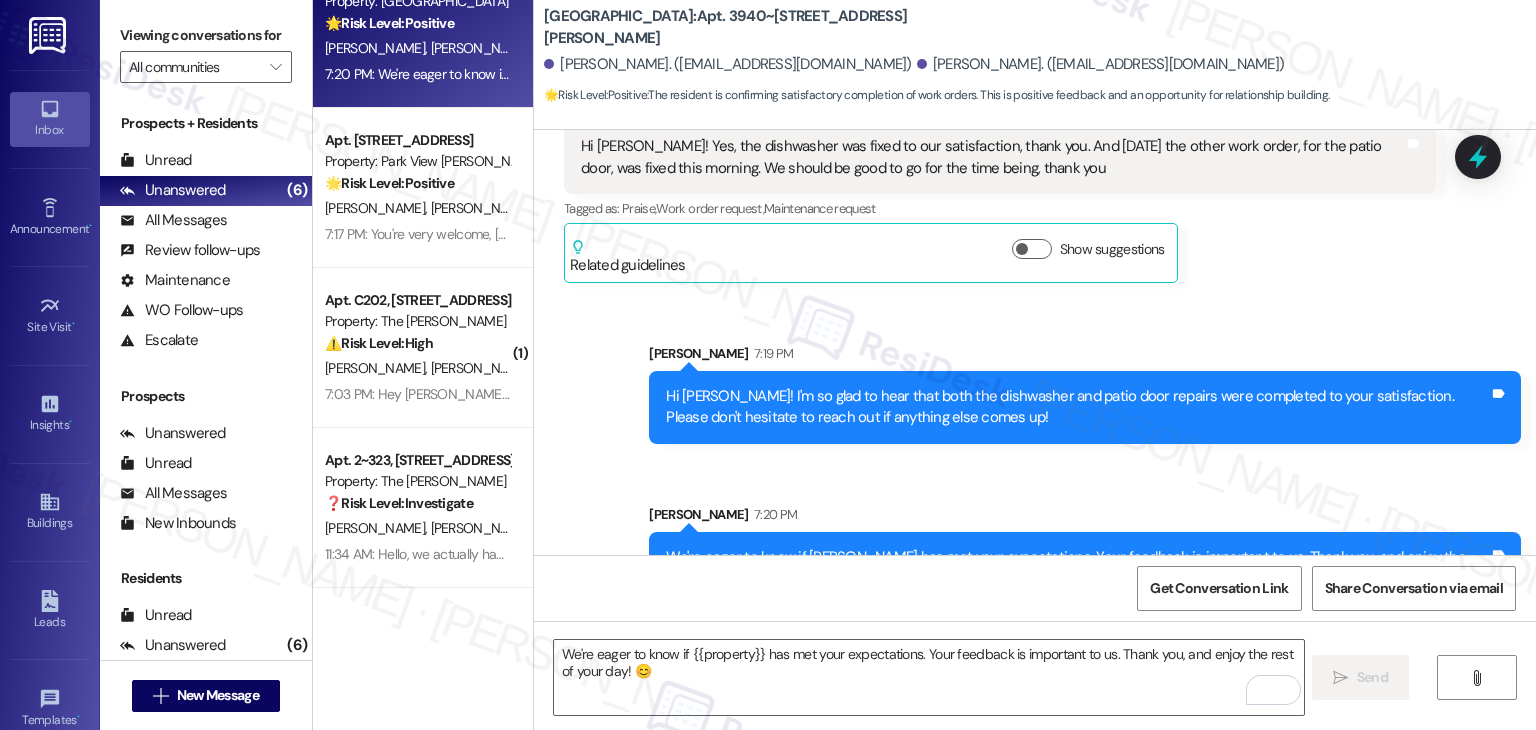 click on "Sent via SMS [PERSON_NAME] 7:19 PM Hi [PERSON_NAME]! I'm so glad to hear that both the dishwasher and patio door repairs were completed to your satisfaction. Please don't hesitate to reach out if anything else comes up! Tags and notes" at bounding box center (1085, 393) 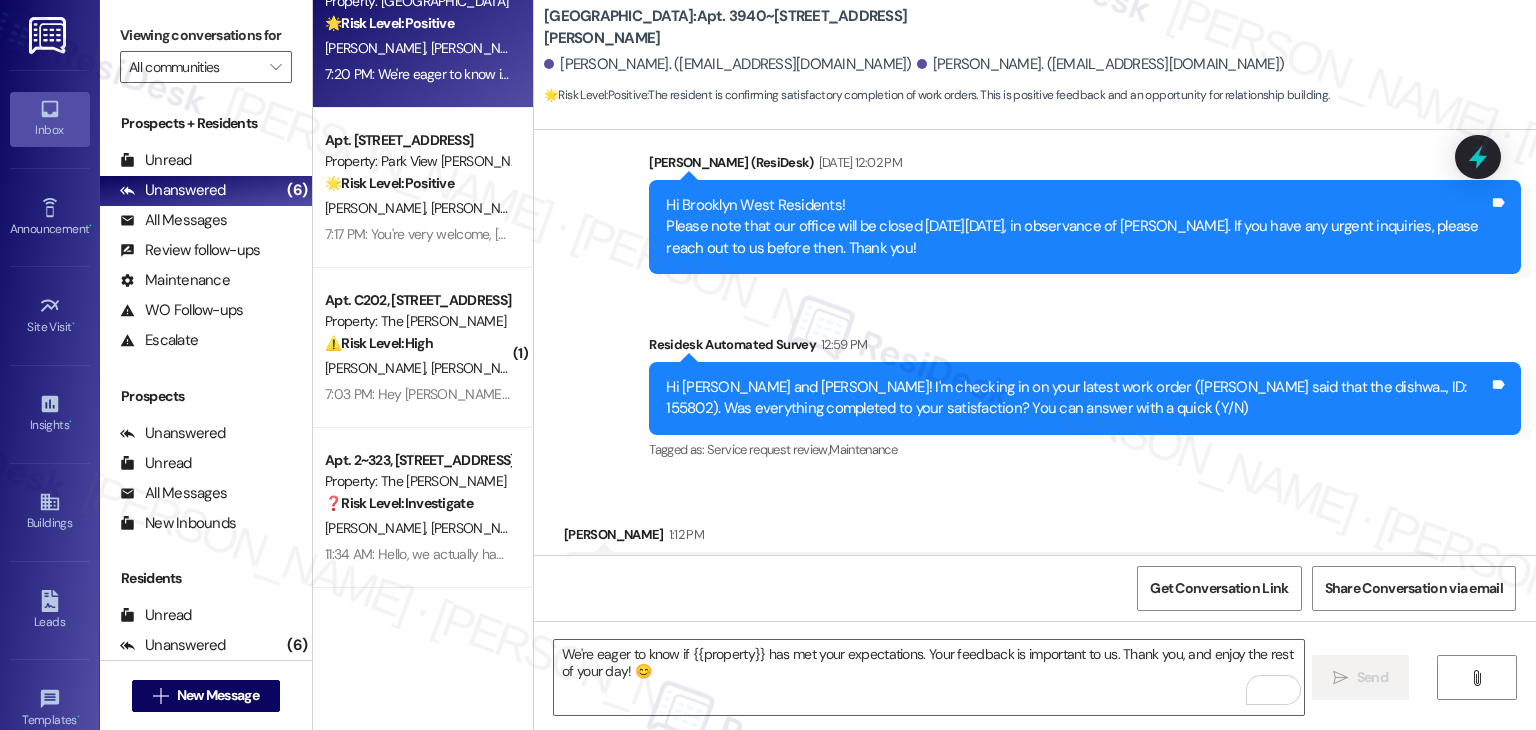 scroll, scrollTop: 4664, scrollLeft: 0, axis: vertical 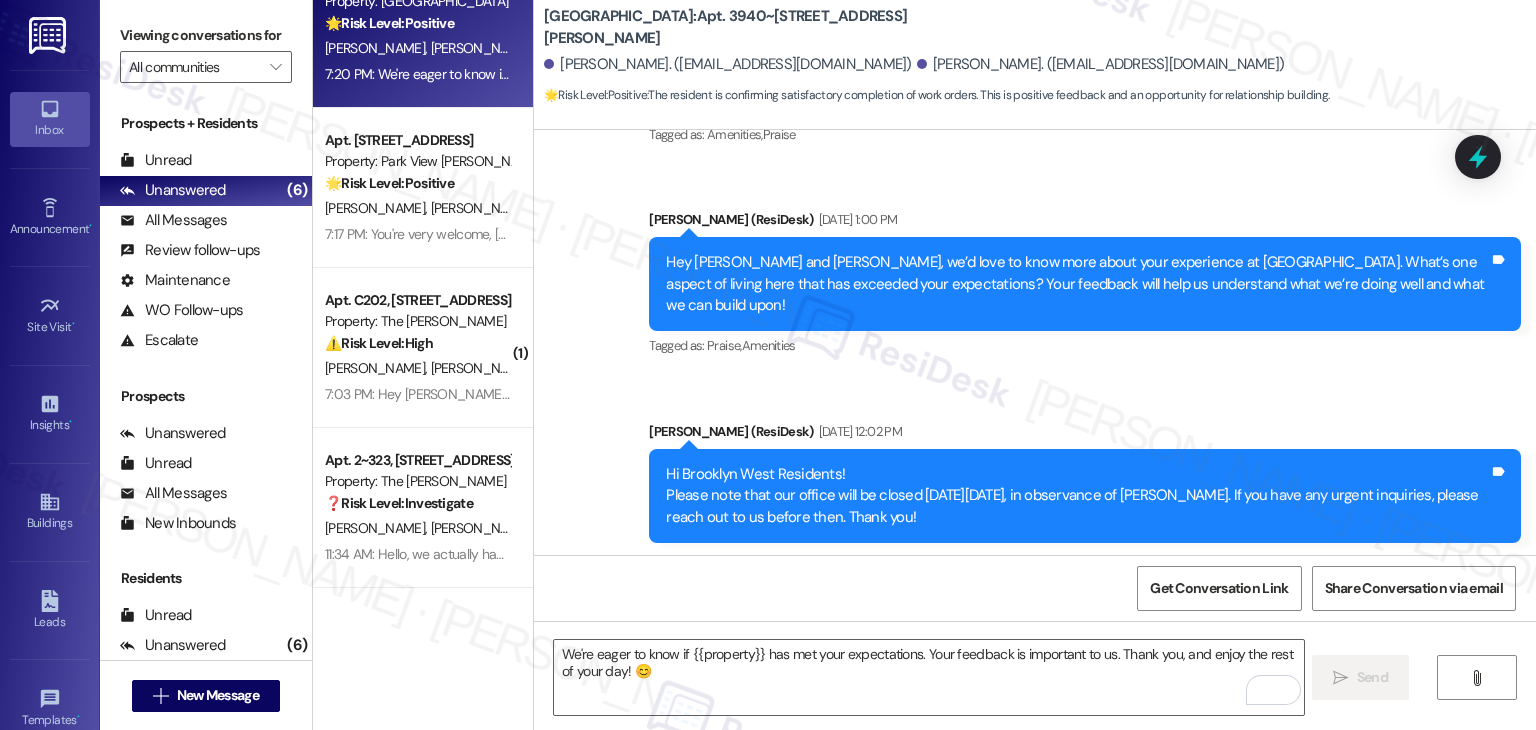 click on "Announcement, sent via SMS [PERSON_NAME]  (ResiDesk) [DATE] 12:12 PM Hi [PERSON_NAME] and [PERSON_NAME], Don't forget, we've got FREE hot dog lunches [DATE] and [DATE] from 11am to 2pm at the clubhouse. Swing by for a delicious bite and some great company! See you there! Tags and notes Tagged as:   Amenities ,  Click to highlight conversations about Amenities Praise Click to highlight conversations about Praise Announcement, sent via SMS [PERSON_NAME]  (ResiDesk) [DATE] 1:00 PM Hey [PERSON_NAME] and [PERSON_NAME], we’d love to know more about your experience at [GEOGRAPHIC_DATA]. What’s one aspect of living here that has exceeded your expectations? Your feedback will help us understand what we’re doing well and what we can build upon! Tags and notes Tagged as:   Praise ,  Click to highlight conversations about Praise Amenities Click to highlight conversations about Amenities Announcement, sent via SMS [PERSON_NAME]  (ResiDesk) [DATE] 12:02 PM Hi Brooklyn West Residents!
Tags and notes Survey, sent via SMS 12:59 PM   ," at bounding box center [1035, 361] 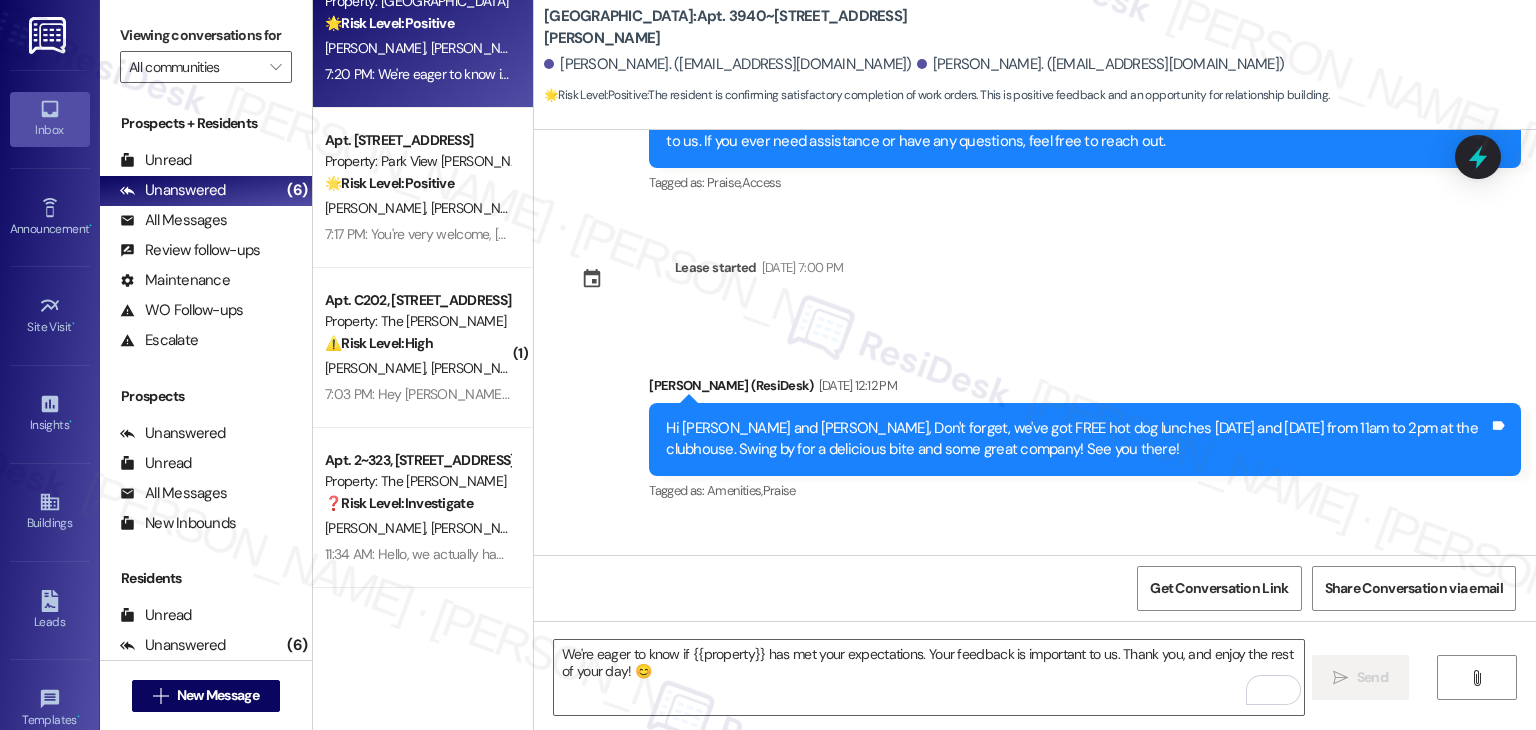 scroll, scrollTop: 4264, scrollLeft: 0, axis: vertical 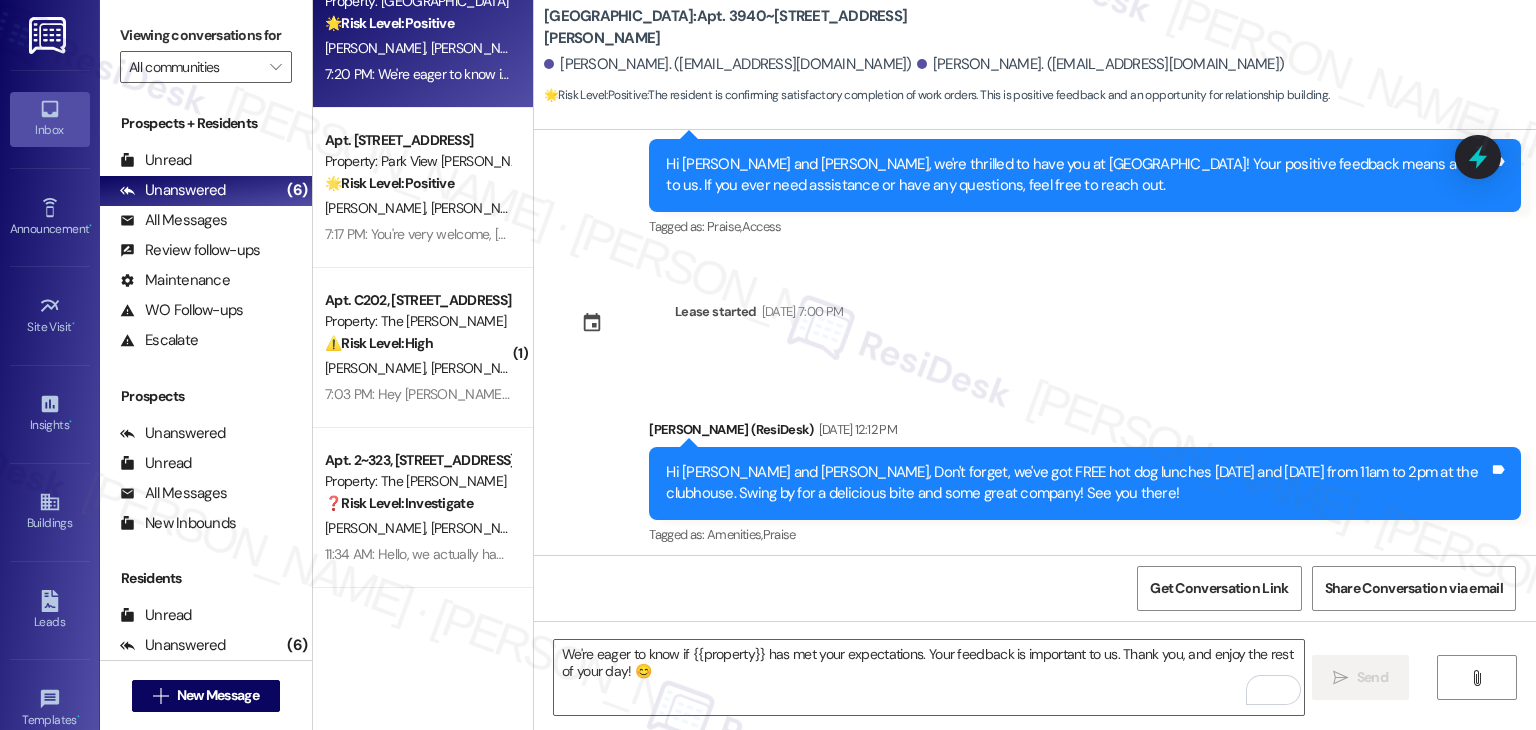 click on "Announcement, sent via SMS [PERSON_NAME]  (ResiDesk) [DATE] 2:30 PM Hi [PERSON_NAME] and Amelya, I'm on the new offsite Resident Support Team for [GEOGRAPHIC_DATA]! My job is to work with your on-site management team to improve your experience at the property. Text us here at any time for assistance or questions. We will reach out periodically for feedback. (You can always reply STOP to opt out of future messages) Tags and notes Tagged as:   Praise ,  Click to highlight conversations about Praise Positive response Click to highlight conversations about Positive response Received via SMS [PERSON_NAME]   Positive [DATE] 5:11 PM Thank you so much!  Tags and notes Tagged as:   Positive response Click to highlight conversations about Positive response Sent via SMS [PERSON_NAME]  (ResiDesk) [DATE] 5:36 PM You're welcome, [PERSON_NAME]! Please don't hesitate to reach out if you have any concerns. Have a lovely evening! Tags and notes Tagged as:   Positive response Received via SMS [PERSON_NAME]   Positive You too!" at bounding box center (1035, 342) 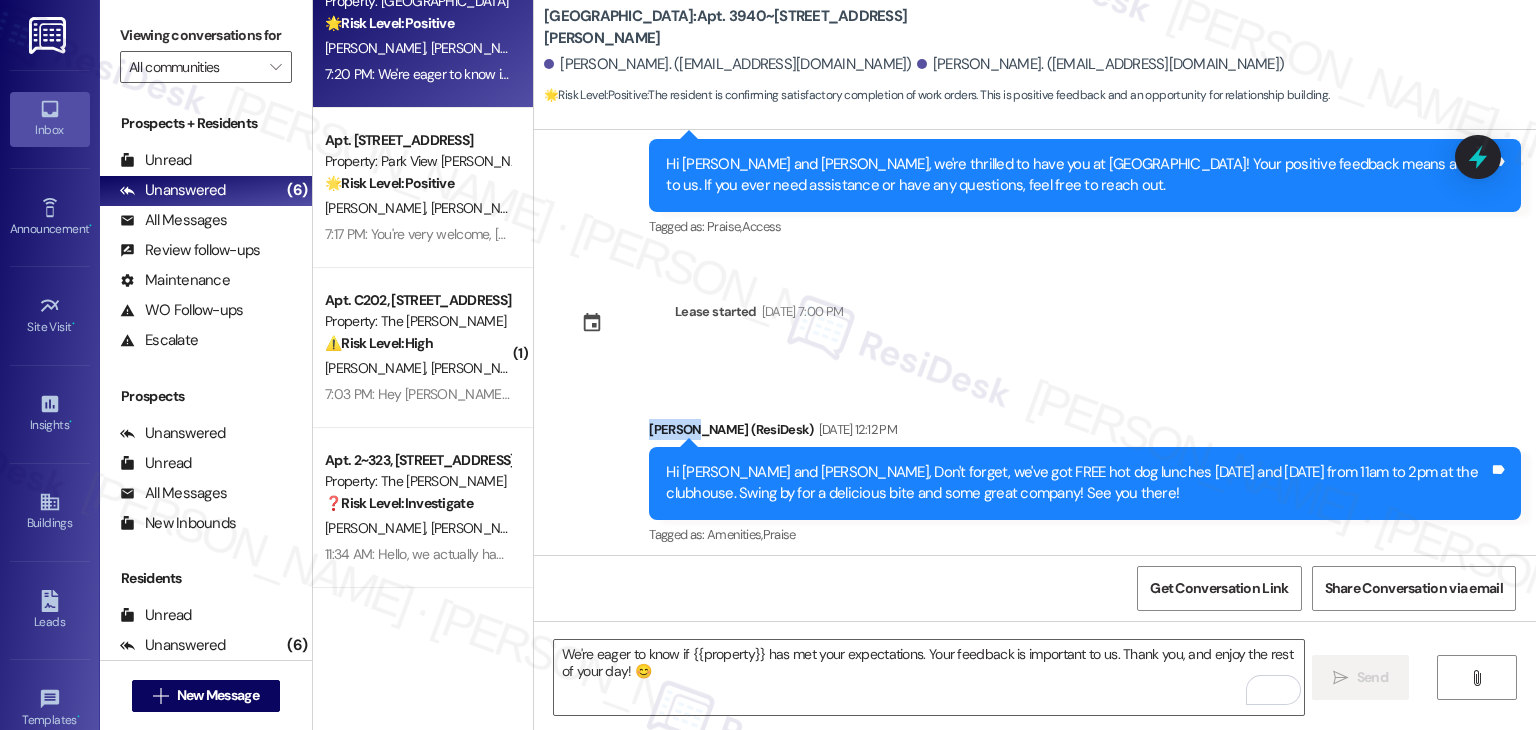 click on "Announcement, sent via SMS [PERSON_NAME]  (ResiDesk) [DATE] 2:30 PM Hi [PERSON_NAME] and Amelya, I'm on the new offsite Resident Support Team for [GEOGRAPHIC_DATA]! My job is to work with your on-site management team to improve your experience at the property. Text us here at any time for assistance or questions. We will reach out periodically for feedback. (You can always reply STOP to opt out of future messages) Tags and notes Tagged as:   Praise ,  Click to highlight conversations about Praise Positive response Click to highlight conversations about Positive response Received via SMS [PERSON_NAME]   Positive [DATE] 5:11 PM Thank you so much!  Tags and notes Tagged as:   Positive response Click to highlight conversations about Positive response Sent via SMS [PERSON_NAME]  (ResiDesk) [DATE] 5:36 PM You're welcome, [PERSON_NAME]! Please don't hesitate to reach out if you have any concerns. Have a lovely evening! Tags and notes Tagged as:   Positive response Received via SMS [PERSON_NAME]   Positive You too!" at bounding box center (1035, 342) 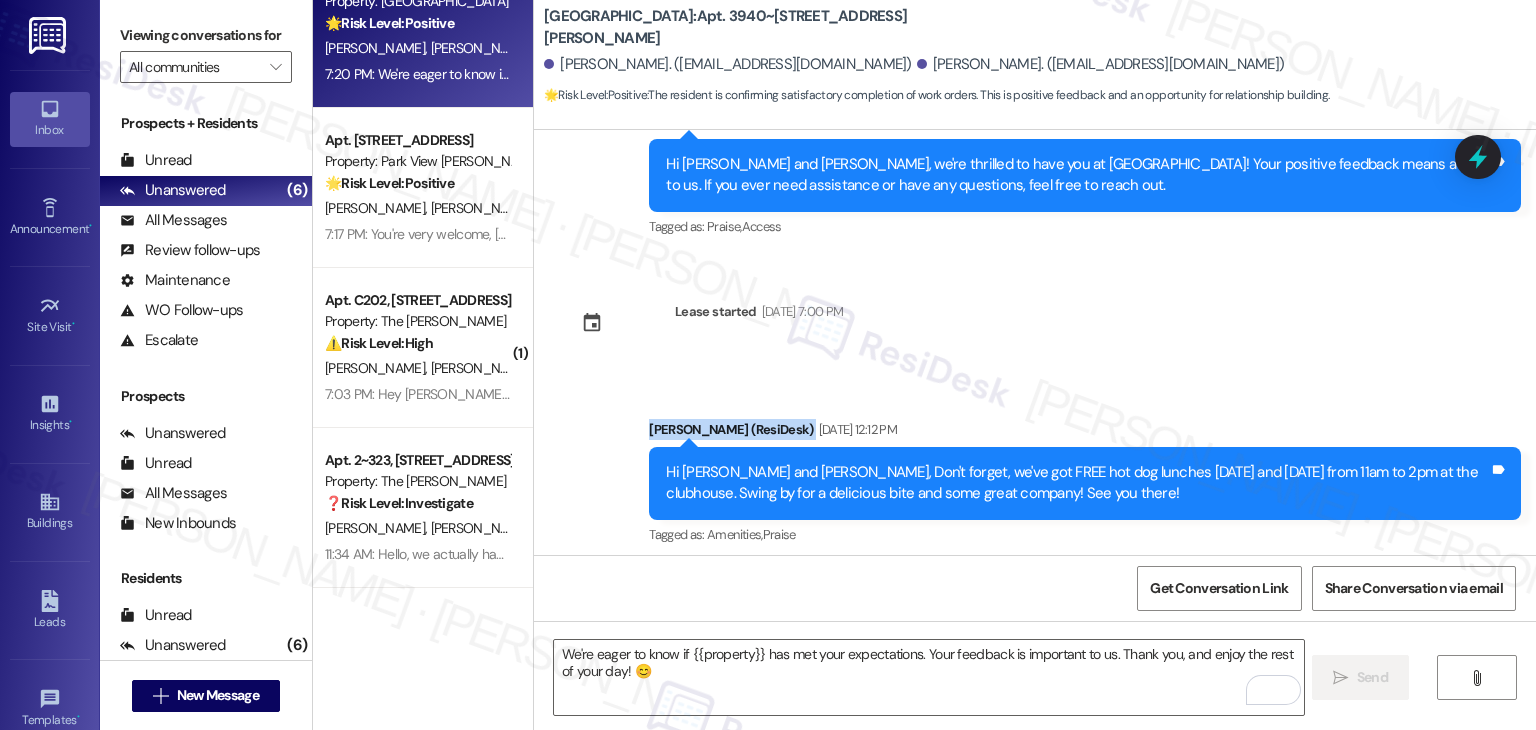 click on "Announcement, sent via SMS [PERSON_NAME]  (ResiDesk) [DATE] 2:30 PM Hi [PERSON_NAME] and Amelya, I'm on the new offsite Resident Support Team for [GEOGRAPHIC_DATA]! My job is to work with your on-site management team to improve your experience at the property. Text us here at any time for assistance or questions. We will reach out periodically for feedback. (You can always reply STOP to opt out of future messages) Tags and notes Tagged as:   Praise ,  Click to highlight conversations about Praise Positive response Click to highlight conversations about Positive response Received via SMS [PERSON_NAME]   Positive [DATE] 5:11 PM Thank you so much!  Tags and notes Tagged as:   Positive response Click to highlight conversations about Positive response Sent via SMS [PERSON_NAME]  (ResiDesk) [DATE] 5:36 PM You're welcome, [PERSON_NAME]! Please don't hesitate to reach out if you have any concerns. Have a lovely evening! Tags and notes Tagged as:   Positive response Received via SMS [PERSON_NAME]   Positive You too!" at bounding box center (1035, 342) 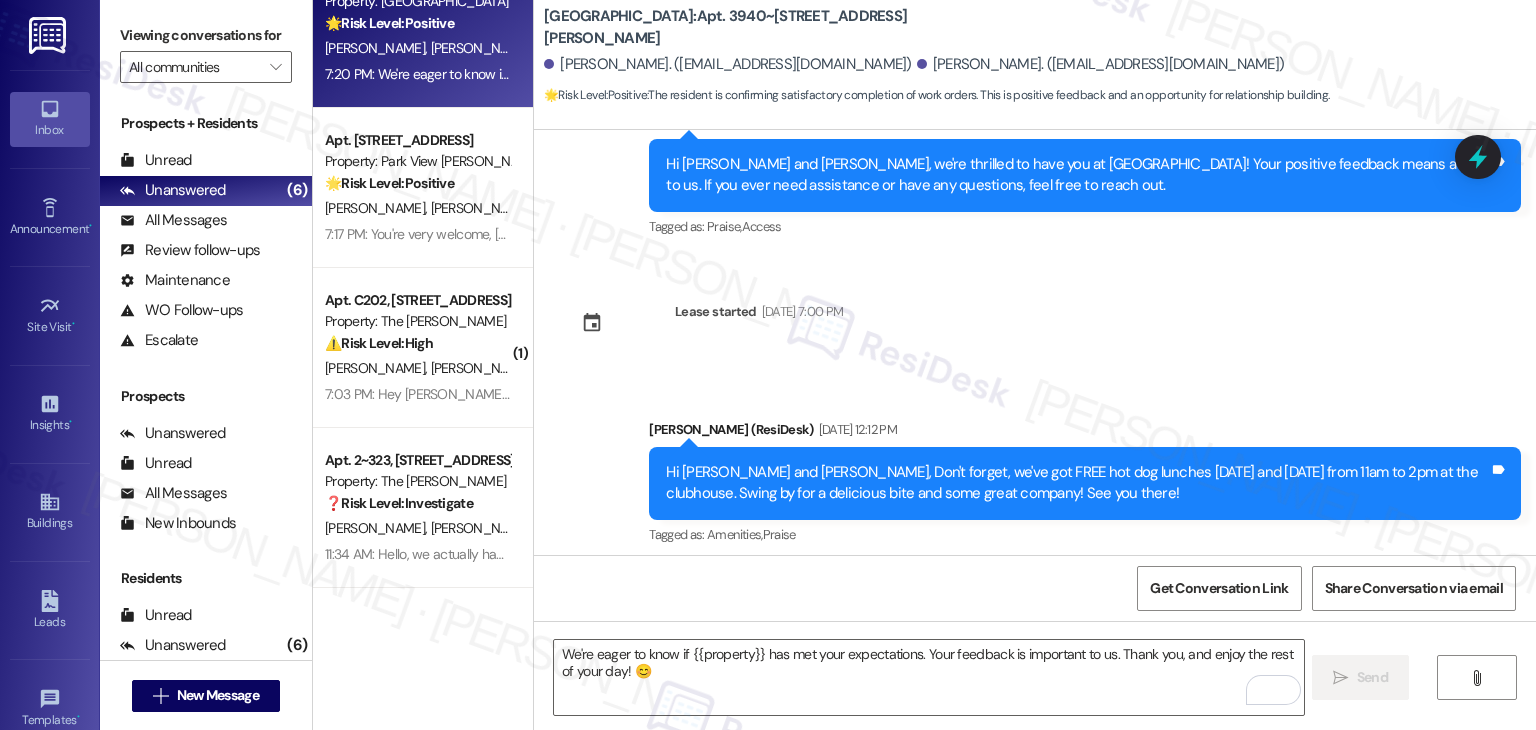 click on "Announcement, sent via SMS [PERSON_NAME]  (ResiDesk) [DATE] 2:30 PM Hi [PERSON_NAME] and Amelya, I'm on the new offsite Resident Support Team for [GEOGRAPHIC_DATA]! My job is to work with your on-site management team to improve your experience at the property. Text us here at any time for assistance or questions. We will reach out periodically for feedback. (You can always reply STOP to opt out of future messages) Tags and notes Tagged as:   Praise ,  Click to highlight conversations about Praise Positive response Click to highlight conversations about Positive response Received via SMS [PERSON_NAME]   Positive [DATE] 5:11 PM Thank you so much!  Tags and notes Tagged as:   Positive response Click to highlight conversations about Positive response Sent via SMS [PERSON_NAME]  (ResiDesk) [DATE] 5:36 PM You're welcome, [PERSON_NAME]! Please don't hesitate to reach out if you have any concerns. Have a lovely evening! Tags and notes Tagged as:   Positive response Received via SMS [PERSON_NAME]   Positive You too!" at bounding box center (1035, 342) 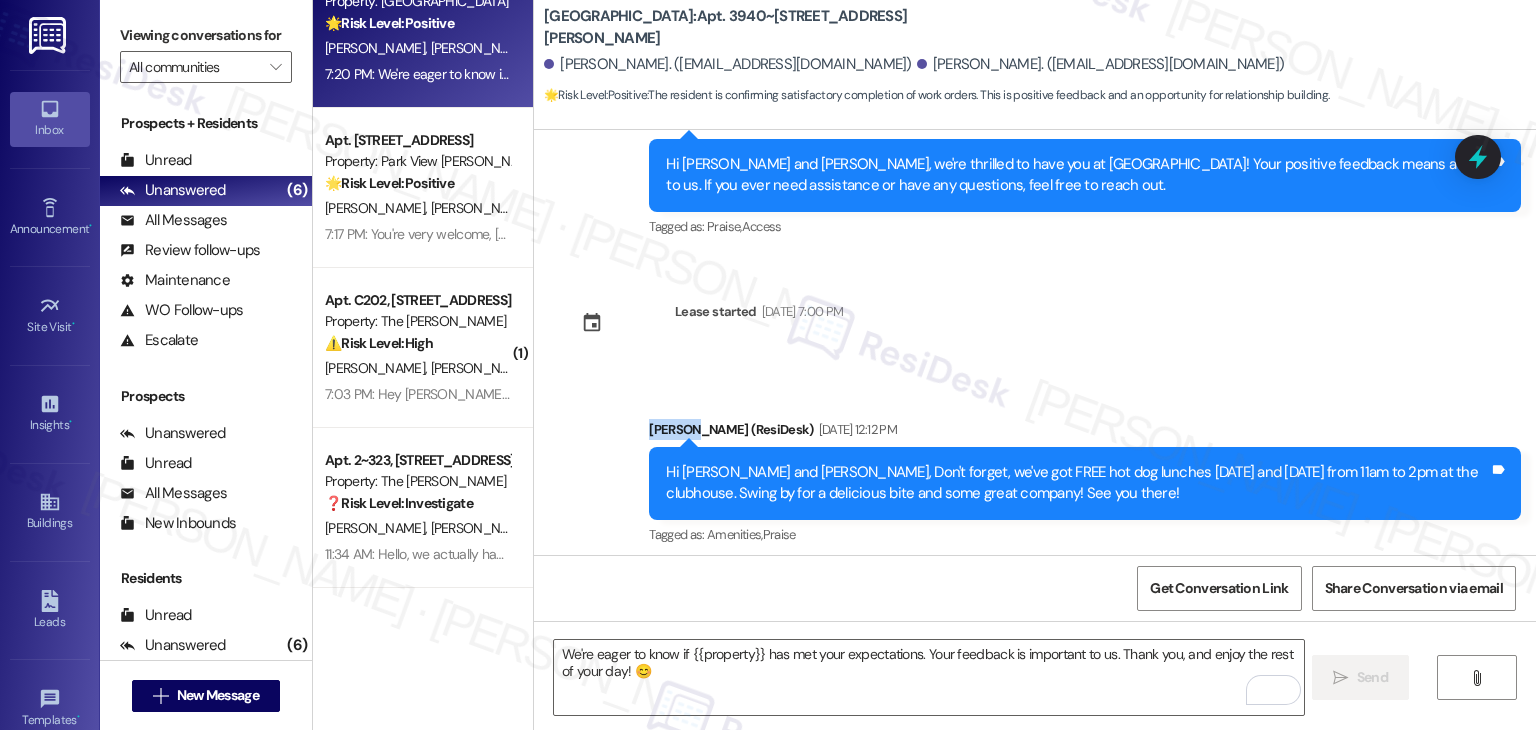 click on "Announcement, sent via SMS [PERSON_NAME]  (ResiDesk) [DATE] 2:30 PM Hi [PERSON_NAME] and Amelya, I'm on the new offsite Resident Support Team for [GEOGRAPHIC_DATA]! My job is to work with your on-site management team to improve your experience at the property. Text us here at any time for assistance or questions. We will reach out periodically for feedback. (You can always reply STOP to opt out of future messages) Tags and notes Tagged as:   Praise ,  Click to highlight conversations about Praise Positive response Click to highlight conversations about Positive response Received via SMS [PERSON_NAME]   Positive [DATE] 5:11 PM Thank you so much!  Tags and notes Tagged as:   Positive response Click to highlight conversations about Positive response Sent via SMS [PERSON_NAME]  (ResiDesk) [DATE] 5:36 PM You're welcome, [PERSON_NAME]! Please don't hesitate to reach out if you have any concerns. Have a lovely evening! Tags and notes Tagged as:   Positive response Received via SMS [PERSON_NAME]   Positive You too!" at bounding box center [1035, 342] 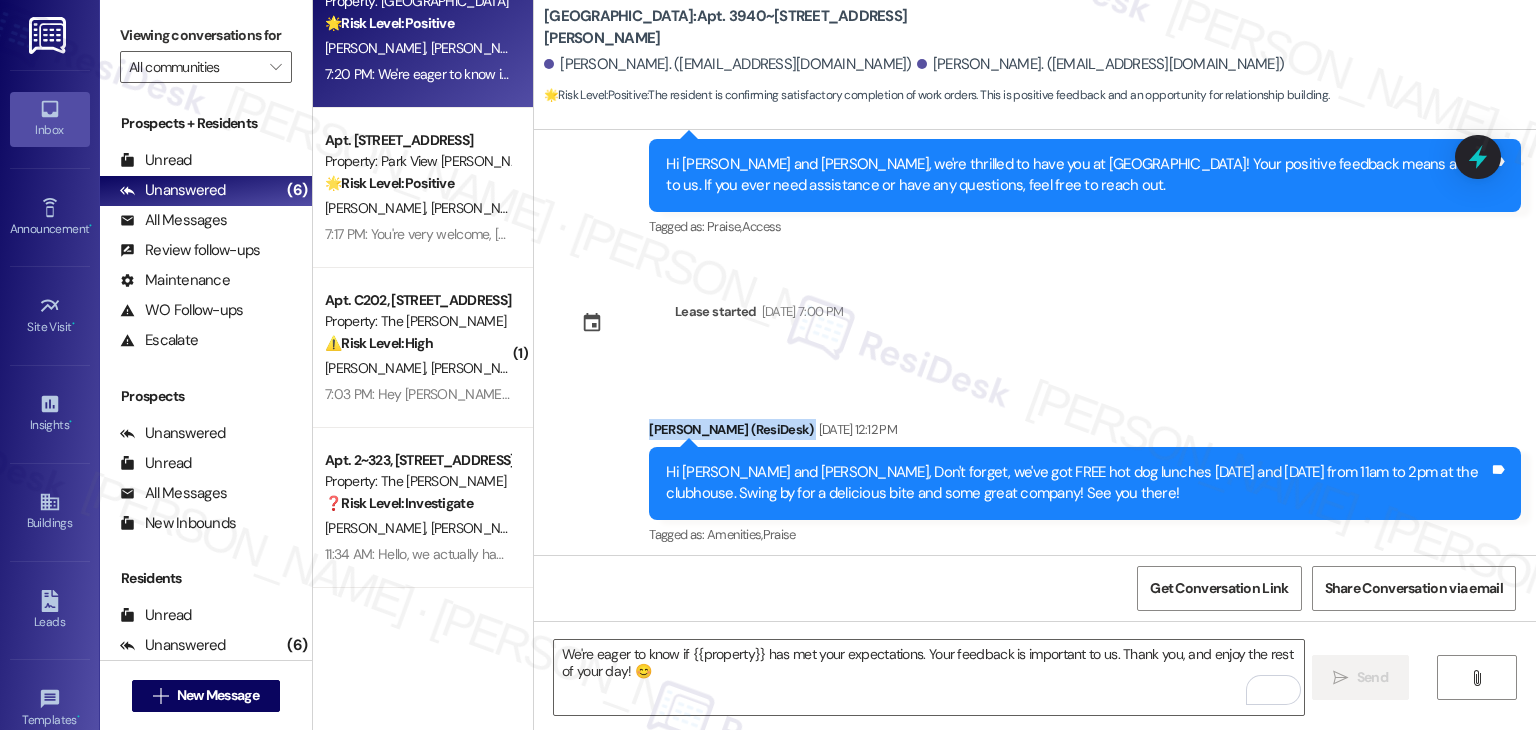 click on "Announcement, sent via SMS [PERSON_NAME]  (ResiDesk) [DATE] 2:30 PM Hi [PERSON_NAME] and Amelya, I'm on the new offsite Resident Support Team for [GEOGRAPHIC_DATA]! My job is to work with your on-site management team to improve your experience at the property. Text us here at any time for assistance or questions. We will reach out periodically for feedback. (You can always reply STOP to opt out of future messages) Tags and notes Tagged as:   Praise ,  Click to highlight conversations about Praise Positive response Click to highlight conversations about Positive response Received via SMS [PERSON_NAME]   Positive [DATE] 5:11 PM Thank you so much!  Tags and notes Tagged as:   Positive response Click to highlight conversations about Positive response Sent via SMS [PERSON_NAME]  (ResiDesk) [DATE] 5:36 PM You're welcome, [PERSON_NAME]! Please don't hesitate to reach out if you have any concerns. Have a lovely evening! Tags and notes Tagged as:   Positive response Received via SMS [PERSON_NAME]   Positive You too!" at bounding box center [1035, 342] 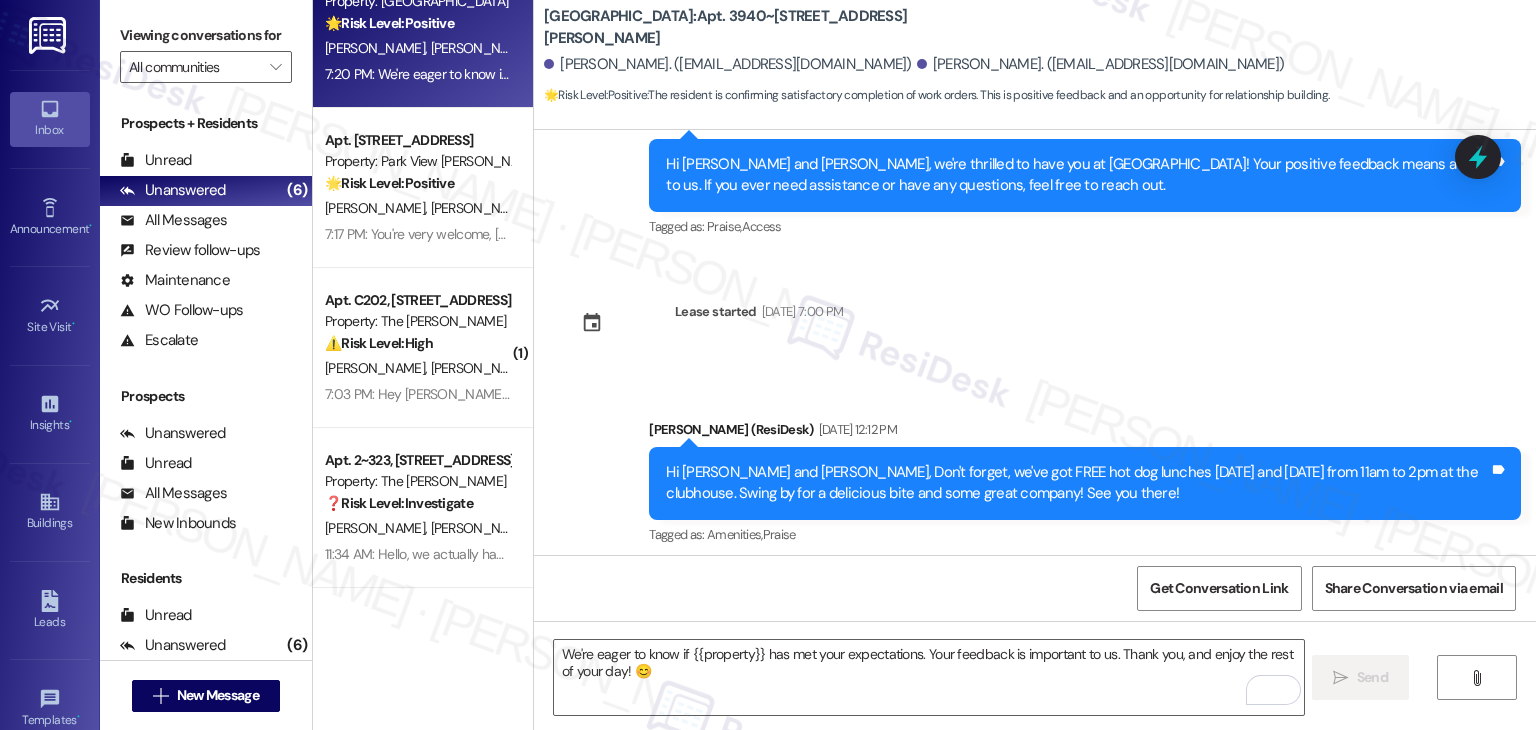 click on "Announcement, sent via SMS [PERSON_NAME]  (ResiDesk) [DATE] 2:30 PM Hi [PERSON_NAME] and Amelya, I'm on the new offsite Resident Support Team for [GEOGRAPHIC_DATA]! My job is to work with your on-site management team to improve your experience at the property. Text us here at any time for assistance or questions. We will reach out periodically for feedback. (You can always reply STOP to opt out of future messages) Tags and notes Tagged as:   Praise ,  Click to highlight conversations about Praise Positive response Click to highlight conversations about Positive response Received via SMS [PERSON_NAME]   Positive [DATE] 5:11 PM Thank you so much!  Tags and notes Tagged as:   Positive response Click to highlight conversations about Positive response Sent via SMS [PERSON_NAME]  (ResiDesk) [DATE] 5:36 PM You're welcome, [PERSON_NAME]! Please don't hesitate to reach out if you have any concerns. Have a lovely evening! Tags and notes Tagged as:   Positive response Received via SMS [PERSON_NAME]   Positive You too!" at bounding box center [1035, 342] 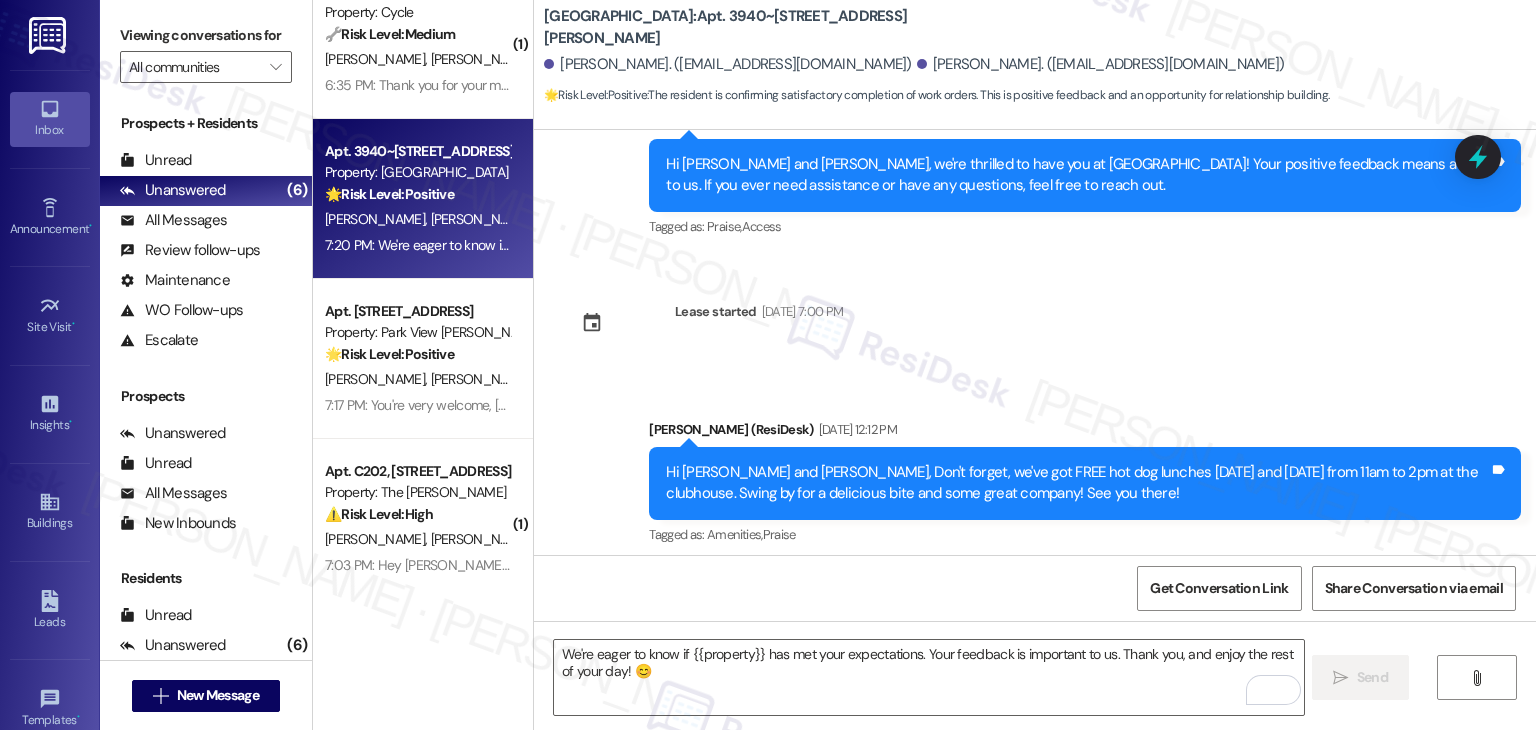 scroll, scrollTop: 0, scrollLeft: 0, axis: both 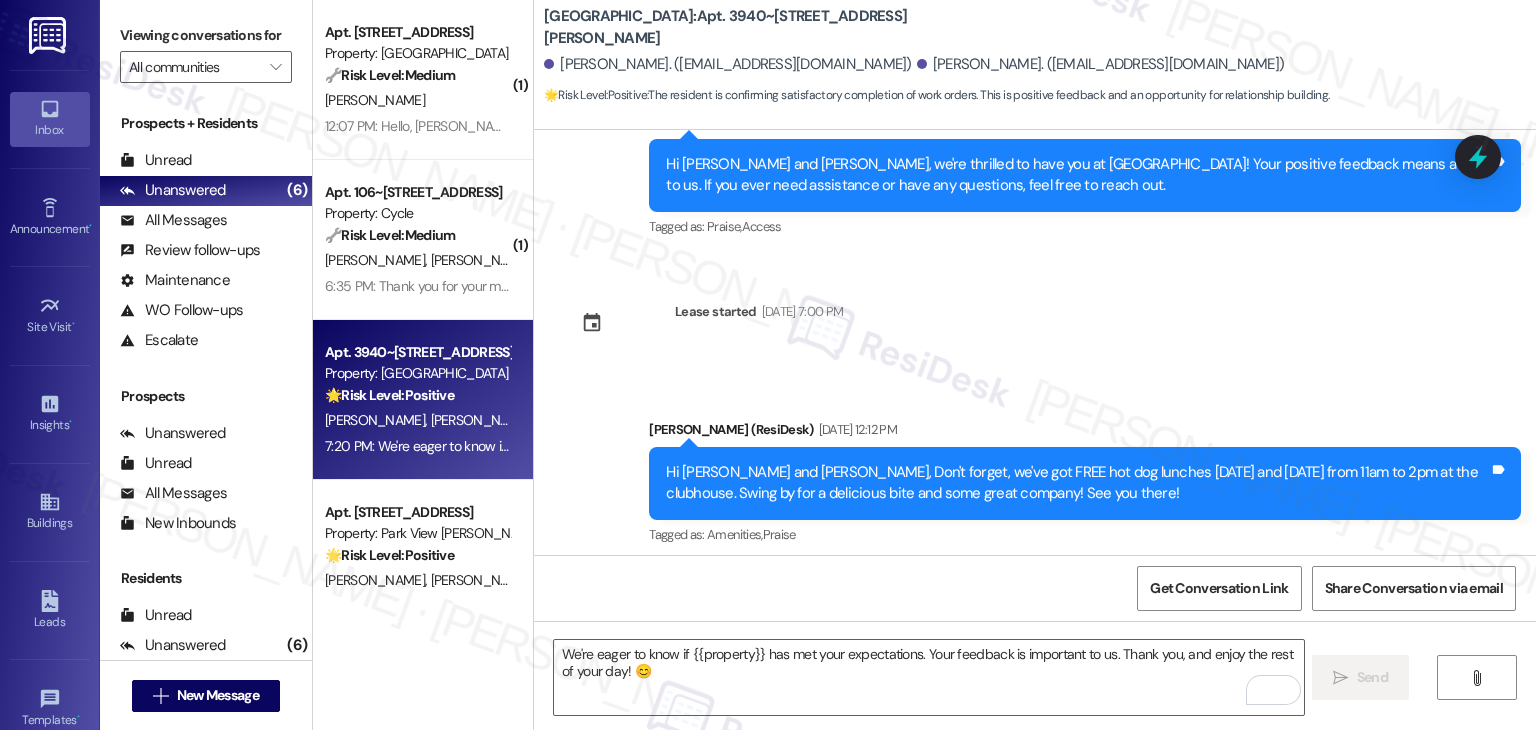 click on "Announcement, sent via SMS [PERSON_NAME]  (ResiDesk) [DATE] 12:12 PM Hi [PERSON_NAME] and [PERSON_NAME], Don't forget, we've got FREE hot dog lunches [DATE] and [DATE] from 11am to 2pm at the clubhouse. Swing by for a delicious bite and some great company! See you there! Tags and notes Tagged as:   Amenities ,  Click to highlight conversations about Amenities Praise Click to highlight conversations about Praise Announcement, sent via SMS [PERSON_NAME]  (ResiDesk) [DATE] 1:00 PM Hey [PERSON_NAME] and [PERSON_NAME], we’d love to know more about your experience at [GEOGRAPHIC_DATA]. What’s one aspect of living here that has exceeded your expectations? Your feedback will help us understand what we’re doing well and what we can build upon! Tags and notes Tagged as:   Praise ,  Click to highlight conversations about Praise Amenities Click to highlight conversations about Amenities Announcement, sent via SMS [PERSON_NAME]  (ResiDesk) [DATE] 12:02 PM Hi Brooklyn West Residents!
Tags and notes Survey, sent via SMS 12:59 PM   ," at bounding box center (1035, 761) 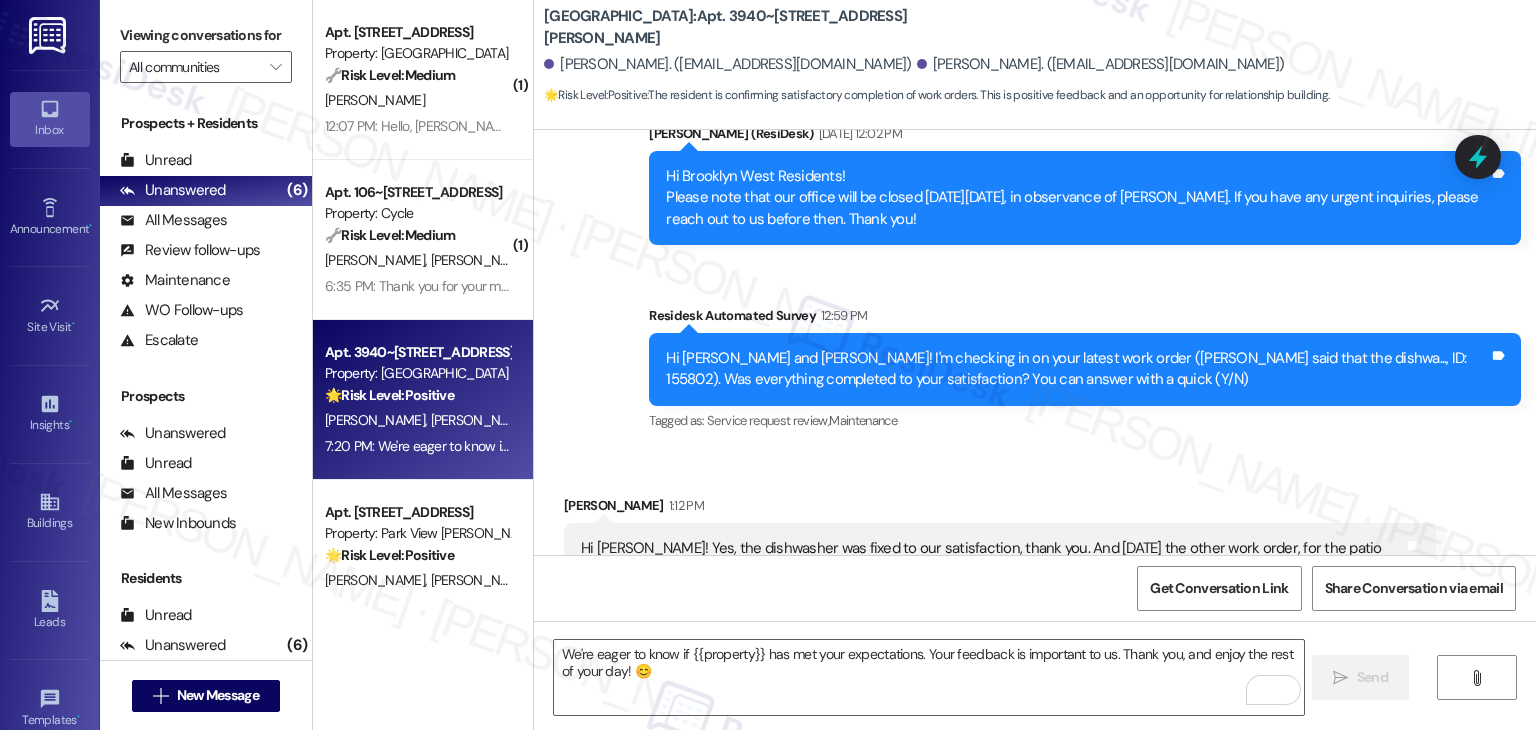 scroll, scrollTop: 4964, scrollLeft: 0, axis: vertical 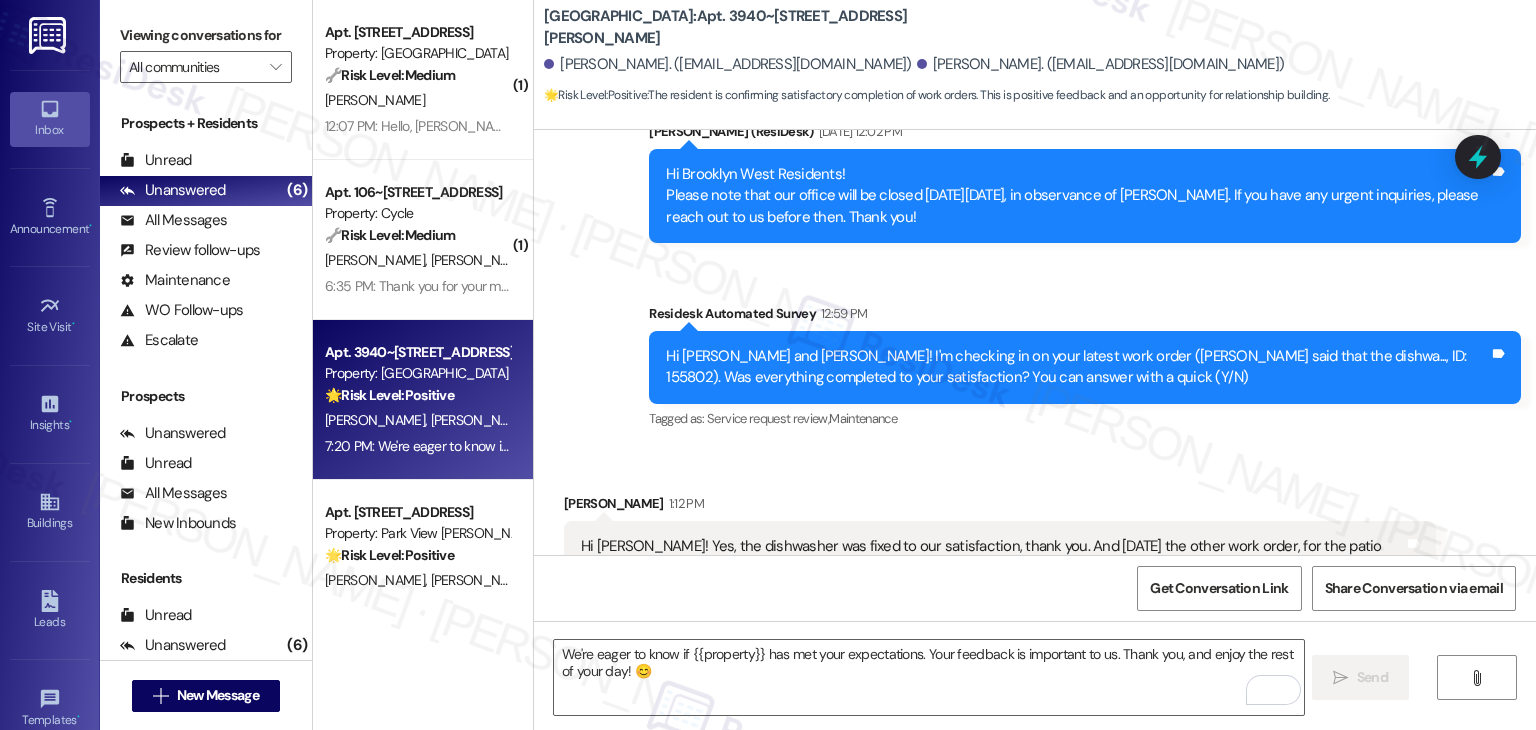 click on "Received via SMS [PERSON_NAME] 1:12 PM Hi [PERSON_NAME]! Yes, the dishwasher was fixed to our satisfaction, thank you. And [DATE] the other work order, for the patio door, was fixed this morning. We should be good to go for the time being, thank you Tags and notes Tagged as:   Praise ,  Click to highlight conversations about Praise Work order request ,  Click to highlight conversations about Work order request Maintenance request Click to highlight conversations about Maintenance request  Related guidelines Show suggestions" at bounding box center [1035, 573] 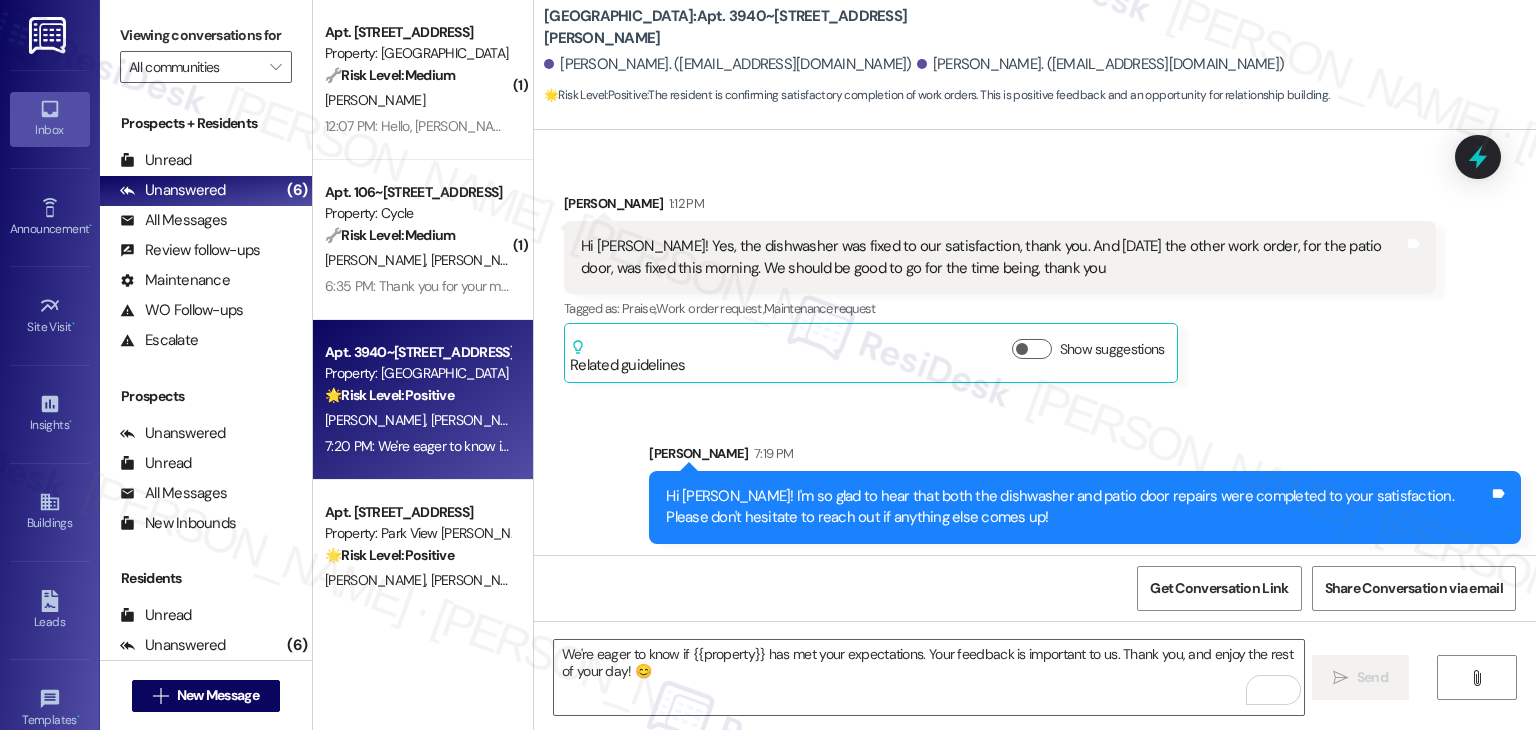 scroll, scrollTop: 5364, scrollLeft: 0, axis: vertical 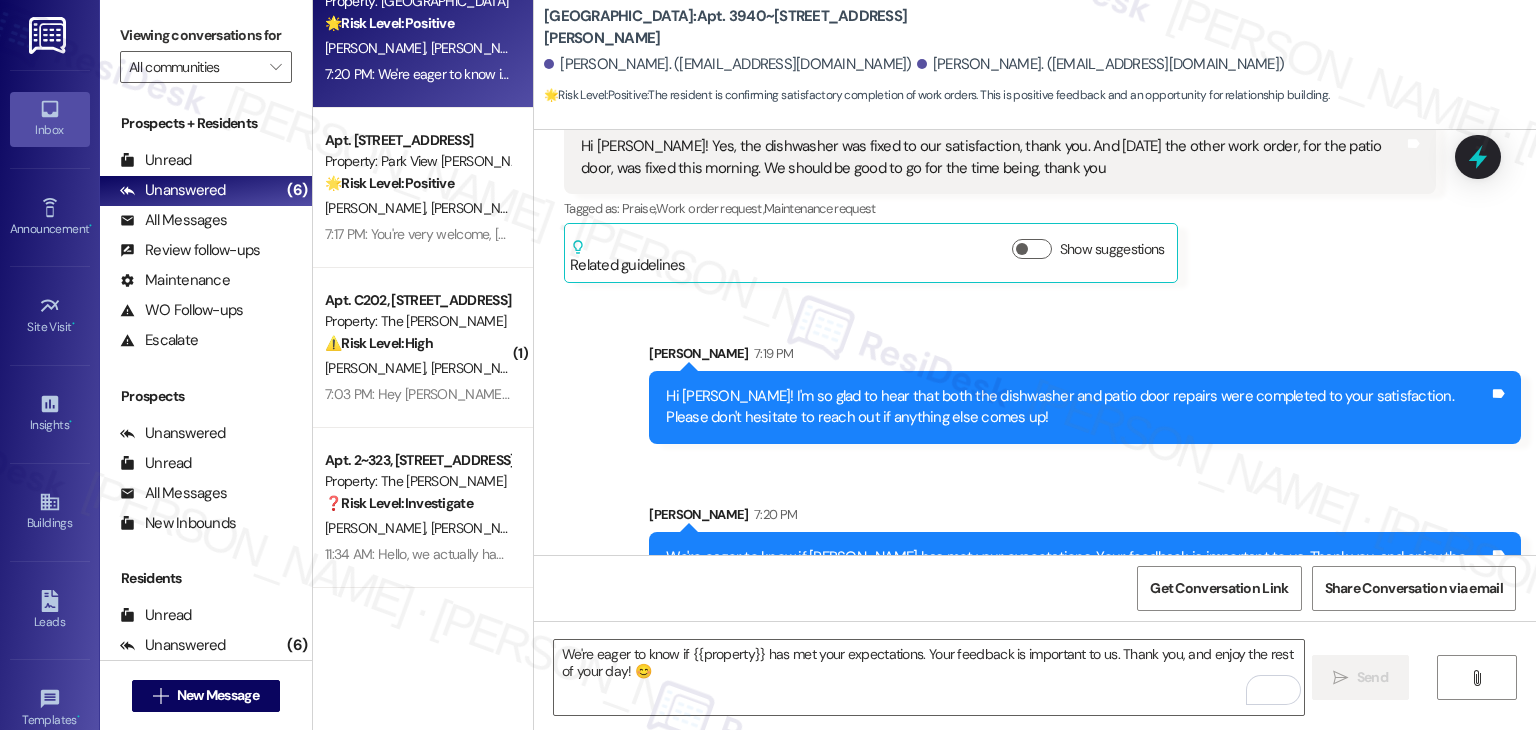 click on "( 1 ) Apt. 110, [STREET_ADDRESS] Property: Country Oaks 🔧  Risk Level:  Medium The resident is following up on a maintenance request regarding dishwasher parts. While appliance repair is important, it doesn't present an immediate safety or habitability issue. The lack of response warrants attention but does not indicate an emergency. [PERSON_NAME] 12:07 PM: Hello, [PERSON_NAME] I have not heard from maintenance about the pieces I have for the dishwasher? 12:07 PM: Hello, [PERSON_NAME] I have not heard from maintenance about the pieces I have for the dishwasher? ( 1 ) Apt. 106~0412, [STREET_ADDRESS] Property: Cycle 🔧  Risk Level:  Medium The resident is acknowledging the update regarding the microwave order. This is a standard maintenance follow-up and confirmation, with no indication of urgency or dissatisfaction. [PERSON_NAME] [PERSON_NAME] Apt. 3940~306, [STREET_ADDRESS][PERSON_NAME] Property: [GEOGRAPHIC_DATA] 🌟  Risk Level:  Positive [PERSON_NAME] [PERSON_NAME] Apt. C103, [STREET_ADDRESS] Property: Park View [PERSON_NAME] 🌟  Risk Level:  (" at bounding box center [423, 365] 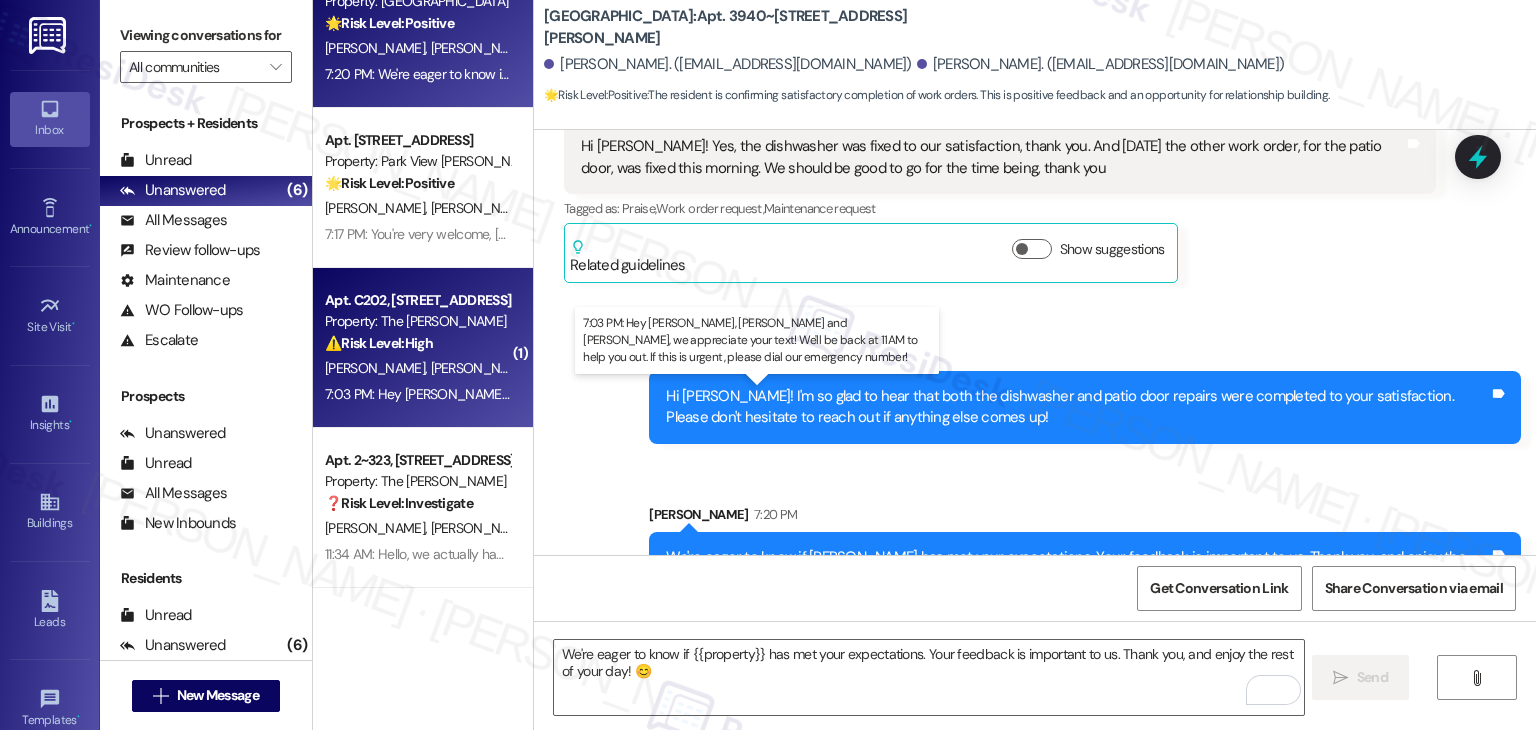 click on "7:03 PM: Hey [PERSON_NAME], [PERSON_NAME] and [PERSON_NAME], we appreciate your text! We'll be back at 11AM to help you out. If this is urgent, please dial our emergency number! 7:03 PM: Hey [PERSON_NAME], [PERSON_NAME] and [PERSON_NAME], we appreciate your text! We'll be back at 11AM to help you out. If this is urgent, please dial our emergency number!" at bounding box center [864, 394] 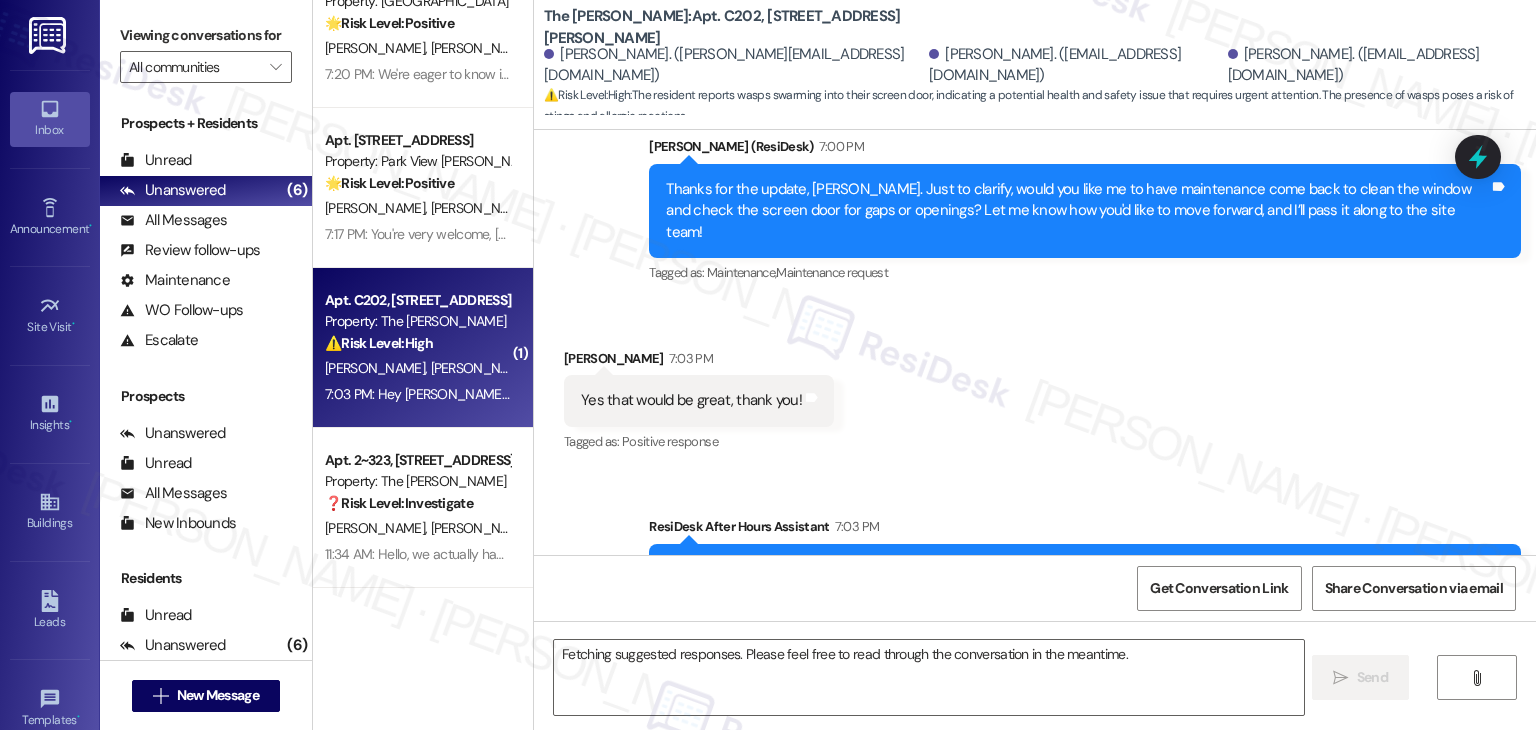 scroll, scrollTop: 9024, scrollLeft: 0, axis: vertical 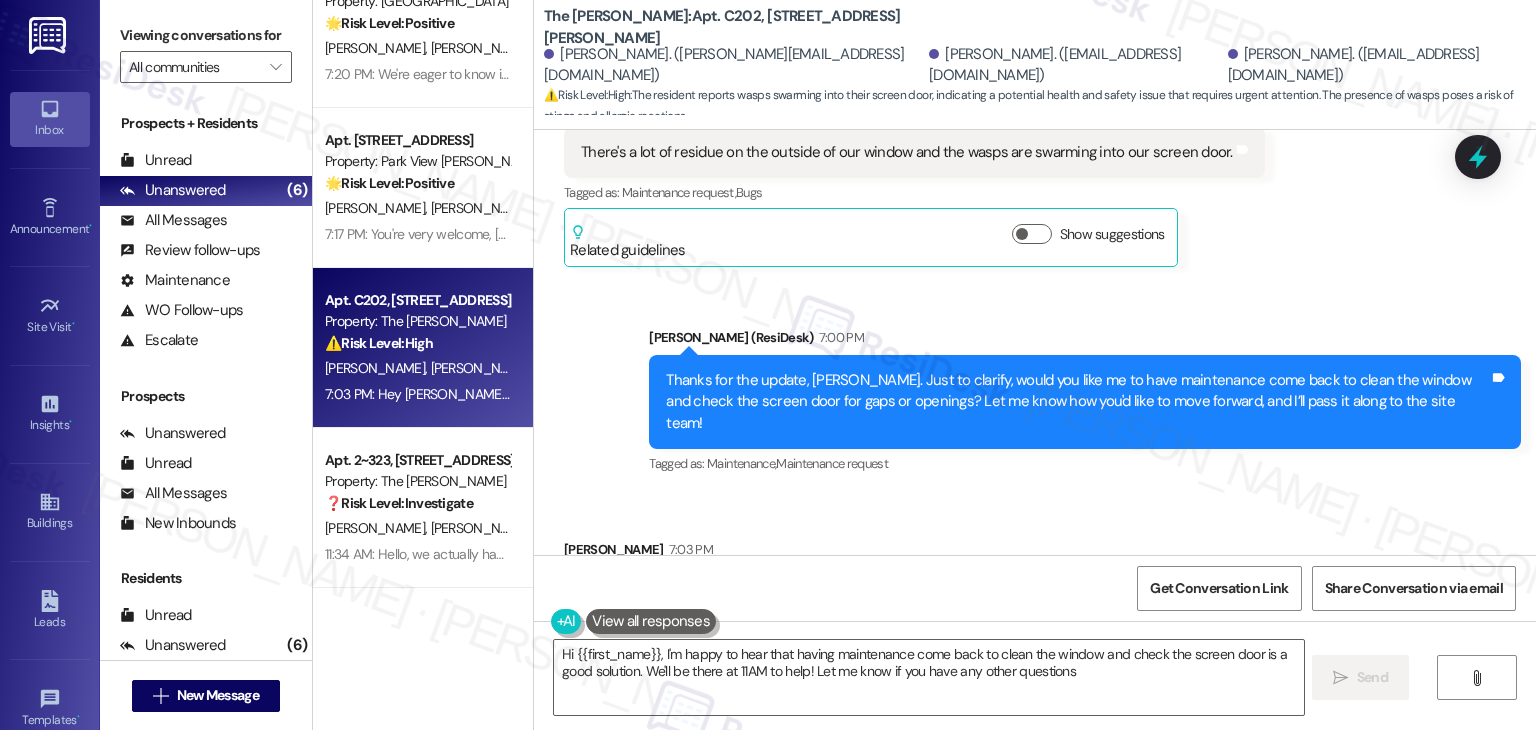 type on "Hi {{first_name}}, I'm happy to hear that having maintenance come back to clean the window and check the screen door is a good solution. We'll be there at 11AM to help! Let me know if you have any other questions." 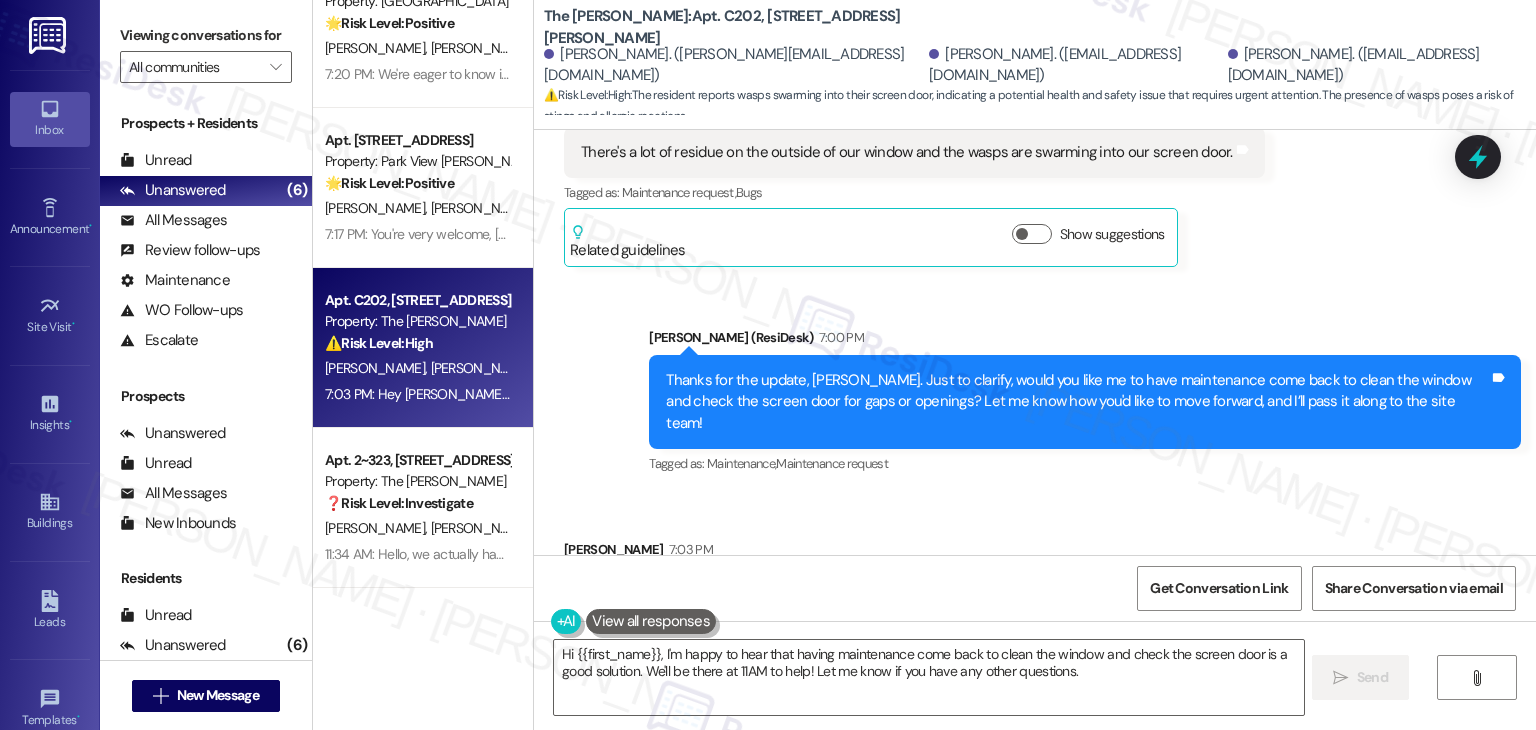 click on "Received via SMS [PERSON_NAME] 7:03 PM Yes that would be great, thank you!  Tags and notes Tagged as:   Positive response Click to highlight conversations about Positive response" at bounding box center (1035, 578) 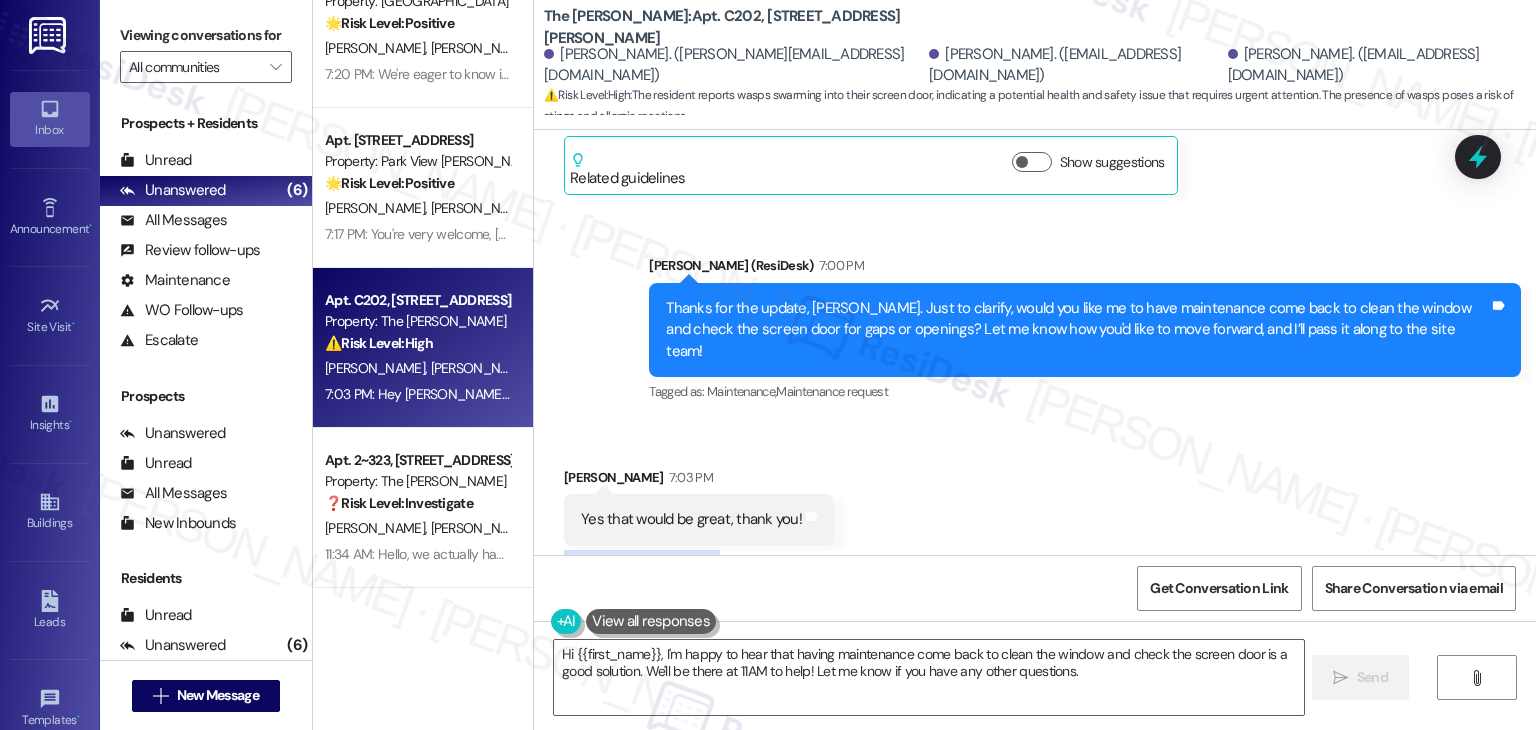 scroll, scrollTop: 9215, scrollLeft: 0, axis: vertical 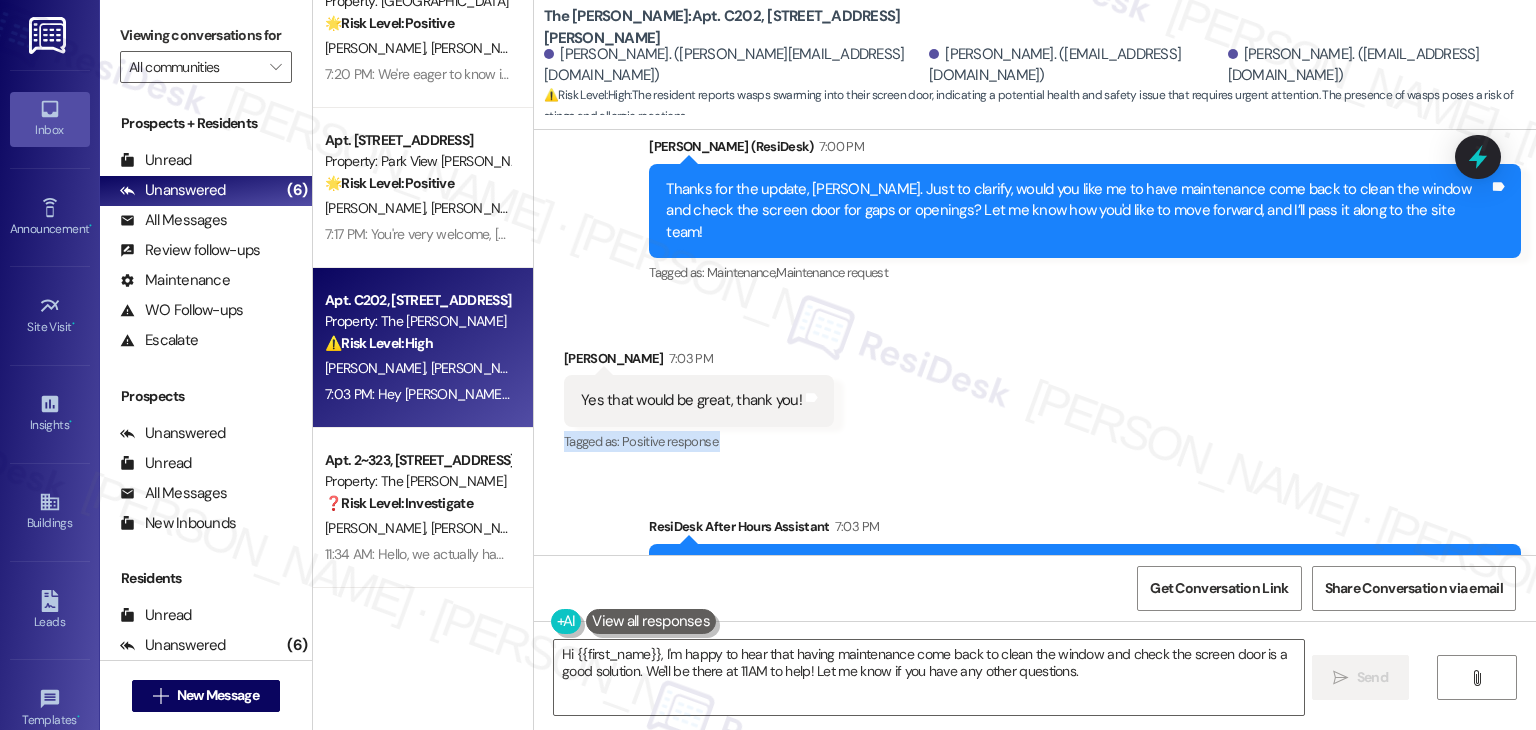 click on "Received via SMS [PERSON_NAME] 7:03 PM Yes that would be great, thank you!  Tags and notes Tagged as:   Positive response Click to highlight conversations about Positive response" at bounding box center [1035, 387] 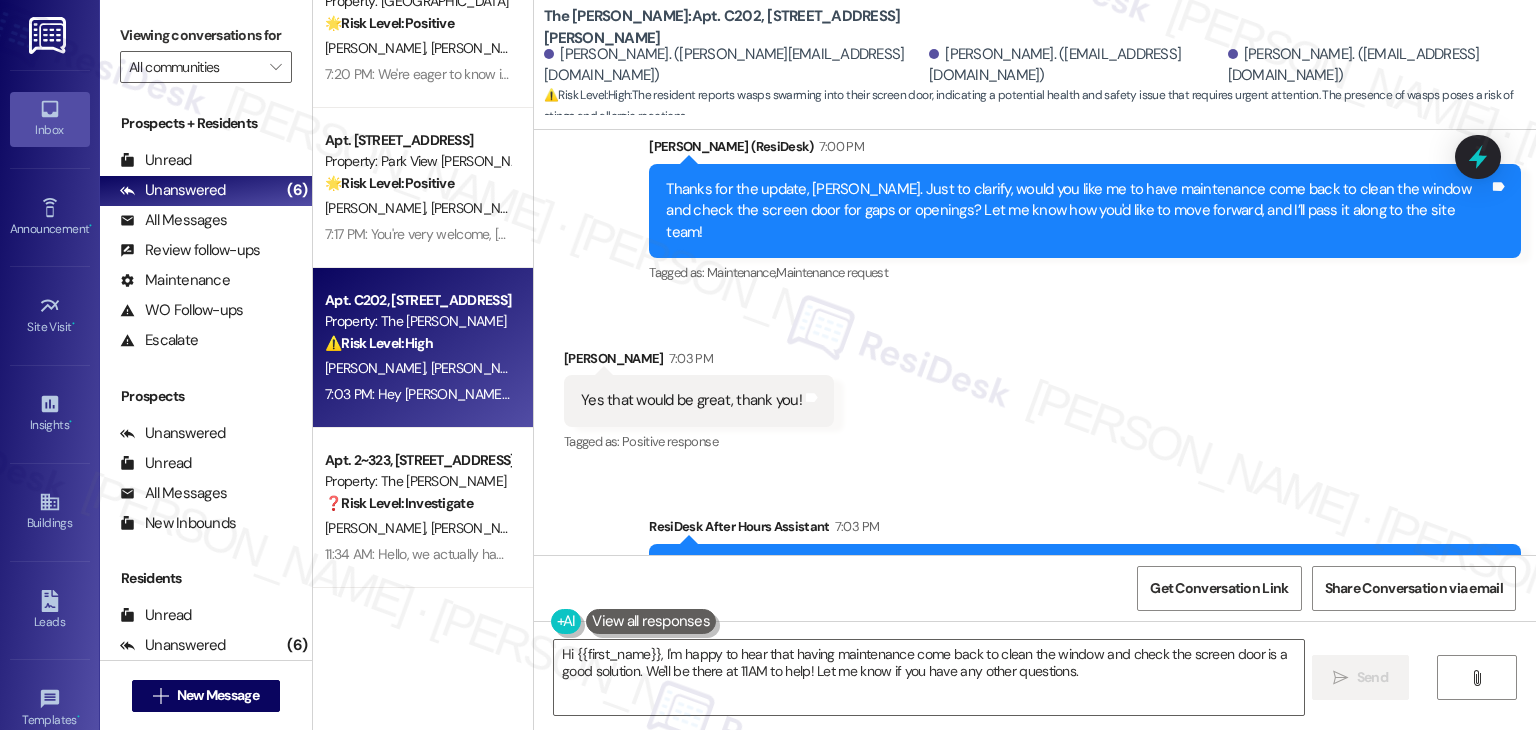 click on "Received via SMS [PERSON_NAME] 7:03 PM Yes that would be great, thank you!  Tags and notes Tagged as:   Positive response Click to highlight conversations about Positive response" at bounding box center (1035, 387) 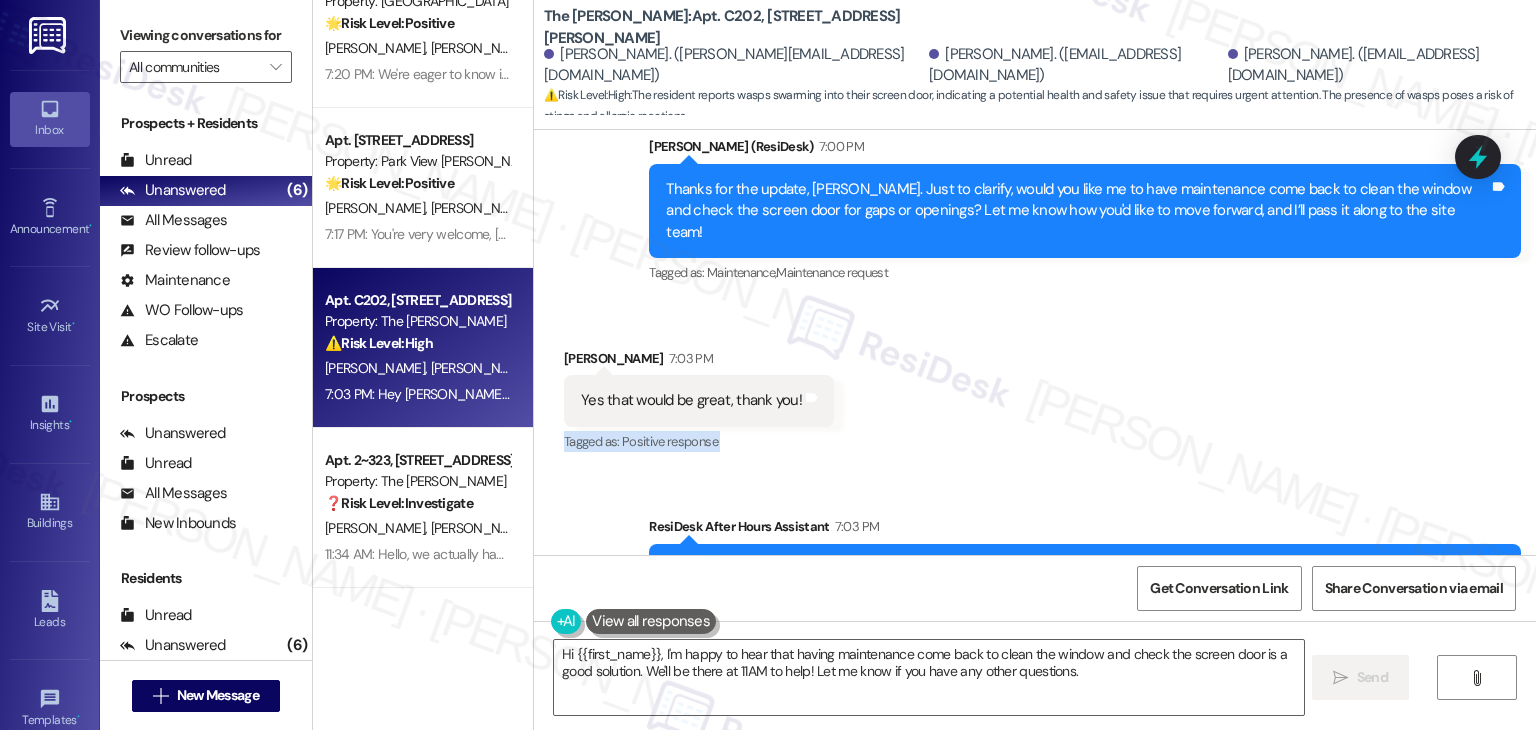 click on "Received via SMS [PERSON_NAME] 7:03 PM Yes that would be great, thank you!  Tags and notes Tagged as:   Positive response Click to highlight conversations about Positive response" at bounding box center (1035, 387) 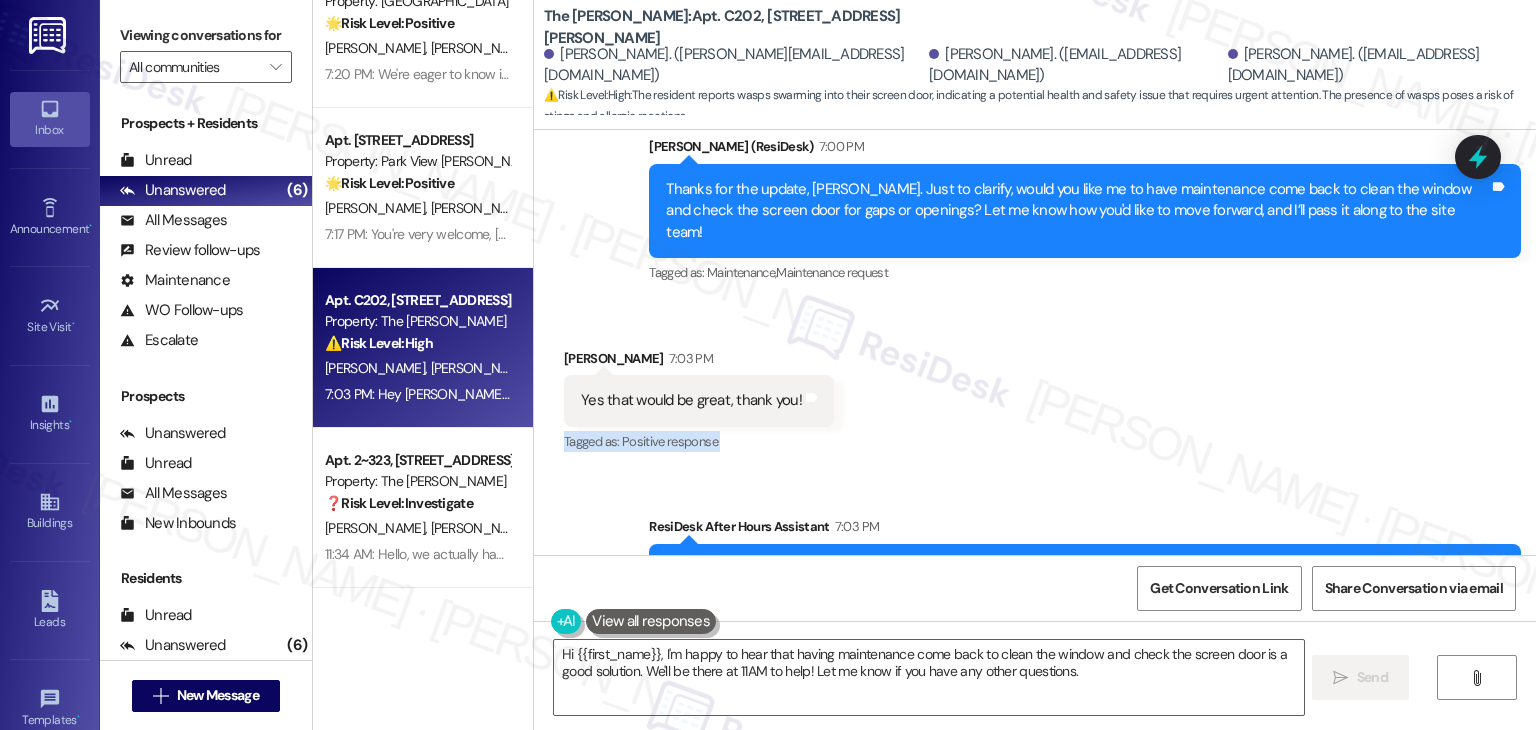 click on "Received via SMS [PERSON_NAME] 7:03 PM Yes that would be great, thank you!  Tags and notes Tagged as:   Positive response Click to highlight conversations about Positive response" at bounding box center [1035, 387] 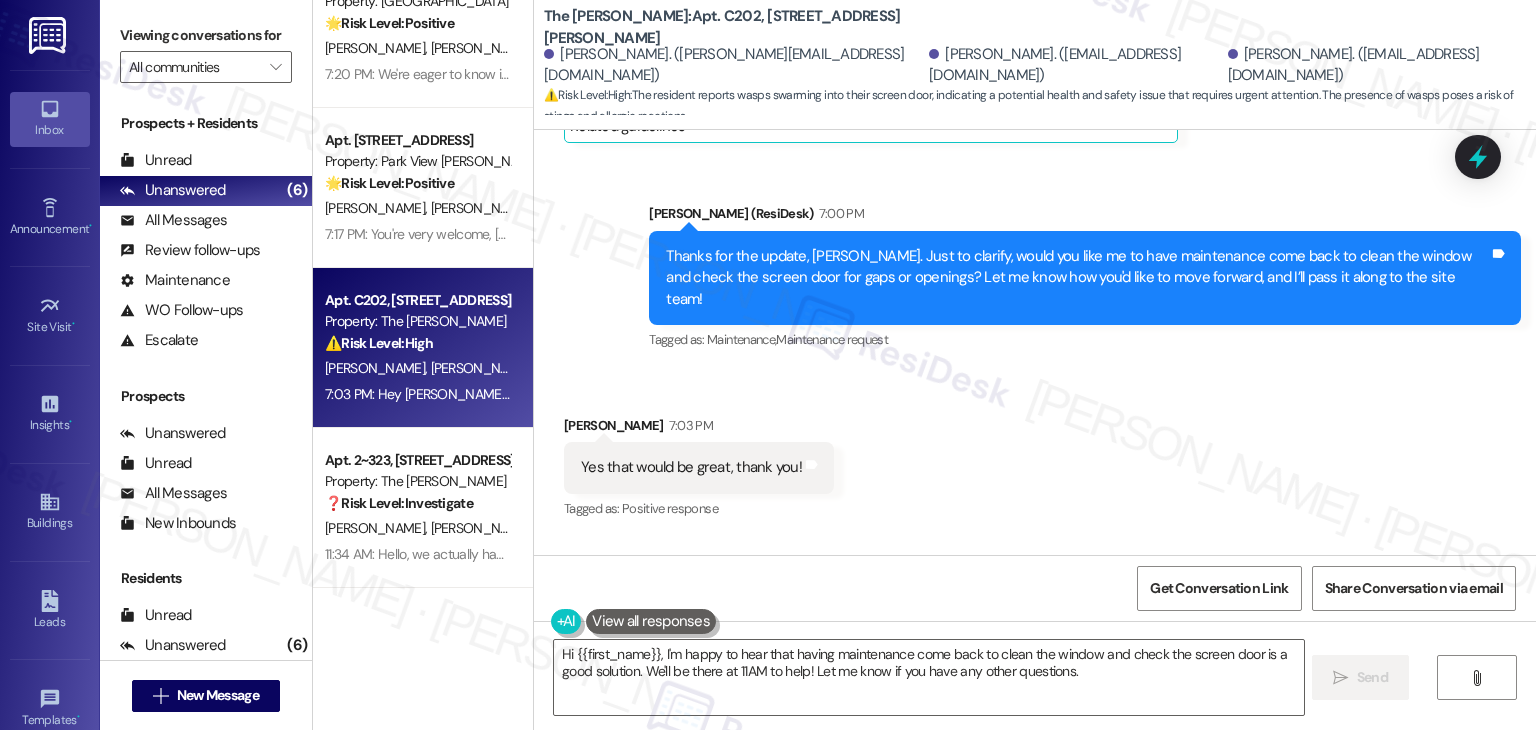 scroll, scrollTop: 9115, scrollLeft: 0, axis: vertical 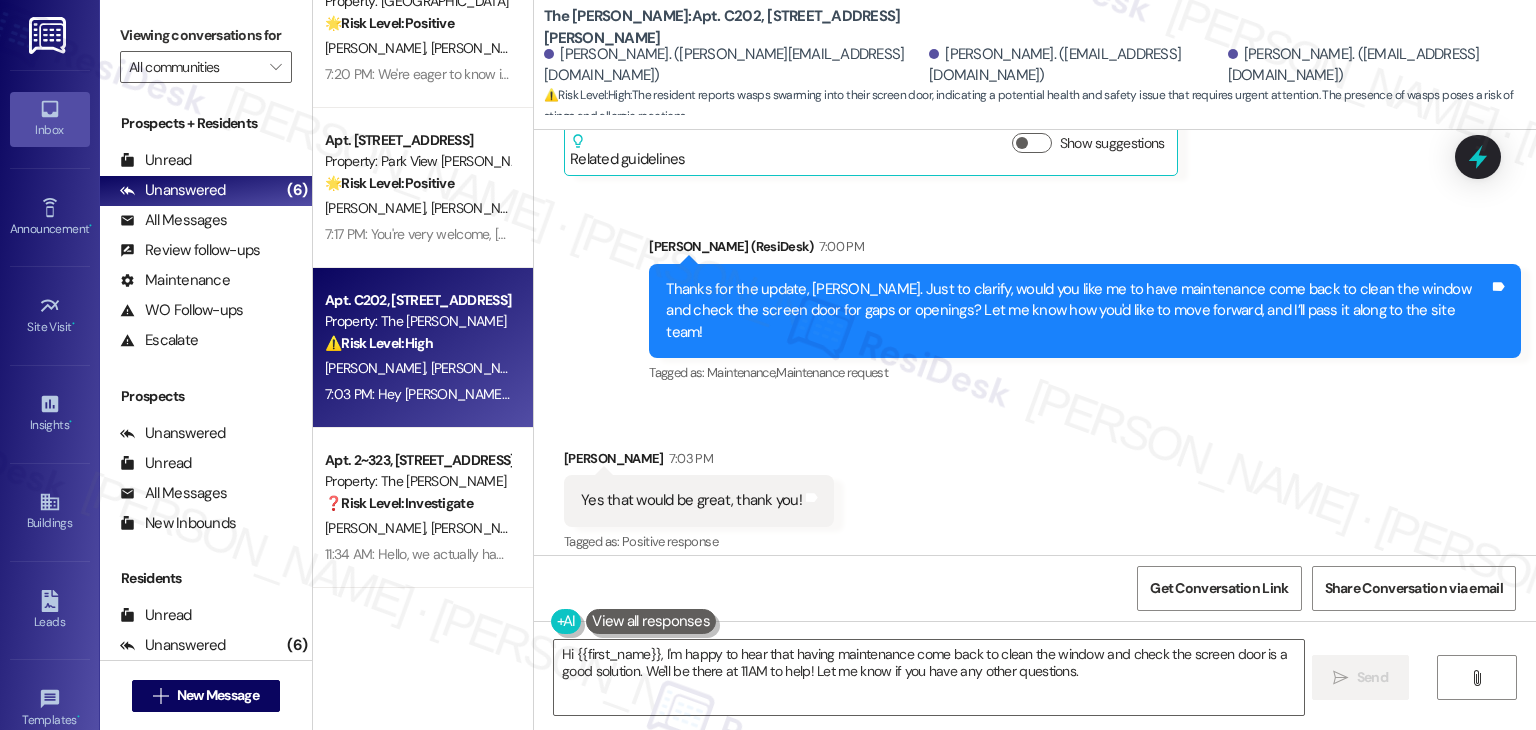 click on "Received via SMS [PERSON_NAME] 7:03 PM Yes that would be great, thank you!  Tags and notes Tagged as:   Positive response Click to highlight conversations about Positive response" at bounding box center (1035, 487) 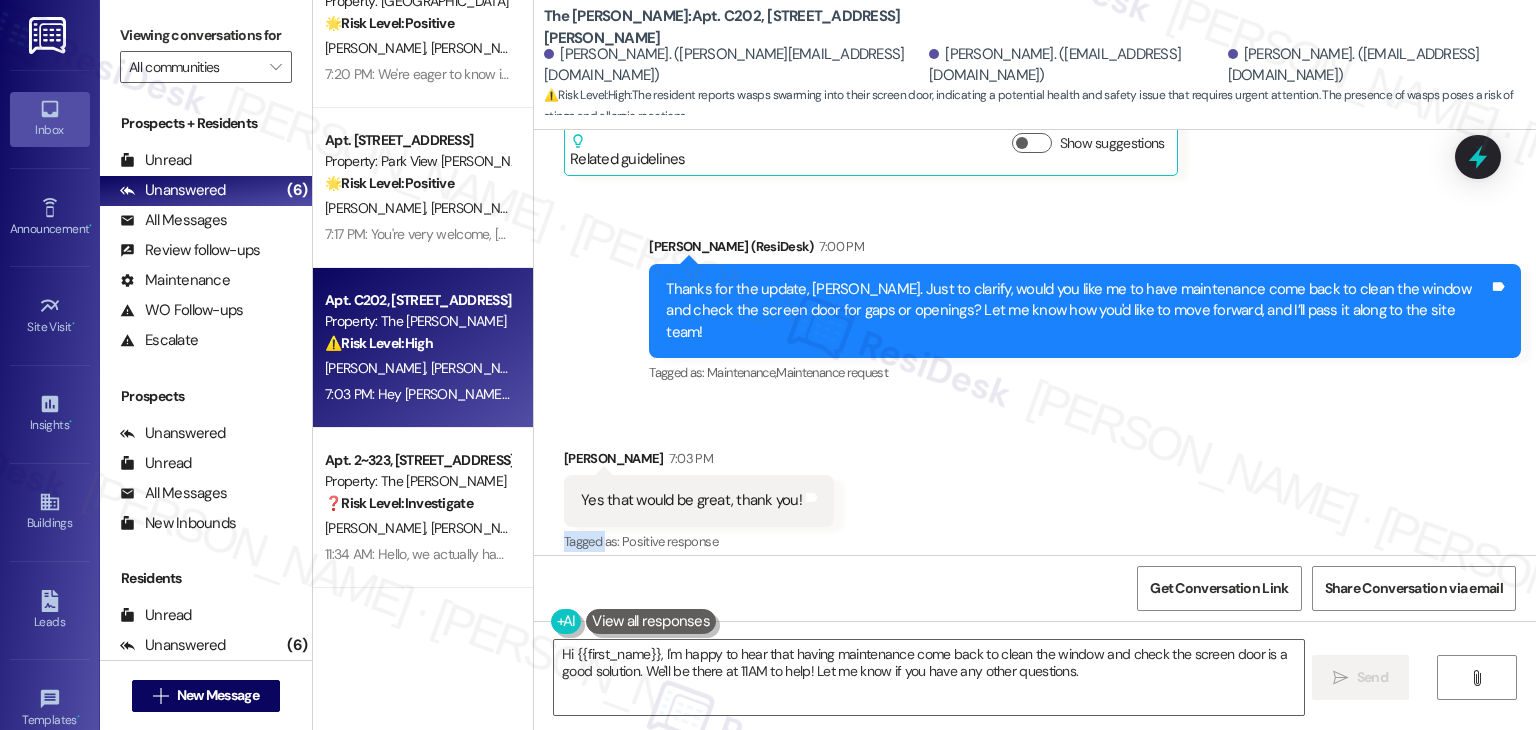 click on "Received via SMS [PERSON_NAME] 7:03 PM Yes that would be great, thank you!  Tags and notes Tagged as:   Positive response Click to highlight conversations about Positive response" at bounding box center (1035, 487) 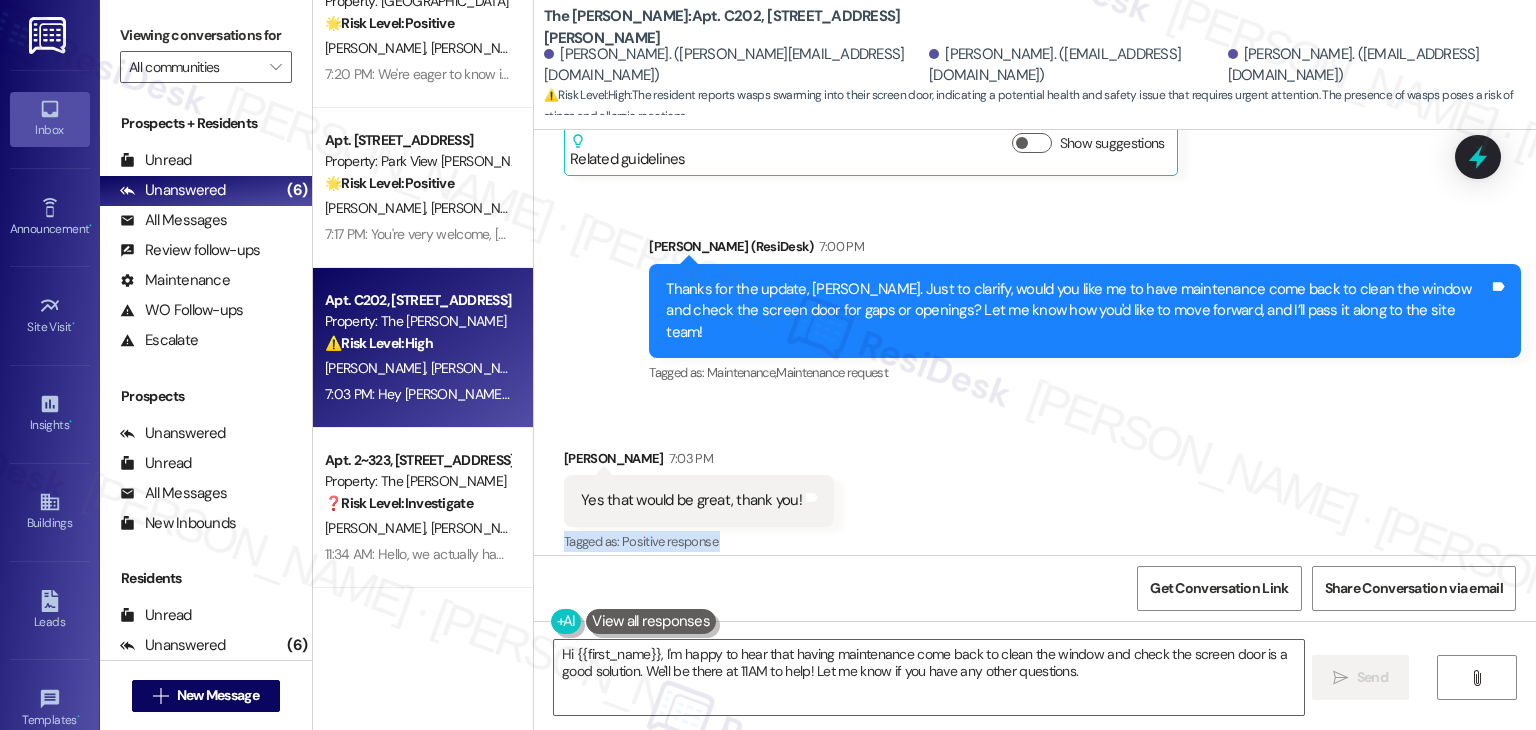 click on "Received via SMS [PERSON_NAME] 7:03 PM Yes that would be great, thank you!  Tags and notes Tagged as:   Positive response Click to highlight conversations about Positive response" at bounding box center (1035, 487) 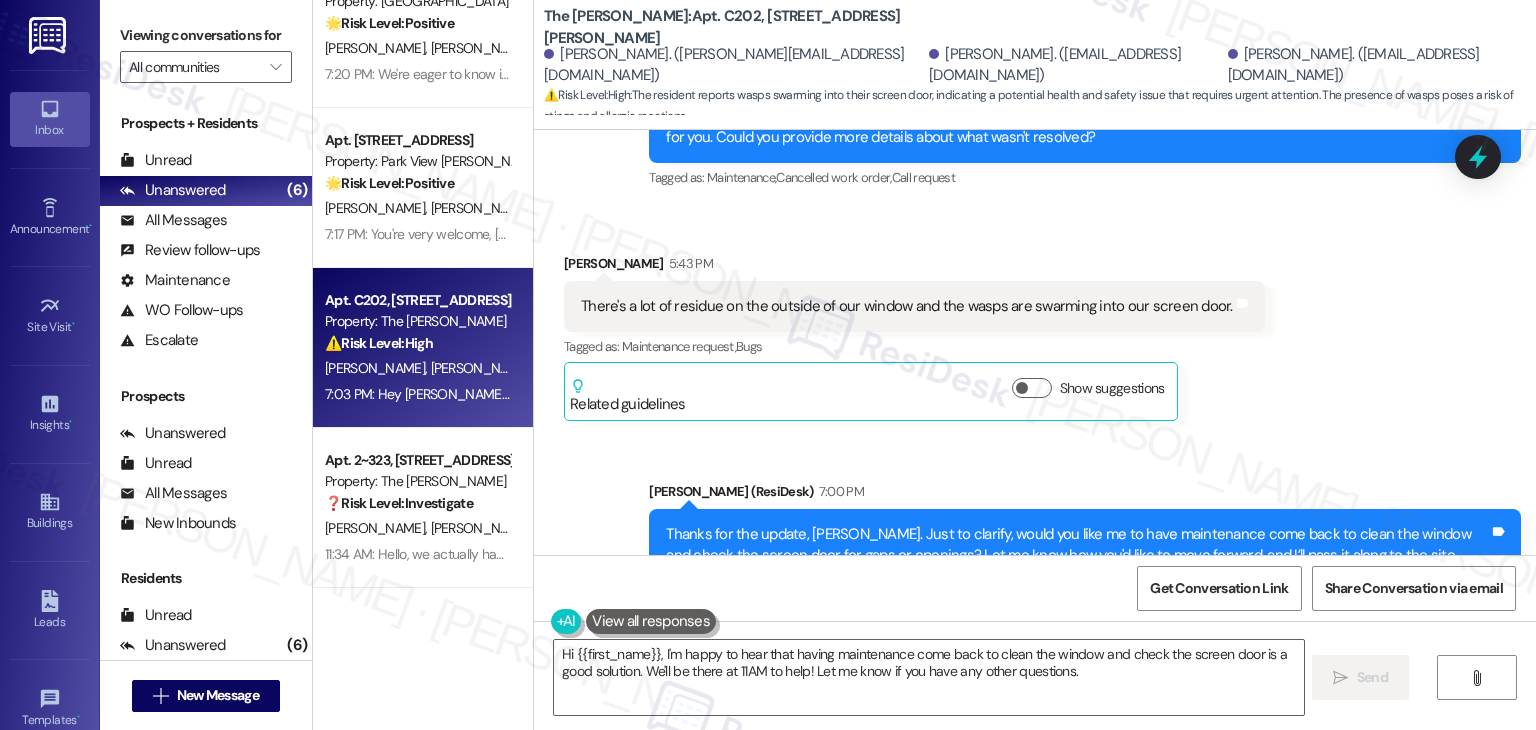 scroll, scrollTop: 8915, scrollLeft: 0, axis: vertical 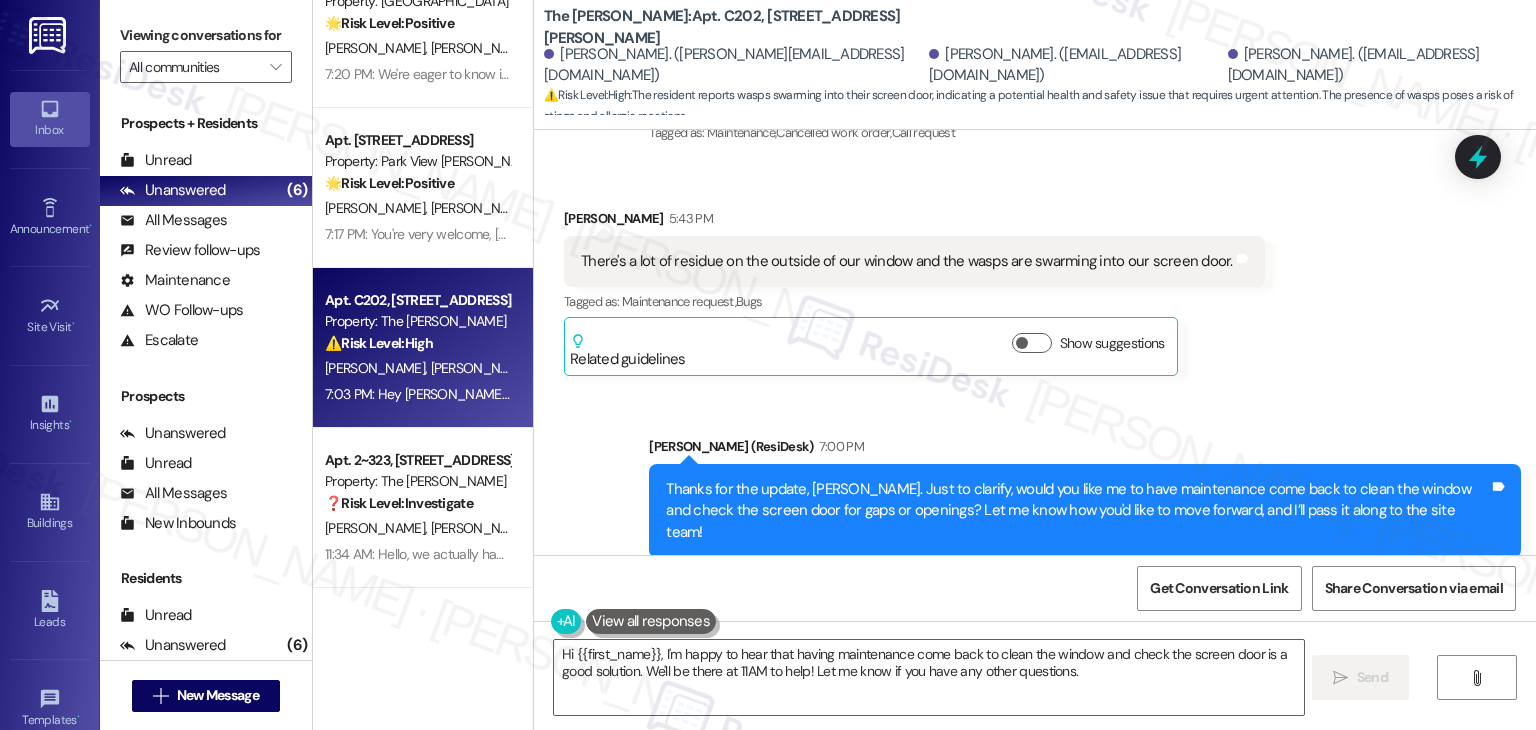 click on "Received via SMS [PERSON_NAME] 5:43 PM There's a lot of residue on the outside of our window and the wasps are swarming into our screen door. Tags and notes Tagged as:   Maintenance request ,  Click to highlight conversations about Maintenance request Bugs Click to highlight conversations about Bugs  Related guidelines Show suggestions" at bounding box center (1035, 277) 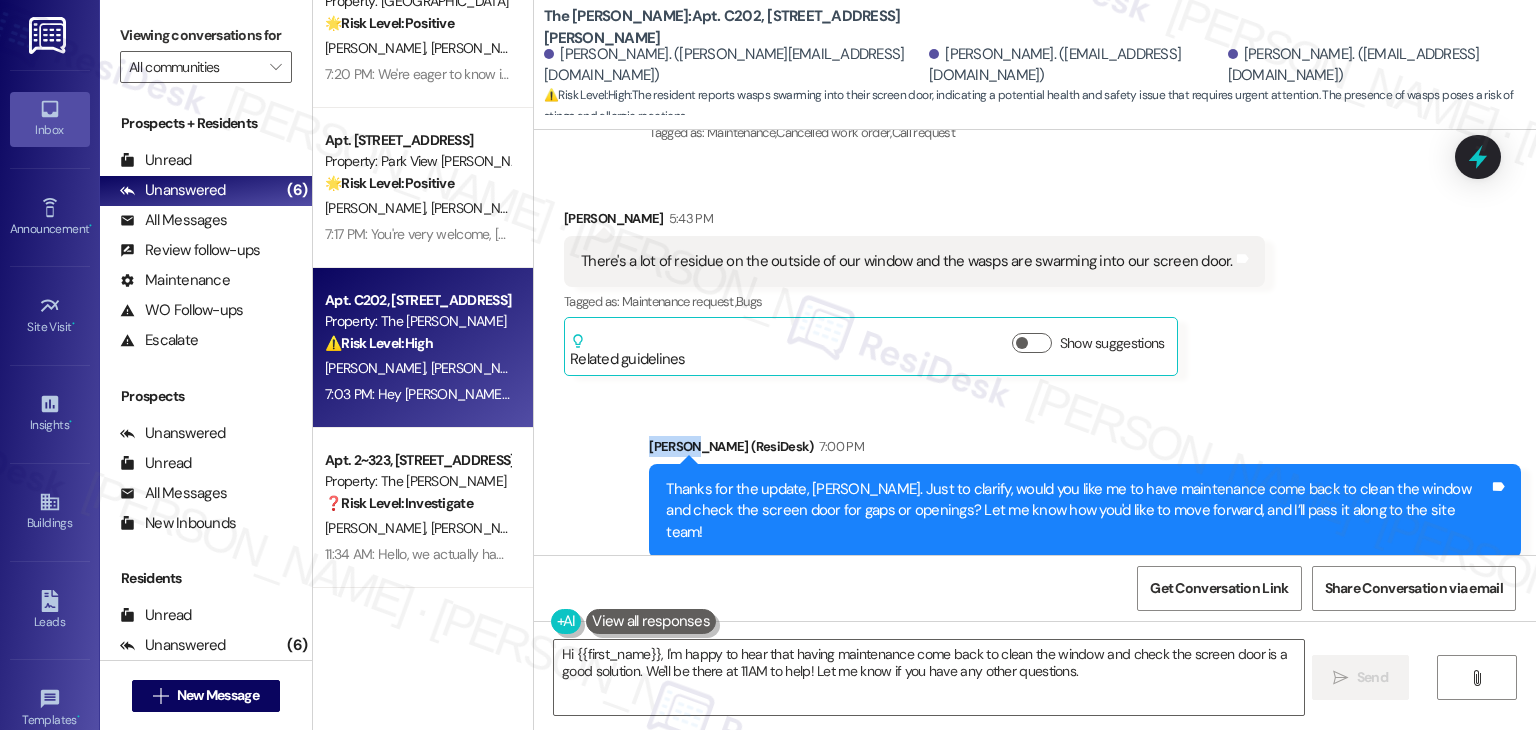 click on "Received via SMS [PERSON_NAME] 5:43 PM There's a lot of residue on the outside of our window and the wasps are swarming into our screen door. Tags and notes Tagged as:   Maintenance request ,  Click to highlight conversations about Maintenance request Bugs Click to highlight conversations about Bugs  Related guidelines Show suggestions" at bounding box center [1035, 277] 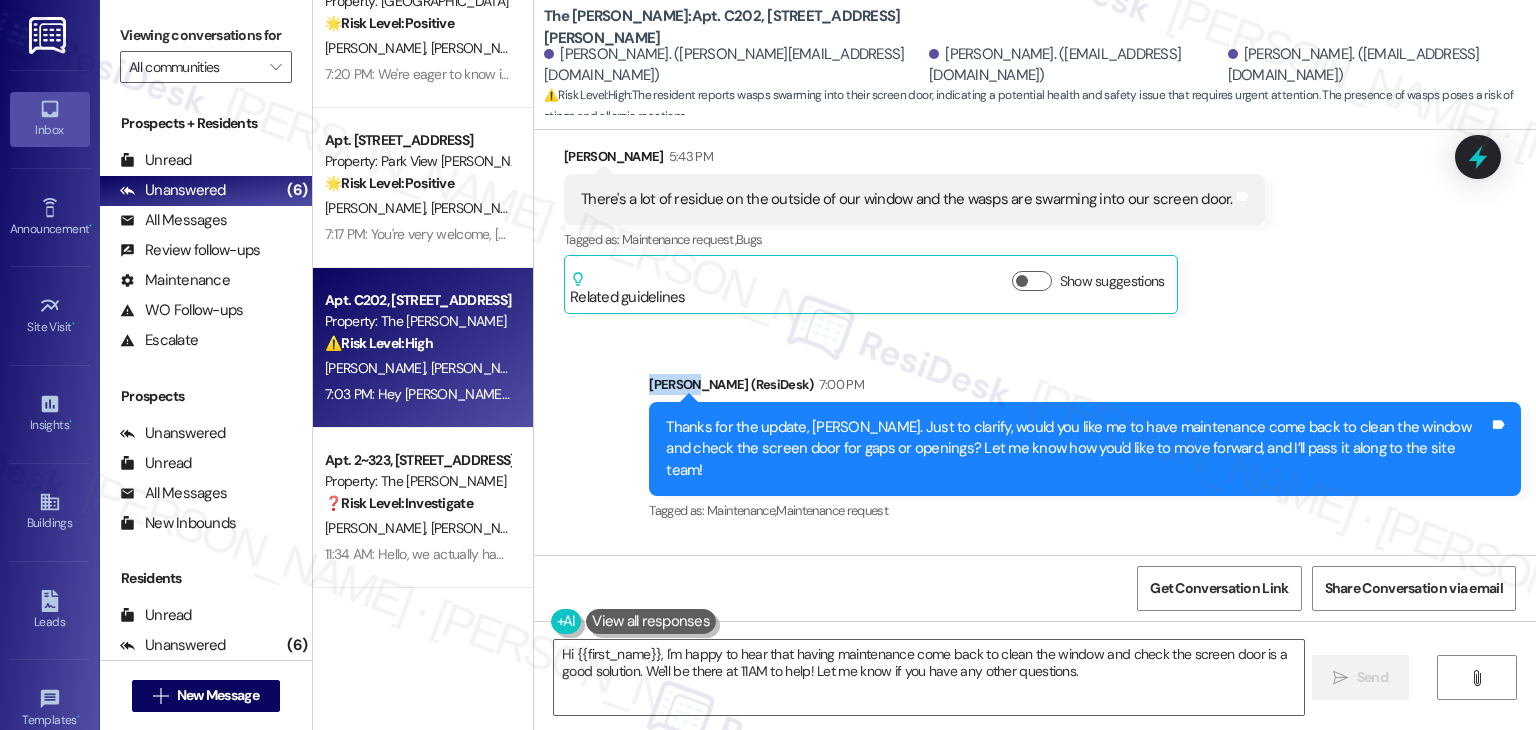 scroll, scrollTop: 9115, scrollLeft: 0, axis: vertical 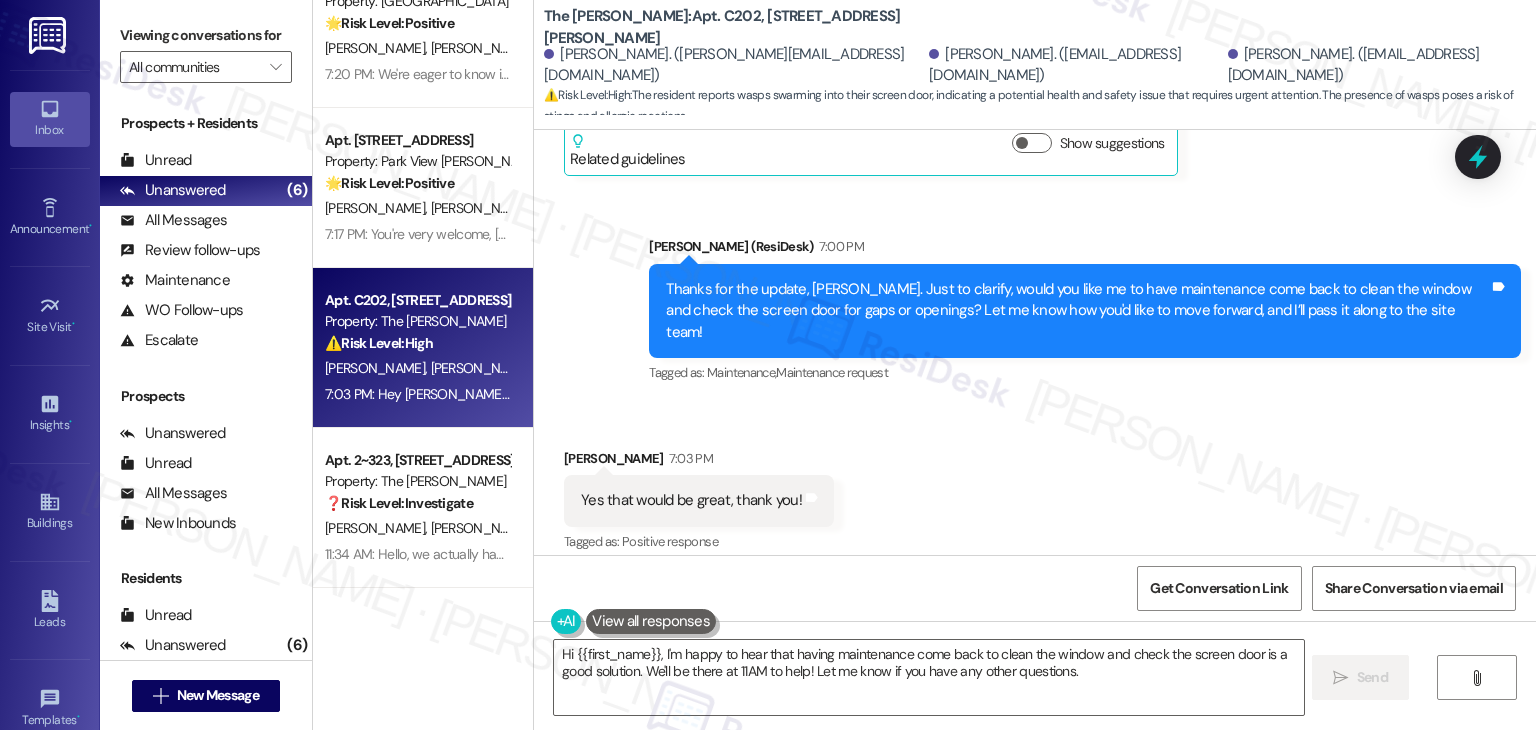 click on "Received via SMS [PERSON_NAME] 7:03 PM Yes that would be great, thank you!  Tags and notes Tagged as:   Positive response Click to highlight conversations about Positive response" at bounding box center (1035, 487) 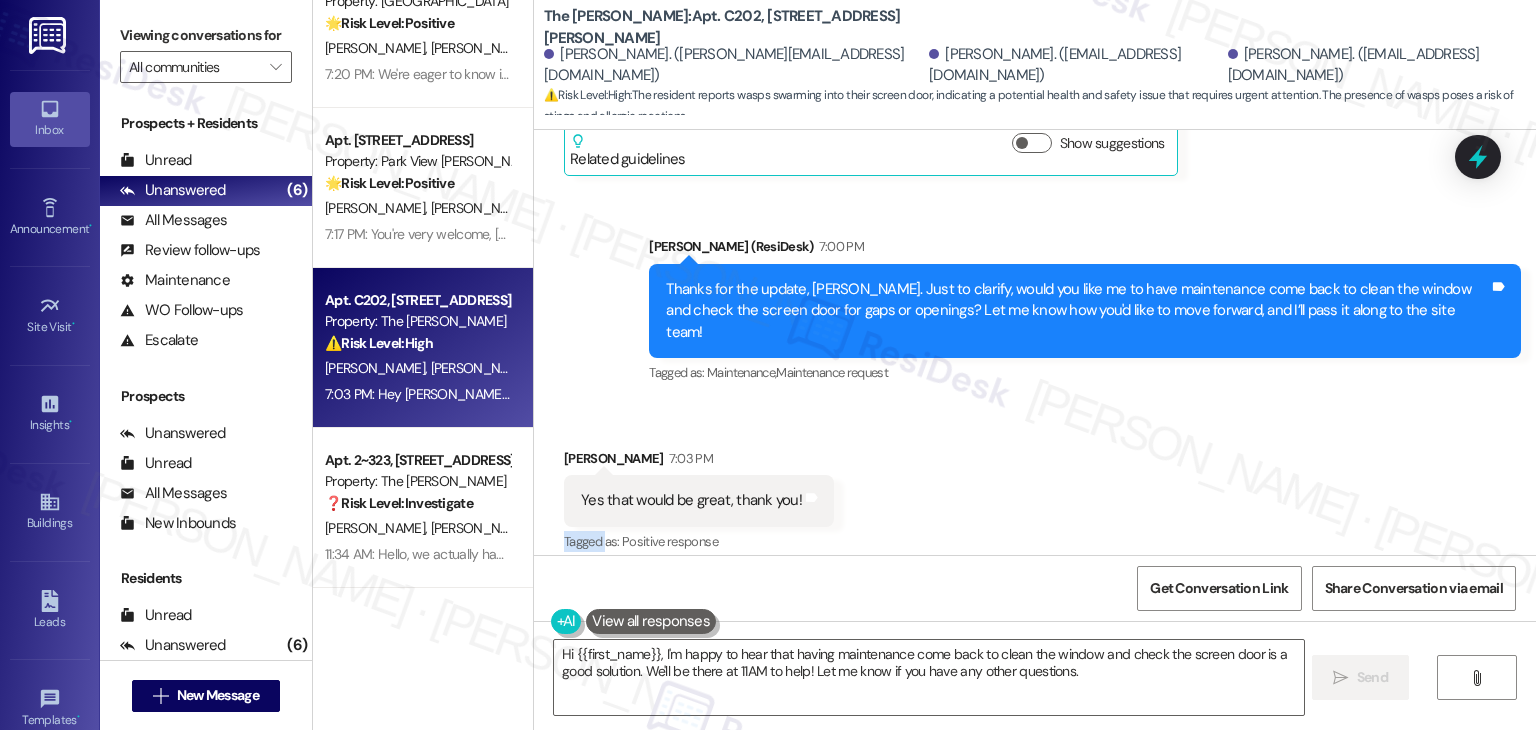 click on "Received via SMS [PERSON_NAME] 7:03 PM Yes that would be great, thank you!  Tags and notes Tagged as:   Positive response Click to highlight conversations about Positive response" at bounding box center (1035, 487) 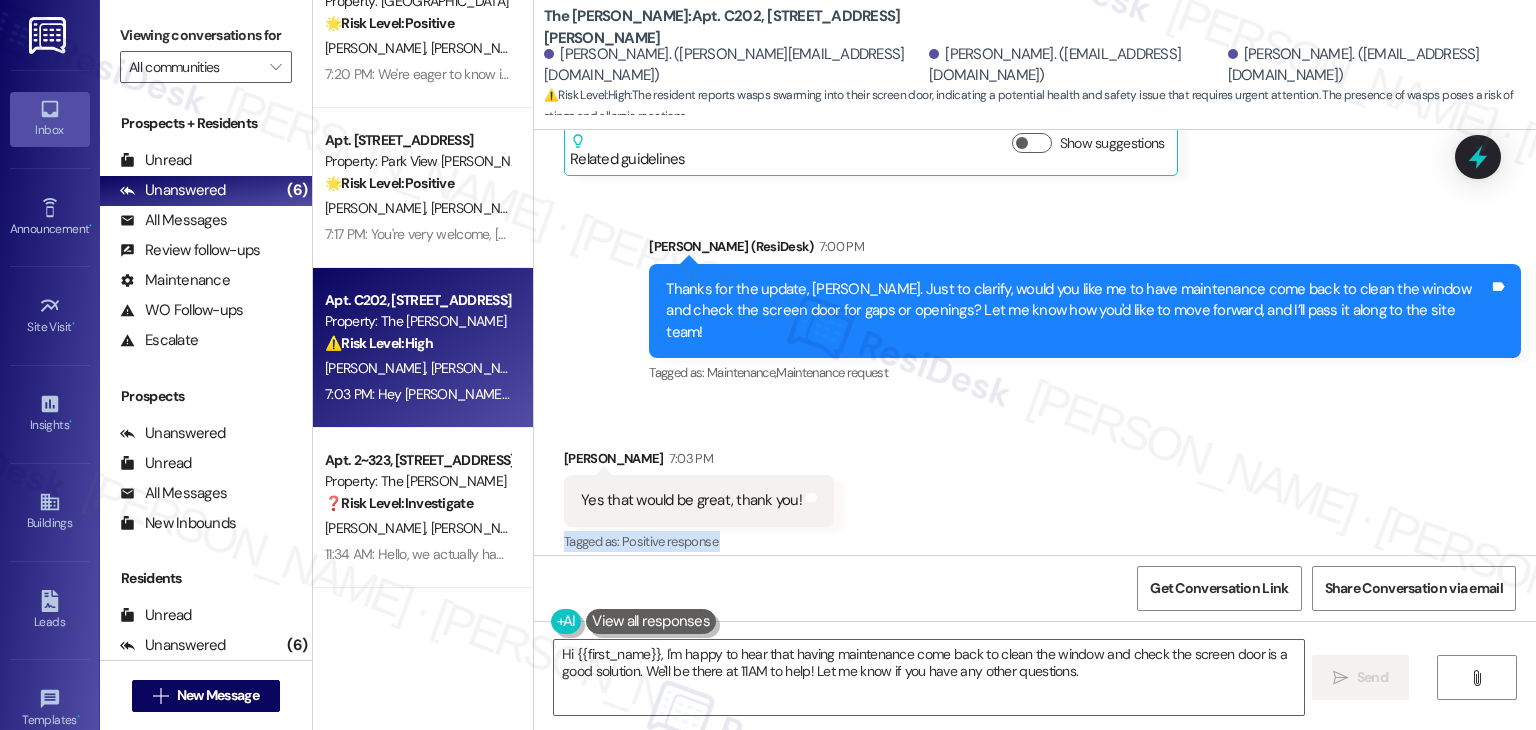 click on "Received via SMS [PERSON_NAME] 7:03 PM Yes that would be great, thank you!  Tags and notes Tagged as:   Positive response Click to highlight conversations about Positive response" at bounding box center [1035, 487] 